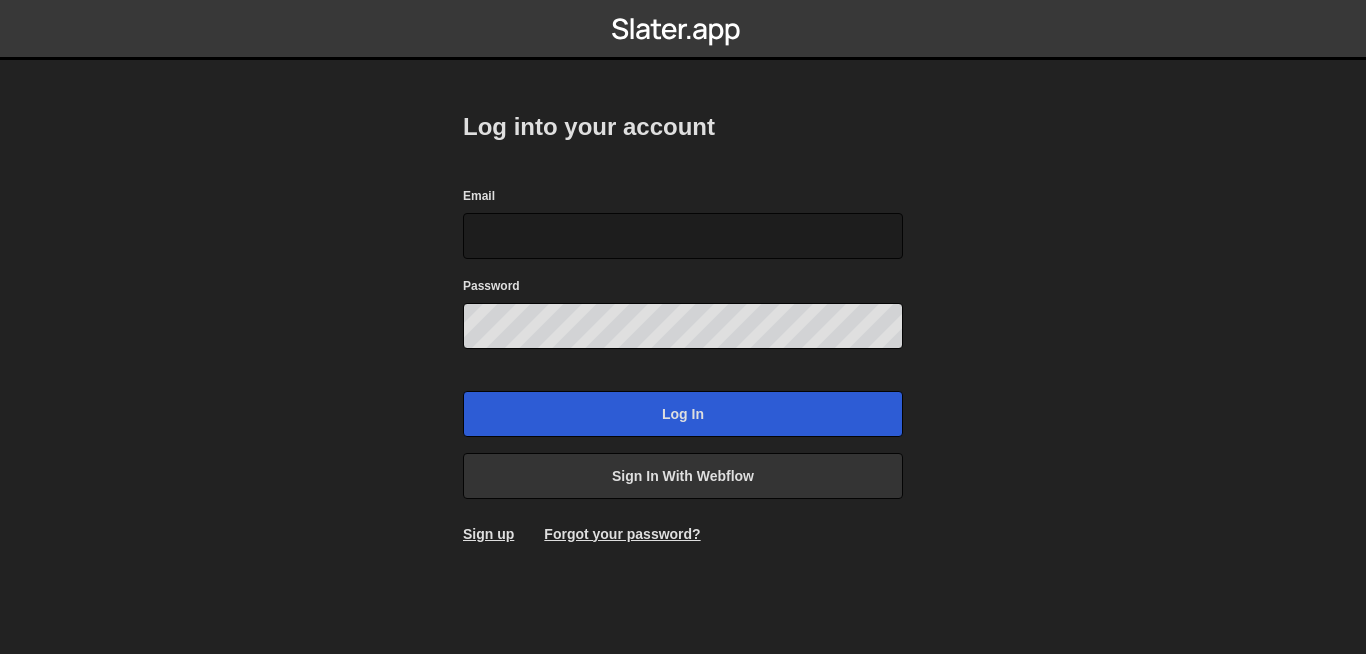 scroll, scrollTop: 0, scrollLeft: 0, axis: both 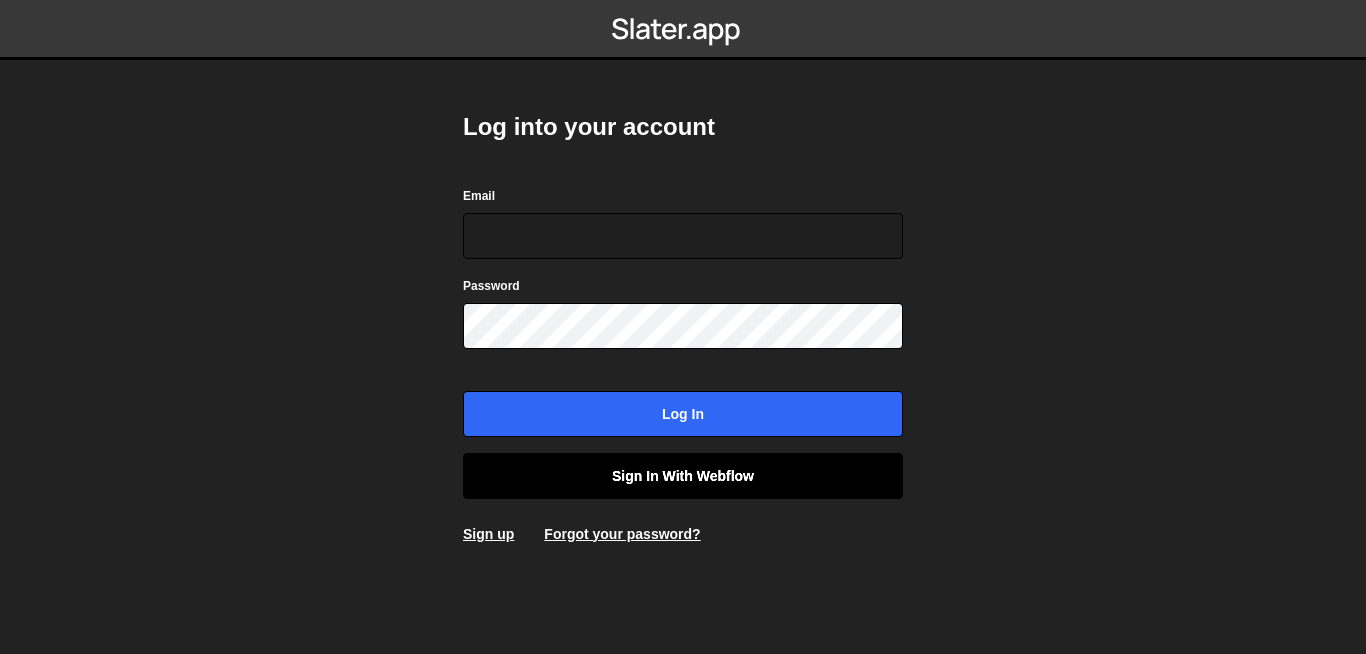 click on "Sign in with Webflow" at bounding box center [683, 476] 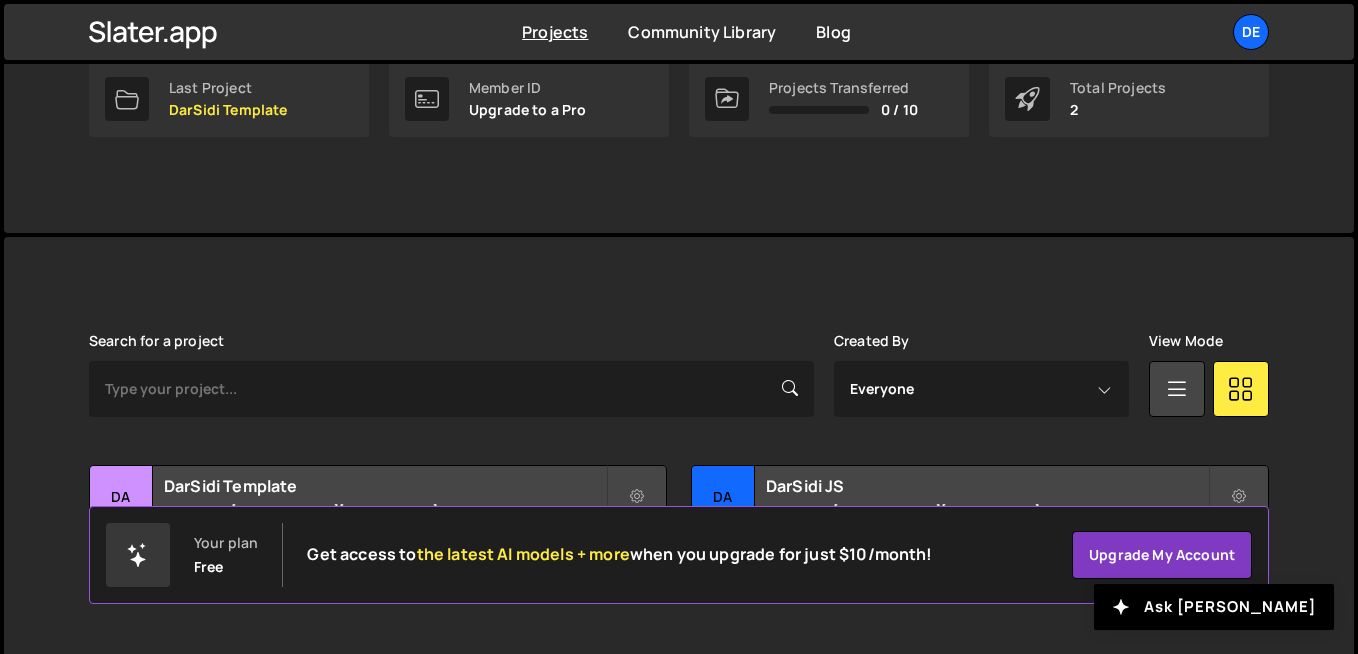 scroll, scrollTop: 376, scrollLeft: 0, axis: vertical 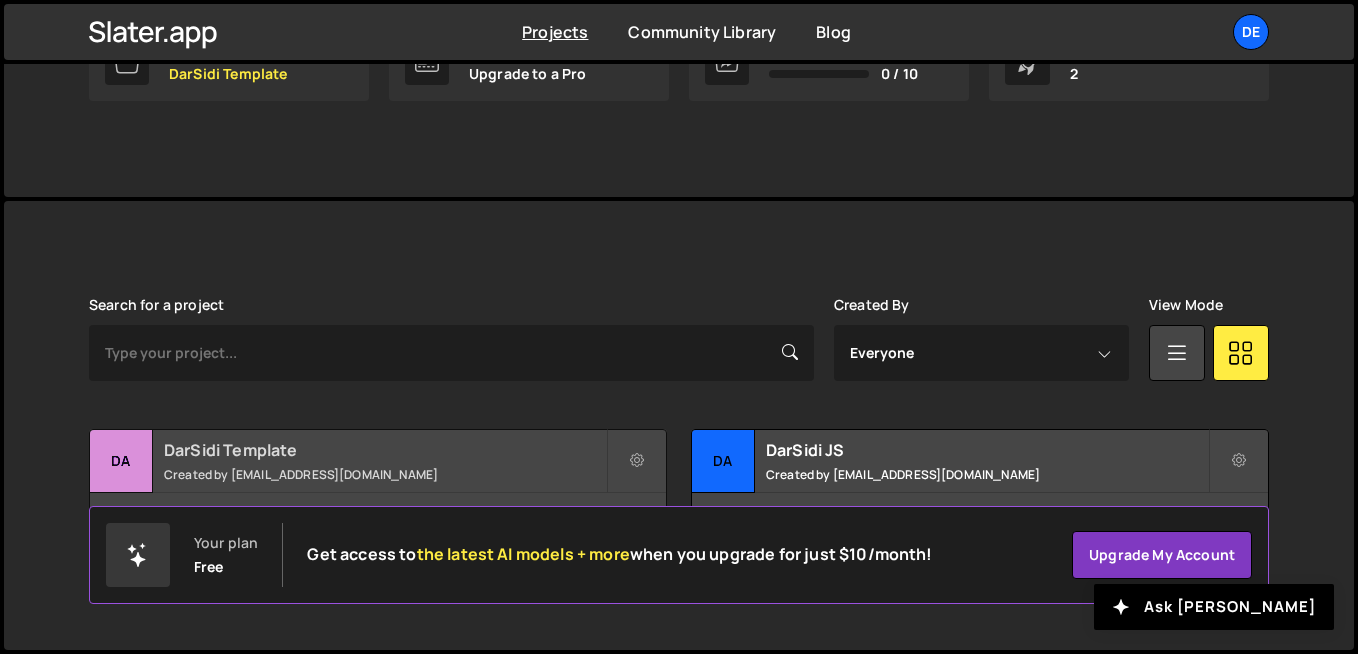 click on "DarSidi Template
Created by [EMAIL_ADDRESS][DOMAIN_NAME]" at bounding box center (378, 461) 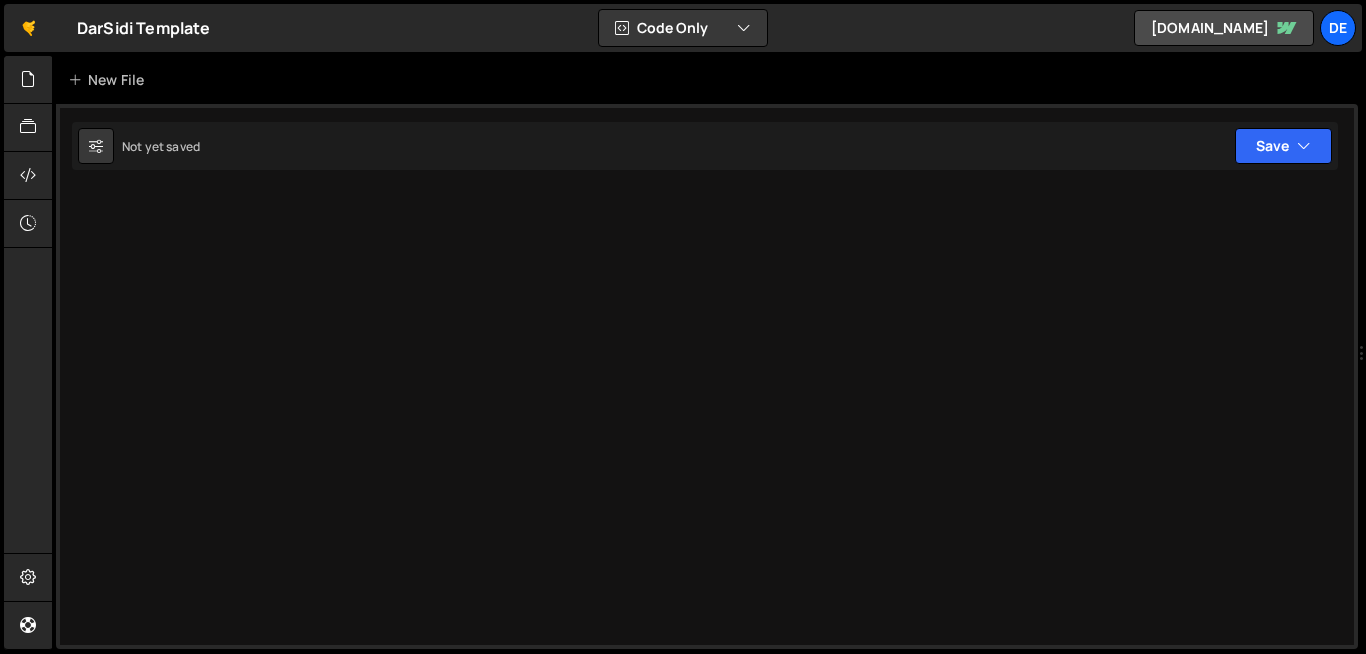 scroll, scrollTop: 0, scrollLeft: 0, axis: both 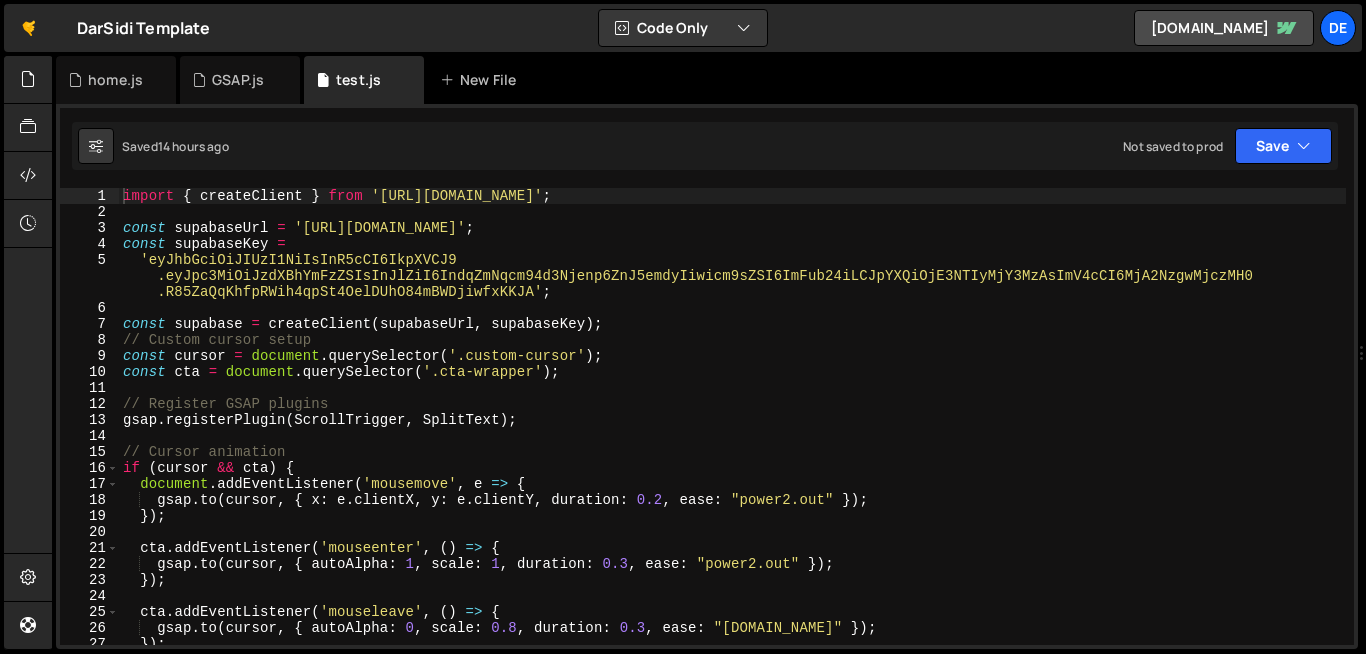 type on "if (cursor && cta) {" 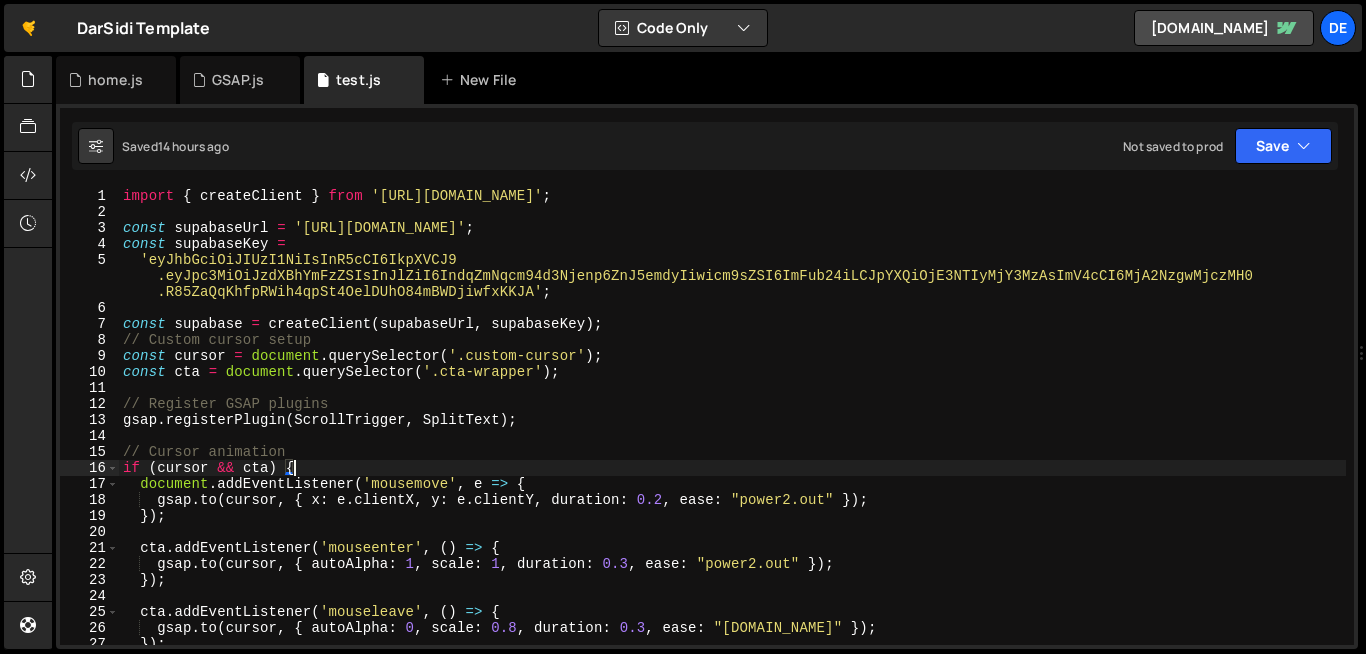click on "import   {   createClient   }   from   '[URL][DOMAIN_NAME]' ; const   supabaseUrl   =   '[URL][DOMAIN_NAME]' ; const   supabaseKey   =    'eyJhbGciOiJIUzI1NiIsInR5cCI6IkpXVCJ9      .eyJpc3MiOiJzdXBhYmFzZSIsInJlZiI6IndqZmNqcm94d3Njenp6ZnJ5emdyIiwicm9sZSI6ImFub24iLCJpYXQiOjE3NTIyMjY3MzAsImV4cCI6MjA2NzgwMjczMH0      .R85ZaQqKhfpRWih4qpSt4OelDUhO84mBWDjiwfxKKJA' ; const   supabase   =   createClient ( supabaseUrl ,   supabaseKey ) ; // Custom cursor setup const   cursor   =   document . querySelector ( '.custom-cursor' ) ; const   cta   =   document . querySelector ( '.cta-wrapper' ) ; // Register GSAP plugins gsap . registerPlugin ( ScrollTrigger ,   SplitText ) ; // Cursor animation if   ( cursor   &&   cta )   {    document . addEventListener ( 'mousemove' ,   e   =>   {       gsap . to ( cursor ,   {   x :   e . clientX ,   y :   e . clientY ,   duration :   0.2 ,   ease :   "power2.out"   }) ;    }) ;    cta . addEventListener ( 'mouseenter'" at bounding box center (732, 432) 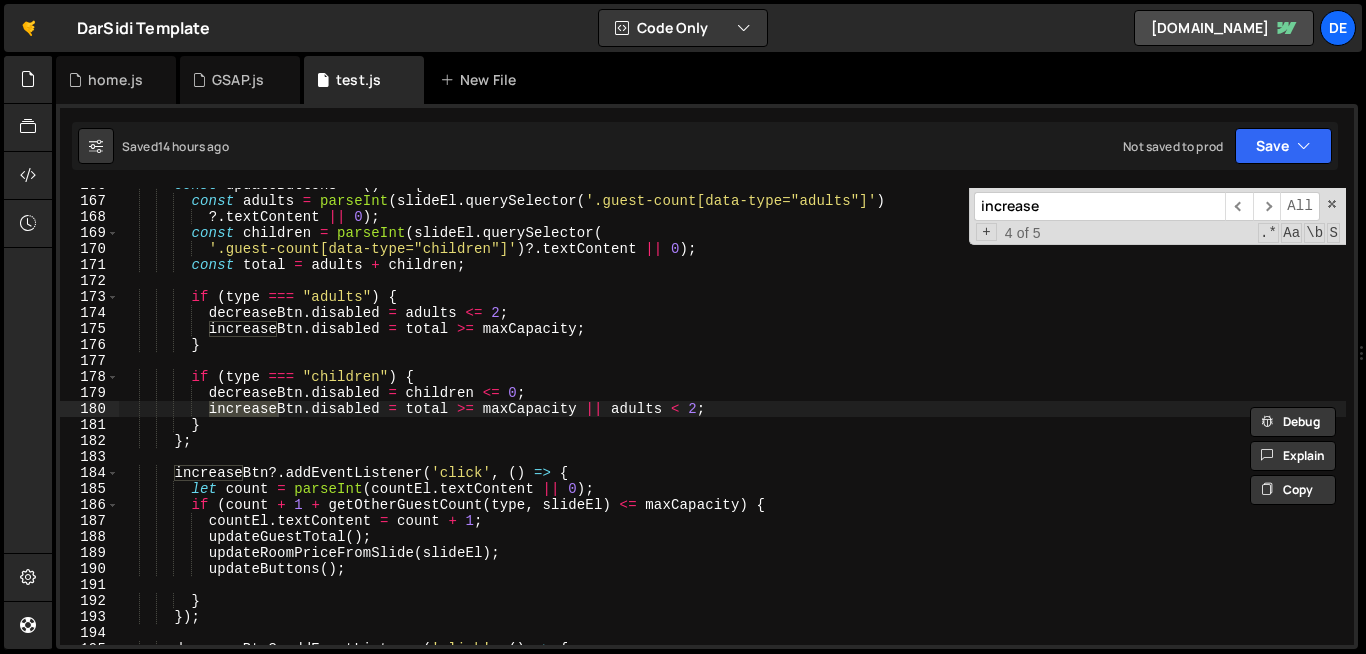 scroll, scrollTop: 2684, scrollLeft: 0, axis: vertical 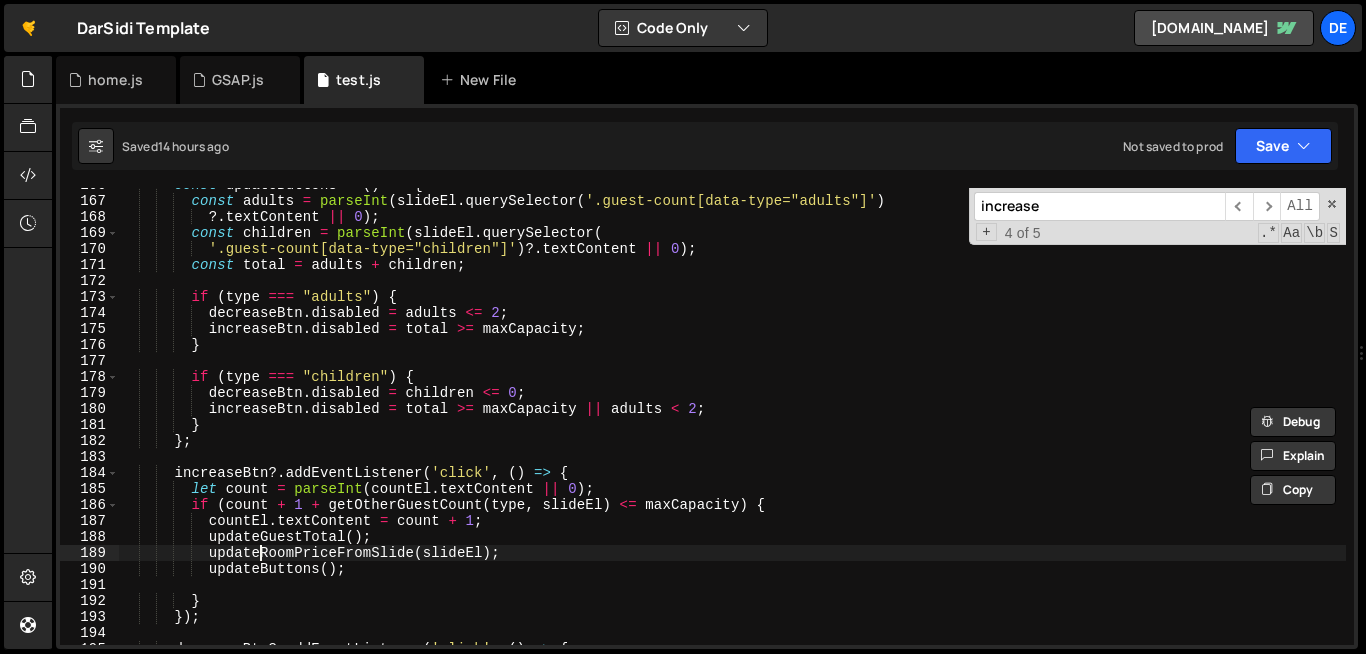 click on "const   updateButtons   =   ( )   =>   {             const   adults   =   parseInt ( slideEl . querySelector ( '.guest-count[data-type="adults"]' )                ?. textContent   ||   0 ) ;             const   children   =   parseInt ( slideEl . querySelector (                '.guest-count[data-type="children"]' ) ?. textContent   ||   0 ) ;             const   total   =   adults   +   children ;             if   ( type   ===   "adults" )   {                decreaseBtn . disabled   =   adults   <=   2 ;                increaseBtn . disabled   =   total   >=   maxCapacity ;             }             if   ( type   ===   "children" )   {                decreaseBtn . disabled   =   children   <=   0 ;                increaseBtn . disabled   =   total   >=   maxCapacity   ||   adults   <   2 ;             }          } ;          increaseBtn ?. addEventListener ( 'click' ,   ( )   =>   {             let   count   =   parseInt ( countEl . textContent   ||   0 ) ;             if   ( count   +   1   +   ( ," at bounding box center (732, 421) 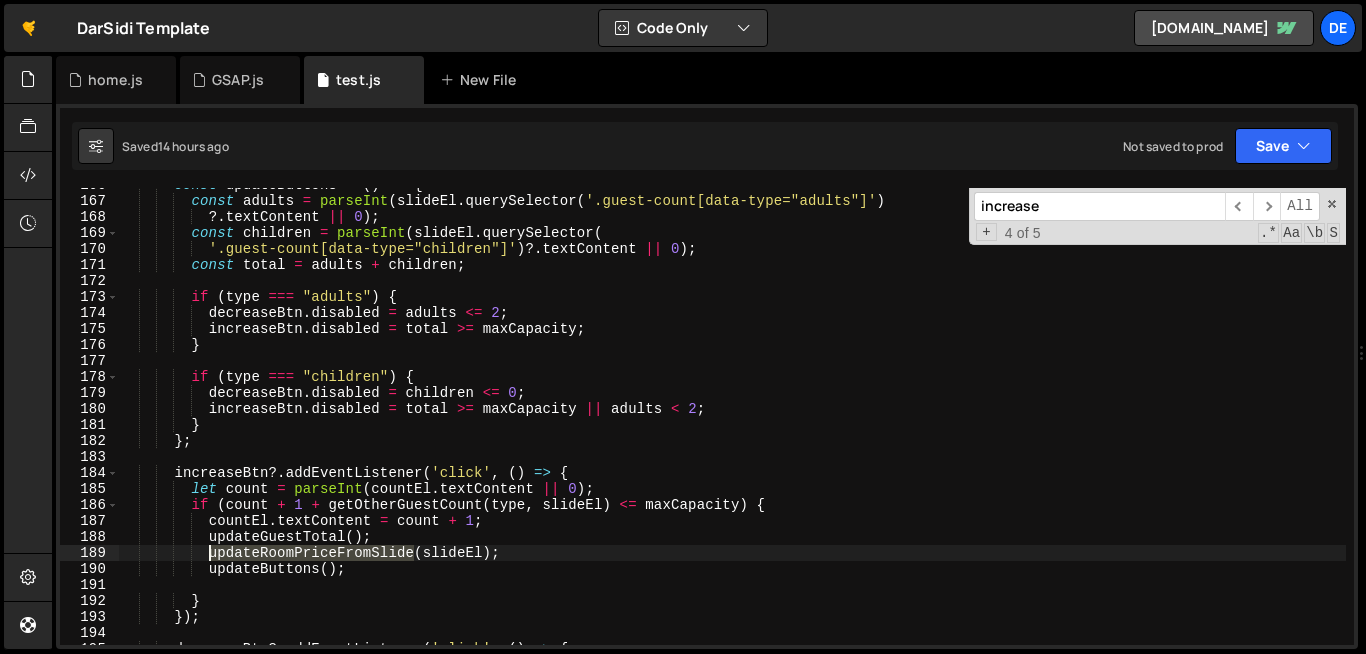 click on "const   updateButtons   =   ( )   =>   {             const   adults   =   parseInt ( slideEl . querySelector ( '.guest-count[data-type="adults"]' )                ?. textContent   ||   0 ) ;             const   children   =   parseInt ( slideEl . querySelector (                '.guest-count[data-type="children"]' ) ?. textContent   ||   0 ) ;             const   total   =   adults   +   children ;             if   ( type   ===   "adults" )   {                decreaseBtn . disabled   =   adults   <=   2 ;                increaseBtn . disabled   =   total   >=   maxCapacity ;             }             if   ( type   ===   "children" )   {                decreaseBtn . disabled   =   children   <=   0 ;                increaseBtn . disabled   =   total   >=   maxCapacity   ||   adults   <   2 ;             }          } ;          increaseBtn ?. addEventListener ( 'click' ,   ( )   =>   {             let   count   =   parseInt ( countEl . textContent   ||   0 ) ;             if   ( count   +   1   +   ( ," at bounding box center [732, 421] 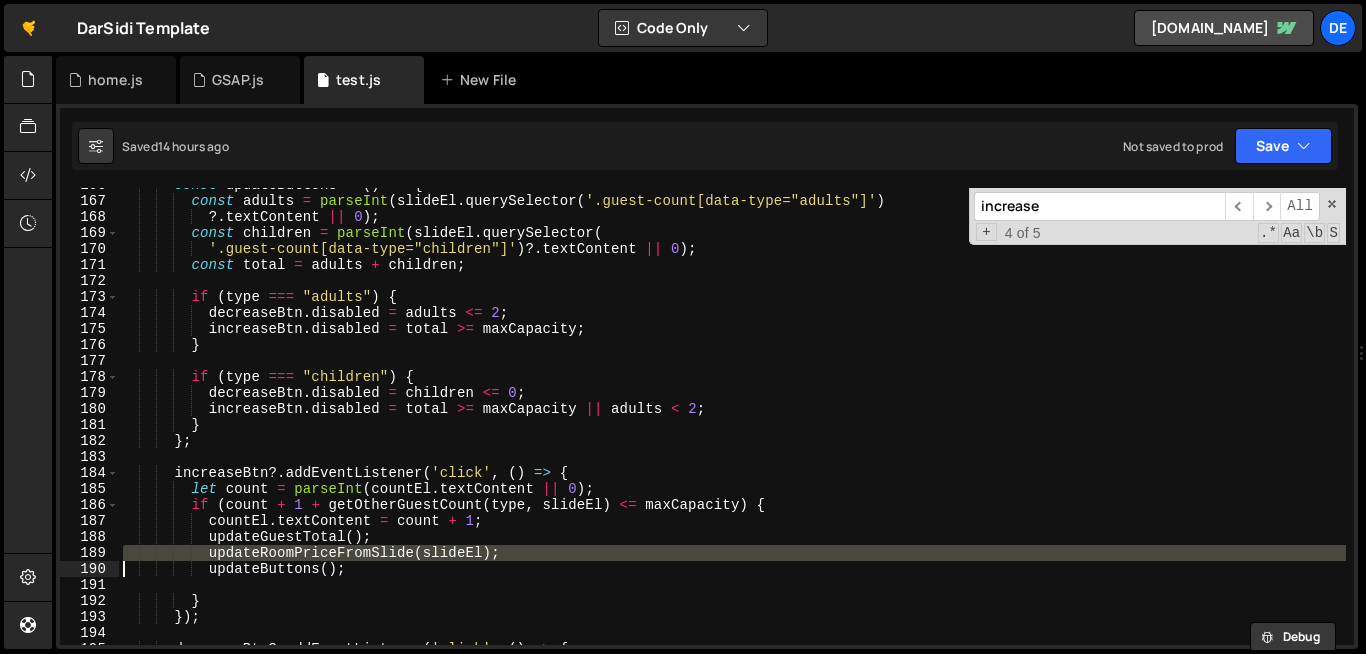 click on "const   updateButtons   =   ( )   =>   {             const   adults   =   parseInt ( slideEl . querySelector ( '.guest-count[data-type="adults"]' )                ?. textContent   ||   0 ) ;             const   children   =   parseInt ( slideEl . querySelector (                '.guest-count[data-type="children"]' ) ?. textContent   ||   0 ) ;             const   total   =   adults   +   children ;             if   ( type   ===   "adults" )   {                decreaseBtn . disabled   =   adults   <=   2 ;                increaseBtn . disabled   =   total   >=   maxCapacity ;             }             if   ( type   ===   "children" )   {                decreaseBtn . disabled   =   children   <=   0 ;                increaseBtn . disabled   =   total   >=   maxCapacity   ||   adults   <   2 ;             }          } ;          increaseBtn ?. addEventListener ( 'click' ,   ( )   =>   {             let   count   =   parseInt ( countEl . textContent   ||   0 ) ;             if   ( count   +   1   +   ( ," at bounding box center (732, 421) 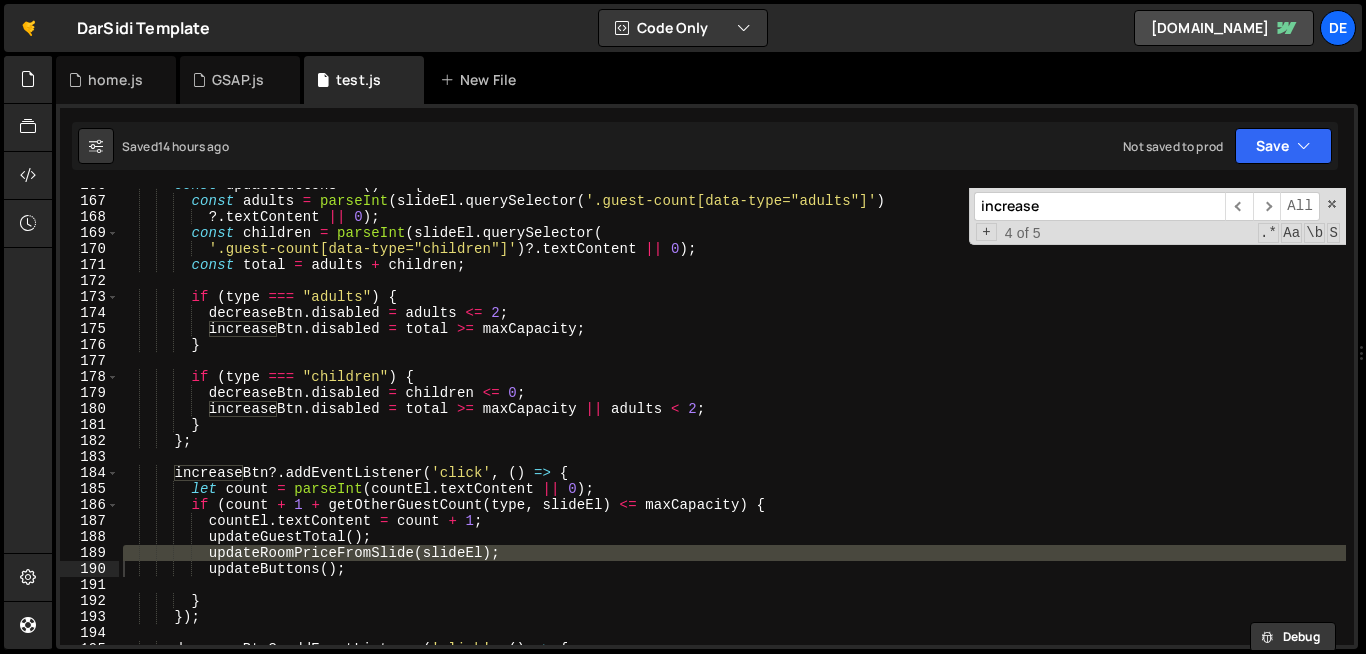 click on "increase" at bounding box center [1099, 206] 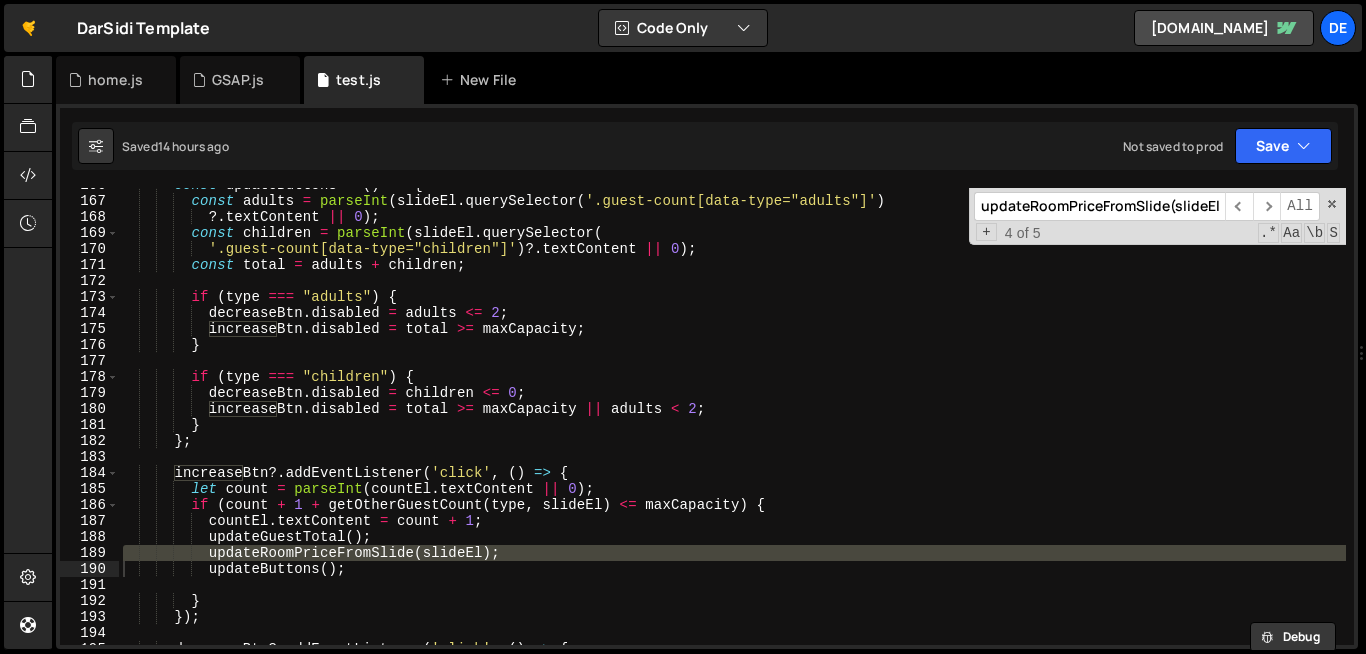 scroll, scrollTop: 0, scrollLeft: 36, axis: horizontal 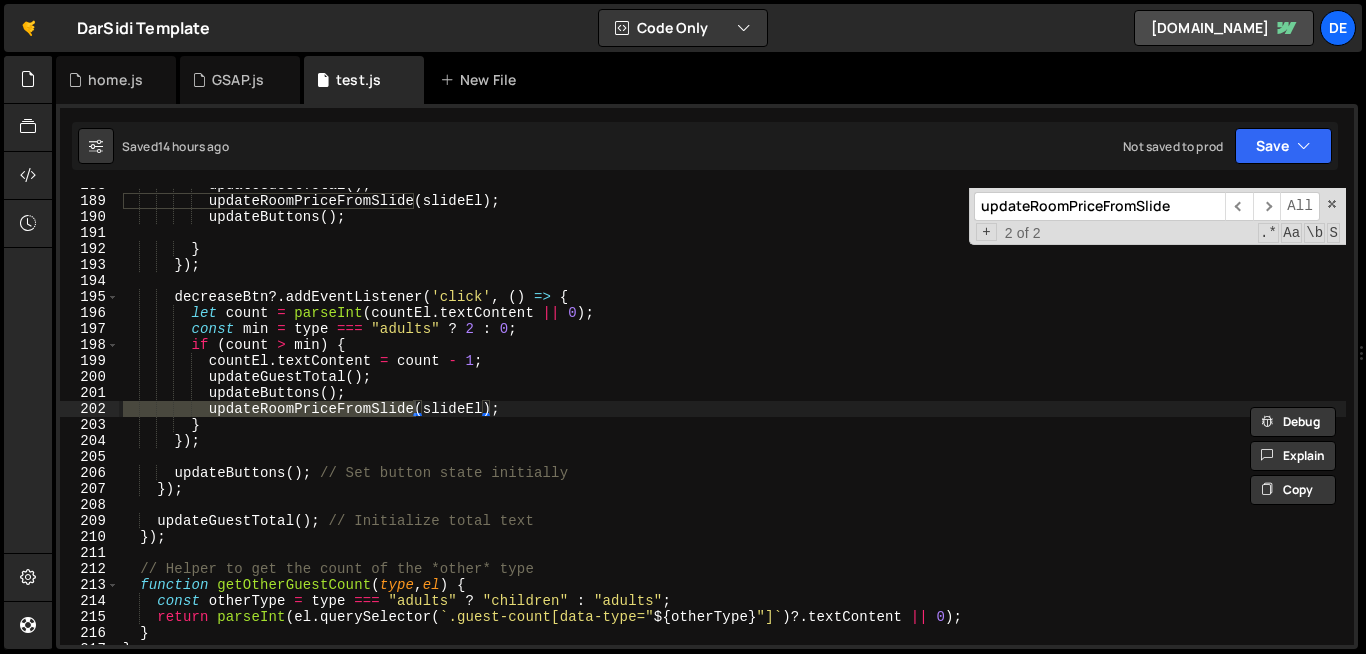 drag, startPoint x: 1010, startPoint y: 208, endPoint x: 899, endPoint y: 213, distance: 111.11256 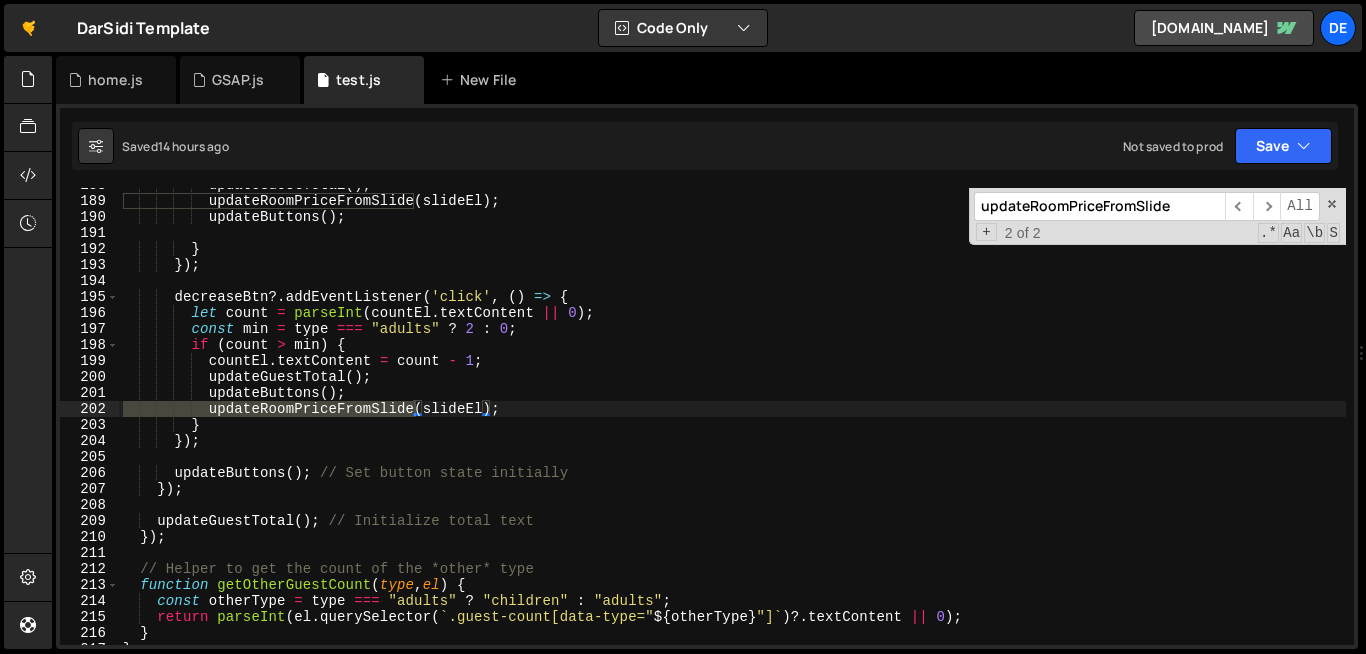 click on "updateRoomPriceFromSlide" at bounding box center (1099, 206) 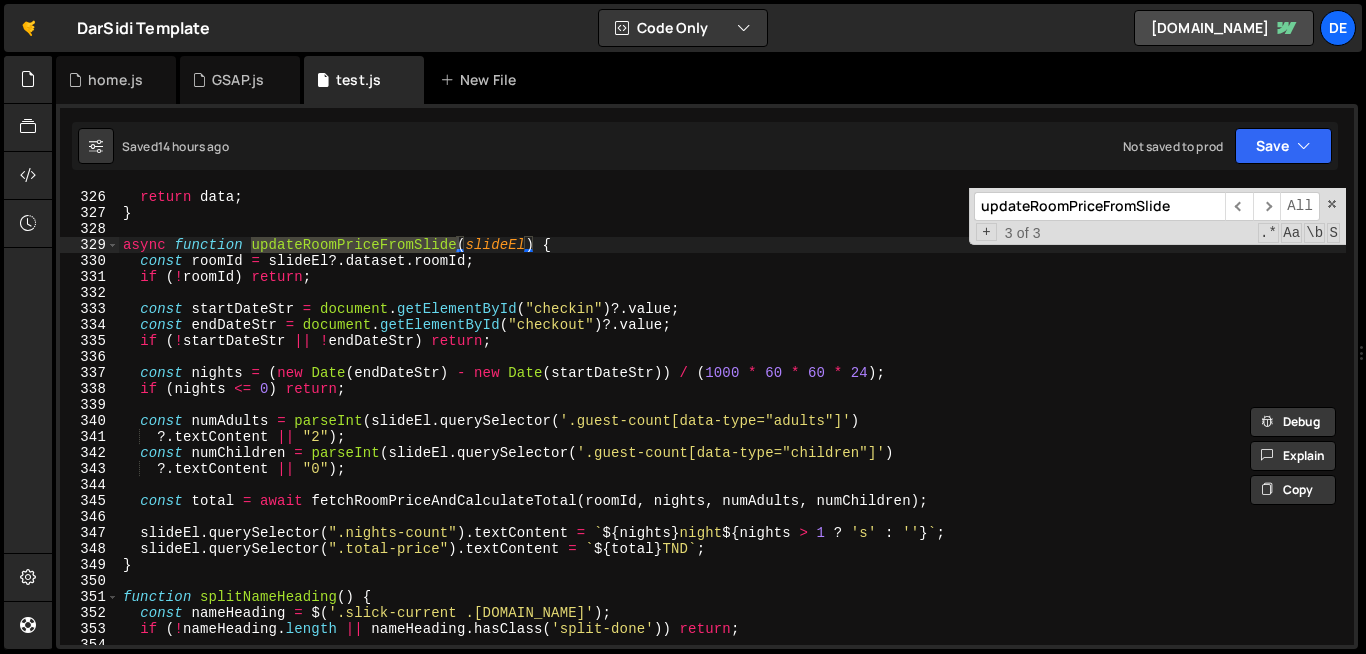 scroll, scrollTop: 5232, scrollLeft: 0, axis: vertical 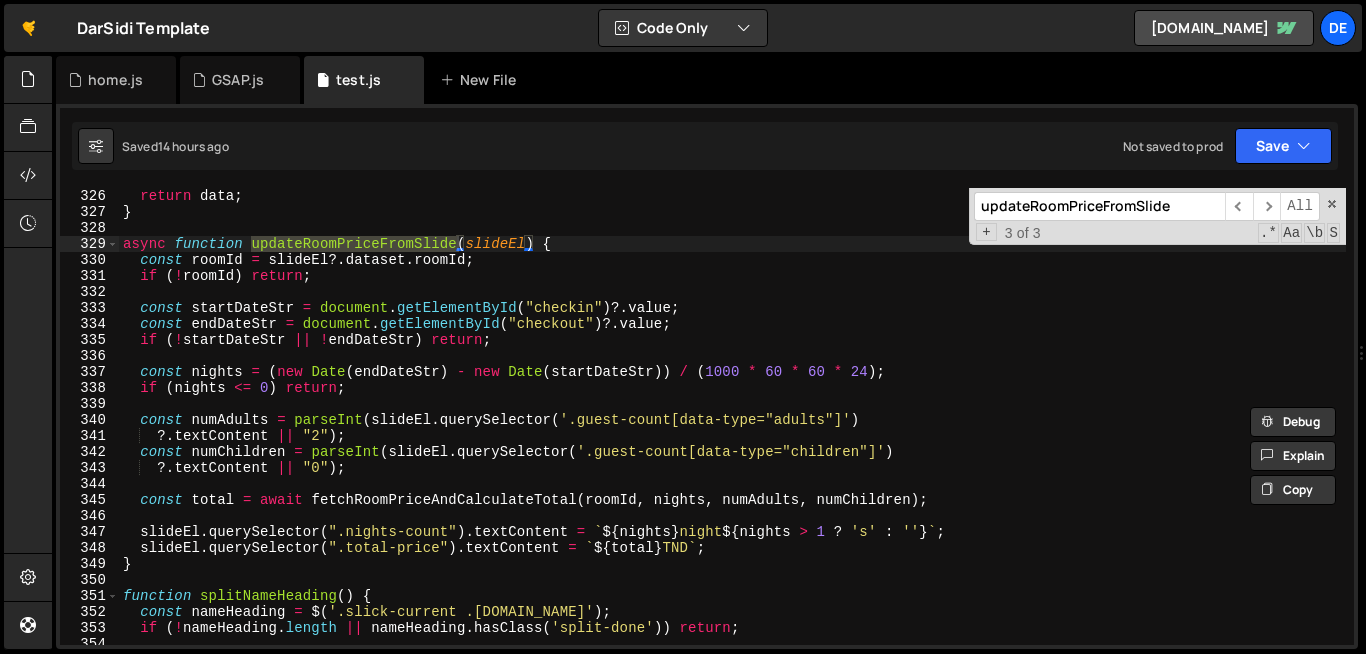 type on "updateRoomPriceFromSlide" 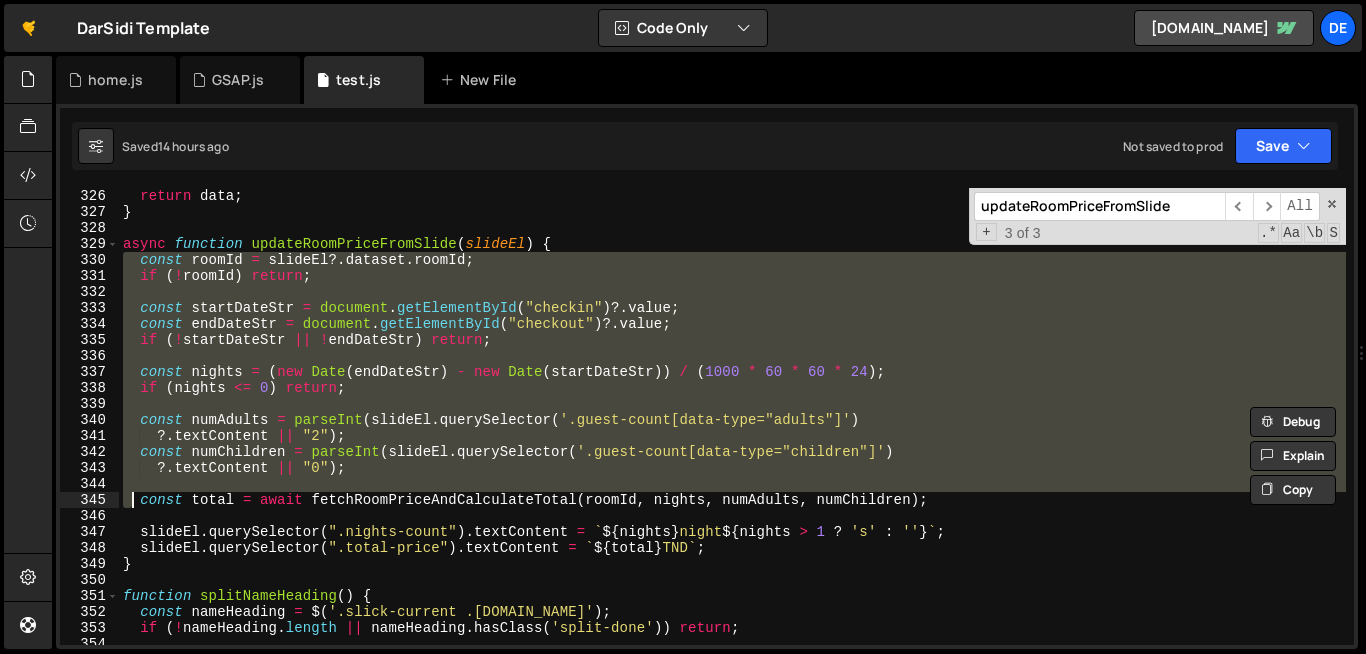 drag, startPoint x: 121, startPoint y: 253, endPoint x: 135, endPoint y: 502, distance: 249.39326 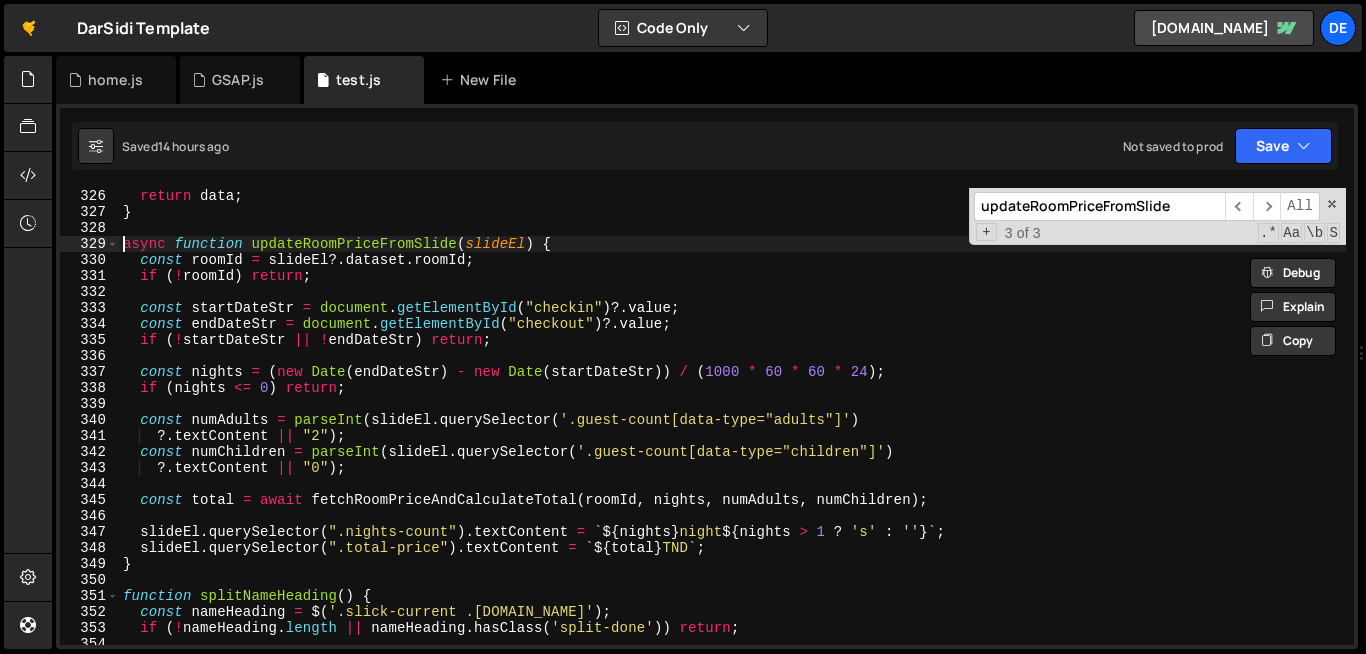click on "return   data ; } async   function   updateRoomPriceFromSlide ( slideEl )   {    const   roomId   =   slideEl ?. dataset . roomId ;    if   ( ! roomId )   return ;    const   startDateStr   =   document . getElementById ( "checkin" ) ?. value ;    const   endDateStr   =   document . getElementById ( "checkout" ) ?. value ;    if   ( ! startDateStr   ||   ! endDateStr )   return ;    const   nights   =   ( new   Date ( endDateStr )   -   new   Date ( startDateStr ))   /   ( 1000   *   60   *   60   *   24 ) ;    if   ( nights   <=   0 )   return ;    const   numAdults   =   parseInt ( slideEl . querySelector ( '.guest-count[data-type="adults"]' )       ?. textContent   ||   "2" ) ;    const   numChildren   =   parseInt ( slideEl . querySelector ( '.guest-count[data-type="children"]' )       ?. textContent   ||   "0" ) ;    const   total   =   await   fetchRoomPriceAndCalculateTotal ( roomId ,   nights ,   numAdults ,   numChildren ) ;    slideEl . querySelector ( ".nights-count" ) . textContent   =   ` ${ }" at bounding box center (732, 432) 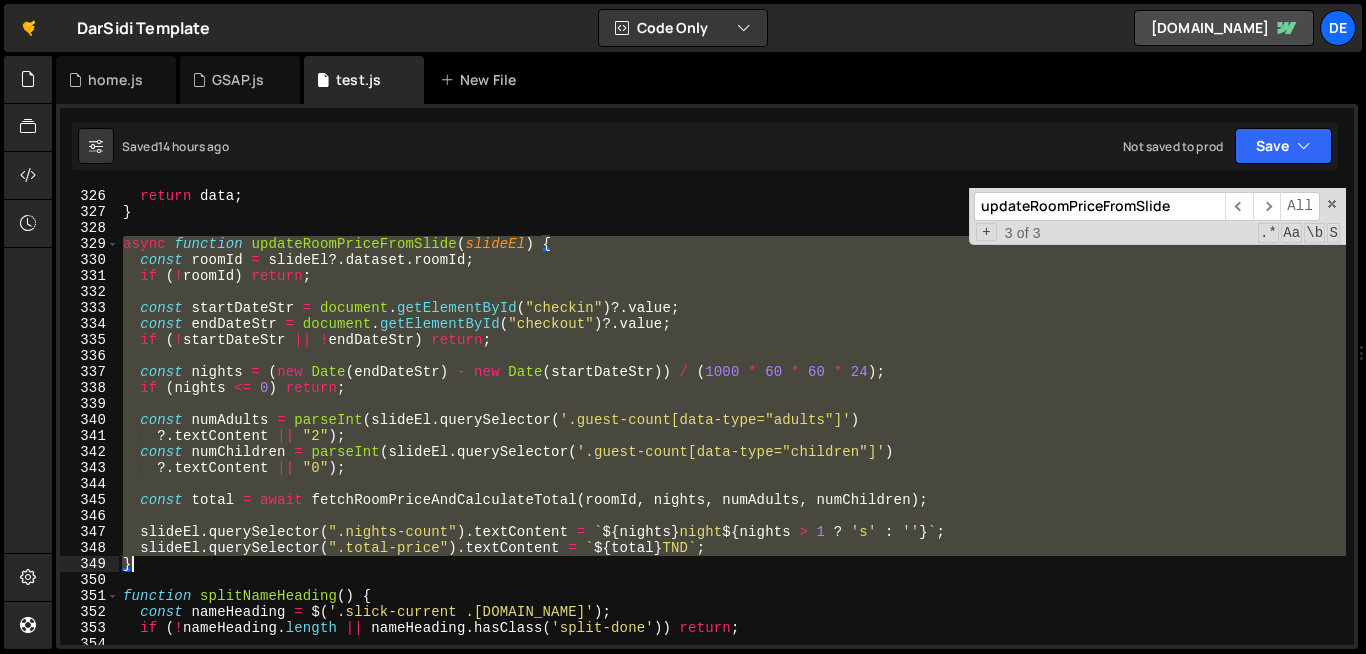 drag, startPoint x: 123, startPoint y: 243, endPoint x: 171, endPoint y: 567, distance: 327.53625 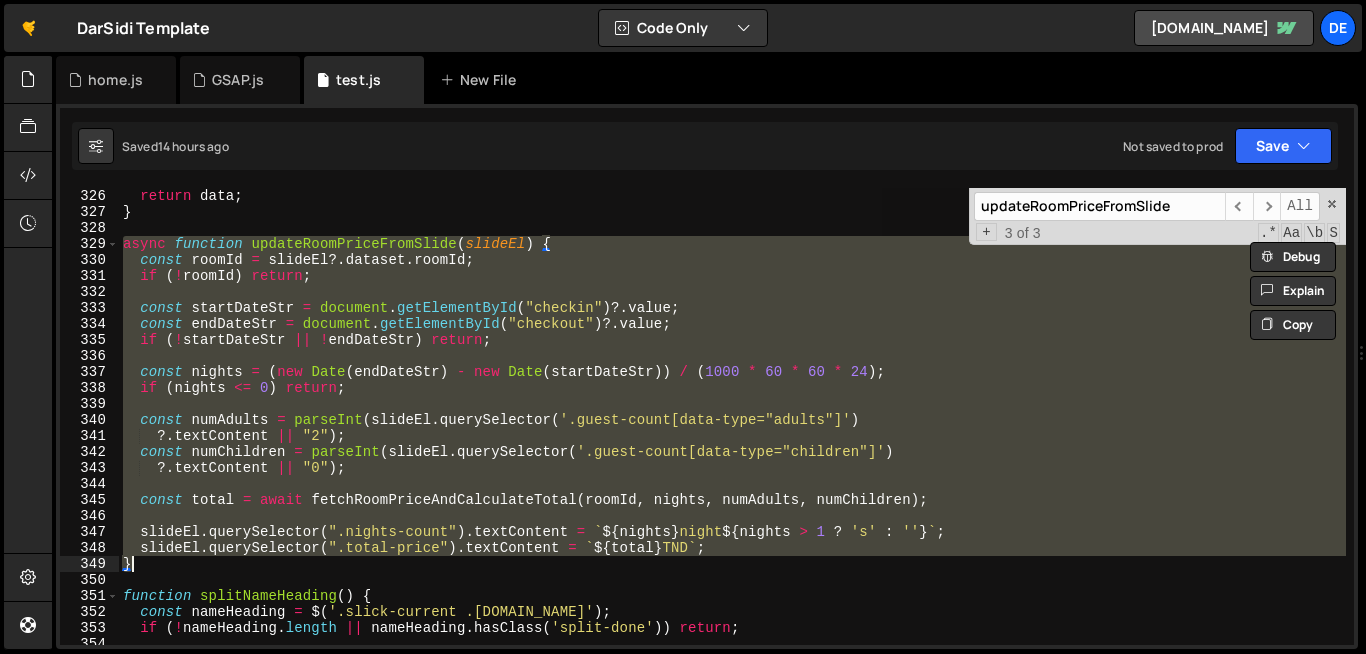 click on "return   data ; } async   function   updateRoomPriceFromSlide ( slideEl )   {    const   roomId   =   slideEl ?. dataset . roomId ;    if   ( ! roomId )   return ;    const   startDateStr   =   document . getElementById ( "checkin" ) ?. value ;    const   endDateStr   =   document . getElementById ( "checkout" ) ?. value ;    if   ( ! startDateStr   ||   ! endDateStr )   return ;    const   nights   =   ( new   Date ( endDateStr )   -   new   Date ( startDateStr ))   /   ( 1000   *   60   *   60   *   24 ) ;    if   ( nights   <=   0 )   return ;    const   numAdults   =   parseInt ( slideEl . querySelector ( '.guest-count[data-type="adults"]' )       ?. textContent   ||   "2" ) ;    const   numChildren   =   parseInt ( slideEl . querySelector ( '.guest-count[data-type="children"]' )       ?. textContent   ||   "0" ) ;    const   total   =   await   fetchRoomPriceAndCalculateTotal ( roomId ,   nights ,   numAdults ,   numChildren ) ;    slideEl . querySelector ( ".nights-count" ) . textContent   =   ` ${ }" at bounding box center (732, 416) 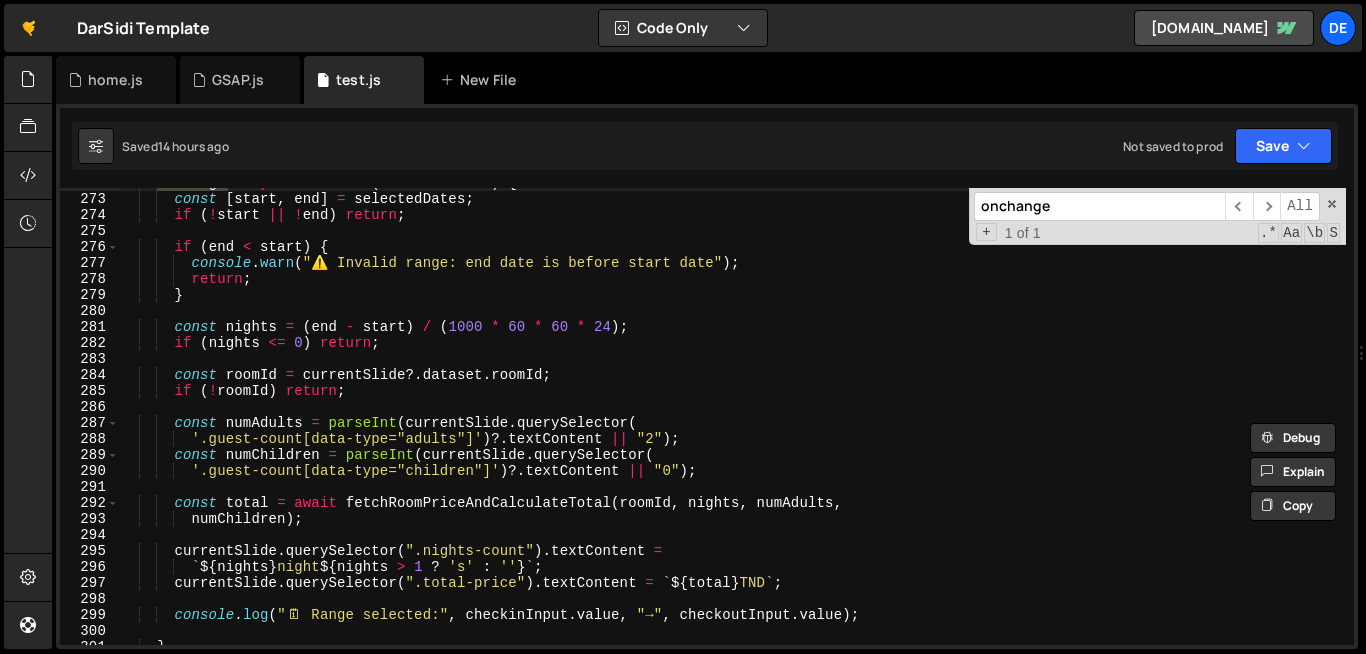 scroll, scrollTop: 4390, scrollLeft: 0, axis: vertical 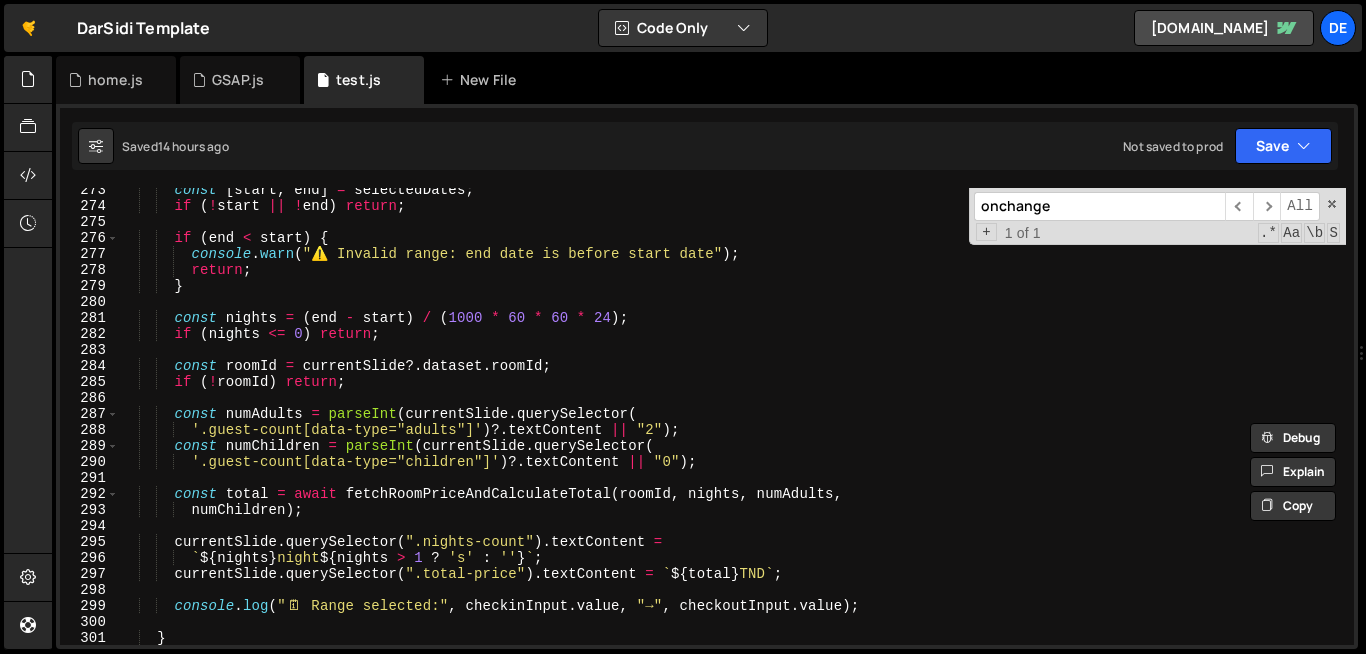 click on "onchange" at bounding box center (1099, 206) 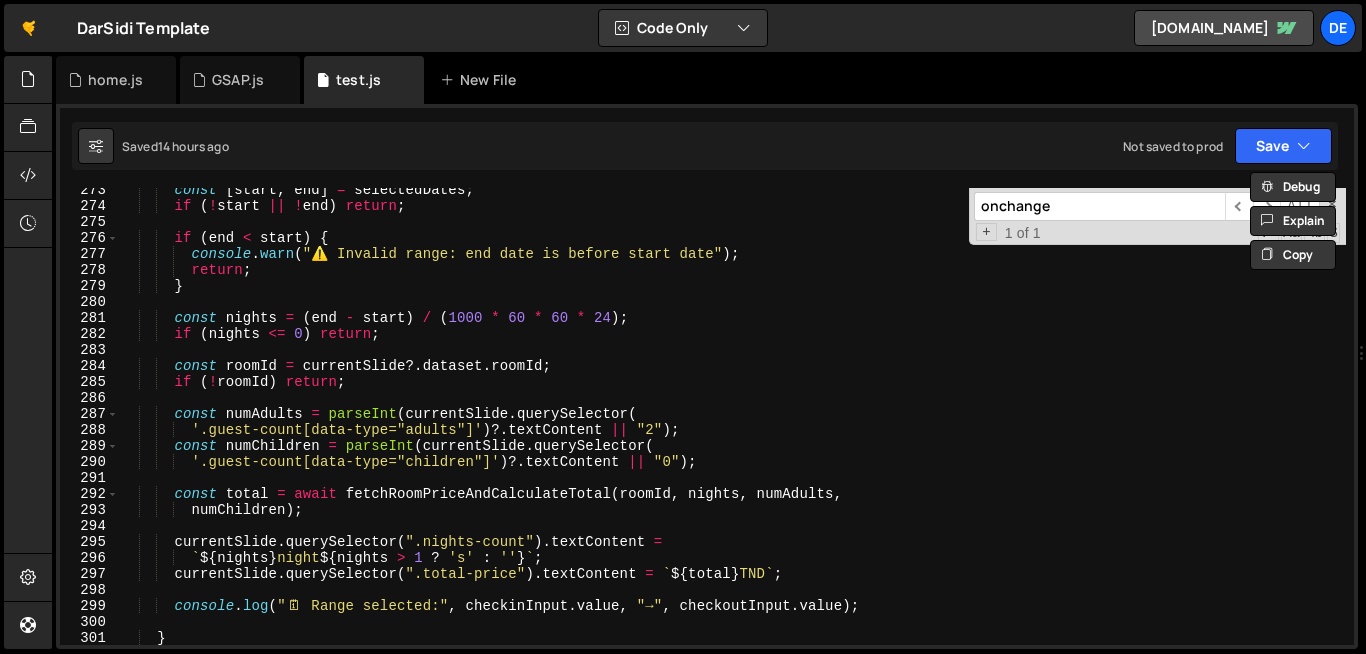 click on "onchange" at bounding box center (1099, 206) 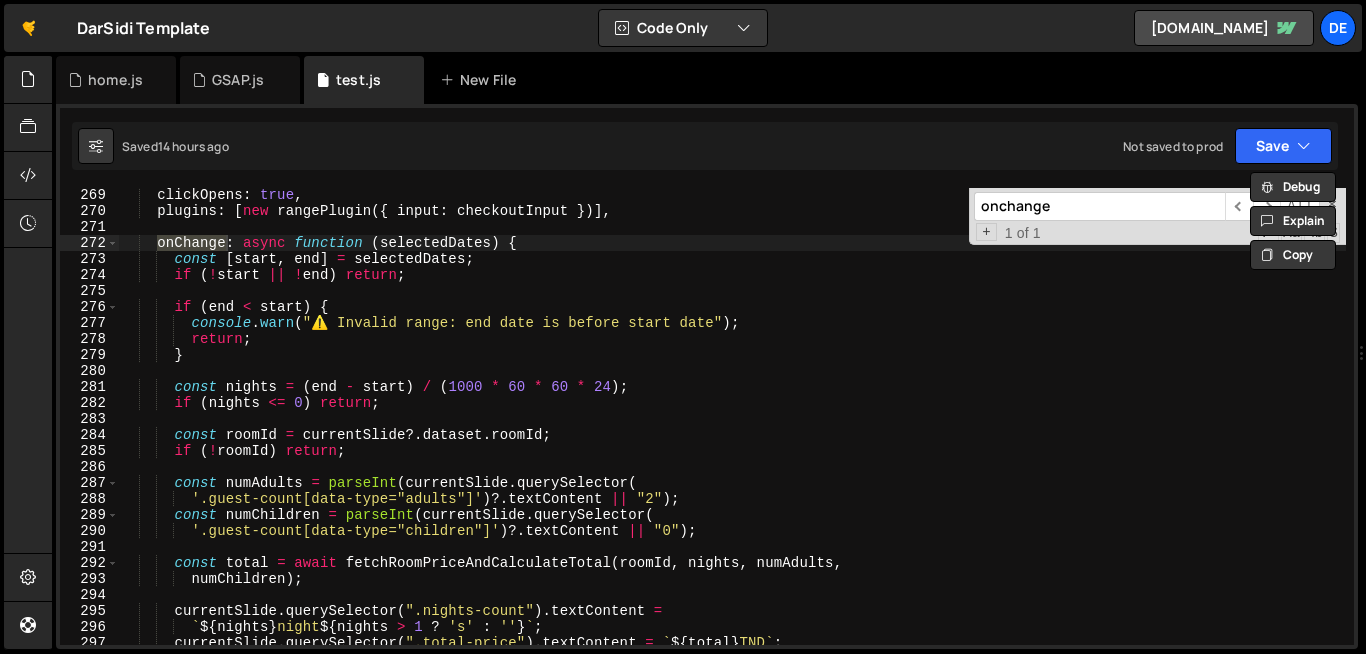 scroll, scrollTop: 4321, scrollLeft: 0, axis: vertical 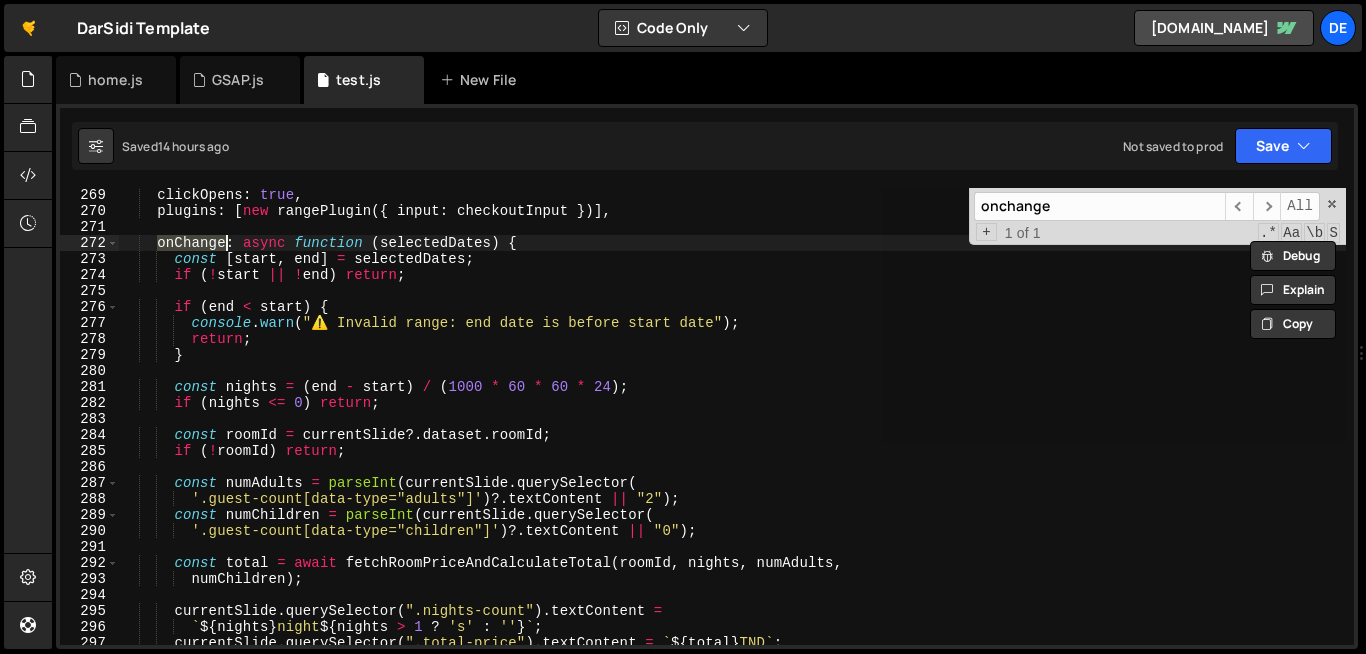 type on "}" 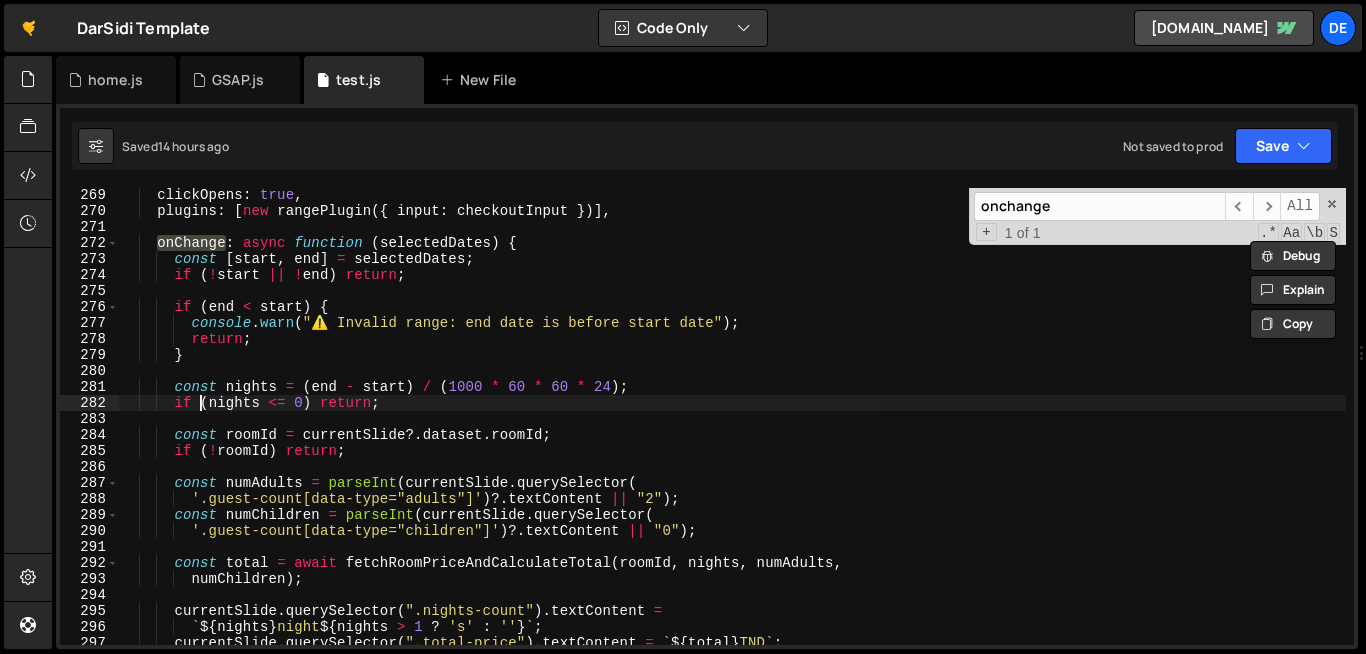 type on "const roomId = currentSlide?.dataset.roomId;" 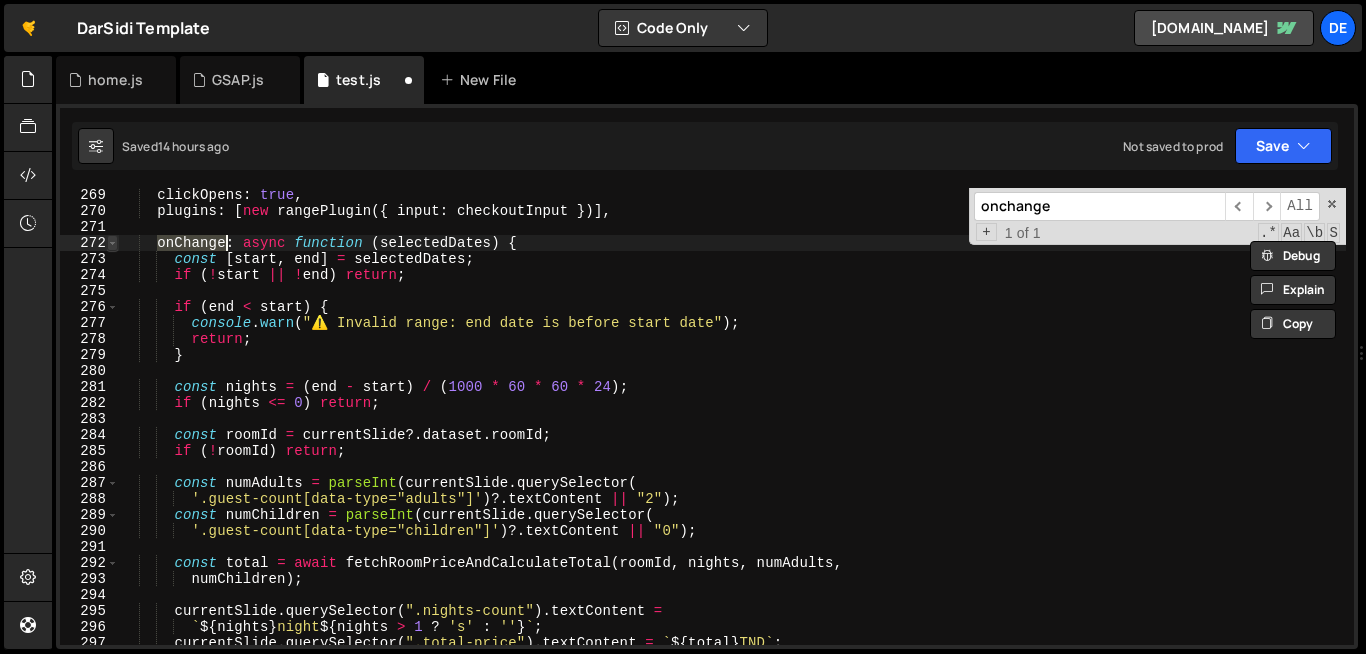click at bounding box center (112, 243) 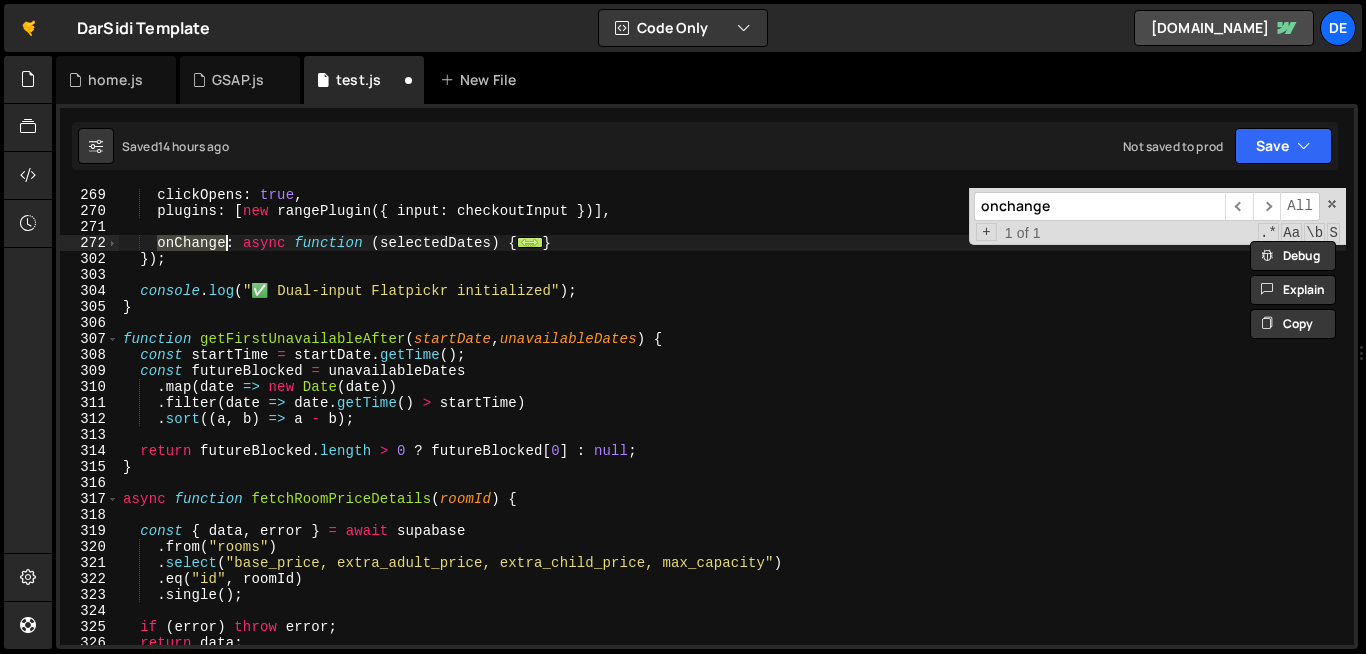click on "clickOpens :   true ,       plugins :   [ new   rangePlugin ({   input :   checkoutInput   })] ,       onChange :   async   function   ( selectedDates )   { ... }    }) ;    console . log ( "✅ Dual-input Flatpickr initialized" ) ; } function   getFirstUnavailableAfter ( startDate ,  unavailableDates )   {    const   startTime   =   startDate . getTime ( ) ;    const   futureBlocked   =   unavailableDates       . map ( date   =>   new   Date ( date ))       . filter ( date   =>   date . getTime ( )   >   startTime )       . sort (( a ,   b )   =>   a   -   b ) ;    return   futureBlocked . length   >   0   ?   futureBlocked [ 0 ]   :   null ; } async   function   fetchRoomPriceDetails ( roomId )   {    const   {   data ,   error   }   =   await   supabase       . from ( "rooms" )       . select ( "base_price, extra_adult_price, extra_child_price, max_capacity" )       . eq ( "id" ,   roomId )       . single ( ) ;    if   ( error )   throw   error ;    return   data ; } onchange ​ ​ All Replace All" at bounding box center (732, 416) 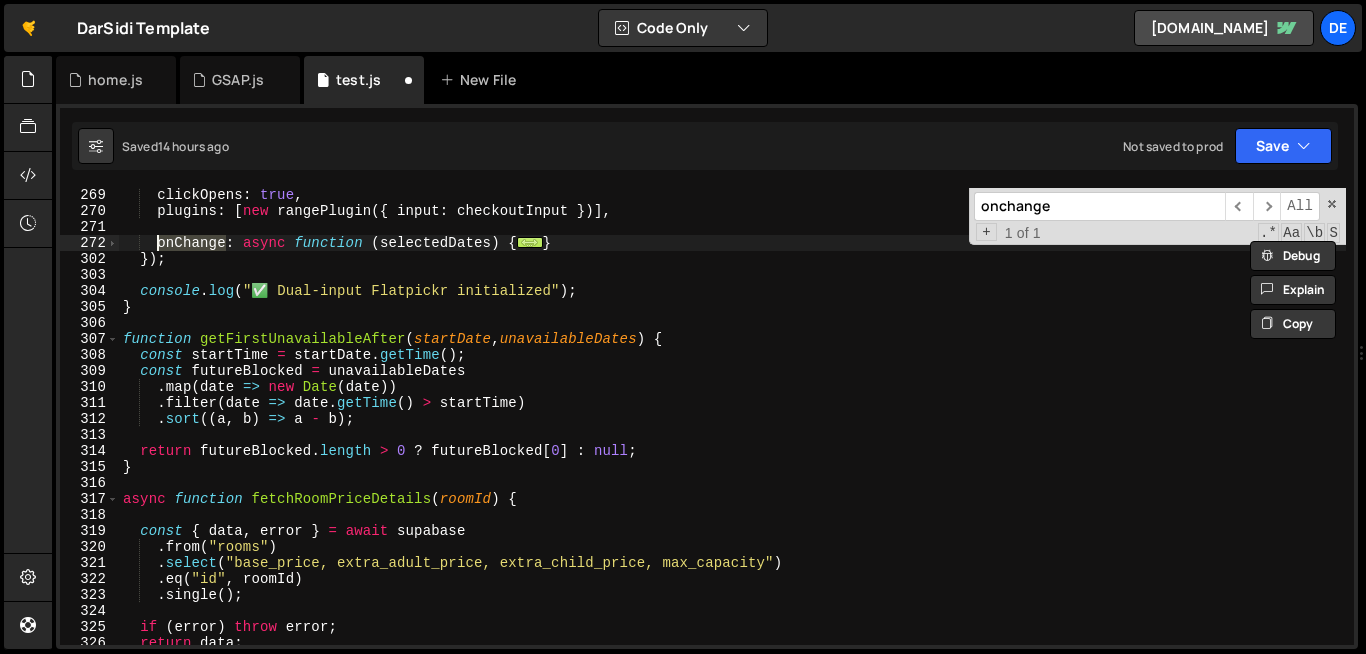 click on "clickOpens :   true ,       plugins :   [ new   rangePlugin ({   input :   checkoutInput   })] ,       onChange :   async   function   ( selectedDates )   { ... }    }) ;    console . log ( "✅ Dual-input Flatpickr initialized" ) ; } function   getFirstUnavailableAfter ( startDate ,  unavailableDates )   {    const   startTime   =   startDate . getTime ( ) ;    const   futureBlocked   =   unavailableDates       . map ( date   =>   new   Date ( date ))       . filter ( date   =>   date . getTime ( )   >   startTime )       . sort (( a ,   b )   =>   a   -   b ) ;    return   futureBlocked . length   >   0   ?   futureBlocked [ 0 ]   :   null ; } async   function   fetchRoomPriceDetails ( roomId )   {    const   {   data ,   error   }   =   await   supabase       . from ( "rooms" )       . select ( "base_price, extra_adult_price, extra_child_price, max_capacity" )       . eq ( "id" ,   roomId )       . single ( ) ;    if   ( error )   throw   error ;    return   data ; }" at bounding box center [732, 431] 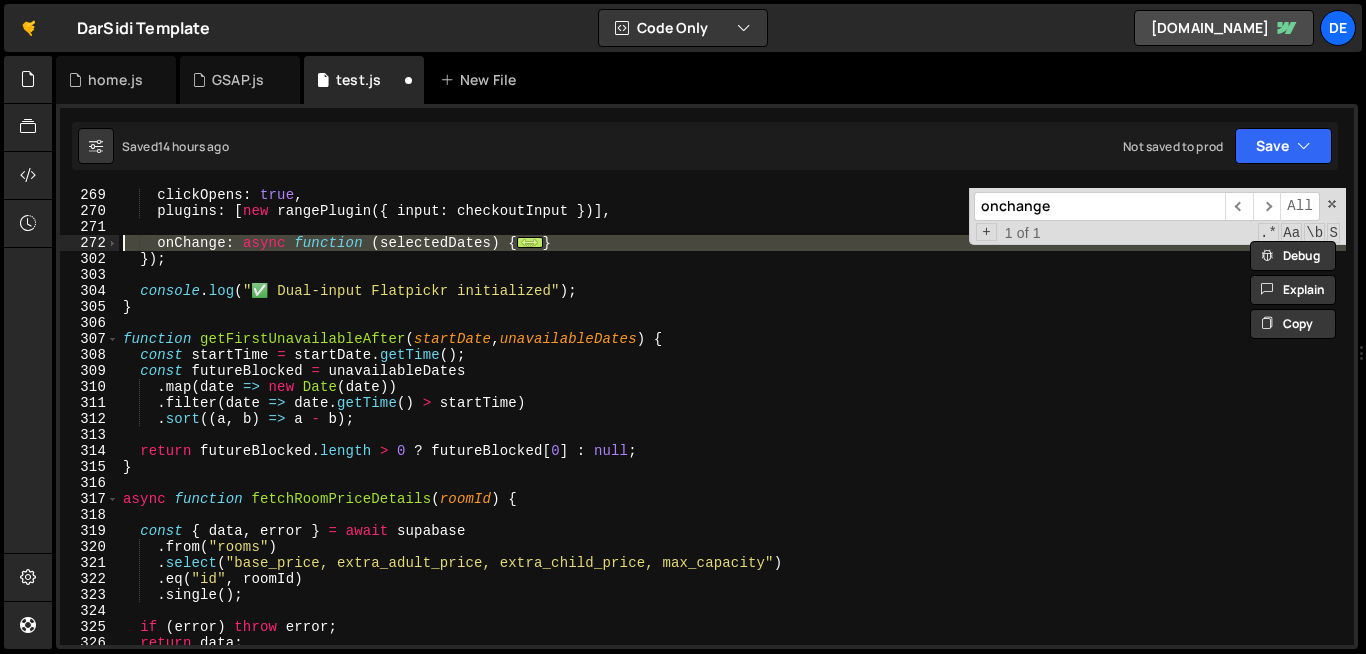 click on "clickOpens :   true ,       plugins :   [ new   rangePlugin ({   input :   checkoutInput   })] ,       onChange :   async   function   ( selectedDates )   { ... }    }) ;    console . log ( "✅ Dual-input Flatpickr initialized" ) ; } function   getFirstUnavailableAfter ( startDate ,  unavailableDates )   {    const   startTime   =   startDate . getTime ( ) ;    const   futureBlocked   =   unavailableDates       . map ( date   =>   new   Date ( date ))       . filter ( date   =>   date . getTime ( )   >   startTime )       . sort (( a ,   b )   =>   a   -   b ) ;    return   futureBlocked . length   >   0   ?   futureBlocked [ 0 ]   :   null ; } async   function   fetchRoomPriceDetails ( roomId )   {    const   {   data ,   error   }   =   await   supabase       . from ( "rooms" )       . select ( "base_price, extra_adult_price, extra_child_price, max_capacity" )       . eq ( "id" ,   roomId )       . single ( ) ;    if   ( error )   throw   error ;    return   data ; }" at bounding box center [732, 431] 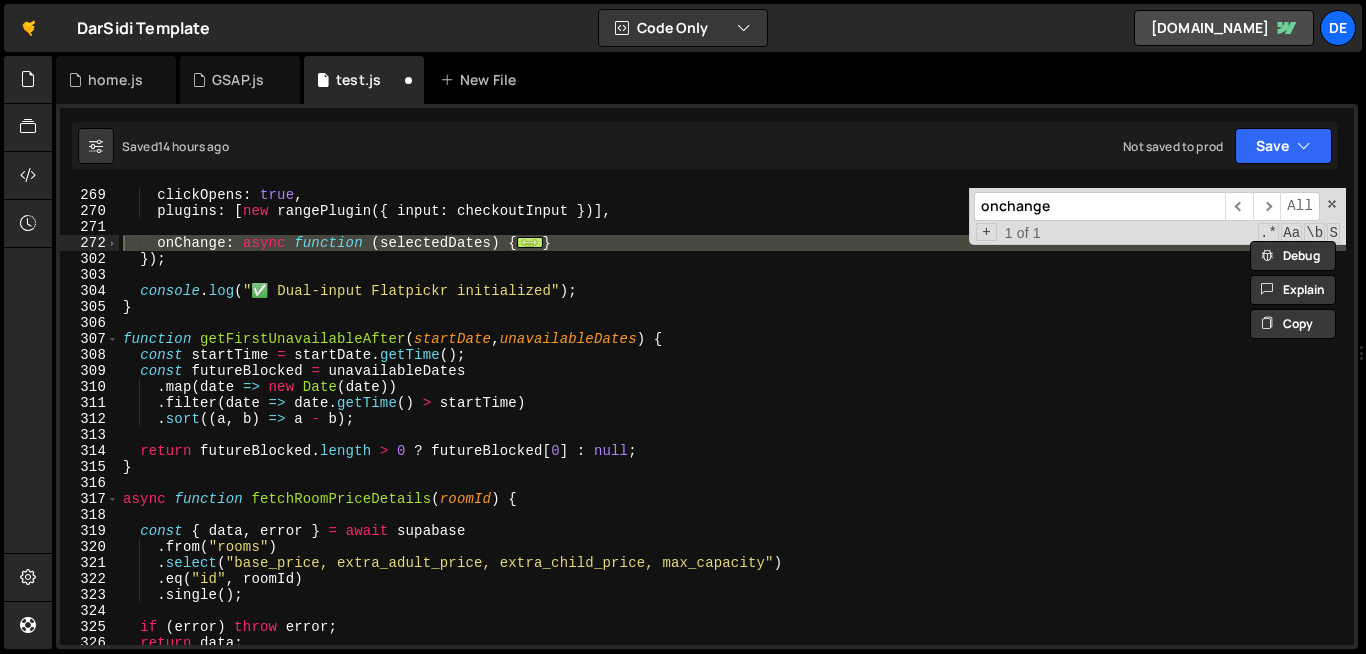 click on "onchange" at bounding box center [1099, 206] 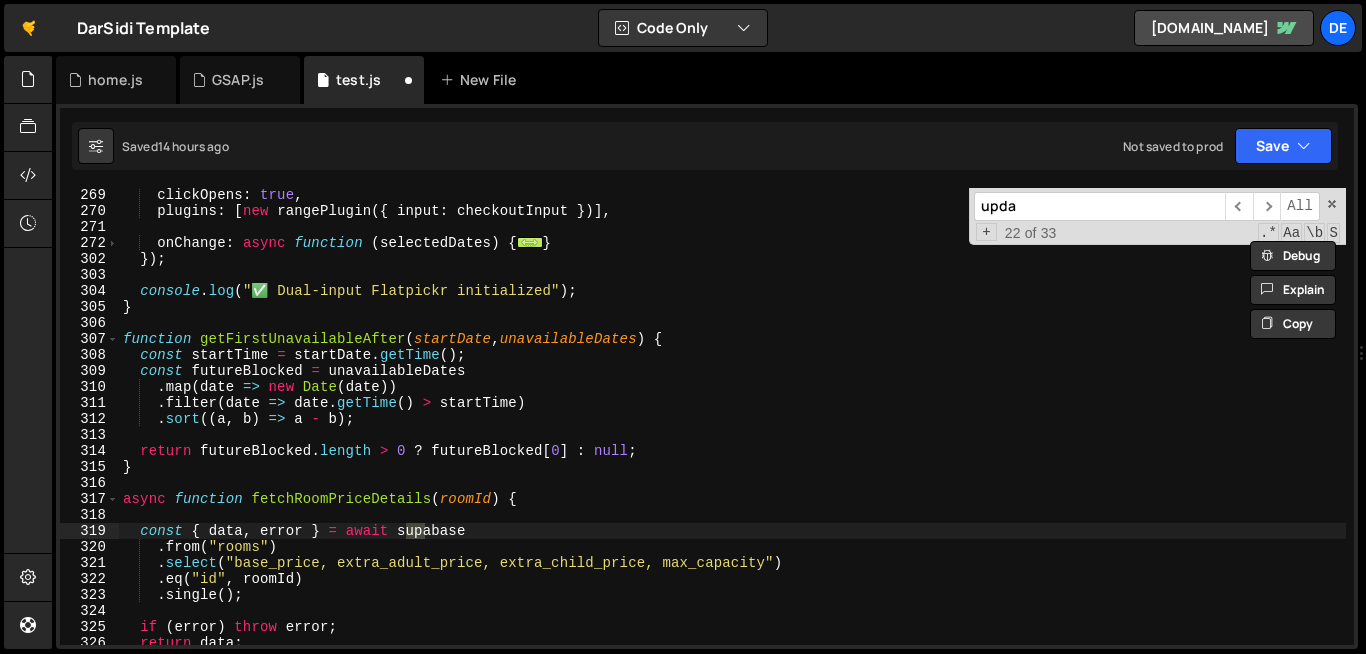 scroll, scrollTop: 4604, scrollLeft: 0, axis: vertical 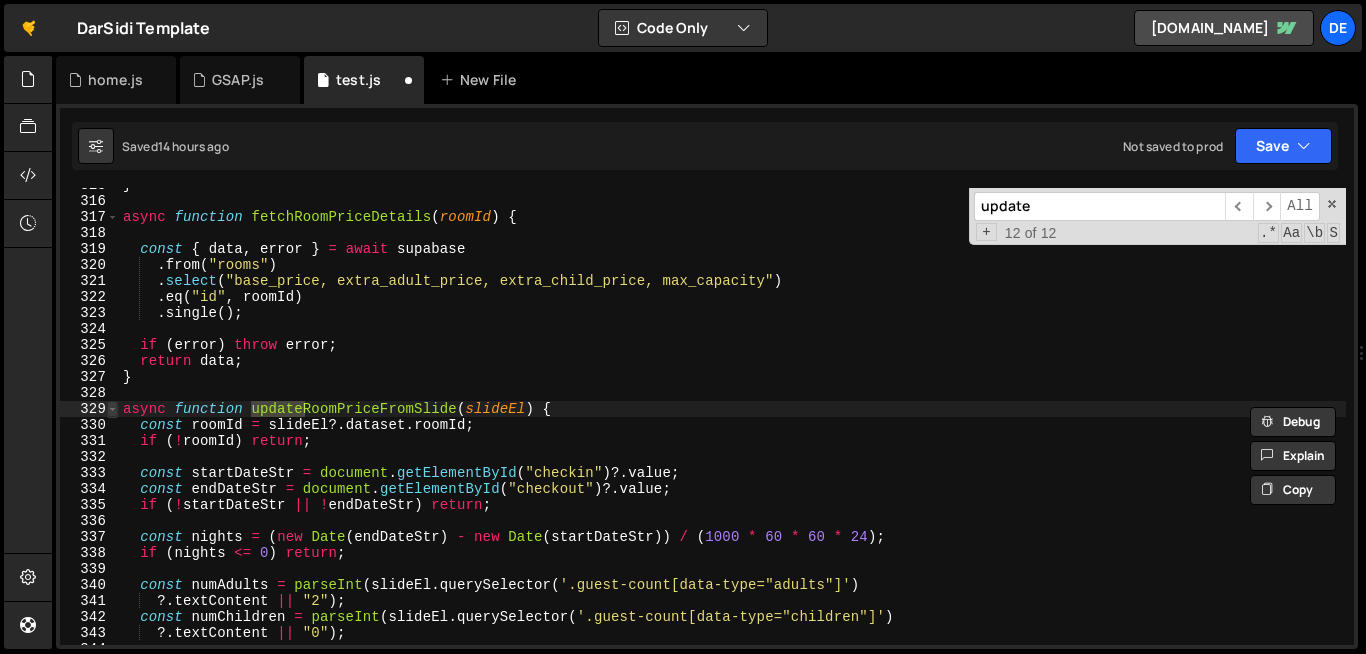 type on "update" 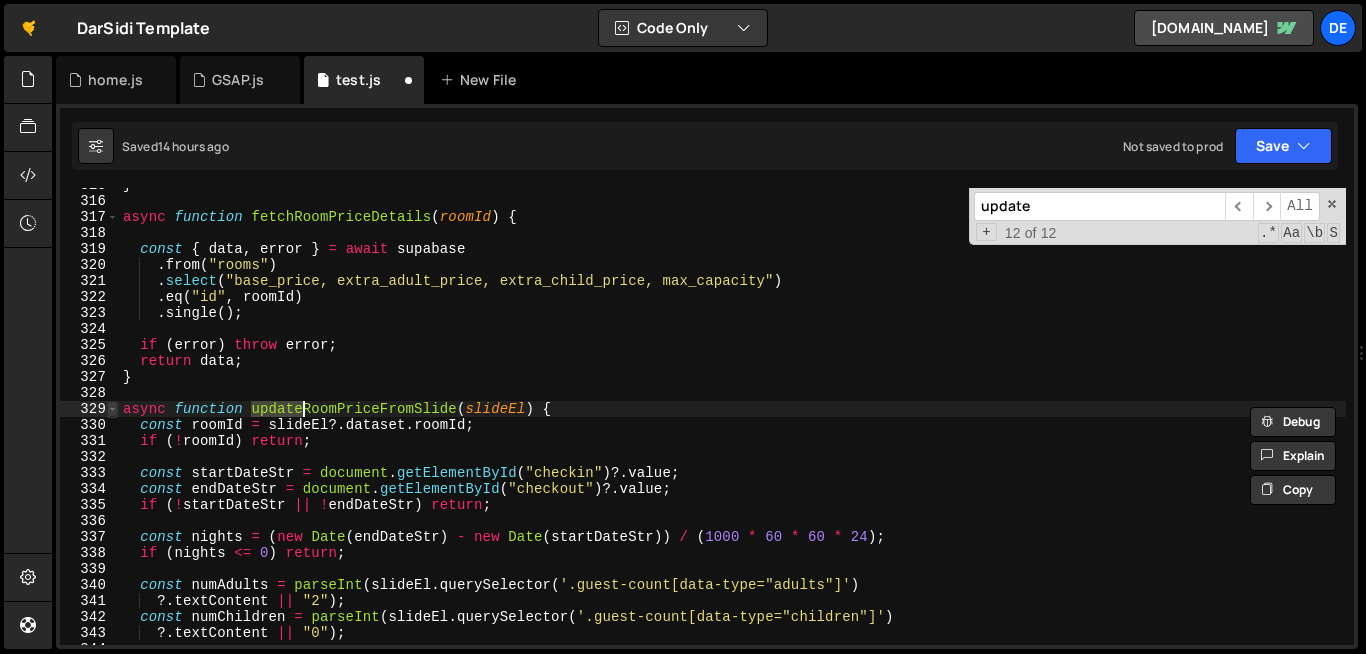 click at bounding box center [112, 409] 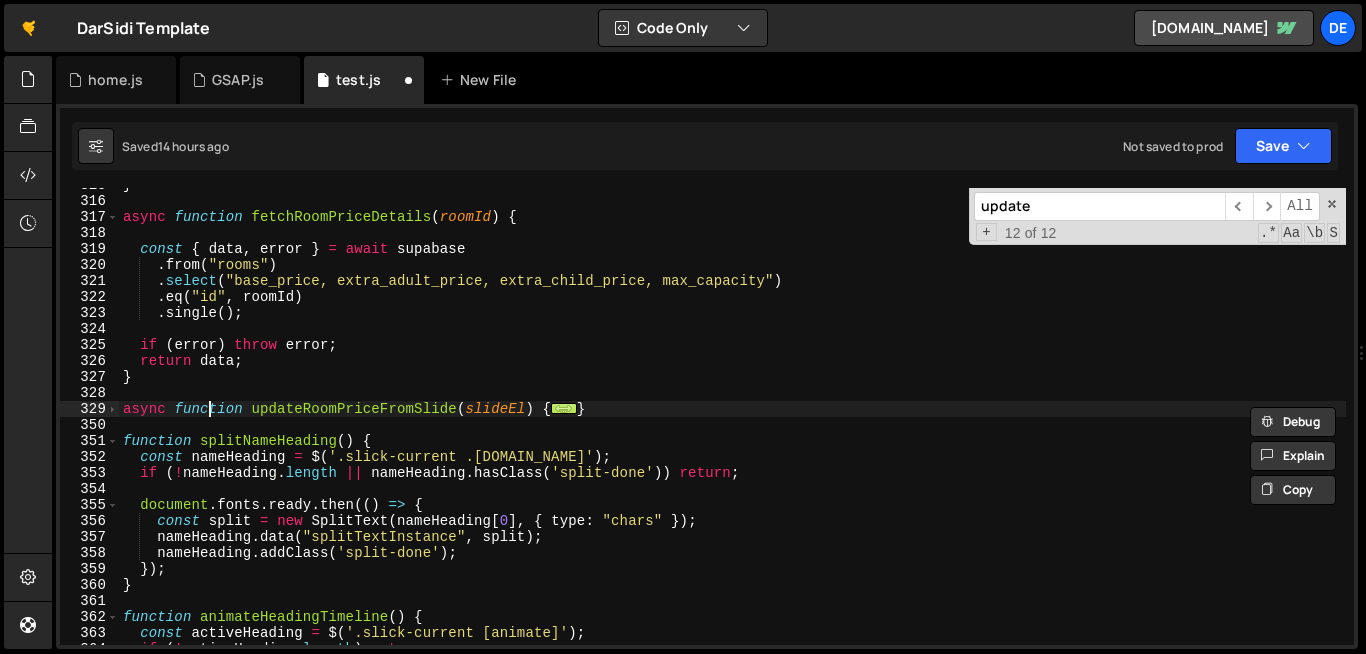 click on "} async   function   fetchRoomPriceDetails ( roomId )   {    const   {   data ,   error   }   =   await   supabase       . from ( "rooms" )       . select ( "base_price, extra_adult_price, extra_child_price, max_capacity" )       . eq ( "id" ,   roomId )       . single ( ) ;    if   ( error )   throw   error ;    return   data ; } async   function   updateRoomPriceFromSlide ( slideEl )   { ... } function   splitNameHeading ( )   {    const   nameHeading   =   $ ( '.slick-current .slider-heading.name' ) ;    if   ( ! nameHeading . length   ||   nameHeading . hasClass ( 'split-done' ))   return ;    document . fonts . ready . then (( )   =>   {       const   split   =   new   SplitText ( nameHeading [ 0 ] ,   {   type :   "chars"   }) ;       nameHeading . data ( "splitTextInstance" ,   split ) ;       nameHeading . addClass ( 'split-done' ) ;    }) ; } function   animateHeadingTimeline ( )   {    const   activeHeading   =   $ ( '.slick-current [animate]' ) ;    if   ( ! activeHeading . length )   return ;" at bounding box center [732, 421] 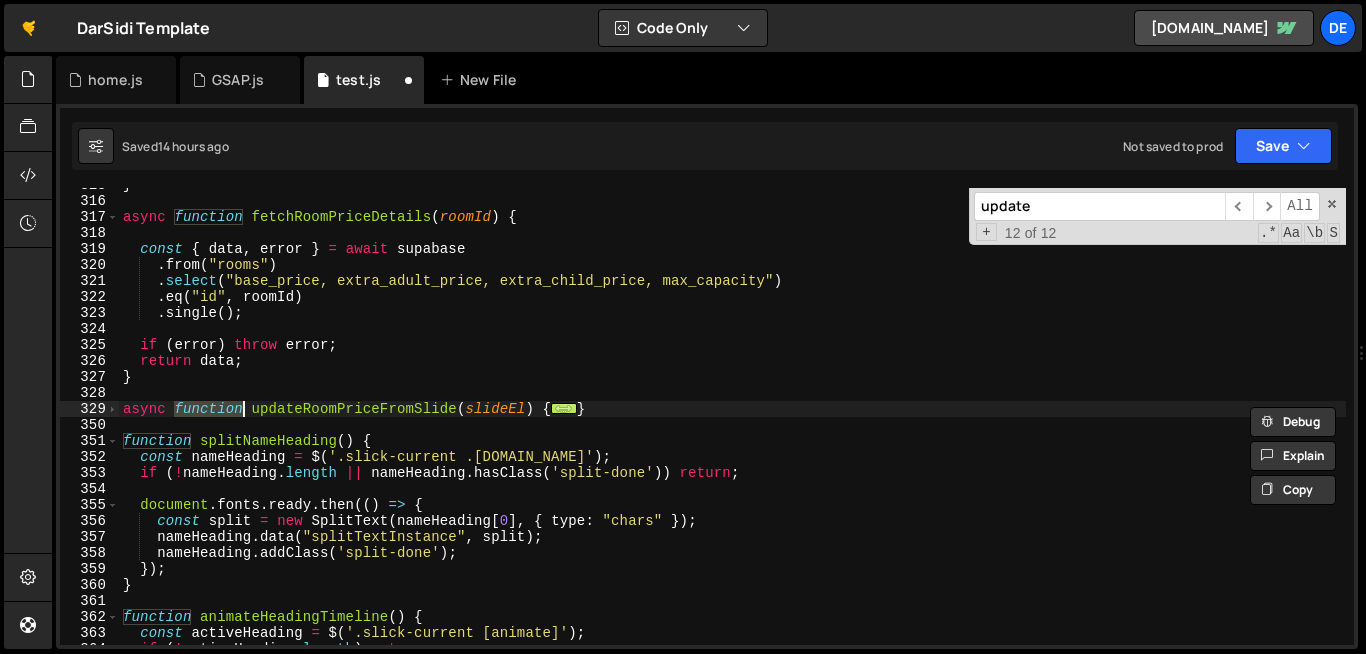 click on "} async   function   fetchRoomPriceDetails ( roomId )   {    const   {   data ,   error   }   =   await   supabase       . from ( "rooms" )       . select ( "base_price, extra_adult_price, extra_child_price, max_capacity" )       . eq ( "id" ,   roomId )       . single ( ) ;    if   ( error )   throw   error ;    return   data ; } async   function   updateRoomPriceFromSlide ( slideEl )   { ... } function   splitNameHeading ( )   {    const   nameHeading   =   $ ( '.slick-current .slider-heading.name' ) ;    if   ( ! nameHeading . length   ||   nameHeading . hasClass ( 'split-done' ))   return ;    document . fonts . ready . then (( )   =>   {       const   split   =   new   SplitText ( nameHeading [ 0 ] ,   {   type :   "chars"   }) ;       nameHeading . data ( "splitTextInstance" ,   split ) ;       nameHeading . addClass ( 'split-done' ) ;    }) ; } function   animateHeadingTimeline ( )   {    const   activeHeading   =   $ ( '.slick-current [animate]' ) ;    if   ( ! activeHeading . length )   return ;" at bounding box center (732, 421) 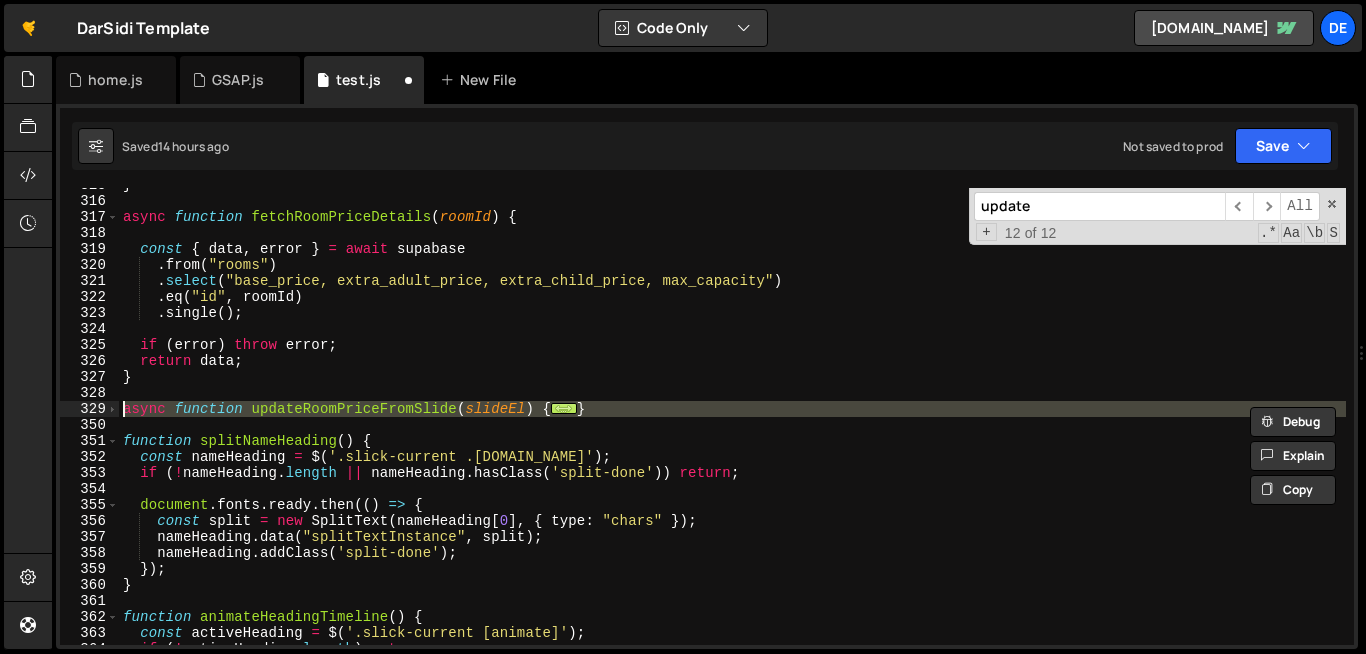 click on "} async   function   fetchRoomPriceDetails ( roomId )   {    const   {   data ,   error   }   =   await   supabase       . from ( "rooms" )       . select ( "base_price, extra_adult_price, extra_child_price, max_capacity" )       . eq ( "id" ,   roomId )       . single ( ) ;    if   ( error )   throw   error ;    return   data ; } async   function   updateRoomPriceFromSlide ( slideEl )   { ... } function   splitNameHeading ( )   {    const   nameHeading   =   $ ( '.slick-current .slider-heading.name' ) ;    if   ( ! nameHeading . length   ||   nameHeading . hasClass ( 'split-done' ))   return ;    document . fonts . ready . then (( )   =>   {       const   split   =   new   SplitText ( nameHeading [ 0 ] ,   {   type :   "chars"   }) ;       nameHeading . data ( "splitTextInstance" ,   split ) ;       nameHeading . addClass ( 'split-done' ) ;    }) ; } function   animateHeadingTimeline ( )   {    const   activeHeading   =   $ ( '.slick-current [animate]' ) ;    if   ( ! activeHeading . length )   return ;" at bounding box center (732, 421) 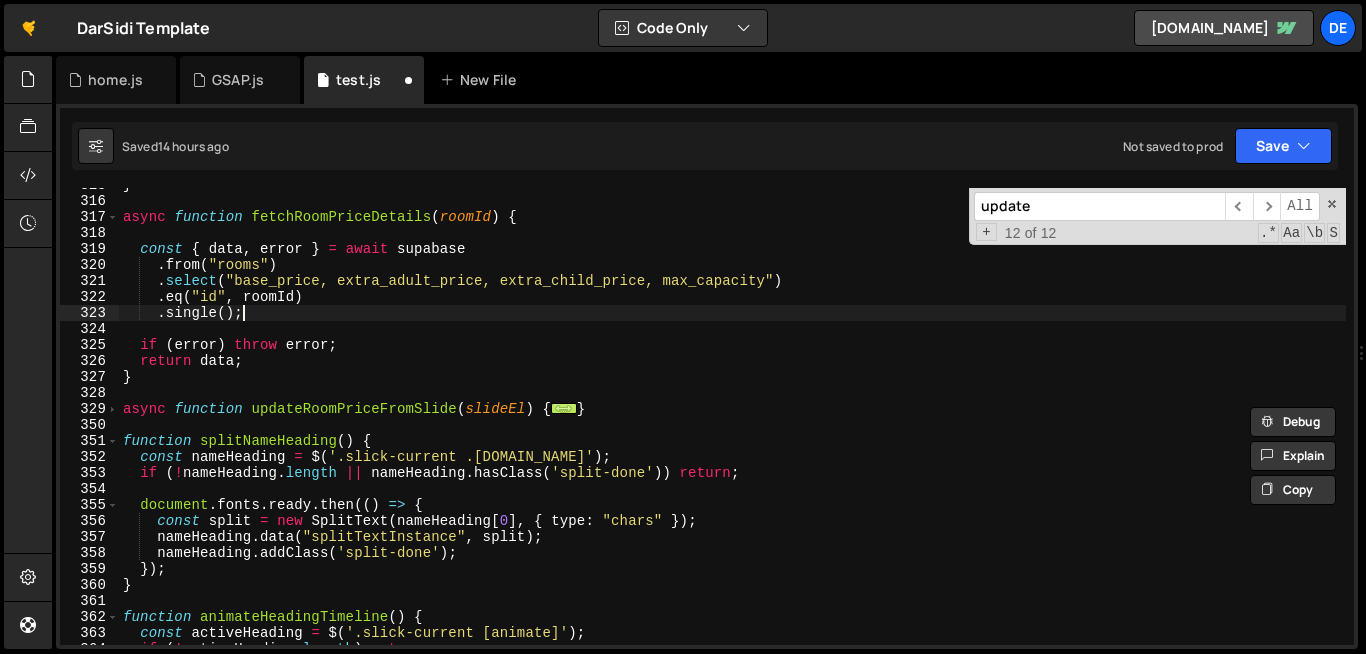 click on "} async   function   fetchRoomPriceDetails ( roomId )   {    const   {   data ,   error   }   =   await   supabase       . from ( "rooms" )       . select ( "base_price, extra_adult_price, extra_child_price, max_capacity" )       . eq ( "id" ,   roomId )       . single ( ) ;    if   ( error )   throw   error ;    return   data ; } async   function   updateRoomPriceFromSlide ( slideEl )   { ... } function   splitNameHeading ( )   {    const   nameHeading   =   $ ( '.slick-current .slider-heading.name' ) ;    if   ( ! nameHeading . length   ||   nameHeading . hasClass ( 'split-done' ))   return ;    document . fonts . ready . then (( )   =>   {       const   split   =   new   SplitText ( nameHeading [ 0 ] ,   {   type :   "chars"   }) ;       nameHeading . data ( "splitTextInstance" ,   split ) ;       nameHeading . addClass ( 'split-done' ) ;    }) ; } function   animateHeadingTimeline ( )   {    const   activeHeading   =   $ ( '.slick-current [animate]' ) ;    if   ( ! activeHeading . length )   return ;" at bounding box center [732, 421] 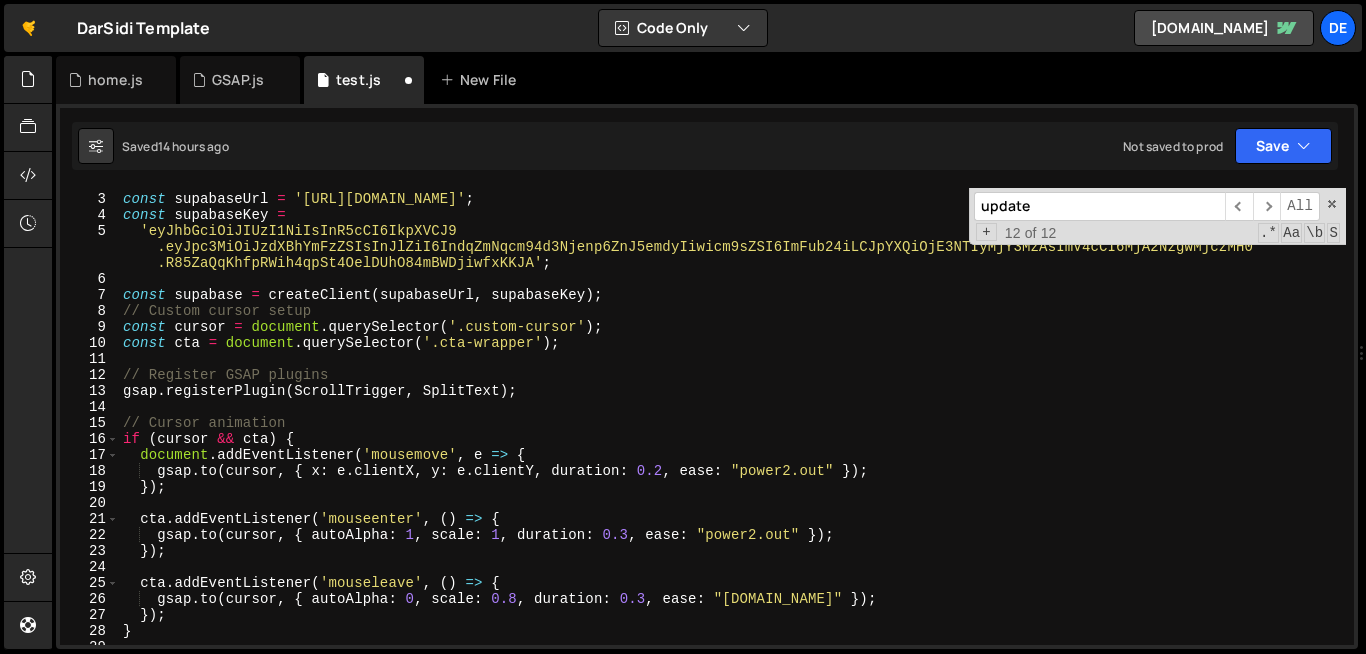 scroll, scrollTop: 29, scrollLeft: 0, axis: vertical 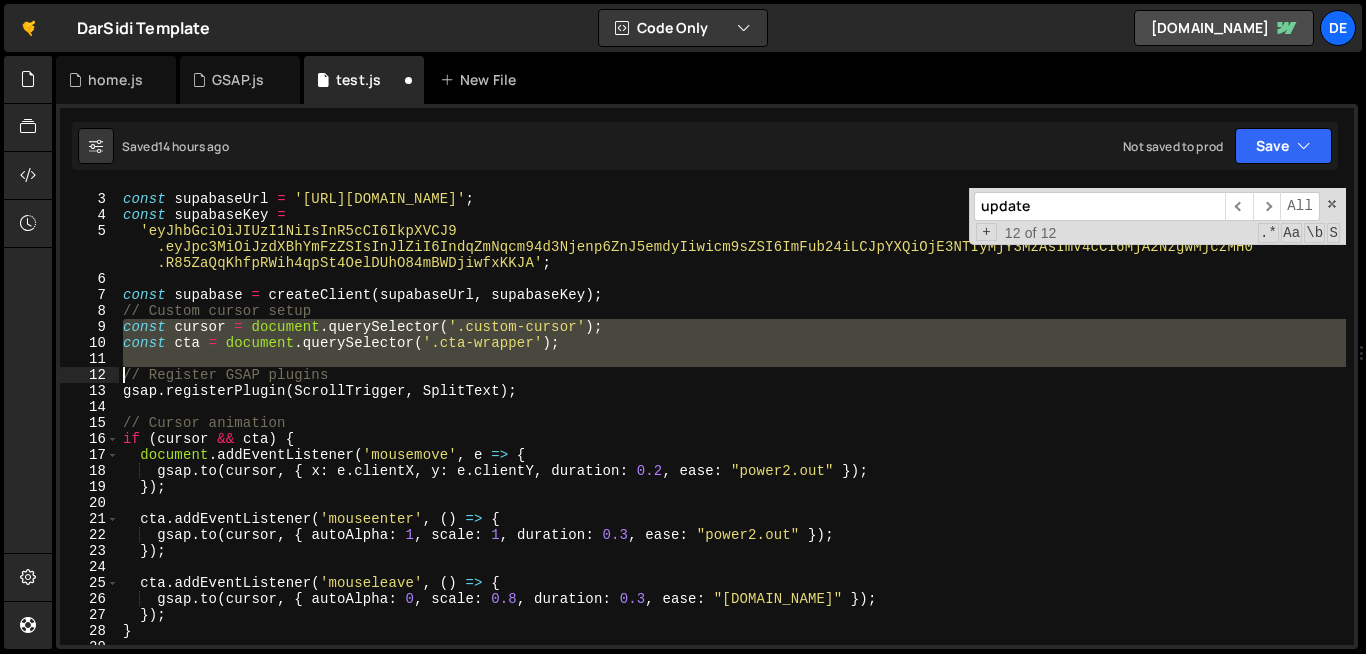 drag, startPoint x: 121, startPoint y: 327, endPoint x: 108, endPoint y: 369, distance: 43.965897 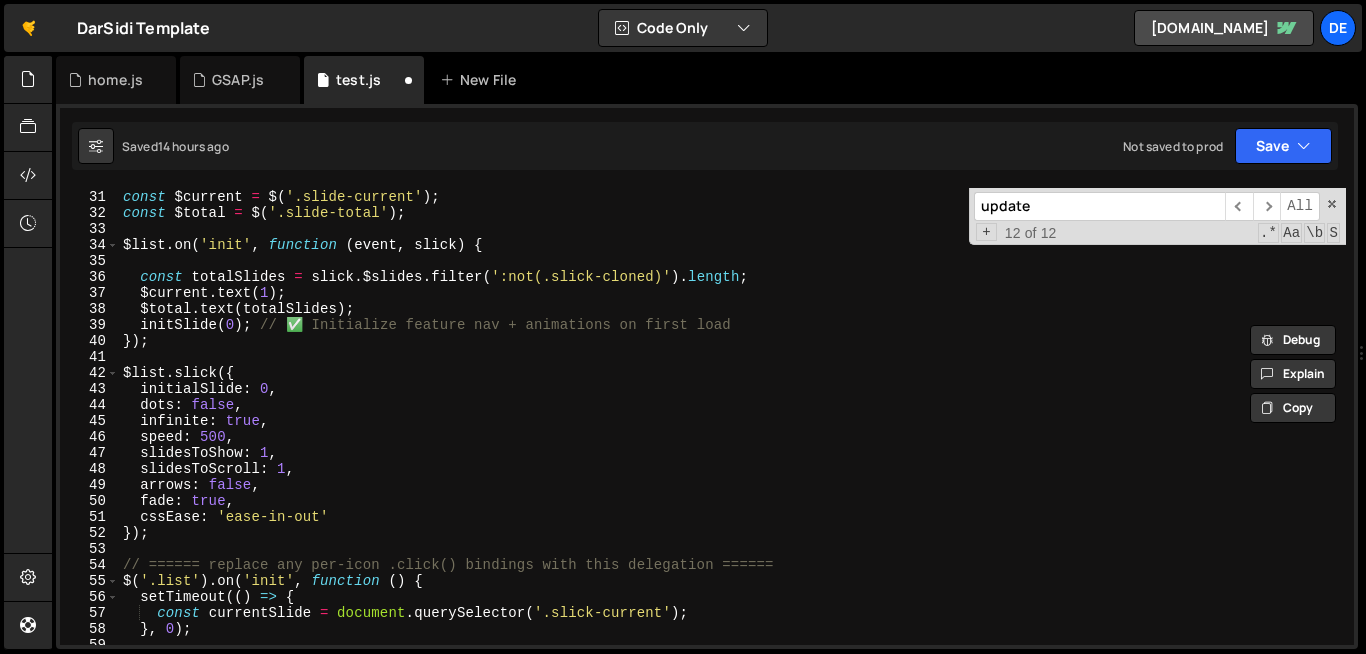 scroll, scrollTop: 513, scrollLeft: 0, axis: vertical 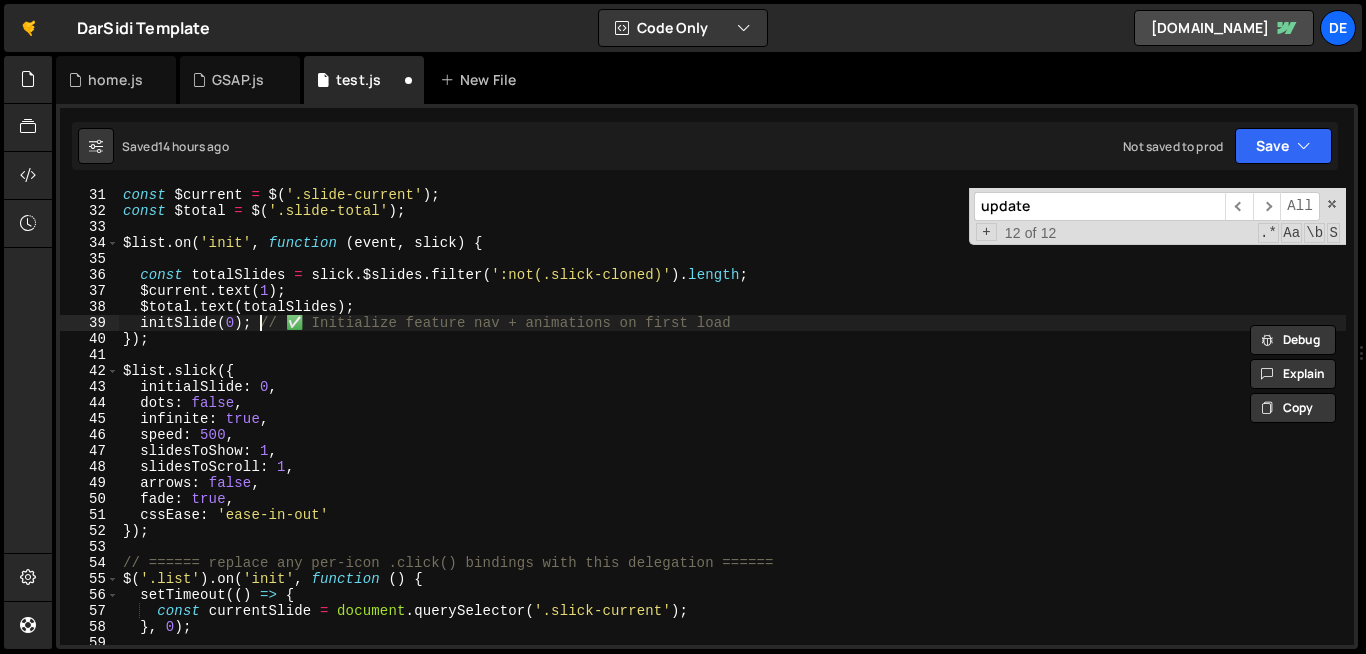 click on "const   $current   =   $ ( '.slide-current' ) ; const   $total   =   $ ( '.slide-total' ) ; $list . on ( 'init' ,   function   ( event ,   slick )   {    const   totalSlides   =   slick . $slides . filter ( ':not(.slick-cloned)' ) . length ;    $current . text ( 1 ) ;    $total . text ( totalSlides ) ;    initSlide ( 0 ) ;   // ✅ Initialize feature nav + animations on first load }) ; $list . slick ({    initialSlide :   0 ,    dots :   false ,    infinite :   true ,    speed :   500 ,    slidesToShow :   1 ,    slidesToScroll :   1 ,    arrows :   false ,    fade :   true ,    cssEase :   'ease-in-out' }) ; // ====== replace any per-icon .click() bindings with this delegation ====== $ ( '.list' ) . on ( 'init' ,   function   ( )   {    setTimeout (( )   =>   {       const   currentSlide   =   document . querySelector ( '.slick-current' ) ;    } ,   0 ) ;    // Feature icon nav" at bounding box center [732, 431] 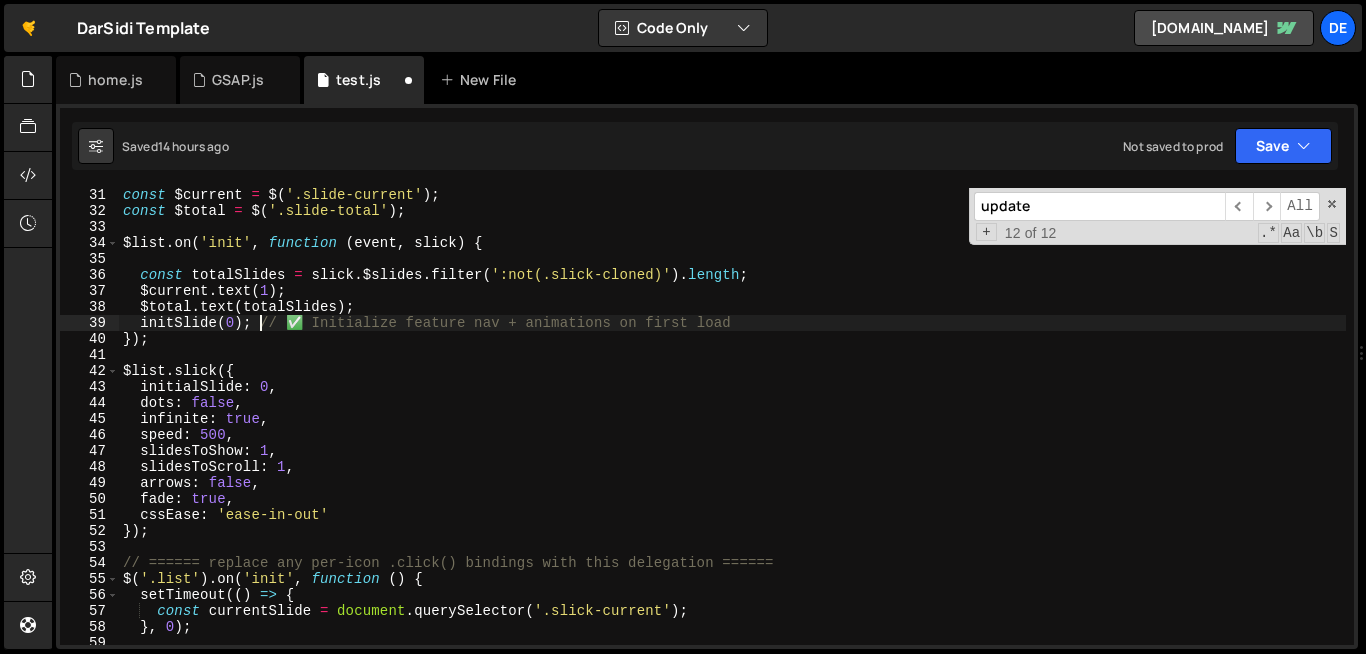 scroll, scrollTop: 0, scrollLeft: 1, axis: horizontal 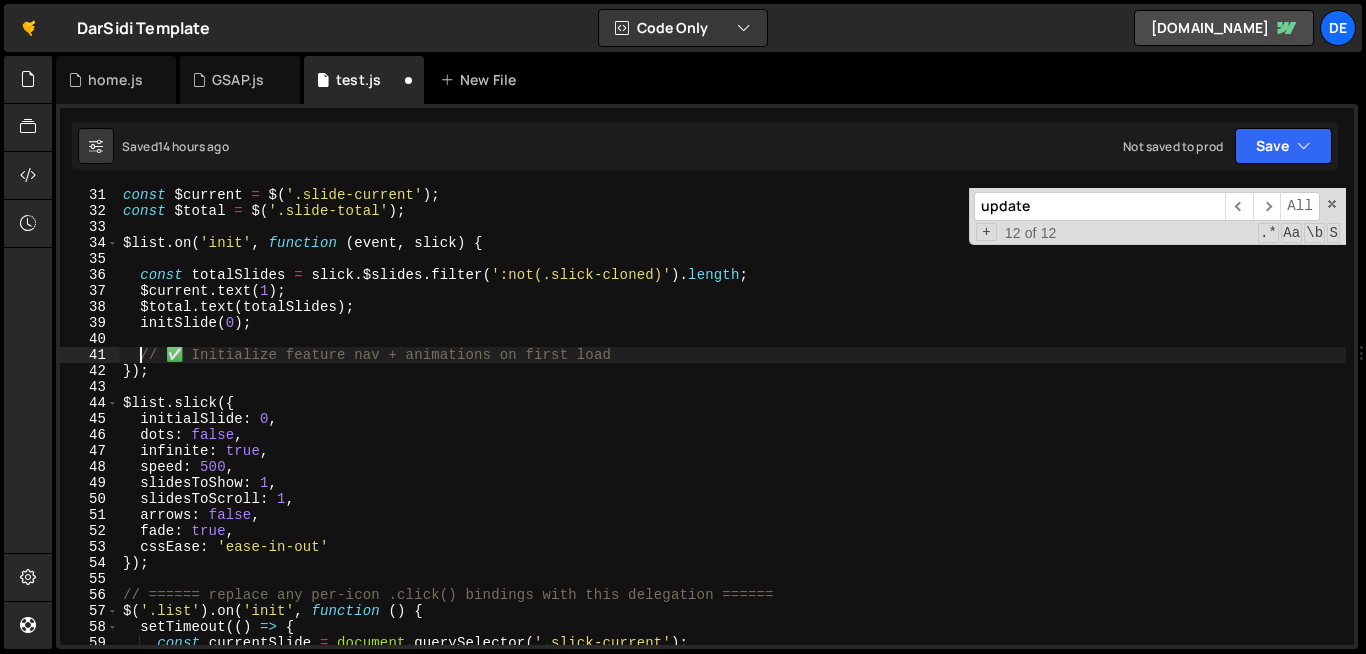 click on "const   $current   =   $ ( '.slide-current' ) ; const   $total   =   $ ( '.slide-total' ) ; $list . on ( 'init' ,   function   ( event ,   slick )   {    const   totalSlides   =   slick . $slides . filter ( ':not(.slick-cloned)' ) . length ;    $current . text ( 1 ) ;    $total . text ( totalSlides ) ;    initSlide ( 0 ) ;         // ✅ Initialize feature nav + animations on first load }) ; $list . slick ({    initialSlide :   0 ,    dots :   false ,    infinite :   true ,    speed :   500 ,    slidesToShow :   1 ,    slidesToScroll :   1 ,    arrows :   false ,    fade :   true ,    cssEase :   'ease-in-out' }) ; // ====== replace any per-icon .click() bindings with this delegation ====== $ ( '.list' ) . on ( 'init' ,   function   ( )   {    setTimeout (( )   =>   {       const   currentSlide   =   document . querySelector ( '.slick-current' ) ;    } ,   0 ) ;" at bounding box center [732, 431] 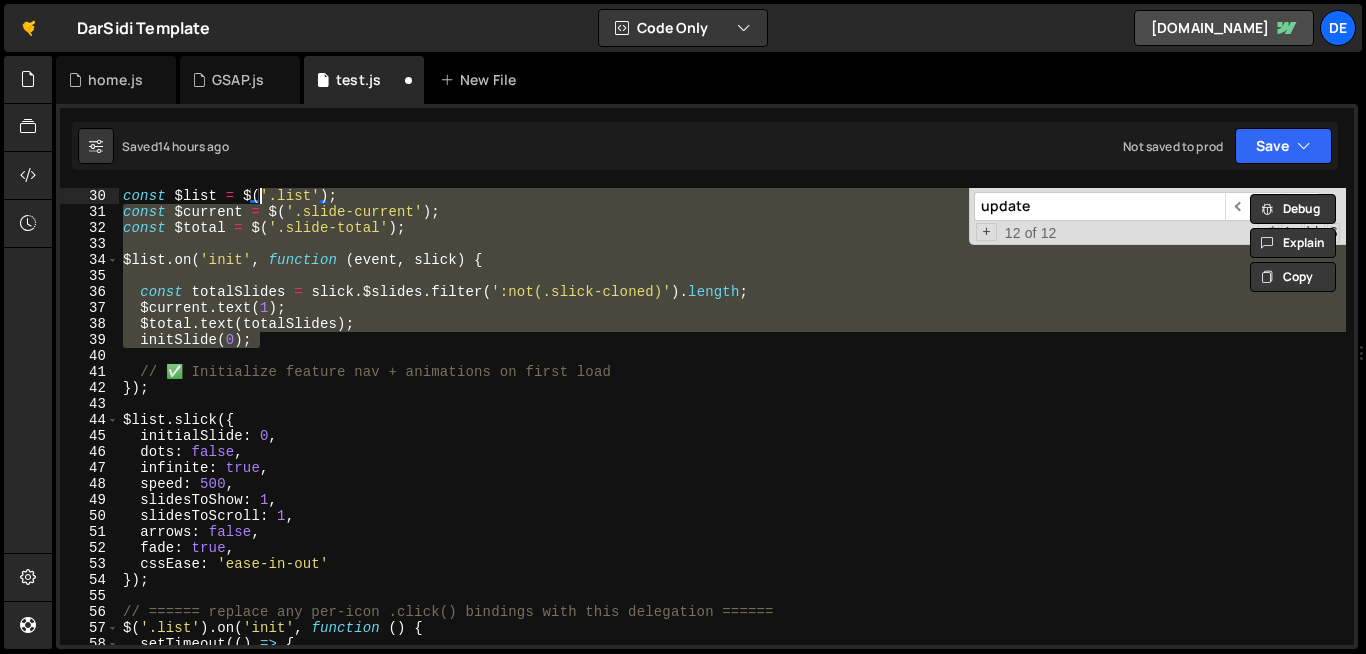 scroll, scrollTop: 480, scrollLeft: 0, axis: vertical 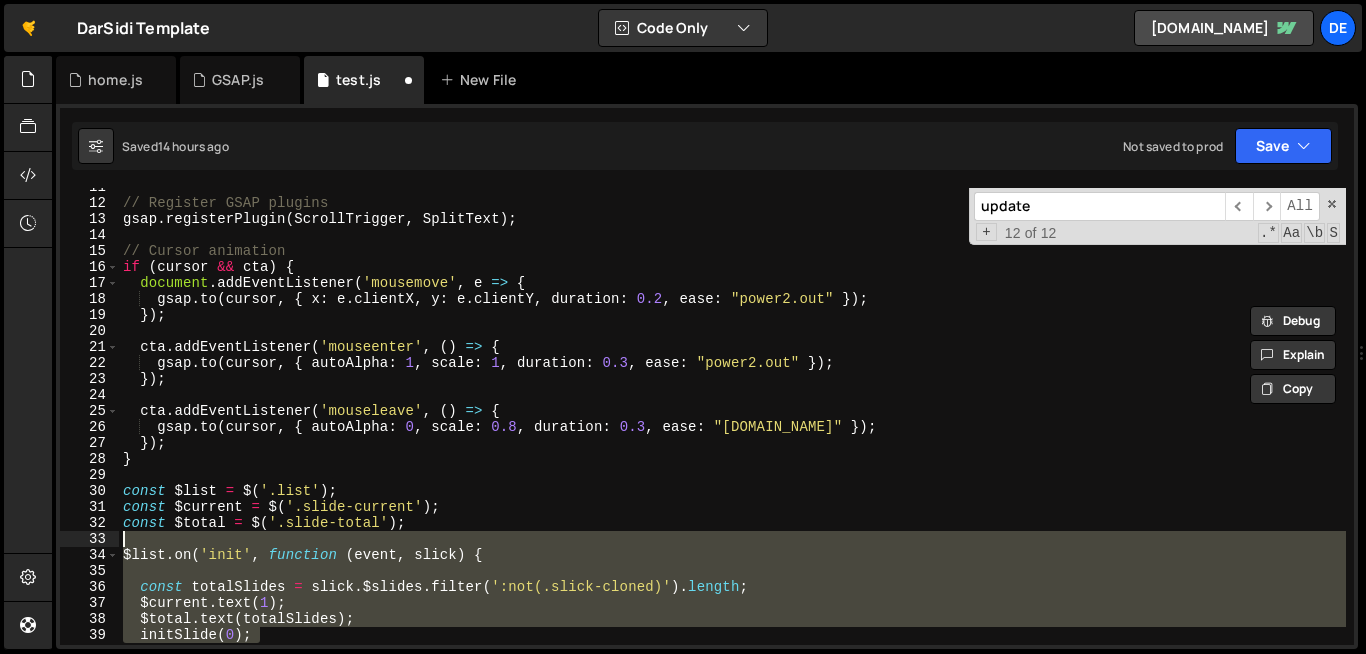 click on "// Register GSAP plugins gsap . registerPlugin ( ScrollTrigger ,   SplitText ) ; // Cursor animation if   ( cursor   &&   cta )   {    document . addEventListener ( 'mousemove' ,   e   =>   {       gsap . to ( cursor ,   {   x :   e . clientX ,   y :   e . clientY ,   duration :   0.2 ,   ease :   "power2.out"   }) ;    }) ;    cta . addEventListener ( 'mouseenter' ,   ( )   =>   {       gsap . to ( cursor ,   {   autoAlpha :   1 ,   scale :   1 ,   duration :   0.3 ,   ease :   "power2.out"   }) ;    }) ;    cta . addEventListener ( 'mouseleave' ,   ( )   =>   {       gsap . to ( cursor ,   {   autoAlpha :   0 ,   scale :   0.8 ,   duration :   0.3 ,   ease :   "power2.in"   }) ;    }) ; } const   $list   =   $ ( '.list' ) ; const   $current   =   $ ( '.slide-current' ) ; const   $total   =   $ ( '.slide-total' ) ; $list . on ( 'init' ,   function   ( event ,   slick )   {    const   totalSlides   =   slick . $slides . filter ( ':not(.slick-cloned)' ) . length ;    $current . text ( 1 ) ;    $total . text (" at bounding box center (732, 423) 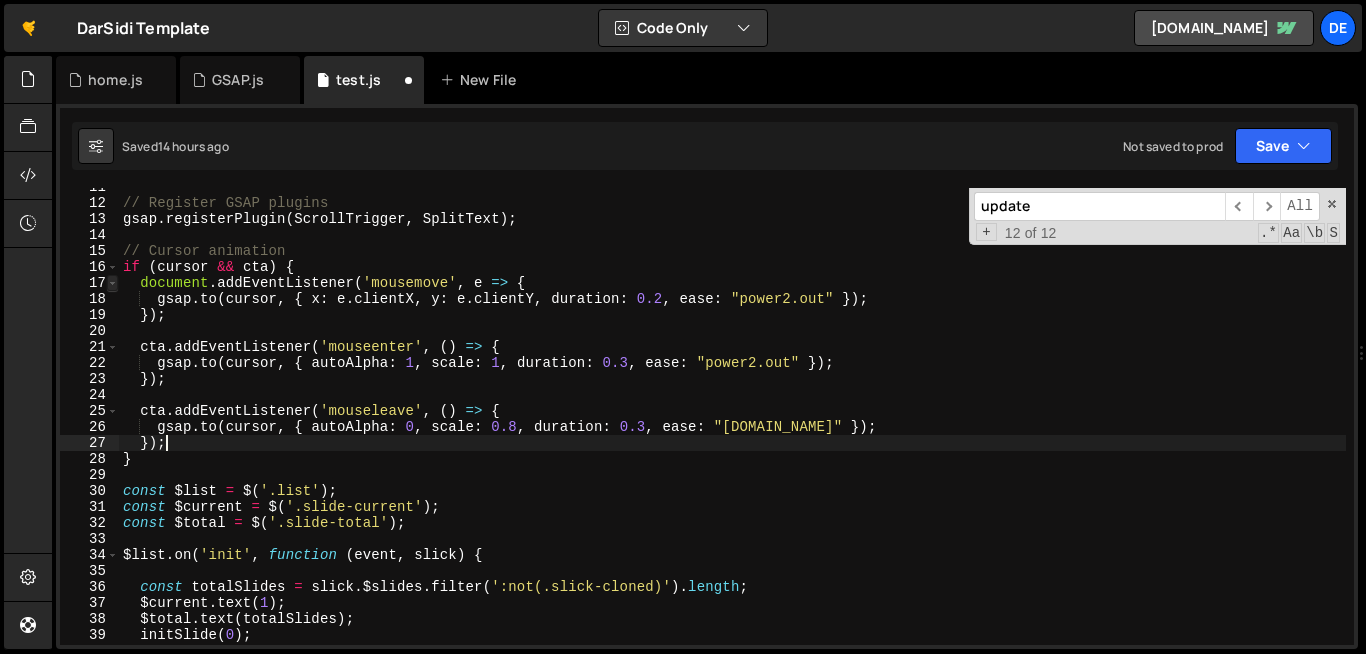 click at bounding box center [112, 283] 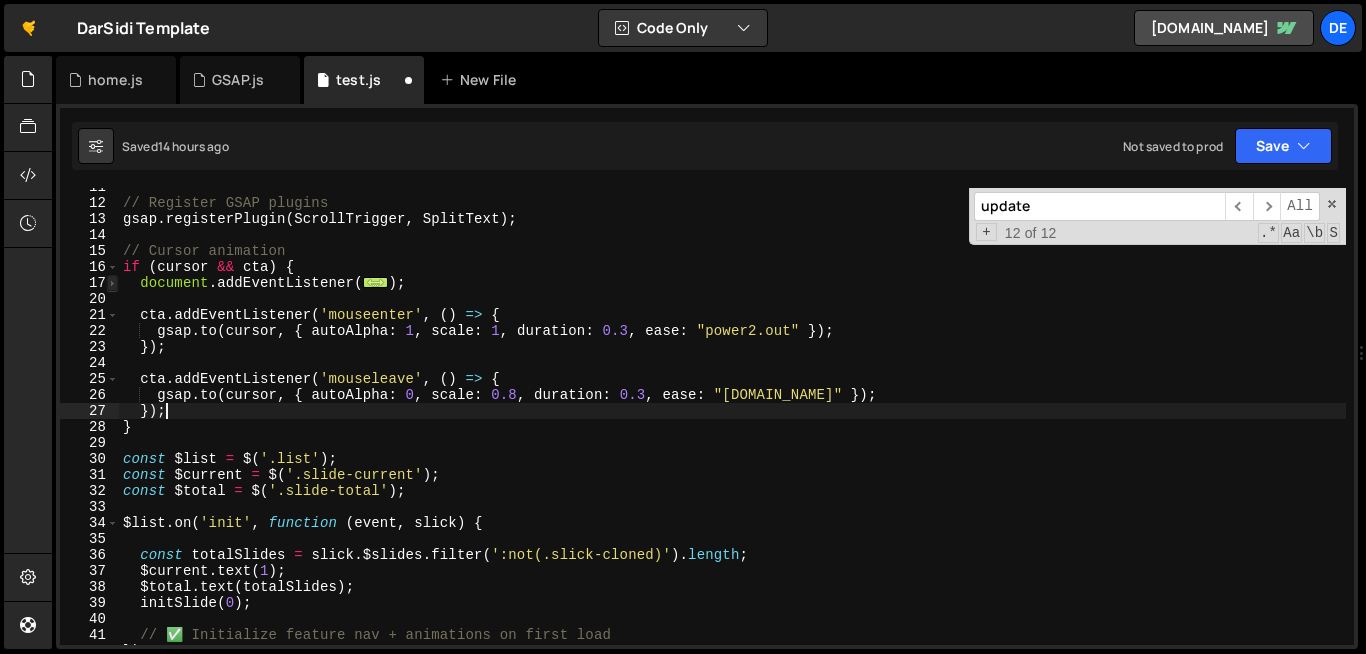 click at bounding box center (112, 283) 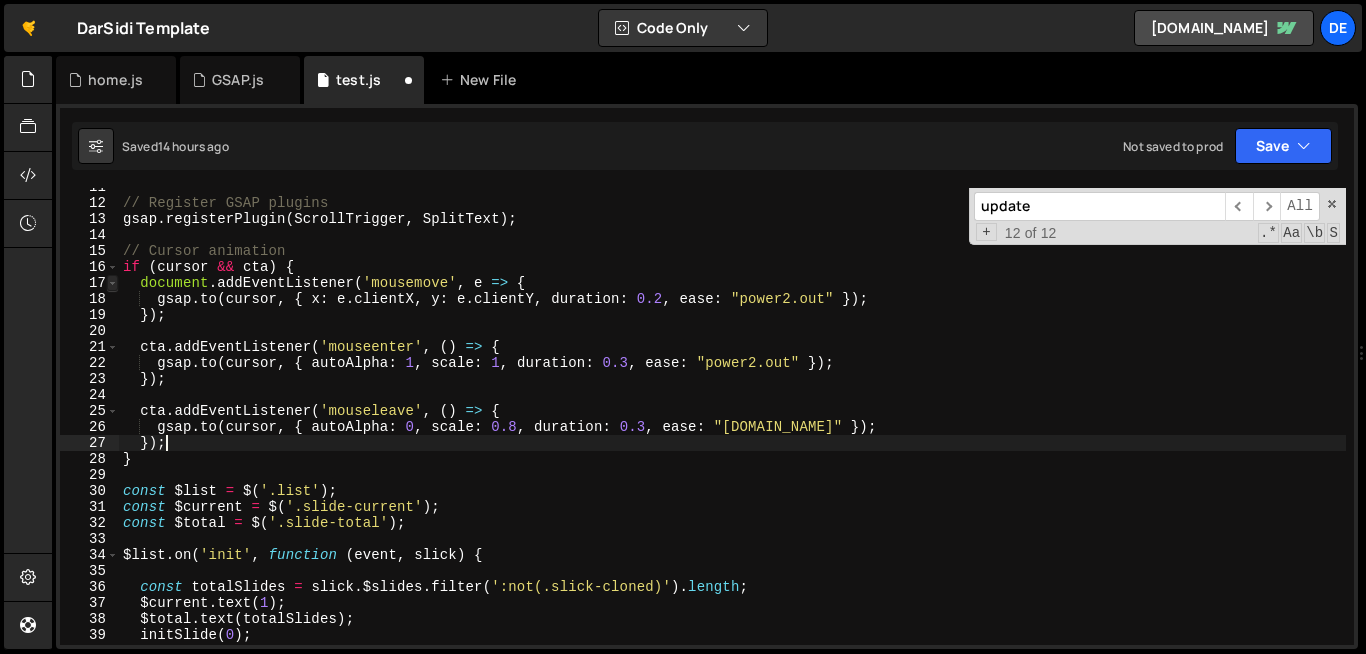 click at bounding box center [112, 283] 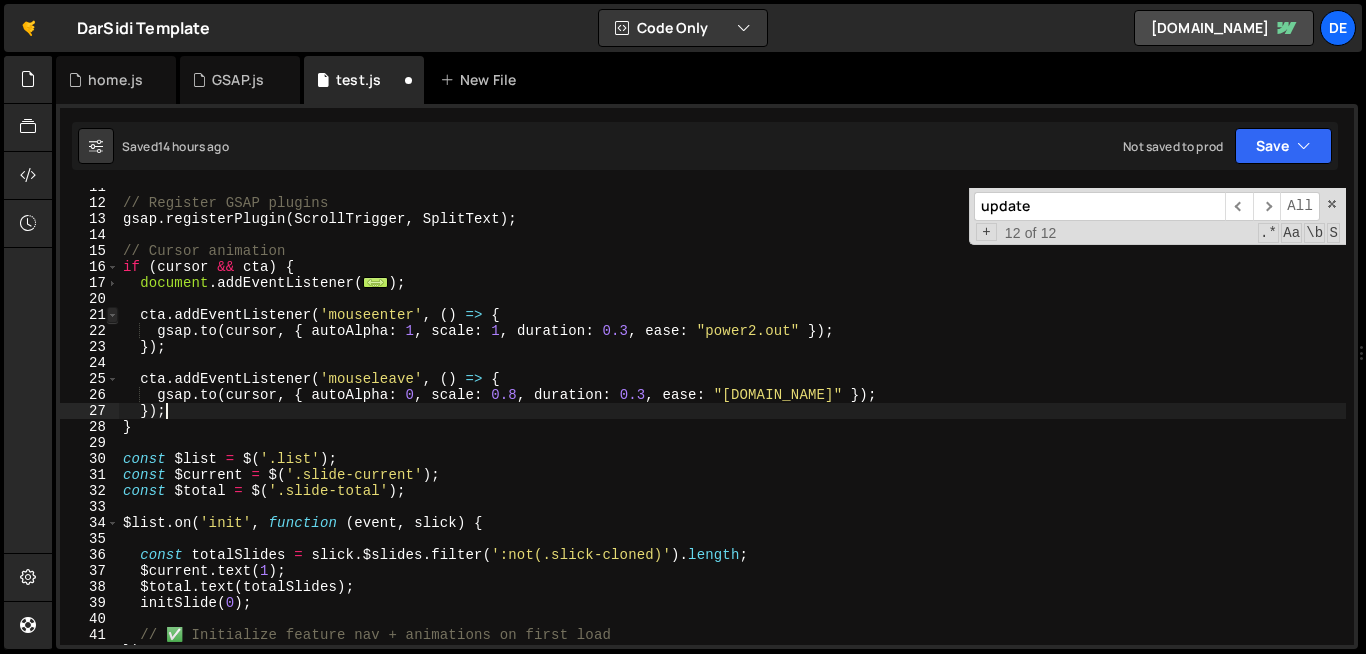 click at bounding box center [112, 315] 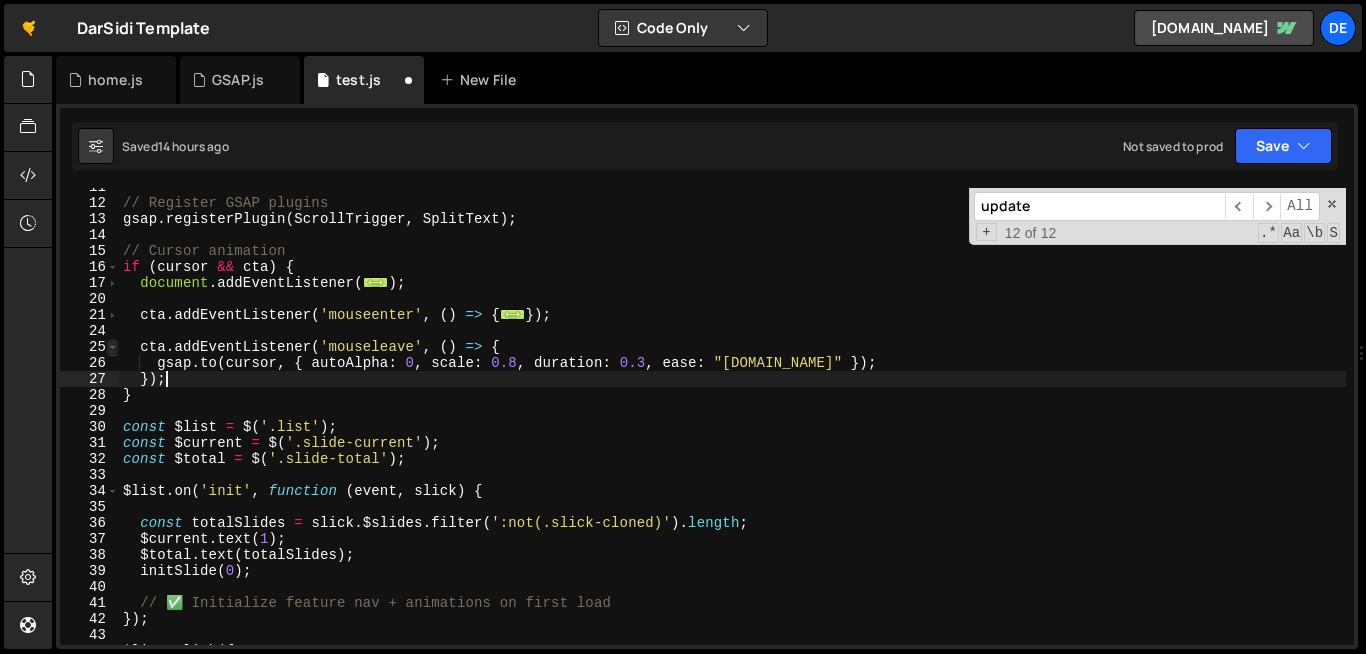 click at bounding box center (112, 347) 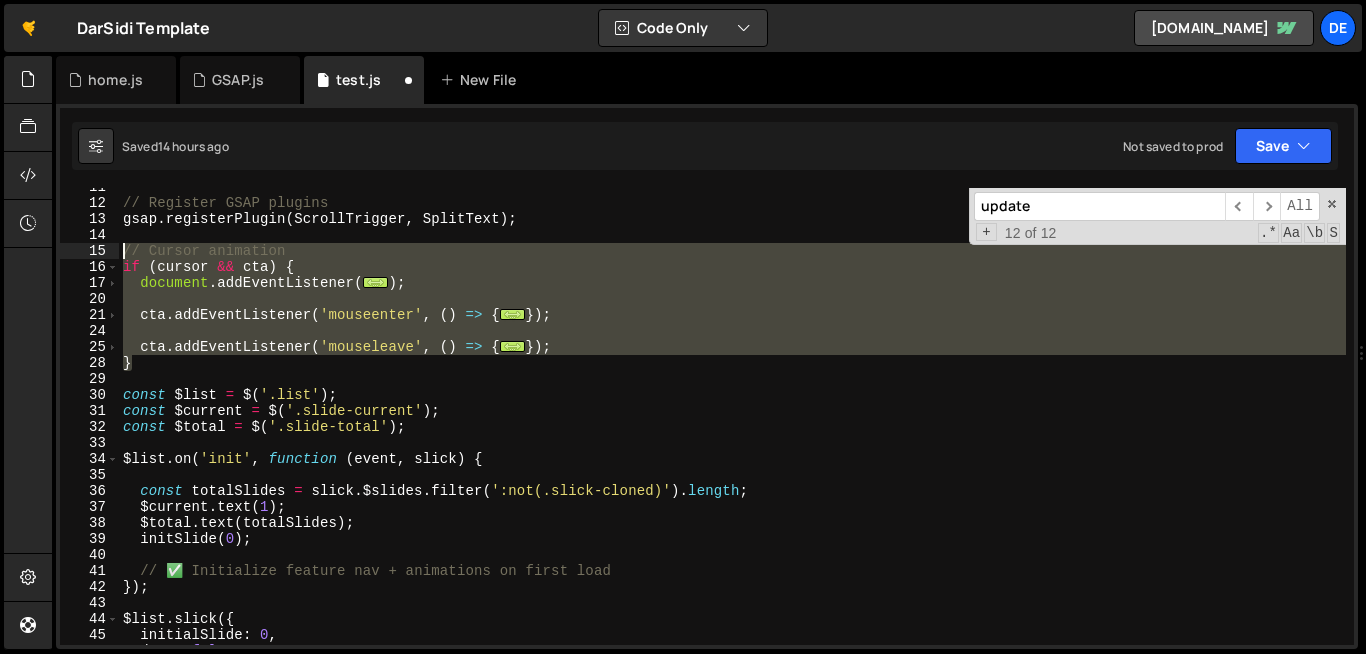 drag, startPoint x: 168, startPoint y: 368, endPoint x: 95, endPoint y: 261, distance: 129.52992 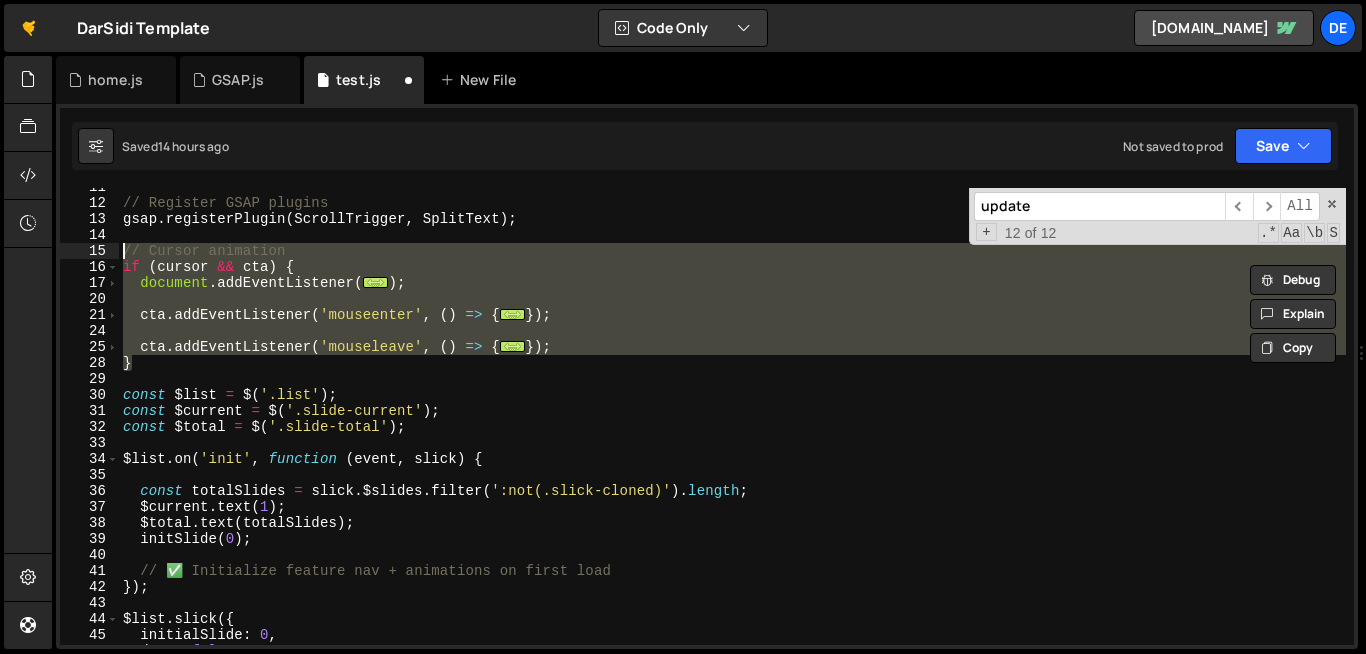 click on "// Register GSAP plugins gsap . registerPlugin ( ScrollTrigger ,   SplitText ) ; // Cursor animation if   ( cursor   &&   cta )   {    document . addEventListener ( ... ) ;    cta . addEventListener ( 'mouseenter' ,   ( )   =>   { ... }) ;    cta . addEventListener ( 'mouseleave' ,   ( )   =>   { ... }) ; } const   $list   =   $ ( '.list' ) ; const   $current   =   $ ( '.slide-current' ) ; const   $total   =   $ ( '.slide-total' ) ; $list . on ( 'init' ,   function   ( event ,   slick )   {    const   totalSlides   =   slick . $slides . filter ( ':not(.slick-cloned)' ) . length ;    $current . text ( 1 ) ;    $total . text ( totalSlides ) ;    initSlide ( 0 ) ;         // ✅ Initialize feature nav + animations on first load }) ; $list . slick ({    initialSlide :   0 ,    dots :   false ," at bounding box center [732, 423] 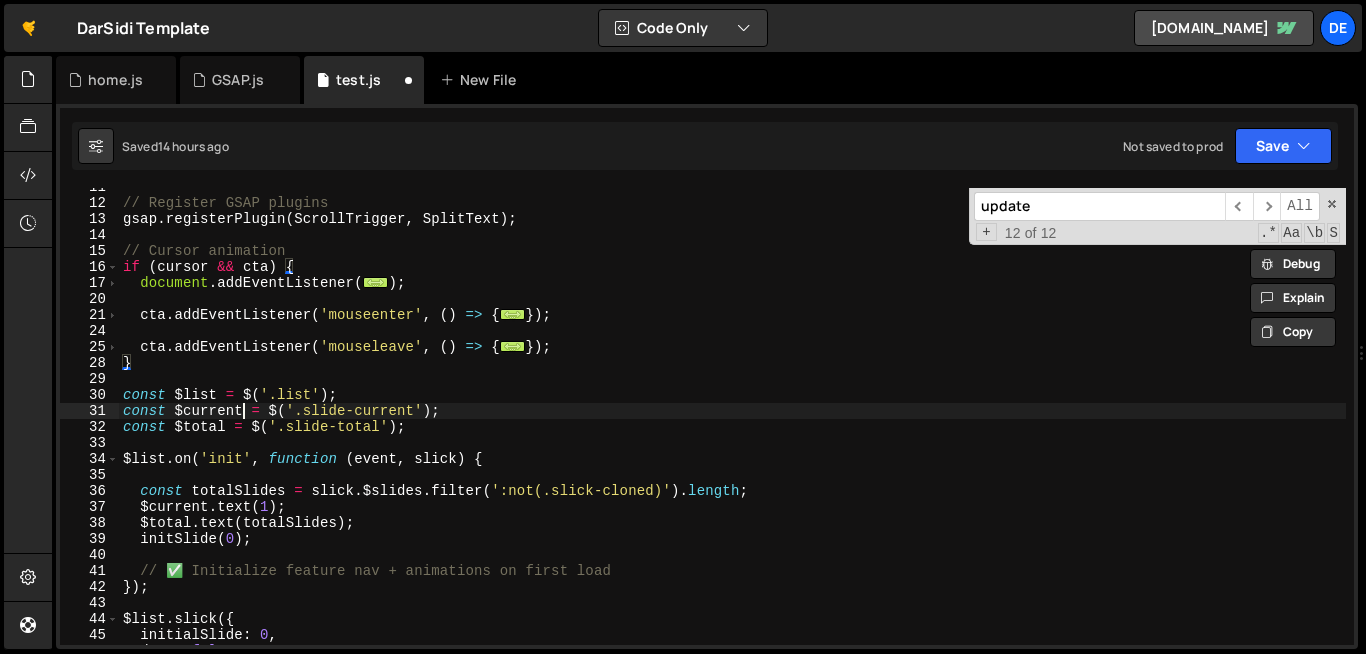 click on "// Register GSAP plugins gsap . registerPlugin ( ScrollTrigger ,   SplitText ) ; // Cursor animation if   ( cursor   &&   cta )   {    document . addEventListener ( ... ) ;    cta . addEventListener ( 'mouseenter' ,   ( )   =>   { ... }) ;    cta . addEventListener ( 'mouseleave' ,   ( )   =>   { ... }) ; } const   $list   =   $ ( '.list' ) ; const   $current   =   $ ( '.slide-current' ) ; const   $total   =   $ ( '.slide-total' ) ; $list . on ( 'init' ,   function   ( event ,   slick )   {    const   totalSlides   =   slick . $slides . filter ( ':not(.slick-cloned)' ) . length ;    $current . text ( 1 ) ;    $total . text ( totalSlides ) ;    initSlide ( 0 ) ;         // ✅ Initialize feature nav + animations on first load }) ; $list . slick ({    initialSlide :   0 ,    dots :   false ," at bounding box center (732, 423) 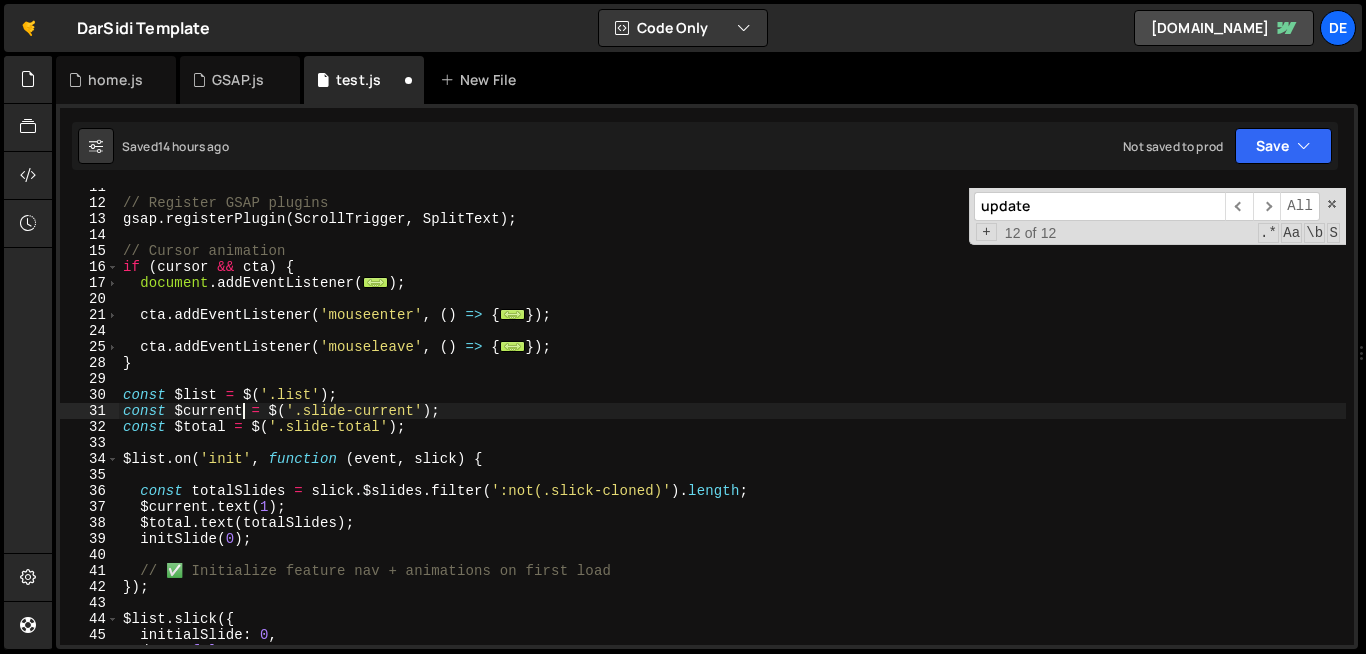 type on "}" 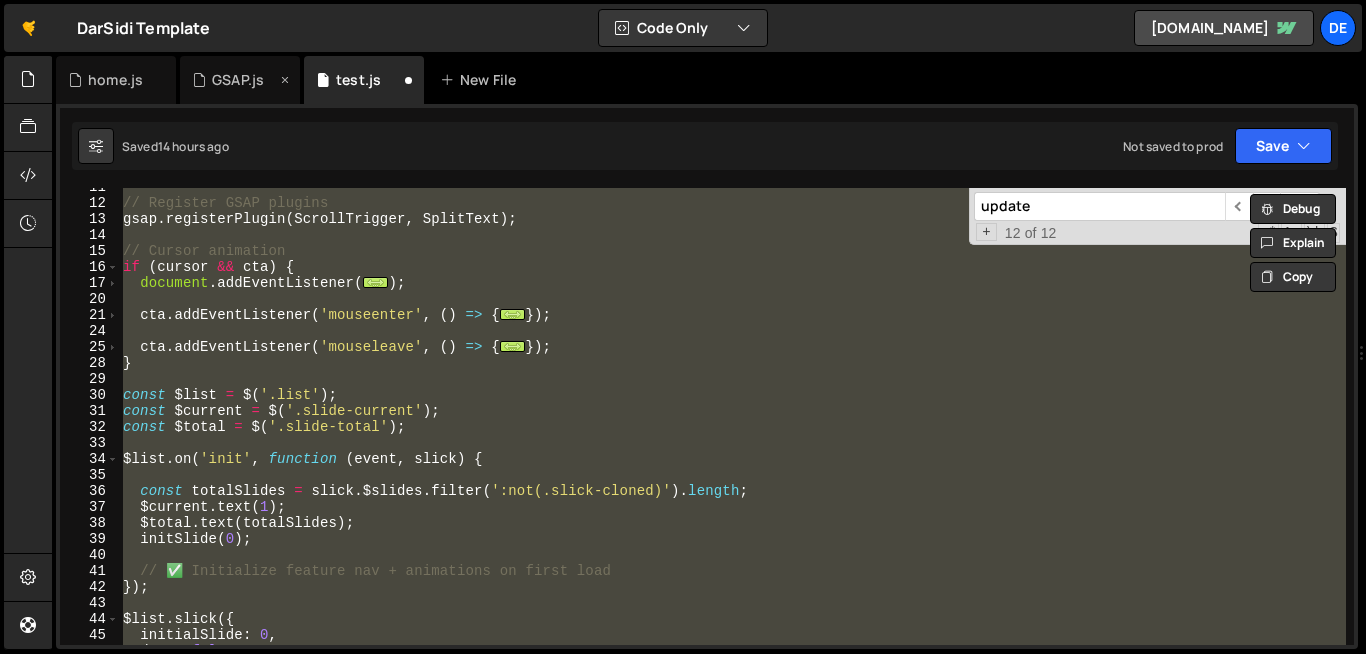 click on "GSAP.js" at bounding box center (240, 80) 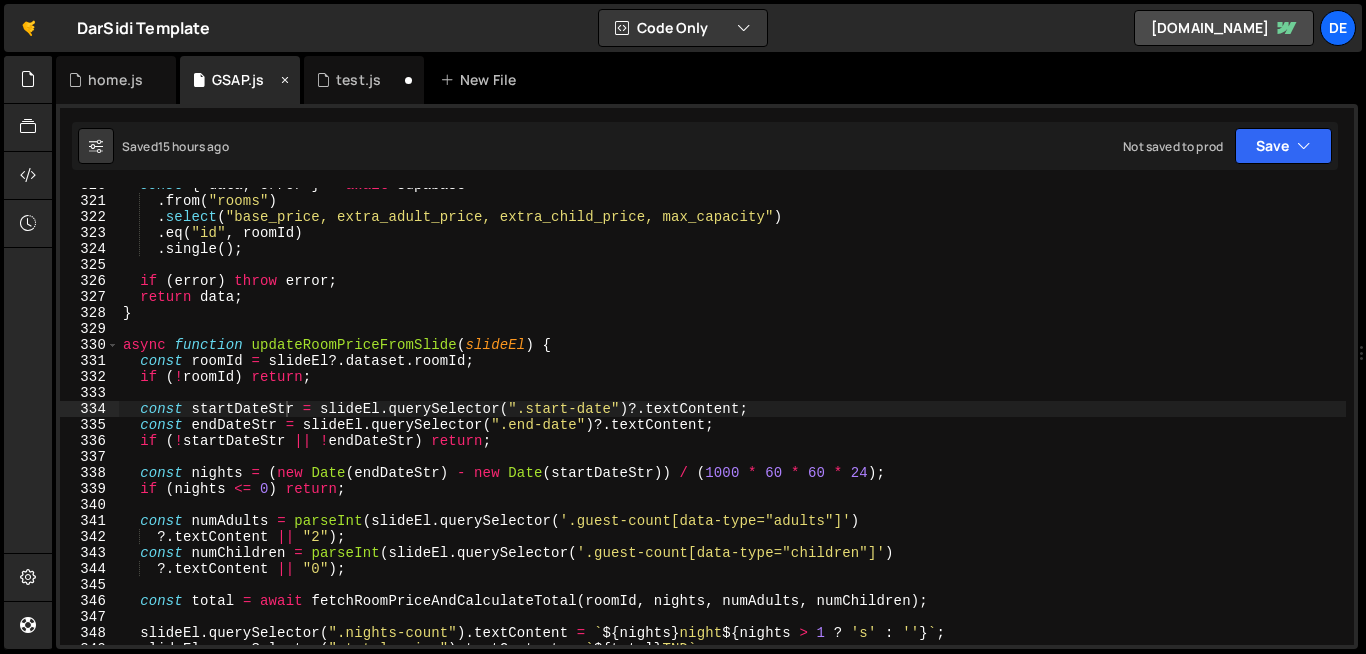scroll, scrollTop: 5148, scrollLeft: 0, axis: vertical 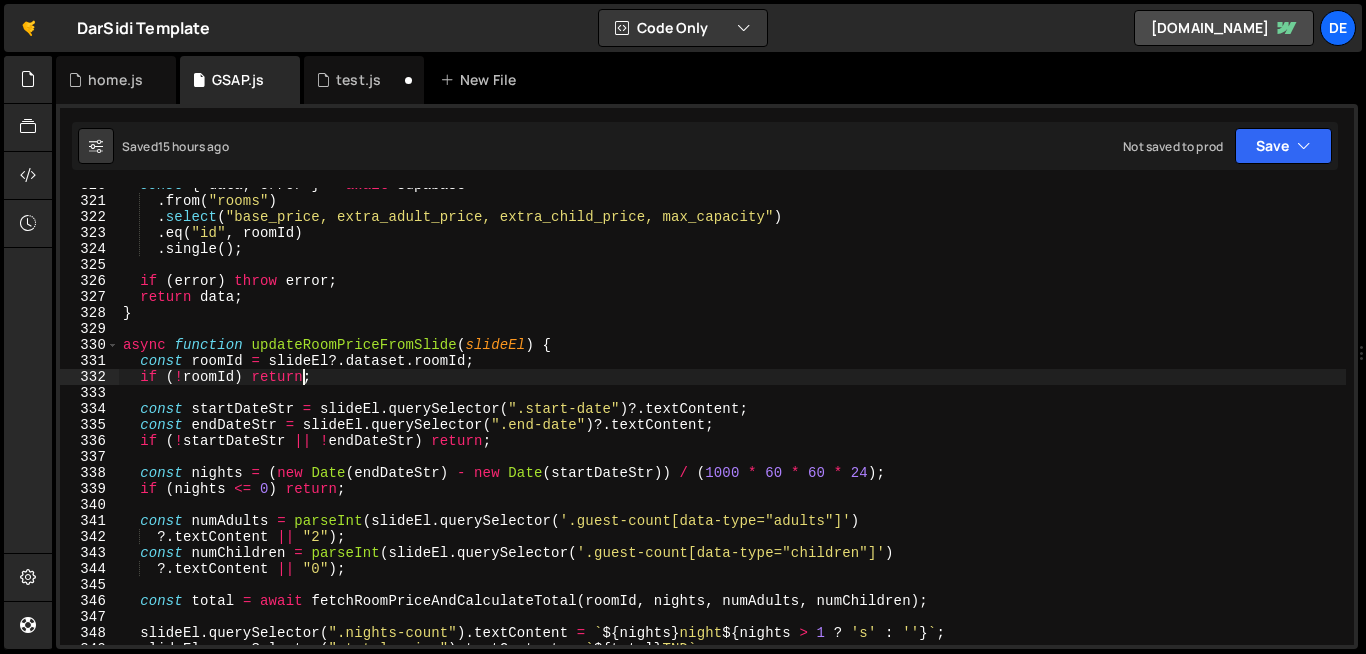 click on "const   {   data ,   error   }   =   await   supabase       . from ( "rooms" )       . select ( "base_price, extra_adult_price, extra_child_price, max_capacity" )       . eq ( "id" ,   roomId )       . single ( ) ;    if   ( error )   throw   error ;    return   data ; } async   function   updateRoomPriceFromSlide ( slideEl )   {    const   roomId   =   slideEl ?. dataset . roomId ;    if   ( ! roomId )   return ;    const   startDateStr   =   slideEl . querySelector ( ".start-date" ) ?. textContent ;    const   endDateStr   =   slideEl . querySelector ( ".end-date" ) ?. textContent ;    if   ( ! startDateStr   ||   ! endDateStr )   return ;    const   nights   =   ( new   Date ( endDateStr )   -   new   Date ( startDateStr ))   /   ( 1000   *   60   *   60   *   24 ) ;    if   ( nights   <=   0 )   return ;    const   numAdults   =   parseInt ( slideEl . querySelector ( '.guest-count[data-type="adults"]' )       ?. textContent   ||   "2" ) ;    const   numChildren   =   parseInt ( slideEl . querySelector" at bounding box center [732, 421] 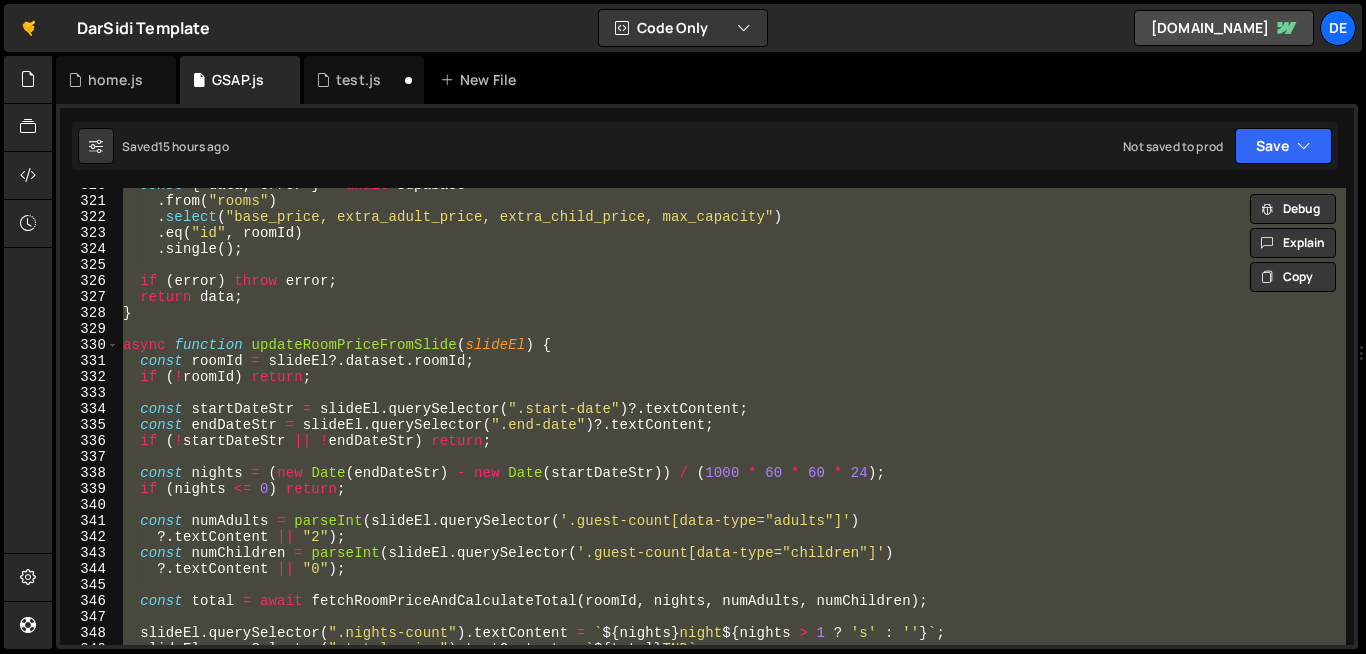paste 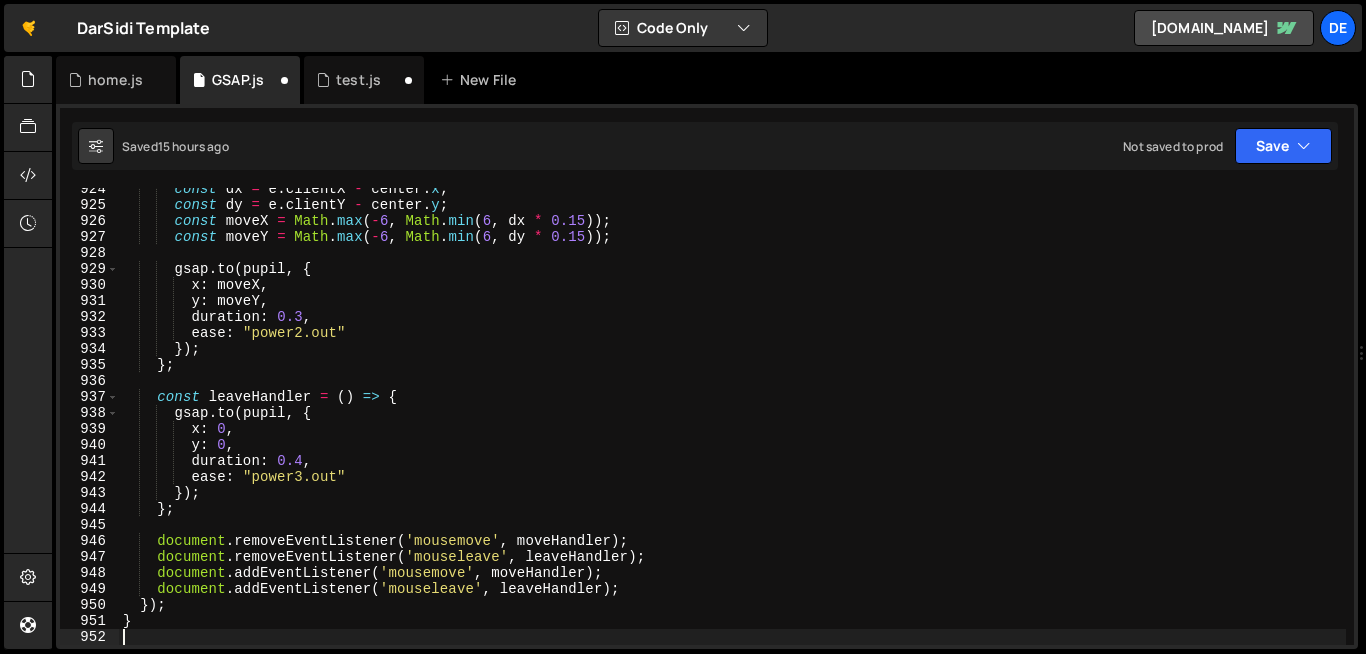 scroll, scrollTop: 14807, scrollLeft: 0, axis: vertical 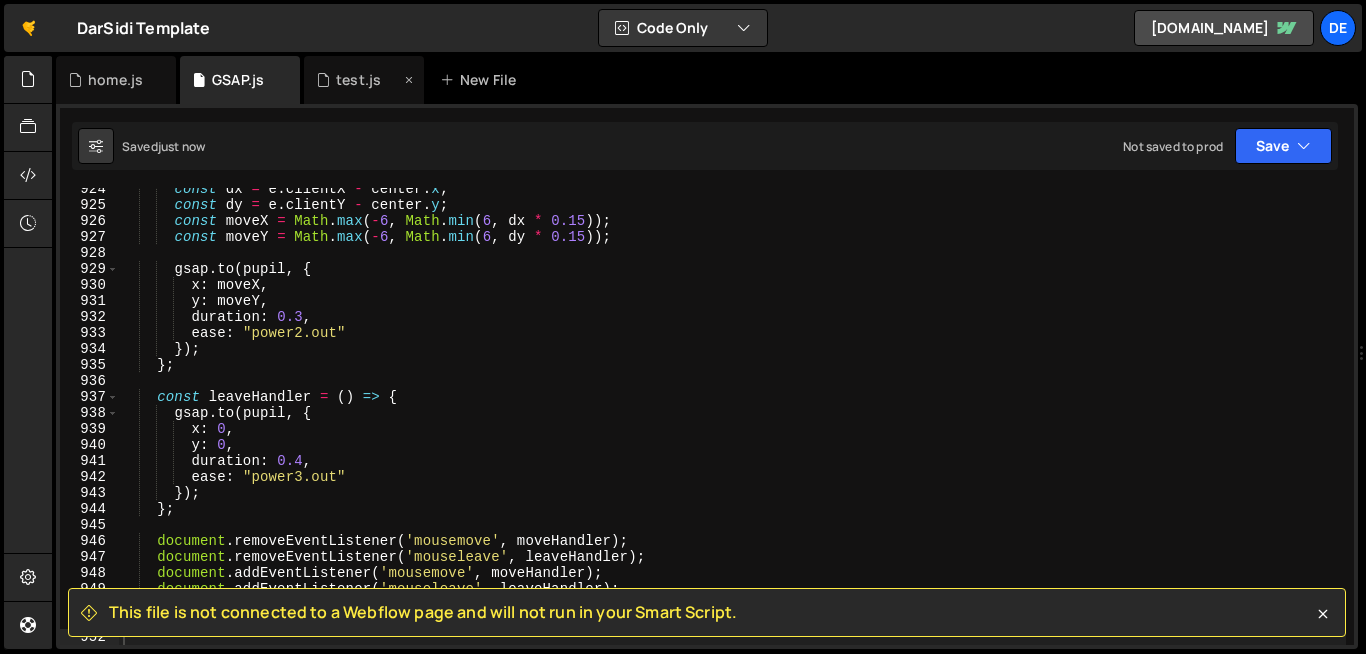 click on "test.js" at bounding box center (358, 80) 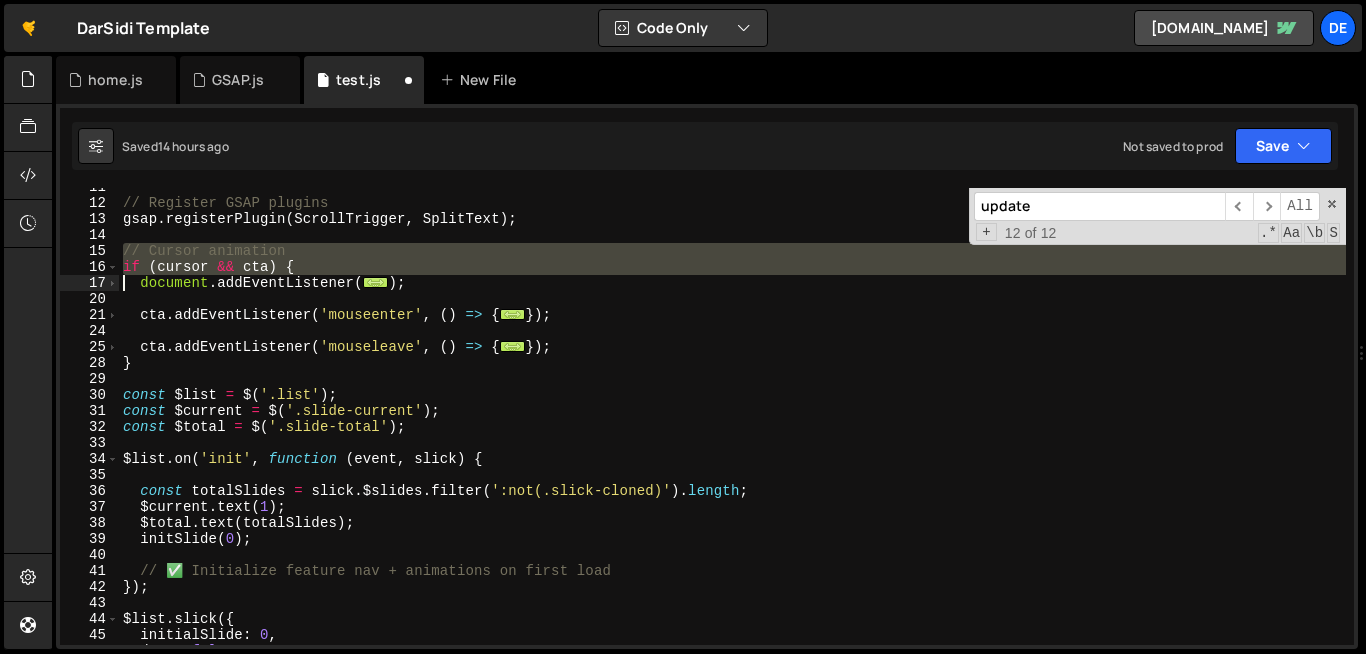 drag, startPoint x: 121, startPoint y: 249, endPoint x: 126, endPoint y: 283, distance: 34.36568 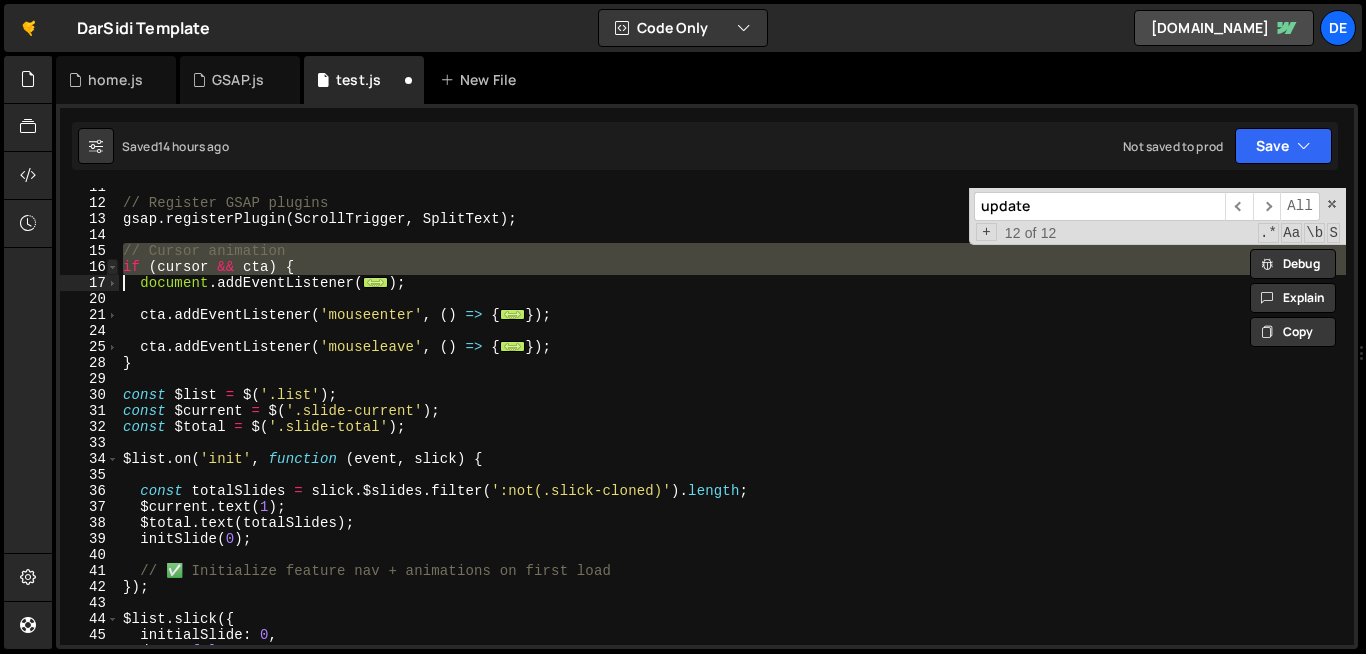 click at bounding box center [112, 267] 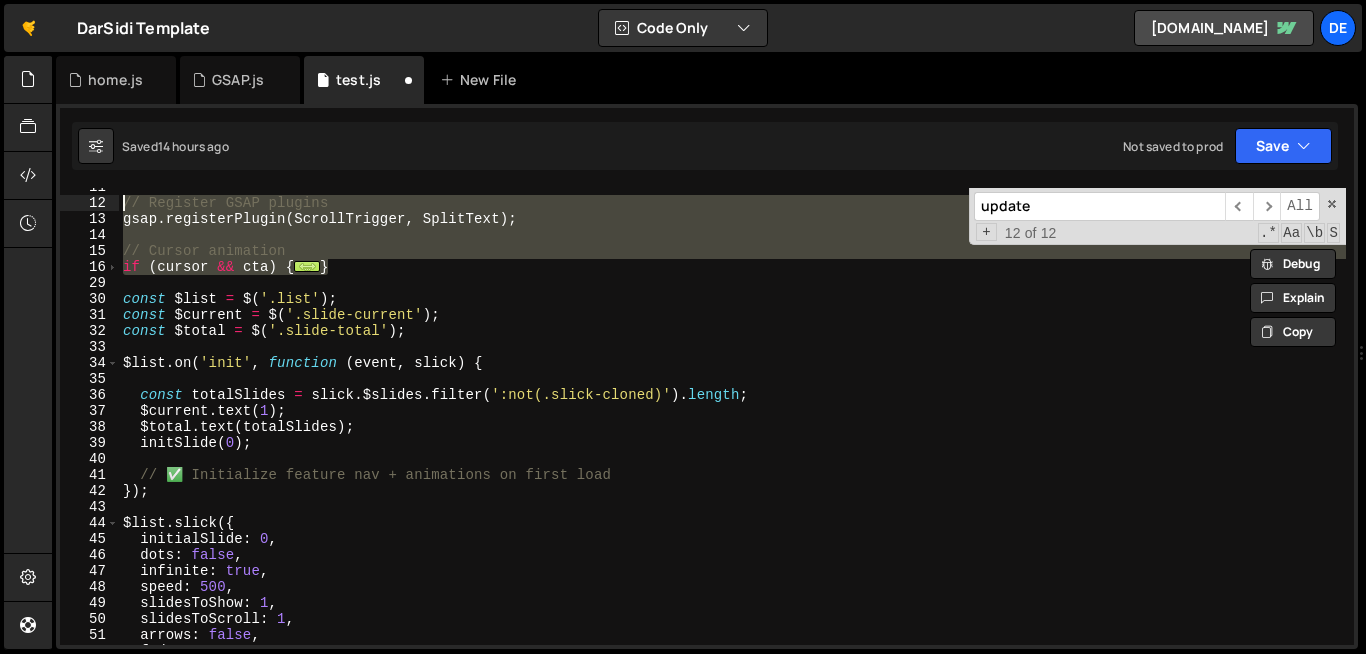 drag, startPoint x: 360, startPoint y: 271, endPoint x: 80, endPoint y: 203, distance: 288.13885 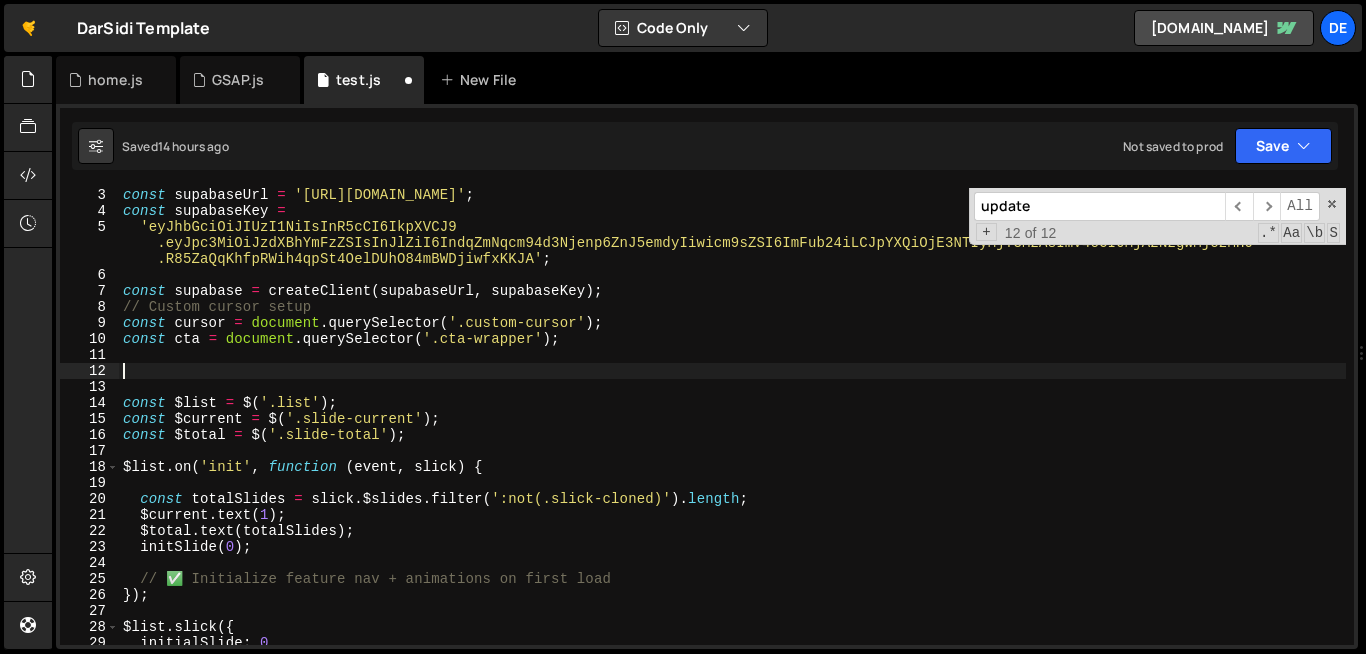scroll, scrollTop: 33, scrollLeft: 0, axis: vertical 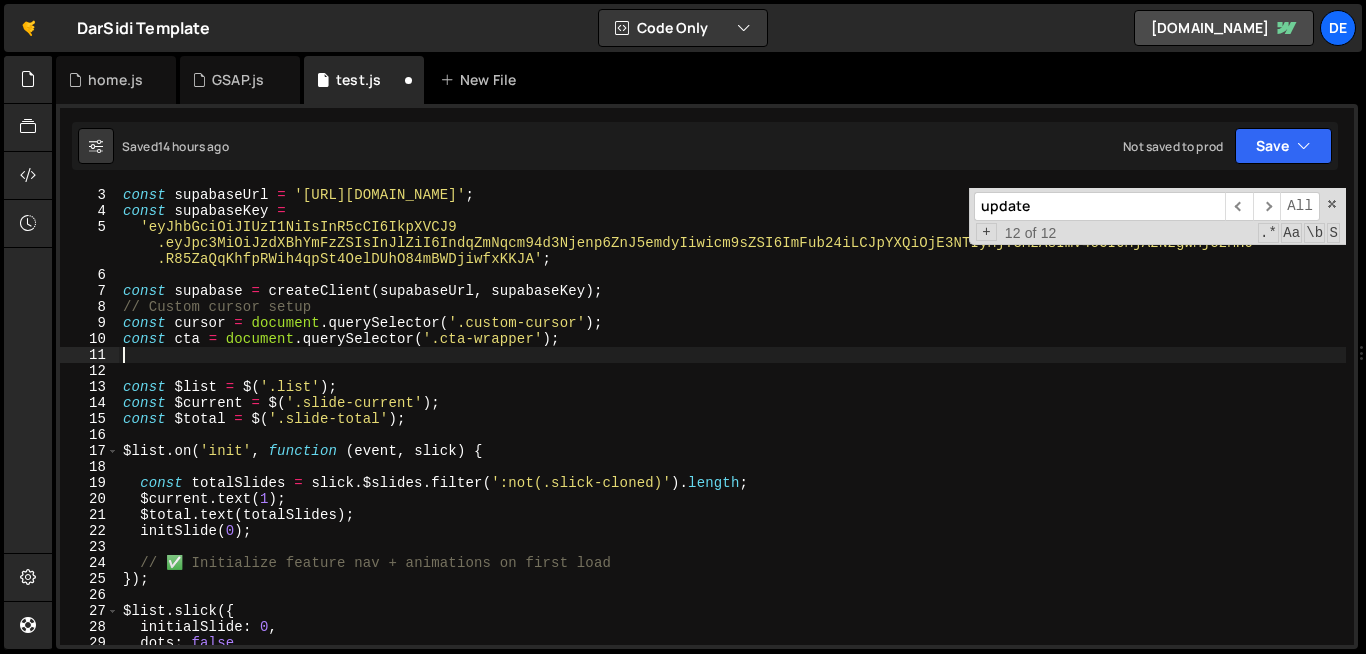 click on "const   supabaseUrl   =   'https://wjfcjroxwsczzzfryzgr.supabase.co' ; const   supabaseKey   =    'eyJhbGciOiJIUzI1NiIsInR5cCI6IkpXVCJ9      .eyJpc3MiOiJzdXBhYmFzZSIsInJlZiI6IndqZmNqcm94d3Njenp6ZnJ5emdyIiwicm9sZSI6ImFub24iLCJpYXQiOjE3NTIyMjY3MzAsImV4cCI6MjA2NzgwMjczMH0      .R85ZaQqKhfpRWih4qpSt4OelDUhO84mBWDjiwfxKKJA' ; const   supabase   =   createClient ( supabaseUrl ,   supabaseKey ) ; // Custom cursor setup const   cursor   =   document . querySelector ( '.custom-cursor' ) ; const   cta   =   document . querySelector ( '.cta-wrapper' ) ; const   $list   =   $ ( '.list' ) ; const   $current   =   $ ( '.slide-current' ) ; const   $total   =   $ ( '.slide-total' ) ; $list . on ( 'init' ,   function   ( event ,   slick )   {    const   totalSlides   =   slick . $slides . filter ( ':not(.slick-cloned)' ) . length ;    $current . text ( 1 ) ;    $total . text ( totalSlides ) ;    initSlide ( 0 ) ;         // ✅ Initialize feature nav + animations on first load }) ; $list . slick ({    initialSlide :" at bounding box center (732, 431) 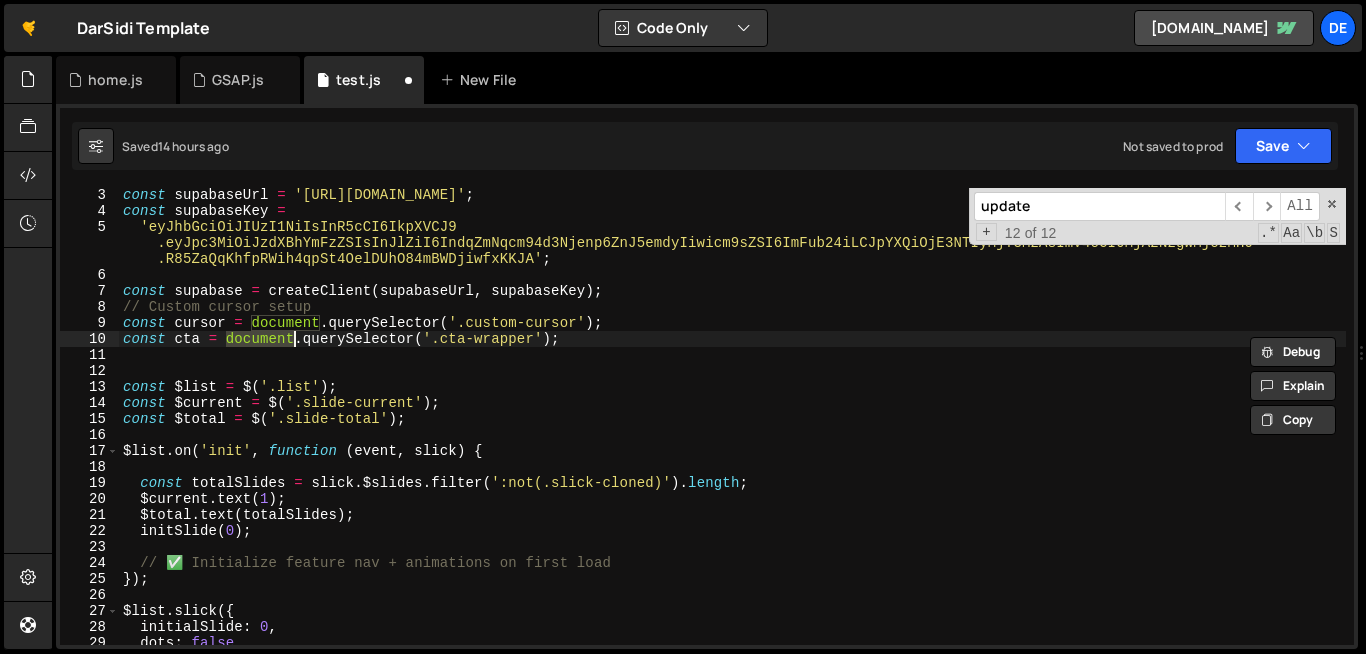 click on "const   supabaseUrl   =   'https://wjfcjroxwsczzzfryzgr.supabase.co' ; const   supabaseKey   =    'eyJhbGciOiJIUzI1NiIsInR5cCI6IkpXVCJ9      .eyJpc3MiOiJzdXBhYmFzZSIsInJlZiI6IndqZmNqcm94d3Njenp6ZnJ5emdyIiwicm9sZSI6ImFub24iLCJpYXQiOjE3NTIyMjY3MzAsImV4cCI6MjA2NzgwMjczMH0      .R85ZaQqKhfpRWih4qpSt4OelDUhO84mBWDjiwfxKKJA' ; const   supabase   =   createClient ( supabaseUrl ,   supabaseKey ) ; // Custom cursor setup const   cursor   =   document . querySelector ( '.custom-cursor' ) ; const   cta   =   document . querySelector ( '.cta-wrapper' ) ; const   $list   =   $ ( '.list' ) ; const   $current   =   $ ( '.slide-current' ) ; const   $total   =   $ ( '.slide-total' ) ; $list . on ( 'init' ,   function   ( event ,   slick )   {    const   totalSlides   =   slick . $slides . filter ( ':not(.slick-cloned)' ) . length ;    $current . text ( 1 ) ;    $total . text ( totalSlides ) ;    initSlide ( 0 ) ;         // ✅ Initialize feature nav + animations on first load }) ; $list . slick ({    initialSlide :" at bounding box center [732, 431] 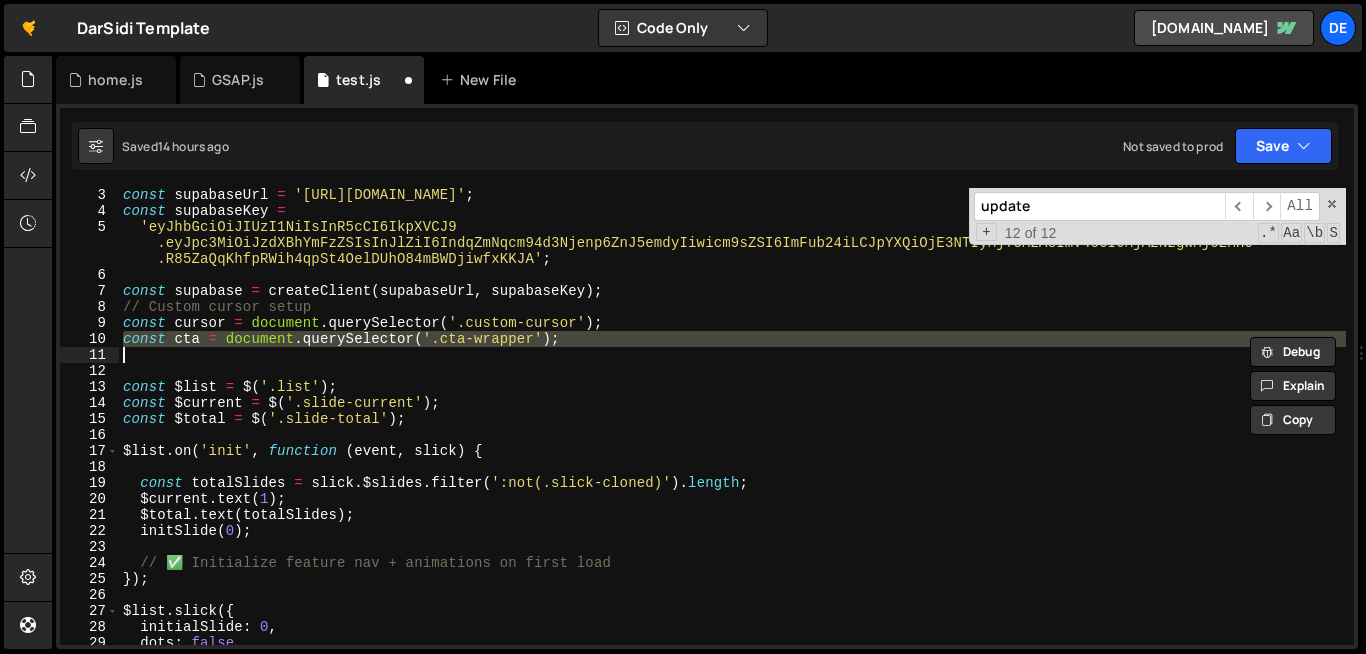 click on "const   supabaseUrl   =   'https://wjfcjroxwsczzzfryzgr.supabase.co' ; const   supabaseKey   =    'eyJhbGciOiJIUzI1NiIsInR5cCI6IkpXVCJ9      .eyJpc3MiOiJzdXBhYmFzZSIsInJlZiI6IndqZmNqcm94d3Njenp6ZnJ5emdyIiwicm9sZSI6ImFub24iLCJpYXQiOjE3NTIyMjY3MzAsImV4cCI6MjA2NzgwMjczMH0      .R85ZaQqKhfpRWih4qpSt4OelDUhO84mBWDjiwfxKKJA' ; const   supabase   =   createClient ( supabaseUrl ,   supabaseKey ) ; // Custom cursor setup const   cursor   =   document . querySelector ( '.custom-cursor' ) ; const   cta   =   document . querySelector ( '.cta-wrapper' ) ; const   $list   =   $ ( '.list' ) ; const   $current   =   $ ( '.slide-current' ) ; const   $total   =   $ ( '.slide-total' ) ; $list . on ( 'init' ,   function   ( event ,   slick )   {    const   totalSlides   =   slick . $slides . filter ( ':not(.slick-cloned)' ) . length ;    $current . text ( 1 ) ;    $total . text ( totalSlides ) ;    initSlide ( 0 ) ;         // ✅ Initialize feature nav + animations on first load }) ; $list . slick ({    initialSlide :" at bounding box center (732, 431) 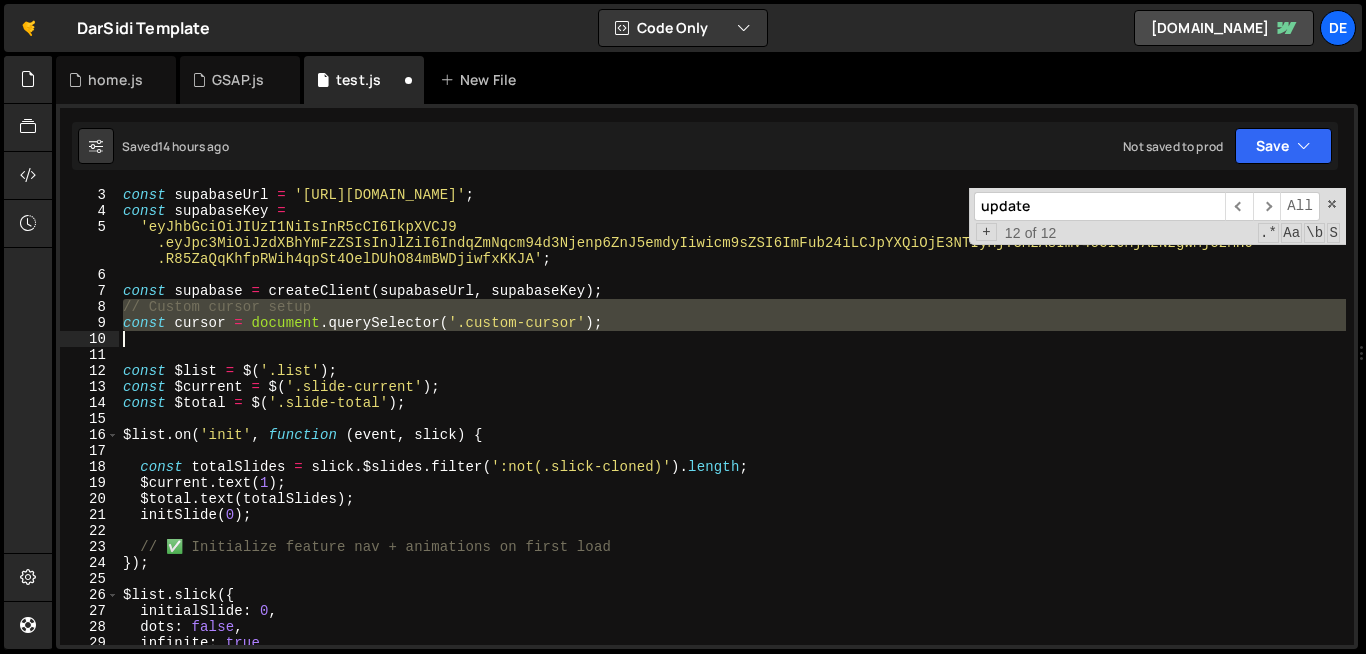 drag, startPoint x: 121, startPoint y: 304, endPoint x: 128, endPoint y: 335, distance: 31.780497 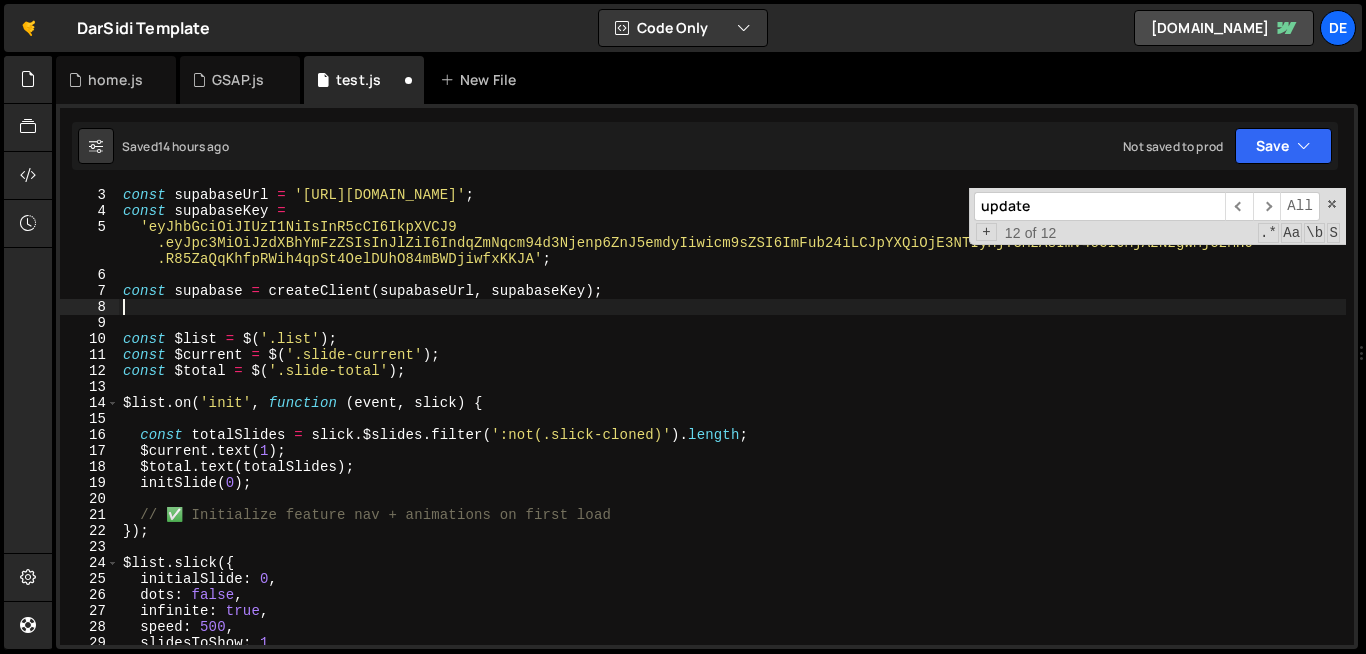 click on "const   supabaseUrl   =   'https://wjfcjroxwsczzzfryzgr.supabase.co' ; const   supabaseKey   =    'eyJhbGciOiJIUzI1NiIsInR5cCI6IkpXVCJ9      .eyJpc3MiOiJzdXBhYmFzZSIsInJlZiI6IndqZmNqcm94d3Njenp6ZnJ5emdyIiwicm9sZSI6ImFub24iLCJpYXQiOjE3NTIyMjY3MzAsImV4cCI6MjA2NzgwMjczMH0      .R85ZaQqKhfpRWih4qpSt4OelDUhO84mBWDjiwfxKKJA' ; const   supabase   =   createClient ( supabaseUrl ,   supabaseKey ) ; const   $list   =   $ ( '.list' ) ; const   $current   =   $ ( '.slide-current' ) ; const   $total   =   $ ( '.slide-total' ) ; $list . on ( 'init' ,   function   ( event ,   slick )   {    const   totalSlides   =   slick . $slides . filter ( ':not(.slick-cloned)' ) . length ;    $current . text ( 1 ) ;    $total . text ( totalSlides ) ;    initSlide ( 0 ) ;         // ✅ Initialize feature nav + animations on first load }) ; $list . slick ({    initialSlide :   0 ,    dots :   false ,    infinite :   true ,    speed :   500 ,    slidesToShow :   1 ,    slidesToScroll :   1 ," at bounding box center (732, 431) 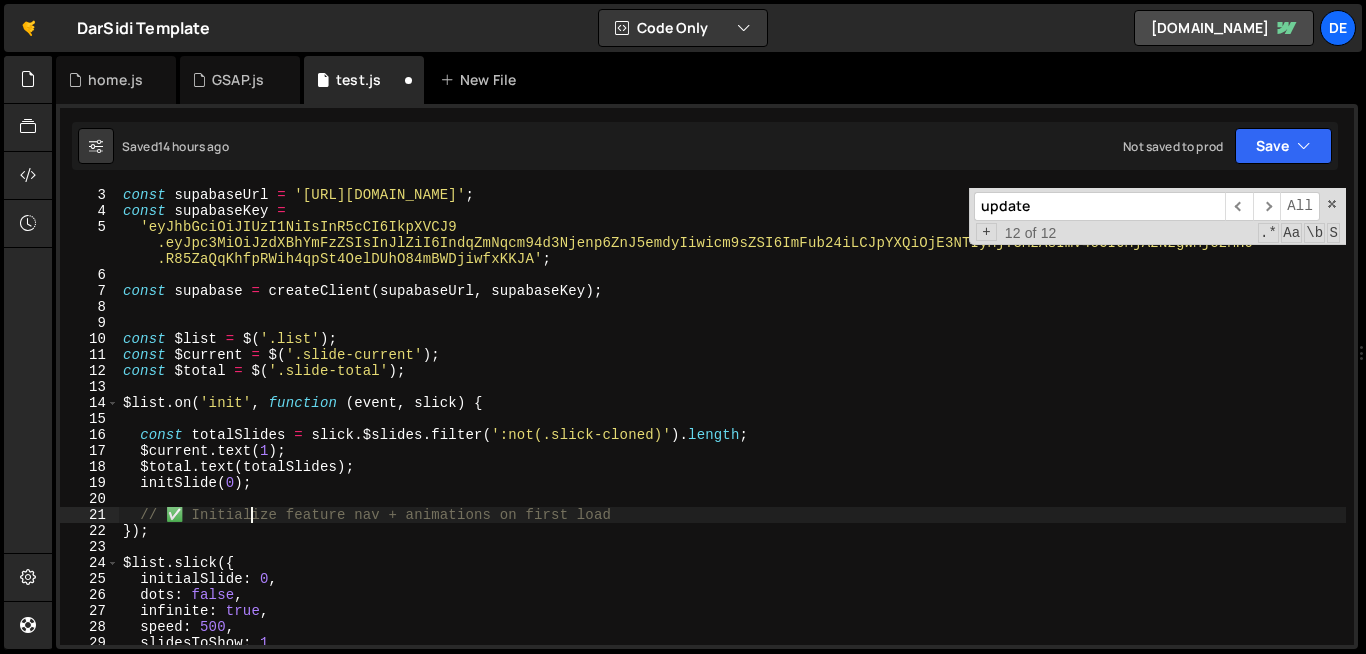 click on "const   supabaseUrl   =   'https://wjfcjroxwsczzzfryzgr.supabase.co' ; const   supabaseKey   =    'eyJhbGciOiJIUzI1NiIsInR5cCI6IkpXVCJ9      .eyJpc3MiOiJzdXBhYmFzZSIsInJlZiI6IndqZmNqcm94d3Njenp6ZnJ5emdyIiwicm9sZSI6ImFub24iLCJpYXQiOjE3NTIyMjY3MzAsImV4cCI6MjA2NzgwMjczMH0      .R85ZaQqKhfpRWih4qpSt4OelDUhO84mBWDjiwfxKKJA' ; const   supabase   =   createClient ( supabaseUrl ,   supabaseKey ) ; const   $list   =   $ ( '.list' ) ; const   $current   =   $ ( '.slide-current' ) ; const   $total   =   $ ( '.slide-total' ) ; $list . on ( 'init' ,   function   ( event ,   slick )   {    const   totalSlides   =   slick . $slides . filter ( ':not(.slick-cloned)' ) . length ;    $current . text ( 1 ) ;    $total . text ( totalSlides ) ;    initSlide ( 0 ) ;         // ✅ Initialize feature nav + animations on first load }) ; $list . slick ({    initialSlide :   0 ,    dots :   false ,    infinite :   true ,    speed :   500 ,    slidesToShow :   1 ,    slidesToScroll :   1 ," at bounding box center (732, 431) 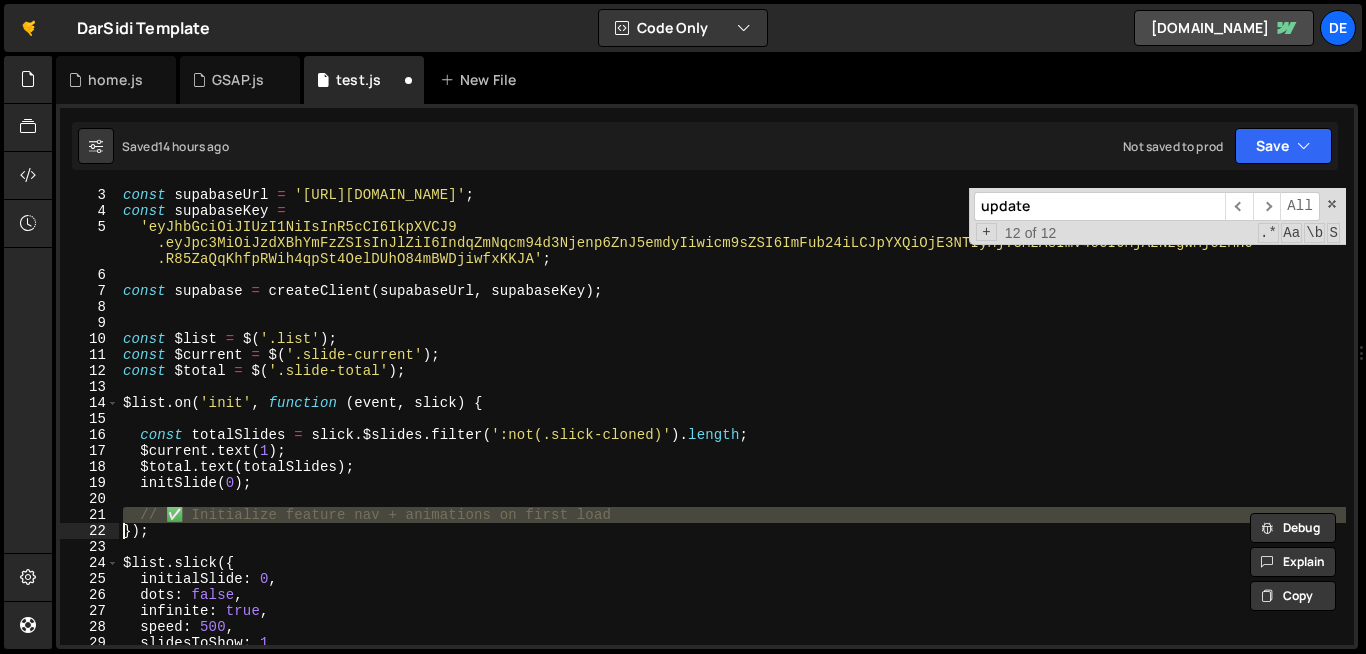 click on "const   supabaseUrl   =   'https://wjfcjroxwsczzzfryzgr.supabase.co' ; const   supabaseKey   =    'eyJhbGciOiJIUzI1NiIsInR5cCI6IkpXVCJ9      .eyJpc3MiOiJzdXBhYmFzZSIsInJlZiI6IndqZmNqcm94d3Njenp6ZnJ5emdyIiwicm9sZSI6ImFub24iLCJpYXQiOjE3NTIyMjY3MzAsImV4cCI6MjA2NzgwMjczMH0      .R85ZaQqKhfpRWih4qpSt4OelDUhO84mBWDjiwfxKKJA' ; const   supabase   =   createClient ( supabaseUrl ,   supabaseKey ) ; const   $list   =   $ ( '.list' ) ; const   $current   =   $ ( '.slide-current' ) ; const   $total   =   $ ( '.slide-total' ) ; $list . on ( 'init' ,   function   ( event ,   slick )   {    const   totalSlides   =   slick . $slides . filter ( ':not(.slick-cloned)' ) . length ;    $current . text ( 1 ) ;    $total . text ( totalSlides ) ;    initSlide ( 0 ) ;         // ✅ Initialize feature nav + animations on first load }) ; $list . slick ({    initialSlide :   0 ,    dots :   false ,    infinite :   true ,    speed :   500 ,    slidesToShow :   1 ,    slidesToScroll :   1 ," at bounding box center (732, 431) 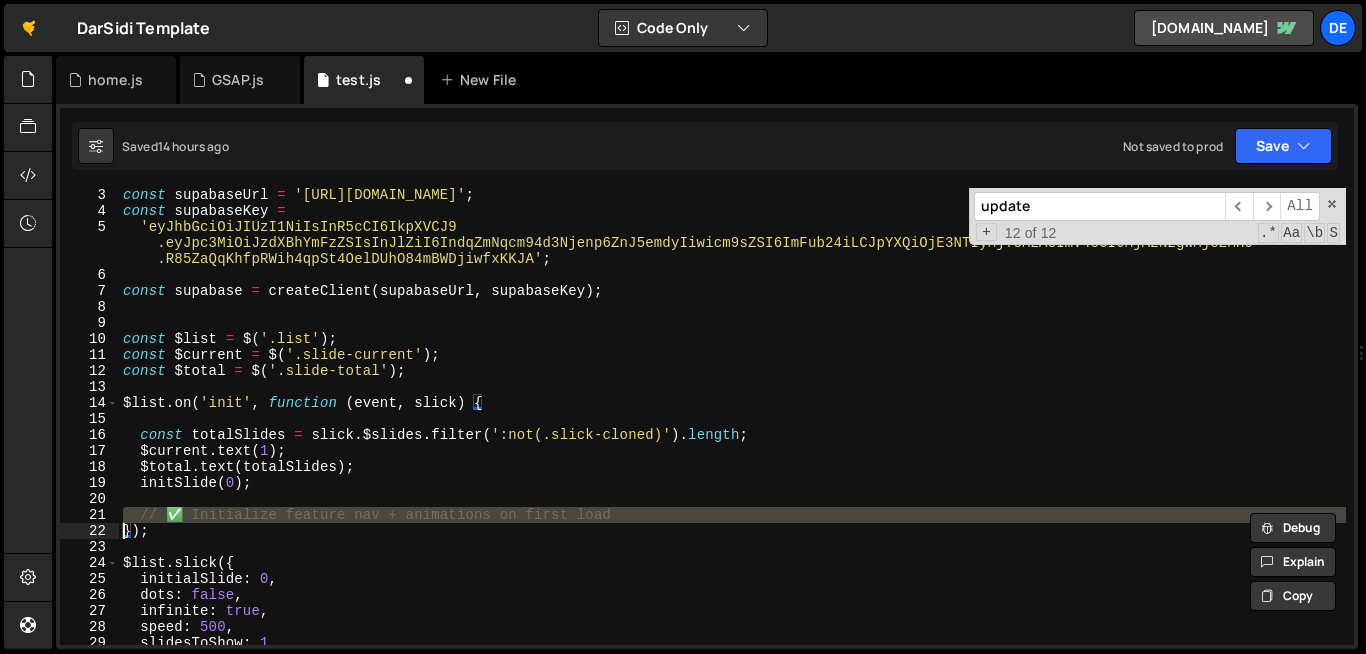 type on "});" 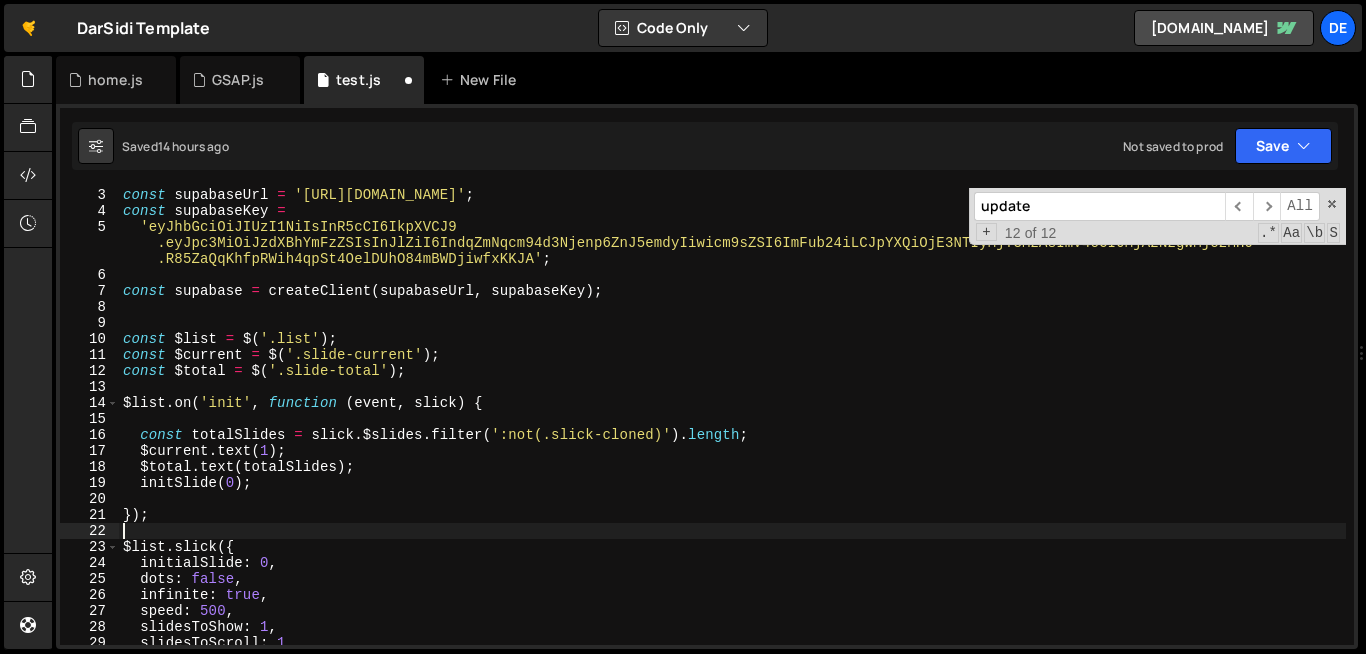 click on "const   supabaseUrl   =   'https://wjfcjroxwsczzzfryzgr.supabase.co' ; const   supabaseKey   =    'eyJhbGciOiJIUzI1NiIsInR5cCI6IkpXVCJ9      .eyJpc3MiOiJzdXBhYmFzZSIsInJlZiI6IndqZmNqcm94d3Njenp6ZnJ5emdyIiwicm9sZSI6ImFub24iLCJpYXQiOjE3NTIyMjY3MzAsImV4cCI6MjA2NzgwMjczMH0      .R85ZaQqKhfpRWih4qpSt4OelDUhO84mBWDjiwfxKKJA' ; const   supabase   =   createClient ( supabaseUrl ,   supabaseKey ) ; const   $list   =   $ ( '.list' ) ; const   $current   =   $ ( '.slide-current' ) ; const   $total   =   $ ( '.slide-total' ) ; $list . on ( 'init' ,   function   ( event ,   slick )   {    const   totalSlides   =   slick . $slides . filter ( ':not(.slick-cloned)' ) . length ;    $current . text ( 1 ) ;    $total . text ( totalSlides ) ;    initSlide ( 0 ) ;      }) ; $list . slick ({    initialSlide :   0 ,    dots :   false ,    infinite :   true ,    speed :   500 ,    slidesToShow :   1 ,    slidesToScroll :   1 ,    arrows :   false ," at bounding box center [732, 431] 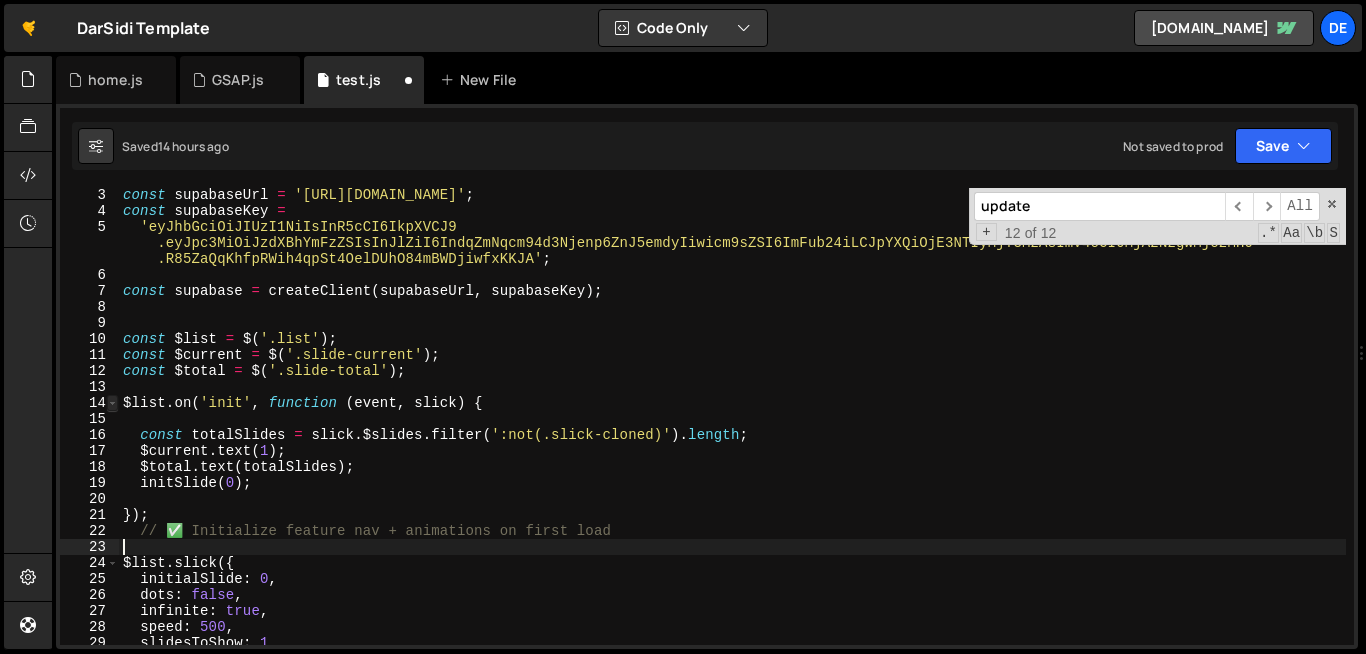 click at bounding box center (112, 403) 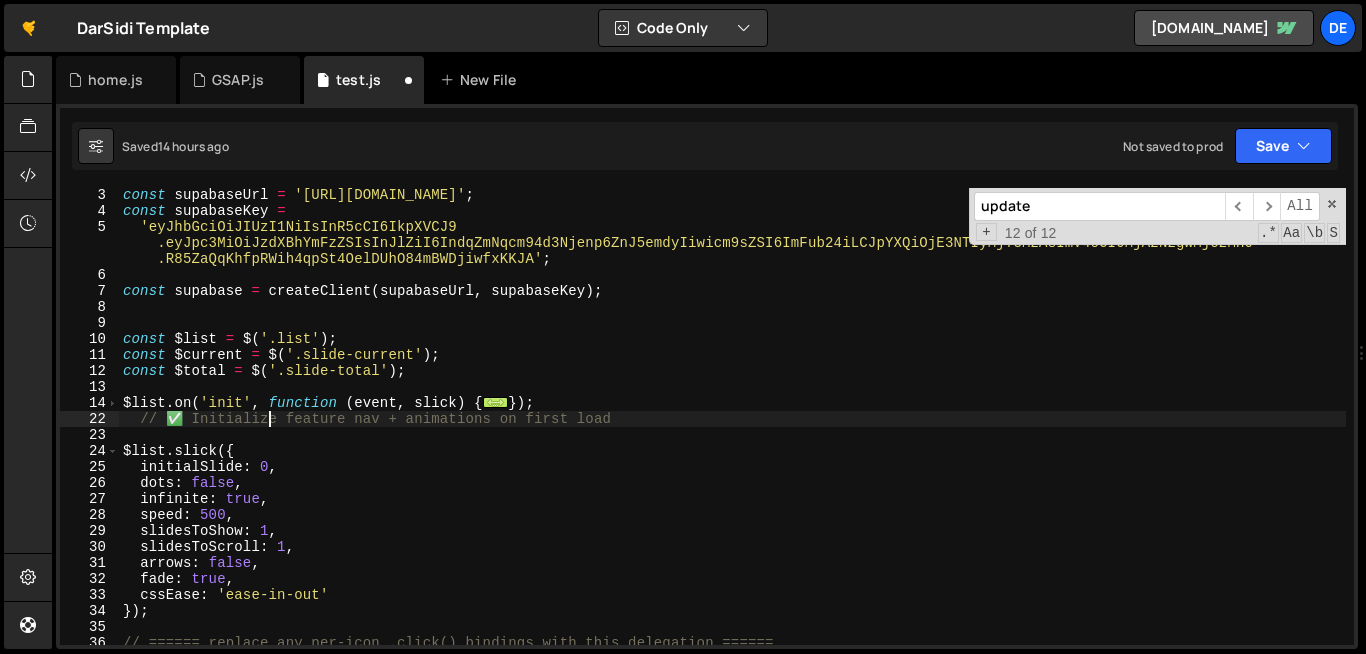 click on "const   supabaseUrl   =   'https://wjfcjroxwsczzzfryzgr.supabase.co' ; const   supabaseKey   =    'eyJhbGciOiJIUzI1NiIsInR5cCI6IkpXVCJ9      .eyJpc3MiOiJzdXBhYmFzZSIsInJlZiI6IndqZmNqcm94d3Njenp6ZnJ5emdyIiwicm9sZSI6ImFub24iLCJpYXQiOjE3NTIyMjY3MzAsImV4cCI6MjA2NzgwMjczMH0      .R85ZaQqKhfpRWih4qpSt4OelDUhO84mBWDjiwfxKKJA' ; const   supabase   =   createClient ( supabaseUrl ,   supabaseKey ) ; const   $list   =   $ ( '.list' ) ; const   $current   =   $ ( '.slide-current' ) ; const   $total   =   $ ( '.slide-total' ) ; $list . on ( 'init' ,   function   ( event ,   slick )   { ... }) ;    // ✅ Initialize feature nav + animations on first load $list . slick ({    initialSlide :   0 ,    dots :   false ,    infinite :   true ,    speed :   500 ,    slidesToShow :   1 ,    slidesToScroll :   1 ,    arrows :   false ,    fade :   true ,    cssEase :   'ease-in-out' }) ; // ====== replace any per-icon .click() bindings with this delegation ====== $ ( '.list' ) . on ( 'init' ,   function   ( )   {" at bounding box center [732, 431] 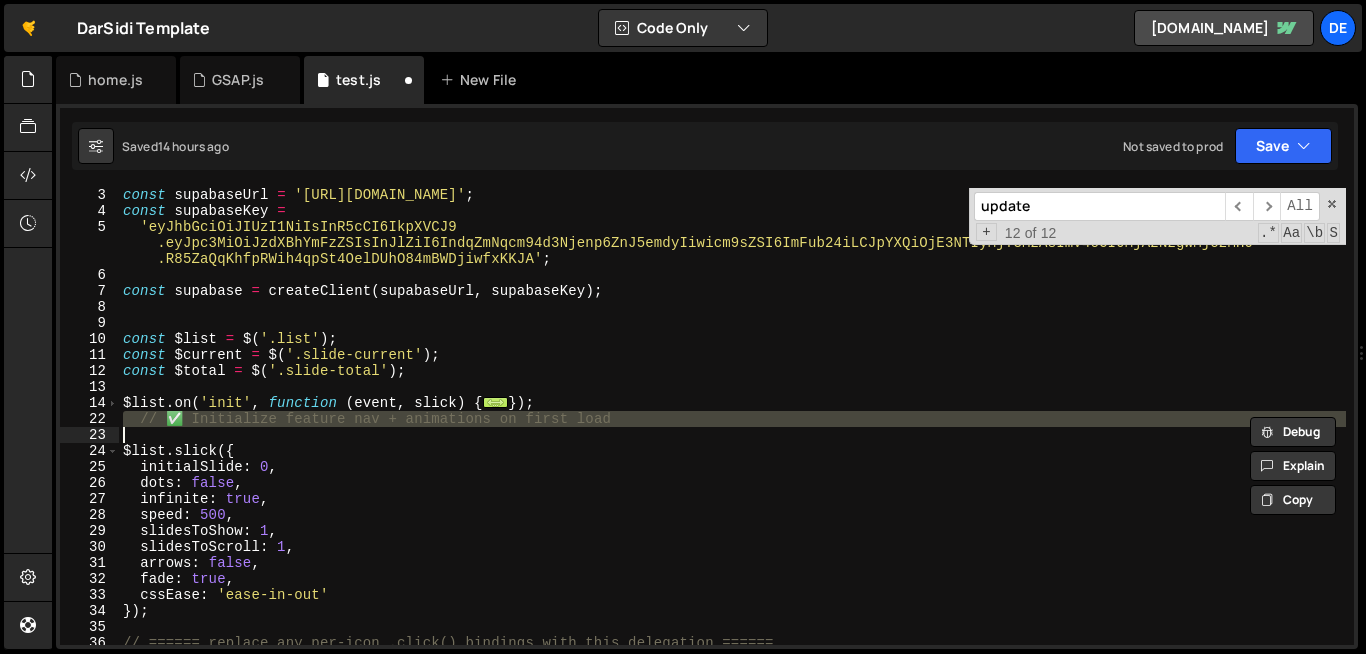 click on "const   supabaseUrl   =   'https://wjfcjroxwsczzzfryzgr.supabase.co' ; const   supabaseKey   =    'eyJhbGciOiJIUzI1NiIsInR5cCI6IkpXVCJ9      .eyJpc3MiOiJzdXBhYmFzZSIsInJlZiI6IndqZmNqcm94d3Njenp6ZnJ5emdyIiwicm9sZSI6ImFub24iLCJpYXQiOjE3NTIyMjY3MzAsImV4cCI6MjA2NzgwMjczMH0      .R85ZaQqKhfpRWih4qpSt4OelDUhO84mBWDjiwfxKKJA' ; const   supabase   =   createClient ( supabaseUrl ,   supabaseKey ) ; const   $list   =   $ ( '.list' ) ; const   $current   =   $ ( '.slide-current' ) ; const   $total   =   $ ( '.slide-total' ) ; $list . on ( 'init' ,   function   ( event ,   slick )   { ... }) ;    // ✅ Initialize feature nav + animations on first load $list . slick ({    initialSlide :   0 ,    dots :   false ,    infinite :   true ,    speed :   500 ,    slidesToShow :   1 ,    slidesToScroll :   1 ,    arrows :   false ,    fade :   true ,    cssEase :   'ease-in-out' }) ; // ====== replace any per-icon .click() bindings with this delegation ====== $ ( '.list' ) . on ( 'init' ,   function   ( )   {" at bounding box center [732, 431] 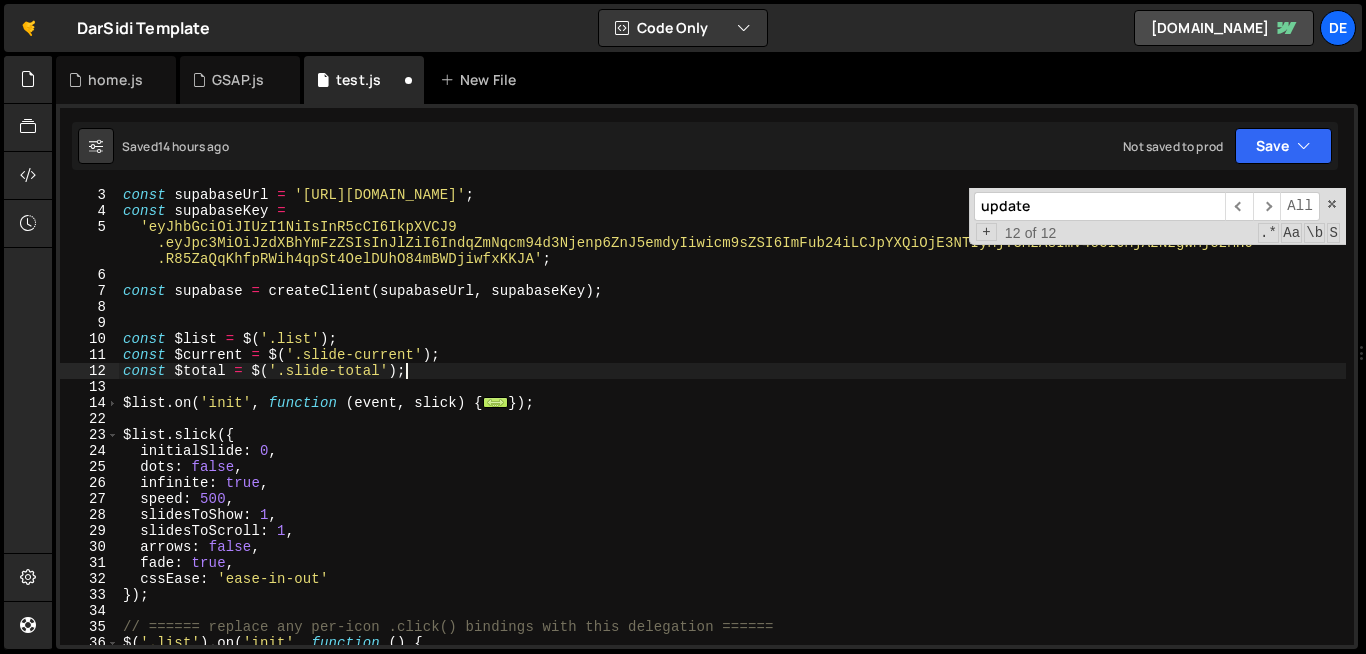 click on "const   supabaseUrl   =   'https://wjfcjroxwsczzzfryzgr.supabase.co' ; const   supabaseKey   =    'eyJhbGciOiJIUzI1NiIsInR5cCI6IkpXVCJ9      .eyJpc3MiOiJzdXBhYmFzZSIsInJlZiI6IndqZmNqcm94d3Njenp6ZnJ5emdyIiwicm9sZSI6ImFub24iLCJpYXQiOjE3NTIyMjY3MzAsImV4cCI6MjA2NzgwMjczMH0      .R85ZaQqKhfpRWih4qpSt4OelDUhO84mBWDjiwfxKKJA' ; const   supabase   =   createClient ( supabaseUrl ,   supabaseKey ) ; const   $list   =   $ ( '.list' ) ; const   $current   =   $ ( '.slide-current' ) ; const   $total   =   $ ( '.slide-total' ) ; $list . on ( 'init' ,   function   ( event ,   slick )   { ... }) ; $list . slick ({    initialSlide :   0 ,    dots :   false ,    infinite :   true ,    speed :   500 ,    slidesToShow :   1 ,    slidesToScroll :   1 ,    arrows :   false ,    fade :   true ,    cssEase :   'ease-in-out' }) ; // ====== replace any per-icon .click() bindings with this delegation ====== $ ( '.list' ) . on ( 'init' ,   function   ( )   {    setTimeout (( )   =>   {" at bounding box center [732, 431] 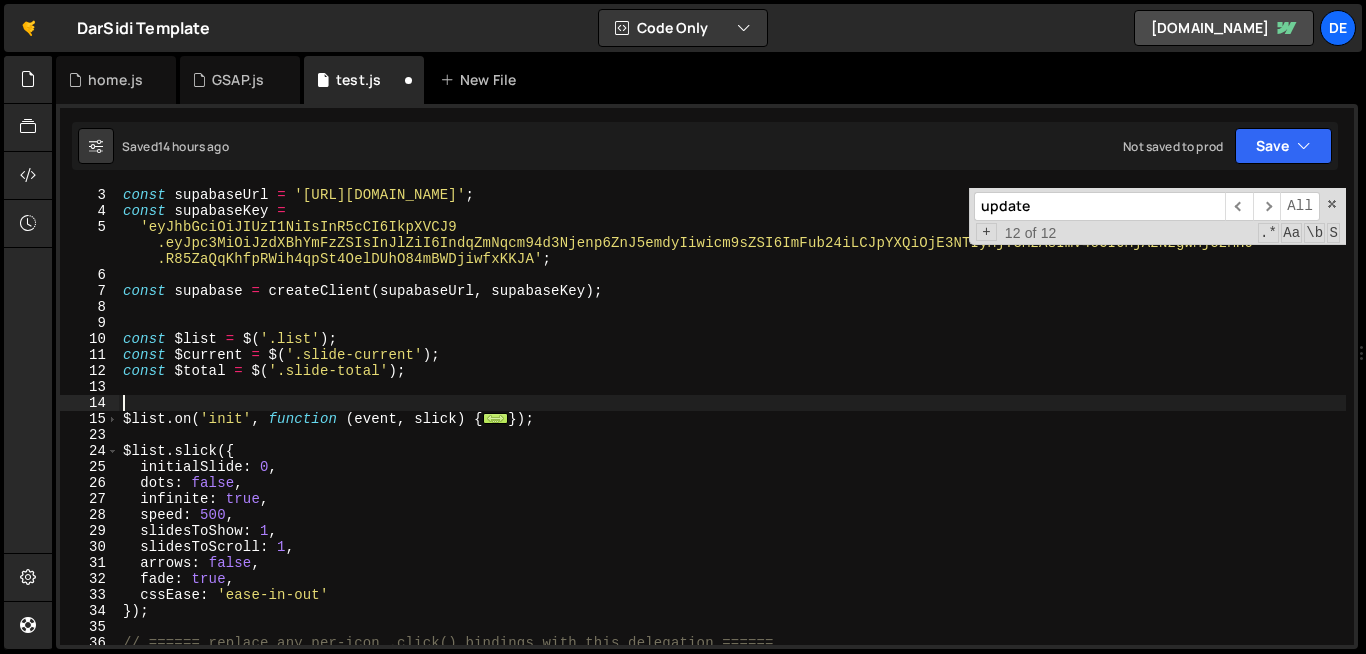paste on "// ✅ Initialize feature nav + animations on first load" 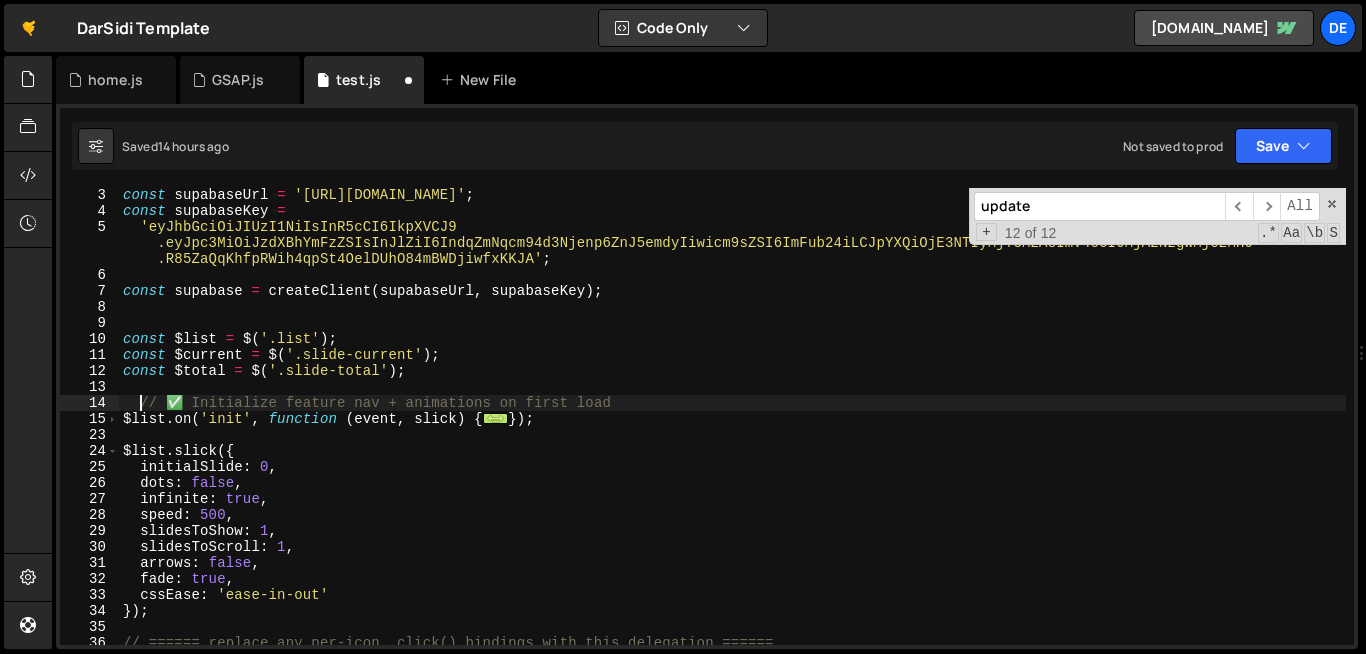 click on "const   supabaseUrl   =   'https://wjfcjroxwsczzzfryzgr.supabase.co' ; const   supabaseKey   =    'eyJhbGciOiJIUzI1NiIsInR5cCI6IkpXVCJ9      .eyJpc3MiOiJzdXBhYmFzZSIsInJlZiI6IndqZmNqcm94d3Njenp6ZnJ5emdyIiwicm9sZSI6ImFub24iLCJpYXQiOjE3NTIyMjY3MzAsImV4cCI6MjA2NzgwMjczMH0      .R85ZaQqKhfpRWih4qpSt4OelDUhO84mBWDjiwfxKKJA' ; const   supabase   =   createClient ( supabaseUrl ,   supabaseKey ) ; const   $list   =   $ ( '.list' ) ; const   $current   =   $ ( '.slide-current' ) ; const   $total   =   $ ( '.slide-total' ) ;    // ✅ Initialize feature nav + animations on first load $list . on ( 'init' ,   function   ( event ,   slick )   { ... }) ; $list . slick ({    initialSlide :   0 ,    dots :   false ,    infinite :   true ,    speed :   500 ,    slidesToShow :   1 ,    slidesToScroll :   1 ,    arrows :   false ,    fade :   true ,    cssEase :   'ease-in-out' }) ; // ====== replace any per-icon .click() bindings with this delegation ====== $ ( '.list' ) . on ( 'init' ,   function   ( )   {" at bounding box center [732, 431] 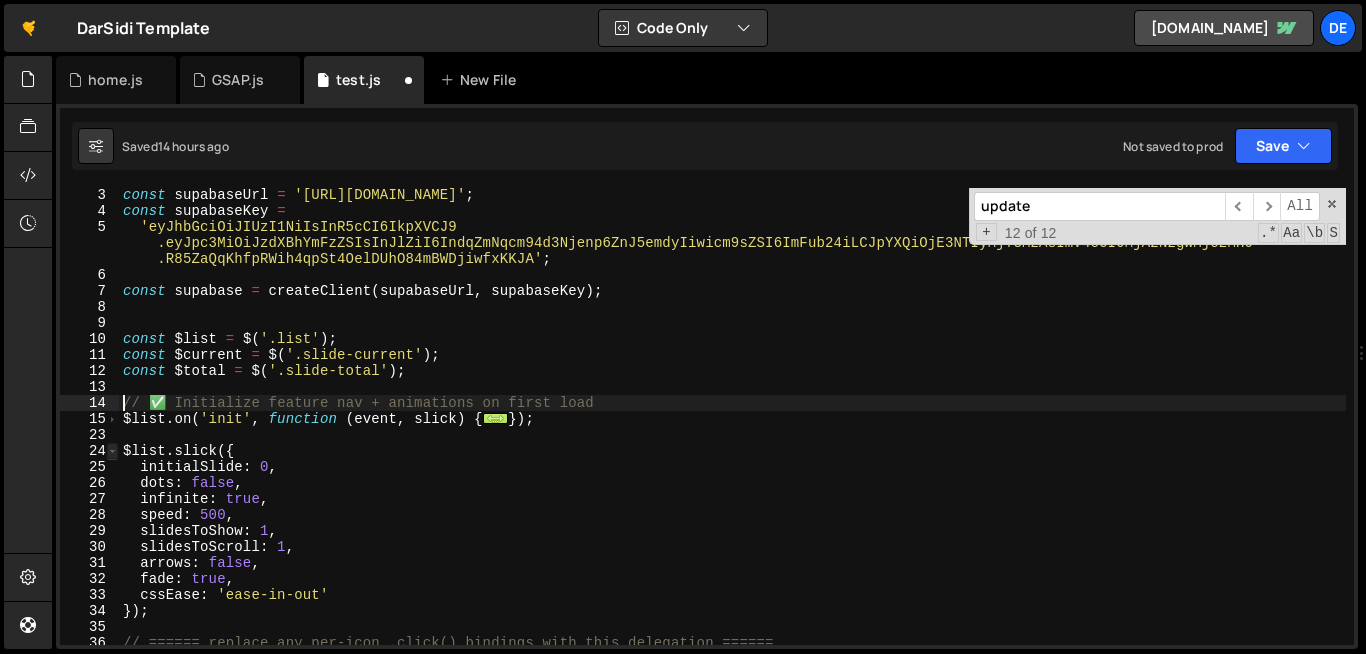 click at bounding box center (112, 451) 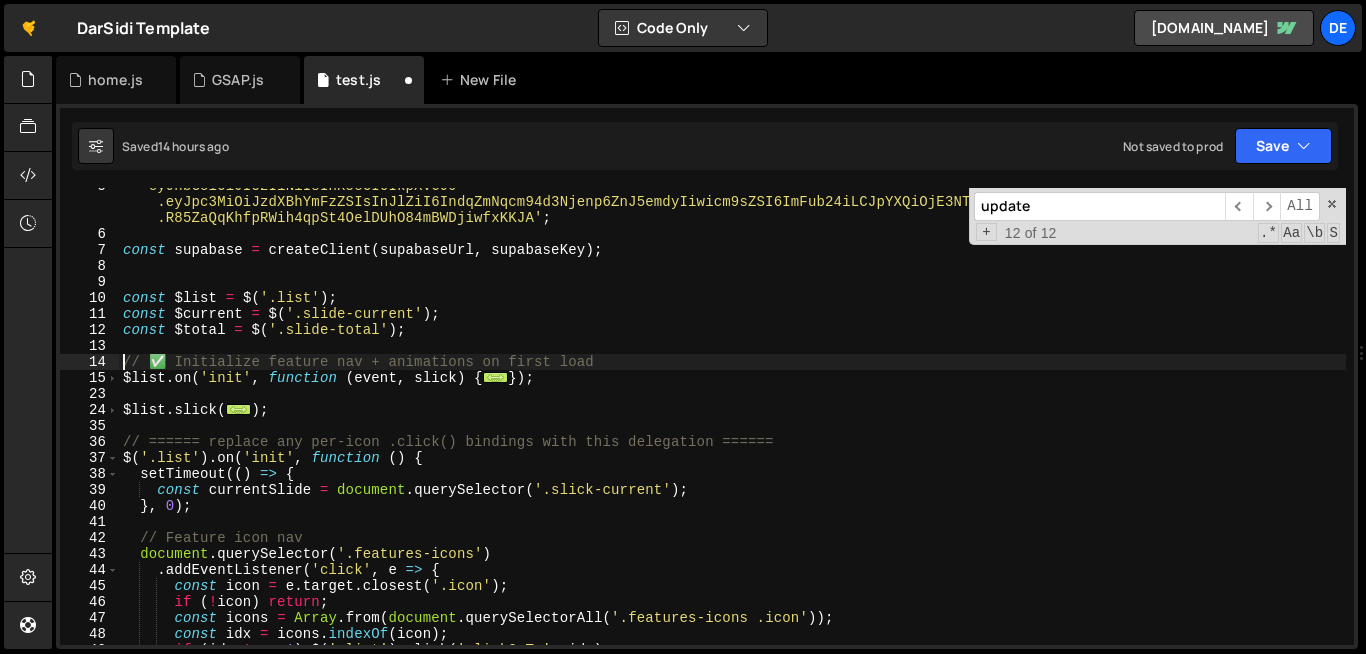 scroll, scrollTop: 74, scrollLeft: 0, axis: vertical 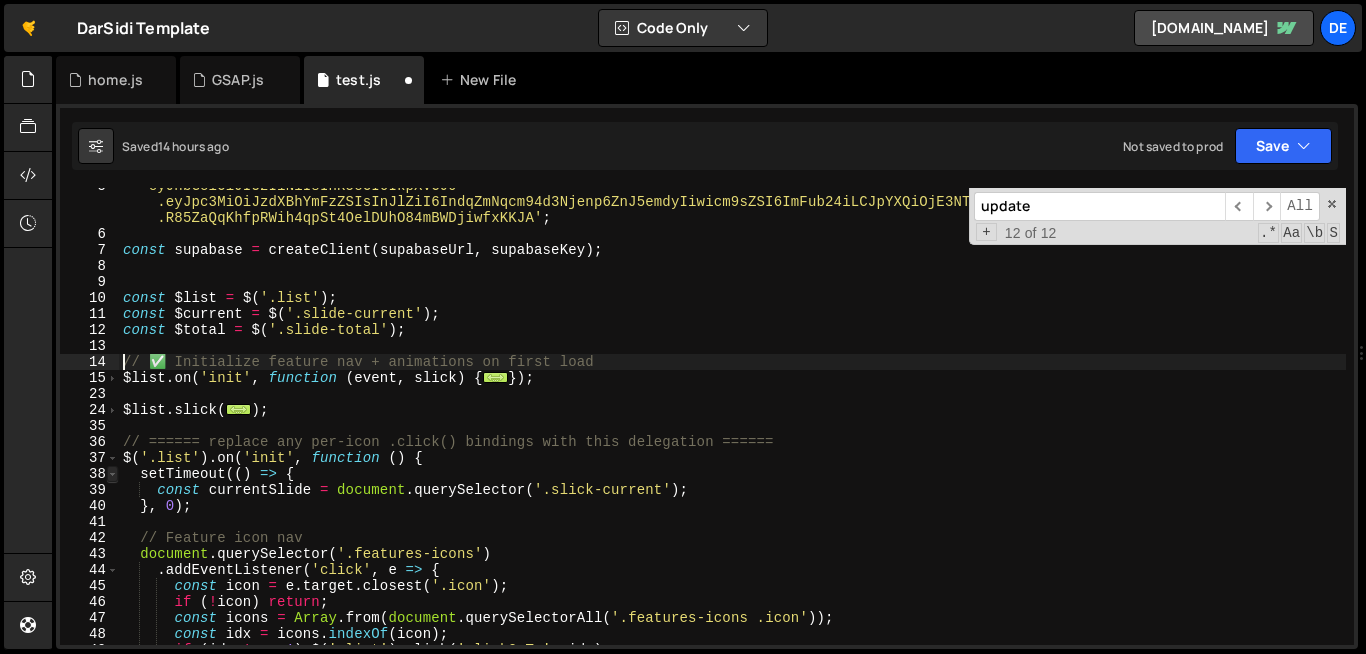 click at bounding box center [112, 474] 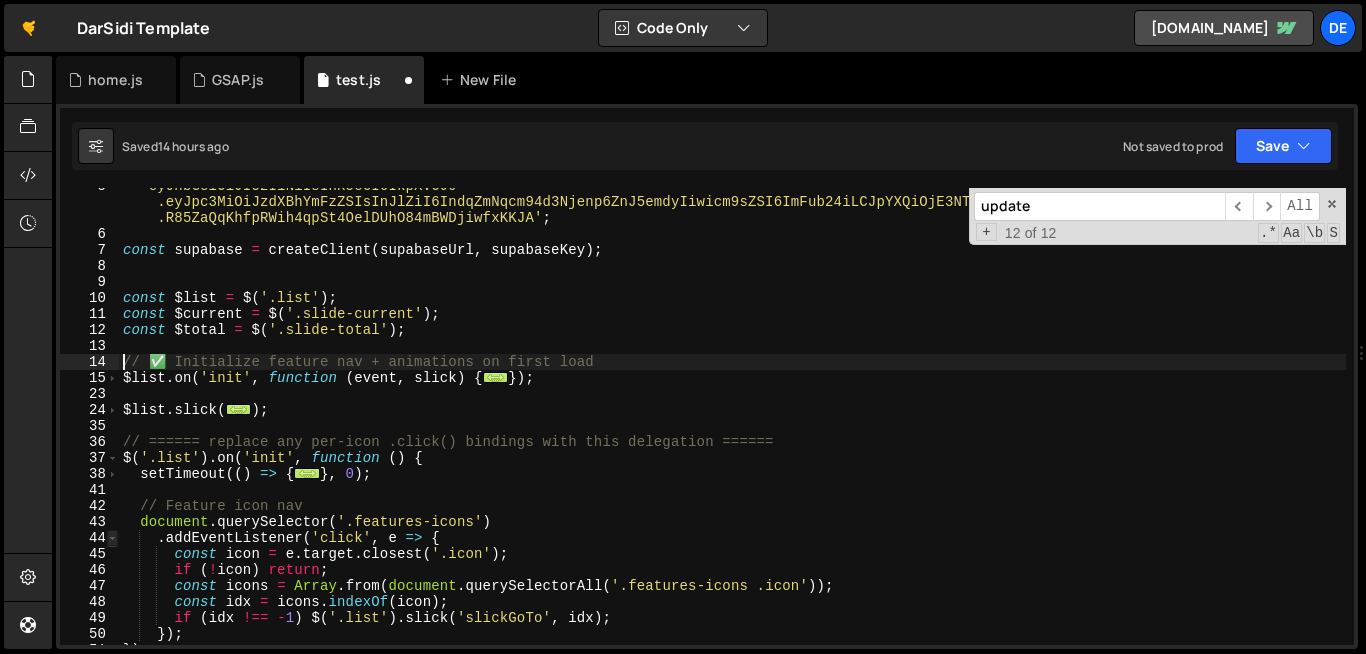 click at bounding box center (112, 538) 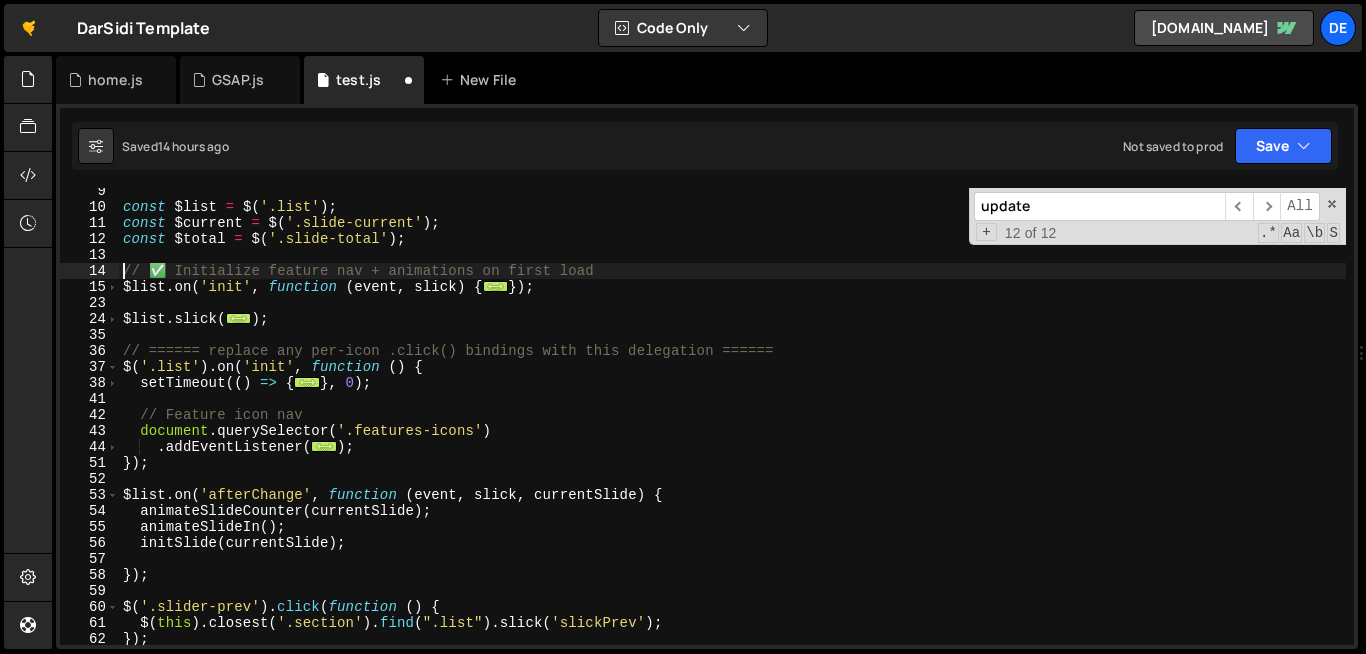 scroll, scrollTop: 168, scrollLeft: 0, axis: vertical 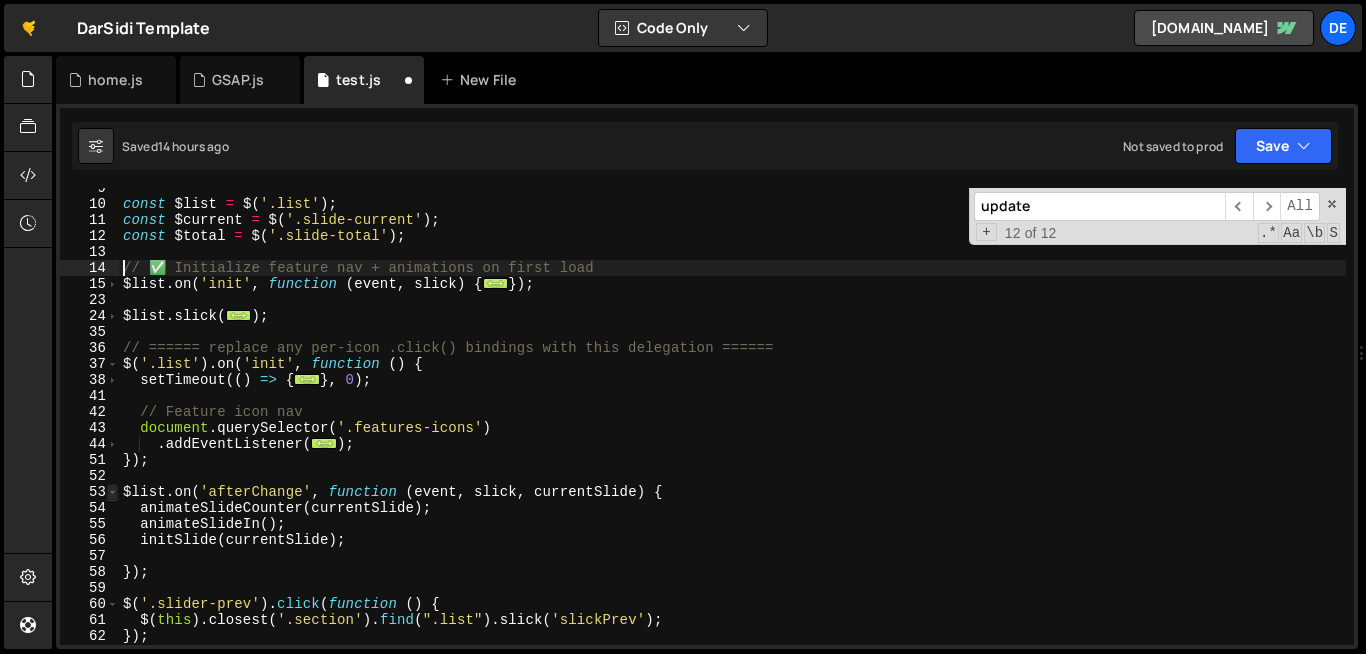 click at bounding box center [112, 492] 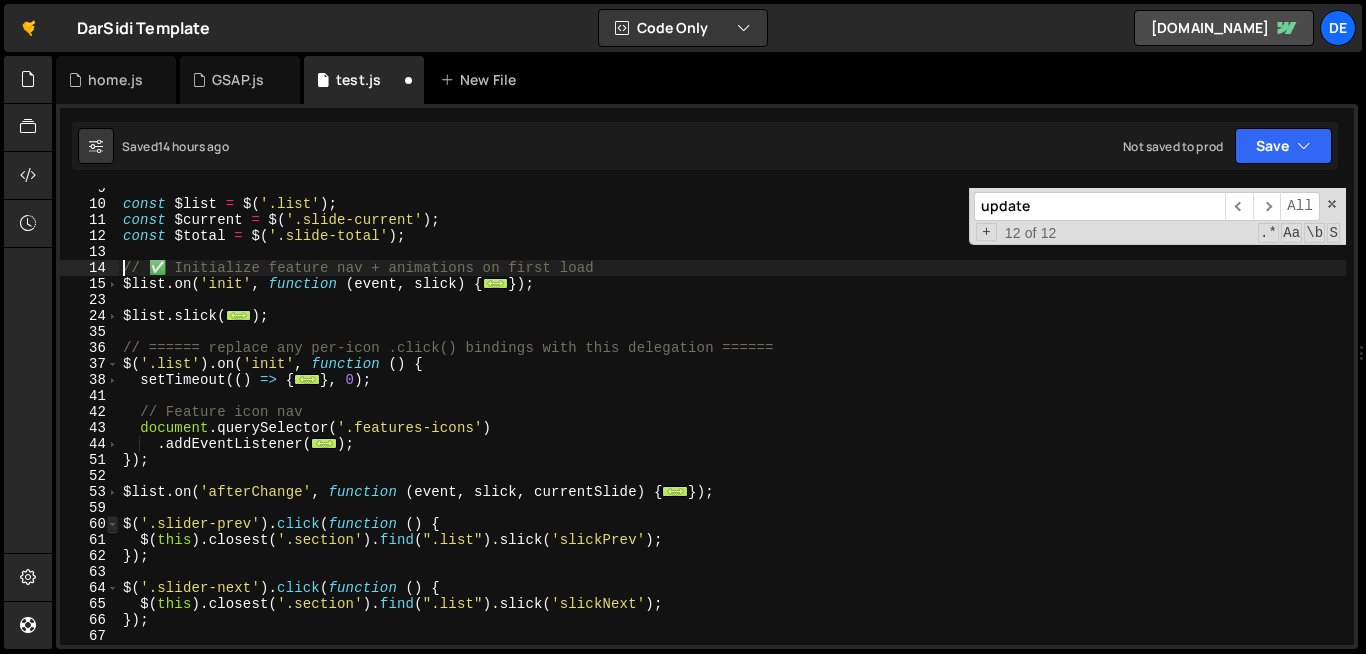 click at bounding box center (112, 524) 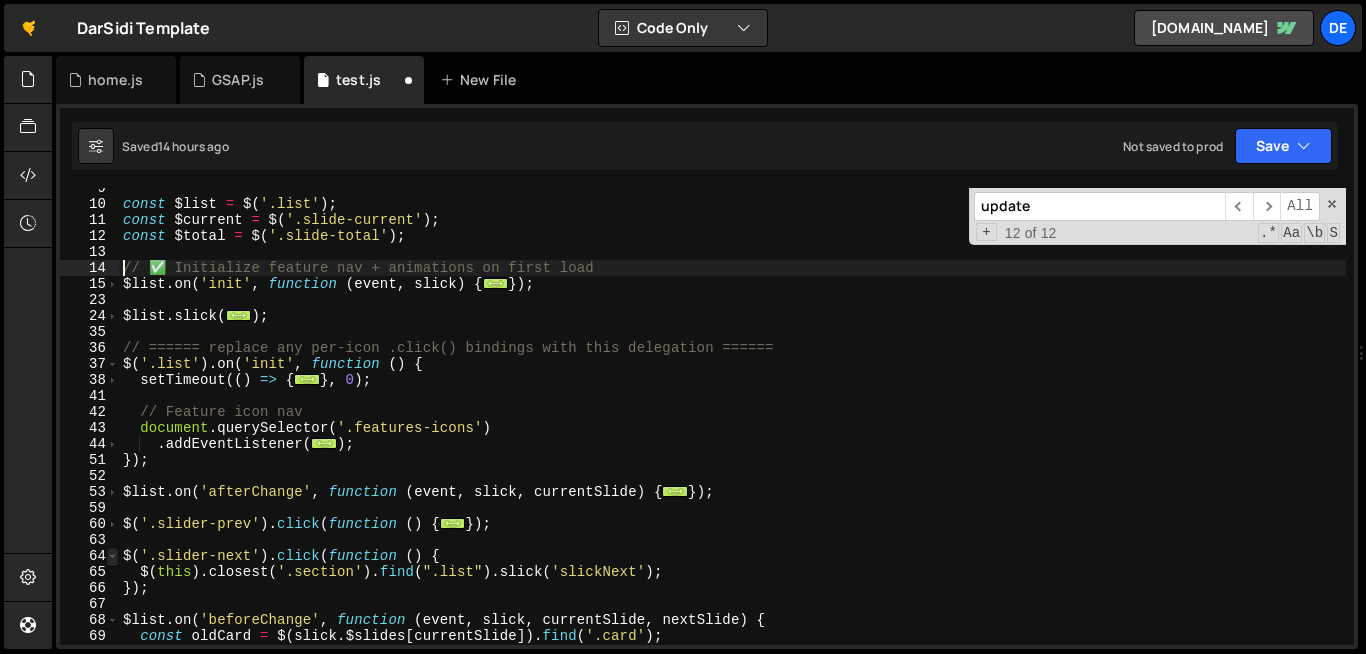 click at bounding box center [112, 556] 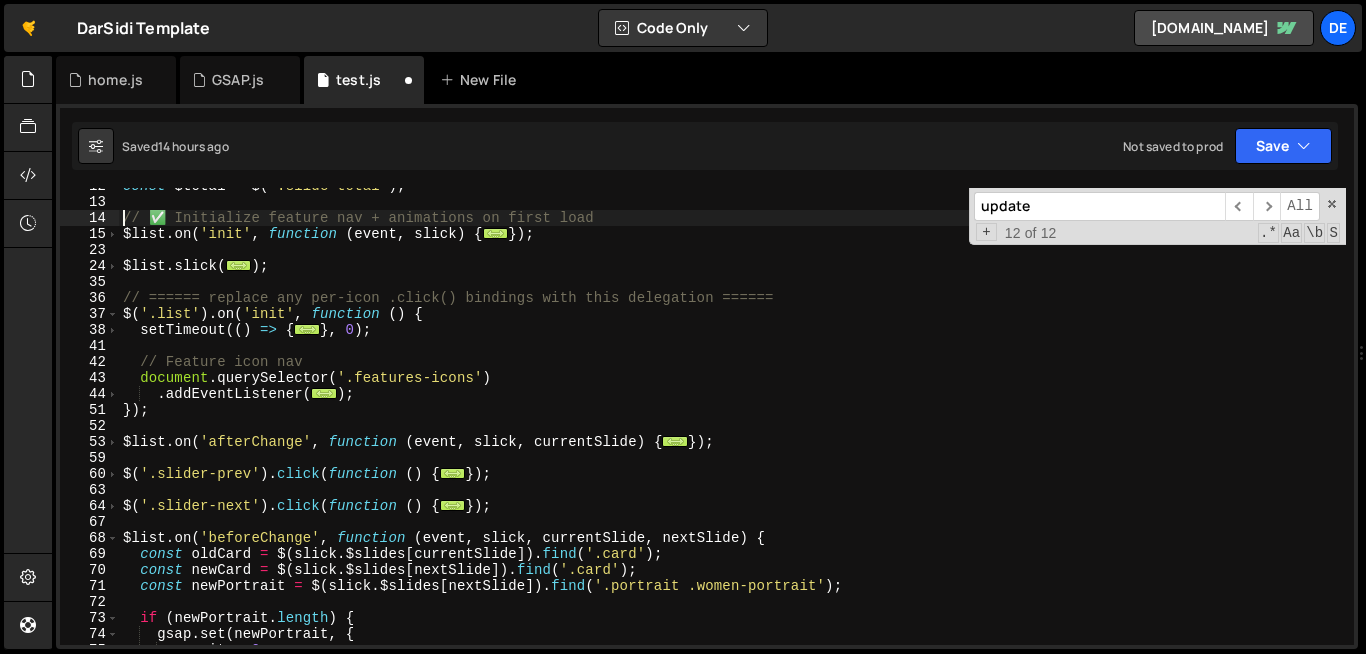 scroll, scrollTop: 218, scrollLeft: 0, axis: vertical 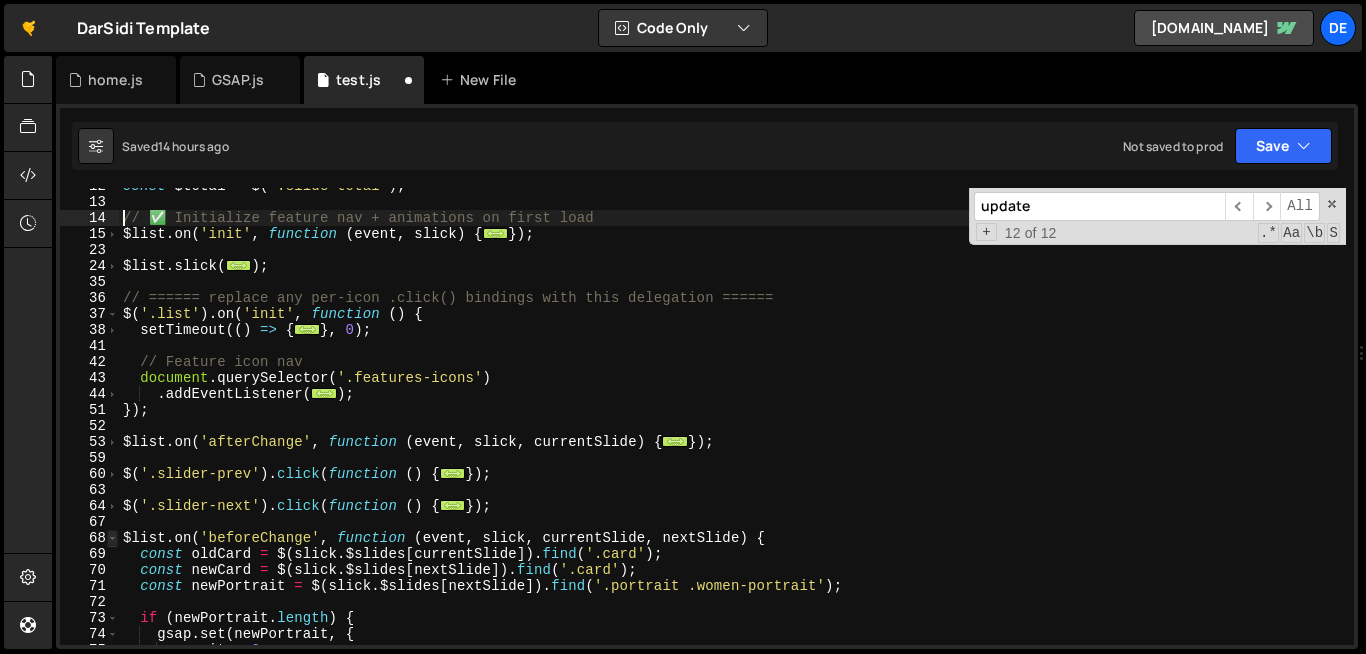 click at bounding box center (112, 538) 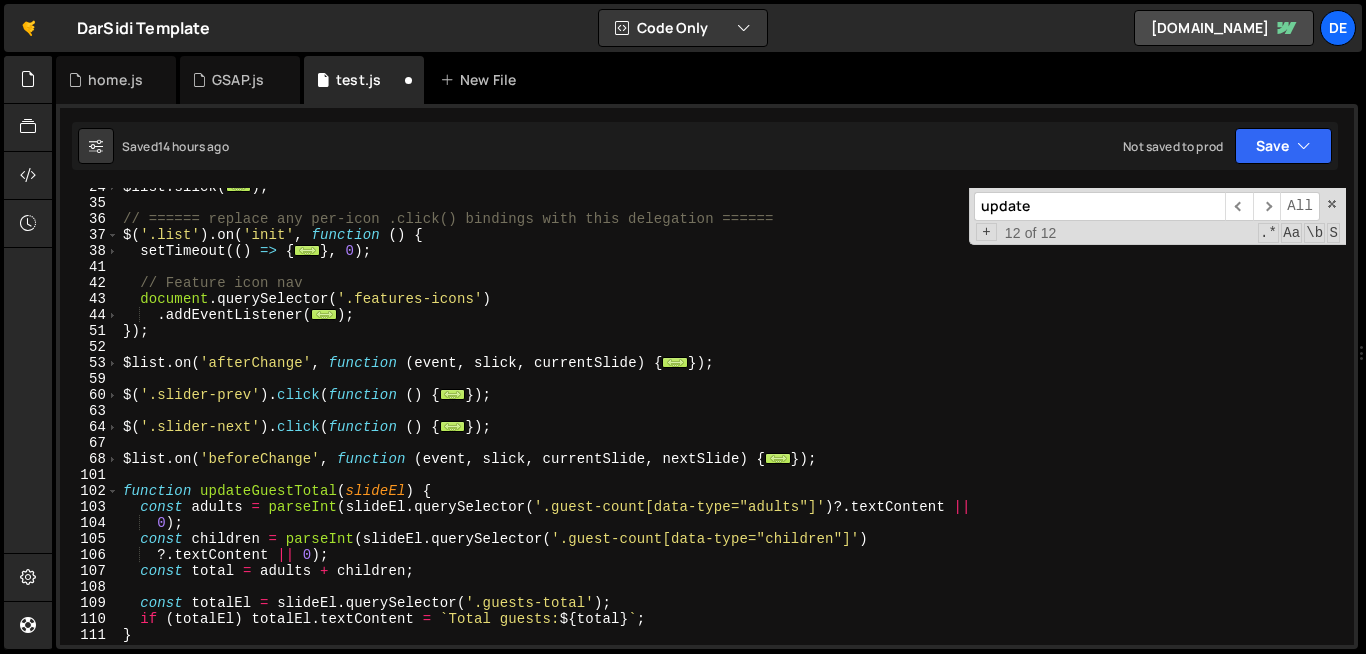 scroll, scrollTop: 297, scrollLeft: 0, axis: vertical 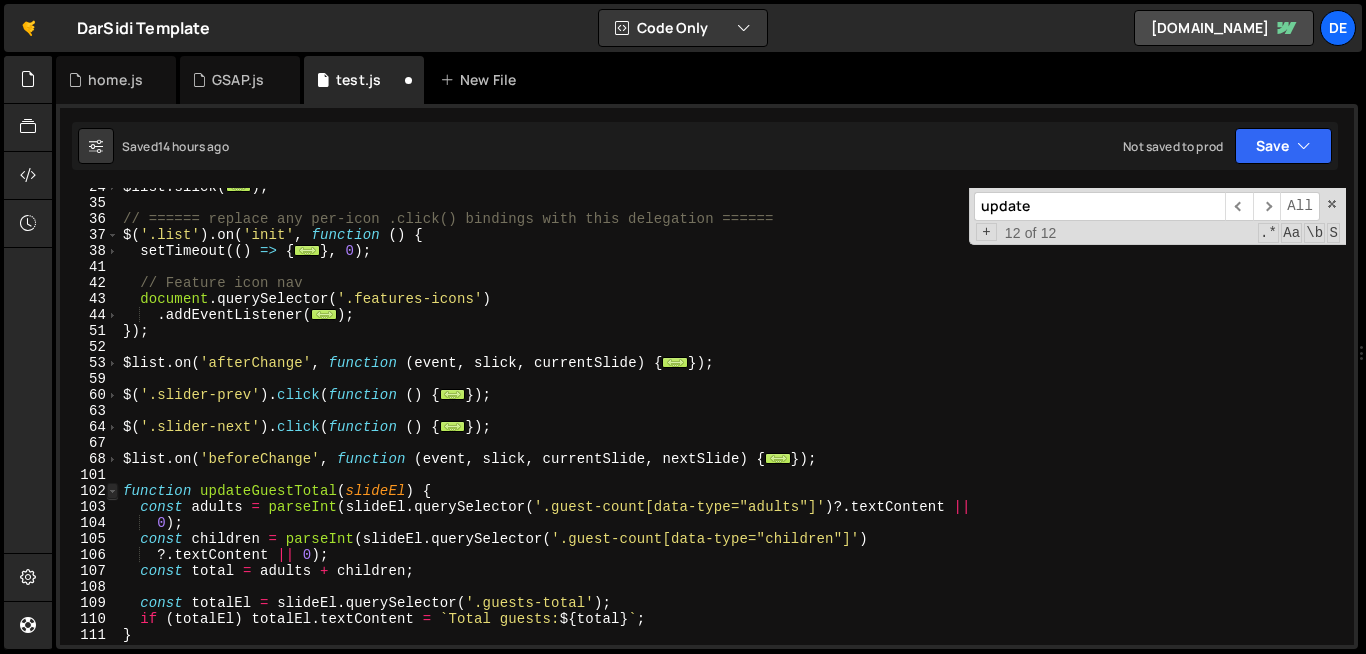 click at bounding box center [112, 491] 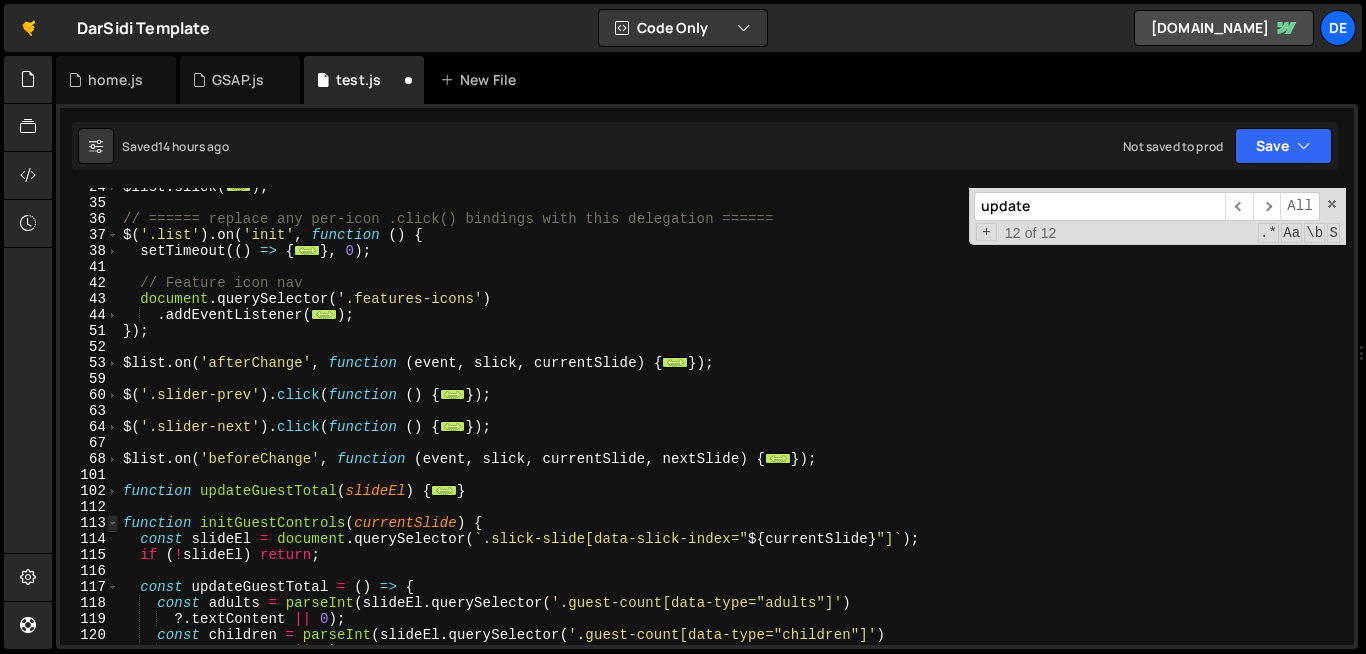 click at bounding box center (112, 523) 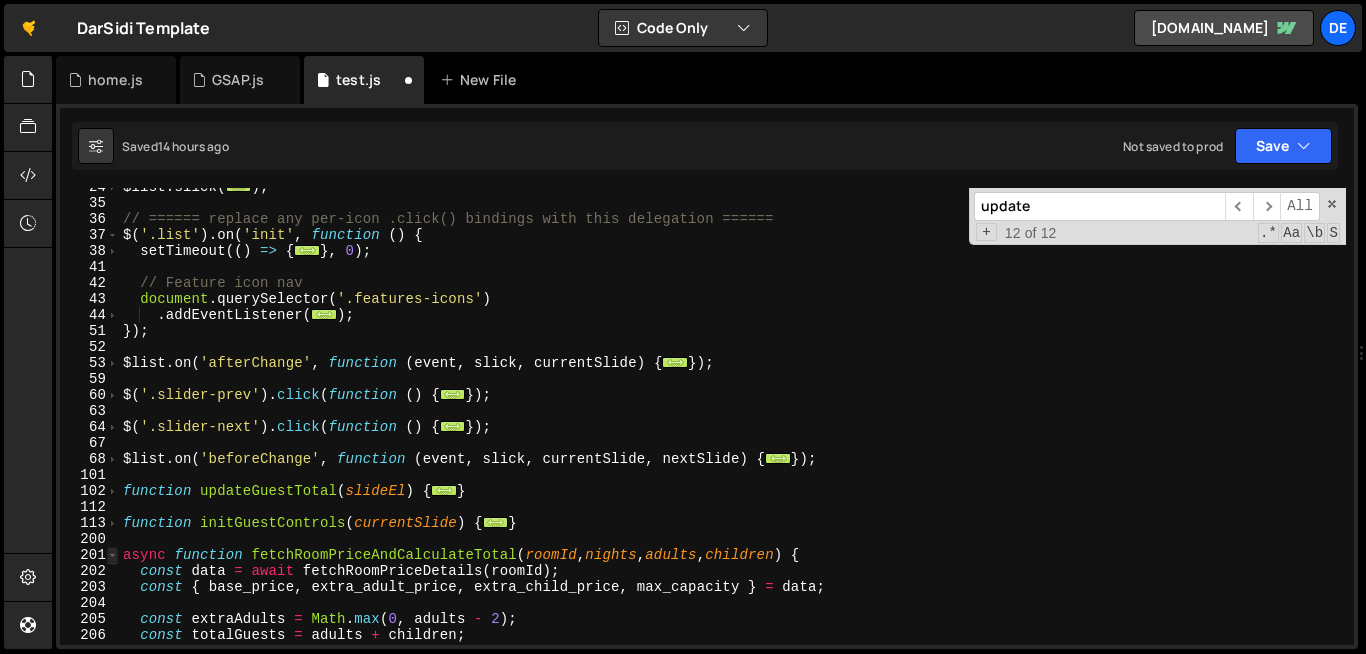 click at bounding box center [112, 555] 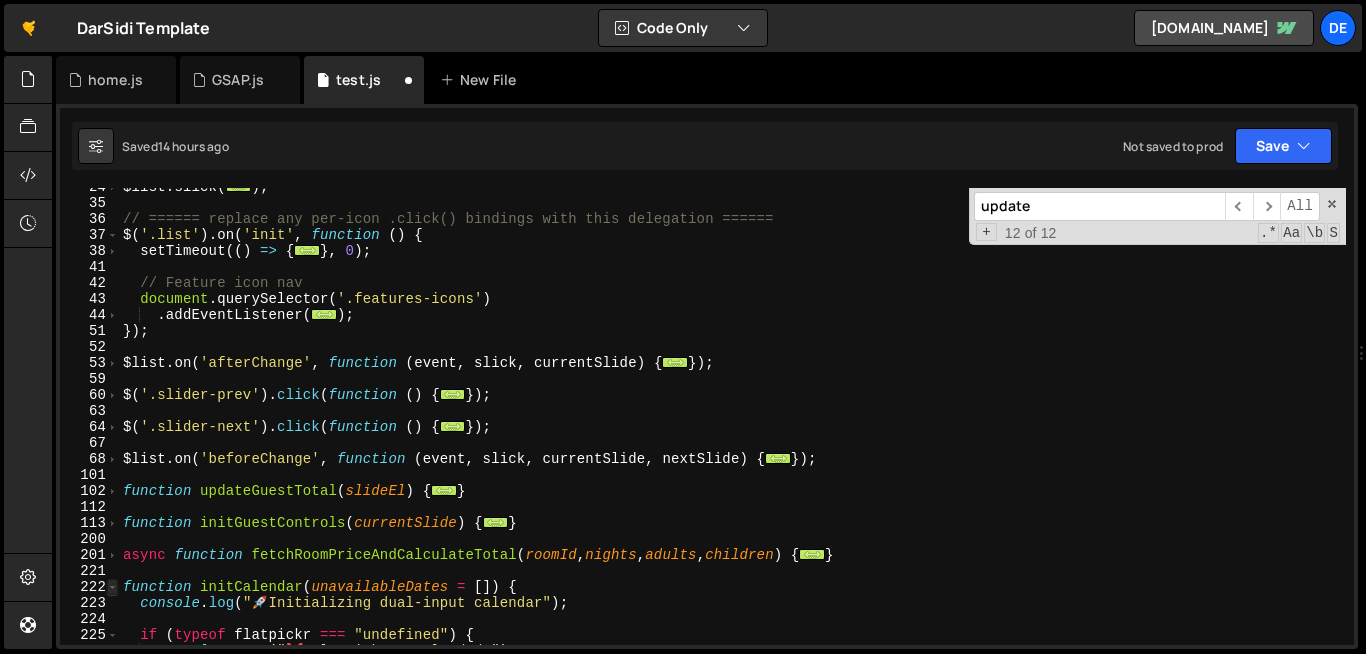 click at bounding box center [112, 587] 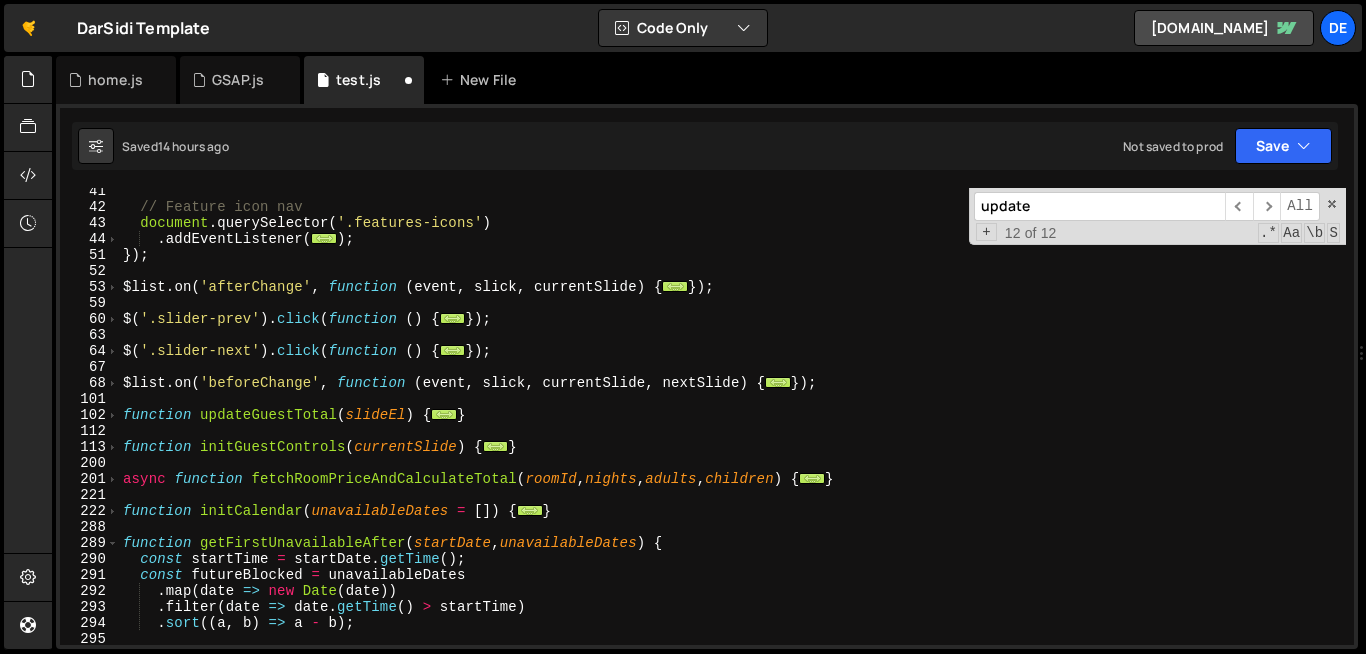 scroll, scrollTop: 385, scrollLeft: 0, axis: vertical 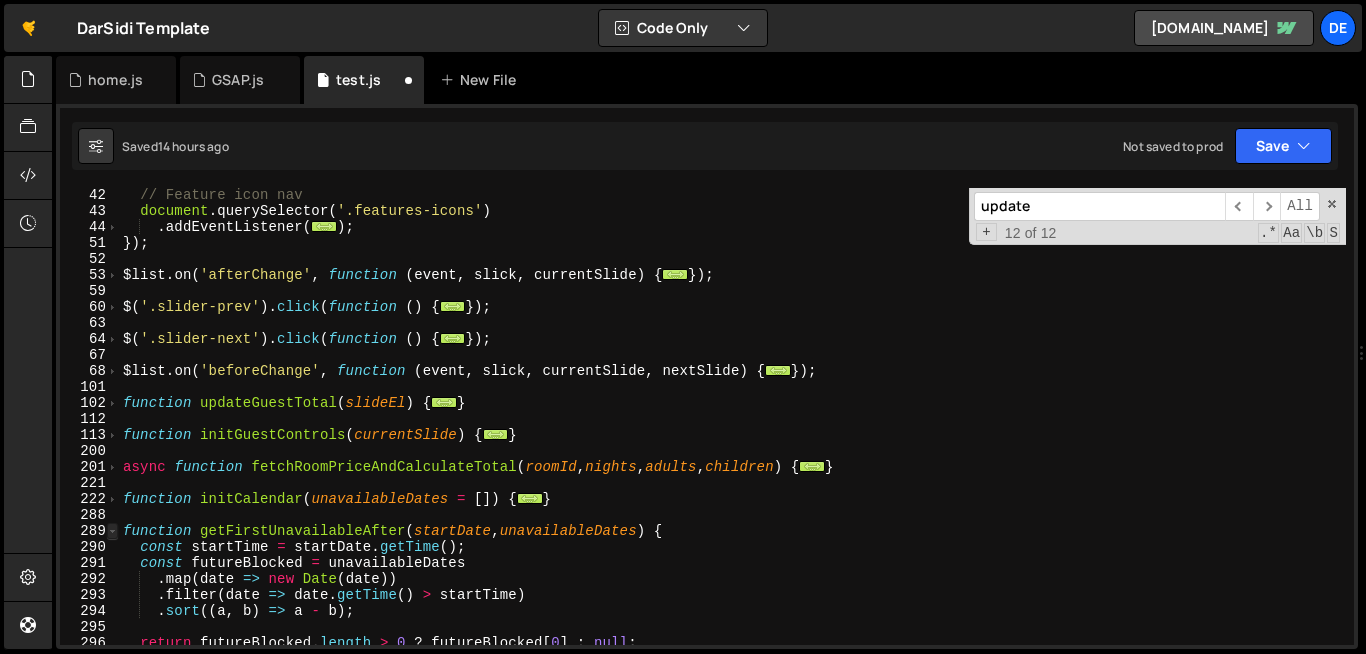 click at bounding box center (112, 531) 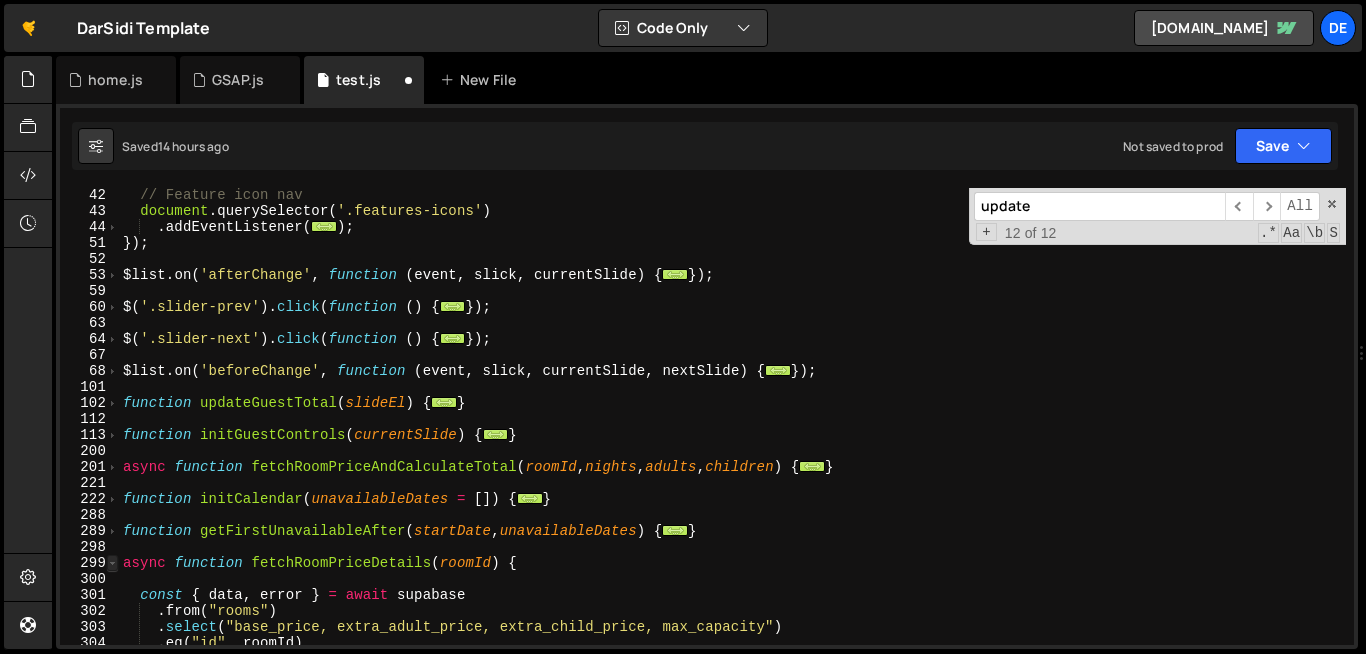 click at bounding box center (112, 563) 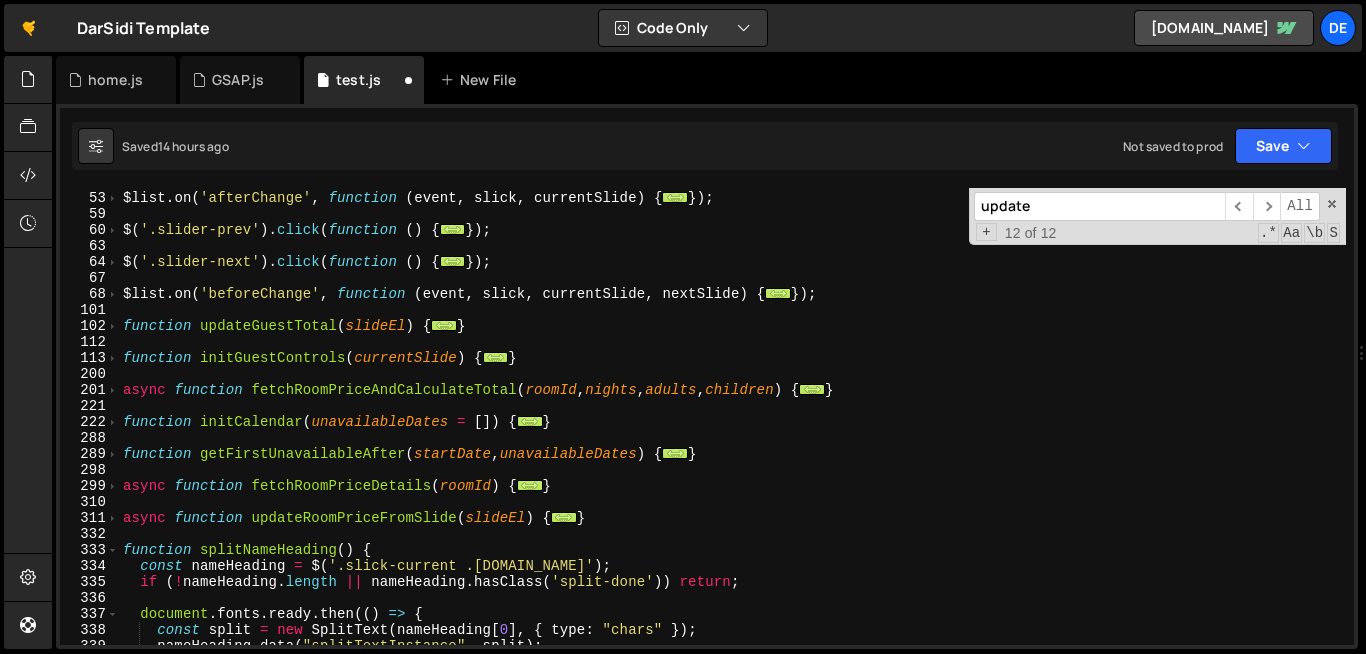 scroll, scrollTop: 462, scrollLeft: 0, axis: vertical 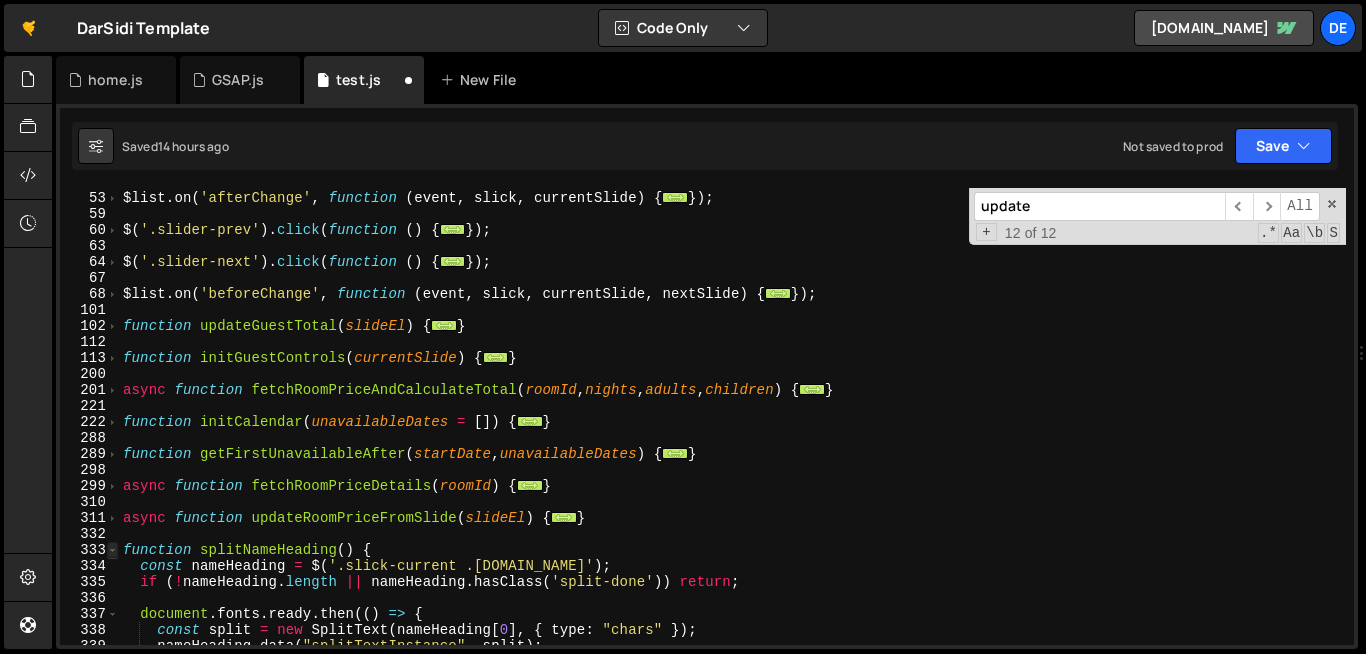 click at bounding box center (112, 550) 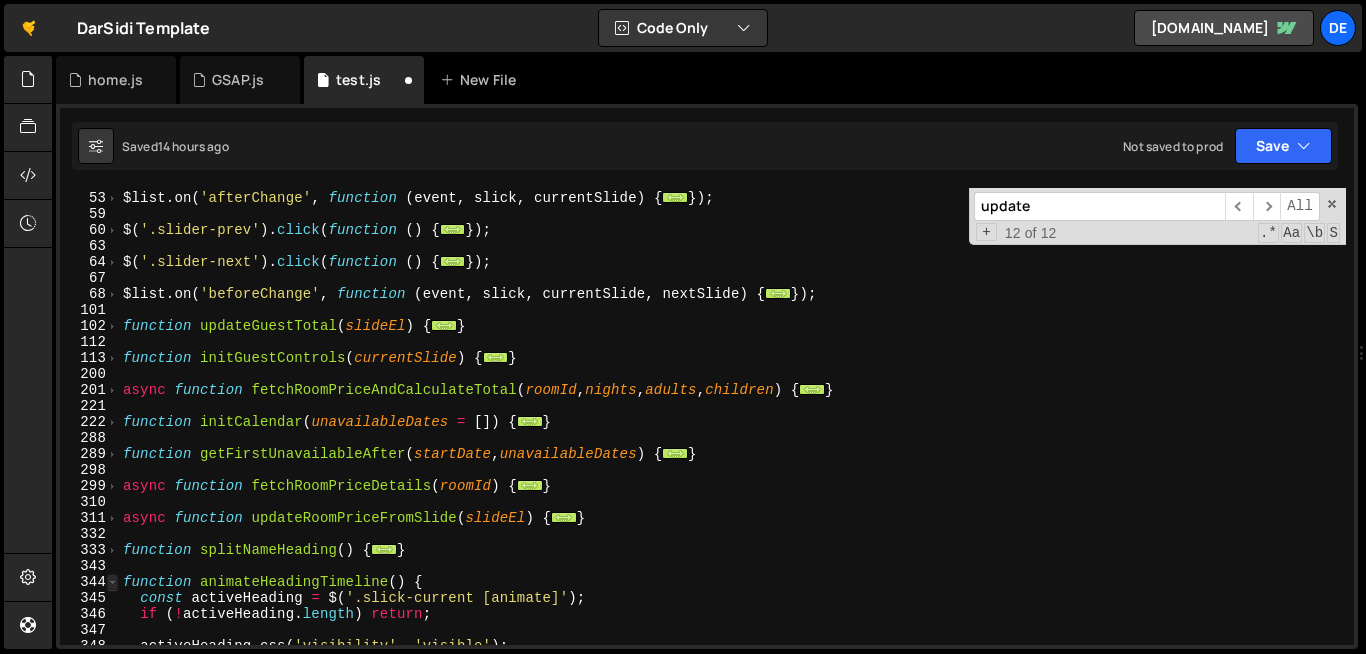 click at bounding box center (112, 582) 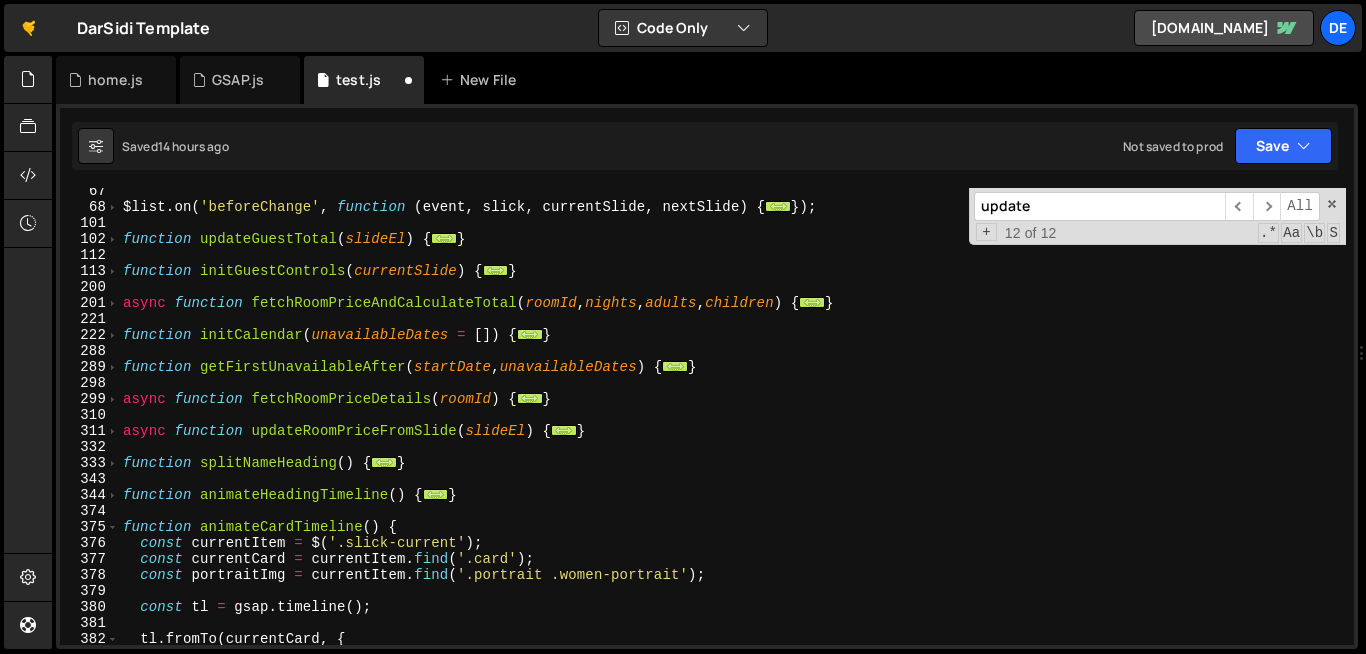 scroll, scrollTop: 556, scrollLeft: 0, axis: vertical 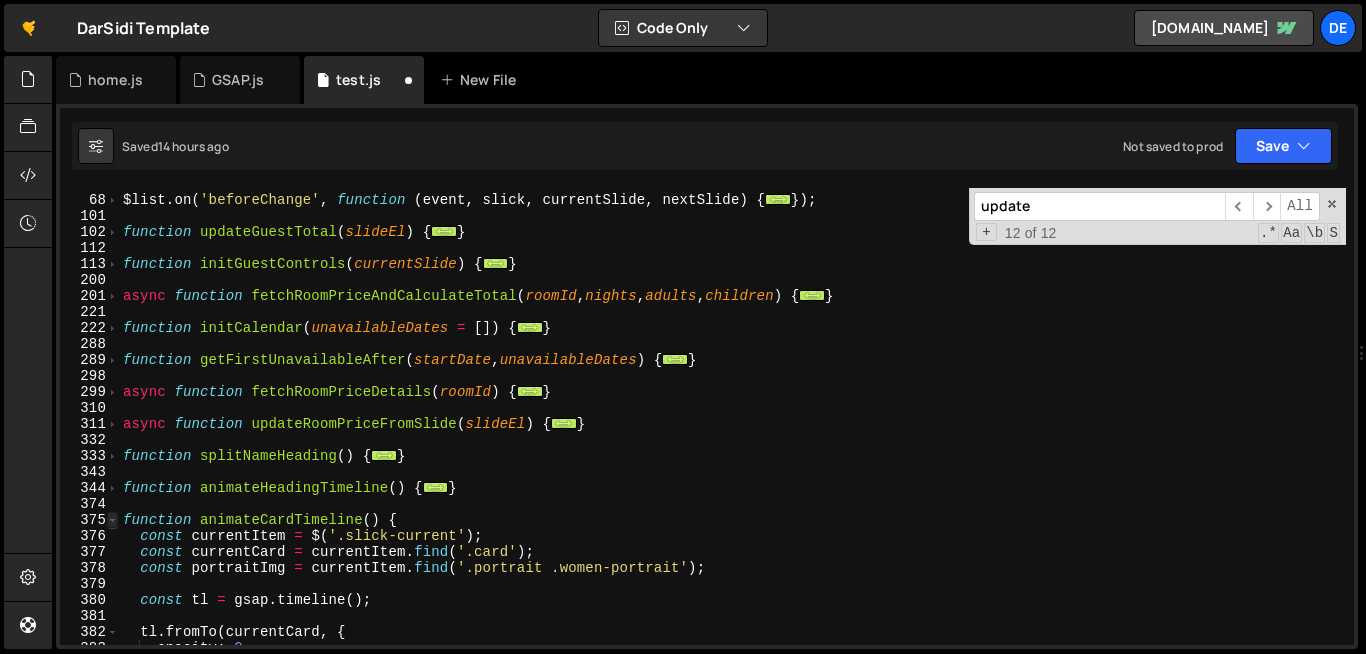 click at bounding box center [112, 520] 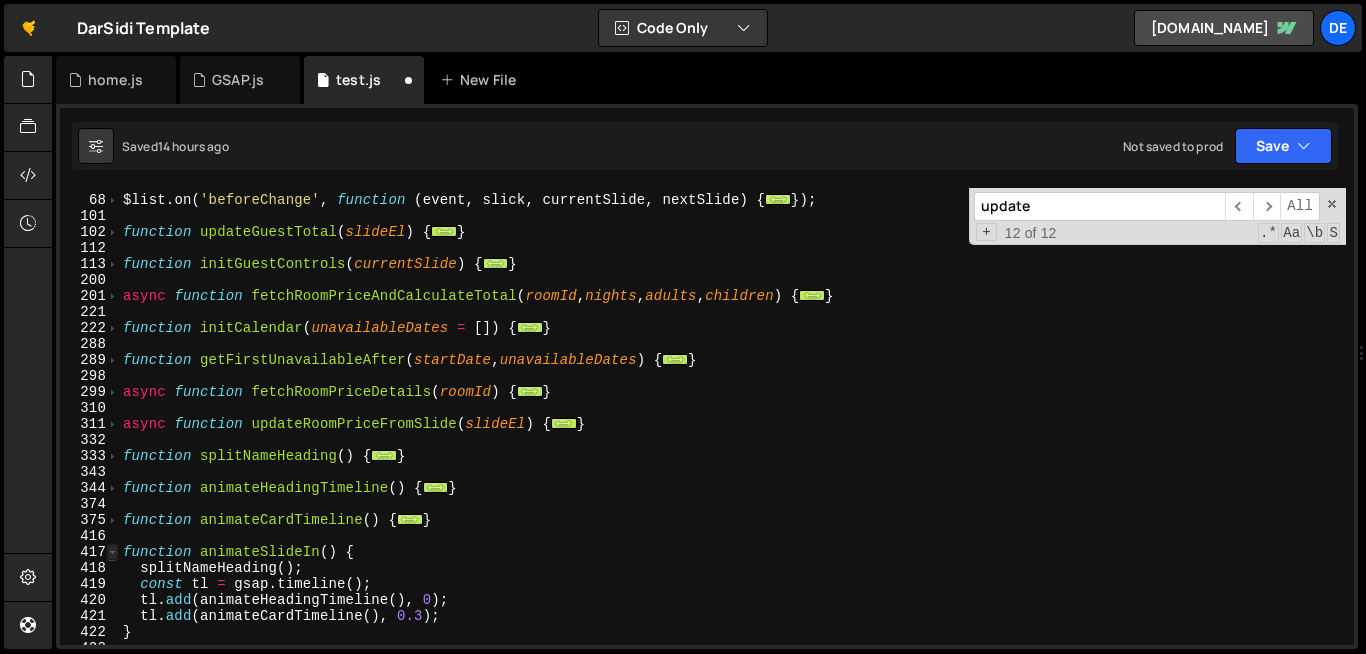 click at bounding box center [112, 552] 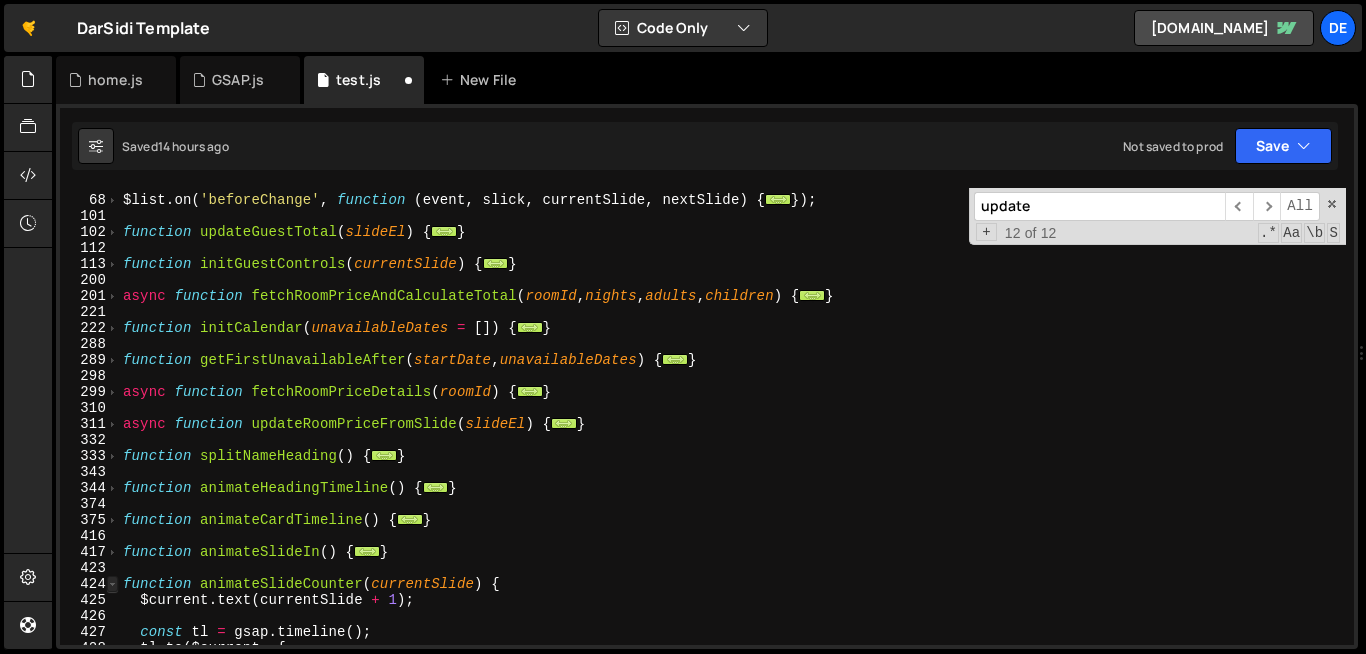 click at bounding box center (112, 584) 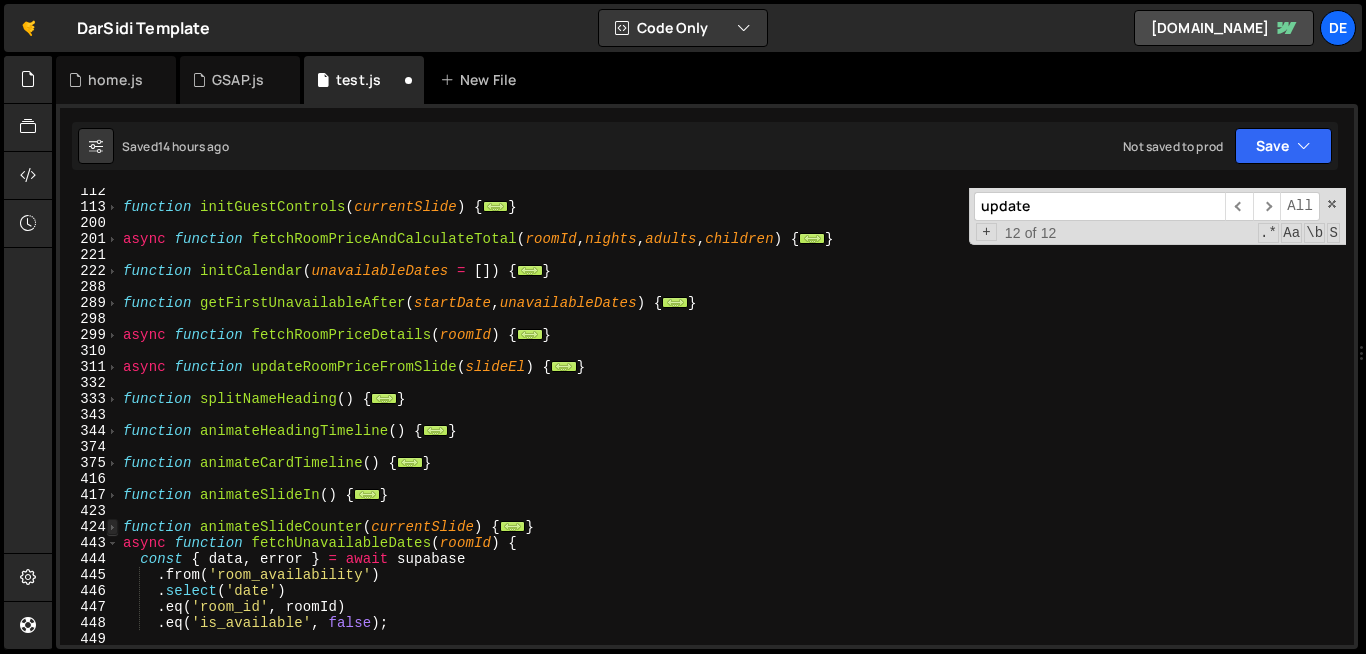 scroll, scrollTop: 615, scrollLeft: 0, axis: vertical 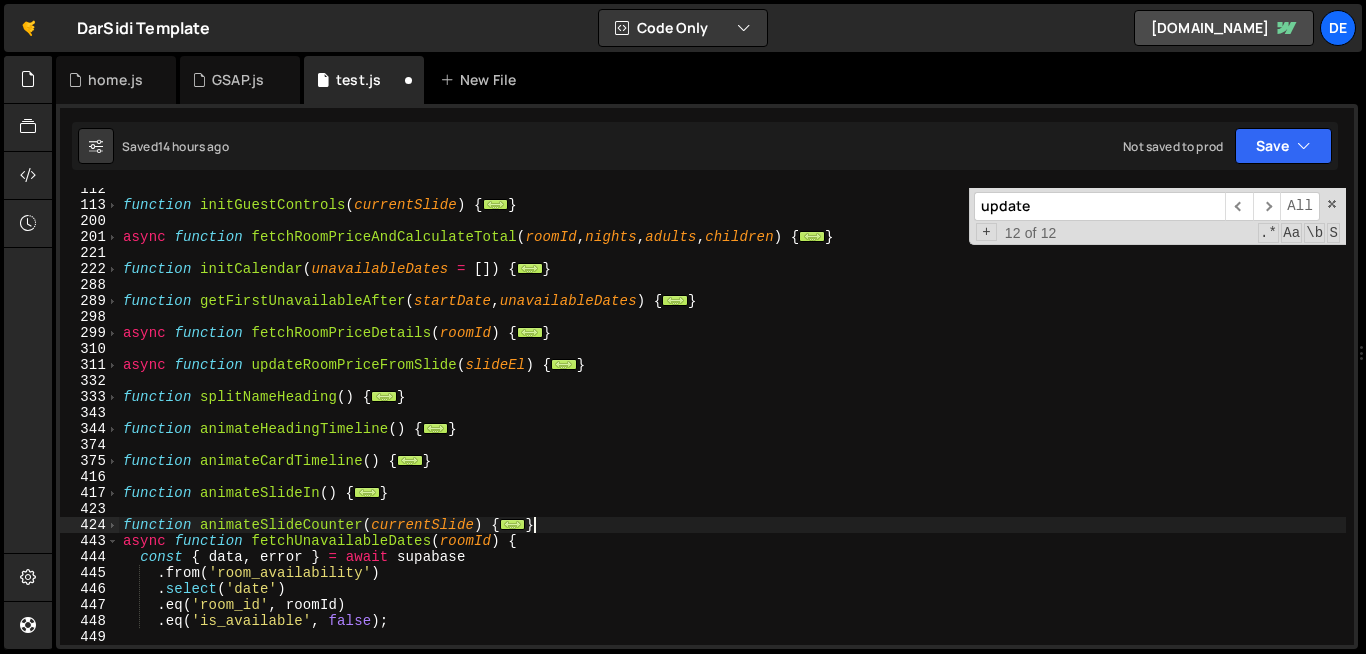 click on "function   initGuestControls ( currentSlide )   { ... } async   function   fetchRoomPriceAndCalculateTotal ( roomId ,  nights ,  adults ,  children )   { ... } function   initCalendar ( unavailableDates   =   [ ])   { ... } function   getFirstUnavailableAfter ( startDate ,  unavailableDates )   { ... } async   function   fetchRoomPriceDetails ( roomId )   { ... } async   function   updateRoomPriceFromSlide ( slideEl )   { ... } function   splitNameHeading ( )   { ... } function   animateHeadingTimeline ( )   { ... } function   animateCardTimeline ( )   { ... } function   animateSlideIn ( )   { ... } function   animateSlideCounter ( currentSlide )   { ... } async   function   fetchUnavailableDates ( roomId )   {    const   {   data ,   error   }   =   await   supabase       . from ( 'room_availability' )       . select ( 'date' )       . eq ( 'room_id' ,   roomId )       . eq ( 'is_available' ,   false ) ;    if   ( error )   throw   error ;" at bounding box center (732, 425) 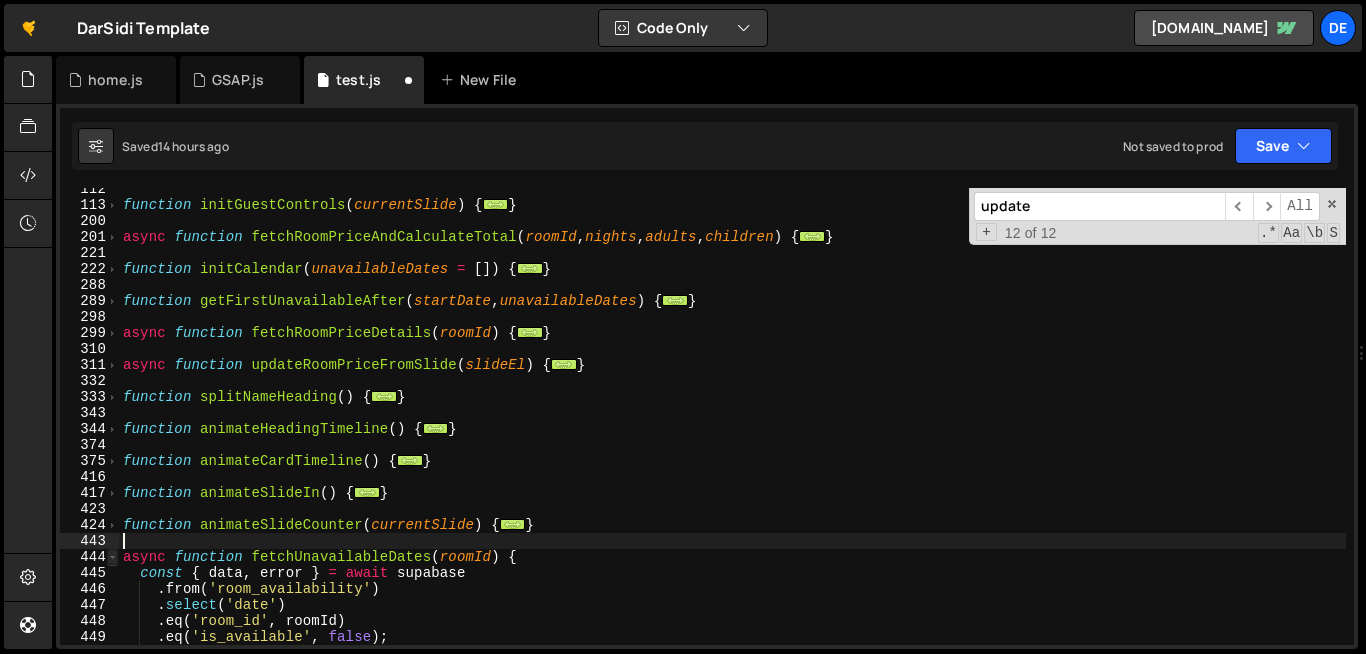click at bounding box center [112, 557] 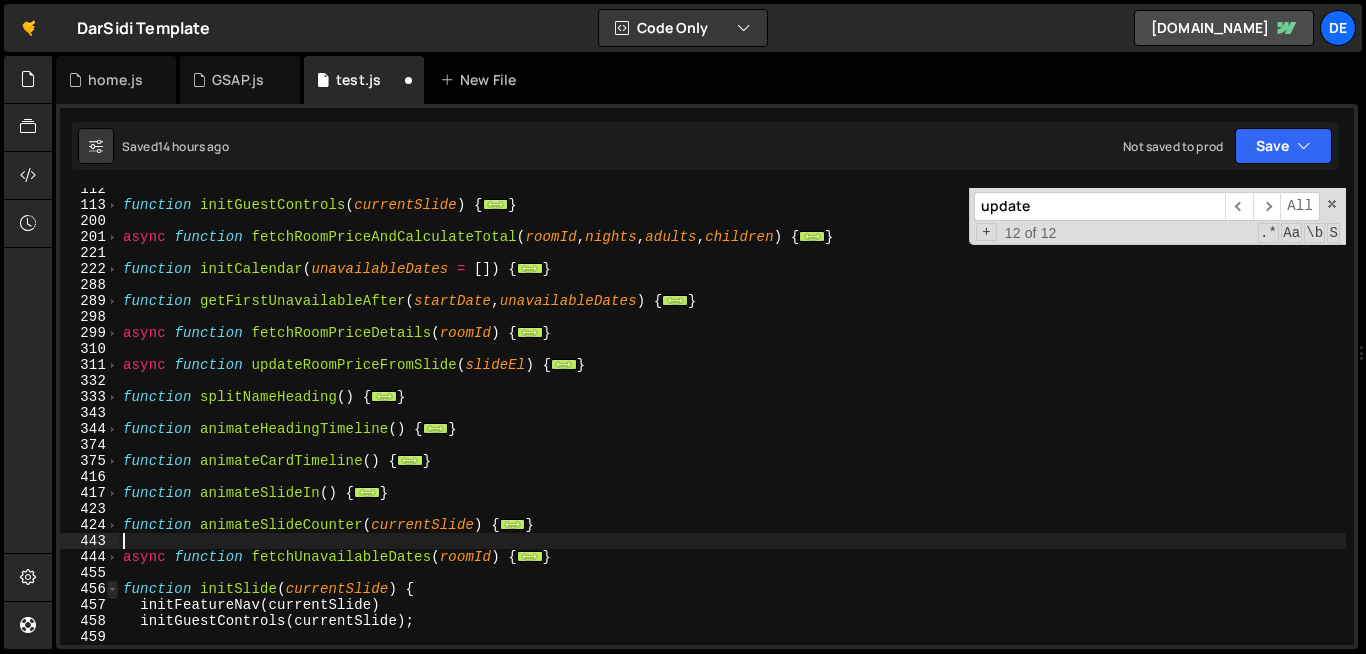 click at bounding box center (112, 589) 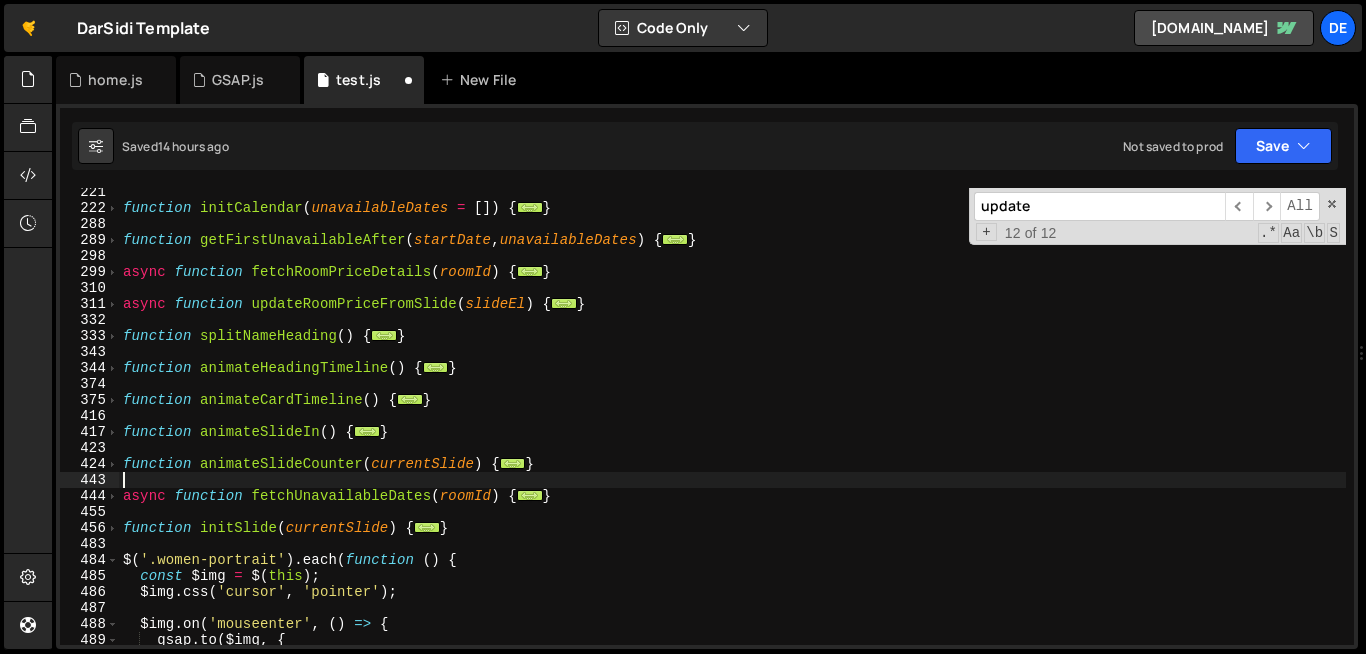 scroll, scrollTop: 676, scrollLeft: 0, axis: vertical 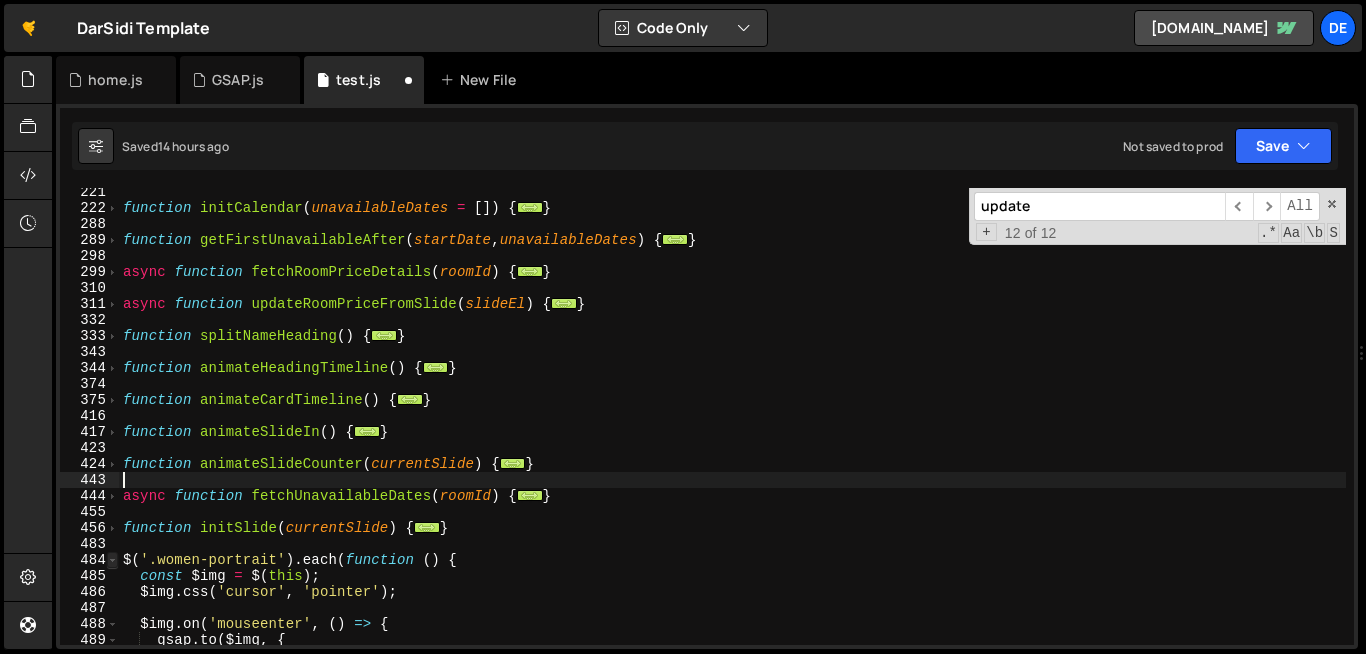 click at bounding box center (112, 560) 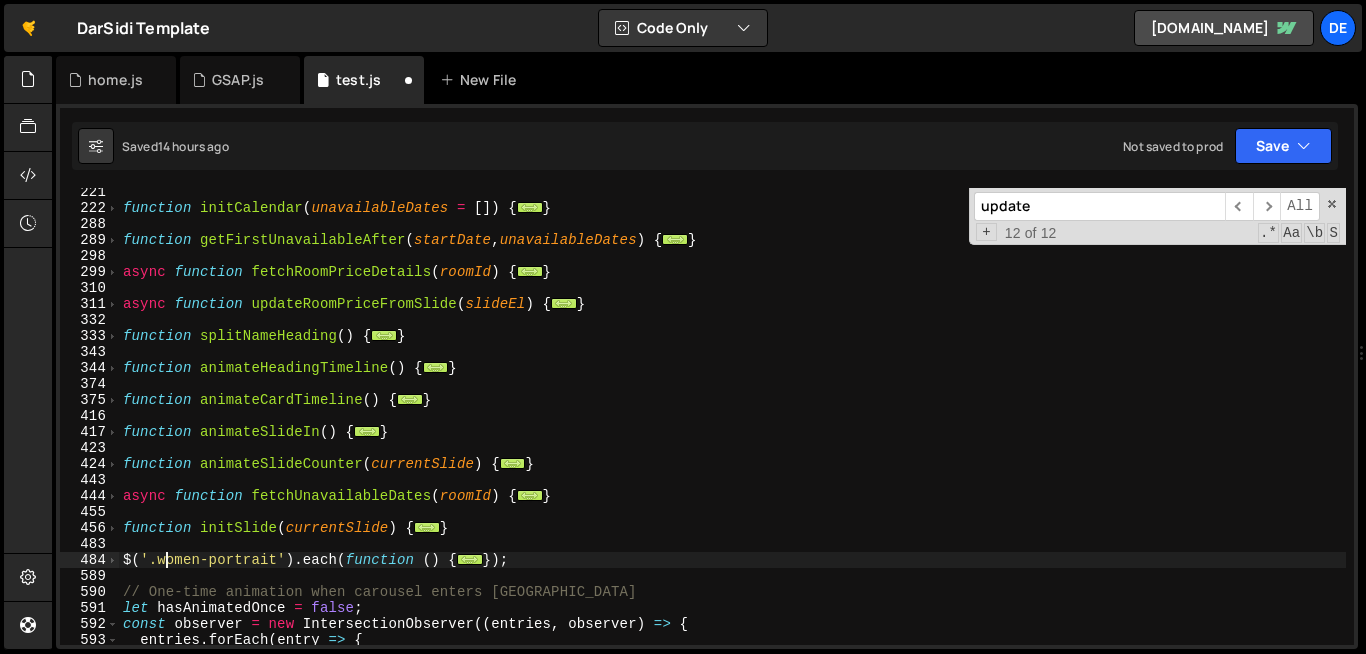 click on "function   initCalendar ( unavailableDates   =   [ ])   { ... } function   getFirstUnavailableAfter ( startDate ,  unavailableDates )   { ... } async   function   fetchRoomPriceDetails ( roomId )   { ... } async   function   updateRoomPriceFromSlide ( slideEl )   { ... } function   splitNameHeading ( )   { ... } function   animateHeadingTimeline ( )   { ... } function   animateCardTimeline ( )   { ... } function   animateSlideIn ( )   { ... } function   animateSlideCounter ( currentSlide )   { ... } async   function   fetchUnavailableDates ( roomId )   { ... } function   initSlide ( currentSlide )   { ... } $ ( '.women-portrait' ) . each ( function   ( )   { ... }) ; // One-time animation when carousel enters viewport let   hasAnimatedOnce   =   false ; const   observer   =   new   IntersectionObserver (( entries ,   observer )   =>   {    entries . forEach ( entry   =>   {       if   ( entry . isIntersecting   &&   ! hasAnimatedOnce )   {" at bounding box center (732, 428) 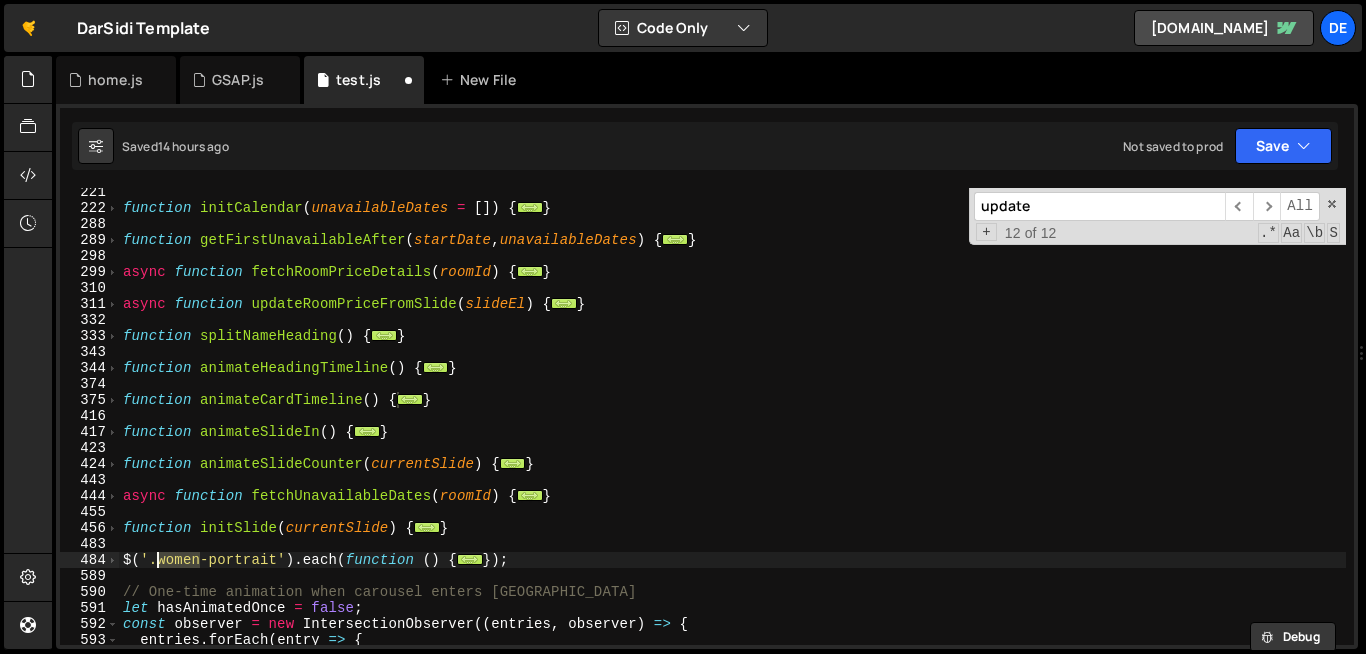 click on "function   initCalendar ( unavailableDates   =   [ ])   { ... } function   getFirstUnavailableAfter ( startDate ,  unavailableDates )   { ... } async   function   fetchRoomPriceDetails ( roomId )   { ... } async   function   updateRoomPriceFromSlide ( slideEl )   { ... } function   splitNameHeading ( )   { ... } function   animateHeadingTimeline ( )   { ... } function   animateCardTimeline ( )   { ... } function   animateSlideIn ( )   { ... } function   animateSlideCounter ( currentSlide )   { ... } async   function   fetchUnavailableDates ( roomId )   { ... } function   initSlide ( currentSlide )   { ... } $ ( '.women-portrait' ) . each ( function   ( )   { ... }) ; // One-time animation when carousel enters viewport let   hasAnimatedOnce   =   false ; const   observer   =   new   IntersectionObserver (( entries ,   observer )   =>   {    entries . forEach ( entry   =>   {       if   ( entry . isIntersecting   &&   ! hasAnimatedOnce )   {" at bounding box center (732, 428) 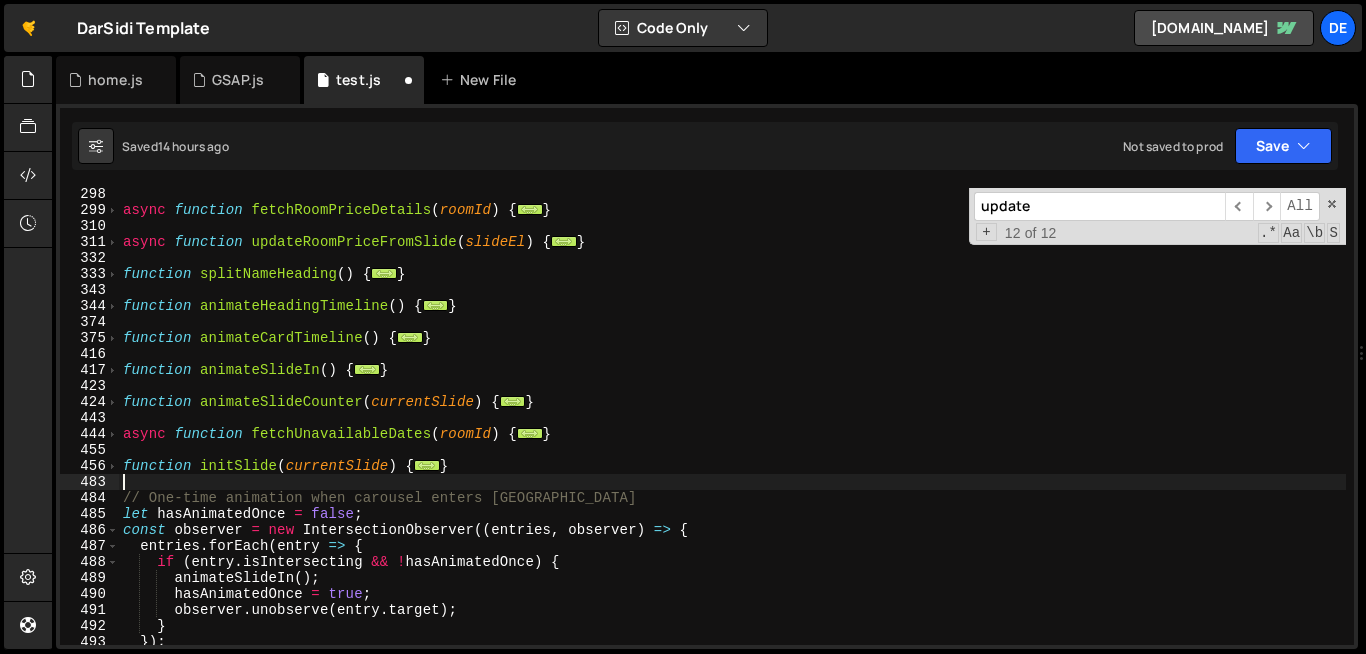 scroll, scrollTop: 742, scrollLeft: 0, axis: vertical 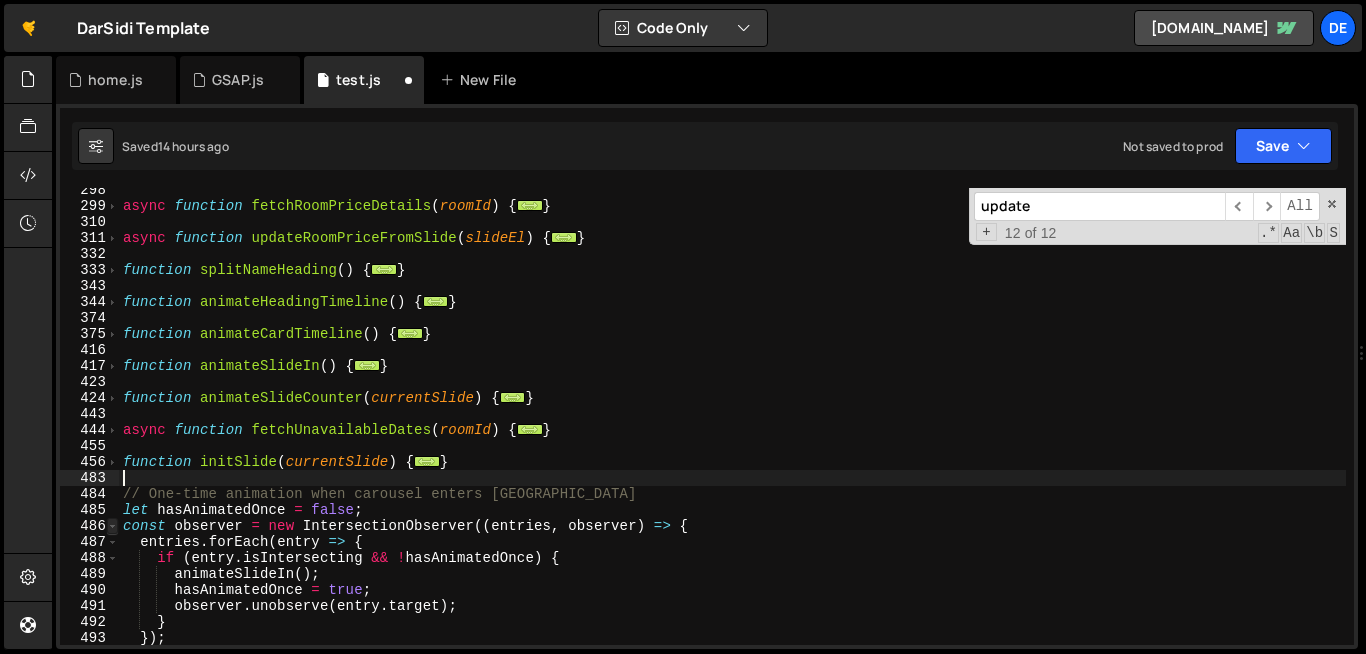 click at bounding box center (112, 526) 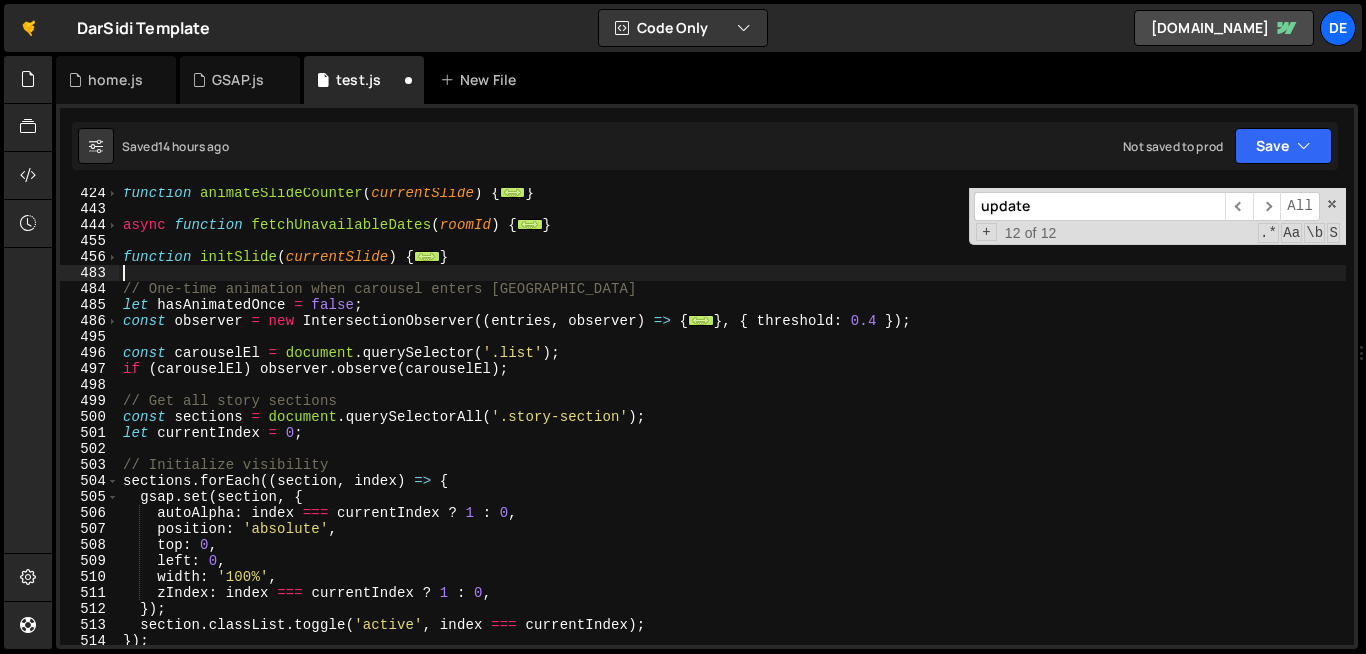scroll, scrollTop: 947, scrollLeft: 0, axis: vertical 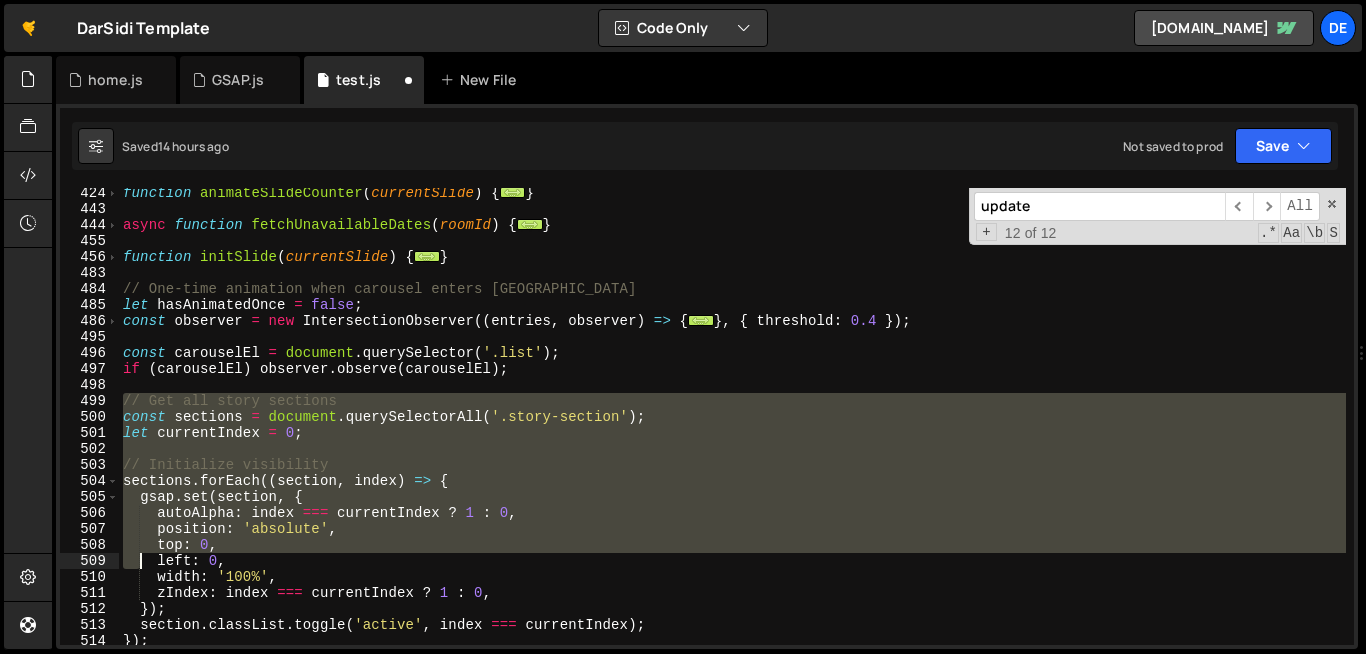 drag, startPoint x: 124, startPoint y: 401, endPoint x: 144, endPoint y: 580, distance: 180.11385 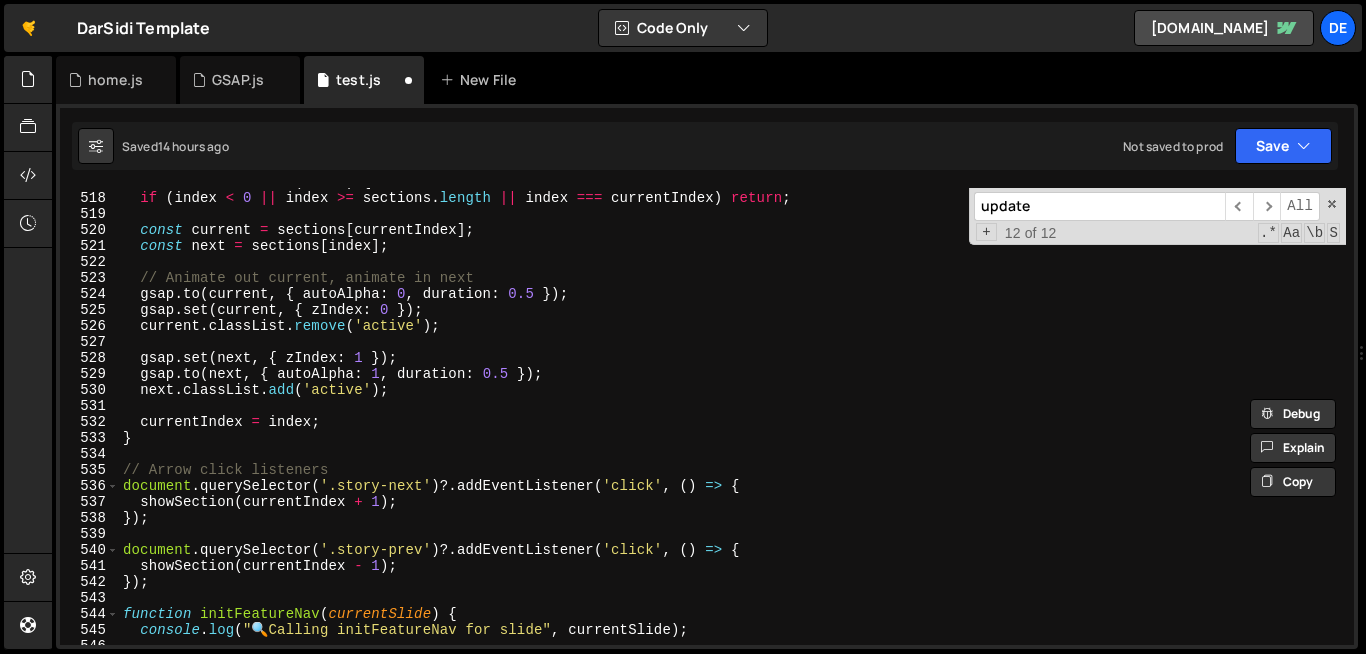 scroll, scrollTop: 1455, scrollLeft: 0, axis: vertical 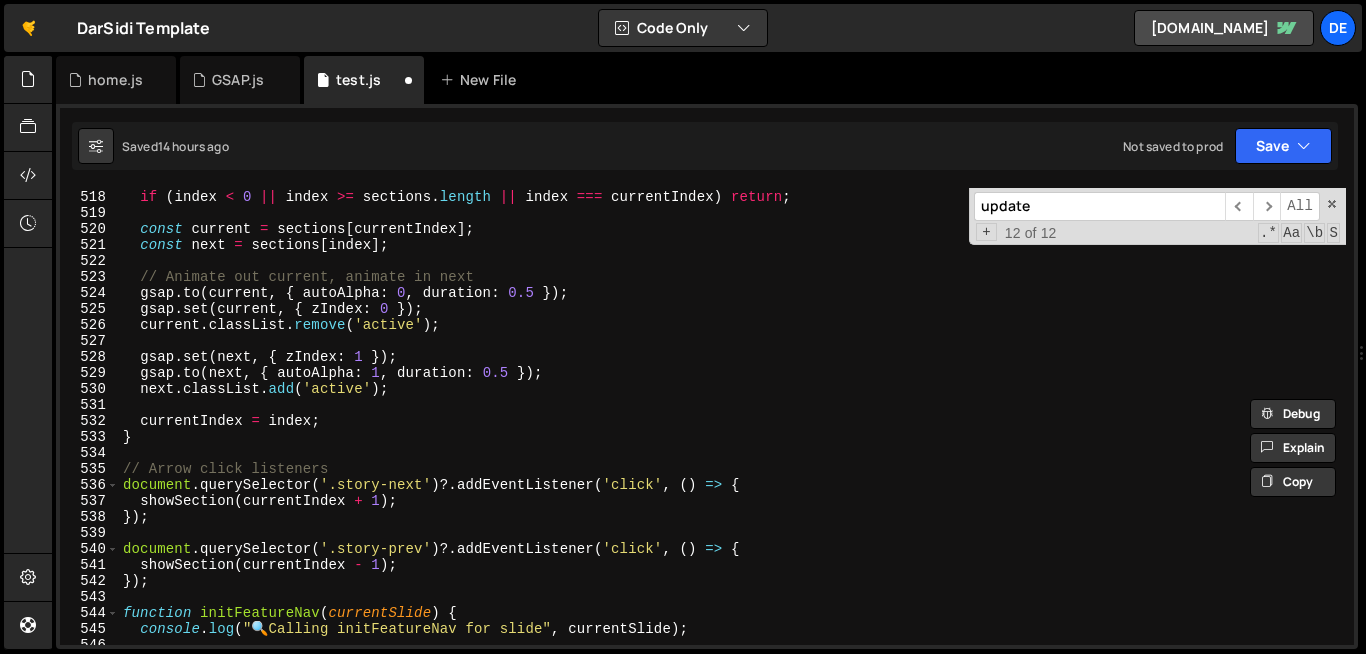 click on "function   showSection ( index )   {    if   ( index   <   0   ||   index   >=   sections . length   ||   index   ===   currentIndex )   return ;    const   current   =   sections [ currentIndex ] ;    const   next   =   sections [ index ] ;    // Animate out current, animate in next    gsap . to ( current ,   {   autoAlpha :   0 ,   duration :   0.5   }) ;    gsap . set ( current ,   {   zIndex :   0   }) ;    current . classList . remove ( 'active' ) ;    gsap . set ( next ,   {   zIndex :   1   }) ;    gsap . to ( next ,   {   autoAlpha :   1 ,   duration :   0.5   }) ;    next . classList . add ( 'active' ) ;    currentIndex   =   index ; } // Arrow click listeners document . querySelector ( '.story-next' ) ?. addEventListener ( 'click' ,   ( )   =>   {    showSection ( currentIndex   +   1 ) ; }) ; document . querySelector ( '.story-prev' ) ?. addEventListener ( 'click' ,   ( )   =>   {    showSection ( currentIndex   -   1 ) ; }) ; function   initFeatureNav ( currentSlide )   {    console . log ( " 🔍" at bounding box center (732, 417) 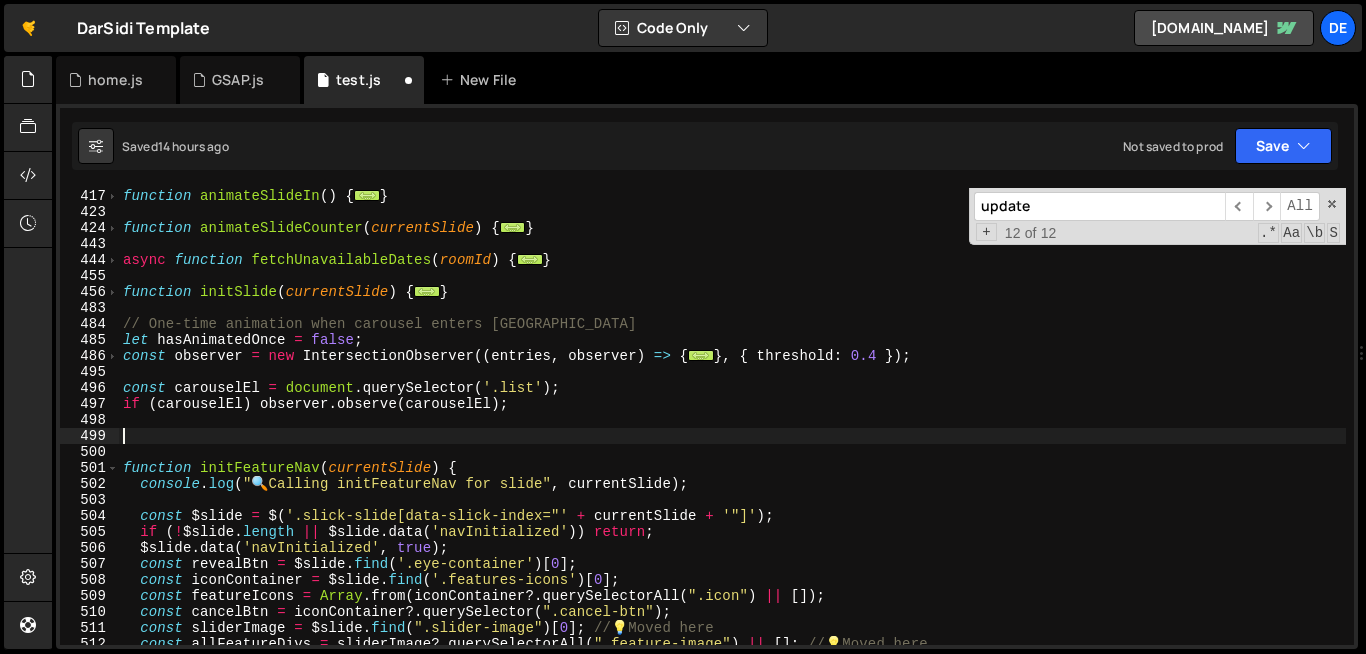scroll, scrollTop: 913, scrollLeft: 0, axis: vertical 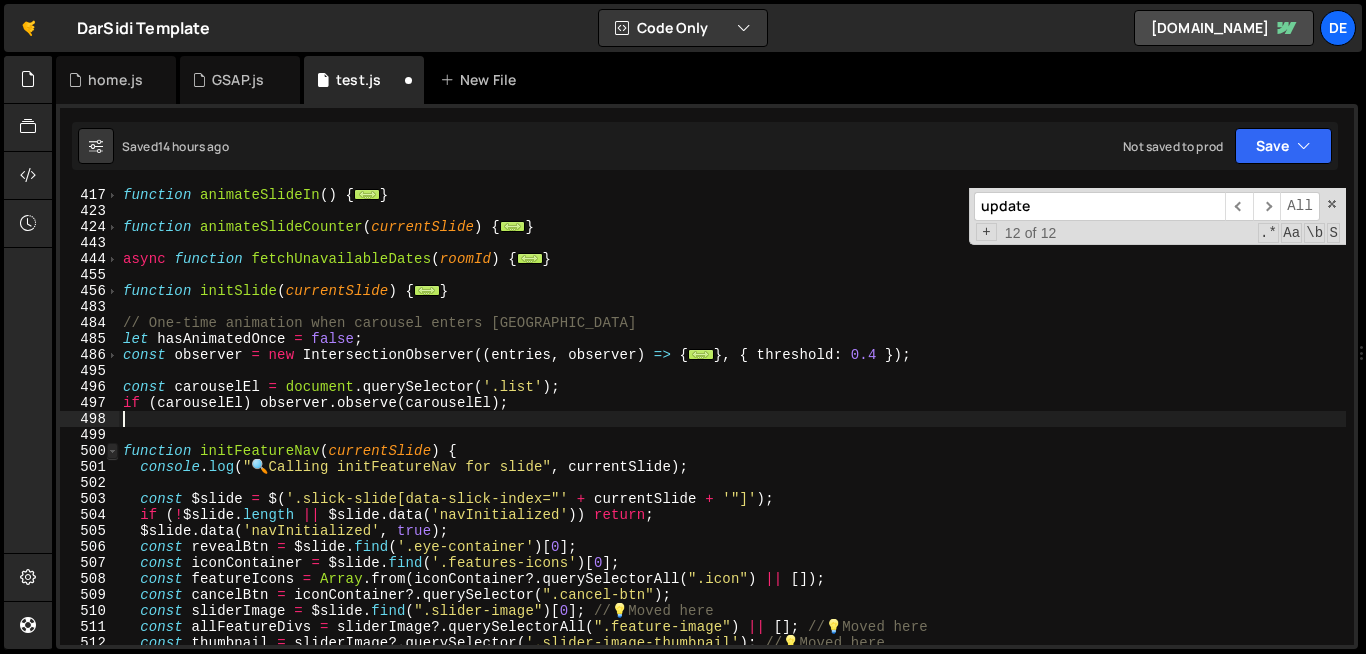 click at bounding box center [112, 451] 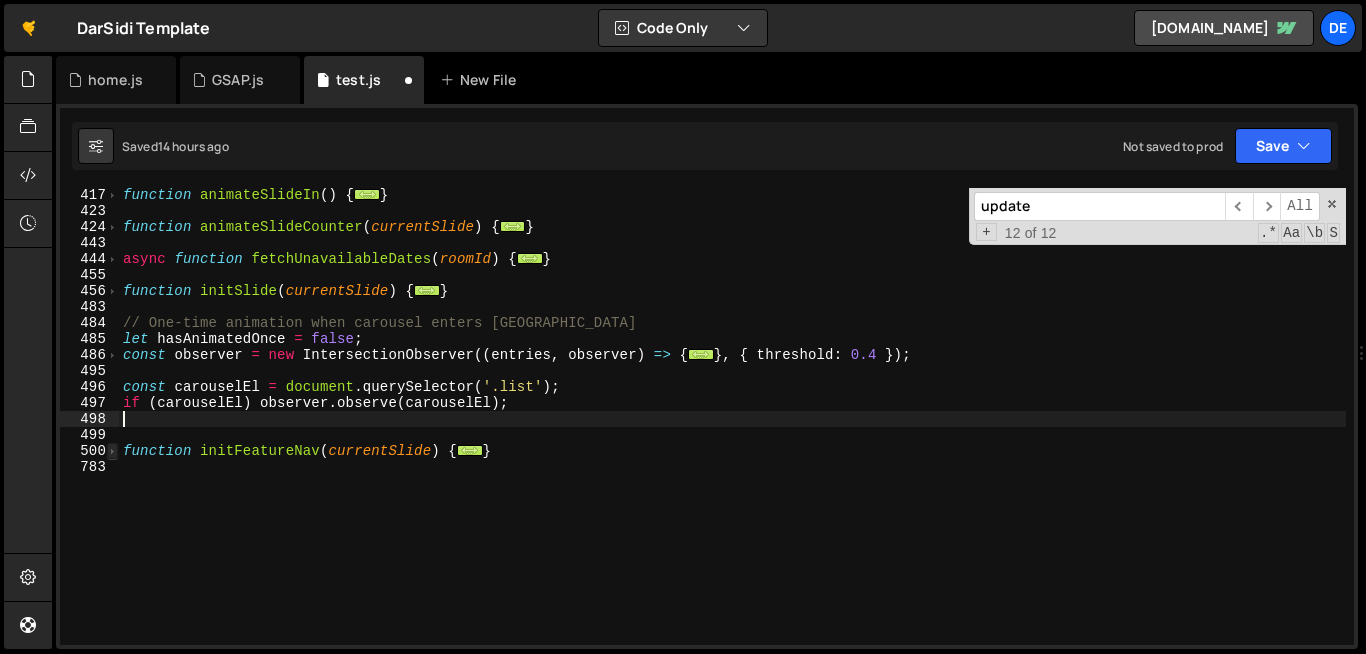 click at bounding box center (112, 451) 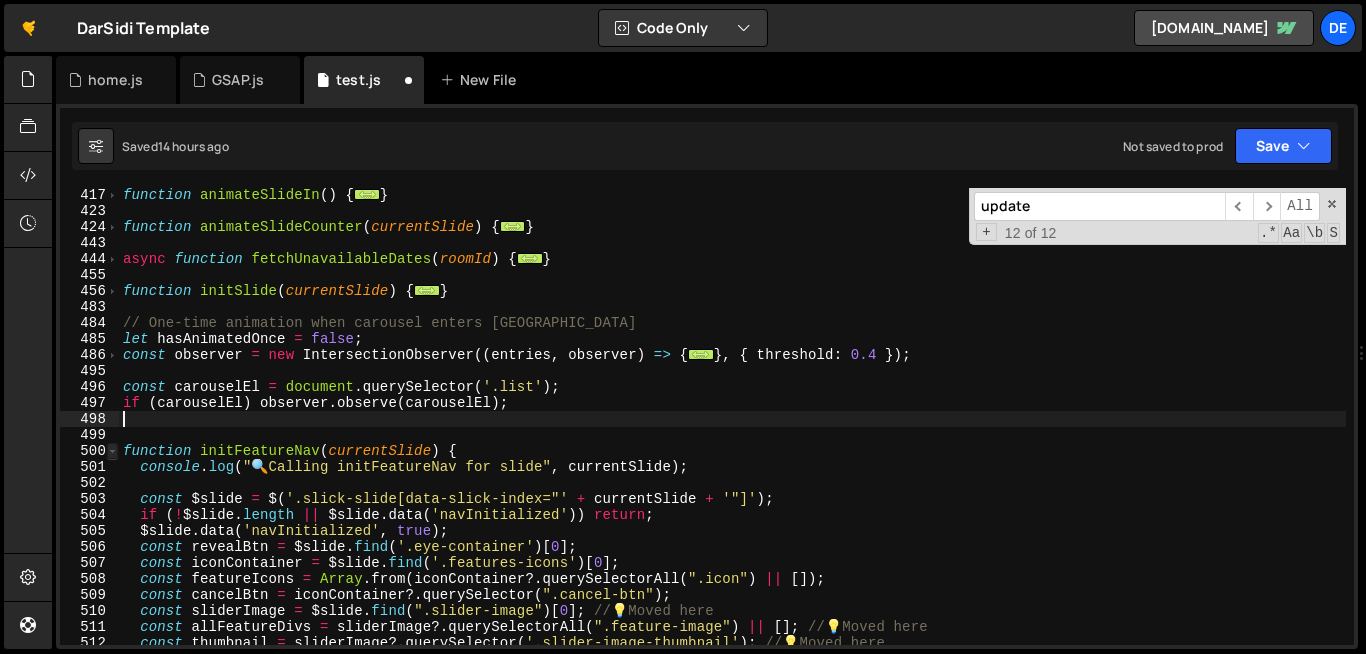 click at bounding box center (112, 451) 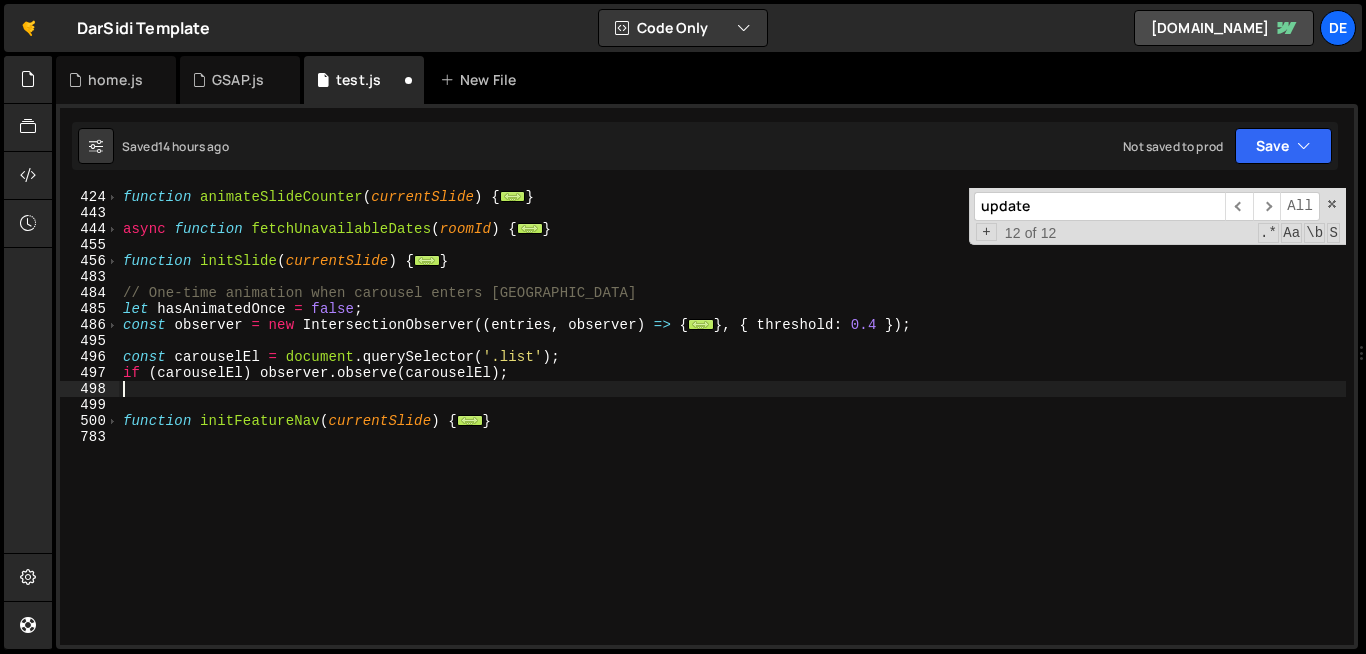 scroll, scrollTop: 948, scrollLeft: 0, axis: vertical 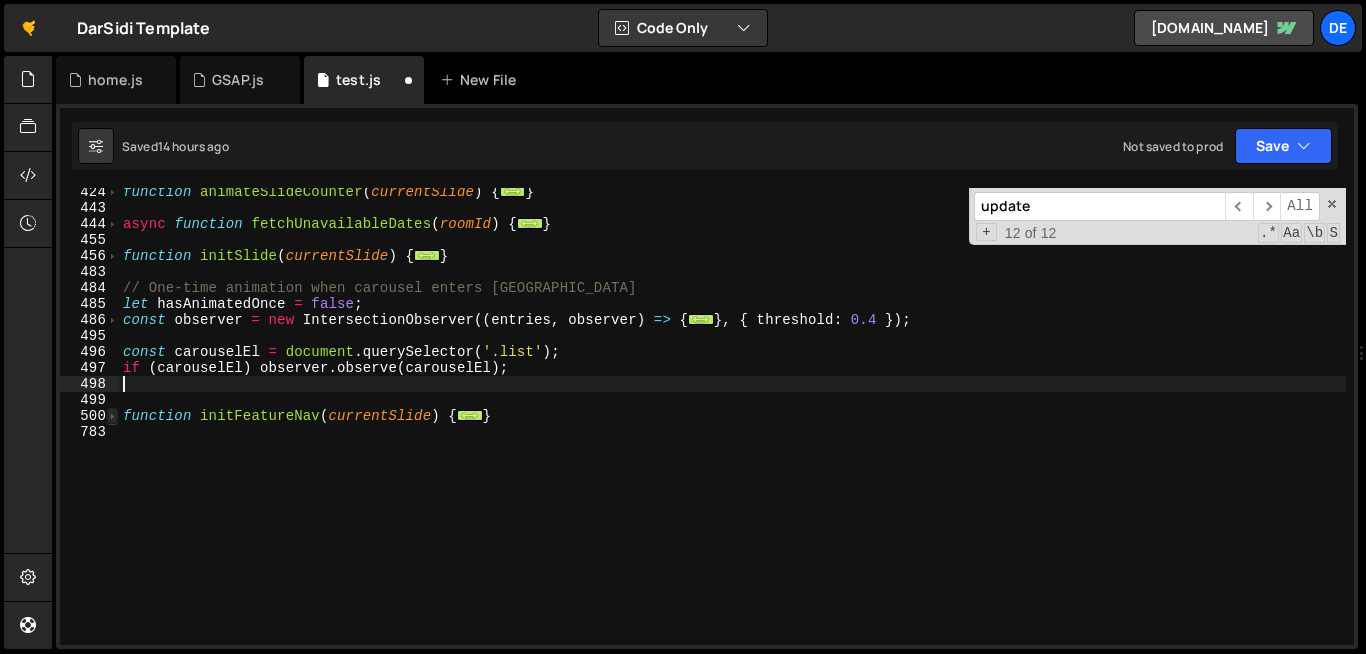 click at bounding box center [112, 416] 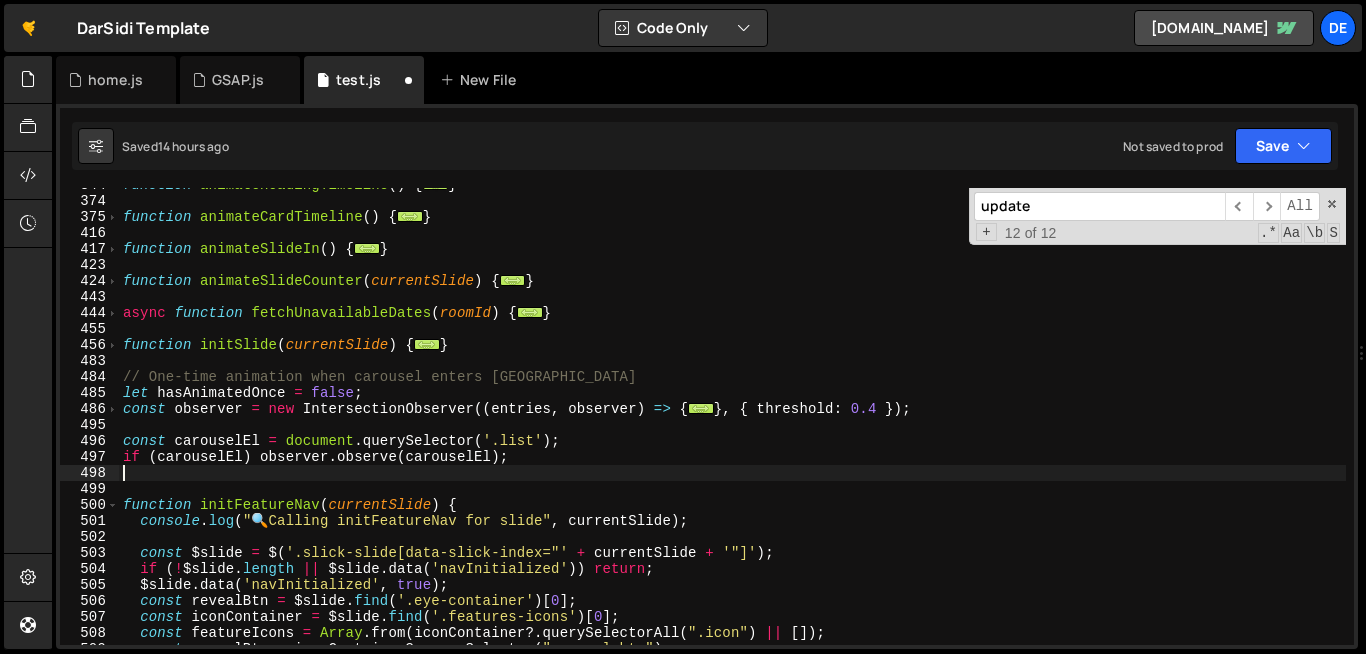 scroll, scrollTop: 859, scrollLeft: 0, axis: vertical 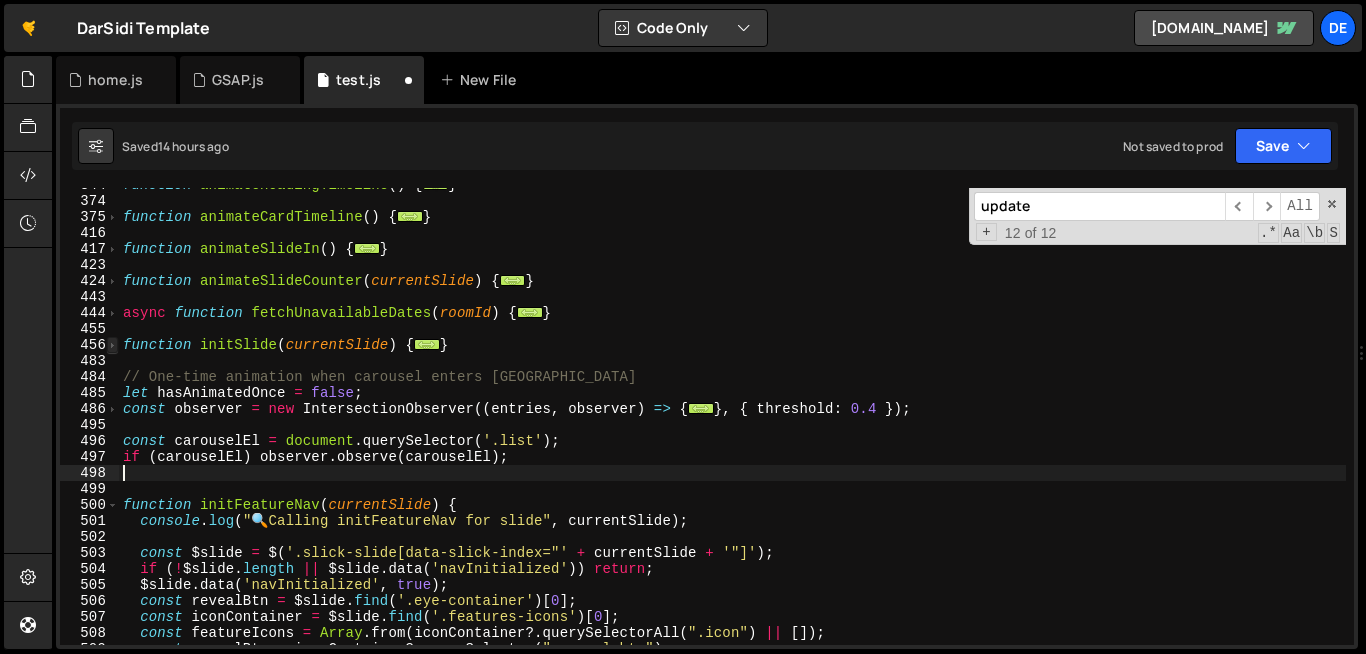 click at bounding box center (112, 345) 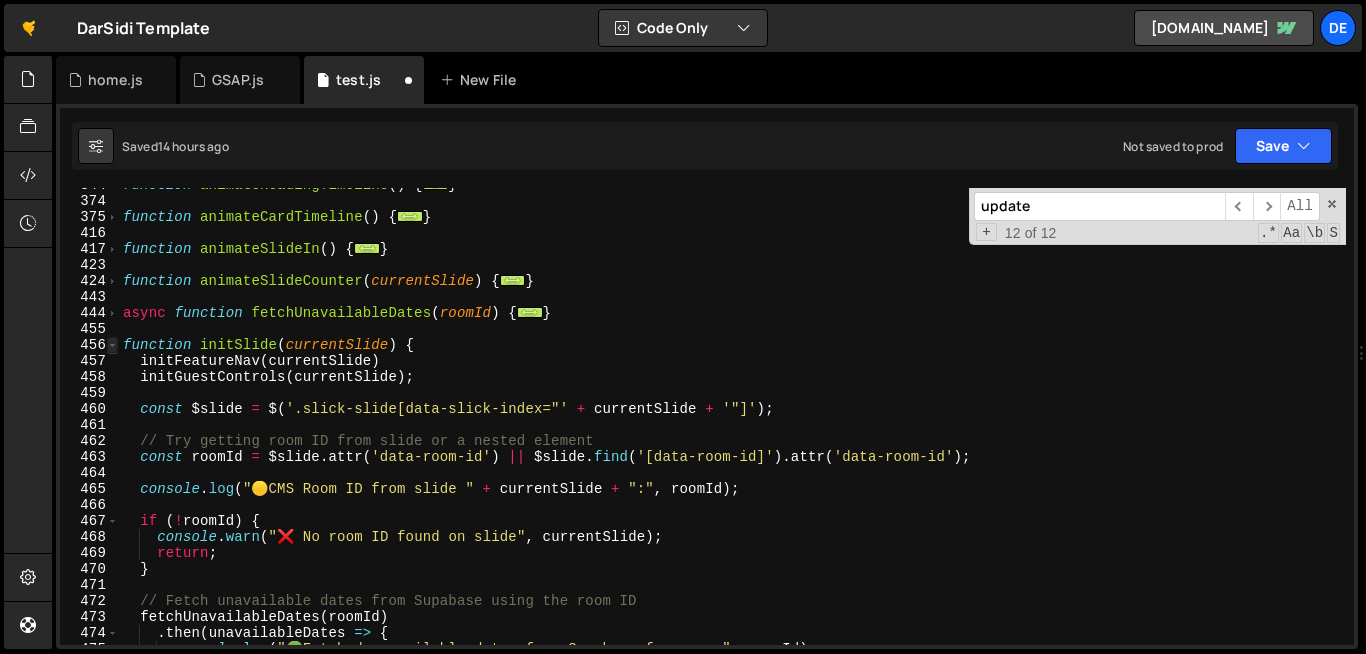 click at bounding box center [112, 345] 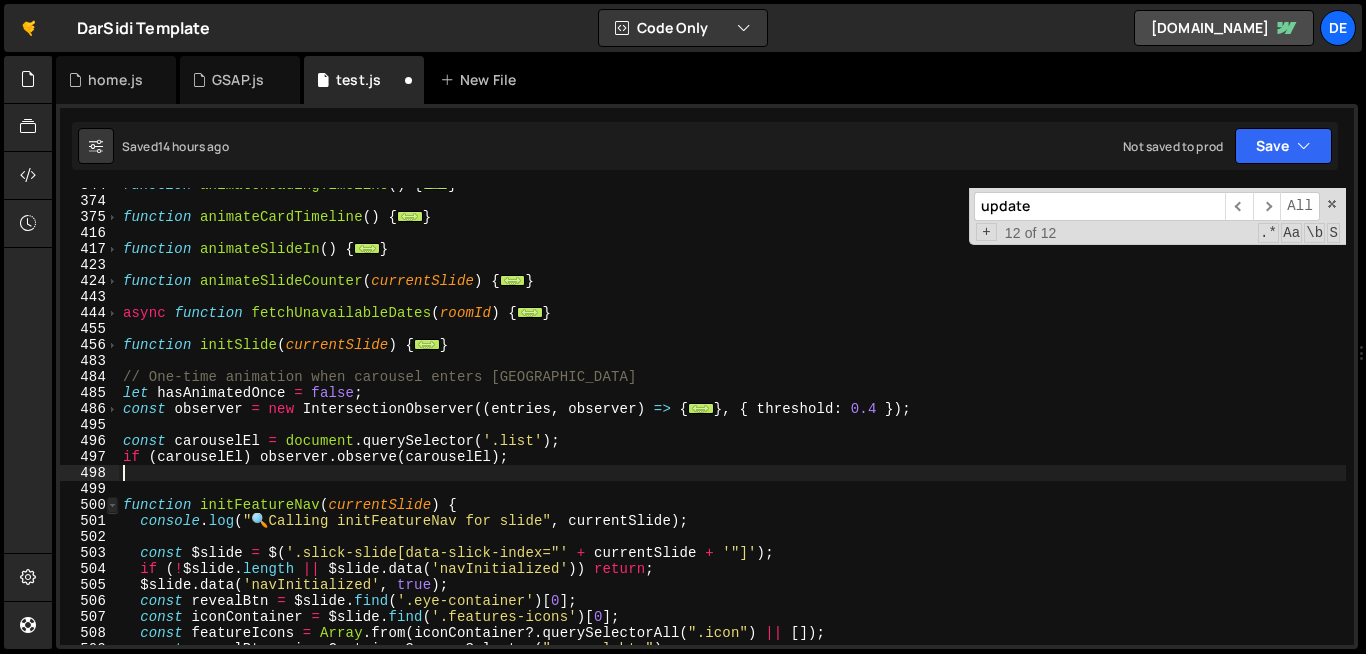 click at bounding box center (112, 505) 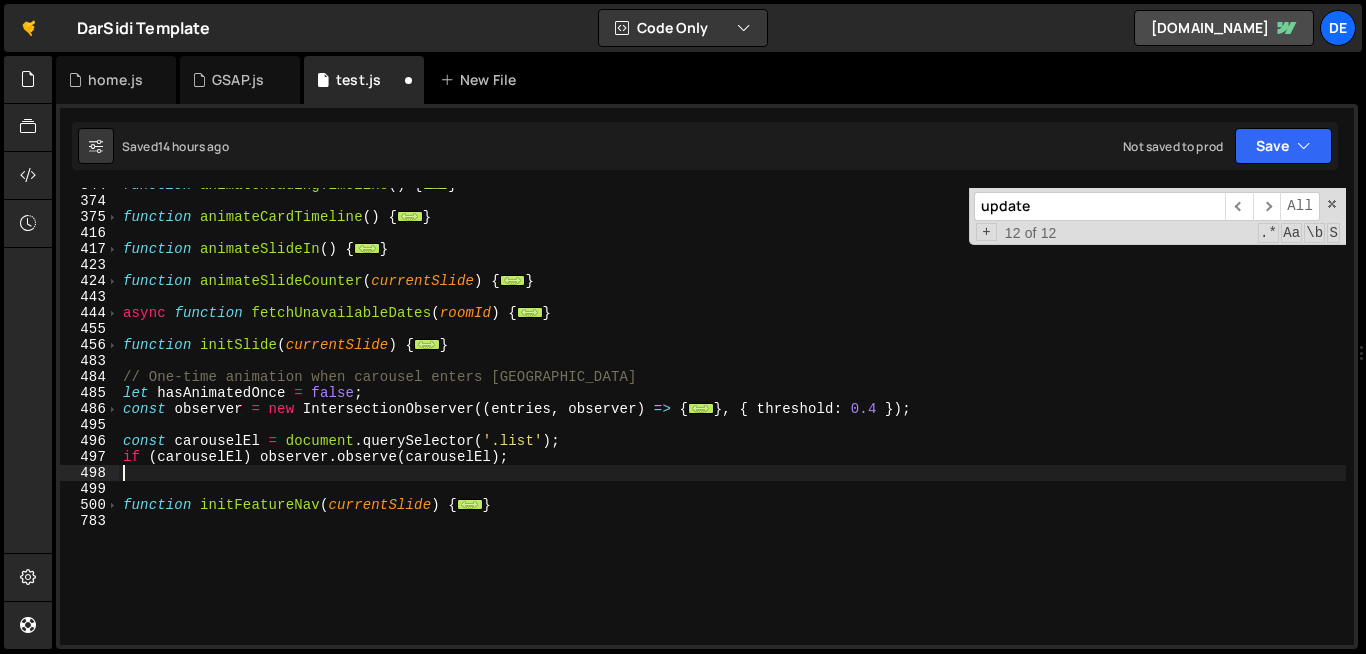 click on "function   animateHeadingTimeline ( )   { ... } function   animateCardTimeline ( )   { ... } function   animateSlideIn ( )   { ... } function   animateSlideCounter ( currentSlide )   { ... } async   function   fetchUnavailableDates ( roomId )   { ... } function   initSlide ( currentSlide )   { ... } // One-time animation when carousel enters viewport let   hasAnimatedOnce   =   false ; const   observer   =   new   IntersectionObserver (( entries ,   observer )   =>   { ... } ,   {   threshold :   0.4   }) ; const   carouselEl   =   document . querySelector ( '.list' ) ; if   ( carouselEl )   observer . observe ( carouselEl ) ; function   initFeatureNav ( currentSlide )   { ... }" at bounding box center (732, 421) 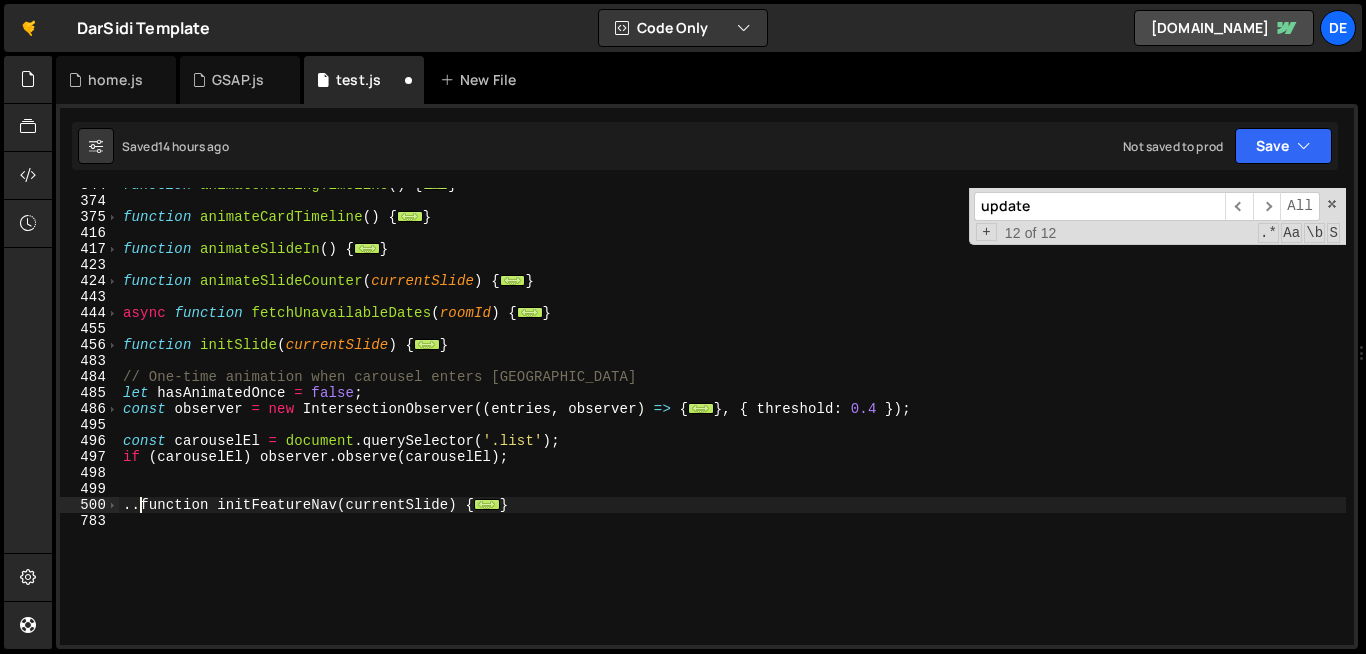 scroll, scrollTop: 0, scrollLeft: 1, axis: horizontal 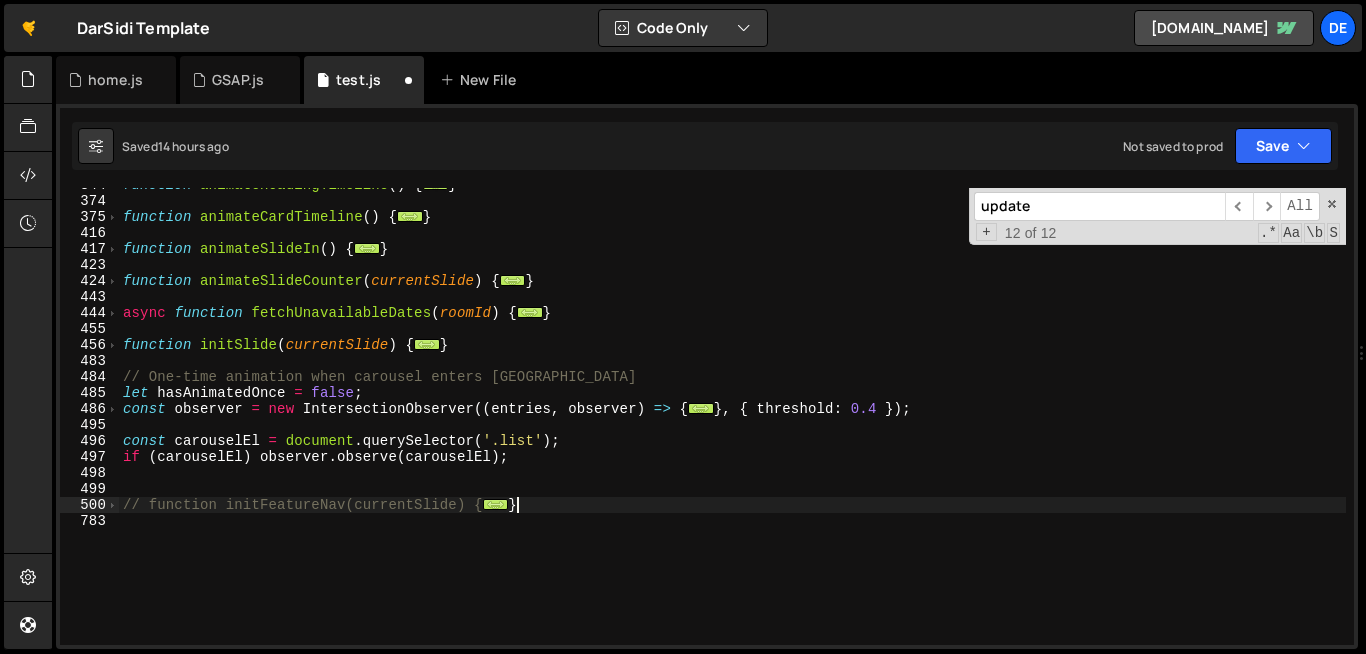 click on "function   animateHeadingTimeline ( )   { ... } function   animateCardTimeline ( )   { ... } function   animateSlideIn ( )   { ... } function   animateSlideCounter ( currentSlide )   { ... } async   function   fetchUnavailableDates ( roomId )   { ... } function   initSlide ( currentSlide )   { ... } // One-time animation when carousel enters viewport let   hasAnimatedOnce   =   false ; const   observer   =   new   IntersectionObserver (( entries ,   observer )   =>   { ... } ,   {   threshold :   0.4   }) ; const   carouselEl   =   document . querySelector ( '.list' ) ; if   ( carouselEl )   observer . observe ( carouselEl ) ; // function initFeatureNav(currentSlide) { ... }" at bounding box center (732, 421) 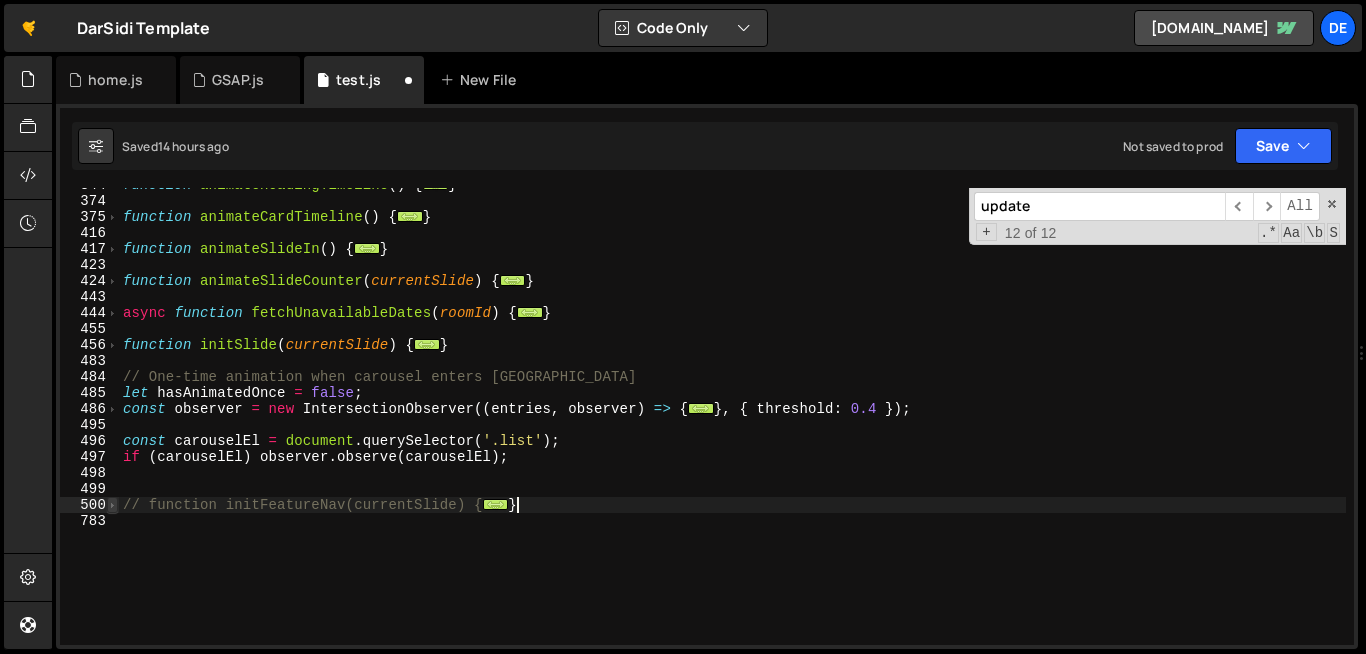 click at bounding box center (112, 505) 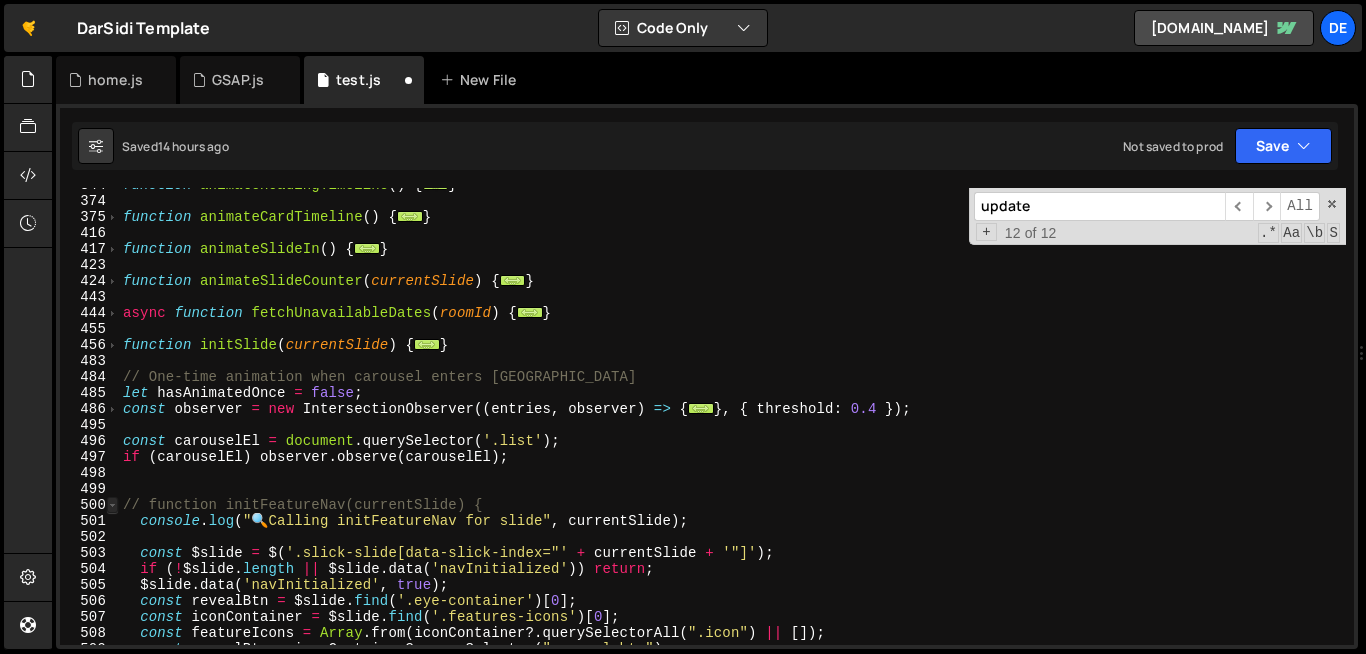 click at bounding box center [112, 505] 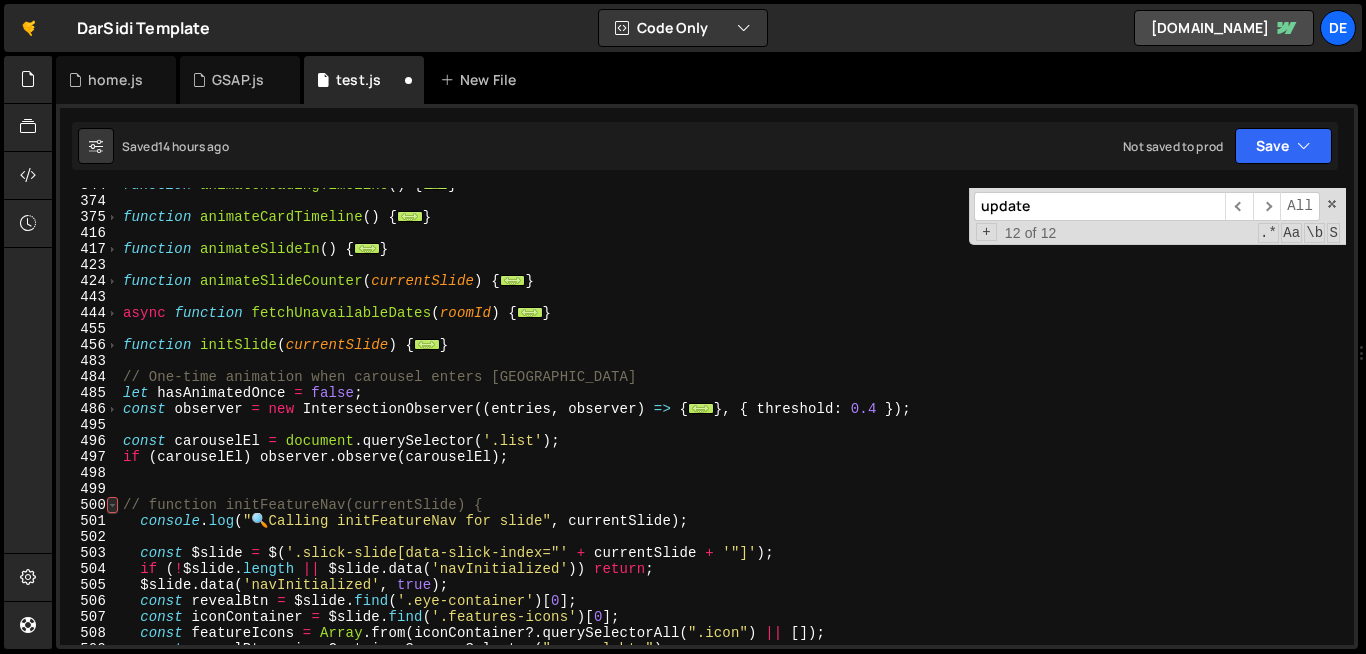 click at bounding box center [112, 505] 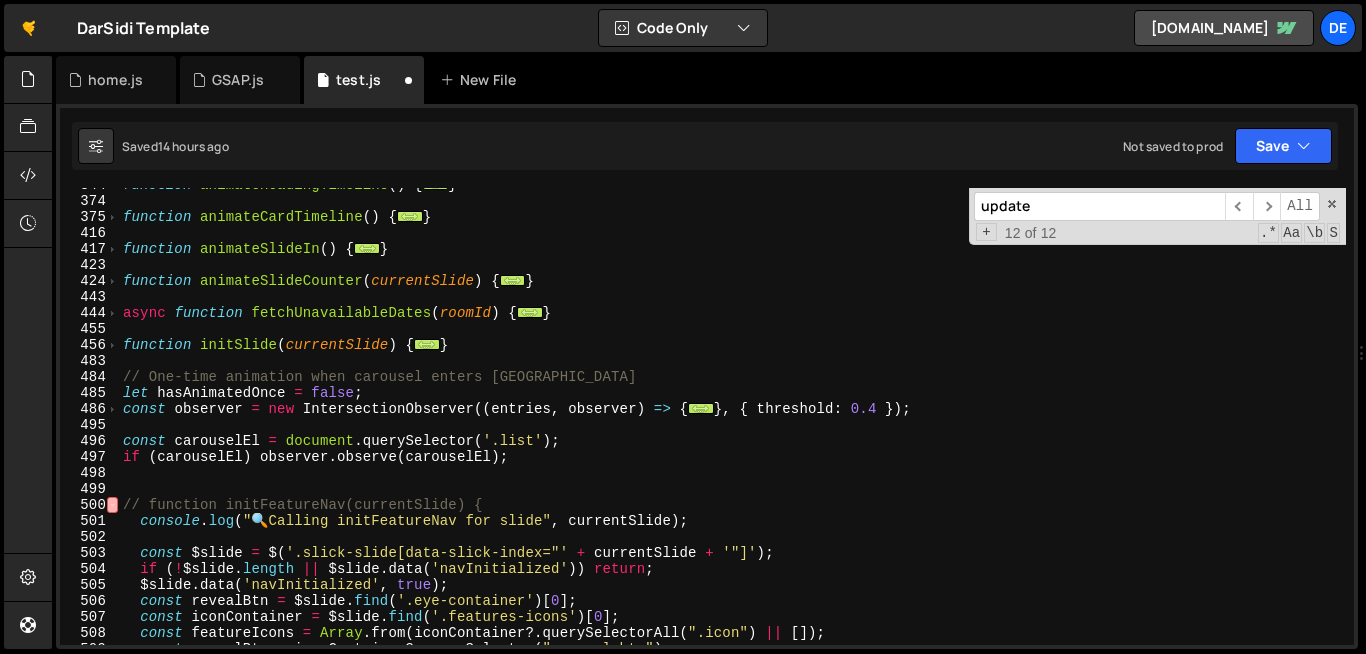 click on "function   animateHeadingTimeline ( )   { ... } function   animateCardTimeline ( )   { ... } function   animateSlideIn ( )   { ... } function   animateSlideCounter ( currentSlide )   { ... } async   function   fetchUnavailableDates ( roomId )   { ... } function   initSlide ( currentSlide )   { ... } // One-time animation when carousel enters viewport let   hasAnimatedOnce   =   false ; const   observer   =   new   IntersectionObserver (( entries ,   observer )   =>   { ... } ,   {   threshold :   0.4   }) ; const   carouselEl   =   document . querySelector ( '.list' ) ; if   ( carouselEl )   observer . observe ( carouselEl ) ; // function initFeatureNav(currentSlide) {    console . log ( " 🔍  Calling initFeatureNav for slide" ,   currentSlide ) ;    const   $slide   =   $ ( '.slick-slide[data-slick-index="'   +   currentSlide   +   '"]' ) ;    if   ( ! $slide . length   ||   $slide . data ( 'navInitialized' ))   return ;    $slide . data ( 'navInitialized' ,   true ) ;    const   revealBtn   =   $slide . (" at bounding box center [732, 421] 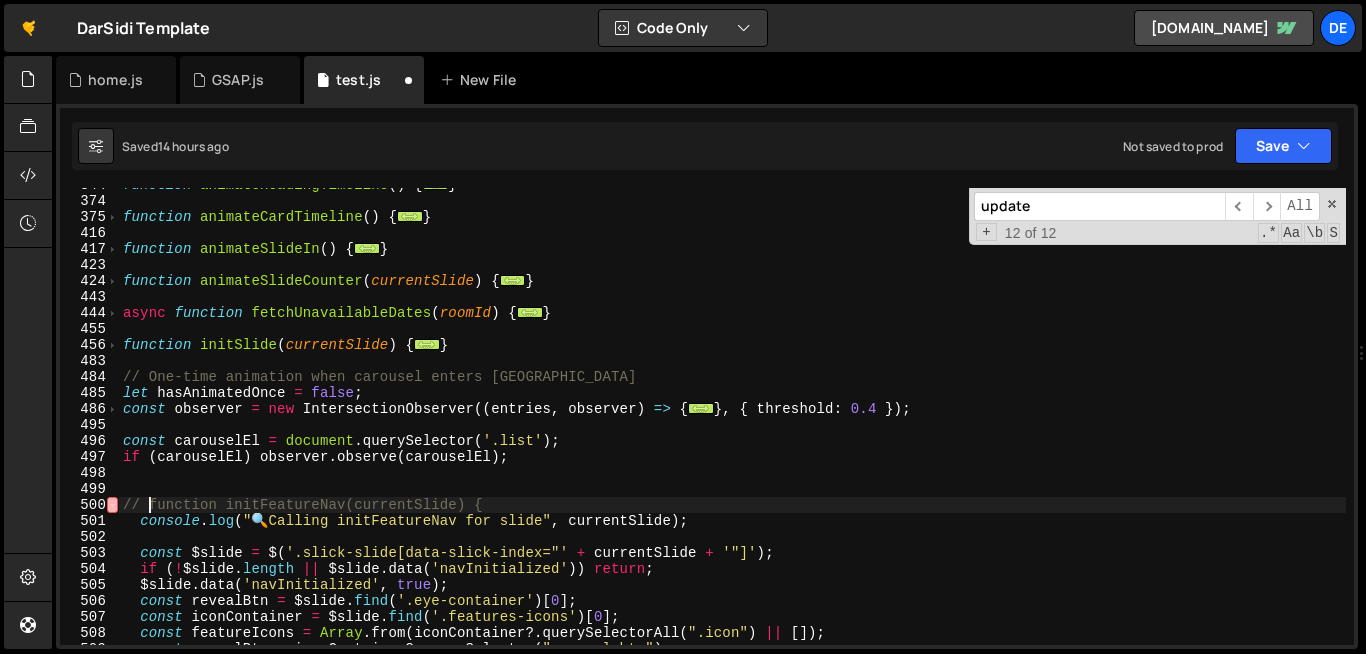 click on "function   animateHeadingTimeline ( )   { ... } function   animateCardTimeline ( )   { ... } function   animateSlideIn ( )   { ... } function   animateSlideCounter ( currentSlide )   { ... } async   function   fetchUnavailableDates ( roomId )   { ... } function   initSlide ( currentSlide )   { ... } // One-time animation when carousel enters viewport let   hasAnimatedOnce   =   false ; const   observer   =   new   IntersectionObserver (( entries ,   observer )   =>   { ... } ,   {   threshold :   0.4   }) ; const   carouselEl   =   document . querySelector ( '.list' ) ; if   ( carouselEl )   observer . observe ( carouselEl ) ; // function initFeatureNav(currentSlide) {    console . log ( " 🔍  Calling initFeatureNav for slide" ,   currentSlide ) ;    const   $slide   =   $ ( '.slick-slide[data-slick-index="'   +   currentSlide   +   '"]' ) ;    if   ( ! $slide . length   ||   $slide . data ( 'navInitialized' ))   return ;    $slide . data ( 'navInitialized' ,   true ) ;    const   revealBtn   =   $slide . (" at bounding box center [732, 421] 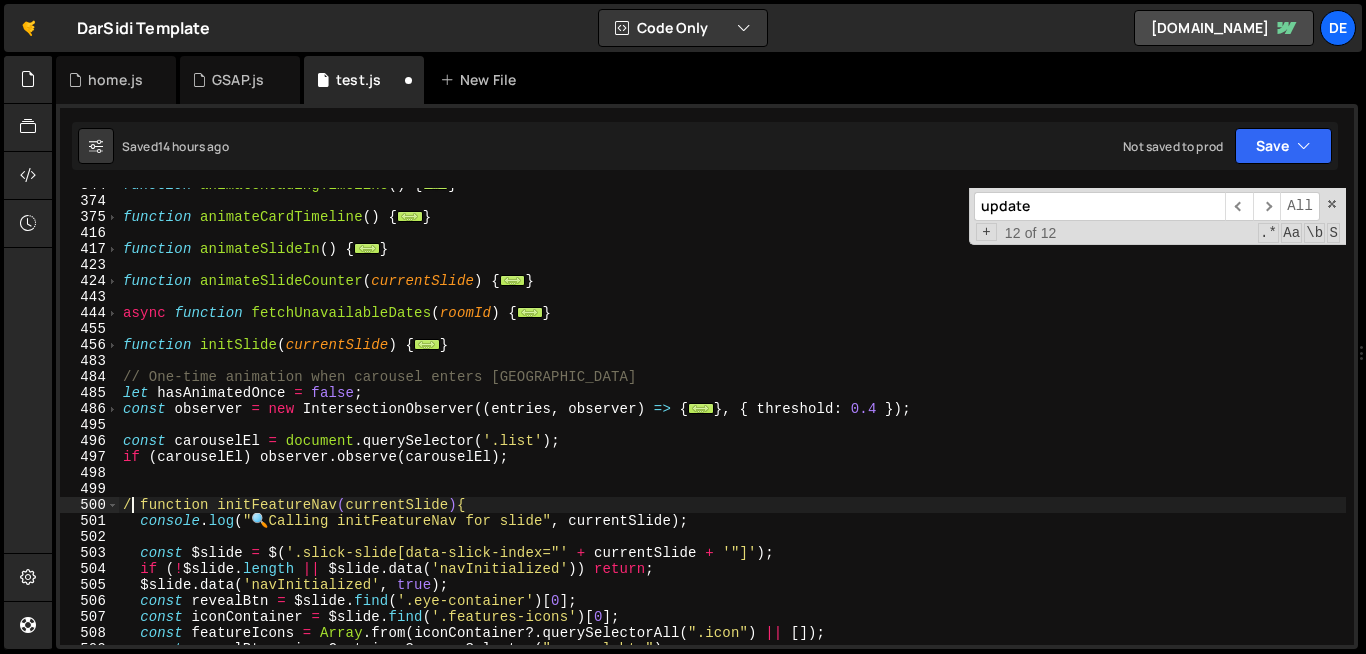 scroll, scrollTop: 0, scrollLeft: 1, axis: horizontal 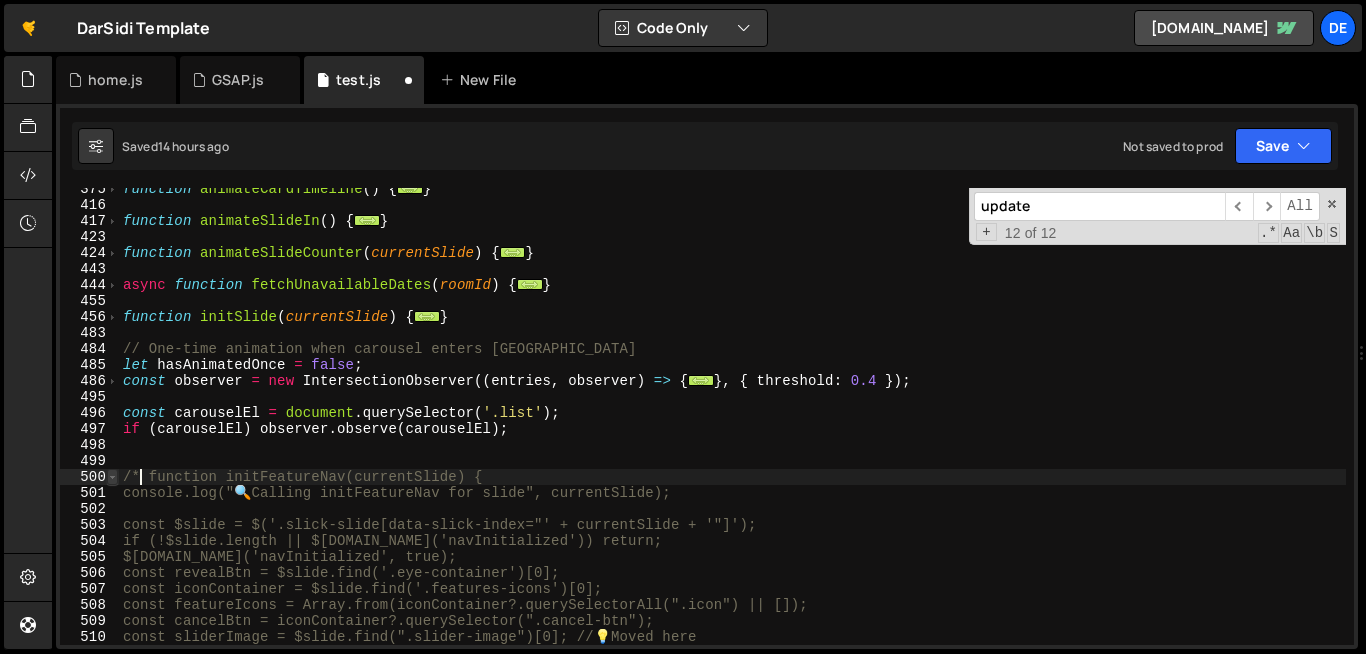 click at bounding box center (112, 477) 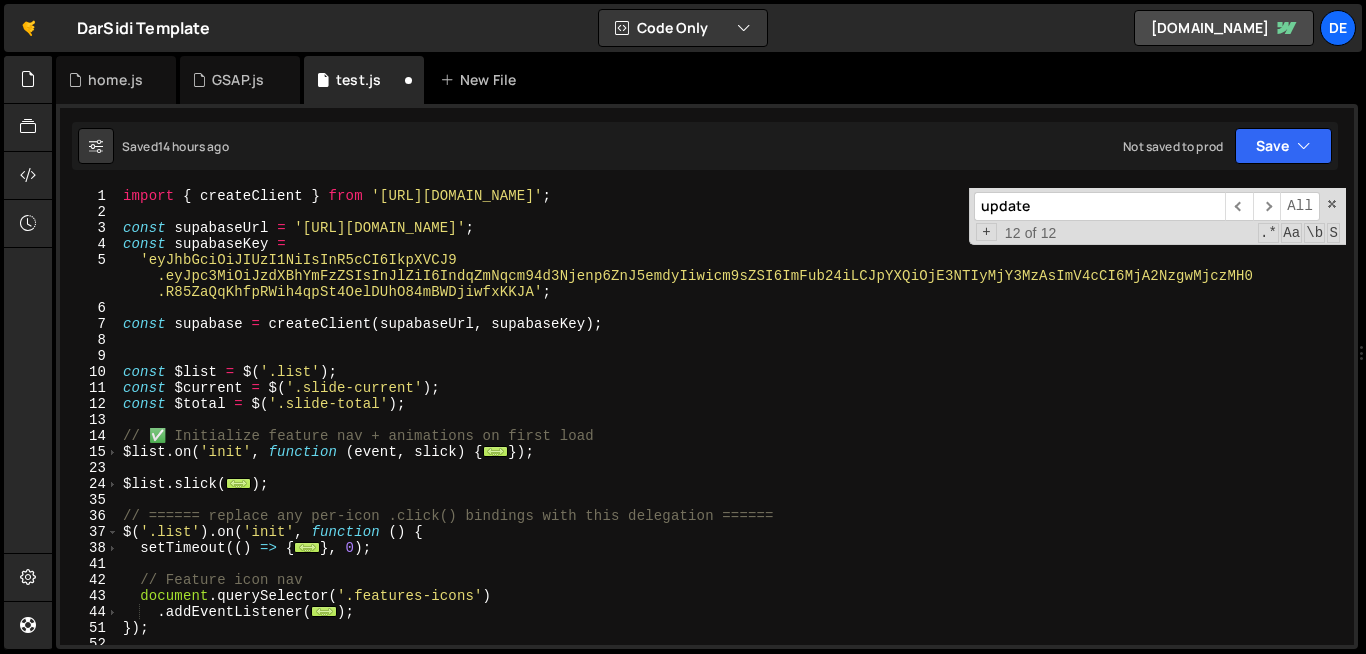 scroll, scrollTop: 0, scrollLeft: 0, axis: both 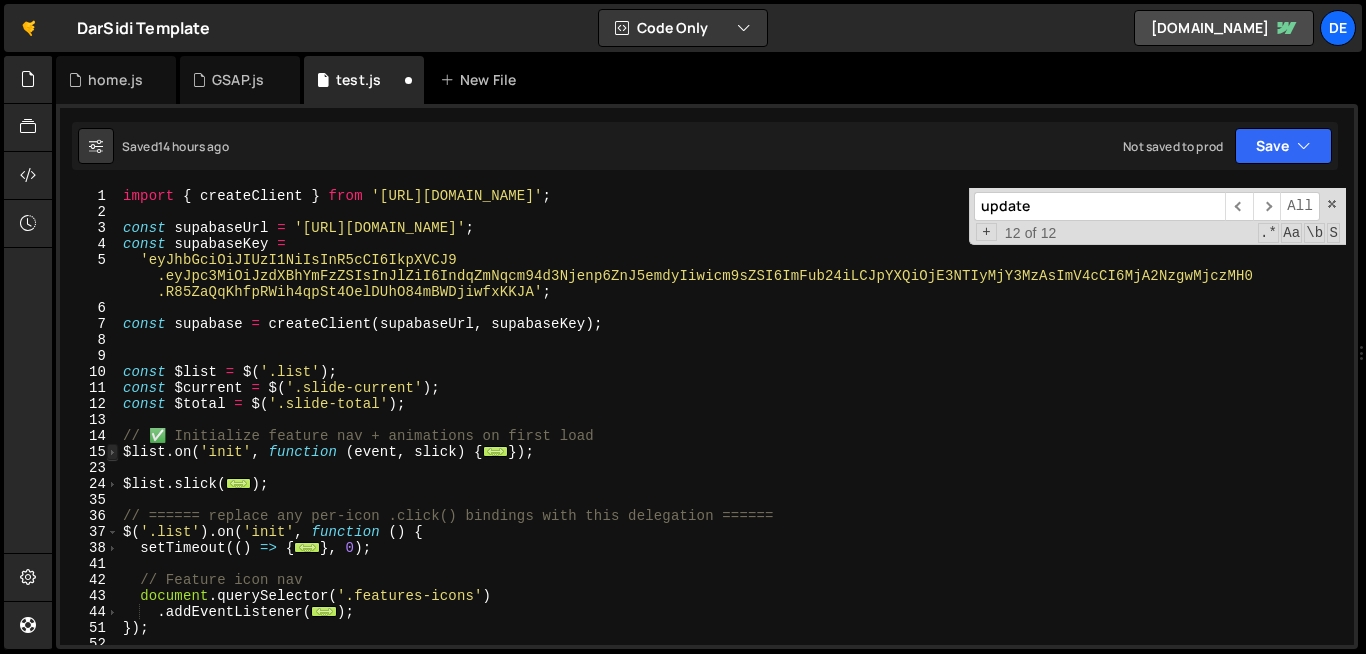 click at bounding box center (112, 452) 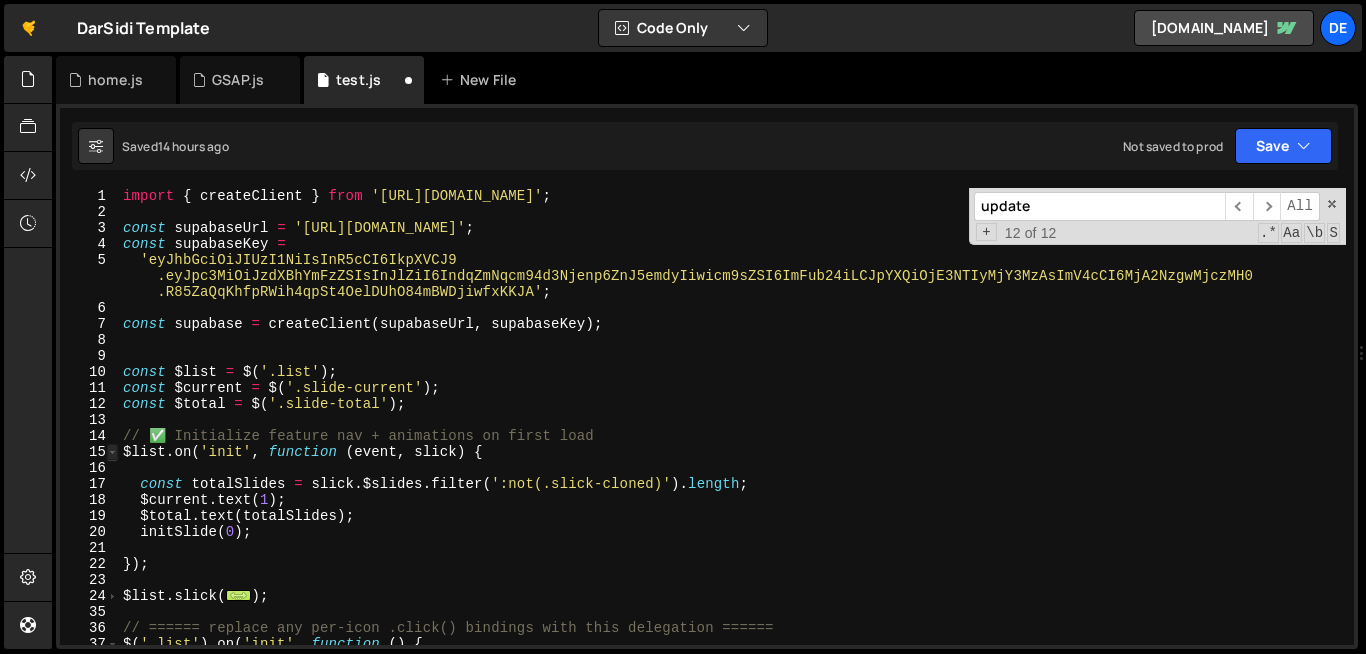 click at bounding box center [112, 452] 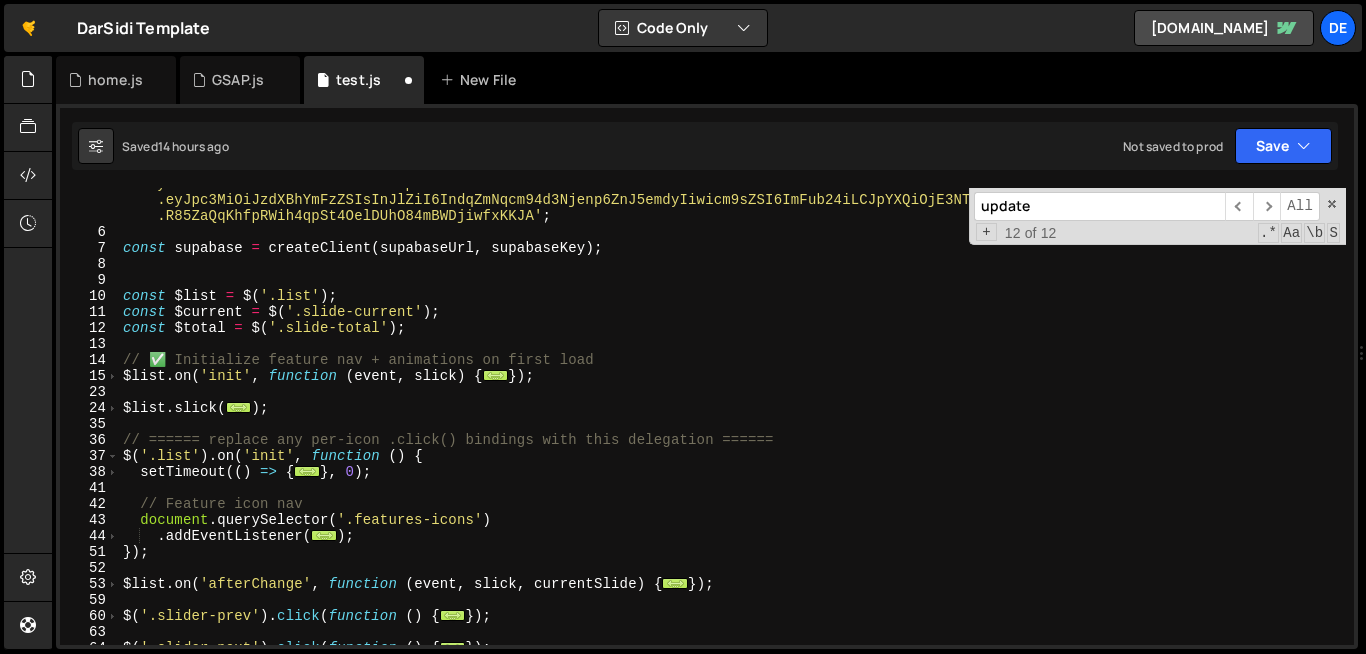 scroll, scrollTop: 71, scrollLeft: 0, axis: vertical 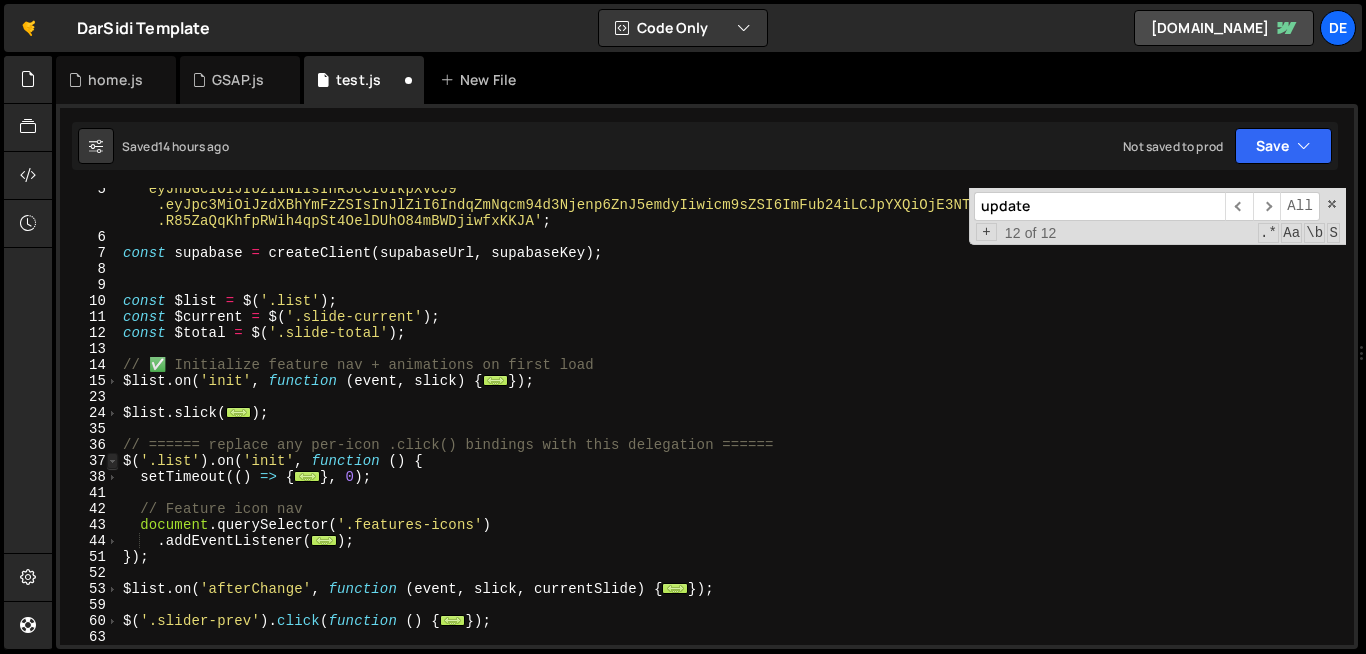 click at bounding box center (112, 461) 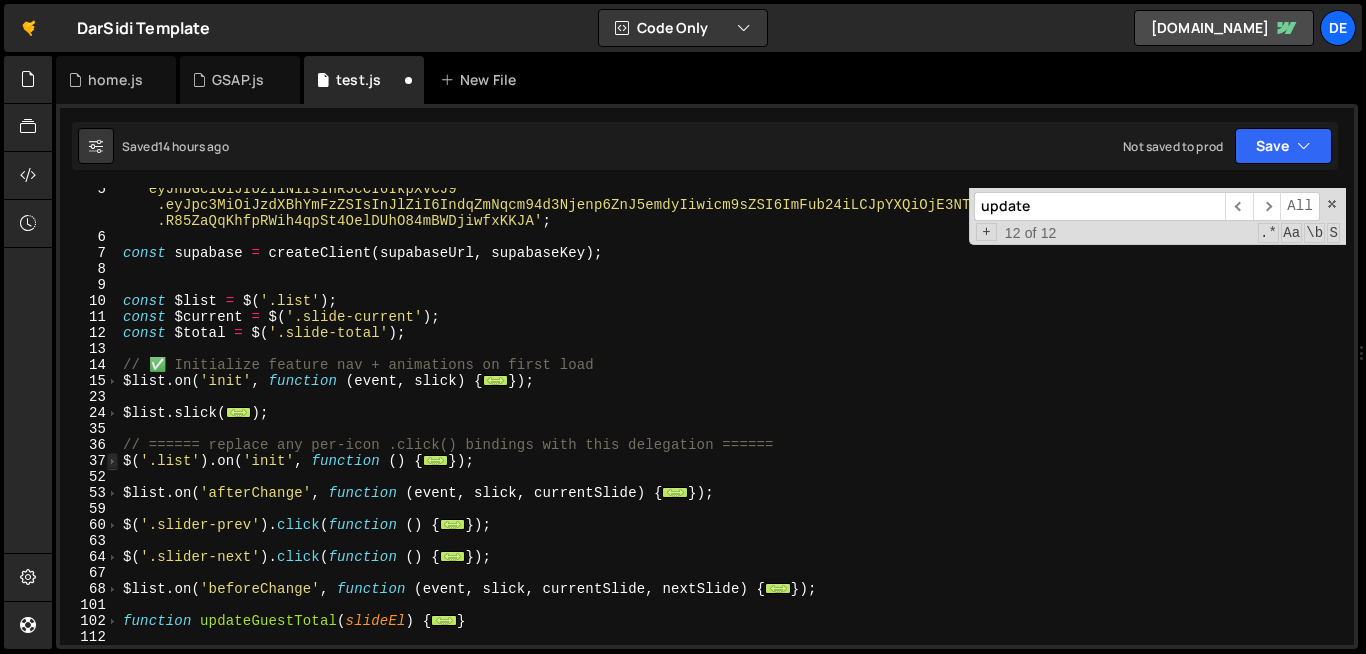 click at bounding box center (112, 461) 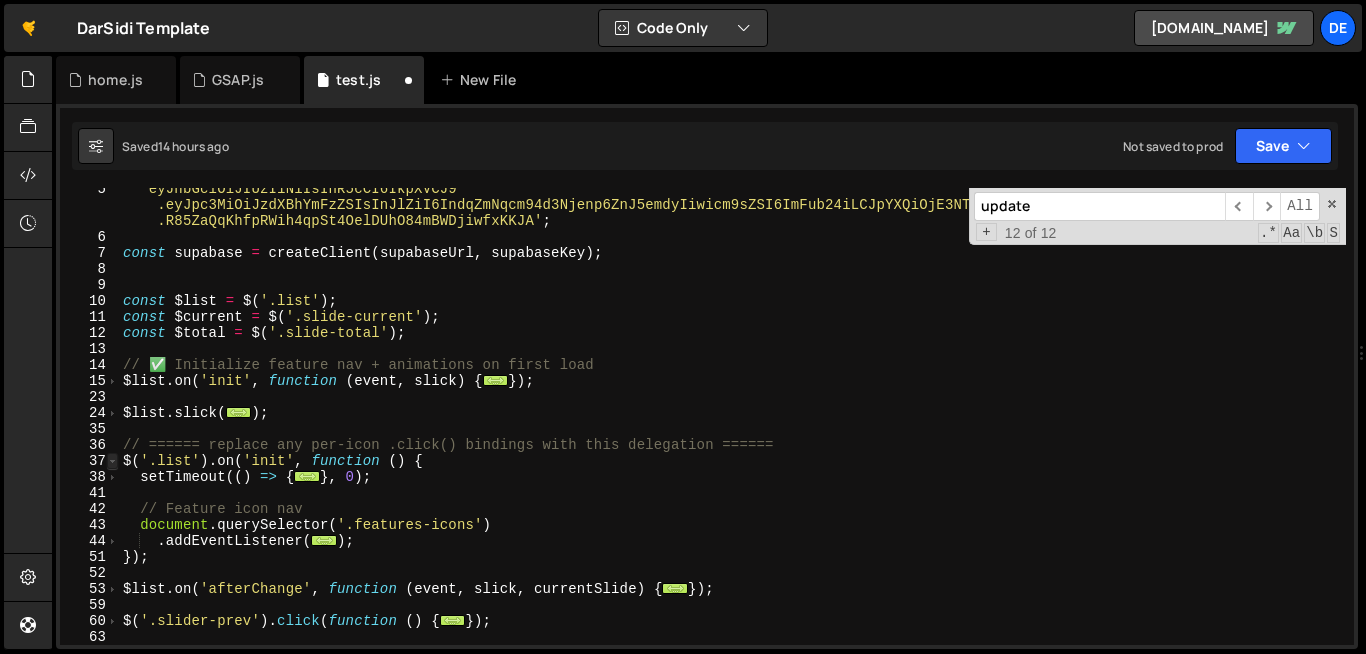 click at bounding box center [112, 461] 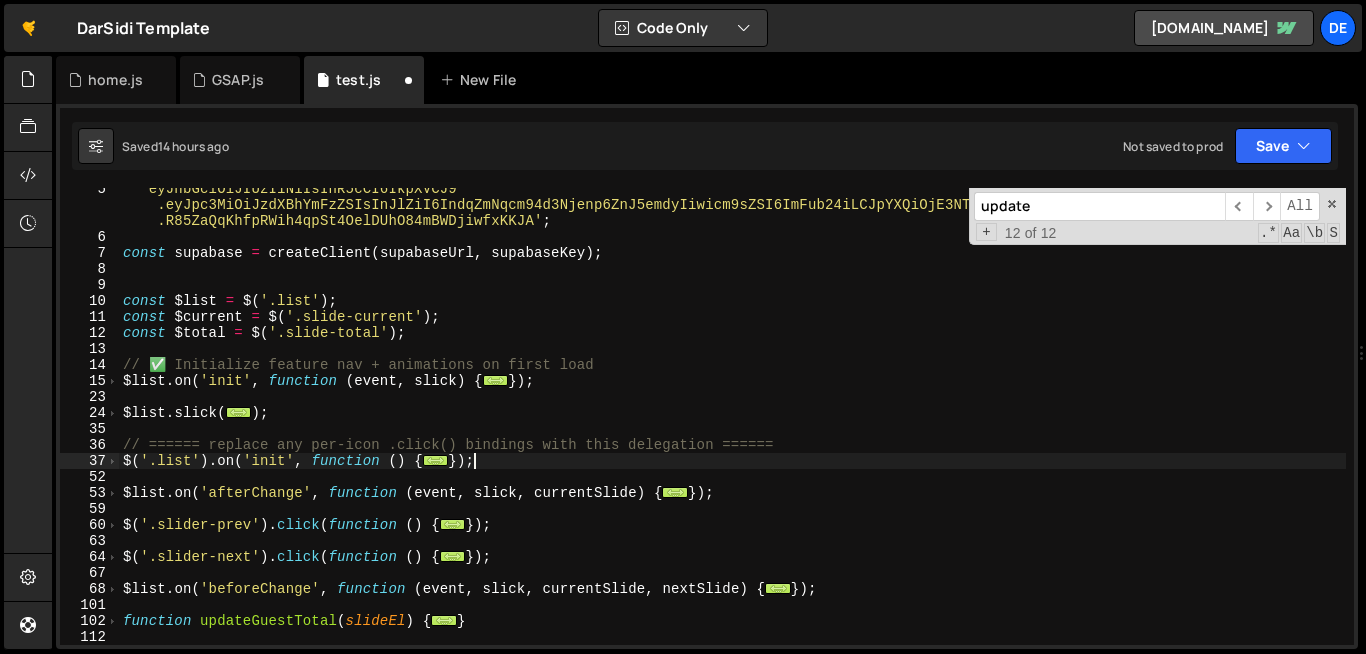 click on "'eyJhbGciOiJIUzI1NiIsInR5cCI6IkpXVCJ9      .eyJpc3MiOiJzdXBhYmFzZSIsInJlZiI6IndqZmNqcm94d3Njenp6ZnJ5emdyIiwicm9sZSI6ImFub24iLCJpYXQiOjE3NTIyMjY3MzAsImV4cCI6MjA2NzgwMjczMH0      .R85ZaQqKhfpRWih4qpSt4OelDUhO84mBWDjiwfxKKJA' ; const   supabase   =   createClient ( supabaseUrl ,   supabaseKey ) ; const   $list   =   $ ( '.list' ) ; const   $current   =   $ ( '.slide-current' ) ; const   $total   =   $ ( '.slide-total' ) ; // ✅ Initialize feature nav + animations on first load $list . on ( 'init' ,   function   ( event ,   slick )   { ... }) ; $list . slick ( ... ) ; // ====== replace any per-icon .click() bindings with this delegation ====== $ ( '.list' ) . on ( 'init' ,   function   ( )   { ... }) ; $list . on ( 'afterChange' ,   function   ( event ,   slick ,   currentSlide )   { ... }) ; $ ( '.slider-prev' ) . click ( function   ( )   { ... }) ; $ ( '.slider-next' ) . click ( function   ( )   { ... }) ; $list . on ( 'beforeChange' ,   function   ( event ,   slick ,   currentSlide ,   nextSlide )" at bounding box center (732, 441) 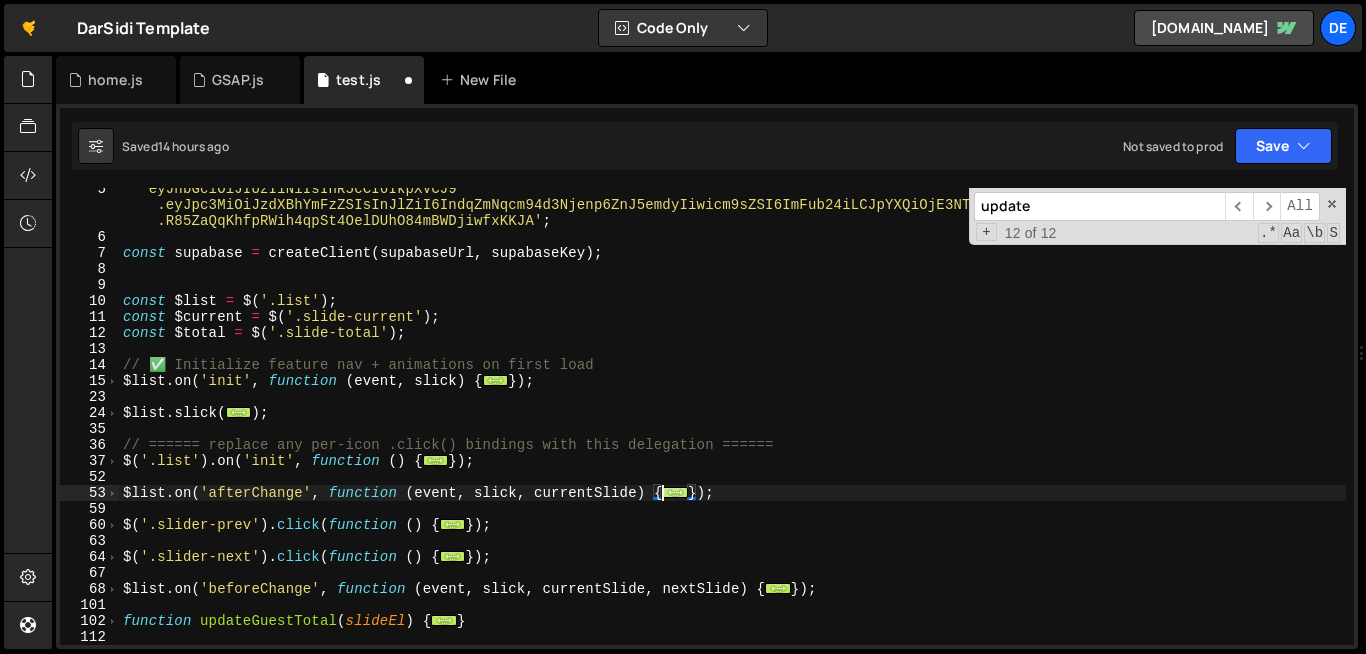 click on "..." at bounding box center [675, 492] 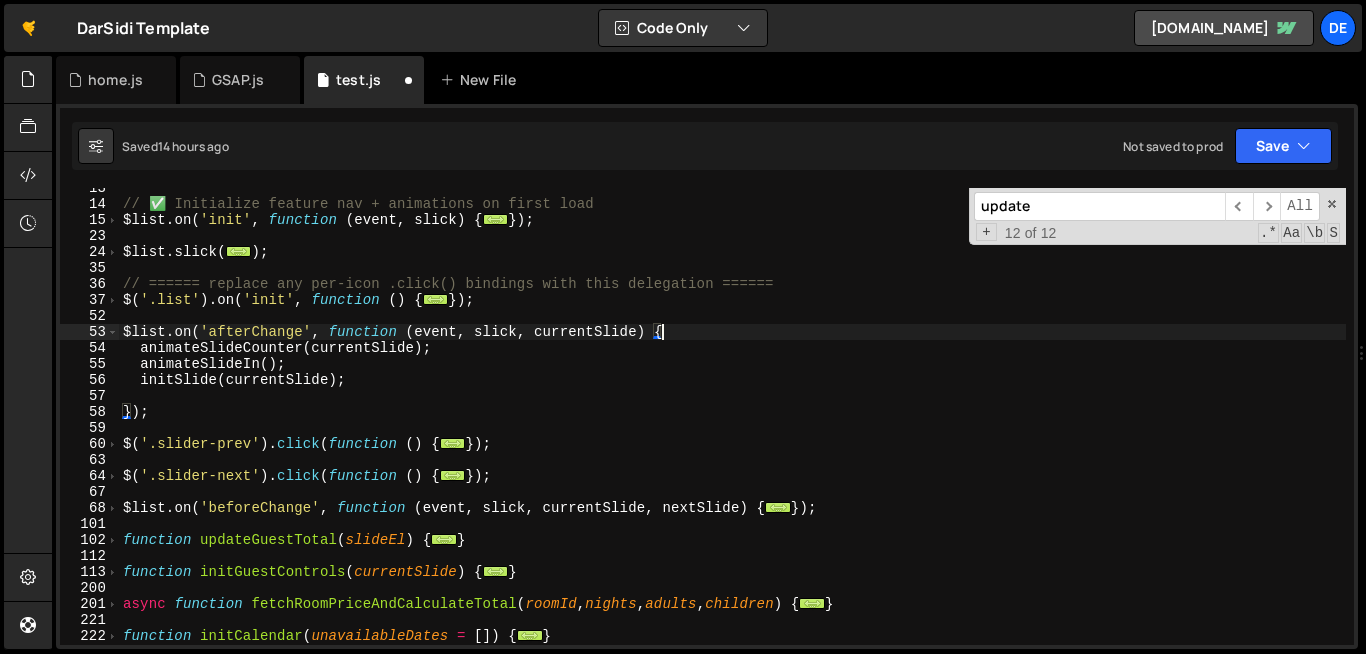 scroll, scrollTop: 232, scrollLeft: 0, axis: vertical 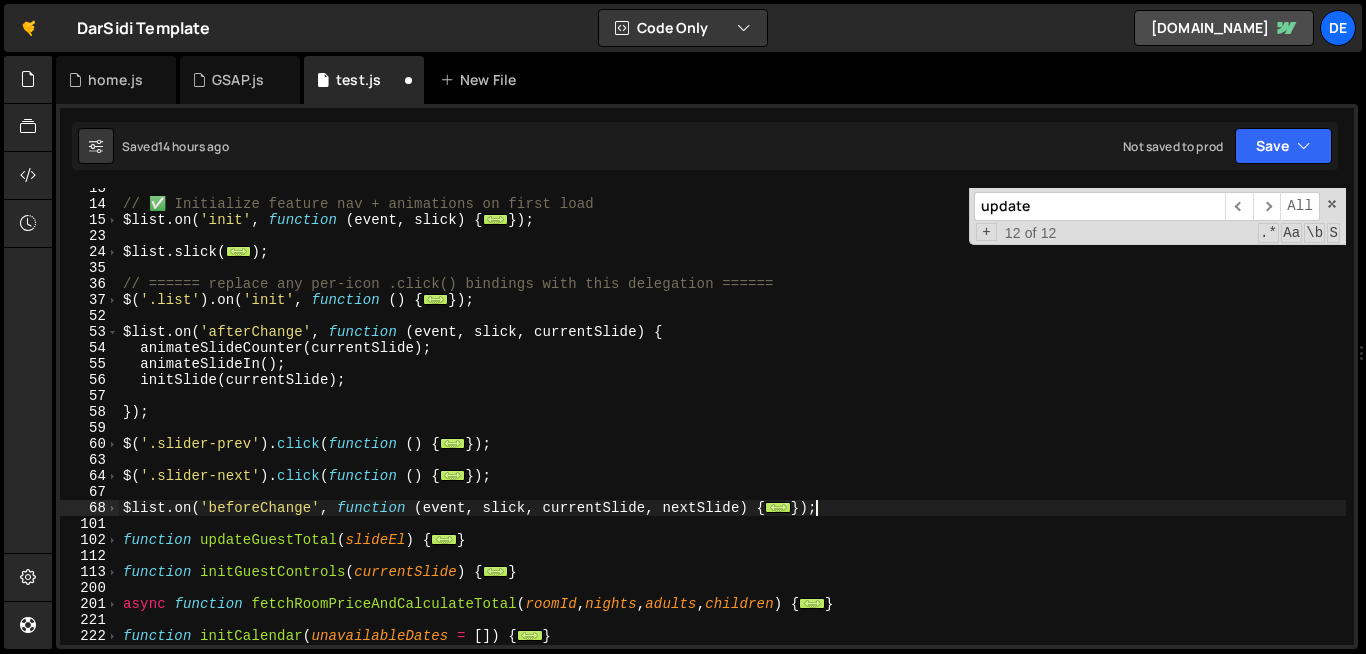click on "// ✅ Initialize feature nav + animations on first load $list . on ( 'init' ,   function   ( event ,   slick )   { ... }) ; $list . slick ( ... ) ; // ====== replace any per-icon .click() bindings with this delegation ====== $ ( '.list' ) . on ( 'init' ,   function   ( )   { ... }) ; $list . on ( 'afterChange' ,   function   ( event ,   slick ,   currentSlide )   {    animateSlideCounter ( currentSlide ) ;    animateSlideIn ( ) ;    initSlide ( currentSlide ) ; }) ; $ ( '.slider-prev' ) . click ( function   ( )   { ... }) ; $ ( '.slider-next' ) . click ( function   ( )   { ... }) ; $list . on ( 'beforeChange' ,   function   ( event ,   slick ,   currentSlide ,   nextSlide )   { ... }) ; function   updateGuestTotal ( slideEl )   { ... } function   initGuestControls ( currentSlide )   { ... } async   function   fetchRoomPriceAndCalculateTotal ( roomId ,  nights ,  adults ,  children )   { ... } function   initCalendar ( unavailableDates   =   [ ])   { ... }" at bounding box center [732, 424] 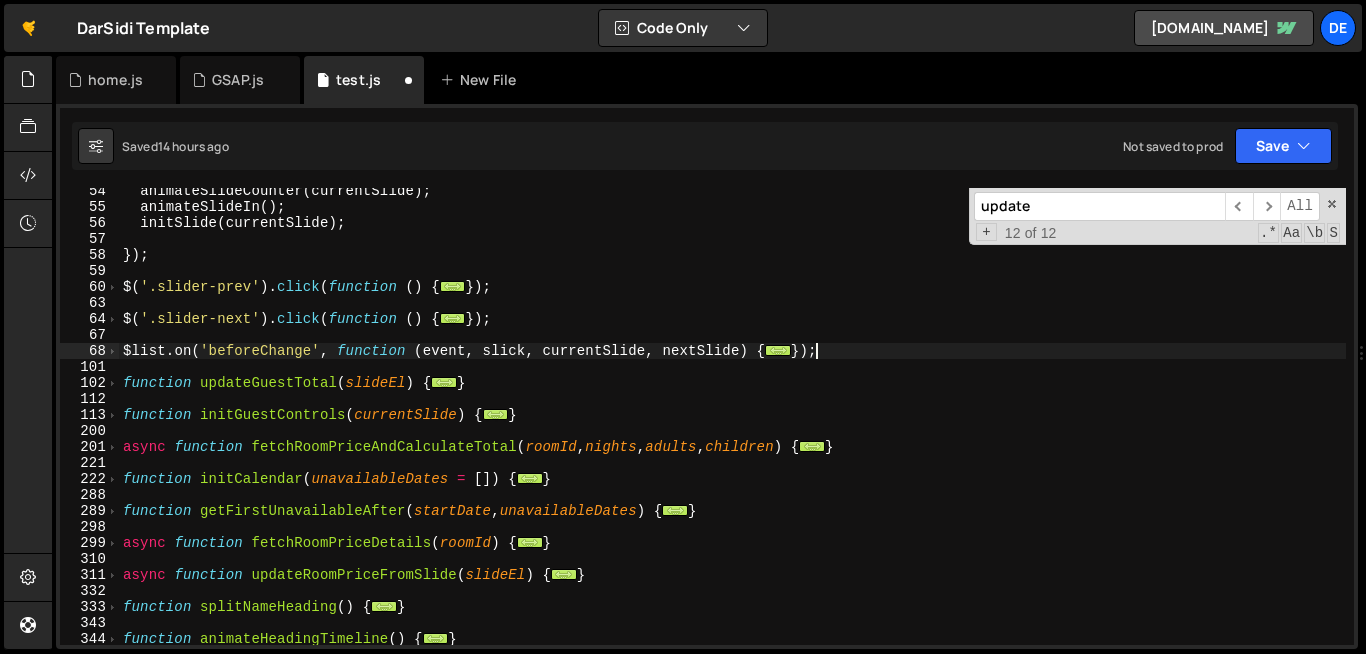 scroll, scrollTop: 389, scrollLeft: 0, axis: vertical 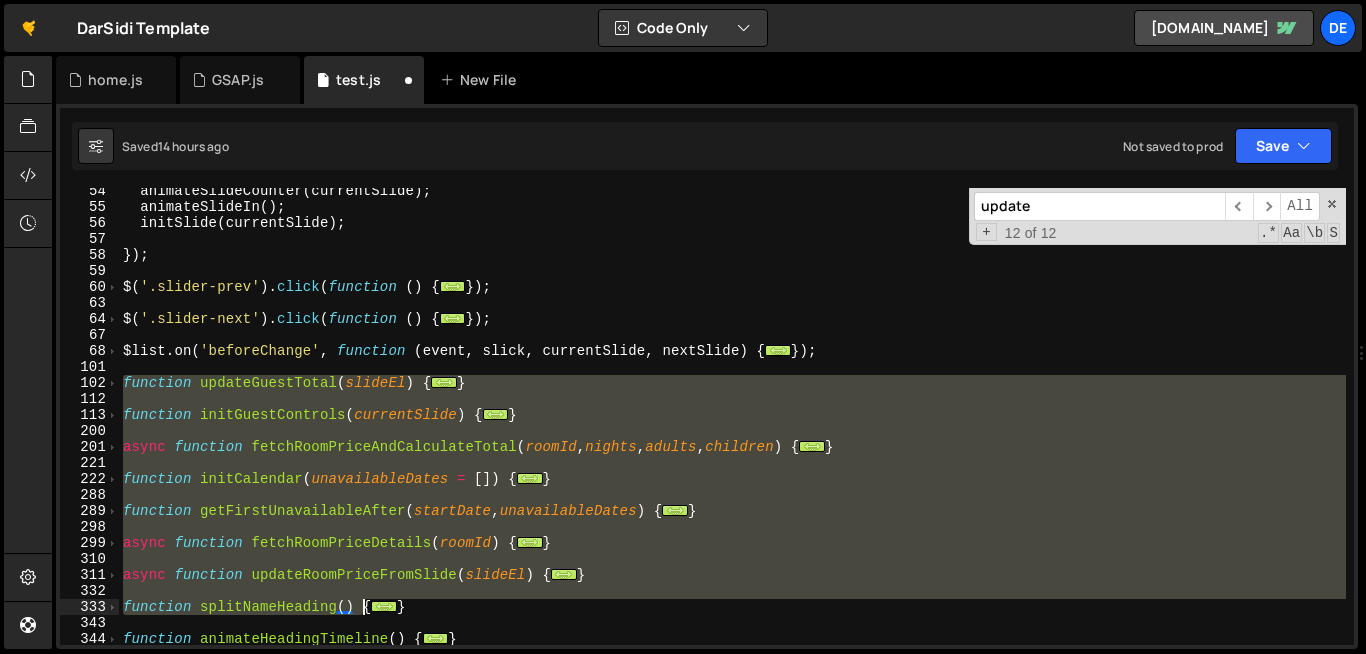 drag, startPoint x: 124, startPoint y: 379, endPoint x: 359, endPoint y: 609, distance: 328.82367 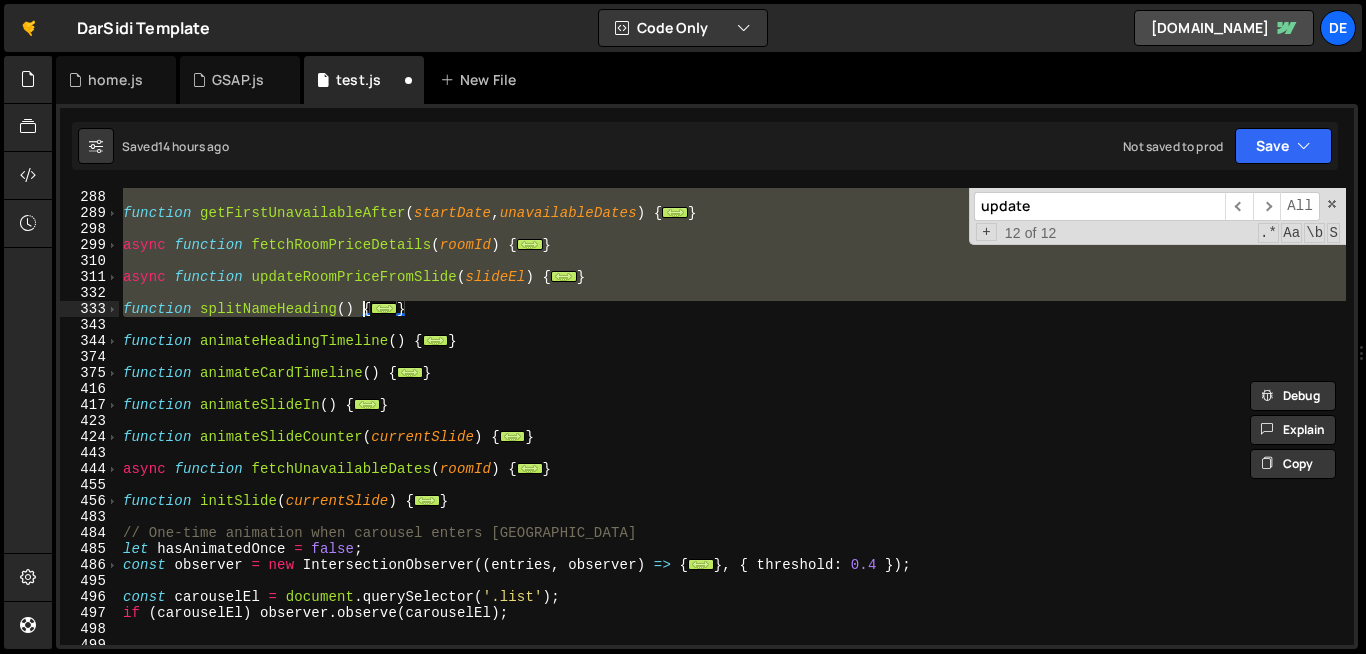 scroll, scrollTop: 697, scrollLeft: 0, axis: vertical 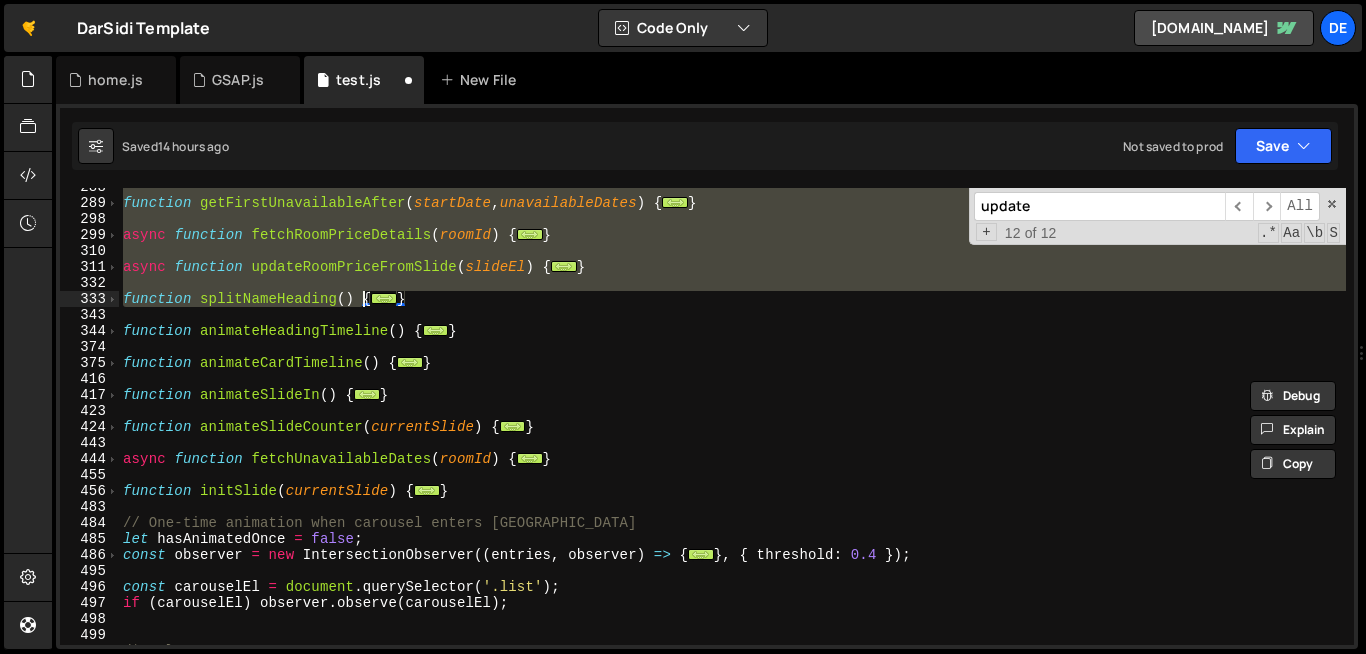 click on "function   getFirstUnavailableAfter ( startDate ,  unavailableDates )   { ... } async   function   fetchRoomPriceDetails ( roomId )   { ... } async   function   updateRoomPriceFromSlide ( slideEl )   { ... } function   splitNameHeading ( )   { ... } function   animateHeadingTimeline ( )   { ... } function   animateCardTimeline ( )   { ... } function   animateSlideIn ( )   { ... } function   animateSlideCounter ( currentSlide )   { ... } async   function   fetchUnavailableDates ( roomId )   { ... } function   initSlide ( currentSlide )   { ... } // One-time animation when carousel enters viewport let   hasAnimatedOnce   =   false ; const   observer   =   new   IntersectionObserver (( entries ,   observer )   =>   { ... } ,   {   threshold :   0.4   }) ; const   carouselEl   =   document . querySelector ( '.list' ) ; if   ( carouselEl )   observer . observe ( carouselEl ) ; /* ... }" at bounding box center [732, 423] 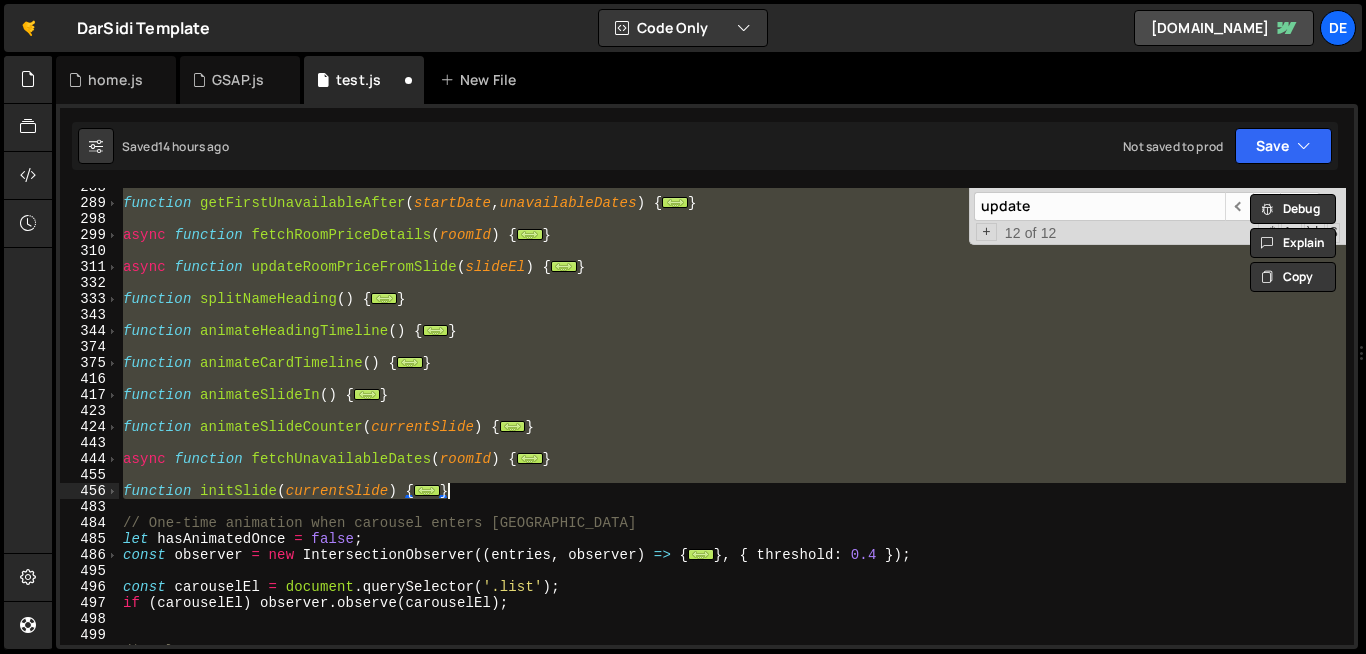 click on "function   getFirstUnavailableAfter ( startDate ,  unavailableDates )   { ... } async   function   fetchRoomPriceDetails ( roomId )   { ... } async   function   updateRoomPriceFromSlide ( slideEl )   { ... } function   splitNameHeading ( )   { ... } function   animateHeadingTimeline ( )   { ... } function   animateCardTimeline ( )   { ... } function   animateSlideIn ( )   { ... } function   animateSlideCounter ( currentSlide )   { ... } async   function   fetchUnavailableDates ( roomId )   { ... } function   initSlide ( currentSlide )   { ... } // One-time animation when carousel enters viewport let   hasAnimatedOnce   =   false ; const   observer   =   new   IntersectionObserver (( entries ,   observer )   =>   { ... } ,   {   threshold :   0.4   }) ; const   carouselEl   =   document . querySelector ( '.list' ) ; if   ( carouselEl )   observer . observe ( carouselEl ) ; /* ... } update ​ ​ All Replace All + 12 of 12 .* Aa \b S" at bounding box center [732, 416] 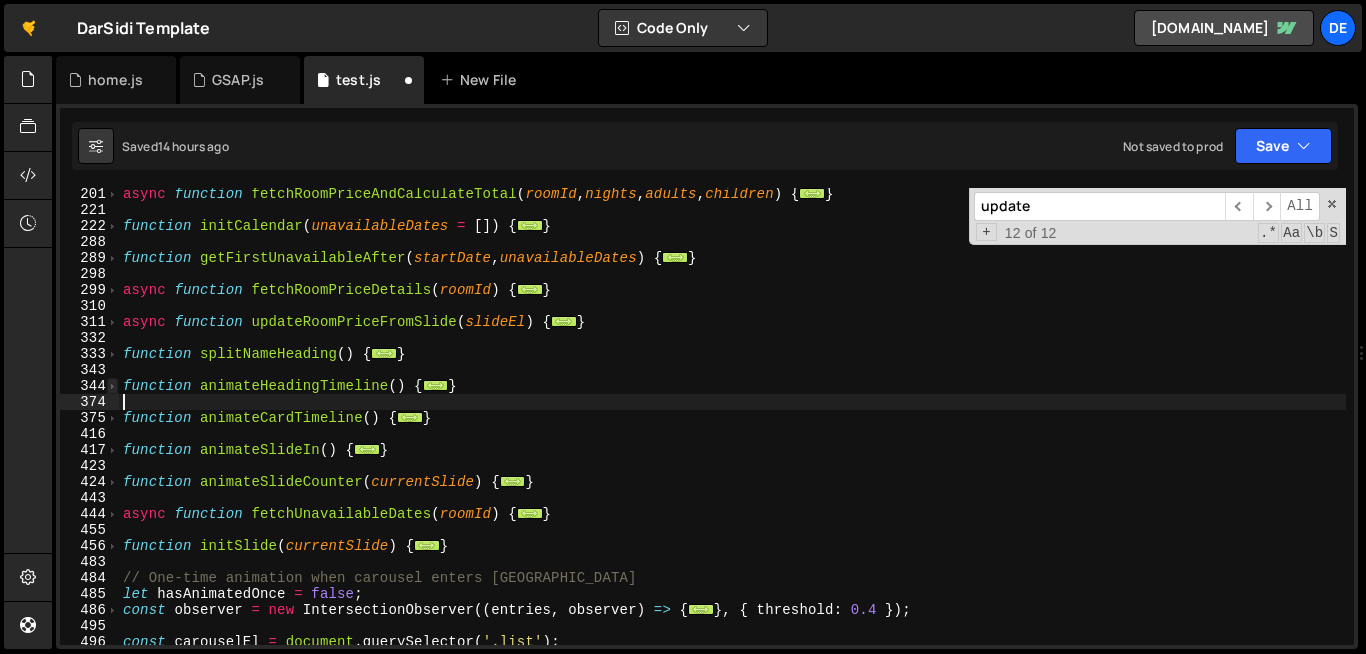 scroll, scrollTop: 642, scrollLeft: 0, axis: vertical 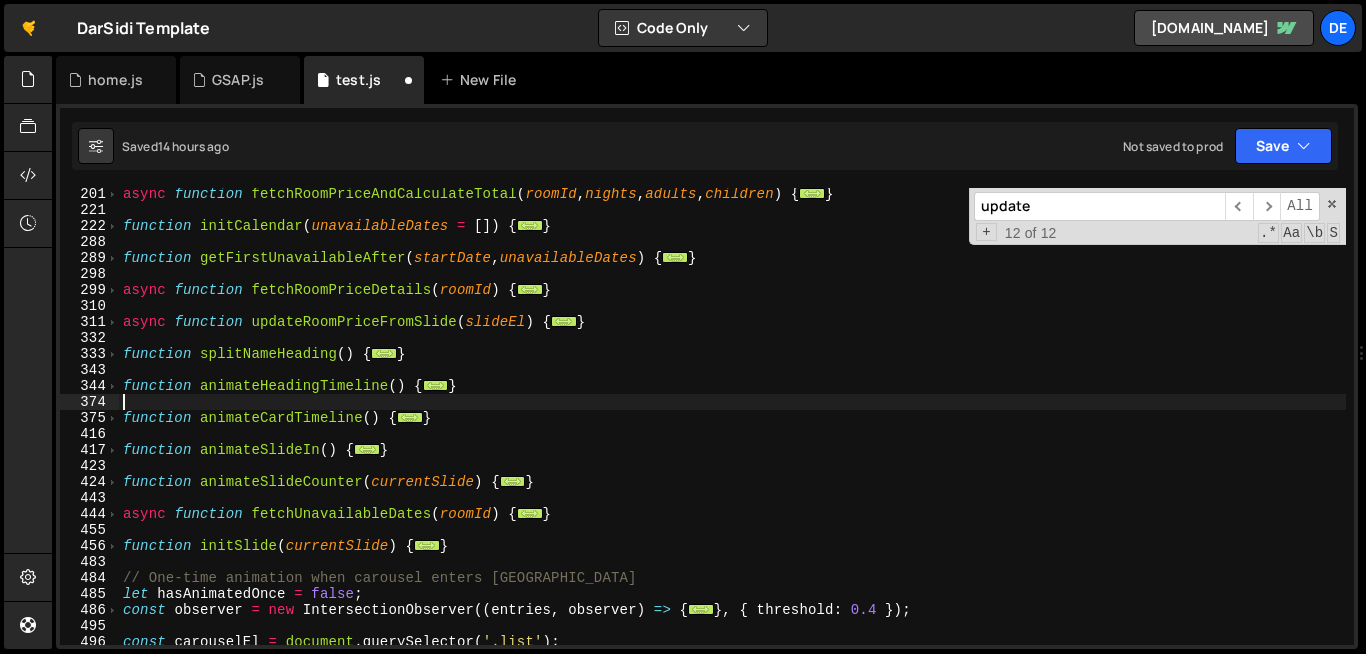 click on "201 221 222 288 289 298 299 310 311 332 333 343 344 374 375 416 417 423 424 443 444 455 456 483 484 485 486 495 496 497 498" at bounding box center [89, 499546] 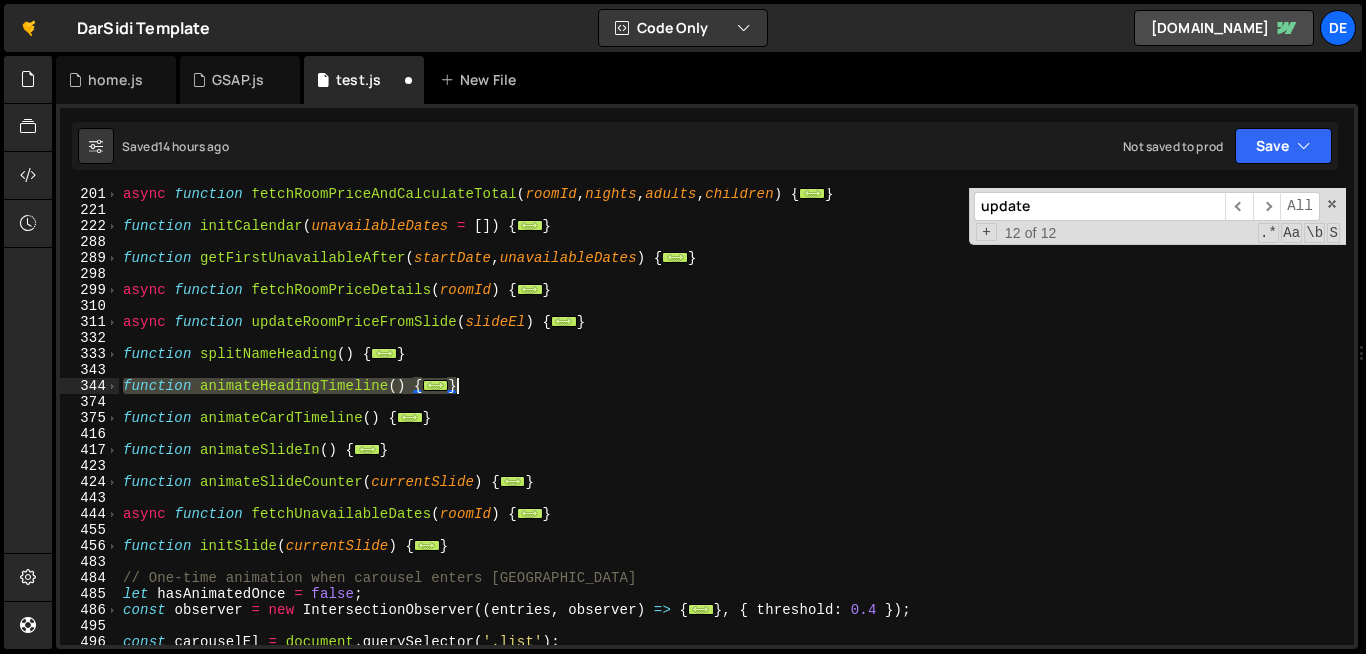 drag, startPoint x: 123, startPoint y: 385, endPoint x: 469, endPoint y: 389, distance: 346.02313 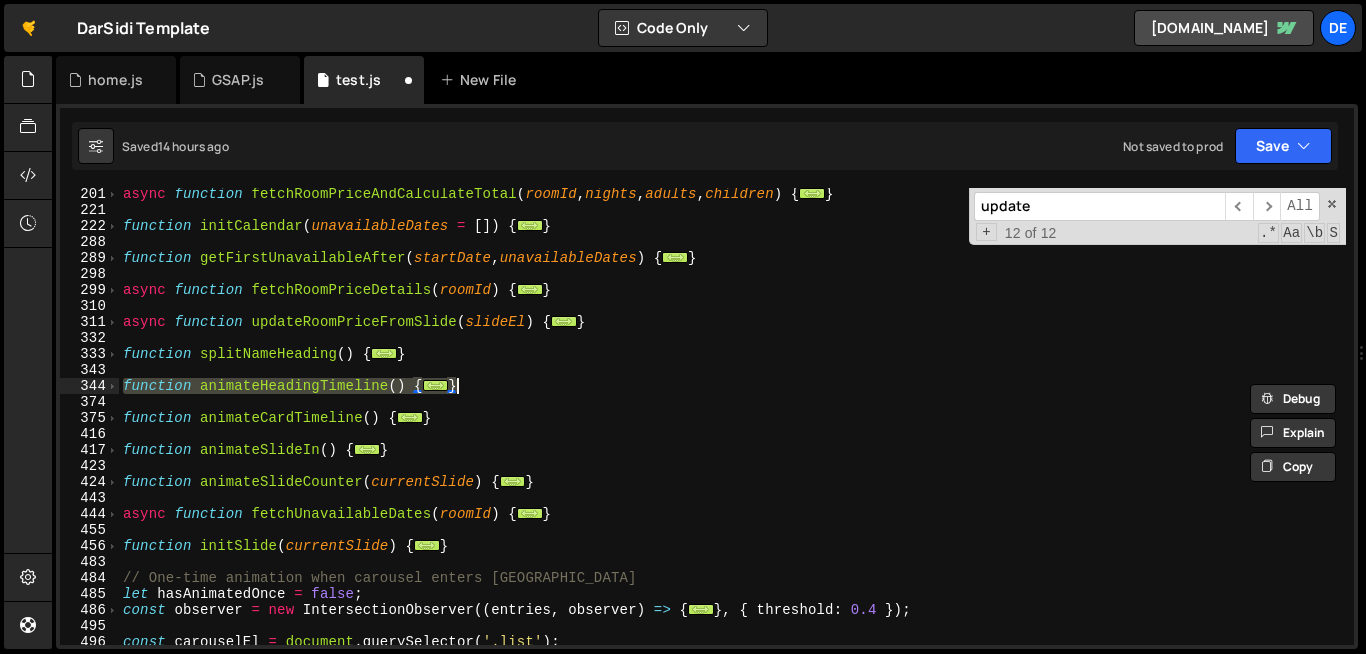 click on "async   function   fetchRoomPriceAndCalculateTotal ( roomId ,  nights ,  adults ,  children )   { ... } function   initCalendar ( unavailableDates   =   [ ])   { ... } function   getFirstUnavailableAfter ( startDate ,  unavailableDates )   { ... } async   function   fetchRoomPriceDetails ( roomId )   { ... } async   function   updateRoomPriceFromSlide ( slideEl )   { ... } function   splitNameHeading ( )   { ... } function   animateHeadingTimeline ( )   { ... } function   animateCardTimeline ( )   { ... } function   animateSlideIn ( )   { ... } function   animateSlideCounter ( currentSlide )   { ... } async   function   fetchUnavailableDates ( roomId )   { ... } function   initSlide ( currentSlide )   { ... } // One-time animation when carousel enters viewport let   hasAnimatedOnce   =   false ; const   observer   =   new   IntersectionObserver (( entries ,   observer )   =>   { ... } ,   {   threshold :   0.4   }) ; const   carouselEl   =   document . querySelector ( '.list' ) ; if   ( carouselEl )   . ( ) ;" at bounding box center (732, 430) 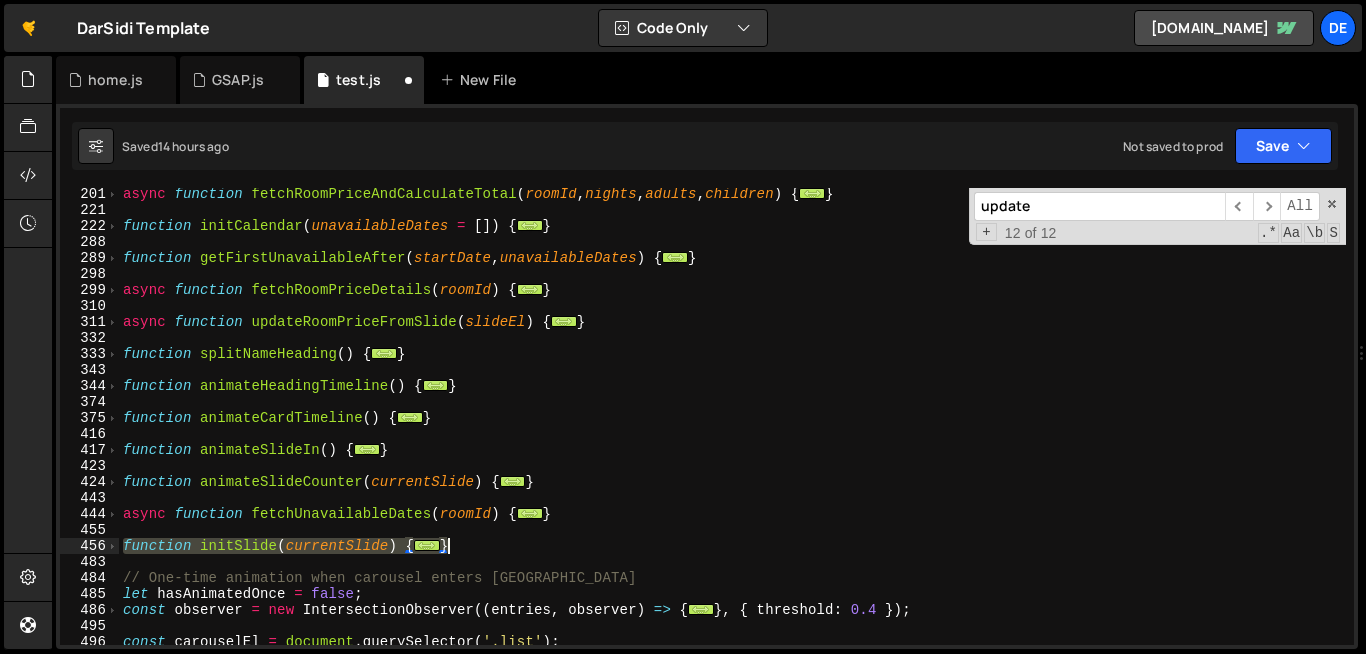 drag, startPoint x: 124, startPoint y: 546, endPoint x: 456, endPoint y: 544, distance: 332.006 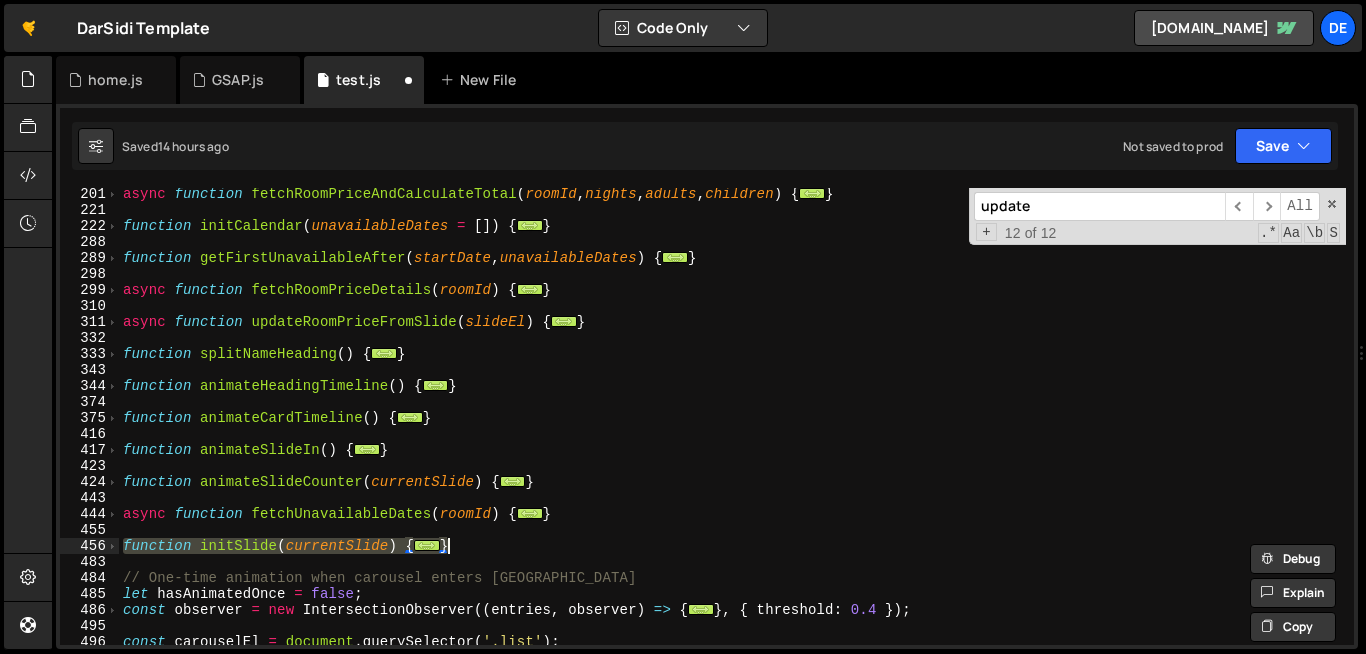 click on "async   function   fetchRoomPriceAndCalculateTotal ( roomId ,  nights ,  adults ,  children )   { ... } function   initCalendar ( unavailableDates   =   [ ])   { ... } function   getFirstUnavailableAfter ( startDate ,  unavailableDates )   { ... } async   function   fetchRoomPriceDetails ( roomId )   { ... } async   function   updateRoomPriceFromSlide ( slideEl )   { ... } function   splitNameHeading ( )   { ... } function   animateHeadingTimeline ( )   { ... } function   animateCardTimeline ( )   { ... } function   animateSlideIn ( )   { ... } function   animateSlideCounter ( currentSlide )   { ... } async   function   fetchUnavailableDates ( roomId )   { ... } function   initSlide ( currentSlide )   { ... } // One-time animation when carousel enters viewport let   hasAnimatedOnce   =   false ; const   observer   =   new   IntersectionObserver (( entries ,   observer )   =>   { ... } ,   {   threshold :   0.4   }) ; const   carouselEl   =   document . querySelector ( '.list' ) ; if   ( carouselEl )   . ( ) ;" at bounding box center (732, 416) 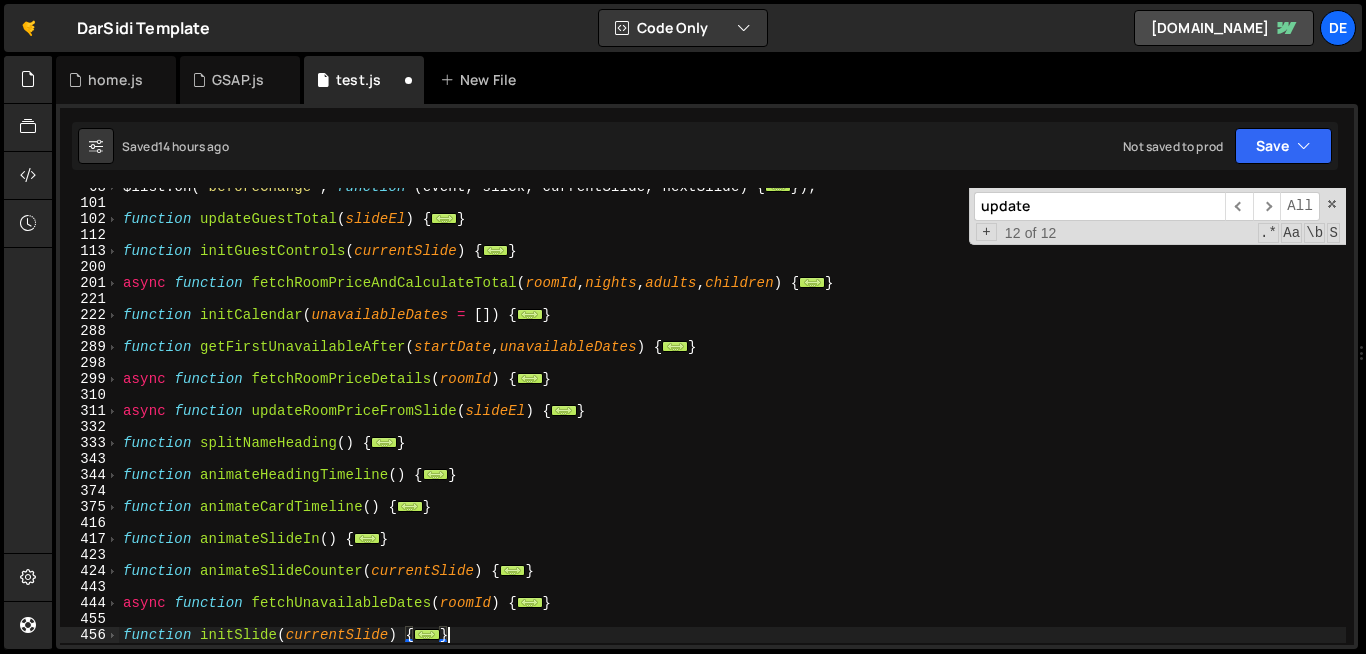 scroll, scrollTop: 553, scrollLeft: 0, axis: vertical 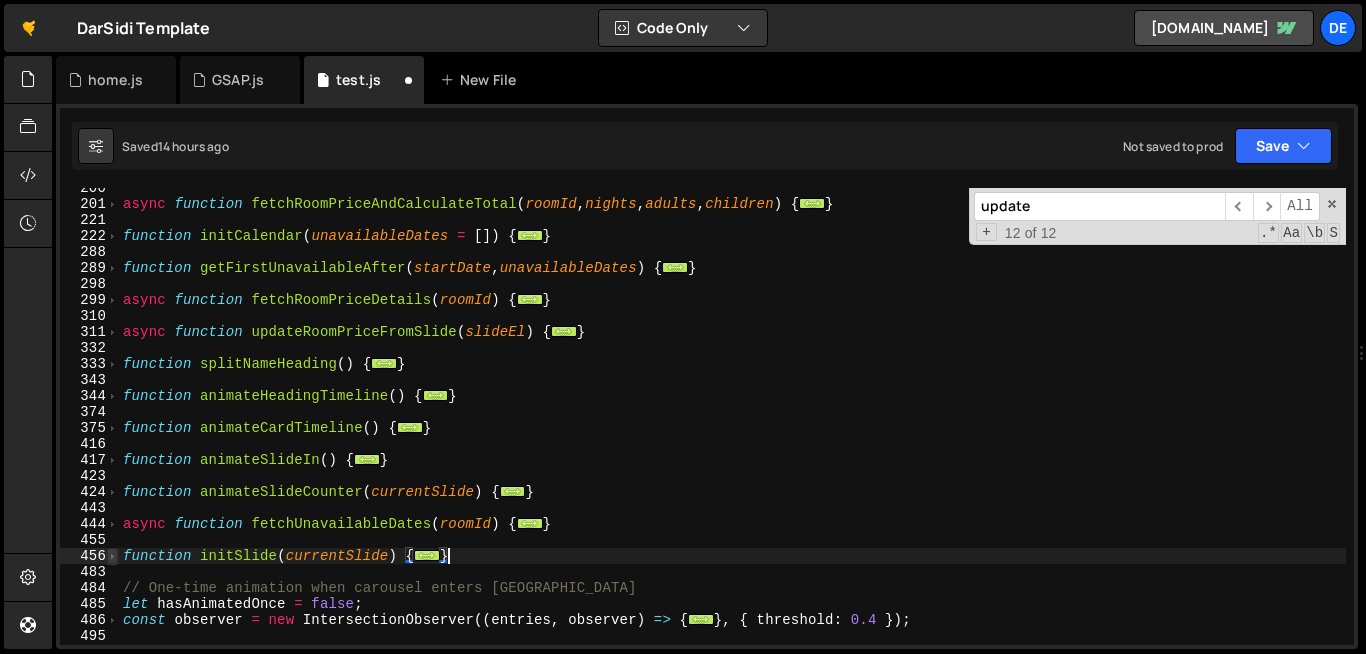 click at bounding box center (112, 556) 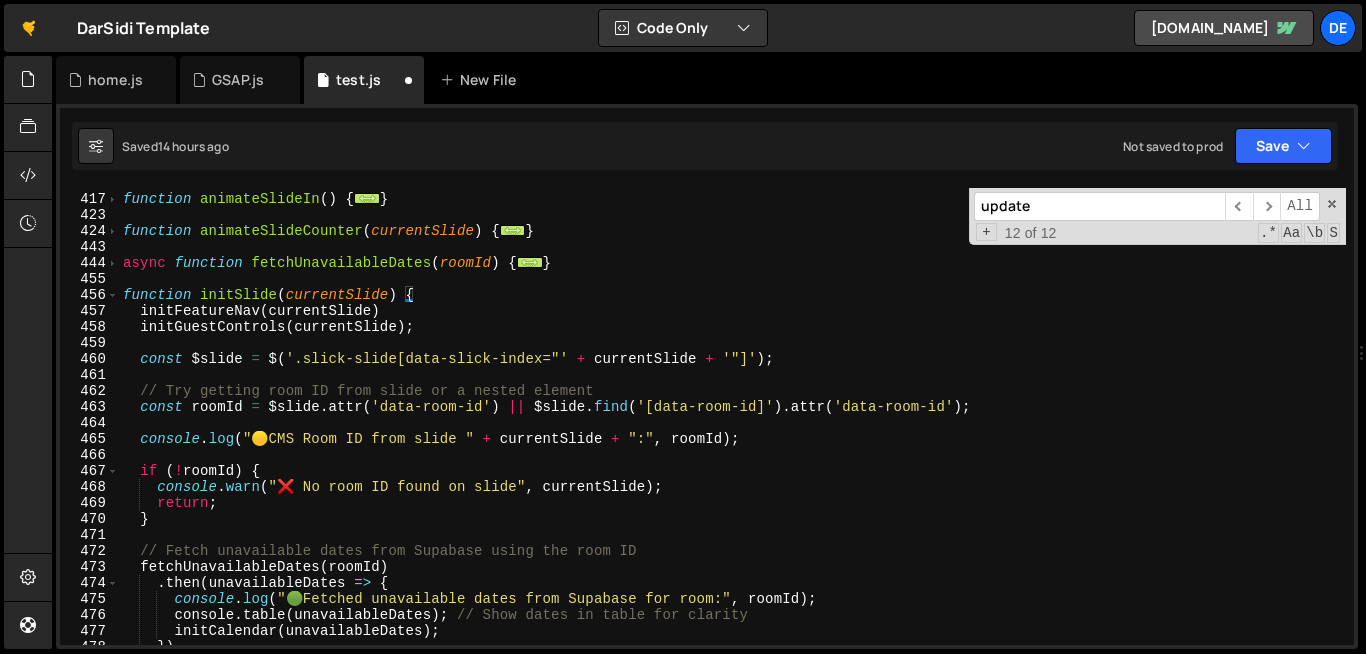 scroll, scrollTop: 893, scrollLeft: 0, axis: vertical 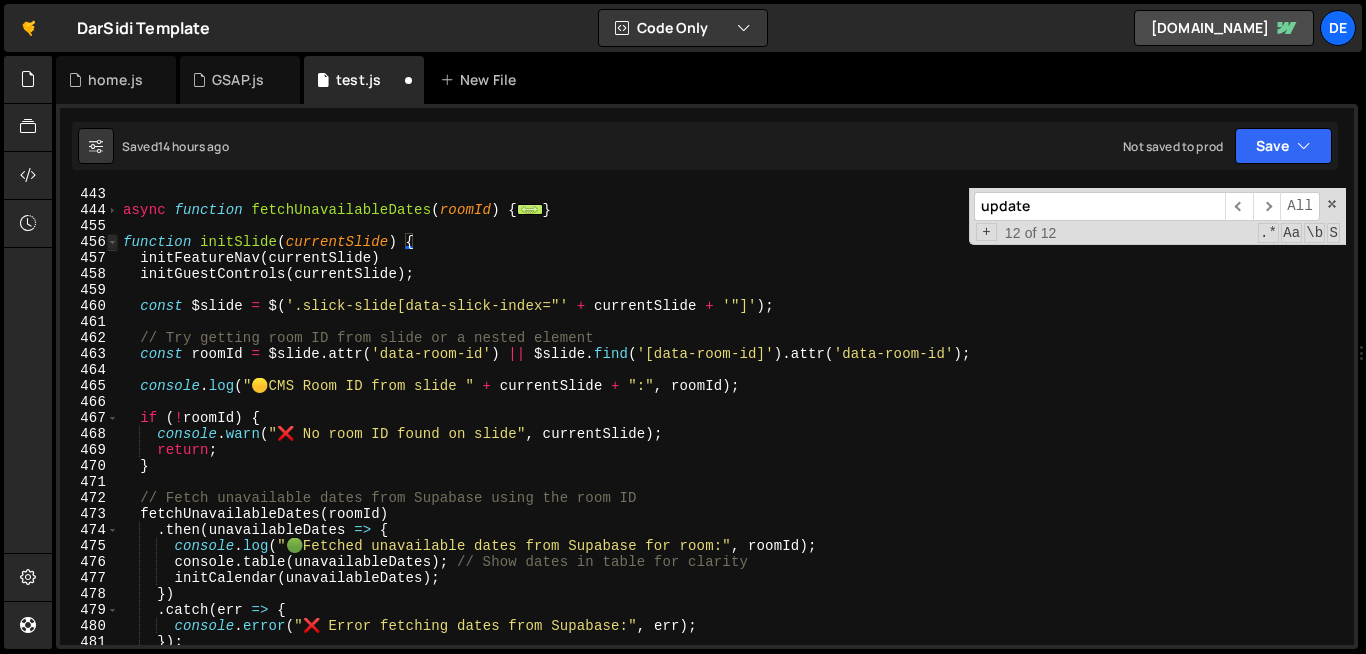 click at bounding box center (112, 242) 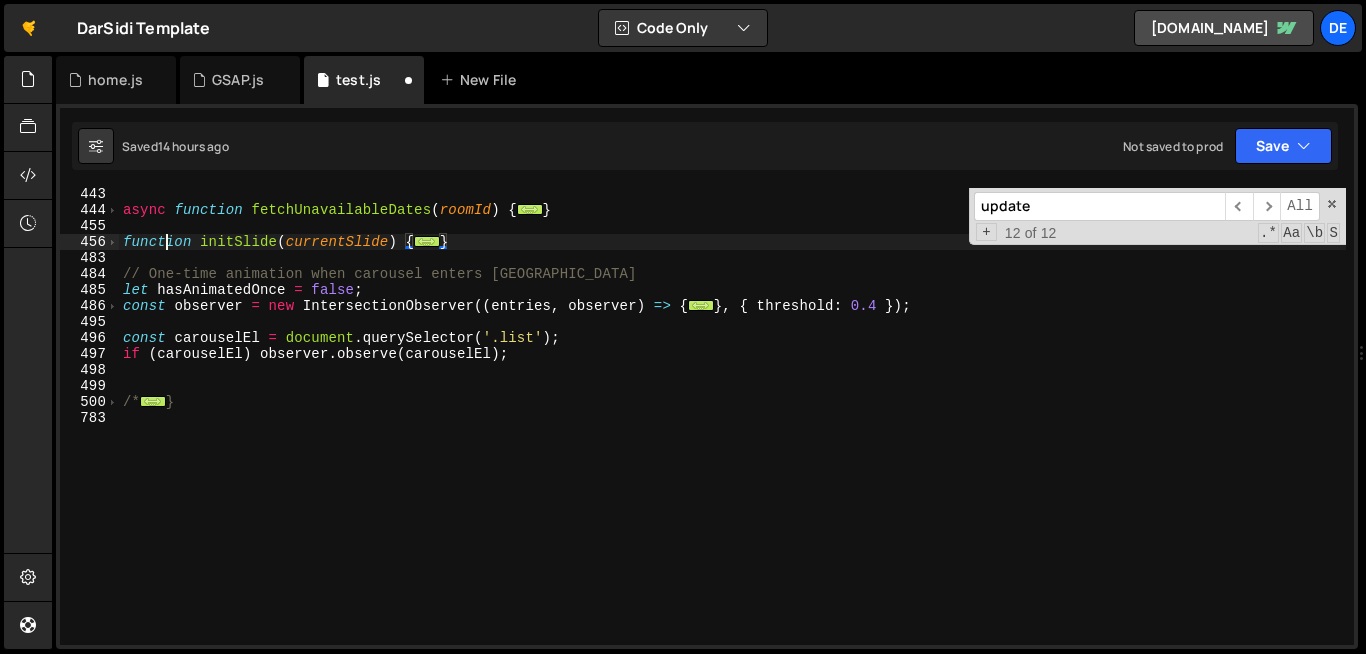 click on "async   function   fetchUnavailableDates ( roomId )   { ... } function   initSlide ( currentSlide )   { ... } // One-time animation when carousel enters viewport let   hasAnimatedOnce   =   false ; const   observer   =   new   IntersectionObserver (( entries ,   observer )   =>   { ... } ,   {   threshold :   0.4   }) ; const   carouselEl   =   document . querySelector ( '.list' ) ; if   ( carouselEl )   observer . observe ( carouselEl ) ; /* ... }" at bounding box center [732, 430] 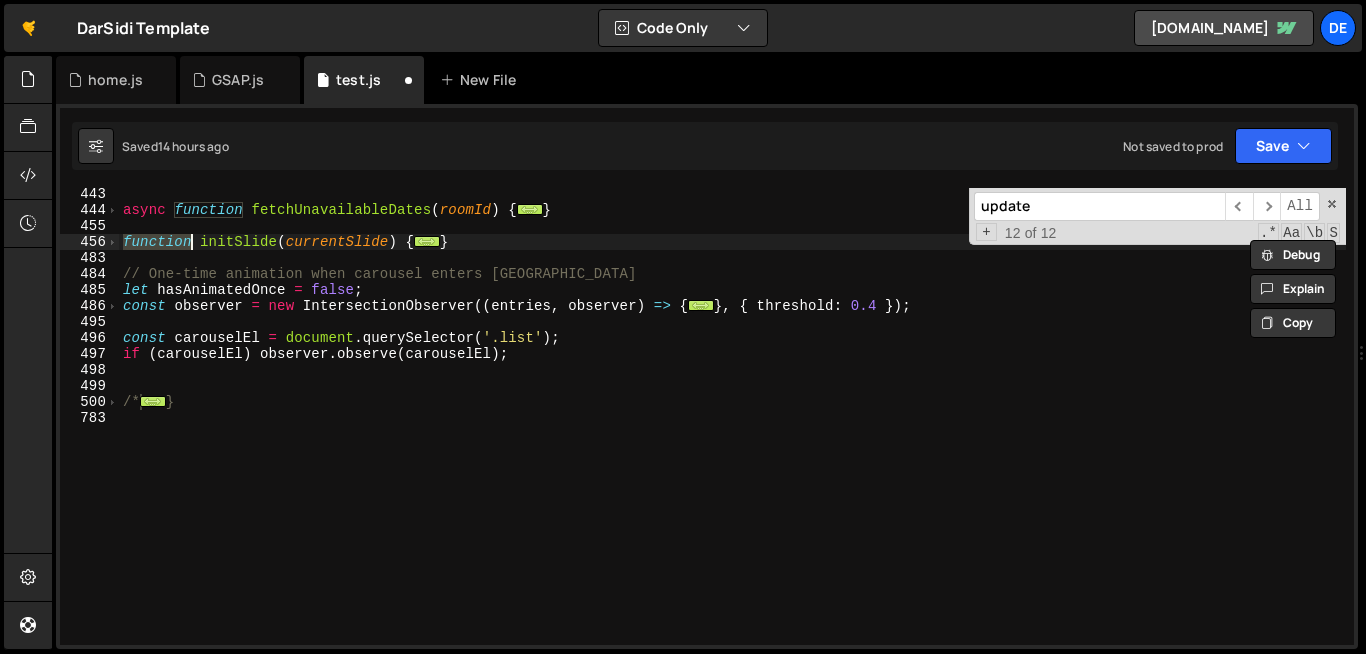 click on "async   function   fetchUnavailableDates ( roomId )   { ... } function   initSlide ( currentSlide )   { ... } // One-time animation when carousel enters viewport let   hasAnimatedOnce   =   false ; const   observer   =   new   IntersectionObserver (( entries ,   observer )   =>   { ... } ,   {   threshold :   0.4   }) ; const   carouselEl   =   document . querySelector ( '.list' ) ; if   ( carouselEl )   observer . observe ( carouselEl ) ; /* ... }" at bounding box center (732, 430) 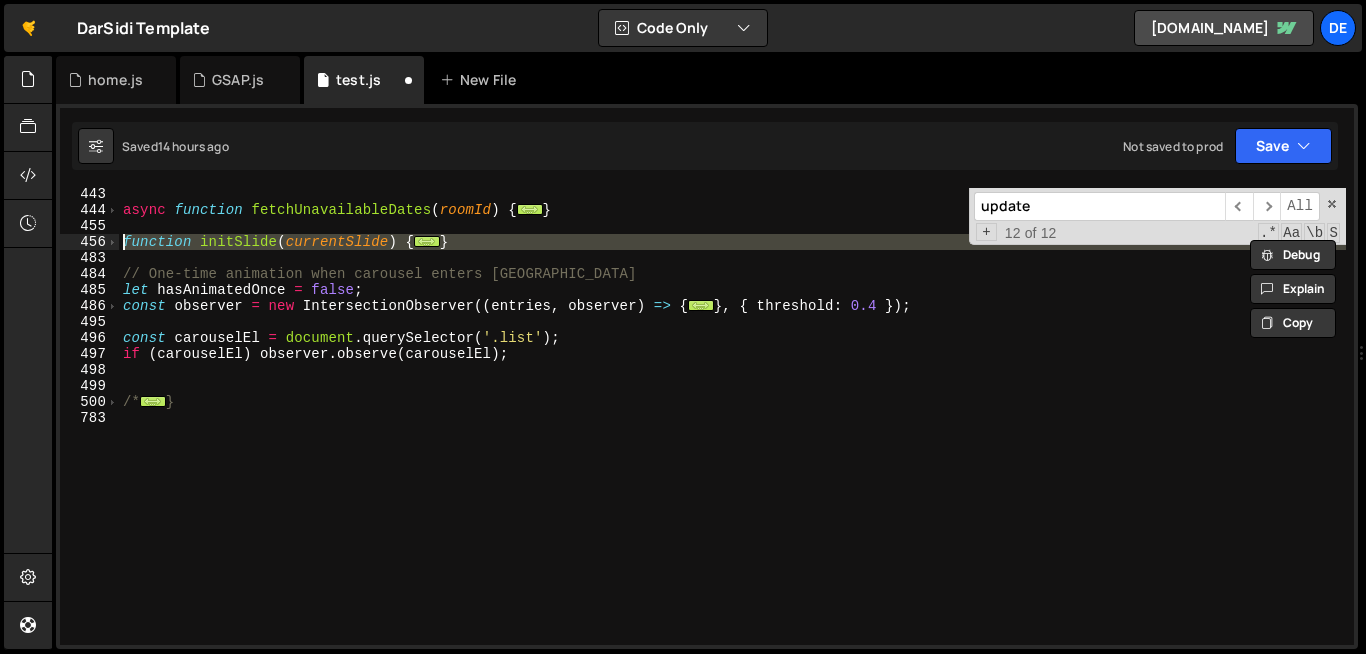 click on "async   function   fetchUnavailableDates ( roomId )   { ... } function   initSlide ( currentSlide )   { ... } // One-time animation when carousel enters viewport let   hasAnimatedOnce   =   false ; const   observer   =   new   IntersectionObserver (( entries ,   observer )   =>   { ... } ,   {   threshold :   0.4   }) ; const   carouselEl   =   document . querySelector ( '.list' ) ; if   ( carouselEl )   observer . observe ( carouselEl ) ; /* ... }" at bounding box center [732, 430] 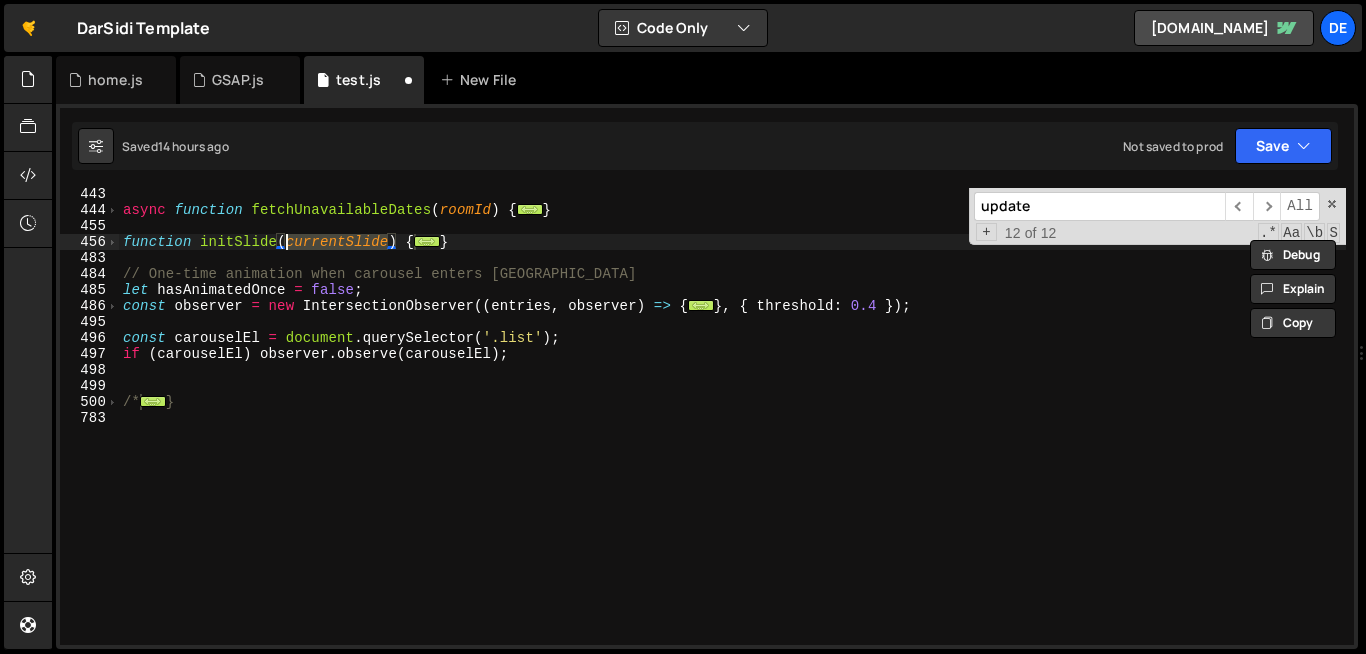 click on "async   function   fetchUnavailableDates ( roomId )   { ... } function   initSlide ( currentSlide )   { ... } // One-time animation when carousel enters viewport let   hasAnimatedOnce   =   false ; const   observer   =   new   IntersectionObserver (( entries ,   observer )   =>   { ... } ,   {   threshold :   0.4   }) ; const   carouselEl   =   document . querySelector ( '.list' ) ; if   ( carouselEl )   observer . observe ( carouselEl ) ; /* ... }" at bounding box center (732, 430) 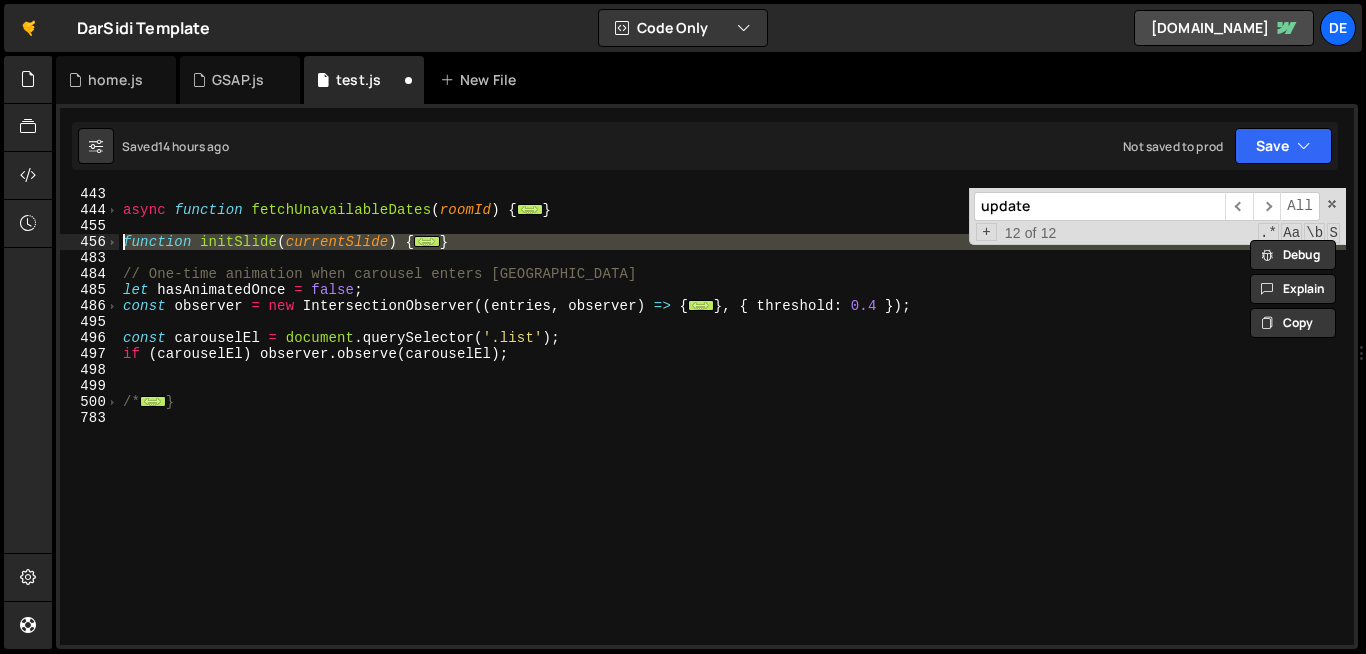 click on "async   function   fetchUnavailableDates ( roomId )   { ... } function   initSlide ( currentSlide )   { ... } // One-time animation when carousel enters viewport let   hasAnimatedOnce   =   false ; const   observer   =   new   IntersectionObserver (( entries ,   observer )   =>   { ... } ,   {   threshold :   0.4   }) ; const   carouselEl   =   document . querySelector ( '.list' ) ; if   ( carouselEl )   observer . observe ( carouselEl ) ; /* ... }" at bounding box center (732, 430) 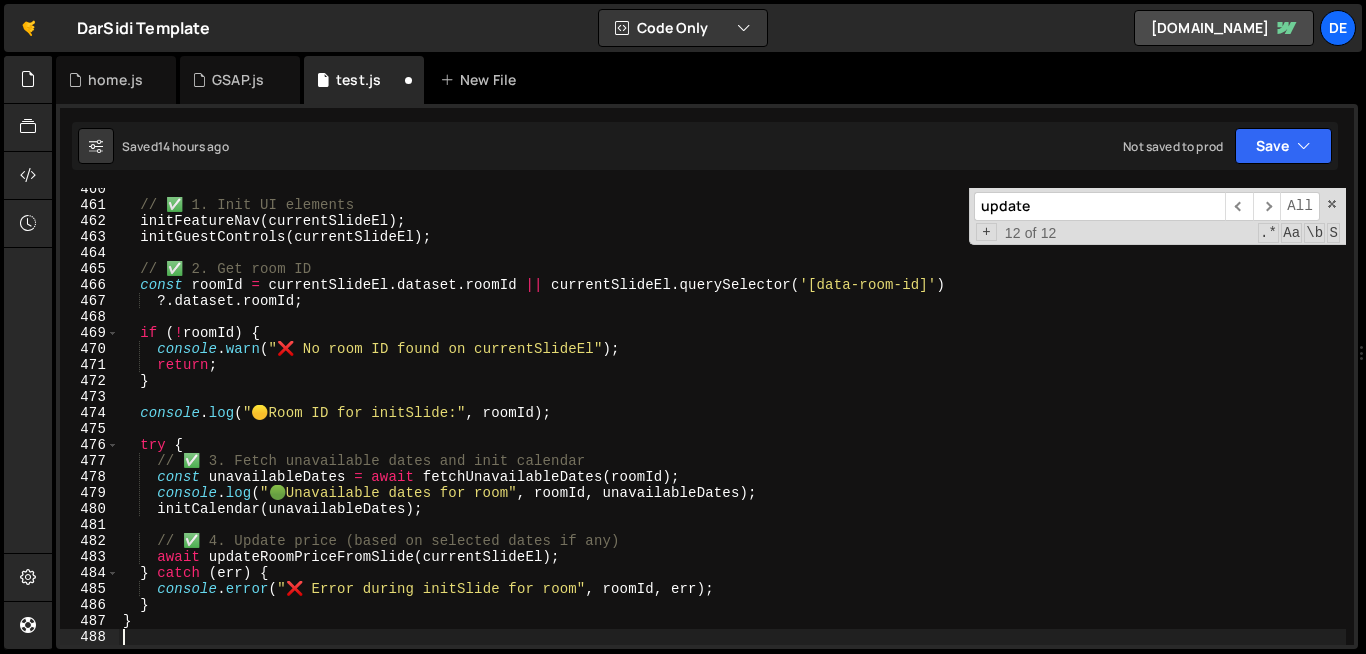 scroll, scrollTop: 7383, scrollLeft: 0, axis: vertical 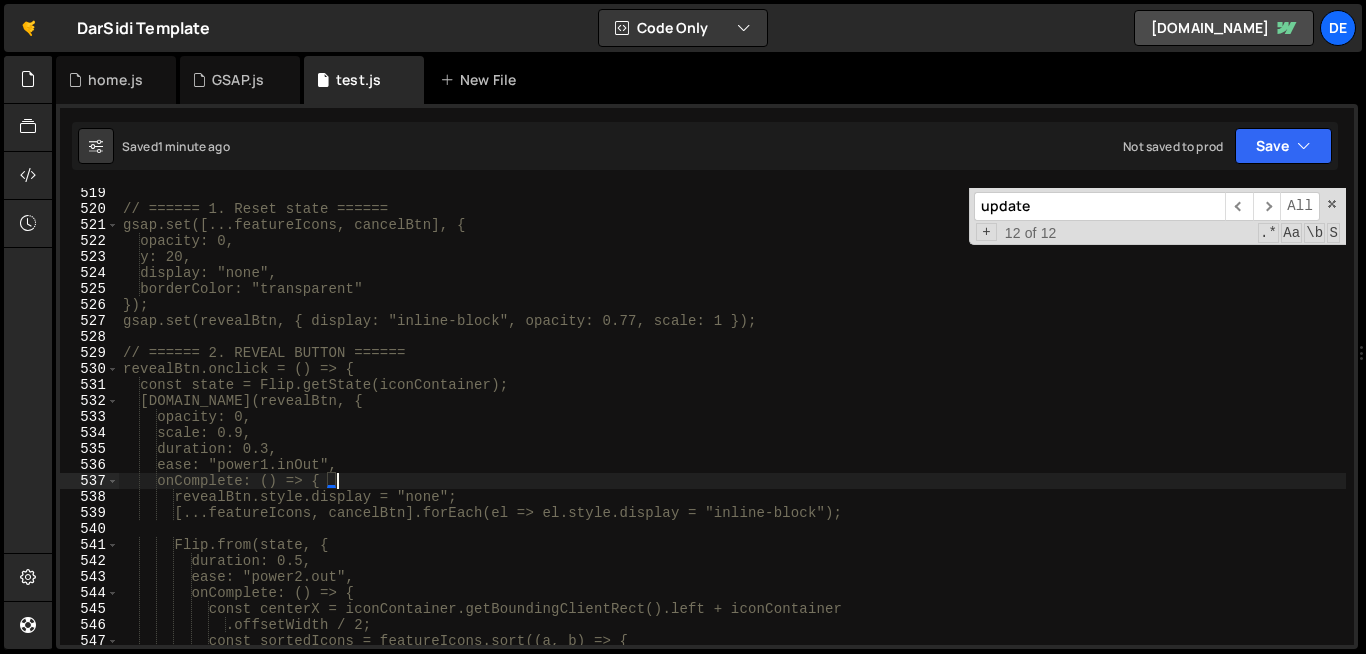 drag, startPoint x: 458, startPoint y: 474, endPoint x: 342, endPoint y: 392, distance: 142.05632 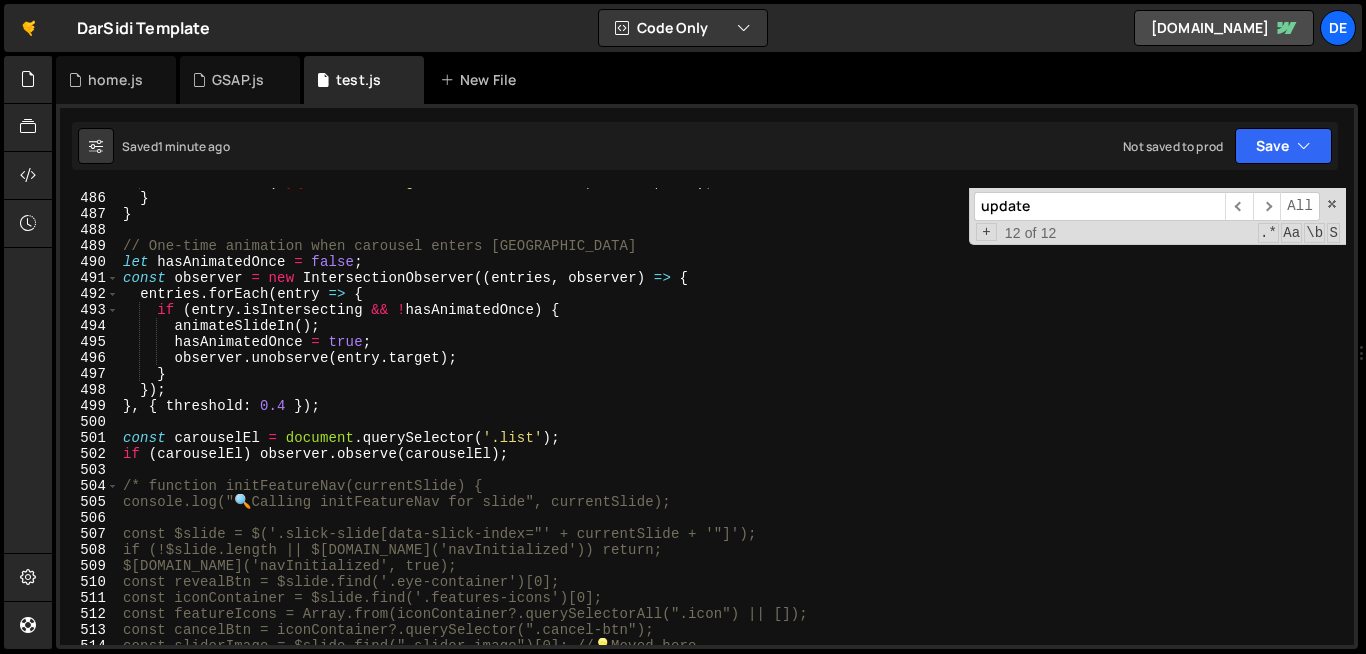 scroll, scrollTop: 7788, scrollLeft: 0, axis: vertical 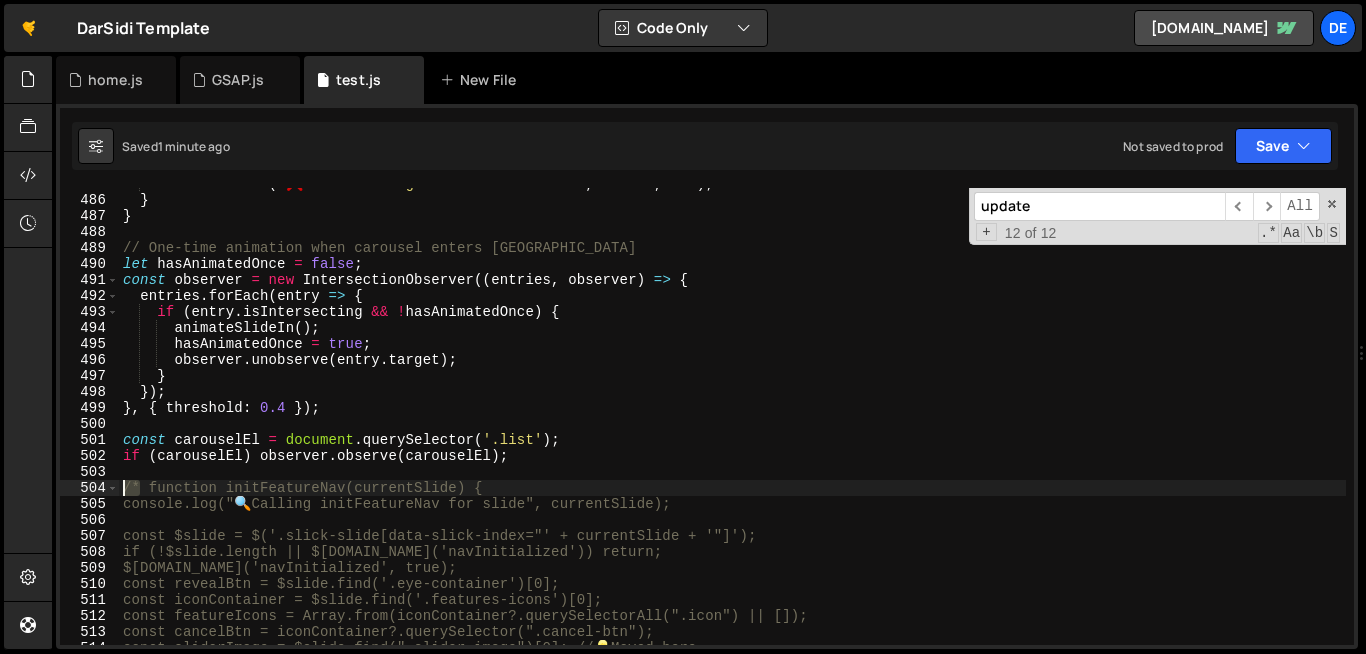 drag, startPoint x: 142, startPoint y: 484, endPoint x: 100, endPoint y: 489, distance: 42.296574 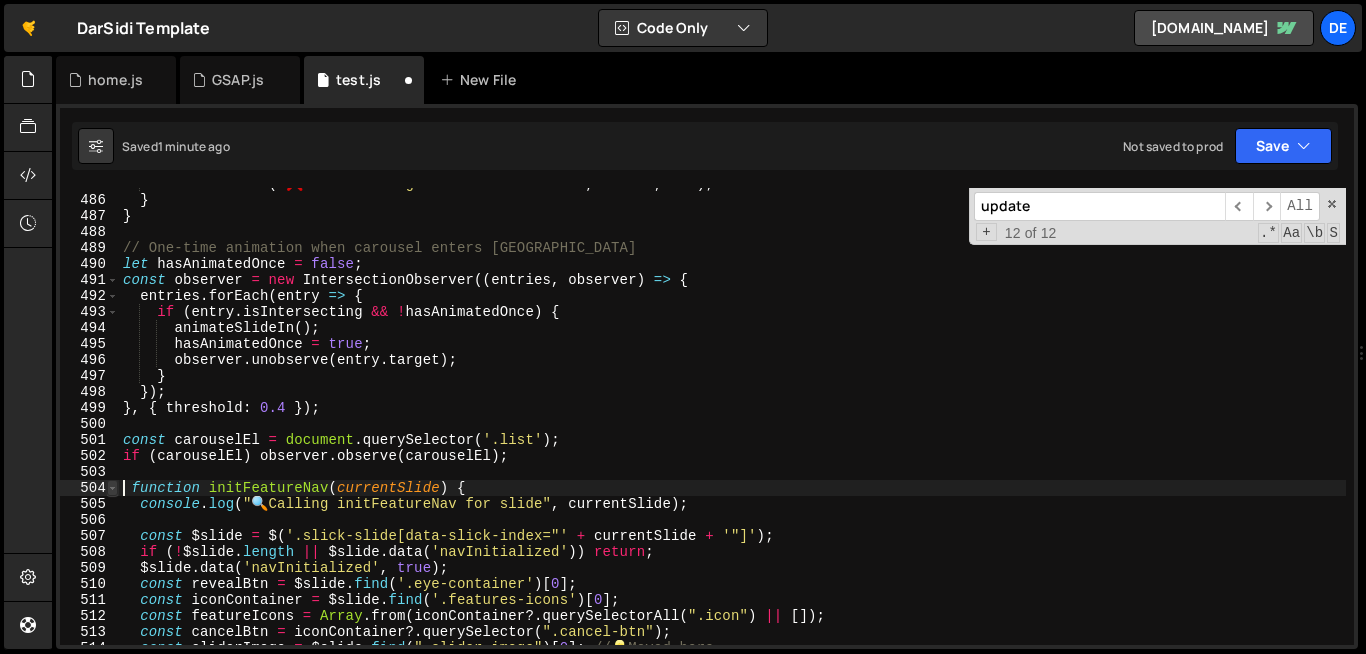 click at bounding box center (112, 488) 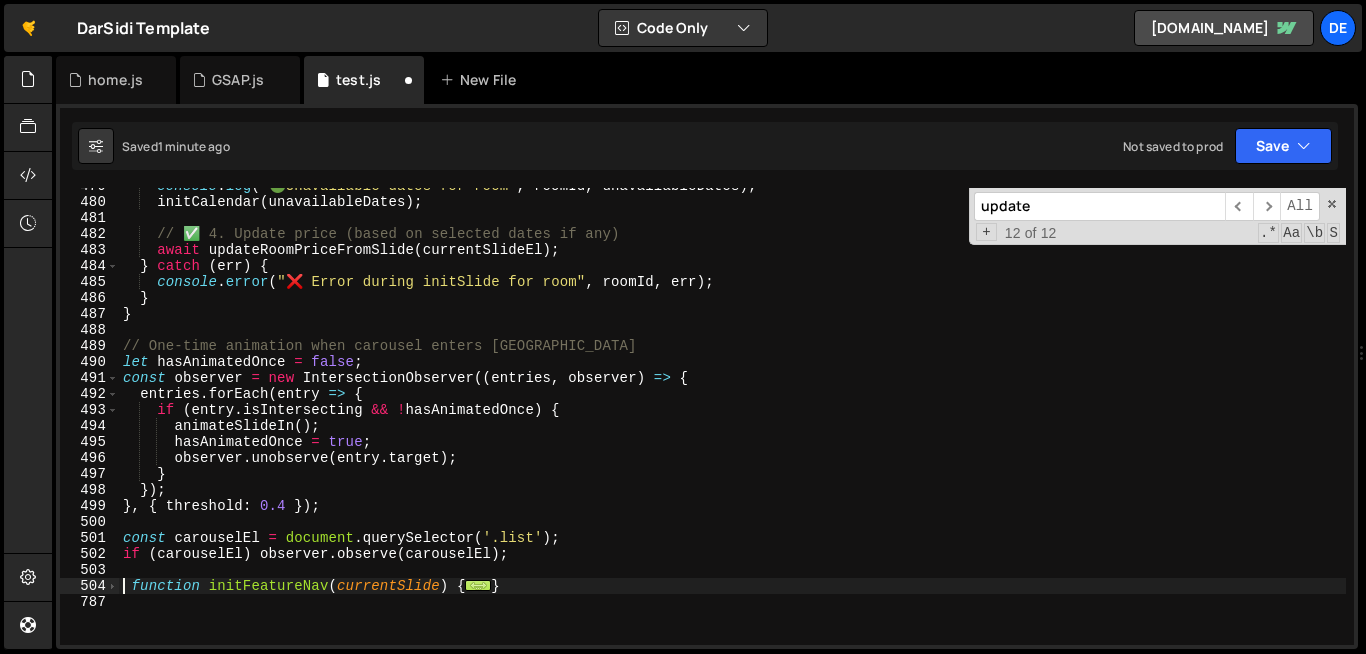 scroll, scrollTop: 7689, scrollLeft: 0, axis: vertical 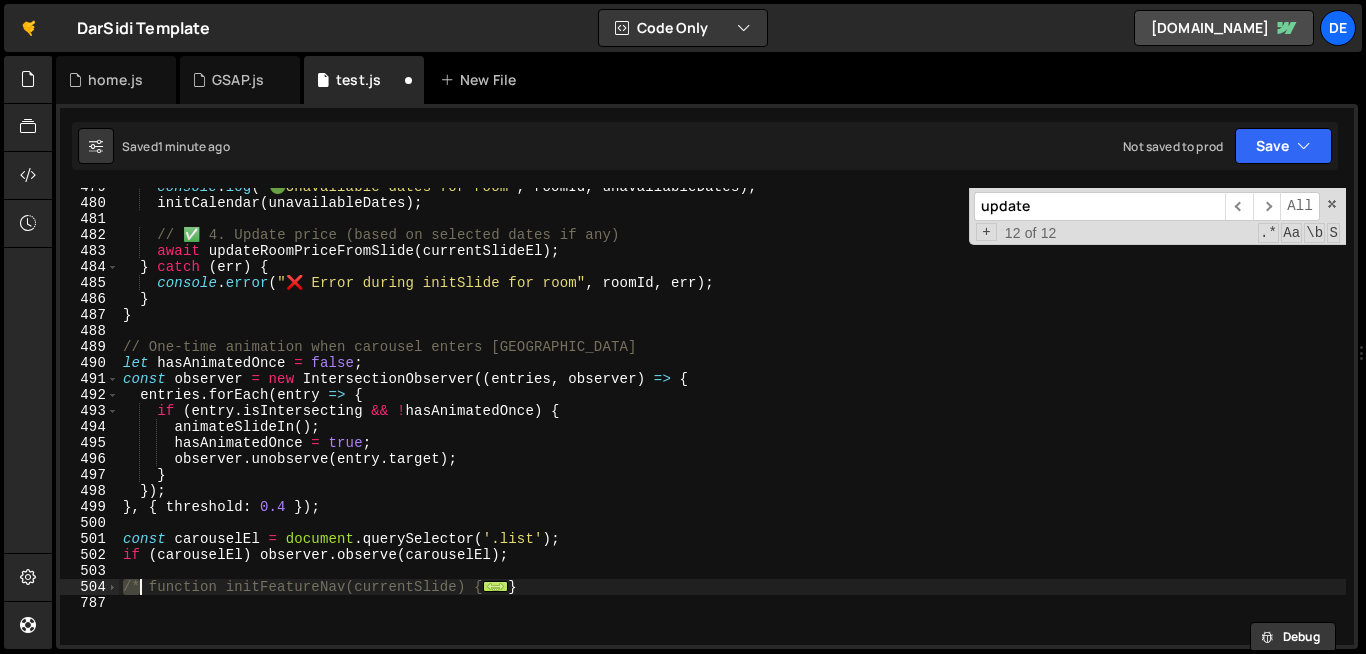 type on "}" 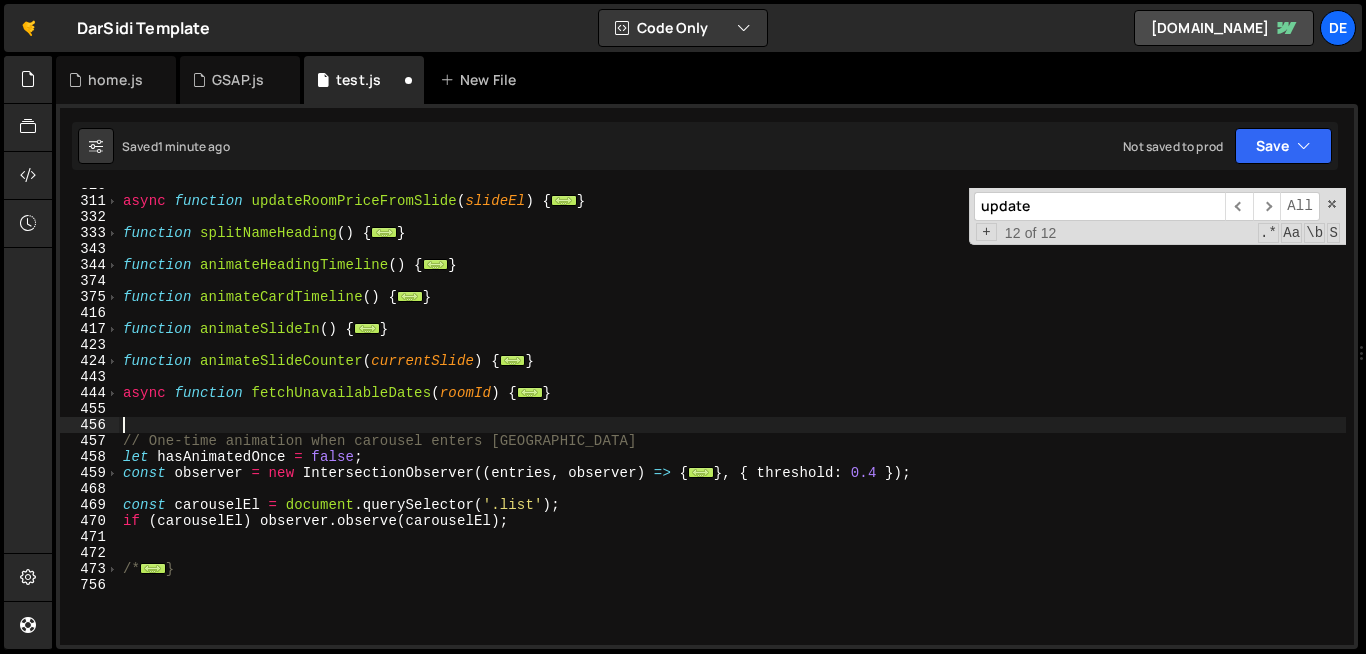 scroll, scrollTop: 764, scrollLeft: 0, axis: vertical 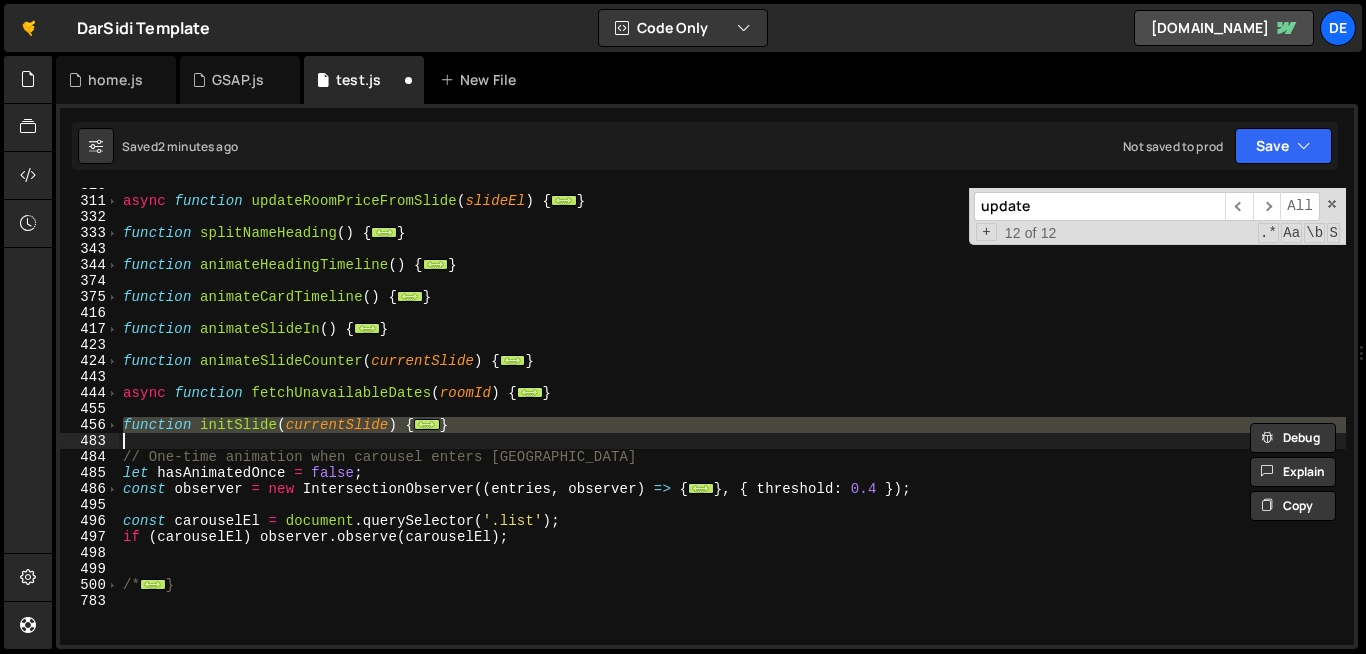 click on "async   function   updateRoomPriceFromSlide ( slideEl )   { ... } function   splitNameHeading ( )   { ... } function   animateHeadingTimeline ( )   { ... } function   animateCardTimeline ( )   { ... } function   animateSlideIn ( )   { ... } function   animateSlideCounter ( currentSlide )   { ... } async   function   fetchUnavailableDates ( roomId )   { ... } function   initSlide ( currentSlide )   { ... } // One-time animation when carousel enters viewport let   hasAnimatedOnce   =   false ; const   observer   =   new   IntersectionObserver (( entries ,   observer )   =>   { ... } ,   {   threshold :   0.4   }) ; const   carouselEl   =   document . querySelector ( '.list' ) ; if   ( carouselEl )   observer . observe ( carouselEl ) ; /* ... } update ​ ​ All Replace All + 12 of 12 .* Aa \b S" at bounding box center [732, 416] 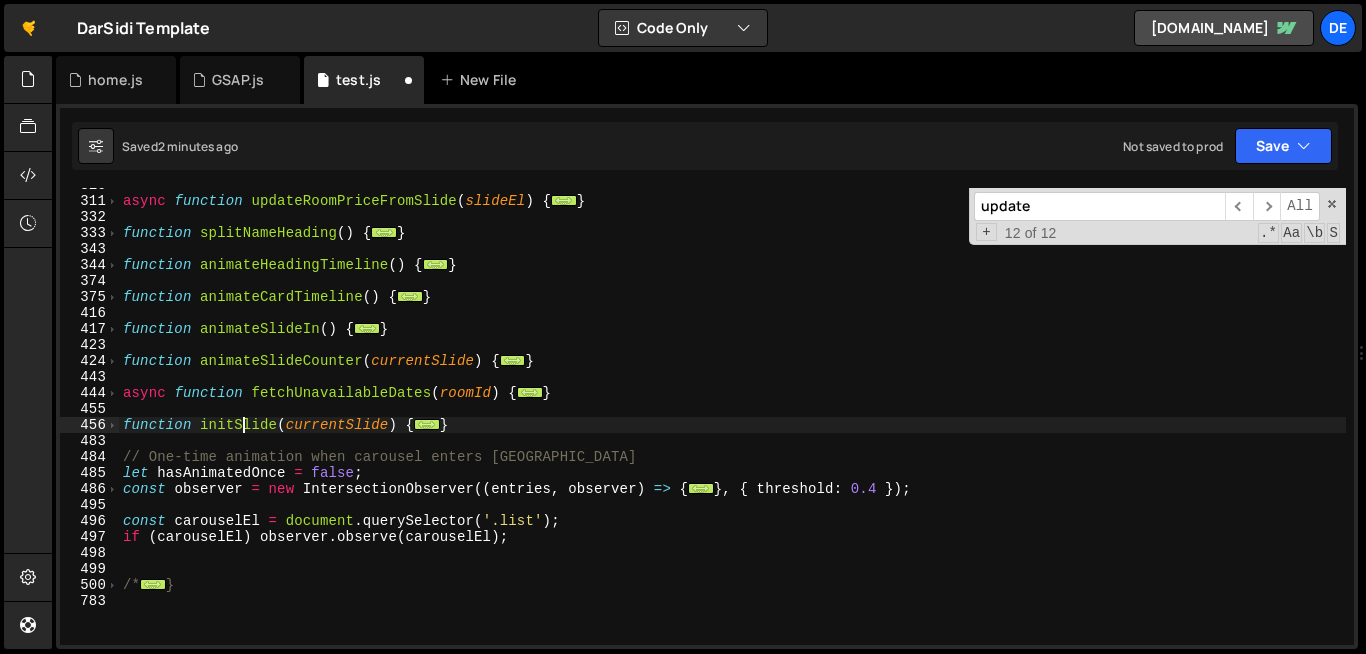 click on "async   function   updateRoomPriceFromSlide ( slideEl )   { ... } function   splitNameHeading ( )   { ... } function   animateHeadingTimeline ( )   { ... } function   animateCardTimeline ( )   { ... } function   animateSlideIn ( )   { ... } function   animateSlideCounter ( currentSlide )   { ... } async   function   fetchUnavailableDates ( roomId )   { ... } function   initSlide ( currentSlide )   { ... } // One-time animation when carousel enters viewport let   hasAnimatedOnce   =   false ; const   observer   =   new   IntersectionObserver (( entries ,   observer )   =>   { ... } ,   {   threshold :   0.4   }) ; const   carouselEl   =   document . querySelector ( '.list' ) ; if   ( carouselEl )   observer . observe ( carouselEl ) ; /* ... }" at bounding box center [732, 421] 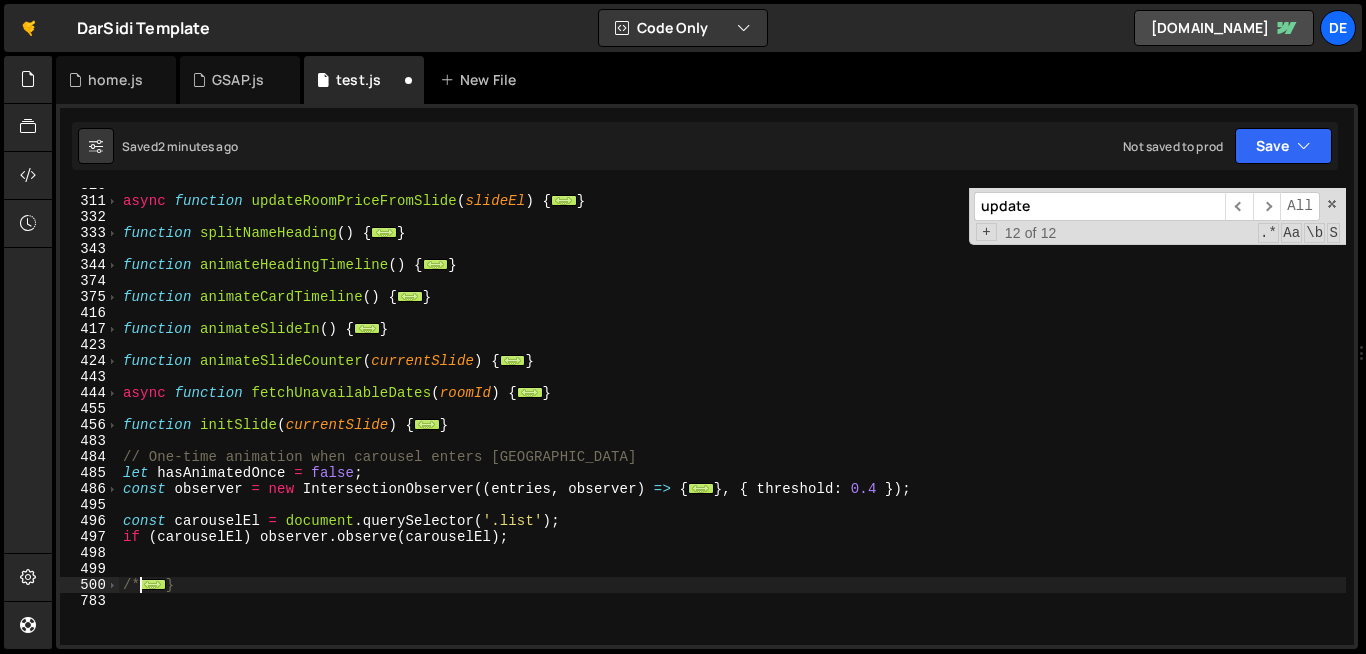 click on "async   function   updateRoomPriceFromSlide ( slideEl )   { ... } function   splitNameHeading ( )   { ... } function   animateHeadingTimeline ( )   { ... } function   animateCardTimeline ( )   { ... } function   animateSlideIn ( )   { ... } function   animateSlideCounter ( currentSlide )   { ... } async   function   fetchUnavailableDates ( roomId )   { ... } function   initSlide ( currentSlide )   { ... } // One-time animation when carousel enters viewport let   hasAnimatedOnce   =   false ; const   observer   =   new   IntersectionObserver (( entries ,   observer )   =>   { ... } ,   {   threshold :   0.4   }) ; const   carouselEl   =   document . querySelector ( '.list' ) ; if   ( carouselEl )   observer . observe ( carouselEl ) ; /* ... }" at bounding box center [732, 421] 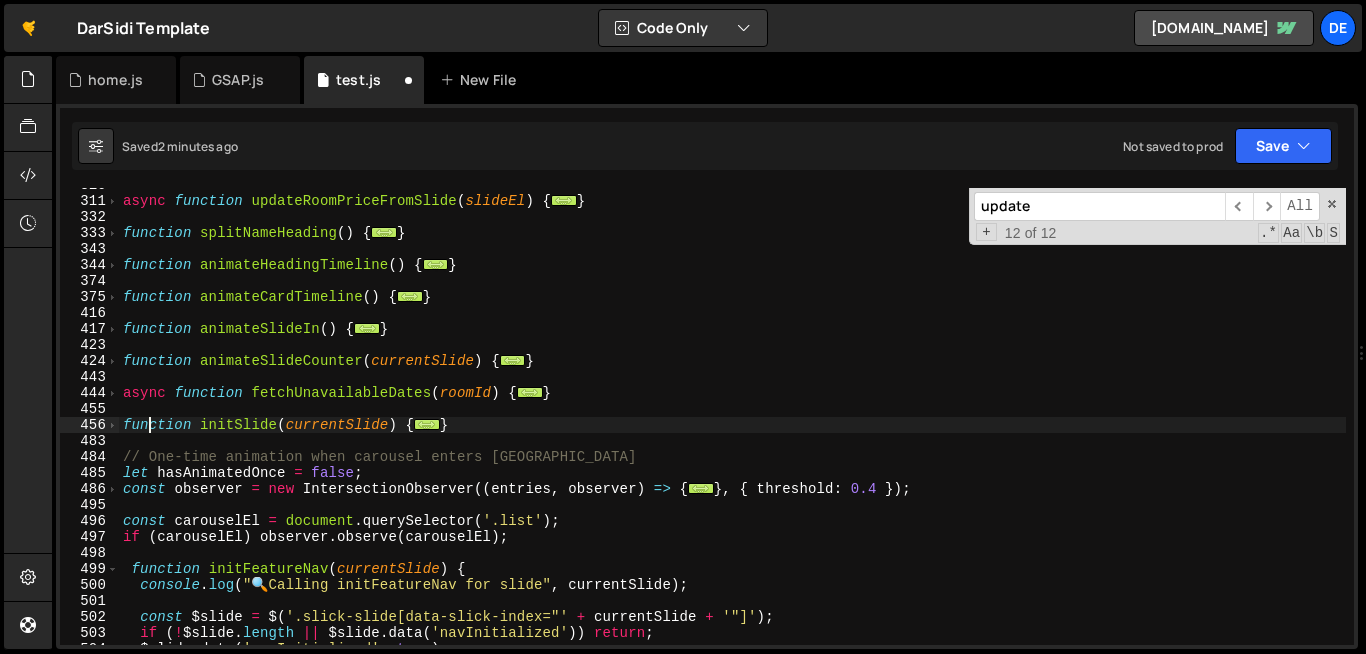 click on "async   function   updateRoomPriceFromSlide ( slideEl )   { ... } function   splitNameHeading ( )   { ... } function   animateHeadingTimeline ( )   { ... } function   animateCardTimeline ( )   { ... } function   animateSlideIn ( )   { ... } function   animateSlideCounter ( currentSlide )   { ... } async   function   fetchUnavailableDates ( roomId )   { ... } function   initSlide ( currentSlide )   { ... } // One-time animation when carousel enters viewport let   hasAnimatedOnce   =   false ; const   observer   =   new   IntersectionObserver (( entries ,   observer )   =>   { ... } ,   {   threshold :   0.4   }) ; const   carouselEl   =   document . querySelector ( '.list' ) ; if   ( carouselEl )   observer . observe ( carouselEl ) ;   function   initFeatureNav ( currentSlide )   {    console . log ( " 🔍  Calling initFeatureNav for slide" ,   currentSlide ) ;    const   $slide   =   $ ( '.slick-slide[data-slick-index="'   +   currentSlide   +   '"]' ) ;    if   ( ! $slide . length   ||   $slide . data ( ))" at bounding box center (732, 421) 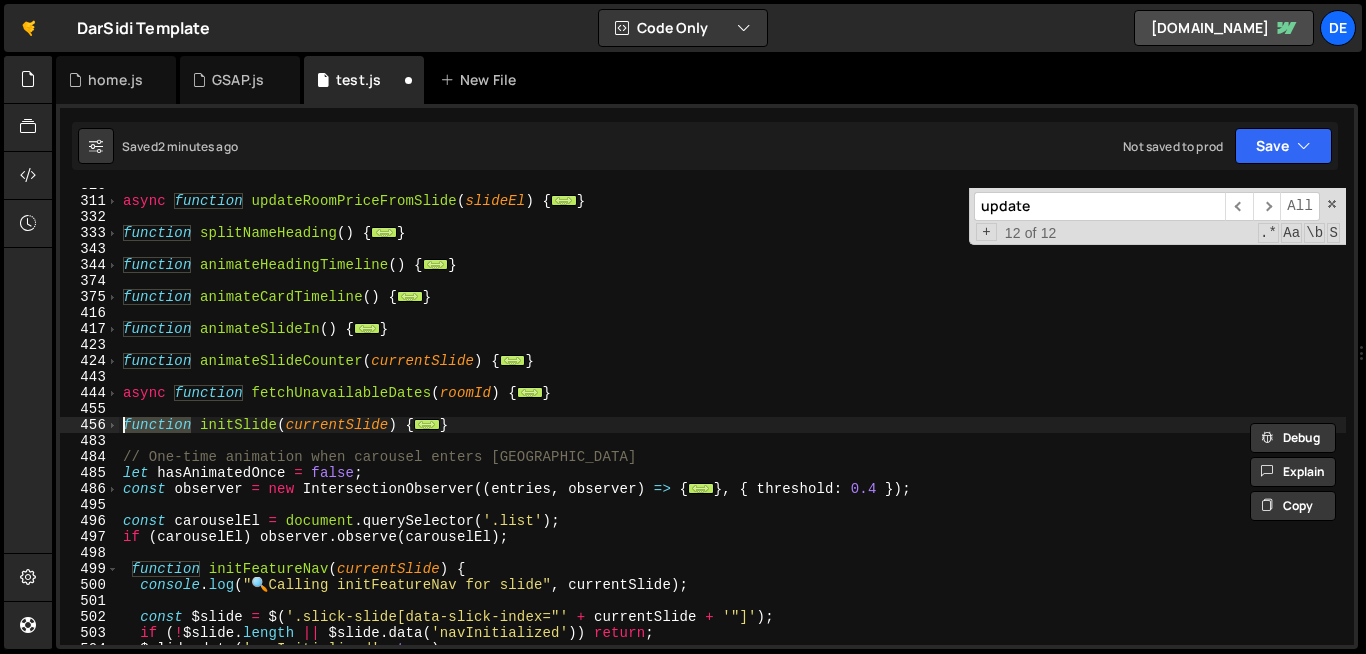 click on "async   function   updateRoomPriceFromSlide ( slideEl )   { ... } function   splitNameHeading ( )   { ... } function   animateHeadingTimeline ( )   { ... } function   animateCardTimeline ( )   { ... } function   animateSlideIn ( )   { ... } function   animateSlideCounter ( currentSlide )   { ... } async   function   fetchUnavailableDates ( roomId )   { ... } function   initSlide ( currentSlide )   { ... } // One-time animation when carousel enters viewport let   hasAnimatedOnce   =   false ; const   observer   =   new   IntersectionObserver (( entries ,   observer )   =>   { ... } ,   {   threshold :   0.4   }) ; const   carouselEl   =   document . querySelector ( '.list' ) ; if   ( carouselEl )   observer . observe ( carouselEl ) ;   function   initFeatureNav ( currentSlide )   {    console . log ( " 🔍  Calling initFeatureNav for slide" ,   currentSlide ) ;    const   $slide   =   $ ( '.slick-slide[data-slick-index="'   +   currentSlide   +   '"]' ) ;    if   ( ! $slide . length   ||   $slide . data ( ))" at bounding box center [732, 421] 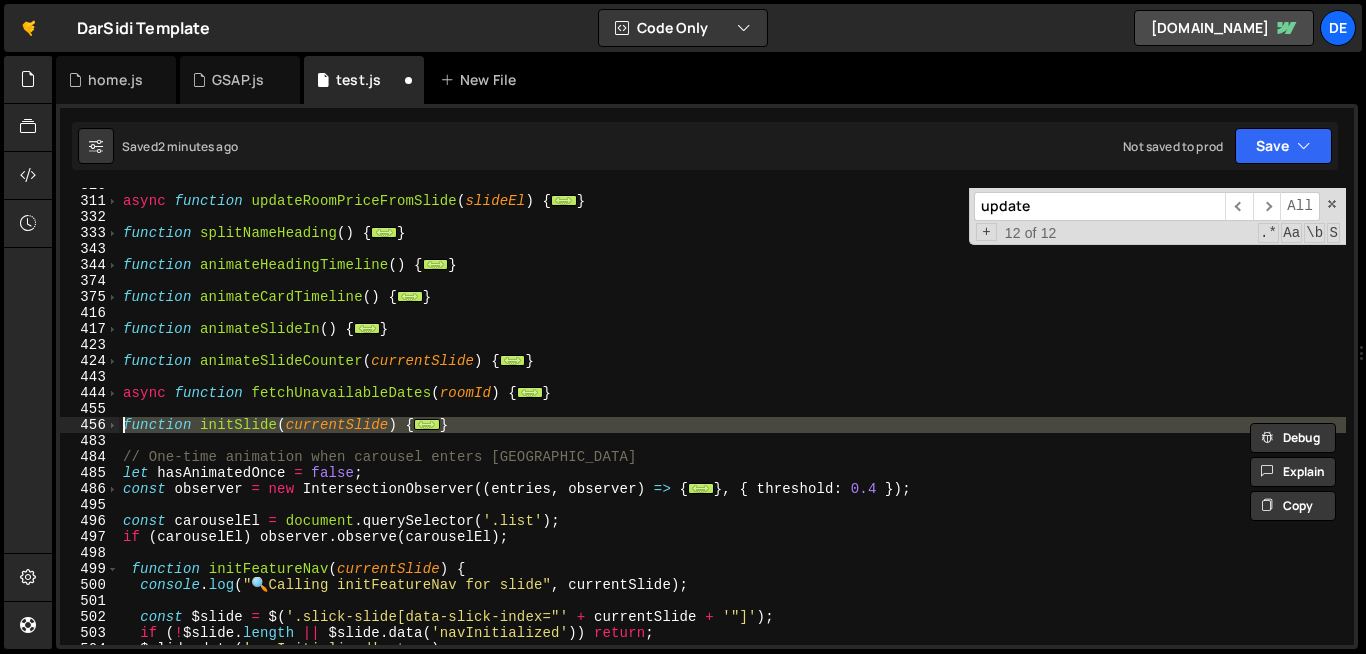 type 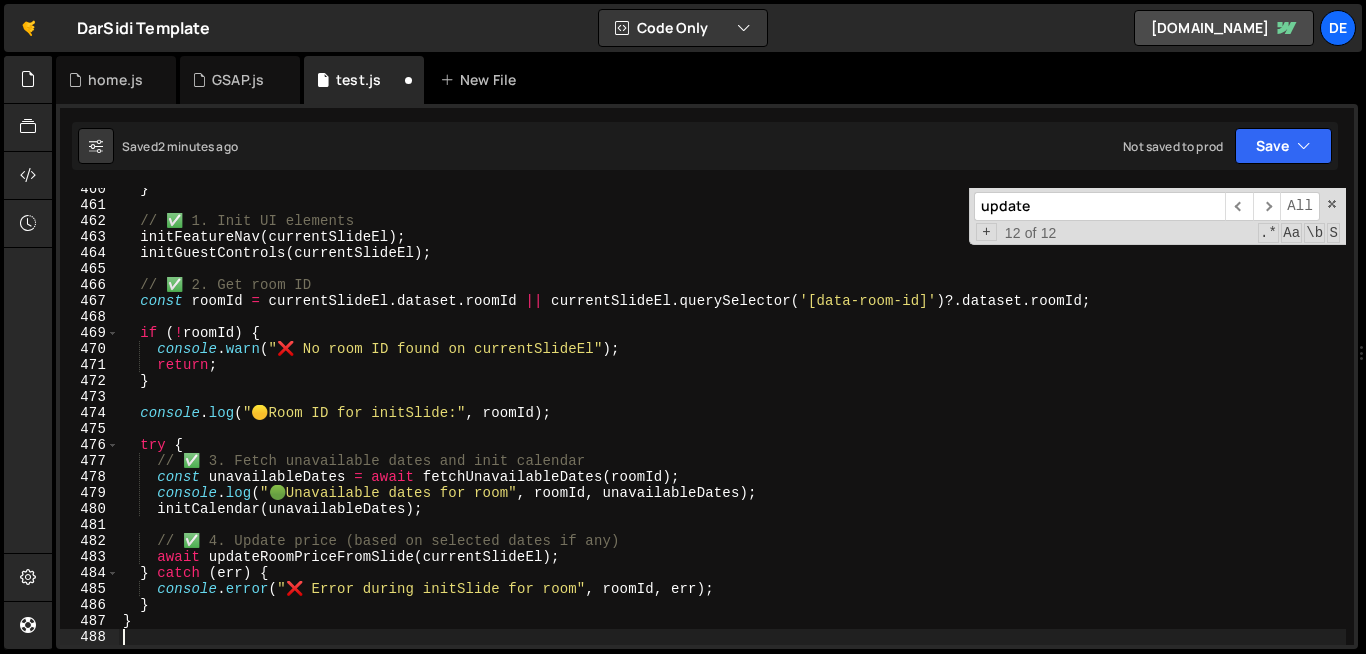scroll, scrollTop: 7383, scrollLeft: 0, axis: vertical 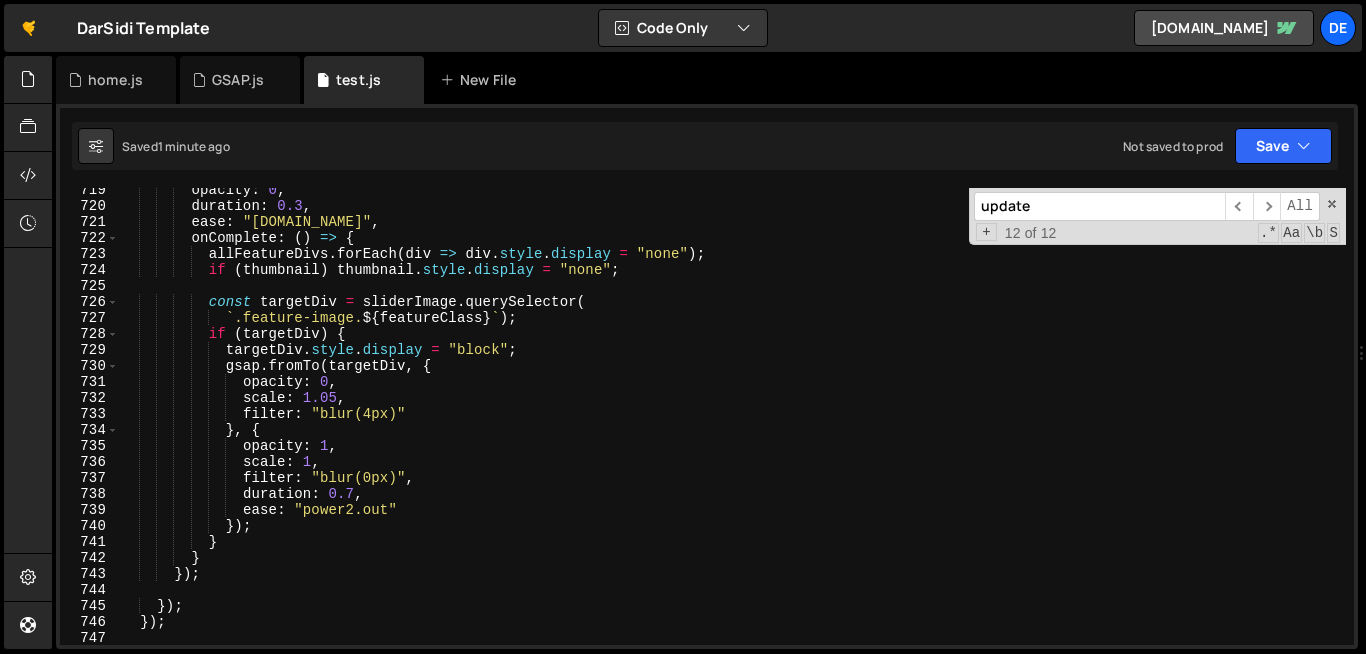 click on "update" at bounding box center [1099, 206] 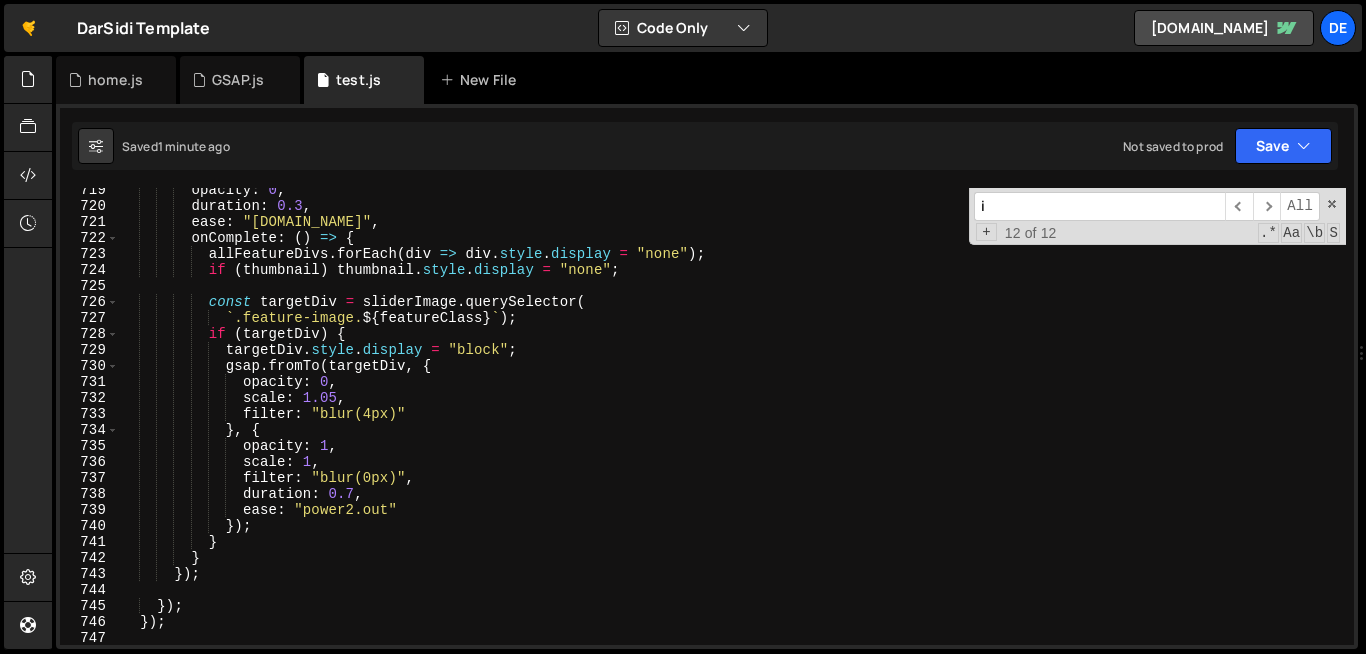 type on "// One-time animation when carousel enters viewport" 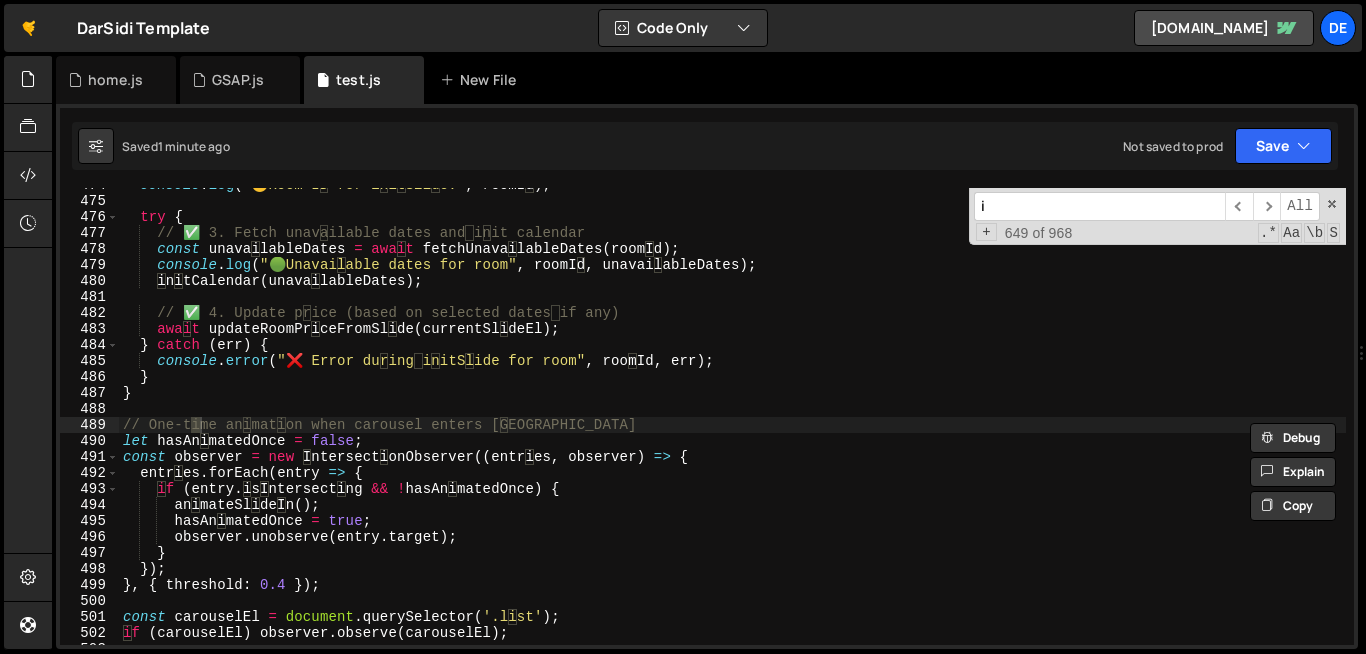 type on "in" 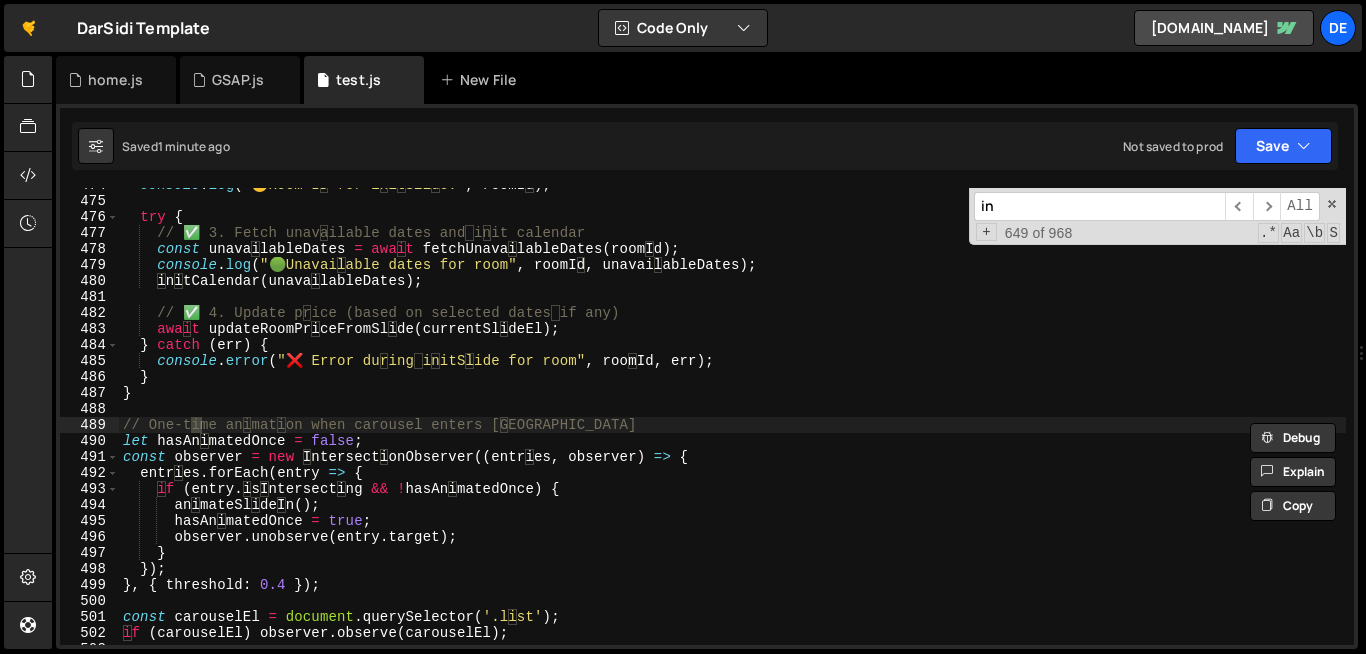type on "const observer = new IntersectionObserver((entries, observer) => {" 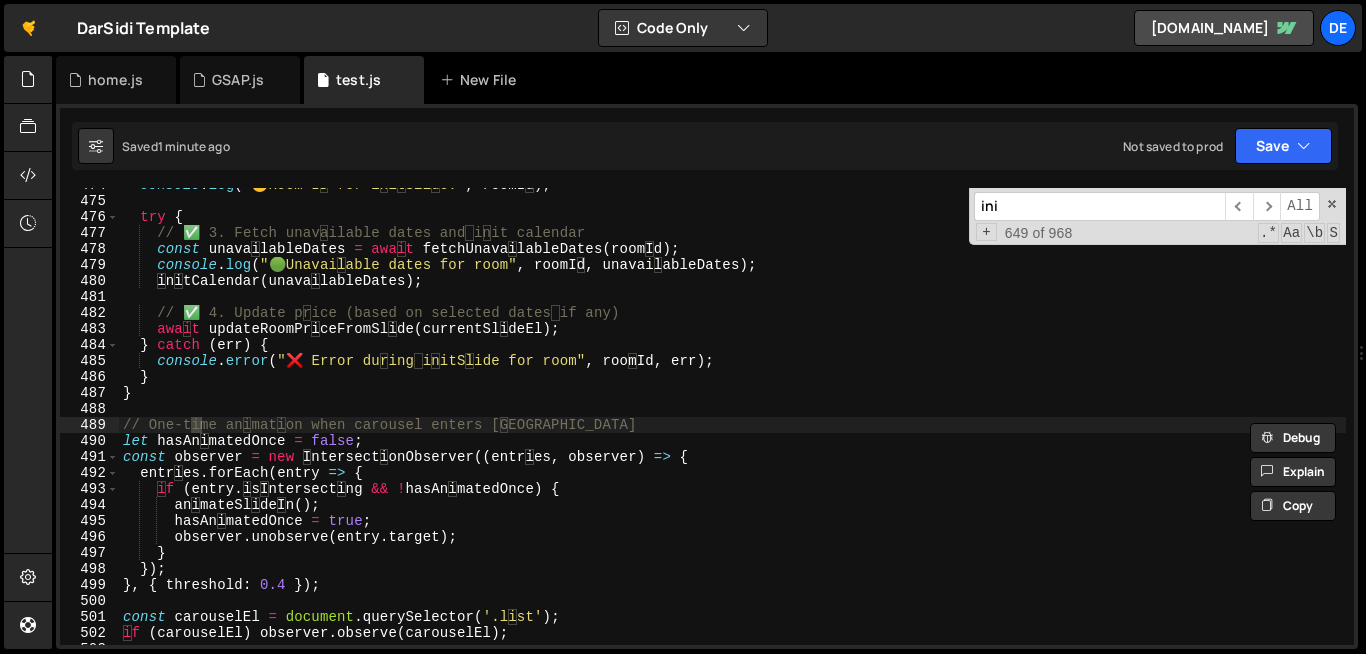 type on "function initFeatureNav(currentSlide) {" 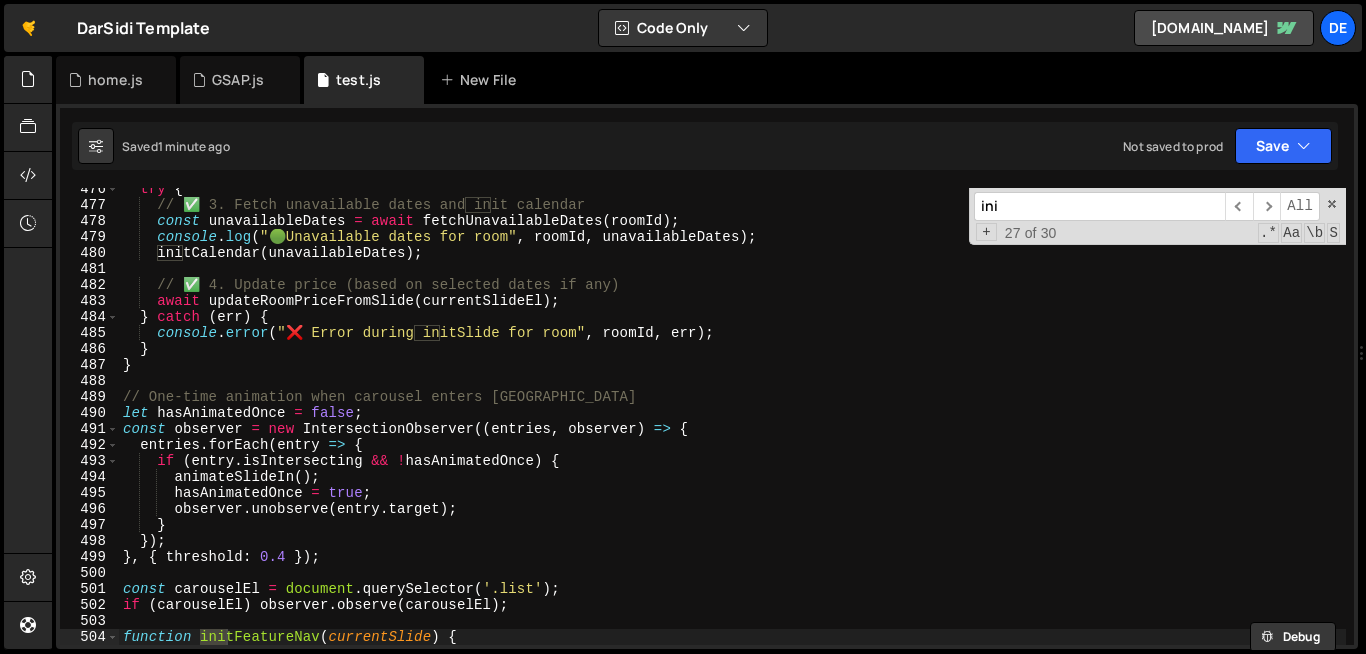 scroll, scrollTop: 7639, scrollLeft: 0, axis: vertical 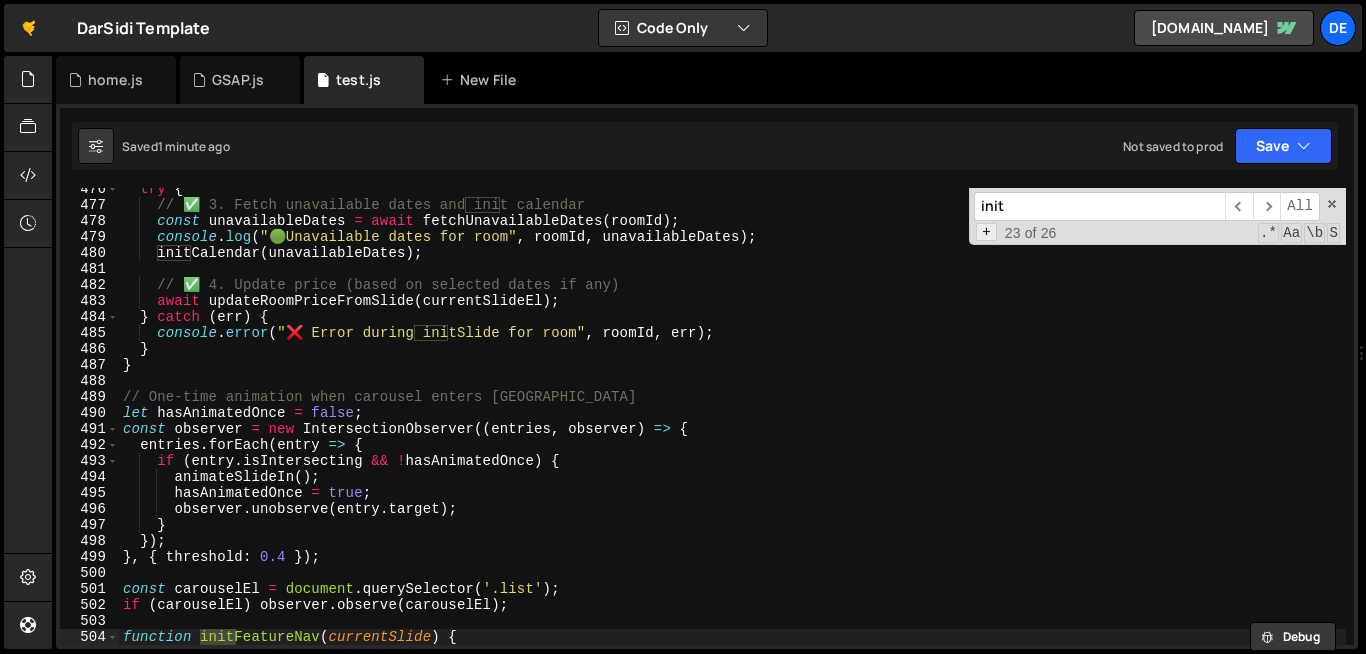 type on "inits" 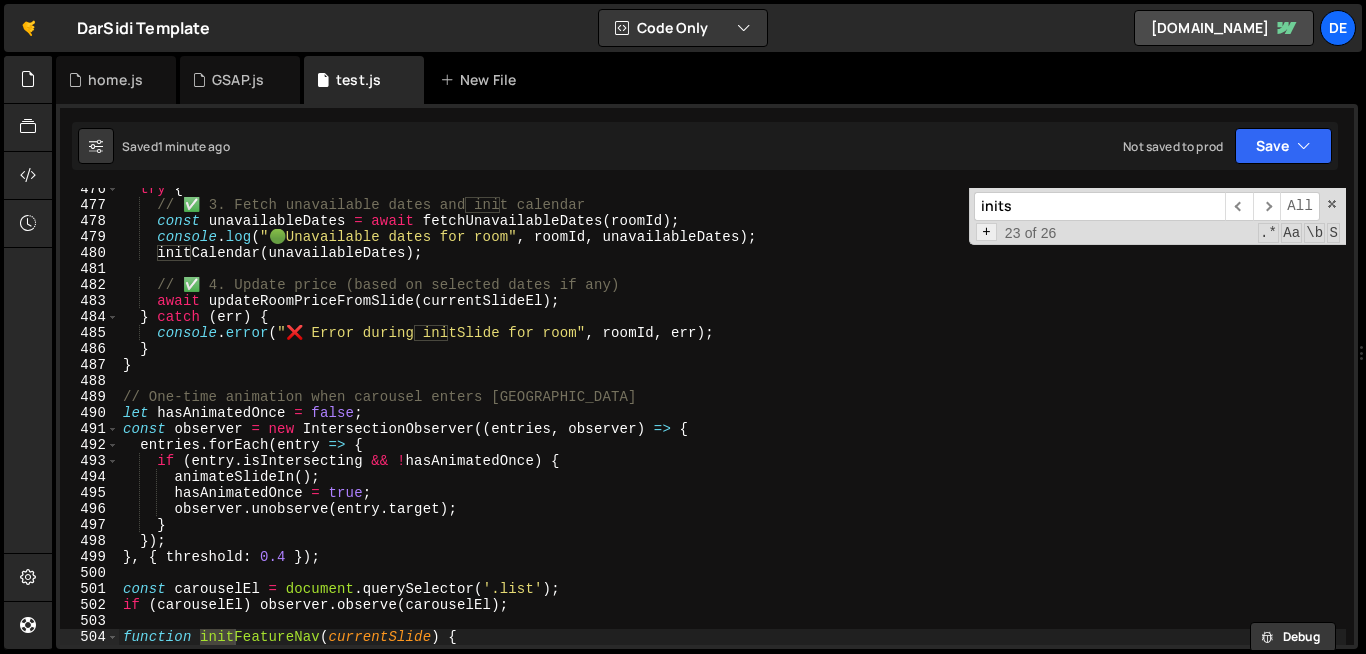 type on "initSlide(0);" 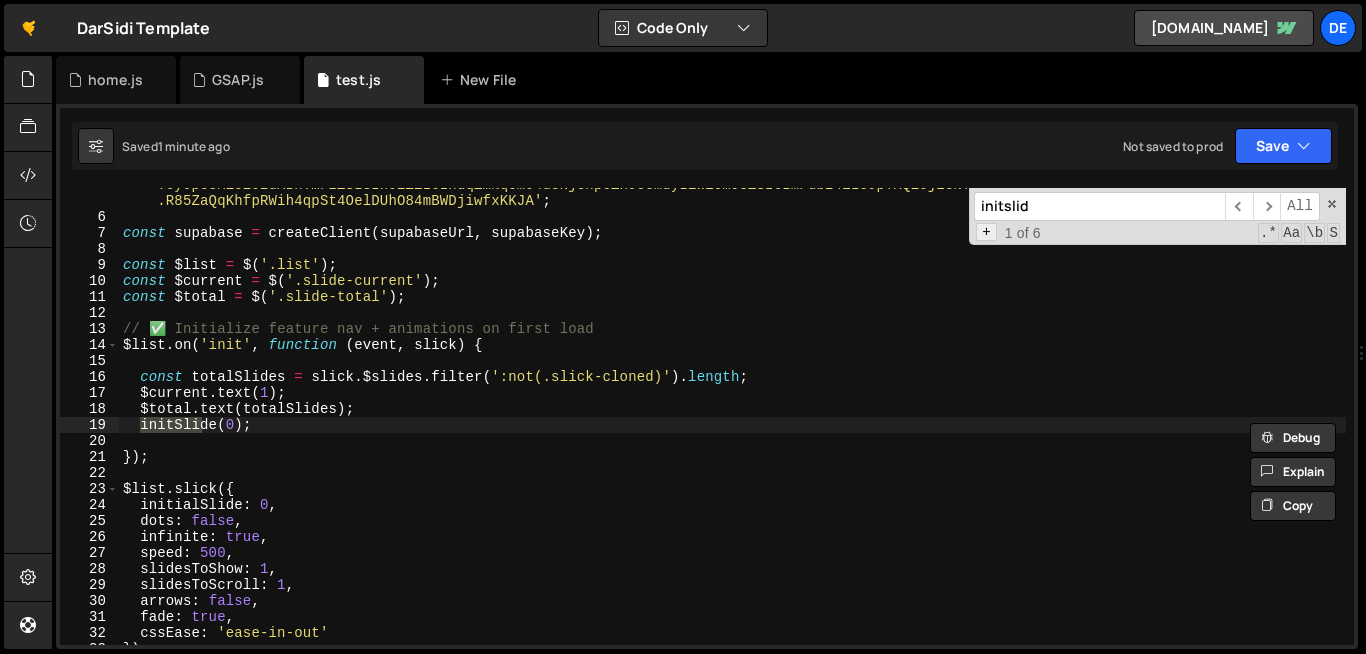 type on "initslide" 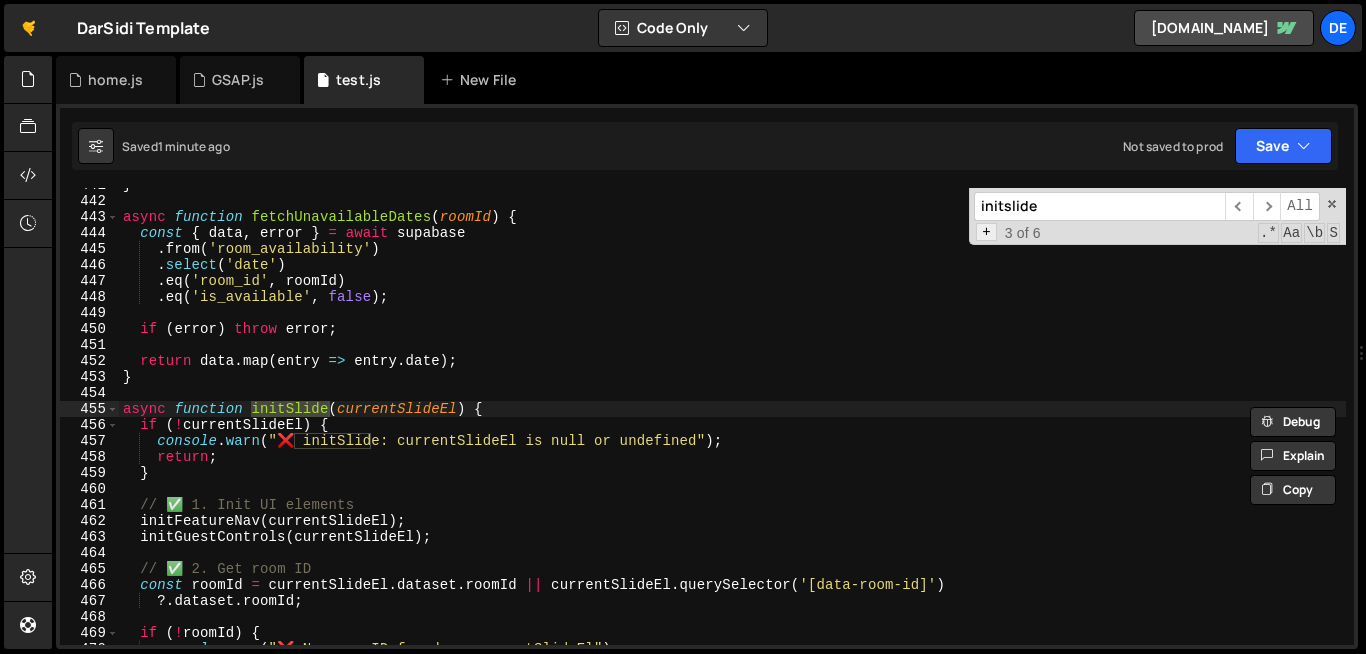 type on "async function initSlide(currentSlideEl) {" 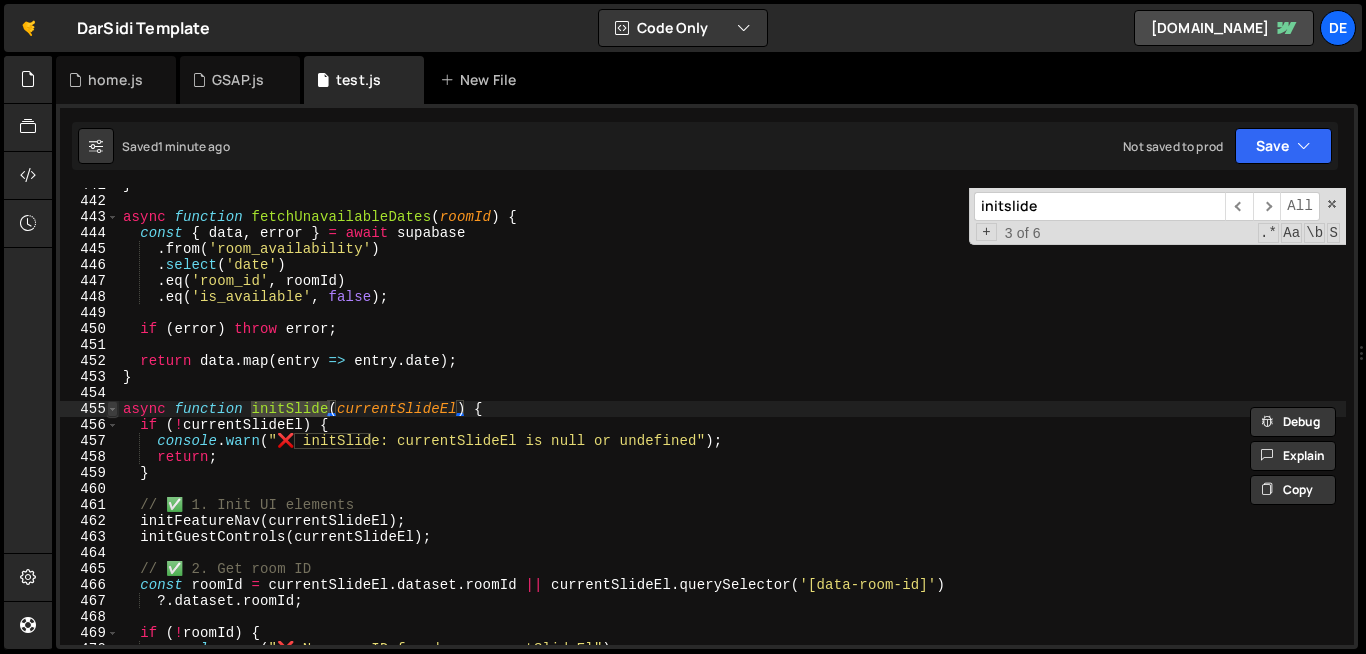 type on "initslide" 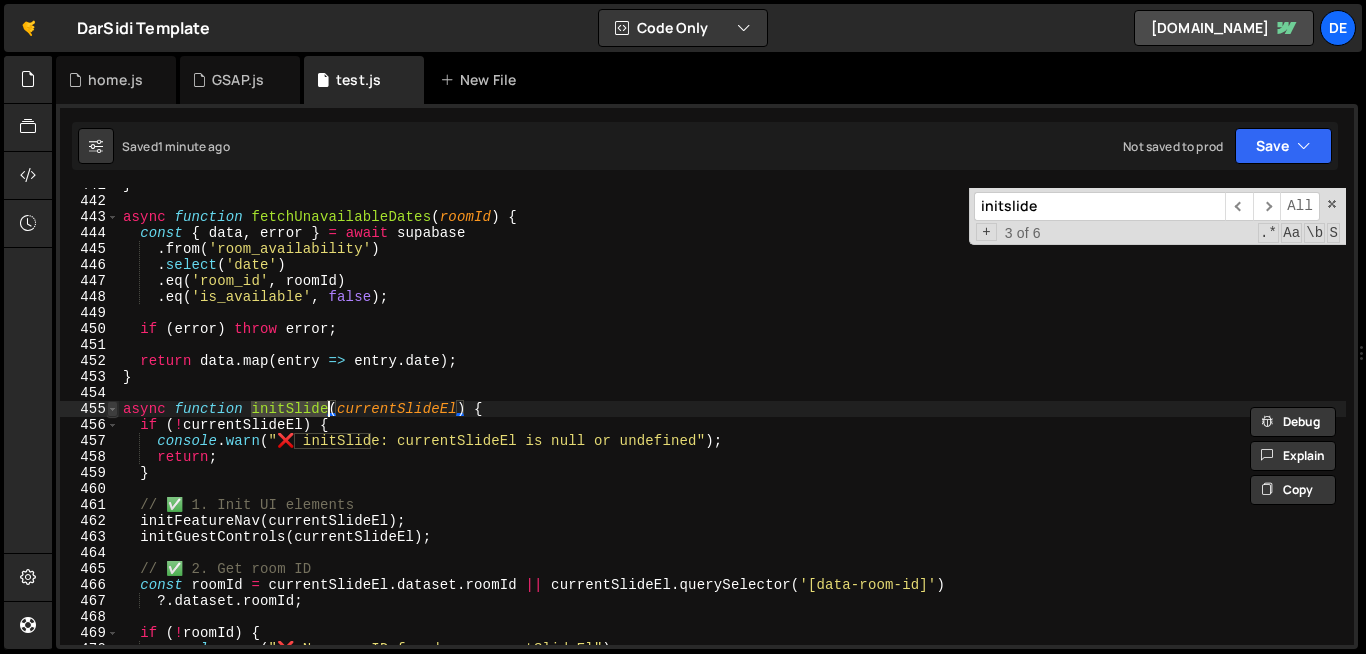 click at bounding box center (112, 409) 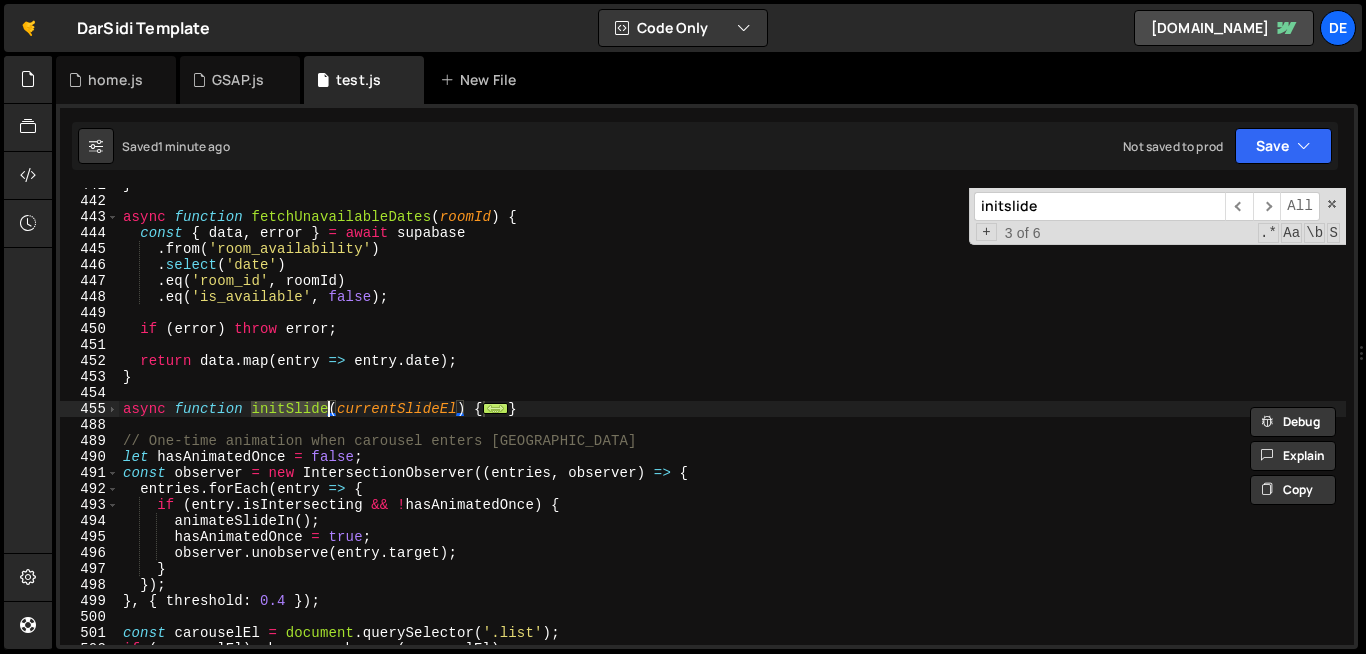 click on "} async   function   fetchUnavailableDates ( roomId )   {    const   {   data ,   error   }   =   await   supabase       . from ( 'room_availability' )       . select ( 'date' )       . eq ( 'room_id' ,   roomId )       . eq ( 'is_available' ,   false ) ;    if   ( error )   throw   error ;    return   data . map ( entry   =>   entry . date ) ; } async   function   initSlide ( currentSlideEl )   { ... } // One-time animation when carousel enters viewport let   hasAnimatedOnce   =   false ; const   observer   =   new   IntersectionObserver (( entries ,   observer )   =>   {    entries . forEach ( entry   =>   {       if   ( entry . isIntersecting   &&   ! hasAnimatedOnce )   {          animateSlideIn ( ) ;          hasAnimatedOnce   =   true ;          observer . unobserve ( entry . target ) ;       }    }) ; } ,   {   threshold :   0.4   }) ; const   carouselEl   =   document . querySelector ( '.list' ) ; if   ( carouselEl )   observer . observe ( carouselEl ) ;" at bounding box center [732, 421] 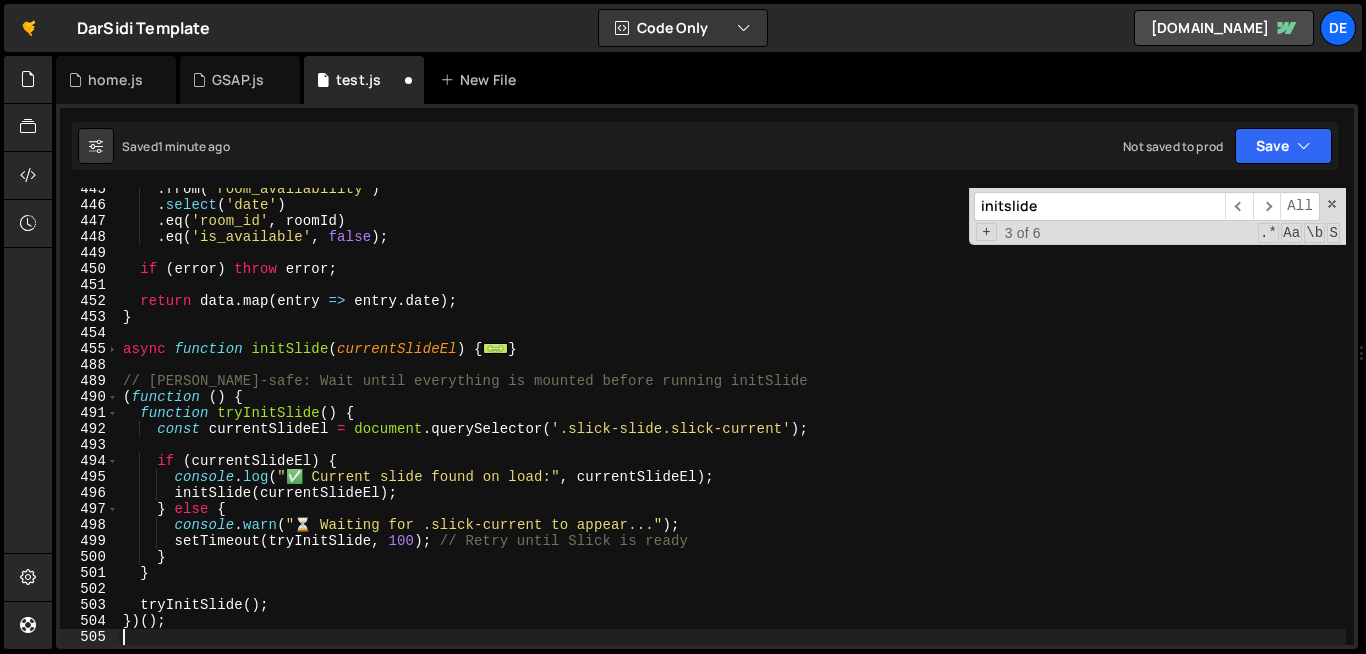 scroll, scrollTop: 7143, scrollLeft: 0, axis: vertical 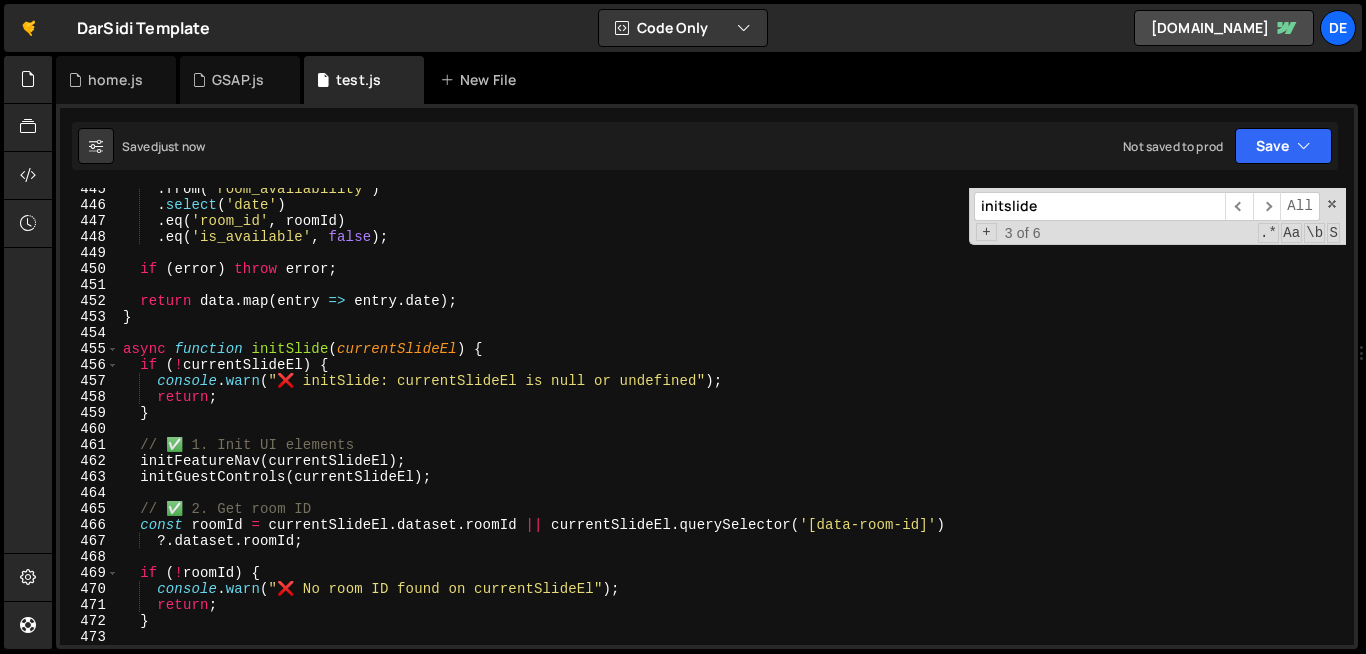 type 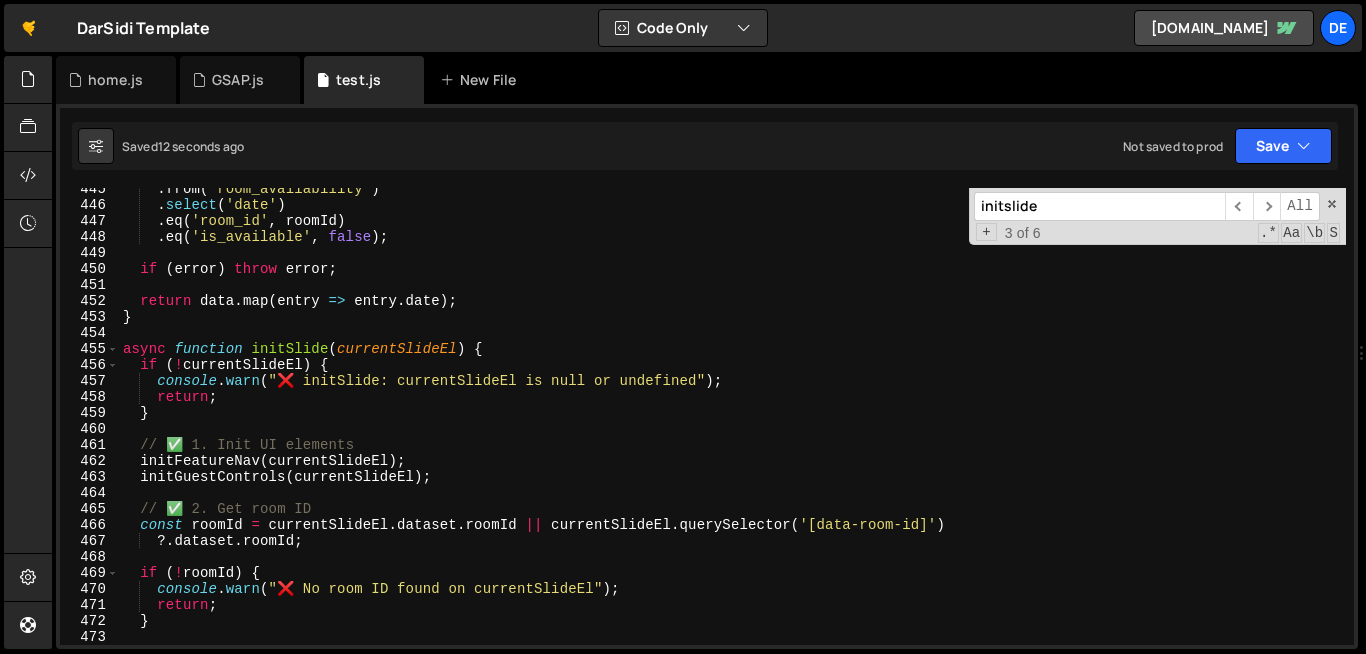 click on "initslide" at bounding box center (1099, 206) 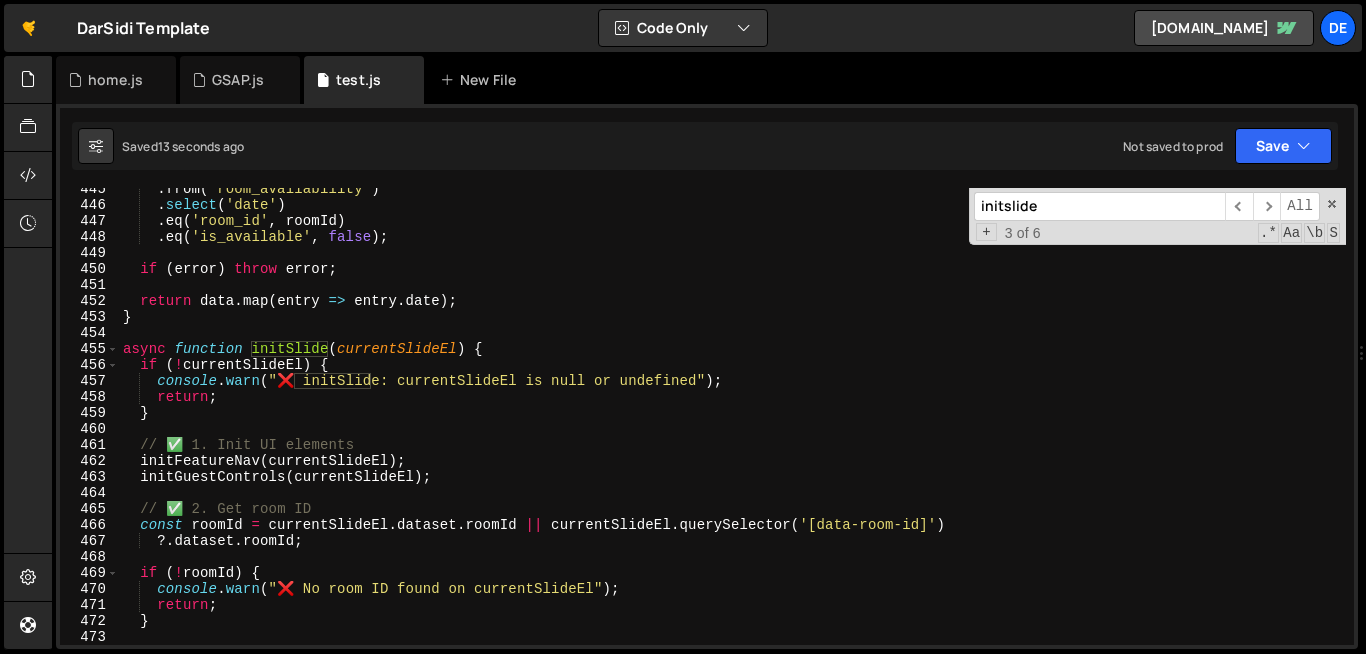 click on "initslide" at bounding box center [1099, 206] 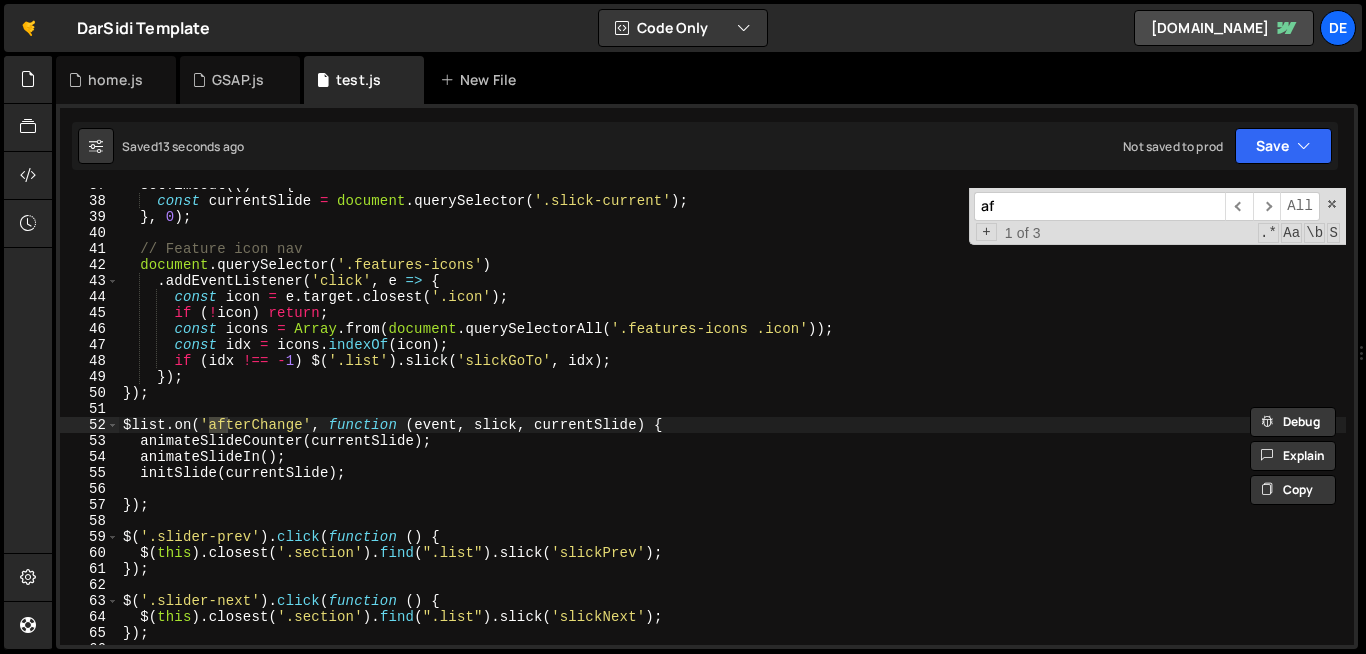 scroll, scrollTop: 620, scrollLeft: 0, axis: vertical 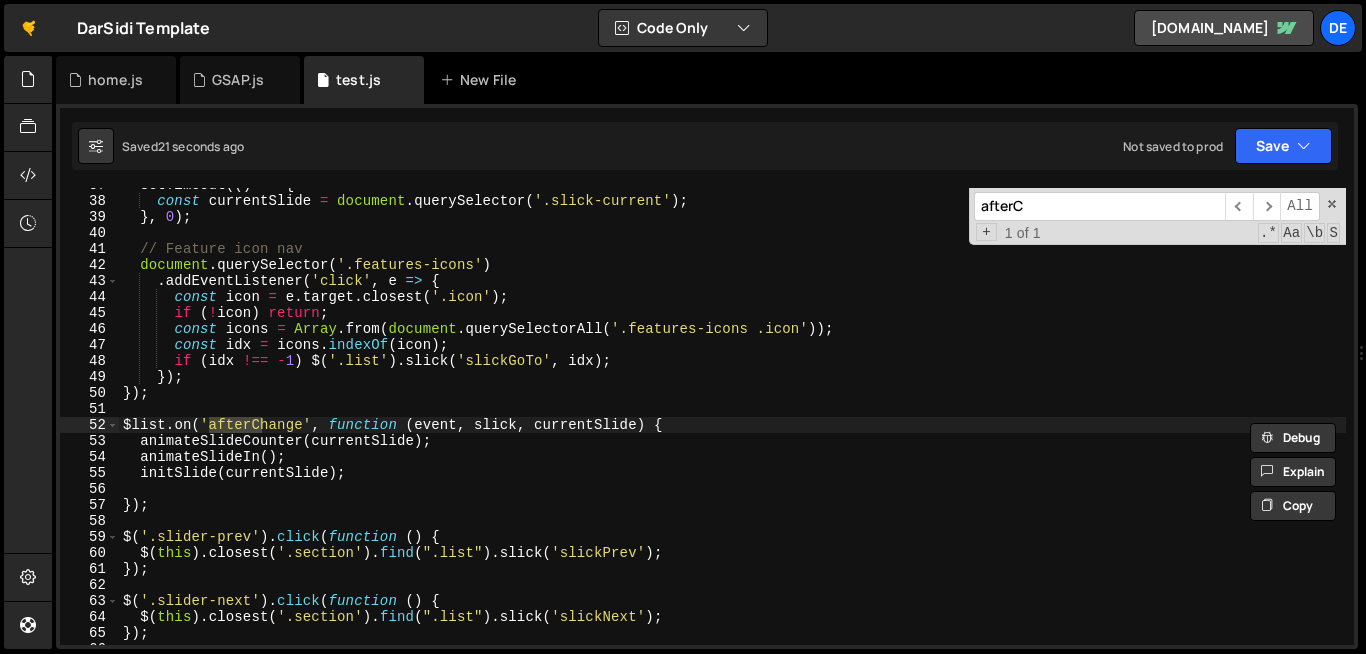type on "afterC" 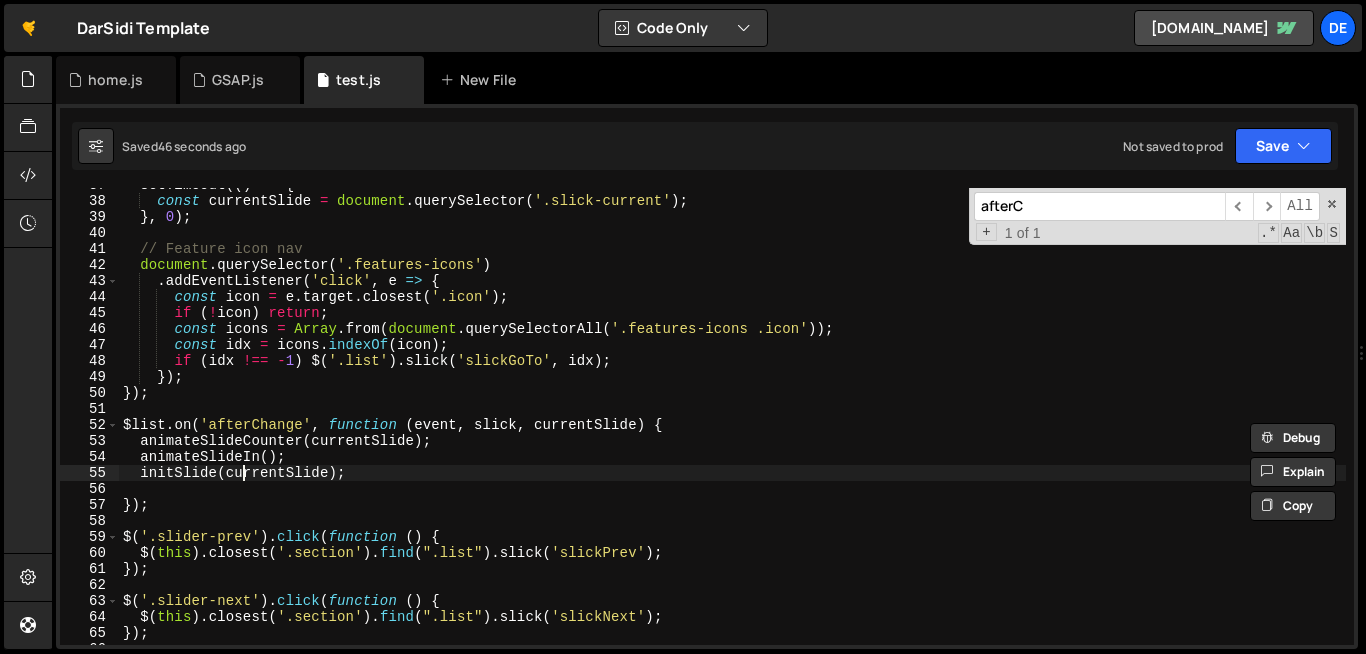 click on "setTimeout (( )   =>   {       const   currentSlide   =   document . querySelector ( '.slick-current' ) ;    } ,   0 ) ;    // Feature icon nav    document . querySelector ( '.features-icons' )       . addEventListener ( 'click' ,   e   =>   {          const   icon   =   e . target . closest ( '.icon' ) ;          if   ( ! icon )   return ;          const   icons   =   Array . from ( document . querySelectorAll ( '.features-icons .icon' )) ;          const   idx   =   icons . indexOf ( icon ) ;          if   ( idx   !==   - 1 )   $ ( '.list' ) . slick ( 'slickGoTo' ,   idx ) ;       }) ; }) ; $list . on ( 'afterChange' ,   function   ( event ,   slick ,   currentSlide )   {    animateSlideCounter ( currentSlide ) ;    animateSlideIn ( ) ;    initSlide ( currentSlide ) ; }) ; $ ( '.slider-prev' ) . click ( function   ( )   {    $ ( this ) . closest ( '.section' ) . find ( ".list" ) . slick ( 'slickPrev' ) ; }) ; $ ( '.slider-next' ) . click ( function   ( )   {    $ ( this ) . closest ( '.section' ) . find" at bounding box center [732, 421] 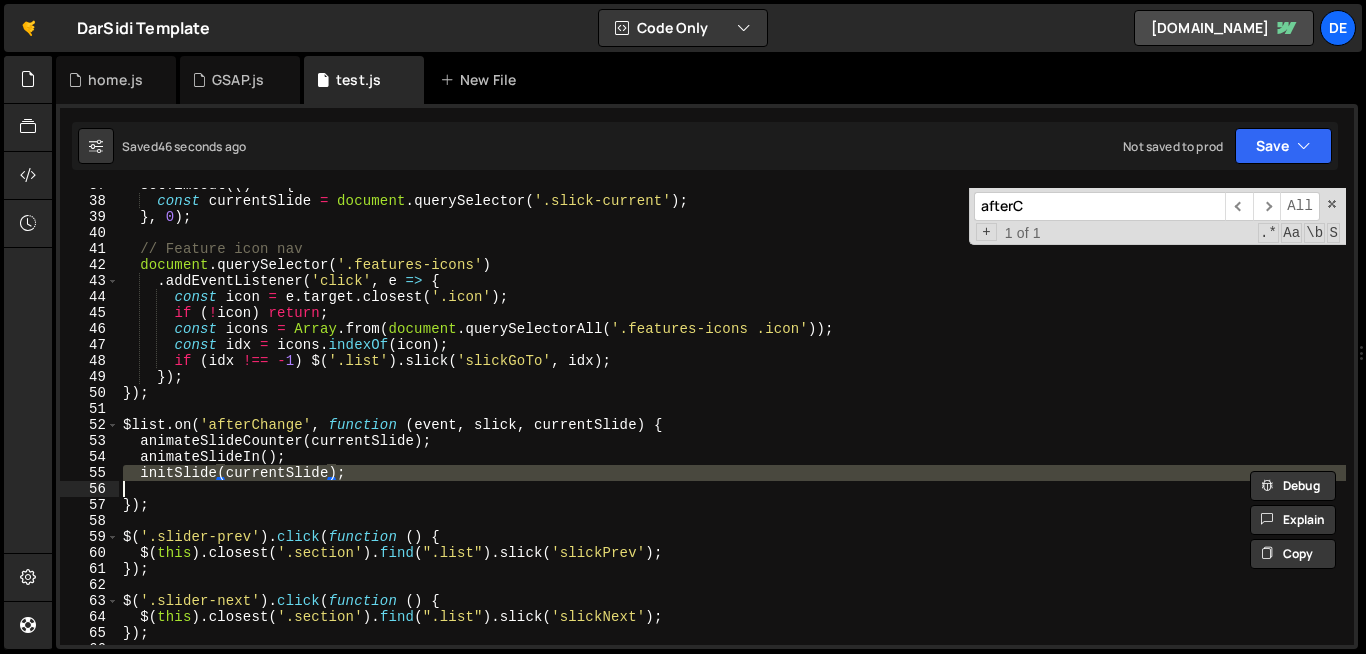 click on "setTimeout (( )   =>   {       const   currentSlide   =   document . querySelector ( '.slick-current' ) ;    } ,   0 ) ;    // Feature icon nav    document . querySelector ( '.features-icons' )       . addEventListener ( 'click' ,   e   =>   {          const   icon   =   e . target . closest ( '.icon' ) ;          if   ( ! icon )   return ;          const   icons   =   Array . from ( document . querySelectorAll ( '.features-icons .icon' )) ;          const   idx   =   icons . indexOf ( icon ) ;          if   ( idx   !==   - 1 )   $ ( '.list' ) . slick ( 'slickGoTo' ,   idx ) ;       }) ; }) ; $list . on ( 'afterChange' ,   function   ( event ,   slick ,   currentSlide )   {    animateSlideCounter ( currentSlide ) ;    animateSlideIn ( ) ;    initSlide ( currentSlide ) ; }) ; $ ( '.slider-prev' ) . click ( function   ( )   {    $ ( this ) . closest ( '.section' ) . find ( ".list" ) . slick ( 'slickPrev' ) ; }) ; $ ( '.slider-next' ) . click ( function   ( )   {    $ ( this ) . closest ( '.section' ) . find" at bounding box center (732, 421) 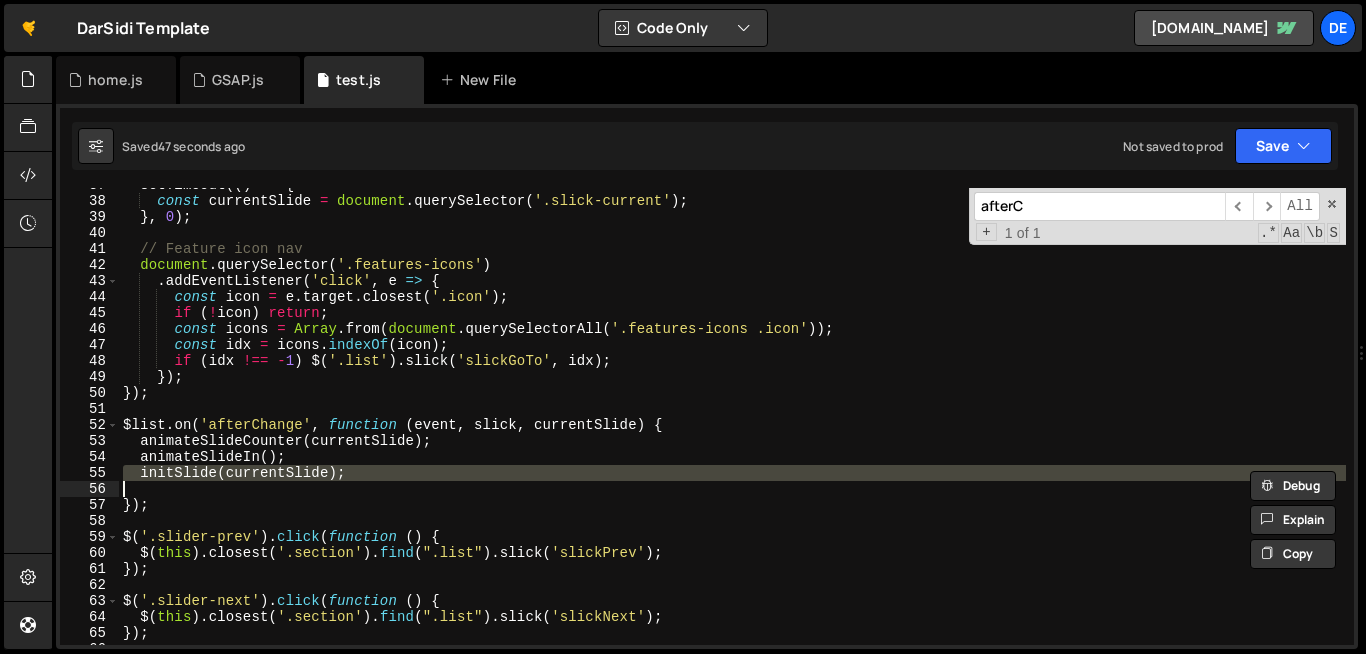 paste on "El);" 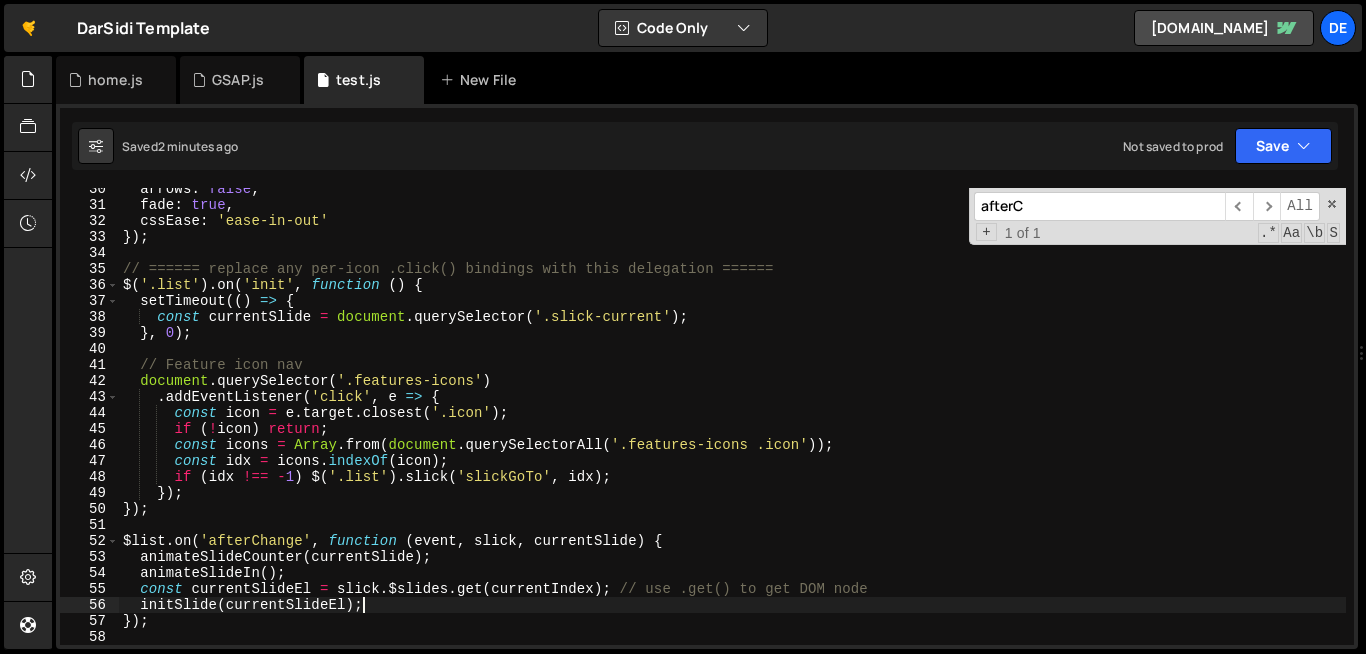 scroll, scrollTop: 503, scrollLeft: 0, axis: vertical 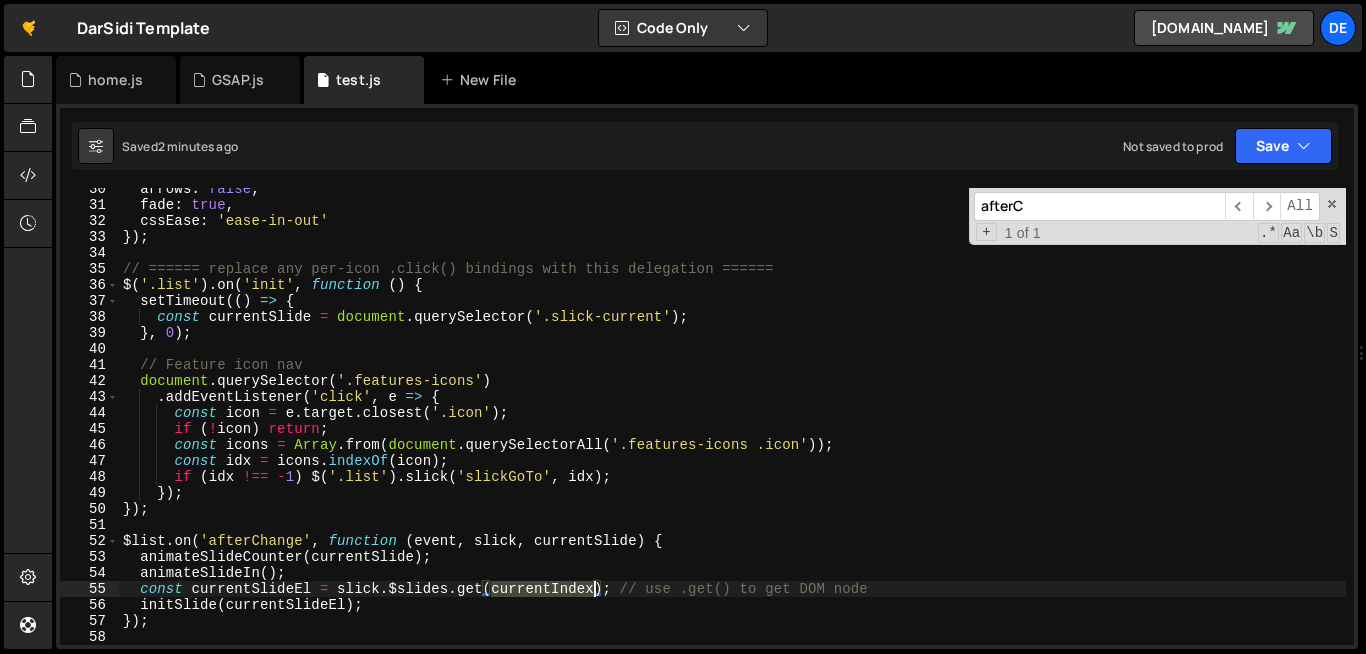 drag, startPoint x: 493, startPoint y: 589, endPoint x: 593, endPoint y: 593, distance: 100.07997 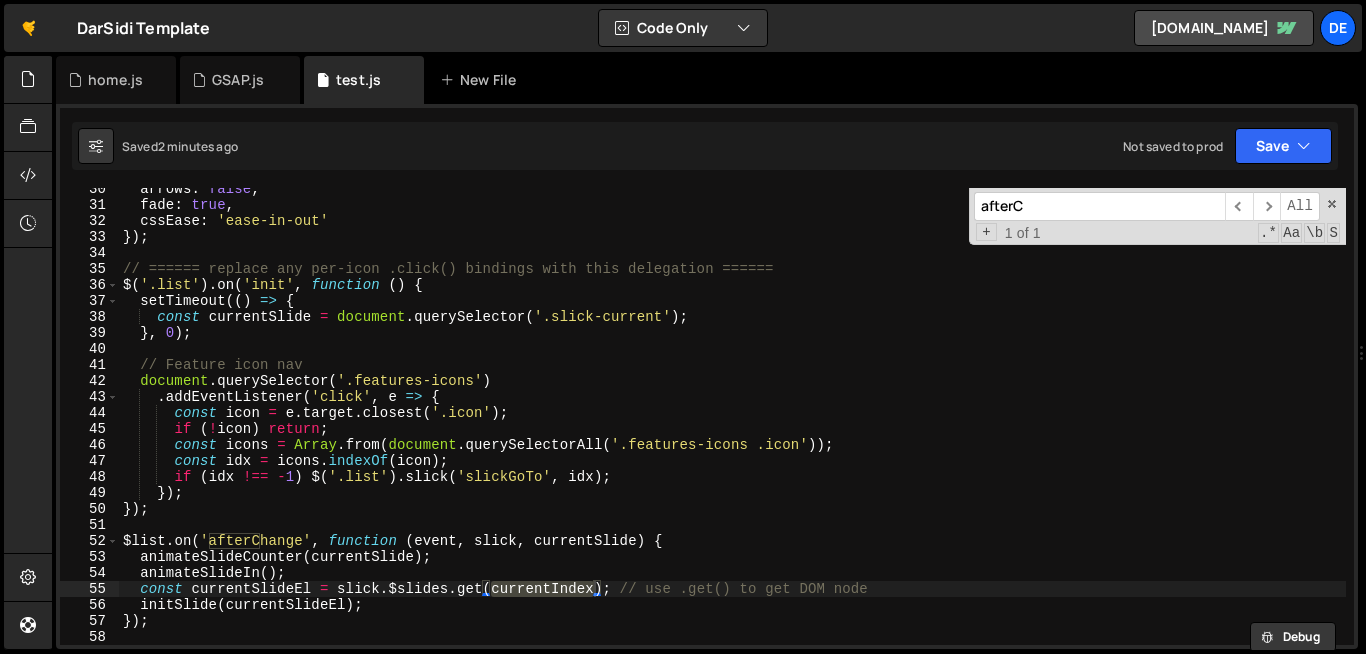 click on "afterC" at bounding box center (1099, 206) 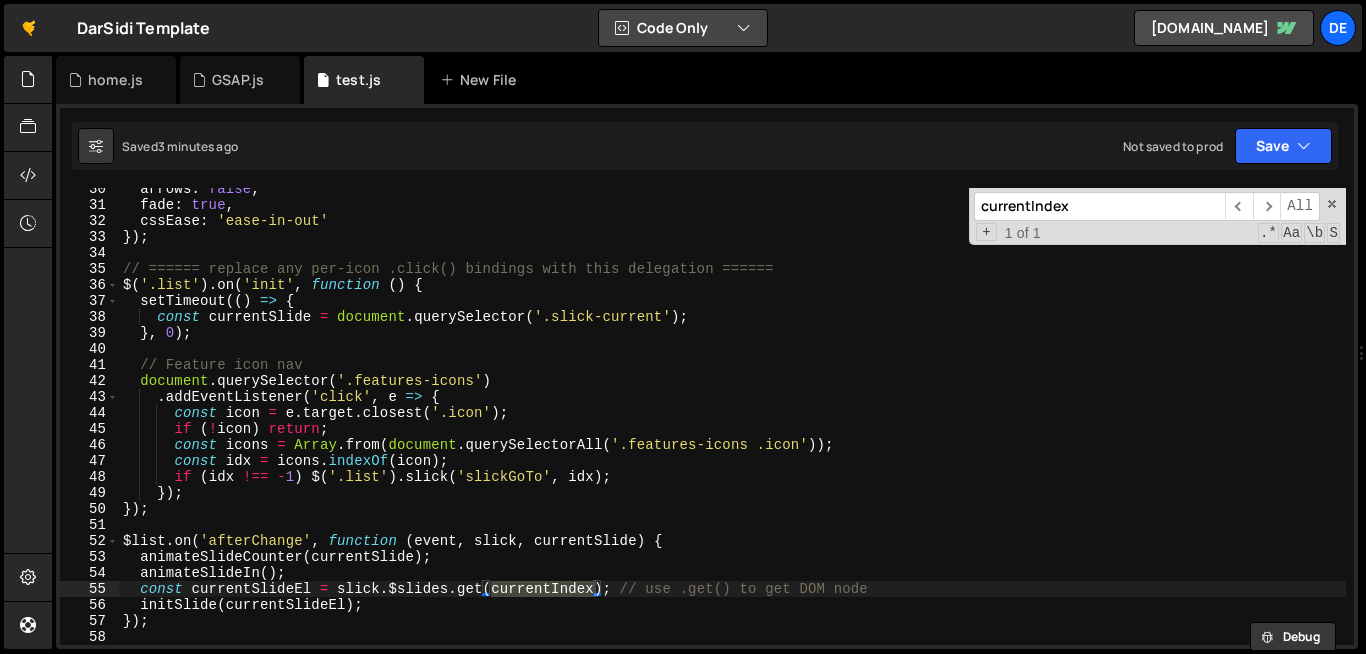 type on "currentIndex" 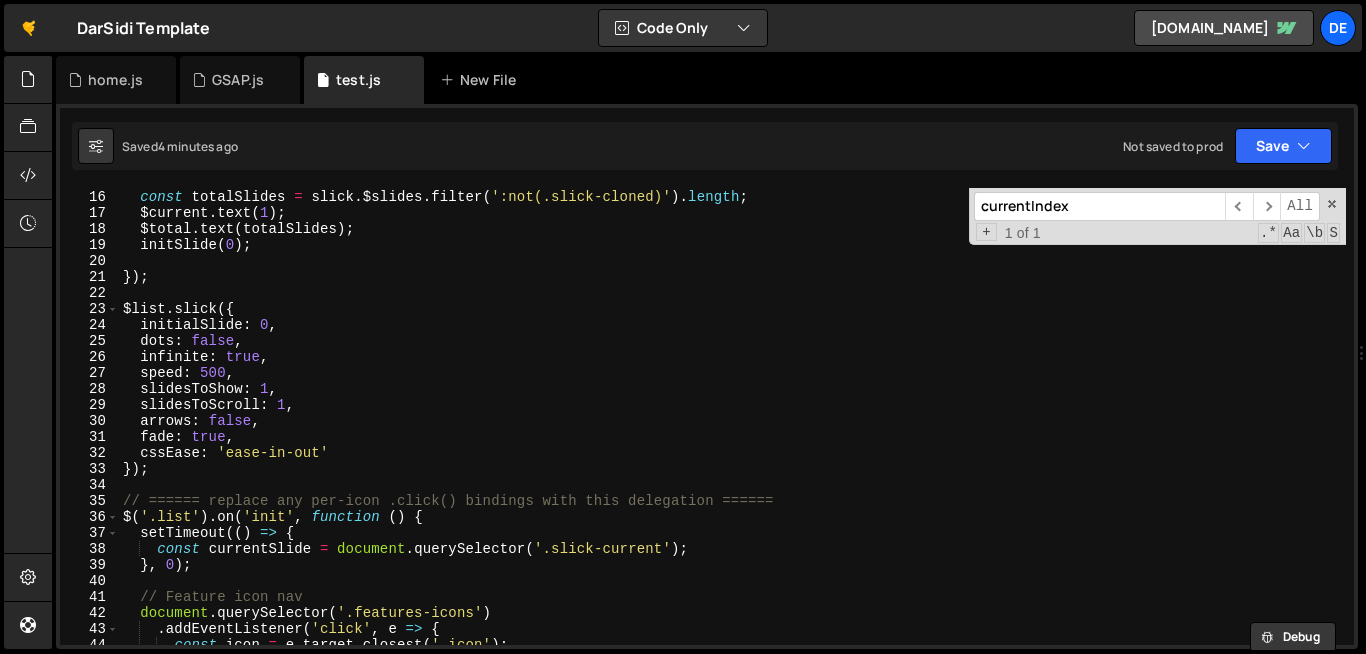 scroll, scrollTop: 271, scrollLeft: 0, axis: vertical 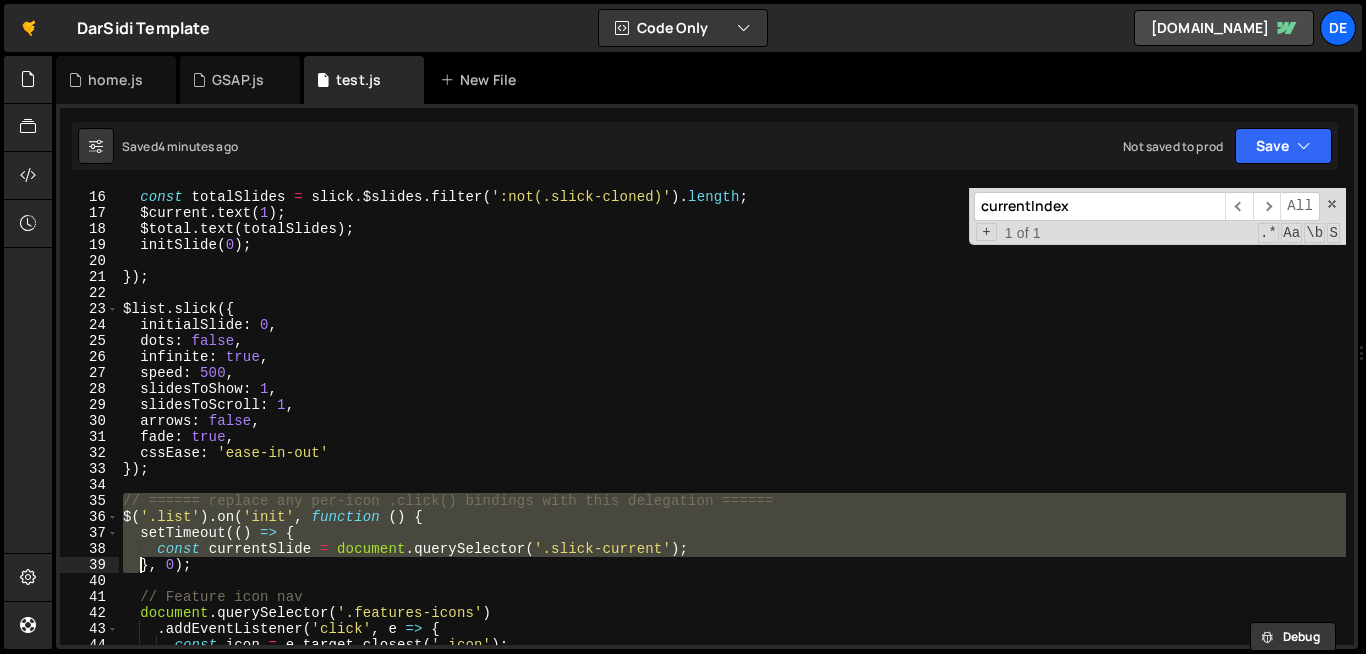 drag, startPoint x: 120, startPoint y: 498, endPoint x: 149, endPoint y: 586, distance: 92.65527 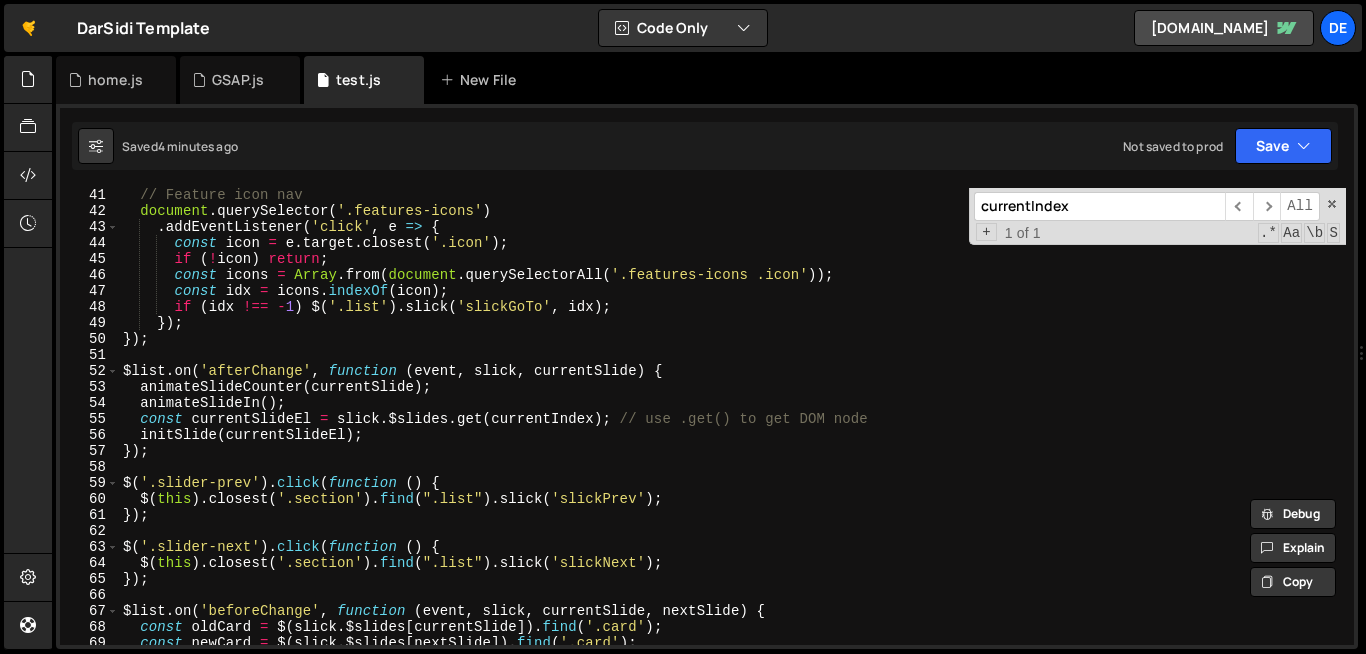 scroll, scrollTop: 675, scrollLeft: 0, axis: vertical 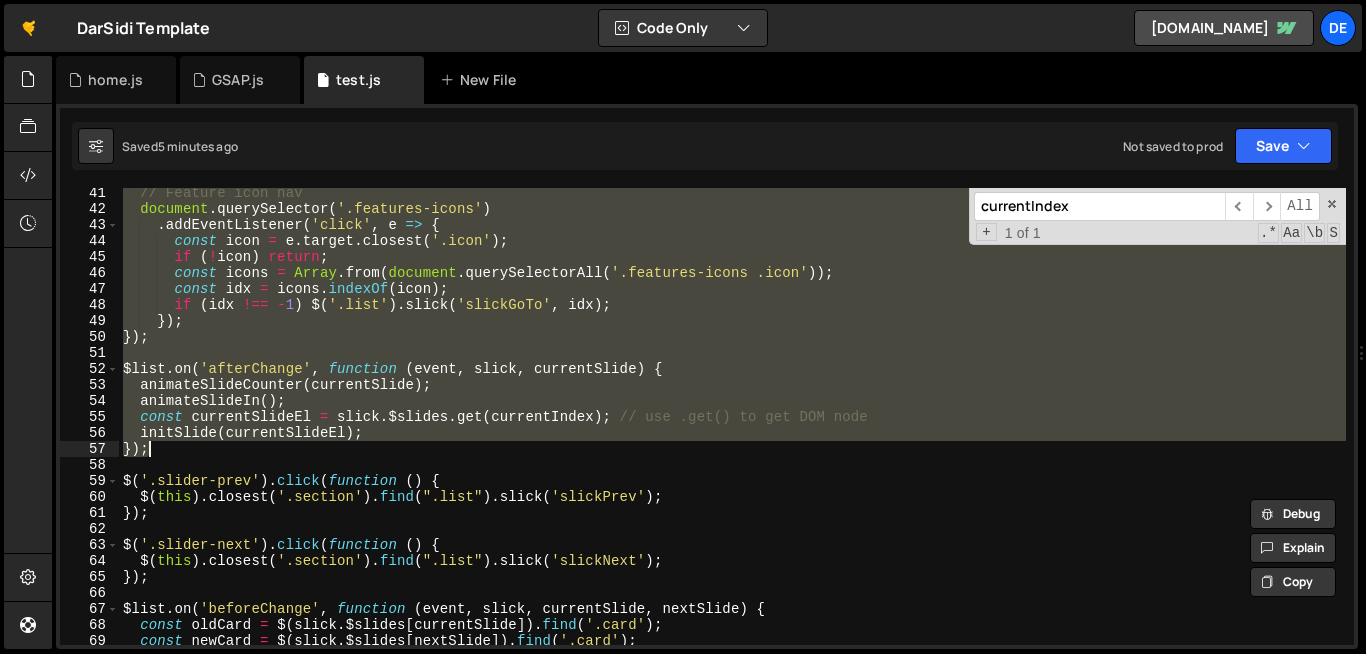 click on "// Feature icon nav    document . querySelector ( '.features-icons' )       . addEventListener ( 'click' ,   e   =>   {          const   icon   =   e . target . closest ( '.icon' ) ;          if   ( ! icon )   return ;          const   icons   =   Array . from ( document . querySelectorAll ( '.features-icons .icon' )) ;          const   idx   =   icons . indexOf ( icon ) ;          if   ( idx   !==   - 1 )   $ ( '.list' ) . slick ( 'slickGoTo' ,   idx ) ;       }) ; }) ; $list . on ( 'afterChange' ,   function   ( event ,   slick ,   currentSlide )   {    animateSlideCounter ( currentSlide ) ;    animateSlideIn ( ) ;    const   currentSlideEl   =   slick . $slides . get ( currentIndex ) ;   // use .get() to get DOM node    initSlide ( currentSlideEl ) ; }) ; $ ( '.slider-prev' ) . click ( function   ( )   {    $ ( this ) . closest ( '.section' ) . find ( ".list" ) . slick ( 'slickPrev' ) ; }) ; $ ( '.slider-next' ) . click ( function   ( )   {    $ ( this ) . closest ( '.section' ) . find ( ".list" ) . ( )" at bounding box center (732, 429) 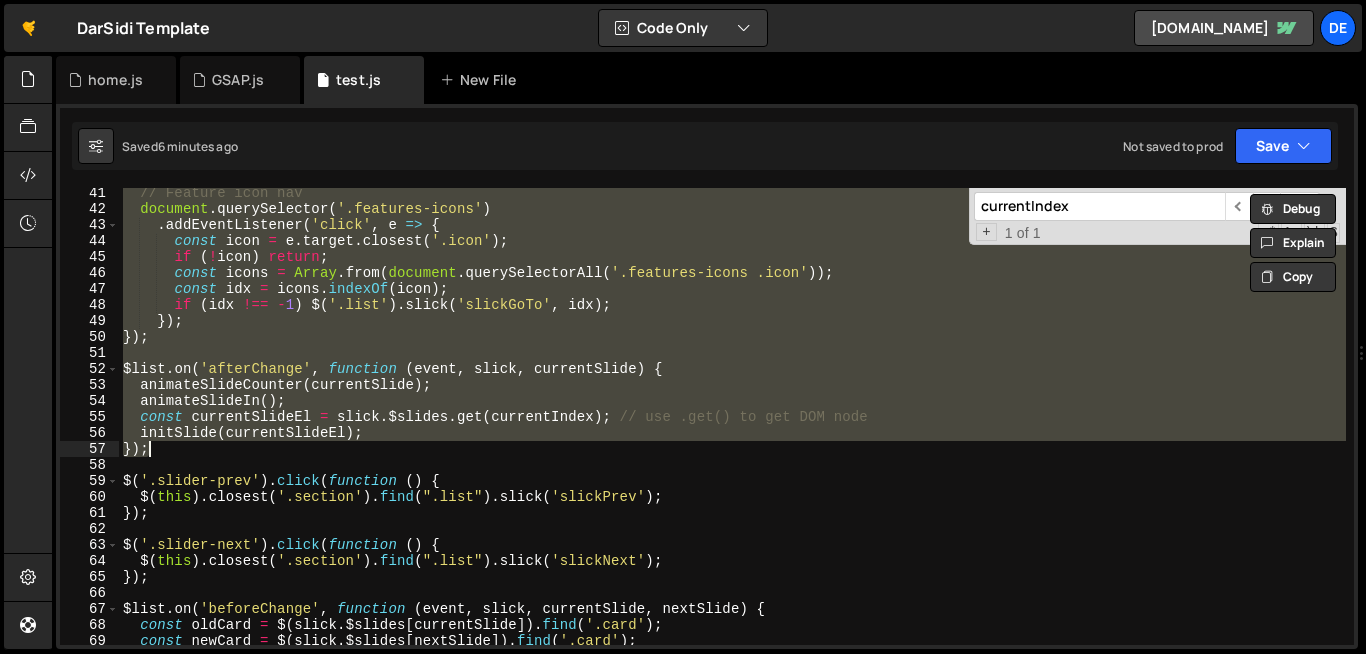 click on "// Feature icon nav    document . querySelector ( '.features-icons' )       . addEventListener ( 'click' ,   e   =>   {          const   icon   =   e . target . closest ( '.icon' ) ;          if   ( ! icon )   return ;          const   icons   =   Array . from ( document . querySelectorAll ( '.features-icons .icon' )) ;          const   idx   =   icons . indexOf ( icon ) ;          if   ( idx   !==   - 1 )   $ ( '.list' ) . slick ( 'slickGoTo' ,   idx ) ;       }) ; }) ; $list . on ( 'afterChange' ,   function   ( event ,   slick ,   currentSlide )   {    animateSlideCounter ( currentSlide ) ;    animateSlideIn ( ) ;    const   currentSlideEl   =   slick . $slides . get ( currentIndex ) ;   // use .get() to get DOM node    initSlide ( currentSlideEl ) ; }) ; $ ( '.slider-prev' ) . click ( function   ( )   {    $ ( this ) . closest ( '.section' ) . find ( ".list" ) . slick ( 'slickPrev' ) ; }) ; $ ( '.slider-next' ) . click ( function   ( )   {    $ ( this ) . closest ( '.section' ) . find ( ".list" ) . ( )" at bounding box center [732, 416] 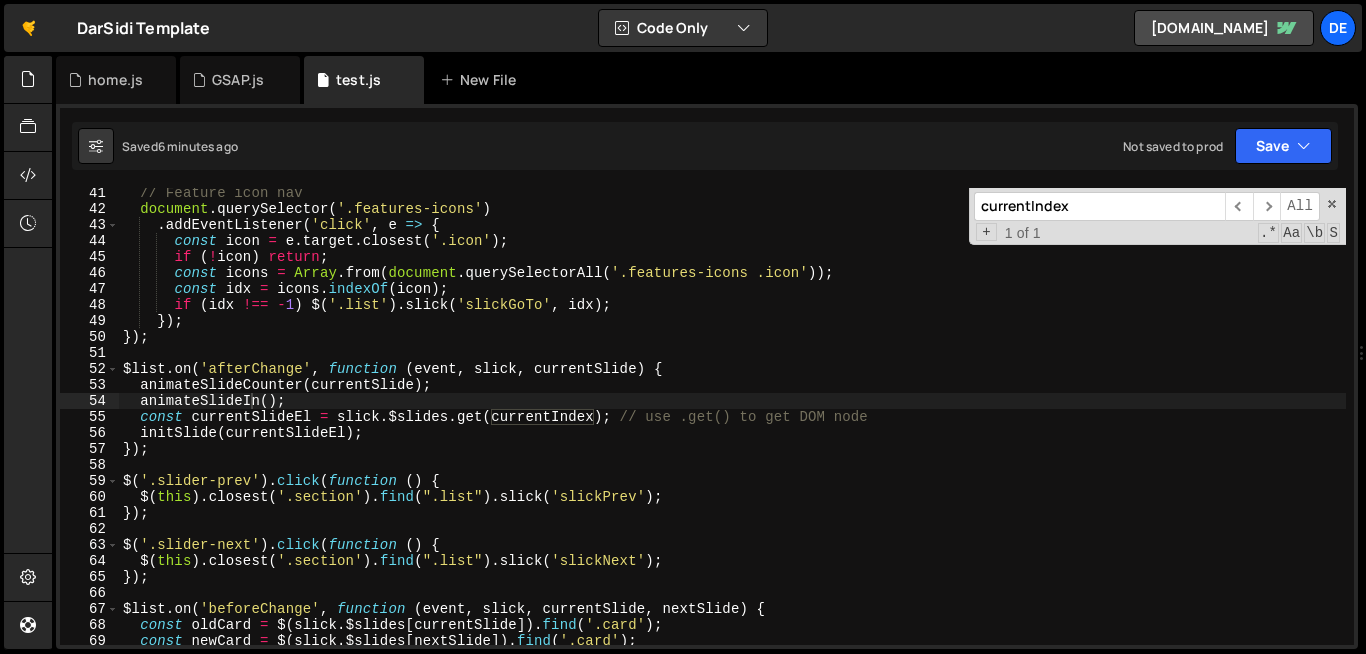 click on "currentIndex" at bounding box center (1099, 206) 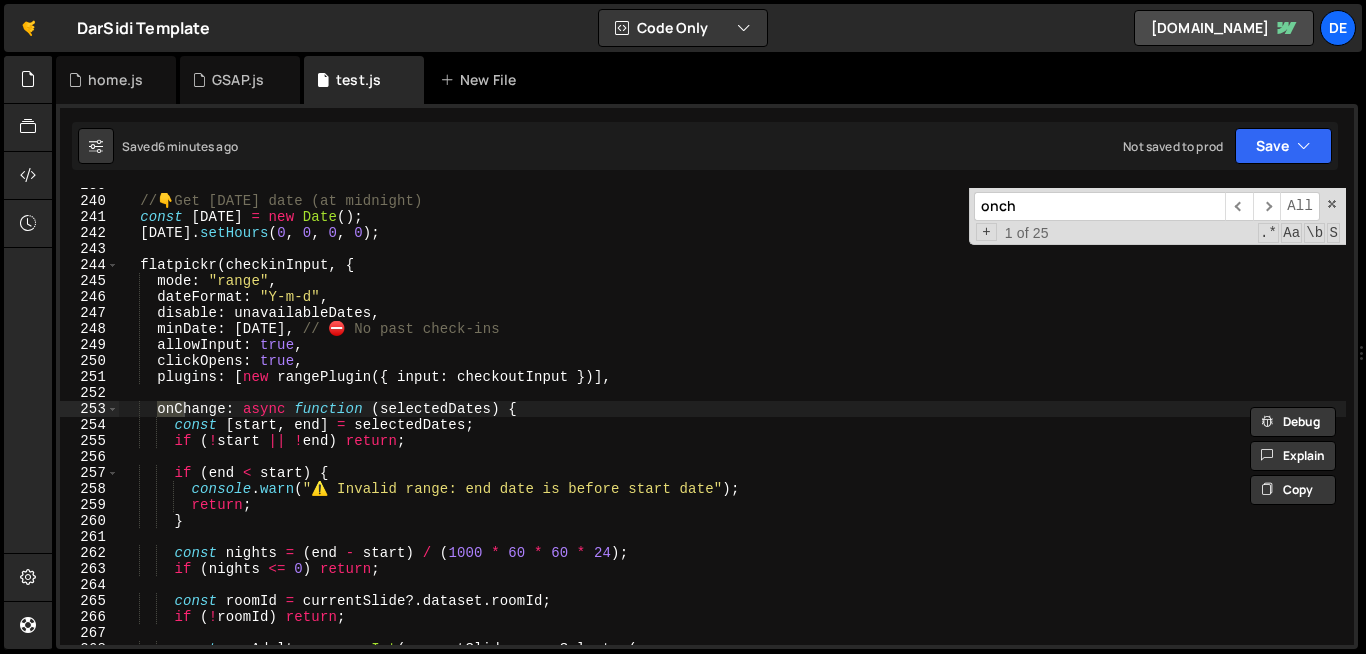 scroll, scrollTop: 3852, scrollLeft: 0, axis: vertical 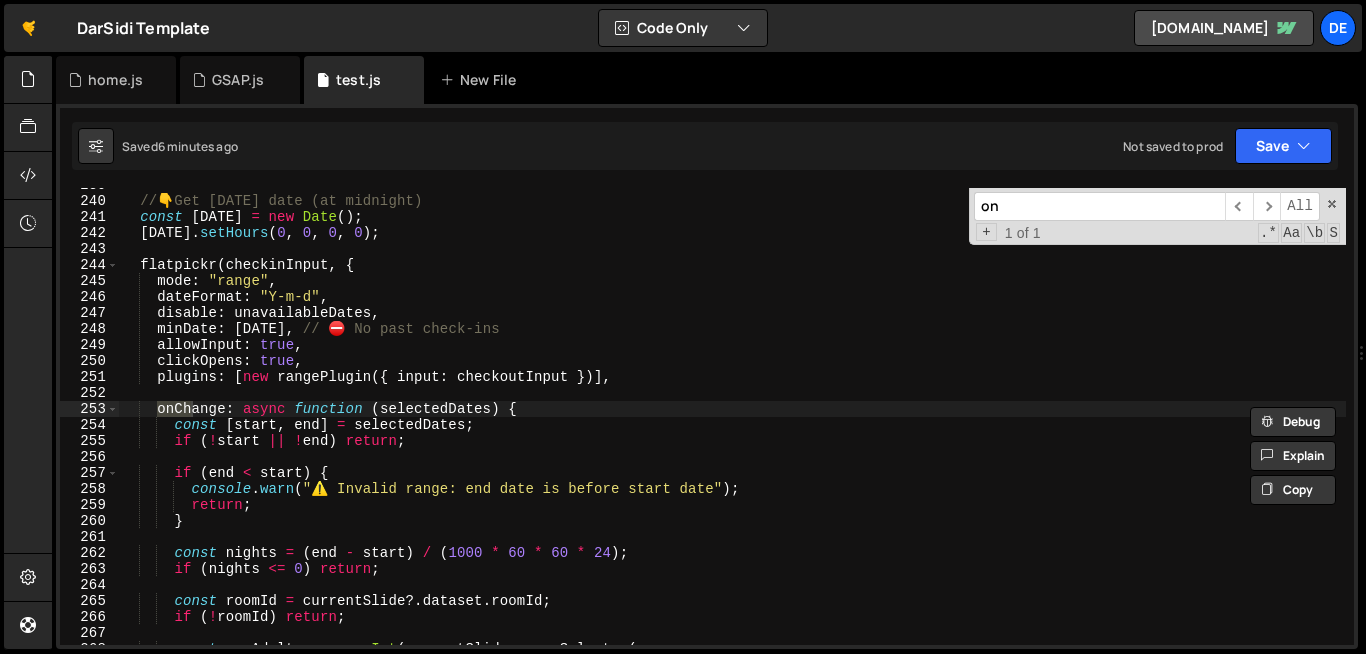 type on "o" 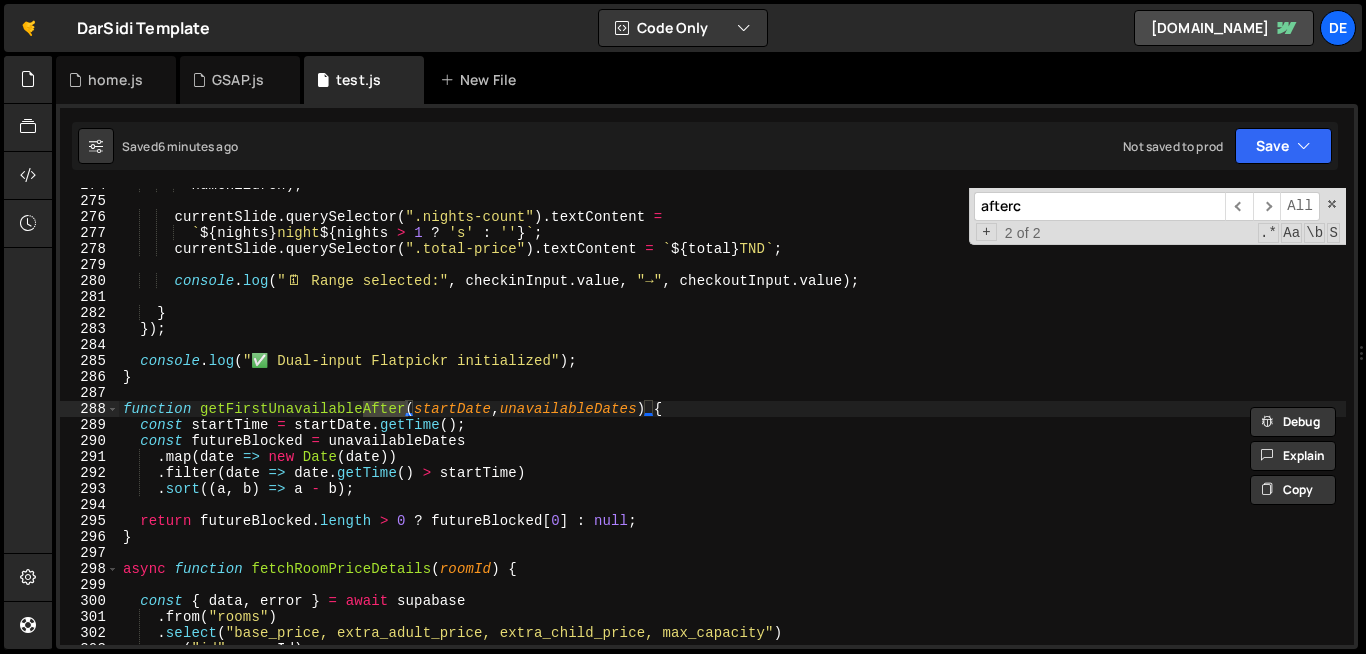 scroll, scrollTop: 620, scrollLeft: 0, axis: vertical 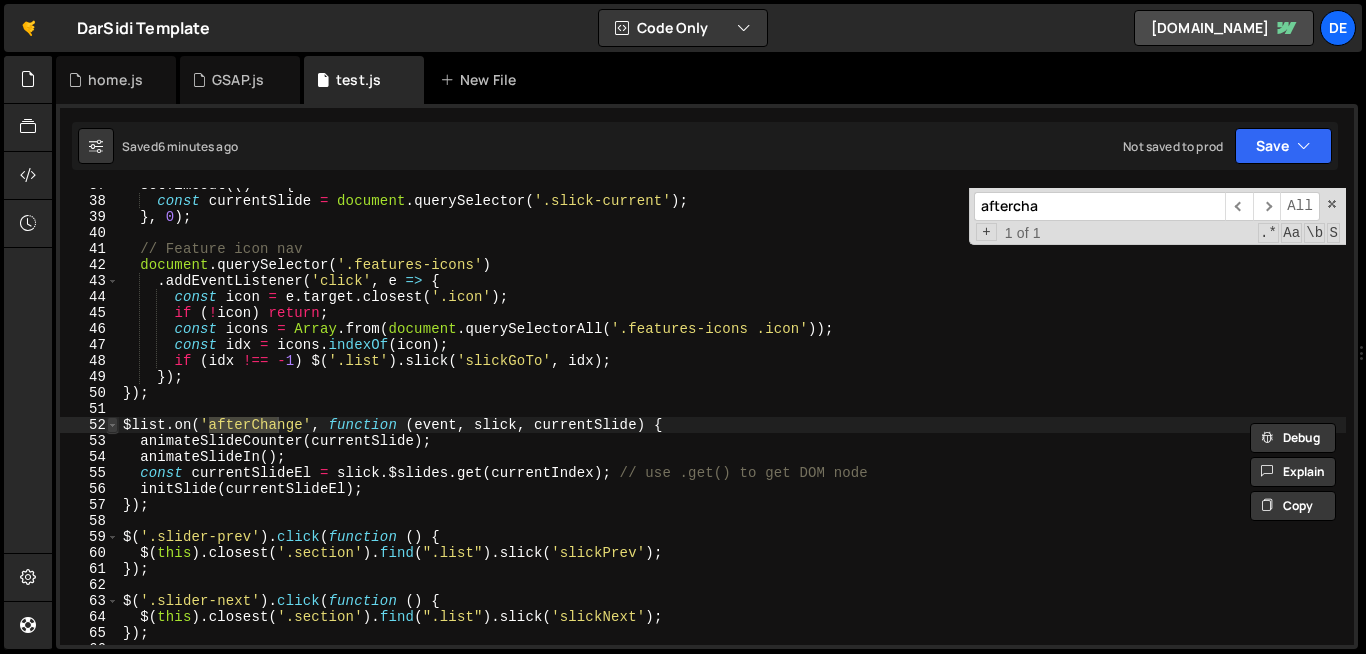 type on "aftercha" 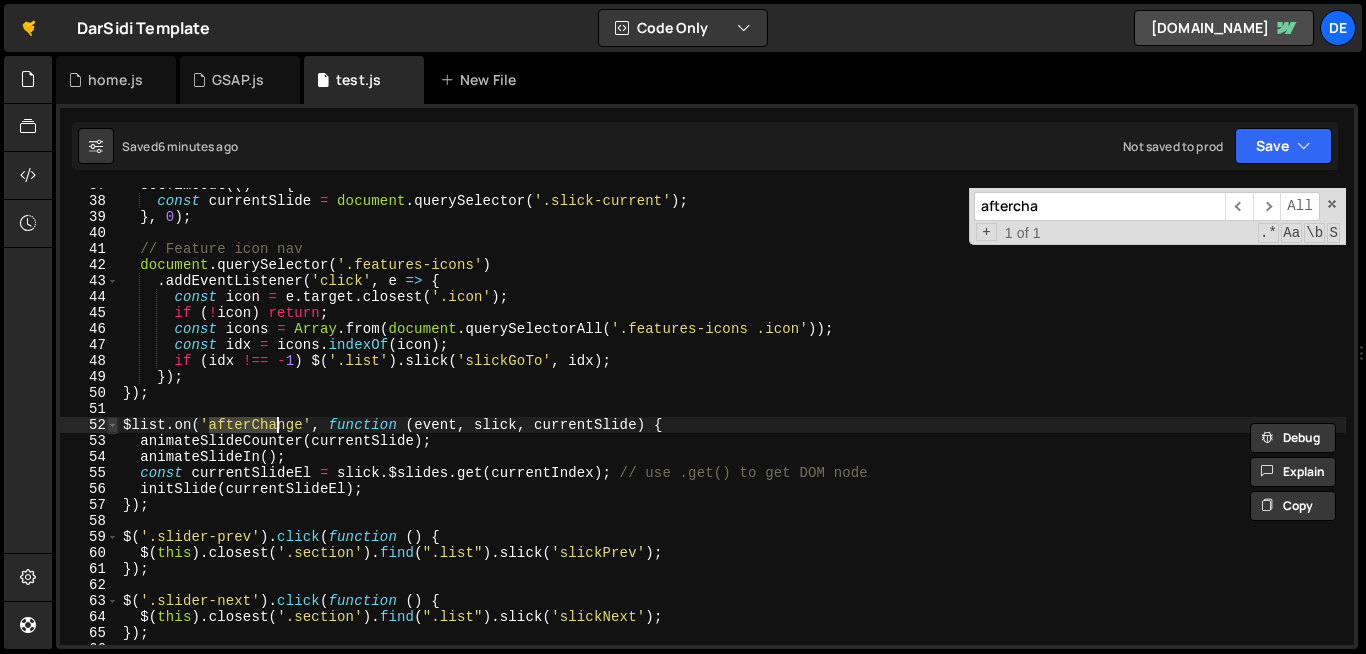 click at bounding box center [112, 425] 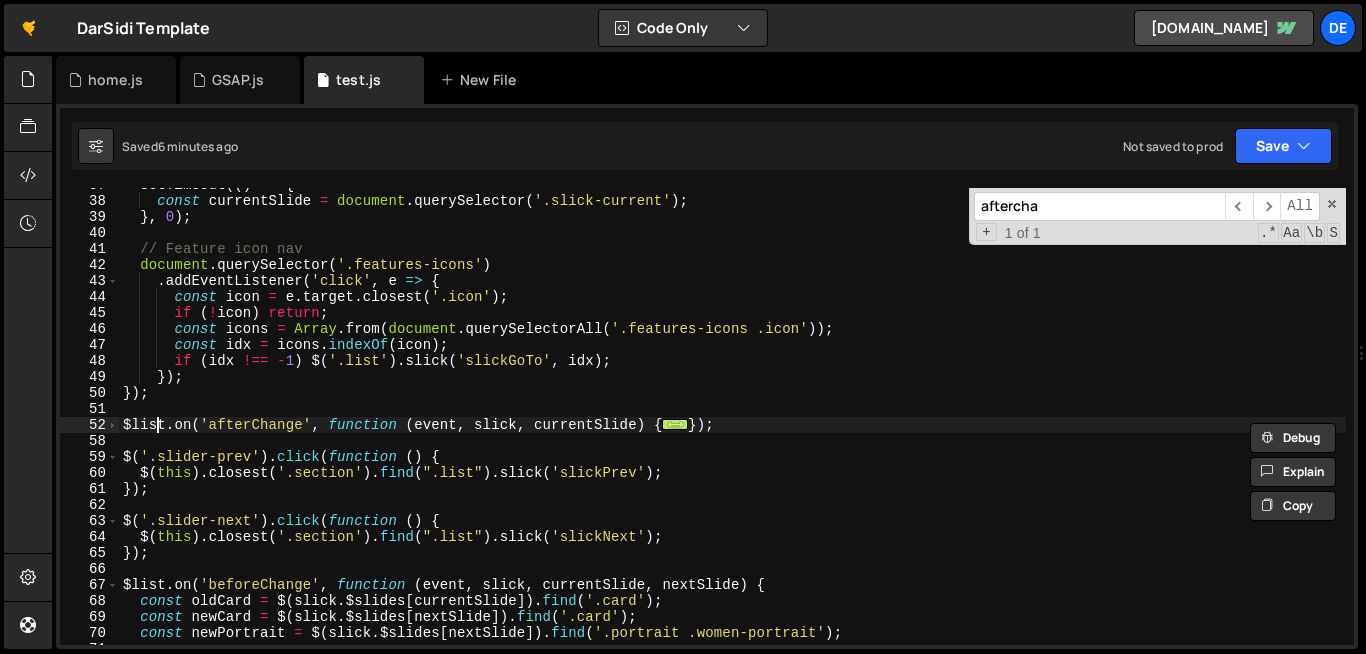 click on "setTimeout (( )   =>   {       const   currentSlide   =   document . querySelector ( '.slick-current' ) ;    } ,   0 ) ;    // Feature icon nav    document . querySelector ( '.features-icons' )       . addEventListener ( 'click' ,   e   =>   {          const   icon   =   e . target . closest ( '.icon' ) ;          if   ( ! icon )   return ;          const   icons   =   Array . from ( document . querySelectorAll ( '.features-icons .icon' )) ;          const   idx   =   icons . indexOf ( icon ) ;          if   ( idx   !==   - 1 )   $ ( '.list' ) . slick ( 'slickGoTo' ,   idx ) ;       }) ; }) ; $list . on ( 'afterChange' ,   function   ( event ,   slick ,   currentSlide )   { ... }) ; $ ( '.slider-prev' ) . click ( function   ( )   {    $ ( this ) . closest ( '.section' ) . find ( ".list" ) . slick ( 'slickPrev' ) ; }) ; $ ( '.slider-next' ) . click ( function   ( )   {    $ ( this ) . closest ( '.section' ) . find ( ".list" ) . slick ( 'slickNext' ) ; }) ; $list . on ( 'beforeChange' ,   function   ( event" at bounding box center (732, 421) 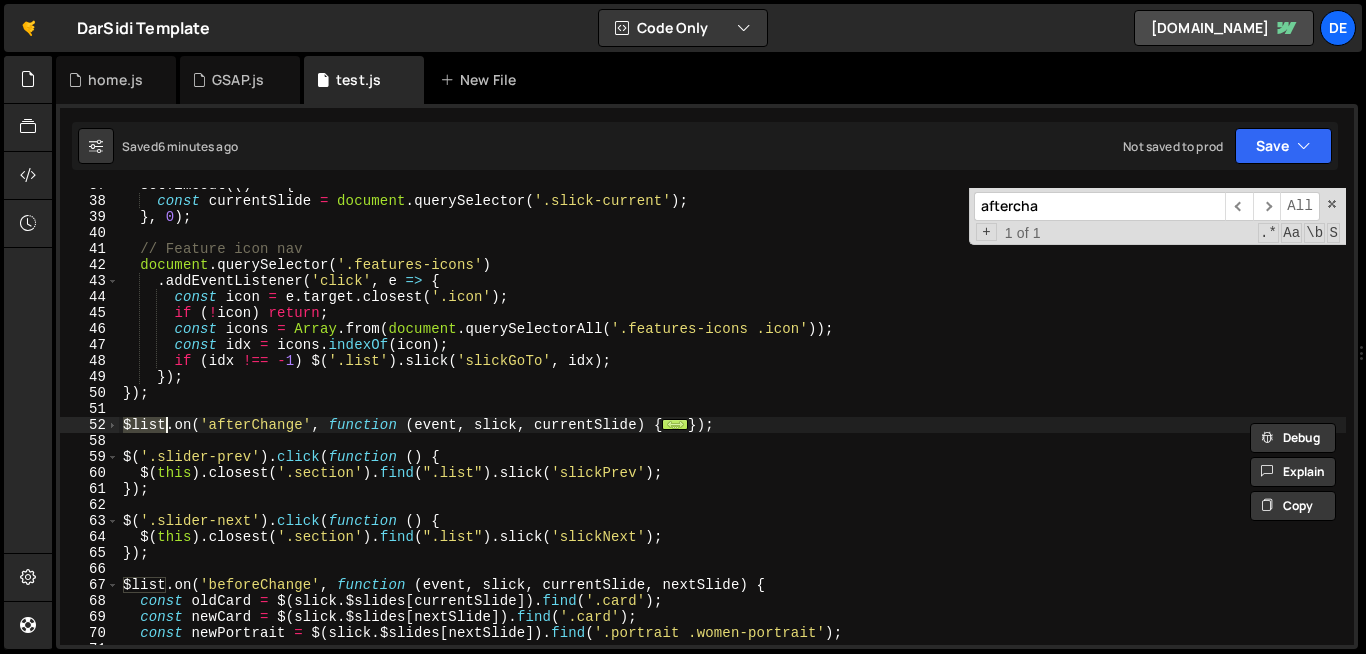 click on "setTimeout (( )   =>   {       const   currentSlide   =   document . querySelector ( '.slick-current' ) ;    } ,   0 ) ;    // Feature icon nav    document . querySelector ( '.features-icons' )       . addEventListener ( 'click' ,   e   =>   {          const   icon   =   e . target . closest ( '.icon' ) ;          if   ( ! icon )   return ;          const   icons   =   Array . from ( document . querySelectorAll ( '.features-icons .icon' )) ;          const   idx   =   icons . indexOf ( icon ) ;          if   ( idx   !==   - 1 )   $ ( '.list' ) . slick ( 'slickGoTo' ,   idx ) ;       }) ; }) ; $list . on ( 'afterChange' ,   function   ( event ,   slick ,   currentSlide )   { ... }) ; $ ( '.slider-prev' ) . click ( function   ( )   {    $ ( this ) . closest ( '.section' ) . find ( ".list" ) . slick ( 'slickPrev' ) ; }) ; $ ( '.slider-next' ) . click ( function   ( )   {    $ ( this ) . closest ( '.section' ) . find ( ".list" ) . slick ( 'slickNext' ) ; }) ; $list . on ( 'beforeChange' ,   function   ( event" at bounding box center [732, 421] 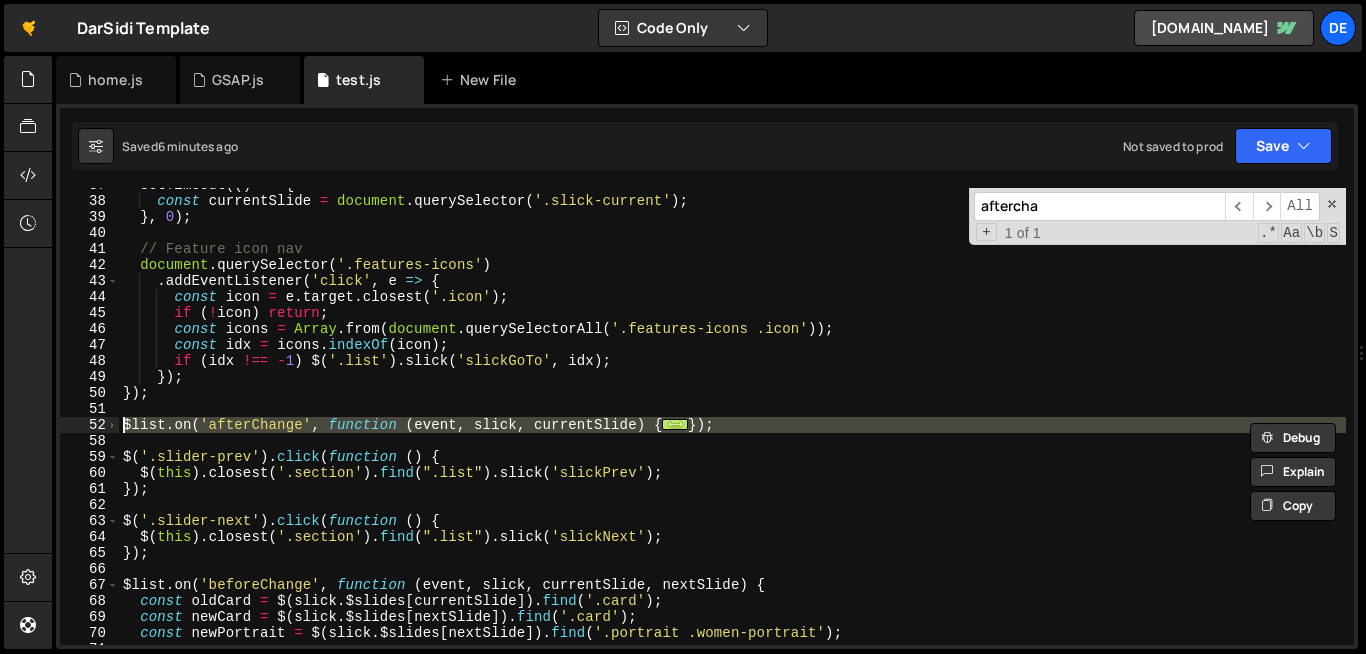 type 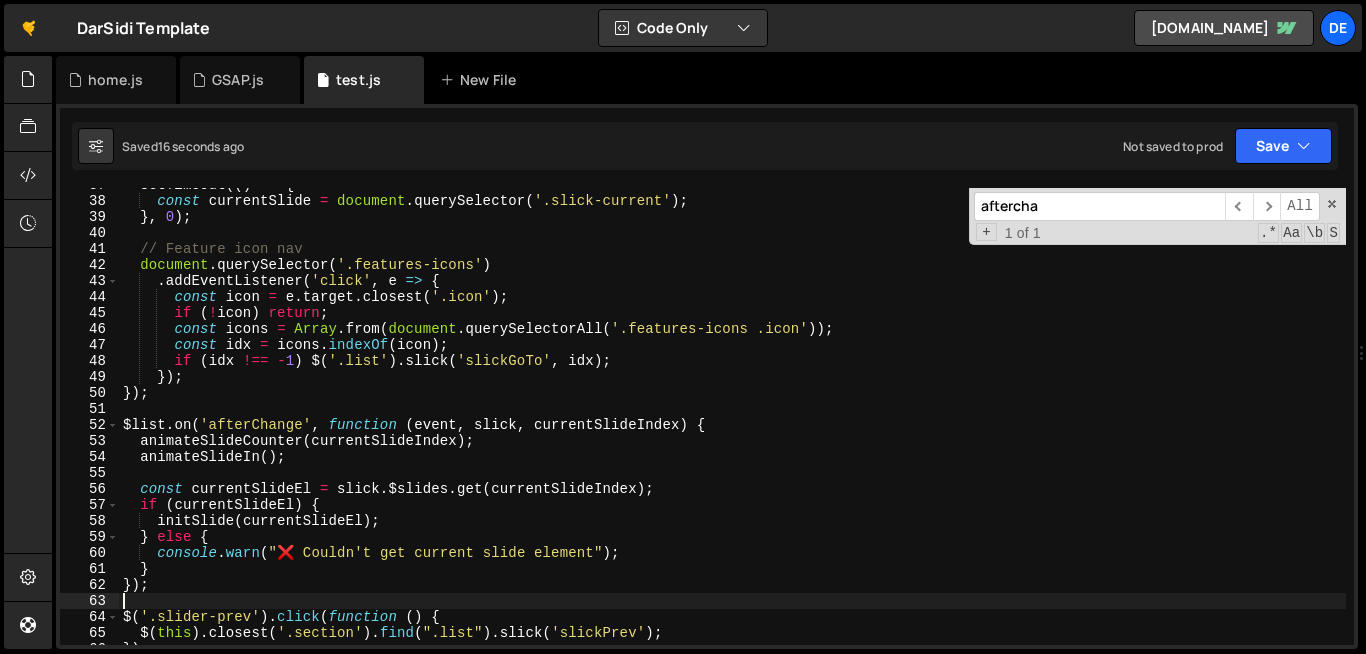 click on "aftercha ​ ​ All Replace All + 1 of 1 .* Aa \b S" at bounding box center [1157, 216] 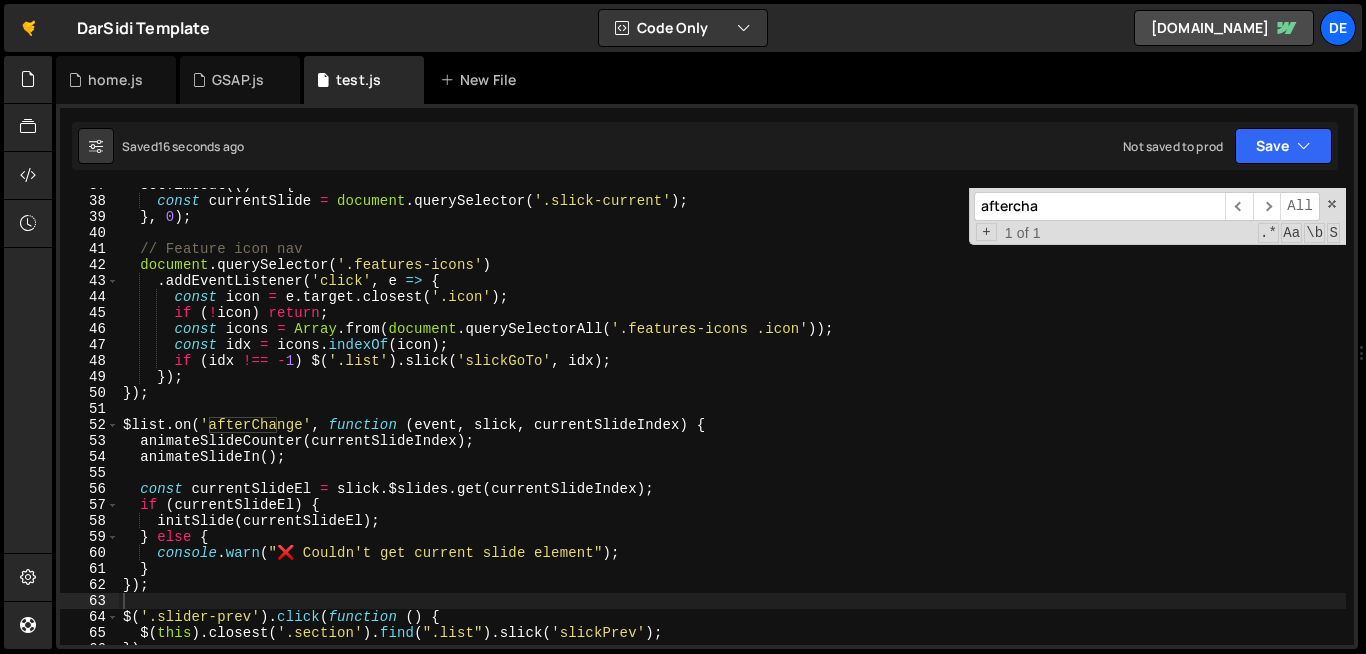 click on "aftercha ​ ​ All Replace All + 1 of 1 .* Aa \b S" at bounding box center (1157, 216) 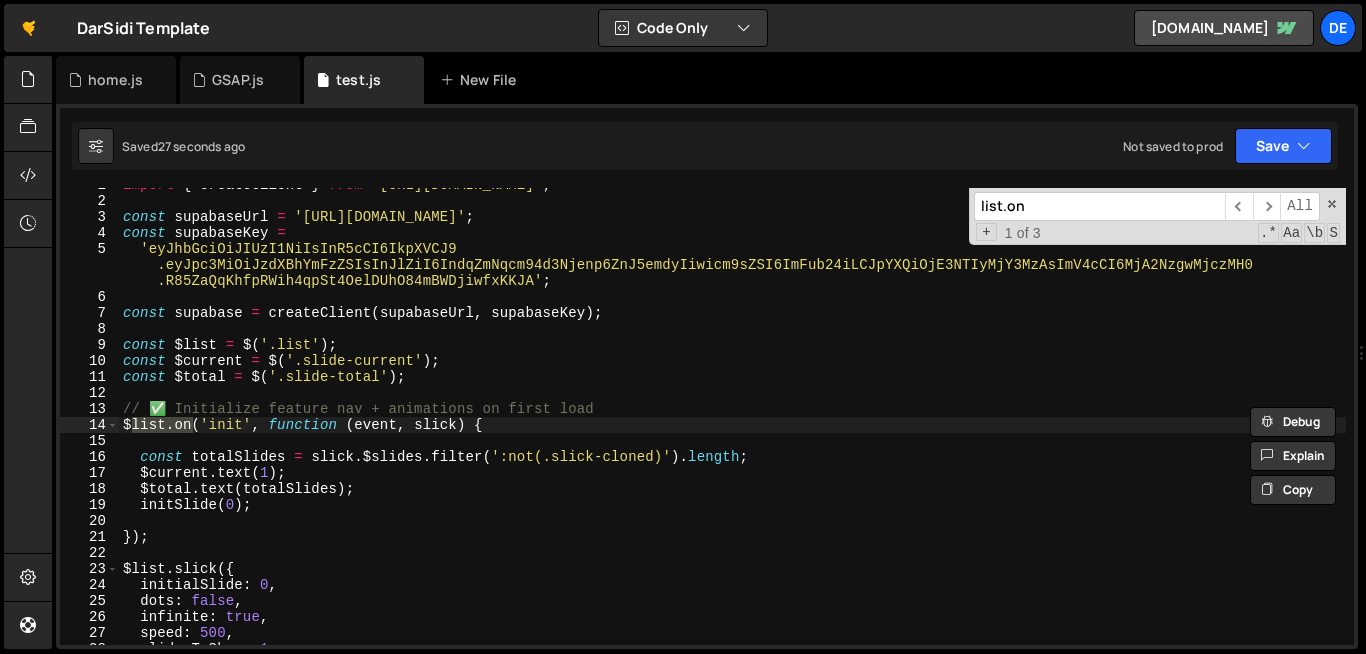 scroll, scrollTop: 12, scrollLeft: 0, axis: vertical 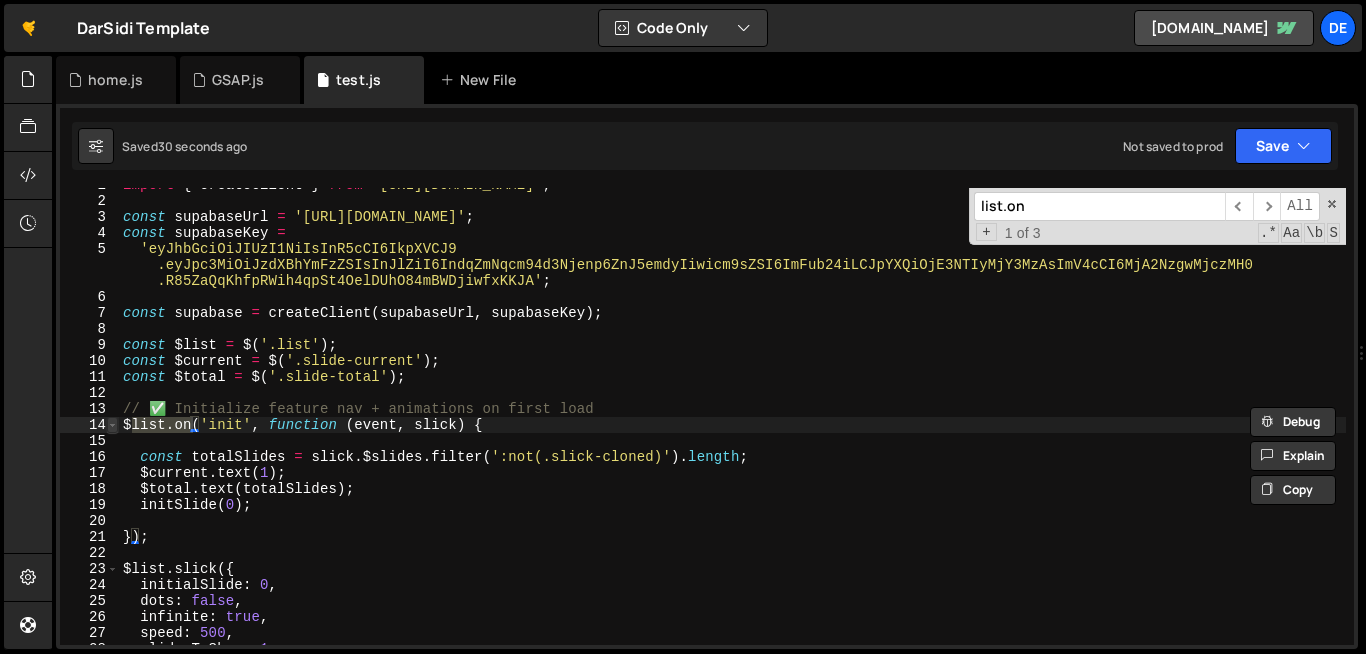 type on "list.on" 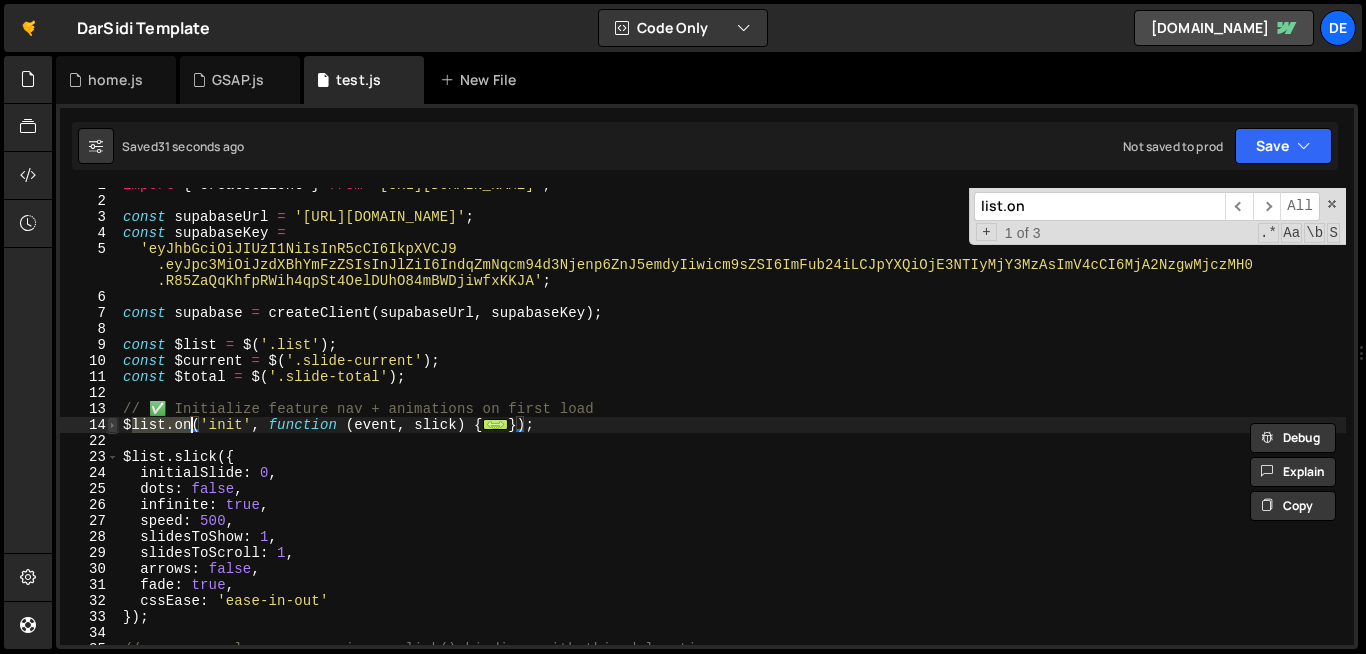 click at bounding box center [112, 425] 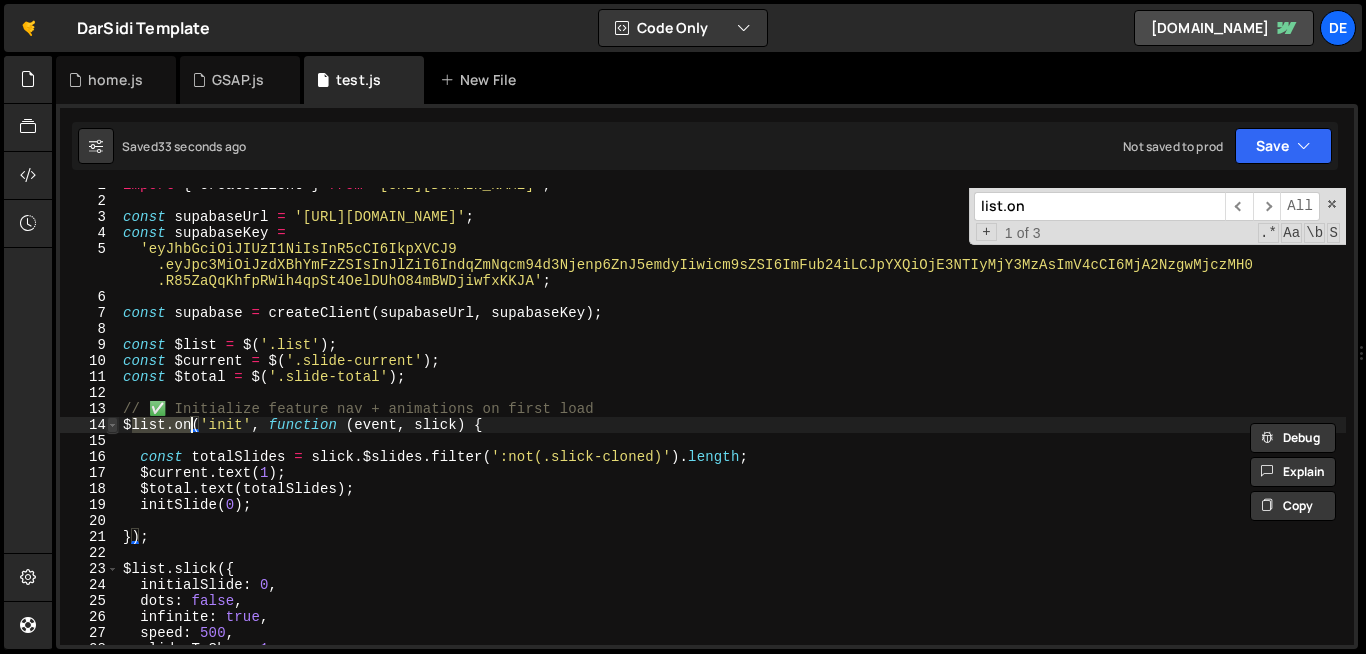 click at bounding box center [112, 425] 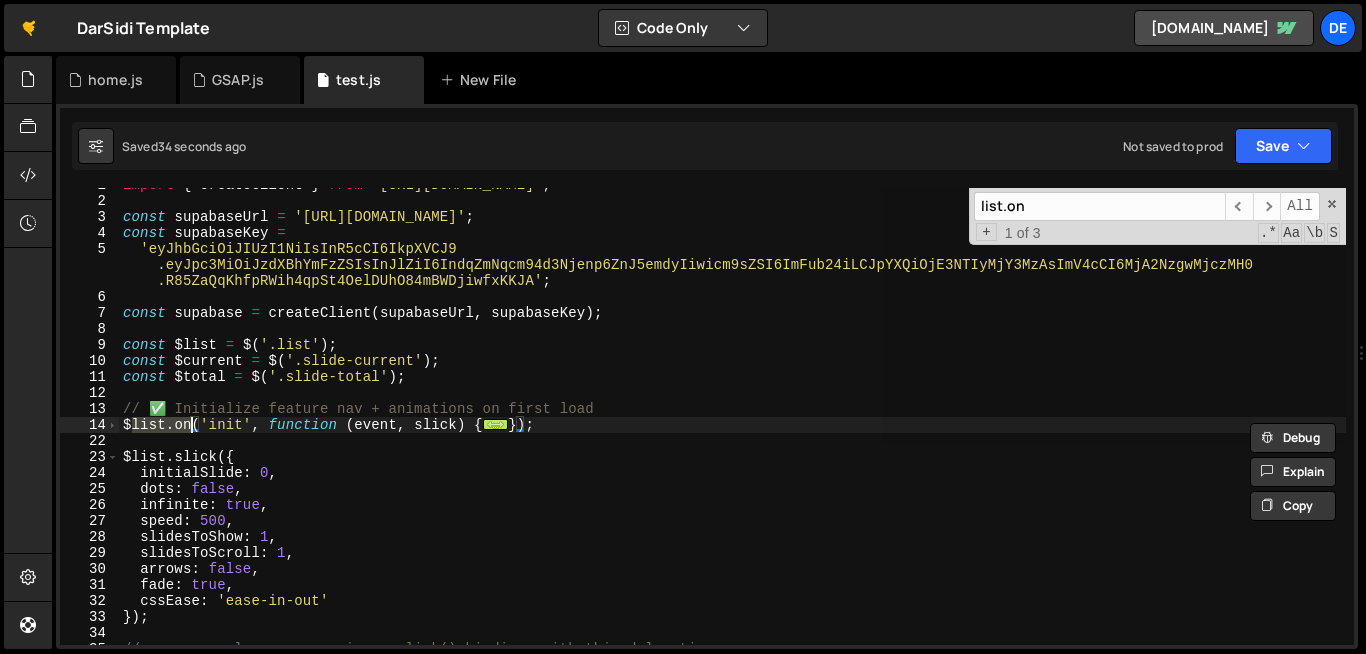 click on "import   {   createClient   }   from   'https://cdn.jsdelivr.net/npm/@supabase/supabase-js/+esm' ; const   supabaseUrl   =   'https://wjfcjroxwsczzzfryzgr.supabase.co' ; const   supabaseKey   =    'eyJhbGciOiJIUzI1NiIsInR5cCI6IkpXVCJ9      .eyJpc3MiOiJzdXBhYmFzZSIsInJlZiI6IndqZmNqcm94d3Njenp6ZnJ5emdyIiwicm9sZSI6ImFub24iLCJpYXQiOjE3NTIyMjY3MzAsImV4cCI6MjA2NzgwMjczMH0      .R85ZaQqKhfpRWih4qpSt4OelDUhO84mBWDjiwfxKKJA' ; const   supabase   =   createClient ( supabaseUrl ,   supabaseKey ) ; const   $list   =   $ ( '.list' ) ; const   $current   =   $ ( '.slide-current' ) ; const   $total   =   $ ( '.slide-total' ) ; // ✅ Initialize feature nav + animations on first load $list . on ( 'init' ,   function   ( event ,   slick )   { ... }) ; $list . slick ({    initialSlide :   0 ,    dots :   false ,    infinite :   true ,    speed :   500 ,    slidesToShow :   1 ,    slidesToScroll :   1 ,    arrows :   false ,    fade :   true ,    cssEase :   'ease-in-out' }) ; list.on ​ ​ All Replace All + 1 of 3 .*" at bounding box center [732, 416] 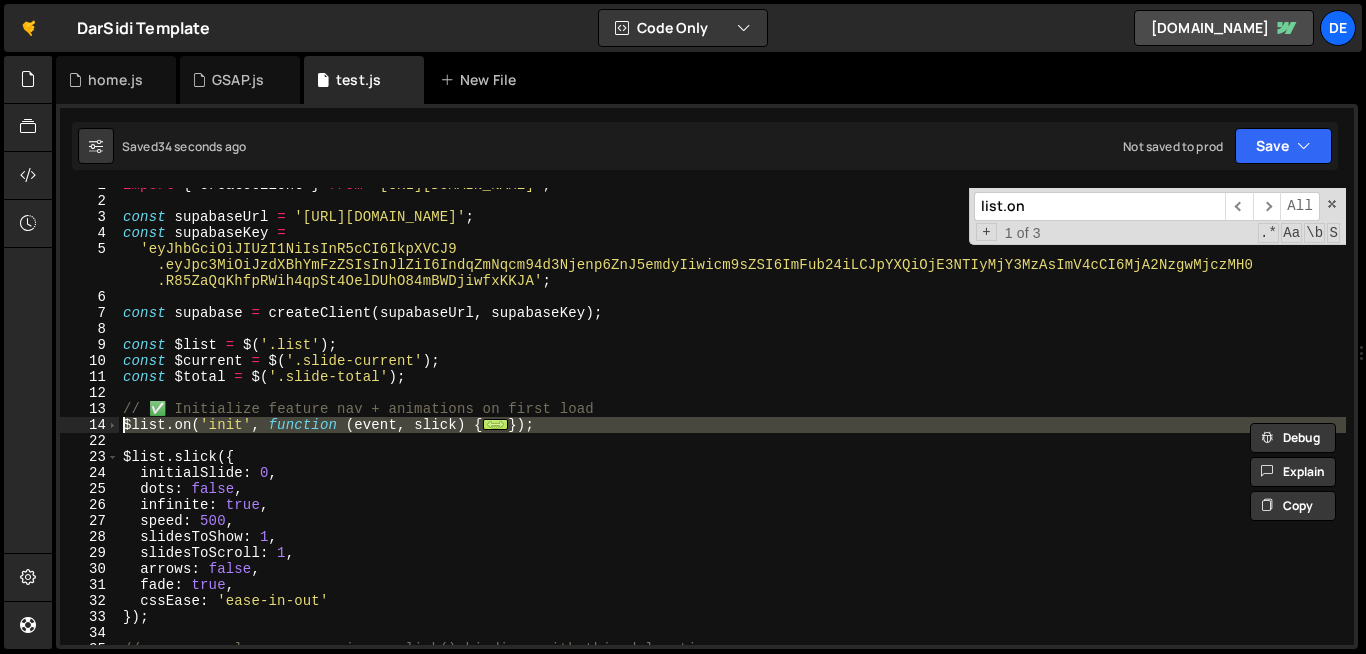 click on "import   {   createClient   }   from   'https://cdn.jsdelivr.net/npm/@supabase/supabase-js/+esm' ; const   supabaseUrl   =   'https://wjfcjroxwsczzzfryzgr.supabase.co' ; const   supabaseKey   =    'eyJhbGciOiJIUzI1NiIsInR5cCI6IkpXVCJ9      .eyJpc3MiOiJzdXBhYmFzZSIsInJlZiI6IndqZmNqcm94d3Njenp6ZnJ5emdyIiwicm9sZSI6ImFub24iLCJpYXQiOjE3NTIyMjY3MzAsImV4cCI6MjA2NzgwMjczMH0      .R85ZaQqKhfpRWih4qpSt4OelDUhO84mBWDjiwfxKKJA' ; const   supabase   =   createClient ( supabaseUrl ,   supabaseKey ) ; const   $list   =   $ ( '.list' ) ; const   $current   =   $ ( '.slide-current' ) ; const   $total   =   $ ( '.slide-total' ) ; // ✅ Initialize feature nav + animations on first load $list . on ( 'init' ,   function   ( event ,   slick )   { ... }) ; $list . slick ({    initialSlide :   0 ,    dots :   false ,    infinite :   true ,    speed :   500 ,    slidesToShow :   1 ,    slidesToScroll :   1 ,    arrows :   false ,    fade :   true ,    cssEase :   'ease-in-out' }) ;" at bounding box center [732, 421] 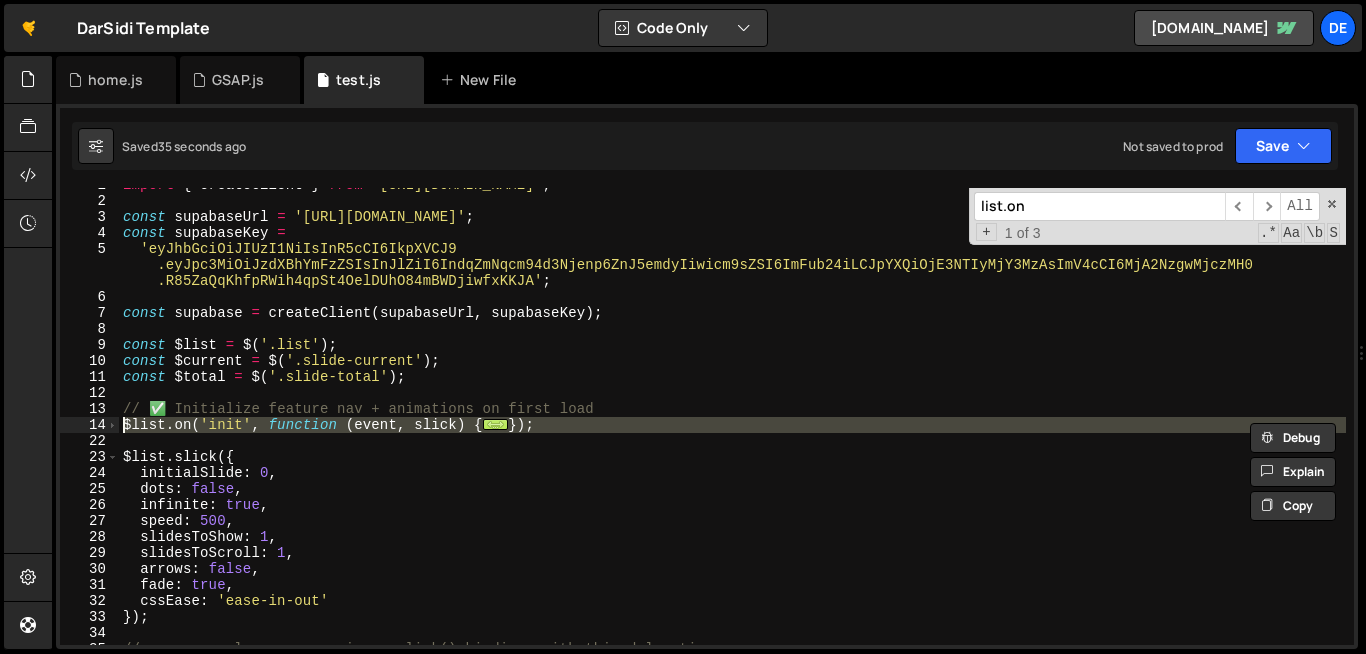 paste 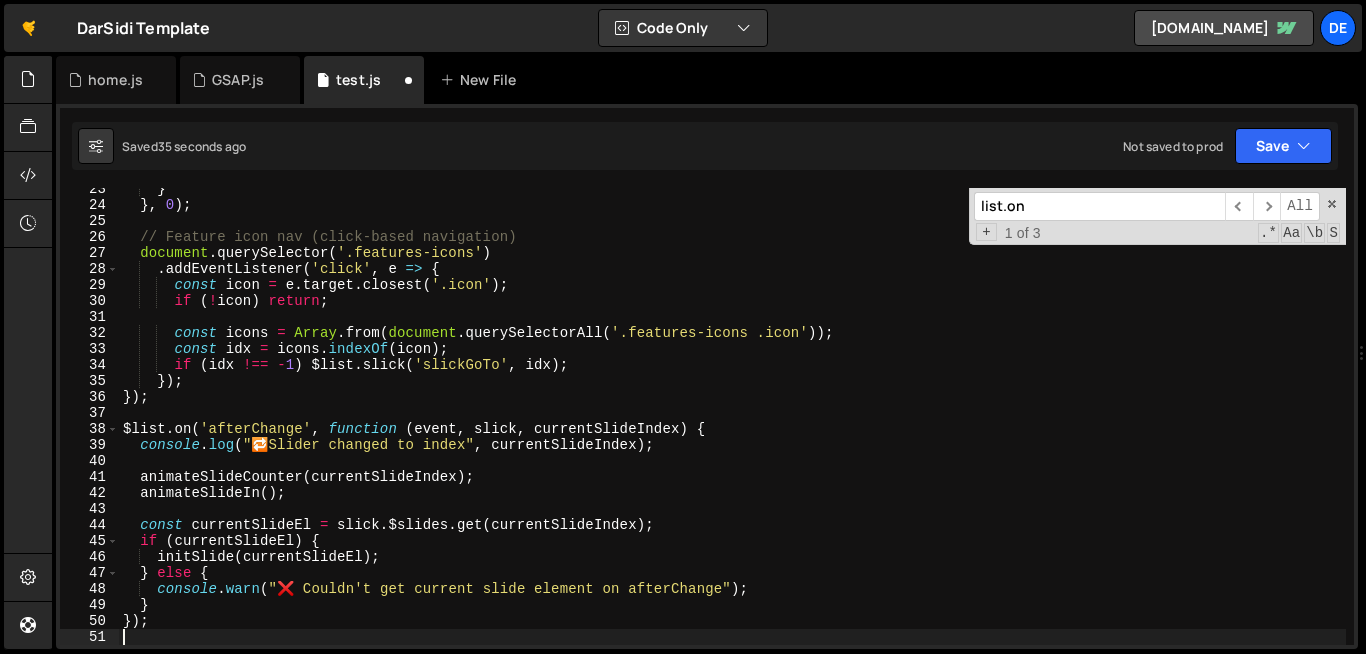 scroll, scrollTop: 391, scrollLeft: 0, axis: vertical 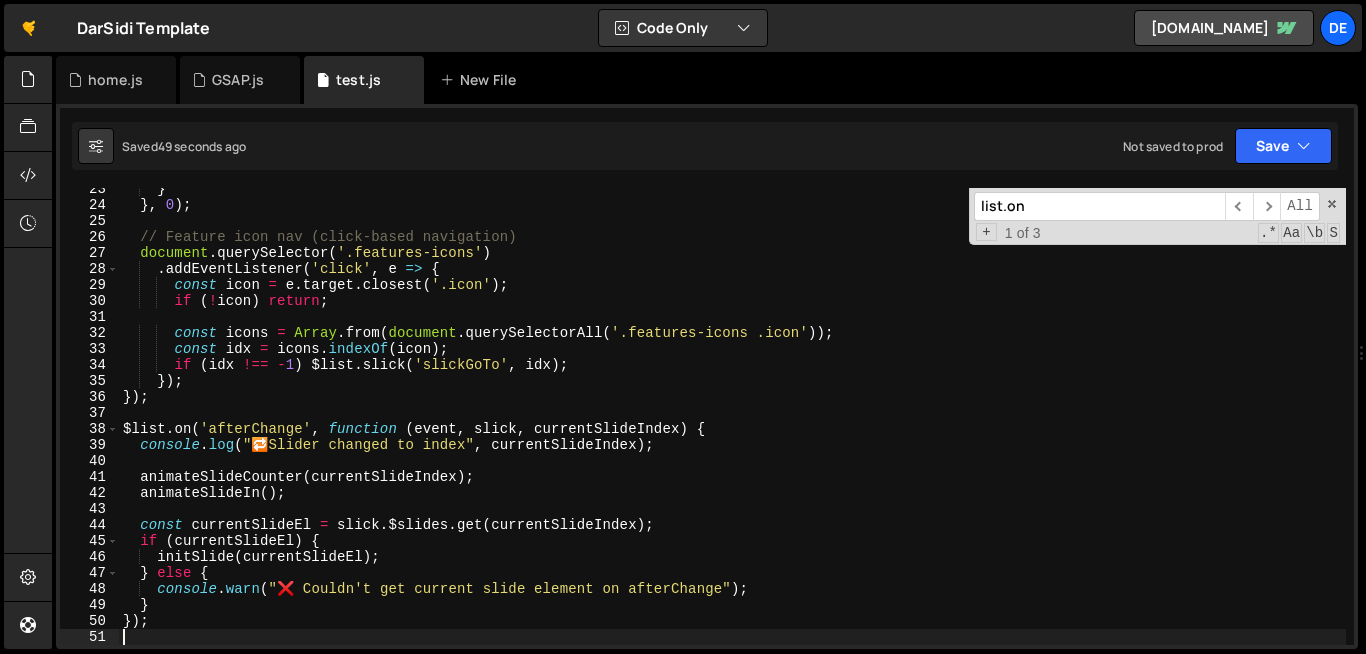 click on "}    } ,   0 ) ;    // Feature icon nav (click-based navigation)    document . querySelector ( '.features-icons' )       . addEventListener ( 'click' ,   e   =>   {          const   icon   =   e . target . closest ( '.icon' ) ;          if   ( ! icon )   return ;          const   icons   =   Array . from ( document . querySelectorAll ( '.features-icons .icon' )) ;          const   idx   =   icons . indexOf ( icon ) ;          if   ( idx   !==   - 1 )   $list . slick ( 'slickGoTo' ,   idx ) ;       }) ; }) ; $list . on ( 'afterChange' ,   function   ( event ,   slick ,   currentSlideIndex )   {    console . log ( " 🔁  Slider changed to index" ,   currentSlideIndex ) ;    animateSlideCounter ( currentSlideIndex ) ;    animateSlideIn ( ) ;    const   currentSlideEl   =   slick . $slides . get ( currentSlideIndex ) ;    if   ( currentSlideEl )   {       initSlide ( currentSlideEl ) ;    }   else   {       console . warn ( "❌ Couldn't get current slide element on afterChange" ) ;    } }) ; $list . slick" at bounding box center (732, 425) 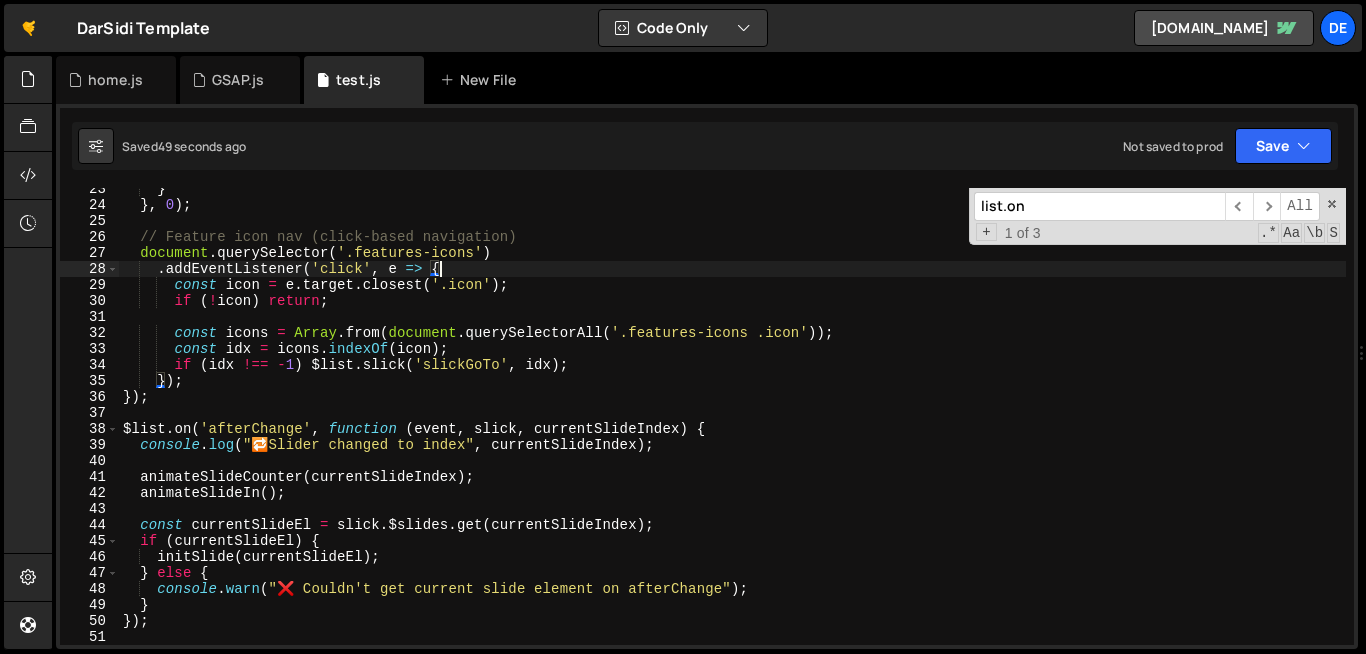 type on ".addEventListener('click', e => {" 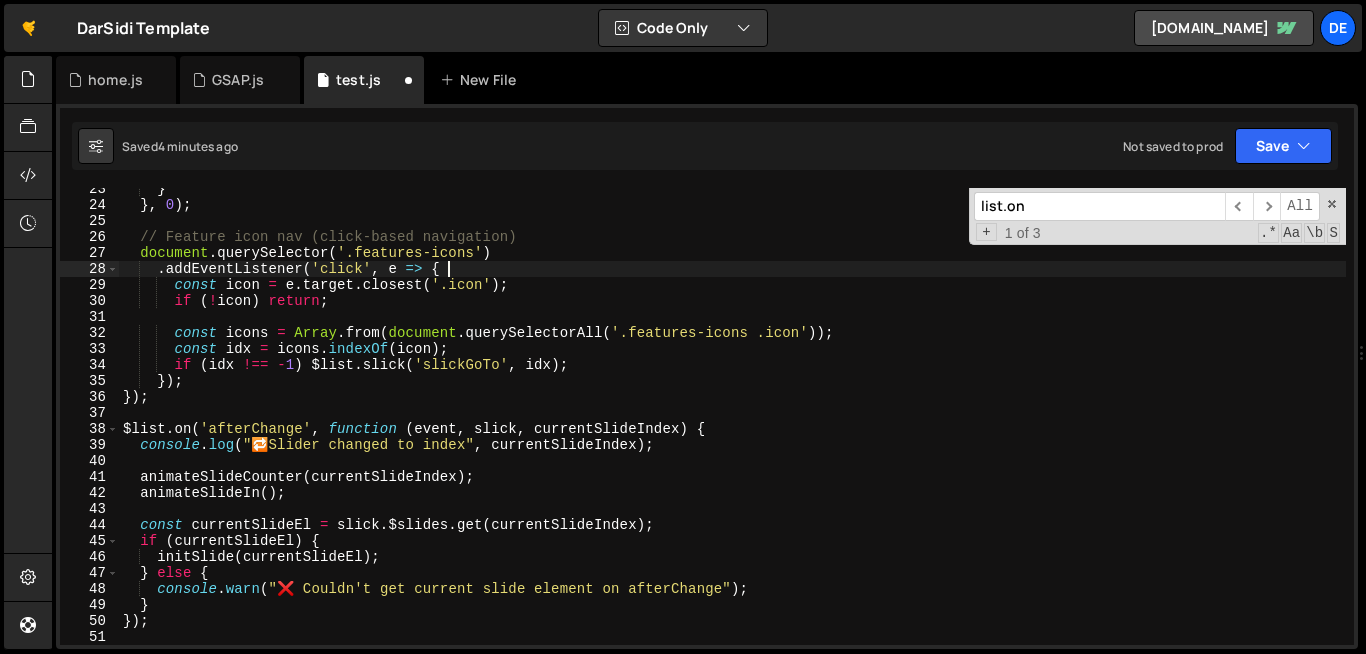 click on "list.on" at bounding box center [1099, 206] 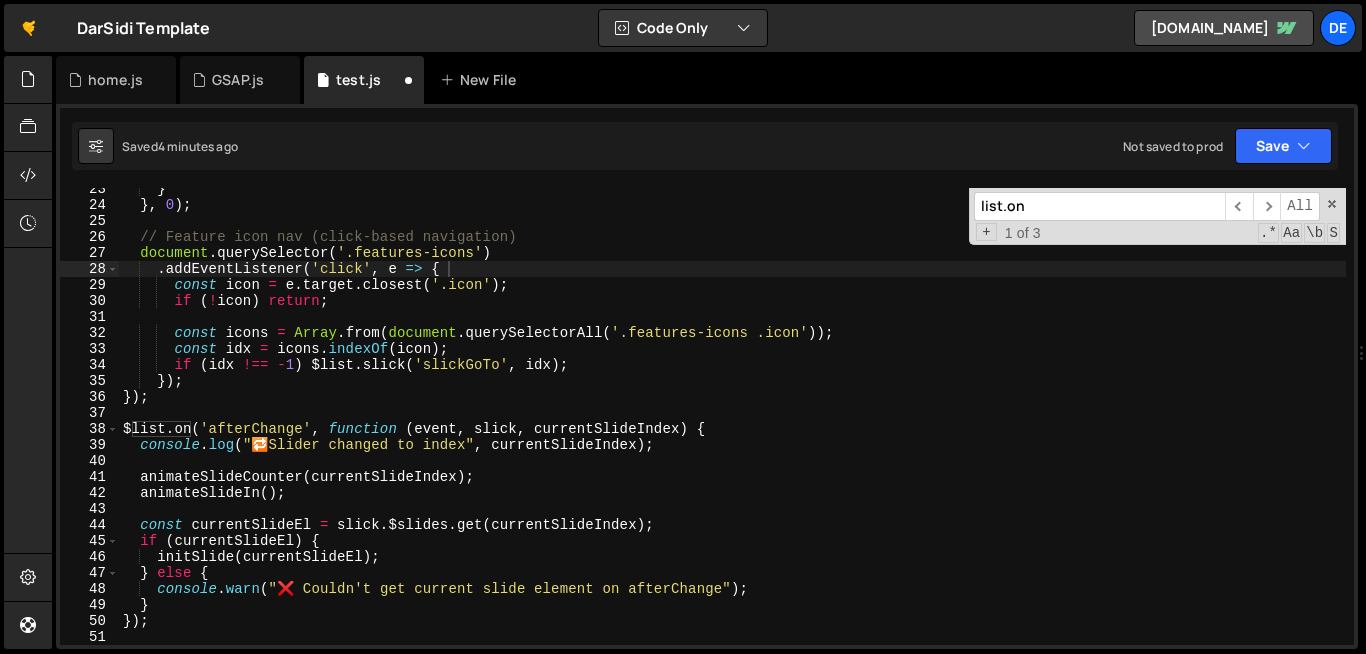 click on "list.on" at bounding box center [1099, 206] 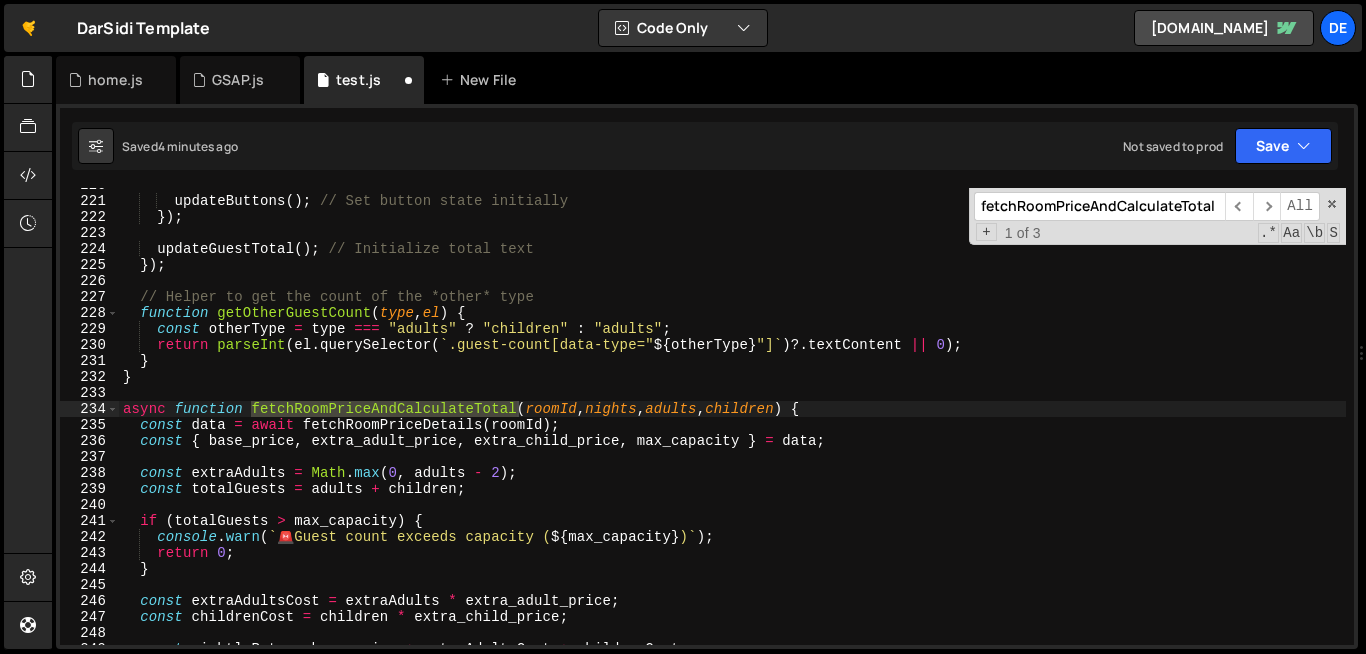 scroll, scrollTop: 3548, scrollLeft: 0, axis: vertical 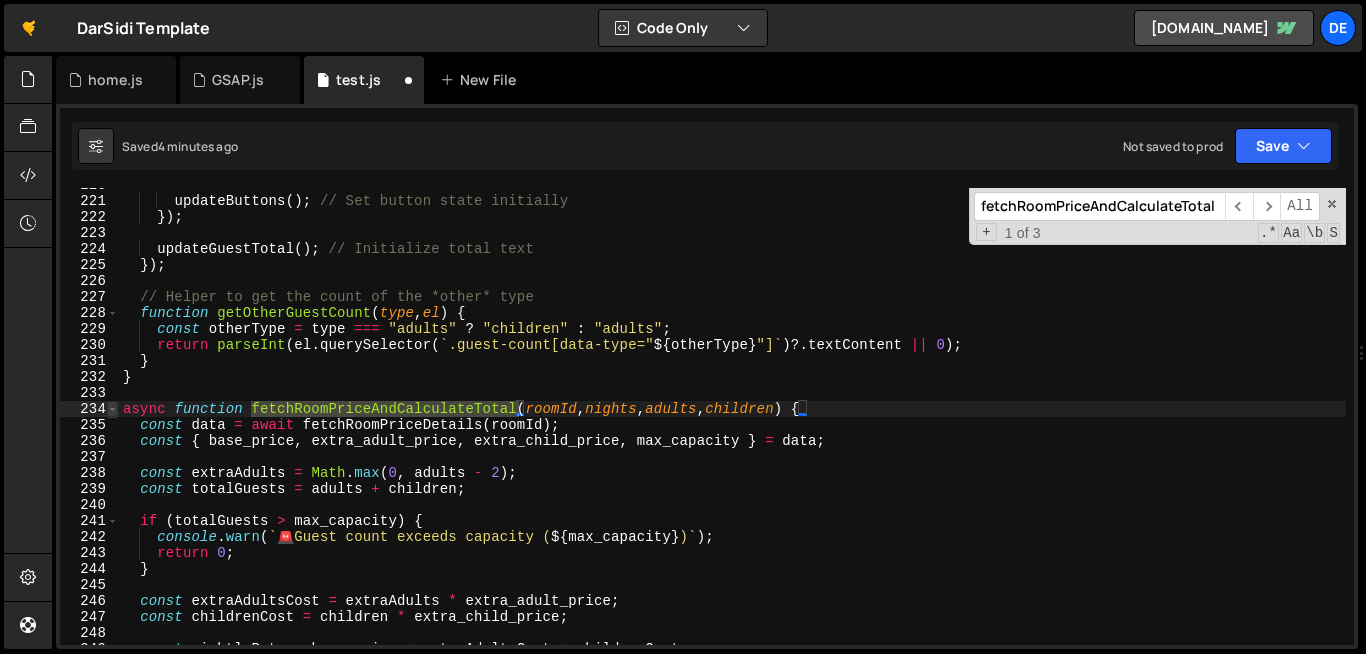 type on "fetchRoomPriceAndCalculateTotal" 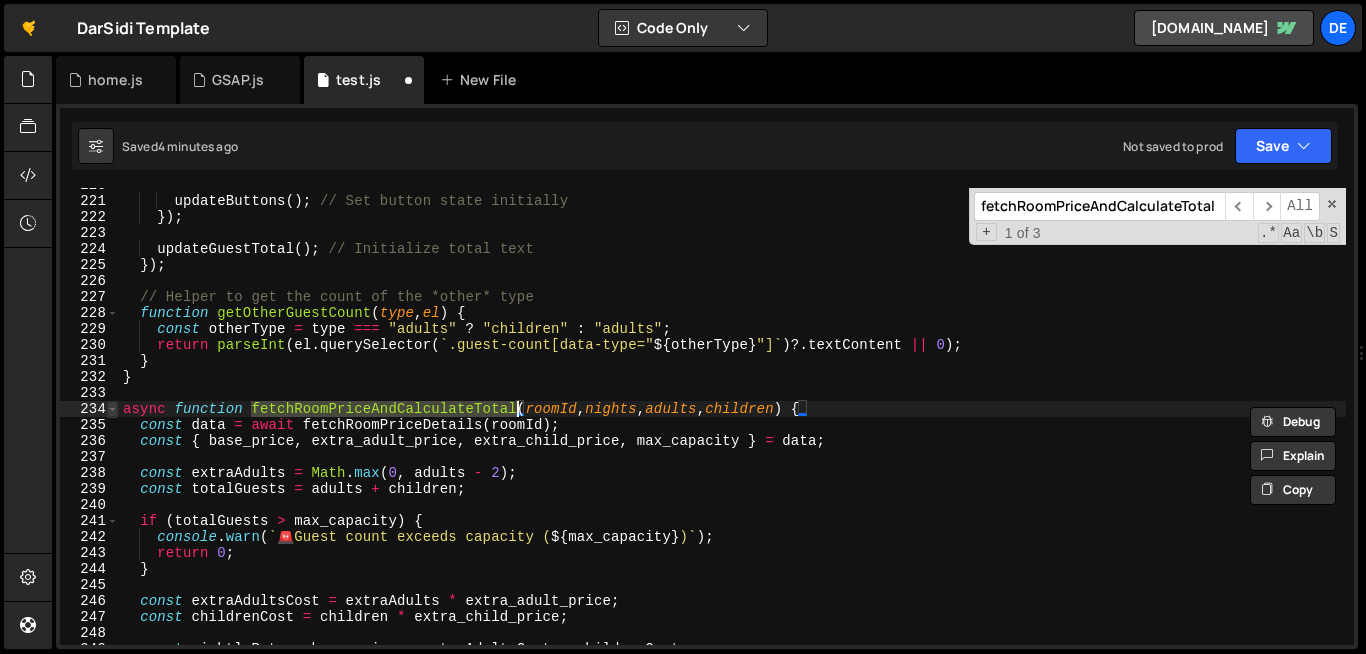 click at bounding box center (112, 409) 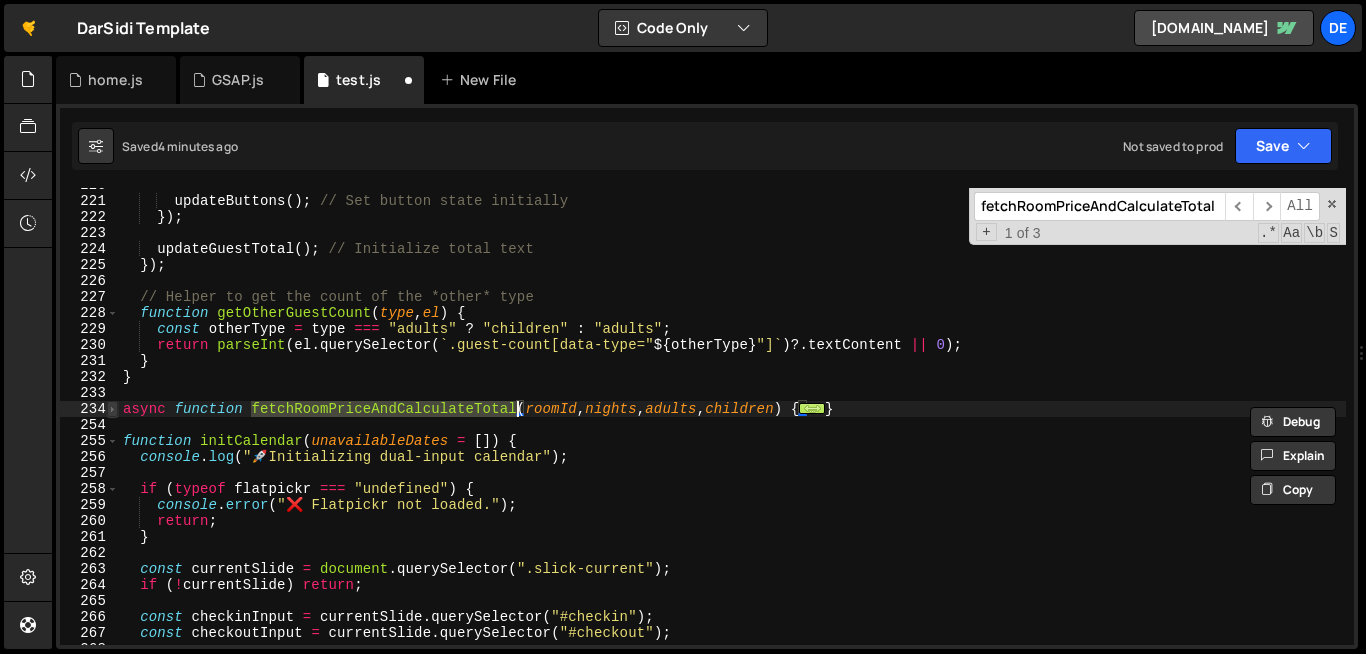click at bounding box center [112, 409] 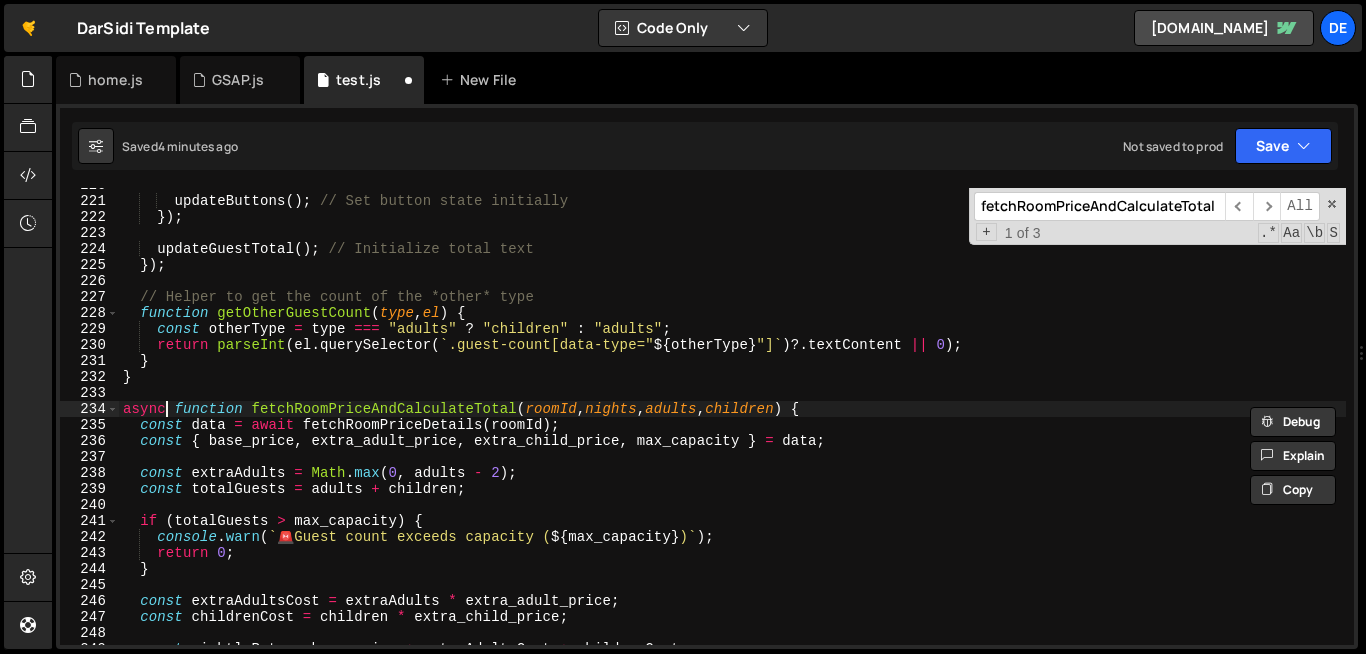 click on "updateButtons ( ) ;   // Set button state initially       }) ;       updateGuestTotal ( ) ;   // Initialize total text    }) ;    // Helper to get the count of the *other* type    function   getOtherGuestCount ( type ,  el )   {       const   otherType   =   type   ===   "adults"   ?   "children"   :   "adults" ;       return   parseInt ( el . querySelector ( ` .guest-count[data-type=" ${ otherType } "] ` ) ?. textContent   ||   0 ) ;    } } async   function   fetchRoomPriceAndCalculateTotal ( roomId ,  nights ,  adults ,  children )   {    const   data   =   await   fetchRoomPriceDetails ( roomId ) ;    const   {   base_price ,   extra_adult_price ,   extra_child_price ,   max_capacity   }   =   data ;    const   extraAdults   =   Math . max ( 0 ,   adults   -   2 ) ;    const   totalGuests   =   adults   +   children ;    if   ( totalGuests   >   max_capacity )   {       console . warn ( ` 🚨  Guest count exceeds capacity ( ${ max_capacity } ) ` ) ;       return   0 ;    }    const     =     *" at bounding box center (732, 421) 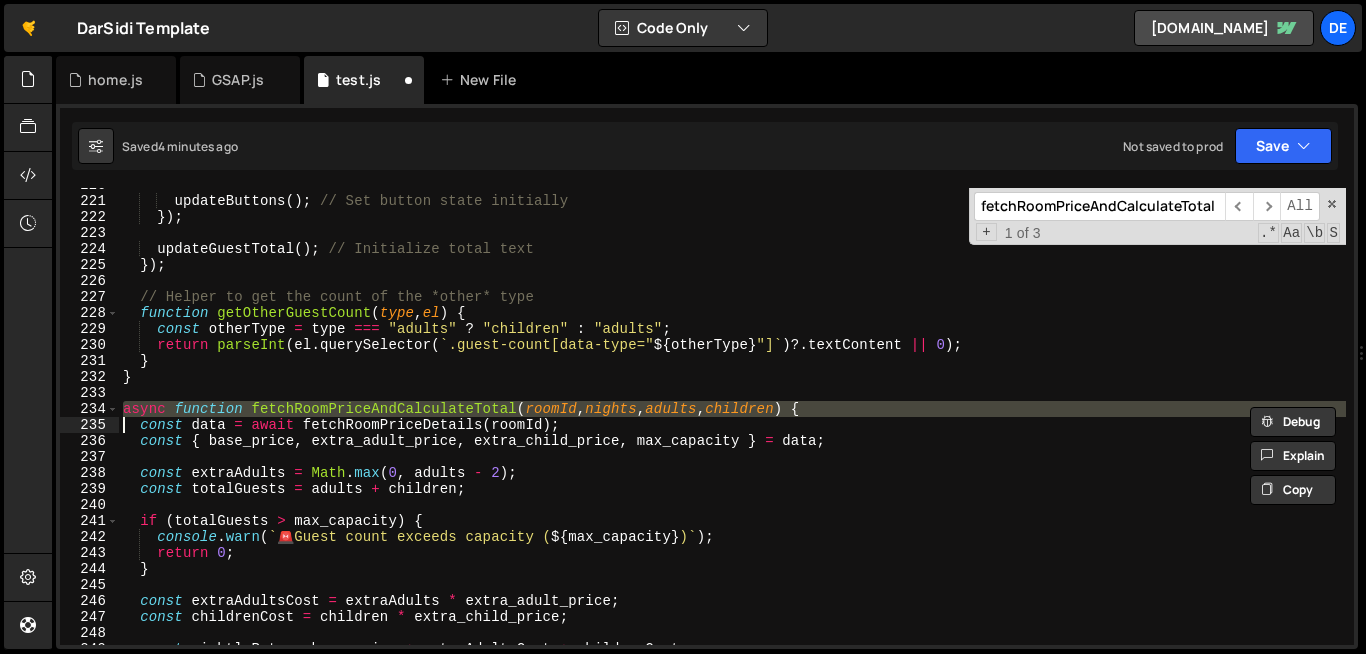 click on "updateButtons ( ) ;   // Set button state initially       }) ;       updateGuestTotal ( ) ;   // Initialize total text    }) ;    // Helper to get the count of the *other* type    function   getOtherGuestCount ( type ,  el )   {       const   otherType   =   type   ===   "adults"   ?   "children"   :   "adults" ;       return   parseInt ( el . querySelector ( ` .guest-count[data-type=" ${ otherType } "] ` ) ?. textContent   ||   0 ) ;    } } async   function   fetchRoomPriceAndCalculateTotal ( roomId ,  nights ,  adults ,  children )   {    const   data   =   await   fetchRoomPriceDetails ( roomId ) ;    const   {   base_price ,   extra_adult_price ,   extra_child_price ,   max_capacity   }   =   data ;    const   extraAdults   =   Math . max ( 0 ,   adults   -   2 ) ;    const   totalGuests   =   adults   +   children ;    if   ( totalGuests   >   max_capacity )   {       console . warn ( ` 🚨  Guest count exceeds capacity ( ${ max_capacity } ) ` ) ;       return   0 ;    }    const     =     *" at bounding box center [732, 421] 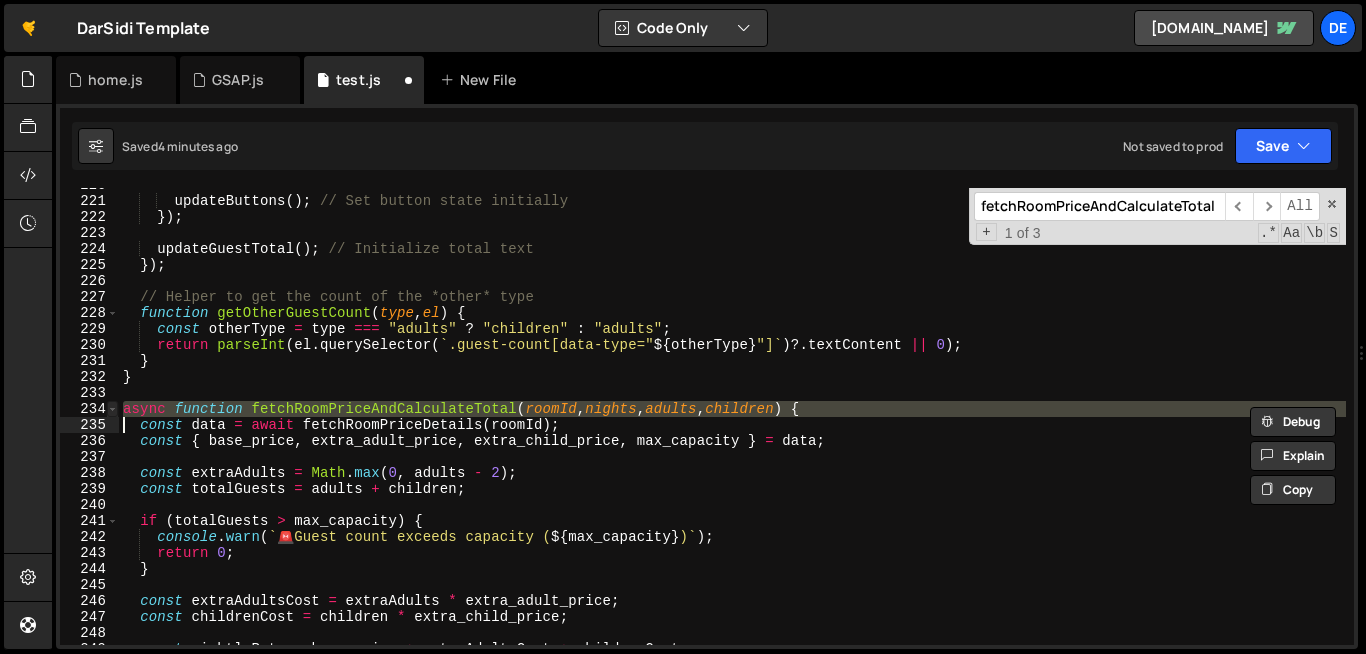 click at bounding box center [112, 409] 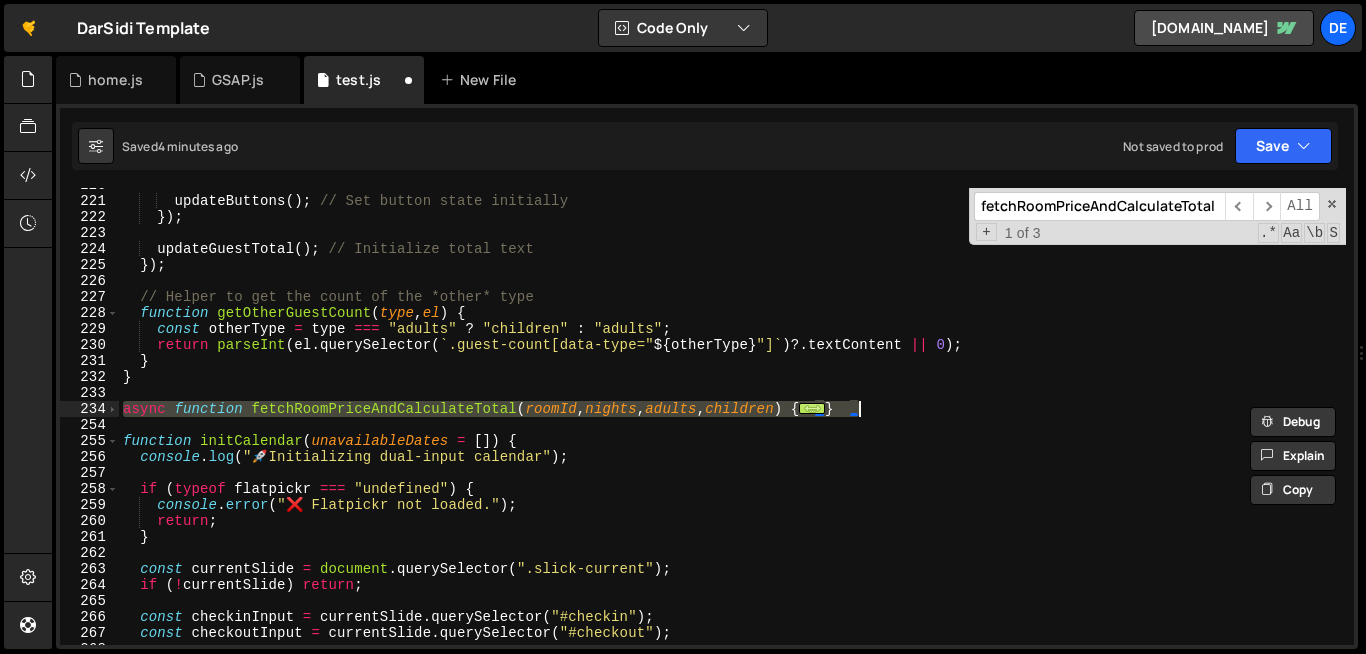 click on "updateButtons ( ) ;   // Set button state initially       }) ;       updateGuestTotal ( ) ;   // Initialize total text    }) ;    // Helper to get the count of the *other* type    function   getOtherGuestCount ( type ,  el )   {       const   otherType   =   type   ===   "adults"   ?   "children"   :   "adults" ;       return   parseInt ( el . querySelector ( ` .guest-count[data-type=" ${ otherType } "] ` ) ?. textContent   ||   0 ) ;    } } async   function   fetchRoomPriceAndCalculateTotal ( roomId ,  nights ,  adults ,  children )   { ... } function   initCalendar ( unavailableDates   =   [ ])   {    console . log ( " 🚀  Initializing dual-input calendar" ) ;    if   ( typeof   flatpickr   ===   "undefined" )   {       console . error ( "❌ Flatpickr not loaded." ) ;       return ;    }    const   currentSlide   =   document . querySelector ( ".slick-current" ) ;    if   ( ! currentSlide )   return ;    const   checkinInput   =   currentSlide . querySelector ( "#checkin" ) ;    const     =   ." at bounding box center (732, 421) 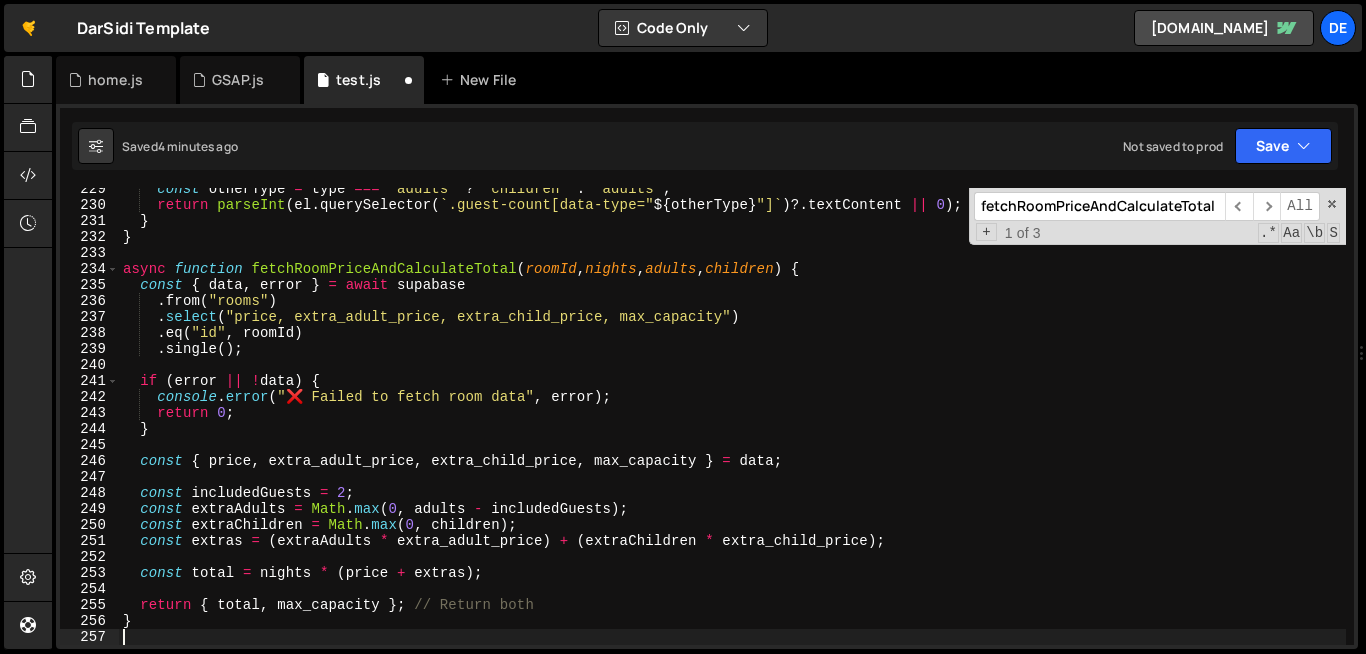 scroll, scrollTop: 3687, scrollLeft: 0, axis: vertical 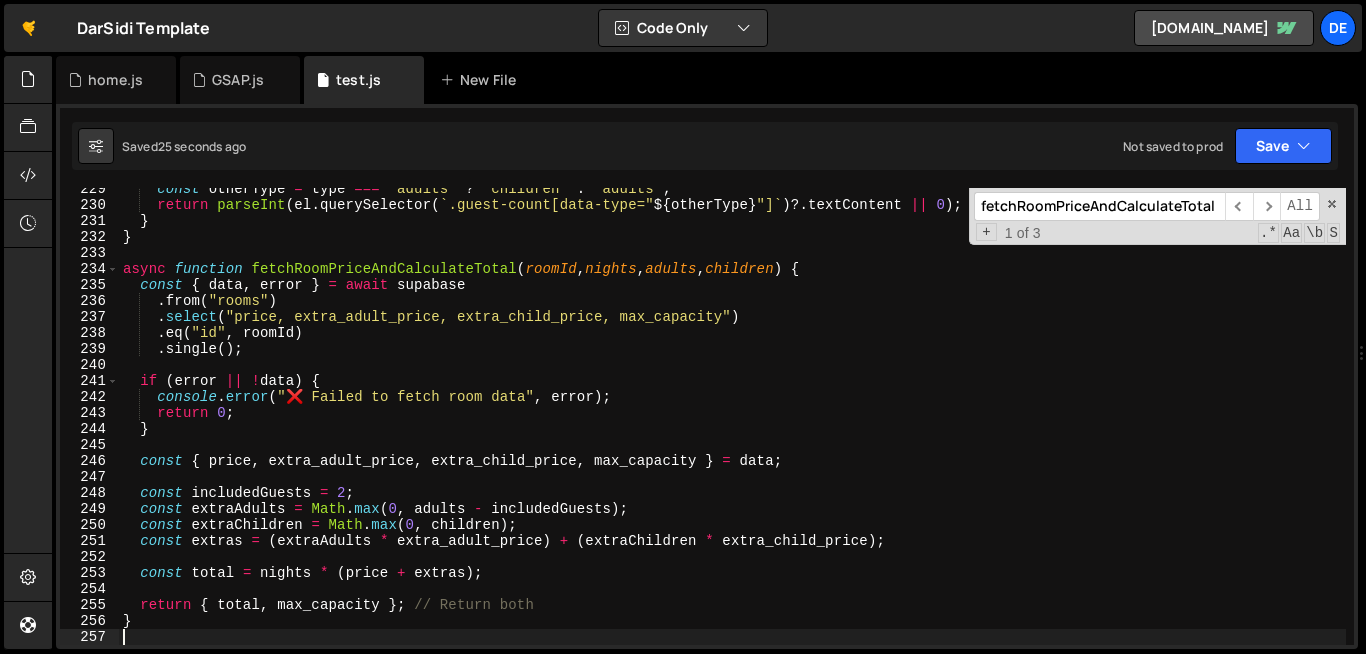 click on "fetchRoomPriceAndCalculateTotal" at bounding box center [1099, 206] 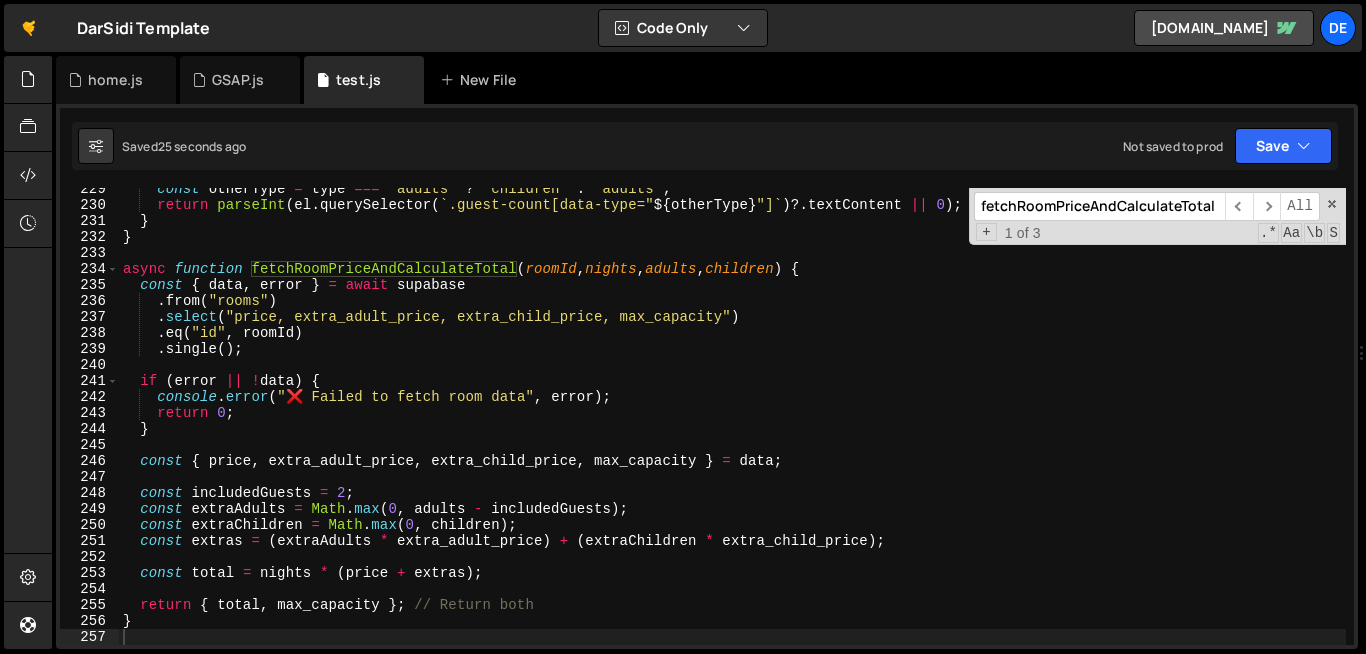 click on "fetchRoomPriceAndCalculateTotal" at bounding box center [1099, 206] 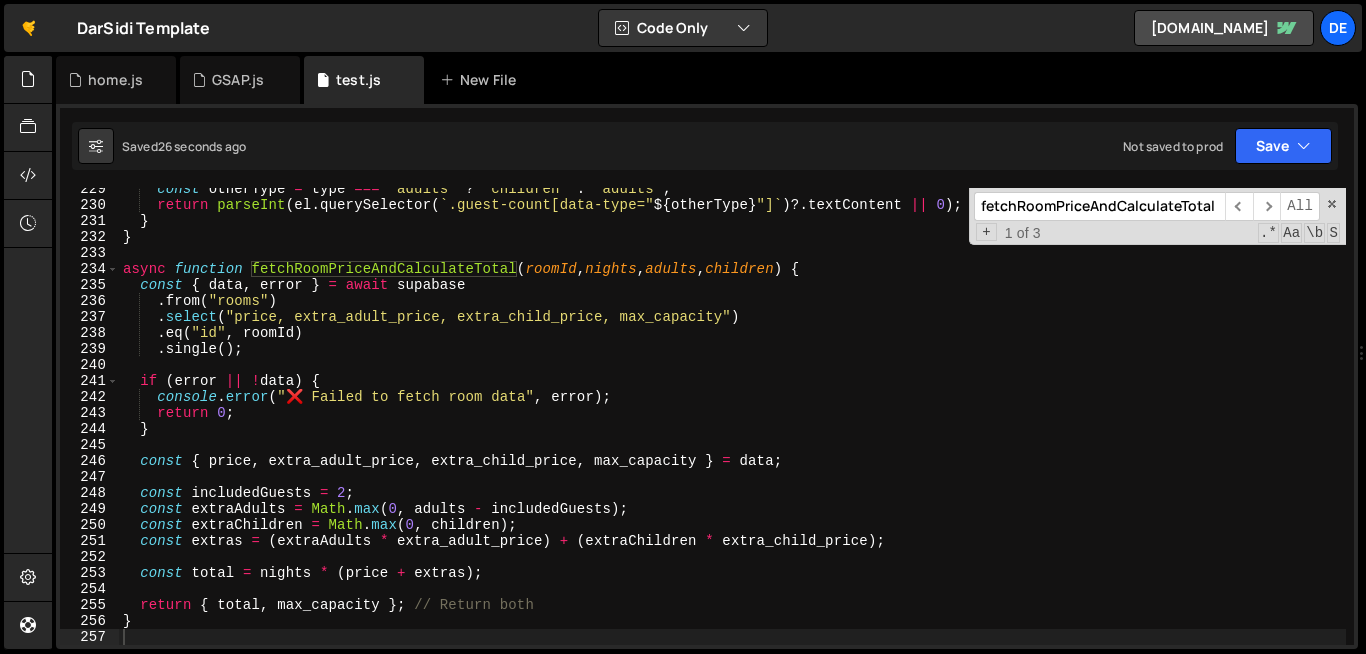 paste on "await fetchR" 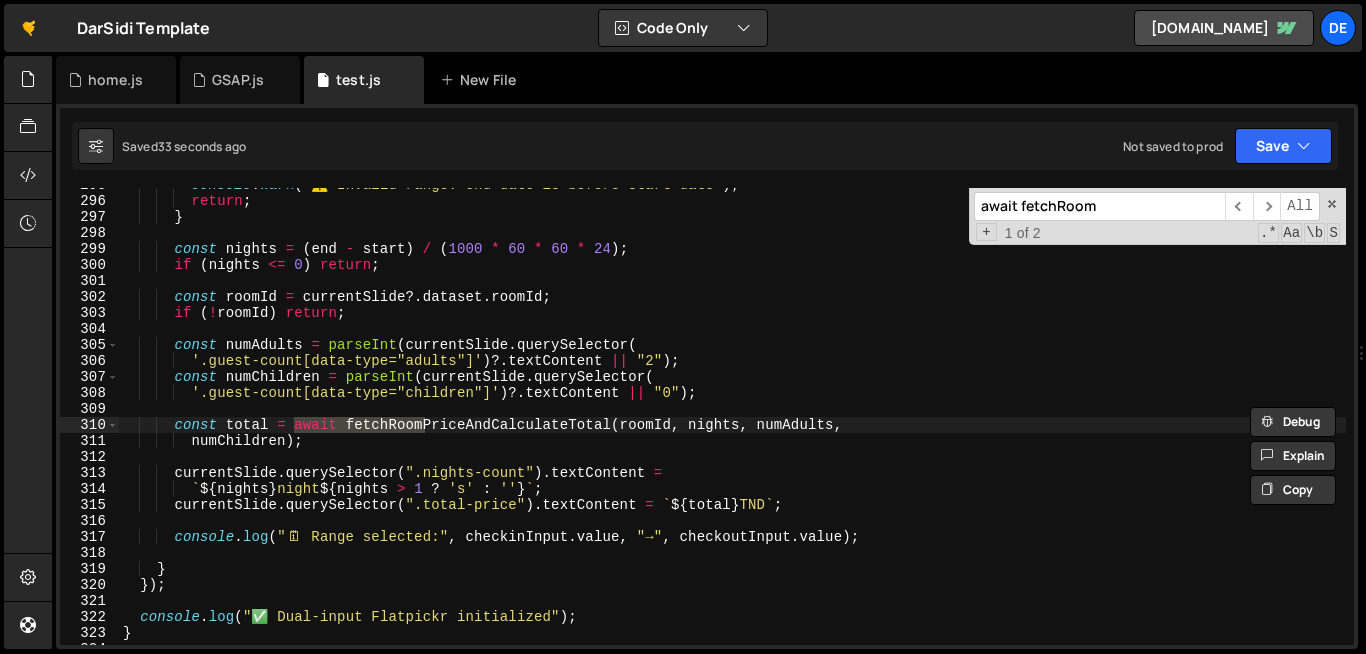 scroll, scrollTop: 4748, scrollLeft: 0, axis: vertical 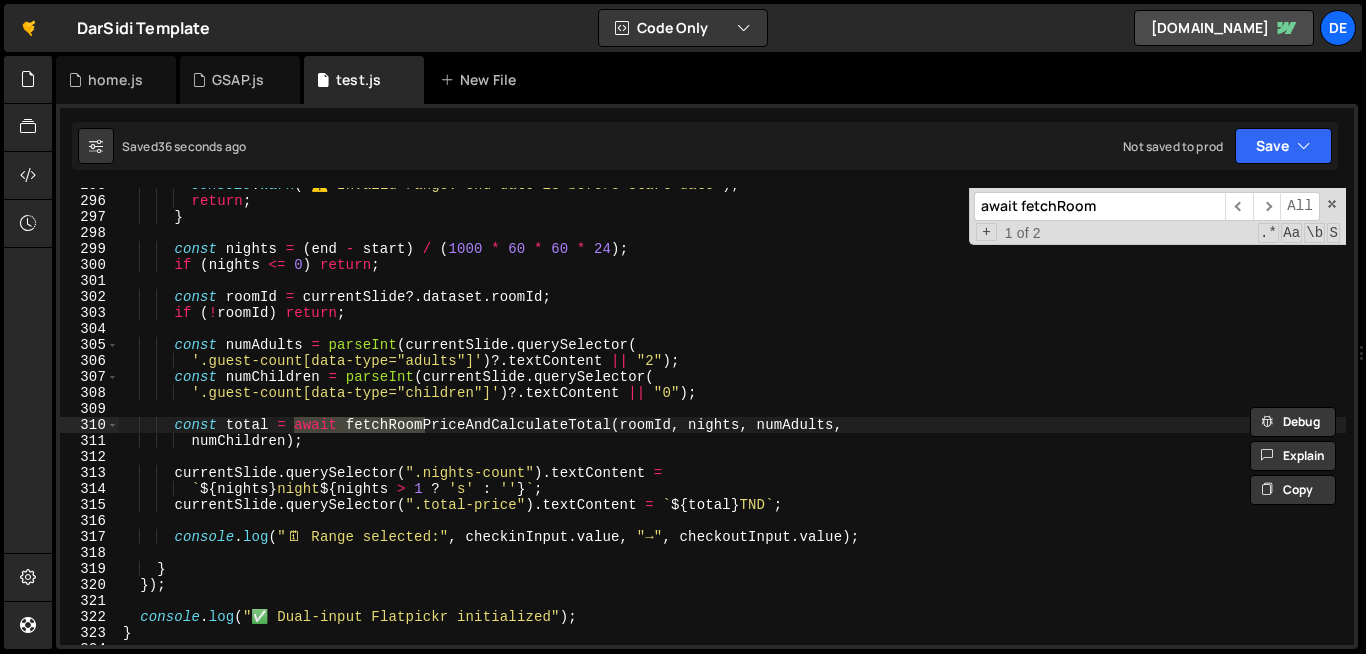 type on "await fetchRoom" 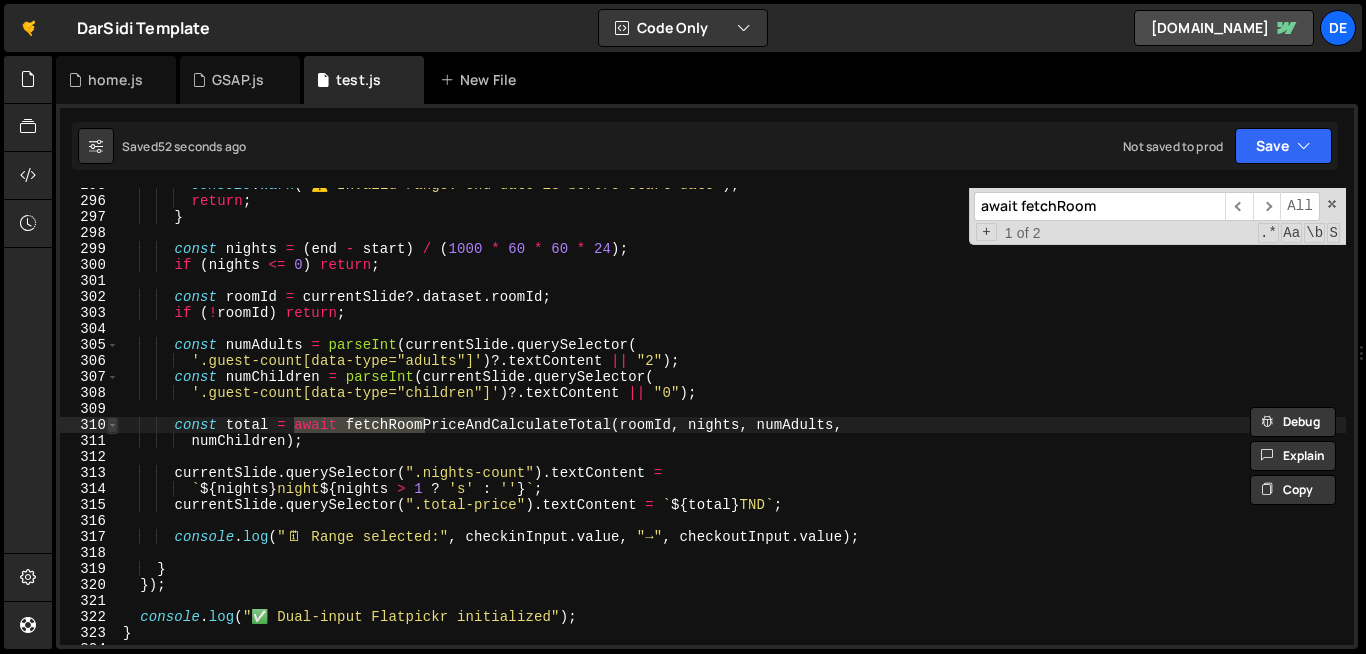 type on "const total = await fetchRoomPriceAndCalculateTotal(roomId, nights, numAdults," 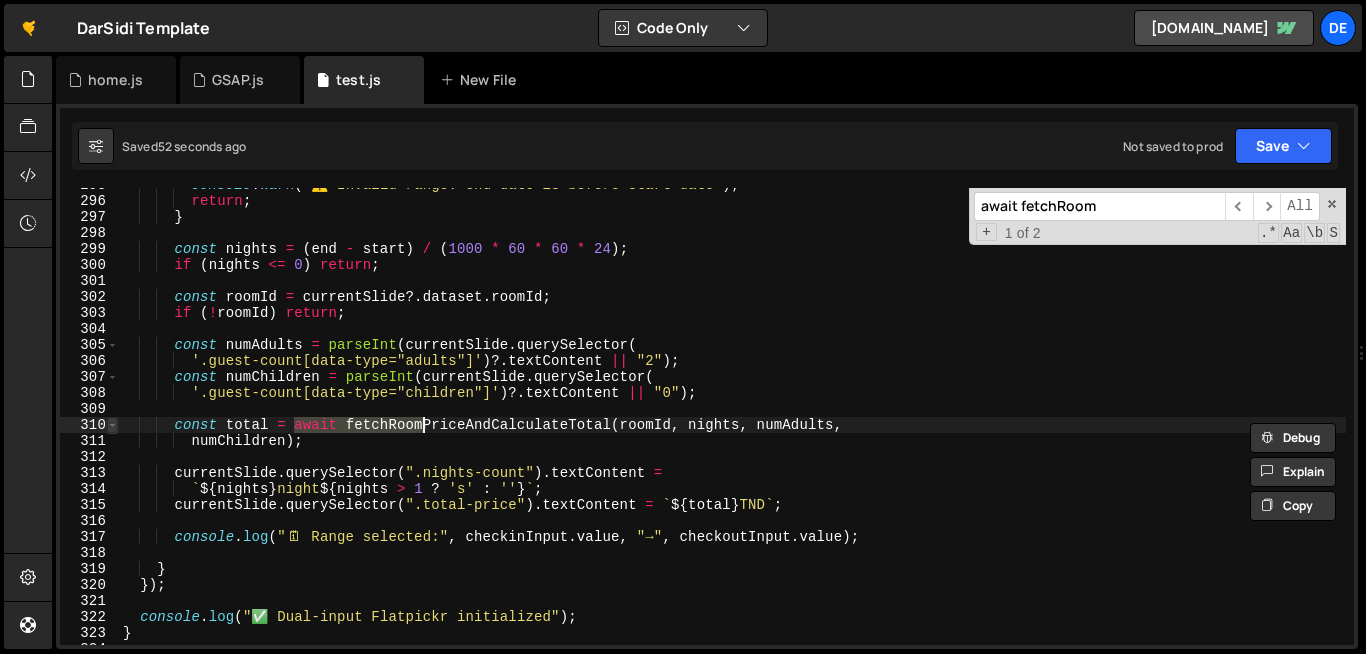 click at bounding box center (112, 425) 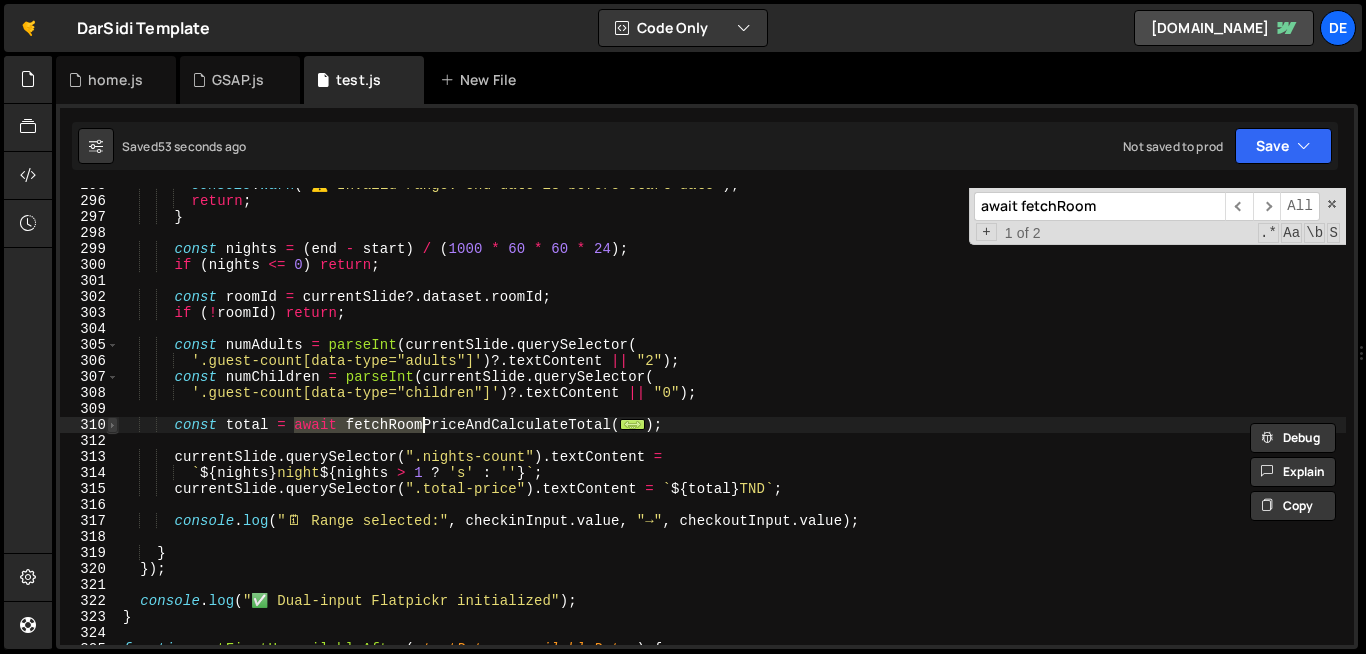 click at bounding box center [112, 425] 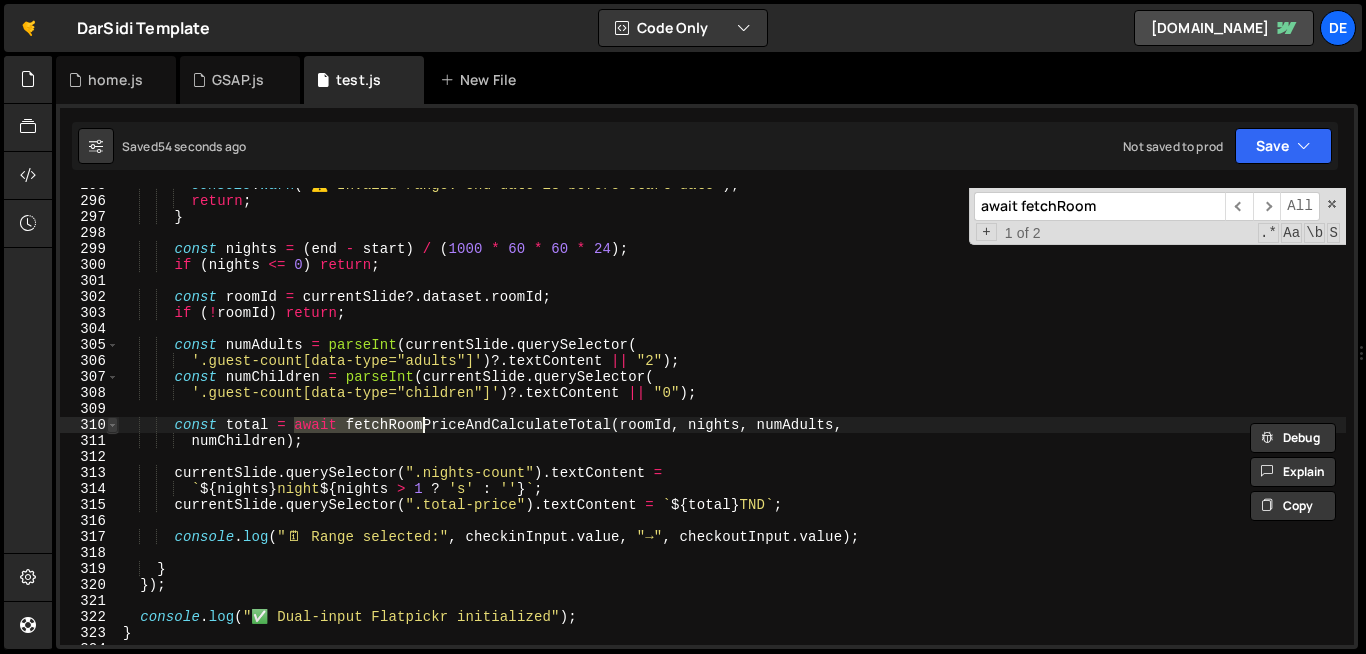 click at bounding box center (112, 425) 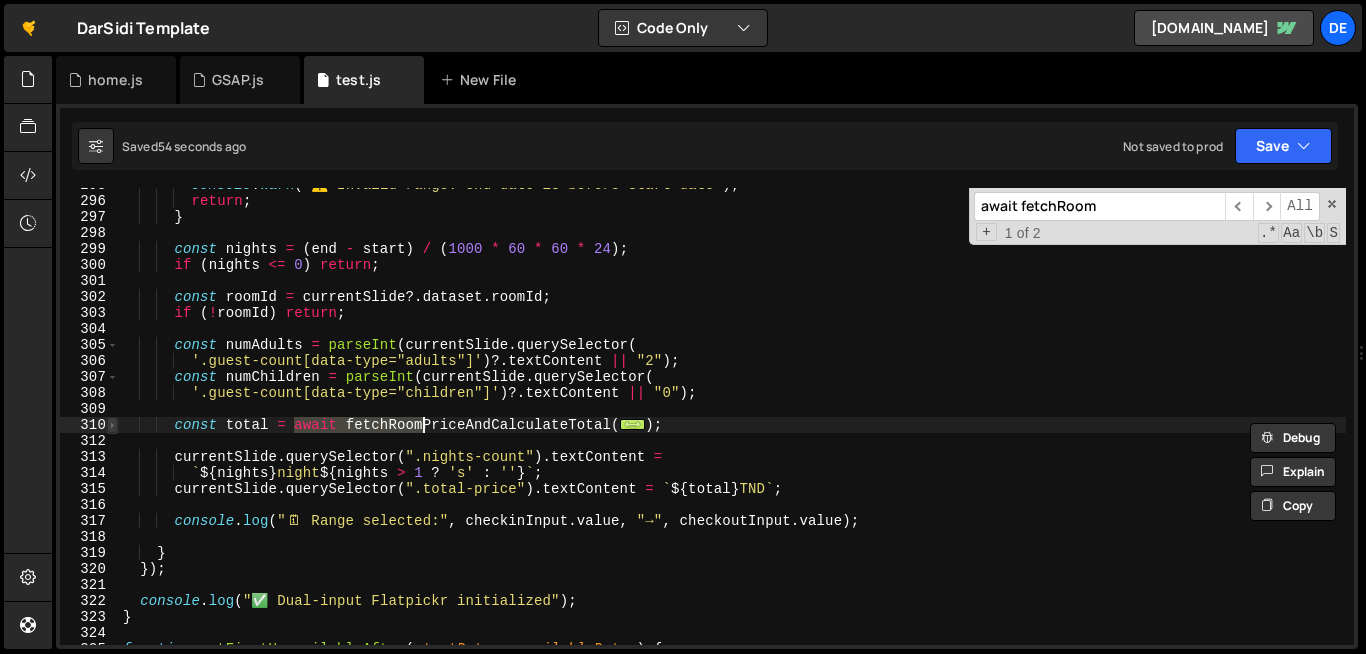 click at bounding box center [112, 425] 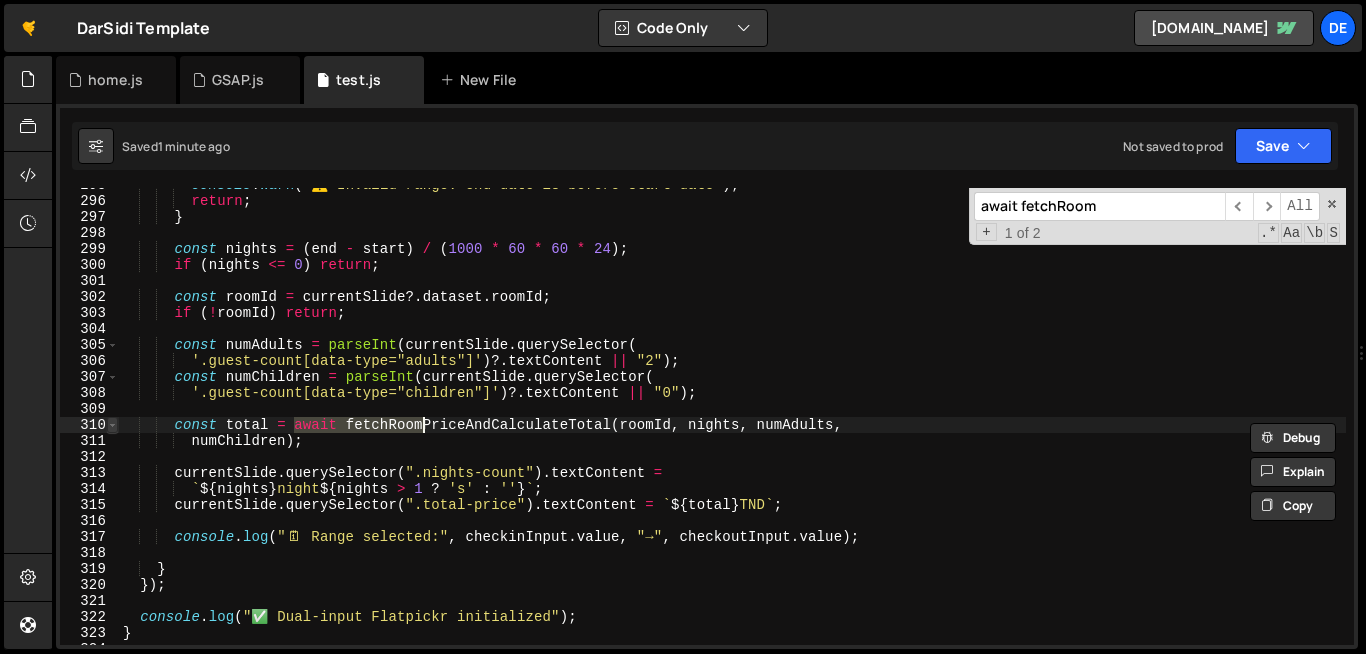 click at bounding box center (112, 425) 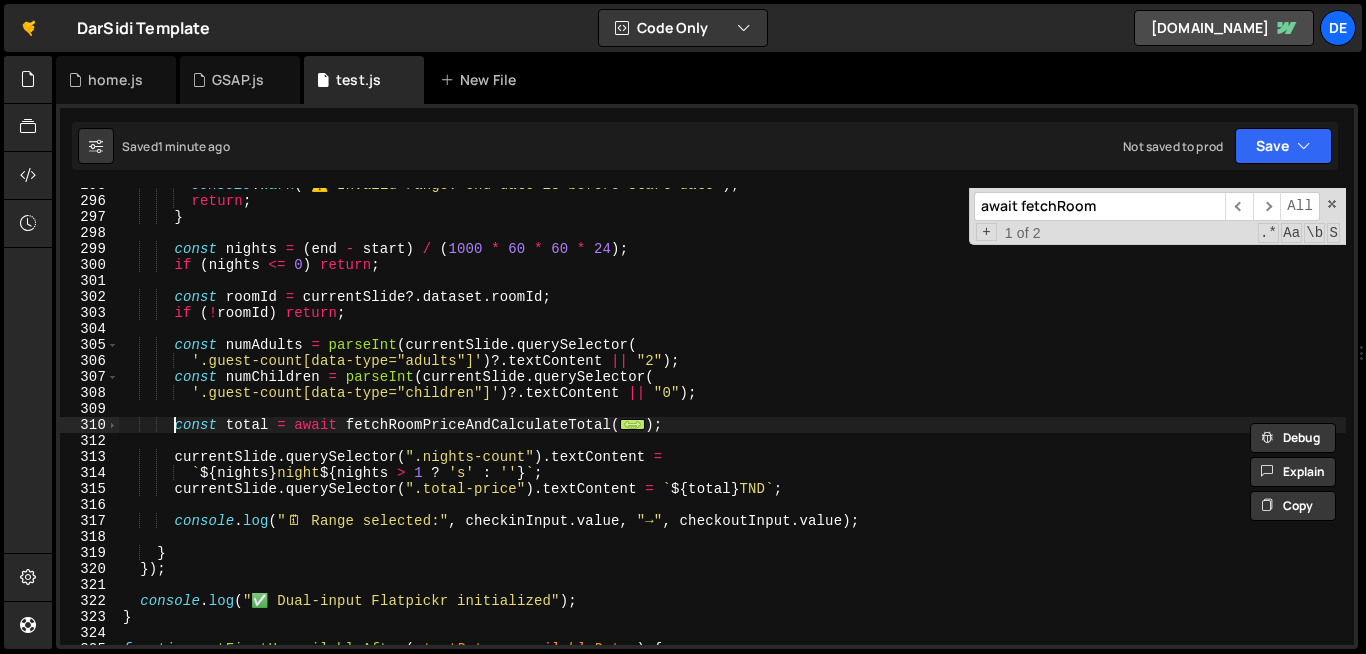 click on "console . warn ( "⚠️ Invalid range: end date is before start date" ) ;             return ;          }          const   nights   =   ( end   -   start )   /   ( 1000   *   60   *   60   *   24 ) ;          if   ( nights   <=   0 )   return ;          const   roomId   =   currentSlide ?. dataset . roomId ;          if   ( ! roomId )   return ;          const   numAdults   =   parseInt ( currentSlide . querySelector (             '.guest-count[data-type="adults"]' ) ?. textContent   ||   "2" ) ;          const   numChildren   =   parseInt ( currentSlide . querySelector (             '.guest-count[data-type="children"]' ) ?. textContent   ||   "0" ) ;          const   total   =   await   fetchRoomPriceAndCalculateTotal ( ... ) ;          currentSlide . querySelector ( ".nights-count" ) . textContent   =             ` ${ nights }  night ${ nights   >   1   ?   's'   :   '' } ` ;          currentSlide . querySelector ( ".total-price" ) . textContent   =   ` ${ total }  TND ` ;          console . (" at bounding box center [732, 421] 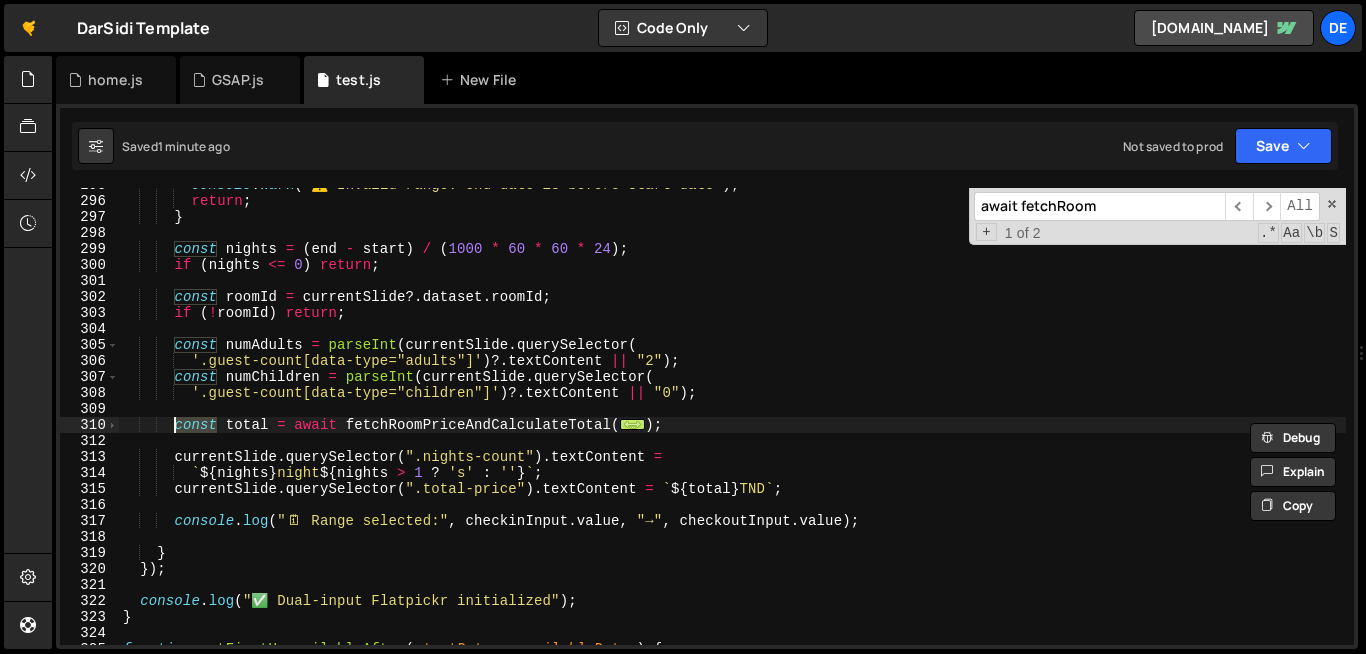 click on "console . warn ( "⚠️ Invalid range: end date is before start date" ) ;             return ;          }          const   nights   =   ( end   -   start )   /   ( 1000   *   60   *   60   *   24 ) ;          if   ( nights   <=   0 )   return ;          const   roomId   =   currentSlide ?. dataset . roomId ;          if   ( ! roomId )   return ;          const   numAdults   =   parseInt ( currentSlide . querySelector (             '.guest-count[data-type="adults"]' ) ?. textContent   ||   "2" ) ;          const   numChildren   =   parseInt ( currentSlide . querySelector (             '.guest-count[data-type="children"]' ) ?. textContent   ||   "0" ) ;          const   total   =   await   fetchRoomPriceAndCalculateTotal ( ... ) ;          currentSlide . querySelector ( ".nights-count" ) . textContent   =             ` ${ nights }  night ${ nights   >   1   ?   's'   :   '' } ` ;          currentSlide . querySelector ( ".total-price" ) . textContent   =   ` ${ total }  TND ` ;          console . (" at bounding box center (732, 421) 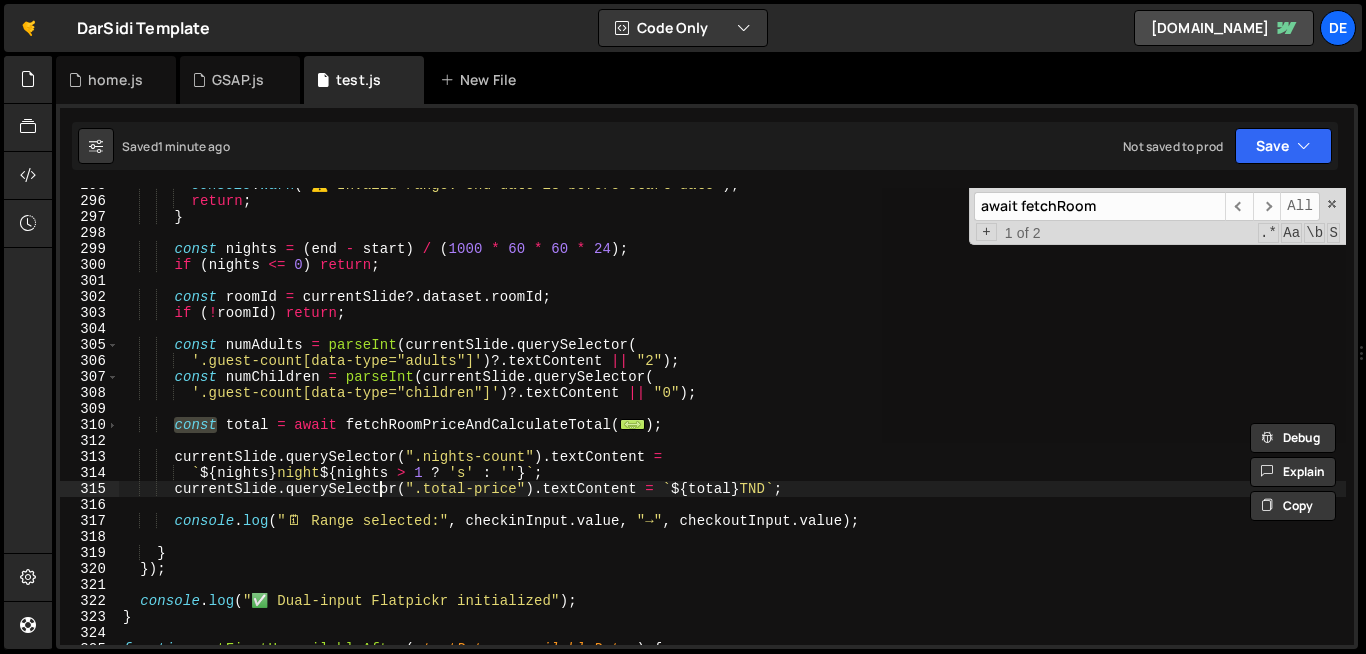 type on "currentSlide.querySelector(".nights-count").textContent =" 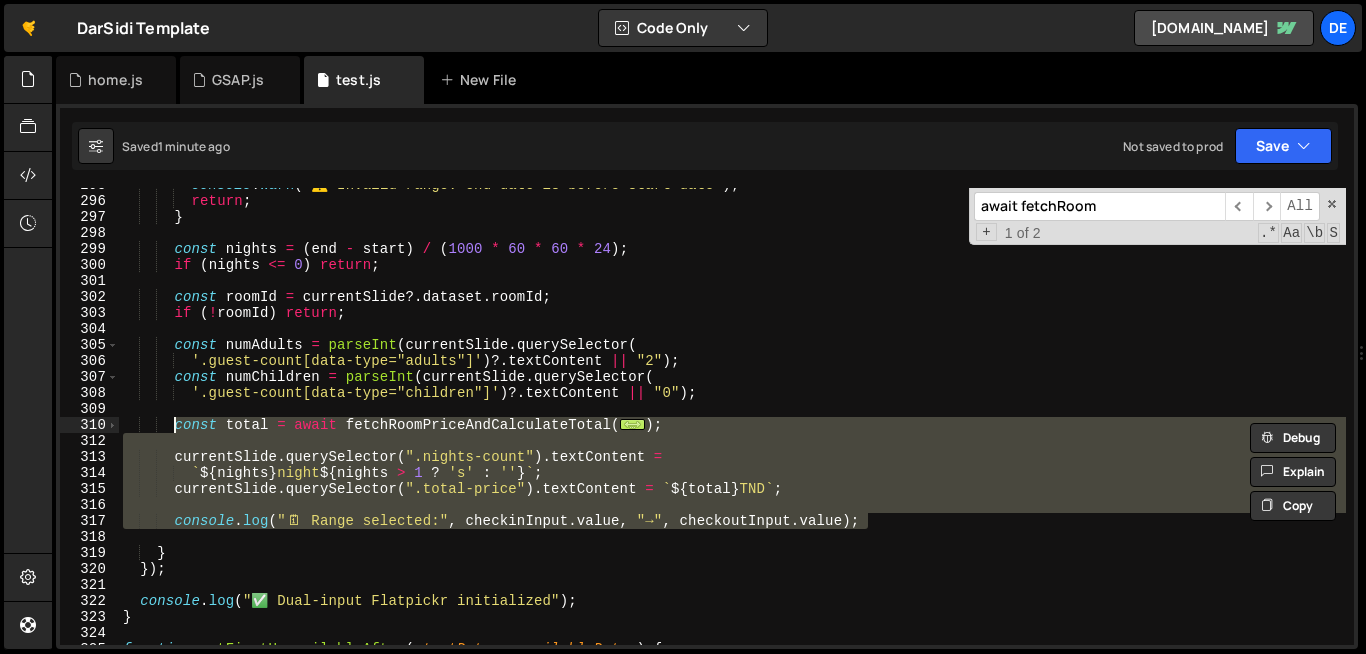 drag, startPoint x: 866, startPoint y: 521, endPoint x: 175, endPoint y: 426, distance: 697.4998 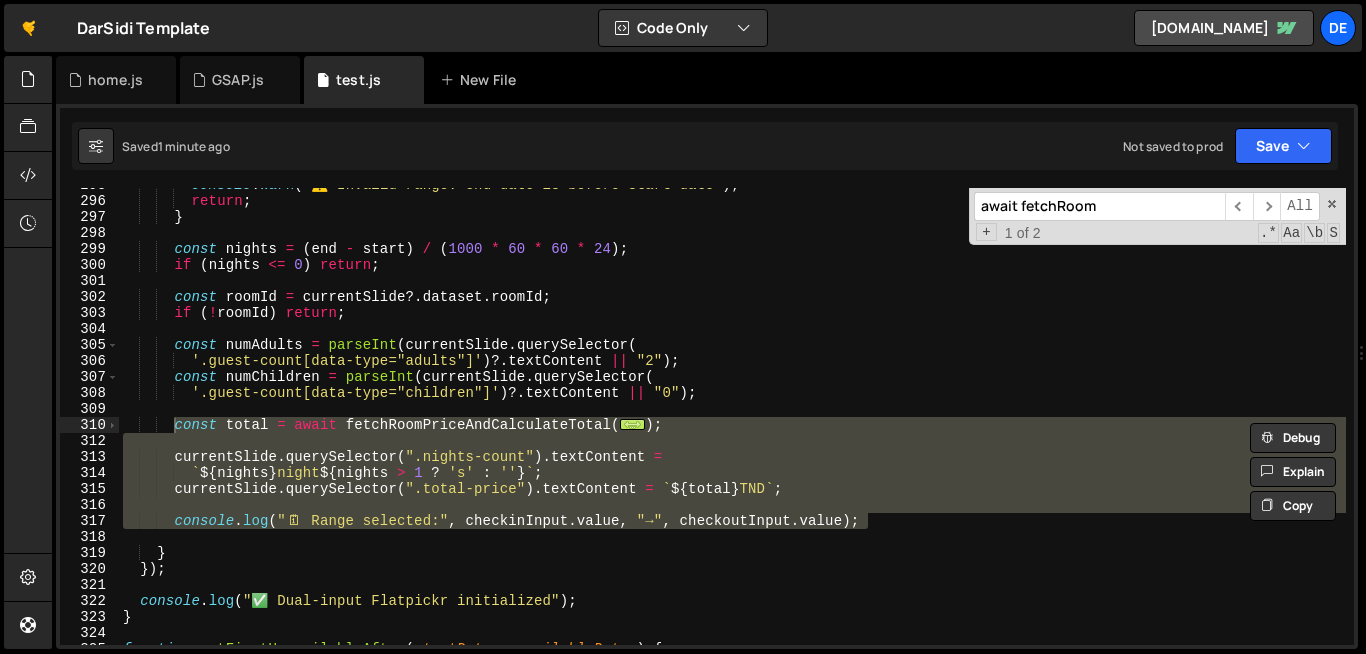 click on "await fetchRoom" at bounding box center (1099, 206) 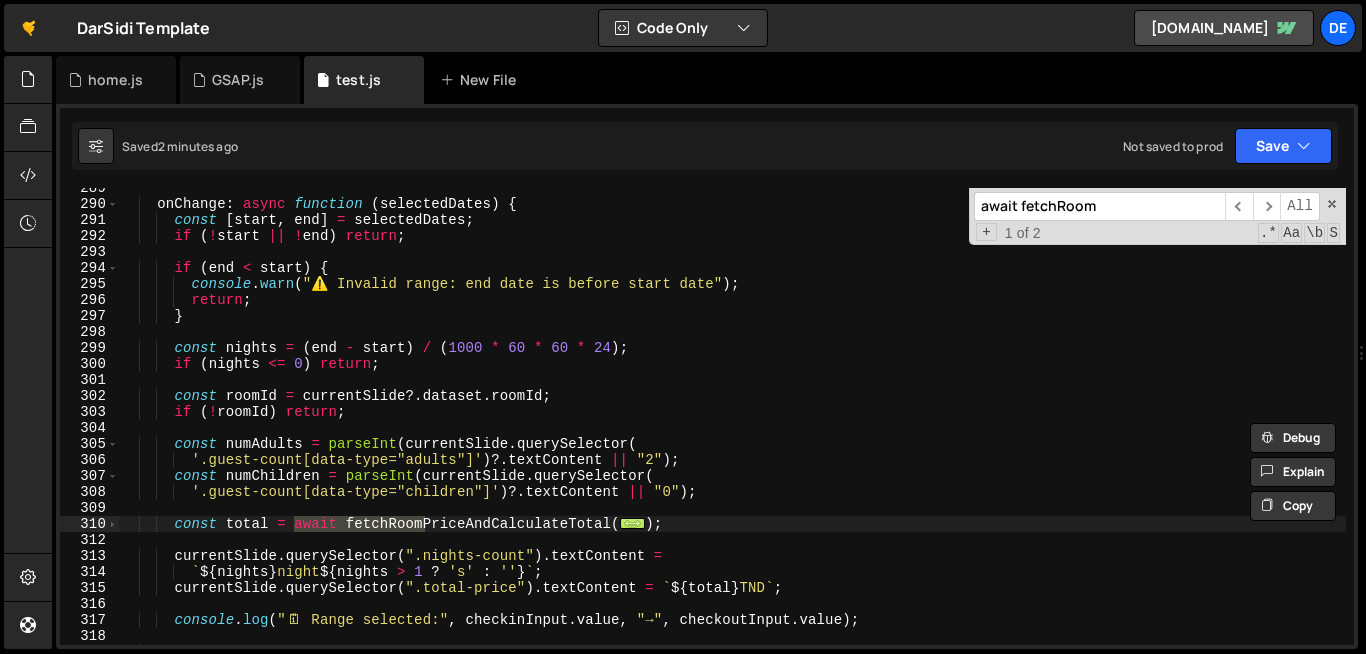 scroll, scrollTop: 5596, scrollLeft: 0, axis: vertical 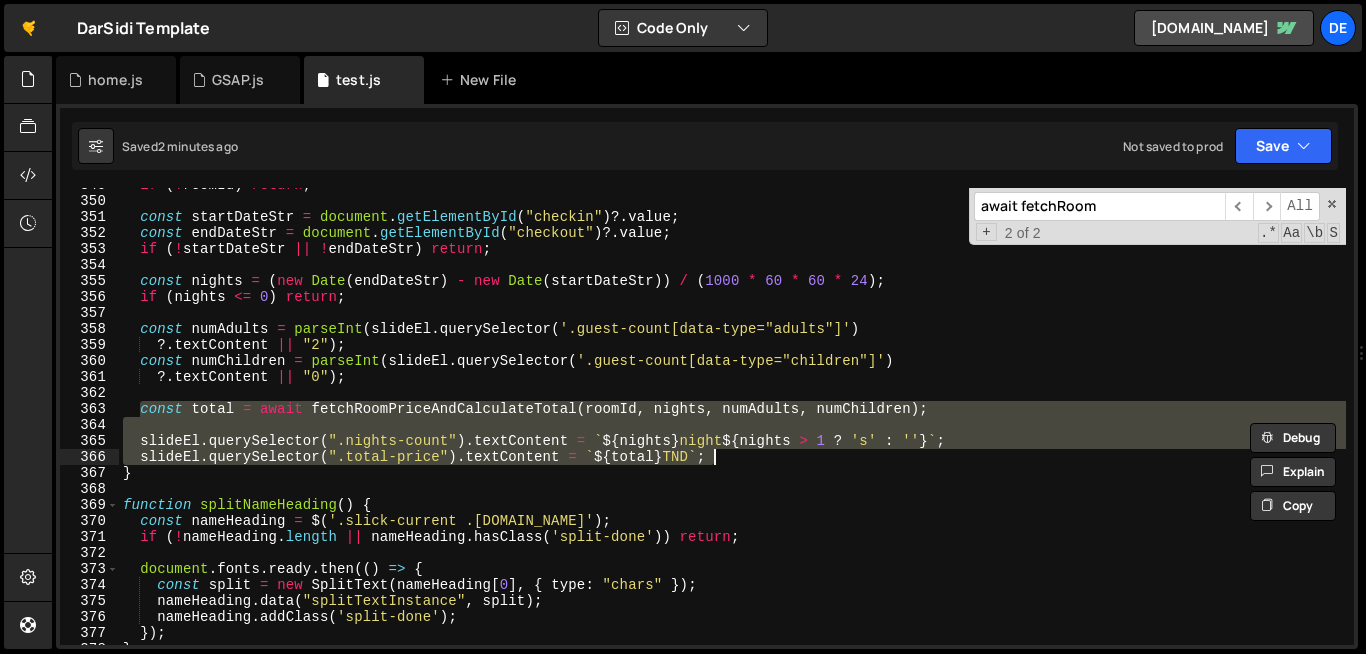 drag, startPoint x: 140, startPoint y: 410, endPoint x: 725, endPoint y: 460, distance: 587.1329 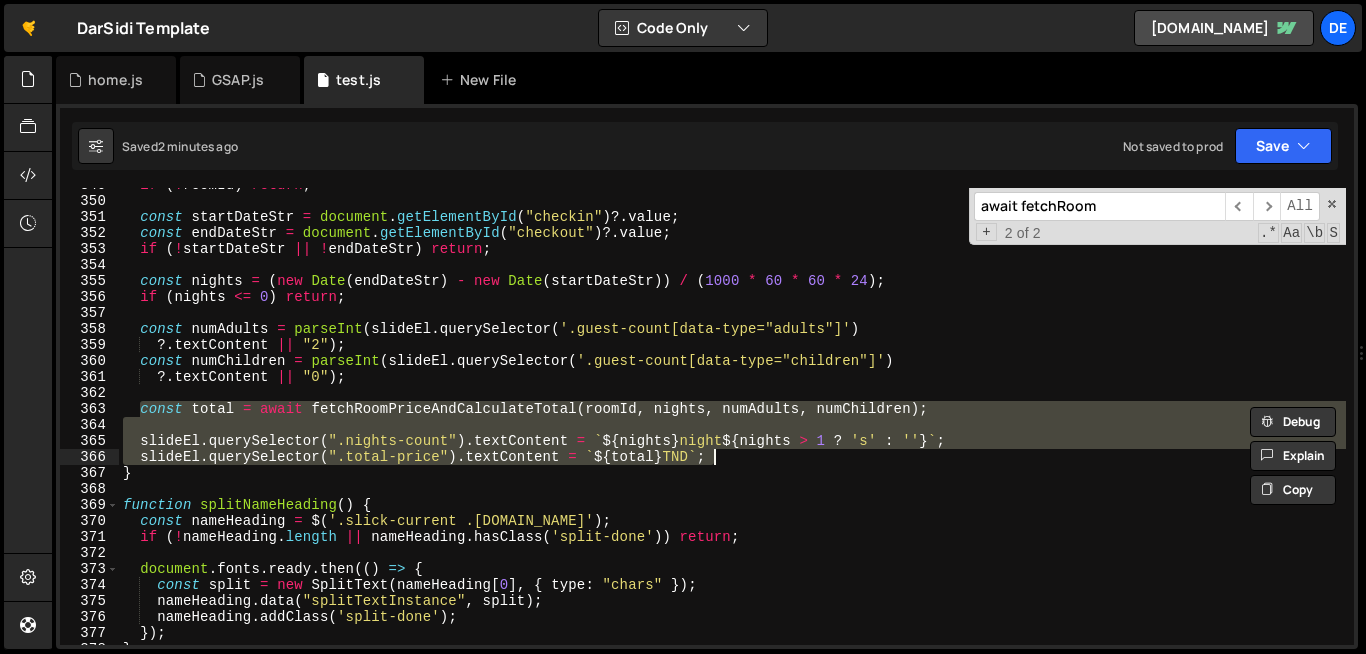 paste 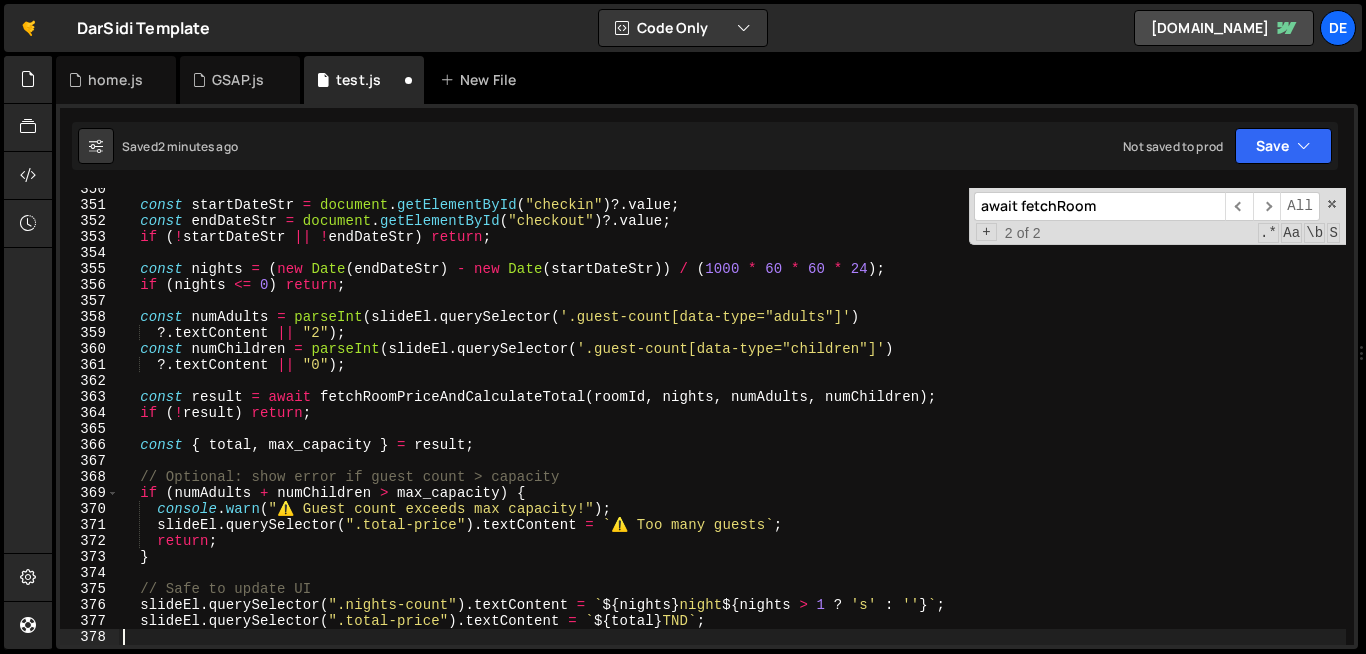 scroll, scrollTop: 5623, scrollLeft: 0, axis: vertical 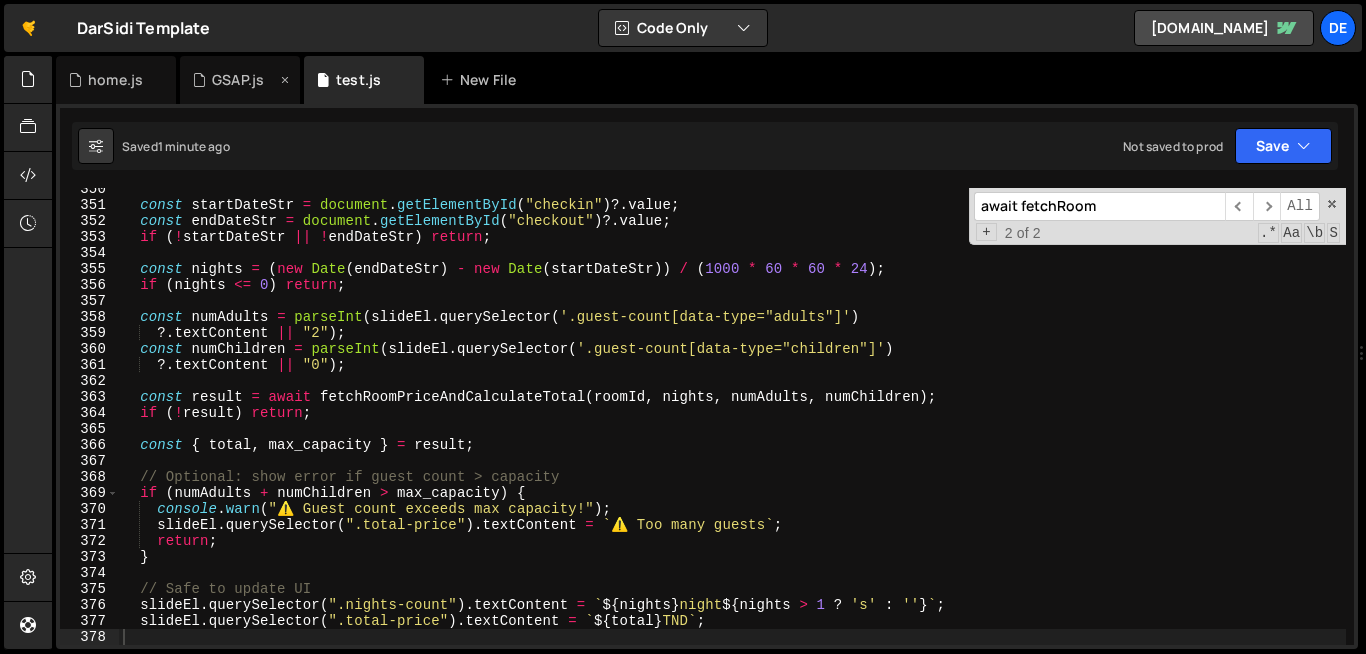 click on "GSAP.js" at bounding box center [240, 80] 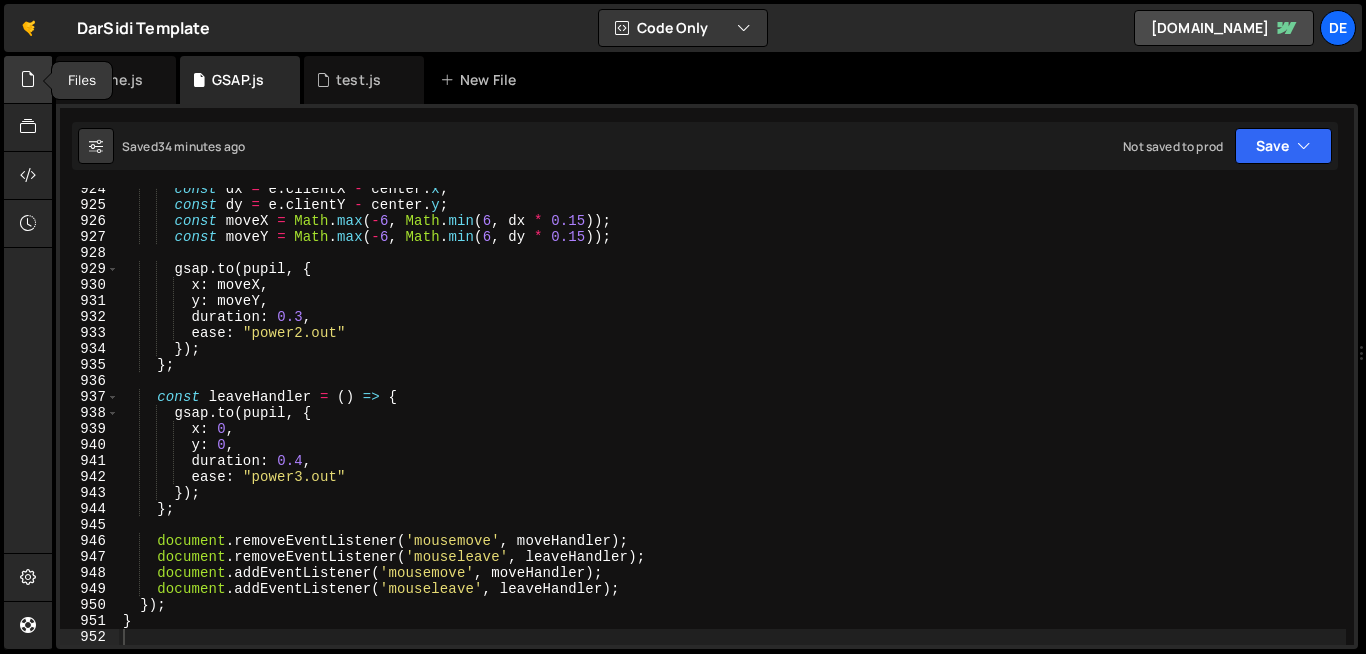 click at bounding box center [28, 79] 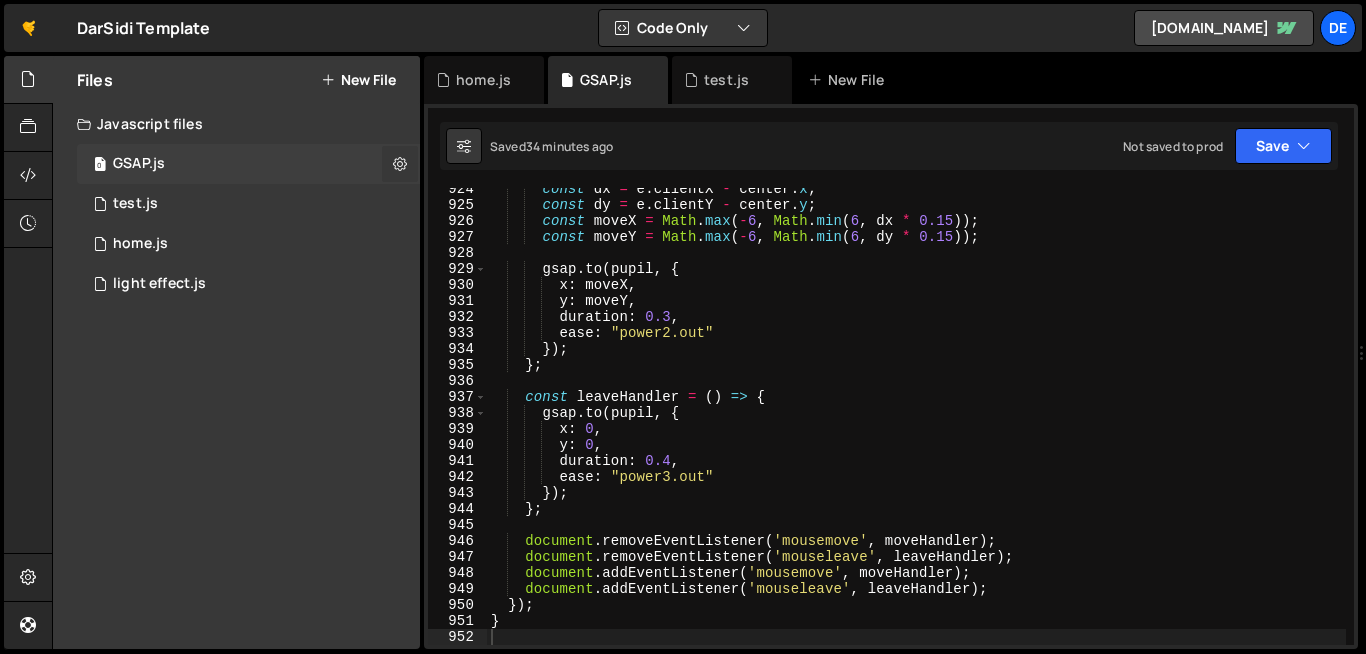 click at bounding box center [400, 163] 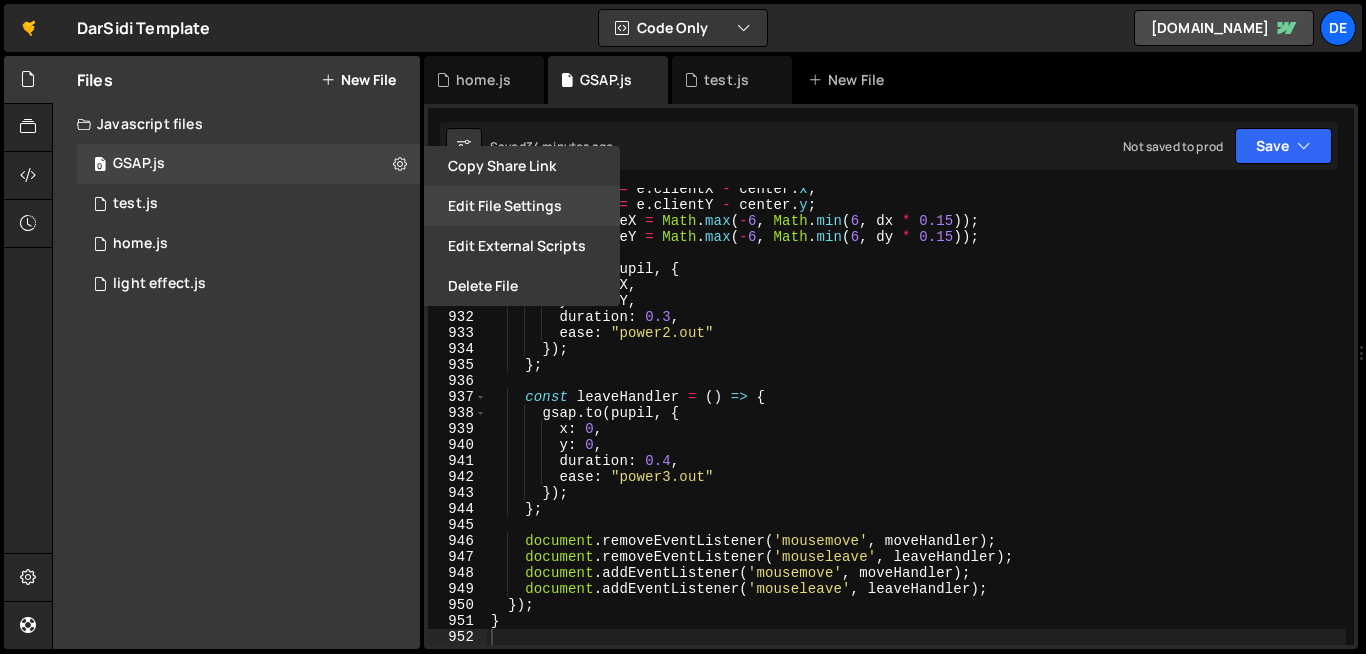 click on "Edit File Settings" at bounding box center (522, 206) 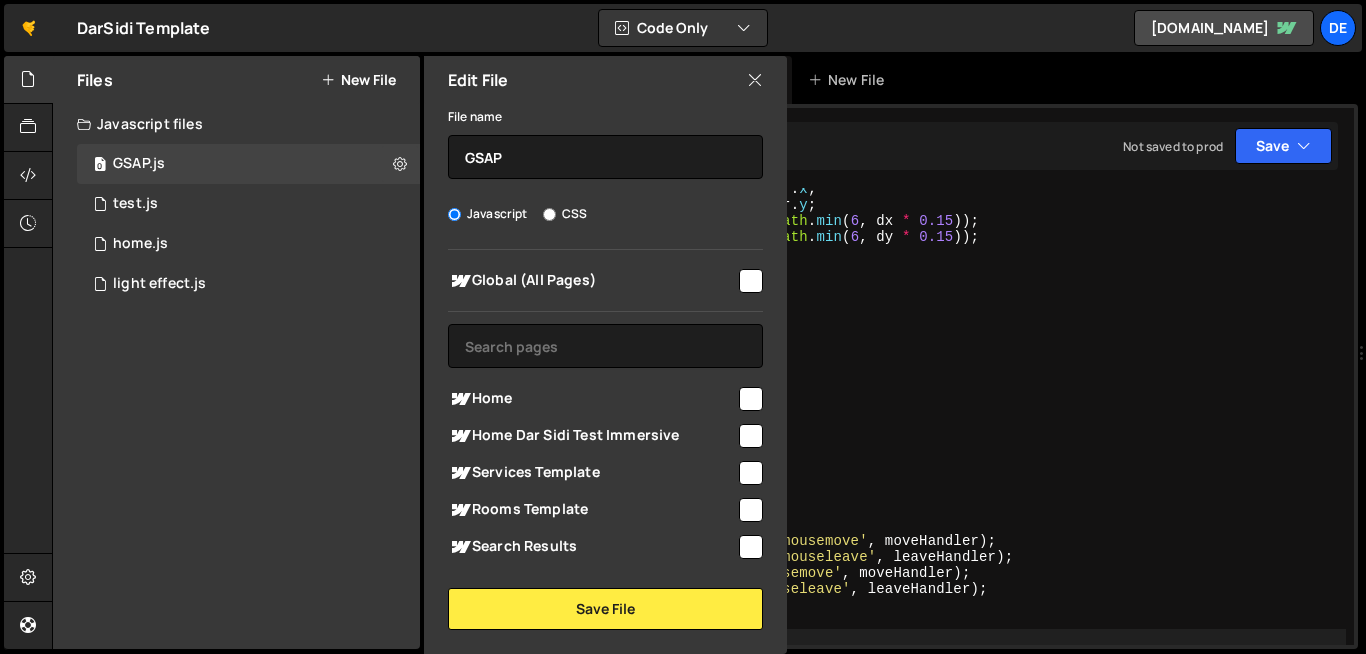 click at bounding box center [751, 399] 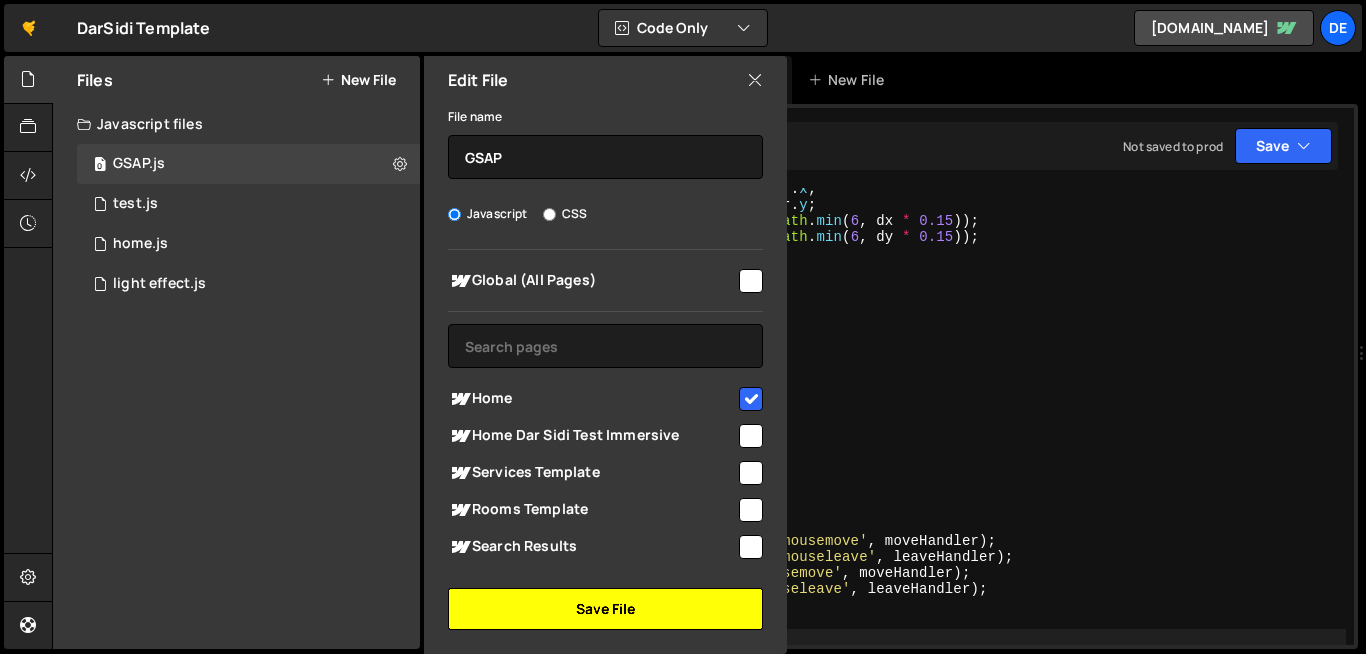 click on "Save File" at bounding box center [605, 609] 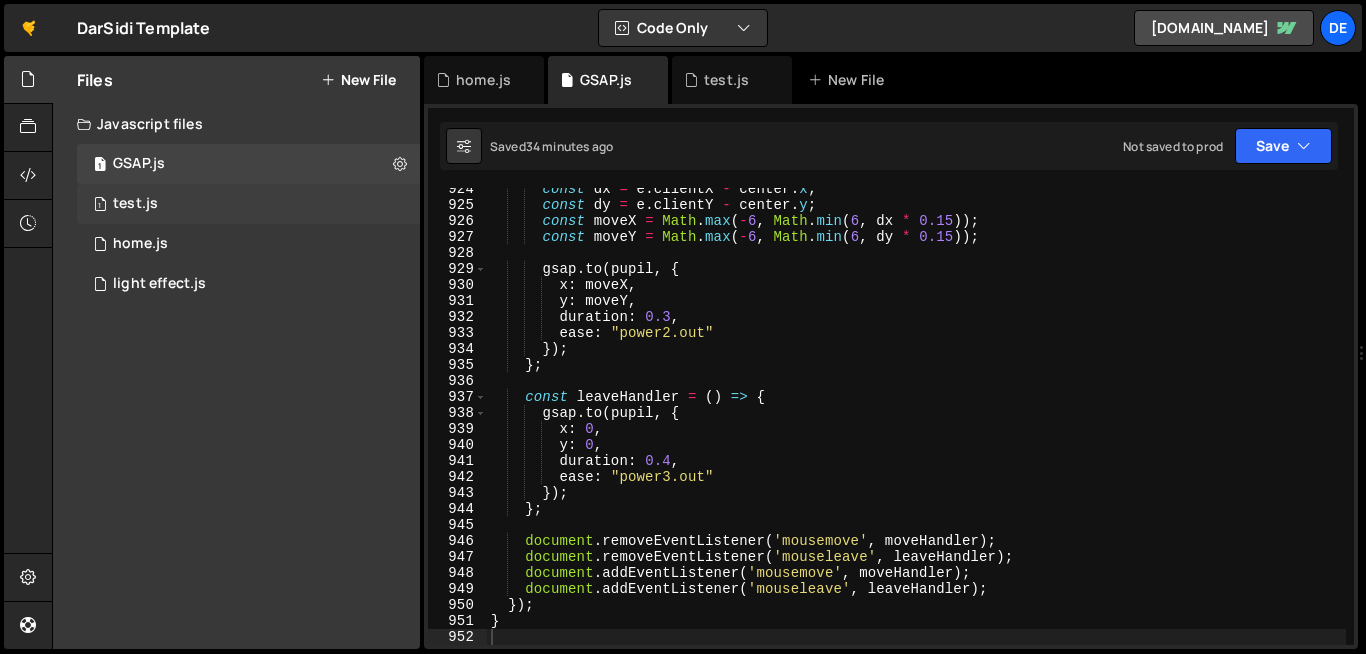 click on "1
test.js
0" at bounding box center [248, 204] 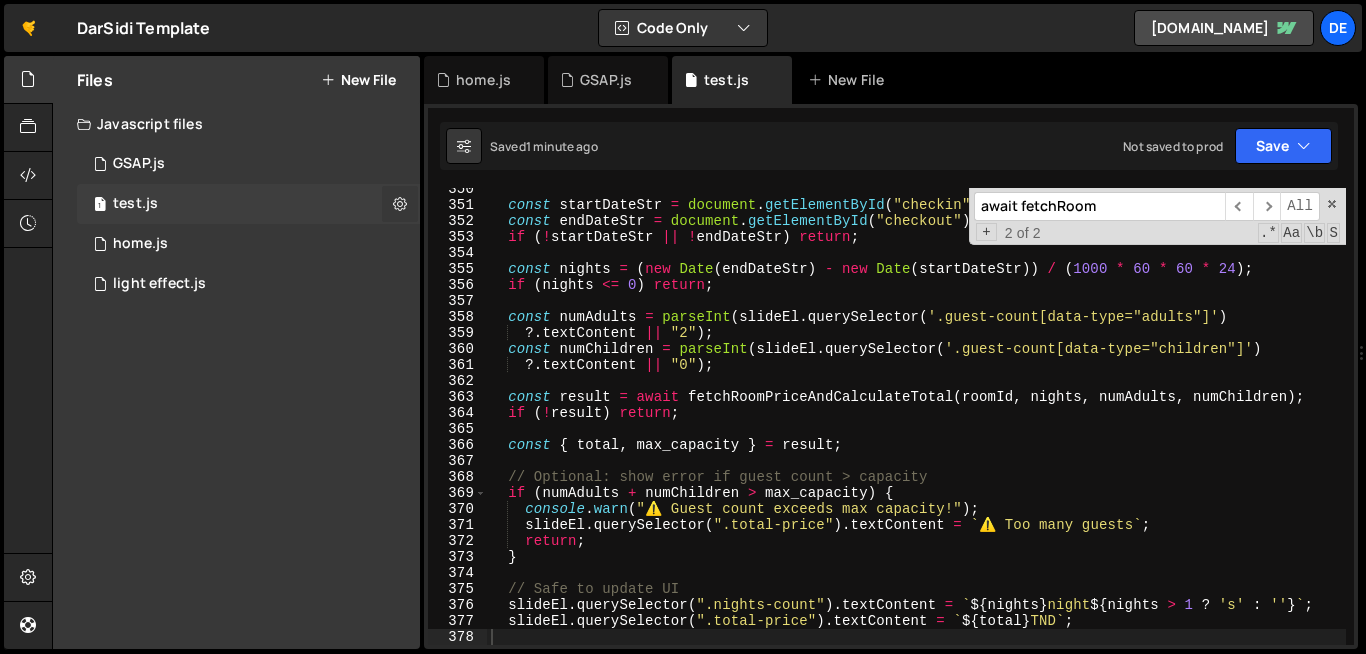 click at bounding box center [400, 204] 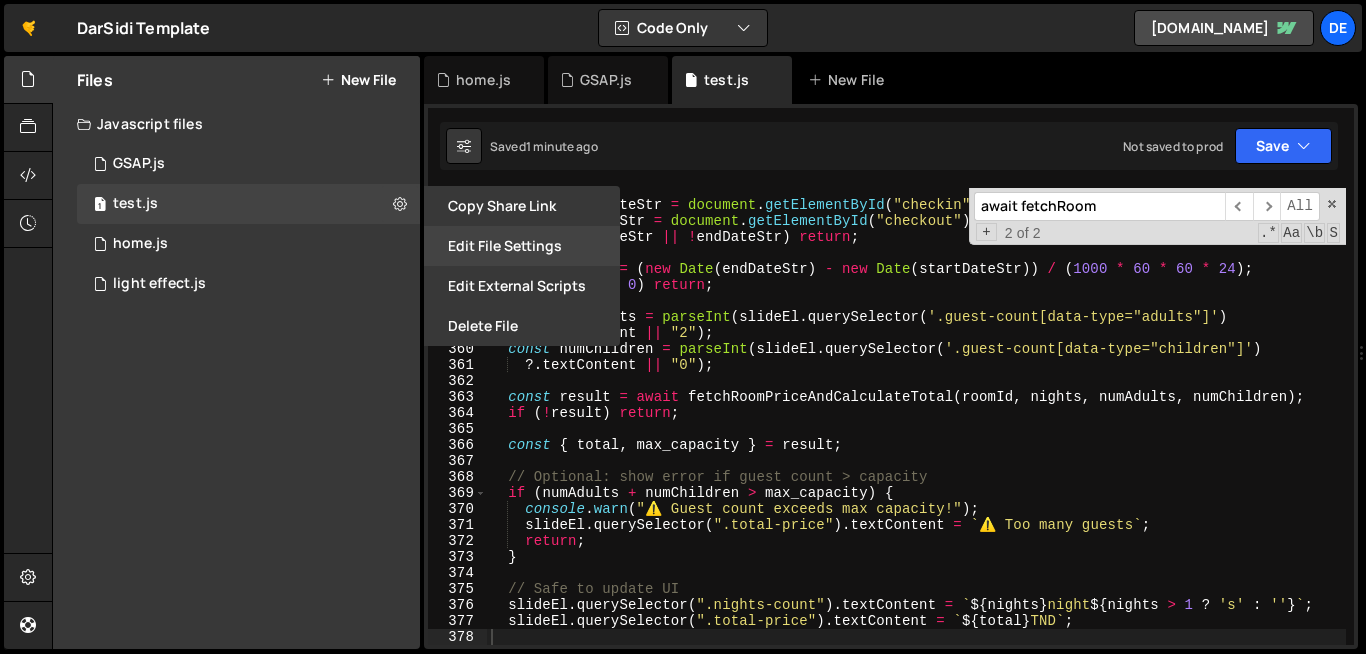 click on "Edit File Settings" at bounding box center (522, 246) 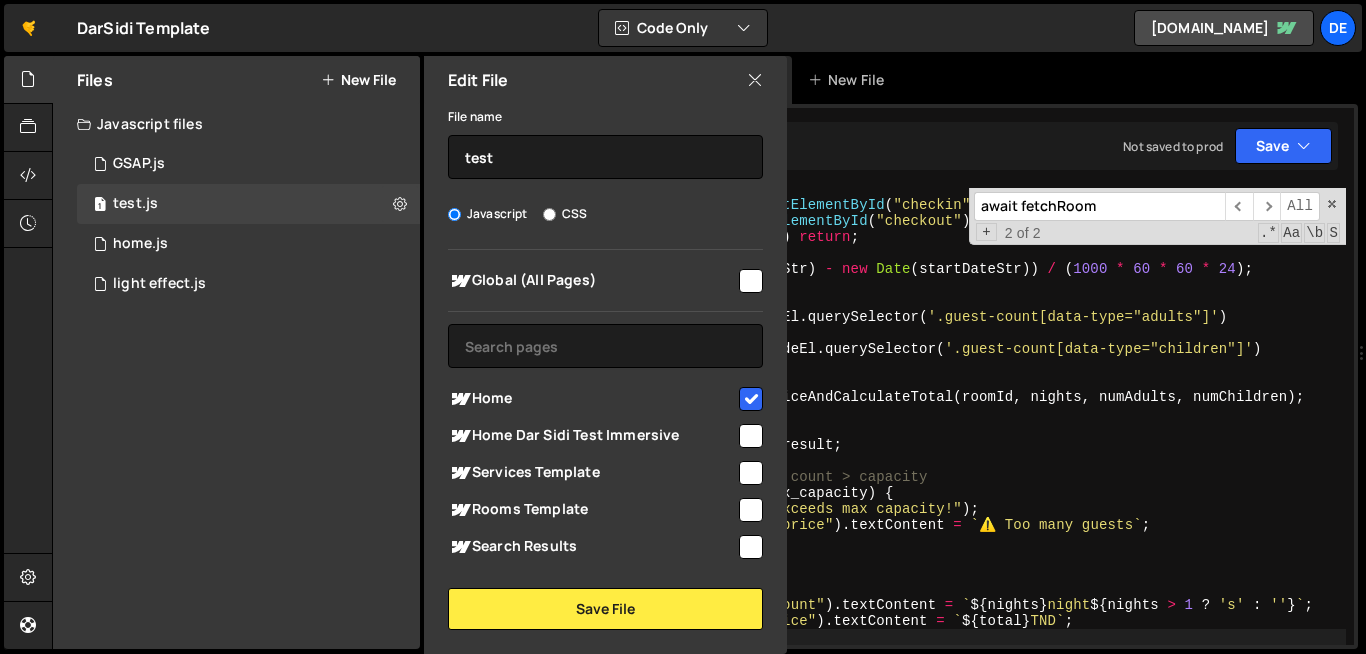 click at bounding box center (751, 399) 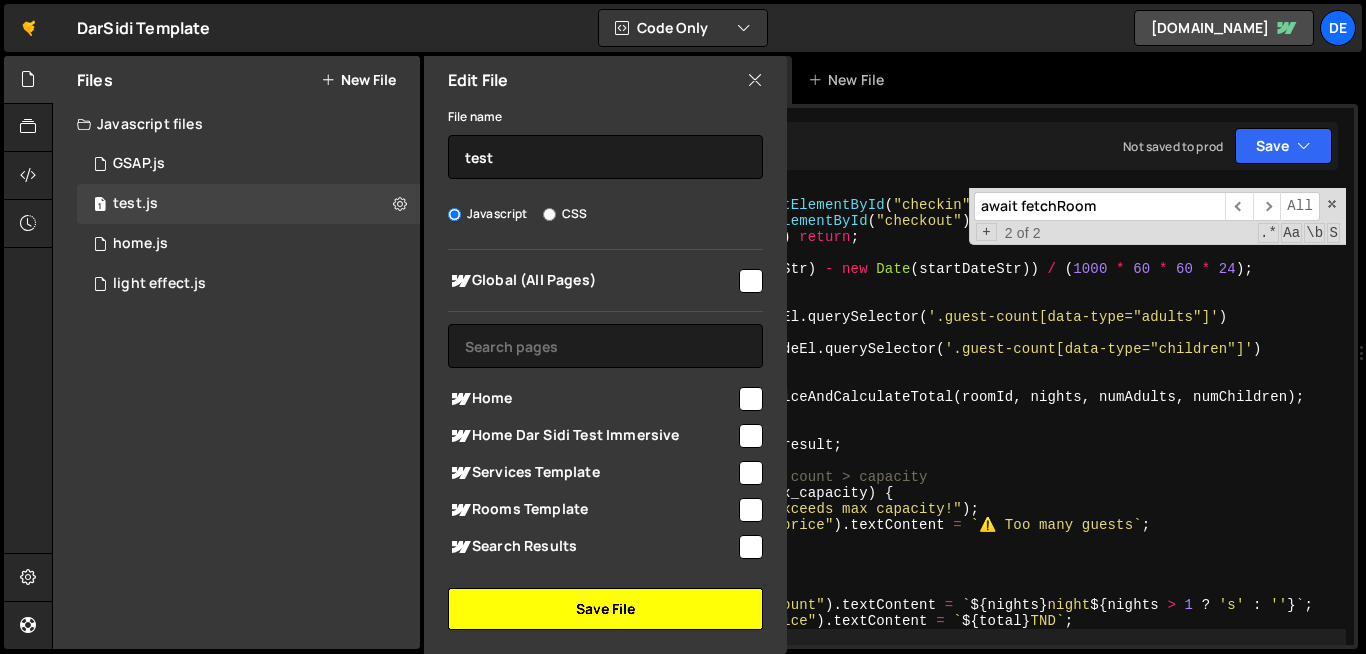 click on "Save File" at bounding box center [605, 609] 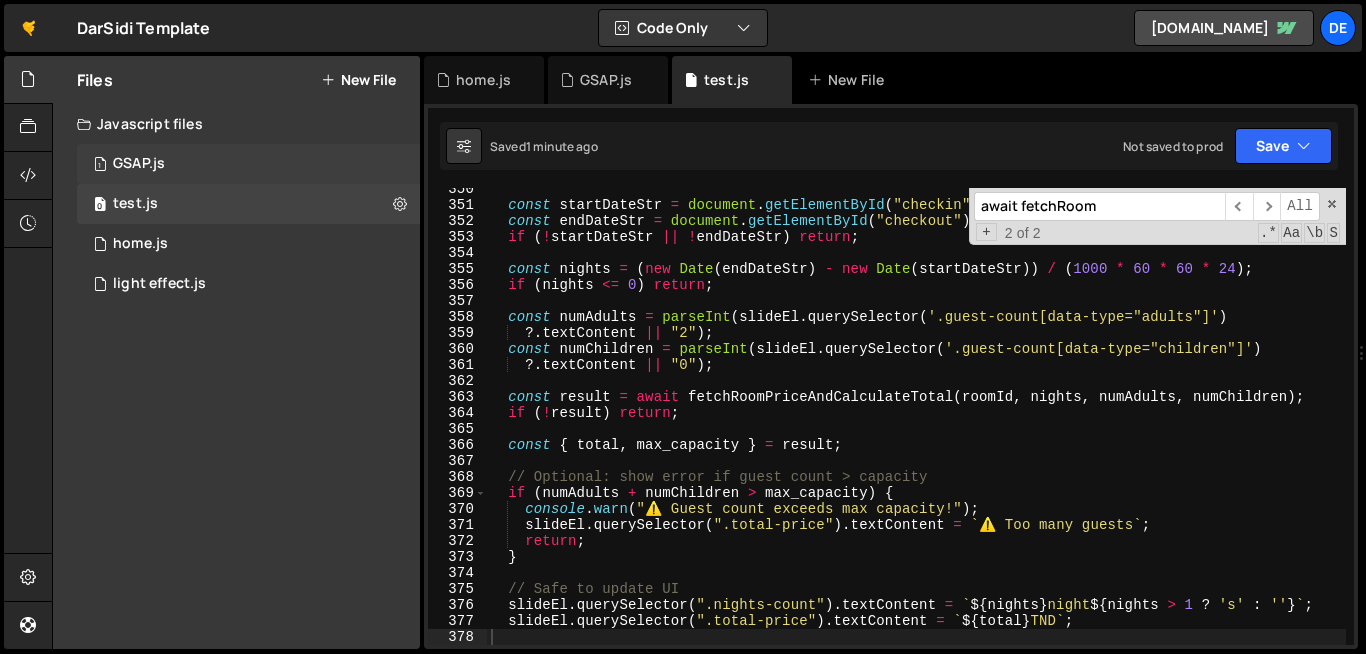 click on "GSAP.js" at bounding box center [139, 164] 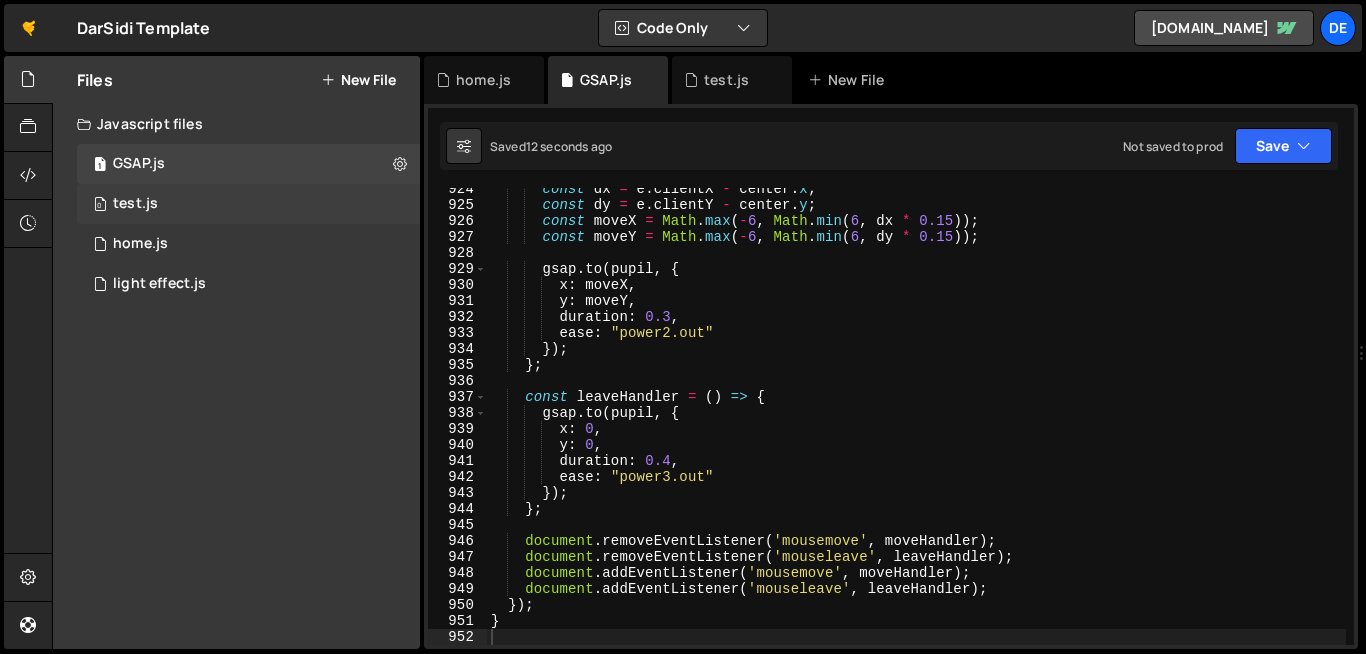 click on "0
test.js
0" at bounding box center (248, 204) 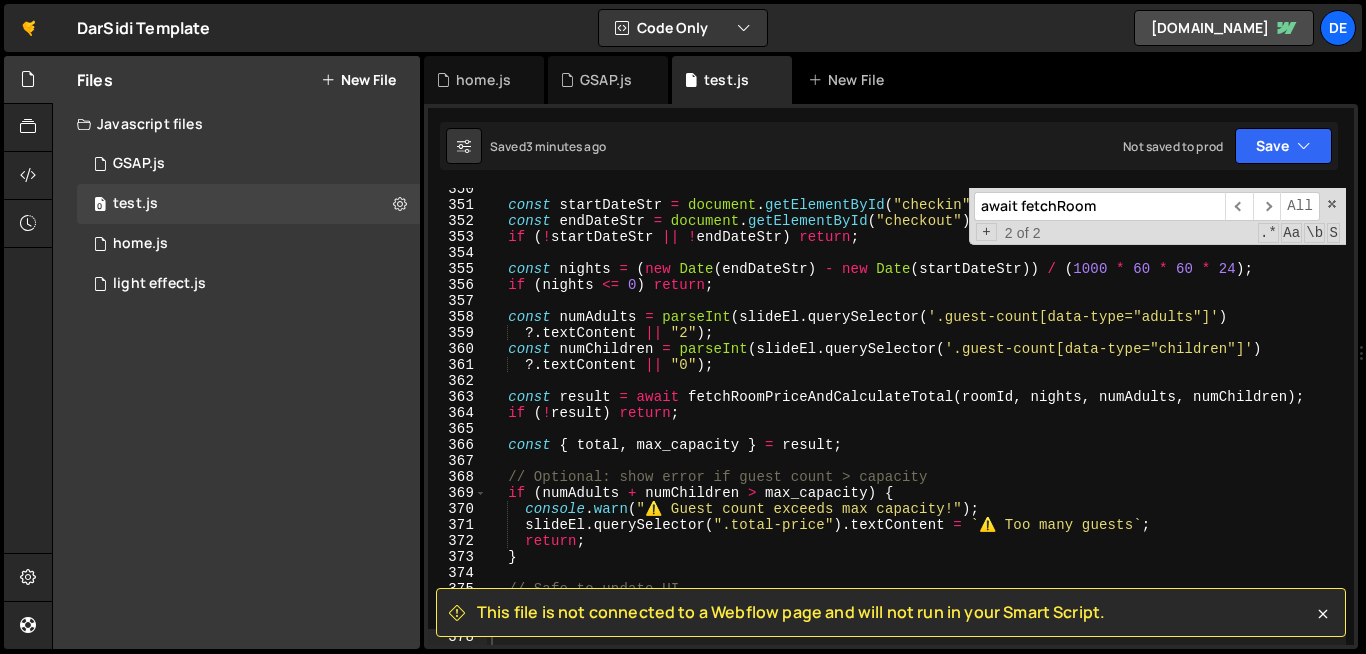 type on "?.textContent || "0");" 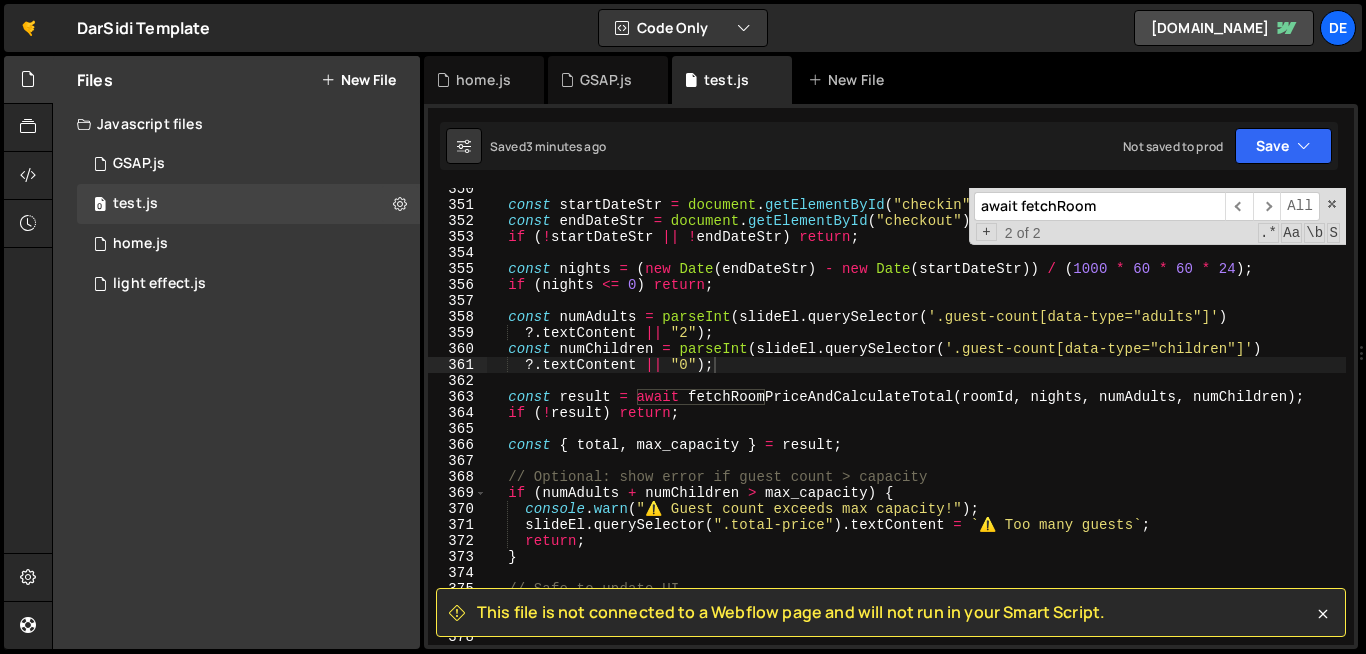 click on "await fetchRoom" at bounding box center [1099, 206] 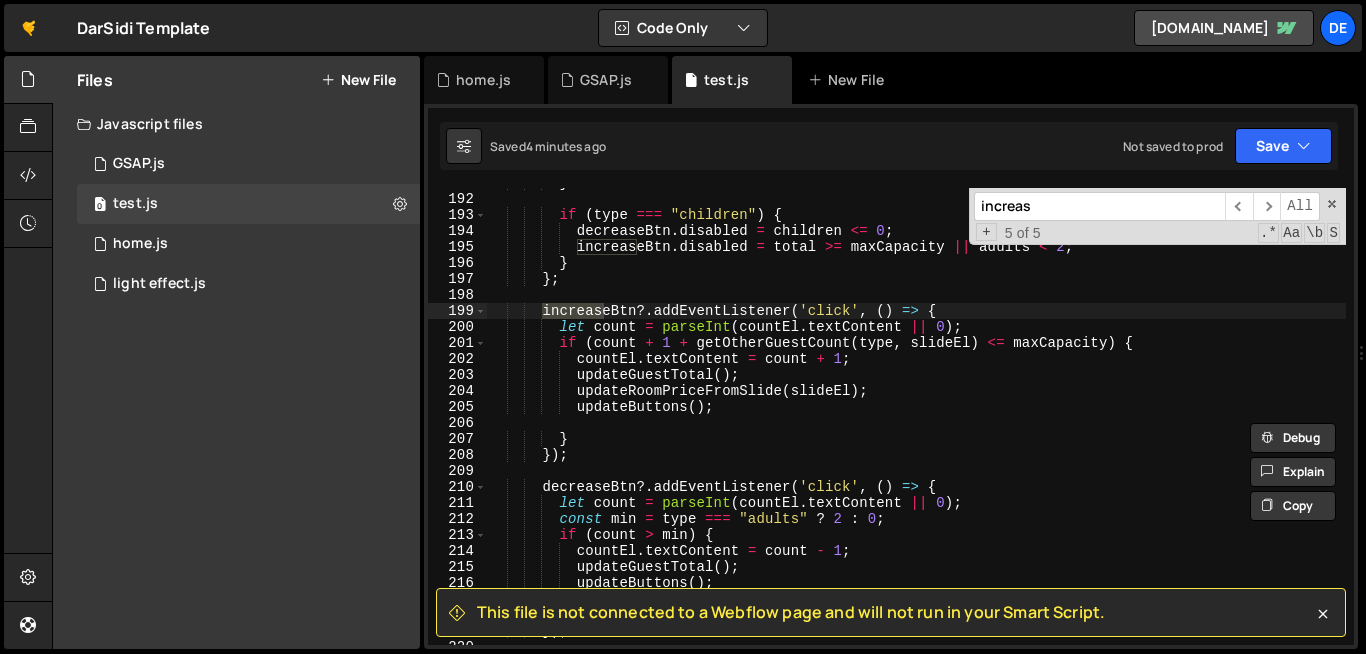 scroll, scrollTop: 3085, scrollLeft: 0, axis: vertical 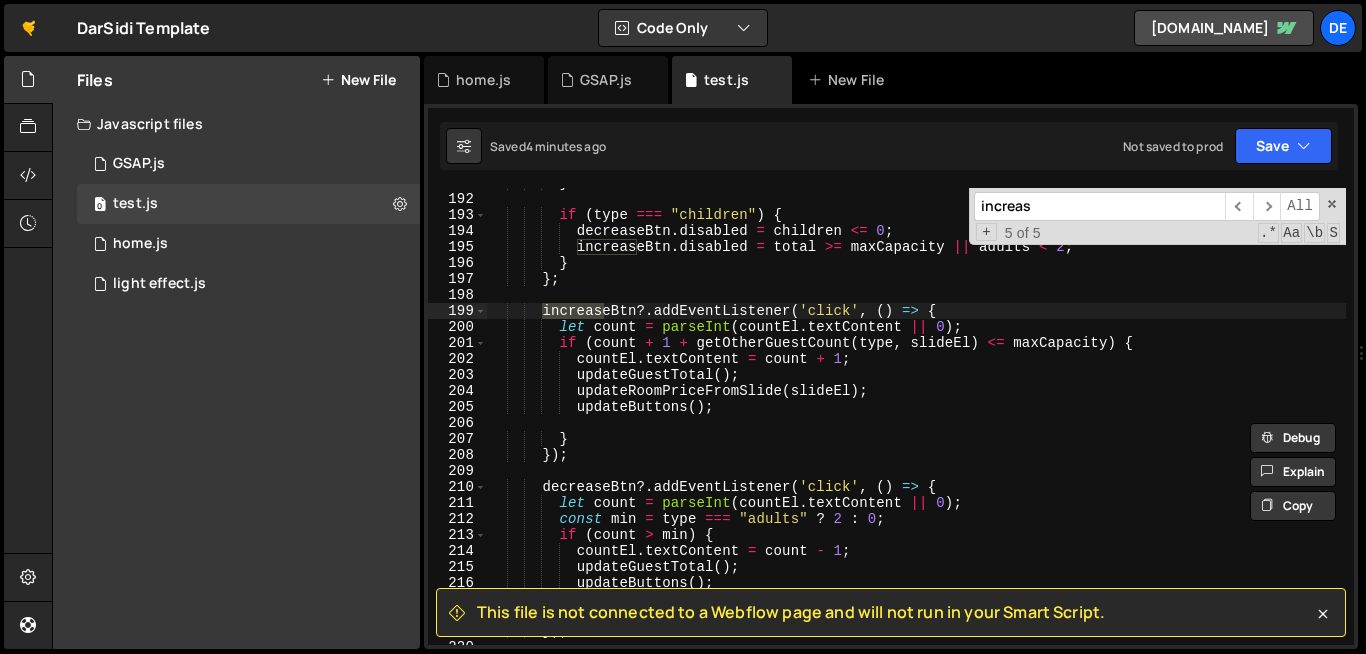type on "increas" 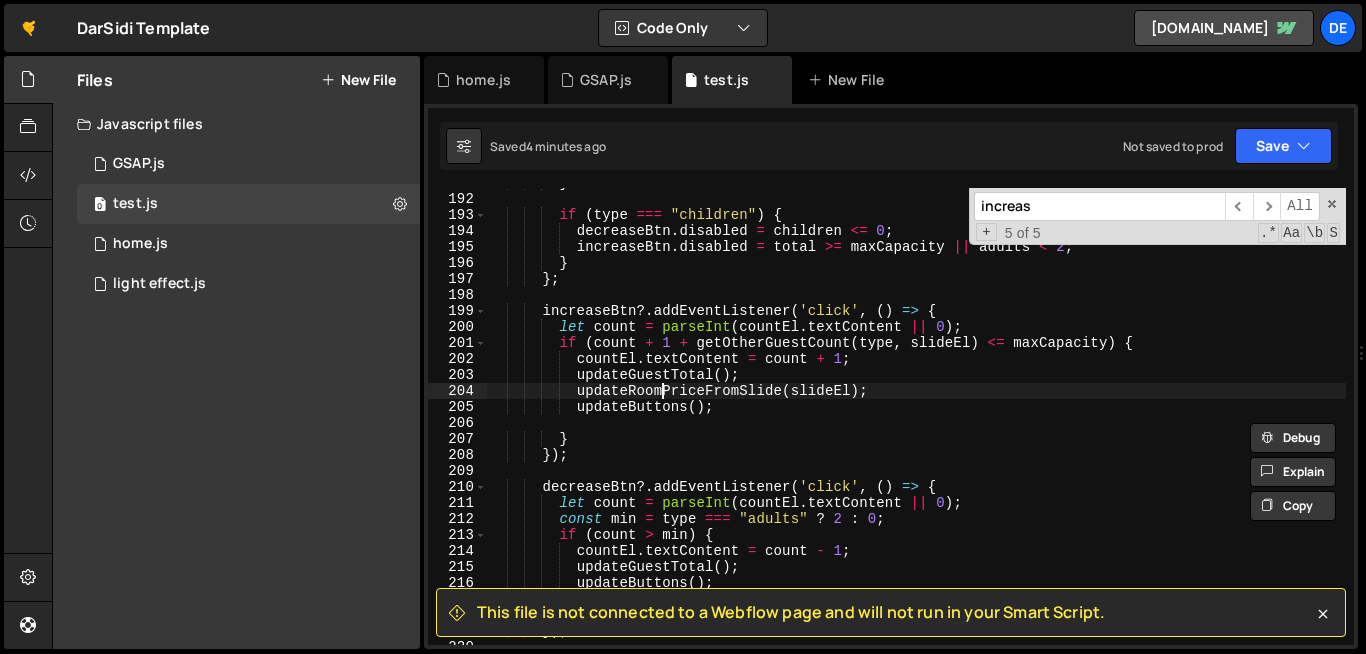 click on "}             if   ( type   ===   "children" )   {                decreaseBtn . disabled   =   children   <=   0 ;                increaseBtn . disabled   =   total   >=   maxCapacity   ||   adults   <   2 ;             }          } ;          increaseBtn ?. addEventListener ( 'click' ,   ( )   =>   {             let   count   =   parseInt ( countEl . textContent   ||   0 ) ;             if   ( count   +   1   +   getOtherGuestCount ( type ,   slideEl )   <=   maxCapacity )   {                countEl . textContent   =   count   +   1 ;                updateGuestTotal ( ) ;                updateRoomPriceFromSlide ( slideEl ) ;                updateButtons ( ) ;             }          }) ;          decreaseBtn ?. addEventListener ( 'click' ,   ( )   =>   {             let   count   =   parseInt ( countEl . textContent   ||   0 ) ;             const   min   =   type   ===   "adults"   ?   2   :   0 ;             if   ( count   >   min )   {                countEl . textContent   =   count   -   1 ; (" at bounding box center [1100, 419] 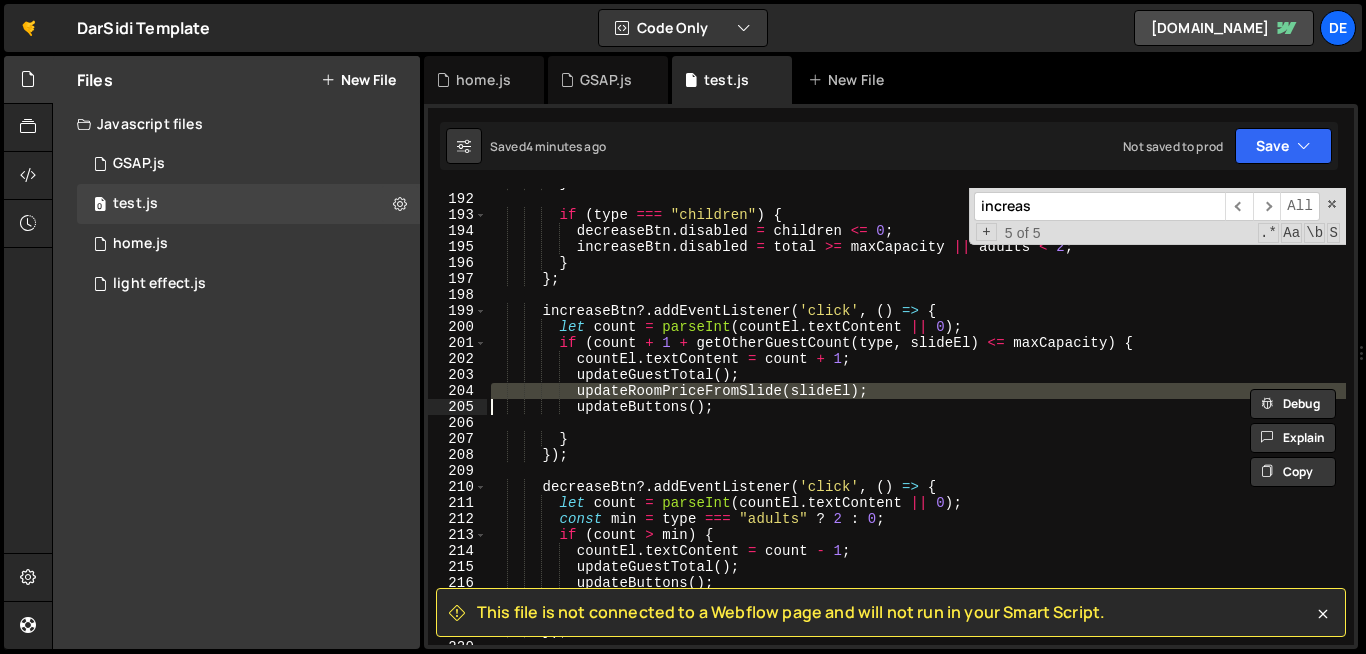 click on "}             if   ( type   ===   "children" )   {                decreaseBtn . disabled   =   children   <=   0 ;                increaseBtn . disabled   =   total   >=   maxCapacity   ||   adults   <   2 ;             }          } ;          increaseBtn ?. addEventListener ( 'click' ,   ( )   =>   {             let   count   =   parseInt ( countEl . textContent   ||   0 ) ;             if   ( count   +   1   +   getOtherGuestCount ( type ,   slideEl )   <=   maxCapacity )   {                countEl . textContent   =   count   +   1 ;                updateGuestTotal ( ) ;                updateRoomPriceFromSlide ( slideEl ) ;                updateButtons ( ) ;             }          }) ;          decreaseBtn ?. addEventListener ( 'click' ,   ( )   =>   {             let   count   =   parseInt ( countEl . textContent   ||   0 ) ;             const   min   =   type   ===   "adults"   ?   2   :   0 ;             if   ( count   >   min )   {                countEl . textContent   =   count   -   1 ; (" at bounding box center [1100, 419] 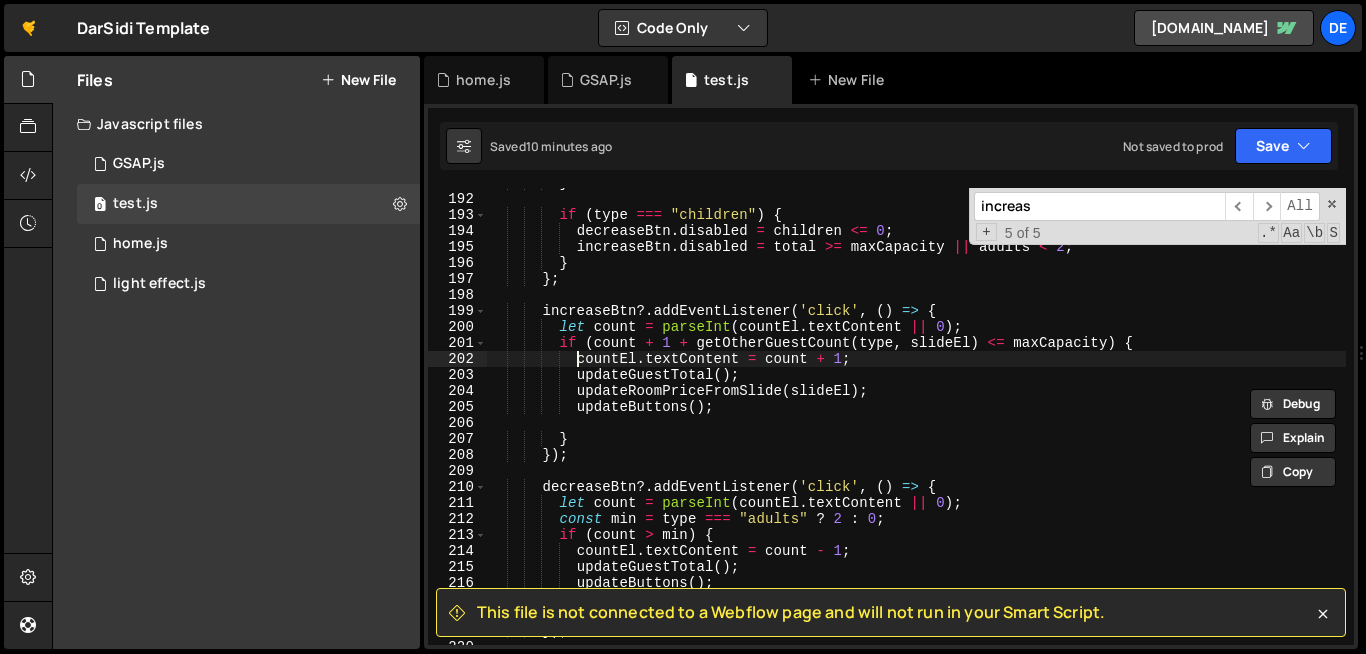 click on "}             if   ( type   ===   "children" )   {                decreaseBtn . disabled   =   children   <=   0 ;                increaseBtn . disabled   =   total   >=   maxCapacity   ||   adults   <   2 ;             }          } ;          increaseBtn ?. addEventListener ( 'click' ,   ( )   =>   {             let   count   =   parseInt ( countEl . textContent   ||   0 ) ;             if   ( count   +   1   +   getOtherGuestCount ( type ,   slideEl )   <=   maxCapacity )   {                countEl . textContent   =   count   +   1 ;                updateGuestTotal ( ) ;                updateRoomPriceFromSlide ( slideEl ) ;                updateButtons ( ) ;             }          }) ;          decreaseBtn ?. addEventListener ( 'click' ,   ( )   =>   {             let   count   =   parseInt ( countEl . textContent   ||   0 ) ;             const   min   =   type   ===   "adults"   ?   2   :   0 ;             if   ( count   >   min )   {                countEl . textContent   =   count   -   1 ; (" at bounding box center [1100, 419] 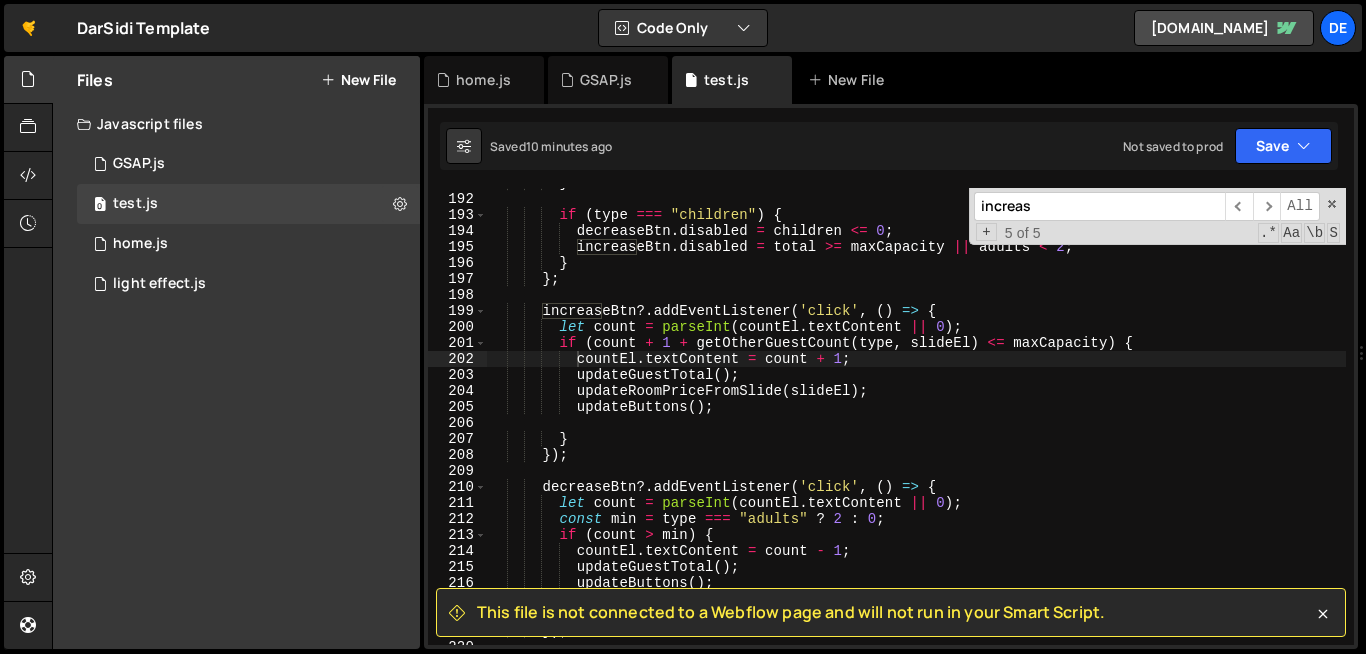 click on "increas" at bounding box center [1099, 206] 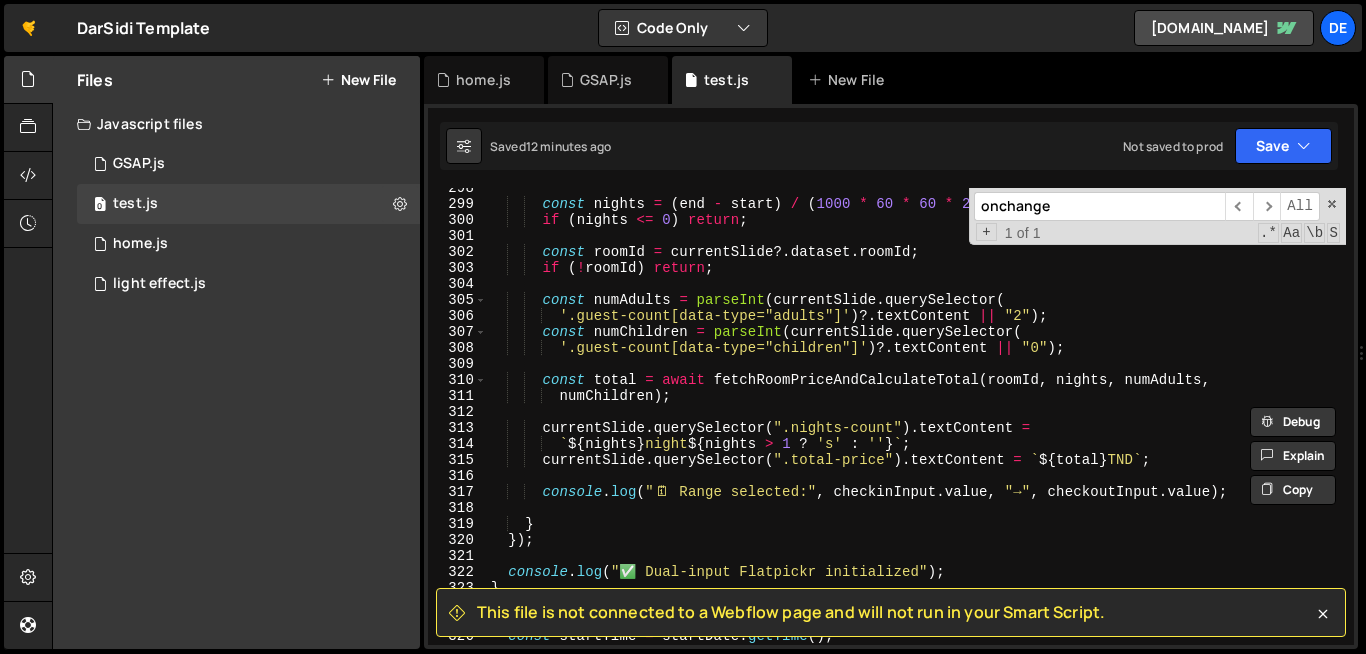 scroll, scrollTop: 4839, scrollLeft: 0, axis: vertical 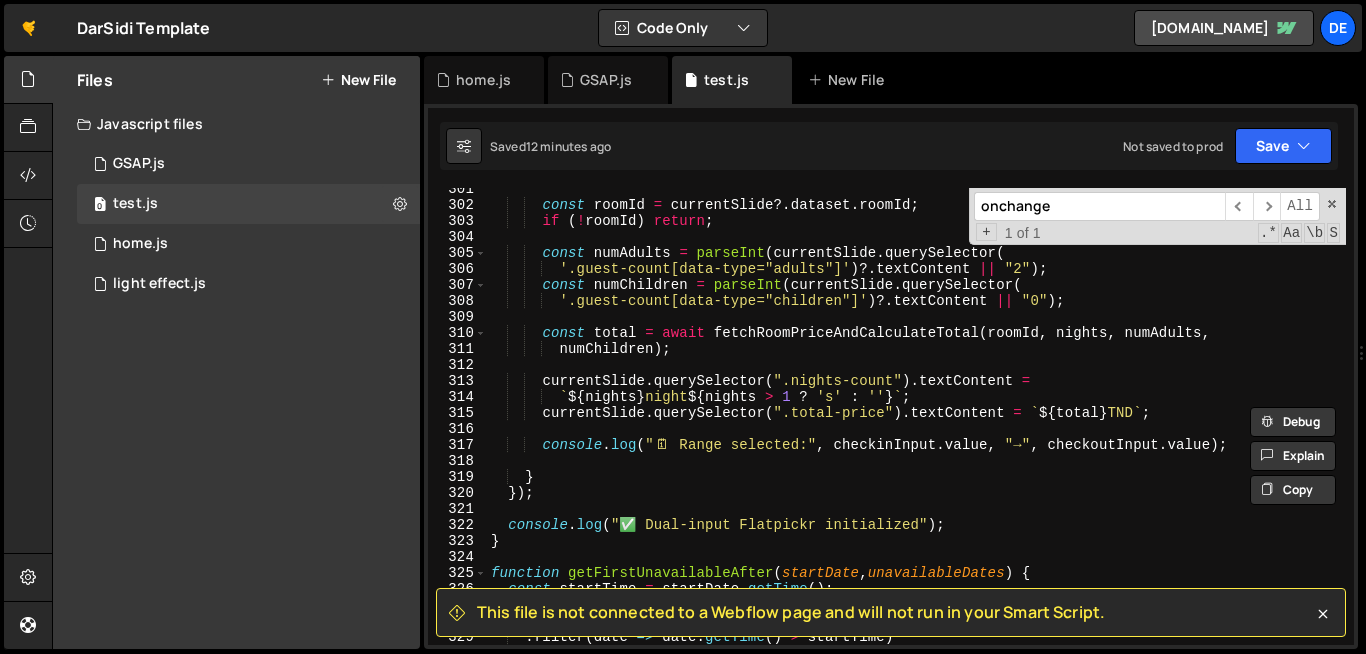 click on "onchange" at bounding box center (1099, 206) 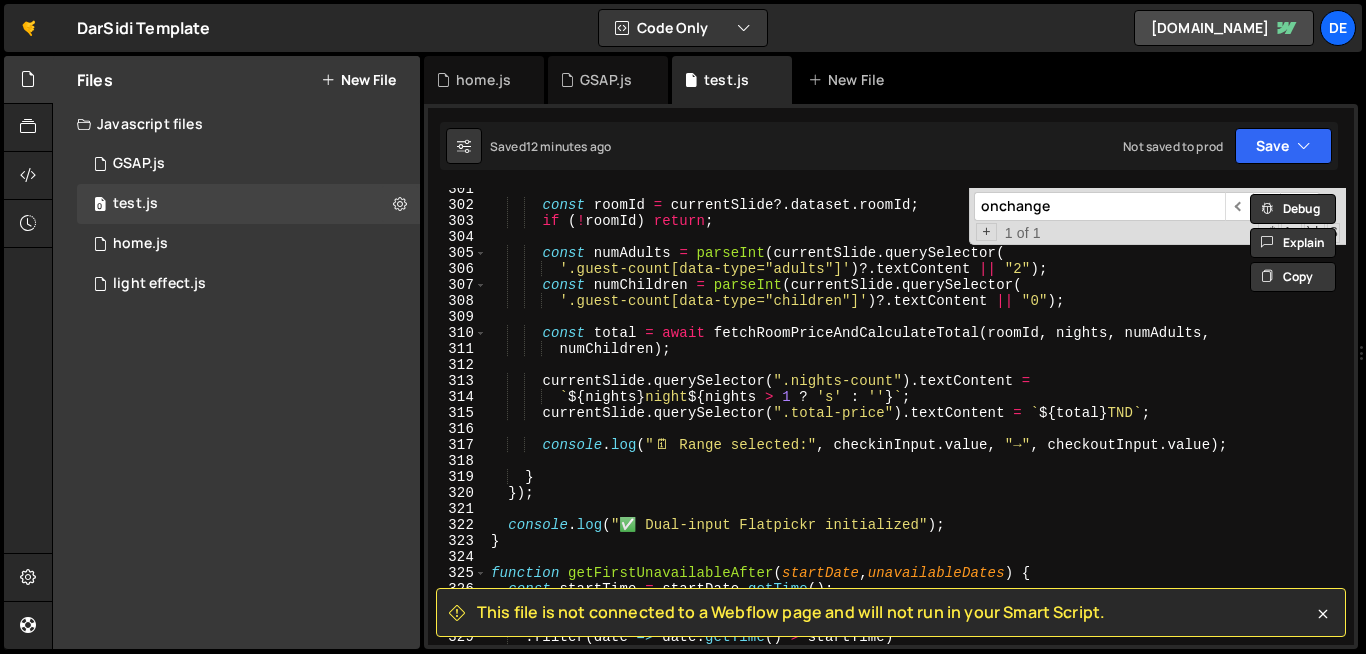 click on "onchange" at bounding box center (1099, 206) 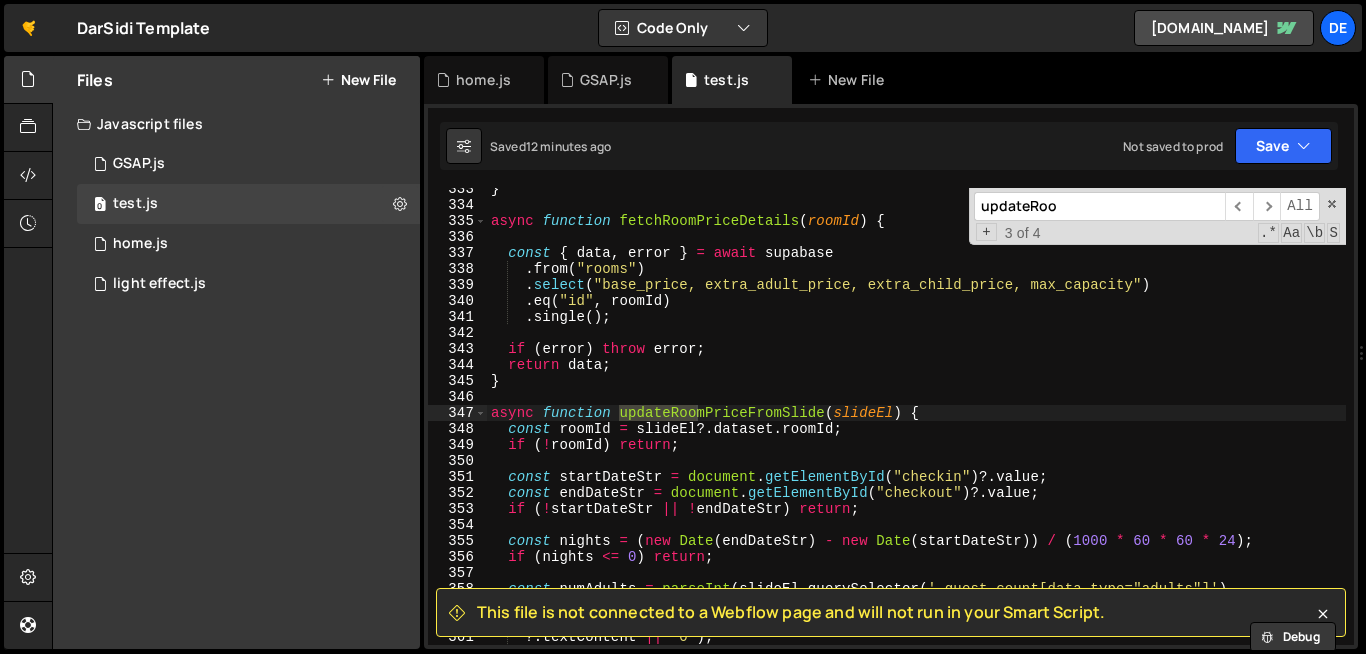 scroll, scrollTop: 5397, scrollLeft: 0, axis: vertical 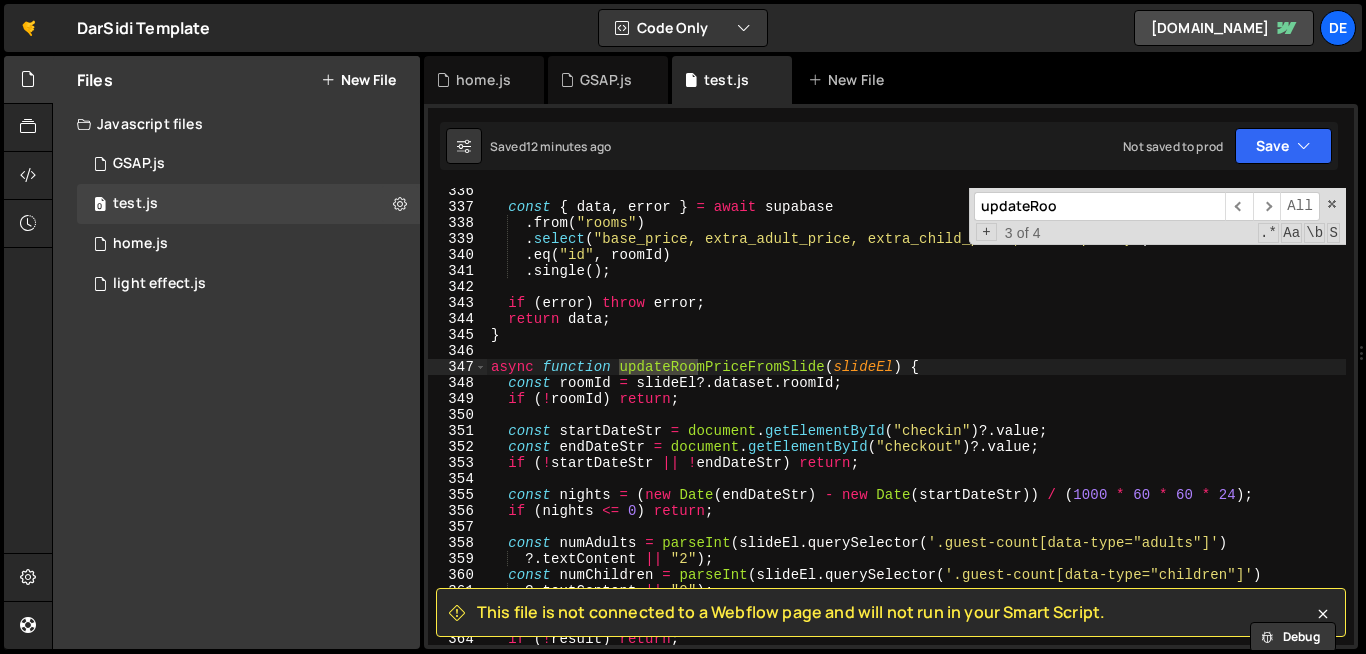 type on "updateRoo" 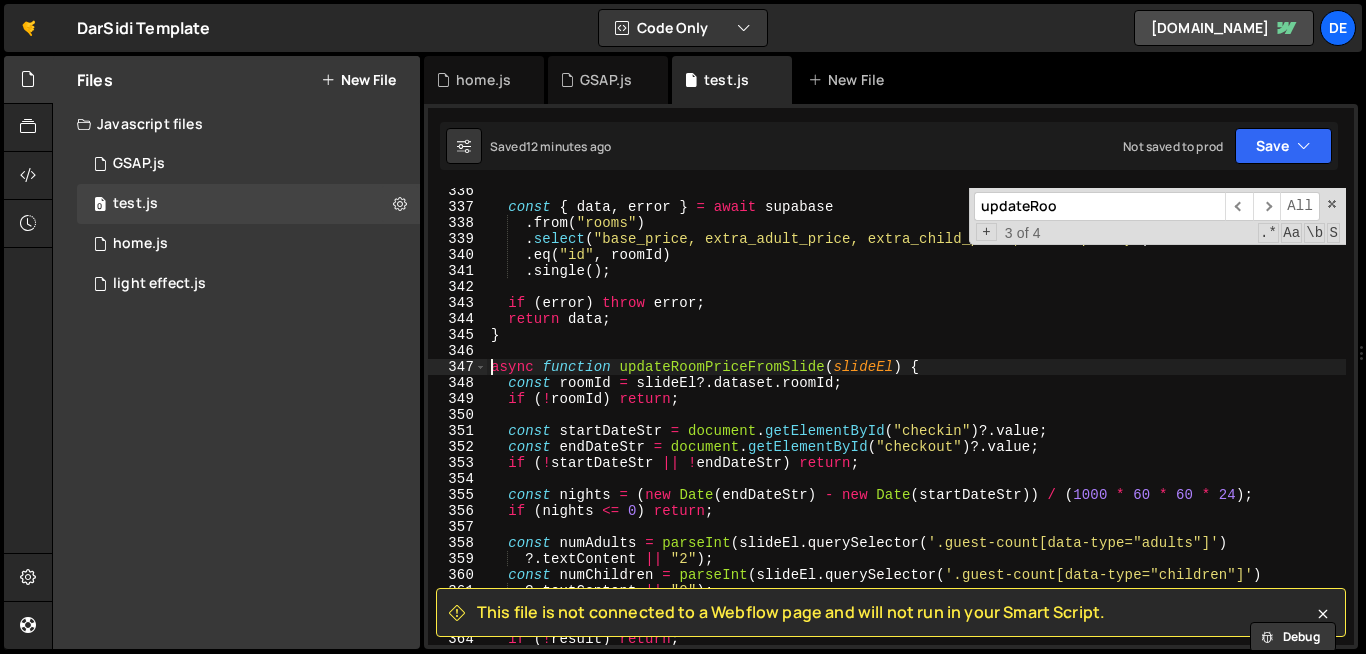 click on "const   {   data ,   error   }   =   await   supabase       . from ( "rooms" )       . select ( "base_price, extra_adult_price, extra_child_price, max_capacity" )       . eq ( "id" ,   roomId )       . single ( ) ;    if   ( error )   throw   error ;    return   data ; } async   function   updateRoomPriceFromSlide ( slideEl )   {    const   roomId   =   slideEl ?. dataset . roomId ;    if   ( ! roomId )   return ;    const   startDateStr   =   document . getElementById ( "checkin" ) ?. value ;    const   endDateStr   =   document . getElementById ( "checkout" ) ?. value ;    if   ( ! startDateStr   ||   ! endDateStr )   return ;    const   nights   =   ( new   Date ( endDateStr )   -   new   Date ( startDateStr ))   /   ( 1000   *   60   *   60   *   24 ) ;    if   ( nights   <=   0 )   return ;    const   numAdults   =   parseInt ( slideEl . querySelector ( '.guest-count[data-type="adults"]' )       ?. textContent   ||   "2" ) ;    const   numChildren   =   parseInt ( slideEl . querySelector ( )       ?." at bounding box center [1100, 427] 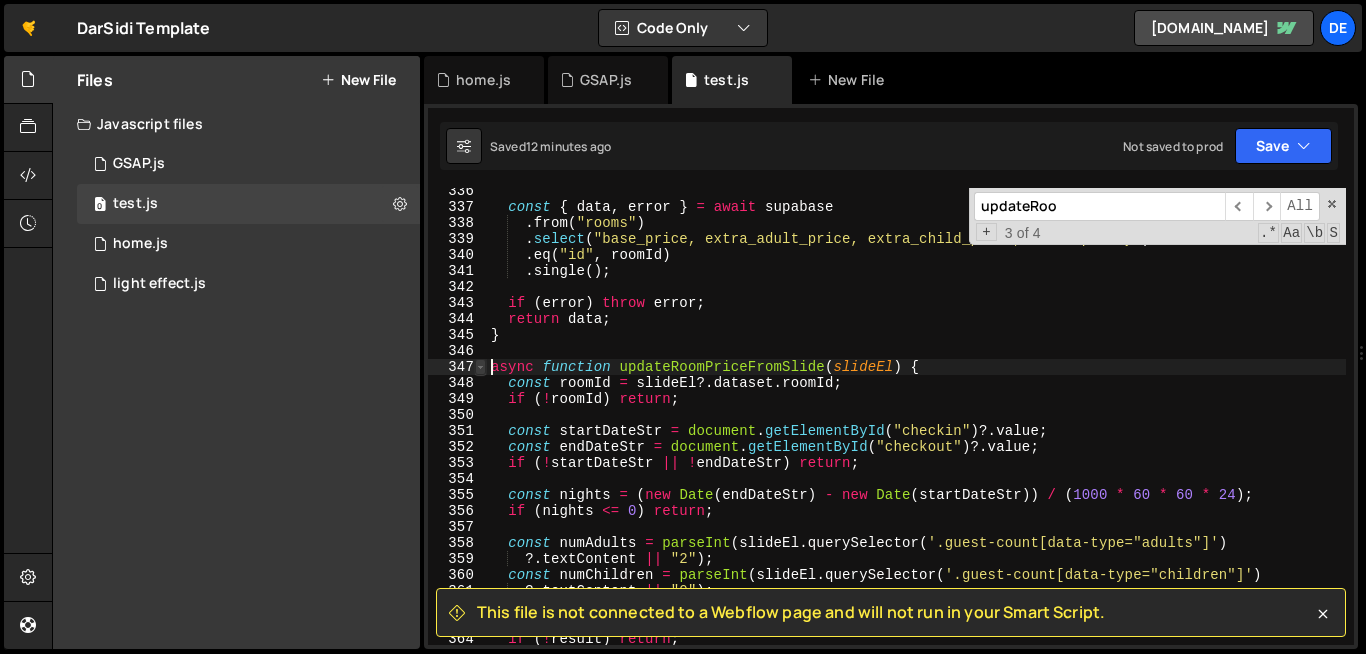 click at bounding box center (480, 367) 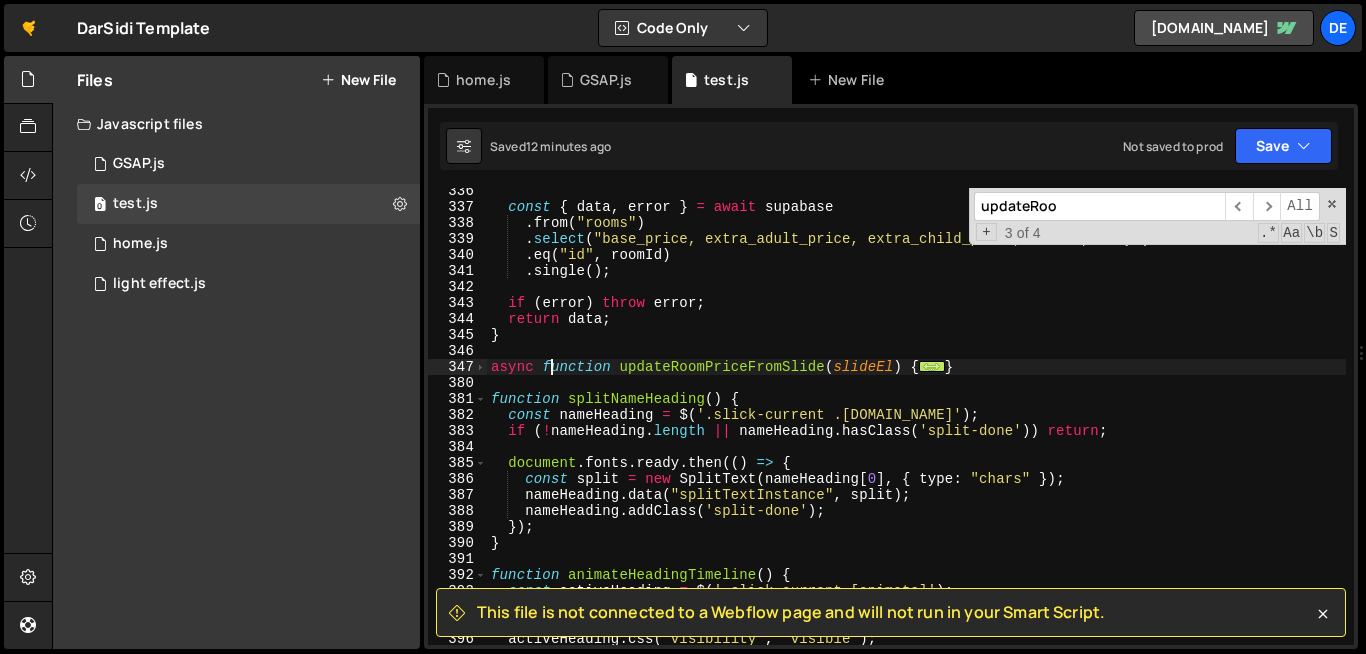 click on "const   {   data ,   error   }   =   await   supabase       . from ( "rooms" )       . select ( "base_price, extra_adult_price, extra_child_price, max_capacity" )       . eq ( "id" ,   roomId )       . single ( ) ;    if   ( error )   throw   error ;    return   data ; } async   function   updateRoomPriceFromSlide ( slideEl )   { ... } function   splitNameHeading ( )   {    const   nameHeading   =   $ ( '.slick-current .slider-heading.name' ) ;    if   ( ! nameHeading . length   ||   nameHeading . hasClass ( 'split-done' ))   return ;    document . fonts . ready . then (( )   =>   {       const   split   =   new   SplitText ( nameHeading [ 0 ] ,   {   type :   "chars"   }) ;       nameHeading . data ( "splitTextInstance" ,   split ) ;       nameHeading . addClass ( 'split-done' ) ;    }) ; } function   animateHeadingTimeline ( )   {    const   activeHeading   =   $ ( '.slick-current [animate]' ) ;    if   ( ! activeHeading . length )   return ;    activeHeading . css ( 'visibility' ,   'visible' ) ;" at bounding box center [1100, 427] 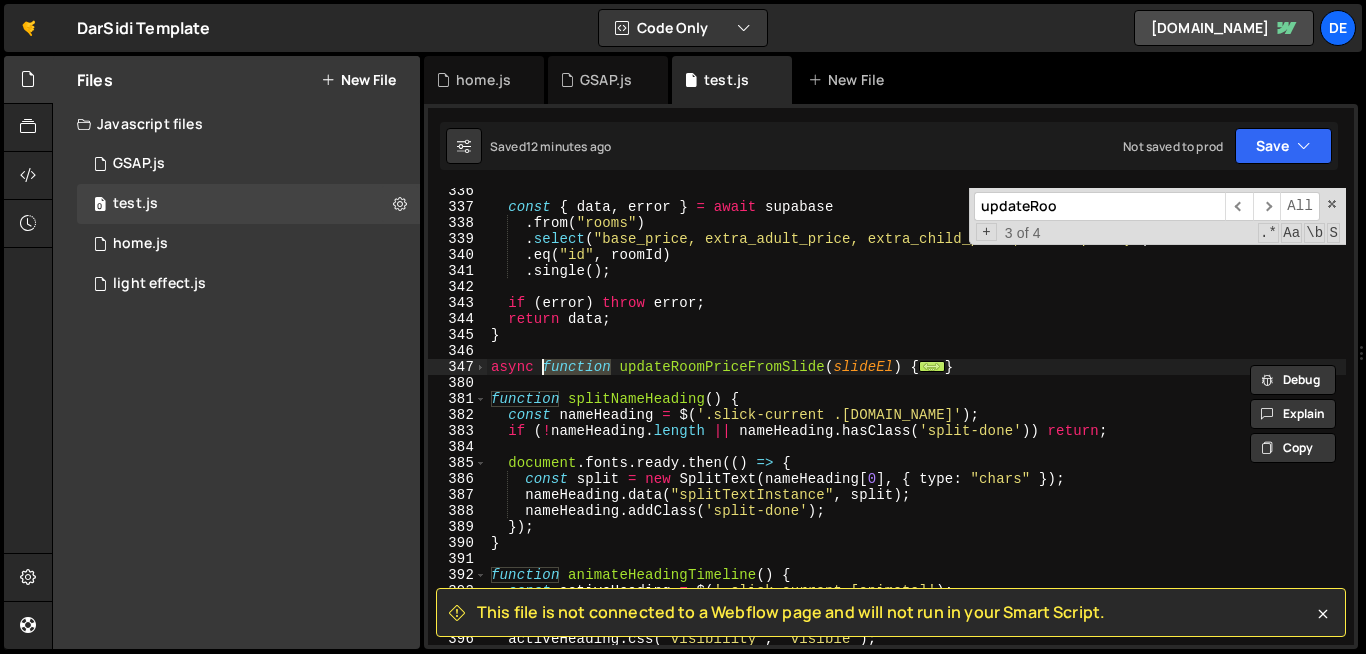click on "const   {   data ,   error   }   =   await   supabase       . from ( "rooms" )       . select ( "base_price, extra_adult_price, extra_child_price, max_capacity" )       . eq ( "id" ,   roomId )       . single ( ) ;    if   ( error )   throw   error ;    return   data ; } async   function   updateRoomPriceFromSlide ( slideEl )   { ... } function   splitNameHeading ( )   {    const   nameHeading   =   $ ( '.slick-current .slider-heading.name' ) ;    if   ( ! nameHeading . length   ||   nameHeading . hasClass ( 'split-done' ))   return ;    document . fonts . ready . then (( )   =>   {       const   split   =   new   SplitText ( nameHeading [ 0 ] ,   {   type :   "chars"   }) ;       nameHeading . data ( "splitTextInstance" ,   split ) ;       nameHeading . addClass ( 'split-done' ) ;    }) ; } function   animateHeadingTimeline ( )   {    const   activeHeading   =   $ ( '.slick-current [animate]' ) ;    if   ( ! activeHeading . length )   return ;    activeHeading . css ( 'visibility' ,   'visible' ) ;" at bounding box center (1100, 427) 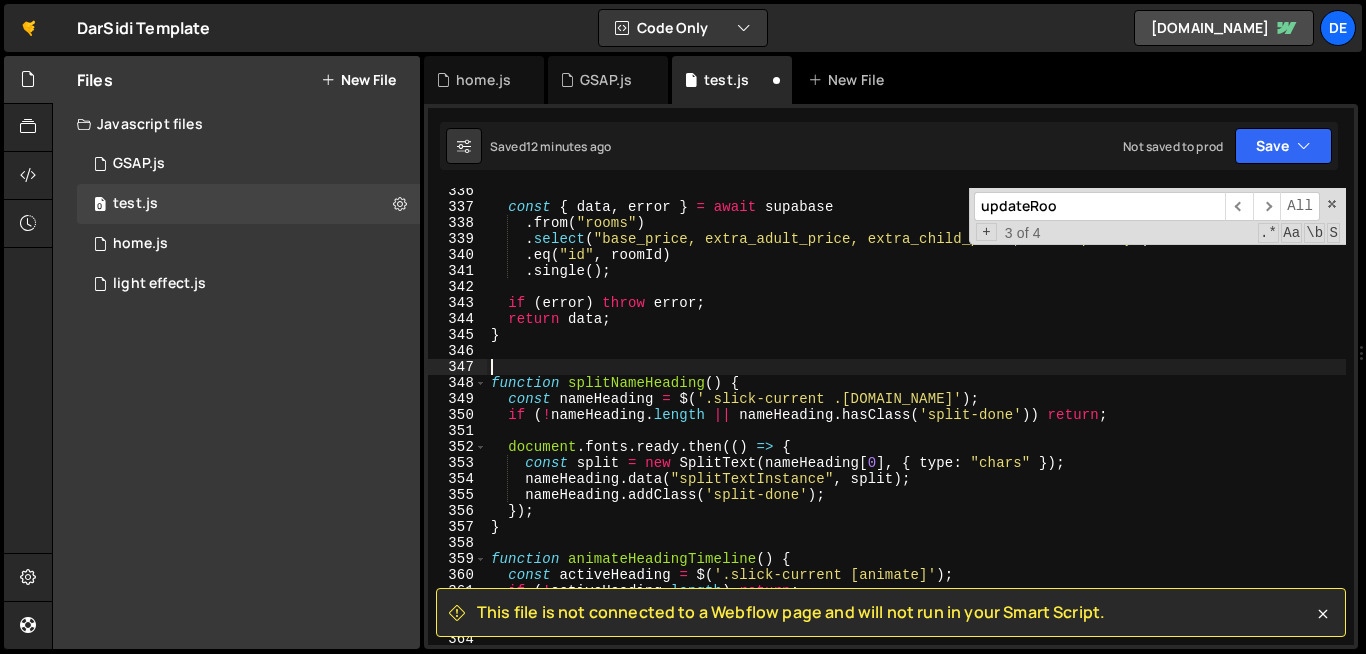 paste on "}" 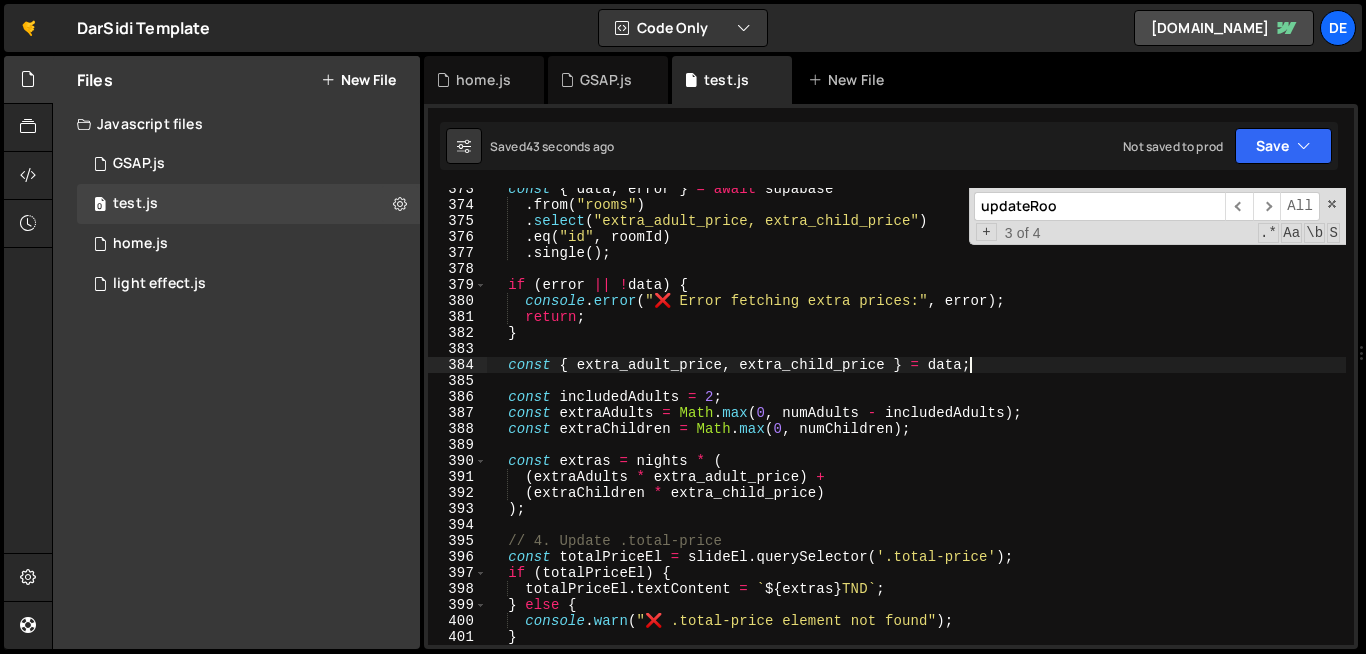 click on "const   {   data ,   error   }   =   await   supabase       . from ( "rooms" )       . select ( "extra_adult_price, extra_child_price" )       . eq ( "id" ,   roomId )       . single ( ) ;    if   ( error   ||   ! data )   {       console . error ( "❌ Error fetching extra prices:" ,   error ) ;       return ;    }    const   {   extra_adult_price ,   extra_child_price   }   =   data ;    const   includedAdults   =   2 ;    const   extraAdults   =   Math . max ( 0 ,   numAdults   -   includedAdults ) ;    const   extraChildren   =   Math . max ( 0 ,   numChildren ) ;    const   extras   =   nights   *   (       ( extraAdults   *   extra_adult_price )   +       ( extraChildren   *   extra_child_price )    ) ;    // 4. Update .total-price    const   totalPriceEl   =   slideEl . querySelector ( '.total-price' ) ;    if   ( totalPriceEl )   {       totalPriceEl . textContent   =   ` ${ extras }  TND ` ;    }   else   {       console . warn ( "❌ .total-price element not found" ) ;    } }" at bounding box center [1100, 425] 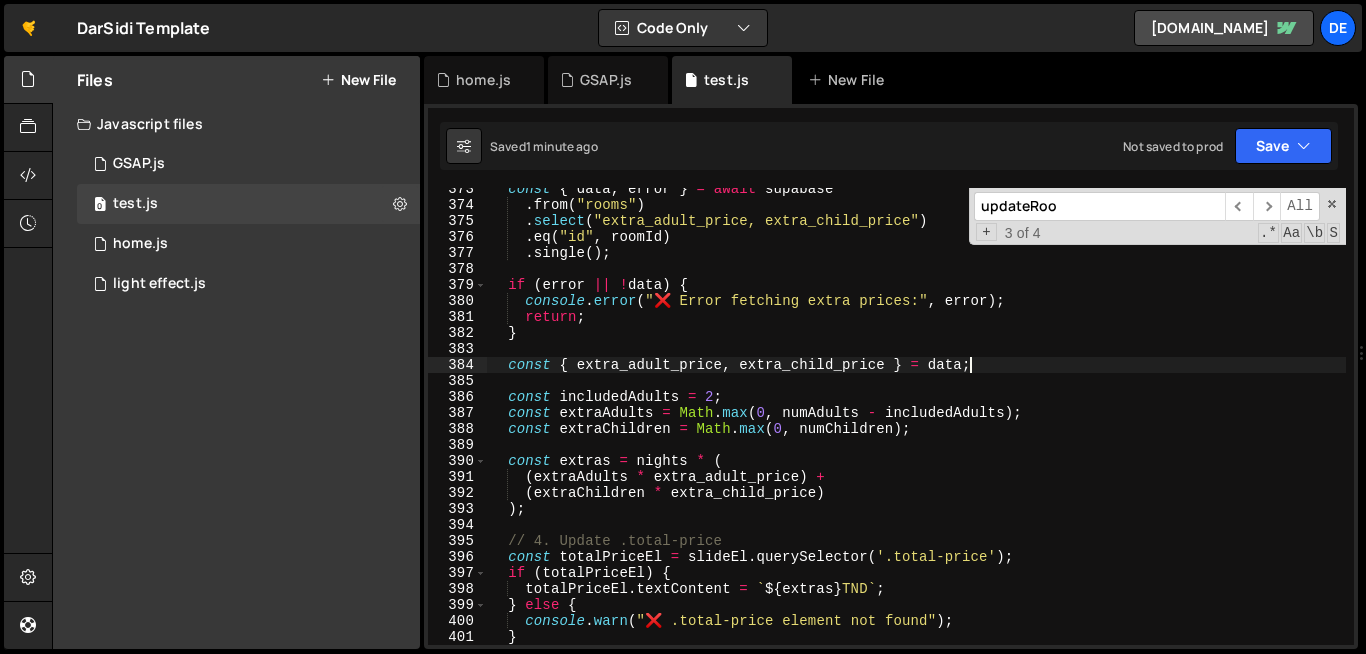 click on "const   {   data ,   error   }   =   await   supabase       . from ( "rooms" )       . select ( "extra_adult_price, extra_child_price" )       . eq ( "id" ,   roomId )       . single ( ) ;    if   ( error   ||   ! data )   {       console . error ( "❌ Error fetching extra prices:" ,   error ) ;       return ;    }    const   {   extra_adult_price ,   extra_child_price   }   =   data ;    const   includedAdults   =   2 ;    const   extraAdults   =   Math . max ( 0 ,   numAdults   -   includedAdults ) ;    const   extraChildren   =   Math . max ( 0 ,   numChildren ) ;    const   extras   =   nights   *   (       ( extraAdults   *   extra_adult_price )   +       ( extraChildren   *   extra_child_price )    ) ;    // 4. Update .total-price    const   totalPriceEl   =   slideEl . querySelector ( '.total-price' ) ;    if   ( totalPriceEl )   {       totalPriceEl . textContent   =   ` ${ extras }  TND ` ;    }   else   {       console . warn ( "❌ .total-price element not found" ) ;    } }" at bounding box center [1100, 425] 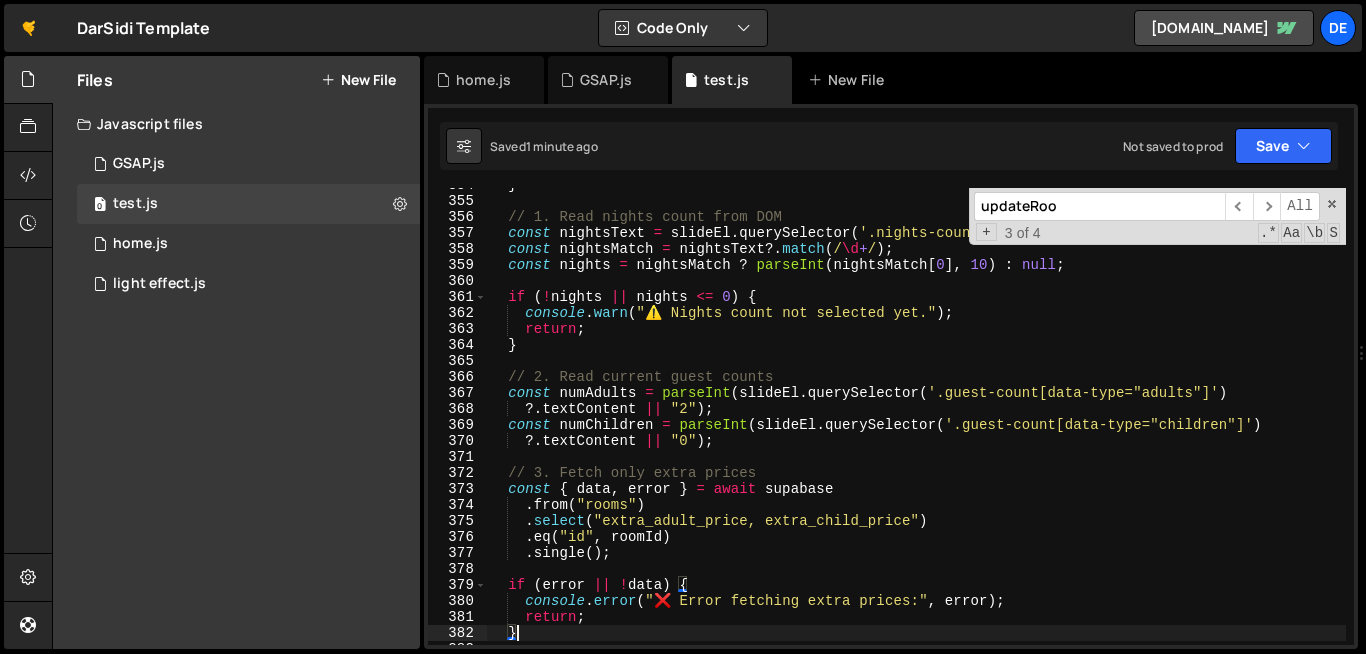 scroll, scrollTop: 5633, scrollLeft: 0, axis: vertical 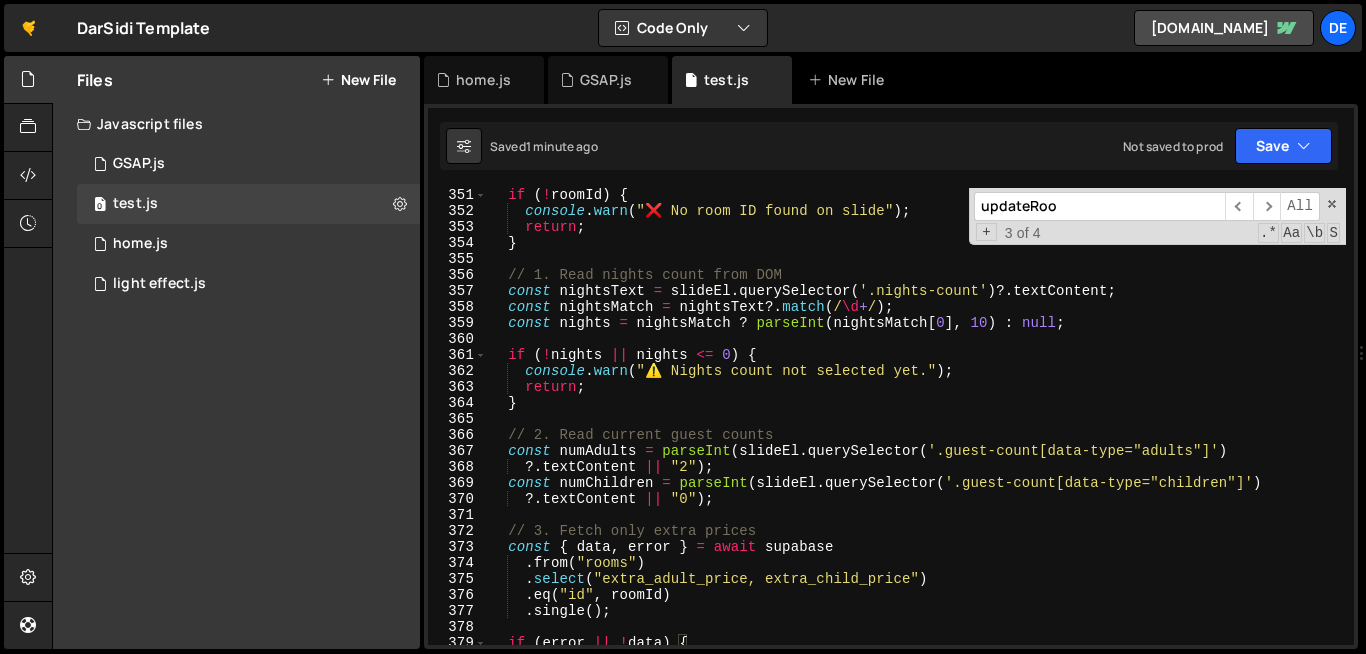 click on "updateRoo" at bounding box center [1099, 206] 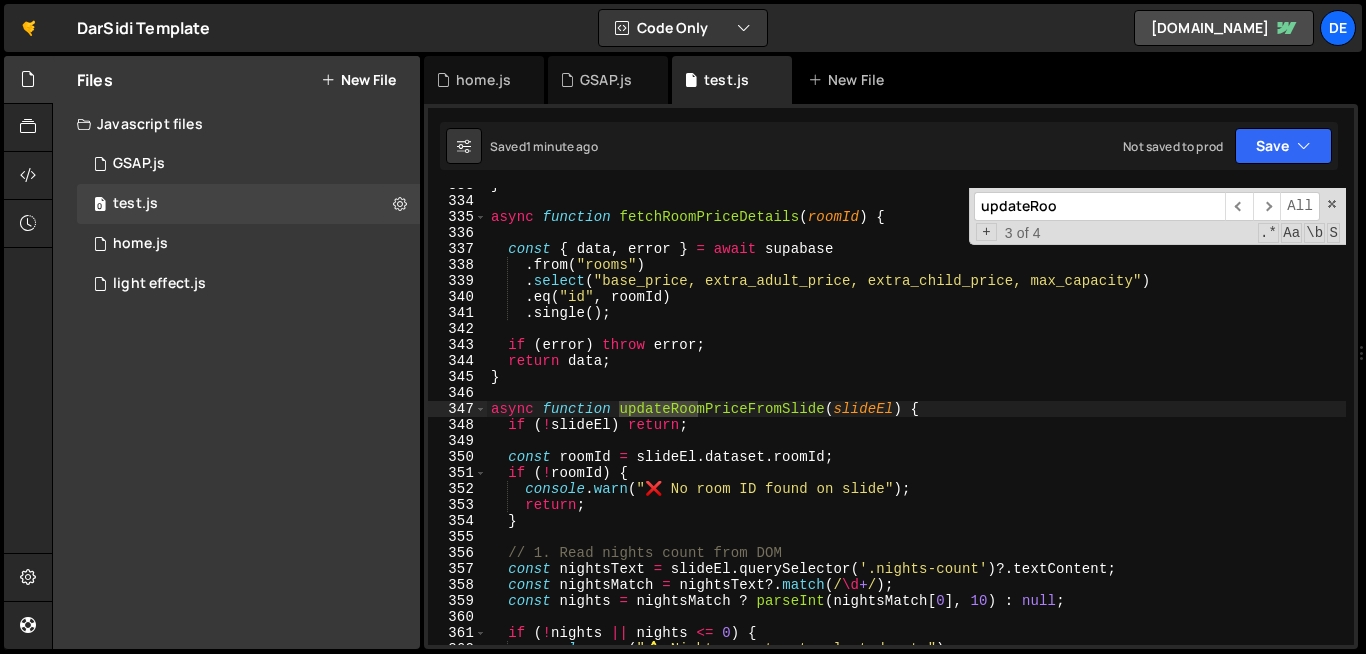 scroll, scrollTop: 8684, scrollLeft: 0, axis: vertical 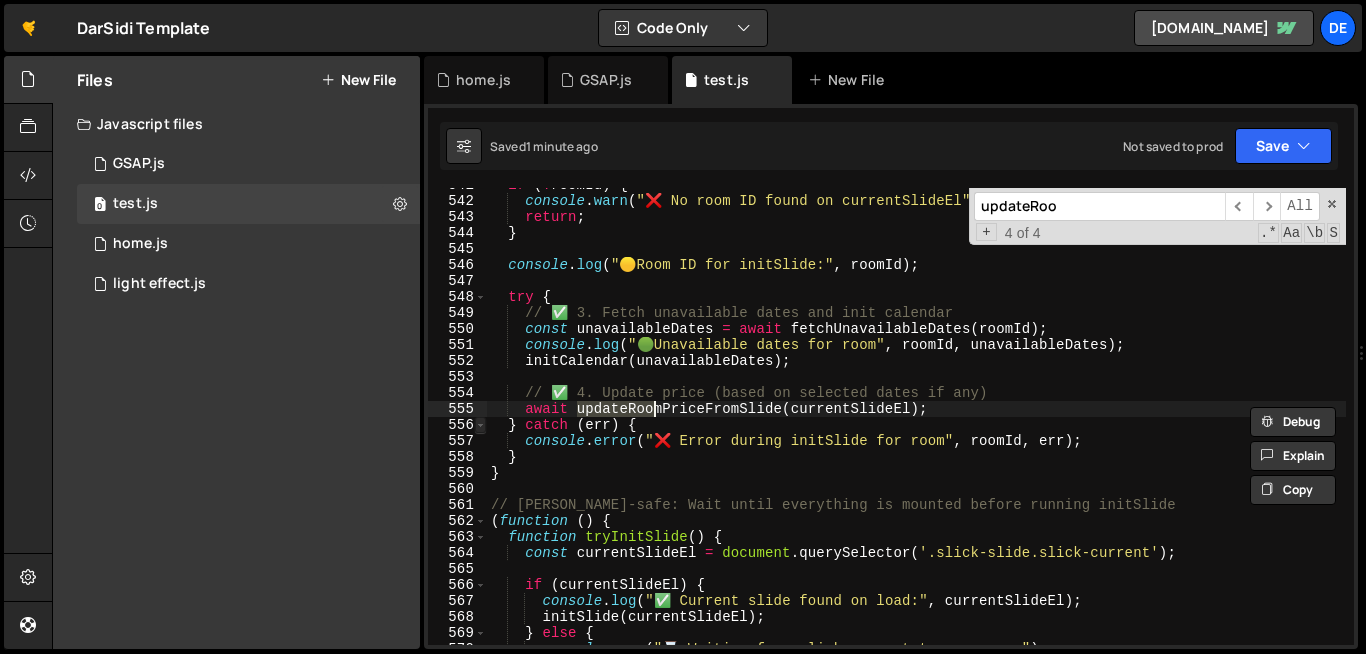 click at bounding box center (480, 425) 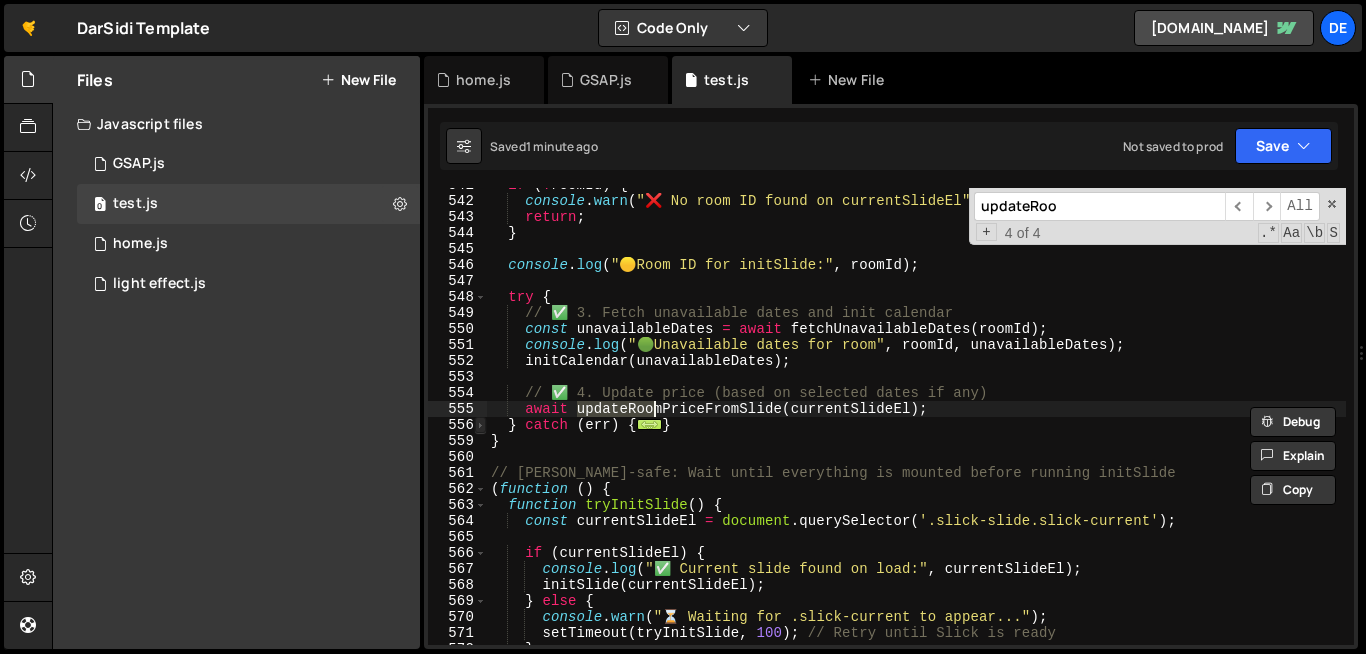 click at bounding box center [480, 425] 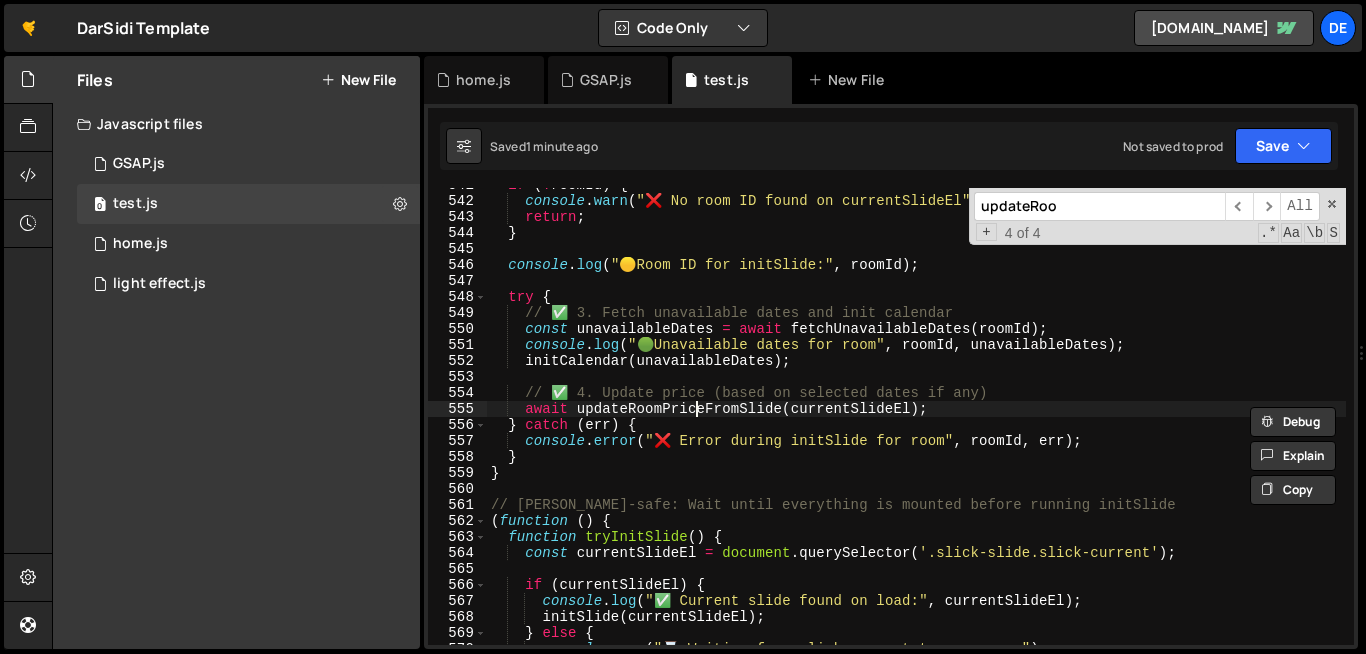 click on "if   ( ! roomId )   {       console . warn ( "❌ No room ID found on currentSlideEl" ) ;       return ;    }    console . log ( " 🟡  Room ID for initSlide:" ,   roomId ) ;    try   {       // ✅ 3. Fetch unavailable dates and init calendar       const   unavailableDates   =   await   fetchUnavailableDates ( roomId ) ;       console . log ( " 🟢  Unavailable dates for room" ,   roomId ,   unavailableDates ) ;       initCalendar ( unavailableDates ) ;       // ✅ 4. Update price (based on selected dates if any)       await   updateRoomPriceFromSlide ( currentSlideEl ) ;    }   catch   ( err )   {       console . error ( "❌ Error during initSlide for room" ,   roomId ,   err ) ;    } } // Slater-safe: Wait until everything is mounted before running initSlide ( function   ( )   {    function   tryInitSlide ( )   {       const   currentSlideEl   =   document . querySelector ( '.slick-slide.slick-current' ) ;       if   ( currentSlideEl )   {          console . log ( "✅ Current slide found on load:"" at bounding box center (1100, 421) 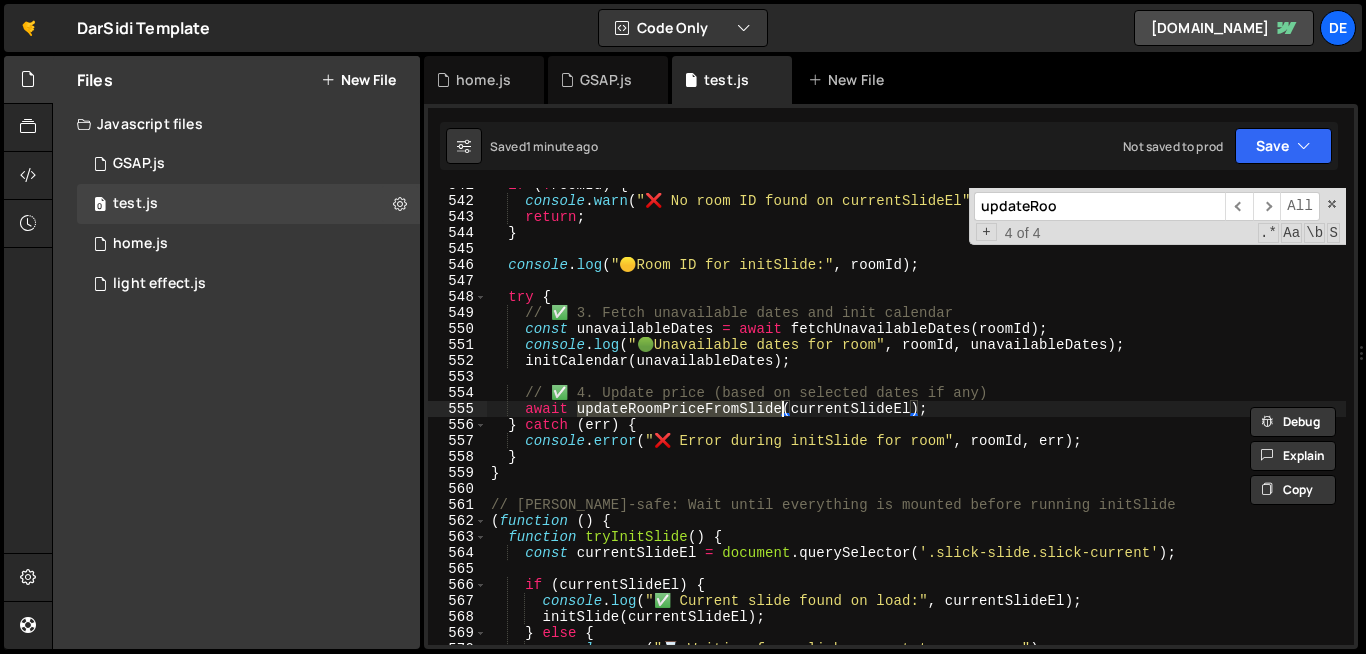 click on "if   ( ! roomId )   {       console . warn ( "❌ No room ID found on currentSlideEl" ) ;       return ;    }    console . log ( " 🟡  Room ID for initSlide:" ,   roomId ) ;    try   {       // ✅ 3. Fetch unavailable dates and init calendar       const   unavailableDates   =   await   fetchUnavailableDates ( roomId ) ;       console . log ( " 🟢  Unavailable dates for room" ,   roomId ,   unavailableDates ) ;       initCalendar ( unavailableDates ) ;       // ✅ 4. Update price (based on selected dates if any)       await   updateRoomPriceFromSlide ( currentSlideEl ) ;    }   catch   ( err )   {       console . error ( "❌ Error during initSlide for room" ,   roomId ,   err ) ;    } } // Slater-safe: Wait until everything is mounted before running initSlide ( function   ( )   {    function   tryInitSlide ( )   {       const   currentSlideEl   =   document . querySelector ( '.slick-slide.slick-current' ) ;       if   ( currentSlideEl )   {          console . log ( "✅ Current slide found on load:"" at bounding box center (1100, 421) 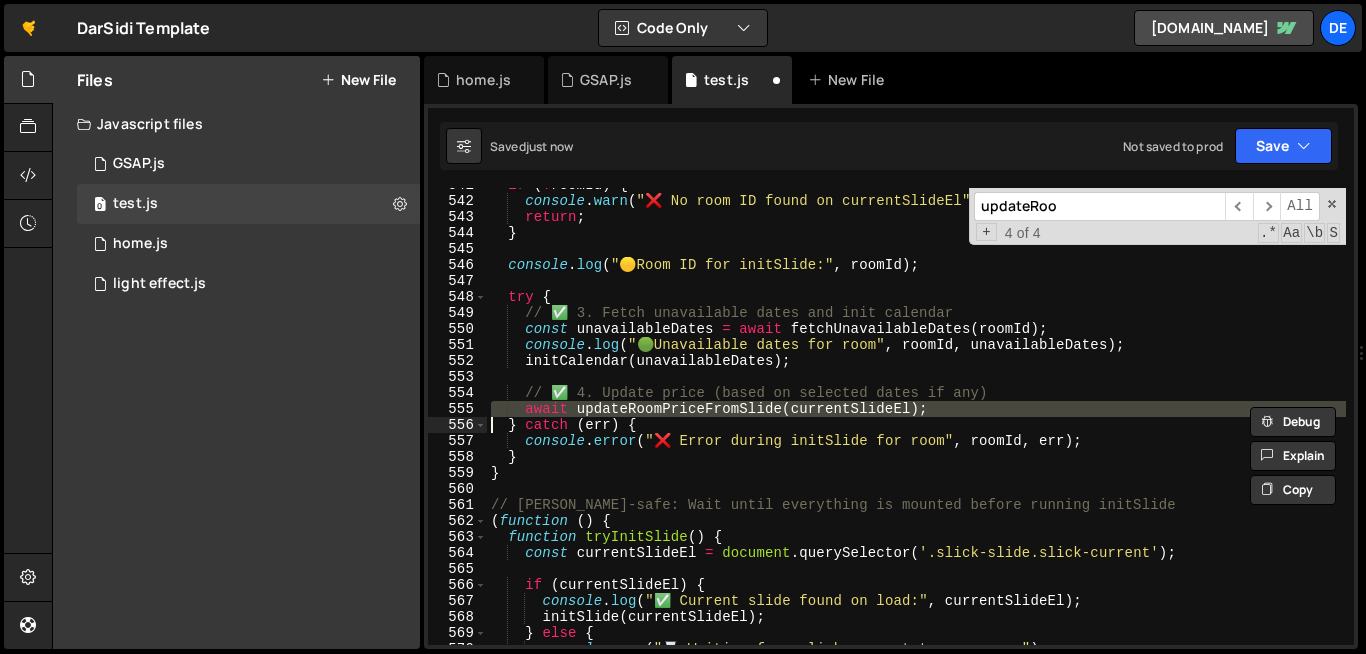 scroll, scrollTop: 8684, scrollLeft: 0, axis: vertical 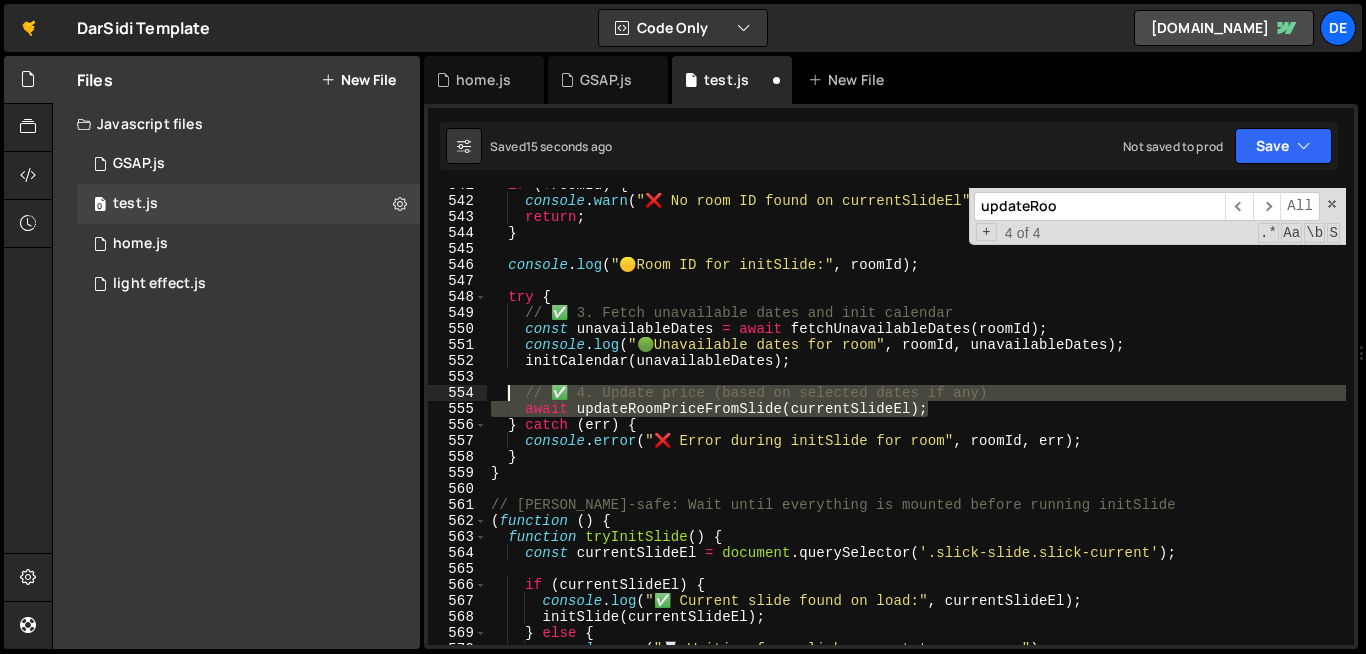 drag, startPoint x: 945, startPoint y: 408, endPoint x: 506, endPoint y: 391, distance: 439.32904 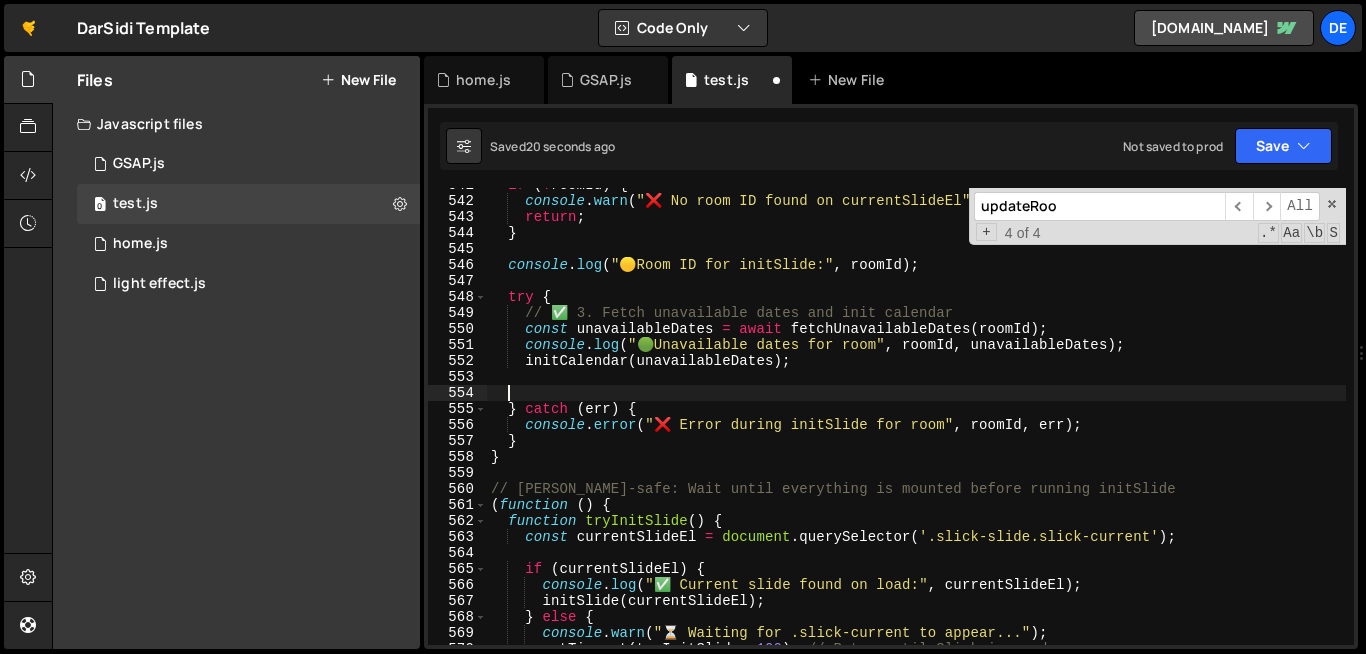 type on "} catch (err) {" 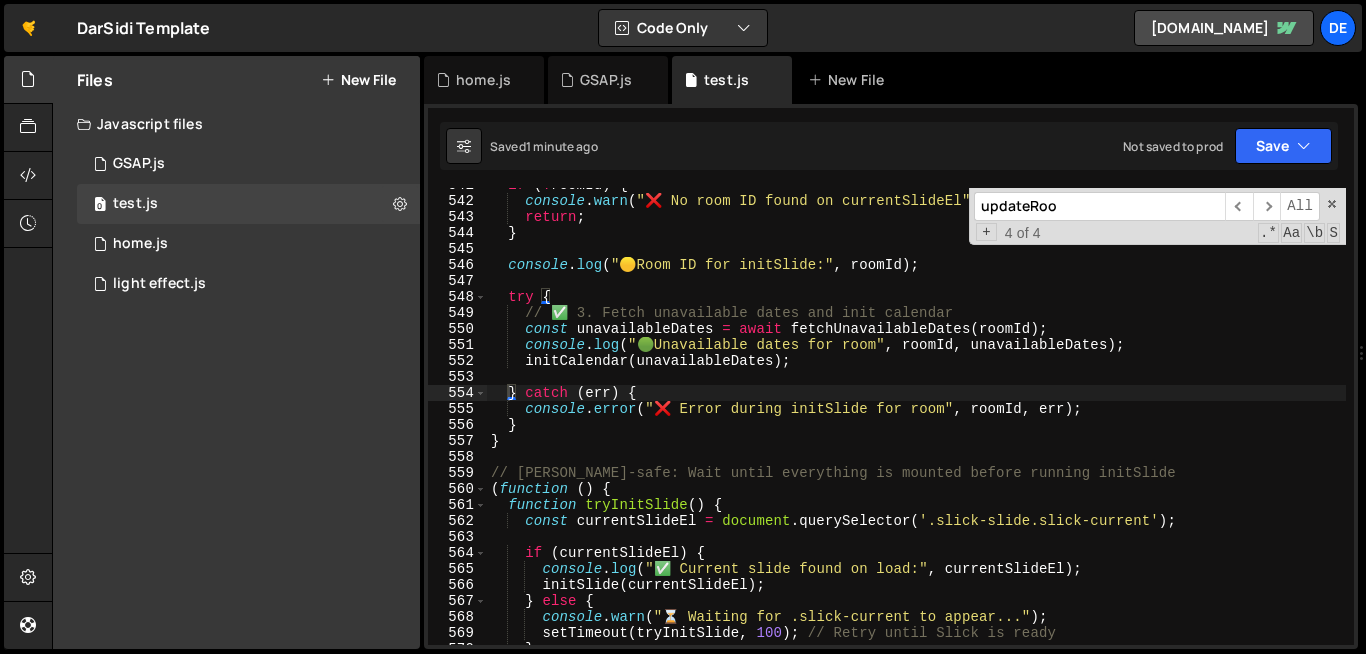 click on "updateRoo" at bounding box center [1099, 206] 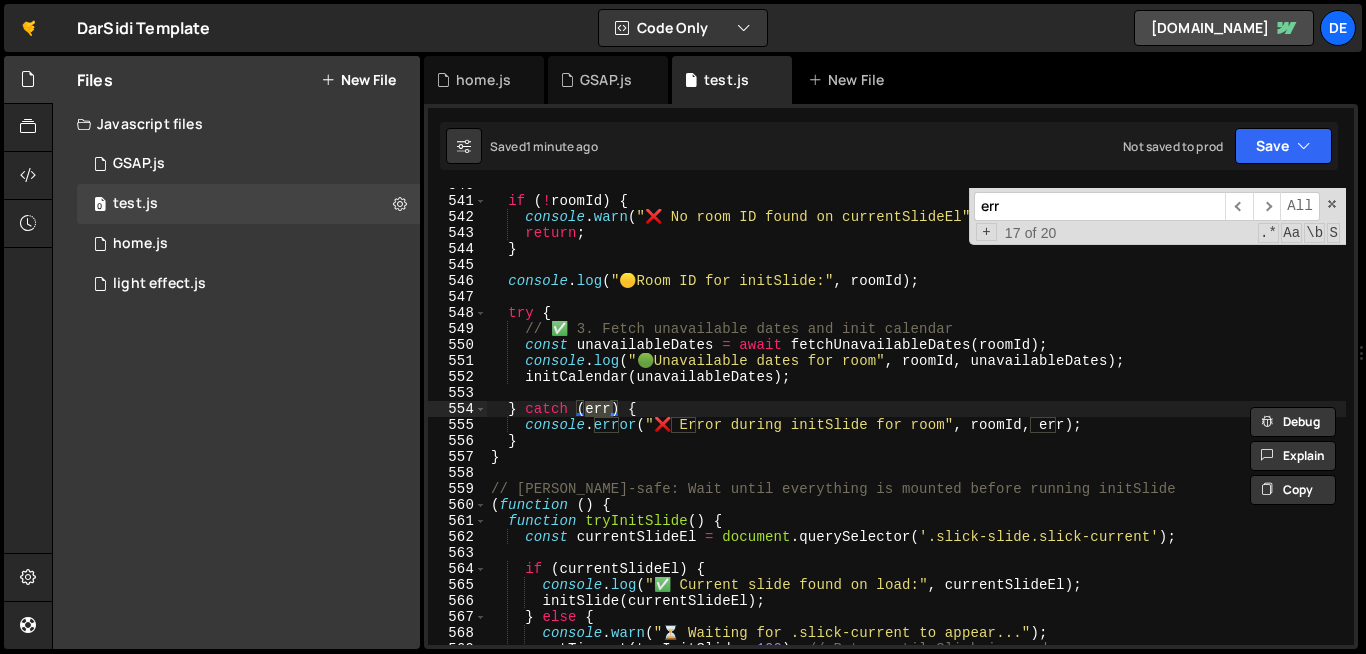 scroll, scrollTop: 8668, scrollLeft: 0, axis: vertical 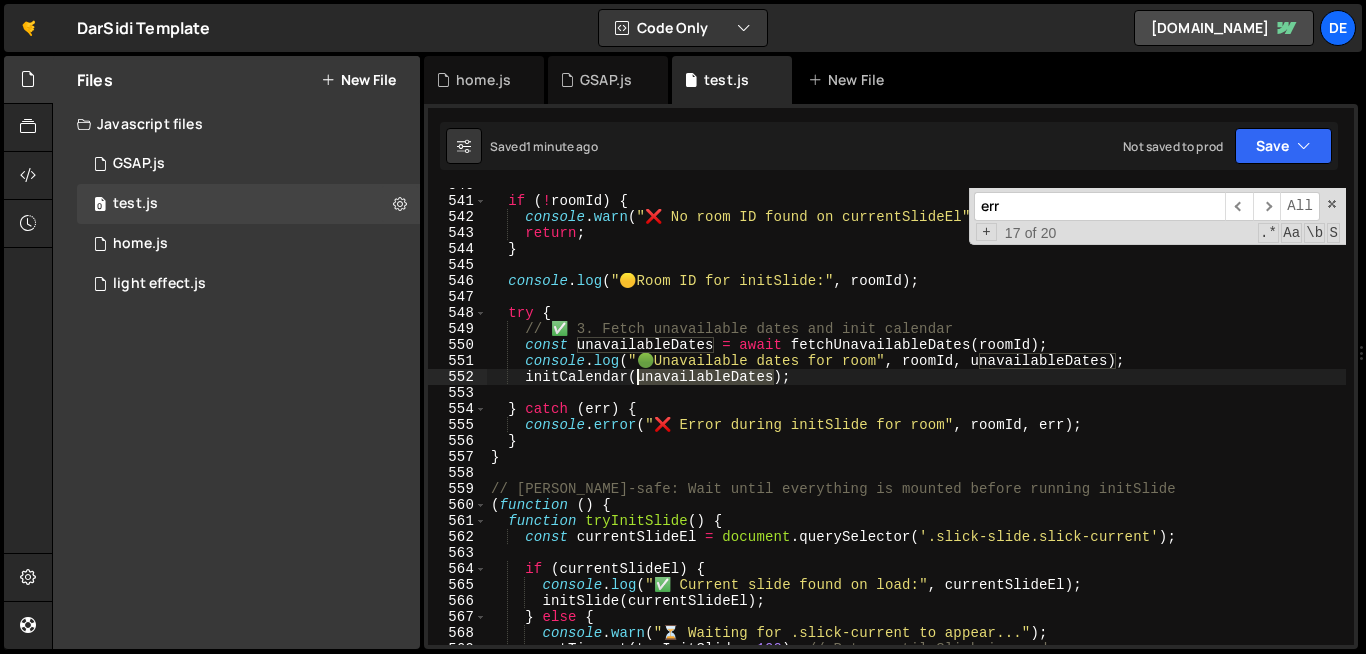 click on "if   ( ! roomId )   {       console . warn ( "❌ No room ID found on currentSlideEl" ) ;       return ;    }    console . log ( " 🟡  Room ID for initSlide:" ,   roomId ) ;    try   {       // ✅ 3. Fetch unavailable dates and init calendar       const   unavailableDates   =   await   fetchUnavailableDates ( roomId ) ;       console . log ( " 🟢  Unavailable dates for room" ,   roomId ,   unavailableDates ) ;       initCalendar ( unavailableDates ) ;    }   catch   ( err )   {       console . error ( "❌ Error during initSlide for room" ,   roomId ,   err ) ;    } } // Slater-safe: Wait until everything is mounted before running initSlide ( function   ( )   {    function   tryInitSlide ( )   {       const   currentSlideEl   =   document . querySelector ( '.slick-slide.slick-current' ) ;       if   ( currentSlideEl )   {          console . log ( "✅ Current slide found on load:" ,   currentSlideEl ) ;          initSlide ( currentSlideEl ) ;       }   else   {          console . warn ( ) ;          (" at bounding box center [1100, 421] 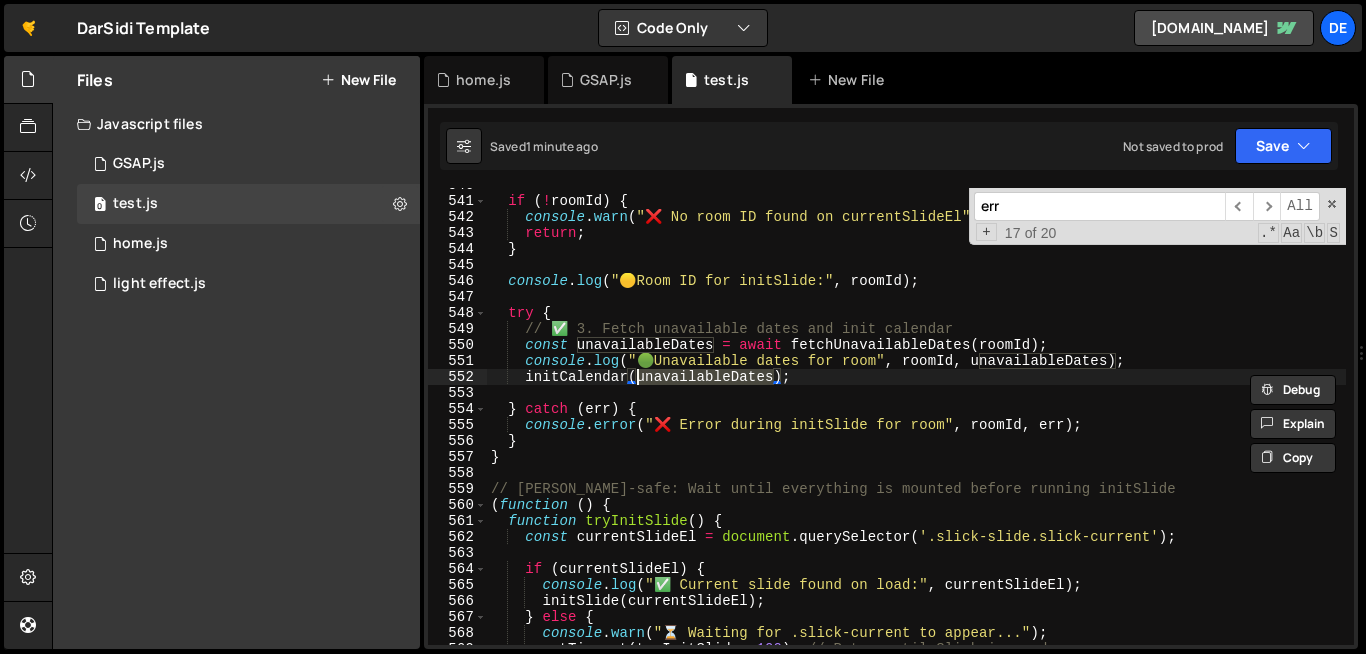 click on "err" at bounding box center (1099, 206) 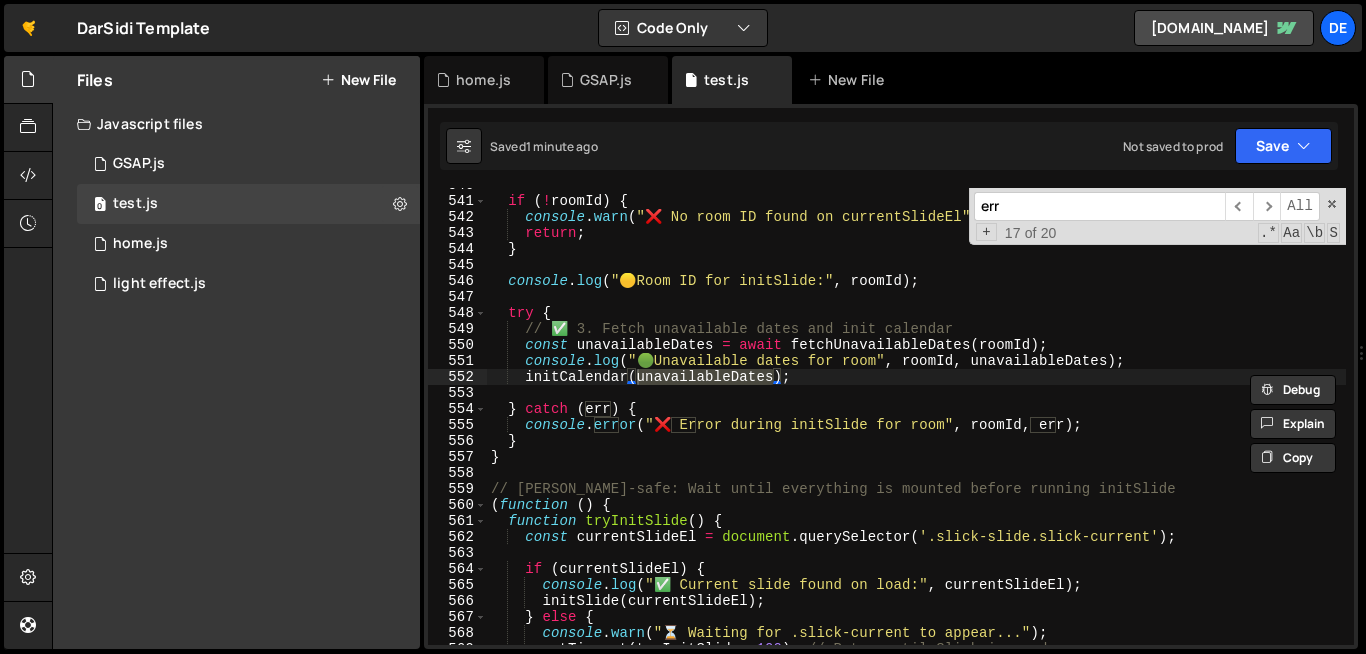 click on "err" at bounding box center (1099, 206) 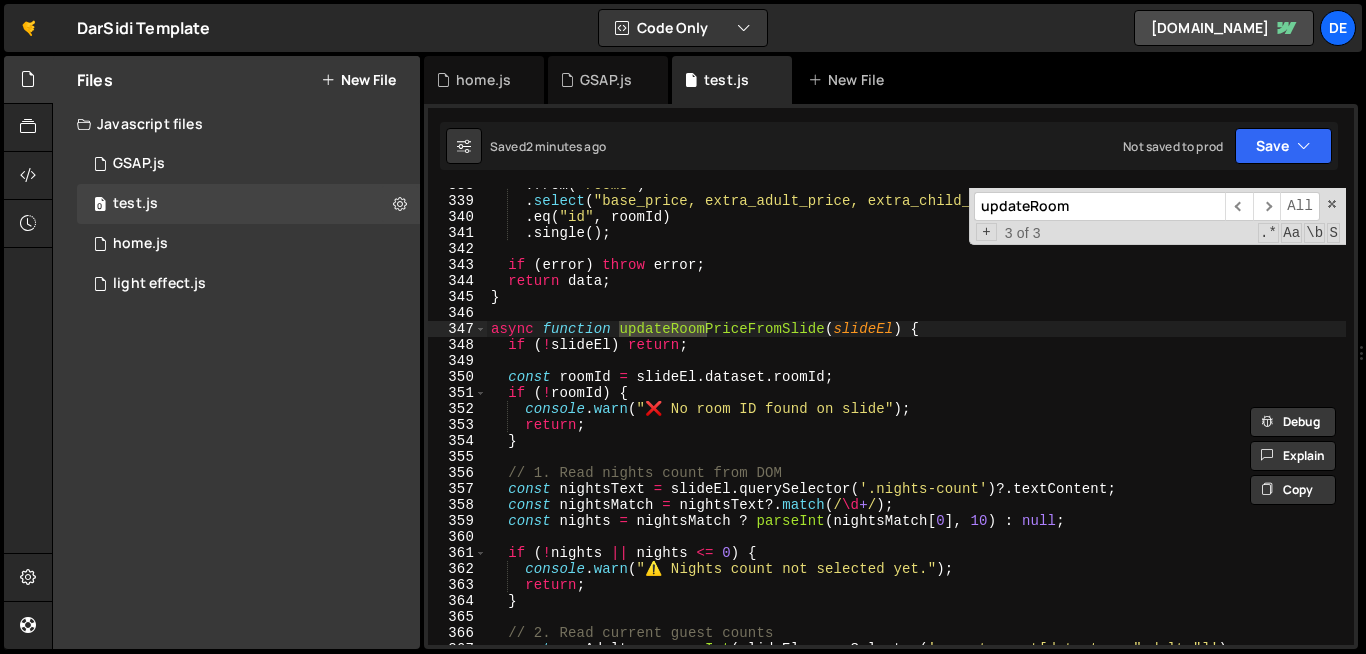 scroll, scrollTop: 5415, scrollLeft: 0, axis: vertical 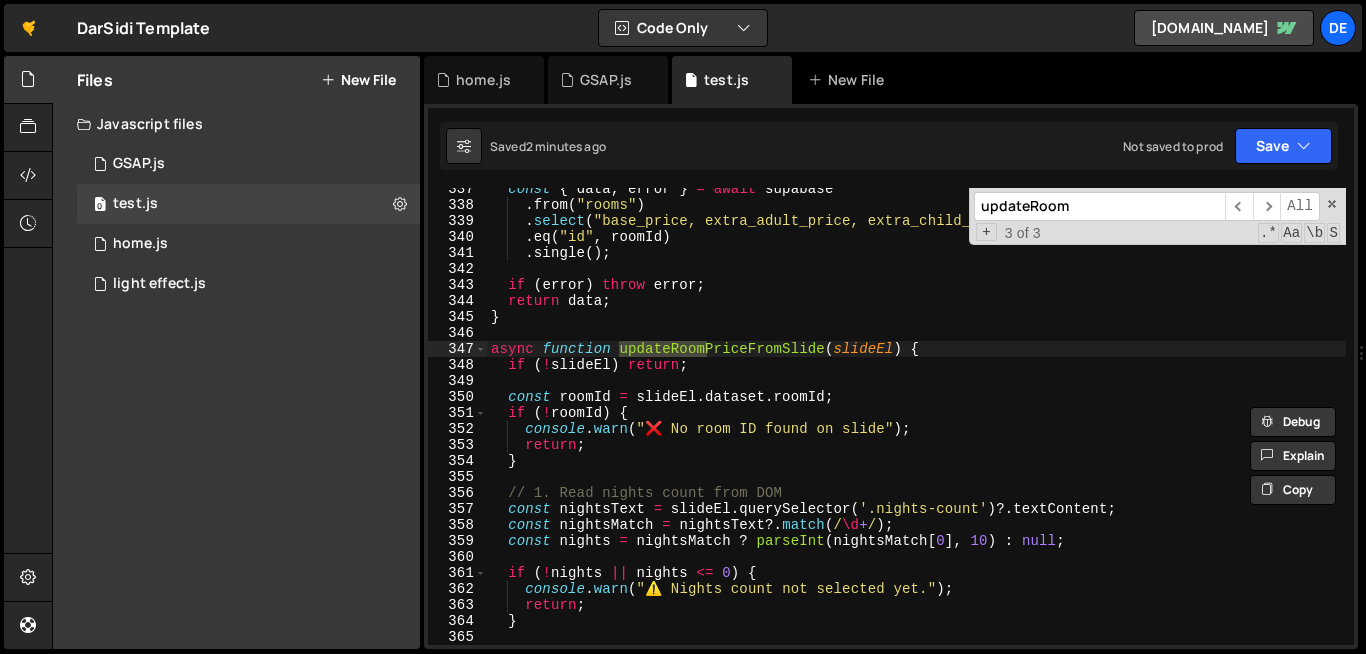 type on "updateRoom" 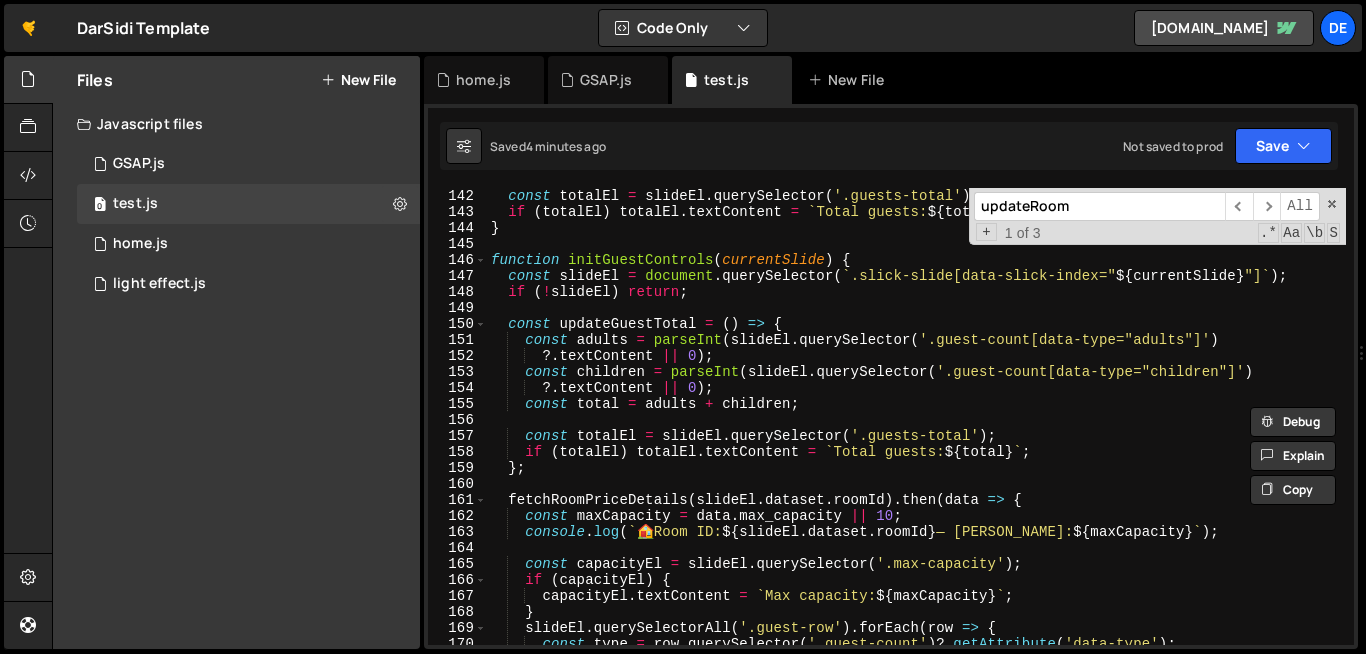 scroll, scrollTop: 2286, scrollLeft: 0, axis: vertical 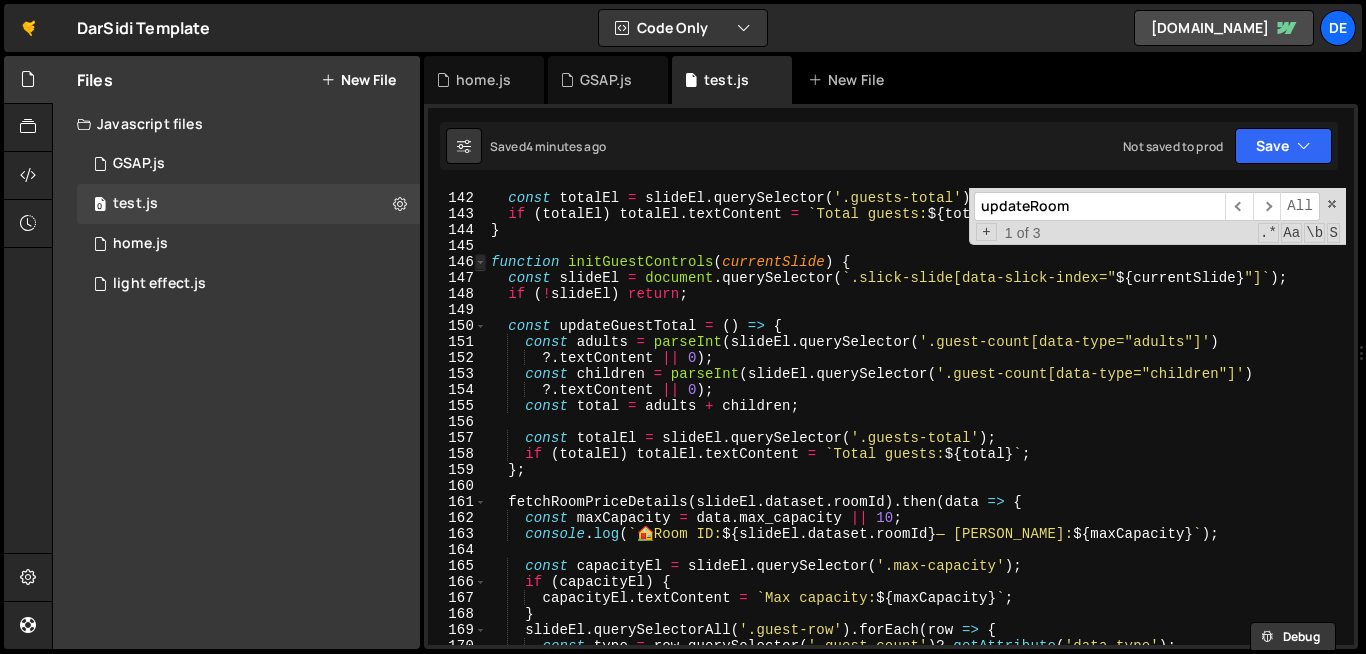 click at bounding box center (480, 262) 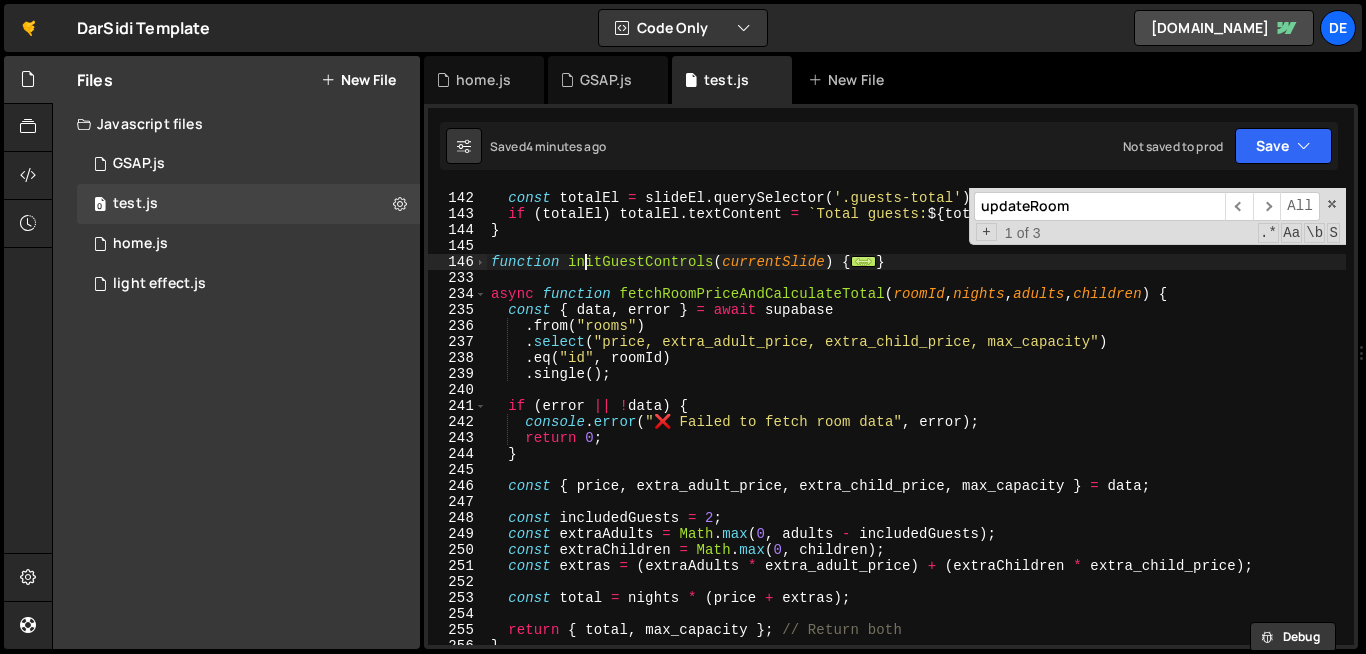 click on "const   totalEl   =   slideEl . querySelector ( '.guests-total' ) ;    if   ( totalEl )   totalEl . textContent   =   ` Total guests:  ${ total } ` ; } function   initGuestControls ( currentSlide )   { ... } async   function   fetchRoomPriceAndCalculateTotal ( roomId ,  nights ,  adults ,  children )   {    const   {   data ,   error   }   =   await   supabase       . from ( "rooms" )       . select ( "price, extra_adult_price, extra_child_price, max_capacity" )       . eq ( "id" ,   roomId )       . single ( ) ;    if   ( error   ||   ! data )   {       console . error ( "❌ Failed to fetch room data" ,   error ) ;       return   0 ;    }    const   {   price ,   extra_adult_price ,   extra_child_price ,   max_capacity   }   =   data ;    const   includedGuests   =   2 ;    const   extraAdults   =   Math . max ( 0 ,   adults   -   includedGuests ) ;    const   extraChildren   =   Math . max ( 0 ,   children ) ;    const   extras   =   ( extraAdults   *   extra_adult_price )   +   ( extraChildren   *   )" at bounding box center [1100, 418] 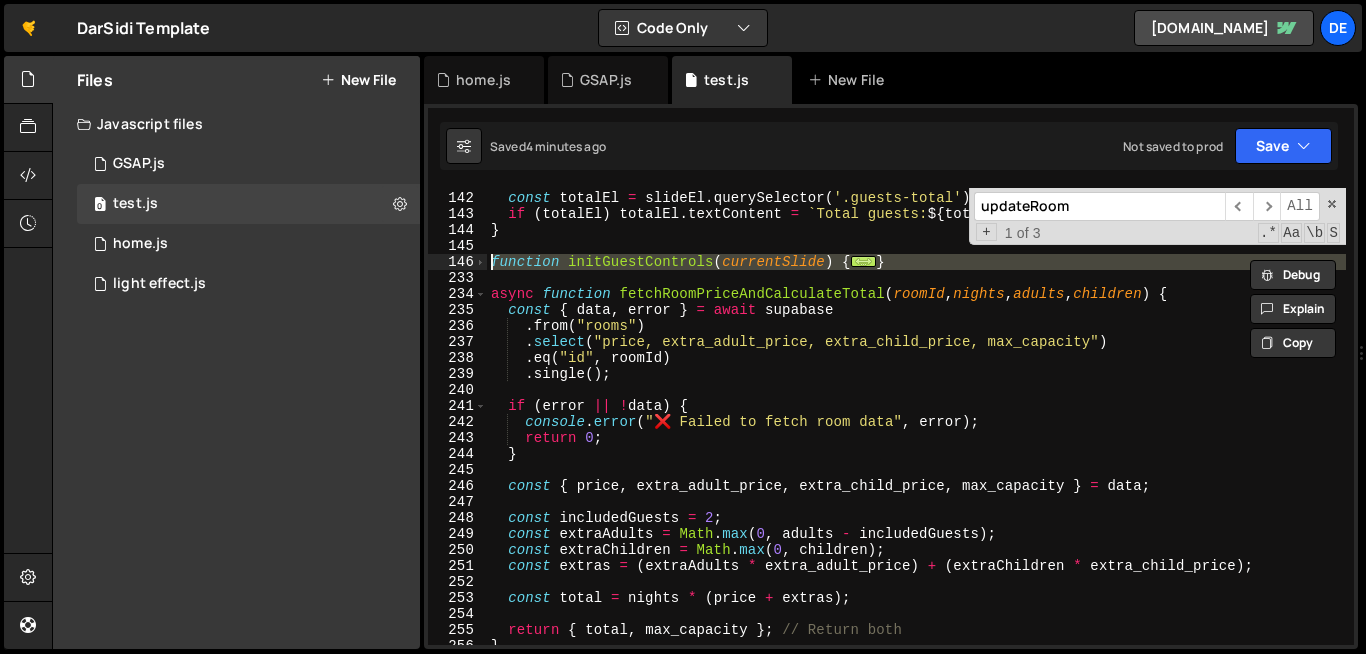 click on "const   totalEl   =   slideEl . querySelector ( '.guests-total' ) ;    if   ( totalEl )   totalEl . textContent   =   ` Total guests:  ${ total } ` ; } function   initGuestControls ( currentSlide )   { ... } async   function   fetchRoomPriceAndCalculateTotal ( roomId ,  nights ,  adults ,  children )   {    const   {   data ,   error   }   =   await   supabase       . from ( "rooms" )       . select ( "price, extra_adult_price, extra_child_price, max_capacity" )       . eq ( "id" ,   roomId )       . single ( ) ;    if   ( error   ||   ! data )   {       console . error ( "❌ Failed to fetch room data" ,   error ) ;       return   0 ;    }    const   {   price ,   extra_adult_price ,   extra_child_price ,   max_capacity   }   =   data ;    const   includedGuests   =   2 ;    const   extraAdults   =   Math . max ( 0 ,   adults   -   includedGuests ) ;    const   extraChildren   =   Math . max ( 0 ,   children ) ;    const   extras   =   ( extraAdults   *   extra_adult_price )   +   ( extraChildren   *   )" at bounding box center [1100, 418] 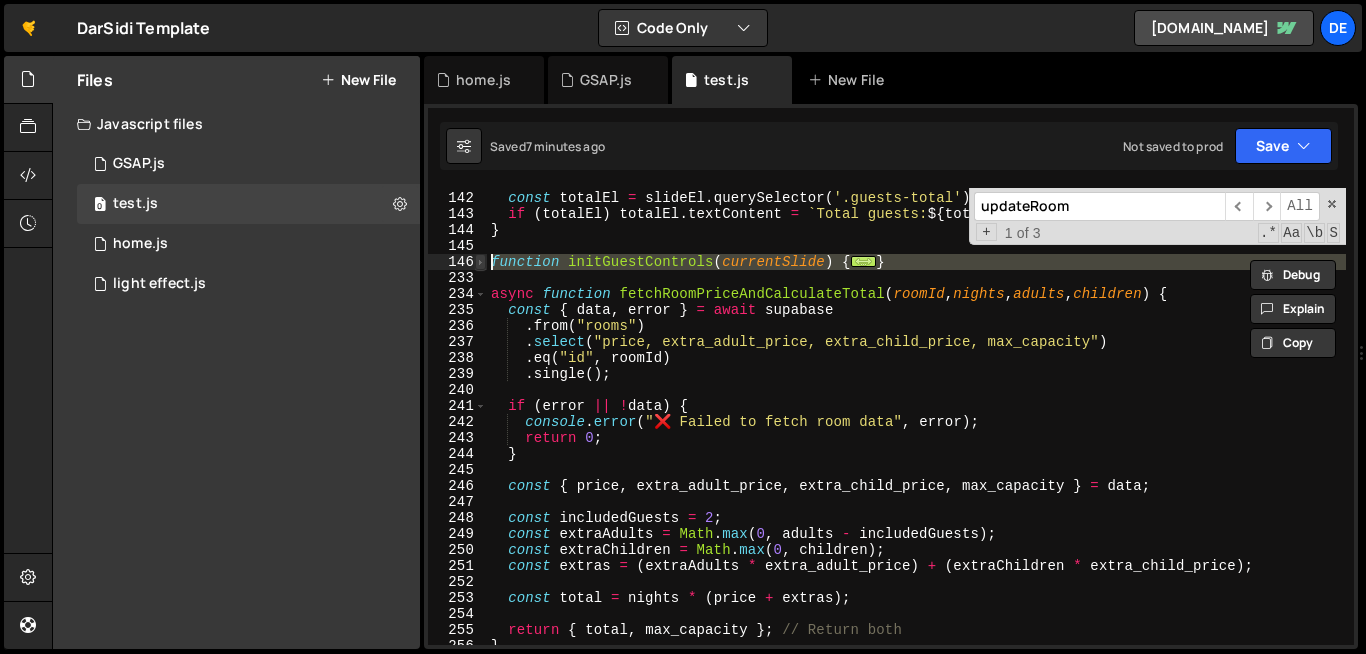 click at bounding box center [480, 262] 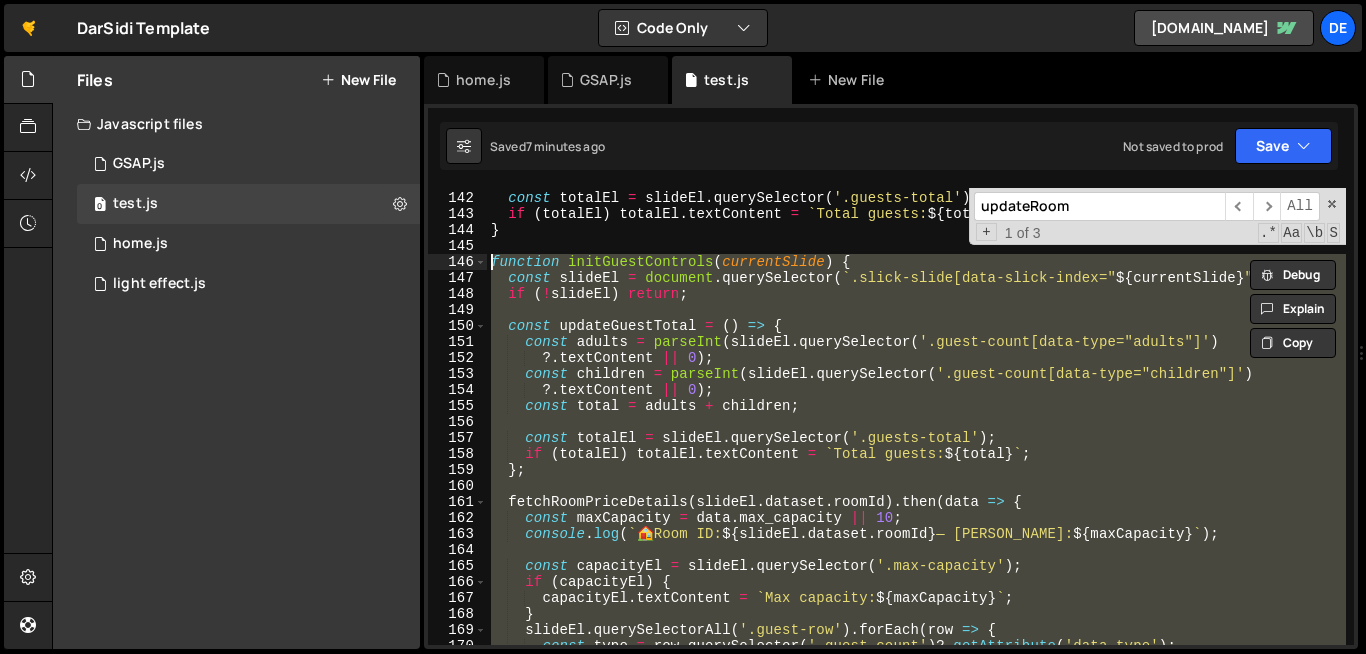 click on "const   totalEl   =   slideEl . querySelector ( '.guests-total' ) ;    if   ( totalEl )   totalEl . textContent   =   ` Total guests:  ${ total } ` ; } function   initGuestControls ( currentSlide )   {    const   slideEl   =   document . querySelector ( ` .slick-slide[data-slick-index=" ${ currentSlide } "] ` ) ;    if   ( ! slideEl )   return ;    const   updateGuestTotal   =   ( )   =>   {       const   adults   =   parseInt ( slideEl . querySelector ( '.guest-count[data-type="adults"]' )          ?. textContent   ||   0 ) ;       const   children   =   parseInt ( slideEl . querySelector ( '.guest-count[data-type="children"]' )          ?. textContent   ||   0 ) ;       const   total   =   adults   +   children ;       const   totalEl   =   slideEl . querySelector ( '.guests-total' ) ;       if   ( totalEl )   totalEl . textContent   =   ` Total guests:  ${ total } ` ;    } ;    fetchRoomPriceDetails ( slideEl . dataset . roomId ) . then ( data   =>   {       const   maxCapacity   =   data . max_capacity" at bounding box center [916, 416] 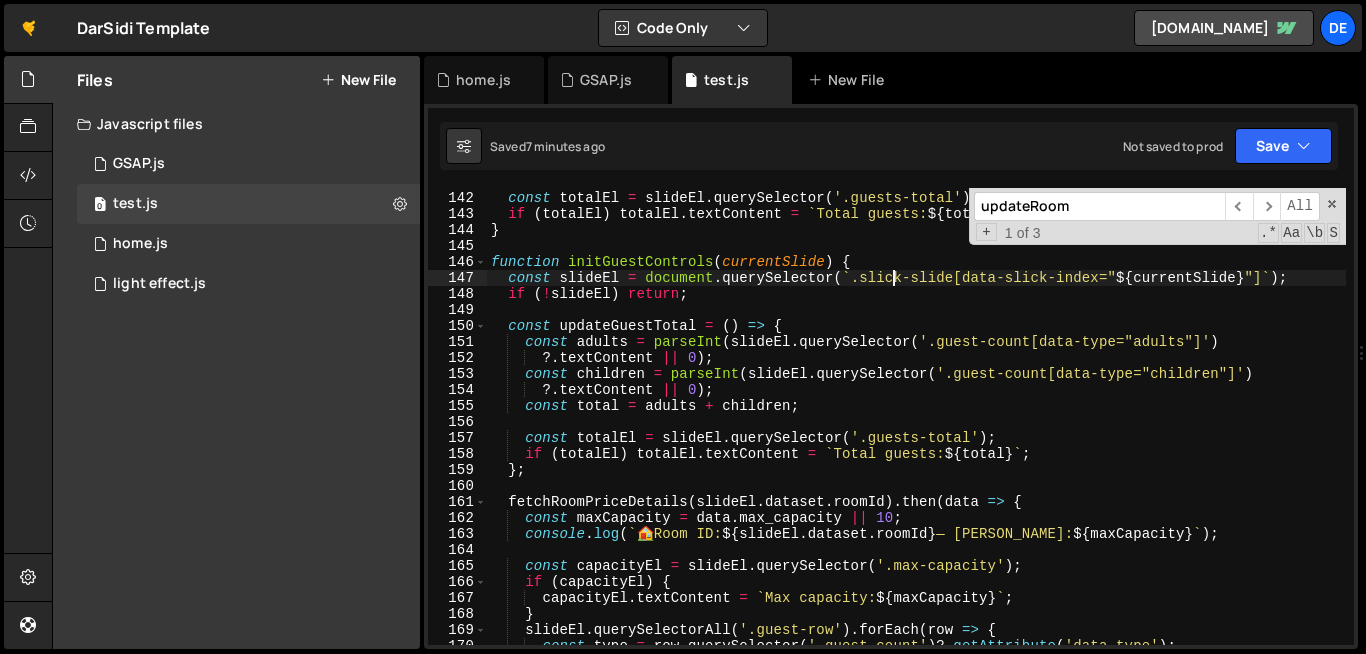 click on "const   totalEl   =   slideEl . querySelector ( '.guests-total' ) ;    if   ( totalEl )   totalEl . textContent   =   ` Total guests:  ${ total } ` ; } function   initGuestControls ( currentSlide )   {    const   slideEl   =   document . querySelector ( ` .slick-slide[data-slick-index=" ${ currentSlide } "] ` ) ;    if   ( ! slideEl )   return ;    const   updateGuestTotal   =   ( )   =>   {       const   adults   =   parseInt ( slideEl . querySelector ( '.guest-count[data-type="adults"]' )          ?. textContent   ||   0 ) ;       const   children   =   parseInt ( slideEl . querySelector ( '.guest-count[data-type="children"]' )          ?. textContent   ||   0 ) ;       const   total   =   adults   +   children ;       const   totalEl   =   slideEl . querySelector ( '.guests-total' ) ;       if   ( totalEl )   totalEl . textContent   =   ` Total guests:  ${ total } ` ;    } ;    fetchRoomPriceDetails ( slideEl . dataset . roomId ) . then ( data   =>   {       const   maxCapacity   =   data . max_capacity" at bounding box center (1100, 418) 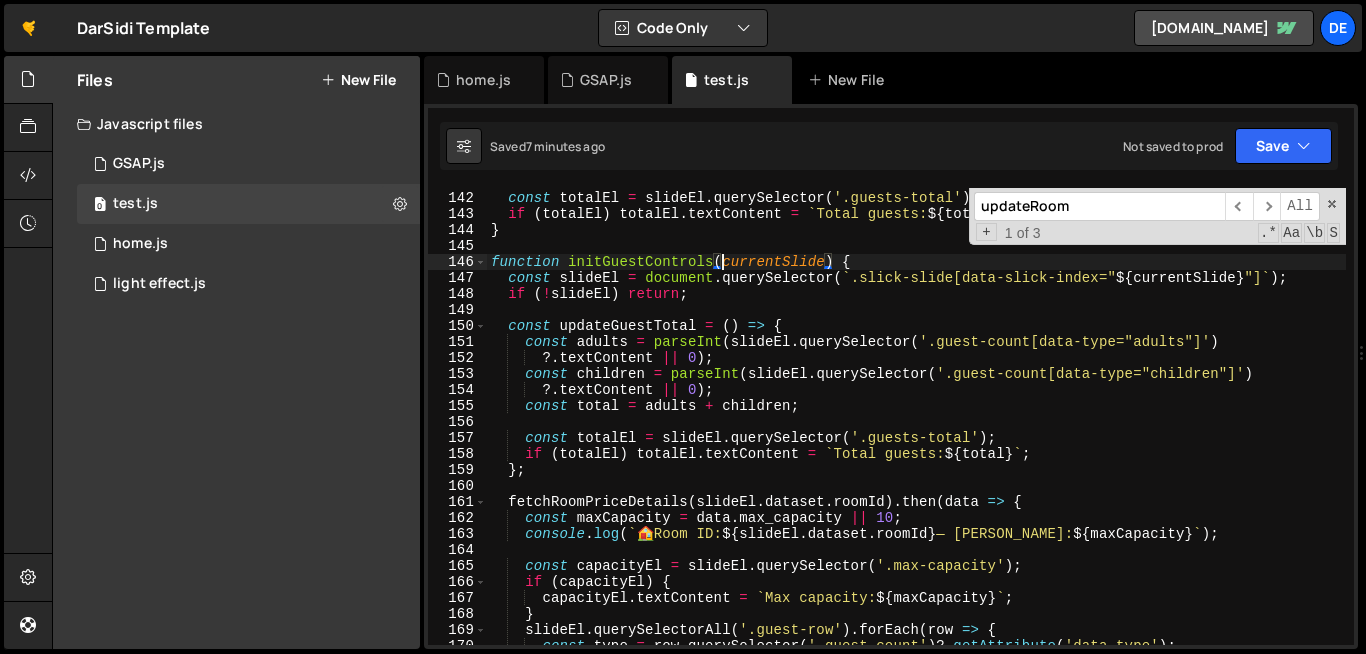 click on "const   totalEl   =   slideEl . querySelector ( '.guests-total' ) ;    if   ( totalEl )   totalEl . textContent   =   ` Total guests:  ${ total } ` ; } function   initGuestControls ( currentSlide )   {    const   slideEl   =   document . querySelector ( ` .slick-slide[data-slick-index=" ${ currentSlide } "] ` ) ;    if   ( ! slideEl )   return ;    const   updateGuestTotal   =   ( )   =>   {       const   adults   =   parseInt ( slideEl . querySelector ( '.guest-count[data-type="adults"]' )          ?. textContent   ||   0 ) ;       const   children   =   parseInt ( slideEl . querySelector ( '.guest-count[data-type="children"]' )          ?. textContent   ||   0 ) ;       const   total   =   adults   +   children ;       const   totalEl   =   slideEl . querySelector ( '.guests-total' ) ;       if   ( totalEl )   totalEl . textContent   =   ` Total guests:  ${ total } ` ;    } ;    fetchRoomPriceDetails ( slideEl . dataset . roomId ) . then ( data   =>   {       const   maxCapacity   =   data . max_capacity" at bounding box center (1100, 418) 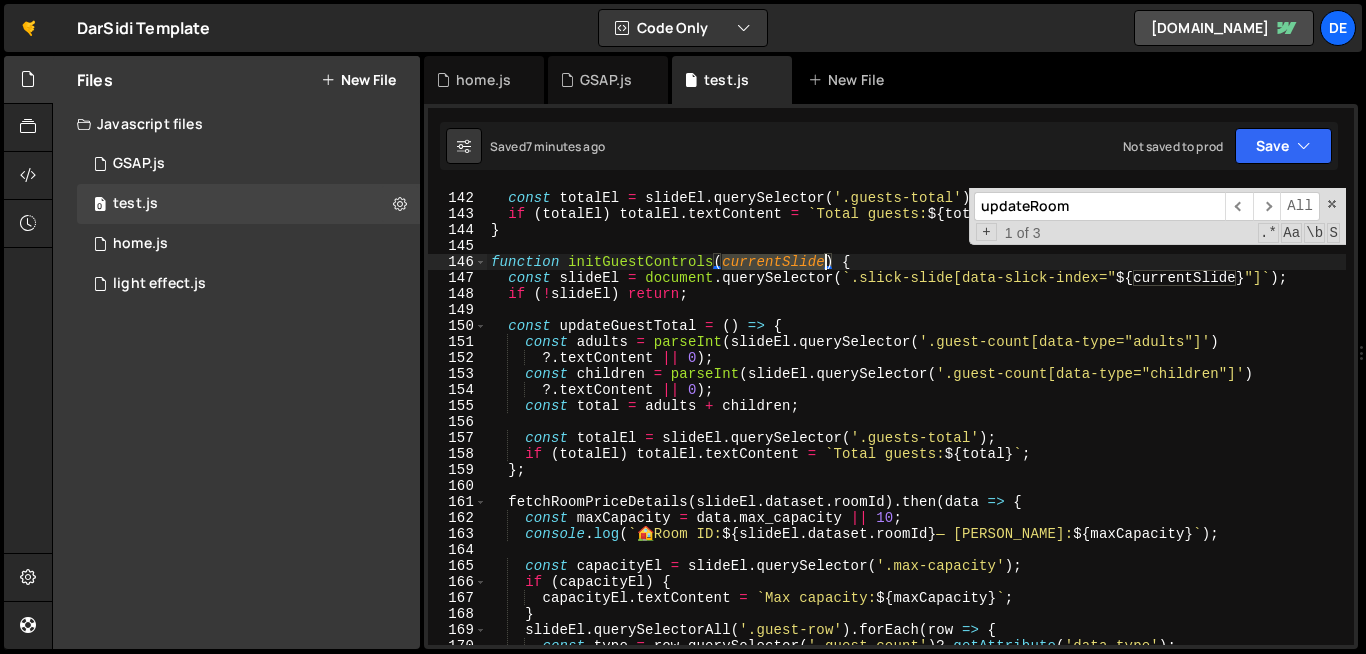 drag, startPoint x: 725, startPoint y: 265, endPoint x: 822, endPoint y: 264, distance: 97.00516 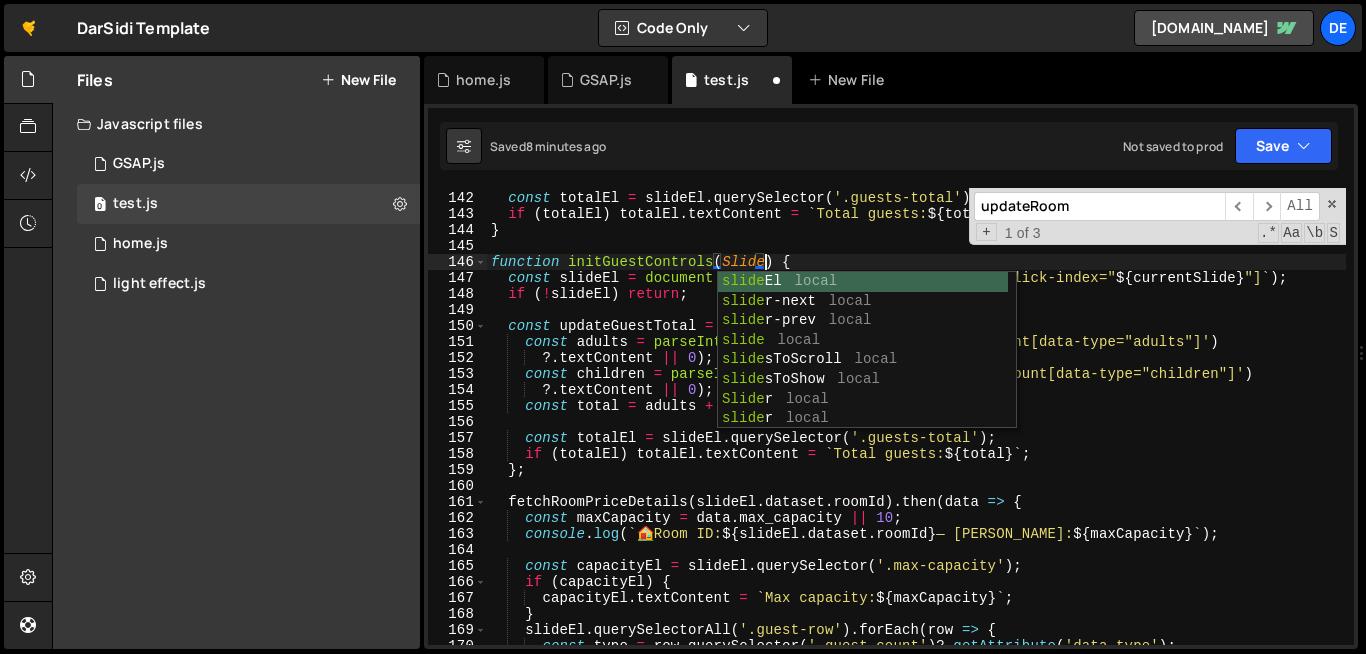 scroll, scrollTop: 0, scrollLeft: 19, axis: horizontal 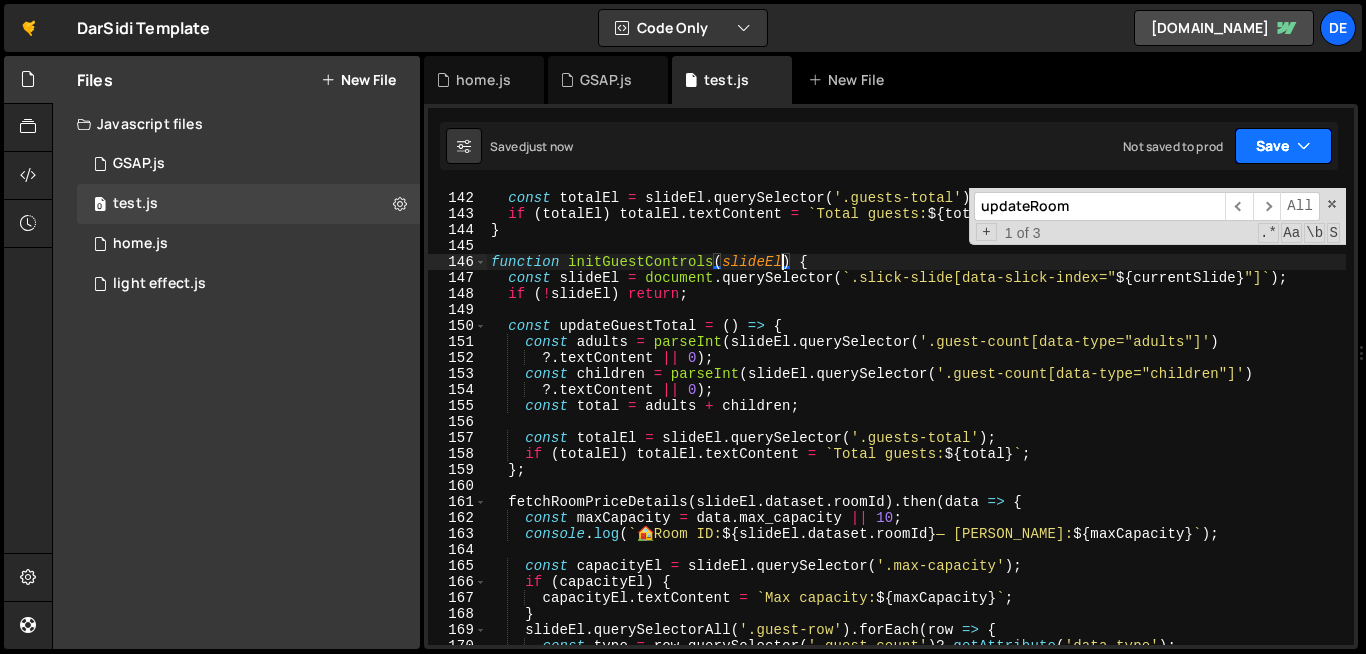 type on "function initGuestControls(slideEl) {" 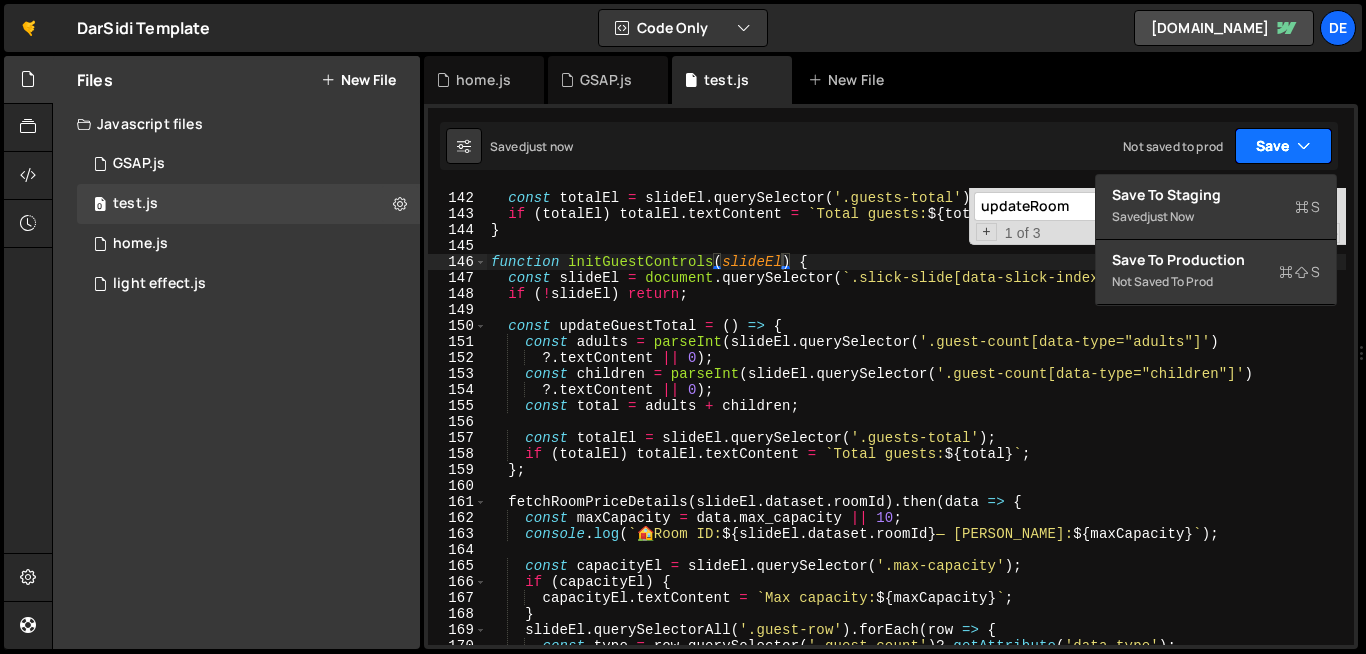 type 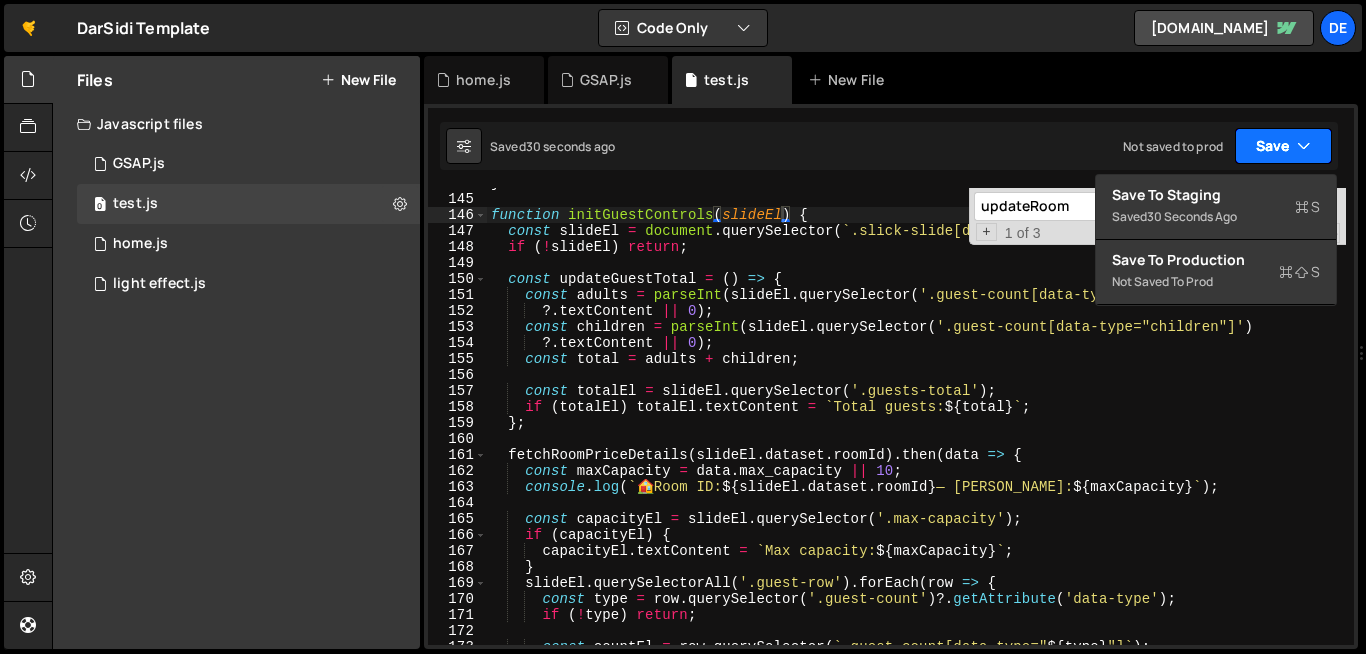 scroll, scrollTop: 2332, scrollLeft: 0, axis: vertical 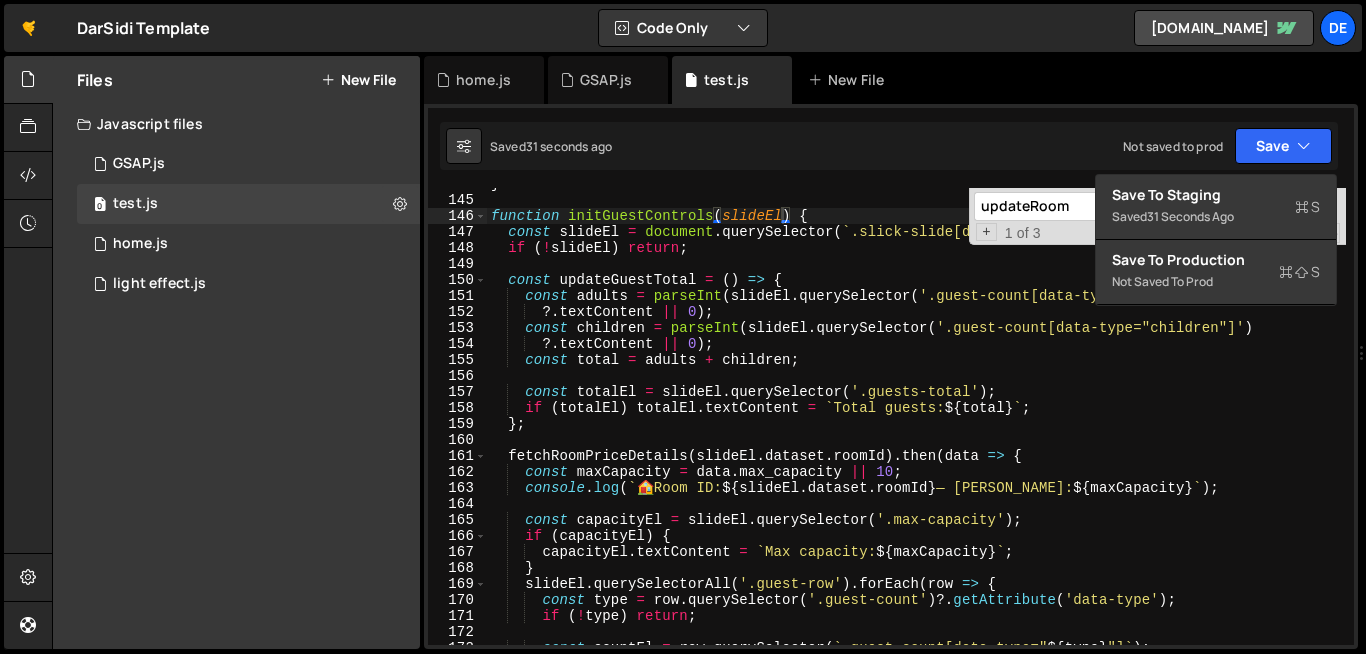 click on "updateRoom" at bounding box center (1099, 206) 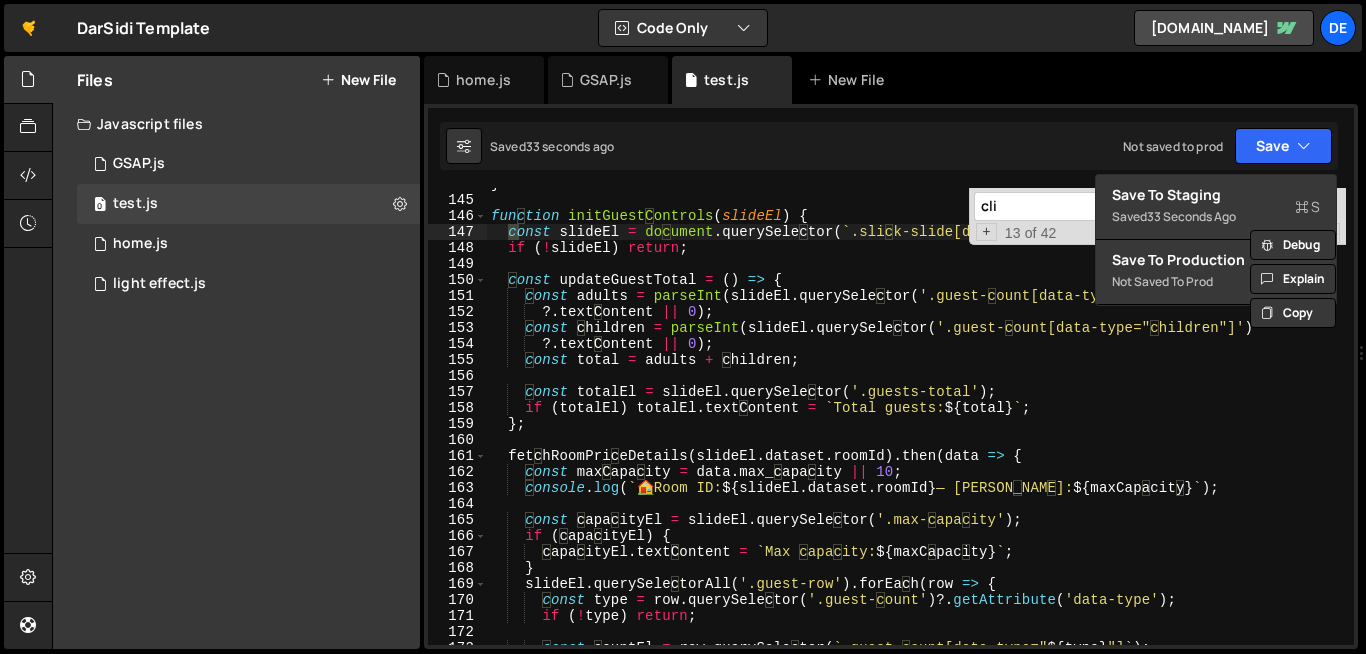 scroll, scrollTop: 2988, scrollLeft: 0, axis: vertical 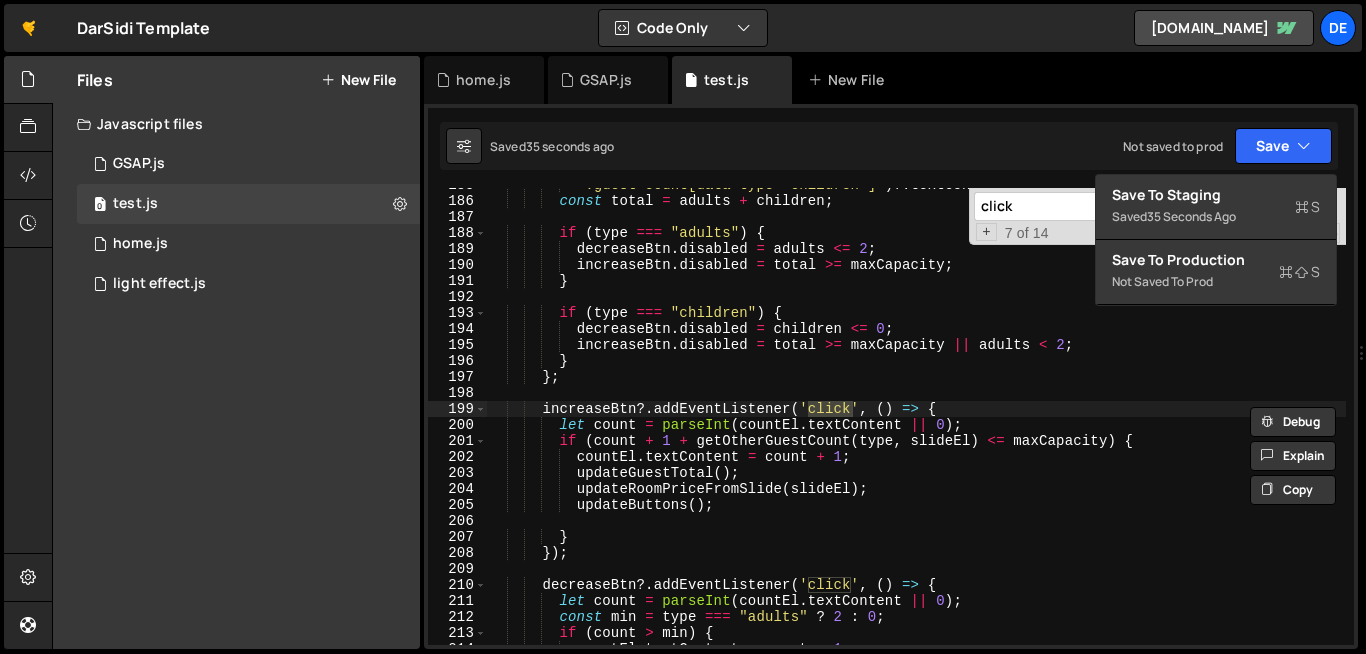 type on "click" 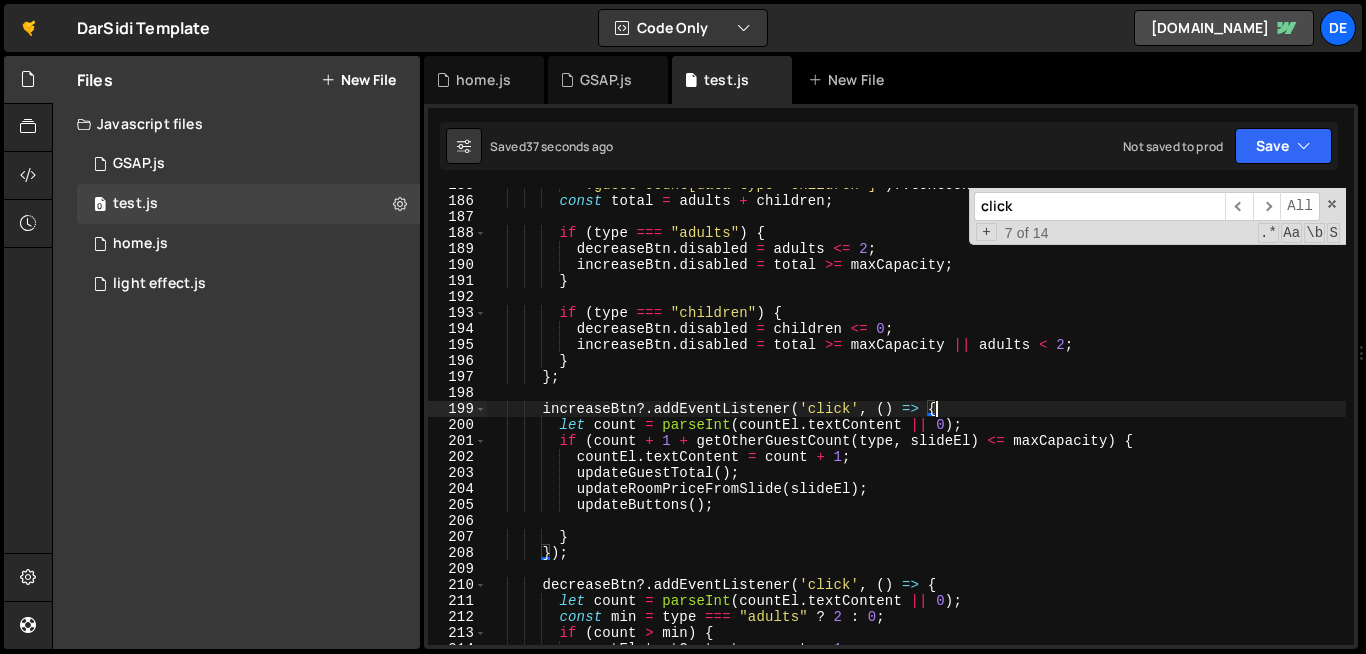 scroll, scrollTop: 0, scrollLeft: 4, axis: horizontal 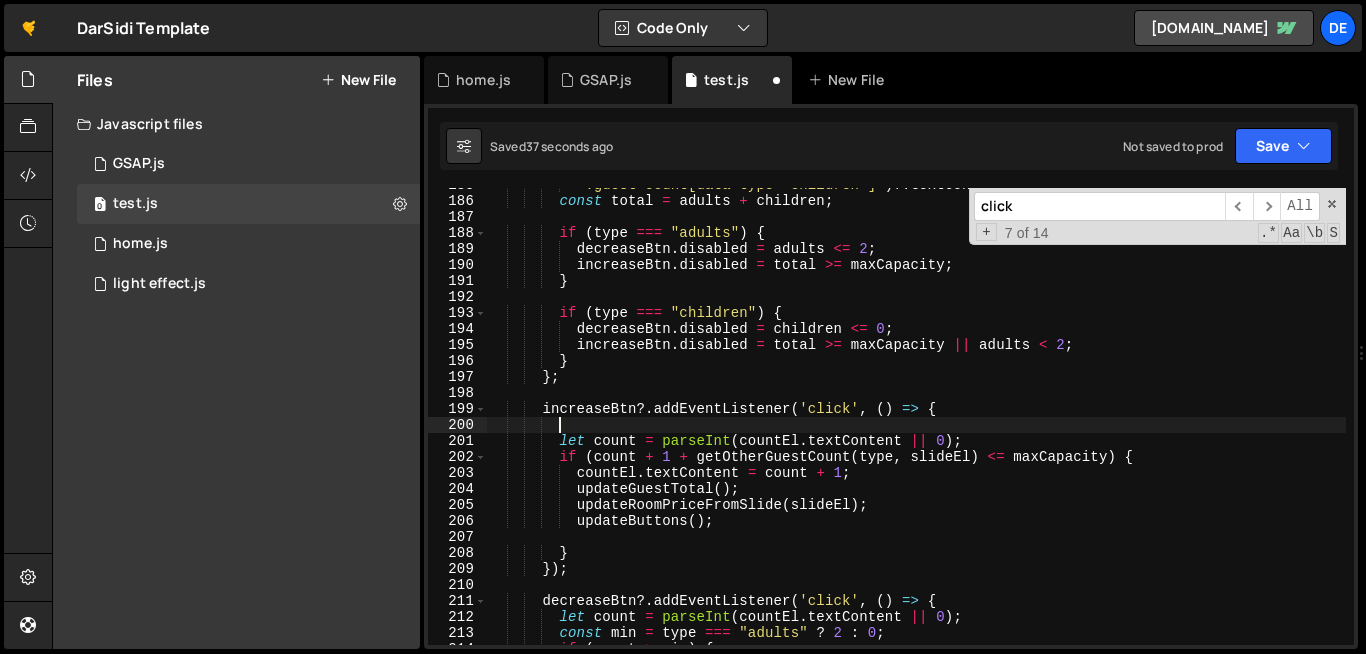 paste 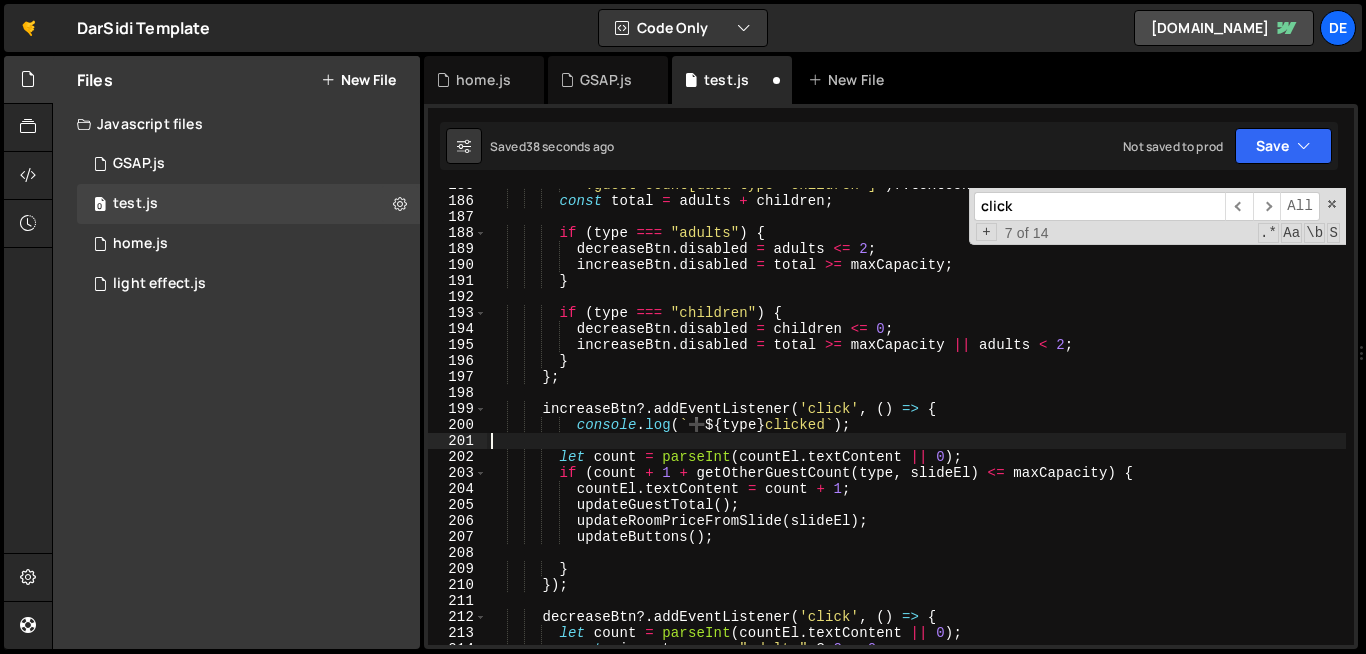 scroll, scrollTop: 0, scrollLeft: 0, axis: both 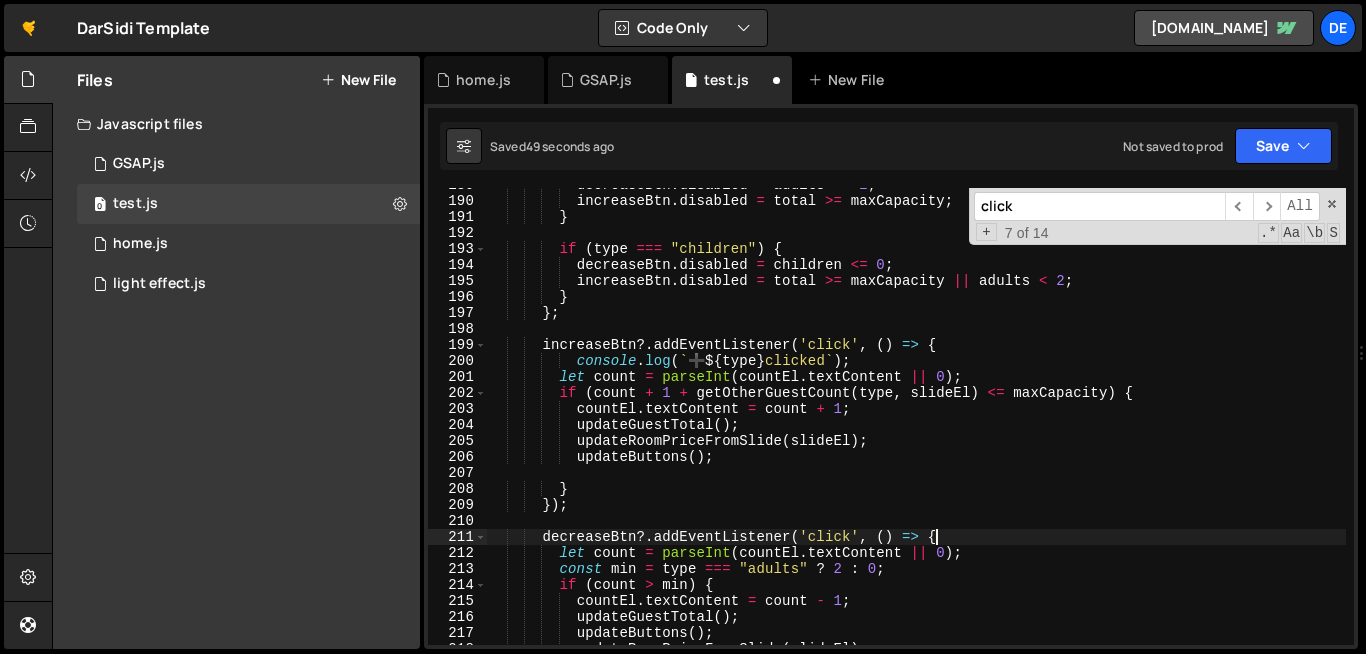 click on "decreaseBtn . disabled   =   adults   <=   2 ;                increaseBtn . disabled   =   total   >=   maxCapacity ;             }             if   ( type   ===   "children" )   {                decreaseBtn . disabled   =   children   <=   0 ;                increaseBtn . disabled   =   total   >=   maxCapacity   ||   adults   <   2 ;             }          } ;          increaseBtn ?. addEventListener ( 'click' ,   ( )   =>   {                console . log ( ` ➕  ${ type }  clicked ` ) ;             let   count   =   parseInt ( countEl . textContent   ||   0 ) ;             if   ( count   +   1   +   getOtherGuestCount ( type ,   slideEl )   <=   maxCapacity )   {                countEl . textContent   =   count   +   1 ;                updateGuestTotal ( ) ;                updateRoomPriceFromSlide ( slideEl ) ;                updateButtons ( ) ;             }          }) ;          decreaseBtn ?. addEventListener ( 'click' ,   ( )   =>   {             let   count   =   parseInt ( countEl ." at bounding box center (1100, 421) 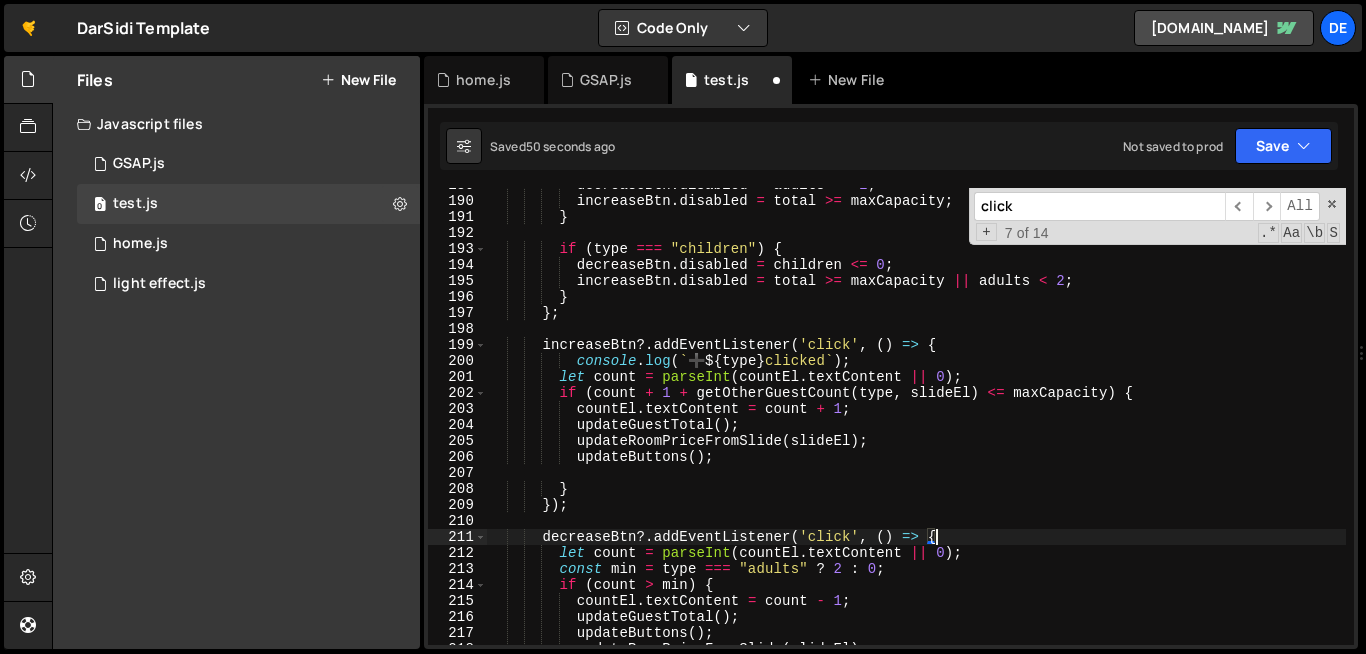 scroll, scrollTop: 0, scrollLeft: 3, axis: horizontal 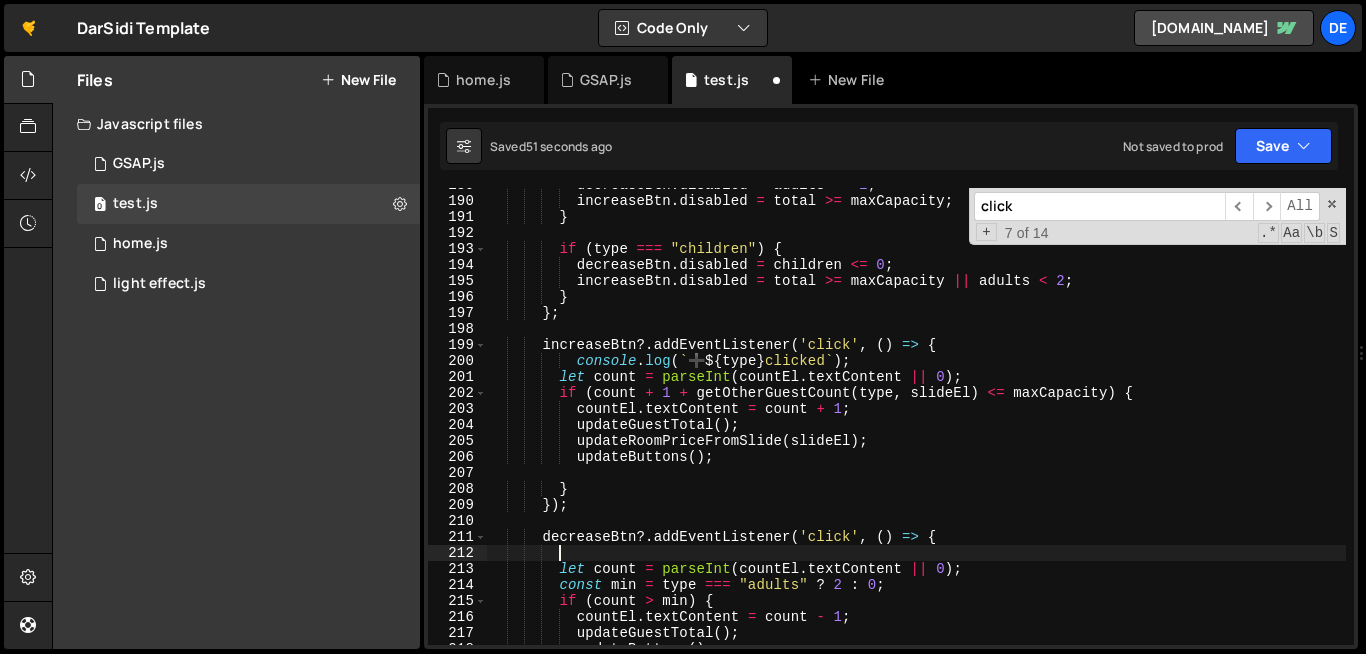 paste 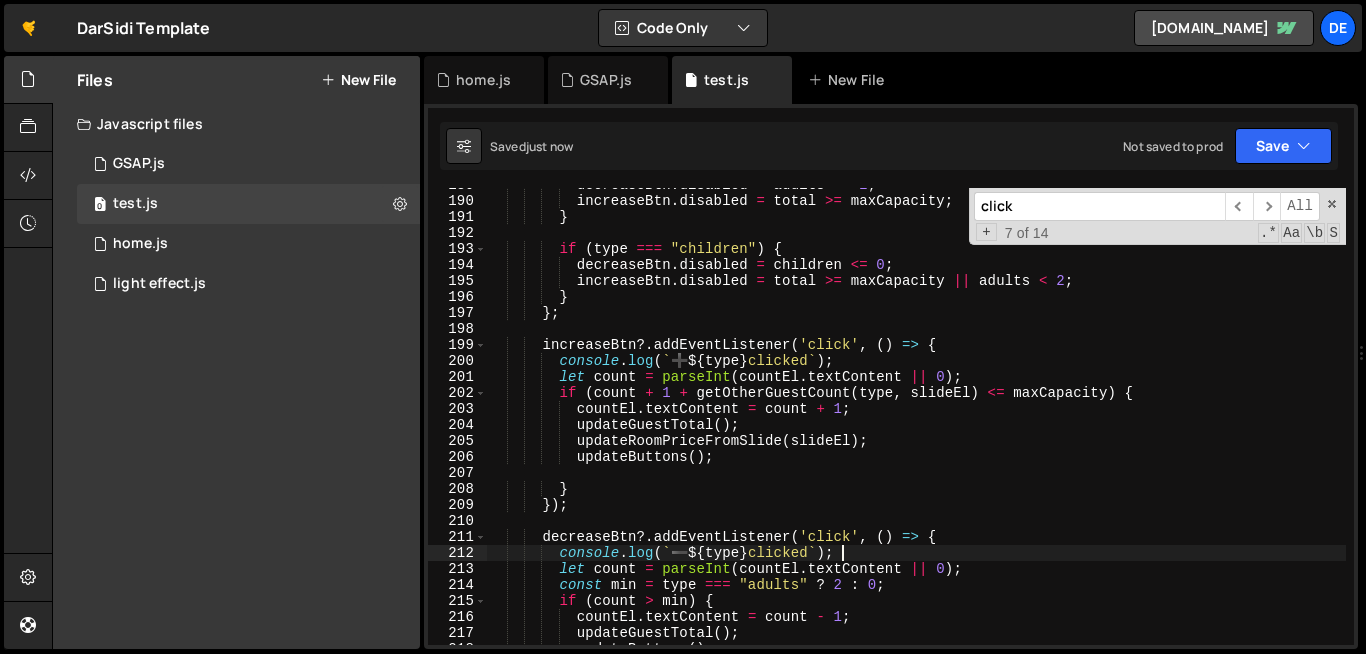 type on "console.log(`➖ ${type} clicked`);" 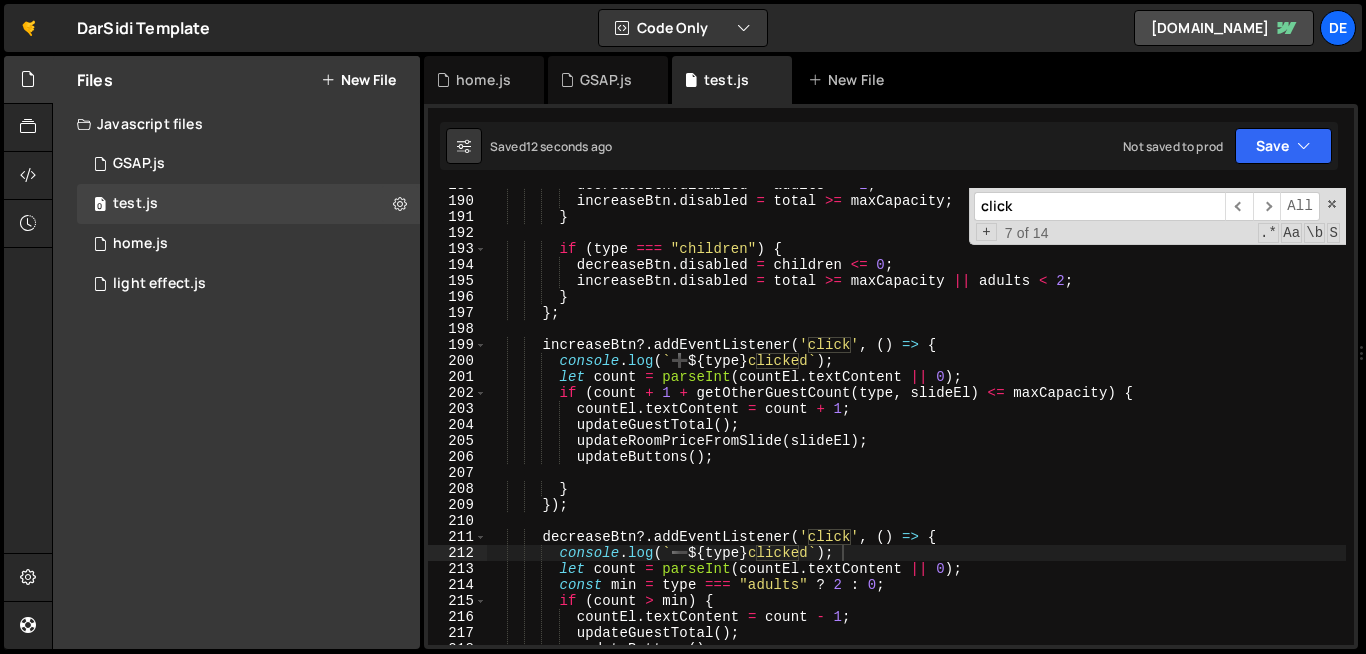 click on "click" at bounding box center [1099, 206] 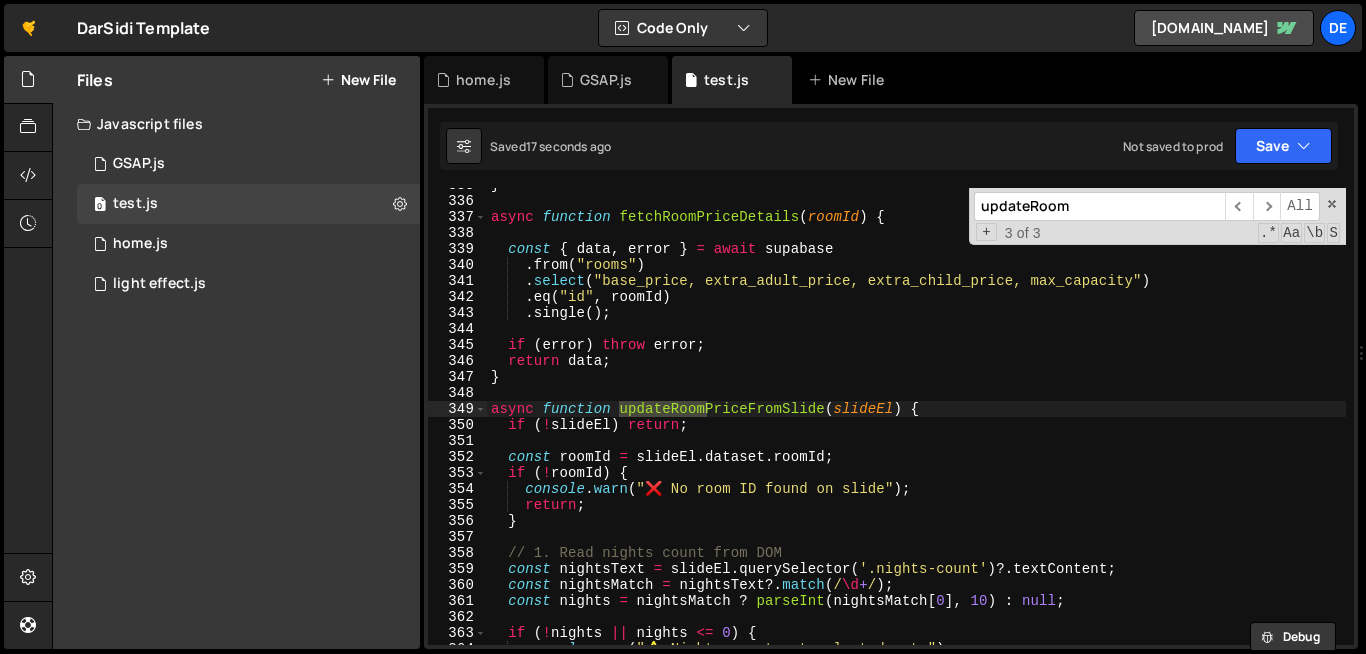 scroll, scrollTop: 5388, scrollLeft: 0, axis: vertical 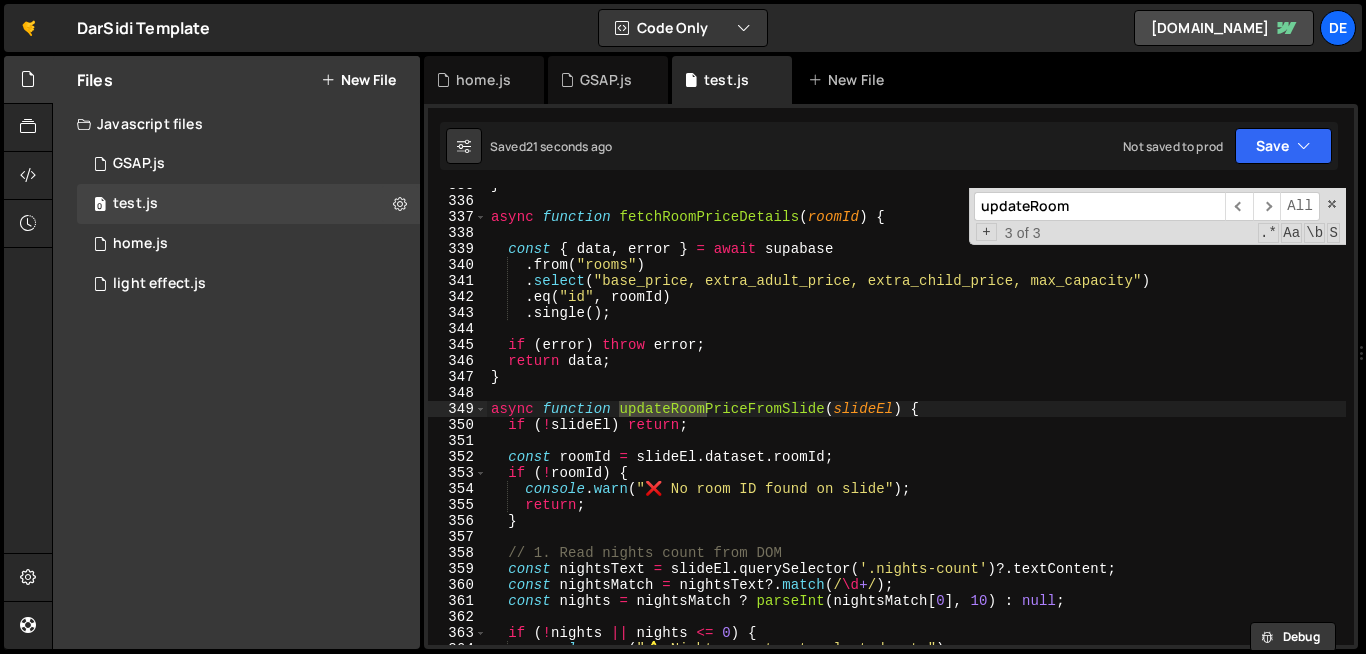type on "updateRoom" 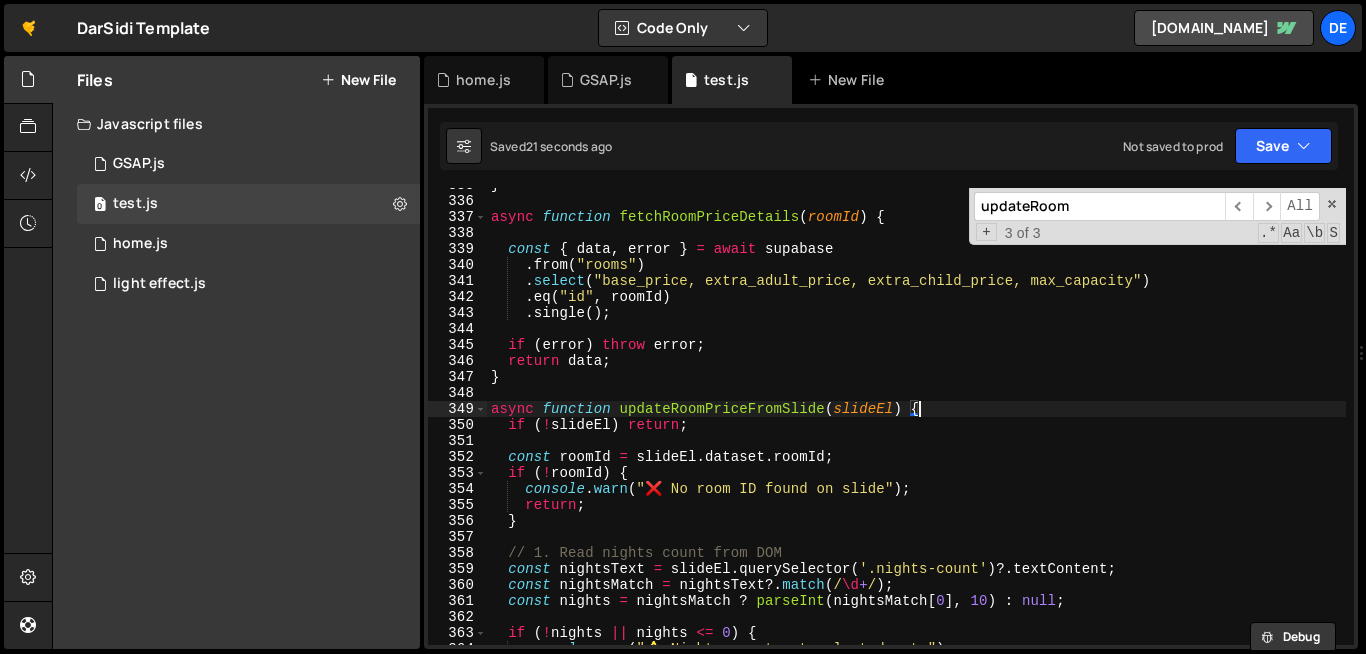 click on "} async   function   fetchRoomPriceDetails ( roomId )   {    const   {   data ,   error   }   =   await   supabase       . from ( "rooms" )       . select ( "base_price, extra_adult_price, extra_child_price, max_capacity" )       . eq ( "id" ,   roomId )       . single ( ) ;    if   ( error )   throw   error ;    return   data ; } async   function   updateRoomPriceFromSlide ( slideEl )   {    if   ( ! slideEl )   return ;    const   roomId   =   slideEl . dataset . roomId ;    if   ( ! roomId )   {       console . warn ( "❌ No room ID found on slide" ) ;       return ;    }    // 1. Read nights count from DOM    const   nightsText   =   slideEl . querySelector ( '.nights-count' ) ?. textContent ;    const   nightsMatch   =   nightsText ?. match ( / \d + / ) ;    const   nights   =   nightsMatch   ?   parseInt ( nightsMatch [ 0 ] ,   10 )   :   null ;    if   ( ! nights   ||   nights   <=   0 )   {       console . warn ( "⚠️ Nights count not selected yet." ) ;" at bounding box center (1100, 421) 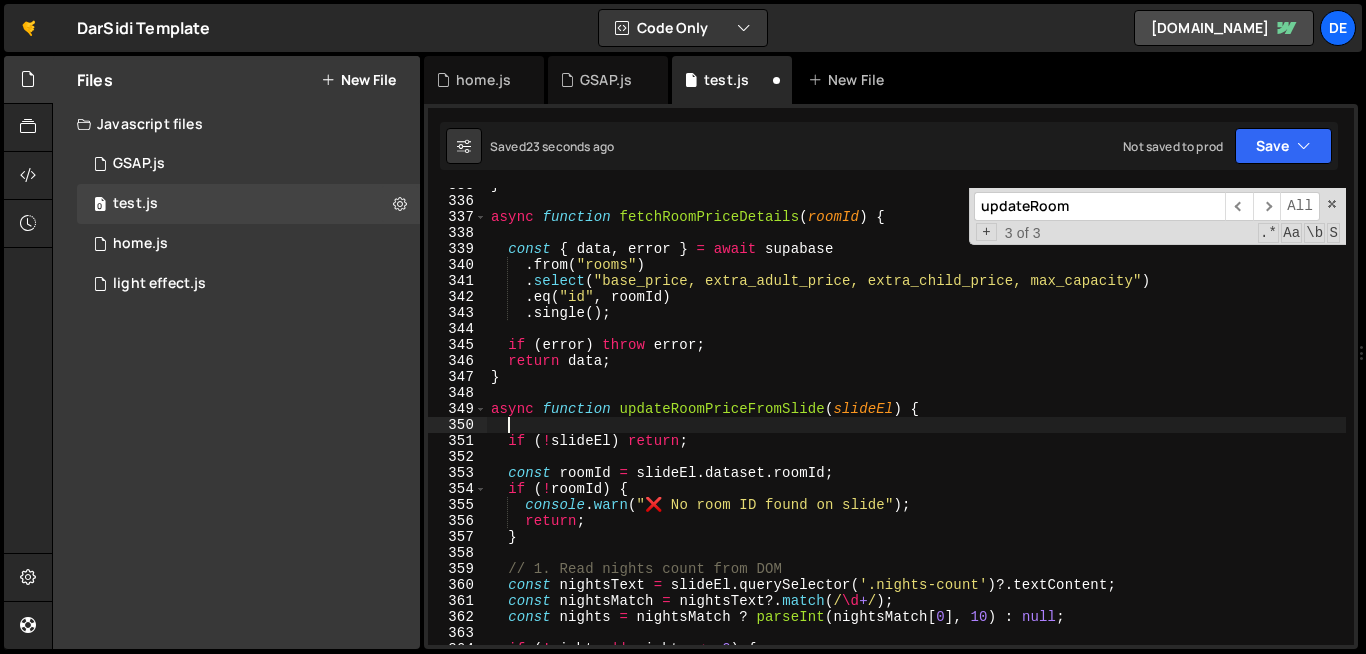 paste 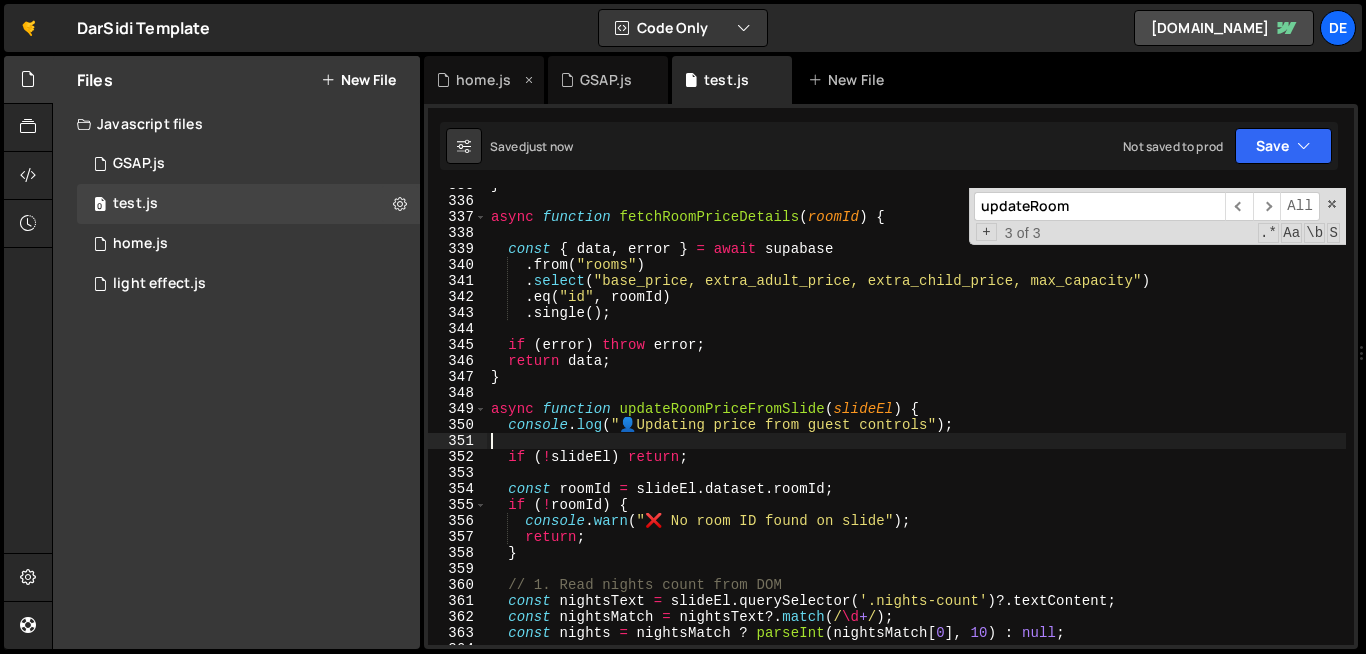 type 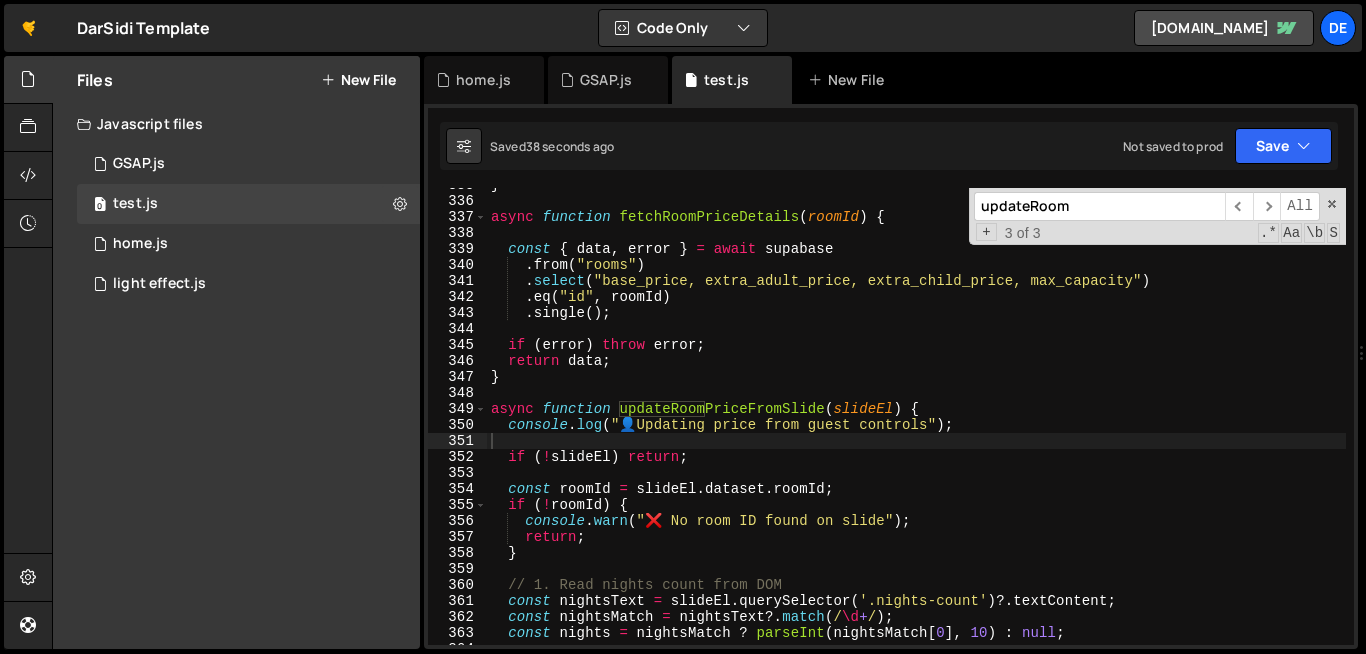 click on "updateRoom" at bounding box center (1099, 206) 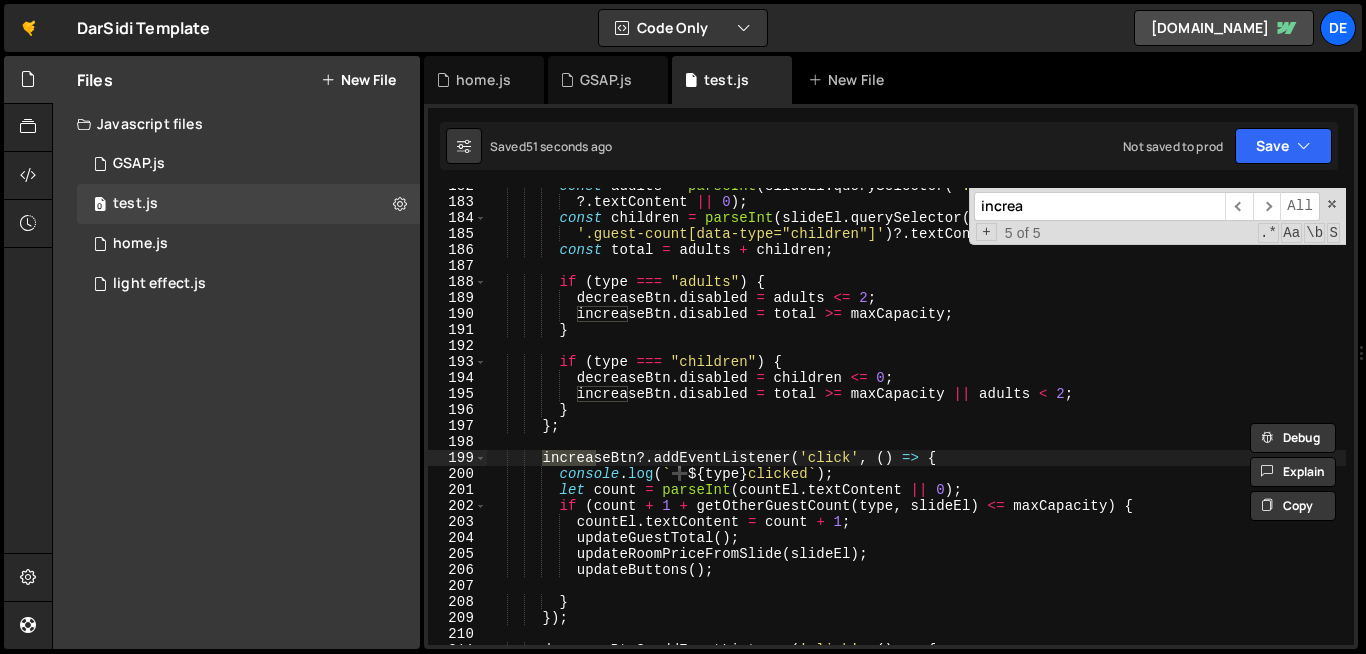 scroll, scrollTop: 2968, scrollLeft: 0, axis: vertical 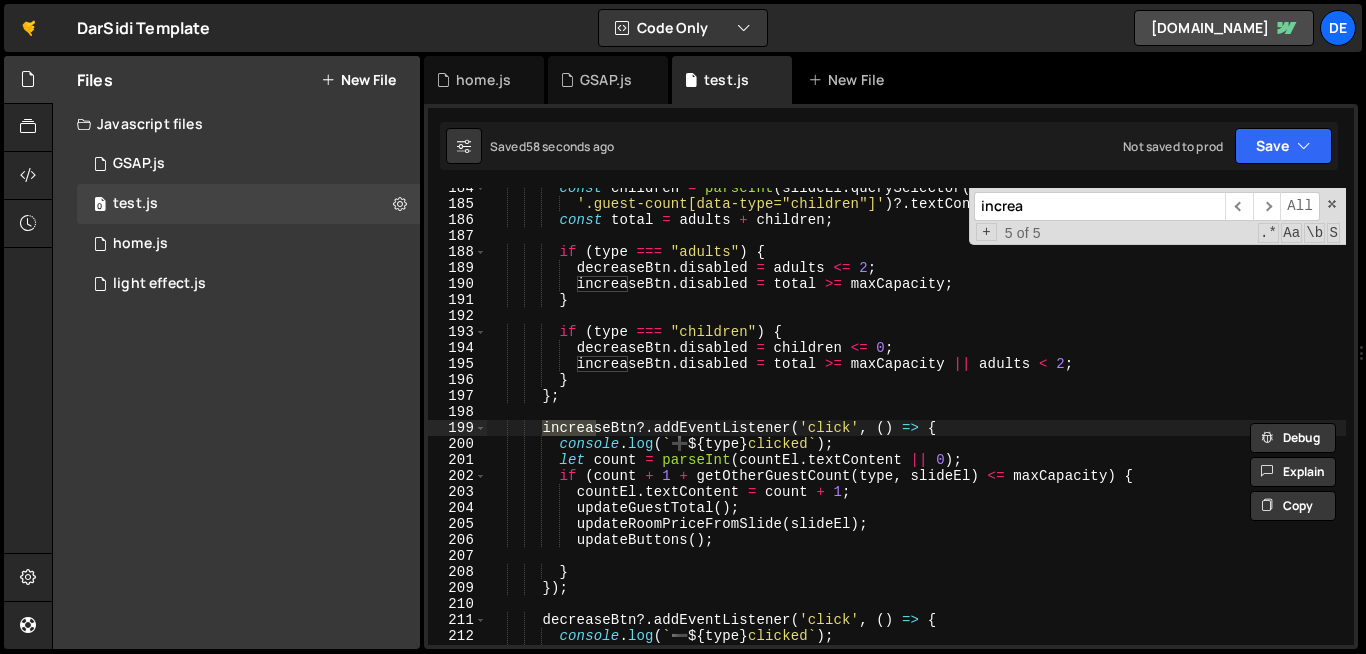 type on "increa" 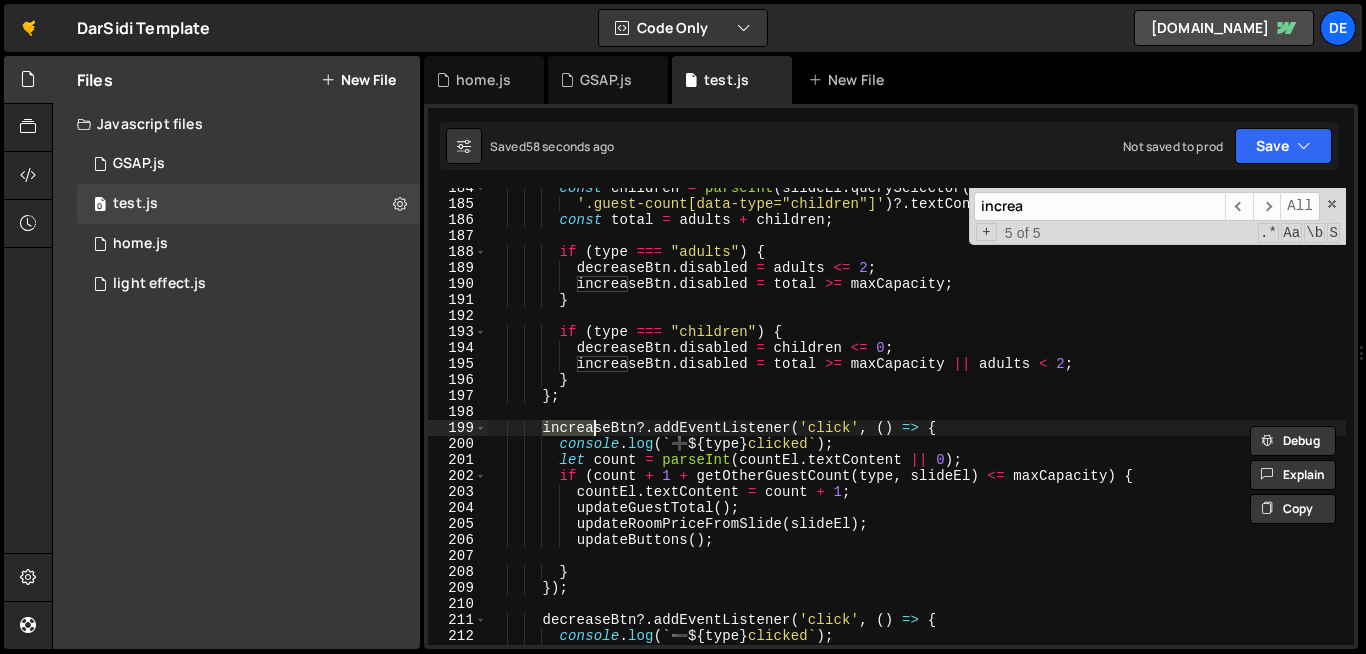 click on "const   children   =   parseInt ( slideEl . querySelector (                '.guest-count[data-type="children"]' ) ?. textContent   ||   0 ) ;             const   total   =   adults   +   children ;             if   ( type   ===   "adults" )   {                decreaseBtn . disabled   =   adults   <=   2 ;                increaseBtn . disabled   =   total   >=   maxCapacity ;             }             if   ( type   ===   "children" )   {                decreaseBtn . disabled   =   children   <=   0 ;                increaseBtn . disabled   =   total   >=   maxCapacity   ||   adults   <   2 ;             }          } ;          increaseBtn ?. addEventListener ( 'click' ,   ( )   =>   {             console . log ( ` ➕  ${ type }  clicked ` ) ;             let   count   =   parseInt ( countEl . textContent   ||   0 ) ;             if   ( count   +   1   +   getOtherGuestCount ( type ,   slideEl )   <=   maxCapacity )   {                countEl . textContent   =   count   +   1 ;                ( ) ;" at bounding box center (916, 416) 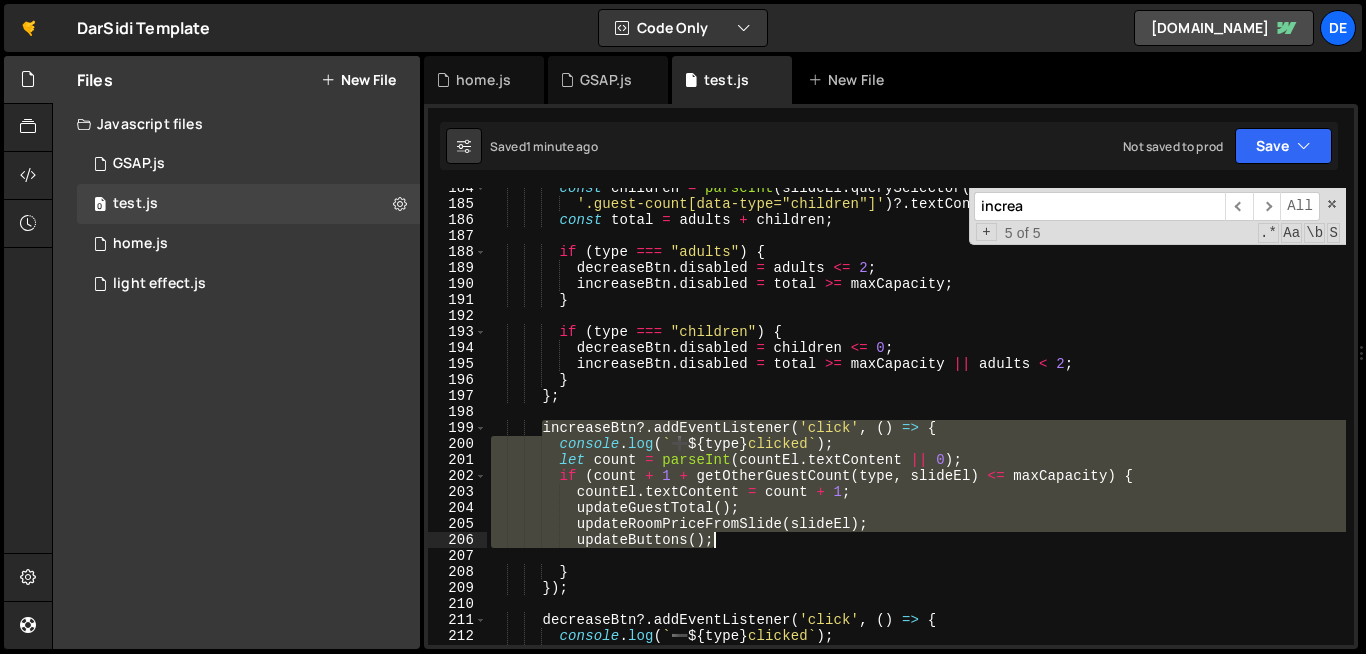 drag, startPoint x: 542, startPoint y: 428, endPoint x: 729, endPoint y: 544, distance: 220.05681 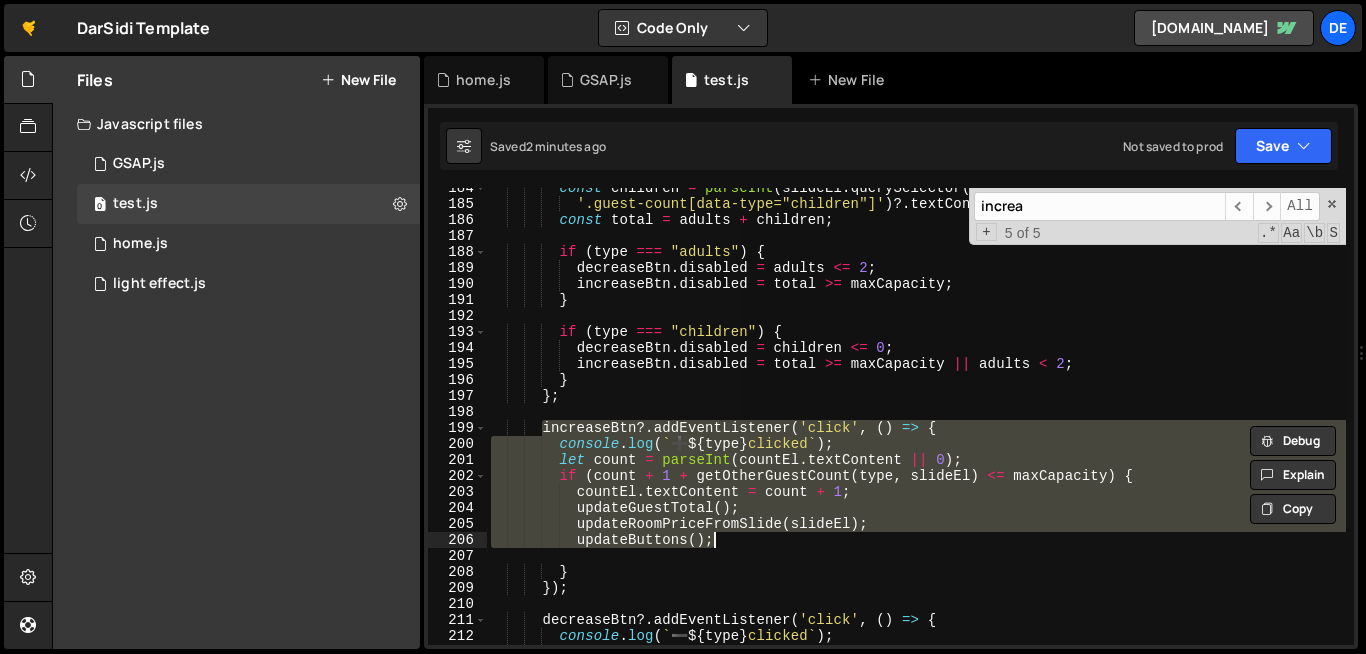 click on "const   children   =   parseInt ( slideEl . querySelector (                '.guest-count[data-type="children"]' ) ?. textContent   ||   0 ) ;             const   total   =   adults   +   children ;             if   ( type   ===   "adults" )   {                decreaseBtn . disabled   =   adults   <=   2 ;                increaseBtn . disabled   =   total   >=   maxCapacity ;             }             if   ( type   ===   "children" )   {                decreaseBtn . disabled   =   children   <=   0 ;                increaseBtn . disabled   =   total   >=   maxCapacity   ||   adults   <   2 ;             }          } ;          increaseBtn ?. addEventListener ( 'click' ,   ( )   =>   {             console . log ( ` ➕  ${ type }  clicked ` ) ;             let   count   =   parseInt ( countEl . textContent   ||   0 ) ;             if   ( count   +   1   +   getOtherGuestCount ( type ,   slideEl )   <=   maxCapacity )   {                countEl . textContent   =   count   +   1 ;                ( ) ;" at bounding box center (916, 416) 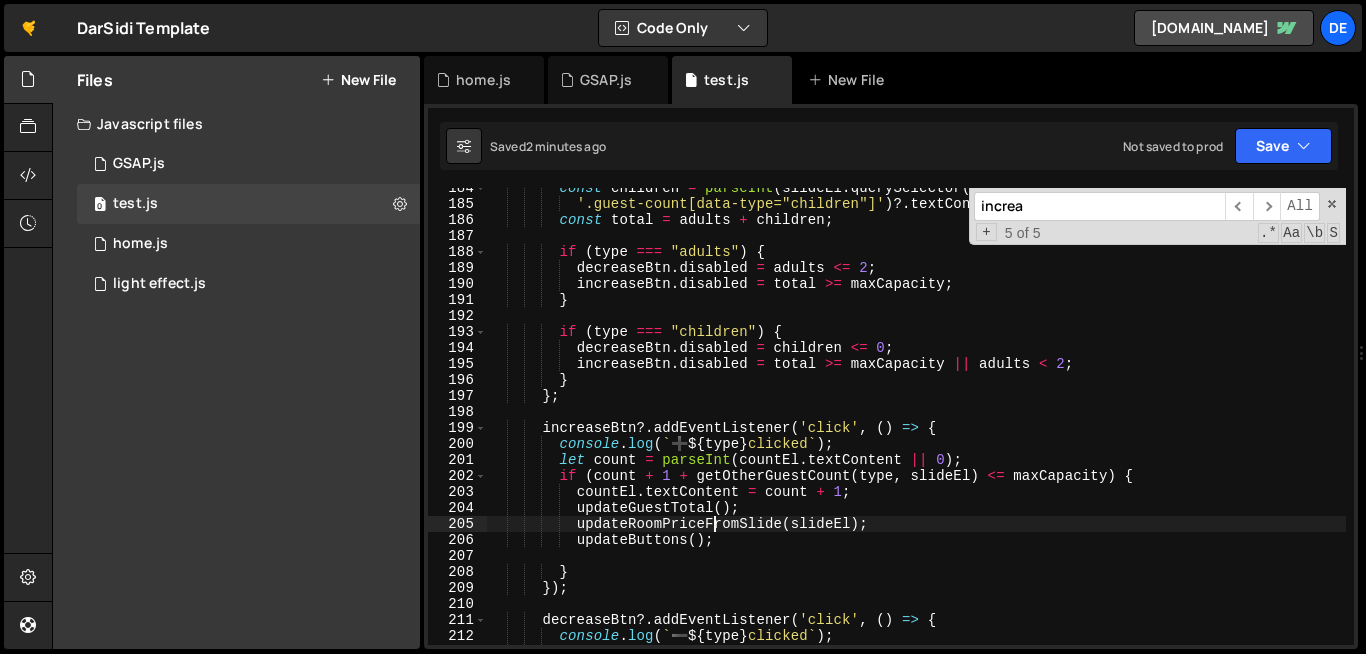 click on "const   children   =   parseInt ( slideEl . querySelector (                '.guest-count[data-type="children"]' ) ?. textContent   ||   0 ) ;             const   total   =   adults   +   children ;             if   ( type   ===   "adults" )   {                decreaseBtn . disabled   =   adults   <=   2 ;                increaseBtn . disabled   =   total   >=   maxCapacity ;             }             if   ( type   ===   "children" )   {                decreaseBtn . disabled   =   children   <=   0 ;                increaseBtn . disabled   =   total   >=   maxCapacity   ||   adults   <   2 ;             }          } ;          increaseBtn ?. addEventListener ( 'click' ,   ( )   =>   {             console . log ( ` ➕  ${ type }  clicked ` ) ;             let   count   =   parseInt ( countEl . textContent   ||   0 ) ;             if   ( count   +   1   +   getOtherGuestCount ( type ,   slideEl )   <=   maxCapacity )   {                countEl . textContent   =   count   +   1 ;                ( ) ;" at bounding box center [1100, 424] 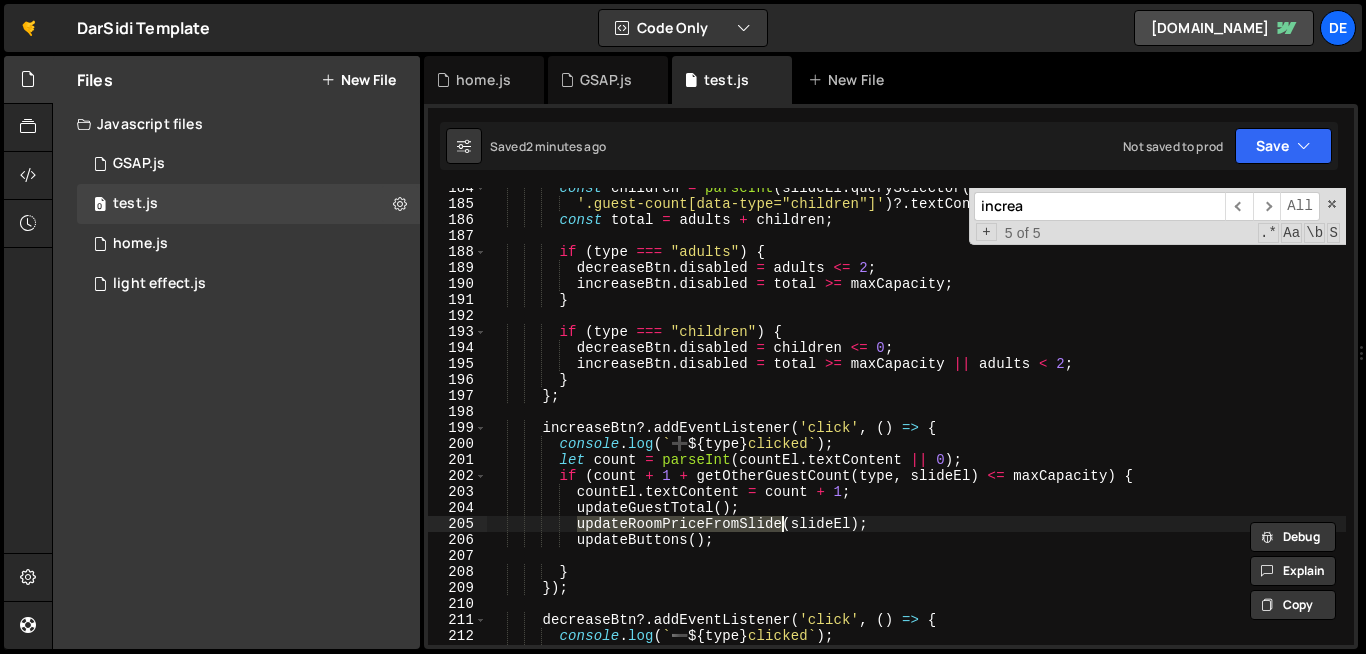 click on "const   children   =   parseInt ( slideEl . querySelector (                '.guest-count[data-type="children"]' ) ?. textContent   ||   0 ) ;             const   total   =   adults   +   children ;             if   ( type   ===   "adults" )   {                decreaseBtn . disabled   =   adults   <=   2 ;                increaseBtn . disabled   =   total   >=   maxCapacity ;             }             if   ( type   ===   "children" )   {                decreaseBtn . disabled   =   children   <=   0 ;                increaseBtn . disabled   =   total   >=   maxCapacity   ||   adults   <   2 ;             }          } ;          increaseBtn ?. addEventListener ( 'click' ,   ( )   =>   {             console . log ( ` ➕  ${ type }  clicked ` ) ;             let   count   =   parseInt ( countEl . textContent   ||   0 ) ;             if   ( count   +   1   +   getOtherGuestCount ( type ,   slideEl )   <=   maxCapacity )   {                countEl . textContent   =   count   +   1 ;                ( ) ;" at bounding box center (1100, 424) 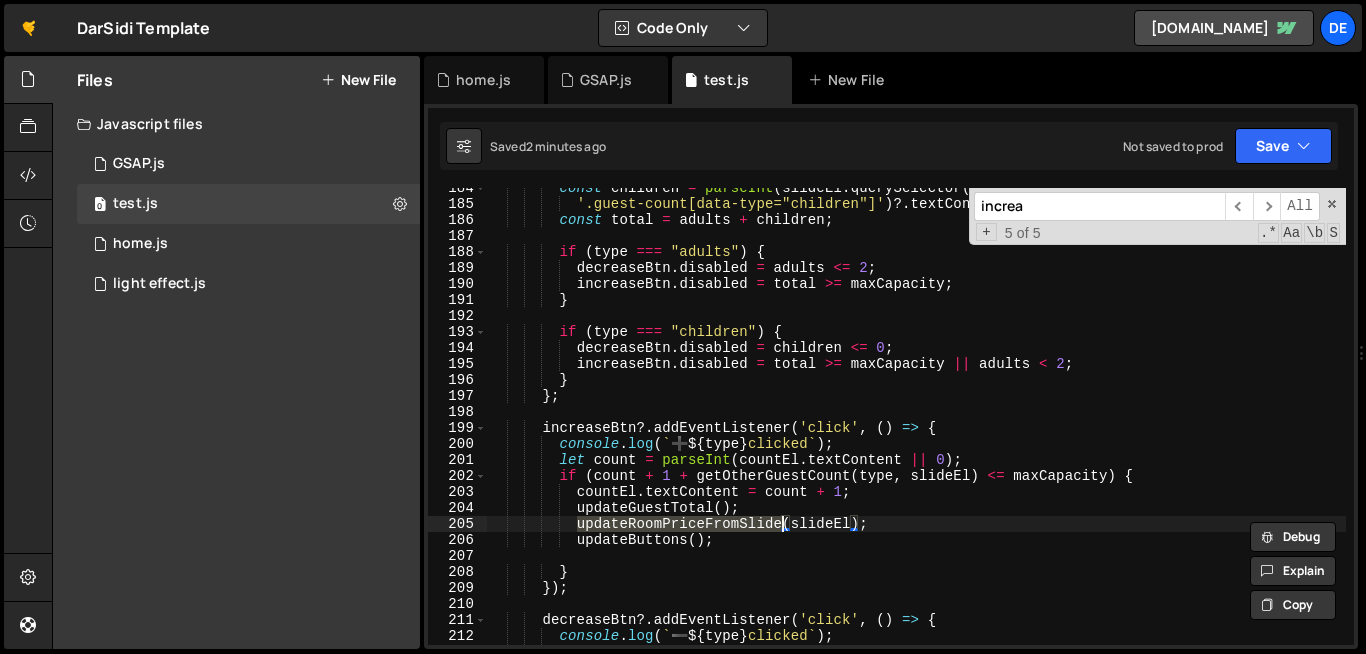 click on "const   children   =   parseInt ( slideEl . querySelector (                '.guest-count[data-type="children"]' ) ?. textContent   ||   0 ) ;             const   total   =   adults   +   children ;             if   ( type   ===   "adults" )   {                decreaseBtn . disabled   =   adults   <=   2 ;                increaseBtn . disabled   =   total   >=   maxCapacity ;             }             if   ( type   ===   "children" )   {                decreaseBtn . disabled   =   children   <=   0 ;                increaseBtn . disabled   =   total   >=   maxCapacity   ||   adults   <   2 ;             }          } ;          increaseBtn ?. addEventListener ( 'click' ,   ( )   =>   {             console . log ( ` ➕  ${ type }  clicked ` ) ;             let   count   =   parseInt ( countEl . textContent   ||   0 ) ;             if   ( count   +   1   +   getOtherGuestCount ( type ,   slideEl )   <=   maxCapacity )   {                countEl . textContent   =   count   +   1 ;                ( ) ;" at bounding box center [1100, 424] 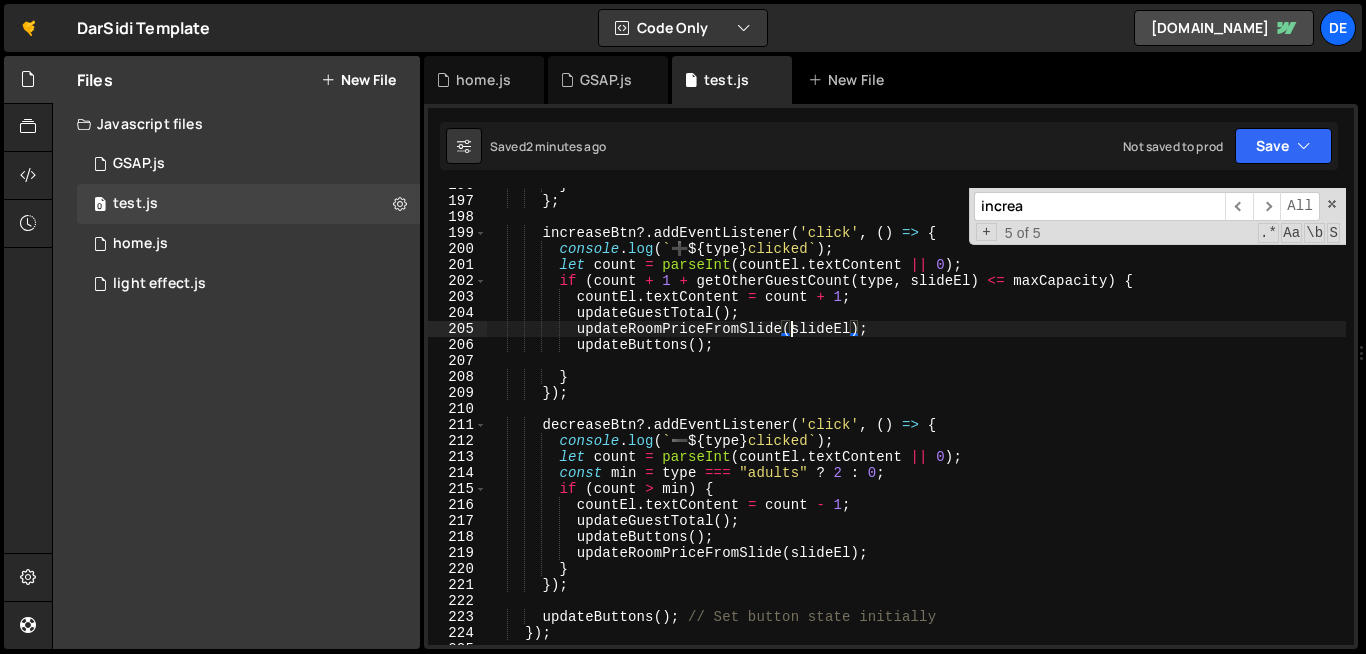 scroll, scrollTop: 3163, scrollLeft: 0, axis: vertical 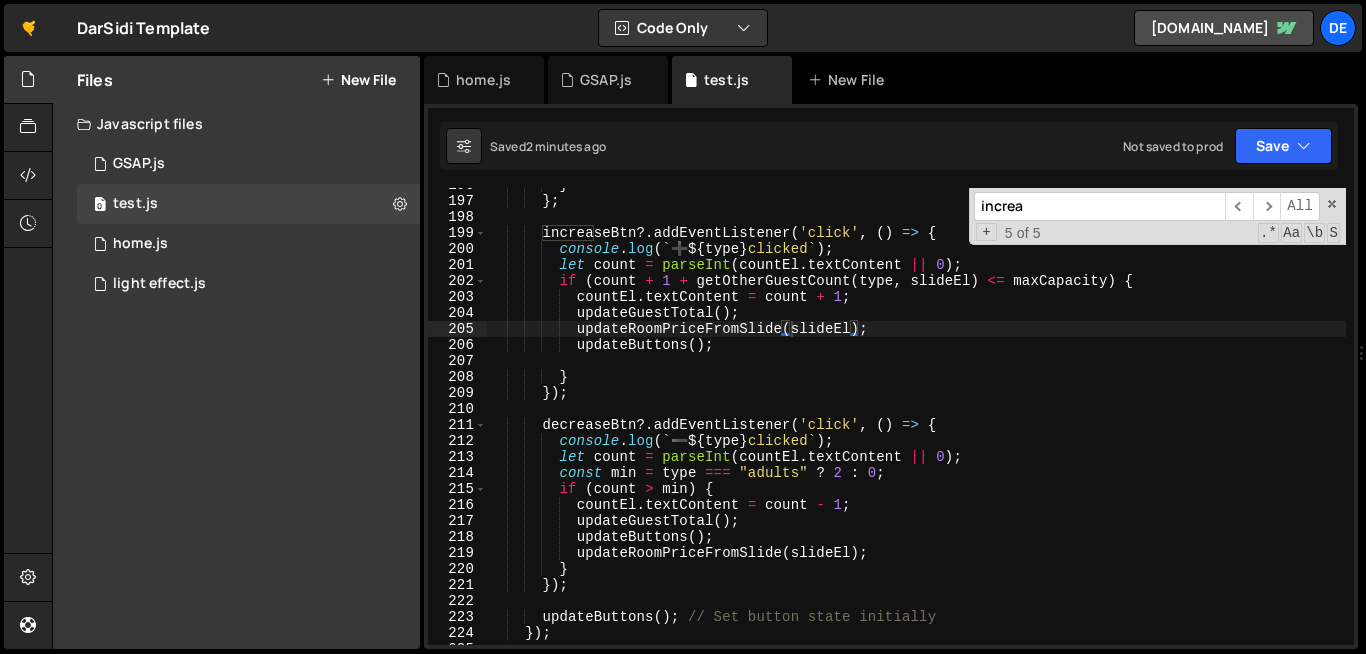 click on "increa" at bounding box center [1099, 206] 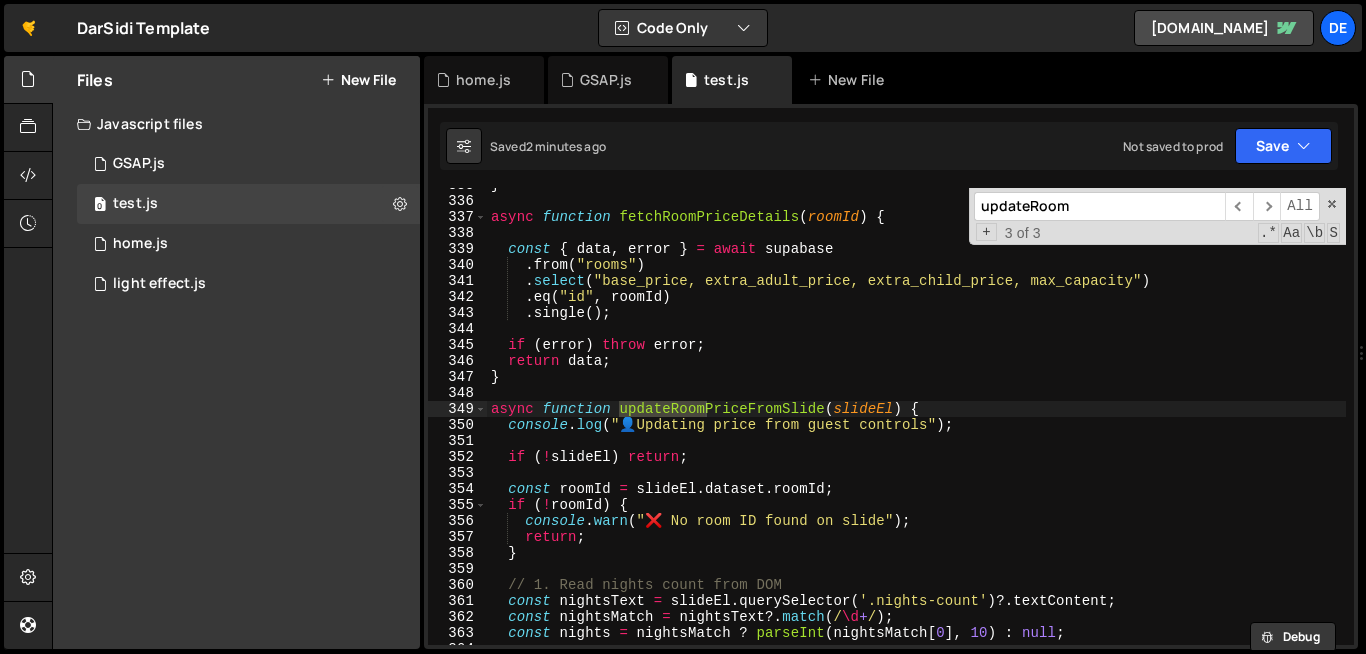 scroll, scrollTop: 5388, scrollLeft: 0, axis: vertical 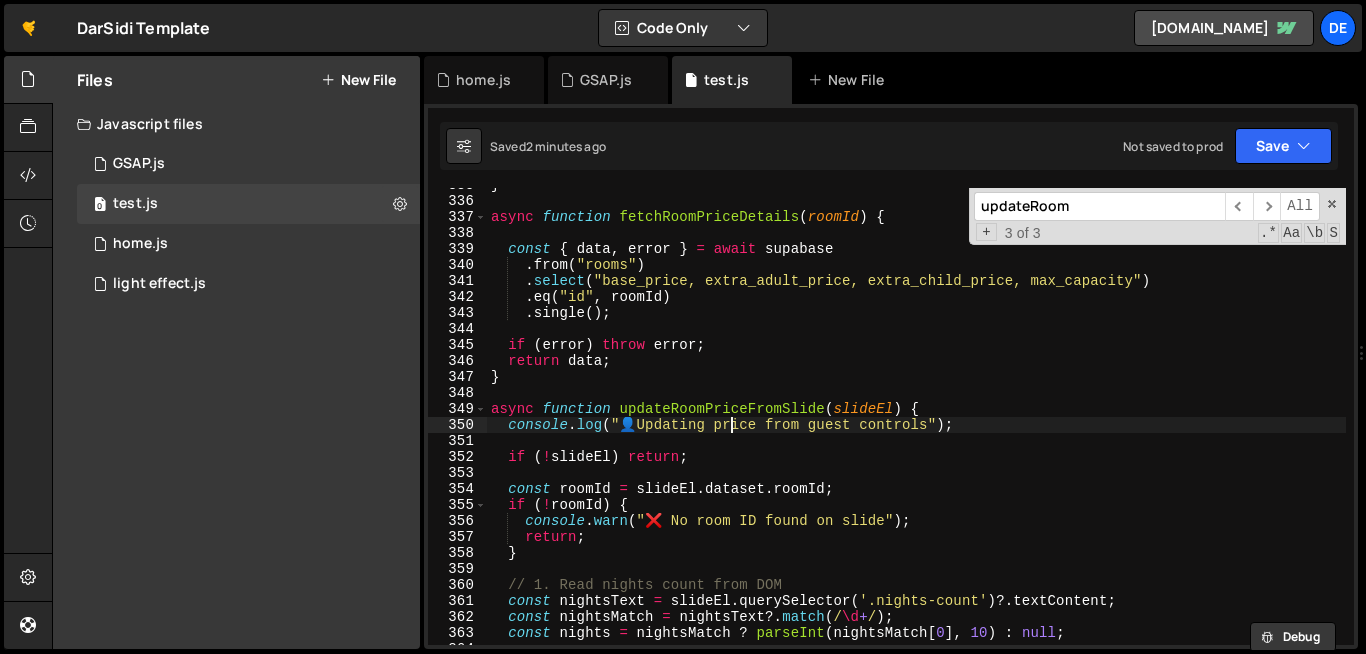 click on "} async   function   fetchRoomPriceDetails ( roomId )   {    const   {   data ,   error   }   =   await   supabase       . from ( "rooms" )       . select ( "base_price, extra_adult_price, extra_child_price, max_capacity" )       . eq ( "id" ,   roomId )       . single ( ) ;    if   ( error )   throw   error ;    return   data ; } async   function   updateRoomPriceFromSlide ( slideEl )   {    console . log ( " 👤  Updating price from guest controls" ) ;    if   ( ! slideEl )   return ;    const   roomId   =   slideEl . dataset . roomId ;    if   ( ! roomId )   {       console . warn ( "❌ No room ID found on slide" ) ;       return ;    }    // 1. Read nights count from DOM    const   nightsText   =   slideEl . querySelector ( '.nights-count' ) ?. textContent ;    const   nightsMatch   =   nightsText ?. match ( / \d + / ) ;    const   nights   =   nightsMatch   ?   parseInt ( nightsMatch [ 0 ] ,   10 )   :   null ;" at bounding box center (1100, 421) 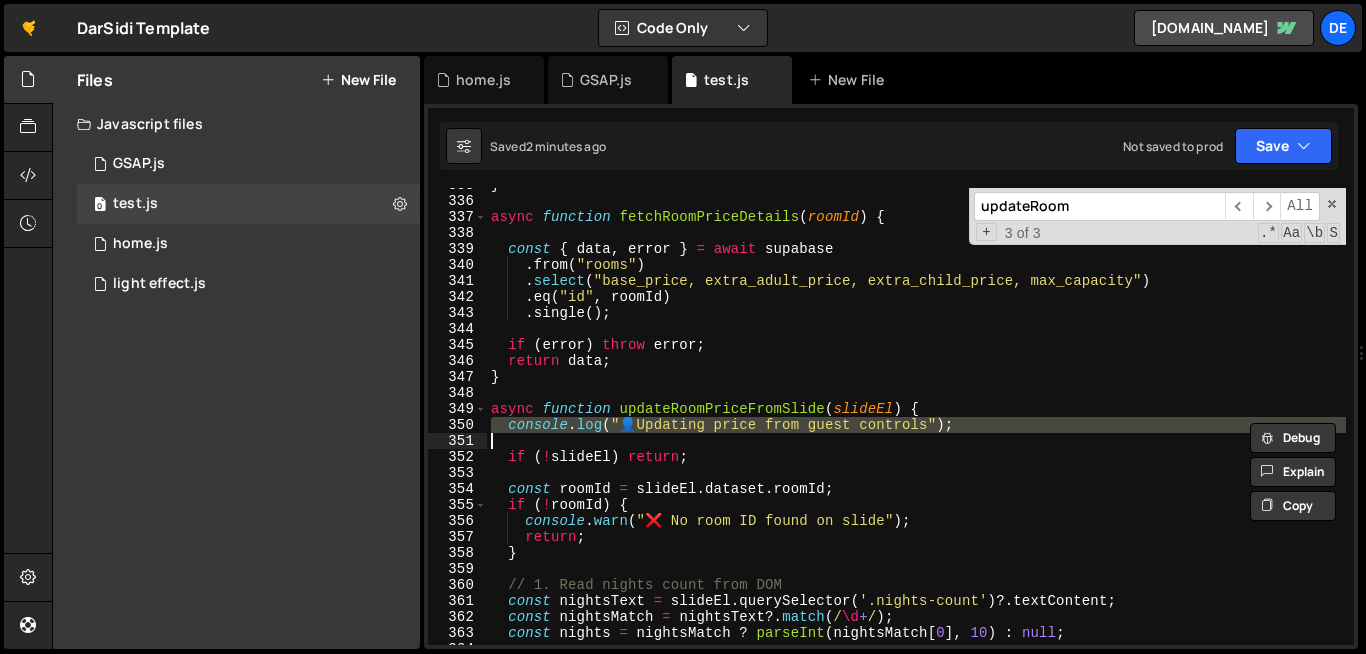 click on "} async   function   fetchRoomPriceDetails ( roomId )   {    const   {   data ,   error   }   =   await   supabase       . from ( "rooms" )       . select ( "base_price, extra_adult_price, extra_child_price, max_capacity" )       . eq ( "id" ,   roomId )       . single ( ) ;    if   ( error )   throw   error ;    return   data ; } async   function   updateRoomPriceFromSlide ( slideEl )   {    console . log ( " 👤  Updating price from guest controls" ) ;    if   ( ! slideEl )   return ;    const   roomId   =   slideEl . dataset . roomId ;    if   ( ! roomId )   {       console . warn ( "❌ No room ID found on slide" ) ;       return ;    }    // 1. Read nights count from DOM    const   nightsText   =   slideEl . querySelector ( '.nights-count' ) ?. textContent ;    const   nightsMatch   =   nightsText ?. match ( / \d + / ) ;    const   nights   =   nightsMatch   ?   parseInt ( nightsMatch [ 0 ] ,   10 )   :   null ;" at bounding box center [1100, 421] 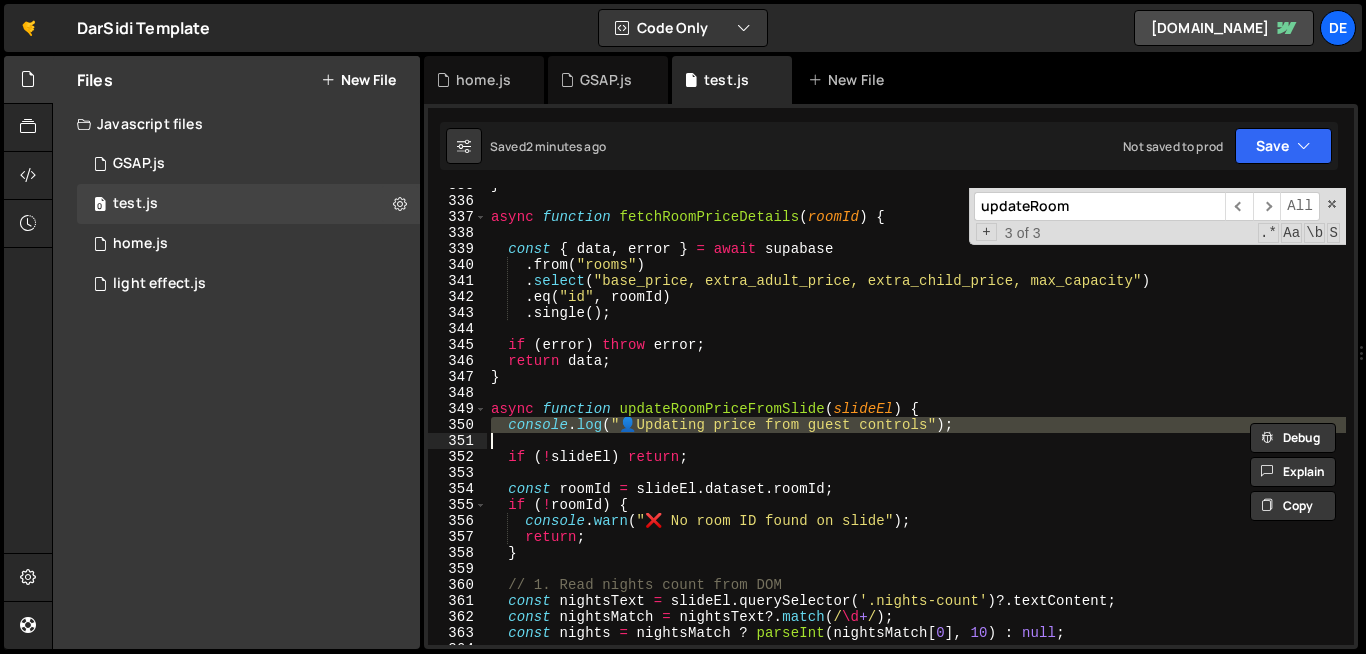 type 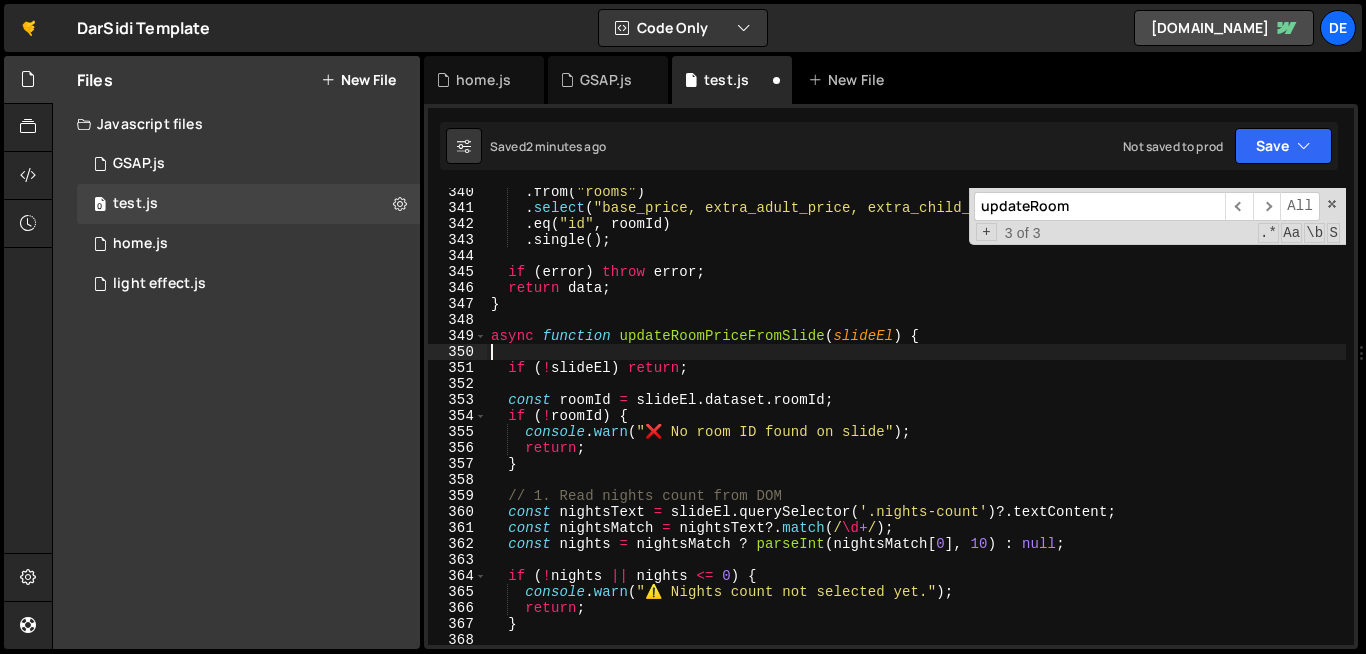 scroll, scrollTop: 5470, scrollLeft: 0, axis: vertical 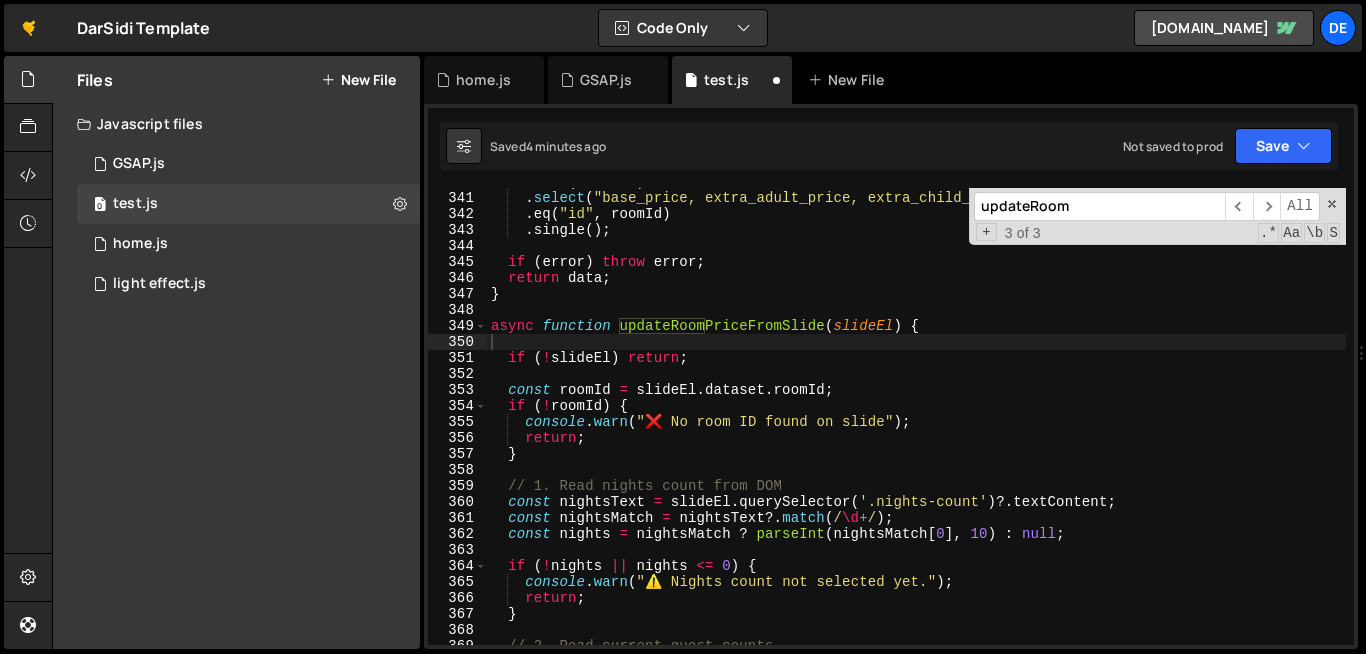 paste on "initGuestControls" 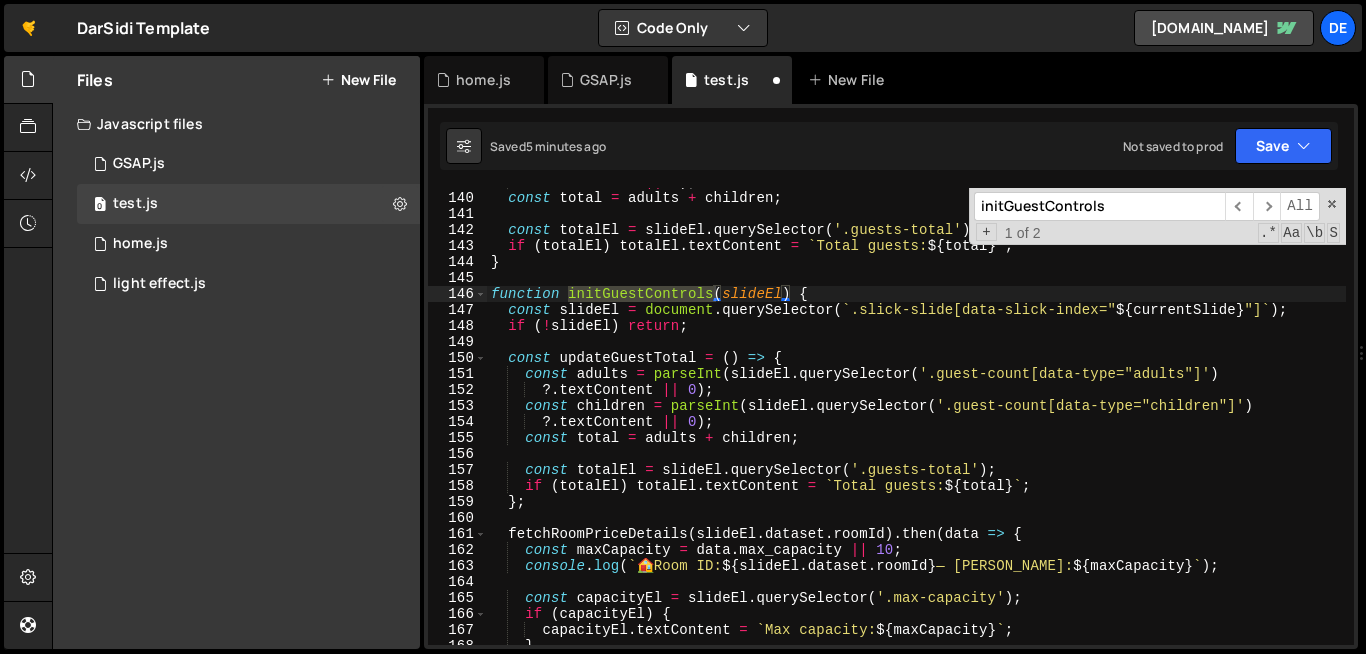 scroll, scrollTop: 2254, scrollLeft: 0, axis: vertical 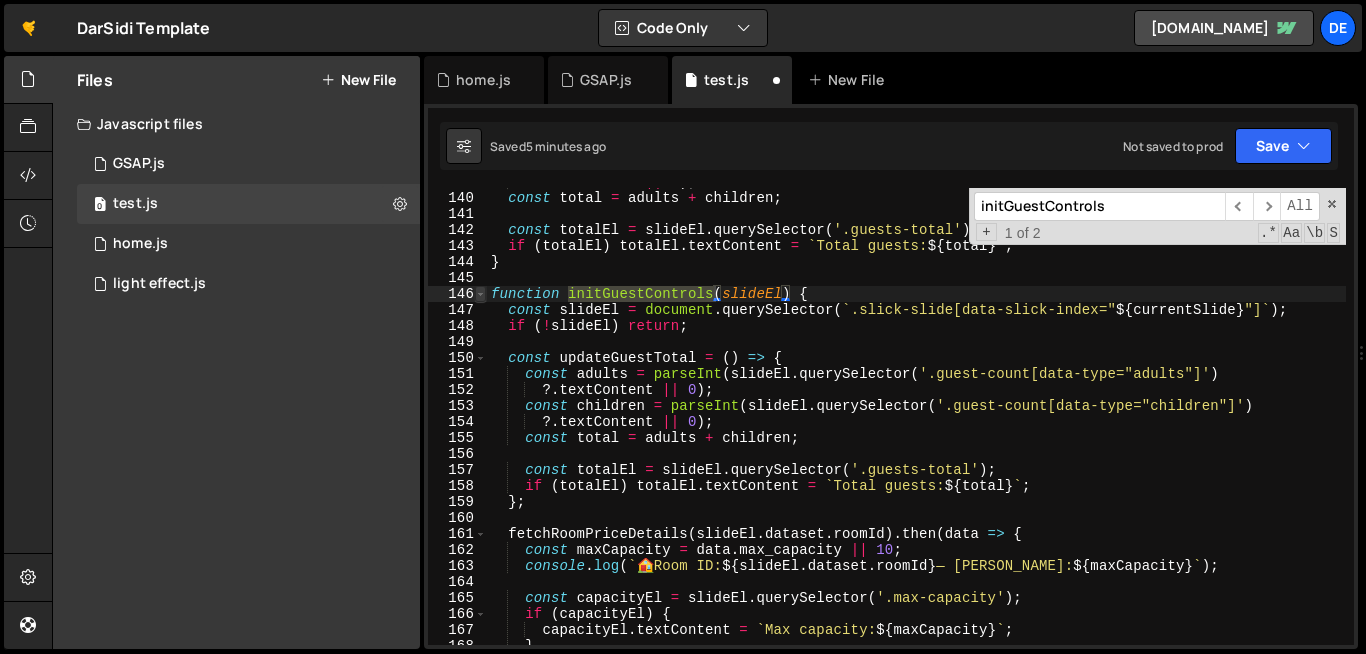 type on "initGuestControls" 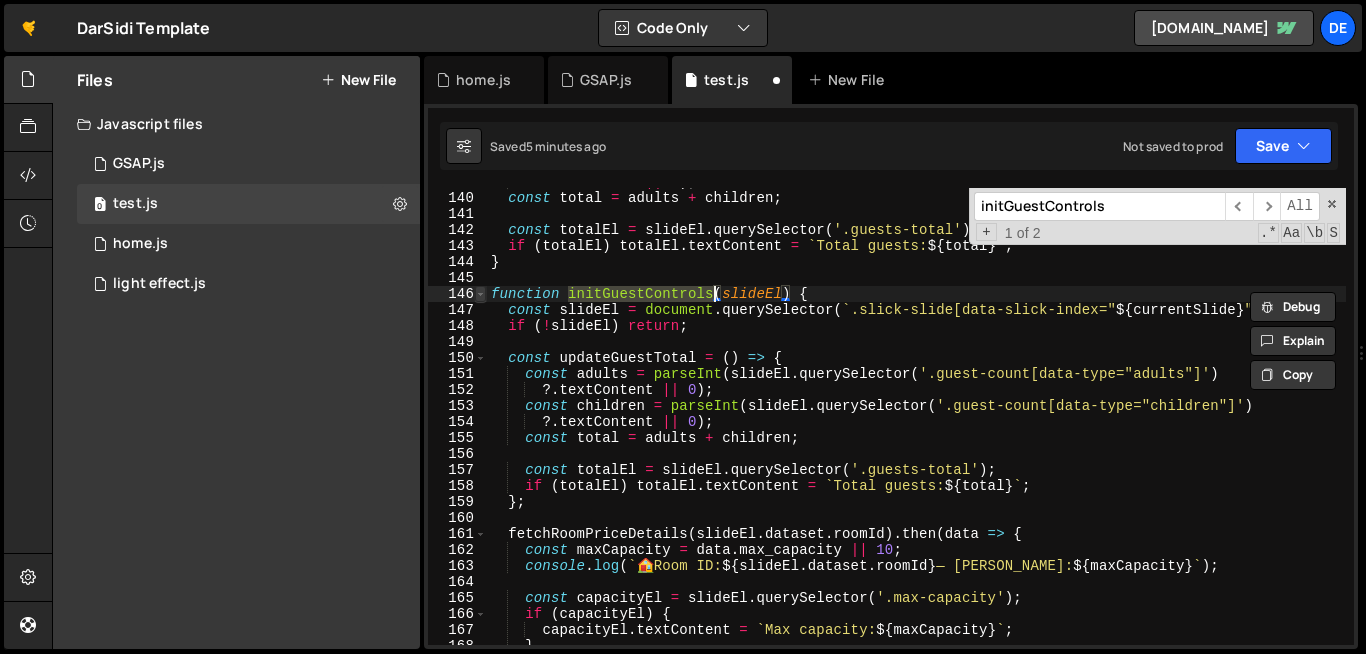 click at bounding box center [480, 294] 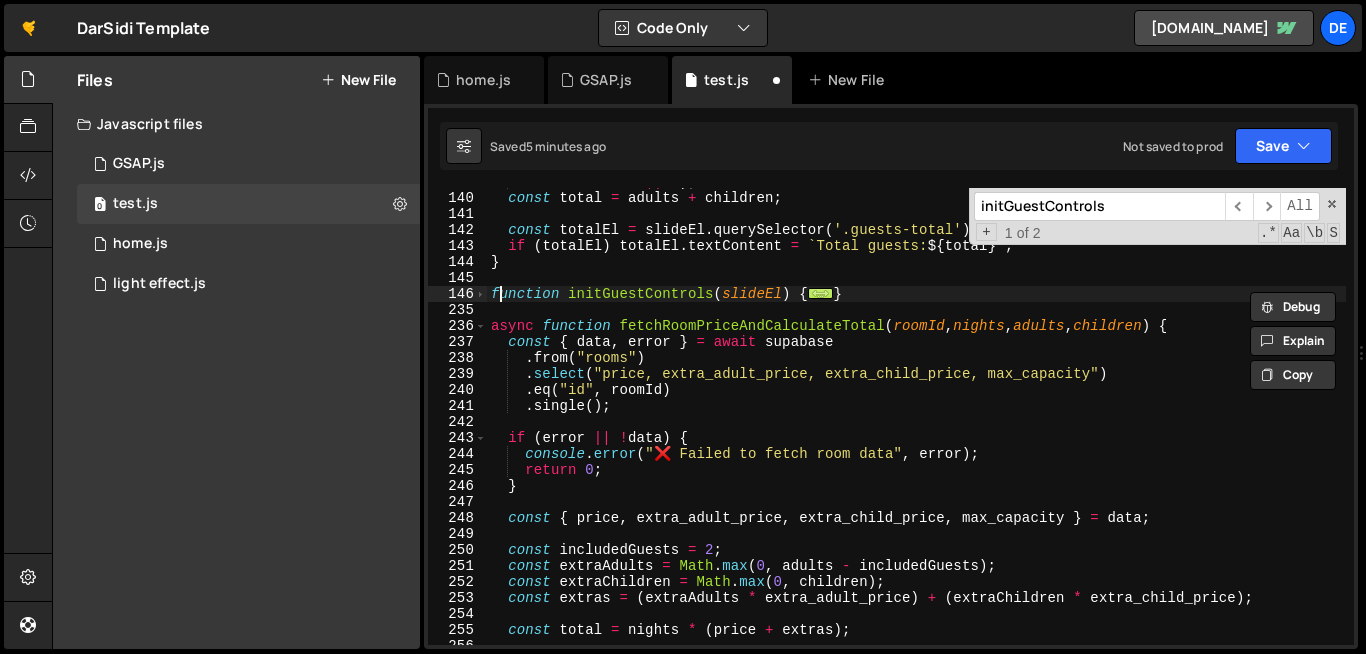 click on "?. textContent   ||   0 ) ;    const   total   =   adults   +   children ;    const   totalEl   =   slideEl . querySelector ( '.guests-total' ) ;    if   ( totalEl )   totalEl . textContent   =   ` Total guests:  ${ total } ` ; } function   initGuestControls ( slideEl )   { ... } async   function   fetchRoomPriceAndCalculateTotal ( roomId ,  nights ,  adults ,  children )   {    const   {   data ,   error   }   =   await   supabase       . from ( "rooms" )       . select ( "price, extra_adult_price, extra_child_price, max_capacity" )       . eq ( "id" ,   roomId )       . single ( ) ;    if   ( error   ||   ! data )   {       console . error ( "❌ Failed to fetch room data" ,   error ) ;       return   0 ;    }    const   {   price ,   extra_adult_price ,   extra_child_price ,   max_capacity   }   =   data ;    const   includedGuests   =   2 ;    const   extraAdults   =   Math . max ( 0 ,   adults   -   includedGuests ) ;    const   extraChildren   =   Math . max ( 0 ,   children ) ;    const   extras" at bounding box center (1100, 418) 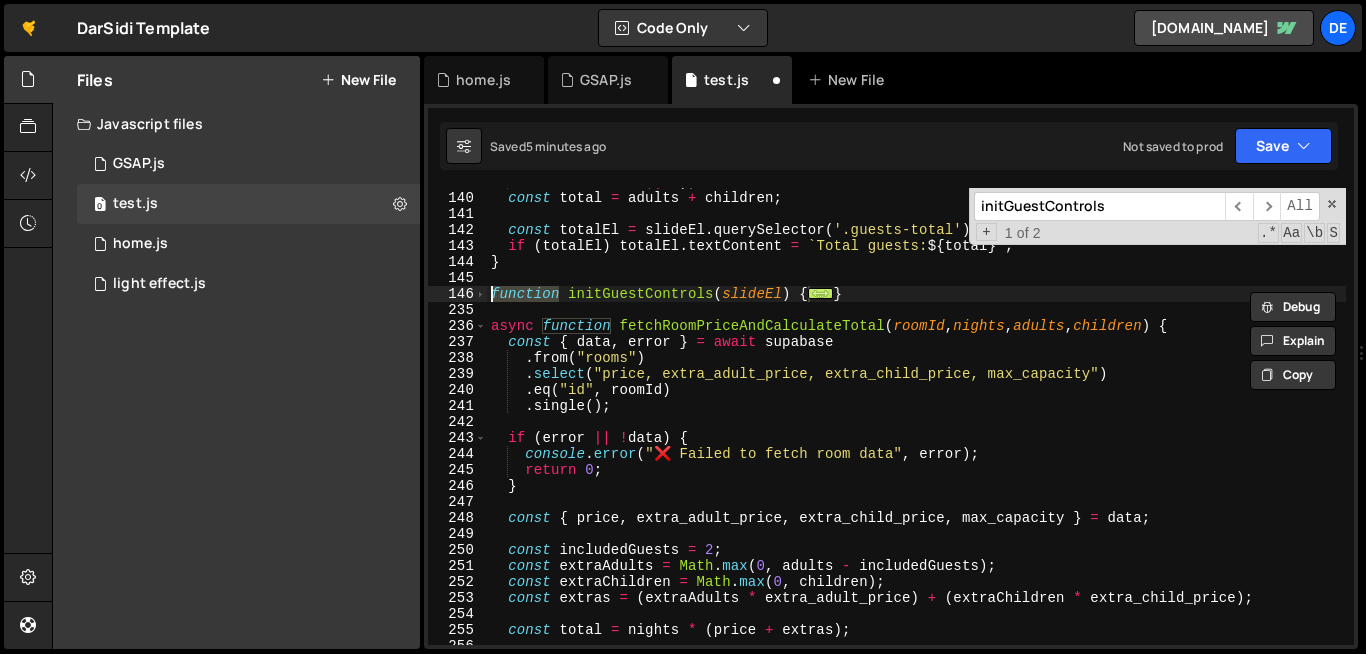 click on "?. textContent   ||   0 ) ;    const   total   =   adults   +   children ;    const   totalEl   =   slideEl . querySelector ( '.guests-total' ) ;    if   ( totalEl )   totalEl . textContent   =   ` Total guests:  ${ total } ` ; } function   initGuestControls ( slideEl )   { ... } async   function   fetchRoomPriceAndCalculateTotal ( roomId ,  nights ,  adults ,  children )   {    const   {   data ,   error   }   =   await   supabase       . from ( "rooms" )       . select ( "price, extra_adult_price, extra_child_price, max_capacity" )       . eq ( "id" ,   roomId )       . single ( ) ;    if   ( error   ||   ! data )   {       console . error ( "❌ Failed to fetch room data" ,   error ) ;       return   0 ;    }    const   {   price ,   extra_adult_price ,   extra_child_price ,   max_capacity   }   =   data ;    const   includedGuests   =   2 ;    const   extraAdults   =   Math . max ( 0 ,   adults   -   includedGuests ) ;    const   extraChildren   =   Math . max ( 0 ,   children ) ;    const   extras" at bounding box center [1100, 418] 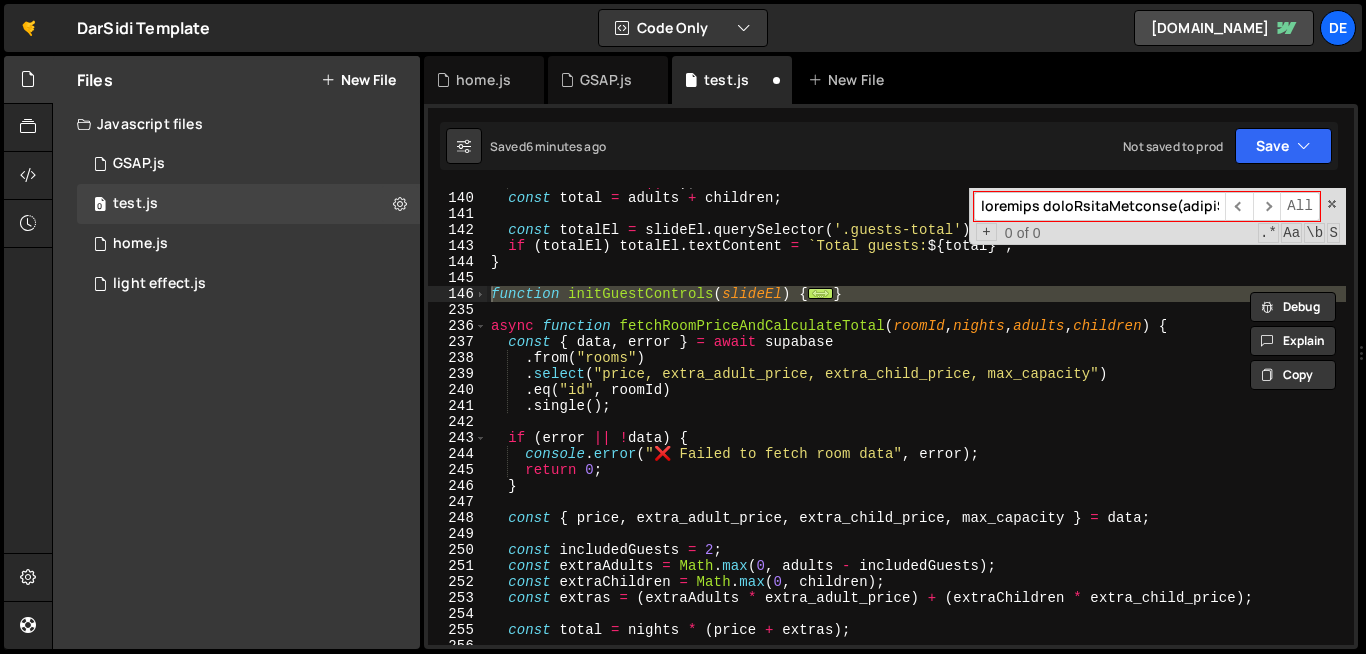 scroll, scrollTop: 0, scrollLeft: 19535, axis: horizontal 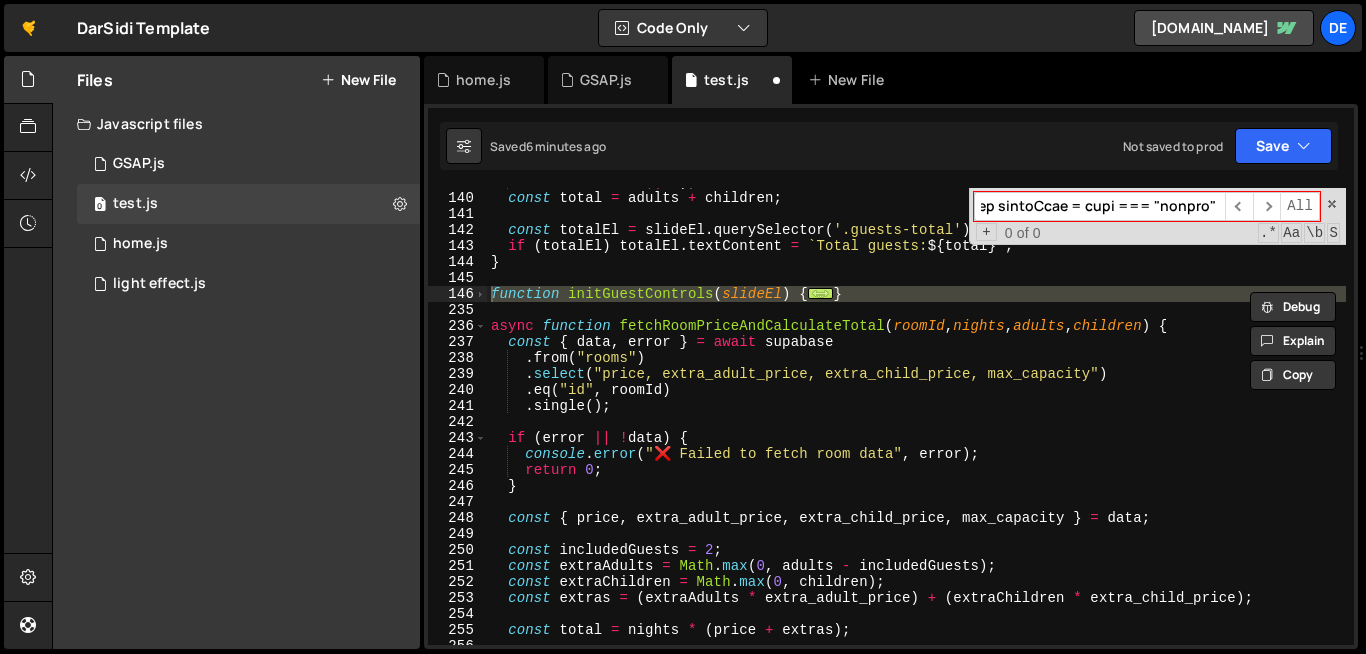 paste on "if (row.dataset.listenerAttached)" 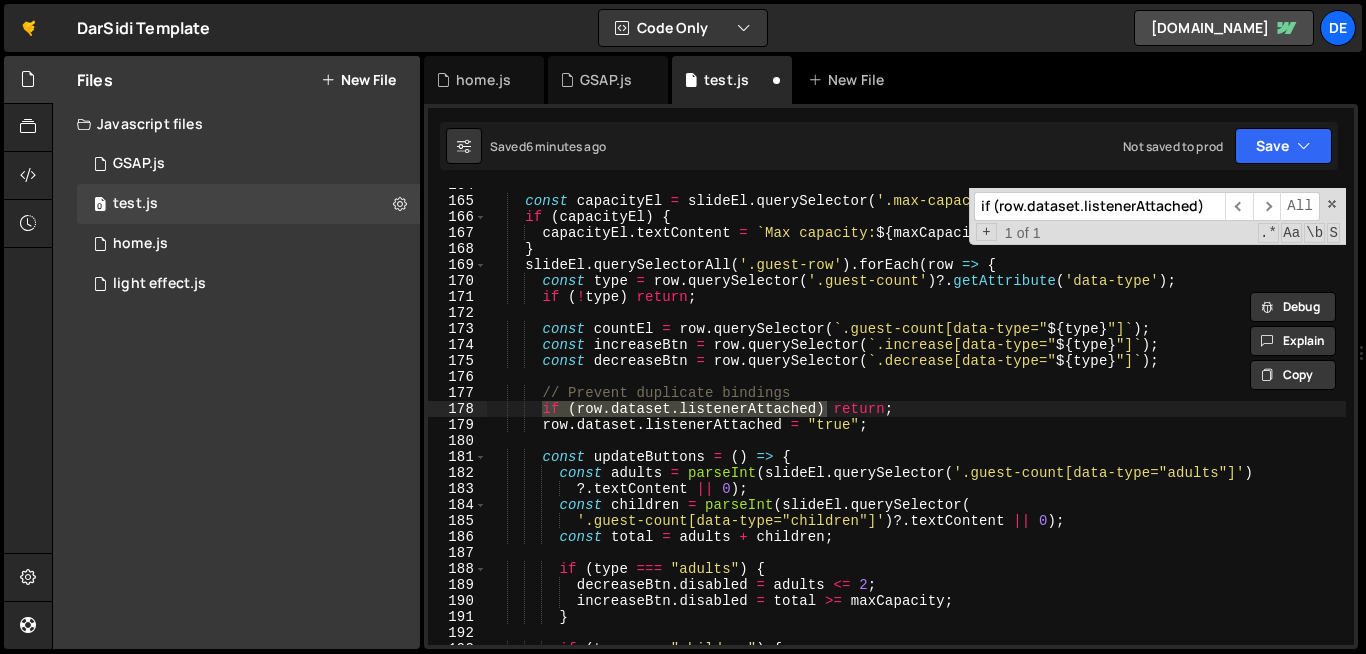 scroll, scrollTop: 0, scrollLeft: 0, axis: both 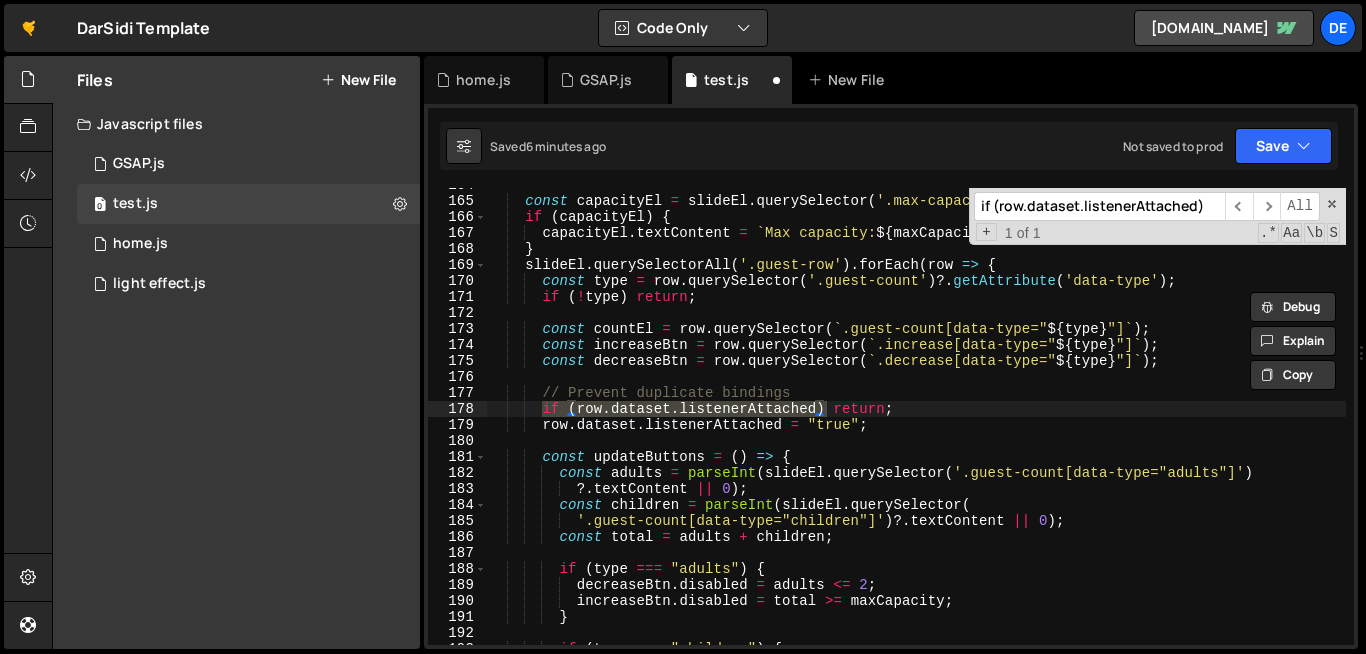 type on "if (row.dataset.listenerAttached)" 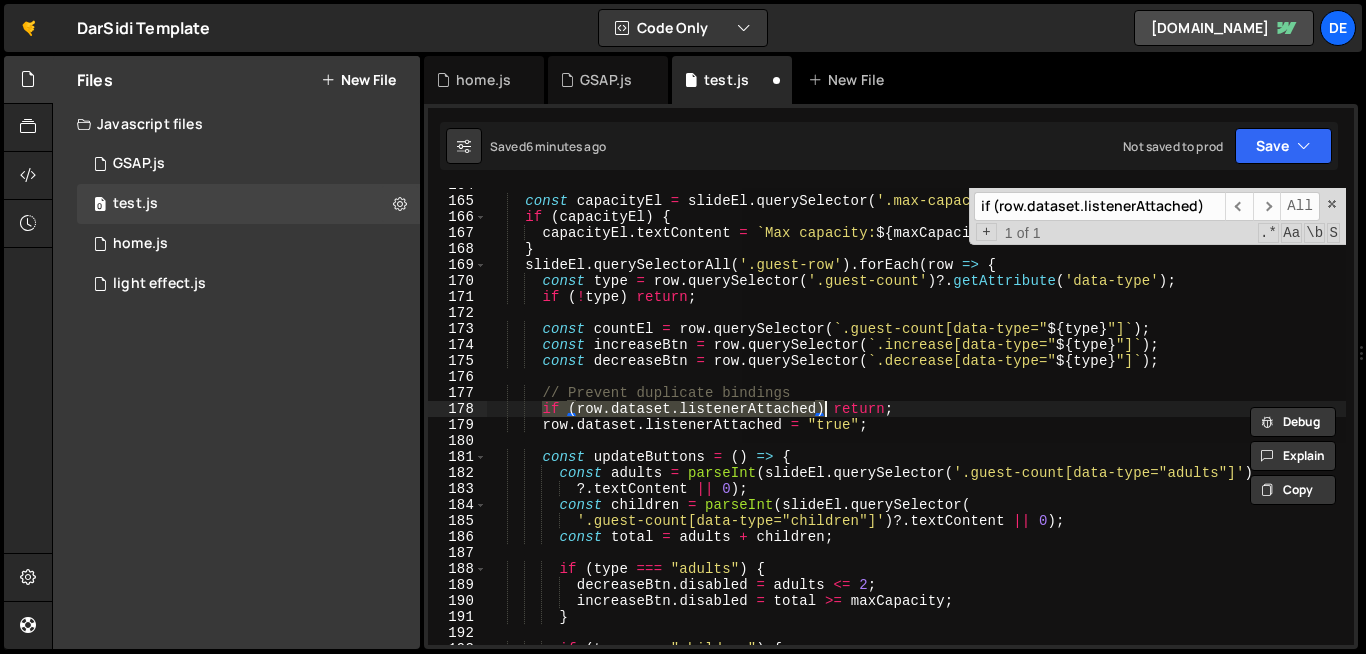 click on "const   capacityEl   =   slideEl . querySelector ( '.max-capacity' ) ;       if   ( capacityEl )   {          capacityEl . textContent   =   ` Max capacity:  ${ maxCapacity } ` ;       }       slideEl . querySelectorAll ( '.guest-row' ) . forEach ( row   =>   {          const   type   =   row . querySelector ( '.guest-count' ) ?. getAttribute ( 'data-type' ) ;          if   ( ! type )   return ;          const   countEl   =   row . querySelector ( ` .guest-count[data-type=" ${ type } "] ` ) ;          const   increaseBtn   =   row . querySelector ( ` .increase[data-type=" ${ type } "] ` ) ;          const   decreaseBtn   =   row . querySelector ( ` .decrease[data-type=" ${ type } "] ` ) ;          // Prevent duplicate bindings          if   ( row . dataset . listenerAttached )   return ;          row . dataset . listenerAttached   =   "true" ;          const   updateButtons   =   ( )   =>   {             const   adults   =   parseInt ( slideEl . querySelector ( '.guest-count[data-type="adults"]' )" at bounding box center [916, 416] 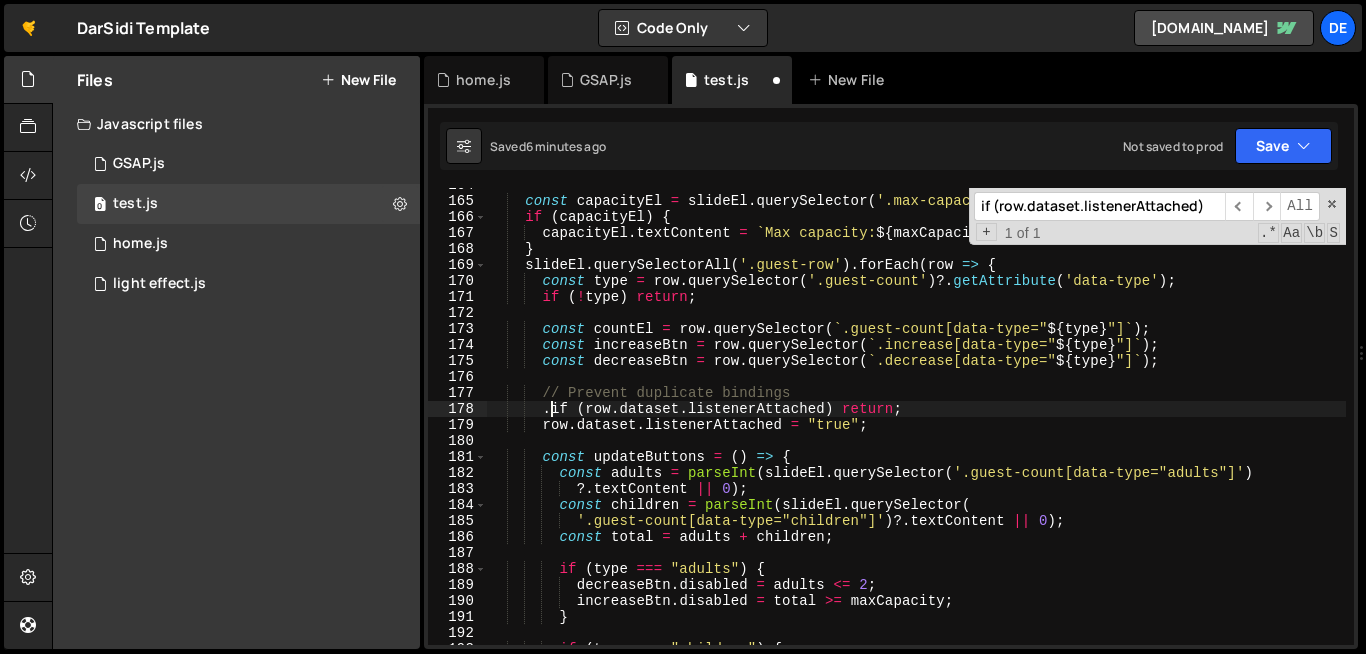 scroll, scrollTop: 0, scrollLeft: 4, axis: horizontal 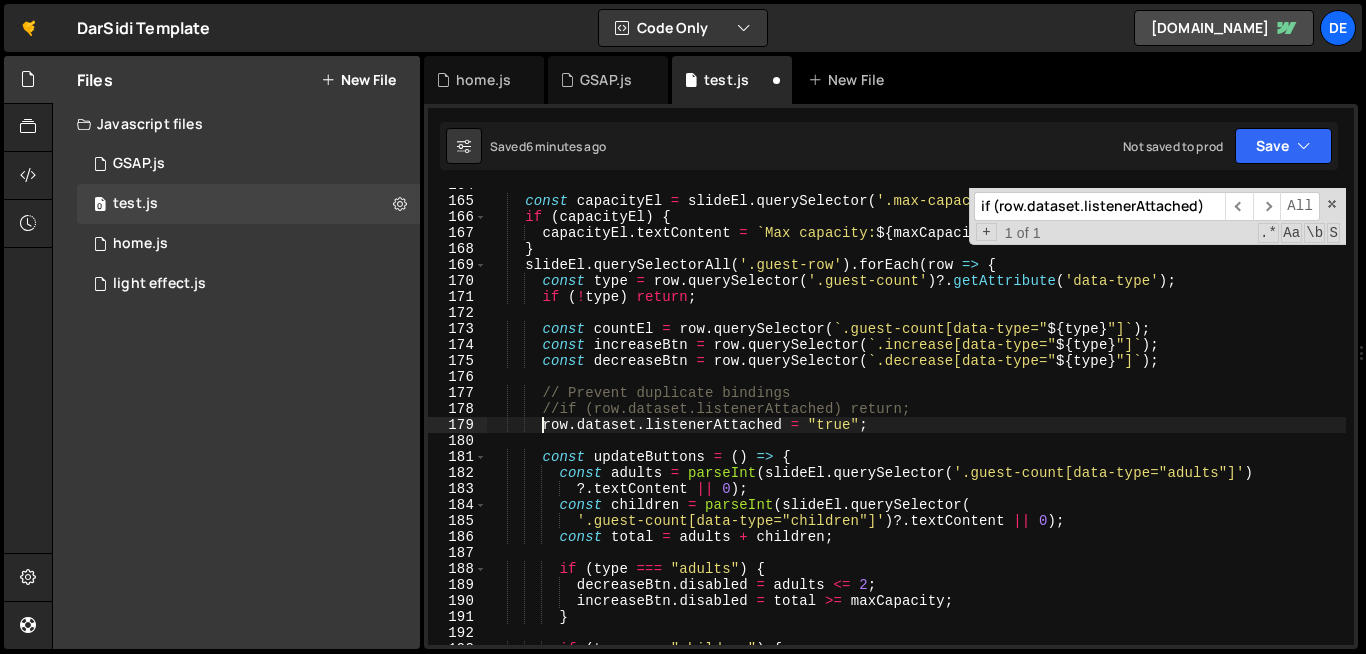 click on "const   capacityEl   =   slideEl . querySelector ( '.max-capacity' ) ;       if   ( capacityEl )   {          capacityEl . textContent   =   ` Max capacity:  ${ maxCapacity } ` ;       }       slideEl . querySelectorAll ( '.guest-row' ) . forEach ( row   =>   {          const   type   =   row . querySelector ( '.guest-count' ) ?. getAttribute ( 'data-type' ) ;          if   ( ! type )   return ;          const   countEl   =   row . querySelector ( ` .guest-count[data-type=" ${ type } "] ` ) ;          const   increaseBtn   =   row . querySelector ( ` .increase[data-type=" ${ type } "] ` ) ;          const   decreaseBtn   =   row . querySelector ( ` .decrease[data-type=" ${ type } "] ` ) ;          // Prevent duplicate bindings          //if (row.dataset.listenerAttached) return;          row . dataset . listenerAttached   =   "true" ;          const   updateButtons   =   ( )   =>   {             const   adults   =   parseInt ( slideEl . querySelector ( '.guest-count[data-type="adults"]' )" at bounding box center (1100, 421) 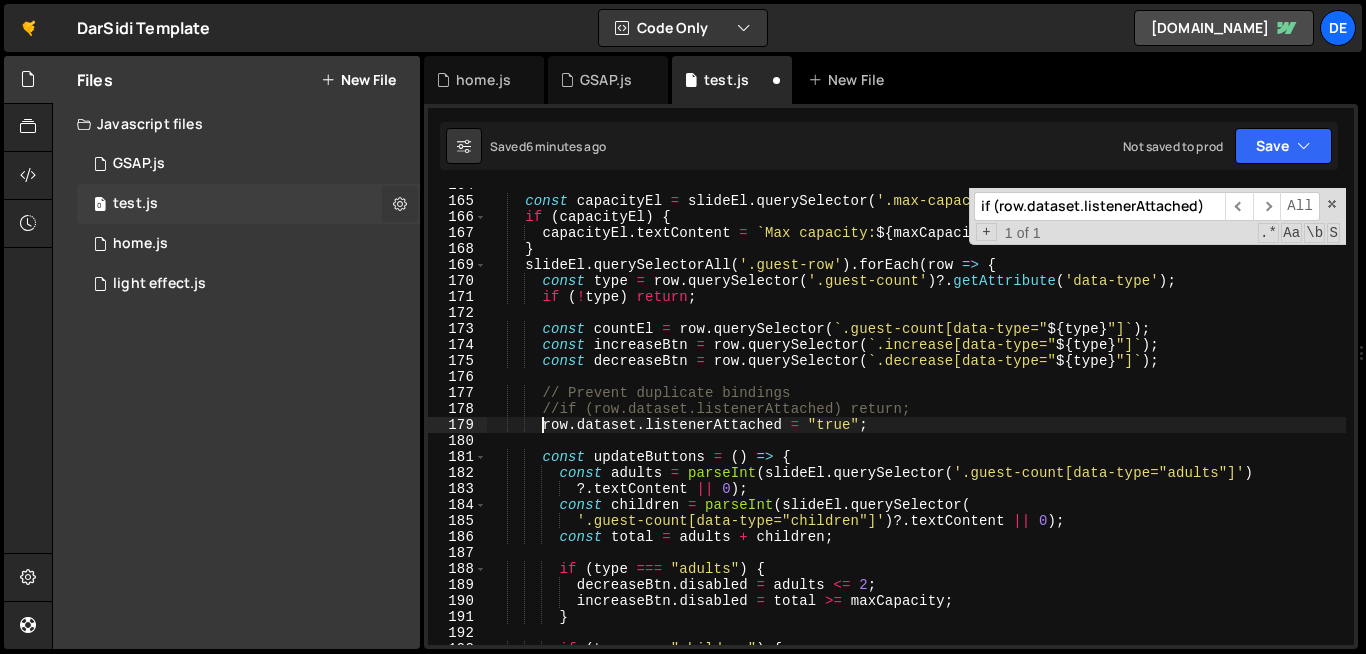 type on "row.dataset.listenerAttached = "true";" 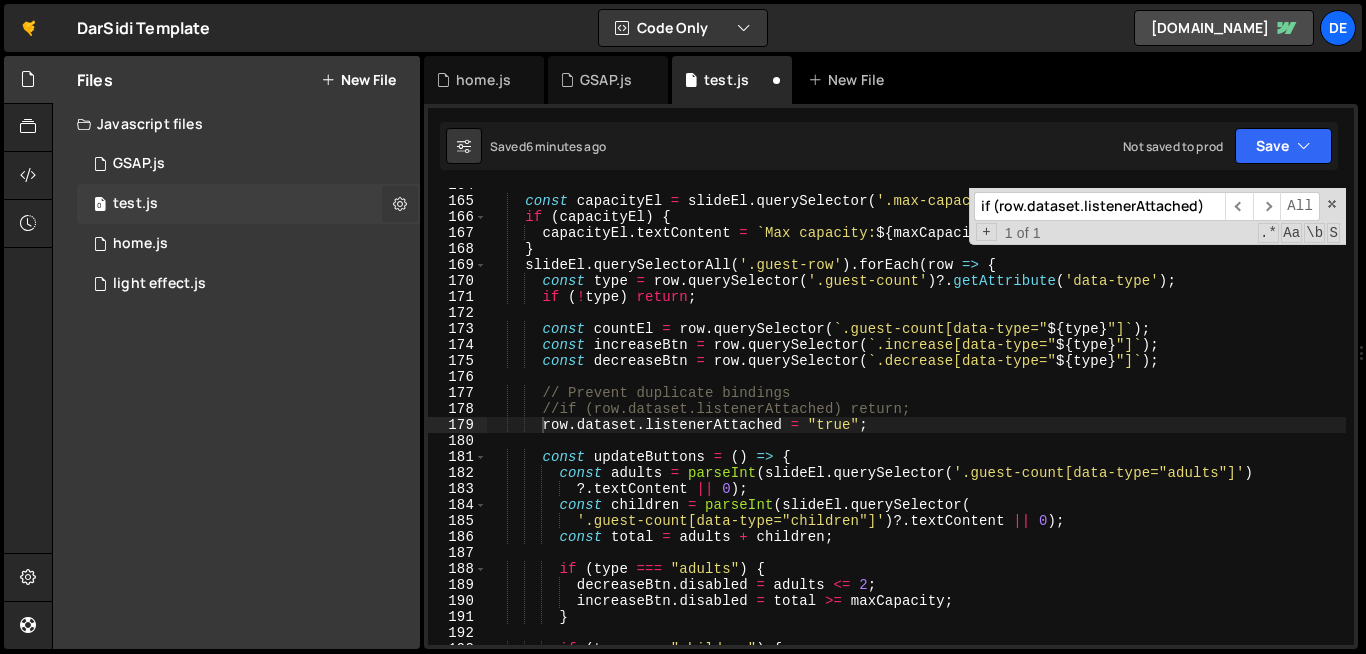 click at bounding box center [400, 204] 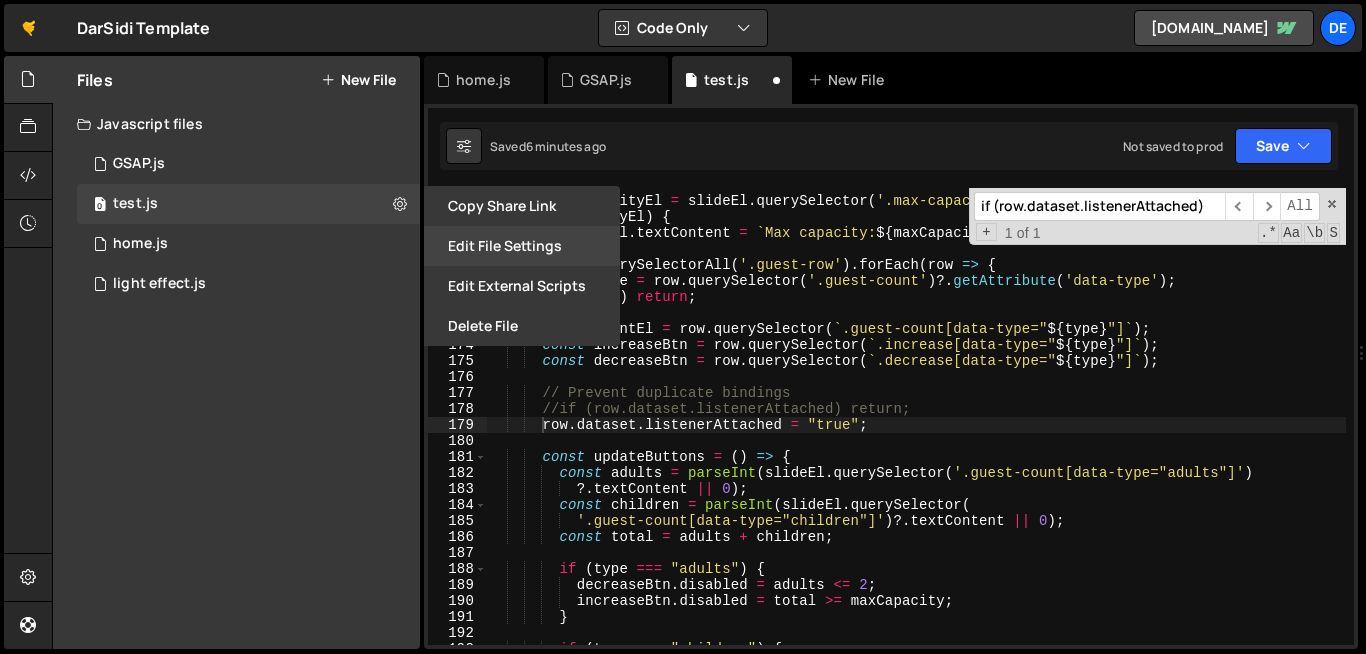click on "Edit File Settings" at bounding box center [522, 246] 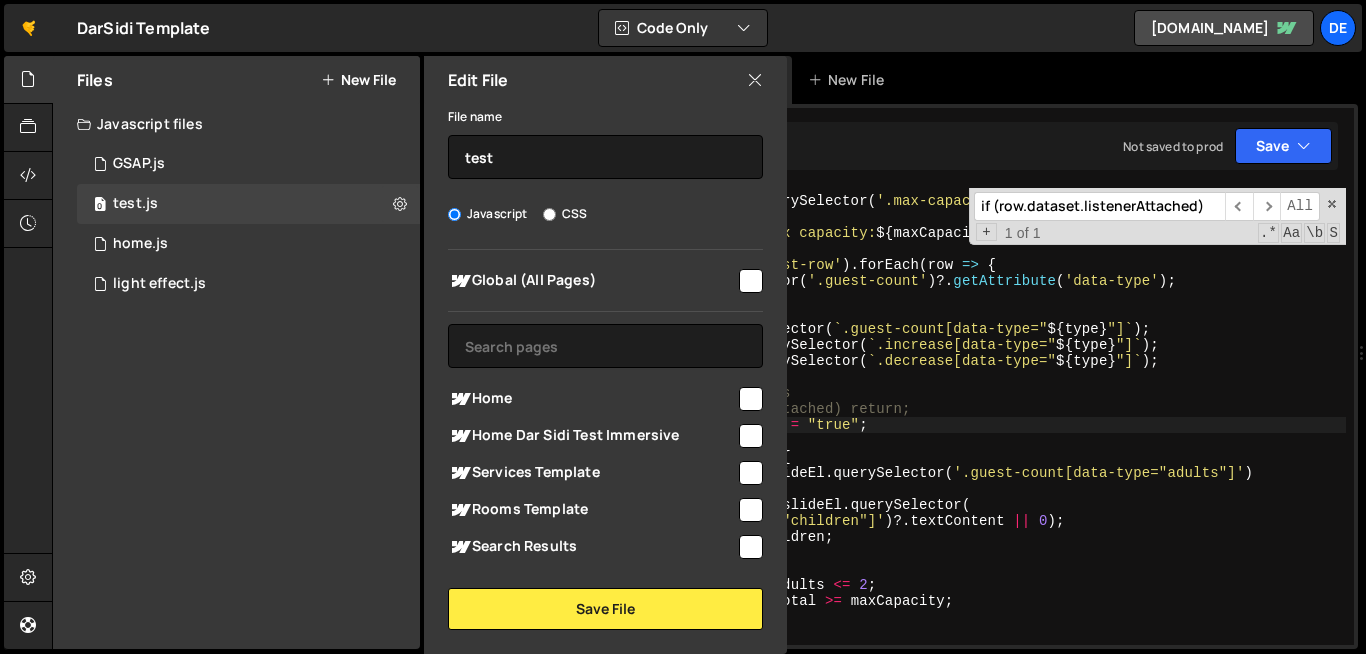 click at bounding box center (755, 80) 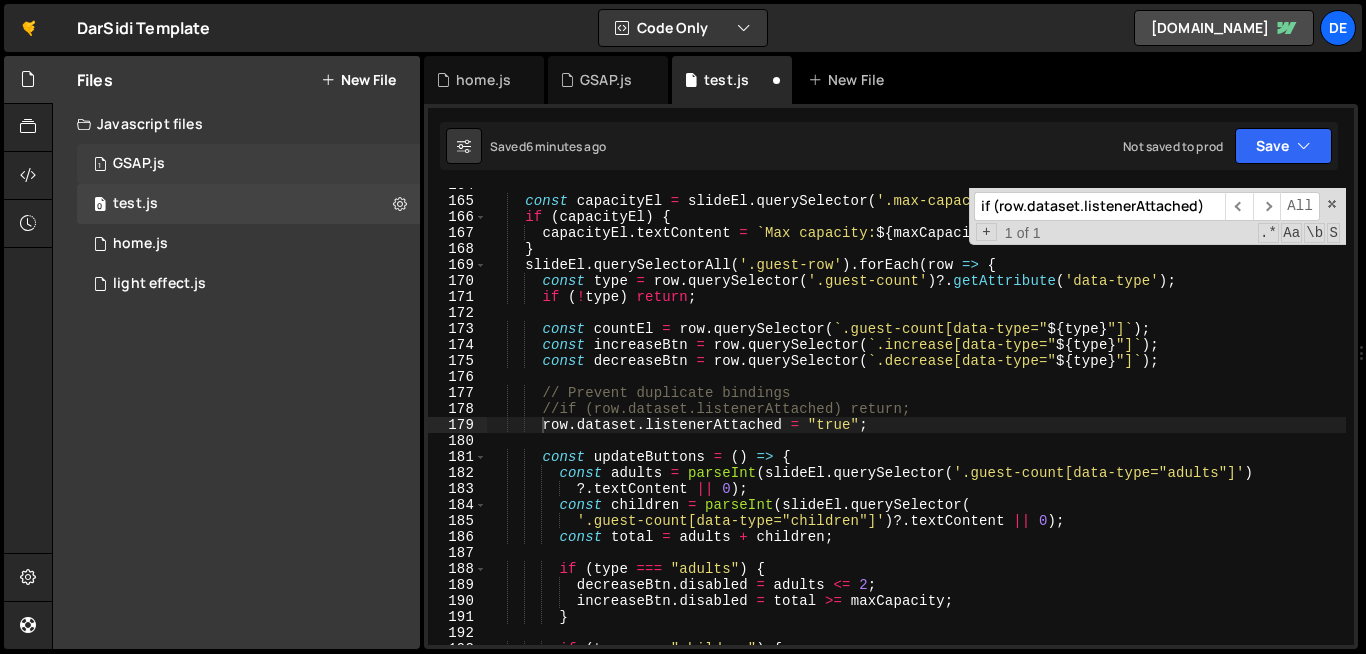click on "1
GSAP.js
0" at bounding box center (248, 164) 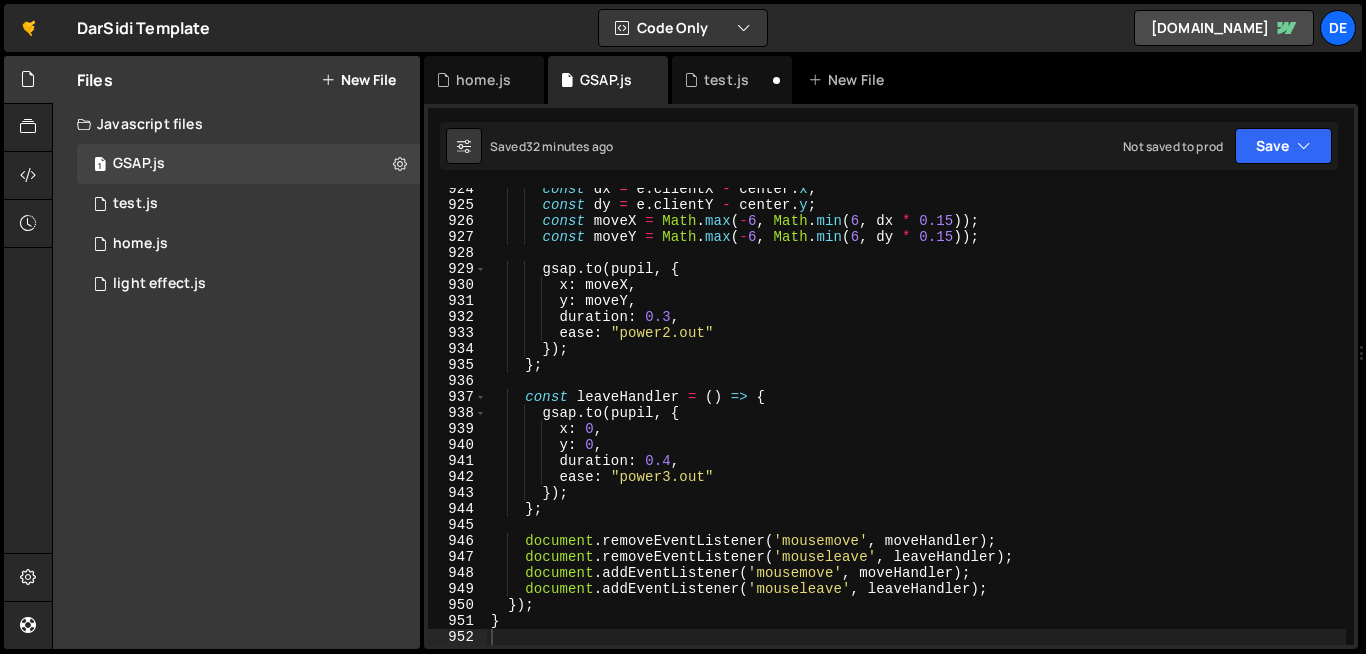 type on "};" 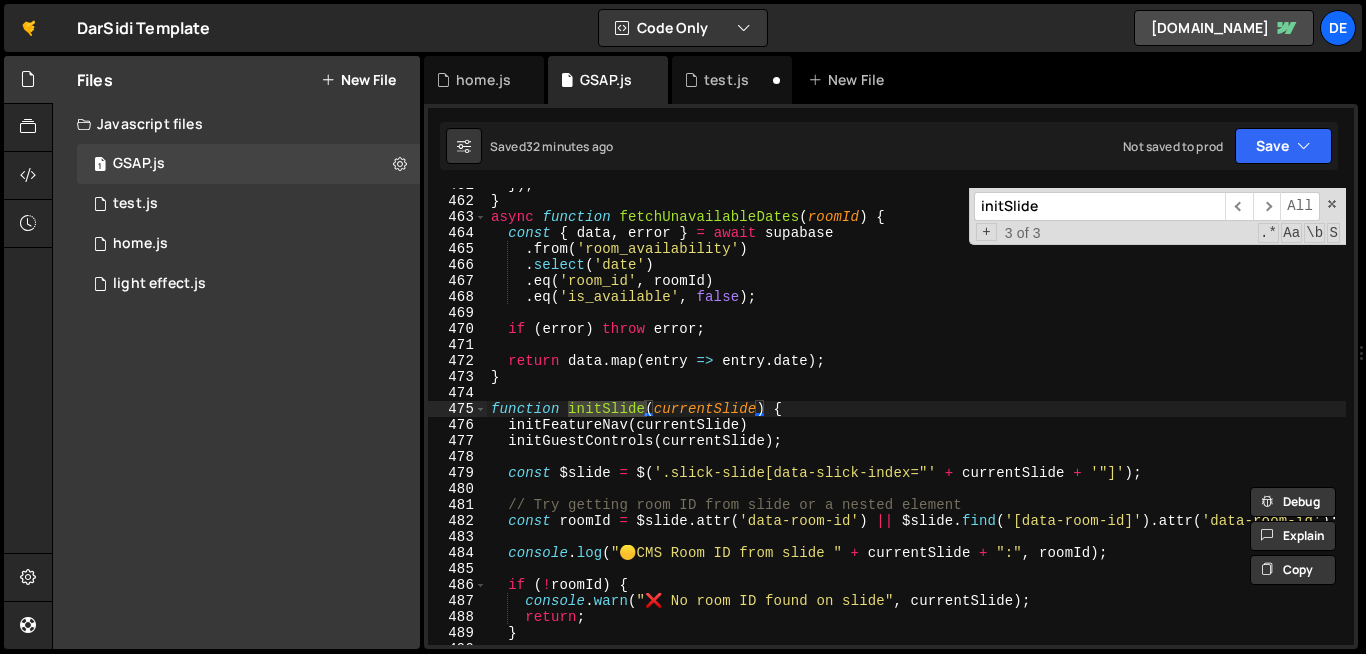 scroll, scrollTop: 7404, scrollLeft: 0, axis: vertical 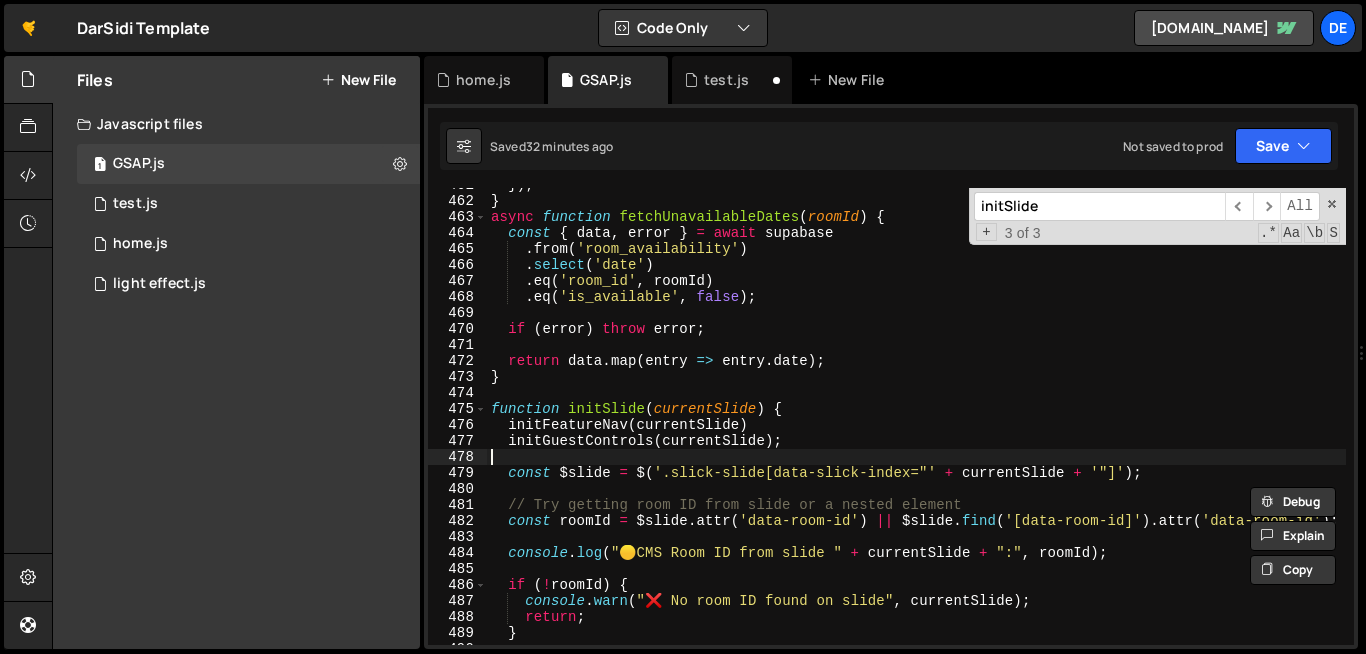 click on "}) ; } async   function   fetchUnavailableDates ( roomId )   {    const   {   data ,   error   }   =   await   supabase       . from ( 'room_availability' )       . select ( 'date' )       . eq ( 'room_id' ,   roomId )       . eq ( 'is_available' ,   false ) ;    if   ( error )   throw   error ;    return   data . map ( entry   =>   entry . date ) ; } function   initSlide ( currentSlide )   {    initFeatureNav ( currentSlide )    initGuestControls ( currentSlide ) ;    const   $slide   =   $ ( '.slick-slide[data-slick-index="'   +   currentSlide   +   '"]' ) ;    // Try getting room ID from slide or a nested element    const   roomId   =   $slide . attr ( 'data-room-id' )   ||   $slide . find ( '[data-room-id]' ) . attr ( 'data-room-id' ) ;    console . log ( " 🟡  CMS Room ID from slide "   +   currentSlide   +   ":" ,   roomId ) ;    if   ( ! roomId )   {       console . warn ( "❌ No room ID found on slide" ,   currentSlide ) ;       return ;    }" at bounding box center [1100, 421] 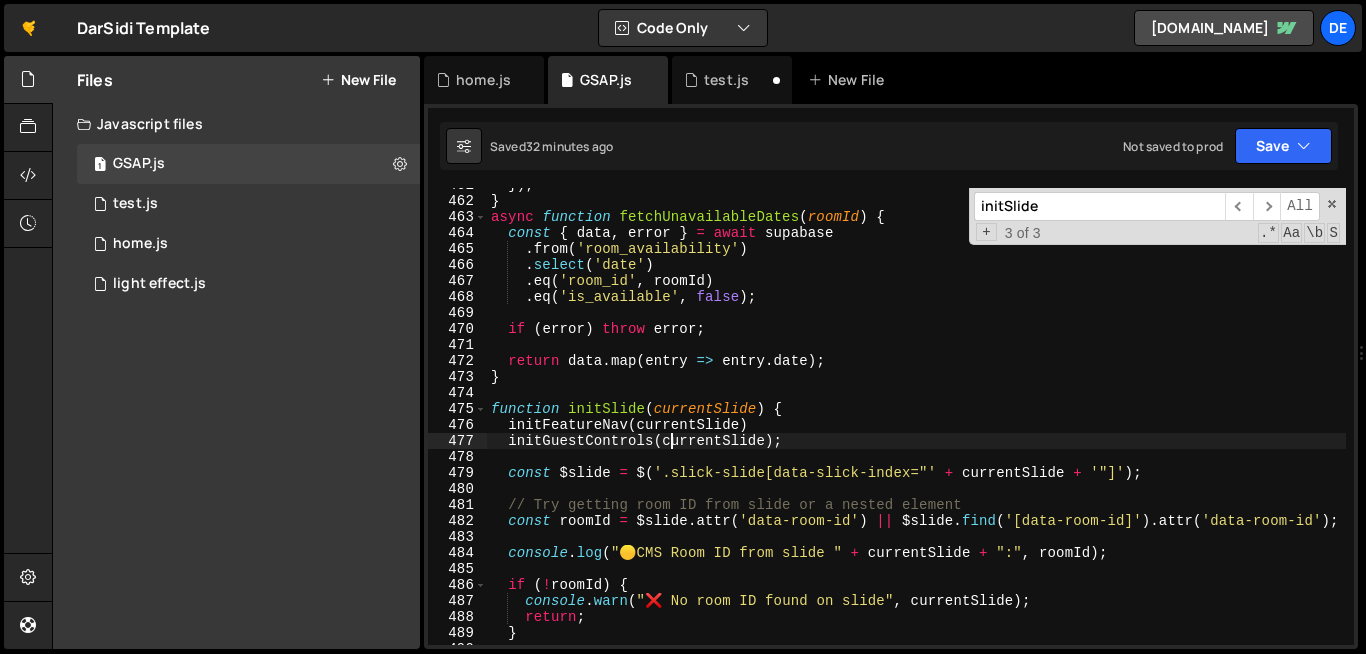 click on "}) ; } async   function   fetchUnavailableDates ( roomId )   {    const   {   data ,   error   }   =   await   supabase       . from ( 'room_availability' )       . select ( 'date' )       . eq ( 'room_id' ,   roomId )       . eq ( 'is_available' ,   false ) ;    if   ( error )   throw   error ;    return   data . map ( entry   =>   entry . date ) ; } function   initSlide ( currentSlide )   {    initFeatureNav ( currentSlide )    initGuestControls ( currentSlide ) ;    const   $slide   =   $ ( '.slick-slide[data-slick-index="'   +   currentSlide   +   '"]' ) ;    // Try getting room ID from slide or a nested element    const   roomId   =   $slide . attr ( 'data-room-id' )   ||   $slide . find ( '[data-room-id]' ) . attr ( 'data-room-id' ) ;    console . log ( " 🟡  CMS Room ID from slide "   +   currentSlide   +   ":" ,   roomId ) ;    if   ( ! roomId )   {       console . warn ( "❌ No room ID found on slide" ,   currentSlide ) ;       return ;    }" at bounding box center (1100, 421) 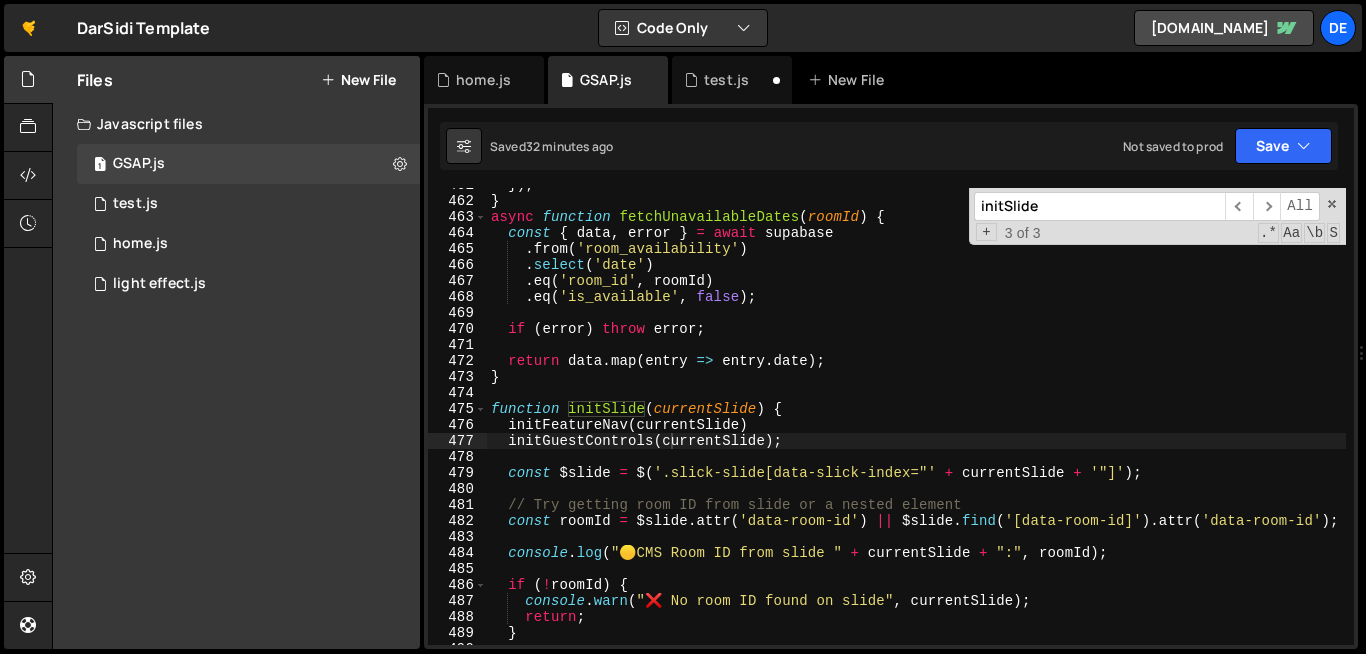 click on "initSlide" at bounding box center (1099, 206) 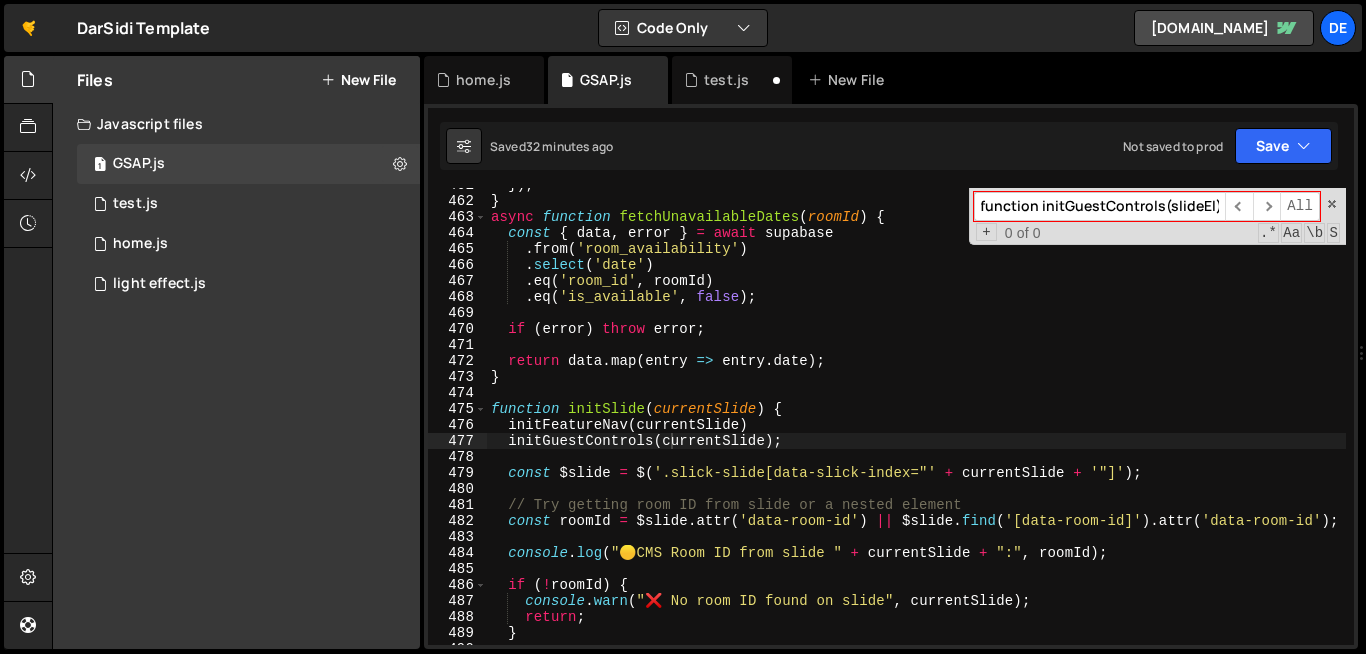 scroll, scrollTop: 0, scrollLeft: 0, axis: both 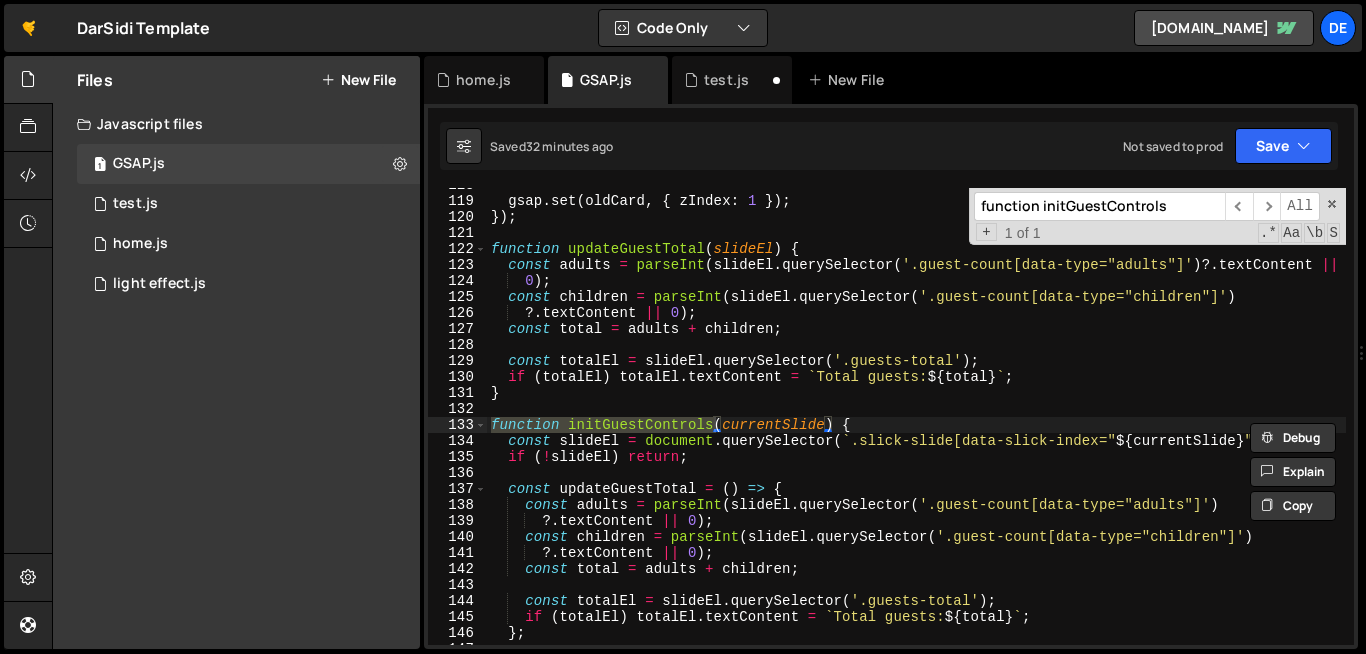 type on "function initGuestControls" 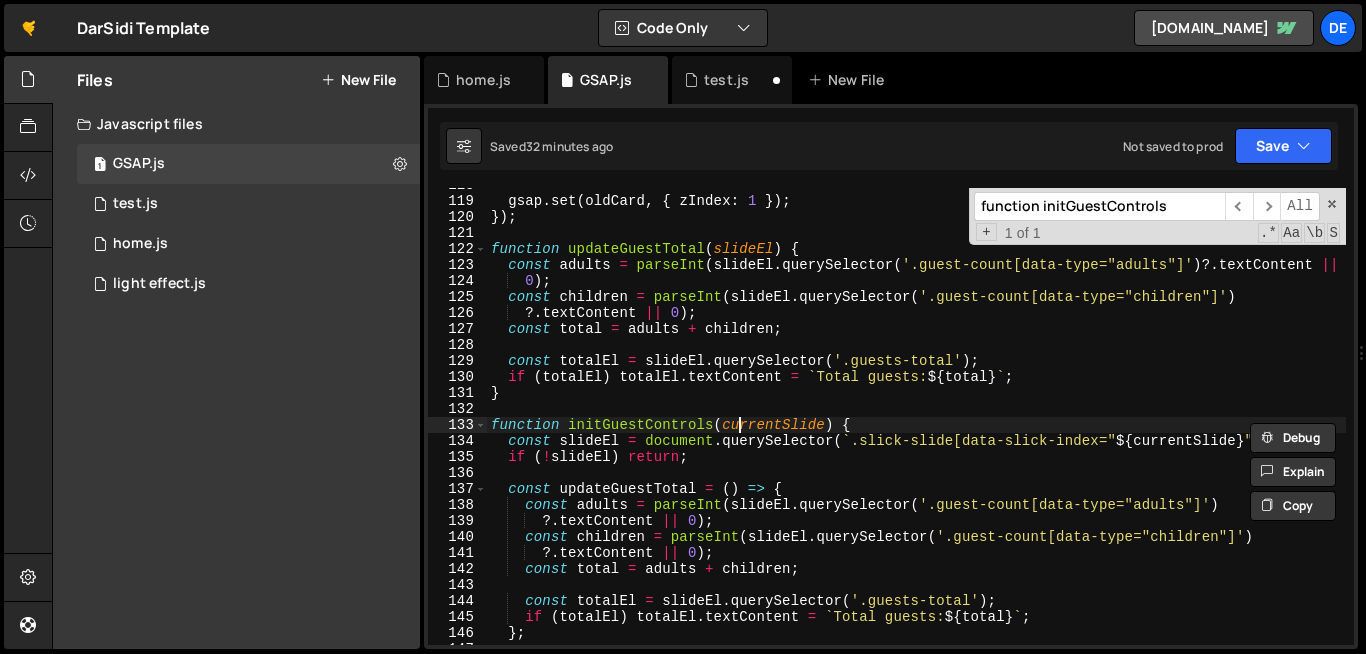 click on "gsap . set ( oldCard ,   {   zIndex :   1   }) ; }) ; function   updateGuestTotal ( slideEl )   {    const   adults   =   parseInt ( slideEl . querySelector ( '.guest-count[data-type="adults"]' ) ?. textContent   ||       0 ) ;    const   children   =   parseInt ( slideEl . querySelector ( '.guest-count[data-type="children"]' )       ?. textContent   ||   0 ) ;    const   total   =   adults   +   children ;    const   totalEl   =   slideEl . querySelector ( '.guests-total' ) ;    if   ( totalEl )   totalEl . textContent   =   ` Total guests:  ${ total } ` ; } function   initGuestControls ( currentSlide )   {    const   slideEl   =   document . querySelector ( ` .slick-slide[data-slick-index=" ${ currentSlide } "] ` ) ;    if   ( ! slideEl )   return ;    const   updateGuestTotal   =   ( )   =>   {       const   adults   =   parseInt ( slideEl . querySelector ( '.guest-count[data-type="adults"]' )          ?. textContent   ||   0 ) ;       const   children   =   parseInt ( slideEl . querySelector ( )" at bounding box center (1100, 421) 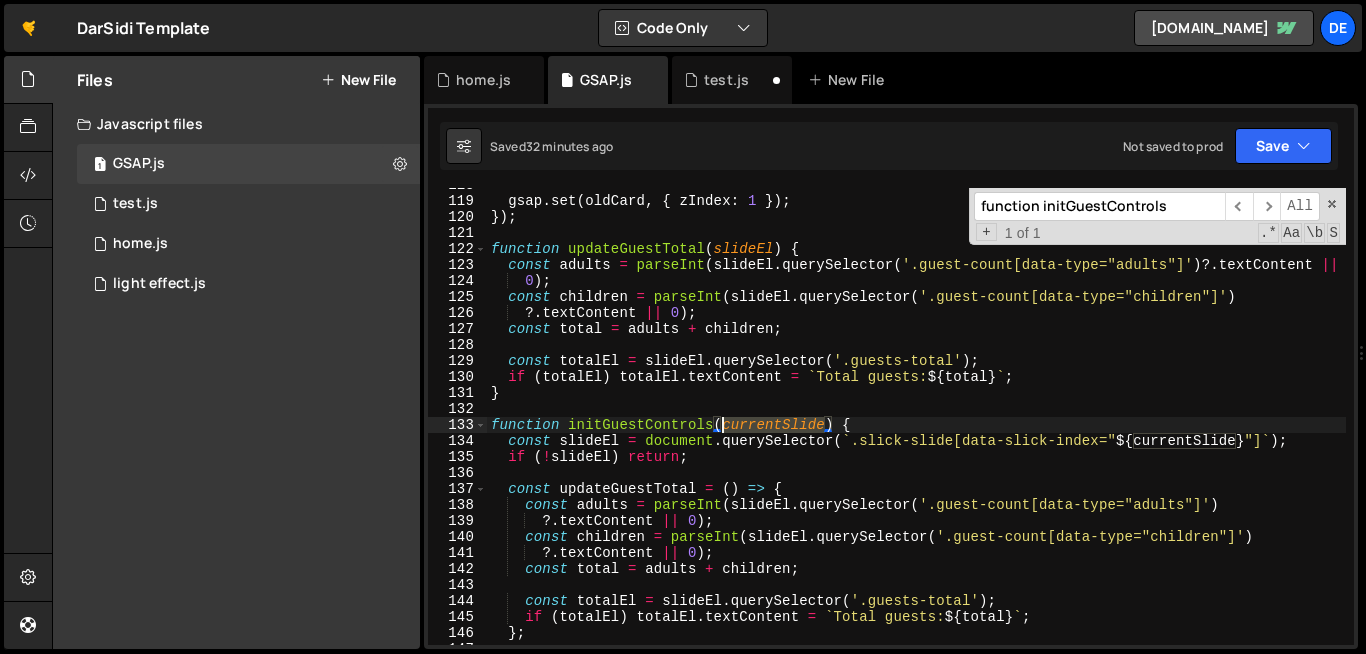 click on "gsap . set ( oldCard ,   {   zIndex :   1   }) ; }) ; function   updateGuestTotal ( slideEl )   {    const   adults   =   parseInt ( slideEl . querySelector ( '.guest-count[data-type="adults"]' ) ?. textContent   ||       0 ) ;    const   children   =   parseInt ( slideEl . querySelector ( '.guest-count[data-type="children"]' )       ?. textContent   ||   0 ) ;    const   total   =   adults   +   children ;    const   totalEl   =   slideEl . querySelector ( '.guests-total' ) ;    if   ( totalEl )   totalEl . textContent   =   ` Total guests:  ${ total } ` ; } function   initGuestControls ( currentSlide )   {    const   slideEl   =   document . querySelector ( ` .slick-slide[data-slick-index=" ${ currentSlide } "] ` ) ;    if   ( ! slideEl )   return ;    const   updateGuestTotal   =   ( )   =>   {       const   adults   =   parseInt ( slideEl . querySelector ( '.guest-count[data-type="adults"]' )          ?. textContent   ||   0 ) ;       const   children   =   parseInt ( slideEl . querySelector ( )" at bounding box center [1100, 421] 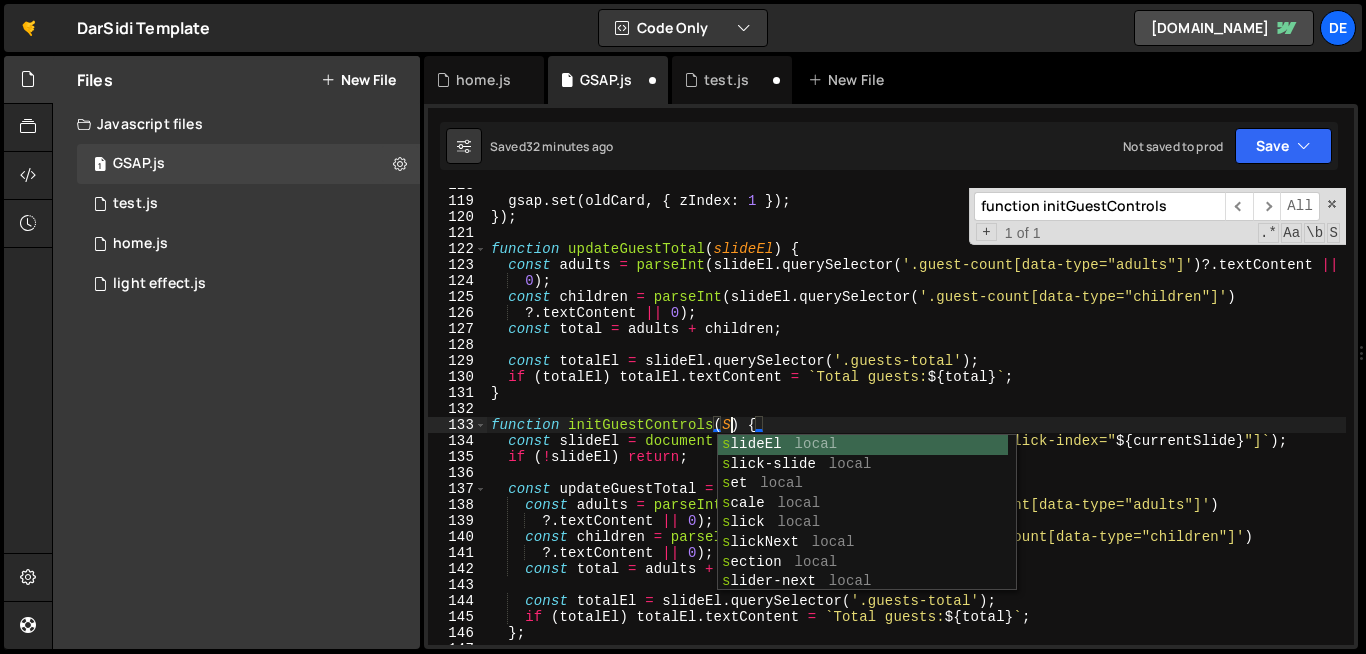 scroll, scrollTop: 0, scrollLeft: 16, axis: horizontal 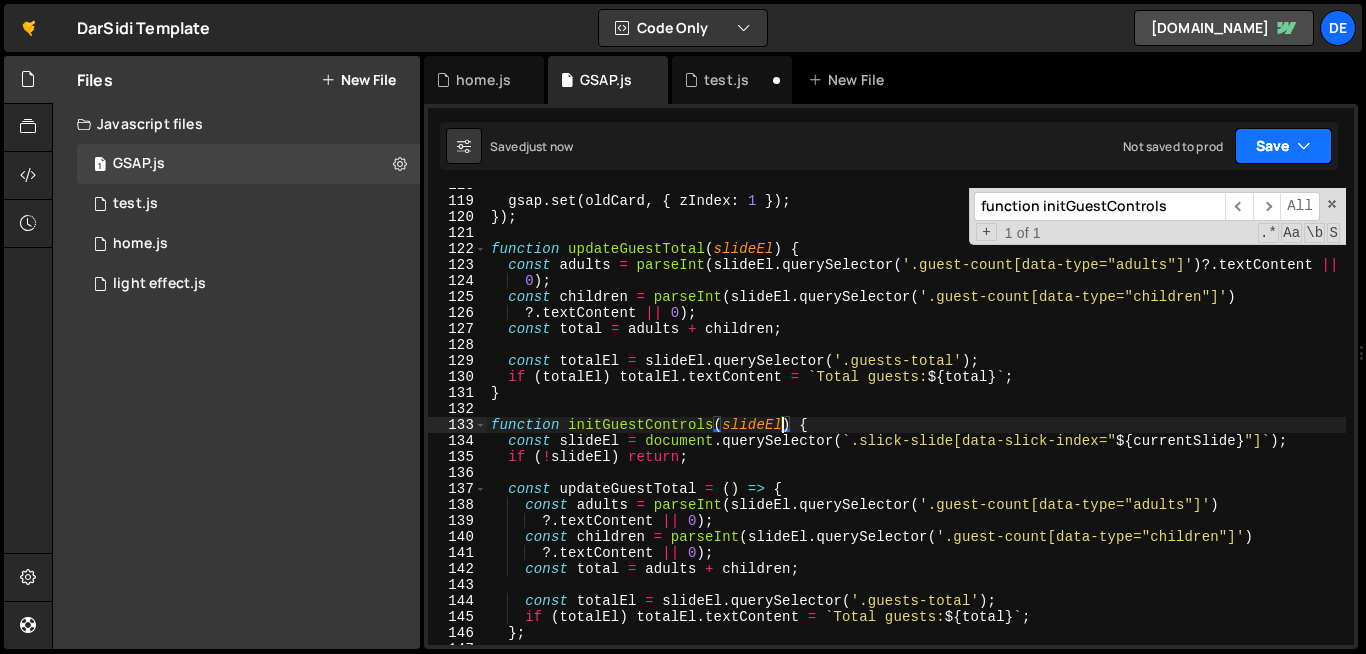 type on "function initGuestControls(slideEl) {" 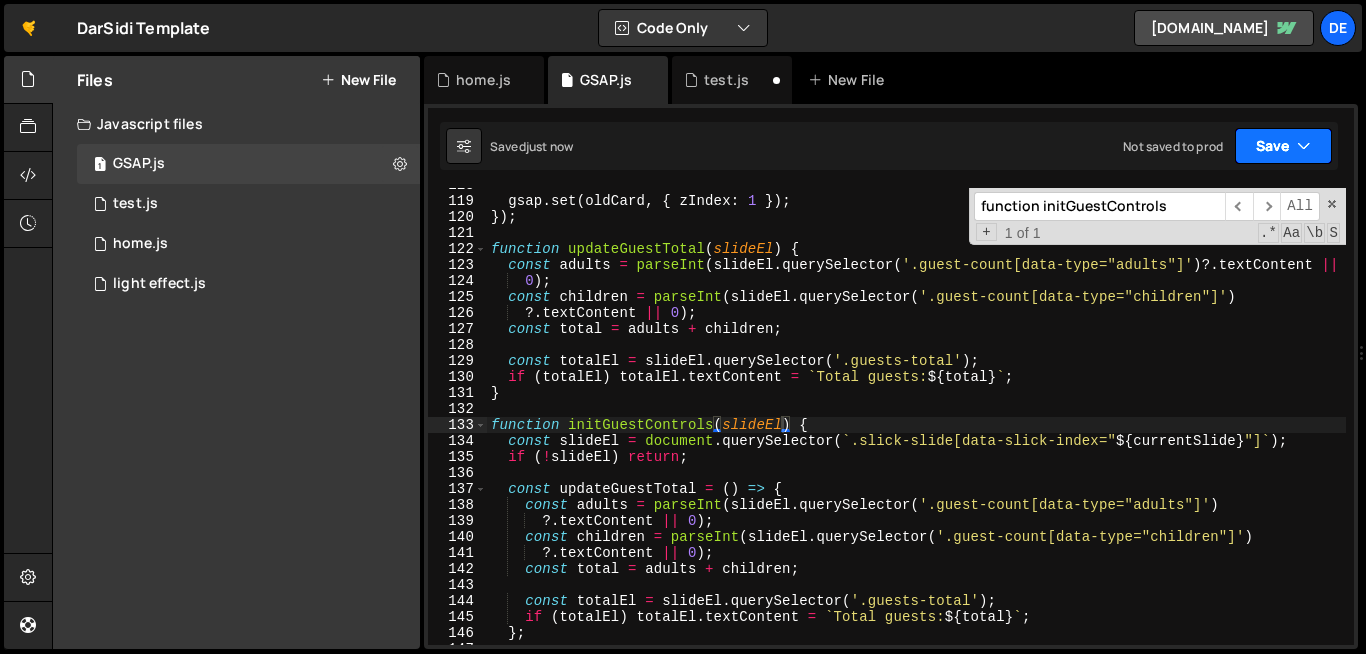 click on "Save" at bounding box center [1283, 146] 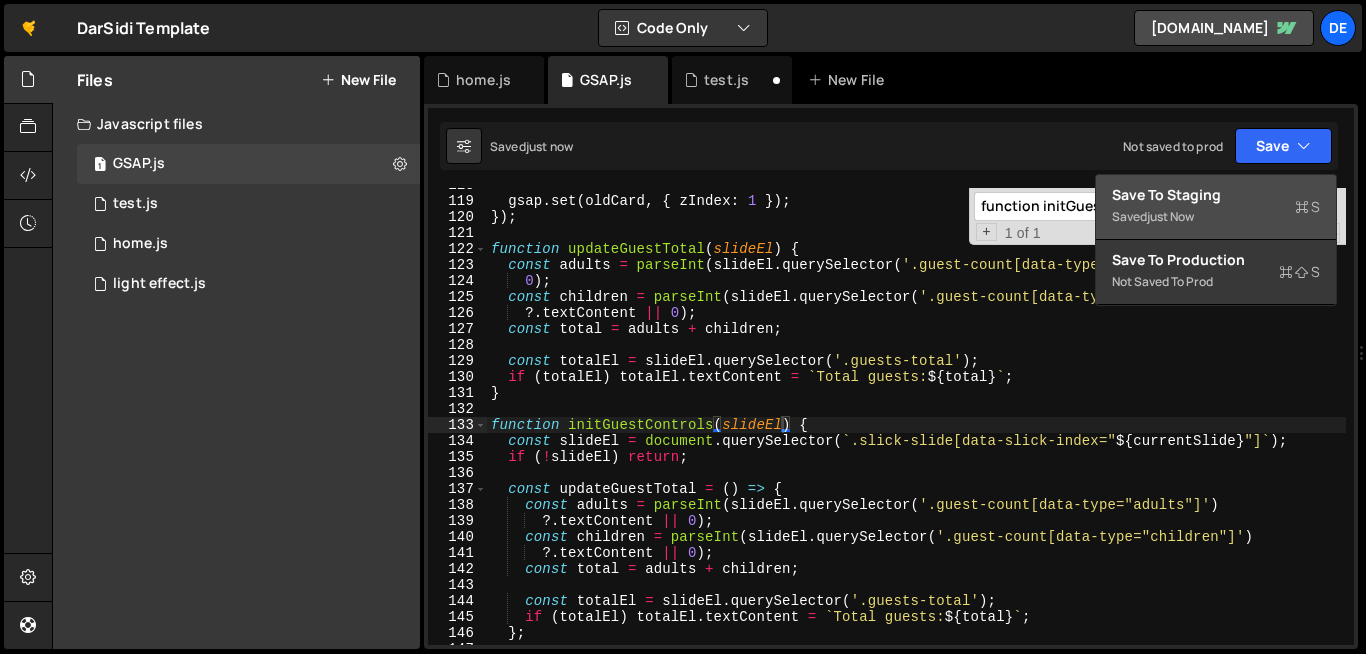 click on "Save to Staging
S" at bounding box center (1216, 195) 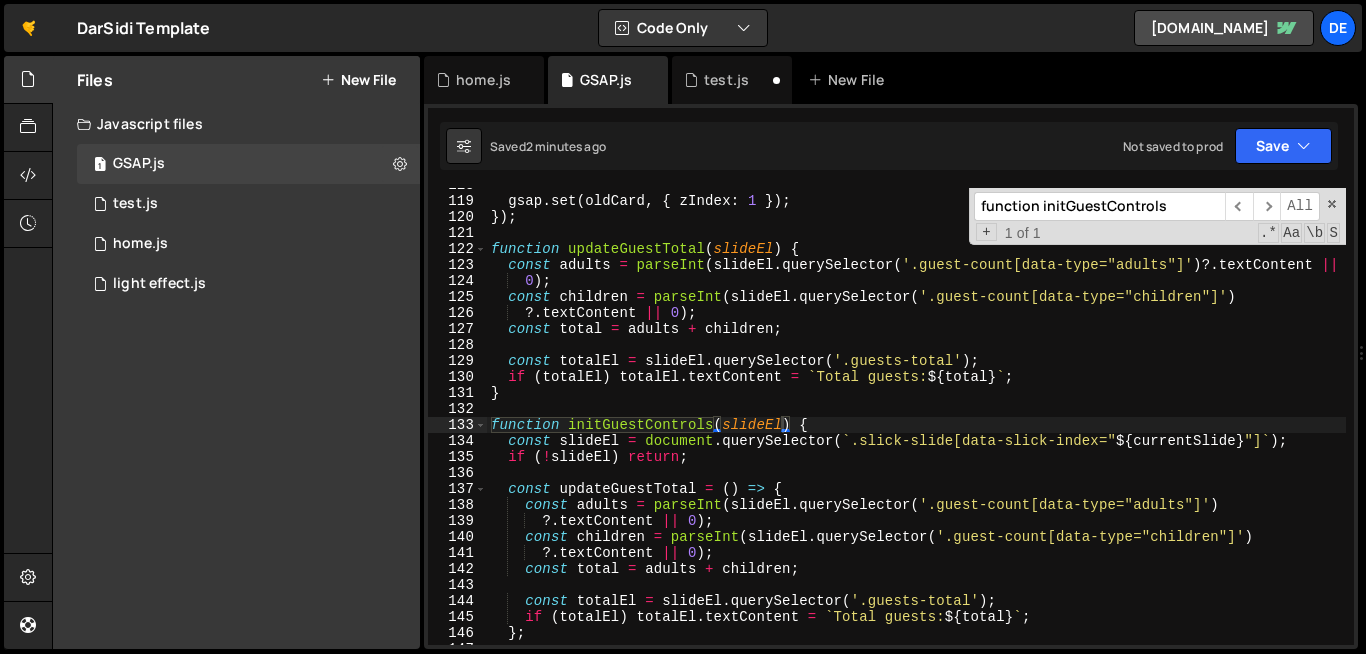 click on "function initGuestControls" at bounding box center [1099, 206] 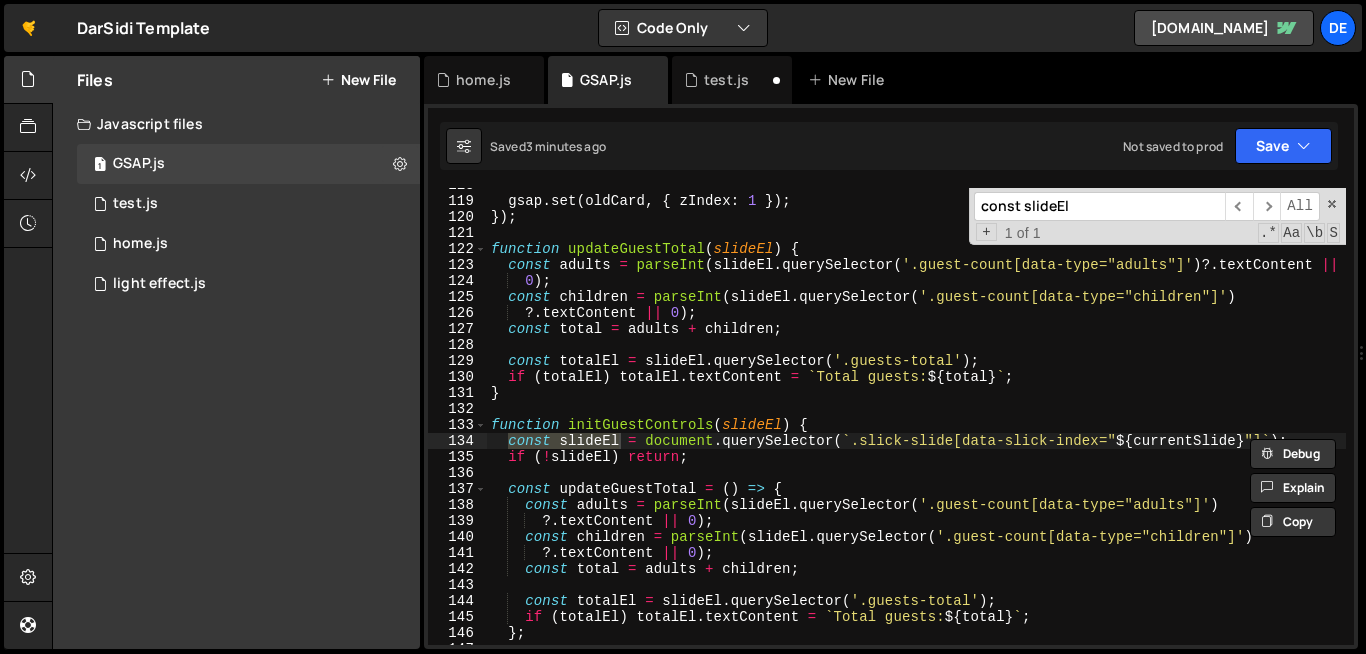 drag, startPoint x: 1022, startPoint y: 204, endPoint x: 923, endPoint y: 202, distance: 99.0202 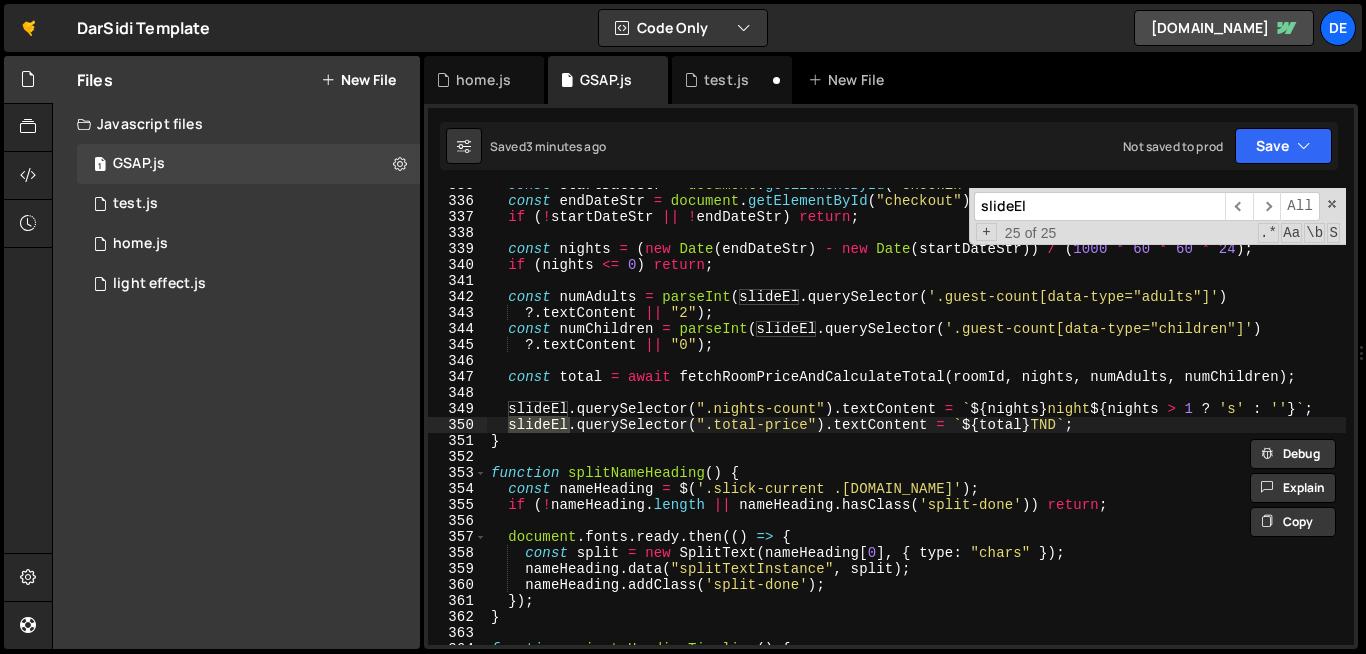 scroll, scrollTop: 1740, scrollLeft: 0, axis: vertical 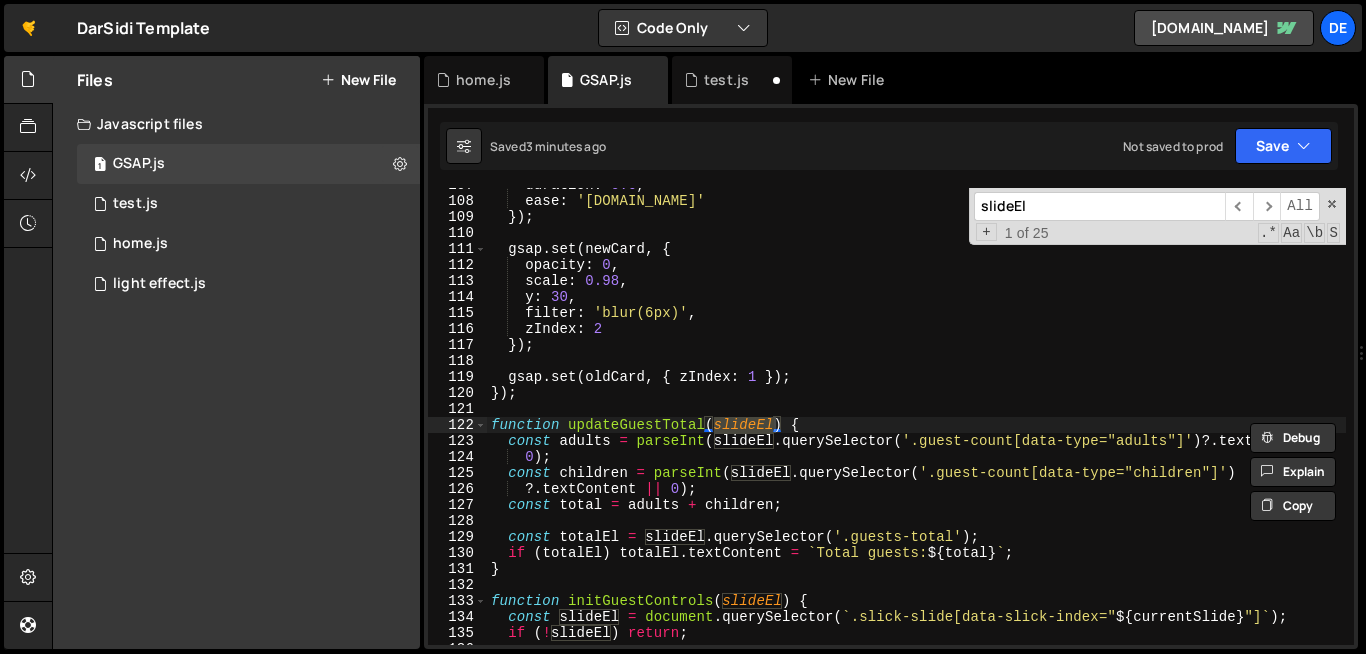click on "slideEl" at bounding box center [1099, 206] 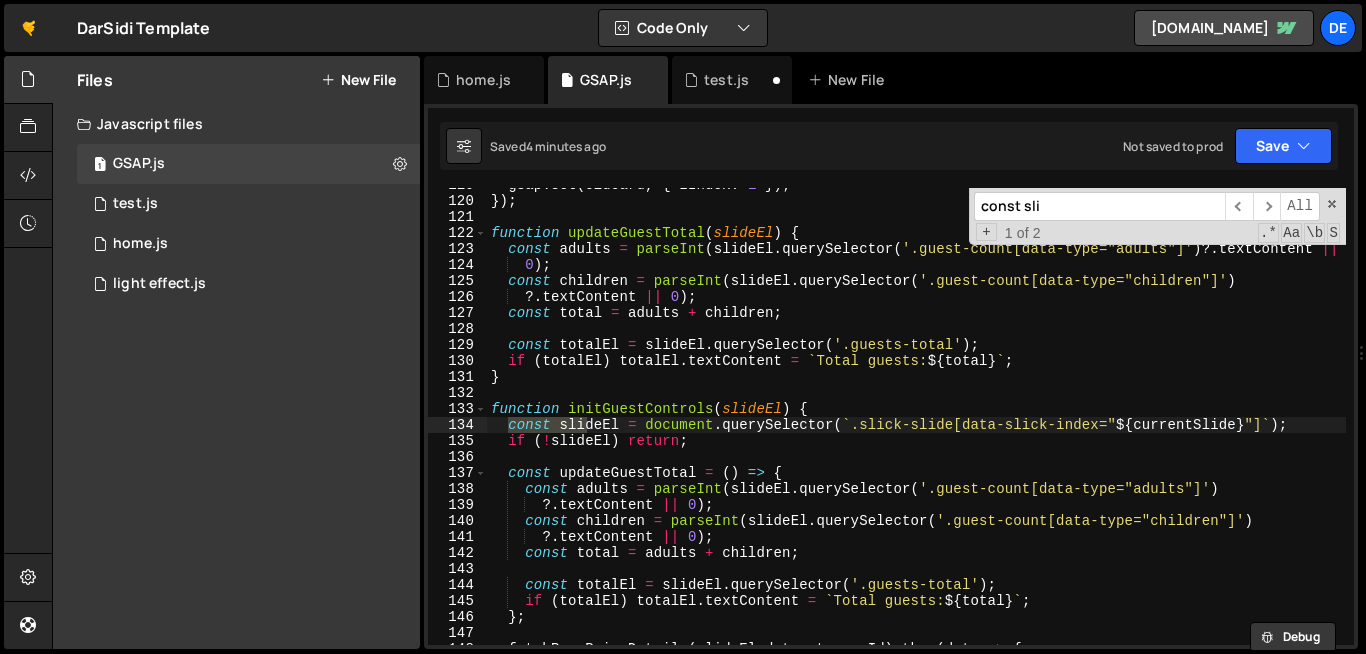 scroll, scrollTop: 1932, scrollLeft: 0, axis: vertical 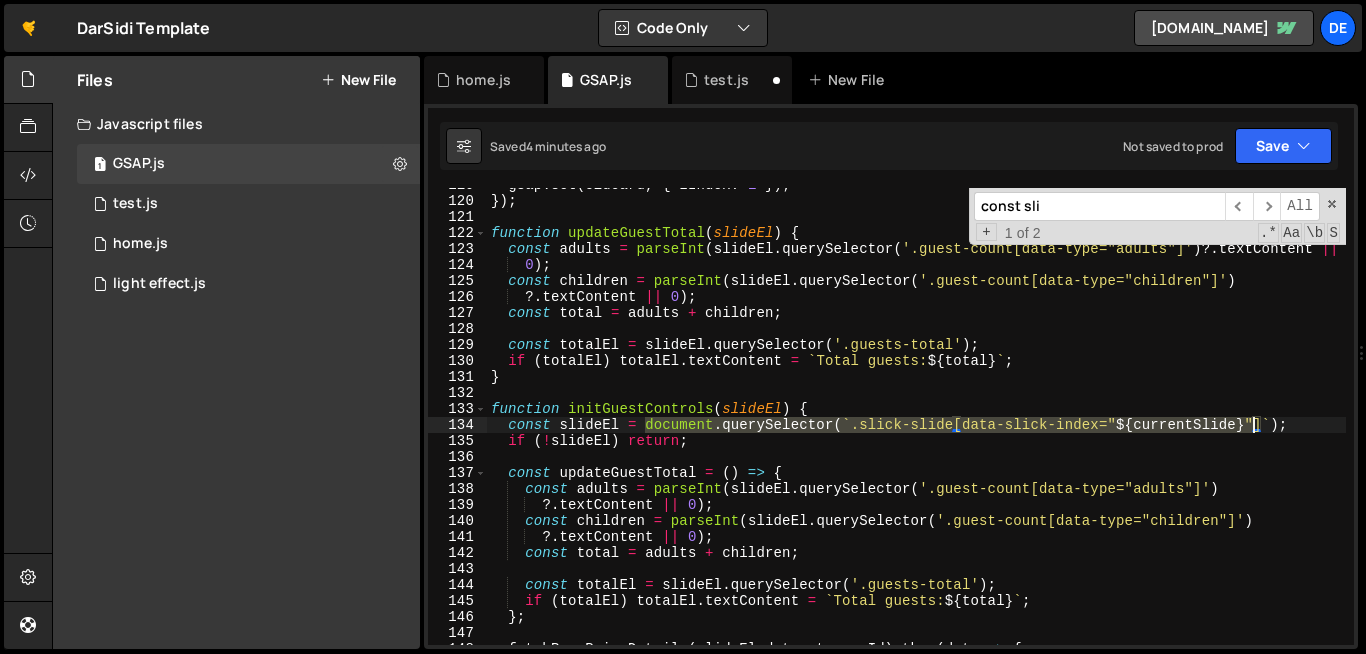 drag, startPoint x: 648, startPoint y: 424, endPoint x: 1252, endPoint y: 430, distance: 604.0298 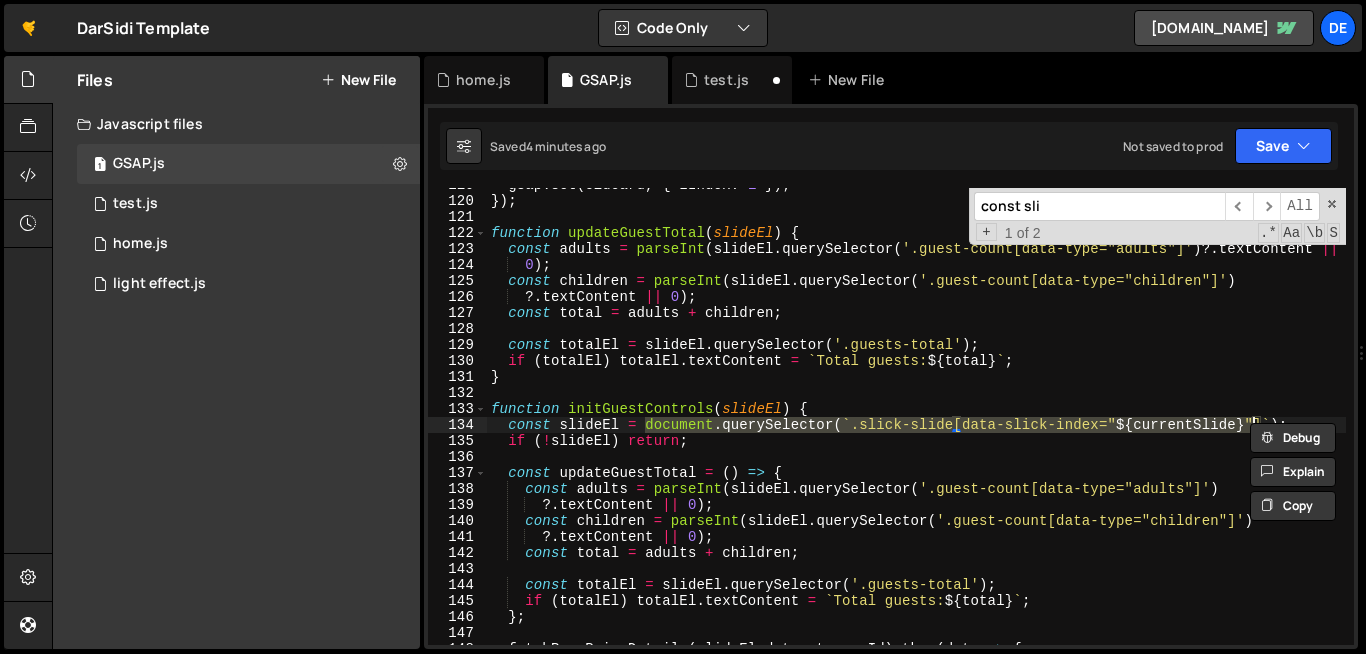 click on "const sli" at bounding box center (1099, 206) 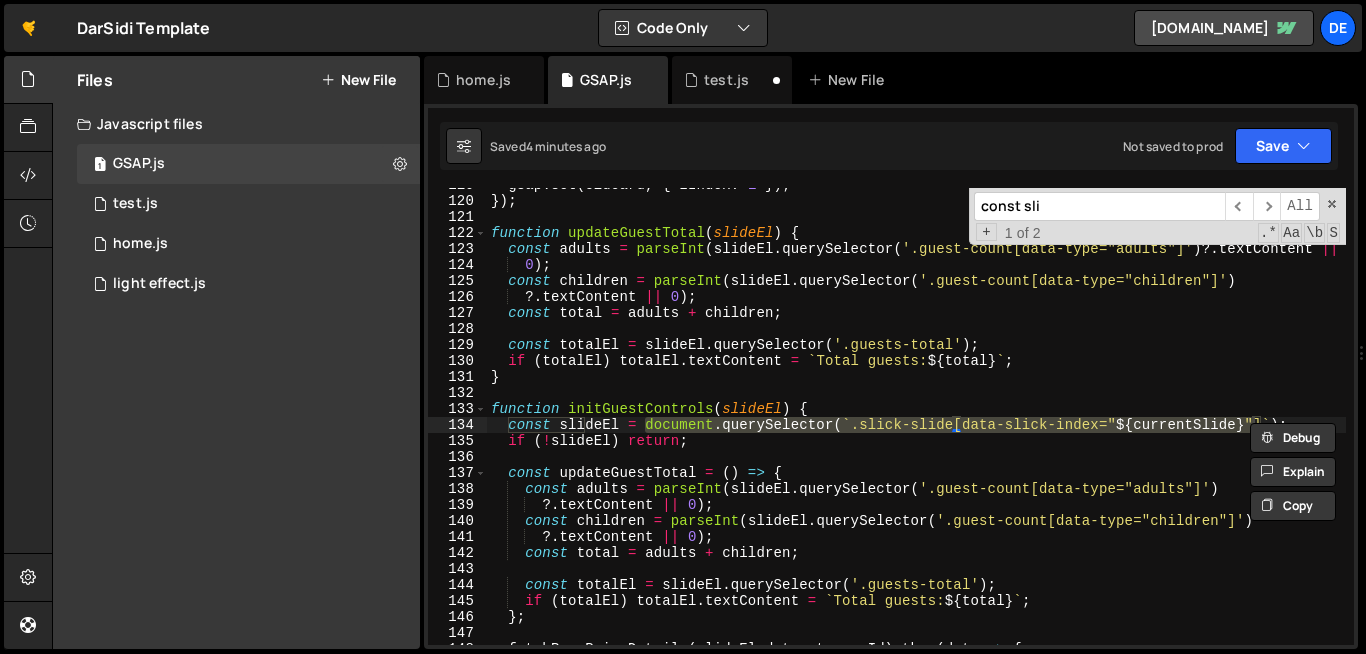 click on "const sli" at bounding box center [1099, 206] 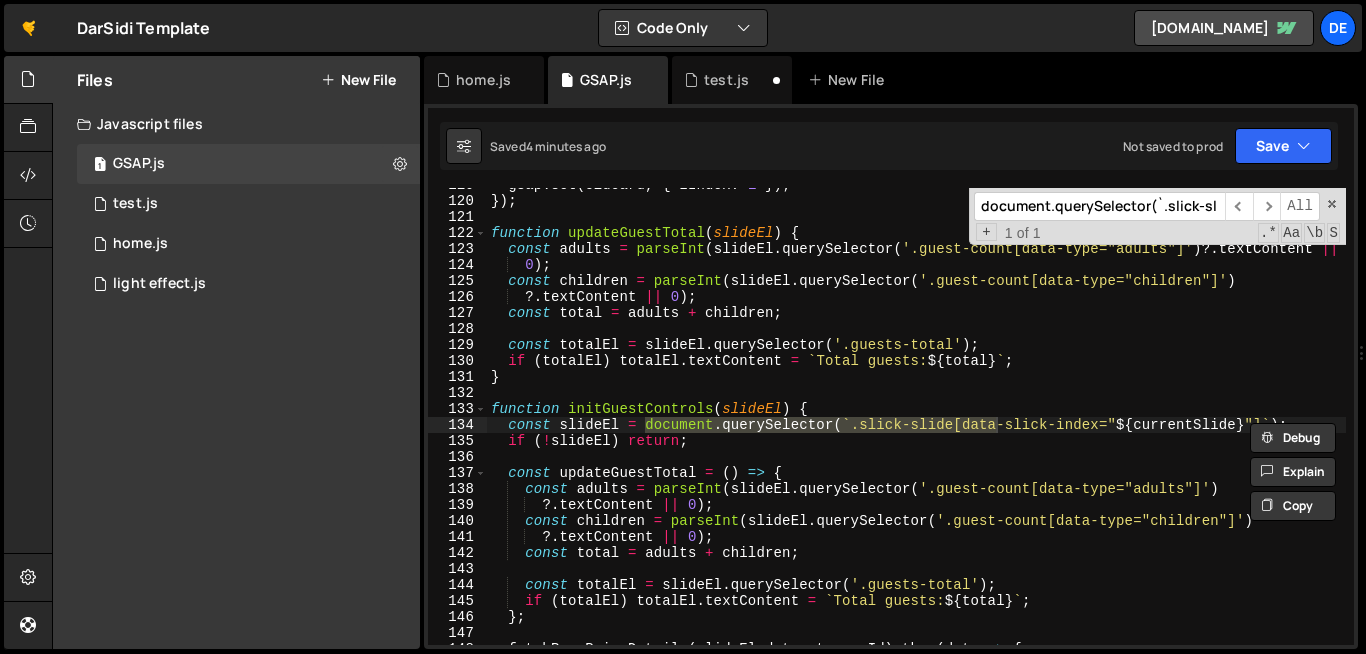 scroll, scrollTop: 0, scrollLeft: 0, axis: both 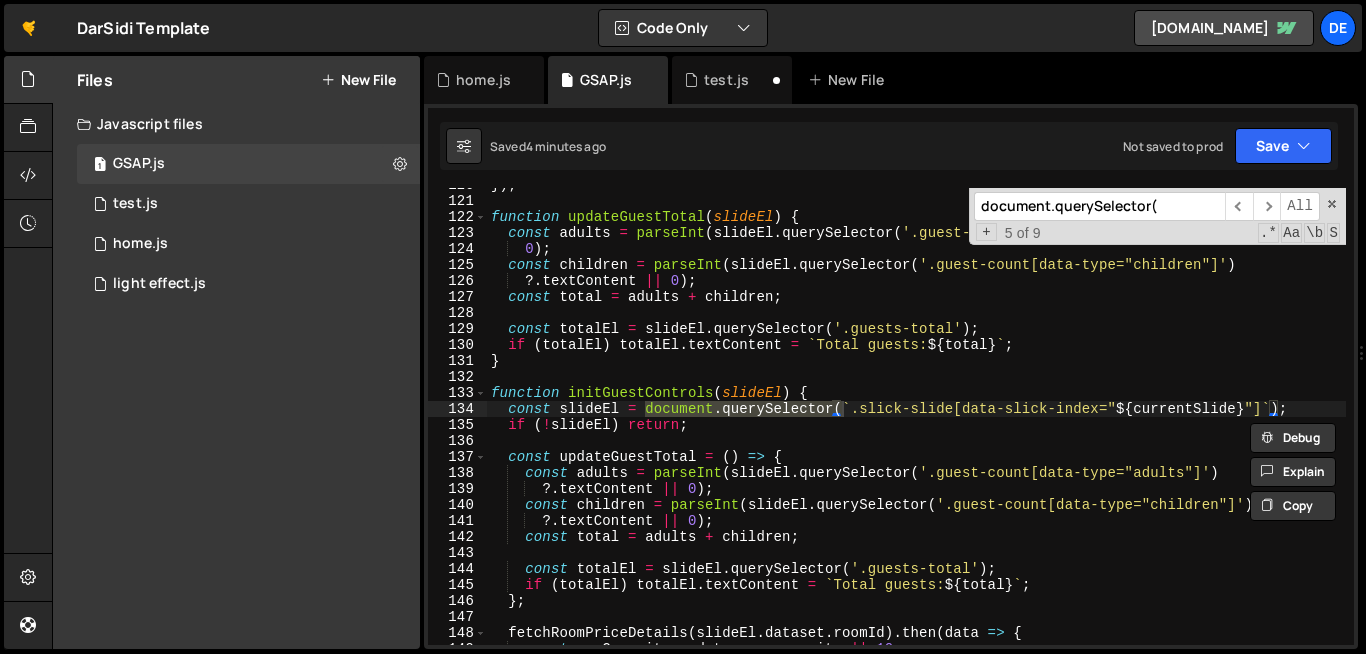 type on "document.querySelector(" 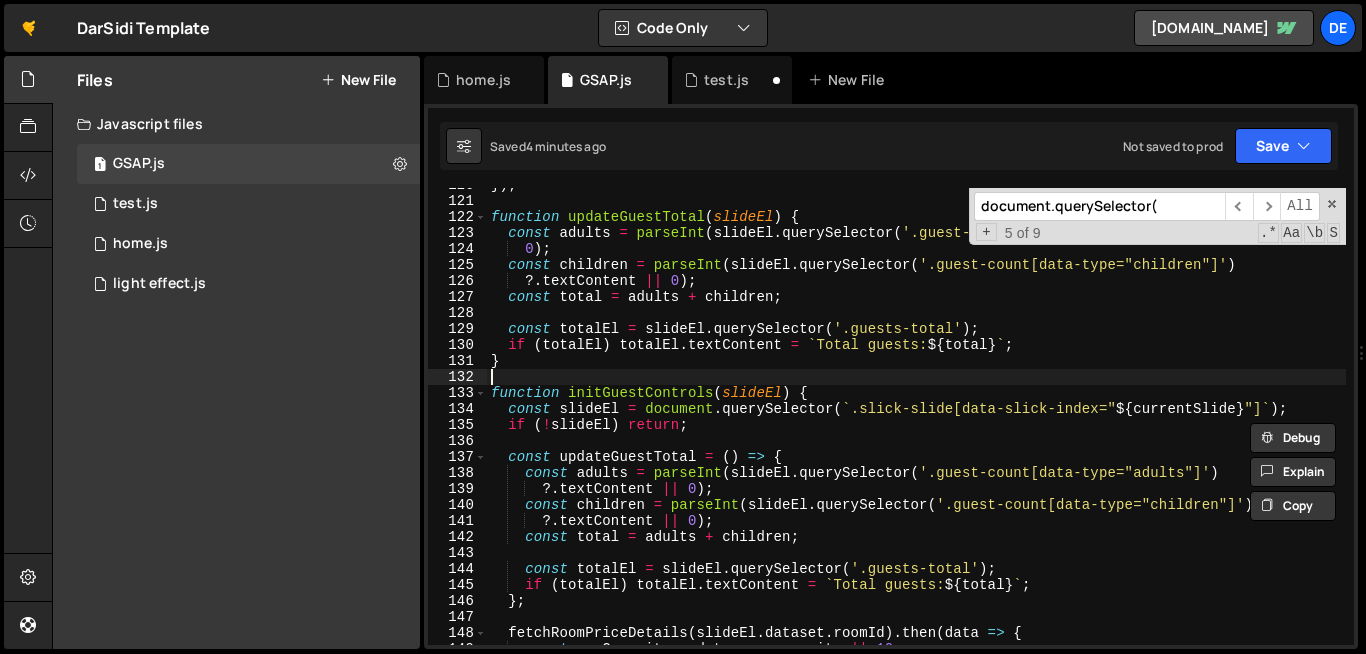 click on "}) ; function   updateGuestTotal ( slideEl )   {    const   adults   =   parseInt ( slideEl . querySelector ( '.guest-count[data-type="adults"]' ) ?. textContent   ||       0 ) ;    const   children   =   parseInt ( slideEl . querySelector ( '.guest-count[data-type="children"]' )       ?. textContent   ||   0 ) ;    const   total   =   adults   +   children ;    const   totalEl   =   slideEl . querySelector ( '.guests-total' ) ;    if   ( totalEl )   totalEl . textContent   =   ` Total guests:  ${ total } ` ; } function   initGuestControls ( slideEl )   {    const   slideEl   =   document . querySelector ( ` .slick-slide[data-slick-index=" ${ currentSlide } "] ` ) ;    if   ( ! slideEl )   return ;    const   updateGuestTotal   =   ( )   =>   {       const   adults   =   parseInt ( slideEl . querySelector ( '.guest-count[data-type="adults"]' )          ?. textContent   ||   0 ) ;       const   children   =   parseInt ( slideEl . querySelector ( '.guest-count[data-type="children"]' )          ?. textContent" at bounding box center [1100, 421] 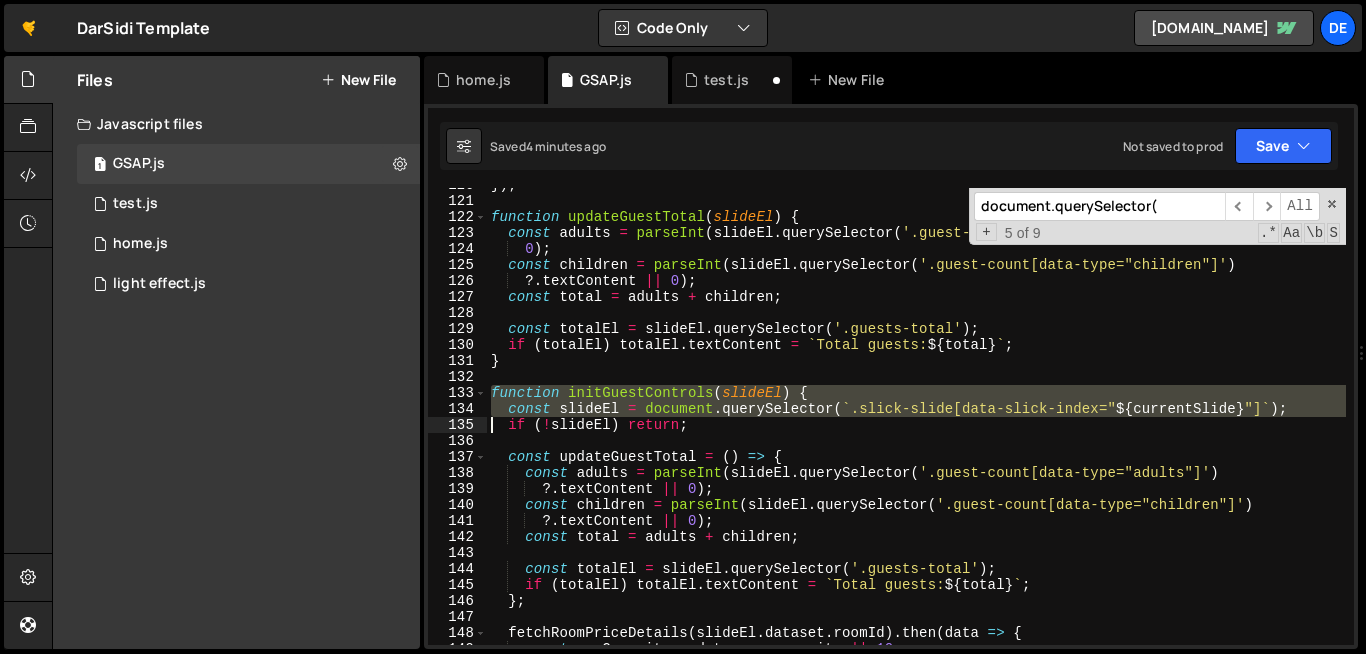 drag, startPoint x: 492, startPoint y: 393, endPoint x: 490, endPoint y: 418, distance: 25.079872 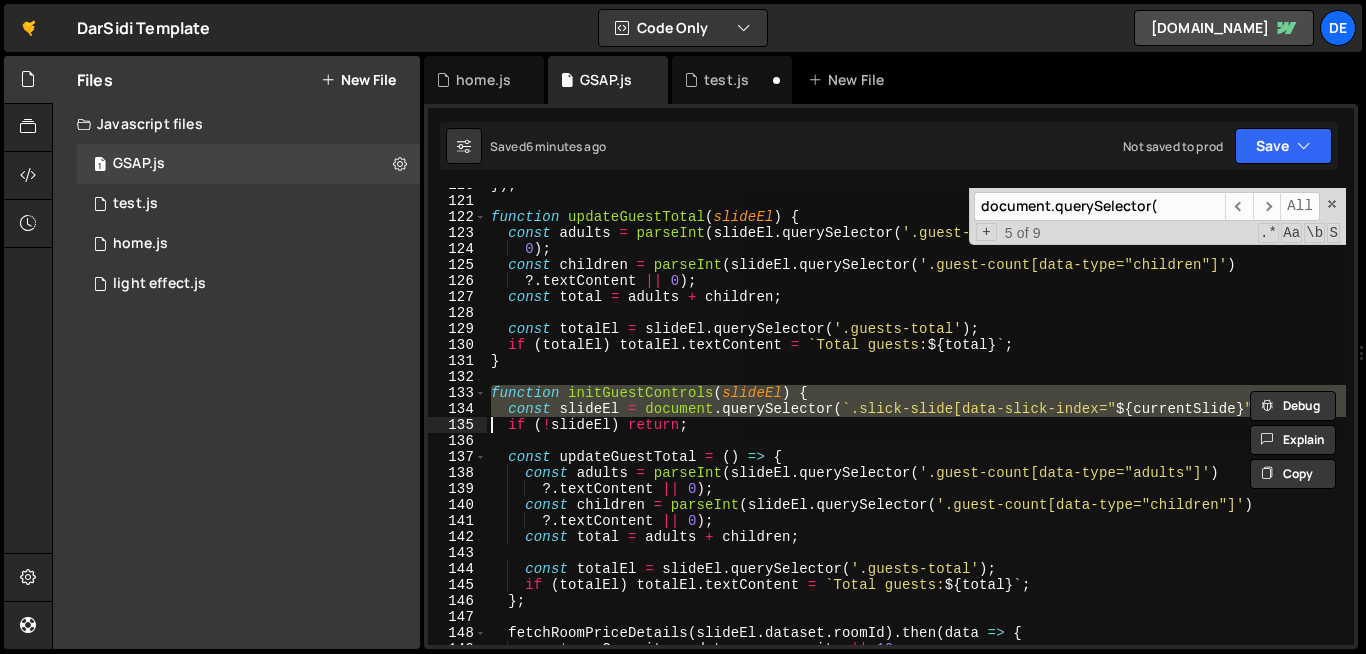 click on "}) ; function   updateGuestTotal ( slideEl )   {    const   adults   =   parseInt ( slideEl . querySelector ( '.guest-count[data-type="adults"]' ) ?. textContent   ||       0 ) ;    const   children   =   parseInt ( slideEl . querySelector ( '.guest-count[data-type="children"]' )       ?. textContent   ||   0 ) ;    const   total   =   adults   +   children ;    const   totalEl   =   slideEl . querySelector ( '.guests-total' ) ;    if   ( totalEl )   totalEl . textContent   =   ` Total guests:  ${ total } ` ; } function   initGuestControls ( slideEl )   {    const   slideEl   =   document . querySelector ( ` .slick-slide[data-slick-index=" ${ currentSlide } "] ` ) ;    if   ( ! slideEl )   return ;    const   updateGuestTotal   =   ( )   =>   {       const   adults   =   parseInt ( slideEl . querySelector ( '.guest-count[data-type="adults"]' )          ?. textContent   ||   0 ) ;       const   children   =   parseInt ( slideEl . querySelector ( '.guest-count[data-type="children"]' )          ?. textContent" at bounding box center (916, 416) 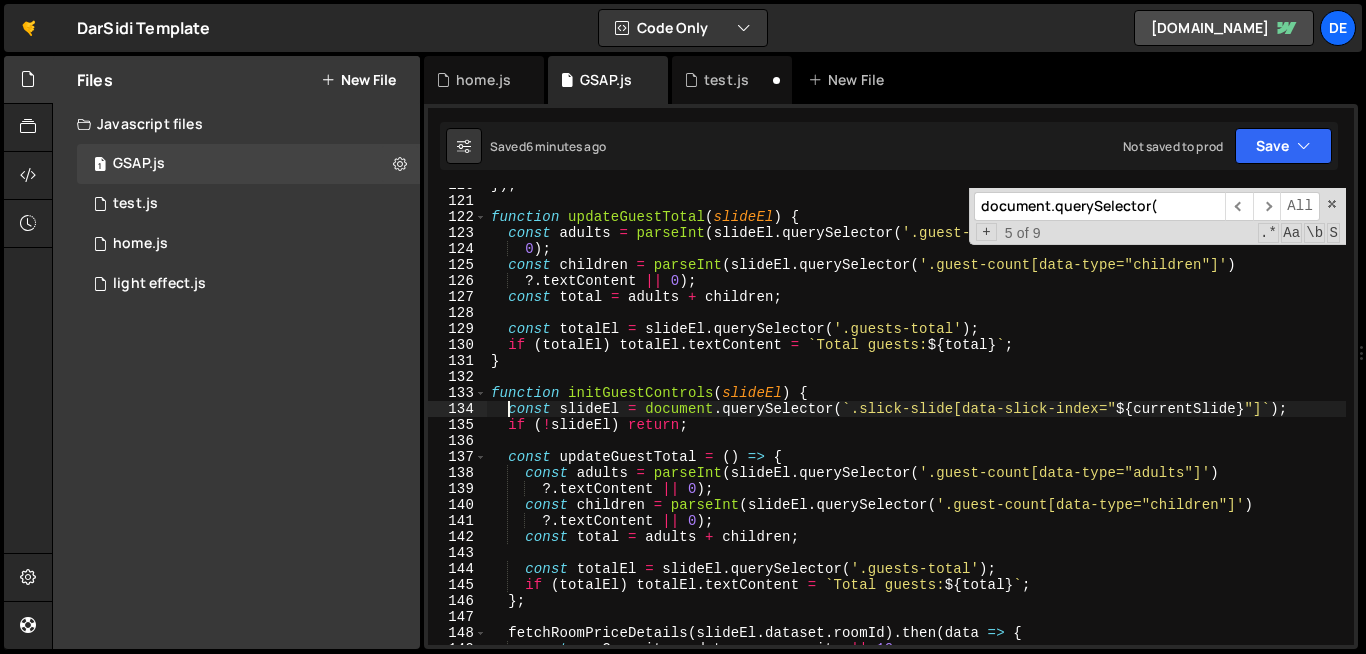 click on "}) ; function   updateGuestTotal ( slideEl )   {    const   adults   =   parseInt ( slideEl . querySelector ( '.guest-count[data-type="adults"]' ) ?. textContent   ||       0 ) ;    const   children   =   parseInt ( slideEl . querySelector ( '.guest-count[data-type="children"]' )       ?. textContent   ||   0 ) ;    const   total   =   adults   +   children ;    const   totalEl   =   slideEl . querySelector ( '.guests-total' ) ;    if   ( totalEl )   totalEl . textContent   =   ` Total guests:  ${ total } ` ; } function   initGuestControls ( slideEl )   {    const   slideEl   =   document . querySelector ( ` .slick-slide[data-slick-index=" ${ currentSlide } "] ` ) ;    if   ( ! slideEl )   return ;    const   updateGuestTotal   =   ( )   =>   {       const   adults   =   parseInt ( slideEl . querySelector ( '.guest-count[data-type="adults"]' )          ?. textContent   ||   0 ) ;       const   children   =   parseInt ( slideEl . querySelector ( '.guest-count[data-type="children"]' )          ?. textContent" at bounding box center (1100, 421) 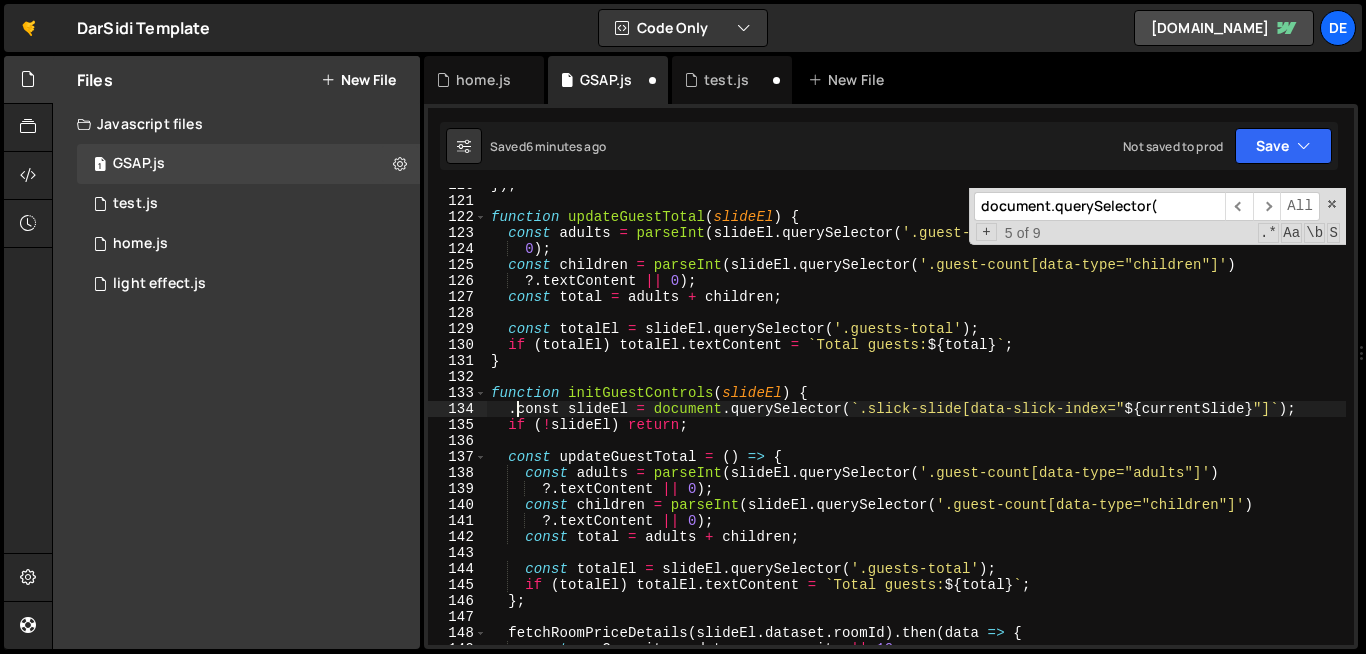 scroll, scrollTop: 0, scrollLeft: 2, axis: horizontal 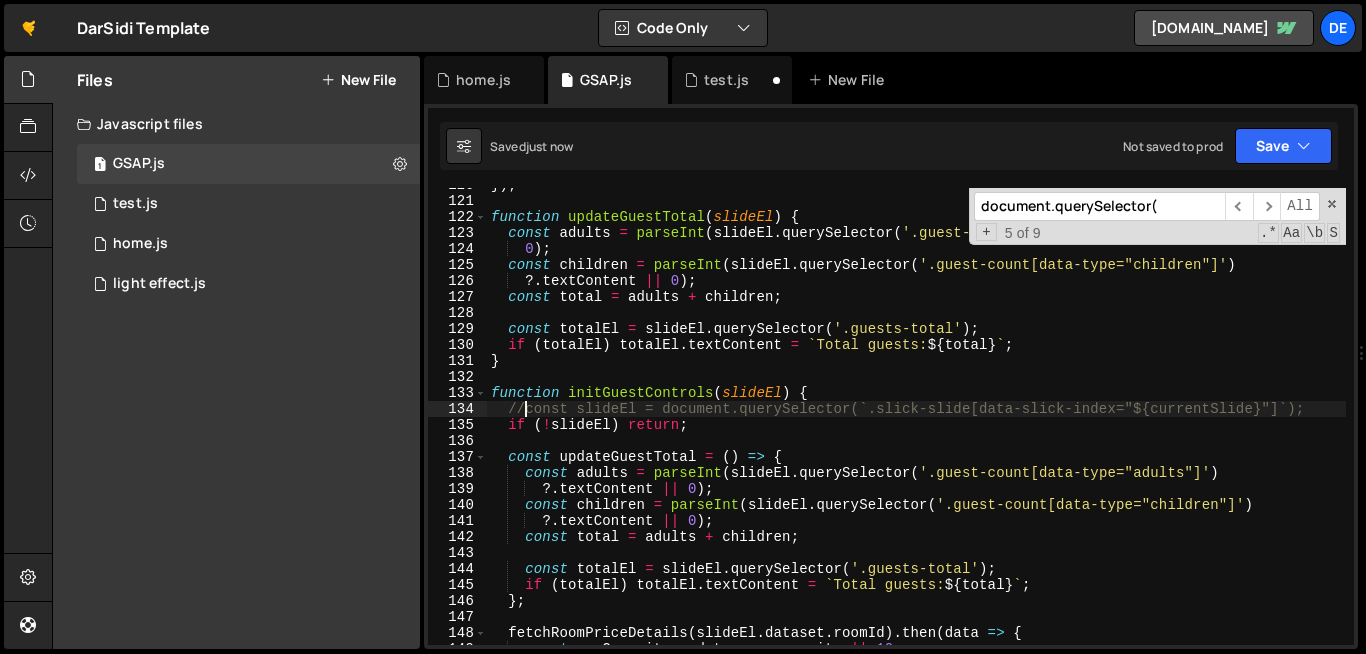 type on "//const slideEl = document.querySelector(`.slick-slide[data-slick-index="${currentSlide}"]`);" 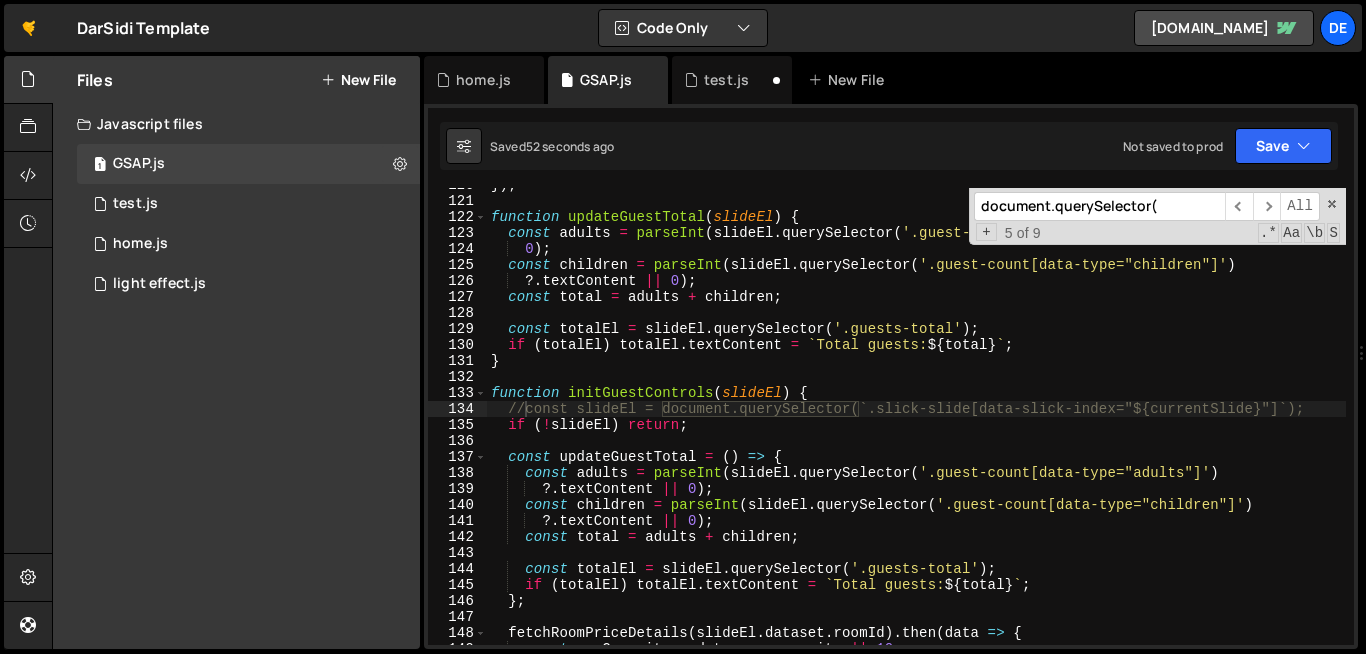 click on "document.querySelector(" at bounding box center [1099, 206] 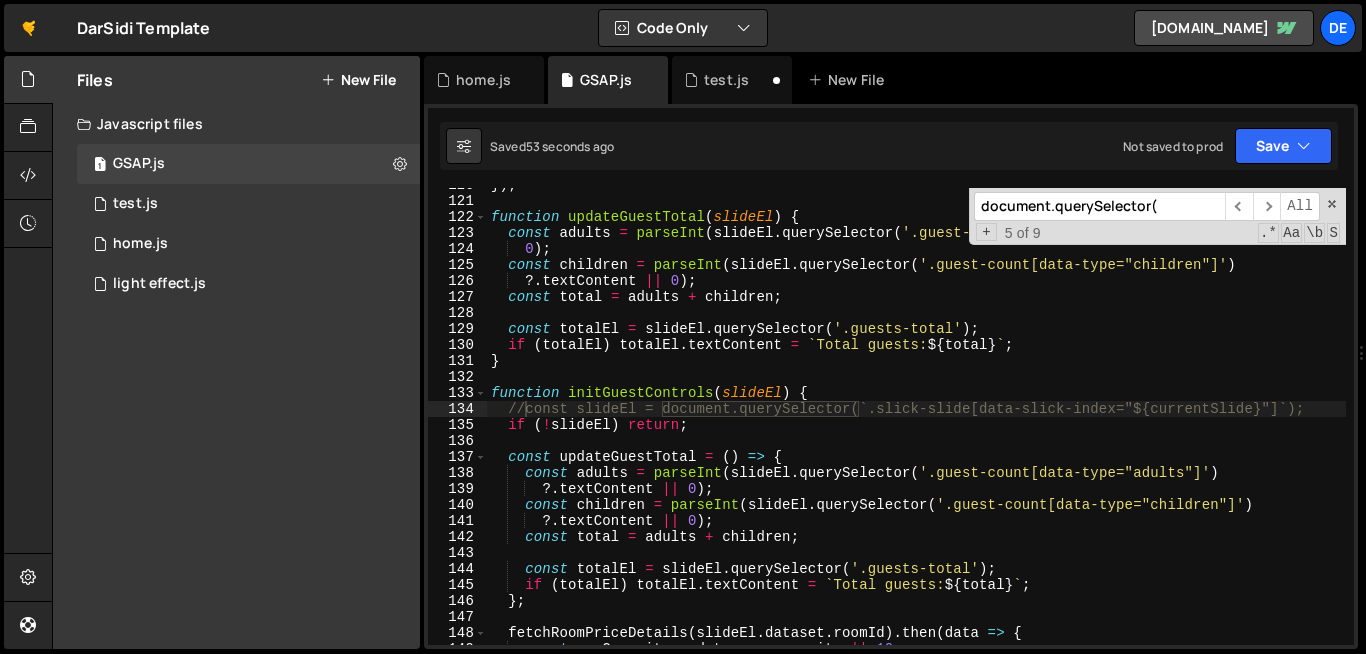 click on "document.querySelector(" at bounding box center (1099, 206) 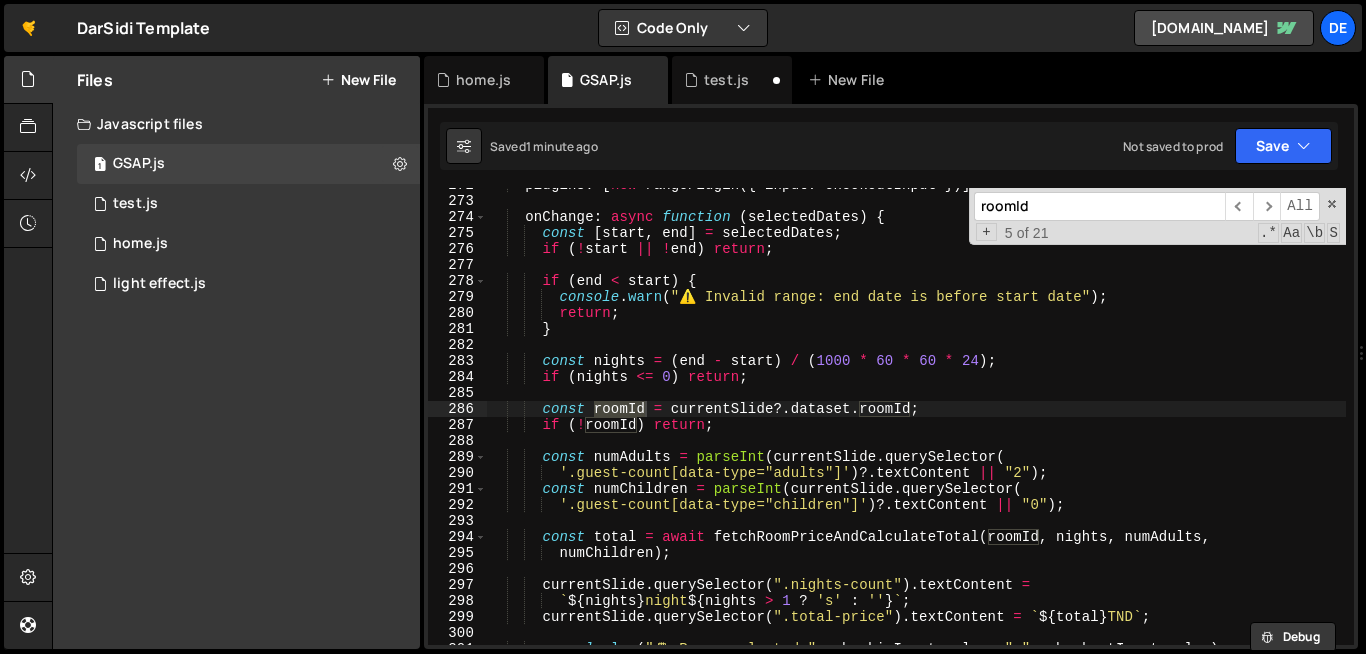 scroll, scrollTop: 4380, scrollLeft: 0, axis: vertical 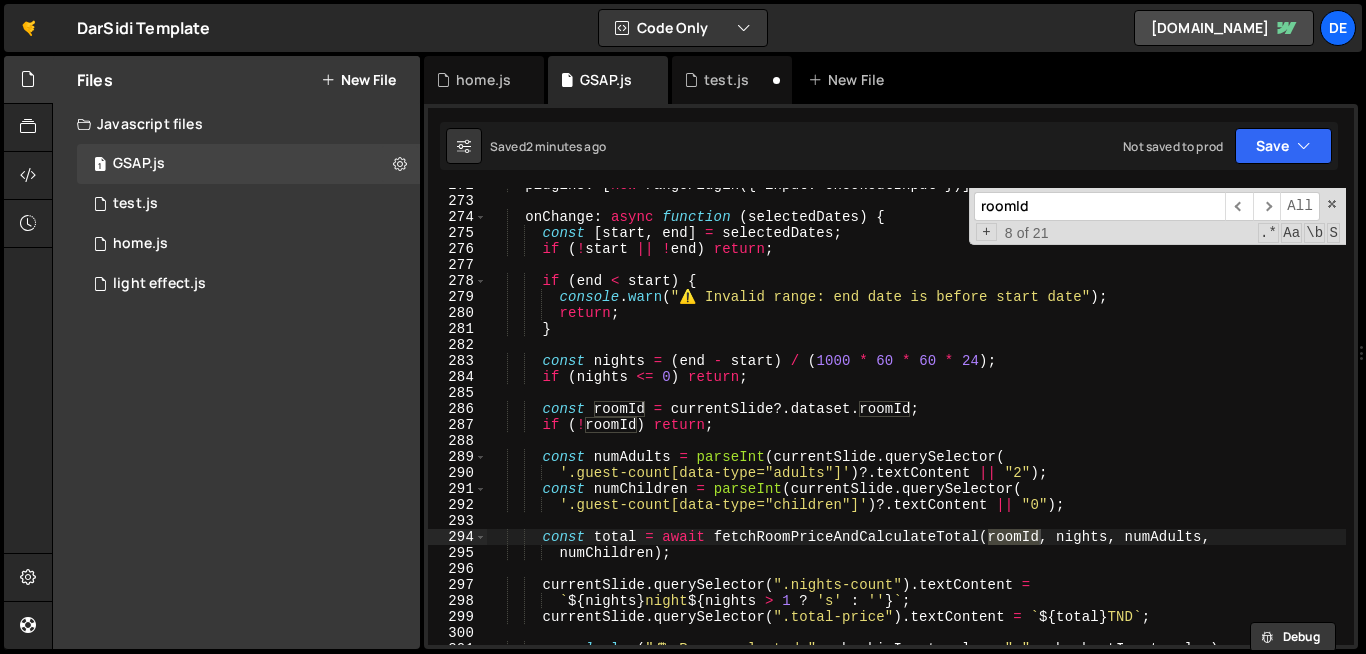 click on "roomId" at bounding box center (1099, 206) 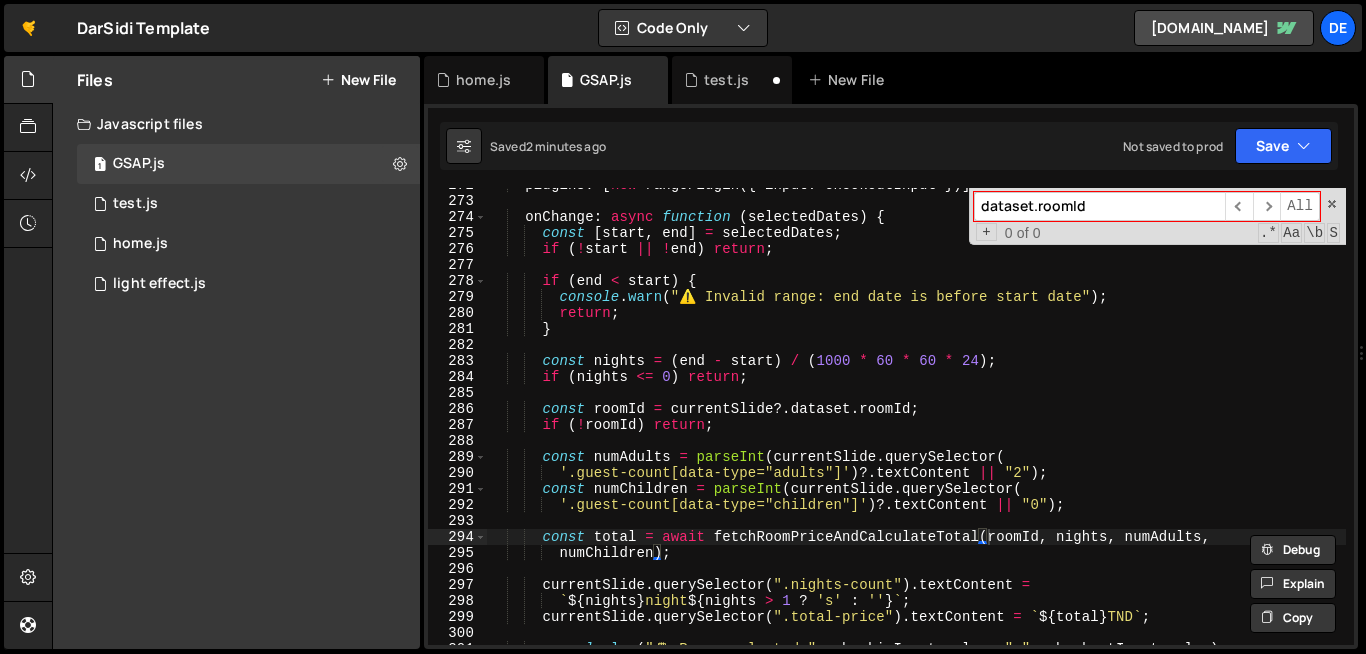 scroll, scrollTop: 5116, scrollLeft: 0, axis: vertical 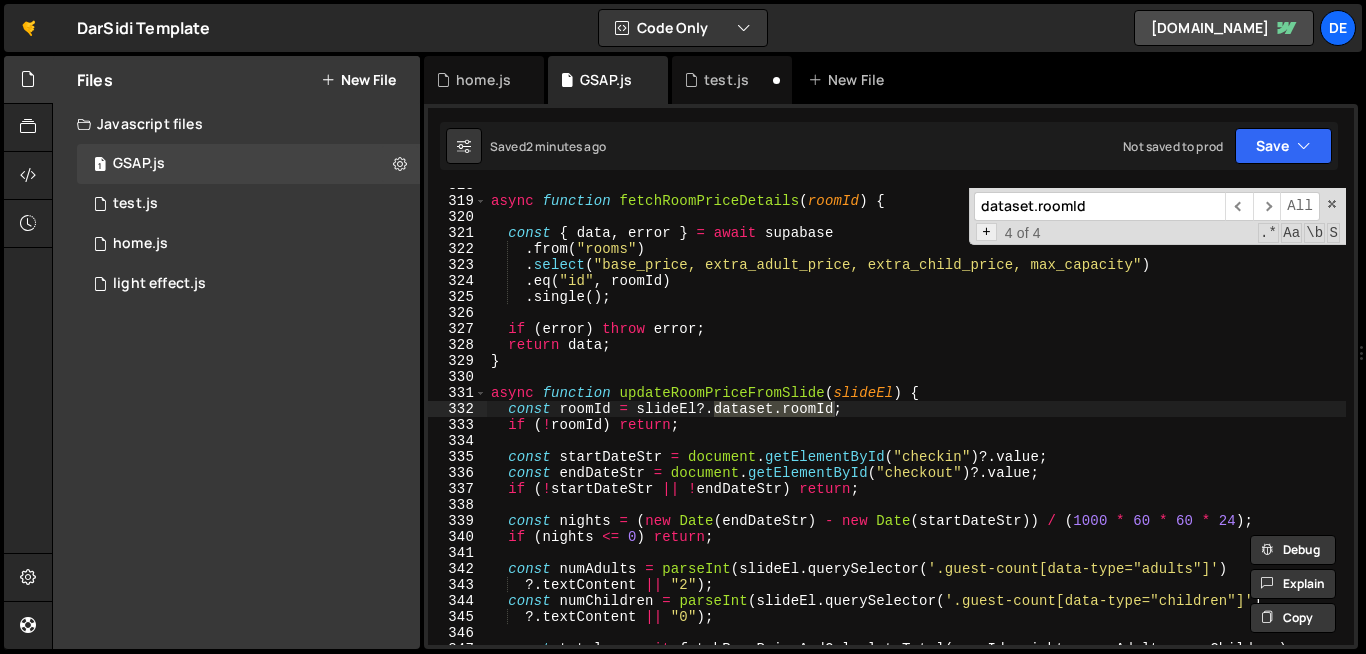 type on "dataset.roomId" 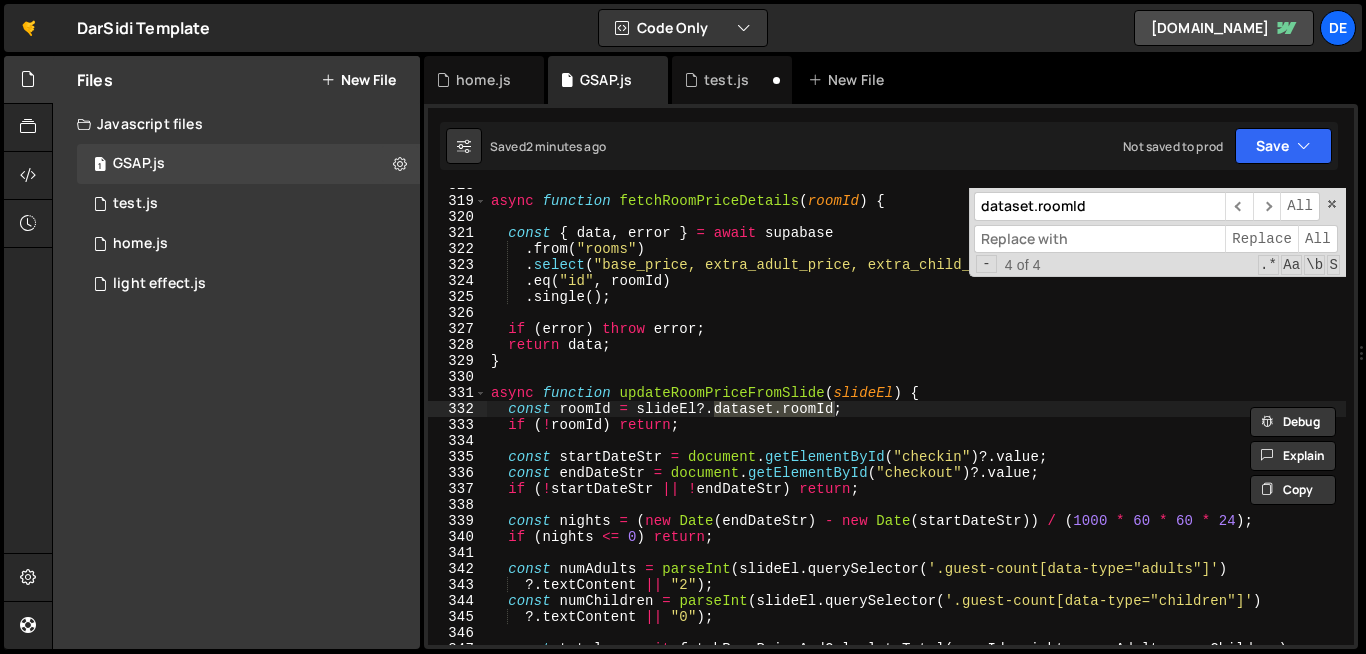 click on "dataset.roomId" at bounding box center [1099, 206] 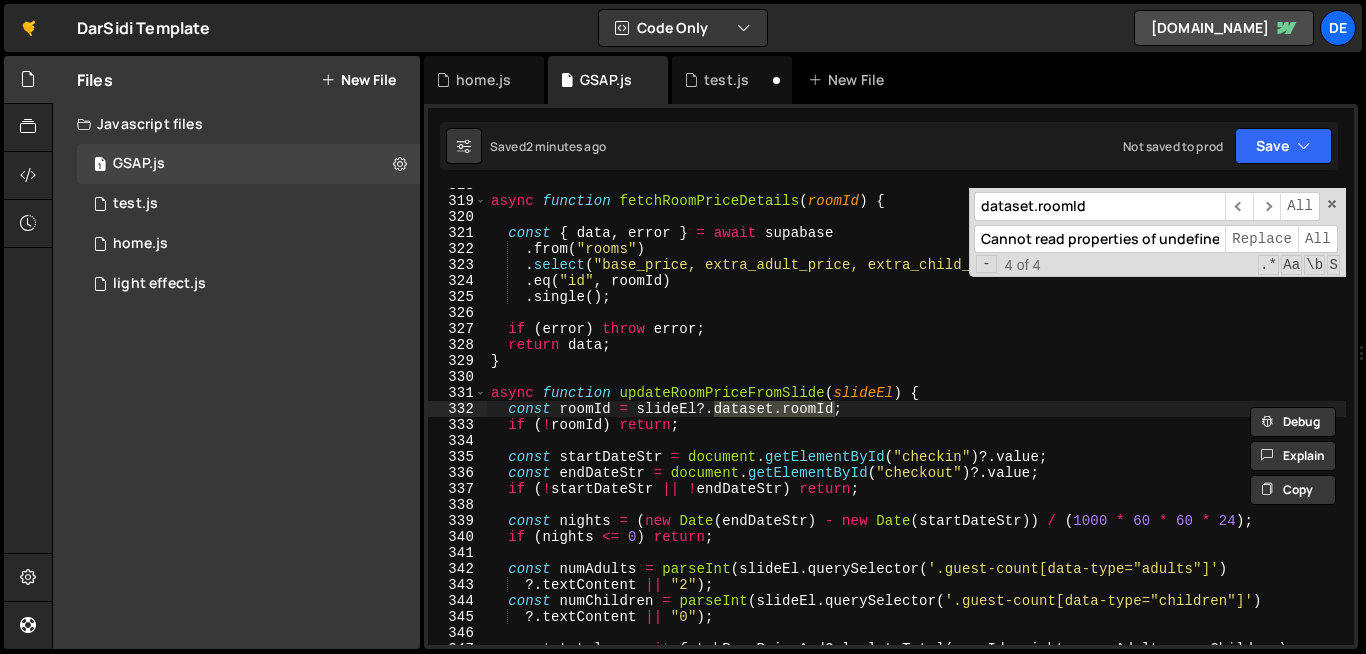 scroll, scrollTop: 0, scrollLeft: 128, axis: horizontal 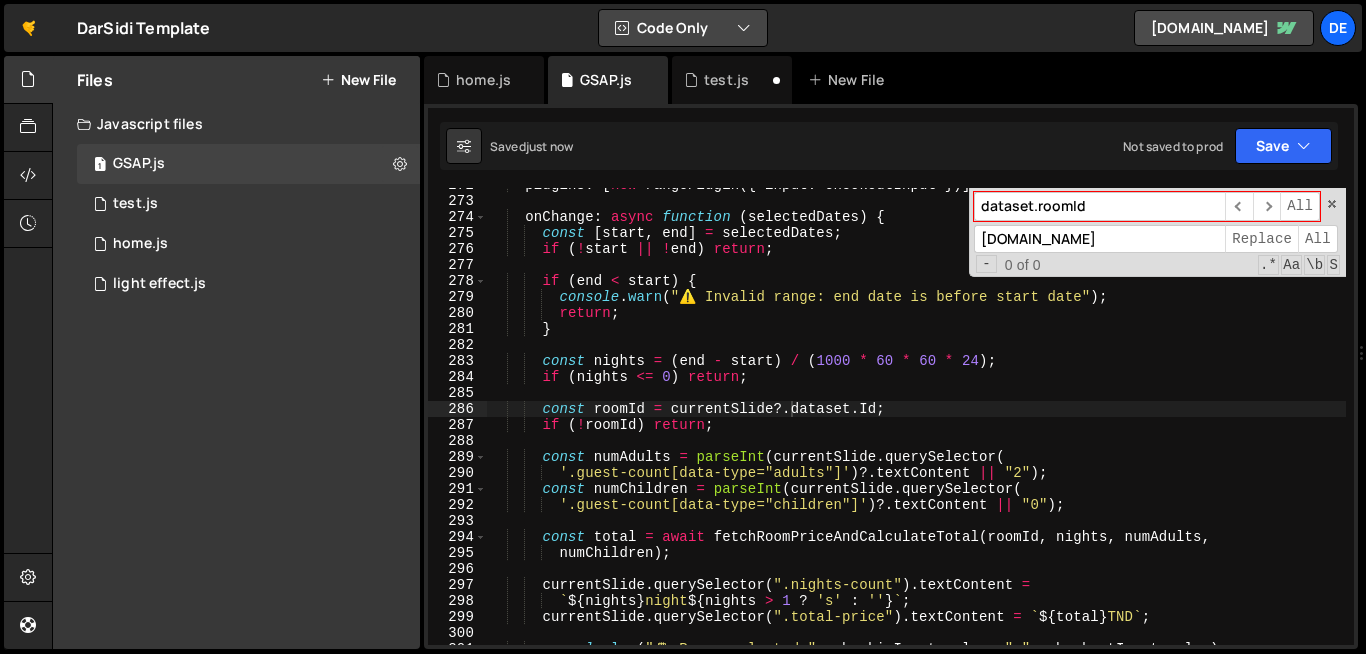 type on "dataset.Id" 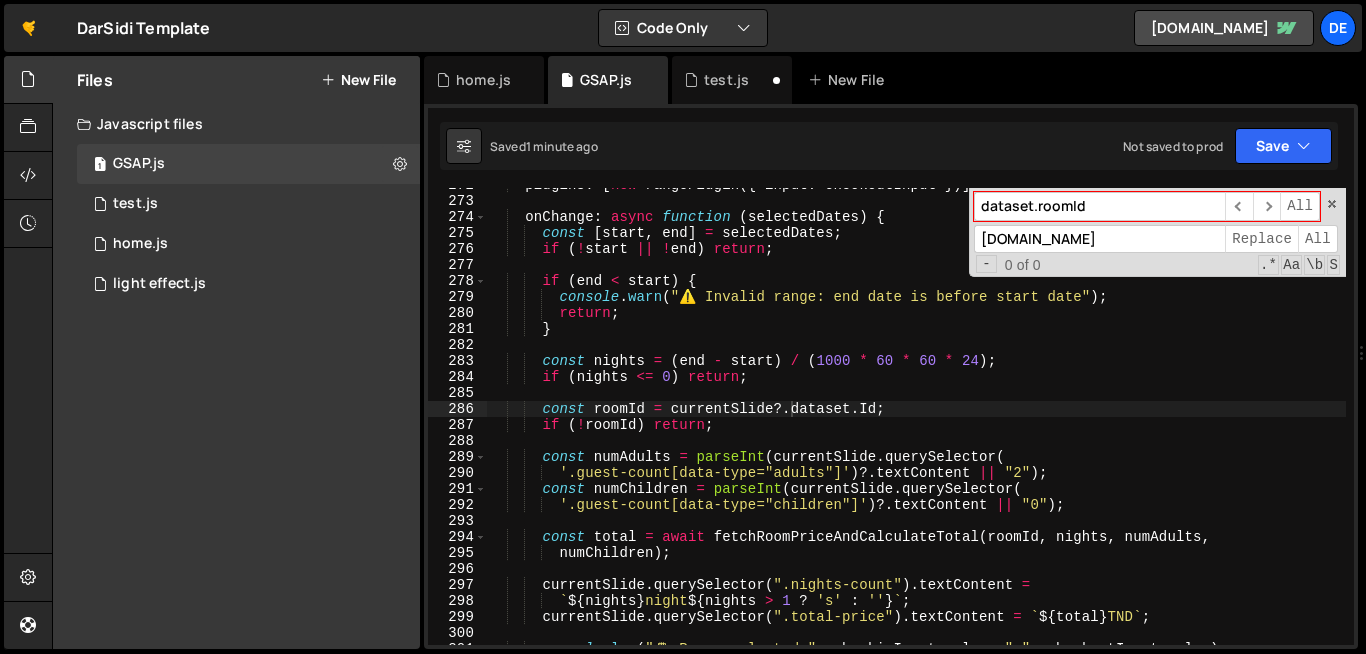 click on "dataset.roomId" at bounding box center [1099, 206] 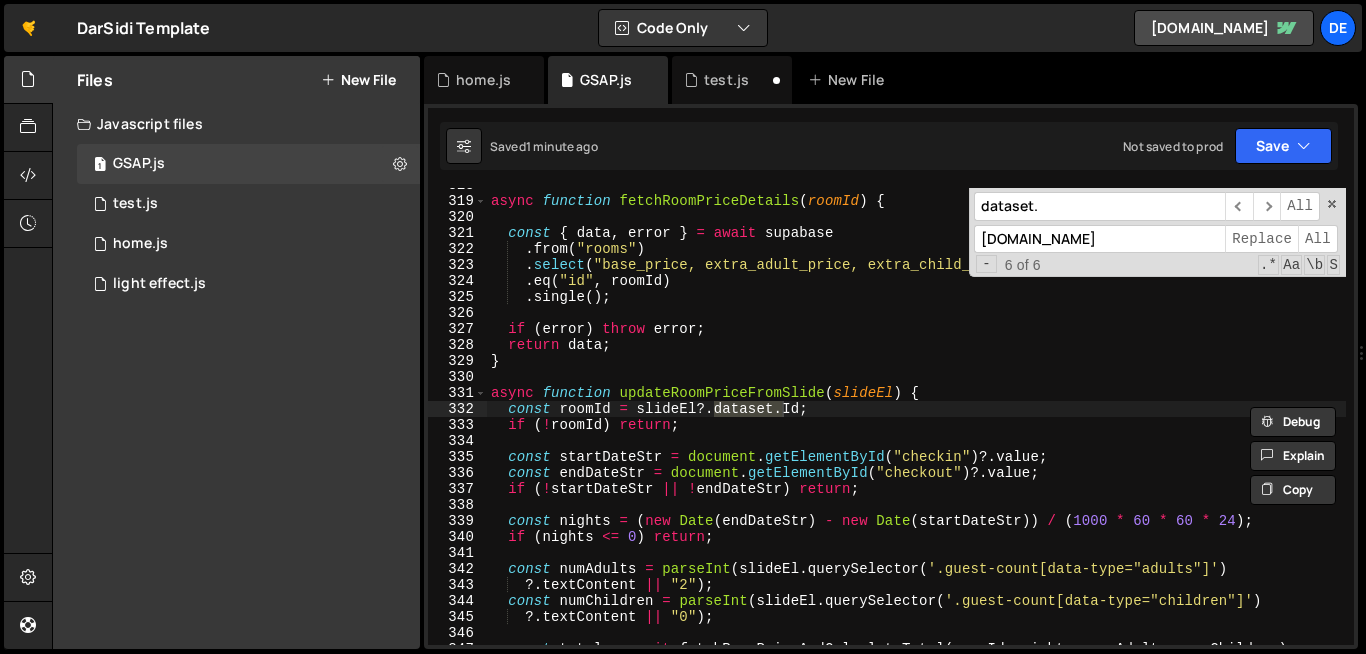 scroll, scrollTop: 2156, scrollLeft: 0, axis: vertical 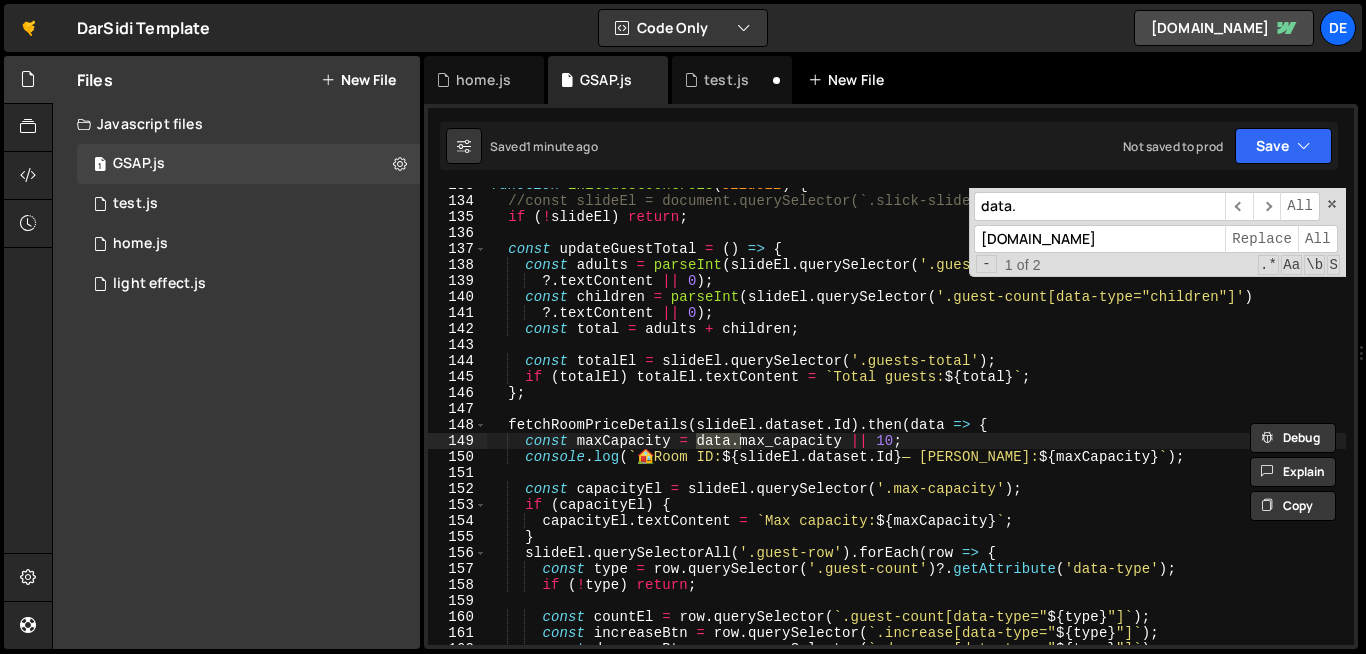 type on "data." 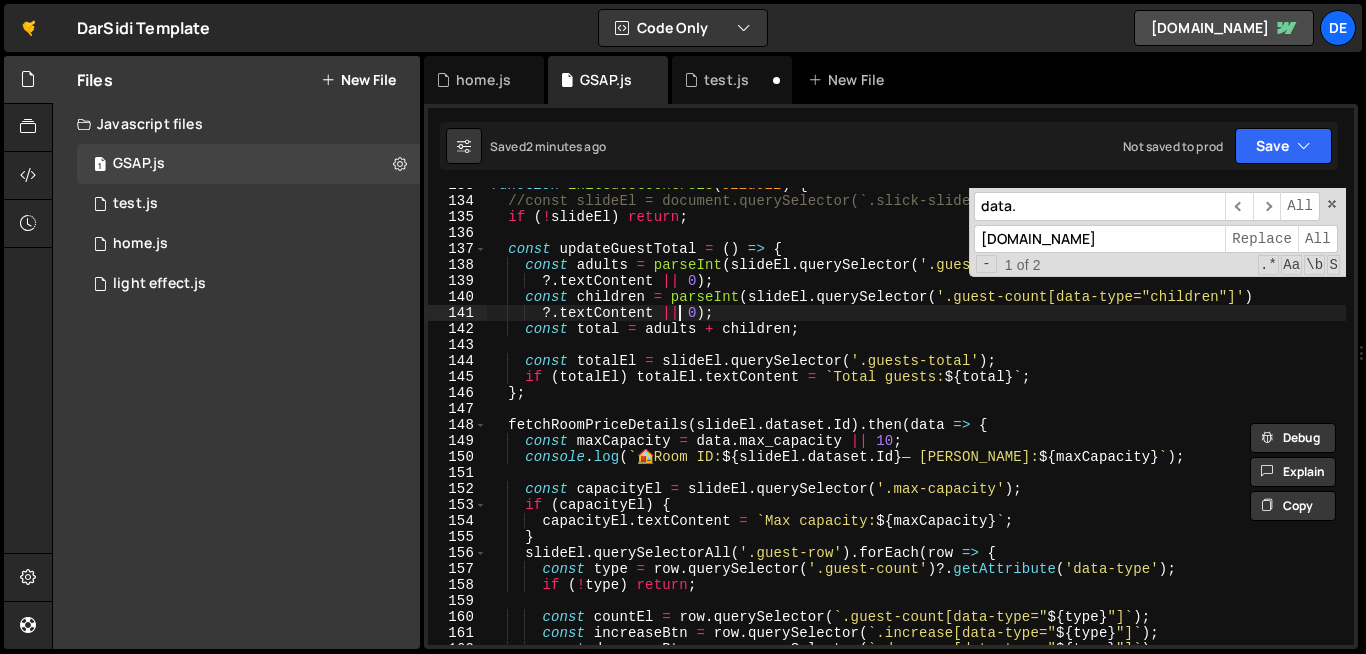 click on "function   initGuestControls ( slideEl )   {    //const slideEl = document.querySelector(`.slick-slide[data-slick-index="${currentSlide}"]`);    if   ( ! slideEl )   return ;    const   updateGuestTotal   =   ( )   =>   {       const   adults   =   parseInt ( slideEl . querySelector ( '.guest-count[data-type="adults"]' )          ?. textContent   ||   0 ) ;       const   children   =   parseInt ( slideEl . querySelector ( '.guest-count[data-type="children"]' )          ?. textContent   ||   0 ) ;       const   total   =   adults   +   children ;       const   totalEl   =   slideEl . querySelector ( '.guests-total' ) ;       if   ( totalEl )   totalEl . textContent   =   ` Total guests:  ${ total } ` ;    } ;    fetchRoomPriceDetails ( slideEl . dataset . Id ) . then ( data   =>   {       const   maxCapacity   =   data . max_capacity   ||   10 ;       console . log ( ` 🏠  Room ID:  ${ slideEl . dataset . Id }  — Max Capacity:  ${ maxCapacity } ` ) ;       const   capacityEl   =   slideEl . querySelector (" at bounding box center (1100, 421) 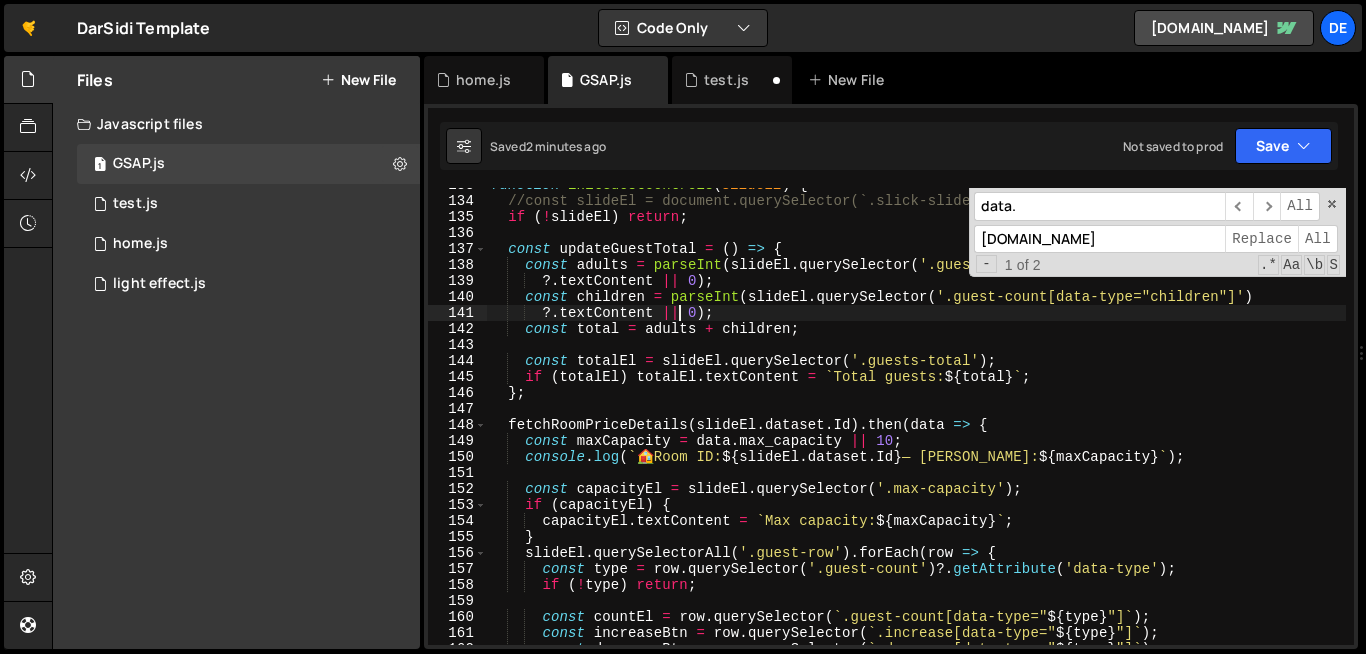 scroll, scrollTop: 0, scrollLeft: 0, axis: both 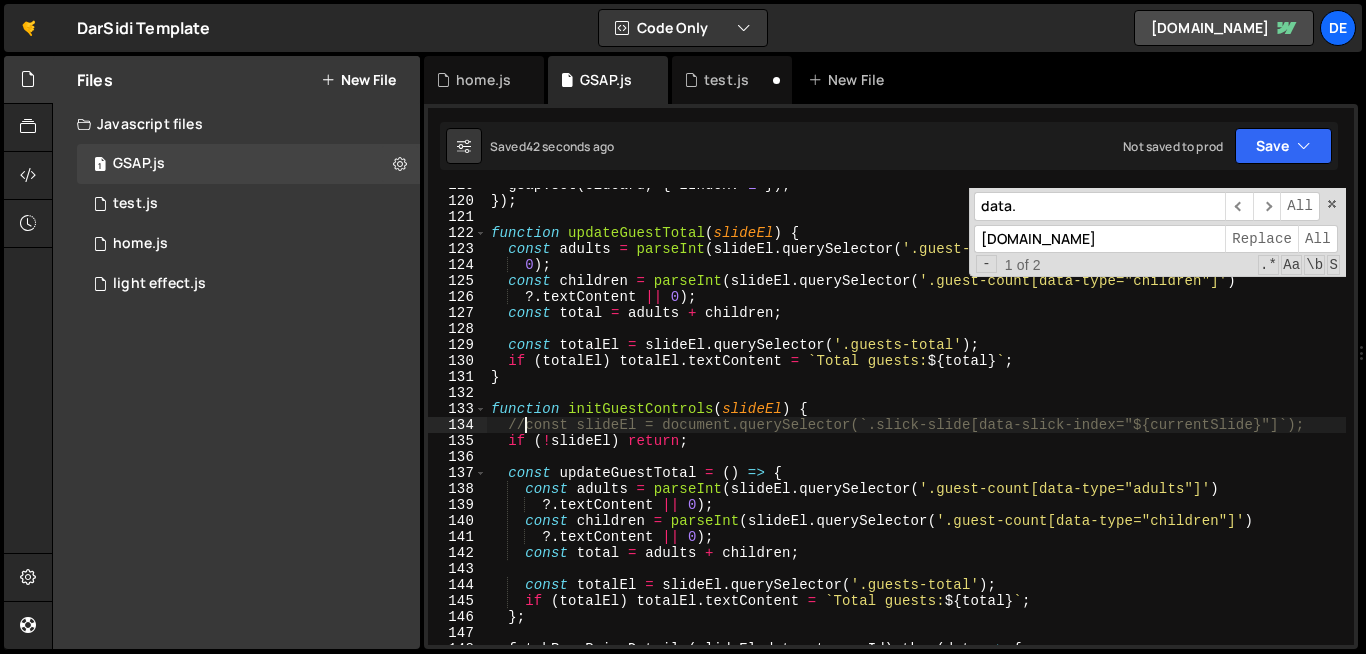 click on "gsap . set ( oldCard ,   {   zIndex :   1   }) ; }) ; function   updateGuestTotal ( slideEl )   {    const   adults   =   parseInt ( slideEl . querySelector ( '.guest-count[data-type="adults"]' ) ?. textContent   ||       0 ) ;    const   children   =   parseInt ( slideEl . querySelector ( '.guest-count[data-type="children"]' )       ?. textContent   ||   0 ) ;    const   total   =   adults   +   children ;    const   totalEl   =   slideEl . querySelector ( '.guests-total' ) ;    if   ( totalEl )   totalEl . textContent   =   ` Total guests:  ${ total } ` ; } function   initGuestControls ( slideEl )   {    //const slideEl = document.querySelector(`.slick-slide[data-slick-index="${currentSlide}"]`);    if   ( ! slideEl )   return ;    const   updateGuestTotal   =   ( )   =>   {       const   adults   =   parseInt ( slideEl . querySelector ( '.guest-count[data-type="adults"]' )          ?. textContent   ||   0 ) ;       const   children   =   parseInt ( slideEl . querySelector ( )          ?. textContent" at bounding box center (1100, 421) 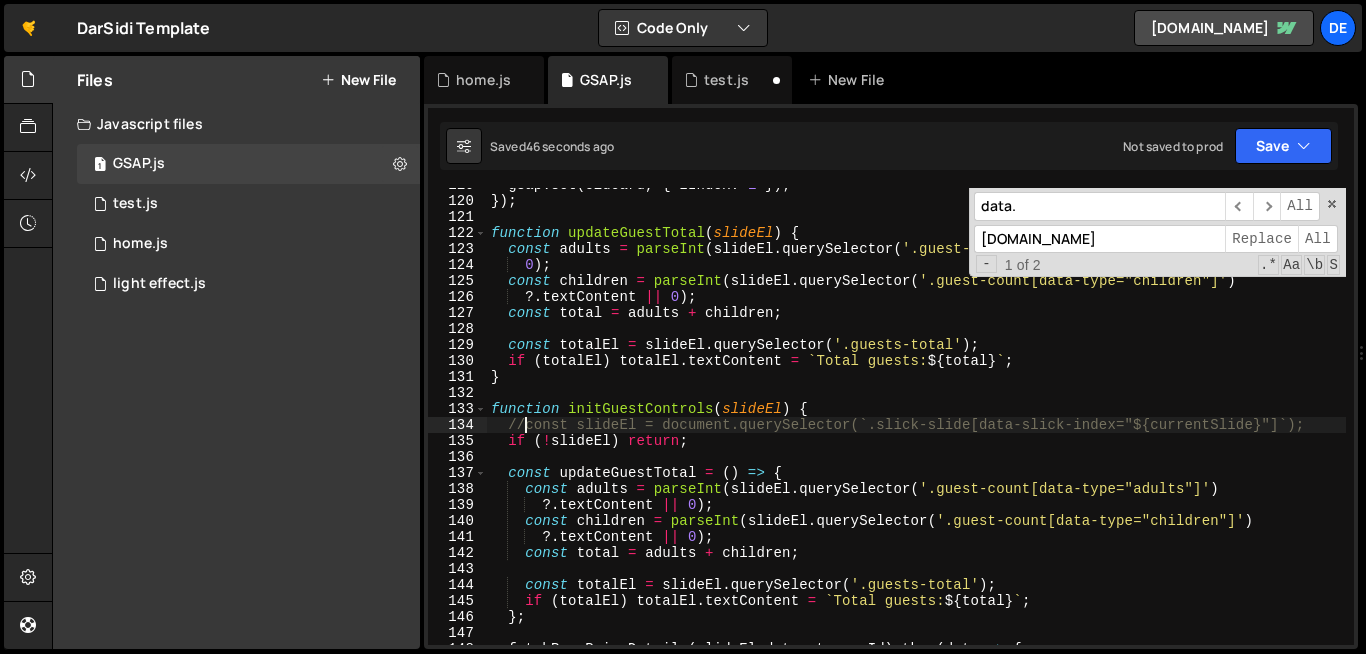 click on "gsap . set ( oldCard ,   {   zIndex :   1   }) ; }) ; function   updateGuestTotal ( slideEl )   {    const   adults   =   parseInt ( slideEl . querySelector ( '.guest-count[data-type="adults"]' ) ?. textContent   ||       0 ) ;    const   children   =   parseInt ( slideEl . querySelector ( '.guest-count[data-type="children"]' )       ?. textContent   ||   0 ) ;    const   total   =   adults   +   children ;    const   totalEl   =   slideEl . querySelector ( '.guests-total' ) ;    if   ( totalEl )   totalEl . textContent   =   ` Total guests:  ${ total } ` ; } function   initGuestControls ( slideEl )   {    //const slideEl = document.querySelector(`.slick-slide[data-slick-index="${currentSlide}"]`);    if   ( ! slideEl )   return ;    const   updateGuestTotal   =   ( )   =>   {       const   adults   =   parseInt ( slideEl . querySelector ( '.guest-count[data-type="adults"]' )          ?. textContent   ||   0 ) ;       const   children   =   parseInt ( slideEl . querySelector ( )          ?. textContent" at bounding box center (1100, 421) 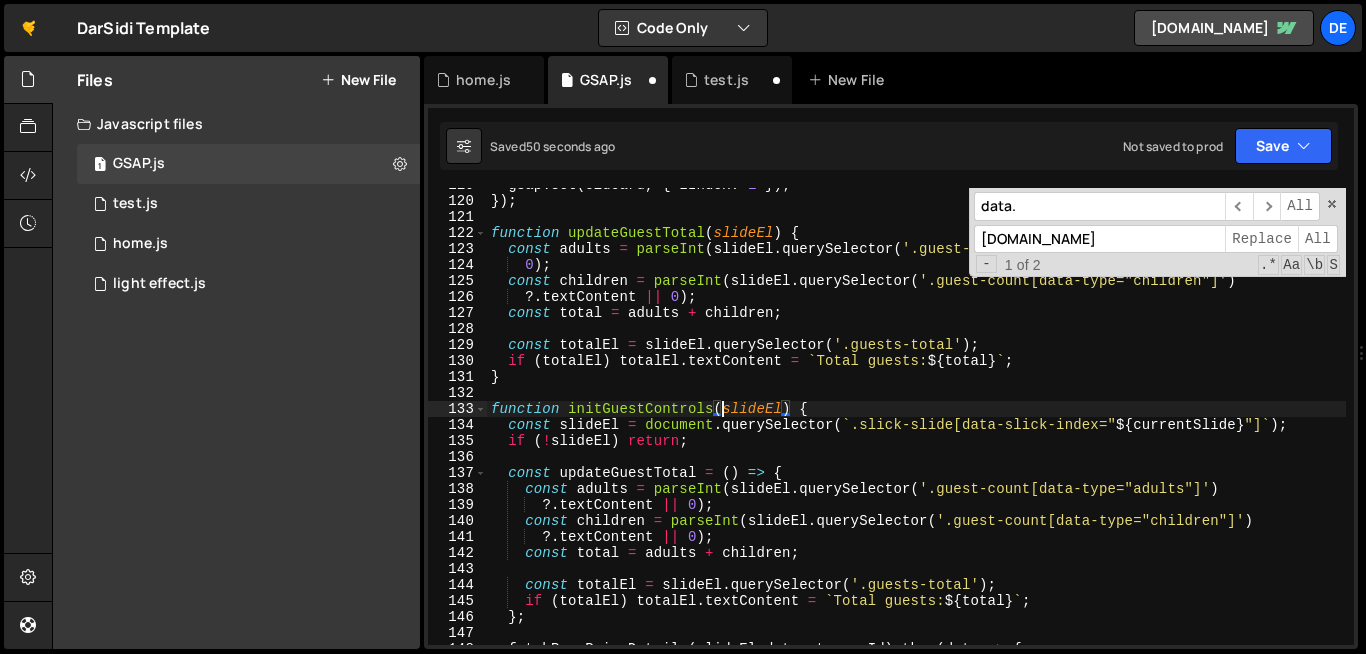 click on "gsap . set ( oldCard ,   {   zIndex :   1   }) ; }) ; function   updateGuestTotal ( slideEl )   {    const   adults   =   parseInt ( slideEl . querySelector ( '.guest-count[data-type="adults"]' ) ?. textContent   ||       0 ) ;    const   children   =   parseInt ( slideEl . querySelector ( '.guest-count[data-type="children"]' )       ?. textContent   ||   0 ) ;    const   total   =   adults   +   children ;    const   totalEl   =   slideEl . querySelector ( '.guests-total' ) ;    if   ( totalEl )   totalEl . textContent   =   ` Total guests:  ${ total } ` ; } function   initGuestControls ( slideEl )   {    const   slideEl   =   document . querySelector ( ` .slick-slide[data-slick-index=" ${ currentSlide } "] ` ) ;    if   ( ! slideEl )   return ;    const   updateGuestTotal   =   ( )   =>   {       const   adults   =   parseInt ( slideEl . querySelector ( '.guest-count[data-type="adults"]' )          ?. textContent   ||   0 ) ;       const   children   =   parseInt ( slideEl . querySelector ( )          ?." at bounding box center [1100, 421] 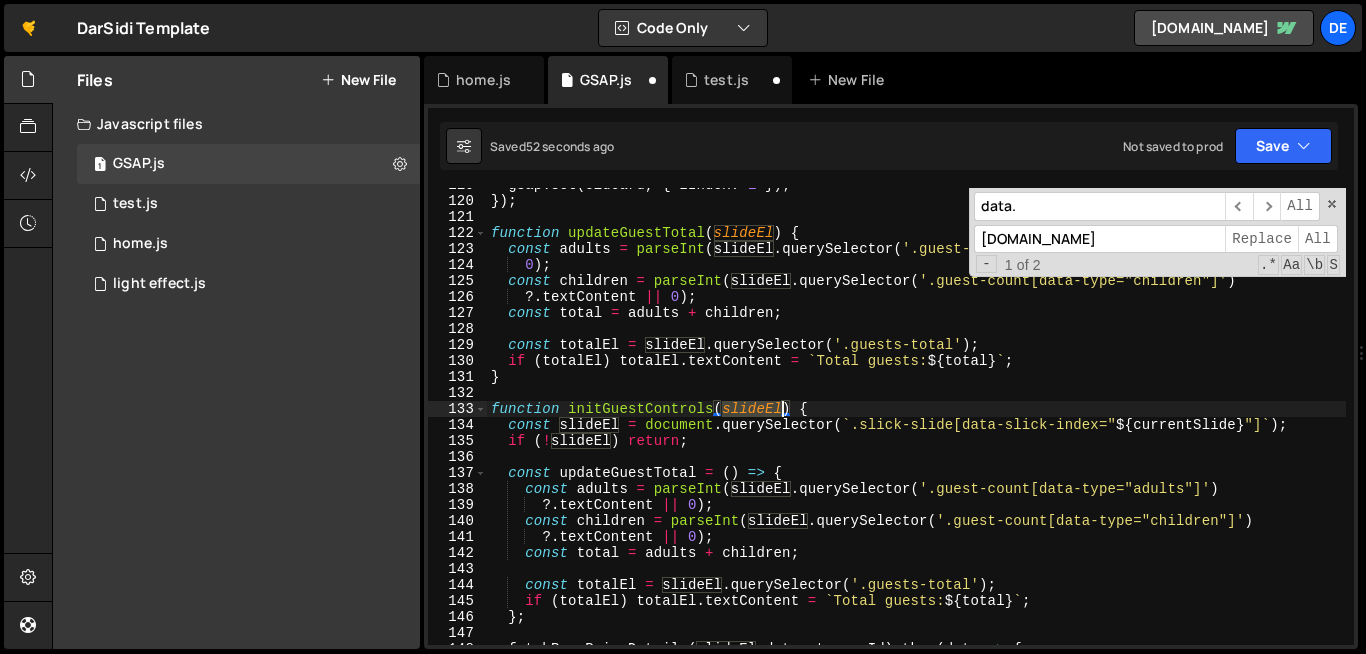 drag, startPoint x: 723, startPoint y: 409, endPoint x: 774, endPoint y: 413, distance: 51.156624 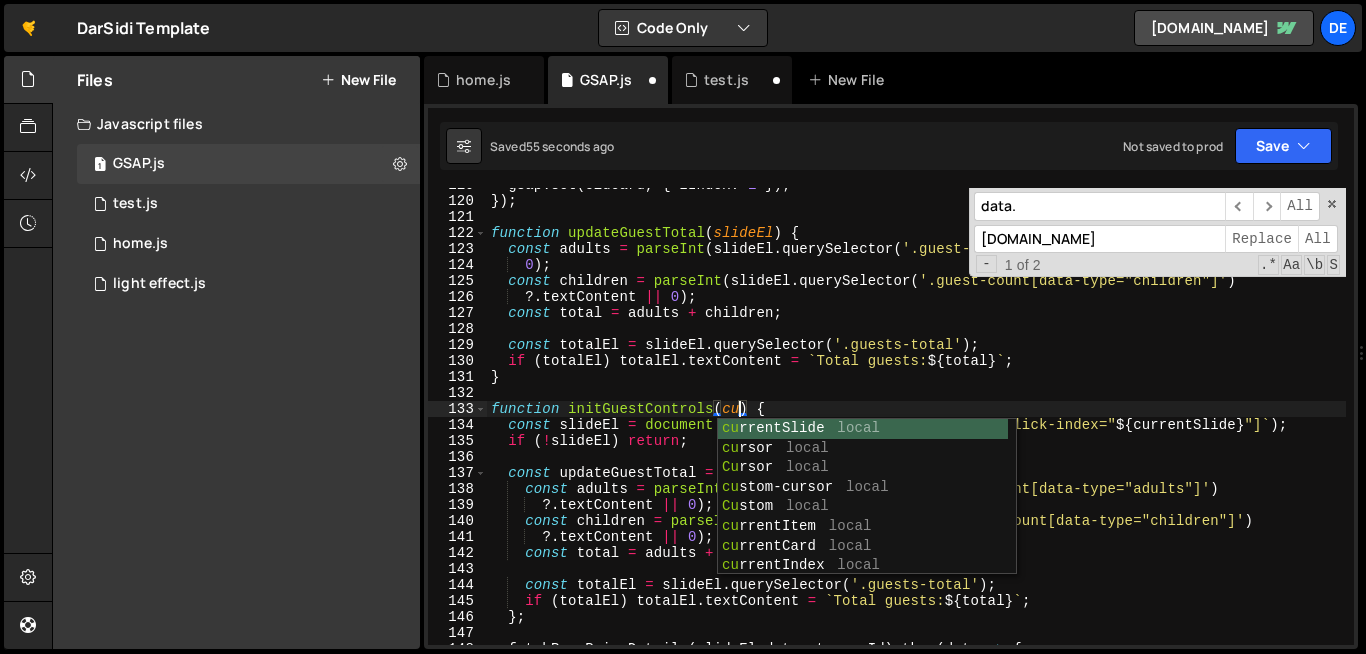scroll, scrollTop: 0, scrollLeft: 18, axis: horizontal 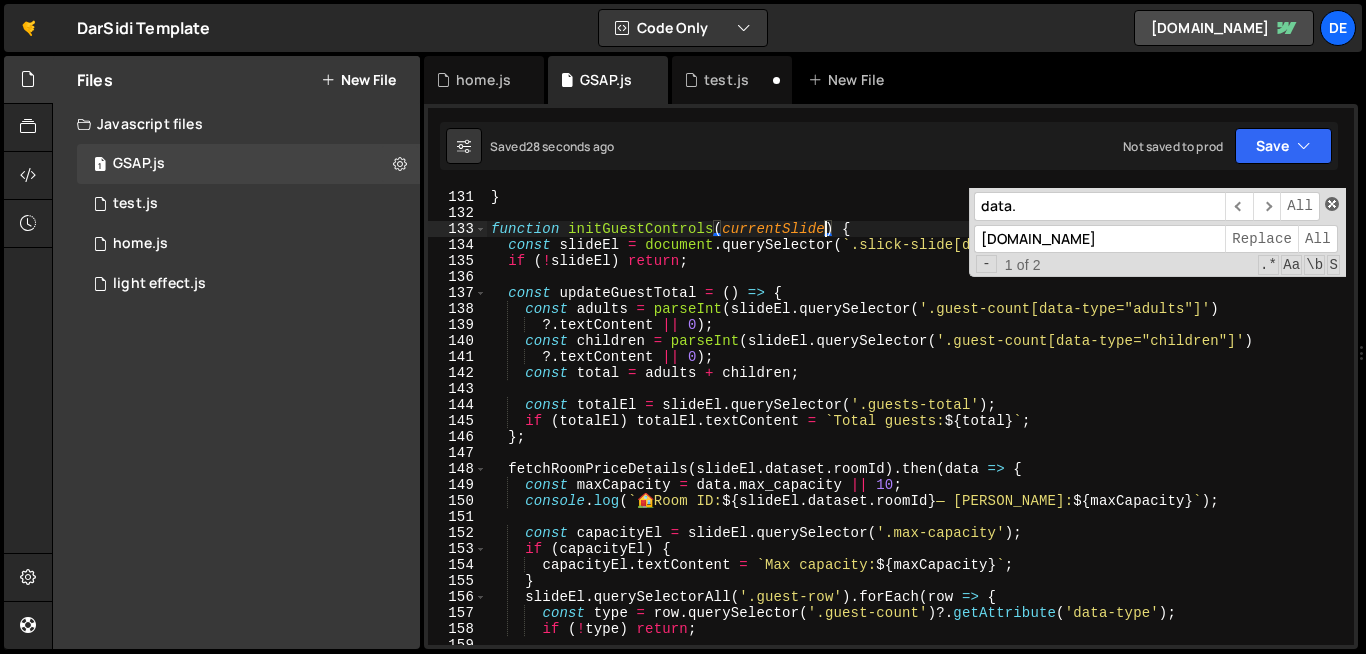click at bounding box center [1332, 204] 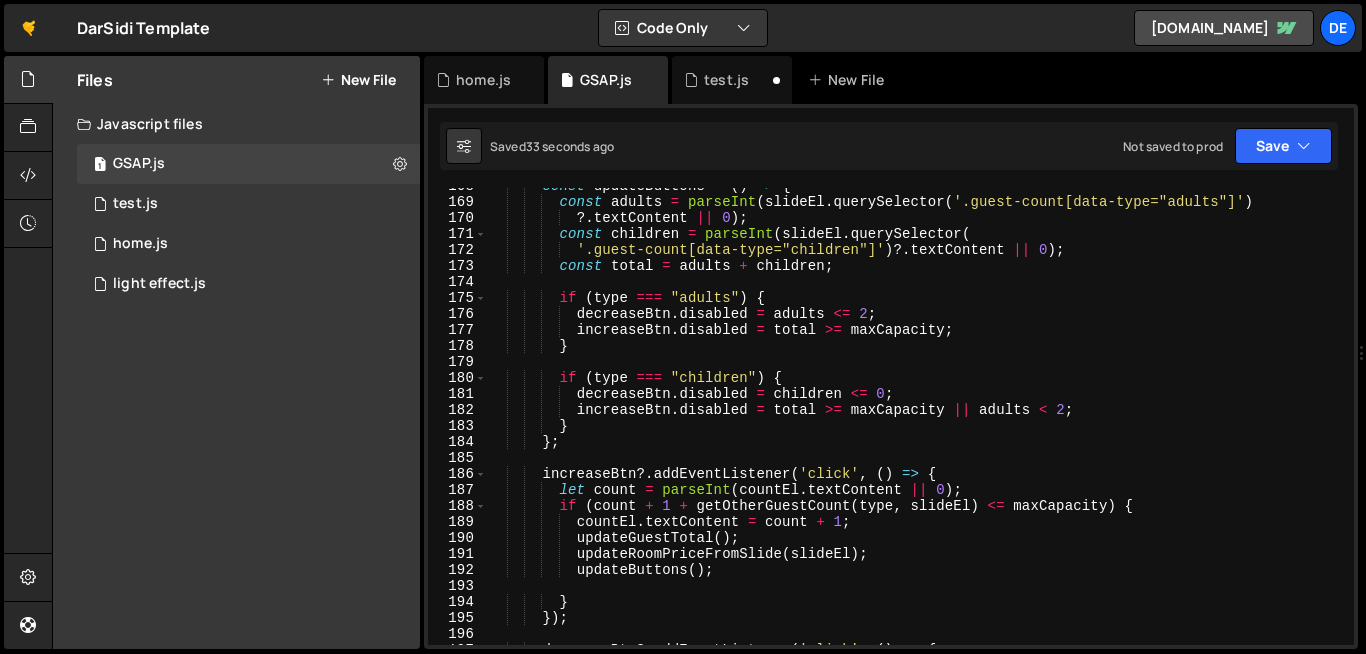 scroll, scrollTop: 2750, scrollLeft: 0, axis: vertical 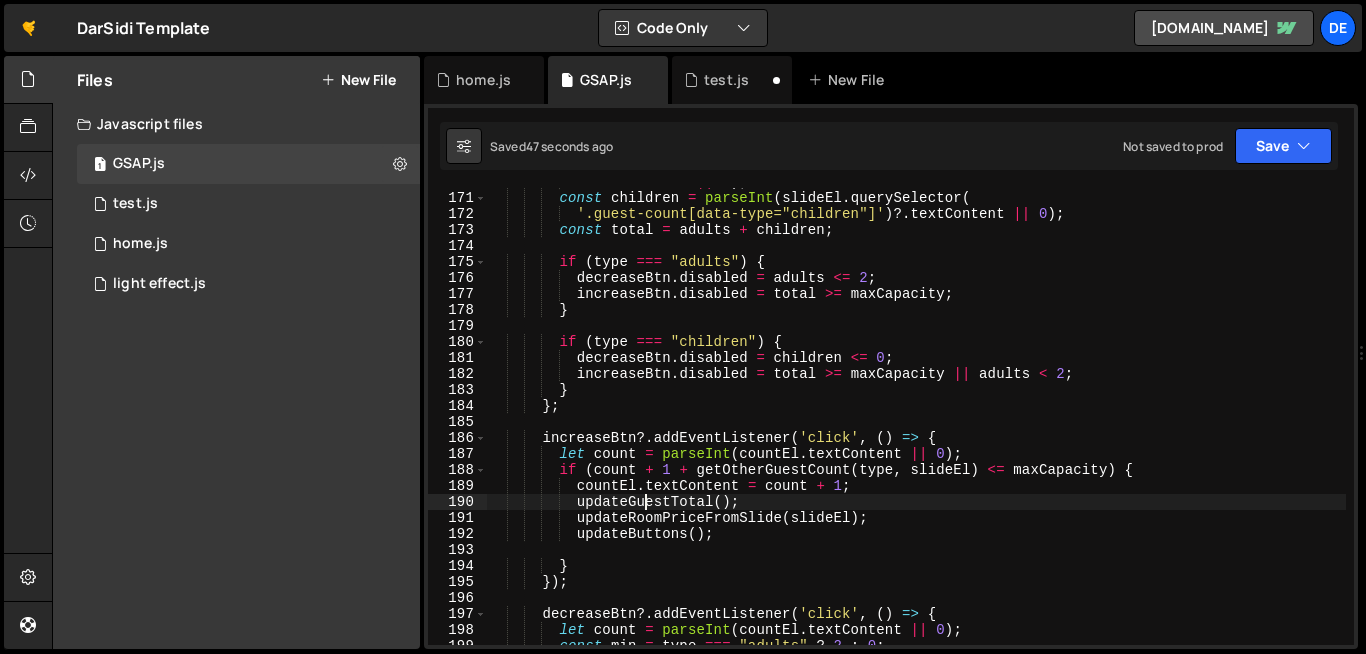 click on "?. textContent   ||   0 ) ;             const   children   =   parseInt ( slideEl . querySelector (                '.guest-count[data-type="children"]' ) ?. textContent   ||   0 ) ;             const   total   =   adults   +   children ;             if   ( type   ===   "adults" )   {                decreaseBtn . disabled   =   adults   <=   2 ;                increaseBtn . disabled   =   total   >=   maxCapacity ;             }             if   ( type   ===   "children" )   {                decreaseBtn . disabled   =   children   <=   0 ;                increaseBtn . disabled   =   total   >=   maxCapacity   ||   adults   <   2 ;             }          } ;          increaseBtn ?. addEventListener ( 'click' ,   ( )   =>   {             let   count   =   parseInt ( countEl . textContent   ||   0 ) ;             if   ( count   +   1   +   getOtherGuestCount ( type ,   slideEl )   <=   maxCapacity )   {                countEl . textContent   =   count   +   1 ;                updateGuestTotal ( ) ;" at bounding box center [1100, 418] 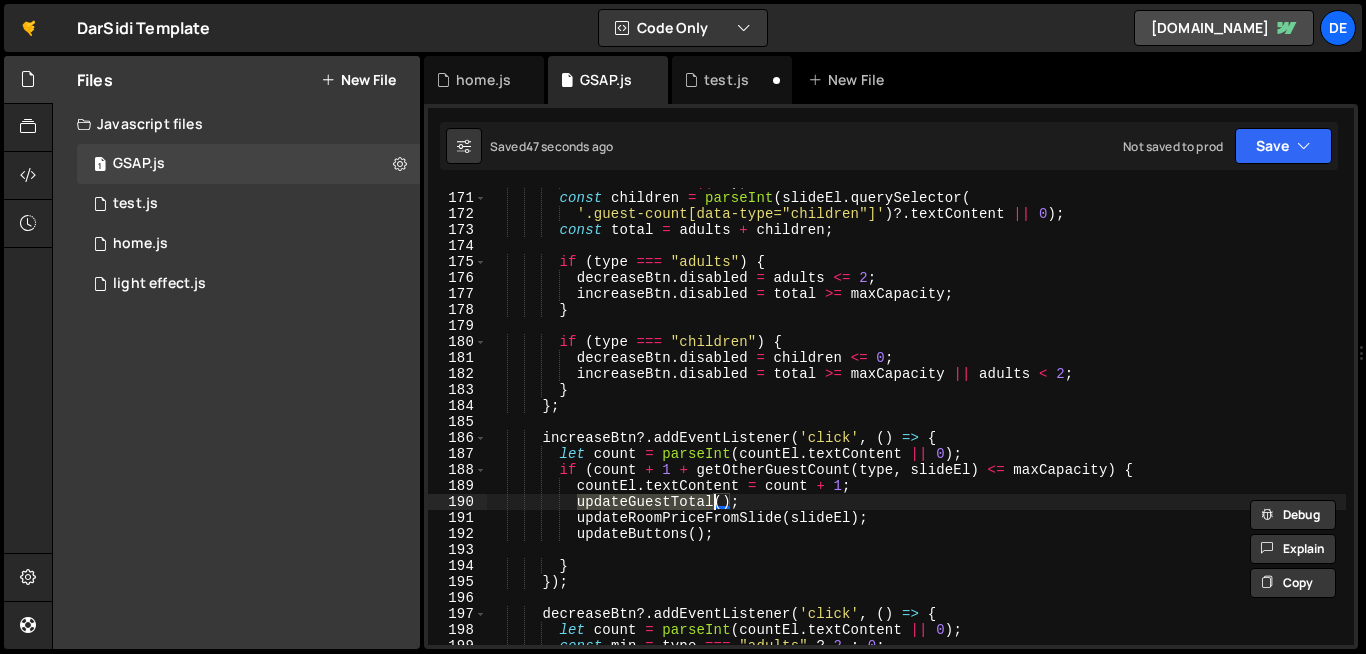 click on "?. textContent   ||   0 ) ;             const   children   =   parseInt ( slideEl . querySelector (                '.guest-count[data-type="children"]' ) ?. textContent   ||   0 ) ;             const   total   =   adults   +   children ;             if   ( type   ===   "adults" )   {                decreaseBtn . disabled   =   adults   <=   2 ;                increaseBtn . disabled   =   total   >=   maxCapacity ;             }             if   ( type   ===   "children" )   {                decreaseBtn . disabled   =   children   <=   0 ;                increaseBtn . disabled   =   total   >=   maxCapacity   ||   adults   <   2 ;             }          } ;          increaseBtn ?. addEventListener ( 'click' ,   ( )   =>   {             let   count   =   parseInt ( countEl . textContent   ||   0 ) ;             if   ( count   +   1   +   getOtherGuestCount ( type ,   slideEl )   <=   maxCapacity )   {                countEl . textContent   =   count   +   1 ;                updateGuestTotal ( ) ;" at bounding box center (1100, 418) 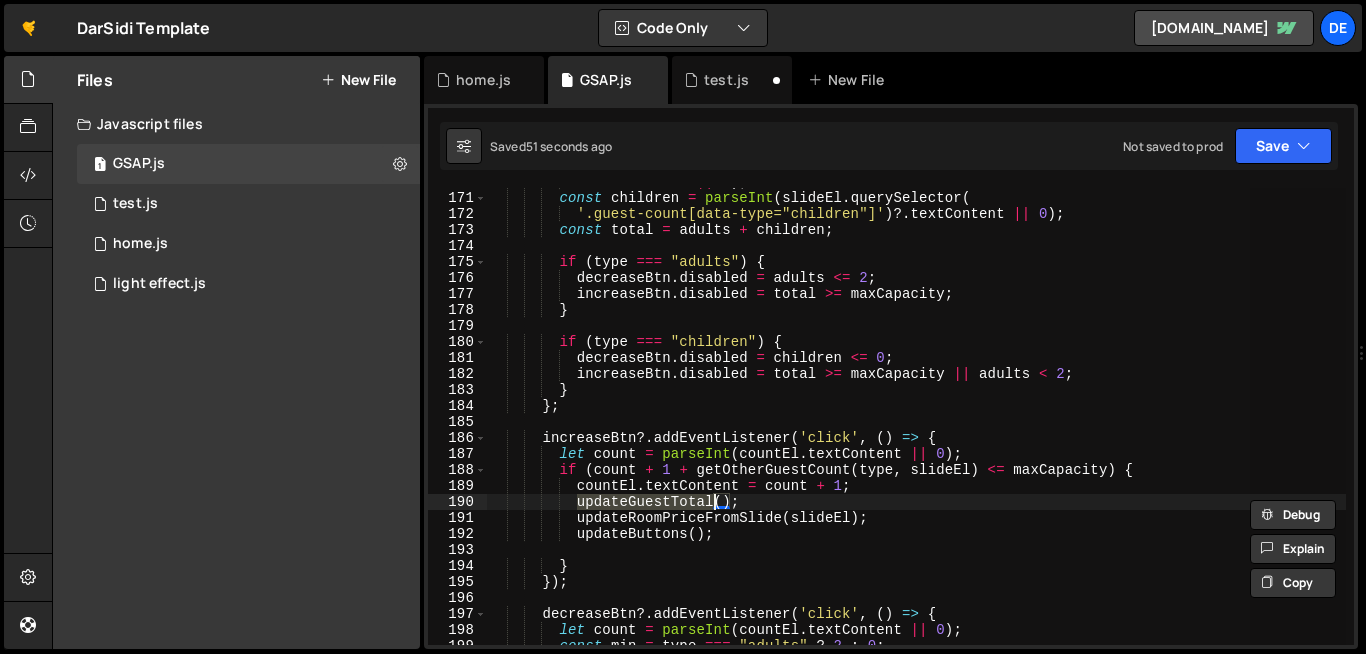 click on "?. textContent   ||   0 ) ;             const   children   =   parseInt ( slideEl . querySelector (                '.guest-count[data-type="children"]' ) ?. textContent   ||   0 ) ;             const   total   =   adults   +   children ;             if   ( type   ===   "adults" )   {                decreaseBtn . disabled   =   adults   <=   2 ;                increaseBtn . disabled   =   total   >=   maxCapacity ;             }             if   ( type   ===   "children" )   {                decreaseBtn . disabled   =   children   <=   0 ;                increaseBtn . disabled   =   total   >=   maxCapacity   ||   adults   <   2 ;             }          } ;          increaseBtn ?. addEventListener ( 'click' ,   ( )   =>   {             let   count   =   parseInt ( countEl . textContent   ||   0 ) ;             if   ( count   +   1   +   getOtherGuestCount ( type ,   slideEl )   <=   maxCapacity )   {                countEl . textContent   =   count   +   1 ;                updateGuestTotal ( ) ;" at bounding box center (916, 416) 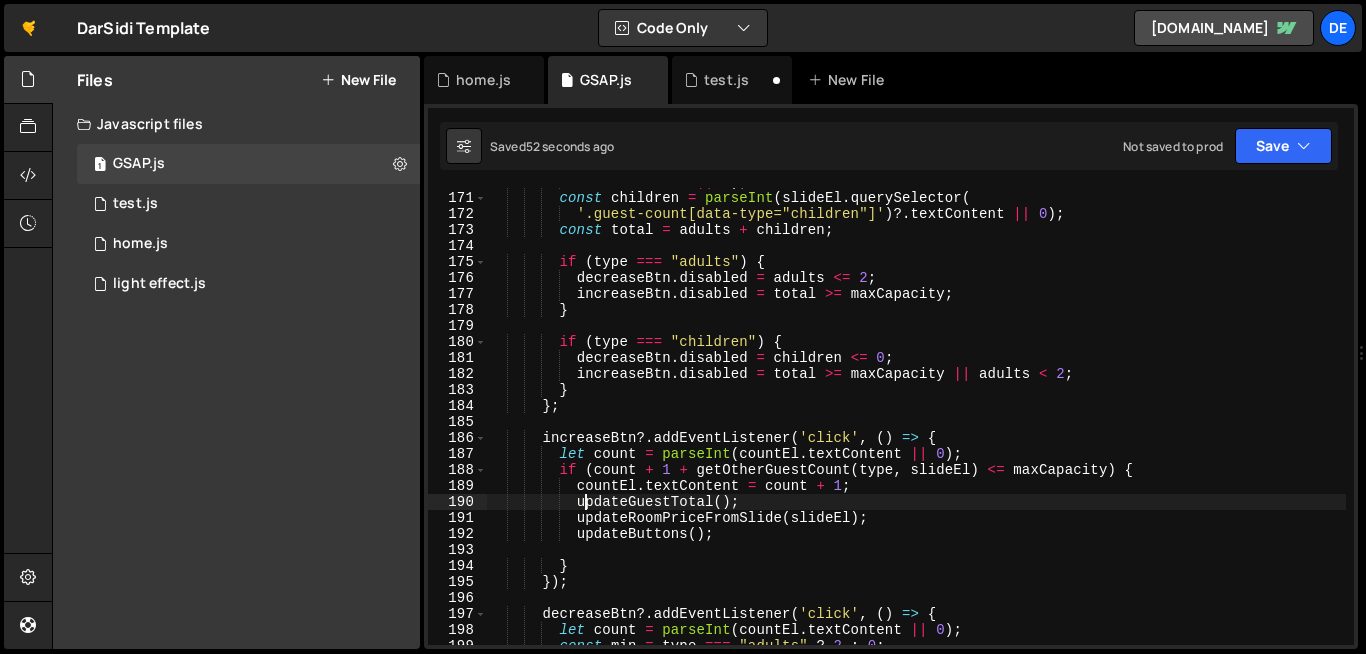 click on "?. textContent   ||   0 ) ;             const   children   =   parseInt ( slideEl . querySelector (                '.guest-count[data-type="children"]' ) ?. textContent   ||   0 ) ;             const   total   =   adults   +   children ;             if   ( type   ===   "adults" )   {                decreaseBtn . disabled   =   adults   <=   2 ;                increaseBtn . disabled   =   total   >=   maxCapacity ;             }             if   ( type   ===   "children" )   {                decreaseBtn . disabled   =   children   <=   0 ;                increaseBtn . disabled   =   total   >=   maxCapacity   ||   adults   <   2 ;             }          } ;          increaseBtn ?. addEventListener ( 'click' ,   ( )   =>   {             let   count   =   parseInt ( countEl . textContent   ||   0 ) ;             if   ( count   +   1   +   getOtherGuestCount ( type ,   slideEl )   <=   maxCapacity )   {                countEl . textContent   =   count   +   1 ;                updateGuestTotal ( ) ;" at bounding box center (1100, 418) 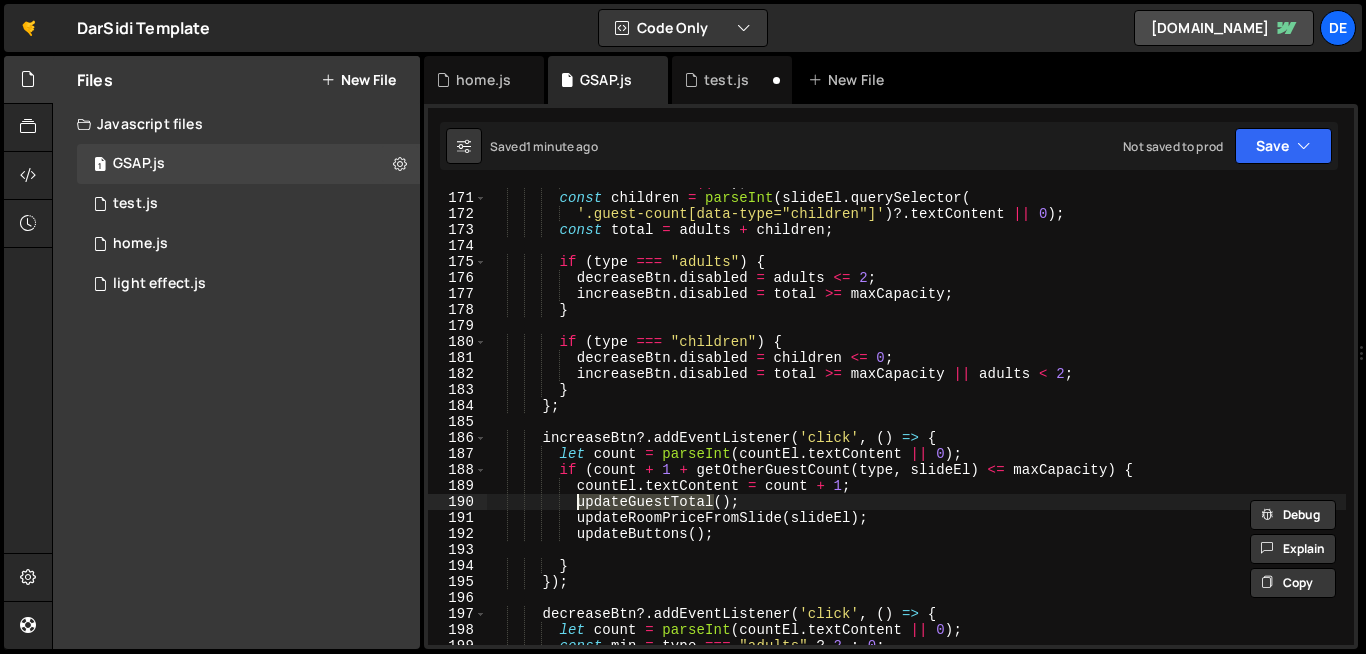 type on "updateGuestTotal" 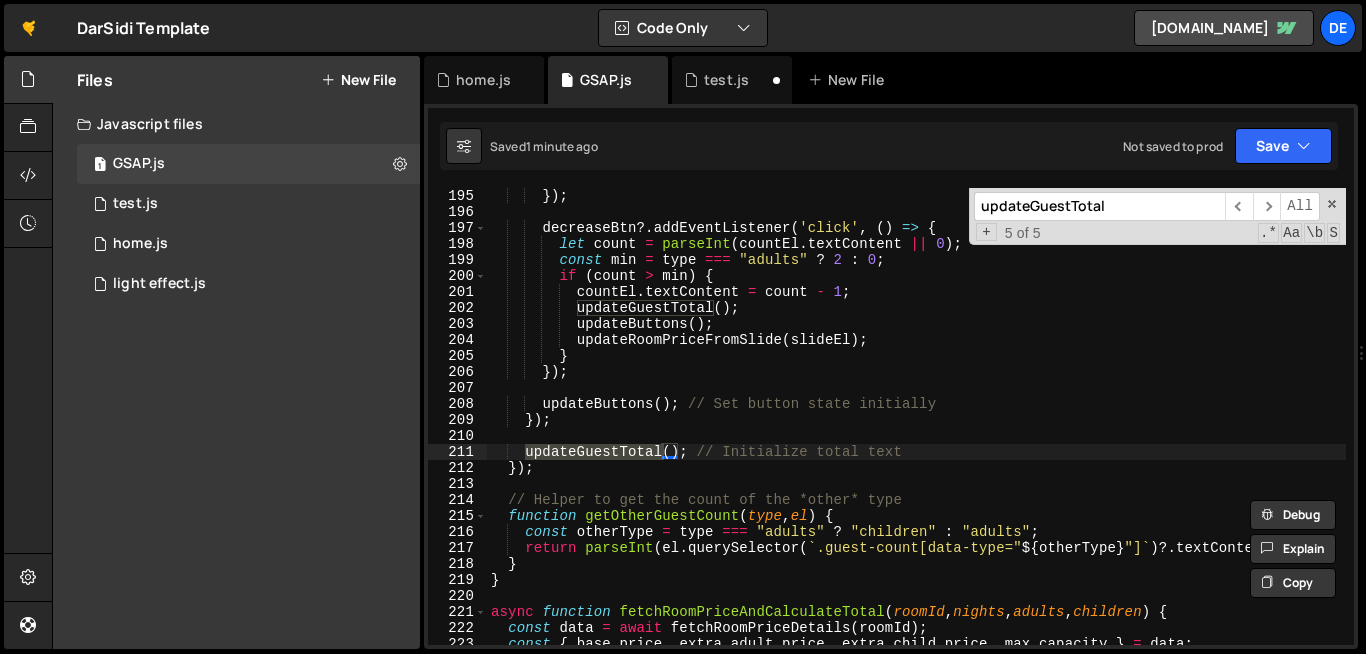 scroll, scrollTop: 3131, scrollLeft: 0, axis: vertical 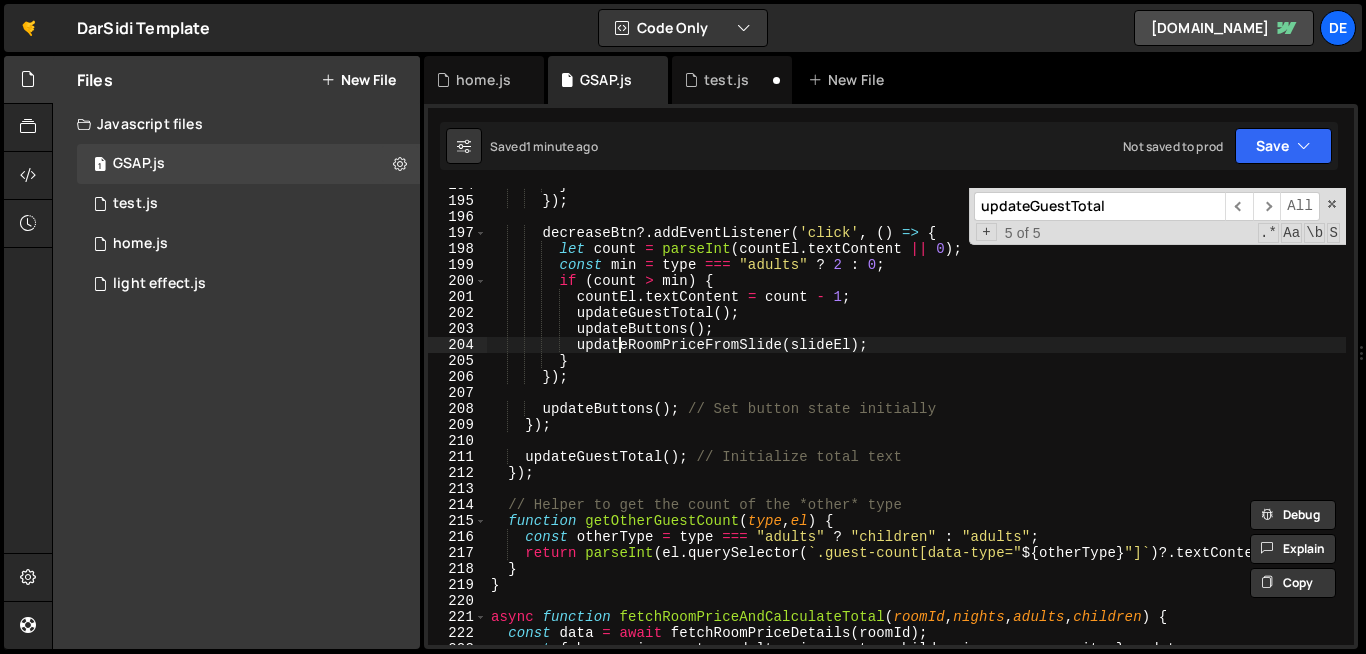 click on "}          }) ;          decreaseBtn ?. addEventListener ( 'click' ,   ( )   =>   {             let   count   =   parseInt ( countEl . textContent   ||   0 ) ;             const   min   =   type   ===   "adults"   ?   2   :   0 ;             if   ( count   >   min )   {                countEl . textContent   =   count   -   1 ;                updateGuestTotal ( ) ;                updateButtons ( ) ;                updateRoomPriceFromSlide ( slideEl ) ;             }          }) ;          updateButtons ( ) ;   // Set button state initially       }) ;       updateGuestTotal ( ) ;   // Initialize total text    }) ;    // Helper to get the count of the *other* type    function   getOtherGuestCount ( type ,  el )   {       const   otherType   =   type   ===   "adults"   ?   "children"   :   "adults" ;       return   parseInt ( el . querySelector ( ` .guest-count[data-type=" ${ otherType } "] ` ) ?. textContent   ||   0 ) ;    } } async   function   fetchRoomPriceAndCalculateTotal ( roomId ,  nights ," at bounding box center [1100, 421] 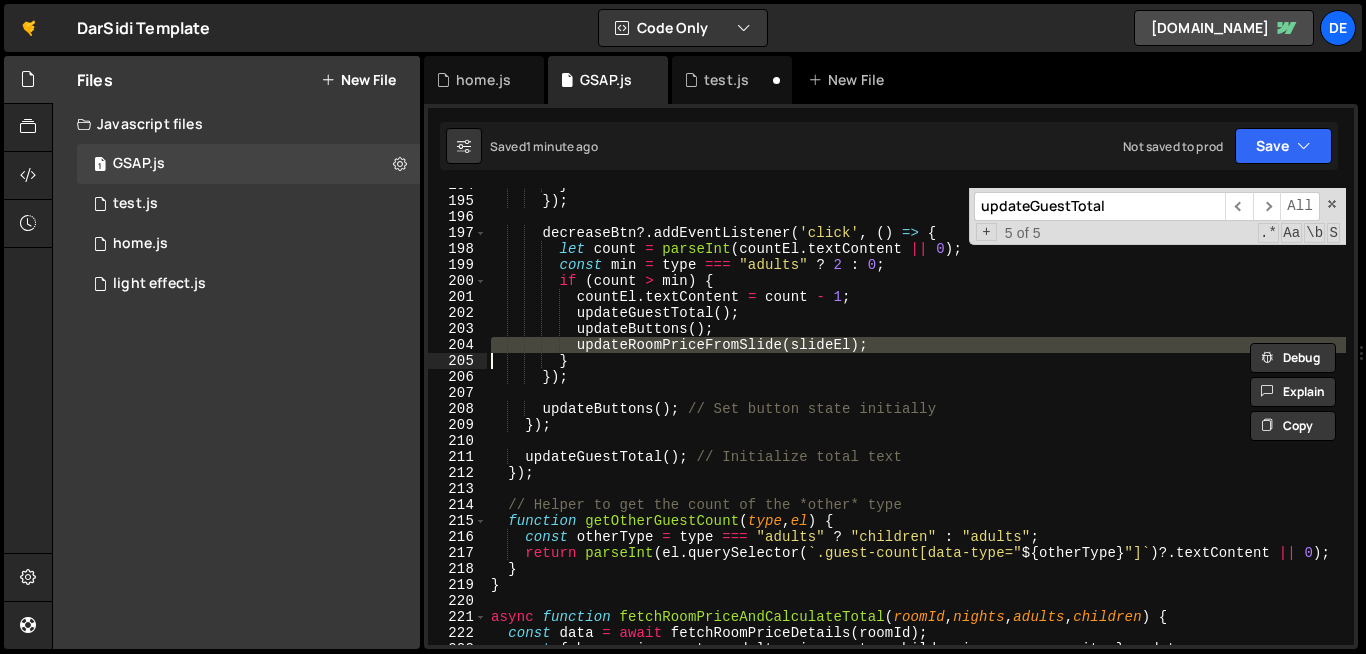 click on "}          }) ;          decreaseBtn ?. addEventListener ( 'click' ,   ( )   =>   {             let   count   =   parseInt ( countEl . textContent   ||   0 ) ;             const   min   =   type   ===   "adults"   ?   2   :   0 ;             if   ( count   >   min )   {                countEl . textContent   =   count   -   1 ;                updateGuestTotal ( ) ;                updateButtons ( ) ;                updateRoomPriceFromSlide ( slideEl ) ;             }          }) ;          updateButtons ( ) ;   // Set button state initially       }) ;       updateGuestTotal ( ) ;   // Initialize total text    }) ;    // Helper to get the count of the *other* type    function   getOtherGuestCount ( type ,  el )   {       const   otherType   =   type   ===   "adults"   ?   "children"   :   "adults" ;       return   parseInt ( el . querySelector ( ` .guest-count[data-type=" ${ otherType } "] ` ) ?. textContent   ||   0 ) ;    } } async   function   fetchRoomPriceAndCalculateTotal ( roomId ,  nights ," at bounding box center [1100, 421] 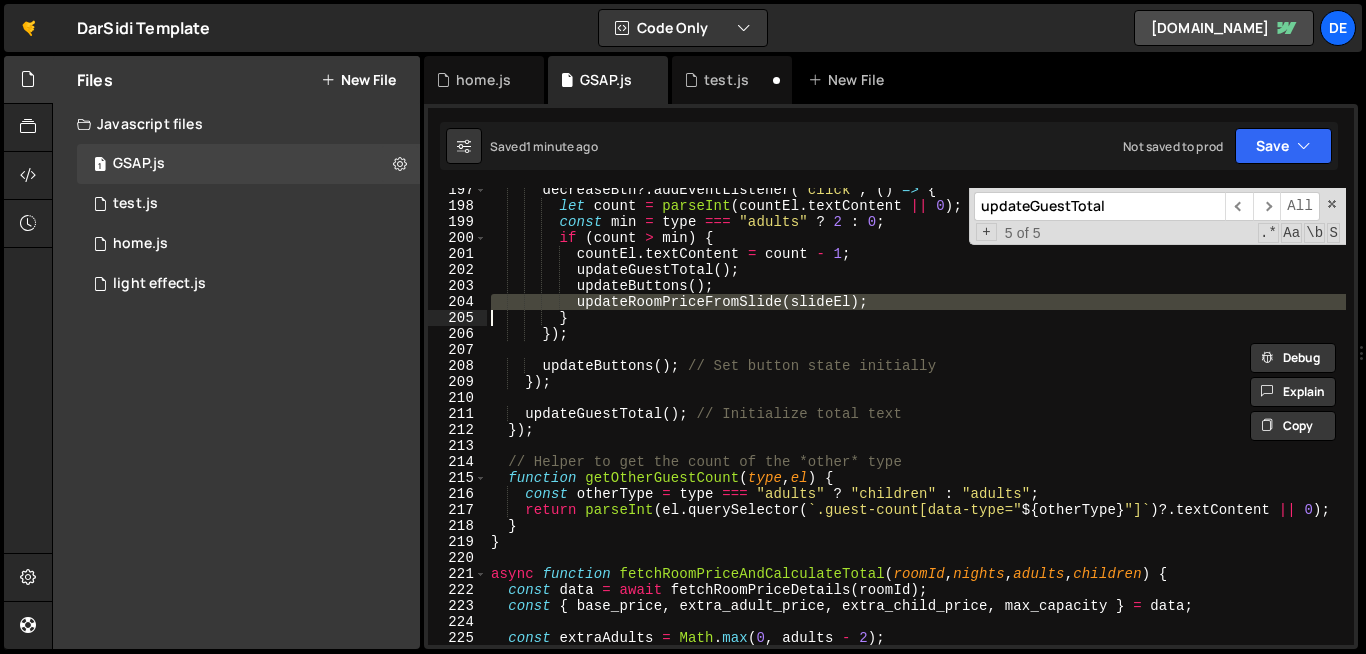 scroll, scrollTop: 3174, scrollLeft: 0, axis: vertical 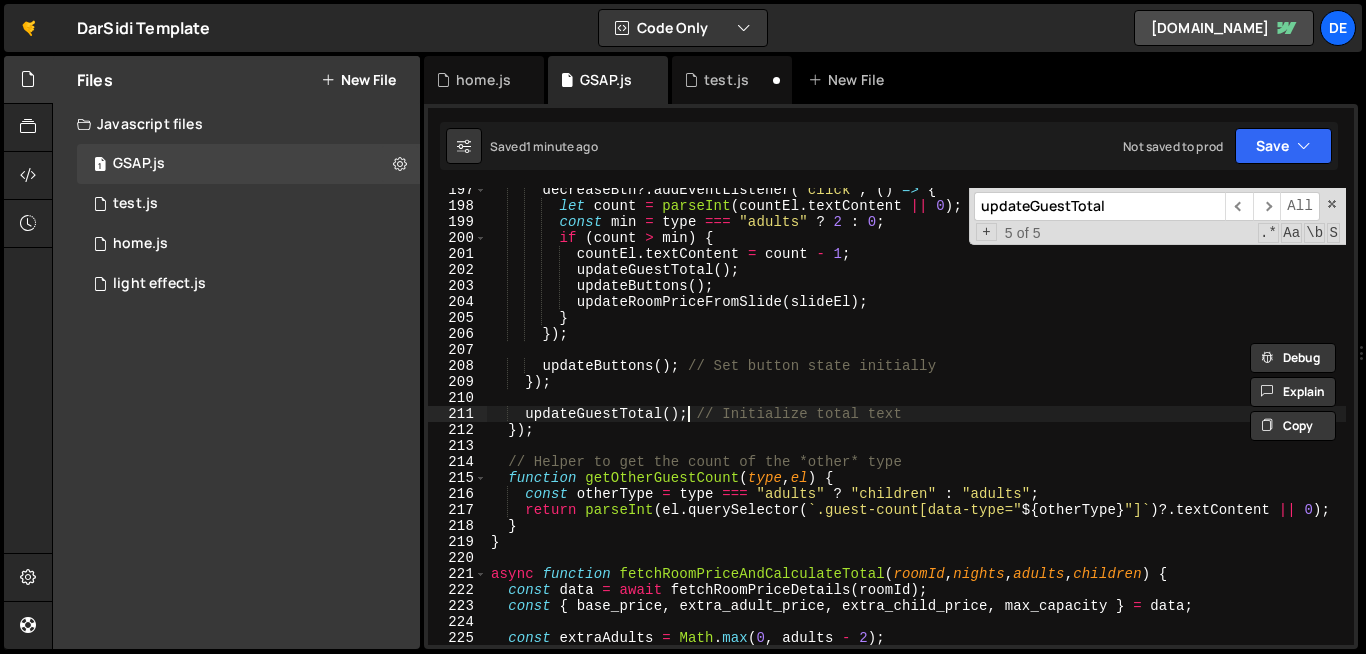 click on "decreaseBtn ?. addEventListener ( 'click' ,   ( )   =>   {             let   count   =   parseInt ( countEl . textContent   ||   0 ) ;             const   min   =   type   ===   "adults"   ?   2   :   0 ;             if   ( count   >   min )   {                countEl . textContent   =   count   -   1 ;                updateGuestTotal ( ) ;                updateButtons ( ) ;                updateRoomPriceFromSlide ( slideEl ) ;             }          }) ;          updateButtons ( ) ;   // Set button state initially       }) ;       updateGuestTotal ( ) ;   // Initialize total text    }) ;    // Helper to get the count of the *other* type    function   getOtherGuestCount ( type ,  el )   {       const   otherType   =   type   ===   "adults"   ?   "children"   :   "adults" ;       return   parseInt ( el . querySelector ( ` .guest-count[data-type=" ${ otherType } "] ` ) ?. textContent   ||   0 ) ;    } } async   function   fetchRoomPriceAndCalculateTotal ( roomId ,  nights ,  adults ,  children )   {" at bounding box center [1100, 426] 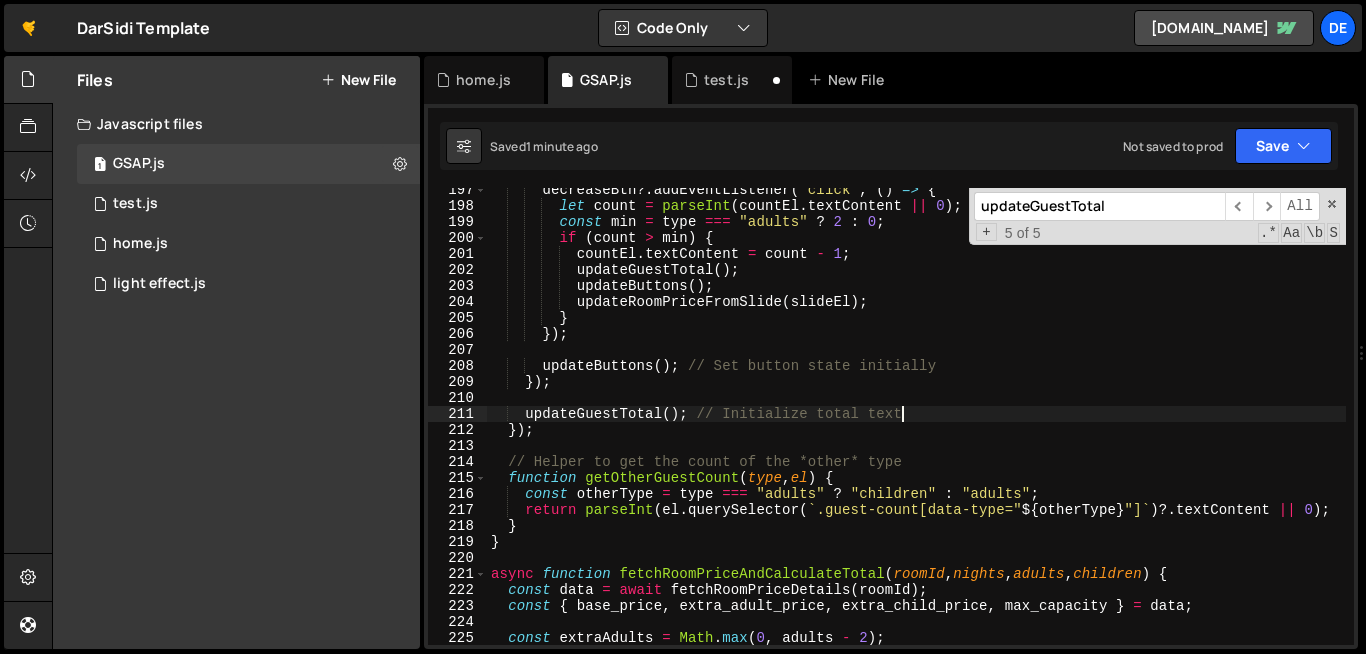 click on "decreaseBtn ?. addEventListener ( 'click' ,   ( )   =>   {             let   count   =   parseInt ( countEl . textContent   ||   0 ) ;             const   min   =   type   ===   "adults"   ?   2   :   0 ;             if   ( count   >   min )   {                countEl . textContent   =   count   -   1 ;                updateGuestTotal ( ) ;                updateButtons ( ) ;                updateRoomPriceFromSlide ( slideEl ) ;             }          }) ;          updateButtons ( ) ;   // Set button state initially       }) ;       updateGuestTotal ( ) ;   // Initialize total text    }) ;    // Helper to get the count of the *other* type    function   getOtherGuestCount ( type ,  el )   {       const   otherType   =   type   ===   "adults"   ?   "children"   :   "adults" ;       return   parseInt ( el . querySelector ( ` .guest-count[data-type=" ${ otherType } "] ` ) ?. textContent   ||   0 ) ;    } } async   function   fetchRoomPriceAndCalculateTotal ( roomId ,  nights ,  adults ,  children )   {" at bounding box center (1100, 426) 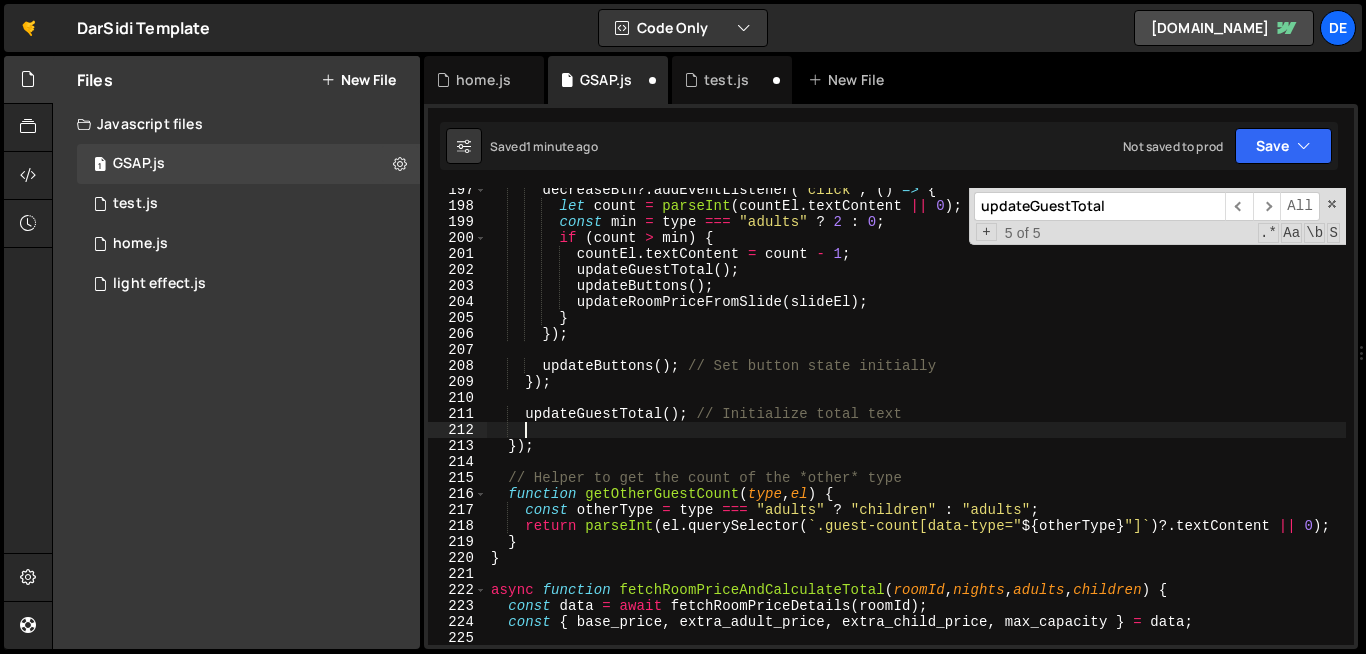 paste 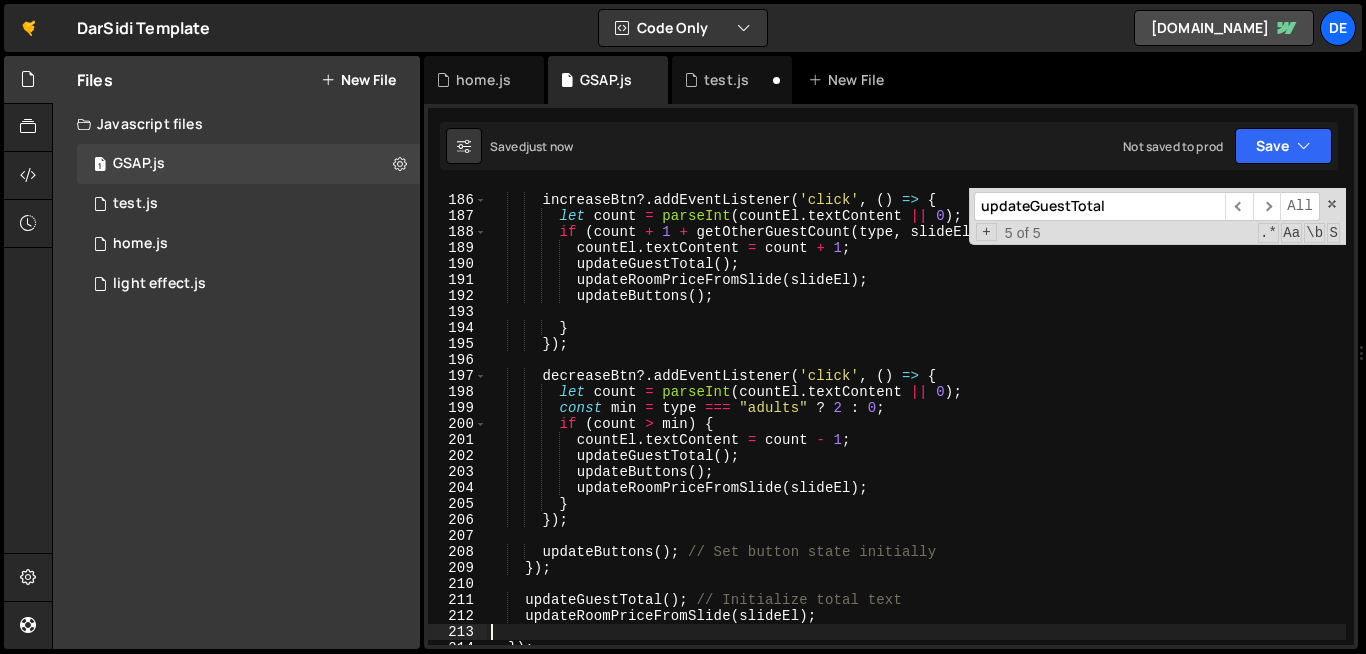 scroll, scrollTop: 3037, scrollLeft: 0, axis: vertical 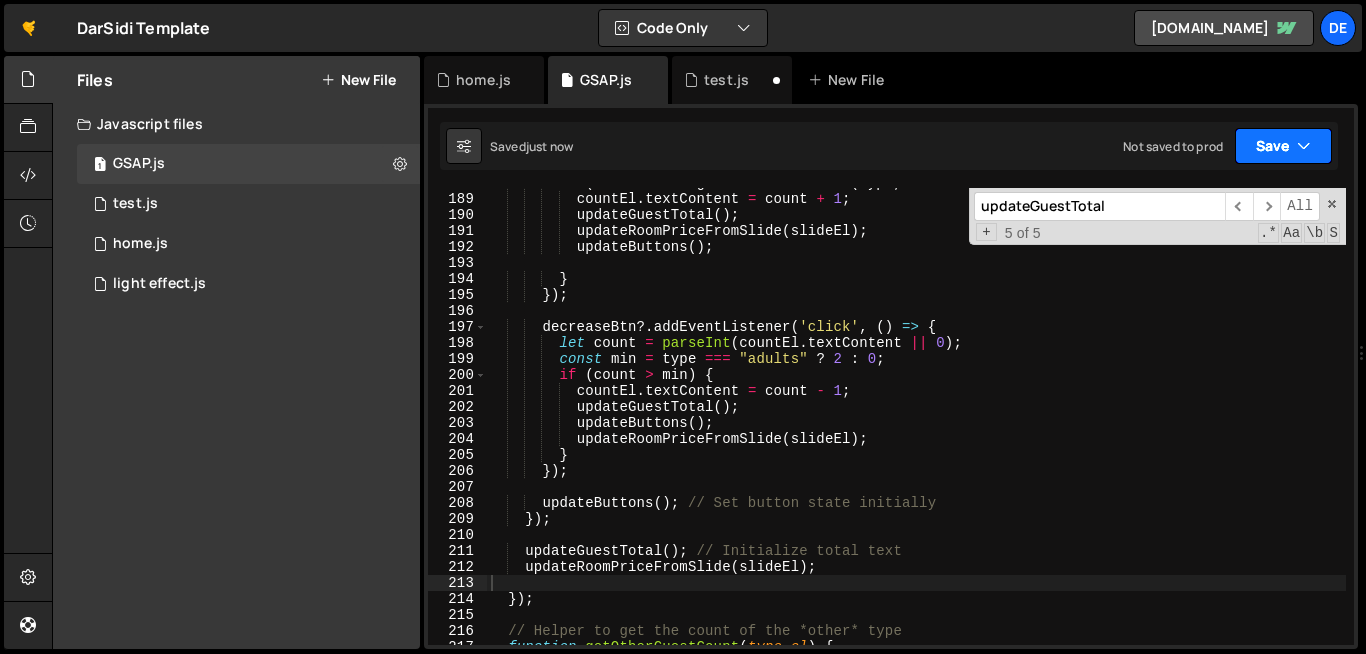 click on "Save" at bounding box center [1283, 146] 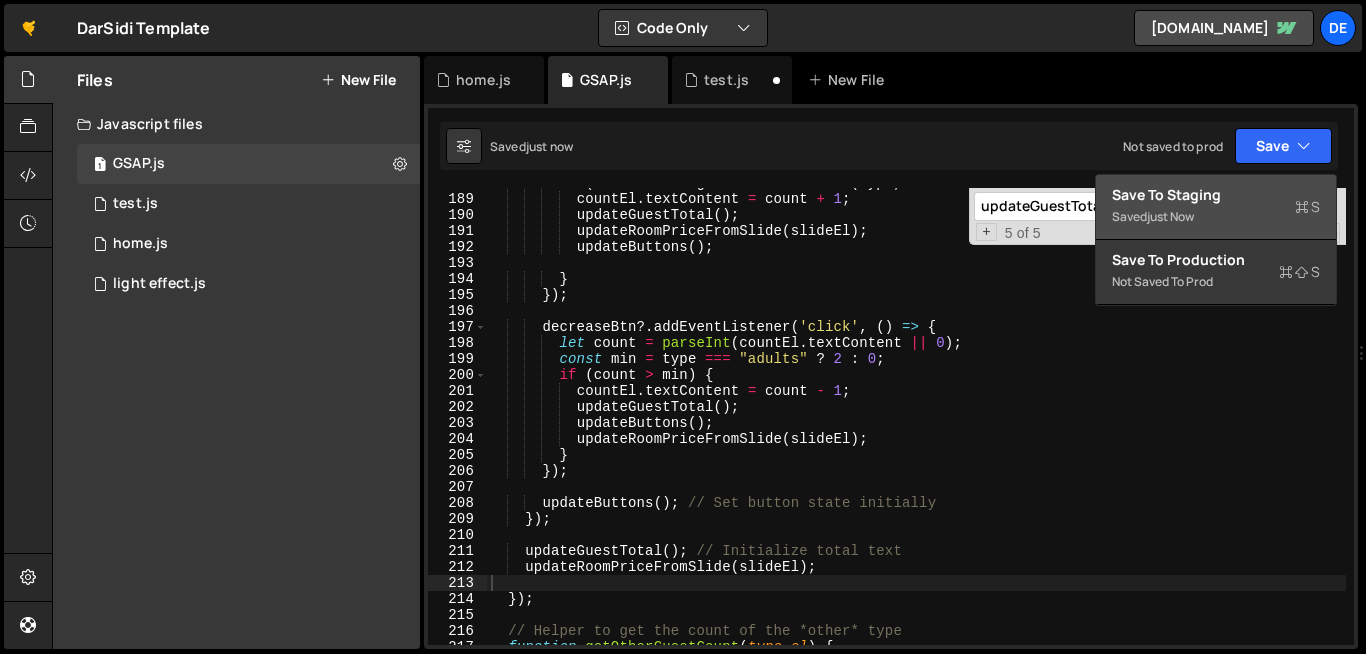 click on "Save to Staging
S" at bounding box center [1216, 195] 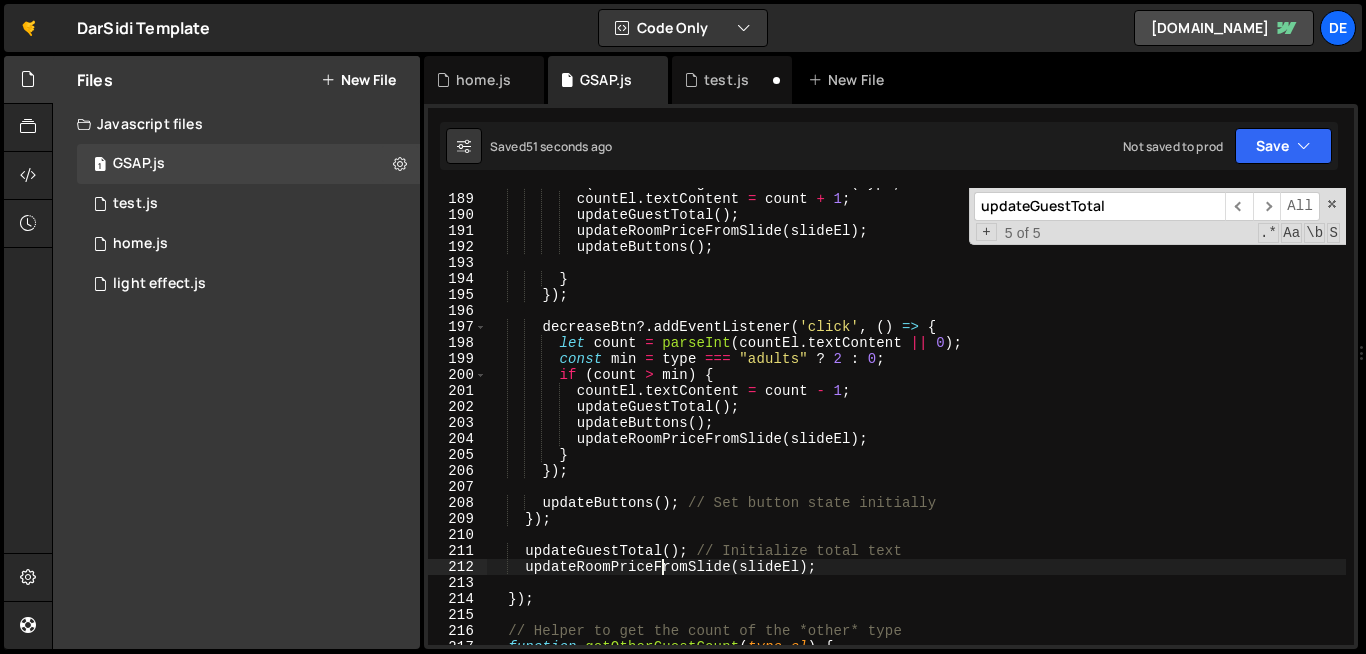 click on "if   ( count   +   1   +   getOtherGuestCount ( type ,   slideEl )   <=   maxCapacity )   {                countEl . textContent   =   count   +   1 ;                updateGuestTotal ( ) ;                updateRoomPriceFromSlide ( slideEl ) ;                updateButtons ( ) ;             }          }) ;          decreaseBtn ?. addEventListener ( 'click' ,   ( )   =>   {             let   count   =   parseInt ( countEl . textContent   ||   0 ) ;             const   min   =   type   ===   "adults"   ?   2   :   0 ;             if   ( count   >   min )   {                countEl . textContent   =   count   -   1 ;                updateGuestTotal ( ) ;                updateButtons ( ) ;                updateRoomPriceFromSlide ( slideEl ) ;             }          }) ;          updateButtons ( ) ;   // Set button state initially       }) ;       updateGuestTotal ( ) ;   // Initialize total text       updateRoomPriceFromSlide ( slideEl ) ;    }) ;    // Helper to get the count of the *other* type      (" at bounding box center (1100, 419) 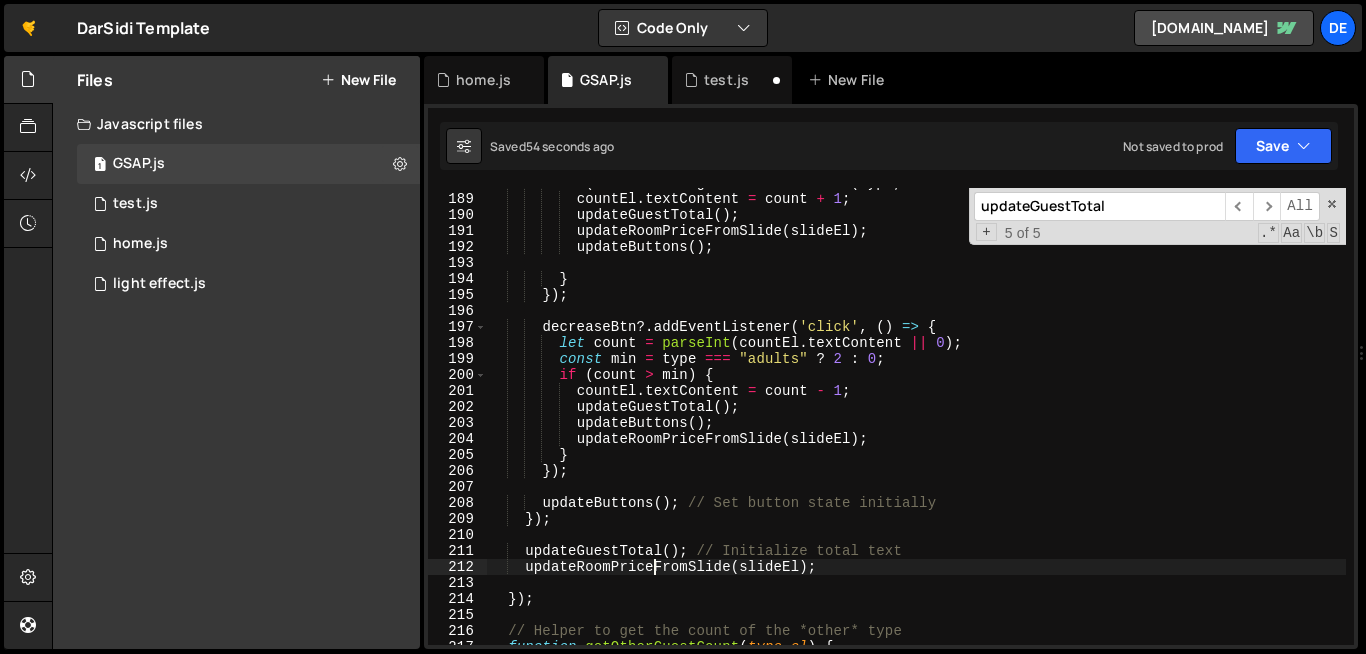 click on "if   ( count   +   1   +   getOtherGuestCount ( type ,   slideEl )   <=   maxCapacity )   {                countEl . textContent   =   count   +   1 ;                updateGuestTotal ( ) ;                updateRoomPriceFromSlide ( slideEl ) ;                updateButtons ( ) ;             }          }) ;          decreaseBtn ?. addEventListener ( 'click' ,   ( )   =>   {             let   count   =   parseInt ( countEl . textContent   ||   0 ) ;             const   min   =   type   ===   "adults"   ?   2   :   0 ;             if   ( count   >   min )   {                countEl . textContent   =   count   -   1 ;                updateGuestTotal ( ) ;                updateButtons ( ) ;                updateRoomPriceFromSlide ( slideEl ) ;             }          }) ;          updateButtons ( ) ;   // Set button state initially       }) ;       updateGuestTotal ( ) ;   // Initialize total text       updateRoomPriceFromSlide ( slideEl ) ;    }) ;    // Helper to get the count of the *other* type      (" at bounding box center [1100, 419] 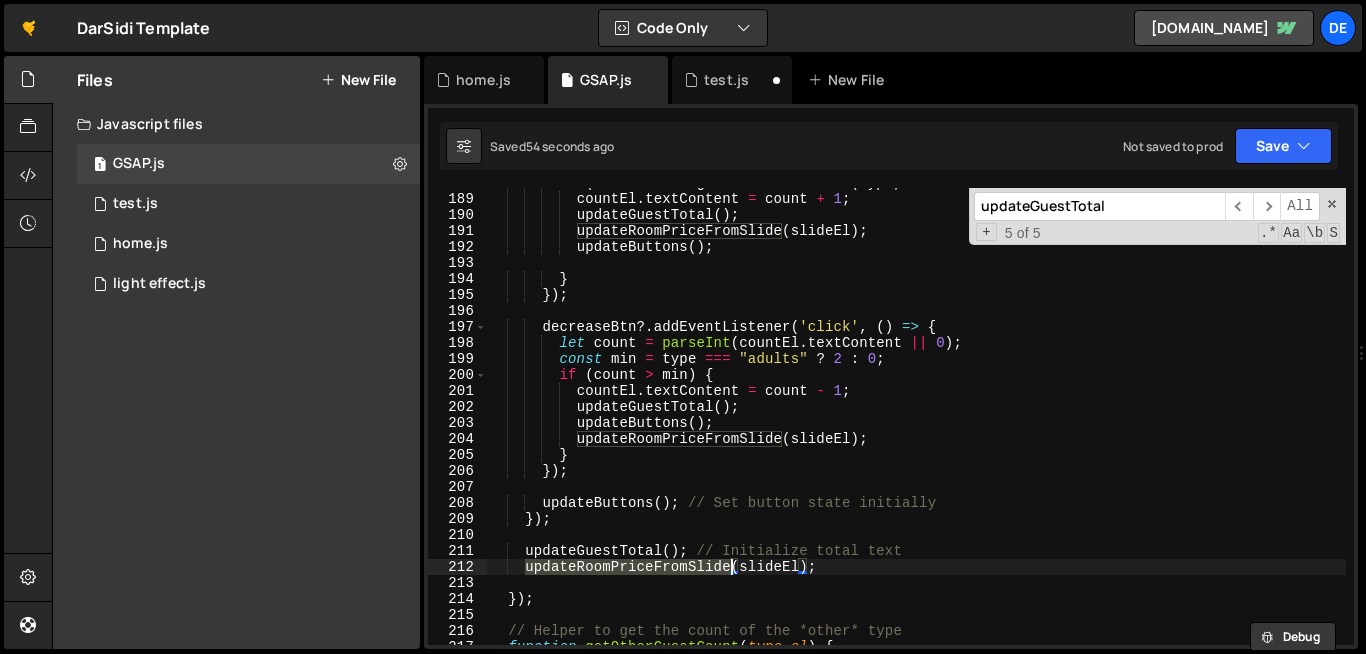 click on "if   ( count   +   1   +   getOtherGuestCount ( type ,   slideEl )   <=   maxCapacity )   {                countEl . textContent   =   count   +   1 ;                updateGuestTotal ( ) ;                updateRoomPriceFromSlide ( slideEl ) ;                updateButtons ( ) ;             }          }) ;          decreaseBtn ?. addEventListener ( 'click' ,   ( )   =>   {             let   count   =   parseInt ( countEl . textContent   ||   0 ) ;             const   min   =   type   ===   "adults"   ?   2   :   0 ;             if   ( count   >   min )   {                countEl . textContent   =   count   -   1 ;                updateGuestTotal ( ) ;                updateButtons ( ) ;                updateRoomPriceFromSlide ( slideEl ) ;             }          }) ;          updateButtons ( ) ;   // Set button state initially       }) ;       updateGuestTotal ( ) ;   // Initialize total text       updateRoomPriceFromSlide ( slideEl ) ;    }) ;    // Helper to get the count of the *other* type      (" at bounding box center (1100, 419) 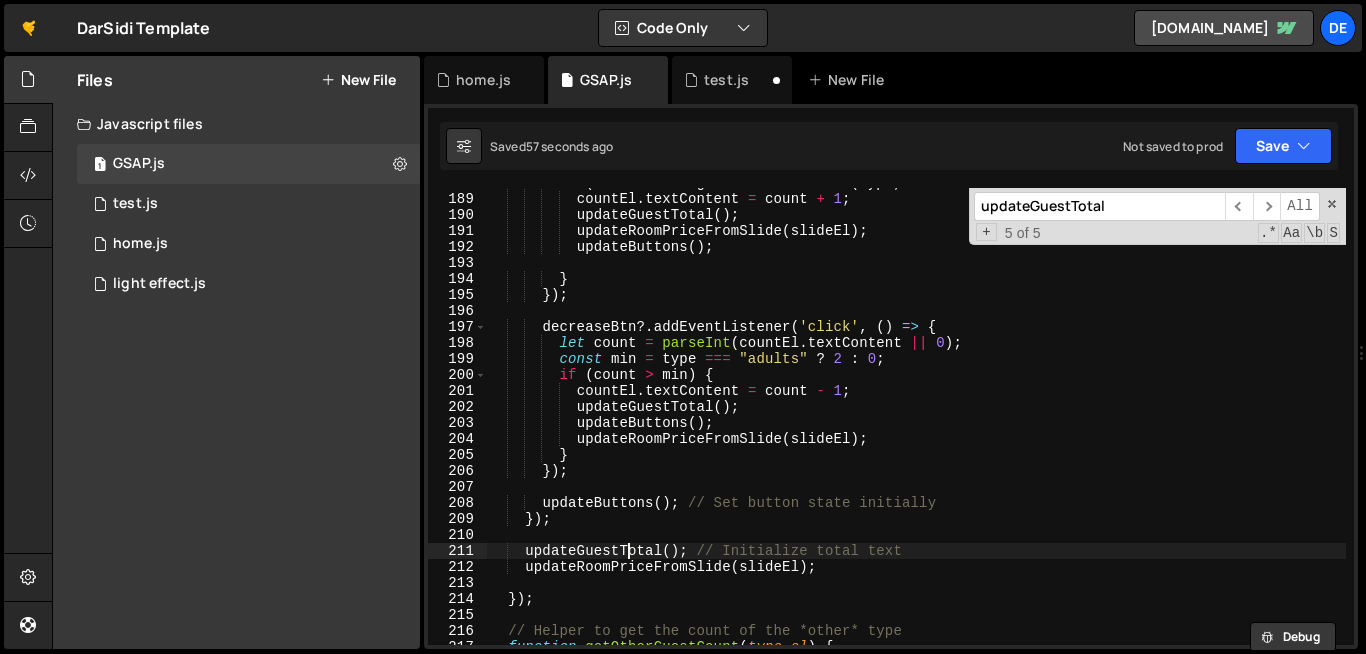 click on "if   ( count   +   1   +   getOtherGuestCount ( type ,   slideEl )   <=   maxCapacity )   {                countEl . textContent   =   count   +   1 ;                updateGuestTotal ( ) ;                updateRoomPriceFromSlide ( slideEl ) ;                updateButtons ( ) ;             }          }) ;          decreaseBtn ?. addEventListener ( 'click' ,   ( )   =>   {             let   count   =   parseInt ( countEl . textContent   ||   0 ) ;             const   min   =   type   ===   "adults"   ?   2   :   0 ;             if   ( count   >   min )   {                countEl . textContent   =   count   -   1 ;                updateGuestTotal ( ) ;                updateButtons ( ) ;                updateRoomPriceFromSlide ( slideEl ) ;             }          }) ;          updateButtons ( ) ;   // Set button state initially       }) ;       updateGuestTotal ( ) ;   // Initialize total text       updateRoomPriceFromSlide ( slideEl ) ;    }) ;    // Helper to get the count of the *other* type      (" at bounding box center (1100, 419) 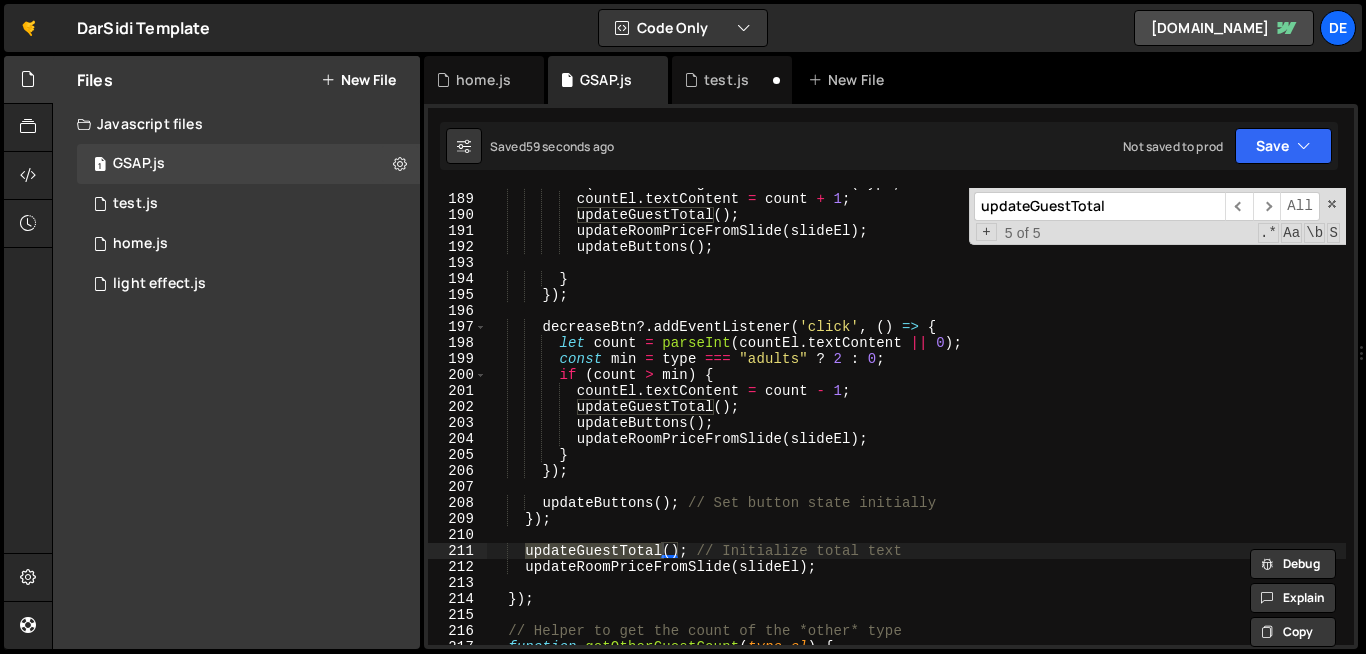 click on "updateGuestTotal" at bounding box center (1099, 206) 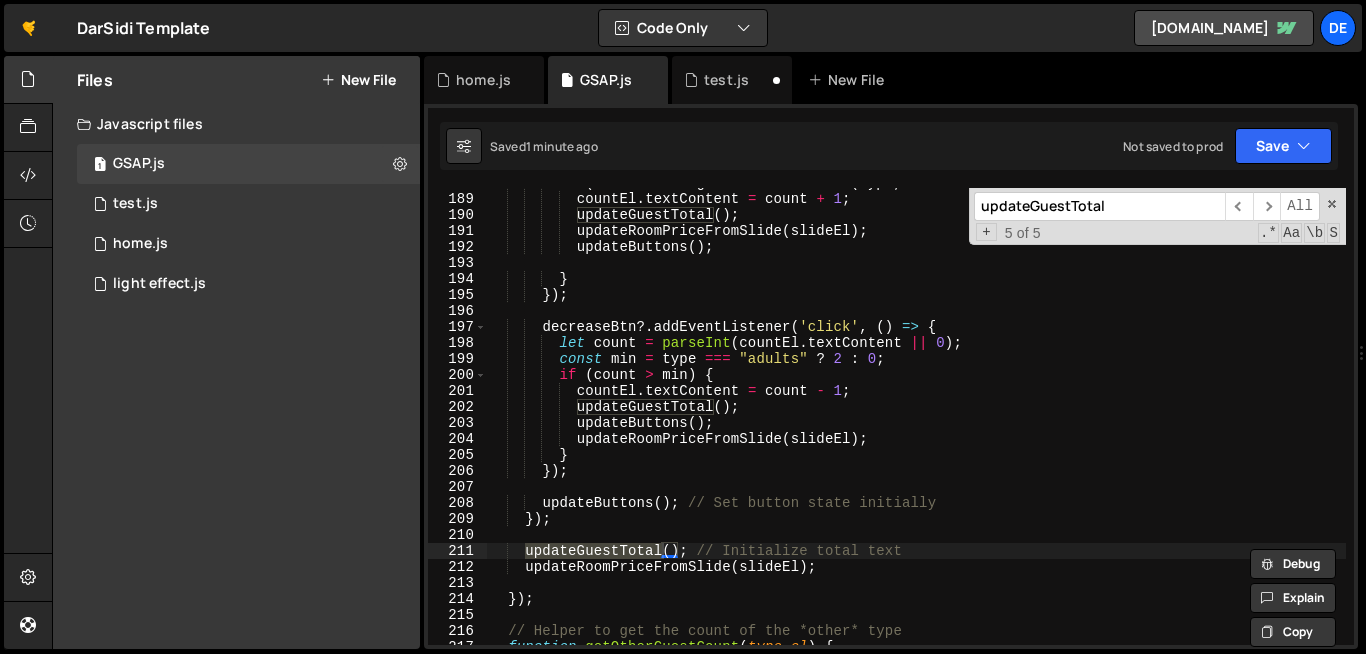 scroll, scrollTop: 1740, scrollLeft: 0, axis: vertical 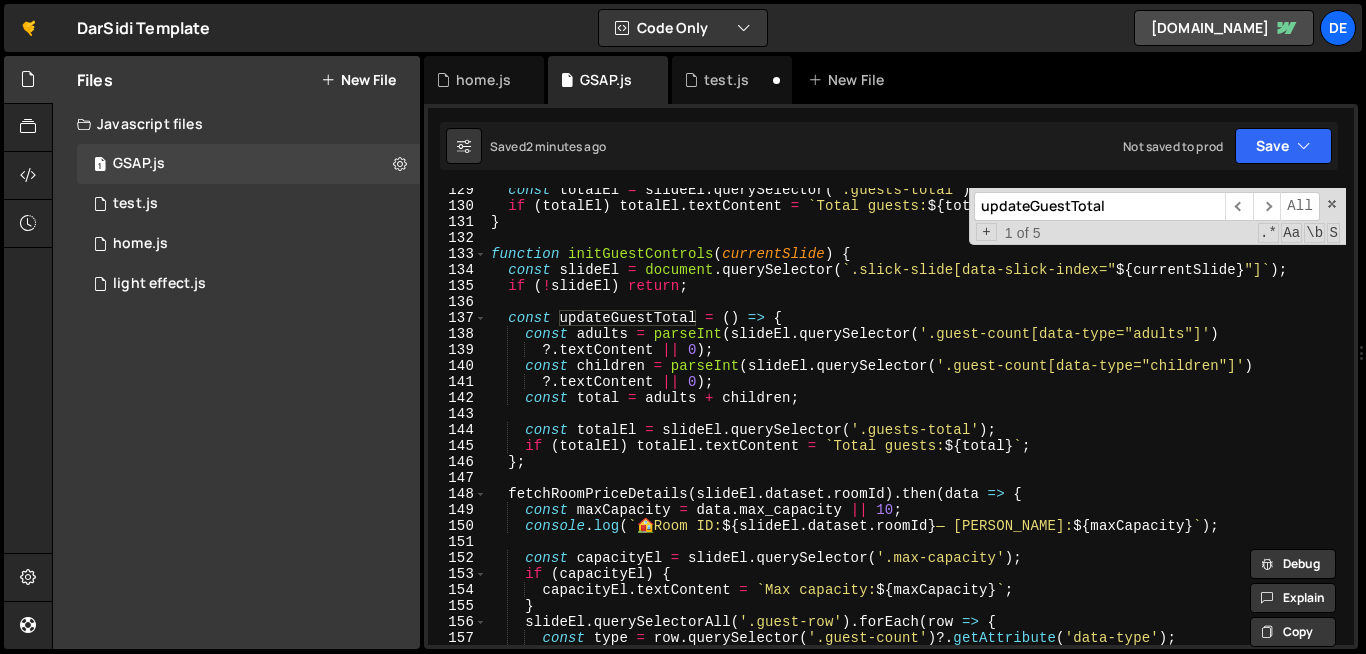 type on "if (totalEl) totalEl.textContent = `Total guests: ${total}`;" 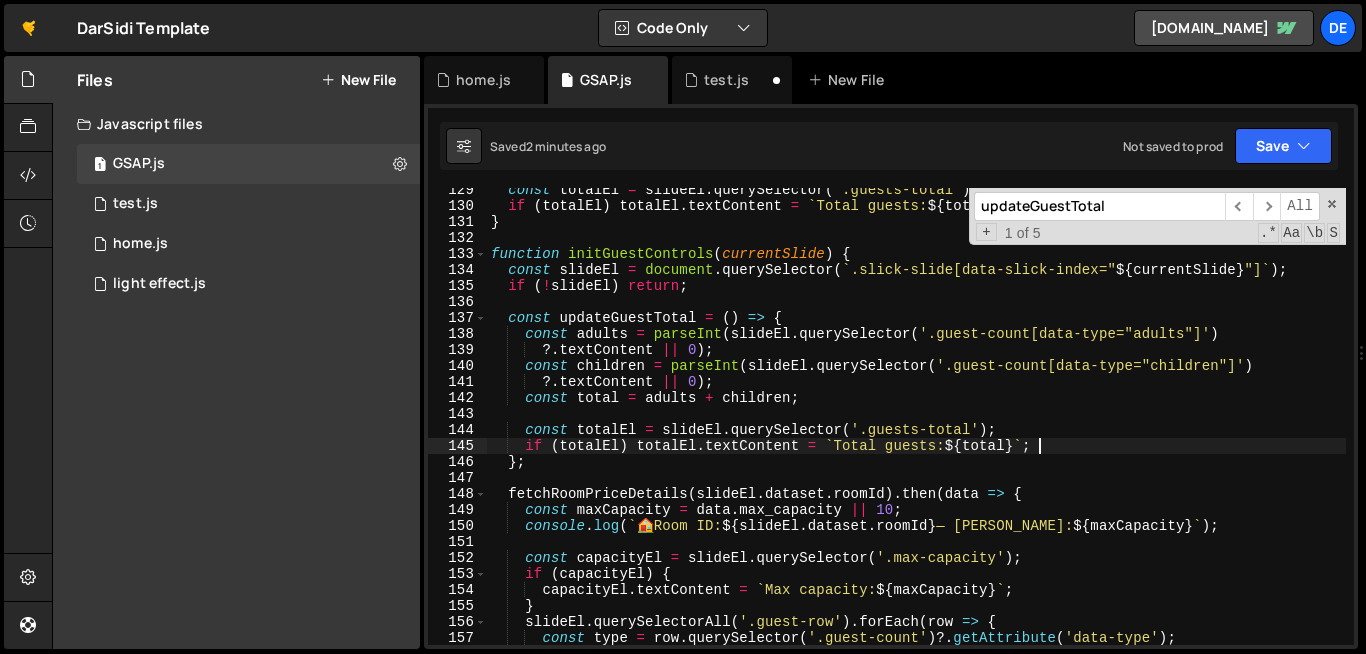 scroll, scrollTop: 0, scrollLeft: 1, axis: horizontal 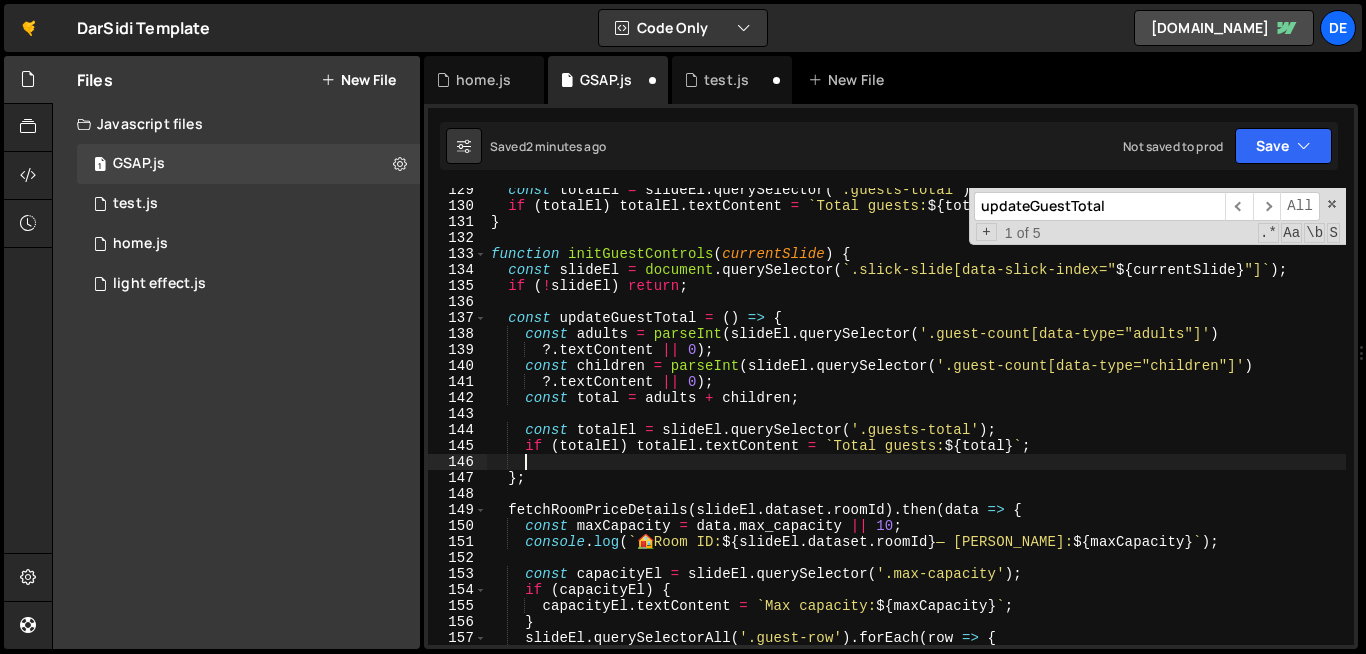 paste 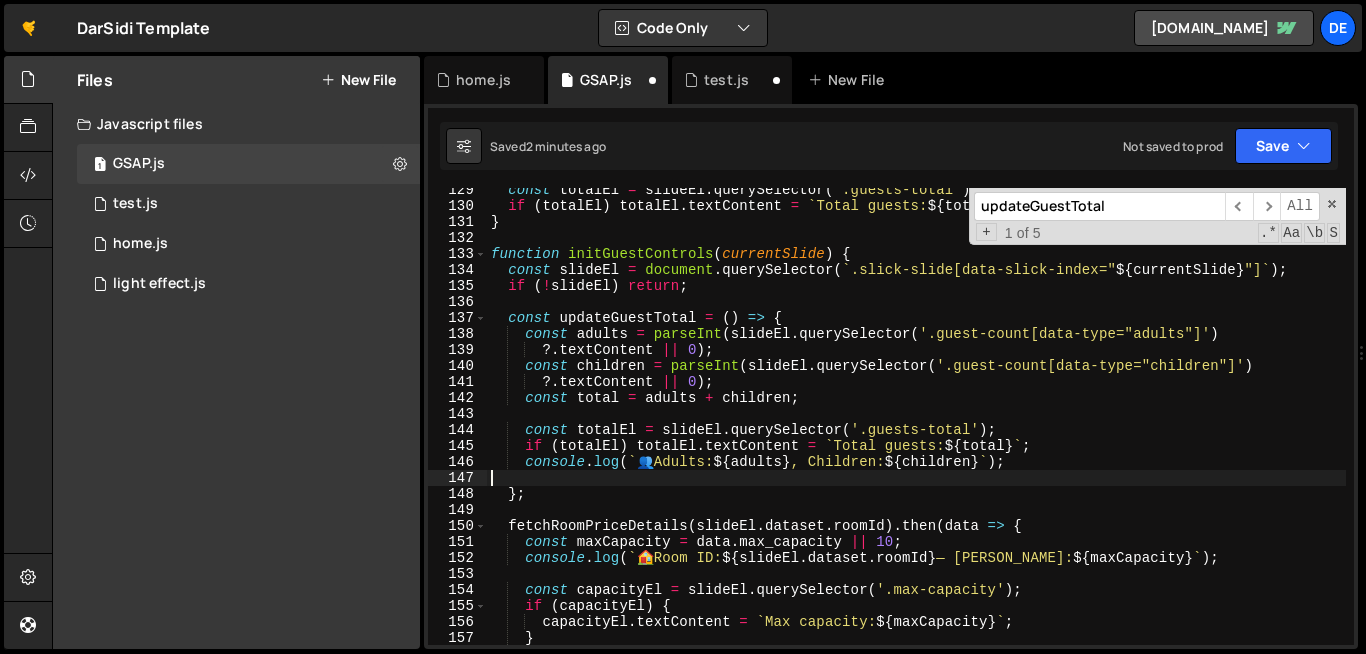 scroll, scrollTop: 0, scrollLeft: 0, axis: both 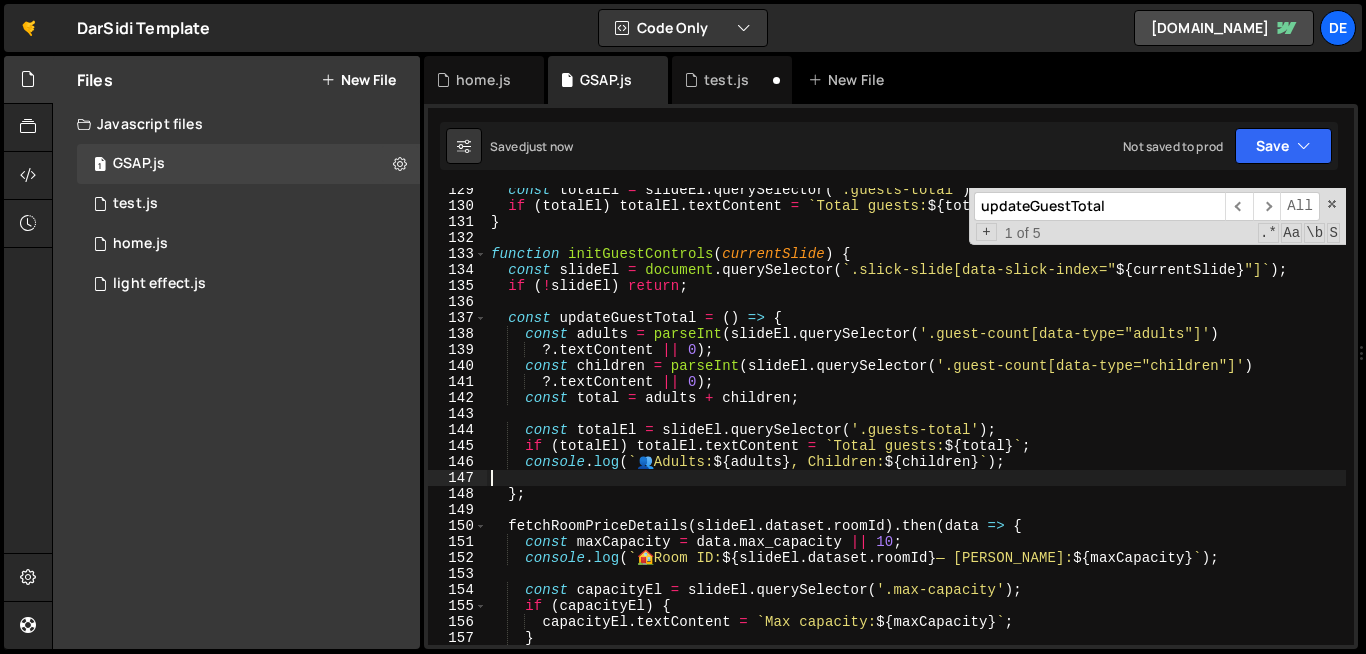 type on "}" 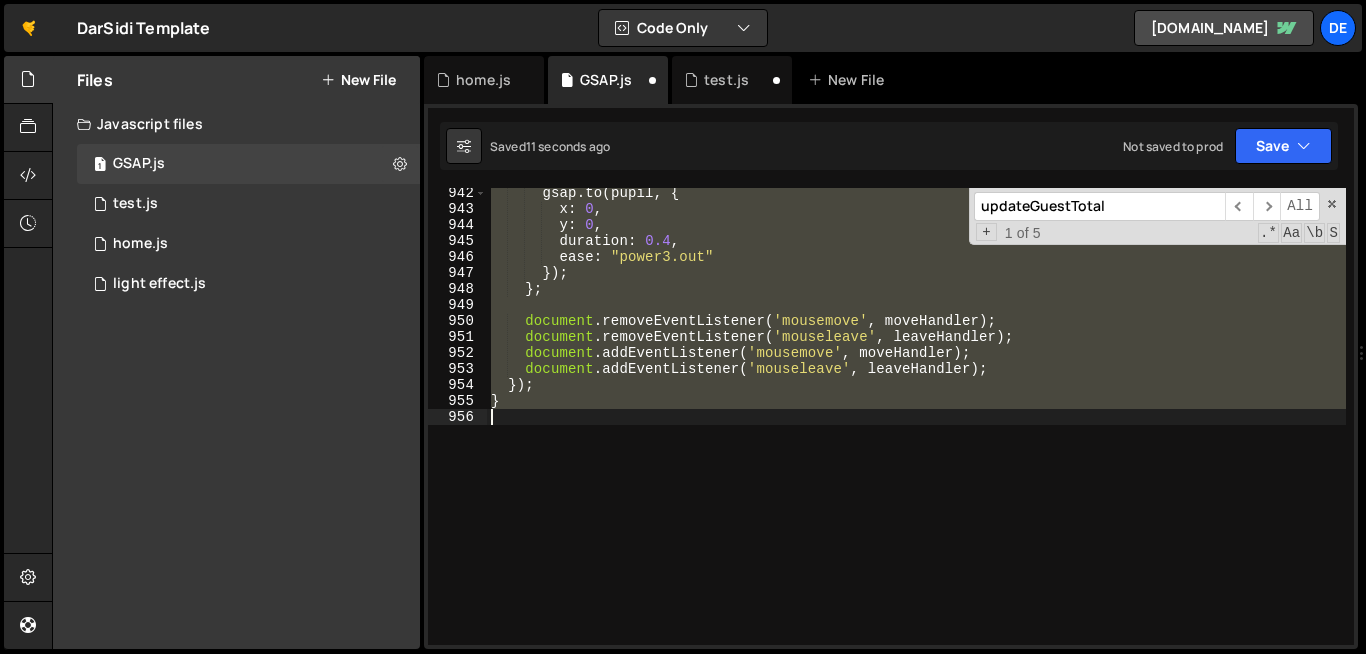 scroll, scrollTop: 2124, scrollLeft: 0, axis: vertical 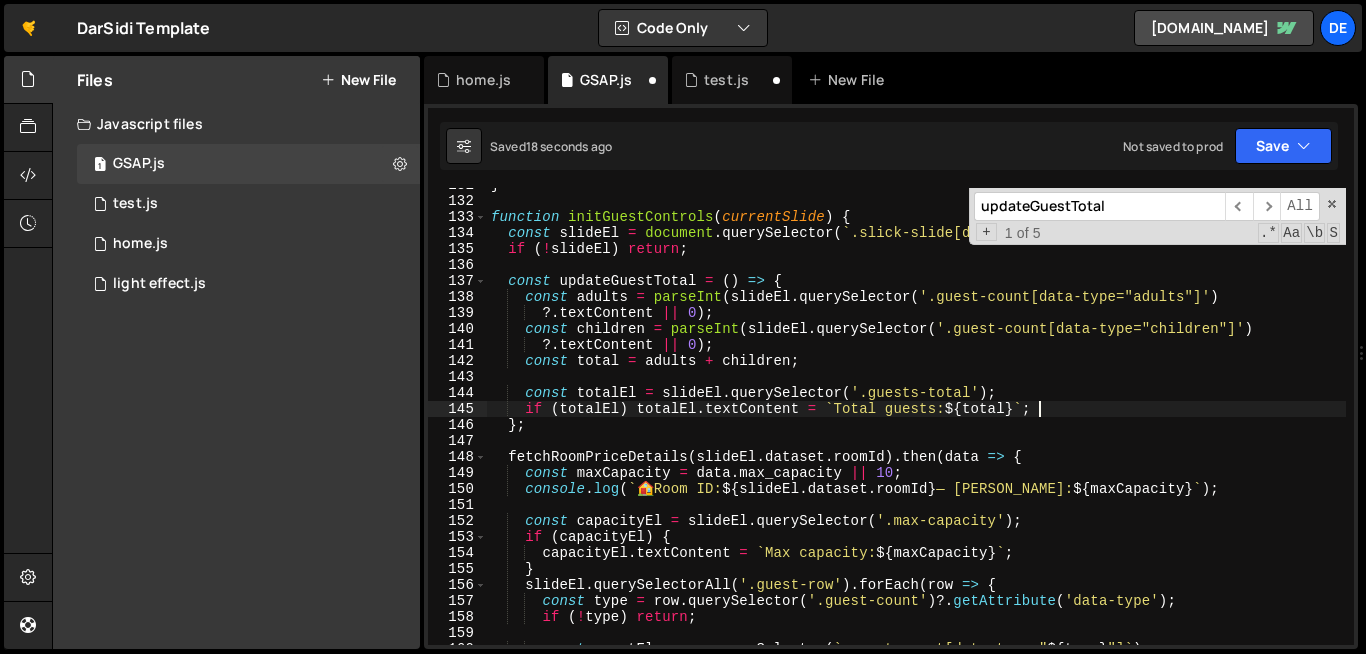 click on "updateGuestTotal" at bounding box center [1099, 206] 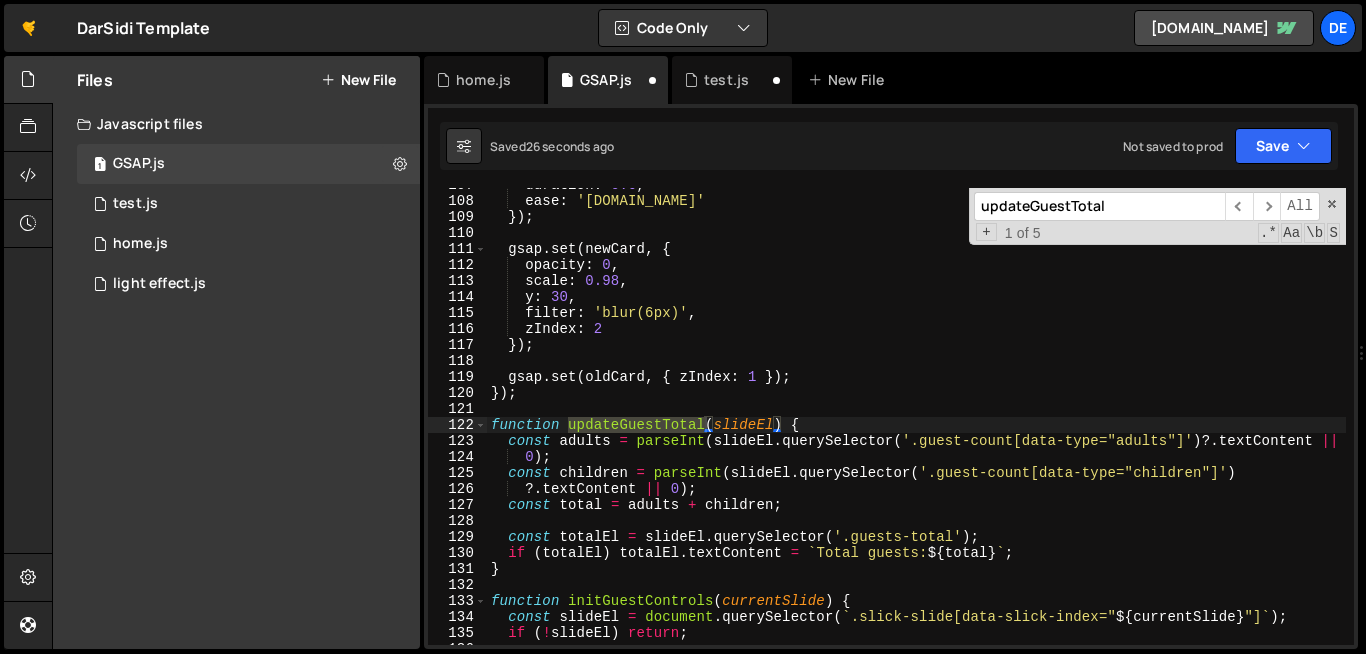scroll, scrollTop: 1780, scrollLeft: 0, axis: vertical 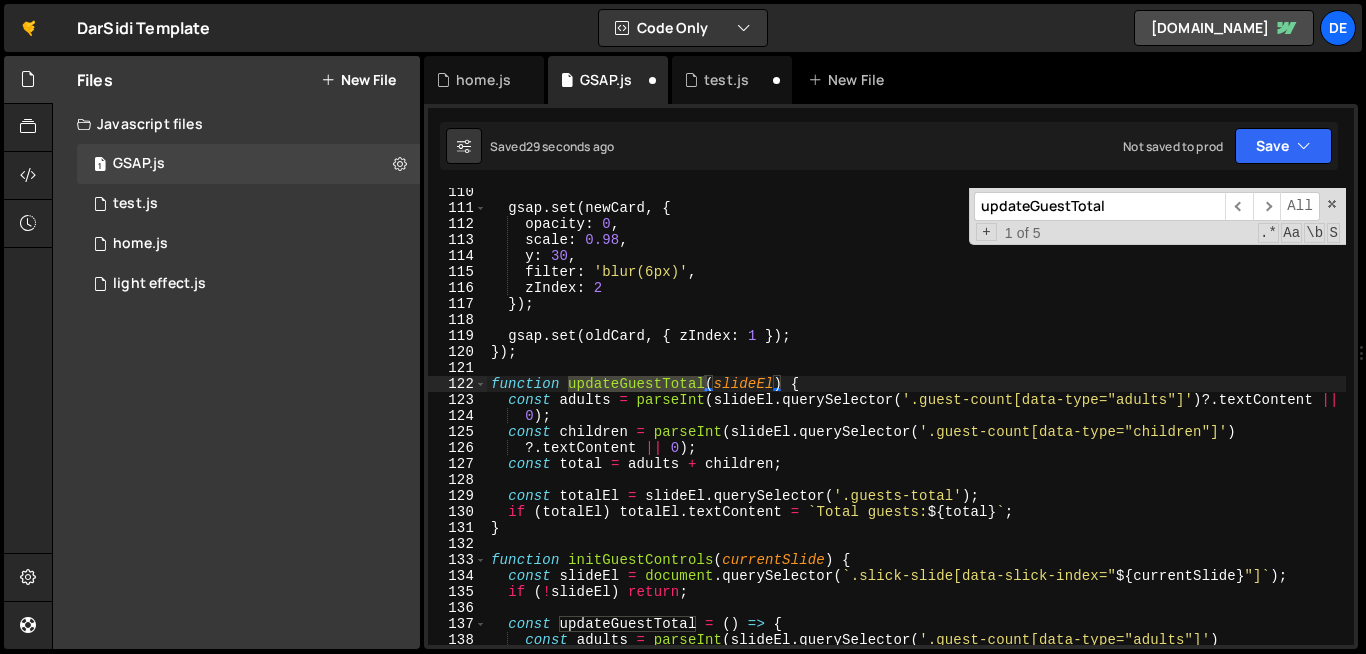 type on "function updateGuestTotal(slideEl) {" 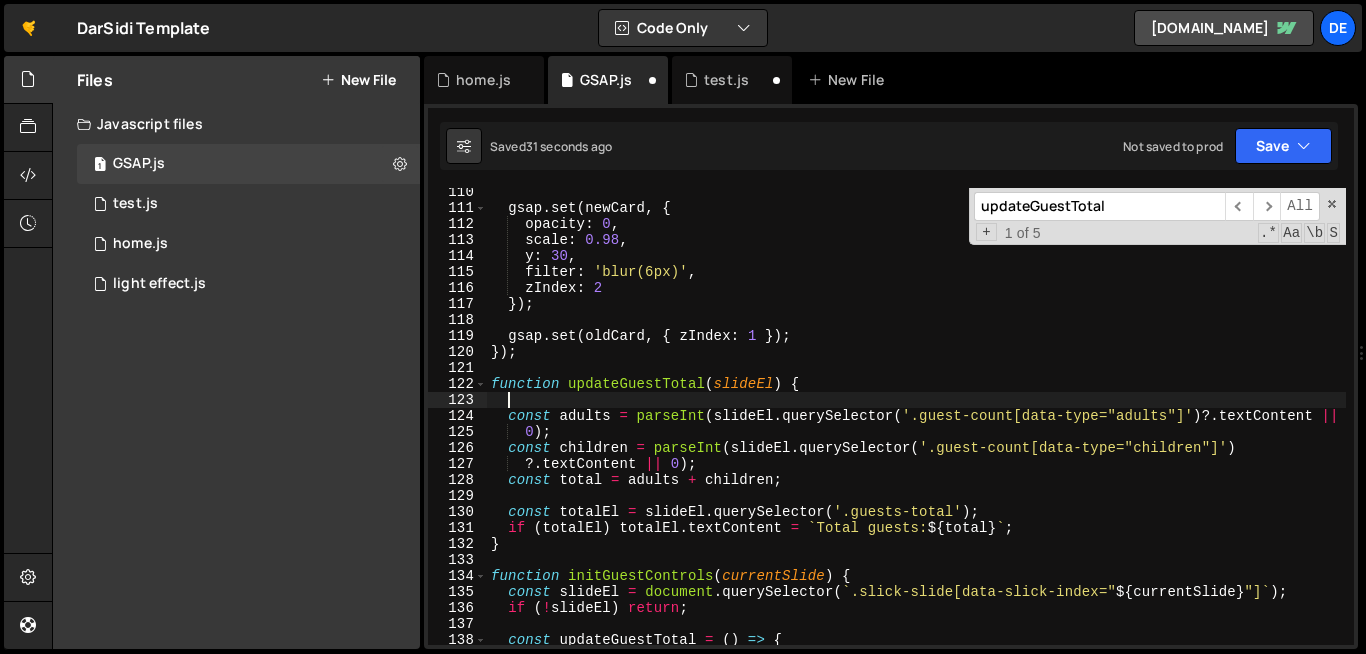 paste 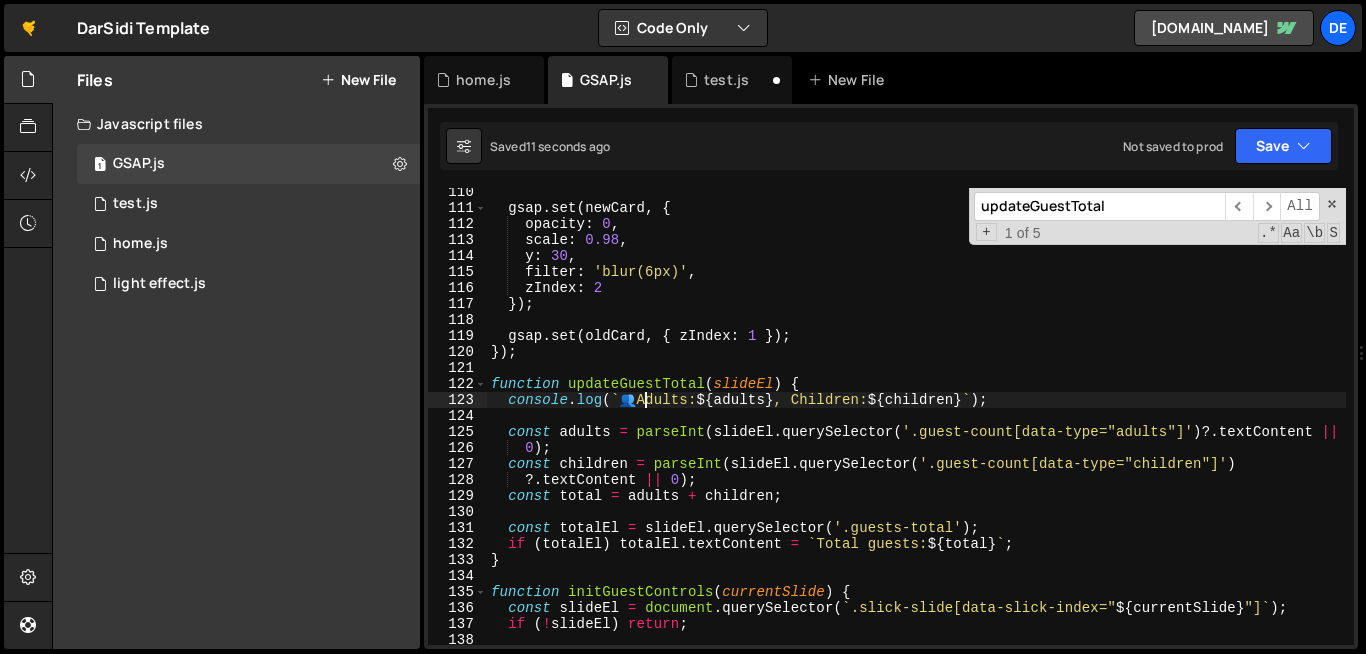 click on "gsap . set ( newCard ,   {       opacity :   0 ,       scale :   0.98 ,       y :   30 ,       filter :   'blur(6px)' ,       zIndex :   2    }) ;    gsap . set ( oldCard ,   {   zIndex :   1   }) ; }) ; function   updateGuestTotal ( slideEl )   {    console . log ( ` 👥  Adults:  ${ adults } , Children:  ${ children } ` ) ;    const   adults   =   parseInt ( slideEl . querySelector ( '.guest-count[data-type="adults"]' ) ?. textContent   ||       0 ) ;    const   children   =   parseInt ( slideEl . querySelector ( '.guest-count[data-type="children"]' )       ?. textContent   ||   0 ) ;    const   total   =   adults   +   children ;    const   totalEl   =   slideEl . querySelector ( '.guests-total' ) ;    if   ( totalEl )   totalEl . textContent   =   ` Total guests:  ${ total } ` ; } function   initGuestControls ( currentSlide )   {    const   slideEl   =   document . querySelector ( ` .slick-slide[data-slick-index=" ${ currentSlide } "] ` ) ;    if   ( ! slideEl )   return ;    const   updateGuestTotal" at bounding box center [1100, 428] 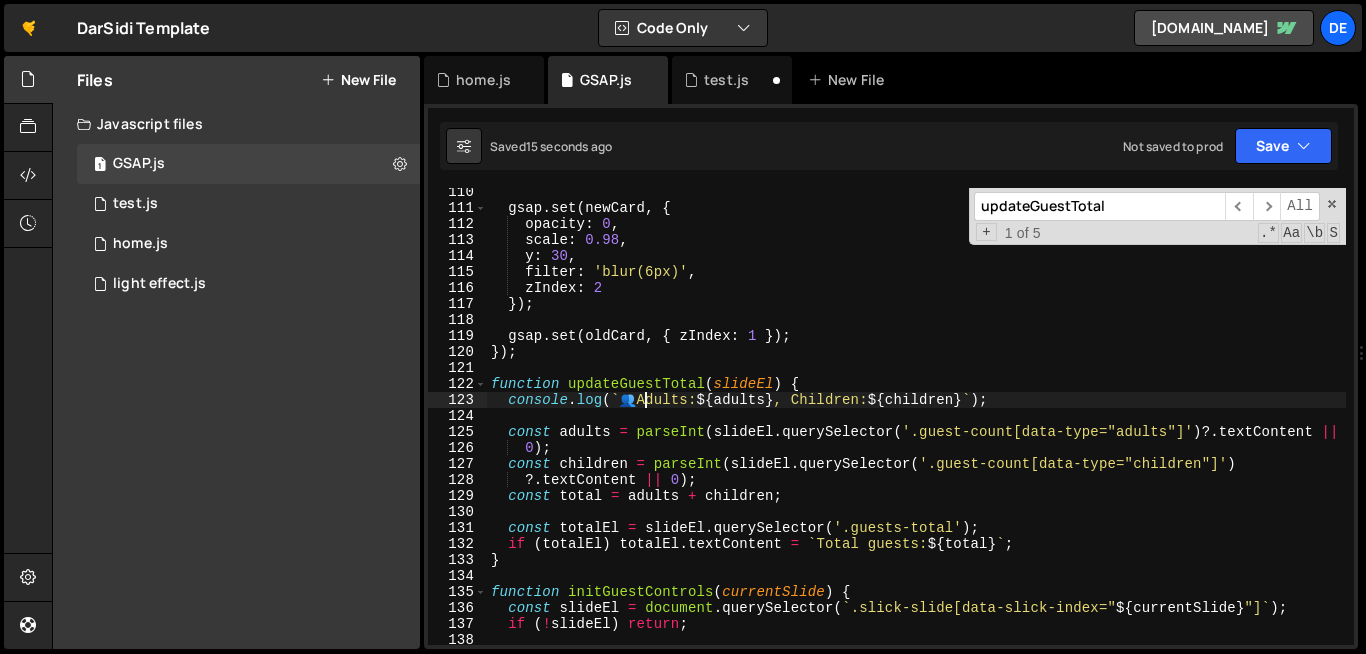 click on "gsap . set ( newCard ,   {       opacity :   0 ,       scale :   0.98 ,       y :   30 ,       filter :   'blur(6px)' ,       zIndex :   2    }) ;    gsap . set ( oldCard ,   {   zIndex :   1   }) ; }) ; function   updateGuestTotal ( slideEl )   {    console . log ( ` 👥  Adults:  ${ adults } , Children:  ${ children } ` ) ;    const   adults   =   parseInt ( slideEl . querySelector ( '.guest-count[data-type="adults"]' ) ?. textContent   ||       0 ) ;    const   children   =   parseInt ( slideEl . querySelector ( '.guest-count[data-type="children"]' )       ?. textContent   ||   0 ) ;    const   total   =   adults   +   children ;    const   totalEl   =   slideEl . querySelector ( '.guests-total' ) ;    if   ( totalEl )   totalEl . textContent   =   ` Total guests:  ${ total } ` ; } function   initGuestControls ( currentSlide )   {    const   slideEl   =   document . querySelector ( ` .slick-slide[data-slick-index=" ${ currentSlide } "] ` ) ;    if   ( ! slideEl )   return ;    const   updateGuestTotal" at bounding box center (1100, 428) 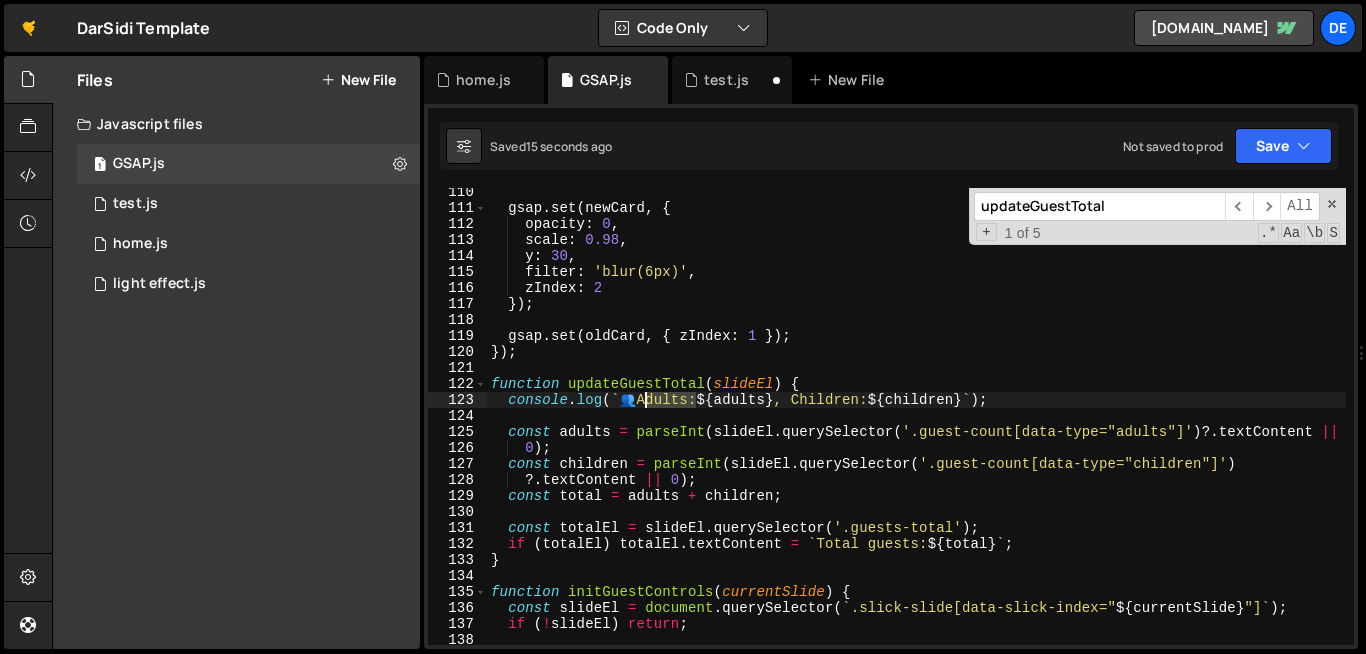 click on "gsap . set ( newCard ,   {       opacity :   0 ,       scale :   0.98 ,       y :   30 ,       filter :   'blur(6px)' ,       zIndex :   2    }) ;    gsap . set ( oldCard ,   {   zIndex :   1   }) ; }) ; function   updateGuestTotal ( slideEl )   {    console . log ( ` 👥  Adults:  ${ adults } , Children:  ${ children } ` ) ;    const   adults   =   parseInt ( slideEl . querySelector ( '.guest-count[data-type="adults"]' ) ?. textContent   ||       0 ) ;    const   children   =   parseInt ( slideEl . querySelector ( '.guest-count[data-type="children"]' )       ?. textContent   ||   0 ) ;    const   total   =   adults   +   children ;    const   totalEl   =   slideEl . querySelector ( '.guests-total' ) ;    if   ( totalEl )   totalEl . textContent   =   ` Total guests:  ${ total } ` ; } function   initGuestControls ( currentSlide )   {    const   slideEl   =   document . querySelector ( ` .slick-slide[data-slick-index=" ${ currentSlide } "] ` ) ;    if   ( ! slideEl )   return ;    const   updateGuestTotal" at bounding box center [1100, 428] 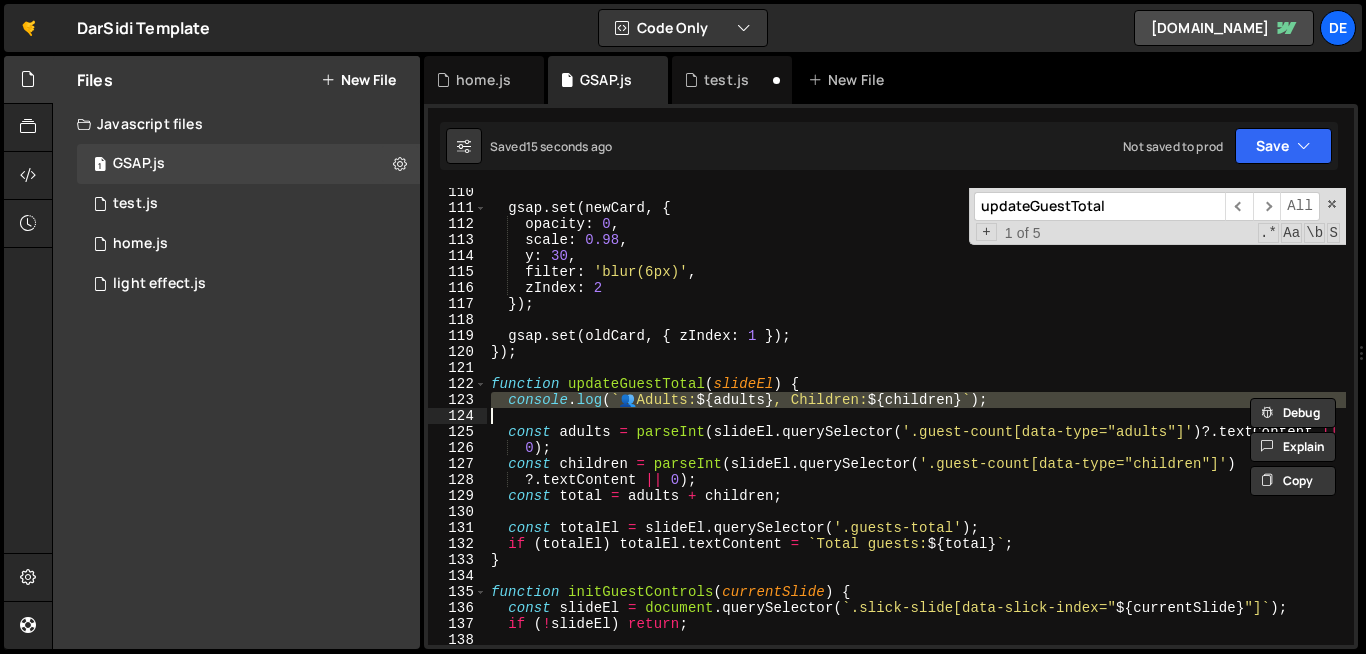 click on "gsap . set ( newCard ,   {       opacity :   0 ,       scale :   0.98 ,       y :   30 ,       filter :   'blur(6px)' ,       zIndex :   2    }) ;    gsap . set ( oldCard ,   {   zIndex :   1   }) ; }) ; function   updateGuestTotal ( slideEl )   {    console . log ( ` 👥  Adults:  ${ adults } , Children:  ${ children } ` ) ;    const   adults   =   parseInt ( slideEl . querySelector ( '.guest-count[data-type="adults"]' ) ?. textContent   ||       0 ) ;    const   children   =   parseInt ( slideEl . querySelector ( '.guest-count[data-type="children"]' )       ?. textContent   ||   0 ) ;    const   total   =   adults   +   children ;    const   totalEl   =   slideEl . querySelector ( '.guests-total' ) ;    if   ( totalEl )   totalEl . textContent   =   ` Total guests:  ${ total } ` ; } function   initGuestControls ( currentSlide )   {    const   slideEl   =   document . querySelector ( ` .slick-slide[data-slick-index=" ${ currentSlide } "] ` ) ;    if   ( ! slideEl )   return ;    const   updateGuestTotal" at bounding box center (1100, 428) 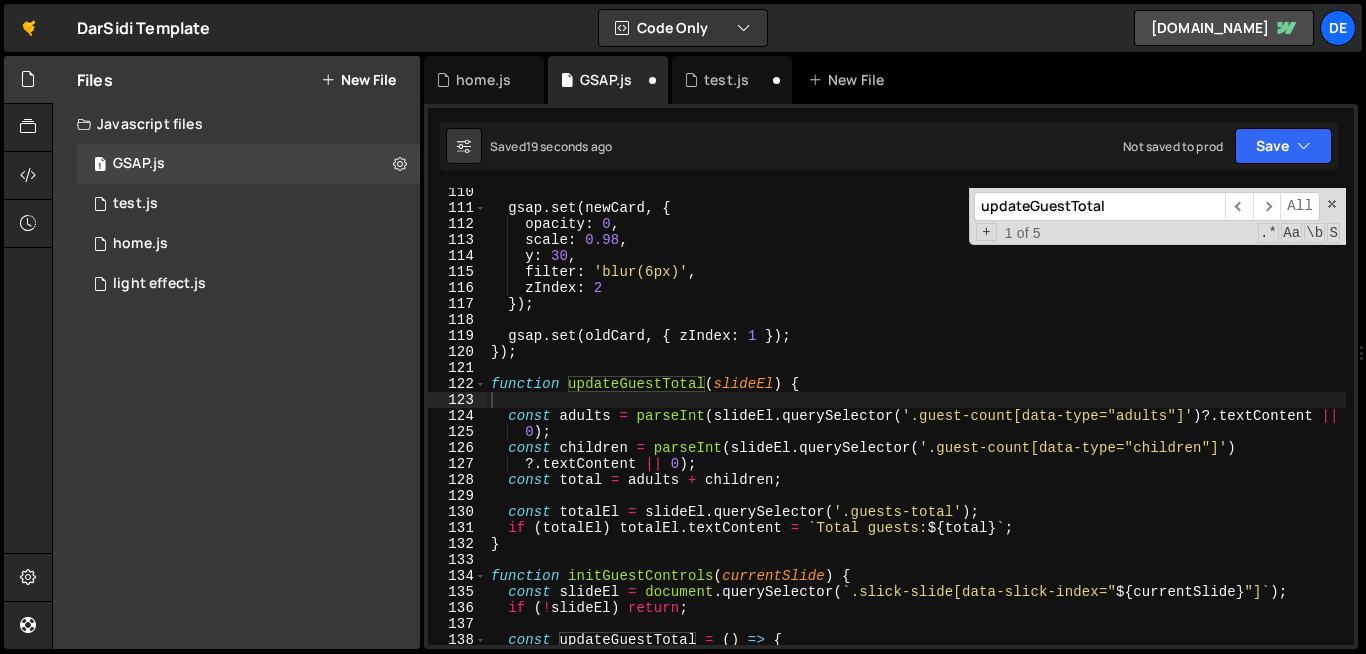 click on "updateGuestTotal" at bounding box center [1099, 206] 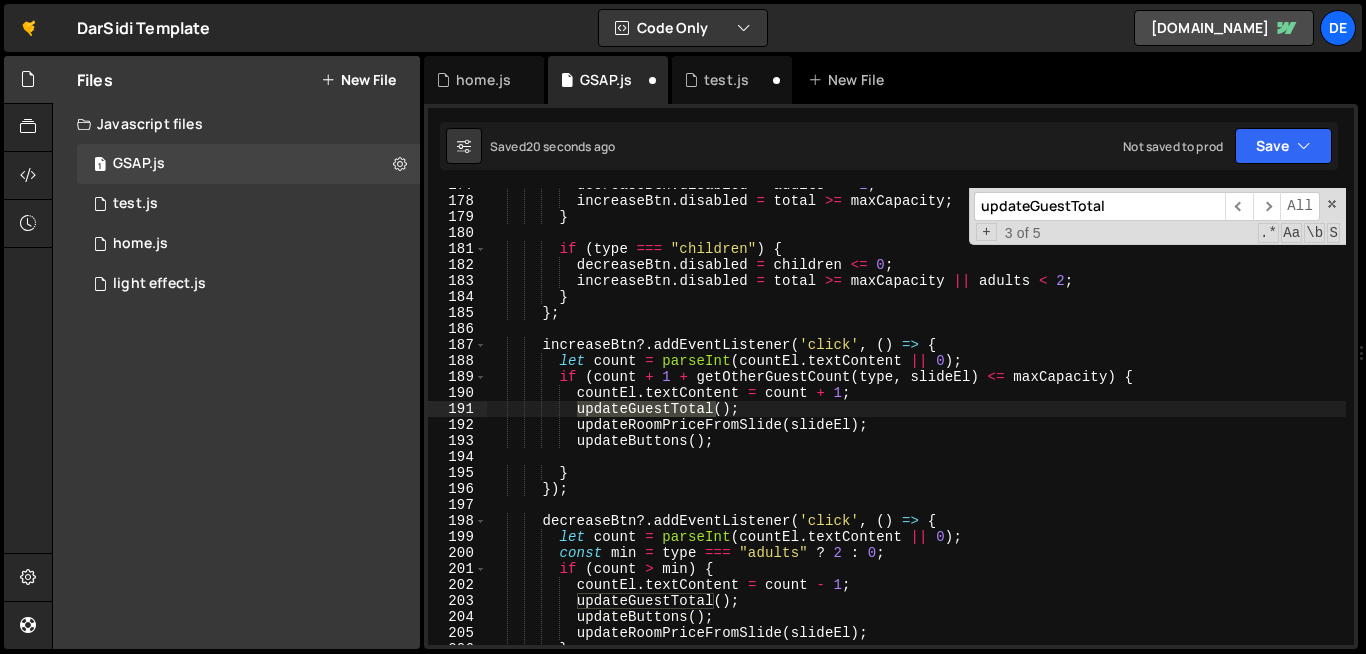 scroll, scrollTop: 2860, scrollLeft: 0, axis: vertical 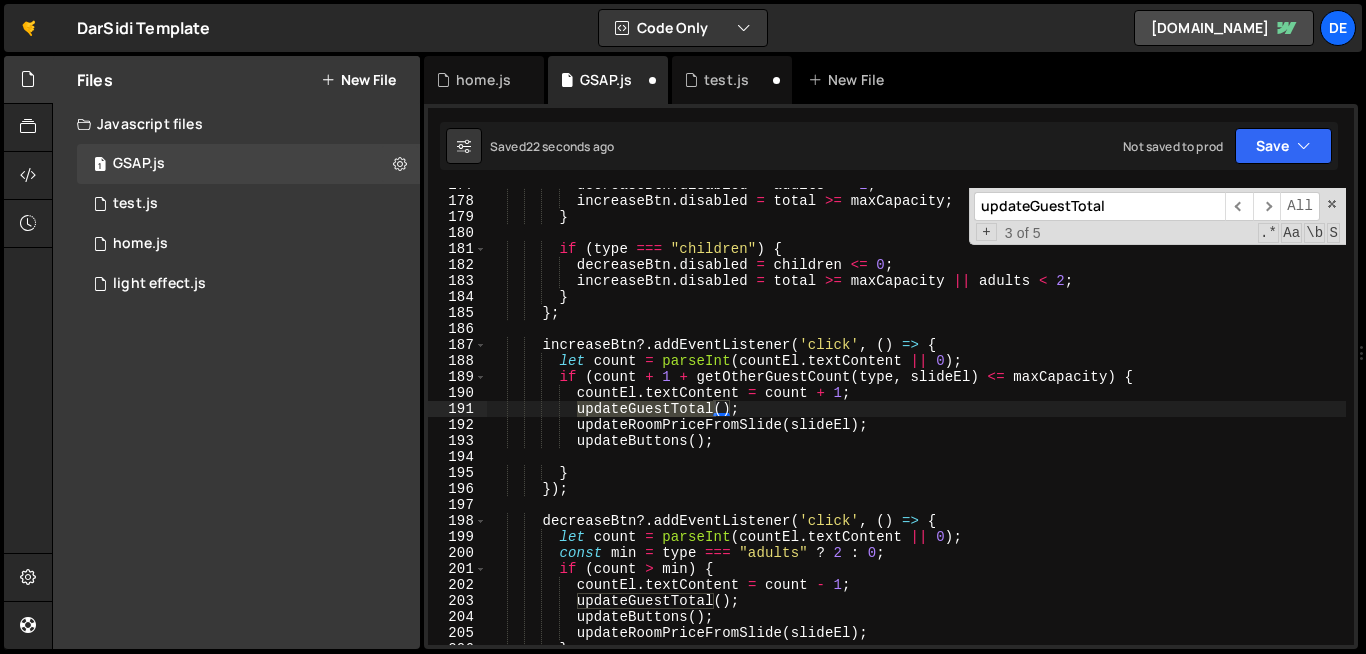 type on "updateGuestTotal();" 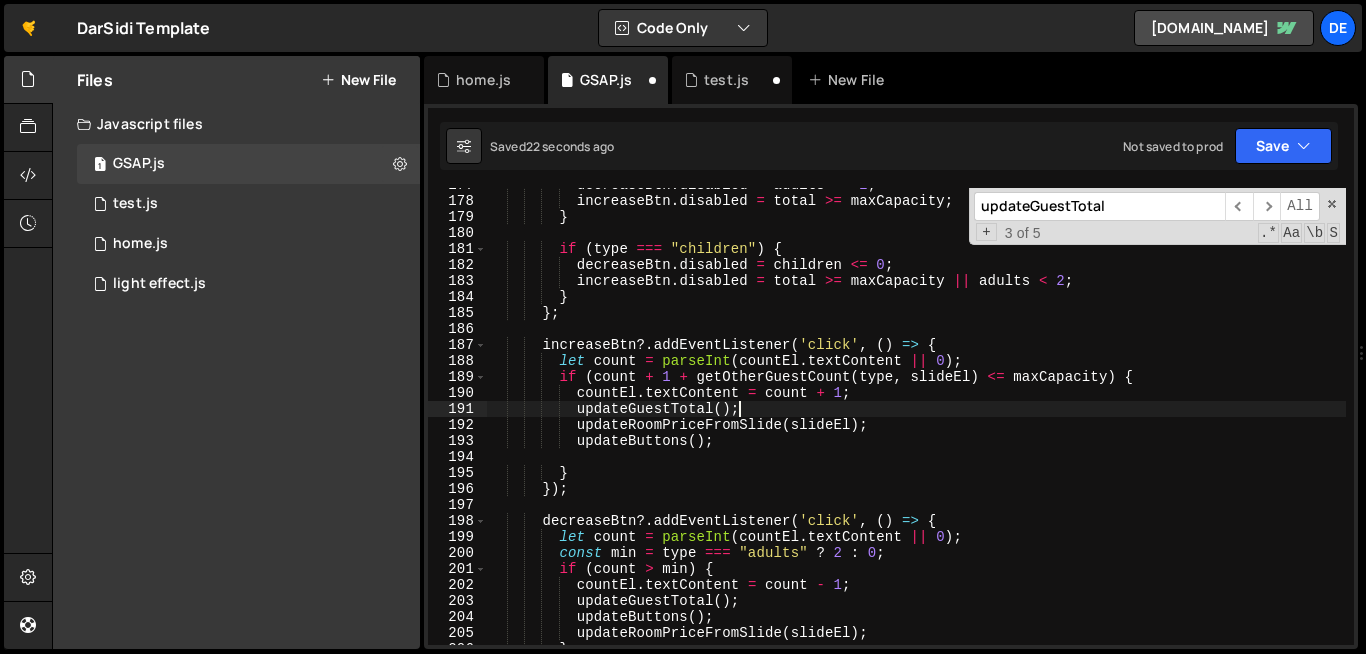 click on "decreaseBtn . disabled   =   adults   <=   2 ;                increaseBtn . disabled   =   total   >=   maxCapacity ;             }             if   ( type   ===   "children" )   {                decreaseBtn . disabled   =   children   <=   0 ;                increaseBtn . disabled   =   total   >=   maxCapacity   ||   adults   <   2 ;             }          } ;          increaseBtn ?. addEventListener ( 'click' ,   ( )   =>   {             let   count   =   parseInt ( countEl . textContent   ||   0 ) ;             if   ( count   +   1   +   getOtherGuestCount ( type ,   slideEl )   <=   maxCapacity )   {                countEl . textContent   =   count   +   1 ;                updateGuestTotal ( ) ;                updateRoomPriceFromSlide ( slideEl ) ;                updateButtons ( ) ;             }          }) ;          decreaseBtn ?. addEventListener ( 'click' ,   ( )   =>   {             let   count   =   parseInt ( countEl . textContent   ||   0 ) ;             const   min   =   type" at bounding box center [1100, 421] 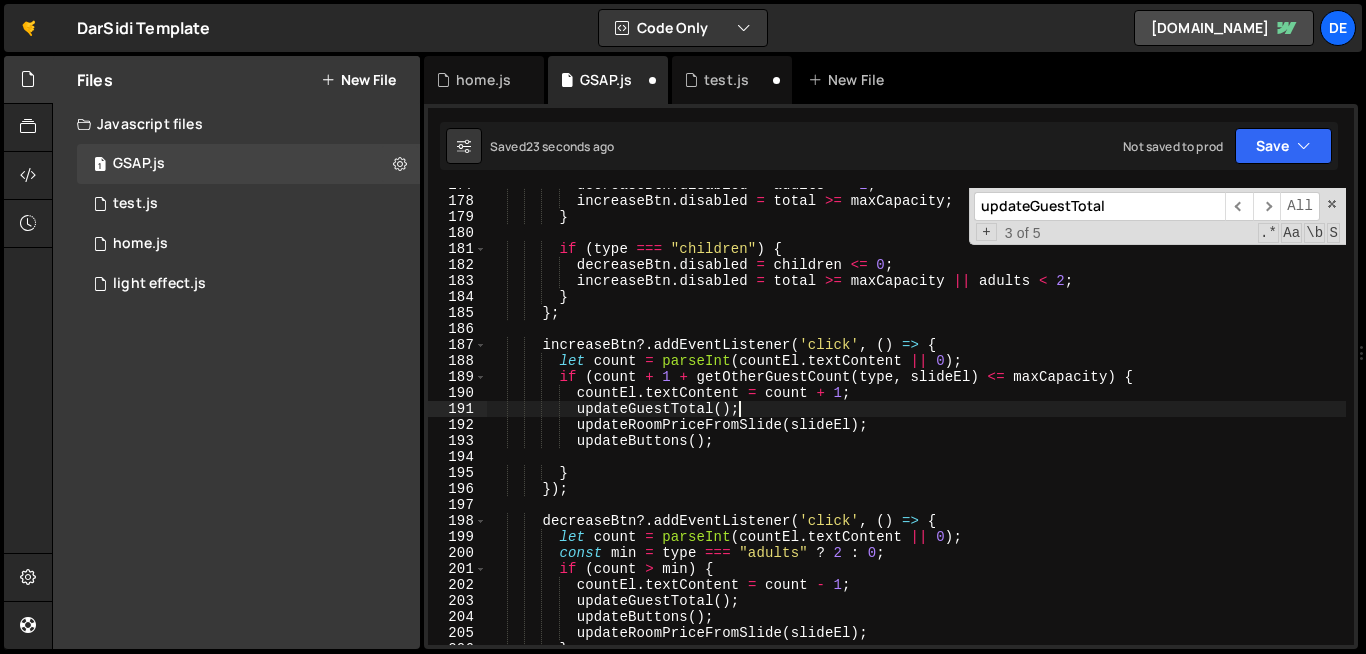 scroll, scrollTop: 0, scrollLeft: 5, axis: horizontal 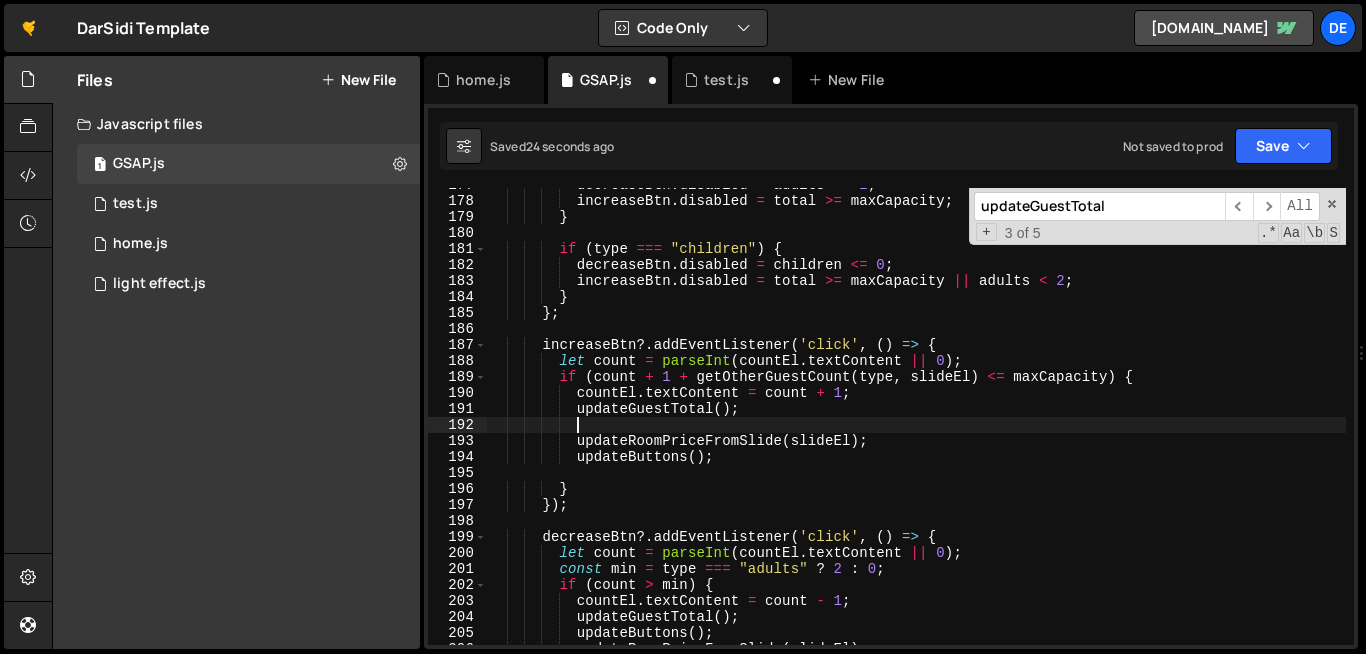 paste 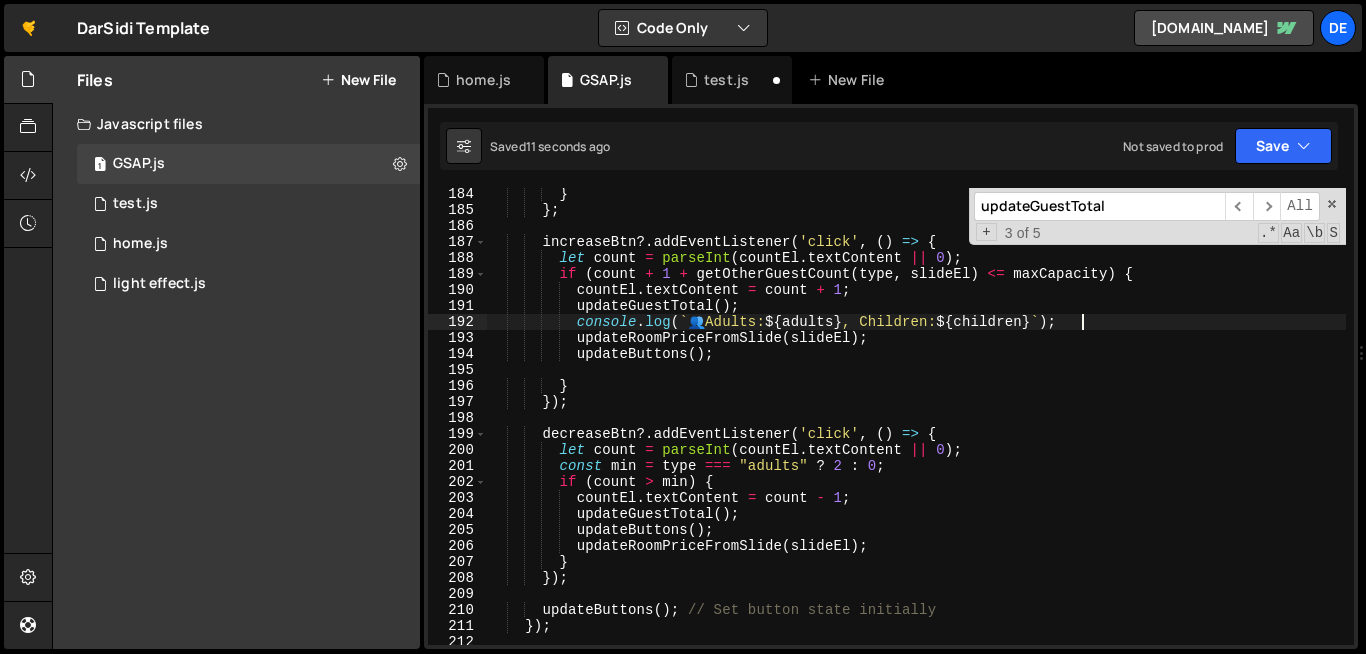 scroll, scrollTop: 2962, scrollLeft: 0, axis: vertical 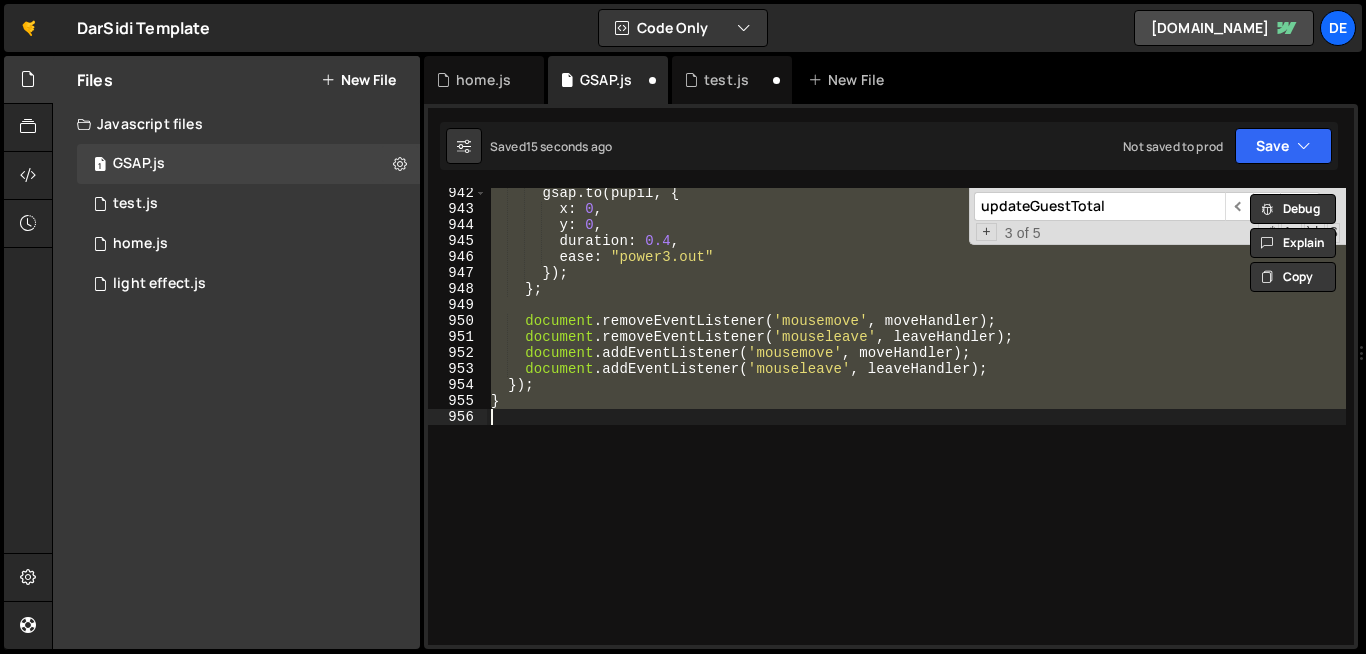 type on "console.log(`👥 Adults: ${adults}, Children: ${children}`);" 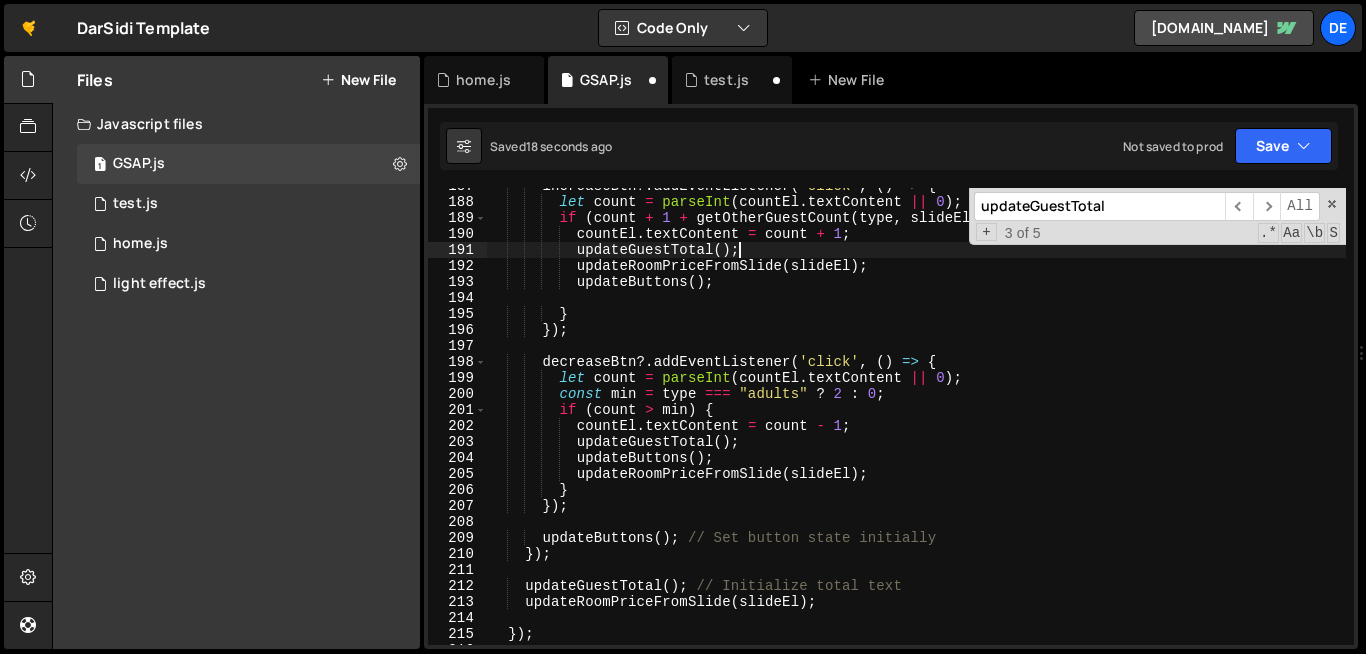 scroll, scrollTop: 3018, scrollLeft: 0, axis: vertical 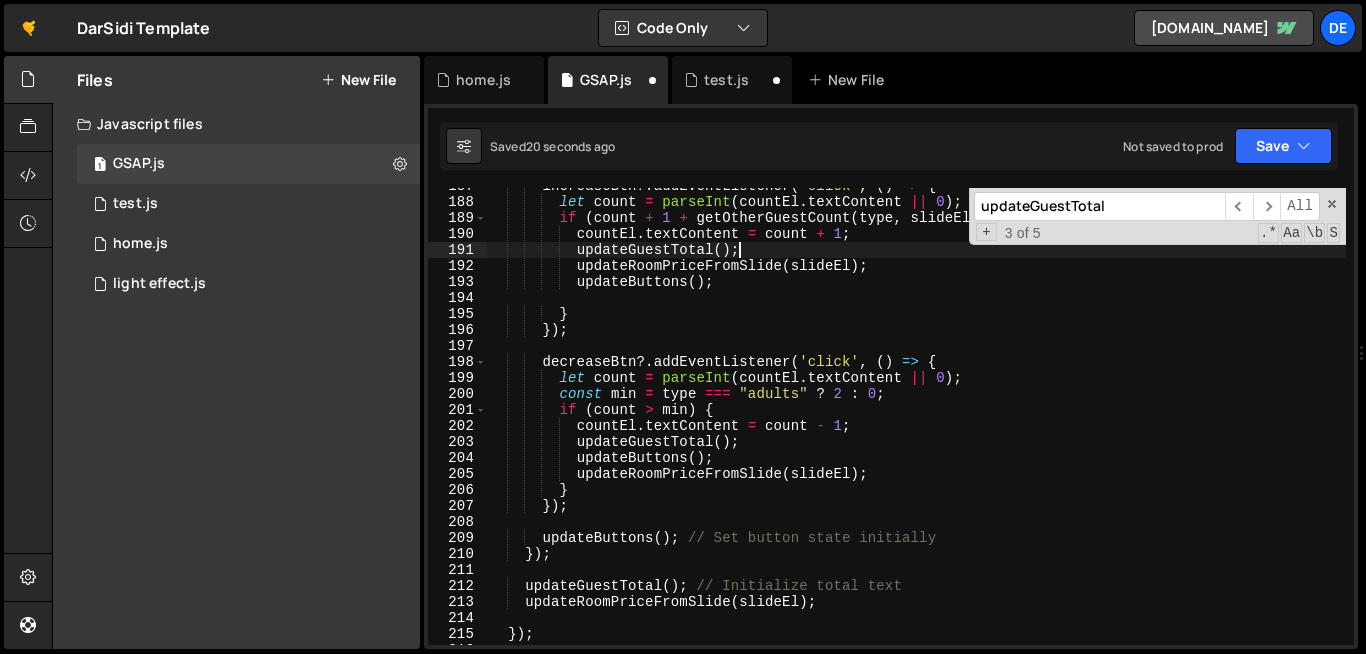 click on "increaseBtn ?. addEventListener ( 'click' ,   ( )   =>   {             let   count   =   parseInt ( countEl . textContent   ||   0 ) ;             if   ( count   +   1   +   getOtherGuestCount ( type ,   slideEl )   <=   maxCapacity )   {                countEl . textContent   =   count   +   1 ;                updateGuestTotal ( ) ;                updateRoomPriceFromSlide ( slideEl ) ;                updateButtons ( ) ;             }          }) ;          decreaseBtn ?. addEventListener ( 'click' ,   ( )   =>   {             let   count   =   parseInt ( countEl . textContent   ||   0 ) ;             const   min   =   type   ===   "adults"   ?   2   :   0 ;             if   ( count   >   min )   {                countEl . textContent   =   count   -   1 ;                updateGuestTotal ( ) ;                updateButtons ( ) ;                updateRoomPriceFromSlide ( slideEl ) ;             }          }) ;          updateButtons ( ) ;   // Set button state initially       }) ;       ( ) ;         (" at bounding box center (1100, 422) 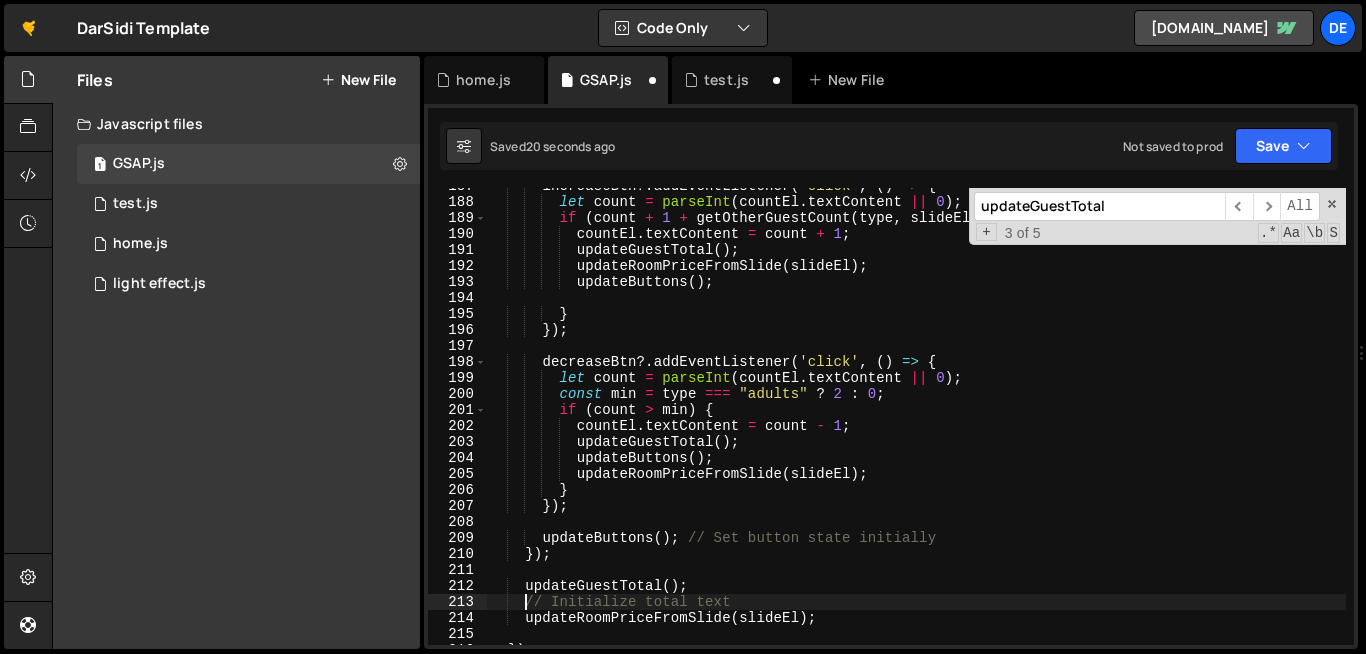scroll, scrollTop: 0, scrollLeft: 2, axis: horizontal 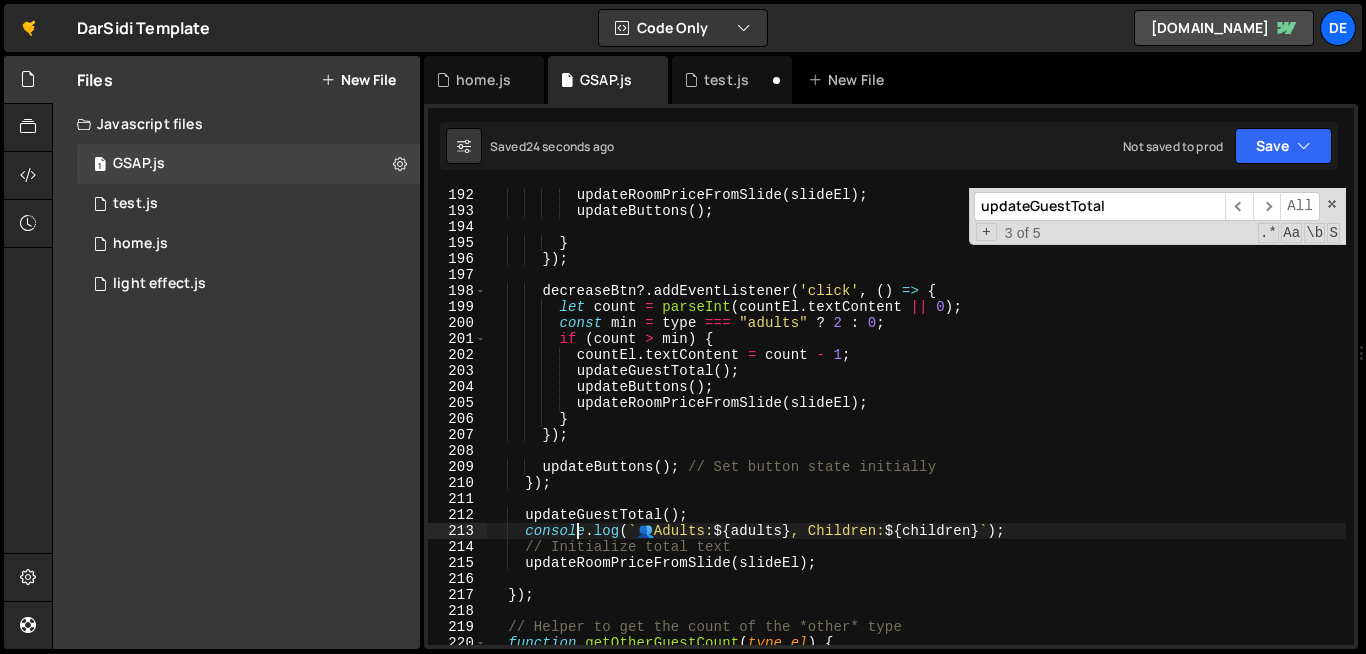 click on "updateRoomPriceFromSlide ( slideEl ) ;                updateButtons ( ) ;             }          }) ;          decreaseBtn ?. addEventListener ( 'click' ,   ( )   =>   {             let   count   =   parseInt ( countEl . textContent   ||   0 ) ;             const   min   =   type   ===   "adults"   ?   2   :   0 ;             if   ( count   >   min )   {                countEl . textContent   =   count   -   1 ;                updateGuestTotal ( ) ;                updateButtons ( ) ;                updateRoomPriceFromSlide ( slideEl ) ;             }          }) ;          updateButtons ( ) ;   // Set button state initially       }) ;       updateGuestTotal ( ) ;       console . log ( ` 👥  Adults:  ${ adults } , Children:  ${ children } ` ) ;       // Initialize total text       updateRoomPriceFromSlide ( slideEl ) ;    }) ;    // Helper to get the count of the *other* type    function   getOtherGuestCount ( type ,  el )   {       const   otherType   =   type   ===   "adults"   ?     :   ;" at bounding box center [1100, 431] 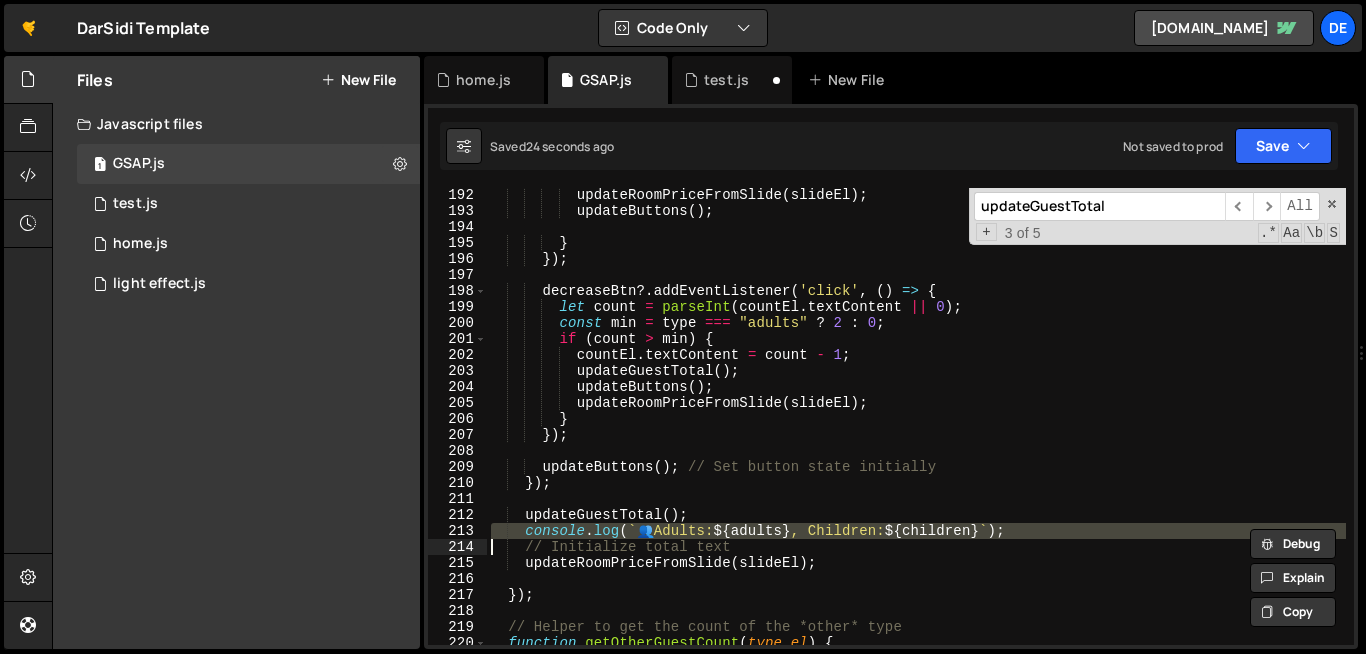 click on "updateRoomPriceFromSlide ( slideEl ) ;                updateButtons ( ) ;             }          }) ;          decreaseBtn ?. addEventListener ( 'click' ,   ( )   =>   {             let   count   =   parseInt ( countEl . textContent   ||   0 ) ;             const   min   =   type   ===   "adults"   ?   2   :   0 ;             if   ( count   >   min )   {                countEl . textContent   =   count   -   1 ;                updateGuestTotal ( ) ;                updateButtons ( ) ;                updateRoomPriceFromSlide ( slideEl ) ;             }          }) ;          updateButtons ( ) ;   // Set button state initially       }) ;       updateGuestTotal ( ) ;       console . log ( ` 👥  Adults:  ${ adults } , Children:  ${ children } ` ) ;       // Initialize total text       updateRoomPriceFromSlide ( slideEl ) ;    }) ;    // Helper to get the count of the *other* type    function   getOtherGuestCount ( type ,  el )   {       const   otherType   =   type   ===   "adults"   ?     :   ;" at bounding box center (1100, 431) 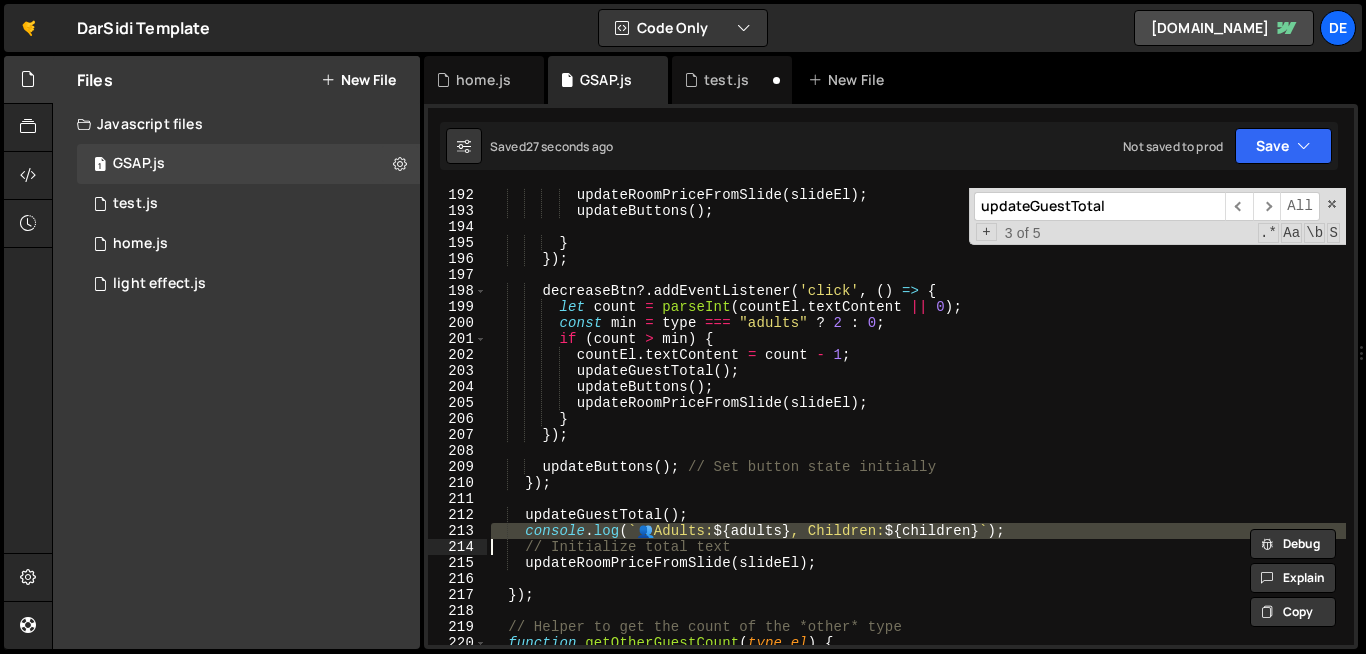 type on "// Initialize total text" 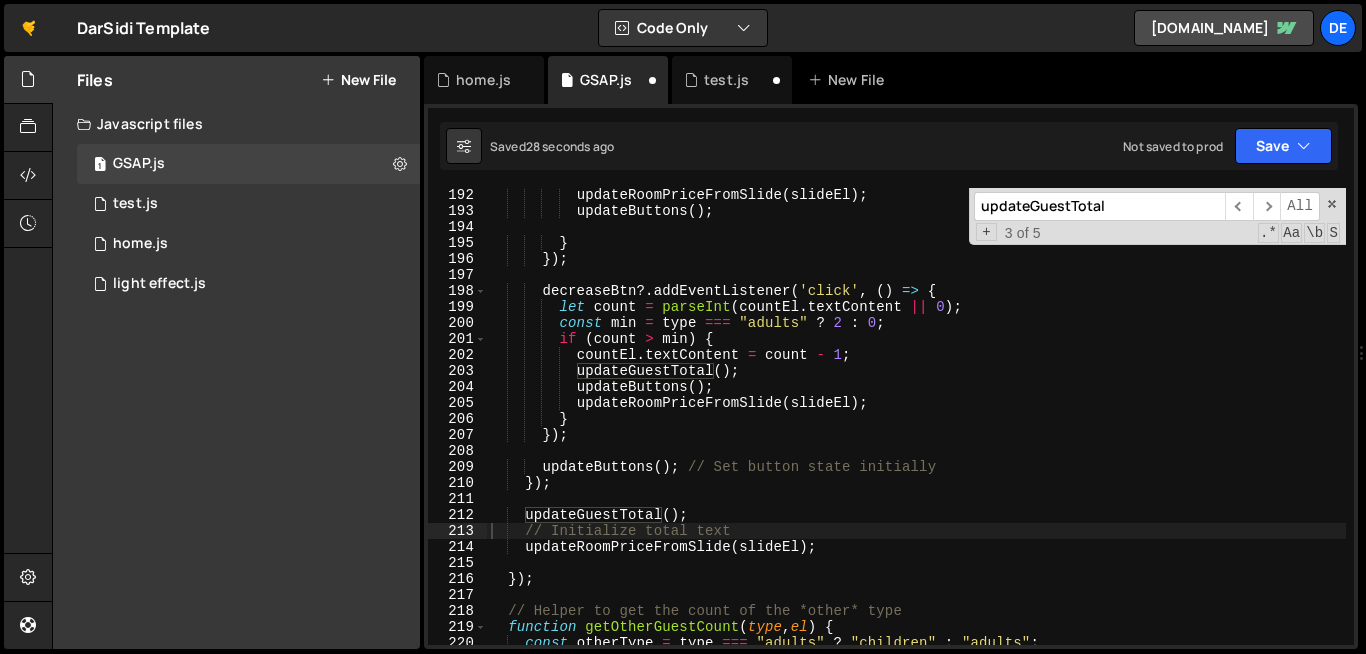 click on "updateGuestTotal" at bounding box center [1099, 206] 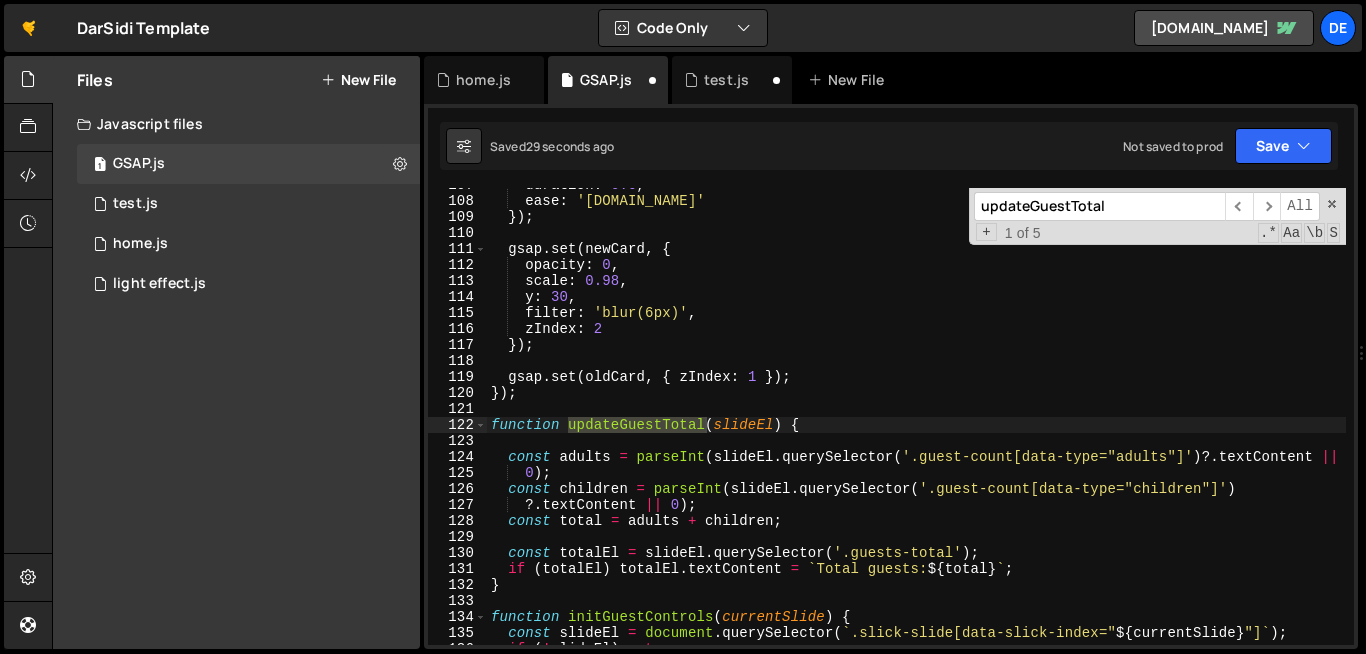 scroll, scrollTop: 1740, scrollLeft: 0, axis: vertical 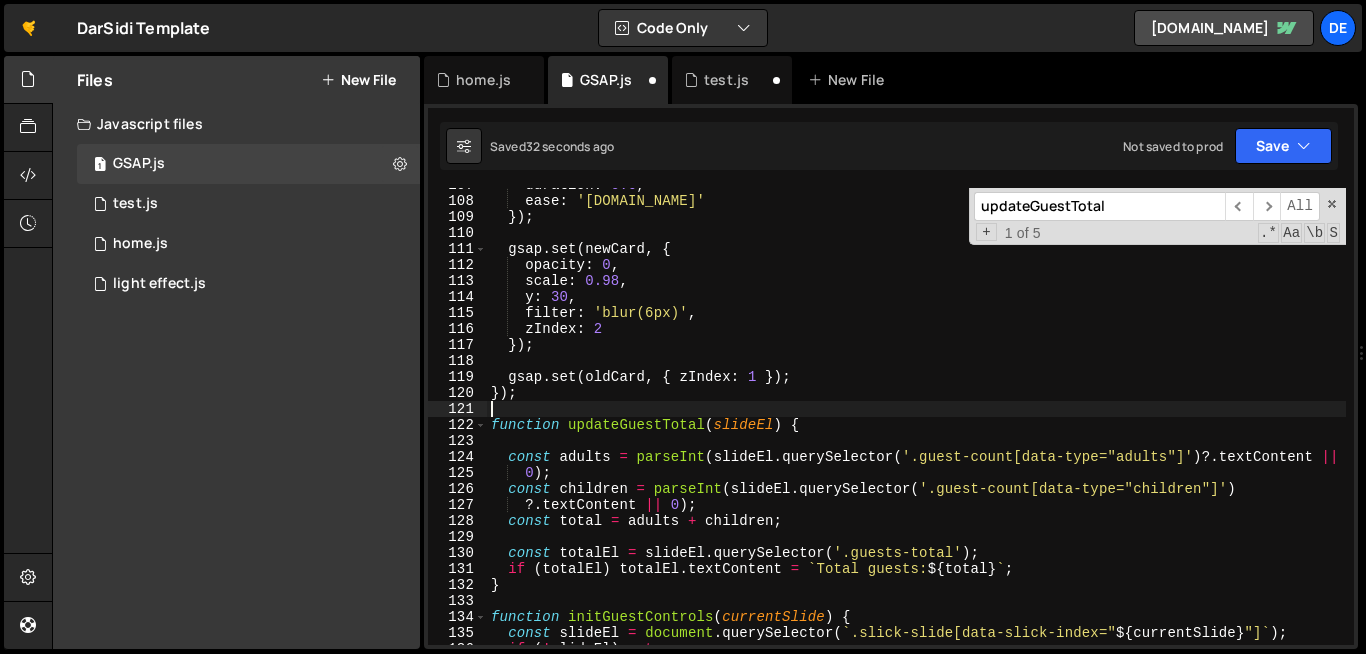 click on "duration :   0.6 ,       ease :   'power2.in'    }) ;    gsap . set ( newCard ,   {       opacity :   0 ,       scale :   0.98 ,       y :   30 ,       filter :   'blur(6px)' ,       zIndex :   2    }) ;    gsap . set ( oldCard ,   {   zIndex :   1   }) ; }) ; function   updateGuestTotal ( slideEl )   {    const   adults   =   parseInt ( slideEl . querySelector ( '.guest-count[data-type="adults"]' ) ?. textContent   ||       0 ) ;    const   children   =   parseInt ( slideEl . querySelector ( '.guest-count[data-type="children"]' )       ?. textContent   ||   0 ) ;    const   total   =   adults   +   children ;    const   totalEl   =   slideEl . querySelector ( '.guests-total' ) ;    if   ( totalEl )   totalEl . textContent   =   ` Total guests:  ${ total } ` ; } function   initGuestControls ( currentSlide )   {    const   slideEl   =   document . querySelector ( ` .slick-slide[data-slick-index=" ${ currentSlide } "] ` ) ;    if   ( ! slideEl )   return ;" at bounding box center [1100, 421] 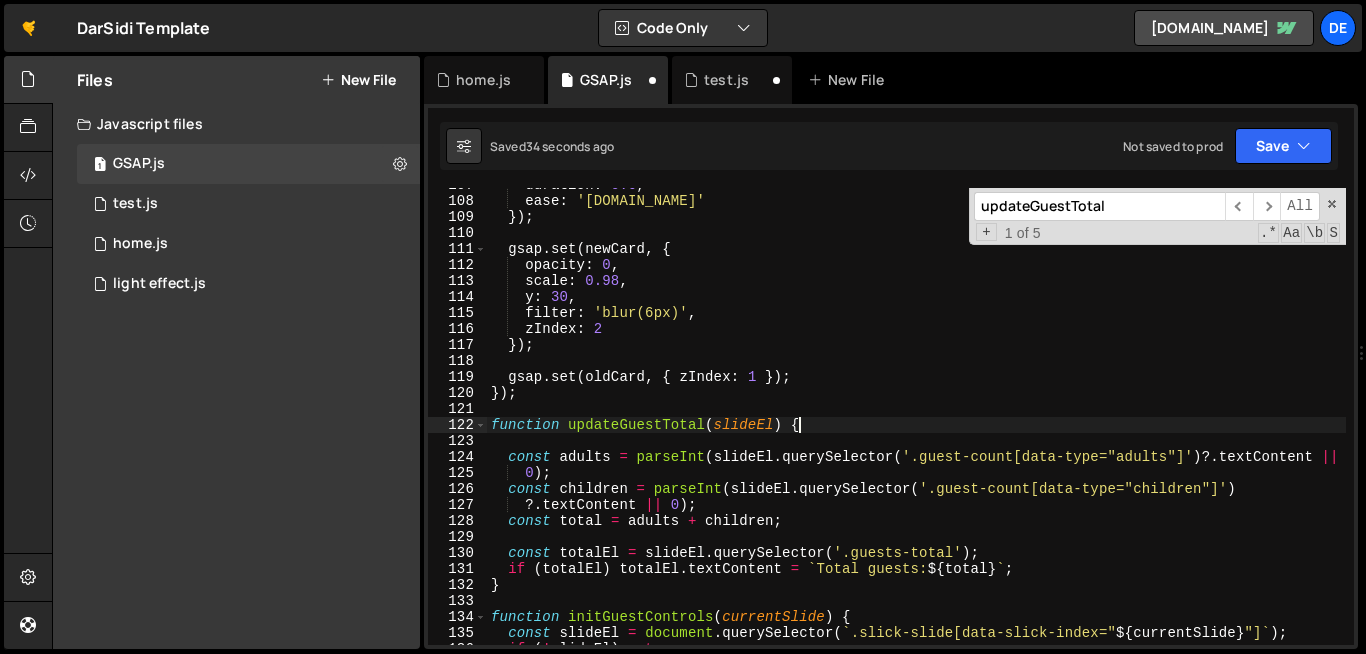 click on "duration :   0.6 ,       ease :   'power2.in'    }) ;    gsap . set ( newCard ,   {       opacity :   0 ,       scale :   0.98 ,       y :   30 ,       filter :   'blur(6px)' ,       zIndex :   2    }) ;    gsap . set ( oldCard ,   {   zIndex :   1   }) ; }) ; function   updateGuestTotal ( slideEl )   {    const   adults   =   parseInt ( slideEl . querySelector ( '.guest-count[data-type="adults"]' ) ?. textContent   ||       0 ) ;    const   children   =   parseInt ( slideEl . querySelector ( '.guest-count[data-type="children"]' )       ?. textContent   ||   0 ) ;    const   total   =   adults   +   children ;    const   totalEl   =   slideEl . querySelector ( '.guests-total' ) ;    if   ( totalEl )   totalEl . textContent   =   ` Total guests:  ${ total } ` ; } function   initGuestControls ( currentSlide )   {    const   slideEl   =   document . querySelector ( ` .slick-slide[data-slick-index=" ${ currentSlide } "] ` ) ;    if   ( ! slideEl )   return ;" at bounding box center (1100, 421) 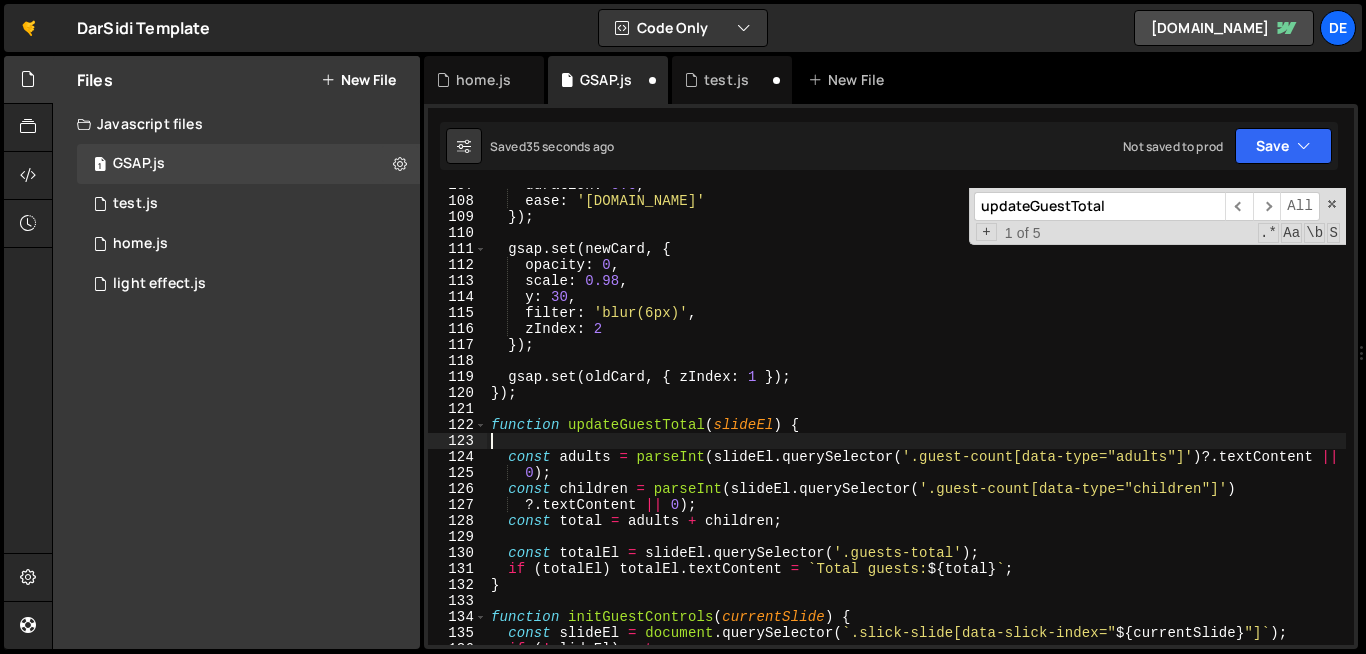 click on "duration :   0.6 ,       ease :   'power2.in'    }) ;    gsap . set ( newCard ,   {       opacity :   0 ,       scale :   0.98 ,       y :   30 ,       filter :   'blur(6px)' ,       zIndex :   2    }) ;    gsap . set ( oldCard ,   {   zIndex :   1   }) ; }) ; function   updateGuestTotal ( slideEl )   {    const   adults   =   parseInt ( slideEl . querySelector ( '.guest-count[data-type="adults"]' ) ?. textContent   ||       0 ) ;    const   children   =   parseInt ( slideEl . querySelector ( '.guest-count[data-type="children"]' )       ?. textContent   ||   0 ) ;    const   total   =   adults   +   children ;    const   totalEl   =   slideEl . querySelector ( '.guests-total' ) ;    if   ( totalEl )   totalEl . textContent   =   ` Total guests:  ${ total } ` ; } function   initGuestControls ( currentSlide )   {    const   slideEl   =   document . querySelector ( ` .slick-slide[data-slick-index=" ${ currentSlide } "] ` ) ;    if   ( ! slideEl )   return ;" at bounding box center [1100, 421] 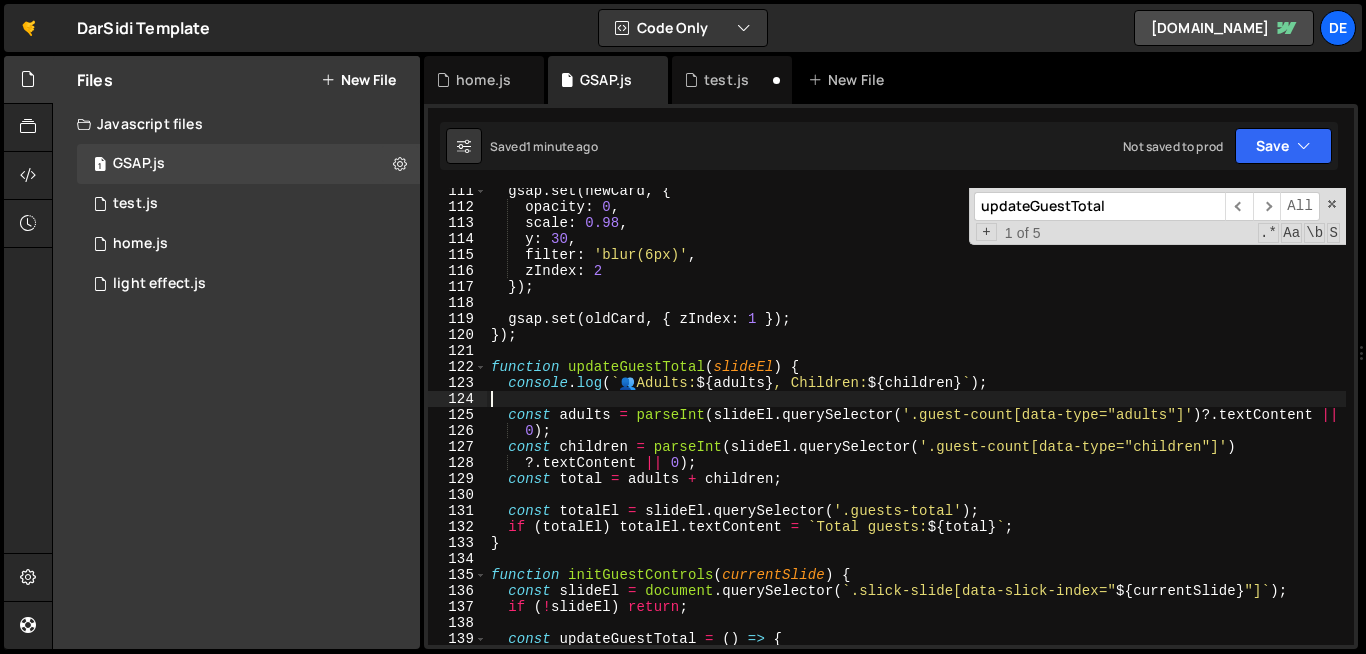 scroll, scrollTop: 1797, scrollLeft: 0, axis: vertical 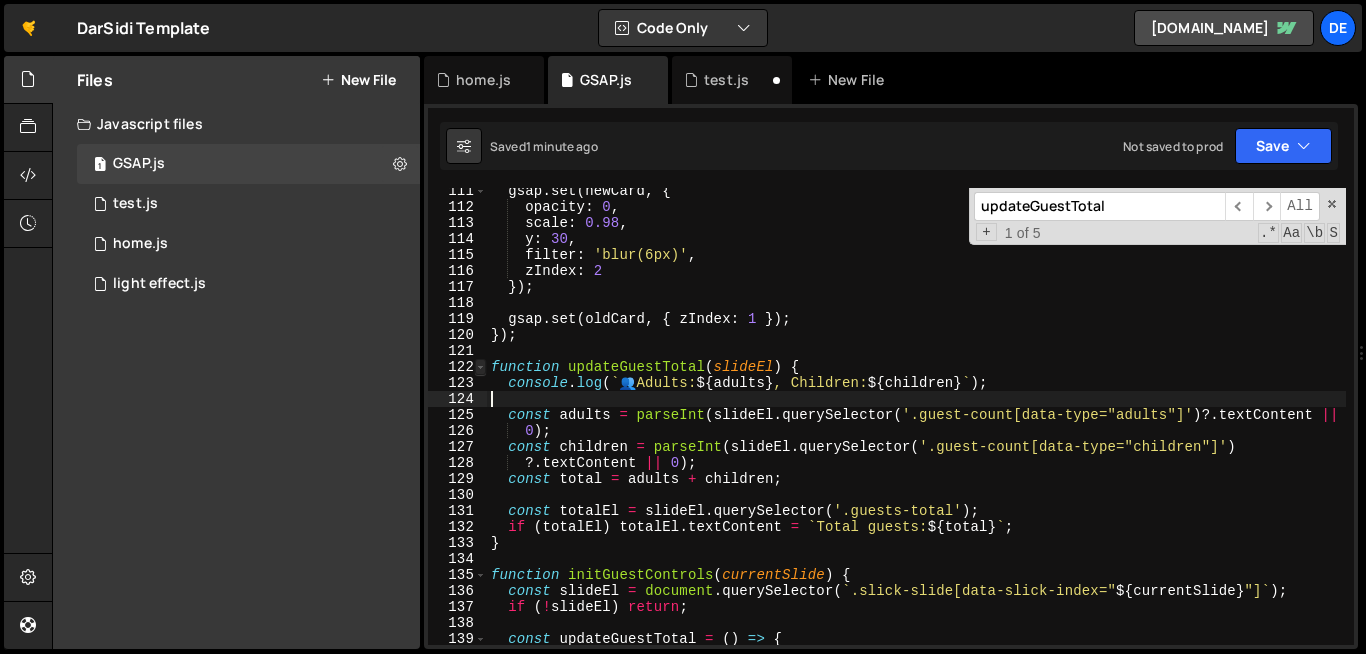 click at bounding box center (480, 367) 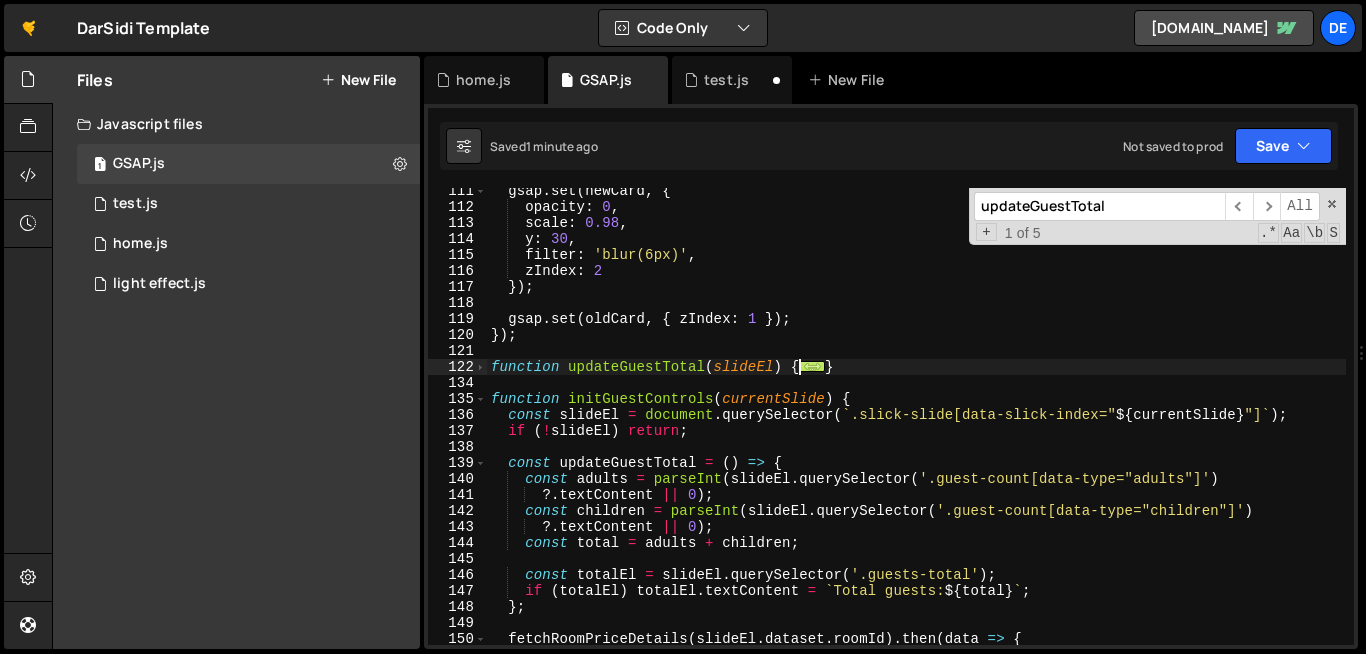 click on "gsap . set ( newCard ,   {       opacity :   0 ,       scale :   0.98 ,       y :   30 ,       filter :   'blur(6px)' ,       zIndex :   2    }) ;    gsap . set ( oldCard ,   {   zIndex :   1   }) ; }) ; function   updateGuestTotal ( slideEl )   { ... } function   initGuestControls ( currentSlide )   {    const   slideEl   =   document . querySelector ( ` .slick-slide[data-slick-index=" ${ currentSlide } "] ` ) ;    if   ( ! slideEl )   return ;    const   updateGuestTotal   =   ( )   =>   {       const   adults   =   parseInt ( slideEl . querySelector ( '.guest-count[data-type="adults"]' )          ?. textContent   ||   0 ) ;       const   children   =   parseInt ( slideEl . querySelector ( '.guest-count[data-type="children"]' )          ?. textContent   ||   0 ) ;       const   total   =   adults   +   children ;       const   totalEl   =   slideEl . querySelector ( '.guests-total' ) ;       if   ( totalEl )   totalEl . textContent   =   ` Total guests:  ${ total } ` ;    } ;    fetchRoomPriceDetails ( ." at bounding box center (1100, 427) 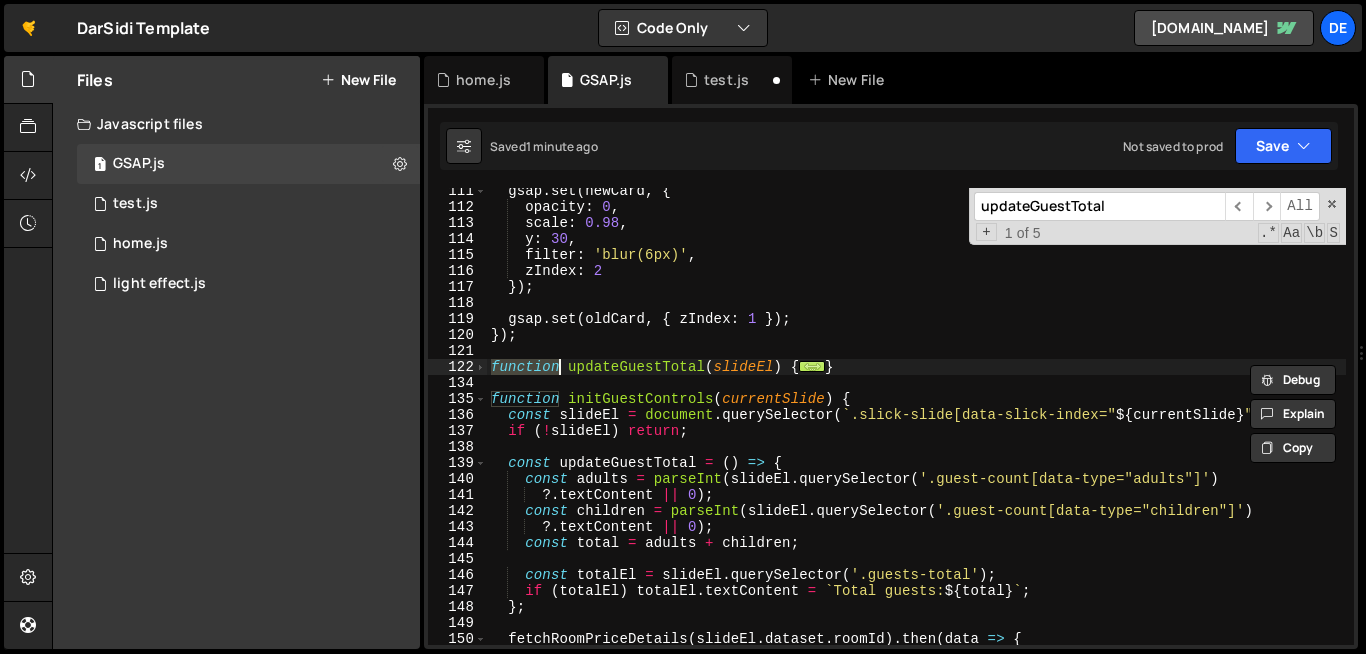 click on "gsap . set ( newCard ,   {       opacity :   0 ,       scale :   0.98 ,       y :   30 ,       filter :   'blur(6px)' ,       zIndex :   2    }) ;    gsap . set ( oldCard ,   {   zIndex :   1   }) ; }) ; function   updateGuestTotal ( slideEl )   { ... } function   initGuestControls ( currentSlide )   {    const   slideEl   =   document . querySelector ( ` .slick-slide[data-slick-index=" ${ currentSlide } "] ` ) ;    if   ( ! slideEl )   return ;    const   updateGuestTotal   =   ( )   =>   {       const   adults   =   parseInt ( slideEl . querySelector ( '.guest-count[data-type="adults"]' )          ?. textContent   ||   0 ) ;       const   children   =   parseInt ( slideEl . querySelector ( '.guest-count[data-type="children"]' )          ?. textContent   ||   0 ) ;       const   total   =   adults   +   children ;       const   totalEl   =   slideEl . querySelector ( '.guests-total' ) ;       if   ( totalEl )   totalEl . textContent   =   ` Total guests:  ${ total } ` ;    } ;    fetchRoomPriceDetails ( ." at bounding box center (1100, 427) 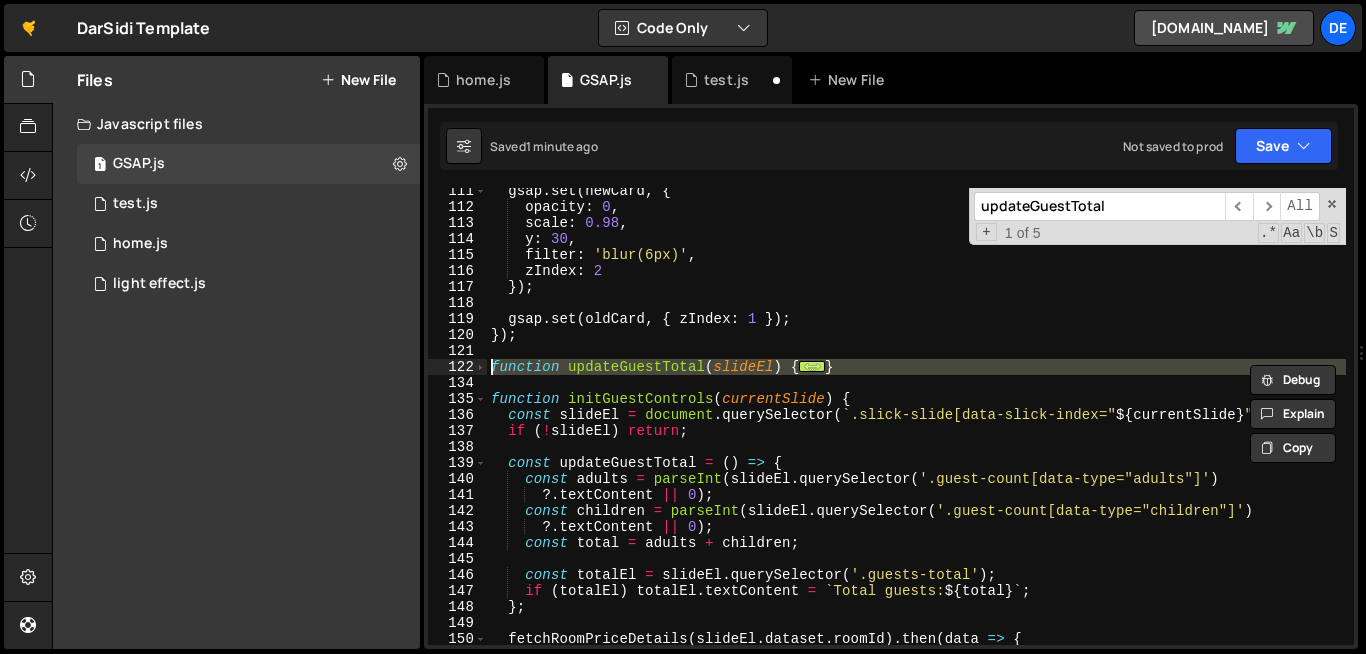 click on "gsap . set ( newCard ,   {       opacity :   0 ,       scale :   0.98 ,       y :   30 ,       filter :   'blur(6px)' ,       zIndex :   2    }) ;    gsap . set ( oldCard ,   {   zIndex :   1   }) ; }) ; function   updateGuestTotal ( slideEl )   { ... } function   initGuestControls ( currentSlide )   {    const   slideEl   =   document . querySelector ( ` .slick-slide[data-slick-index=" ${ currentSlide } "] ` ) ;    if   ( ! slideEl )   return ;    const   updateGuestTotal   =   ( )   =>   {       const   adults   =   parseInt ( slideEl . querySelector ( '.guest-count[data-type="adults"]' )          ?. textContent   ||   0 ) ;       const   children   =   parseInt ( slideEl . querySelector ( '.guest-count[data-type="children"]' )          ?. textContent   ||   0 ) ;       const   total   =   adults   +   children ;       const   totalEl   =   slideEl . querySelector ( '.guests-total' ) ;       if   ( totalEl )   totalEl . textContent   =   ` Total guests:  ${ total } ` ;    } ;    fetchRoomPriceDetails ( ." at bounding box center [1100, 427] 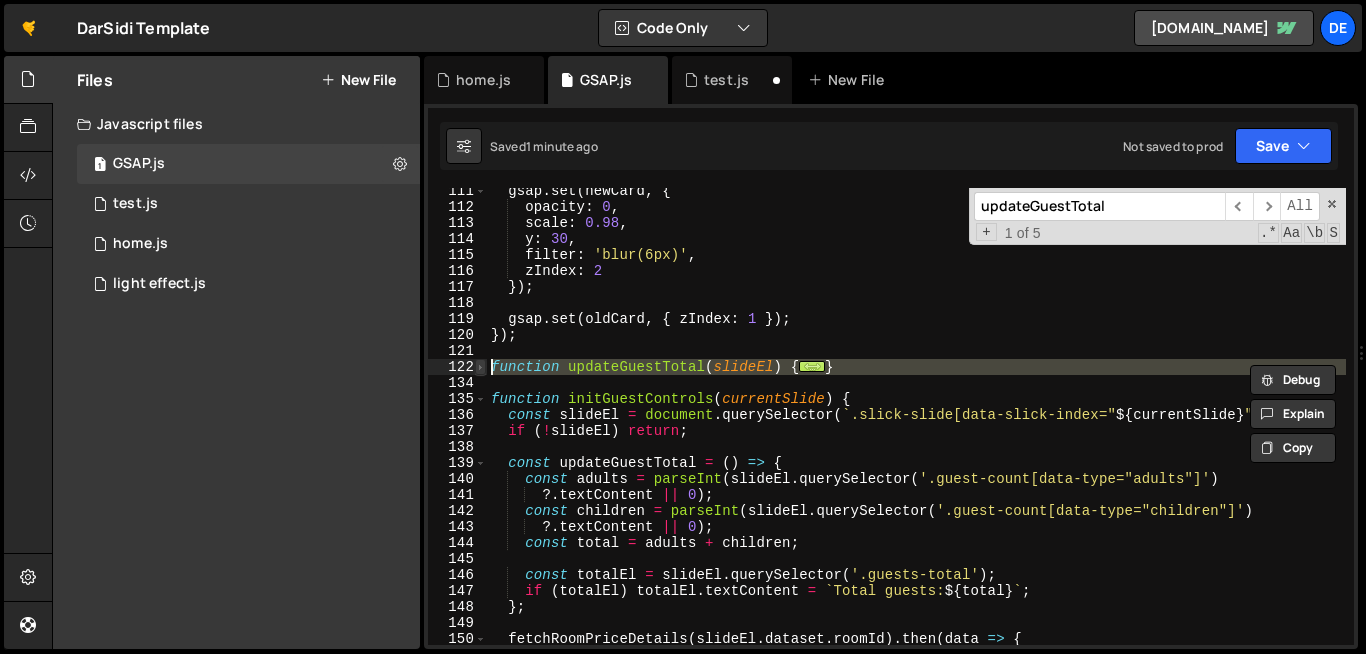 click at bounding box center [480, 367] 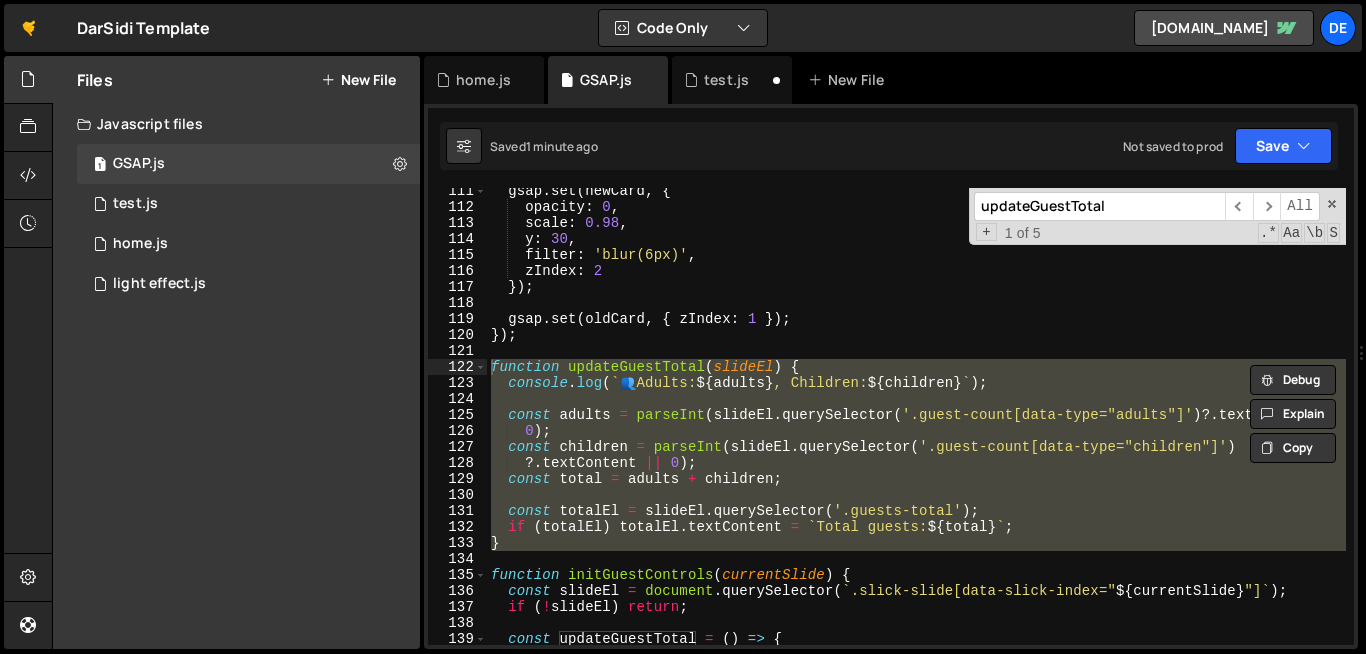 click on "updateGuestTotal" at bounding box center [1099, 206] 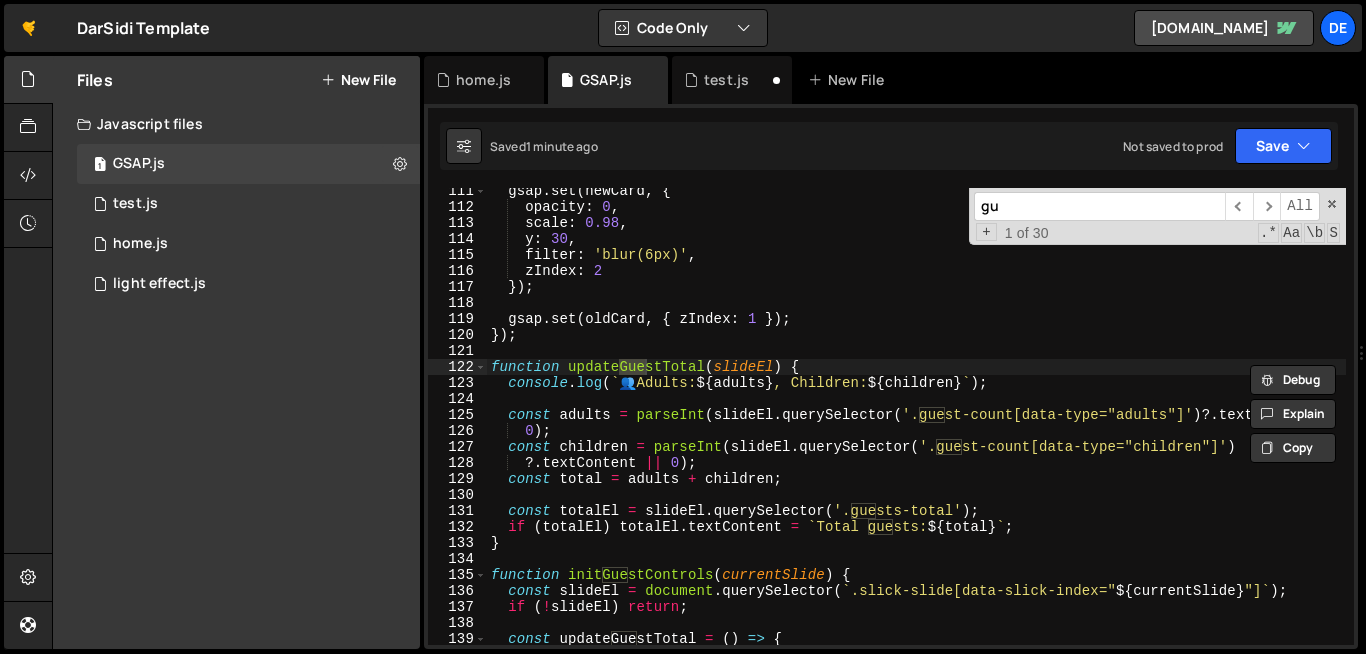 type on "g" 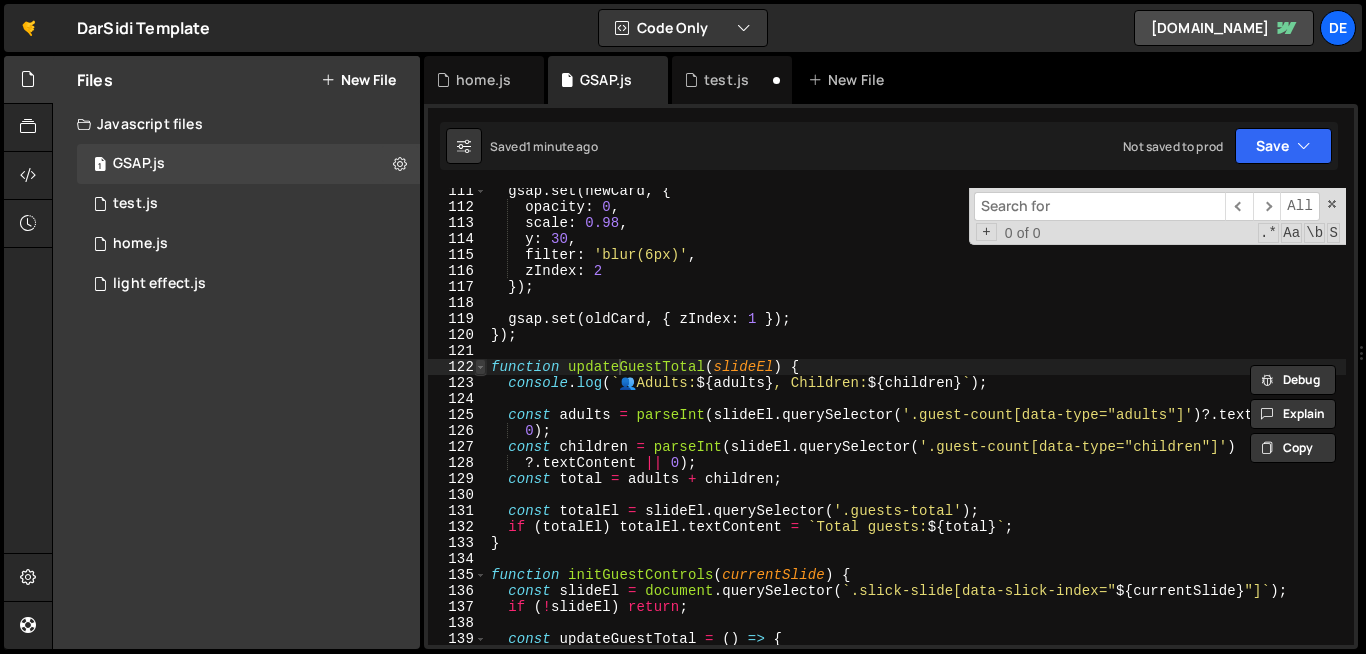 type 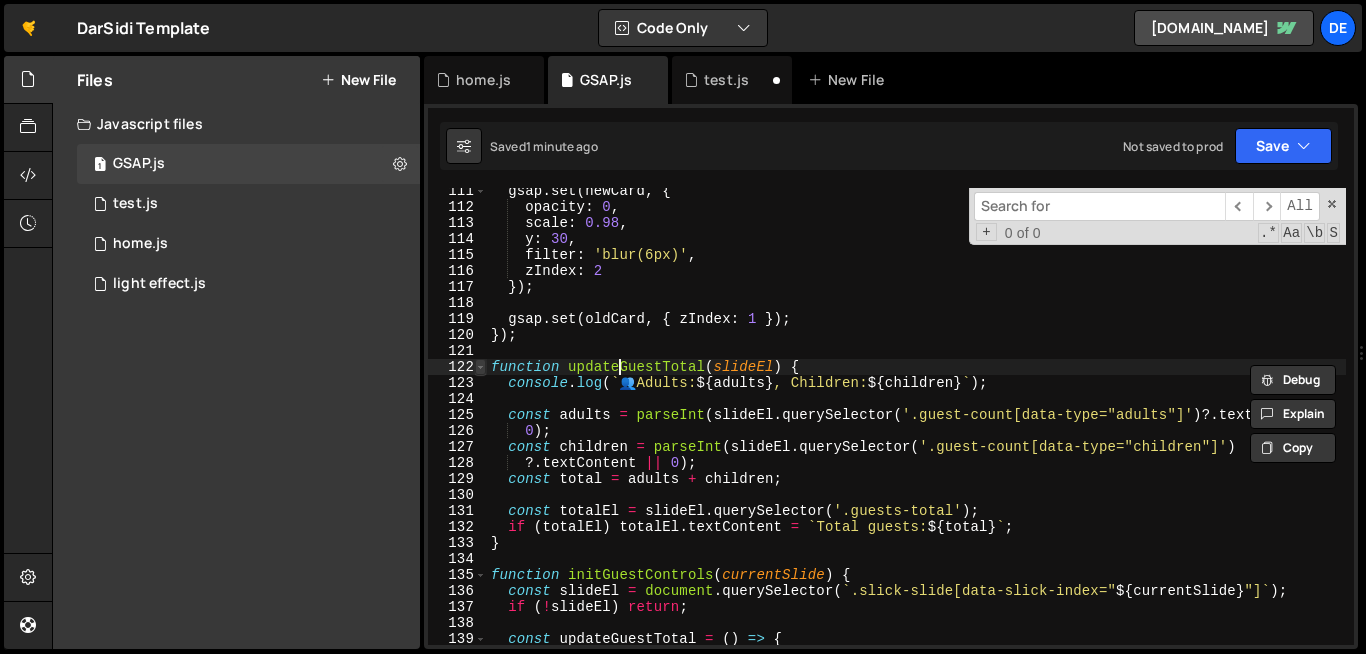click at bounding box center [480, 367] 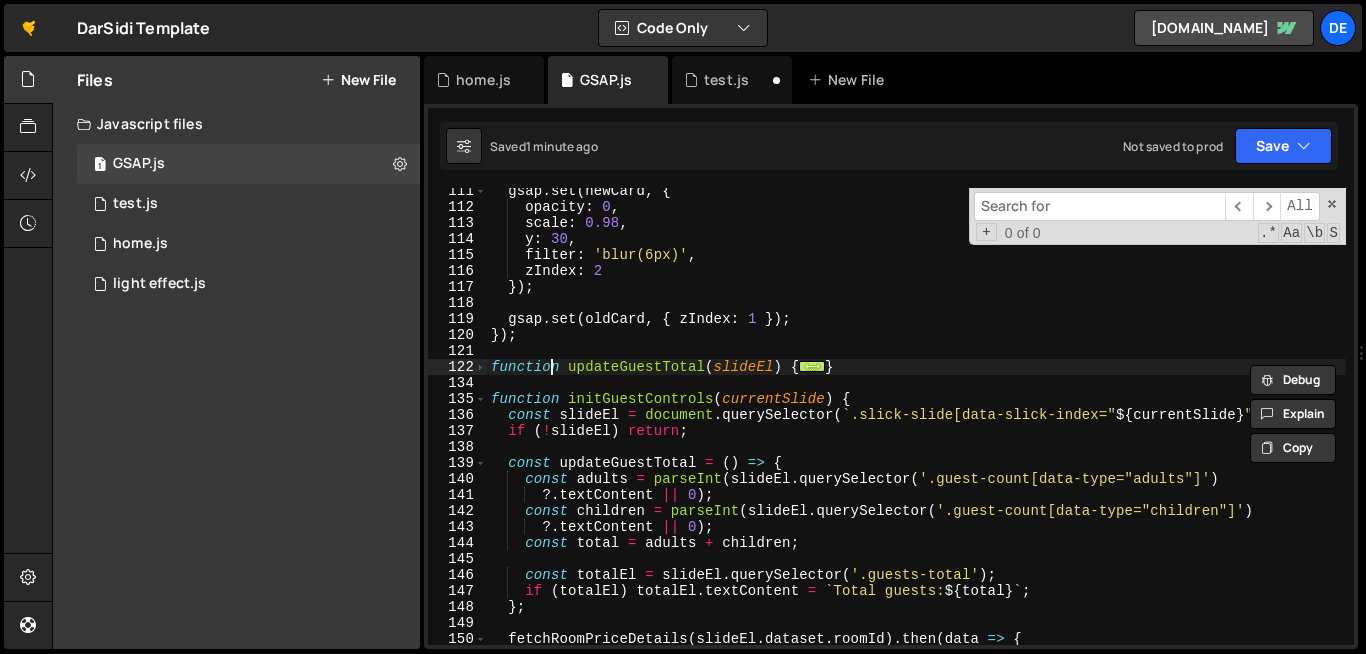 click on "gsap . set ( newCard ,   {       opacity :   0 ,       scale :   0.98 ,       y :   30 ,       filter :   'blur(6px)' ,       zIndex :   2    }) ;    gsap . set ( oldCard ,   {   zIndex :   1   }) ; }) ; function   updateGuestTotal ( slideEl )   { ... } function   initGuestControls ( currentSlide )   {    const   slideEl   =   document . querySelector ( ` .slick-slide[data-slick-index=" ${ currentSlide } "] ` ) ;    if   ( ! slideEl )   return ;    const   updateGuestTotal   =   ( )   =>   {       const   adults   =   parseInt ( slideEl . querySelector ( '.guest-count[data-type="adults"]' )          ?. textContent   ||   0 ) ;       const   children   =   parseInt ( slideEl . querySelector ( '.guest-count[data-type="children"]' )          ?. textContent   ||   0 ) ;       const   total   =   adults   +   children ;       const   totalEl   =   slideEl . querySelector ( '.guests-total' ) ;       if   ( totalEl )   totalEl . textContent   =   ` Total guests:  ${ total } ` ;    } ;    fetchRoomPriceDetails ( ." at bounding box center [1100, 427] 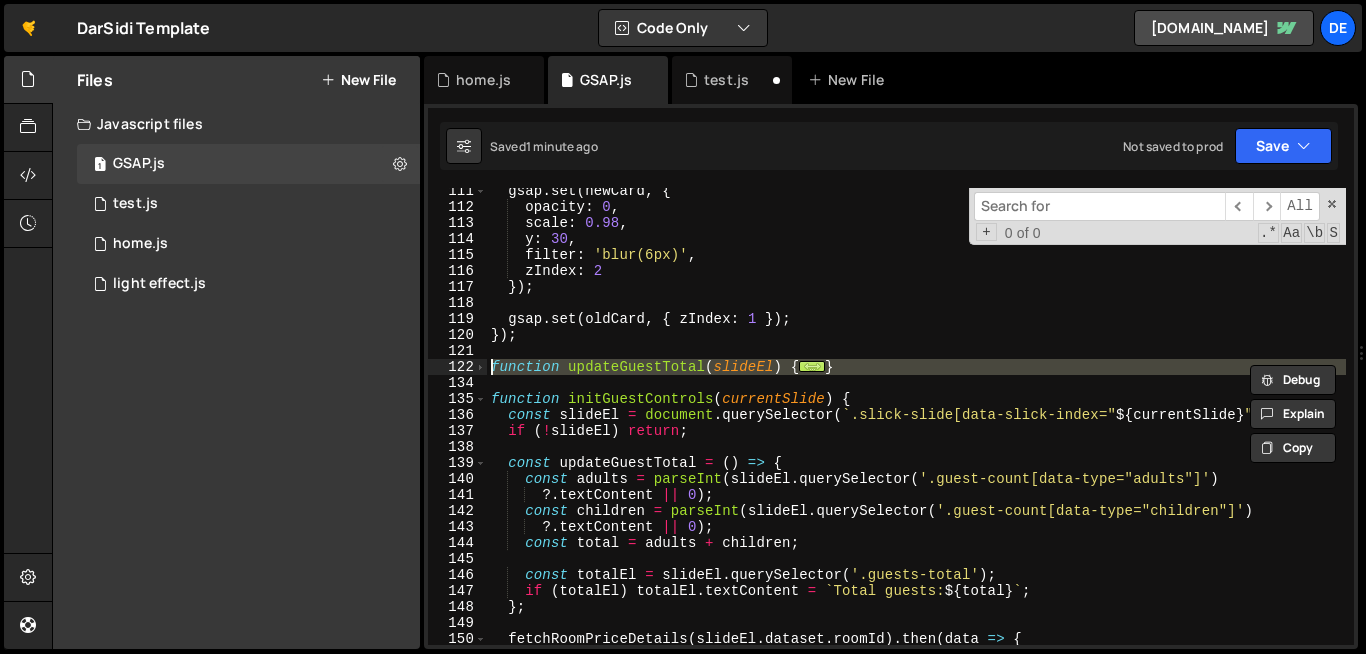 click on "gsap . set ( newCard ,   {       opacity :   0 ,       scale :   0.98 ,       y :   30 ,       filter :   'blur(6px)' ,       zIndex :   2    }) ;    gsap . set ( oldCard ,   {   zIndex :   1   }) ; }) ; function   updateGuestTotal ( slideEl )   { ... } function   initGuestControls ( currentSlide )   {    const   slideEl   =   document . querySelector ( ` .slick-slide[data-slick-index=" ${ currentSlide } "] ` ) ;    if   ( ! slideEl )   return ;    const   updateGuestTotal   =   ( )   =>   {       const   adults   =   parseInt ( slideEl . querySelector ( '.guest-count[data-type="adults"]' )          ?. textContent   ||   0 ) ;       const   children   =   parseInt ( slideEl . querySelector ( '.guest-count[data-type="children"]' )          ?. textContent   ||   0 ) ;       const   total   =   adults   +   children ;       const   totalEl   =   slideEl . querySelector ( '.guests-total' ) ;       if   ( totalEl )   totalEl . textContent   =   ` Total guests:  ${ total } ` ;    } ;    fetchRoomPriceDetails ( ." at bounding box center [1100, 427] 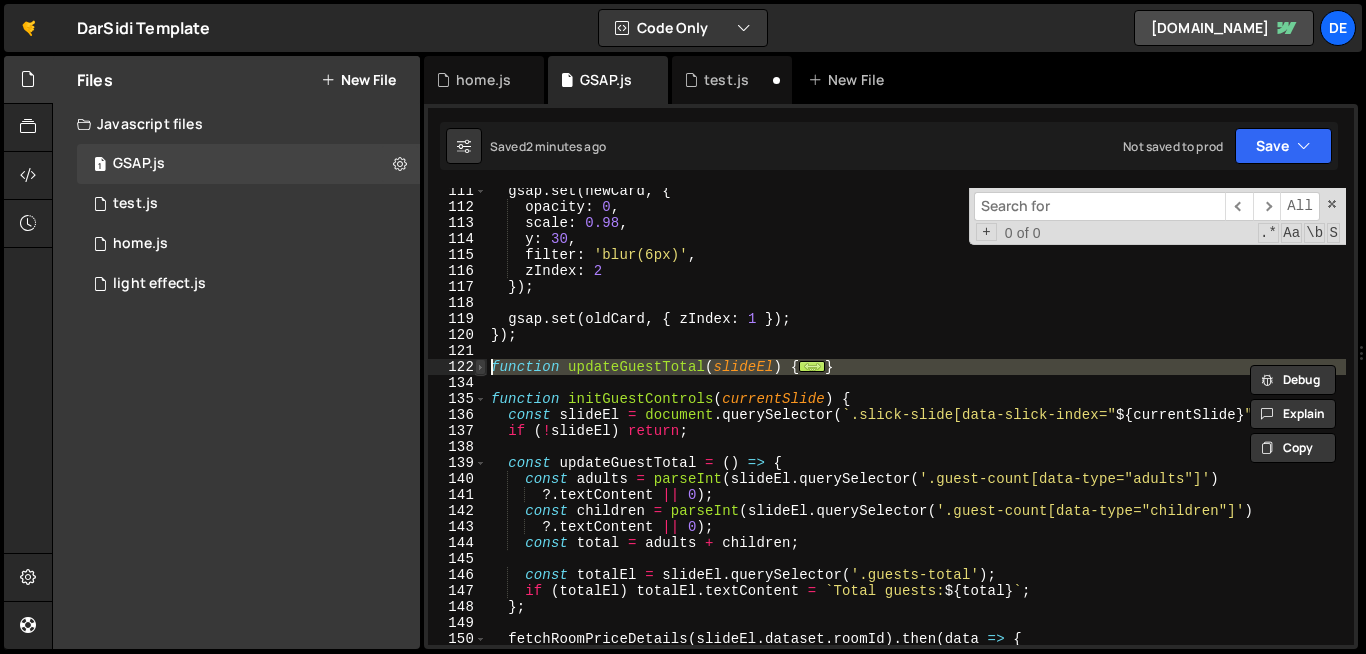 click at bounding box center [480, 367] 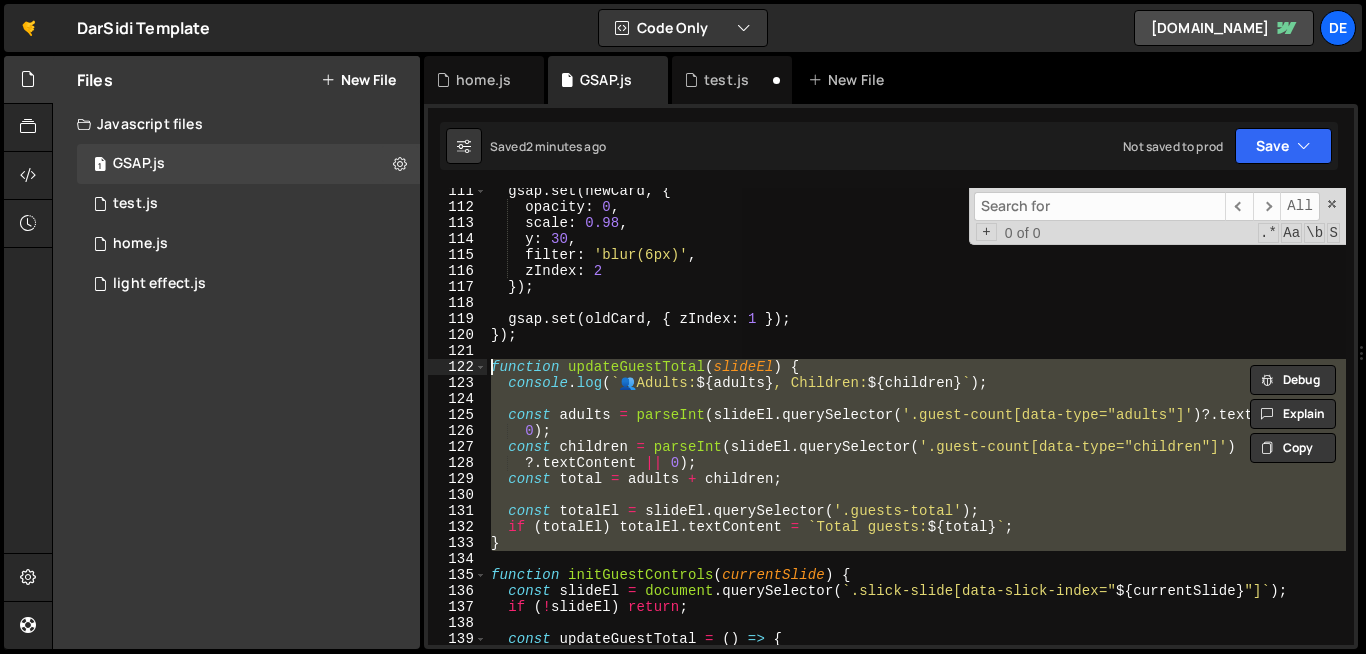 click on "gsap . set ( newCard ,   {       opacity :   0 ,       scale :   0.98 ,       y :   30 ,       filter :   'blur(6px)' ,       zIndex :   2    }) ;    gsap . set ( oldCard ,   {   zIndex :   1   }) ; }) ; function   updateGuestTotal ( slideEl )   {    console . log ( ` 👥  Adults:  ${ adults } , Children:  ${ children } ` ) ;    const   adults   =   parseInt ( slideEl . querySelector ( '.guest-count[data-type="adults"]' ) ?. textContent   ||       0 ) ;    const   children   =   parseInt ( slideEl . querySelector ( '.guest-count[data-type="children"]' )       ?. textContent   ||   0 ) ;    const   total   =   adults   +   children ;    const   totalEl   =   slideEl . querySelector ( '.guests-total' ) ;    if   ( totalEl )   totalEl . textContent   =   ` Total guests:  ${ total } ` ; } function   initGuestControls ( currentSlide )   {    const   slideEl   =   document . querySelector ( ` .slick-slide[data-slick-index=" ${ currentSlide } "] ` ) ;    if   ( ! slideEl )   return ;    const   updateGuestTotal" at bounding box center [916, 416] 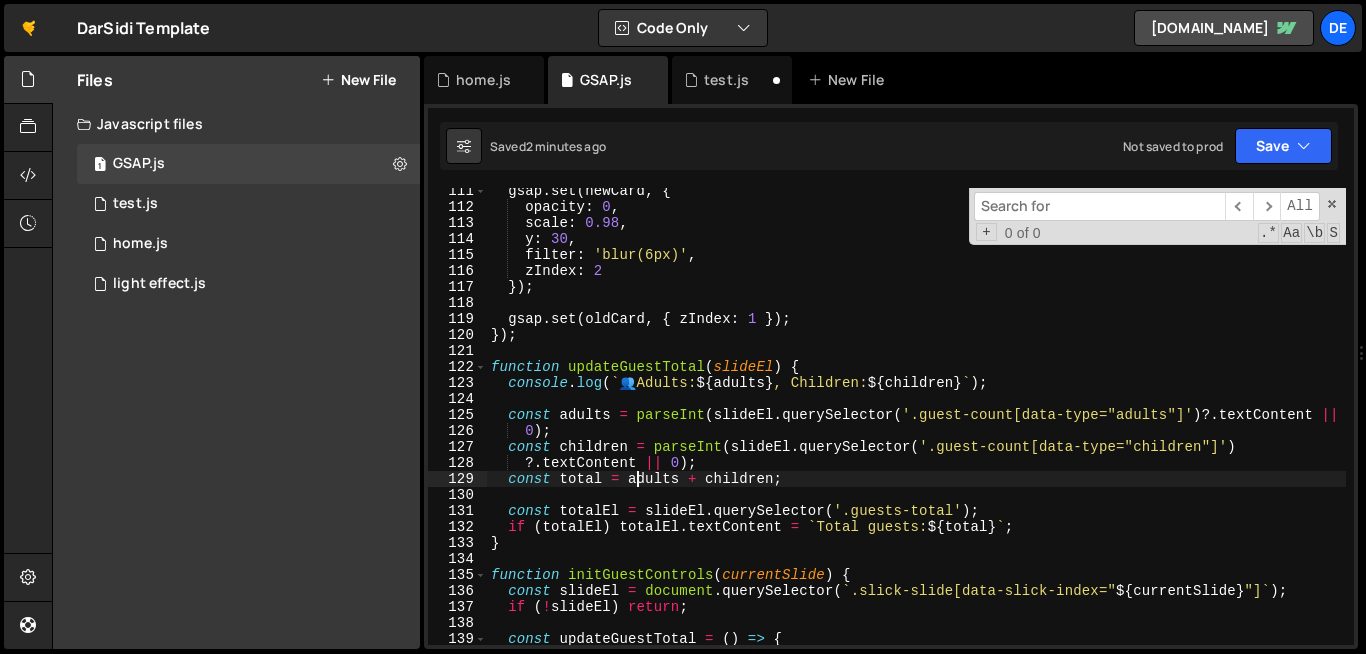 click on "gsap . set ( newCard ,   {       opacity :   0 ,       scale :   0.98 ,       y :   30 ,       filter :   'blur(6px)' ,       zIndex :   2    }) ;    gsap . set ( oldCard ,   {   zIndex :   1   }) ; }) ; function   updateGuestTotal ( slideEl )   {    console . log ( ` 👥  Adults:  ${ adults } , Children:  ${ children } ` ) ;    const   adults   =   parseInt ( slideEl . querySelector ( '.guest-count[data-type="adults"]' ) ?. textContent   ||       0 ) ;    const   children   =   parseInt ( slideEl . querySelector ( '.guest-count[data-type="children"]' )       ?. textContent   ||   0 ) ;    const   total   =   adults   +   children ;    const   totalEl   =   slideEl . querySelector ( '.guests-total' ) ;    if   ( totalEl )   totalEl . textContent   =   ` Total guests:  ${ total } ` ; } function   initGuestControls ( currentSlide )   {    const   slideEl   =   document . querySelector ( ` .slick-slide[data-slick-index=" ${ currentSlide } "] ` ) ;    if   ( ! slideEl )   return ;    const   updateGuestTotal" at bounding box center (1100, 427) 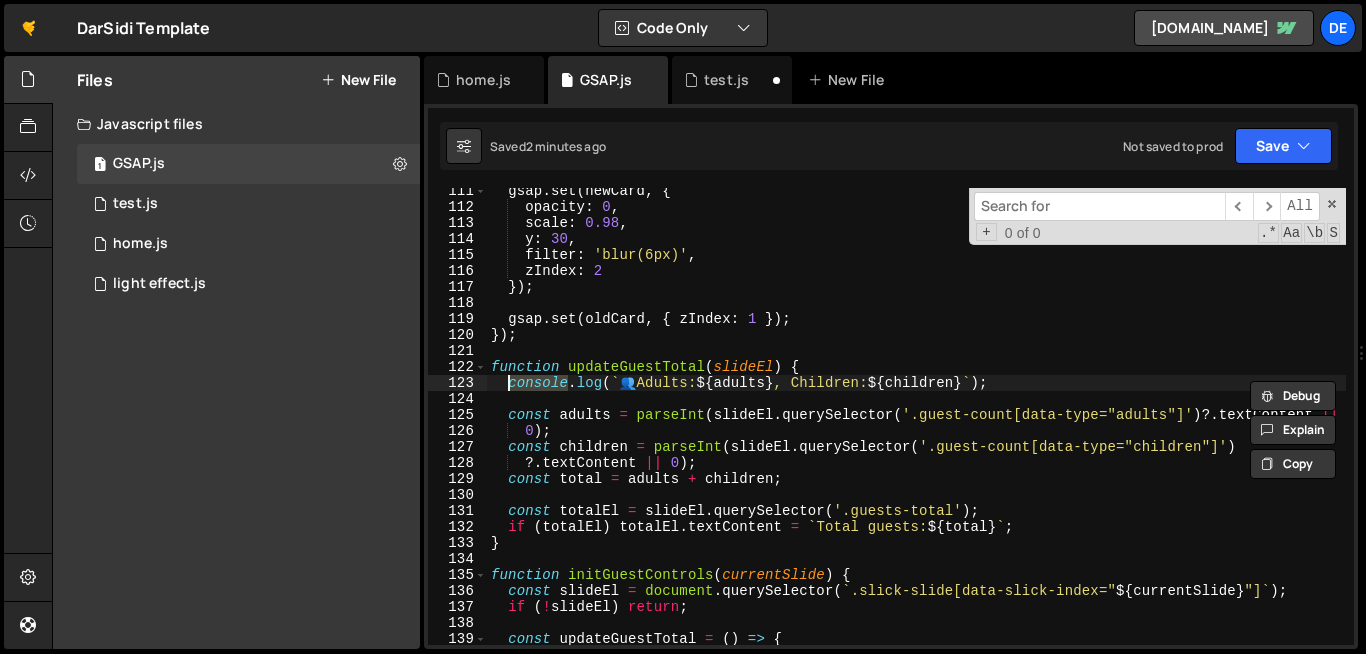 click on "gsap . set ( newCard ,   {       opacity :   0 ,       scale :   0.98 ,       y :   30 ,       filter :   'blur(6px)' ,       zIndex :   2    }) ;    gsap . set ( oldCard ,   {   zIndex :   1   }) ; }) ; function   updateGuestTotal ( slideEl )   {    console . log ( ` 👥  Adults:  ${ adults } , Children:  ${ children } ` ) ;    const   adults   =   parseInt ( slideEl . querySelector ( '.guest-count[data-type="adults"]' ) ?. textContent   ||       0 ) ;    const   children   =   parseInt ( slideEl . querySelector ( '.guest-count[data-type="children"]' )       ?. textContent   ||   0 ) ;    const   total   =   adults   +   children ;    const   totalEl   =   slideEl . querySelector ( '.guests-total' ) ;    if   ( totalEl )   totalEl . textContent   =   ` Total guests:  ${ total } ` ; } function   initGuestControls ( currentSlide )   {    const   slideEl   =   document . querySelector ( ` .slick-slide[data-slick-index=" ${ currentSlide } "] ` ) ;    if   ( ! slideEl )   return ;    const   updateGuestTotal" at bounding box center [1100, 427] 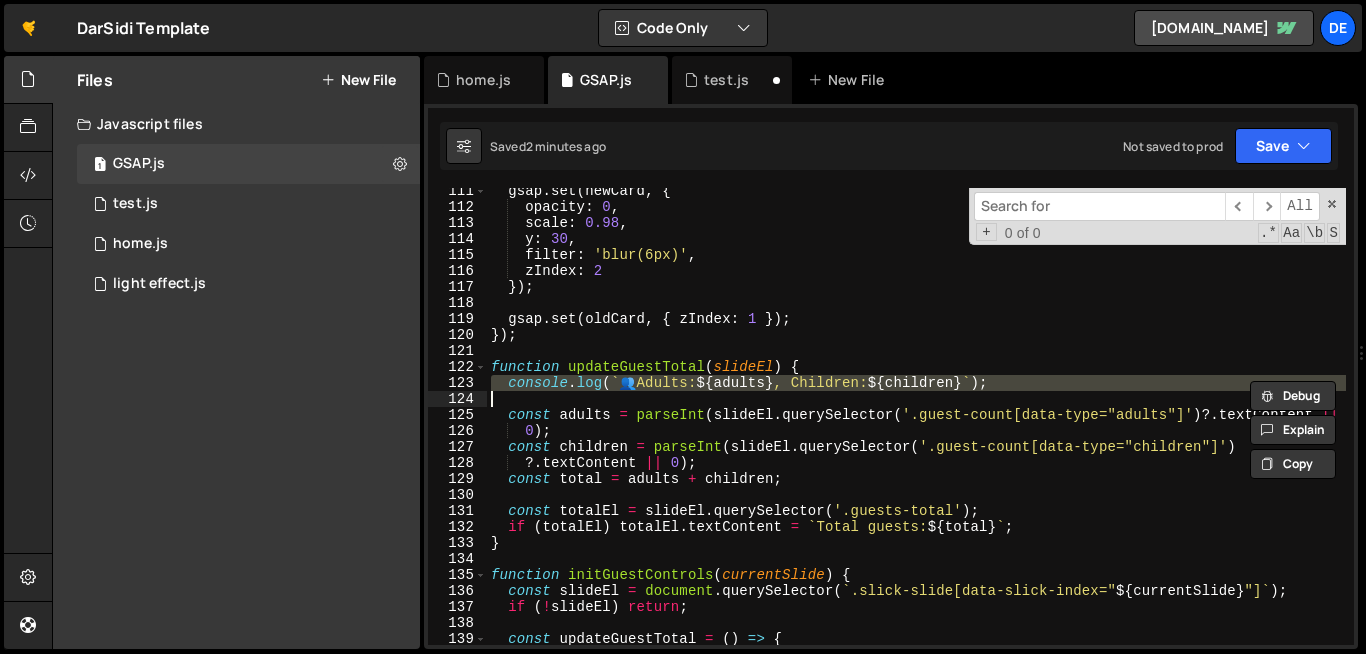 click on "gsap . set ( newCard ,   {       opacity :   0 ,       scale :   0.98 ,       y :   30 ,       filter :   'blur(6px)' ,       zIndex :   2    }) ;    gsap . set ( oldCard ,   {   zIndex :   1   }) ; }) ; function   updateGuestTotal ( slideEl )   {    console . log ( ` 👥  Adults:  ${ adults } , Children:  ${ children } ` ) ;    const   adults   =   parseInt ( slideEl . querySelector ( '.guest-count[data-type="adults"]' ) ?. textContent   ||       0 ) ;    const   children   =   parseInt ( slideEl . querySelector ( '.guest-count[data-type="children"]' )       ?. textContent   ||   0 ) ;    const   total   =   adults   +   children ;    const   totalEl   =   slideEl . querySelector ( '.guests-total' ) ;    if   ( totalEl )   totalEl . textContent   =   ` Total guests:  ${ total } ` ; } function   initGuestControls ( currentSlide )   {    const   slideEl   =   document . querySelector ( ` .slick-slide[data-slick-index=" ${ currentSlide } "] ` ) ;    if   ( ! slideEl )   return ;    const   updateGuestTotal" at bounding box center (1100, 427) 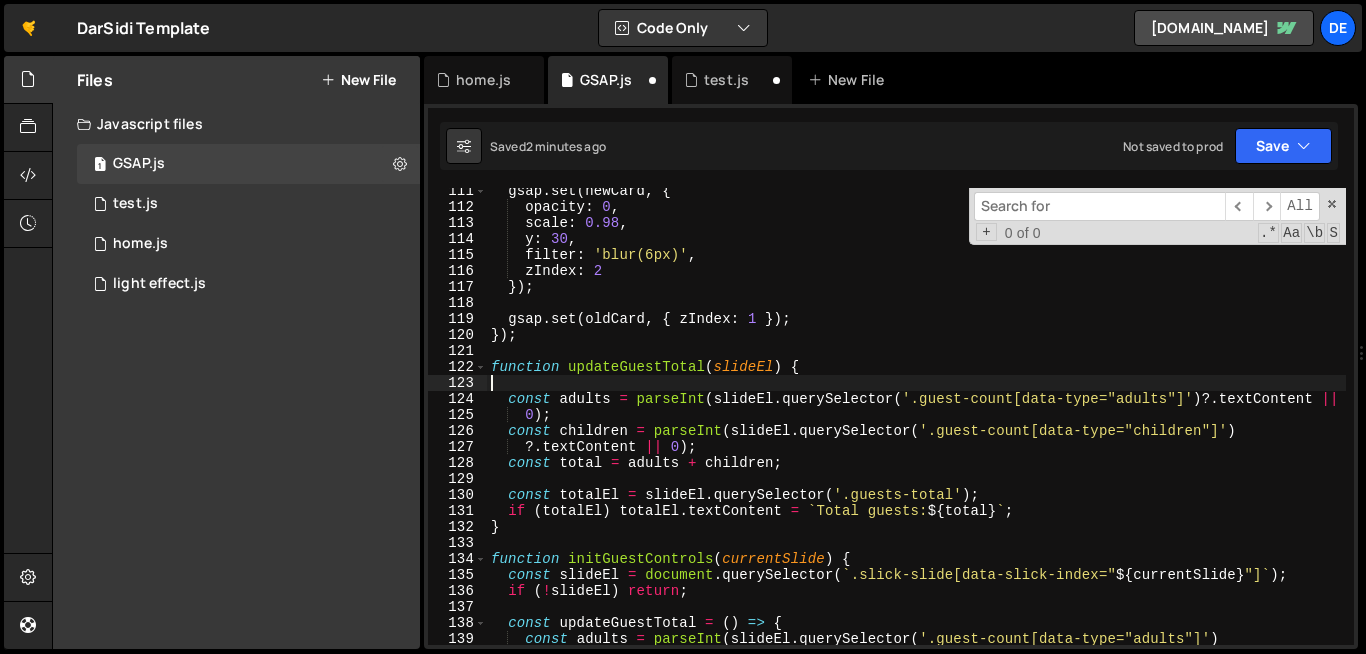click on "gsap . set ( newCard ,   {       opacity :   0 ,       scale :   0.98 ,       y :   30 ,       filter :   'blur(6px)' ,       zIndex :   2    }) ;    gsap . set ( oldCard ,   {   zIndex :   1   }) ; }) ; function   updateGuestTotal ( slideEl )   {    const   adults   =   parseInt ( slideEl . querySelector ( '.guest-count[data-type="adults"]' ) ?. textContent   ||       0 ) ;    const   children   =   parseInt ( slideEl . querySelector ( '.guest-count[data-type="children"]' )       ?. textContent   ||   0 ) ;    const   total   =   adults   +   children ;    const   totalEl   =   slideEl . querySelector ( '.guests-total' ) ;    if   ( totalEl )   totalEl . textContent   =   ` Total guests:  ${ total } ` ; } function   initGuestControls ( currentSlide )   {    const   slideEl   =   document . querySelector ( ` .slick-slide[data-slick-index=" ${ currentSlide } "] ` ) ;    if   ( ! slideEl )   return ;    const   updateGuestTotal   =   ( )   =>   {       const   adults   =   parseInt ( slideEl . querySelector" at bounding box center [1100, 427] 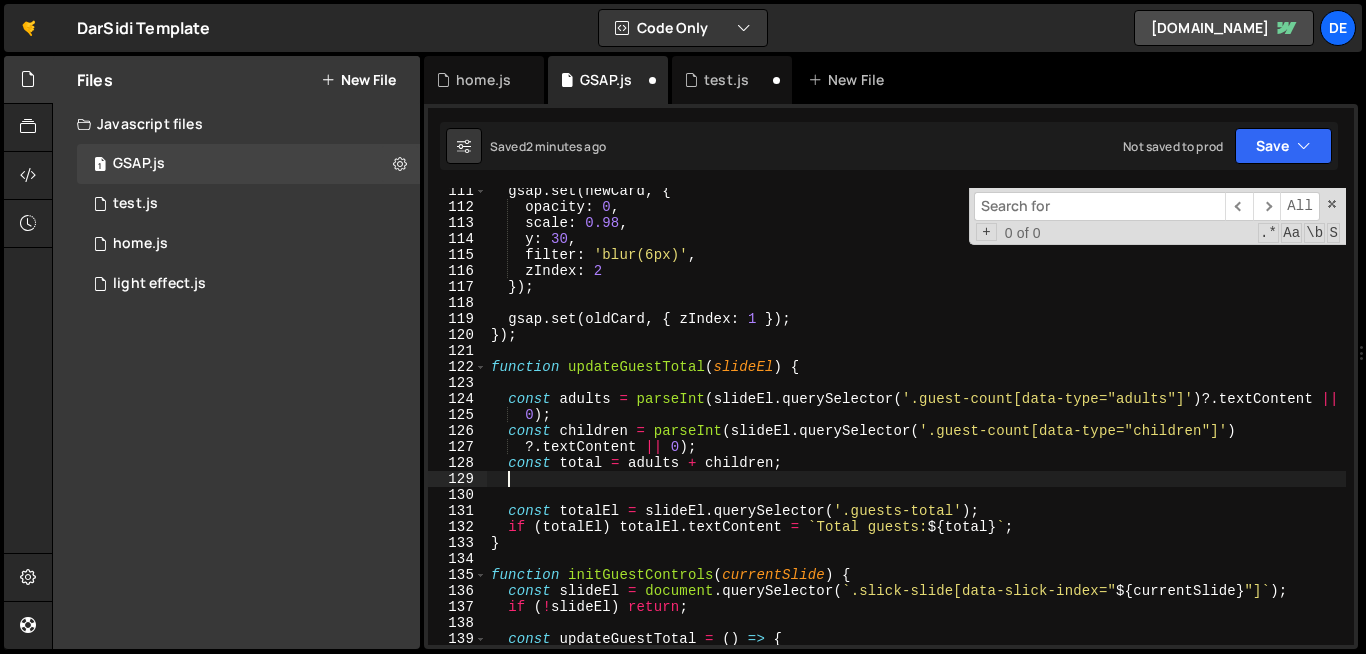paste 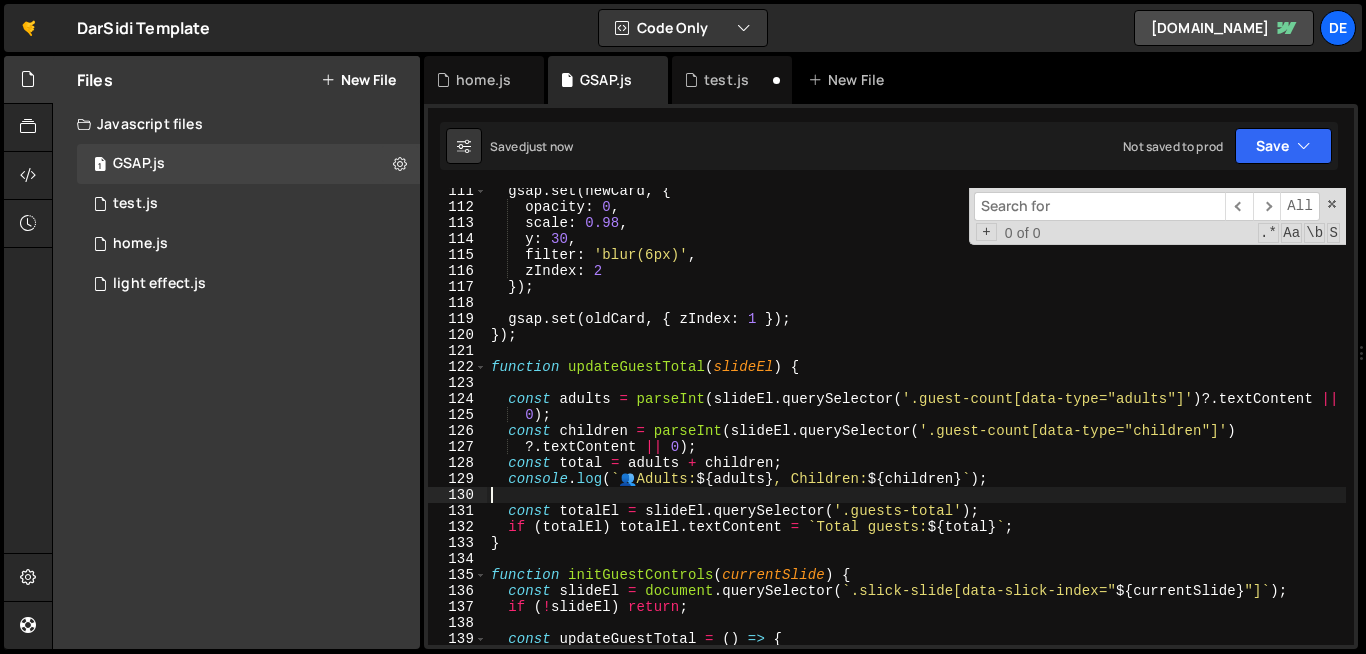 type 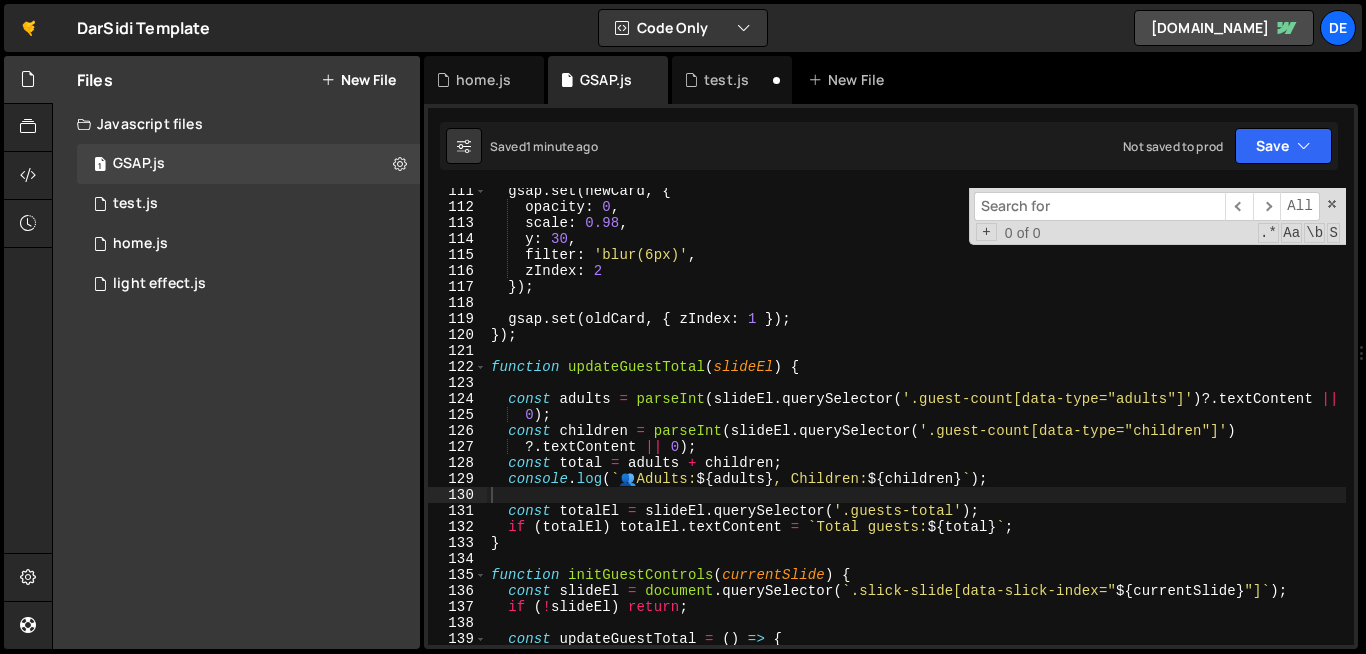click at bounding box center [1099, 206] 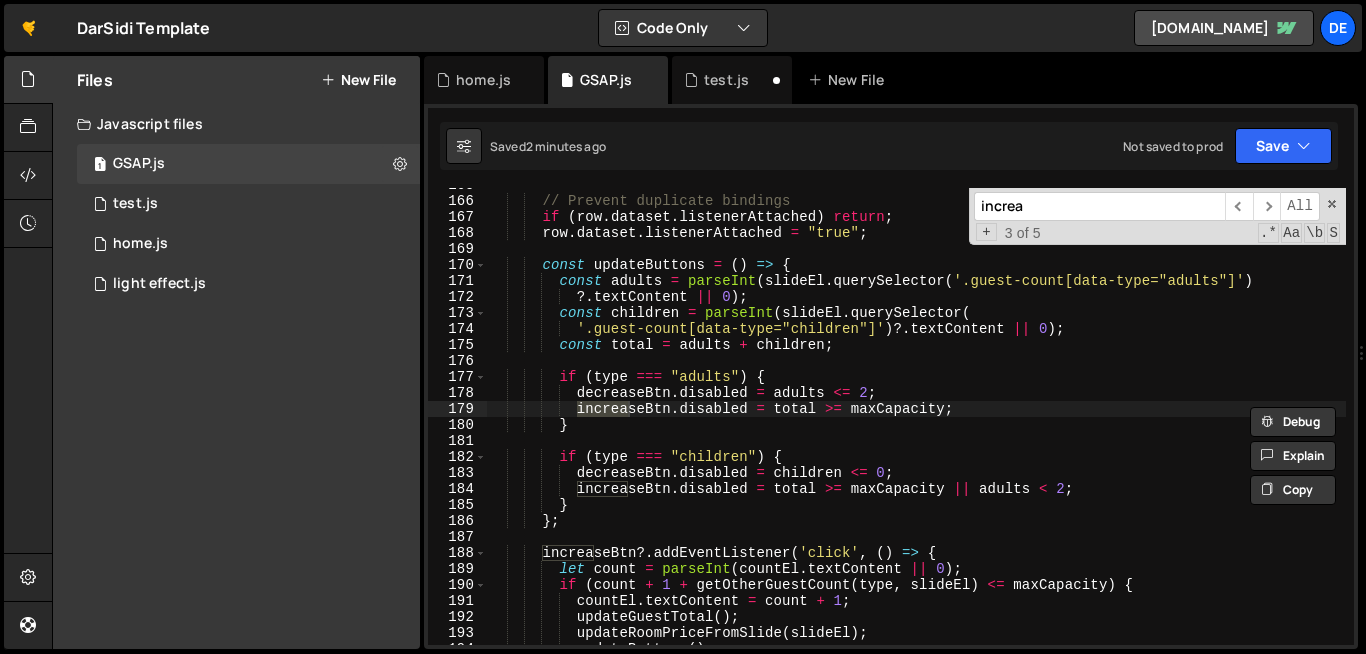 scroll, scrollTop: 2668, scrollLeft: 0, axis: vertical 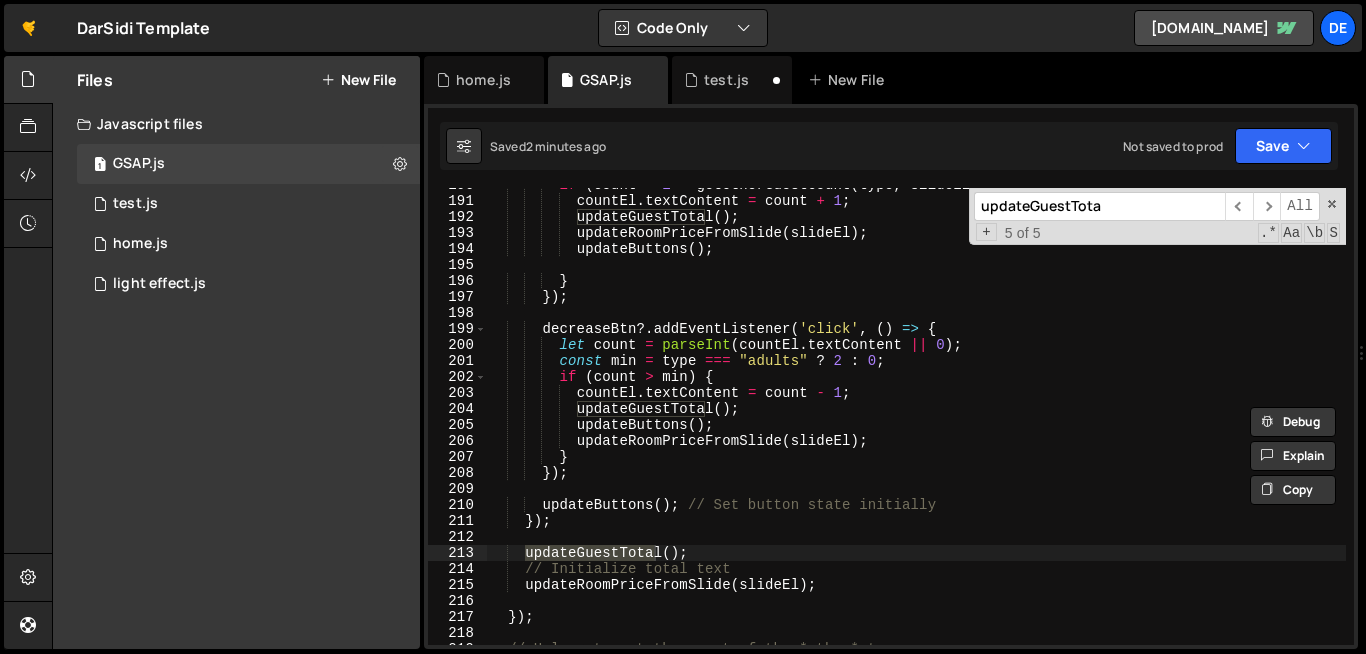type on "updateGuestTota" 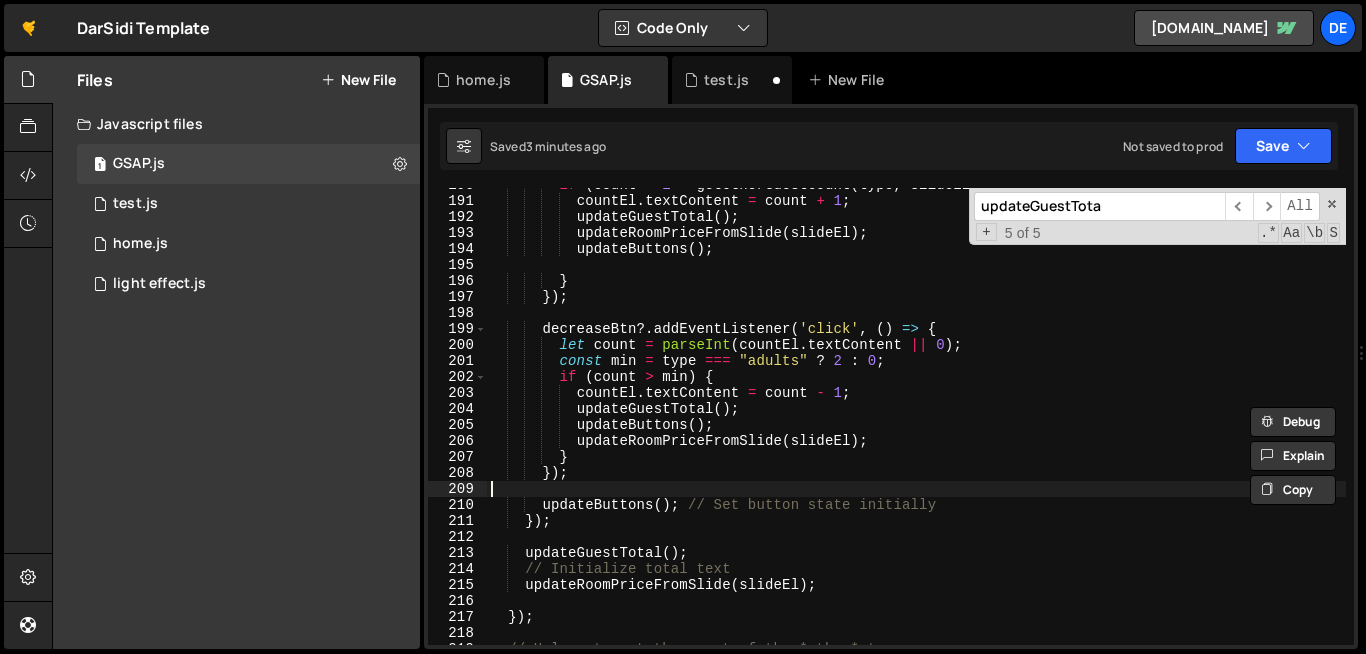click on "if   ( count   +   1   +   getOtherGuestCount ( type ,   slideEl )   <=   maxCapacity )   {                countEl . textContent   =   count   +   1 ;                updateGuestTotal ( ) ;                updateRoomPriceFromSlide ( slideEl ) ;                updateButtons ( ) ;             }          }) ;          decreaseBtn ?. addEventListener ( 'click' ,   ( )   =>   {             let   count   =   parseInt ( countEl . textContent   ||   0 ) ;             const   min   =   type   ===   "adults"   ?   2   :   0 ;             if   ( count   >   min )   {                countEl . textContent   =   count   -   1 ;                updateGuestTotal ( ) ;                updateButtons ( ) ;                updateRoomPriceFromSlide ( slideEl ) ;             }          }) ;          updateButtons ( ) ;   // Set button state initially       }) ;       updateGuestTotal ( ) ;       // Initialize total text       updateRoomPriceFromSlide ( slideEl ) ;    }) ;    // Helper to get the count of the *other* type" at bounding box center [1100, 421] 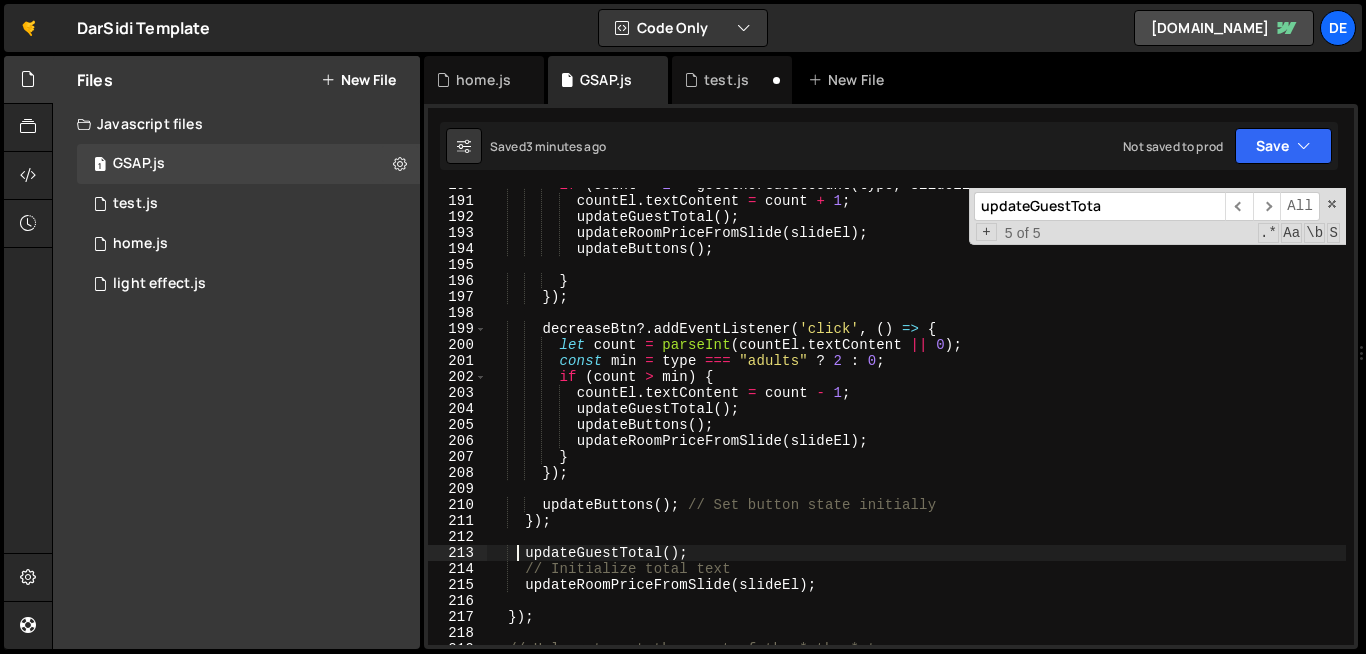 click on "if   ( count   +   1   +   getOtherGuestCount ( type ,   slideEl )   <=   maxCapacity )   {                countEl . textContent   =   count   +   1 ;                updateGuestTotal ( ) ;                updateRoomPriceFromSlide ( slideEl ) ;                updateButtons ( ) ;             }          }) ;          decreaseBtn ?. addEventListener ( 'click' ,   ( )   =>   {             let   count   =   parseInt ( countEl . textContent   ||   0 ) ;             const   min   =   type   ===   "adults"   ?   2   :   0 ;             if   ( count   >   min )   {                countEl . textContent   =   count   -   1 ;                updateGuestTotal ( ) ;                updateButtons ( ) ;                updateRoomPriceFromSlide ( slideEl ) ;             }          }) ;          updateButtons ( ) ;   // Set button state initially       }) ;       updateGuestTotal ( ) ;       // Initialize total text       updateRoomPriceFromSlide ( slideEl ) ;    }) ;    // Helper to get the count of the *other* type" at bounding box center [1100, 421] 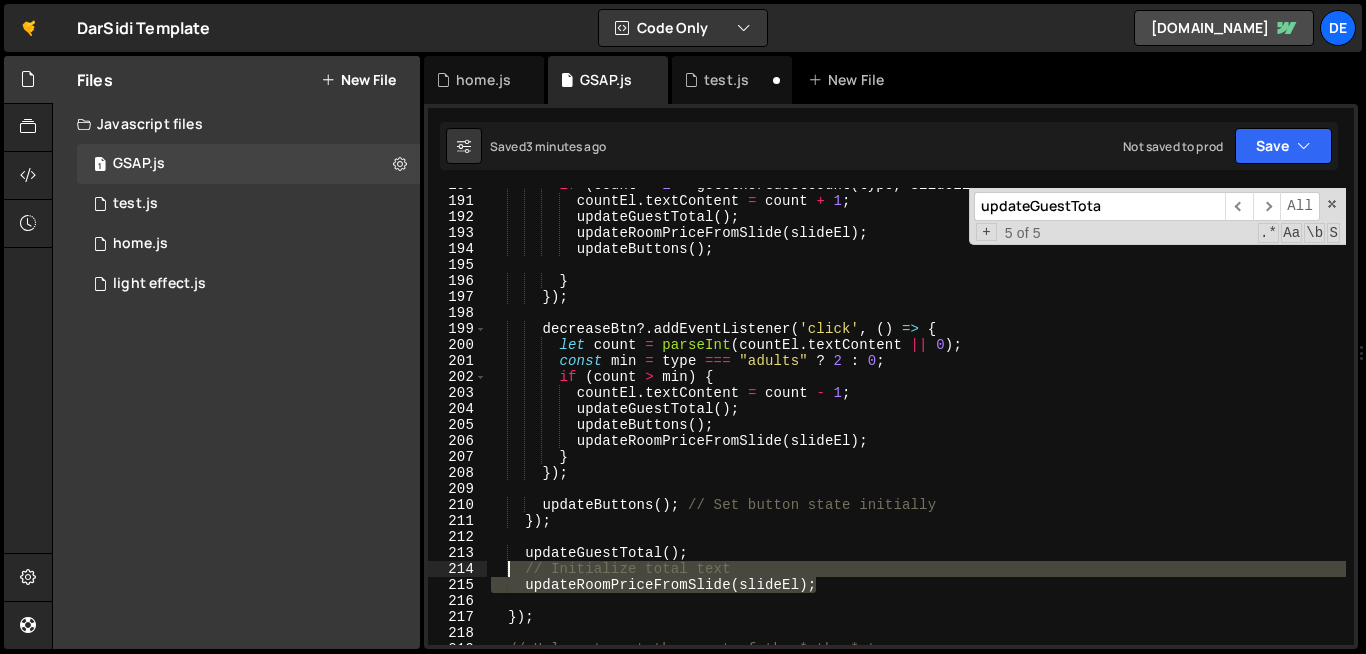 drag, startPoint x: 820, startPoint y: 586, endPoint x: 512, endPoint y: 573, distance: 308.27423 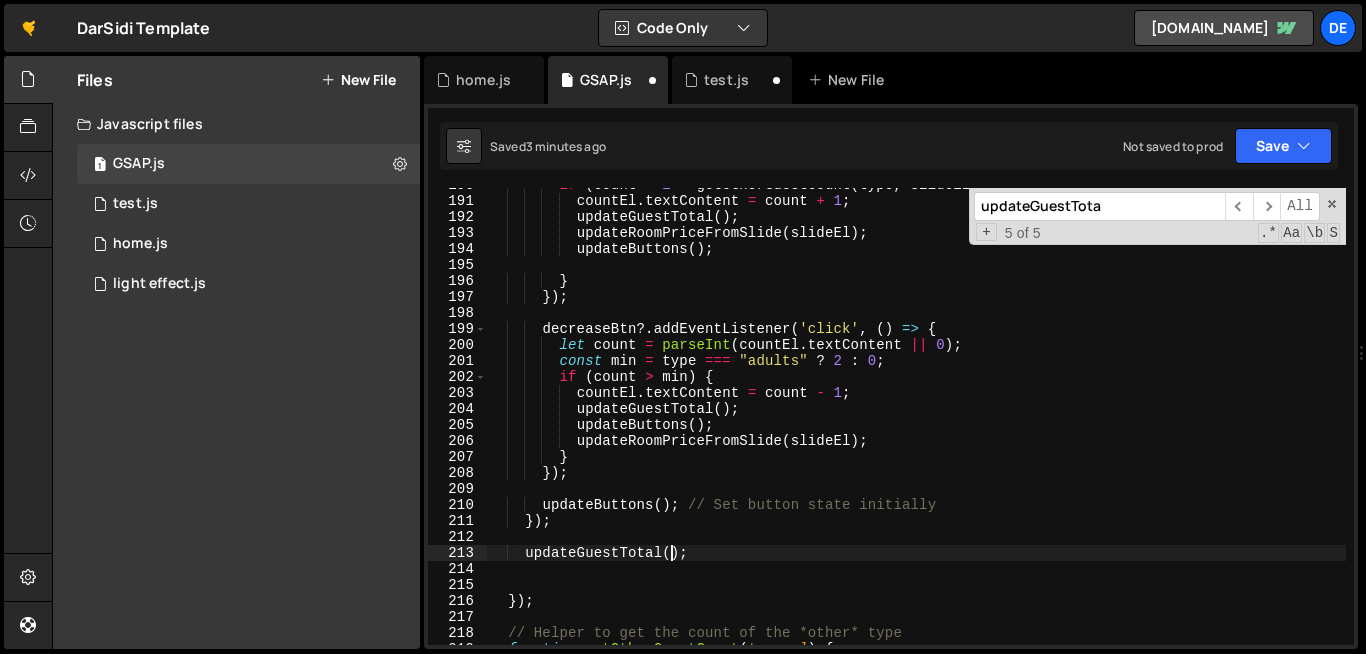click on "if   ( count   +   1   +   getOtherGuestCount ( type ,   slideEl )   <=   maxCapacity )   {                countEl . textContent   =   count   +   1 ;                updateGuestTotal ( ) ;                updateRoomPriceFromSlide ( slideEl ) ;                updateButtons ( ) ;             }          }) ;          decreaseBtn ?. addEventListener ( 'click' ,   ( )   =>   {             let   count   =   parseInt ( countEl . textContent   ||   0 ) ;             const   min   =   type   ===   "adults"   ?   2   :   0 ;             if   ( count   >   min )   {                countEl . textContent   =   count   -   1 ;                updateGuestTotal ( ) ;                updateButtons ( ) ;                updateRoomPriceFromSlide ( slideEl ) ;             }          }) ;          updateButtons ( ) ;   // Set button state initially       }) ;       updateGuestTotal ( ) ;       }) ;    // Helper to get the count of the *other* type    function   getOtherGuestCount ( type ,  el )   {" at bounding box center (1100, 421) 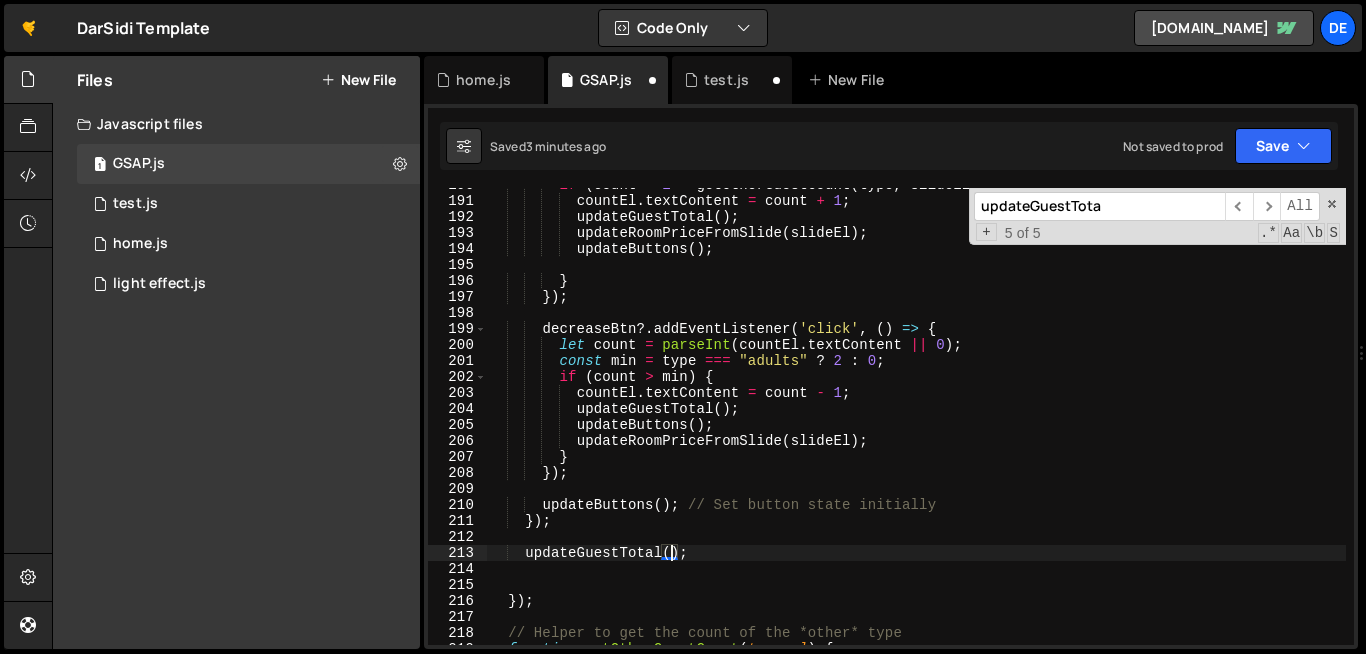 scroll, scrollTop: 0, scrollLeft: 13, axis: horizontal 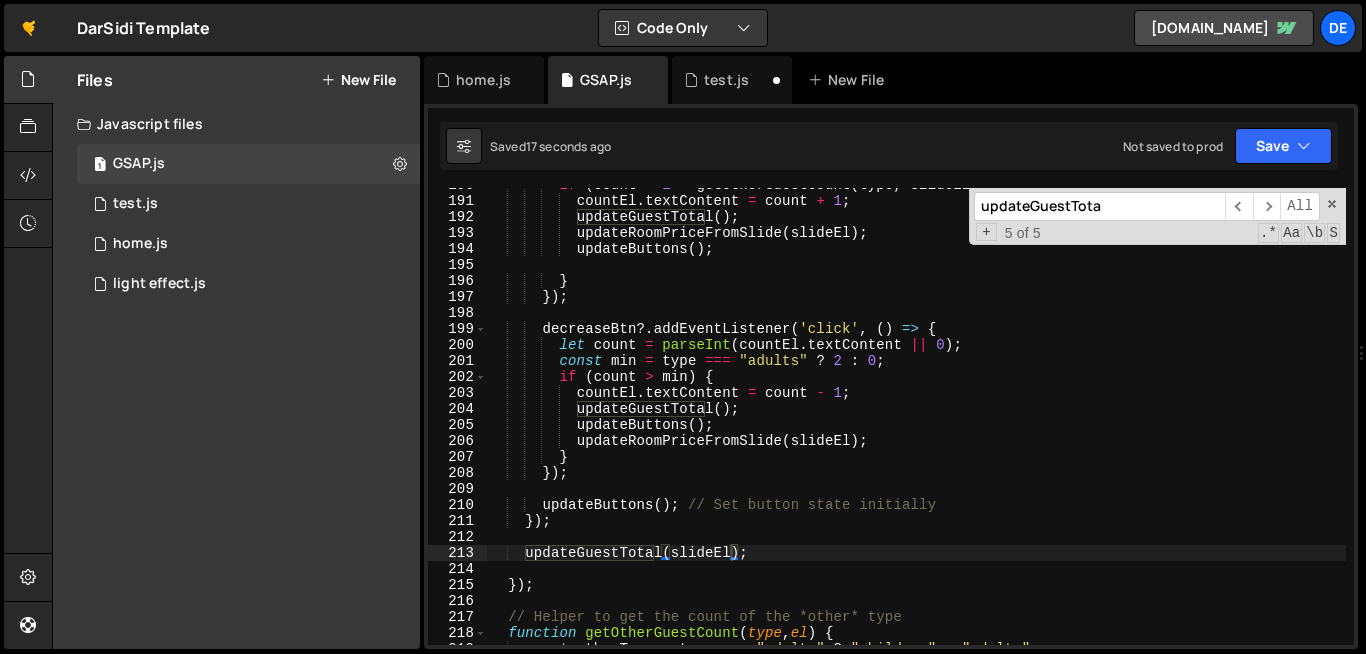 click on "updateGuestTota" at bounding box center [1099, 206] 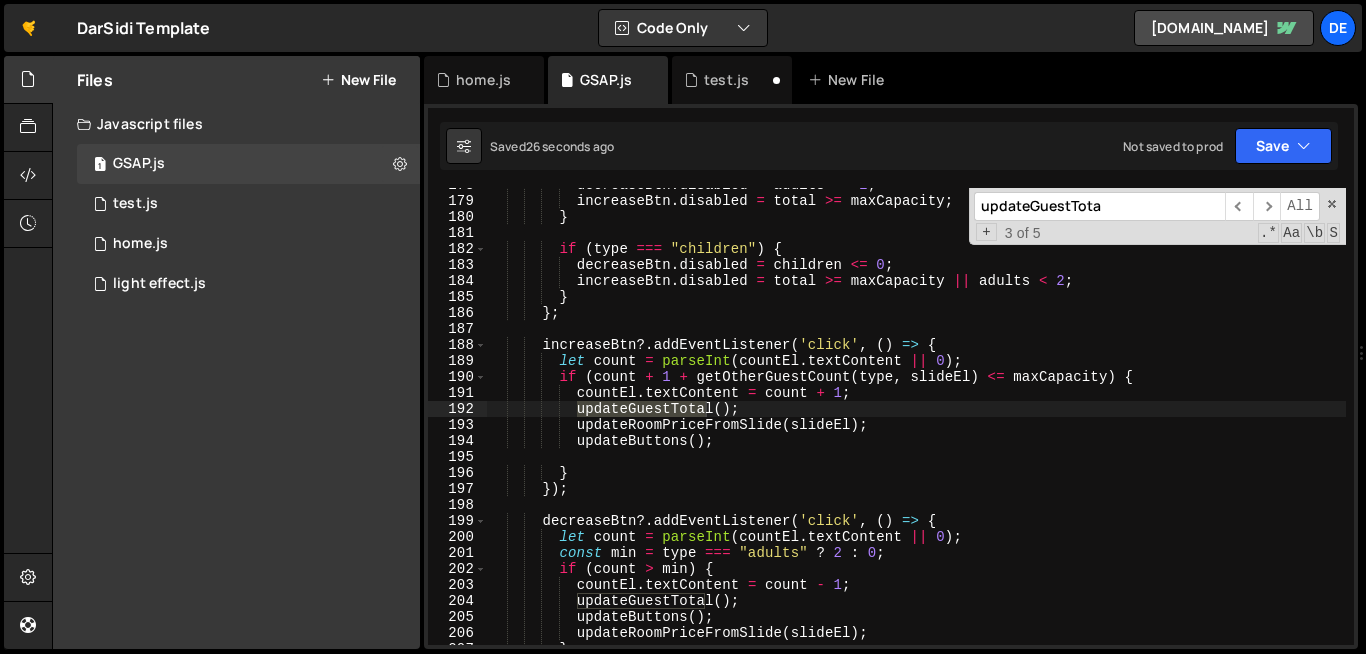 scroll, scrollTop: 2876, scrollLeft: 0, axis: vertical 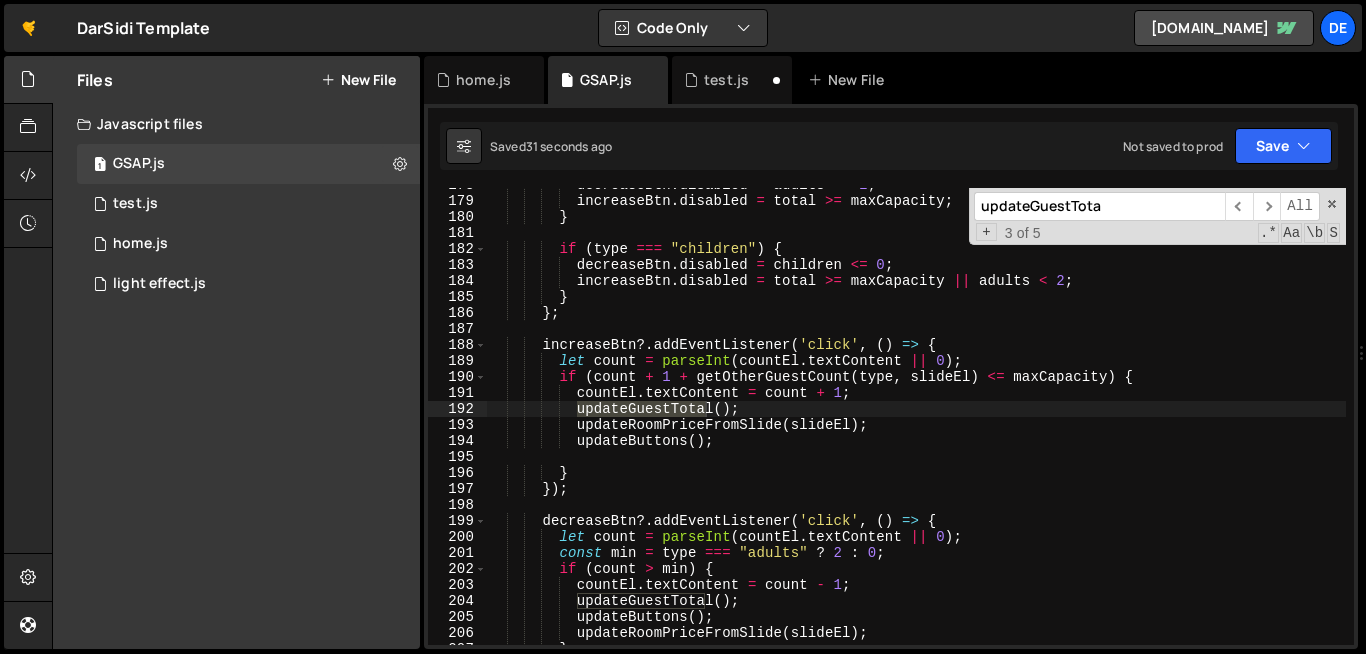 click on "decreaseBtn . disabled   =   adults   <=   2 ;                increaseBtn . disabled   =   total   >=   maxCapacity ;             }             if   ( type   ===   "children" )   {                decreaseBtn . disabled   =   children   <=   0 ;                increaseBtn . disabled   =   total   >=   maxCapacity   ||   adults   <   2 ;             }          } ;          increaseBtn ?. addEventListener ( 'click' ,   ( )   =>   {             let   count   =   parseInt ( countEl . textContent   ||   0 ) ;             if   ( count   +   1   +   getOtherGuestCount ( type ,   slideEl )   <=   maxCapacity )   {                countEl . textContent   =   count   +   1 ;                updateGuestTotal ( ) ;                updateRoomPriceFromSlide ( slideEl ) ;                updateButtons ( ) ;             }          }) ;          decreaseBtn ?. addEventListener ( 'click' ,   ( )   =>   {             let   count   =   parseInt ( countEl . textContent   ||   0 ) ;             const   min   =   type" at bounding box center [1100, 421] 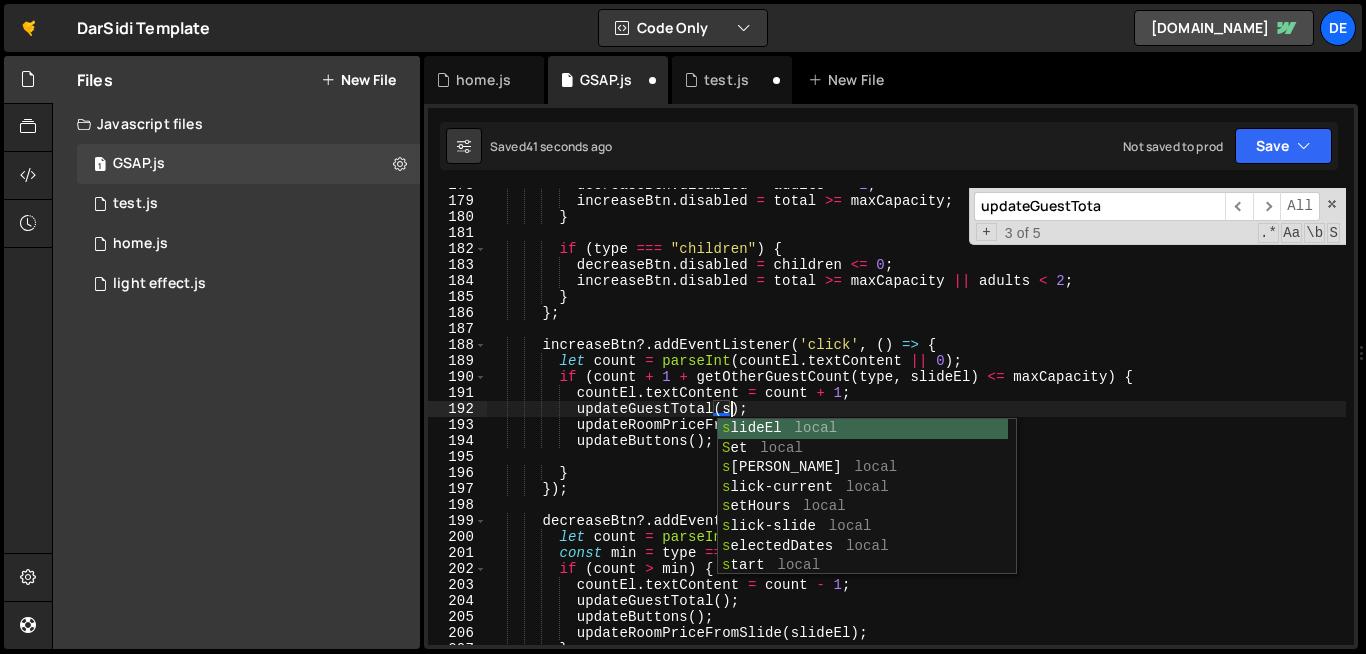 scroll, scrollTop: 0, scrollLeft: 16, axis: horizontal 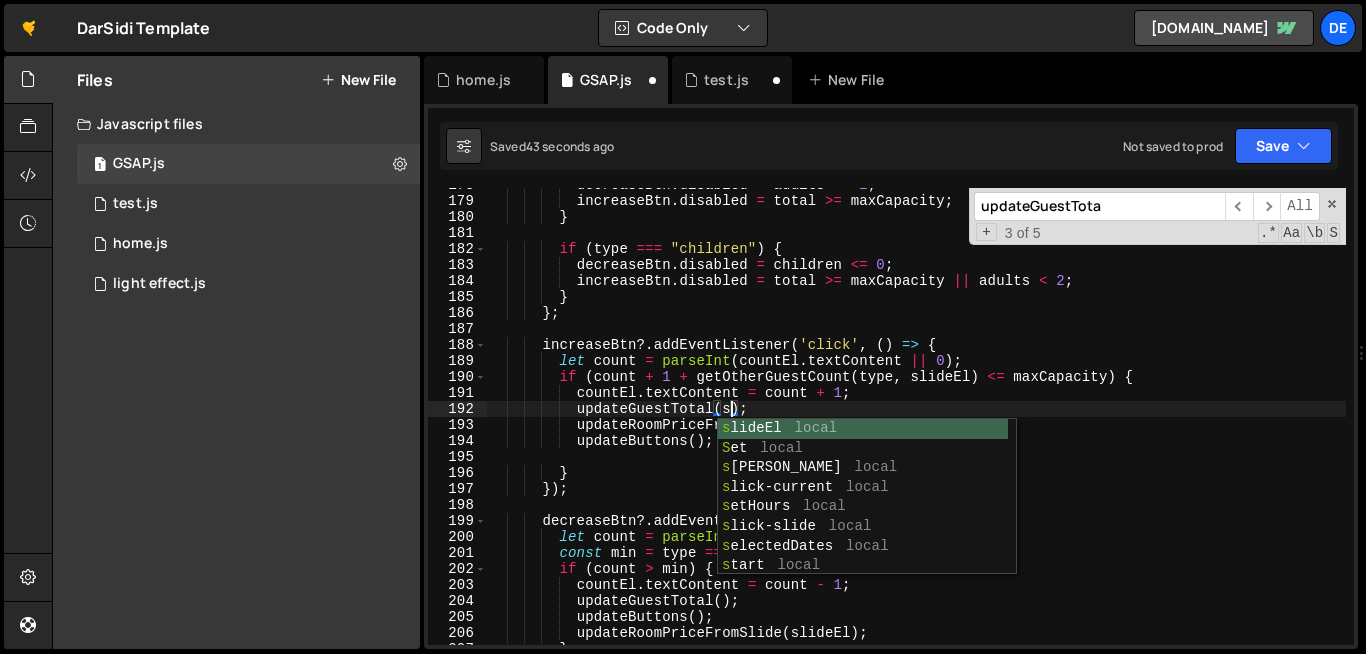 click on "s lideEl local S et local s tate local s lick-current local s etHours local s lick-slide local s electedDates local s tart local s et local" at bounding box center [863, 517] 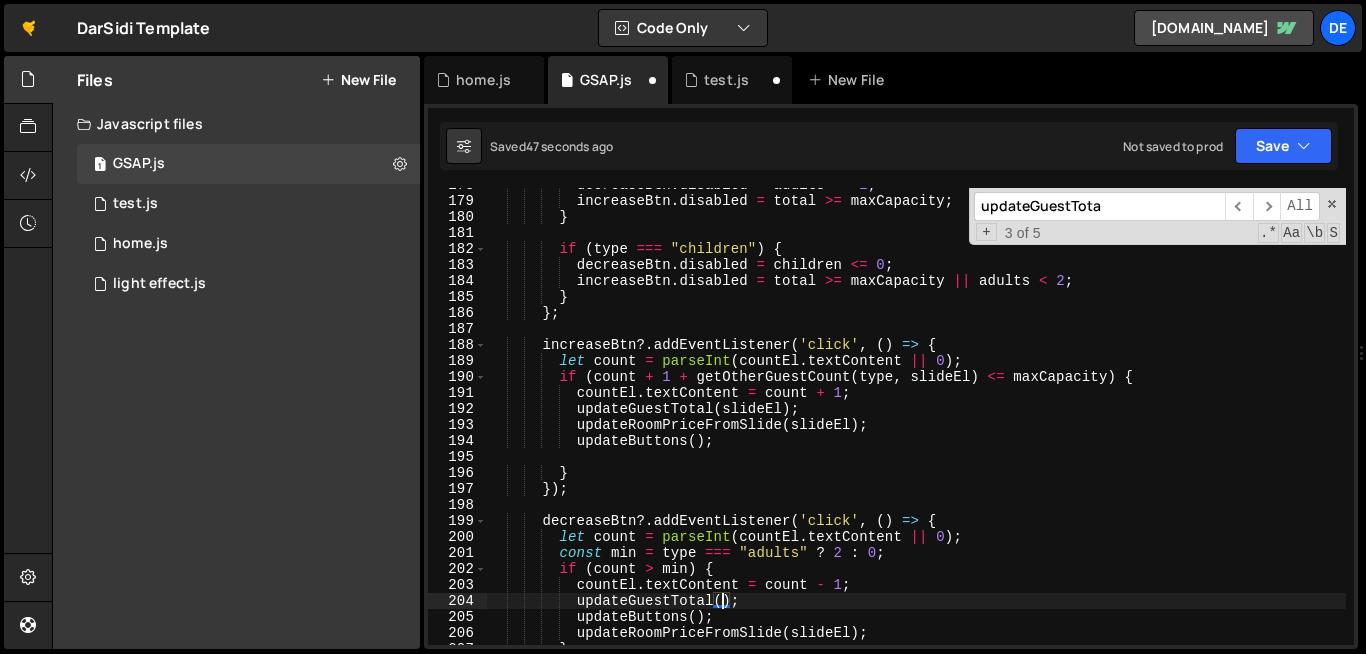 click on "decreaseBtn . disabled   =   adults   <=   2 ;                increaseBtn . disabled   =   total   >=   maxCapacity ;             }             if   ( type   ===   "children" )   {                decreaseBtn . disabled   =   children   <=   0 ;                increaseBtn . disabled   =   total   >=   maxCapacity   ||   adults   <   2 ;             }          } ;          increaseBtn ?. addEventListener ( 'click' ,   ( )   =>   {             let   count   =   parseInt ( countEl . textContent   ||   0 ) ;             if   ( count   +   1   +   getOtherGuestCount ( type ,   slideEl )   <=   maxCapacity )   {                countEl . textContent   =   count   +   1 ;                updateGuestTotal ( slideEl ) ;                updateRoomPriceFromSlide ( slideEl ) ;                updateButtons ( ) ;             }          }) ;          decreaseBtn ?. addEventListener ( 'click' ,   ( )   =>   {             let   count   =   parseInt ( countEl . textContent   ||   0 ) ;             const   min   =" at bounding box center [1100, 421] 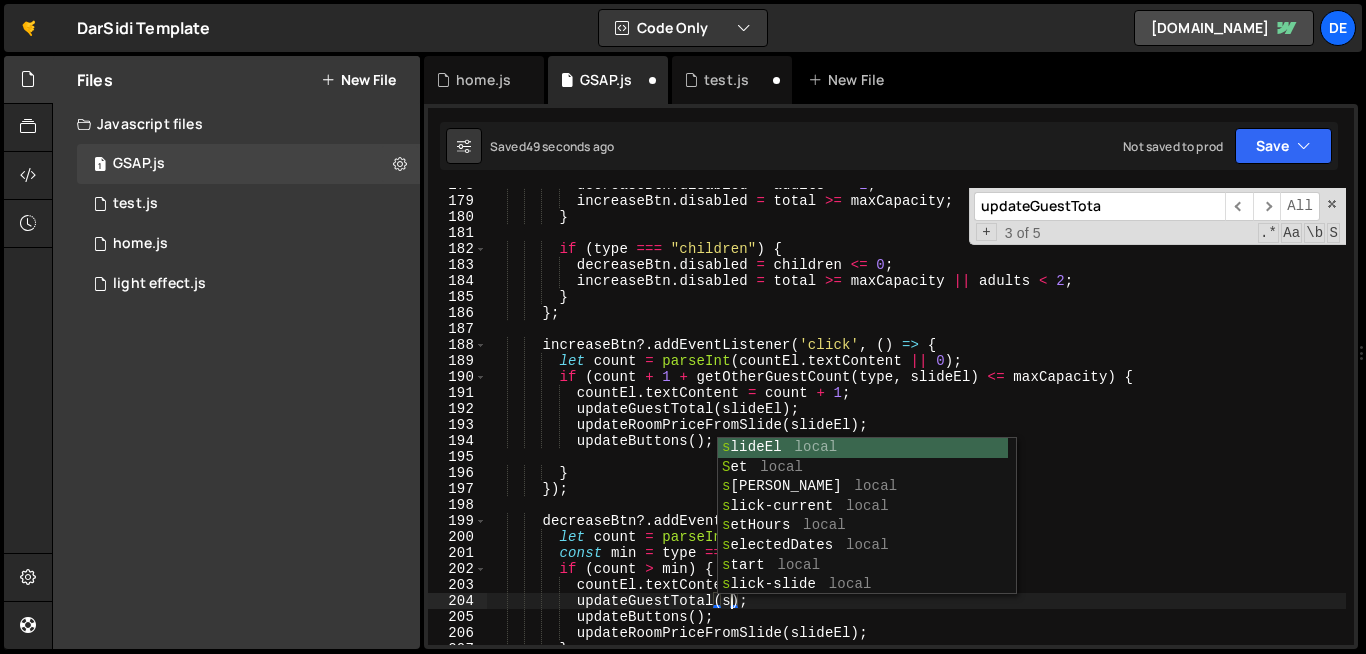 click on "s lideEl local S et local s tate local s lick-current local s etHours local s electedDates local s tart local s lick-slide local s elected local" at bounding box center (863, 536) 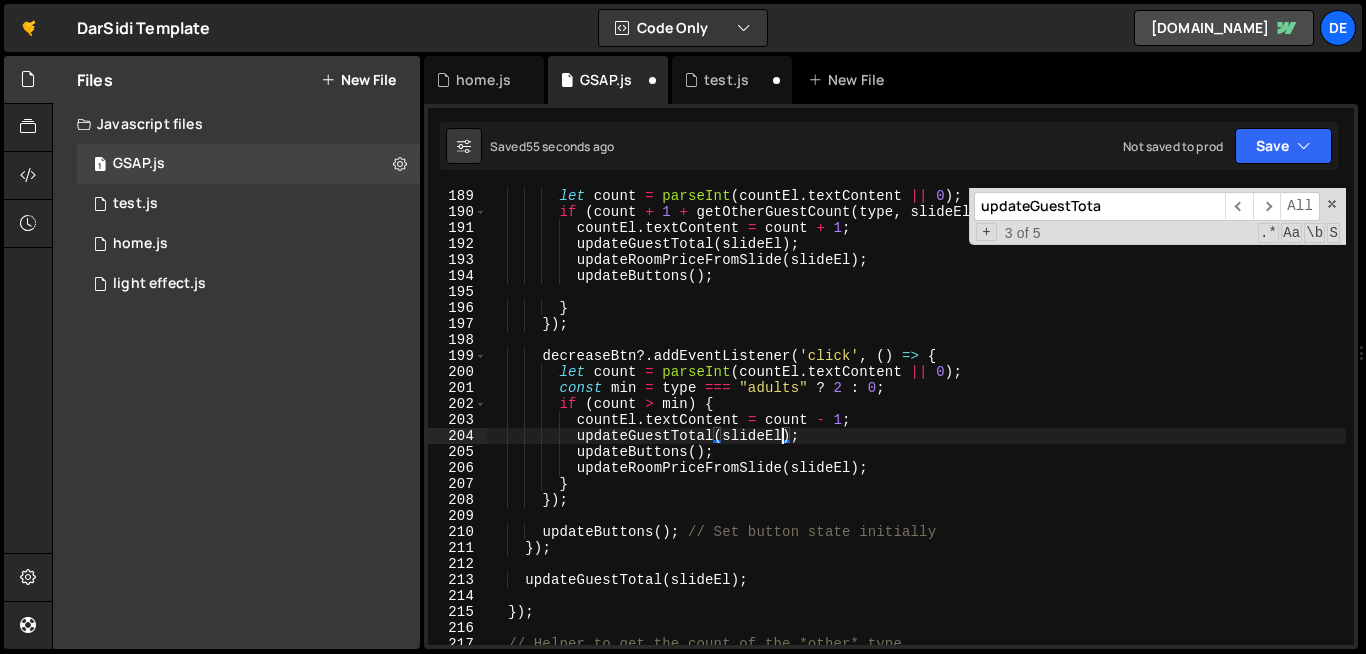 scroll, scrollTop: 3040, scrollLeft: 0, axis: vertical 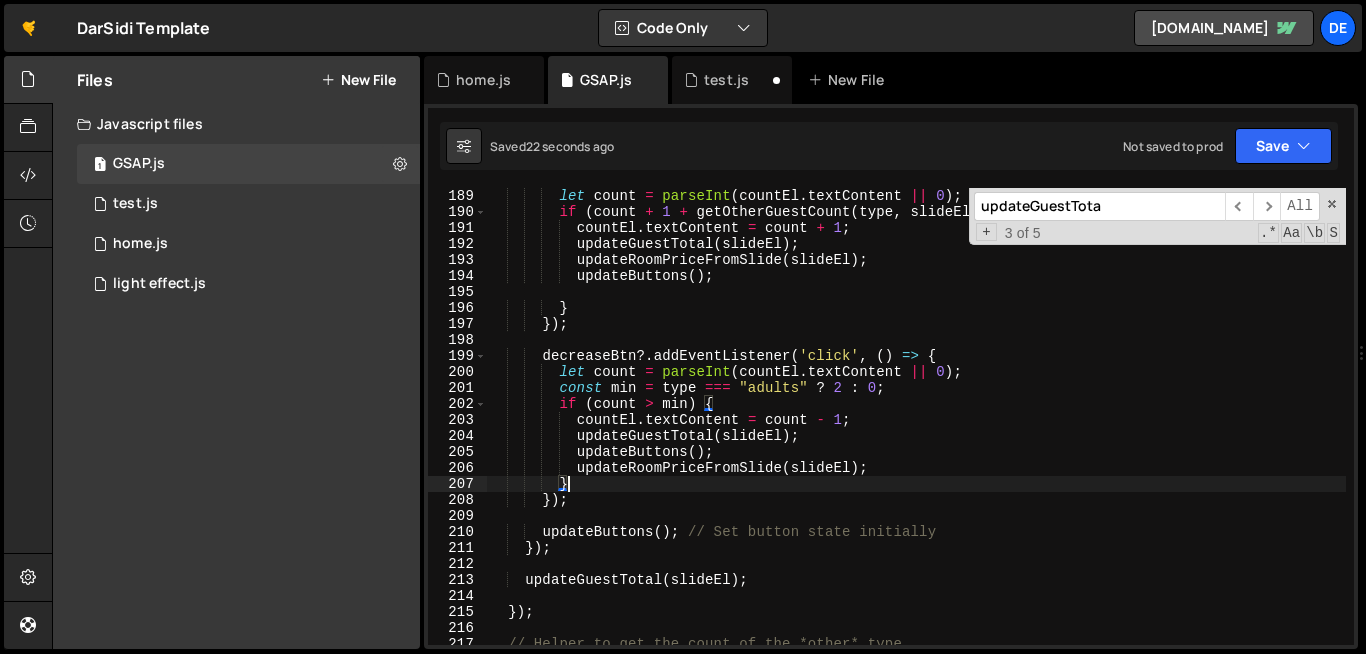click on "let   count   =   parseInt ( countEl . textContent   ||   0 ) ;             if   ( count   +   1   +   getOtherGuestCount ( type ,   slideEl )   <=   maxCapacity )   {                countEl . textContent   =   count   +   1 ;                updateGuestTotal ( slideEl ) ;                updateRoomPriceFromSlide ( slideEl ) ;                updateButtons ( ) ;             }          }) ;          decreaseBtn ?. addEventListener ( 'click' ,   ( )   =>   {             let   count   =   parseInt ( countEl . textContent   ||   0 ) ;             const   min   =   type   ===   "adults"   ?   2   :   0 ;             if   ( count   >   min )   {                countEl . textContent   =   count   -   1 ;                updateGuestTotal ( slideEl ) ;                updateButtons ( ) ;                updateRoomPriceFromSlide ( slideEl ) ;             }          }) ;          updateButtons ( ) ;   // Set button state initially       }) ;       updateGuestTotal ( slideEl ) ;    }) ;       function   ( type ,  )" at bounding box center (1100, 432) 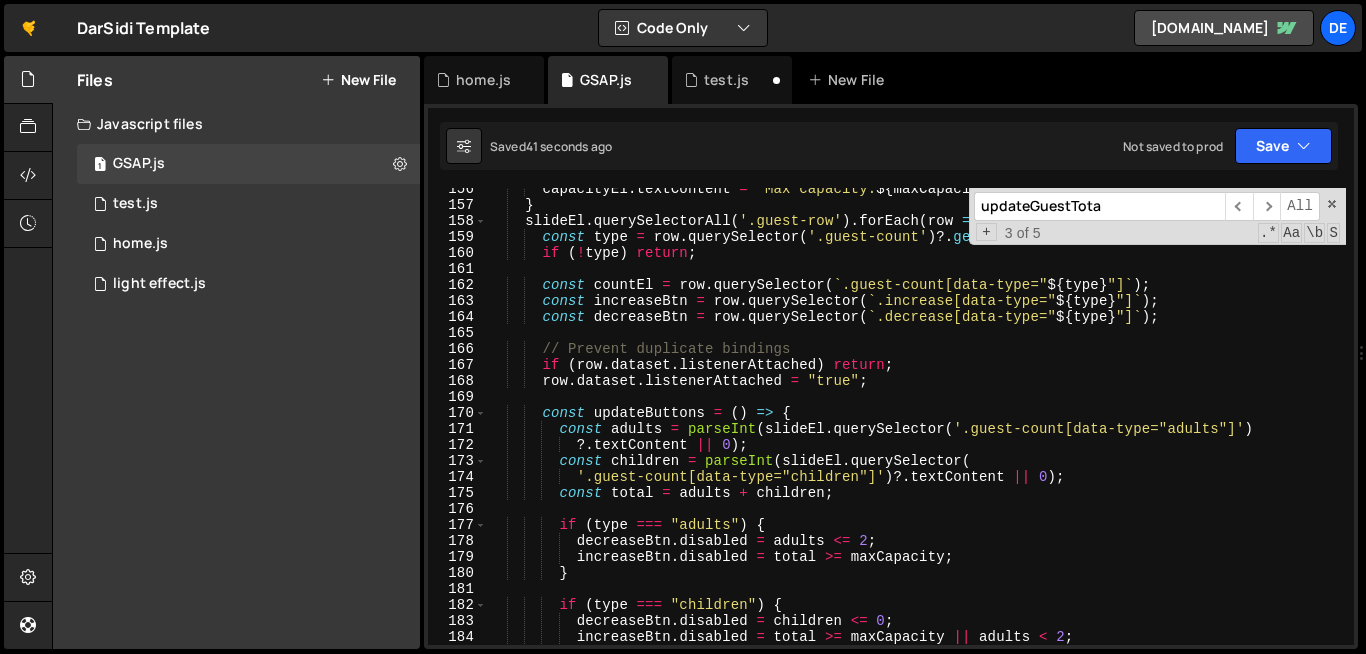 scroll, scrollTop: 2557, scrollLeft: 0, axis: vertical 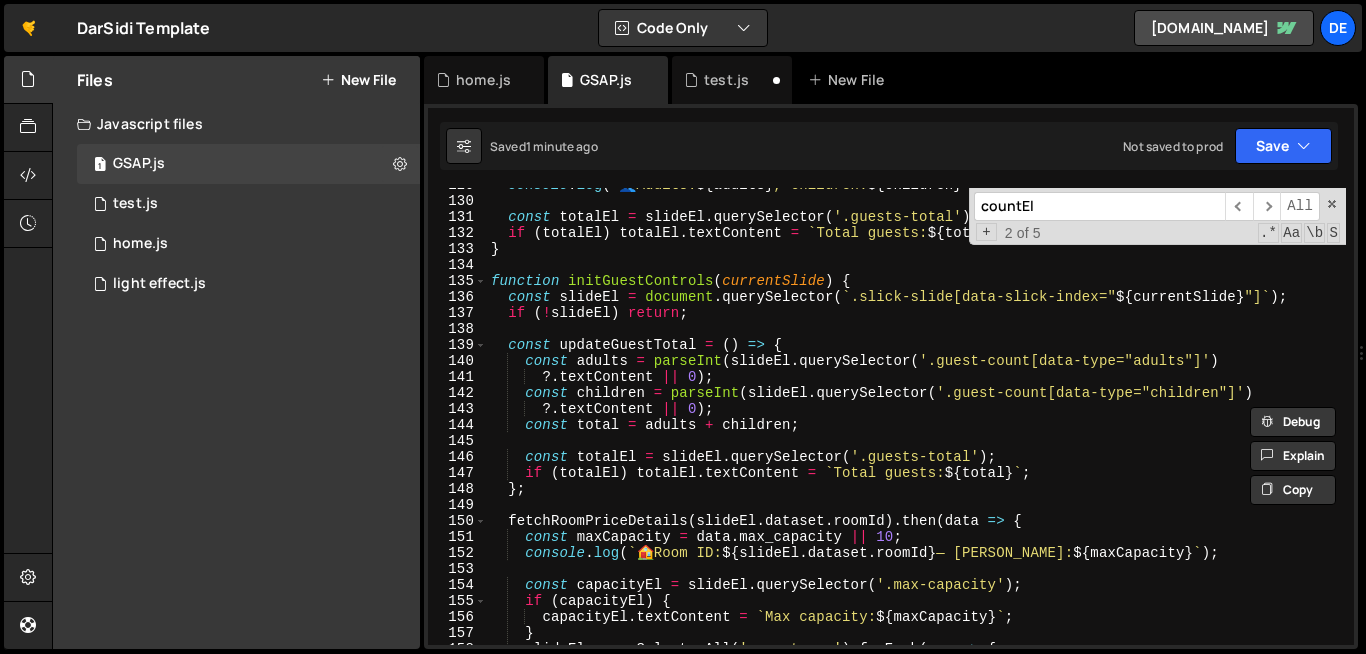 type on "countEl" 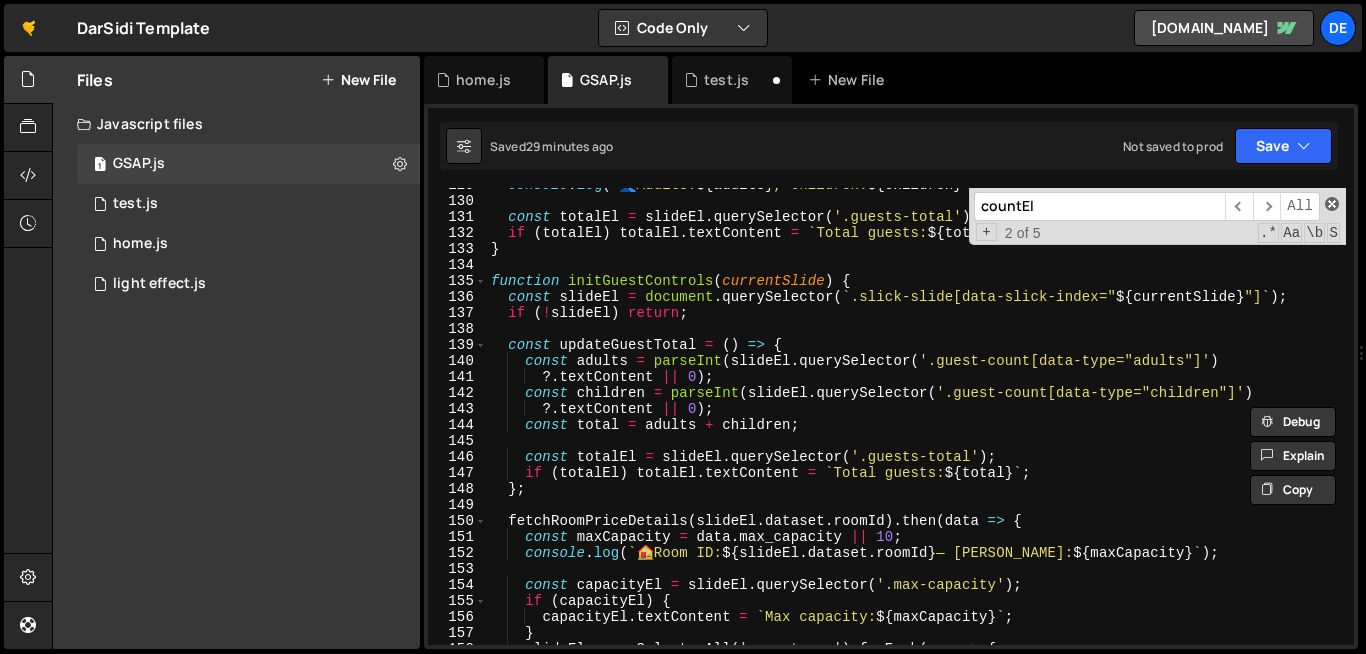 click at bounding box center (1332, 204) 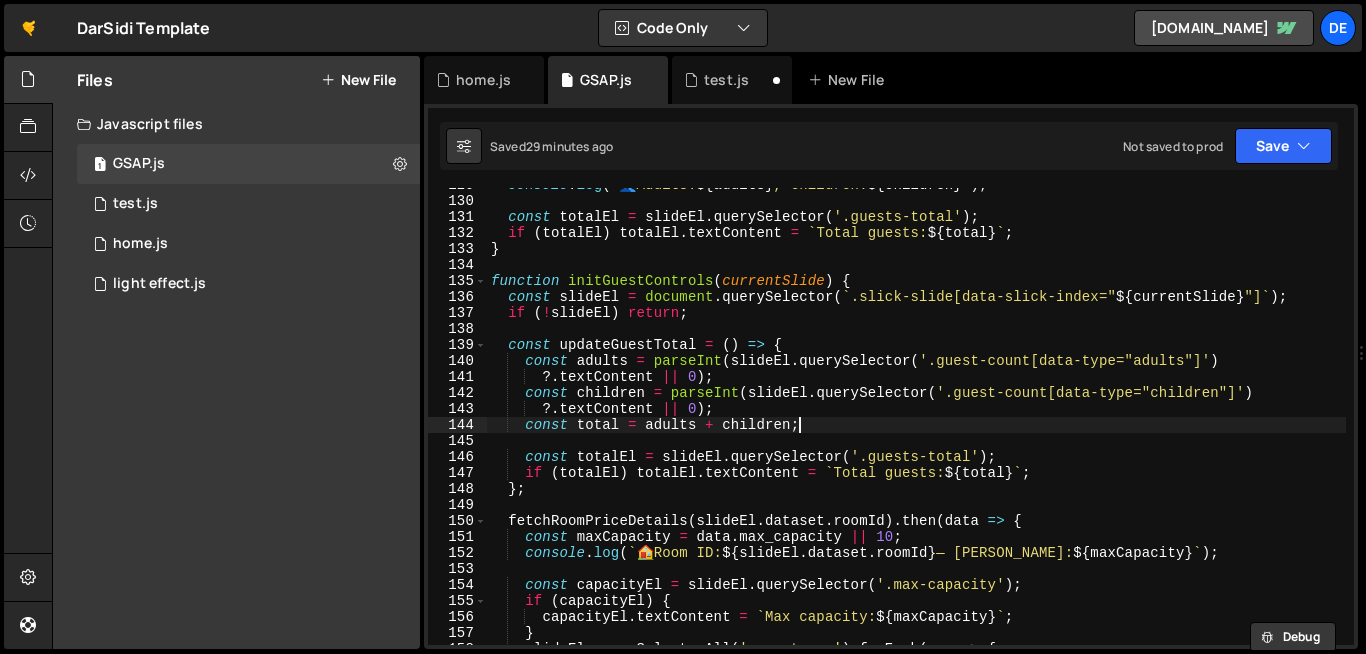 click on "console . log ( ` 👥  Adults:  ${ adults } , Children:  ${ children } ` ) ;    const   totalEl   =   slideEl . querySelector ( '.guests-total' ) ;    if   ( totalEl )   totalEl . textContent   =   ` Total guests:  ${ total } ` ; } function   initGuestControls ( currentSlide )   {    const   slideEl   =   document . querySelector ( ` .slick-slide[data-slick-index=" ${ currentSlide } "] ` ) ;    if   ( ! slideEl )   return ;    const   updateGuestTotal   =   ( )   =>   {       const   adults   =   parseInt ( slideEl . querySelector ( '.guest-count[data-type="adults"]' )          ?. textContent   ||   0 ) ;       const   children   =   parseInt ( slideEl . querySelector ( '.guest-count[data-type="children"]' )          ?. textContent   ||   0 ) ;       const   total   =   adults   +   children ;       const   totalEl   =   slideEl . querySelector ( '.guests-total' ) ;       if   ( totalEl )   totalEl . textContent   =   ` Total guests:  ${ total } ` ;    } ;    fetchRoomPriceDetails ( slideEl . dataset . )" at bounding box center [1100, 421] 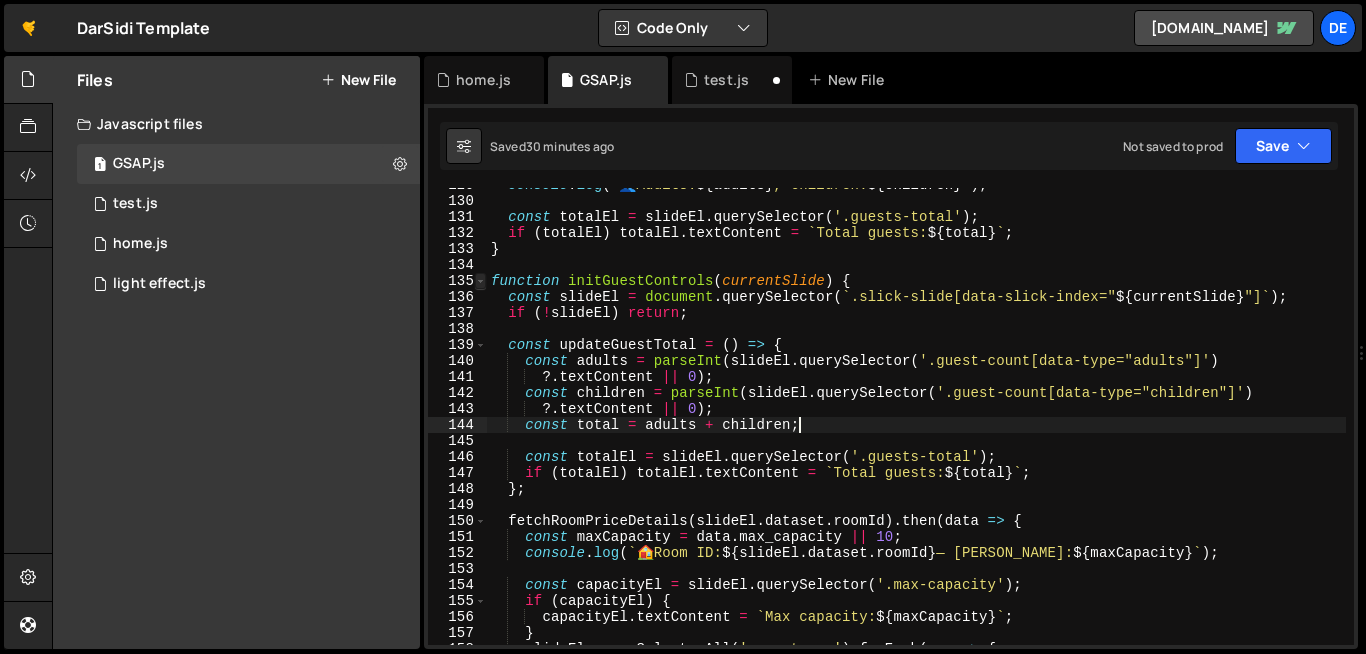 click at bounding box center [480, 281] 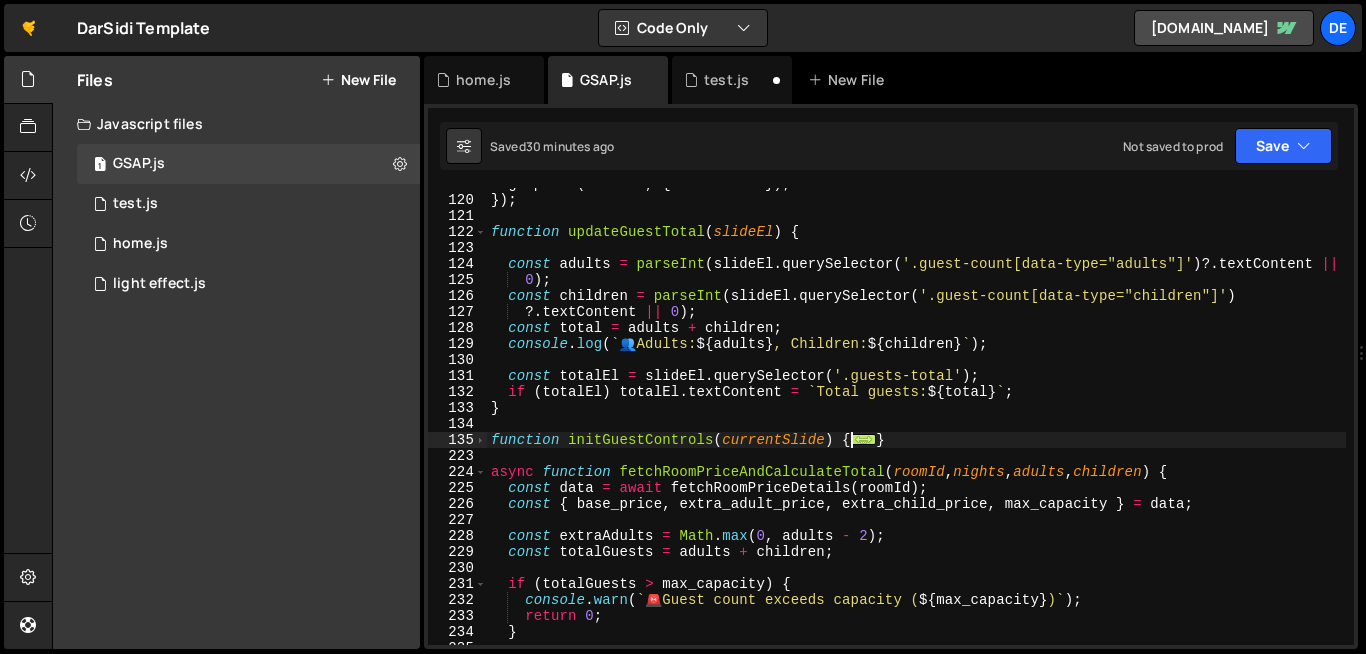 scroll, scrollTop: 1929, scrollLeft: 0, axis: vertical 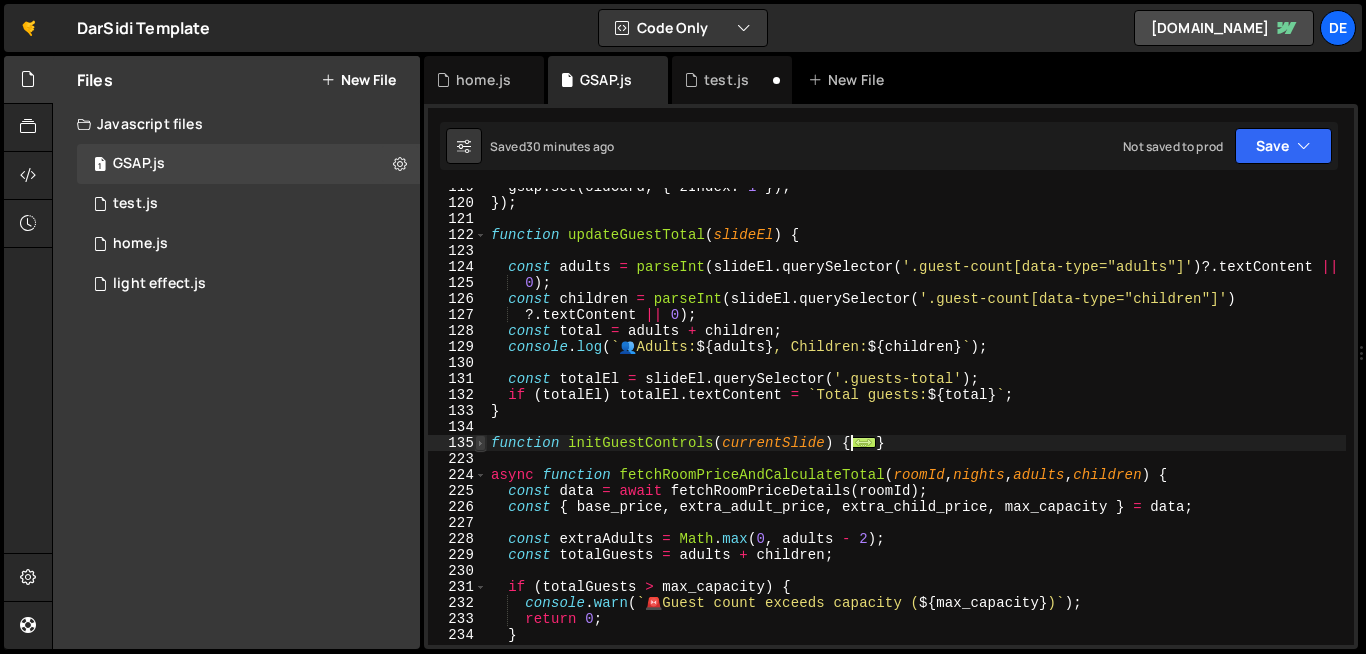 click at bounding box center [480, 443] 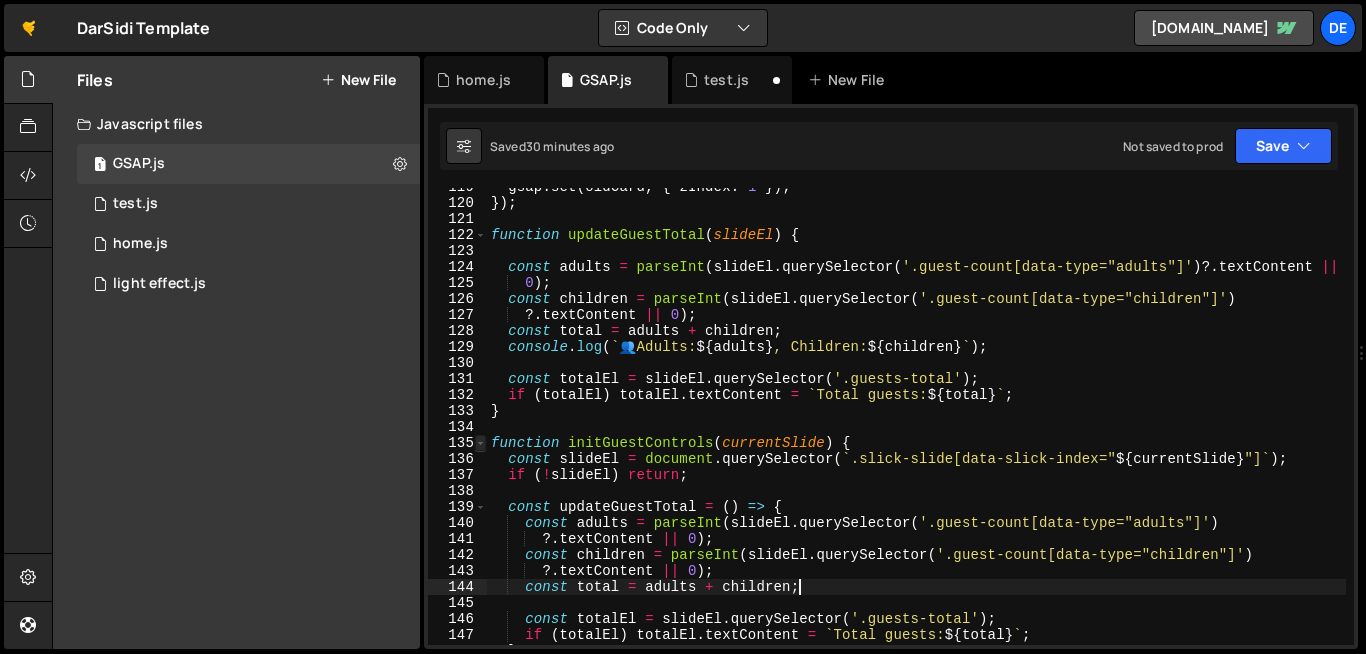 click at bounding box center [480, 443] 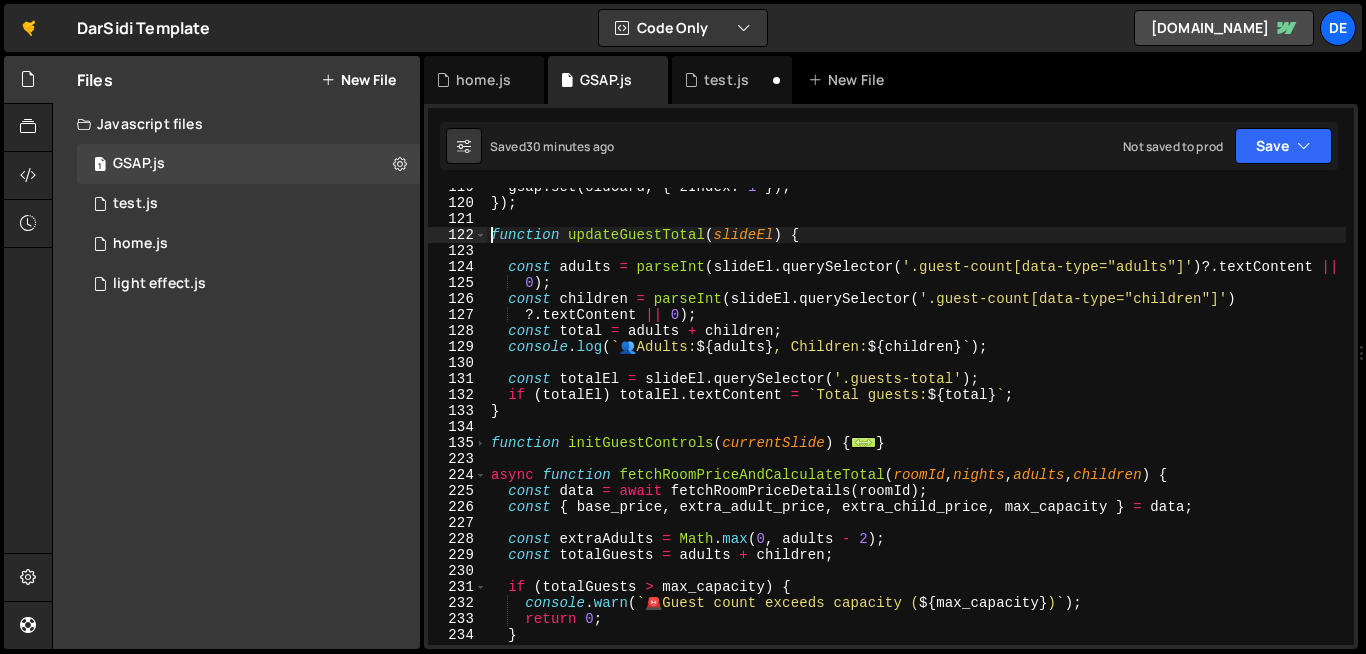 click on "gsap . set ( oldCard ,   {   zIndex :   1   }) ; }) ; function   updateGuestTotal ( slideEl )   {    const   adults   =   parseInt ( slideEl . querySelector ( '.guest-count[data-type="adults"]' ) ?. textContent   ||       0 ) ;    const   children   =   parseInt ( slideEl . querySelector ( '.guest-count[data-type="children"]' )       ?. textContent   ||   0 ) ;    const   total   =   adults   +   children ;    console . log ( ` 👥  Adults:  ${ adults } , Children:  ${ children } ` ) ;    const   totalEl   =   slideEl . querySelector ( '.guests-total' ) ;    if   ( totalEl )   totalEl . textContent   =   ` Total guests:  ${ total } ` ; } function   initGuestControls ( currentSlide )   { ... } async   function   fetchRoomPriceAndCalculateTotal ( roomId ,  nights ,  adults ,  children )   {    const   data   =   await   fetchRoomPriceDetails ( roomId ) ;    const   {   base_price ,   extra_adult_price ,   extra_child_price ,   max_capacity   }   =   data ;    const   extraAdults   =   Math . max ( 0 ,     -" at bounding box center [1100, 423] 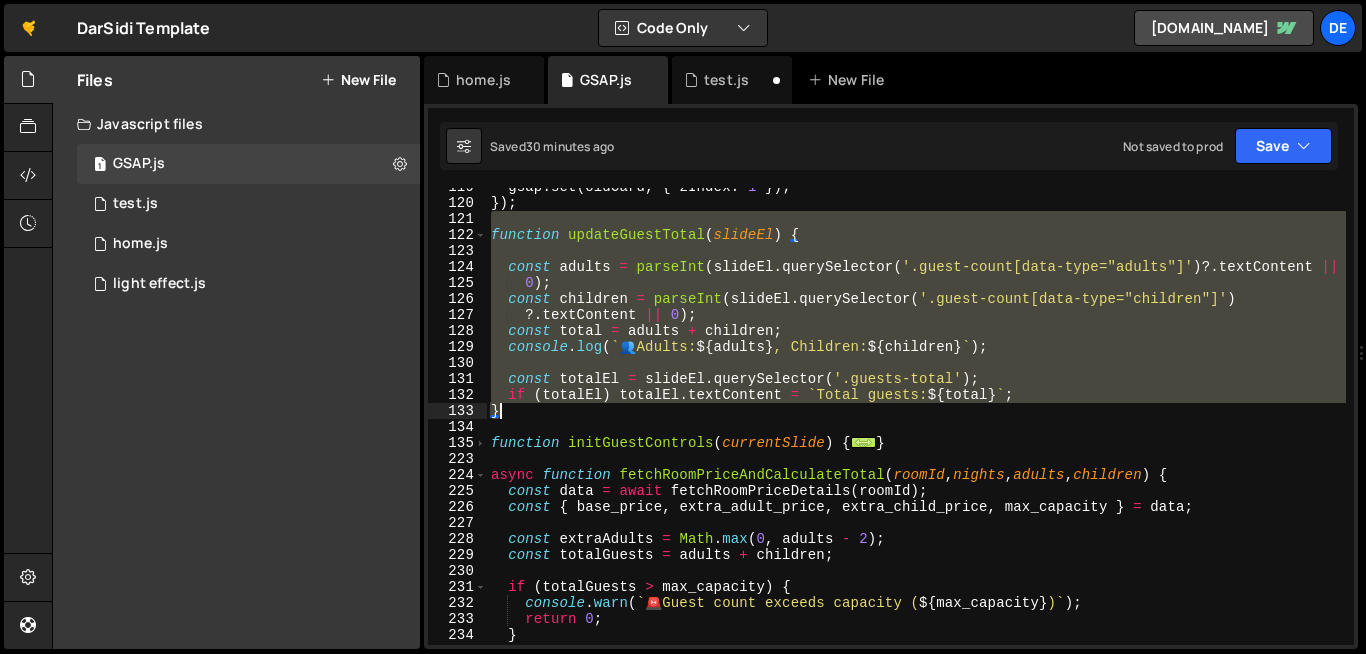 drag, startPoint x: 494, startPoint y: 227, endPoint x: 513, endPoint y: 413, distance: 186.96791 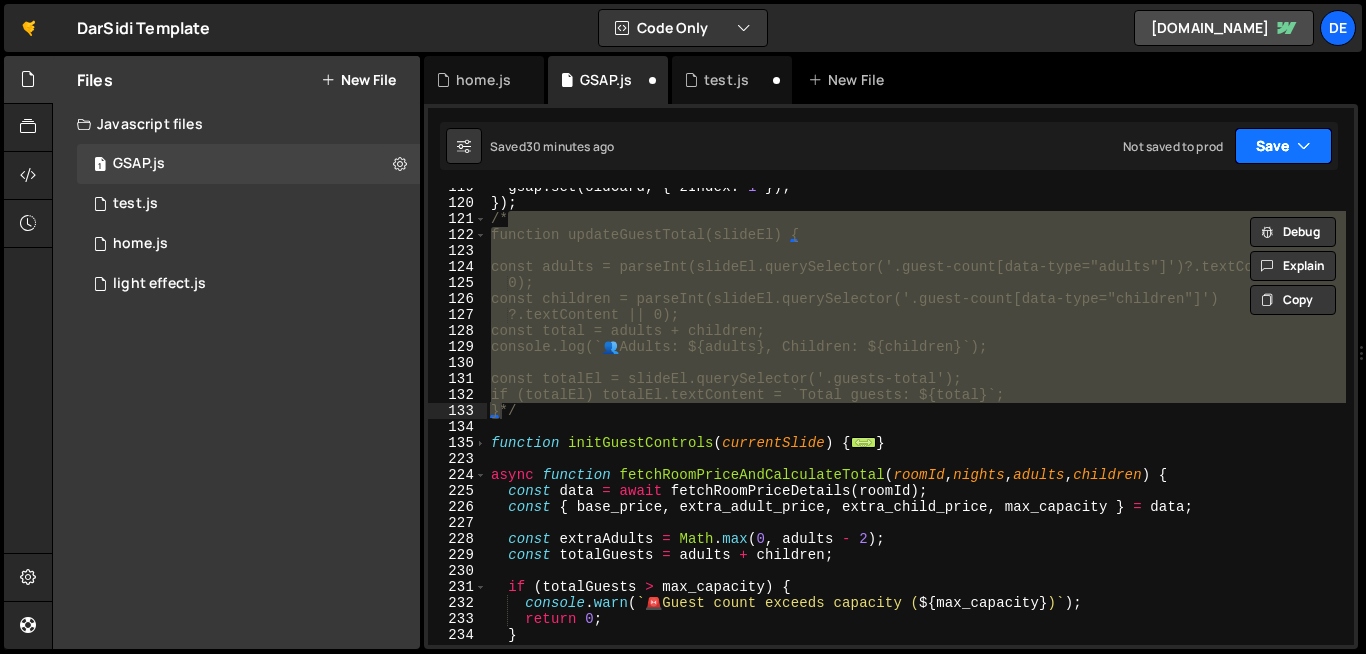 click on "Save" at bounding box center (1283, 146) 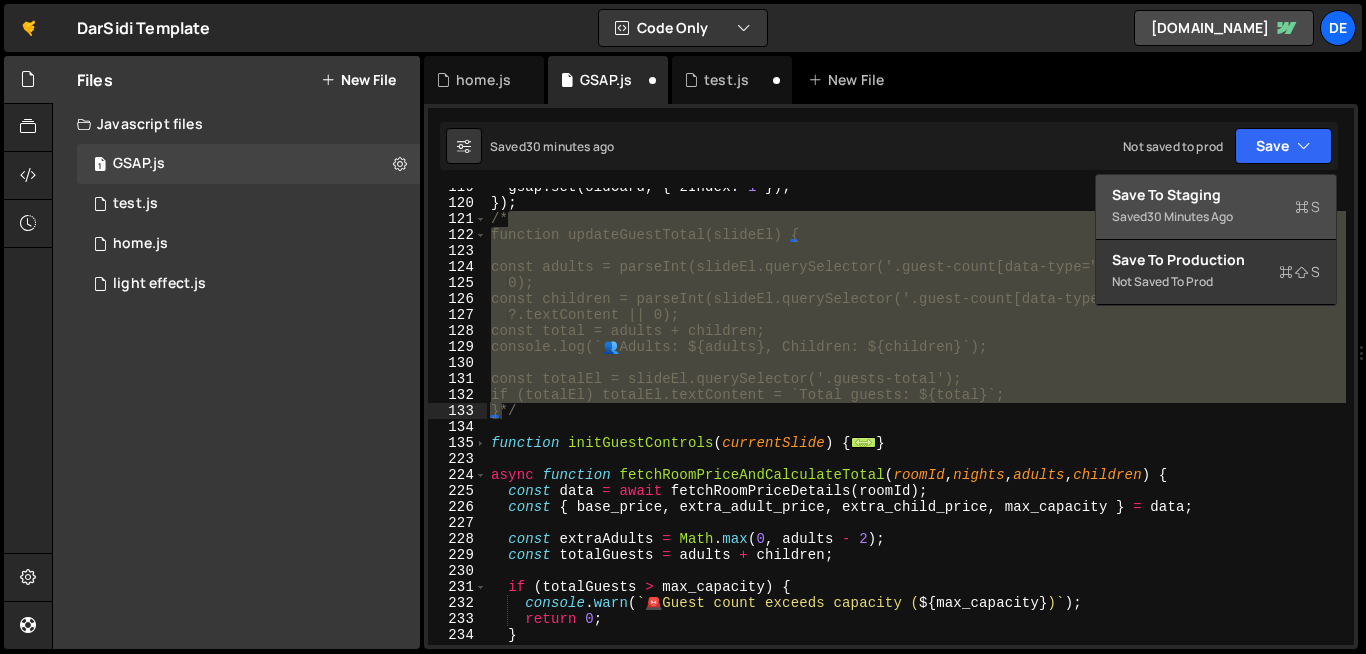 click on "Save to Staging
S" at bounding box center (1216, 195) 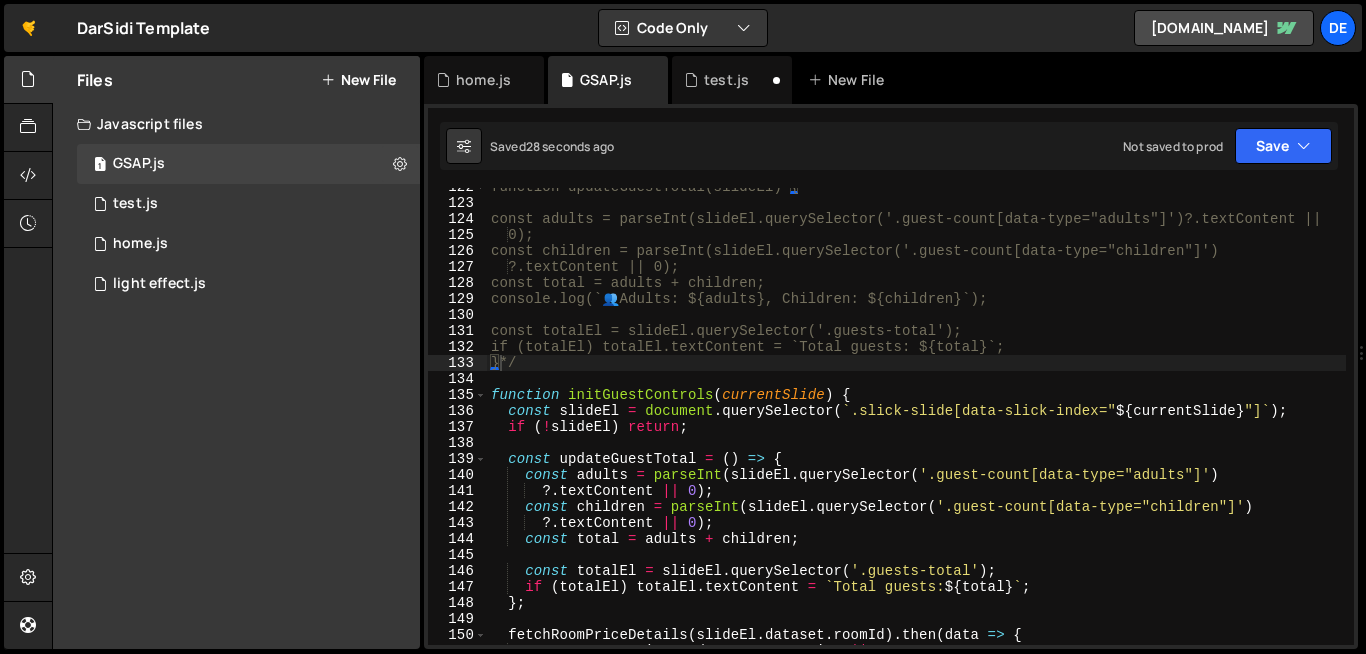 scroll, scrollTop: 2009, scrollLeft: 0, axis: vertical 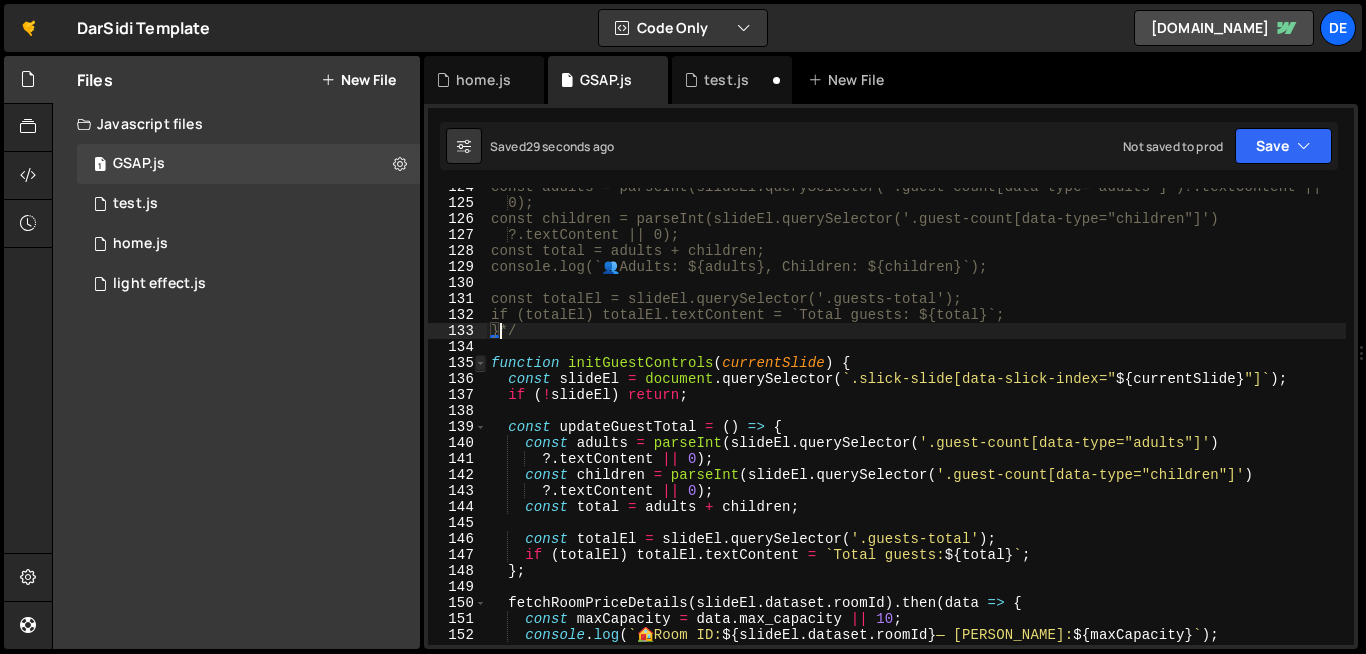 click at bounding box center [480, 363] 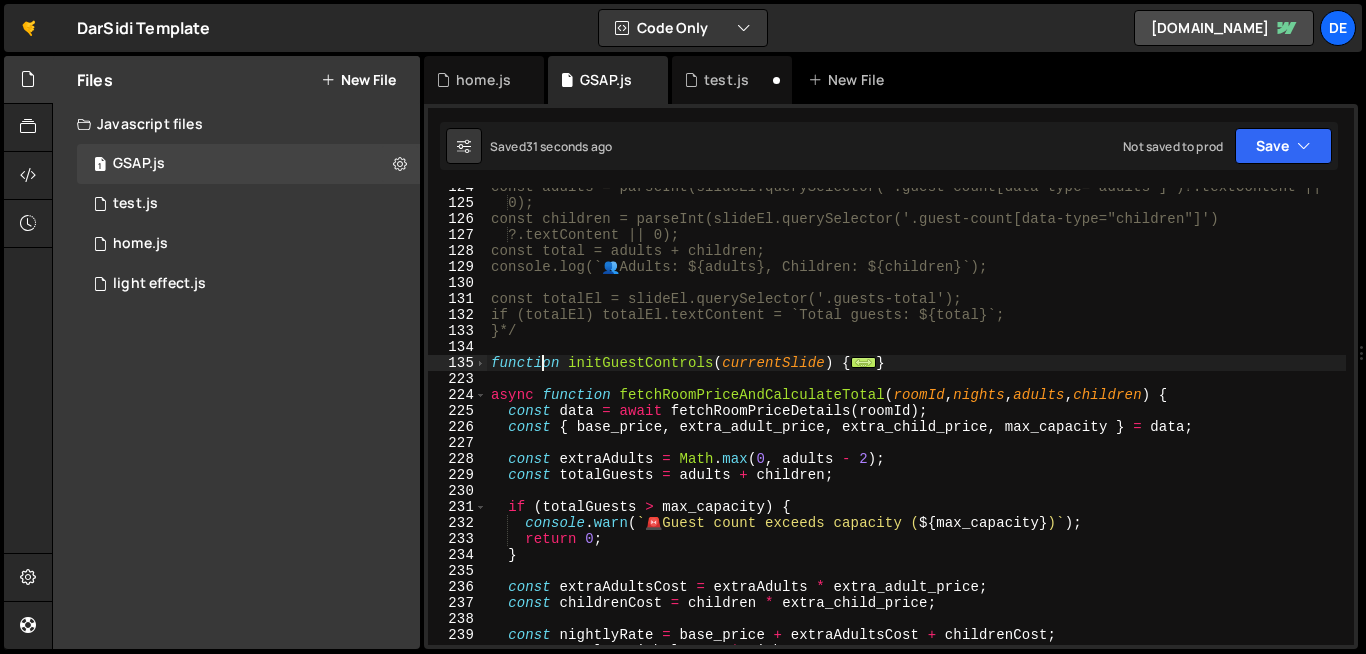 click on "const adults = parseInt(slideEl.querySelector('.guest-count[data-type="adults"]')?.textContent ||      0);   const children = parseInt(slideEl.querySelector('.guest-count[data-type="children"]')      ?.textContent || 0);   const total = adults + children;   console.log(` 👥  Adults: ${adults}, Children: ${children}`);   const totalEl = slideEl.querySelector('.guests-total');   if (totalEl) totalEl.textContent = `Total guests: ${total}`; }*/ function   initGuestControls ( currentSlide )   { ... } async   function   fetchRoomPriceAndCalculateTotal ( roomId ,  nights ,  adults ,  children )   {    const   data   =   await   fetchRoomPriceDetails ( roomId ) ;    const   {   base_price ,   extra_adult_price ,   extra_child_price ,   max_capacity   }   =   data ;    const   extraAdults   =   Math . max ( 0 ,   adults   -   2 ) ;    const   totalGuests   =   adults   +   children ;    if   ( totalGuests   >   max_capacity )   {       console . warn ( ` 🚨  Guest count exceeds capacity ( ${ max_capacity } ) ` )" at bounding box center (1100, 423) 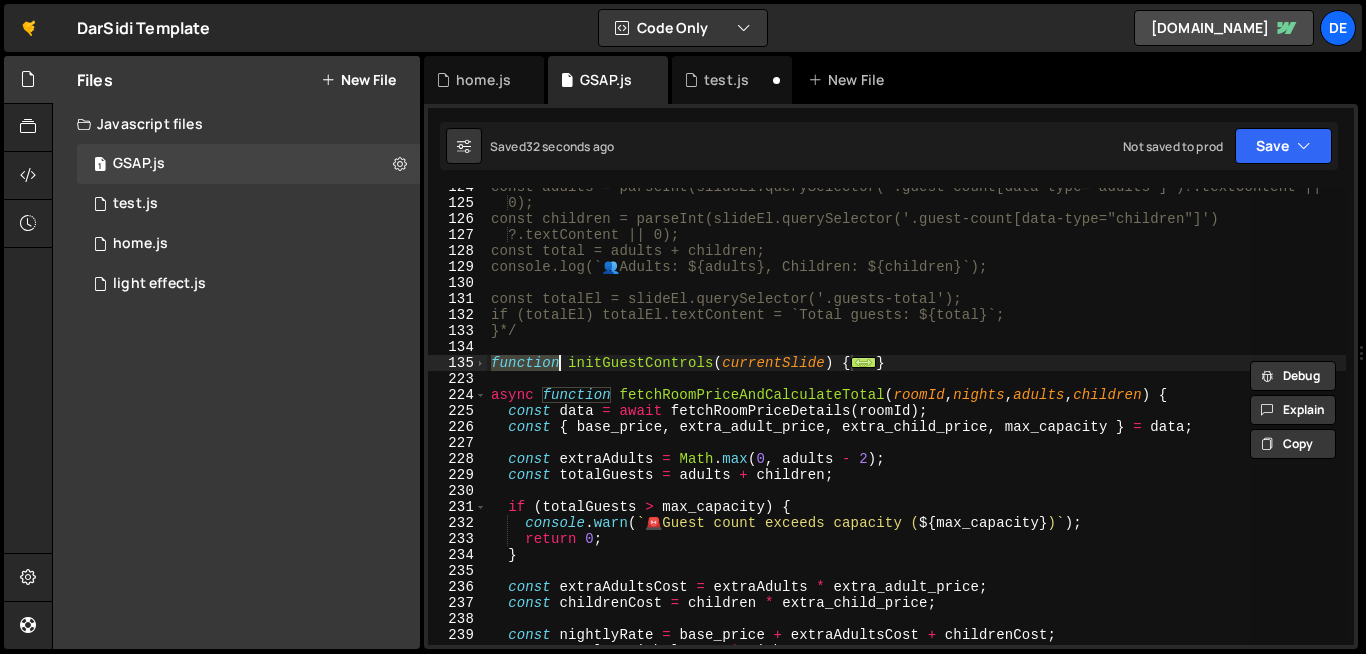 click on "const adults = parseInt(slideEl.querySelector('.guest-count[data-type="adults"]')?.textContent ||      0);   const children = parseInt(slideEl.querySelector('.guest-count[data-type="children"]')      ?.textContent || 0);   const total = adults + children;   console.log(` 👥  Adults: ${adults}, Children: ${children}`);   const totalEl = slideEl.querySelector('.guests-total');   if (totalEl) totalEl.textContent = `Total guests: ${total}`; }*/ function   initGuestControls ( currentSlide )   { ... } async   function   fetchRoomPriceAndCalculateTotal ( roomId ,  nights ,  adults ,  children )   {    const   data   =   await   fetchRoomPriceDetails ( roomId ) ;    const   {   base_price ,   extra_adult_price ,   extra_child_price ,   max_capacity   }   =   data ;    const   extraAdults   =   Math . max ( 0 ,   adults   -   2 ) ;    const   totalGuests   =   adults   +   children ;    if   ( totalGuests   >   max_capacity )   {       console . warn ( ` 🚨  Guest count exceeds capacity ( ${ max_capacity } ) ` )" at bounding box center [916, 416] 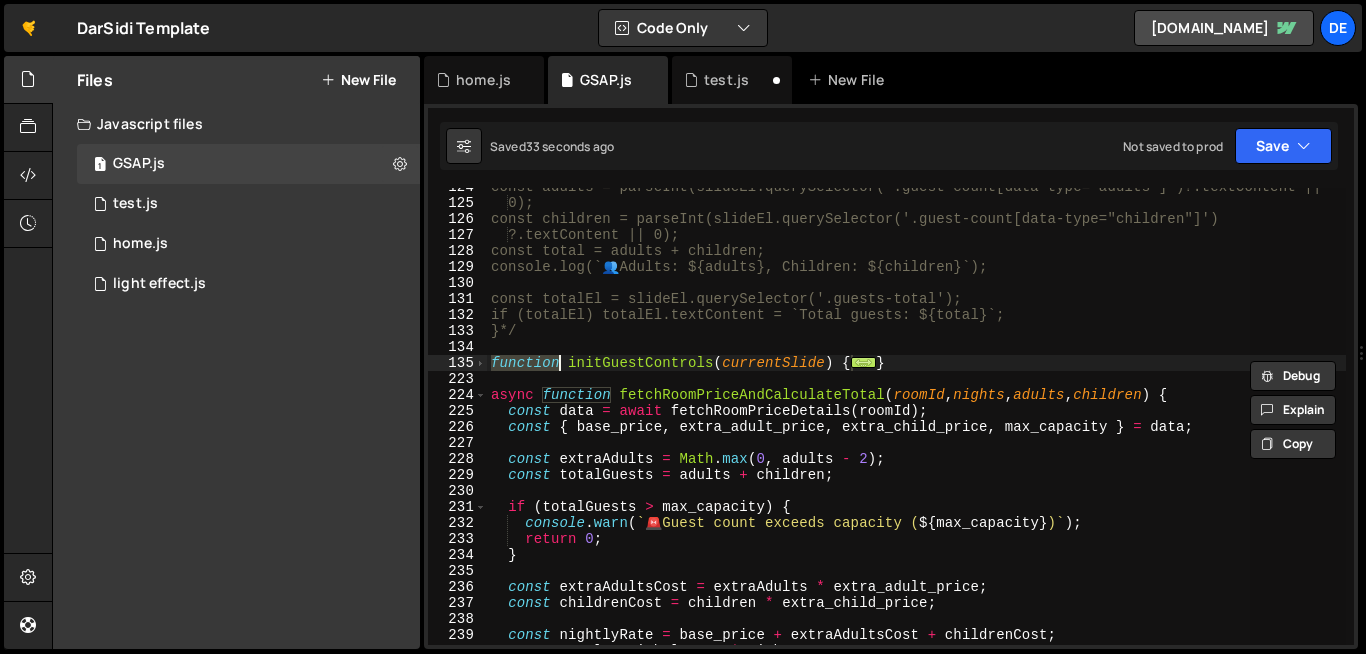 click on "const adults = parseInt(slideEl.querySelector('.guest-count[data-type="adults"]')?.textContent ||      0);   const children = parseInt(slideEl.querySelector('.guest-count[data-type="children"]')      ?.textContent || 0);   const total = adults + children;   console.log(` 👥  Adults: ${adults}, Children: ${children}`);   const totalEl = slideEl.querySelector('.guests-total');   if (totalEl) totalEl.textContent = `Total guests: ${total}`; }*/ function   initGuestControls ( currentSlide )   { ... } async   function   fetchRoomPriceAndCalculateTotal ( roomId ,  nights ,  adults ,  children )   {    const   data   =   await   fetchRoomPriceDetails ( roomId ) ;    const   {   base_price ,   extra_adult_price ,   extra_child_price ,   max_capacity   }   =   data ;    const   extraAdults   =   Math . max ( 0 ,   adults   -   2 ) ;    const   totalGuests   =   adults   +   children ;    if   ( totalGuests   >   max_capacity )   {       console . warn ( ` 🚨  Guest count exceeds capacity ( ${ max_capacity } ) ` )" at bounding box center (916, 416) 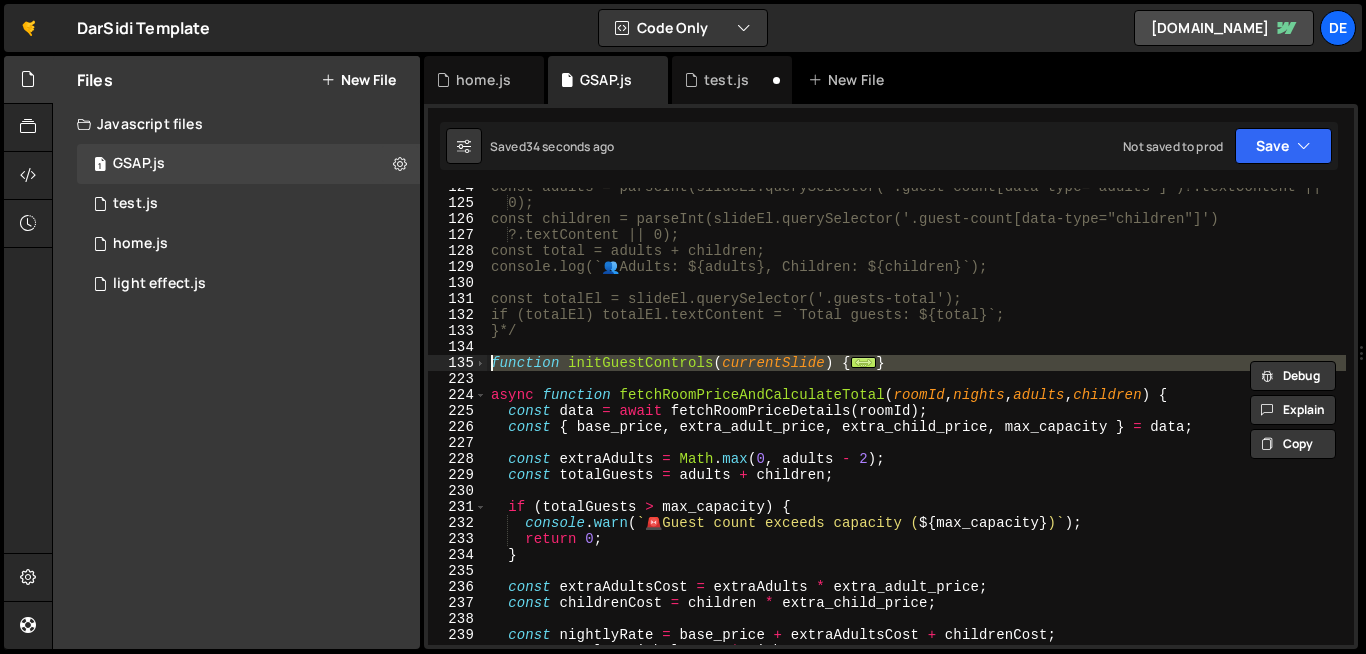 click on "const adults = parseInt(slideEl.querySelector('.guest-count[data-type="adults"]')?.textContent ||      0);   const children = parseInt(slideEl.querySelector('.guest-count[data-type="children"]')      ?.textContent || 0);   const total = adults + children;   console.log(` 👥  Adults: ${adults}, Children: ${children}`);   const totalEl = slideEl.querySelector('.guests-total');   if (totalEl) totalEl.textContent = `Total guests: ${total}`; }*/ function   initGuestControls ( currentSlide )   { ... } async   function   fetchRoomPriceAndCalculateTotal ( roomId ,  nights ,  adults ,  children )   {    const   data   =   await   fetchRoomPriceDetails ( roomId ) ;    const   {   base_price ,   extra_adult_price ,   extra_child_price ,   max_capacity   }   =   data ;    const   extraAdults   =   Math . max ( 0 ,   adults   -   2 ) ;    const   totalGuests   =   adults   +   children ;    if   ( totalGuests   >   max_capacity )   {       console . warn ( ` 🚨  Guest count exceeds capacity ( ${ max_capacity } ) ` )" at bounding box center (1100, 423) 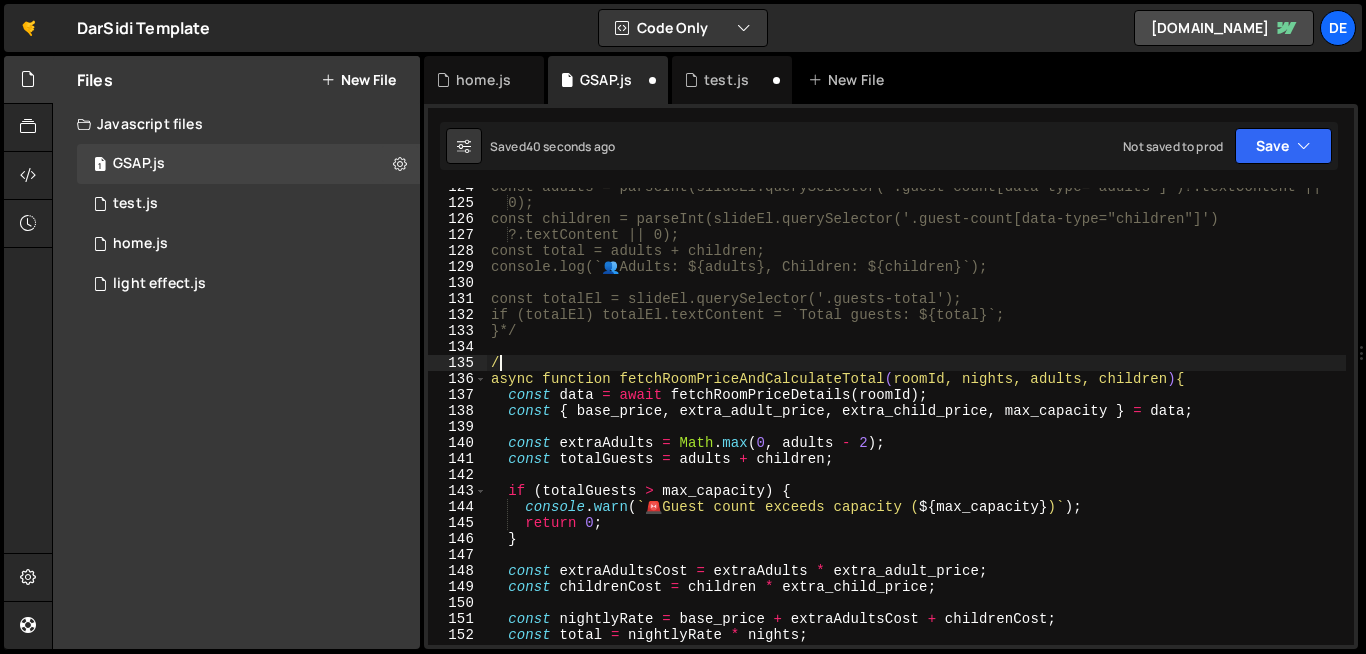 scroll, scrollTop: 0, scrollLeft: 0, axis: both 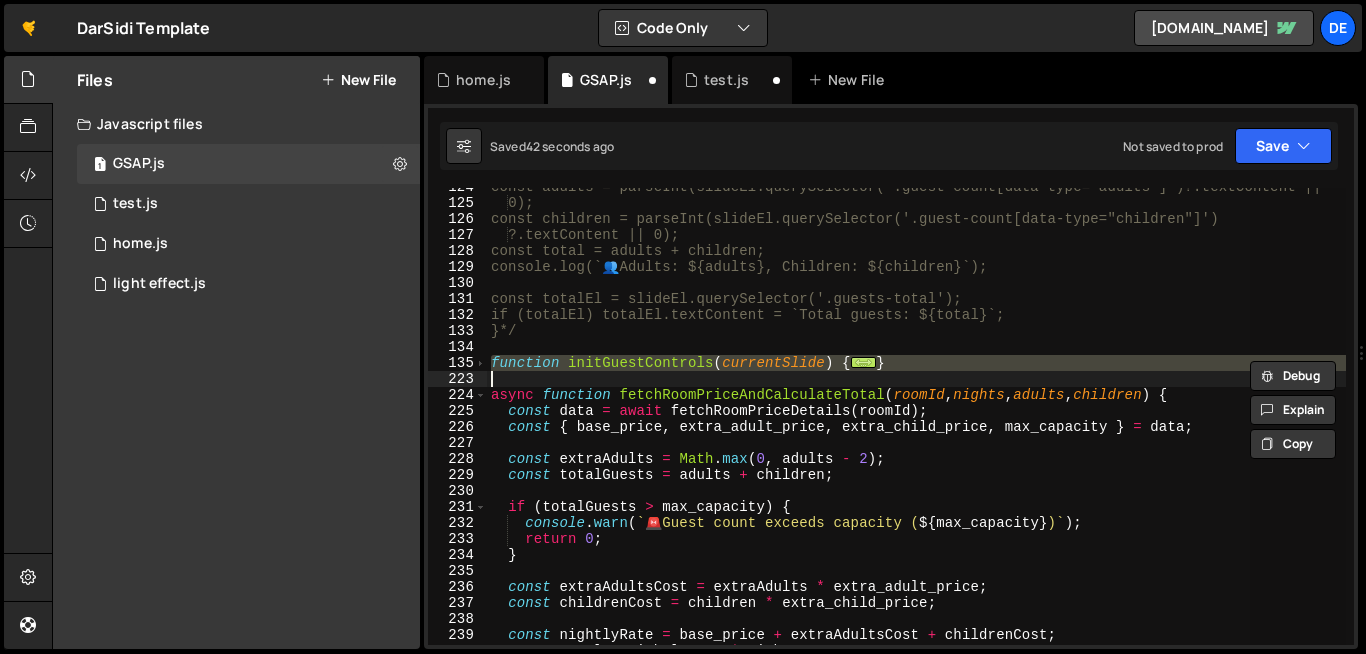 click on "const adults = parseInt(slideEl.querySelector('.guest-count[data-type="adults"]')?.textContent ||      0);   const children = parseInt(slideEl.querySelector('.guest-count[data-type="children"]')      ?.textContent || 0);   const total = adults + children;   console.log(` 👥  Adults: ${adults}, Children: ${children}`);   const totalEl = slideEl.querySelector('.guests-total');   if (totalEl) totalEl.textContent = `Total guests: ${total}`; }*/ function   initGuestControls ( currentSlide )   { ... } async   function   fetchRoomPriceAndCalculateTotal ( roomId ,  nights ,  adults ,  children )   {    const   data   =   await   fetchRoomPriceDetails ( roomId ) ;    const   {   base_price ,   extra_adult_price ,   extra_child_price ,   max_capacity   }   =   data ;    const   extraAdults   =   Math . max ( 0 ,   adults   -   2 ) ;    const   totalGuests   =   adults   +   children ;    if   ( totalGuests   >   max_capacity )   {       console . warn ( ` 🚨  Guest count exceeds capacity ( ${ max_capacity } ) ` )" at bounding box center [916, 416] 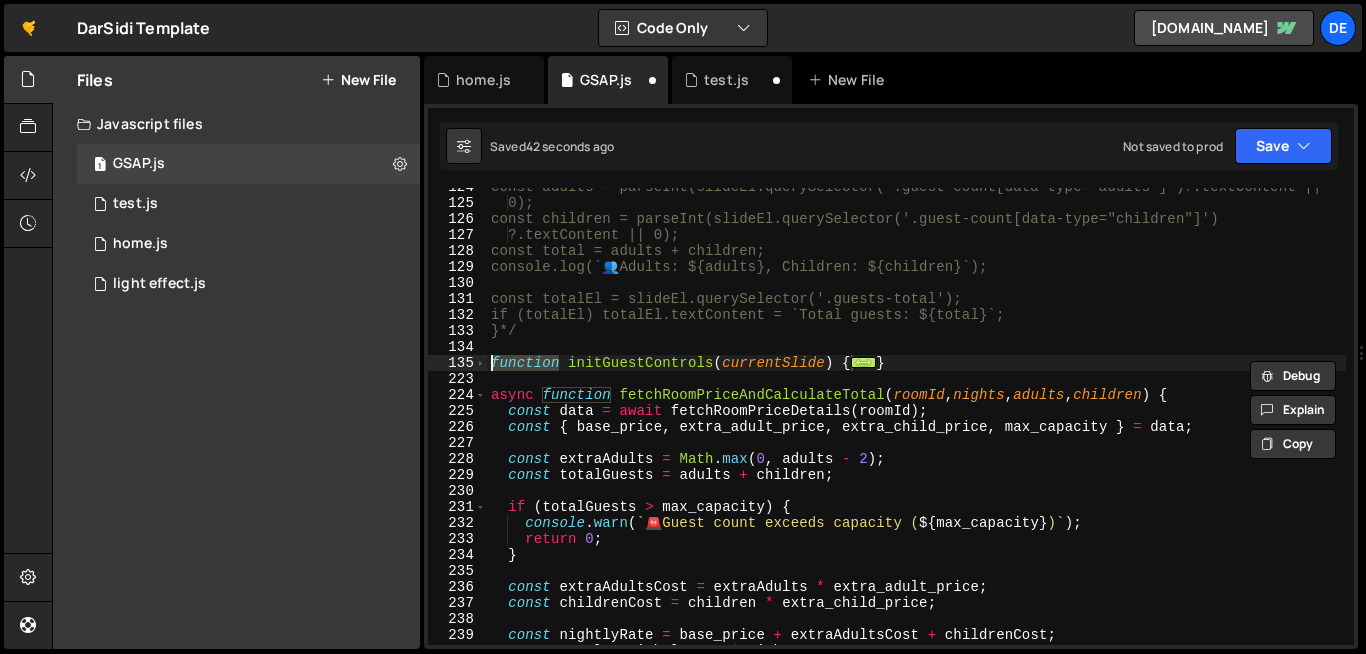 click on "const adults = parseInt(slideEl.querySelector('.guest-count[data-type="adults"]')?.textContent ||      0);   const children = parseInt(slideEl.querySelector('.guest-count[data-type="children"]')      ?.textContent || 0);   const total = adults + children;   console.log(` 👥  Adults: ${adults}, Children: ${children}`);   const totalEl = slideEl.querySelector('.guests-total');   if (totalEl) totalEl.textContent = `Total guests: ${total}`; }*/ function   initGuestControls ( currentSlide )   { ... } async   function   fetchRoomPriceAndCalculateTotal ( roomId ,  nights ,  adults ,  children )   {    const   data   =   await   fetchRoomPriceDetails ( roomId ) ;    const   {   base_price ,   extra_adult_price ,   extra_child_price ,   max_capacity   }   =   data ;    const   extraAdults   =   Math . max ( 0 ,   adults   -   2 ) ;    const   totalGuests   =   adults   +   children ;    if   ( totalGuests   >   max_capacity )   {       console . warn ( ` 🚨  Guest count exceeds capacity ( ${ max_capacity } ) ` )" at bounding box center (1100, 423) 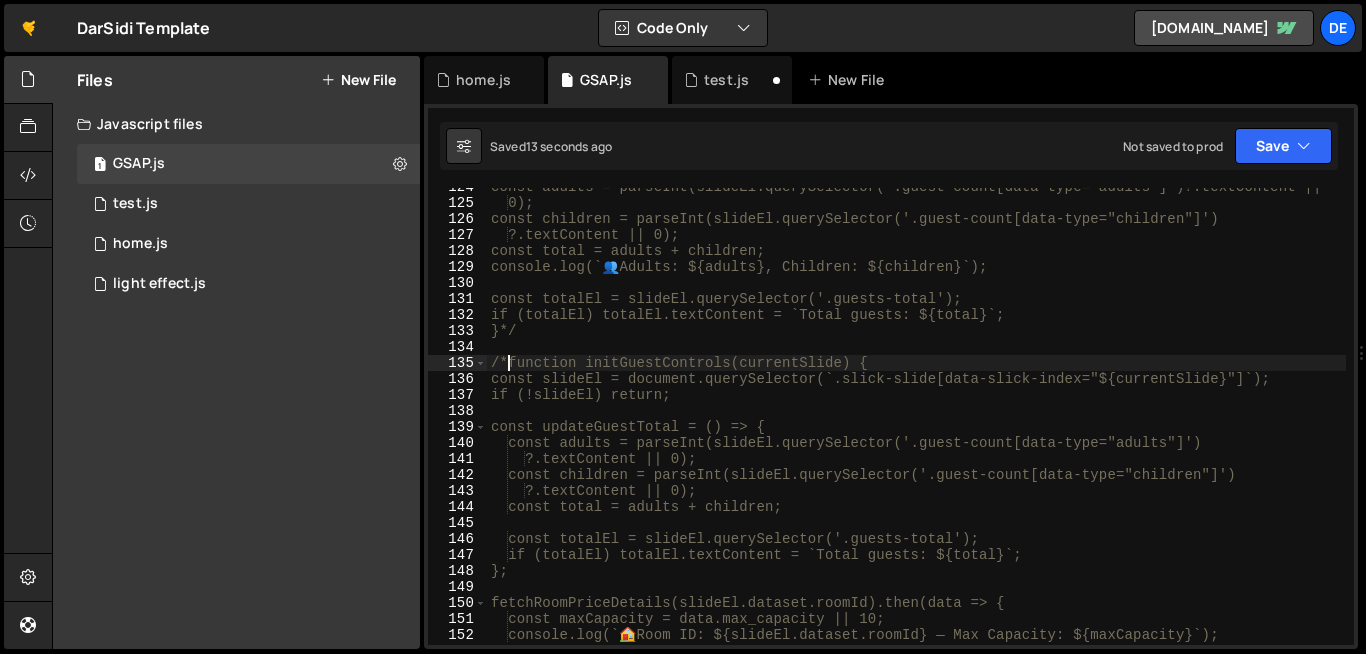 scroll, scrollTop: 13684, scrollLeft: 0, axis: vertical 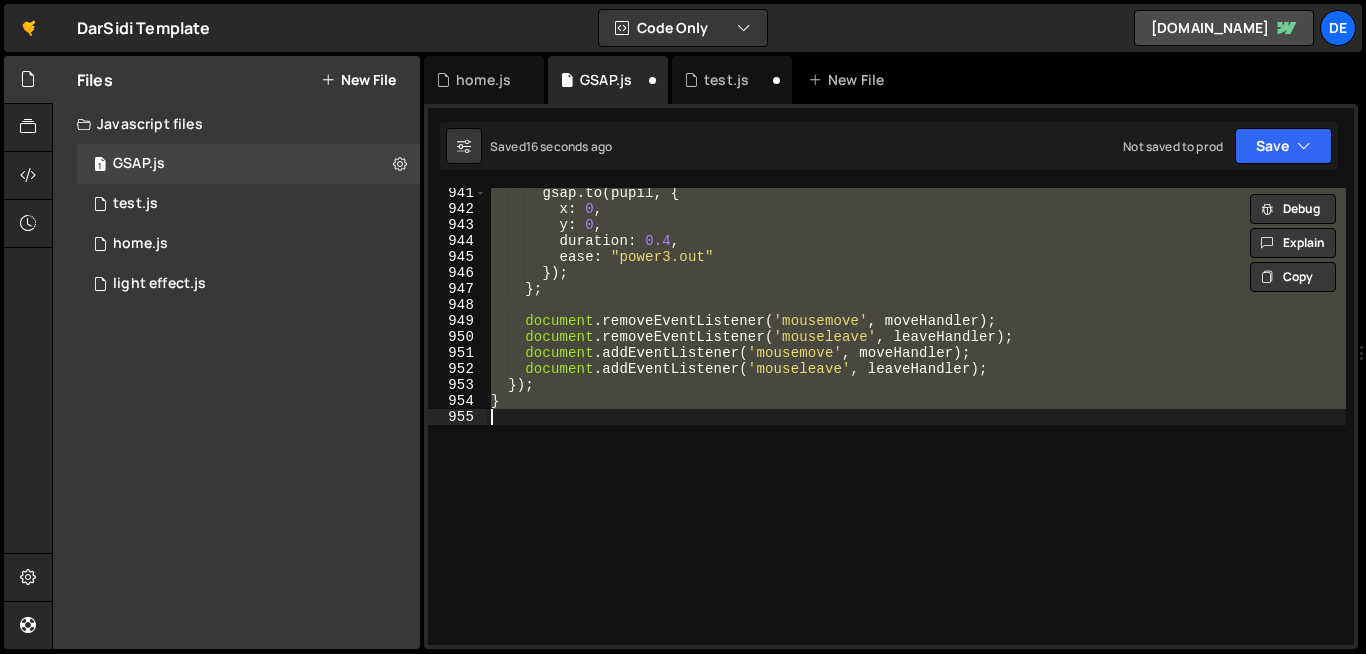 drag, startPoint x: 778, startPoint y: 554, endPoint x: 760, endPoint y: 546, distance: 19.697716 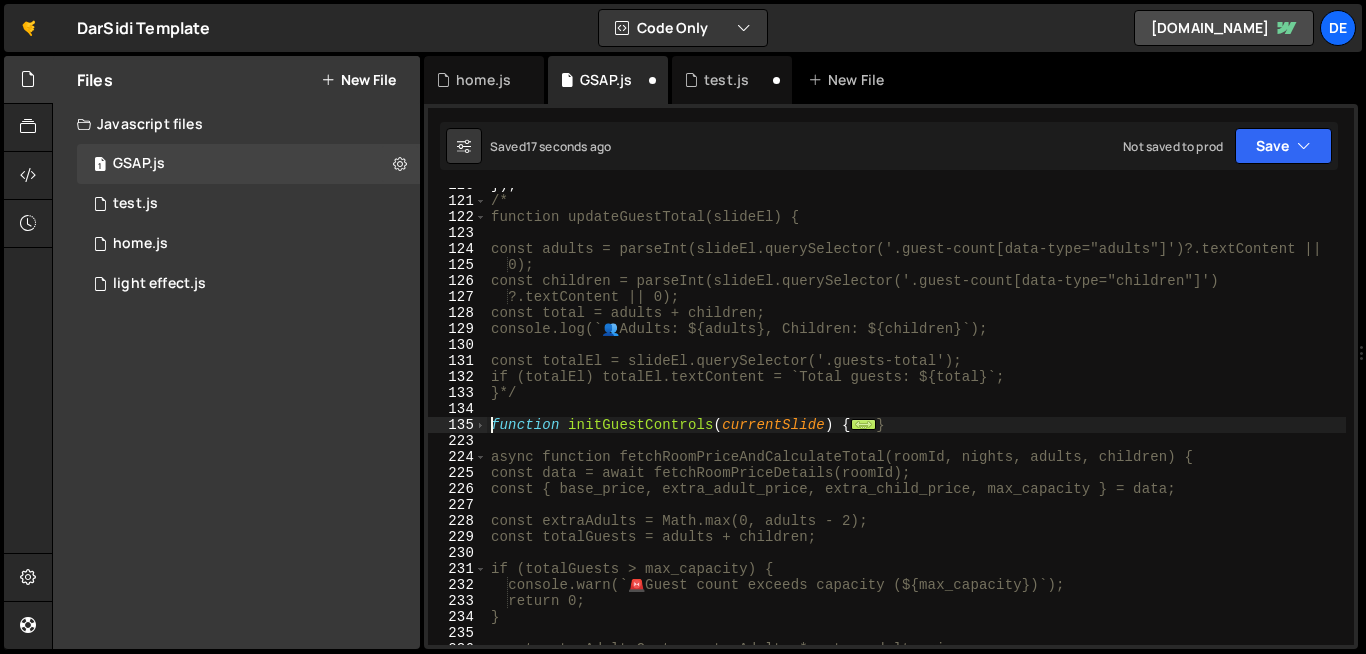 scroll, scrollTop: 1948, scrollLeft: 0, axis: vertical 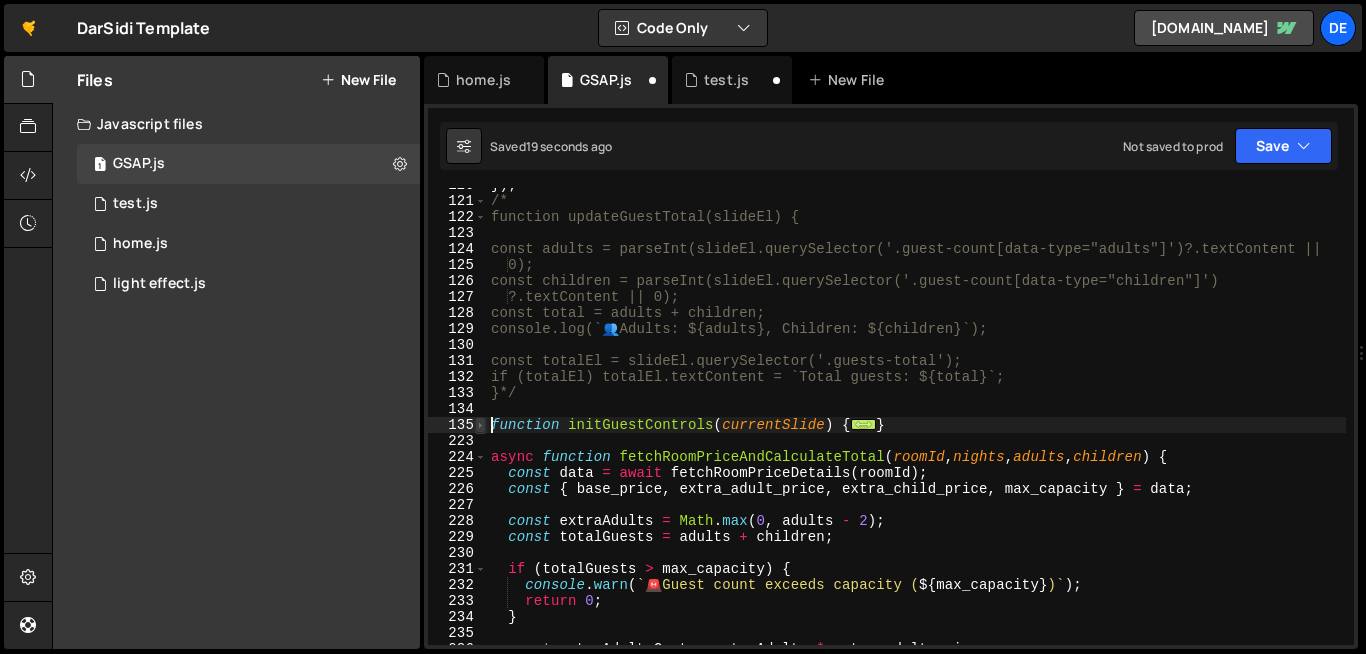click at bounding box center (480, 425) 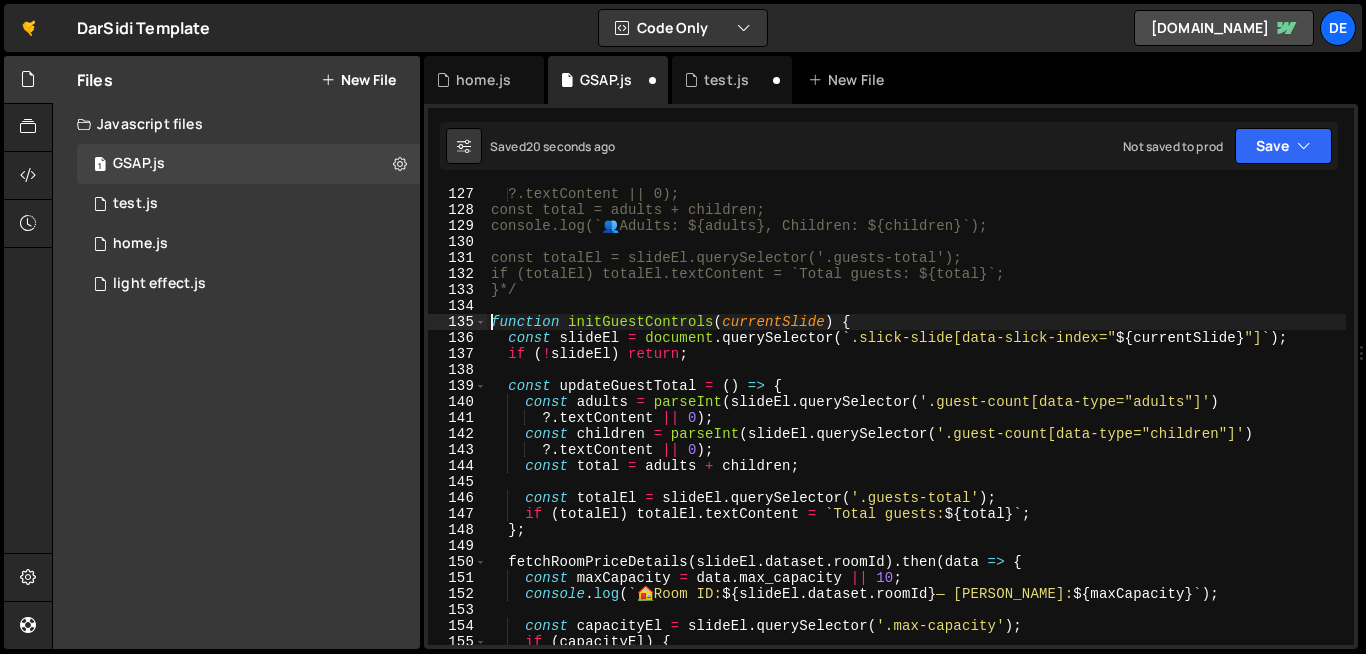 scroll, scrollTop: 2050, scrollLeft: 0, axis: vertical 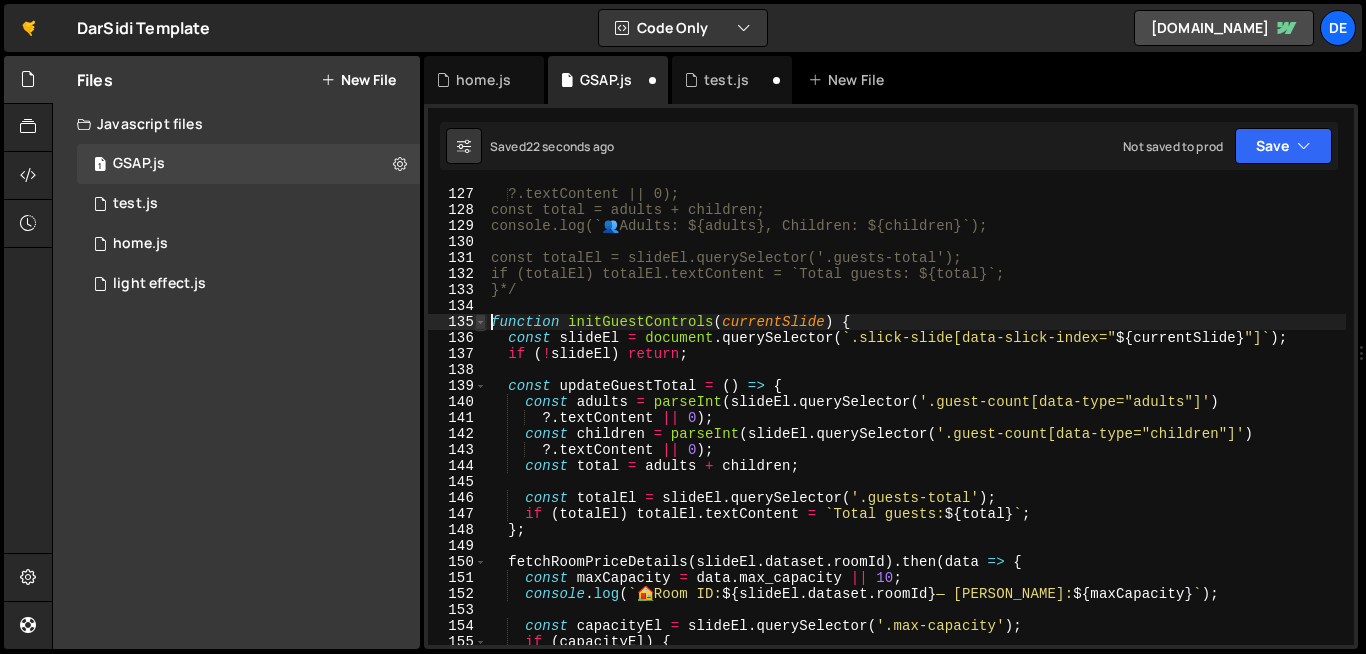 click at bounding box center [480, 322] 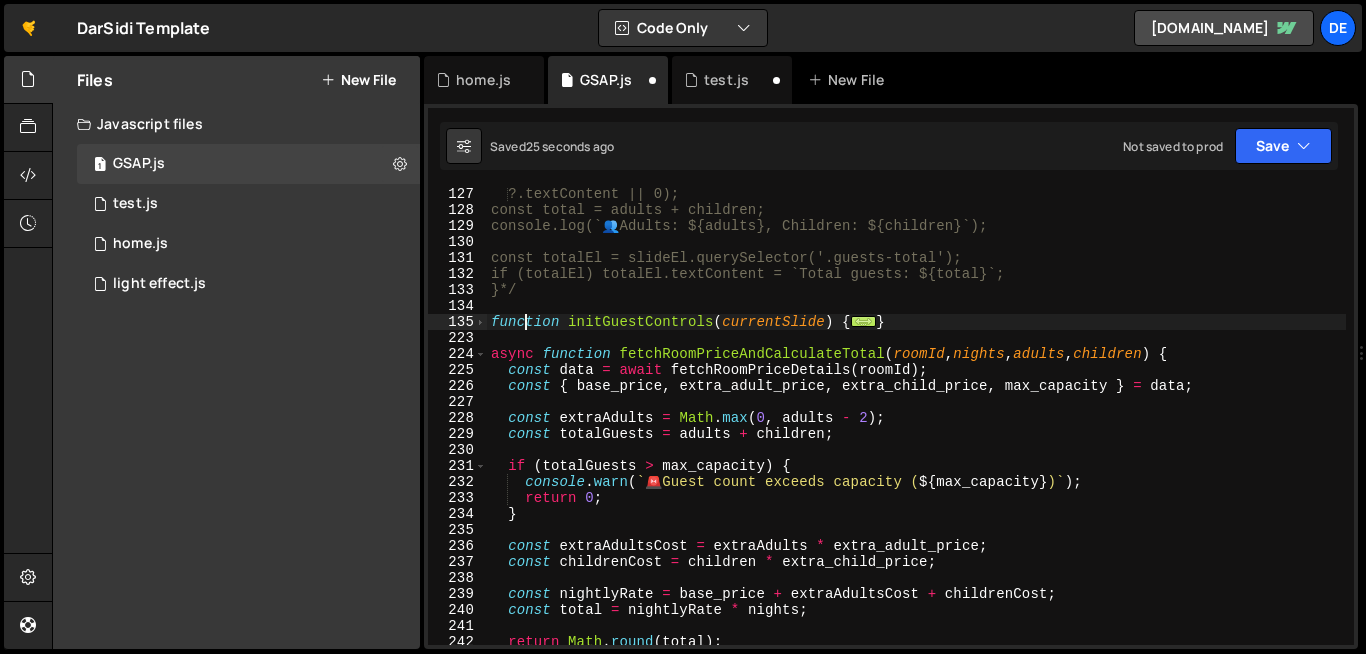 click on "?.textContent || 0);   const total = adults + children;   console.log(` 👥  Adults: ${adults}, Children: ${children}`);   const totalEl = slideEl.querySelector('.guests-total');   if (totalEl) totalEl.textContent = `Total guests: ${total}`; }*/ function   initGuestControls ( currentSlide )   { ... } async   function   fetchRoomPriceAndCalculateTotal ( roomId ,  nights ,  adults ,  children )   {    const   data   =   await   fetchRoomPriceDetails ( roomId ) ;    const   {   base_price ,   extra_adult_price ,   extra_child_price ,   max_capacity   }   =   data ;    const   extraAdults   =   Math . max ( 0 ,   adults   -   2 ) ;    const   totalGuests   =   adults   +   children ;    if   ( totalGuests   >   max_capacity )   {       console . warn ( ` 🚨  Guest count exceeds capacity ( ${ max_capacity } ) ` ) ;       return   0 ;    }    const   extraAdultsCost   =   extraAdults   *   extra_adult_price ;    const   childrenCost   =   children   *   extra_child_price ;    const   nightlyRate   =     +" at bounding box center (1100, 430) 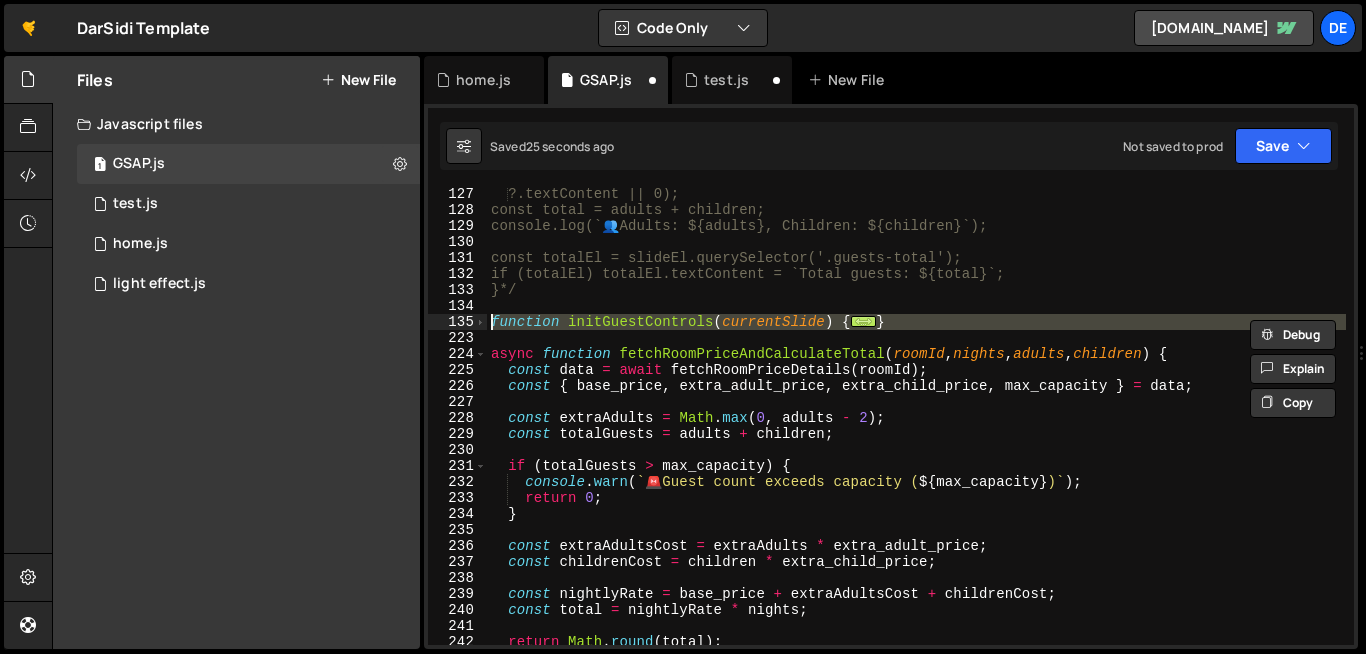click on "?.textContent || 0);   const total = adults + children;   console.log(` 👥  Adults: ${adults}, Children: ${children}`);   const totalEl = slideEl.querySelector('.guests-total');   if (totalEl) totalEl.textContent = `Total guests: ${total}`; }*/ function   initGuestControls ( currentSlide )   { ... } async   function   fetchRoomPriceAndCalculateTotal ( roomId ,  nights ,  adults ,  children )   {    const   data   =   await   fetchRoomPriceDetails ( roomId ) ;    const   {   base_price ,   extra_adult_price ,   extra_child_price ,   max_capacity   }   =   data ;    const   extraAdults   =   Math . max ( 0 ,   adults   -   2 ) ;    const   totalGuests   =   adults   +   children ;    if   ( totalGuests   >   max_capacity )   {       console . warn ( ` 🚨  Guest count exceeds capacity ( ${ max_capacity } ) ` ) ;       return   0 ;    }    const   extraAdultsCost   =   extraAdults   *   extra_adult_price ;    const   childrenCost   =   children   *   extra_child_price ;    const   nightlyRate   =     +" at bounding box center (1100, 430) 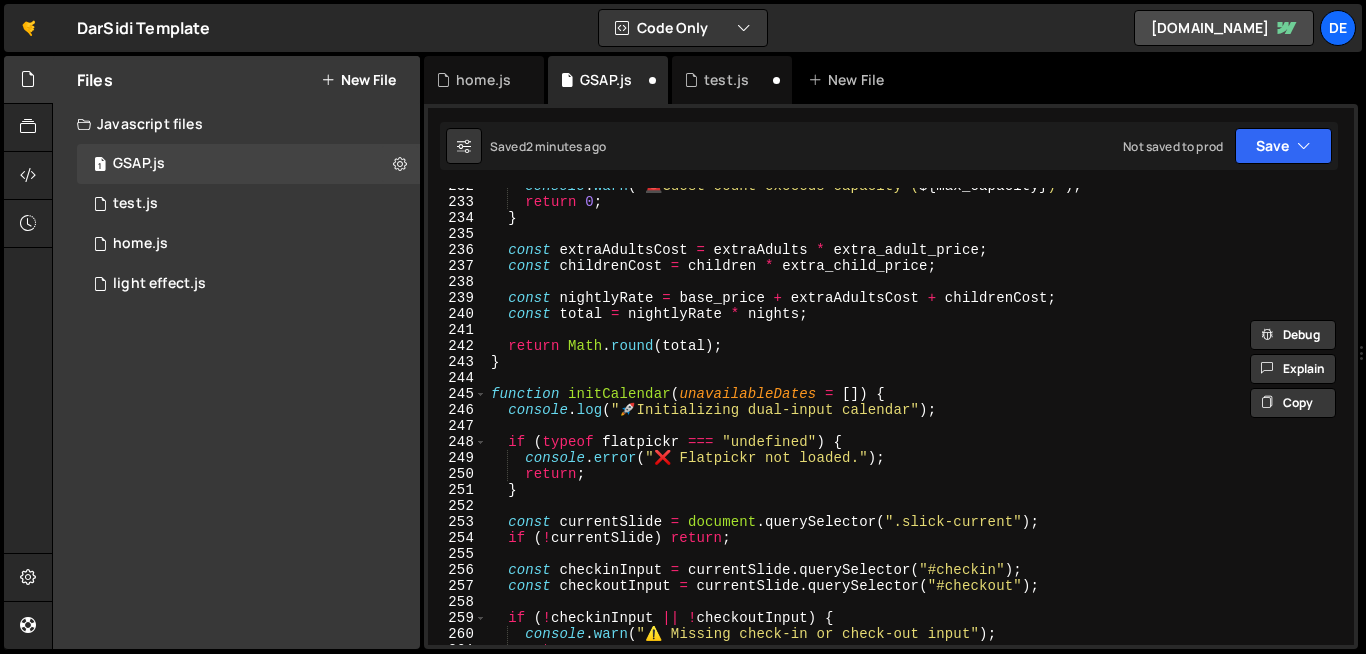 scroll, scrollTop: 2346, scrollLeft: 0, axis: vertical 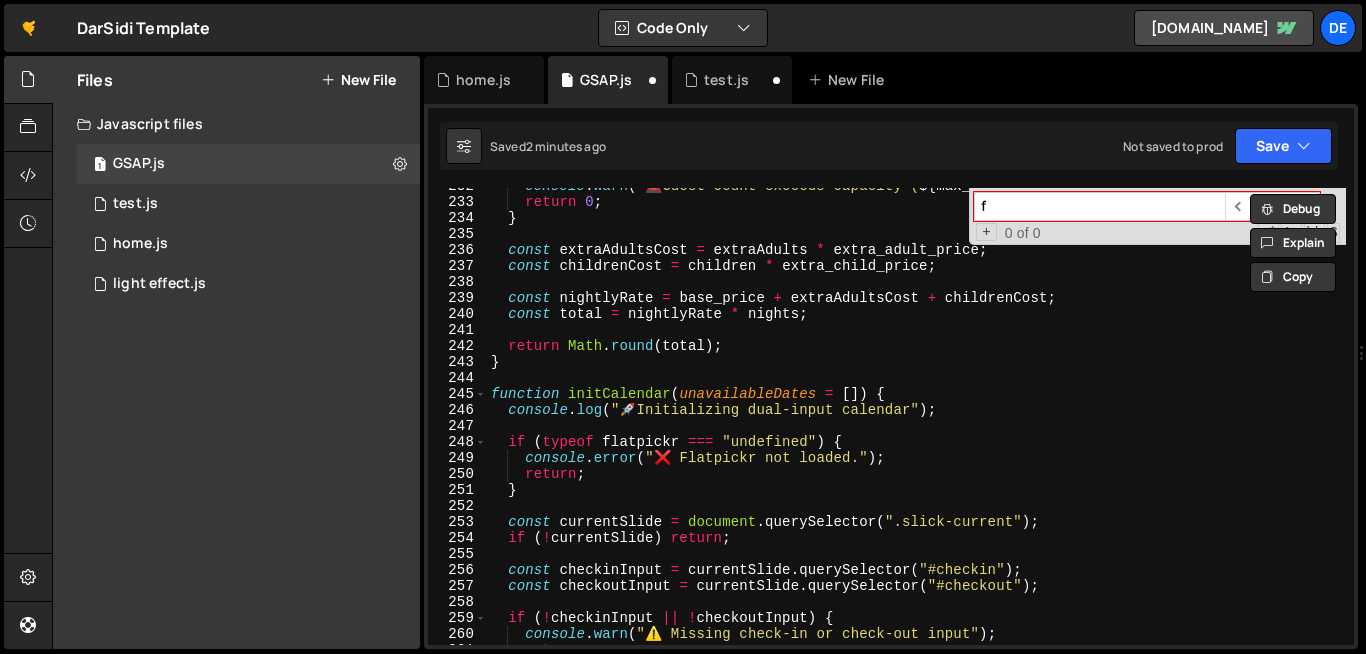 type on "fa" 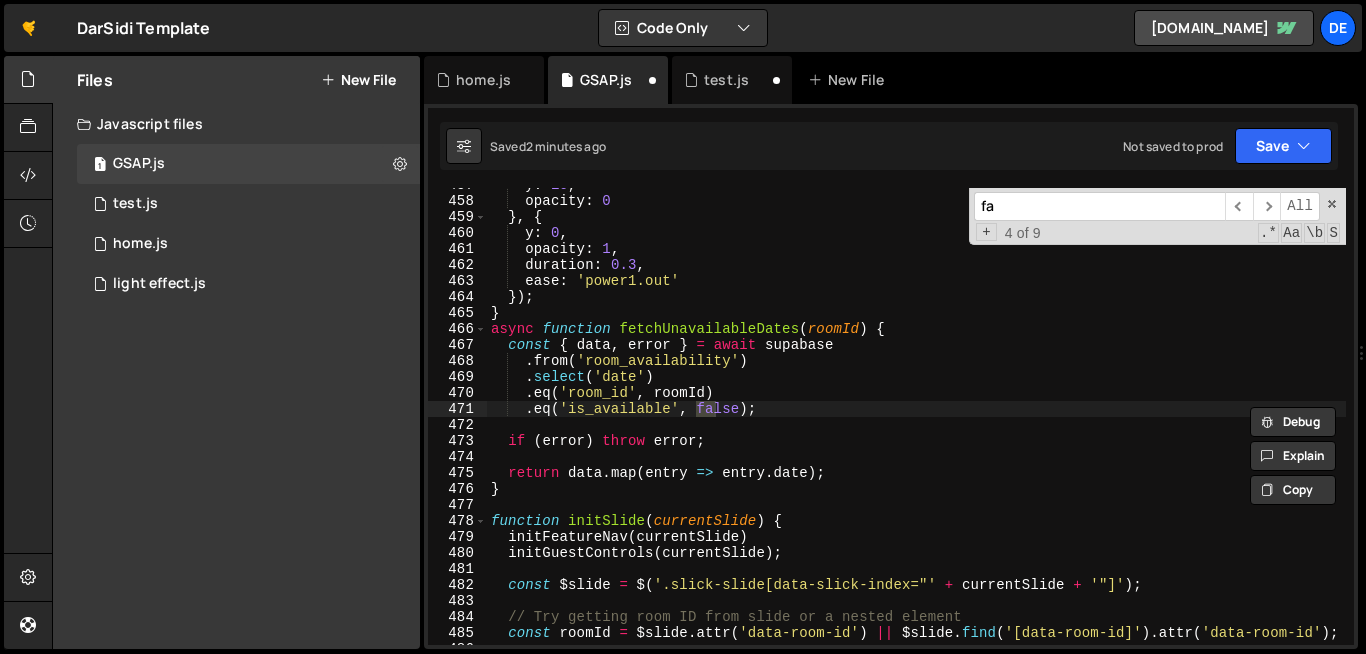 type on ".eq('is_available', false);" 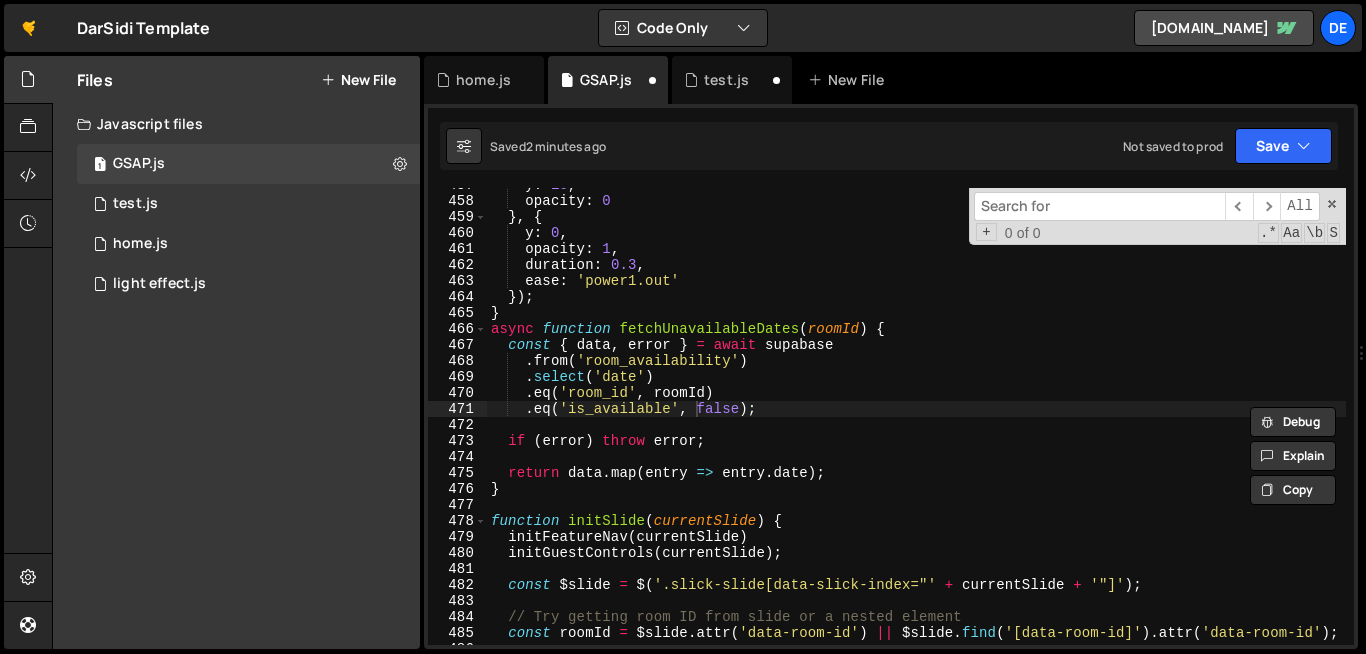 type on "1" 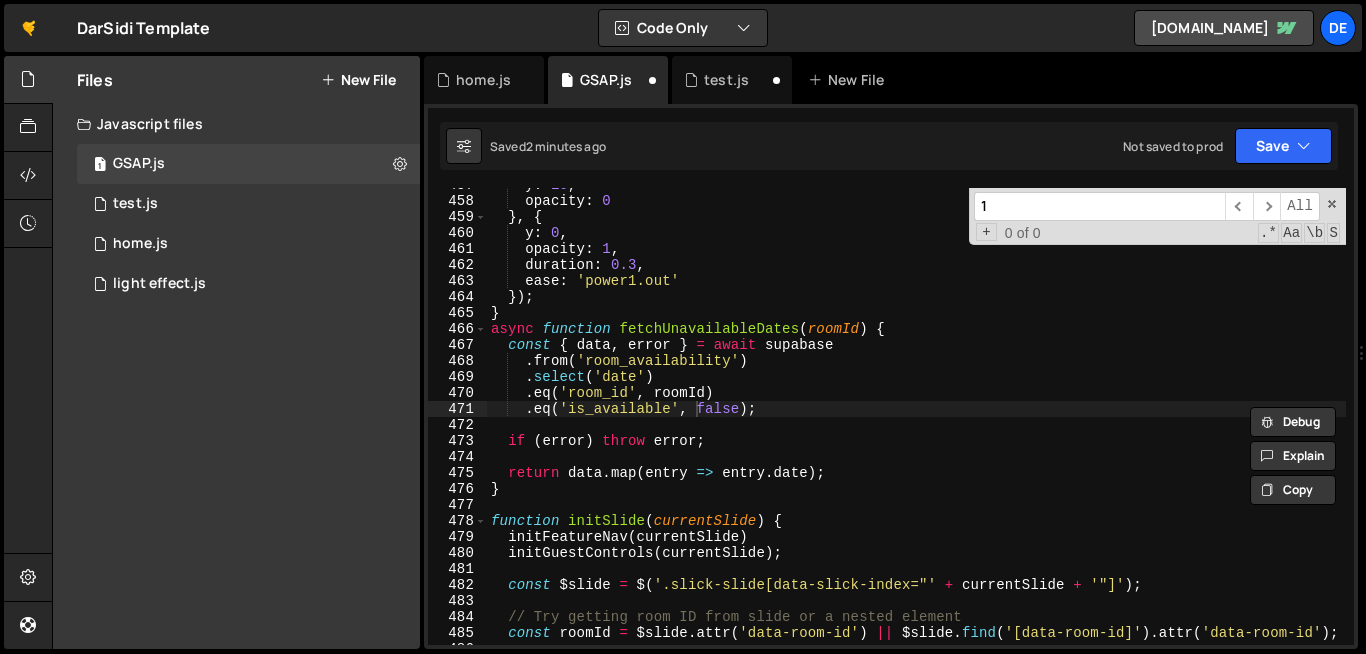 type on "filter: 'brightness(1)'" 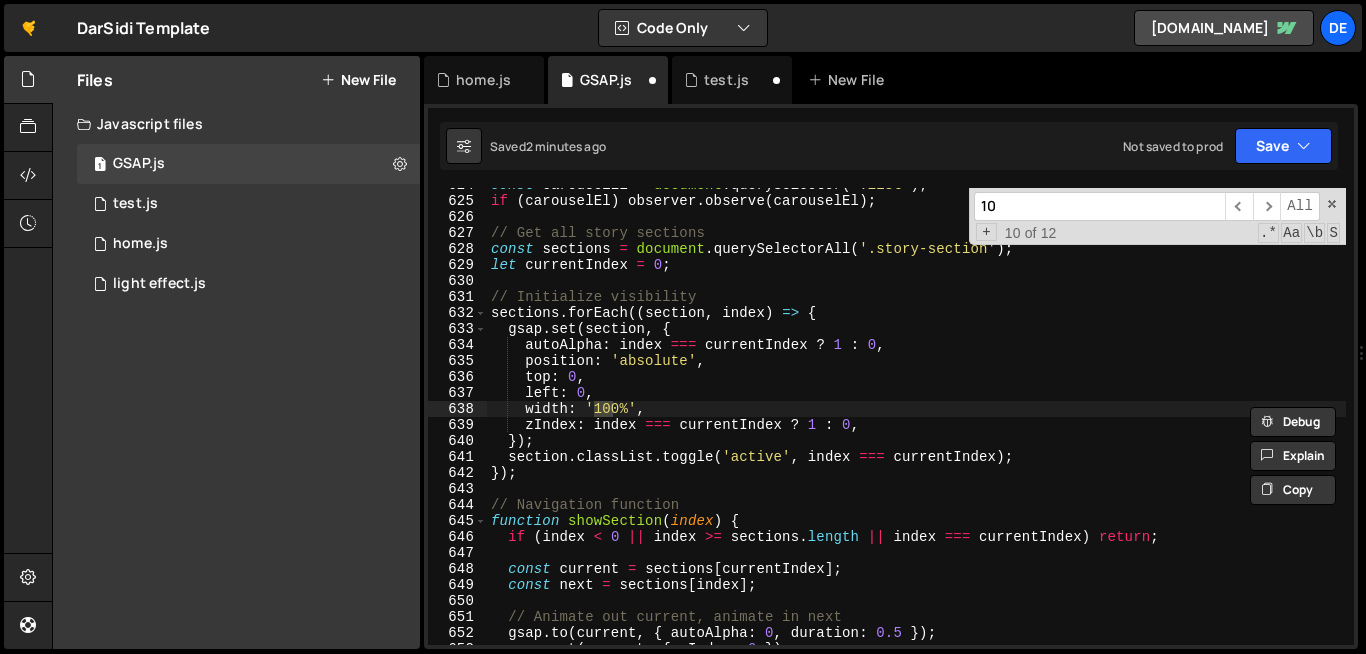scroll, scrollTop: 11676, scrollLeft: 0, axis: vertical 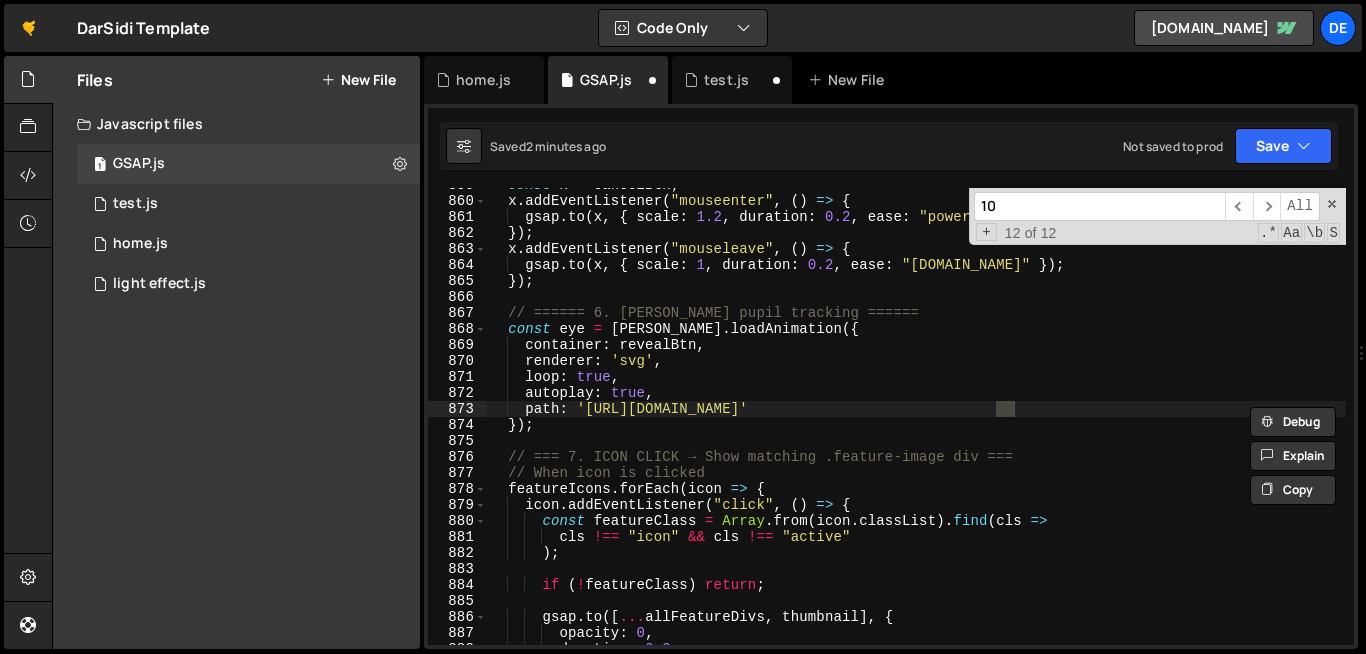 type on "path: 'https://cdn.prod.website-files.com/686bd6e551677107f380e511/686e7fba8b17ad4d390df6f6_dee21e4d473d41b3abcf094ee6683eff.json'" 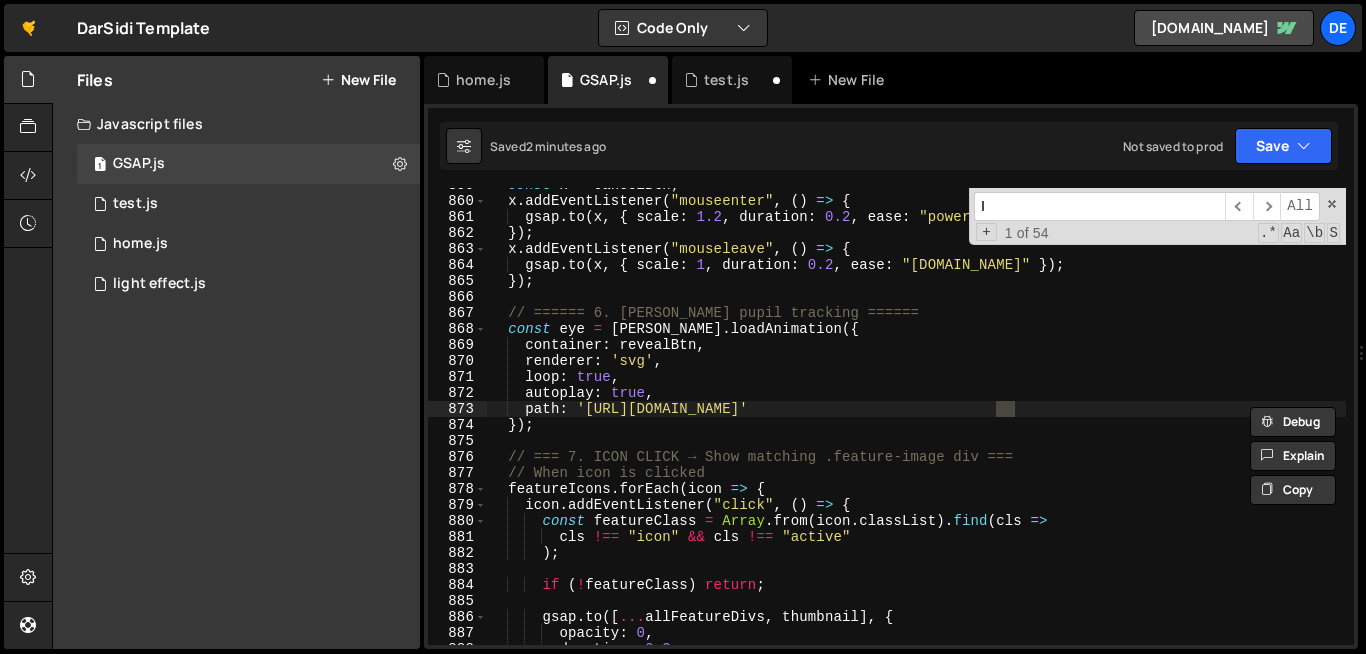 type on "||" 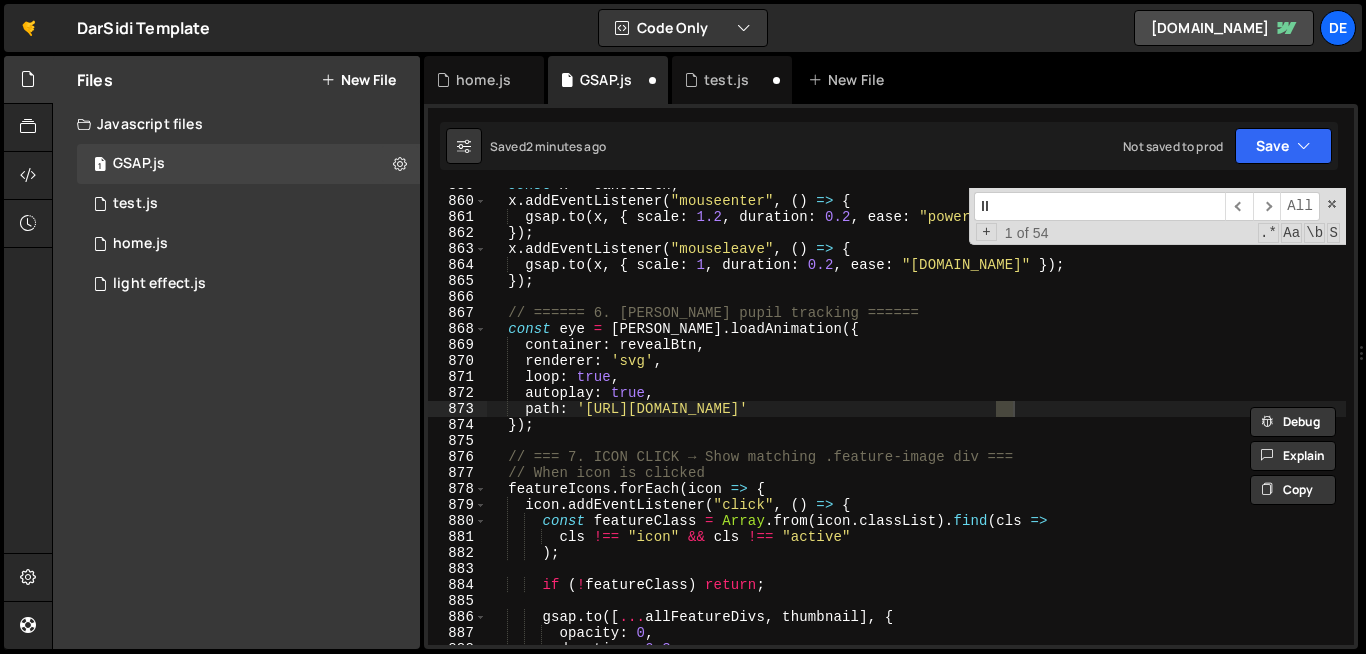 type on "const adults = parseInt(slideEl.querySelector('.guest-count[data-type="adults"]')?.textContent ||" 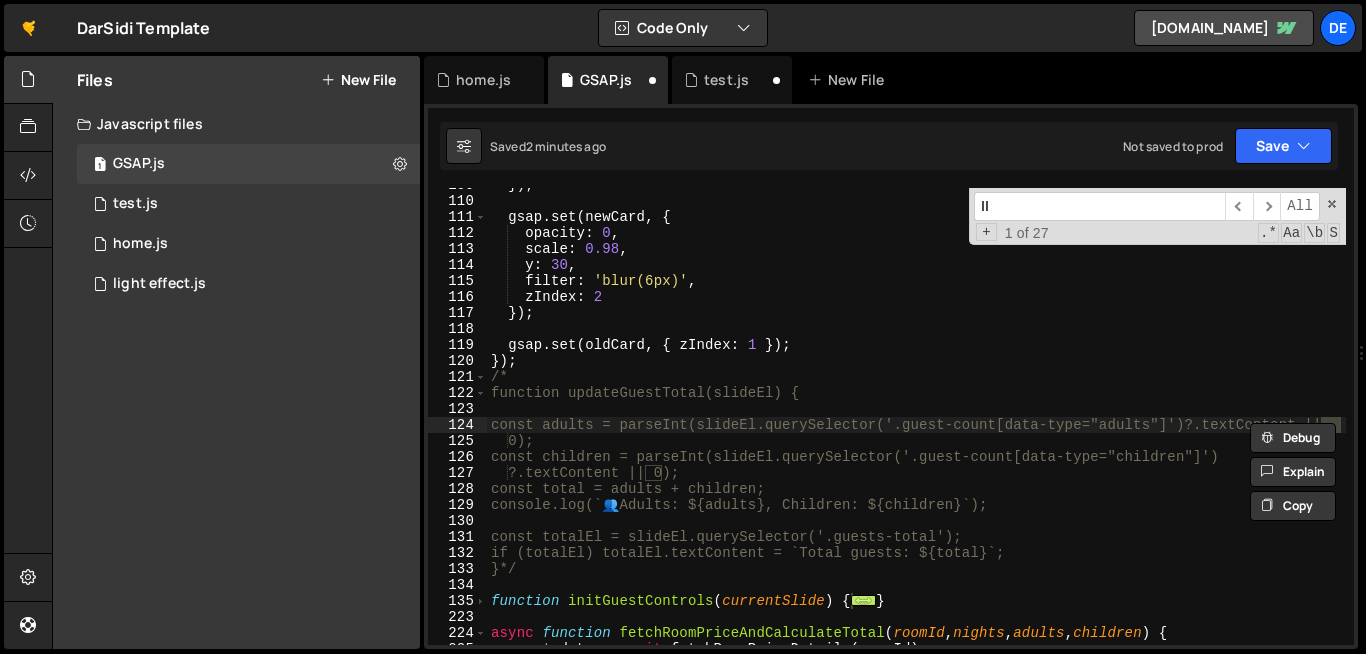 type on "||" 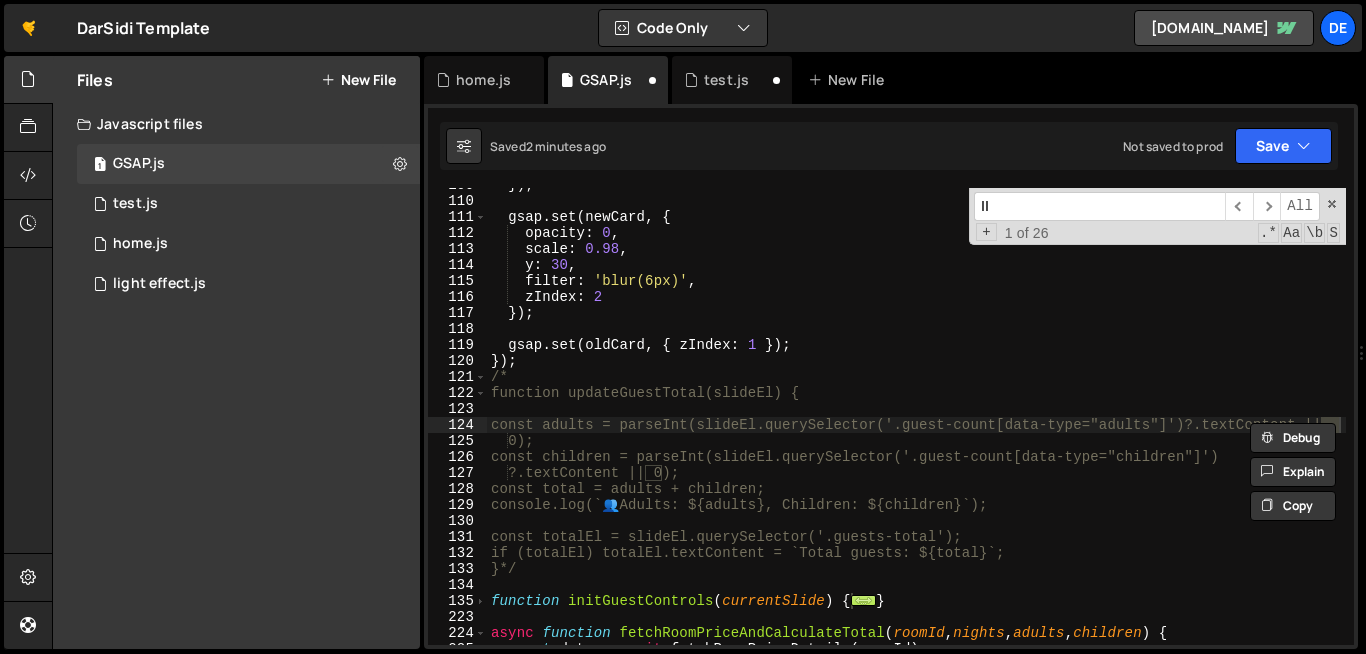 type on "?.textContent || 0);" 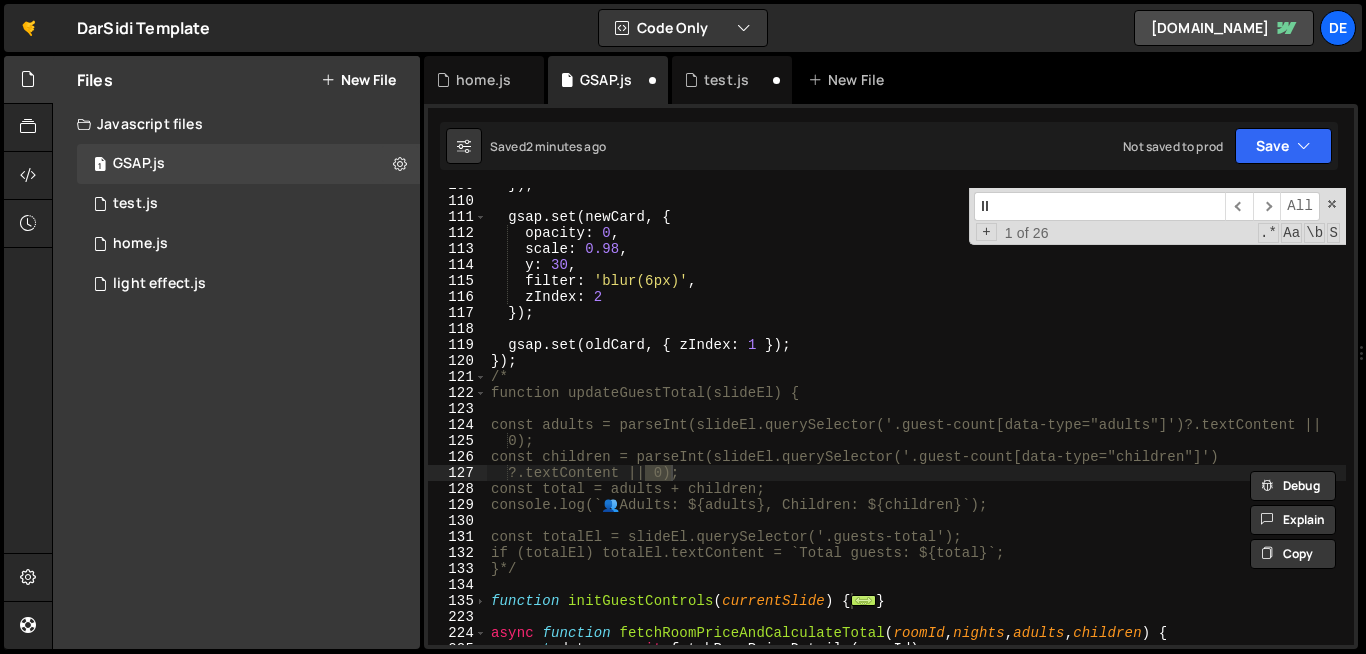 type on "|| 1" 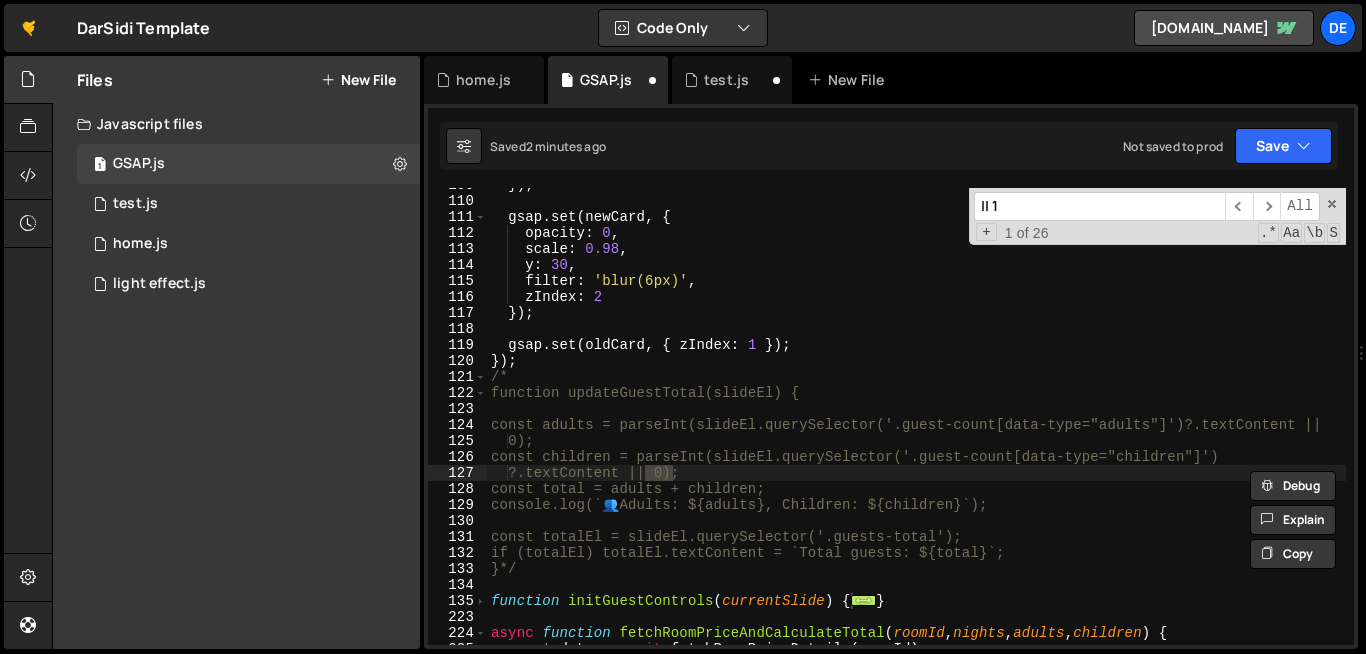 type on "const maxCapacity = data.max_capacity || 10;" 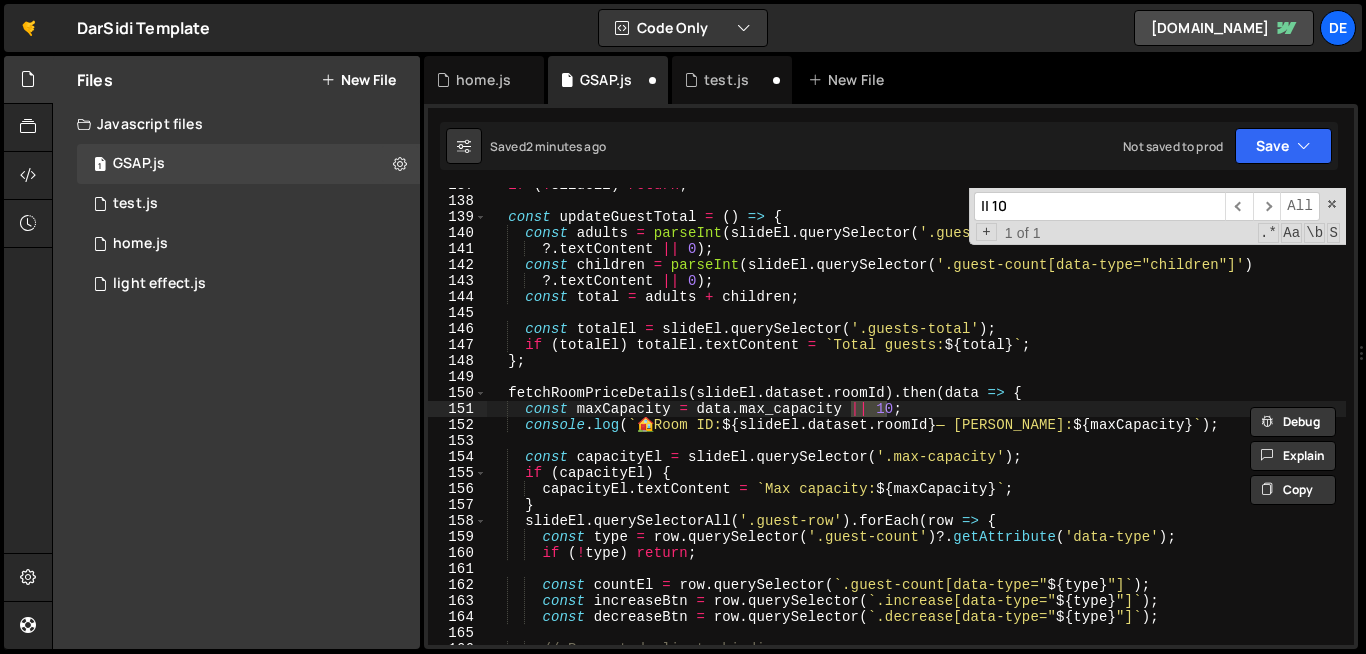 scroll, scrollTop: 2220, scrollLeft: 0, axis: vertical 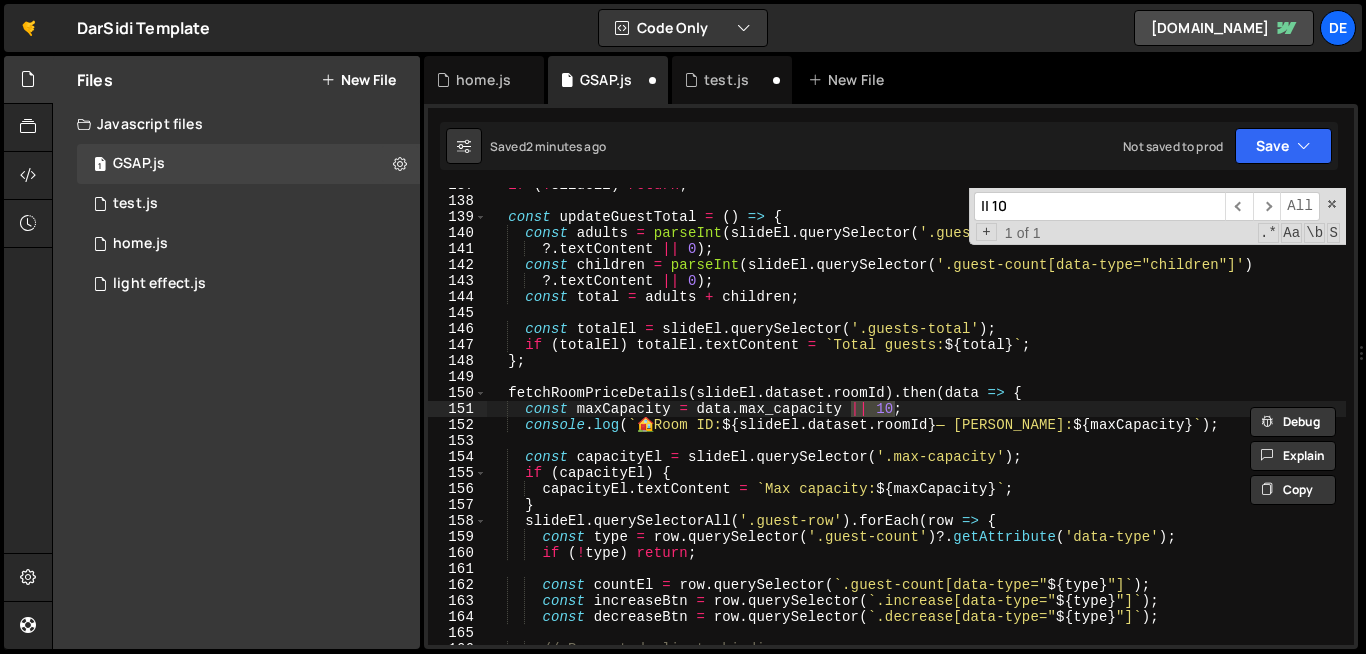 type on "|| 10" 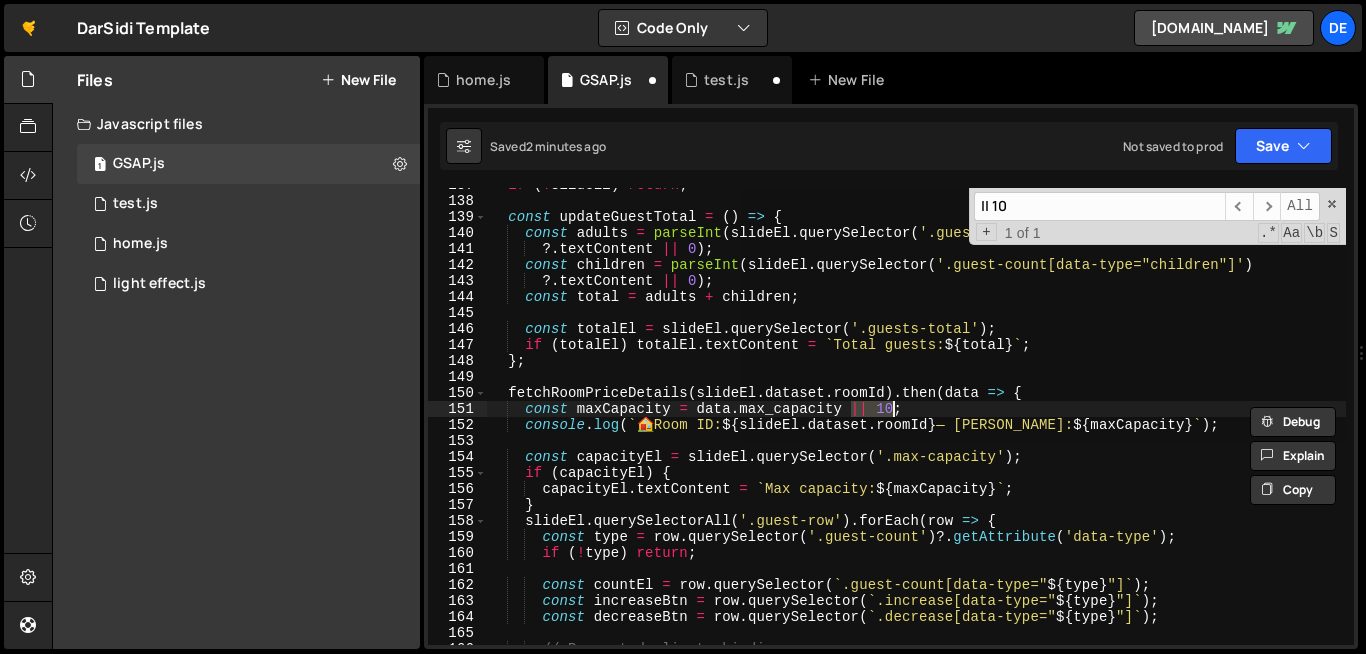 click on "if   ( ! slideEl )   return ;    const   updateGuestTotal   =   ( )   =>   {       const   adults   =   parseInt ( slideEl . querySelector ( '.guest-count[data-type="adults"]' )          ?. textContent   ||   0 ) ;       const   children   =   parseInt ( slideEl . querySelector ( '.guest-count[data-type="children"]' )          ?. textContent   ||   0 ) ;       const   total   =   adults   +   children ;       const   totalEl   =   slideEl . querySelector ( '.guests-total' ) ;       if   ( totalEl )   totalEl . textContent   =   ` Total guests:  ${ total } ` ;    } ;    fetchRoomPriceDetails ( slideEl . dataset . roomId ) . then ( data   =>   {       const   maxCapacity   =   data . max_capacity   ||   10 ;       console . log ( ` 🏠  Room ID:  ${ slideEl . dataset . roomId }  — Max Capacity:  ${ maxCapacity } ` ) ;       const   capacityEl   =   slideEl . querySelector ( '.max-capacity' ) ;       if   ( capacityEl )   {          capacityEl . textContent   =   ` Max capacity:  ${ maxCapacity } ` ;" at bounding box center [916, 416] 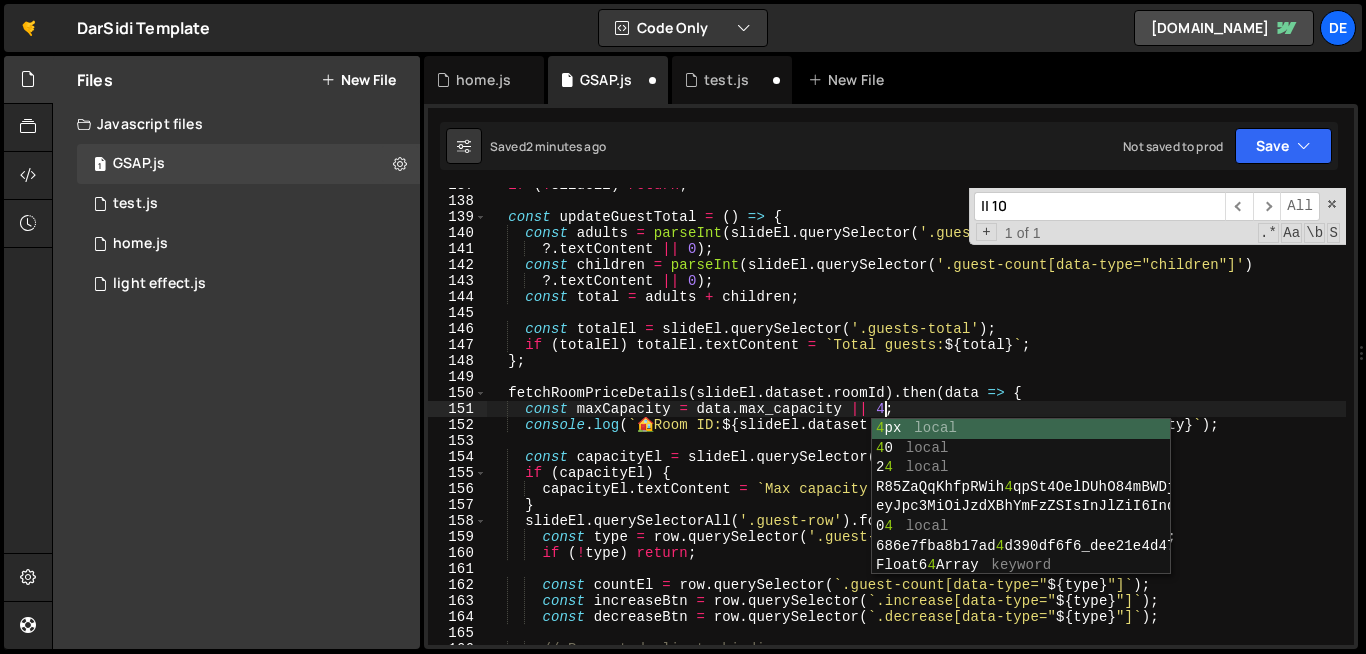 scroll, scrollTop: 0, scrollLeft: 27, axis: horizontal 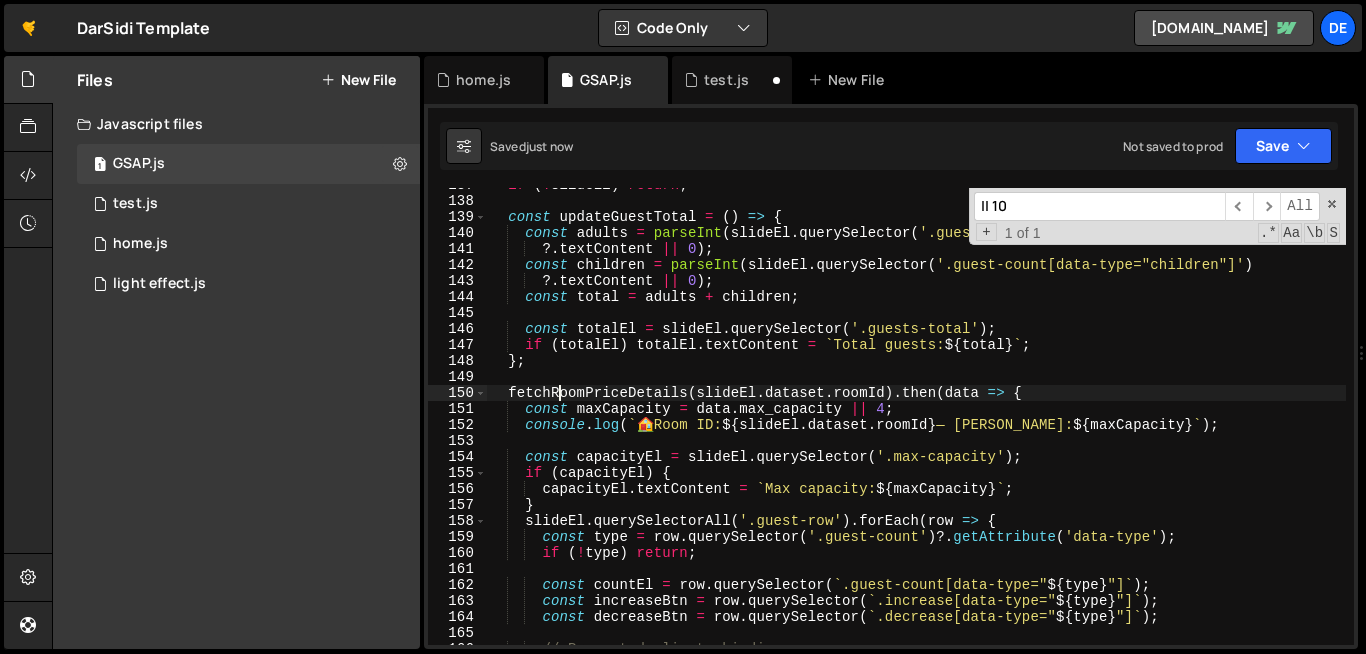 click on "if   ( ! slideEl )   return ;    const   updateGuestTotal   =   ( )   =>   {       const   adults   =   parseInt ( slideEl . querySelector ( '.guest-count[data-type="adults"]' )          ?. textContent   ||   0 ) ;       const   children   =   parseInt ( slideEl . querySelector ( '.guest-count[data-type="children"]' )          ?. textContent   ||   0 ) ;       const   total   =   adults   +   children ;       const   totalEl   =   slideEl . querySelector ( '.guests-total' ) ;       if   ( totalEl )   totalEl . textContent   =   ` Total guests:  ${ total } ` ;    } ;    fetchRoomPriceDetails ( slideEl . dataset . roomId ) . then ( data   =>   {       const   maxCapacity   =   data . max_capacity   ||   4 ;       console . log ( ` 🏠  Room ID:  ${ slideEl . dataset . roomId }  — Max Capacity:  ${ maxCapacity } ` ) ;       const   capacityEl   =   slideEl . querySelector ( '.max-capacity' ) ;       if   ( capacityEl )   {          capacityEl . textContent   =   ` Max capacity:  ${ maxCapacity } ` ;" at bounding box center [1100, 421] 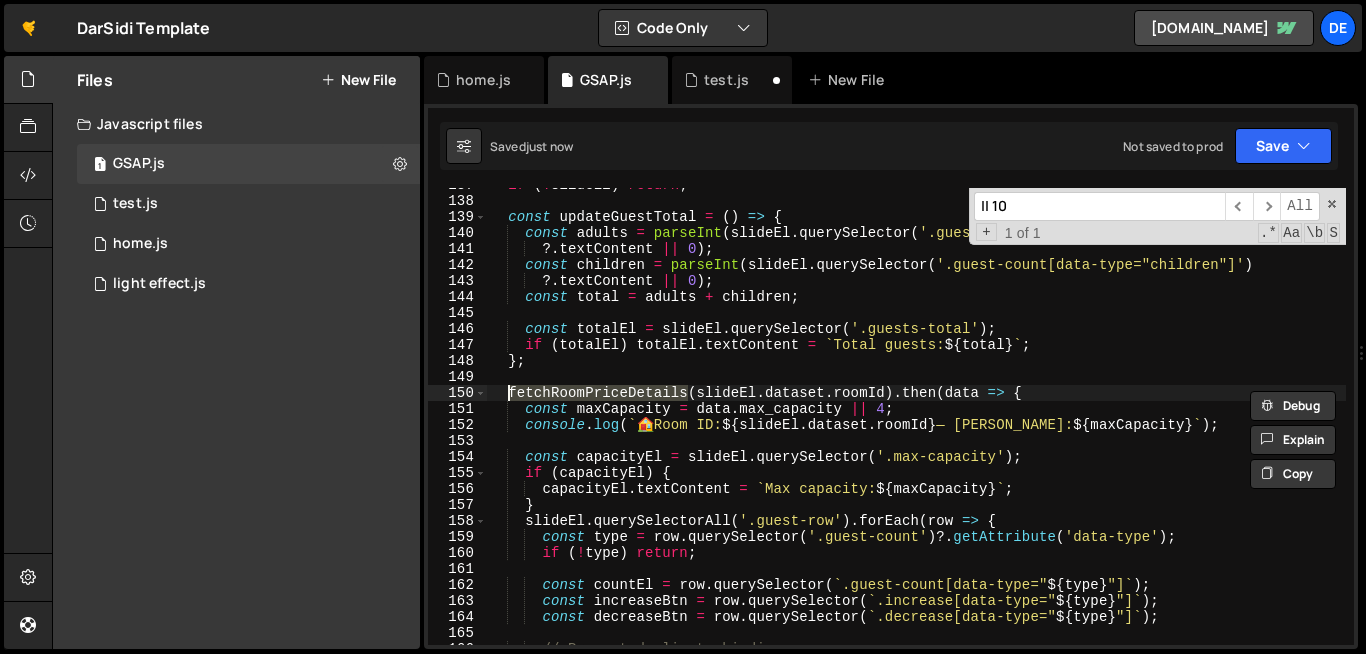 click on "if   ( ! slideEl )   return ;    const   updateGuestTotal   =   ( )   =>   {       const   adults   =   parseInt ( slideEl . querySelector ( '.guest-count[data-type="adults"]' )          ?. textContent   ||   0 ) ;       const   children   =   parseInt ( slideEl . querySelector ( '.guest-count[data-type="children"]' )          ?. textContent   ||   0 ) ;       const   total   =   adults   +   children ;       const   totalEl   =   slideEl . querySelector ( '.guests-total' ) ;       if   ( totalEl )   totalEl . textContent   =   ` Total guests:  ${ total } ` ;    } ;    fetchRoomPriceDetails ( slideEl . dataset . roomId ) . then ( data   =>   {       const   maxCapacity   =   data . max_capacity   ||   4 ;       console . log ( ` 🏠  Room ID:  ${ slideEl . dataset . roomId }  — Max Capacity:  ${ maxCapacity } ` ) ;       const   capacityEl   =   slideEl . querySelector ( '.max-capacity' ) ;       if   ( capacityEl )   {          capacityEl . textContent   =   ` Max capacity:  ${ maxCapacity } ` ;" at bounding box center (1100, 421) 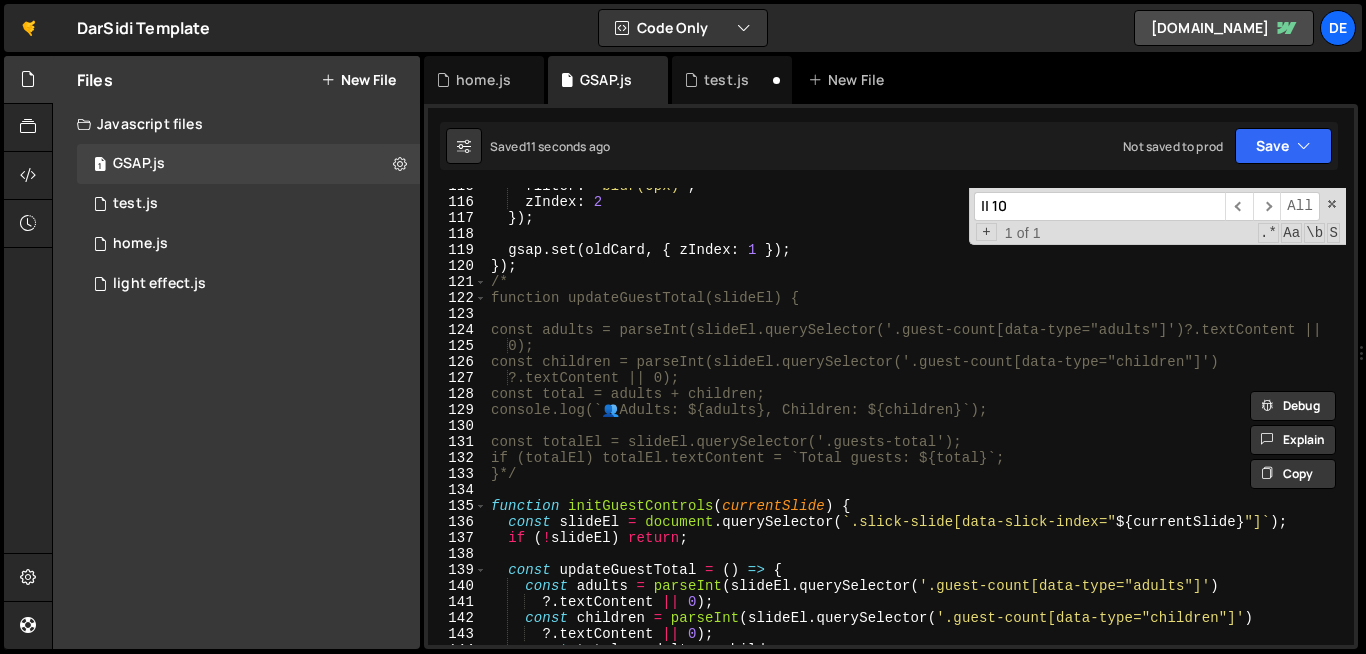 scroll, scrollTop: 1846, scrollLeft: 0, axis: vertical 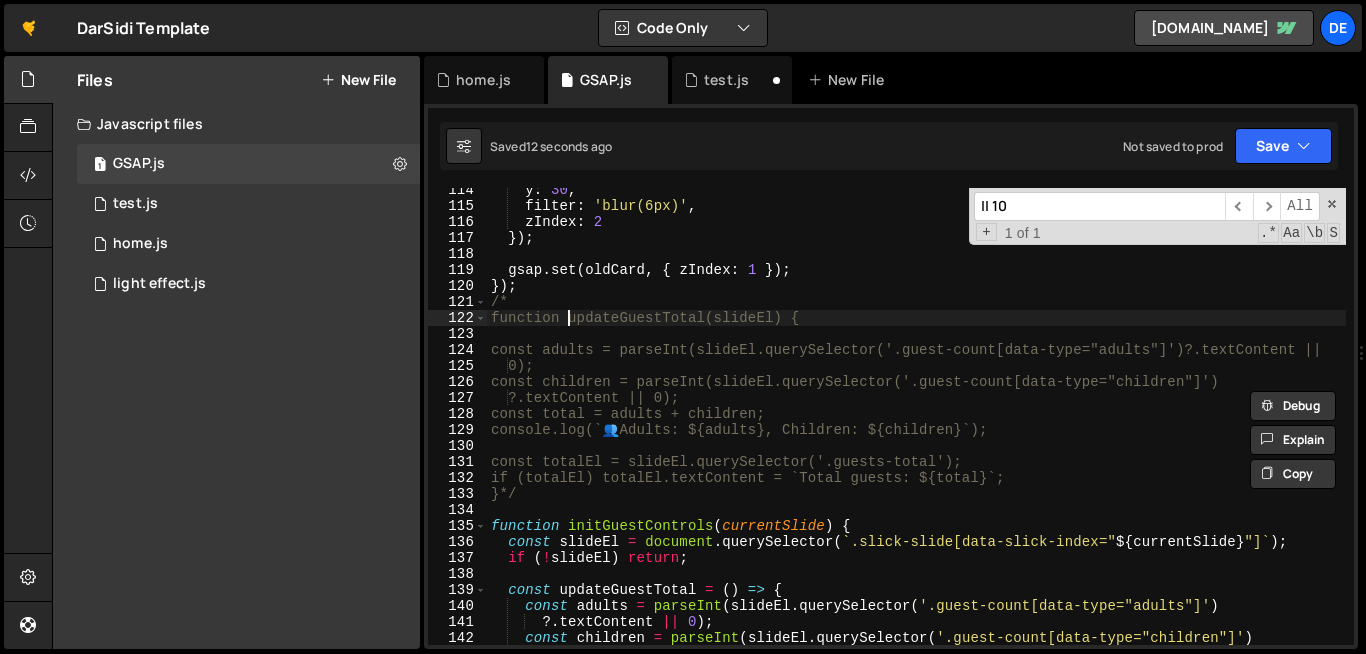 click on "y :   30 ,       filter :   'blur(6px)' ,       zIndex :   2    }) ;    gsap . set ( oldCard ,   {   zIndex :   1   }) ; }) ; /* function updateGuestTotal(slideEl) {   const adults = parseInt(slideEl.querySelector('.guest-count[data-type="adults"]')?.textContent ||      0);   const children = parseInt(slideEl.querySelector('.guest-count[data-type="children"]')      ?.textContent || 0);   const total = adults + children;   console.log(` 👥  Adults: ${adults}, Children: ${children}`);   const totalEl = slideEl.querySelector('.guests-total');   if (totalEl) totalEl.textContent = `Total guests: ${total}`; }*/ function   initGuestControls ( currentSlide )   {    const   slideEl   =   document . querySelector ( ` .slick-slide[data-slick-index=" ${ currentSlide } "] ` ) ;    if   ( ! slideEl )   return ;    const   updateGuestTotal   =   ( )   =>   {       const   adults   =   parseInt ( slideEl . querySelector ( '.guest-count[data-type="adults"]' )          ?. textContent   ||   0 ) ;       const   children" at bounding box center (1100, 426) 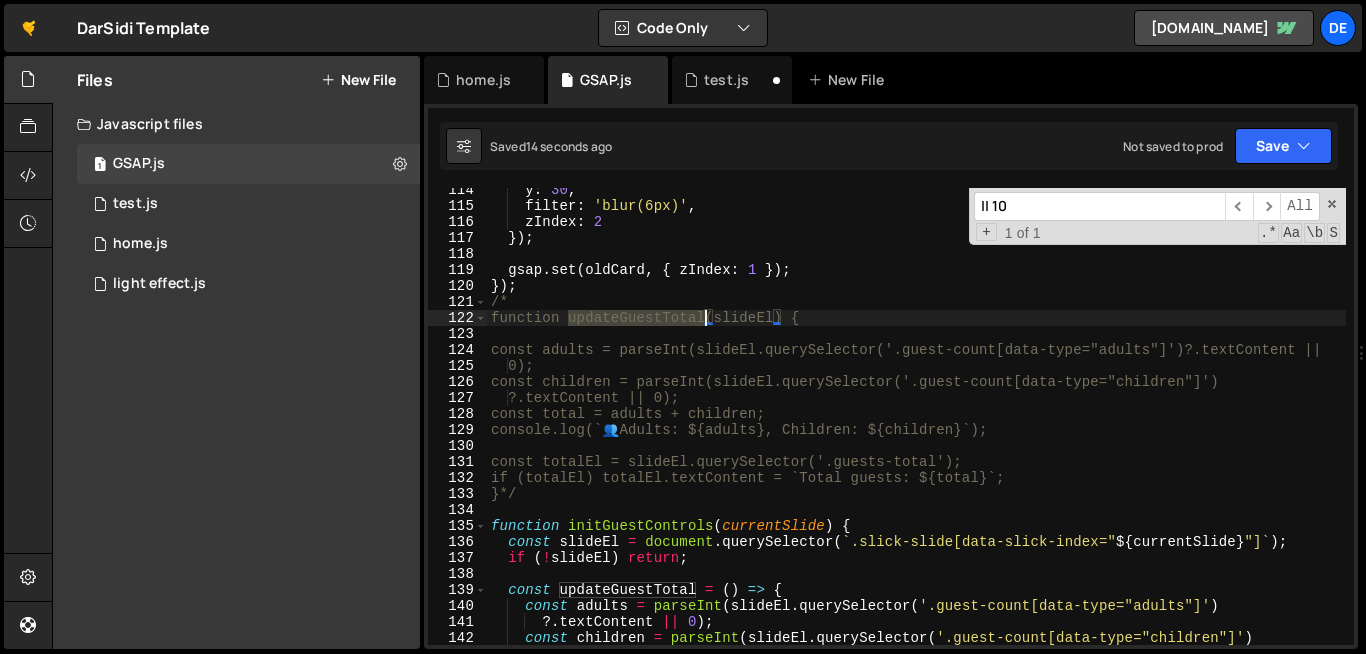 drag, startPoint x: 566, startPoint y: 320, endPoint x: 703, endPoint y: 325, distance: 137.09122 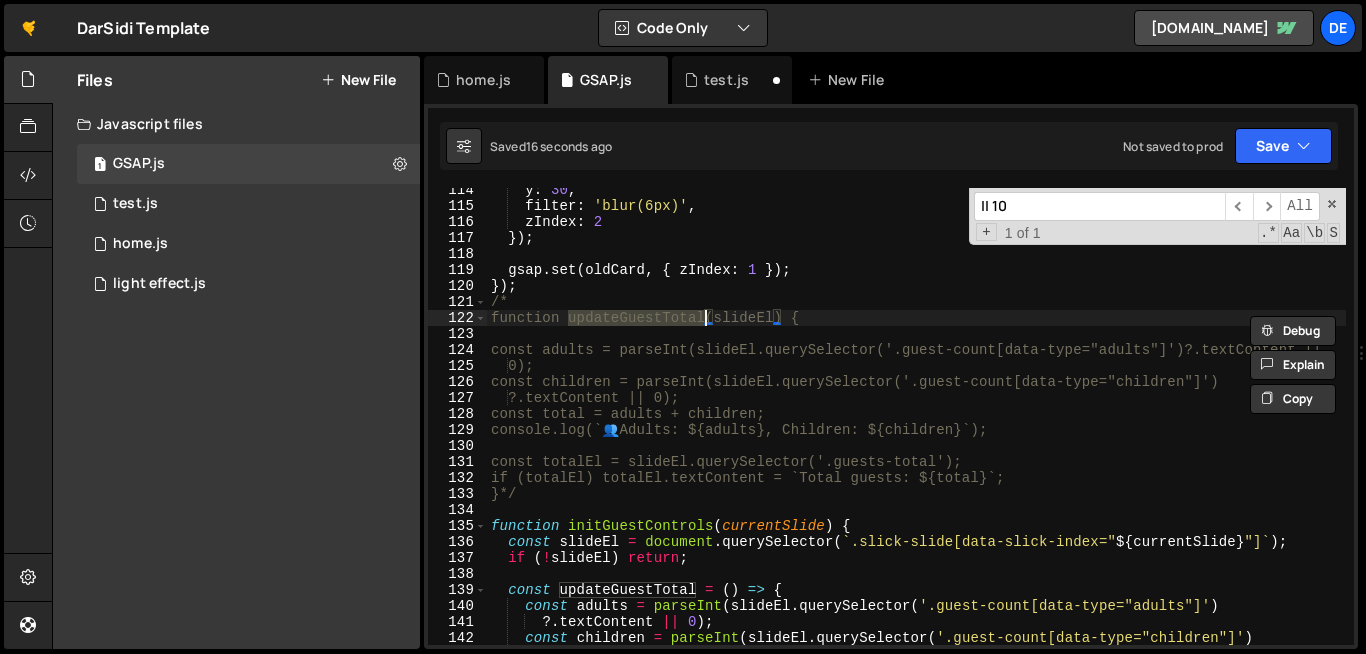 type on "function updateGuestTotal(slideEl) {" 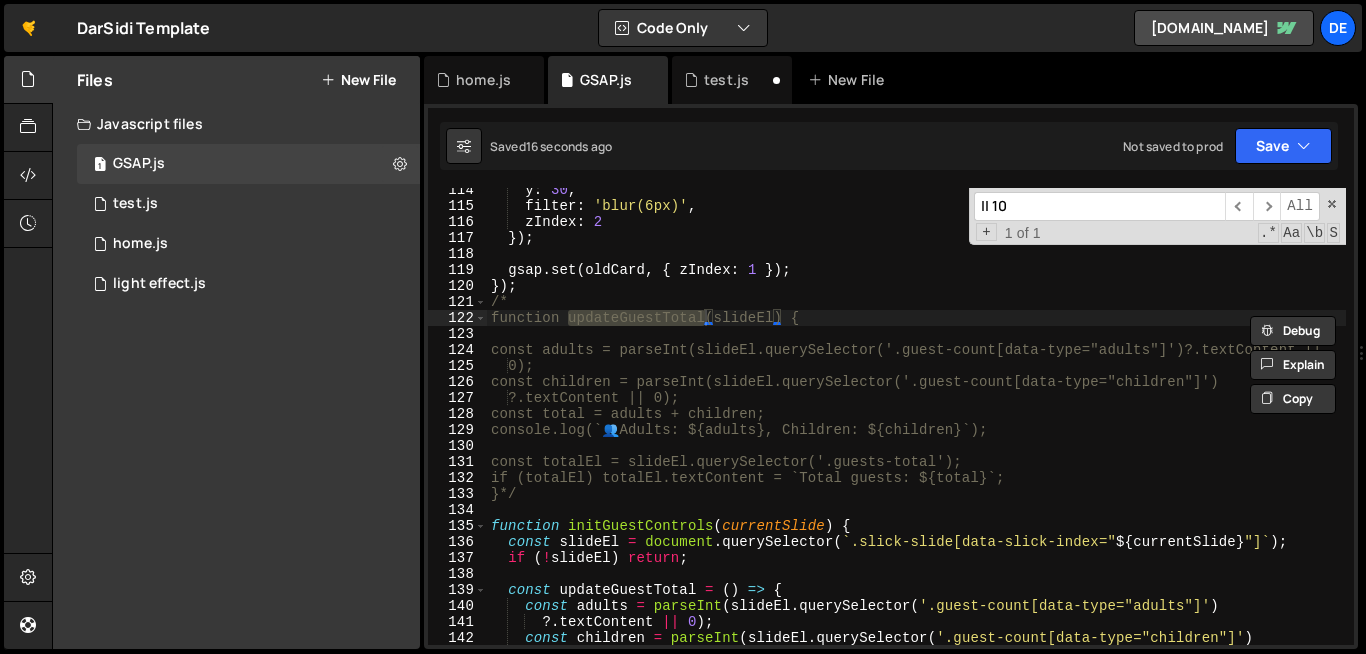 click on "|| 10" at bounding box center [1099, 206] 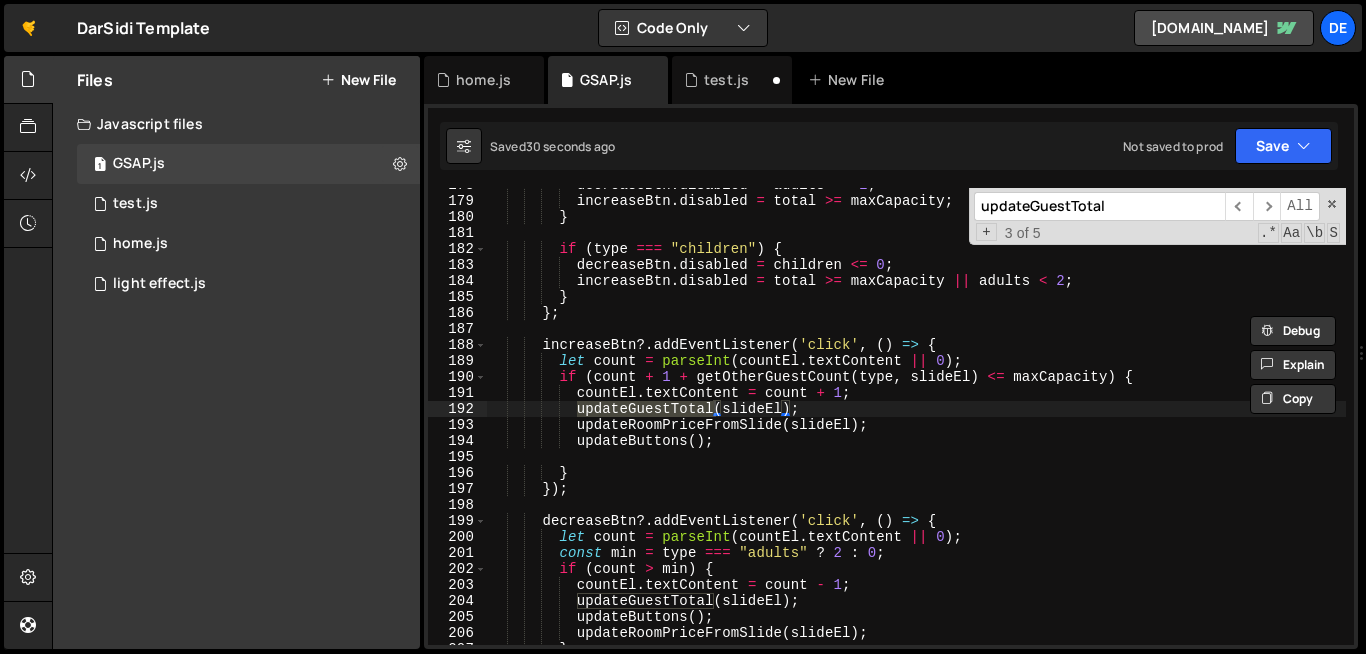 scroll, scrollTop: 2876, scrollLeft: 0, axis: vertical 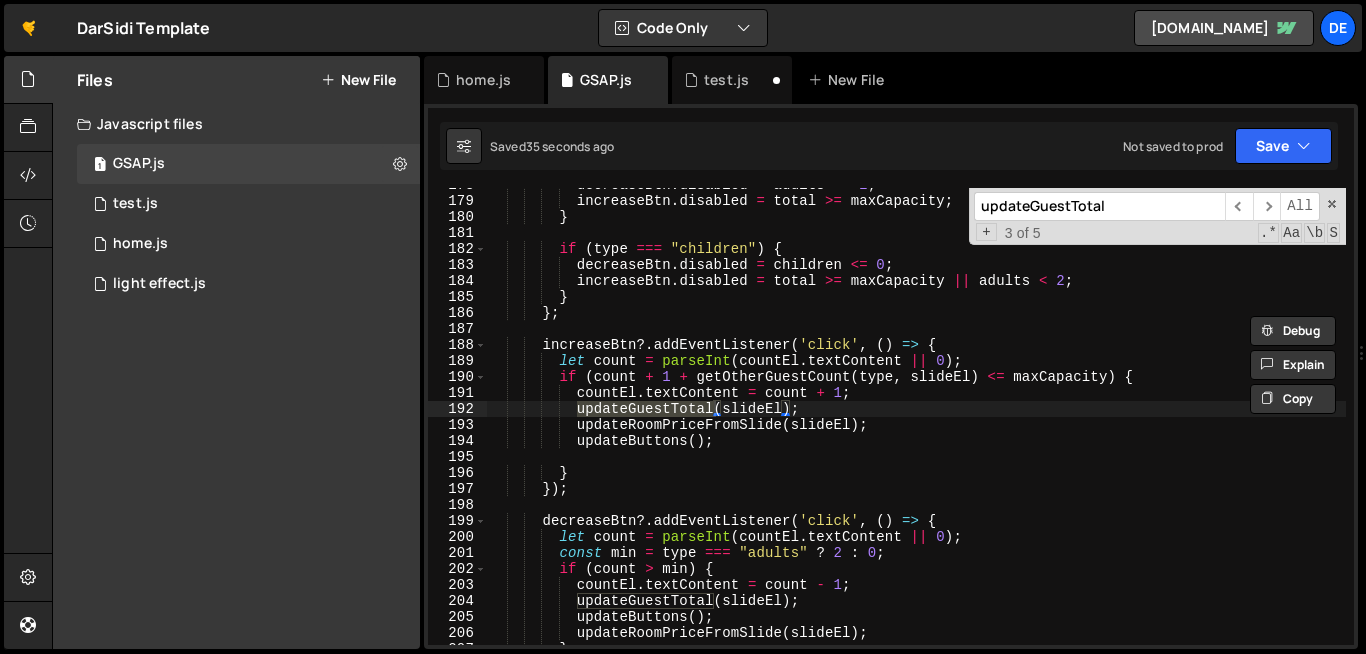 type on "updateGuestTotal" 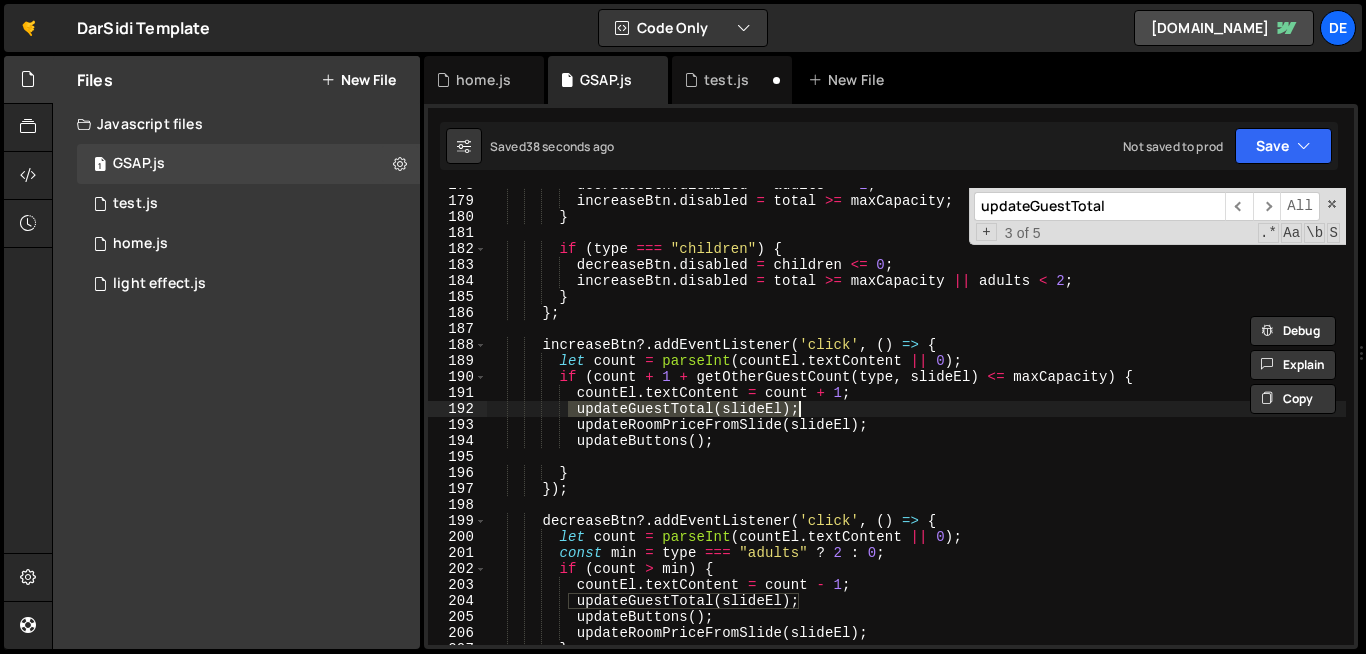 drag, startPoint x: 572, startPoint y: 410, endPoint x: 867, endPoint y: 413, distance: 295.01526 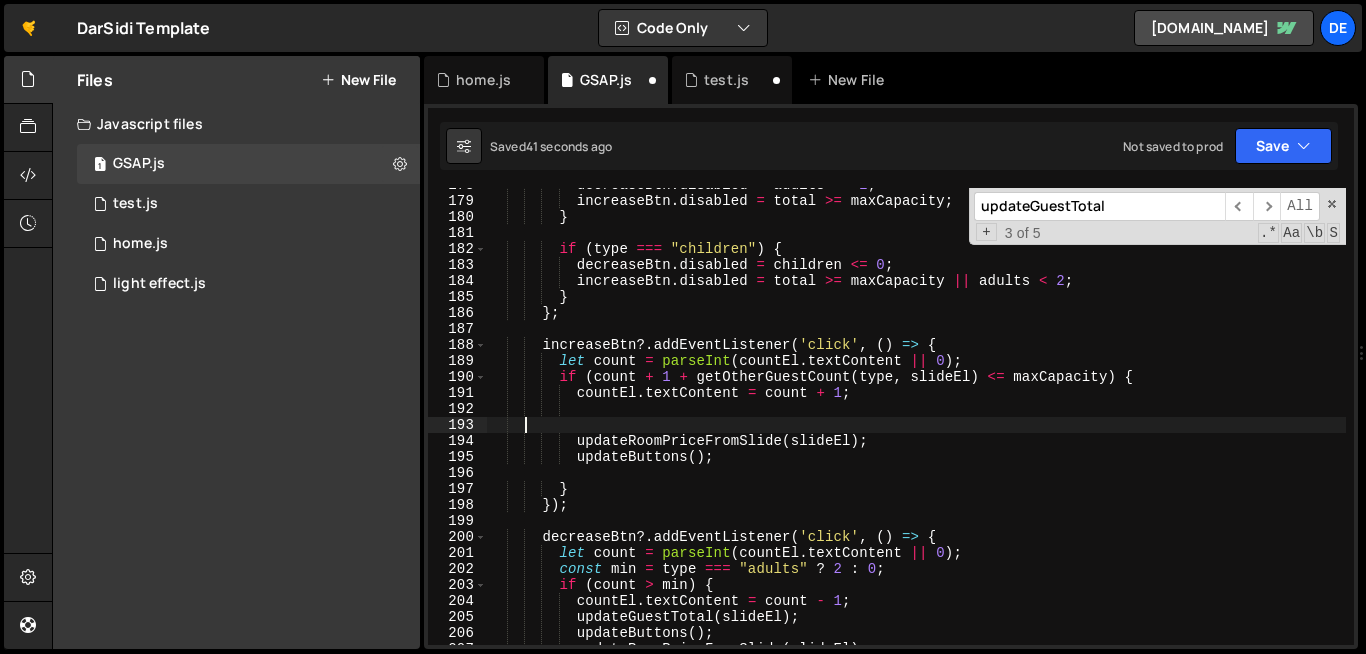 scroll, scrollTop: 0, scrollLeft: 0, axis: both 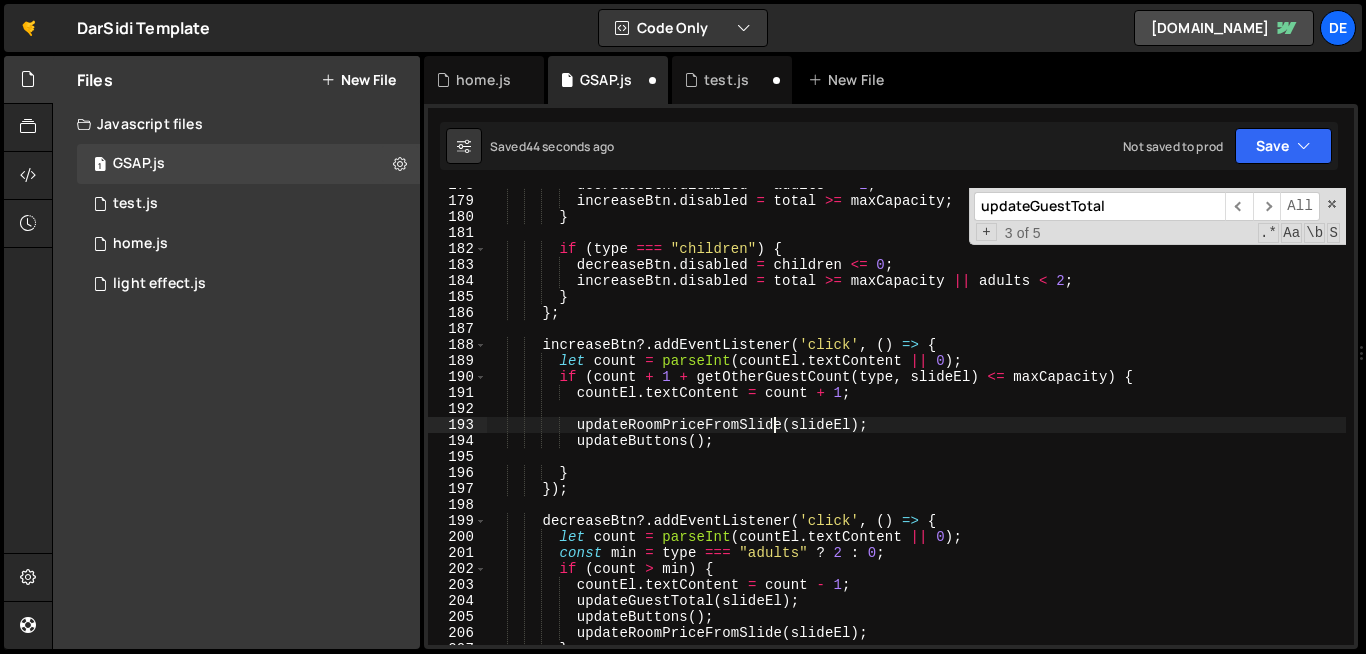 click on "decreaseBtn . disabled   =   adults   <=   2 ;                increaseBtn . disabled   =   total   >=   maxCapacity ;             }             if   ( type   ===   "children" )   {                decreaseBtn . disabled   =   children   <=   0 ;                increaseBtn . disabled   =   total   >=   maxCapacity   ||   adults   <   2 ;             }          } ;          increaseBtn ?. addEventListener ( 'click' ,   ( )   =>   {             let   count   =   parseInt ( countEl . textContent   ||   0 ) ;             if   ( count   +   1   +   getOtherGuestCount ( type ,   slideEl )   <=   maxCapacity )   {                countEl . textContent   =   count   +   1 ;                            updateRoomPriceFromSlide ( slideEl ) ;                updateButtons ( ) ;             }          }) ;          decreaseBtn ?. addEventListener ( 'click' ,   ( )   =>   {             let   count   =   parseInt ( countEl . textContent   ||   0 ) ;             const   min   =   type   ===   "adults"   ?   2   :" at bounding box center [1100, 421] 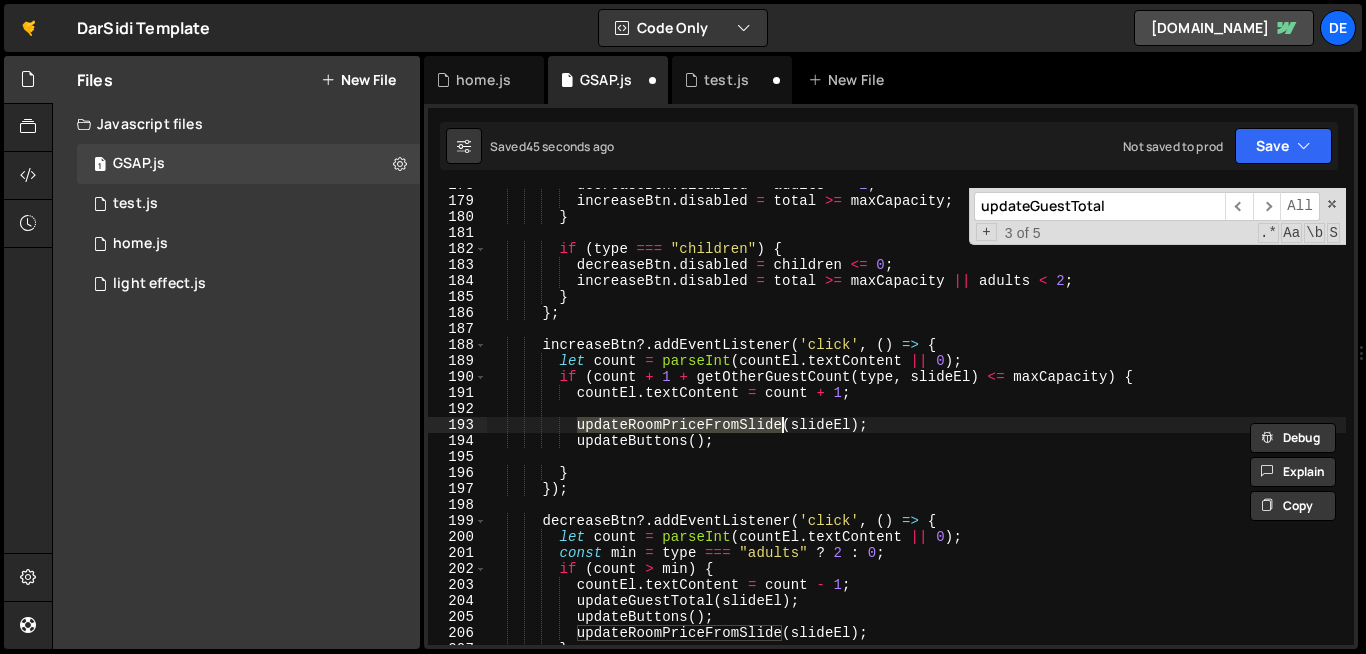 click on "decreaseBtn . disabled   =   adults   <=   2 ;                increaseBtn . disabled   =   total   >=   maxCapacity ;             }             if   ( type   ===   "children" )   {                decreaseBtn . disabled   =   children   <=   0 ;                increaseBtn . disabled   =   total   >=   maxCapacity   ||   adults   <   2 ;             }          } ;          increaseBtn ?. addEventListener ( 'click' ,   ( )   =>   {             let   count   =   parseInt ( countEl . textContent   ||   0 ) ;             if   ( count   +   1   +   getOtherGuestCount ( type ,   slideEl )   <=   maxCapacity )   {                countEl . textContent   =   count   +   1 ;                            updateRoomPriceFromSlide ( slideEl ) ;                updateButtons ( ) ;             }          }) ;          decreaseBtn ?. addEventListener ( 'click' ,   ( )   =>   {             let   count   =   parseInt ( countEl . textContent   ||   0 ) ;             const   min   =   type   ===   "adults"   ?   2   :" at bounding box center [1100, 421] 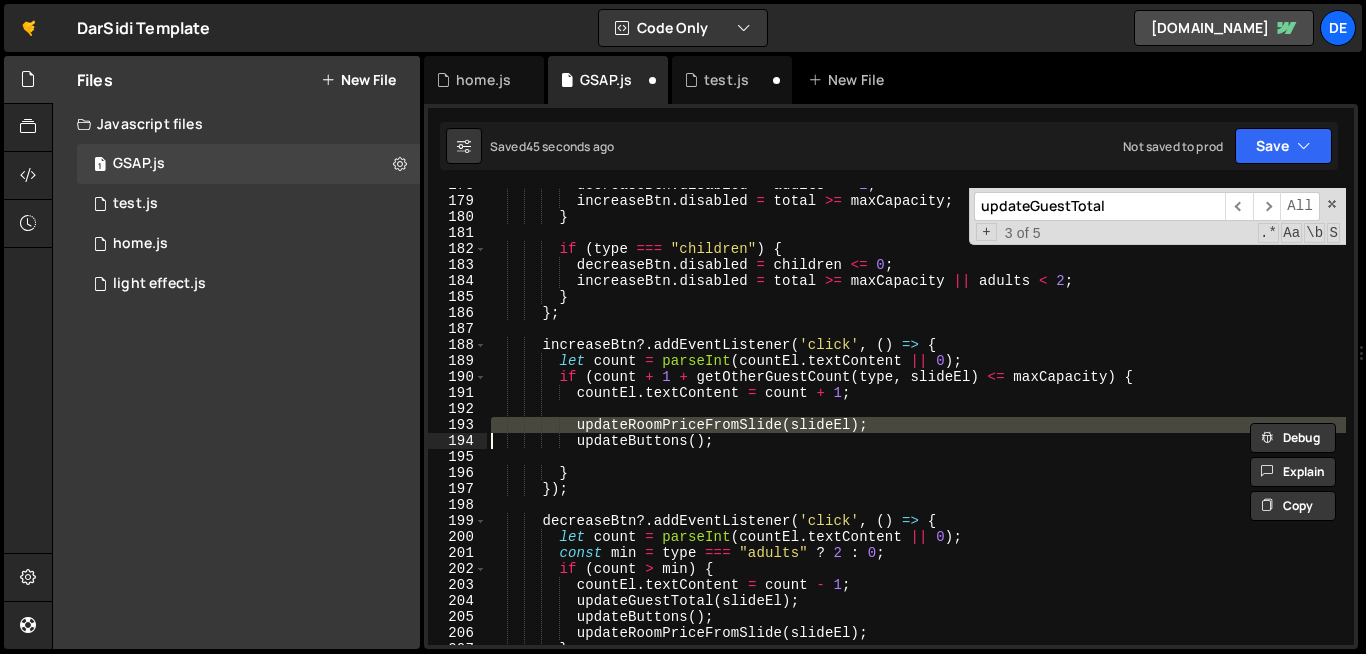 click on "decreaseBtn . disabled   =   adults   <=   2 ;                increaseBtn . disabled   =   total   >=   maxCapacity ;             }             if   ( type   ===   "children" )   {                decreaseBtn . disabled   =   children   <=   0 ;                increaseBtn . disabled   =   total   >=   maxCapacity   ||   adults   <   2 ;             }          } ;          increaseBtn ?. addEventListener ( 'click' ,   ( )   =>   {             let   count   =   parseInt ( countEl . textContent   ||   0 ) ;             if   ( count   +   1   +   getOtherGuestCount ( type ,   slideEl )   <=   maxCapacity )   {                countEl . textContent   =   count   +   1 ;                            updateRoomPriceFromSlide ( slideEl ) ;                updateButtons ( ) ;             }          }) ;          decreaseBtn ?. addEventListener ( 'click' ,   ( )   =>   {             let   count   =   parseInt ( countEl . textContent   ||   0 ) ;             const   min   =   type   ===   "adults"   ?   2   :" at bounding box center (1100, 421) 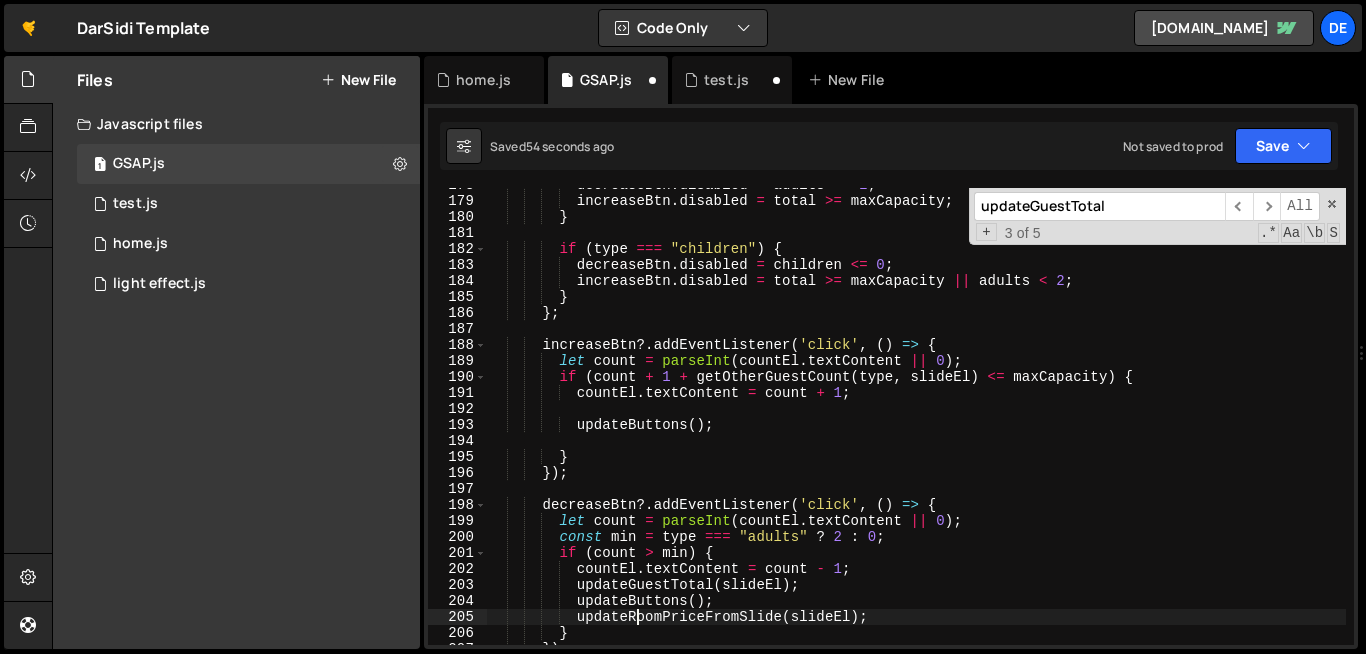 click on "decreaseBtn . disabled   =   adults   <=   2 ;                increaseBtn . disabled   =   total   >=   maxCapacity ;             }             if   ( type   ===   "children" )   {                decreaseBtn . disabled   =   children   <=   0 ;                increaseBtn . disabled   =   total   >=   maxCapacity   ||   adults   <   2 ;             }          } ;          increaseBtn ?. addEventListener ( 'click' ,   ( )   =>   {             let   count   =   parseInt ( countEl . textContent   ||   0 ) ;             if   ( count   +   1   +   getOtherGuestCount ( type ,   slideEl )   <=   maxCapacity )   {                countEl . textContent   =   count   +   1 ;                            updateButtons ( ) ;             }          }) ;          decreaseBtn ?. addEventListener ( 'click' ,   ( )   =>   {             let   count   =   parseInt ( countEl . textContent   ||   0 ) ;             const   min   =   type   ===   "adults"   ?   2   :   0 ;             if   ( count   >   min )   {       ." at bounding box center (1100, 421) 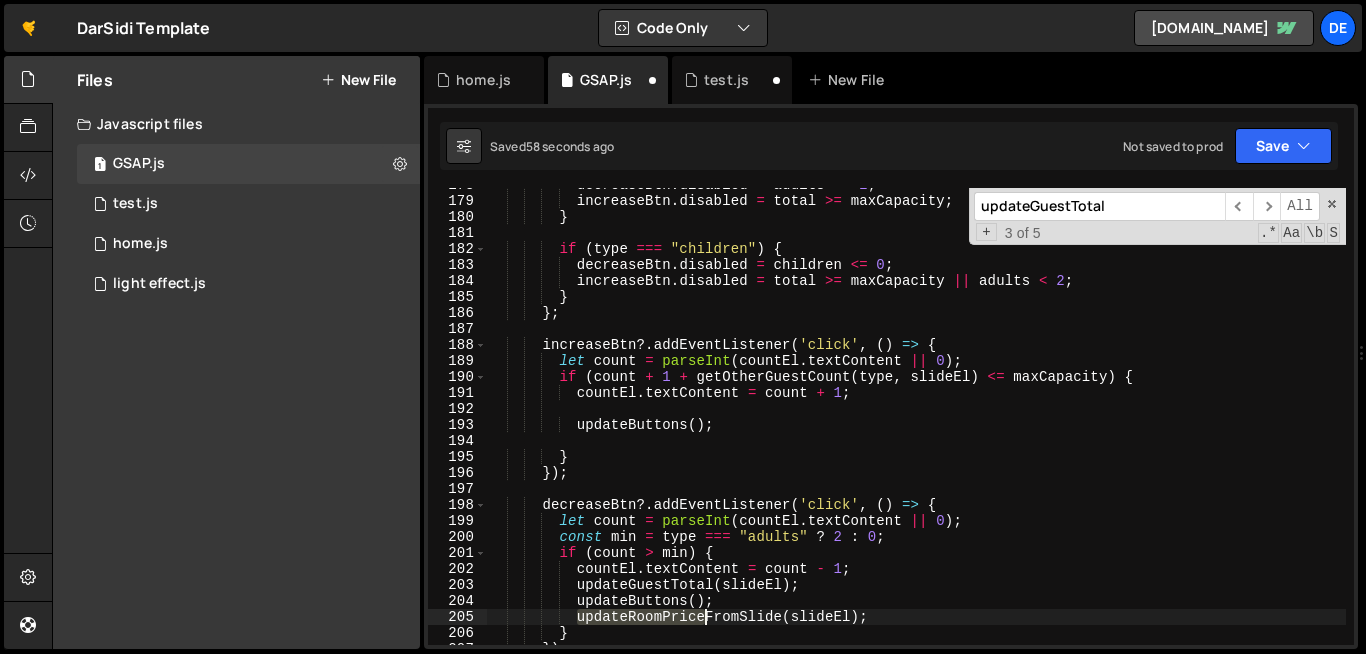 drag, startPoint x: 580, startPoint y: 619, endPoint x: 702, endPoint y: 616, distance: 122.03688 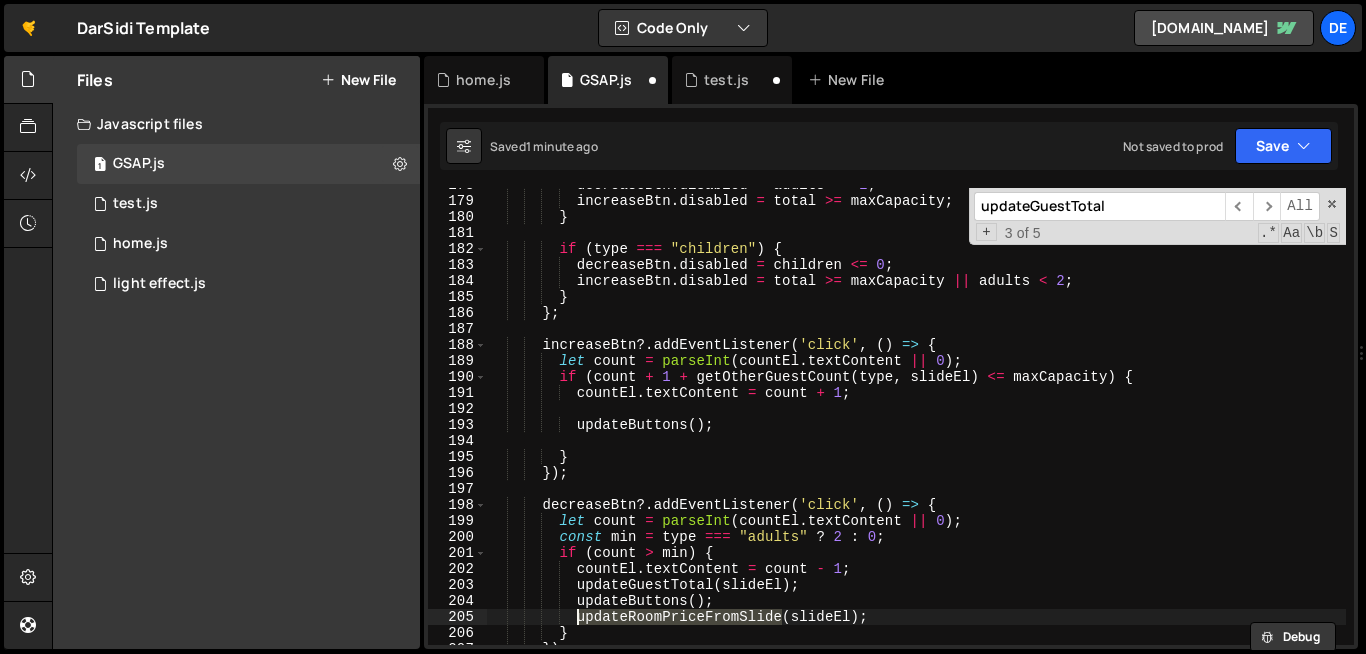 drag, startPoint x: 779, startPoint y: 615, endPoint x: 578, endPoint y: 619, distance: 201.0398 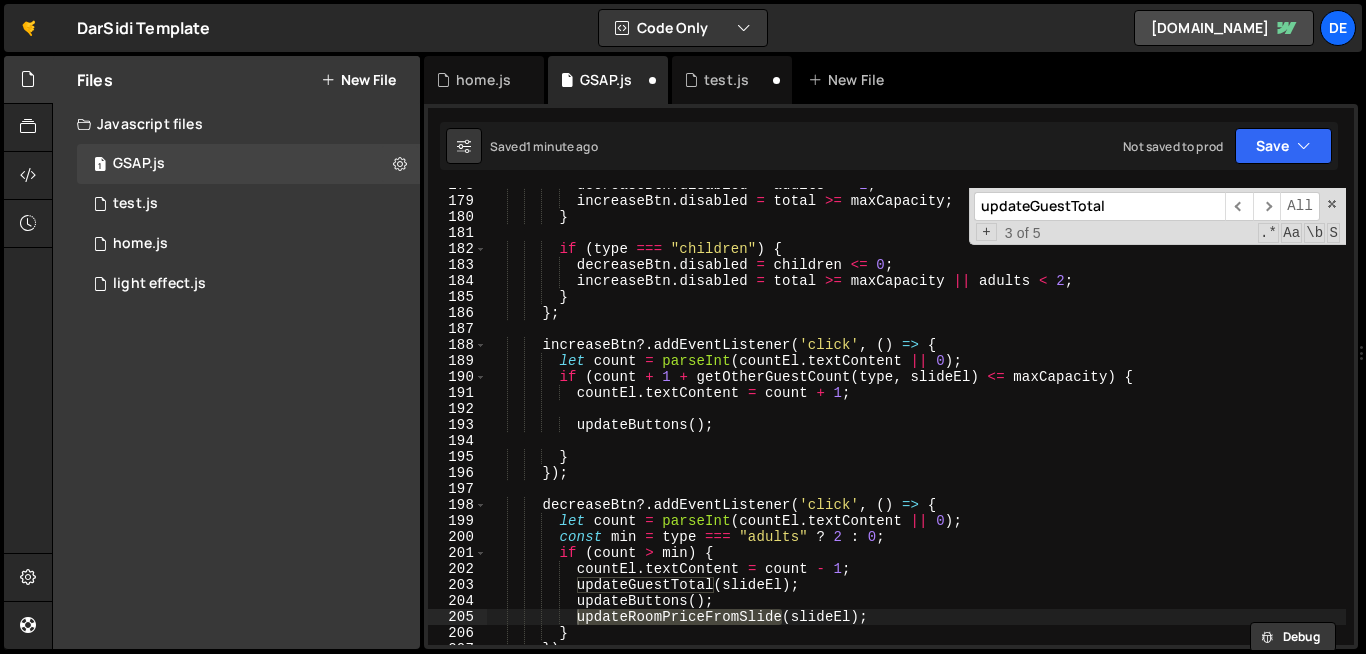 click on "updateGuestTotal" at bounding box center [1099, 206] 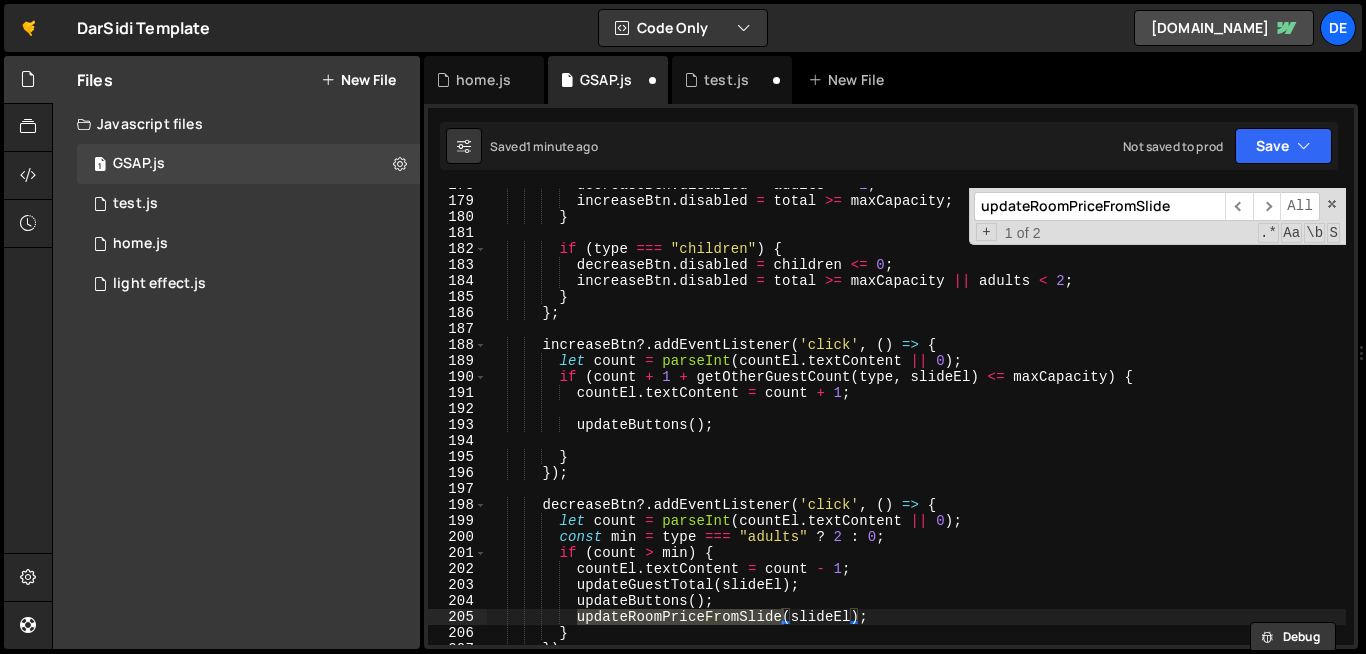 type on "updateRoomPriceFromSlide" 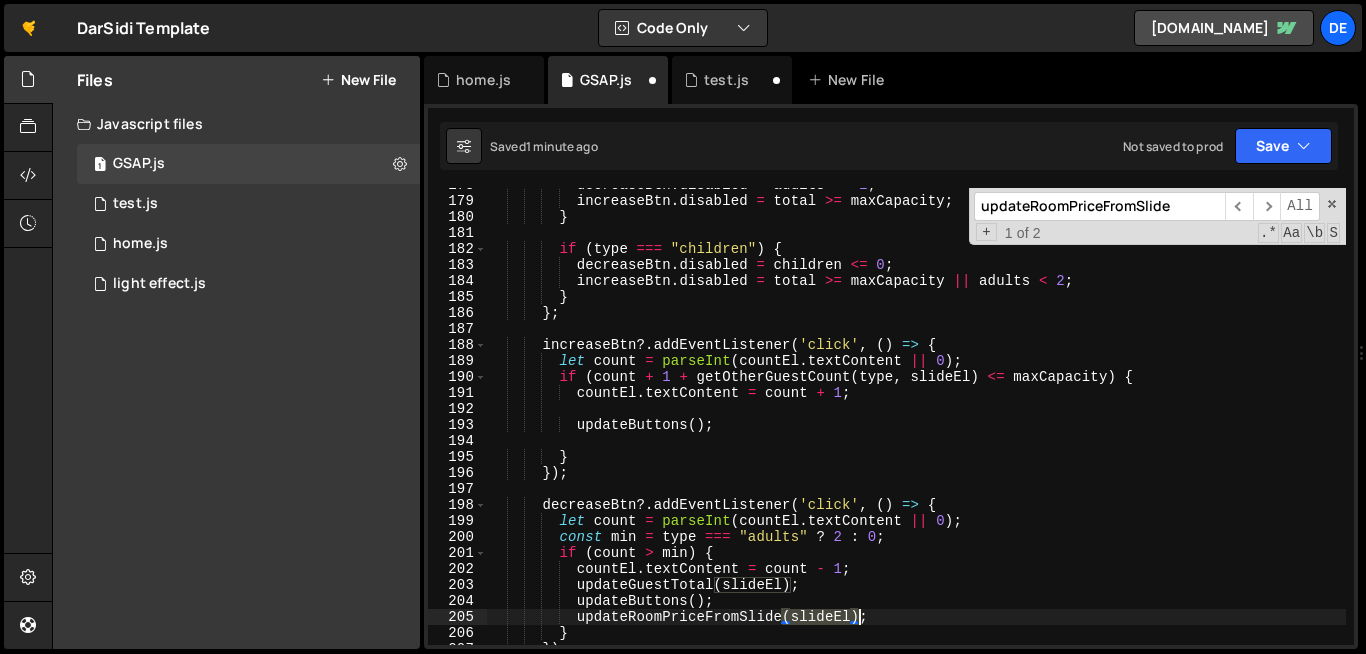 click on "decreaseBtn . disabled   =   adults   <=   2 ;                increaseBtn . disabled   =   total   >=   maxCapacity ;             }             if   ( type   ===   "children" )   {                decreaseBtn . disabled   =   children   <=   0 ;                increaseBtn . disabled   =   total   >=   maxCapacity   ||   adults   <   2 ;             }          } ;          increaseBtn ?. addEventListener ( 'click' ,   ( )   =>   {             let   count   =   parseInt ( countEl . textContent   ||   0 ) ;             if   ( count   +   1   +   getOtherGuestCount ( type ,   slideEl )   <=   maxCapacity )   {                countEl . textContent   =   count   +   1 ;                            updateButtons ( ) ;             }          }) ;          decreaseBtn ?. addEventListener ( 'click' ,   ( )   =>   {             let   count   =   parseInt ( countEl . textContent   ||   0 ) ;             const   min   =   type   ===   "adults"   ?   2   :   0 ;             if   ( count   >   min )   {       ." at bounding box center [1100, 421] 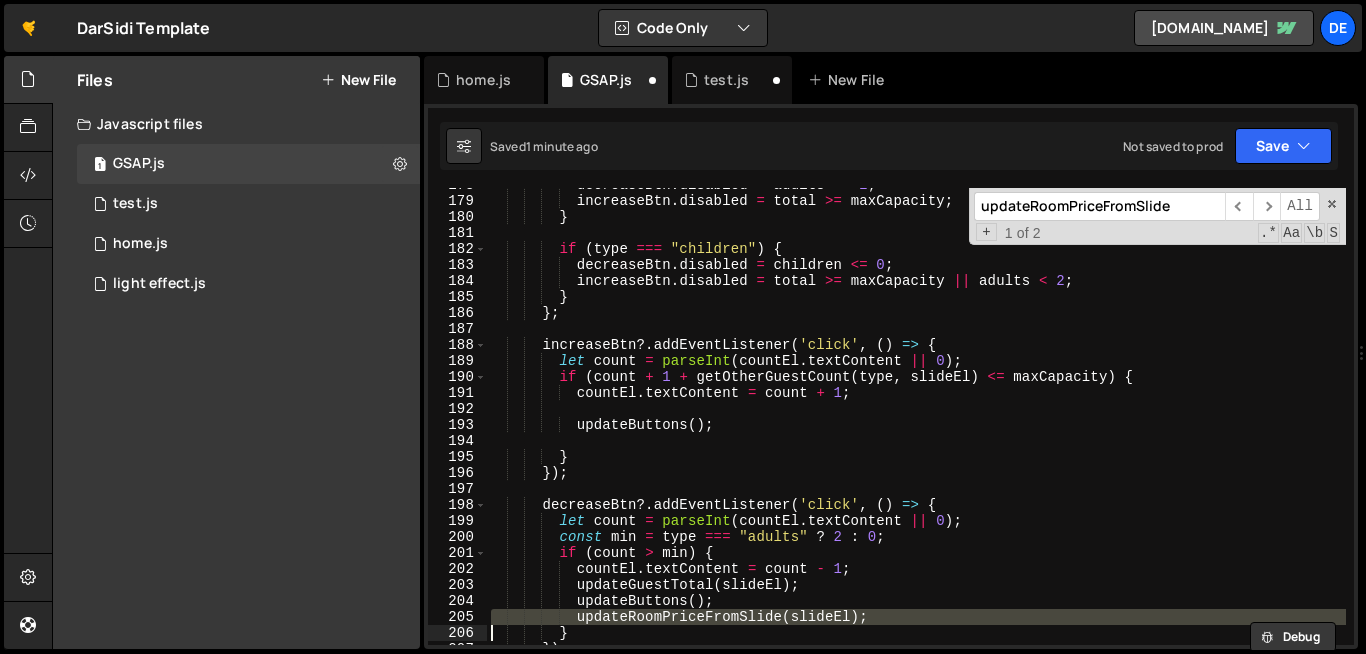 click on "decreaseBtn . disabled   =   adults   <=   2 ;                increaseBtn . disabled   =   total   >=   maxCapacity ;             }             if   ( type   ===   "children" )   {                decreaseBtn . disabled   =   children   <=   0 ;                increaseBtn . disabled   =   total   >=   maxCapacity   ||   adults   <   2 ;             }          } ;          increaseBtn ?. addEventListener ( 'click' ,   ( )   =>   {             let   count   =   parseInt ( countEl . textContent   ||   0 ) ;             if   ( count   +   1   +   getOtherGuestCount ( type ,   slideEl )   <=   maxCapacity )   {                countEl . textContent   =   count   +   1 ;                            updateButtons ( ) ;             }          }) ;          decreaseBtn ?. addEventListener ( 'click' ,   ( )   =>   {             let   count   =   parseInt ( countEl . textContent   ||   0 ) ;             const   min   =   type   ===   "adults"   ?   2   :   0 ;             if   ( count   >   min )   {       ." at bounding box center (1100, 421) 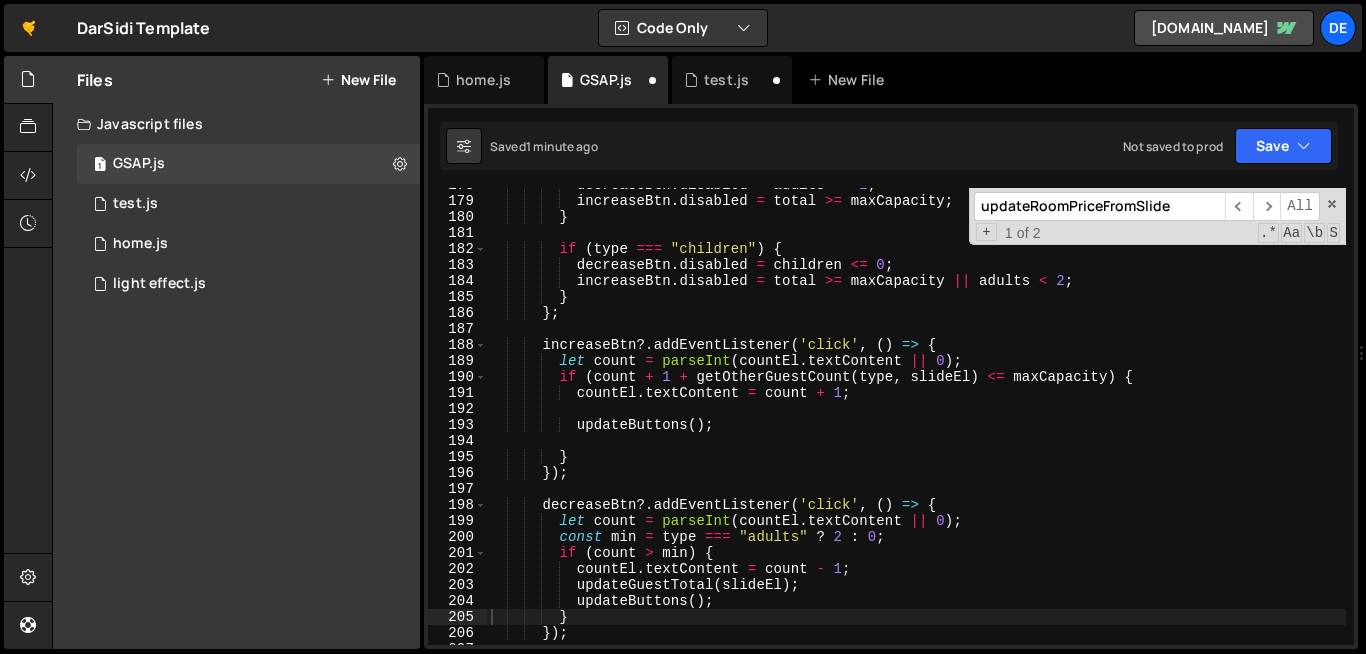 click on "updateRoomPriceFromSlide" at bounding box center (1099, 206) 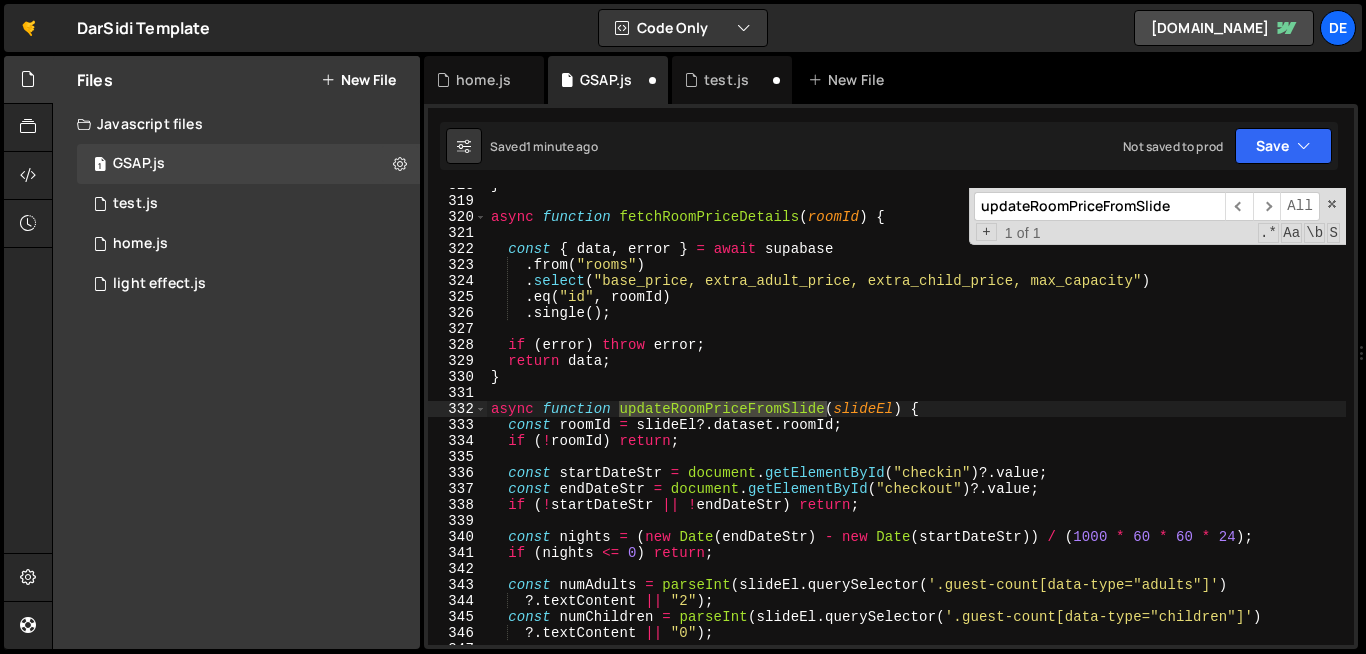 scroll, scrollTop: 5116, scrollLeft: 0, axis: vertical 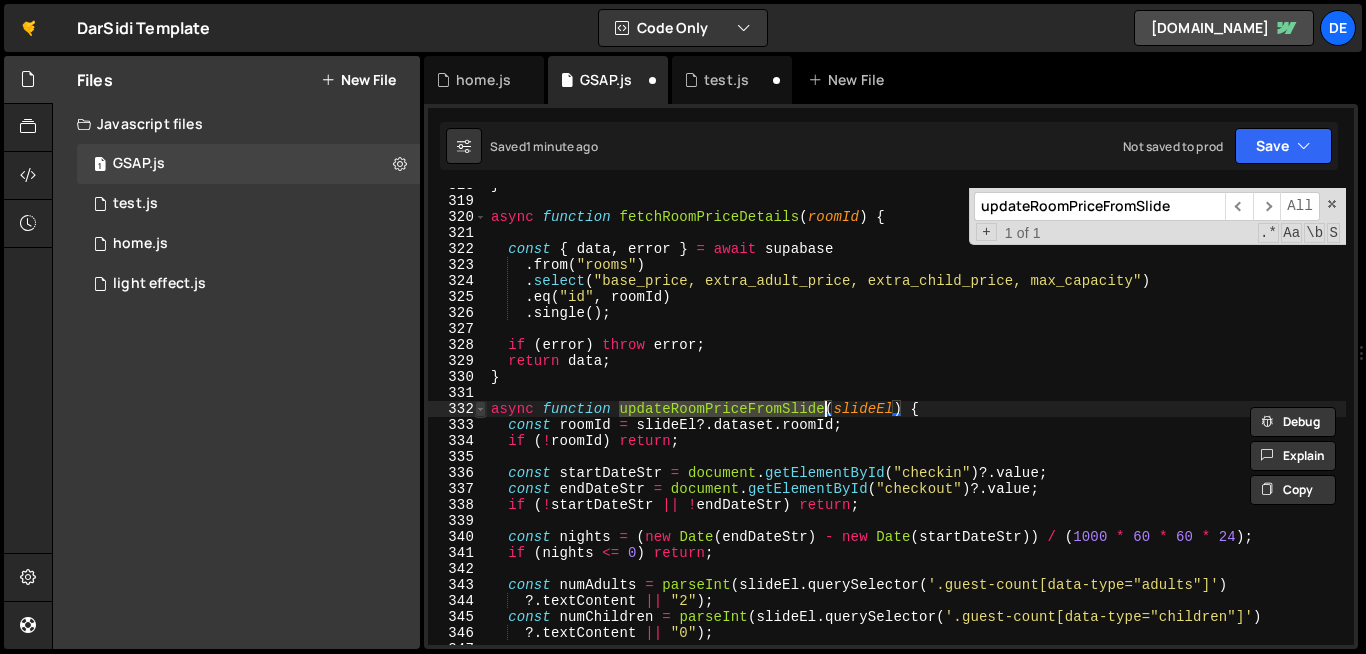 click at bounding box center [480, 409] 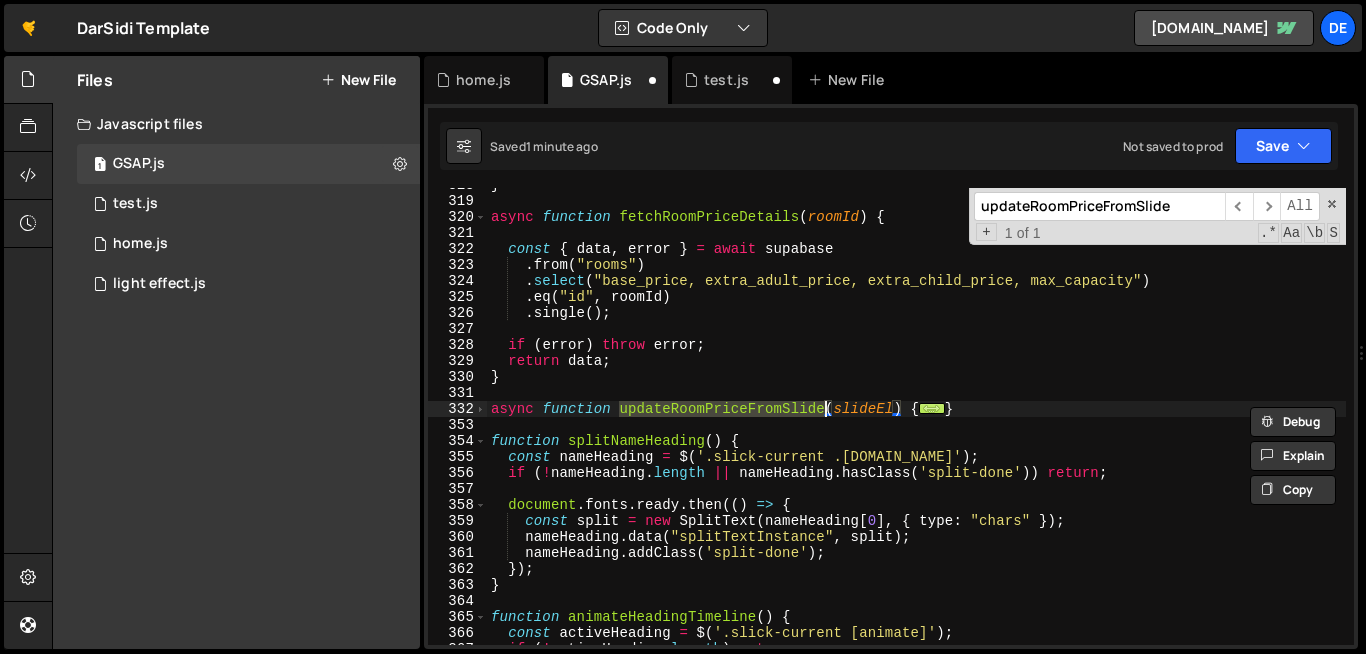 click on "} async   function   fetchRoomPriceDetails ( roomId )   {    const   {   data ,   error   }   =   await   supabase       . from ( "rooms" )       . select ( "base_price, extra_adult_price, extra_child_price, max_capacity" )       . eq ( "id" ,   roomId )       . single ( ) ;    if   ( error )   throw   error ;    return   data ; } async   function   updateRoomPriceFromSlide ( slideEl )   { ... } function   splitNameHeading ( )   {    const   nameHeading   =   $ ( '.slick-current .slider-heading.name' ) ;    if   ( ! nameHeading . length   ||   nameHeading . hasClass ( 'split-done' ))   return ;    document . fonts . ready . then (( )   =>   {       const   split   =   new   SplitText ( nameHeading [ 0 ] ,   {   type :   "chars"   }) ;       nameHeading . data ( "splitTextInstance" ,   split ) ;       nameHeading . addClass ( 'split-done' ) ;    }) ; } function   animateHeadingTimeline ( )   {    const   activeHeading   =   $ ( '.slick-current [animate]' ) ;    if   ( ! activeHeading . length )   return ;" at bounding box center [1100, 421] 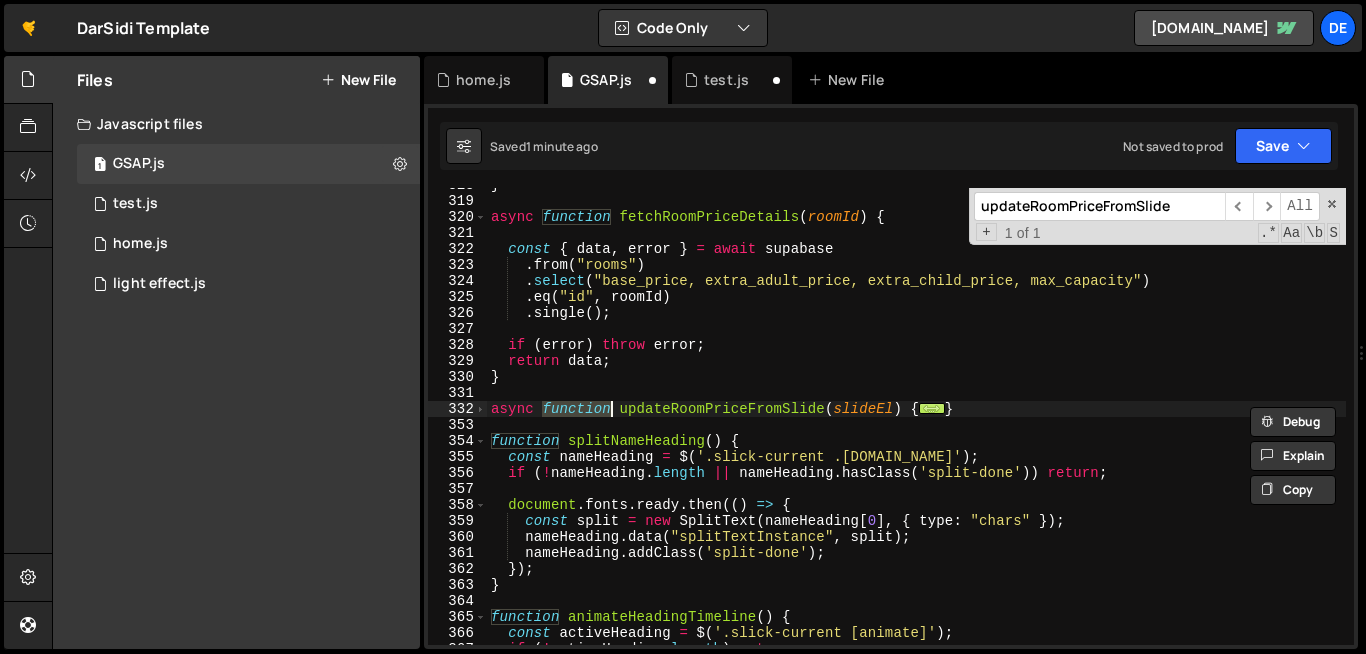 click on "} async   function   fetchRoomPriceDetails ( roomId )   {    const   {   data ,   error   }   =   await   supabase       . from ( "rooms" )       . select ( "base_price, extra_adult_price, extra_child_price, max_capacity" )       . eq ( "id" ,   roomId )       . single ( ) ;    if   ( error )   throw   error ;    return   data ; } async   function   updateRoomPriceFromSlide ( slideEl )   { ... } function   splitNameHeading ( )   {    const   nameHeading   =   $ ( '.slick-current .slider-heading.name' ) ;    if   ( ! nameHeading . length   ||   nameHeading . hasClass ( 'split-done' ))   return ;    document . fonts . ready . then (( )   =>   {       const   split   =   new   SplitText ( nameHeading [ 0 ] ,   {   type :   "chars"   }) ;       nameHeading . data ( "splitTextInstance" ,   split ) ;       nameHeading . addClass ( 'split-done' ) ;    }) ; } function   animateHeadingTimeline ( )   {    const   activeHeading   =   $ ( '.slick-current [animate]' ) ;    if   ( ! activeHeading . length )   return ;" at bounding box center (1100, 421) 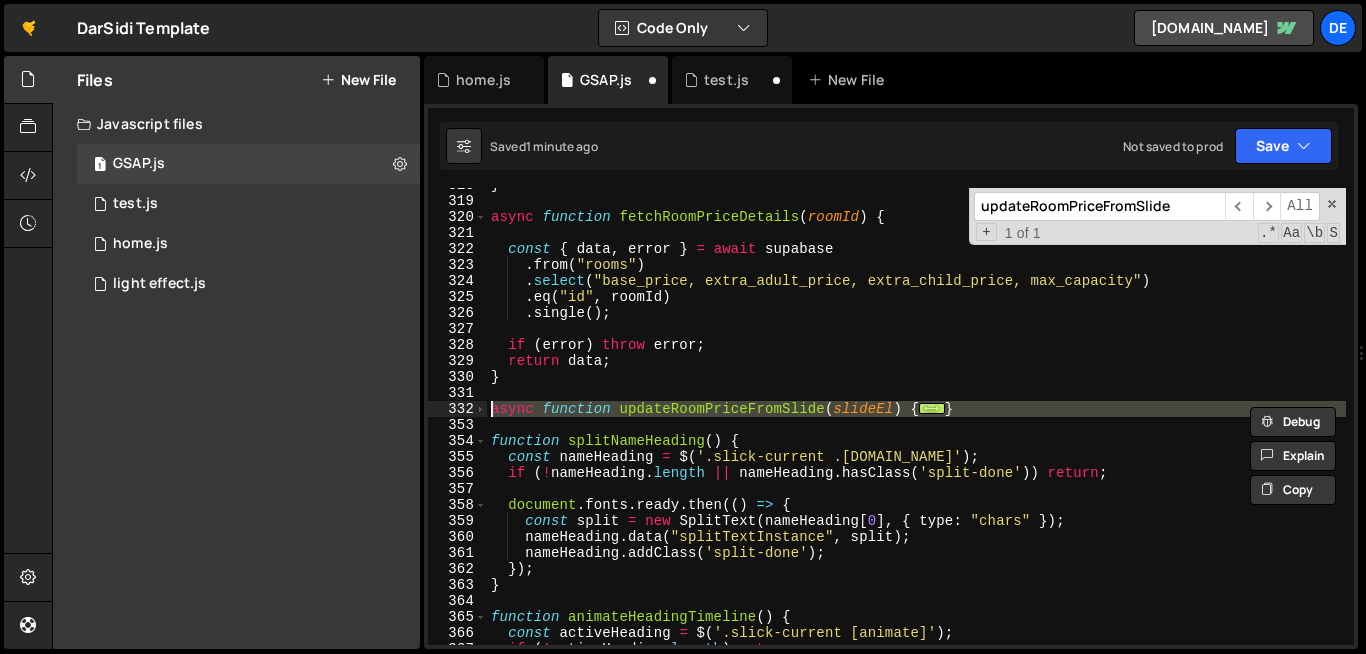 click on "} async   function   fetchRoomPriceDetails ( roomId )   {    const   {   data ,   error   }   =   await   supabase       . from ( "rooms" )       . select ( "base_price, extra_adult_price, extra_child_price, max_capacity" )       . eq ( "id" ,   roomId )       . single ( ) ;    if   ( error )   throw   error ;    return   data ; } async   function   updateRoomPriceFromSlide ( slideEl )   { ... } function   splitNameHeading ( )   {    const   nameHeading   =   $ ( '.slick-current .slider-heading.name' ) ;    if   ( ! nameHeading . length   ||   nameHeading . hasClass ( 'split-done' ))   return ;    document . fonts . ready . then (( )   =>   {       const   split   =   new   SplitText ( nameHeading [ 0 ] ,   {   type :   "chars"   }) ;       nameHeading . data ( "splitTextInstance" ,   split ) ;       nameHeading . addClass ( 'split-done' ) ;    }) ; } function   animateHeadingTimeline ( )   {    const   activeHeading   =   $ ( '.slick-current [animate]' ) ;    if   ( ! activeHeading . length )   return ;" at bounding box center [1100, 421] 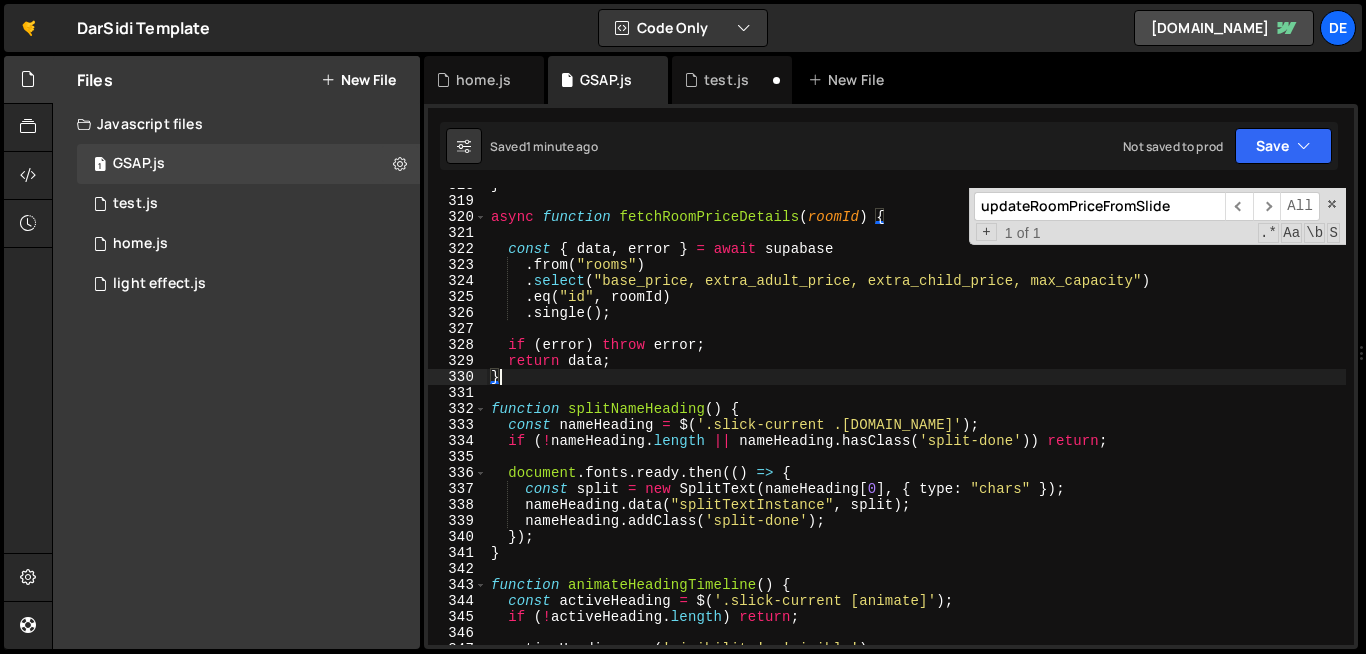 click on "} async   function   fetchRoomPriceDetails ( roomId )   {    const   {   data ,   error   }   =   await   supabase       . from ( "rooms" )       . select ( "base_price, extra_adult_price, extra_child_price, max_capacity" )       . eq ( "id" ,   roomId )       . single ( ) ;    if   ( error )   throw   error ;    return   data ; } function   splitNameHeading ( )   {    const   nameHeading   =   $ ( '.slick-current .slider-heading.name' ) ;    if   ( ! nameHeading . length   ||   nameHeading . hasClass ( 'split-done' ))   return ;    document . fonts . ready . then (( )   =>   {       const   split   =   new   SplitText ( nameHeading [ 0 ] ,   {   type :   "chars"   }) ;       nameHeading . data ( "splitTextInstance" ,   split ) ;       nameHeading . addClass ( 'split-done' ) ;    }) ; } function   animateHeadingTimeline ( )   {    const   activeHeading   =   $ ( '.slick-current [animate]' ) ;    if   ( ! activeHeading . length )   return ;    activeHeading . css ( 'visibility' ,   'visible' ) ;" at bounding box center [1100, 421] 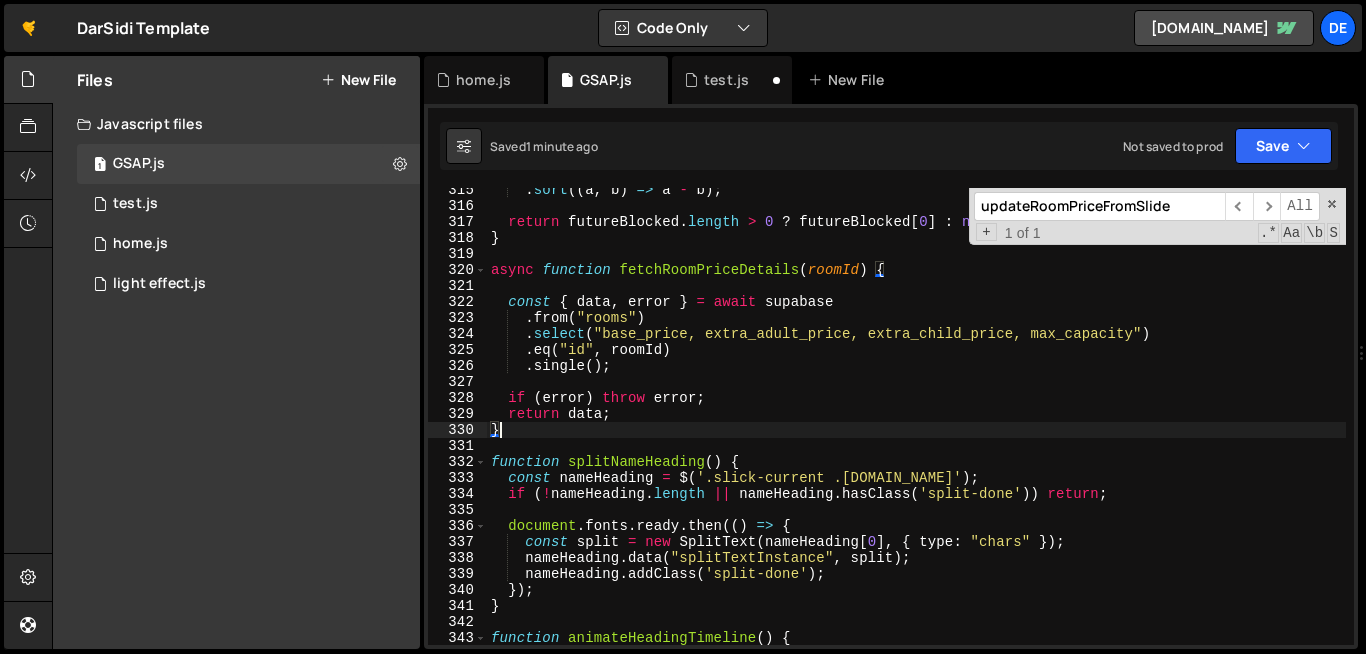 scroll, scrollTop: 5062, scrollLeft: 0, axis: vertical 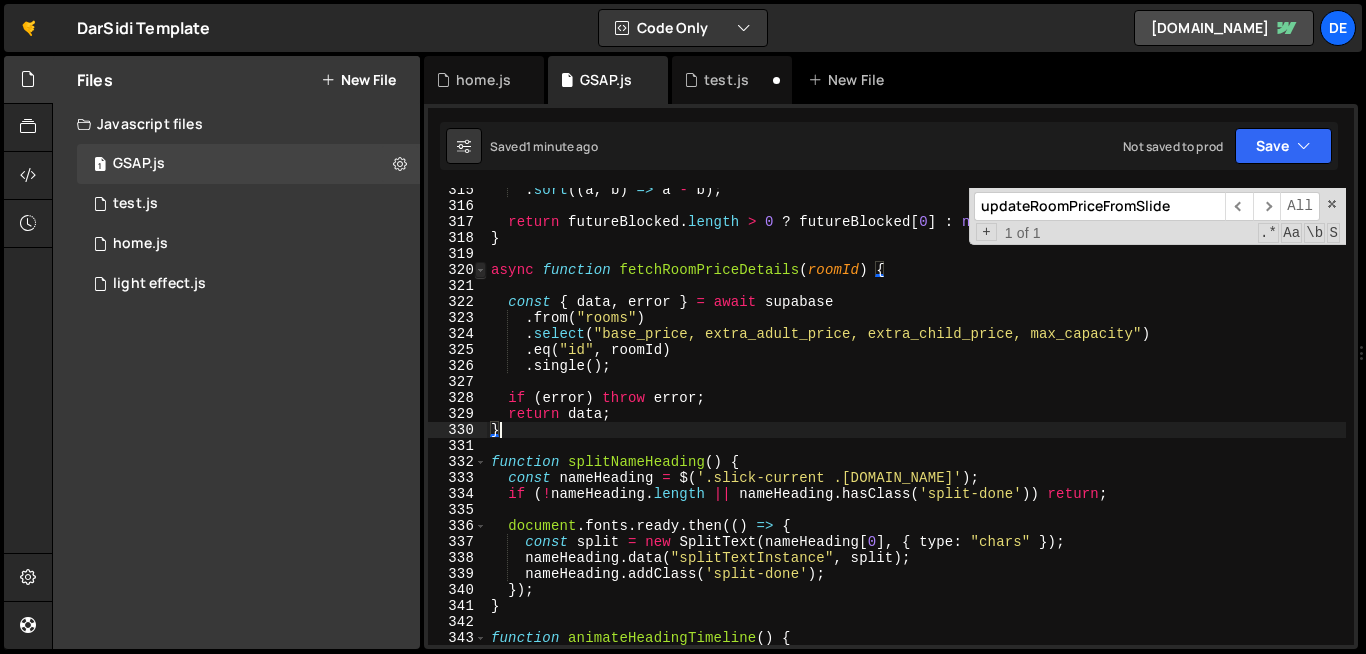 click at bounding box center [480, 270] 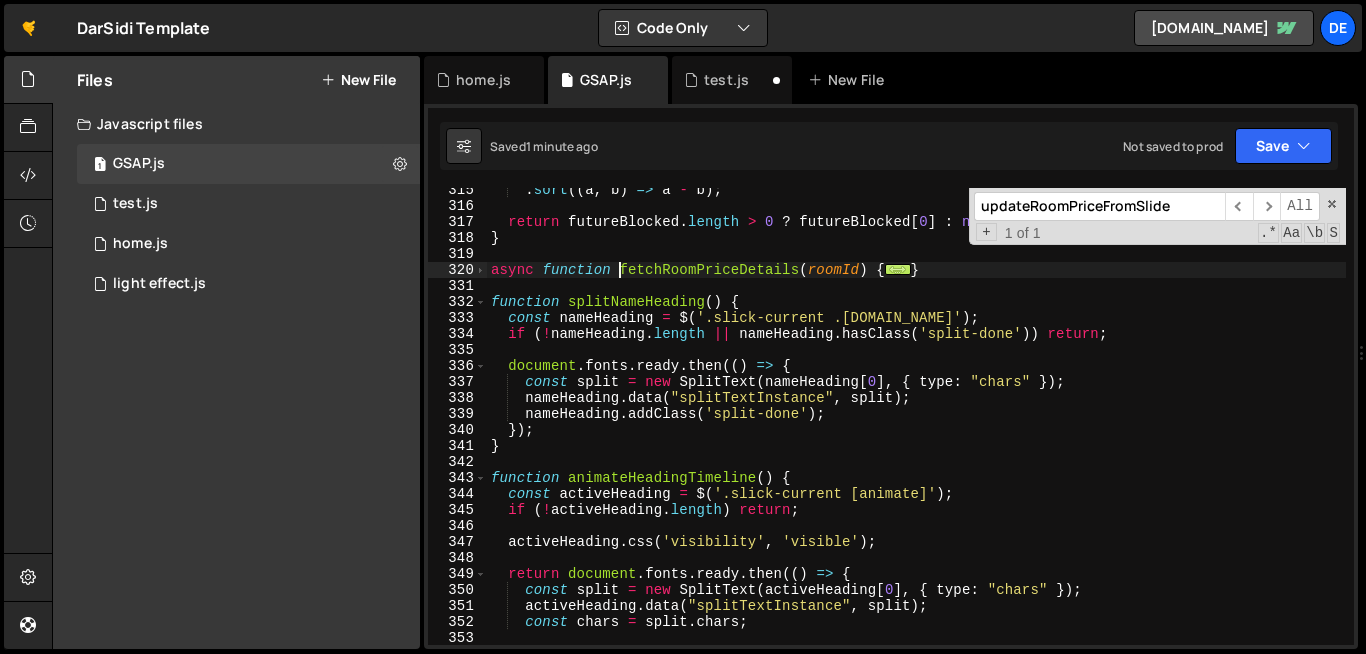 click on ". sort (( a ,   b )   =>   a   -   b ) ;    return   futureBlocked . length   >   0   ?   futureBlocked [ 0 ]   :   null ; } async   function   fetchRoomPriceDetails ( roomId )   { ... } function   splitNameHeading ( )   {    const   nameHeading   =   $ ( '.slick-current .slider-heading.name' ) ;    if   ( ! nameHeading . length   ||   nameHeading . hasClass ( 'split-done' ))   return ;    document . fonts . ready . then (( )   =>   {       const   split   =   new   SplitText ( nameHeading [ 0 ] ,   {   type :   "chars"   }) ;       nameHeading . data ( "splitTextInstance" ,   split ) ;       nameHeading . addClass ( 'split-done' ) ;    }) ; } function   animateHeadingTimeline ( )   {    const   activeHeading   =   $ ( '.slick-current [animate]' ) ;    if   ( ! activeHeading . length )   return ;    activeHeading . css ( 'visibility' ,   'visible' ) ;    return   document . fonts . ready . then (( )   =>   {       const   split   =   new   SplitText ( activeHeading [ 0 ] ,   {   type :   "chars"   }) ;" at bounding box center [1100, 426] 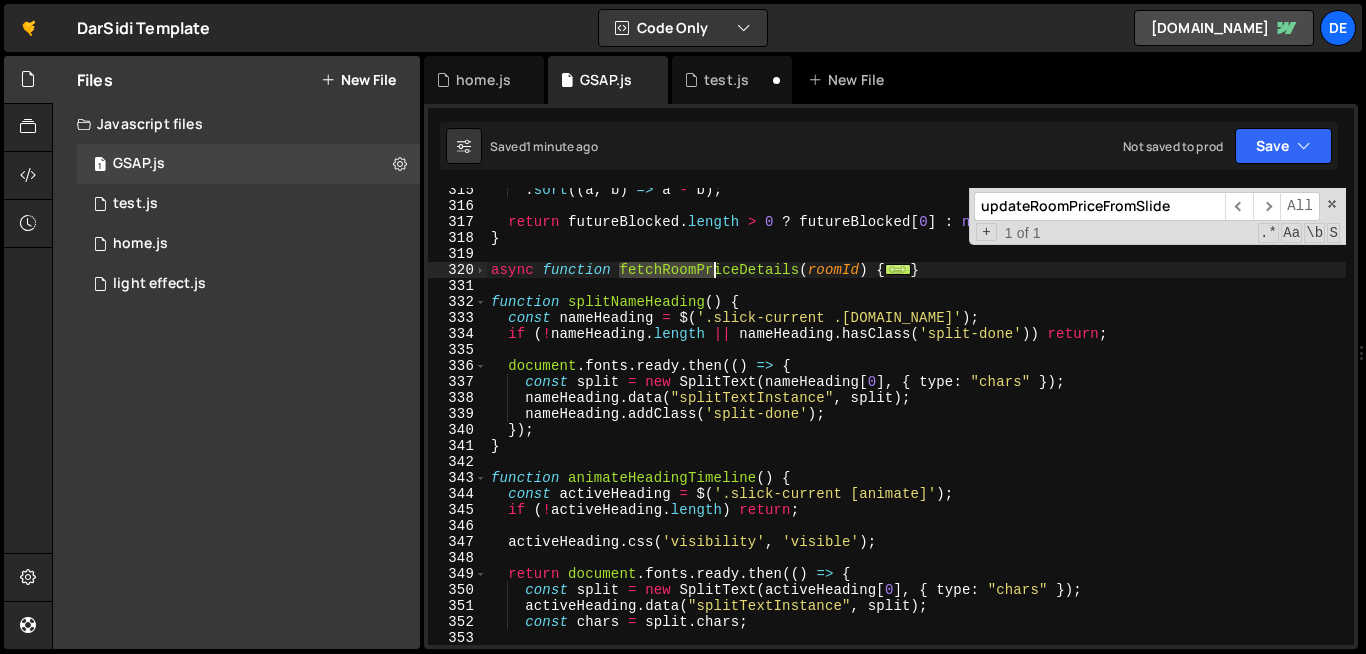 drag, startPoint x: 622, startPoint y: 275, endPoint x: 709, endPoint y: 276, distance: 87.005745 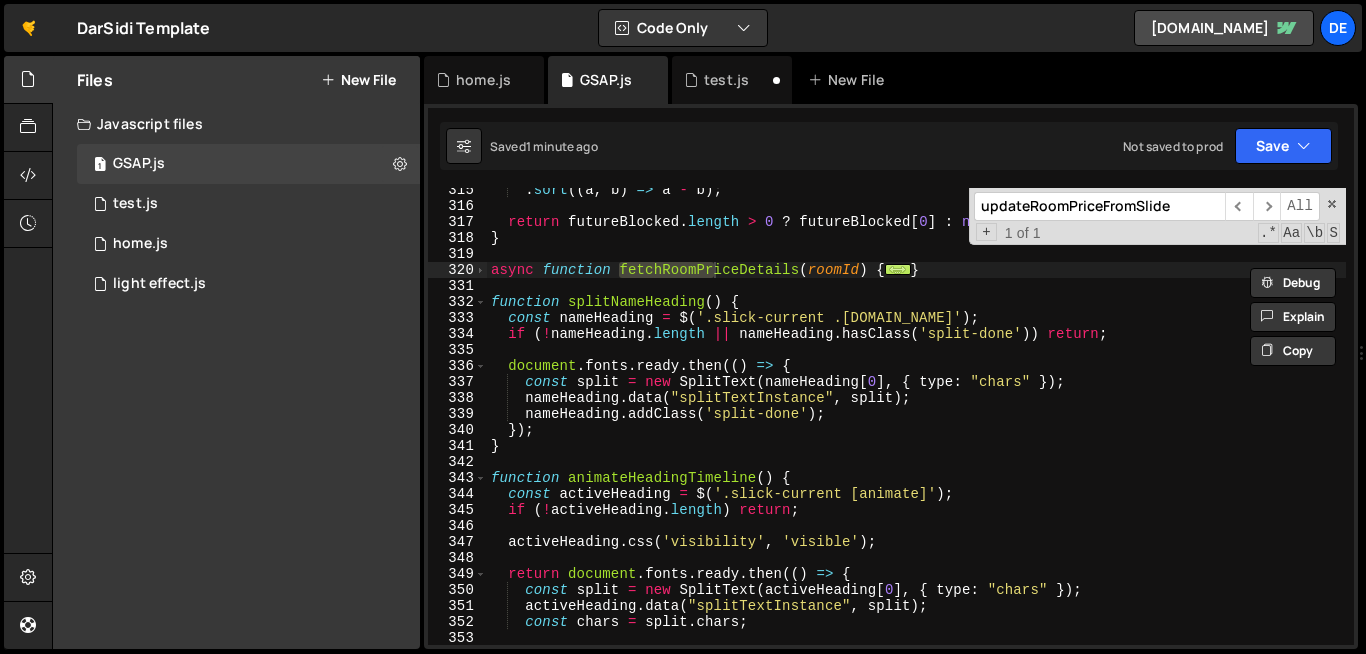 click on "updateRoomPriceFromSlide" at bounding box center [1099, 206] 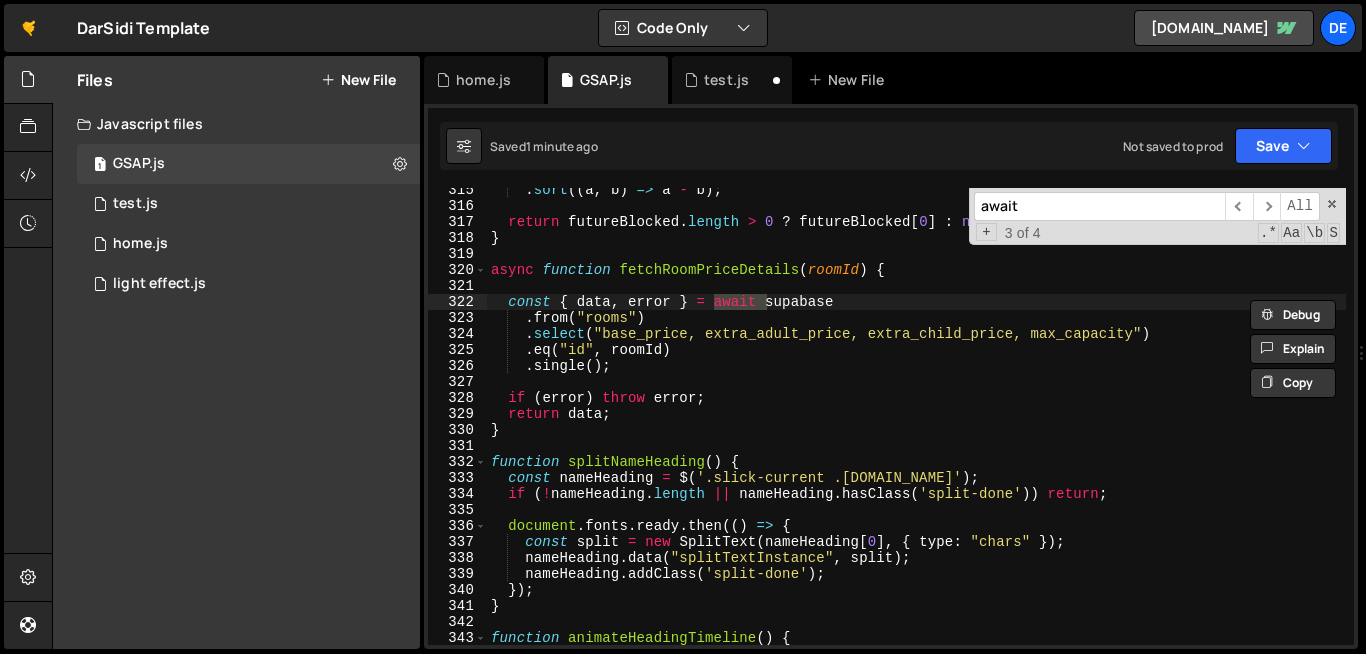 paste on "fetchRoomPr" 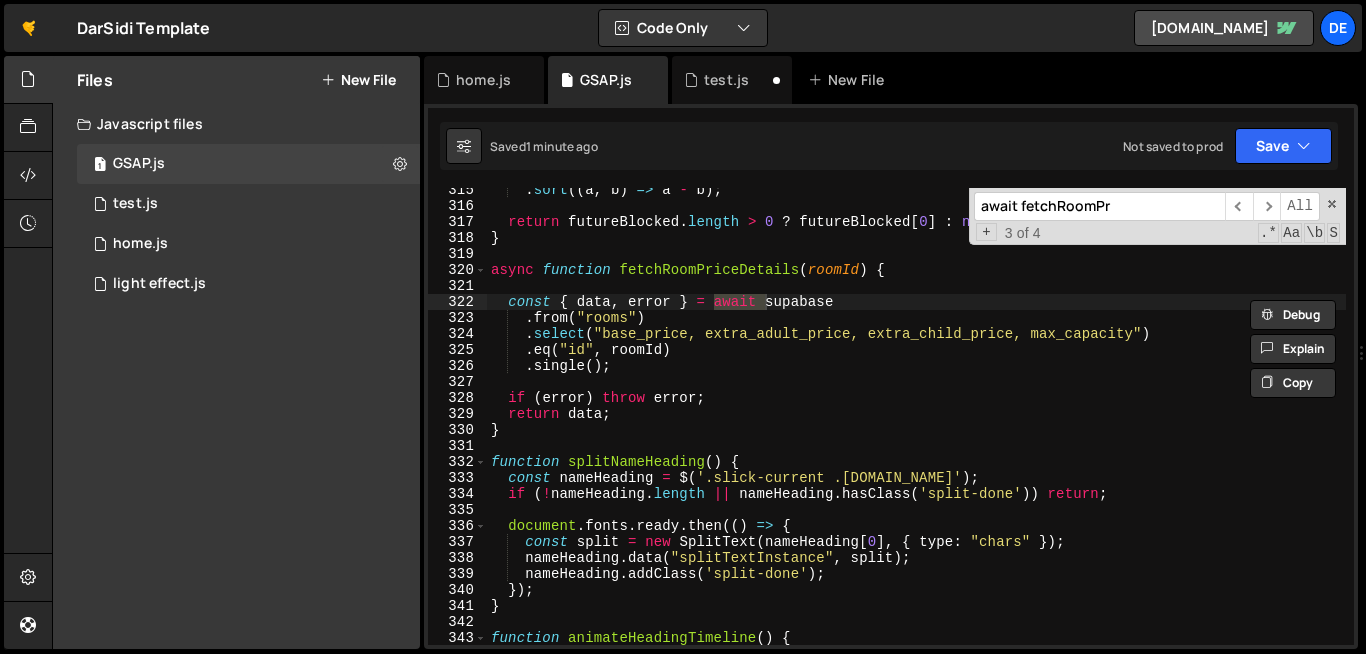 scroll, scrollTop: 3356, scrollLeft: 0, axis: vertical 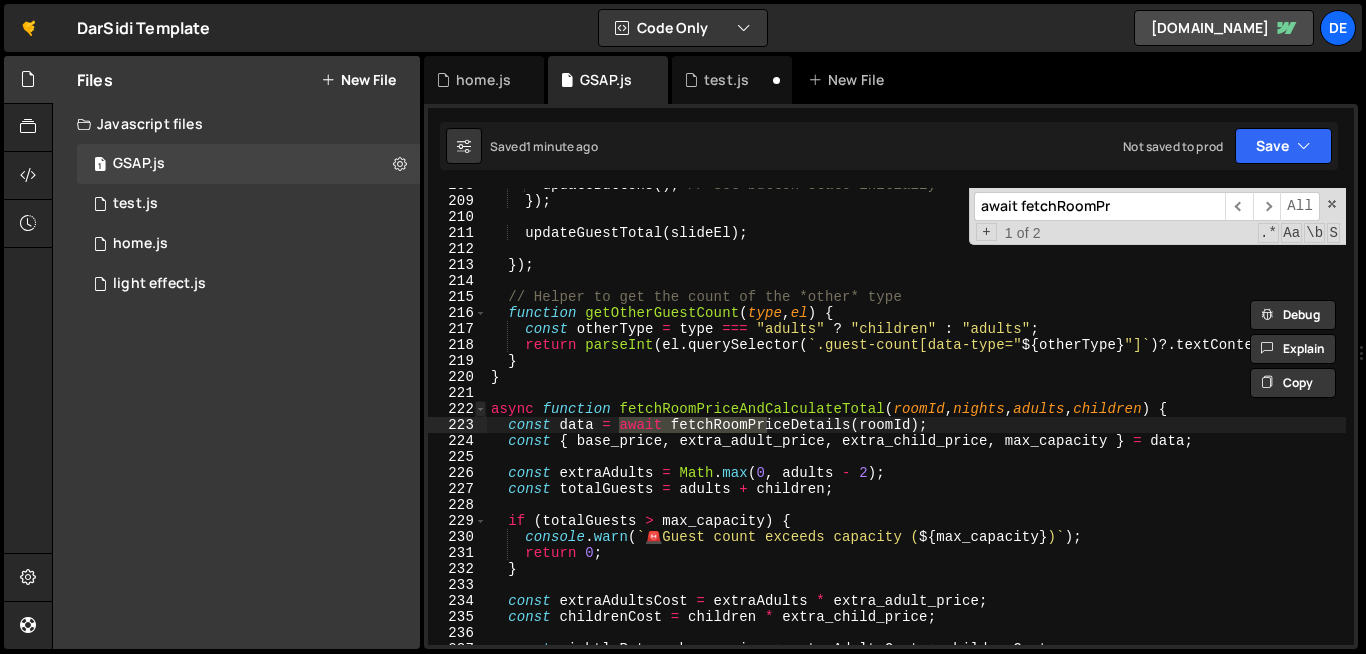 type on "await fetchRoomPr" 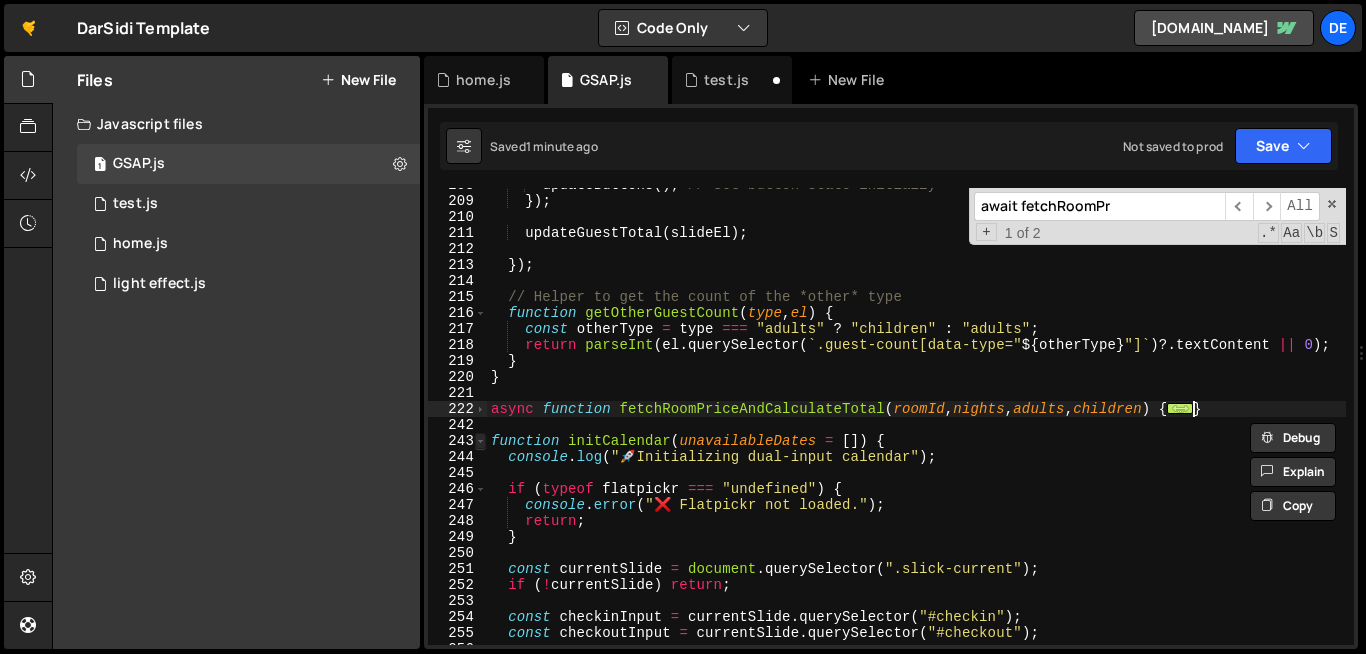 click at bounding box center (480, 441) 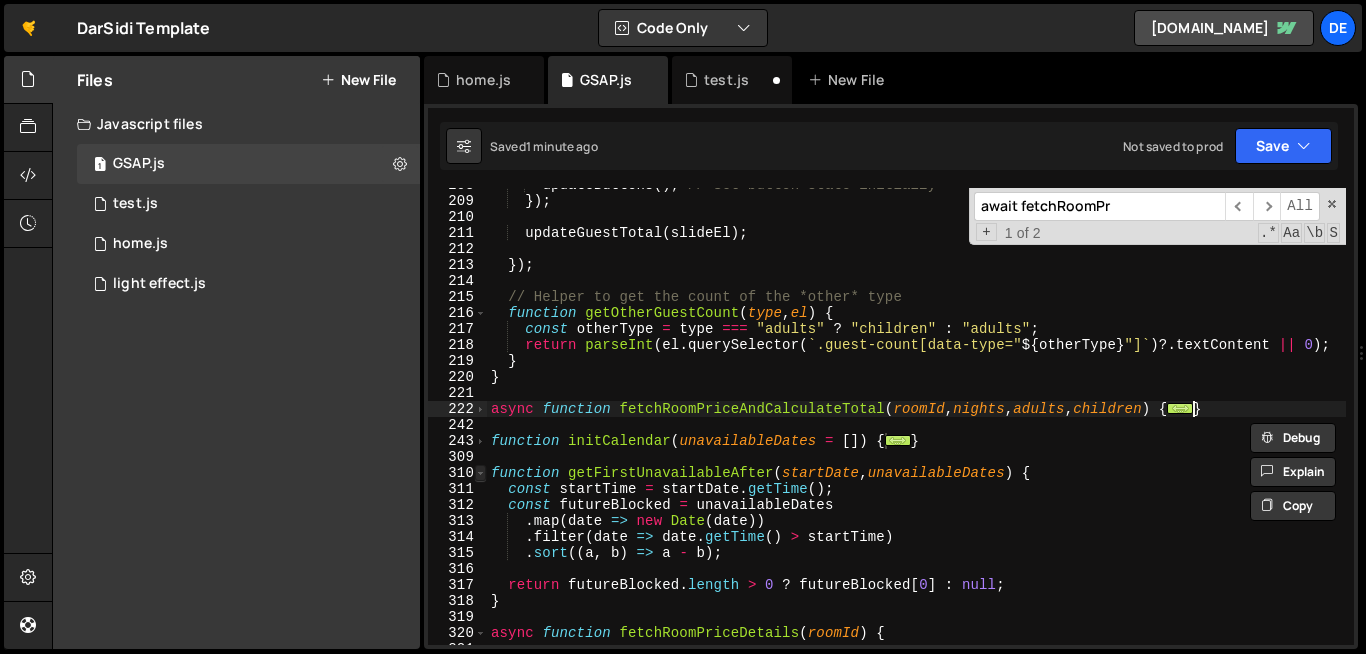 click at bounding box center [480, 473] 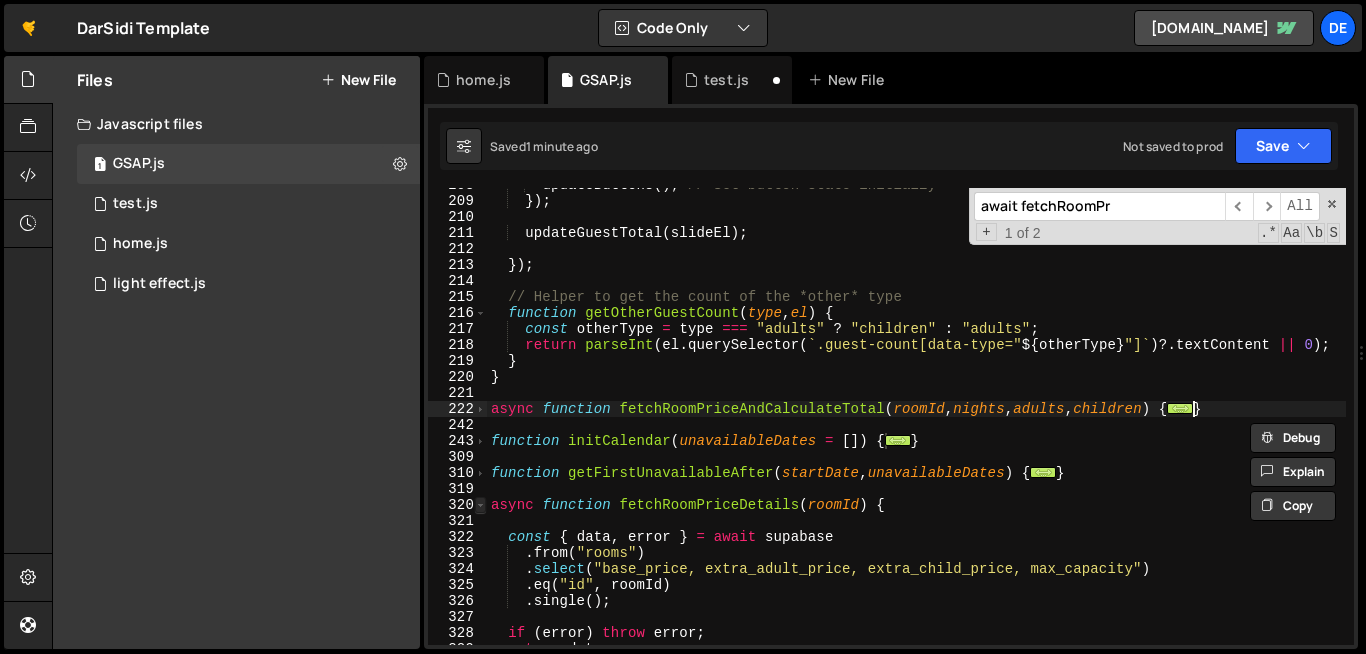 click at bounding box center (480, 505) 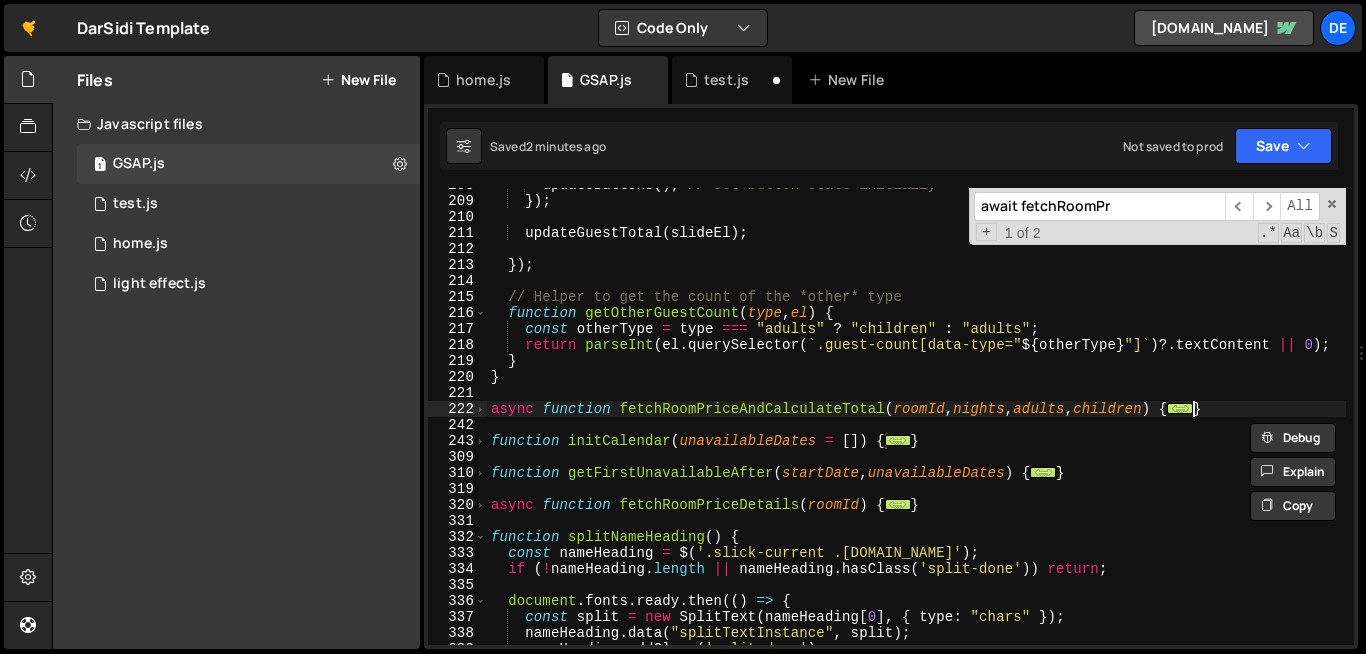 click on "await fetchRoomPr" at bounding box center [1099, 206] 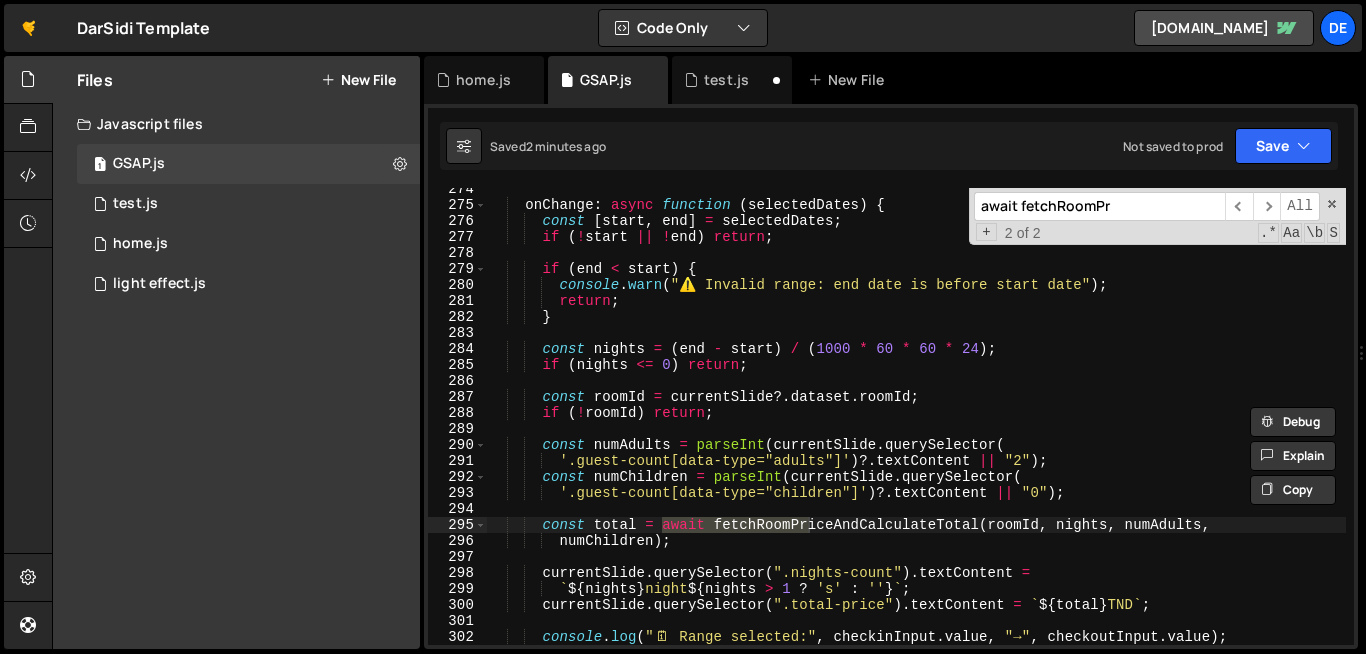 scroll, scrollTop: 3356, scrollLeft: 0, axis: vertical 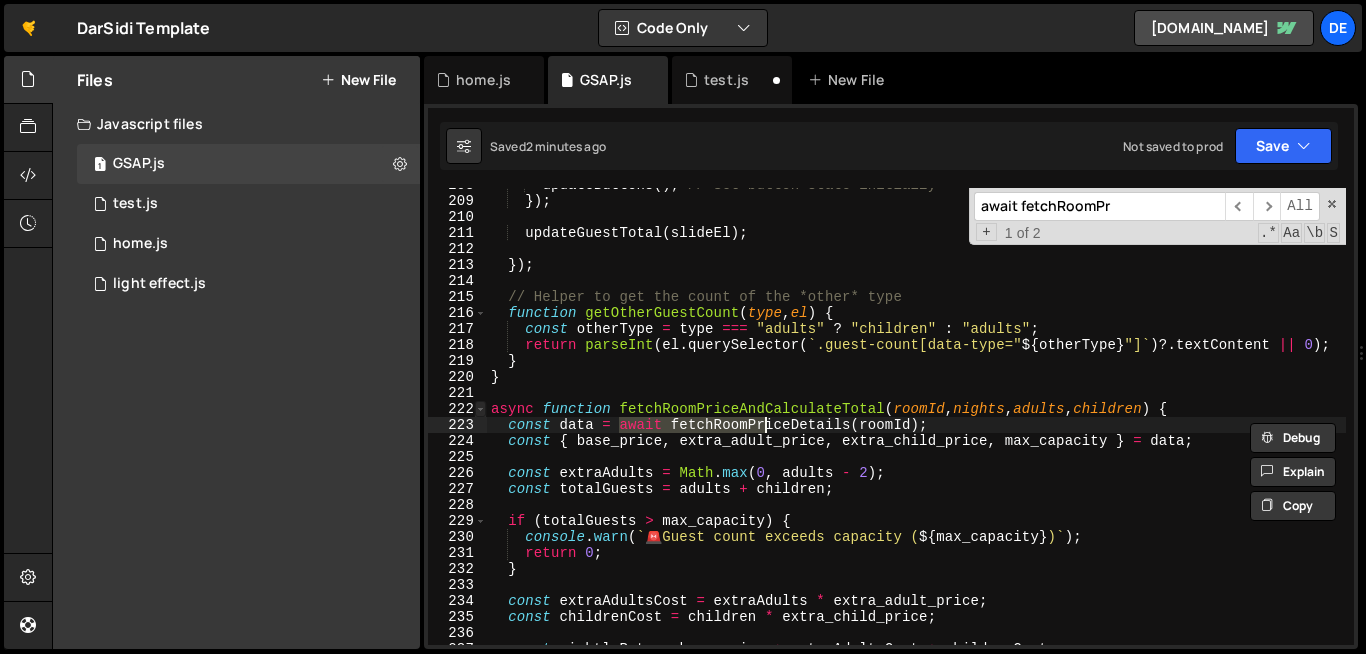 click at bounding box center [480, 409] 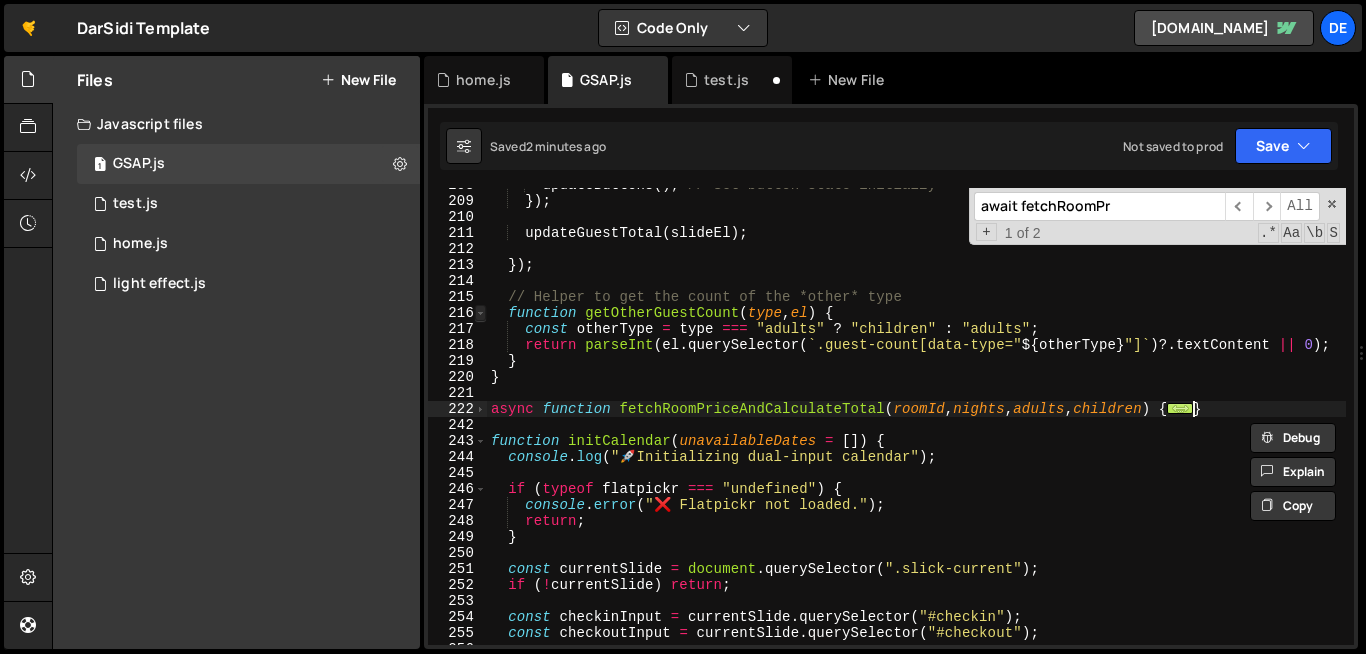 click at bounding box center (480, 313) 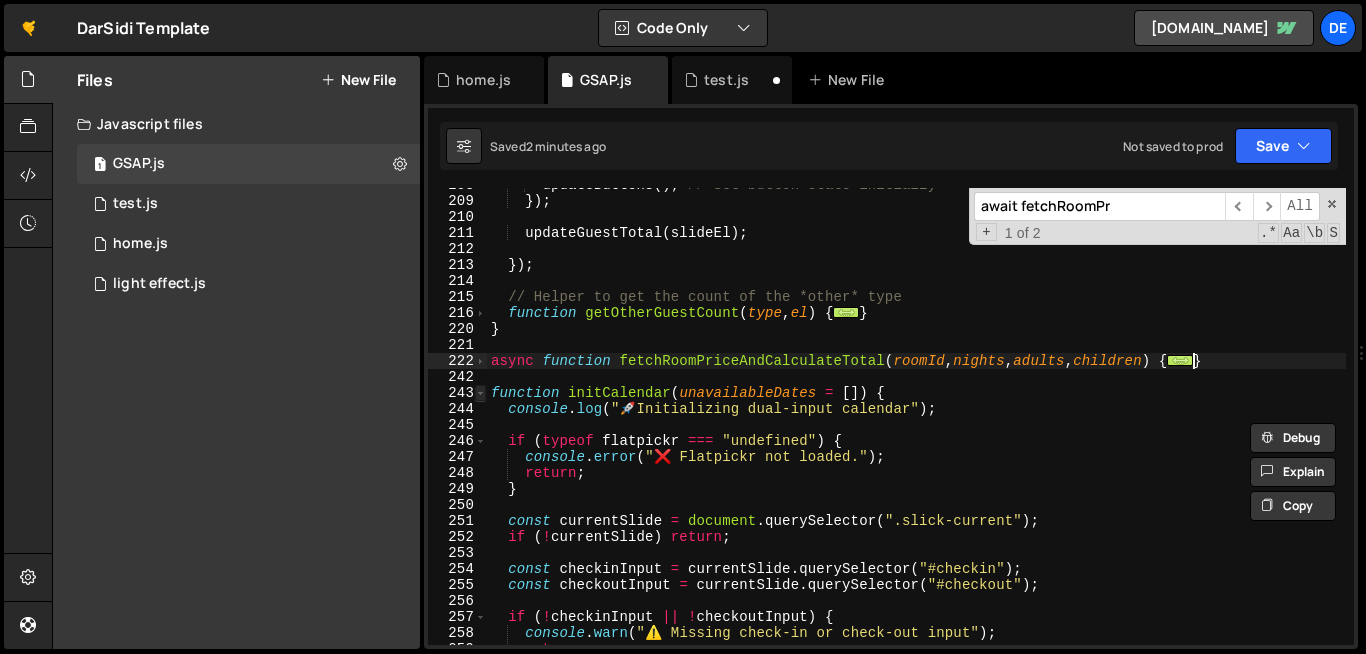 click at bounding box center (480, 393) 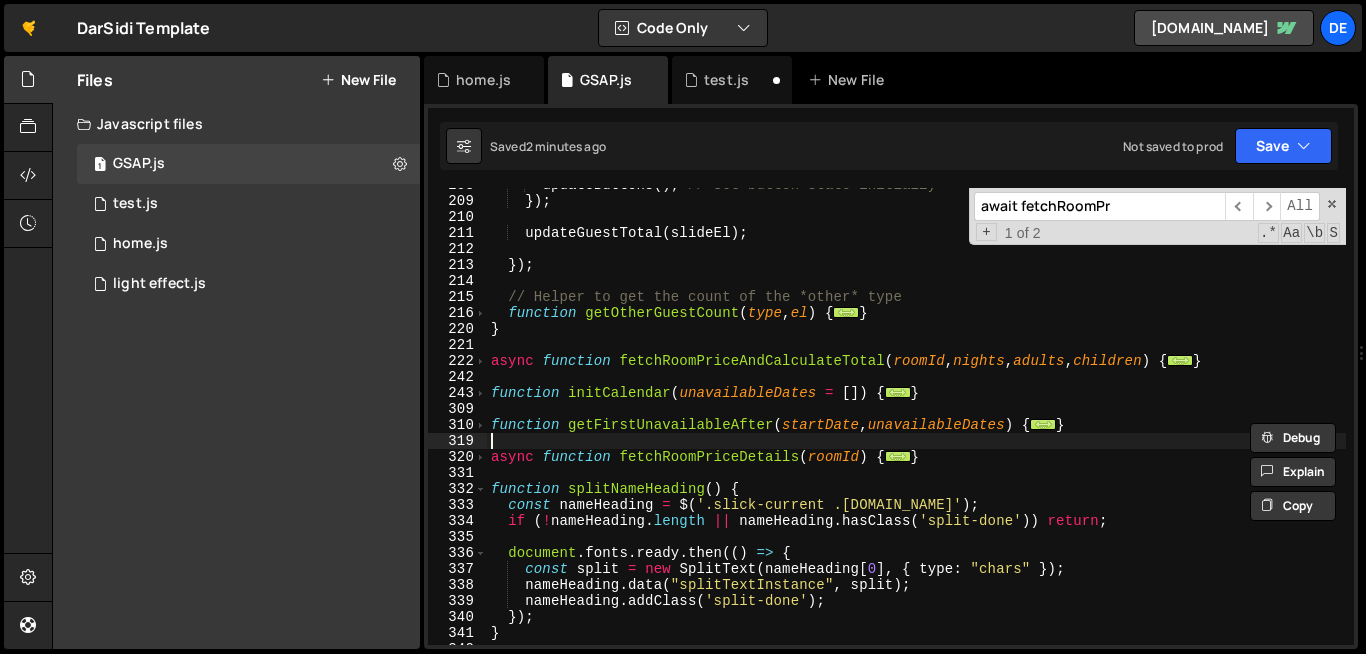 click on "updateButtons ( ) ;   // Set button state initially       }) ;       updateGuestTotal ( slideEl ) ;    }) ;    // Helper to get the count of the *other* type    function   getOtherGuestCount ( type ,  el )   { ... } } async   function   fetchRoomPriceAndCalculateTotal ( roomId ,  nights ,  adults ,  children )   { ... } function   initCalendar ( unavailableDates   =   [ ])   { ... } function   getFirstUnavailableAfter ( startDate ,  unavailableDates )   { ... } async   function   fetchRoomPriceDetails ( roomId )   { ... } function   splitNameHeading ( )   {    const   nameHeading   =   $ ( '.slick-current .slider-heading.name' ) ;    if   ( ! nameHeading . length   ||   nameHeading . hasClass ( 'split-done' ))   return ;    document . fonts . ready . then (( )   =>   {       const   split   =   new   SplitText ( nameHeading [ 0 ] ,   {   type :   "chars"   }) ;       nameHeading . data ( "splitTextInstance" ,   split ) ;       nameHeading . addClass ( 'split-done' ) ;    }) ; }" at bounding box center (1100, 421) 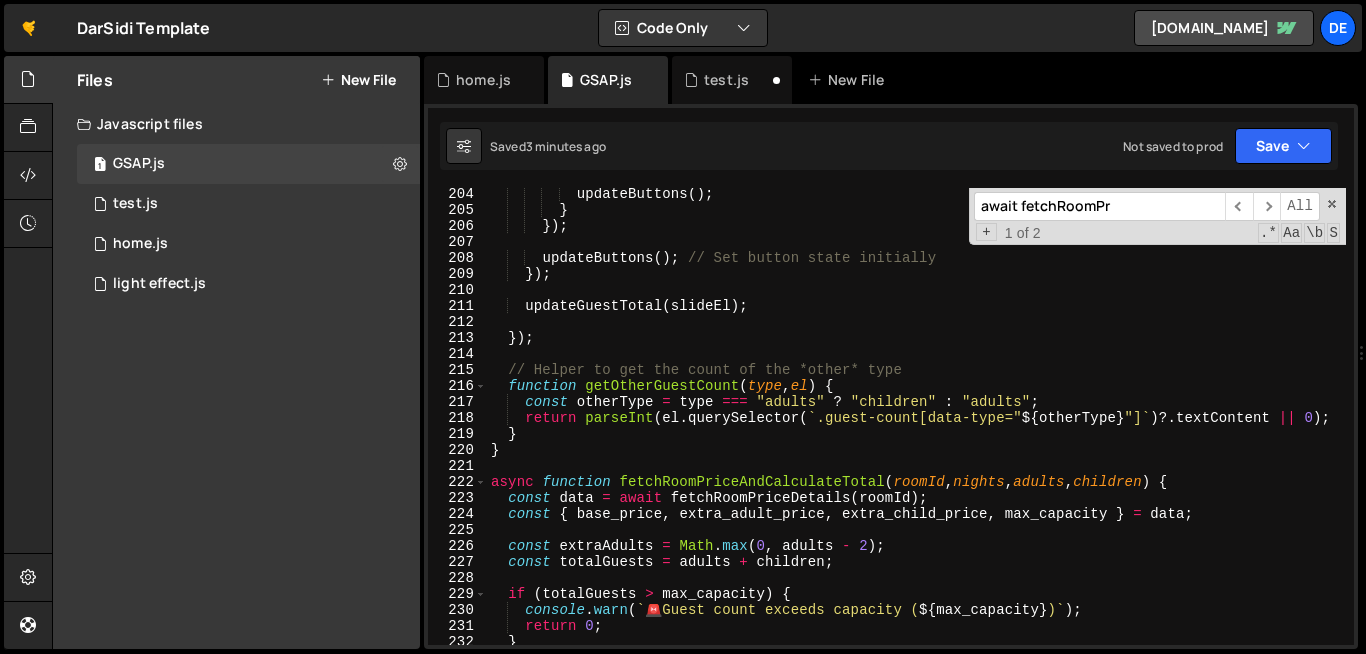 scroll, scrollTop: 3282, scrollLeft: 0, axis: vertical 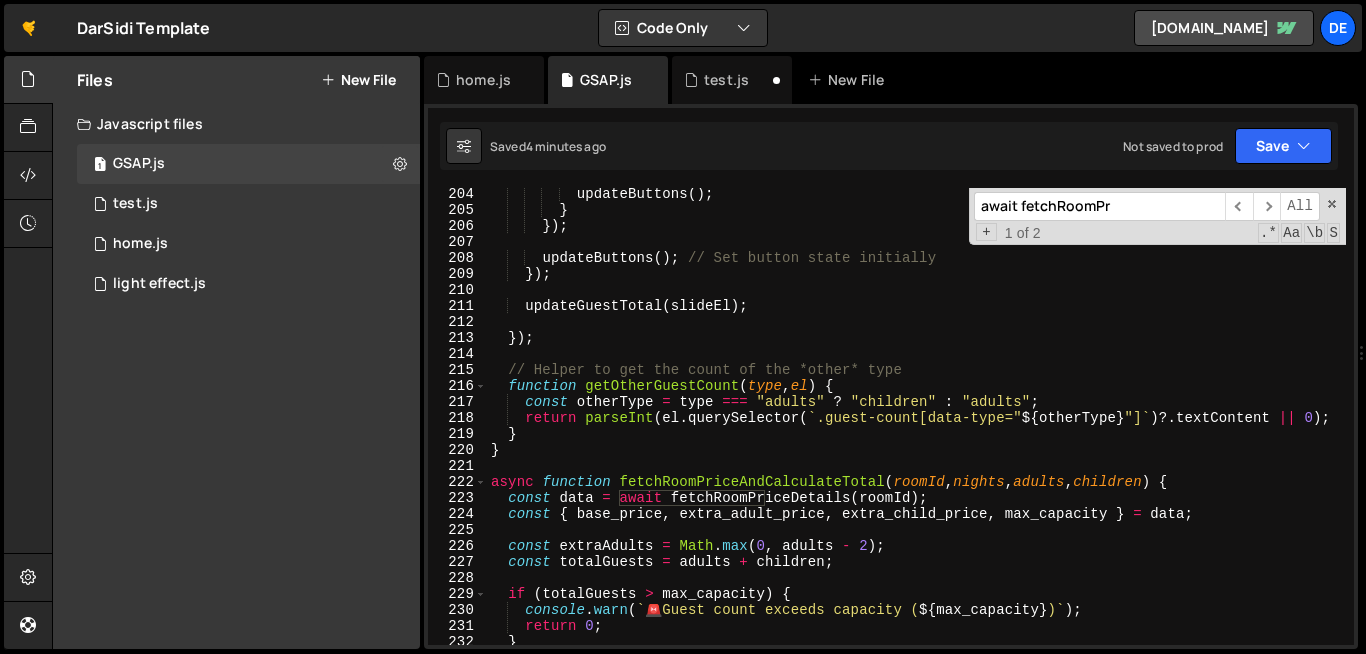 click on "await fetchRoomPr" at bounding box center (1099, 206) 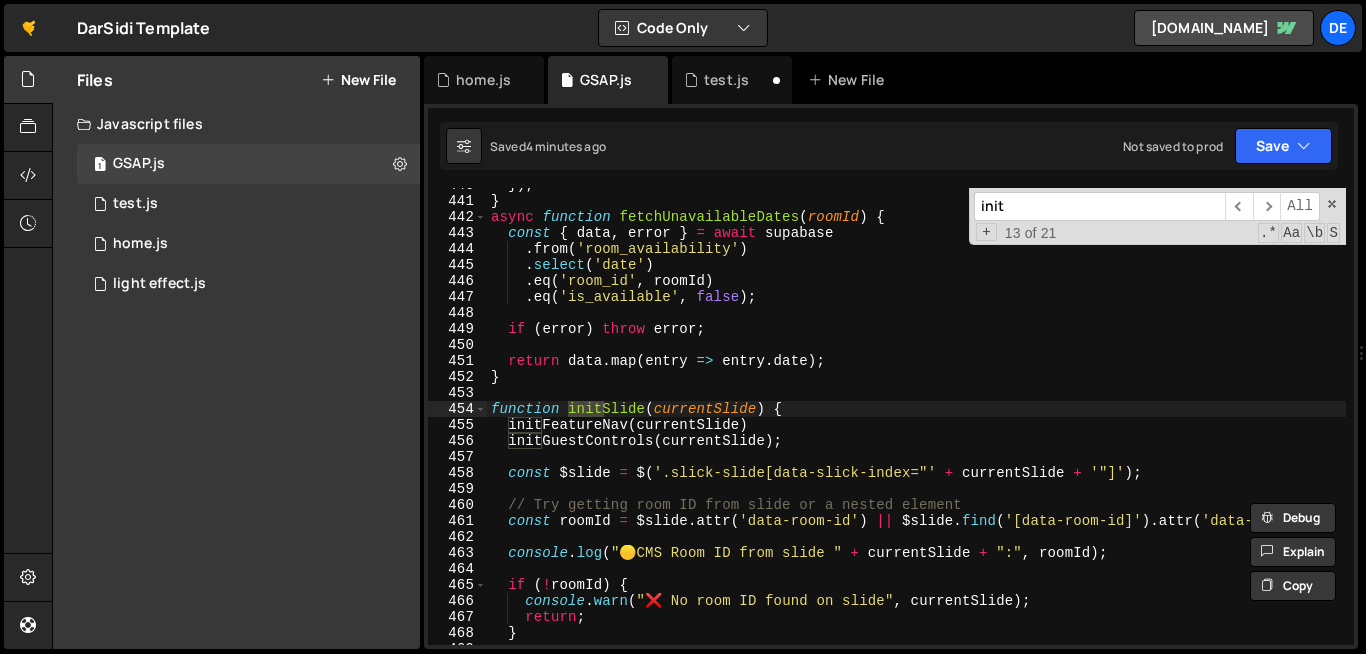 scroll, scrollTop: 7068, scrollLeft: 0, axis: vertical 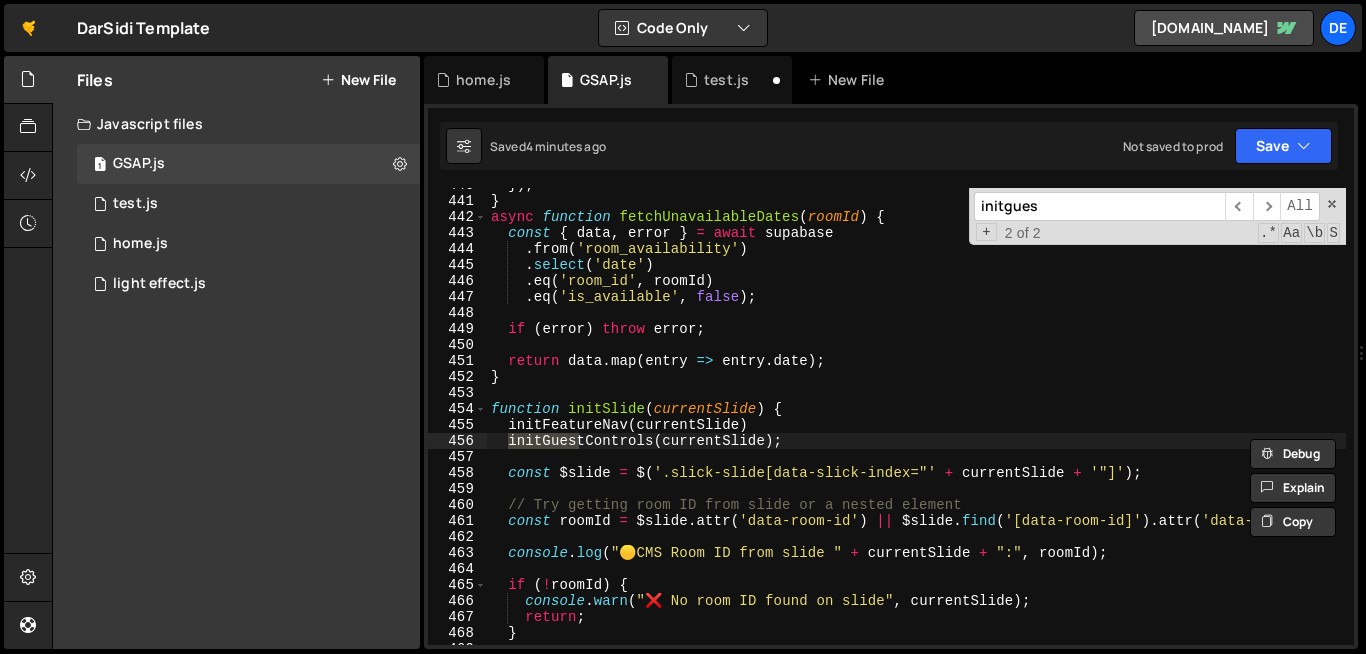 type on "initgues" 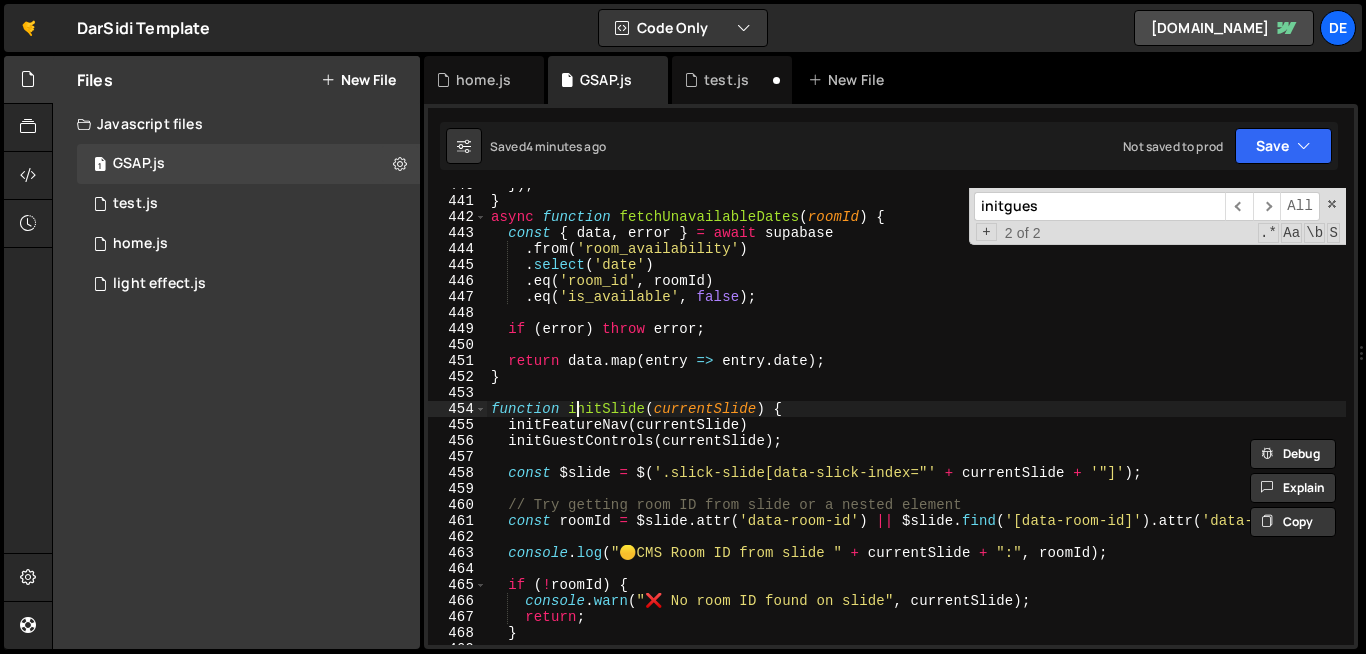 click on "}) ; } async   function   fetchUnavailableDates ( roomId )   {    const   {   data ,   error   }   =   await   supabase       . from ( 'room_availability' )       . select ( 'date' )       . eq ( 'room_id' ,   roomId )       . eq ( 'is_available' ,   false ) ;    if   ( error )   throw   error ;    return   data . map ( entry   =>   entry . date ) ; } function   initSlide ( currentSlide )   {    initFeatureNav ( currentSlide )    initGuestControls ( currentSlide ) ;    const   $slide   =   $ ( '.slick-slide[data-slick-index="'   +   currentSlide   +   '"]' ) ;    // Try getting room ID from slide or a nested element    const   roomId   =   $slide . attr ( 'data-room-id' )   ||   $slide . find ( '[data-room-id]' ) . attr ( 'data-room-id' ) ;    console . log ( " 🟡  CMS Room ID from slide "   +   currentSlide   +   ":" ,   roomId ) ;    if   ( ! roomId )   {       console . warn ( "❌ No room ID found on slide" ,   currentSlide ) ;       return ;    }" at bounding box center [1100, 421] 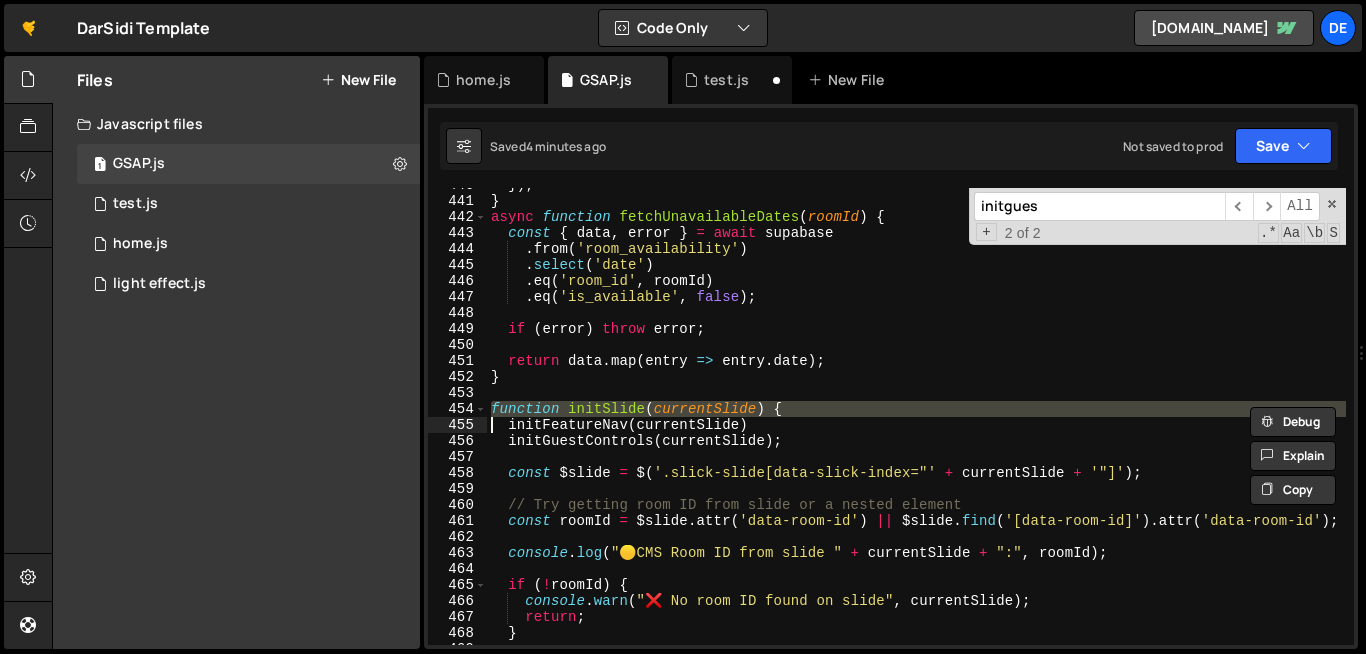 click on "}) ; } async   function   fetchUnavailableDates ( roomId )   {    const   {   data ,   error   }   =   await   supabase       . from ( 'room_availability' )       . select ( 'date' )       . eq ( 'room_id' ,   roomId )       . eq ( 'is_available' ,   false ) ;    if   ( error )   throw   error ;    return   data . map ( entry   =>   entry . date ) ; } function   initSlide ( currentSlide )   {    initFeatureNav ( currentSlide )    initGuestControls ( currentSlide ) ;    const   $slide   =   $ ( '.slick-slide[data-slick-index="'   +   currentSlide   +   '"]' ) ;    // Try getting room ID from slide or a nested element    const   roomId   =   $slide . attr ( 'data-room-id' )   ||   $slide . find ( '[data-room-id]' ) . attr ( 'data-room-id' ) ;    console . log ( " 🟡  CMS Room ID from slide "   +   currentSlide   +   ":" ,   roomId ) ;    if   ( ! roomId )   {       console . warn ( "❌ No room ID found on slide" ,   currentSlide ) ;       return ;    }" at bounding box center [1100, 421] 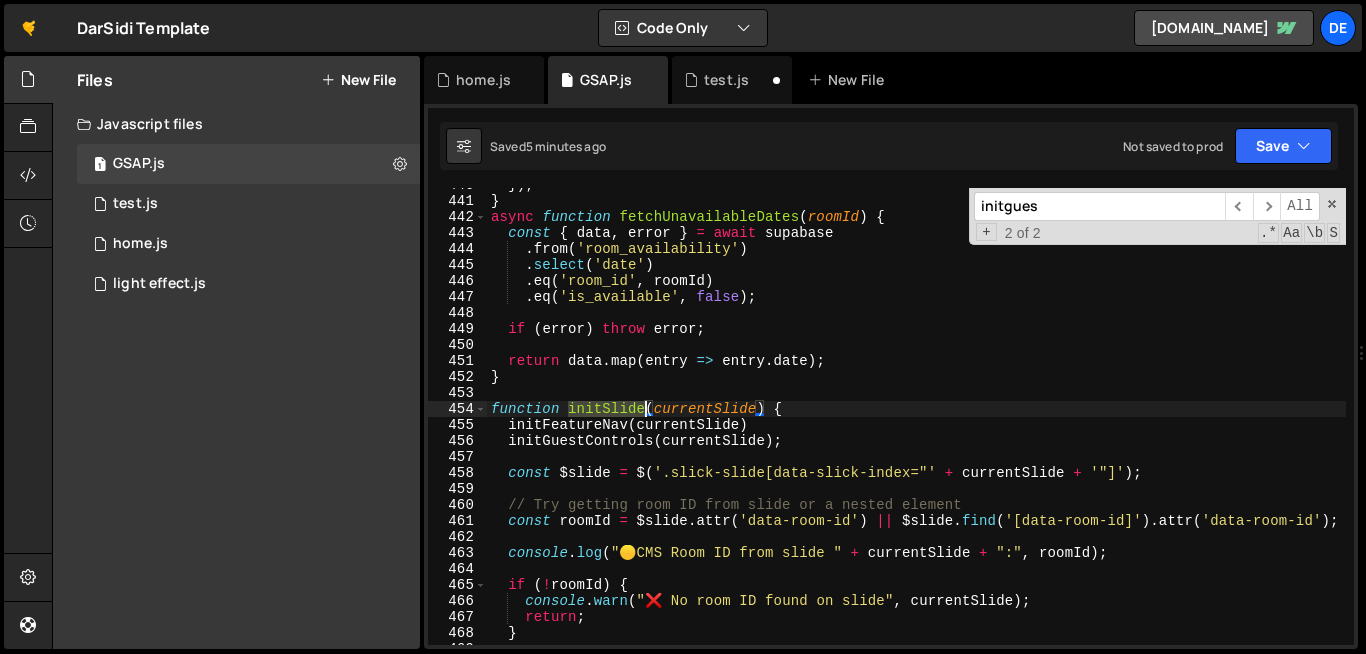 drag, startPoint x: 570, startPoint y: 410, endPoint x: 641, endPoint y: 406, distance: 71.11259 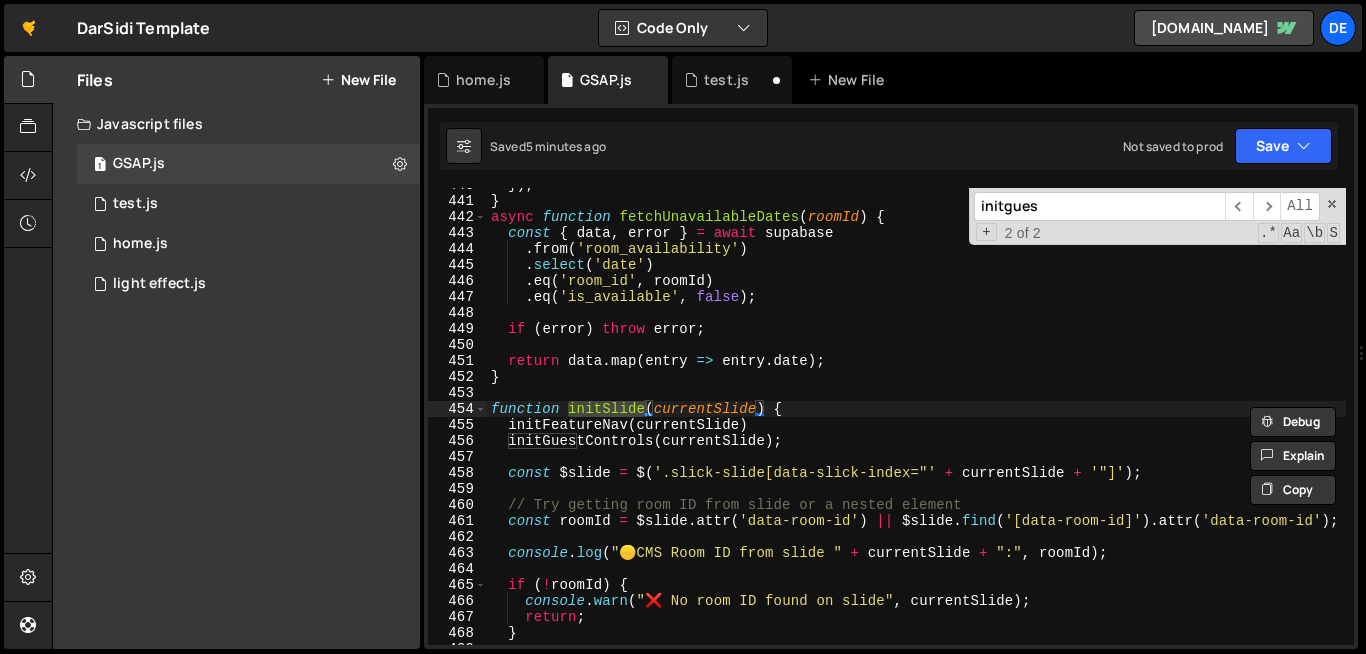 click on "initgues" at bounding box center (1099, 206) 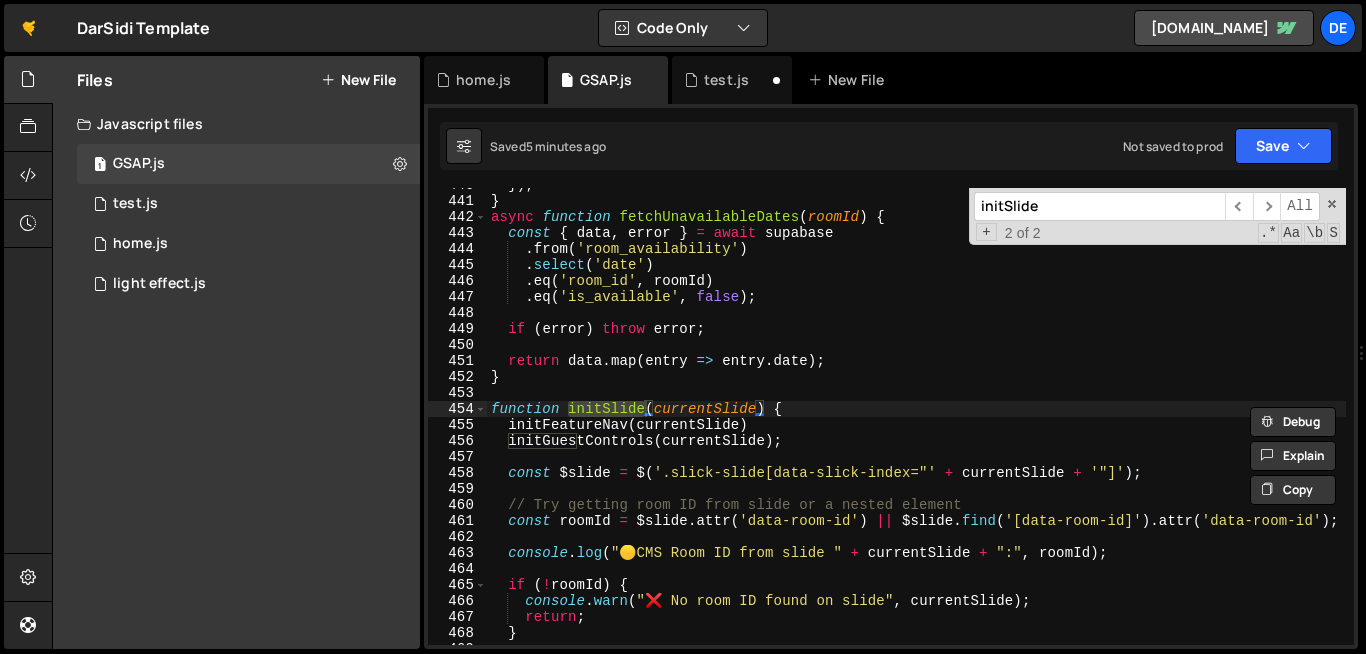 click on "initSlide" at bounding box center (1099, 206) 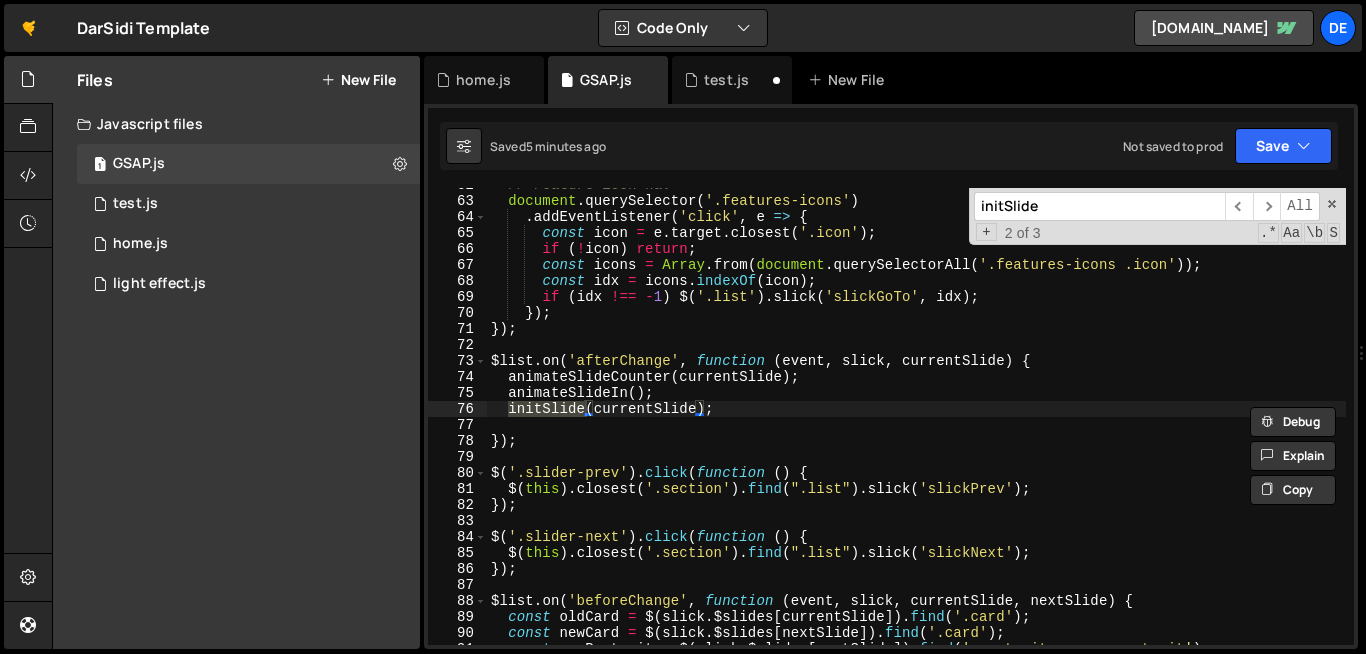 scroll, scrollTop: 1020, scrollLeft: 0, axis: vertical 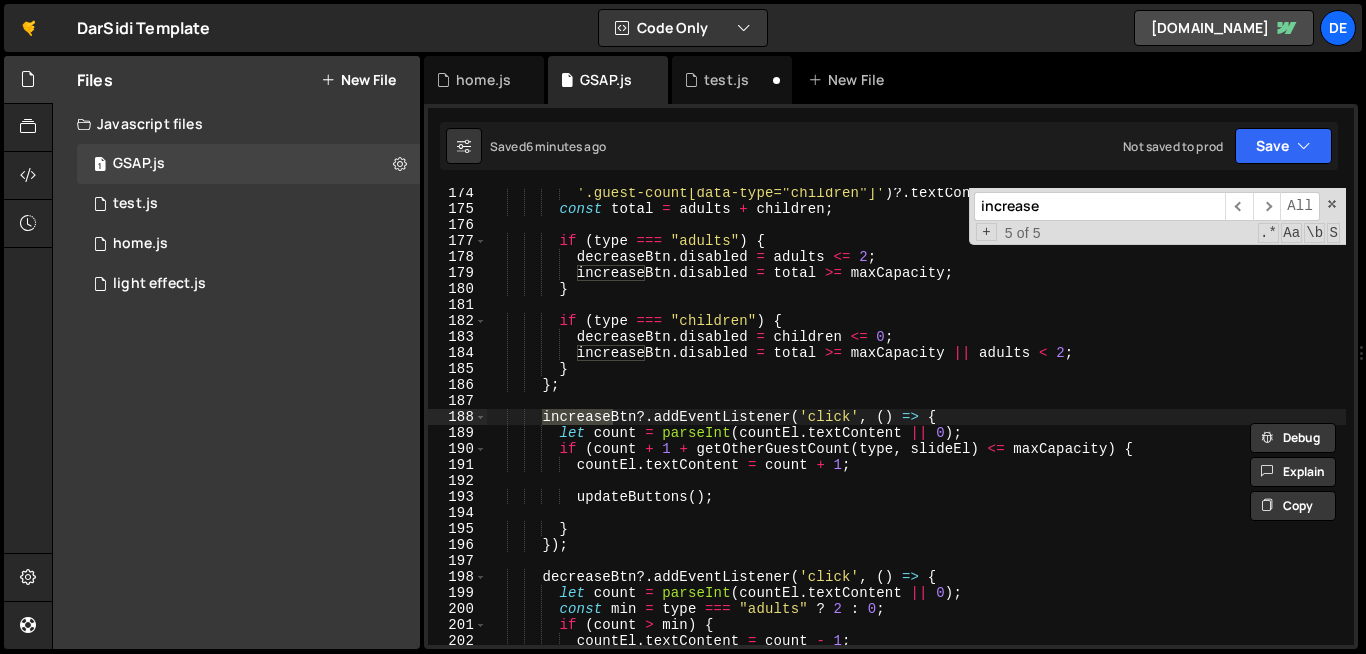 type on "increase" 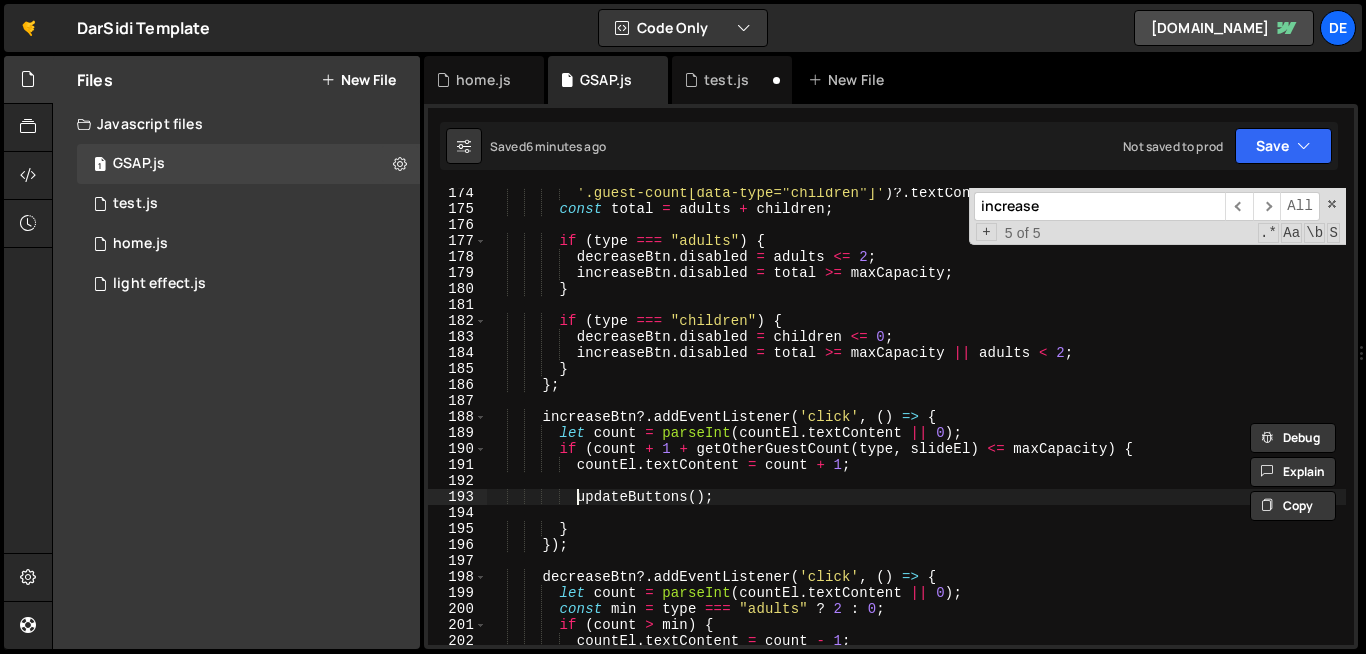 click on "'.guest-count[data-type="children"]' ) ?. textContent   ||   0 ) ;             const   total   =   adults   +   children ;             if   ( type   ===   "adults" )   {                decreaseBtn . disabled   =   adults   <=   2 ;                increaseBtn . disabled   =   total   >=   maxCapacity ;             }             if   ( type   ===   "children" )   {                decreaseBtn . disabled   =   children   <=   0 ;                increaseBtn . disabled   =   total   >=   maxCapacity   ||   adults   <   2 ;             }          } ;          increaseBtn ?. addEventListener ( 'click' ,   ( )   =>   {             let   count   =   parseInt ( countEl . textContent   ||   0 ) ;             if   ( count   +   1   +   getOtherGuestCount ( type ,   slideEl )   <=   maxCapacity )   {                countEl . textContent   =   count   +   1 ;                updateButtons ( ) ;             }          }) ;          decreaseBtn ?. addEventListener ( 'click' ,   ( )   =>   {             let     =" at bounding box center [1100, 429] 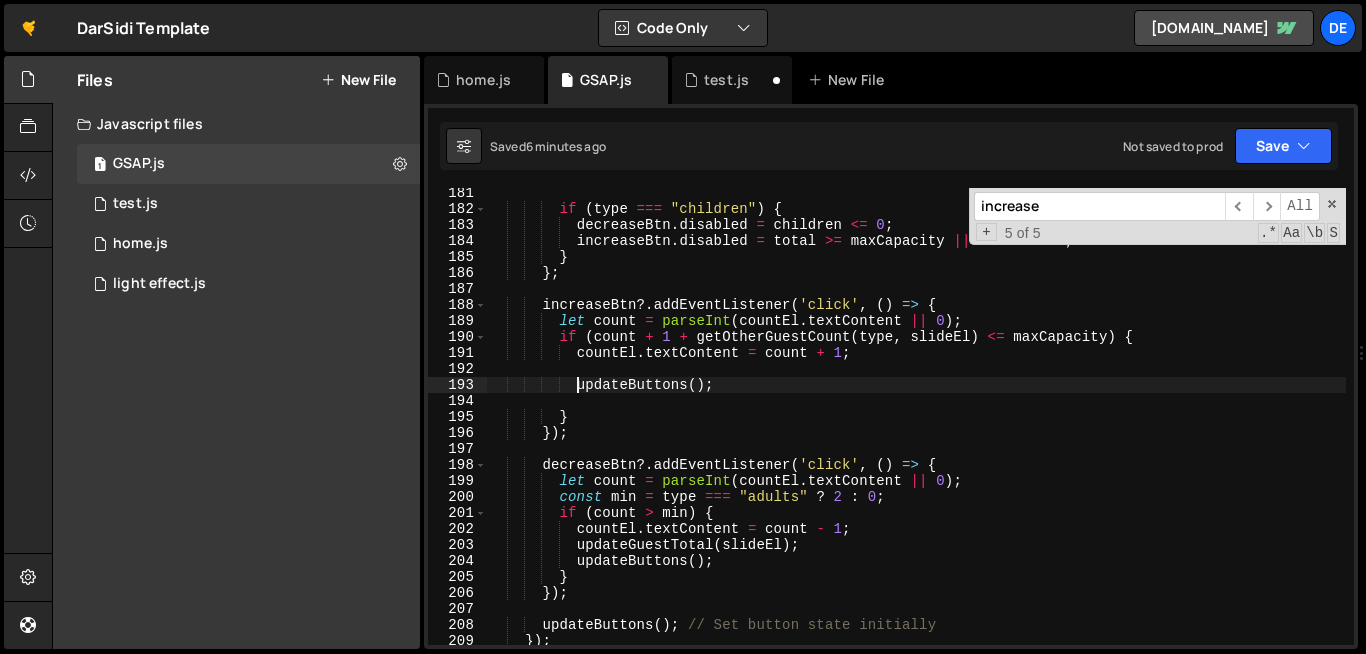 scroll, scrollTop: 2917, scrollLeft: 0, axis: vertical 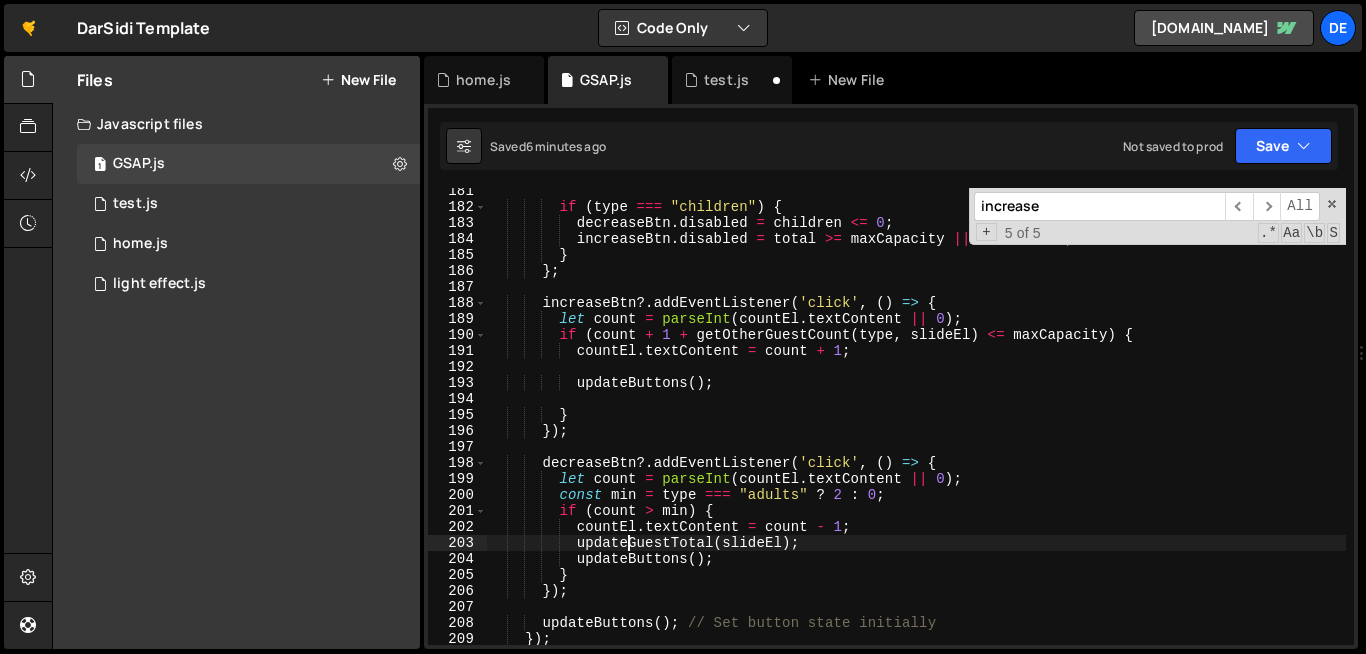 click on "if   ( type   ===   "children" )   {                decreaseBtn . disabled   =   children   <=   0 ;                increaseBtn . disabled   =   total   >=   maxCapacity   ||   adults   <   2 ;             }          } ;          increaseBtn ?. addEventListener ( 'click' ,   ( )   =>   {             let   count   =   parseInt ( countEl . textContent   ||   0 ) ;             if   ( count   +   1   +   getOtherGuestCount ( type ,   slideEl )   <=   maxCapacity )   {                countEl . textContent   =   count   +   1 ;                updateButtons ( ) ;             }          }) ;          decreaseBtn ?. addEventListener ( 'click' ,   ( )   =>   {             let   count   =   parseInt ( countEl . textContent   ||   0 ) ;             const   min   =   type   ===   "adults"   ?   2   :   0 ;             if   ( count   >   min )   {                countEl . textContent   =   count   -   1 ;                updateGuestTotal ( slideEl ) ;                updateButtons ( ) ;             }          })" at bounding box center [1100, 427] 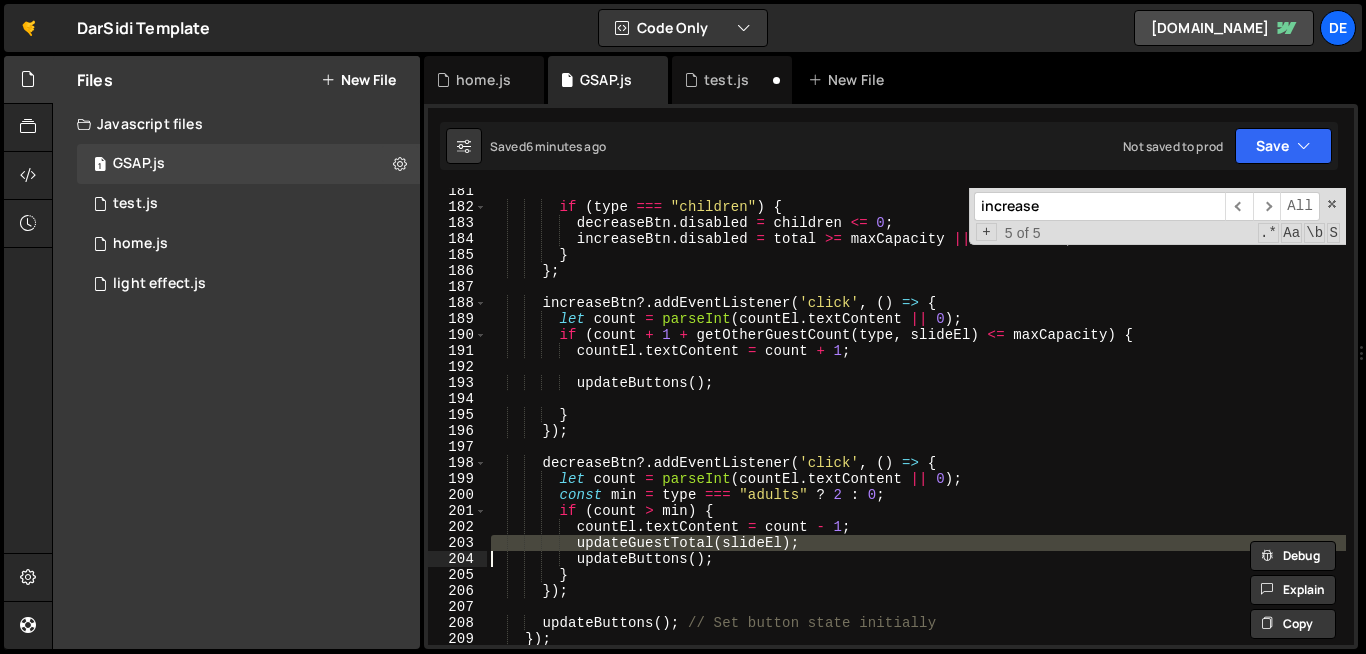 click on "if   ( type   ===   "children" )   {                decreaseBtn . disabled   =   children   <=   0 ;                increaseBtn . disabled   =   total   >=   maxCapacity   ||   adults   <   2 ;             }          } ;          increaseBtn ?. addEventListener ( 'click' ,   ( )   =>   {             let   count   =   parseInt ( countEl . textContent   ||   0 ) ;             if   ( count   +   1   +   getOtherGuestCount ( type ,   slideEl )   <=   maxCapacity )   {                countEl . textContent   =   count   +   1 ;                updateButtons ( ) ;             }          }) ;          decreaseBtn ?. addEventListener ( 'click' ,   ( )   =>   {             let   count   =   parseInt ( countEl . textContent   ||   0 ) ;             const   min   =   type   ===   "adults"   ?   2   :   0 ;             if   ( count   >   min )   {                countEl . textContent   =   count   -   1 ;                updateGuestTotal ( slideEl ) ;                updateButtons ( ) ;             }          })" at bounding box center [1100, 427] 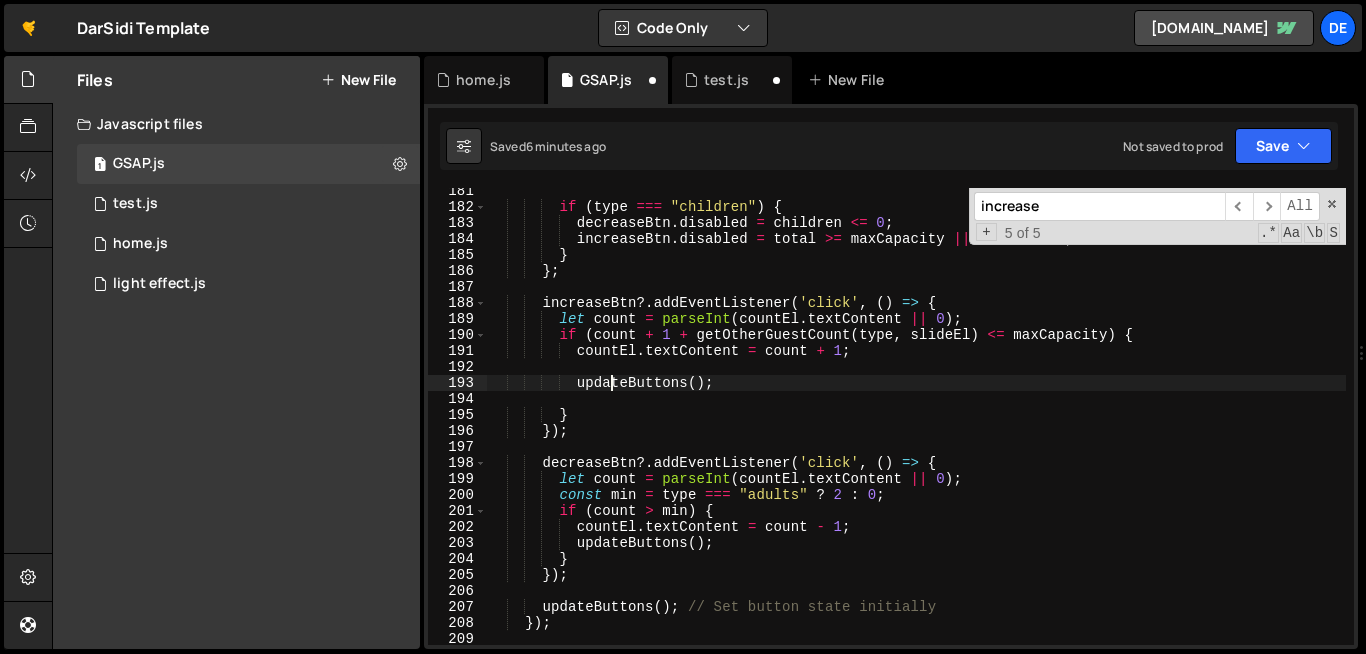 click on "if   ( type   ===   "children" )   {                decreaseBtn . disabled   =   children   <=   0 ;                increaseBtn . disabled   =   total   >=   maxCapacity   ||   adults   <   2 ;             }          } ;          increaseBtn ?. addEventListener ( 'click' ,   ( )   =>   {             let   count   =   parseInt ( countEl . textContent   ||   0 ) ;             if   ( count   +   1   +   getOtherGuestCount ( type ,   slideEl )   <=   maxCapacity )   {                countEl . textContent   =   count   +   1 ;                updateButtons ( ) ;             }          }) ;          decreaseBtn ?. addEventListener ( 'click' ,   ( )   =>   {             let   count   =   parseInt ( countEl . textContent   ||   0 ) ;             const   min   =   type   ===   "adults"   ?   2   :   0 ;             if   ( count   >   min )   {                countEl . textContent   =   count   -   1 ;                updateButtons ( ) ;             }          }) ;          updateButtons ( ) ;         }) ;" at bounding box center (1100, 427) 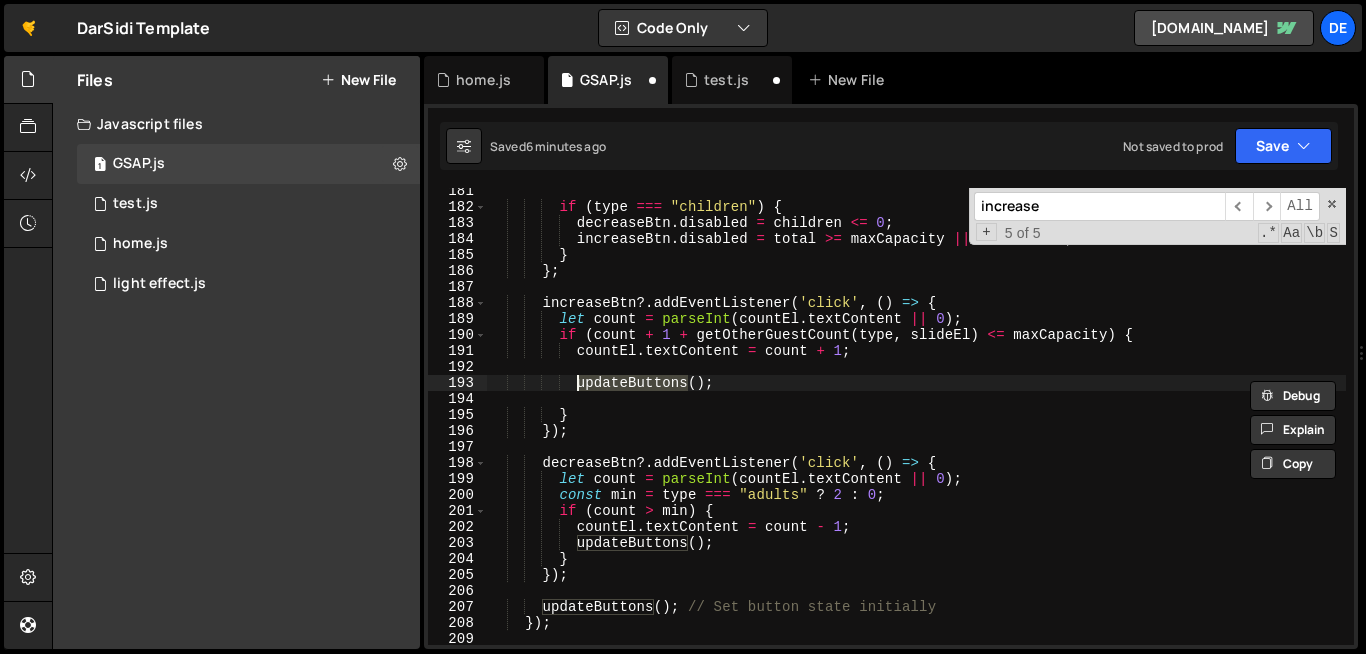 click on "if   ( type   ===   "children" )   {                decreaseBtn . disabled   =   children   <=   0 ;                increaseBtn . disabled   =   total   >=   maxCapacity   ||   adults   <   2 ;             }          } ;          increaseBtn ?. addEventListener ( 'click' ,   ( )   =>   {             let   count   =   parseInt ( countEl . textContent   ||   0 ) ;             if   ( count   +   1   +   getOtherGuestCount ( type ,   slideEl )   <=   maxCapacity )   {                countEl . textContent   =   count   +   1 ;                updateButtons ( ) ;             }          }) ;          decreaseBtn ?. addEventListener ( 'click' ,   ( )   =>   {             let   count   =   parseInt ( countEl . textContent   ||   0 ) ;             const   min   =   type   ===   "adults"   ?   2   :   0 ;             if   ( count   >   min )   {                countEl . textContent   =   count   -   1 ;                updateButtons ( ) ;             }          }) ;          updateButtons ( ) ;         }) ;" at bounding box center [1100, 427] 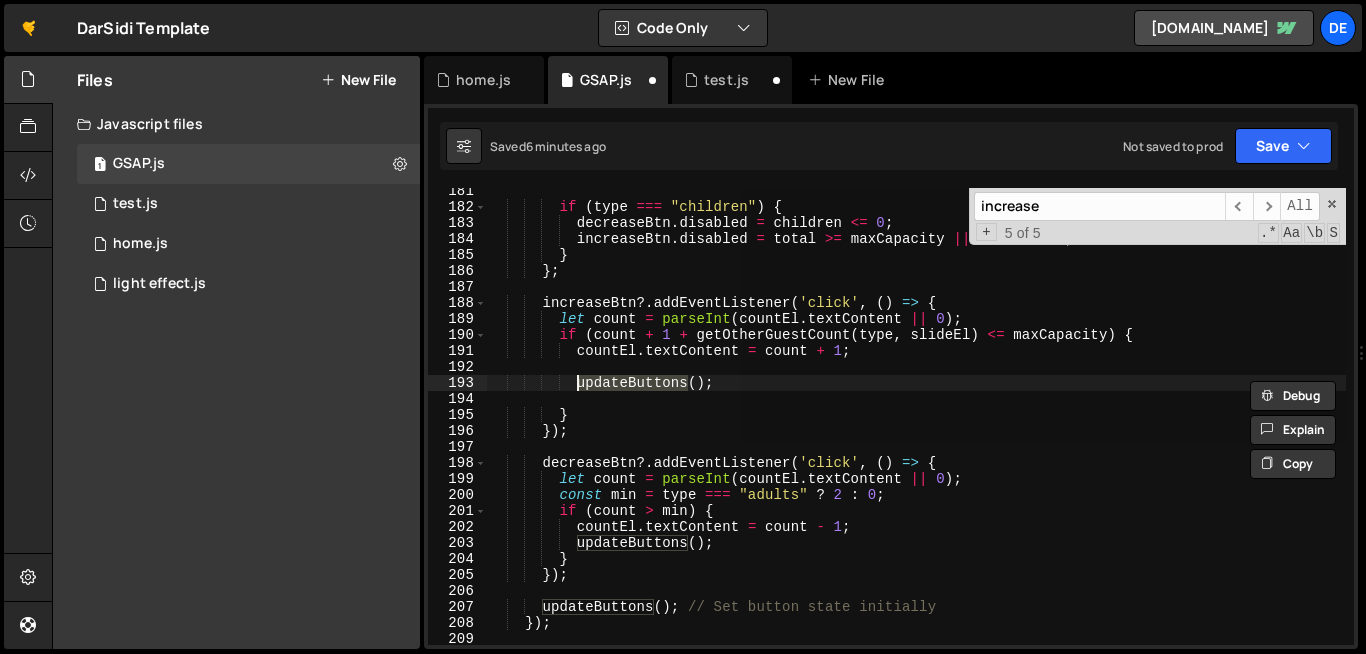 click on "if   ( type   ===   "children" )   {                decreaseBtn . disabled   =   children   <=   0 ;                increaseBtn . disabled   =   total   >=   maxCapacity   ||   adults   <   2 ;             }          } ;          increaseBtn ?. addEventListener ( 'click' ,   ( )   =>   {             let   count   =   parseInt ( countEl . textContent   ||   0 ) ;             if   ( count   +   1   +   getOtherGuestCount ( type ,   slideEl )   <=   maxCapacity )   {                countEl . textContent   =   count   +   1 ;                updateButtons ( ) ;             }          }) ;          decreaseBtn ?. addEventListener ( 'click' ,   ( )   =>   {             let   count   =   parseInt ( countEl . textContent   ||   0 ) ;             const   min   =   type   ===   "adults"   ?   2   :   0 ;             if   ( count   >   min )   {                countEl . textContent   =   count   -   1 ;                updateButtons ( ) ;             }          }) ;          updateButtons ( ) ;         }) ;" at bounding box center (916, 416) 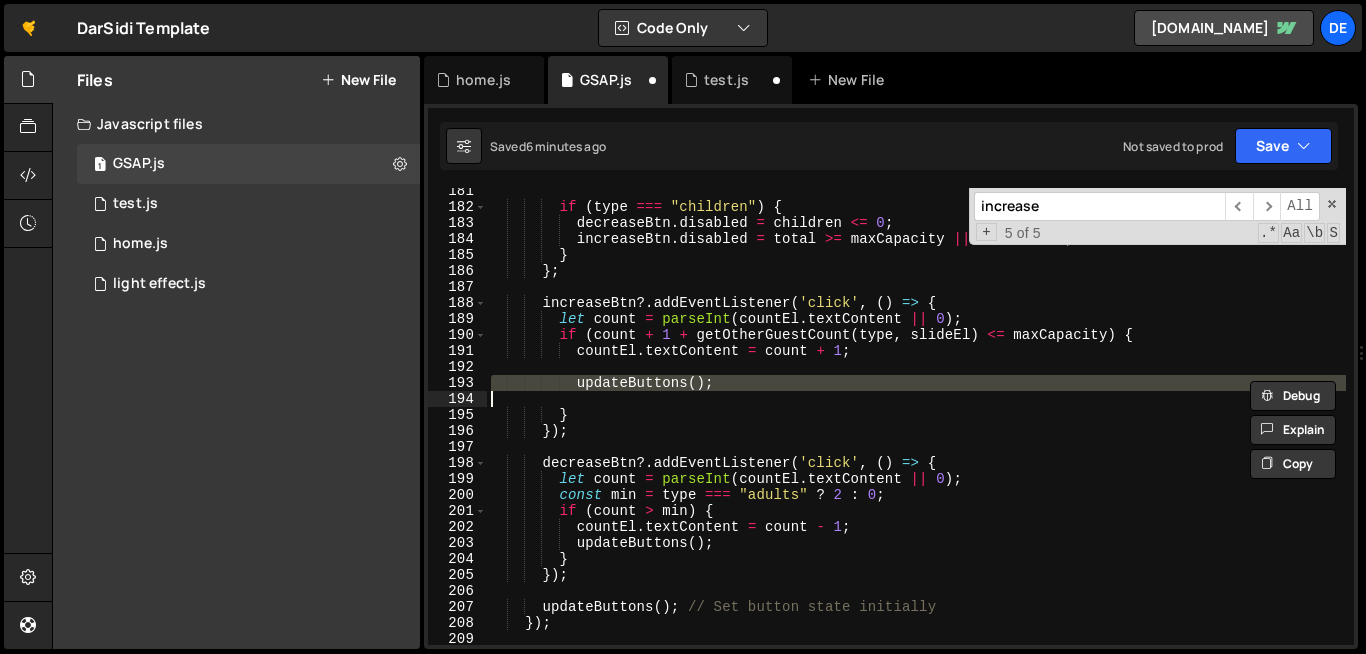click on "if   ( type   ===   "children" )   {                decreaseBtn . disabled   =   children   <=   0 ;                increaseBtn . disabled   =   total   >=   maxCapacity   ||   adults   <   2 ;             }          } ;          increaseBtn ?. addEventListener ( 'click' ,   ( )   =>   {             let   count   =   parseInt ( countEl . textContent   ||   0 ) ;             if   ( count   +   1   +   getOtherGuestCount ( type ,   slideEl )   <=   maxCapacity )   {                countEl . textContent   =   count   +   1 ;                updateButtons ( ) ;             }          }) ;          decreaseBtn ?. addEventListener ( 'click' ,   ( )   =>   {             let   count   =   parseInt ( countEl . textContent   ||   0 ) ;             const   min   =   type   ===   "adults"   ?   2   :   0 ;             if   ( count   >   min )   {                countEl . textContent   =   count   -   1 ;                updateButtons ( ) ;             }          }) ;          updateButtons ( ) ;         }) ;" at bounding box center (1100, 427) 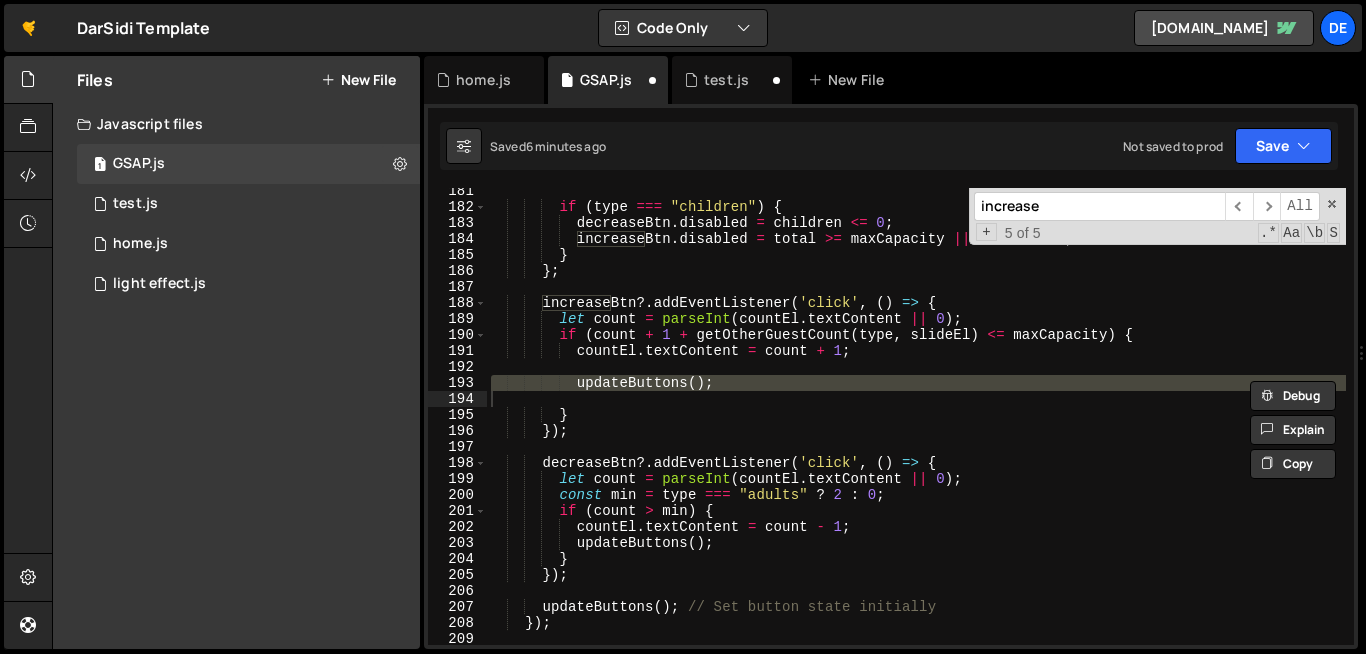 click on "increase" at bounding box center (1099, 206) 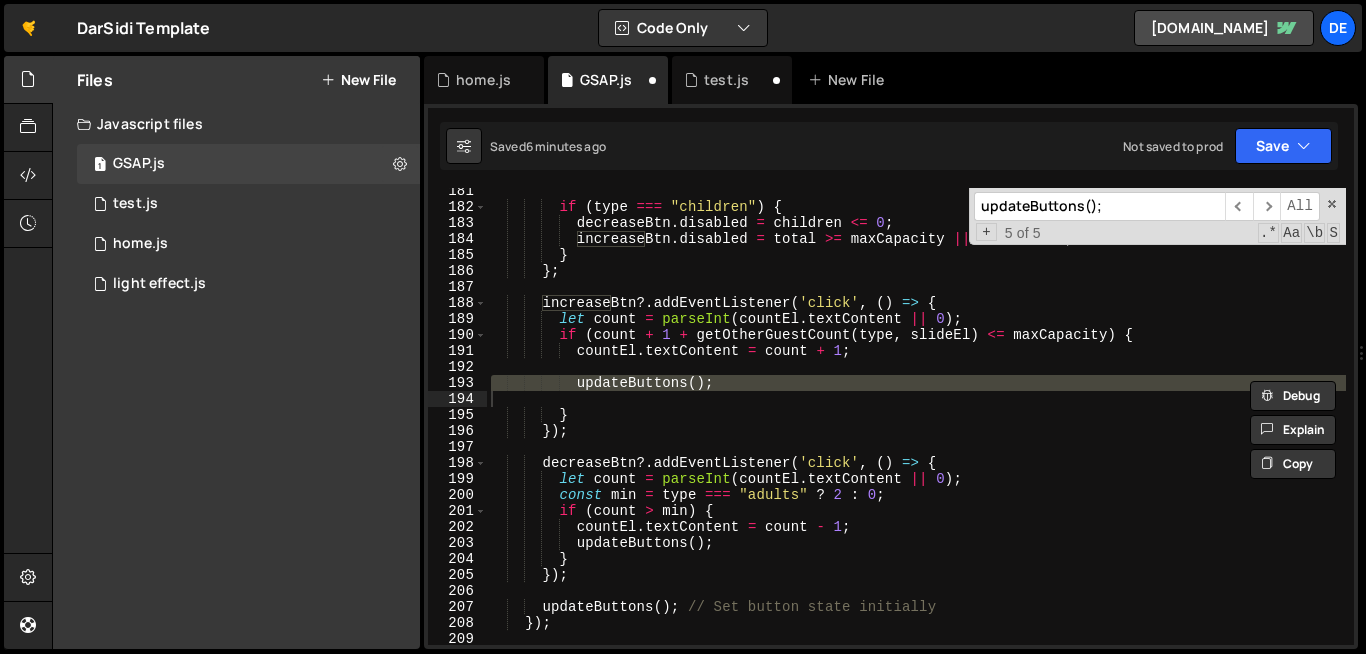 click on "updateButtons();" at bounding box center (1099, 206) 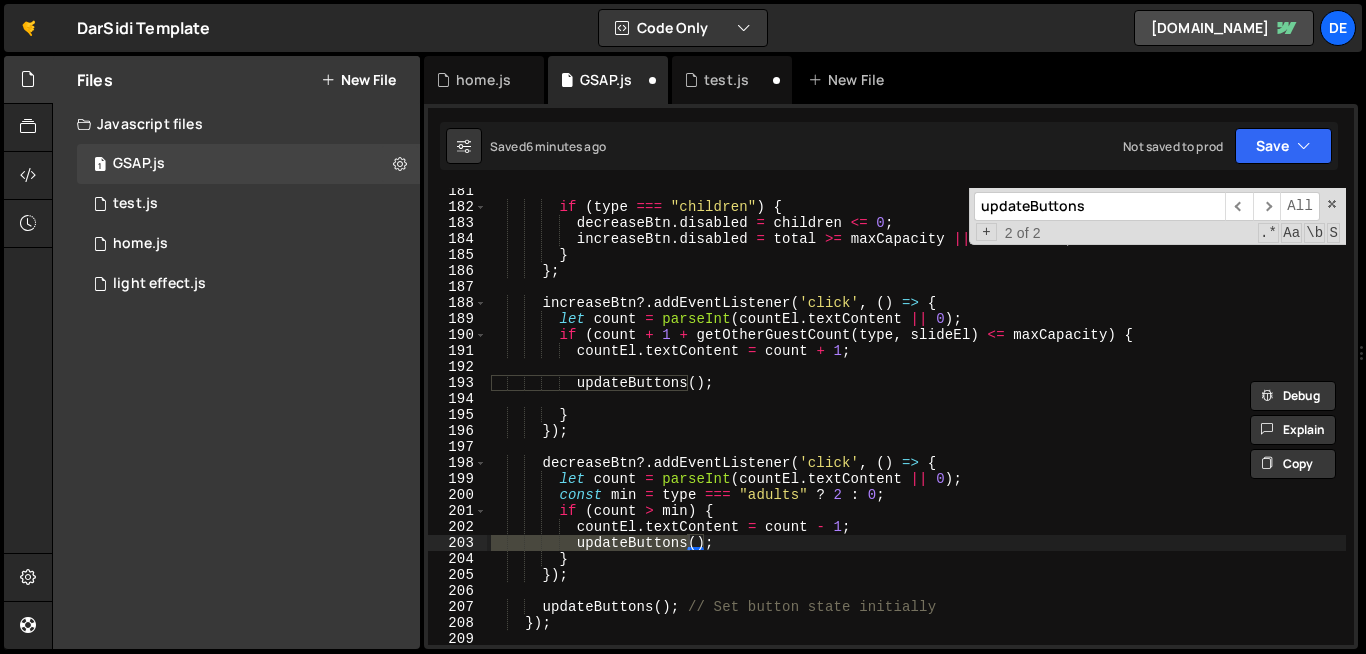 type on "updateButtons" 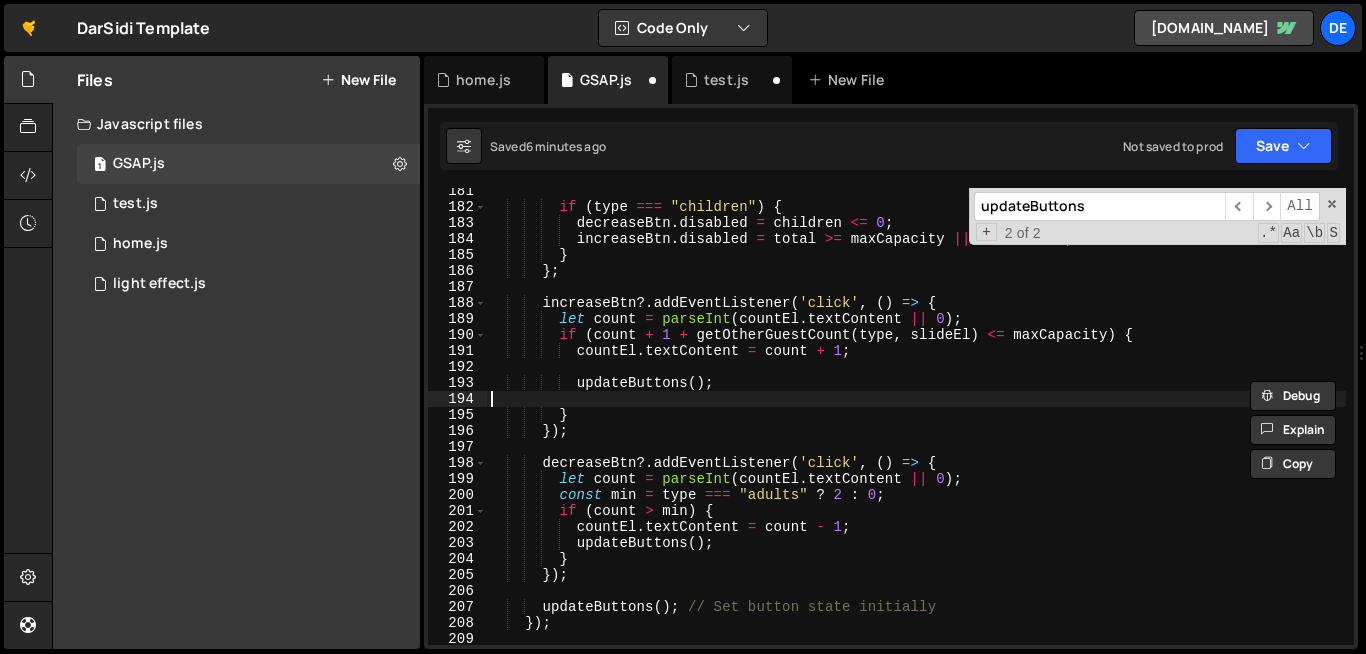 click on "if   ( type   ===   "children" )   {                decreaseBtn . disabled   =   children   <=   0 ;                increaseBtn . disabled   =   total   >=   maxCapacity   ||   adults   <   2 ;             }          } ;          increaseBtn ?. addEventListener ( 'click' ,   ( )   =>   {             let   count   =   parseInt ( countEl . textContent   ||   0 ) ;             if   ( count   +   1   +   getOtherGuestCount ( type ,   slideEl )   <=   maxCapacity )   {                countEl . textContent   =   count   +   1 ;                updateButtons ( ) ;             }          }) ;          decreaseBtn ?. addEventListener ( 'click' ,   ( )   =>   {             let   count   =   parseInt ( countEl . textContent   ||   0 ) ;             const   min   =   type   ===   "adults"   ?   2   :   0 ;             if   ( count   >   min )   {                countEl . textContent   =   count   -   1 ;                updateButtons ( ) ;             }          }) ;          updateButtons ( ) ;         }) ;" at bounding box center [1100, 427] 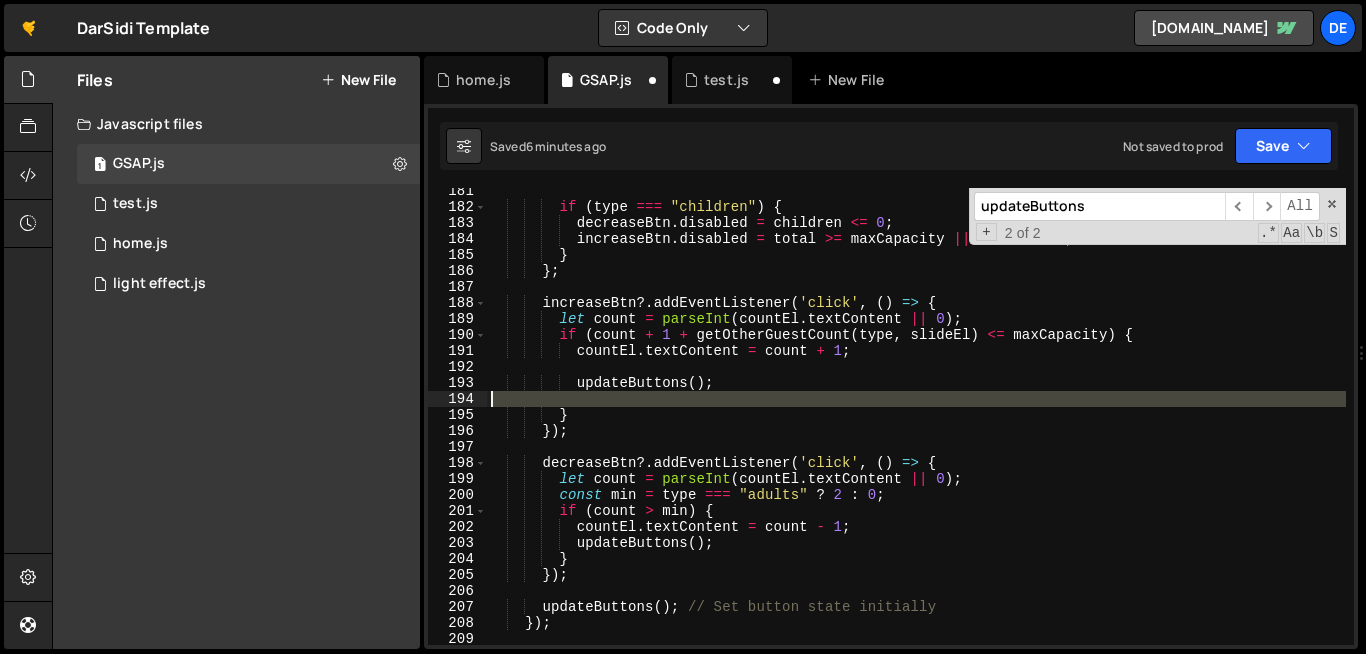 click on "if   ( type   ===   "children" )   {                decreaseBtn . disabled   =   children   <=   0 ;                increaseBtn . disabled   =   total   >=   maxCapacity   ||   adults   <   2 ;             }          } ;          increaseBtn ?. addEventListener ( 'click' ,   ( )   =>   {             let   count   =   parseInt ( countEl . textContent   ||   0 ) ;             if   ( count   +   1   +   getOtherGuestCount ( type ,   slideEl )   <=   maxCapacity )   {                countEl . textContent   =   count   +   1 ;                updateButtons ( ) ;             }          }) ;          decreaseBtn ?. addEventListener ( 'click' ,   ( )   =>   {             let   count   =   parseInt ( countEl . textContent   ||   0 ) ;             const   min   =   type   ===   "adults"   ?   2   :   0 ;             if   ( count   >   min )   {                countEl . textContent   =   count   -   1 ;                updateButtons ( ) ;             }          }) ;          updateButtons ( ) ;         }) ;" at bounding box center [1100, 427] 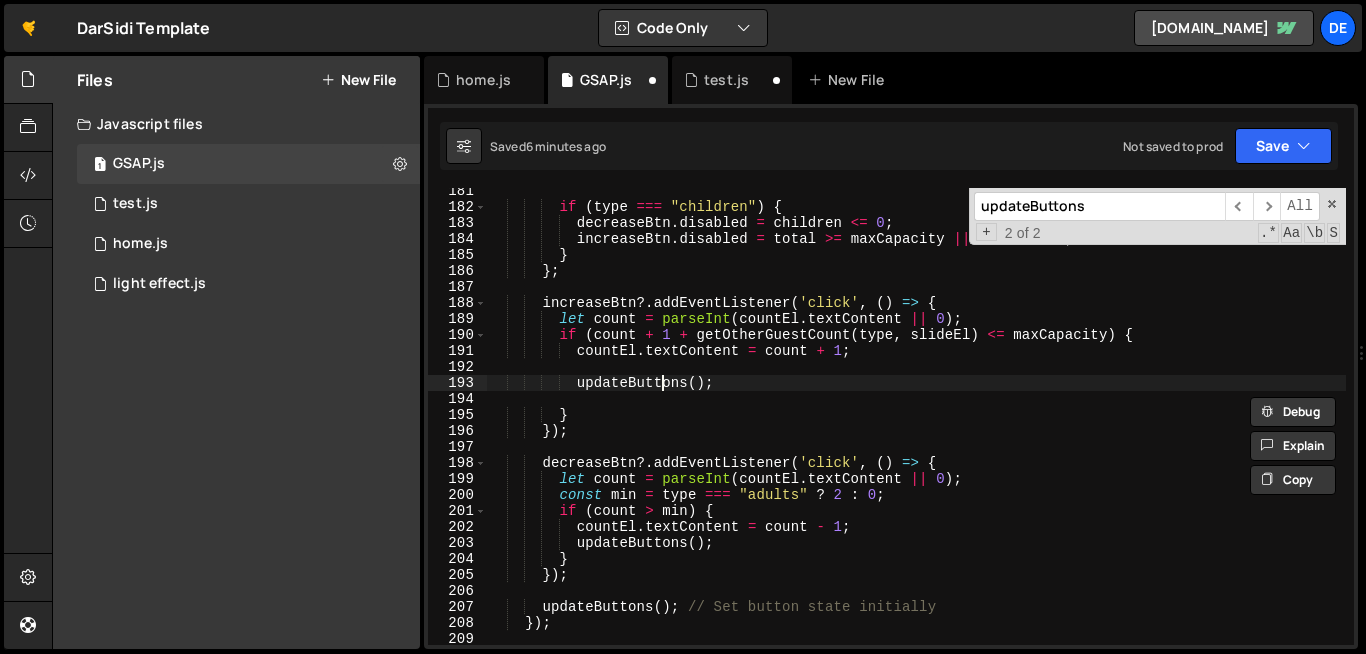 click on "if   ( type   ===   "children" )   {                decreaseBtn . disabled   =   children   <=   0 ;                increaseBtn . disabled   =   total   >=   maxCapacity   ||   adults   <   2 ;             }          } ;          increaseBtn ?. addEventListener ( 'click' ,   ( )   =>   {             let   count   =   parseInt ( countEl . textContent   ||   0 ) ;             if   ( count   +   1   +   getOtherGuestCount ( type ,   slideEl )   <=   maxCapacity )   {                countEl . textContent   =   count   +   1 ;                updateButtons ( ) ;             }          }) ;          decreaseBtn ?. addEventListener ( 'click' ,   ( )   =>   {             let   count   =   parseInt ( countEl . textContent   ||   0 ) ;             const   min   =   type   ===   "adults"   ?   2   :   0 ;             if   ( count   >   min )   {                countEl . textContent   =   count   -   1 ;                updateButtons ( ) ;             }          }) ;          updateButtons ( ) ;         }) ;" at bounding box center (1100, 427) 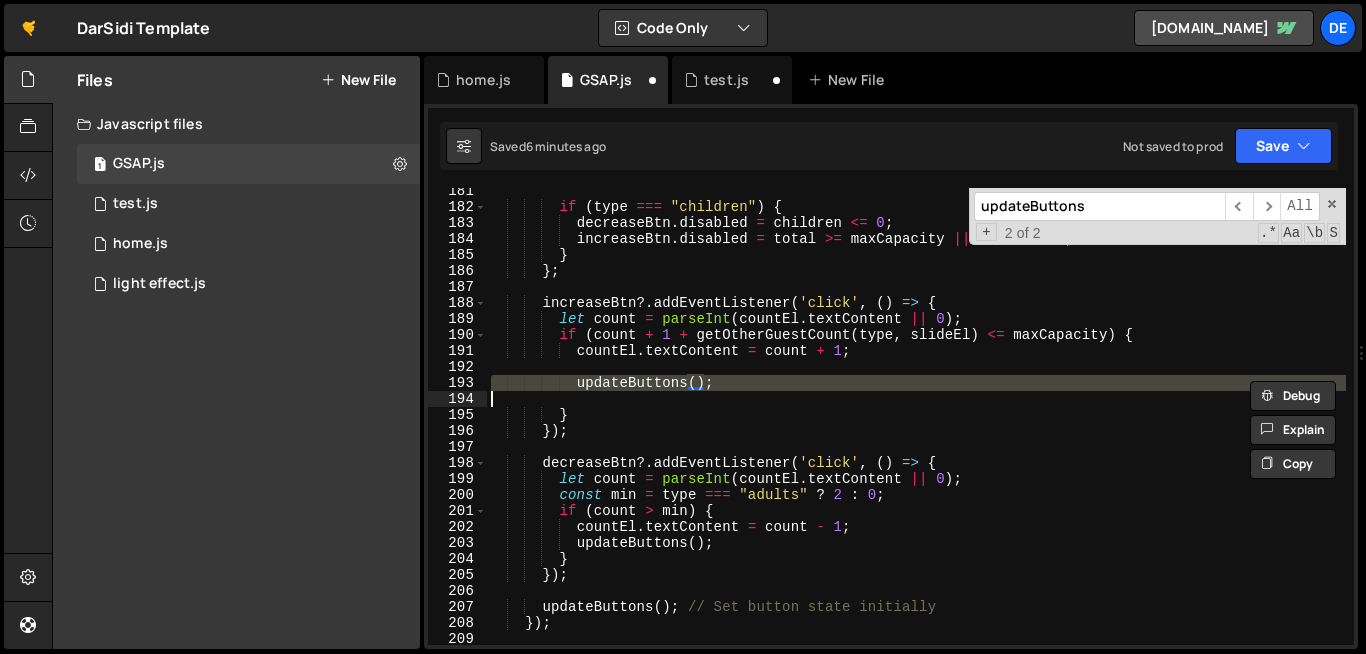 click on "if   ( type   ===   "children" )   {                decreaseBtn . disabled   =   children   <=   0 ;                increaseBtn . disabled   =   total   >=   maxCapacity   ||   adults   <   2 ;             }          } ;          increaseBtn ?. addEventListener ( 'click' ,   ( )   =>   {             let   count   =   parseInt ( countEl . textContent   ||   0 ) ;             if   ( count   +   1   +   getOtherGuestCount ( type ,   slideEl )   <=   maxCapacity )   {                countEl . textContent   =   count   +   1 ;                updateButtons ( ) ;             }          }) ;          decreaseBtn ?. addEventListener ( 'click' ,   ( )   =>   {             let   count   =   parseInt ( countEl . textContent   ||   0 ) ;             const   min   =   type   ===   "adults"   ?   2   :   0 ;             if   ( count   >   min )   {                countEl . textContent   =   count   -   1 ;                updateButtons ( ) ;             }          }) ;          updateButtons ( ) ;         }) ;" at bounding box center (1100, 427) 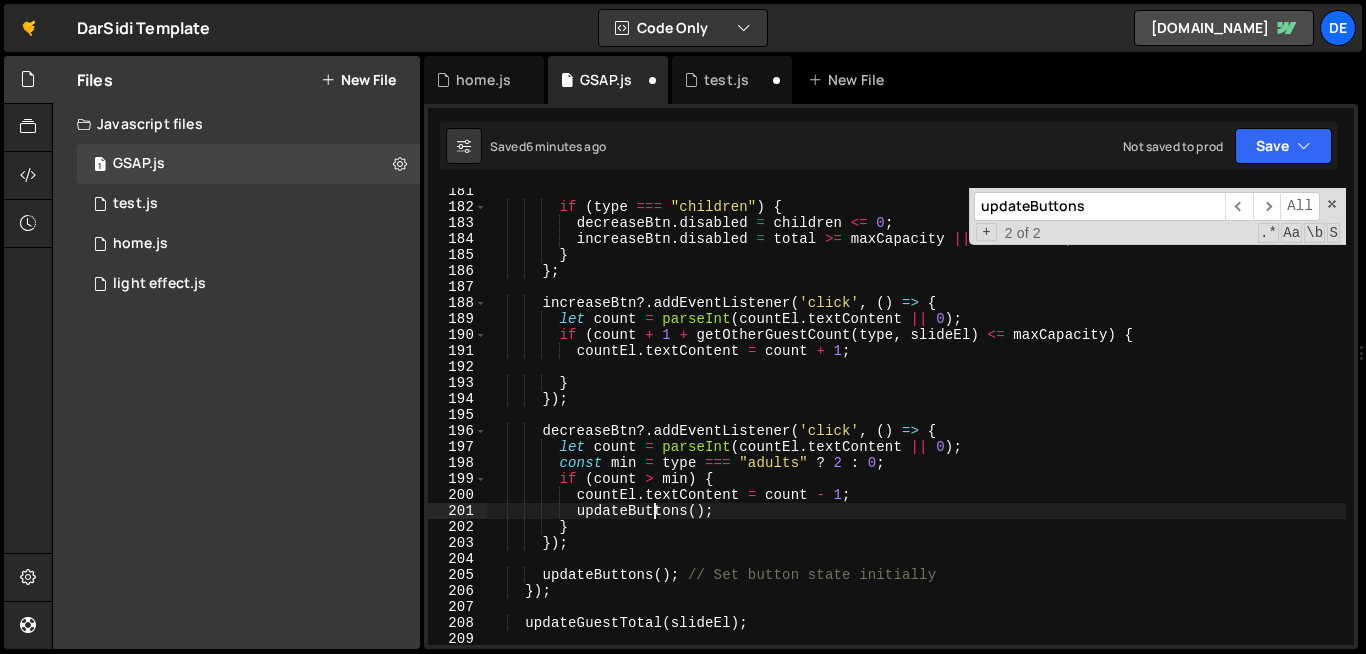 click on "if   ( type   ===   "children" )   {                decreaseBtn . disabled   =   children   <=   0 ;                increaseBtn . disabled   =   total   >=   maxCapacity   ||   adults   <   2 ;             }          } ;          increaseBtn ?. addEventListener ( 'click' ,   ( )   =>   {             let   count   =   parseInt ( countEl . textContent   ||   0 ) ;             if   ( count   +   1   +   getOtherGuestCount ( type ,   slideEl )   <=   maxCapacity )   {                countEl . textContent   =   count   +   1 ;             }          }) ;          decreaseBtn ?. addEventListener ( 'click' ,   ( )   =>   {             let   count   =   parseInt ( countEl . textContent   ||   0 ) ;             const   min   =   type   ===   "adults"   ?   2   :   0 ;             if   ( count   >   min )   {                countEl . textContent   =   count   -   1 ;                updateButtons ( ) ;             }          }) ;          updateButtons ( ) ;   // Set button state initially       }) ;       (" at bounding box center [1100, 427] 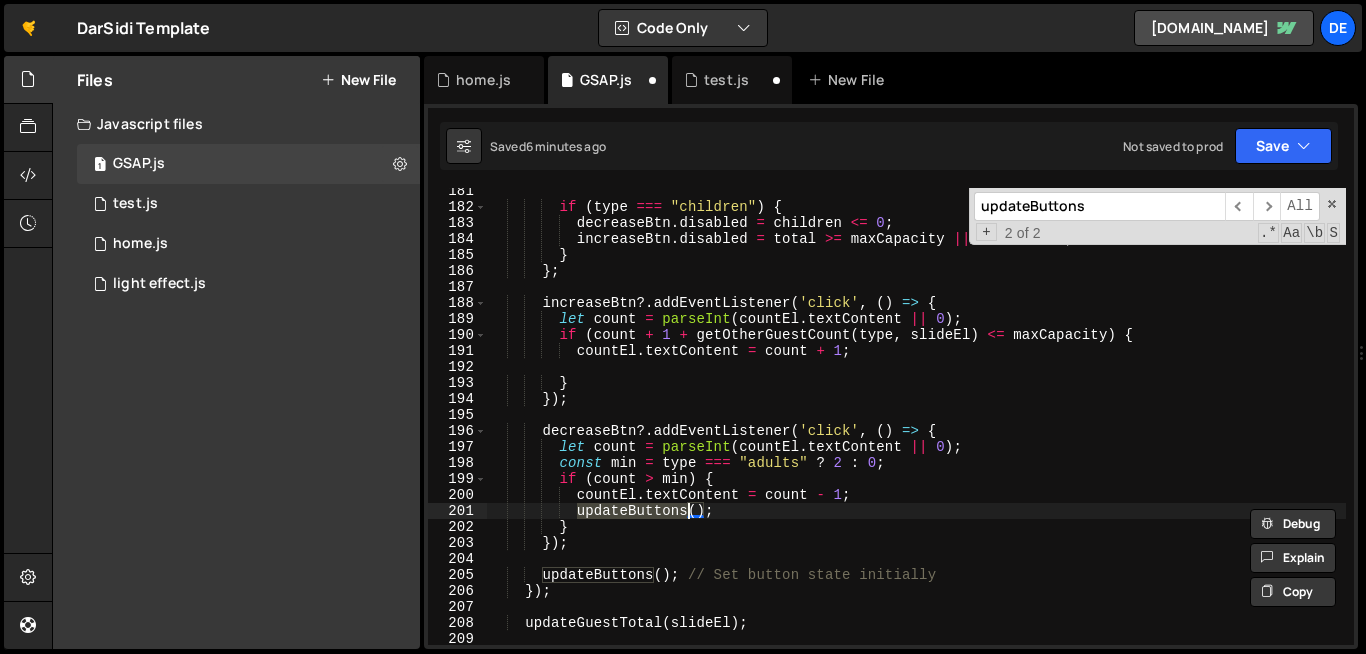 click on "if   ( type   ===   "children" )   {                decreaseBtn . disabled   =   children   <=   0 ;                increaseBtn . disabled   =   total   >=   maxCapacity   ||   adults   <   2 ;             }          } ;          increaseBtn ?. addEventListener ( 'click' ,   ( )   =>   {             let   count   =   parseInt ( countEl . textContent   ||   0 ) ;             if   ( count   +   1   +   getOtherGuestCount ( type ,   slideEl )   <=   maxCapacity )   {                countEl . textContent   =   count   +   1 ;             }          }) ;          decreaseBtn ?. addEventListener ( 'click' ,   ( )   =>   {             let   count   =   parseInt ( countEl . textContent   ||   0 ) ;             const   min   =   type   ===   "adults"   ?   2   :   0 ;             if   ( count   >   min )   {                countEl . textContent   =   count   -   1 ;                updateButtons ( ) ;             }          }) ;          updateButtons ( ) ;   // Set button state initially       }) ;       (" at bounding box center [1100, 427] 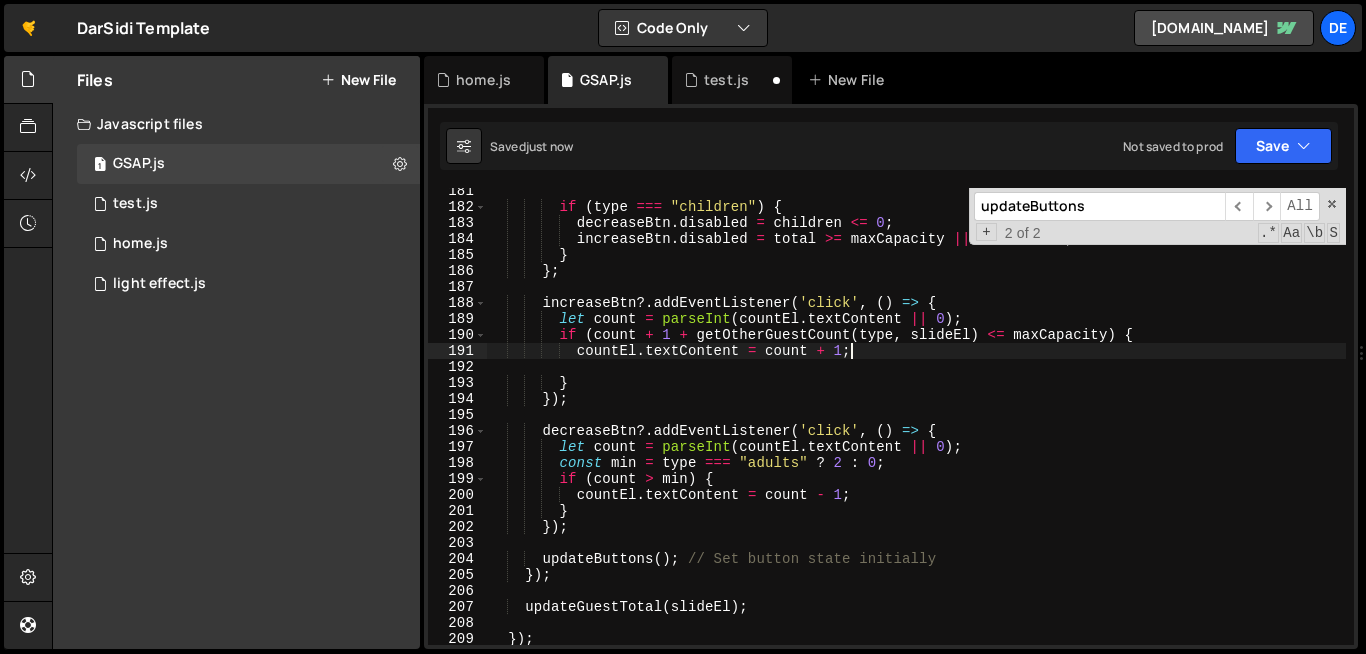 click on "if   ( type   ===   "children" )   {                decreaseBtn . disabled   =   children   <=   0 ;                increaseBtn . disabled   =   total   >=   maxCapacity   ||   adults   <   2 ;             }          } ;          increaseBtn ?. addEventListener ( 'click' ,   ( )   =>   {             let   count   =   parseInt ( countEl . textContent   ||   0 ) ;             if   ( count   +   1   +   getOtherGuestCount ( type ,   slideEl )   <=   maxCapacity )   {                countEl . textContent   =   count   +   1 ;             }          }) ;          decreaseBtn ?. addEventListener ( 'click' ,   ( )   =>   {             let   count   =   parseInt ( countEl . textContent   ||   0 ) ;             const   min   =   type   ===   "adults"   ?   2   :   0 ;             if   ( count   >   min )   {                countEl . textContent   =   count   -   1 ;             }          }) ;          updateButtons ( ) ;   // Set button state initially       }) ;       updateGuestTotal ( slideEl ) ;    })" at bounding box center [1100, 427] 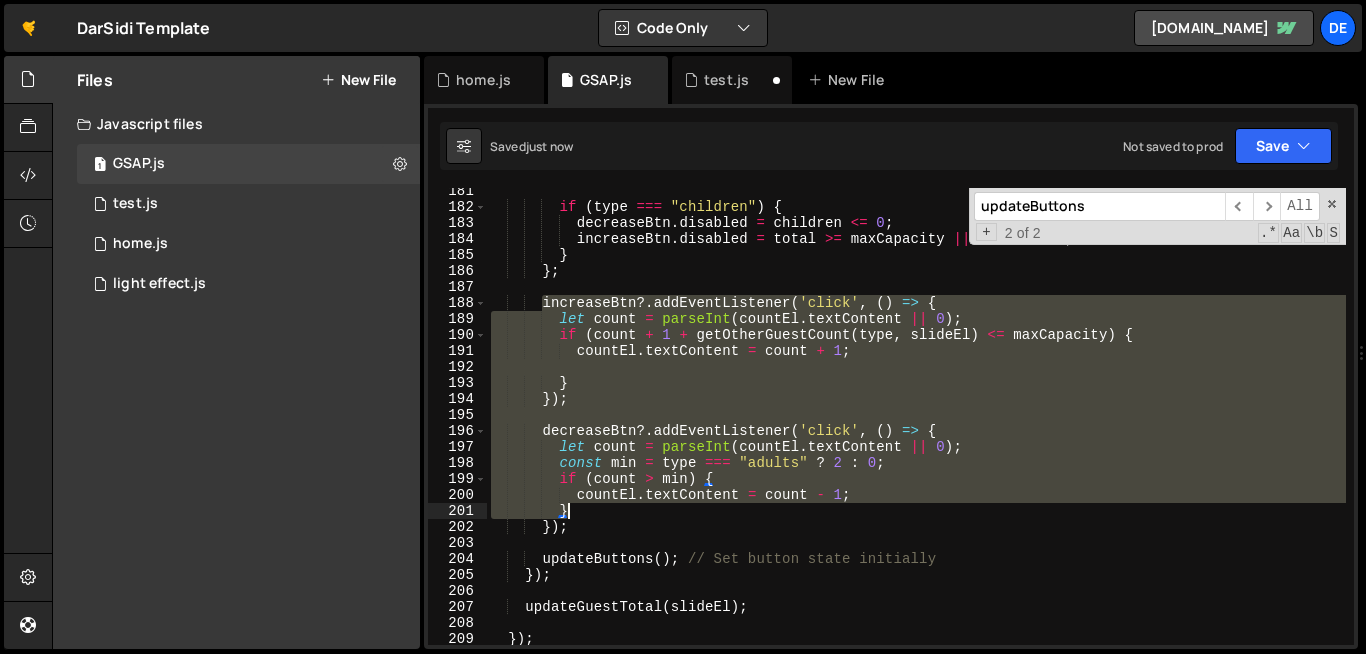 drag, startPoint x: 542, startPoint y: 302, endPoint x: 662, endPoint y: 517, distance: 246.22145 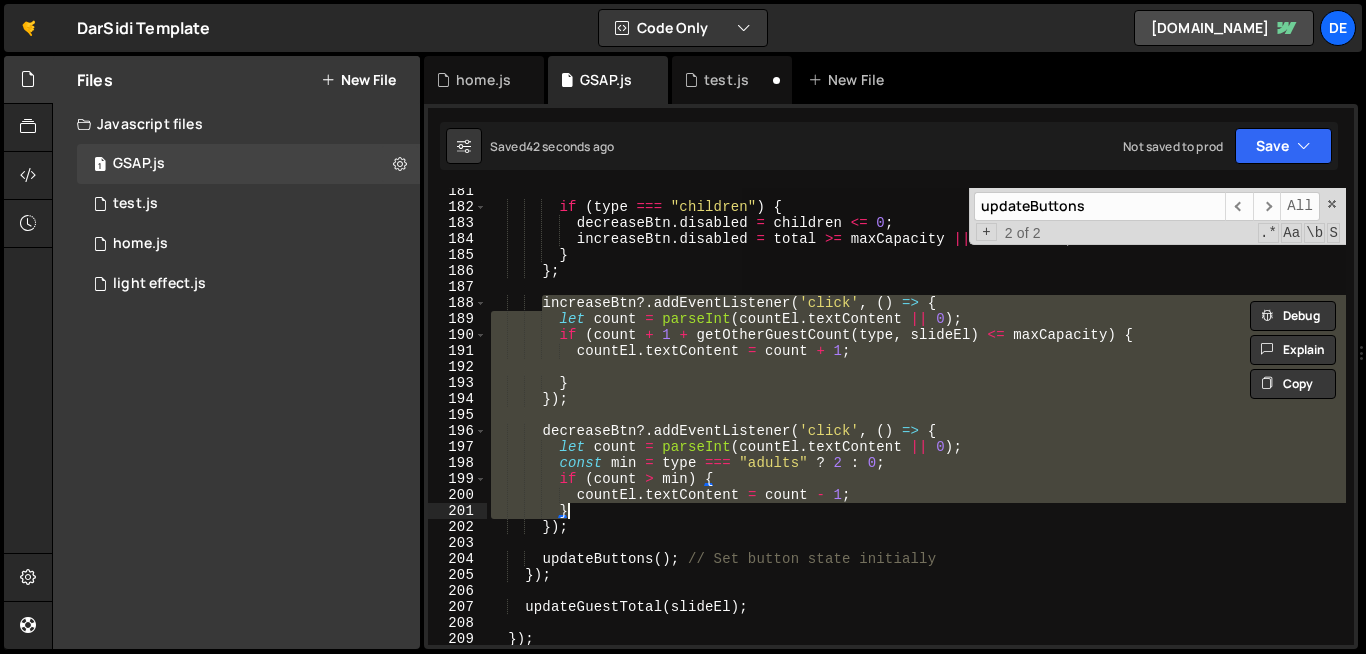 click on "if   ( type   ===   "children" )   {                decreaseBtn . disabled   =   children   <=   0 ;                increaseBtn . disabled   =   total   >=   maxCapacity   ||   adults   <   2 ;             }          } ;          increaseBtn ?. addEventListener ( 'click' ,   ( )   =>   {             let   count   =   parseInt ( countEl . textContent   ||   0 ) ;             if   ( count   +   1   +   getOtherGuestCount ( type ,   slideEl )   <=   maxCapacity )   {                countEl . textContent   =   count   +   1 ;             }          }) ;          decreaseBtn ?. addEventListener ( 'click' ,   ( )   =>   {             let   count   =   parseInt ( countEl . textContent   ||   0 ) ;             const   min   =   type   ===   "adults"   ?   2   :   0 ;             if   ( count   >   min )   {                countEl . textContent   =   count   -   1 ;             }          }) ;          updateButtons ( ) ;   // Set button state initially       }) ;       updateGuestTotal ( slideEl ) ;    })" at bounding box center [916, 416] 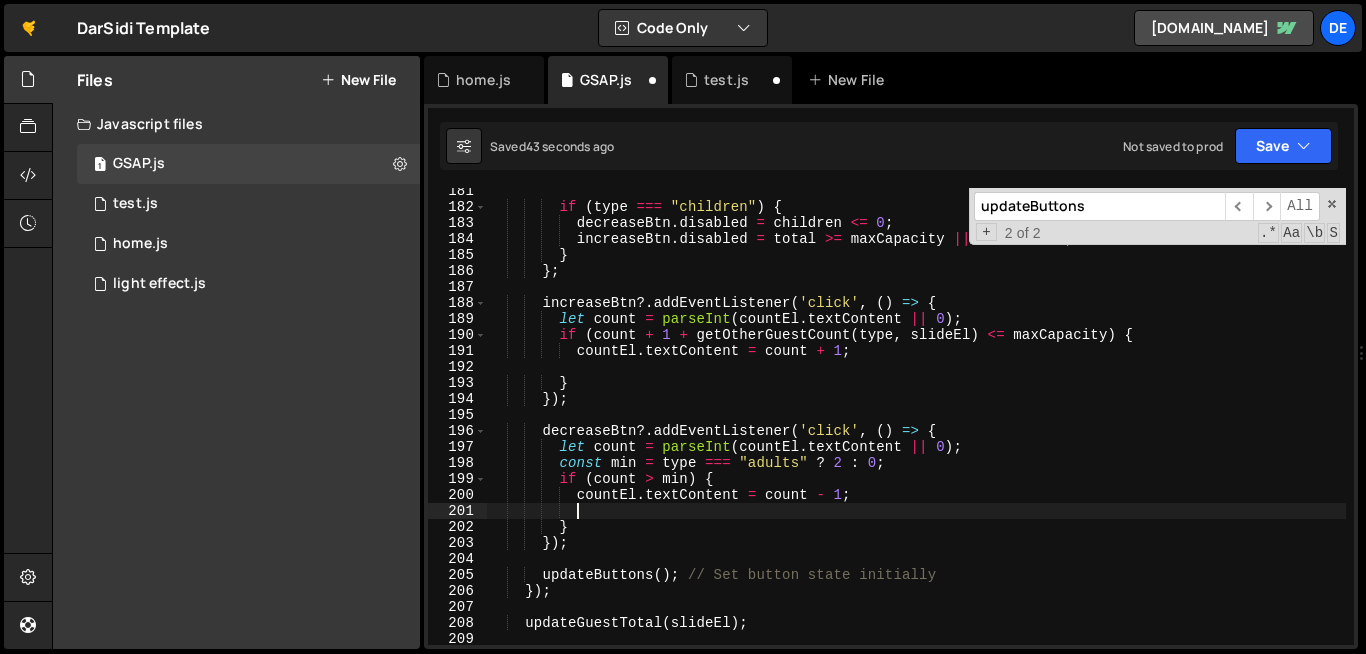 scroll, scrollTop: 0, scrollLeft: 5, axis: horizontal 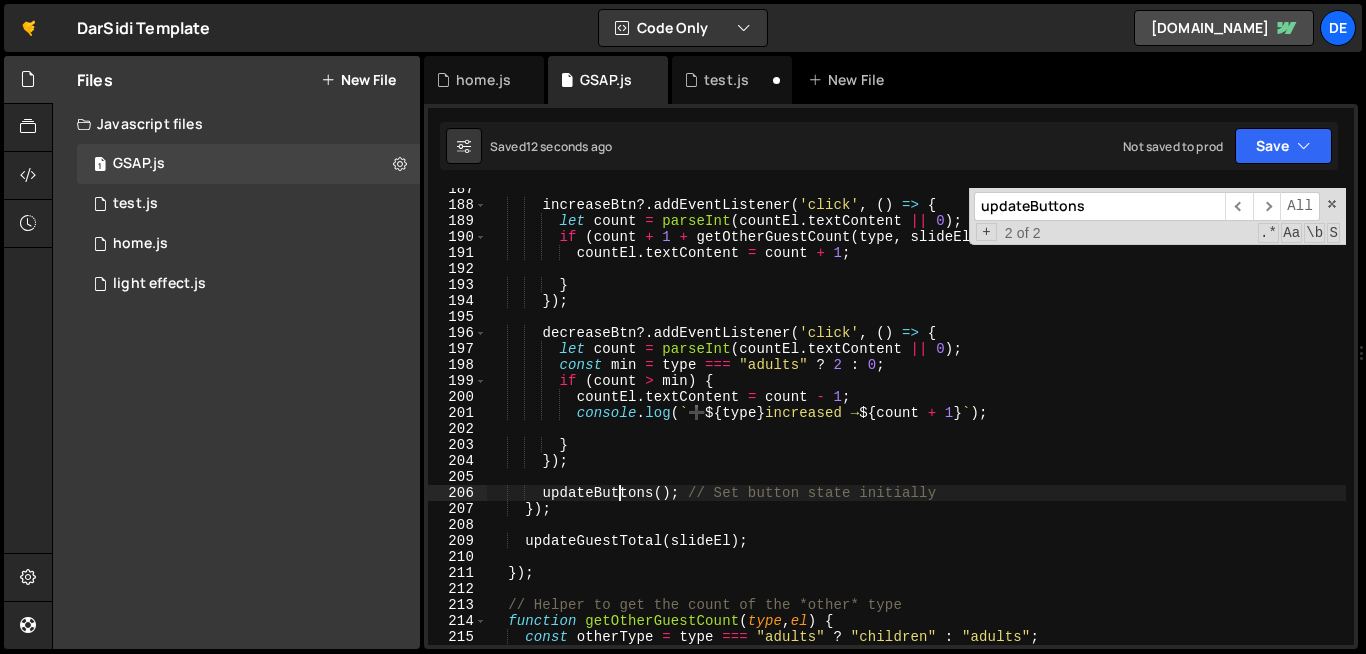 click on "increaseBtn ?. addEventListener ( 'click' ,   ( )   =>   {             let   count   =   parseInt ( countEl . textContent   ||   0 ) ;             if   ( count   +   1   +   getOtherGuestCount ( type ,   slideEl )   <=   maxCapacity )   {                countEl . textContent   =   count   +   1 ;             }          }) ;          decreaseBtn ?. addEventListener ( 'click' ,   ( )   =>   {             let   count   =   parseInt ( countEl . textContent   ||   0 ) ;             const   min   =   type   ===   "adults"   ?   2   :   0 ;             if   ( count   >   min )   {                countEl . textContent   =   count   -   1 ;                console . log ( ` ➕  ${ type }  increased →  ${ count   +   1 } ` ) ;             }          }) ;          updateButtons ( ) ;   // Set button state initially       }) ;       updateGuestTotal ( slideEl ) ;    }) ;    // Helper to get the count of the *other* type    function   getOtherGuestCount ( type ,  el )   {       const   otherType   =   type" at bounding box center [1100, 425] 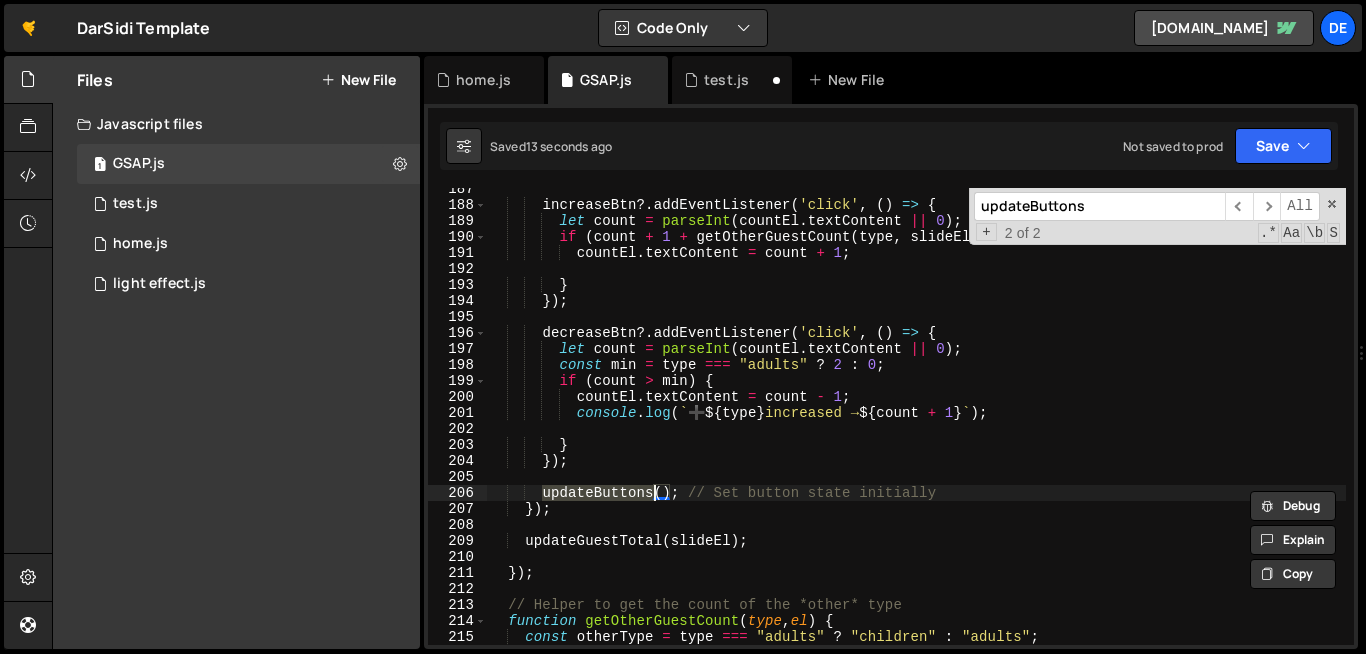 click on "increaseBtn ?. addEventListener ( 'click' ,   ( )   =>   {             let   count   =   parseInt ( countEl . textContent   ||   0 ) ;             if   ( count   +   1   +   getOtherGuestCount ( type ,   slideEl )   <=   maxCapacity )   {                countEl . textContent   =   count   +   1 ;             }          }) ;          decreaseBtn ?. addEventListener ( 'click' ,   ( )   =>   {             let   count   =   parseInt ( countEl . textContent   ||   0 ) ;             const   min   =   type   ===   "adults"   ?   2   :   0 ;             if   ( count   >   min )   {                countEl . textContent   =   count   -   1 ;                console . log ( ` ➕  ${ type }  increased →  ${ count   +   1 } ` ) ;             }          }) ;          updateButtons ( ) ;   // Set button state initially       }) ;       updateGuestTotal ( slideEl ) ;    }) ;    // Helper to get the count of the *other* type    function   getOtherGuestCount ( type ,  el )   {       const   otherType   =   type" at bounding box center [1100, 425] 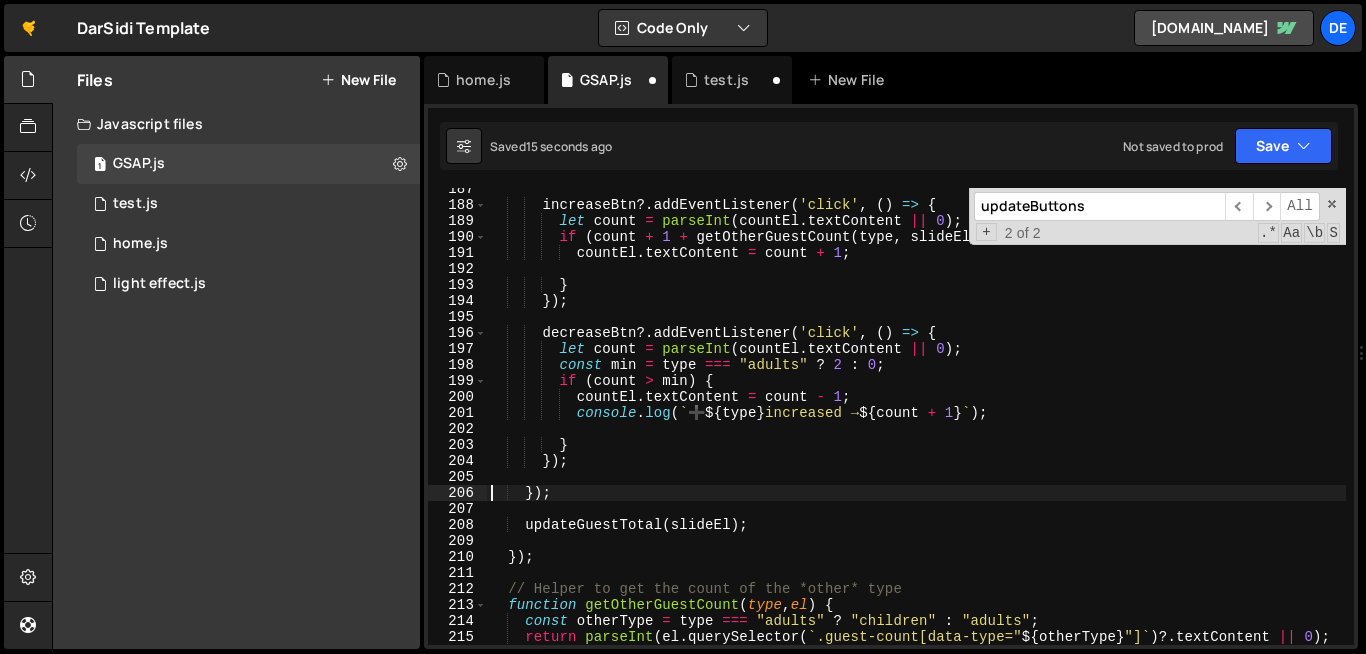 click on "increaseBtn ?. addEventListener ( 'click' ,   ( )   =>   {             let   count   =   parseInt ( countEl . textContent   ||   0 ) ;             if   ( count   +   1   +   getOtherGuestCount ( type ,   slideEl )   <=   maxCapacity )   {                countEl . textContent   =   count   +   1 ;             }          }) ;          decreaseBtn ?. addEventListener ( 'click' ,   ( )   =>   {             let   count   =   parseInt ( countEl . textContent   ||   0 ) ;             const   min   =   type   ===   "adults"   ?   2   :   0 ;             if   ( count   >   min )   {                countEl . textContent   =   count   -   1 ;                console . log ( ` ➕  ${ type }  increased →  ${ count   +   1 } ` ) ;             }          }) ;       }) ;       updateGuestTotal ( slideEl ) ;    }) ;    // Helper to get the count of the *other* type    function   getOtherGuestCount ( type ,  el )   {       const   otherType   =   type   ===   "adults"   ?   "children"   :   "adults" ;       return" at bounding box center (1100, 425) 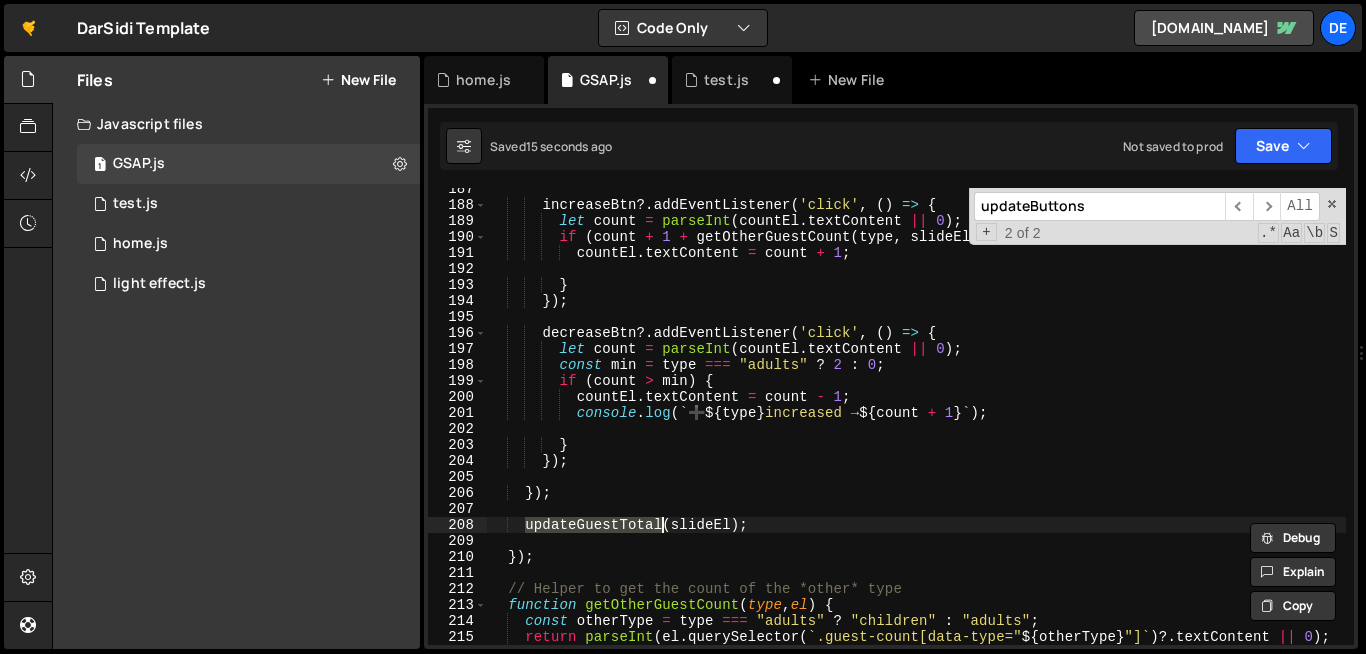 click on "increaseBtn ?. addEventListener ( 'click' ,   ( )   =>   {             let   count   =   parseInt ( countEl . textContent   ||   0 ) ;             if   ( count   +   1   +   getOtherGuestCount ( type ,   slideEl )   <=   maxCapacity )   {                countEl . textContent   =   count   +   1 ;             }          }) ;          decreaseBtn ?. addEventListener ( 'click' ,   ( )   =>   {             let   count   =   parseInt ( countEl . textContent   ||   0 ) ;             const   min   =   type   ===   "adults"   ?   2   :   0 ;             if   ( count   >   min )   {                countEl . textContent   =   count   -   1 ;                console . log ( ` ➕  ${ type }  increased →  ${ count   +   1 } ` ) ;             }          }) ;       }) ;       updateGuestTotal ( slideEl ) ;    }) ;    // Helper to get the count of the *other* type    function   getOtherGuestCount ( type ,  el )   {       const   otherType   =   type   ===   "adults"   ?   "children"   :   "adults" ;       return" at bounding box center (1100, 425) 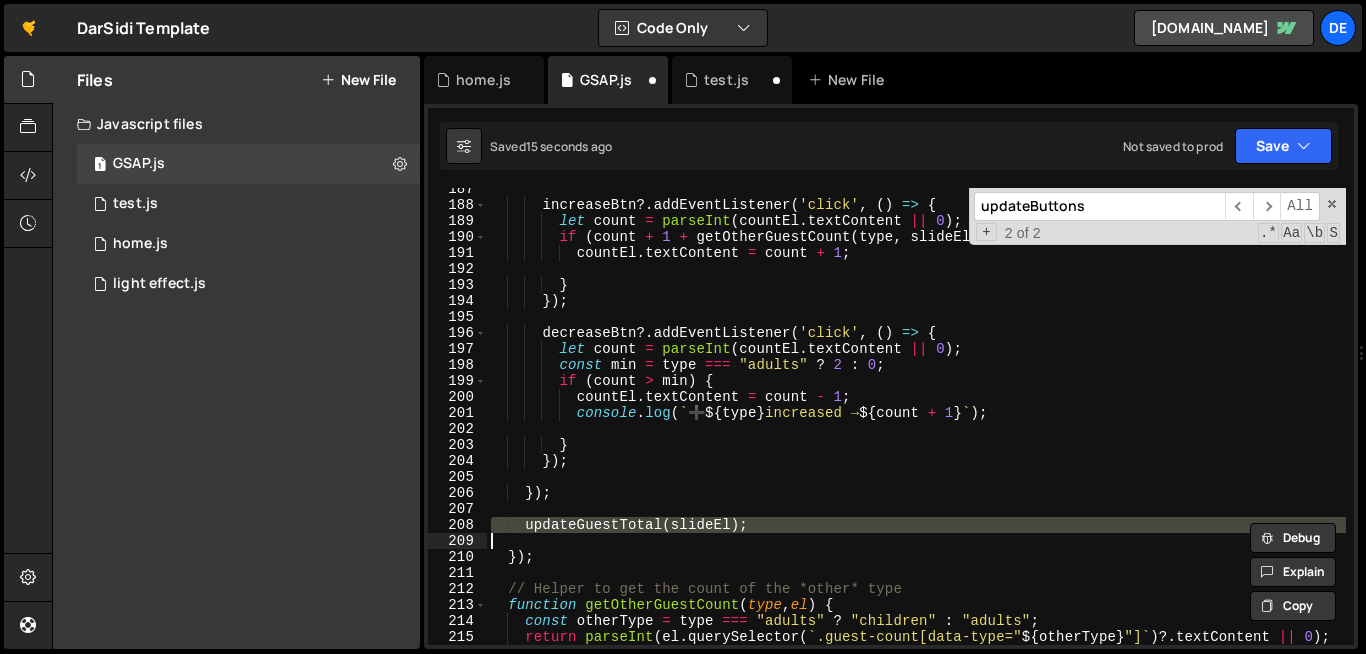 click on "increaseBtn ?. addEventListener ( 'click' ,   ( )   =>   {             let   count   =   parseInt ( countEl . textContent   ||   0 ) ;             if   ( count   +   1   +   getOtherGuestCount ( type ,   slideEl )   <=   maxCapacity )   {                countEl . textContent   =   count   +   1 ;             }          }) ;          decreaseBtn ?. addEventListener ( 'click' ,   ( )   =>   {             let   count   =   parseInt ( countEl . textContent   ||   0 ) ;             const   min   =   type   ===   "adults"   ?   2   :   0 ;             if   ( count   >   min )   {                countEl . textContent   =   count   -   1 ;                console . log ( ` ➕  ${ type }  increased →  ${ count   +   1 } ` ) ;             }          }) ;       }) ;       updateGuestTotal ( slideEl ) ;    }) ;    // Helper to get the count of the *other* type    function   getOtherGuestCount ( type ,  el )   {       const   otherType   =   type   ===   "adults"   ?   "children"   :   "adults" ;       return" at bounding box center [1100, 425] 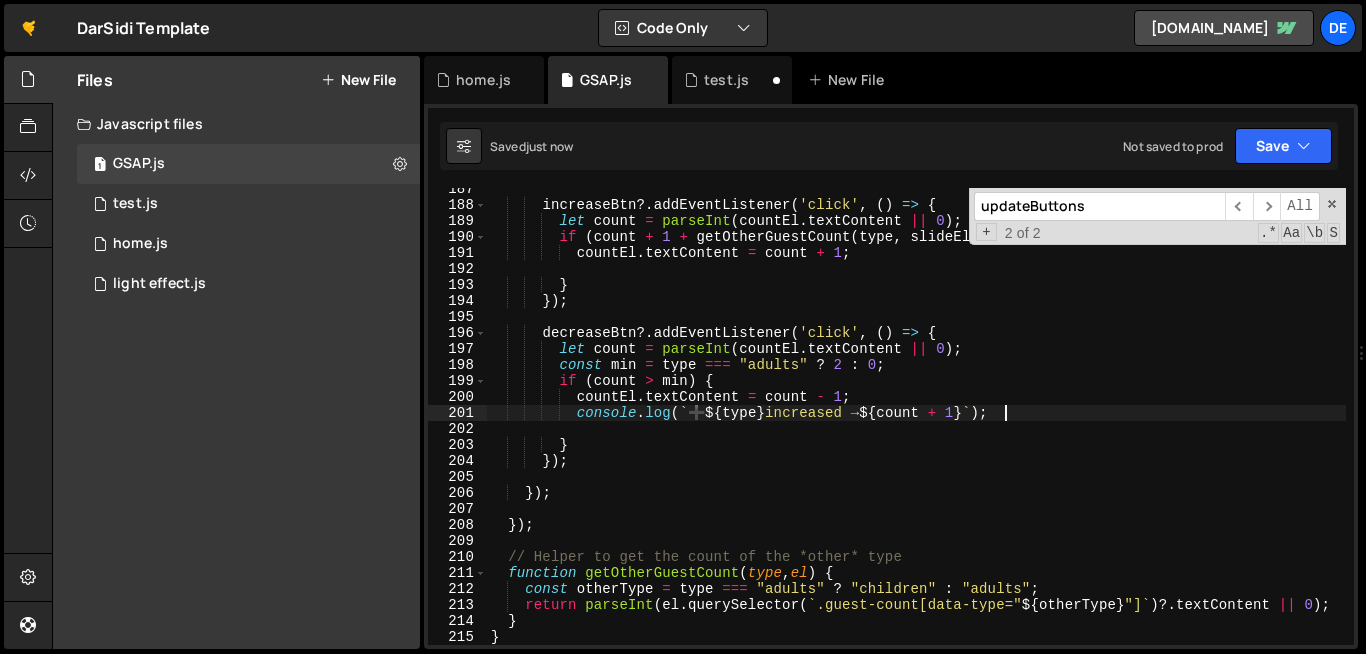 click on "increaseBtn ?. addEventListener ( 'click' ,   ( )   =>   {             let   count   =   parseInt ( countEl . textContent   ||   0 ) ;             if   ( count   +   1   +   getOtherGuestCount ( type ,   slideEl )   <=   maxCapacity )   {                countEl . textContent   =   count   +   1 ;             }          }) ;          decreaseBtn ?. addEventListener ( 'click' ,   ( )   =>   {             let   count   =   parseInt ( countEl . textContent   ||   0 ) ;             const   min   =   type   ===   "adults"   ?   2   :   0 ;             if   ( count   >   min )   {                countEl . textContent   =   count   -   1 ;                console . log ( ` ➕  ${ type }  increased →  ${ count   +   1 } ` ) ;             }          }) ;       }) ;    }) ;    // Helper to get the count of the *other* type    function   getOtherGuestCount ( type ,  el )   {       const   otherType   =   type   ===   "adults"   ?   "children"   :   "adults" ;       return   parseInt ( el . querySelector ( ` ${" at bounding box center [1100, 425] 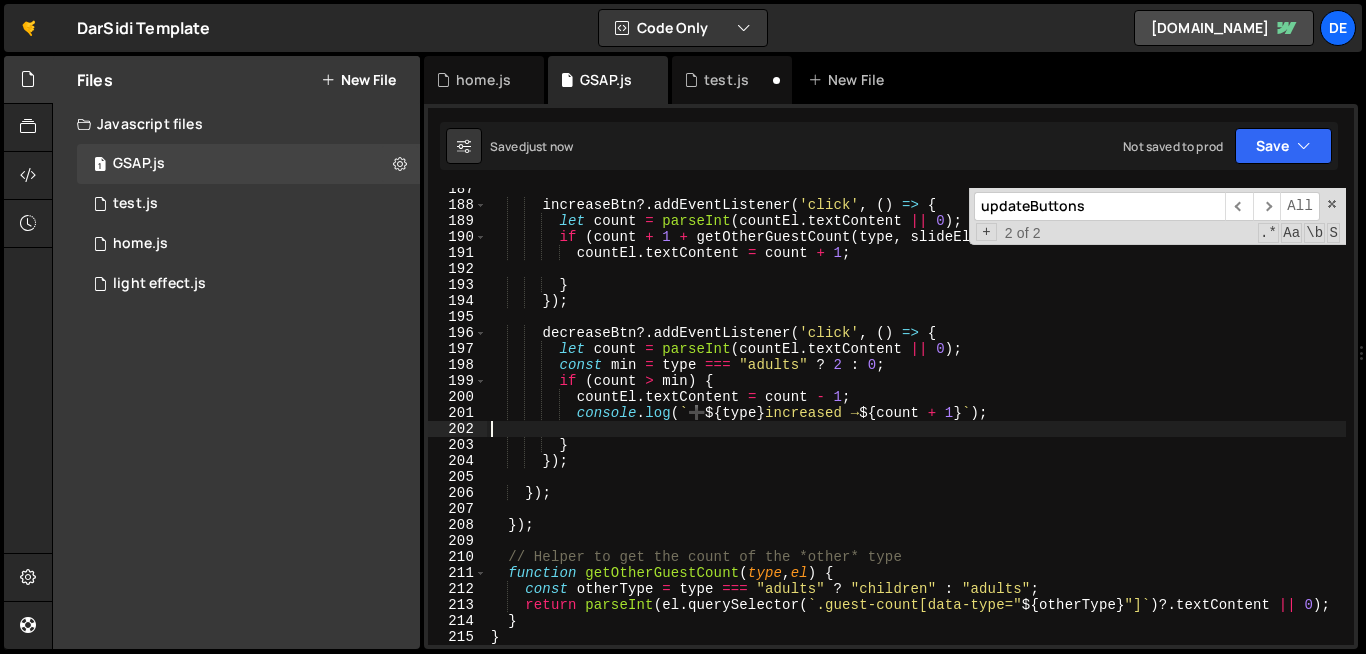 paste on "console.log(`➕ ${type} increased → ${count + 1}`);" 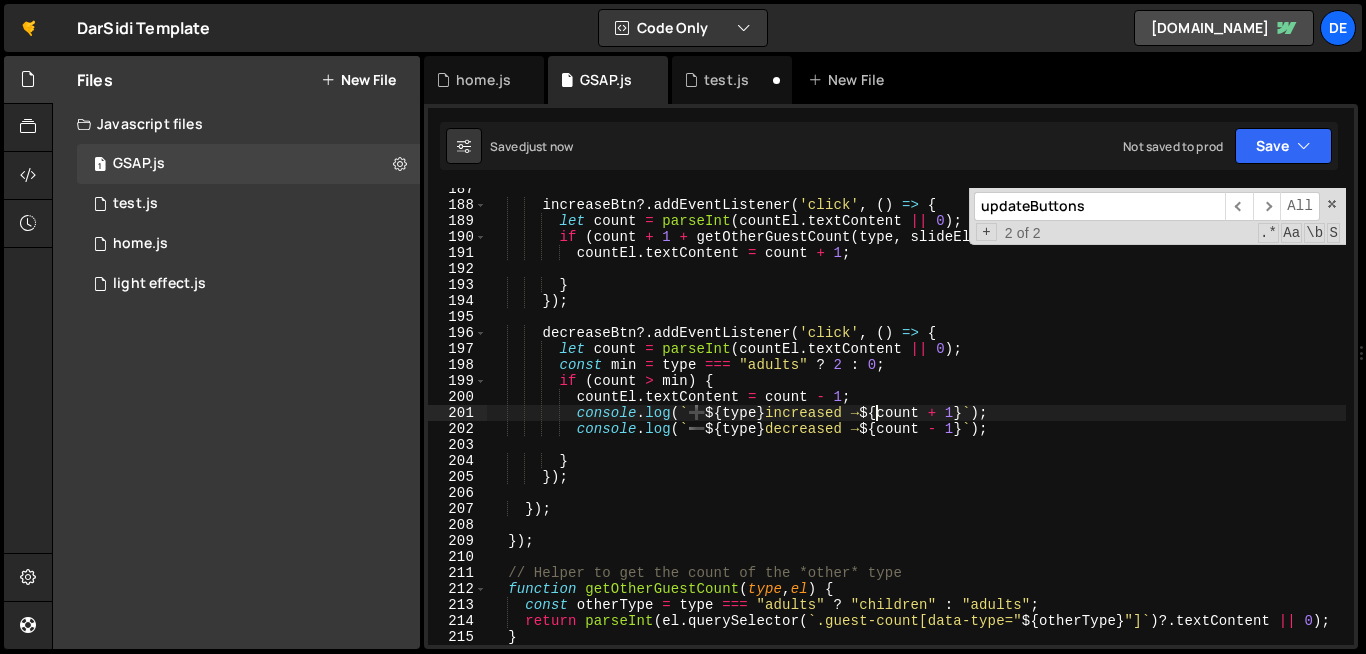 click on "increaseBtn ?. addEventListener ( 'click' ,   ( )   =>   {             let   count   =   parseInt ( countEl . textContent   ||   0 ) ;             if   ( count   +   1   +   getOtherGuestCount ( type ,   slideEl )   <=   maxCapacity )   {                countEl . textContent   =   count   +   1 ;             }          }) ;          decreaseBtn ?. addEventListener ( 'click' ,   ( )   =>   {             let   count   =   parseInt ( countEl . textContent   ||   0 ) ;             const   min   =   type   ===   "adults"   ?   2   :   0 ;             if   ( count   >   min )   {                countEl . textContent   =   count   -   1 ;                console . log ( ` ➕  ${ type }  increased →  ${ count   +   1 } ` ) ;                console . log ( ` ➖  ${ type }  decreased →  ${ count   -   1 } ` ) ;             }          }) ;       }) ;    }) ;    // Helper to get the count of the *other* type    function   getOtherGuestCount ( type ,  el )   {       const   otherType   =   type   ===     ?" at bounding box center [1100, 425] 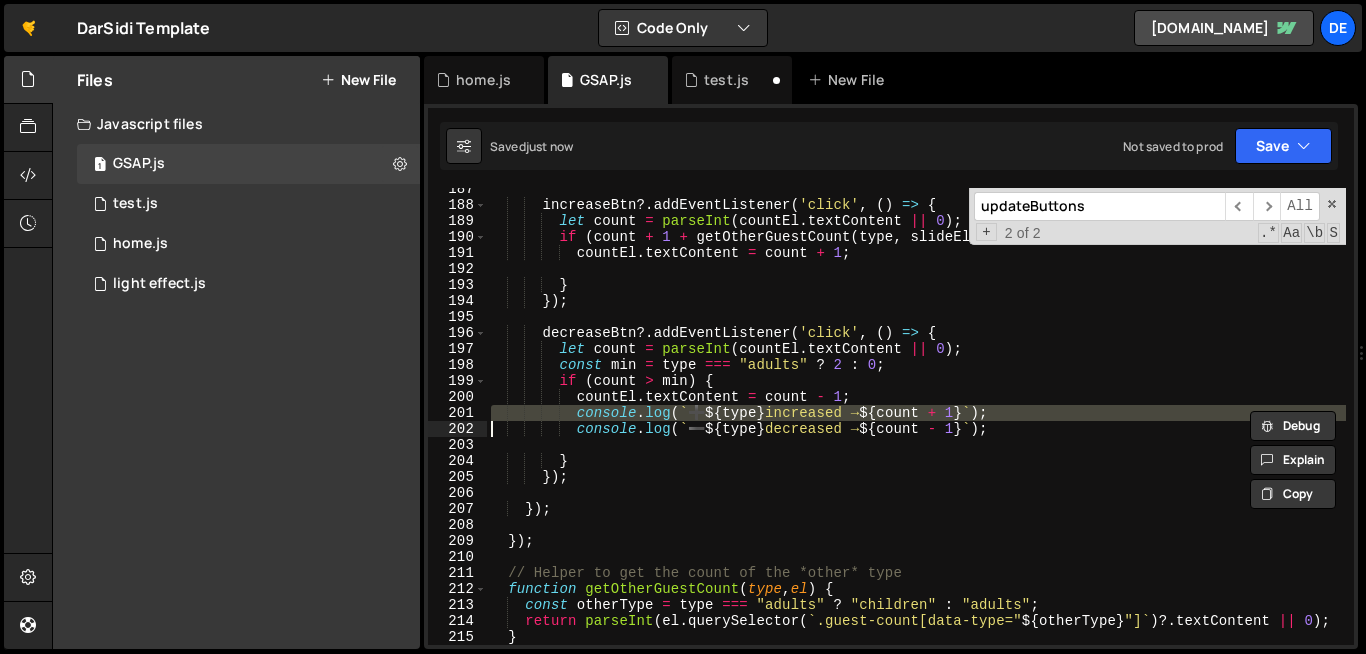 click on "increaseBtn ?. addEventListener ( 'click' ,   ( )   =>   {             let   count   =   parseInt ( countEl . textContent   ||   0 ) ;             if   ( count   +   1   +   getOtherGuestCount ( type ,   slideEl )   <=   maxCapacity )   {                countEl . textContent   =   count   +   1 ;             }          }) ;          decreaseBtn ?. addEventListener ( 'click' ,   ( )   =>   {             let   count   =   parseInt ( countEl . textContent   ||   0 ) ;             const   min   =   type   ===   "adults"   ?   2   :   0 ;             if   ( count   >   min )   {                countEl . textContent   =   count   -   1 ;                console . log ( ` ➕  ${ type }  increased →  ${ count   +   1 } ` ) ;                console . log ( ` ➖  ${ type }  decreased →  ${ count   -   1 } ` ) ;             }          }) ;       }) ;    }) ;    // Helper to get the count of the *other* type    function   getOtherGuestCount ( type ,  el )   {       const   otherType   =   type   ===     ?" at bounding box center [1100, 425] 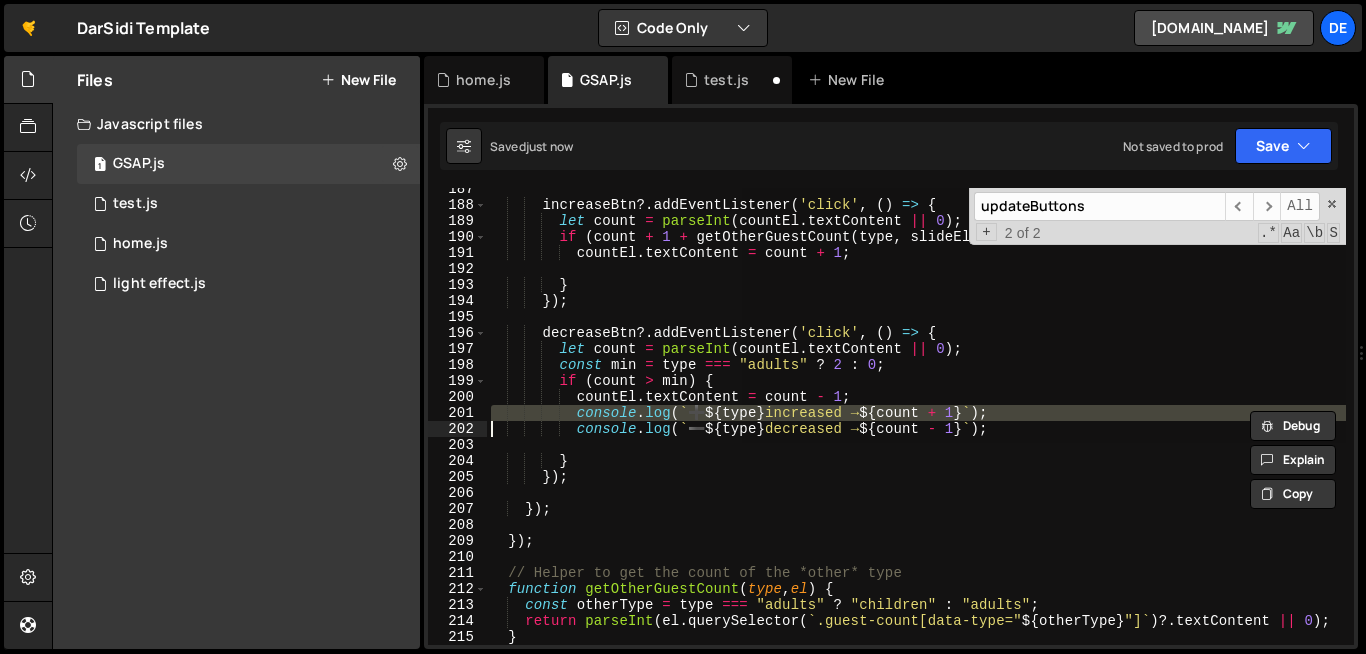 click on "increaseBtn ?. addEventListener ( 'click' ,   ( )   =>   {             let   count   =   parseInt ( countEl . textContent   ||   0 ) ;             if   ( count   +   1   +   getOtherGuestCount ( type ,   slideEl )   <=   maxCapacity )   {                countEl . textContent   =   count   +   1 ;             }          }) ;          decreaseBtn ?. addEventListener ( 'click' ,   ( )   =>   {             let   count   =   parseInt ( countEl . textContent   ||   0 ) ;             const   min   =   type   ===   "adults"   ?   2   :   0 ;             if   ( count   >   min )   {                countEl . textContent   =   count   -   1 ;                console . log ( ` ➕  ${ type }  increased →  ${ count   +   1 } ` ) ;                console . log ( ` ➖  ${ type }  decreased →  ${ count   -   1 } ` ) ;             }          }) ;       }) ;    }) ;    // Helper to get the count of the *other* type    function   getOtherGuestCount ( type ,  el )   {       const   otherType   =   type   ===     ?" at bounding box center (916, 416) 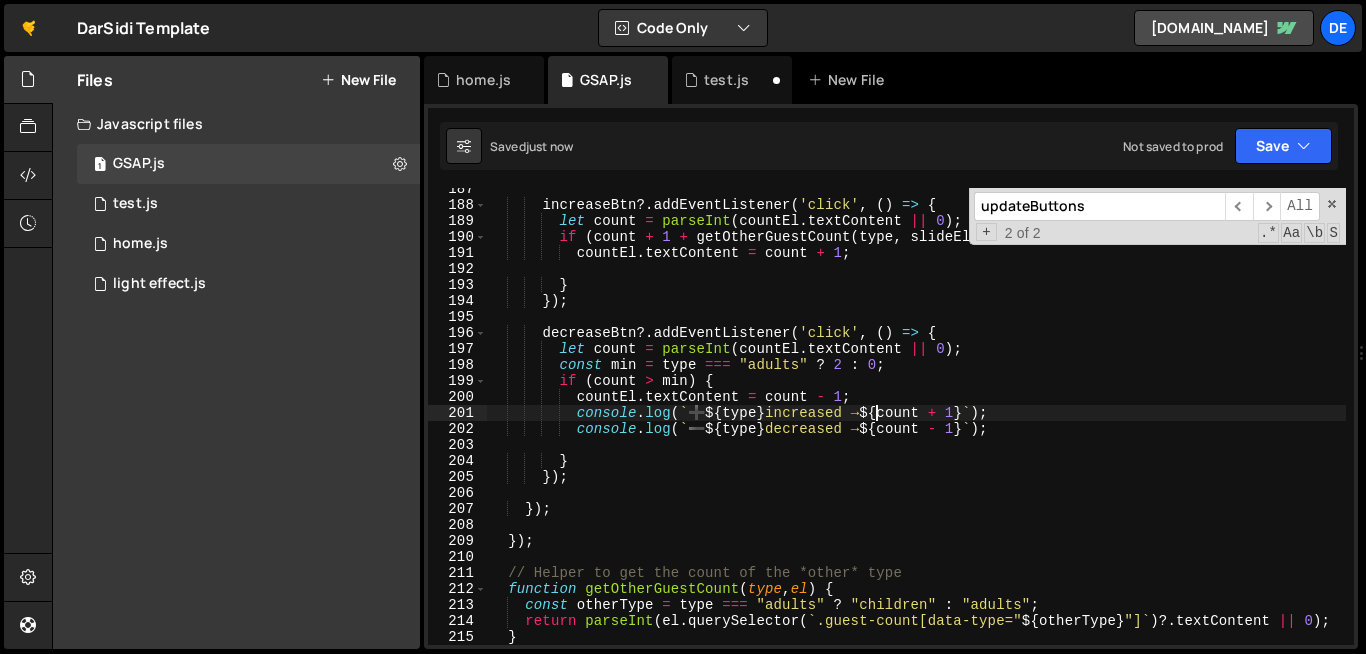 click on "increaseBtn ?. addEventListener ( 'click' ,   ( )   =>   {             let   count   =   parseInt ( countEl . textContent   ||   0 ) ;             if   ( count   +   1   +   getOtherGuestCount ( type ,   slideEl )   <=   maxCapacity )   {                countEl . textContent   =   count   +   1 ;             }          }) ;          decreaseBtn ?. addEventListener ( 'click' ,   ( )   =>   {             let   count   =   parseInt ( countEl . textContent   ||   0 ) ;             const   min   =   type   ===   "adults"   ?   2   :   0 ;             if   ( count   >   min )   {                countEl . textContent   =   count   -   1 ;                console . log ( ` ➕  ${ type }  increased →  ${ count   +   1 } ` ) ;                console . log ( ` ➖  ${ type }  decreased →  ${ count   -   1 } ` ) ;             }          }) ;       }) ;    }) ;    // Helper to get the count of the *other* type    function   getOtherGuestCount ( type ,  el )   {       const   otherType   =   type   ===     ?" at bounding box center [1100, 425] 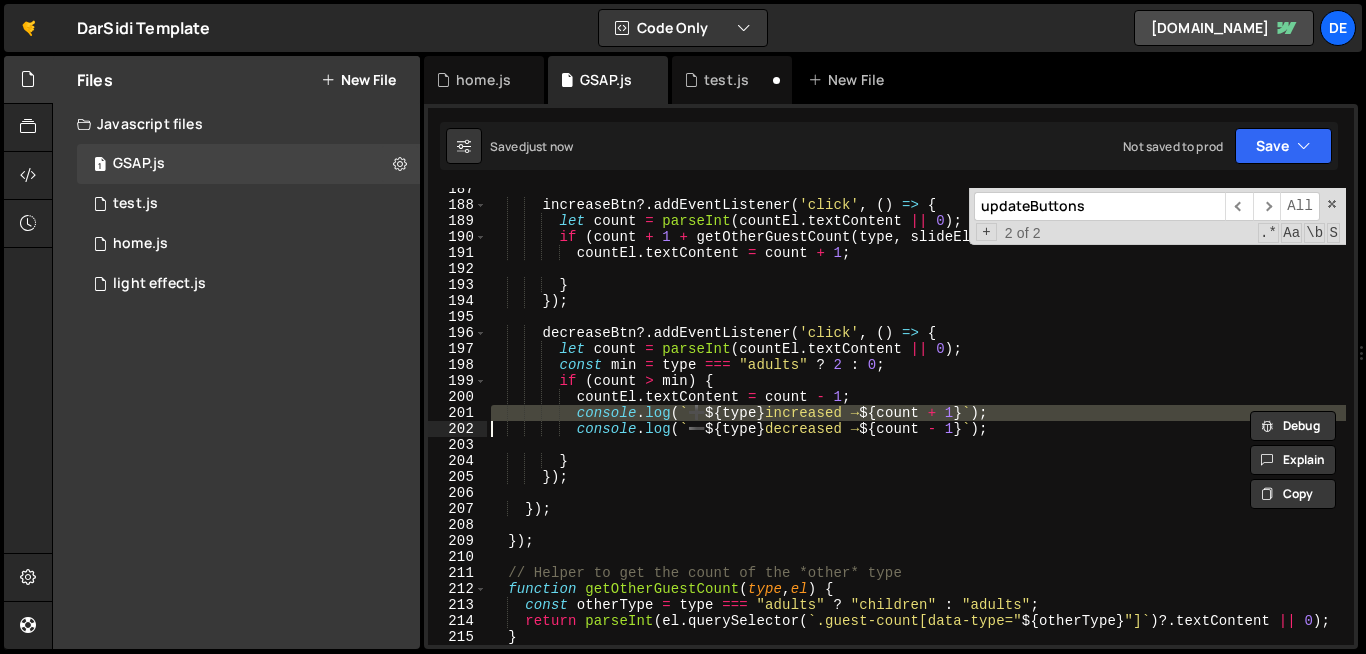 click on "increaseBtn ?. addEventListener ( 'click' ,   ( )   =>   {             let   count   =   parseInt ( countEl . textContent   ||   0 ) ;             if   ( count   +   1   +   getOtherGuestCount ( type ,   slideEl )   <=   maxCapacity )   {                countEl . textContent   =   count   +   1 ;             }          }) ;          decreaseBtn ?. addEventListener ( 'click' ,   ( )   =>   {             let   count   =   parseInt ( countEl . textContent   ||   0 ) ;             const   min   =   type   ===   "adults"   ?   2   :   0 ;             if   ( count   >   min )   {                countEl . textContent   =   count   -   1 ;                console . log ( ` ➕  ${ type }  increased →  ${ count   +   1 } ` ) ;                console . log ( ` ➖  ${ type }  decreased →  ${ count   -   1 } ` ) ;             }          }) ;       }) ;    }) ;    // Helper to get the count of the *other* type    function   getOtherGuestCount ( type ,  el )   {       const   otherType   =   type   ===     ?" at bounding box center (1100, 425) 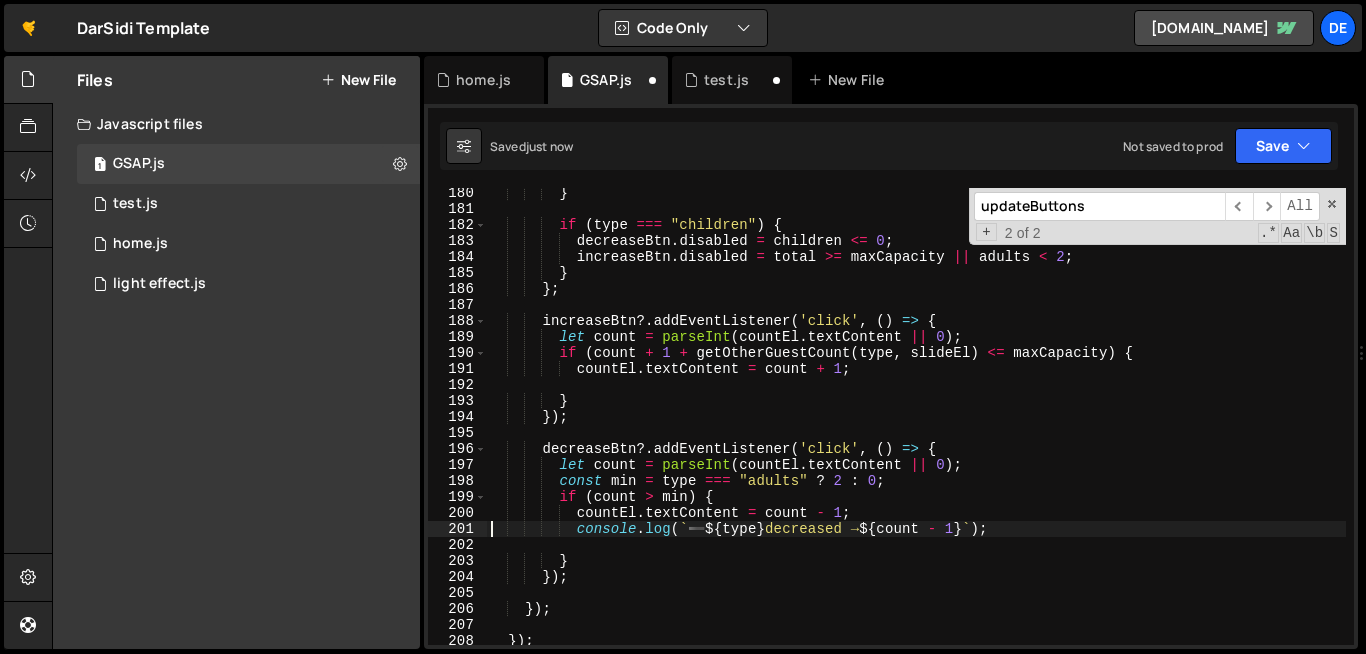 scroll, scrollTop: 2899, scrollLeft: 0, axis: vertical 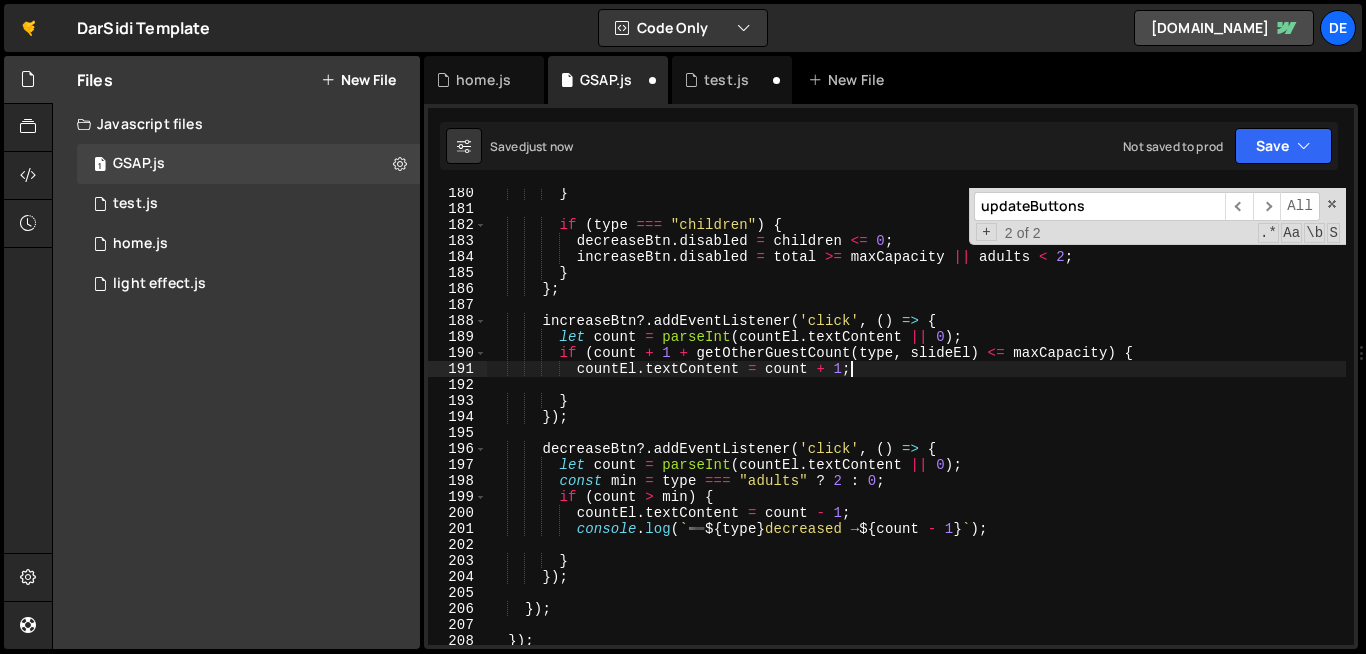 click on "}             if   ( type   ===   "children" )   {                decreaseBtn . disabled   =   children   <=   0 ;                increaseBtn . disabled   =   total   >=   maxCapacity   ||   adults   <   2 ;             }          } ;          increaseBtn ?. addEventListener ( 'click' ,   ( )   =>   {             let   count   =   parseInt ( countEl . textContent   ||   0 ) ;             if   ( count   +   1   +   getOtherGuestCount ( type ,   slideEl )   <=   maxCapacity )   {                countEl . textContent   =   count   +   1 ;             }          }) ;          decreaseBtn ?. addEventListener ( 'click' ,   ( )   =>   {             let   count   =   parseInt ( countEl . textContent   ||   0 ) ;             const   min   =   type   ===   "adults"   ?   2   :   0 ;             if   ( count   >   min )   {                countEl . textContent   =   count   -   1 ;                console . log ( ` ➖  ${ type }  decreased →  ${ count   -   1 } ` ) ;             }          }) ;       }) ;" at bounding box center [1100, 429] 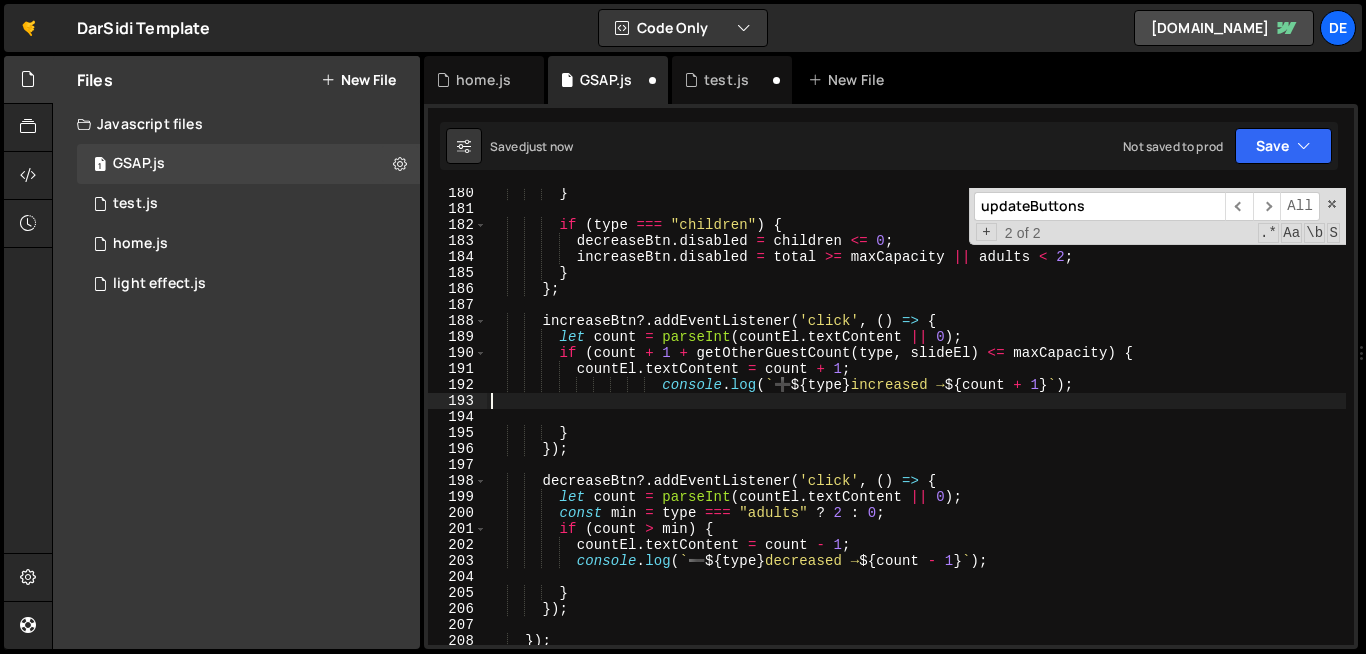 scroll, scrollTop: 0, scrollLeft: 0, axis: both 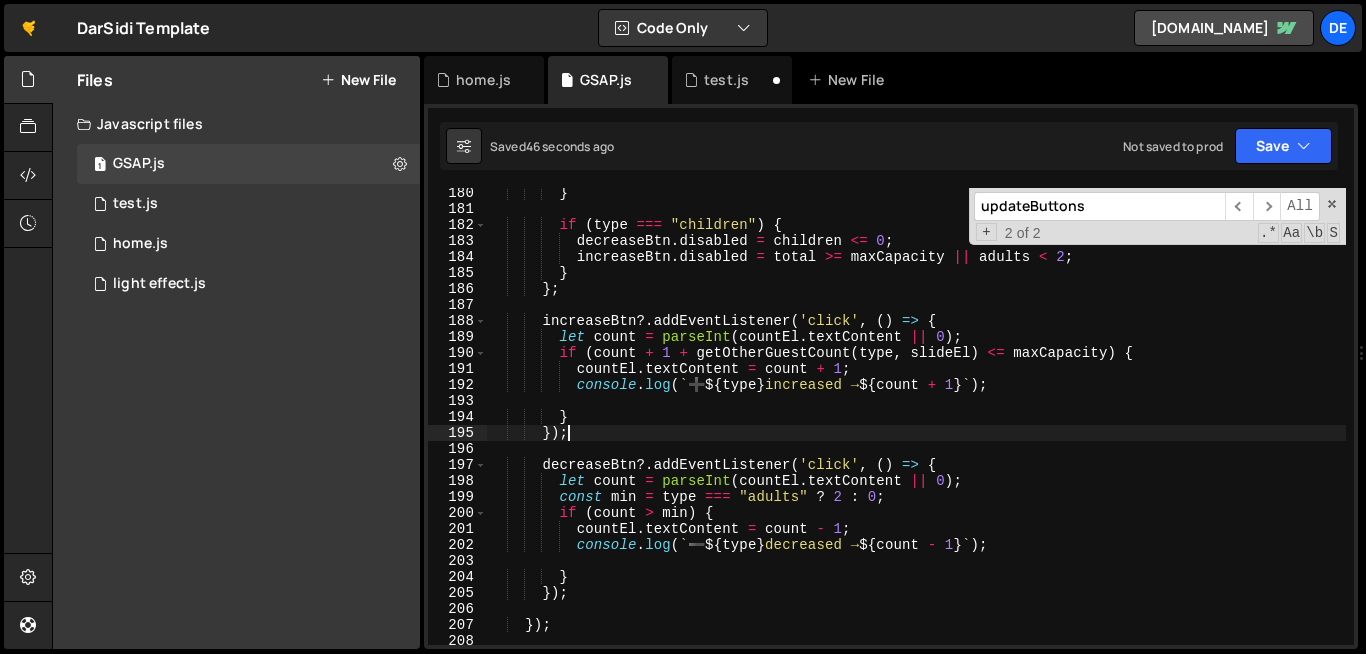 click on "}             if   ( type   ===   "children" )   {                decreaseBtn . disabled   =   children   <=   0 ;                increaseBtn . disabled   =   total   >=   maxCapacity   ||   adults   <   2 ;             }          } ;          increaseBtn ?. addEventListener ( 'click' ,   ( )   =>   {             let   count   =   parseInt ( countEl . textContent   ||   0 ) ;             if   ( count   +   1   +   getOtherGuestCount ( type ,   slideEl )   <=   maxCapacity )   {                countEl . textContent   =   count   +   1 ;                console . log ( ` ➕  ${ type }  increased →  ${ count   +   1 } ` ) ;             }          }) ;          decreaseBtn ?. addEventListener ( 'click' ,   ( )   =>   {             let   count   =   parseInt ( countEl . textContent   ||   0 ) ;             const   min   =   type   ===   "adults"   ?   2   :   0 ;             if   ( count   >   min )   {                countEl . textContent   =   count   -   1 ;                console . log ( ` ➖  }" at bounding box center (1100, 429) 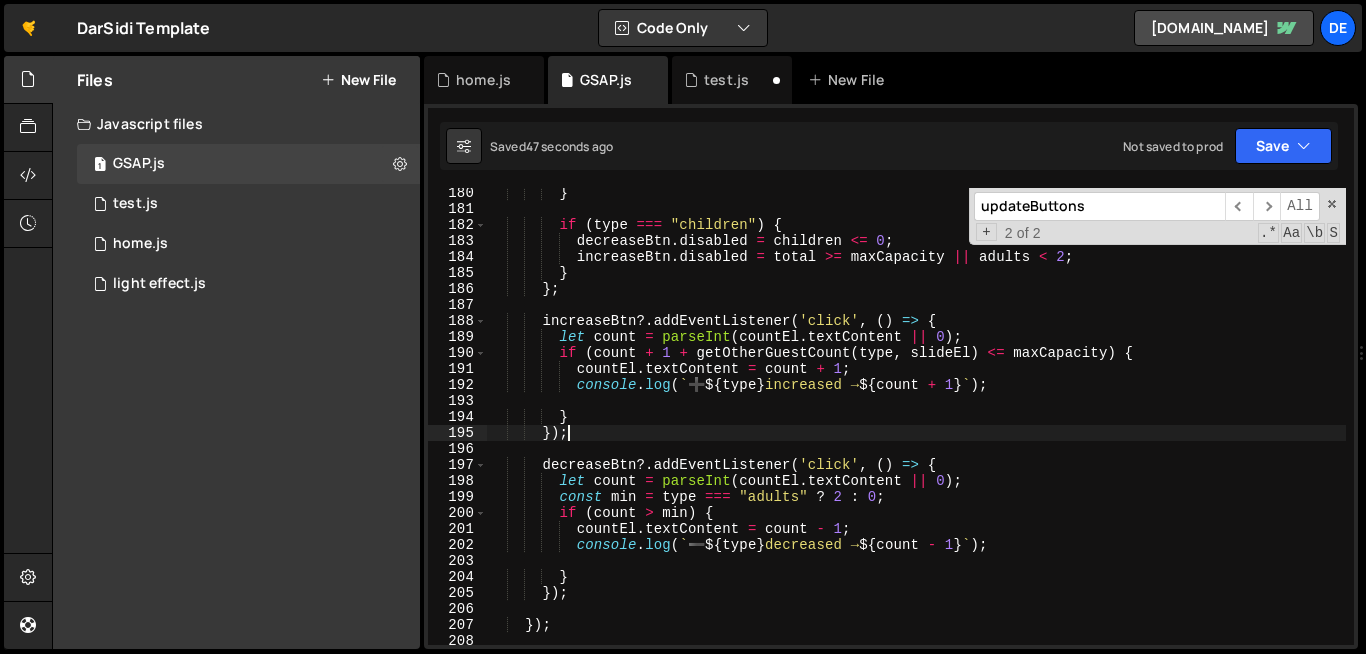 type on "}" 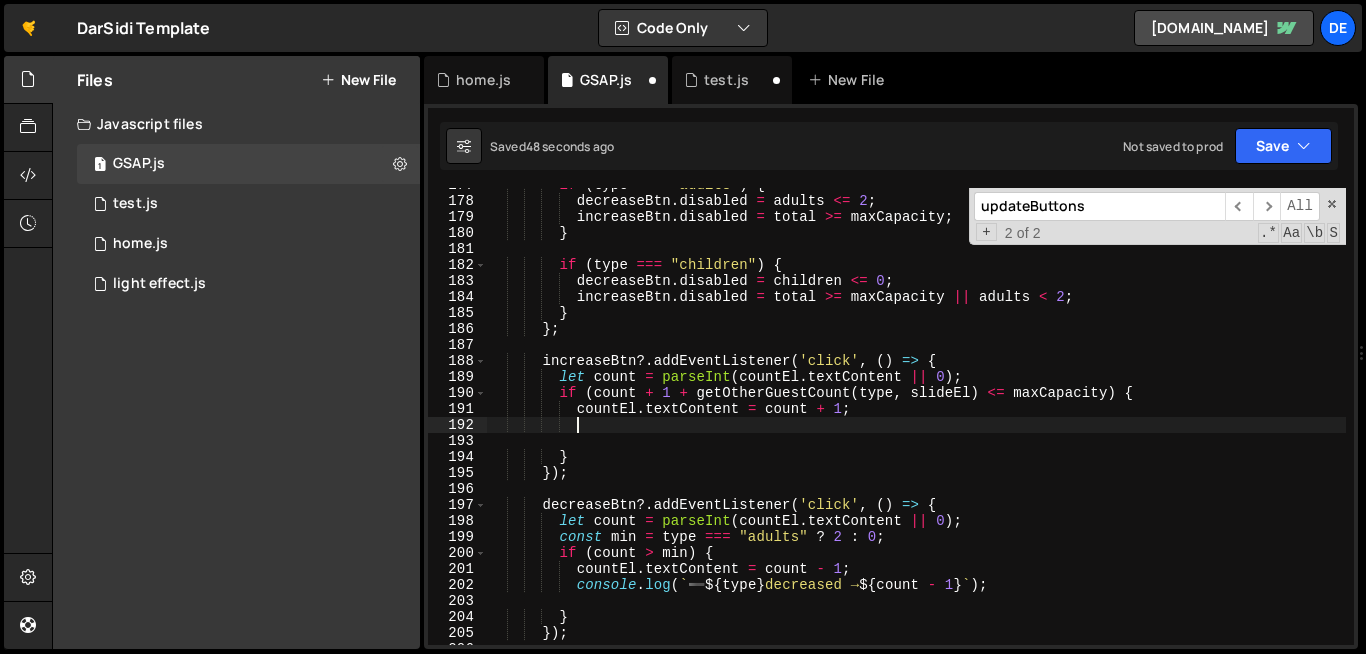 scroll, scrollTop: 2860, scrollLeft: 0, axis: vertical 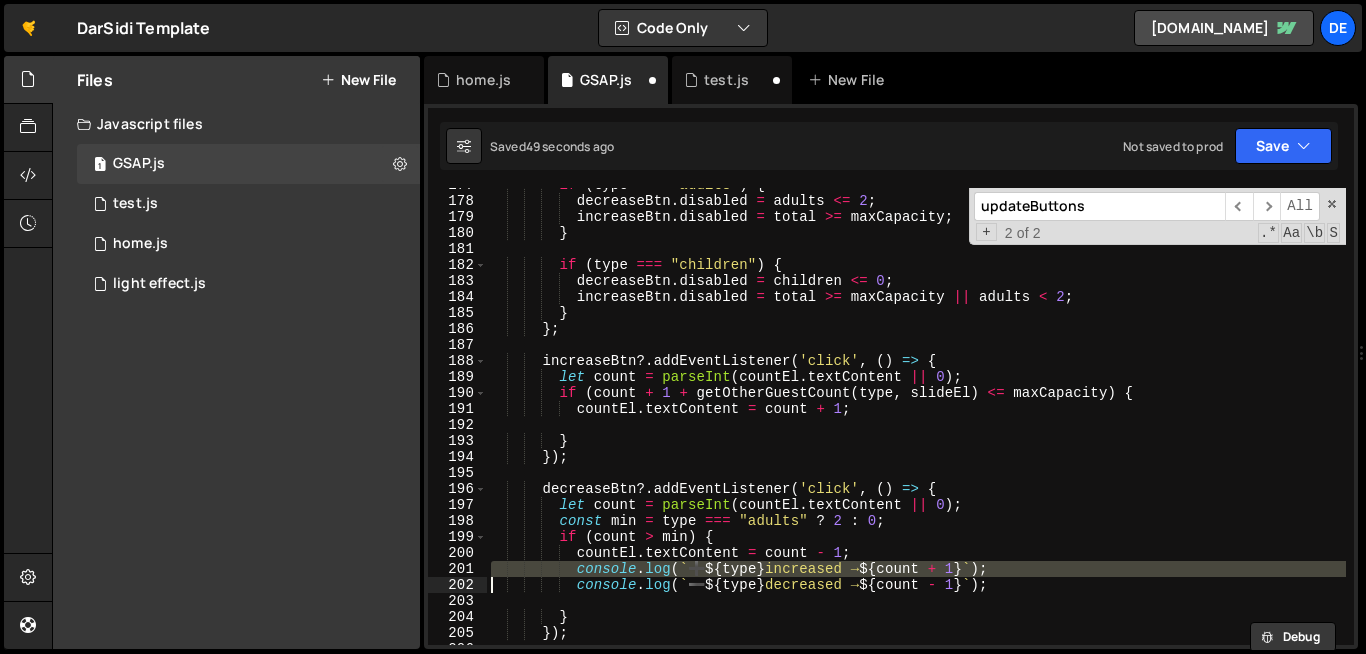 type on "}" 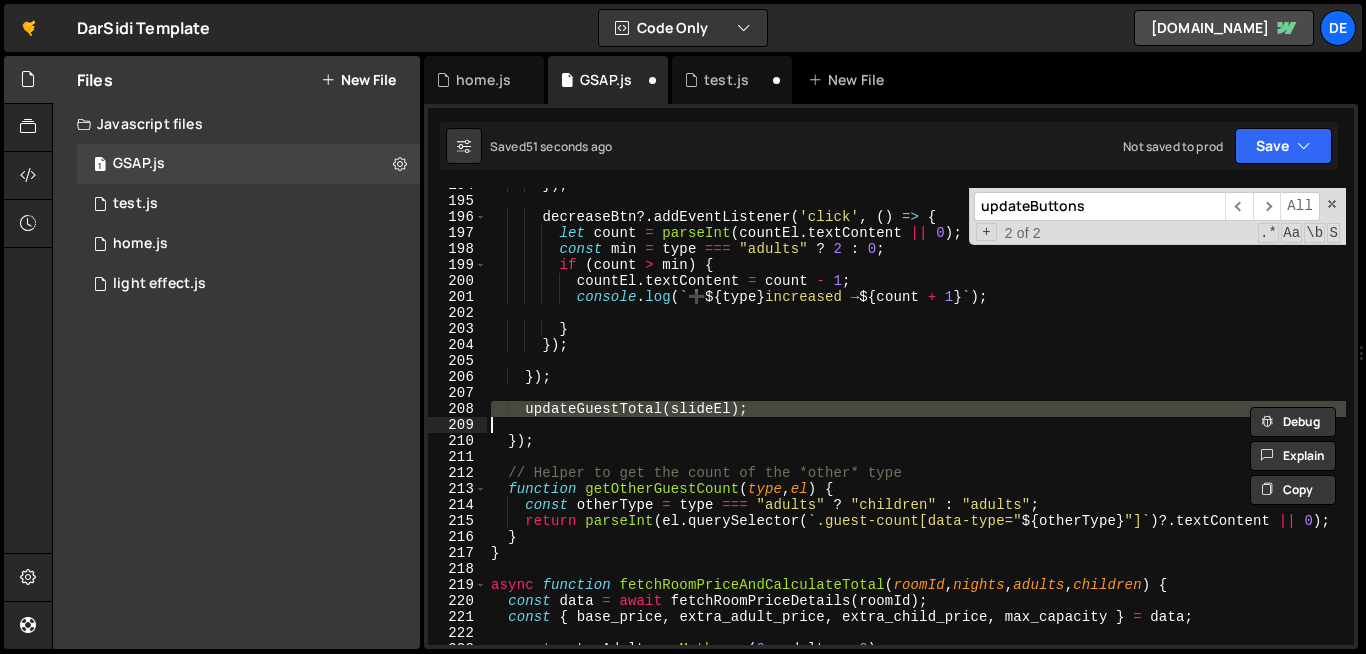 scroll, scrollTop: 3132, scrollLeft: 0, axis: vertical 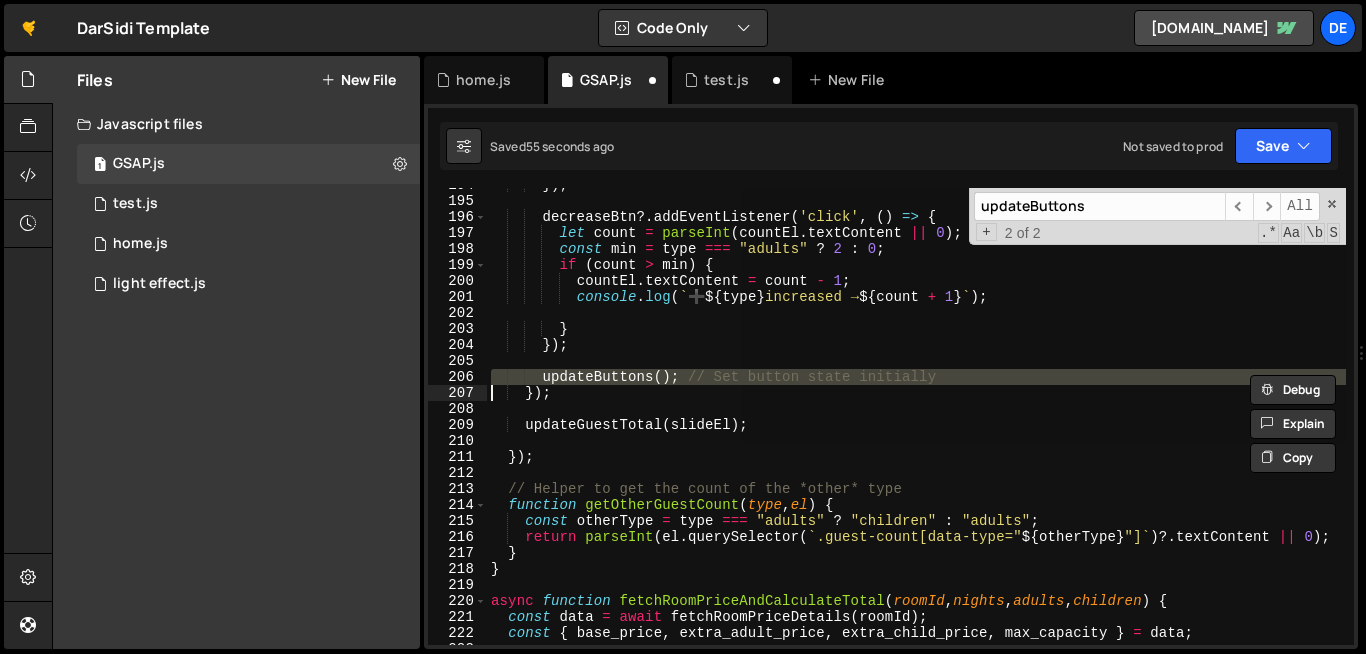 click on "}) ;          decreaseBtn ?. addEventListener ( 'click' ,   ( )   =>   {             let   count   =   parseInt ( countEl . textContent   ||   0 ) ;             const   min   =   type   ===   "adults"   ?   2   :   0 ;             if   ( count   >   min )   {                countEl . textContent   =   count   -   1 ;                console . log ( ` ➕  ${ type }  increased →  ${ count   +   1 } ` ) ;             }          }) ;          updateButtons ( ) ;   // Set button state initially       }) ;       updateGuestTotal ( slideEl ) ;    }) ;    // Helper to get the count of the *other* type    function   getOtherGuestCount ( type ,  el )   {       const   otherType   =   type   ===   "adults"   ?   "children"   :   "adults" ;       return   parseInt ( el . querySelector ( ` .guest-count[data-type=" ${ otherType } "] ` ) ?. textContent   ||   0 ) ;    } } async   function   fetchRoomPriceAndCalculateTotal ( roomId ,  nights ,  adults ,  children )   {    const   data   =   await   ( roomId ) ;" at bounding box center (916, 416) 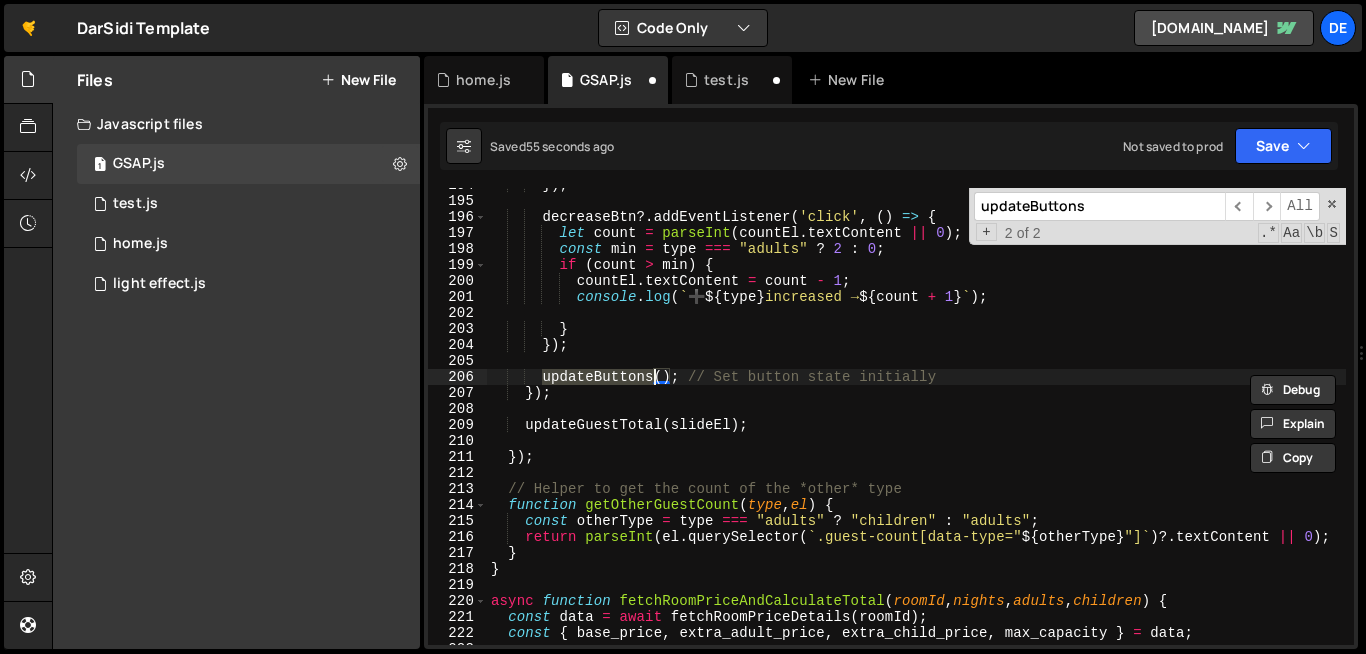click on "}) ;          decreaseBtn ?. addEventListener ( 'click' ,   ( )   =>   {             let   count   =   parseInt ( countEl . textContent   ||   0 ) ;             const   min   =   type   ===   "adults"   ?   2   :   0 ;             if   ( count   >   min )   {                countEl . textContent   =   count   -   1 ;                console . log ( ` ➕  ${ type }  increased →  ${ count   +   1 } ` ) ;             }          }) ;          updateButtons ( ) ;   // Set button state initially       }) ;       updateGuestTotal ( slideEl ) ;    }) ;    // Helper to get the count of the *other* type    function   getOtherGuestCount ( type ,  el )   {       const   otherType   =   type   ===   "adults"   ?   "children"   :   "adults" ;       return   parseInt ( el . querySelector ( ` .guest-count[data-type=" ${ otherType } "] ` ) ?. textContent   ||   0 ) ;    } } async   function   fetchRoomPriceAndCalculateTotal ( roomId ,  nights ,  adults ,  children )   {    const   data   =   await   ( roomId ) ;" at bounding box center (1100, 421) 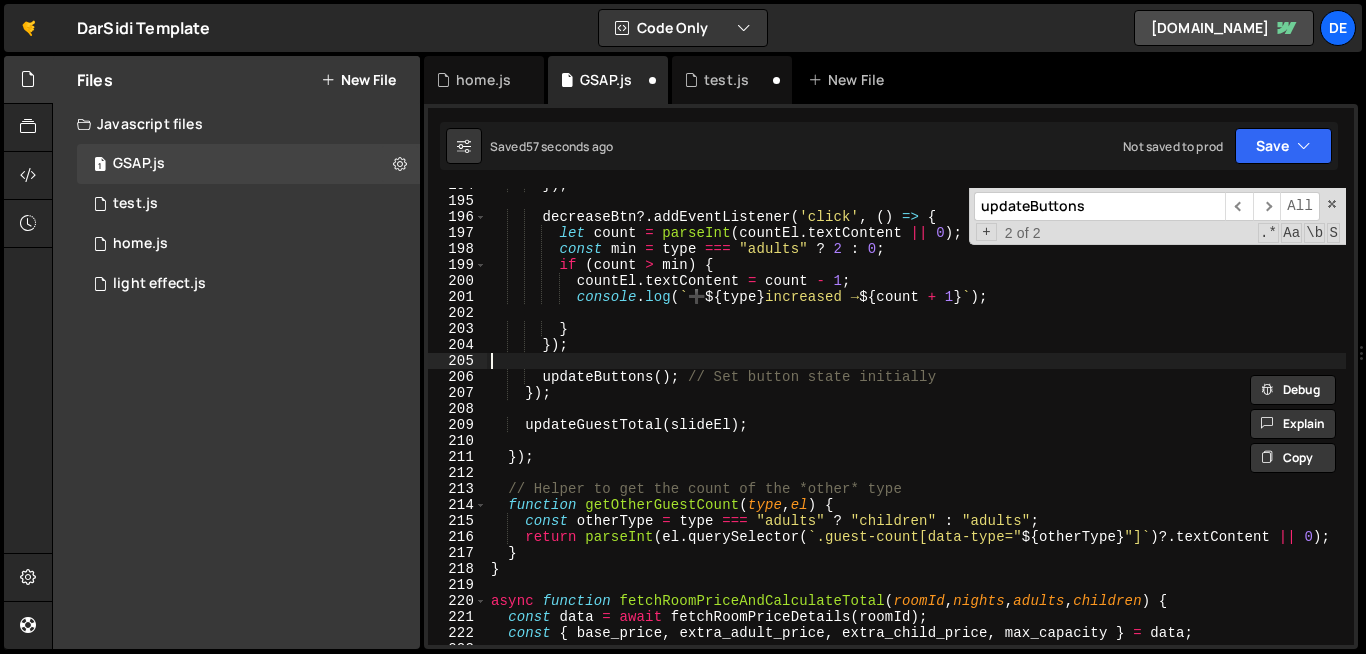 click on "}) ;          decreaseBtn ?. addEventListener ( 'click' ,   ( )   =>   {             let   count   =   parseInt ( countEl . textContent   ||   0 ) ;             const   min   =   type   ===   "adults"   ?   2   :   0 ;             if   ( count   >   min )   {                countEl . textContent   =   count   -   1 ;                console . log ( ` ➕  ${ type }  increased →  ${ count   +   1 } ` ) ;             }          }) ;          updateButtons ( ) ;   // Set button state initially       }) ;       updateGuestTotal ( slideEl ) ;    }) ;    // Helper to get the count of the *other* type    function   getOtherGuestCount ( type ,  el )   {       const   otherType   =   type   ===   "adults"   ?   "children"   :   "adults" ;       return   parseInt ( el . querySelector ( ` .guest-count[data-type=" ${ otherType } "] ` ) ?. textContent   ||   0 ) ;    } } async   function   fetchRoomPriceAndCalculateTotal ( roomId ,  nights ,  adults ,  children )   {    const   data   =   await   ( roomId ) ;" at bounding box center [1100, 421] 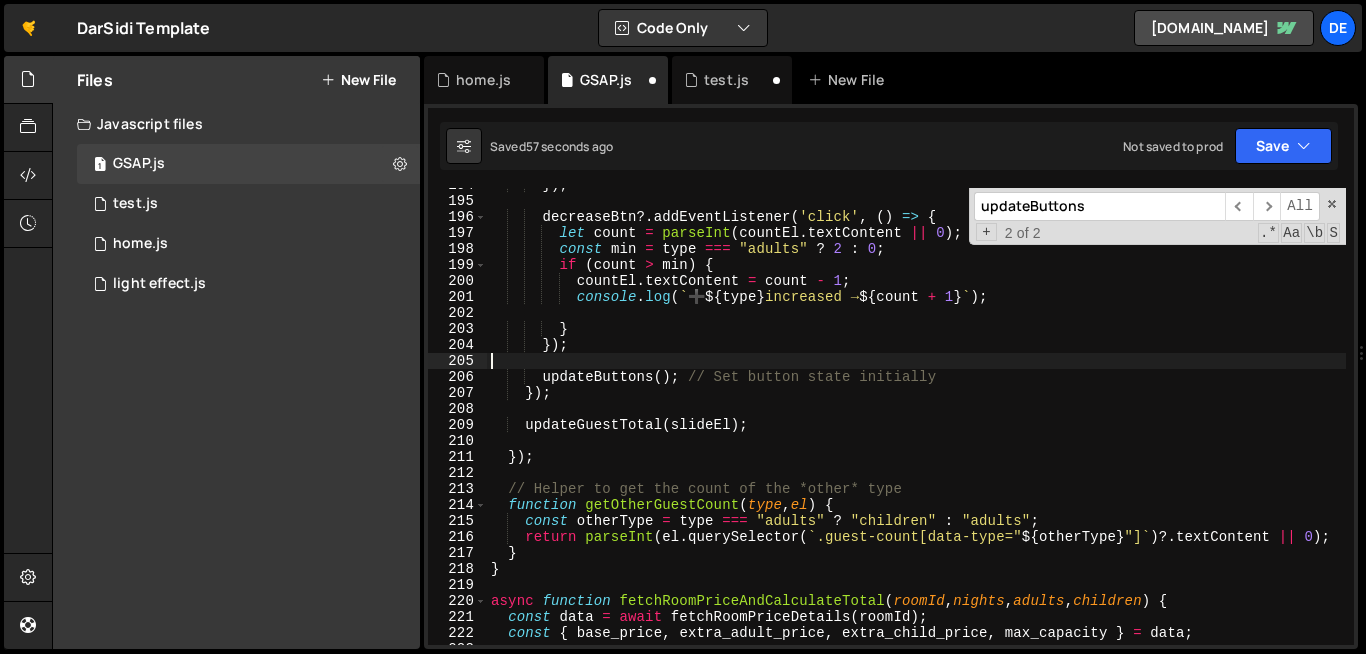 click on "}) ;          decreaseBtn ?. addEventListener ( 'click' ,   ( )   =>   {             let   count   =   parseInt ( countEl . textContent   ||   0 ) ;             const   min   =   type   ===   "adults"   ?   2   :   0 ;             if   ( count   >   min )   {                countEl . textContent   =   count   -   1 ;                console . log ( ` ➕  ${ type }  increased →  ${ count   +   1 } ` ) ;             }          }) ;          updateButtons ( ) ;   // Set button state initially       }) ;       updateGuestTotal ( slideEl ) ;    }) ;    // Helper to get the count of the *other* type    function   getOtherGuestCount ( type ,  el )   {       const   otherType   =   type   ===   "adults"   ?   "children"   :   "adults" ;       return   parseInt ( el . querySelector ( ` .guest-count[data-type=" ${ otherType } "] ` ) ?. textContent   ||   0 ) ;    } } async   function   fetchRoomPriceAndCalculateTotal ( roomId ,  nights ,  adults ,  children )   {    const   data   =   await   ( roomId ) ;" at bounding box center (1100, 421) 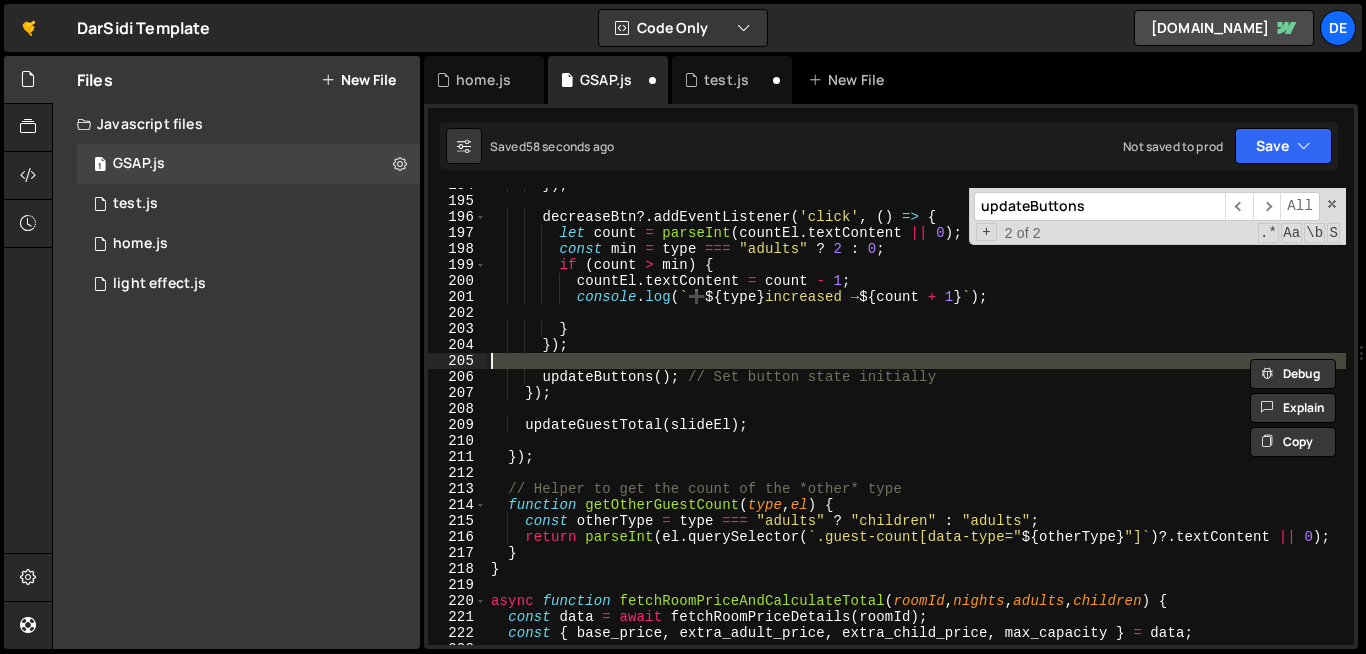 click on "}) ;          decreaseBtn ?. addEventListener ( 'click' ,   ( )   =>   {             let   count   =   parseInt ( countEl . textContent   ||   0 ) ;             const   min   =   type   ===   "adults"   ?   2   :   0 ;             if   ( count   >   min )   {                countEl . textContent   =   count   -   1 ;                console . log ( ` ➕  ${ type }  increased →  ${ count   +   1 } ` ) ;             }          }) ;          updateButtons ( ) ;   // Set button state initially       }) ;       updateGuestTotal ( slideEl ) ;    }) ;    // Helper to get the count of the *other* type    function   getOtherGuestCount ( type ,  el )   {       const   otherType   =   type   ===   "adults"   ?   "children"   :   "adults" ;       return   parseInt ( el . querySelector ( ` .guest-count[data-type=" ${ otherType } "] ` ) ?. textContent   ||   0 ) ;    } } async   function   fetchRoomPriceAndCalculateTotal ( roomId ,  nights ,  adults ,  children )   {    const   data   =   await   ( roomId ) ;" at bounding box center [1100, 421] 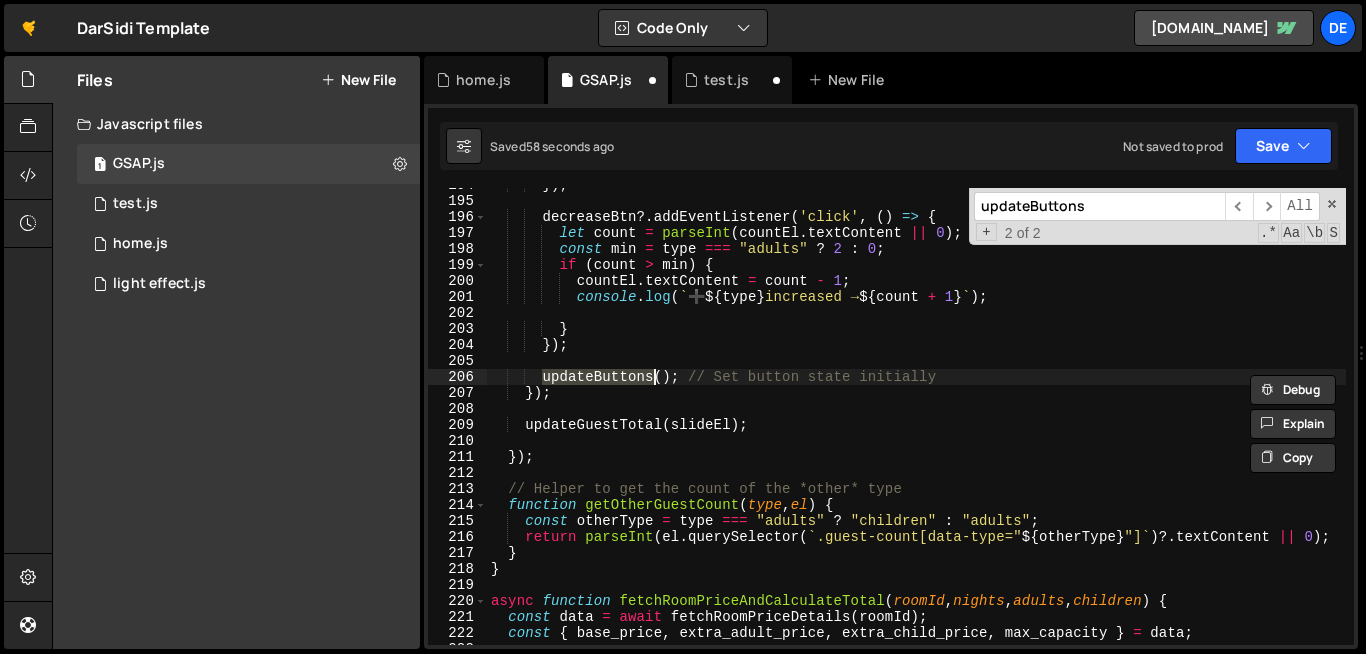 click on "}) ;          decreaseBtn ?. addEventListener ( 'click' ,   ( )   =>   {             let   count   =   parseInt ( countEl . textContent   ||   0 ) ;             const   min   =   type   ===   "adults"   ?   2   :   0 ;             if   ( count   >   min )   {                countEl . textContent   =   count   -   1 ;                console . log ( ` ➕  ${ type }  increased →  ${ count   +   1 } ` ) ;             }          }) ;          updateButtons ( ) ;   // Set button state initially       }) ;       updateGuestTotal ( slideEl ) ;    }) ;    // Helper to get the count of the *other* type    function   getOtherGuestCount ( type ,  el )   {       const   otherType   =   type   ===   "adults"   ?   "children"   :   "adults" ;       return   parseInt ( el . querySelector ( ` .guest-count[data-type=" ${ otherType } "] ` ) ?. textContent   ||   0 ) ;    } } async   function   fetchRoomPriceAndCalculateTotal ( roomId ,  nights ,  adults ,  children )   {    const   data   =   await   ( roomId ) ;" at bounding box center (1100, 421) 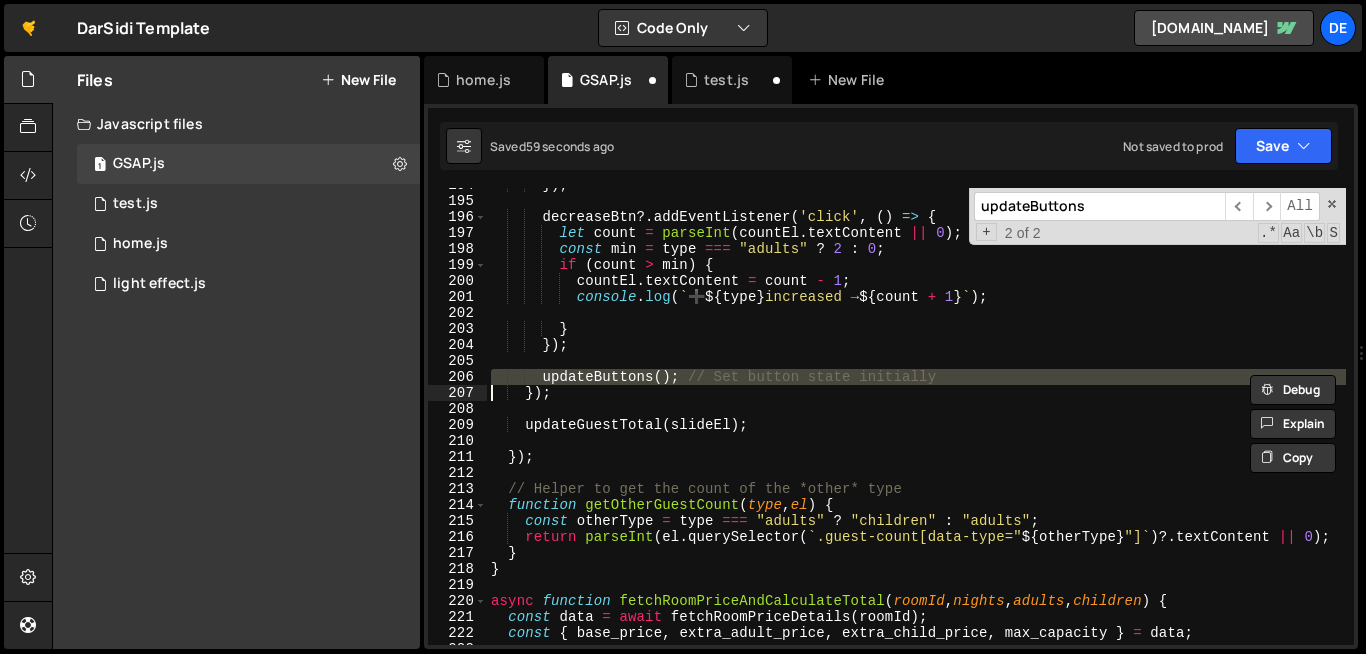 click on "}) ;          decreaseBtn ?. addEventListener ( 'click' ,   ( )   =>   {             let   count   =   parseInt ( countEl . textContent   ||   0 ) ;             const   min   =   type   ===   "adults"   ?   2   :   0 ;             if   ( count   >   min )   {                countEl . textContent   =   count   -   1 ;                console . log ( ` ➕  ${ type }  increased →  ${ count   +   1 } ` ) ;             }          }) ;          updateButtons ( ) ;   // Set button state initially       }) ;       updateGuestTotal ( slideEl ) ;    }) ;    // Helper to get the count of the *other* type    function   getOtherGuestCount ( type ,  el )   {       const   otherType   =   type   ===   "adults"   ?   "children"   :   "adults" ;       return   parseInt ( el . querySelector ( ` .guest-count[data-type=" ${ otherType } "] ` ) ?. textContent   ||   0 ) ;    } } async   function   fetchRoomPriceAndCalculateTotal ( roomId ,  nights ,  adults ,  children )   {    const   data   =   await   ( roomId ) ;" at bounding box center [1100, 421] 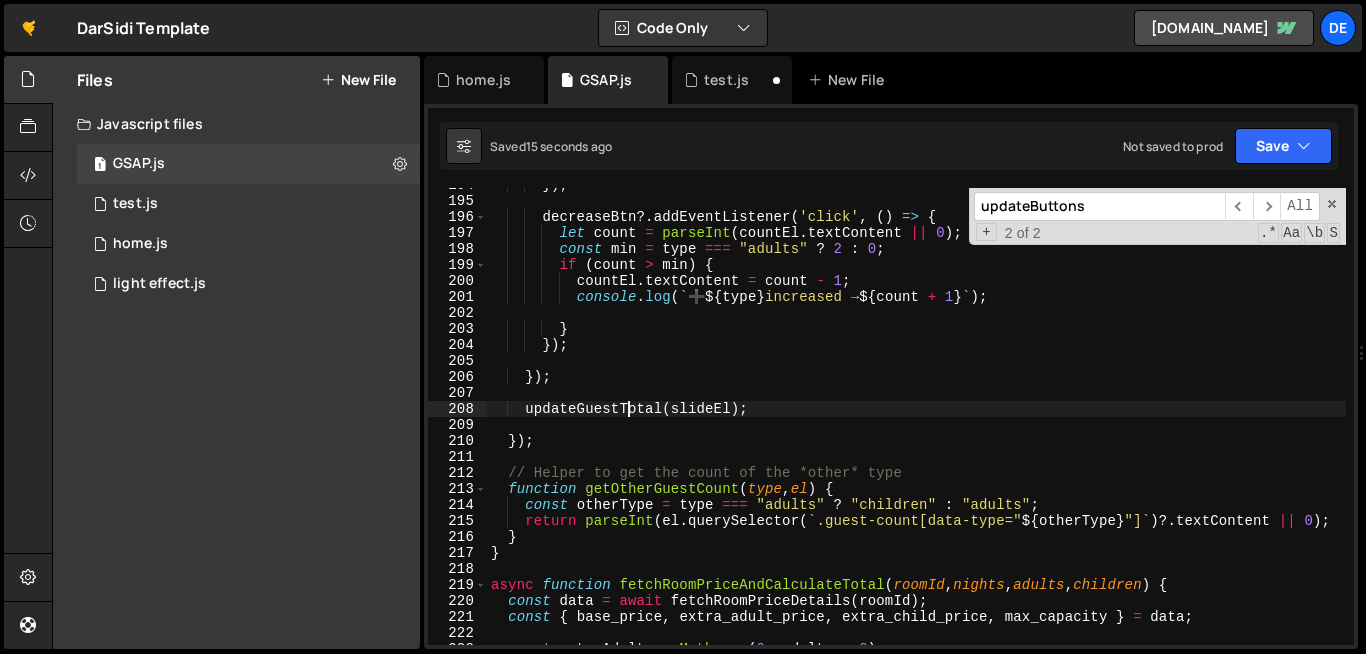 click on "}) ;          decreaseBtn ?. addEventListener ( 'click' ,   ( )   =>   {             let   count   =   parseInt ( countEl . textContent   ||   0 ) ;             const   min   =   type   ===   "adults"   ?   2   :   0 ;             if   ( count   >   min )   {                countEl . textContent   =   count   -   1 ;                console . log ( ` ➕  ${ type }  increased →  ${ count   +   1 } ` ) ;             }          }) ;       }) ;       updateGuestTotal ( slideEl ) ;    }) ;    // Helper to get the count of the *other* type    function   getOtherGuestCount ( type ,  el )   {       const   otherType   =   type   ===   "adults"   ?   "children"   :   "adults" ;       return   parseInt ( el . querySelector ( ` .guest-count[data-type=" ${ otherType } "] ` ) ?. textContent   ||   0 ) ;    } } async   function   fetchRoomPriceAndCalculateTotal ( roomId ,  nights ,  adults ,  children )   {    const   data   =   await   fetchRoomPriceDetails ( roomId ) ;    const   {   base_price ,   ,   ,     }" at bounding box center [1100, 421] 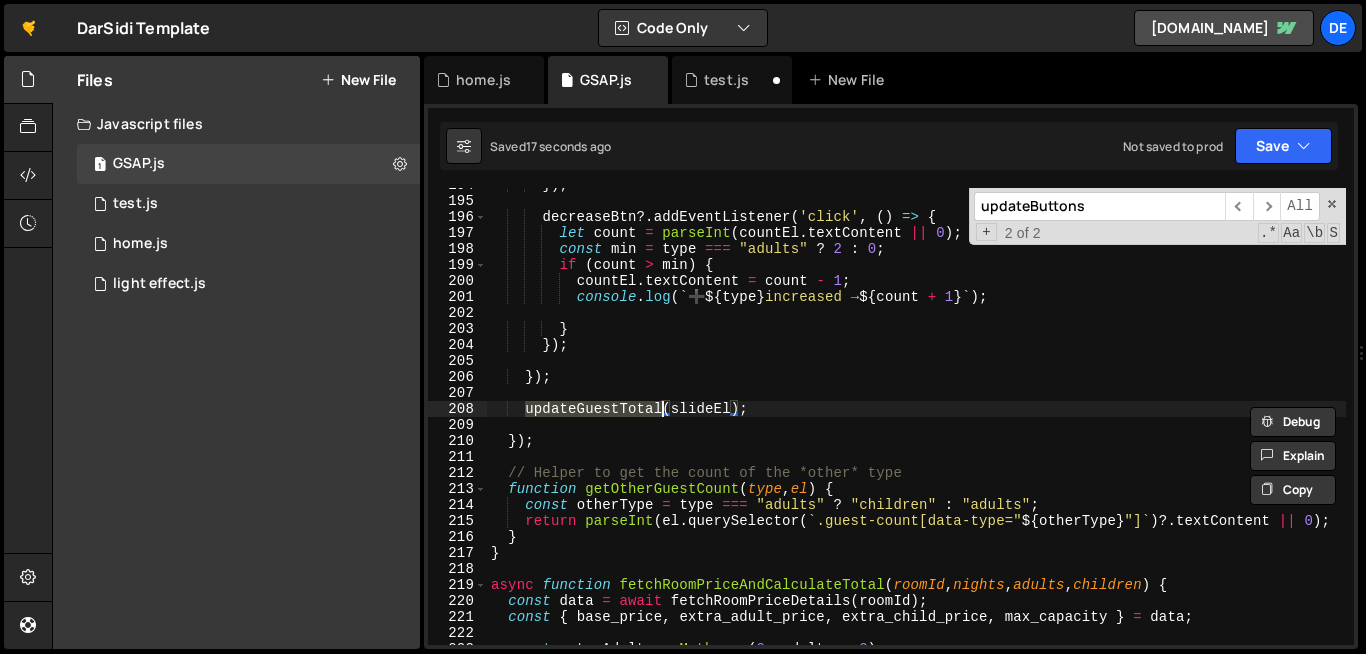click on "updateButtons" at bounding box center (1099, 206) 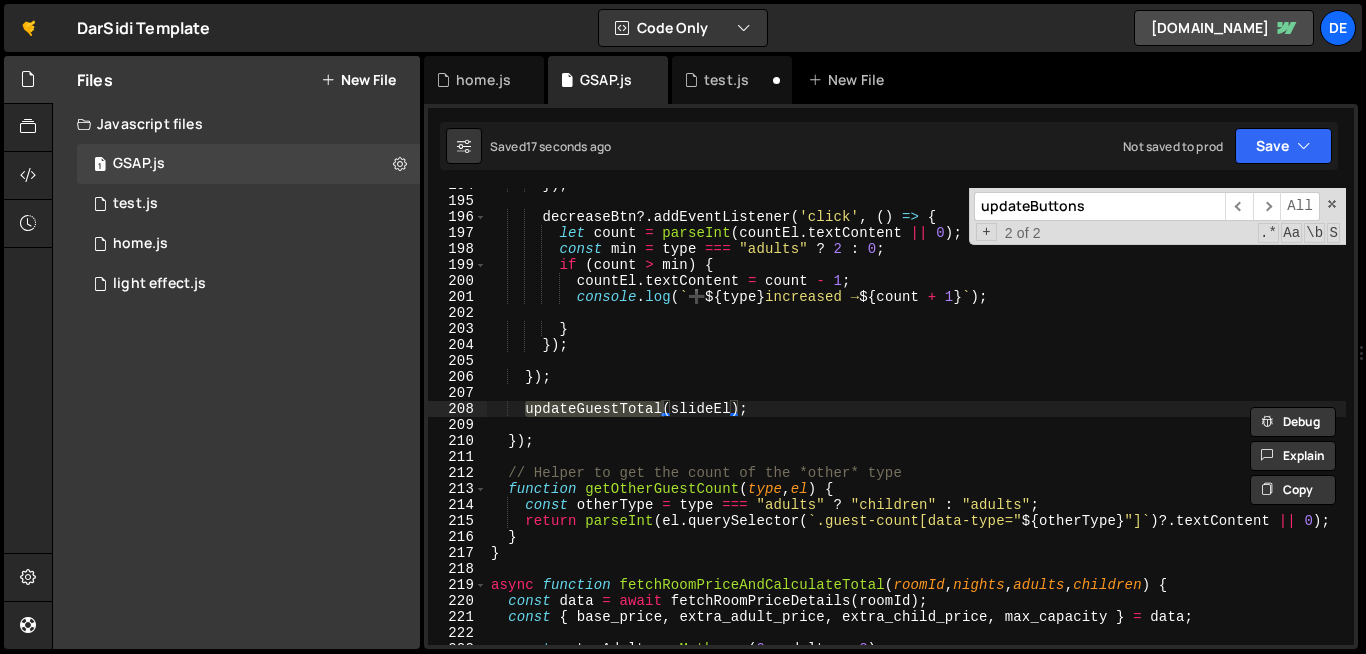 click on "updateButtons" at bounding box center (1099, 206) 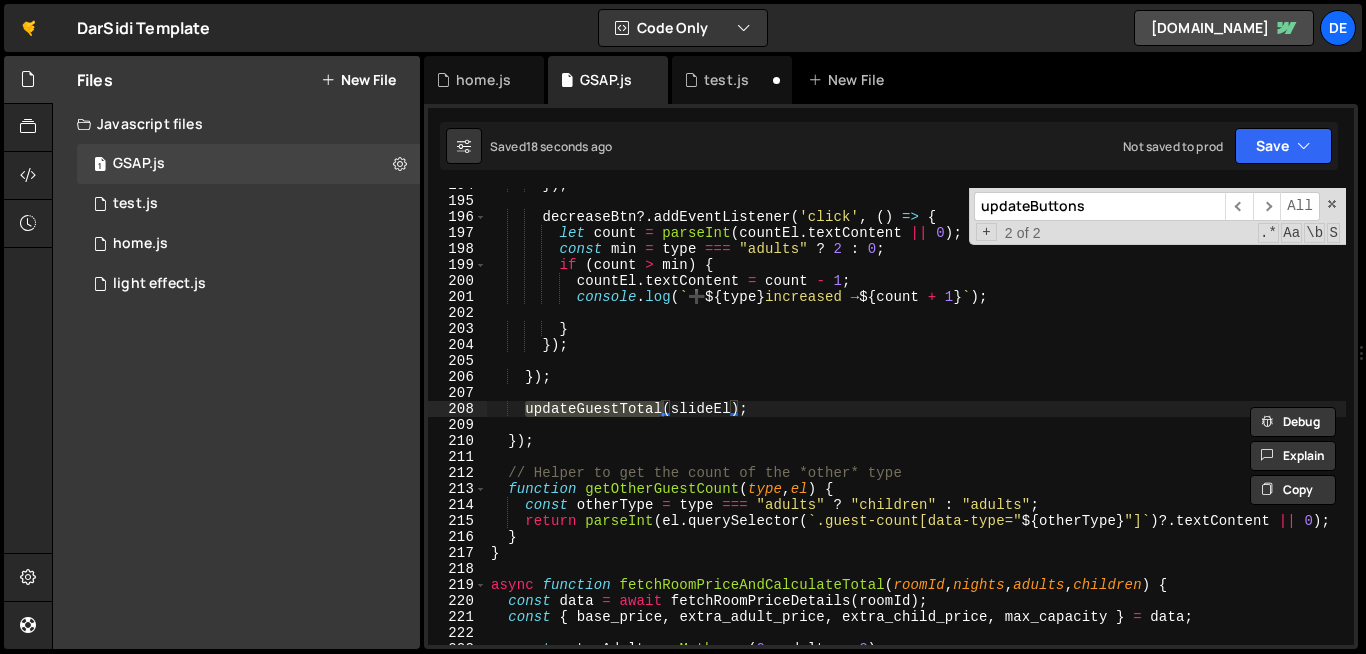 click on "updateButtons" at bounding box center (1099, 206) 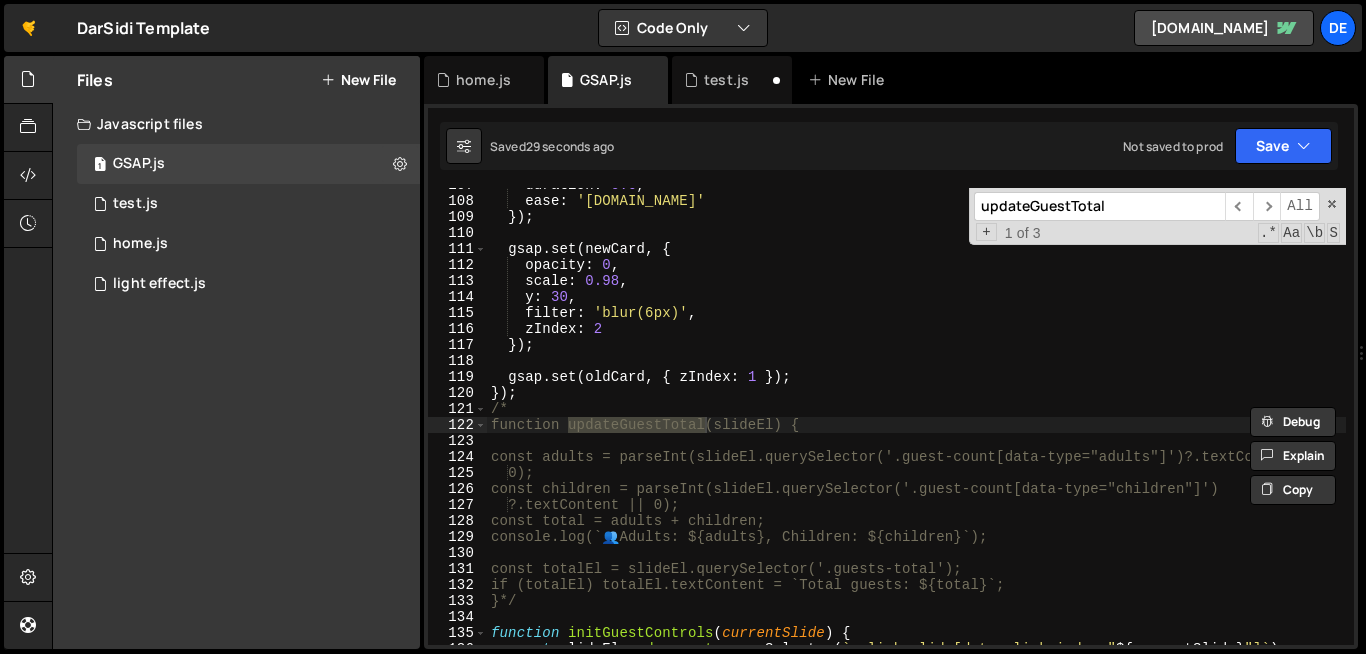 scroll, scrollTop: 1740, scrollLeft: 0, axis: vertical 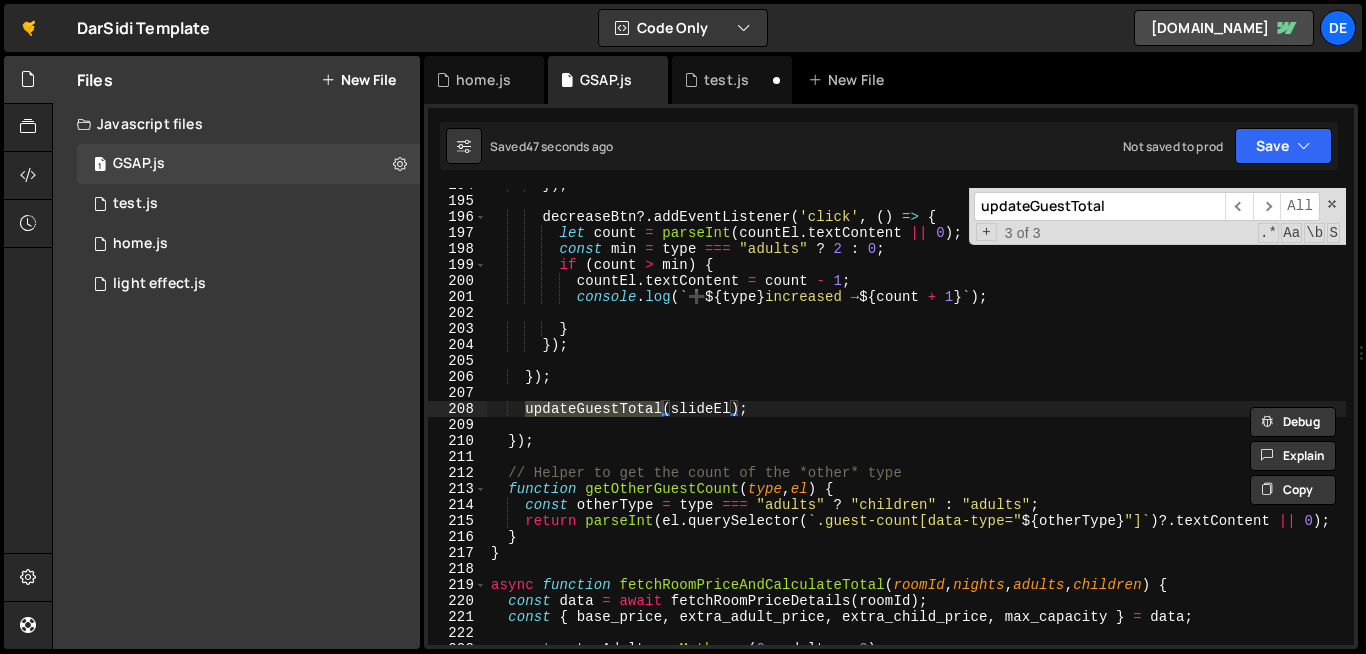 type on "updateGuestTotal" 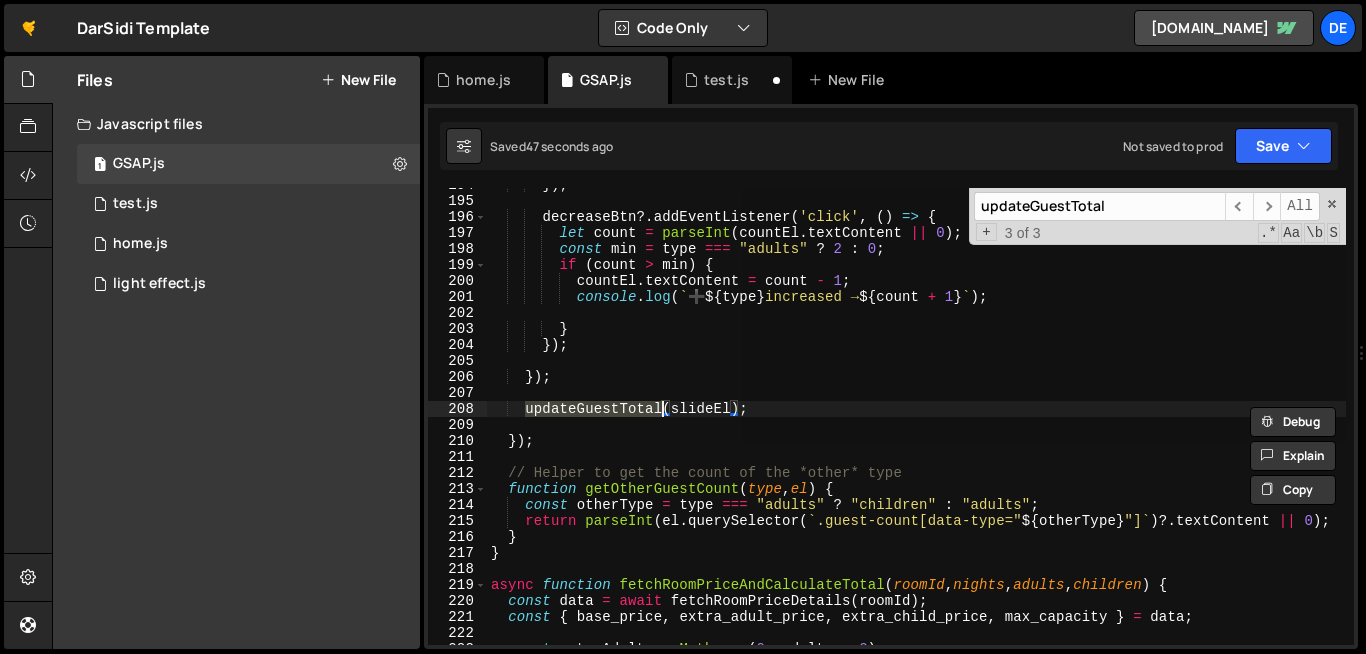 click on "}) ;          decreaseBtn ?. addEventListener ( 'click' ,   ( )   =>   {             let   count   =   parseInt ( countEl . textContent   ||   0 ) ;             const   min   =   type   ===   "adults"   ?   2   :   0 ;             if   ( count   >   min )   {                countEl . textContent   =   count   -   1 ;                console . log ( ` ➕  ${ type }  increased →  ${ count   +   1 } ` ) ;             }          }) ;       }) ;       updateGuestTotal ( slideEl ) ;    }) ;    // Helper to get the count of the *other* type    function   getOtherGuestCount ( type ,  el )   {       const   otherType   =   type   ===   "adults"   ?   "children"   :   "adults" ;       return   parseInt ( el . querySelector ( ` .guest-count[data-type=" ${ otherType } "] ` ) ?. textContent   ||   0 ) ;    } } async   function   fetchRoomPriceAndCalculateTotal ( roomId ,  nights ,  adults ,  children )   {    const   data   =   await   fetchRoomPriceDetails ( roomId ) ;    const   {   base_price ,   ,   ,     }" at bounding box center (916, 416) 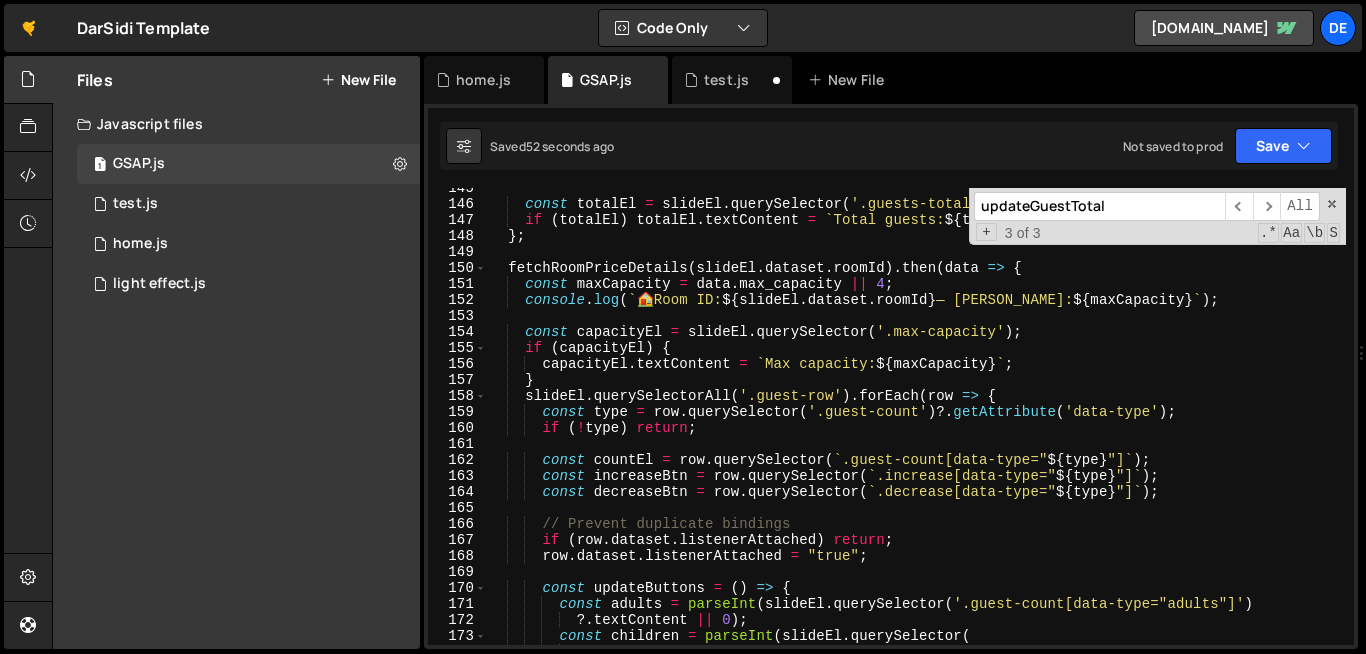 scroll, scrollTop: 2269, scrollLeft: 0, axis: vertical 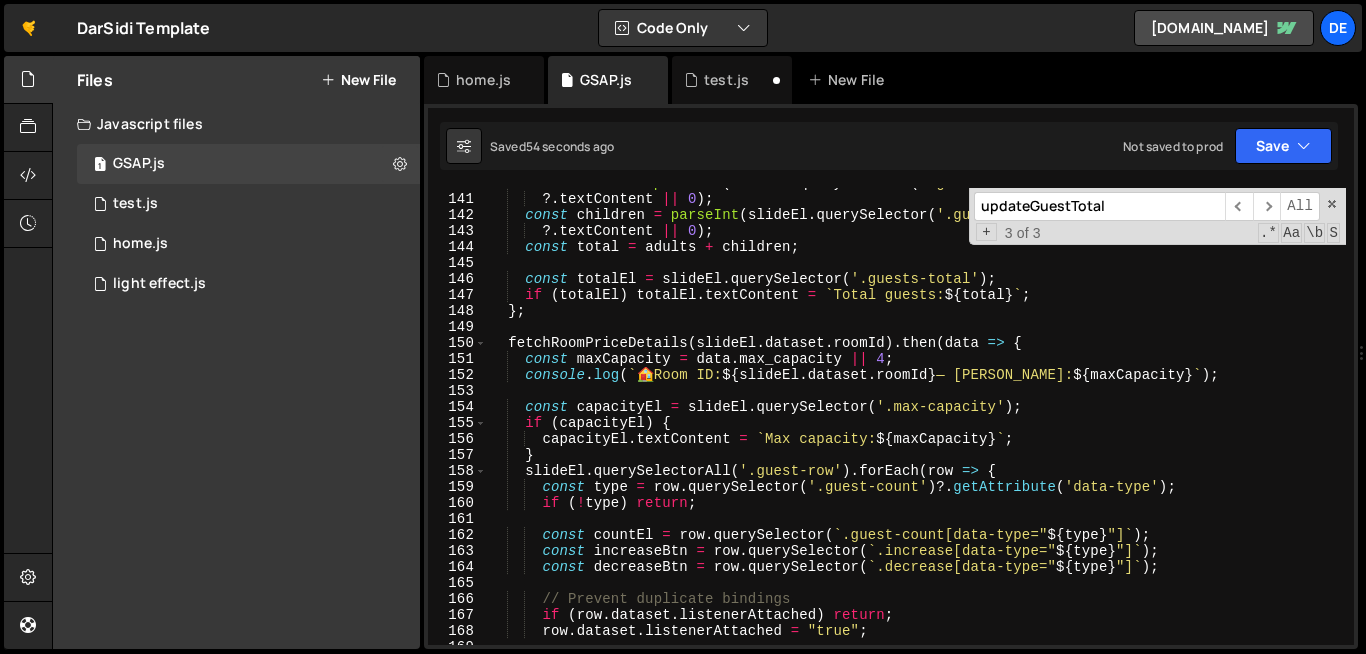 click on "updateGuestTotal" at bounding box center (1099, 206) 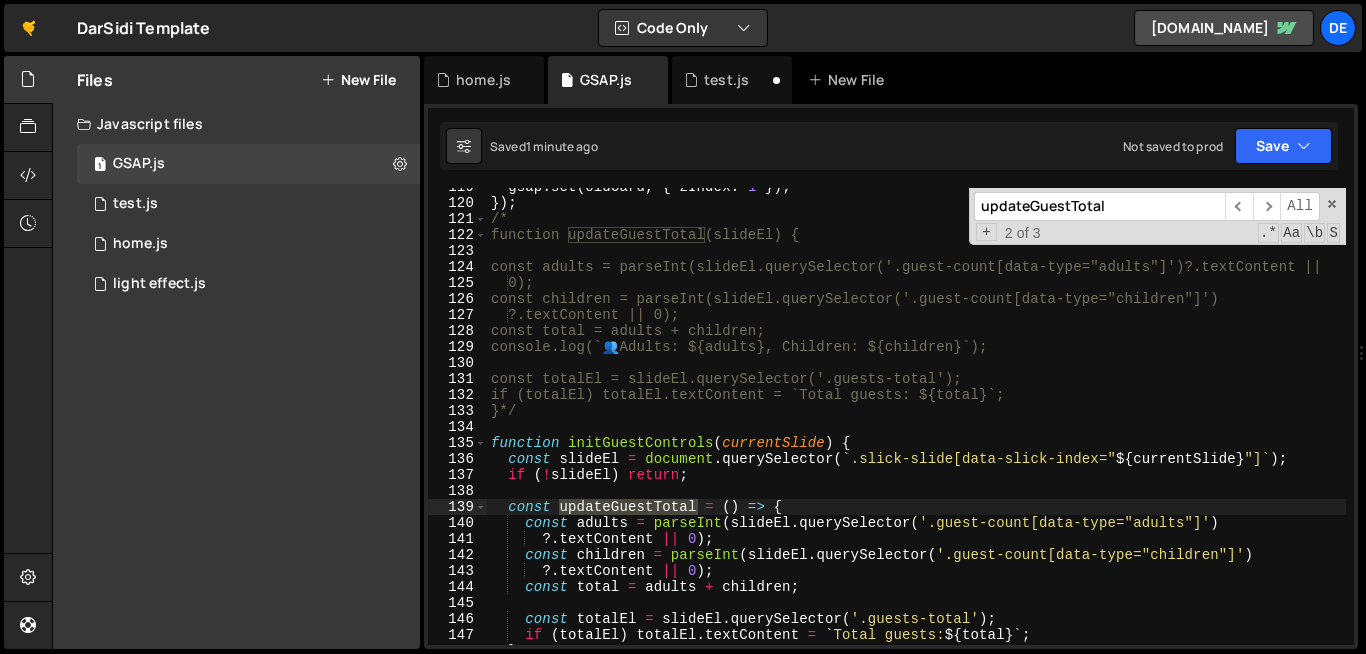 scroll, scrollTop: 1919, scrollLeft: 0, axis: vertical 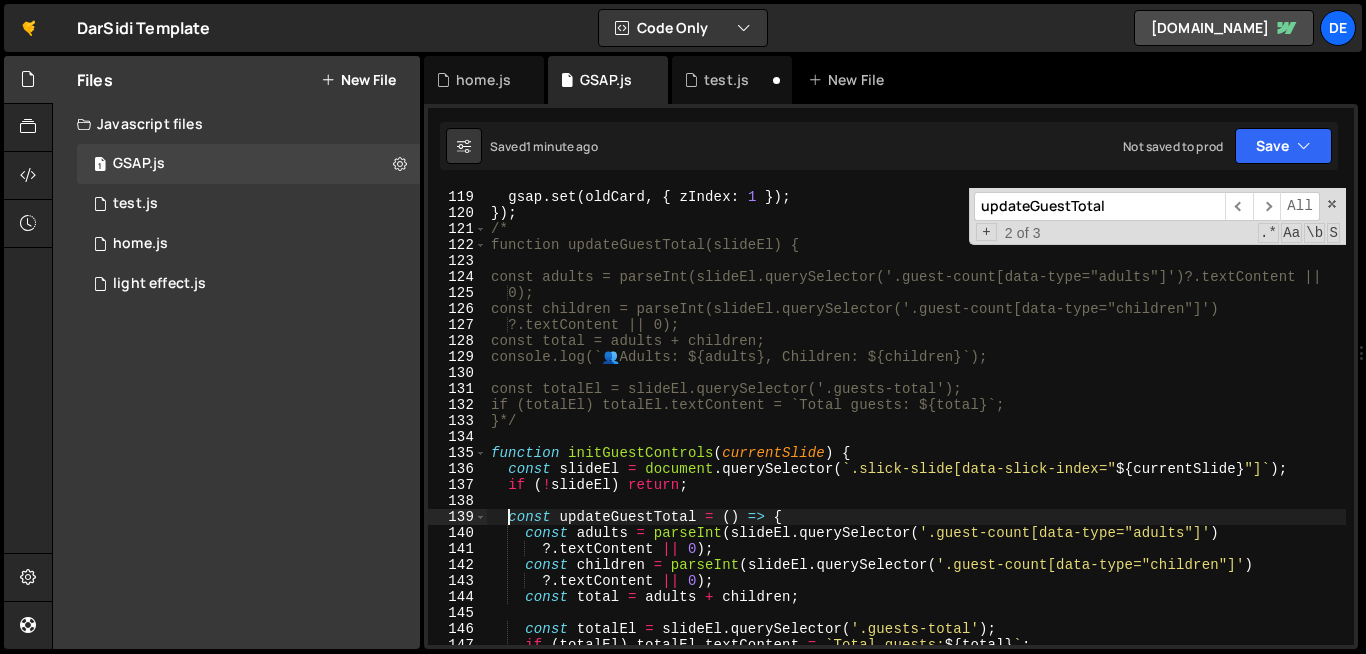 click on "gsap . set ( oldCard ,   {   zIndex :   1   }) ; }) ; /* function updateGuestTotal(slideEl) {   const adults = parseInt(slideEl.querySelector('.guest-count[data-type="adults"]')?.textContent ||      0);   const children = parseInt(slideEl.querySelector('.guest-count[data-type="children"]')      ?.textContent || 0);   const total = adults + children;   console.log(` 👥  Adults: ${adults}, Children: ${children}`);   const totalEl = slideEl.querySelector('.guests-total');   if (totalEl) totalEl.textContent = `Total guests: ${total}`; }*/ function   initGuestControls ( currentSlide )   {    const   slideEl   =   document . querySelector ( ` .slick-slide[data-slick-index=" ${ currentSlide } "] ` ) ;    if   ( ! slideEl )   return ;    const   updateGuestTotal   =   ( )   =>   {       const   adults   =   parseInt ( slideEl . querySelector ( '.guest-count[data-type="adults"]' )          ?. textContent   ||   0 ) ;       const   children   =   parseInt ( slideEl . querySelector ( )          ?. textContent   ||" at bounding box center [1100, 417] 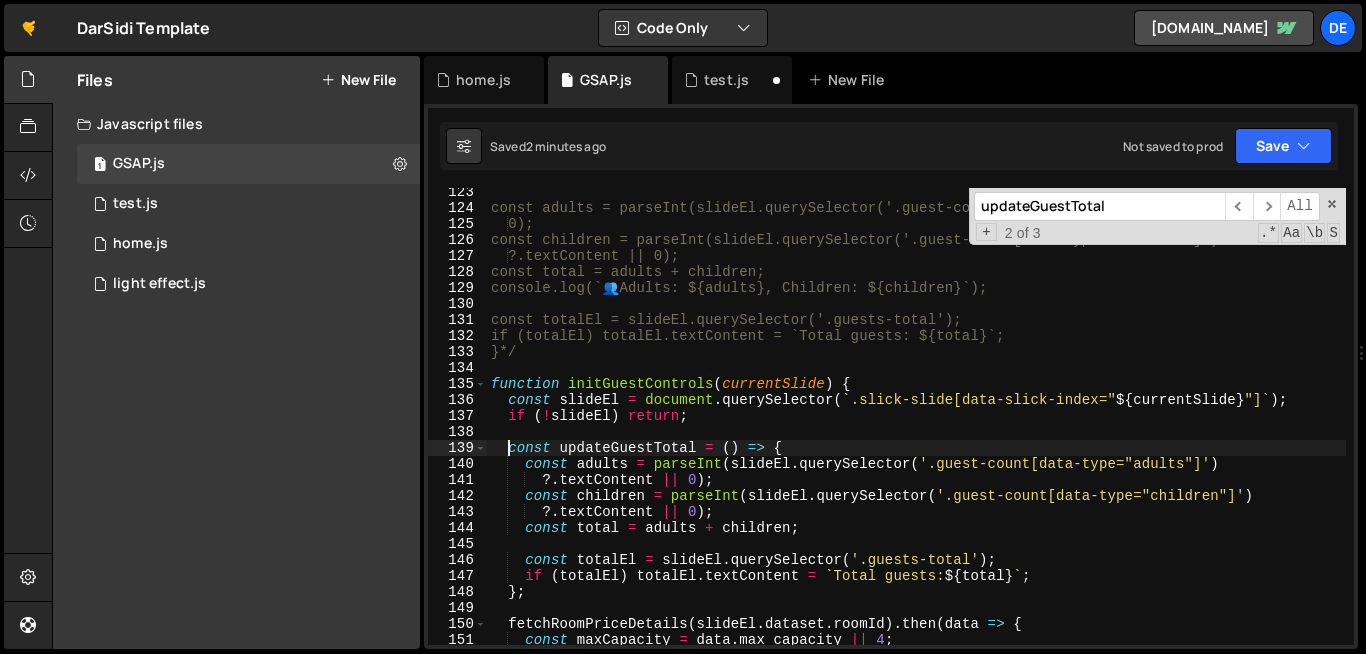 scroll, scrollTop: 1990, scrollLeft: 0, axis: vertical 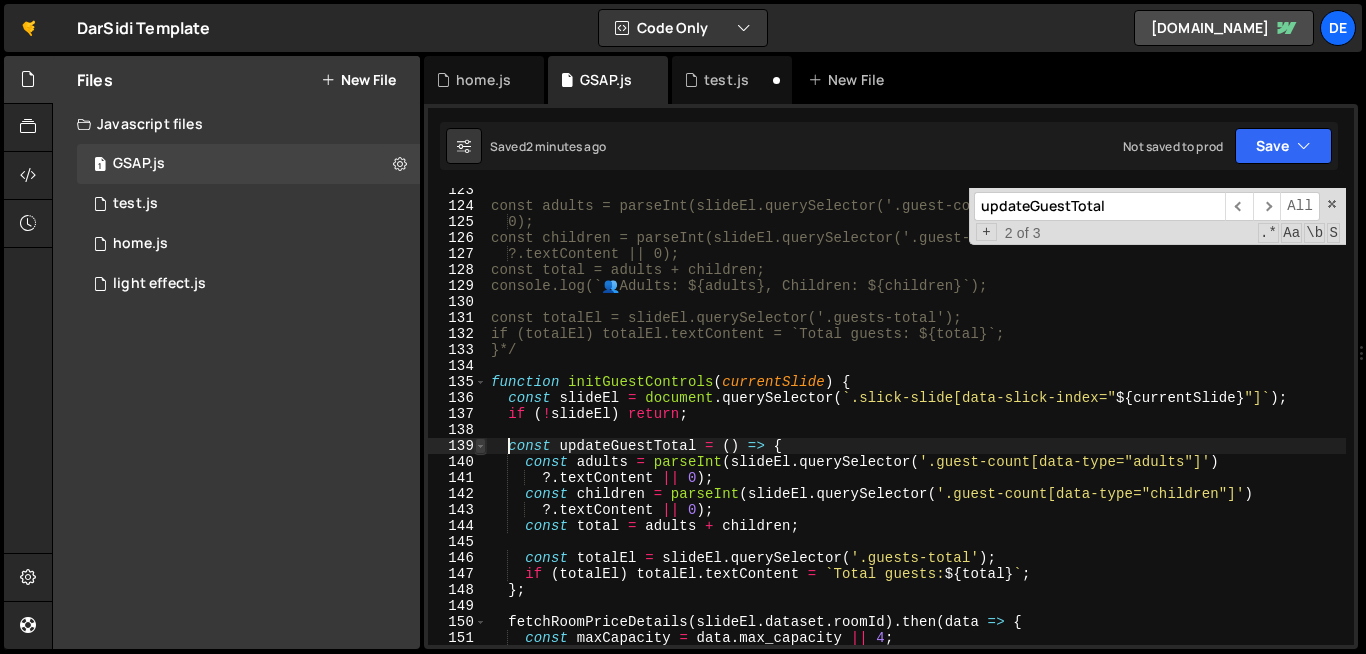 click at bounding box center [480, 446] 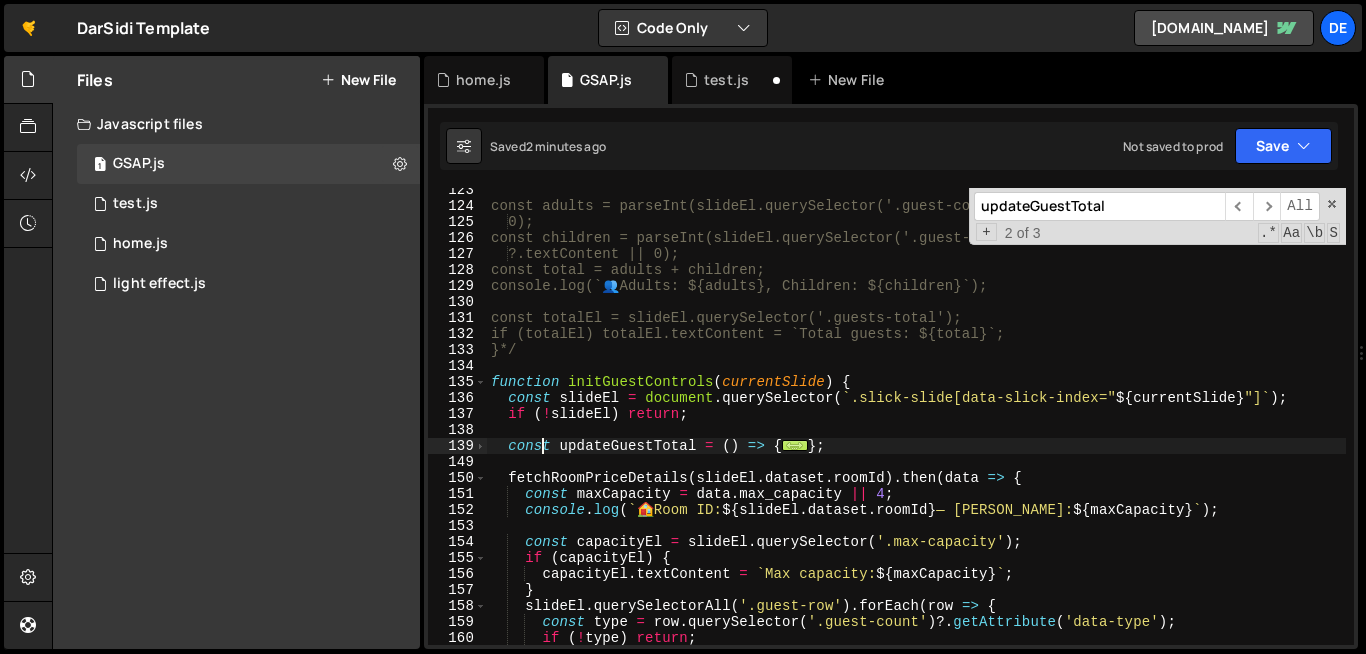 click on "const adults = parseInt(slideEl.querySelector('.guest-count[data-type="adults"]')?.textContent ||      0);   const children = parseInt(slideEl.querySelector('.guest-count[data-type="children"]')      ?.textContent || 0);   const total = adults + children;   console.log(` 👥  Adults: ${adults}, Children: ${children}`);   const totalEl = slideEl.querySelector('.guests-total');   if (totalEl) totalEl.textContent = `Total guests: ${total}`; }*/ function   initGuestControls ( currentSlide )   {    const   slideEl   =   document . querySelector ( ` .slick-slide[data-slick-index=" ${ currentSlide } "] ` ) ;    if   ( ! slideEl )   return ;    const   updateGuestTotal   =   ( )   =>   { ... } ;    fetchRoomPriceDetails ( slideEl . dataset . roomId ) . then ( data   =>   {       const   maxCapacity   =   data . max_capacity   ||   4 ;       console . log ( ` 🏠  Room ID:  ${ slideEl . dataset . roomId }  — Max Capacity:  ${ maxCapacity } ` ) ;       const   capacityEl   =   slideEl . querySelector ( ) ;" at bounding box center [1100, 426] 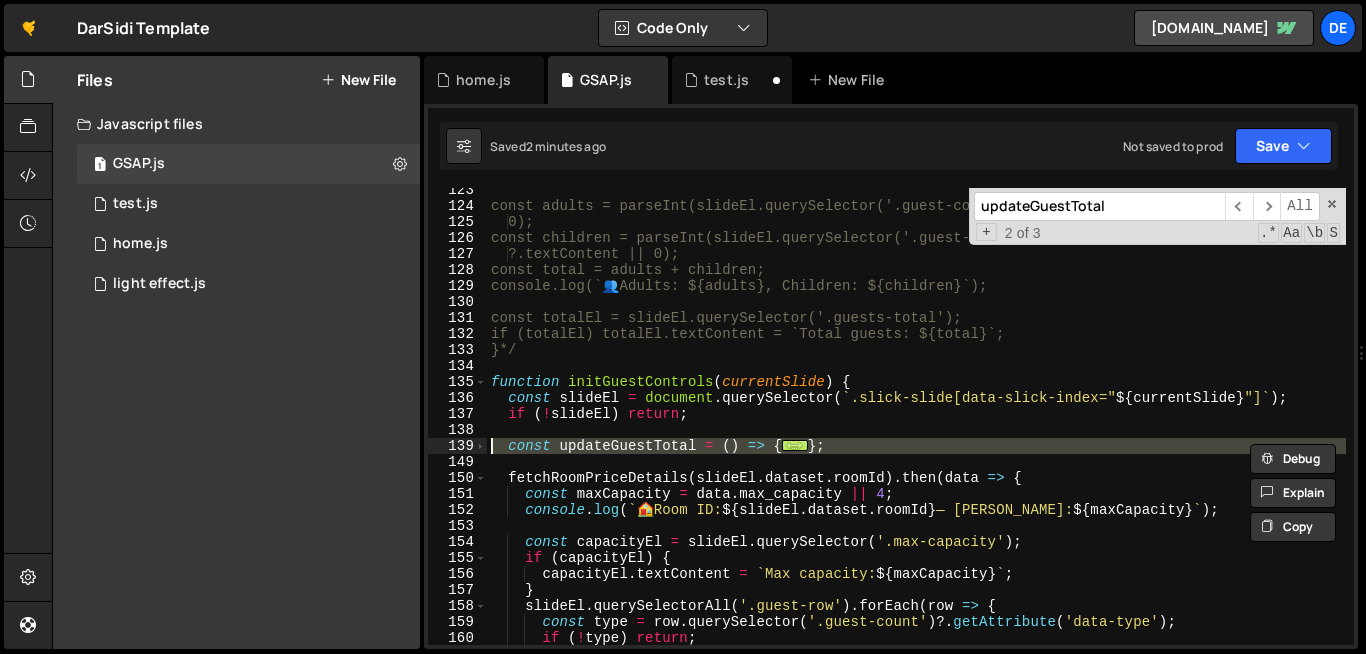 click on "const adults = parseInt(slideEl.querySelector('.guest-count[data-type="adults"]')?.textContent ||      0);   const children = parseInt(slideEl.querySelector('.guest-count[data-type="children"]')      ?.textContent || 0);   const total = adults + children;   console.log(` 👥  Adults: ${adults}, Children: ${children}`);   const totalEl = slideEl.querySelector('.guests-total');   if (totalEl) totalEl.textContent = `Total guests: ${total}`; }*/ function   initGuestControls ( currentSlide )   {    const   slideEl   =   document . querySelector ( ` .slick-slide[data-slick-index=" ${ currentSlide } "] ` ) ;    if   ( ! slideEl )   return ;    const   updateGuestTotal   =   ( )   =>   { ... } ;    fetchRoomPriceDetails ( slideEl . dataset . roomId ) . then ( data   =>   {       const   maxCapacity   =   data . max_capacity   ||   4 ;       console . log ( ` 🏠  Room ID:  ${ slideEl . dataset . roomId }  — Max Capacity:  ${ maxCapacity } ` ) ;       const   capacityEl   =   slideEl . querySelector ( ) ;" at bounding box center [1100, 426] 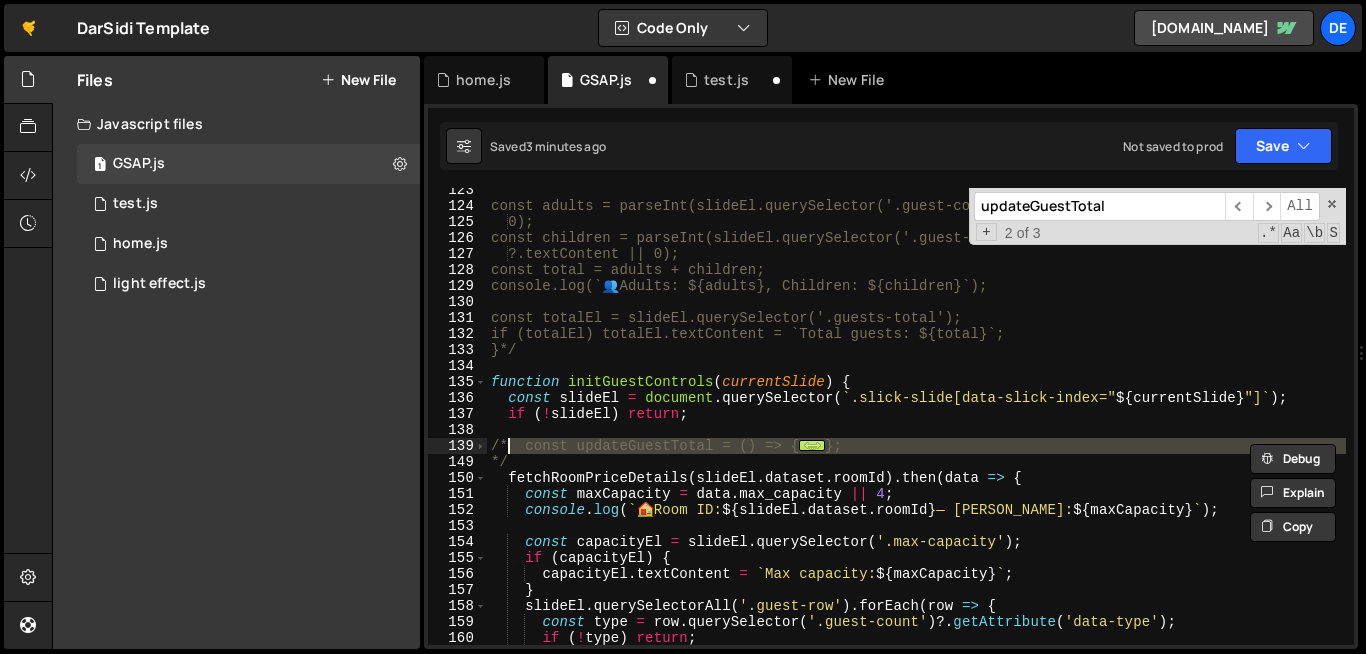 click on "const adults = parseInt(slideEl.querySelector('.guest-count[data-type="adults"]')?.textContent ||      0);   const children = parseInt(slideEl.querySelector('.guest-count[data-type="children"]')      ?.textContent || 0);   const total = adults + children;   console.log(` 👥  Adults: ${adults}, Children: ${children}`);   const totalEl = slideEl.querySelector('.guests-total');   if (totalEl) totalEl.textContent = `Total guests: ${total}`; }*/ function   initGuestControls ( currentSlide )   {    const   slideEl   =   document . querySelector ( ` .slick-slide[data-slick-index=" ${ currentSlide } "] ` ) ;    if   ( ! slideEl )   return ; /*  const updateGuestTotal = () => { ... }; */    fetchRoomPriceDetails ( slideEl . dataset . roomId ) . then ( data   =>   {       const   maxCapacity   =   data . max_capacity   ||   4 ;       console . log ( ` 🏠  Room ID:  ${ slideEl . dataset . roomId }  — Max Capacity:  ${ maxCapacity } ` ) ;       const   capacityEl   =   slideEl . querySelector ( '.max-capacity' )" at bounding box center (1100, 426) 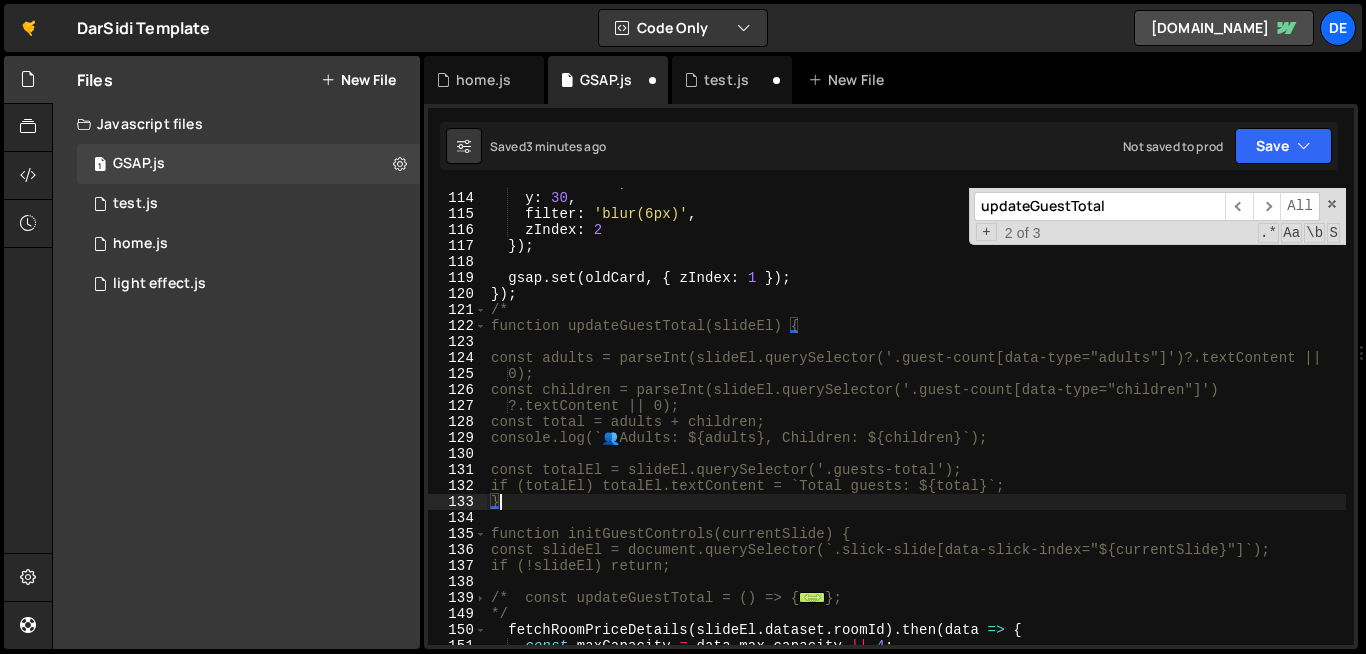 scroll, scrollTop: 1829, scrollLeft: 0, axis: vertical 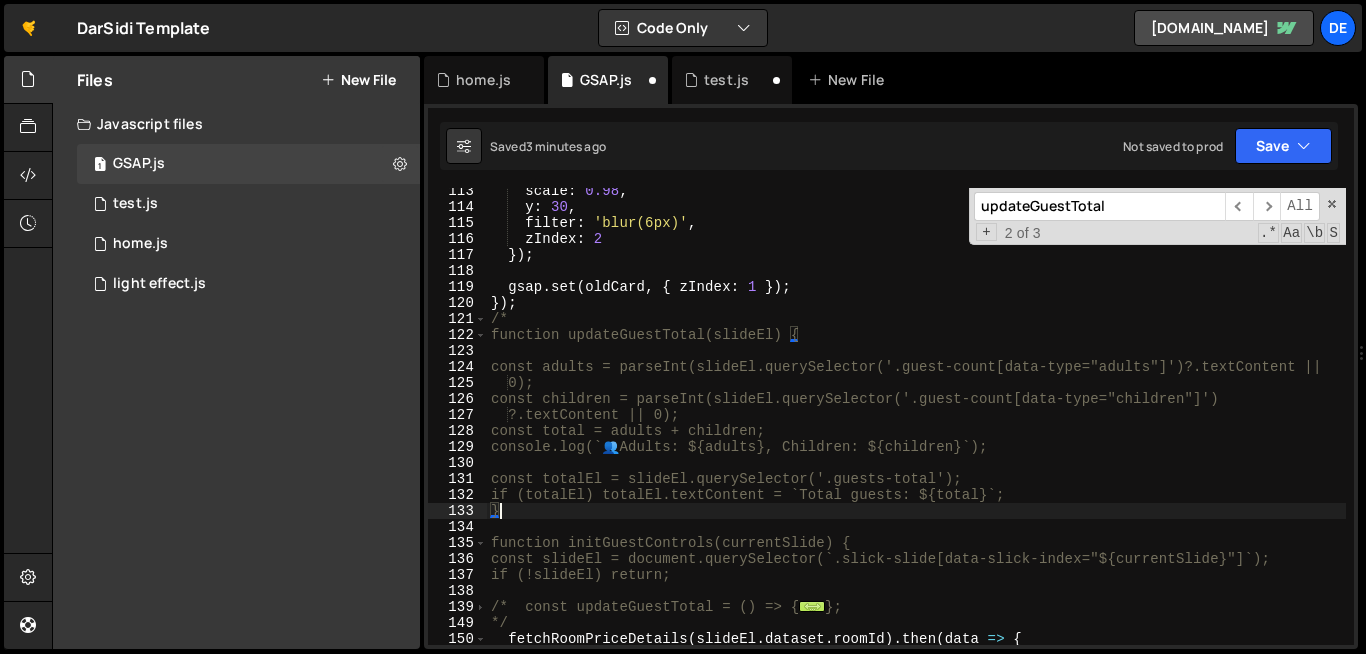 click on "scale :   0.98 ,       y :   30 ,       filter :   'blur(6px)' ,       zIndex :   2    }) ;    gsap . set ( oldCard ,   {   zIndex :   1   }) ; }) ; /* function updateGuestTotal(slideEl) {   const adults = parseInt(slideEl.querySelector('.guest-count[data-type="adults"]')?.textContent ||      0);   const children = parseInt(slideEl.querySelector('.guest-count[data-type="children"]')      ?.textContent || 0);   const total = adults + children;   console.log(` 👥  Adults: ${adults}, Children: ${children}`);   const totalEl = slideEl.querySelector('.guests-total');   if (totalEl) totalEl.textContent = `Total guests: ${total}`; } function initGuestControls(currentSlide) {   const slideEl = document.querySelector(`.slick-slide[data-slick-index="${currentSlide}"]`);   if (!slideEl) return; /*  const updateGuestTotal = () => { ... }; */    fetchRoomPriceDetails ( slideEl . dataset . roomId ) . then ( data   =>   {       const   maxCapacity   =   data . max_capacity   ||   4 ;" at bounding box center [1100, 427] 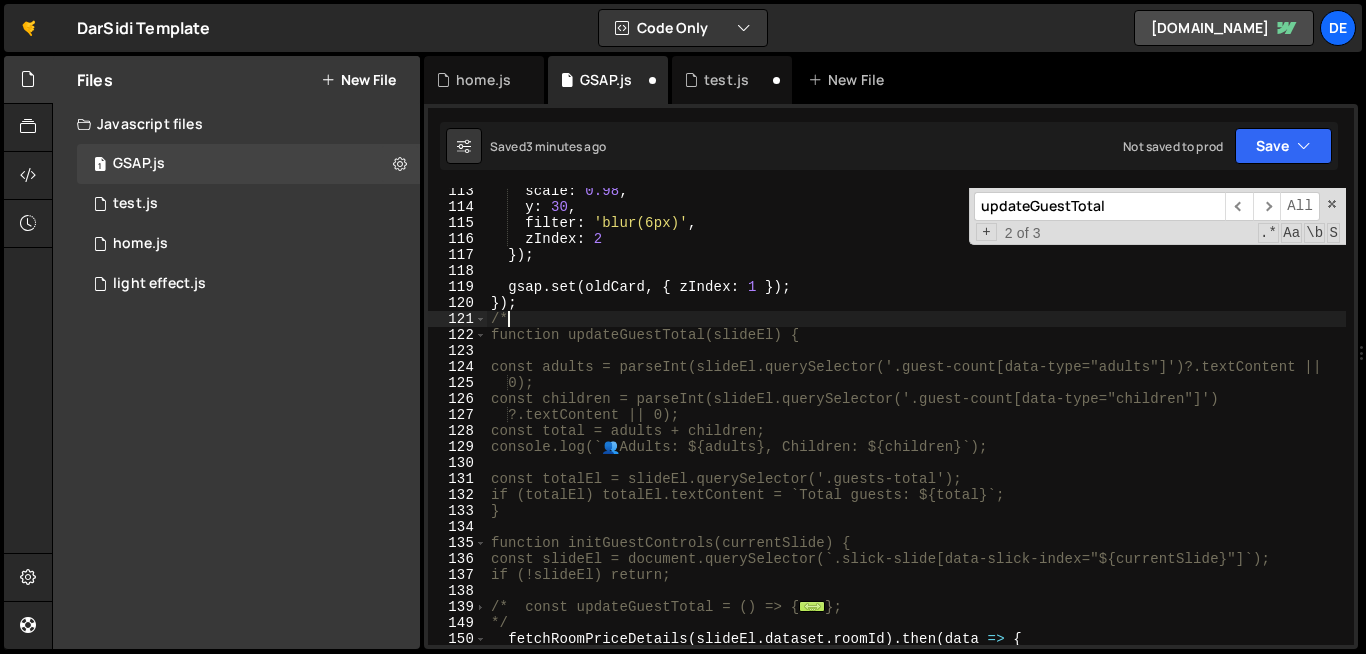 type on "/" 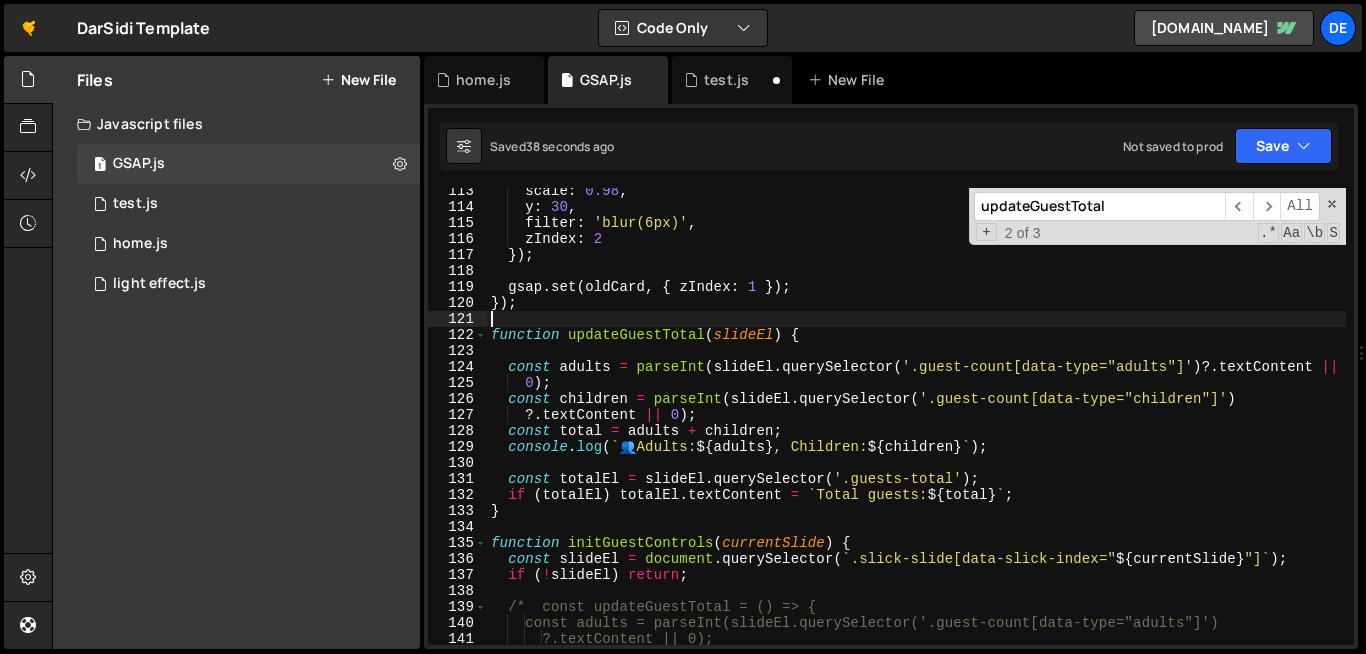 click on "scale :   0.98 ,       y :   30 ,       filter :   'blur(6px)' ,       zIndex :   2    }) ;    gsap . set ( oldCard ,   {   zIndex :   1   }) ; }) ; function   updateGuestTotal ( slideEl )   {    const   adults   =   parseInt ( slideEl . querySelector ( '.guest-count[data-type="adults"]' ) ?. textContent   ||       0 ) ;    const   children   =   parseInt ( slideEl . querySelector ( '.guest-count[data-type="children"]' )       ?. textContent   ||   0 ) ;    const   total   =   adults   +   children ;    console . log ( ` 👥  Adults:  ${ adults } , Children:  ${ children } ` ) ;    const   totalEl   =   slideEl . querySelector ( '.guests-total' ) ;    if   ( totalEl )   totalEl . textContent   =   ` Total guests:  ${ total } ` ; } function   initGuestControls ( currentSlide )   {    const   slideEl   =   document . querySelector ( ` .slick-slide[data-slick-index=" ${ currentSlide } "] ` ) ;    if   ( ! slideEl )   return ;    /*  const updateGuestTotal = () => {                  ?.textContent || 0);" at bounding box center [1100, 427] 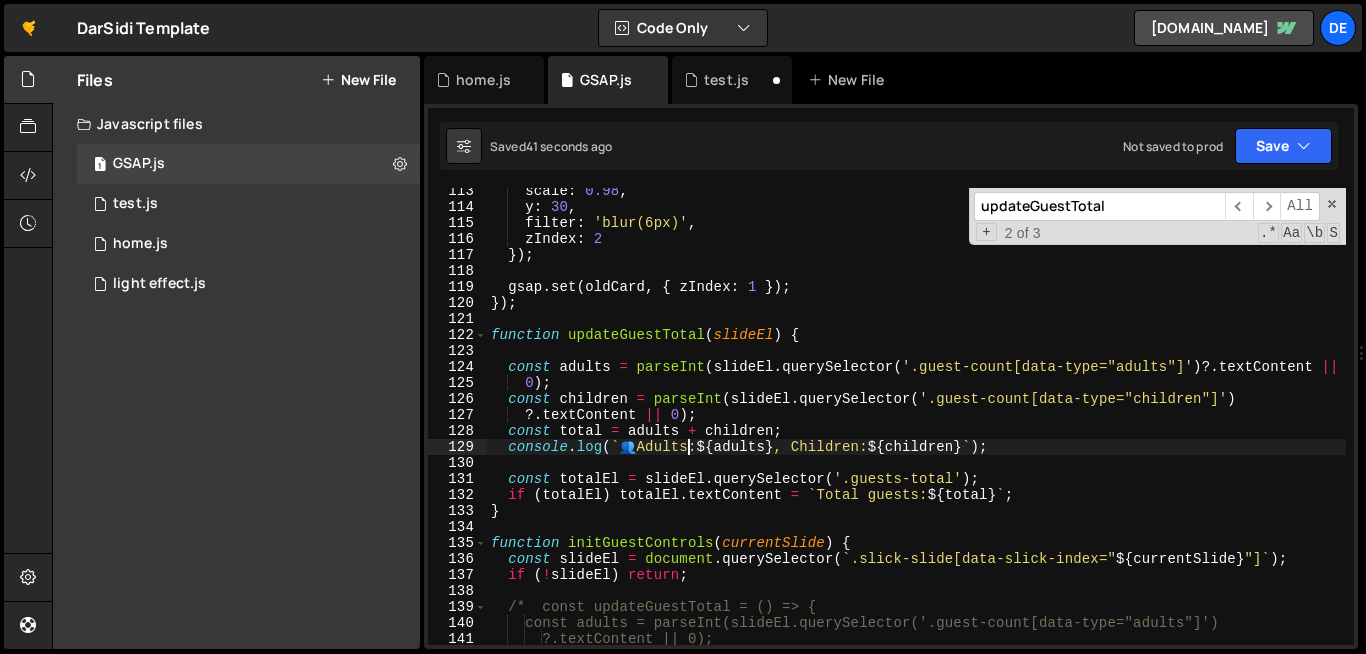 click on "scale :   0.98 ,       y :   30 ,       filter :   'blur(6px)' ,       zIndex :   2    }) ;    gsap . set ( oldCard ,   {   zIndex :   1   }) ; }) ; function   updateGuestTotal ( slideEl )   {    const   adults   =   parseInt ( slideEl . querySelector ( '.guest-count[data-type="adults"]' ) ?. textContent   ||       0 ) ;    const   children   =   parseInt ( slideEl . querySelector ( '.guest-count[data-type="children"]' )       ?. textContent   ||   0 ) ;    const   total   =   adults   +   children ;    console . log ( ` 👥  Adults:  ${ adults } , Children:  ${ children } ` ) ;    const   totalEl   =   slideEl . querySelector ( '.guests-total' ) ;    if   ( totalEl )   totalEl . textContent   =   ` Total guests:  ${ total } ` ; } function   initGuestControls ( currentSlide )   {    const   slideEl   =   document . querySelector ( ` .slick-slide[data-slick-index=" ${ currentSlide } "] ` ) ;    if   ( ! slideEl )   return ;    /*  const updateGuestTotal = () => {                  ?.textContent || 0);" at bounding box center [1100, 427] 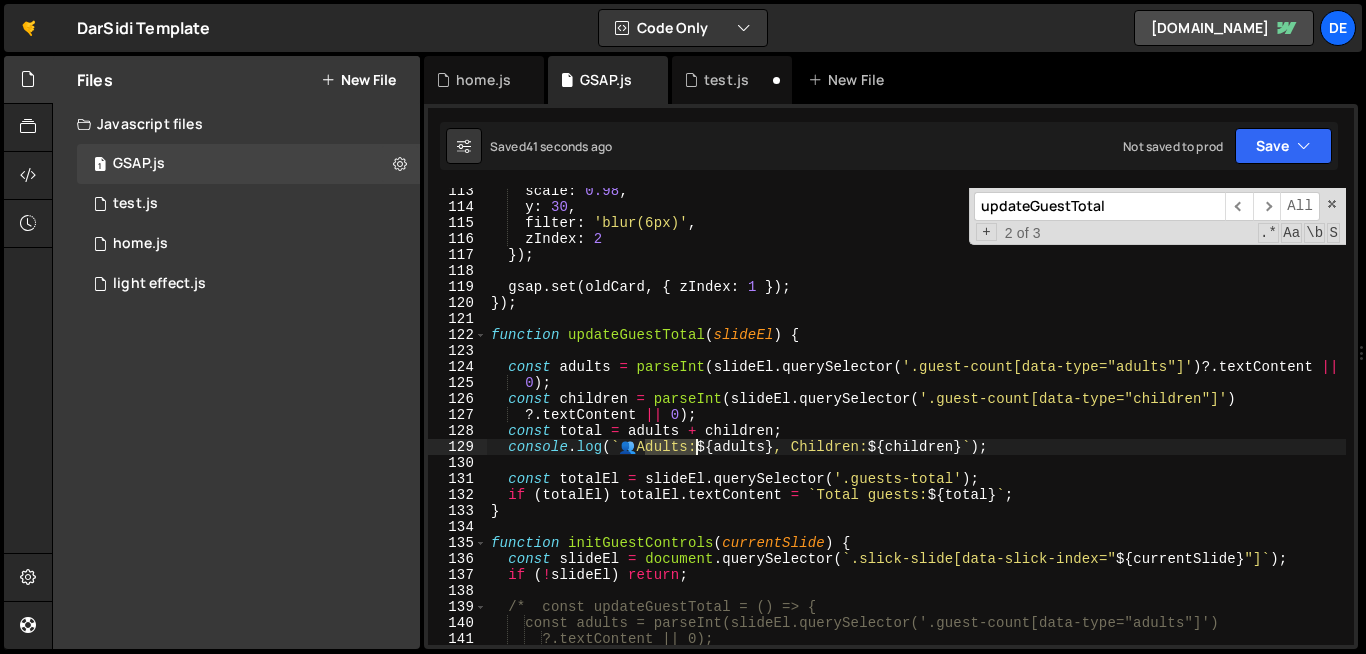 click on "scale :   0.98 ,       y :   30 ,       filter :   'blur(6px)' ,       zIndex :   2    }) ;    gsap . set ( oldCard ,   {   zIndex :   1   }) ; }) ; function   updateGuestTotal ( slideEl )   {    const   adults   =   parseInt ( slideEl . querySelector ( '.guest-count[data-type="adults"]' ) ?. textContent   ||       0 ) ;    const   children   =   parseInt ( slideEl . querySelector ( '.guest-count[data-type="children"]' )       ?. textContent   ||   0 ) ;    const   total   =   adults   +   children ;    console . log ( ` 👥  Adults:  ${ adults } , Children:  ${ children } ` ) ;    const   totalEl   =   slideEl . querySelector ( '.guests-total' ) ;    if   ( totalEl )   totalEl . textContent   =   ` Total guests:  ${ total } ` ; } function   initGuestControls ( currentSlide )   {    const   slideEl   =   document . querySelector ( ` .slick-slide[data-slick-index=" ${ currentSlide } "] ` ) ;    if   ( ! slideEl )   return ;    /*  const updateGuestTotal = () => {                  ?.textContent || 0);" at bounding box center (1100, 427) 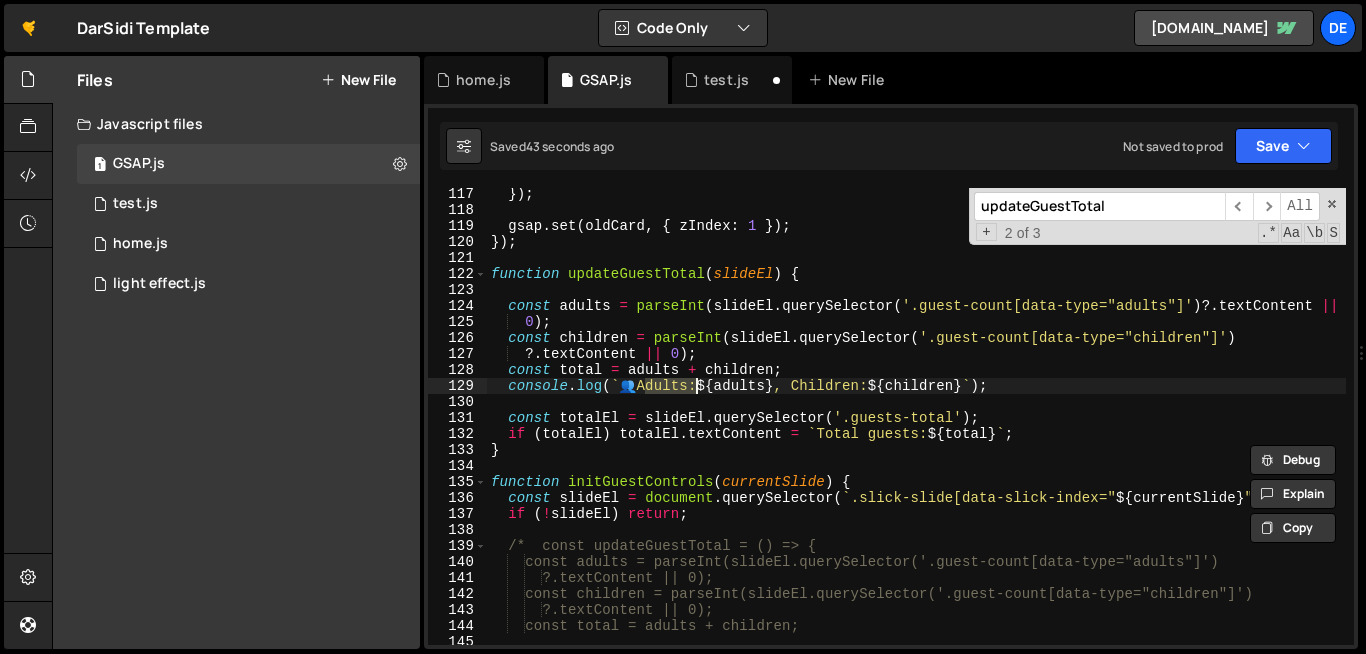 scroll, scrollTop: 1891, scrollLeft: 0, axis: vertical 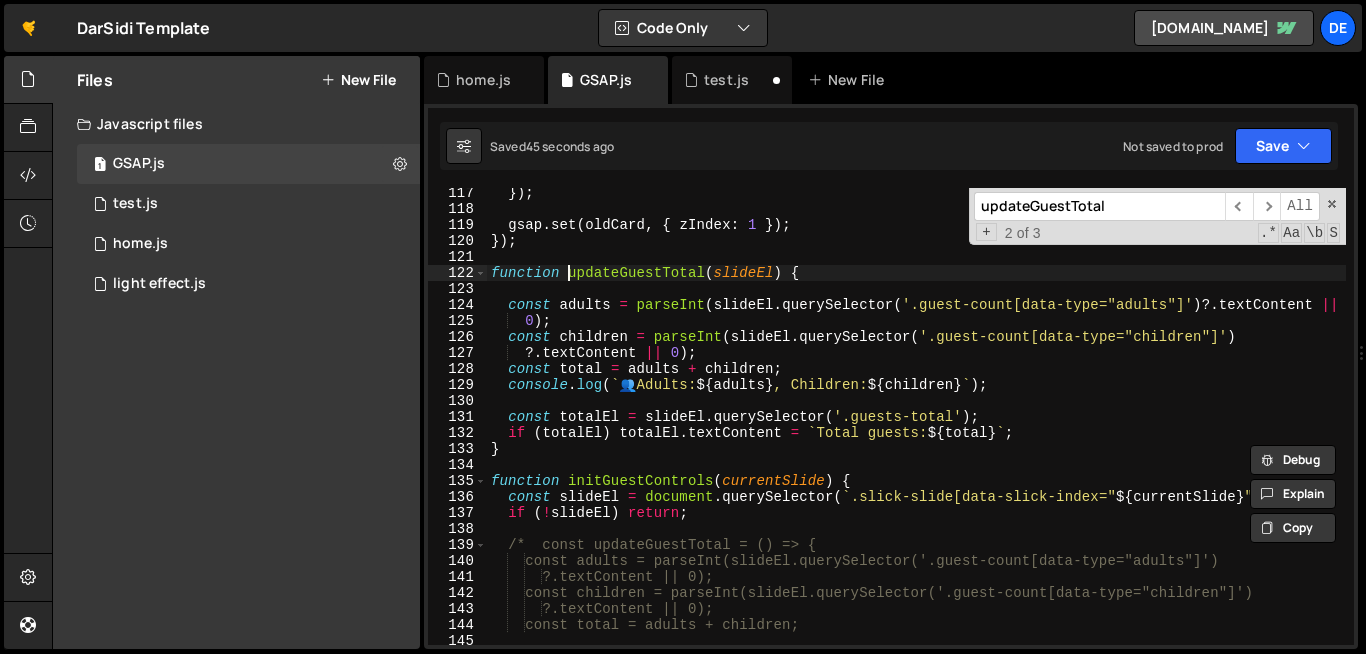 click on "}) ;    gsap . set ( oldCard ,   {   zIndex :   1   }) ; }) ; function   updateGuestTotal ( slideEl )   {    const   adults   =   parseInt ( slideEl . querySelector ( '.guest-count[data-type="adults"]' ) ?. textContent   ||       0 ) ;    const   children   =   parseInt ( slideEl . querySelector ( '.guest-count[data-type="children"]' )       ?. textContent   ||   0 ) ;    const   total   =   adults   +   children ;    console . log ( ` 👥  Adults:  ${ adults } , Children:  ${ children } ` ) ;    const   totalEl   =   slideEl . querySelector ( '.guests-total' ) ;    if   ( totalEl )   totalEl . textContent   =   ` Total guests:  ${ total } ` ; } function   initGuestControls ( currentSlide )   {    const   slideEl   =   document . querySelector ( ` .slick-slide[data-slick-index=" ${ currentSlide } "] ` ) ;    if   ( ! slideEl )   return ;    /*  const updateGuestTotal = () => {         const adults = parseInt(slideEl.querySelector('.guest-count[data-type="adults"]')            ?.textContent || 0);" at bounding box center (1100, 429) 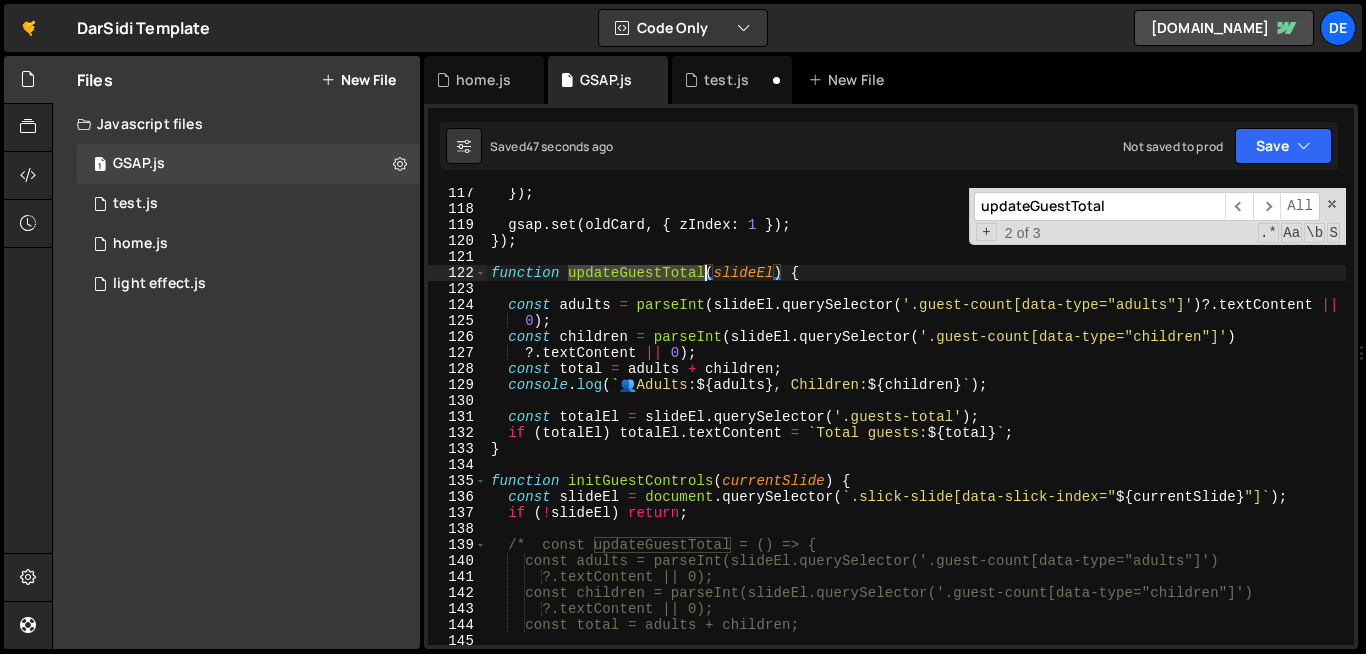 drag, startPoint x: 566, startPoint y: 278, endPoint x: 703, endPoint y: 275, distance: 137.03284 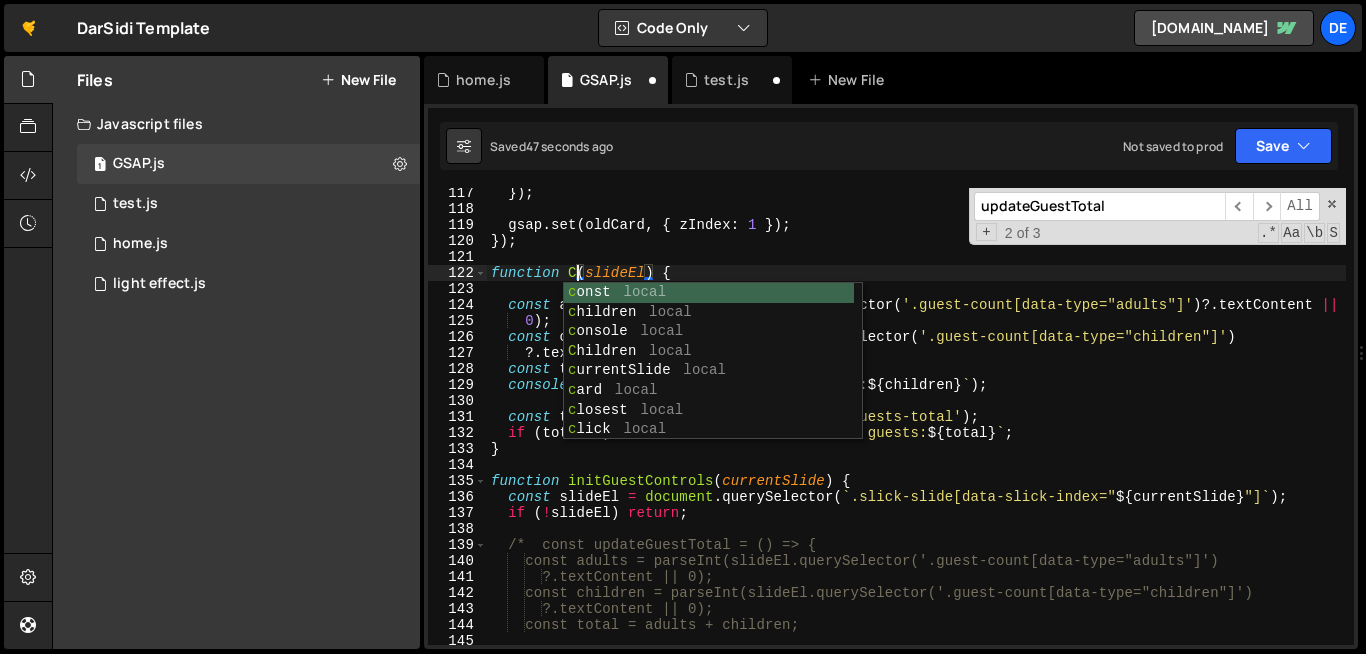 scroll, scrollTop: 0, scrollLeft: 6, axis: horizontal 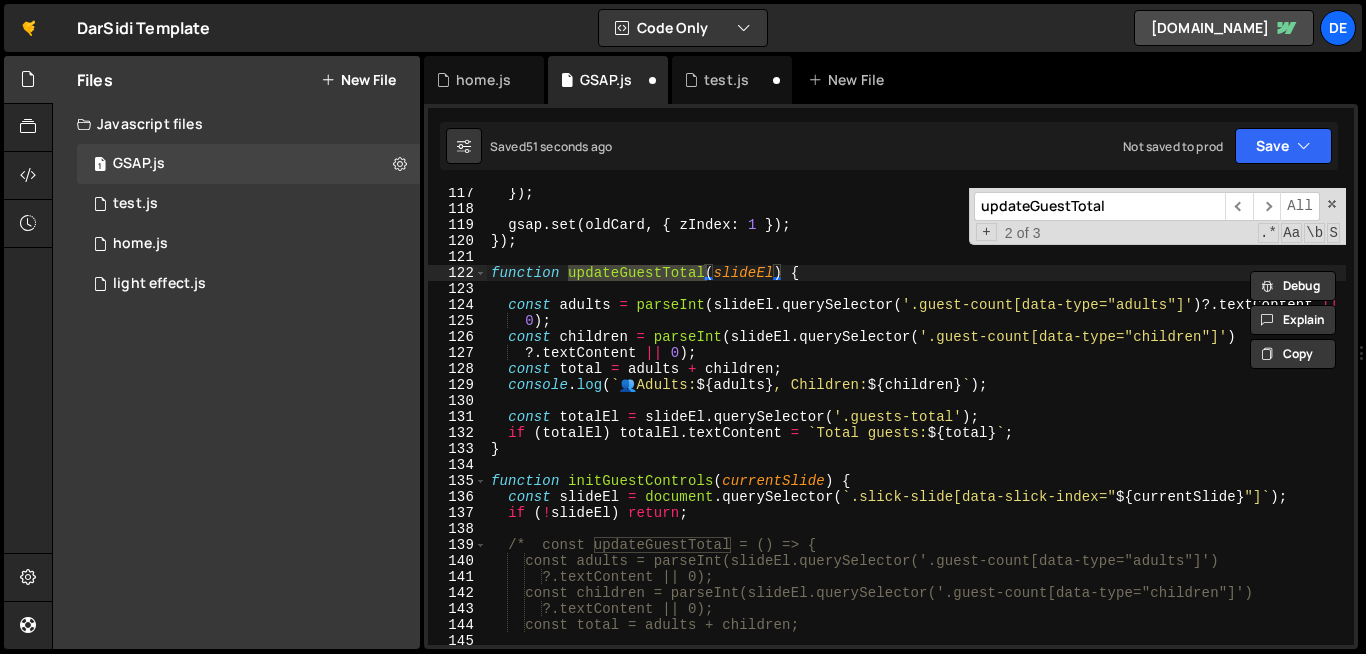 click on "updateGuestTotal" at bounding box center [1099, 206] 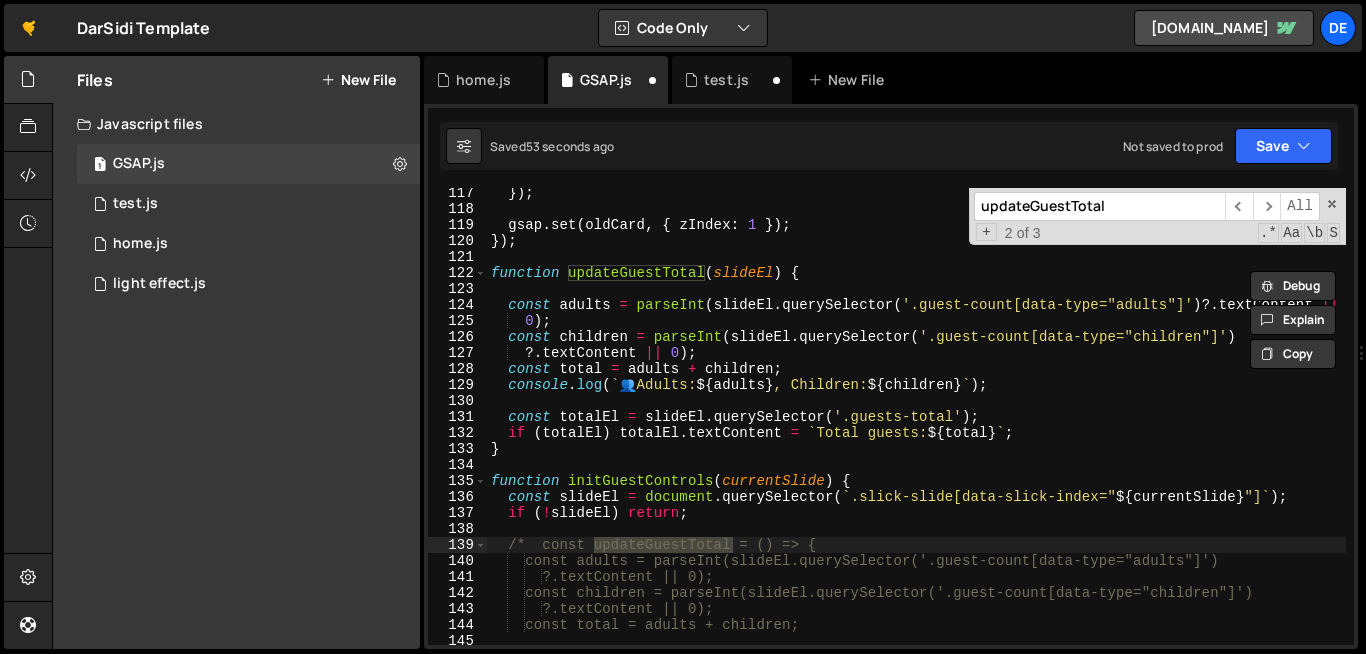scroll, scrollTop: 3132, scrollLeft: 0, axis: vertical 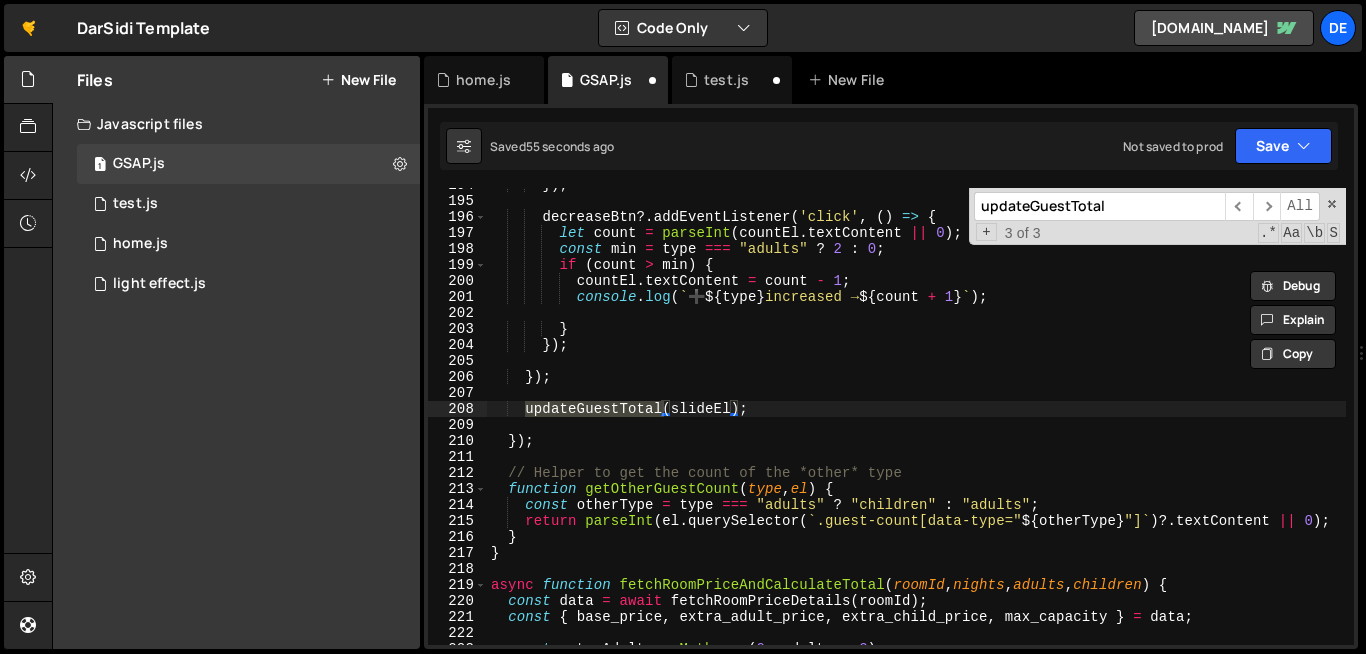 click on "}) ;          decreaseBtn ?. addEventListener ( 'click' ,   ( )   =>   {             let   count   =   parseInt ( countEl . textContent   ||   0 ) ;             const   min   =   type   ===   "adults"   ?   2   :   0 ;             if   ( count   >   min )   {                countEl . textContent   =   count   -   1 ;                console . log ( ` ➕  ${ type }  increased →  ${ count   +   1 } ` ) ;             }          }) ;       }) ;       updateGuestTotal ( slideEl ) ;    }) ;    // Helper to get the count of the *other* type    function   getOtherGuestCount ( type ,  el )   {       const   otherType   =   type   ===   "adults"   ?   "children"   :   "adults" ;       return   parseInt ( el . querySelector ( ` .guest-count[data-type=" ${ otherType } "] ` ) ?. textContent   ||   0 ) ;    } } async   function   fetchRoomPriceAndCalculateTotal ( roomId ,  nights ,  adults ,  children )   {    const   data   =   await   fetchRoomPriceDetails ( roomId ) ;    const   {   base_price ,   ,   ,     }" at bounding box center (916, 416) 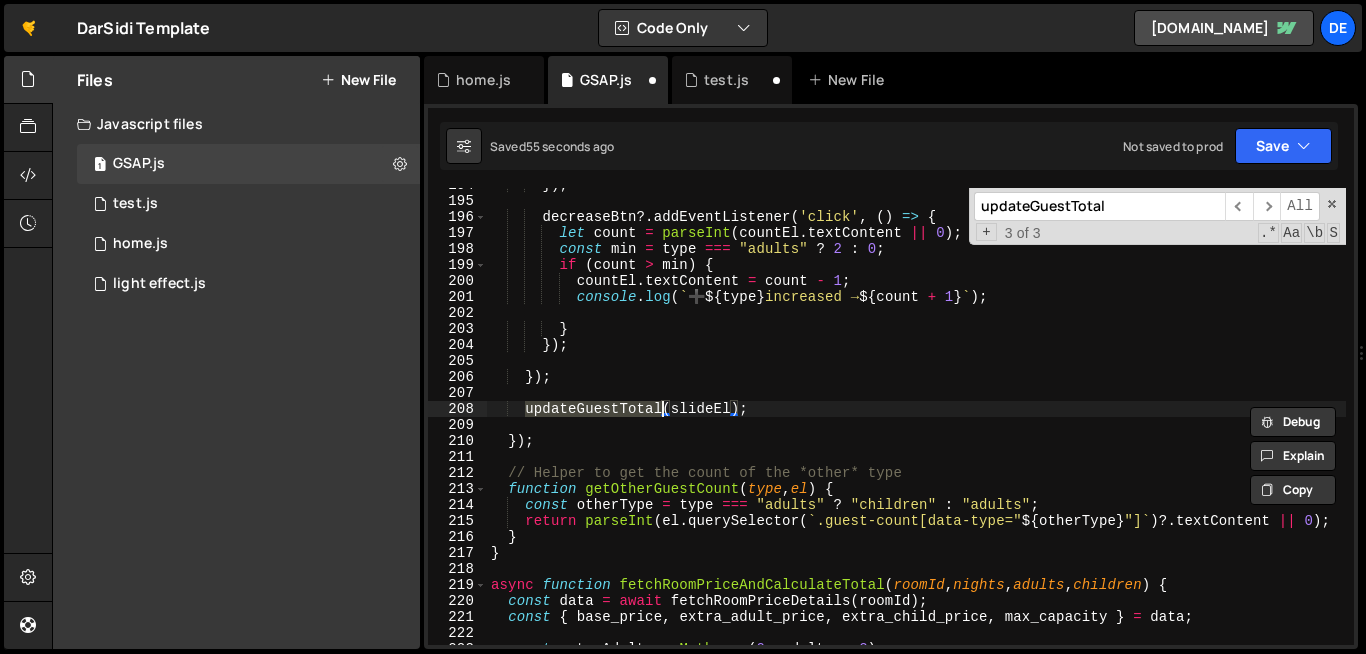 click on "}) ;          decreaseBtn ?. addEventListener ( 'click' ,   ( )   =>   {             let   count   =   parseInt ( countEl . textContent   ||   0 ) ;             const   min   =   type   ===   "adults"   ?   2   :   0 ;             if   ( count   >   min )   {                countEl . textContent   =   count   -   1 ;                console . log ( ` ➕  ${ type }  increased →  ${ count   +   1 } ` ) ;             }          }) ;       }) ;       updateGuestTotal ( slideEl ) ;    }) ;    // Helper to get the count of the *other* type    function   getOtherGuestCount ( type ,  el )   {       const   otherType   =   type   ===   "adults"   ?   "children"   :   "adults" ;       return   parseInt ( el . querySelector ( ` .guest-count[data-type=" ${ otherType } "] ` ) ?. textContent   ||   0 ) ;    } } async   function   fetchRoomPriceAndCalculateTotal ( roomId ,  nights ,  adults ,  children )   {    const   data   =   await   fetchRoomPriceDetails ( roomId ) ;    const   {   base_price ,   ,   ,     }" at bounding box center [1100, 421] 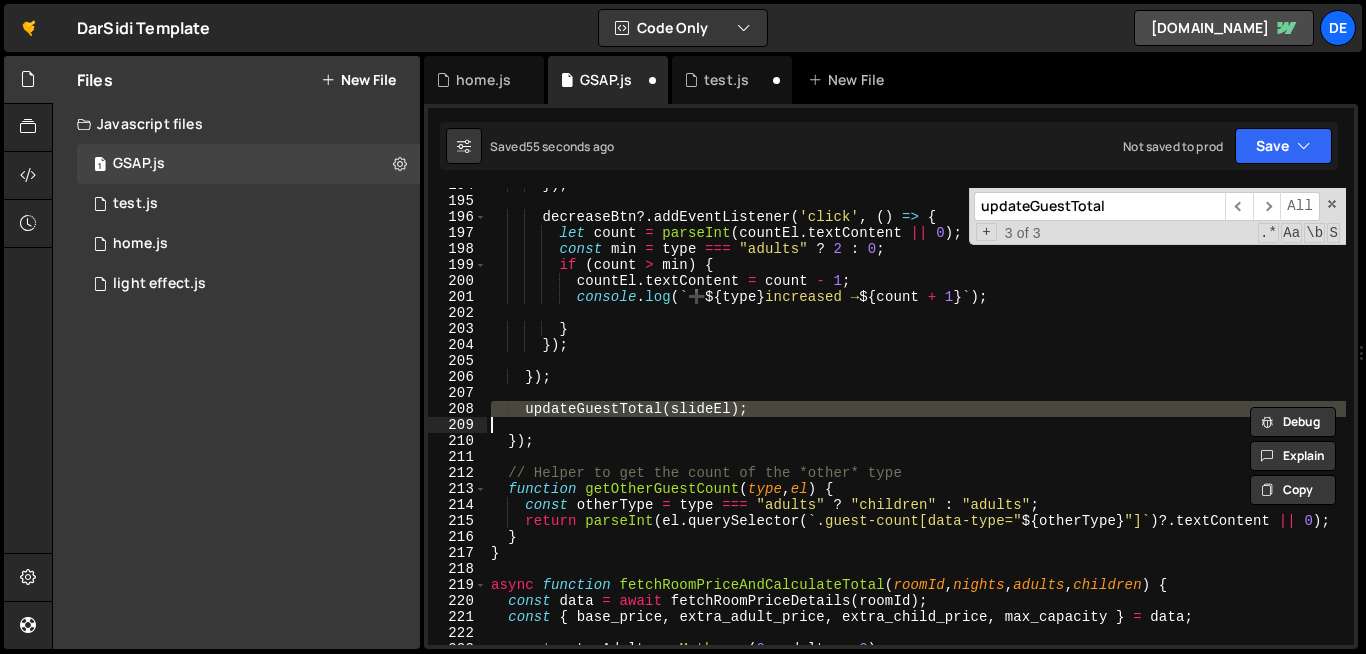 click on "}) ;          decreaseBtn ?. addEventListener ( 'click' ,   ( )   =>   {             let   count   =   parseInt ( countEl . textContent   ||   0 ) ;             const   min   =   type   ===   "adults"   ?   2   :   0 ;             if   ( count   >   min )   {                countEl . textContent   =   count   -   1 ;                console . log ( ` ➕  ${ type }  increased →  ${ count   +   1 } ` ) ;             }          }) ;       }) ;       updateGuestTotal ( slideEl ) ;    }) ;    // Helper to get the count of the *other* type    function   getOtherGuestCount ( type ,  el )   {       const   otherType   =   type   ===   "adults"   ?   "children"   :   "adults" ;       return   parseInt ( el . querySelector ( ` .guest-count[data-type=" ${ otherType } "] ` ) ?. textContent   ||   0 ) ;    } } async   function   fetchRoomPriceAndCalculateTotal ( roomId ,  nights ,  adults ,  children )   {    const   data   =   await   fetchRoomPriceDetails ( roomId ) ;    const   {   base_price ,   ,   ,     }" at bounding box center [1100, 421] 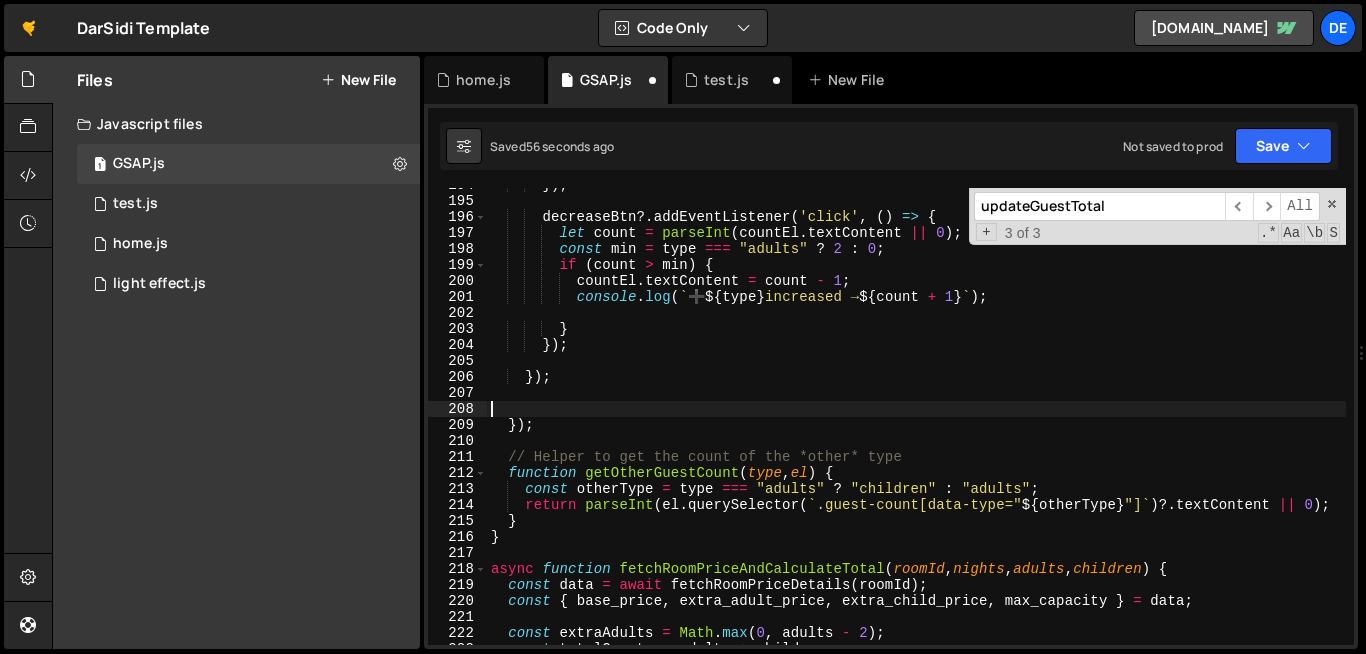 scroll, scrollTop: 0, scrollLeft: 0, axis: both 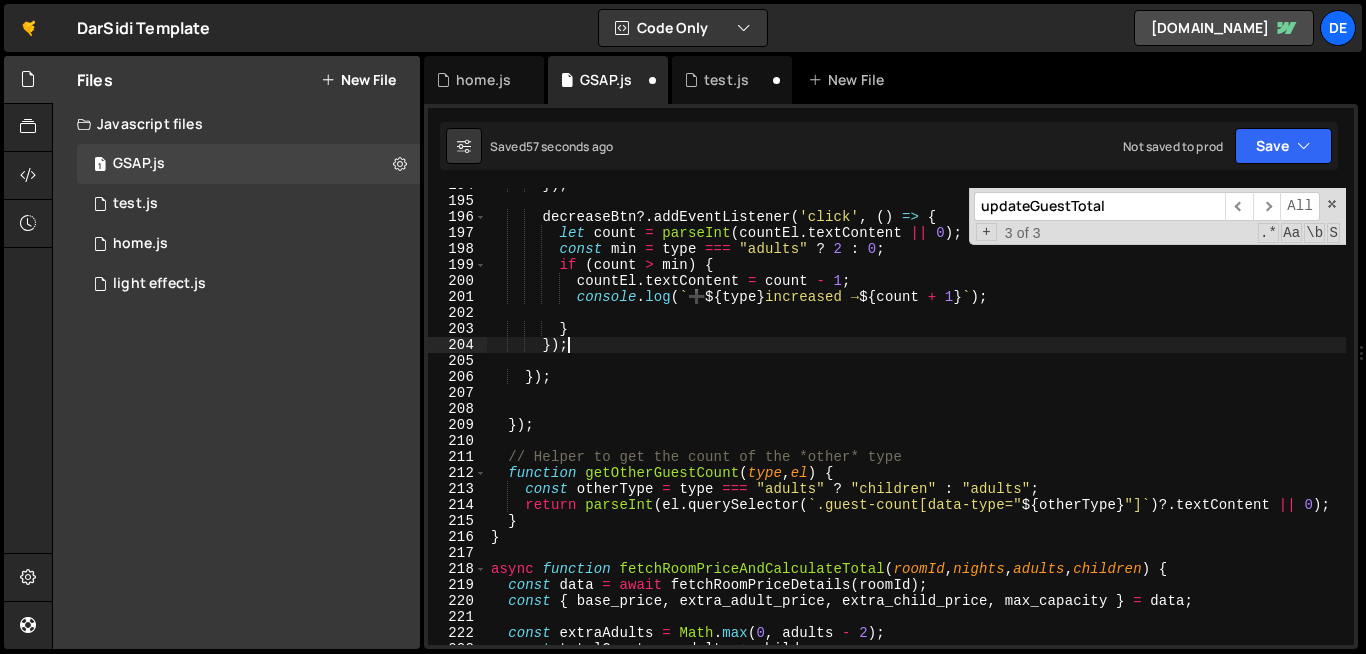 click on "}) ;          decreaseBtn ?. addEventListener ( 'click' ,   ( )   =>   {             let   count   =   parseInt ( countEl . textContent   ||   0 ) ;             const   min   =   type   ===   "adults"   ?   2   :   0 ;             if   ( count   >   min )   {                countEl . textContent   =   count   -   1 ;                console . log ( ` ➕  ${ type }  increased →  ${ count   +   1 } ` ) ;             }          }) ;       }) ;    }) ;    // Helper to get the count of the *other* type    function   getOtherGuestCount ( type ,  el )   {       const   otherType   =   type   ===   "adults"   ?   "children"   :   "adults" ;       return   parseInt ( el . querySelector ( ` .guest-count[data-type=" ${ otherType } "] ` ) ?. textContent   ||   0 ) ;    } } async   function   fetchRoomPriceAndCalculateTotal ( roomId ,  nights ,  adults ,  children )   {    const   data   =   await   fetchRoomPriceDetails ( roomId ) ;    const   {   base_price ,   extra_adult_price ,   extra_child_price ,     }" at bounding box center (1100, 421) 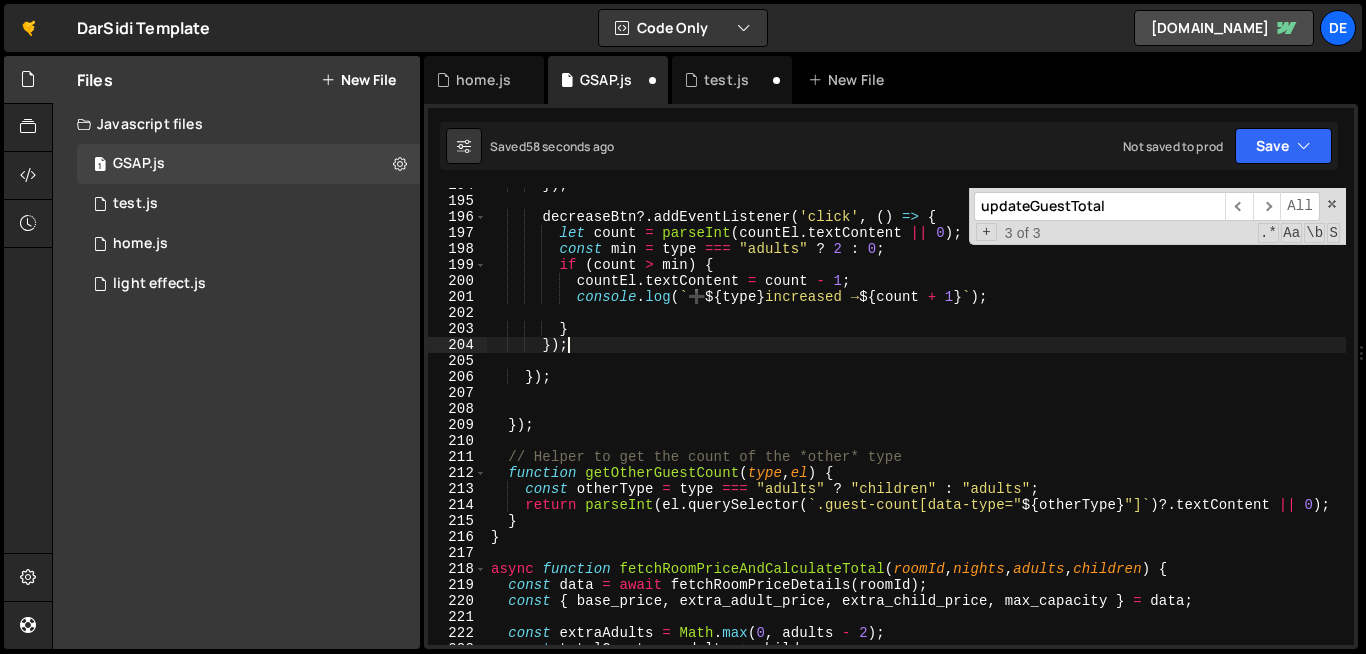 scroll, scrollTop: 0, scrollLeft: 2, axis: horizontal 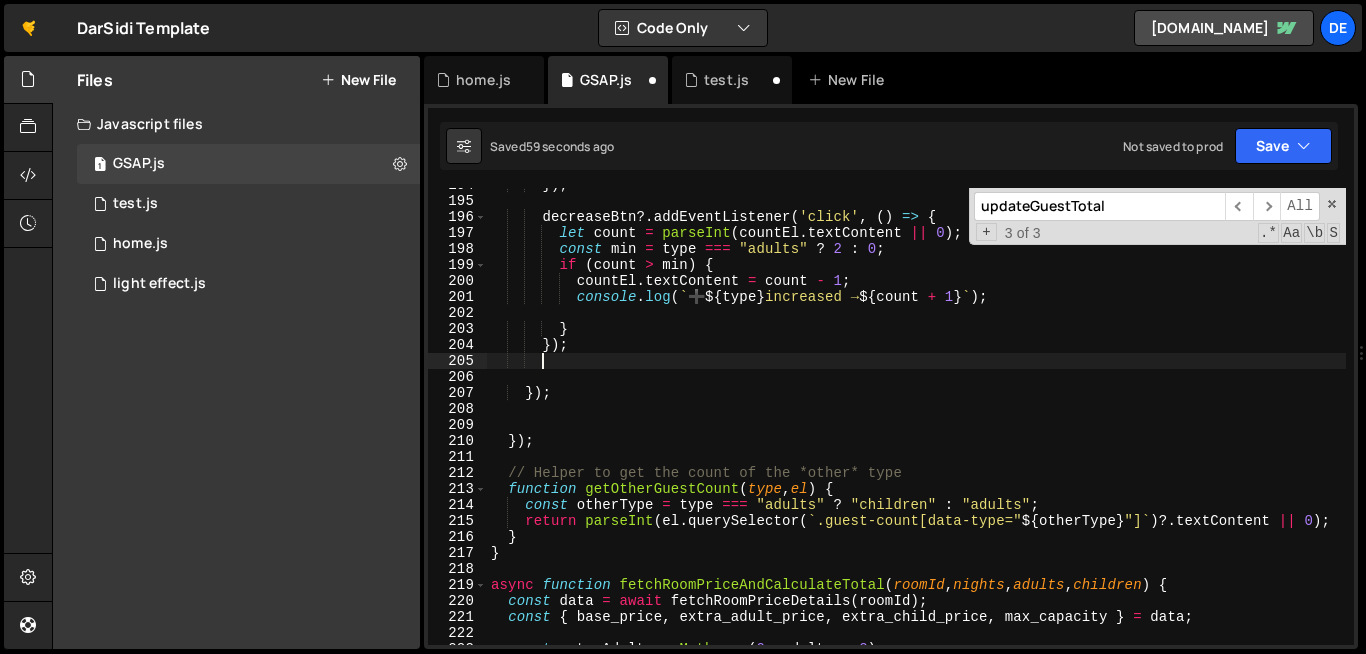 paste 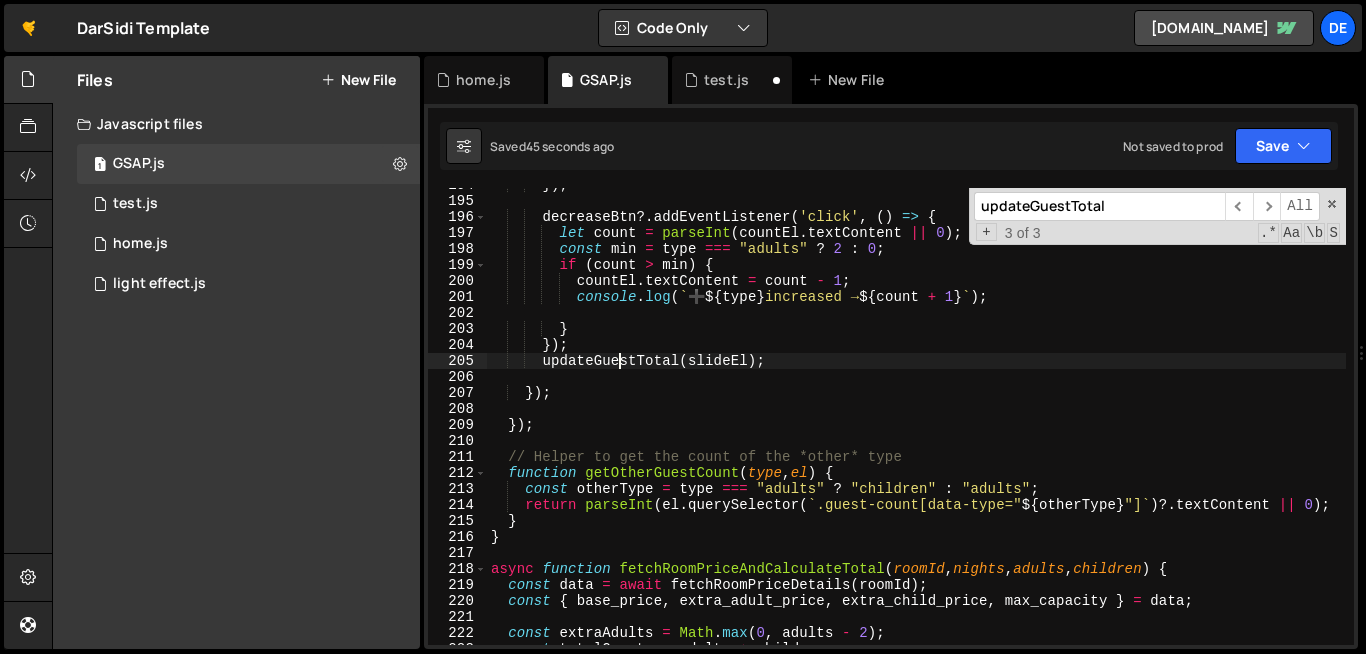 click on "}) ;          decreaseBtn ?. addEventListener ( 'click' ,   ( )   =>   {             let   count   =   parseInt ( countEl . textContent   ||   0 ) ;             const   min   =   type   ===   "adults"   ?   2   :   0 ;             if   ( count   >   min )   {                countEl . textContent   =   count   -   1 ;                console . log ( ` ➕  ${ type }  increased →  ${ count   +   1 } ` ) ;             }          }) ;          updateGuestTotal ( slideEl ) ;       }) ;    }) ;    // Helper to get the count of the *other* type    function   getOtherGuestCount ( type ,  el )   {       const   otherType   =   type   ===   "adults"   ?   "children"   :   "adults" ;       return   parseInt ( el . querySelector ( ` .guest-count[data-type=" ${ otherType } "] ` ) ?. textContent   ||   0 ) ;    } } async   function   fetchRoomPriceAndCalculateTotal ( roomId ,  nights ,  adults ,  children )   {    const   data   =   await   fetchRoomPriceDetails ( roomId ) ;    const   {   base_price ,   ,   ," at bounding box center [1100, 421] 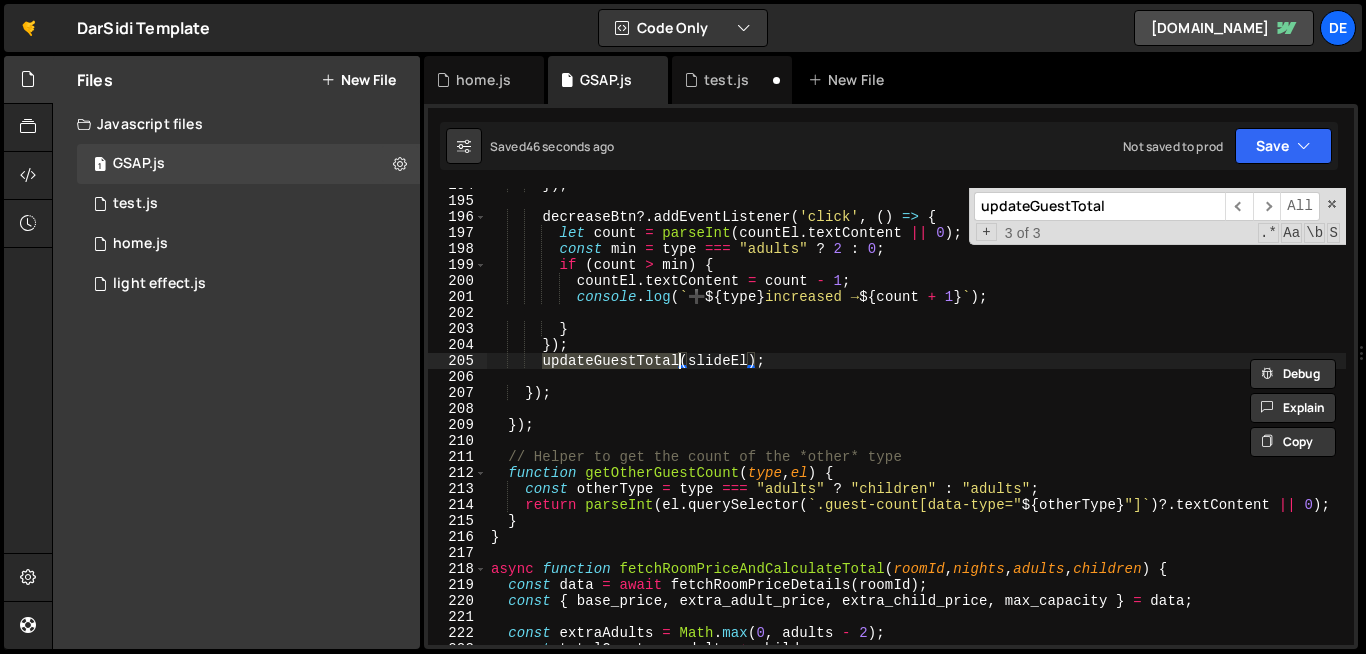 click on "}) ;          decreaseBtn ?. addEventListener ( 'click' ,   ( )   =>   {             let   count   =   parseInt ( countEl . textContent   ||   0 ) ;             const   min   =   type   ===   "adults"   ?   2   :   0 ;             if   ( count   >   min )   {                countEl . textContent   =   count   -   1 ;                console . log ( ` ➕  ${ type }  increased →  ${ count   +   1 } ` ) ;             }          }) ;          updateGuestTotal ( slideEl ) ;       }) ;    }) ;    // Helper to get the count of the *other* type    function   getOtherGuestCount ( type ,  el )   {       const   otherType   =   type   ===   "adults"   ?   "children"   :   "adults" ;       return   parseInt ( el . querySelector ( ` .guest-count[data-type=" ${ otherType } "] ` ) ?. textContent   ||   0 ) ;    } } async   function   fetchRoomPriceAndCalculateTotal ( roomId ,  nights ,  adults ,  children )   {    const   data   =   await   fetchRoomPriceDetails ( roomId ) ;    const   {   base_price ,   ,   ," at bounding box center [916, 416] 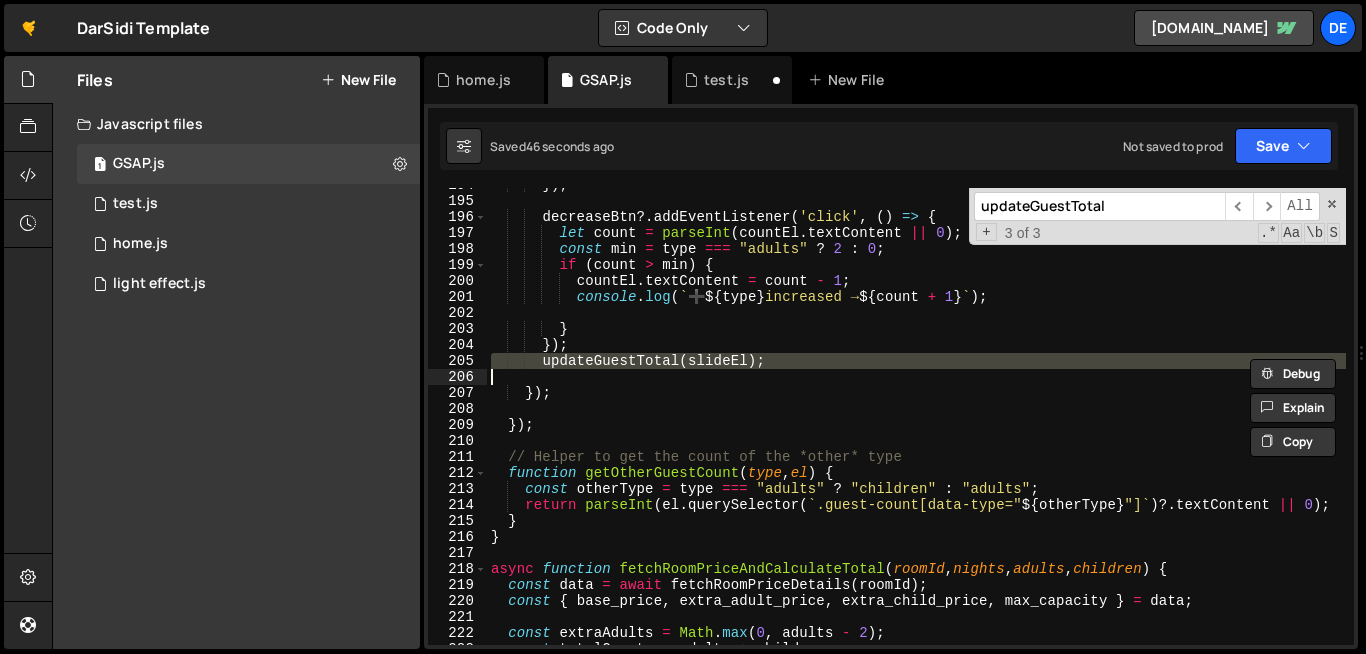 click on "}) ;          decreaseBtn ?. addEventListener ( 'click' ,   ( )   =>   {             let   count   =   parseInt ( countEl . textContent   ||   0 ) ;             const   min   =   type   ===   "adults"   ?   2   :   0 ;             if   ( count   >   min )   {                countEl . textContent   =   count   -   1 ;                console . log ( ` ➕  ${ type }  increased →  ${ count   +   1 } ` ) ;             }          }) ;          updateGuestTotal ( slideEl ) ;       }) ;    }) ;    // Helper to get the count of the *other* type    function   getOtherGuestCount ( type ,  el )   {       const   otherType   =   type   ===   "adults"   ?   "children"   :   "adults" ;       return   parseInt ( el . querySelector ( ` .guest-count[data-type=" ${ otherType } "] ` ) ?. textContent   ||   0 ) ;    } } async   function   fetchRoomPriceAndCalculateTotal ( roomId ,  nights ,  adults ,  children )   {    const   data   =   await   fetchRoomPriceDetails ( roomId ) ;    const   {   base_price ,   ,   ," at bounding box center (1100, 421) 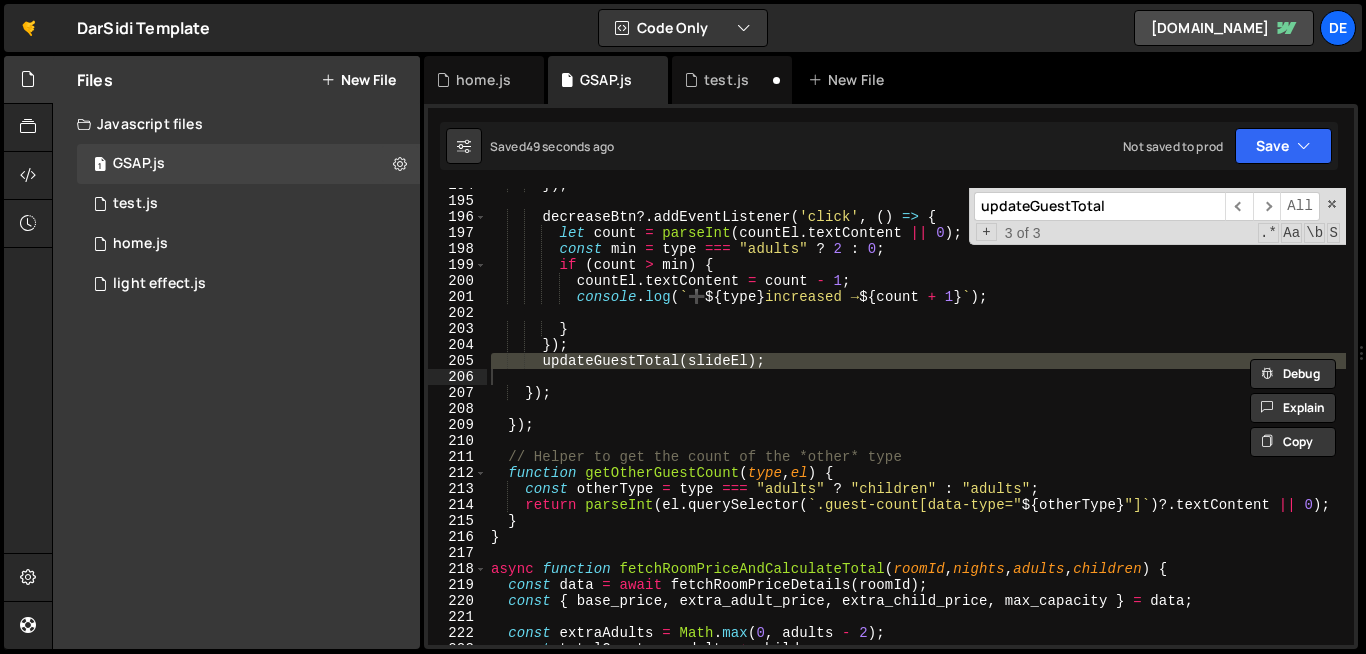 click on "updateGuestTotal" at bounding box center [1099, 206] 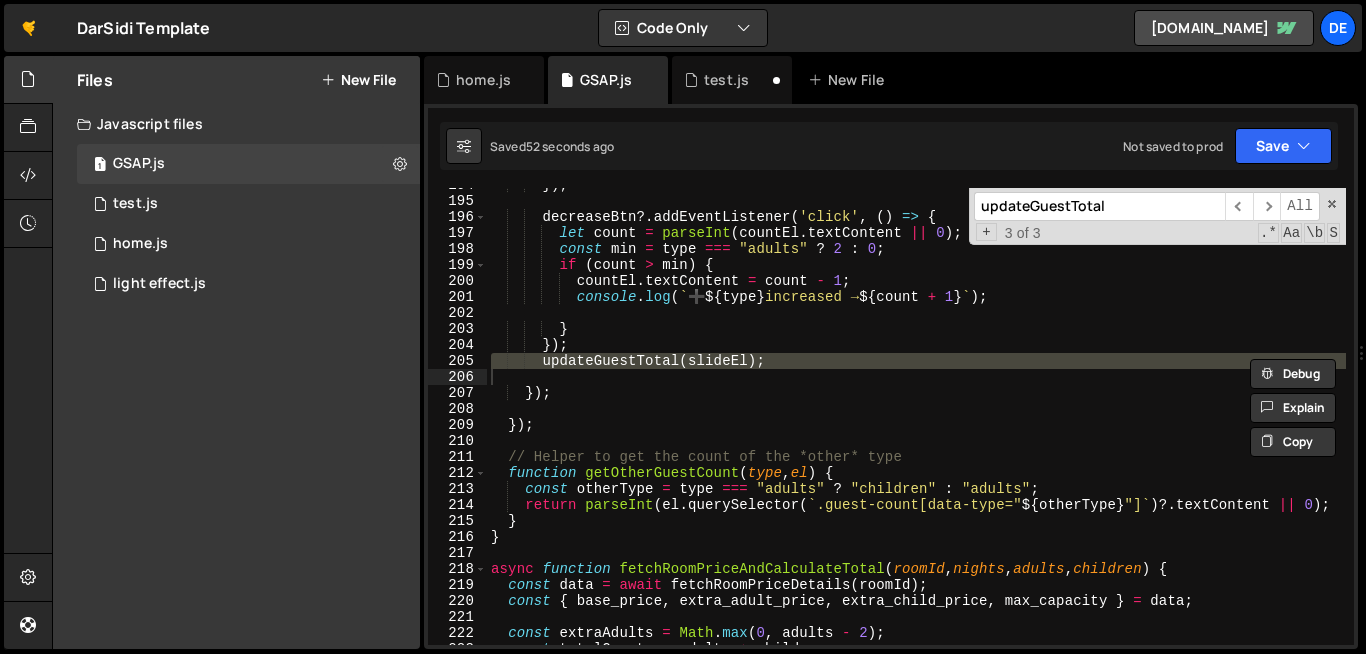 click on "}) ;          decreaseBtn ?. addEventListener ( 'click' ,   ( )   =>   {             let   count   =   parseInt ( countEl . textContent   ||   0 ) ;             const   min   =   type   ===   "adults"   ?   2   :   0 ;             if   ( count   >   min )   {                countEl . textContent   =   count   -   1 ;                console . log ( ` ➕  ${ type }  increased →  ${ count   +   1 } ` ) ;             }          }) ;          updateGuestTotal ( slideEl ) ;       }) ;    }) ;    // Helper to get the count of the *other* type    function   getOtherGuestCount ( type ,  el )   {       const   otherType   =   type   ===   "adults"   ?   "children"   :   "adults" ;       return   parseInt ( el . querySelector ( ` .guest-count[data-type=" ${ otherType } "] ` ) ?. textContent   ||   0 ) ;    } } async   function   fetchRoomPriceAndCalculateTotal ( roomId ,  nights ,  adults ,  children )   {    const   data   =   await   fetchRoomPriceDetails ( roomId ) ;    const   {   base_price ,   ,   ," at bounding box center (916, 416) 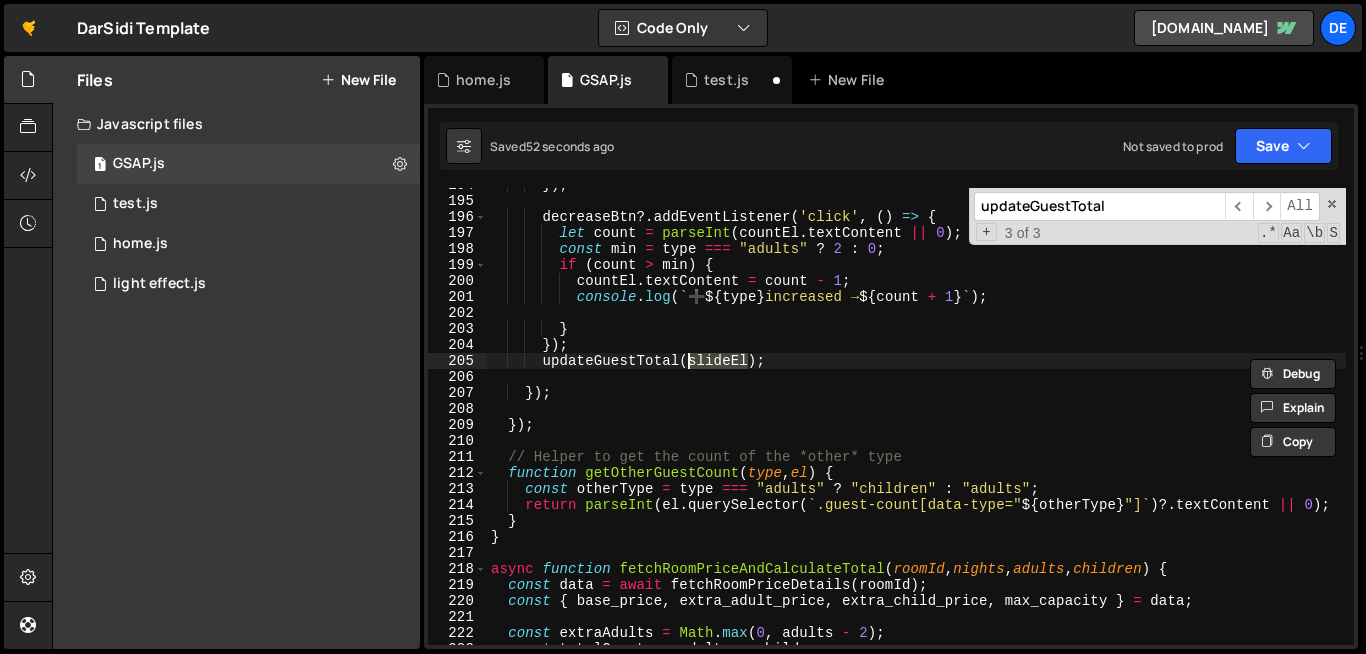 click on "}) ;          decreaseBtn ?. addEventListener ( 'click' ,   ( )   =>   {             let   count   =   parseInt ( countEl . textContent   ||   0 ) ;             const   min   =   type   ===   "adults"   ?   2   :   0 ;             if   ( count   >   min )   {                countEl . textContent   =   count   -   1 ;                console . log ( ` ➕  ${ type }  increased →  ${ count   +   1 } ` ) ;             }          }) ;          updateGuestTotal ( slideEl ) ;       }) ;    }) ;    // Helper to get the count of the *other* type    function   getOtherGuestCount ( type ,  el )   {       const   otherType   =   type   ===   "adults"   ?   "children"   :   "adults" ;       return   parseInt ( el . querySelector ( ` .guest-count[data-type=" ${ otherType } "] ` ) ?. textContent   ||   0 ) ;    } } async   function   fetchRoomPriceAndCalculateTotal ( roomId ,  nights ,  adults ,  children )   {    const   data   =   await   fetchRoomPriceDetails ( roomId ) ;    const   {   base_price ,   ,   ," at bounding box center (1100, 421) 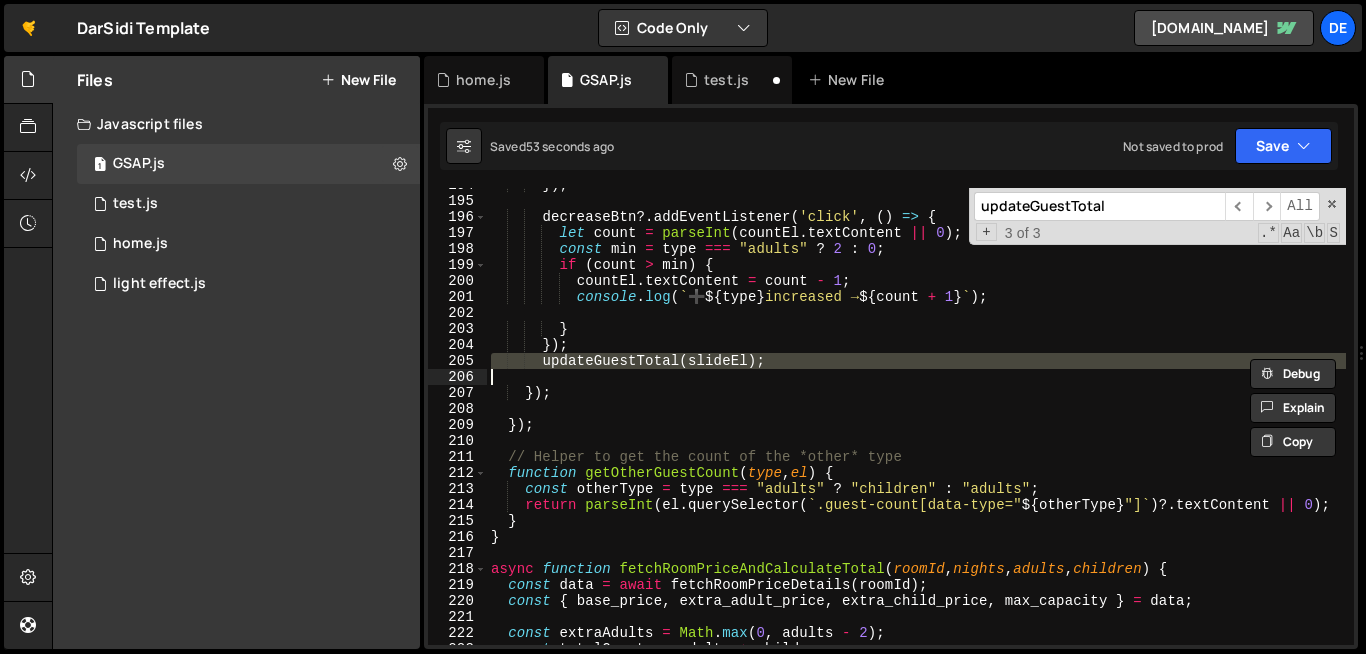 click on "}) ;          decreaseBtn ?. addEventListener ( 'click' ,   ( )   =>   {             let   count   =   parseInt ( countEl . textContent   ||   0 ) ;             const   min   =   type   ===   "adults"   ?   2   :   0 ;             if   ( count   >   min )   {                countEl . textContent   =   count   -   1 ;                console . log ( ` ➕  ${ type }  increased →  ${ count   +   1 } ` ) ;             }          }) ;          updateGuestTotal ( slideEl ) ;       }) ;    }) ;    // Helper to get the count of the *other* type    function   getOtherGuestCount ( type ,  el )   {       const   otherType   =   type   ===   "adults"   ?   "children"   :   "adults" ;       return   parseInt ( el . querySelector ( ` .guest-count[data-type=" ${ otherType } "] ` ) ?. textContent   ||   0 ) ;    } } async   function   fetchRoomPriceAndCalculateTotal ( roomId ,  nights ,  adults ,  children )   {    const   data   =   await   fetchRoomPriceDetails ( roomId ) ;    const   {   base_price ,   ,   ," at bounding box center (1100, 421) 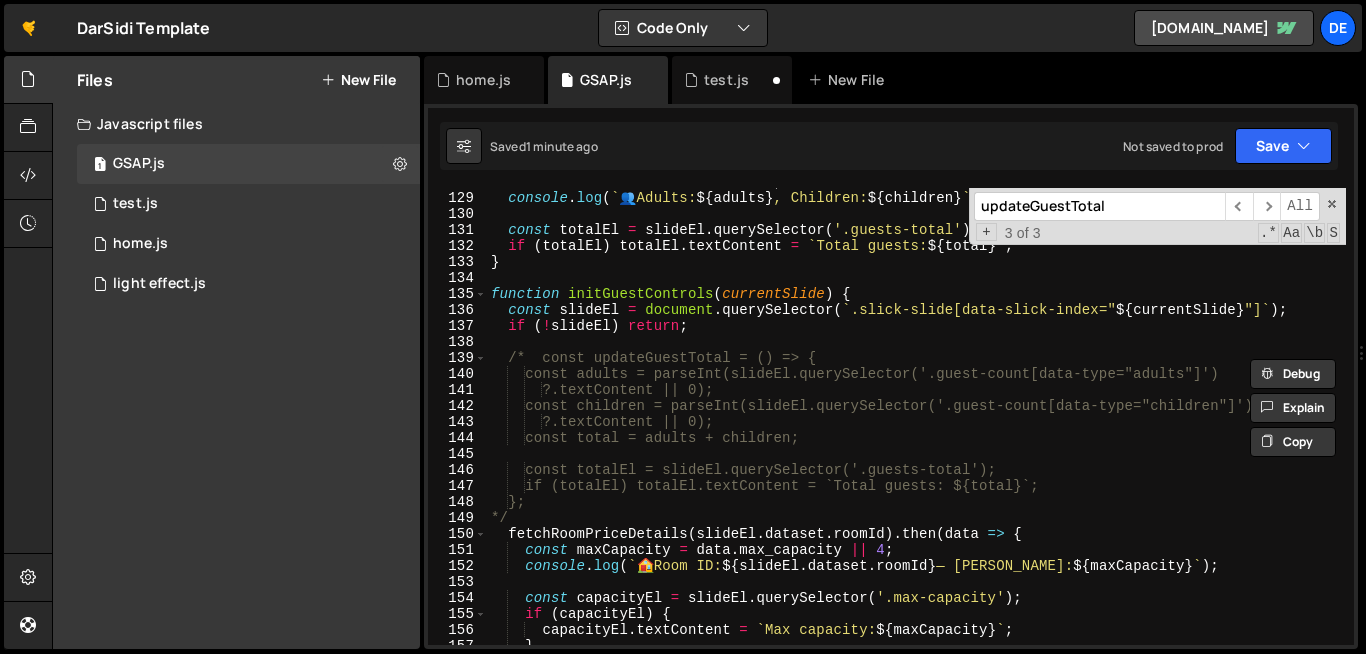 scroll, scrollTop: 2078, scrollLeft: 0, axis: vertical 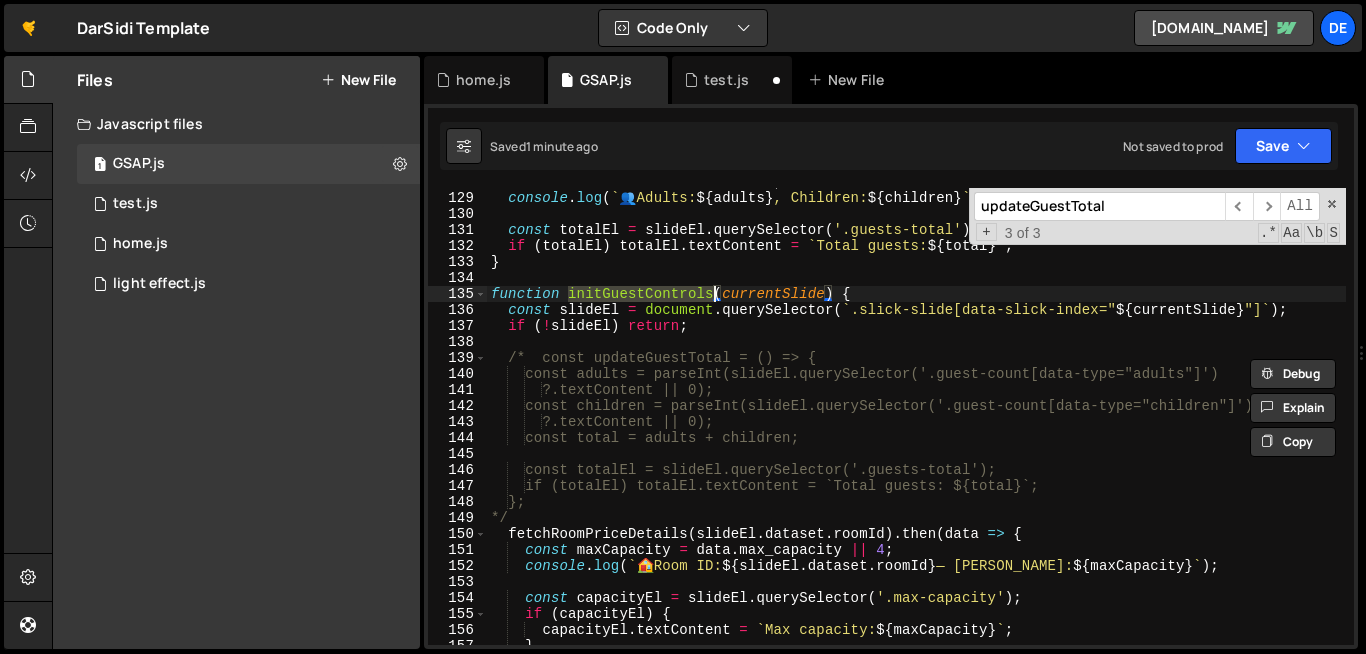 drag, startPoint x: 567, startPoint y: 296, endPoint x: 715, endPoint y: 295, distance: 148.00337 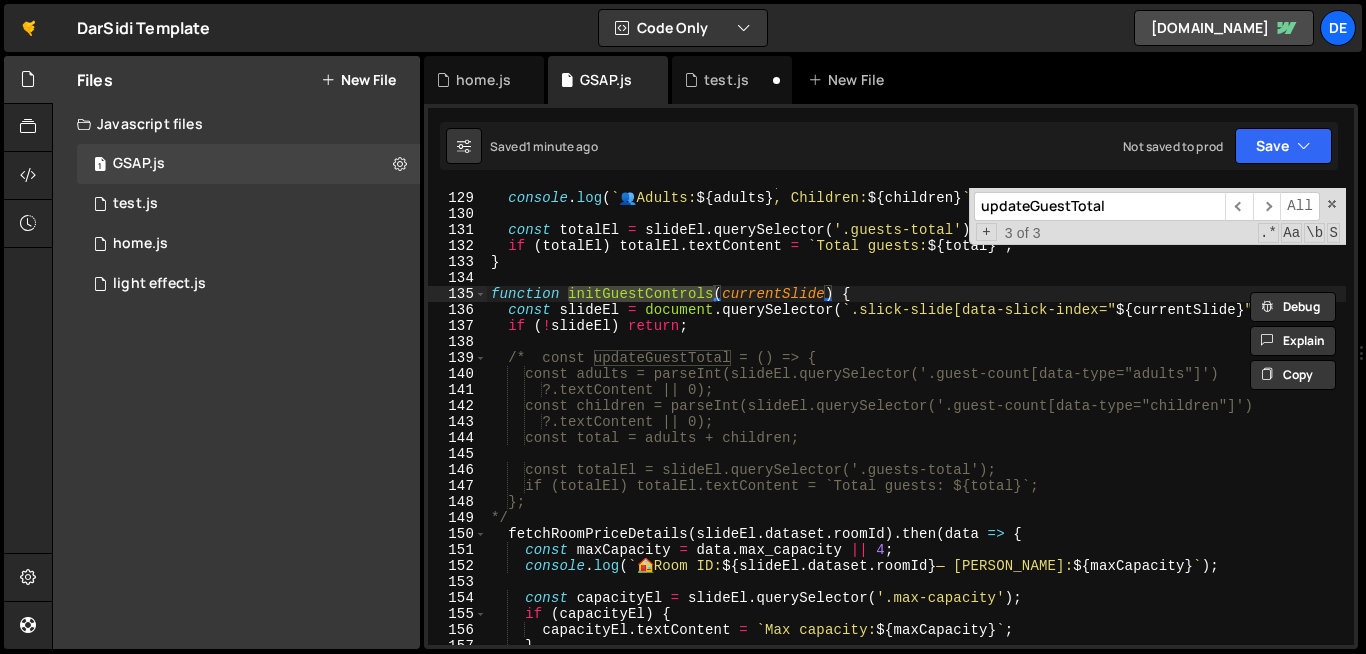 click on "updateGuestTotal" at bounding box center [1099, 206] 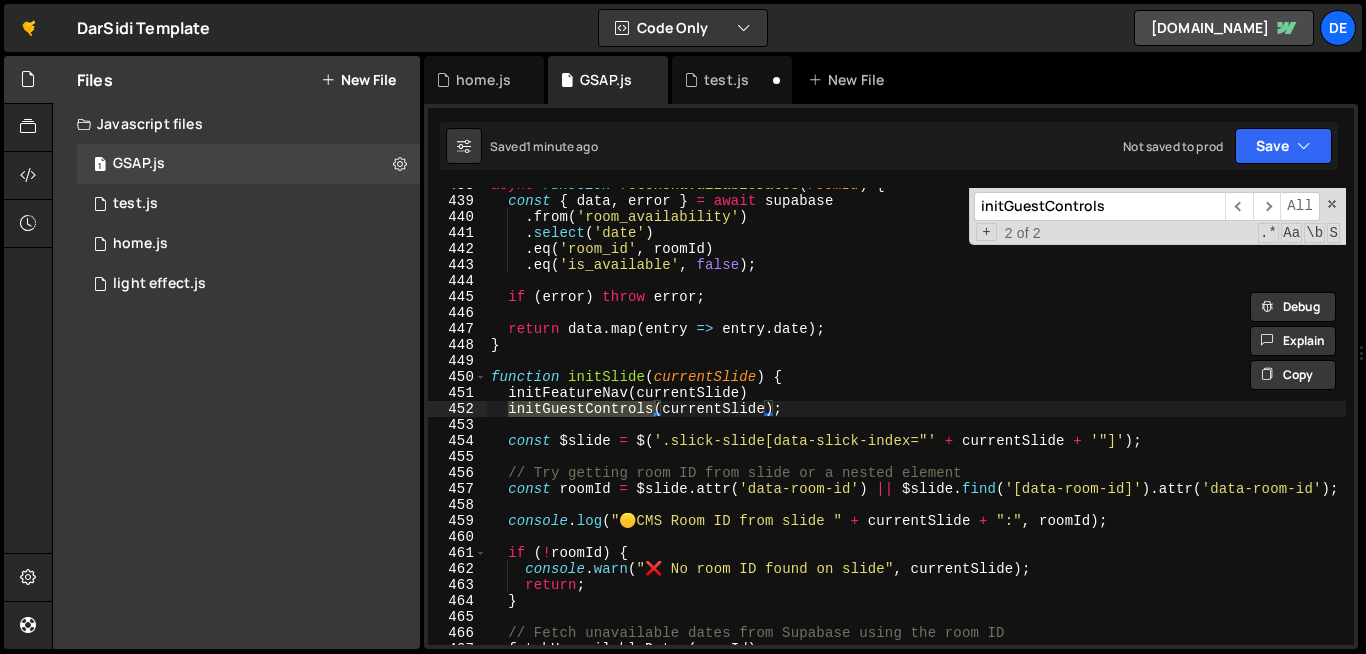 scroll, scrollTop: 7036, scrollLeft: 0, axis: vertical 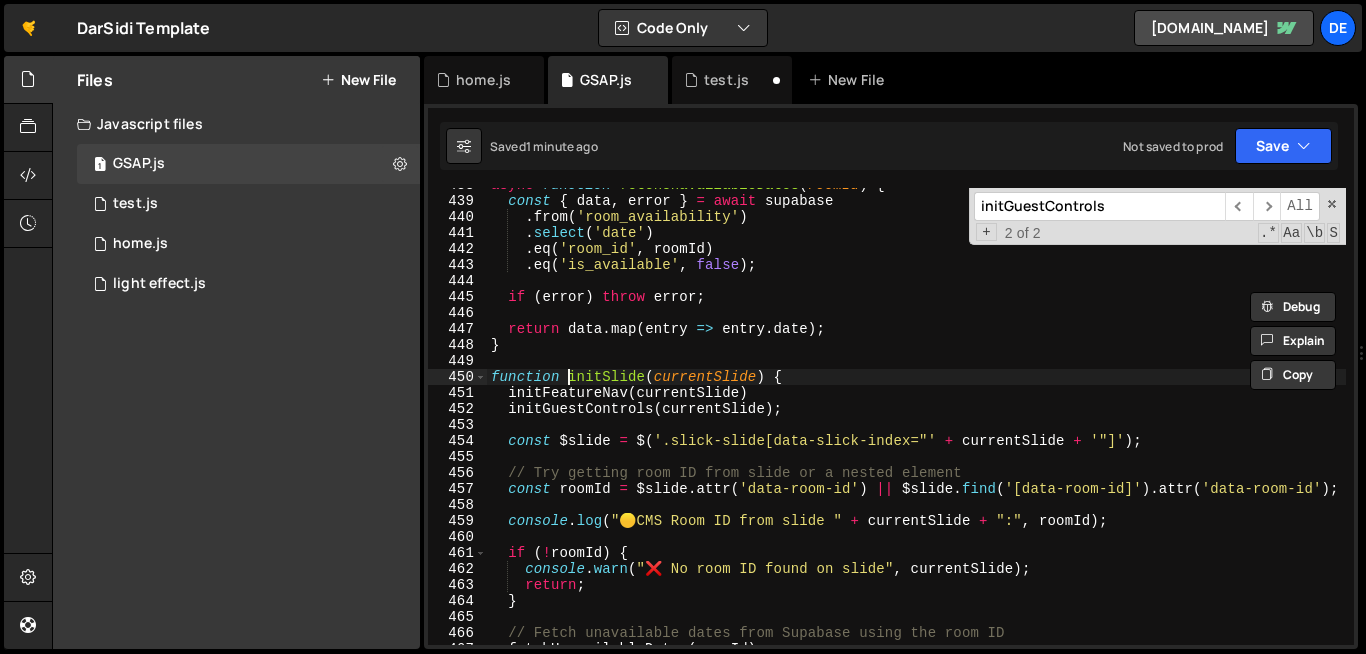click on "async   function   fetchUnavailableDates ( roomId )   {    const   {   data ,   error   }   =   await   supabase       . from ( 'room_availability' )       . select ( 'date' )       . eq ( 'room_id' ,   roomId )       . eq ( 'is_available' ,   false ) ;    if   ( error )   throw   error ;    return   data . map ( entry   =>   entry . date ) ; } function   initSlide ( currentSlide )   {    initFeatureNav ( currentSlide )    initGuestControls ( currentSlide ) ;    const   $slide   =   $ ( '.slick-slide[data-slick-index="'   +   currentSlide   +   '"]' ) ;    // Try getting room ID from slide or a nested element    const   roomId   =   $slide . attr ( 'data-room-id' )   ||   $slide . find ( '[data-room-id]' ) . attr ( 'data-room-id' ) ;    console . log ( " 🟡  CMS Room ID from slide "   +   currentSlide   +   ":" ,   roomId ) ;    if   ( ! roomId )   {       console . warn ( "❌ No room ID found on slide" ,   currentSlide ) ;       return ;    }    // Fetch unavailable dates from Supabase using the room ID (" at bounding box center (1100, 421) 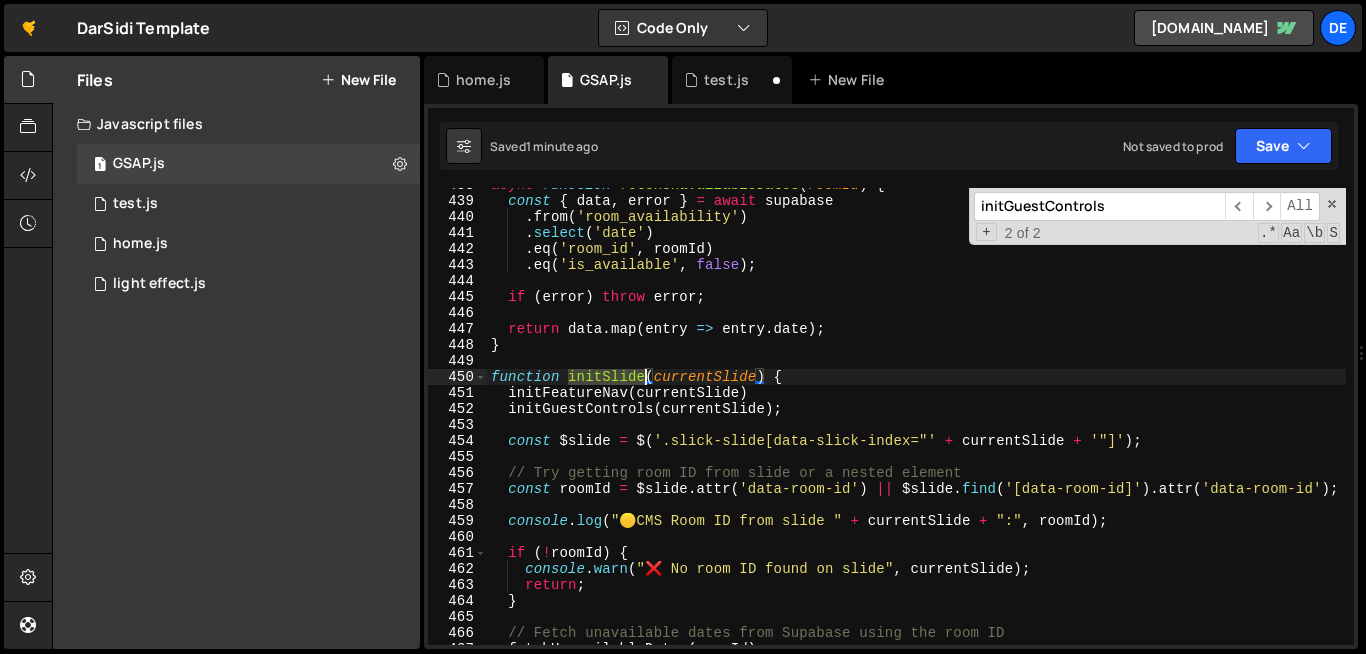drag, startPoint x: 570, startPoint y: 378, endPoint x: 643, endPoint y: 379, distance: 73.00685 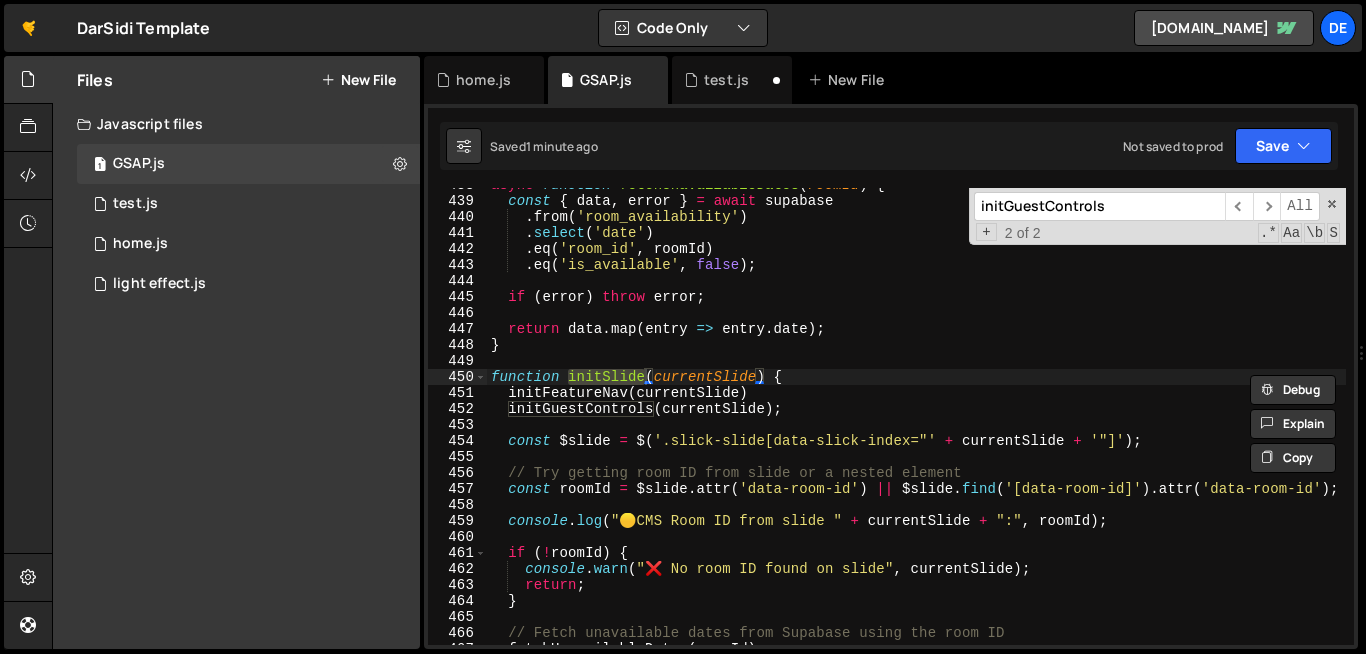 click on "initGuestControls" at bounding box center (1099, 206) 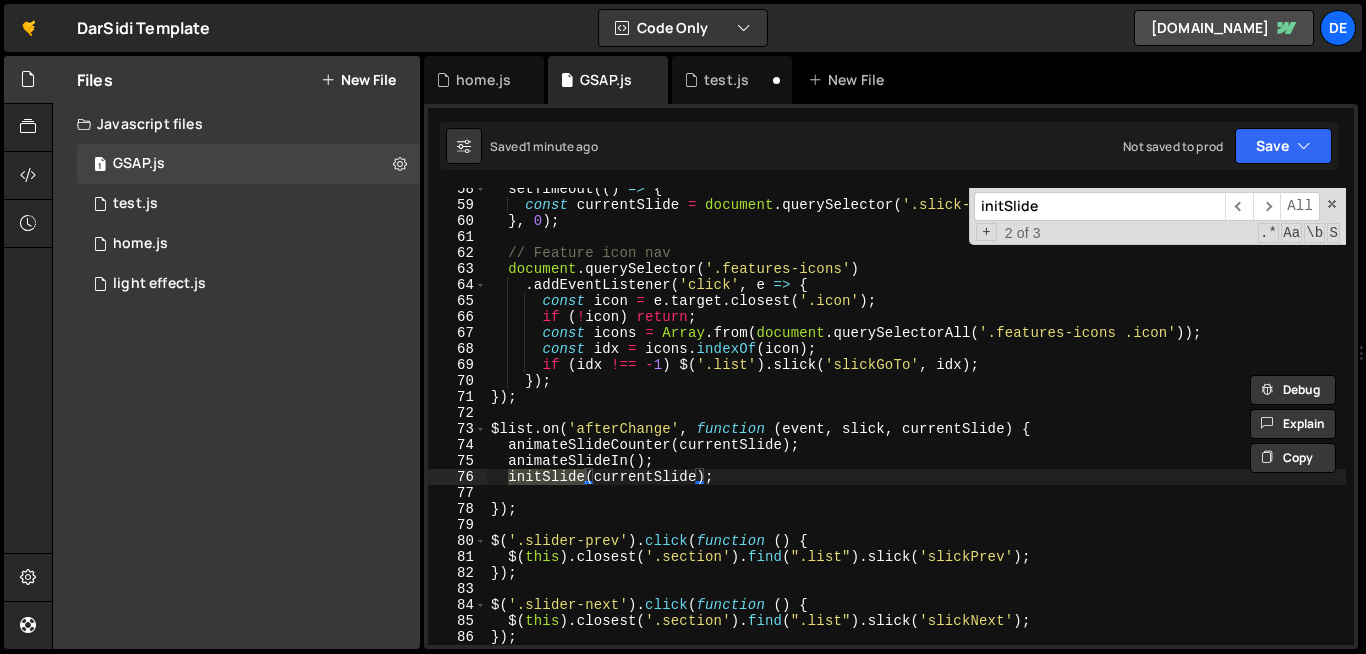 scroll, scrollTop: 951, scrollLeft: 0, axis: vertical 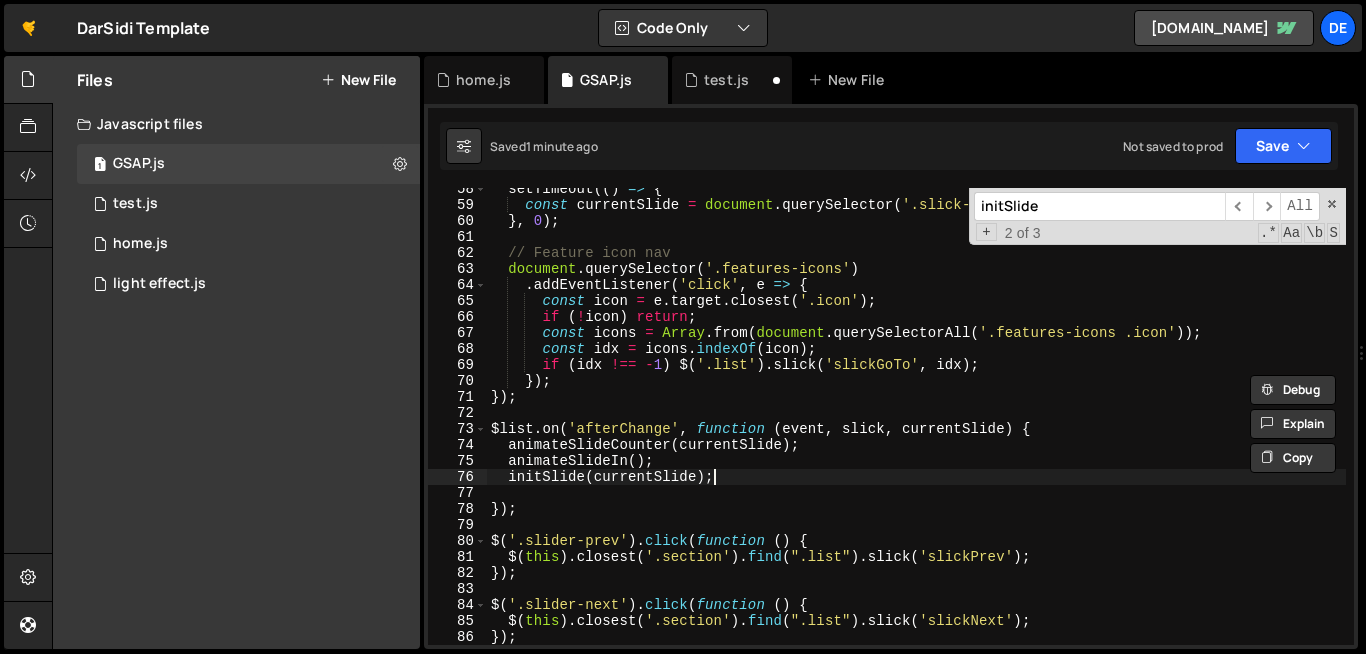 click on "setTimeout (( )   =>   {       const   currentSlide   =   document . querySelector ( '.slick-current' ) ;    } ,   0 ) ;    // Feature icon nav    document . querySelector ( '.features-icons' )       . addEventListener ( 'click' ,   e   =>   {          const   icon   =   e . target . closest ( '.icon' ) ;          if   ( ! icon )   return ;          const   icons   =   Array . from ( document . querySelectorAll ( '.features-icons .icon' )) ;          const   idx   =   icons . indexOf ( icon ) ;          if   ( idx   !==   - 1 )   $ ( '.list' ) . slick ( 'slickGoTo' ,   idx ) ;       }) ; }) ; $list . on ( 'afterChange' ,   function   ( event ,   slick ,   currentSlide )   {    animateSlideCounter ( currentSlide ) ;    animateSlideIn ( ) ;    initSlide ( currentSlide ) ; }) ; $ ( '.slider-prev' ) . click ( function   ( )   {    $ ( this ) . closest ( '.section' ) . find ( ".list" ) . slick ( 'slickPrev' ) ; }) ; $ ( '.slider-next' ) . click ( function   ( )   {    $ ( this ) . closest ( '.section' ) . find" at bounding box center [1100, 425] 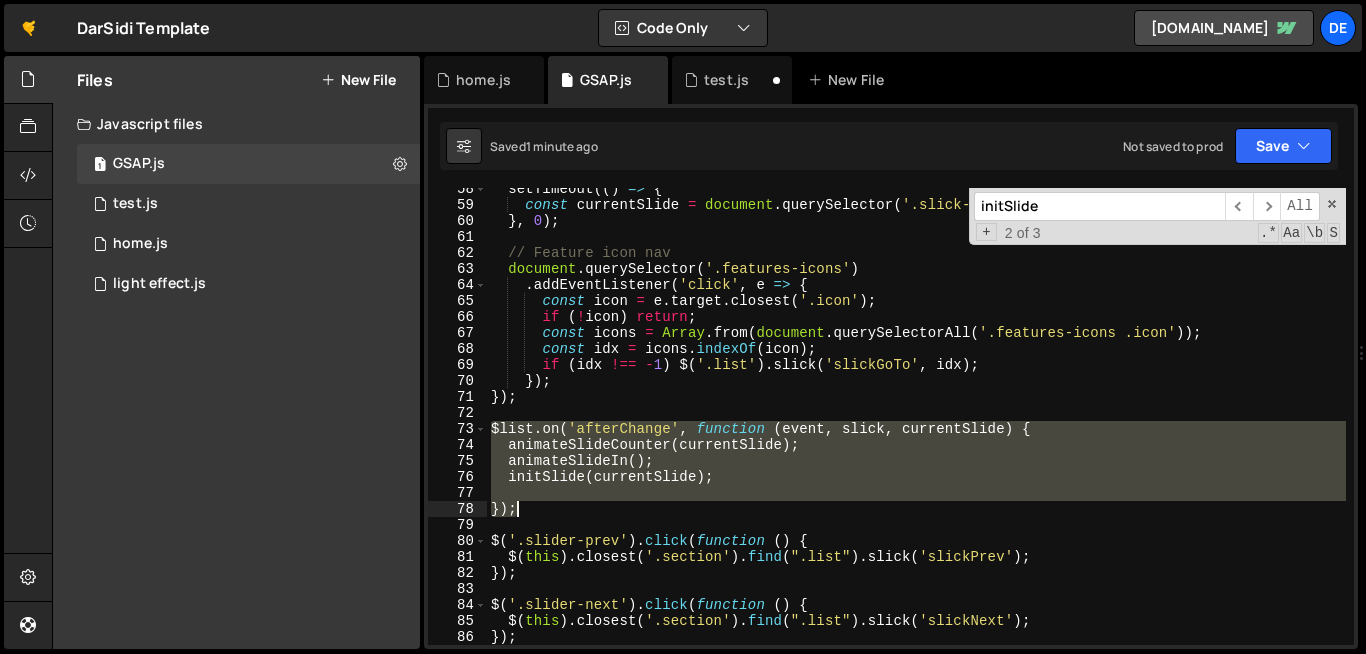 drag, startPoint x: 488, startPoint y: 428, endPoint x: 521, endPoint y: 504, distance: 82.85529 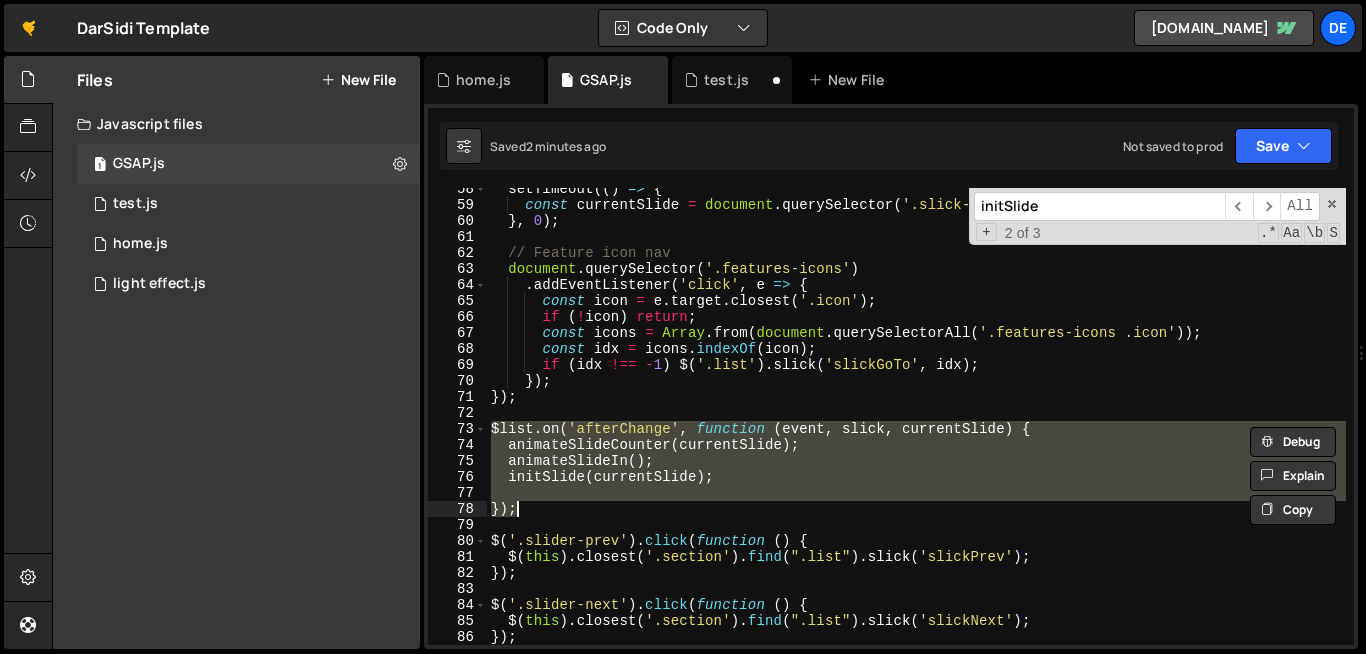 click on "setTimeout (( )   =>   {       const   currentSlide   =   document . querySelector ( '.slick-current' ) ;    } ,   0 ) ;    // Feature icon nav    document . querySelector ( '.features-icons' )       . addEventListener ( 'click' ,   e   =>   {          const   icon   =   e . target . closest ( '.icon' ) ;          if   ( ! icon )   return ;          const   icons   =   Array . from ( document . querySelectorAll ( '.features-icons .icon' )) ;          const   idx   =   icons . indexOf ( icon ) ;          if   ( idx   !==   - 1 )   $ ( '.list' ) . slick ( 'slickGoTo' ,   idx ) ;       }) ; }) ; $list . on ( 'afterChange' ,   function   ( event ,   slick ,   currentSlide )   {    animateSlideCounter ( currentSlide ) ;    animateSlideIn ( ) ;    initSlide ( currentSlide ) ; }) ; $ ( '.slider-prev' ) . click ( function   ( )   {    $ ( this ) . closest ( '.section' ) . find ( ".list" ) . slick ( 'slickPrev' ) ; }) ; $ ( '.slider-next' ) . click ( function   ( )   {    $ ( this ) . closest ( '.section' ) . find" at bounding box center [916, 416] 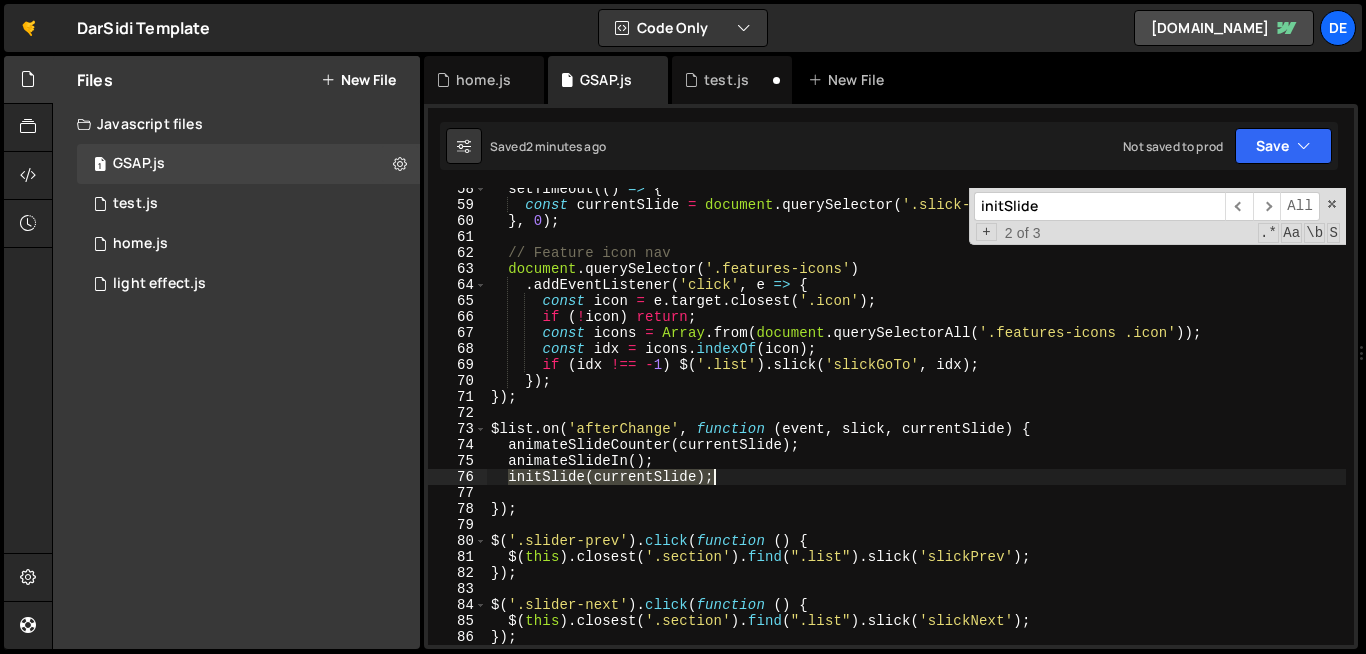 drag, startPoint x: 509, startPoint y: 478, endPoint x: 726, endPoint y: 480, distance: 217.00922 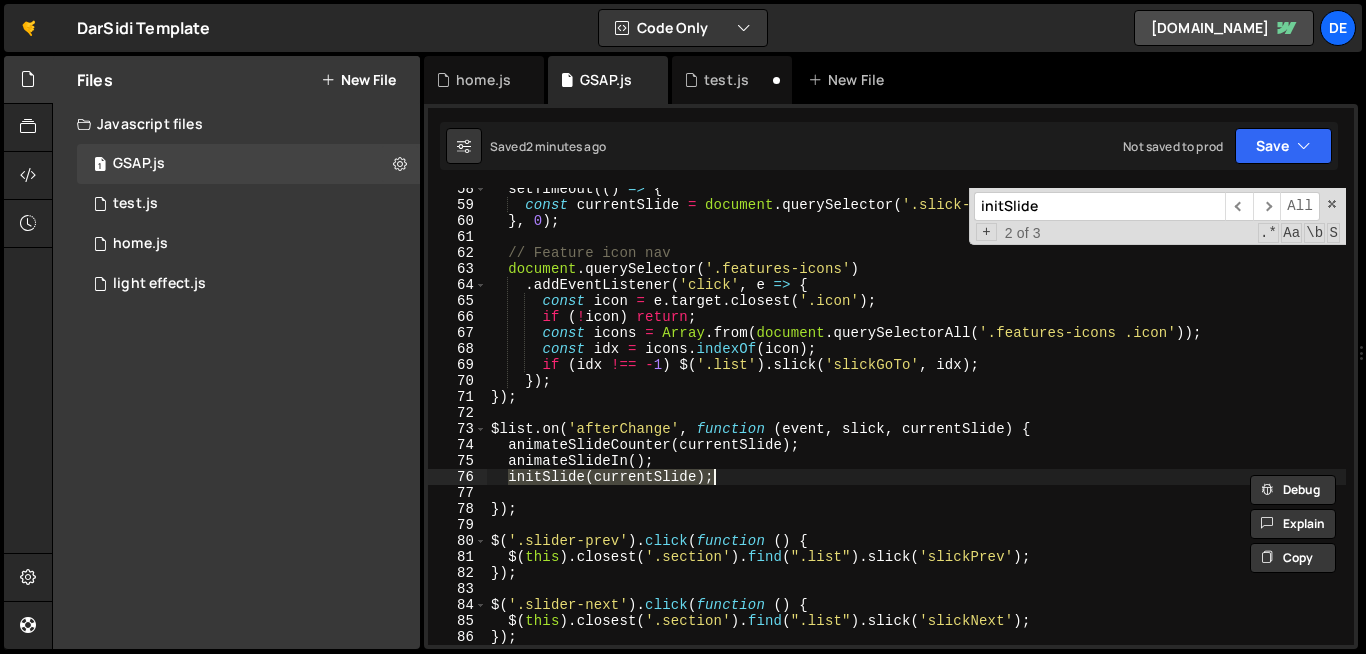 paste on "}" 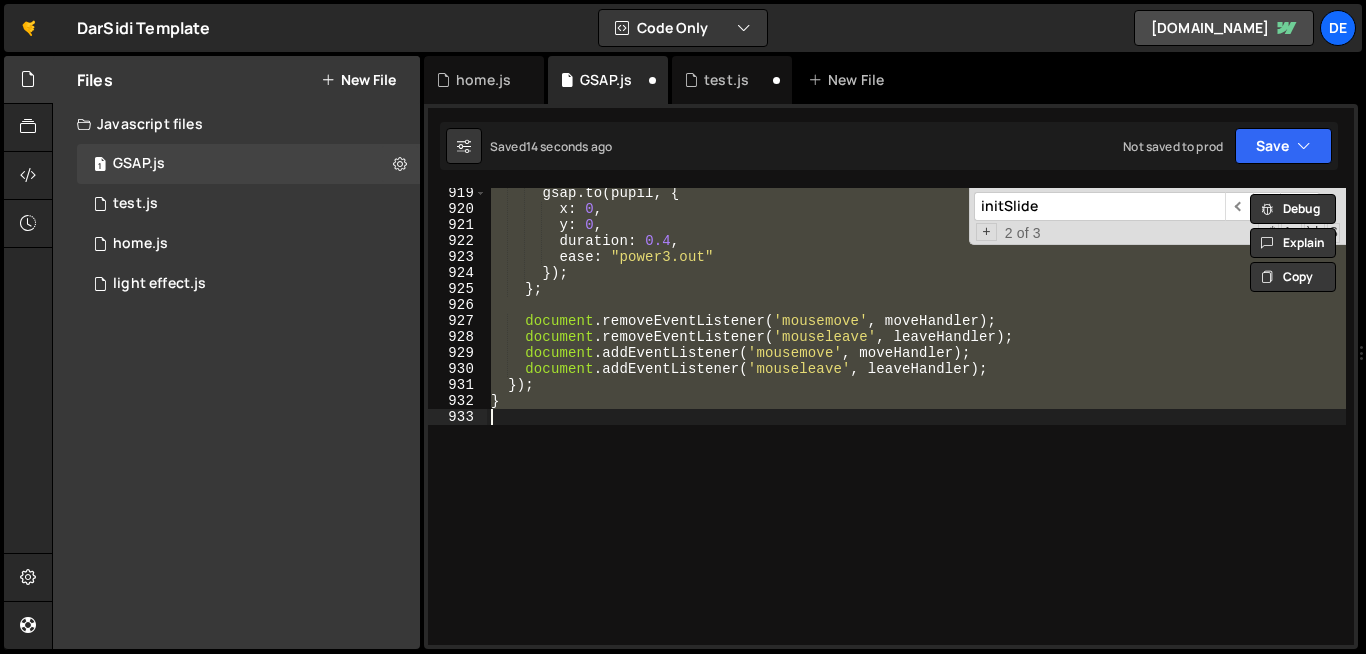 scroll, scrollTop: 1004, scrollLeft: 0, axis: vertical 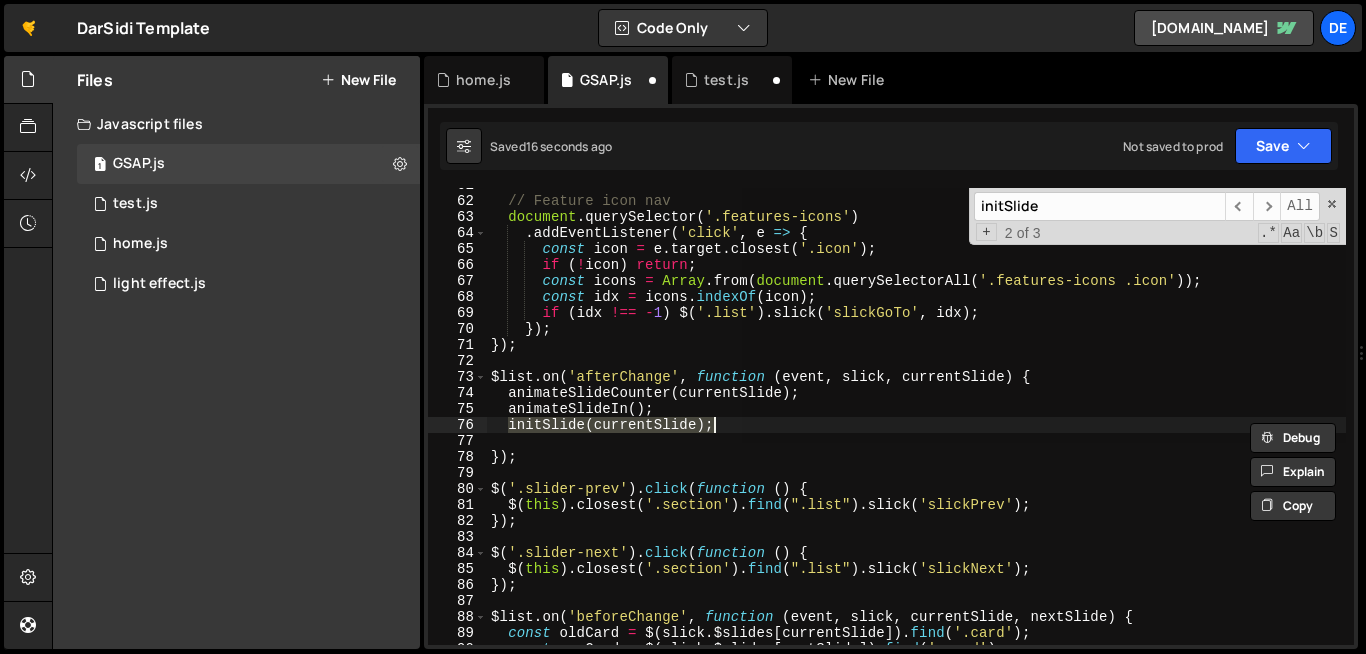 click on "// Feature icon nav    document . querySelector ( '.features-icons' )       . addEventListener ( 'click' ,   e   =>   {          const   icon   =   e . target . closest ( '.icon' ) ;          if   ( ! icon )   return ;          const   icons   =   Array . from ( document . querySelectorAll ( '.features-icons .icon' )) ;          const   idx   =   icons . indexOf ( icon ) ;          if   ( idx   !==   - 1 )   $ ( '.list' ) . slick ( 'slickGoTo' ,   idx ) ;       }) ; }) ; $list . on ( 'afterChange' ,   function   ( event ,   slick ,   currentSlide )   {    animateSlideCounter ( currentSlide ) ;    animateSlideIn ( ) ;    initSlide ( currentSlide ) ; }) ; $ ( '.slider-prev' ) . click ( function   ( )   {    $ ( this ) . closest ( '.section' ) . find ( ".list" ) . slick ( 'slickPrev' ) ; }) ; $ ( '.slider-next' ) . click ( function   ( )   {    $ ( this ) . closest ( '.section' ) . find ( ".list" ) . slick ( 'slickNext' ) ; }) ; $list . on ( 'beforeChange' ,   function   ( event ,   slick ,   currentSlide ," at bounding box center (916, 416) 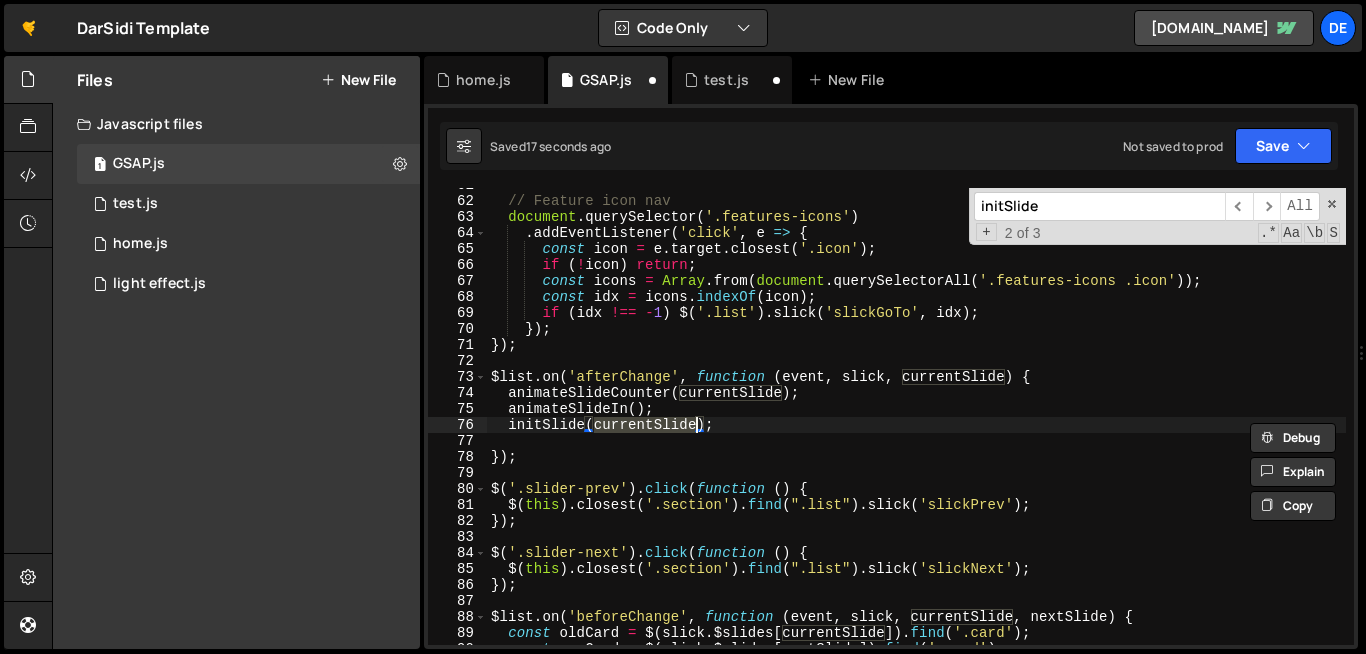 click on "// Feature icon nav    document . querySelector ( '.features-icons' )       . addEventListener ( 'click' ,   e   =>   {          const   icon   =   e . target . closest ( '.icon' ) ;          if   ( ! icon )   return ;          const   icons   =   Array . from ( document . querySelectorAll ( '.features-icons .icon' )) ;          const   idx   =   icons . indexOf ( icon ) ;          if   ( idx   !==   - 1 )   $ ( '.list' ) . slick ( 'slickGoTo' ,   idx ) ;       }) ; }) ; $list . on ( 'afterChange' ,   function   ( event ,   slick ,   currentSlide )   {    animateSlideCounter ( currentSlide ) ;    animateSlideIn ( ) ;    initSlide ( currentSlide ) ; }) ; $ ( '.slider-prev' ) . click ( function   ( )   {    $ ( this ) . closest ( '.section' ) . find ( ".list" ) . slick ( 'slickPrev' ) ; }) ; $ ( '.slider-next' ) . click ( function   ( )   {    $ ( this ) . closest ( '.section' ) . find ( ".list" ) . slick ( 'slickNext' ) ; }) ; $list . on ( 'beforeChange' ,   function   ( event ,   slick ,   currentSlide ," at bounding box center [1100, 421] 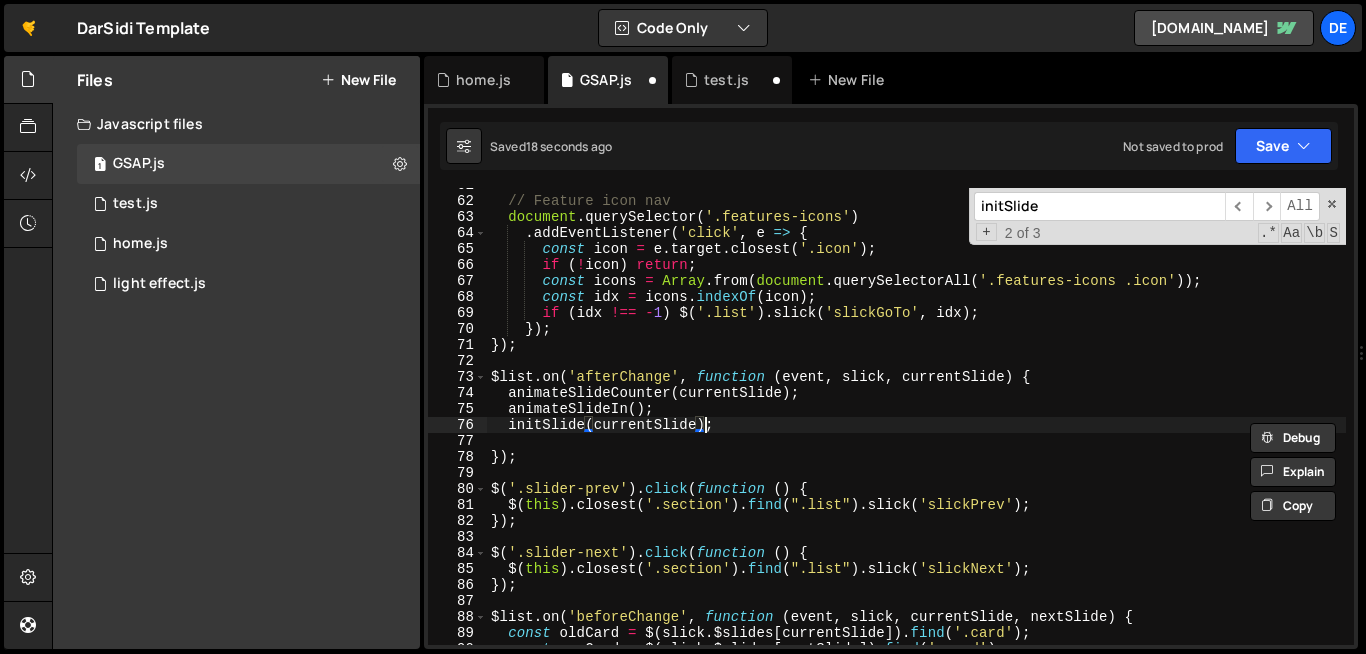 click on "// Feature icon nav    document . querySelector ( '.features-icons' )       . addEventListener ( 'click' ,   e   =>   {          const   icon   =   e . target . closest ( '.icon' ) ;          if   ( ! icon )   return ;          const   icons   =   Array . from ( document . querySelectorAll ( '.features-icons .icon' )) ;          const   idx   =   icons . indexOf ( icon ) ;          if   ( idx   !==   - 1 )   $ ( '.list' ) . slick ( 'slickGoTo' ,   idx ) ;       }) ; }) ; $list . on ( 'afterChange' ,   function   ( event ,   slick ,   currentSlide )   {    animateSlideCounter ( currentSlide ) ;    animateSlideIn ( ) ;    initSlide ( currentSlide ) ; }) ; $ ( '.slider-prev' ) . click ( function   ( )   {    $ ( this ) . closest ( '.section' ) . find ( ".list" ) . slick ( 'slickPrev' ) ; }) ; $ ( '.slider-next' ) . click ( function   ( )   {    $ ( this ) . closest ( '.section' ) . find ( ".list" ) . slick ( 'slickNext' ) ; }) ; $list . on ( 'beforeChange' ,   function   ( event ,   slick ,   currentSlide ," at bounding box center [1100, 421] 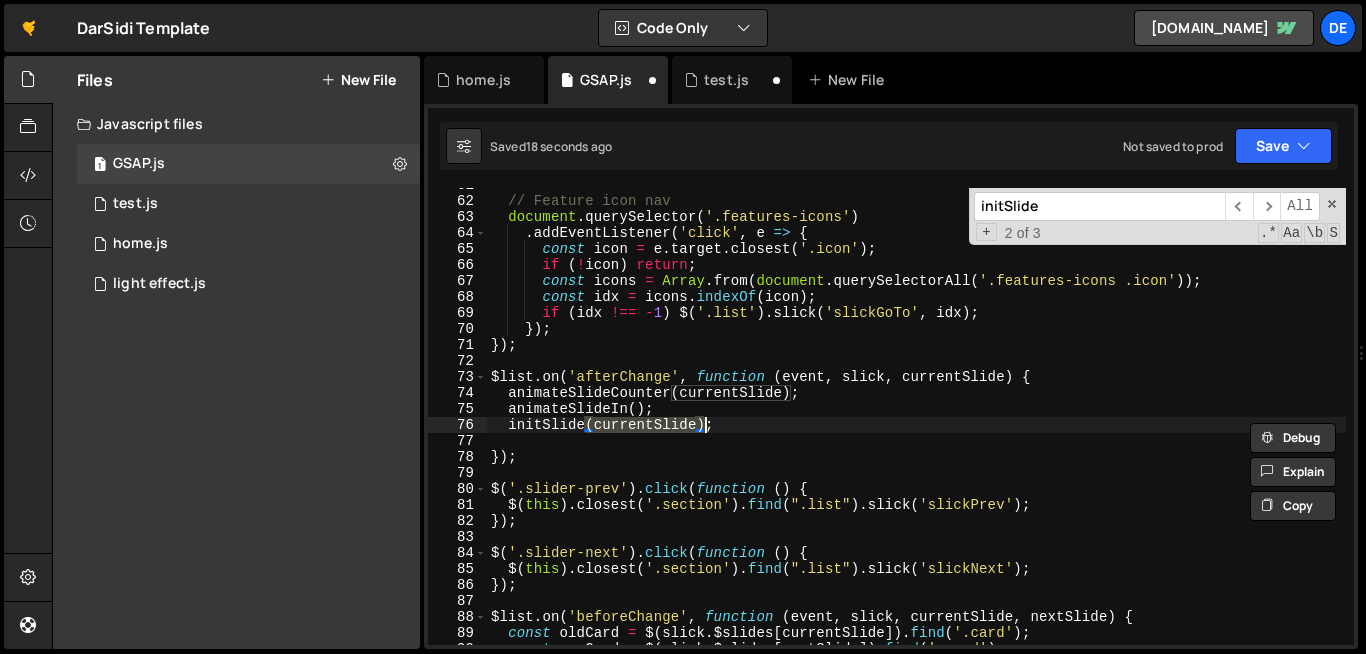click on "// Feature icon nav    document . querySelector ( '.features-icons' )       . addEventListener ( 'click' ,   e   =>   {          const   icon   =   e . target . closest ( '.icon' ) ;          if   ( ! icon )   return ;          const   icons   =   Array . from ( document . querySelectorAll ( '.features-icons .icon' )) ;          const   idx   =   icons . indexOf ( icon ) ;          if   ( idx   !==   - 1 )   $ ( '.list' ) . slick ( 'slickGoTo' ,   idx ) ;       }) ; }) ; $list . on ( 'afterChange' ,   function   ( event ,   slick ,   currentSlide )   {    animateSlideCounter ( currentSlide ) ;    animateSlideIn ( ) ;    initSlide ( currentSlide ) ; }) ; $ ( '.slider-prev' ) . click ( function   ( )   {    $ ( this ) . closest ( '.section' ) . find ( ".list" ) . slick ( 'slickPrev' ) ; }) ; $ ( '.slider-next' ) . click ( function   ( )   {    $ ( this ) . closest ( '.section' ) . find ( ".list" ) . slick ( 'slickNext' ) ; }) ; $list . on ( 'beforeChange' ,   function   ( event ,   slick ,   currentSlide ," at bounding box center (1100, 421) 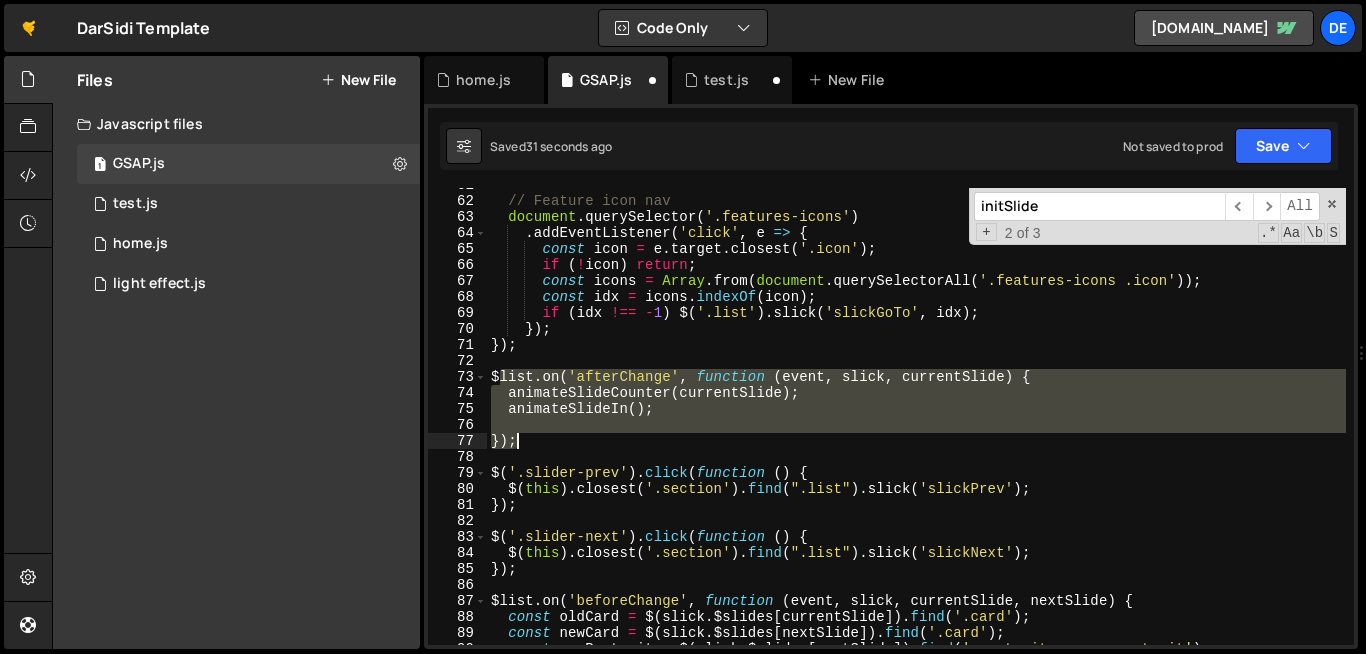 drag, startPoint x: 495, startPoint y: 379, endPoint x: 534, endPoint y: 447, distance: 78.39005 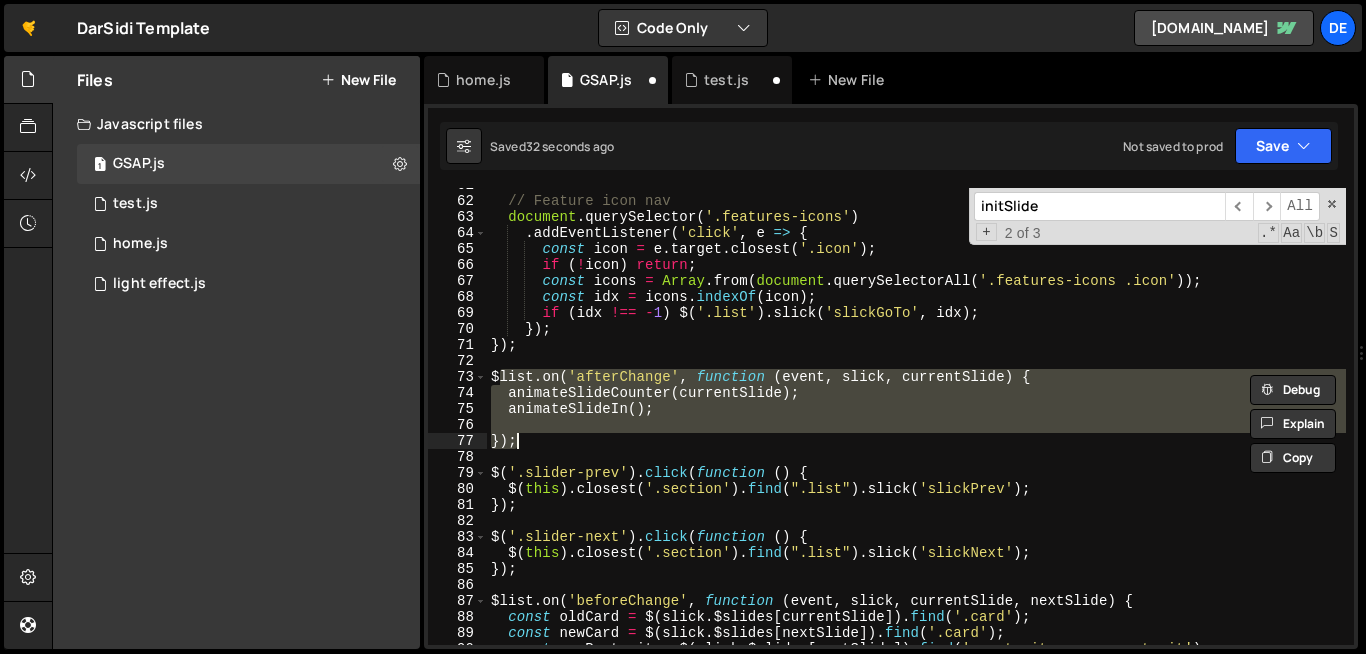 type on "$" 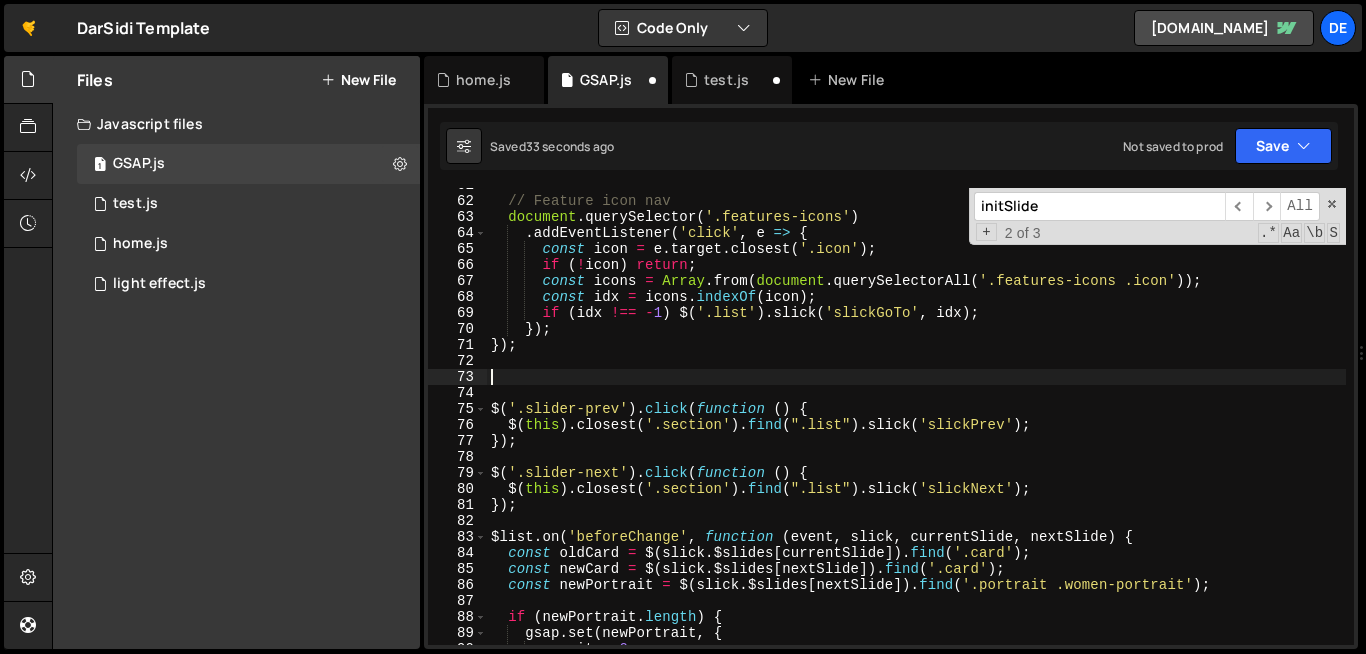 paste on "});" 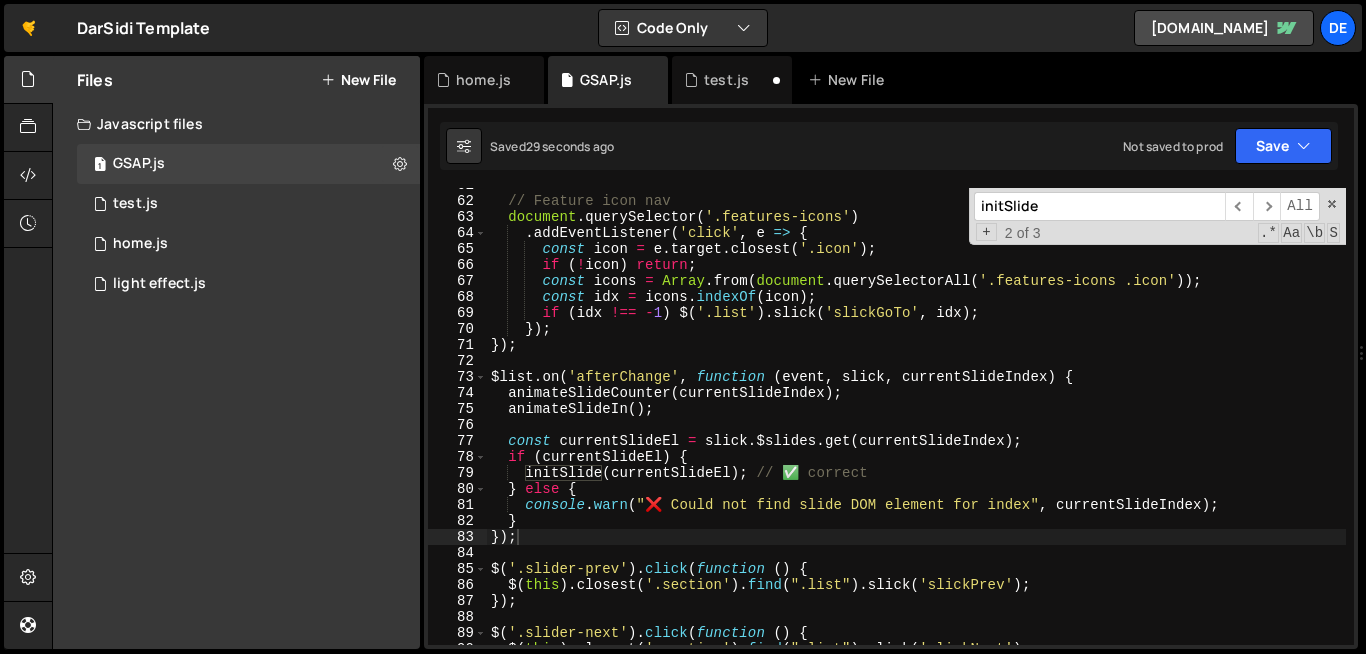 click on "initSlide" at bounding box center (1099, 206) 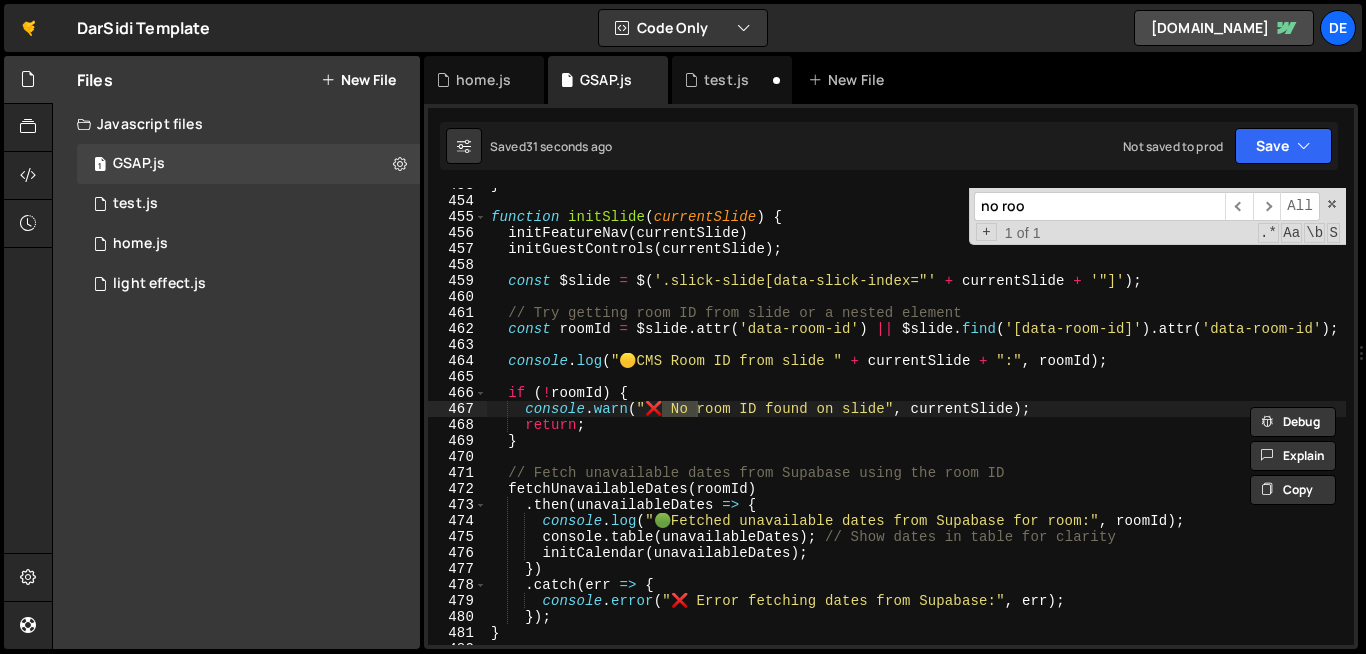 scroll, scrollTop: 7276, scrollLeft: 0, axis: vertical 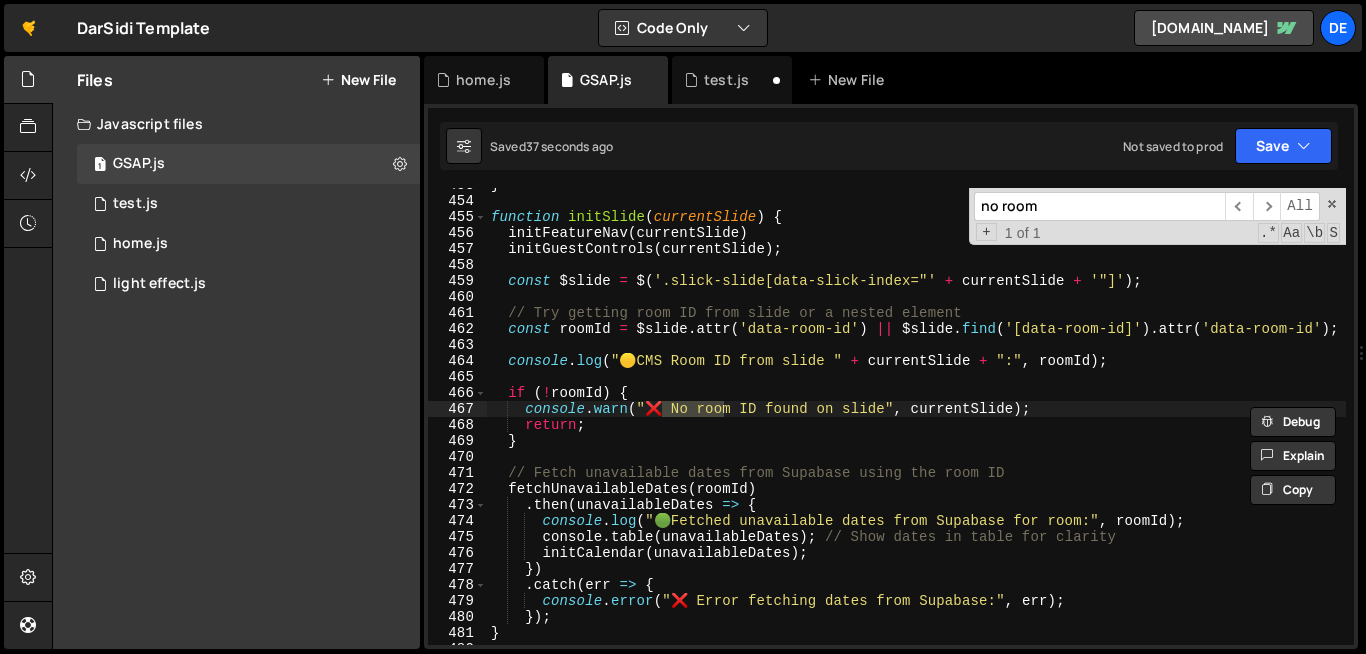 type on "no room" 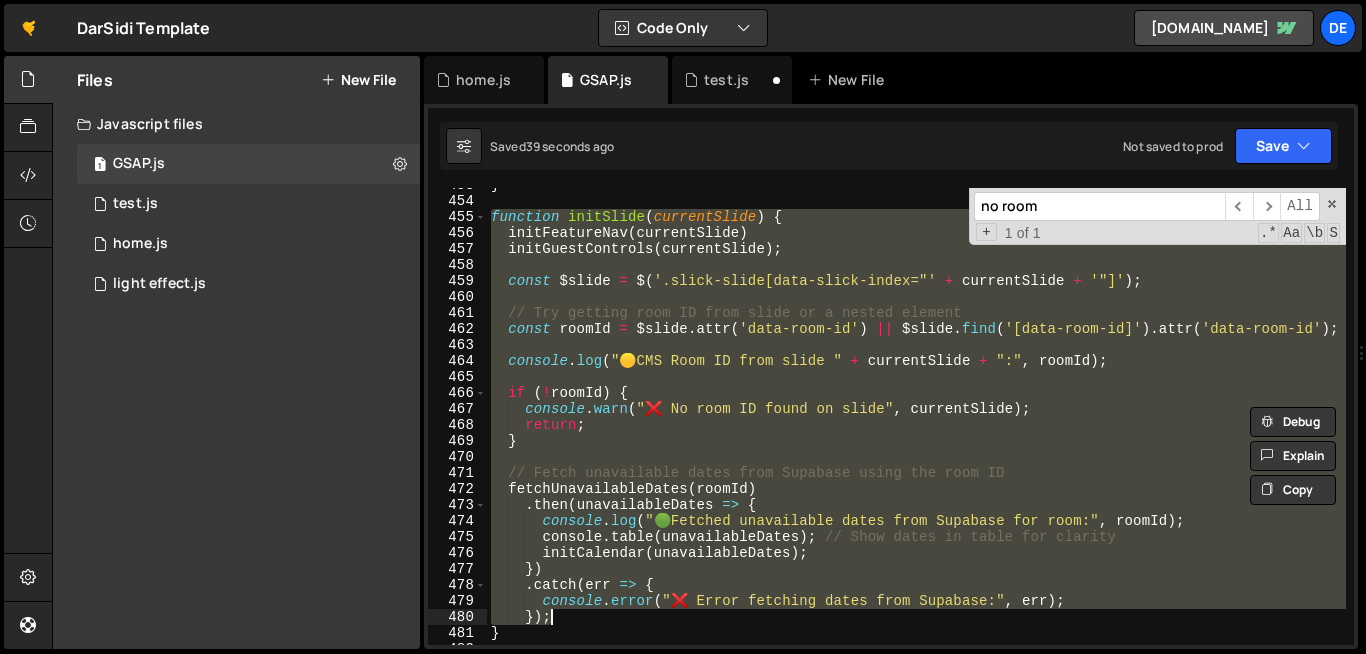 scroll, scrollTop: 7287, scrollLeft: 0, axis: vertical 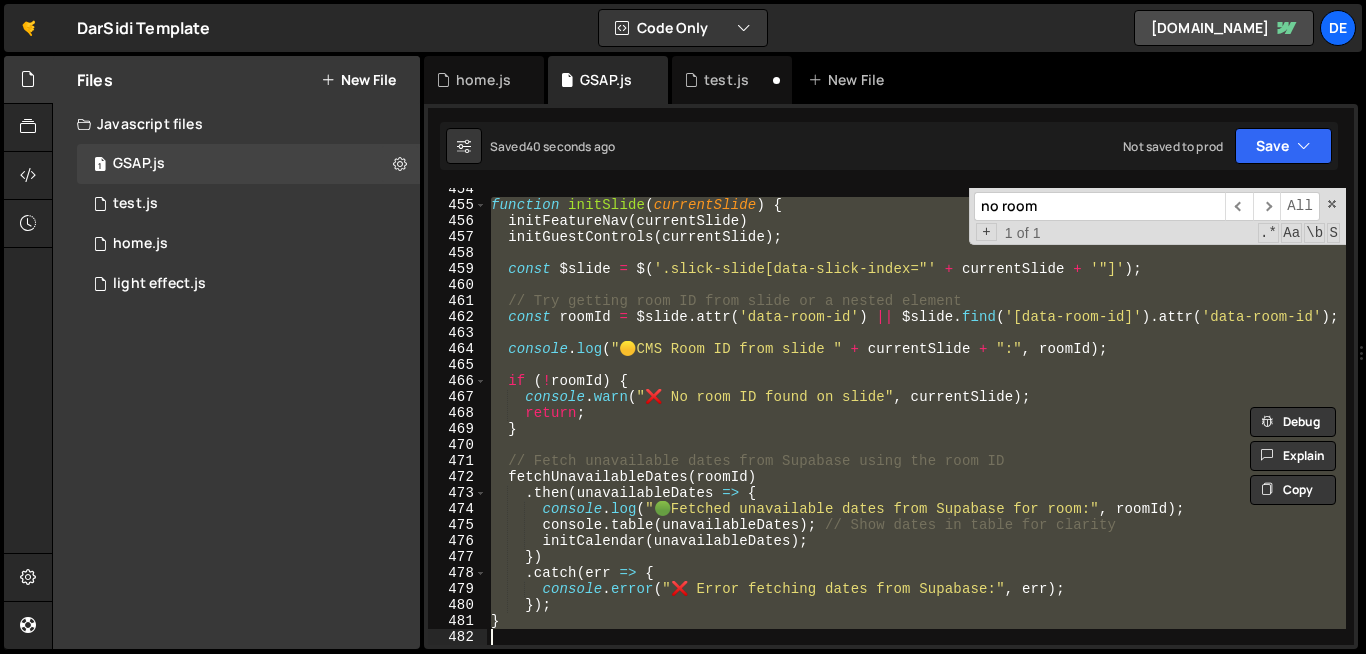 drag, startPoint x: 493, startPoint y: 214, endPoint x: 558, endPoint y: 631, distance: 422.03555 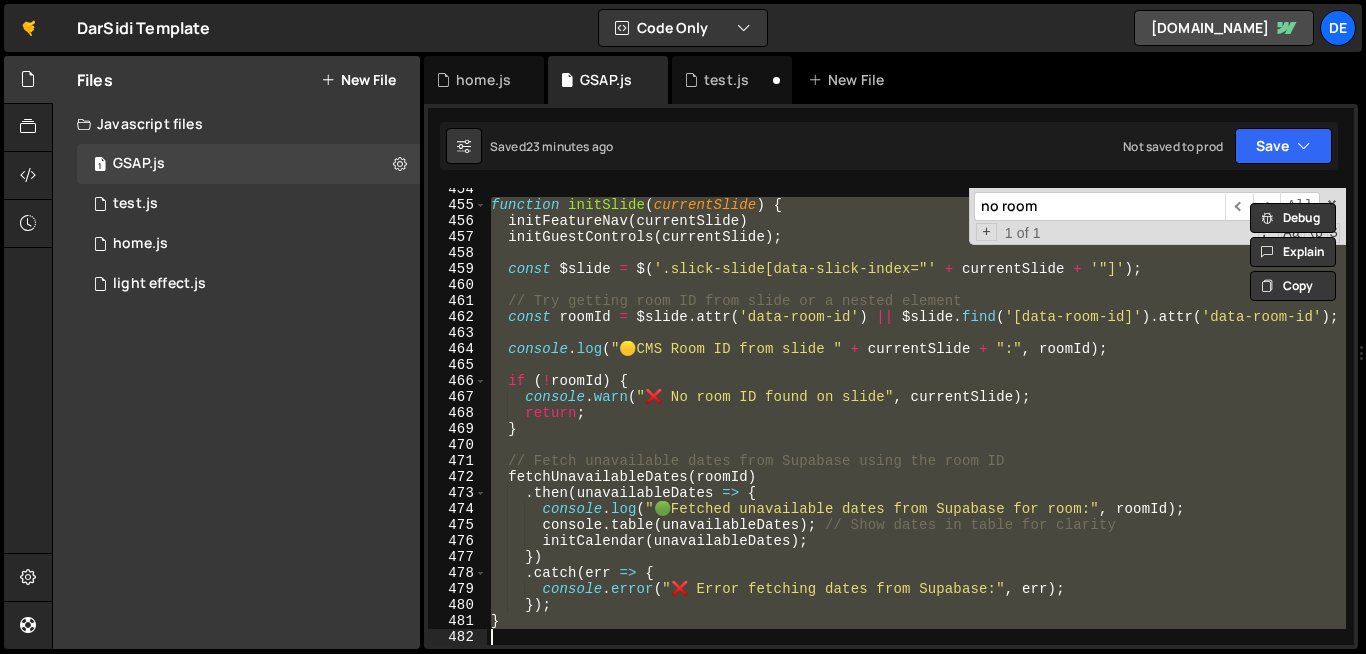 click on "function   initSlide ( currentSlide )   {    initFeatureNav ( currentSlide )    initGuestControls ( currentSlide ) ;    const   $slide   =   $ ( '.slick-slide[data-slick-index="'   +   currentSlide   +   '"]' ) ;    // Try getting room ID from slide or a nested element    const   roomId   =   $slide . attr ( 'data-room-id' )   ||   $slide . find ( '[data-room-id]' ) . attr ( 'data-room-id' ) ;    console . log ( " 🟡  CMS Room ID from slide "   +   currentSlide   +   ":" ,   roomId ) ;    if   ( ! roomId )   {       console . warn ( "❌ No room ID found on slide" ,   currentSlide ) ;       return ;    }    // Fetch unavailable dates from Supabase using the room ID    fetchUnavailableDates ( roomId )       . then ( unavailableDates   =>   {          console . log ( " 🟢  Fetched unavailable dates from Supabase for room:" ,   roomId ) ;          console . table ( unavailableDates ) ;   // Show dates in table for clarity          initCalendar ( unavailableDates ) ;       })       . catch ( err   =>   {    ." at bounding box center [916, 416] 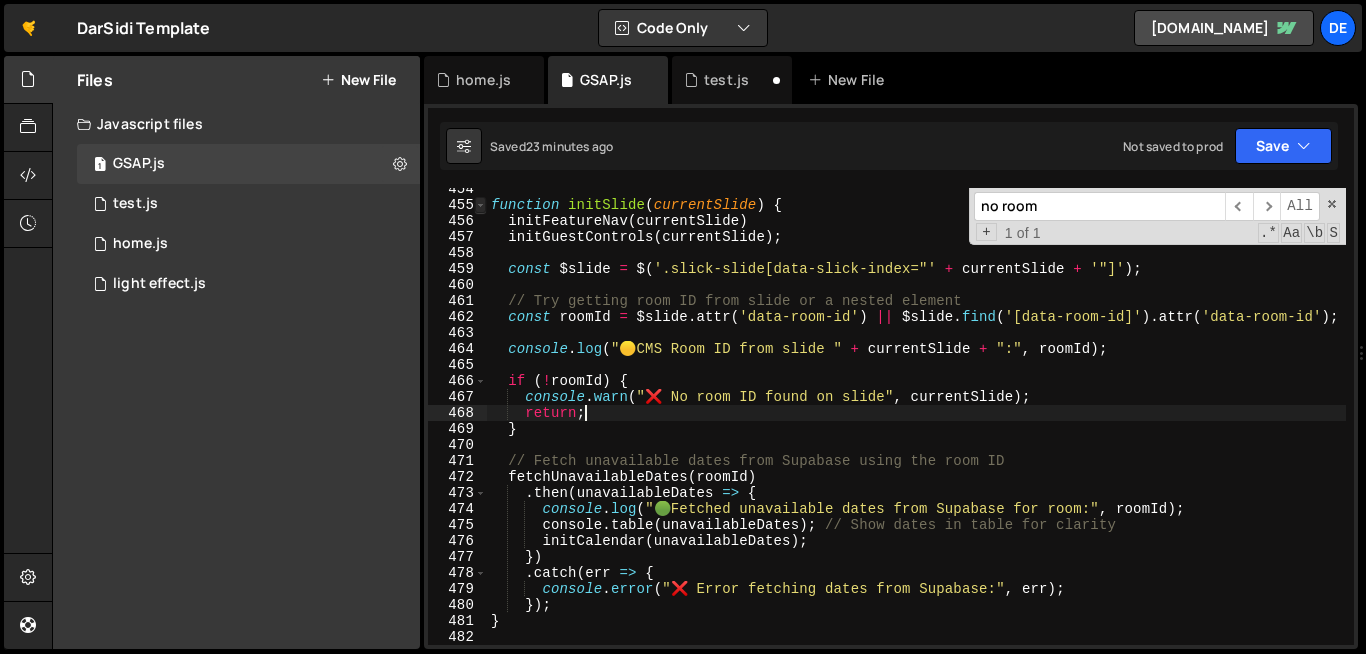 click at bounding box center (480, 205) 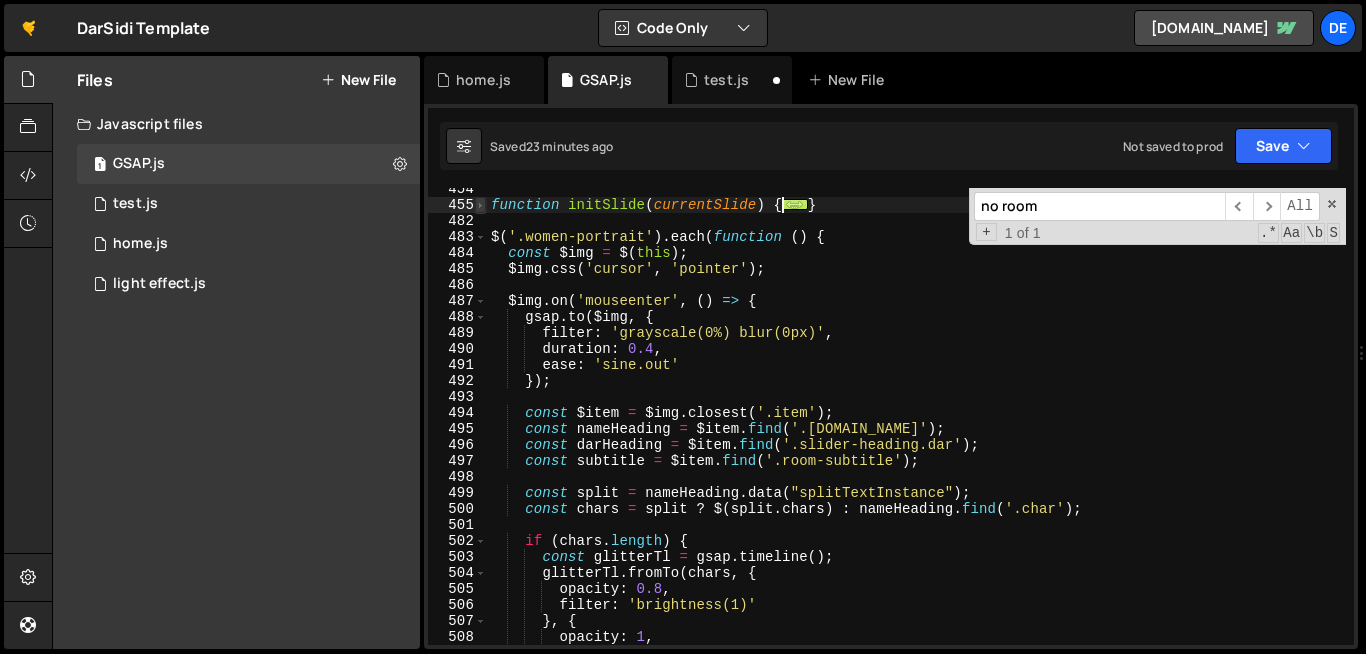 click at bounding box center (480, 205) 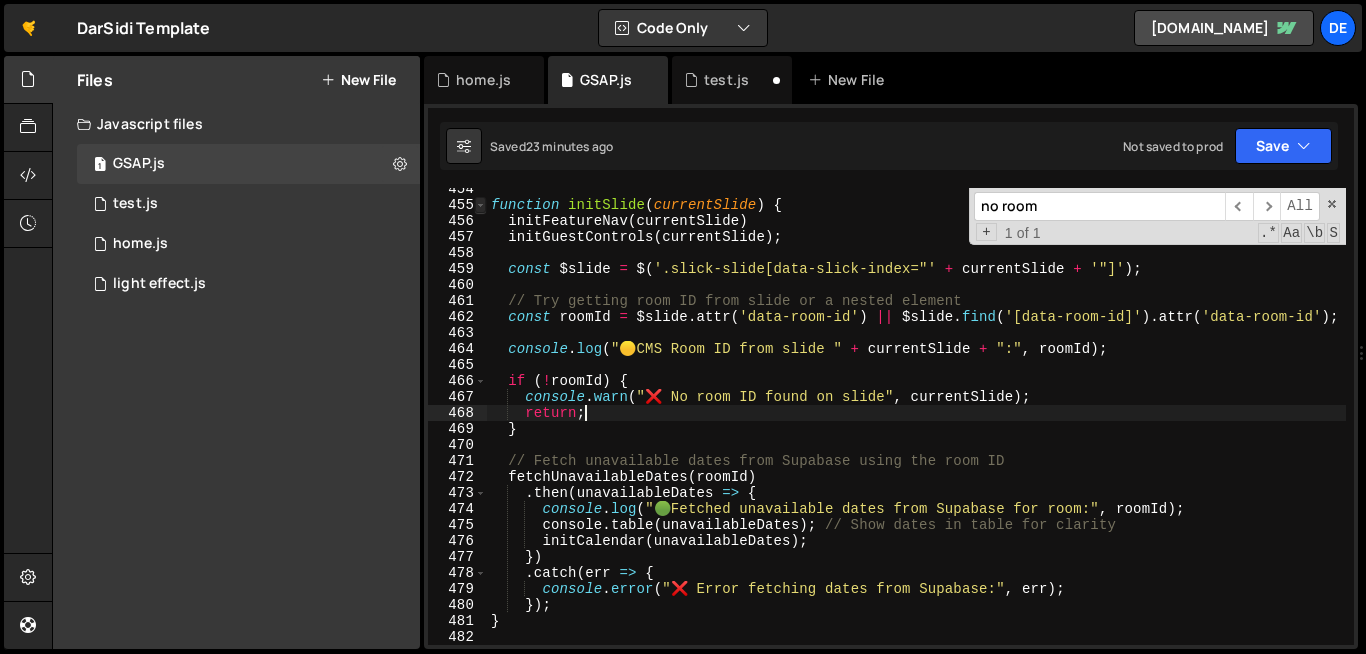 click at bounding box center (480, 205) 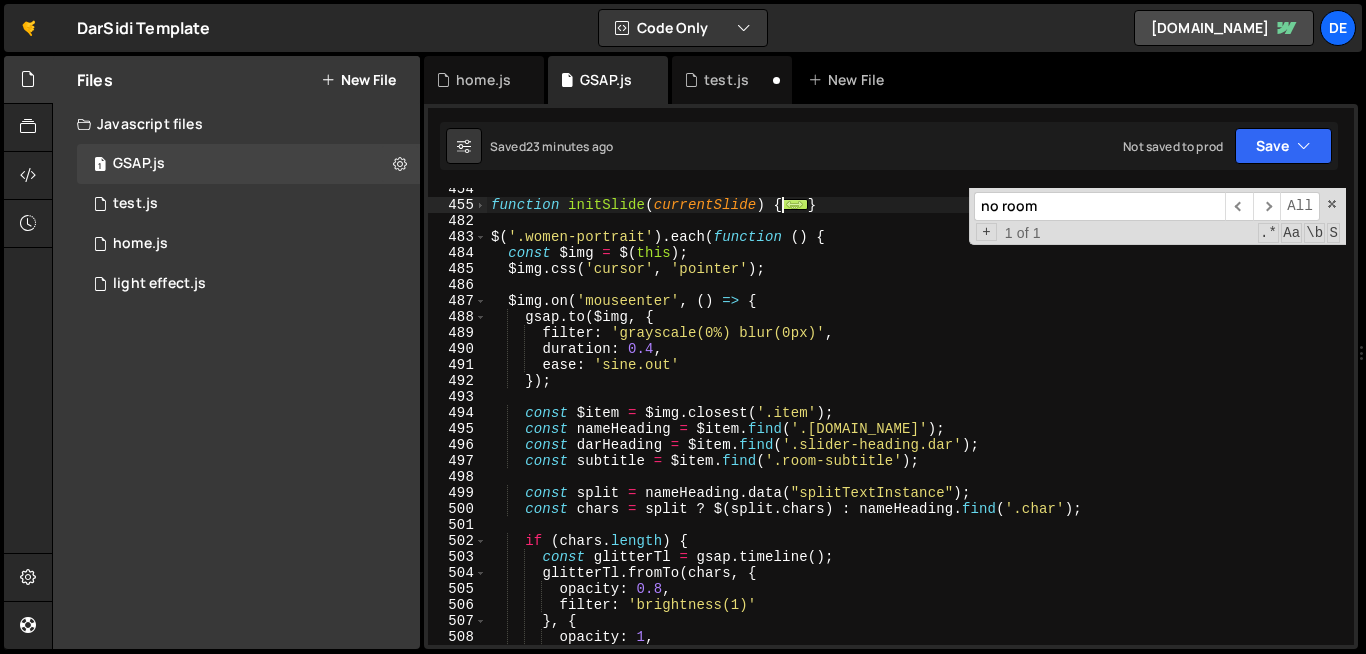 click on "function   initSlide ( currentSlide )   { ... } $ ( '.women-portrait' ) . each ( function   ( )   {    const   $img   =   $ ( this ) ;    $img . css ( 'cursor' ,   'pointer' ) ;    $img . on ( 'mouseenter' ,   ( )   =>   {       gsap . to ( $img ,   {          filter :   'grayscale(0%) blur(0px)' ,          duration :   0.4 ,          ease :   'sine.out'       }) ;       const   $item   =   $img . closest ( '.item' ) ;       const   nameHeading   =   $item . find ( '.slider-heading.name' ) ;       const   darHeading   =   $item . find ( '.slider-heading.dar' ) ;       const   subtitle   =   $item . find ( '.room-subtitle' ) ;       const   split   =   nameHeading . data ( "splitTextInstance" ) ;       const   chars   =   split   ?   $ ( split . chars )   :   nameHeading . find ( '.char' ) ;       if   ( chars . length )   {          const   glitterTl   =   gsap . timeline ( ) ;          glitterTl . fromTo ( chars ,   {             opacity :   0.8 ,             filter :   'brightness(1)'          } ,   {" at bounding box center [1100, 425] 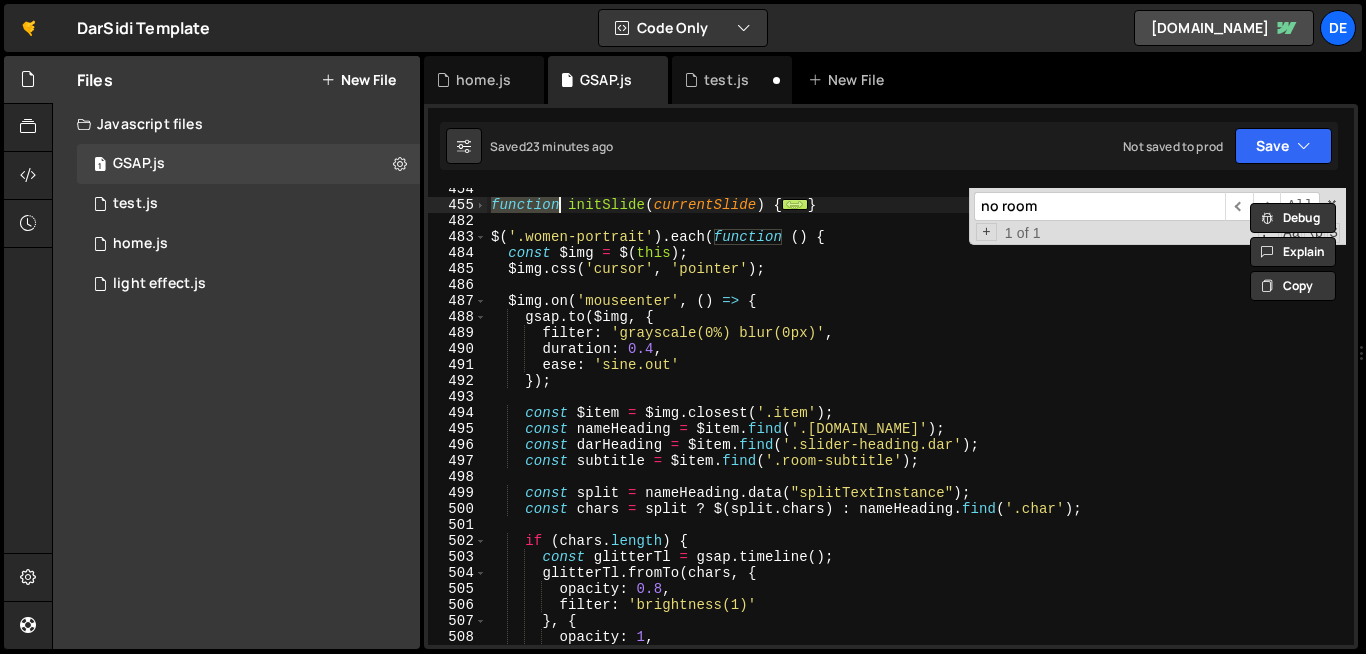 click on "function   initSlide ( currentSlide )   { ... } $ ( '.women-portrait' ) . each ( function   ( )   {    const   $img   =   $ ( this ) ;    $img . css ( 'cursor' ,   'pointer' ) ;    $img . on ( 'mouseenter' ,   ( )   =>   {       gsap . to ( $img ,   {          filter :   'grayscale(0%) blur(0px)' ,          duration :   0.4 ,          ease :   'sine.out'       }) ;       const   $item   =   $img . closest ( '.item' ) ;       const   nameHeading   =   $item . find ( '.slider-heading.name' ) ;       const   darHeading   =   $item . find ( '.slider-heading.dar' ) ;       const   subtitle   =   $item . find ( '.room-subtitle' ) ;       const   split   =   nameHeading . data ( "splitTextInstance" ) ;       const   chars   =   split   ?   $ ( split . chars )   :   nameHeading . find ( '.char' ) ;       if   ( chars . length )   {          const   glitterTl   =   gsap . timeline ( ) ;          glitterTl . fromTo ( chars ,   {             opacity :   0.8 ,             filter :   'brightness(1)'          } ,   {" at bounding box center (1100, 425) 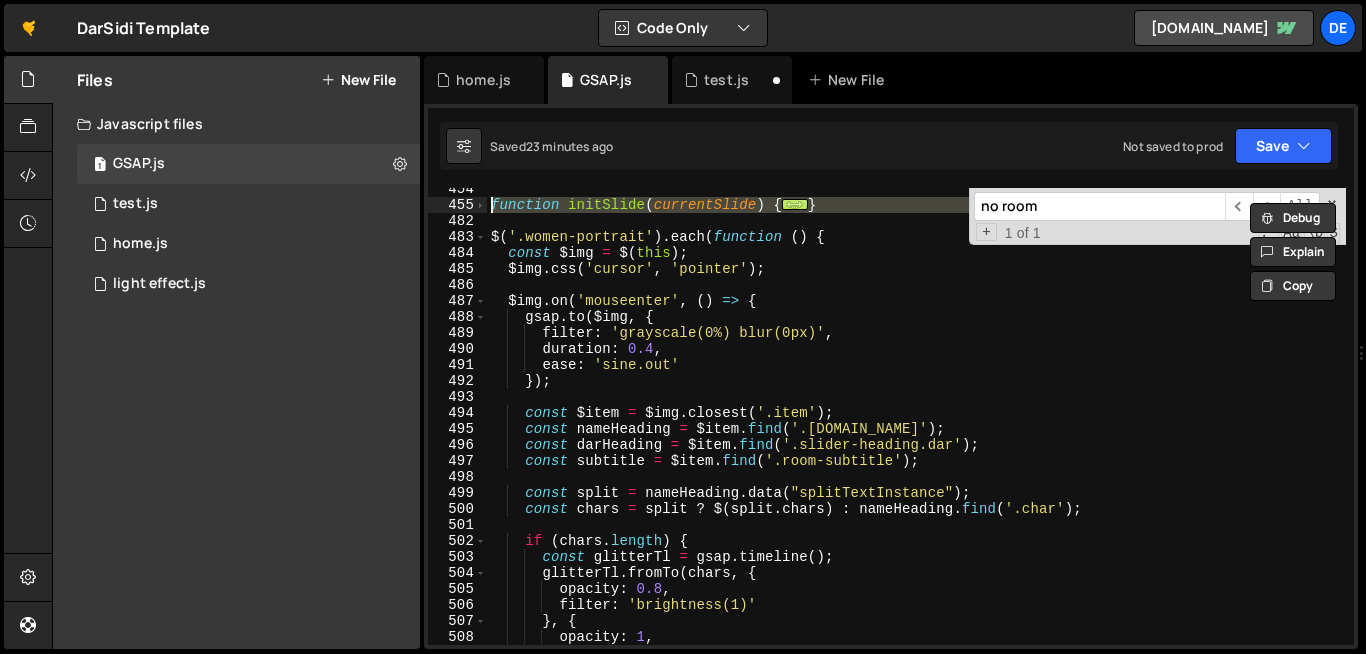 click on "function   initSlide ( currentSlide )   { ... } $ ( '.women-portrait' ) . each ( function   ( )   {    const   $img   =   $ ( this ) ;    $img . css ( 'cursor' ,   'pointer' ) ;    $img . on ( 'mouseenter' ,   ( )   =>   {       gsap . to ( $img ,   {          filter :   'grayscale(0%) blur(0px)' ,          duration :   0.4 ,          ease :   'sine.out'       }) ;       const   $item   =   $img . closest ( '.item' ) ;       const   nameHeading   =   $item . find ( '.slider-heading.name' ) ;       const   darHeading   =   $item . find ( '.slider-heading.dar' ) ;       const   subtitle   =   $item . find ( '.room-subtitle' ) ;       const   split   =   nameHeading . data ( "splitTextInstance" ) ;       const   chars   =   split   ?   $ ( split . chars )   :   nameHeading . find ( '.char' ) ;       if   ( chars . length )   {          const   glitterTl   =   gsap . timeline ( ) ;          glitterTl . fromTo ( chars ,   {             opacity :   0.8 ,             filter :   'brightness(1)'          } ,   {" at bounding box center [1100, 425] 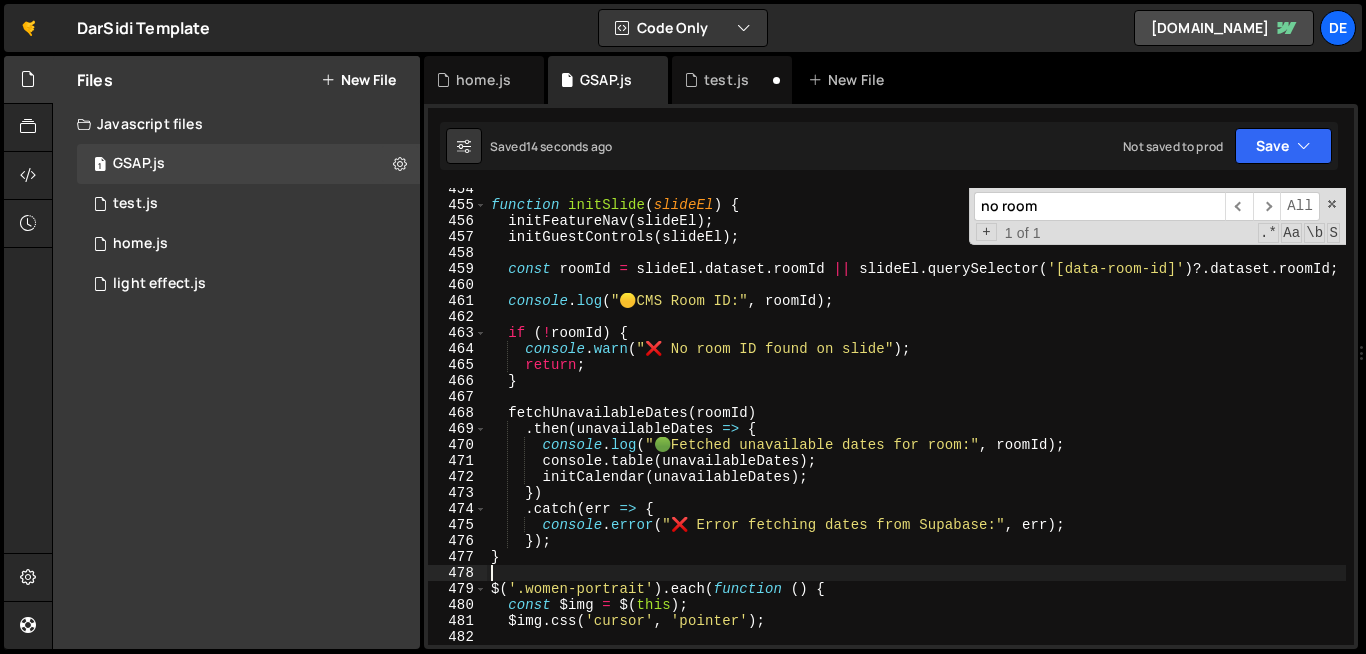click on "no room" at bounding box center [1099, 206] 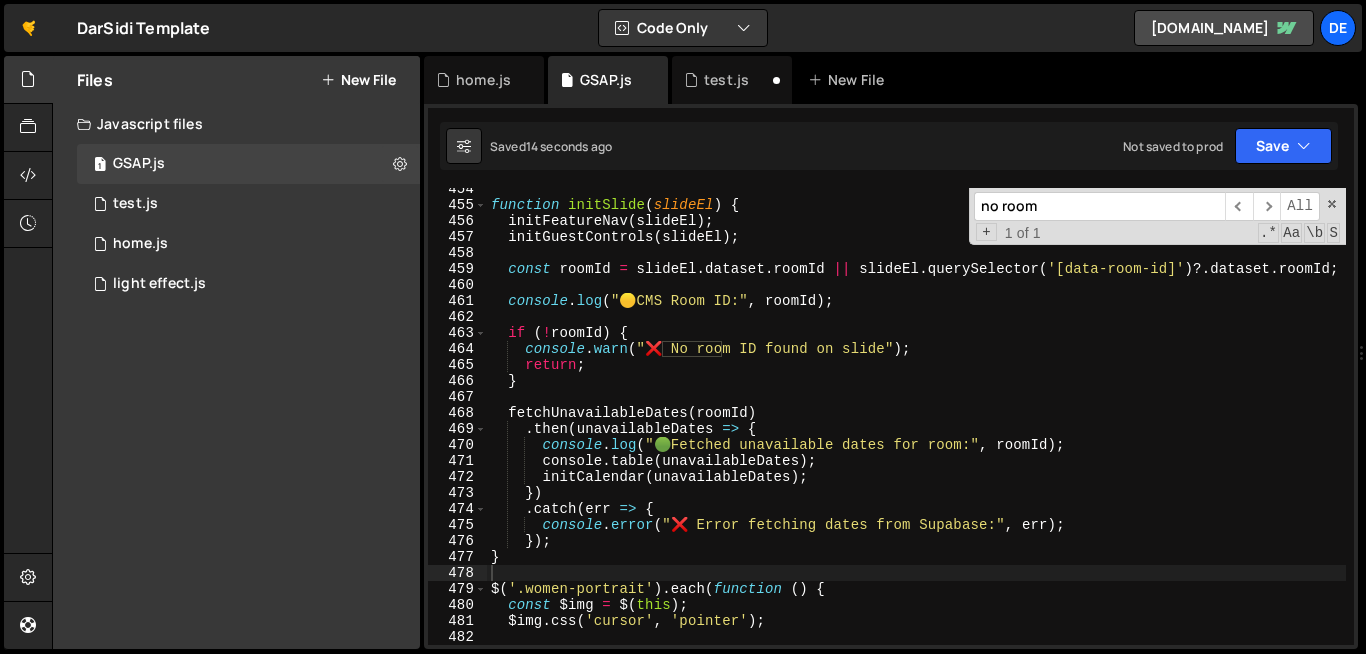 click on "no room" at bounding box center [1099, 206] 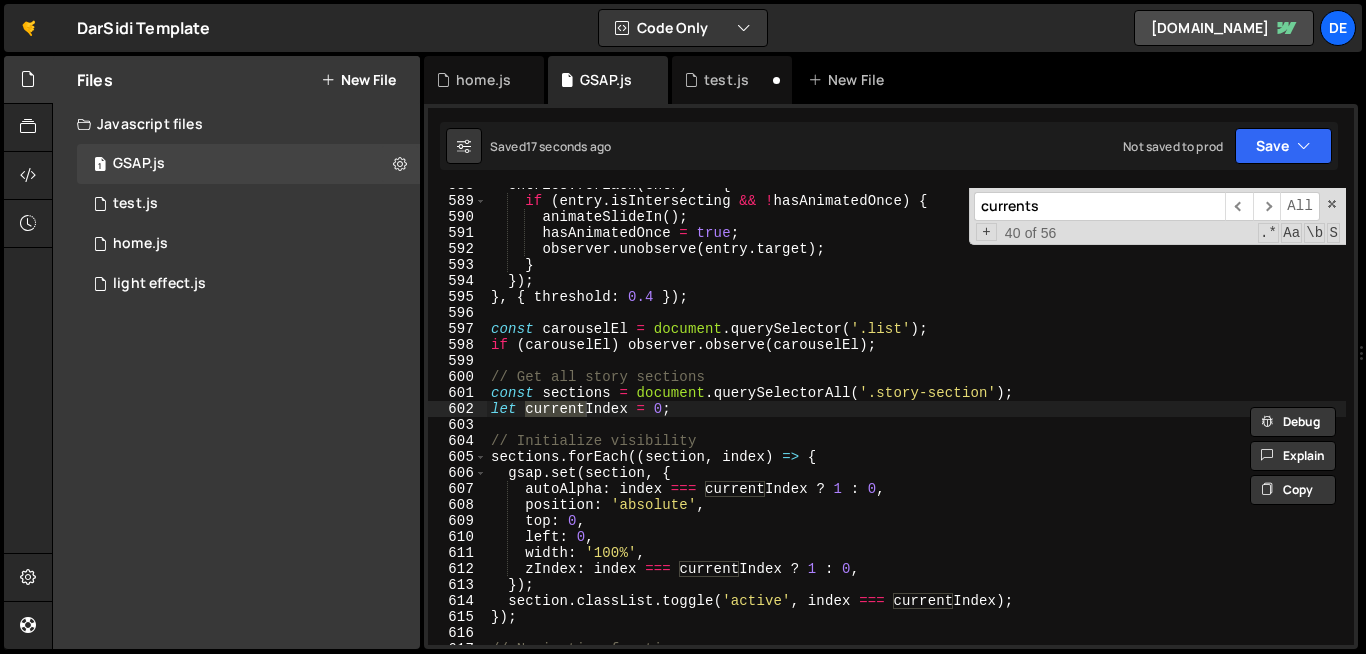 scroll, scrollTop: 10124, scrollLeft: 0, axis: vertical 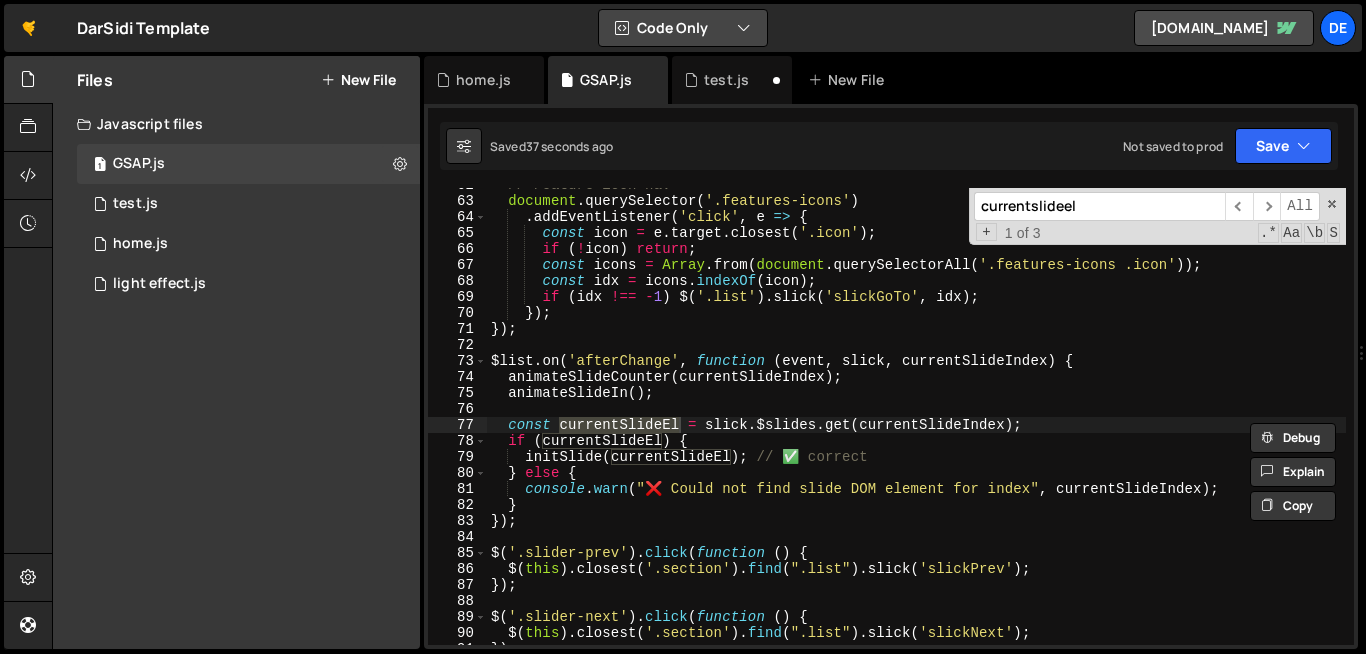 type on "currentslideel" 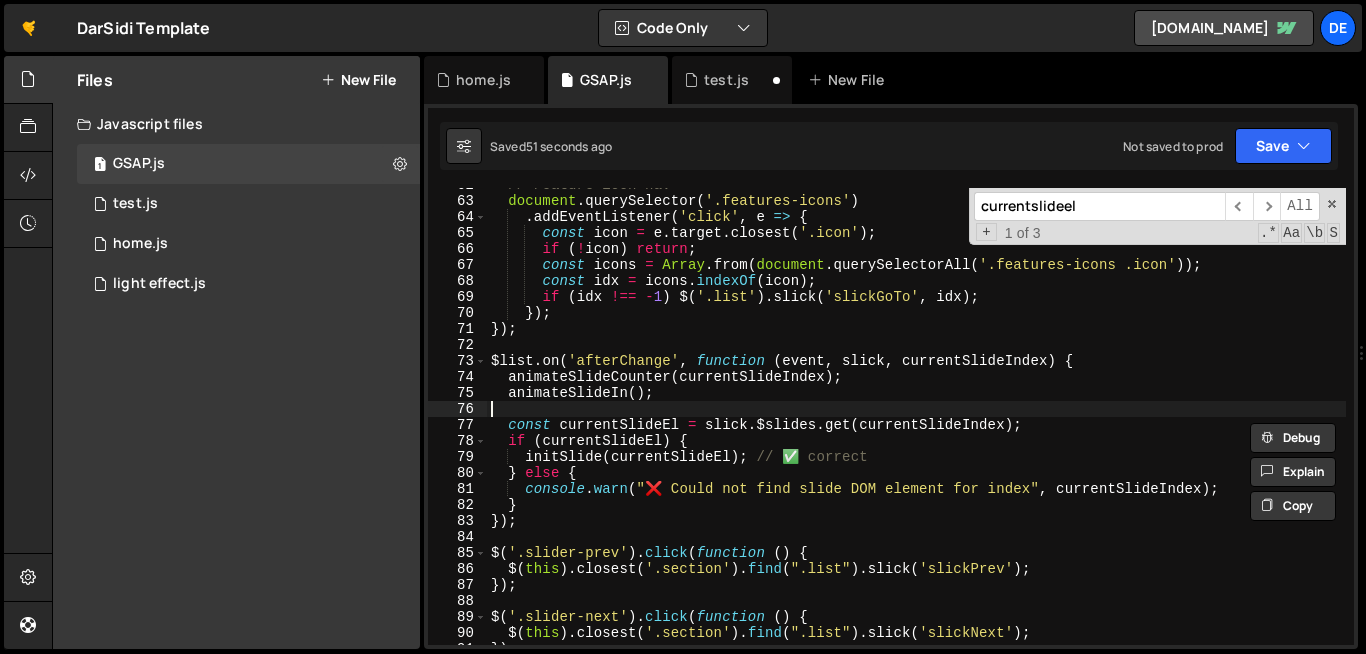 click on "// Feature icon nav    document . querySelector ( '.features-icons' )       . addEventListener ( 'click' ,   e   =>   {          const   icon   =   e . target . closest ( '.icon' ) ;          if   ( ! icon )   return ;          const   icons   =   Array . from ( document . querySelectorAll ( '.features-icons .icon' )) ;          const   idx   =   icons . indexOf ( icon ) ;          if   ( idx   !==   - 1 )   $ ( '.list' ) . slick ( 'slickGoTo' ,   idx ) ;       }) ; }) ; $list . on ( 'afterChange' ,   function   ( event ,   slick ,   currentSlideIndex )   {    animateSlideCounter ( currentSlideIndex ) ;    animateSlideIn ( ) ;    const   currentSlideEl   =   slick . $slides . get ( currentSlideIndex ) ;    if   ( currentSlideEl )   {       initSlide ( currentSlideEl ) ;   // ✅ correct    }   else   {       console . warn ( "❌ Could not find slide DOM element for index" ,   currentSlideIndex ) ;    } }) ; $ ( '.slider-prev' ) . click ( function   ( )   {    $ ( this ) . closest ( '.section' ) . find ( )" at bounding box center [1100, 421] 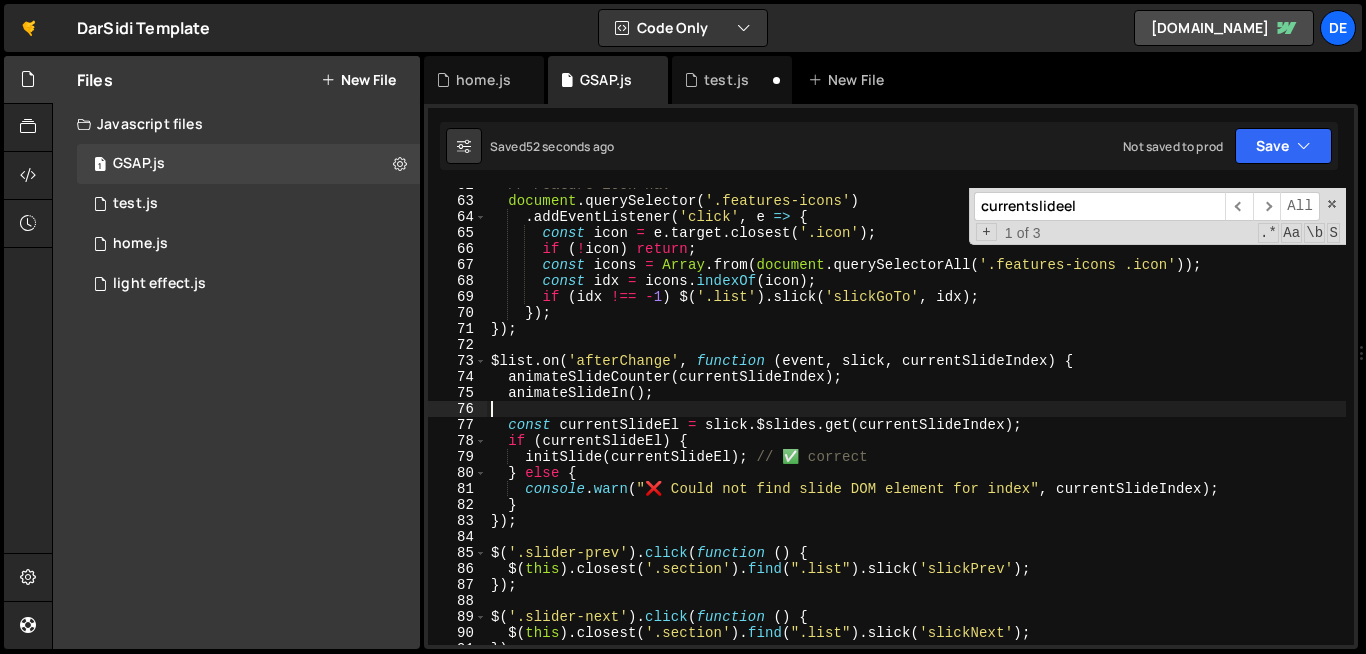 click on "// Feature icon nav    document . querySelector ( '.features-icons' )       . addEventListener ( 'click' ,   e   =>   {          const   icon   =   e . target . closest ( '.icon' ) ;          if   ( ! icon )   return ;          const   icons   =   Array . from ( document . querySelectorAll ( '.features-icons .icon' )) ;          const   idx   =   icons . indexOf ( icon ) ;          if   ( idx   !==   - 1 )   $ ( '.list' ) . slick ( 'slickGoTo' ,   idx ) ;       }) ; }) ; $list . on ( 'afterChange' ,   function   ( event ,   slick ,   currentSlideIndex )   {    animateSlideCounter ( currentSlideIndex ) ;    animateSlideIn ( ) ;    const   currentSlideEl   =   slick . $slides . get ( currentSlideIndex ) ;    if   ( currentSlideEl )   {       initSlide ( currentSlideEl ) ;   // ✅ correct    }   else   {       console . warn ( "❌ Could not find slide DOM element for index" ,   currentSlideIndex ) ;    } }) ; $ ( '.slider-prev' ) . click ( function   ( )   {    $ ( this ) . closest ( '.section' ) . find ( )" at bounding box center (1100, 421) 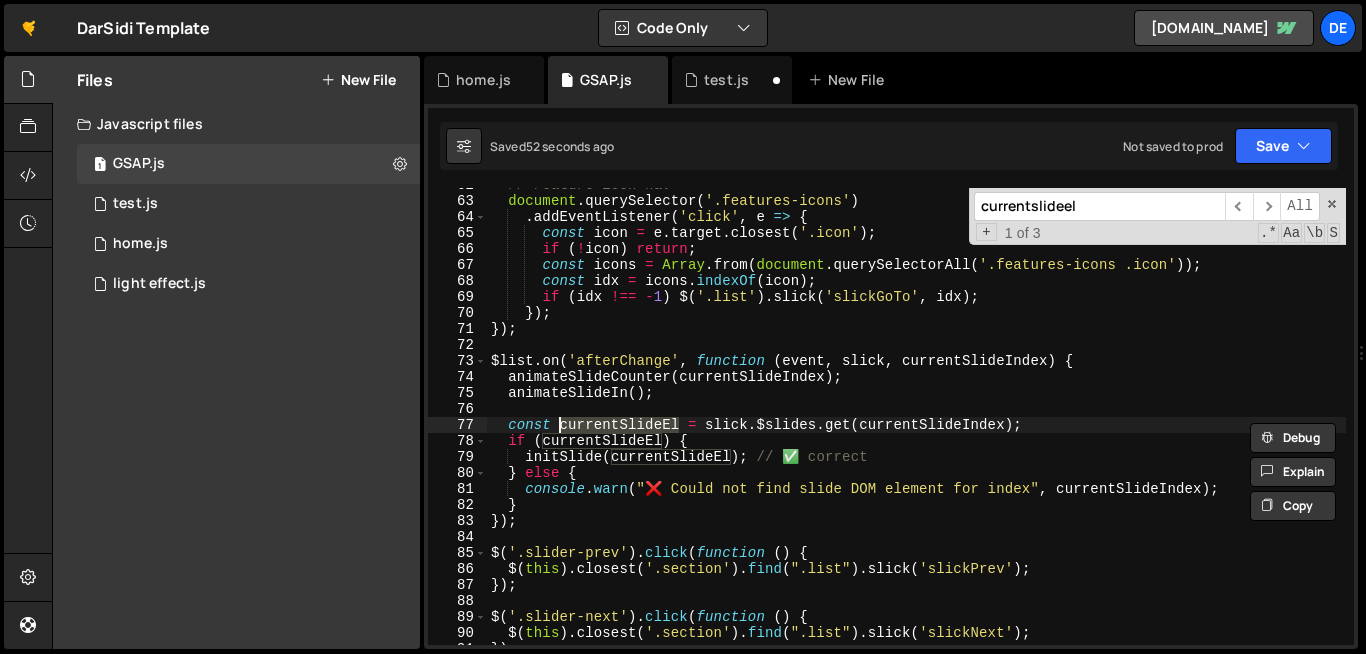 click on "// Feature icon nav    document . querySelector ( '.features-icons' )       . addEventListener ( 'click' ,   e   =>   {          const   icon   =   e . target . closest ( '.icon' ) ;          if   ( ! icon )   return ;          const   icons   =   Array . from ( document . querySelectorAll ( '.features-icons .icon' )) ;          const   idx   =   icons . indexOf ( icon ) ;          if   ( idx   !==   - 1 )   $ ( '.list' ) . slick ( 'slickGoTo' ,   idx ) ;       }) ; }) ; $list . on ( 'afterChange' ,   function   ( event ,   slick ,   currentSlideIndex )   {    animateSlideCounter ( currentSlideIndex ) ;    animateSlideIn ( ) ;    const   currentSlideEl   =   slick . $slides . get ( currentSlideIndex ) ;    if   ( currentSlideEl )   {       initSlide ( currentSlideEl ) ;   // ✅ correct    }   else   {       console . warn ( "❌ Could not find slide DOM element for index" ,   currentSlideIndex ) ;    } }) ; $ ( '.slider-prev' ) . click ( function   ( )   {    $ ( this ) . closest ( '.section' ) . find ( )" at bounding box center (1100, 421) 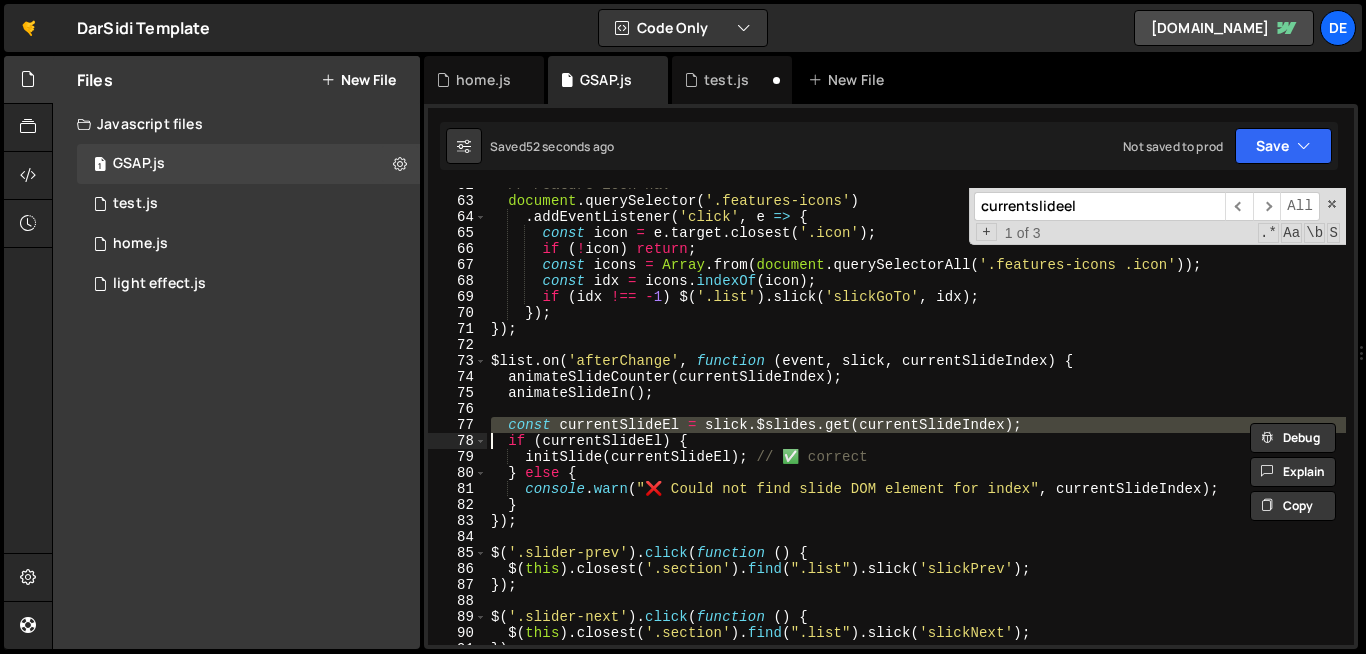 click on "// Feature icon nav    document . querySelector ( '.features-icons' )       . addEventListener ( 'click' ,   e   =>   {          const   icon   =   e . target . closest ( '.icon' ) ;          if   ( ! icon )   return ;          const   icons   =   Array . from ( document . querySelectorAll ( '.features-icons .icon' )) ;          const   idx   =   icons . indexOf ( icon ) ;          if   ( idx   !==   - 1 )   $ ( '.list' ) . slick ( 'slickGoTo' ,   idx ) ;       }) ; }) ; $list . on ( 'afterChange' ,   function   ( event ,   slick ,   currentSlideIndex )   {    animateSlideCounter ( currentSlideIndex ) ;    animateSlideIn ( ) ;    const   currentSlideEl   =   slick . $slides . get ( currentSlideIndex ) ;    if   ( currentSlideEl )   {       initSlide ( currentSlideEl ) ;   // ✅ correct    }   else   {       console . warn ( "❌ Could not find slide DOM element for index" ,   currentSlideIndex ) ;    } }) ; $ ( '.slider-prev' ) . click ( function   ( )   {    $ ( this ) . closest ( '.section' ) . find ( )" at bounding box center [1100, 421] 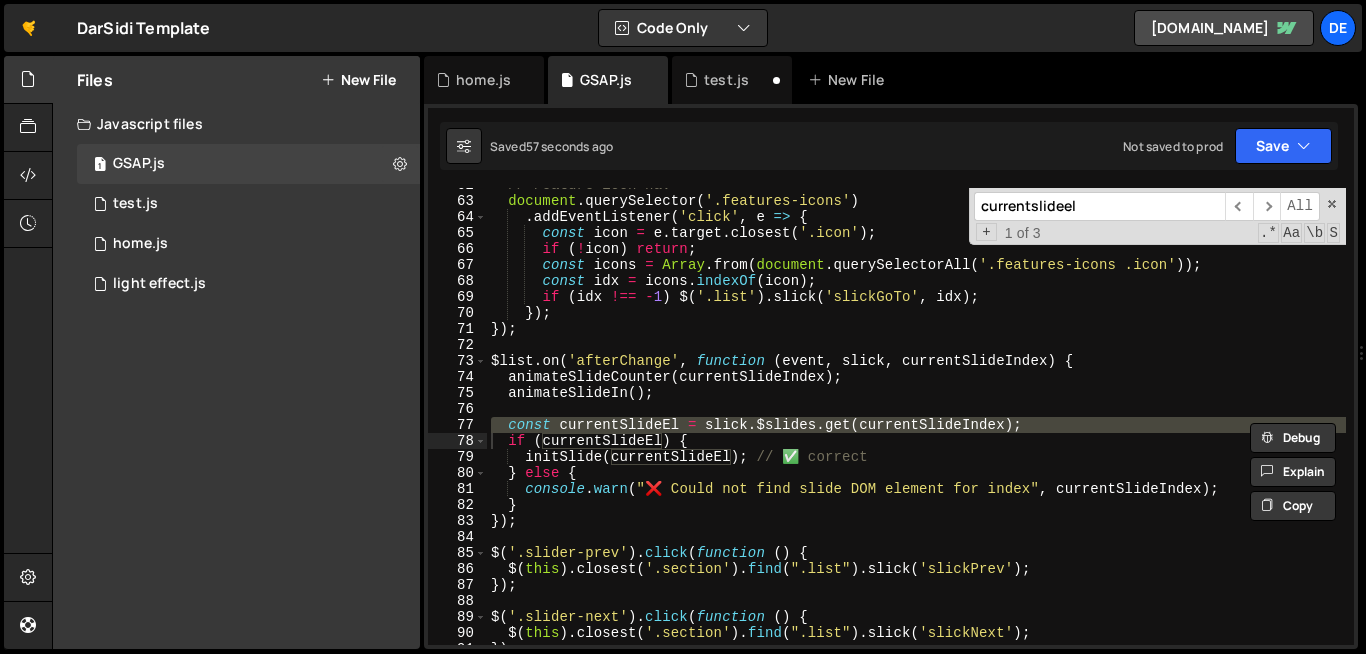 click on "currentslideel" at bounding box center (1099, 206) 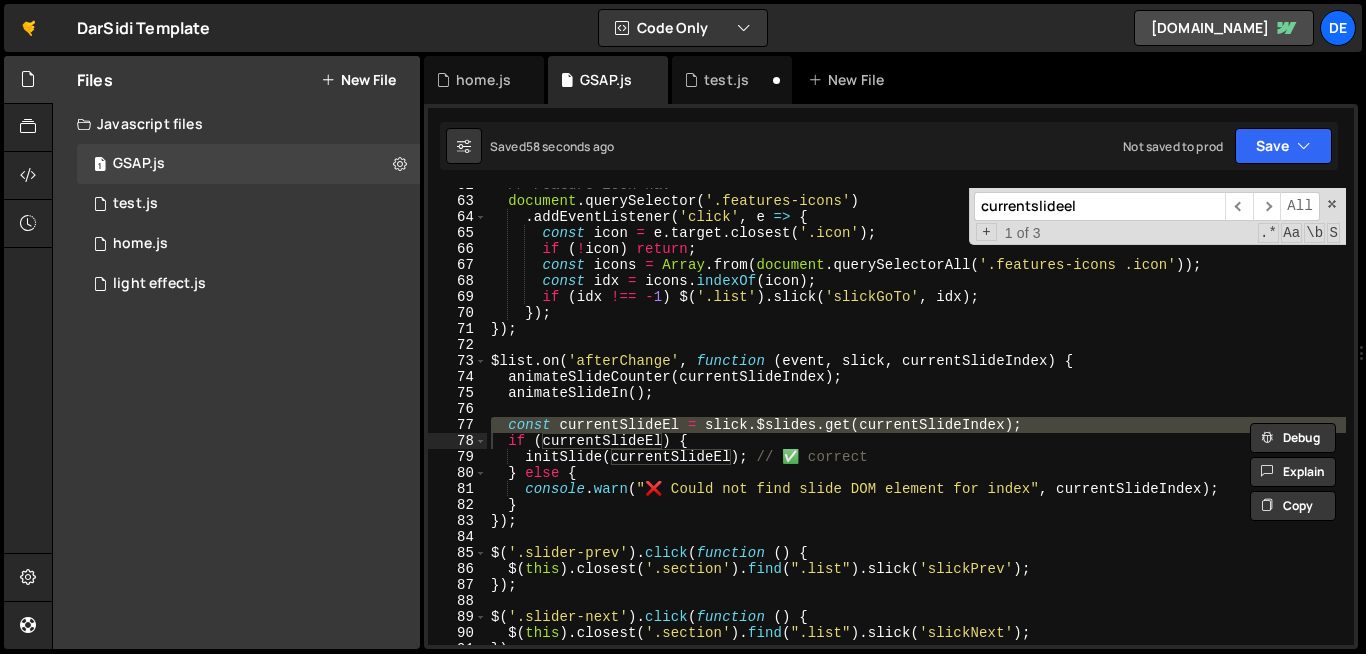 click on "currentslideel" at bounding box center (1099, 206) 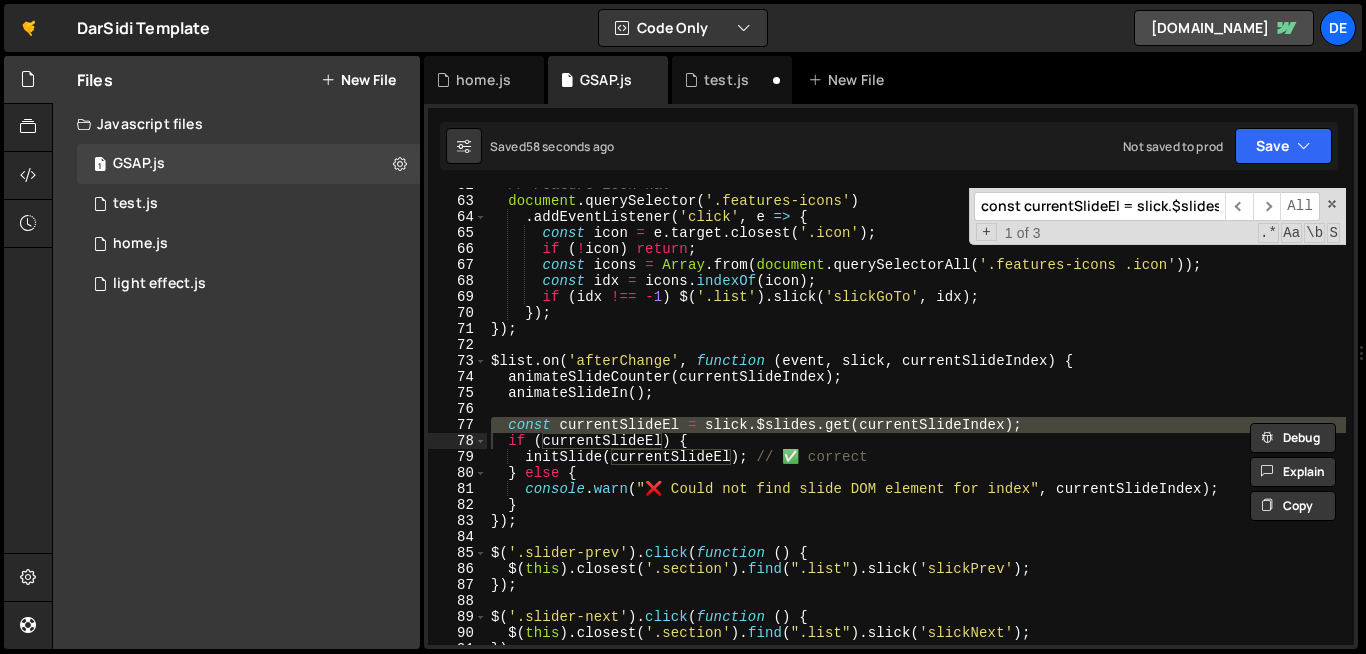scroll, scrollTop: 0, scrollLeft: 165, axis: horizontal 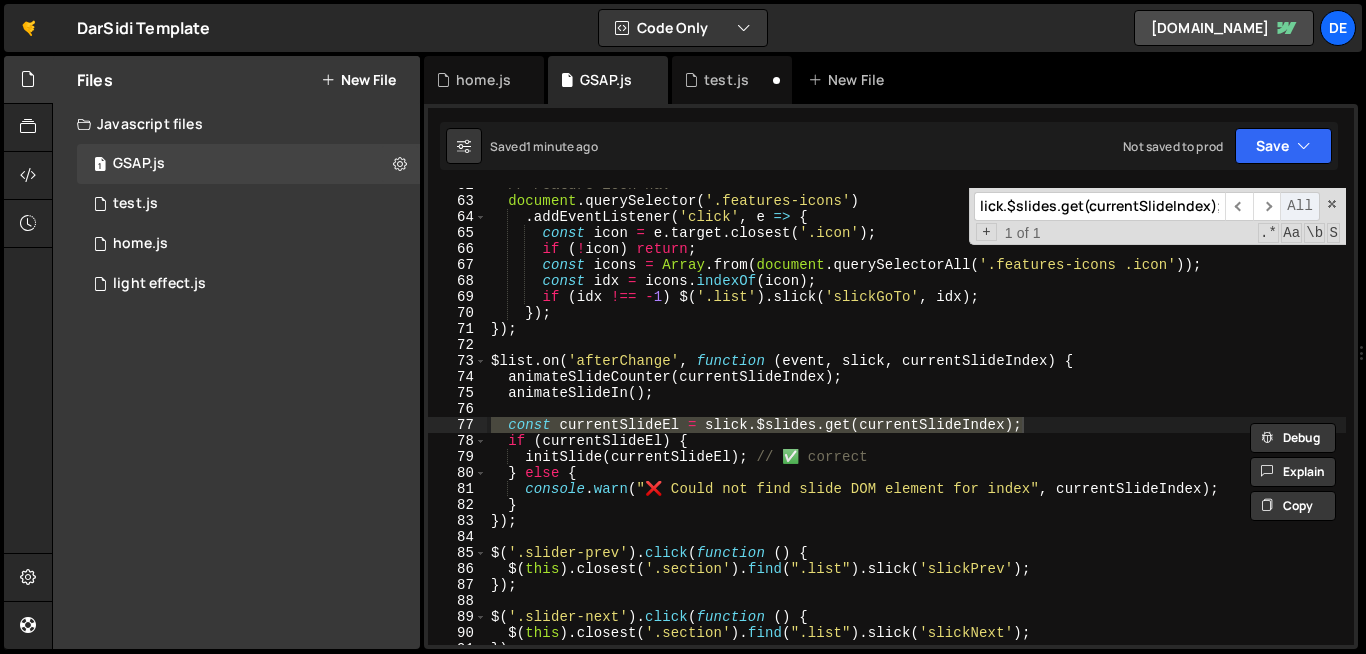 drag, startPoint x: 1142, startPoint y: 210, endPoint x: 1316, endPoint y: 212, distance: 174.01149 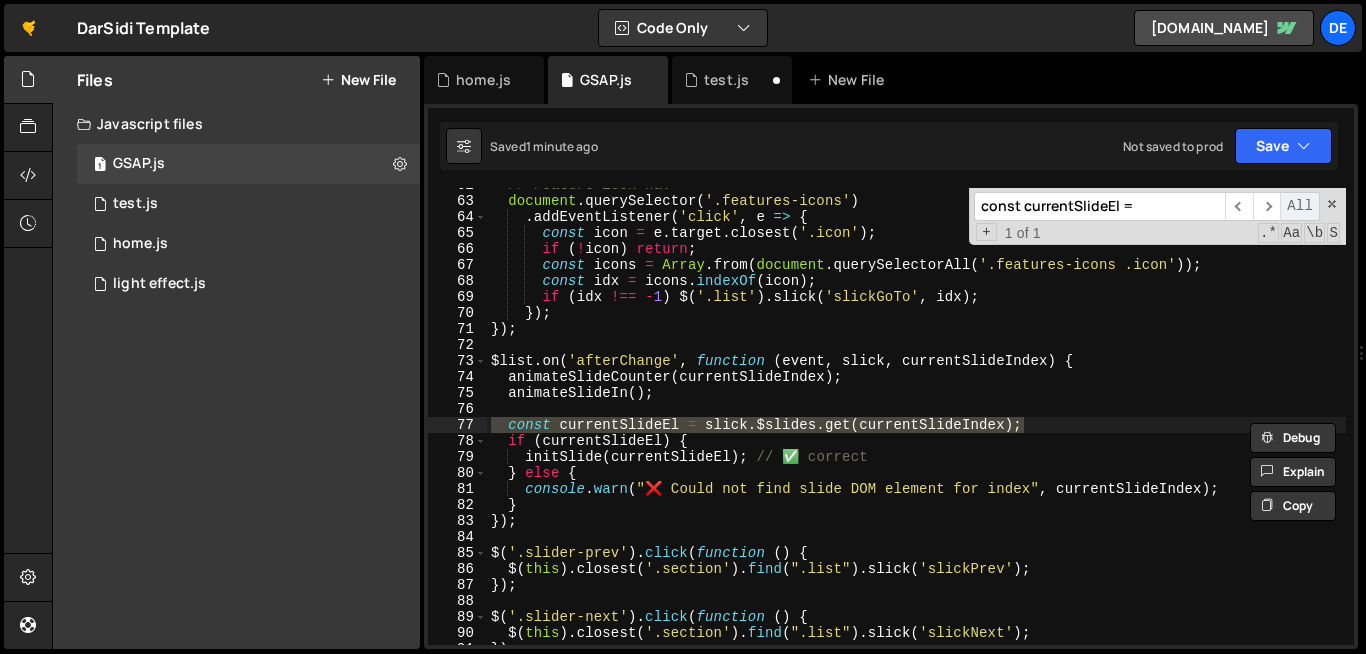 scroll, scrollTop: 0, scrollLeft: 0, axis: both 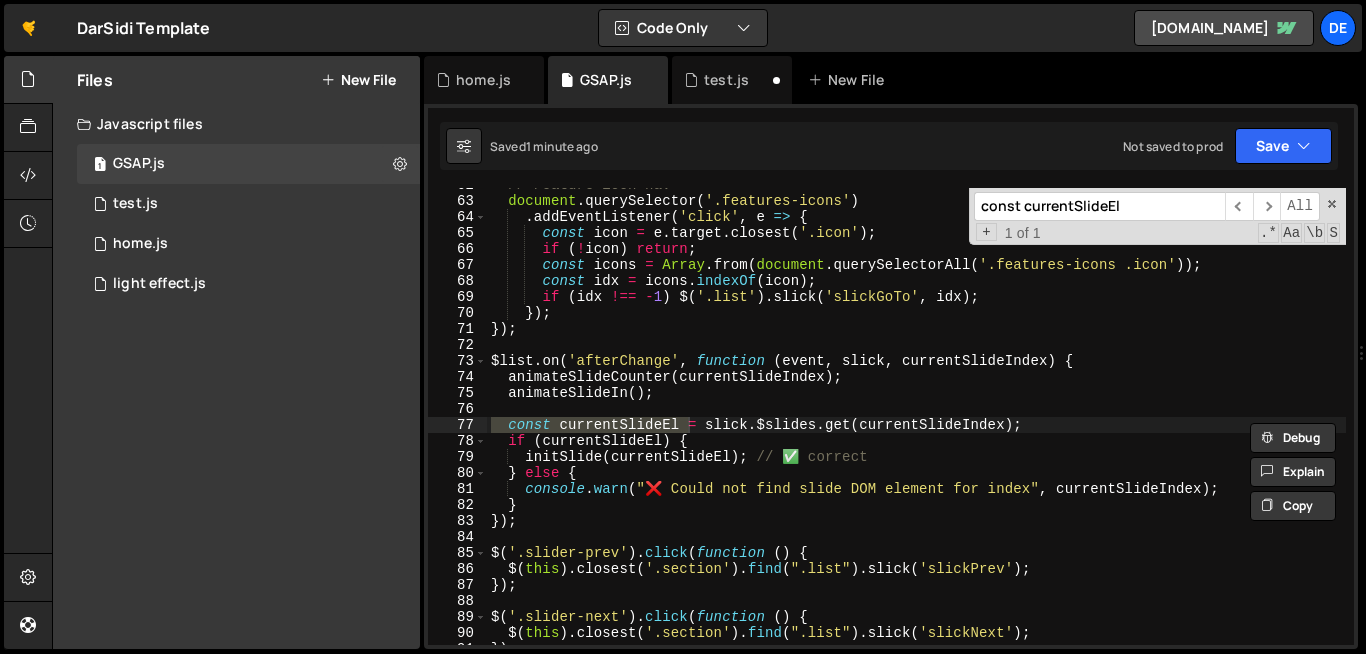 type on "const currentSlideEl" 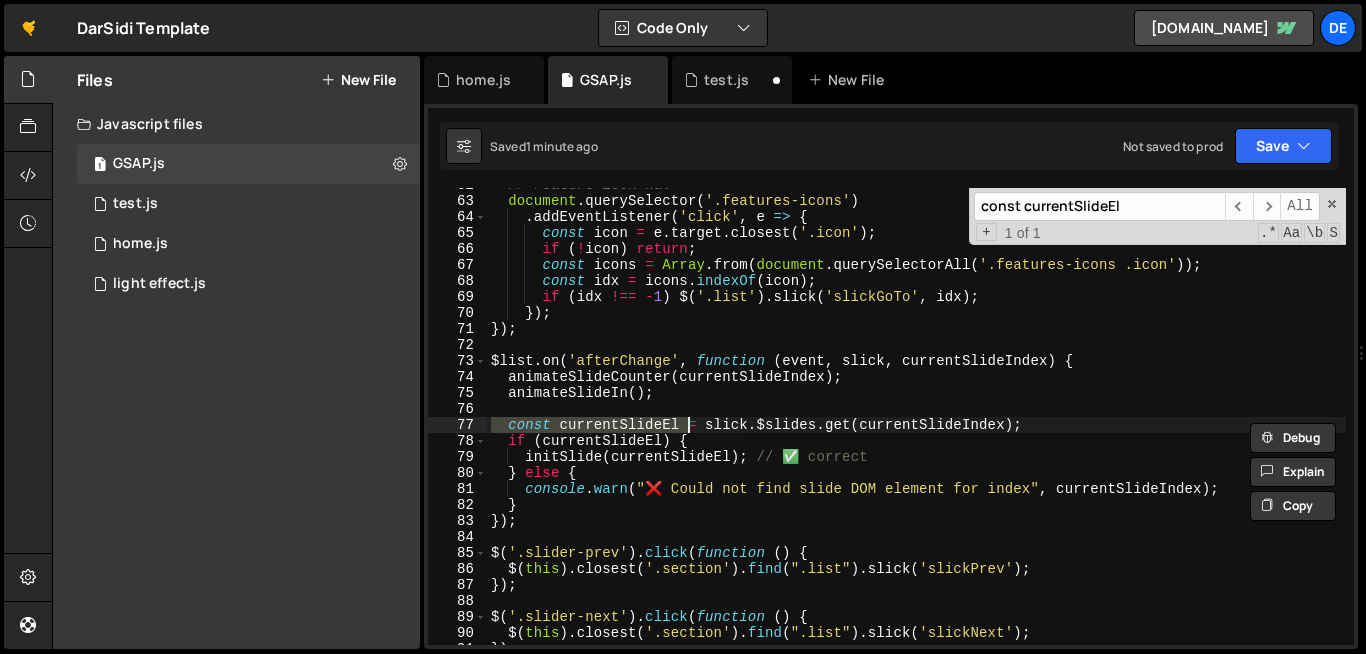 click on "// Feature icon nav    document . querySelector ( '.features-icons' )       . addEventListener ( 'click' ,   e   =>   {          const   icon   =   e . target . closest ( '.icon' ) ;          if   ( ! icon )   return ;          const   icons   =   Array . from ( document . querySelectorAll ( '.features-icons .icon' )) ;          const   idx   =   icons . indexOf ( icon ) ;          if   ( idx   !==   - 1 )   $ ( '.list' ) . slick ( 'slickGoTo' ,   idx ) ;       }) ; }) ; $list . on ( 'afterChange' ,   function   ( event ,   slick ,   currentSlideIndex )   {    animateSlideCounter ( currentSlideIndex ) ;    animateSlideIn ( ) ;    const   currentSlideEl   =   slick . $slides . get ( currentSlideIndex ) ;    if   ( currentSlideEl )   {       initSlide ( currentSlideEl ) ;   // ✅ correct    }   else   {       console . warn ( "❌ Could not find slide DOM element for index" ,   currentSlideIndex ) ;    } }) ; $ ( '.slider-prev' ) . click ( function   ( )   {    $ ( this ) . closest ( '.section' ) . find ( )" at bounding box center (916, 416) 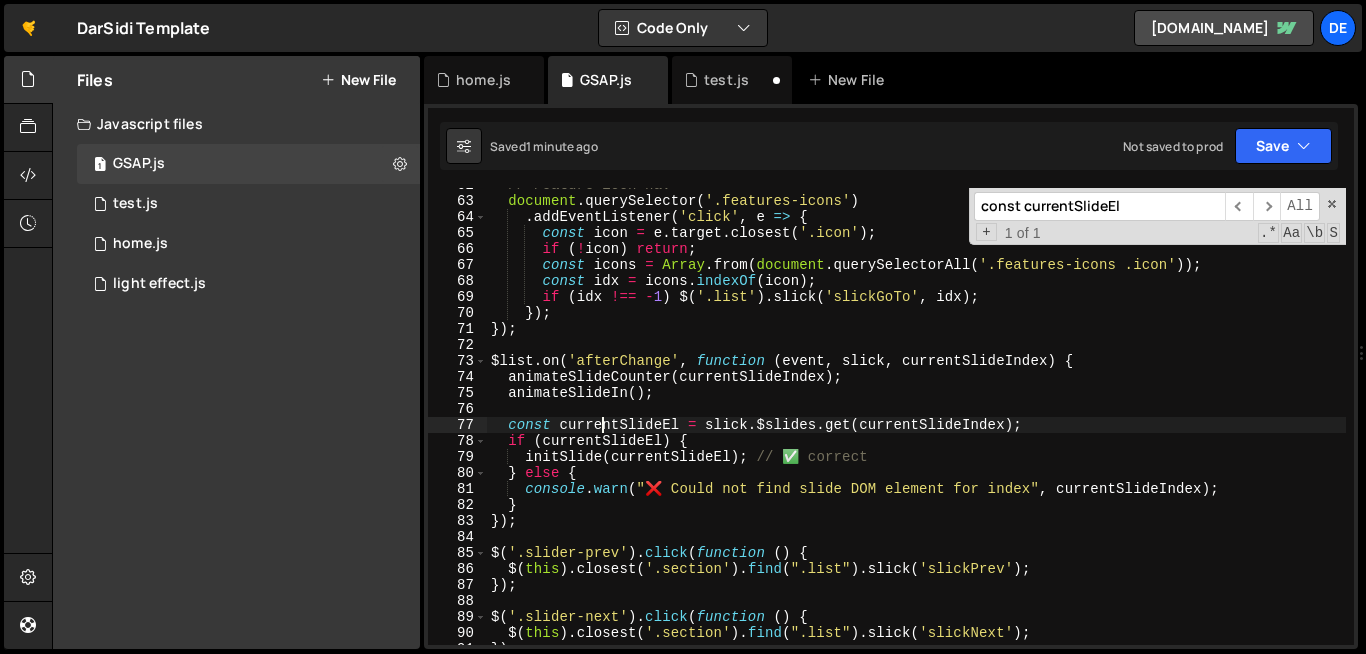 click on "// Feature icon nav    document . querySelector ( '.features-icons' )       . addEventListener ( 'click' ,   e   =>   {          const   icon   =   e . target . closest ( '.icon' ) ;          if   ( ! icon )   return ;          const   icons   =   Array . from ( document . querySelectorAll ( '.features-icons .icon' )) ;          const   idx   =   icons . indexOf ( icon ) ;          if   ( idx   !==   - 1 )   $ ( '.list' ) . slick ( 'slickGoTo' ,   idx ) ;       }) ; }) ; $list . on ( 'afterChange' ,   function   ( event ,   slick ,   currentSlideIndex )   {    animateSlideCounter ( currentSlideIndex ) ;    animateSlideIn ( ) ;    const   currentSlideEl   =   slick . $slides . get ( currentSlideIndex ) ;    if   ( currentSlideEl )   {       initSlide ( currentSlideEl ) ;   // ✅ correct    }   else   {       console . warn ( "❌ Could not find slide DOM element for index" ,   currentSlideIndex ) ;    } }) ; $ ( '.slider-prev' ) . click ( function   ( )   {    $ ( this ) . closest ( '.section' ) . find ( )" at bounding box center [1100, 421] 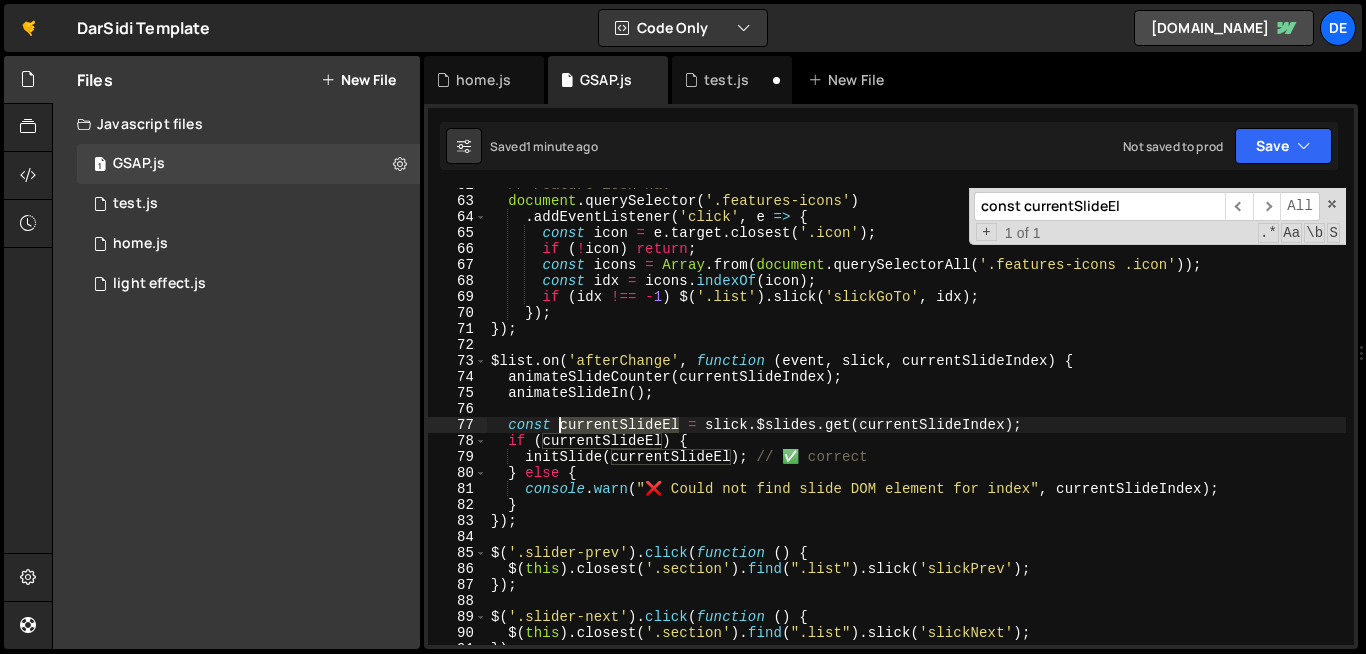 click on "// Feature icon nav    document . querySelector ( '.features-icons' )       . addEventListener ( 'click' ,   e   =>   {          const   icon   =   e . target . closest ( '.icon' ) ;          if   ( ! icon )   return ;          const   icons   =   Array . from ( document . querySelectorAll ( '.features-icons .icon' )) ;          const   idx   =   icons . indexOf ( icon ) ;          if   ( idx   !==   - 1 )   $ ( '.list' ) . slick ( 'slickGoTo' ,   idx ) ;       }) ; }) ; $list . on ( 'afterChange' ,   function   ( event ,   slick ,   currentSlideIndex )   {    animateSlideCounter ( currentSlideIndex ) ;    animateSlideIn ( ) ;    const   currentSlideEl   =   slick . $slides . get ( currentSlideIndex ) ;    if   ( currentSlideEl )   {       initSlide ( currentSlideEl ) ;   // ✅ correct    }   else   {       console . warn ( "❌ Could not find slide DOM element for index" ,   currentSlideIndex ) ;    } }) ; $ ( '.slider-prev' ) . click ( function   ( )   {    $ ( this ) . closest ( '.section' ) . find ( )" at bounding box center (1100, 421) 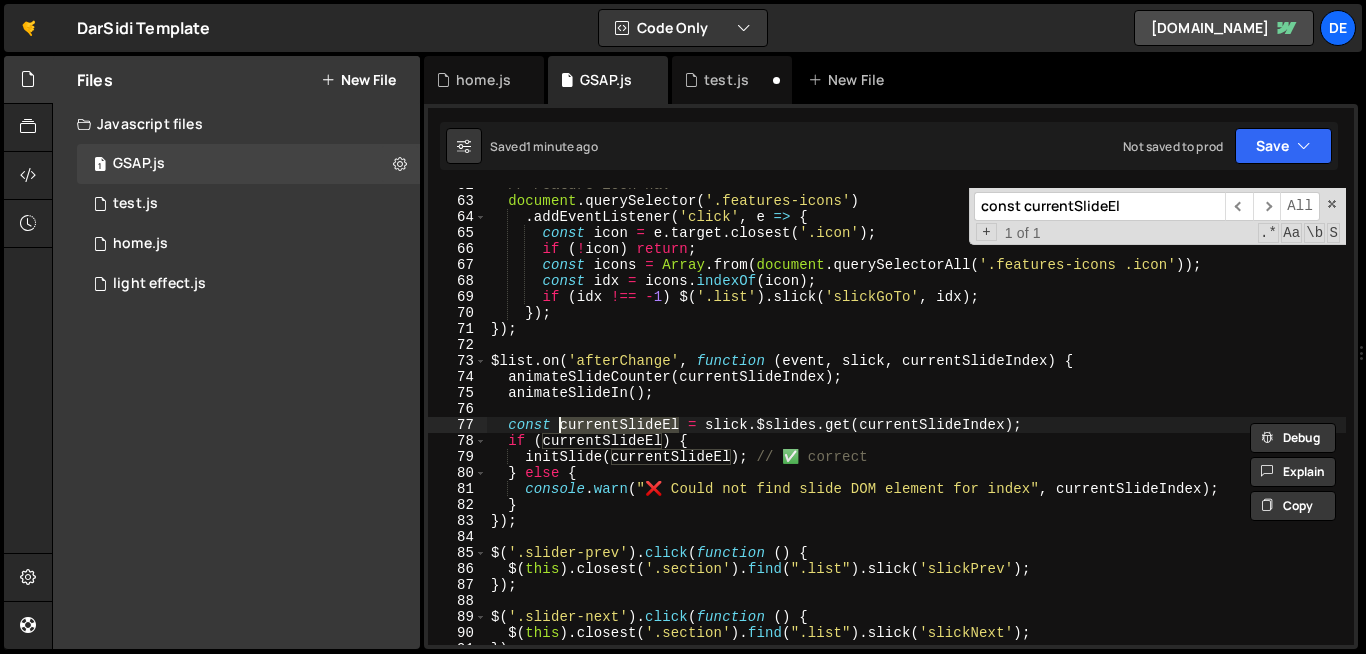 click on "// Feature icon nav    document . querySelector ( '.features-icons' )       . addEventListener ( 'click' ,   e   =>   {          const   icon   =   e . target . closest ( '.icon' ) ;          if   ( ! icon )   return ;          const   icons   =   Array . from ( document . querySelectorAll ( '.features-icons .icon' )) ;          const   idx   =   icons . indexOf ( icon ) ;          if   ( idx   !==   - 1 )   $ ( '.list' ) . slick ( 'slickGoTo' ,   idx ) ;       }) ; }) ; $list . on ( 'afterChange' ,   function   ( event ,   slick ,   currentSlideIndex )   {    animateSlideCounter ( currentSlideIndex ) ;    animateSlideIn ( ) ;    const   currentSlideEl   =   slick . $slides . get ( currentSlideIndex ) ;    if   ( currentSlideEl )   {       initSlide ( currentSlideEl ) ;   // ✅ correct    }   else   {       console . warn ( "❌ Could not find slide DOM element for index" ,   currentSlideIndex ) ;    } }) ; $ ( '.slider-prev' ) . click ( function   ( )   {    $ ( this ) . closest ( '.section' ) . find ( )" at bounding box center (1100, 421) 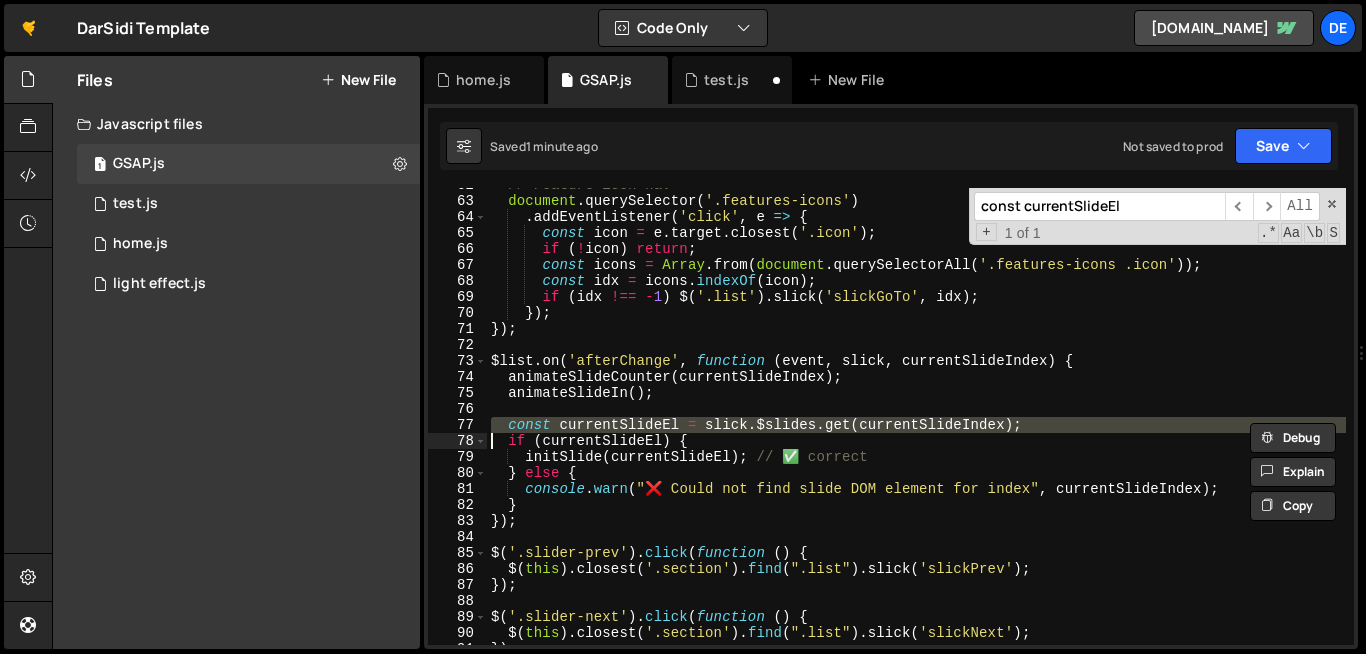 type on "if (currentSlideEl) {" 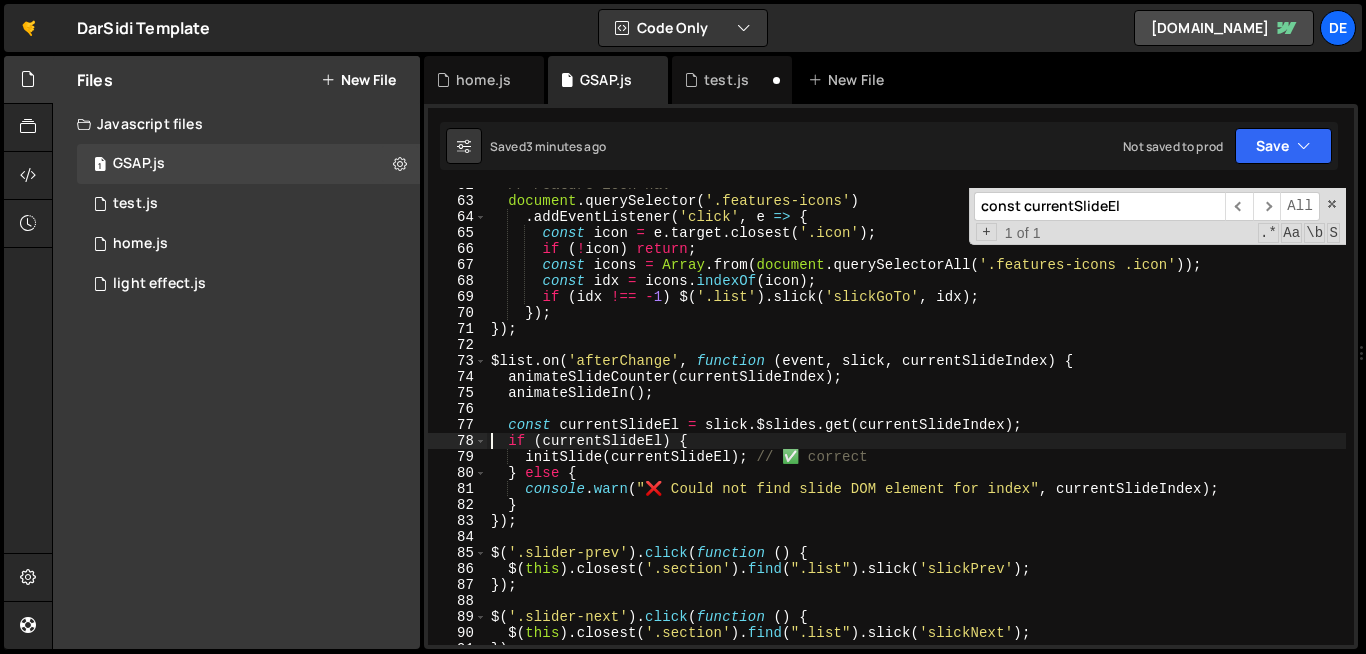 click on "// Feature icon nav    document . querySelector ( '.features-icons' )       . addEventListener ( 'click' ,   e   =>   {          const   icon   =   e . target . closest ( '.icon' ) ;          if   ( ! icon )   return ;          const   icons   =   Array . from ( document . querySelectorAll ( '.features-icons .icon' )) ;          const   idx   =   icons . indexOf ( icon ) ;          if   ( idx   !==   - 1 )   $ ( '.list' ) . slick ( 'slickGoTo' ,   idx ) ;       }) ; }) ; $list . on ( 'afterChange' ,   function   ( event ,   slick ,   currentSlideIndex )   {    animateSlideCounter ( currentSlideIndex ) ;    animateSlideIn ( ) ;    const   currentSlideEl   =   slick . $slides . get ( currentSlideIndex ) ;    if   ( currentSlideEl )   {       initSlide ( currentSlideEl ) ;   // ✅ correct    }   else   {       console . warn ( "❌ Could not find slide DOM element for index" ,   currentSlideIndex ) ;    } }) ; $ ( '.slider-prev' ) . click ( function   ( )   {    $ ( this ) . closest ( '.section' ) . find ( )" at bounding box center [1100, 421] 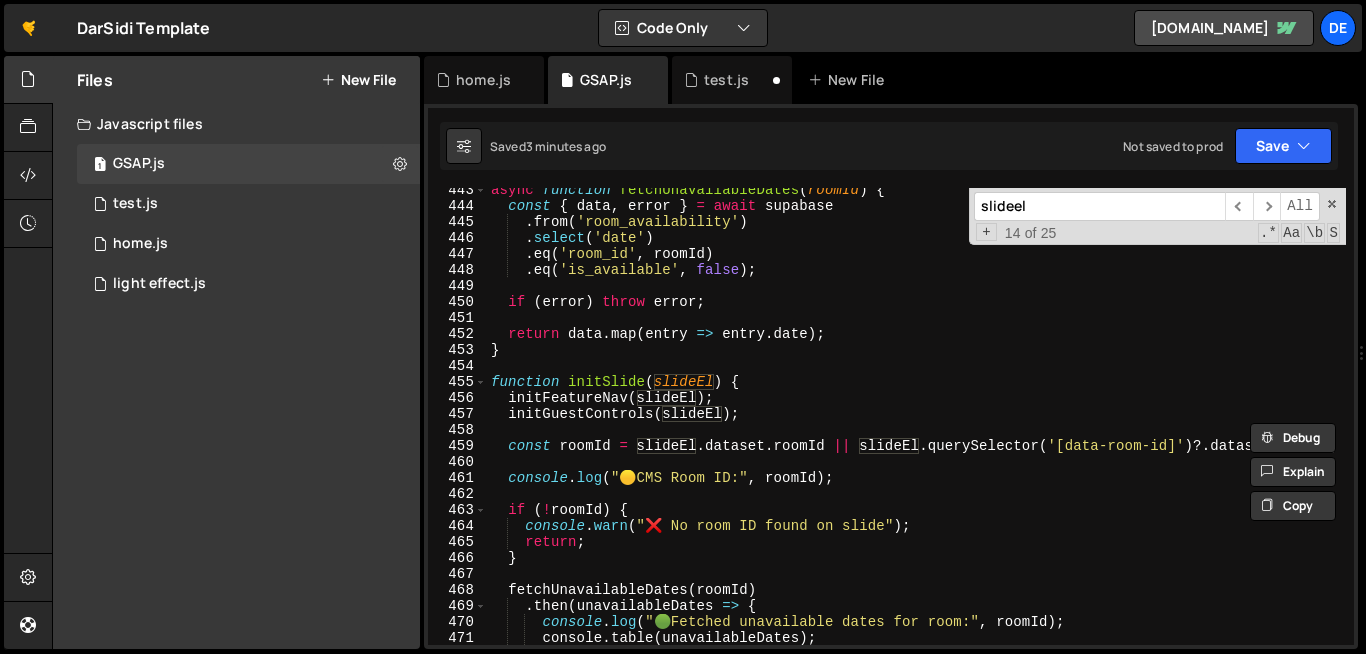 scroll, scrollTop: 7099, scrollLeft: 0, axis: vertical 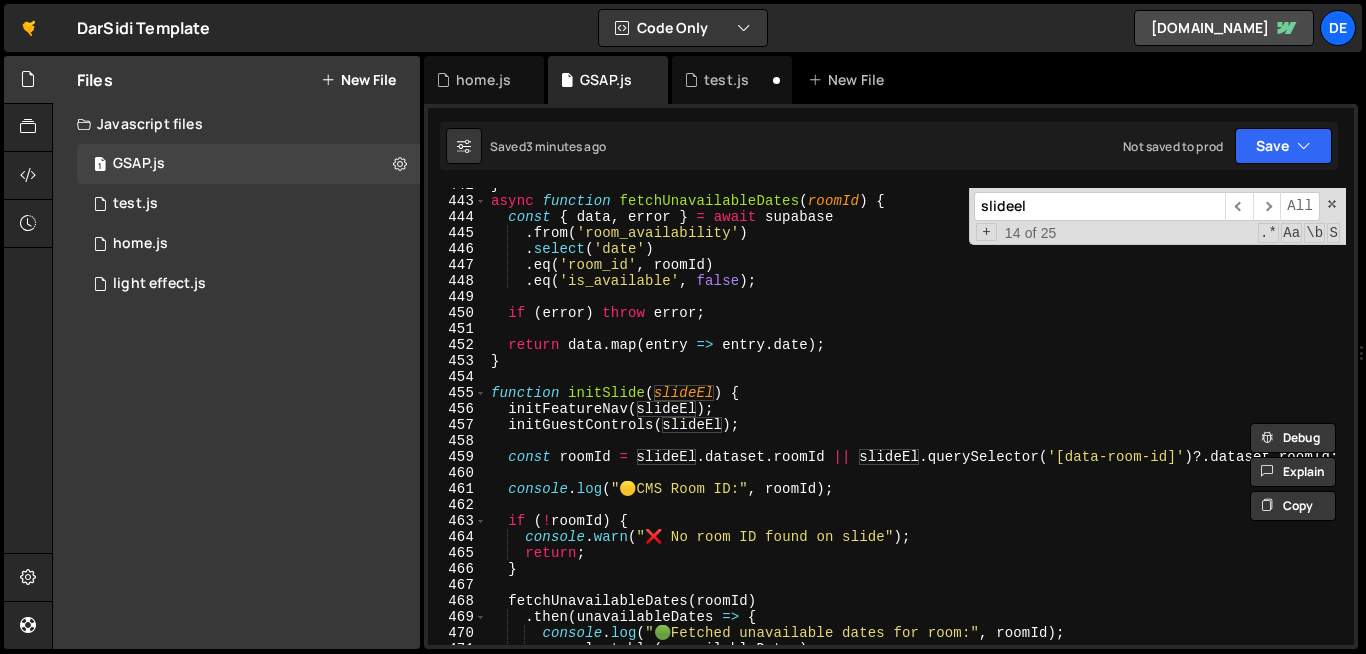 click on "slideel" at bounding box center (1099, 206) 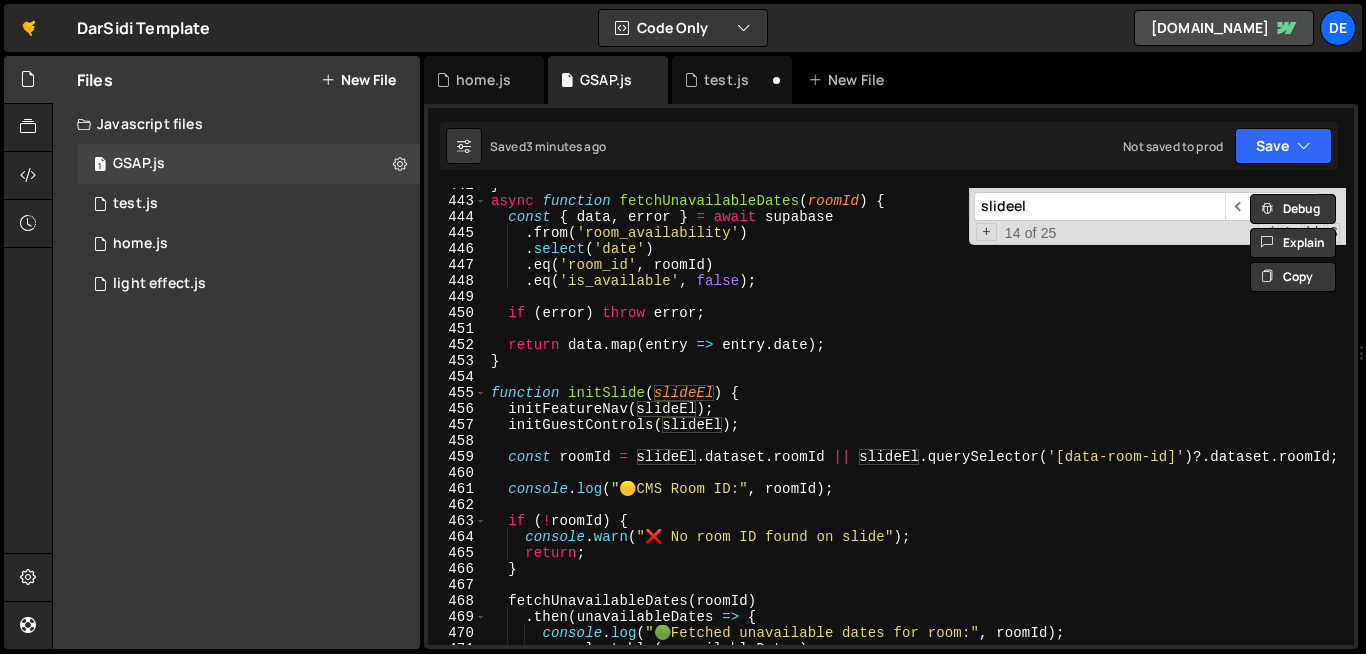 click on "slideel" at bounding box center [1099, 206] 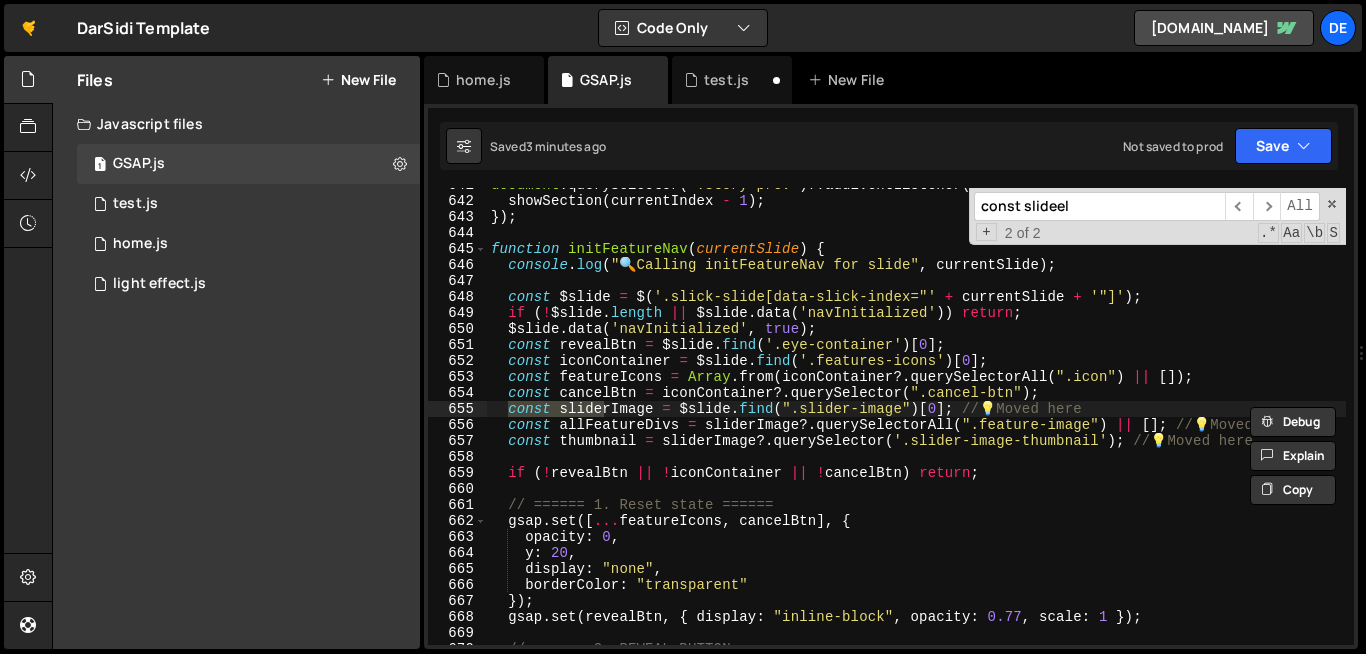 scroll, scrollTop: 2044, scrollLeft: 0, axis: vertical 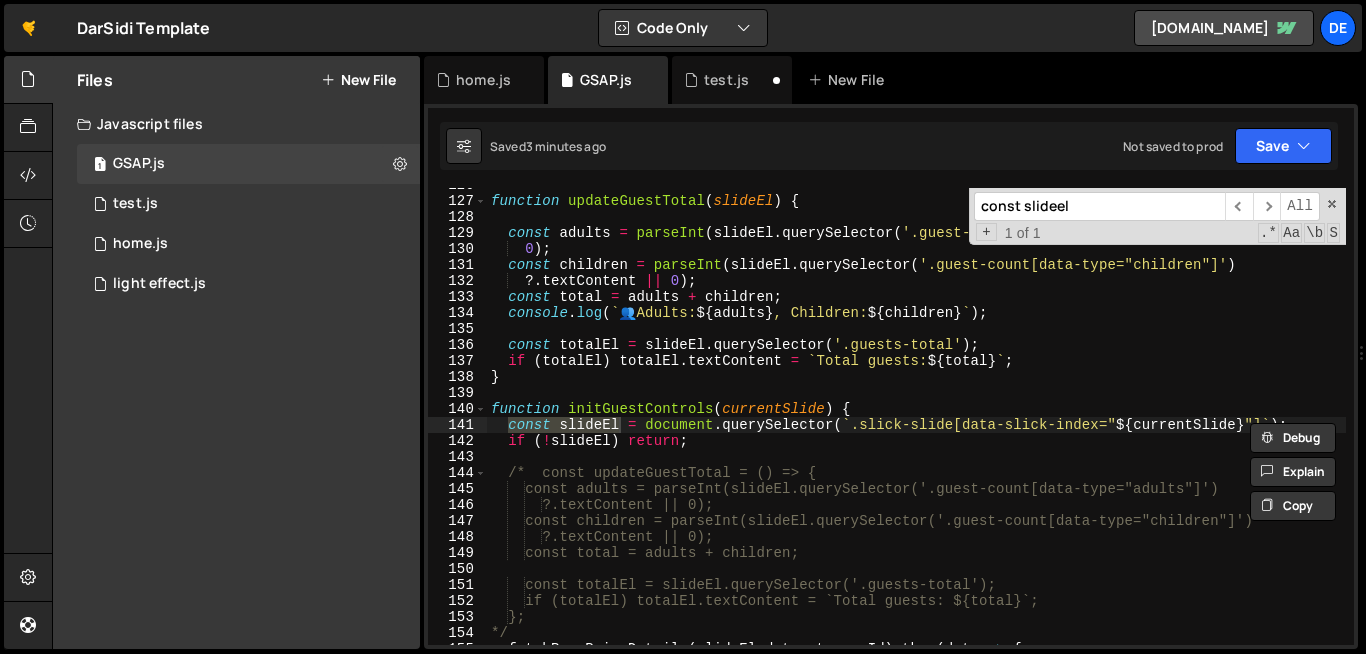 type on "const slideel" 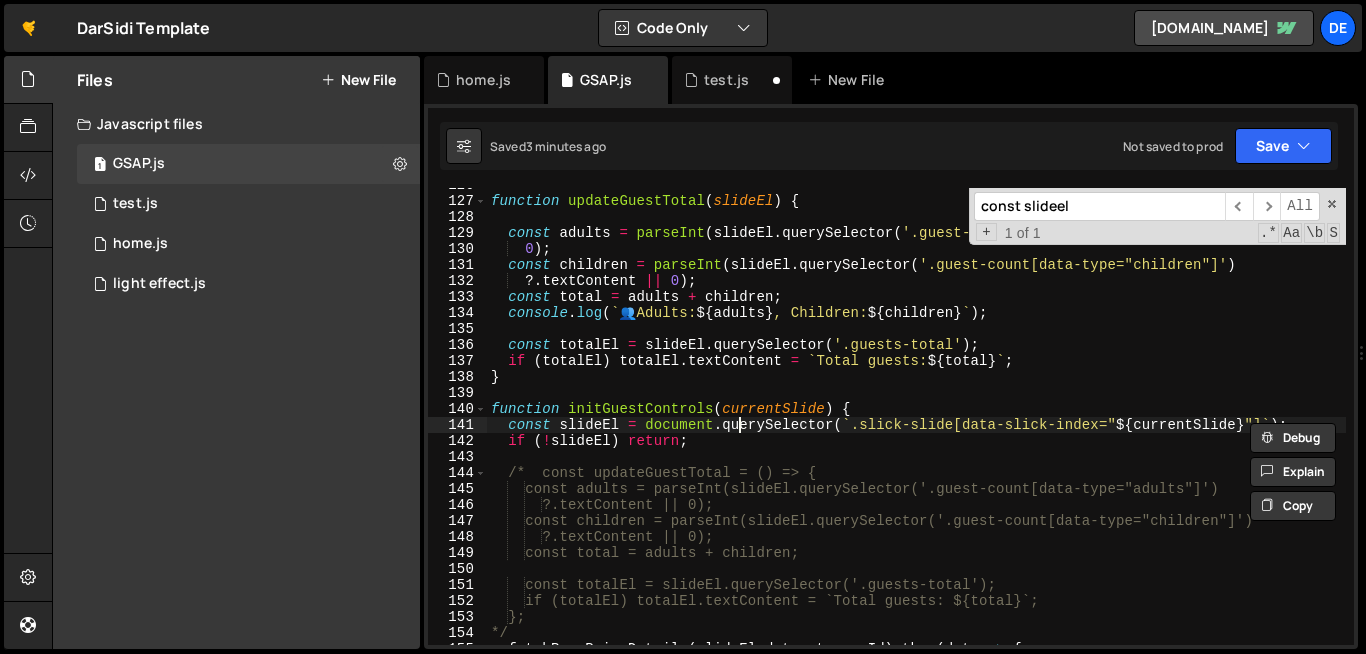 click on "function   updateGuestTotal ( slideEl )   {    const   adults   =   parseInt ( slideEl . querySelector ( '.guest-count[data-type="adults"]' ) ?. textContent   ||       0 ) ;    const   children   =   parseInt ( slideEl . querySelector ( '.guest-count[data-type="children"]' )       ?. textContent   ||   0 ) ;    const   total   =   adults   +   children ;    console . log ( ` 👥  Adults:  ${ adults } , Children:  ${ children } ` ) ;    const   totalEl   =   slideEl . querySelector ( '.guests-total' ) ;    if   ( totalEl )   totalEl . textContent   =   ` Total guests:  ${ total } ` ; } function   initGuestControls ( currentSlide )   {    const   slideEl   =   document . querySelector ( ` .slick-slide[data-slick-index=" ${ currentSlide } "] ` ) ;    if   ( ! slideEl )   return ;    /*  const updateGuestTotal = () => {         const adults = parseInt(slideEl.querySelector('.guest-count[data-type="adults"]')            ?.textContent || 0);                  ?.textContent || 0);                        };   */    (" at bounding box center [1100, 421] 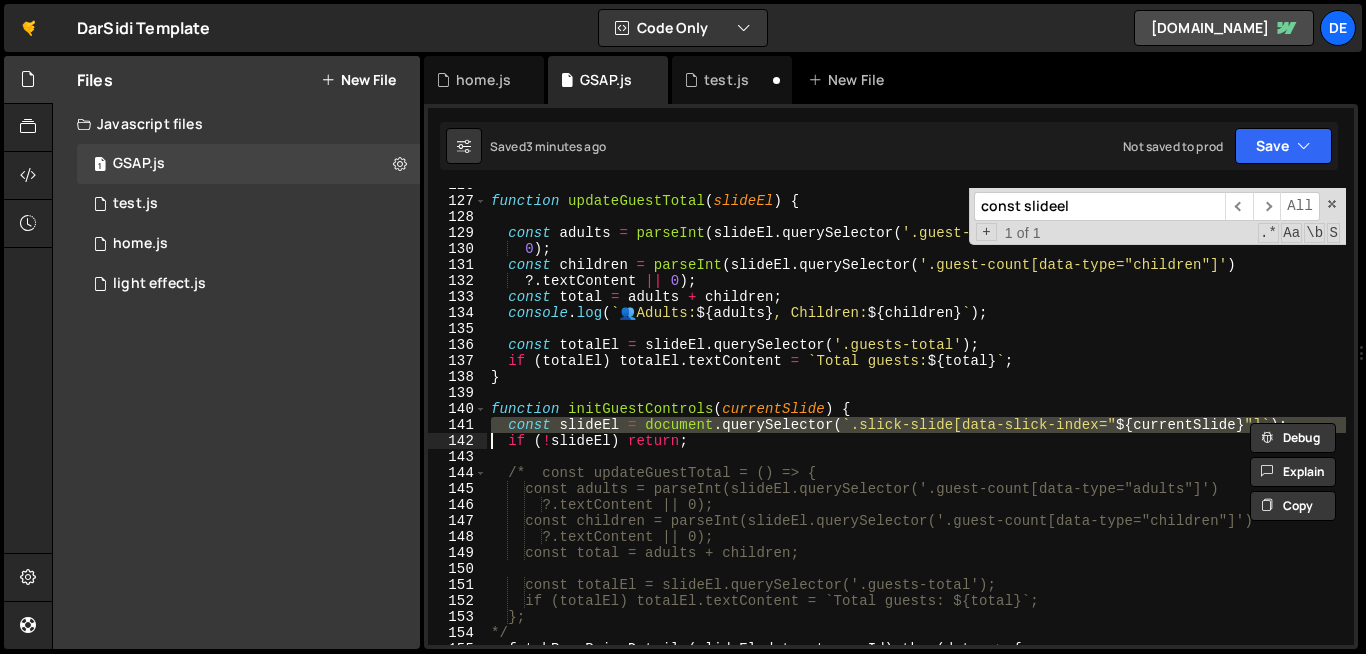 click on "function   updateGuestTotal ( slideEl )   {    const   adults   =   parseInt ( slideEl . querySelector ( '.guest-count[data-type="adults"]' ) ?. textContent   ||       0 ) ;    const   children   =   parseInt ( slideEl . querySelector ( '.guest-count[data-type="children"]' )       ?. textContent   ||   0 ) ;    const   total   =   adults   +   children ;    console . log ( ` 👥  Adults:  ${ adults } , Children:  ${ children } ` ) ;    const   totalEl   =   slideEl . querySelector ( '.guests-total' ) ;    if   ( totalEl )   totalEl . textContent   =   ` Total guests:  ${ total } ` ; } function   initGuestControls ( currentSlide )   {    const   slideEl   =   document . querySelector ( ` .slick-slide[data-slick-index=" ${ currentSlide } "] ` ) ;    if   ( ! slideEl )   return ;    /*  const updateGuestTotal = () => {         const adults = parseInt(slideEl.querySelector('.guest-count[data-type="adults"]')            ?.textContent || 0);                  ?.textContent || 0);                        };   */    (" at bounding box center (1100, 421) 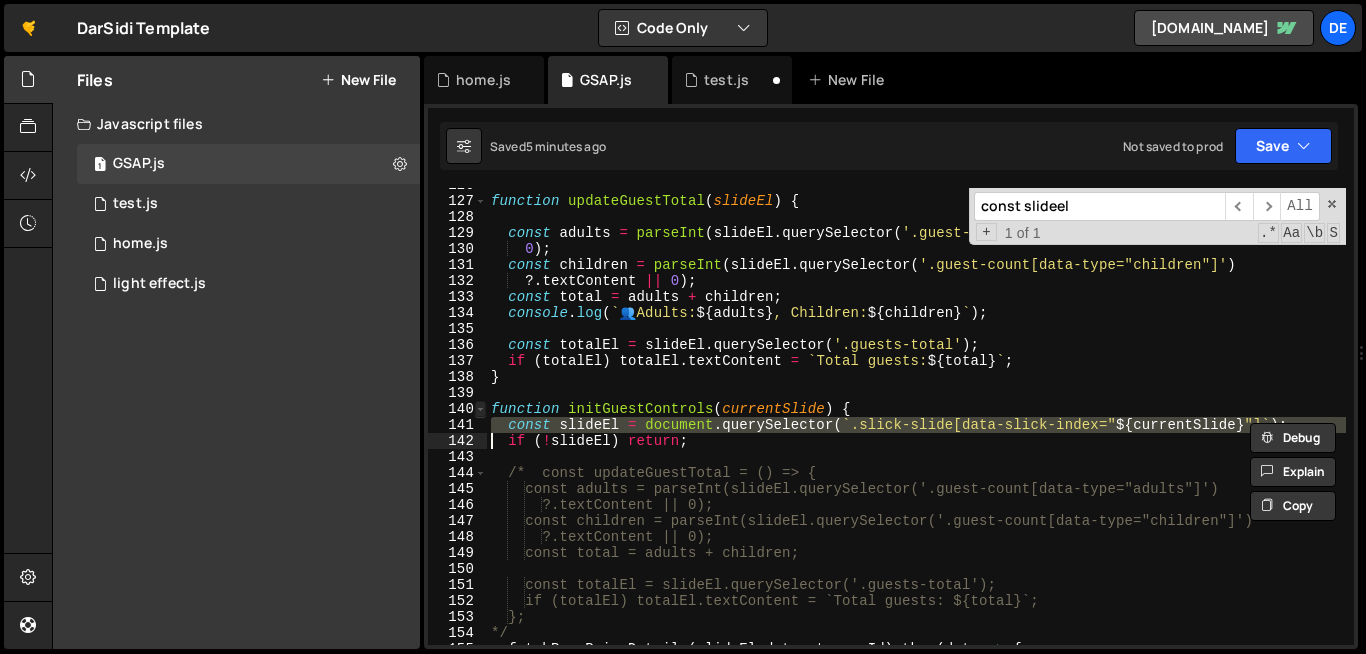 click at bounding box center [480, 409] 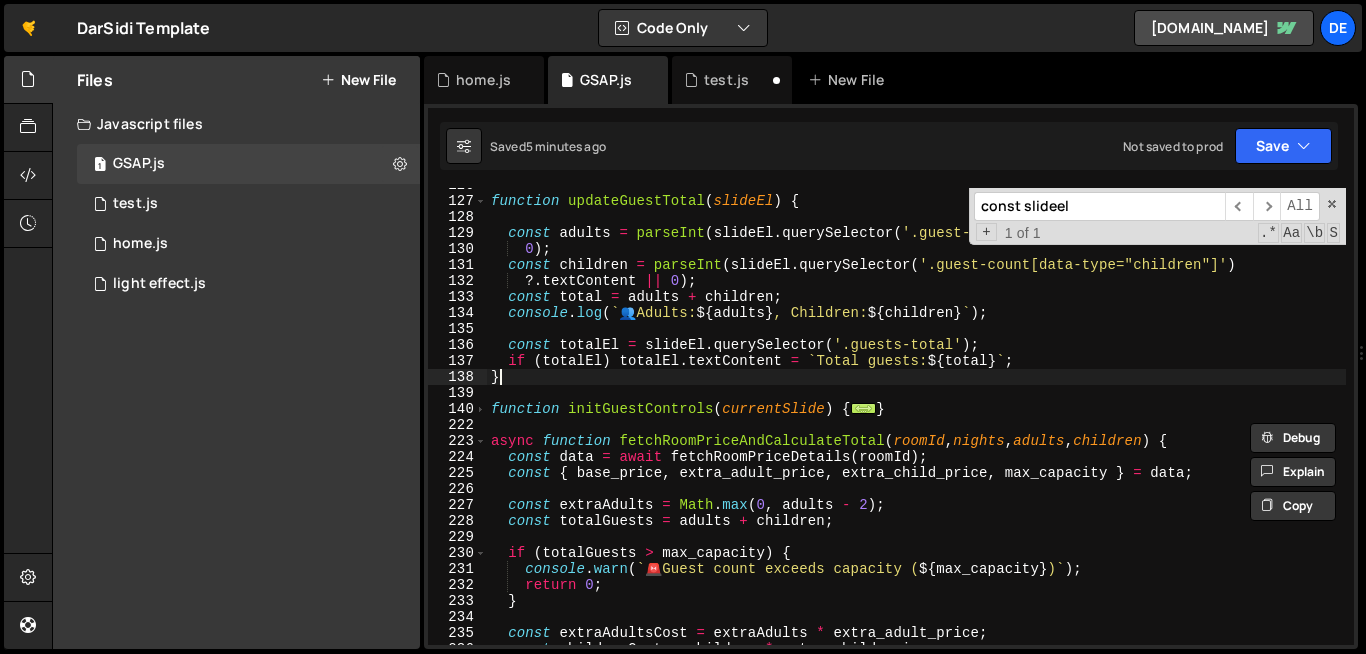 click on "function   updateGuestTotal ( slideEl )   {    const   adults   =   parseInt ( slideEl . querySelector ( '.guest-count[data-type="adults"]' ) ?. textContent   ||       0 ) ;    const   children   =   parseInt ( slideEl . querySelector ( '.guest-count[data-type="children"]' )       ?. textContent   ||   0 ) ;    const   total   =   adults   +   children ;    console . log ( ` 👥  Adults:  ${ adults } , Children:  ${ children } ` ) ;    const   totalEl   =   slideEl . querySelector ( '.guests-total' ) ;    if   ( totalEl )   totalEl . textContent   =   ` Total guests:  ${ total } ` ; } function   initGuestControls ( currentSlide )   { ... } async   function   fetchRoomPriceAndCalculateTotal ( roomId ,  nights ,  adults ,  children )   {    const   data   =   await   fetchRoomPriceDetails ( roomId ) ;    const   {   base_price ,   extra_adult_price ,   extra_child_price ,   max_capacity   }   =   data ;    const   extraAdults   =   Math . max ( 0 ,   adults   -   2 ) ;    const   totalGuests   =   adults   +" at bounding box center [1100, 421] 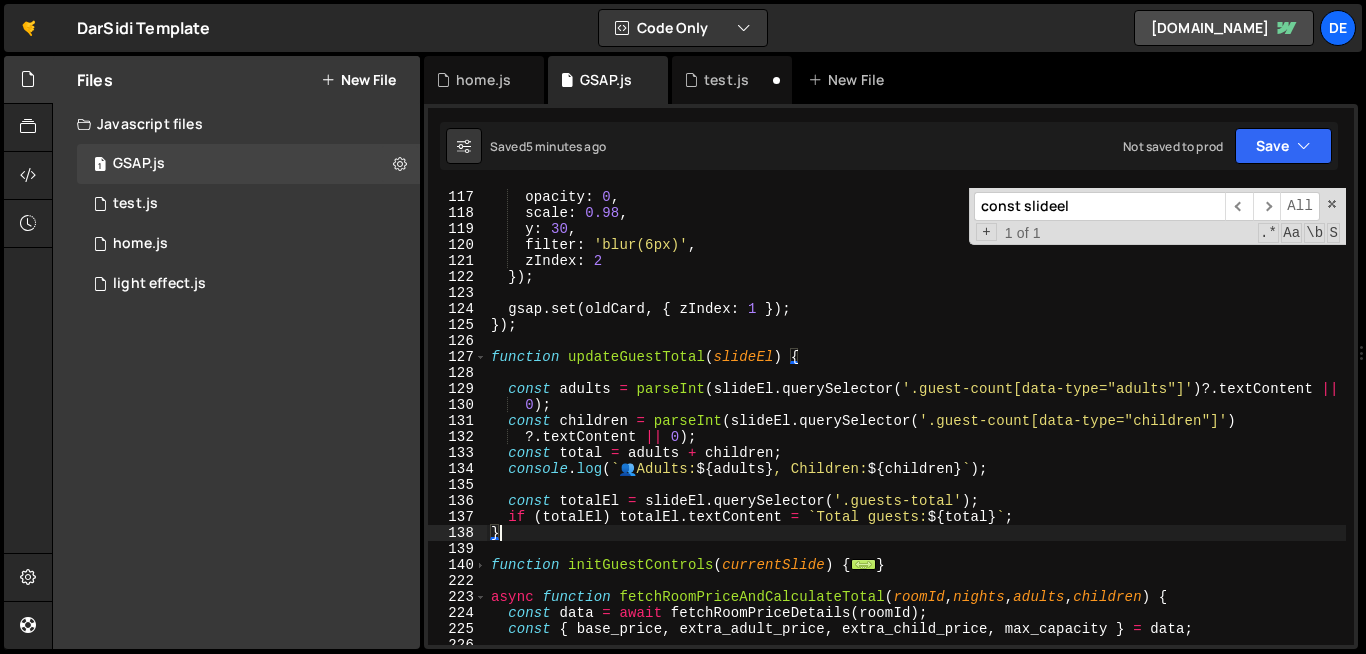scroll, scrollTop: 1889, scrollLeft: 0, axis: vertical 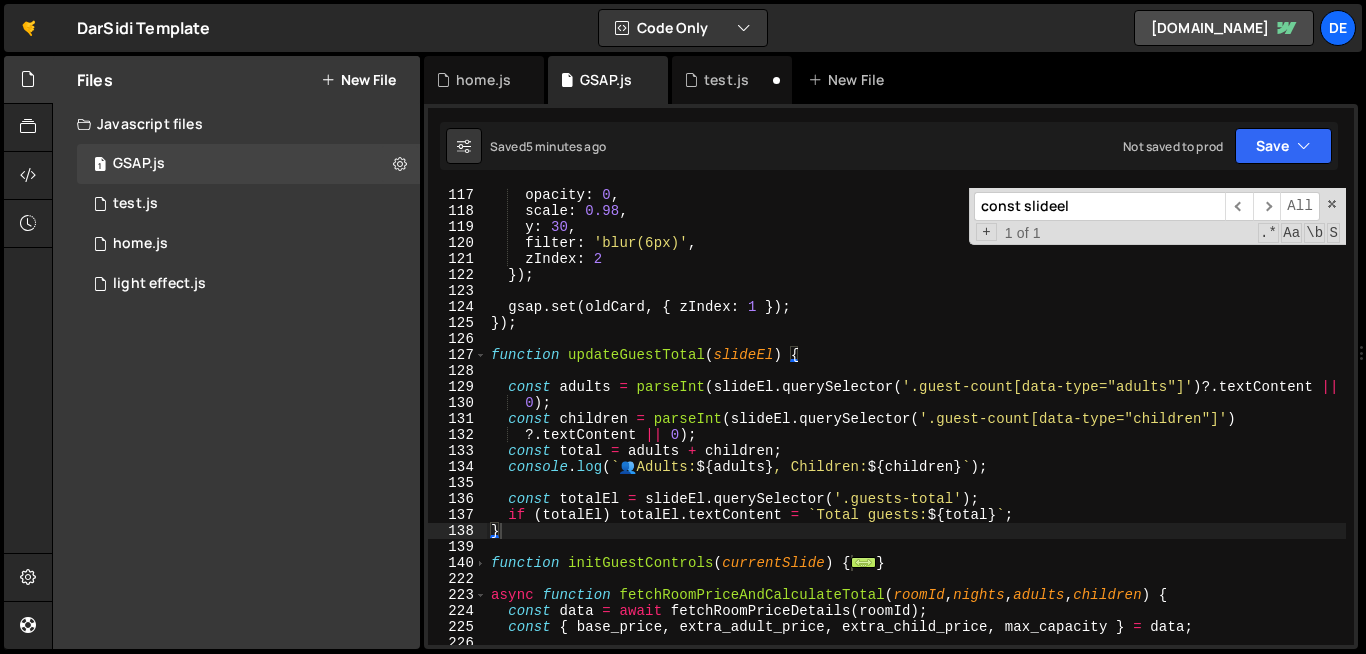 drag, startPoint x: 1025, startPoint y: 205, endPoint x: 938, endPoint y: 210, distance: 87.14356 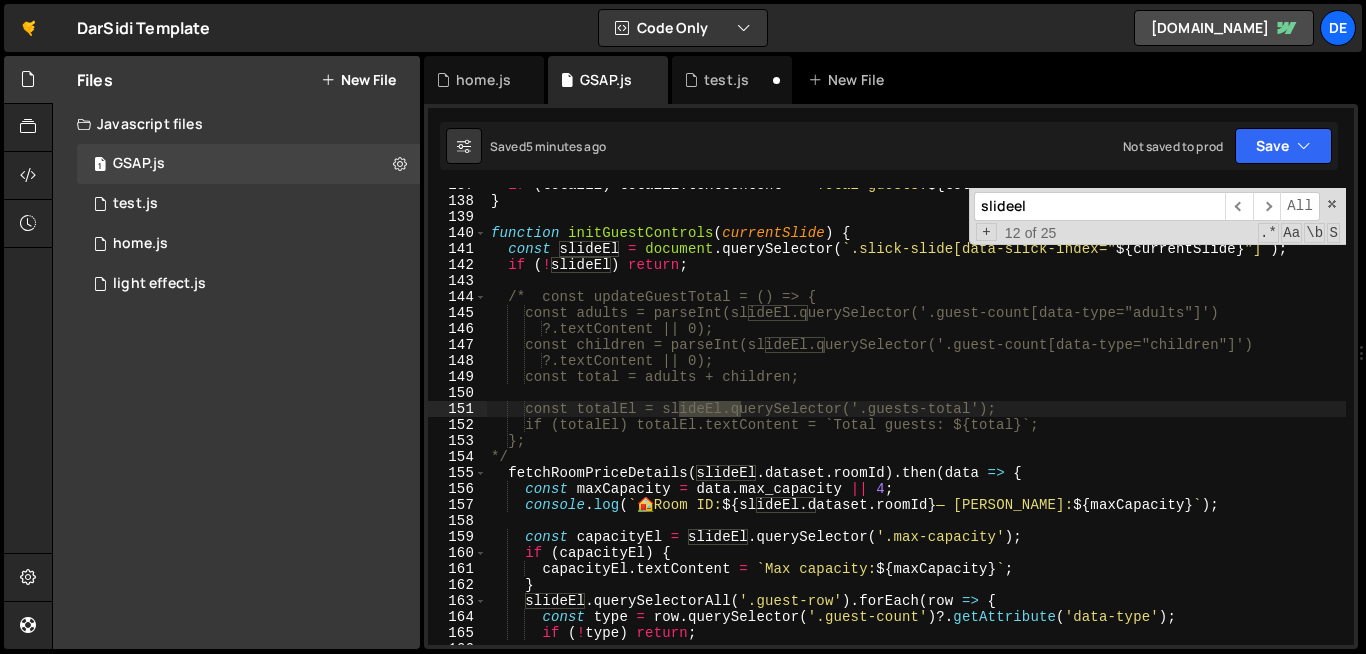 scroll, scrollTop: 2220, scrollLeft: 0, axis: vertical 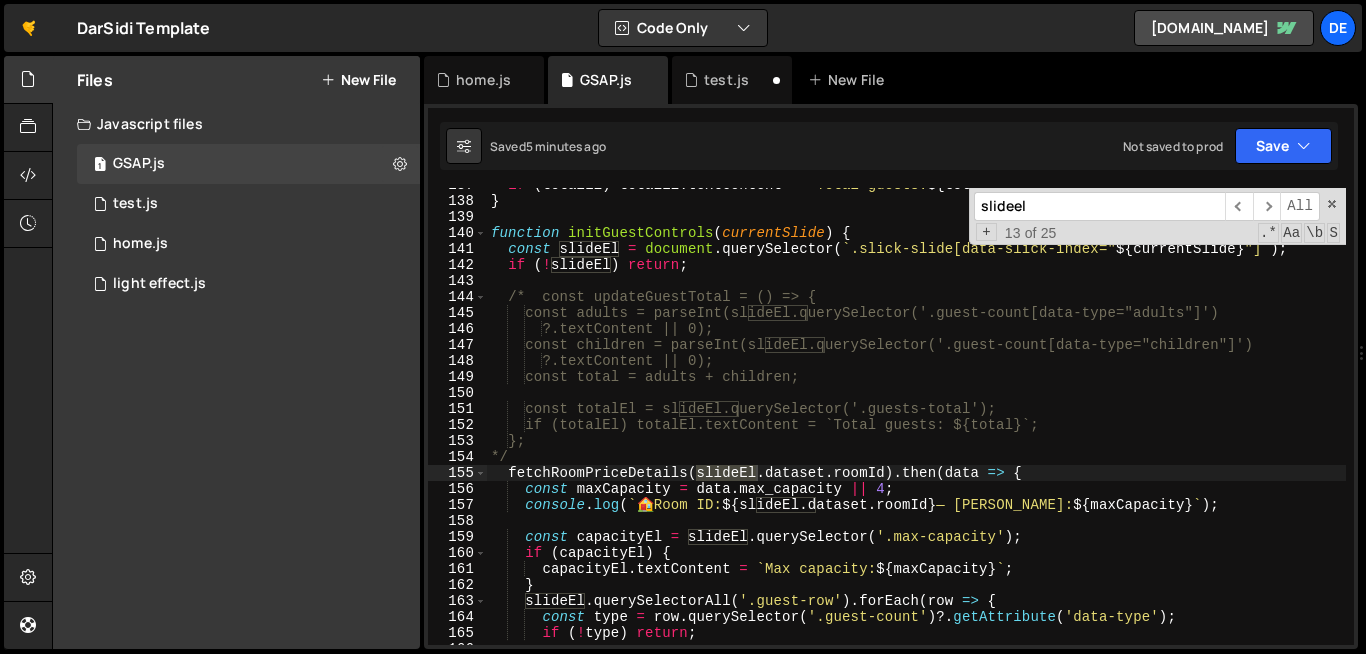 click on "slideel" at bounding box center (1099, 206) 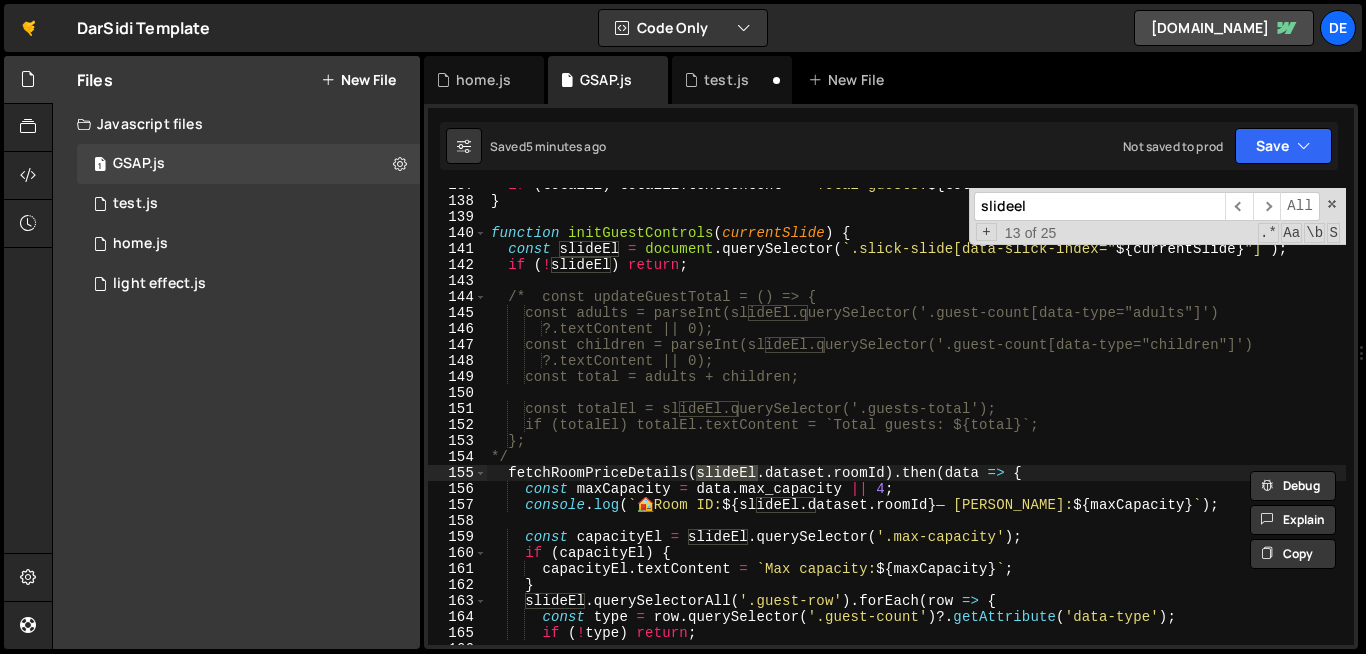 click on "slideel" at bounding box center [1099, 206] 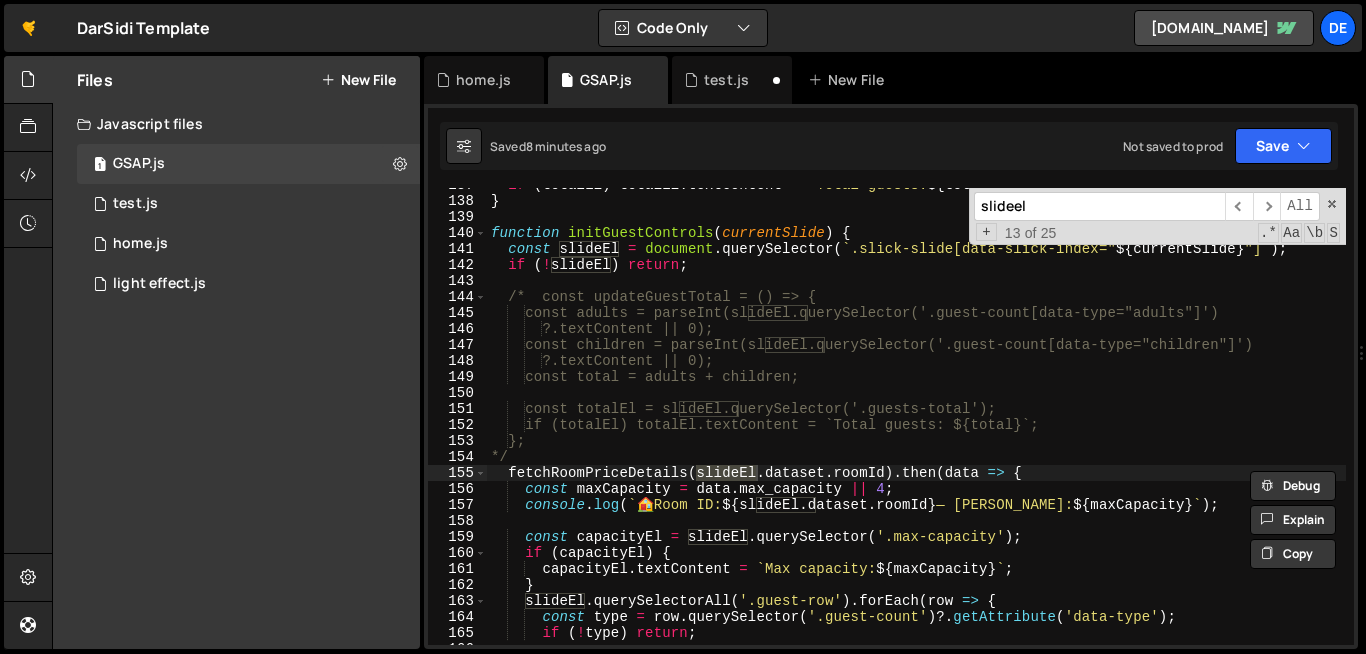 click on "if   ( totalEl )   totalEl . textContent   =   ` Total guests:  ${ total } ` ; } function   initGuestControls ( currentSlide )   {    const   slideEl   =   document . querySelector ( ` .slick-slide[data-slick-index=" ${ currentSlide } "] ` ) ;    if   ( ! slideEl )   return ;    /*  const updateGuestTotal = () => {         const adults = parseInt(slideEl.querySelector('.guest-count[data-type="adults"]')            ?.textContent || 0);         const children = parseInt(slideEl.querySelector('.guest-count[data-type="children"]')            ?.textContent || 0);         const total = adults + children;         const totalEl = slideEl.querySelector('.guests-total');         if (totalEl) totalEl.textContent = `Total guests: ${total}`;      };   */    fetchRoomPriceDetails ( slideEl . dataset . roomId ) . then ( data   =>   {       const   maxCapacity   =   data . max_capacity   ||   4 ;       console . log ( ` 🏠  Room ID:  ${ slideEl . dataset . roomId }  — Max Capacity:  ${ maxCapacity } ` ) ;       const" at bounding box center [1100, 421] 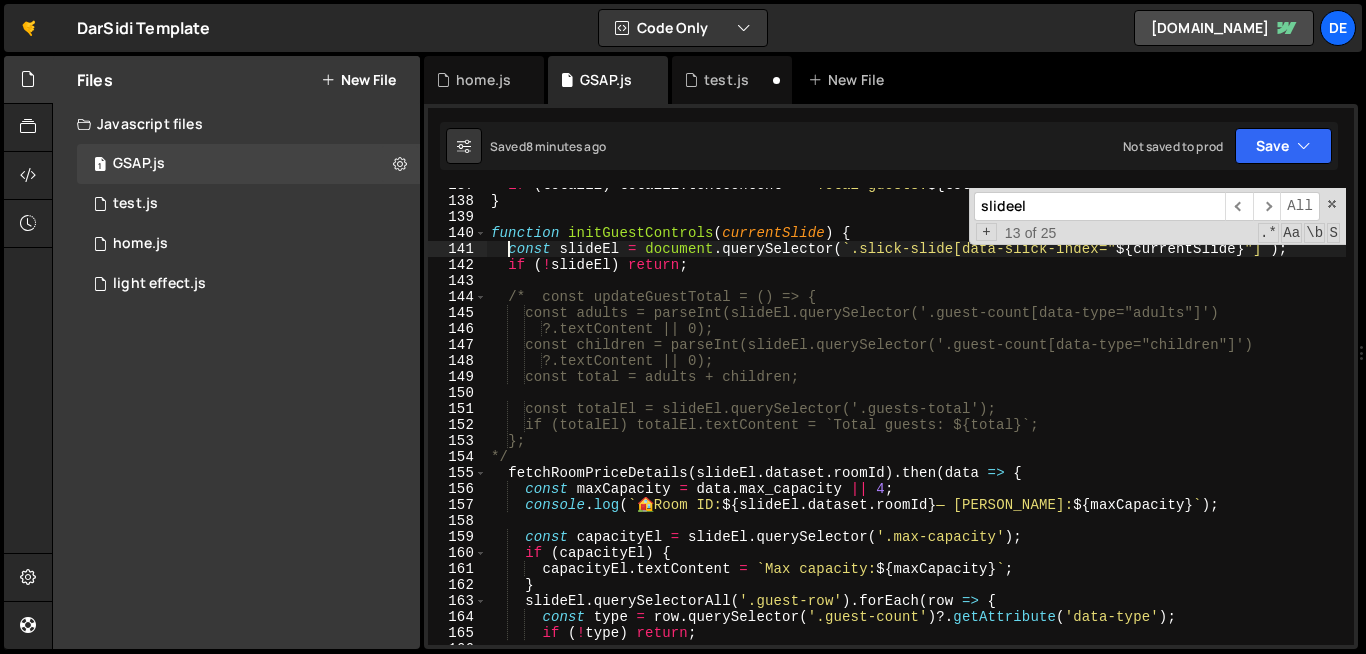 click on "if   ( totalEl )   totalEl . textContent   =   ` Total guests:  ${ total } ` ; } function   initGuestControls ( currentSlide )   {    const   slideEl   =   document . querySelector ( ` .slick-slide[data-slick-index=" ${ currentSlide } "] ` ) ;    if   ( ! slideEl )   return ;    /*  const updateGuestTotal = () => {         const adults = parseInt(slideEl.querySelector('.guest-count[data-type="adults"]')            ?.textContent || 0);         const children = parseInt(slideEl.querySelector('.guest-count[data-type="children"]')            ?.textContent || 0);         const total = adults + children;         const totalEl = slideEl.querySelector('.guests-total');         if (totalEl) totalEl.textContent = `Total guests: ${total}`;      };   */    fetchRoomPriceDetails ( slideEl . dataset . roomId ) . then ( data   =>   {       const   maxCapacity   =   data . max_capacity   ||   4 ;       console . log ( ` 🏠  Room ID:  ${ slideEl . dataset . roomId }  — Max Capacity:  ${ maxCapacity } ` ) ;       const" at bounding box center [1100, 421] 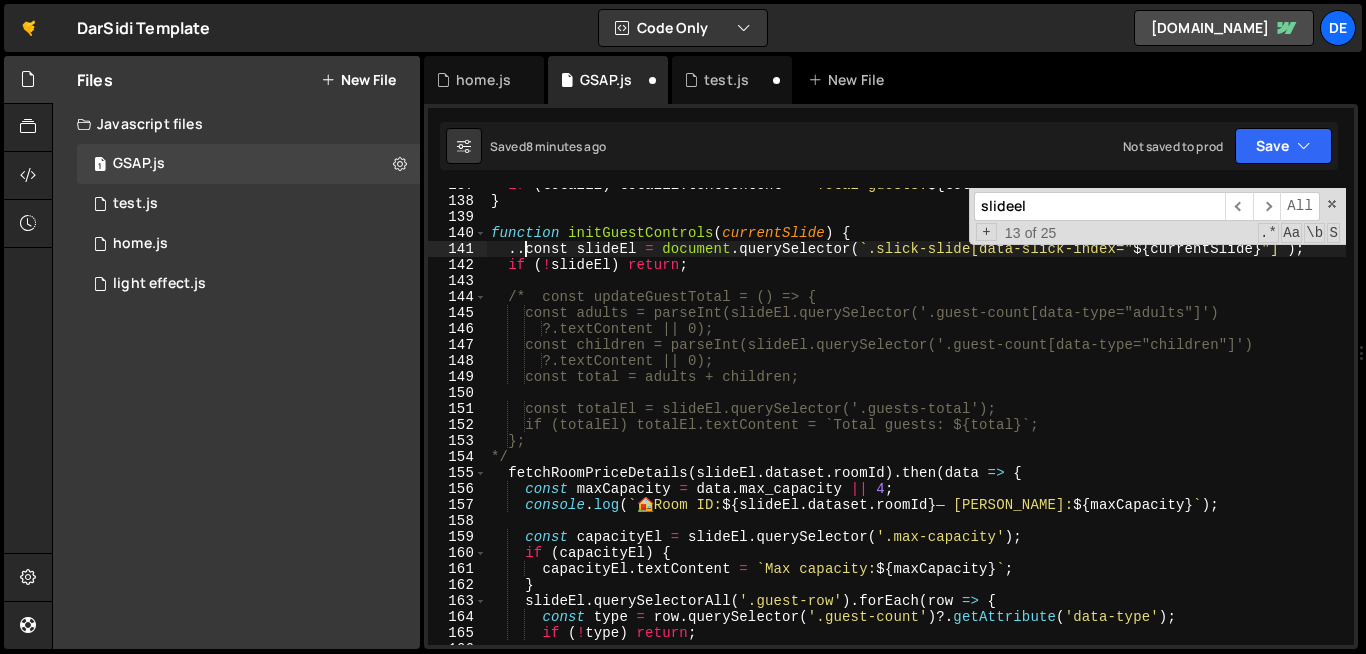 scroll, scrollTop: 0, scrollLeft: 2, axis: horizontal 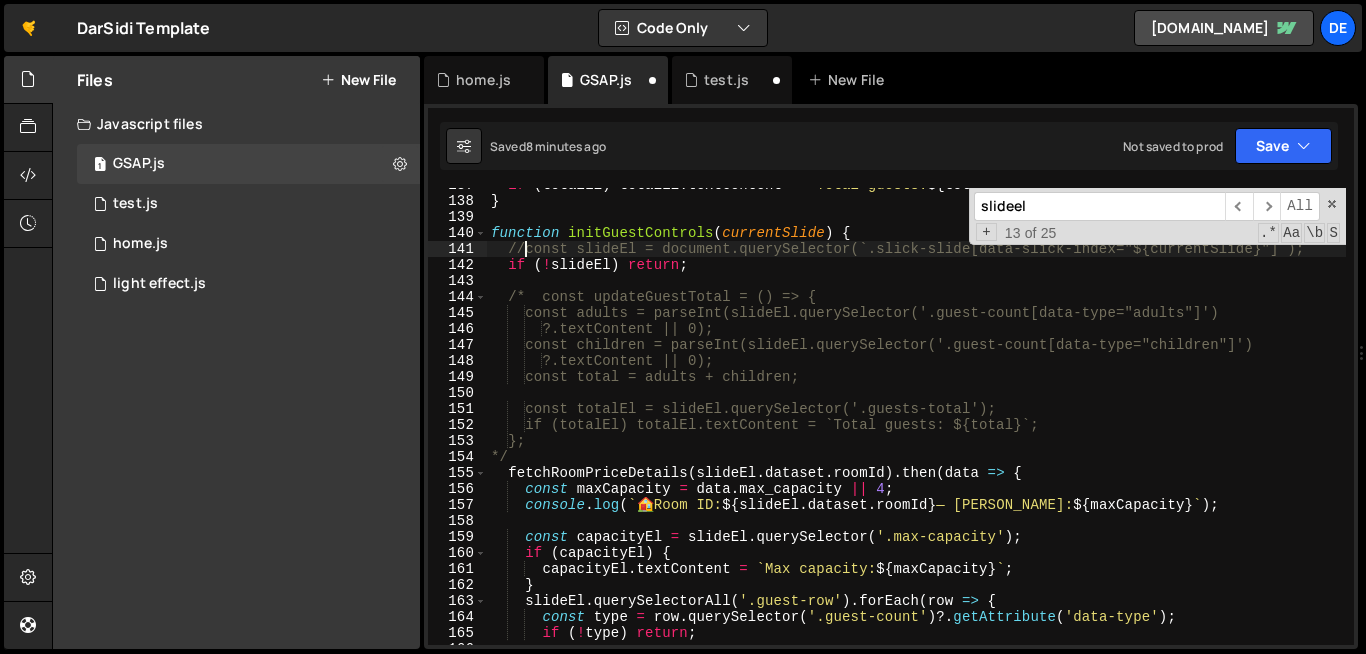 type on "//const slideEl = document.querySelector(`.slick-slide[data-slick-index="${currentSlide}"]`);" 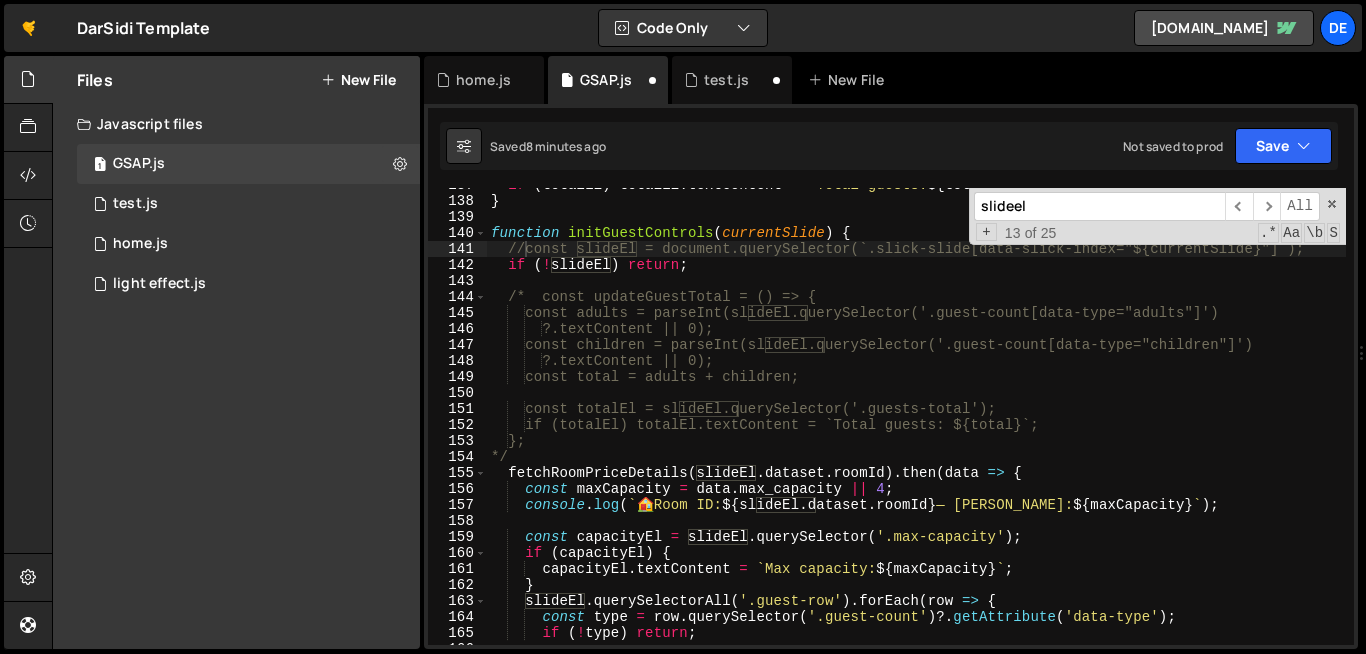 click on "slideel" at bounding box center [1099, 206] 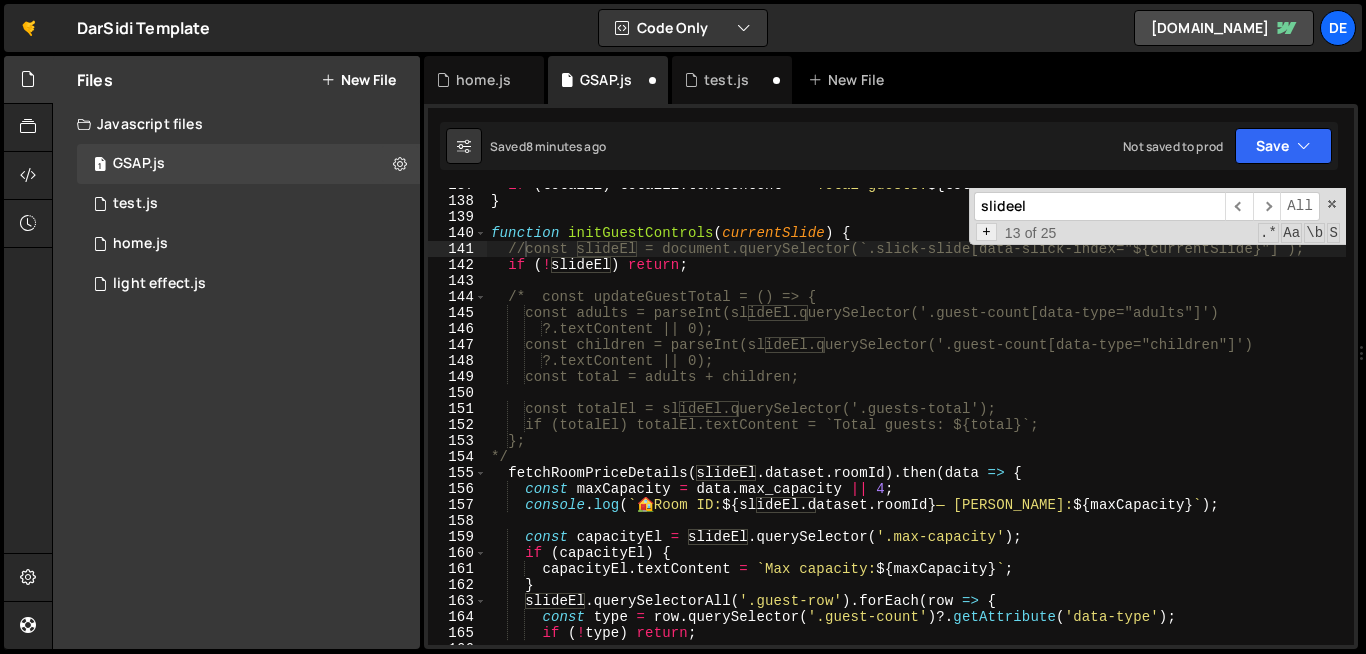 click on "+" at bounding box center [986, 232] 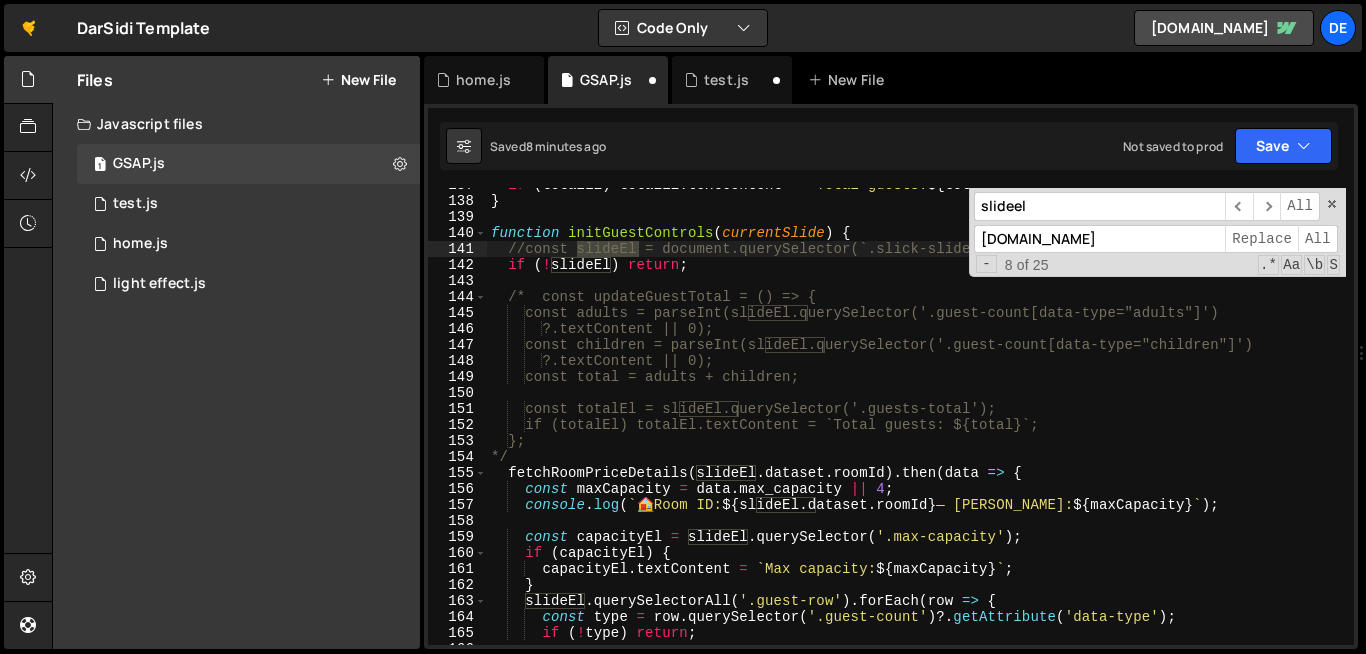 click on "slideel" at bounding box center [1099, 206] 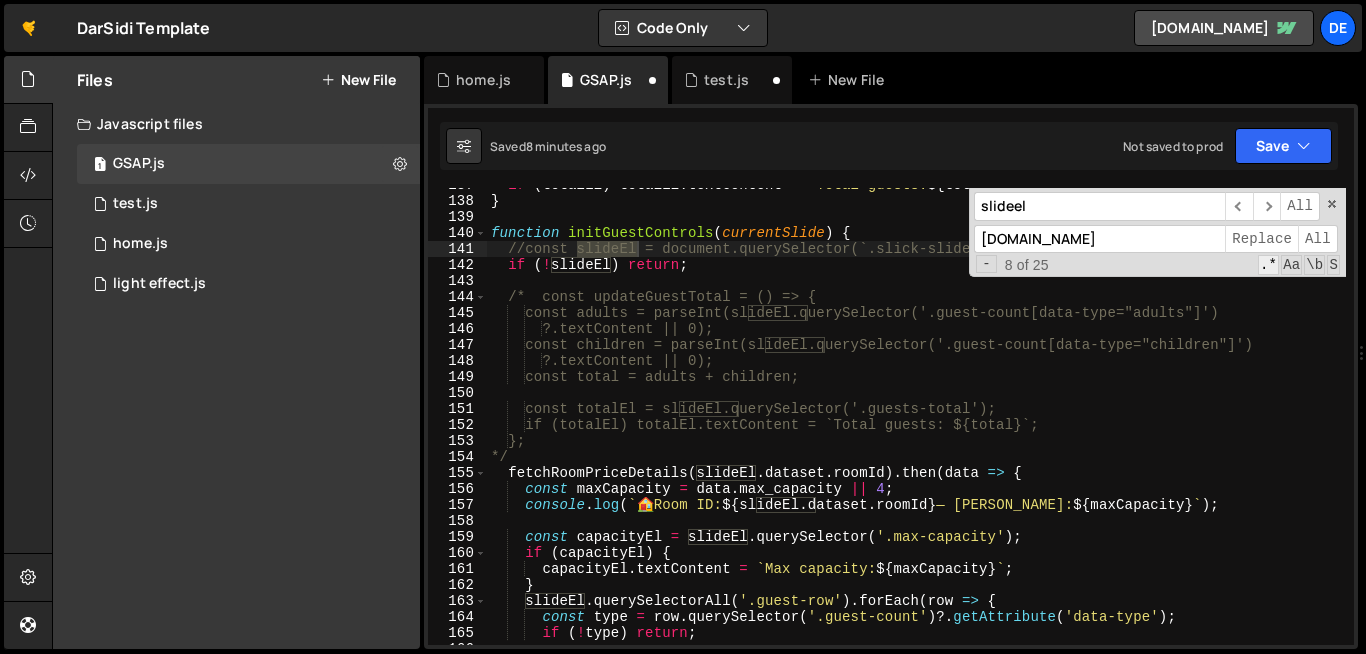 click on ".*" at bounding box center [1268, 265] 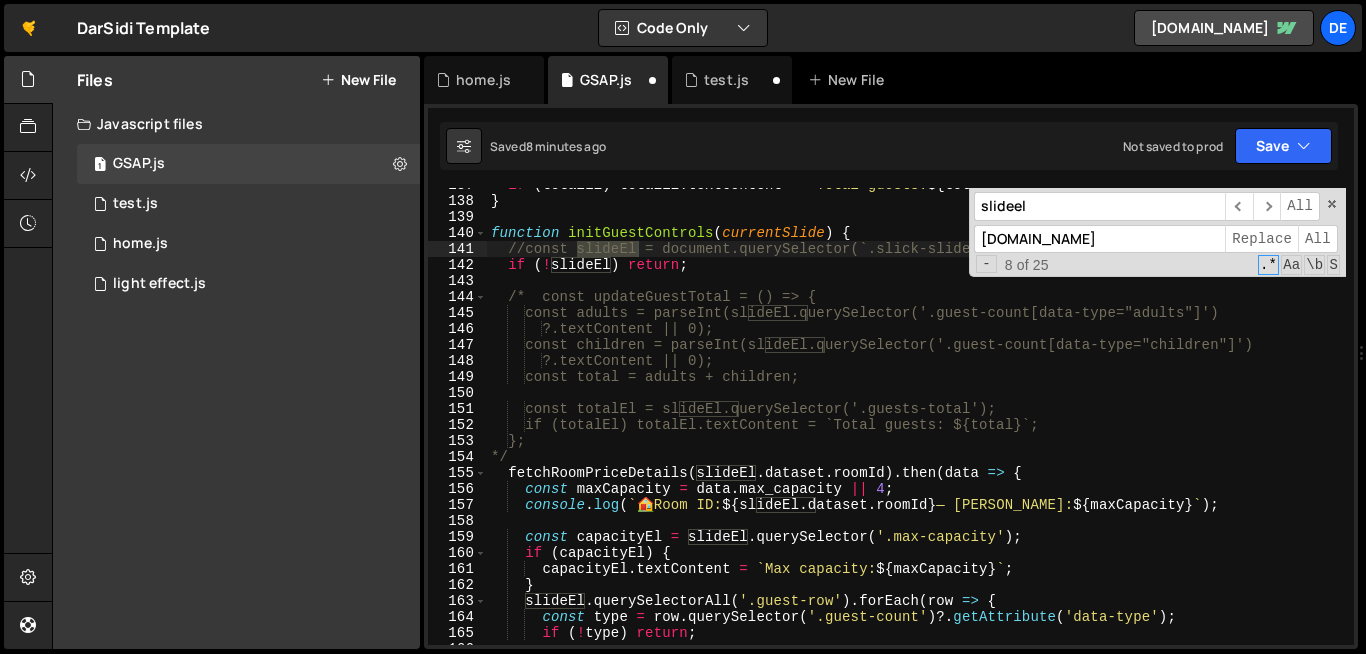 click on "slideel" at bounding box center (1099, 206) 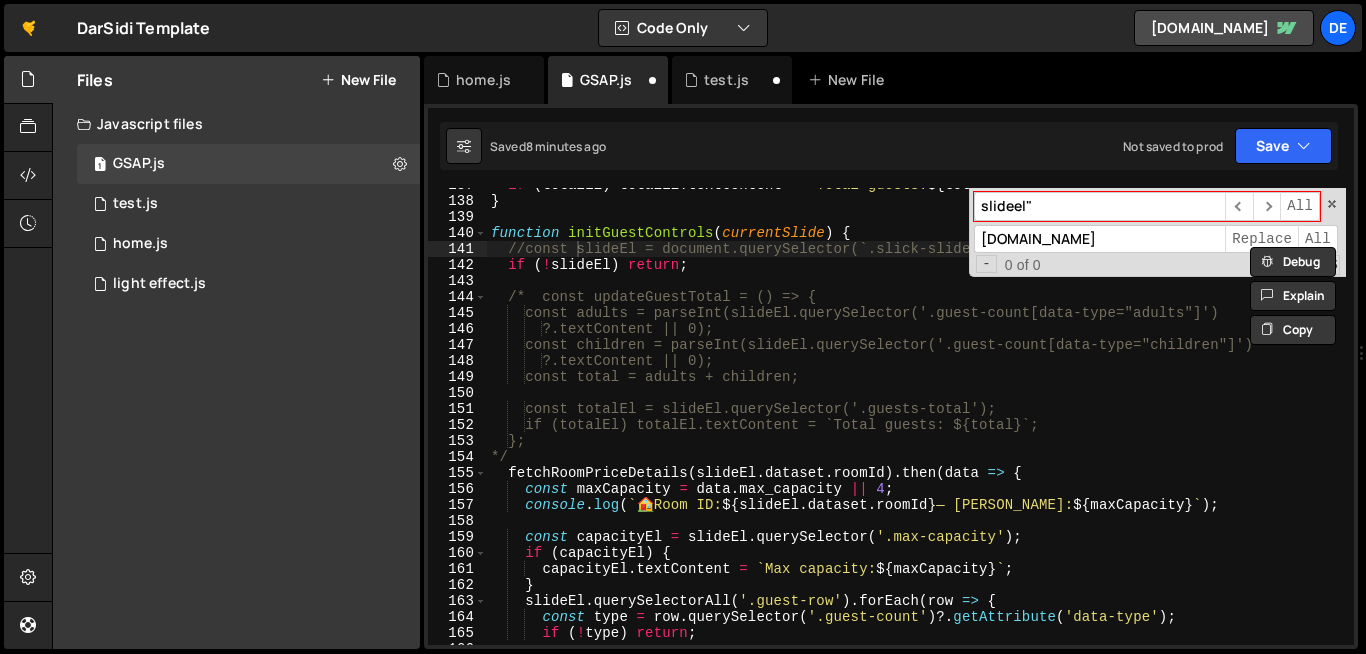 click on "slideel"" at bounding box center [1099, 206] 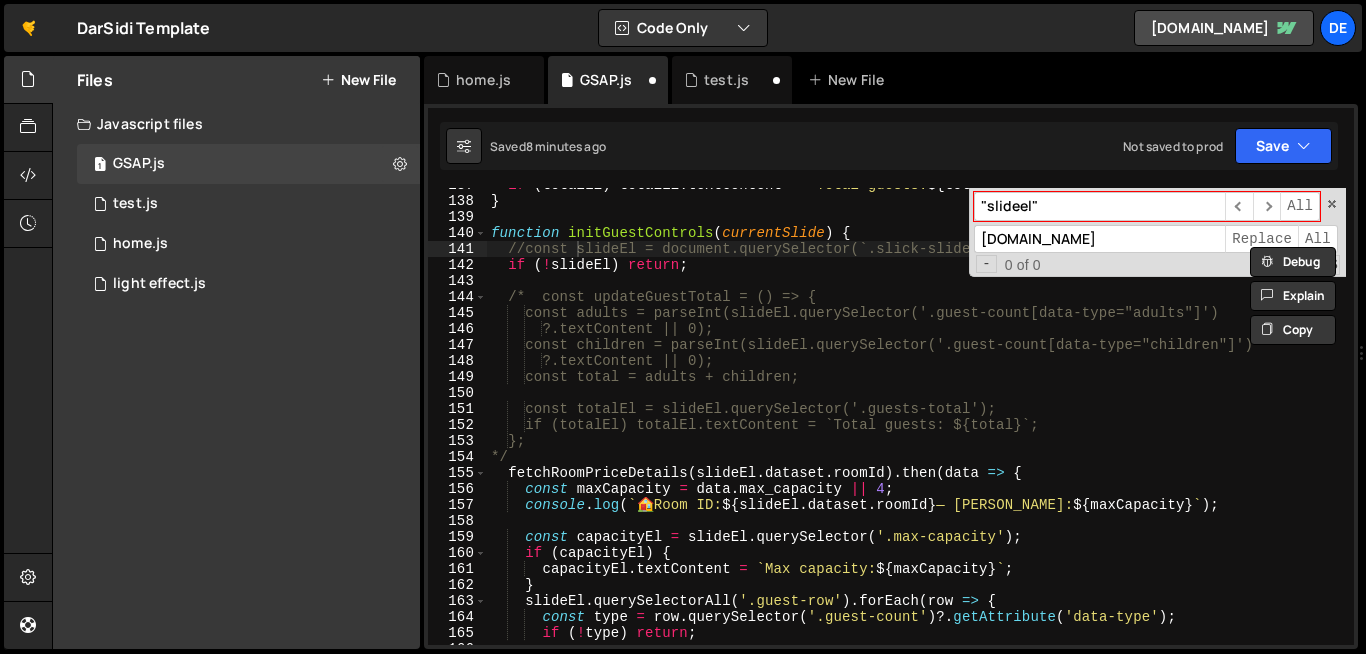 click on ""slideel"" at bounding box center (1099, 206) 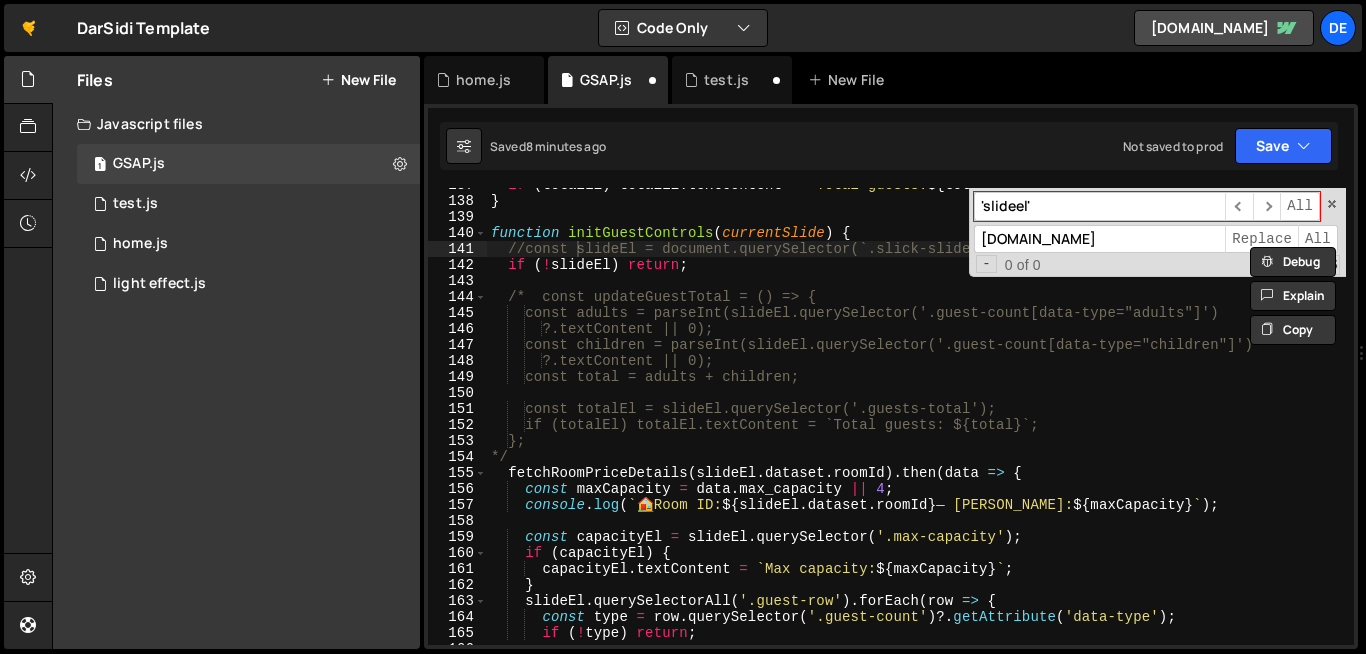 type on "'slideel'" 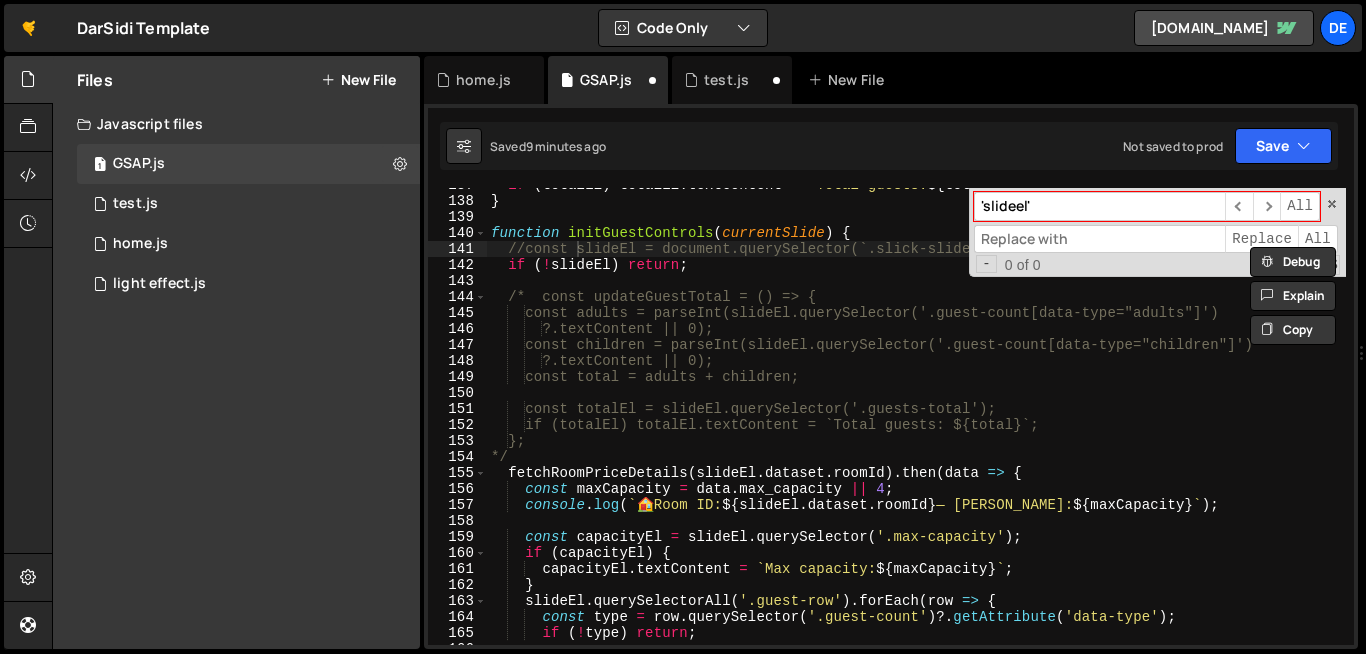 type 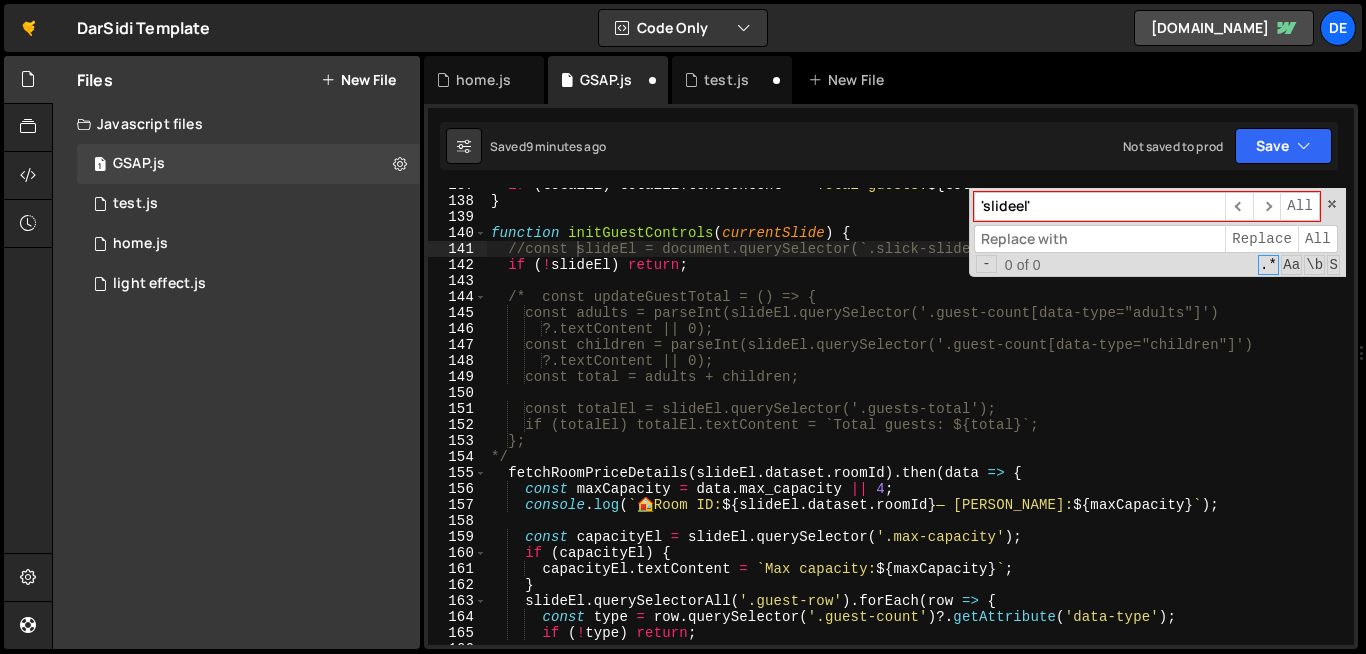 click on "'slideel'" at bounding box center (1099, 206) 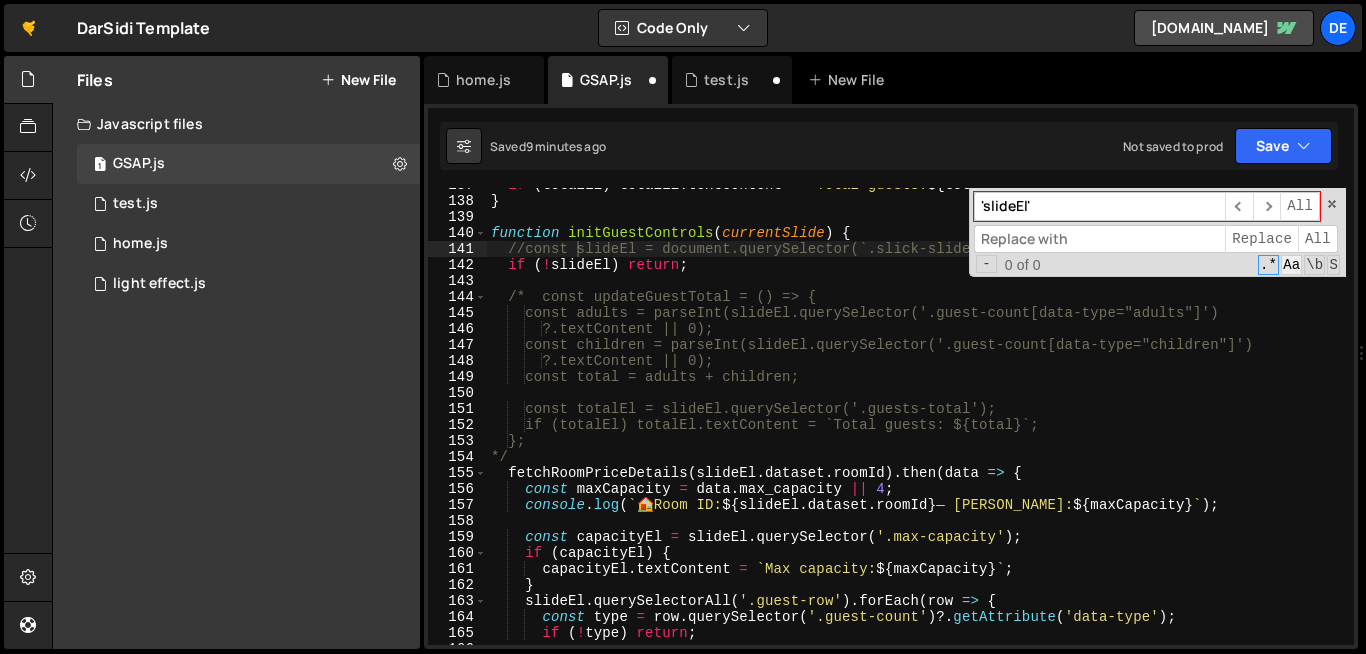 click on "Aa" at bounding box center [1291, 265] 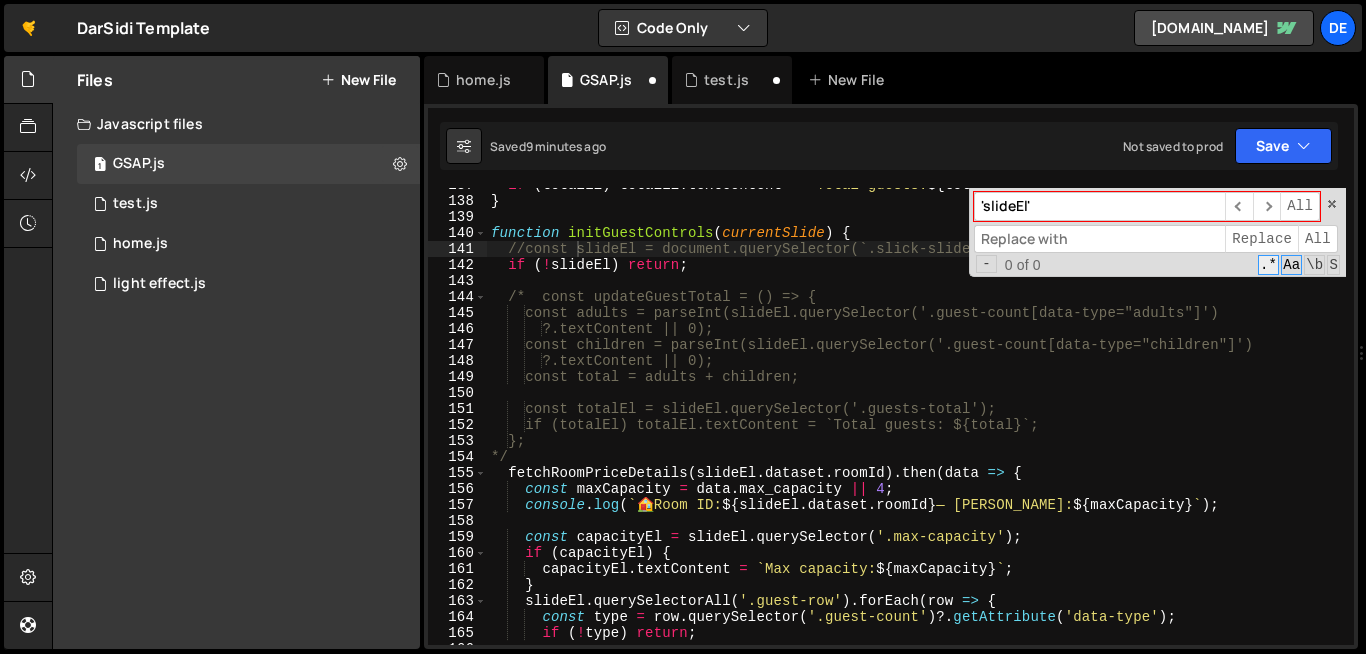 click on ".*" at bounding box center [1268, 265] 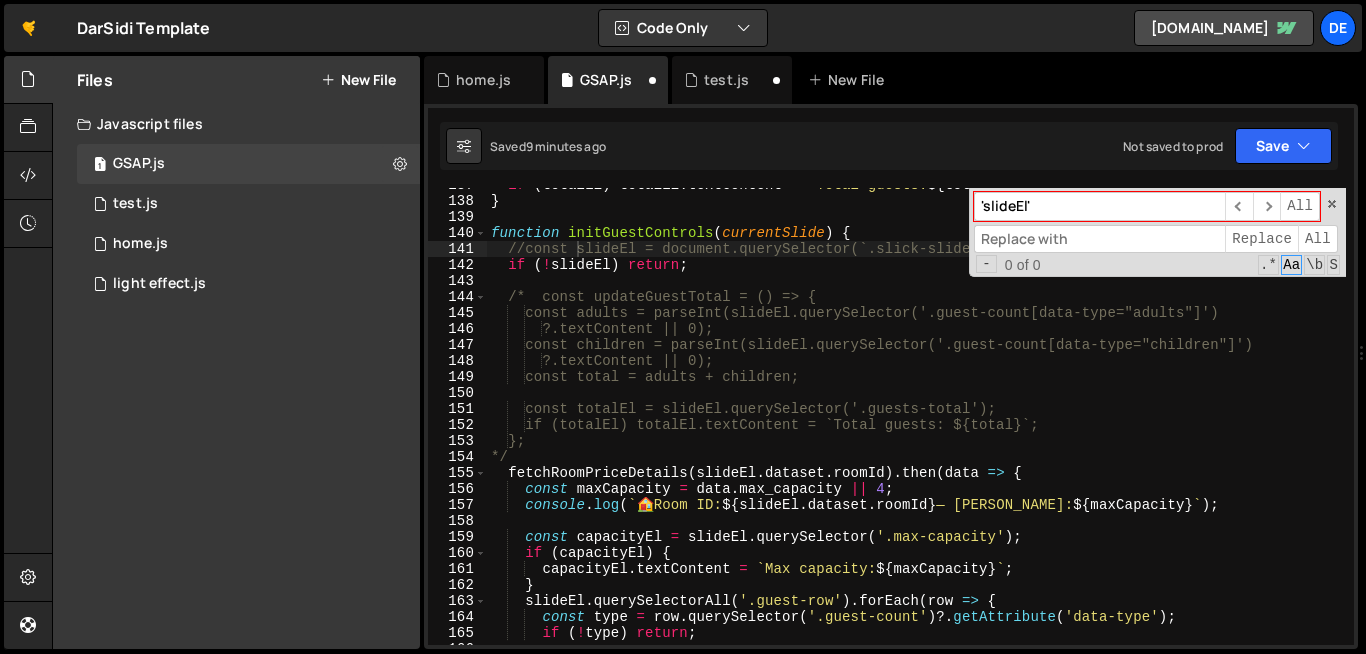 click on "'slideEl'" at bounding box center (1099, 206) 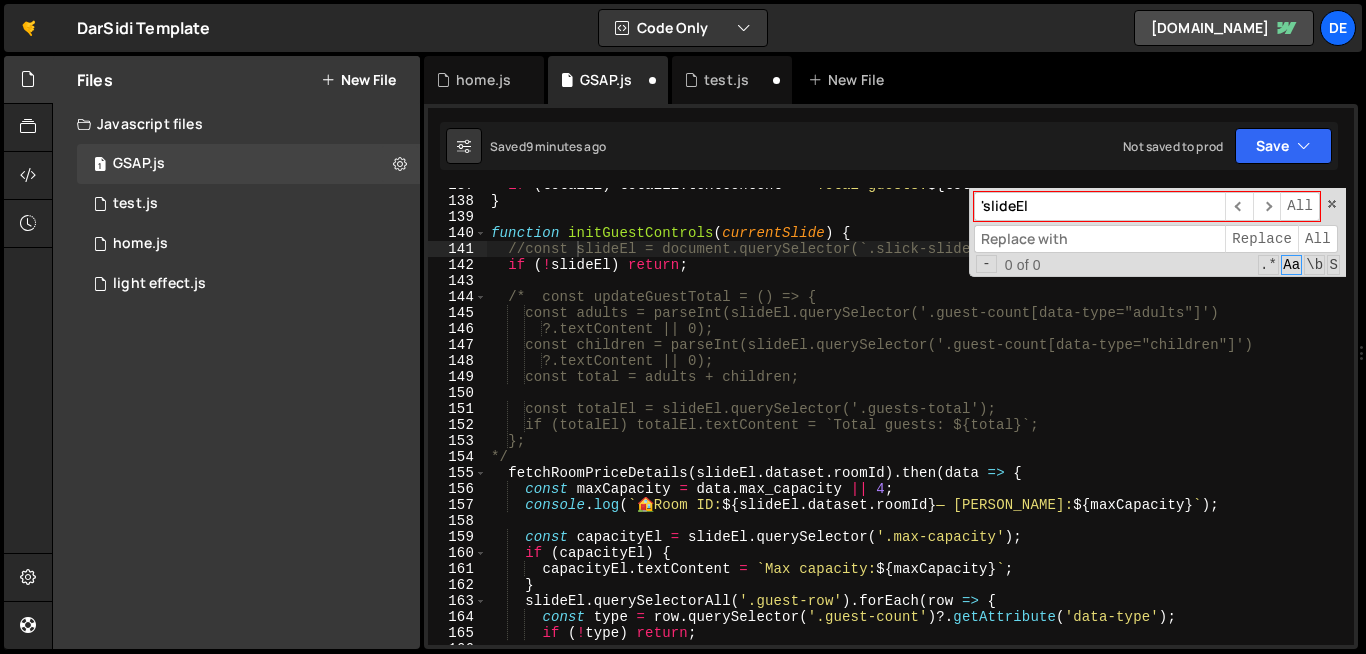 click on "'slideEl" at bounding box center (1099, 206) 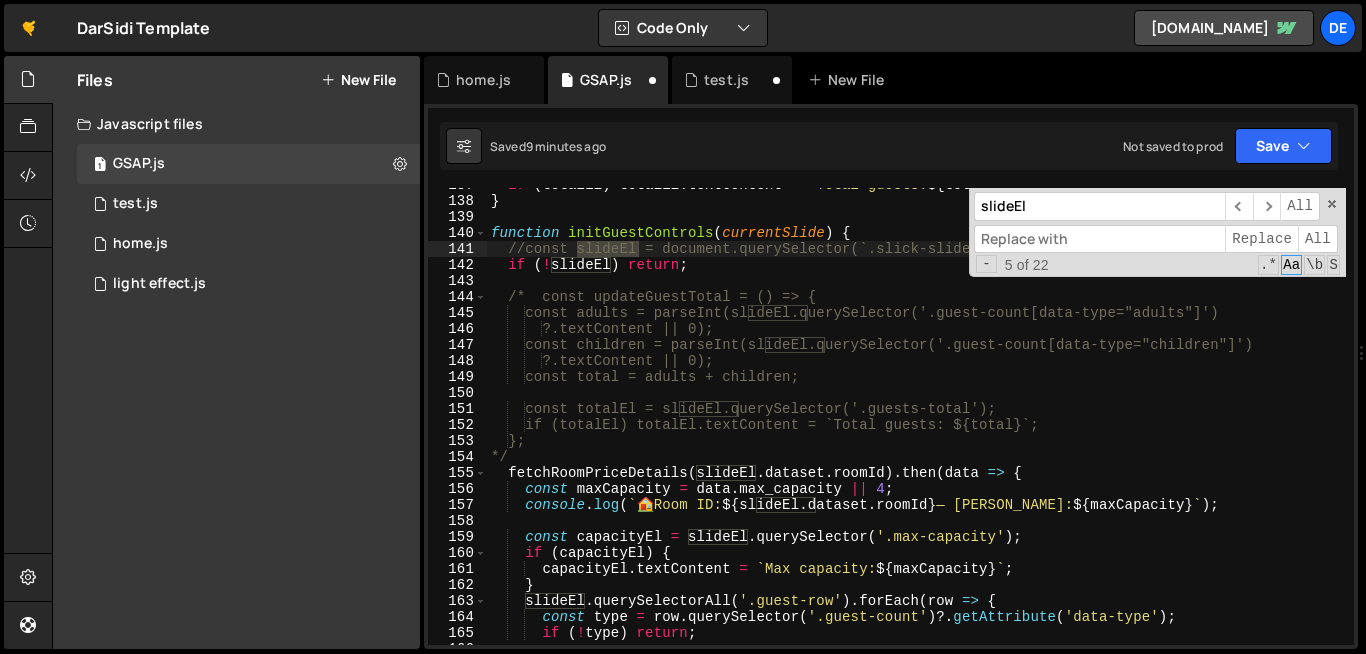 type on "slideEl" 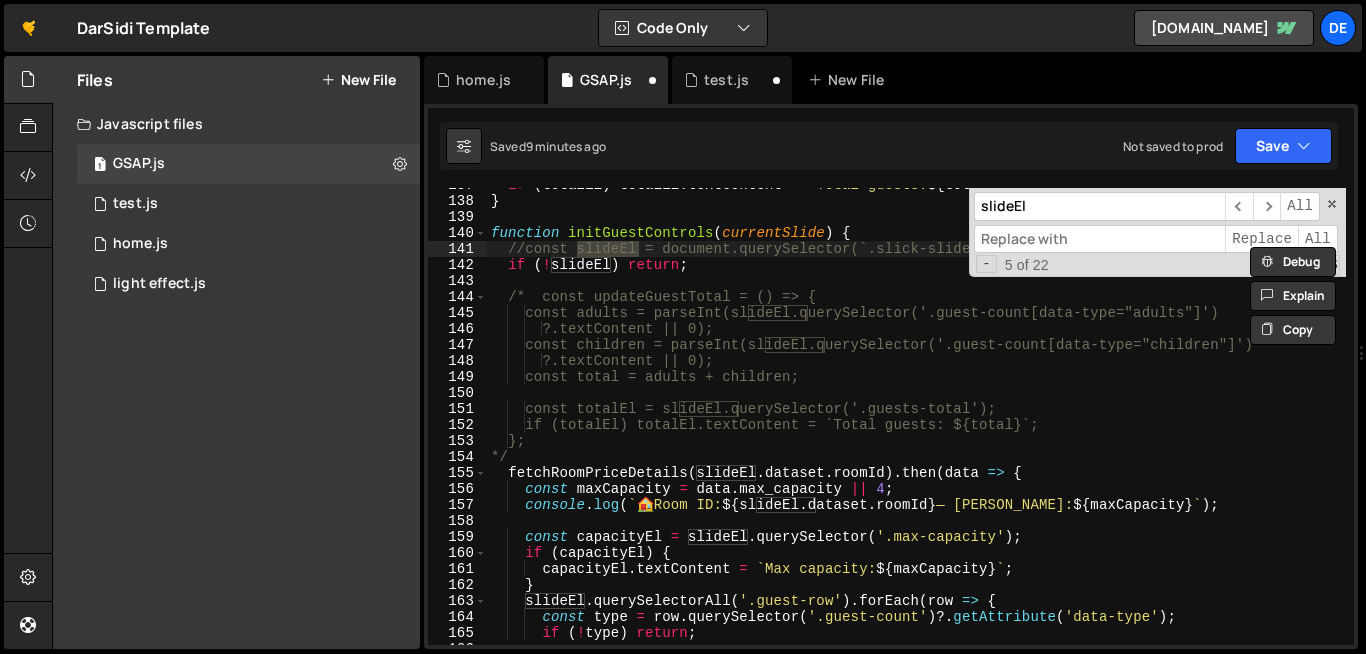 paste on "currentSlideEl" 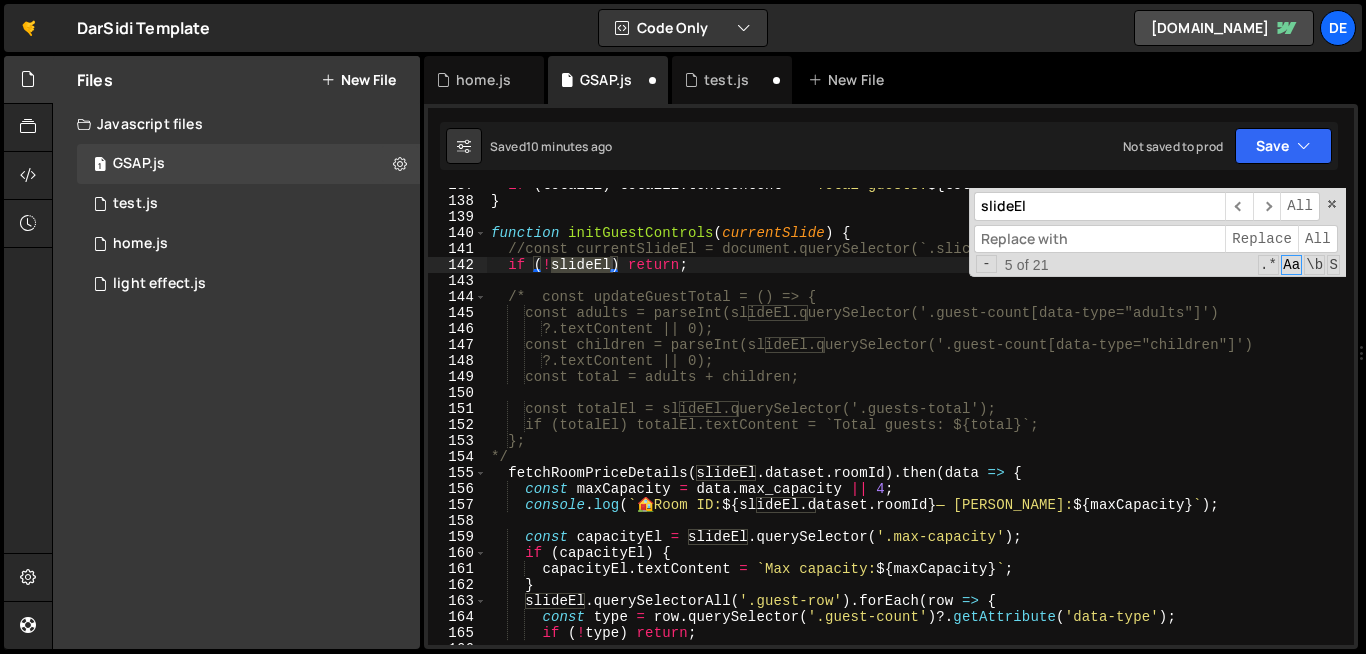 click at bounding box center (1099, 239) 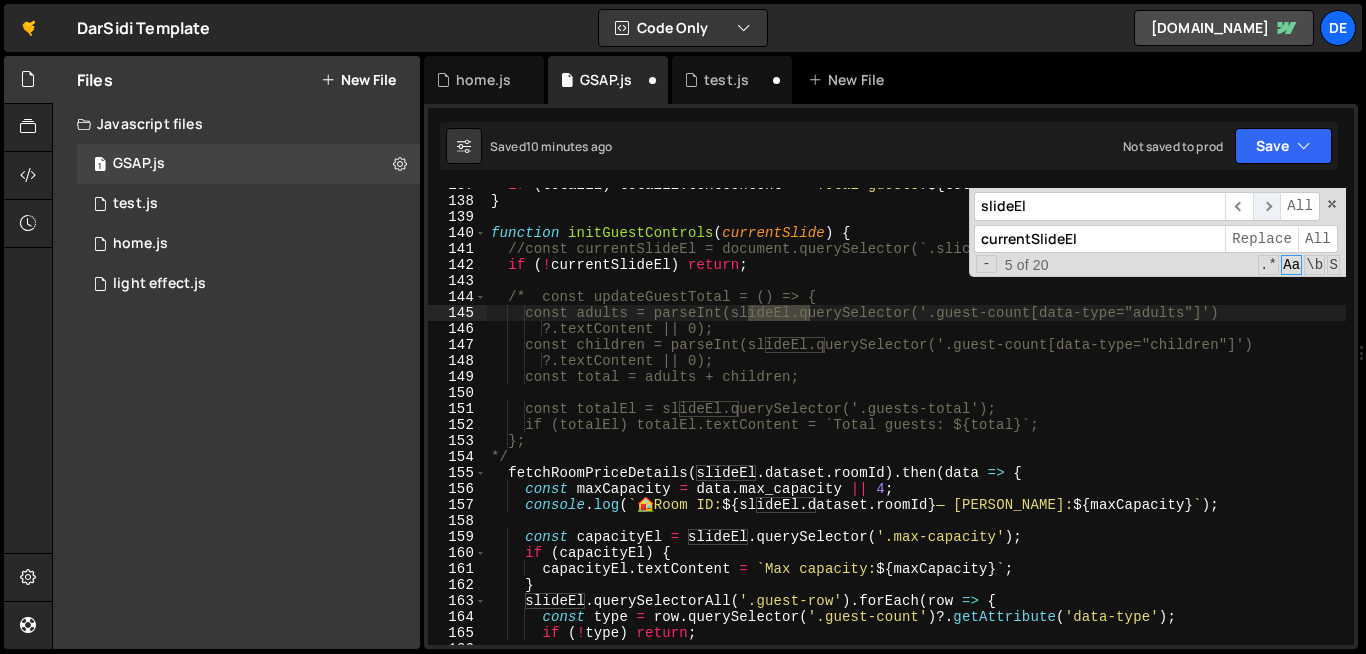 type on "currentSlideEl" 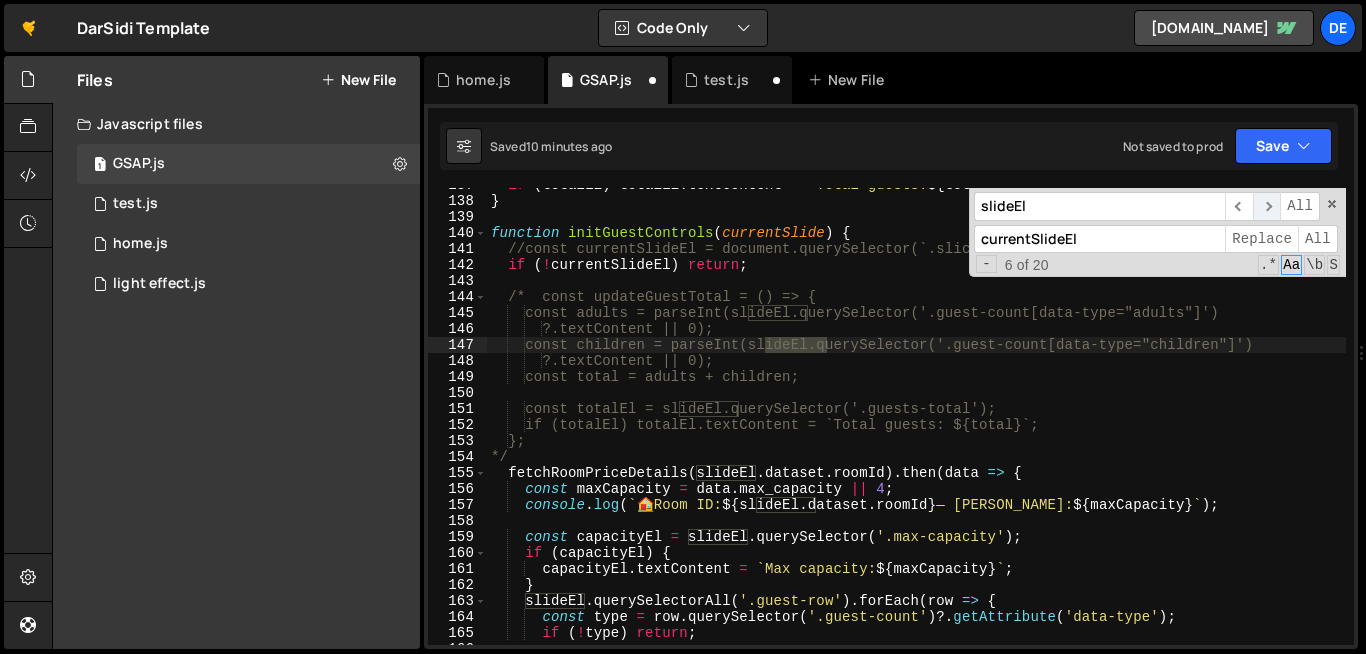 click on "​" at bounding box center (1267, 206) 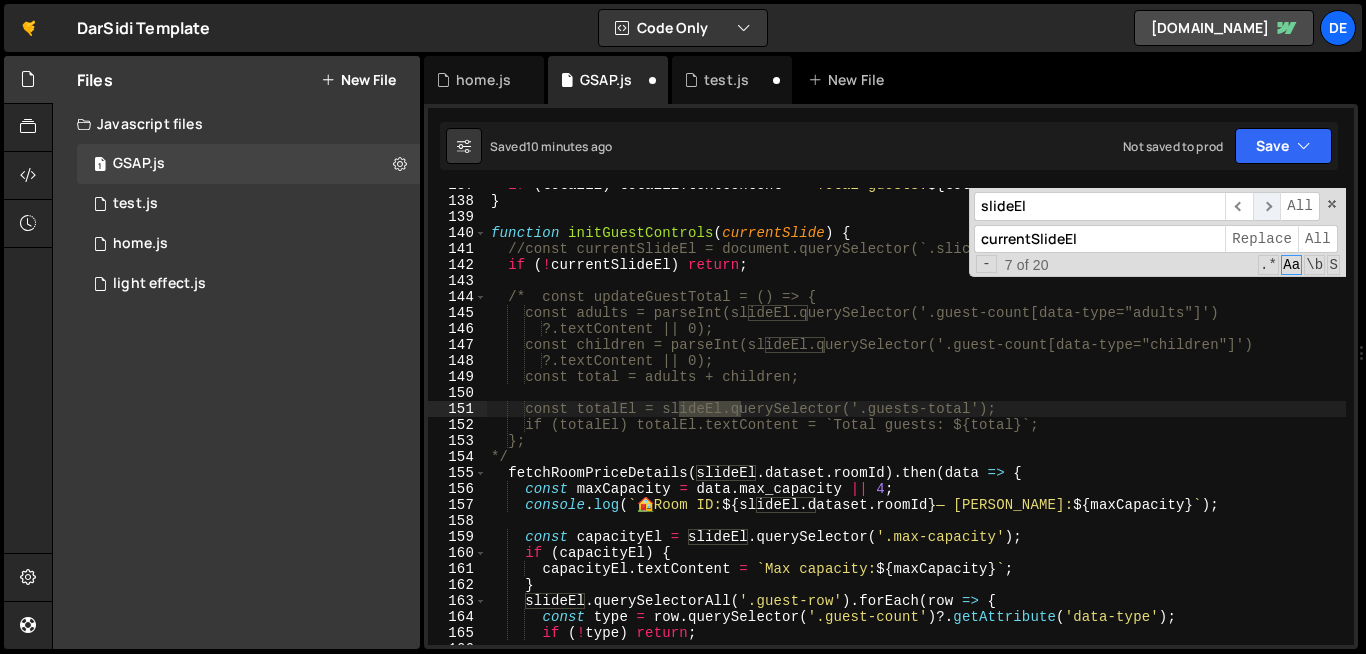 click on "​" at bounding box center [1267, 206] 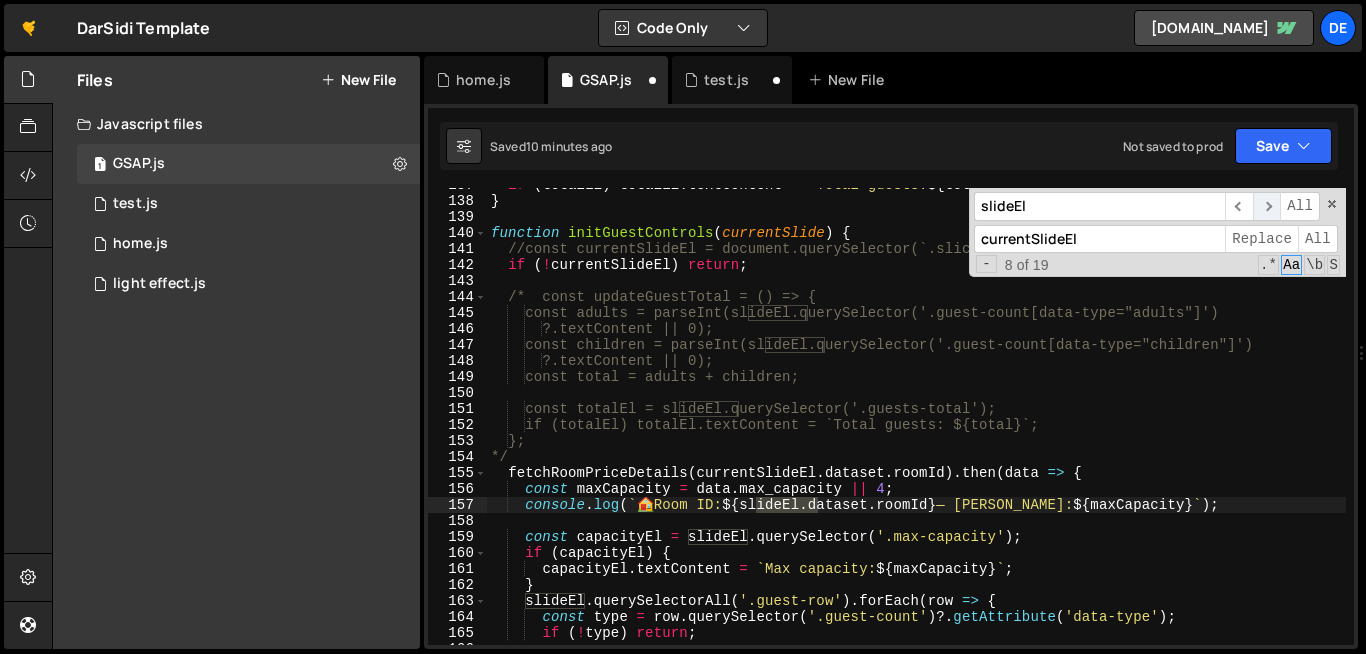 click on "​" at bounding box center (1267, 206) 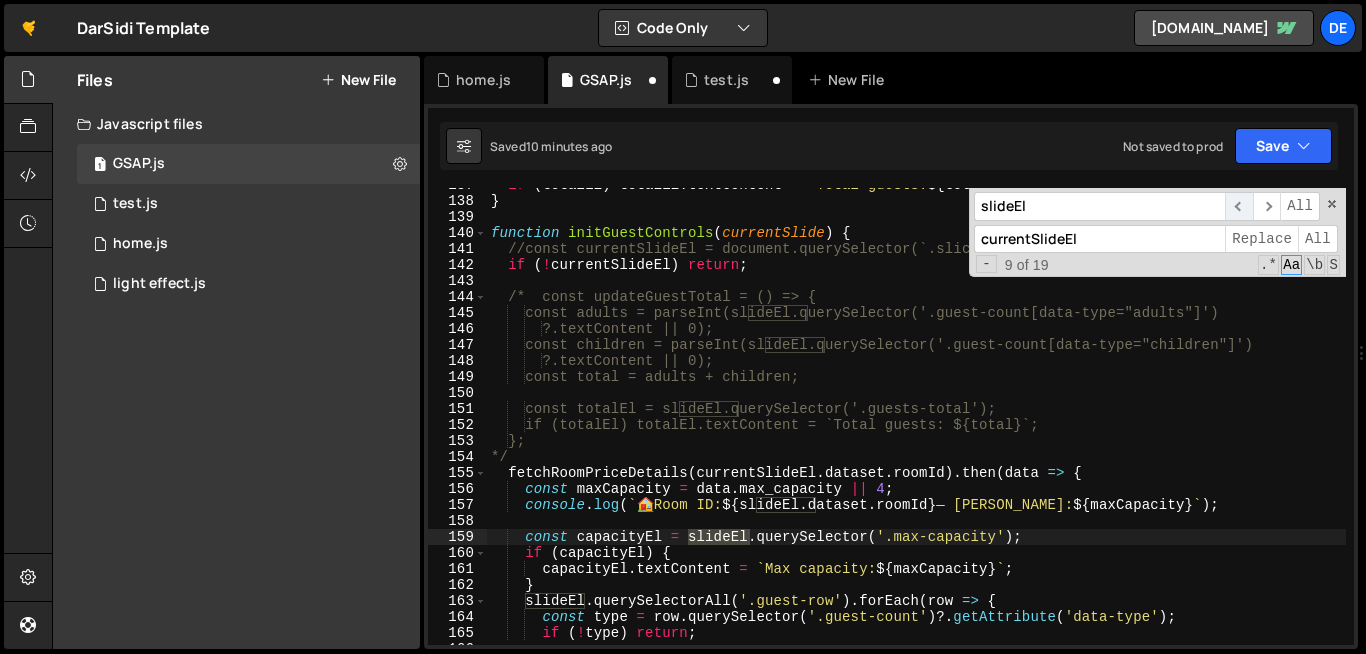 click on "​" at bounding box center (1239, 206) 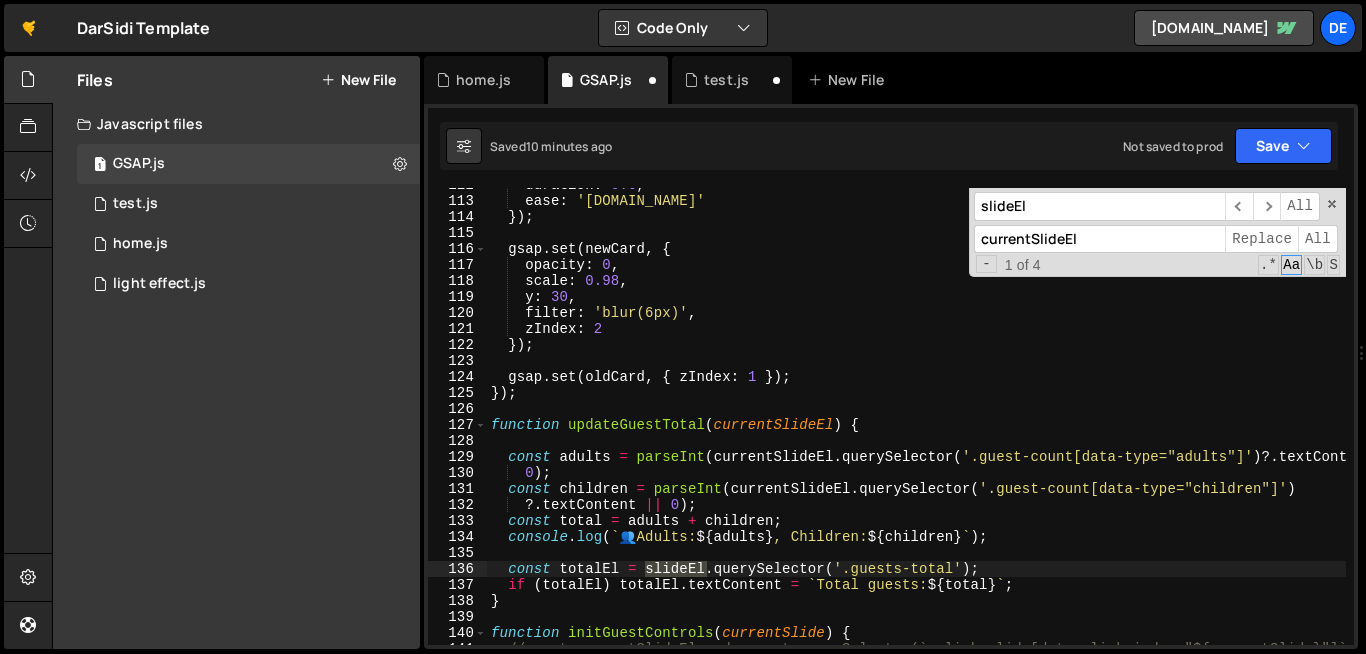 scroll, scrollTop: 2124, scrollLeft: 0, axis: vertical 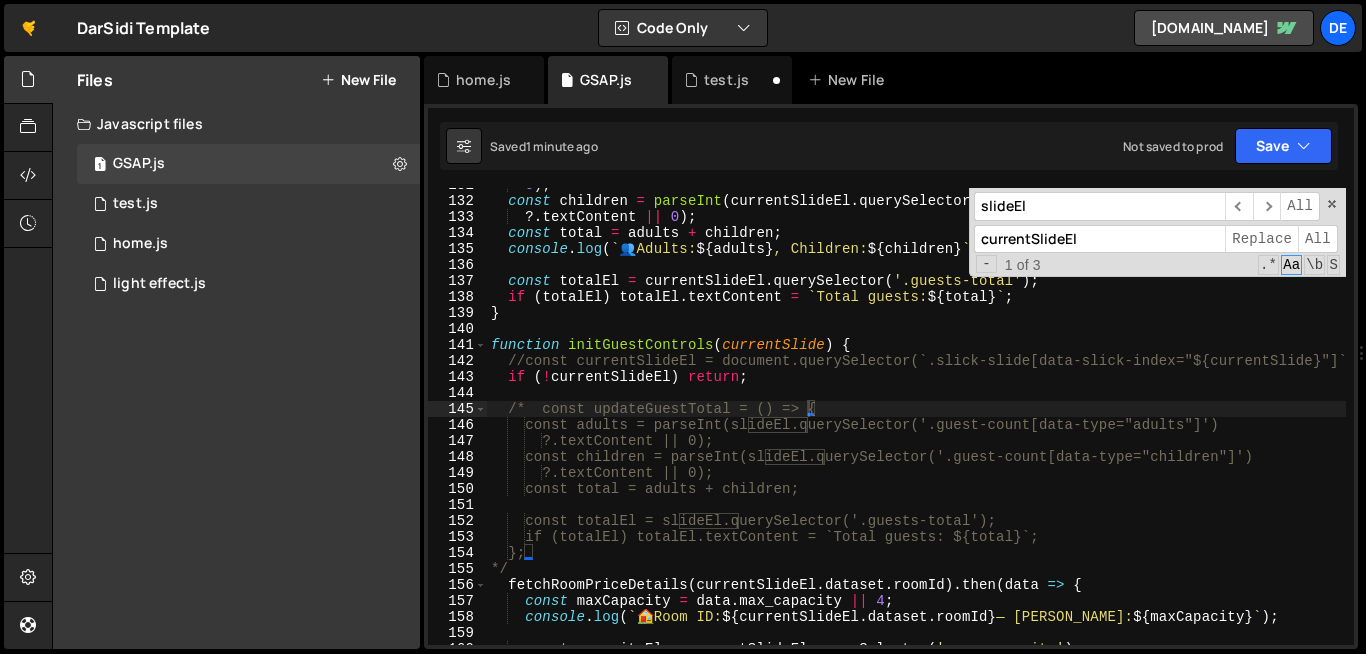 click on "slideEl" at bounding box center [1099, 206] 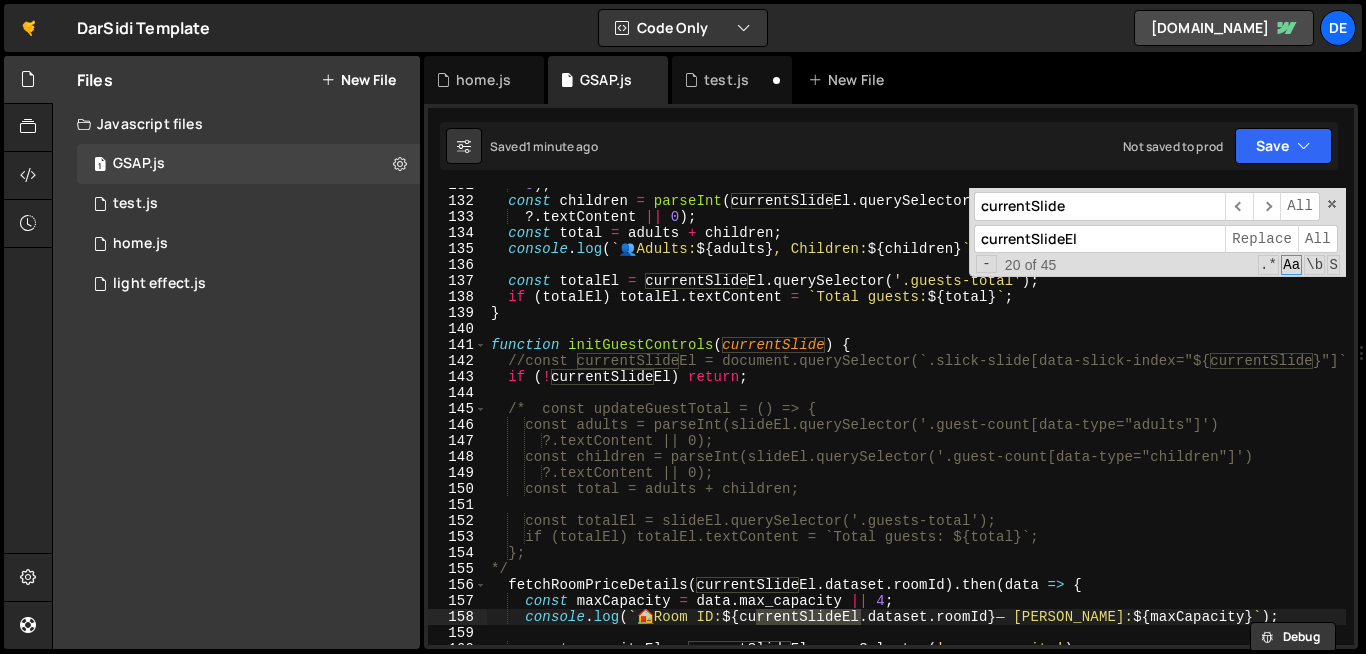 type on "currentSlide" 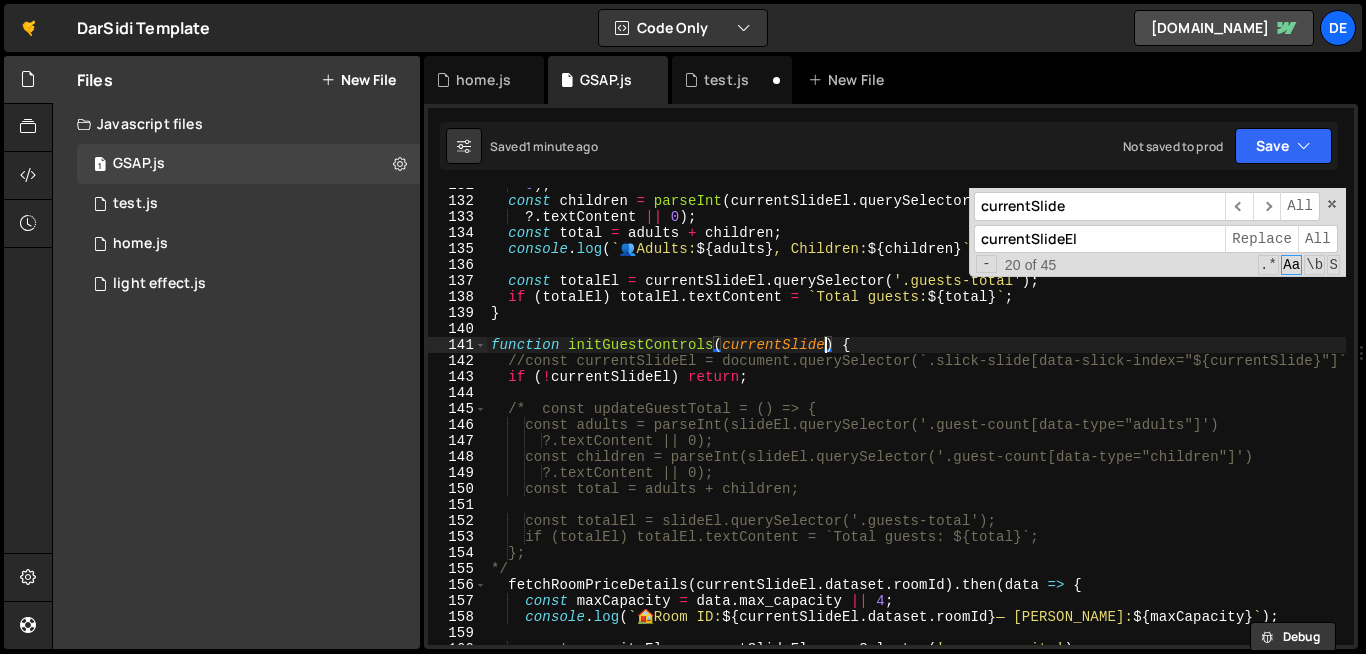 click on "0 ) ;    const   children   =   parseInt ( currentSlideEl . querySelector ( '.guest-count[data-type="children"]' )       ?. textContent   ||   0 ) ;    const   total   =   adults   +   children ;    console . log ( ` 👥  Adults:  ${ adults } , Children:  ${ children } ` ) ;    const   totalEl   =   currentSlideEl . querySelector ( '.guests-total' ) ;    if   ( totalEl )   totalEl . textContent   =   ` Total guests:  ${ total } ` ; } function   initGuestControls ( currentSlide )   {    //const currentSlideEl = document.querySelector(`.slick-slide[data-slick-index="${currentSlide}"]`);    if   ( ! currentSlideEl )   return ;    /*  const updateGuestTotal = () => {         const adults = parseInt(slideEl.querySelector('.guest-count[data-type="adults"]')            ?.textContent || 0);         const children = parseInt(slideEl.querySelector('.guest-count[data-type="children"]')            ?.textContent || 0);         const total = adults + children;                  };   */    fetchRoomPriceDetails ( . ." at bounding box center (1100, 421) 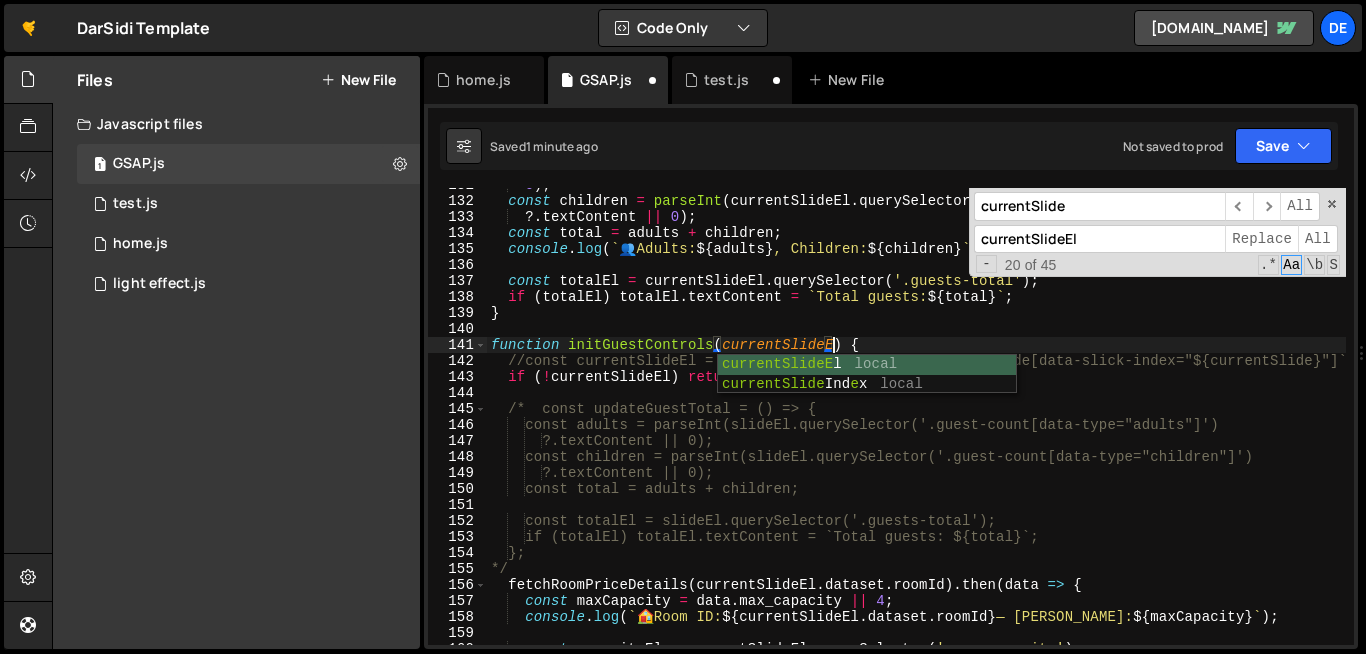 scroll, scrollTop: 0, scrollLeft: 24, axis: horizontal 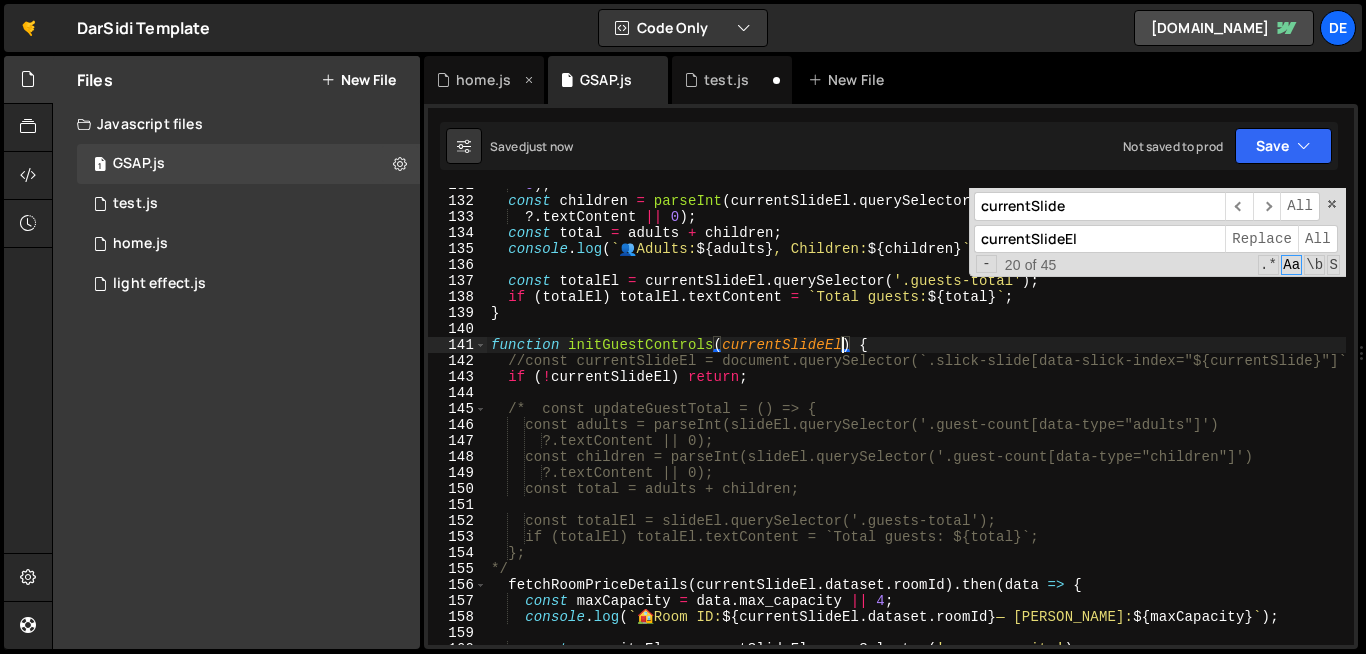 type on "function initGuestControls(currentSlideEl) {" 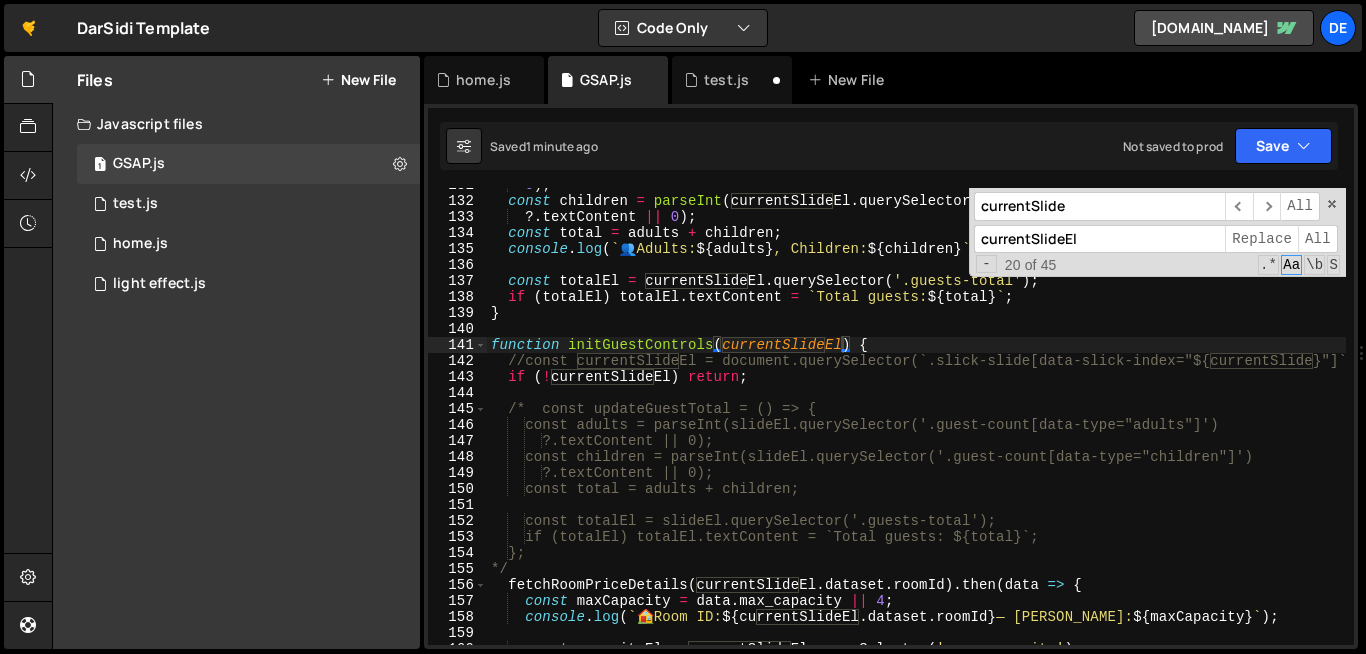 click on "currentSlide" at bounding box center (1099, 206) 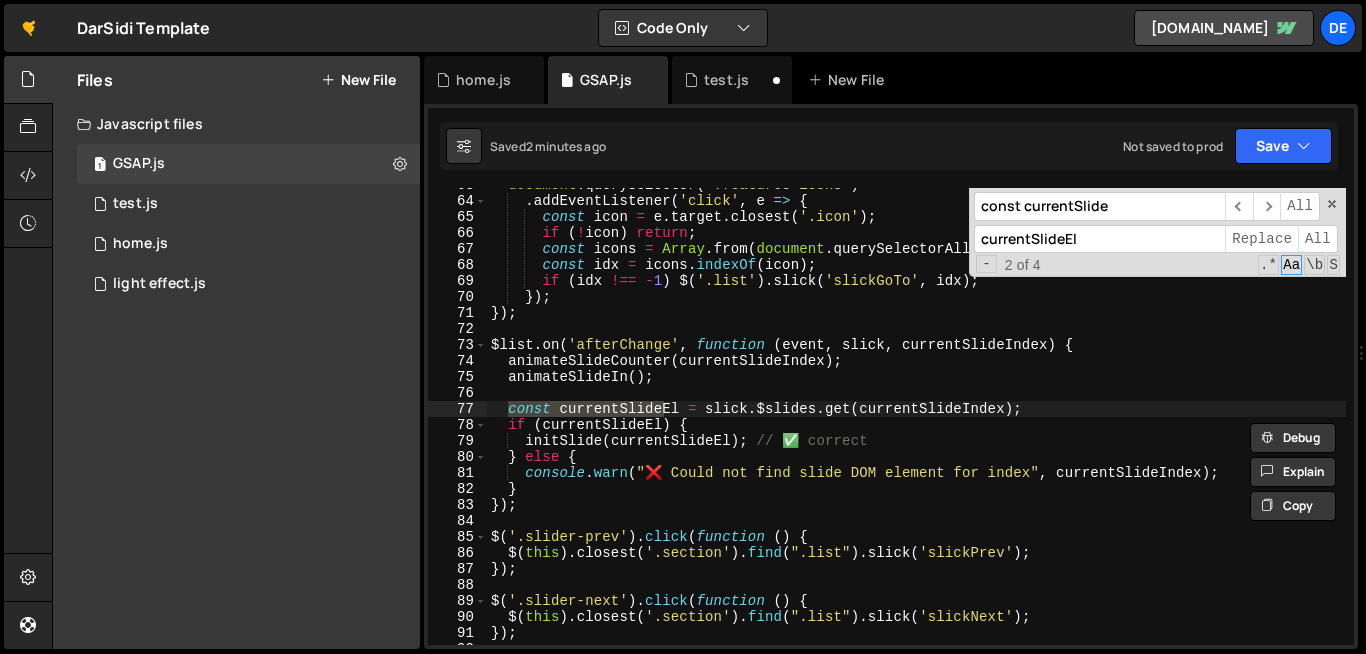 scroll, scrollTop: 1036, scrollLeft: 0, axis: vertical 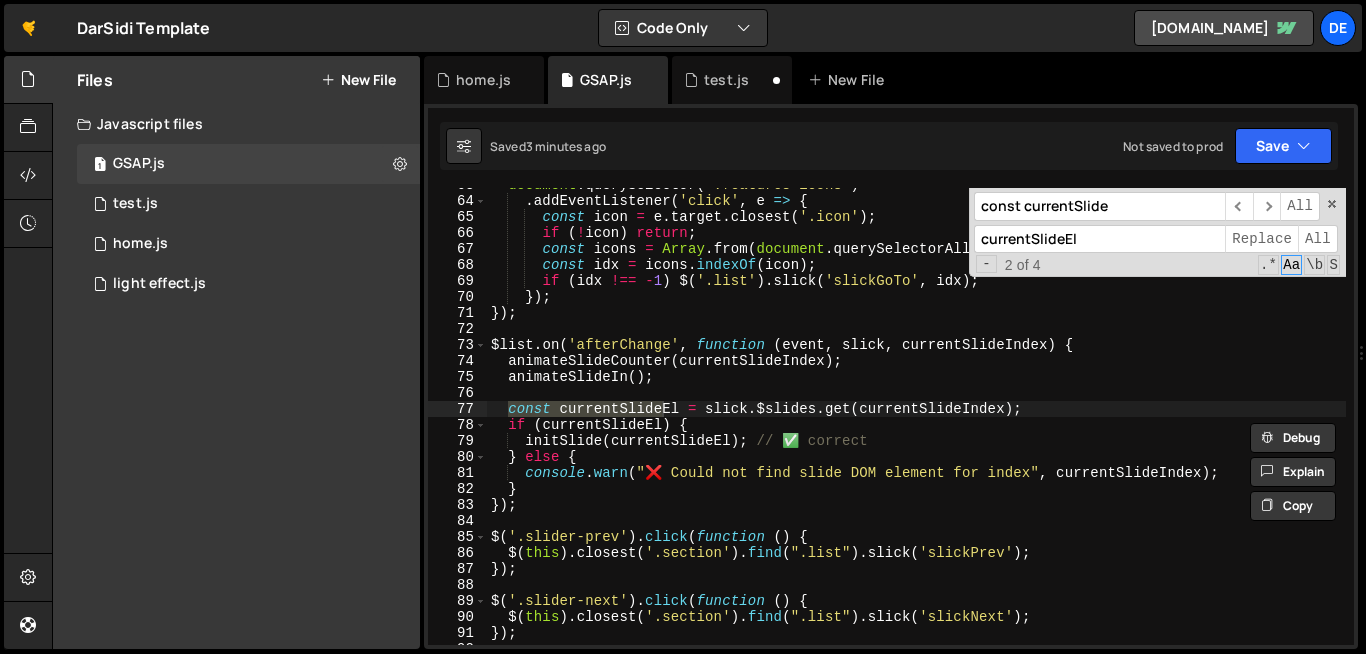 click on "const currentSlide" at bounding box center (1099, 206) 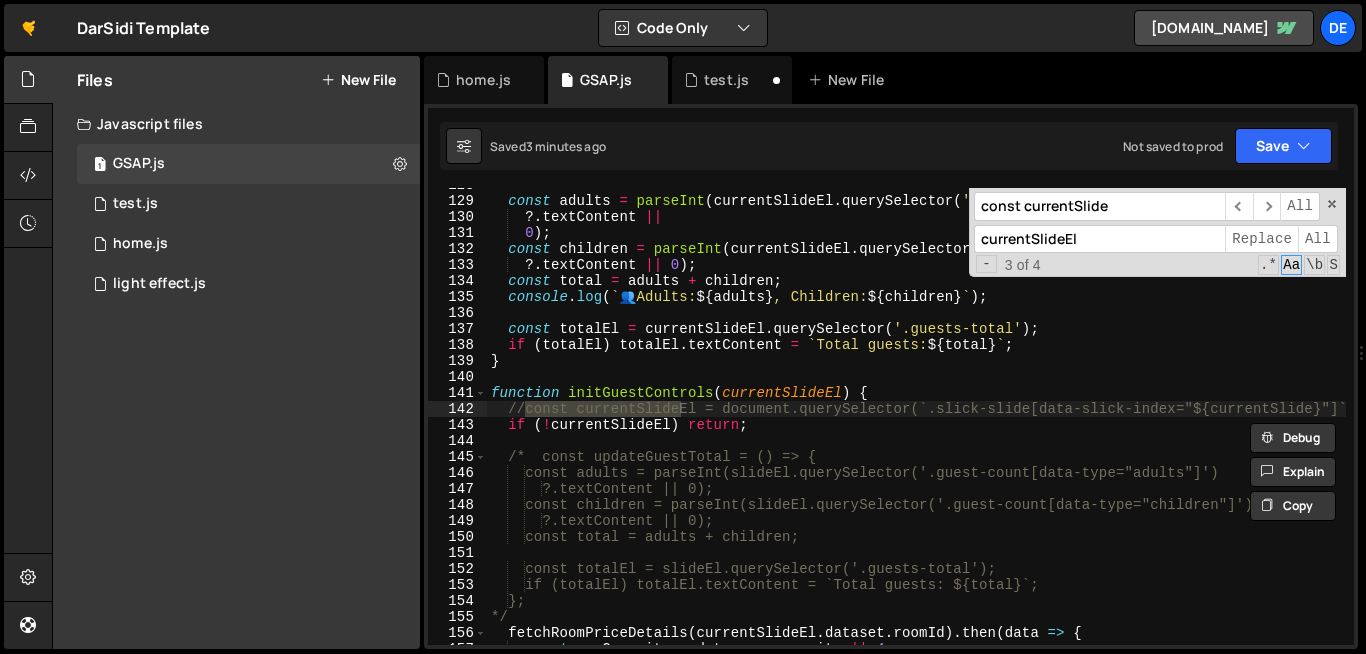scroll, scrollTop: 3868, scrollLeft: 0, axis: vertical 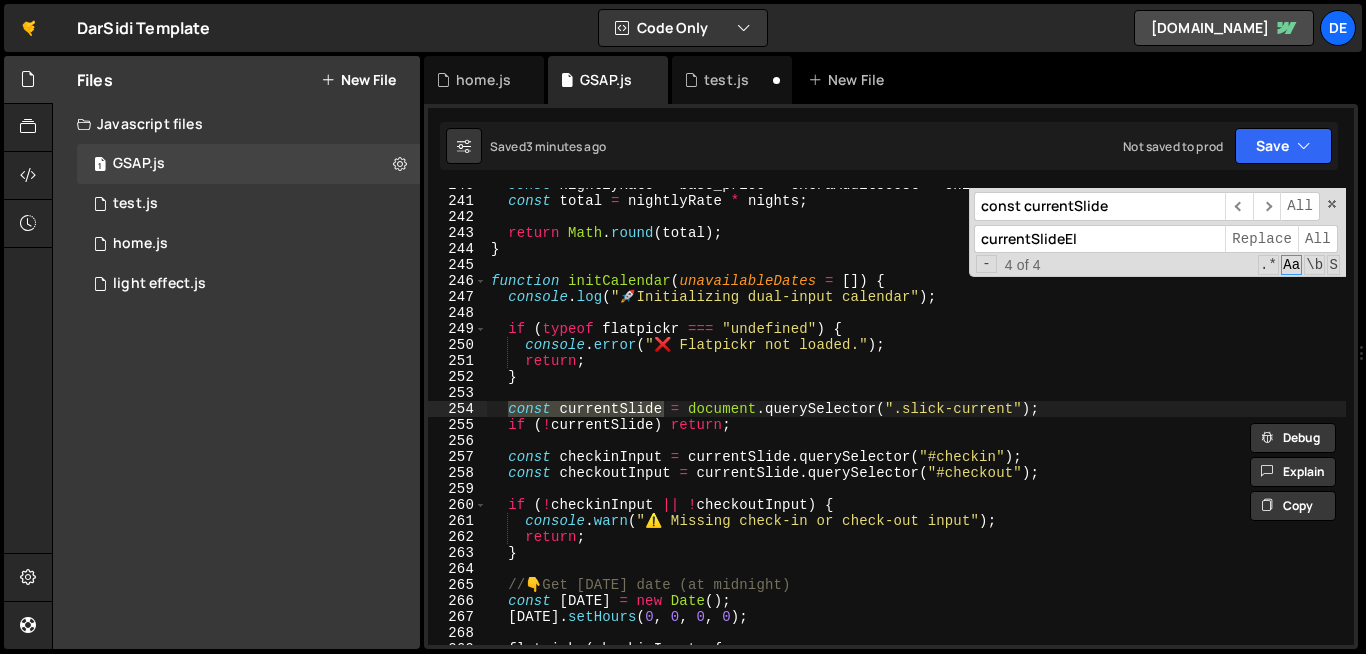 click on "const   nightlyRate   =   base_price   +   extraAdultsCost   +   childrenCost ;    const   total   =   nightlyRate   *   nights ;    return   Math . round ( total ) ; } function   initCalendar ( unavailableDates   =   [ ])   {    console . log ( " 🚀  Initializing dual-input calendar" ) ;    if   ( typeof   flatpickr   ===   "undefined" )   {       console . error ( "❌ Flatpickr not loaded." ) ;       return ;    }    const   currentSlide   =   document . querySelector ( ".slick-current" ) ;    if   ( ! currentSlide )   return ;    const   checkinInput   =   currentSlide . querySelector ( "#checkin" ) ;    const   checkoutInput   =   currentSlide . querySelector ( "#checkout" ) ;    if   ( ! checkinInput   ||   ! checkoutInput )   {       console . warn ( "⚠️ Missing check-in or check-out input" ) ;       return ;    }    //  👇  Get today's date (at midnight)    const   today   =   new   Date ( ) ;    today . setHours ( 0 ,   0 ,   0 ,   0 ) ;    flatpickr ( checkinInput ,   { const currentSlide" at bounding box center [916, 416] 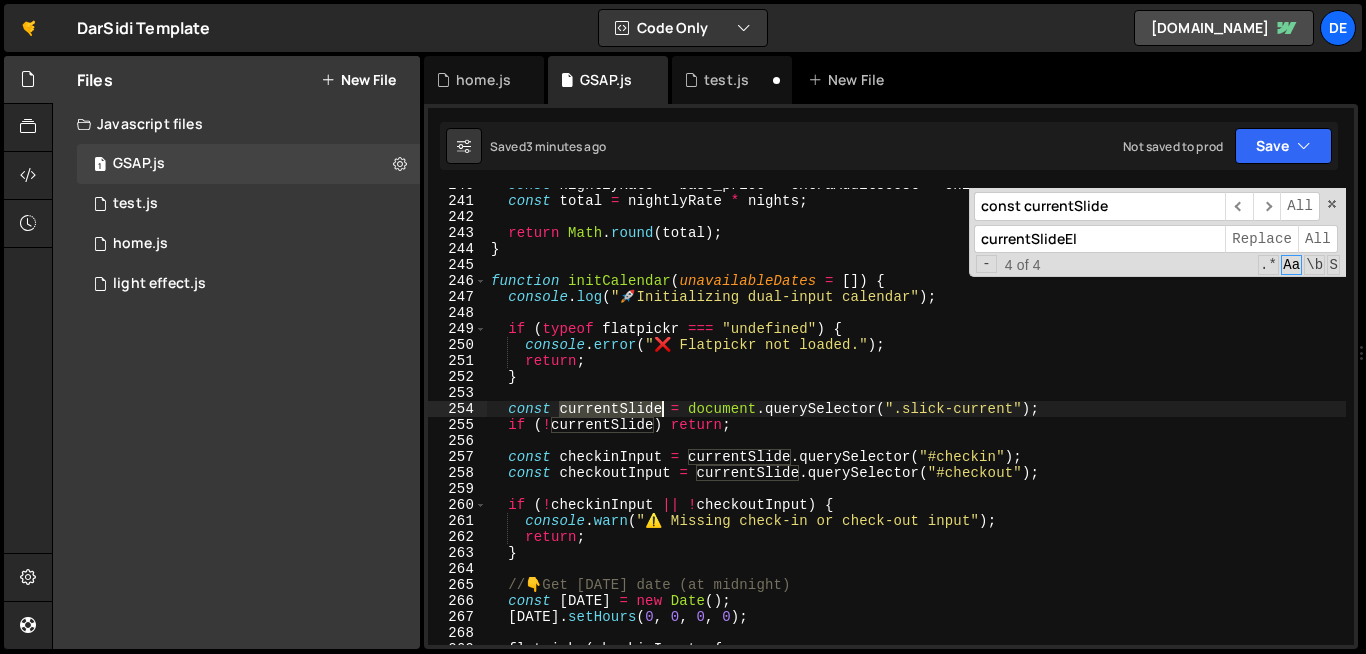click on "const   nightlyRate   =   base_price   +   extraAdultsCost   +   childrenCost ;    const   total   =   nightlyRate   *   nights ;    return   Math . round ( total ) ; } function   initCalendar ( unavailableDates   =   [ ])   {    console . log ( " 🚀  Initializing dual-input calendar" ) ;    if   ( typeof   flatpickr   ===   "undefined" )   {       console . error ( "❌ Flatpickr not loaded." ) ;       return ;    }    const   currentSlide   =   document . querySelector ( ".slick-current" ) ;    if   ( ! currentSlide )   return ;    const   checkinInput   =   currentSlide . querySelector ( "#checkin" ) ;    const   checkoutInput   =   currentSlide . querySelector ( "#checkout" ) ;    if   ( ! checkinInput   ||   ! checkoutInput )   {       console . warn ( "⚠️ Missing check-in or check-out input" ) ;       return ;    }    //  👇  Get today's date (at midnight)    const   today   =   new   Date ( ) ;    today . setHours ( 0 ,   0 ,   0 ,   0 ) ;    flatpickr ( checkinInput ,   {" at bounding box center [1100, 421] 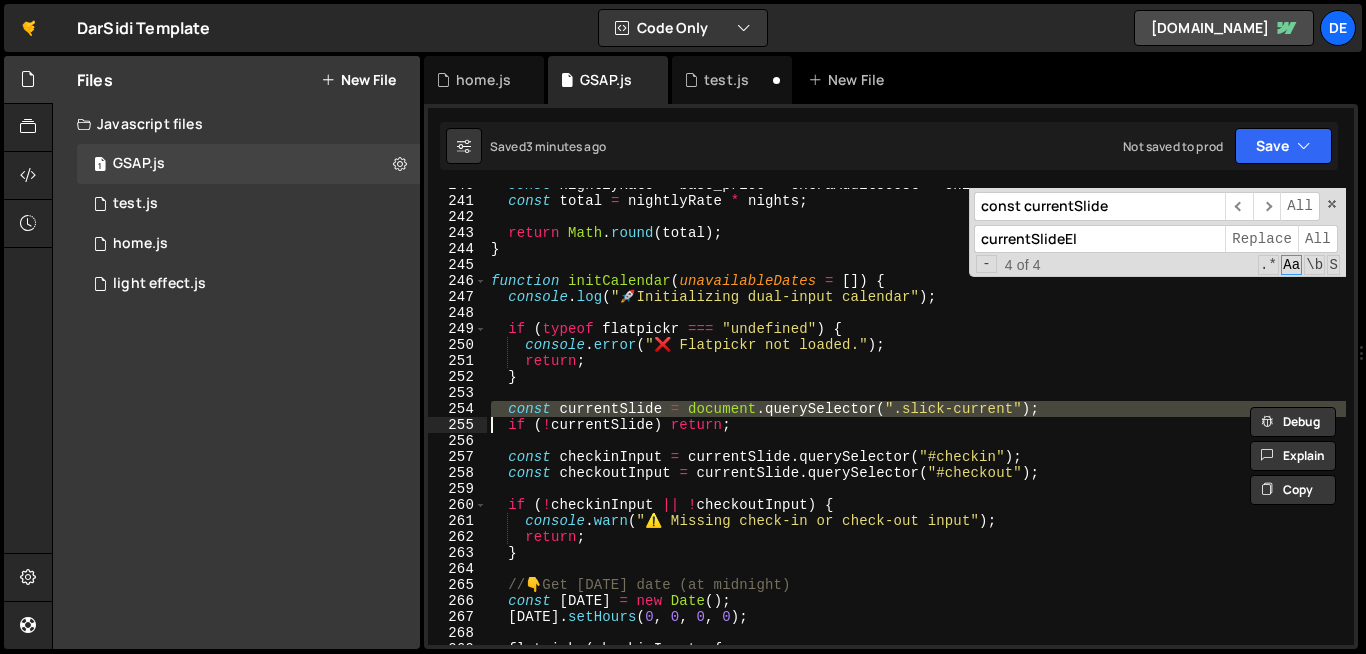 click on "const   nightlyRate   =   base_price   +   extraAdultsCost   +   childrenCost ;    const   total   =   nightlyRate   *   nights ;    return   Math . round ( total ) ; } function   initCalendar ( unavailableDates   =   [ ])   {    console . log ( " 🚀  Initializing dual-input calendar" ) ;    if   ( typeof   flatpickr   ===   "undefined" )   {       console . error ( "❌ Flatpickr not loaded." ) ;       return ;    }    const   currentSlide   =   document . querySelector ( ".slick-current" ) ;    if   ( ! currentSlide )   return ;    const   checkinInput   =   currentSlide . querySelector ( "#checkin" ) ;    const   checkoutInput   =   currentSlide . querySelector ( "#checkout" ) ;    if   ( ! checkinInput   ||   ! checkoutInput )   {       console . warn ( "⚠️ Missing check-in or check-out input" ) ;       return ;    }    //  👇  Get today's date (at midnight)    const   today   =   new   Date ( ) ;    today . setHours ( 0 ,   0 ,   0 ,   0 ) ;    flatpickr ( checkinInput ,   {" at bounding box center [1100, 421] 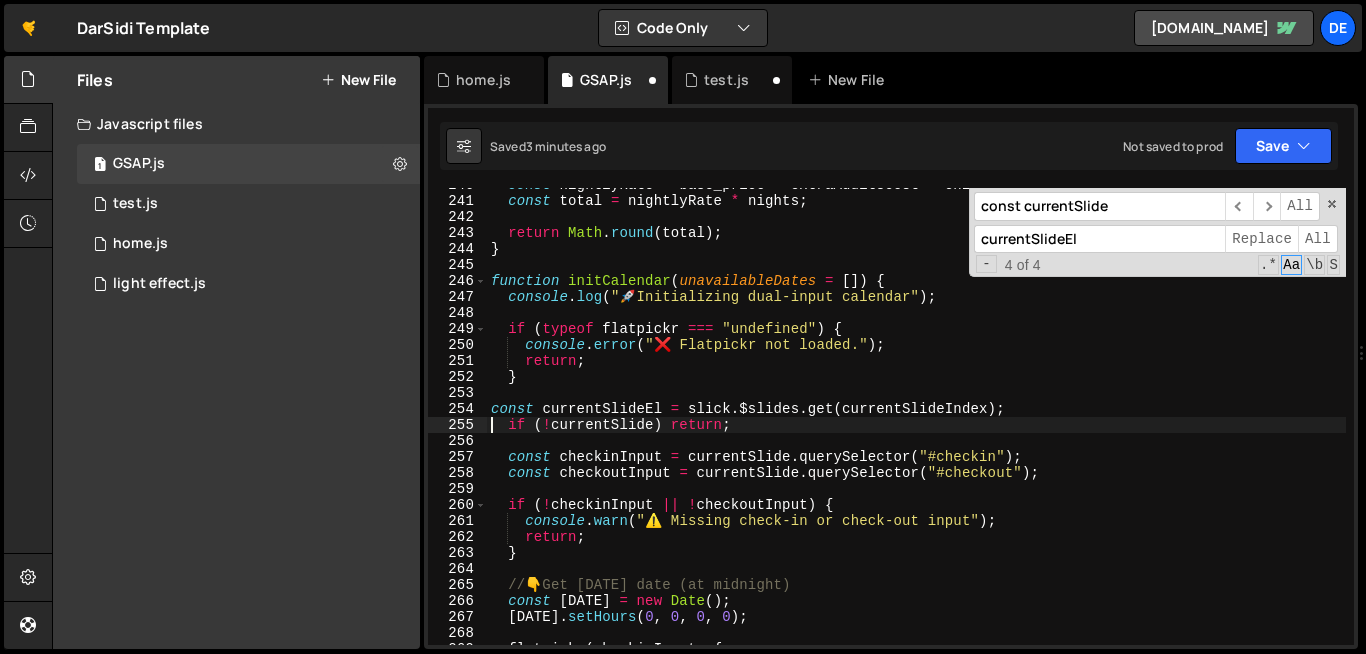 scroll, scrollTop: 0, scrollLeft: 16, axis: horizontal 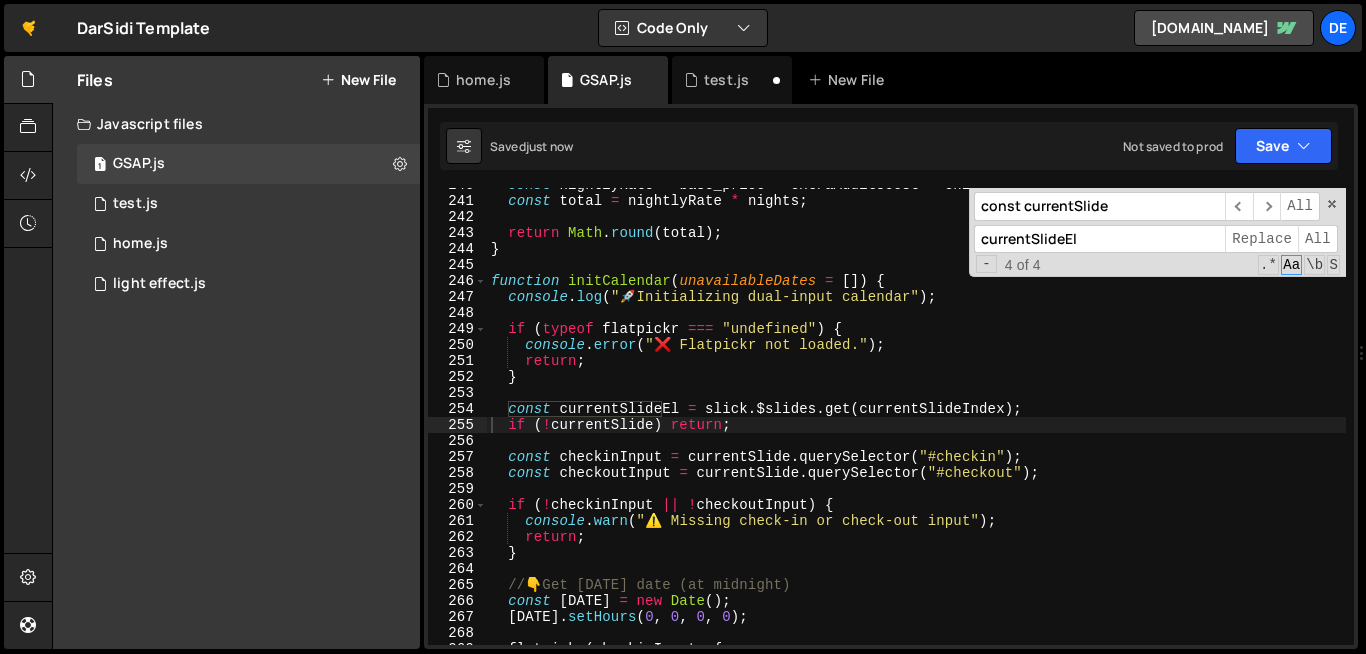 click on "const currentSlide" at bounding box center (1099, 206) 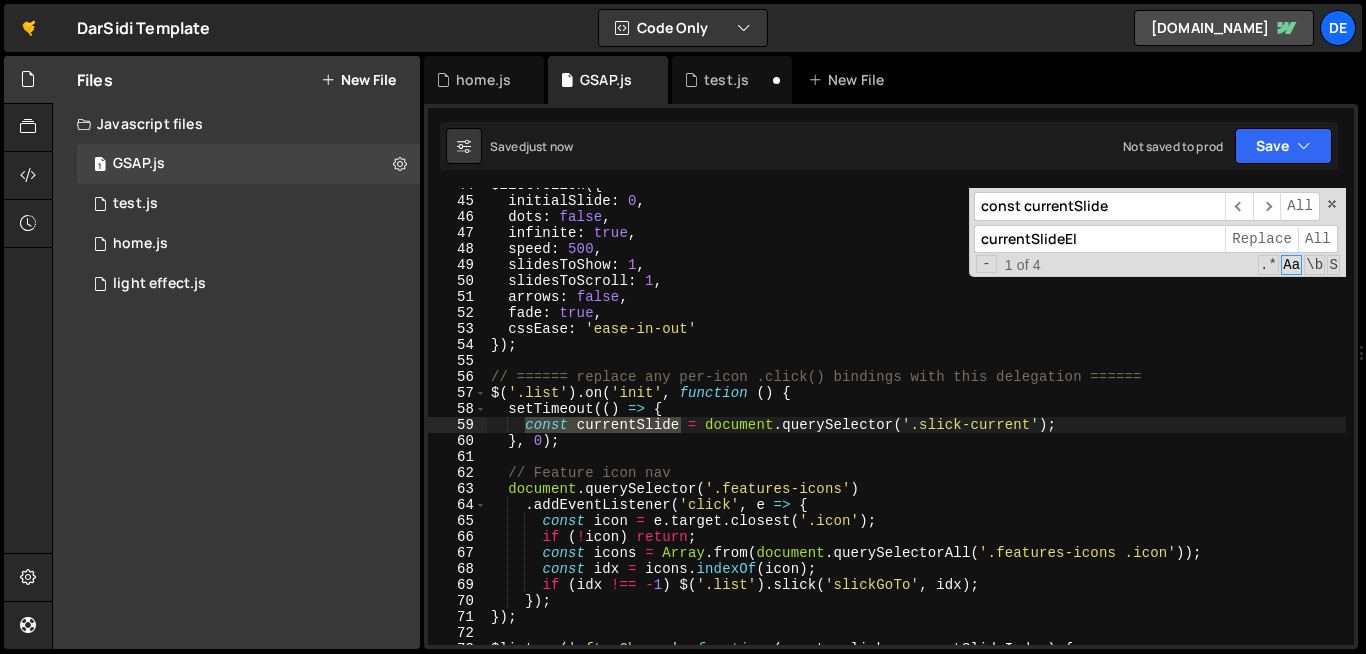 click on "$list . slick ({    initialSlide :   0 ,    dots :   false ,    infinite :   true ,    speed :   500 ,    slidesToShow :   1 ,    slidesToScroll :   1 ,    arrows :   false ,    fade :   true ,    cssEase :   'ease-in-out' }) ; // ====== replace any per-icon .click() bindings with this delegation ====== $ ( '.list' ) . on ( 'init' ,   function   ( )   {    setTimeout (( )   =>   {       const   currentSlide   =   document . querySelector ( '.slick-current' ) ;    } ,   0 ) ;    // Feature icon nav    document . querySelector ( '.features-icons' )       . addEventListener ( 'click' ,   e   =>   {          const   icon   =   e . target . closest ( '.icon' ) ;          if   ( ! icon )   return ;          const   icons   =   Array . from ( document . querySelectorAll ( '.features-icons .icon' )) ;          const   idx   =   icons . indexOf ( icon ) ;          if   ( idx   !==   - 1 )   $ ( '.list' ) . slick ( 'slickGoTo' ,   idx ) ;       }) ; }) ; $list . on ( 'afterChange' ,   function   ( event ,   slick ,   )" at bounding box center (1100, 421) 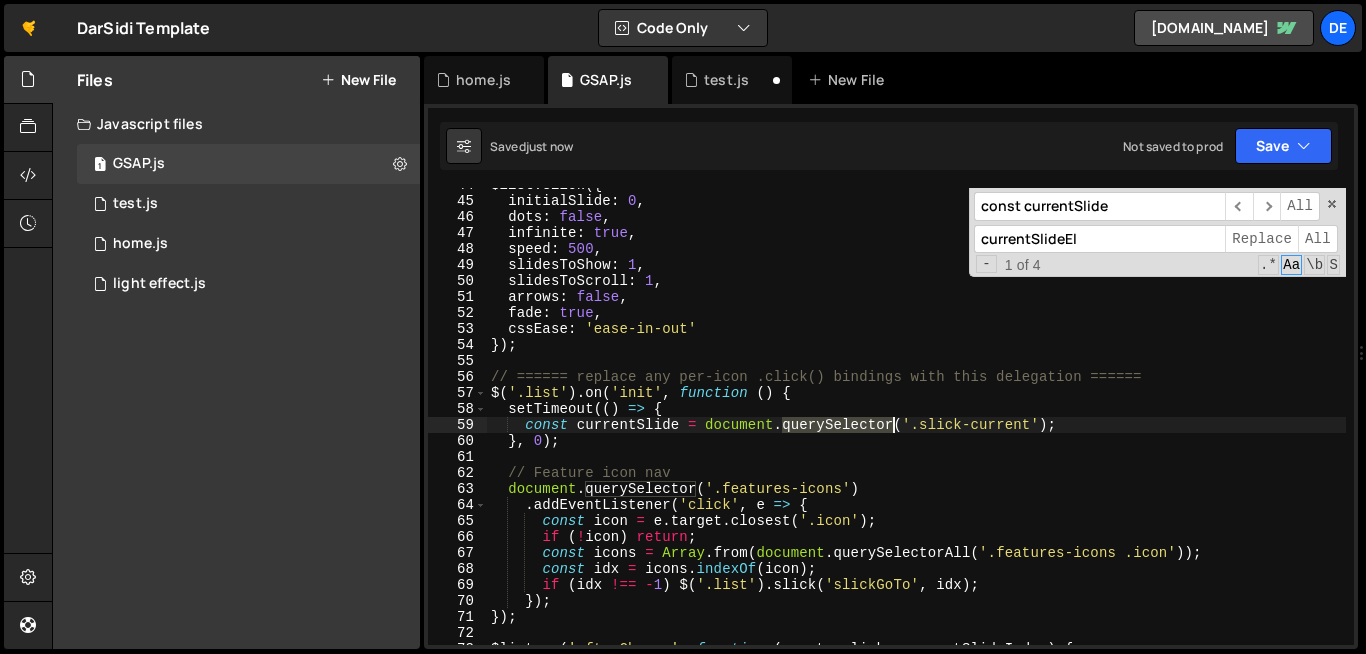 click on "$list . slick ({    initialSlide :   0 ,    dots :   false ,    infinite :   true ,    speed :   500 ,    slidesToShow :   1 ,    slidesToScroll :   1 ,    arrows :   false ,    fade :   true ,    cssEase :   'ease-in-out' }) ; // ====== replace any per-icon .click() bindings with this delegation ====== $ ( '.list' ) . on ( 'init' ,   function   ( )   {    setTimeout (( )   =>   {       const   currentSlide   =   document . querySelector ( '.slick-current' ) ;    } ,   0 ) ;    // Feature icon nav    document . querySelector ( '.features-icons' )       . addEventListener ( 'click' ,   e   =>   {          const   icon   =   e . target . closest ( '.icon' ) ;          if   ( ! icon )   return ;          const   icons   =   Array . from ( document . querySelectorAll ( '.features-icons .icon' )) ;          const   idx   =   icons . indexOf ( icon ) ;          if   ( idx   !==   - 1 )   $ ( '.list' ) . slick ( 'slickGoTo' ,   idx ) ;       }) ; }) ; $list . on ( 'afterChange' ,   function   ( event ,   slick ,   )" at bounding box center [1100, 421] 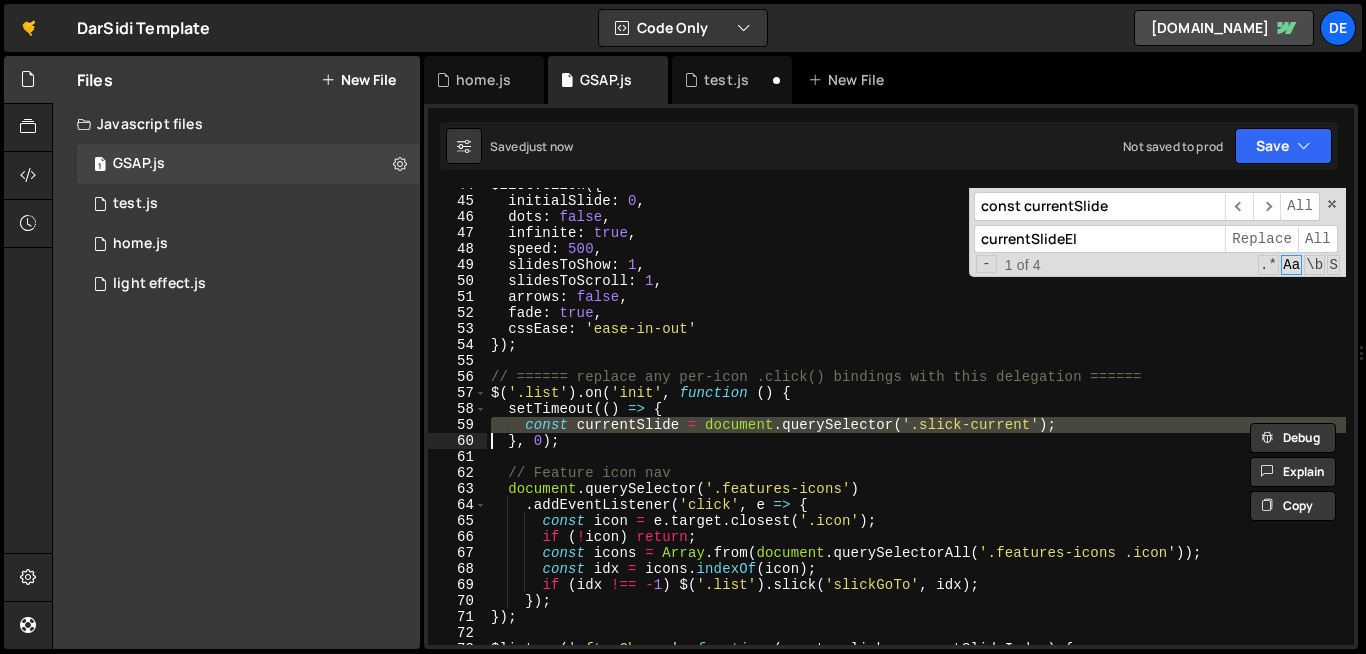 click on "$list . slick ({    initialSlide :   0 ,    dots :   false ,    infinite :   true ,    speed :   500 ,    slidesToShow :   1 ,    slidesToScroll :   1 ,    arrows :   false ,    fade :   true ,    cssEase :   'ease-in-out' }) ; // ====== replace any per-icon .click() bindings with this delegation ====== $ ( '.list' ) . on ( 'init' ,   function   ( )   {    setTimeout (( )   =>   {       const   currentSlide   =   document . querySelector ( '.slick-current' ) ;    } ,   0 ) ;    // Feature icon nav    document . querySelector ( '.features-icons' )       . addEventListener ( 'click' ,   e   =>   {          const   icon   =   e . target . closest ( '.icon' ) ;          if   ( ! icon )   return ;          const   icons   =   Array . from ( document . querySelectorAll ( '.features-icons .icon' )) ;          const   idx   =   icons . indexOf ( icon ) ;          if   ( idx   !==   - 1 )   $ ( '.list' ) . slick ( 'slickGoTo' ,   idx ) ;       }) ; }) ; $list . on ( 'afterChange' ,   function   ( event ,   slick ,   )" at bounding box center [1100, 421] 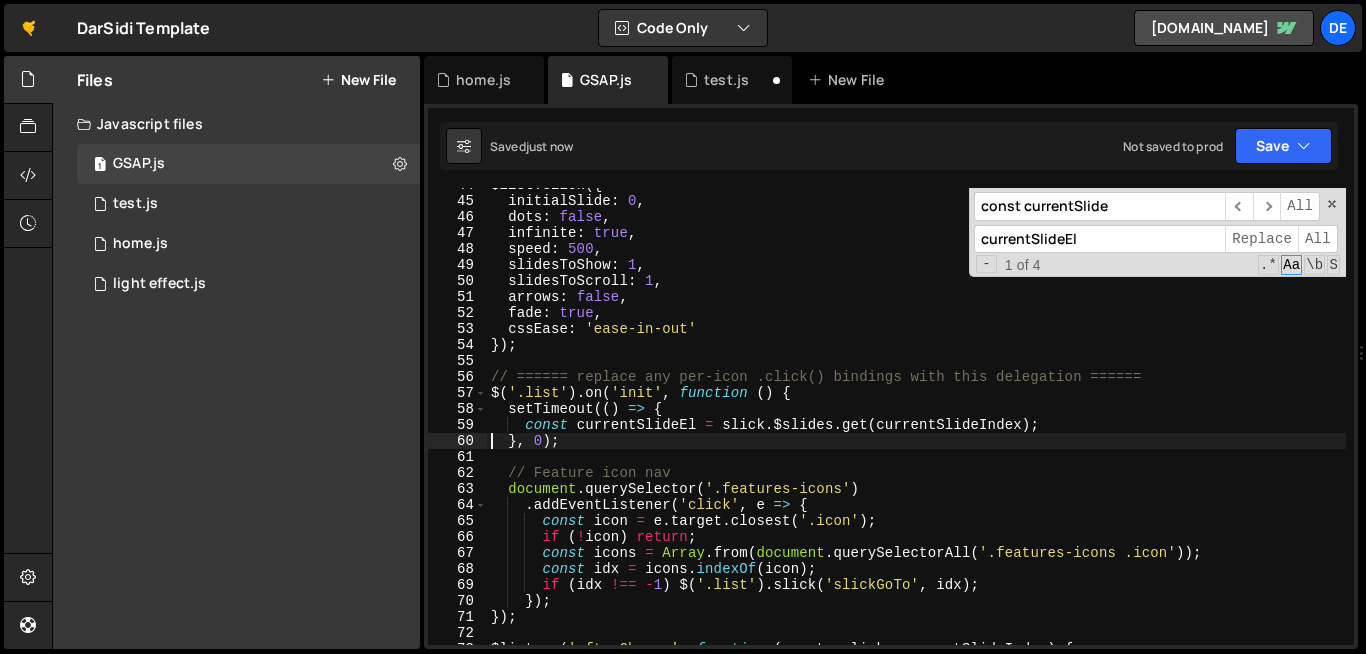 click on "const currentSlide" at bounding box center (1099, 206) 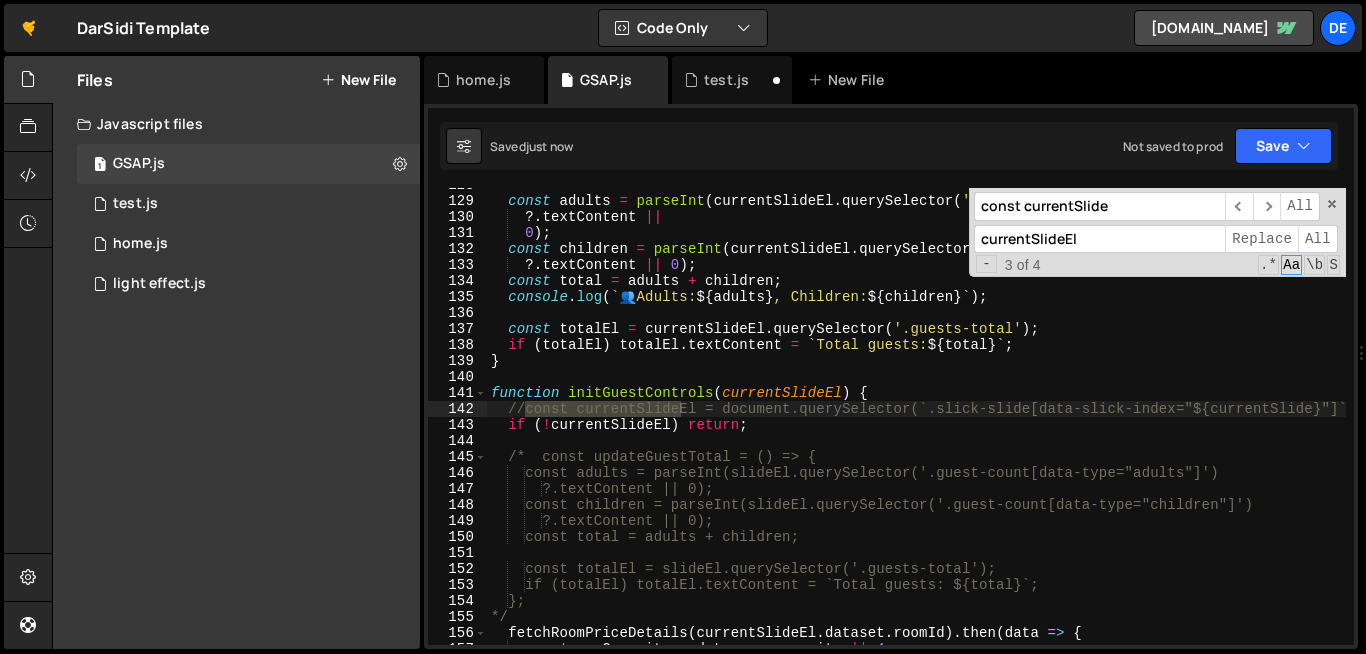 scroll, scrollTop: 2076, scrollLeft: 0, axis: vertical 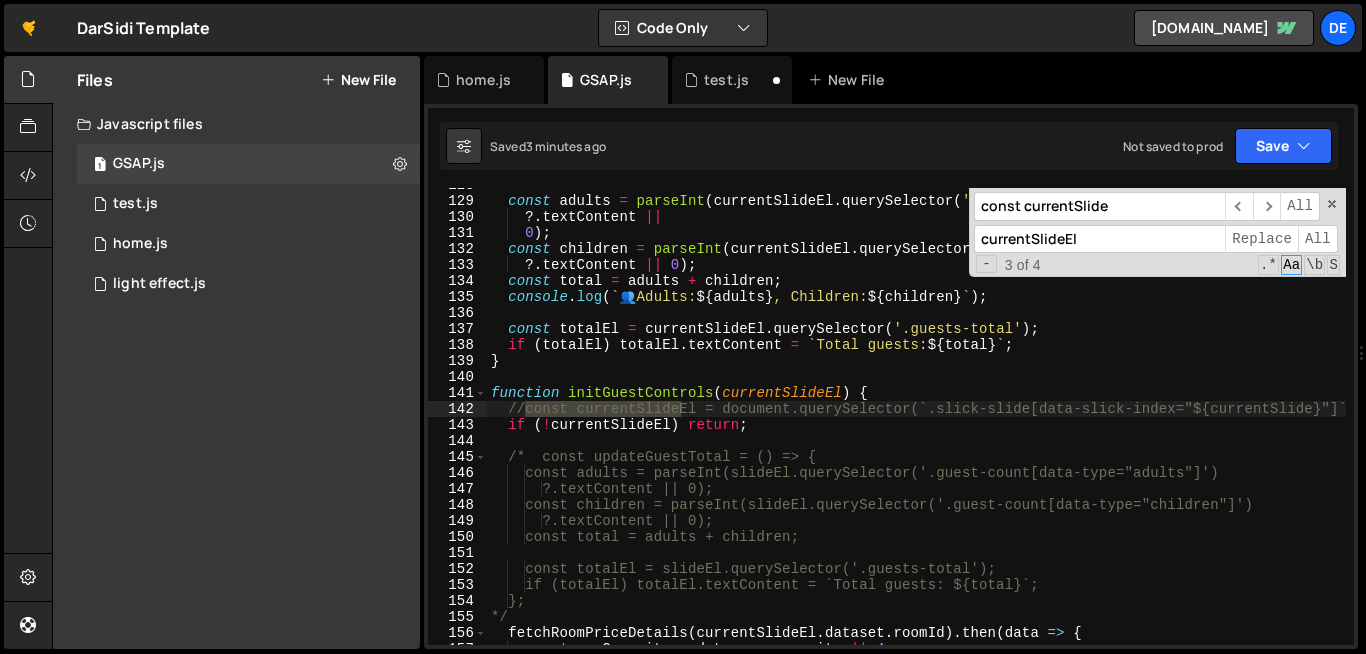 type on "if (!currentSlideEl) return;" 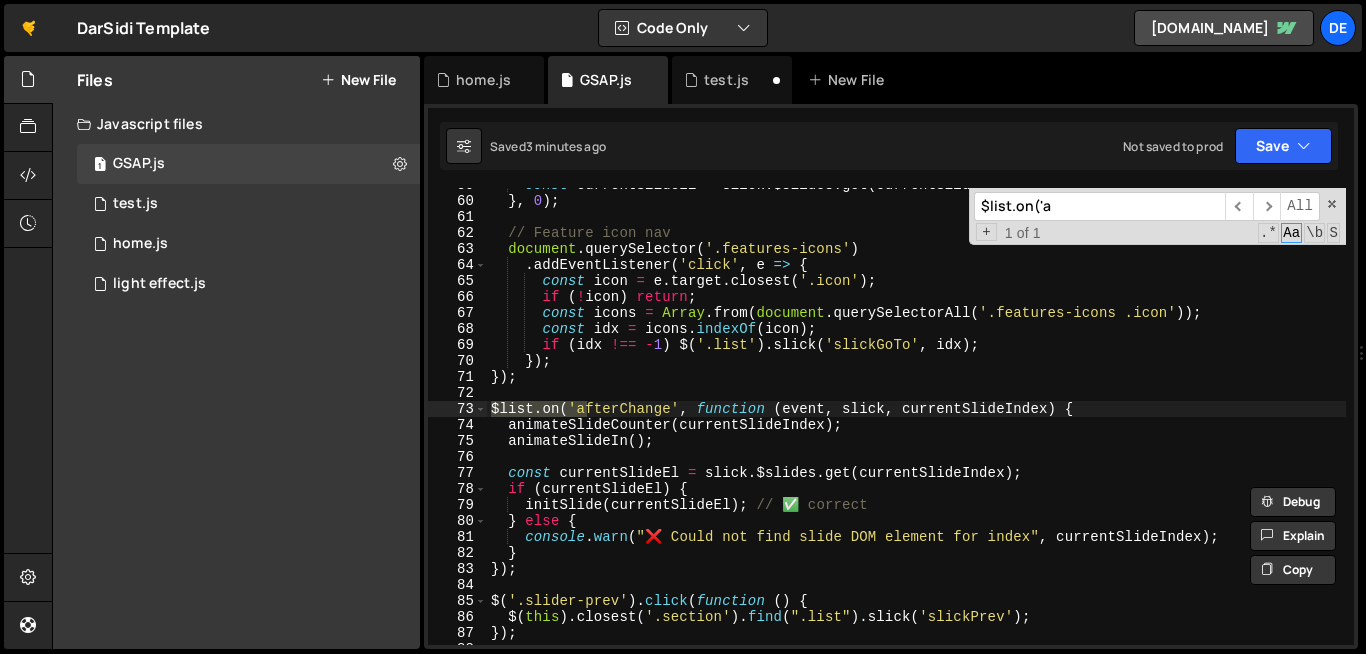 scroll, scrollTop: 972, scrollLeft: 0, axis: vertical 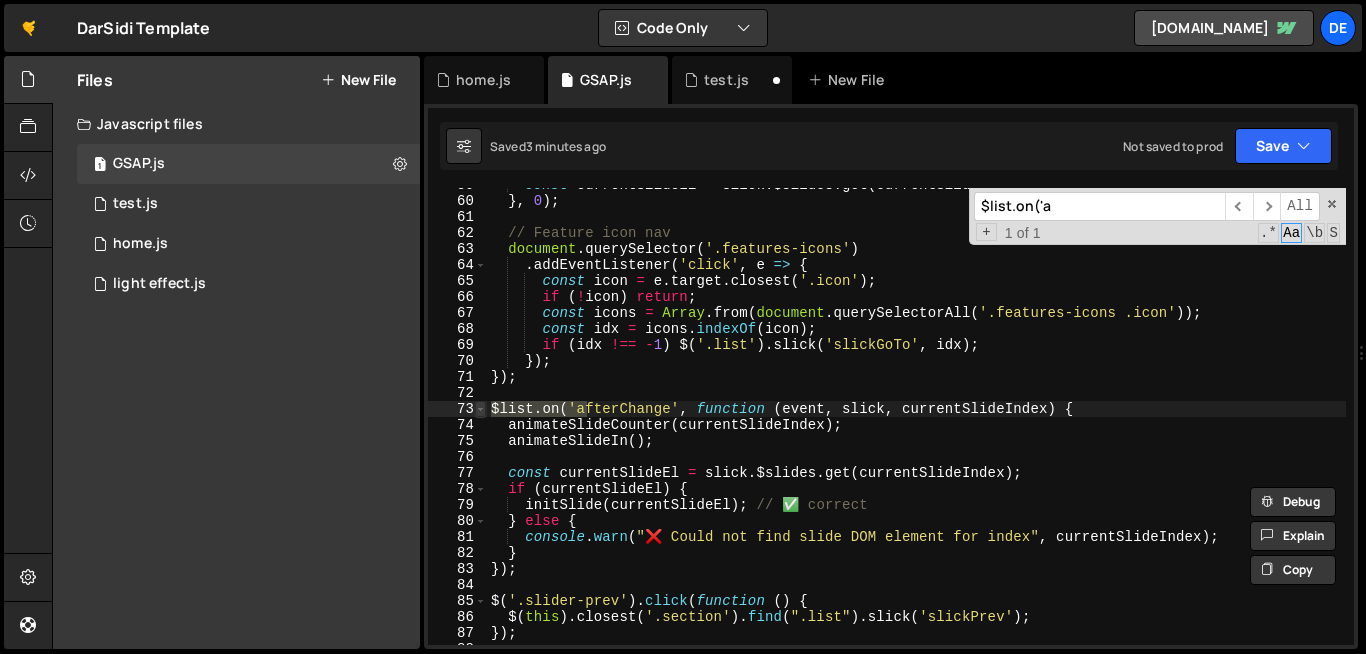 type on "$list.on('a" 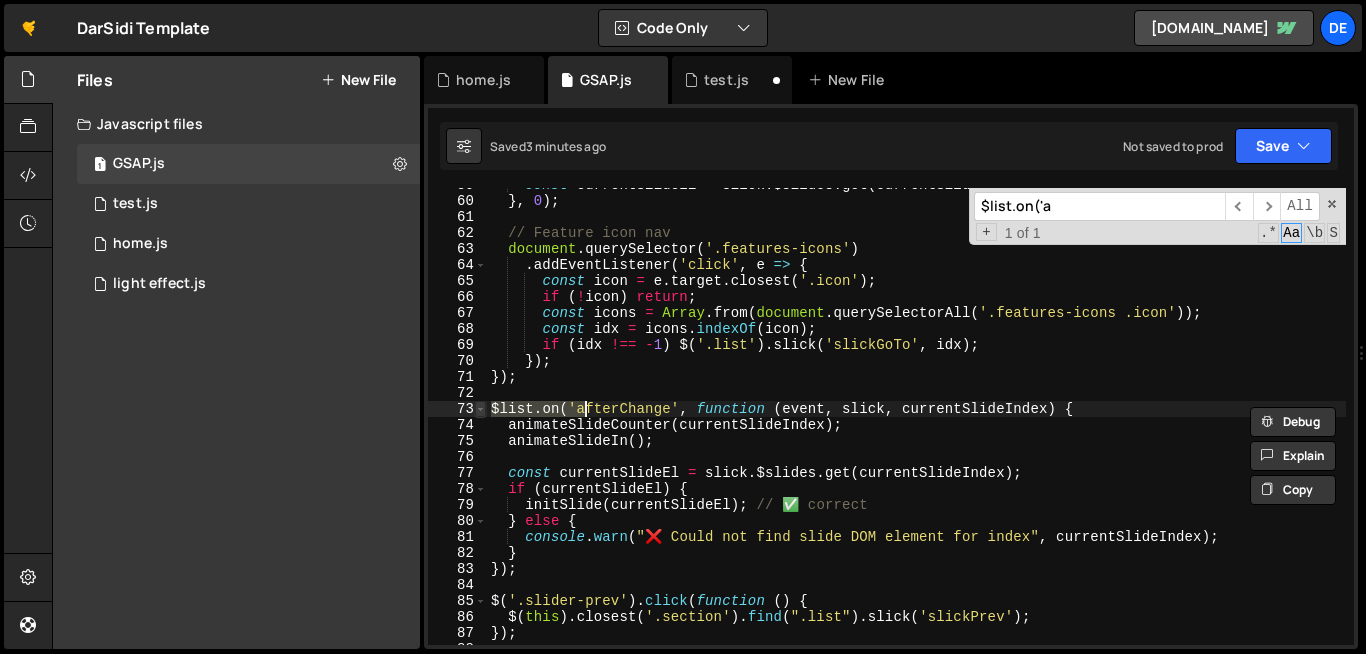 click at bounding box center [480, 409] 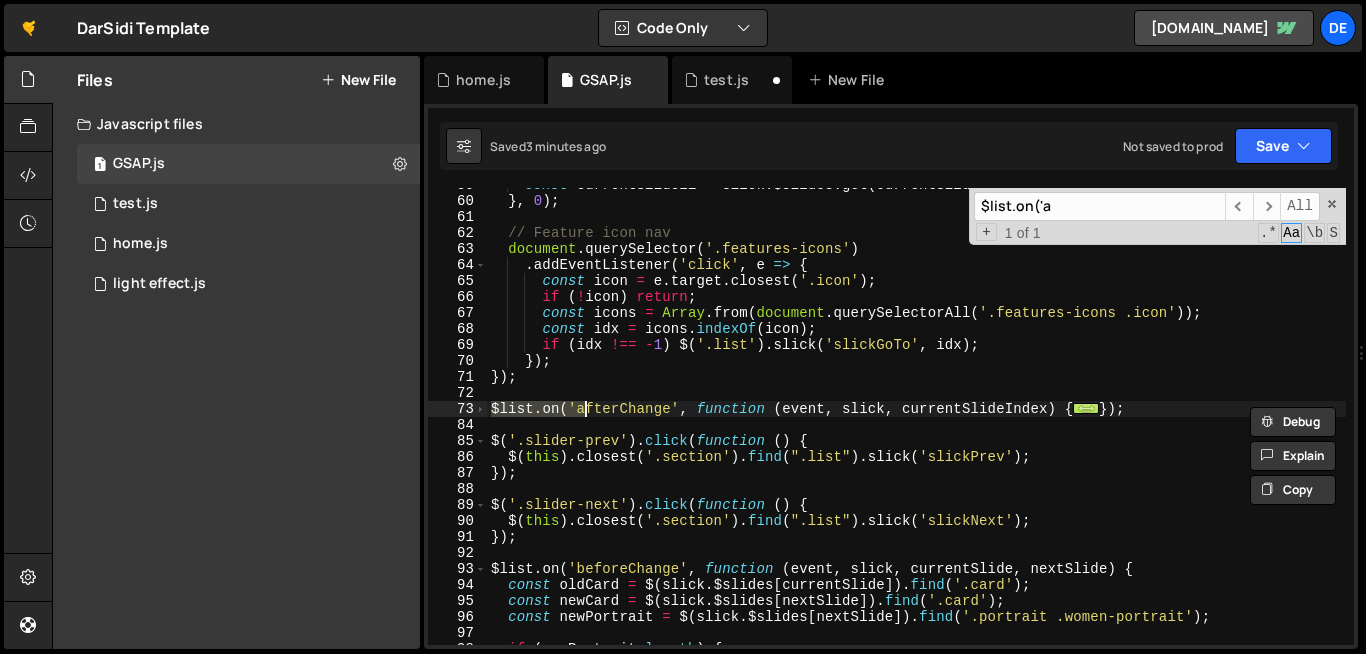 click on "const   currentSlideEl   =   slick . $slides . get ( currentSlideIndex ) ;    } ,   0 ) ;    // Feature icon nav    document . querySelector ( '.features-icons' )       . addEventListener ( 'click' ,   e   =>   {          const   icon   =   e . target . closest ( '.icon' ) ;          if   ( ! icon )   return ;          const   icons   =   Array . from ( document . querySelectorAll ( '.features-icons .icon' )) ;          const   idx   =   icons . indexOf ( icon ) ;          if   ( idx   !==   - 1 )   $ ( '.list' ) . slick ( 'slickGoTo' ,   idx ) ;       }) ; }) ; $list . on ( 'afterChange' ,   function   ( event ,   slick ,   currentSlideIndex )   { ... }) ; $ ( '.slider-prev' ) . click ( function   ( )   {    $ ( this ) . closest ( '.section' ) . find ( ".list" ) . slick ( 'slickPrev' ) ; }) ; $ ( '.slider-next' ) . click ( function   ( )   {    $ ( this ) . closest ( '.section' ) . find ( ".list" ) . slick ( 'slickNext' ) ; }) ; $list . on ( 'beforeChange' ,   function   ( event ,   slick ,   ,   )   {" at bounding box center (916, 416) 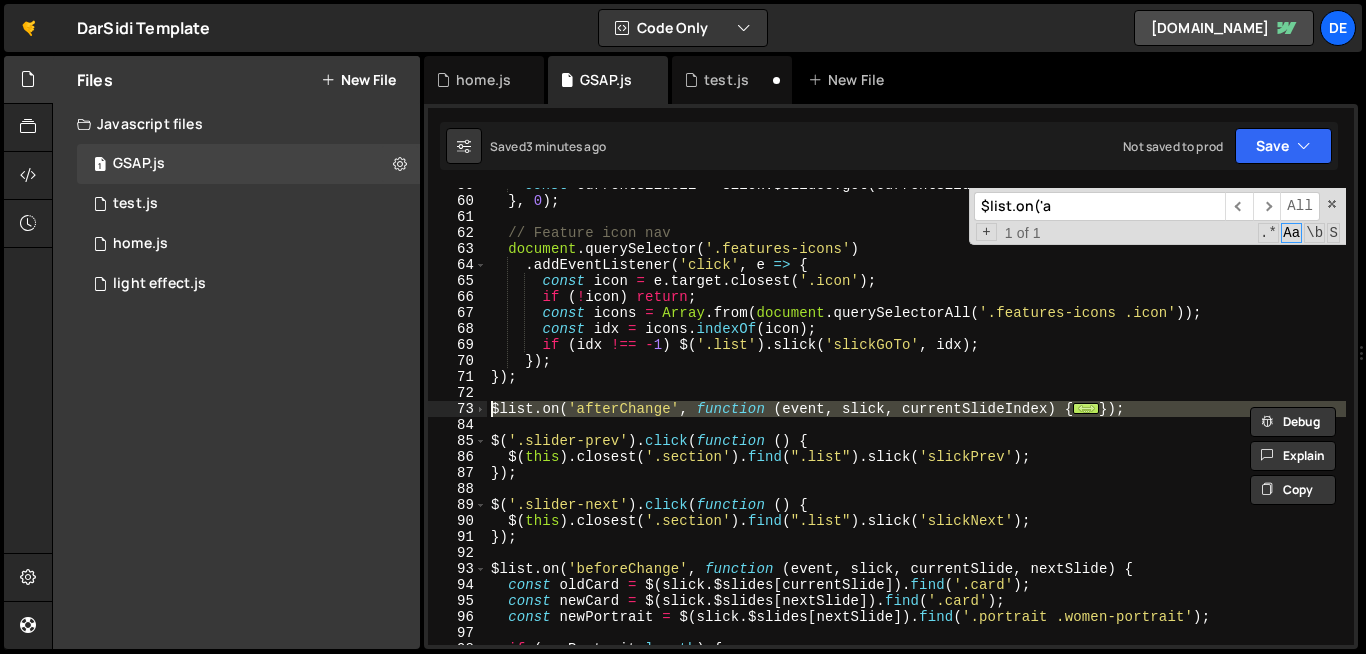 click on "const   currentSlideEl   =   slick . $slides . get ( currentSlideIndex ) ;    } ,   0 ) ;    // Feature icon nav    document . querySelector ( '.features-icons' )       . addEventListener ( 'click' ,   e   =>   {          const   icon   =   e . target . closest ( '.icon' ) ;          if   ( ! icon )   return ;          const   icons   =   Array . from ( document . querySelectorAll ( '.features-icons .icon' )) ;          const   idx   =   icons . indexOf ( icon ) ;          if   ( idx   !==   - 1 )   $ ( '.list' ) . slick ( 'slickGoTo' ,   idx ) ;       }) ; }) ; $list . on ( 'afterChange' ,   function   ( event ,   slick ,   currentSlideIndex )   { ... }) ; $ ( '.slider-prev' ) . click ( function   ( )   {    $ ( this ) . closest ( '.section' ) . find ( ".list" ) . slick ( 'slickPrev' ) ; }) ; $ ( '.slider-next' ) . click ( function   ( )   {    $ ( this ) . closest ( '.section' ) . find ( ".list" ) . slick ( 'slickNext' ) ; }) ; $list . on ( 'beforeChange' ,   function   ( event ,   slick ,   ,   )   {" at bounding box center (1100, 421) 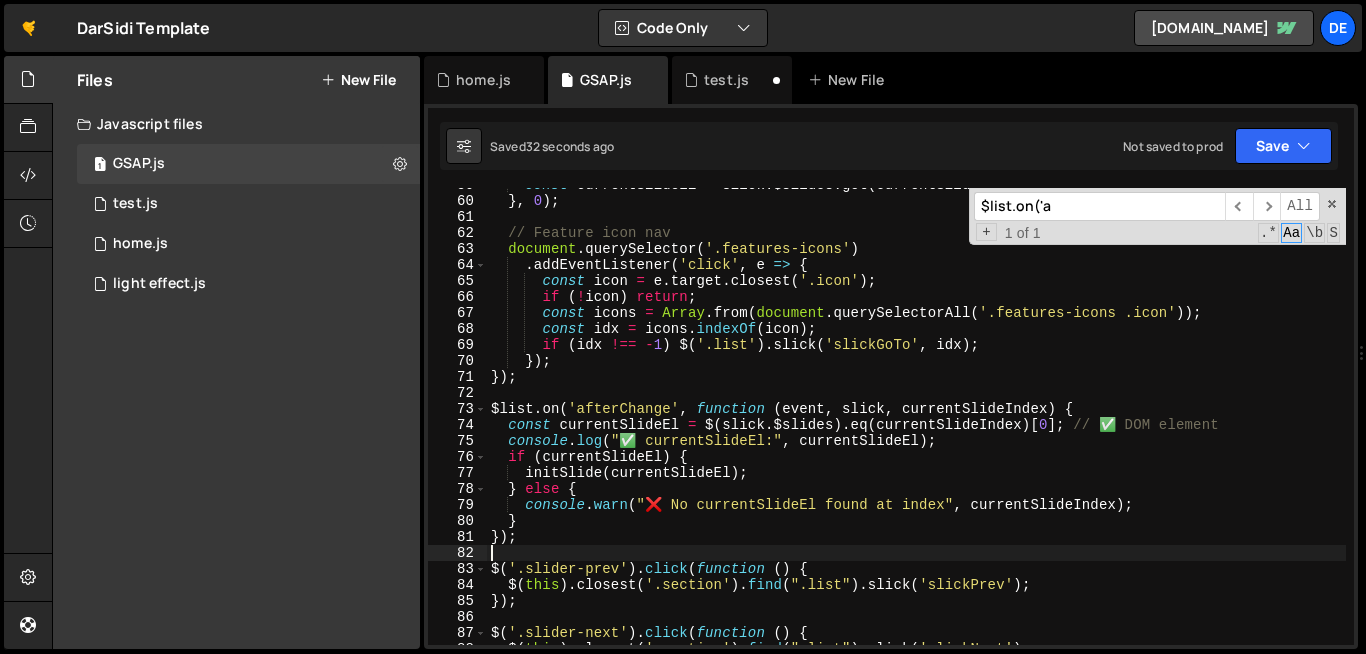 click on "const   currentSlideEl   =   slick . $slides . get ( currentSlideIndex ) ;    } ,   0 ) ;    // Feature icon nav    document . querySelector ( '.features-icons' )       . addEventListener ( 'click' ,   e   =>   {          const   icon   =   e . target . closest ( '.icon' ) ;          if   ( ! icon )   return ;          const   icons   =   Array . from ( document . querySelectorAll ( '.features-icons .icon' )) ;          const   idx   =   icons . indexOf ( icon ) ;          if   ( idx   !==   - 1 )   $ ( '.list' ) . slick ( 'slickGoTo' ,   idx ) ;       }) ; }) ; $list . on ( 'afterChange' ,   function   ( event ,   slick ,   currentSlideIndex )   {    const   currentSlideEl   =   $ ( slick . $slides ) . eq ( currentSlideIndex ) [ 0 ] ;   // ✅ DOM element    console . log ( "✅ currentSlideEl:" ,   currentSlideEl ) ;    if   ( currentSlideEl )   {       initSlide ( currentSlideEl ) ;    }   else   {       console . warn ( "❌ No currentSlideEl found at index" ,   currentSlideIndex ) ;    } }) ; $ ( )" at bounding box center (1100, 421) 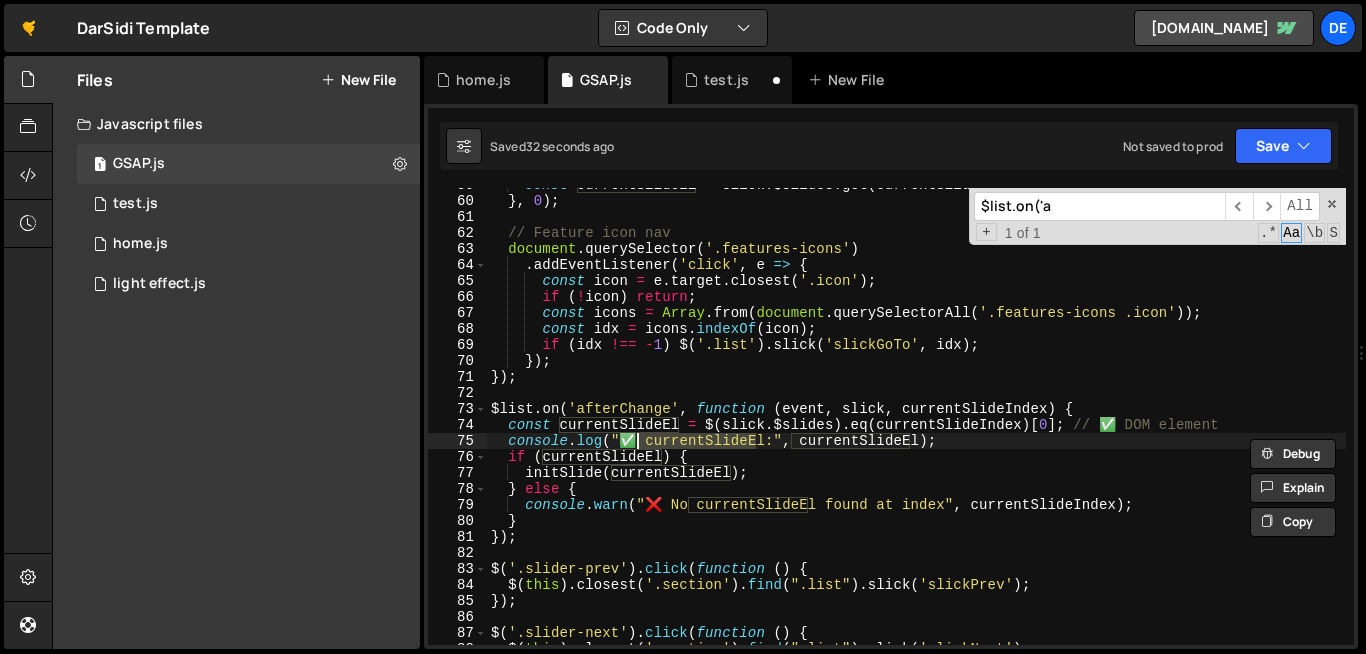 click on "const   currentSlideEl   =   slick . $slides . get ( currentSlideIndex ) ;    } ,   0 ) ;    // Feature icon nav    document . querySelector ( '.features-icons' )       . addEventListener ( 'click' ,   e   =>   {          const   icon   =   e . target . closest ( '.icon' ) ;          if   ( ! icon )   return ;          const   icons   =   Array . from ( document . querySelectorAll ( '.features-icons .icon' )) ;          const   idx   =   icons . indexOf ( icon ) ;          if   ( idx   !==   - 1 )   $ ( '.list' ) . slick ( 'slickGoTo' ,   idx ) ;       }) ; }) ; $list . on ( 'afterChange' ,   function   ( event ,   slick ,   currentSlideIndex )   {    const   currentSlideEl   =   $ ( slick . $slides ) . eq ( currentSlideIndex ) [ 0 ] ;   // ✅ DOM element    console . log ( "✅ currentSlideEl:" ,   currentSlideEl ) ;    if   ( currentSlideEl )   {       initSlide ( currentSlideEl ) ;    }   else   {       console . warn ( "❌ No currentSlideEl found at index" ,   currentSlideIndex ) ;    } }) ; $ ( )" at bounding box center (1100, 421) 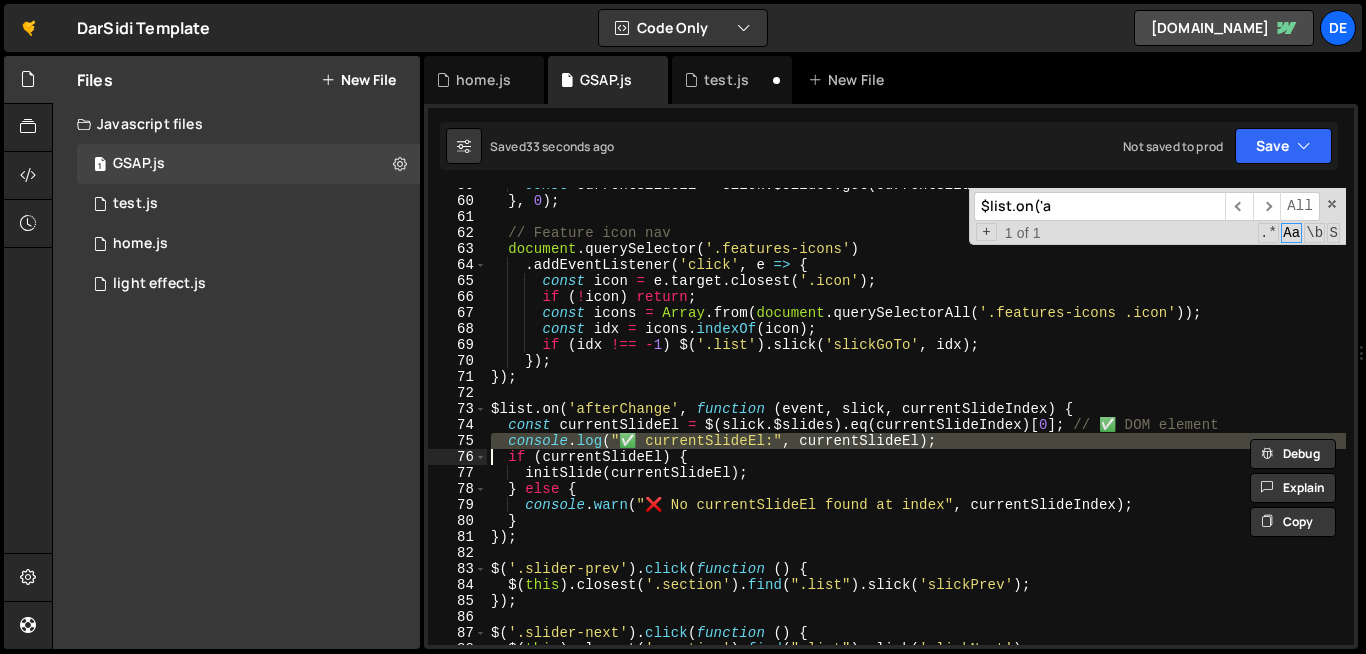 click on "const   currentSlideEl   =   slick . $slides . get ( currentSlideIndex ) ;    } ,   0 ) ;    // Feature icon nav    document . querySelector ( '.features-icons' )       . addEventListener ( 'click' ,   e   =>   {          const   icon   =   e . target . closest ( '.icon' ) ;          if   ( ! icon )   return ;          const   icons   =   Array . from ( document . querySelectorAll ( '.features-icons .icon' )) ;          const   idx   =   icons . indexOf ( icon ) ;          if   ( idx   !==   - 1 )   $ ( '.list' ) . slick ( 'slickGoTo' ,   idx ) ;       }) ; }) ; $list . on ( 'afterChange' ,   function   ( event ,   slick ,   currentSlideIndex )   {    const   currentSlideEl   =   $ ( slick . $slides ) . eq ( currentSlideIndex ) [ 0 ] ;   // ✅ DOM element    console . log ( "✅ currentSlideEl:" ,   currentSlideEl ) ;    if   ( currentSlideEl )   {       initSlide ( currentSlideEl ) ;    }   else   {       console . warn ( "❌ No currentSlideEl found at index" ,   currentSlideIndex ) ;    } }) ; $ ( )" at bounding box center [1100, 421] 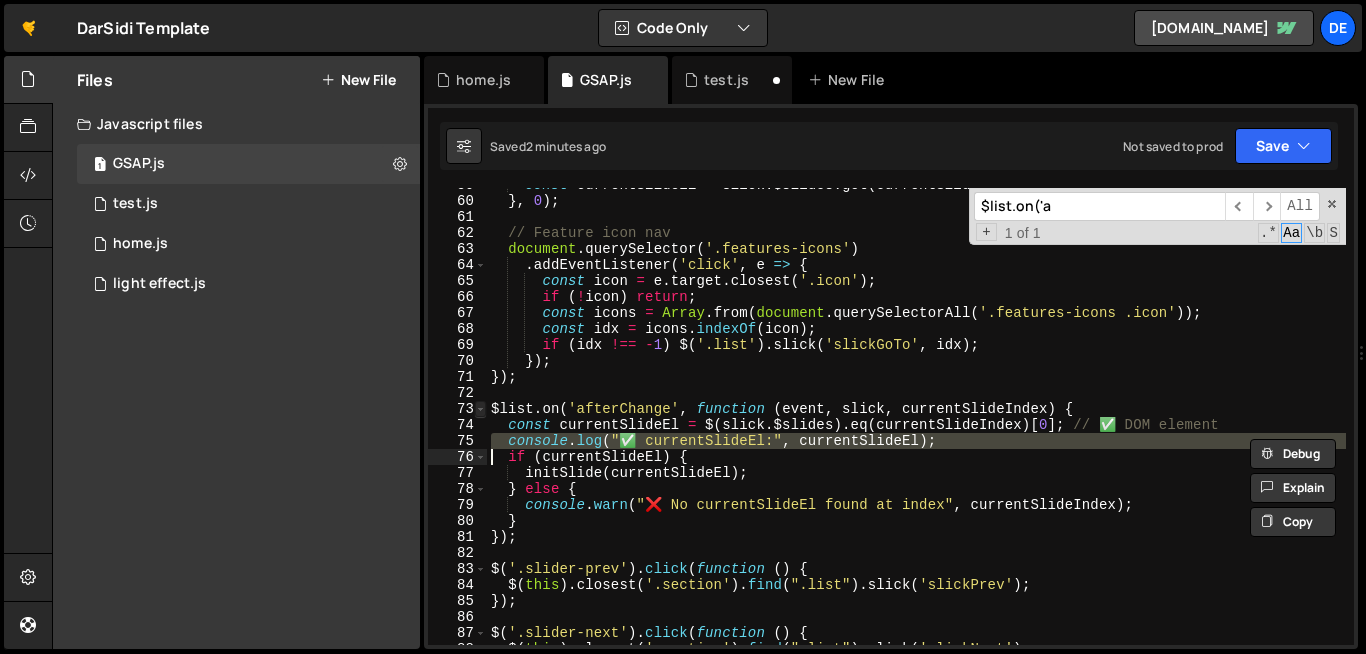 click at bounding box center [480, 409] 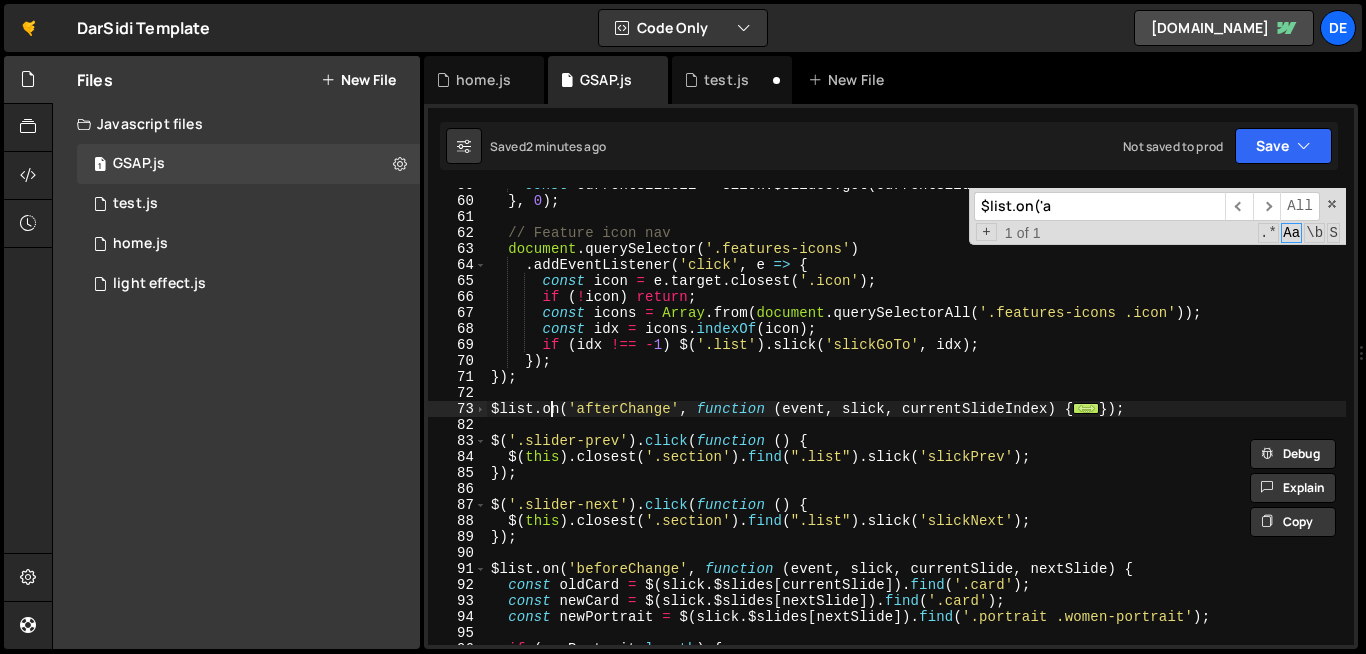 click on "const   currentSlideEl   =   slick . $slides . get ( currentSlideIndex ) ;    } ,   0 ) ;    // Feature icon nav    document . querySelector ( '.features-icons' )       . addEventListener ( 'click' ,   e   =>   {          const   icon   =   e . target . closest ( '.icon' ) ;          if   ( ! icon )   return ;          const   icons   =   Array . from ( document . querySelectorAll ( '.features-icons .icon' )) ;          const   idx   =   icons . indexOf ( icon ) ;          if   ( idx   !==   - 1 )   $ ( '.list' ) . slick ( 'slickGoTo' ,   idx ) ;       }) ; }) ; $list . on ( 'afterChange' ,   function   ( event ,   slick ,   currentSlideIndex )   { ... }) ; $ ( '.slider-prev' ) . click ( function   ( )   {    $ ( this ) . closest ( '.section' ) . find ( ".list" ) . slick ( 'slickPrev' ) ; }) ; $ ( '.slider-next' ) . click ( function   ( )   {    $ ( this ) . closest ( '.section' ) . find ( ".list" ) . slick ( 'slickNext' ) ; }) ; $list . on ( 'beforeChange' ,   function   ( event ,   slick ,   ,   )   {" at bounding box center [1100, 421] 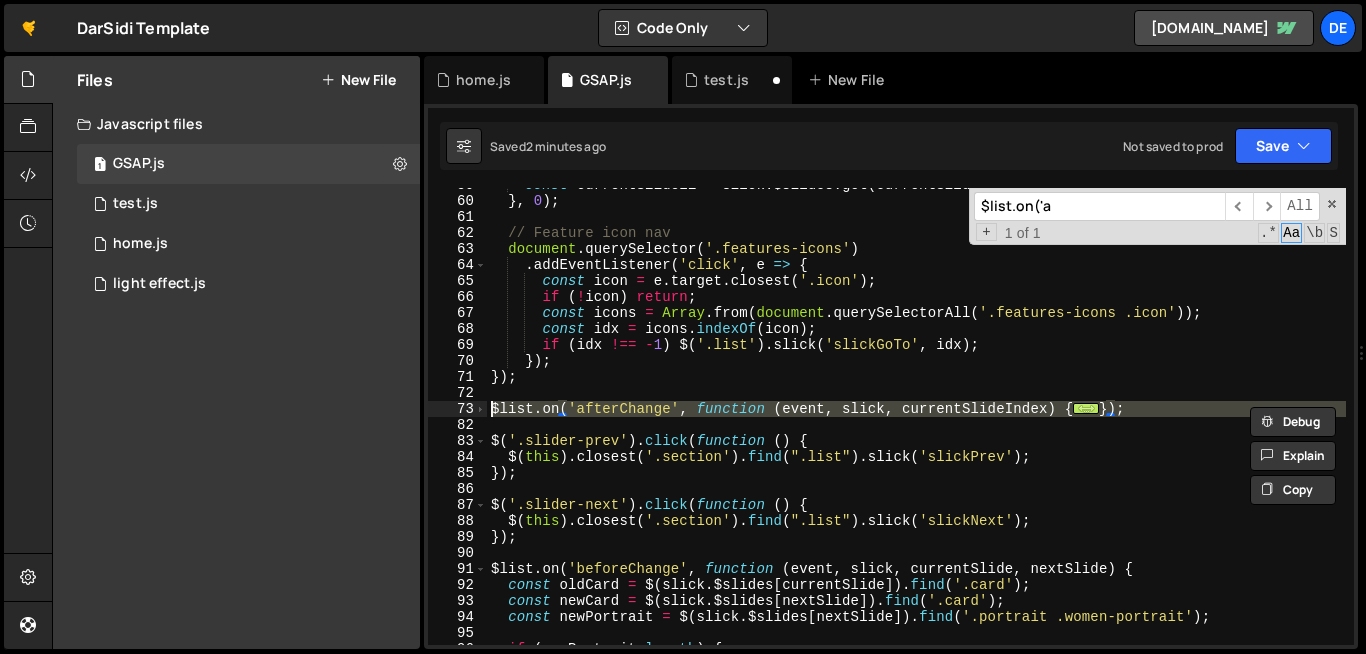 click on "const   currentSlideEl   =   slick . $slides . get ( currentSlideIndex ) ;    } ,   0 ) ;    // Feature icon nav    document . querySelector ( '.features-icons' )       . addEventListener ( 'click' ,   e   =>   {          const   icon   =   e . target . closest ( '.icon' ) ;          if   ( ! icon )   return ;          const   icons   =   Array . from ( document . querySelectorAll ( '.features-icons .icon' )) ;          const   idx   =   icons . indexOf ( icon ) ;          if   ( idx   !==   - 1 )   $ ( '.list' ) . slick ( 'slickGoTo' ,   idx ) ;       }) ; }) ; $list . on ( 'afterChange' ,   function   ( event ,   slick ,   currentSlideIndex )   { ... }) ; $ ( '.slider-prev' ) . click ( function   ( )   {    $ ( this ) . closest ( '.section' ) . find ( ".list" ) . slick ( 'slickPrev' ) ; }) ; $ ( '.slider-next' ) . click ( function   ( )   {    $ ( this ) . closest ( '.section' ) . find ( ".list" ) . slick ( 'slickNext' ) ; }) ; $list . on ( 'beforeChange' ,   function   ( event ,   slick ,   ,   )   {" at bounding box center [1100, 421] 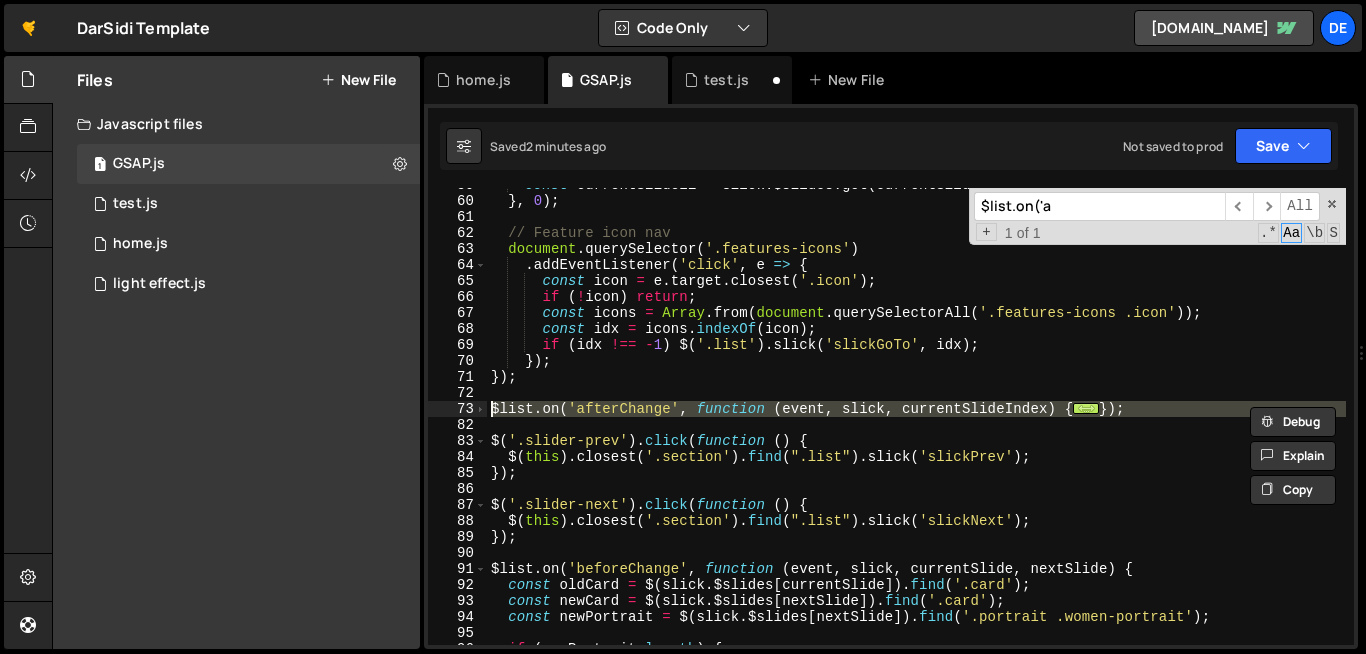 paste 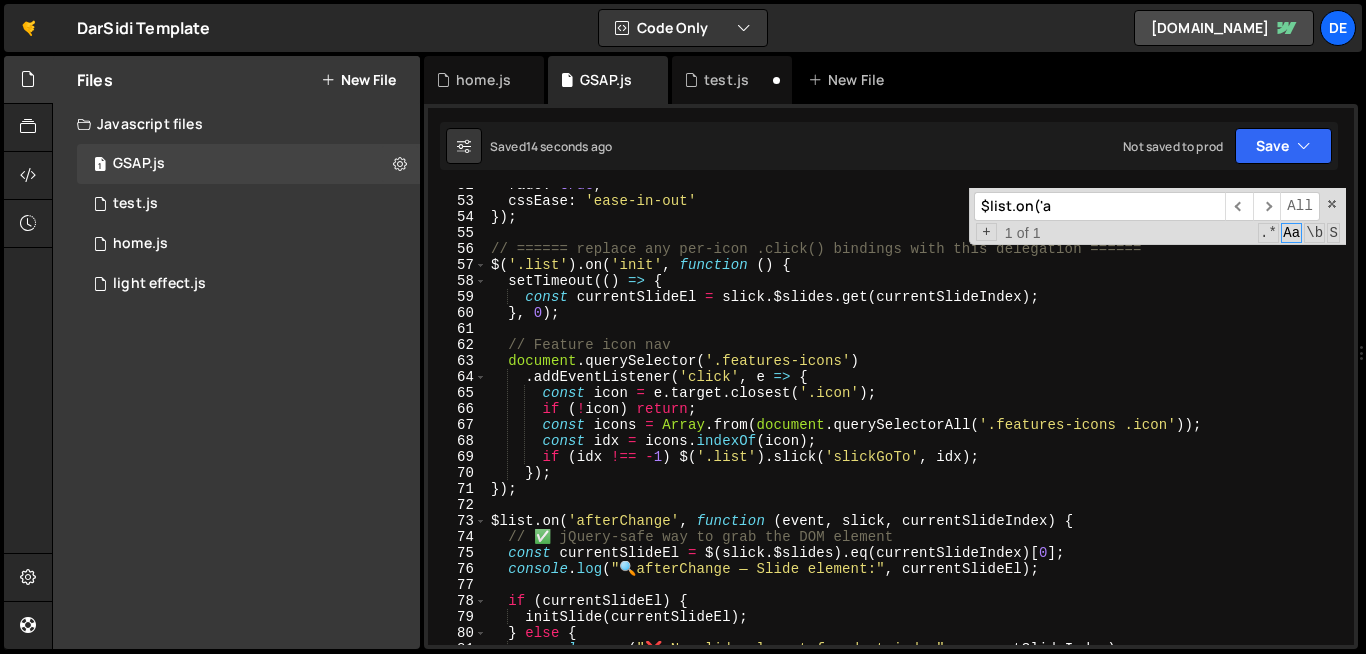 scroll, scrollTop: 845, scrollLeft: 0, axis: vertical 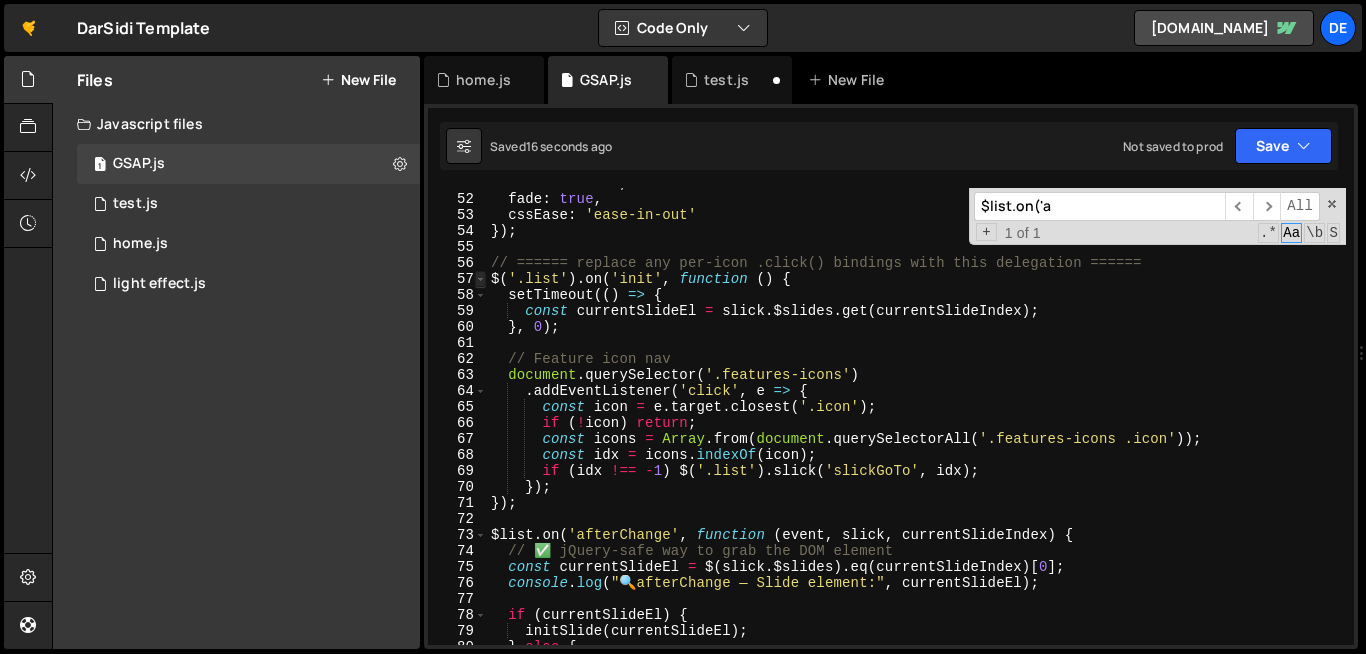 click at bounding box center (480, 279) 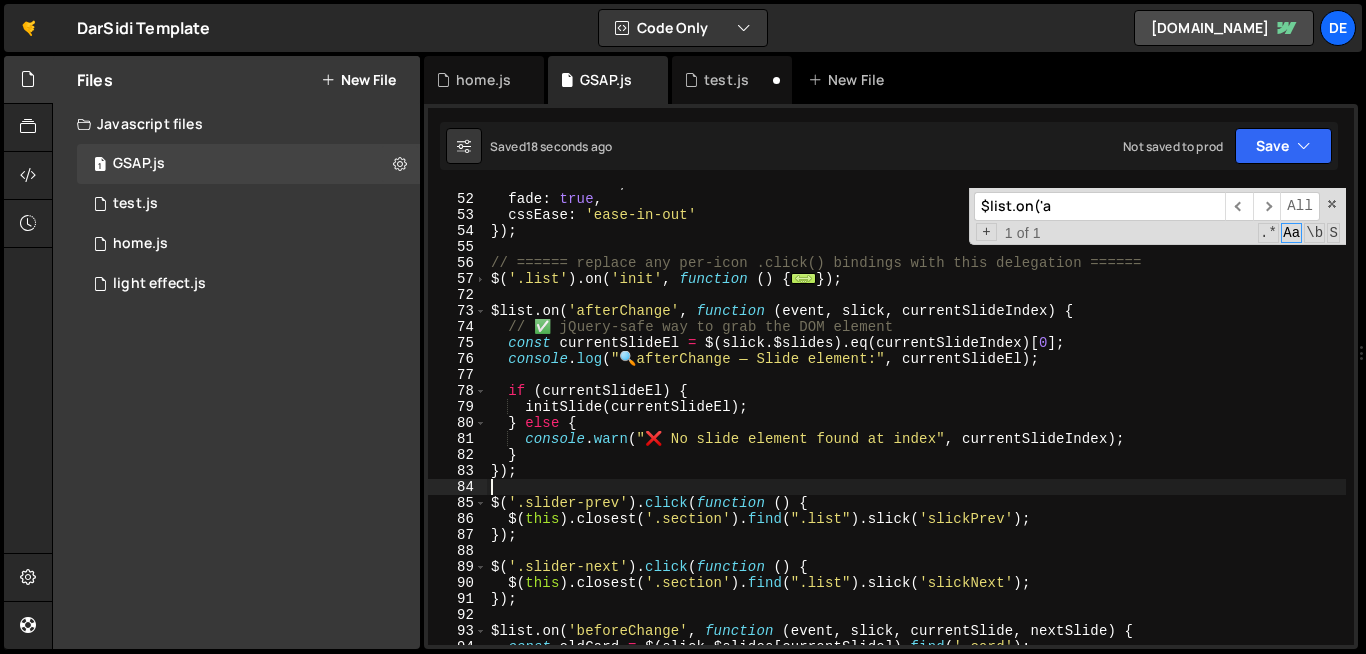 click on "arrows :   false ,    fade :   true ,    cssEase :   'ease-in-out' }) ; // ====== replace any per-icon .click() bindings with this delegation ====== $ ( '.list' ) . on ( 'init' ,   function   ( )   { ... }) ; $list . on ( 'afterChange' ,   function   ( event ,   slick ,   currentSlideIndex )   {    // ✅ jQuery-safe way to grab the DOM element    const   currentSlideEl   =   $ ( slick . $slides ) . eq ( currentSlideIndex ) [ 0 ] ;    console . log ( " 🔍  afterChange — Slide element:" ,   currentSlideEl ) ;    if   ( currentSlideEl )   {       initSlide ( currentSlideEl ) ;    }   else   {       console . warn ( "❌ No slide element found at index" ,   currentSlideIndex ) ;    } }) ; $ ( '.slider-prev' ) . click ( function   ( )   {    $ ( this ) . closest ( '.section' ) . find ( ".list" ) . slick ( 'slickPrev' ) ; }) ; $ ( '.slider-next' ) . click ( function   ( )   {    $ ( this ) . closest ( '.section' ) . find ( ".list" ) . slick ( 'slickNext' ) ; }) ; $list . on ( 'beforeChange' ,   function   (" at bounding box center (1100, 419) 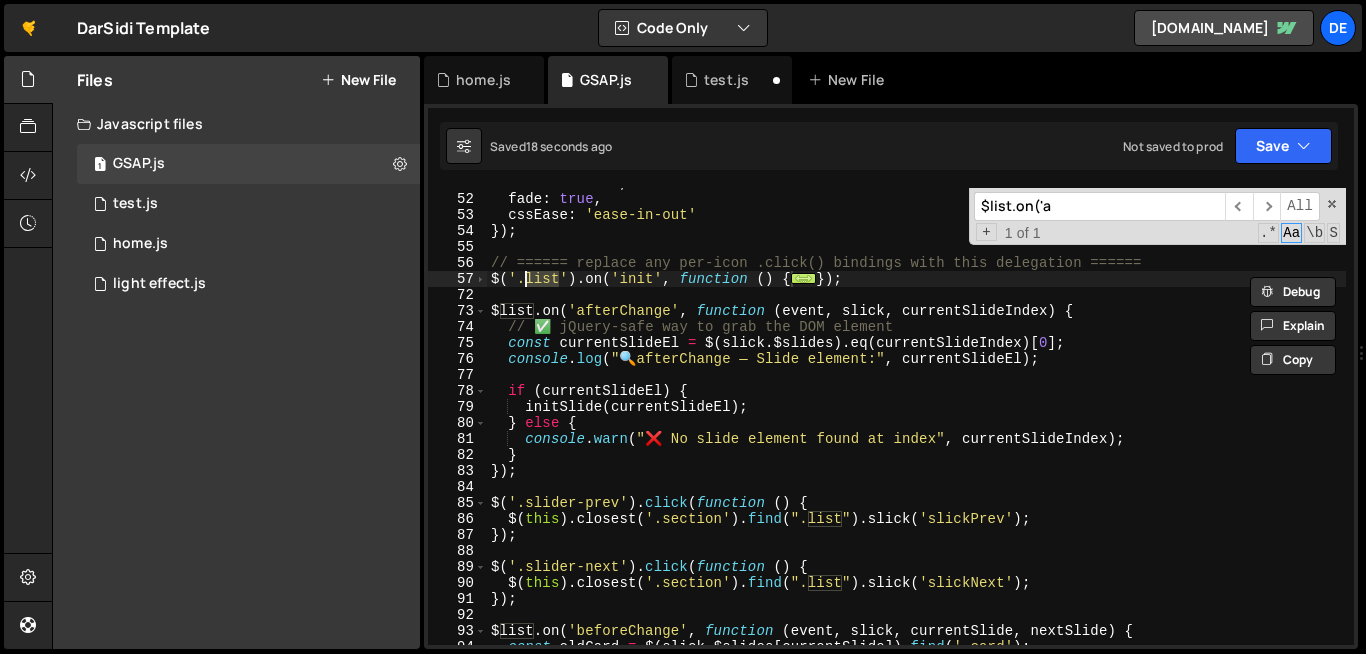 click on "arrows :   false ,    fade :   true ,    cssEase :   'ease-in-out' }) ; // ====== replace any per-icon .click() bindings with this delegation ====== $ ( '.list' ) . on ( 'init' ,   function   ( )   { ... }) ; $list . on ( 'afterChange' ,   function   ( event ,   slick ,   currentSlideIndex )   {    // ✅ jQuery-safe way to grab the DOM element    const   currentSlideEl   =   $ ( slick . $slides ) . eq ( currentSlideIndex ) [ 0 ] ;    console . log ( " 🔍  afterChange — Slide element:" ,   currentSlideEl ) ;    if   ( currentSlideEl )   {       initSlide ( currentSlideEl ) ;    }   else   {       console . warn ( "❌ No slide element found at index" ,   currentSlideIndex ) ;    } }) ; $ ( '.slider-prev' ) . click ( function   ( )   {    $ ( this ) . closest ( '.section' ) . find ( ".list" ) . slick ( 'slickPrev' ) ; }) ; $ ( '.slider-next' ) . click ( function   ( )   {    $ ( this ) . closest ( '.section' ) . find ( ".list" ) . slick ( 'slickNext' ) ; }) ; $list . on ( 'beforeChange' ,   function   (" at bounding box center (1100, 419) 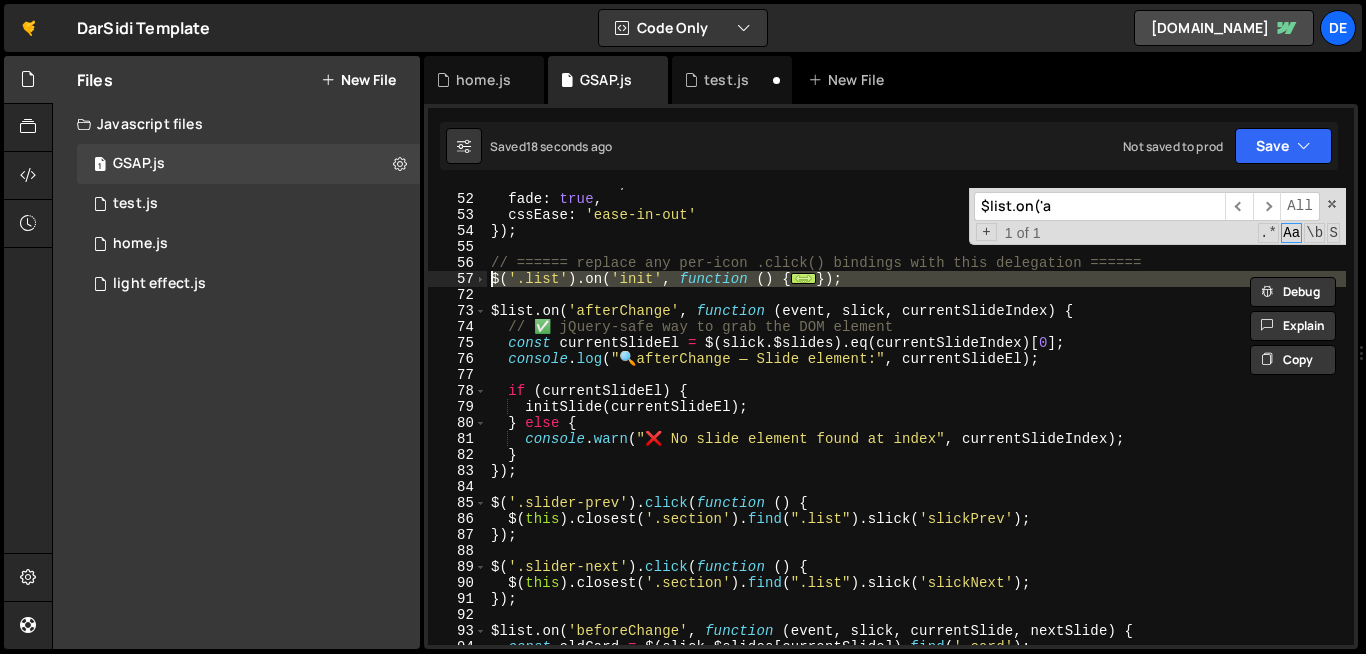 click on "arrows :   false ,    fade :   true ,    cssEase :   'ease-in-out' }) ; // ====== replace any per-icon .click() bindings with this delegation ====== $ ( '.list' ) . on ( 'init' ,   function   ( )   { ... }) ; $list . on ( 'afterChange' ,   function   ( event ,   slick ,   currentSlideIndex )   {    // ✅ jQuery-safe way to grab the DOM element    const   currentSlideEl   =   $ ( slick . $slides ) . eq ( currentSlideIndex ) [ 0 ] ;    console . log ( " 🔍  afterChange — Slide element:" ,   currentSlideEl ) ;    if   ( currentSlideEl )   {       initSlide ( currentSlideEl ) ;    }   else   {       console . warn ( "❌ No slide element found at index" ,   currentSlideIndex ) ;    } }) ; $ ( '.slider-prev' ) . click ( function   ( )   {    $ ( this ) . closest ( '.section' ) . find ( ".list" ) . slick ( 'slickPrev' ) ; }) ; $ ( '.slider-next' ) . click ( function   ( )   {    $ ( this ) . closest ( '.section' ) . find ( ".list" ) . slick ( 'slickNext' ) ; }) ; $list . on ( 'beforeChange' ,   function   (" at bounding box center (1100, 419) 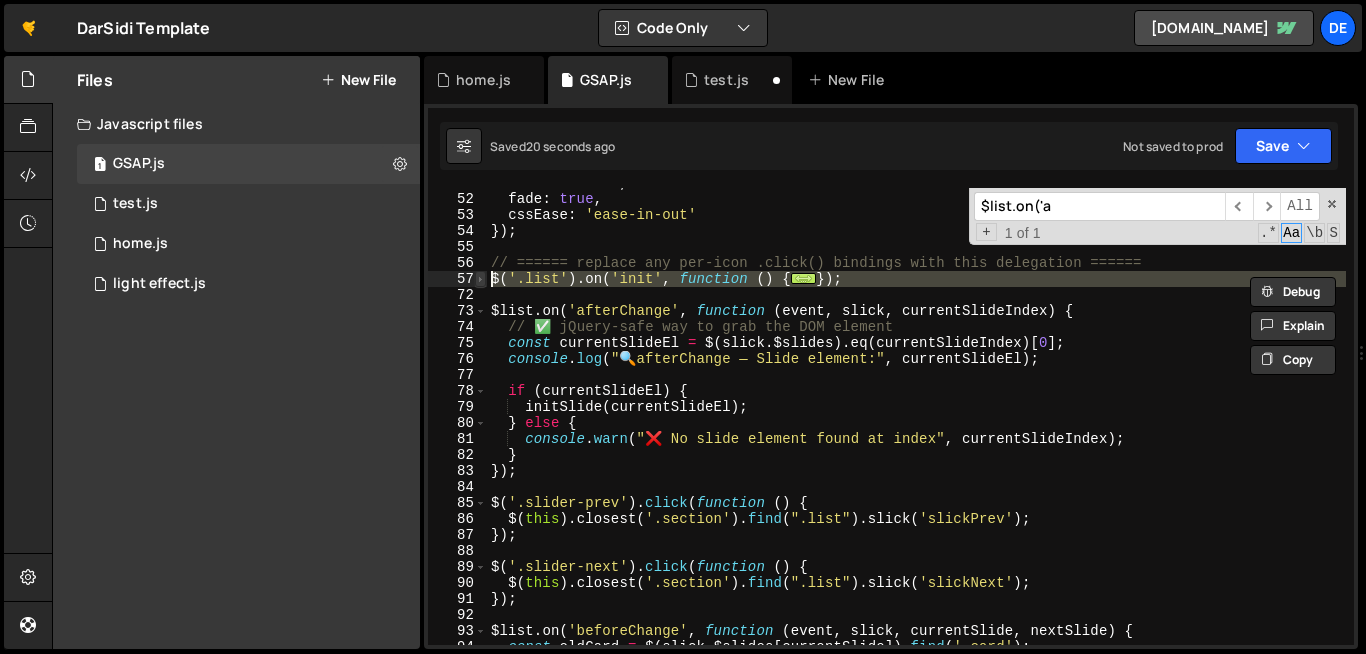 click at bounding box center [480, 279] 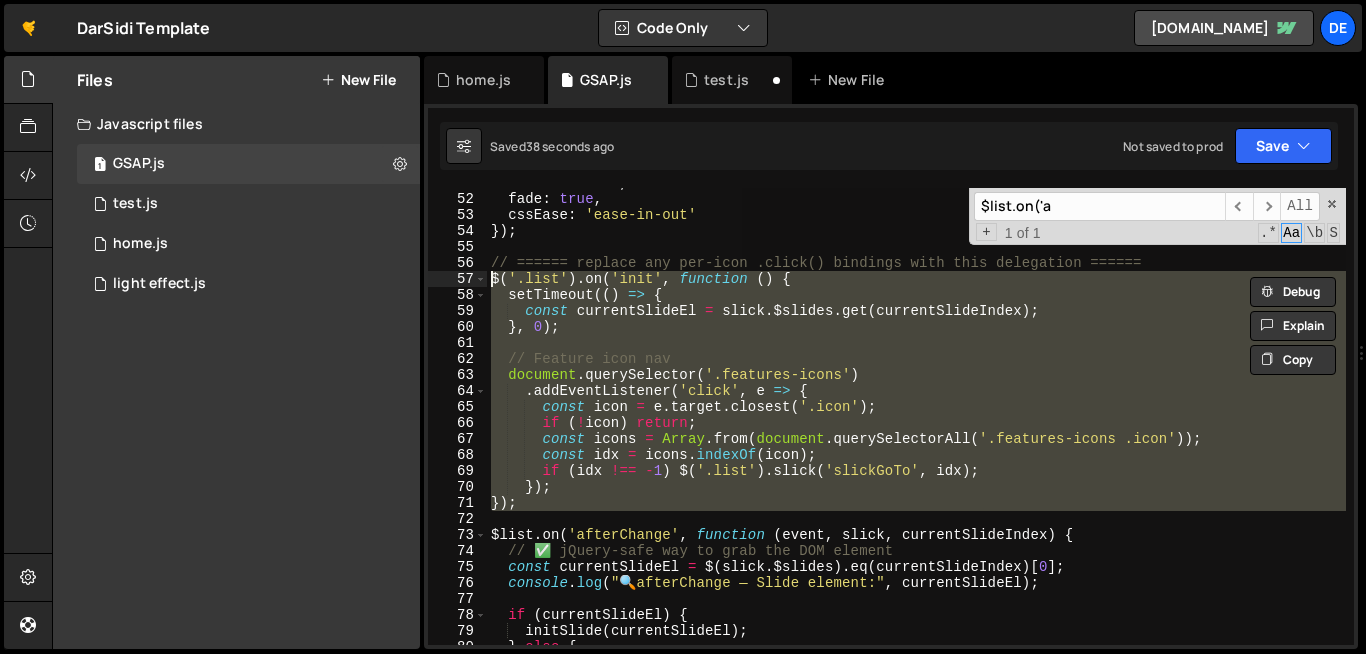 click on "arrows :   false ,    fade :   true ,    cssEase :   'ease-in-out' }) ; // ====== replace any per-icon .click() bindings with this delegation ====== $ ( '.list' ) . on ( 'init' ,   function   ( )   {    setTimeout (( )   =>   {       const   currentSlideEl   =   slick . $slides . get ( currentSlideIndex ) ;    } ,   0 ) ;    // Feature icon nav    document . querySelector ( '.features-icons' )       . addEventListener ( 'click' ,   e   =>   {          const   icon   =   e . target . closest ( '.icon' ) ;          if   ( ! icon )   return ;          const   icons   =   Array . from ( document . querySelectorAll ( '.features-icons .icon' )) ;          const   idx   =   icons . indexOf ( icon ) ;          if   ( idx   !==   - 1 )   $ ( '.list' ) . slick ( 'slickGoTo' ,   idx ) ;       }) ; }) ; $list . on ( 'afterChange' ,   function   ( event ,   slick ,   currentSlideIndex )   {    // ✅ jQuery-safe way to grab the DOM element    const   currentSlideEl   =   $ ( slick . $slides ) . eq ( currentSlideIndex )" at bounding box center (916, 416) 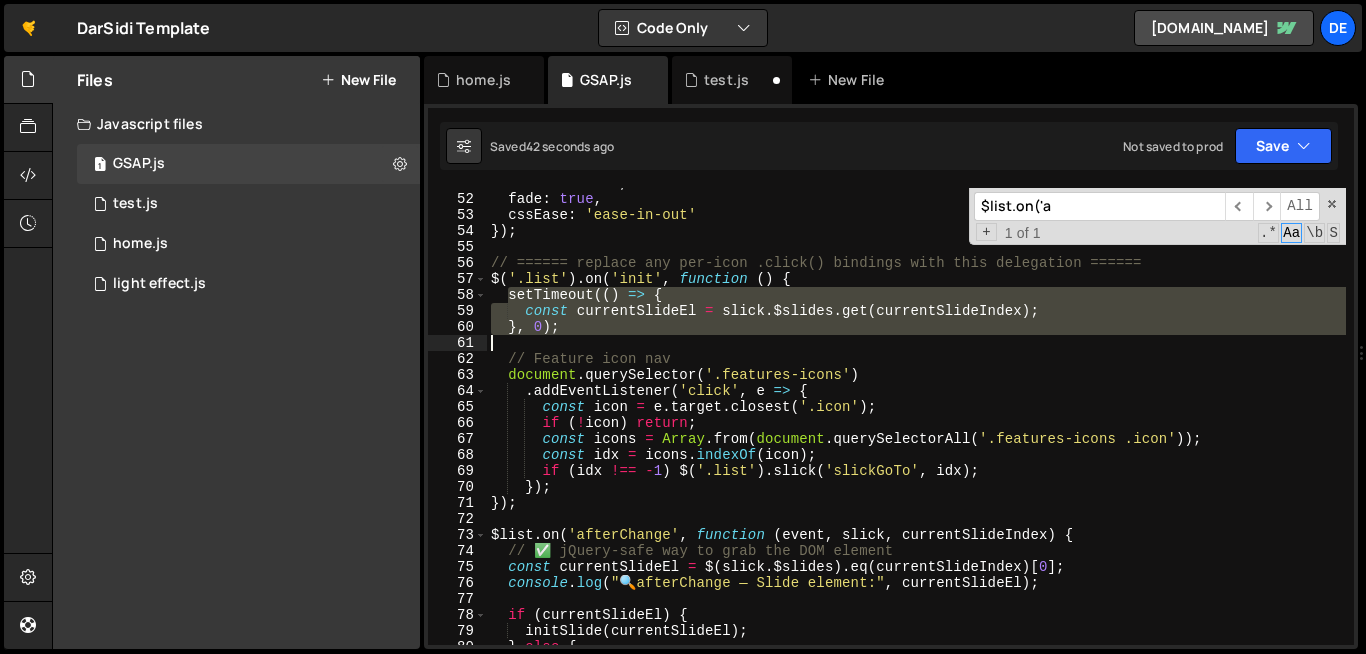 drag, startPoint x: 512, startPoint y: 296, endPoint x: 578, endPoint y: 337, distance: 77.698135 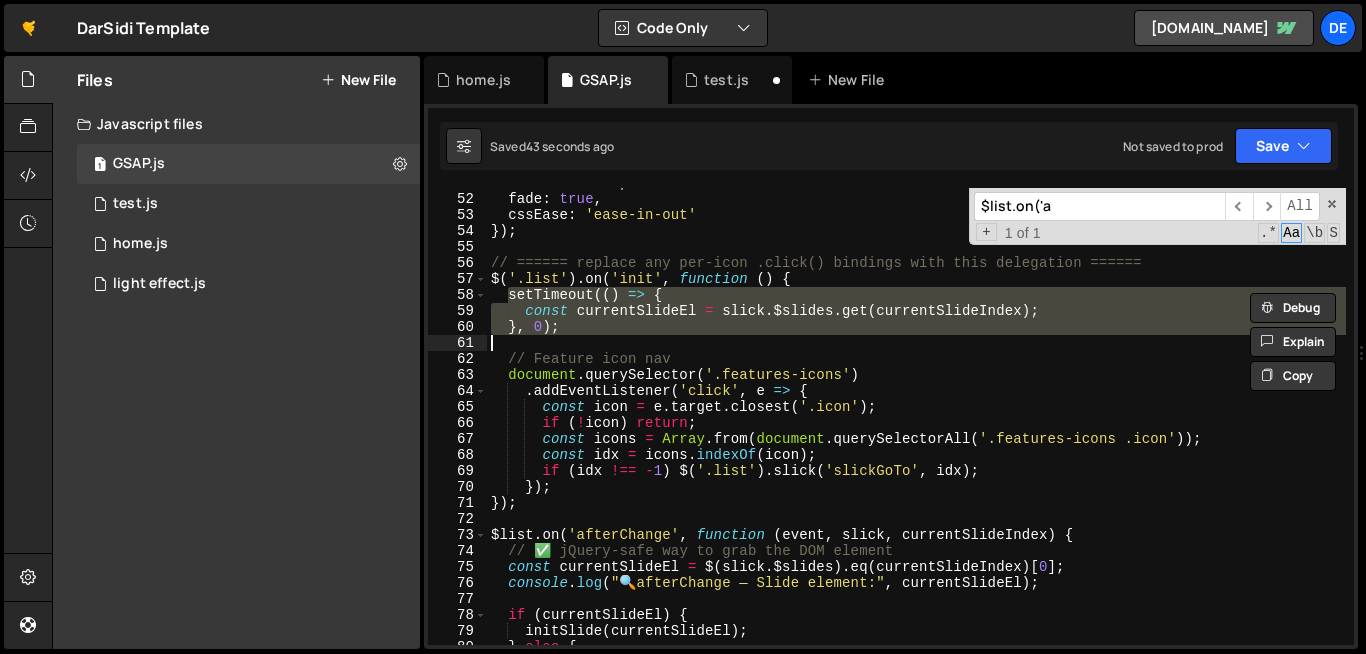 paste on "initSlide(firstSlideEl);" 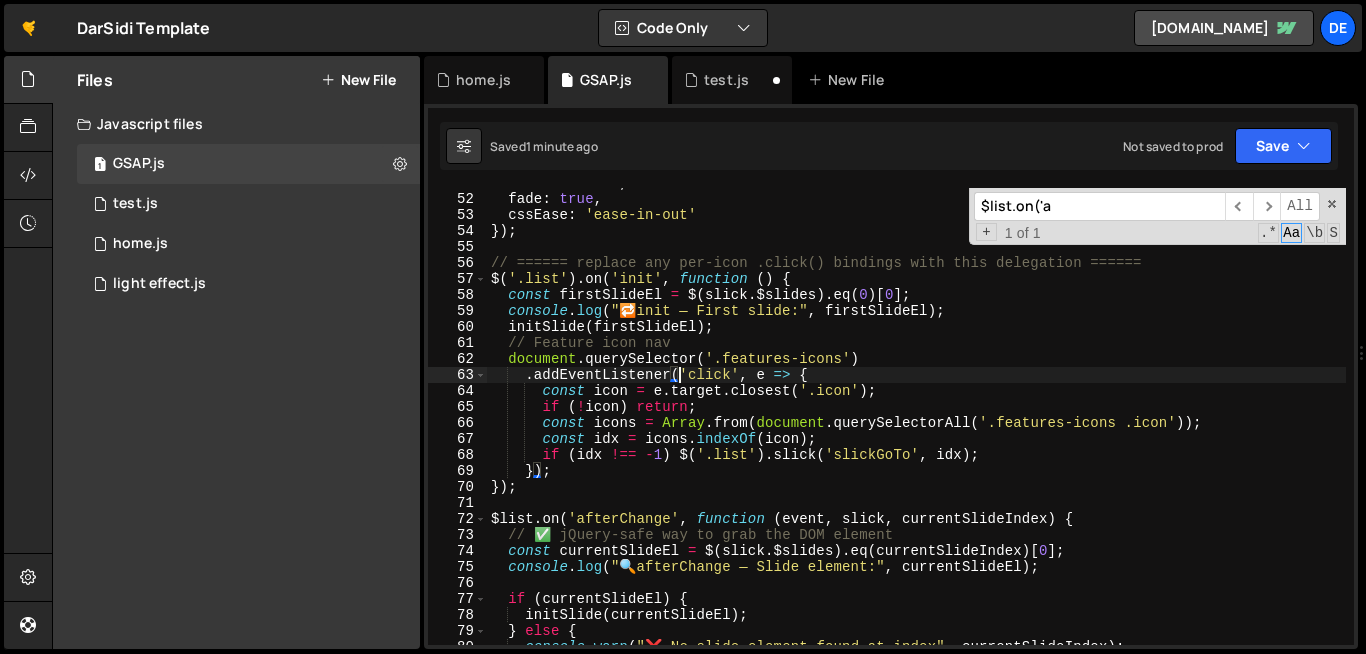 click on "arrows :   false ,    fade :   true ,    cssEase :   'ease-in-out' }) ; // ====== replace any per-icon .click() bindings with this delegation ====== $ ( '.list' ) . on ( 'init' ,   function   ( )   {    const   firstSlideEl   =   $ ( slick . $slides ) . eq ( 0 ) [ 0 ] ;    console . log ( " 🔁  init — First slide:" ,   firstSlideEl ) ;    initSlide ( firstSlideEl ) ;    // Feature icon nav    document . querySelector ( '.features-icons' )       . addEventListener ( 'click' ,   e   =>   {          const   icon   =   e . target . closest ( '.icon' ) ;          if   ( ! icon )   return ;          const   icons   =   Array . from ( document . querySelectorAll ( '.features-icons .icon' )) ;          const   idx   =   icons . indexOf ( icon ) ;          if   ( idx   !==   - 1 )   $ ( '.list' ) . slick ( 'slickGoTo' ,   idx ) ;       }) ; }) ; $list . on ( 'afterChange' ,   function   ( event ,   slick ,   currentSlideIndex )   {    // ✅ jQuery-safe way to grab the DOM element    const   currentSlideEl   =" at bounding box center (1100, 419) 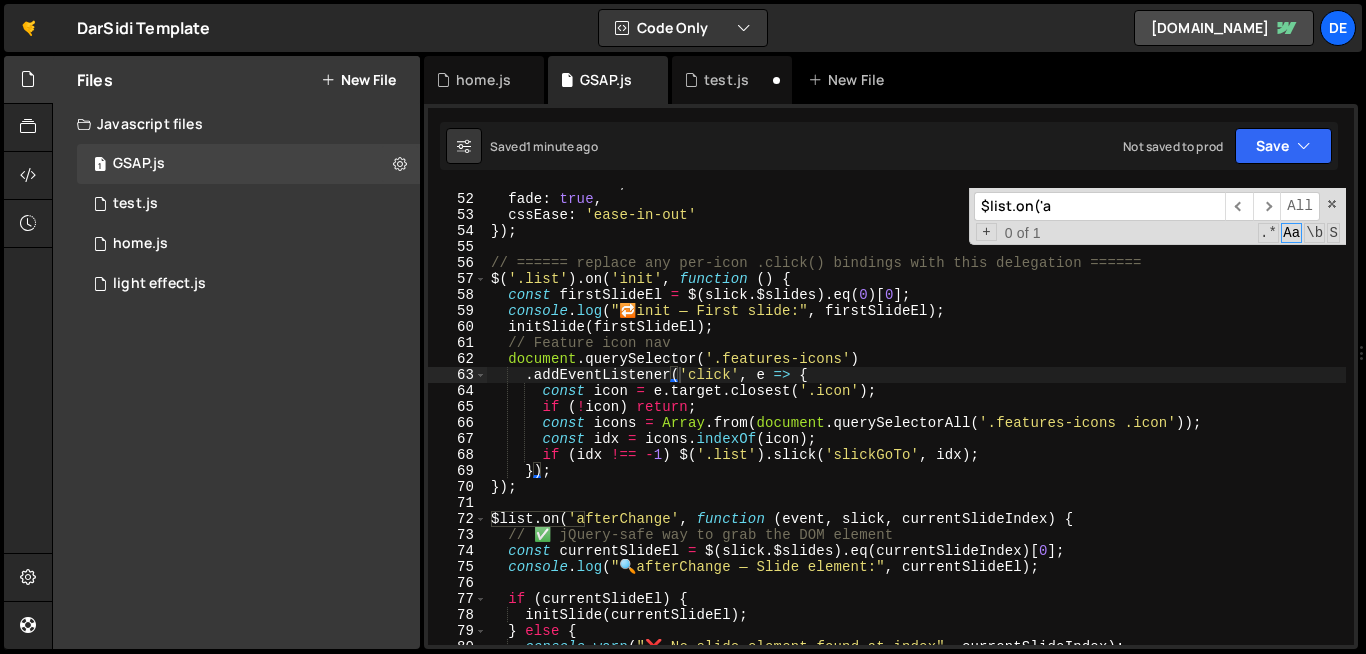 paste on "currentSlideEl" 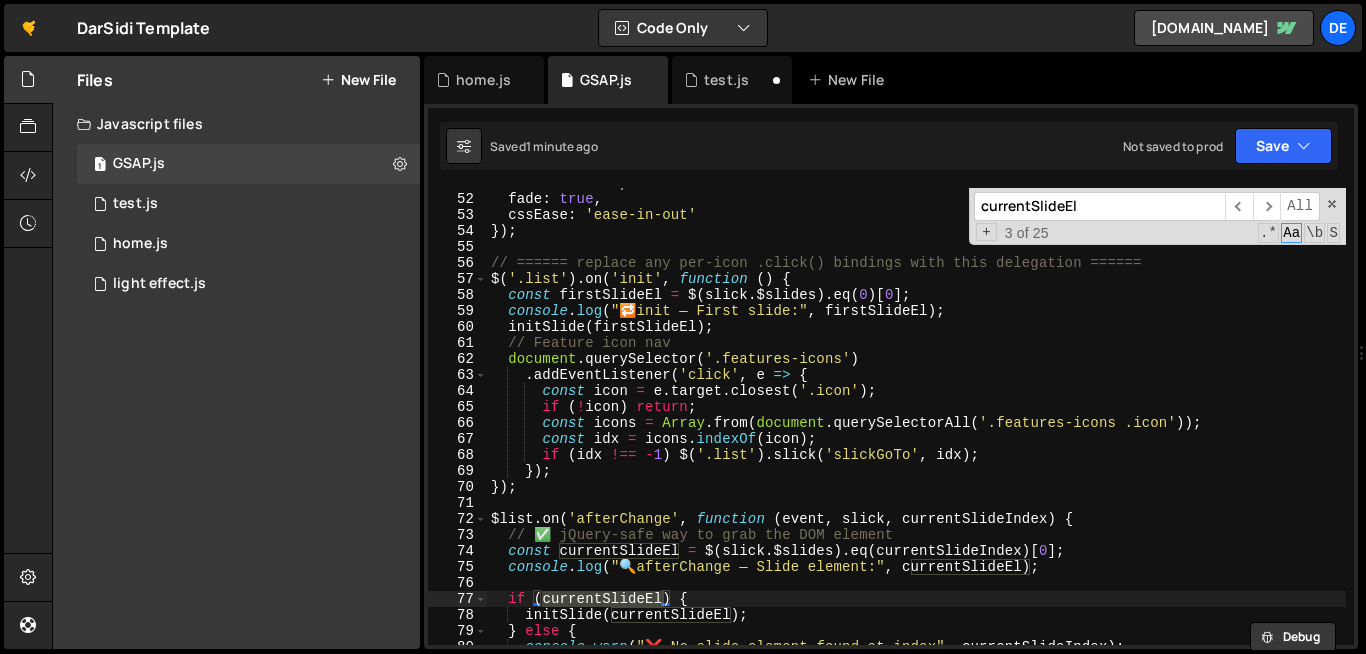 type on "initSlide(currentSlideEl);" 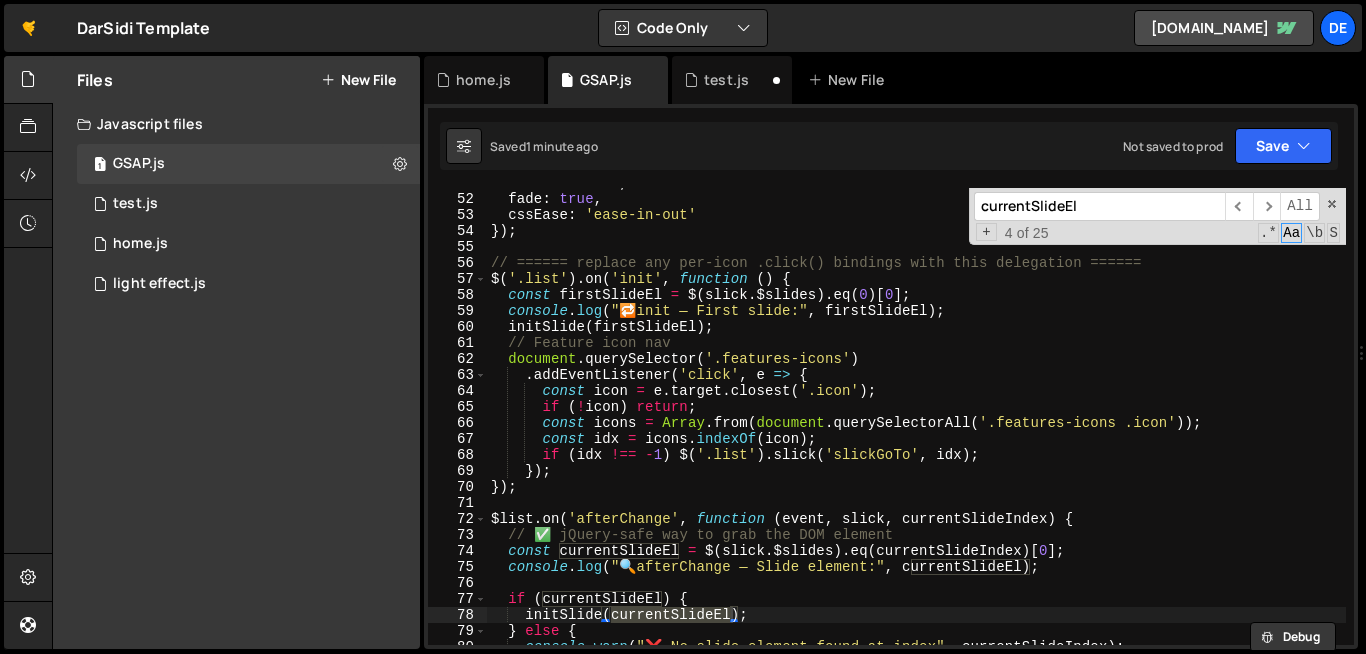 click on "currentSlideEl" at bounding box center [1099, 206] 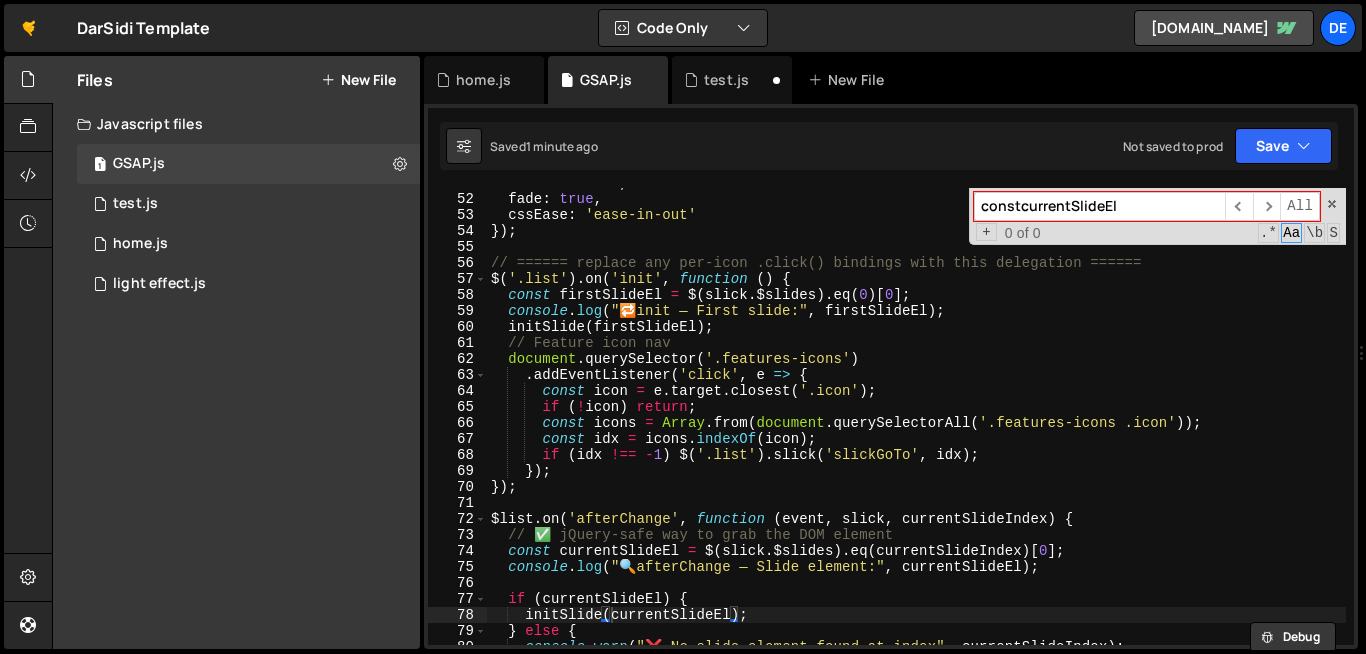 type on "const currentSlideEl" 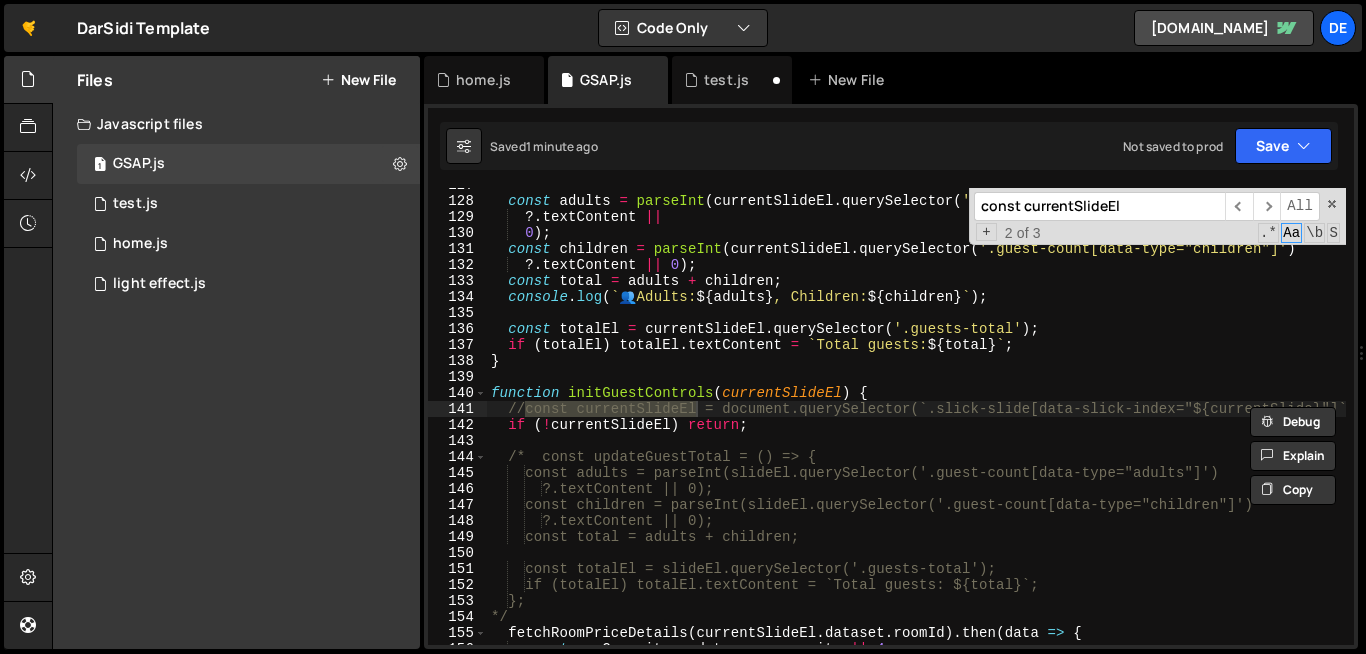 scroll, scrollTop: 3852, scrollLeft: 0, axis: vertical 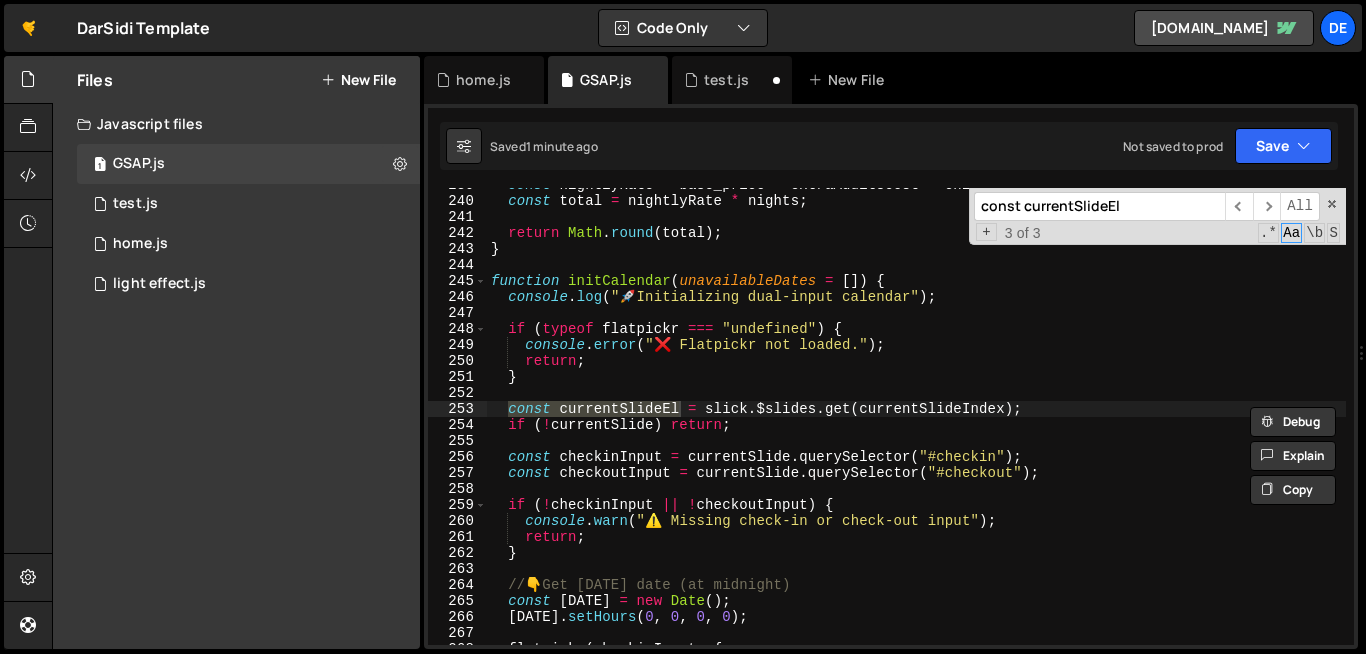 type on "const currentSlideEl = $(slick.$slides).eq(currentSlideIndex)[0];" 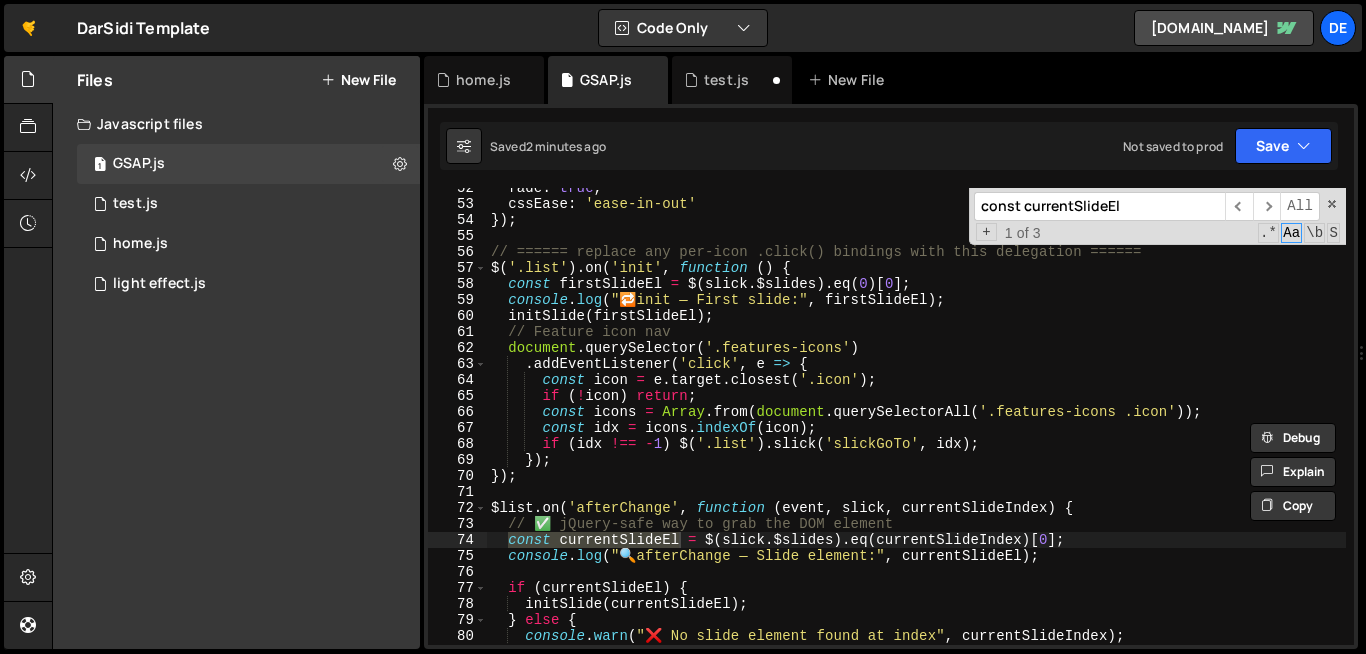 scroll, scrollTop: 852, scrollLeft: 0, axis: vertical 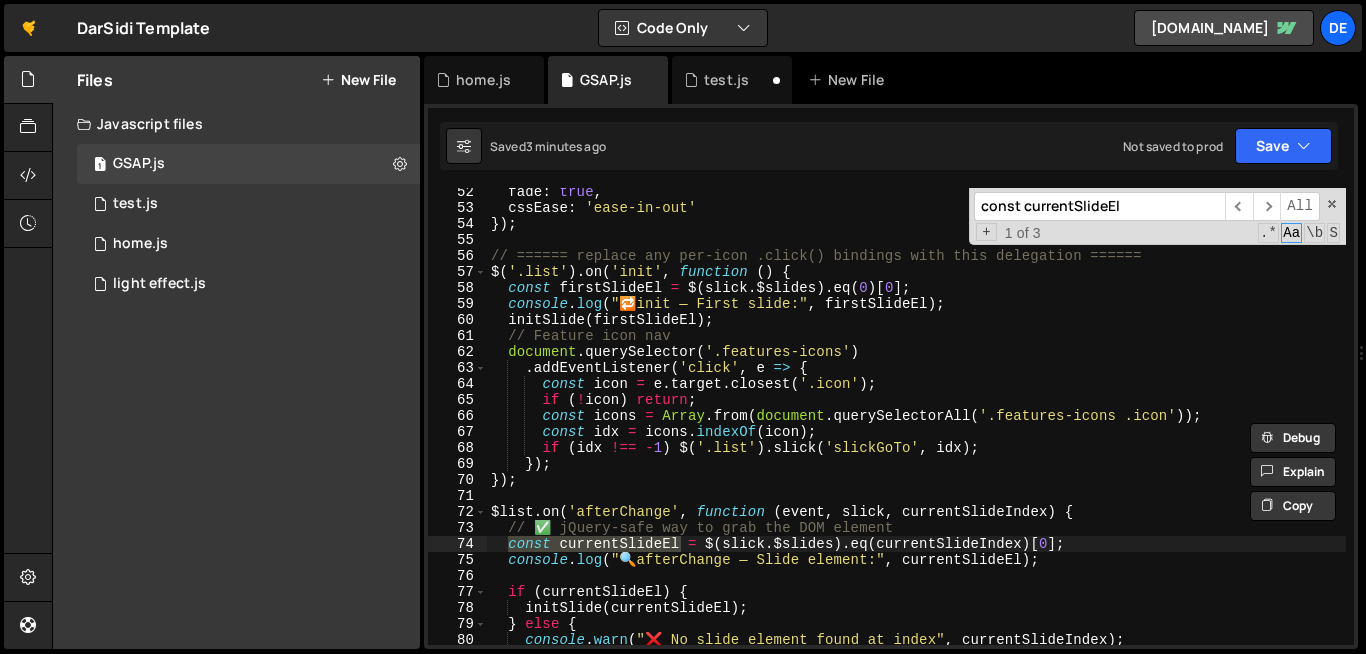 click on "const currentSlideEl" at bounding box center [1099, 206] 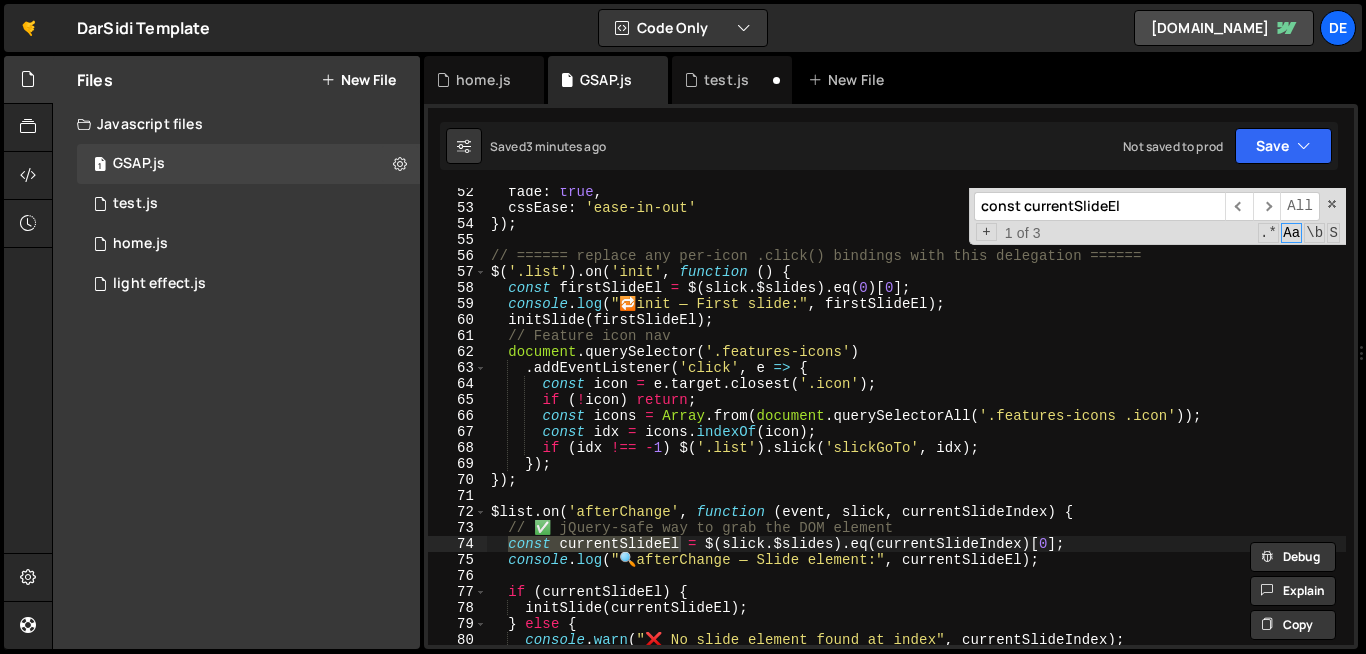 click on "const currentSlideEl" at bounding box center (1099, 206) 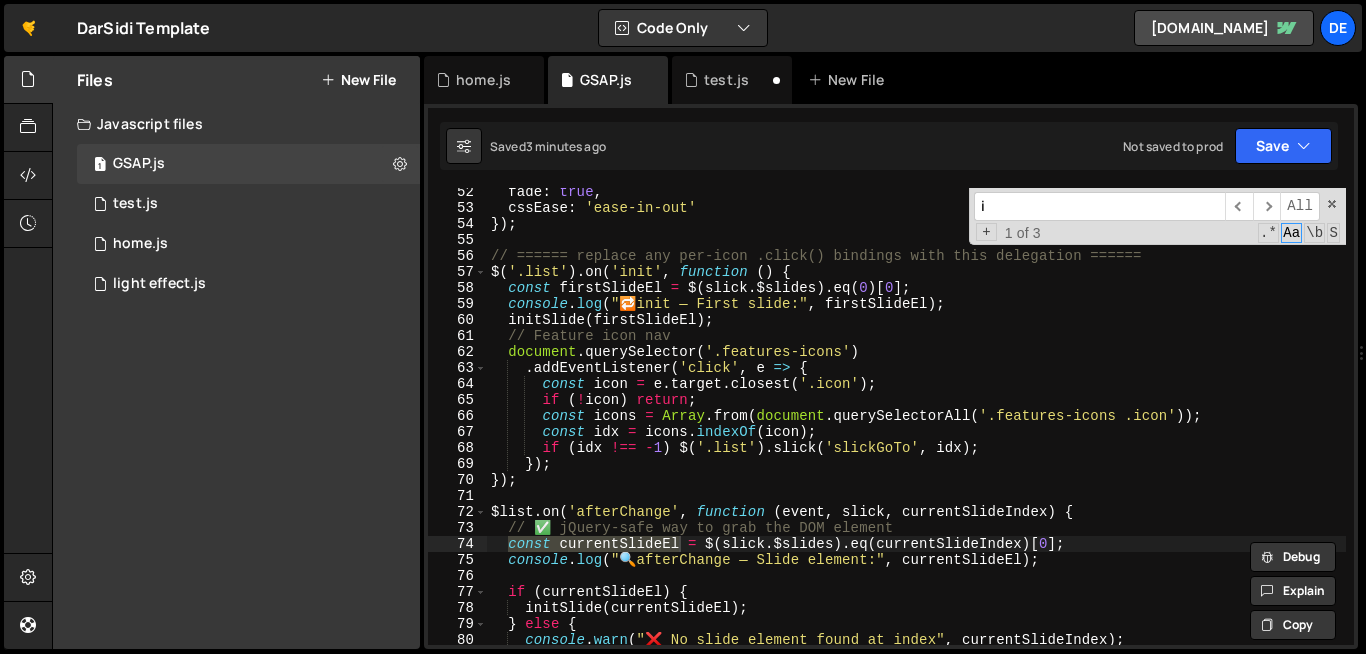 type on "in" 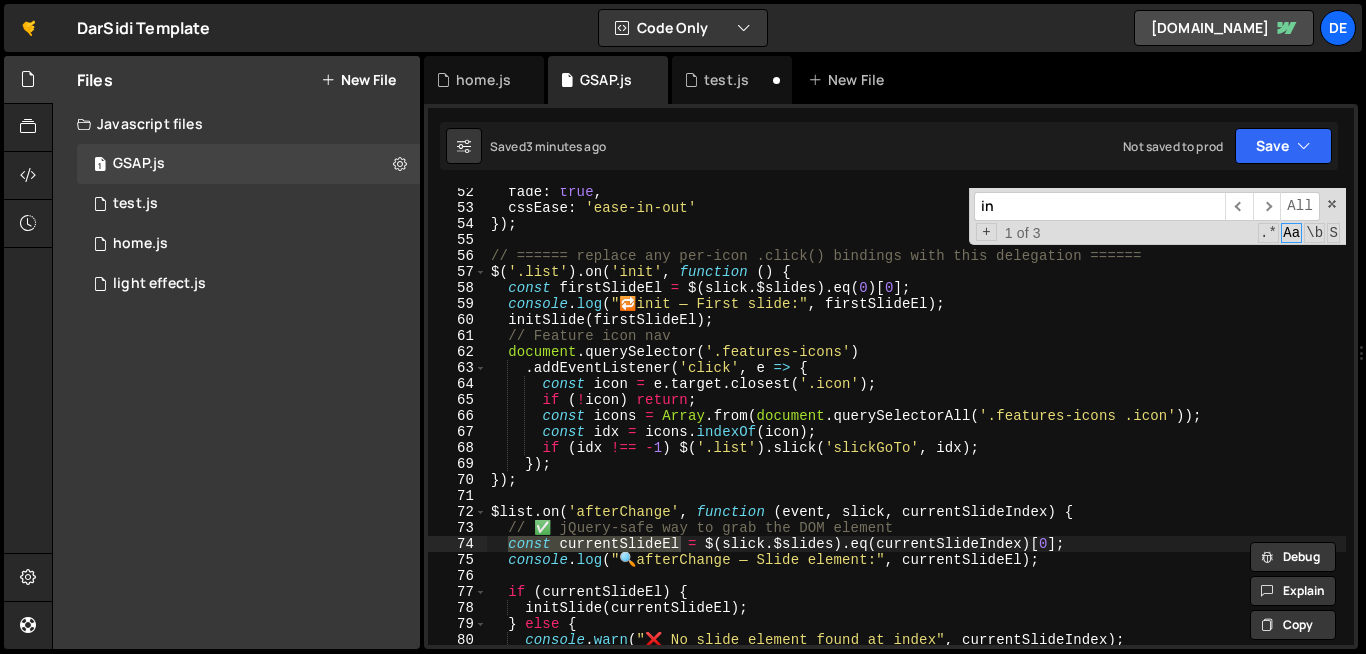 type on "initSlide(currentSlideEl);" 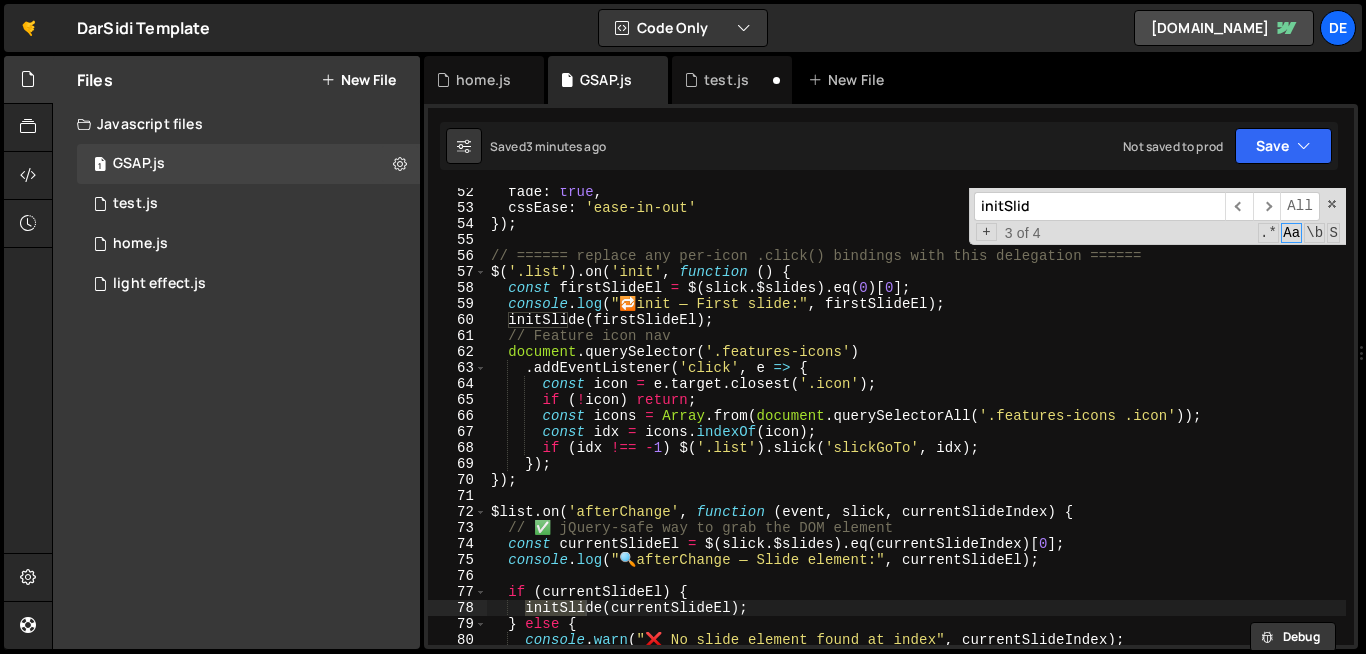 type on "initSlide" 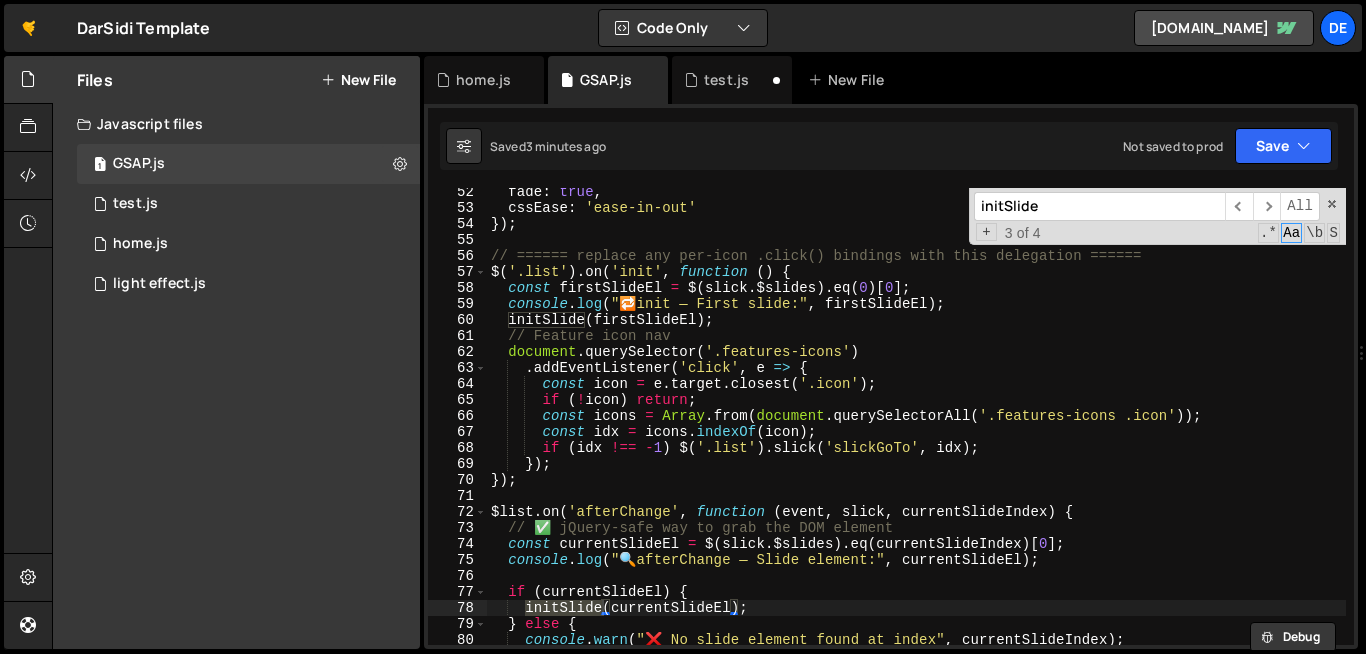 type on "function initSlide(currentSlideEl) {" 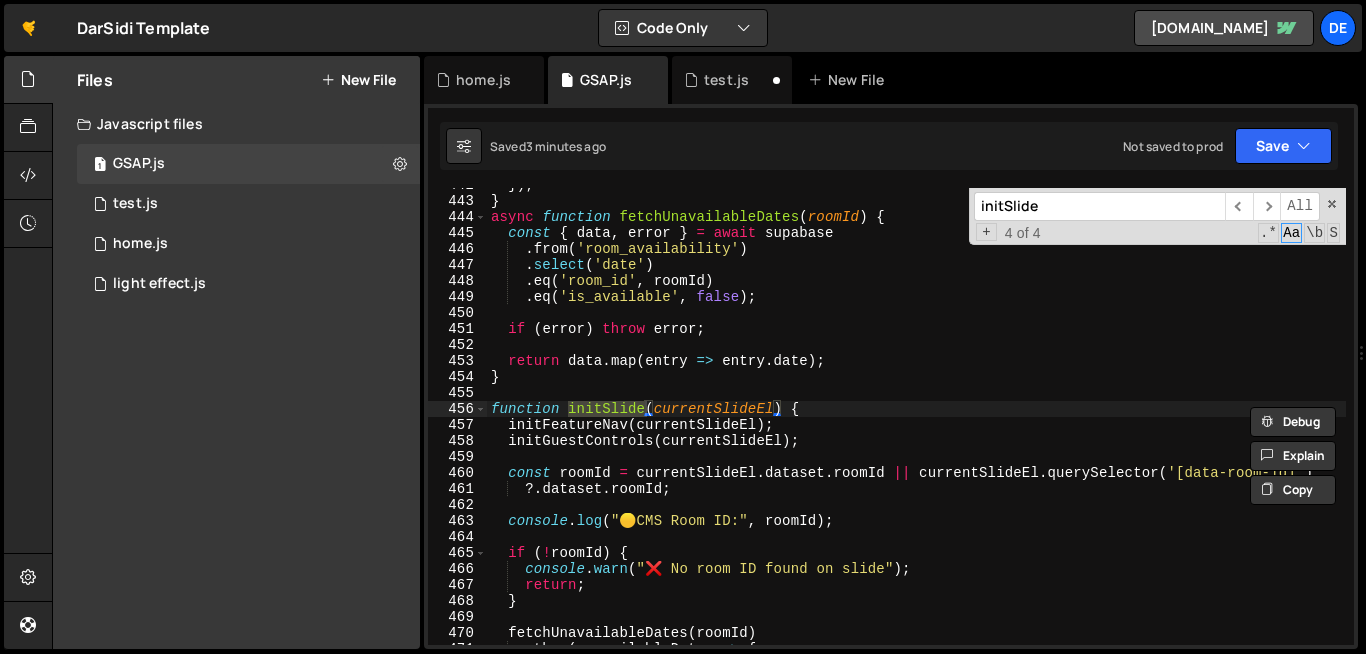type on "initSlide" 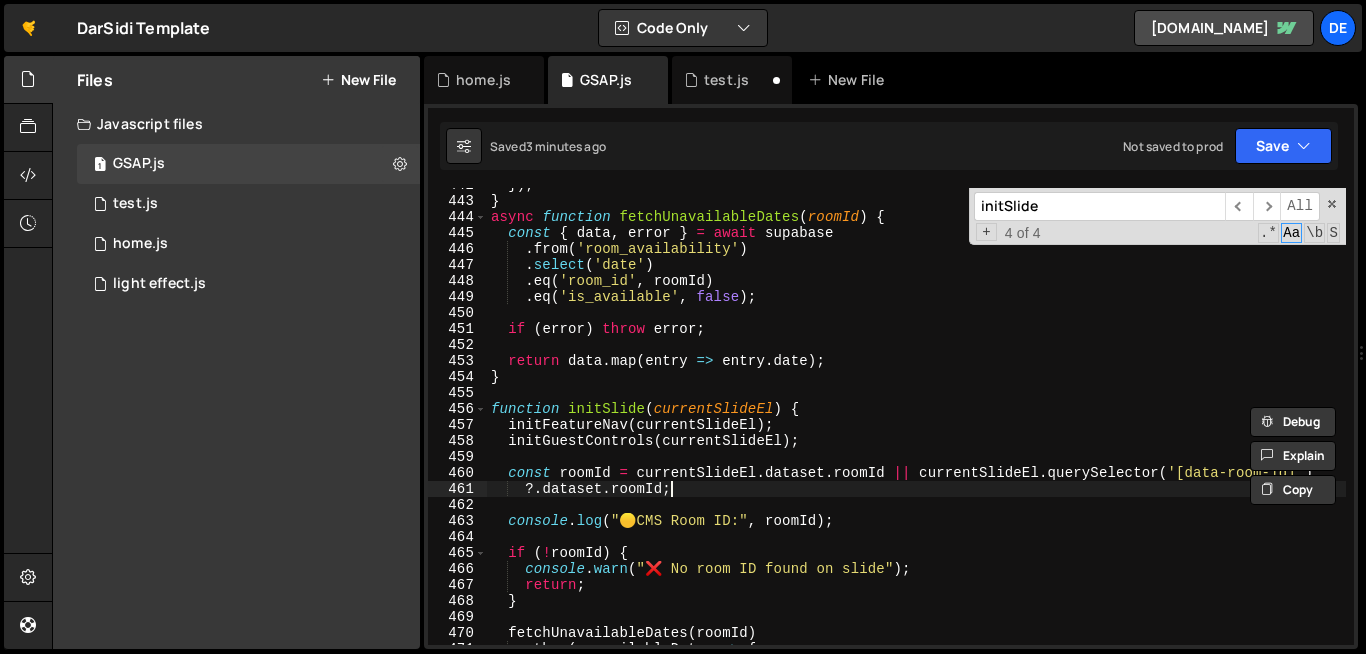 click on "}) ; } async   function   fetchUnavailableDates ( roomId )   {    const   {   data ,   error   }   =   await   supabase       . from ( 'room_availability' )       . select ( 'date' )       . eq ( 'room_id' ,   roomId )       . eq ( 'is_available' ,   false ) ;    if   ( error )   throw   error ;    return   data . map ( entry   =>   entry . date ) ; } function   initSlide ( currentSlideEl )   {    initFeatureNav ( currentSlideEl ) ;    initGuestControls ( currentSlideEl ) ;    const   roomId   =   currentSlideEl . dataset . roomId   ||   currentSlideEl . querySelector ( '[data-room-id]' )       ?. dataset . roomId ;    console . log ( " 🟡  CMS Room ID:" ,   roomId ) ;    if   ( ! roomId )   {       console . warn ( "❌ No room ID found on slide" ) ;       return ;    }    fetchUnavailableDates ( roomId )       . then ( unavailableDates   =>   {" at bounding box center [1100, 421] 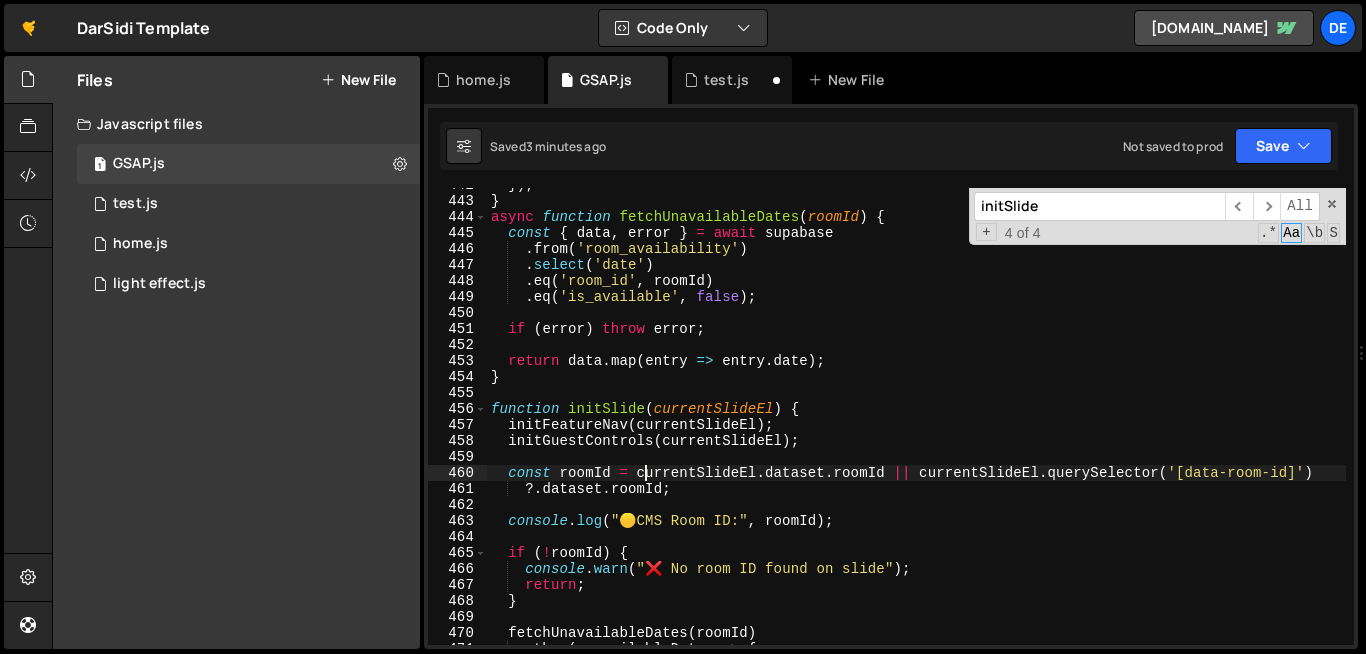 click on "}) ; } async   function   fetchUnavailableDates ( roomId )   {    const   {   data ,   error   }   =   await   supabase       . from ( 'room_availability' )       . select ( 'date' )       . eq ( 'room_id' ,   roomId )       . eq ( 'is_available' ,   false ) ;    if   ( error )   throw   error ;    return   data . map ( entry   =>   entry . date ) ; } function   initSlide ( currentSlideEl )   {    initFeatureNav ( currentSlideEl ) ;    initGuestControls ( currentSlideEl ) ;    const   roomId   =   currentSlideEl . dataset . roomId   ||   currentSlideEl . querySelector ( '[data-room-id]' )       ?. dataset . roomId ;    console . log ( " 🟡  CMS Room ID:" ,   roomId ) ;    if   ( ! roomId )   {       console . warn ( "❌ No room ID found on slide" ) ;       return ;    }    fetchUnavailableDates ( roomId )       . then ( unavailableDates   =>   {" at bounding box center (1100, 421) 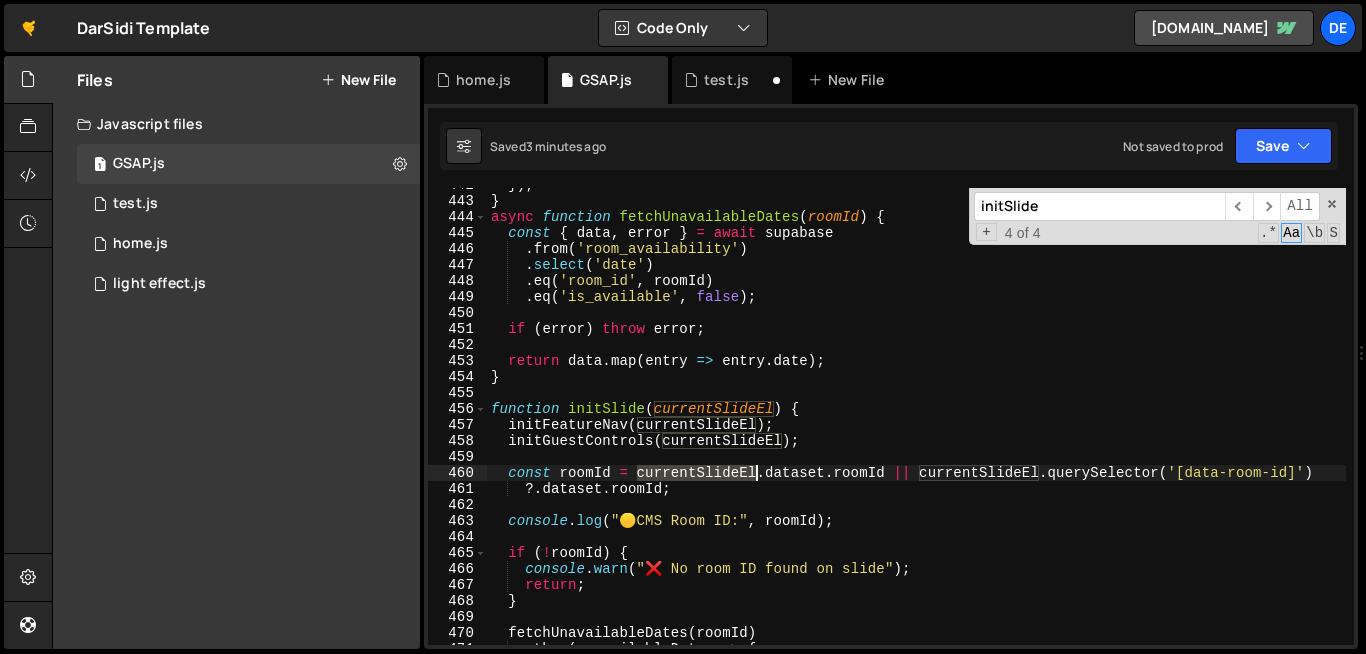 drag, startPoint x: 639, startPoint y: 474, endPoint x: 759, endPoint y: 471, distance: 120.03749 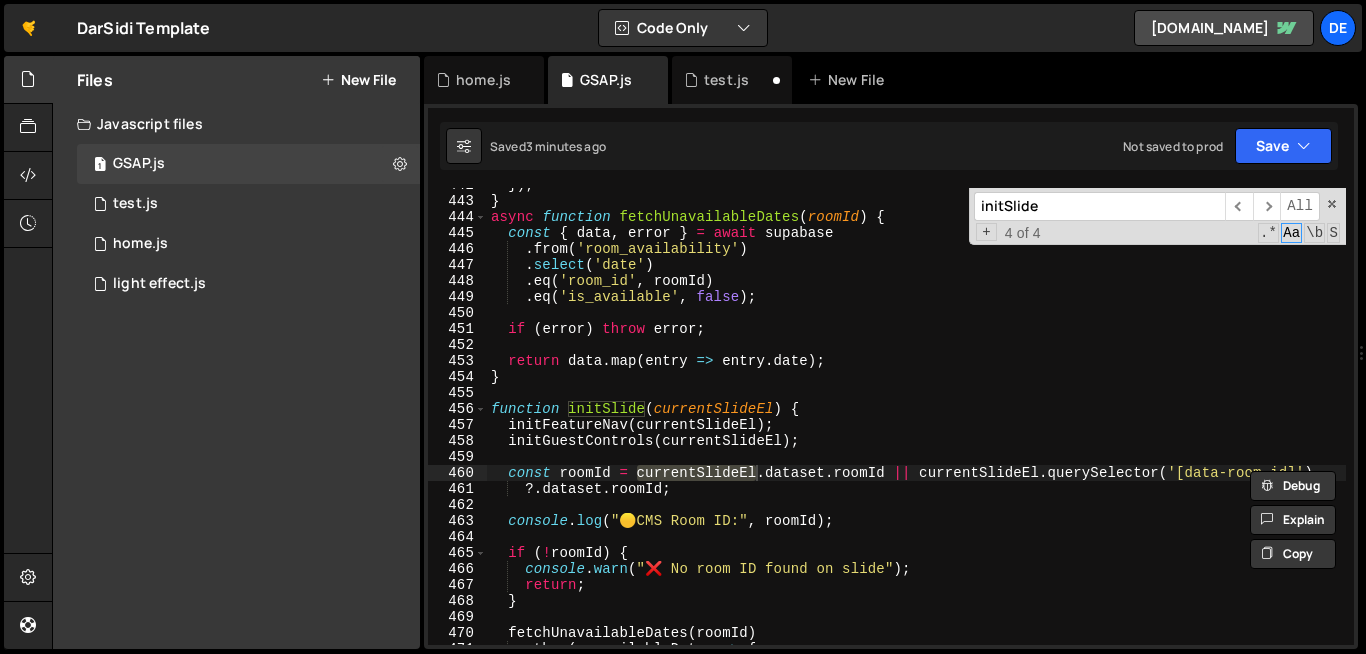 click on "initSlide" at bounding box center (1099, 206) 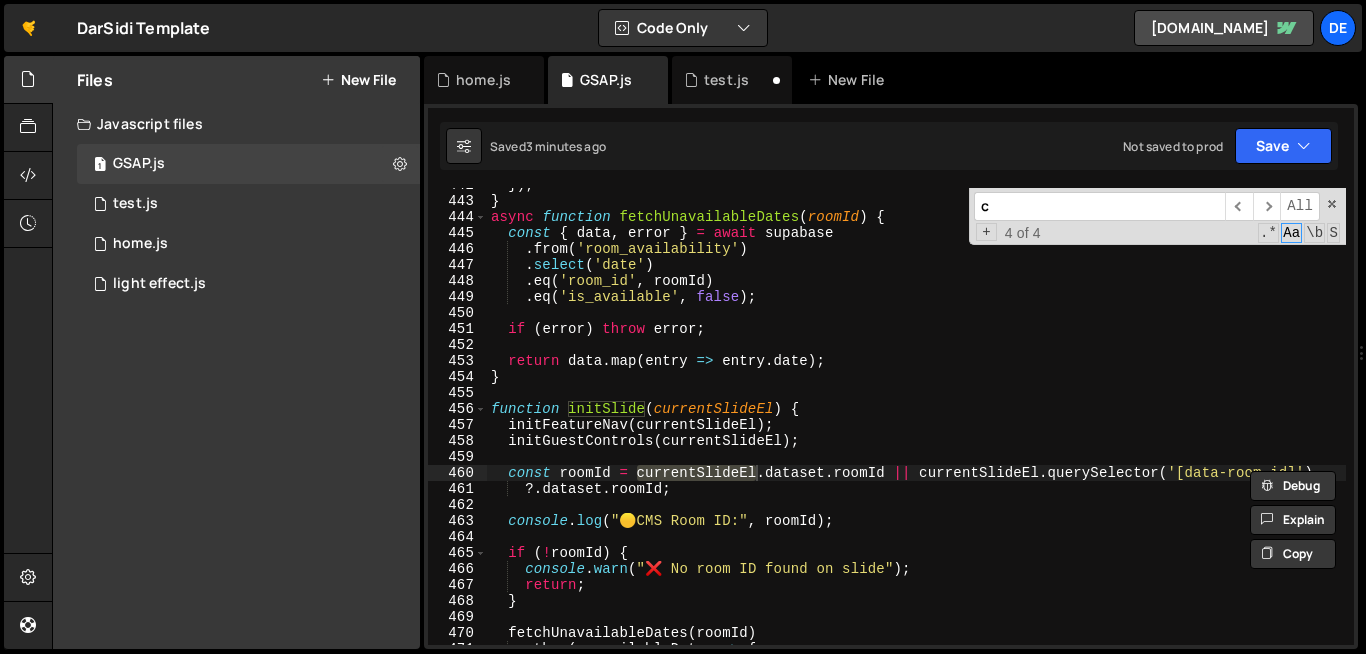 type on "co" 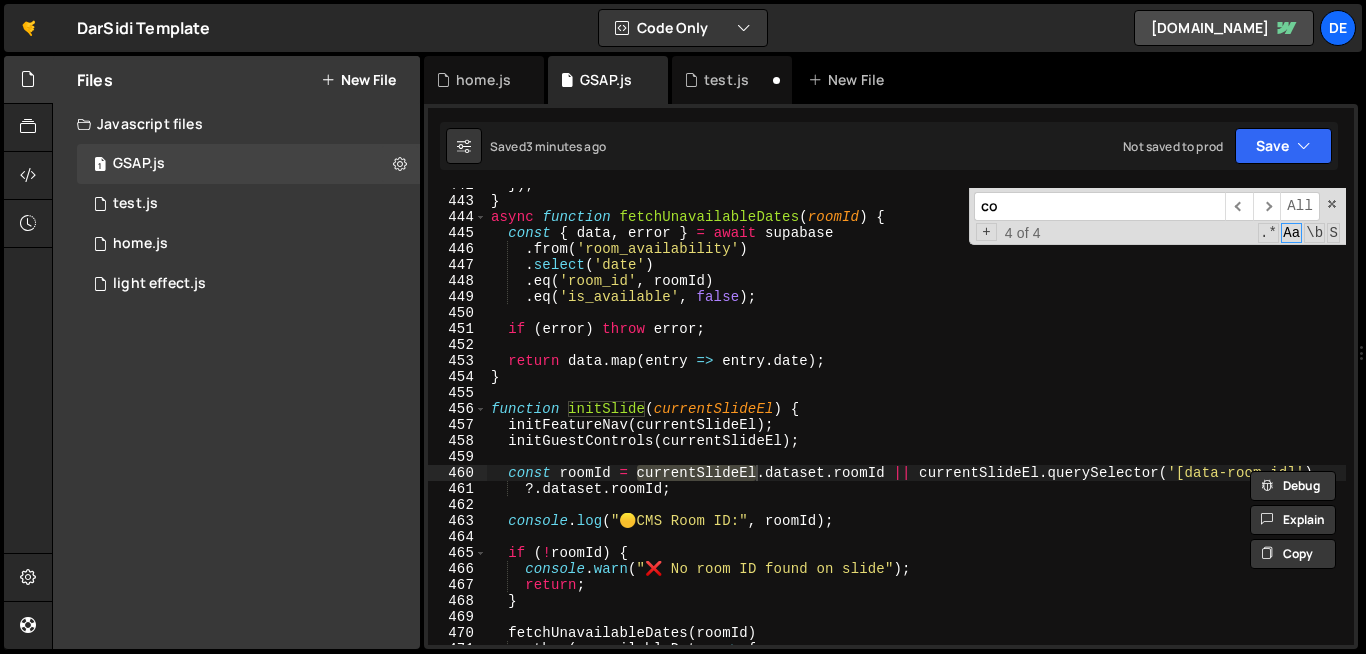 type on "console.log("🟡 CMS Room ID:", roomId);" 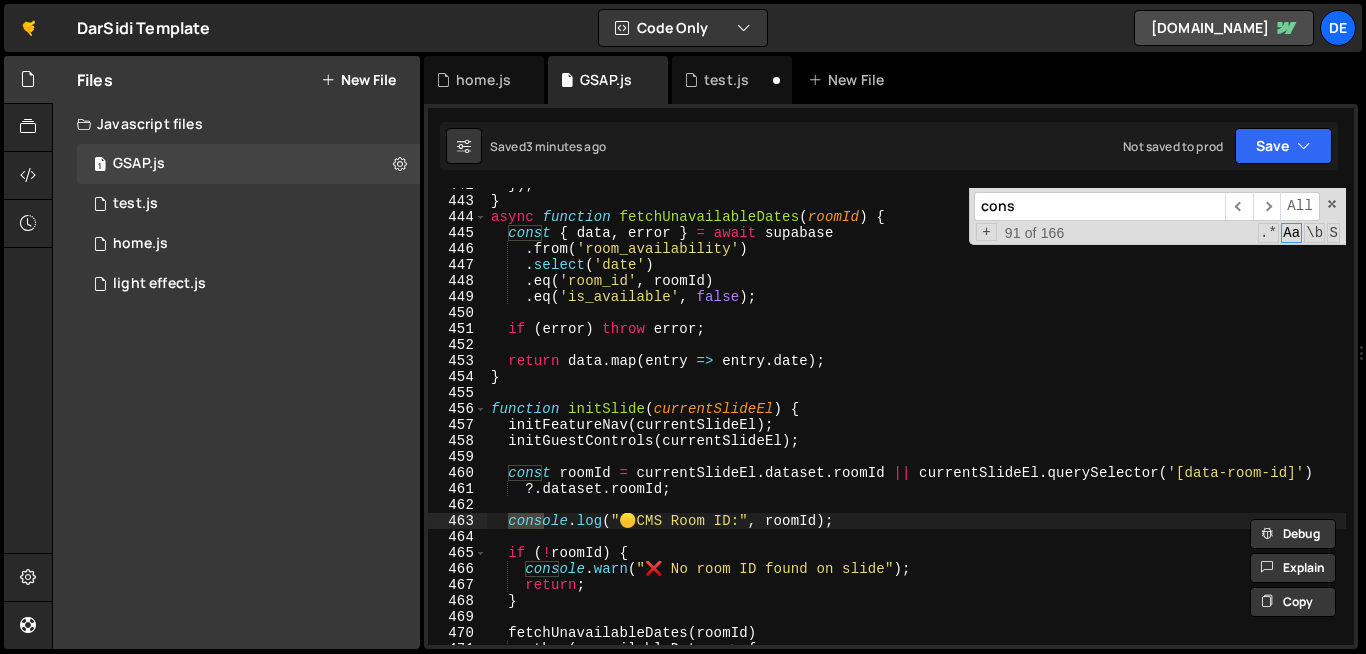 type on "const" 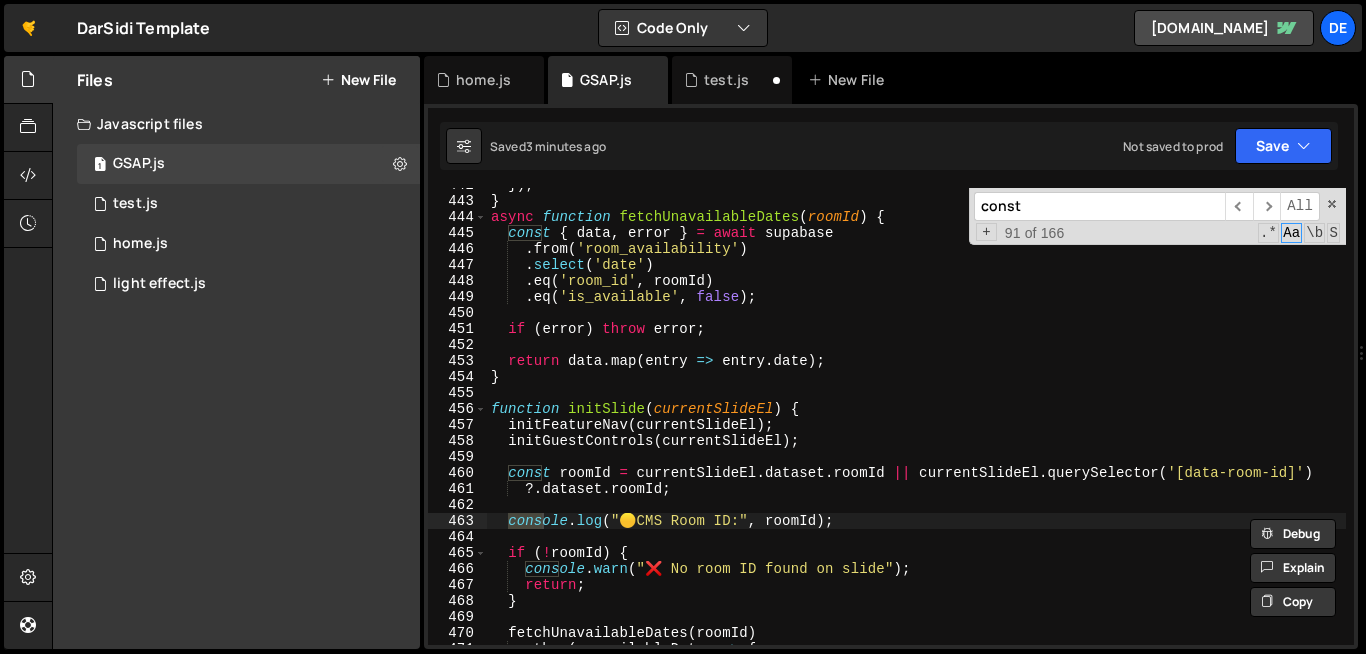 type on "const $img = $(this);" 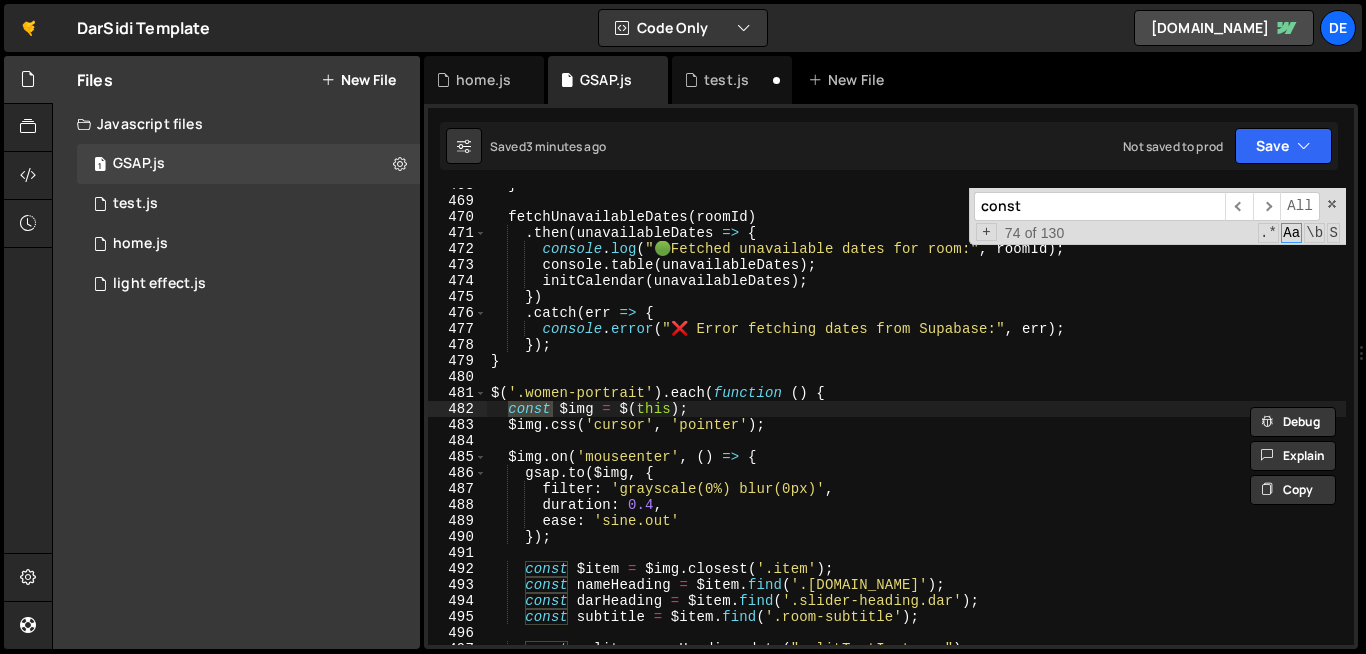 scroll, scrollTop: 7516, scrollLeft: 0, axis: vertical 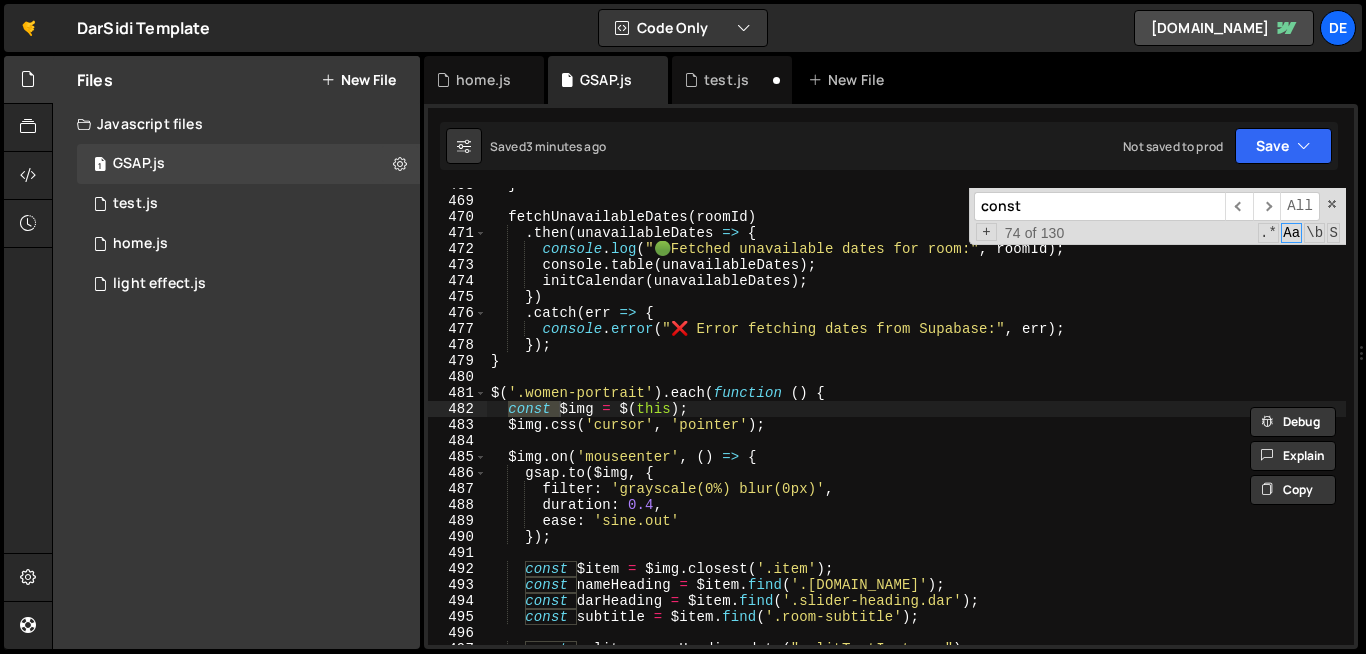 type on "const c" 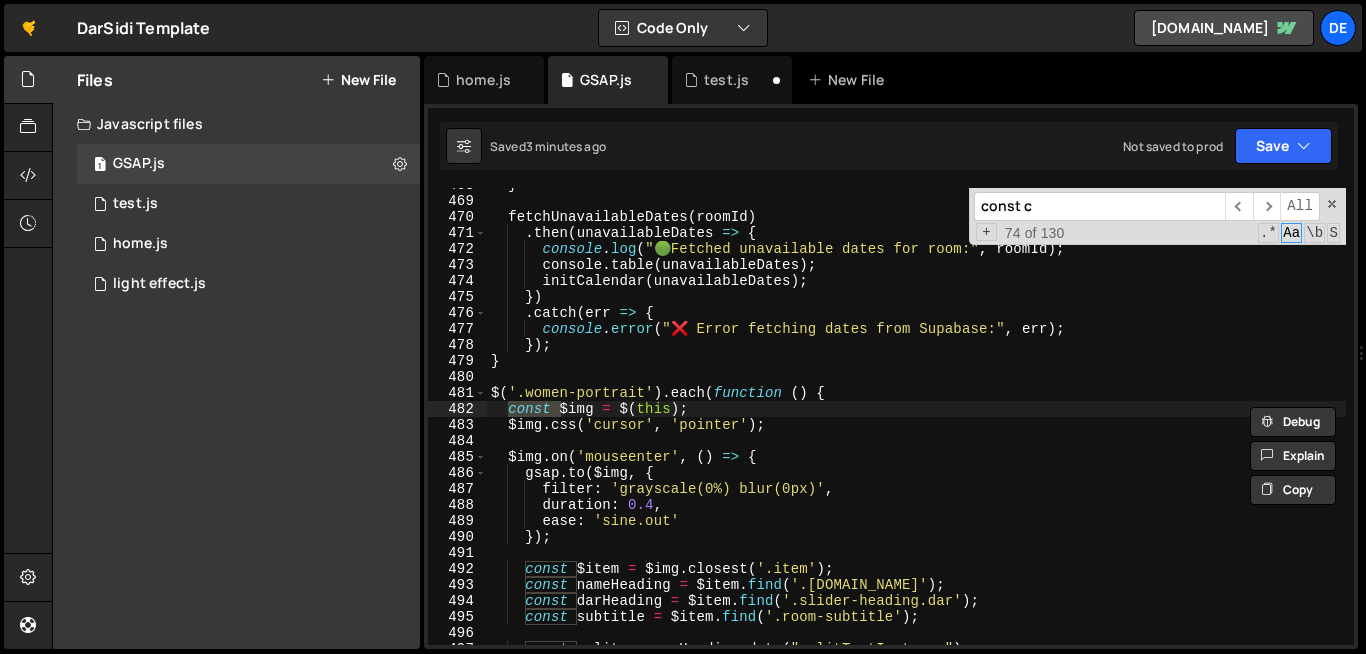 type on "const chars = split ? $(split.chars) : nameHeading.find('.char');" 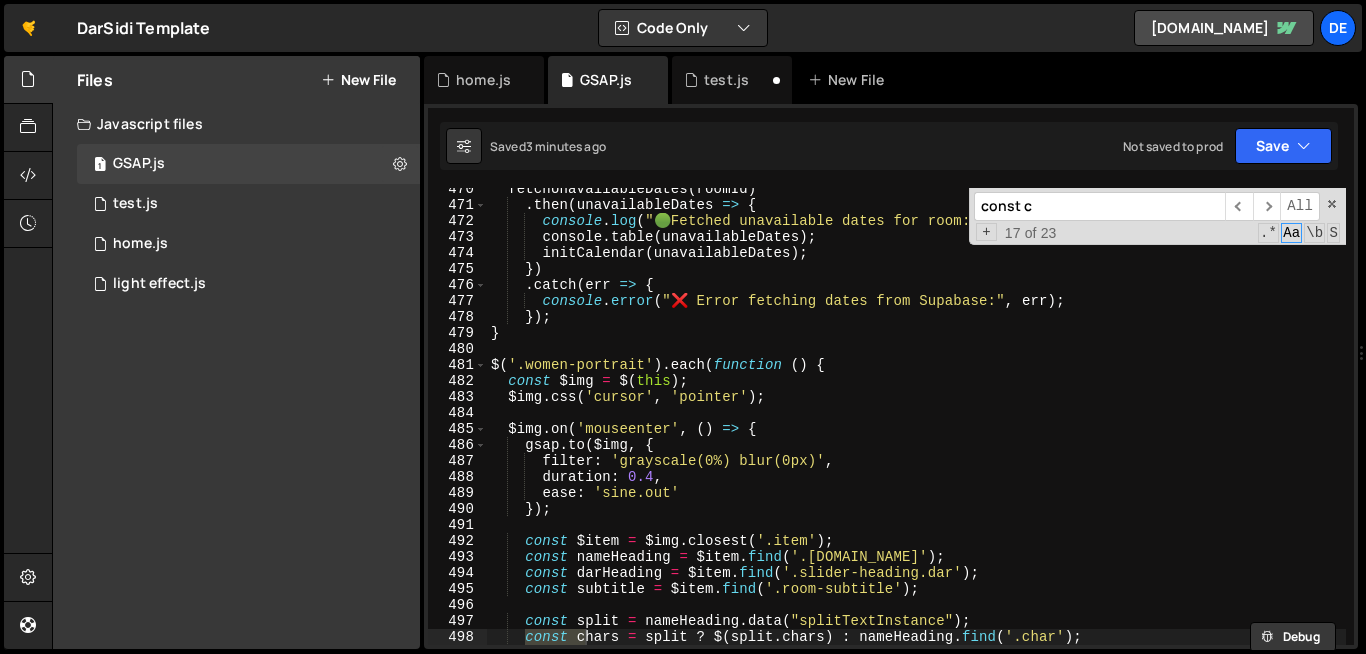 type on "const cu" 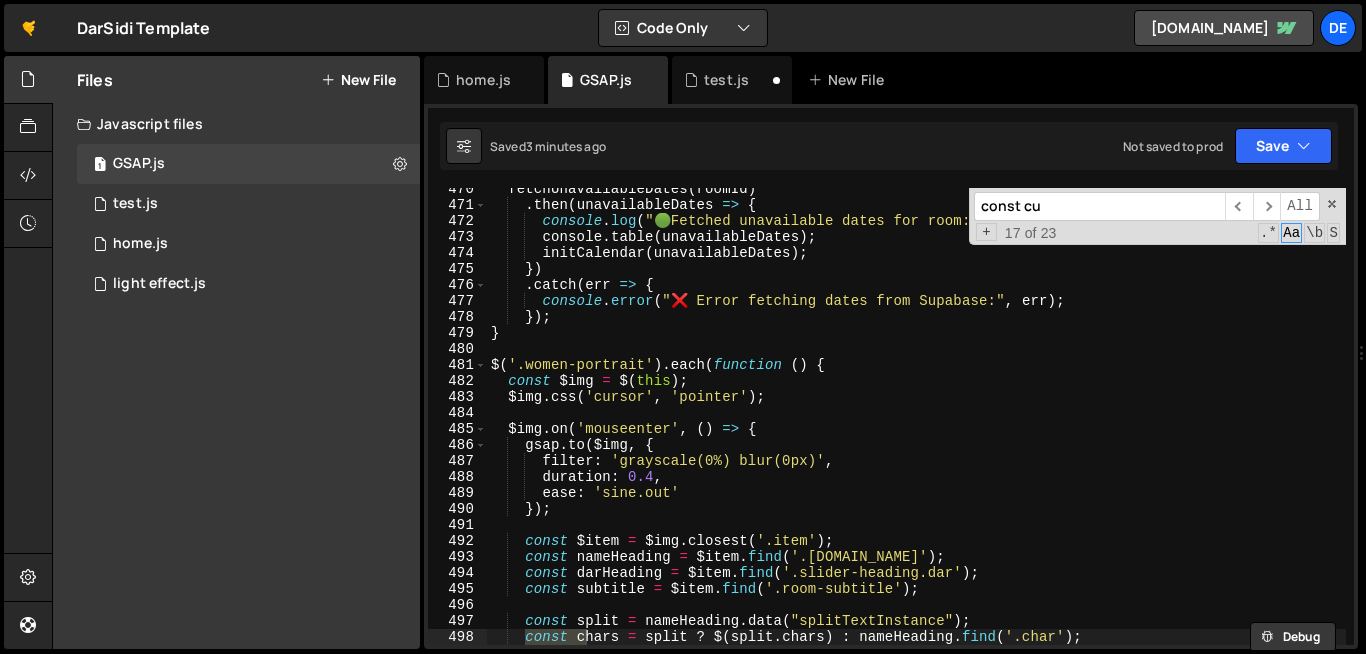 type on "const current = sections[currentIndex];" 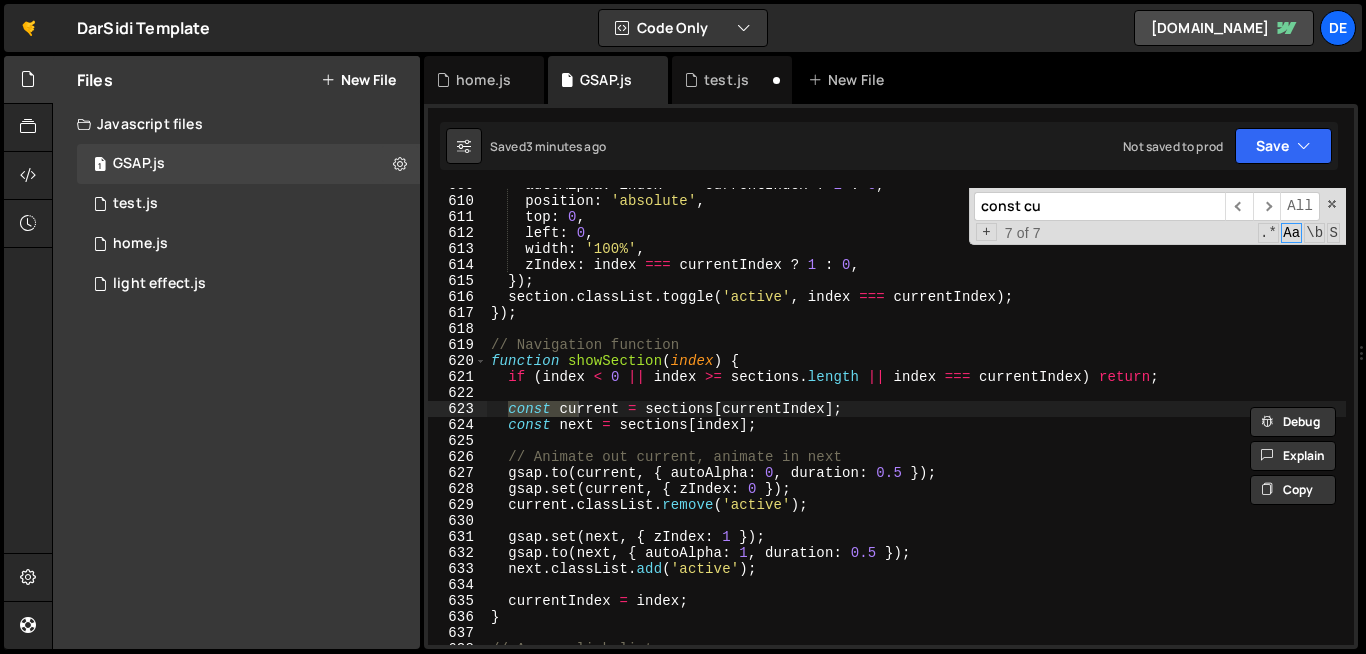 scroll, scrollTop: 9772, scrollLeft: 0, axis: vertical 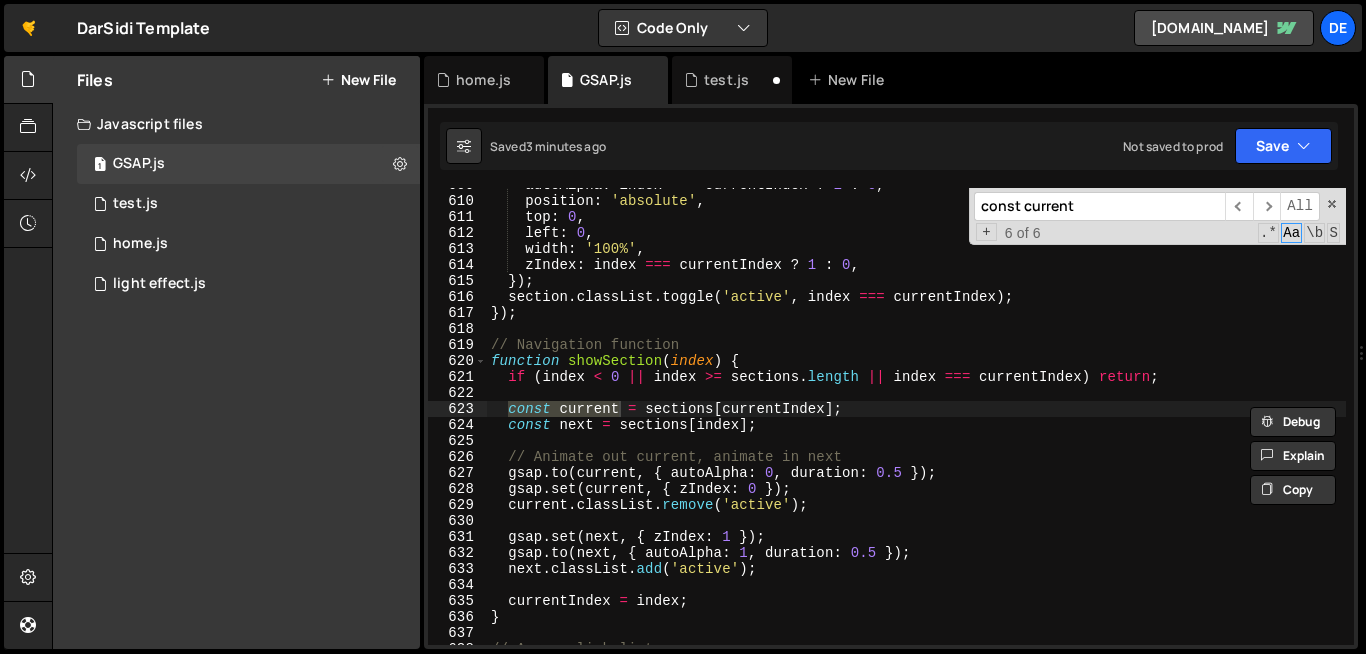 type on "const currentS" 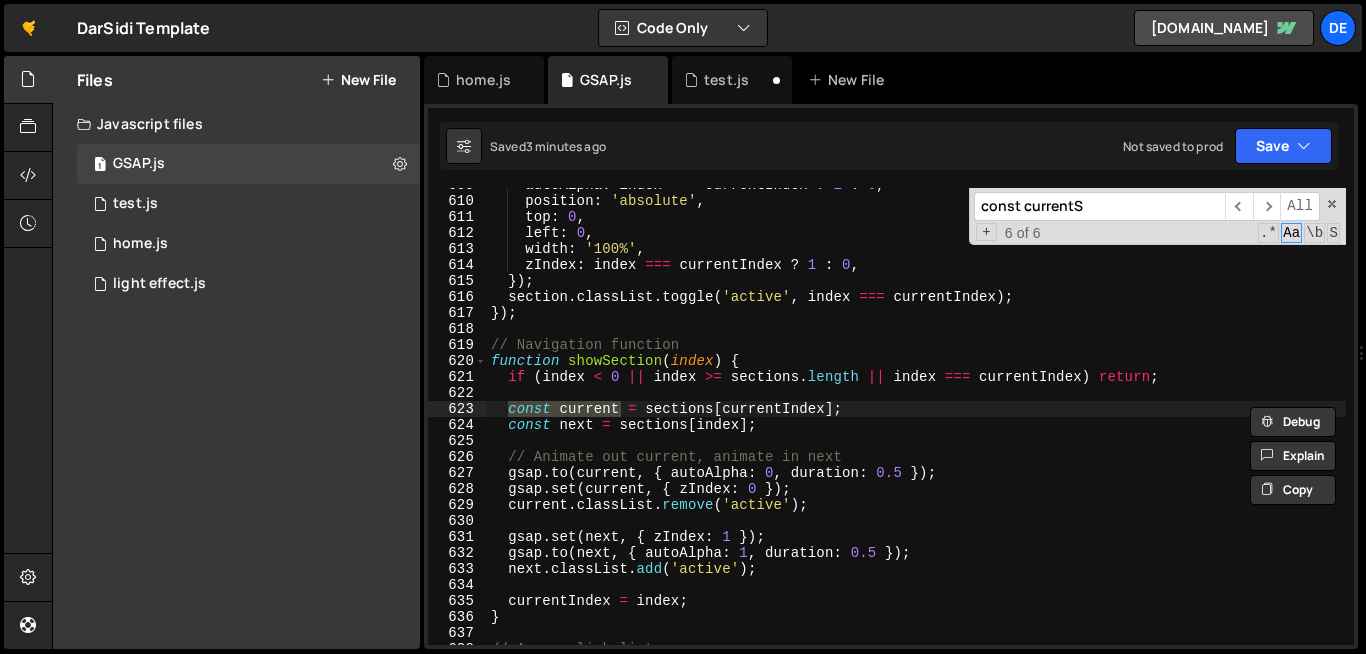 type on "const currentSlideEl = $(slick.$slides).eq(currentSlideIndex)[0];" 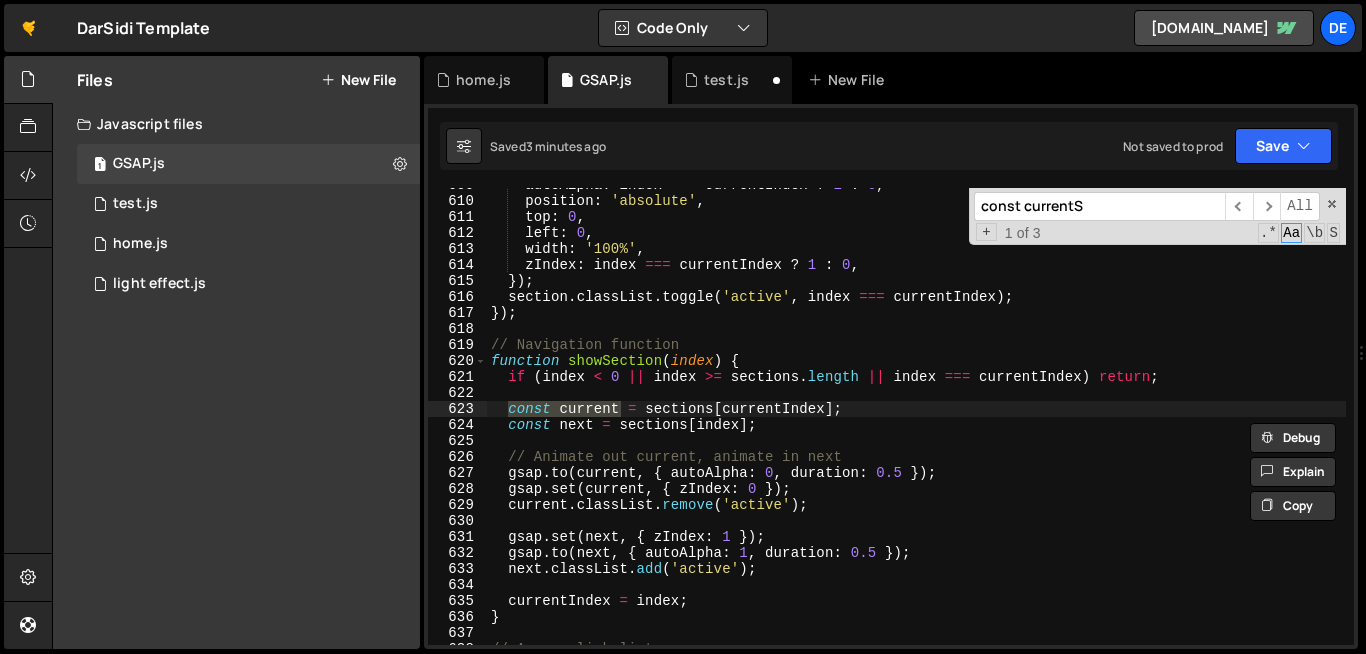 scroll, scrollTop: 972, scrollLeft: 0, axis: vertical 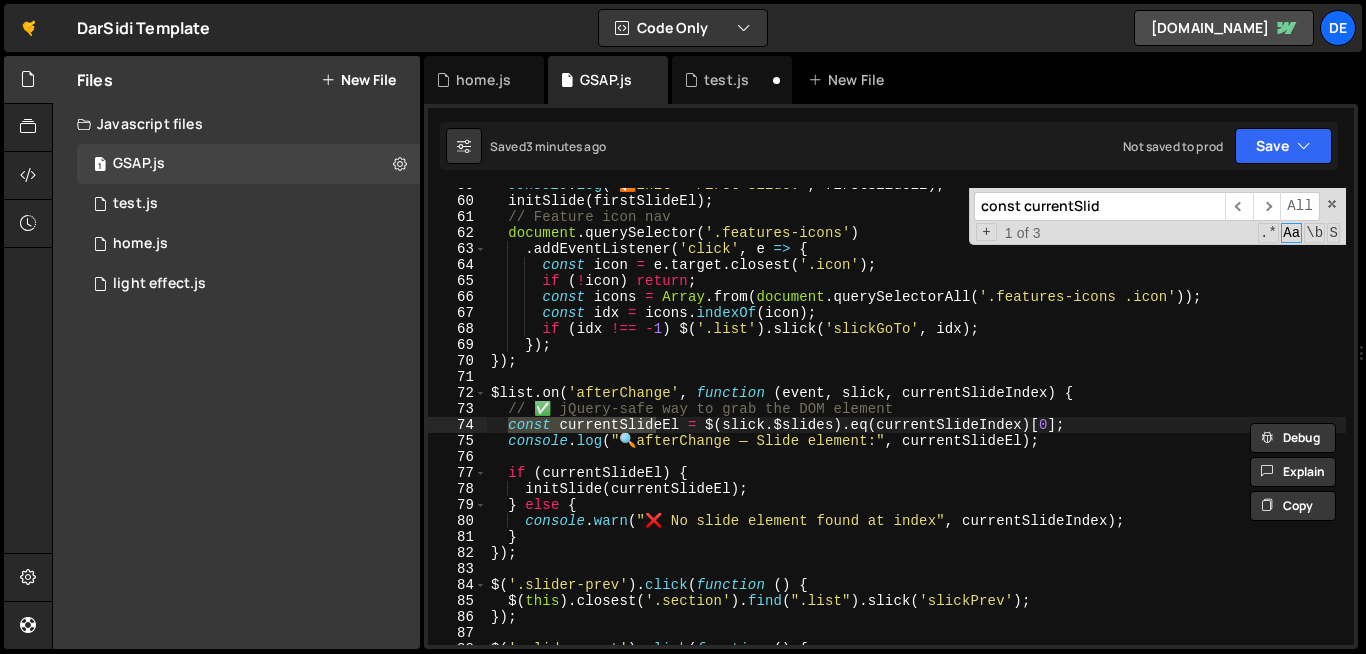 type on "const currentSlide" 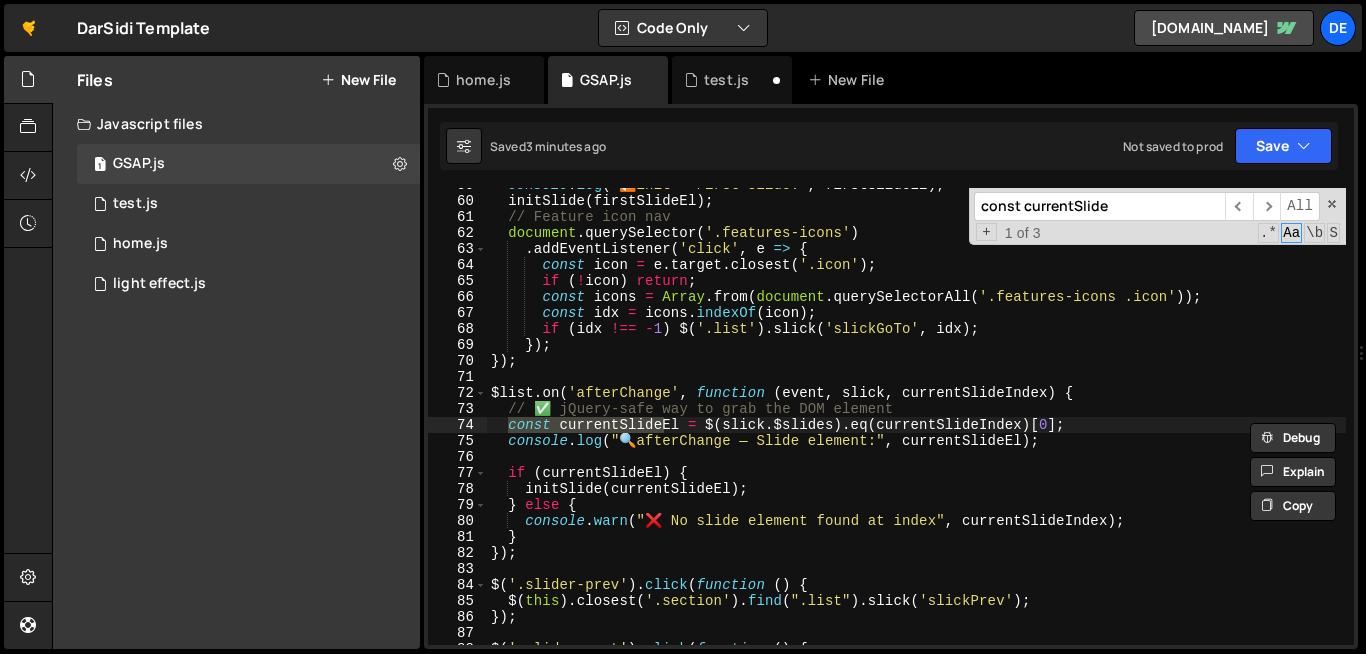 scroll, scrollTop: 2060, scrollLeft: 0, axis: vertical 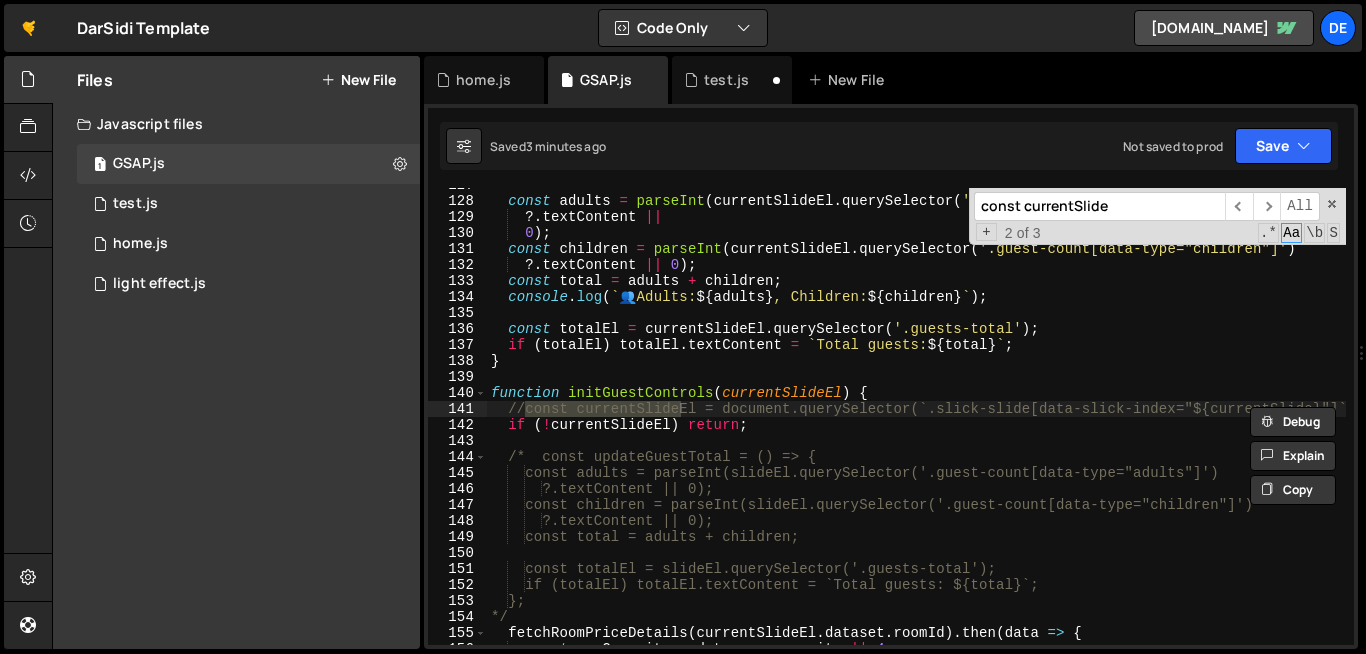 type on "const currentSlideEl = slick.$slides.get(currentSlideIndex);" 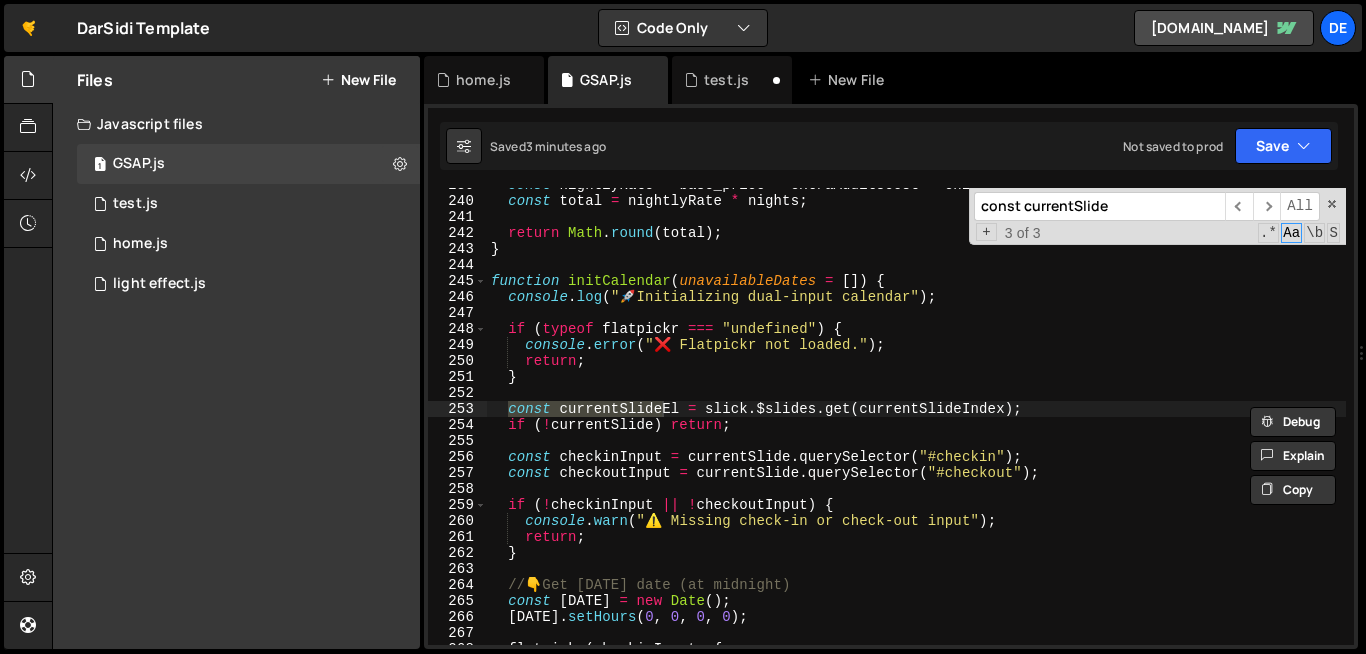 scroll, scrollTop: 3852, scrollLeft: 0, axis: vertical 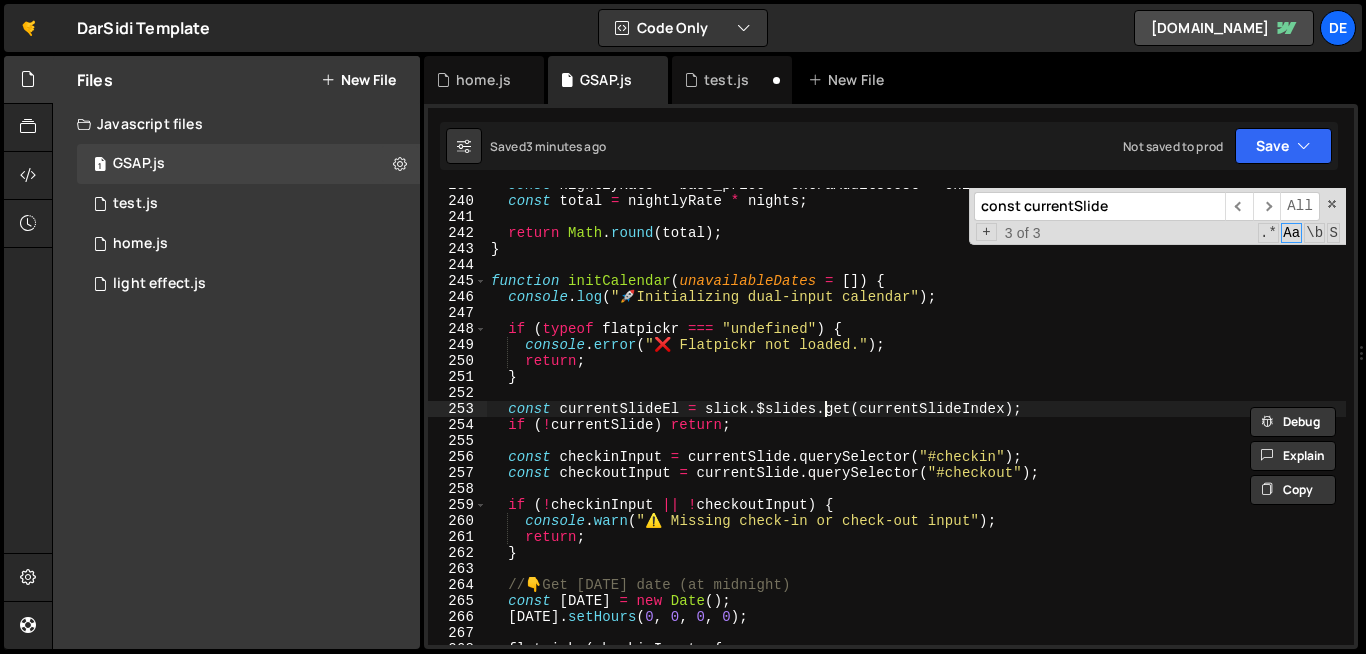 click on "const   nightlyRate   =   base_price   +   extraAdultsCost   +   childrenCost ;    const   total   =   nightlyRate   *   nights ;    return   Math . round ( total ) ; } function   initCalendar ( unavailableDates   =   [ ])   {    console . log ( " 🚀  Initializing dual-input calendar" ) ;    if   ( typeof   flatpickr   ===   "undefined" )   {       console . error ( "❌ Flatpickr not loaded." ) ;       return ;    }    const   currentSlideEl   =   slick . $slides . get ( currentSlideIndex ) ;    if   ( ! currentSlide )   return ;    const   checkinInput   =   currentSlide . querySelector ( "#checkin" ) ;    const   checkoutInput   =   currentSlide . querySelector ( "#checkout" ) ;    if   ( ! checkinInput   ||   ! checkoutInput )   {       console . warn ( "⚠️ Missing check-in or check-out input" ) ;       return ;    }    //  👇  Get today's date (at midnight)    const   today   =   new   Date ( ) ;    today . setHours ( 0 ,   0 ,   0 ,   0 ) ;    flatpickr ( checkinInput ,   {" at bounding box center [1100, 421] 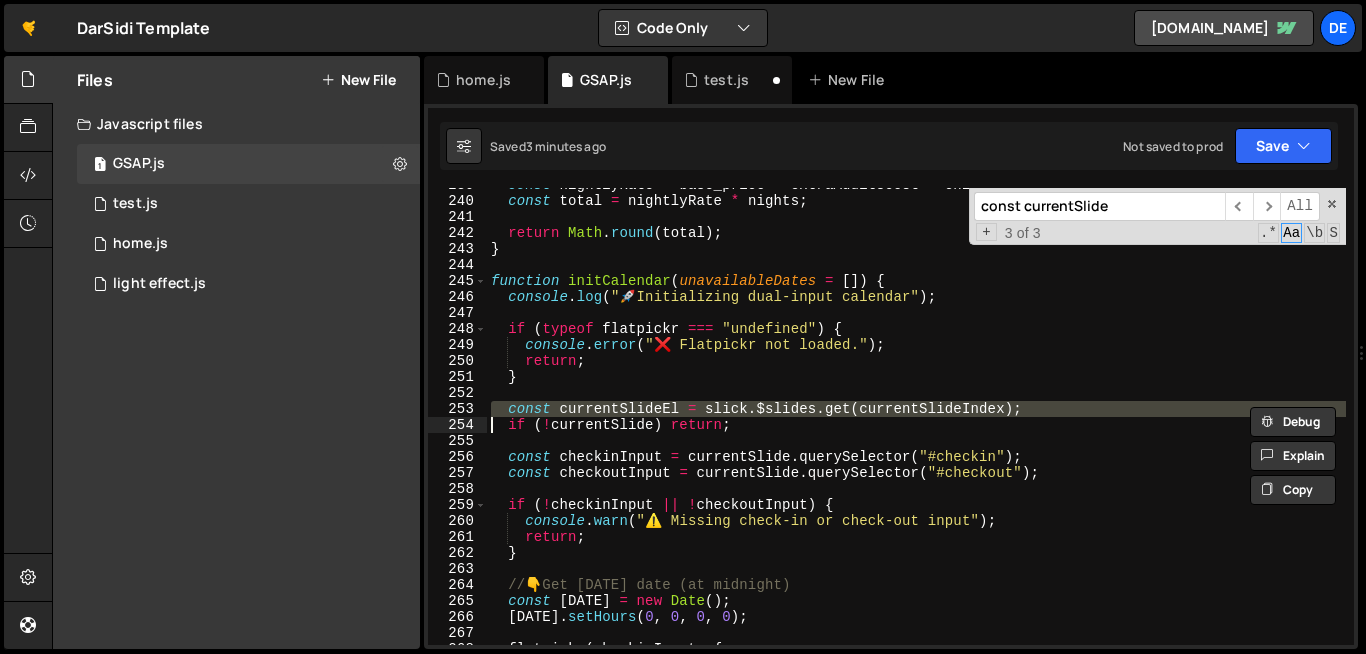 click on "const   nightlyRate   =   base_price   +   extraAdultsCost   +   childrenCost ;    const   total   =   nightlyRate   *   nights ;    return   Math . round ( total ) ; } function   initCalendar ( unavailableDates   =   [ ])   {    console . log ( " 🚀  Initializing dual-input calendar" ) ;    if   ( typeof   flatpickr   ===   "undefined" )   {       console . error ( "❌ Flatpickr not loaded." ) ;       return ;    }    const   currentSlideEl   =   slick . $slides . get ( currentSlideIndex ) ;    if   ( ! currentSlide )   return ;    const   checkinInput   =   currentSlide . querySelector ( "#checkin" ) ;    const   checkoutInput   =   currentSlide . querySelector ( "#checkout" ) ;    if   ( ! checkinInput   ||   ! checkoutInput )   {       console . warn ( "⚠️ Missing check-in or check-out input" ) ;       return ;    }    //  👇  Get today's date (at midnight)    const   today   =   new   Date ( ) ;    today . setHours ( 0 ,   0 ,   0 ,   0 ) ;    flatpickr ( checkinInput ,   {" at bounding box center (1100, 421) 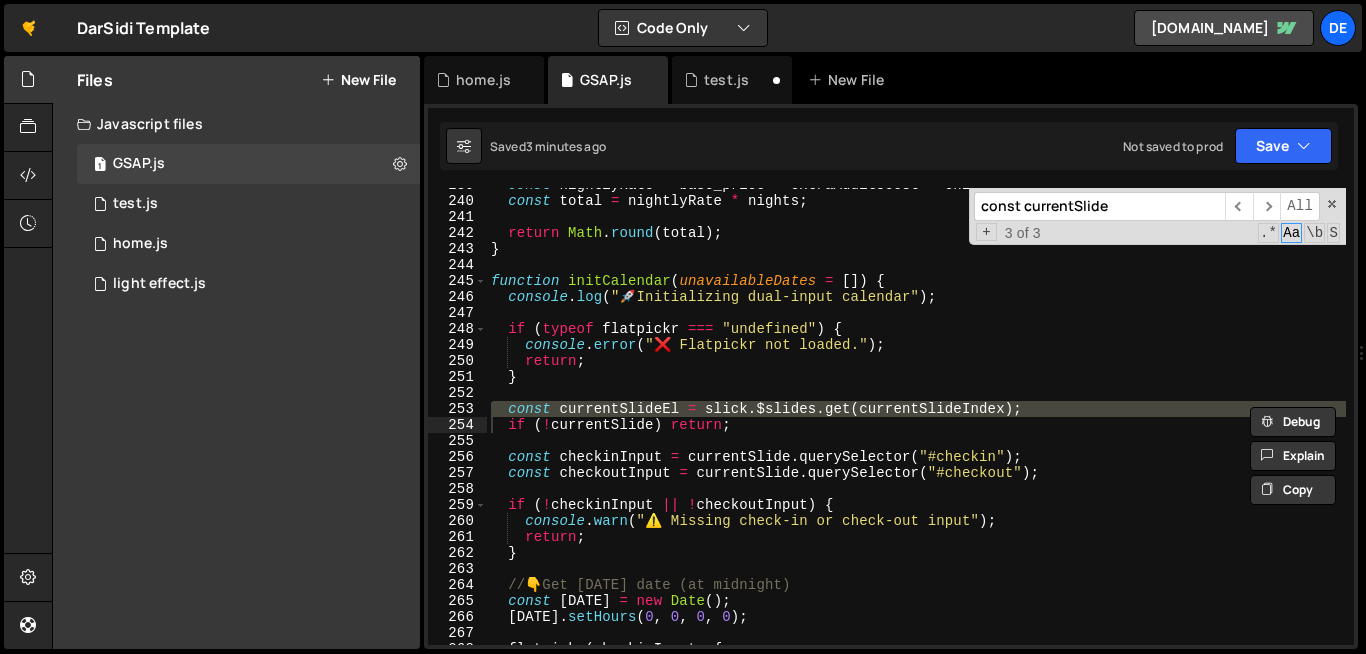 click on "const currentSlide" at bounding box center [1099, 206] 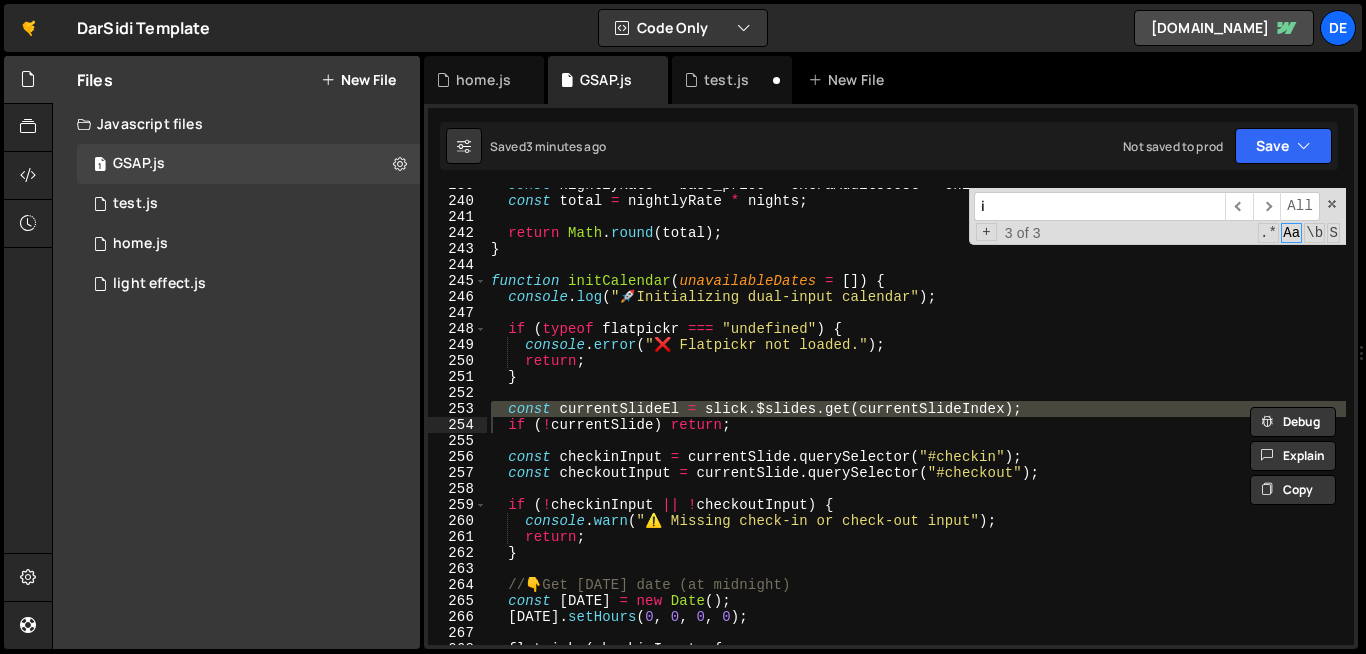 type on "const currentSlideEl = slick.$slides.get(currentSlideIndex);" 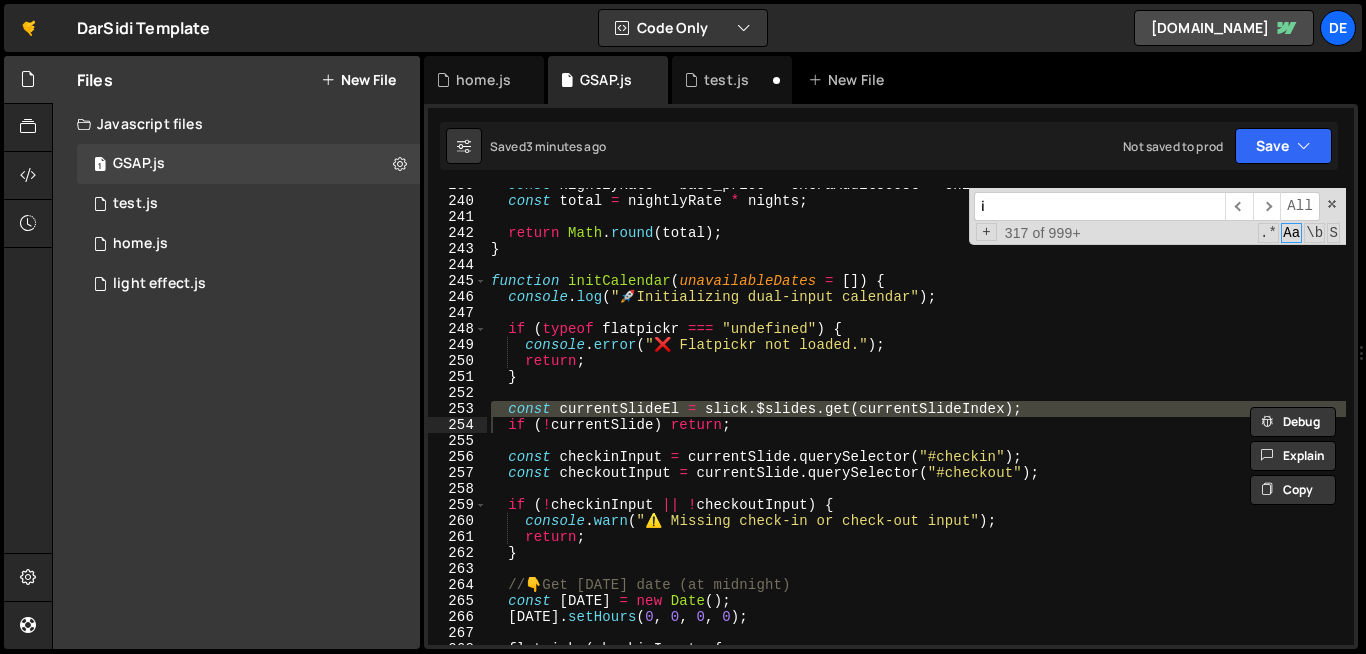 type on "in" 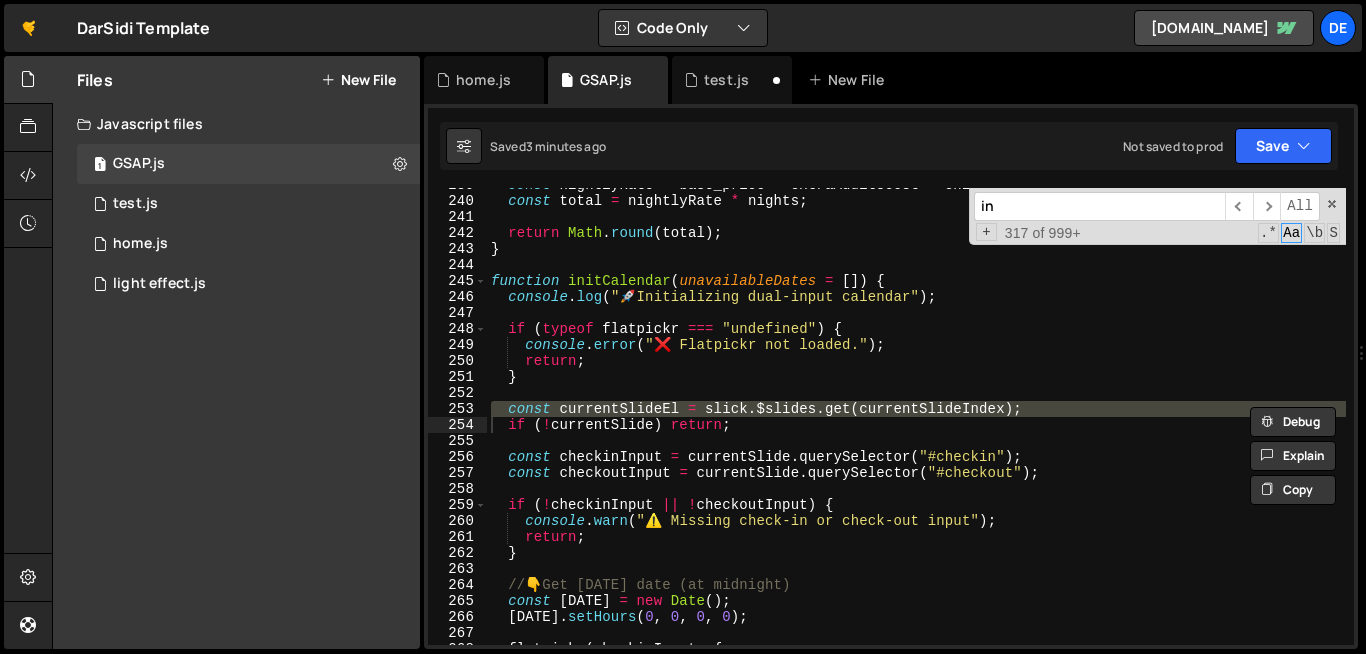 type on "const checkinInput = currentSlide.querySelector("#checkin");" 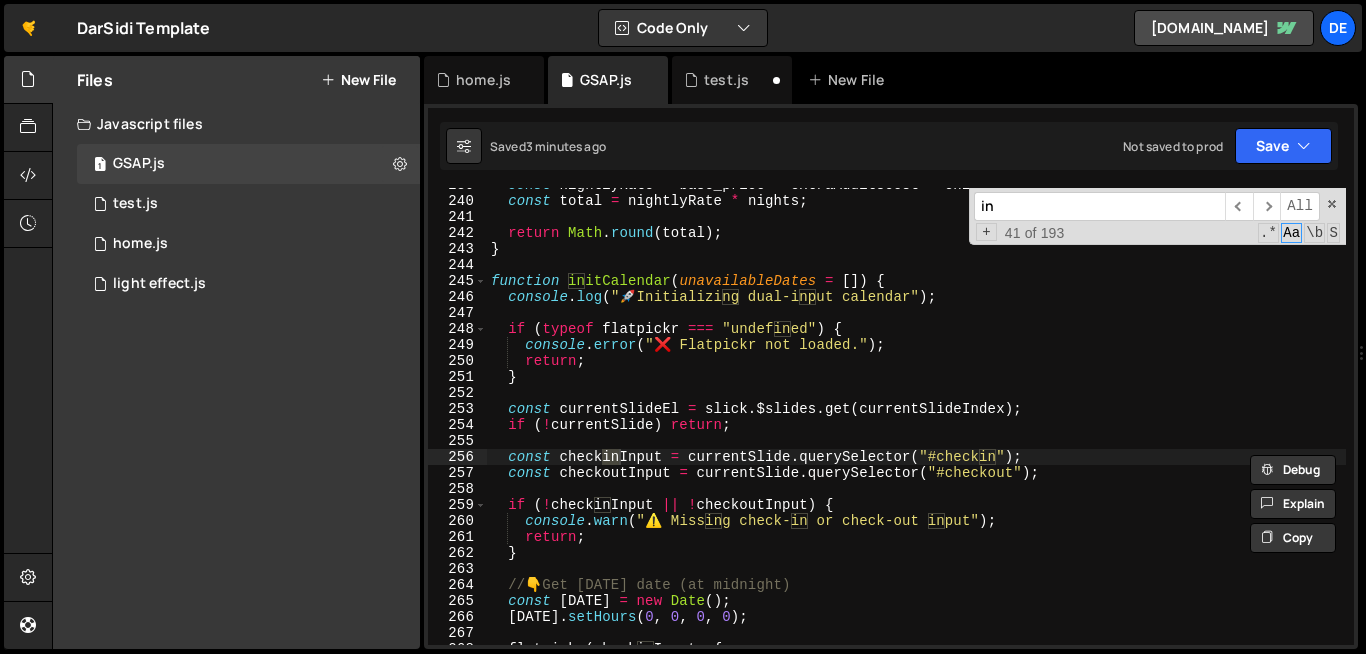 type on "ini" 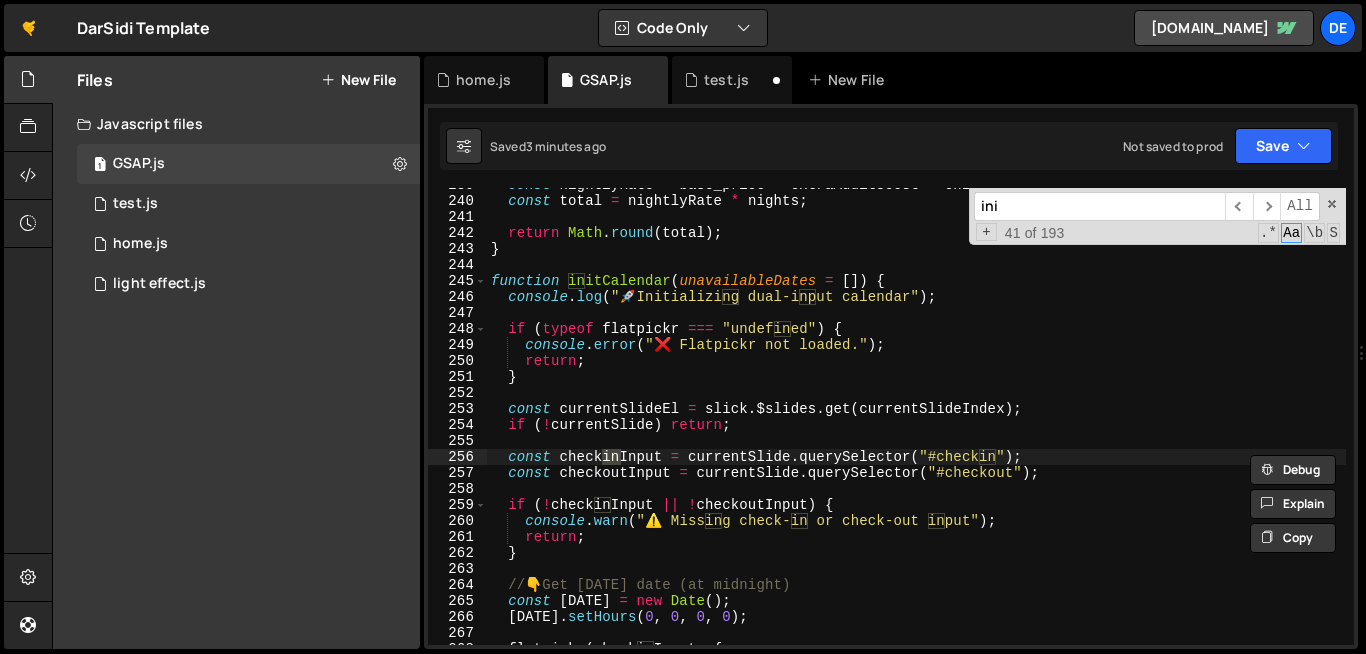 type on "console.log("✅ Dual-input Flatpickr initialized");" 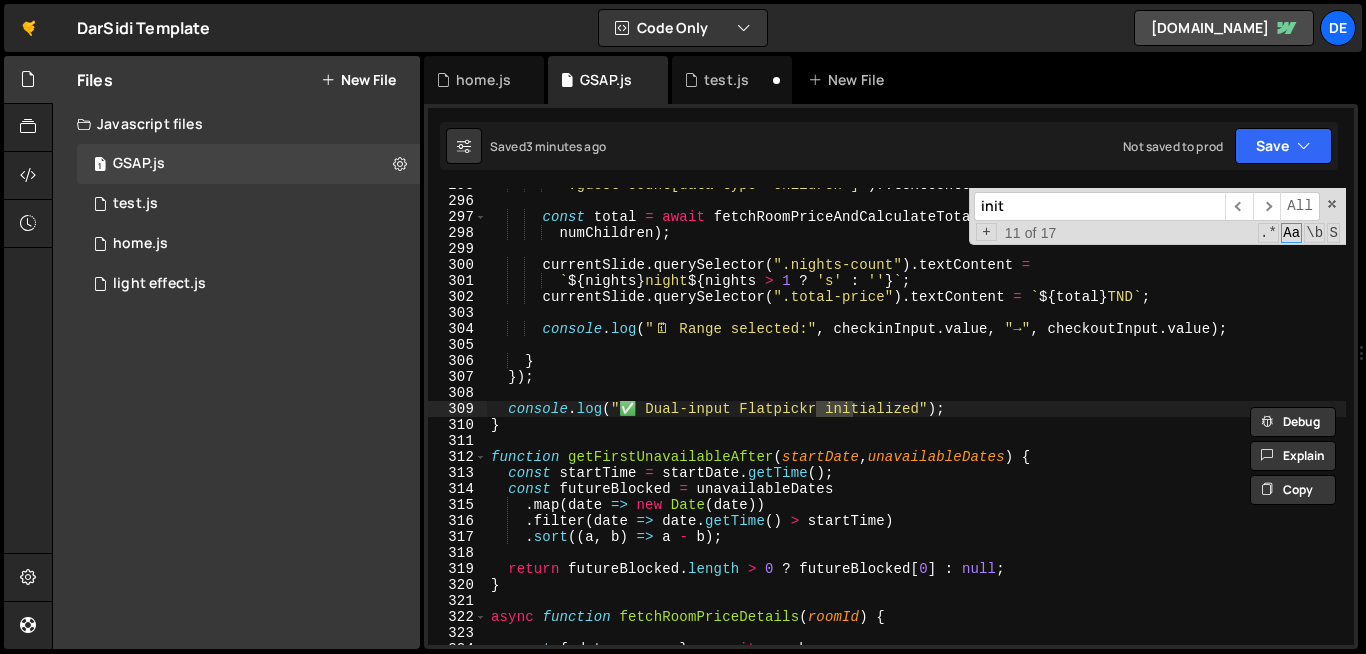 type on "init" 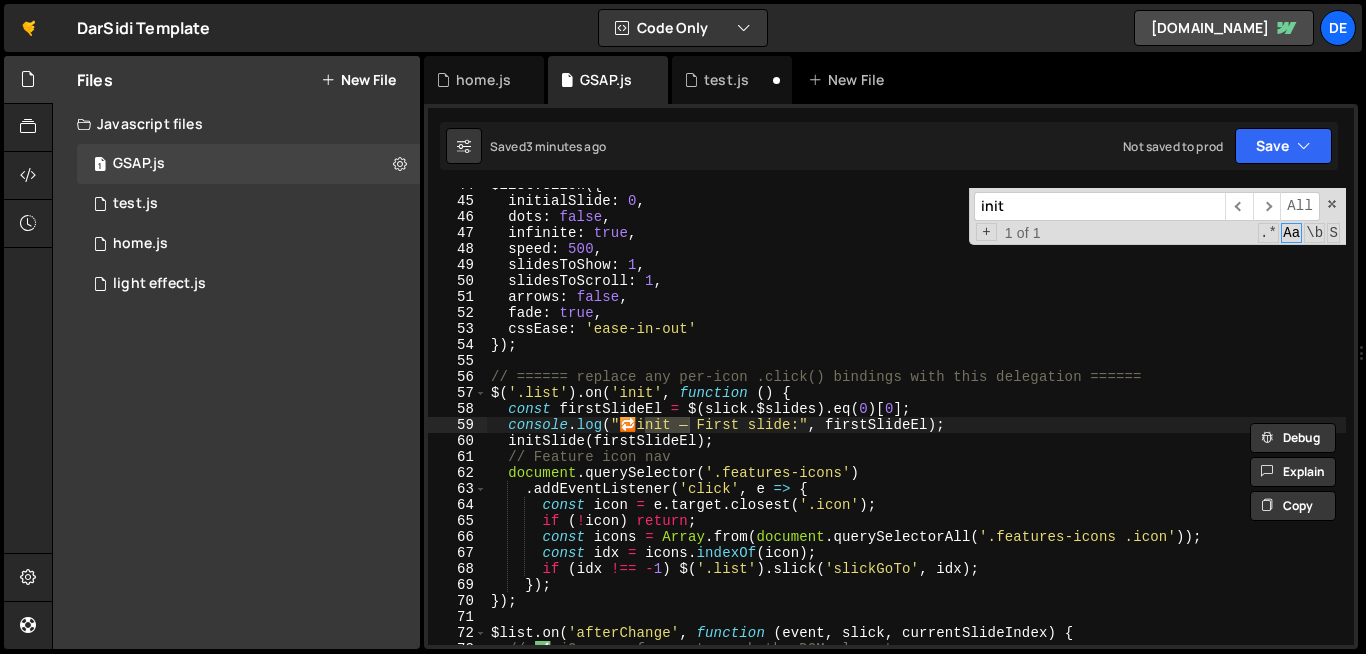 scroll, scrollTop: 732, scrollLeft: 0, axis: vertical 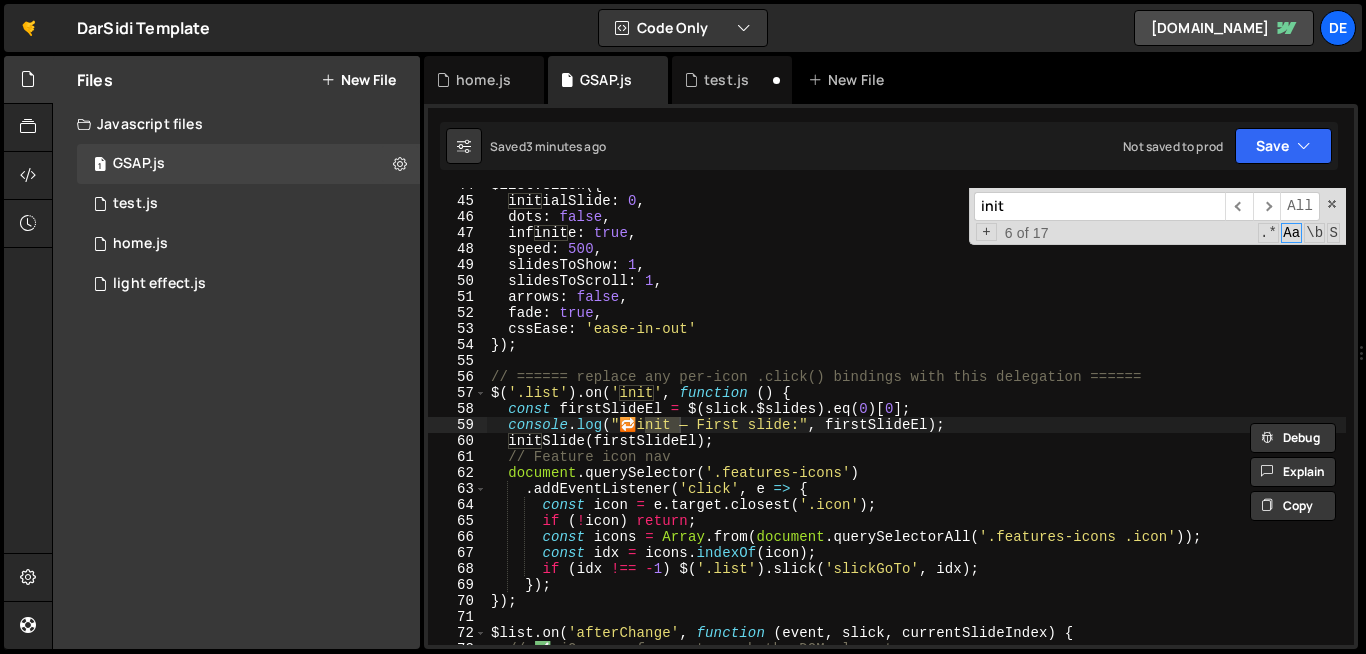 type on "initS" 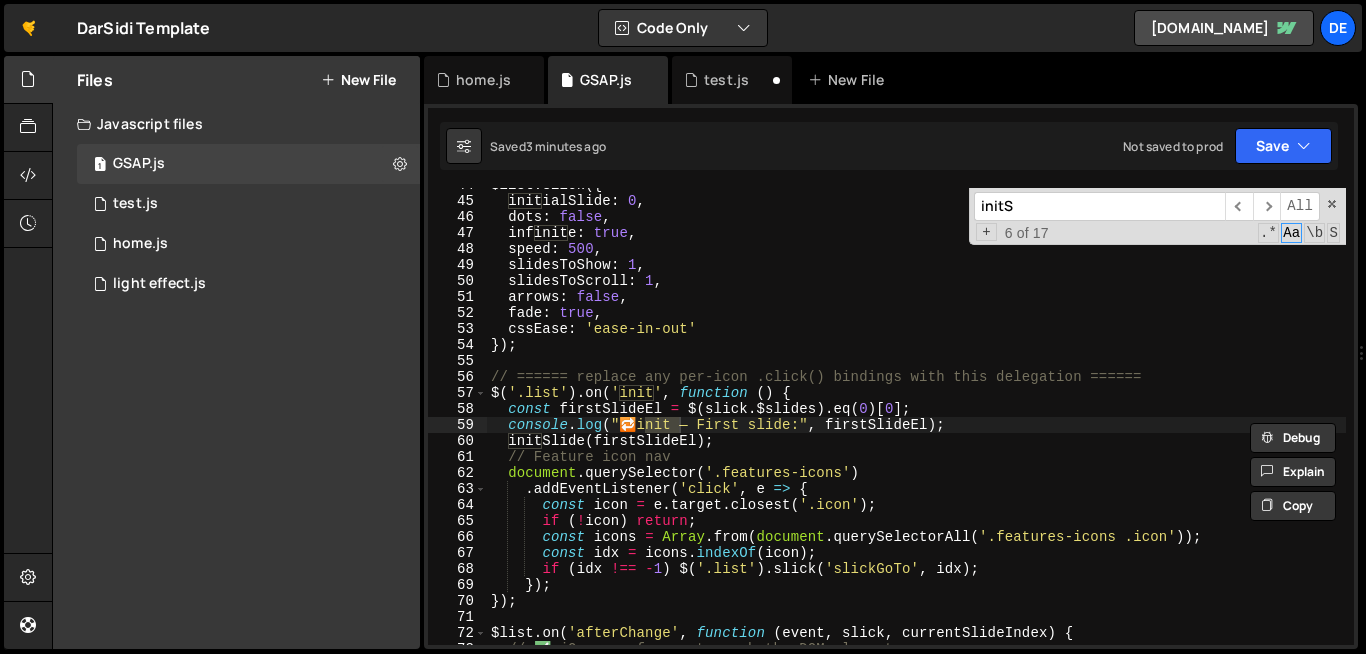 type on "initSlide(firstSlideEl);" 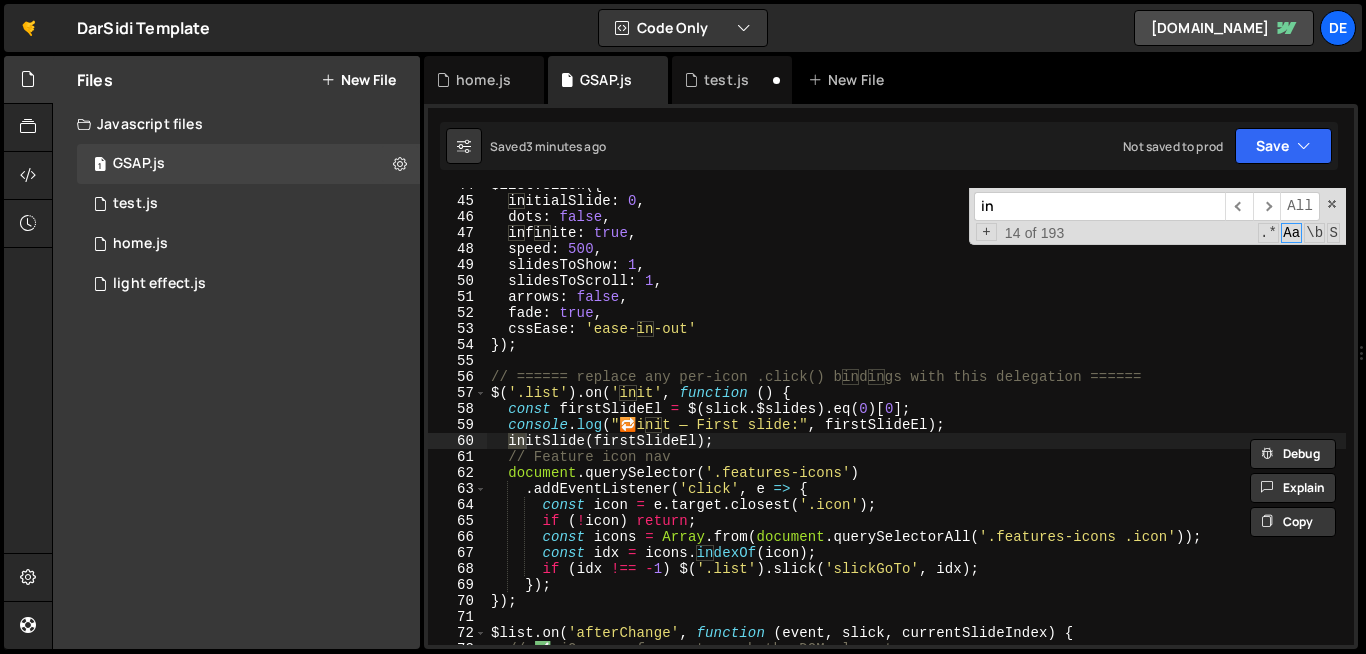 type on "i" 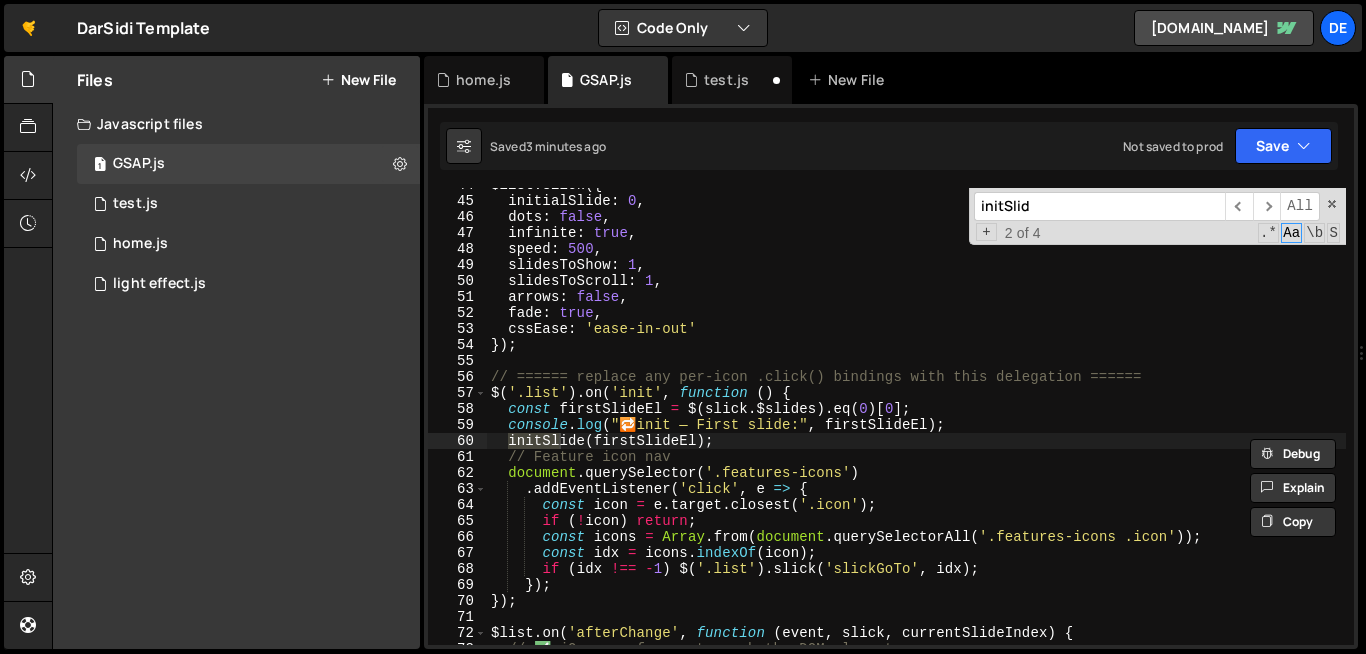 type on "initSlide" 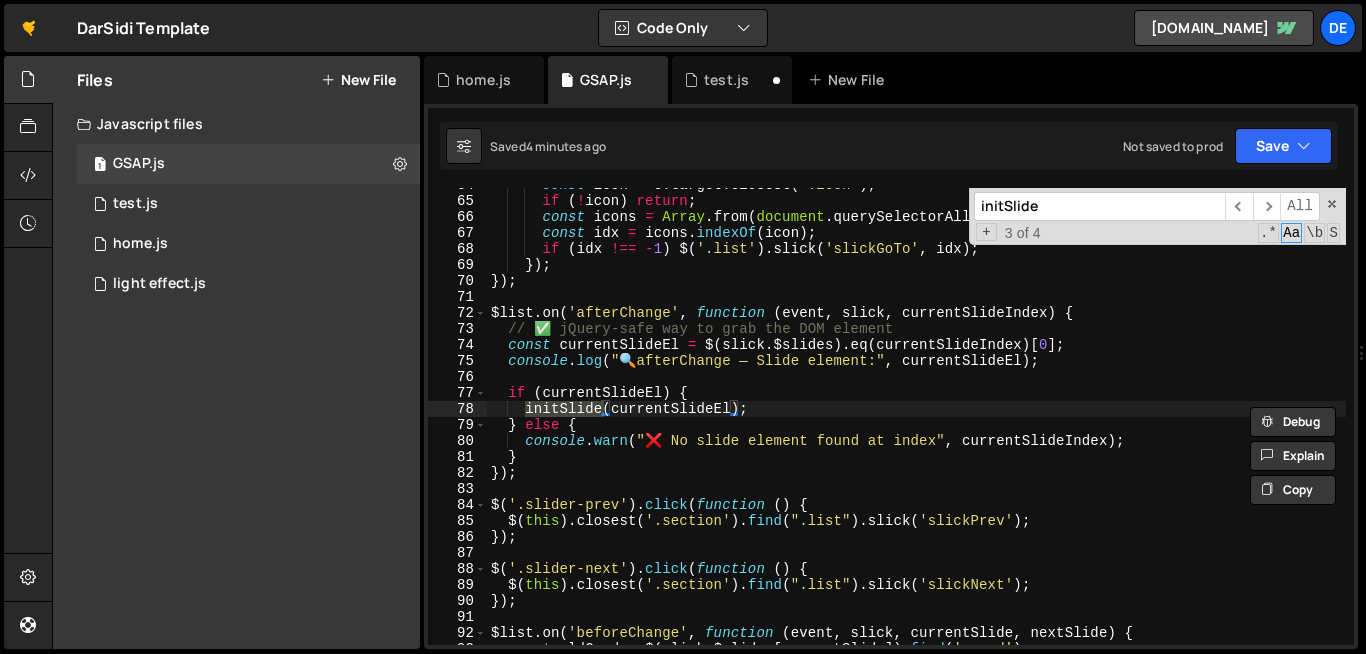 type on "function initSlide(currentSlideEl) {" 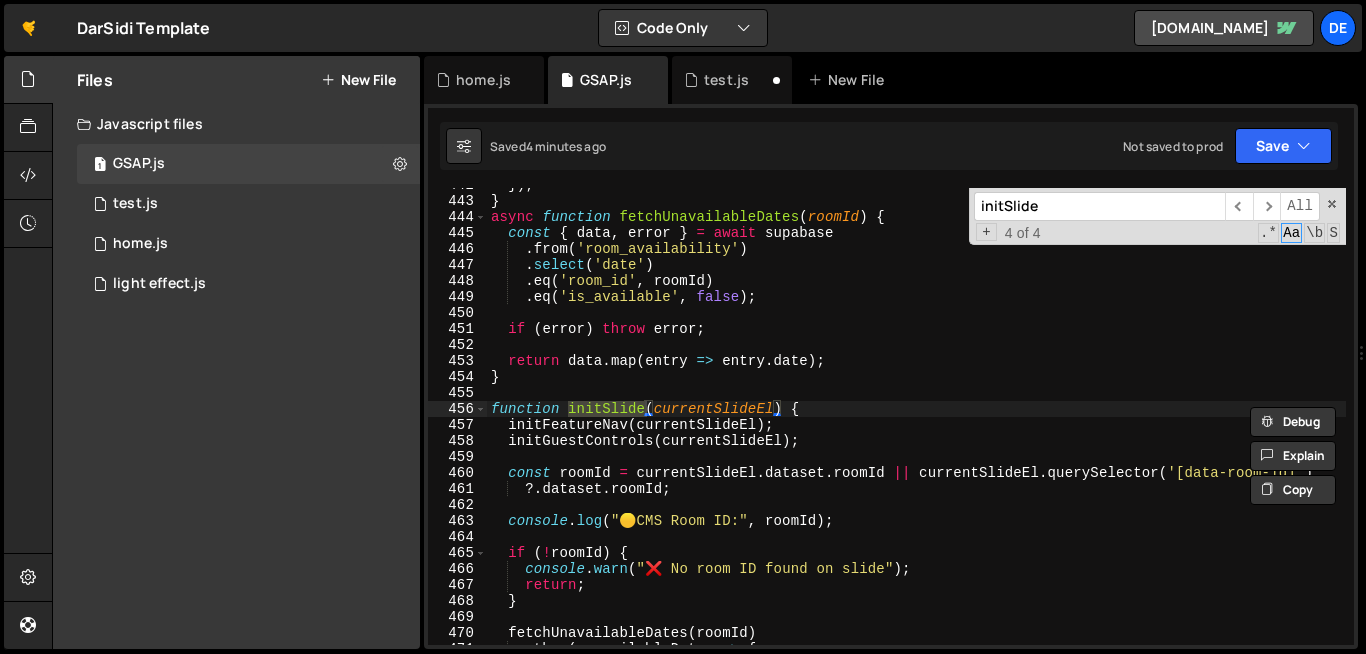 scroll, scrollTop: 7100, scrollLeft: 0, axis: vertical 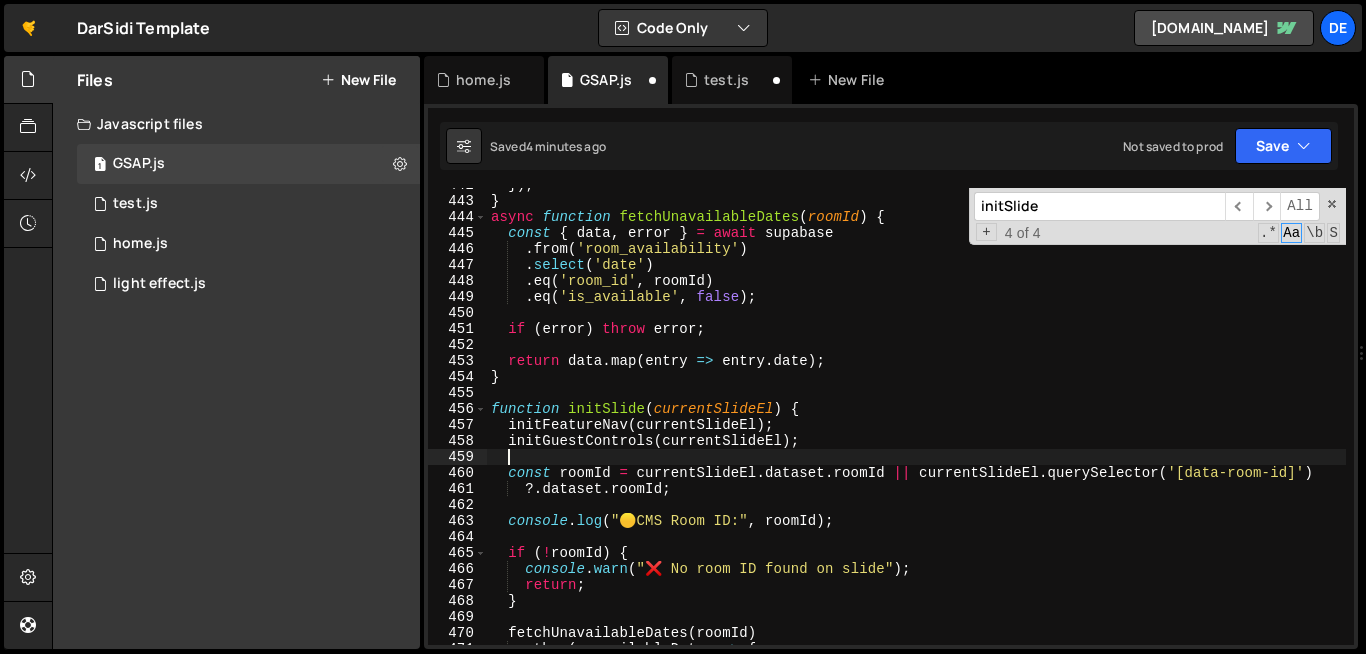 paste 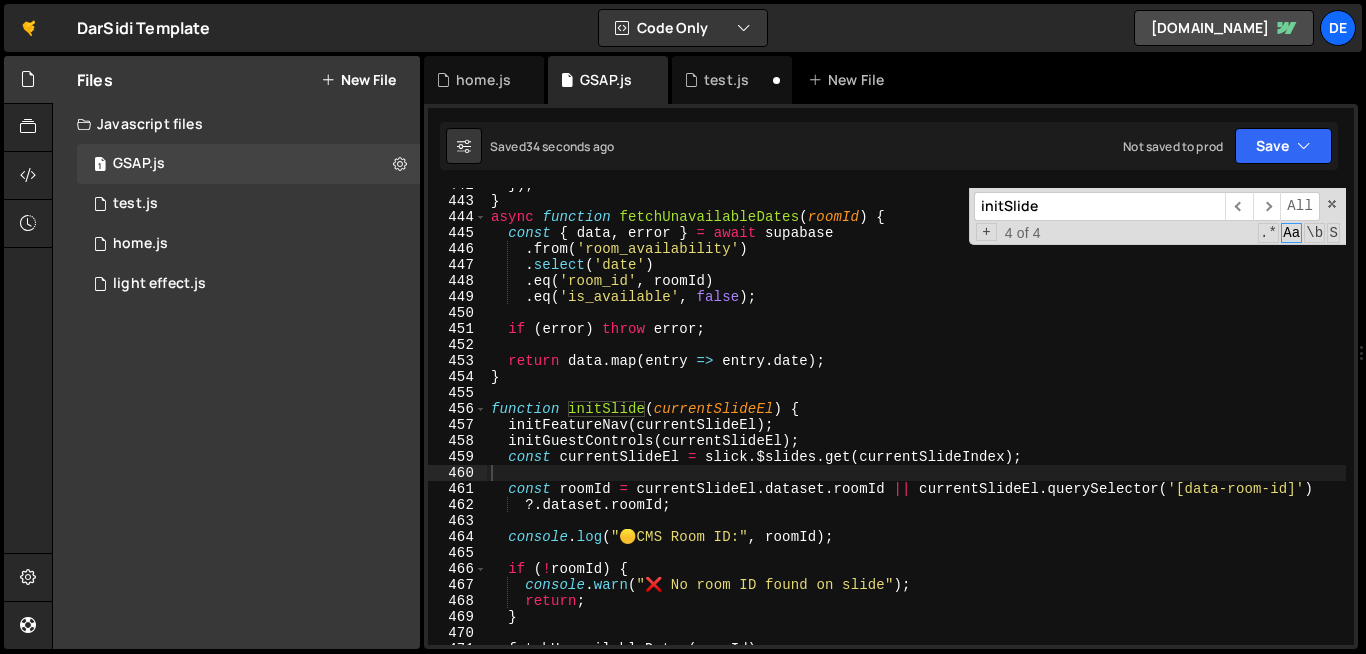 click on "initSlide" at bounding box center [1099, 206] 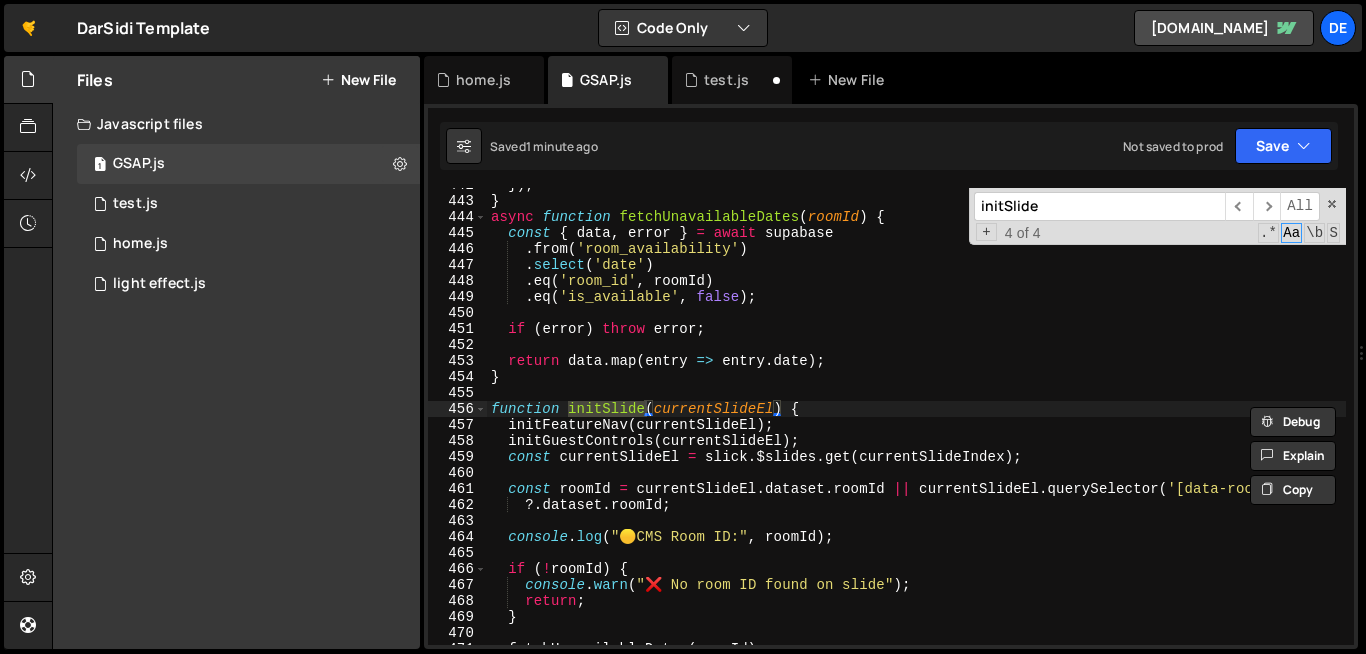 scroll, scrollTop: 412, scrollLeft: 0, axis: vertical 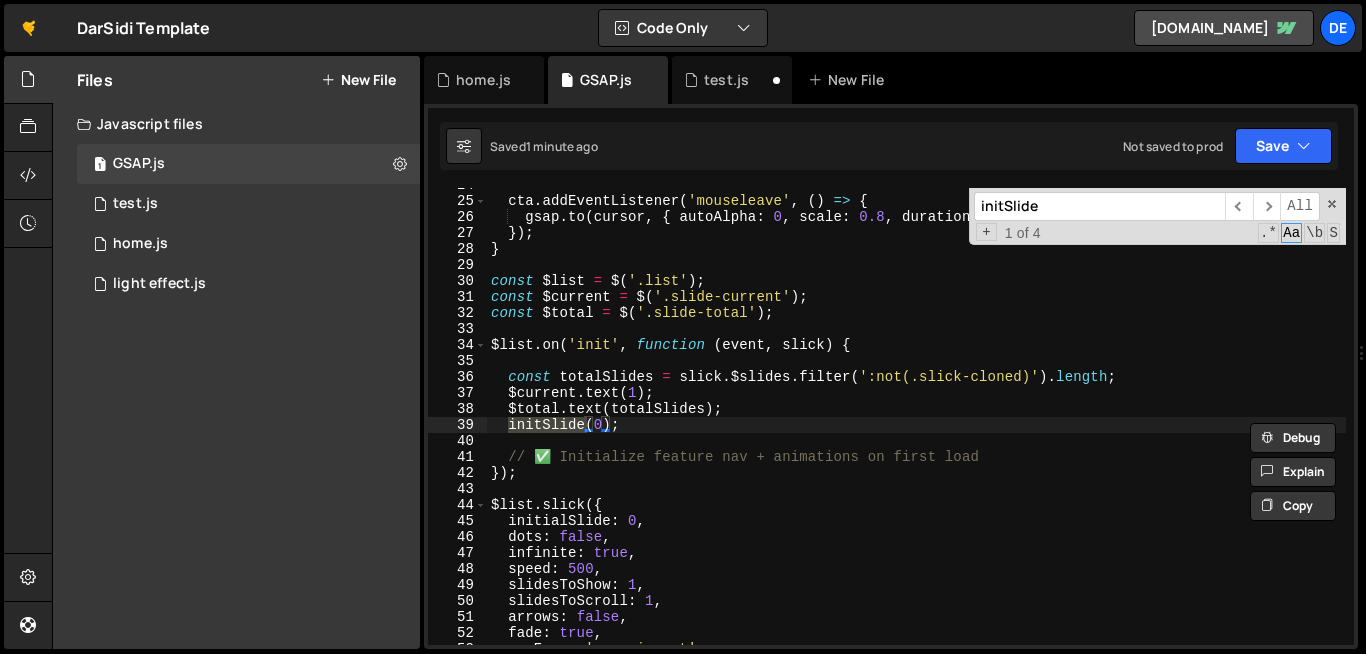 type on "initSlide(firstSlideEl);" 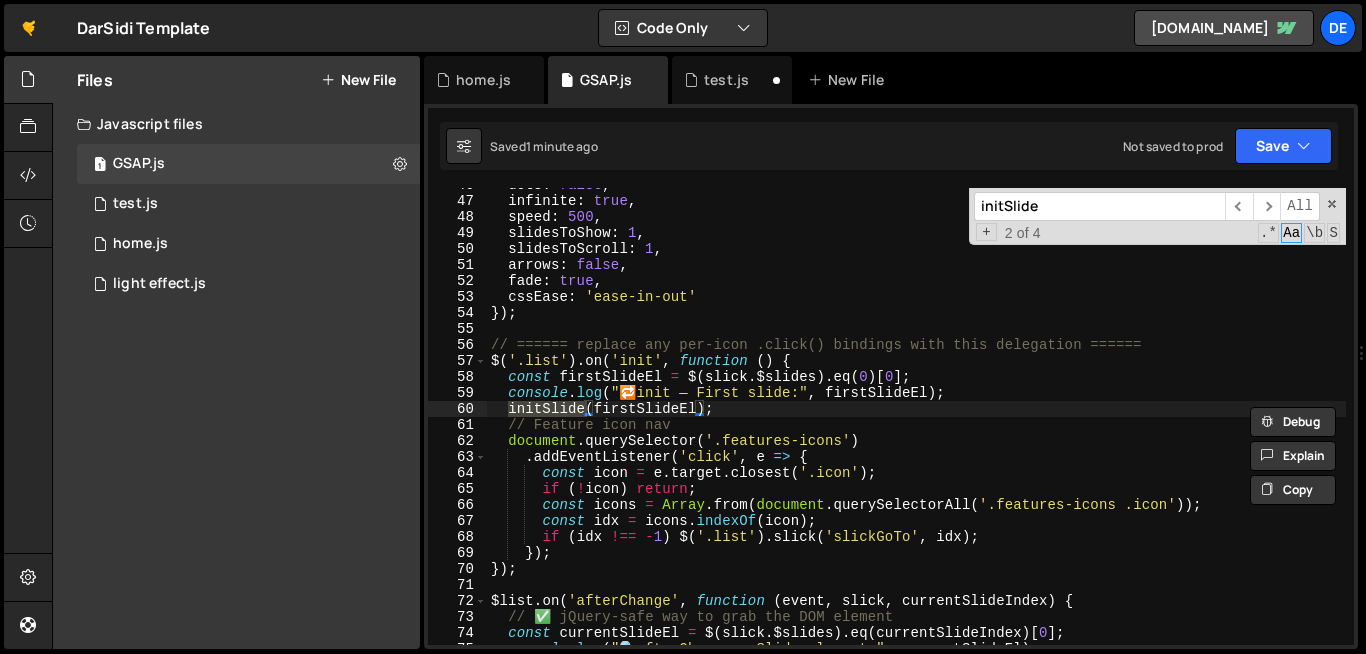 click on "initSlide" at bounding box center [1099, 206] 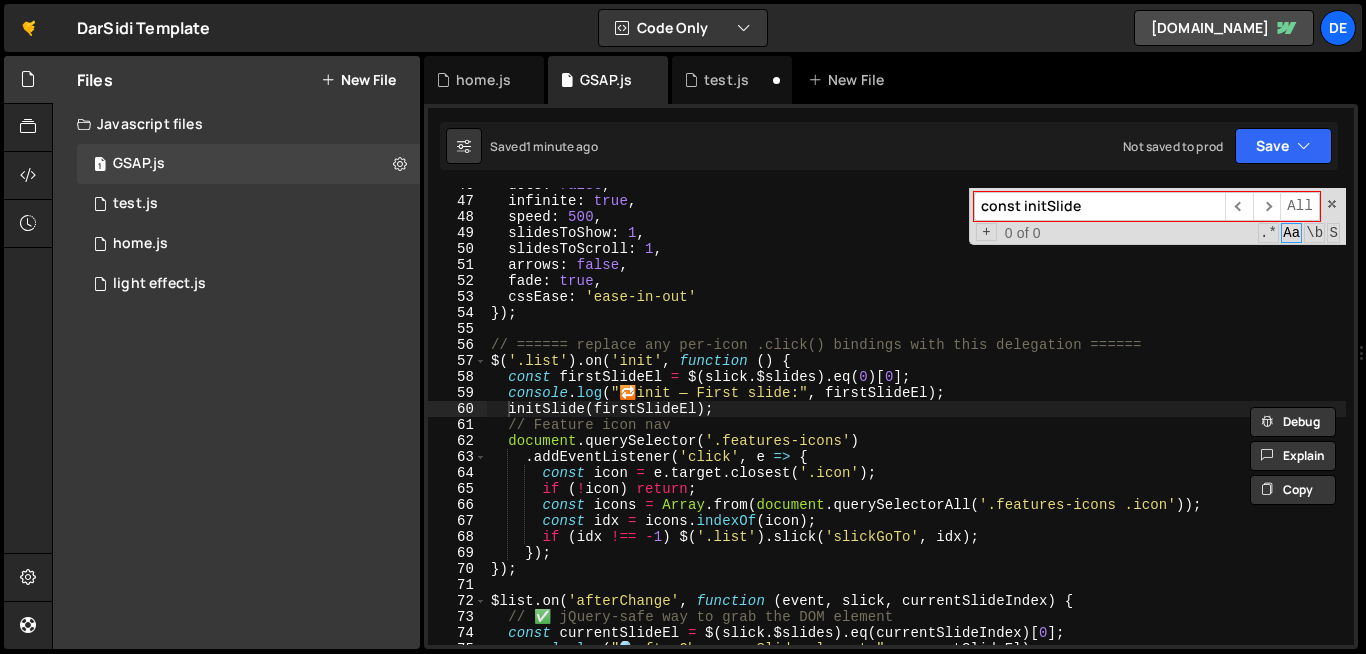 type on "const initSlide" 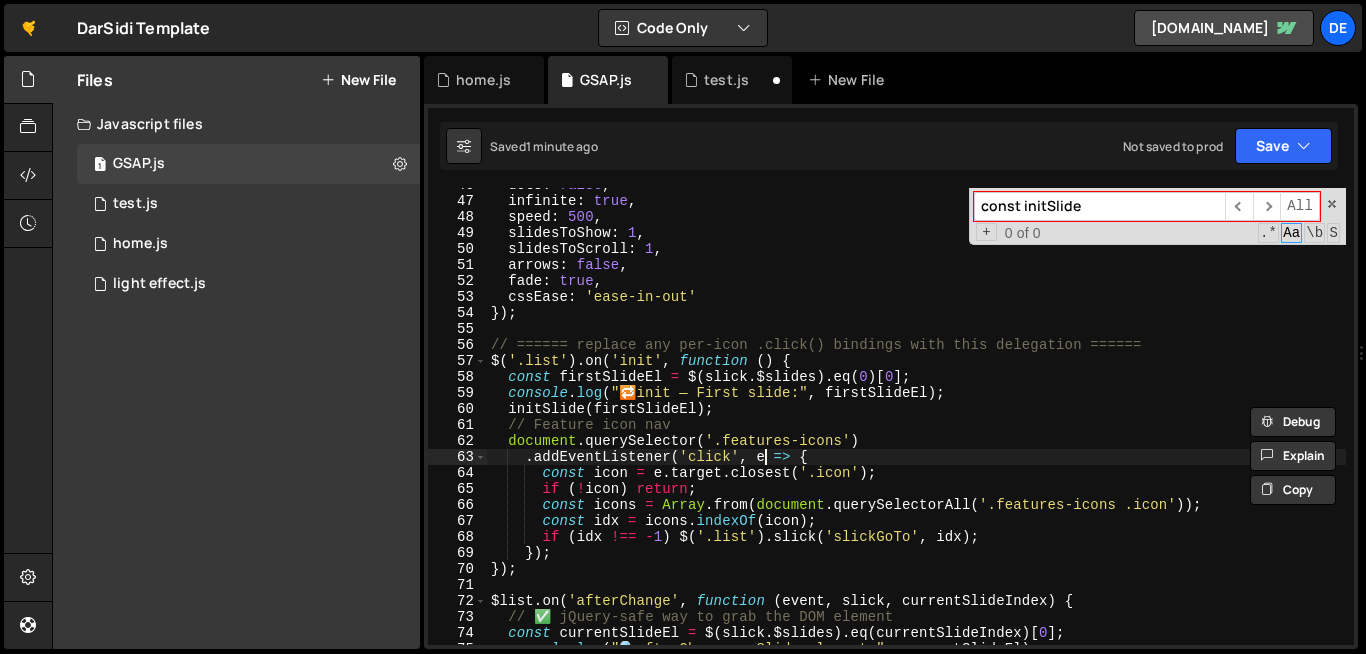click on "dots :   false ,    infinite :   true ,    speed :   500 ,    slidesToShow :   1 ,    slidesToScroll :   1 ,    arrows :   false ,    fade :   true ,    cssEase :   'ease-in-out' }) ; // ====== replace any per-icon .click() bindings with this delegation ====== $ ( '.list' ) . on ( 'init' ,   function   ( )   {    const   firstSlideEl   =   $ ( slick . $slides ) . eq ( 0 ) [ 0 ] ;    console . log ( " 🔁  init — First slide:" ,   firstSlideEl ) ;    initSlide ( firstSlideEl ) ;    // Feature icon nav    document . querySelector ( '.features-icons' )       . addEventListener ( 'click' ,   e   =>   {          const   icon   =   e . target . closest ( '.icon' ) ;          if   ( ! icon )   return ;          const   icons   =   Array . from ( document . querySelectorAll ( '.features-icons .icon' )) ;          const   idx   =   icons . indexOf ( icon ) ;          if   ( idx   !==   - 1 )   $ ( '.list' ) . slick ( 'slickGoTo' ,   idx ) ;       }) ; }) ; $list . on ( 'afterChange' ,   function   ( event ,   ," at bounding box center (1100, 421) 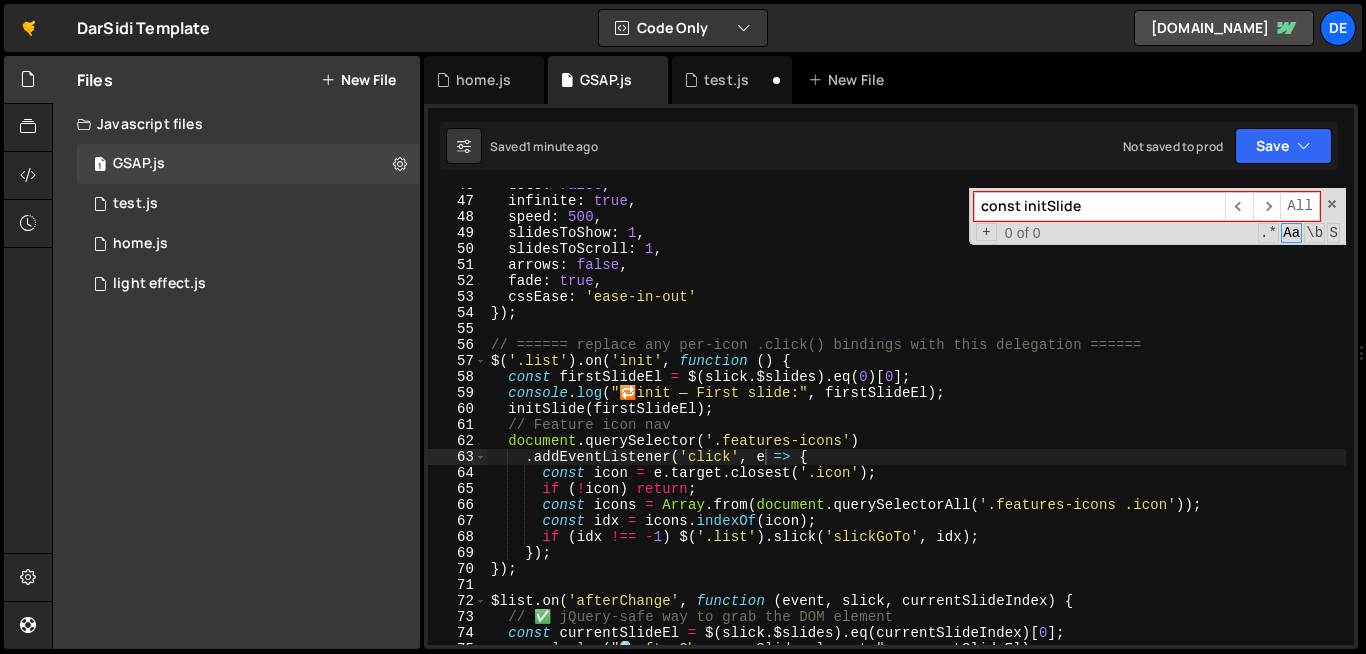 click on "const initSlide ​ ​ All currentSlideEl Replace All + 0 of 0 .* Aa \b S" at bounding box center (1157, 216) 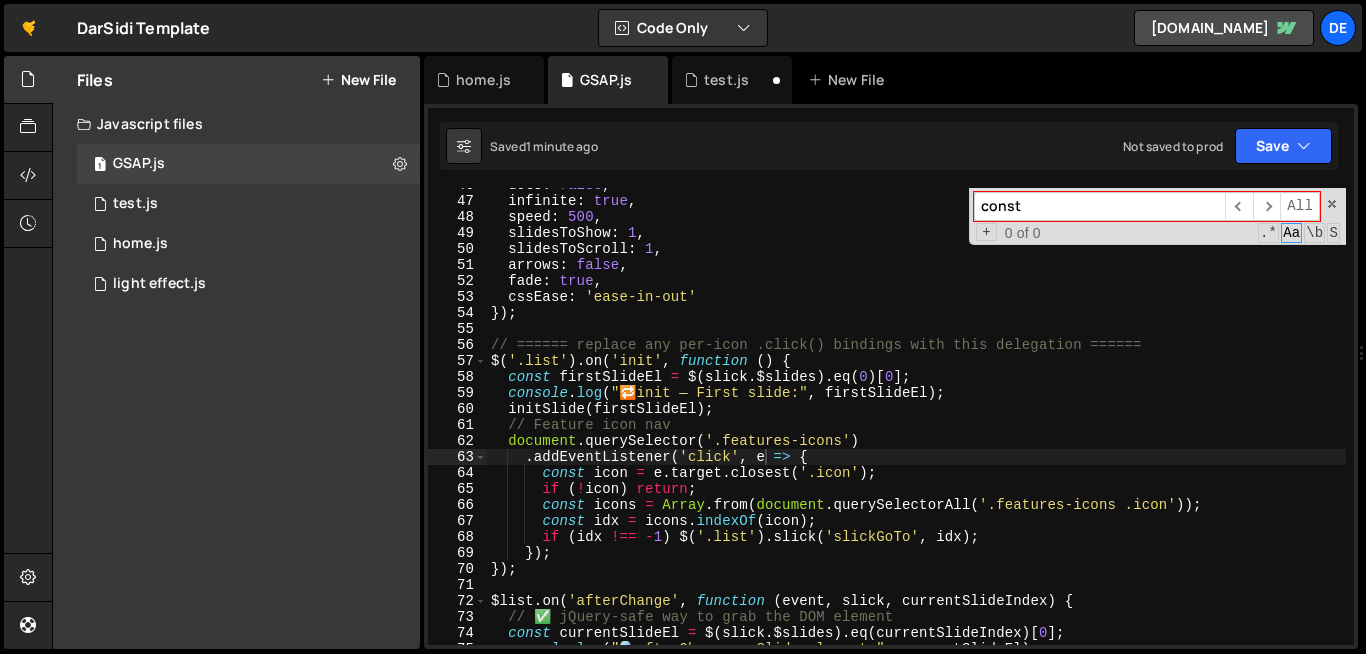 type on "const icon = e.target.closest('.icon');" 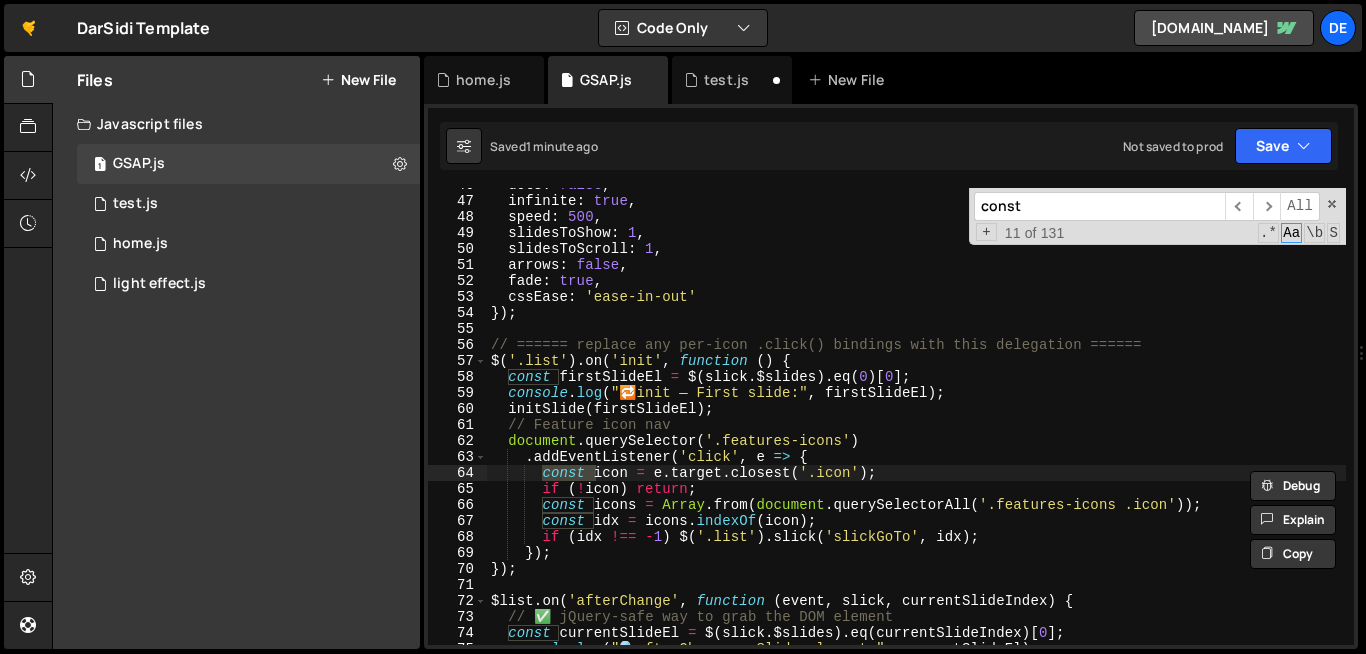 type on "const c" 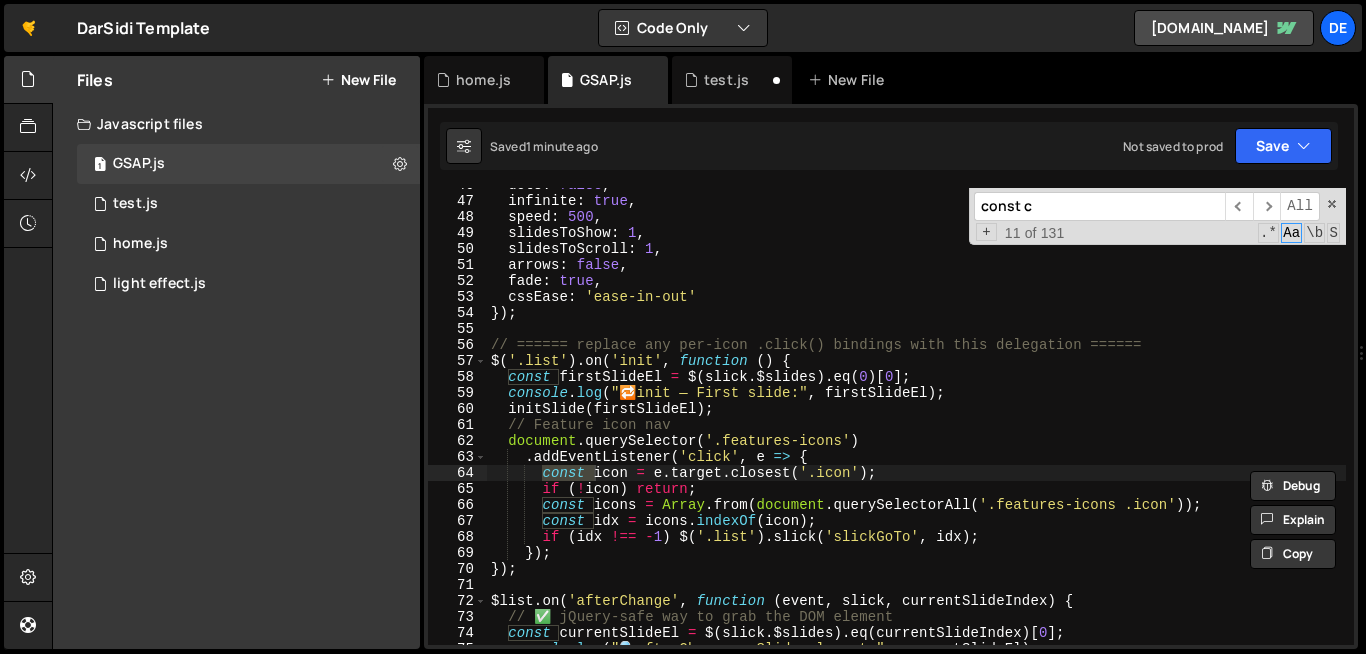type on "const currentSlideEl = $(slick.$slides).eq(currentSlideIndex)[0];" 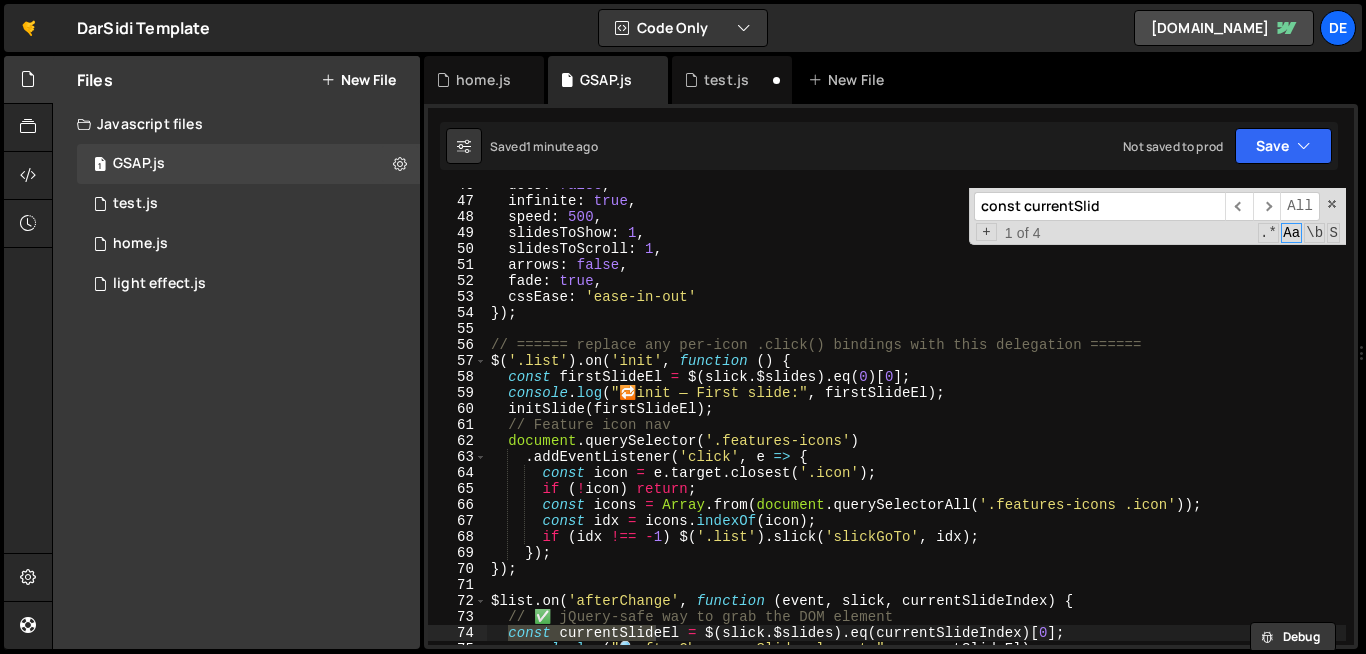 type on "const currentSlide" 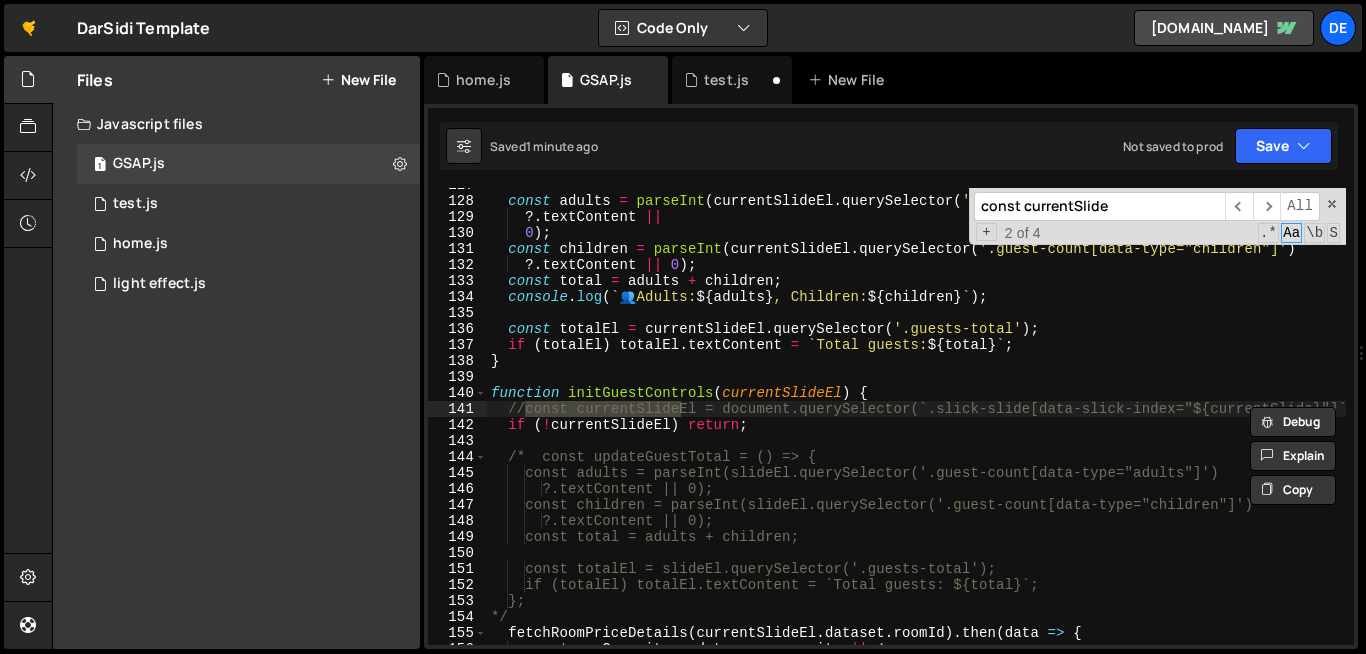scroll, scrollTop: 2060, scrollLeft: 0, axis: vertical 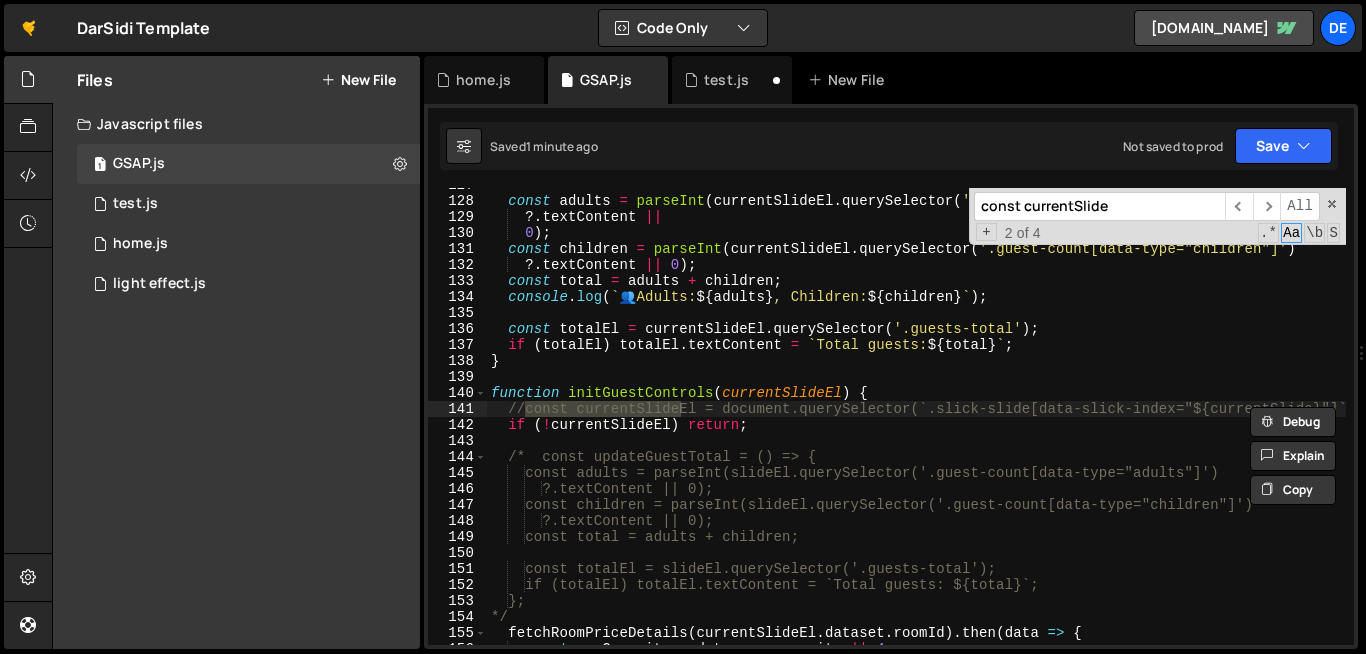 type on "const currentSlideEl = slick.$slides.get(currentSlideIndex);" 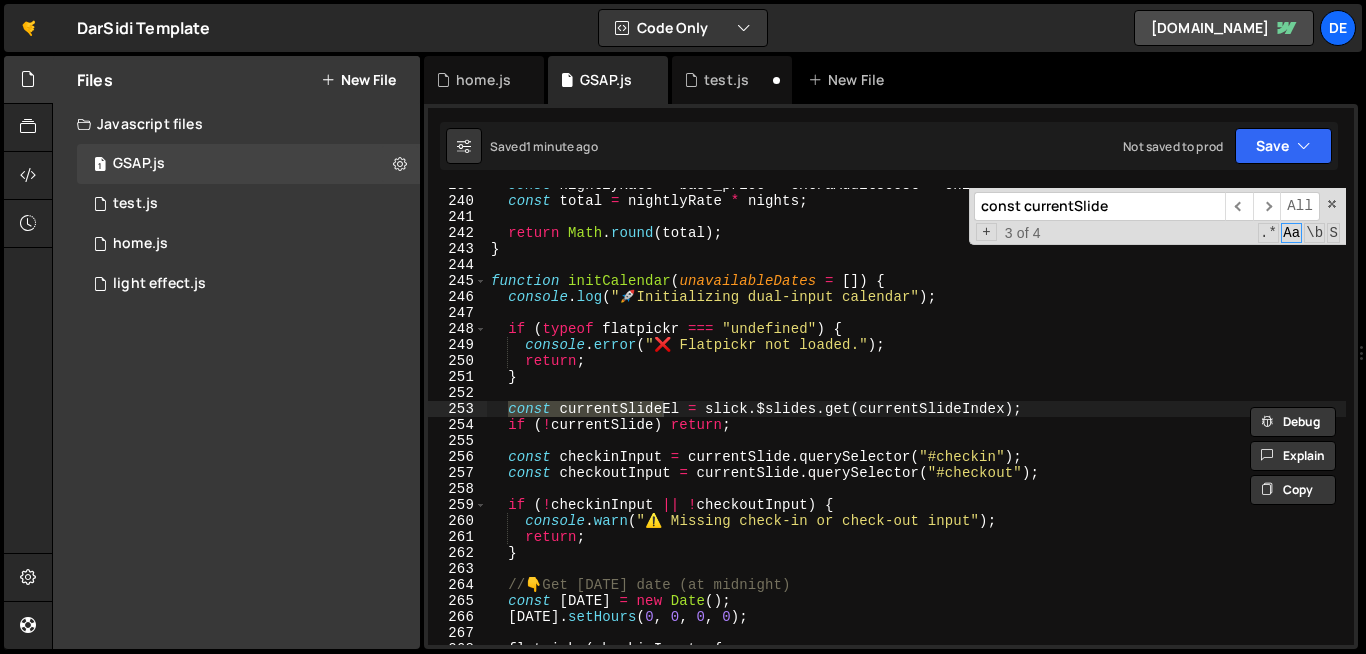 scroll, scrollTop: 7148, scrollLeft: 0, axis: vertical 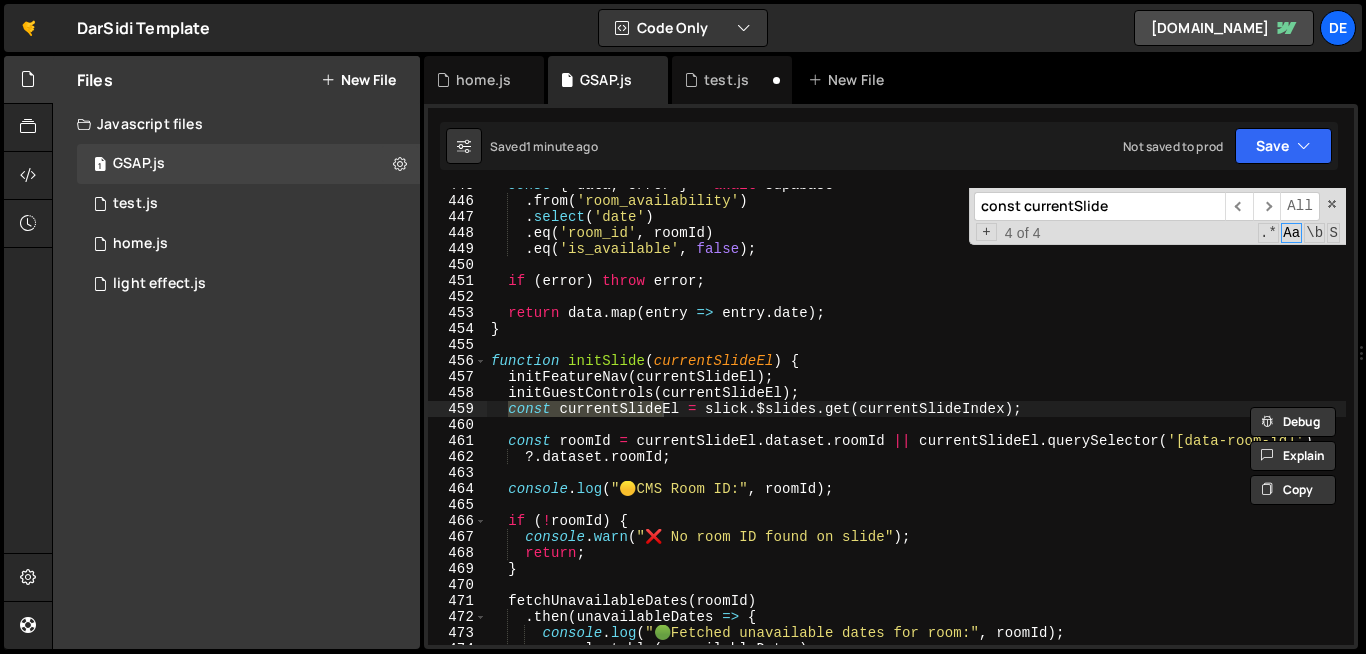 type on "const currentSlide" 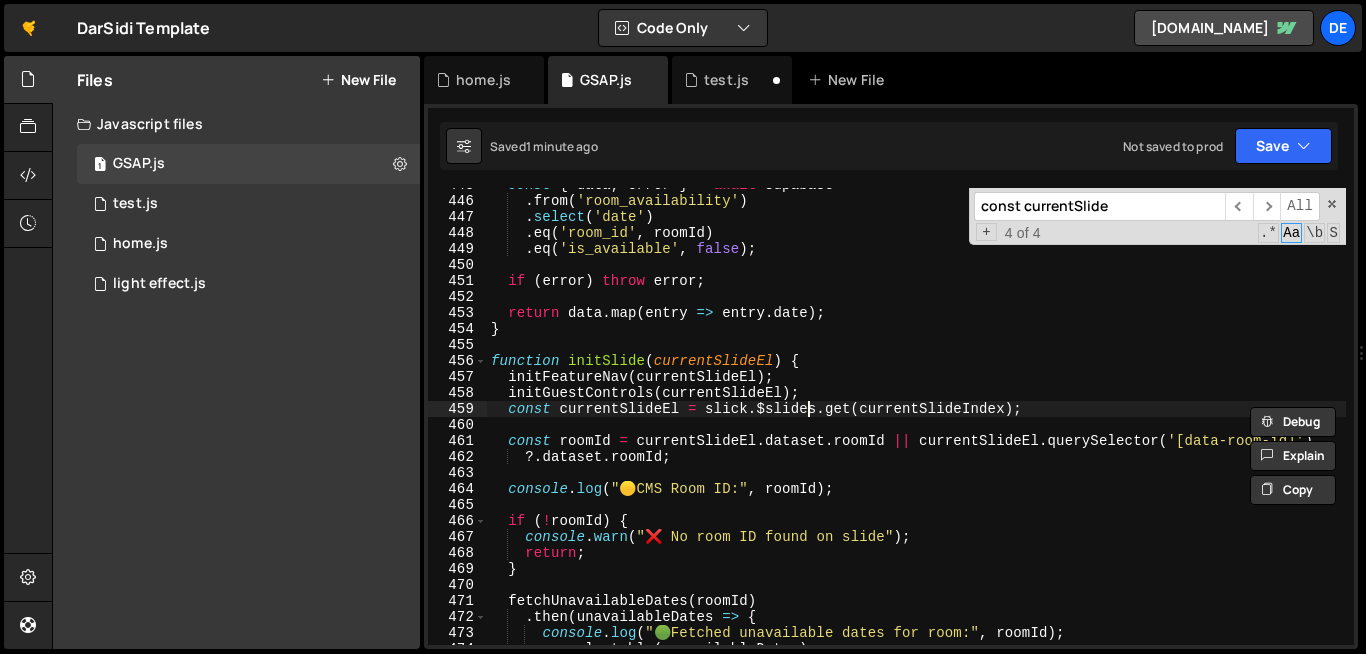 click on "const   {   data ,   error   }   =   await   supabase       . from ( 'room_availability' )       . select ( 'date' )       . eq ( 'room_id' ,   roomId )       . eq ( 'is_available' ,   false ) ;    if   ( error )   throw   error ;    return   data . map ( entry   =>   entry . date ) ; } function   initSlide ( currentSlideEl )   {    initFeatureNav ( currentSlideEl ) ;    initGuestControls ( currentSlideEl ) ;    const   currentSlideEl   =   slick . $slides . get ( currentSlideIndex ) ;    const   roomId   =   currentSlideEl . dataset . roomId   ||   currentSlideEl . querySelector ( '[data-room-id]' )       ?. dataset . roomId ;    console . log ( " 🟡  CMS Room ID:" ,   roomId ) ;    if   ( ! roomId )   {       console . warn ( "❌ No room ID found on slide" ) ;       return ;    }    fetchUnavailableDates ( roomId )       . then ( unavailableDates   =>   {          console . log ( " 🟢  Fetched unavailable dates for room:" ,   roomId ) ;          console . table ( unavailableDates ) ;" at bounding box center (1100, 421) 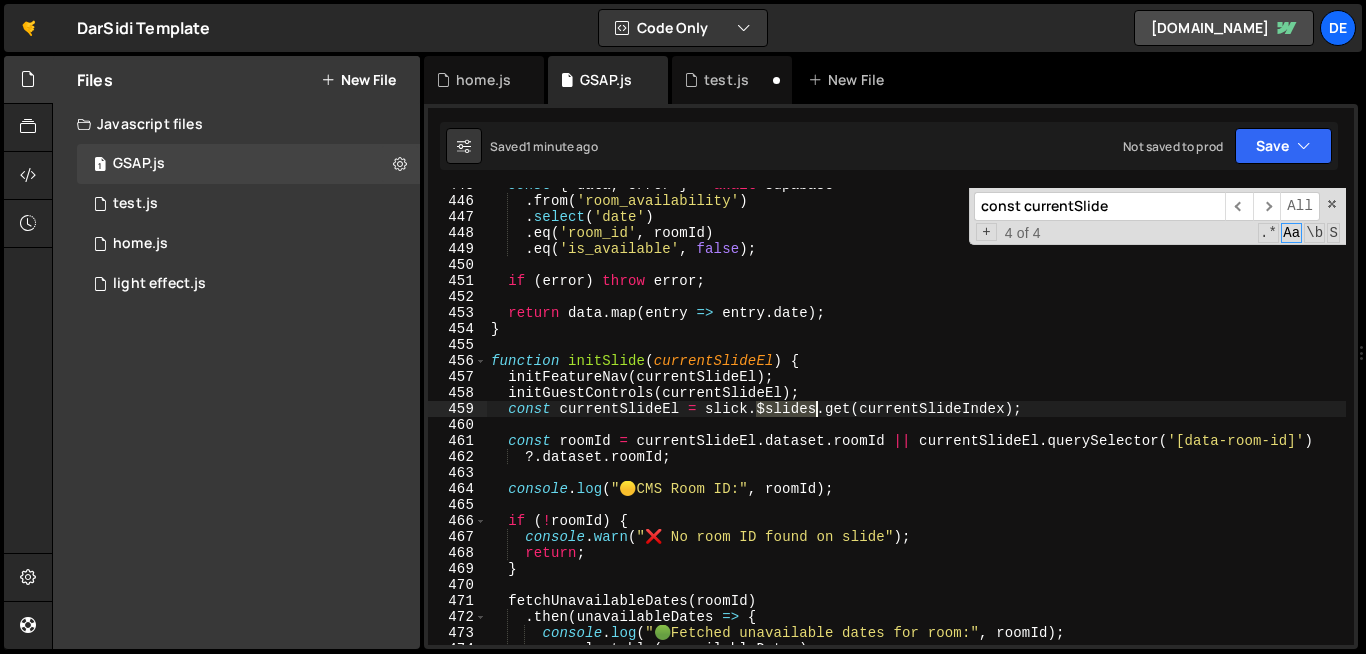 click on "const   {   data ,   error   }   =   await   supabase       . from ( 'room_availability' )       . select ( 'date' )       . eq ( 'room_id' ,   roomId )       . eq ( 'is_available' ,   false ) ;    if   ( error )   throw   error ;    return   data . map ( entry   =>   entry . date ) ; } function   initSlide ( currentSlideEl )   {    initFeatureNav ( currentSlideEl ) ;    initGuestControls ( currentSlideEl ) ;    const   currentSlideEl   =   slick . $slides . get ( currentSlideIndex ) ;    const   roomId   =   currentSlideEl . dataset . roomId   ||   currentSlideEl . querySelector ( '[data-room-id]' )       ?. dataset . roomId ;    console . log ( " 🟡  CMS Room ID:" ,   roomId ) ;    if   ( ! roomId )   {       console . warn ( "❌ No room ID found on slide" ) ;       return ;    }    fetchUnavailableDates ( roomId )       . then ( unavailableDates   =>   {          console . log ( " 🟢  Fetched unavailable dates for room:" ,   roomId ) ;          console . table ( unavailableDates ) ;" at bounding box center (1100, 421) 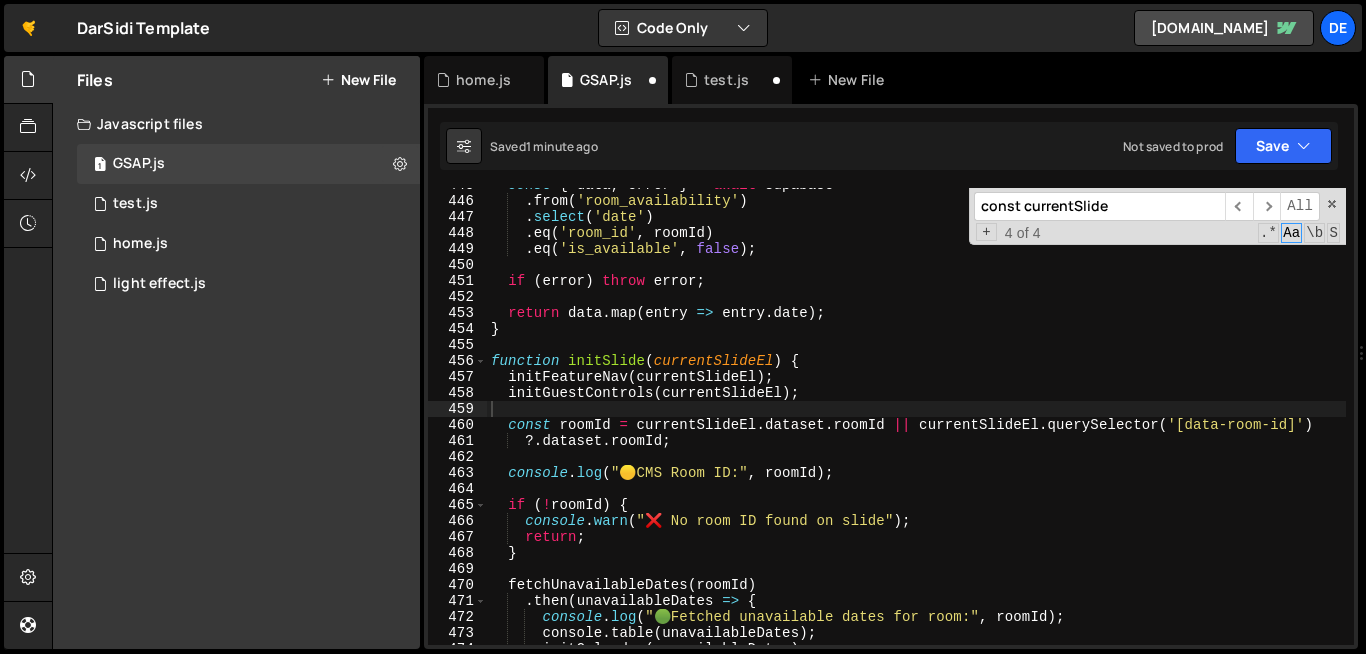 click on "const currentSlide" at bounding box center [1099, 206] 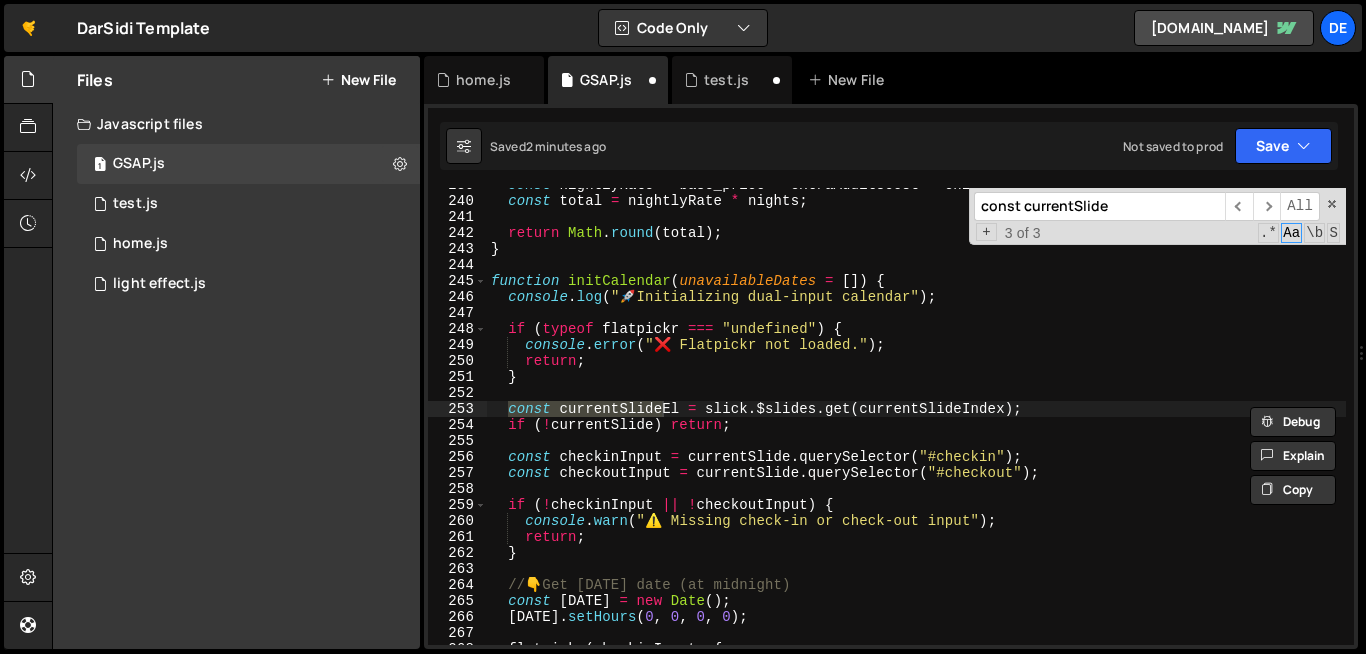 scroll, scrollTop: 3852, scrollLeft: 0, axis: vertical 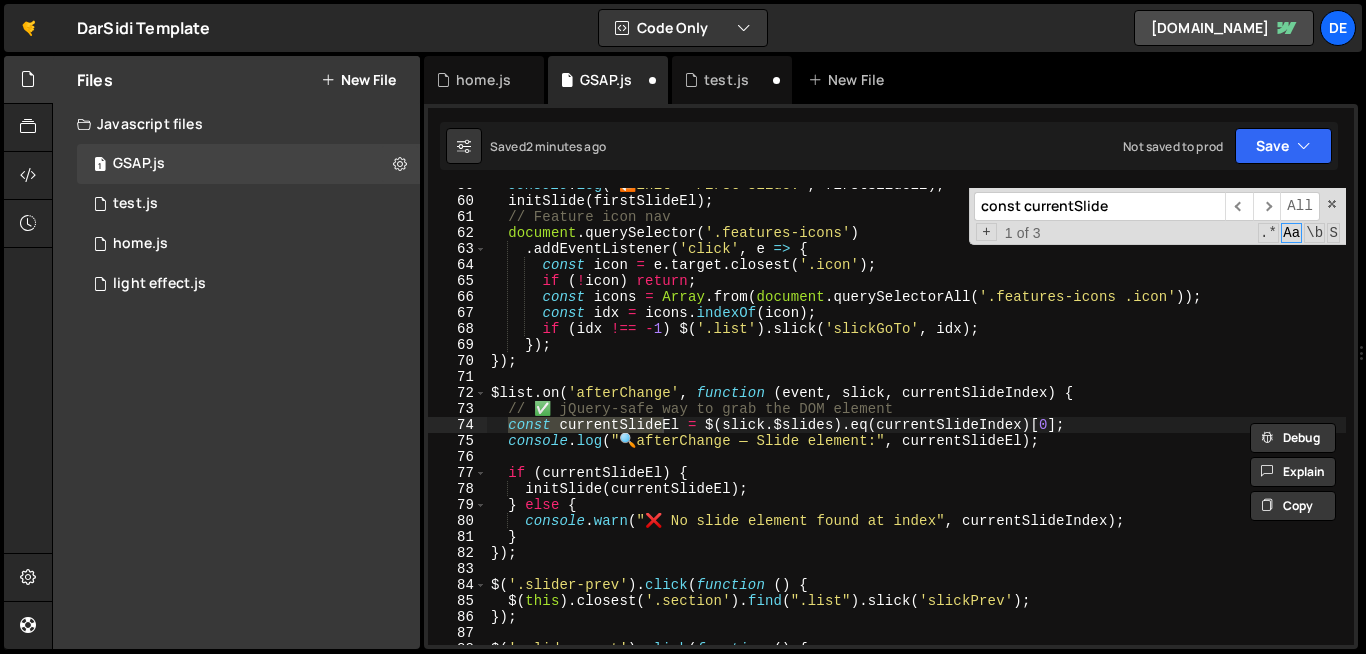 click on "const currentSlide" at bounding box center (1099, 206) 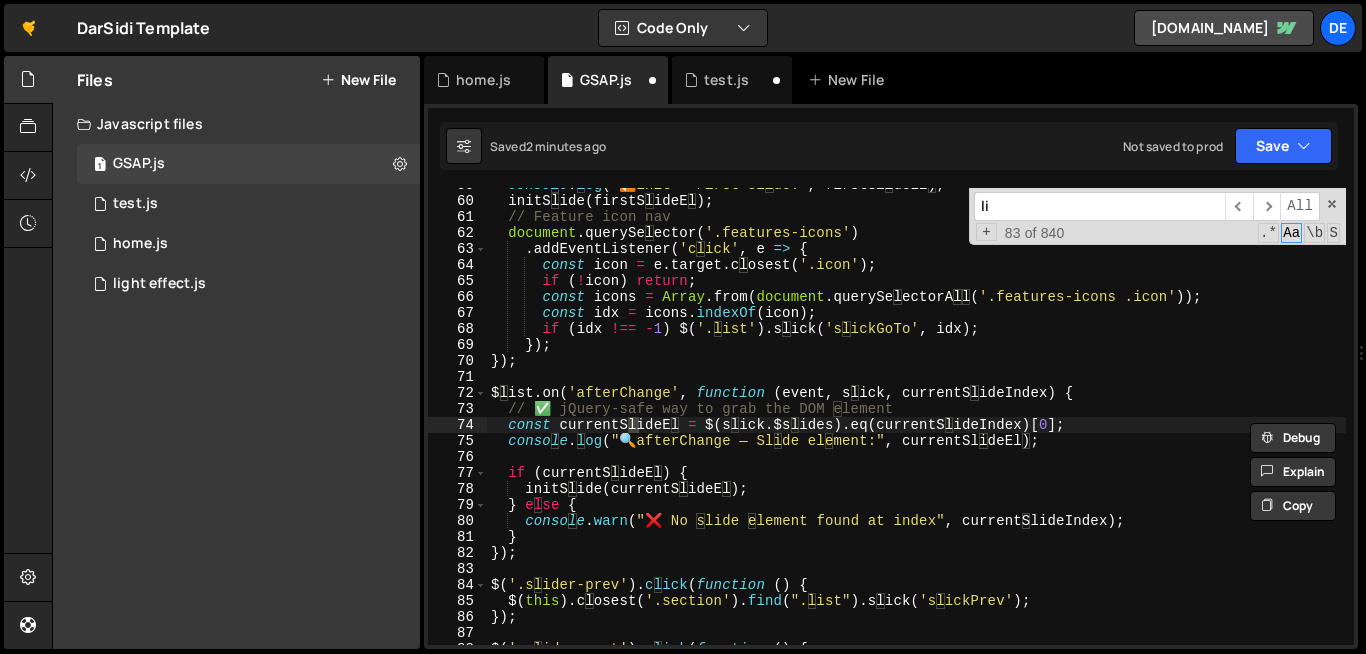 type on "lis" 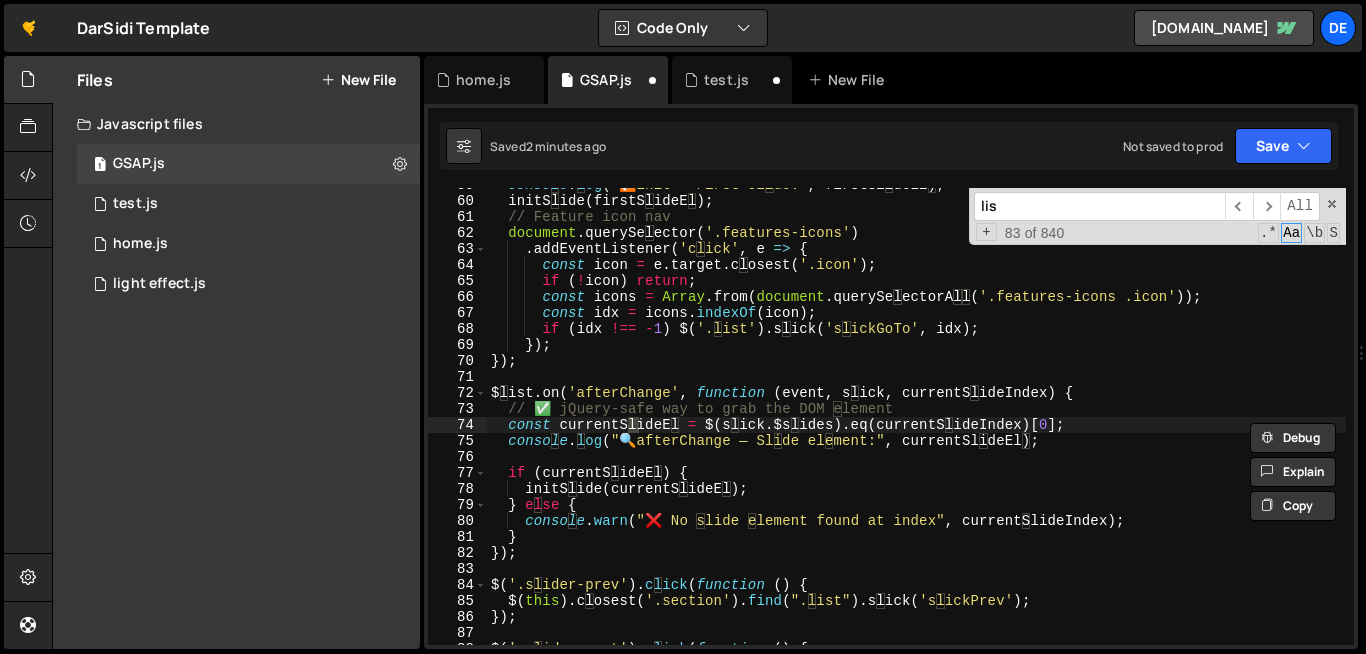type on "$(this).closest('.section').find(".list").slick('slickPrev');" 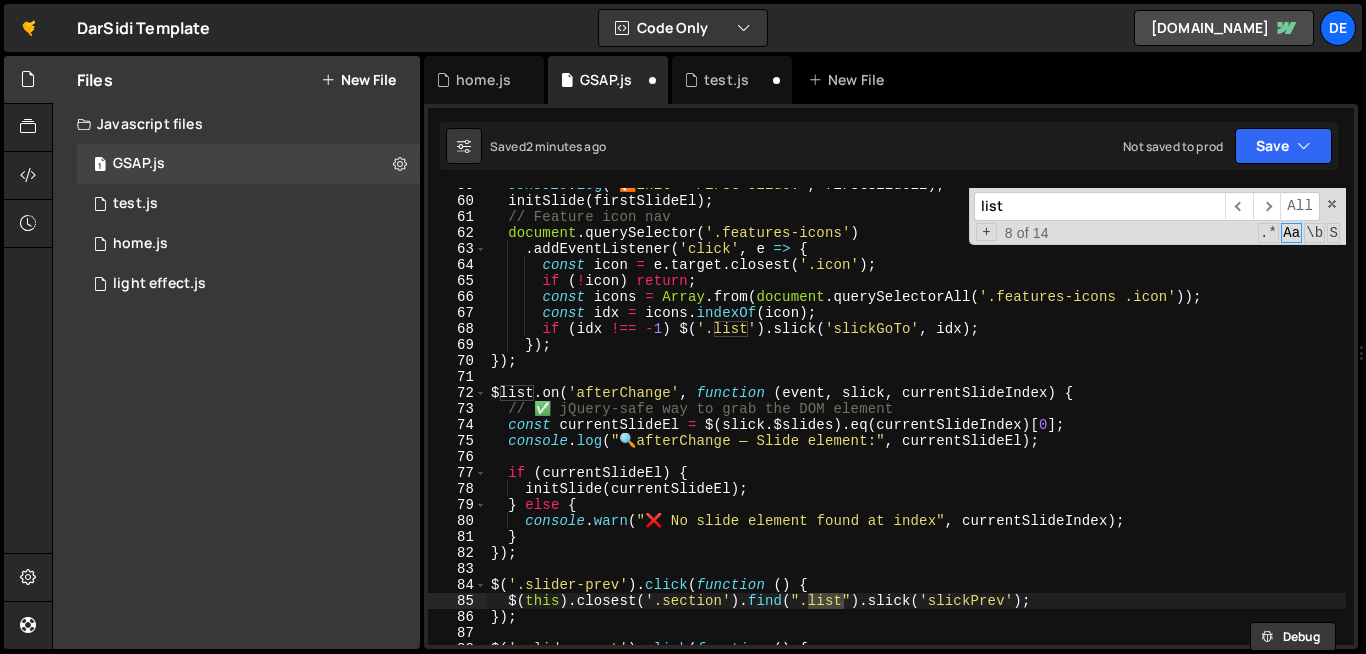 type on "list" 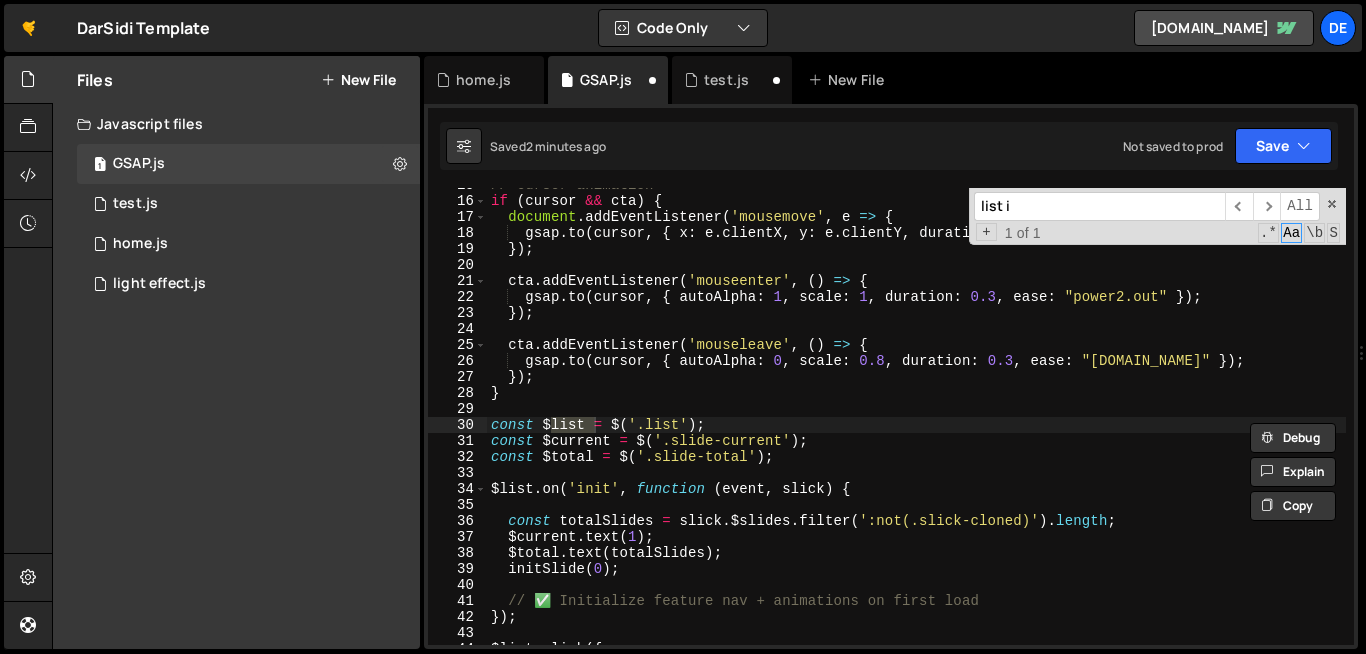 scroll, scrollTop: 268, scrollLeft: 0, axis: vertical 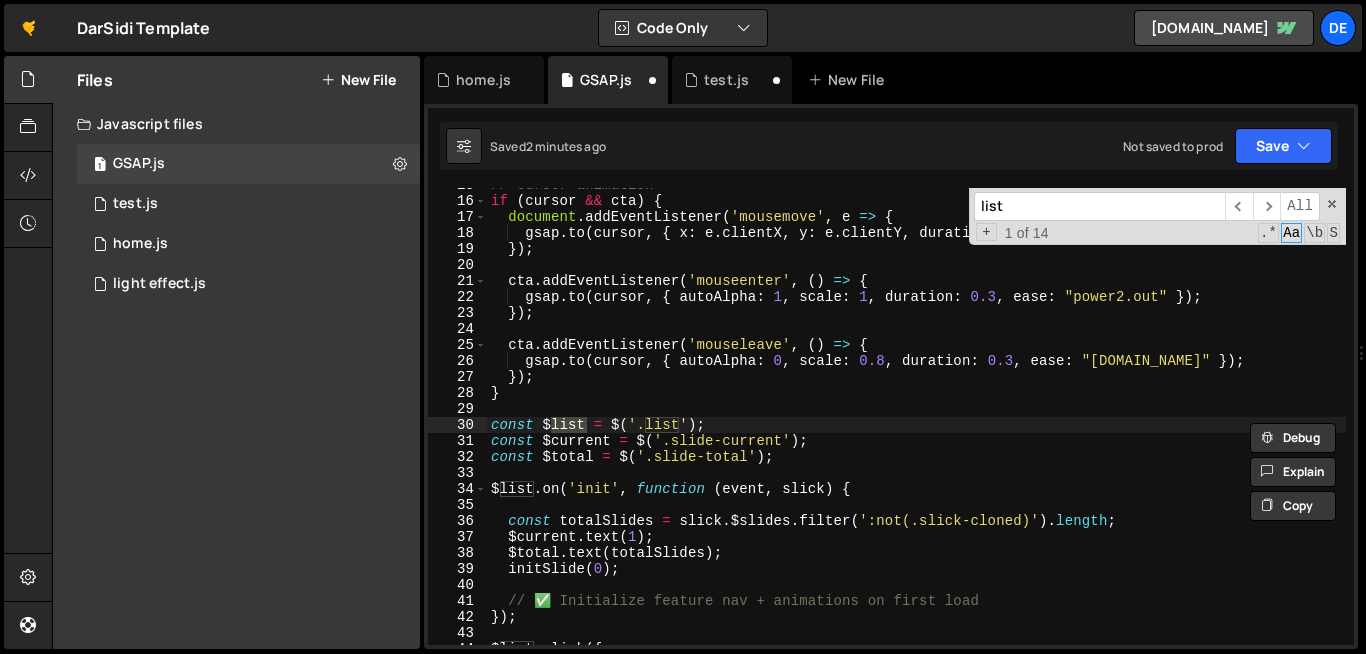 click on "list" at bounding box center [1099, 206] 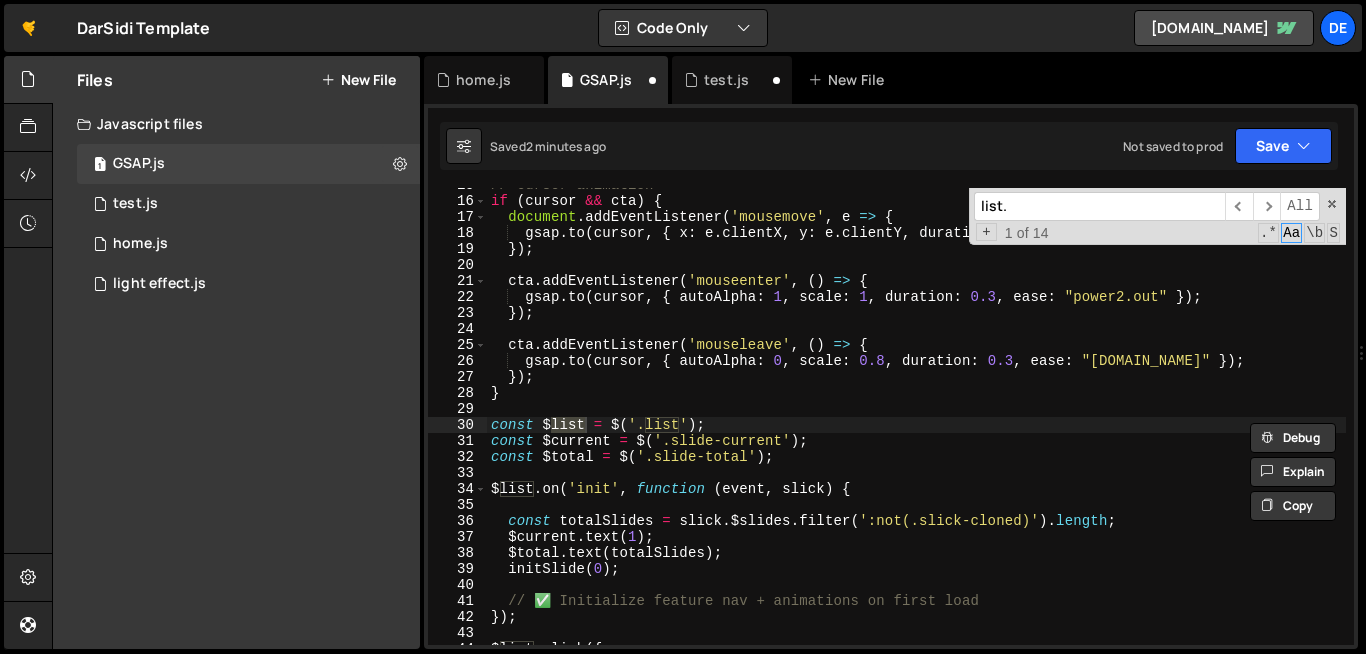 type on "$list.on('init', function (event, slick) {" 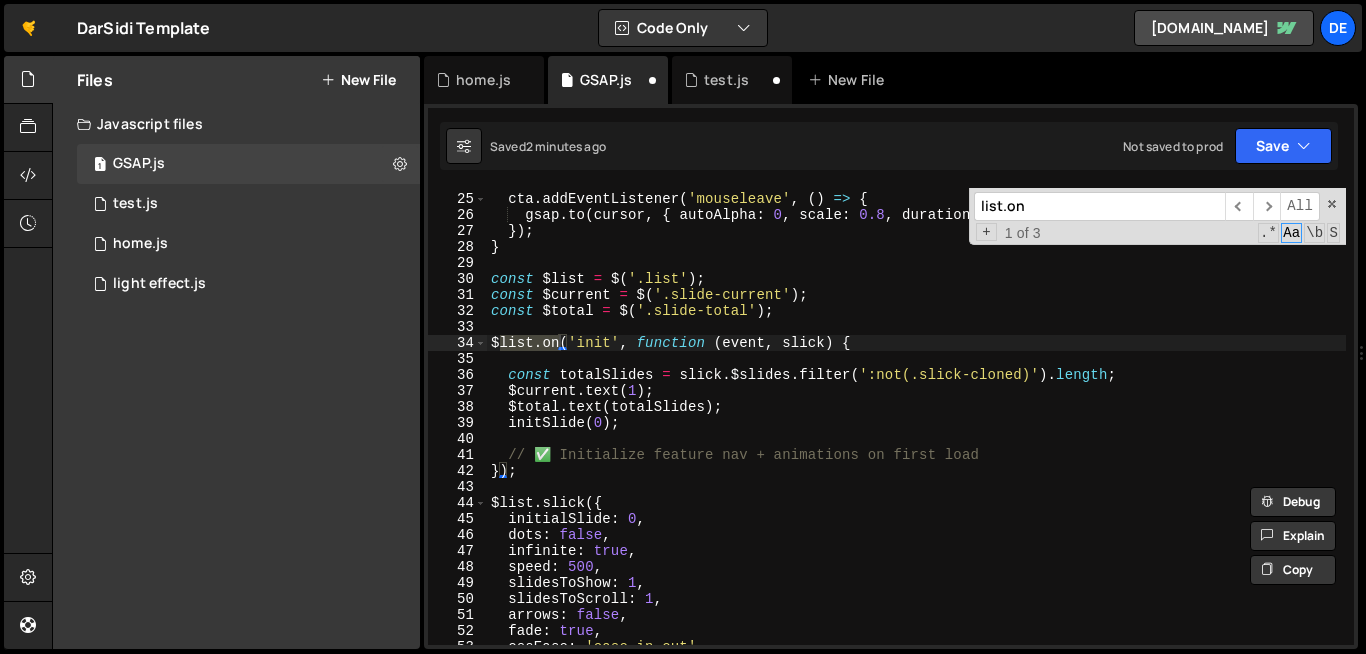 scroll, scrollTop: 410, scrollLeft: 0, axis: vertical 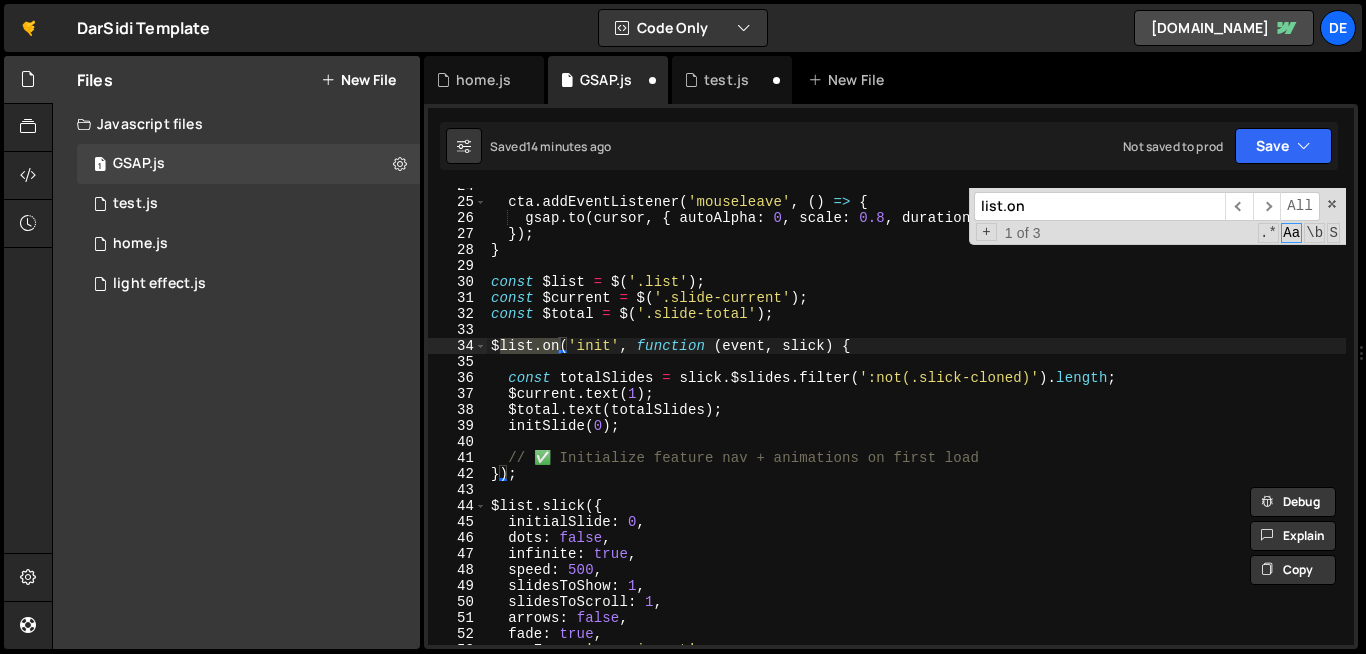 type on "list.on" 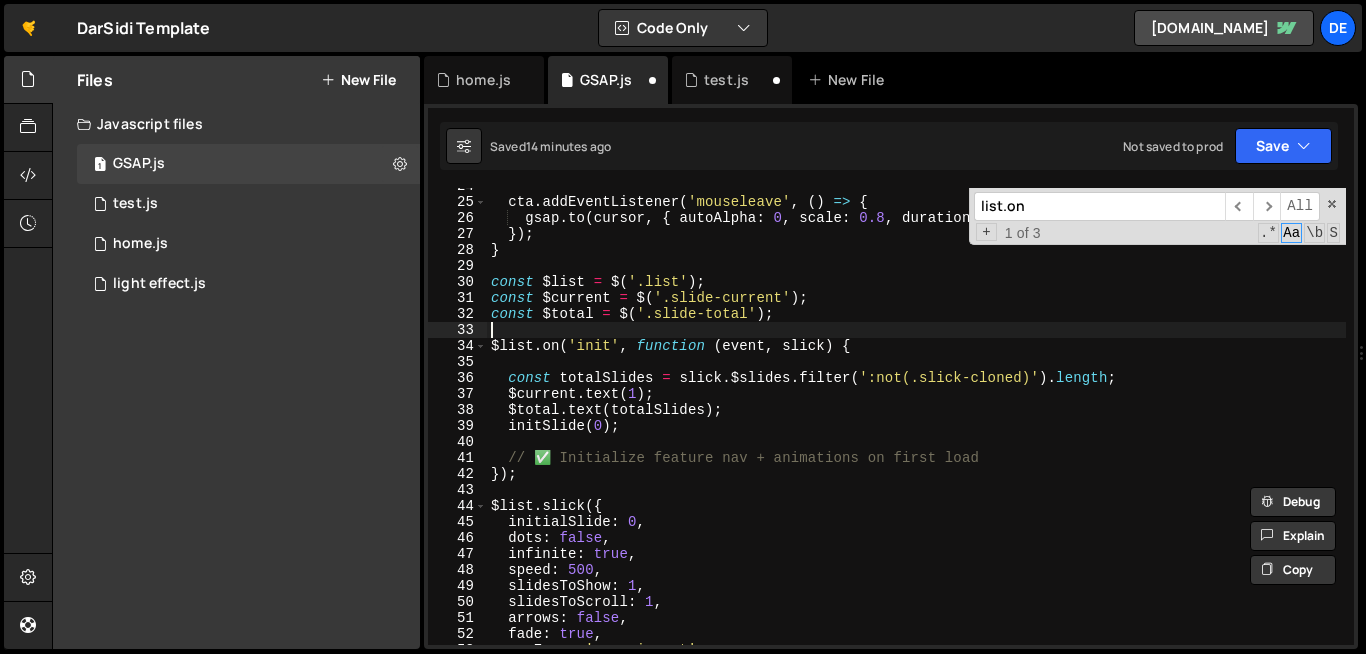 click on "cta . addEventListener ( 'mouseleave' ,   ( )   =>   {       gsap . to ( cursor ,   {   autoAlpha :   0 ,   scale :   0.8 ,   duration :   0.3 ,   ease :   "power2.in"   }) ;    }) ; } const   $list   =   $ ( '.list' ) ; const   $current   =   $ ( '.slide-current' ) ; const   $total   =   $ ( '.slide-total' ) ; $list . on ( 'init' ,   function   ( event ,   slick )   {    const   totalSlides   =   slick . $slides . filter ( ':not(.slick-cloned)' ) . length ;    $current . text ( 1 ) ;    $total . text ( totalSlides ) ;    initSlide ( 0 ) ;    // ✅ Initialize feature nav + animations on first load }) ; $list . slick ({    initialSlide :   0 ,    dots :   false ,    infinite :   true ,    speed :   500 ,    slidesToShow :   1 ,    slidesToScroll :   1 ,    arrows :   false ,    fade :   true ,    cssEase :   'ease-in-out'" at bounding box center [1100, 422] 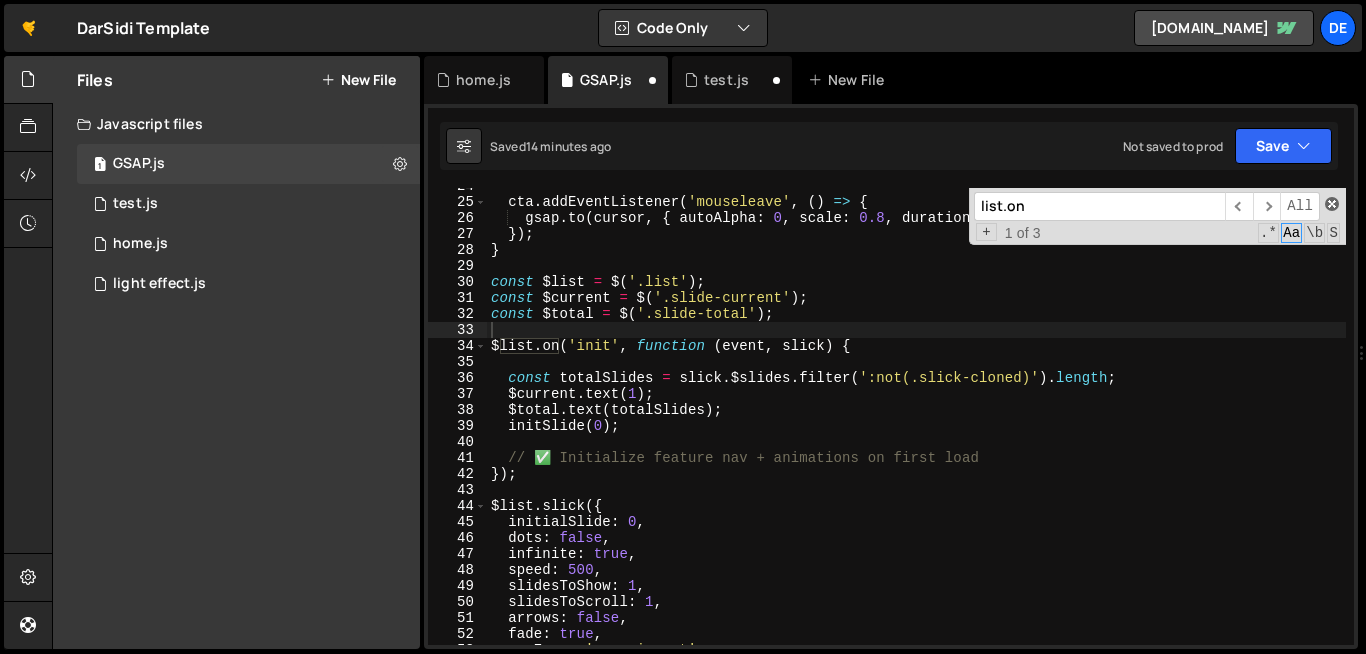 click at bounding box center (1332, 204) 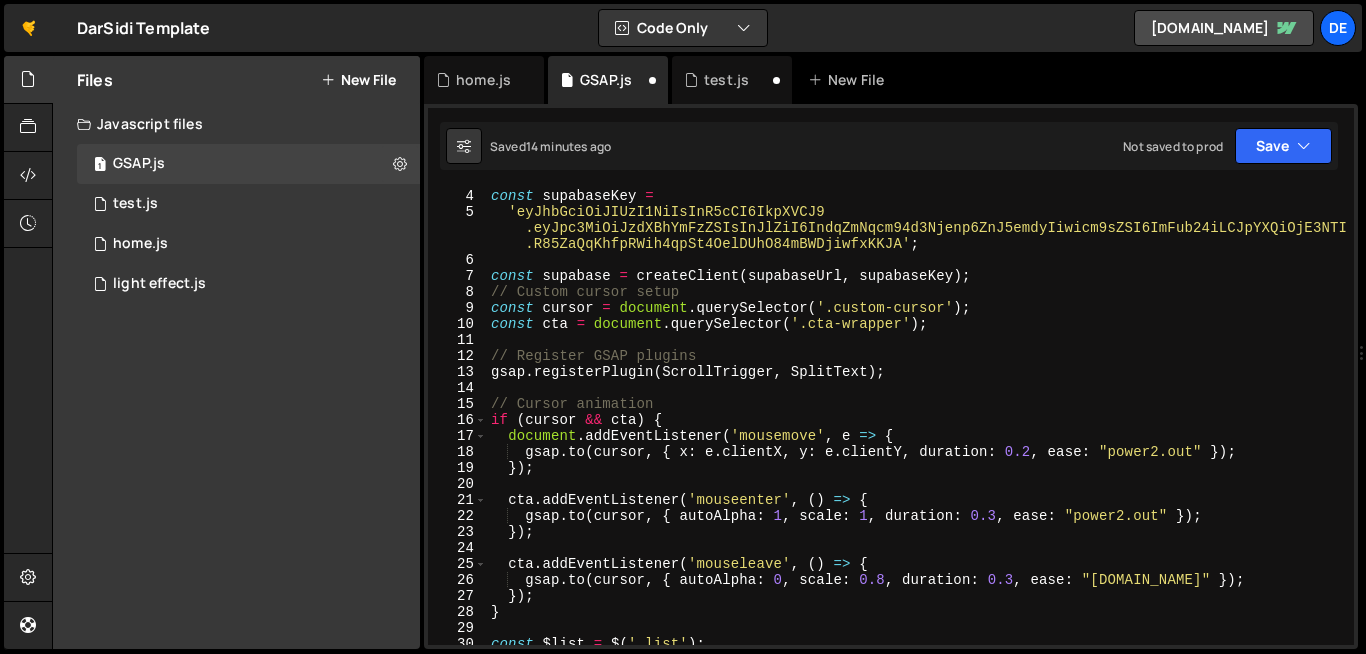 scroll, scrollTop: 0, scrollLeft: 0, axis: both 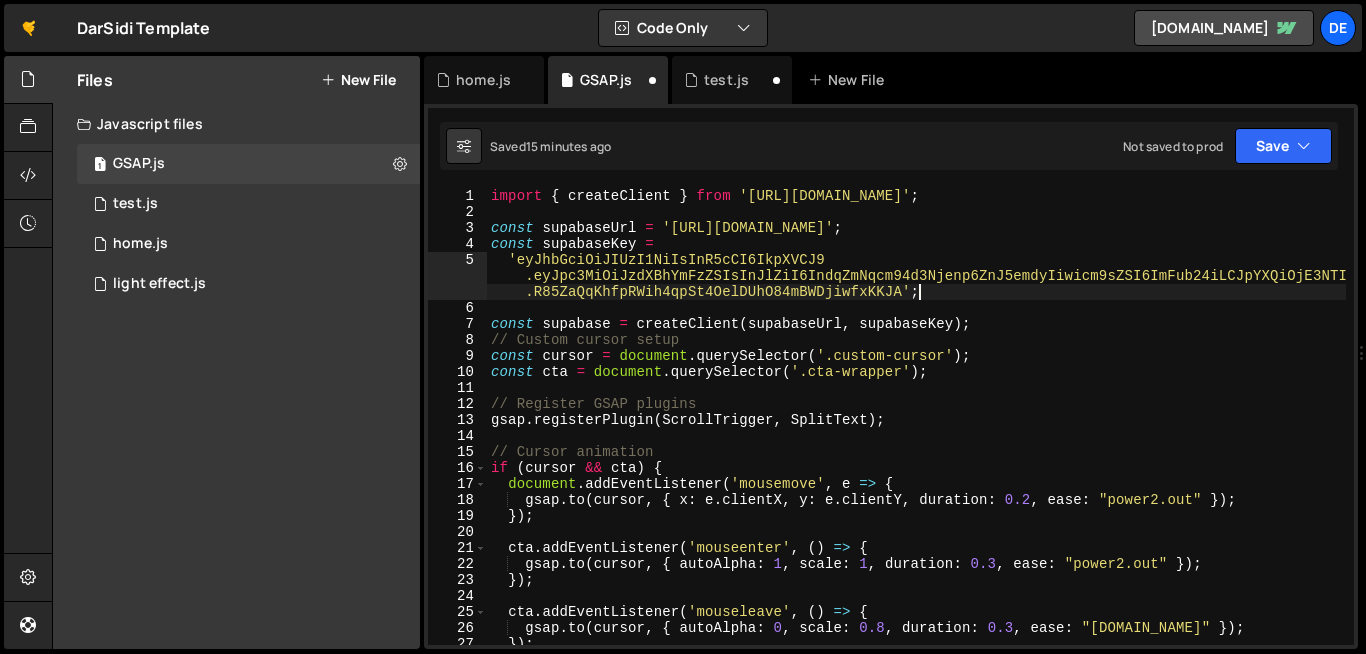 click on "import   {   createClient   }   from   'https://cdn.jsdelivr.net/npm/@supabase/supabase-js/+esm' ; const   supabaseUrl   =   'https://wjfcjroxwsczzzfryzgr.supabase.co' ; const   supabaseKey   =    'eyJhbGciOiJIUzI1NiIsInR5cCI6IkpXVCJ9      .eyJpc3MiOiJzdXBhYmFzZSIsInJlZiI6IndqZmNqcm94d3Njenp6ZnJ5emdyIiwicm9sZSI6ImFub24iLCJpYXQiOjE3NTIyMjY3MzAsImV4cCI6MjA2NzgwMjczMH0      .R85ZaQqKhfpRWih4qpSt4OelDUhO84mBWDjiwfxKKJA' ; const   supabase   =   createClient ( supabaseUrl ,   supabaseKey ) ; // Custom cursor setup const   cursor   =   document . querySelector ( '.custom-cursor' ) ; const   cta   =   document . querySelector ( '.cta-wrapper' ) ; // Register GSAP plugins gsap . registerPlugin ( ScrollTrigger ,   SplitText ) ; // Cursor animation if   ( cursor   &&   cta )   {    document . addEventListener ( 'mousemove' ,   e   =>   {       gsap . to ( cursor ,   {   x :   e . clientX ,   y :   e . clientY ,   duration :   0.2 ,   ease :   "power2.out"   }) ;    }) ;    cta . addEventListener ( 'mouseenter'" at bounding box center (1100, 432) 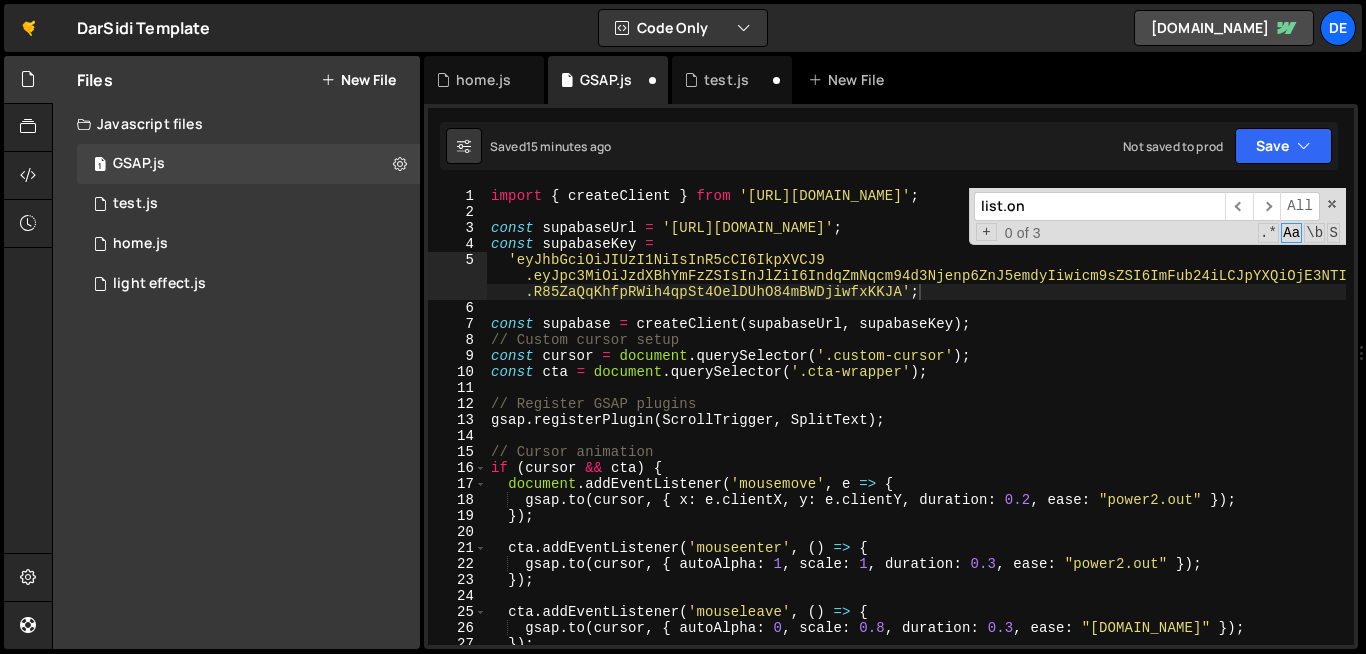type on "i" 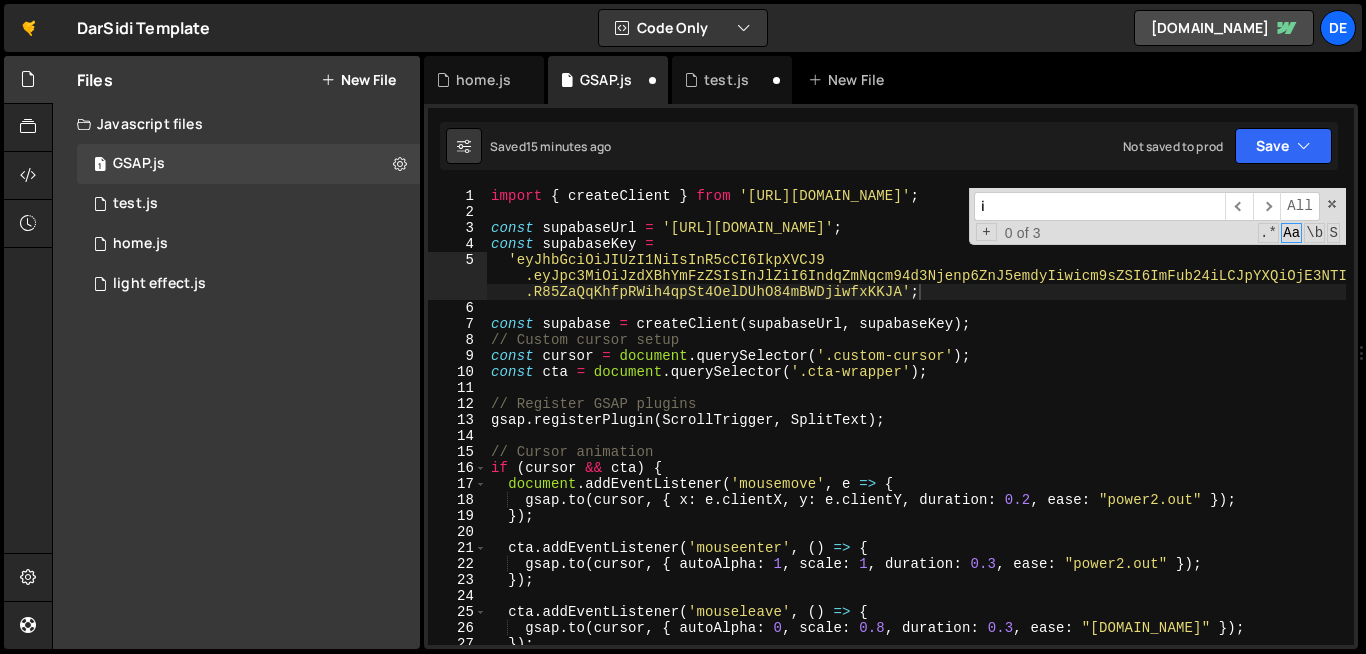 type on "const supabase = createClient(supabaseUrl, supabaseKey);" 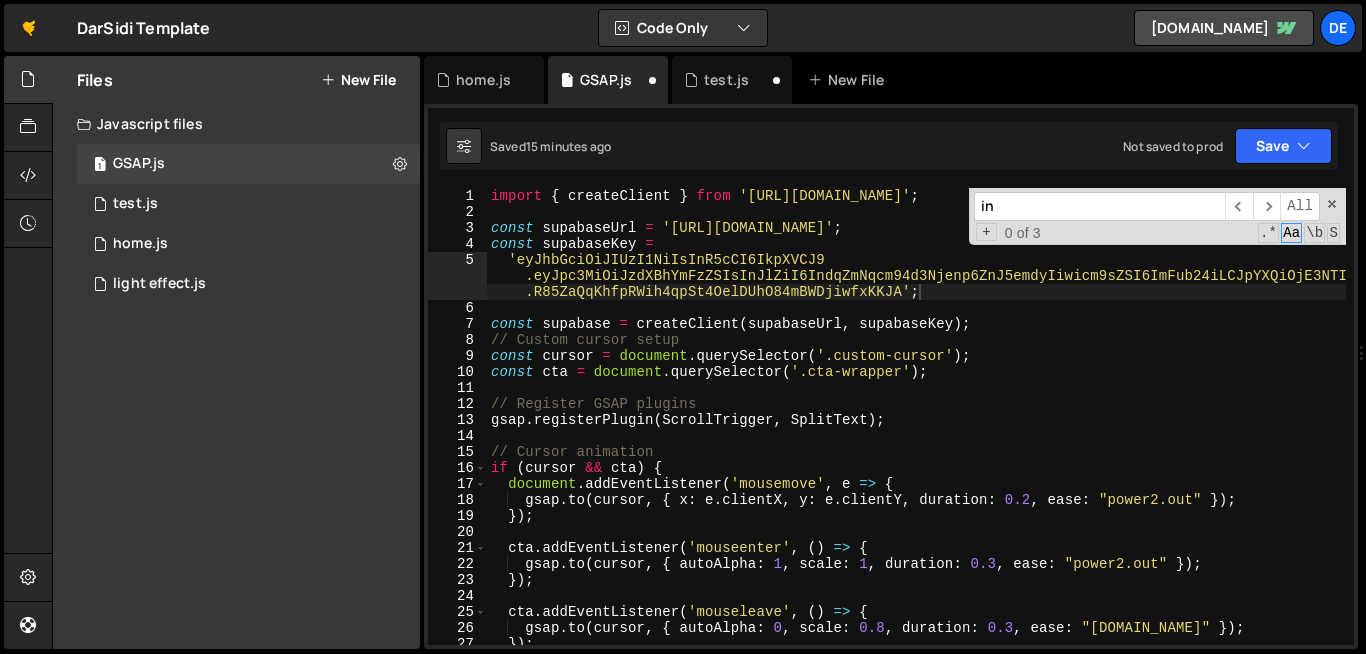 type on "// Register GSAP plugins" 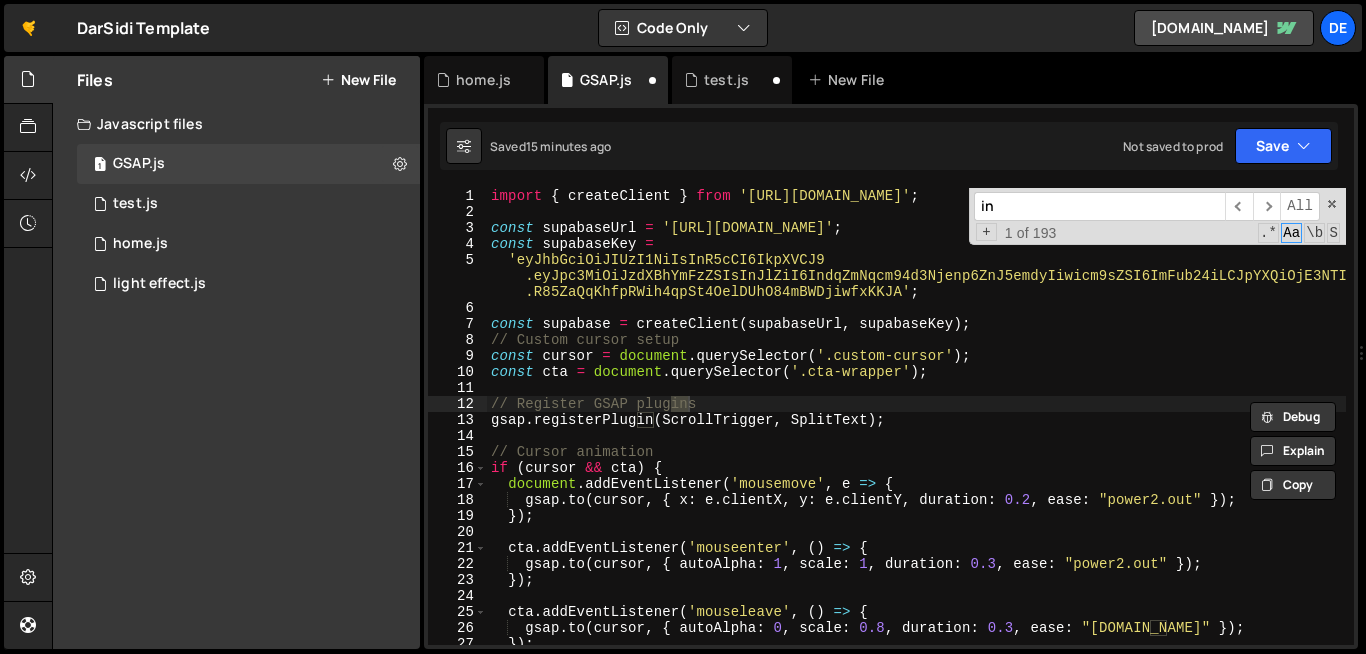 type on "ini" 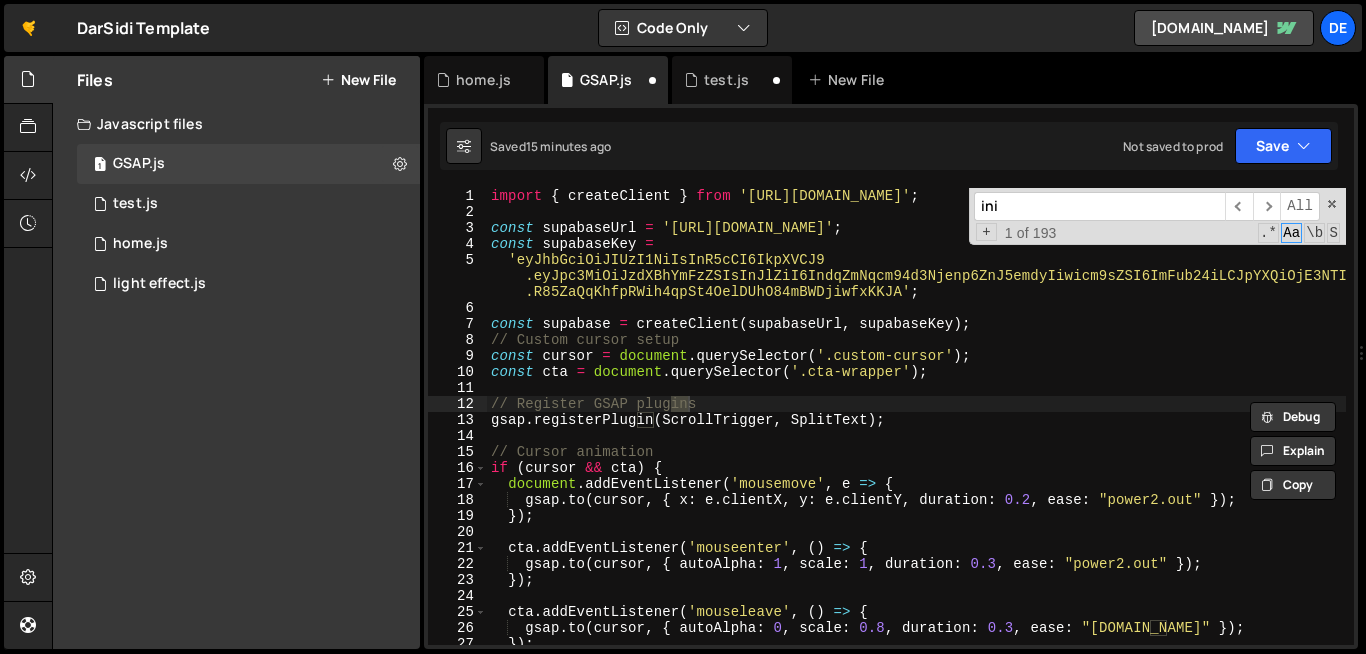 type on "$list.on('init', function (event, slick) {" 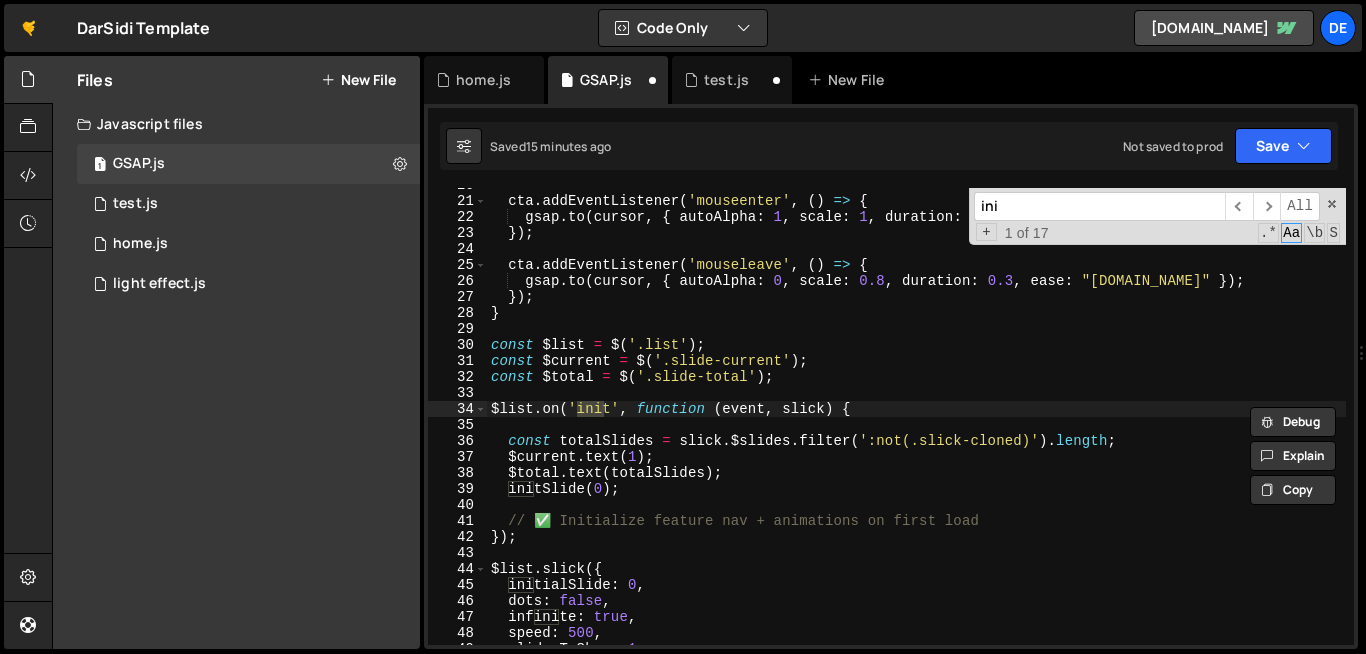 scroll, scrollTop: 348, scrollLeft: 0, axis: vertical 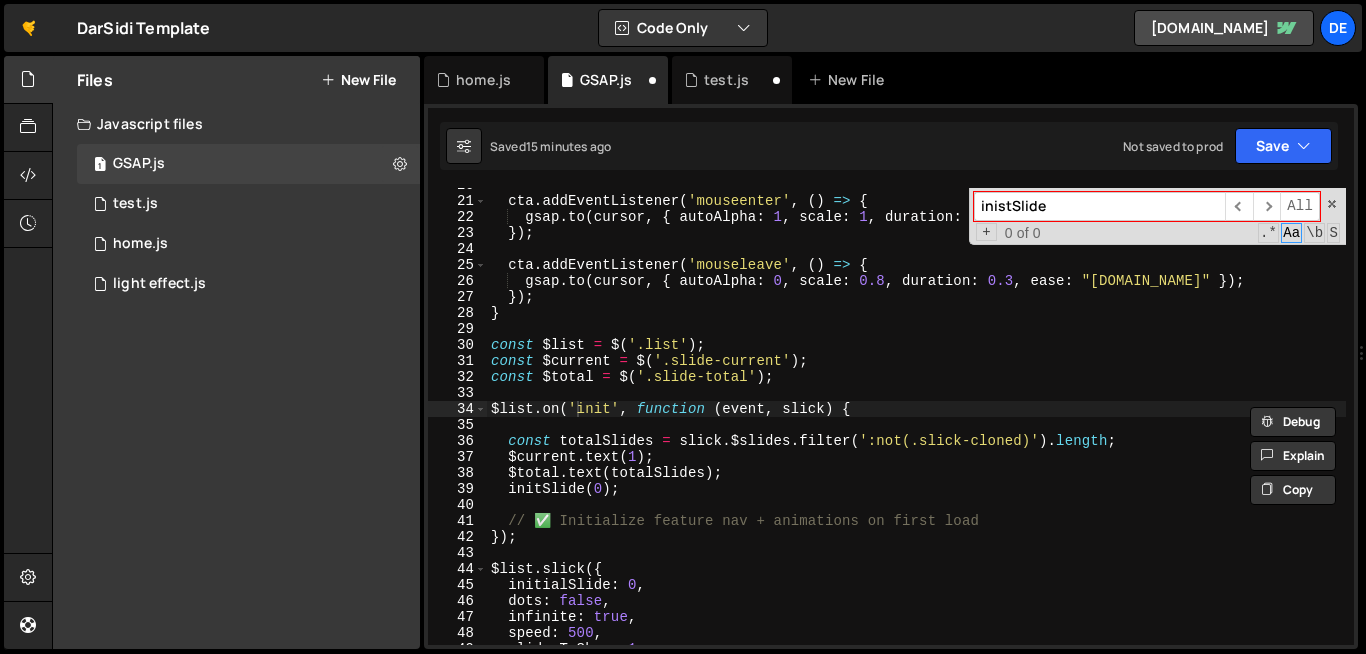 type on "inistSlide" 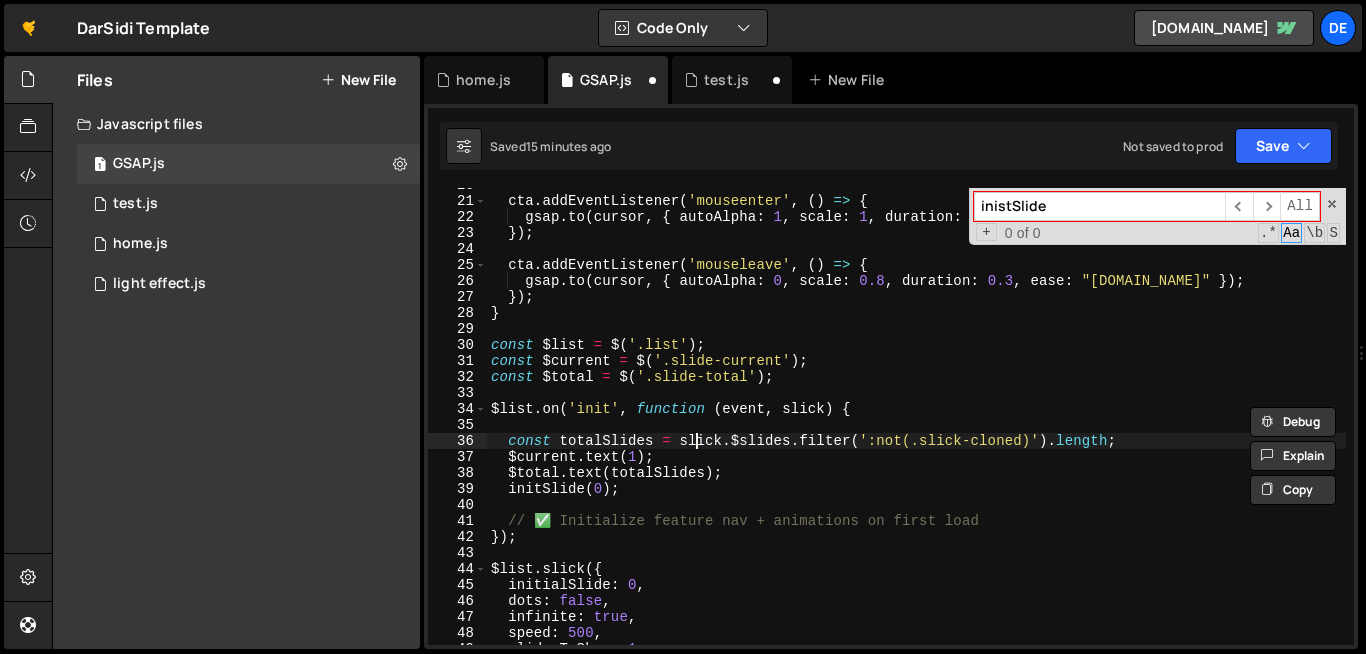 click on "cta . addEventListener ( 'mouseenter' ,   ( )   =>   {       gsap . to ( cursor ,   {   autoAlpha :   1 ,   scale :   1 ,   duration :   0.3 ,   ease :   "power2.out"   }) ;    }) ;    cta . addEventListener ( 'mouseleave' ,   ( )   =>   {       gsap . to ( cursor ,   {   autoAlpha :   0 ,   scale :   0.8 ,   duration :   0.3 ,   ease :   "power2.in"   }) ;    }) ; } const   $list   =   $ ( '.list' ) ; const   $current   =   $ ( '.slide-current' ) ; const   $total   =   $ ( '.slide-total' ) ; $list . on ( 'init' ,   function   ( event ,   slick )   {    const   totalSlides   =   slick . $slides . filter ( ':not(.slick-cloned)' ) . length ;    $current . text ( 1 ) ;    $total . text ( totalSlides ) ;    initSlide ( 0 ) ;    // ✅ Initialize feature nav + animations on first load }) ; $list . slick ({    initialSlide :   0 ,    dots :   false ,    infinite :   true ,    speed :   500 ,    slidesToShow :   1 ," at bounding box center (1100, 421) 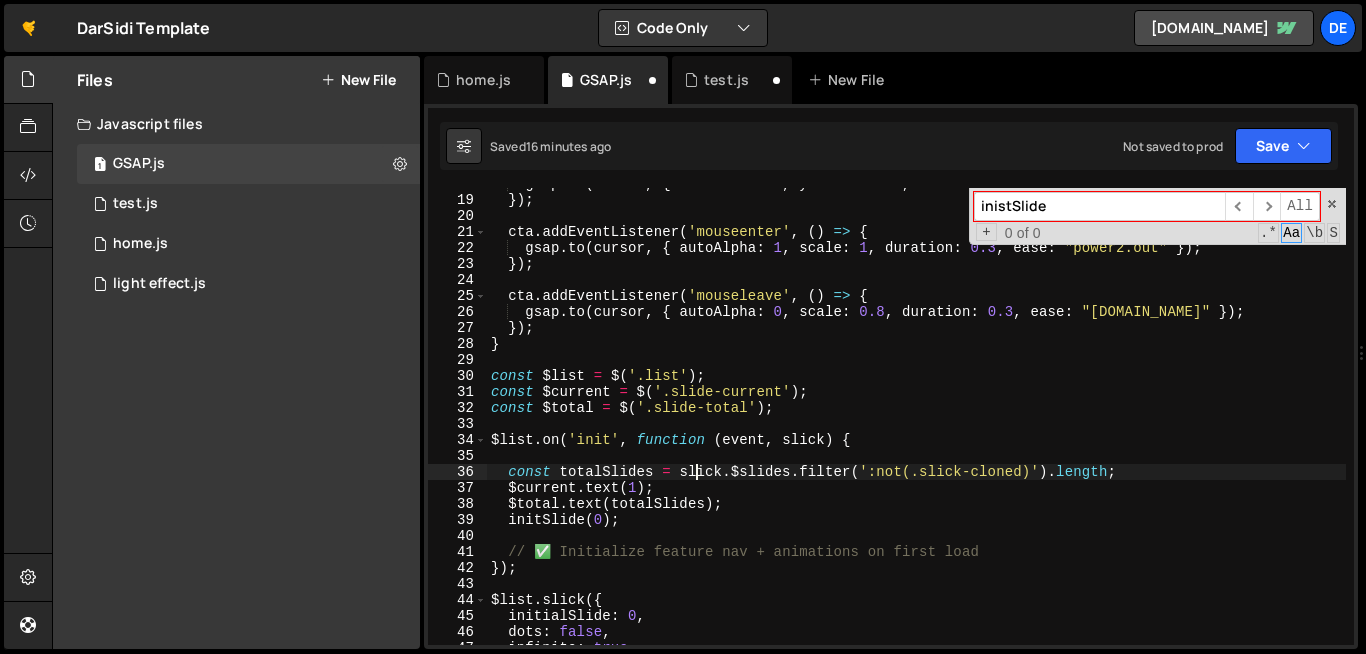 scroll, scrollTop: 315, scrollLeft: 0, axis: vertical 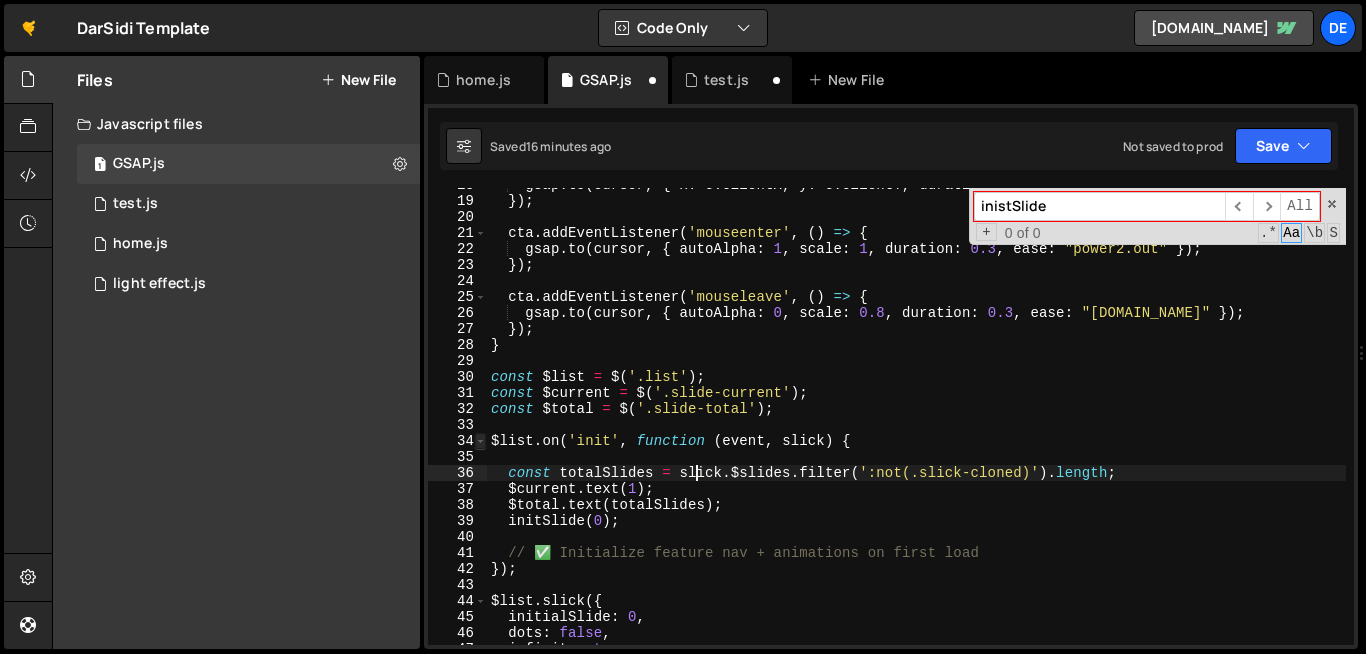 click at bounding box center [480, 441] 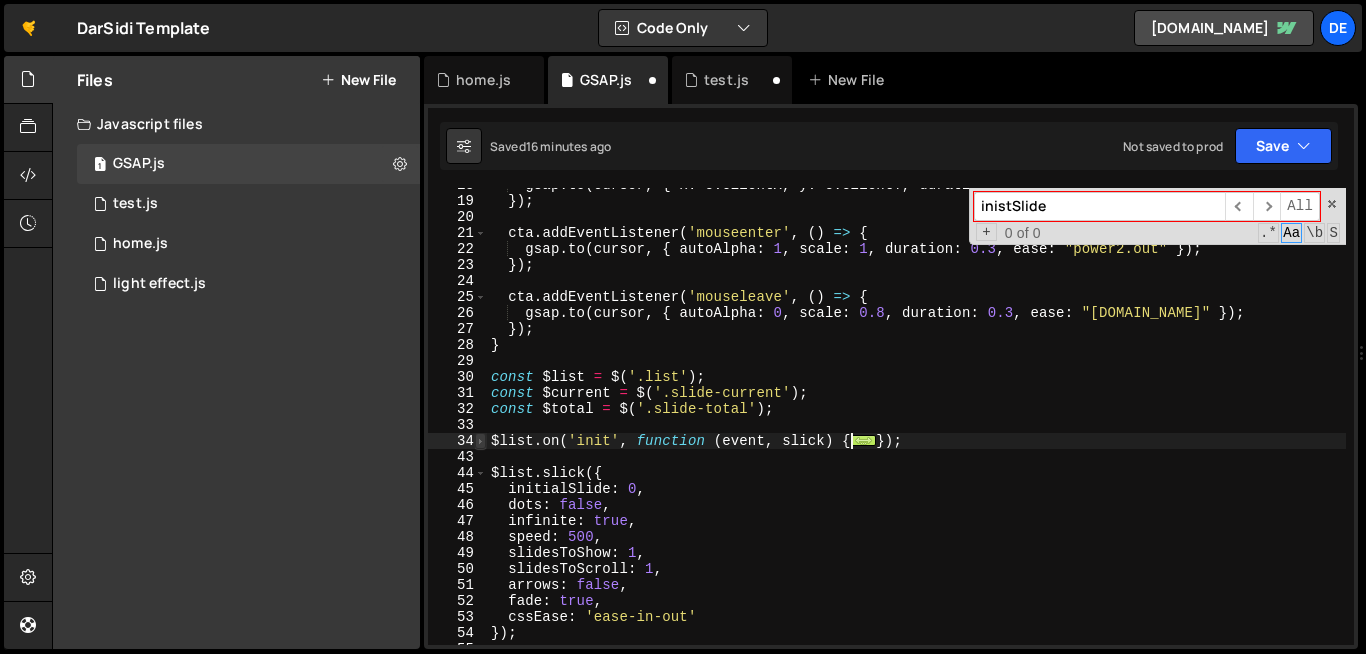 click at bounding box center (480, 441) 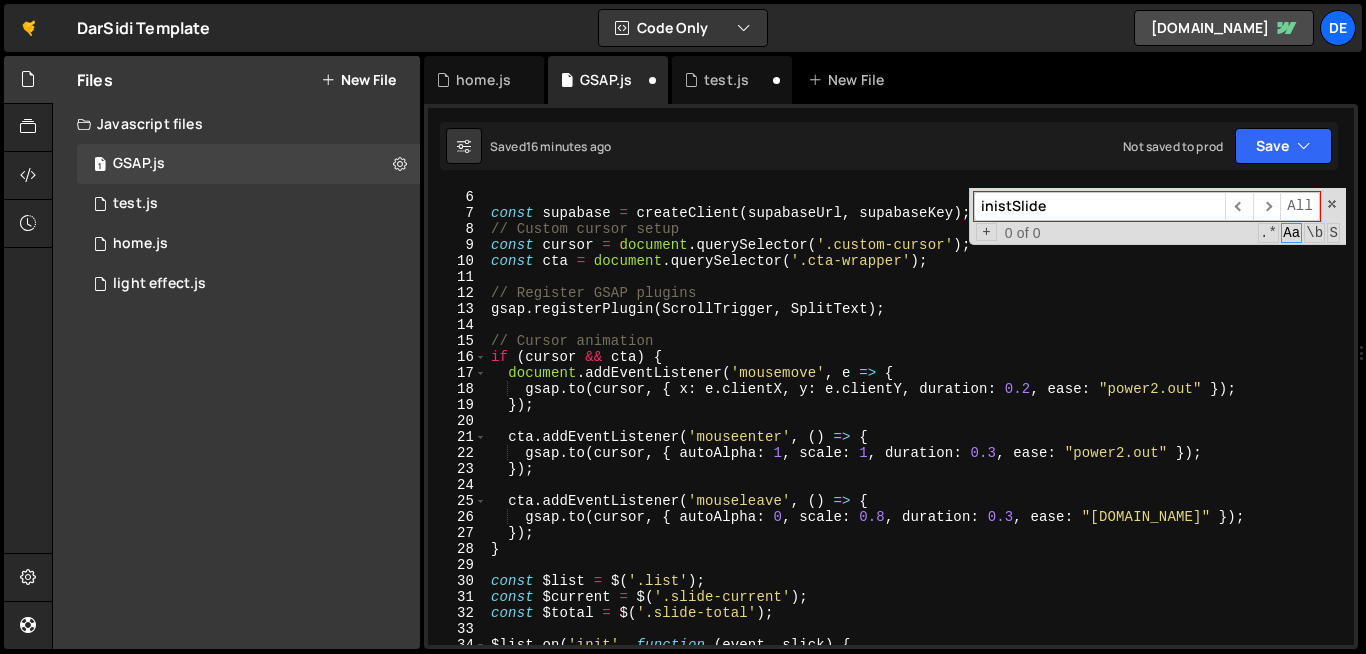scroll, scrollTop: 111, scrollLeft: 0, axis: vertical 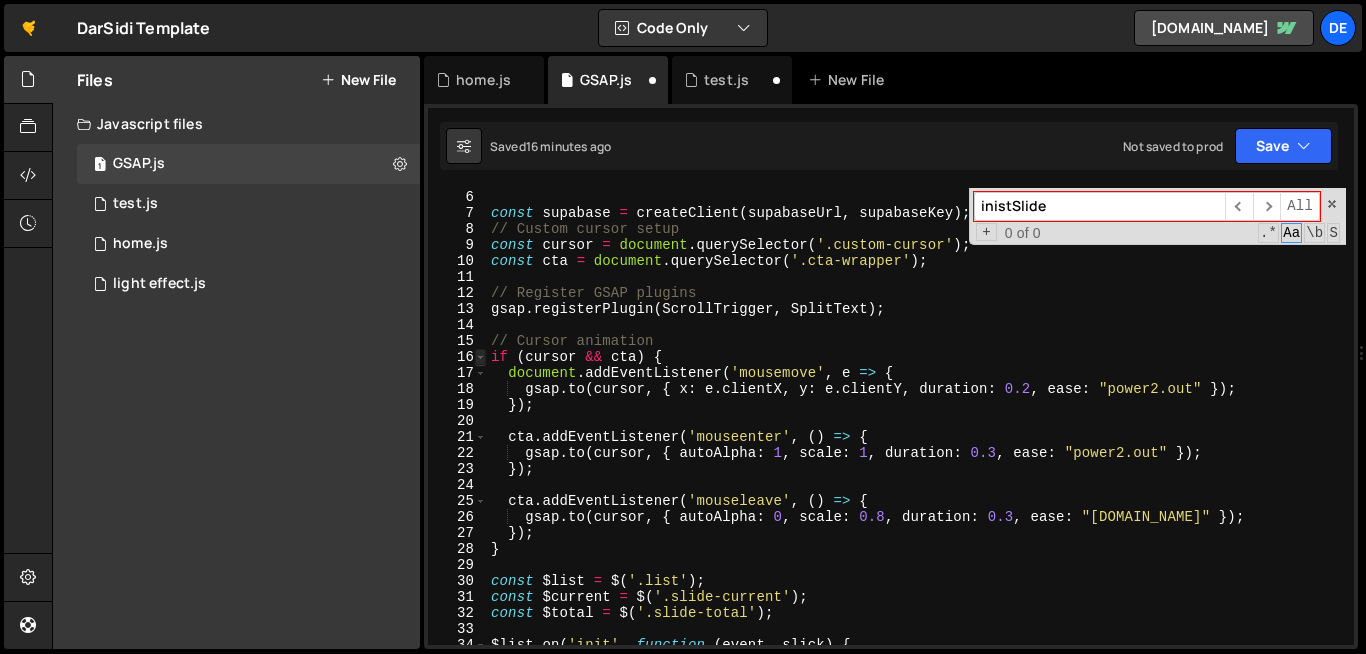 click at bounding box center (480, 357) 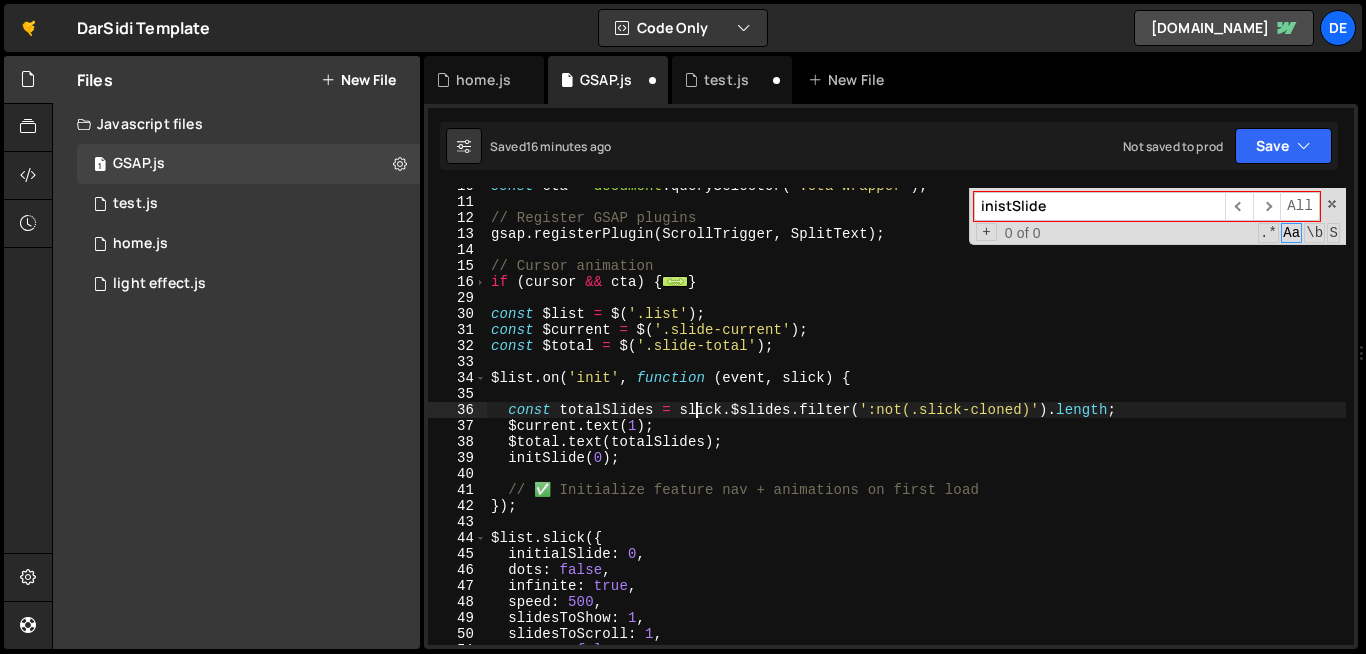 scroll, scrollTop: 185, scrollLeft: 0, axis: vertical 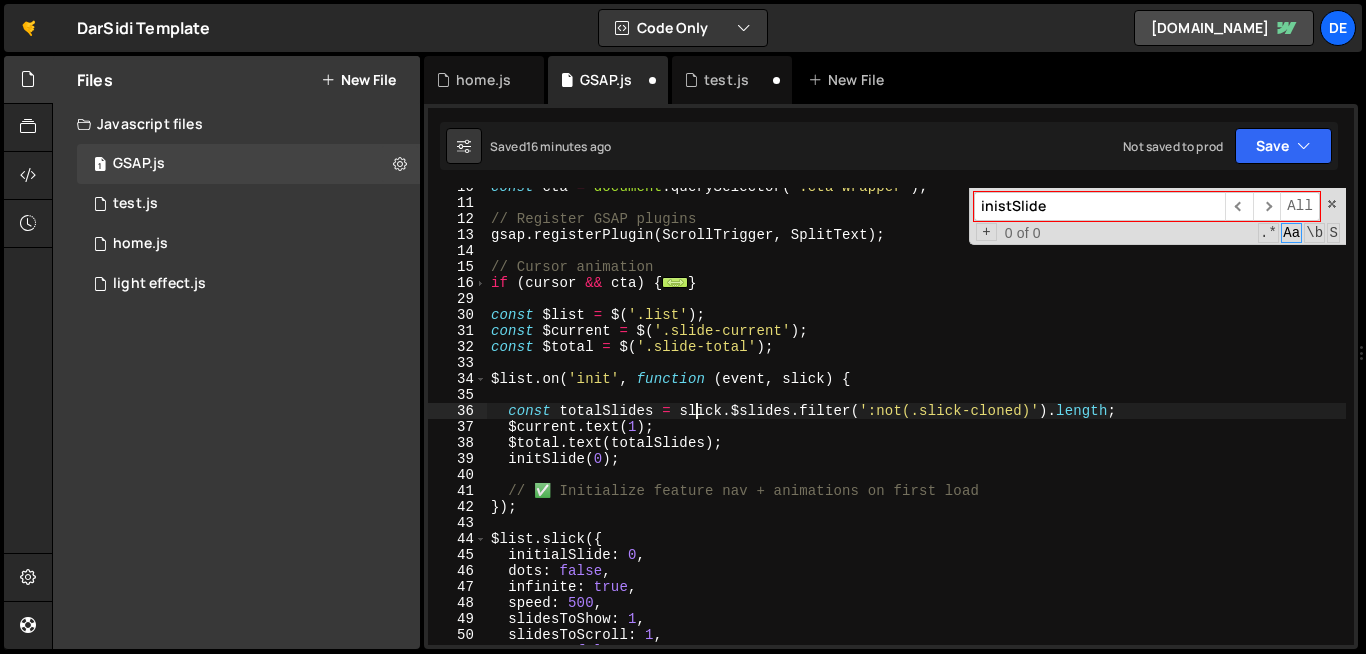 click on "const   cta   =   document . querySelector ( '.cta-wrapper' ) ; // Register GSAP plugins gsap . registerPlugin ( ScrollTrigger ,   SplitText ) ; // Cursor animation if   ( cursor   &&   cta )   { ... } const   $list   =   $ ( '.list' ) ; const   $current   =   $ ( '.slide-current' ) ; const   $total   =   $ ( '.slide-total' ) ; $list . on ( 'init' ,   function   ( event ,   slick )   {    const   totalSlides   =   slick . $slides . filter ( ':not(.slick-cloned)' ) . length ;    $current . text ( 1 ) ;    $total . text ( totalSlides ) ;    initSlide ( 0 ) ;    // ✅ Initialize feature nav + animations on first load }) ; $list . slick ({    initialSlide :   0 ,    dots :   false ,    infinite :   true ,    speed :   500 ,    slidesToShow :   1 ,    slidesToScroll :   1 ,    arrows :   false ," at bounding box center [1100, 423] 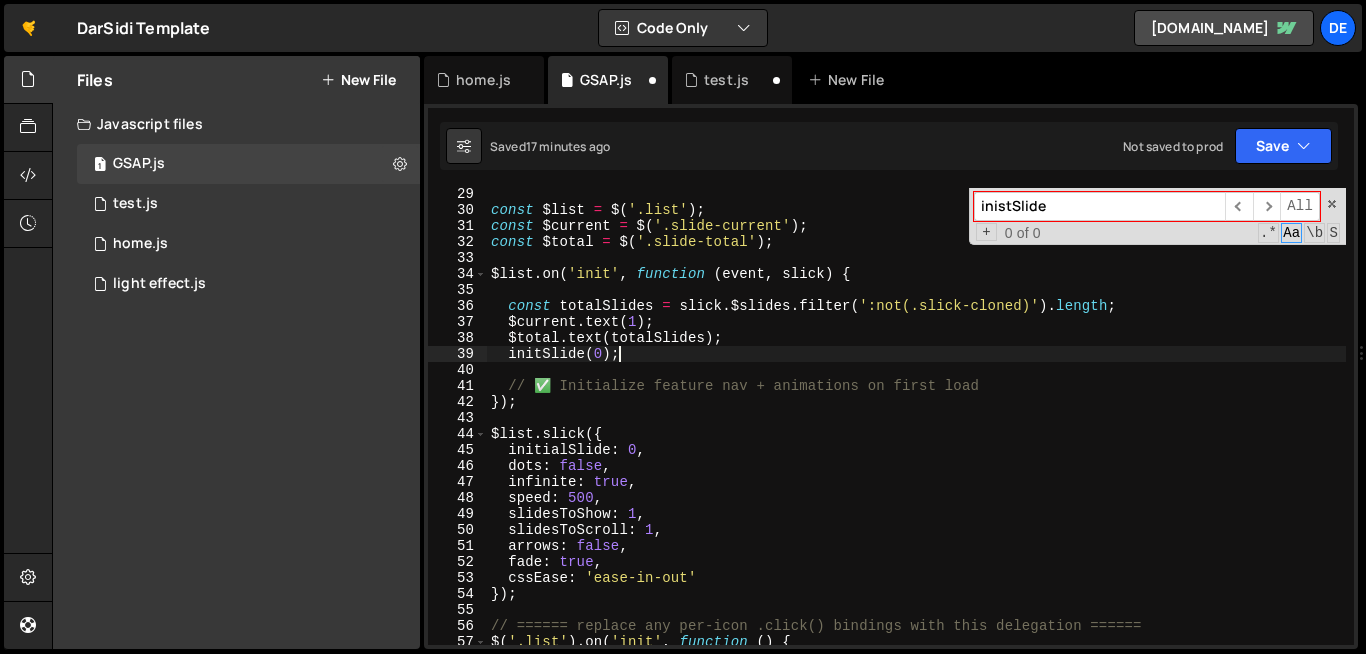 scroll, scrollTop: 290, scrollLeft: 0, axis: vertical 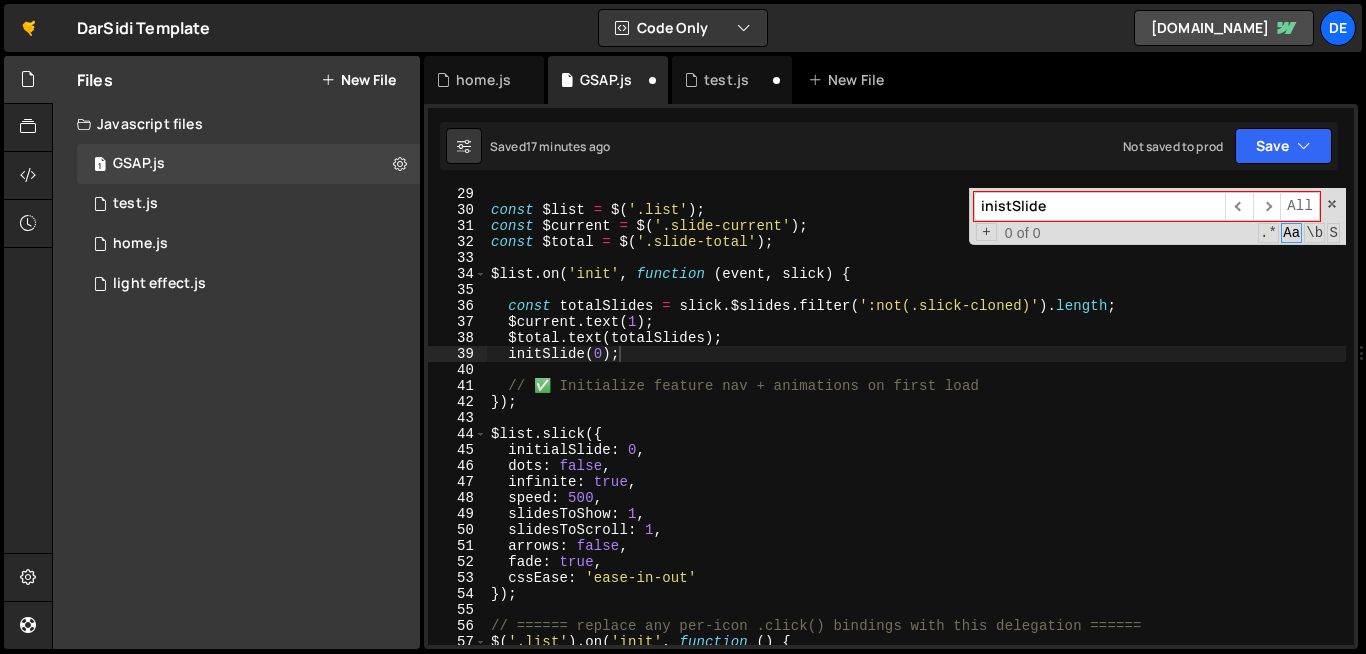 click on "inistSlide" at bounding box center (1099, 206) 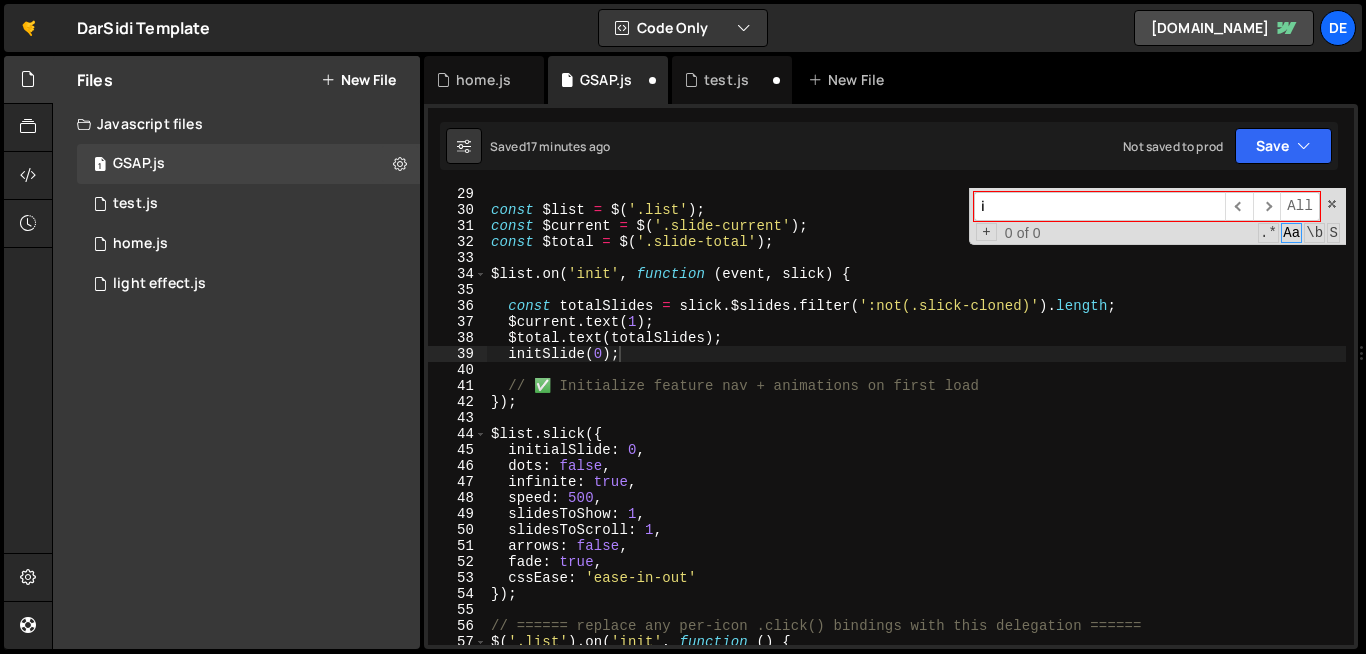 type on "// ✅ Initialize feature nav + animations on first load" 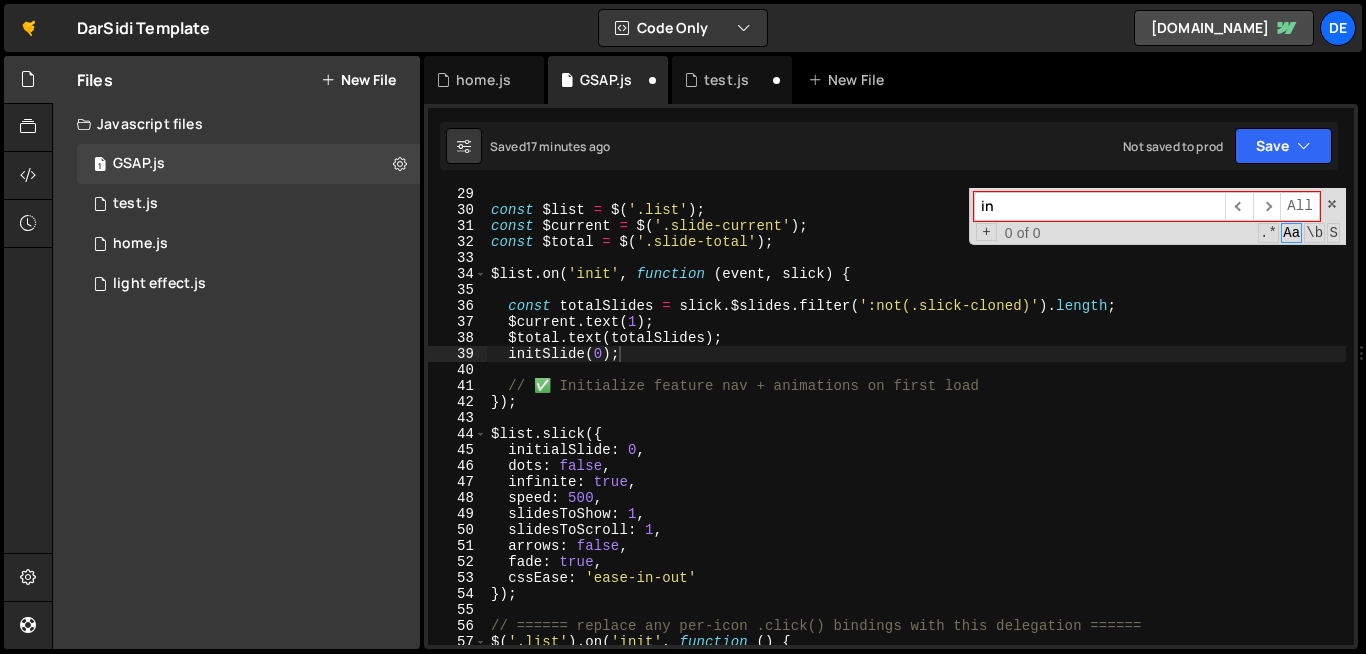 type on "initialSlide: 0," 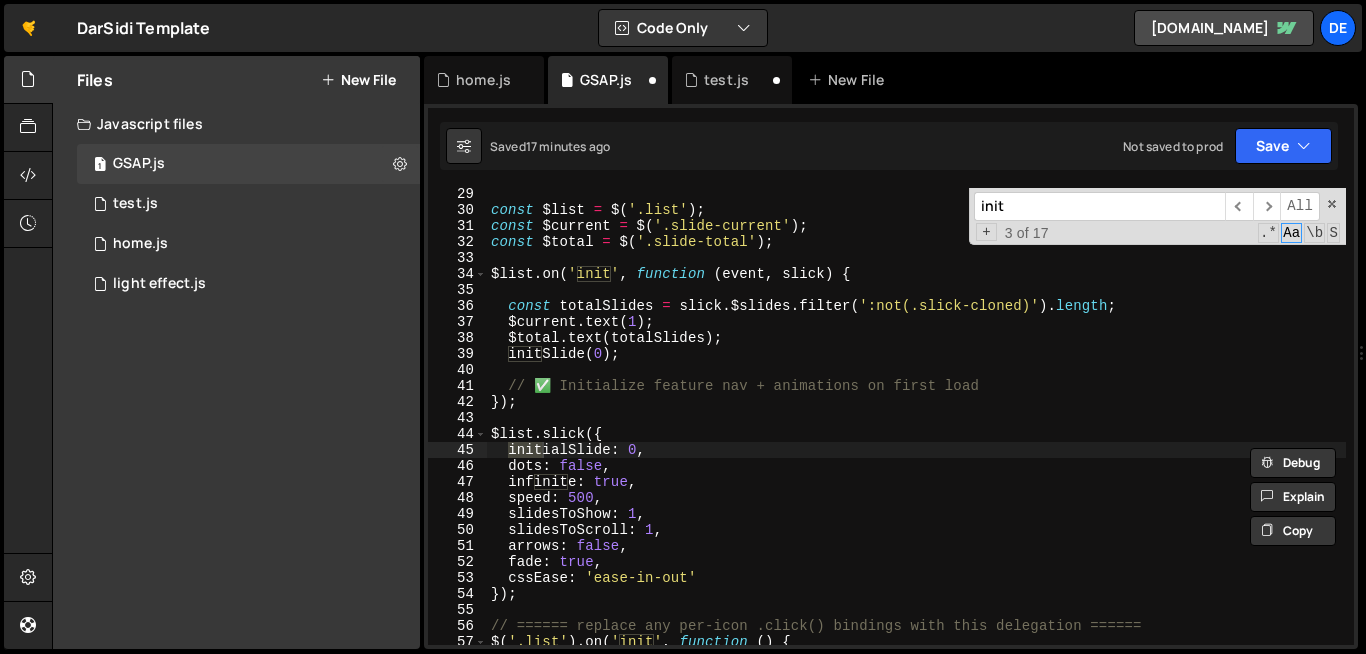 type on "initS" 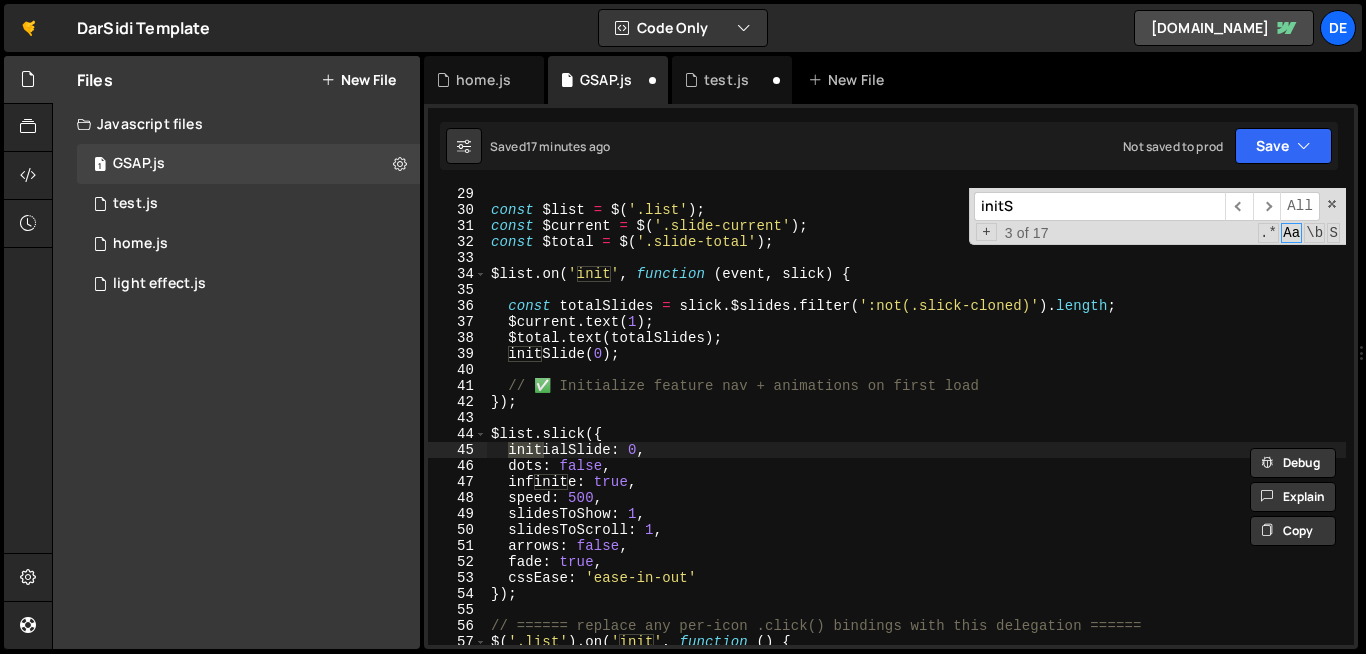 type on "initSlide(firstSlideEl);" 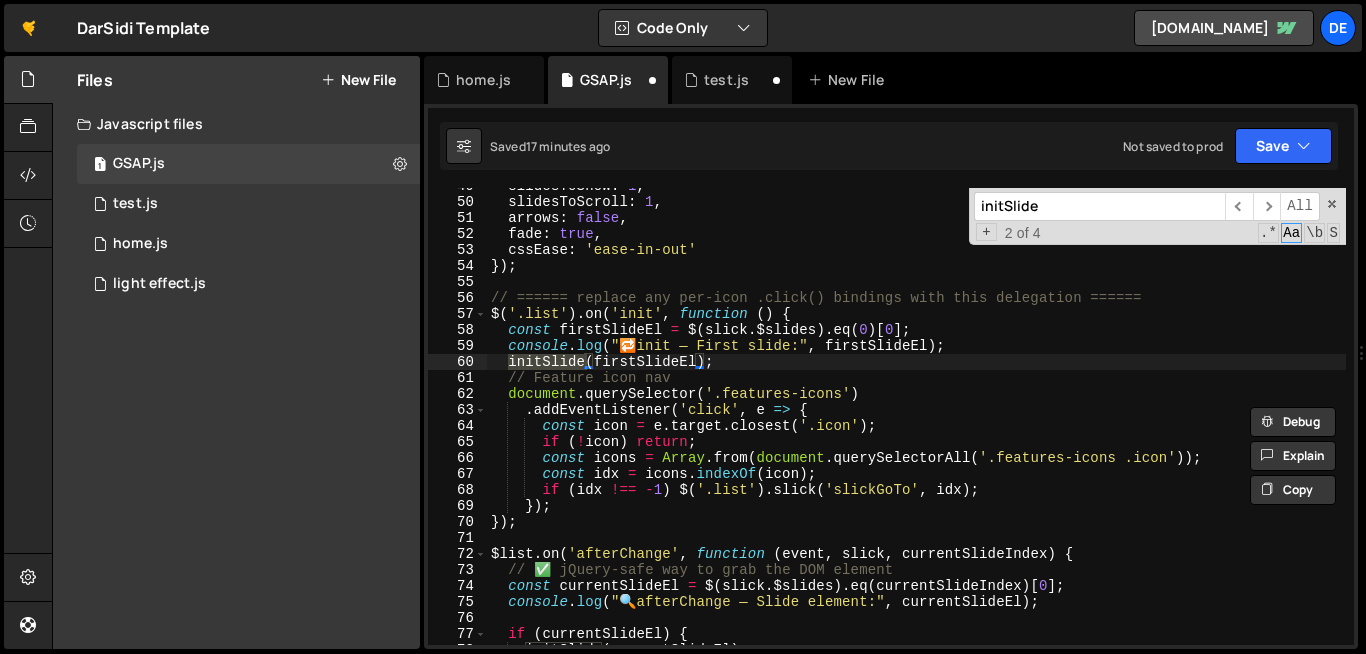scroll, scrollTop: 607, scrollLeft: 0, axis: vertical 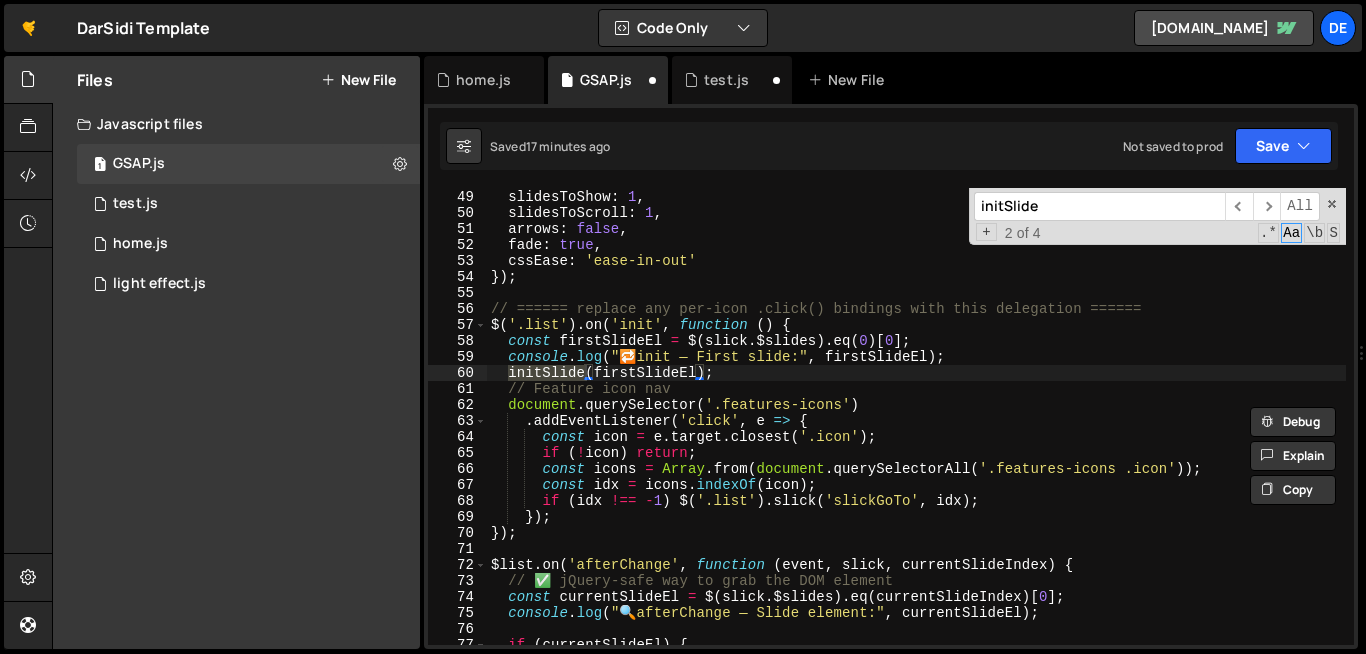 click on "initSlide" at bounding box center [1099, 206] 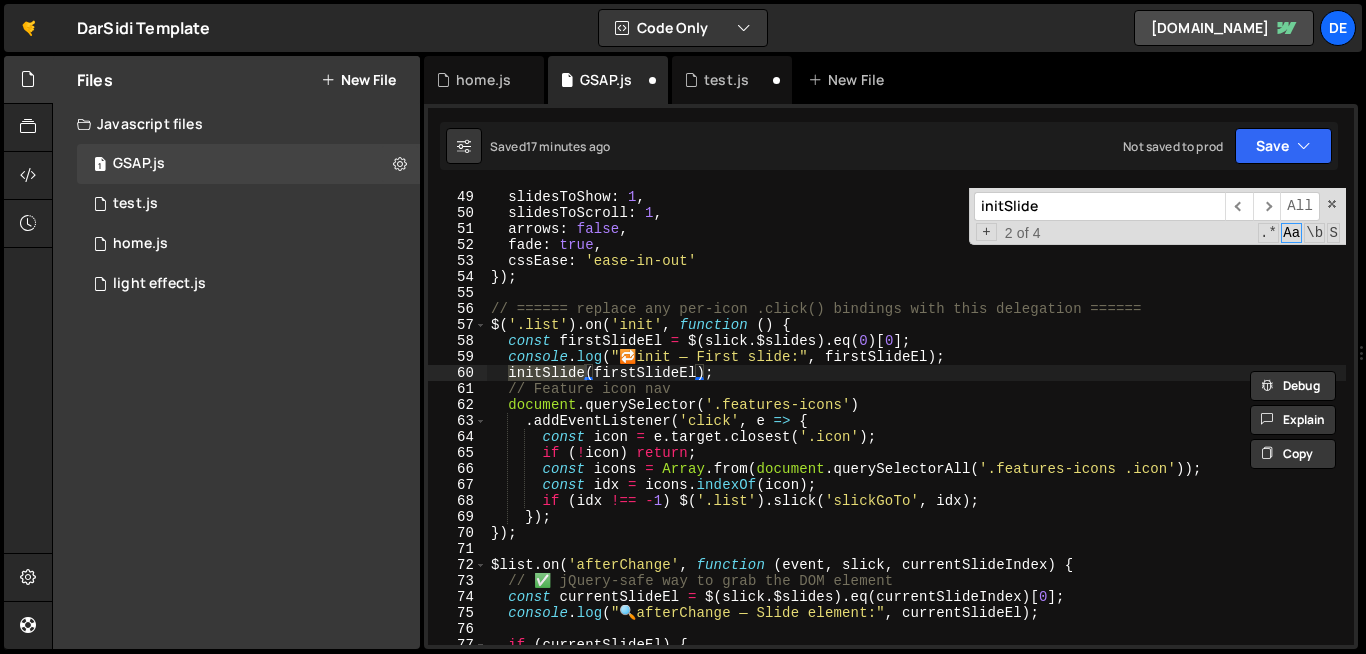 click on "initSlide" at bounding box center [1099, 206] 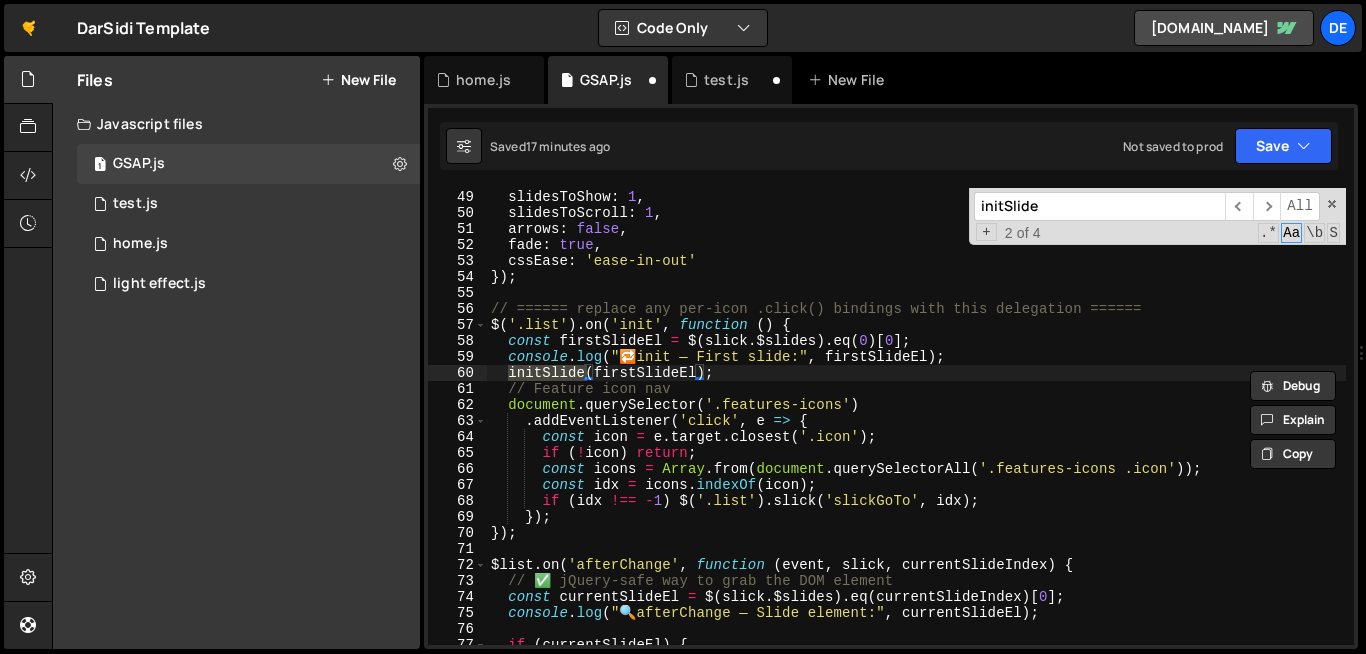 type on "*" 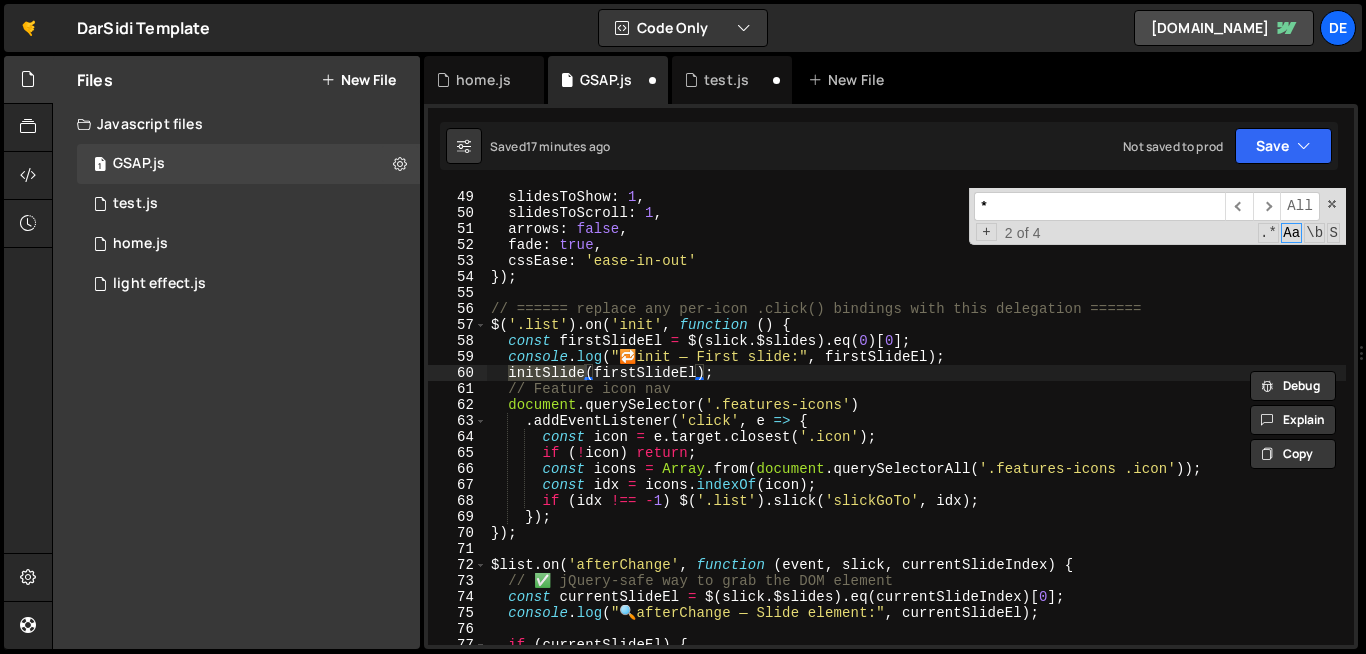 type on "/*  const updateGuestTotal = () => {" 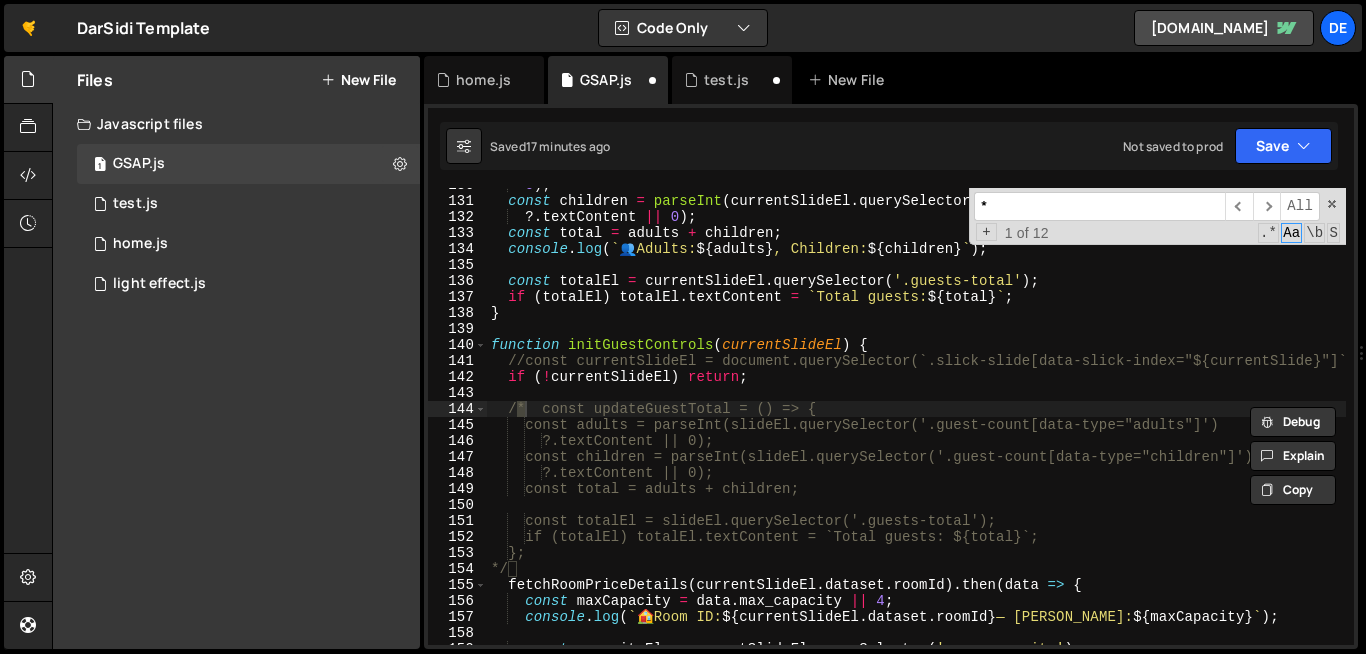 scroll, scrollTop: 1916, scrollLeft: 0, axis: vertical 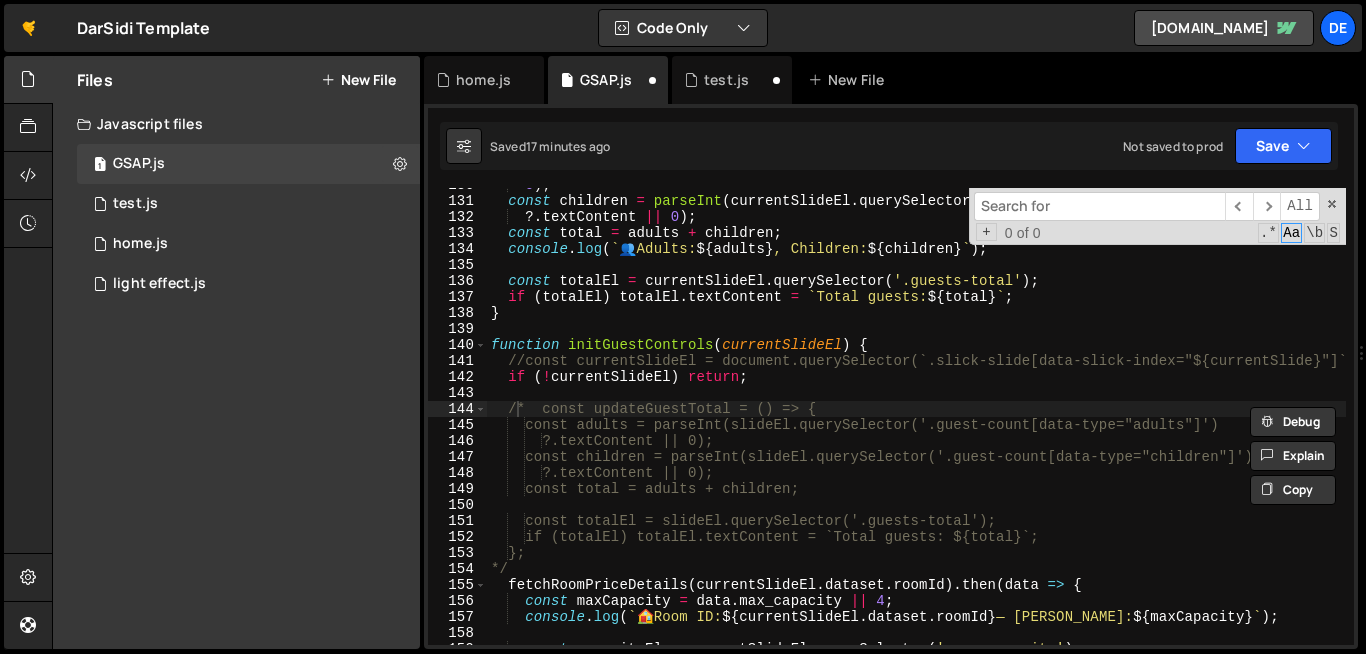 type on "!" 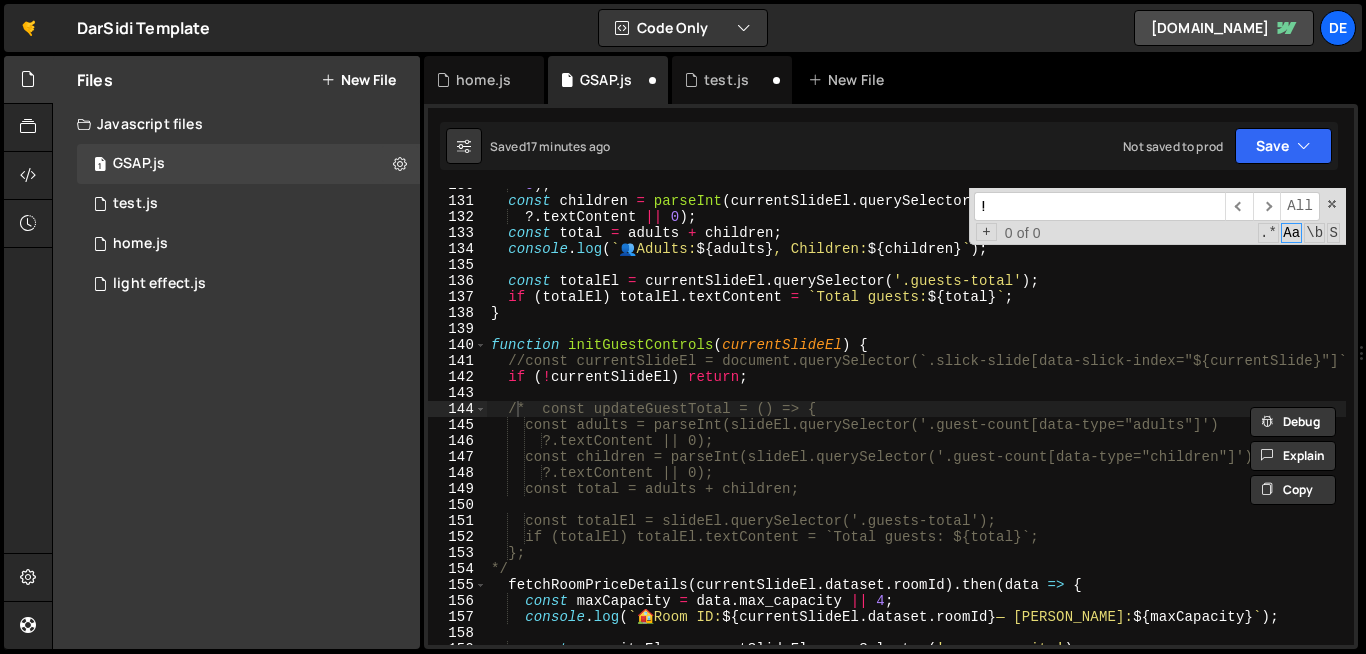 type on "if (!type) return;" 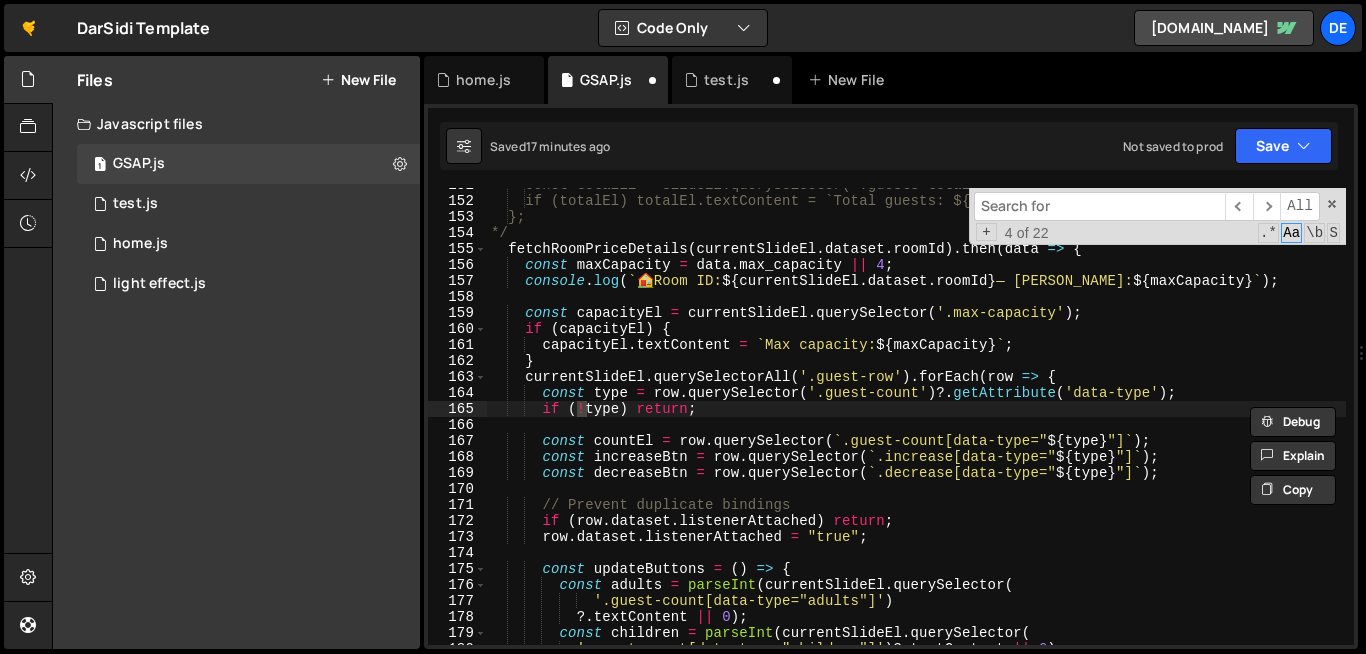 type on "$" 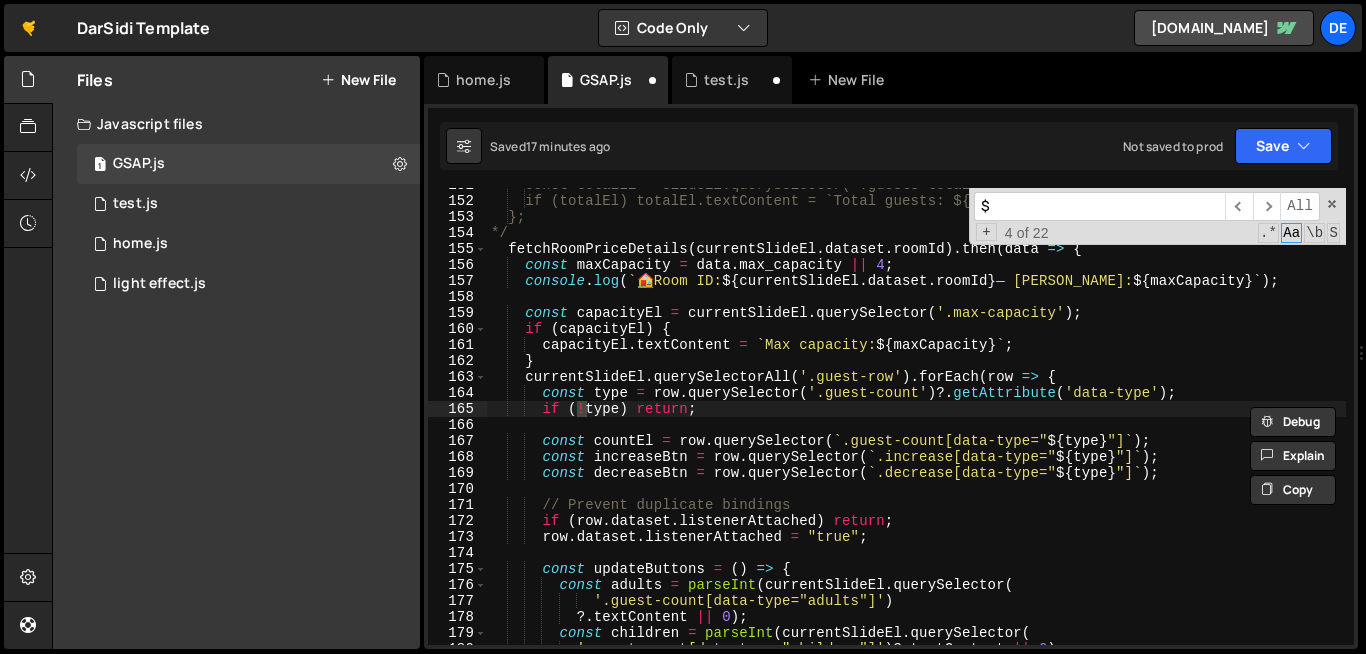 type on "const countEl = row.querySelector(`.guest-count[data-type="${type}"]`);" 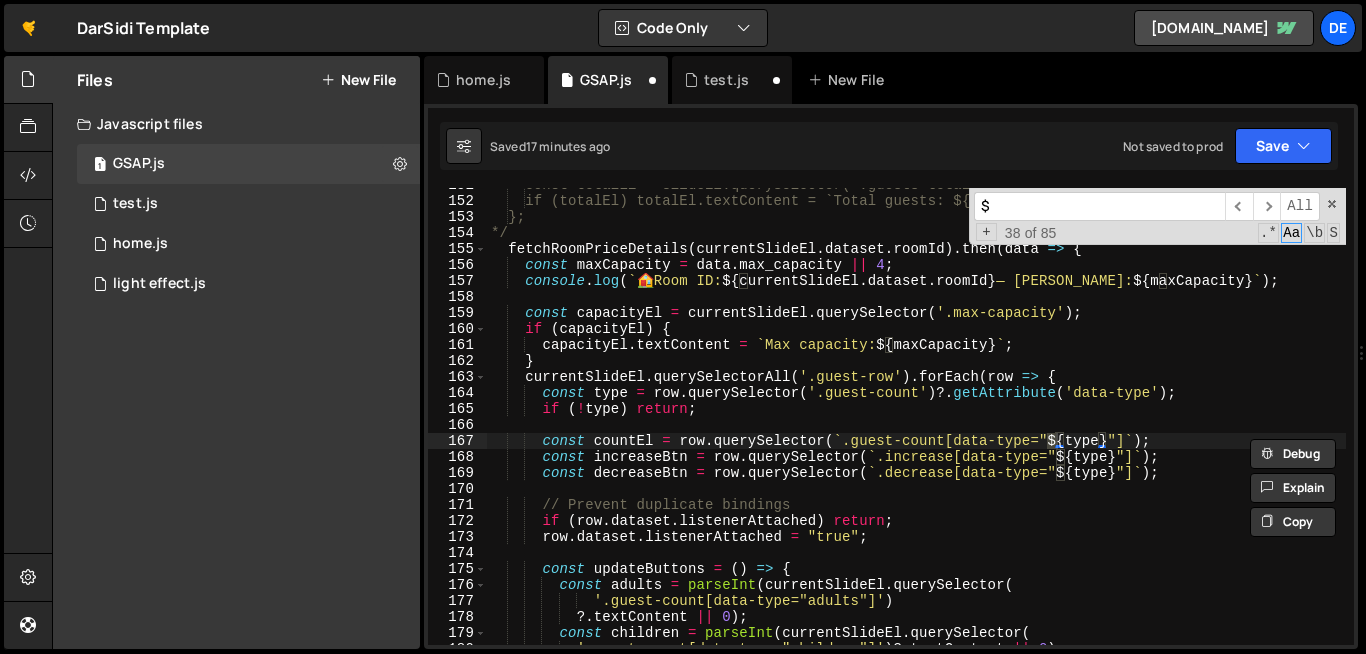 type on "$l" 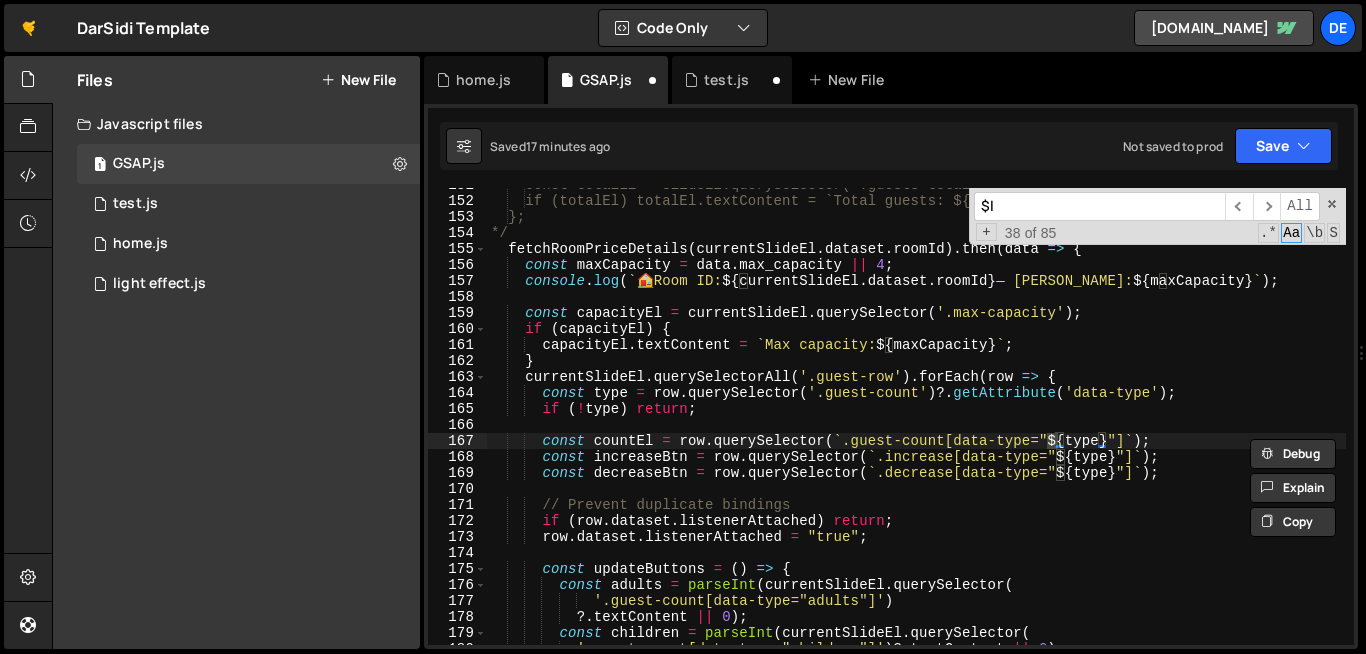 type on "const $list = $('.list');" 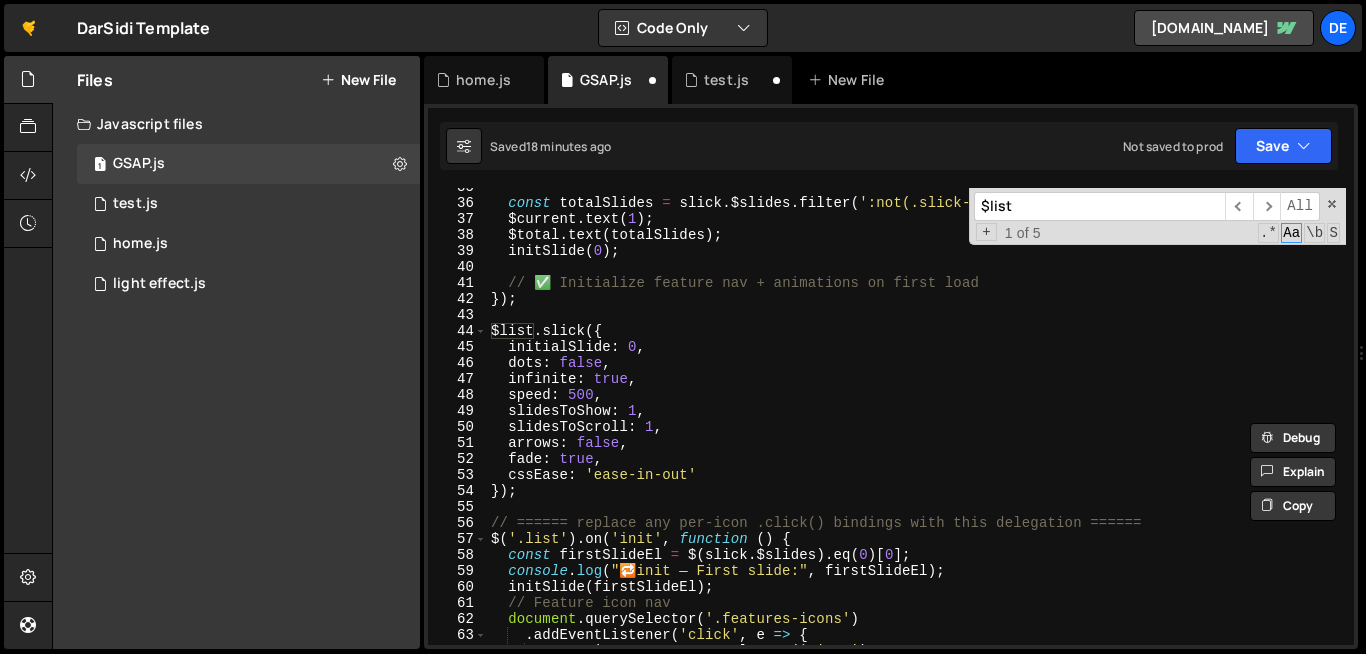 scroll, scrollTop: 393, scrollLeft: 0, axis: vertical 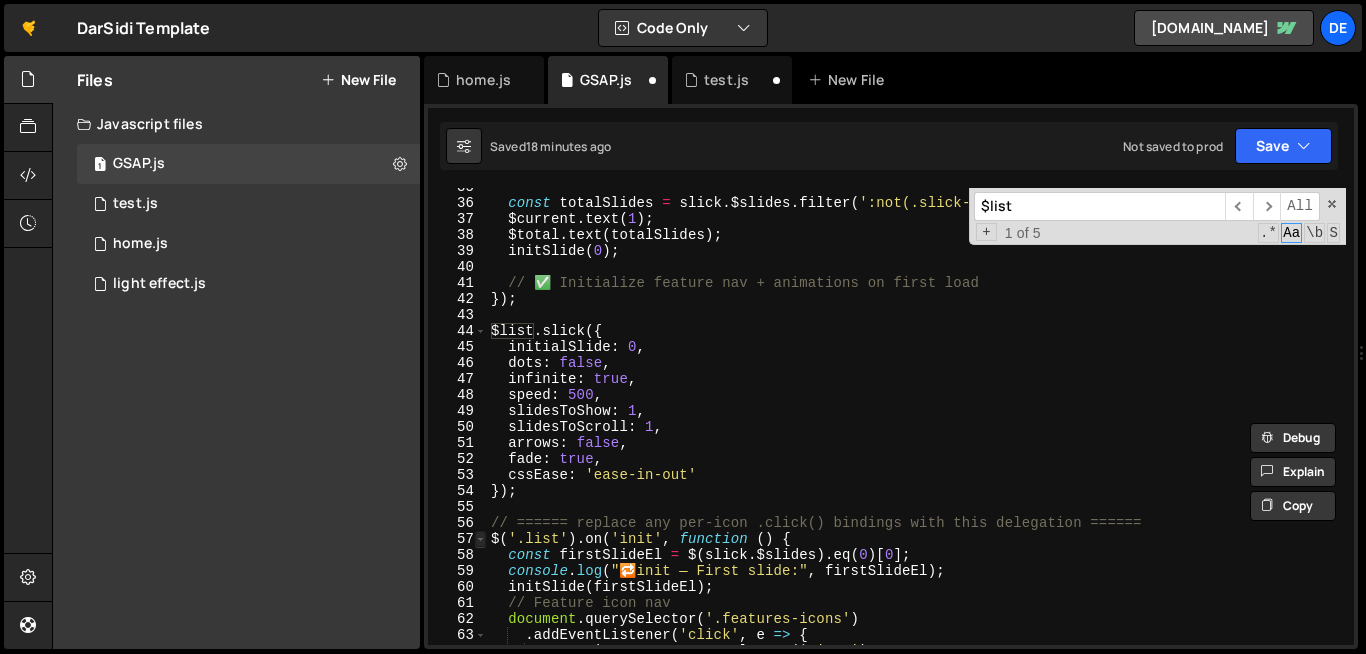 type on "$list" 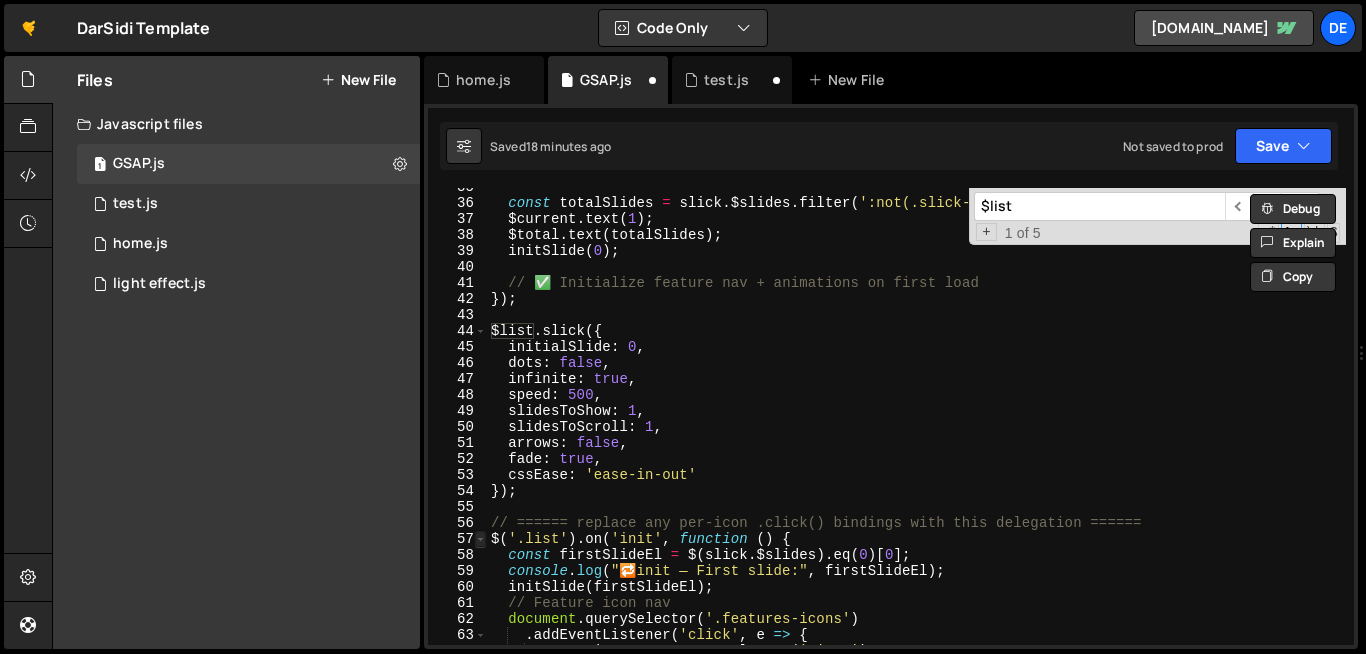 click at bounding box center (480, 539) 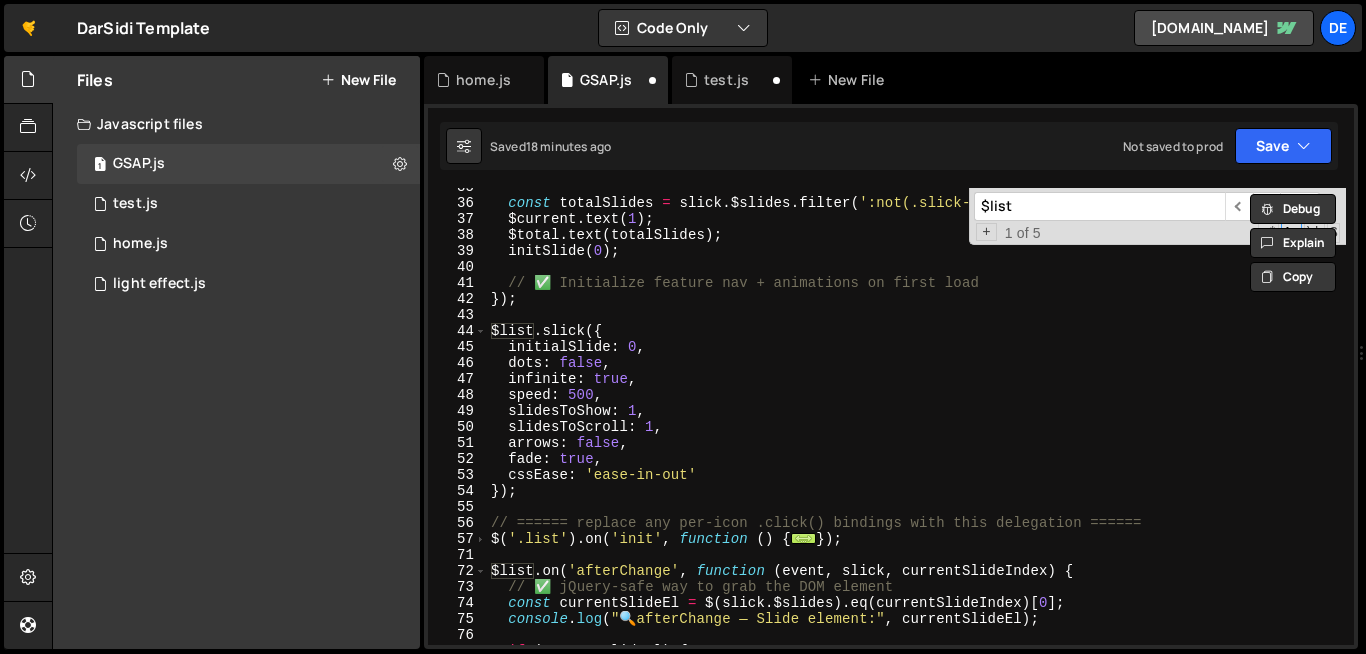 click on "const   totalSlides   =   slick . $slides . filter ( ':not(.slick-cloned)' ) . length ;    $current . text ( 1 ) ;    $total . text ( totalSlides ) ;    initSlide ( 0 ) ;    // ✅ Initialize feature nav + animations on first load }) ; $list . slick ({    initialSlide :   0 ,    dots :   false ,    infinite :   true ,    speed :   500 ,    slidesToShow :   1 ,    slidesToScroll :   1 ,    arrows :   false ,    fade :   true ,    cssEase :   'ease-in-out' }) ; // ====== replace any per-icon .click() bindings with this delegation ====== $ ( '.list' ) . on ( 'init' ,   function   ( )   { ... }) ; $list . on ( 'afterChange' ,   function   ( event ,   slick ,   currentSlideIndex )   {    // ✅ jQuery-safe way to grab the DOM element    const   currentSlideEl   =   $ ( slick . $slides ) . eq ( currentSlideIndex ) [ 0 ] ;    console . log ( " 🔍  afterChange — Slide element:" ,   currentSlideEl ) ;    if   ( currentSlideEl )   {" at bounding box center [1100, 423] 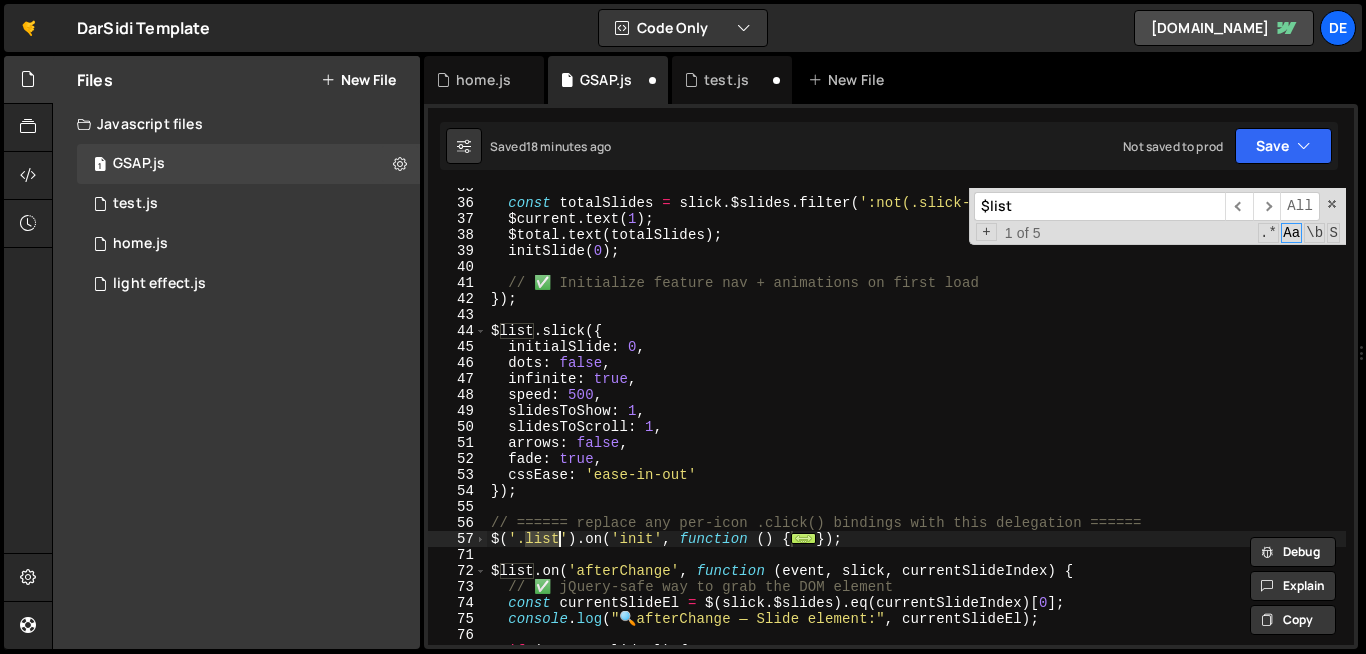 click on "const   totalSlides   =   slick . $slides . filter ( ':not(.slick-cloned)' ) . length ;    $current . text ( 1 ) ;    $total . text ( totalSlides ) ;    initSlide ( 0 ) ;    // ✅ Initialize feature nav + animations on first load }) ; $list . slick ({    initialSlide :   0 ,    dots :   false ,    infinite :   true ,    speed :   500 ,    slidesToShow :   1 ,    slidesToScroll :   1 ,    arrows :   false ,    fade :   true ,    cssEase :   'ease-in-out' }) ; // ====== replace any per-icon .click() bindings with this delegation ====== $ ( '.list' ) . on ( 'init' ,   function   ( )   { ... }) ; $list . on ( 'afterChange' ,   function   ( event ,   slick ,   currentSlideIndex )   {    // ✅ jQuery-safe way to grab the DOM element    const   currentSlideEl   =   $ ( slick . $slides ) . eq ( currentSlideIndex ) [ 0 ] ;    console . log ( " 🔍  afterChange — Slide element:" ,   currentSlideEl ) ;    if   ( currentSlideEl )   {" at bounding box center [1100, 423] 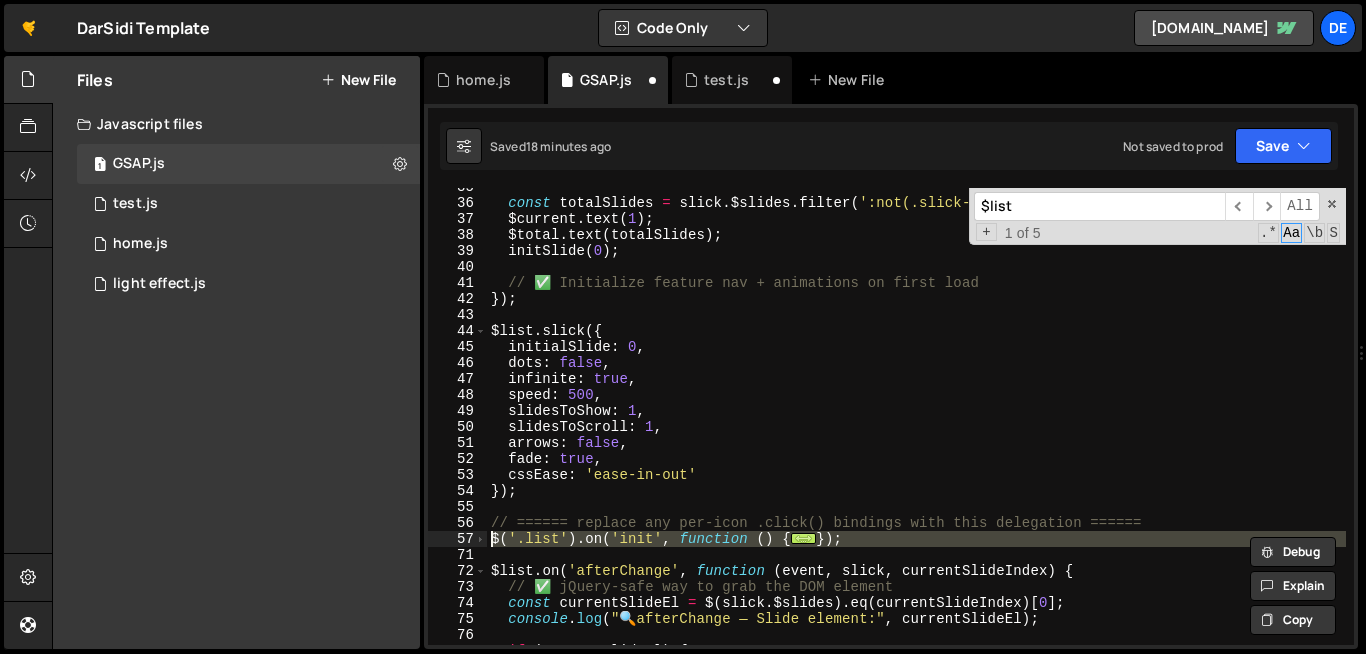 click on "const   totalSlides   =   slick . $slides . filter ( ':not(.slick-cloned)' ) . length ;    $current . text ( 1 ) ;    $total . text ( totalSlides ) ;    initSlide ( 0 ) ;    // ✅ Initialize feature nav + animations on first load }) ; $list . slick ({    initialSlide :   0 ,    dots :   false ,    infinite :   true ,    speed :   500 ,    slidesToShow :   1 ,    slidesToScroll :   1 ,    arrows :   false ,    fade :   true ,    cssEase :   'ease-in-out' }) ; // ====== replace any per-icon .click() bindings with this delegation ====== $ ( '.list' ) . on ( 'init' ,   function   ( )   { ... }) ; $list . on ( 'afterChange' ,   function   ( event ,   slick ,   currentSlideIndex )   {    // ✅ jQuery-safe way to grab the DOM element    const   currentSlideEl   =   $ ( slick . $slides ) . eq ( currentSlideIndex ) [ 0 ] ;    console . log ( " 🔍  afterChange — Slide element:" ,   currentSlideEl ) ;    if   ( currentSlideEl )   {" at bounding box center (1100, 423) 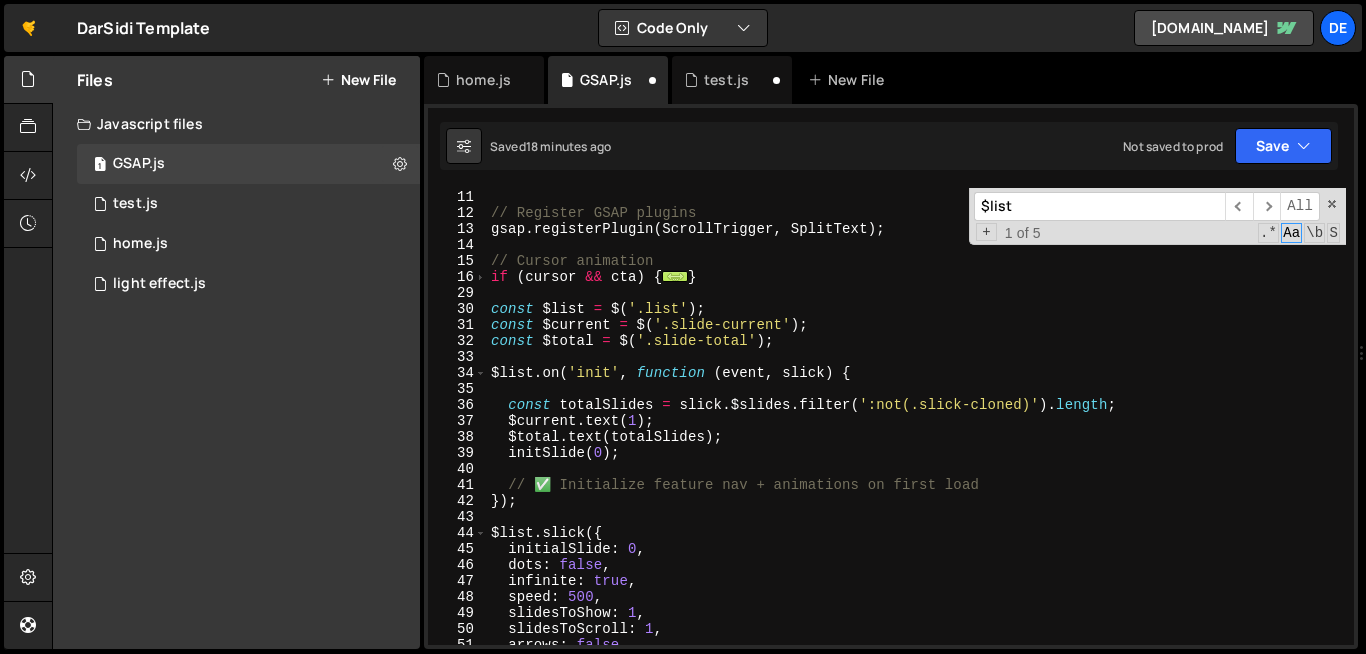 scroll, scrollTop: 191, scrollLeft: 0, axis: vertical 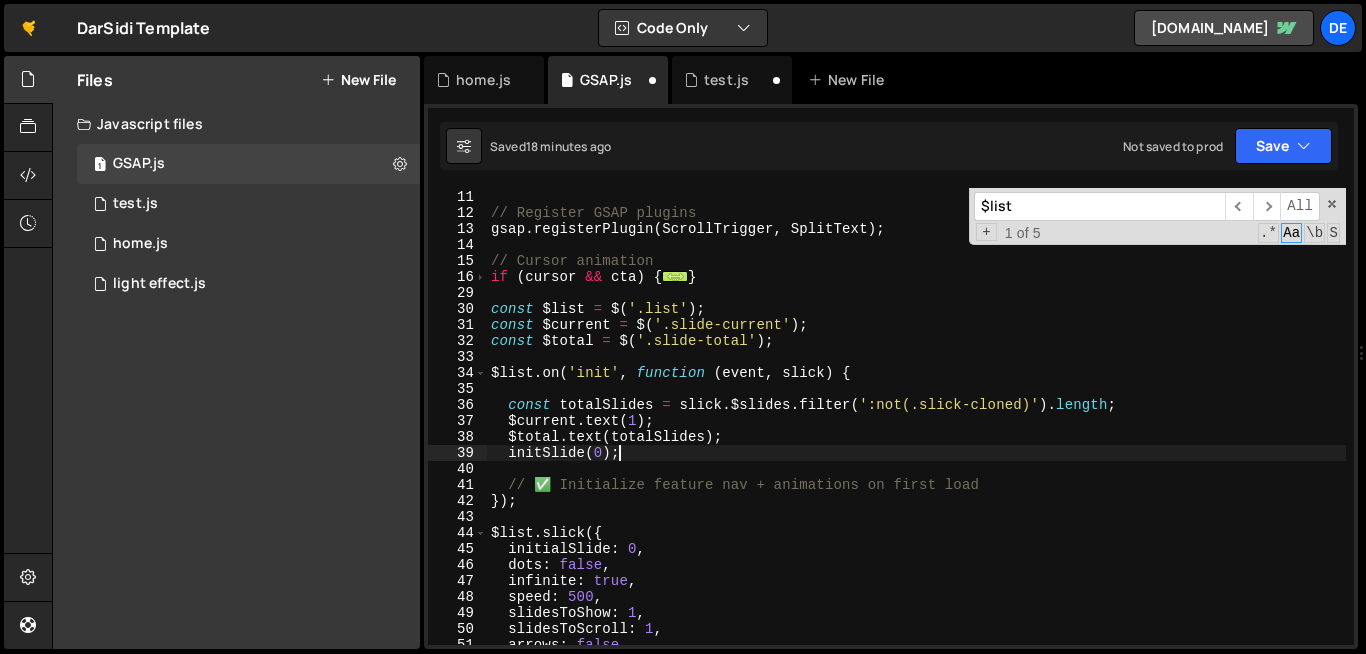 click on "const   cta   =   document . querySelector ( '.cta-wrapper' ) ; // Register GSAP plugins gsap . registerPlugin ( ScrollTrigger ,   SplitText ) ; // Cursor animation if   ( cursor   &&   cta )   { ... } const   $list   =   $ ( '.list' ) ; const   $current   =   $ ( '.slide-current' ) ; const   $total   =   $ ( '.slide-total' ) ; $list . on ( 'init' ,   function   ( event ,   slick )   {    const   totalSlides   =   slick . $slides . filter ( ':not(.slick-cloned)' ) . length ;    $current . text ( 1 ) ;    $total . text ( totalSlides ) ;    initSlide ( 0 ) ;    // ✅ Initialize feature nav + animations on first load }) ; $list . slick ({    initialSlide :   0 ,    dots :   false ,    infinite :   true ,    speed :   500 ,    slidesToShow :   1 ,    slidesToScroll :   1 ,    arrows :   false ," at bounding box center [1100, 417] 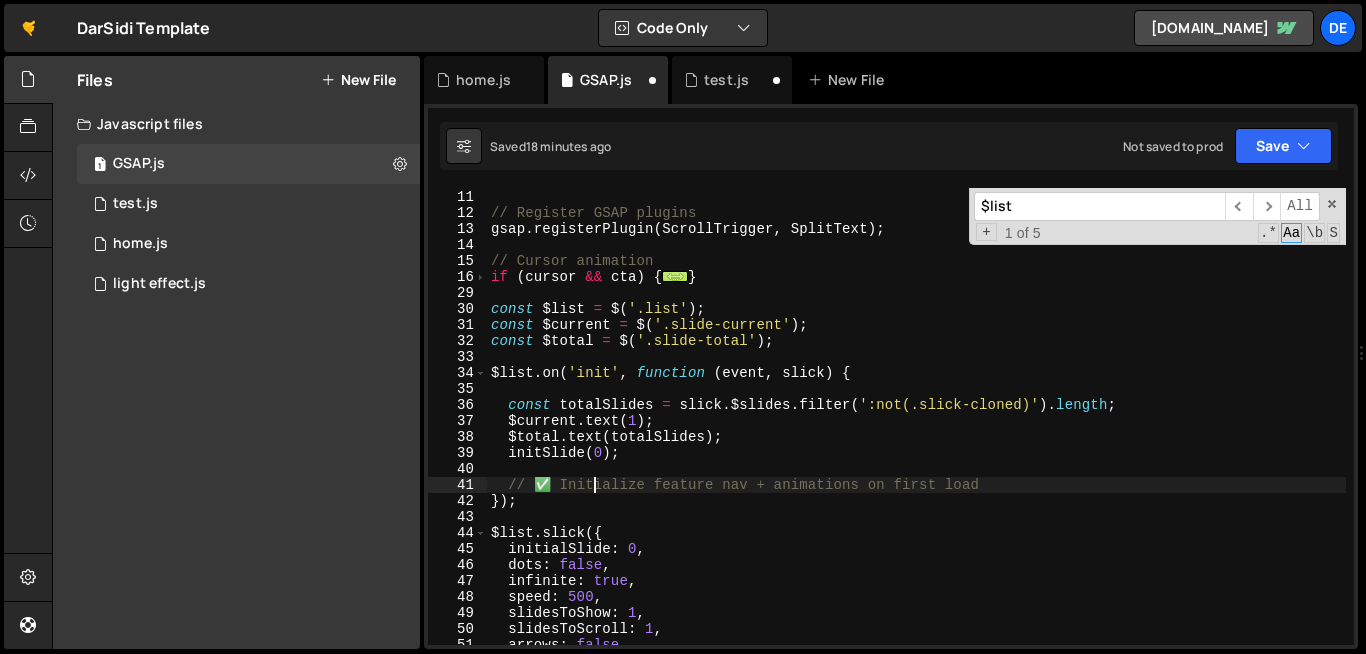click on "const   cta   =   document . querySelector ( '.cta-wrapper' ) ; // Register GSAP plugins gsap . registerPlugin ( ScrollTrigger ,   SplitText ) ; // Cursor animation if   ( cursor   &&   cta )   { ... } const   $list   =   $ ( '.list' ) ; const   $current   =   $ ( '.slide-current' ) ; const   $total   =   $ ( '.slide-total' ) ; $list . on ( 'init' ,   function   ( event ,   slick )   {    const   totalSlides   =   slick . $slides . filter ( ':not(.slick-cloned)' ) . length ;    $current . text ( 1 ) ;    $total . text ( totalSlides ) ;    initSlide ( 0 ) ;    // ✅ Initialize feature nav + animations on first load }) ; $list . slick ({    initialSlide :   0 ,    dots :   false ,    infinite :   true ,    speed :   500 ,    slidesToShow :   1 ,    slidesToScroll :   1 ,    arrows :   false ," at bounding box center (1100, 417) 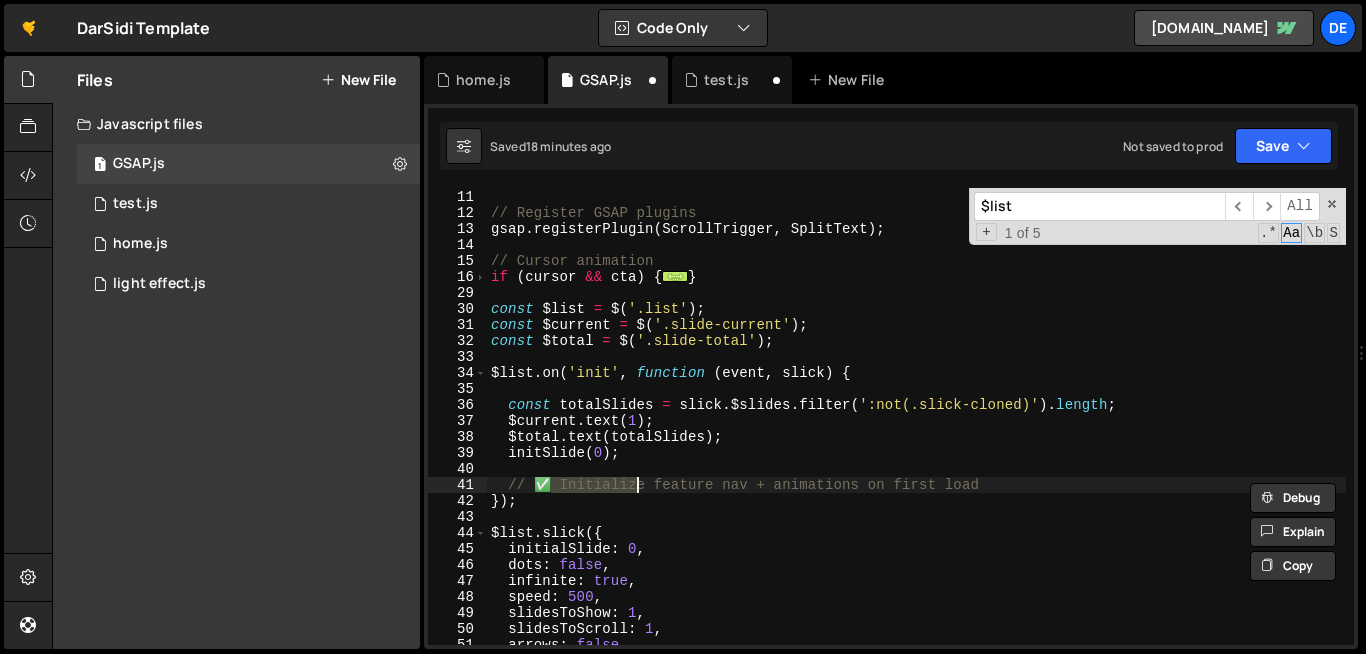 click on "const   cta   =   document . querySelector ( '.cta-wrapper' ) ; // Register GSAP plugins gsap . registerPlugin ( ScrollTrigger ,   SplitText ) ; // Cursor animation if   ( cursor   &&   cta )   { ... } const   $list   =   $ ( '.list' ) ; const   $current   =   $ ( '.slide-current' ) ; const   $total   =   $ ( '.slide-total' ) ; $list . on ( 'init' ,   function   ( event ,   slick )   {    const   totalSlides   =   slick . $slides . filter ( ':not(.slick-cloned)' ) . length ;    $current . text ( 1 ) ;    $total . text ( totalSlides ) ;    initSlide ( 0 ) ;    // ✅ Initialize feature nav + animations on first load }) ; $list . slick ({    initialSlide :   0 ,    dots :   false ,    infinite :   true ,    speed :   500 ,    slidesToShow :   1 ,    slidesToScroll :   1 ,    arrows :   false ," at bounding box center [1100, 417] 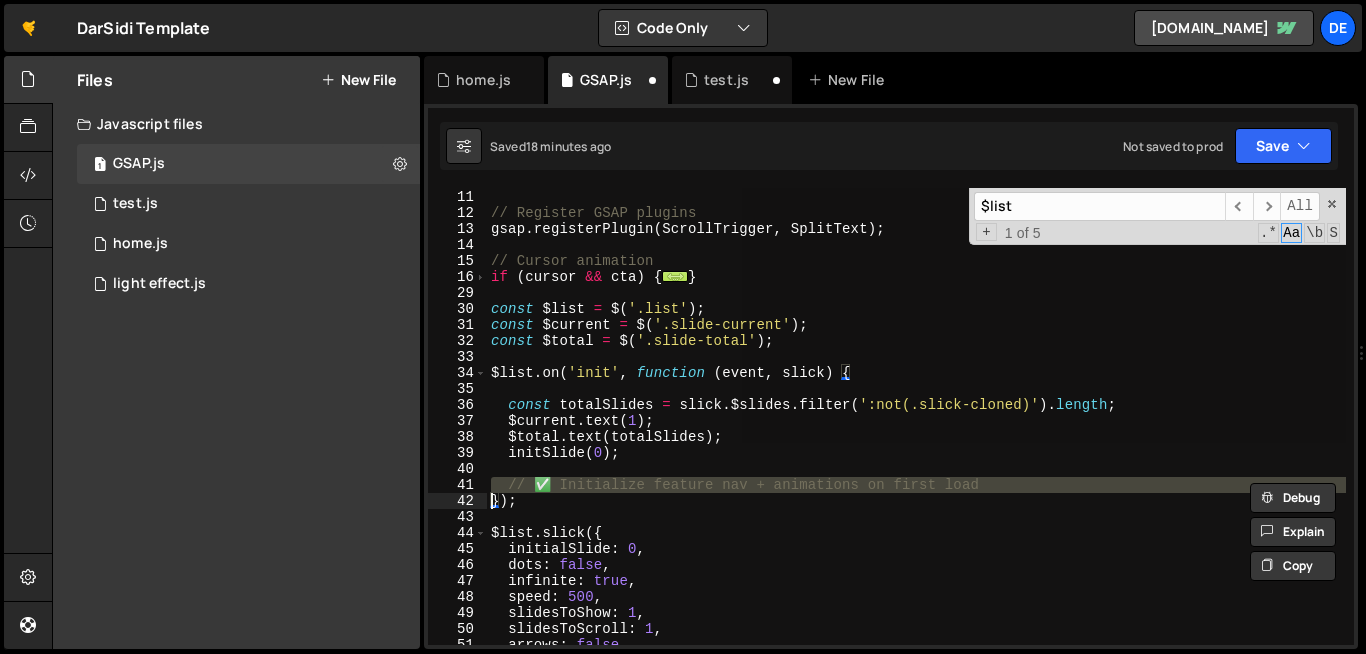 type on "});" 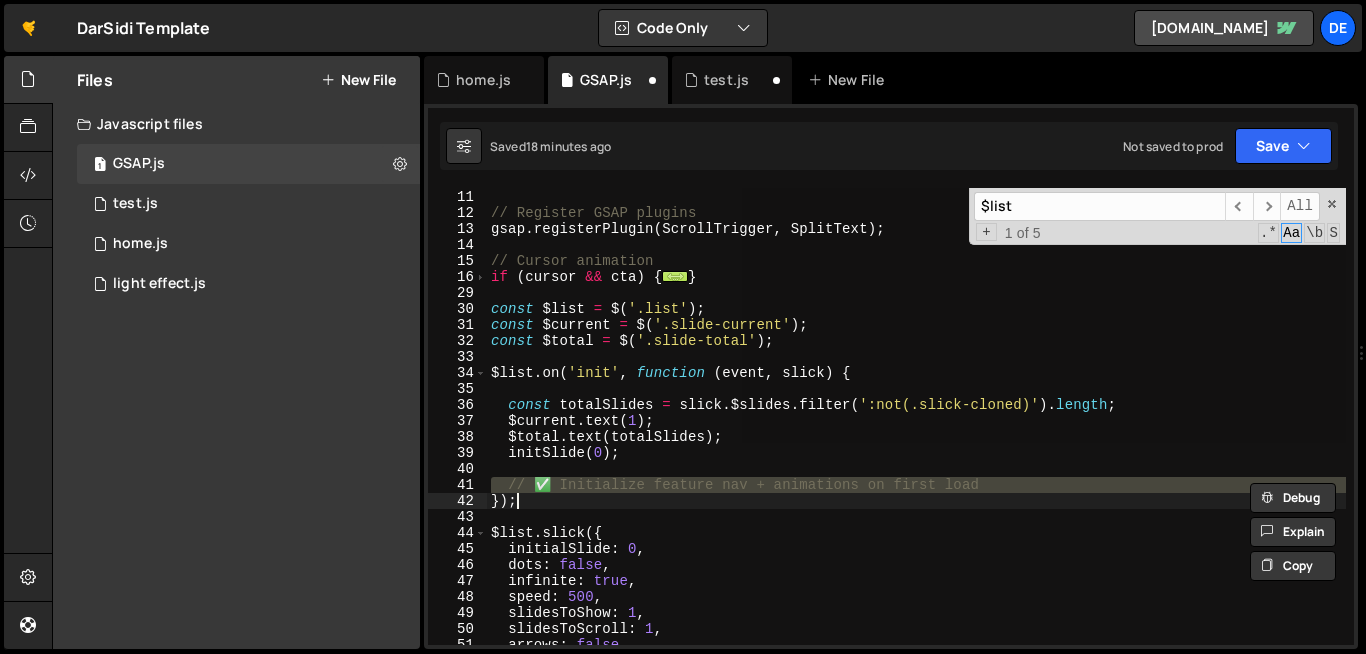type on "$list.slick({" 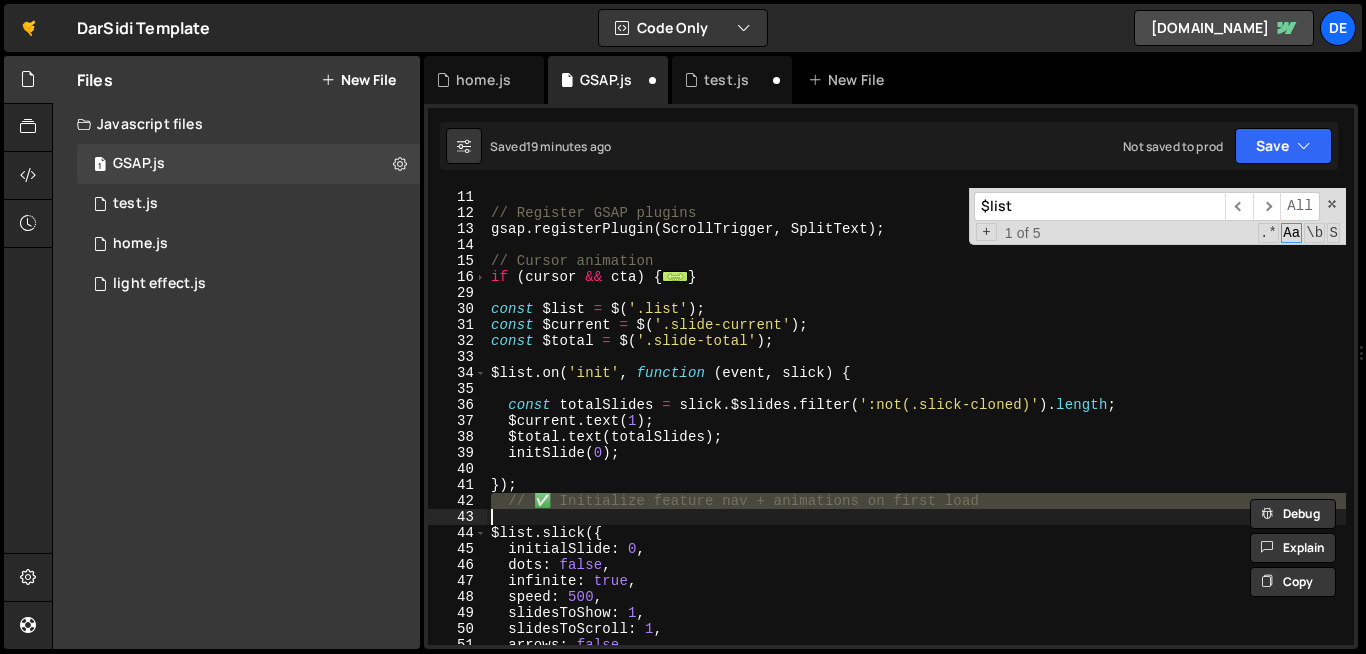 click on "const   cta   =   document . querySelector ( '.cta-wrapper' ) ; // Register GSAP plugins gsap . registerPlugin ( ScrollTrigger ,   SplitText ) ; // Cursor animation if   ( cursor   &&   cta )   { ... } const   $list   =   $ ( '.list' ) ; const   $current   =   $ ( '.slide-current' ) ; const   $total   =   $ ( '.slide-total' ) ; $list . on ( 'init' ,   function   ( event ,   slick )   {    const   totalSlides   =   slick . $slides . filter ( ':not(.slick-cloned)' ) . length ;    $current . text ( 1 ) ;    $total . text ( totalSlides ) ;    initSlide ( 0 ) ; }) ;    // ✅ Initialize feature nav + animations on first load $list . slick ({    initialSlide :   0 ,    dots :   false ,    infinite :   true ,    speed :   500 ,    slidesToShow :   1 ,    slidesToScroll :   1 ,    arrows :   false ," at bounding box center (1100, 417) 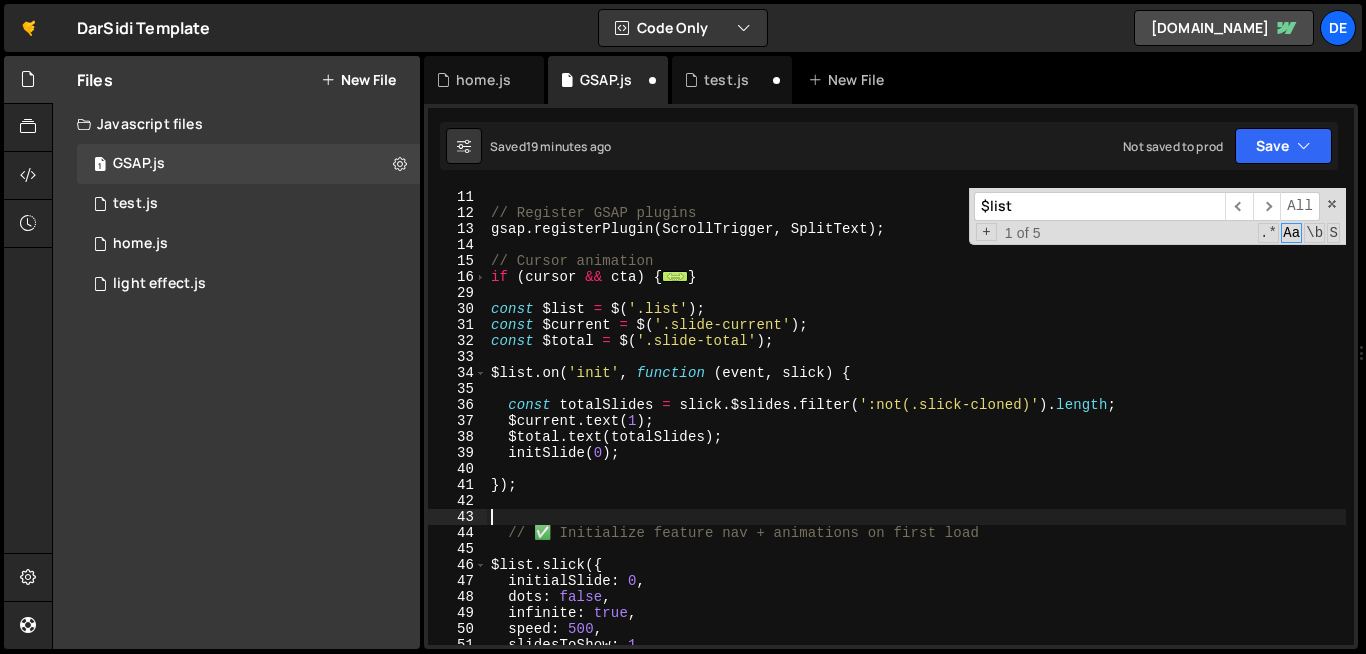 paste on "initSlide(0);" 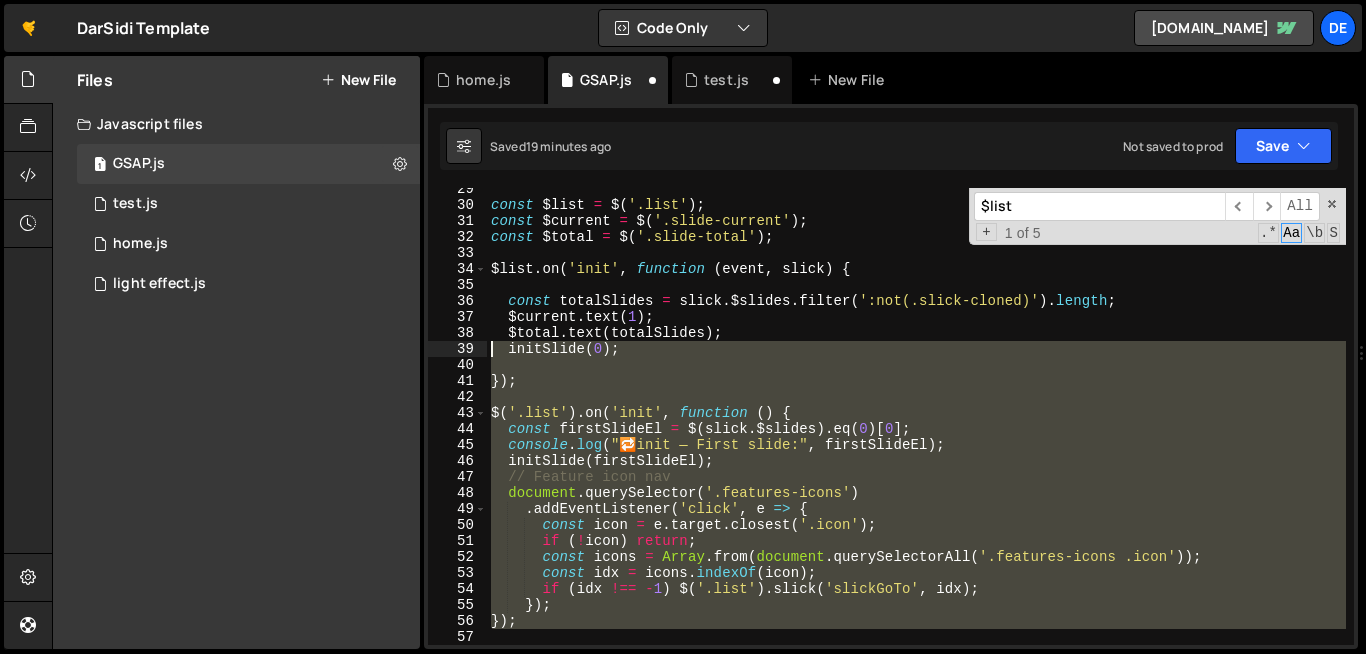 drag, startPoint x: 504, startPoint y: 639, endPoint x: 489, endPoint y: 348, distance: 291.38635 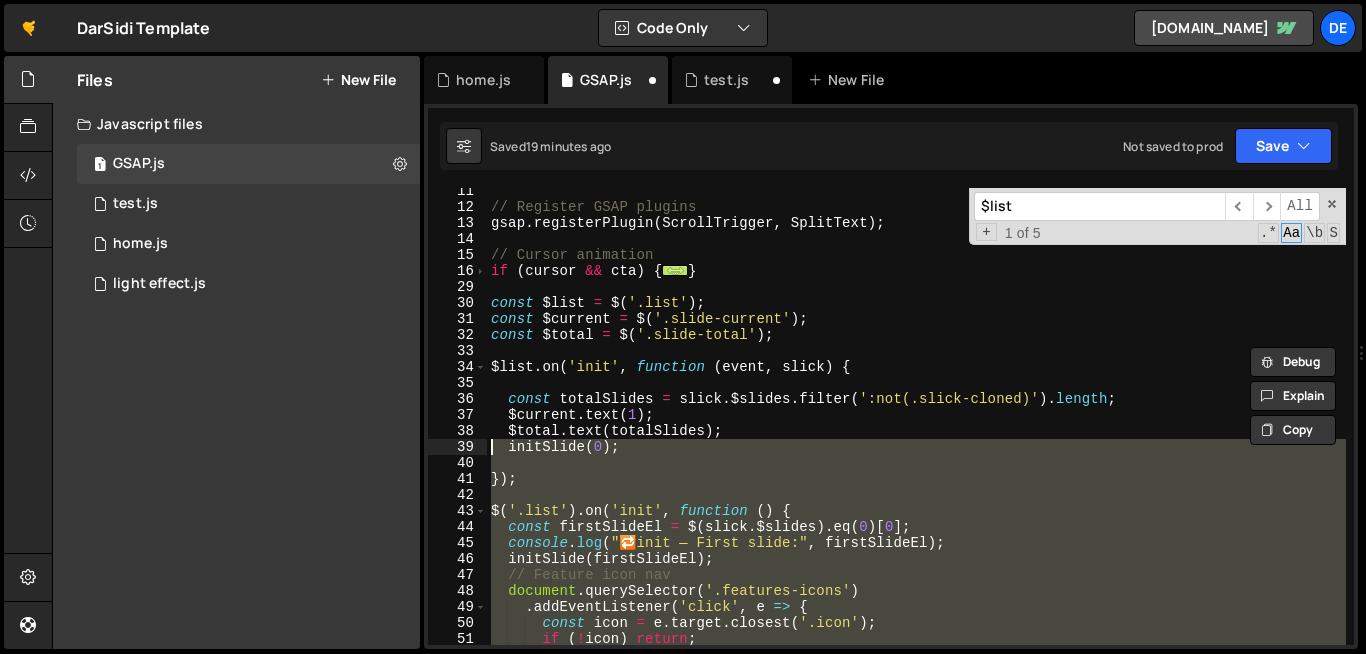 scroll, scrollTop: 201, scrollLeft: 0, axis: vertical 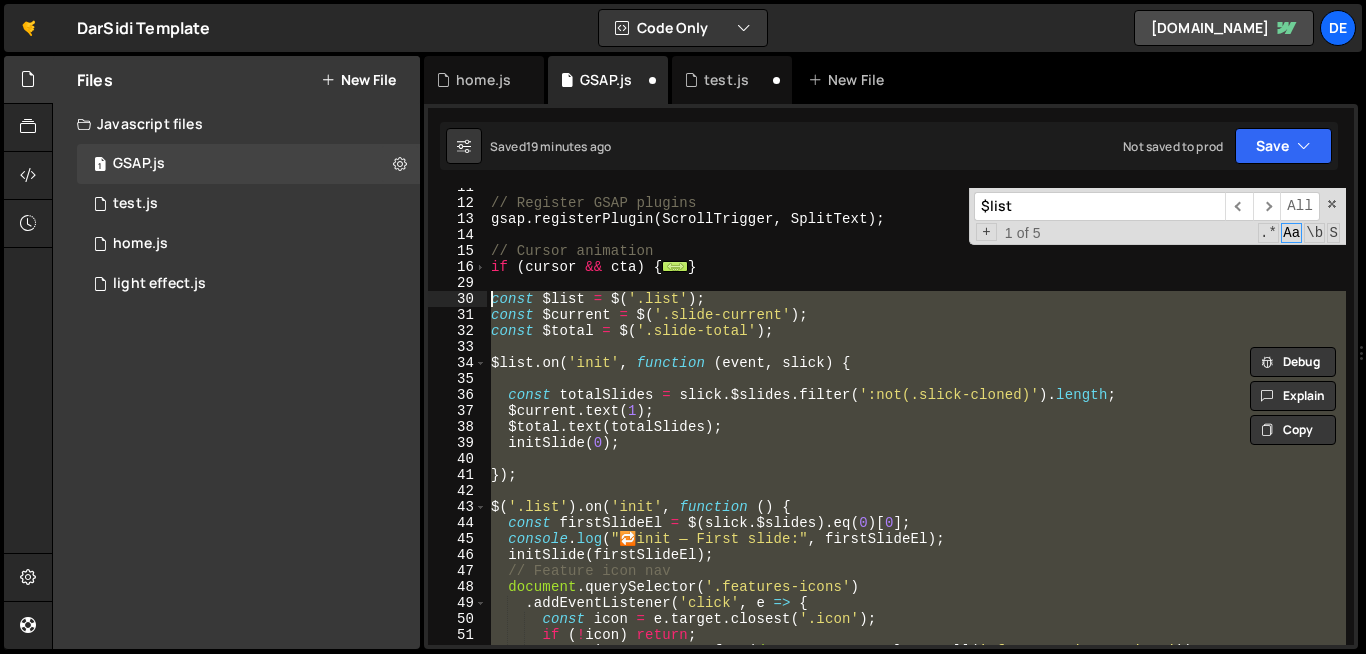 click on "// Register GSAP plugins gsap . registerPlugin ( ScrollTrigger ,   SplitText ) ; // Cursor animation if   ( cursor   &&   cta )   { ... } const   $list   =   $ ( '.list' ) ; const   $current   =   $ ( '.slide-current' ) ; const   $total   =   $ ( '.slide-total' ) ; $list . on ( 'init' ,   function   ( event ,   slick )   {    const   totalSlides   =   slick . $slides . filter ( ':not(.slick-cloned)' ) . length ;    $current . text ( 1 ) ;    $total . text ( totalSlides ) ;    initSlide ( 0 ) ; }) ; $ ( '.list' ) . on ( 'init' ,   function   ( )   {    const   firstSlideEl   =   $ ( slick . $slides ) . eq ( 0 ) [ 0 ] ;    console . log ( " 🔁  init — First slide:" ,   firstSlideEl ) ;    initSlide ( firstSlideEl ) ;    // Feature icon nav    document . querySelector ( '.features-icons' )       . addEventListener ( 'click' ,   e   =>   {          const   icon   =   e . target . closest ( '.icon' ) ;          if   ( ! icon )   return ;          const   icons   =   Array . from ( document . querySelectorAll (" at bounding box center [1100, 423] 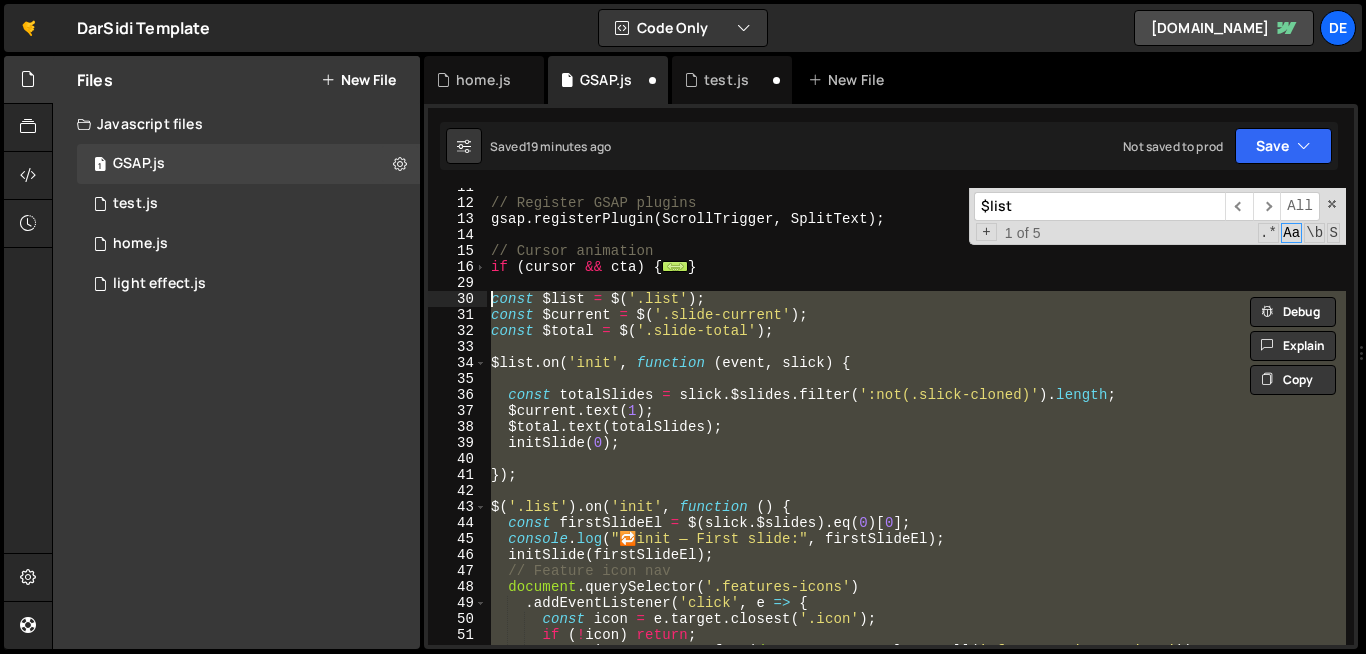 type on "const $list = $('.list');
const $current = $('.slide-current');" 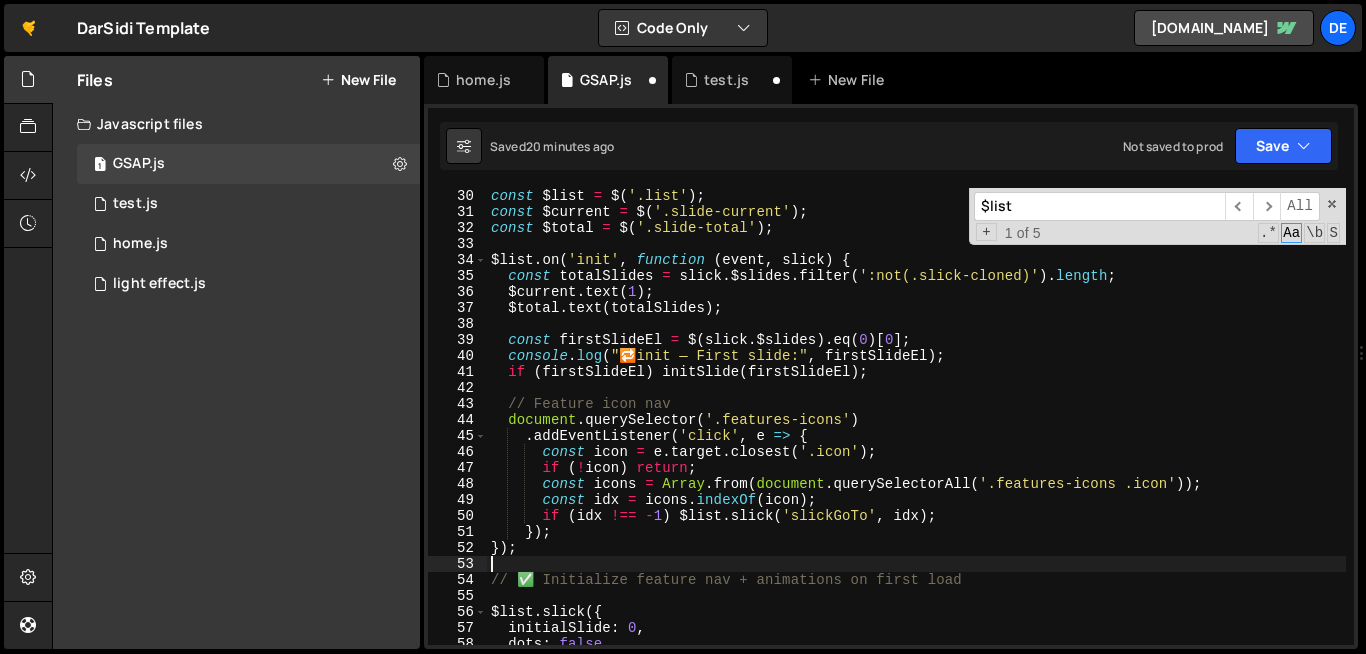 scroll, scrollTop: 496, scrollLeft: 0, axis: vertical 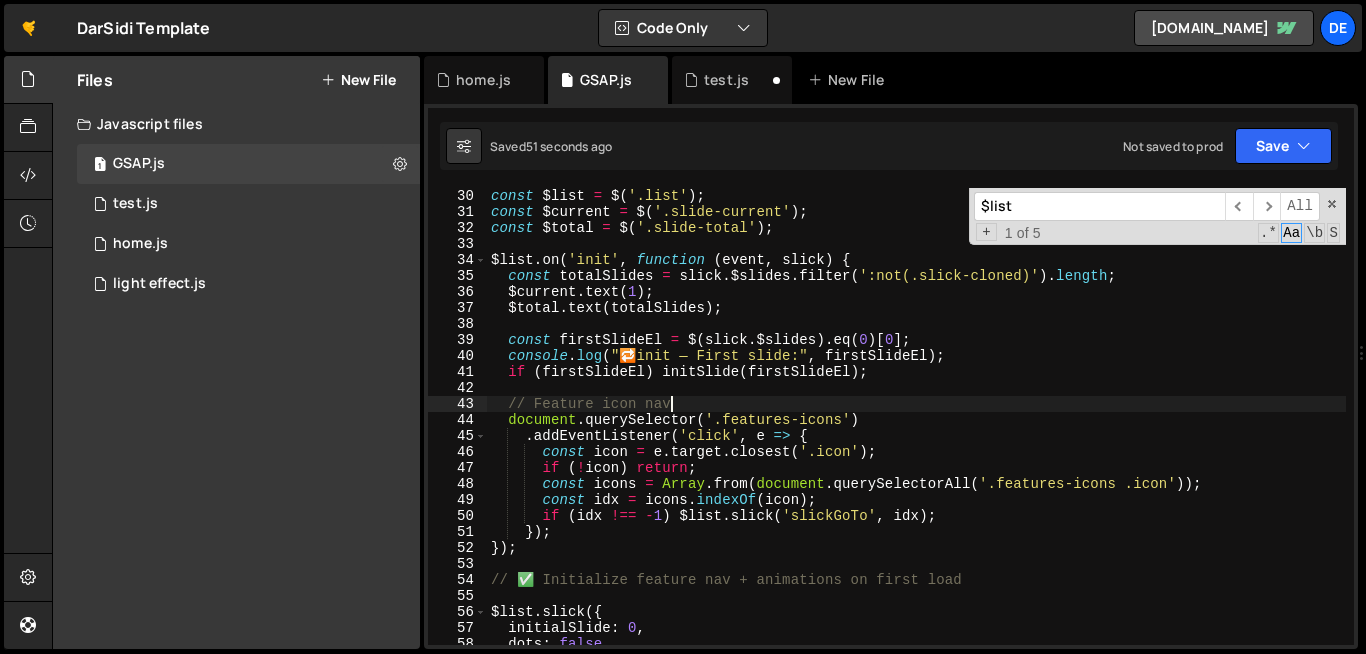 click on "const   $list   =   $ ( '.list' ) ; const   $current   =   $ ( '.slide-current' ) ; const   $total   =   $ ( '.slide-total' ) ; $list . on ( 'init' ,   function   ( event ,   slick )   {    const   totalSlides   =   slick . $slides . filter ( ':not(.slick-cloned)' ) . length ;    $current . text ( 1 ) ;    $total . text ( totalSlides ) ;    const   firstSlideEl   =   $ ( slick . $slides ) . eq ( 0 ) [ 0 ] ;    console . log ( " 🔁  init — First slide:" ,   firstSlideEl ) ;    if   ( firstSlideEl )   initSlide ( firstSlideEl ) ;    // Feature icon nav    document . querySelector ( '.features-icons' )       . addEventListener ( 'click' ,   e   =>   {          const   icon   =   e . target . closest ( '.icon' ) ;          if   ( ! icon )   return ;          const   icons   =   Array . from ( document . querySelectorAll ( '.features-icons .icon' )) ;          const   idx   =   icons . indexOf ( icon ) ;          if   ( idx   !==   - 1 )   $list . slick ( 'slickGoTo' ,   idx ) ;       }) ; }) ; $list . slick :" at bounding box center (1100, 432) 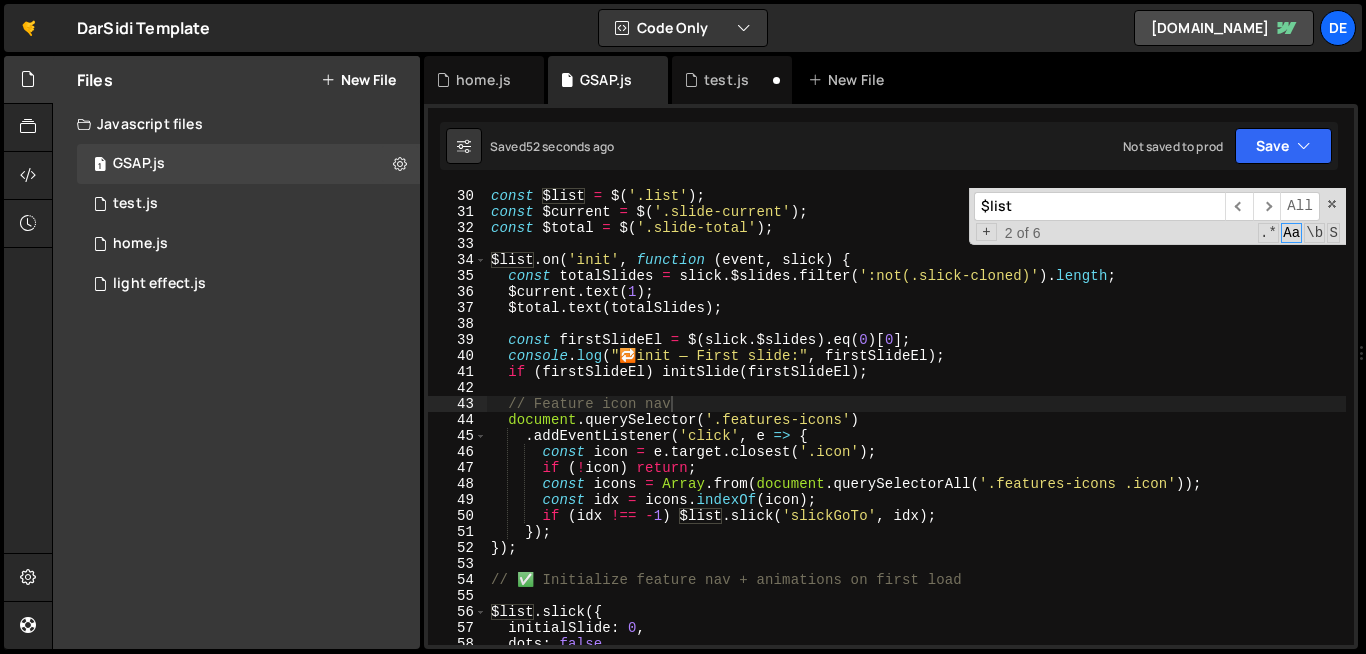paste on "initCalendar(unavailableDates);" 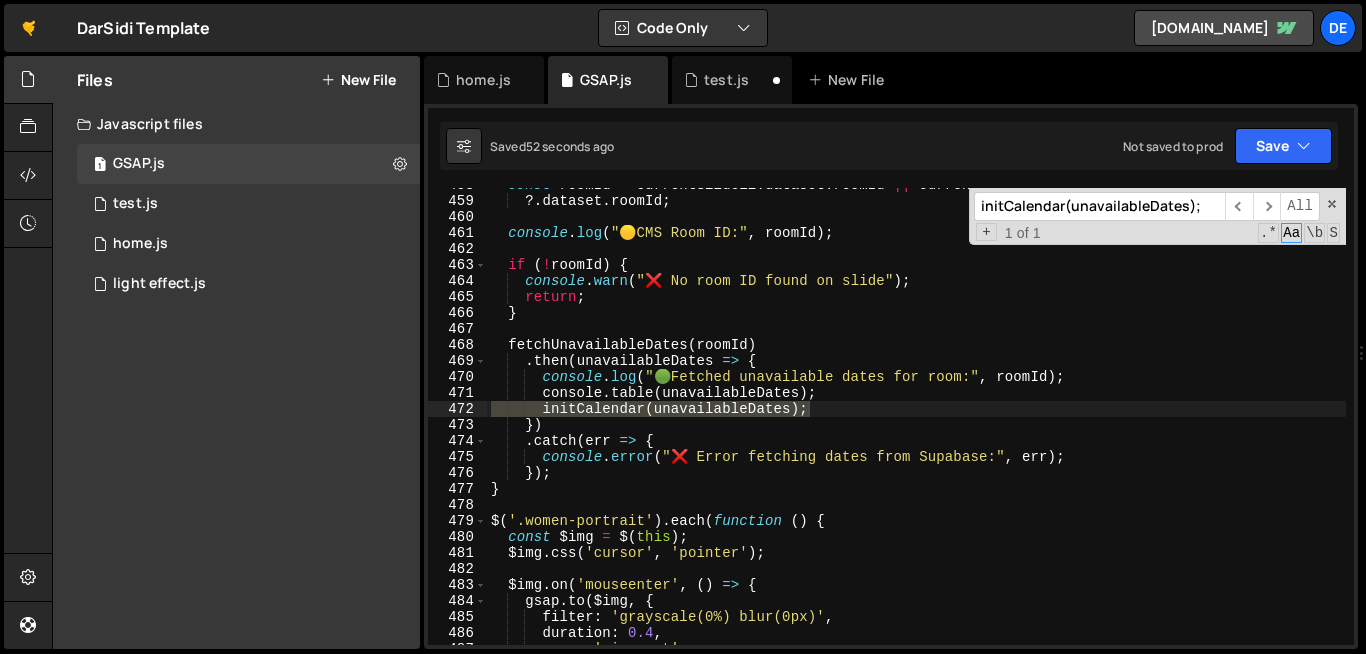 scroll, scrollTop: 7356, scrollLeft: 0, axis: vertical 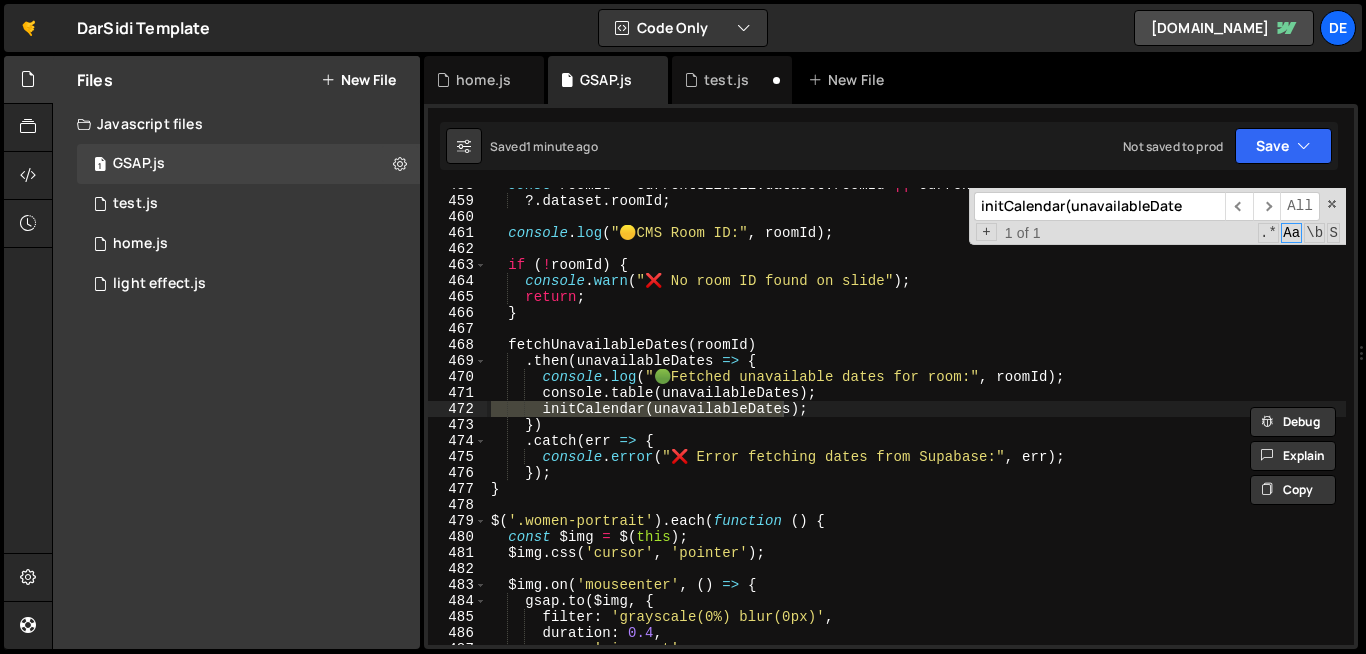 drag, startPoint x: 998, startPoint y: 198, endPoint x: 879, endPoint y: 217, distance: 120.50726 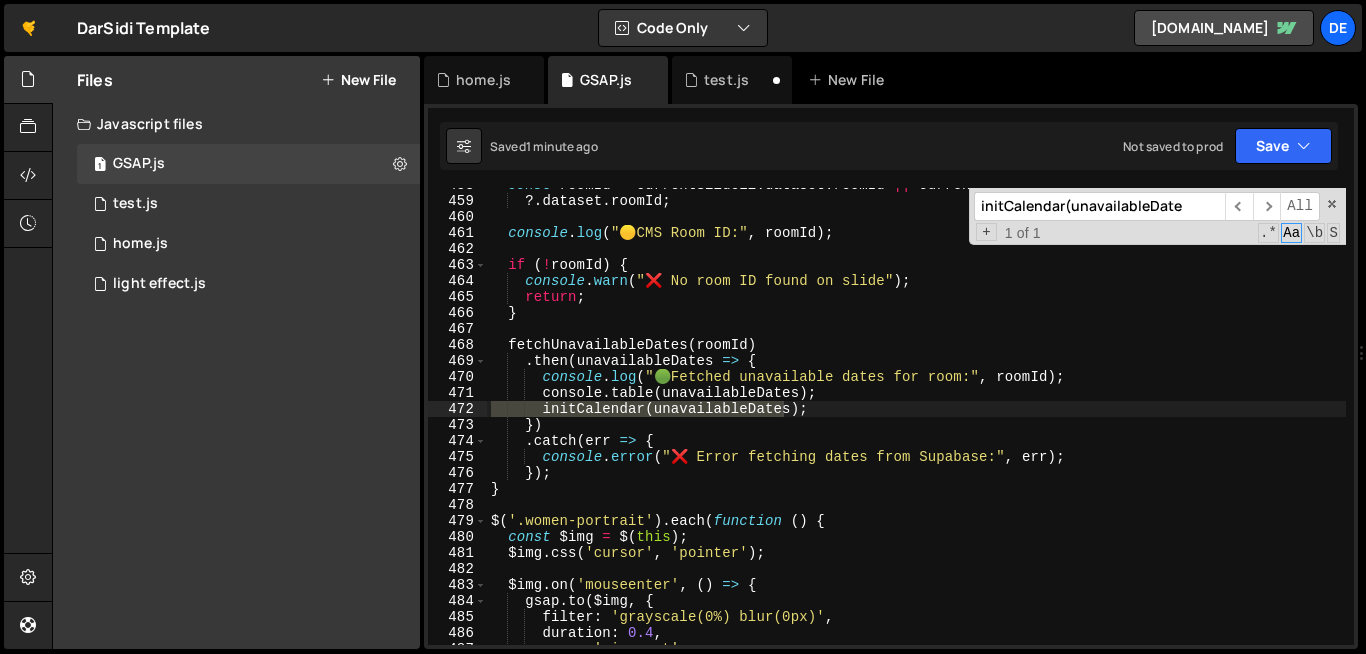 click on "initCalendar(unavailableDate" at bounding box center (1099, 206) 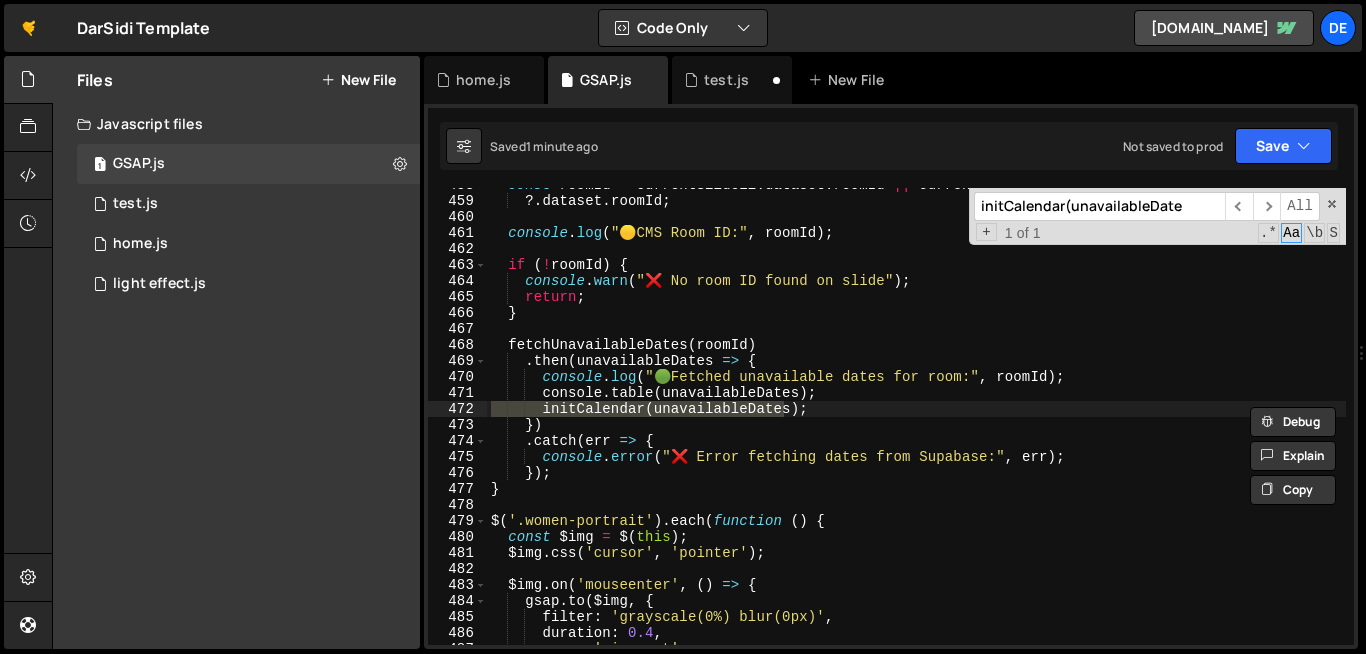 drag, startPoint x: 998, startPoint y: 211, endPoint x: 975, endPoint y: 210, distance: 23.021729 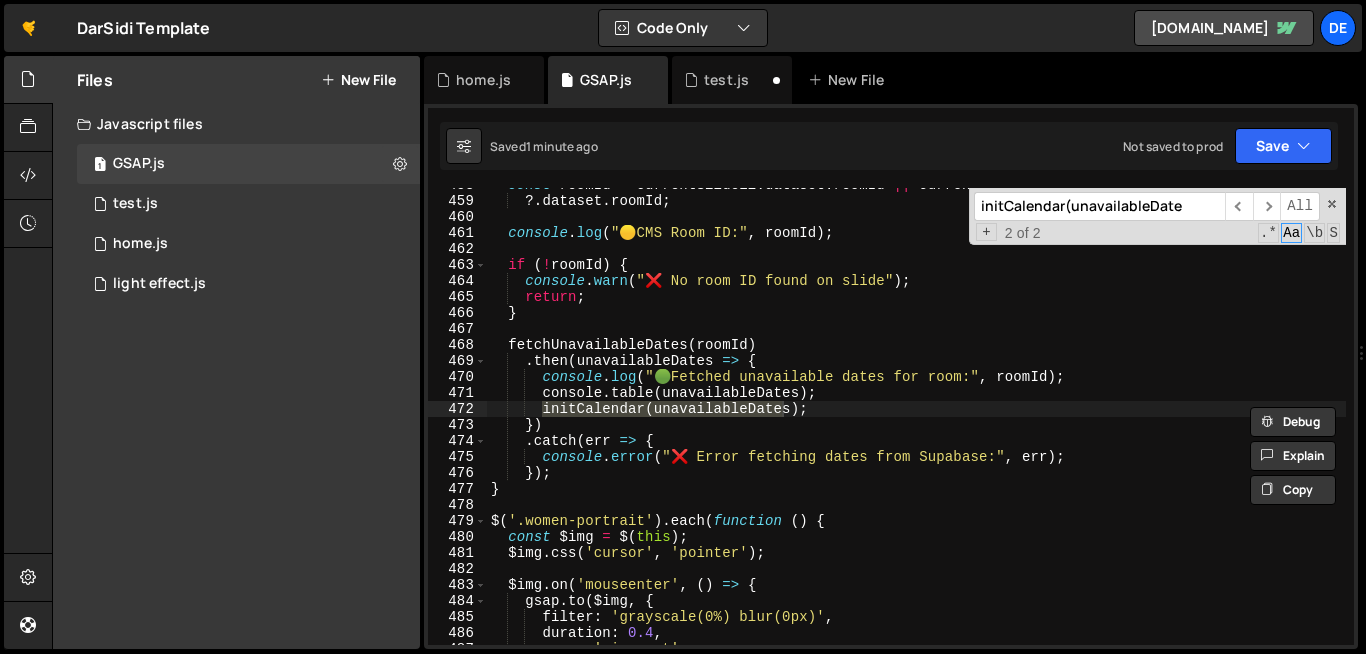 scroll, scrollTop: 3676, scrollLeft: 0, axis: vertical 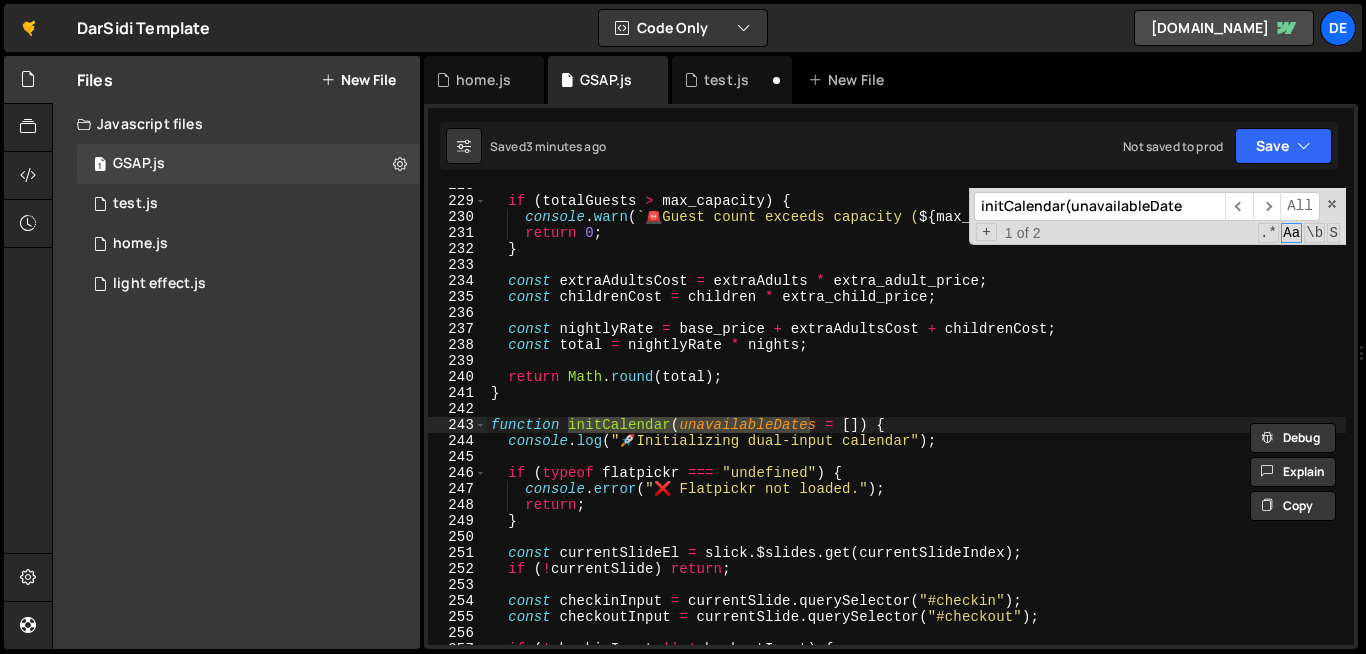 click on "initCalendar(unavailableDate" at bounding box center (1099, 206) 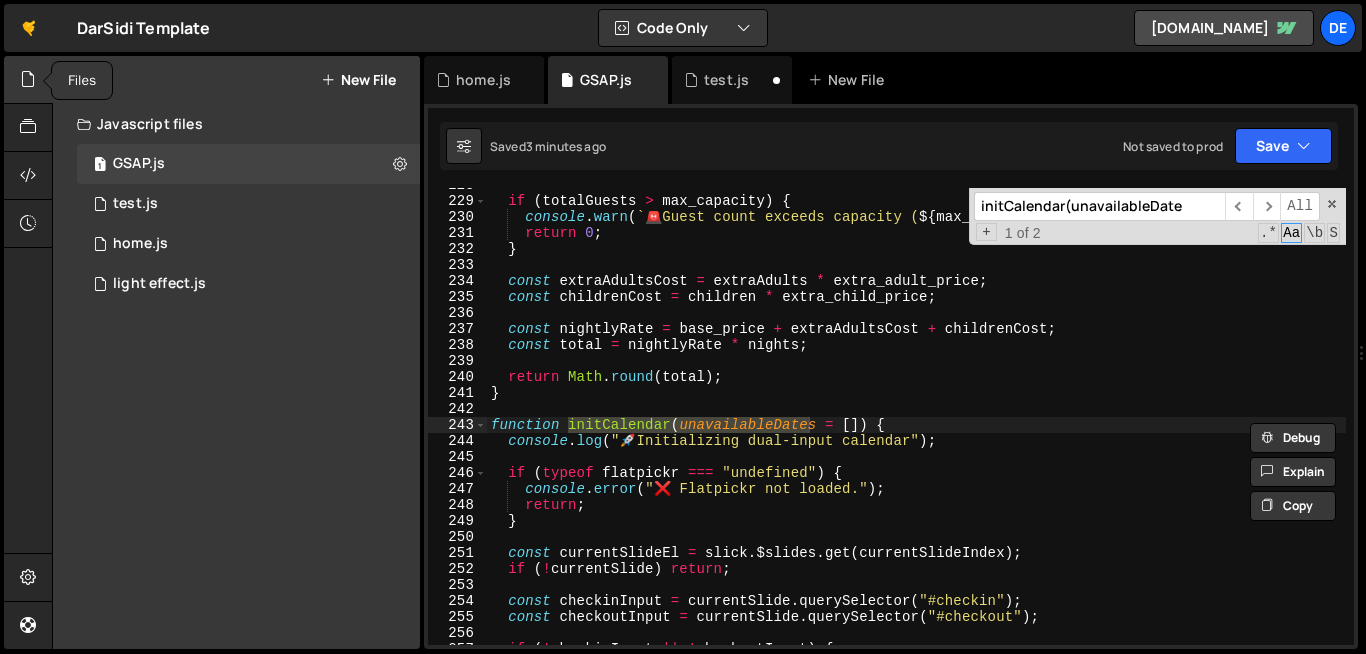 click at bounding box center [28, 79] 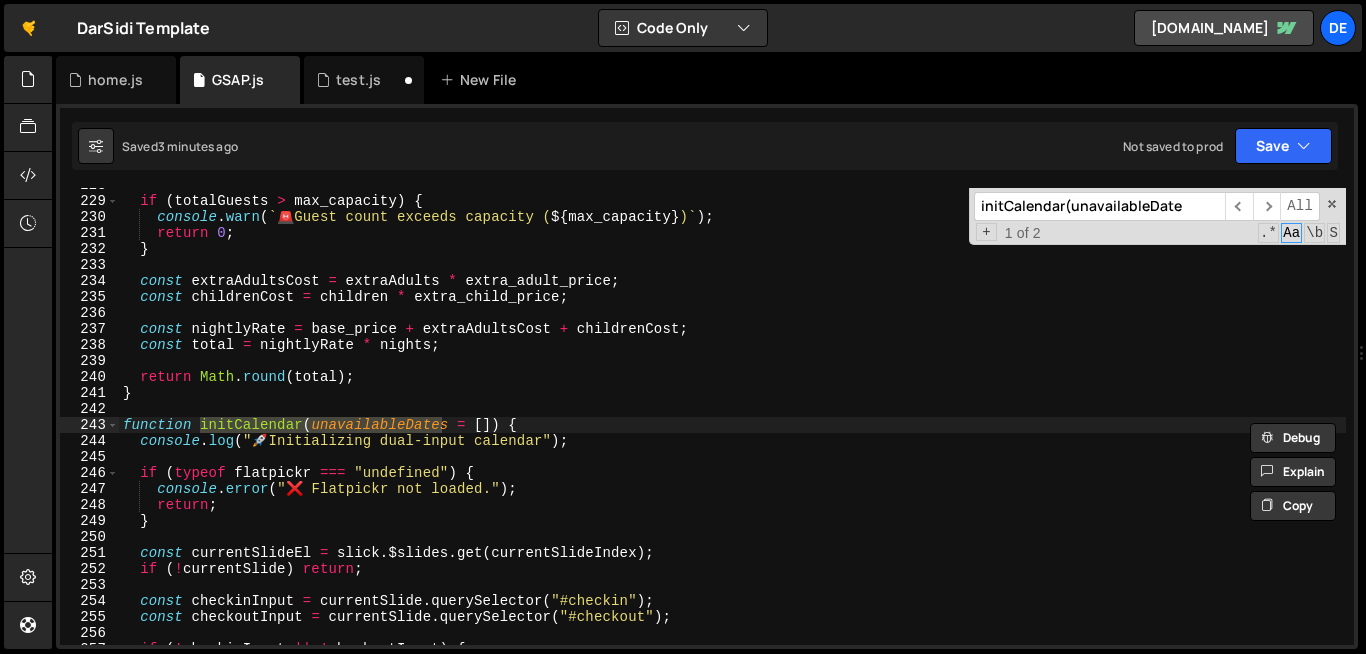 click on "initCalendar(unavailableDate" at bounding box center [1099, 206] 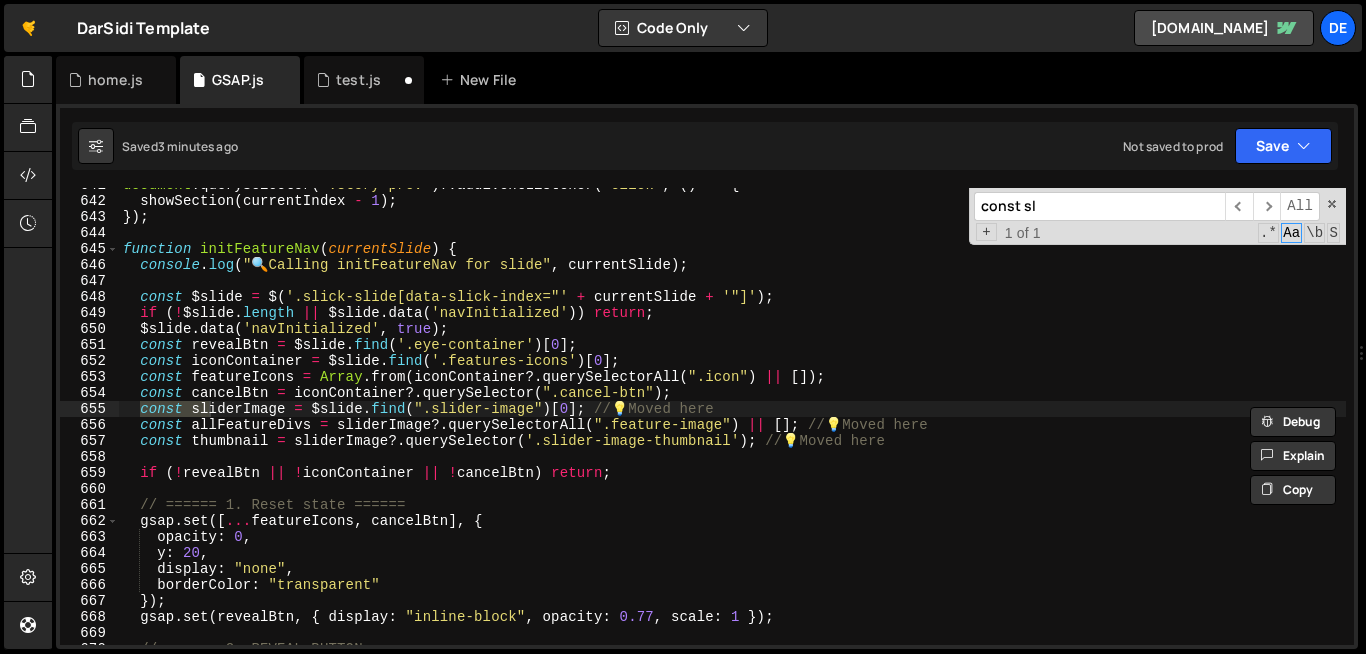 scroll, scrollTop: 10284, scrollLeft: 0, axis: vertical 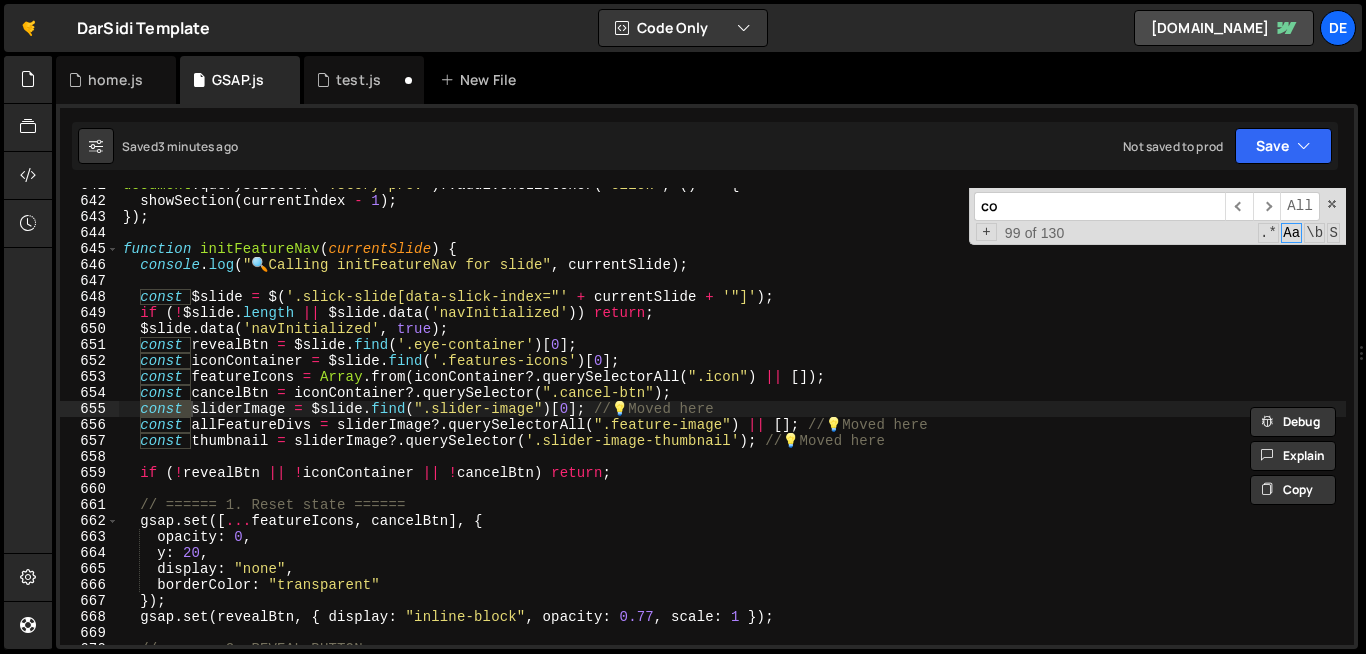 type on "c" 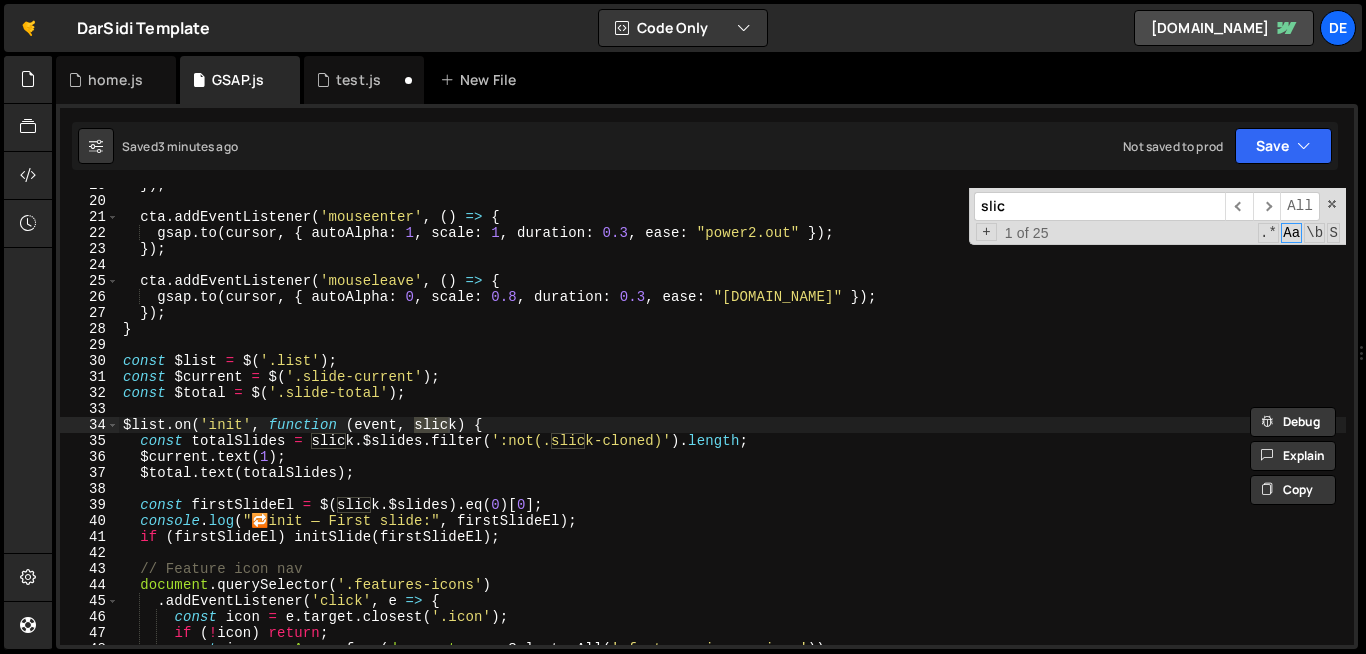 scroll, scrollTop: 332, scrollLeft: 0, axis: vertical 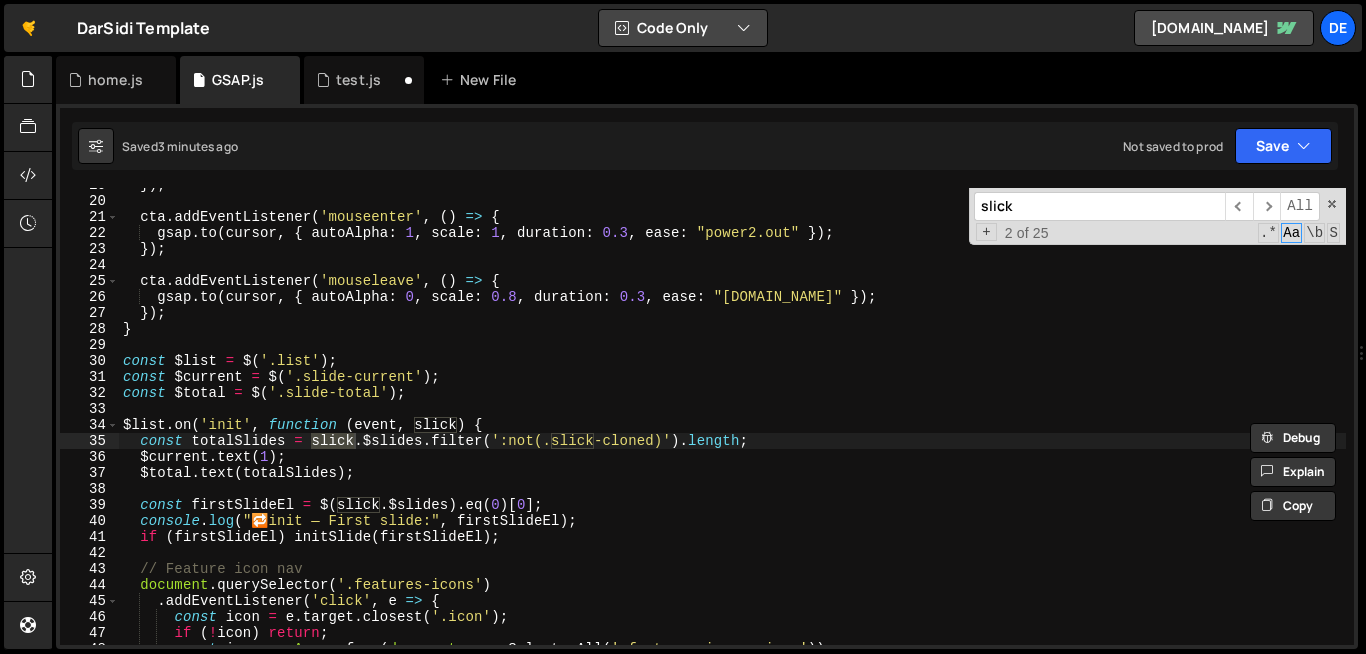 type on "slick" 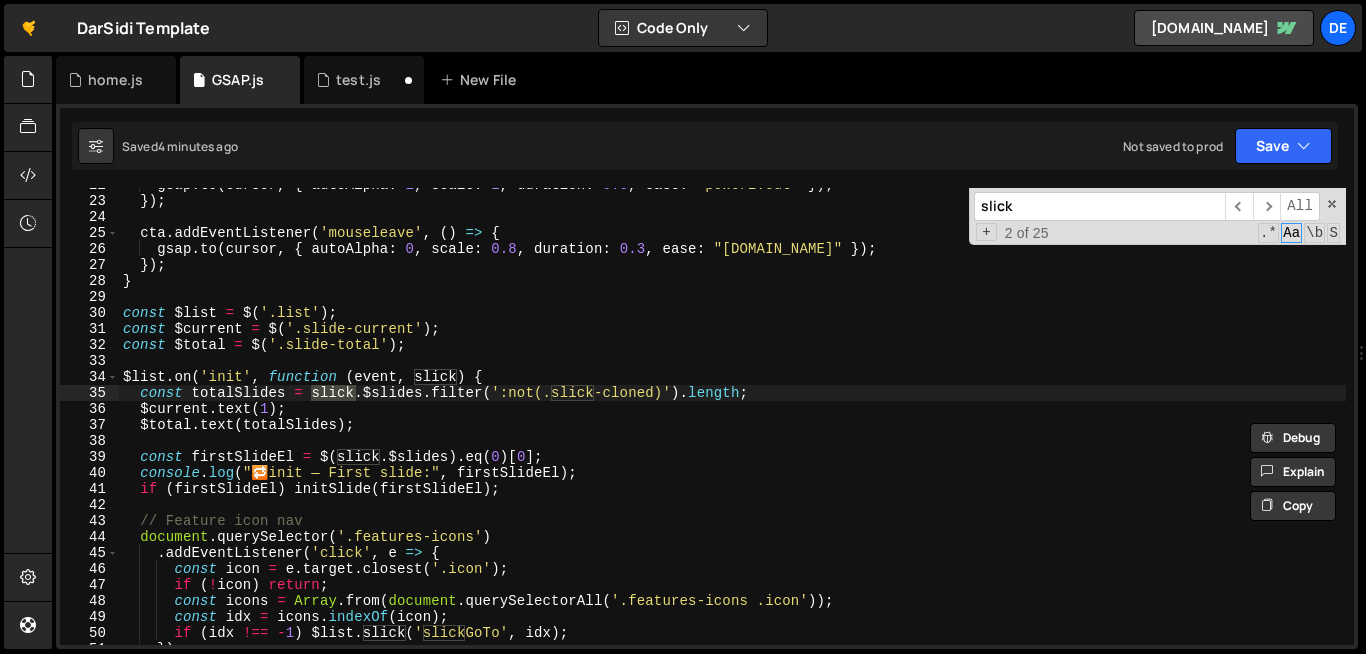 scroll, scrollTop: 379, scrollLeft: 0, axis: vertical 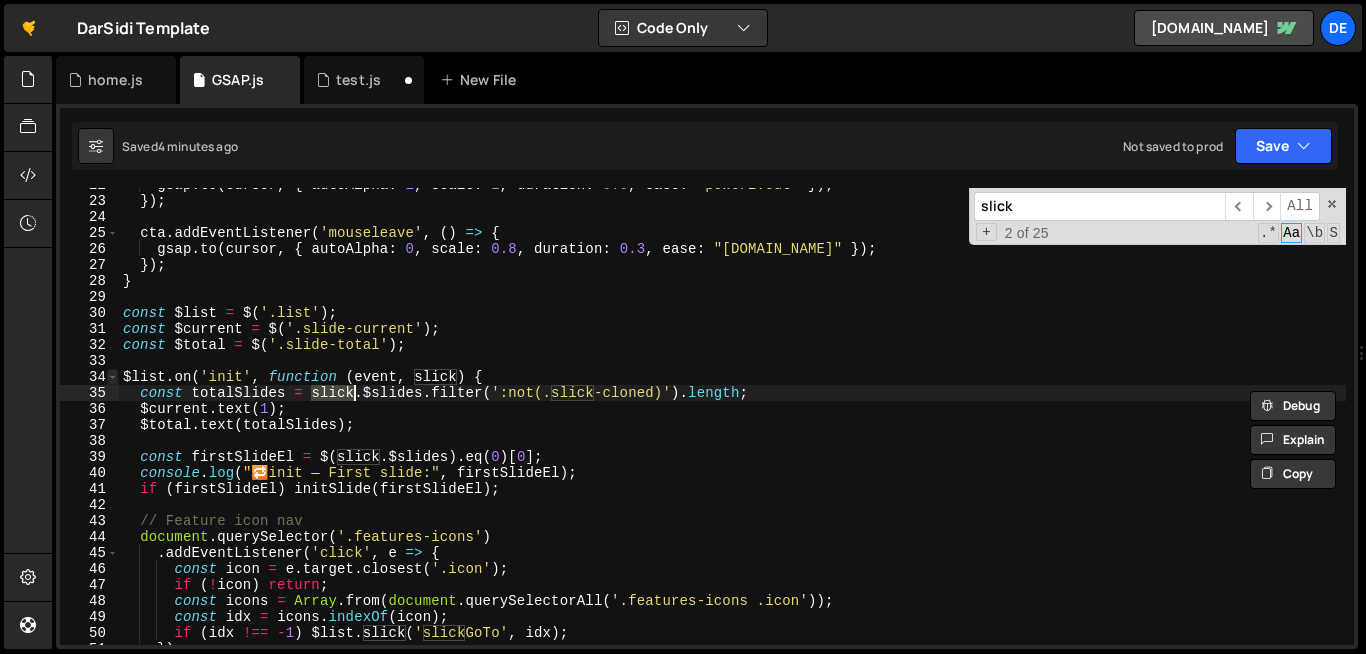 click at bounding box center [112, 377] 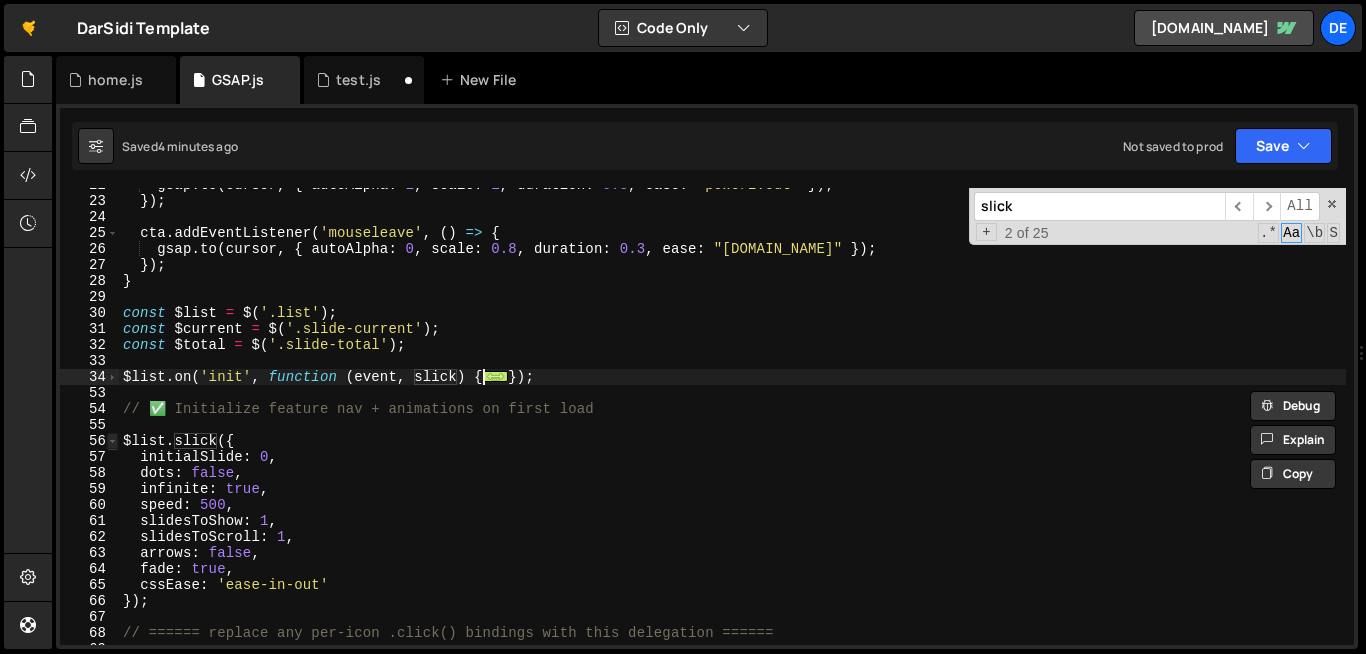 click at bounding box center [112, 441] 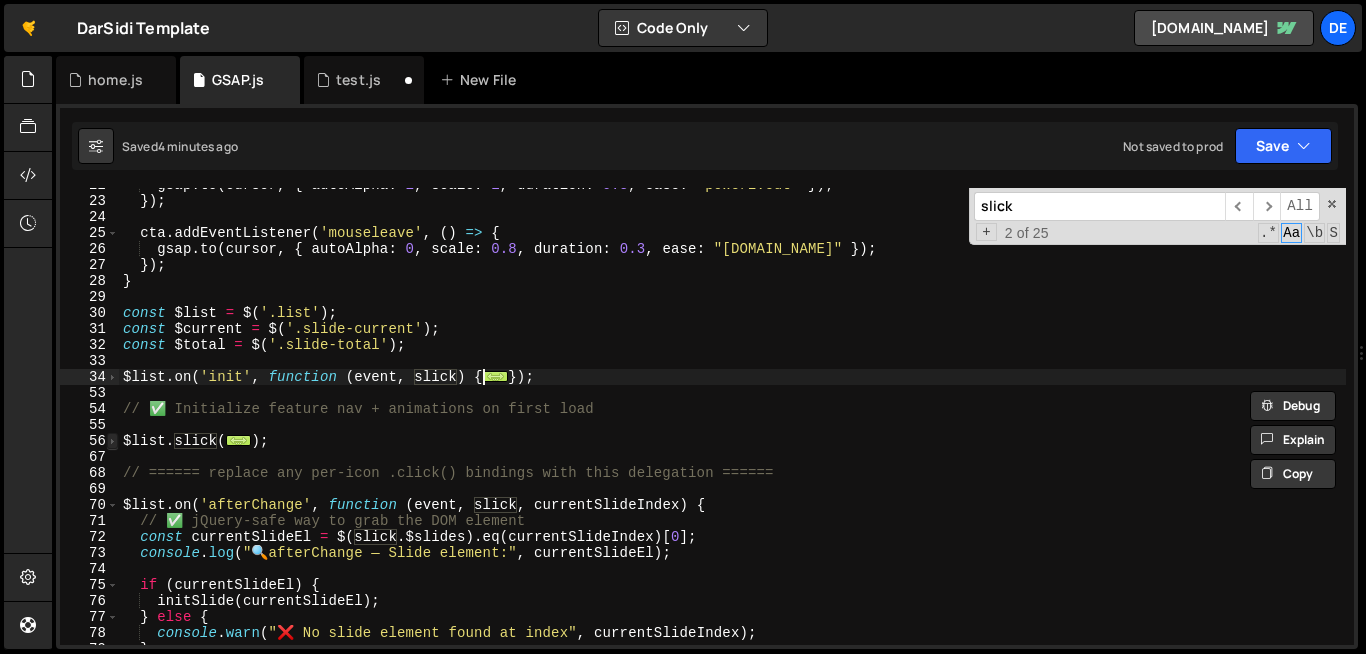 click at bounding box center [112, 441] 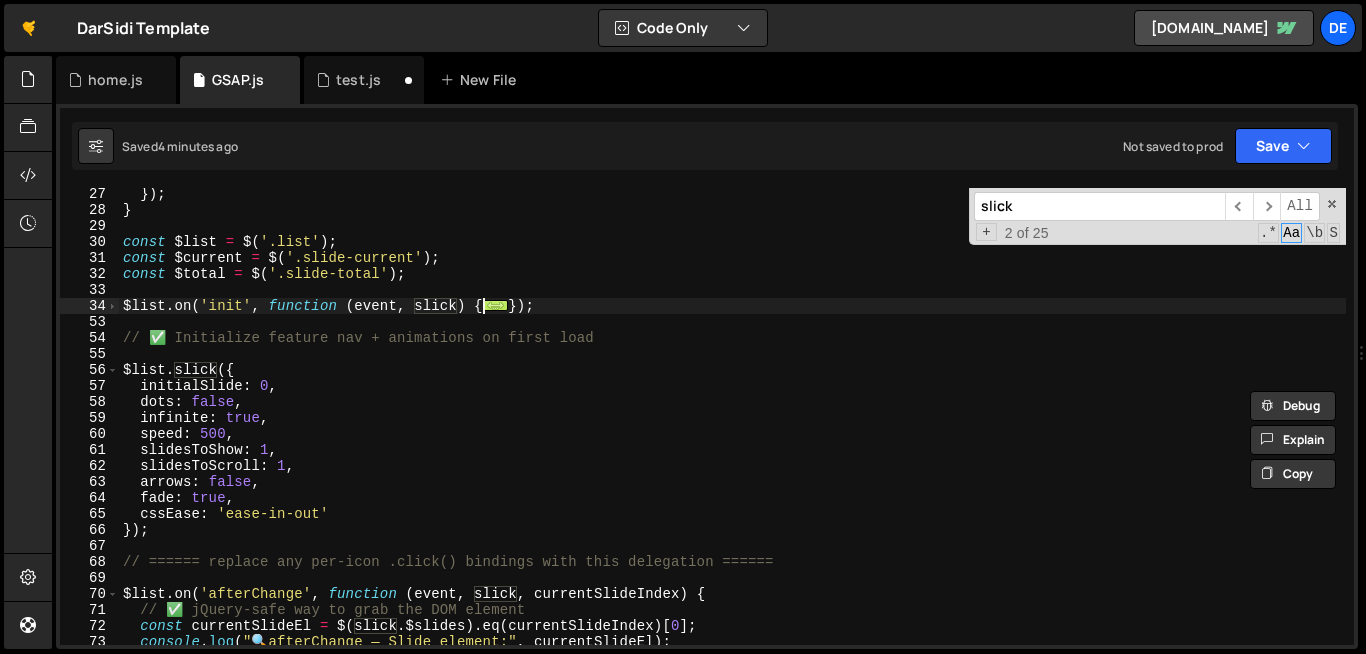 scroll, scrollTop: 450, scrollLeft: 0, axis: vertical 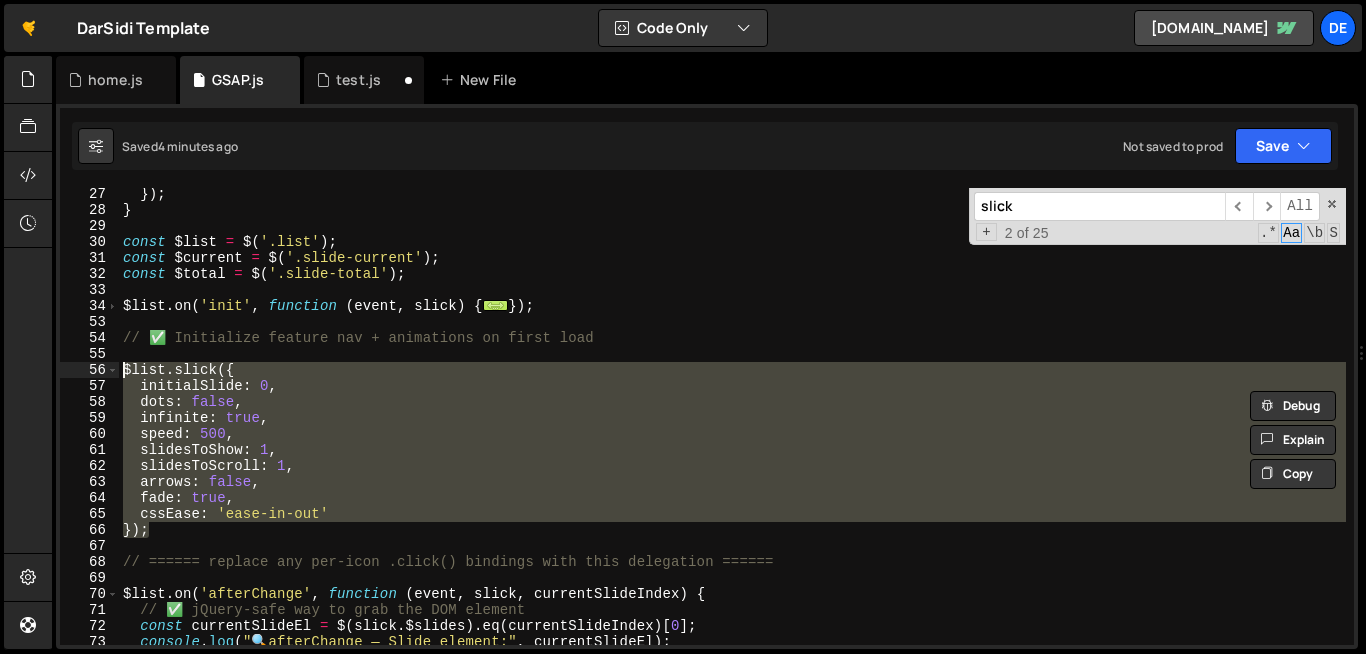 drag, startPoint x: 164, startPoint y: 535, endPoint x: 118, endPoint y: 372, distance: 169.36647 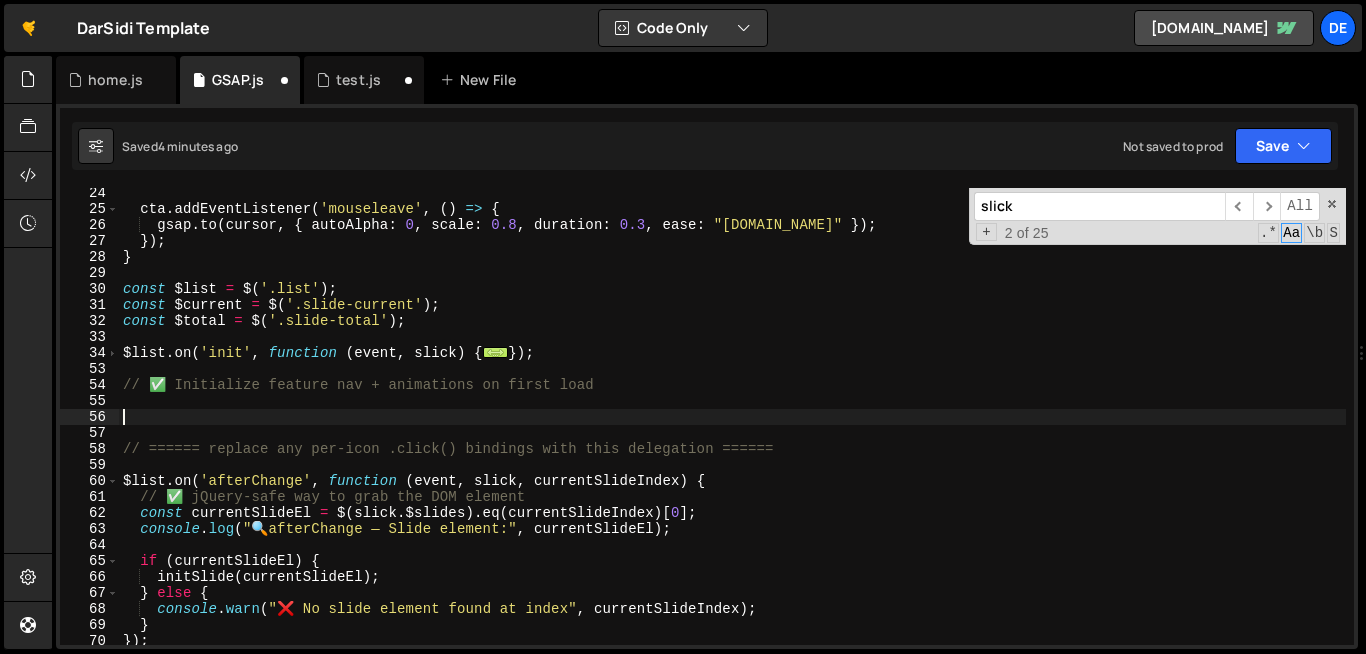 scroll, scrollTop: 391, scrollLeft: 0, axis: vertical 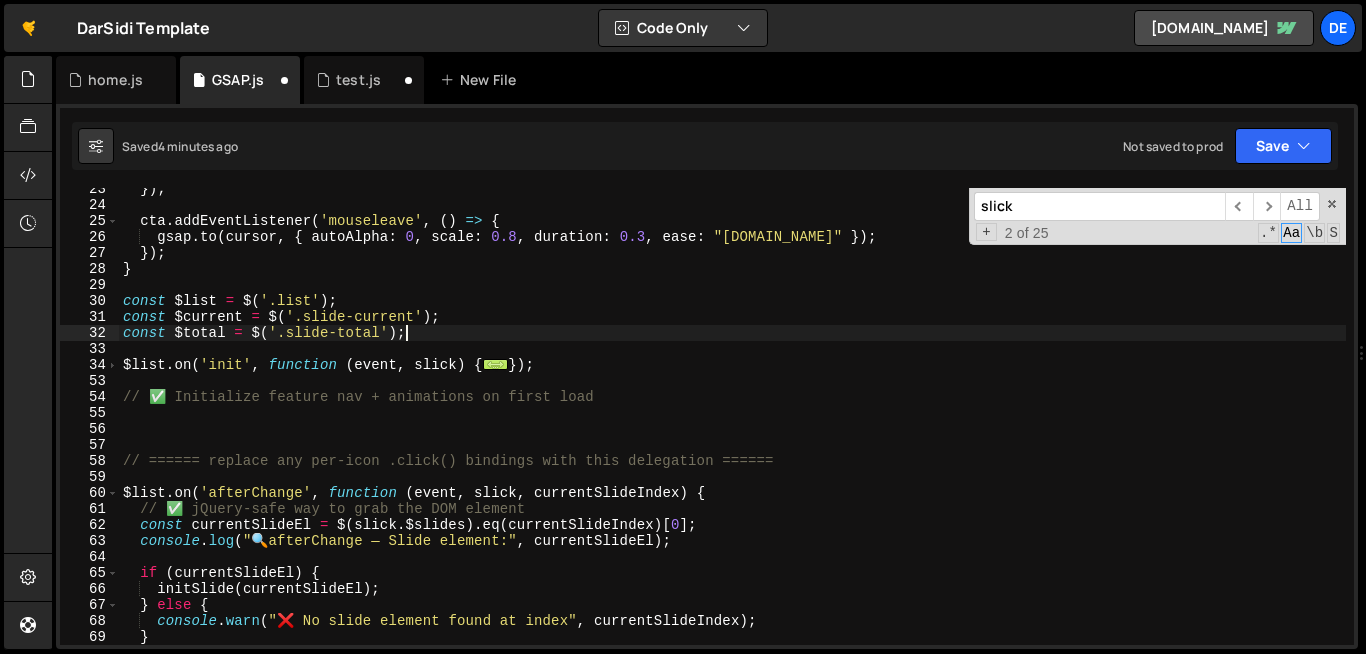 click on "}) ;    cta . addEventListener ( 'mouseleave' ,   ( )   =>   {       gsap . to ( cursor ,   {   autoAlpha :   0 ,   scale :   0.8 ,   duration :   0.3 ,   ease :   "power2.in"   }) ;    }) ; } const   $list   =   $ ( '.list' ) ; const   $current   =   $ ( '.slide-current' ) ; const   $total   =   $ ( '.slide-total' ) ; $list . on ( 'init' ,   function   ( event ,   slick )   { ... }) ; // ✅ Initialize feature nav + animations on first load // ====== replace any per-icon .click() bindings with this delegation ====== $list . on ( 'afterChange' ,   function   ( event ,   slick ,   currentSlideIndex )   {    // ✅ jQuery-safe way to grab the DOM element    const   currentSlideEl   =   $ ( slick . $slides ) . eq ( currentSlideIndex ) [ 0 ] ;    console . log ( " 🔍  afterChange — Slide element:" ,   currentSlideEl ) ;    if   ( currentSlideEl )   {       initSlide ( currentSlideEl ) ;    }   else   {       console . warn ( "❌ No slide element found at index" ,   currentSlideIndex ) ;    } }) ;" at bounding box center [732, 425] 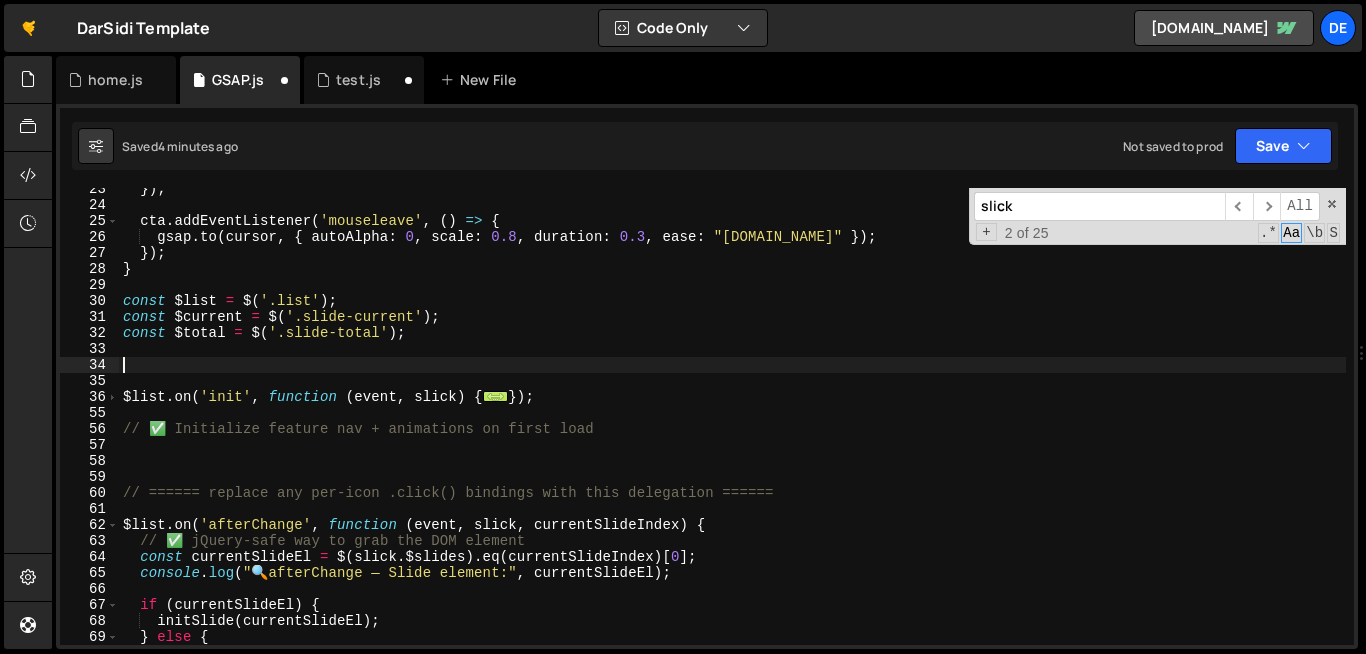 paste on "});" 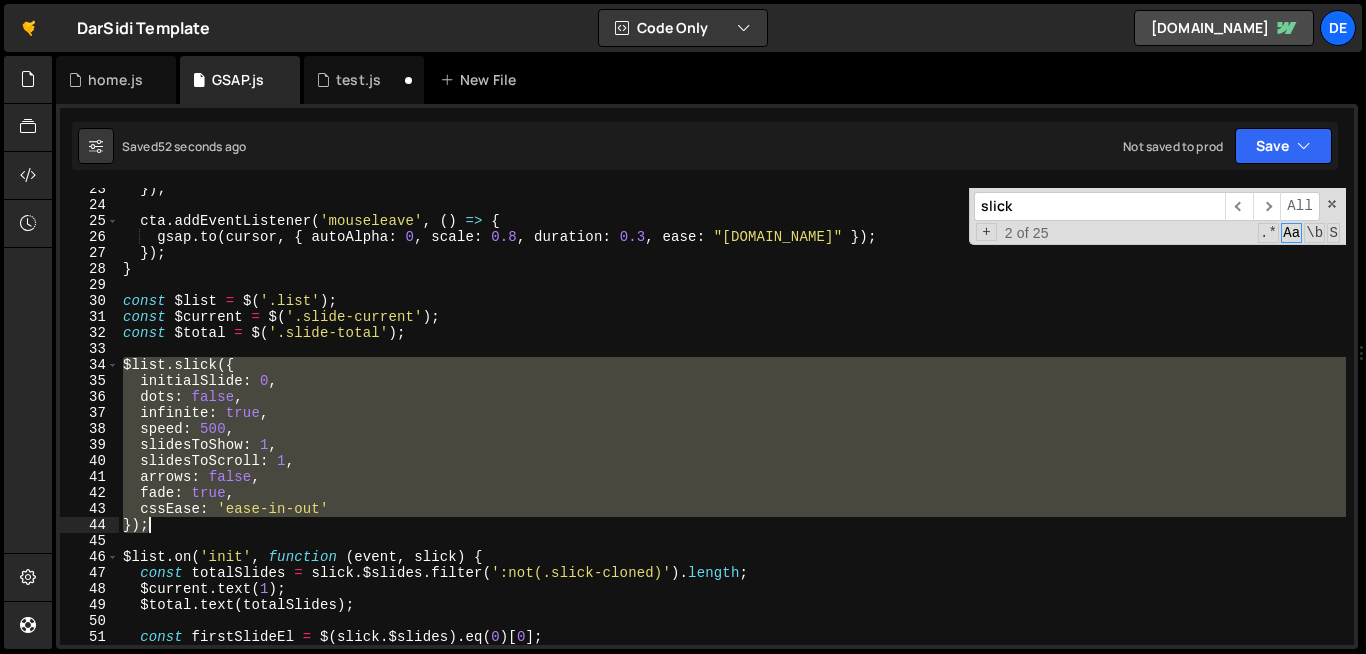 drag, startPoint x: 124, startPoint y: 364, endPoint x: 175, endPoint y: 523, distance: 166.97903 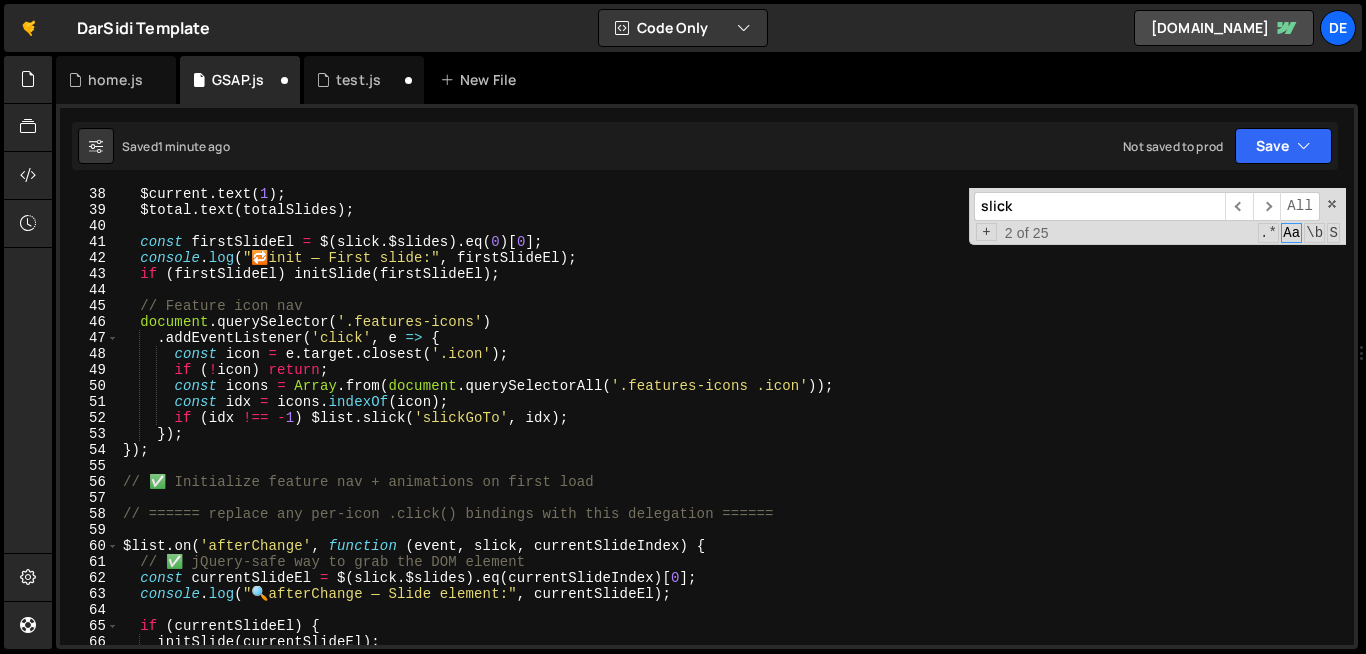 scroll, scrollTop: 628, scrollLeft: 0, axis: vertical 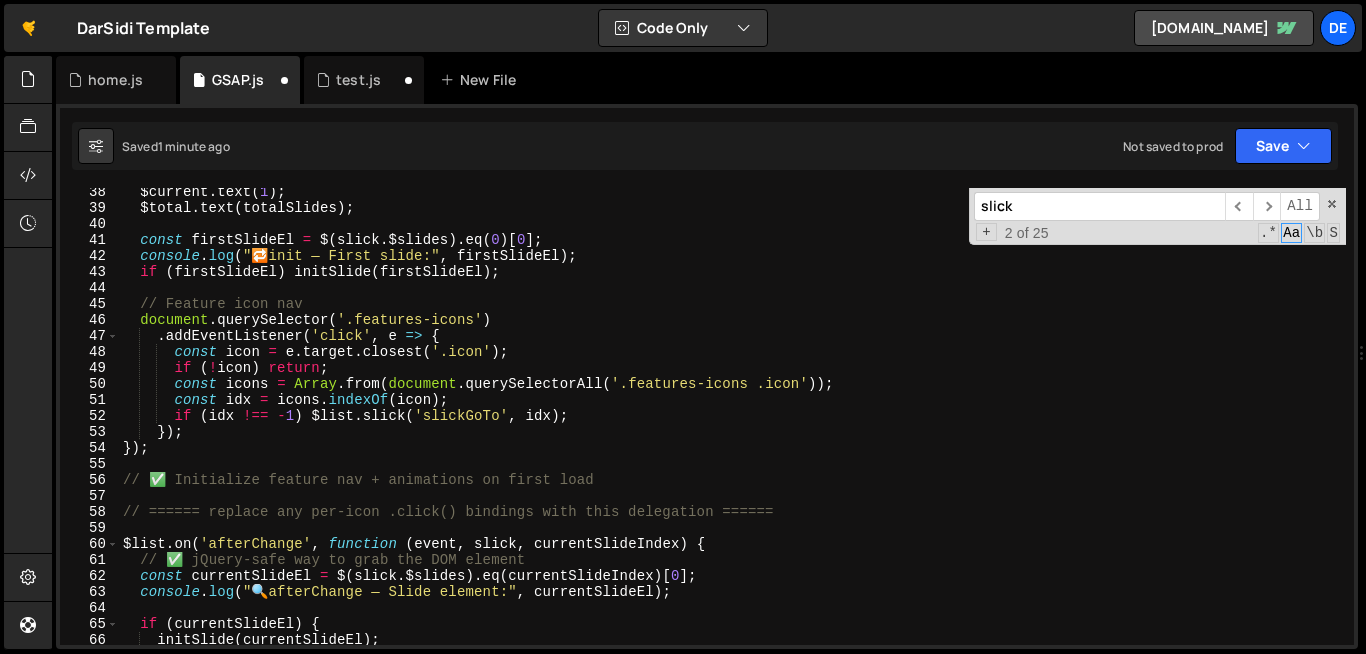 click on "$current . text ( 1 ) ;    $total . text ( totalSlides ) ;    const   firstSlideEl   =   $ ( slick . $slides ) . eq ( 0 ) [ 0 ] ;    console . log ( " 🔁  init — First slide:" ,   firstSlideEl ) ;    if   ( firstSlideEl )   initSlide ( firstSlideEl ) ;    // Feature icon nav    document . querySelector ( '.features-icons' )       . addEventListener ( 'click' ,   e   =>   {          const   icon   =   e . target . closest ( '.icon' ) ;          if   ( ! icon )   return ;          const   icons   =   Array . from ( document . querySelectorAll ( '.features-icons .icon' )) ;          const   idx   =   icons . indexOf ( icon ) ;          if   ( idx   !==   - 1 )   $list . slick ( 'slickGoTo' ,   idx ) ;       }) ; }) ; // ✅ Initialize feature nav + animations on first load // ====== replace any per-icon .click() bindings with this delegation ====== $list . on ( 'afterChange' ,   function   ( event ,   slick ,   currentSlideIndex )   {    // ✅ jQuery-safe way to grab the DOM element    const     =   $ (" at bounding box center (732, 428) 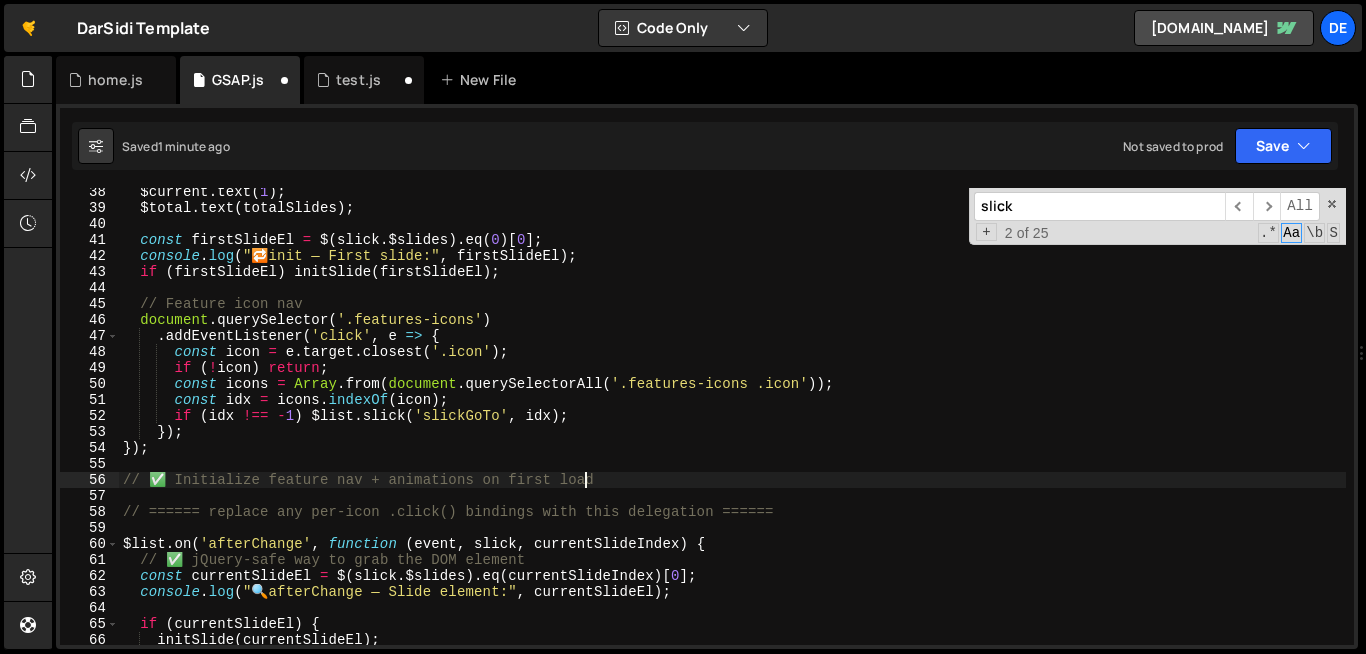 click on "$current . text ( 1 ) ;    $total . text ( totalSlides ) ;    const   firstSlideEl   =   $ ( slick . $slides ) . eq ( 0 ) [ 0 ] ;    console . log ( " 🔁  init — First slide:" ,   firstSlideEl ) ;    if   ( firstSlideEl )   initSlide ( firstSlideEl ) ;    // Feature icon nav    document . querySelector ( '.features-icons' )       . addEventListener ( 'click' ,   e   =>   {          const   icon   =   e . target . closest ( '.icon' ) ;          if   ( ! icon )   return ;          const   icons   =   Array . from ( document . querySelectorAll ( '.features-icons .icon' )) ;          const   idx   =   icons . indexOf ( icon ) ;          if   ( idx   !==   - 1 )   $list . slick ( 'slickGoTo' ,   idx ) ;       }) ; }) ; // ✅ Initialize feature nav + animations on first load // ====== replace any per-icon .click() bindings with this delegation ====== $list . on ( 'afterChange' ,   function   ( event ,   slick ,   currentSlideIndex )   {    // ✅ jQuery-safe way to grab the DOM element    const     =   $ (" at bounding box center [732, 428] 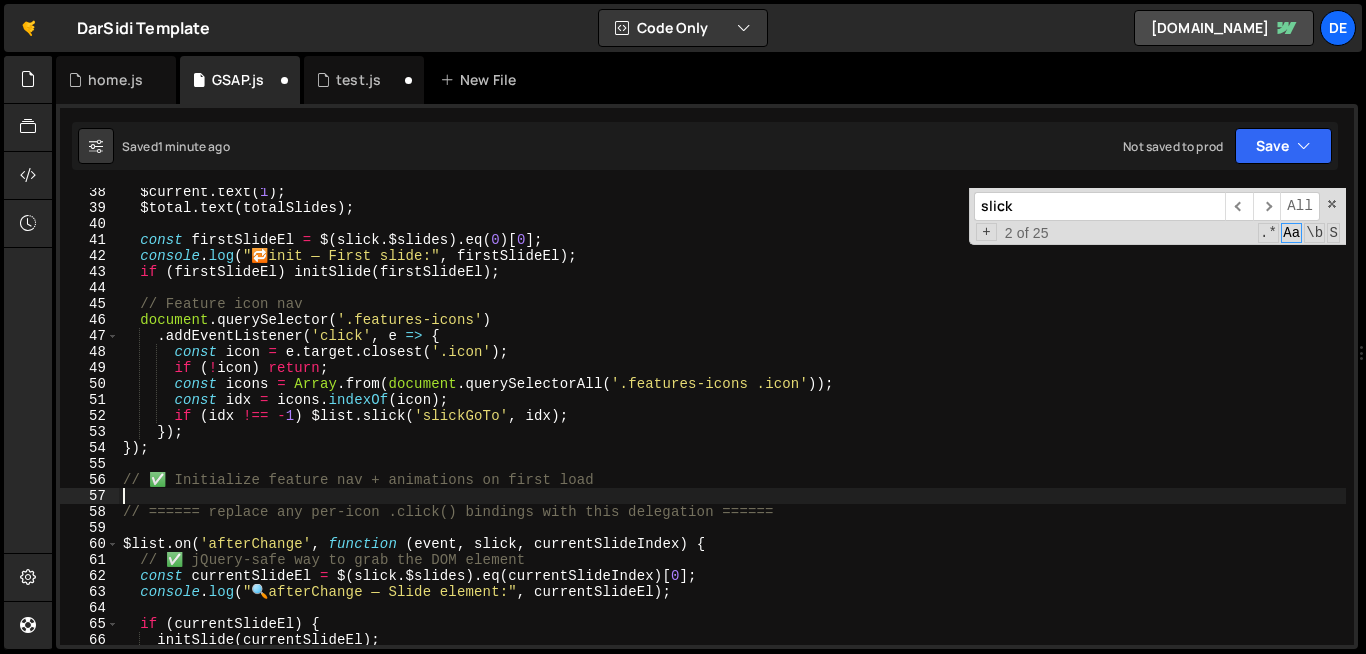 click on "$current . text ( 1 ) ;    $total . text ( totalSlides ) ;    const   firstSlideEl   =   $ ( slick . $slides ) . eq ( 0 ) [ 0 ] ;    console . log ( " 🔁  init — First slide:" ,   firstSlideEl ) ;    if   ( firstSlideEl )   initSlide ( firstSlideEl ) ;    // Feature icon nav    document . querySelector ( '.features-icons' )       . addEventListener ( 'click' ,   e   =>   {          const   icon   =   e . target . closest ( '.icon' ) ;          if   ( ! icon )   return ;          const   icons   =   Array . from ( document . querySelectorAll ( '.features-icons .icon' )) ;          const   idx   =   icons . indexOf ( icon ) ;          if   ( idx   !==   - 1 )   $list . slick ( 'slickGoTo' ,   idx ) ;       }) ; }) ; // ✅ Initialize feature nav + animations on first load // ====== replace any per-icon .click() bindings with this delegation ====== $list . on ( 'afterChange' ,   function   ( event ,   slick ,   currentSlideIndex )   {    // ✅ jQuery-safe way to grab the DOM element    const     =   $ (" at bounding box center [732, 428] 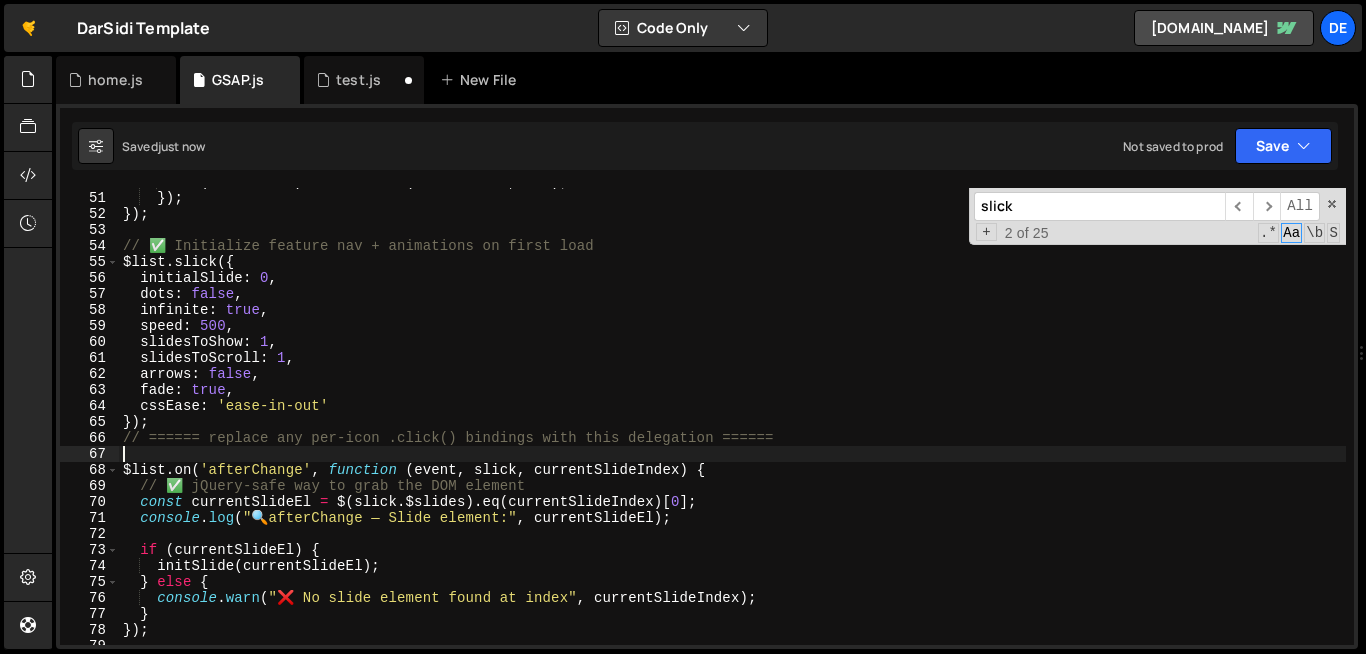 scroll, scrollTop: 830, scrollLeft: 0, axis: vertical 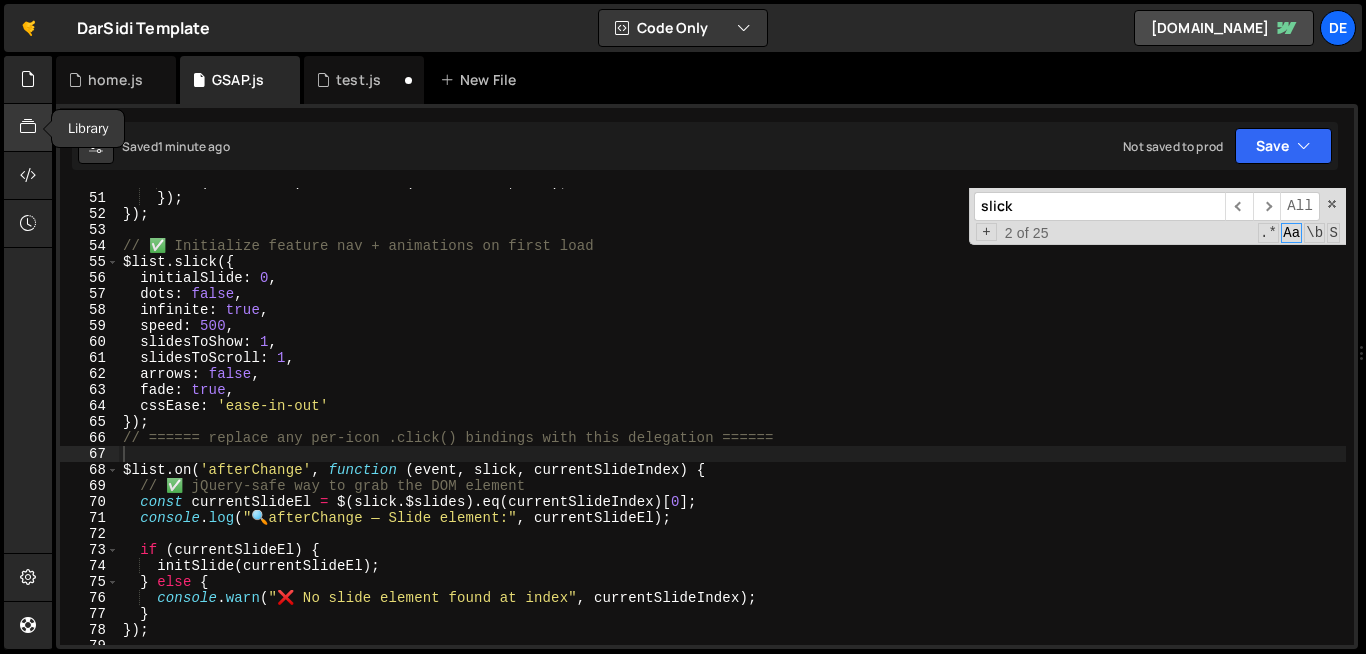 click at bounding box center [28, 128] 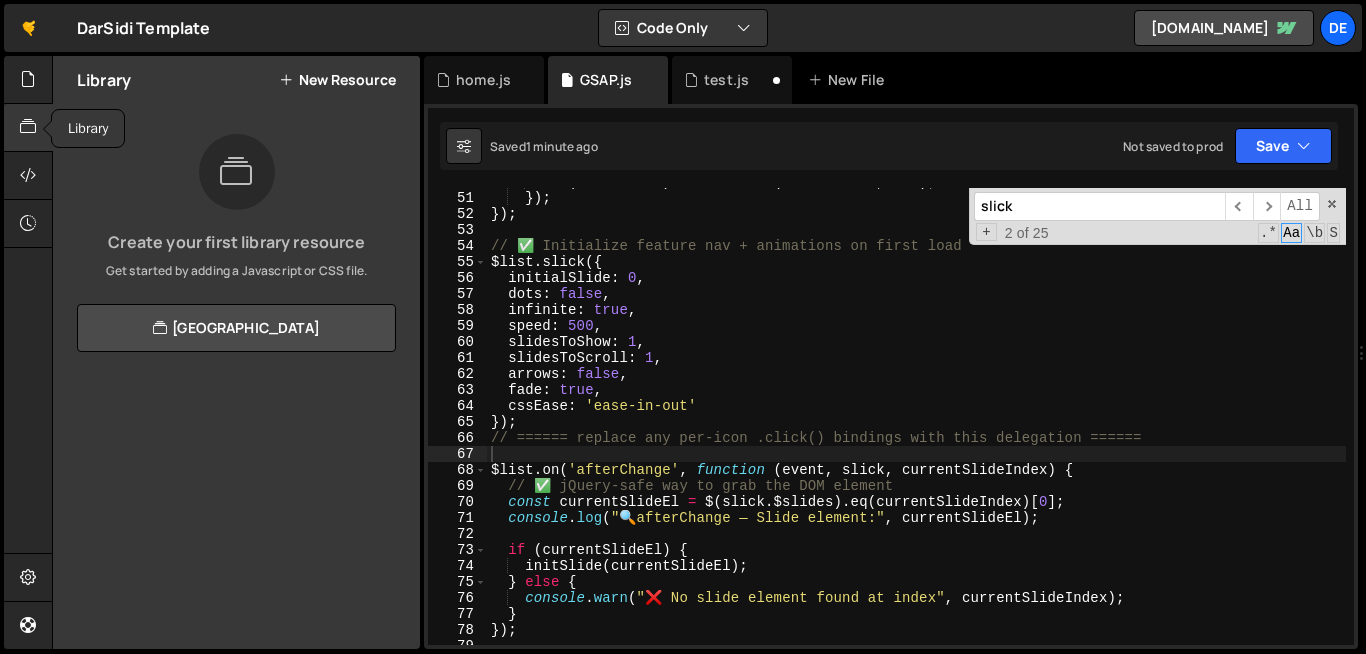 click at bounding box center (28, 128) 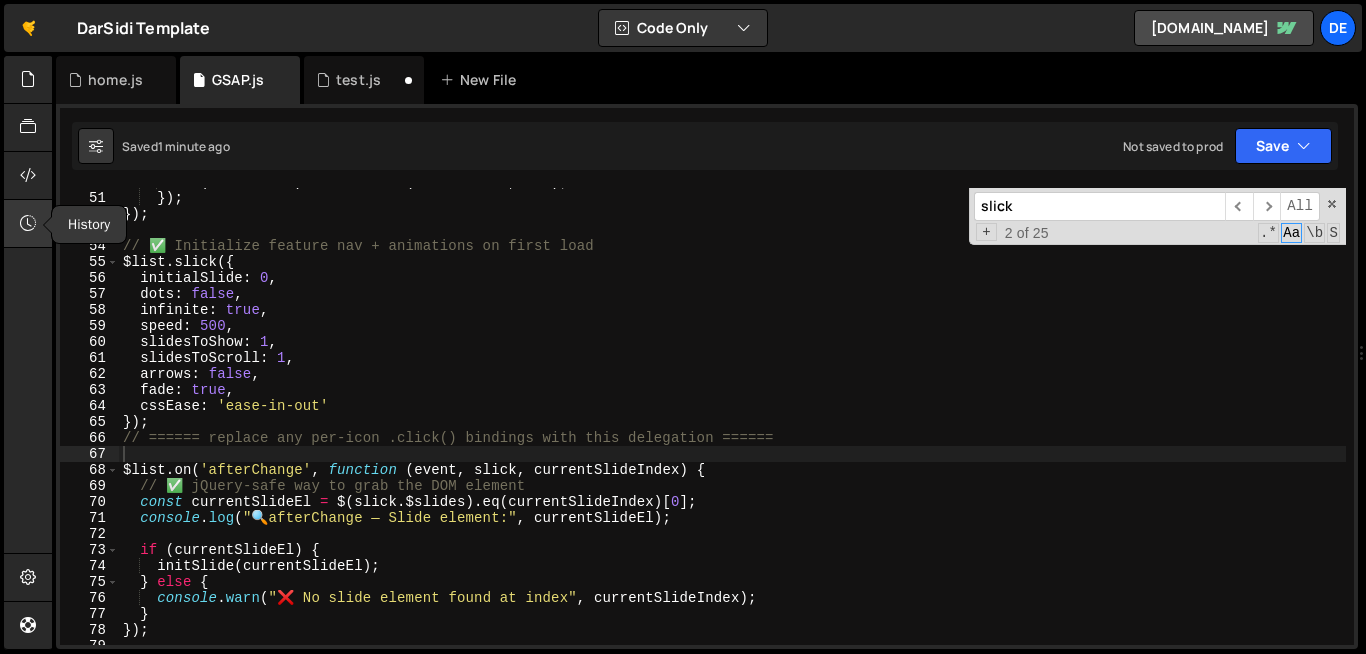 click at bounding box center [28, 224] 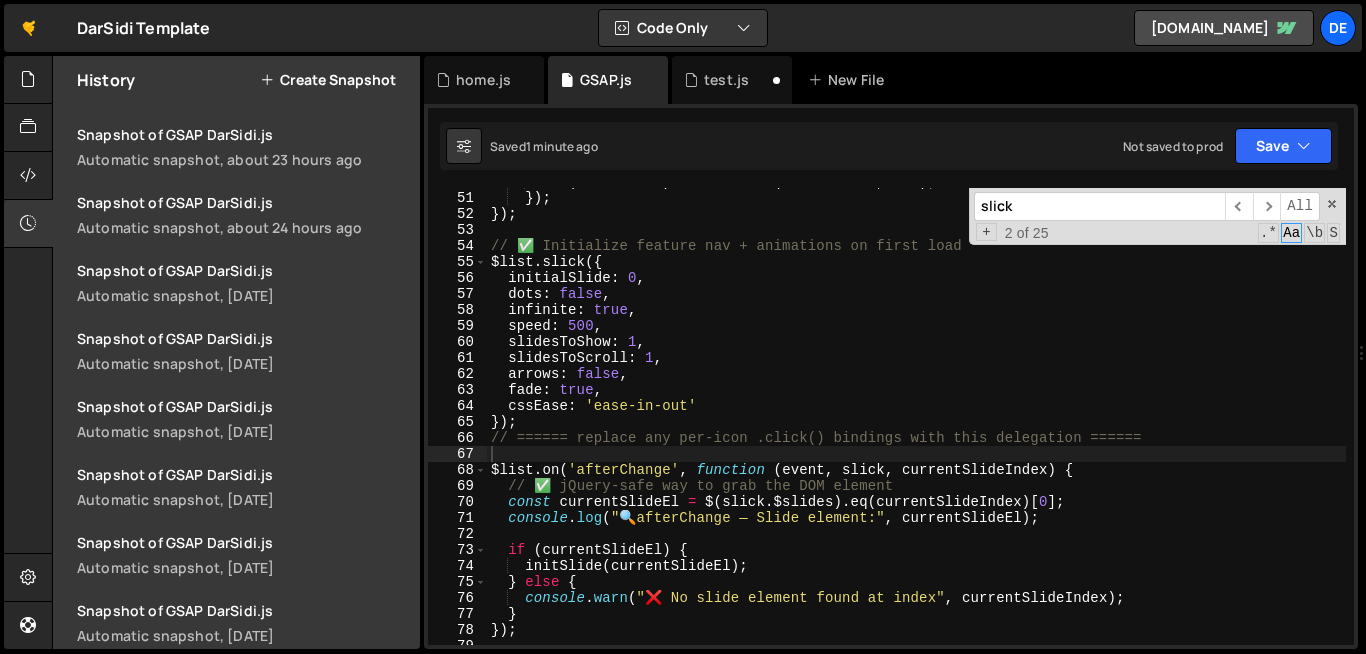 scroll, scrollTop: 1047, scrollLeft: 0, axis: vertical 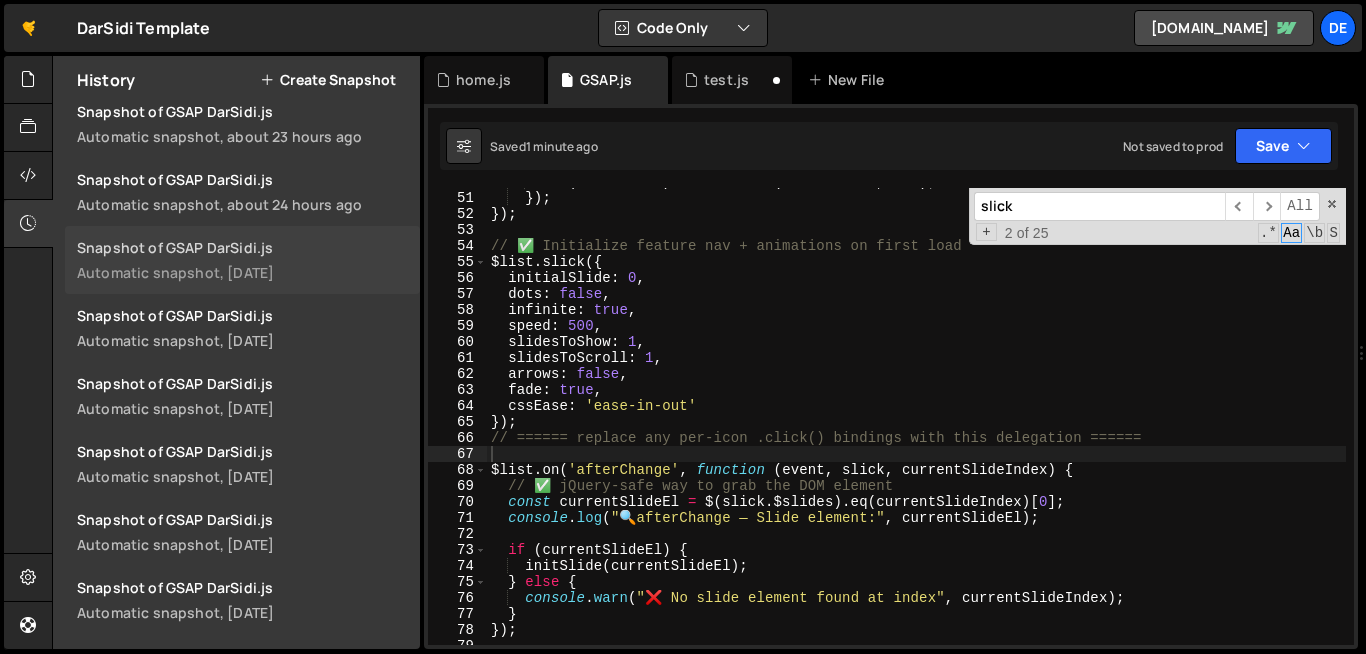click on "Automatic snapshot,
[DATE]" at bounding box center (242, 272) 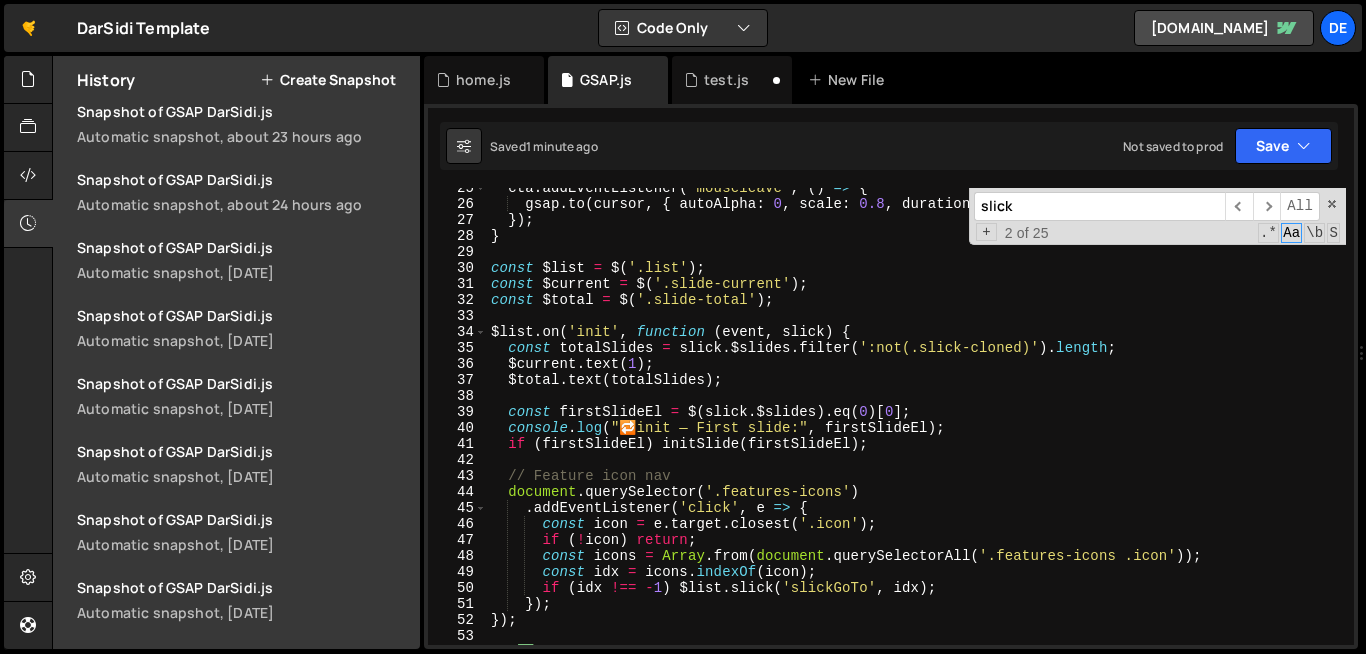 scroll, scrollTop: 426, scrollLeft: 0, axis: vertical 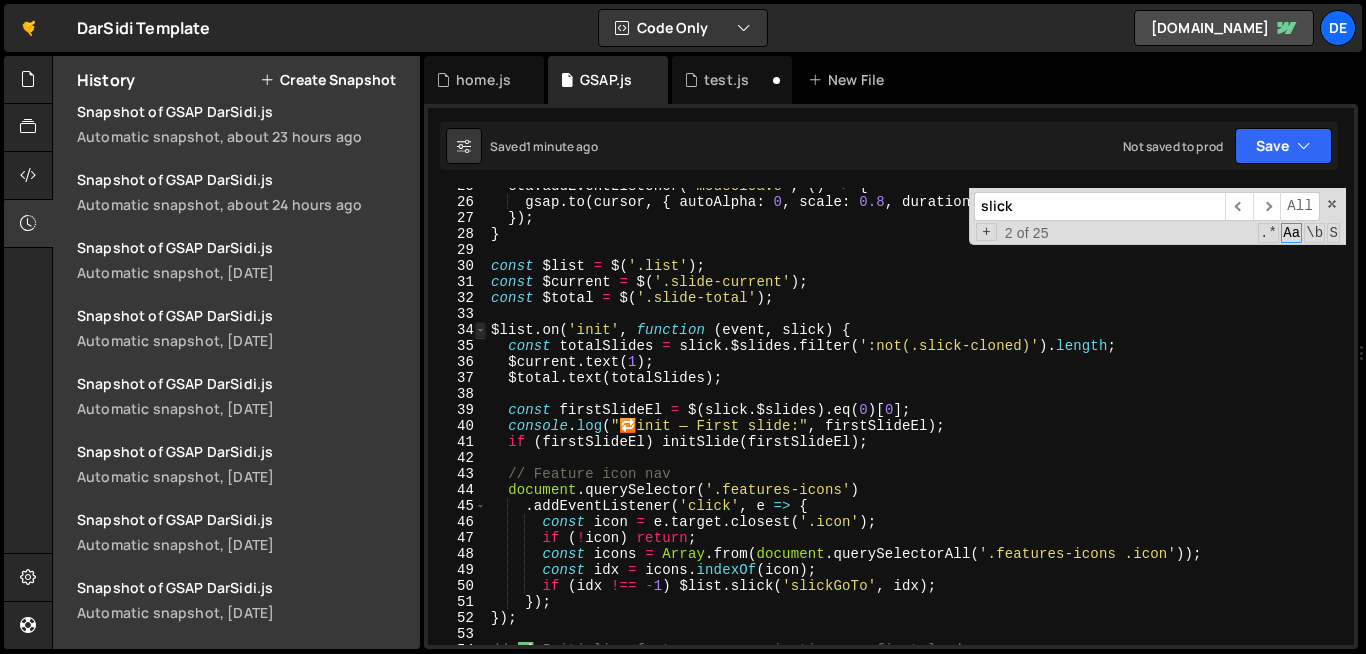 click at bounding box center (480, 330) 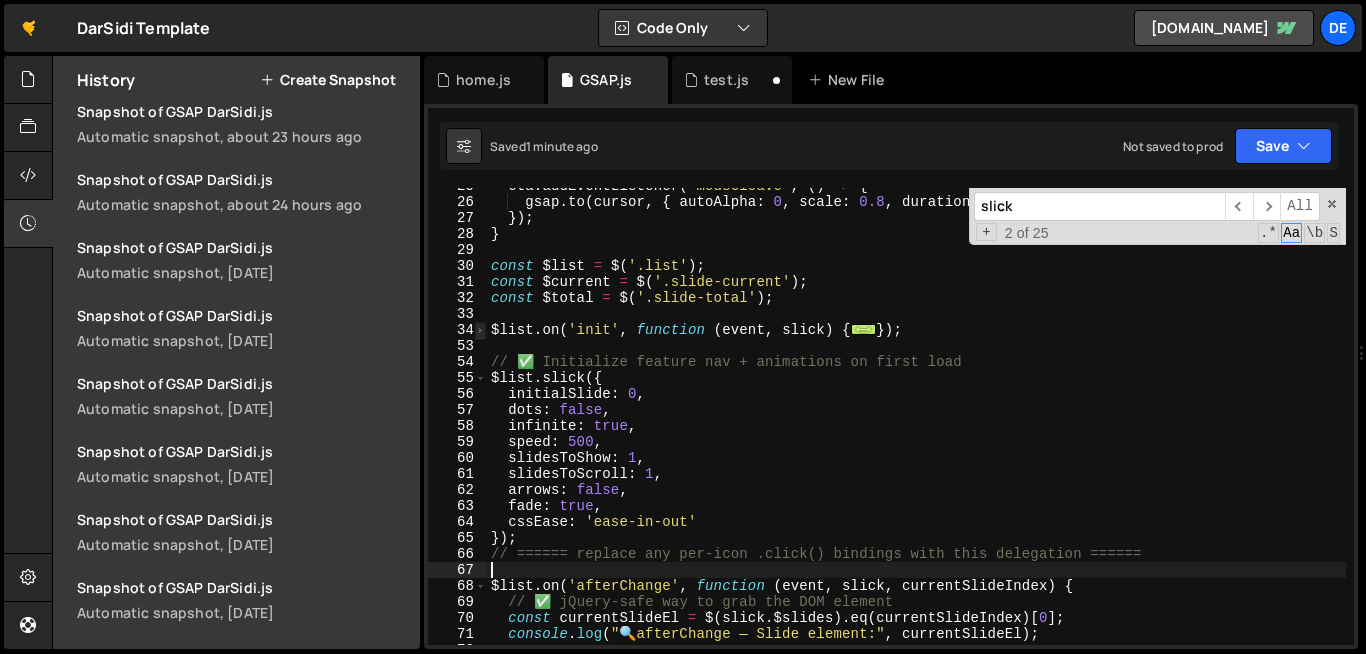click at bounding box center (480, 330) 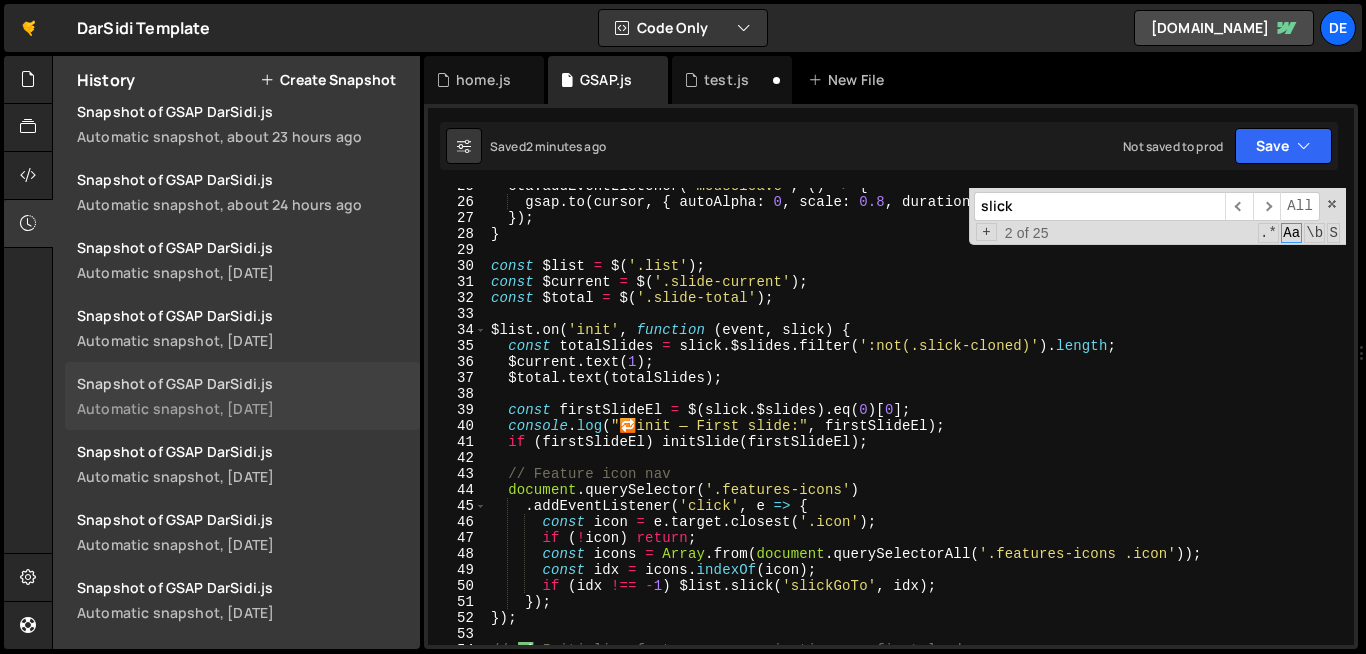 click on "Snapshot of GSAP DarSidi.js
Automatic snapshot,
1 day ago" at bounding box center (242, 396) 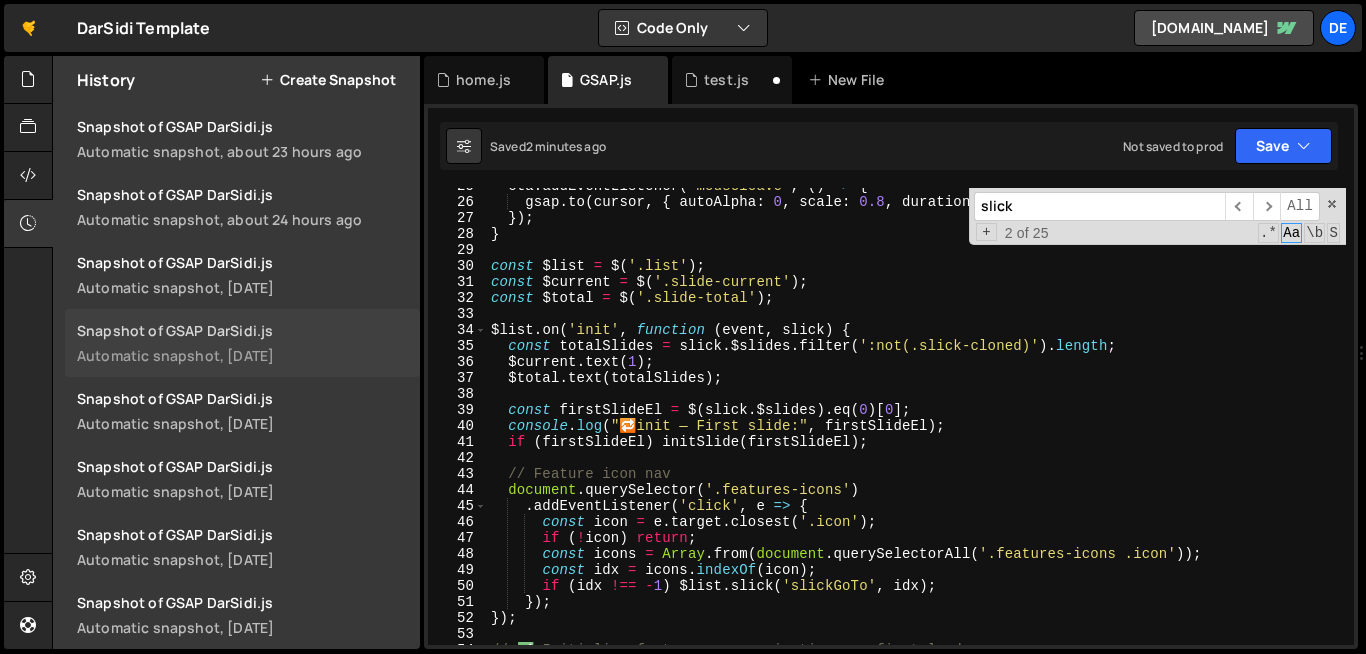 scroll, scrollTop: 1093, scrollLeft: 0, axis: vertical 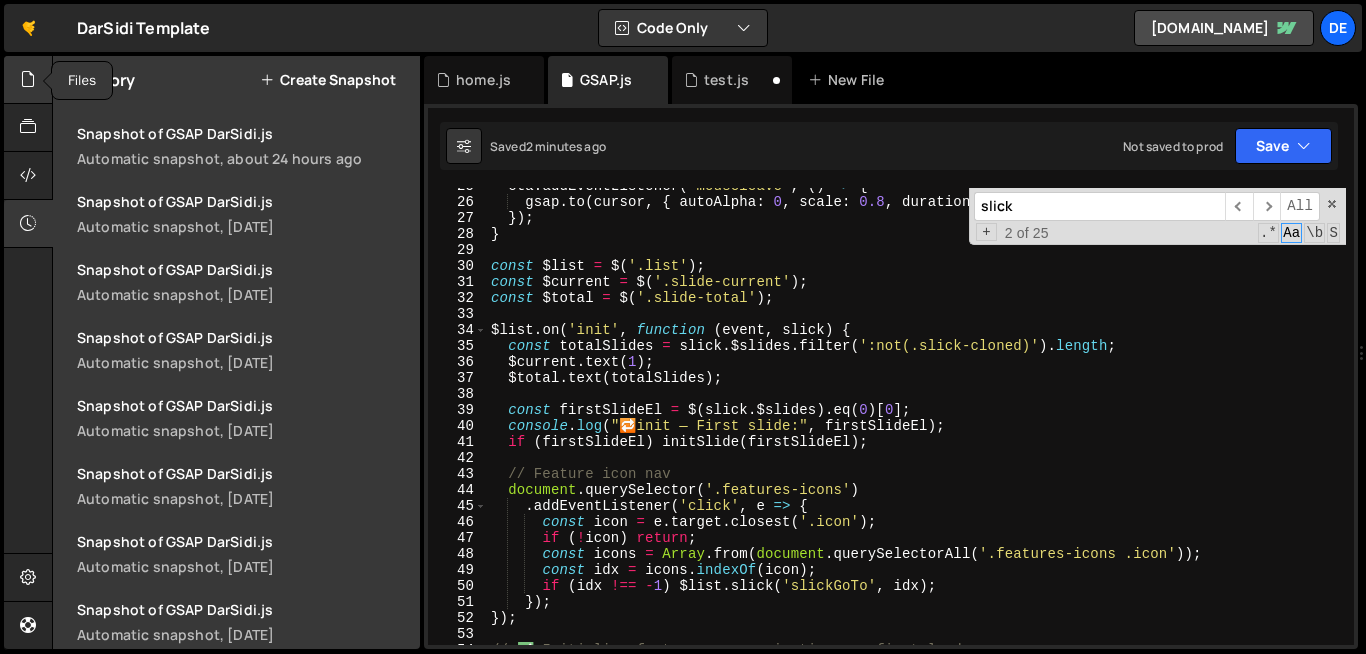 click at bounding box center [28, 79] 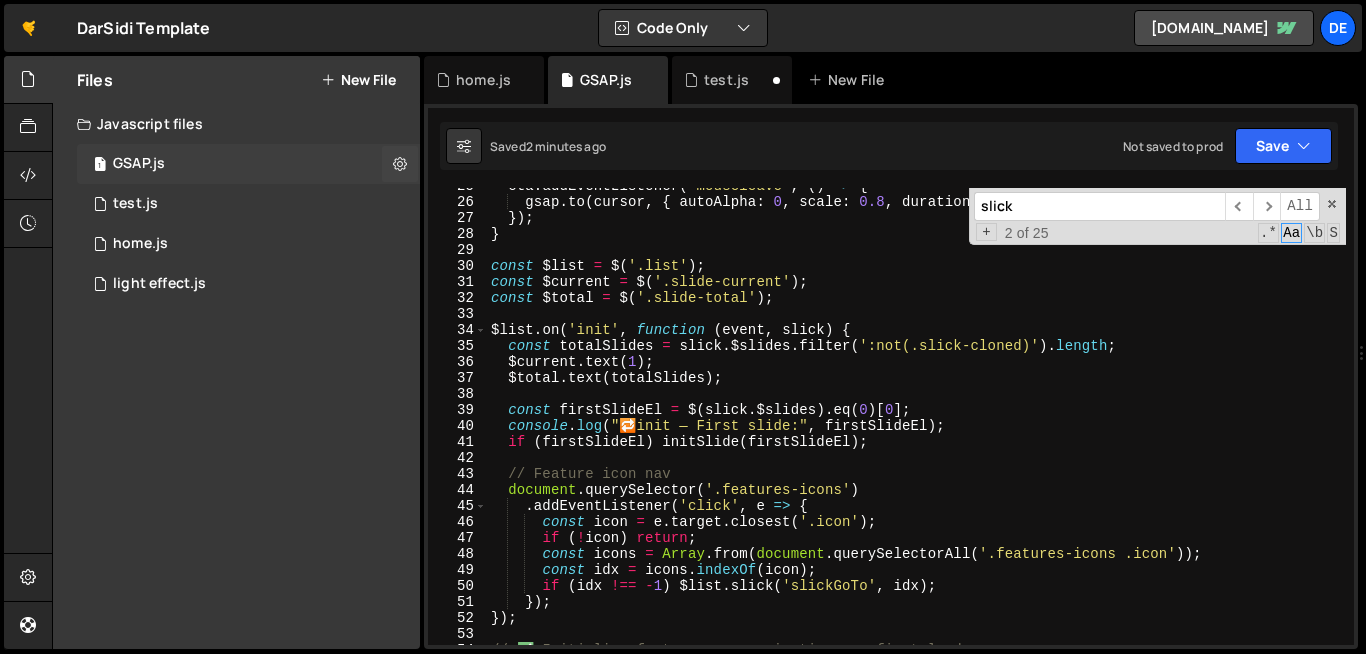 click on "GSAP.js" at bounding box center [139, 164] 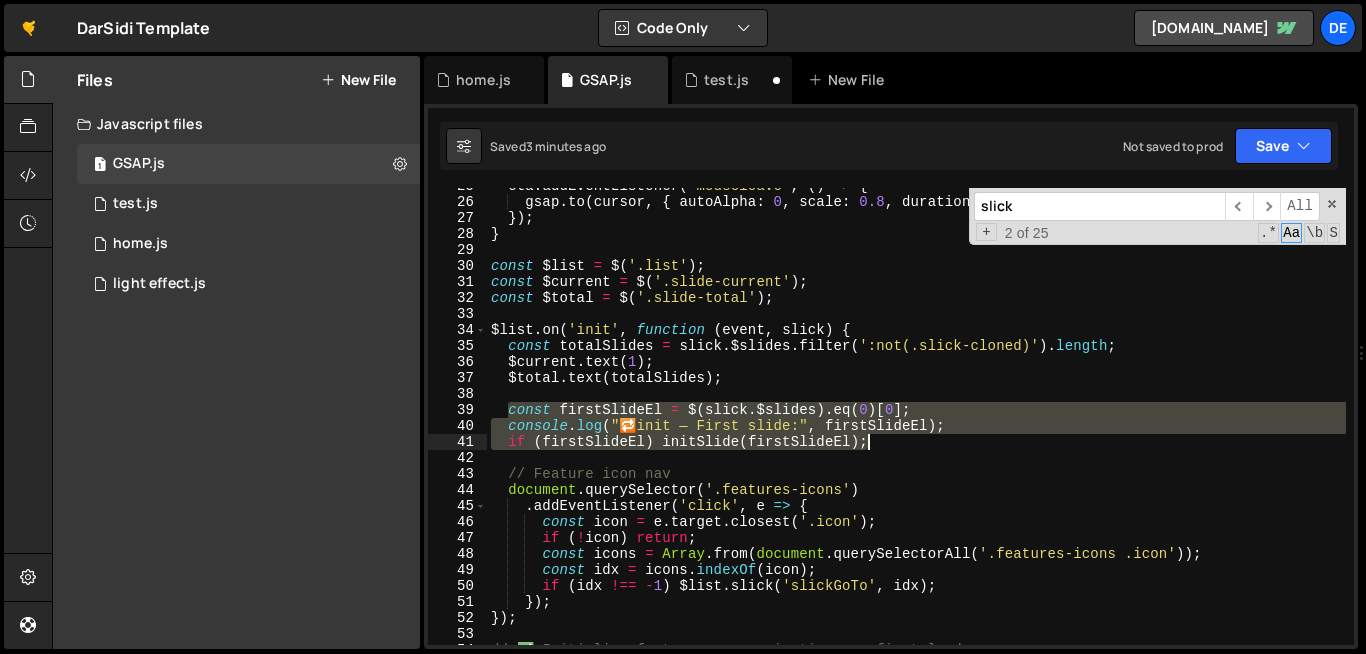 drag, startPoint x: 504, startPoint y: 409, endPoint x: 874, endPoint y: 436, distance: 370.98383 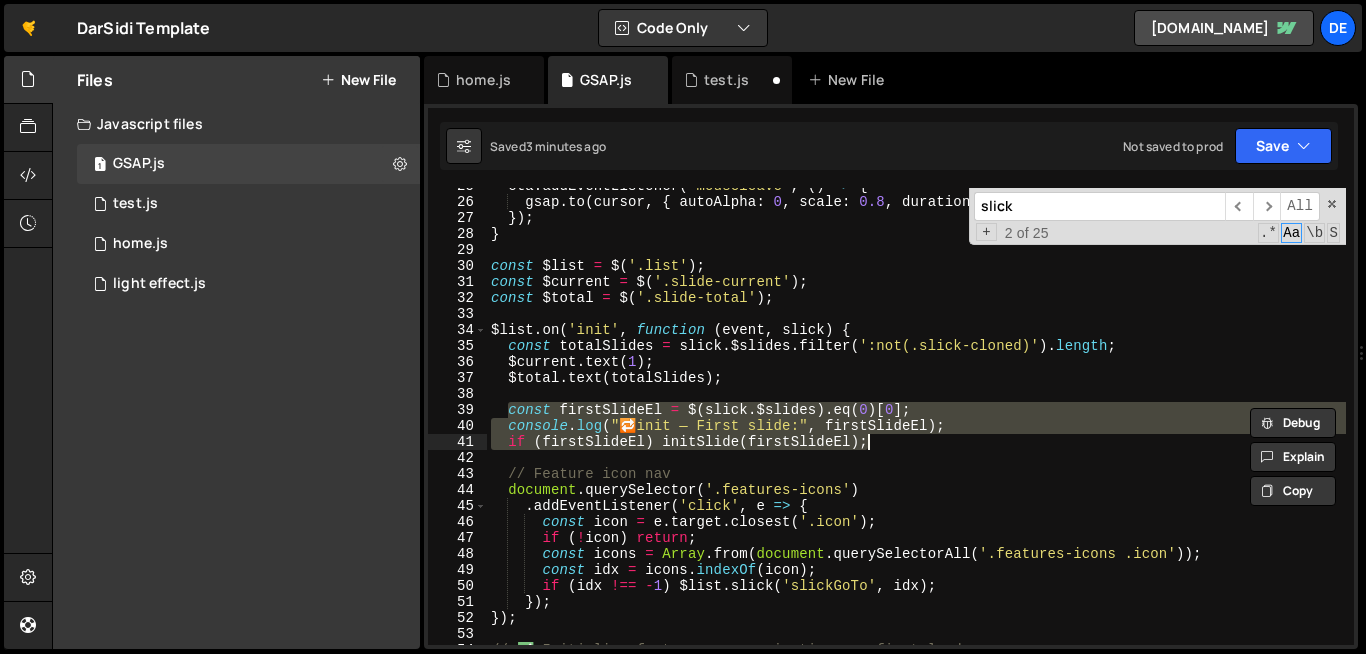 paste on "}, 0" 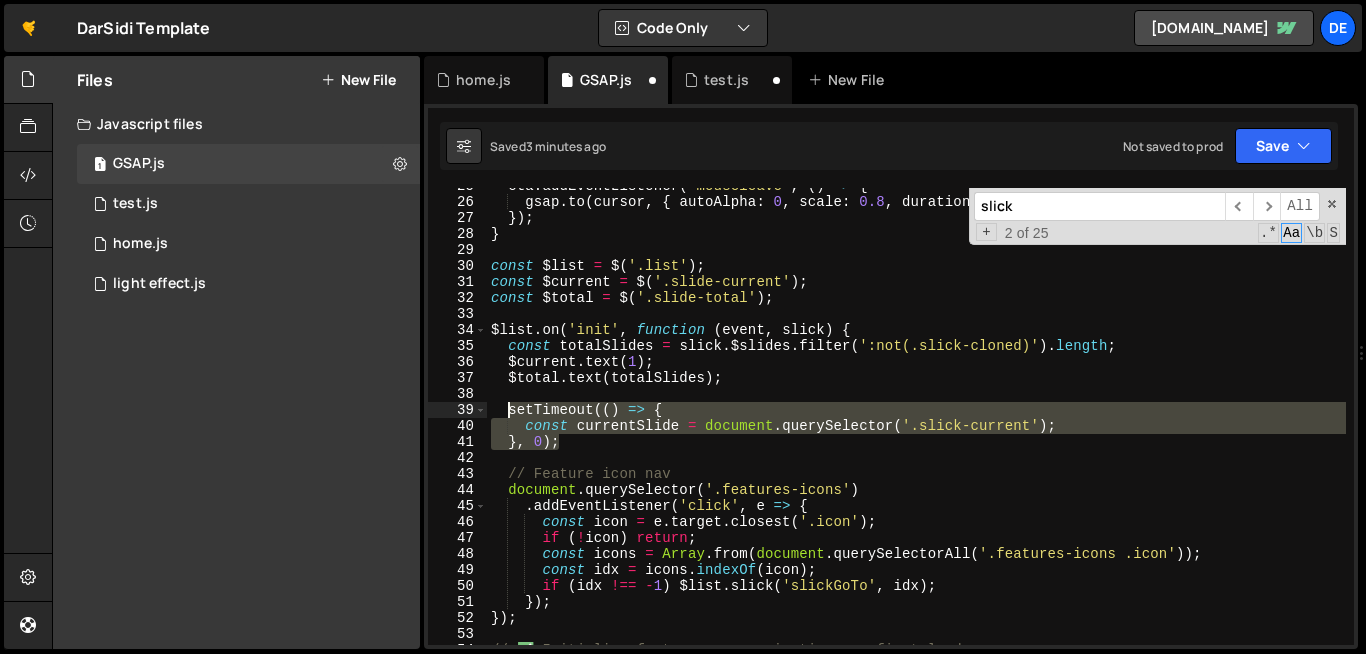 drag, startPoint x: 582, startPoint y: 443, endPoint x: 510, endPoint y: 414, distance: 77.62087 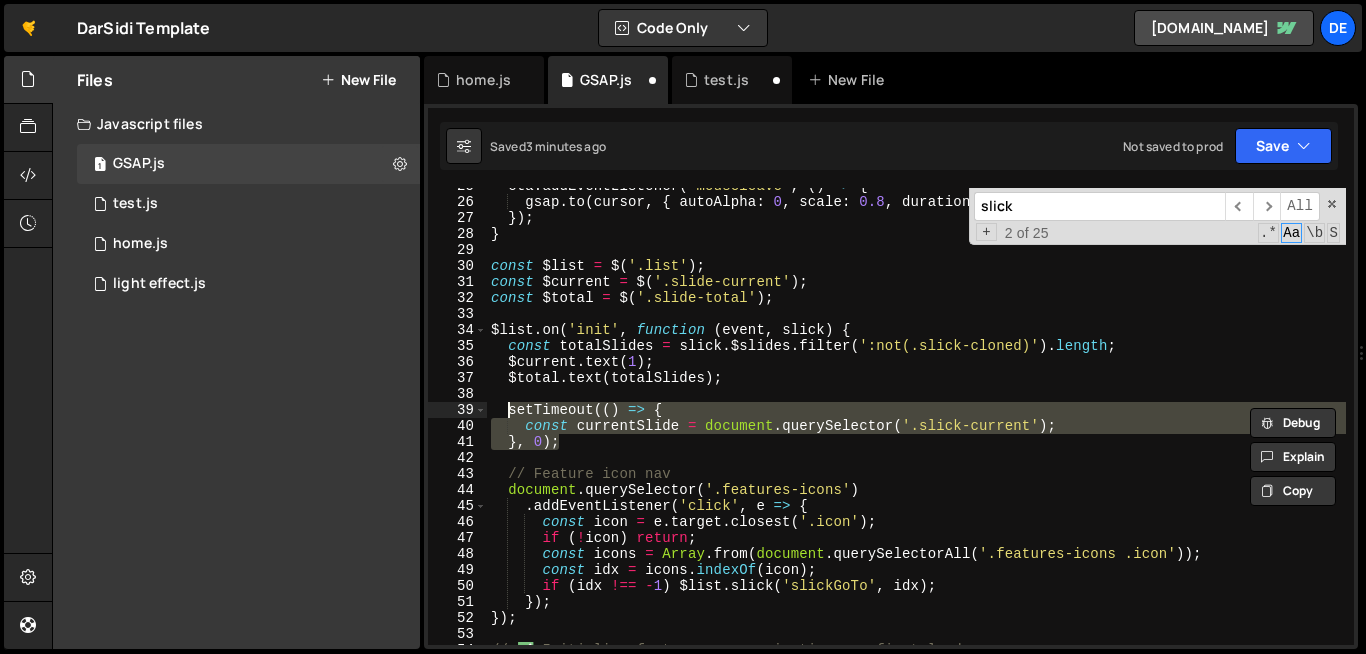 paste on "initSlide(0" 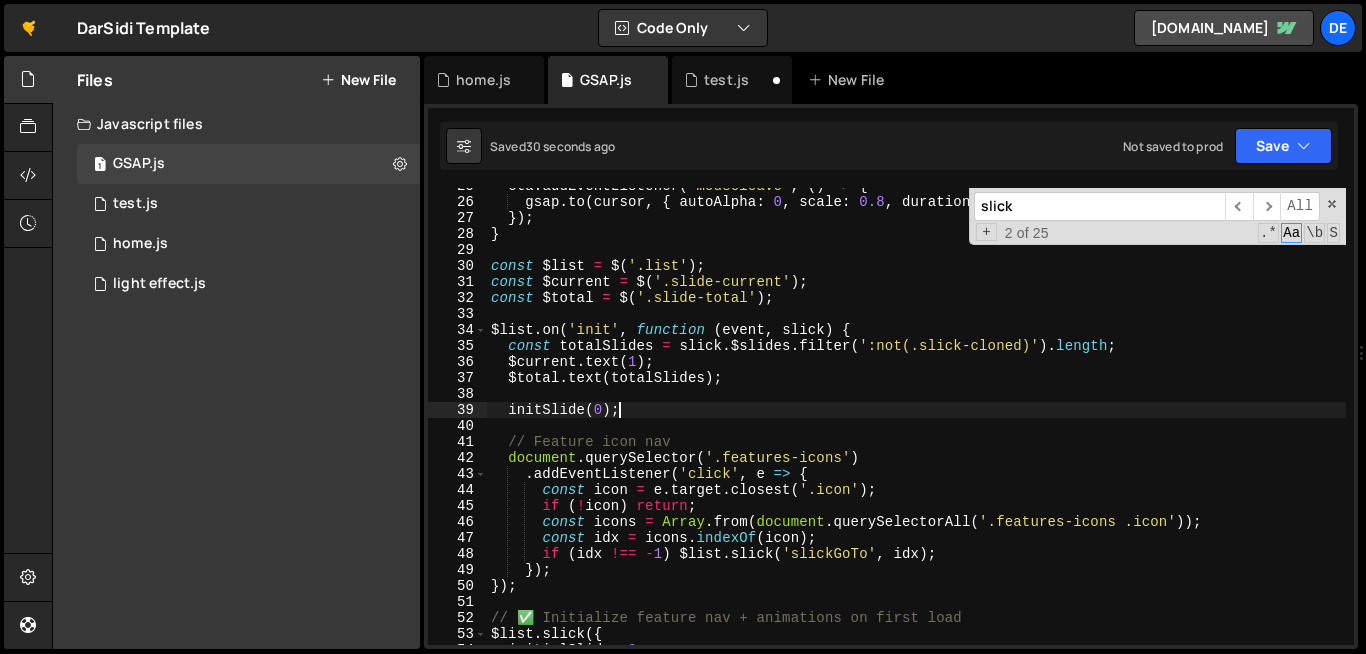 click on "cta . addEventListener ( 'mouseleave' ,   ( )   =>   {       gsap . to ( cursor ,   {   autoAlpha :   0 ,   scale :   0.8 ,   duration :   0.3 ,   ease :   "power2.in"   }) ;    }) ; } const   $list   =   $ ( '.list' ) ; const   $current   =   $ ( '.slide-current' ) ; const   $total   =   $ ( '.slide-total' ) ; $list . on ( 'init' ,   function   ( event ,   slick )   {    const   totalSlides   =   slick . $slides . filter ( ':not(.slick-cloned)' ) . length ;    $current . text ( 1 ) ;    $total . text ( totalSlides ) ;    initSlide ( 0 ) ;    // Feature icon nav    document . querySelector ( '.features-icons' )       . addEventListener ( 'click' ,   e   =>   {          const   icon   =   e . target . closest ( '.icon' ) ;          if   ( ! icon )   return ;          const   icons   =   Array . from ( document . querySelectorAll ( '.features-icons .icon' )) ;          const   idx   =   icons . indexOf ( icon ) ;          if   ( idx   !==   - 1 )   $list . slick ( 'slickGoTo' ,   idx ) ;       }) ; }) ; . ({" at bounding box center (1100, 422) 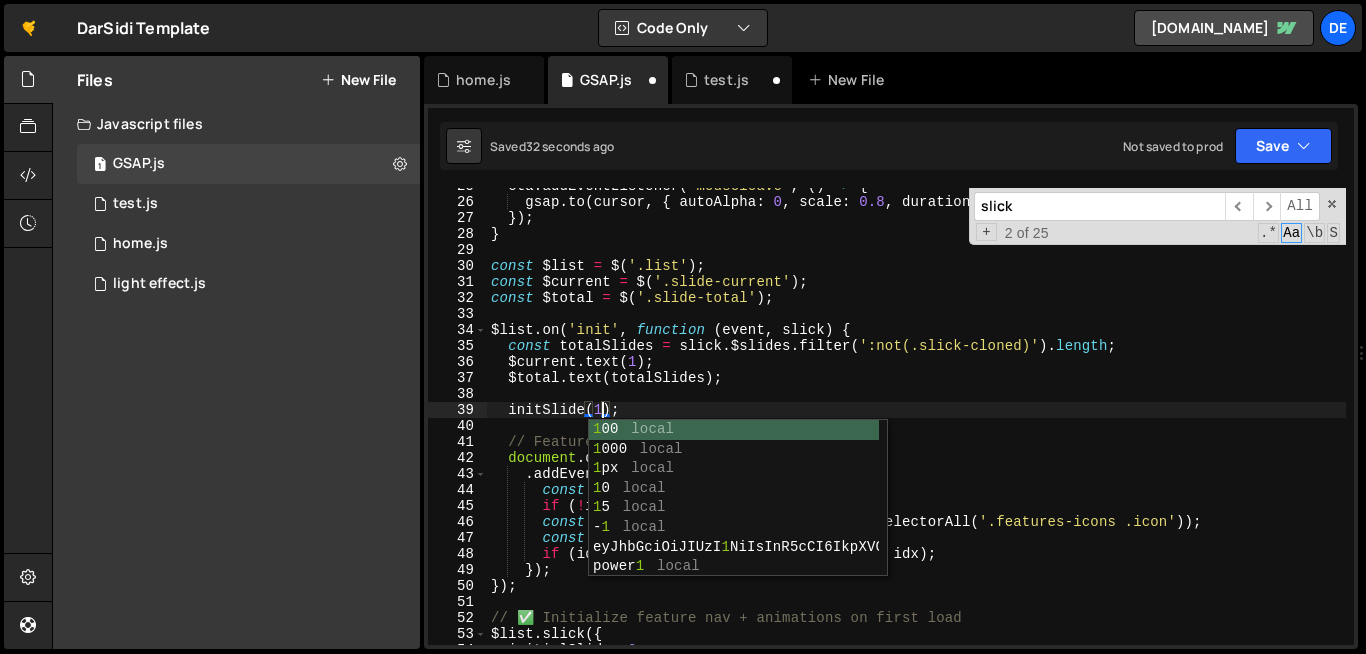 scroll, scrollTop: 0, scrollLeft: 7, axis: horizontal 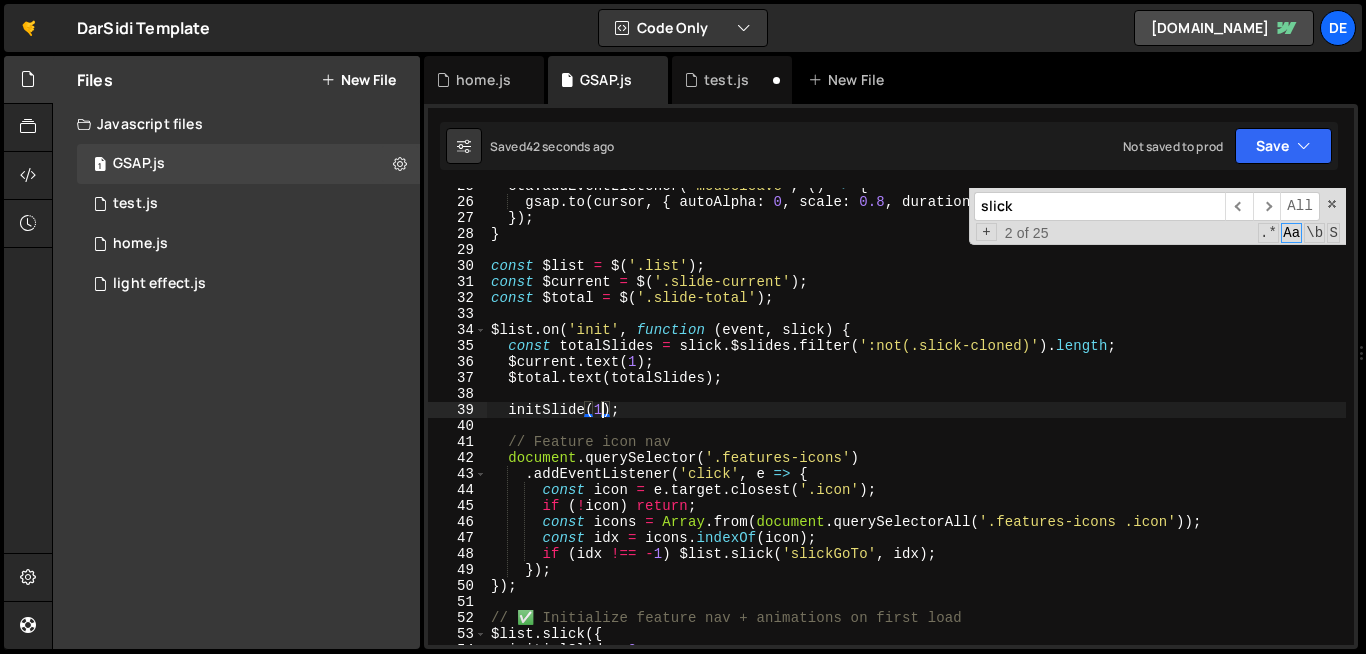 click on "cta . addEventListener ( 'mouseleave' ,   ( )   =>   {       gsap . to ( cursor ,   {   autoAlpha :   0 ,   scale :   0.8 ,   duration :   0.3 ,   ease :   "power2.in"   }) ;    }) ; } const   $list   =   $ ( '.list' ) ; const   $current   =   $ ( '.slide-current' ) ; const   $total   =   $ ( '.slide-total' ) ; $list . on ( 'init' ,   function   ( event ,   slick )   {    const   totalSlides   =   slick . $slides . filter ( ':not(.slick-cloned)' ) . length ;    $current . text ( 1 ) ;    $total . text ( totalSlides ) ;    initSlide ( 1 ) ;    // Feature icon nav    document . querySelector ( '.features-icons' )       . addEventListener ( 'click' ,   e   =>   {          const   icon   =   e . target . closest ( '.icon' ) ;          if   ( ! icon )   return ;          const   icons   =   Array . from ( document . querySelectorAll ( '.features-icons .icon' )) ;          const   idx   =   icons . indexOf ( icon ) ;          if   ( idx   !==   - 1 )   $list . slick ( 'slickGoTo' ,   idx ) ;       }) ; }) ; . ({" at bounding box center [1100, 422] 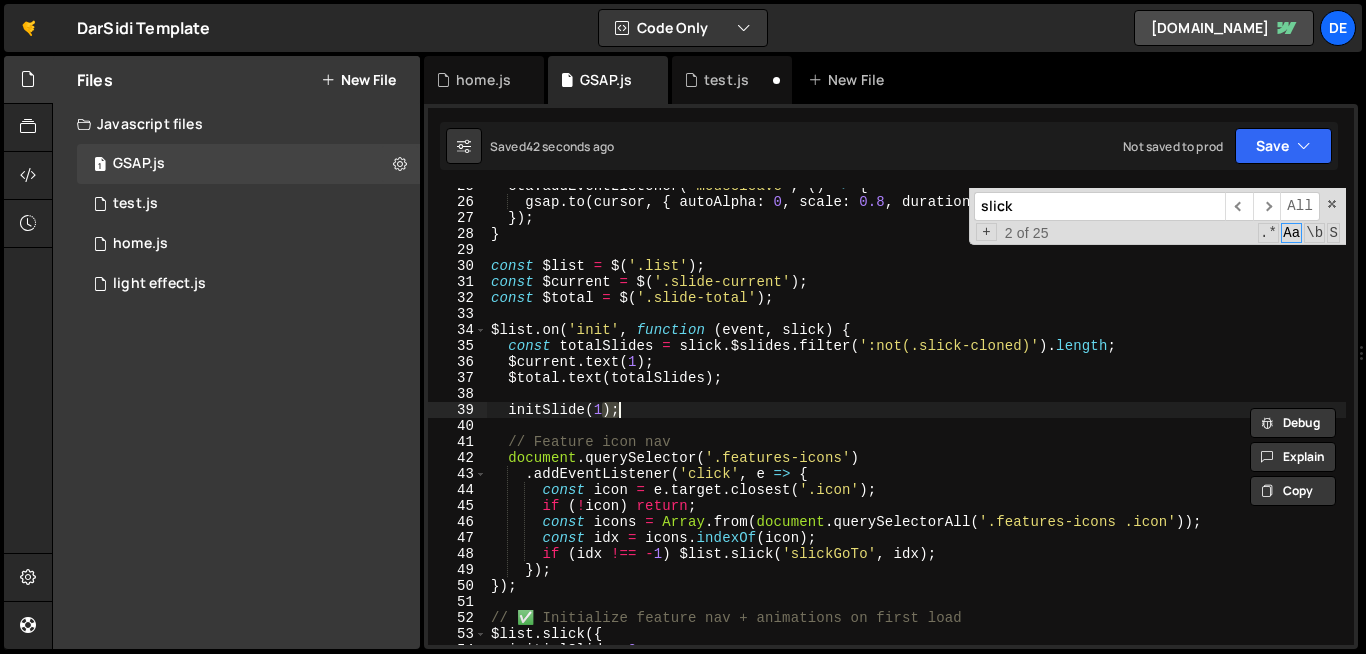 click on "cta . addEventListener ( 'mouseleave' ,   ( )   =>   {       gsap . to ( cursor ,   {   autoAlpha :   0 ,   scale :   0.8 ,   duration :   0.3 ,   ease :   "power2.in"   }) ;    }) ; } const   $list   =   $ ( '.list' ) ; const   $current   =   $ ( '.slide-current' ) ; const   $total   =   $ ( '.slide-total' ) ; $list . on ( 'init' ,   function   ( event ,   slick )   {    const   totalSlides   =   slick . $slides . filter ( ':not(.slick-cloned)' ) . length ;    $current . text ( 1 ) ;    $total . text ( totalSlides ) ;    initSlide ( 1 ) ;    // Feature icon nav    document . querySelector ( '.features-icons' )       . addEventListener ( 'click' ,   e   =>   {          const   icon   =   e . target . closest ( '.icon' ) ;          if   ( ! icon )   return ;          const   icons   =   Array . from ( document . querySelectorAll ( '.features-icons .icon' )) ;          const   idx   =   icons . indexOf ( icon ) ;          if   ( idx   !==   - 1 )   $list . slick ( 'slickGoTo' ,   idx ) ;       }) ; }) ; . ({" at bounding box center [1100, 422] 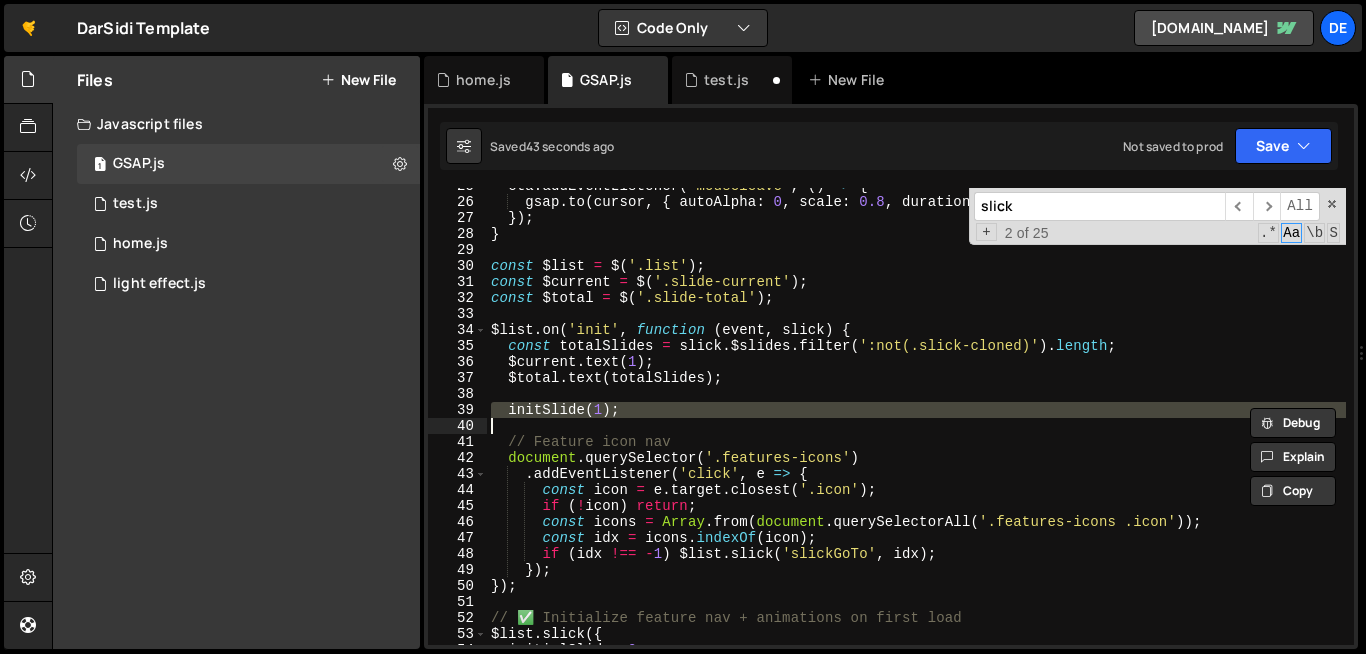 click on "cta . addEventListener ( 'mouseleave' ,   ( )   =>   {       gsap . to ( cursor ,   {   autoAlpha :   0 ,   scale :   0.8 ,   duration :   0.3 ,   ease :   "power2.in"   }) ;    }) ; } const   $list   =   $ ( '.list' ) ; const   $current   =   $ ( '.slide-current' ) ; const   $total   =   $ ( '.slide-total' ) ; $list . on ( 'init' ,   function   ( event ,   slick )   {    const   totalSlides   =   slick . $slides . filter ( ':not(.slick-cloned)' ) . length ;    $current . text ( 1 ) ;    $total . text ( totalSlides ) ;    initSlide ( 1 ) ;    // Feature icon nav    document . querySelector ( '.features-icons' )       . addEventListener ( 'click' ,   e   =>   {          const   icon   =   e . target . closest ( '.icon' ) ;          if   ( ! icon )   return ;          const   icons   =   Array . from ( document . querySelectorAll ( '.features-icons .icon' )) ;          const   idx   =   icons . indexOf ( icon ) ;          if   ( idx   !==   - 1 )   $list . slick ( 'slickGoTo' ,   idx ) ;       }) ; }) ; . ({" at bounding box center (1100, 422) 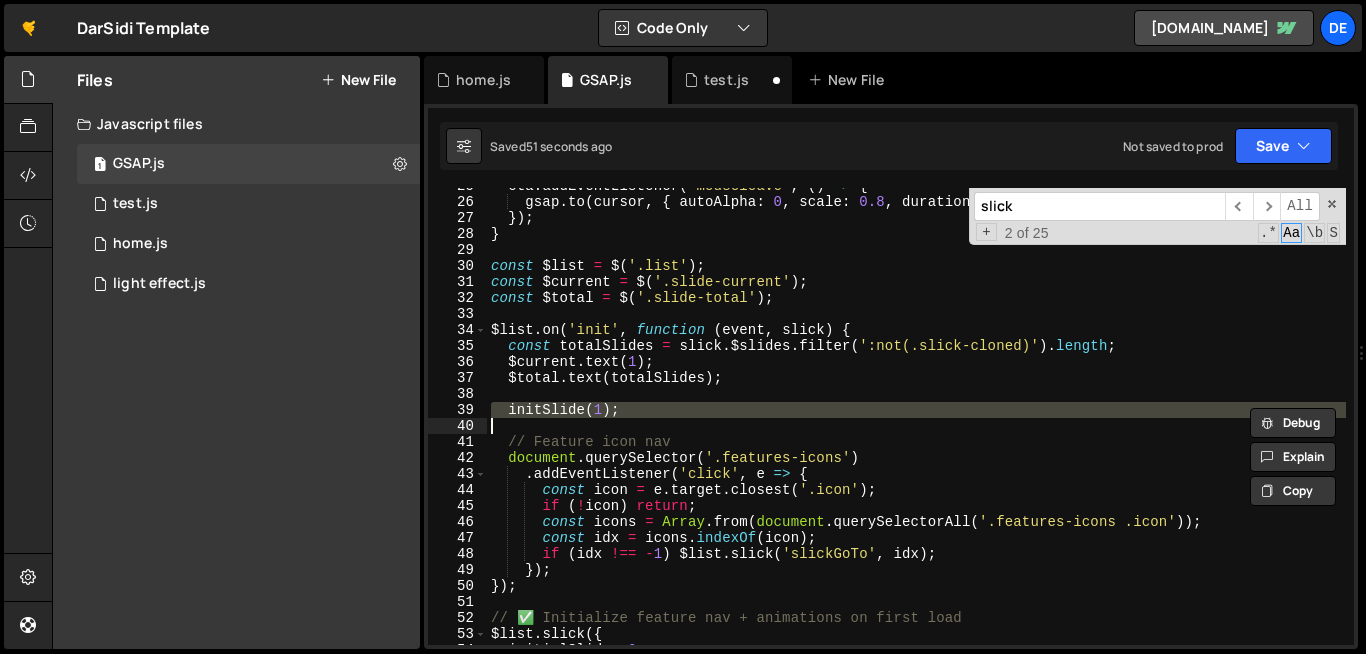 click on "cta . addEventListener ( 'mouseleave' ,   ( )   =>   {       gsap . to ( cursor ,   {   autoAlpha :   0 ,   scale :   0.8 ,   duration :   0.3 ,   ease :   "power2.in"   }) ;    }) ; } const   $list   =   $ ( '.list' ) ; const   $current   =   $ ( '.slide-current' ) ; const   $total   =   $ ( '.slide-total' ) ; $list . on ( 'init' ,   function   ( event ,   slick )   {    const   totalSlides   =   slick . $slides . filter ( ':not(.slick-cloned)' ) . length ;    $current . text ( 1 ) ;    $total . text ( totalSlides ) ;    initSlide ( 1 ) ;    // Feature icon nav    document . querySelector ( '.features-icons' )       . addEventListener ( 'click' ,   e   =>   {          const   icon   =   e . target . closest ( '.icon' ) ;          if   ( ! icon )   return ;          const   icons   =   Array . from ( document . querySelectorAll ( '.features-icons .icon' )) ;          const   idx   =   icons . indexOf ( icon ) ;          if   ( idx   !==   - 1 )   $list . slick ( 'slickGoTo' ,   idx ) ;       }) ; }) ; . ({" at bounding box center [916, 416] 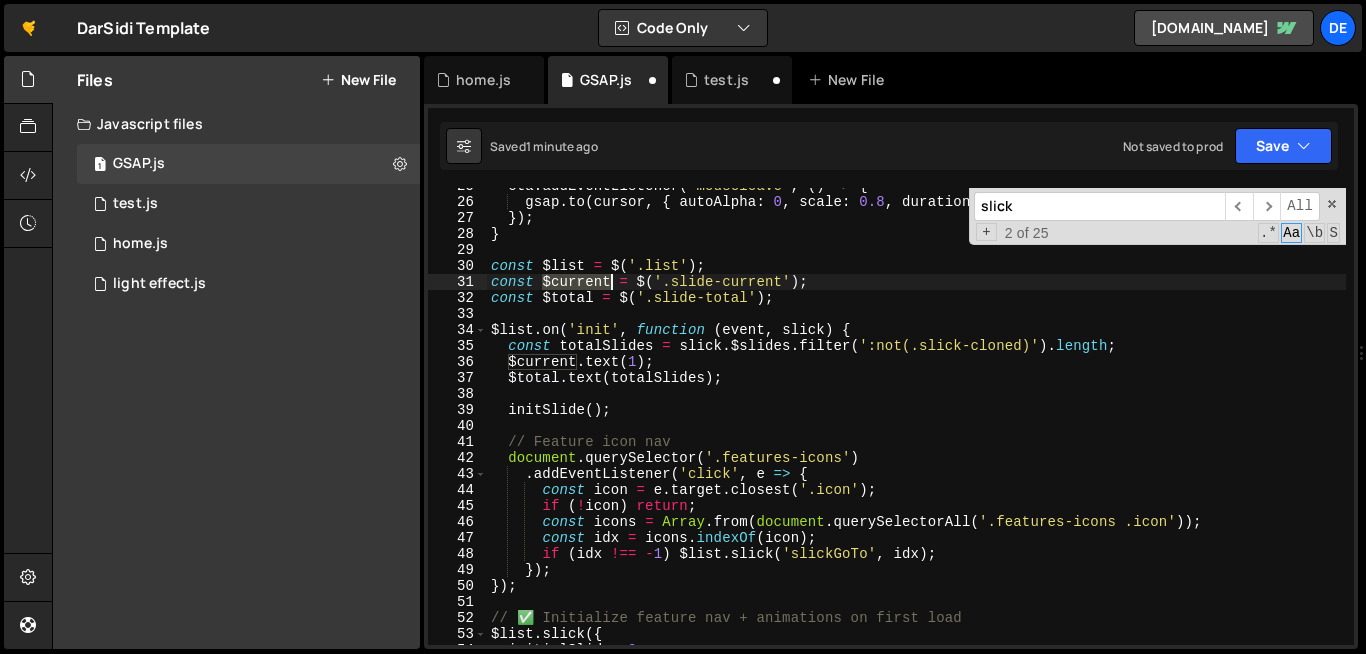 drag, startPoint x: 545, startPoint y: 280, endPoint x: 611, endPoint y: 276, distance: 66.1211 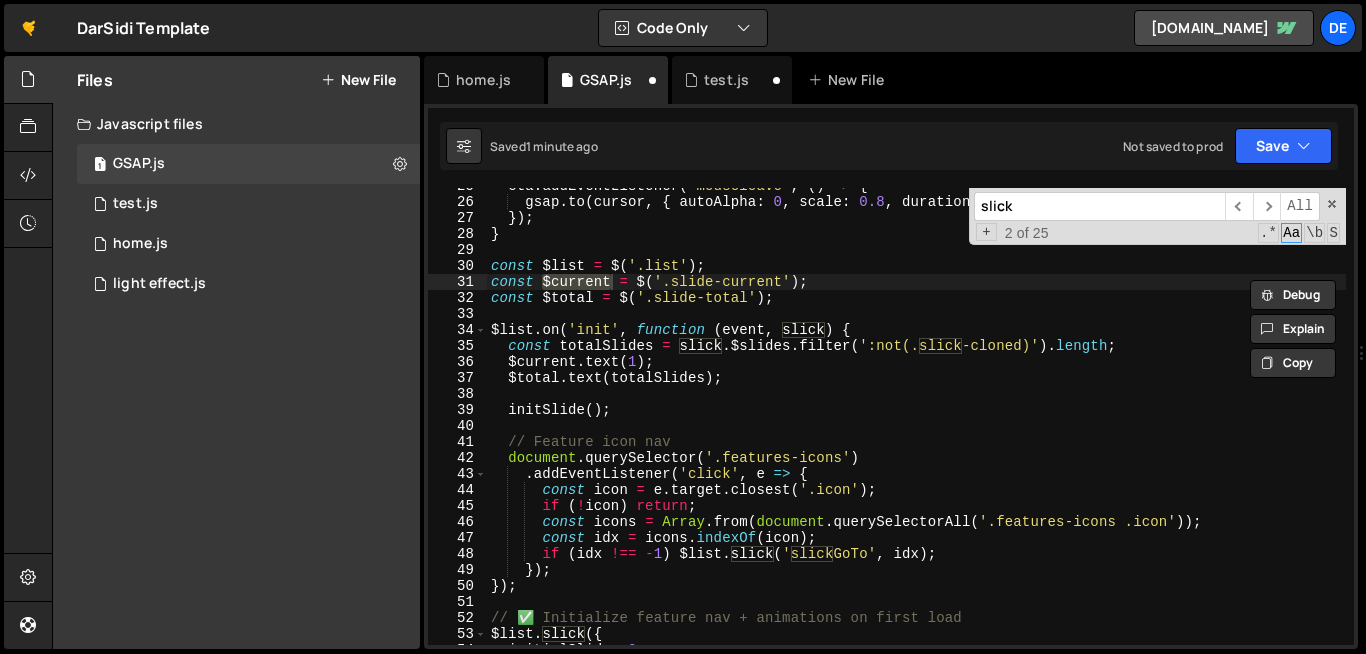 click on "slick" at bounding box center [1099, 206] 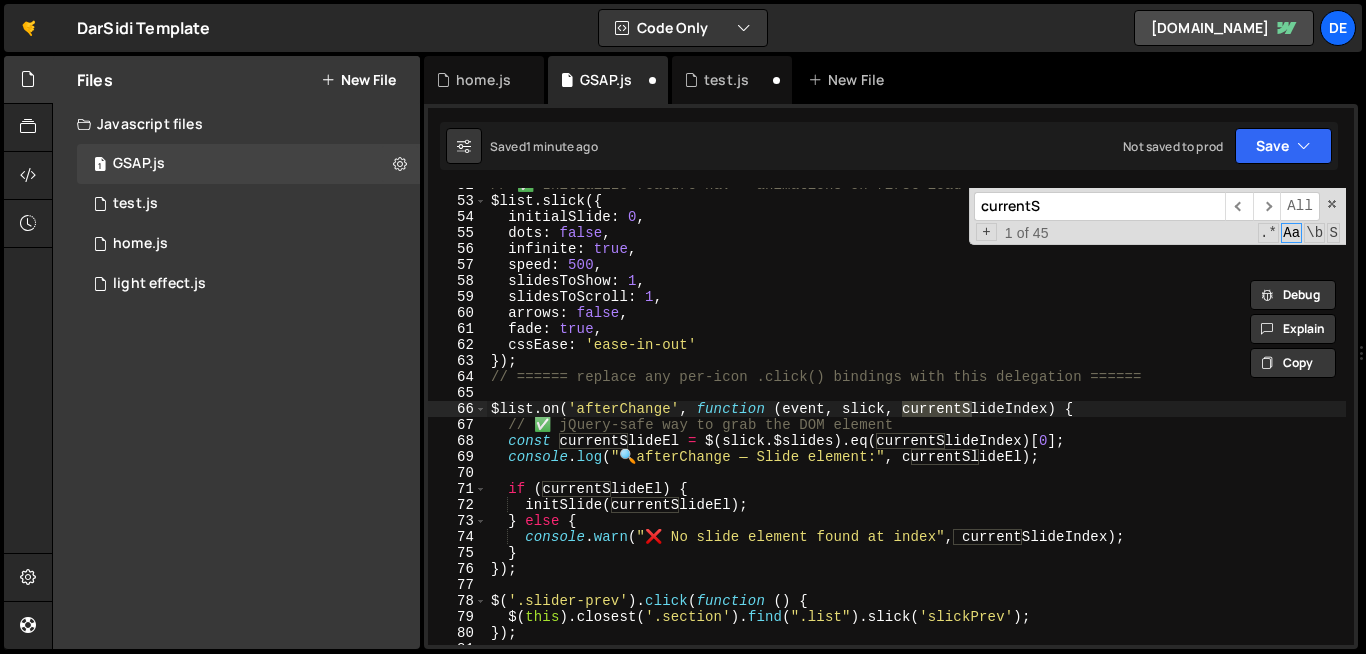 scroll, scrollTop: 860, scrollLeft: 0, axis: vertical 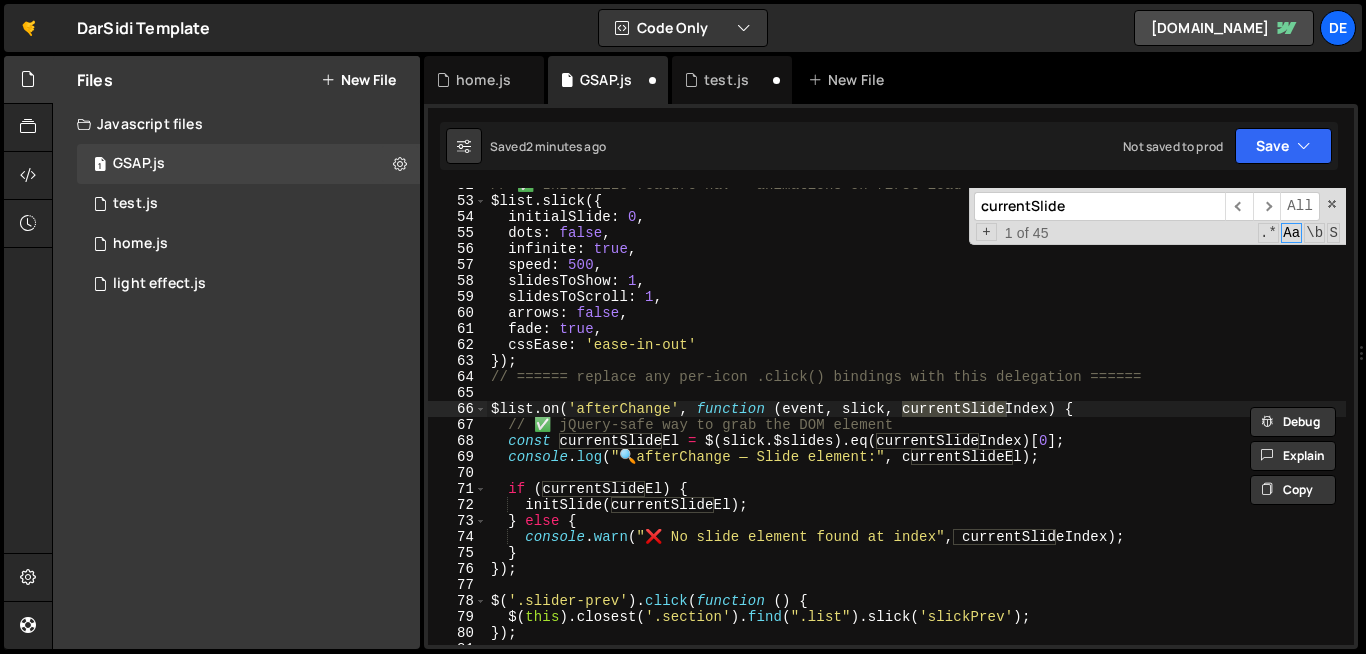 click on "currentSlide" at bounding box center [1099, 206] 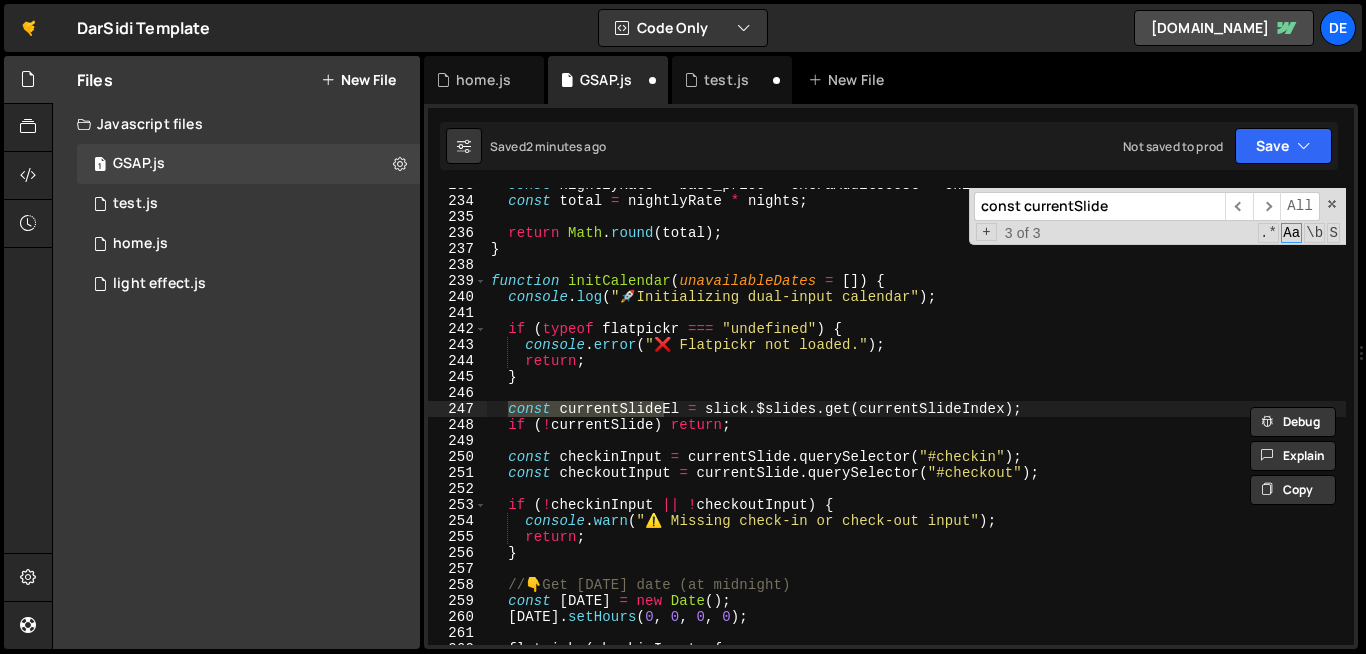 scroll, scrollTop: 3756, scrollLeft: 0, axis: vertical 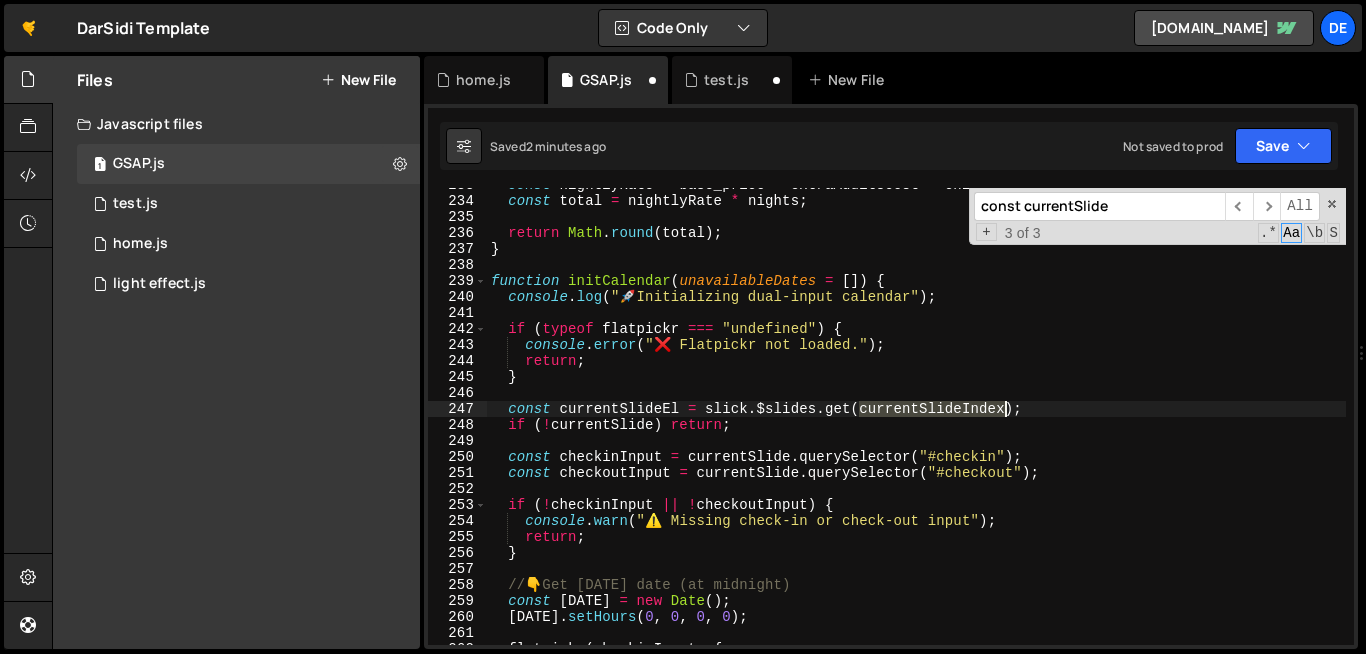 click on "const   nightlyRate   =   base_price   +   extraAdultsCost   +   childrenCost ;    const   total   =   nightlyRate   *   nights ;    return   Math . round ( total ) ; } function   initCalendar ( unavailableDates   =   [ ])   {    console . log ( " 🚀  Initializing dual-input calendar" ) ;    if   ( typeof   flatpickr   ===   "undefined" )   {       console . error ( "❌ Flatpickr not loaded." ) ;       return ;    }    const   currentSlideEl   =   slick . $slides . get ( currentSlideIndex ) ;    if   ( ! currentSlide )   return ;    const   checkinInput   =   currentSlide . querySelector ( "#checkin" ) ;    const   checkoutInput   =   currentSlide . querySelector ( "#checkout" ) ;    if   ( ! checkinInput   ||   ! checkoutInput )   {       console . warn ( "⚠️ Missing check-in or check-out input" ) ;       return ;    }    //  👇  Get today's date (at midnight)    const   today   =   new   Date ( ) ;    today . setHours ( 0 ,   0 ,   0 ,   0 ) ;    flatpickr ( checkinInput ,   {" at bounding box center (1100, 421) 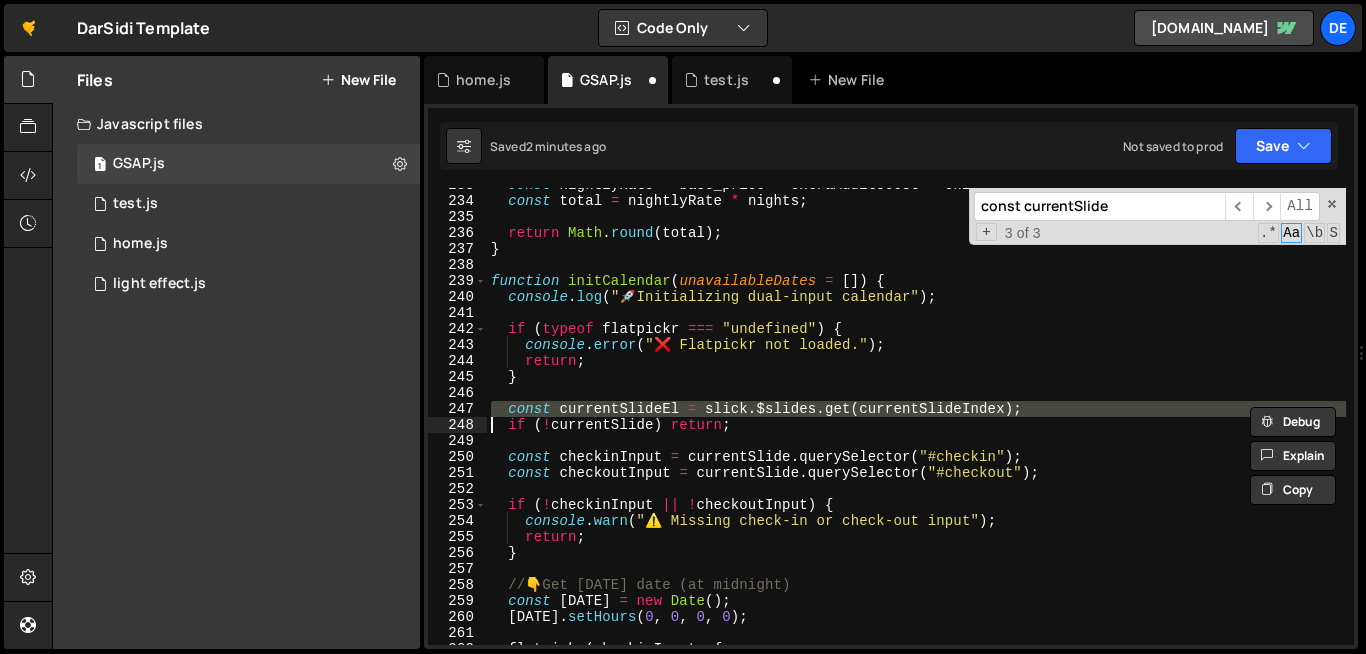 click on "const   nightlyRate   =   base_price   +   extraAdultsCost   +   childrenCost ;    const   total   =   nightlyRate   *   nights ;    return   Math . round ( total ) ; } function   initCalendar ( unavailableDates   =   [ ])   {    console . log ( " 🚀  Initializing dual-input calendar" ) ;    if   ( typeof   flatpickr   ===   "undefined" )   {       console . error ( "❌ Flatpickr not loaded." ) ;       return ;    }    const   currentSlideEl   =   slick . $slides . get ( currentSlideIndex ) ;    if   ( ! currentSlide )   return ;    const   checkinInput   =   currentSlide . querySelector ( "#checkin" ) ;    const   checkoutInput   =   currentSlide . querySelector ( "#checkout" ) ;    if   ( ! checkinInput   ||   ! checkoutInput )   {       console . warn ( "⚠️ Missing check-in or check-out input" ) ;       return ;    }    //  👇  Get today's date (at midnight)    const   today   =   new   Date ( ) ;    today . setHours ( 0 ,   0 ,   0 ,   0 ) ;    flatpickr ( checkinInput ,   {" at bounding box center (1100, 421) 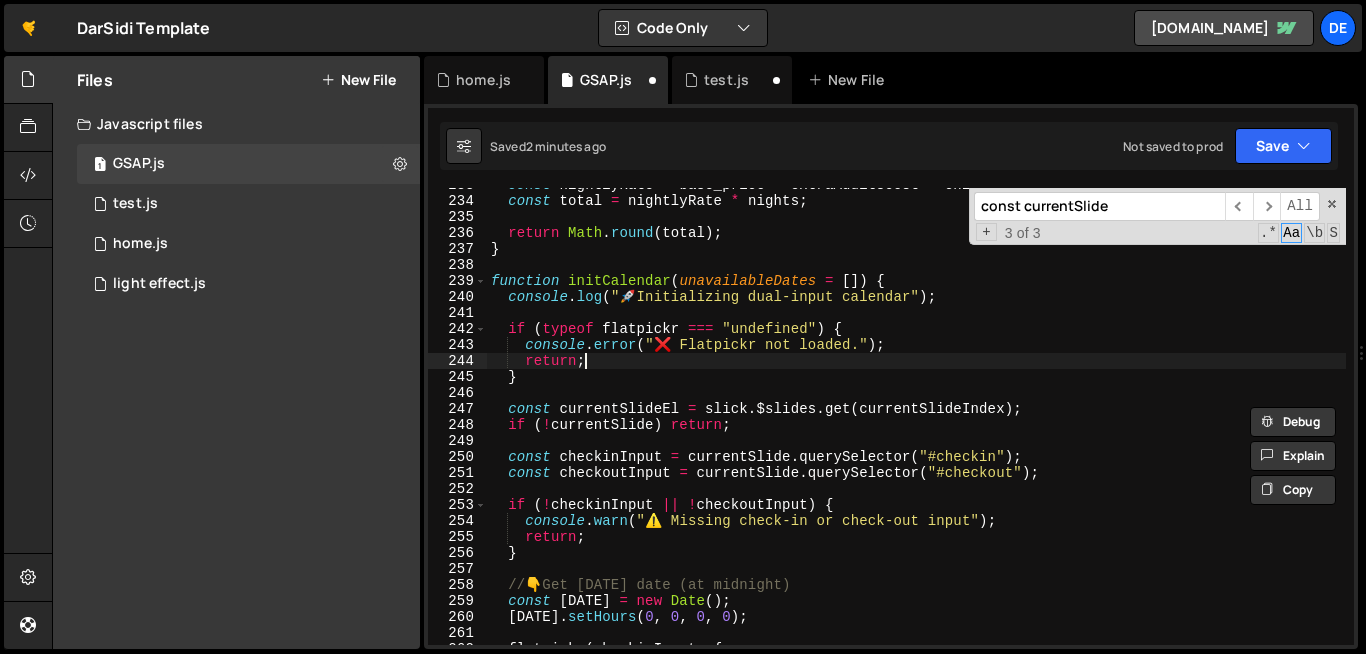 click on "const   nightlyRate   =   base_price   +   extraAdultsCost   +   childrenCost ;    const   total   =   nightlyRate   *   nights ;    return   Math . round ( total ) ; } function   initCalendar ( unavailableDates   =   [ ])   {    console . log ( " 🚀  Initializing dual-input calendar" ) ;    if   ( typeof   flatpickr   ===   "undefined" )   {       console . error ( "❌ Flatpickr not loaded." ) ;       return ;    }    const   currentSlideEl   =   slick . $slides . get ( currentSlideIndex ) ;    if   ( ! currentSlide )   return ;    const   checkinInput   =   currentSlide . querySelector ( "#checkin" ) ;    const   checkoutInput   =   currentSlide . querySelector ( "#checkout" ) ;    if   ( ! checkinInput   ||   ! checkoutInput )   {       console . warn ( "⚠️ Missing check-in or check-out input" ) ;       return ;    }    //  👇  Get today's date (at midnight)    const   today   =   new   Date ( ) ;    today . setHours ( 0 ,   0 ,   0 ,   0 ) ;    flatpickr ( checkinInput ,   {" at bounding box center (1100, 421) 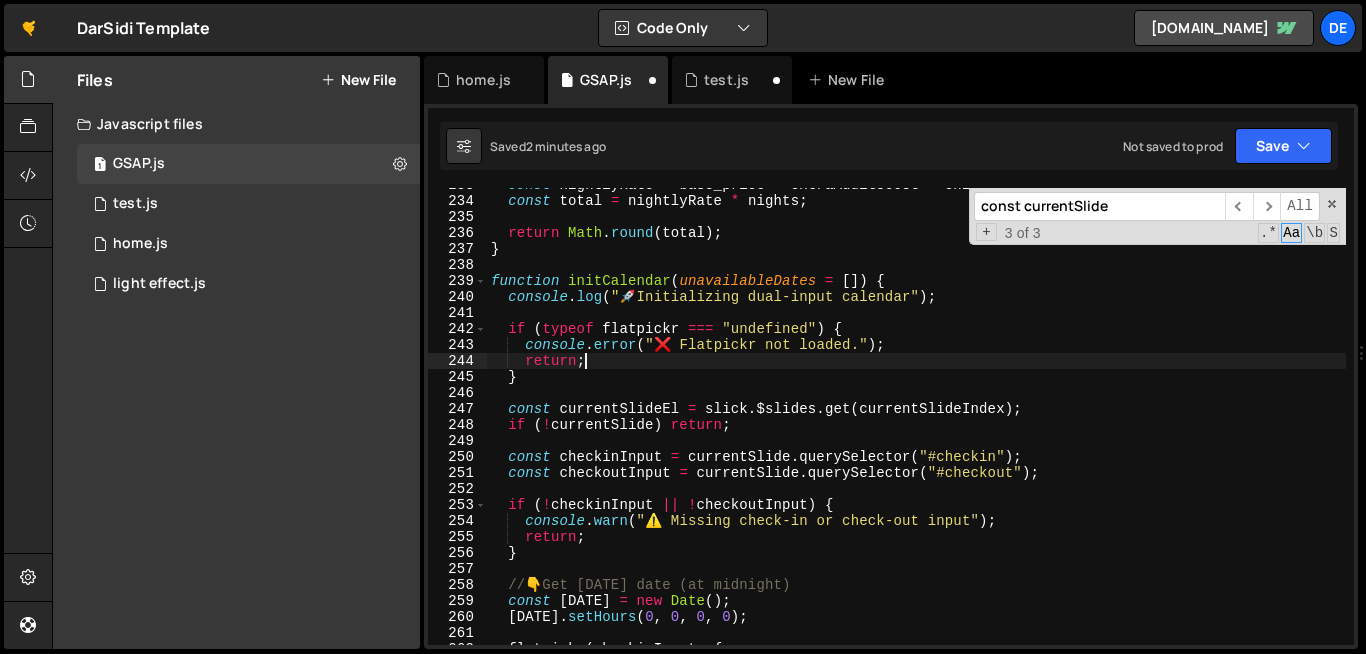scroll, scrollTop: 0, scrollLeft: 6, axis: horizontal 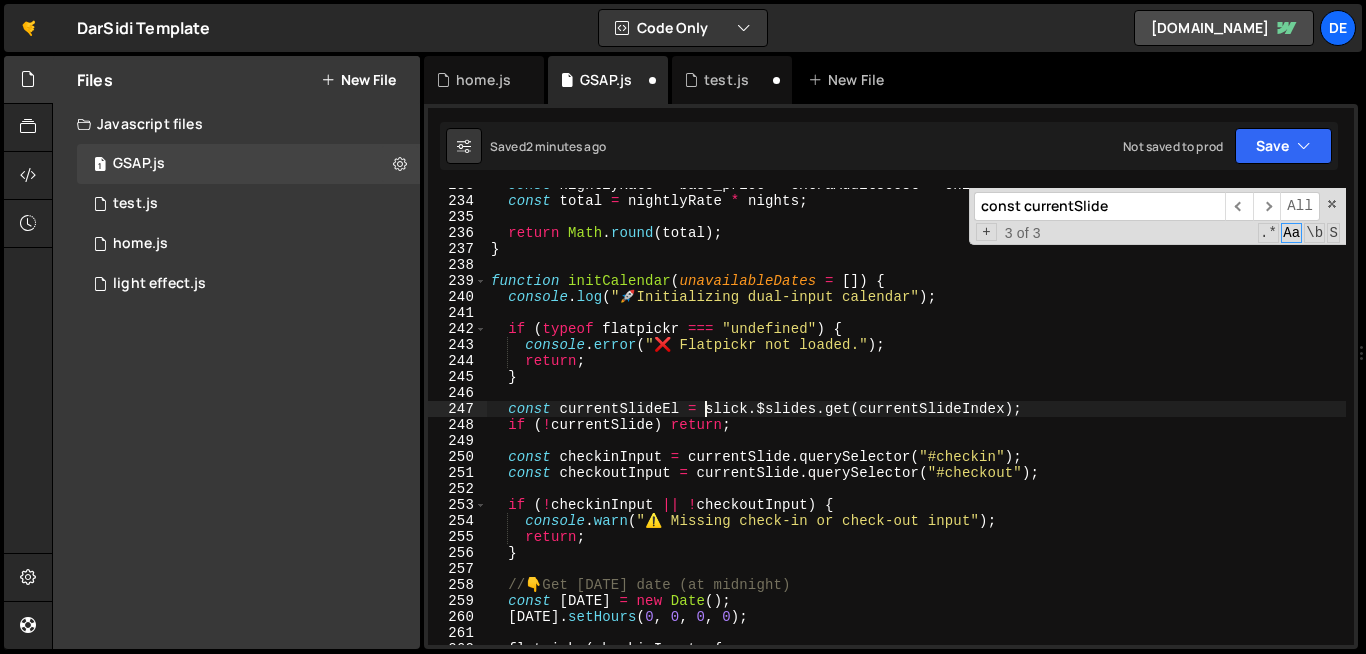 click on "const   nightlyRate   =   base_price   +   extraAdultsCost   +   childrenCost ;    const   total   =   nightlyRate   *   nights ;    return   Math . round ( total ) ; } function   initCalendar ( unavailableDates   =   [ ])   {    console . log ( " 🚀  Initializing dual-input calendar" ) ;    if   ( typeof   flatpickr   ===   "undefined" )   {       console . error ( "❌ Flatpickr not loaded." ) ;       return ;    }    const   currentSlideEl   =   slick . $slides . get ( currentSlideIndex ) ;    if   ( ! currentSlide )   return ;    const   checkinInput   =   currentSlide . querySelector ( "#checkin" ) ;    const   checkoutInput   =   currentSlide . querySelector ( "#checkout" ) ;    if   ( ! checkinInput   ||   ! checkoutInput )   {       console . warn ( "⚠️ Missing check-in or check-out input" ) ;       return ;    }    //  👇  Get today's date (at midnight)    const   today   =   new   Date ( ) ;    today . setHours ( 0 ,   0 ,   0 ,   0 ) ;    flatpickr ( checkinInput ,   {" at bounding box center [1100, 421] 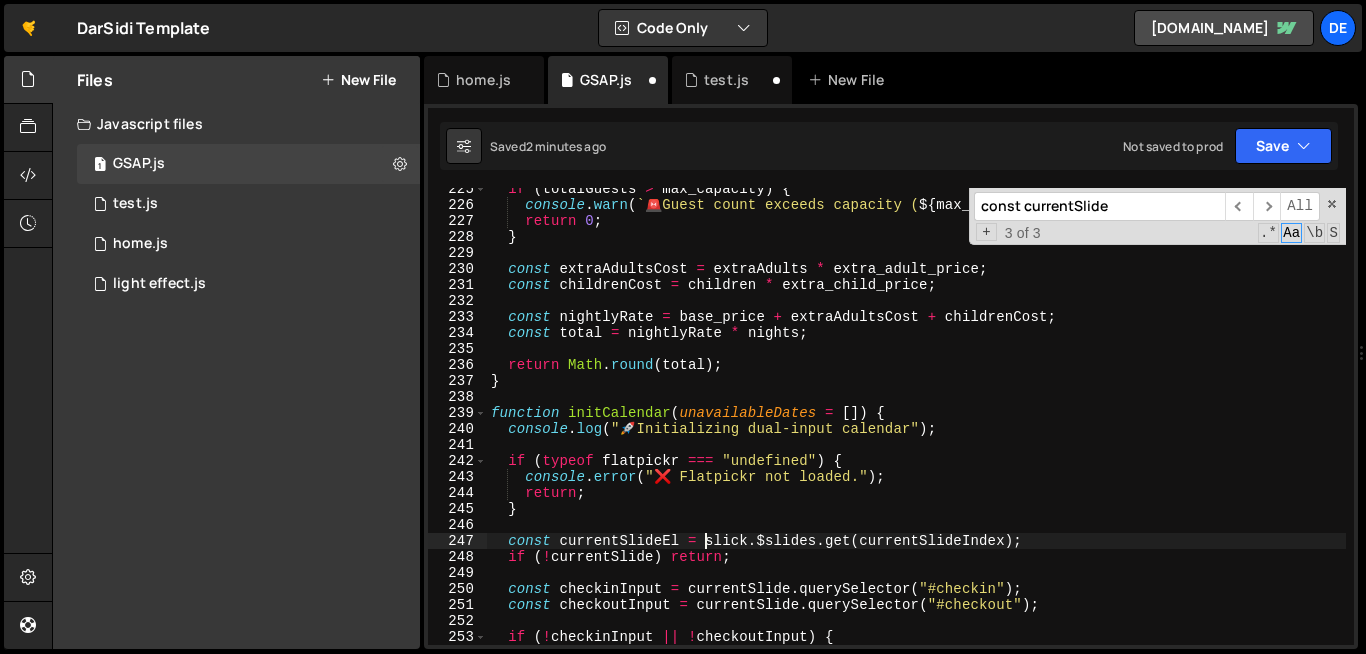 scroll, scrollTop: 3617, scrollLeft: 0, axis: vertical 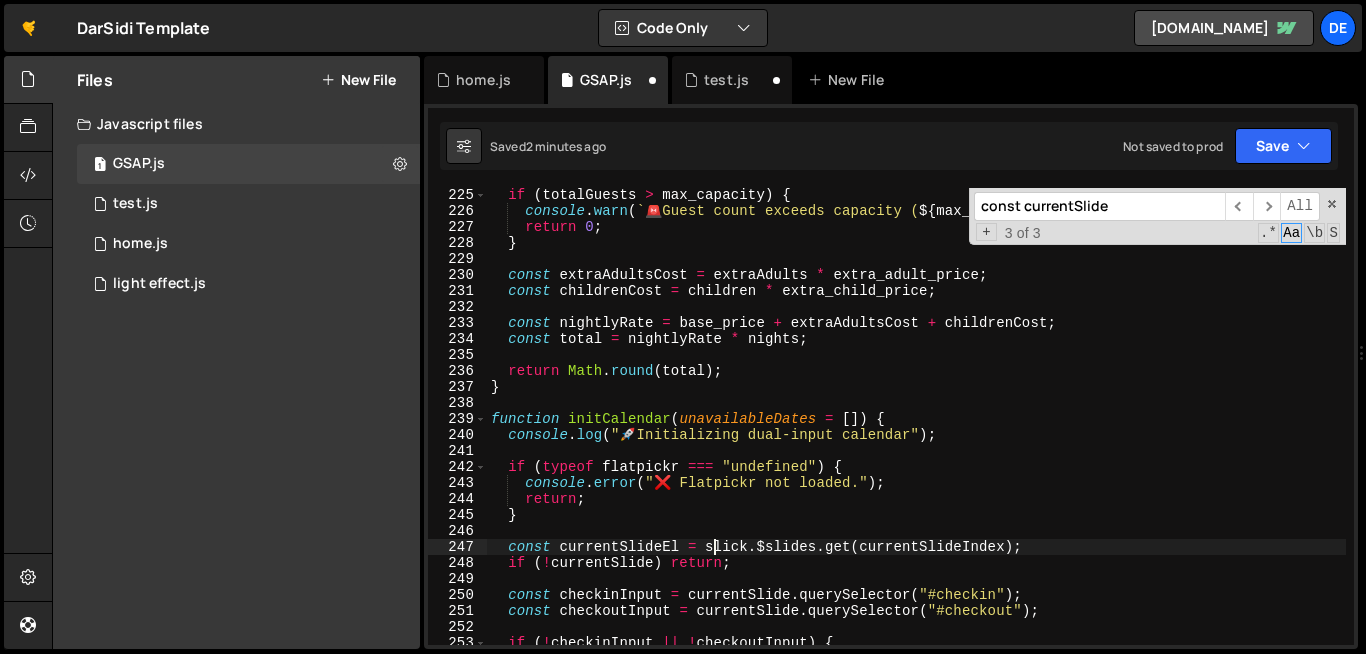click on "if   ( totalGuests   >   max_capacity )   {       console . warn ( ` 🚨  Guest count exceeds capacity ( ${ max_capacity } ) ` ) ;       return   0 ;    }    const   extraAdultsCost   =   extraAdults   *   extra_adult_price ;    const   childrenCost   =   children   *   extra_child_price ;    const   nightlyRate   =   base_price   +   extraAdultsCost   +   childrenCost ;    const   total   =   nightlyRate   *   nights ;    return   Math . round ( total ) ; } function   initCalendar ( unavailableDates   =   [ ])   {    console . log ( " 🚀  Initializing dual-input calendar" ) ;    if   ( typeof   flatpickr   ===   "undefined" )   {       console . error ( "❌ Flatpickr not loaded." ) ;       return ;    }    const   currentSlideEl   =   slick . $slides . get ( currentSlideIndex ) ;    if   ( ! currentSlide )   return ;    const   checkinInput   =   currentSlide . querySelector ( "#checkin" ) ;    const   checkoutInput   =   currentSlide . querySelector ( "#checkout" ) ;    if   ( ! checkinInput   ||   !" at bounding box center [1100, 431] 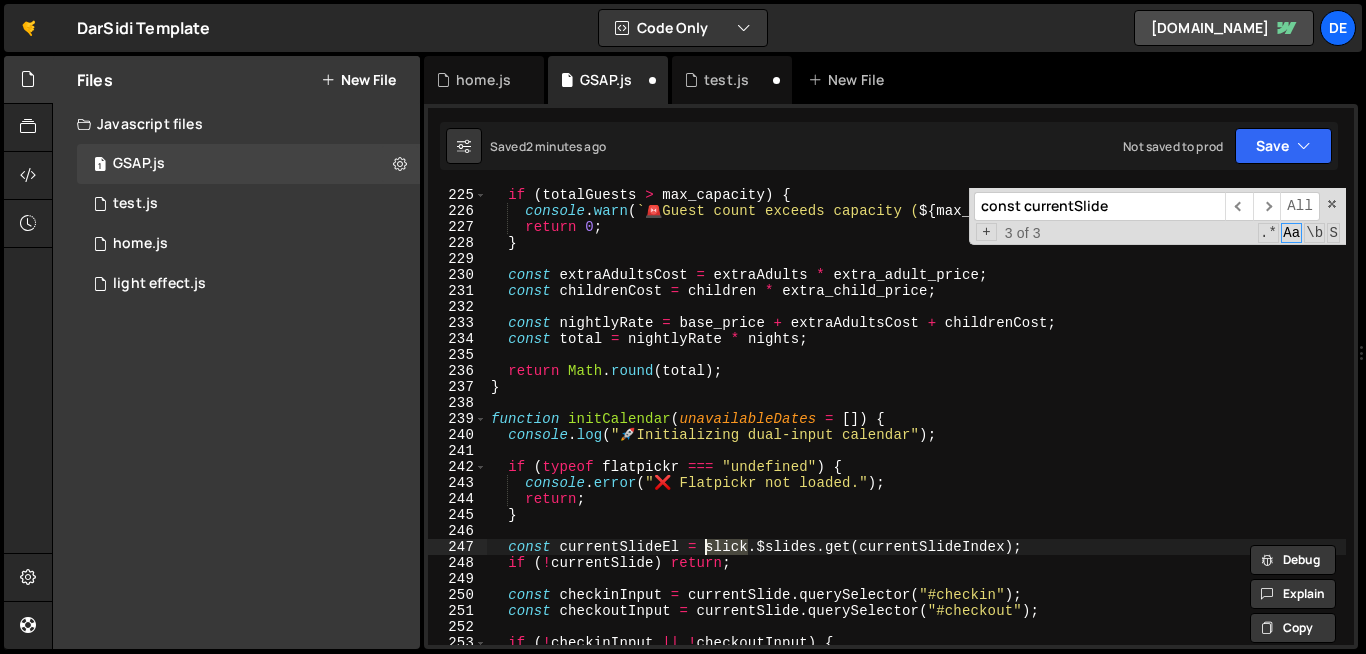 click on "if   ( totalGuests   >   max_capacity )   {       console . warn ( ` 🚨  Guest count exceeds capacity ( ${ max_capacity } ) ` ) ;       return   0 ;    }    const   extraAdultsCost   =   extraAdults   *   extra_adult_price ;    const   childrenCost   =   children   *   extra_child_price ;    const   nightlyRate   =   base_price   +   extraAdultsCost   +   childrenCost ;    const   total   =   nightlyRate   *   nights ;    return   Math . round ( total ) ; } function   initCalendar ( unavailableDates   =   [ ])   {    console . log ( " 🚀  Initializing dual-input calendar" ) ;    if   ( typeof   flatpickr   ===   "undefined" )   {       console . error ( "❌ Flatpickr not loaded." ) ;       return ;    }    const   currentSlideEl   =   slick . $slides . get ( currentSlideIndex ) ;    if   ( ! currentSlide )   return ;    const   checkinInput   =   currentSlide . querySelector ( "#checkin" ) ;    const   checkoutInput   =   currentSlide . querySelector ( "#checkout" ) ;    if   ( ! checkinInput   ||   !" at bounding box center [1100, 431] 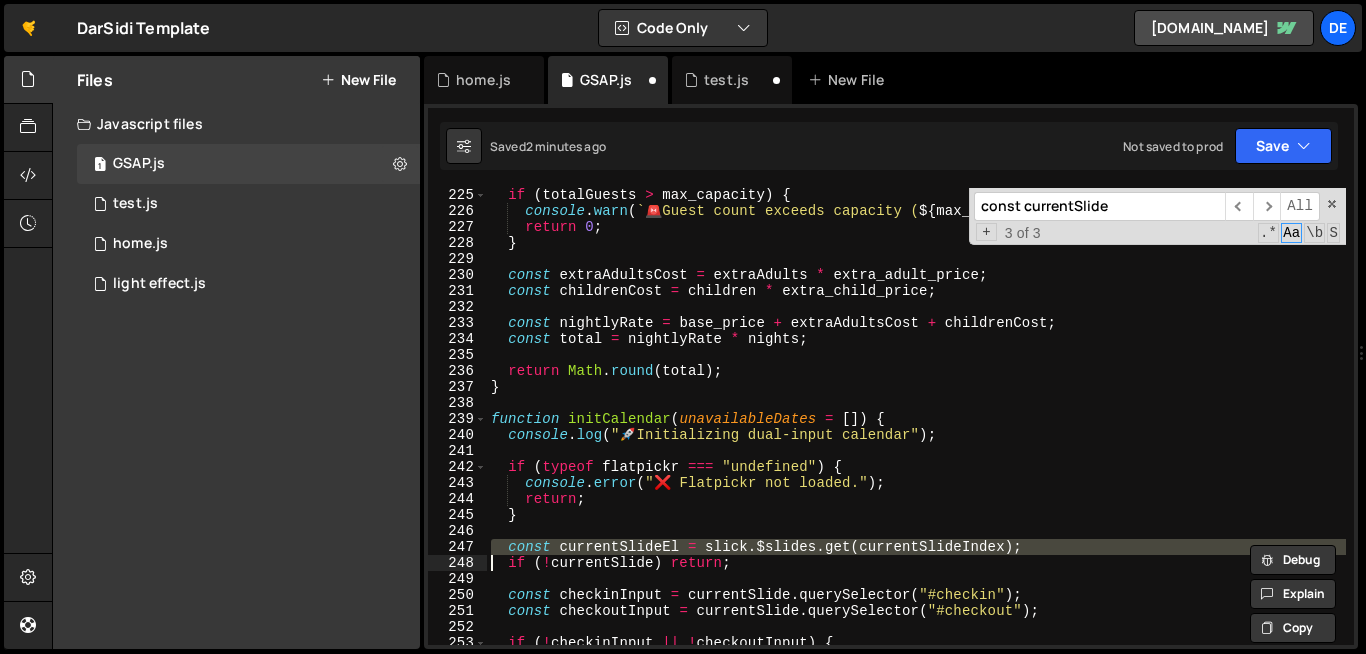 click on "if   ( totalGuests   >   max_capacity )   {       console . warn ( ` 🚨  Guest count exceeds capacity ( ${ max_capacity } ) ` ) ;       return   0 ;    }    const   extraAdultsCost   =   extraAdults   *   extra_adult_price ;    const   childrenCost   =   children   *   extra_child_price ;    const   nightlyRate   =   base_price   +   extraAdultsCost   +   childrenCost ;    const   total   =   nightlyRate   *   nights ;    return   Math . round ( total ) ; } function   initCalendar ( unavailableDates   =   [ ])   {    console . log ( " 🚀  Initializing dual-input calendar" ) ;    if   ( typeof   flatpickr   ===   "undefined" )   {       console . error ( "❌ Flatpickr not loaded." ) ;       return ;    }    const   currentSlideEl   =   slick . $slides . get ( currentSlideIndex ) ;    if   ( ! currentSlide )   return ;    const   checkinInput   =   currentSlide . querySelector ( "#checkin" ) ;    const   checkoutInput   =   currentSlide . querySelector ( "#checkout" ) ;    if   ( ! checkinInput   ||   !" at bounding box center [1100, 431] 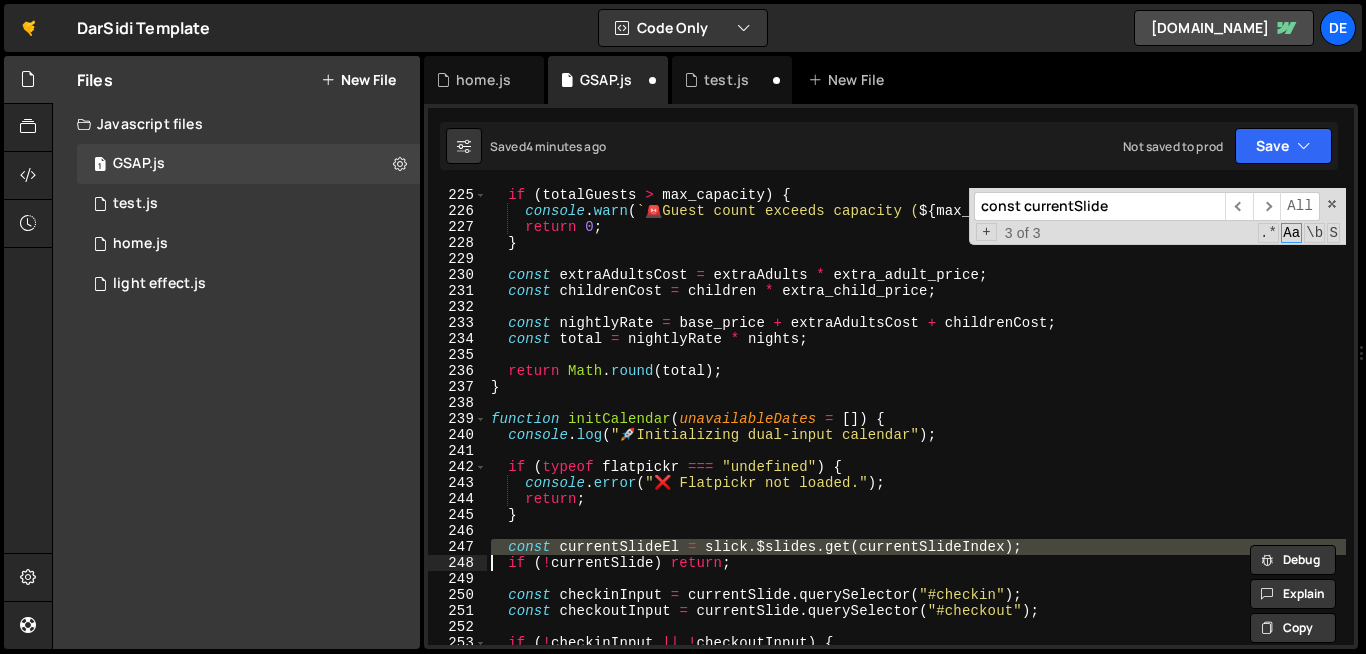 click on "const currentSlide" at bounding box center [1099, 206] 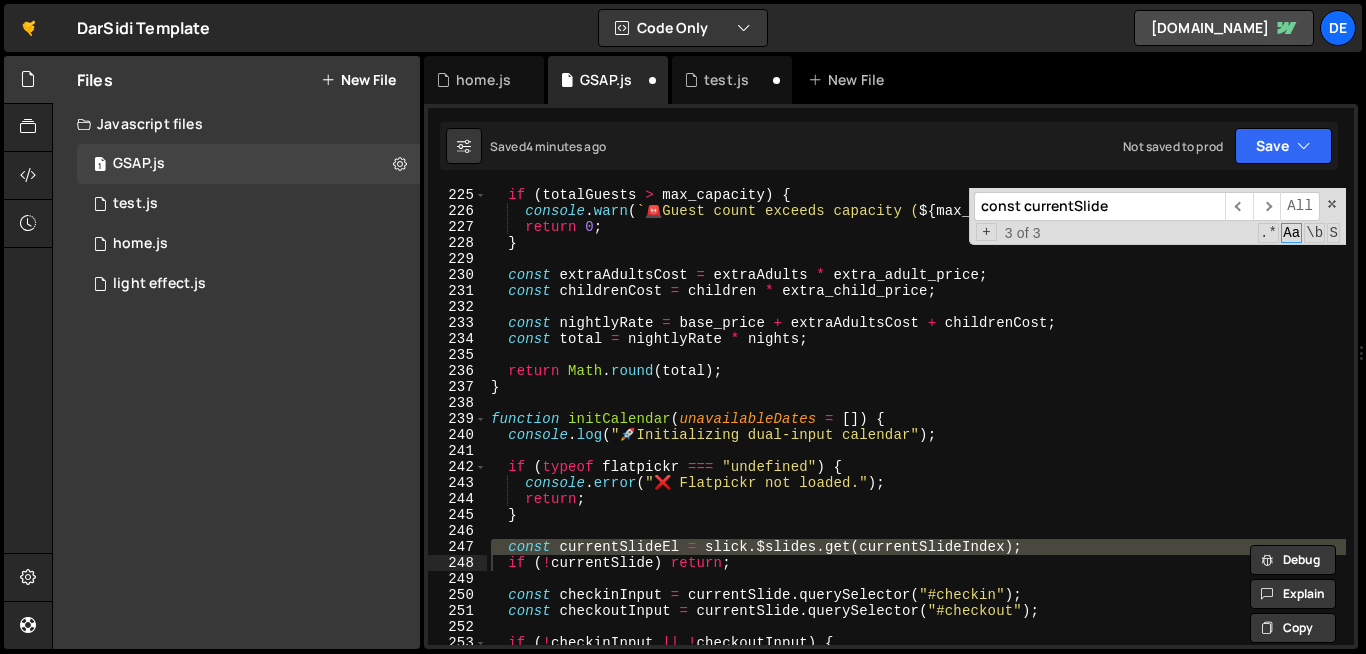 click on "const currentSlide" at bounding box center [1099, 206] 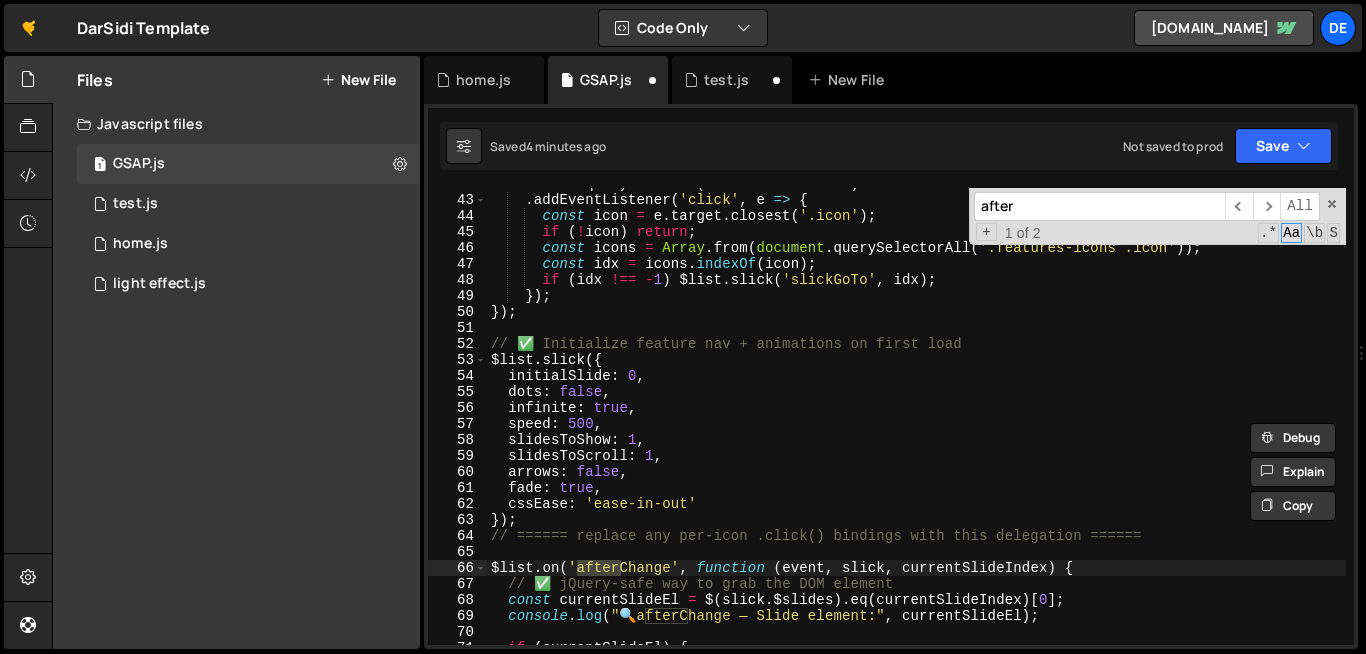 scroll, scrollTop: 697, scrollLeft: 0, axis: vertical 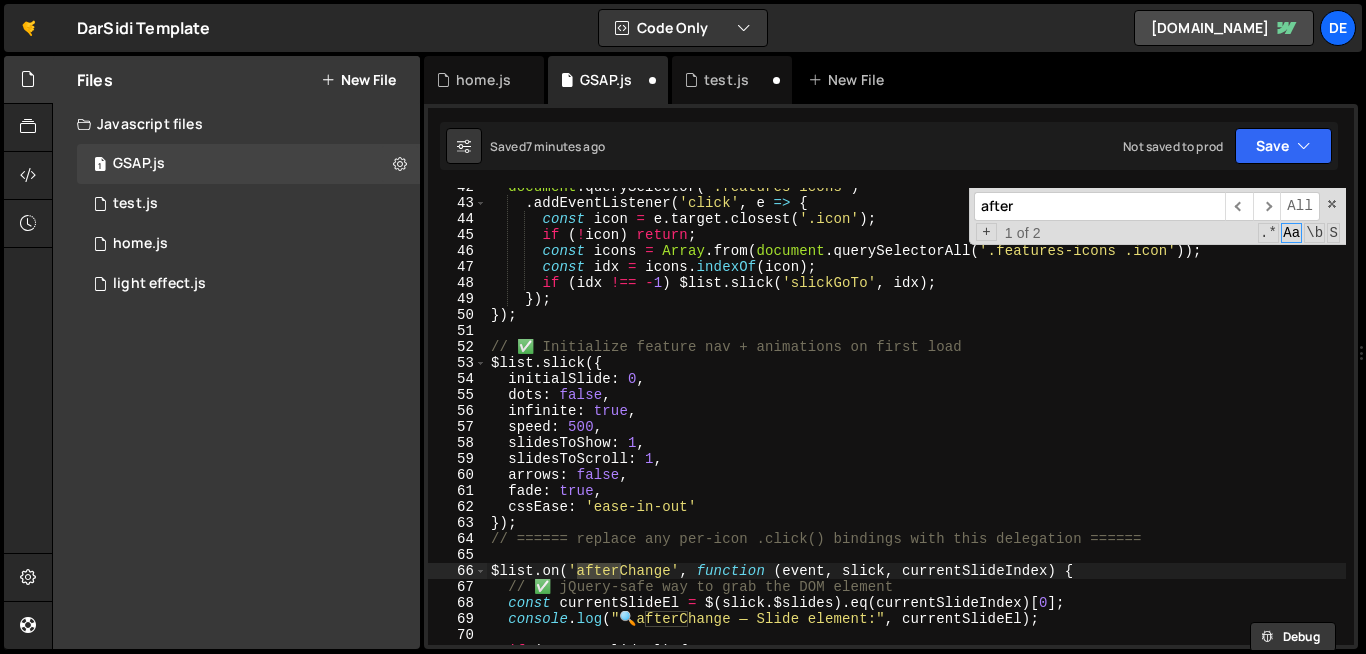 drag, startPoint x: 986, startPoint y: 196, endPoint x: 1029, endPoint y: 211, distance: 45.54119 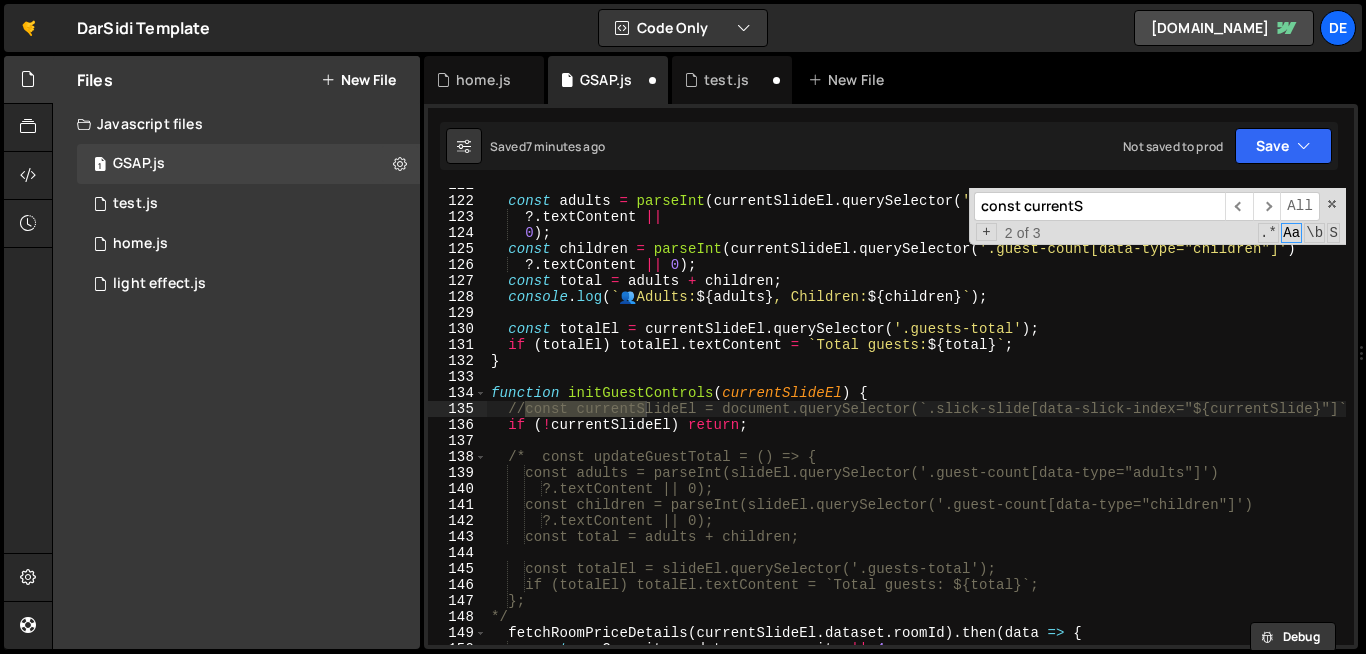 scroll, scrollTop: 3756, scrollLeft: 0, axis: vertical 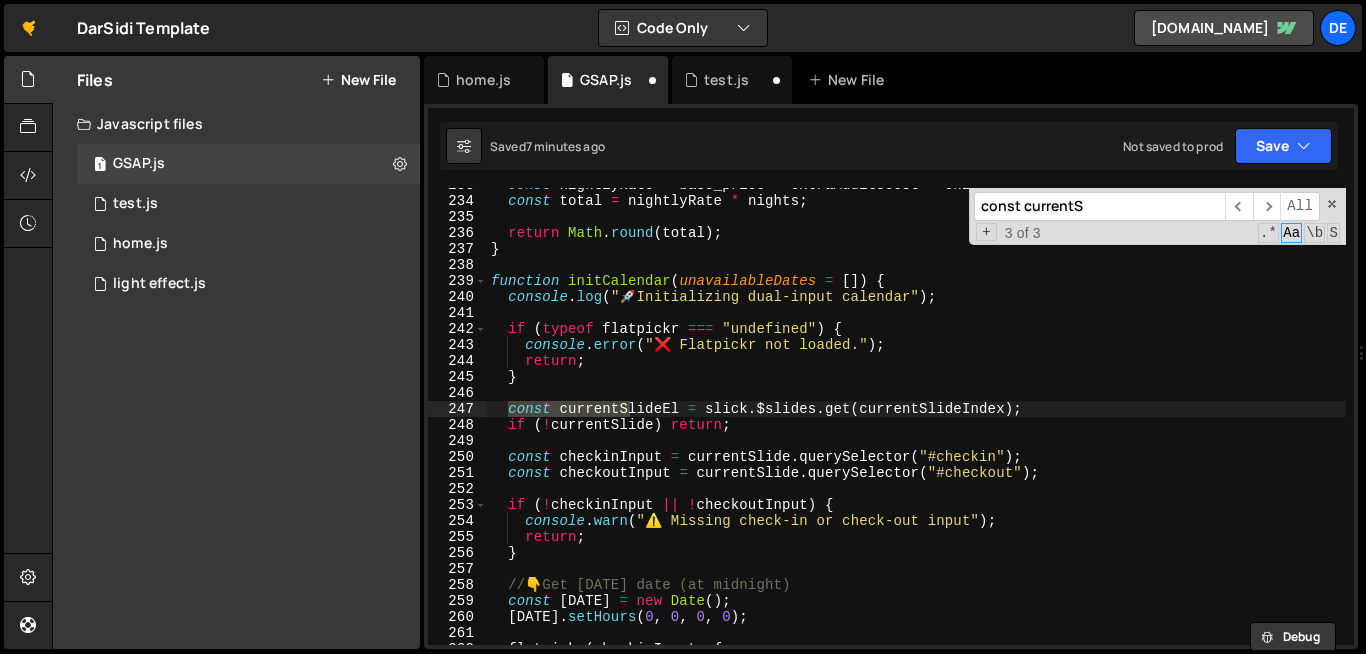 type on "const currentS" 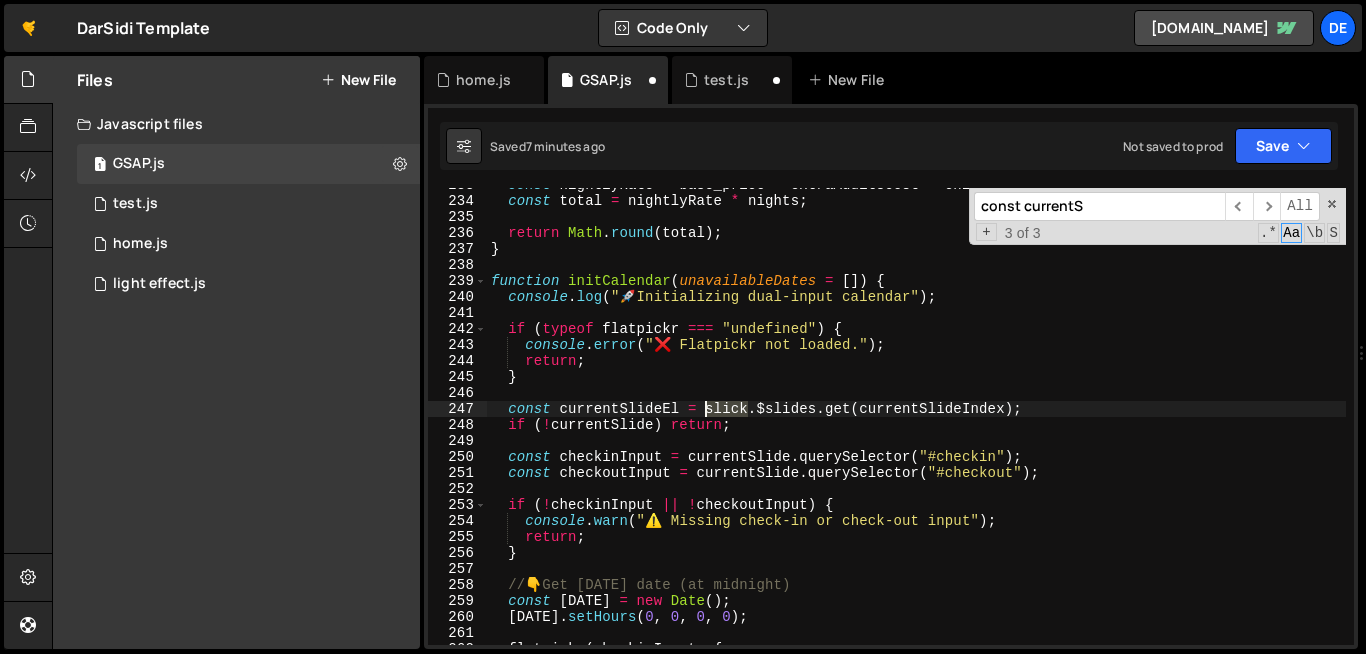 click on "const   nightlyRate   =   base_price   +   extraAdultsCost   +   childrenCost ;    const   total   =   nightlyRate   *   nights ;    return   Math . round ( total ) ; } function   initCalendar ( unavailableDates   =   [ ])   {    console . log ( " 🚀  Initializing dual-input calendar" ) ;    if   ( typeof   flatpickr   ===   "undefined" )   {       console . error ( "❌ Flatpickr not loaded." ) ;       return ;    }    const   currentSlideEl   =   slick . $slides . get ( currentSlideIndex ) ;    if   ( ! currentSlide )   return ;    const   checkinInput   =   currentSlide . querySelector ( "#checkin" ) ;    const   checkoutInput   =   currentSlide . querySelector ( "#checkout" ) ;    if   ( ! checkinInput   ||   ! checkoutInput )   {       console . warn ( "⚠️ Missing check-in or check-out input" ) ;       return ;    }    //  👇  Get today's date (at midnight)    const   today   =   new   Date ( ) ;    today . setHours ( 0 ,   0 ,   0 ,   0 ) ;    flatpickr ( checkinInput ,   {" at bounding box center [1100, 421] 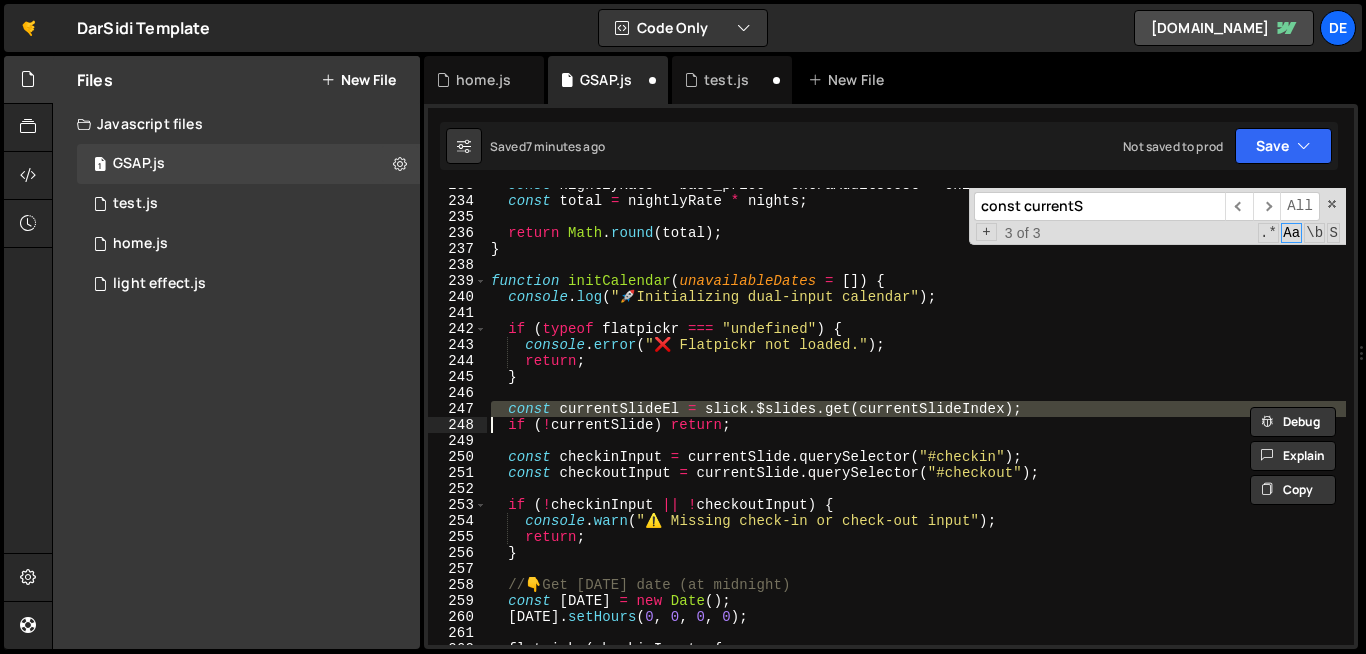 click on "const   nightlyRate   =   base_price   +   extraAdultsCost   +   childrenCost ;    const   total   =   nightlyRate   *   nights ;    return   Math . round ( total ) ; } function   initCalendar ( unavailableDates   =   [ ])   {    console . log ( " 🚀  Initializing dual-input calendar" ) ;    if   ( typeof   flatpickr   ===   "undefined" )   {       console . error ( "❌ Flatpickr not loaded." ) ;       return ;    }    const   currentSlideEl   =   slick . $slides . get ( currentSlideIndex ) ;    if   ( ! currentSlide )   return ;    const   checkinInput   =   currentSlide . querySelector ( "#checkin" ) ;    const   checkoutInput   =   currentSlide . querySelector ( "#checkout" ) ;    if   ( ! checkinInput   ||   ! checkoutInput )   {       console . warn ( "⚠️ Missing check-in or check-out input" ) ;       return ;    }    //  👇  Get today's date (at midnight)    const   today   =   new   Date ( ) ;    today . setHours ( 0 ,   0 ,   0 ,   0 ) ;    flatpickr ( checkinInput ,   {" at bounding box center (1100, 421) 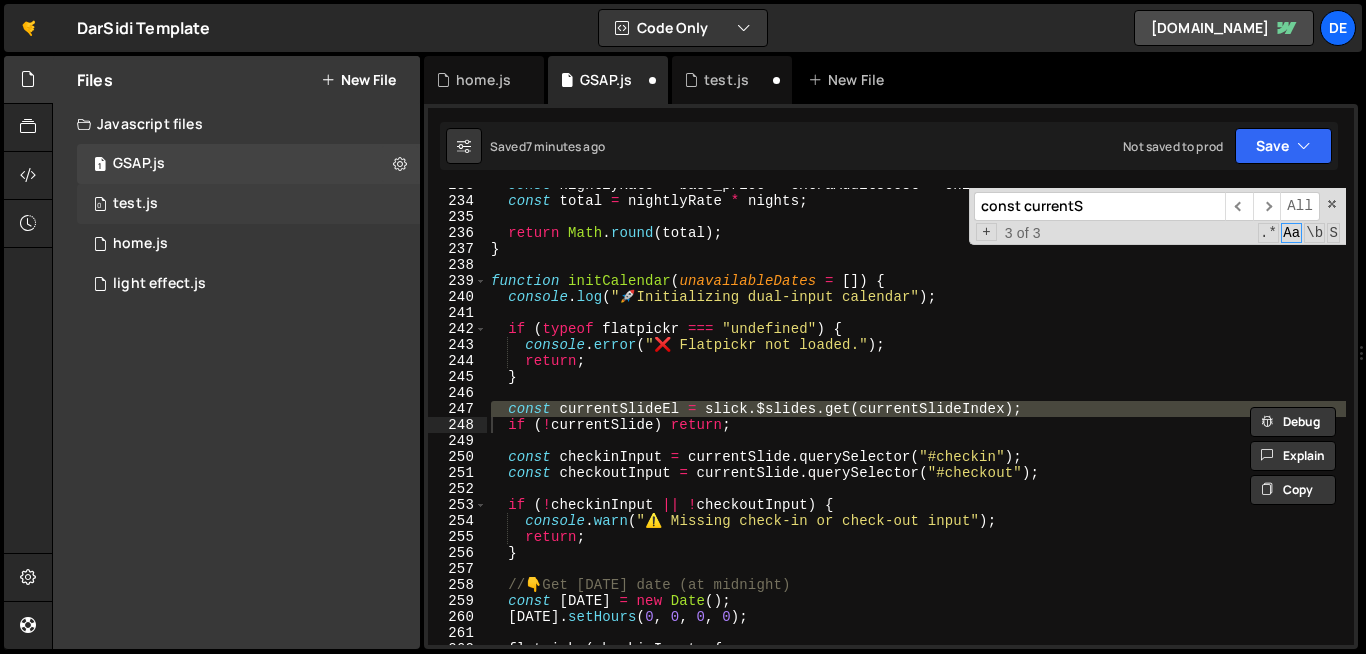 click on "0
test.js
0" at bounding box center [248, 204] 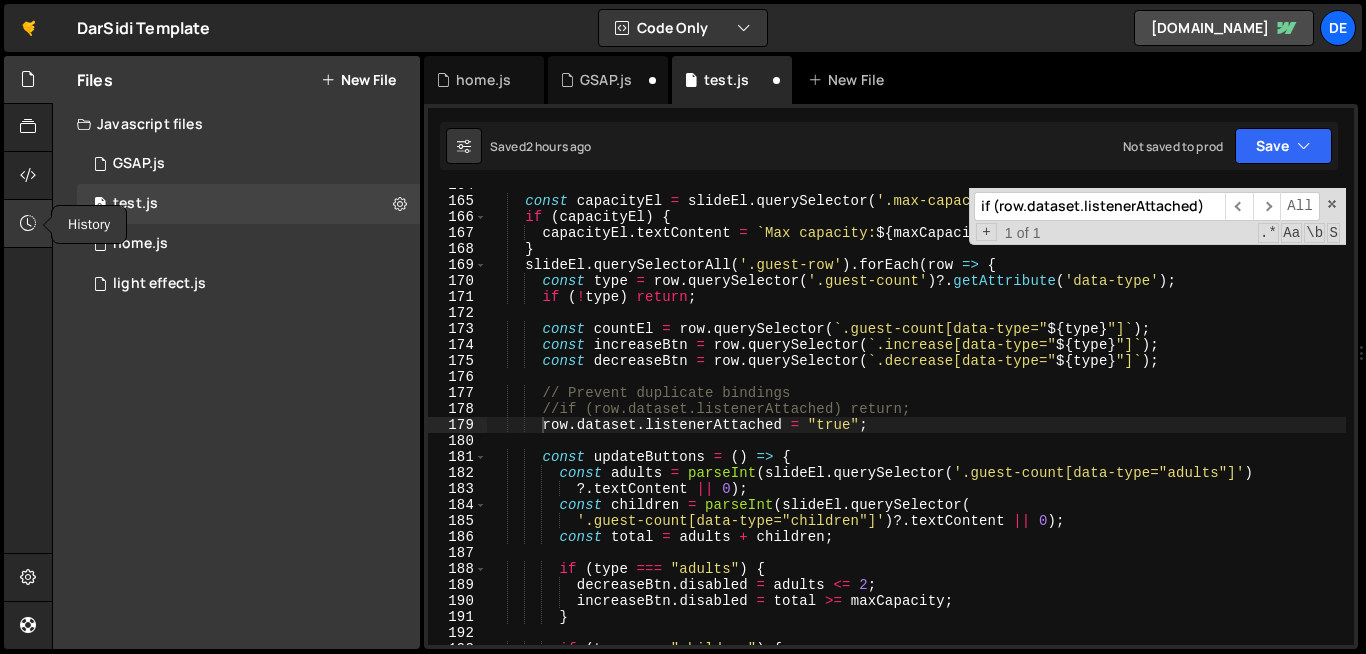 click at bounding box center [28, 223] 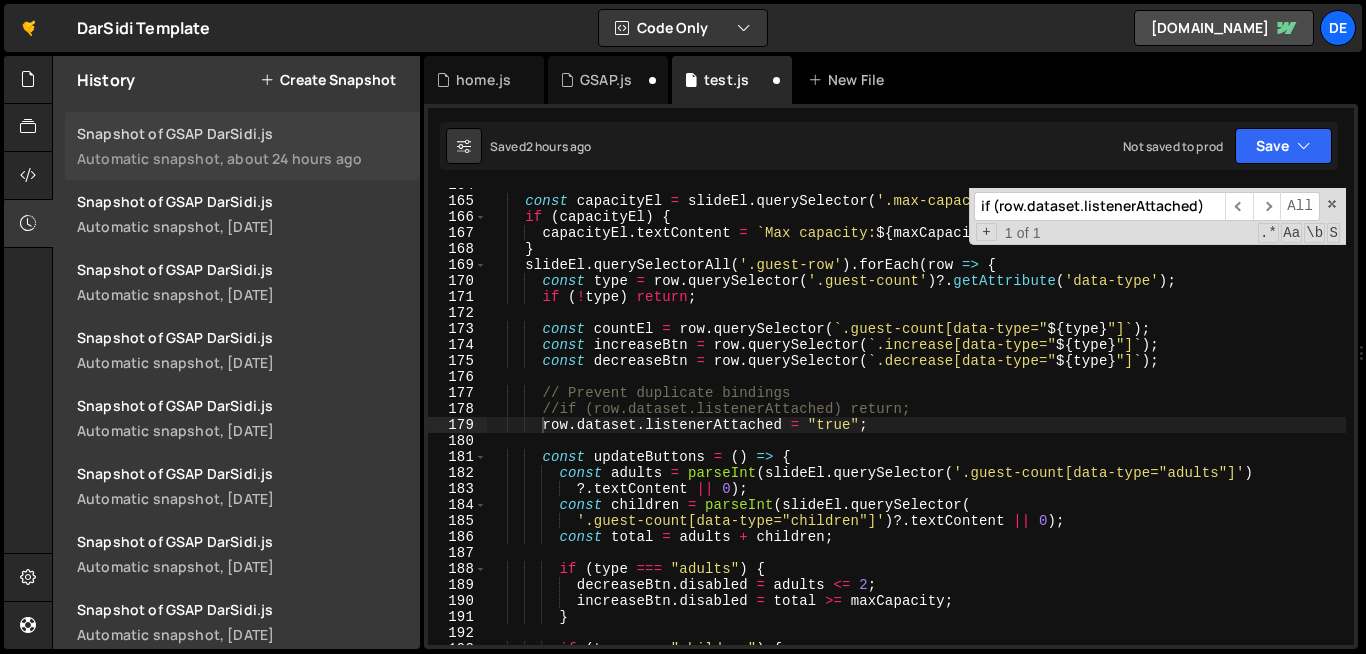click on "Automatic snapshot,
about 24 hours ago" at bounding box center (242, 158) 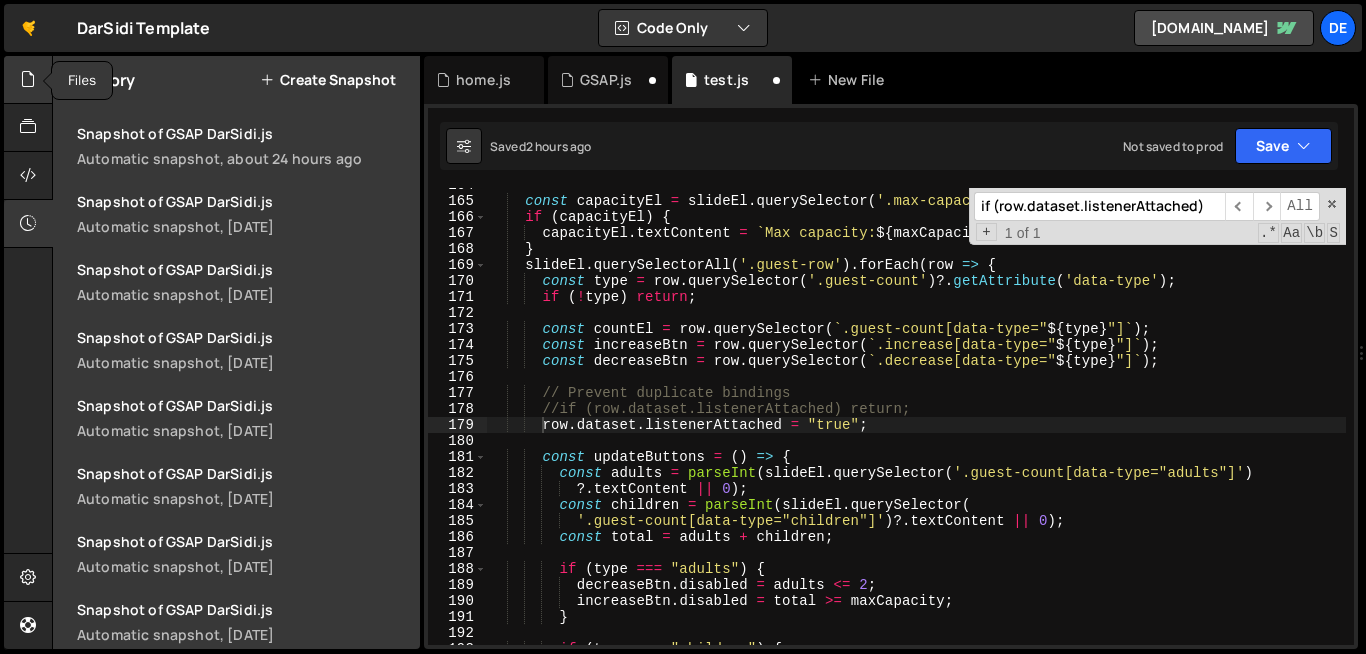 click at bounding box center [28, 79] 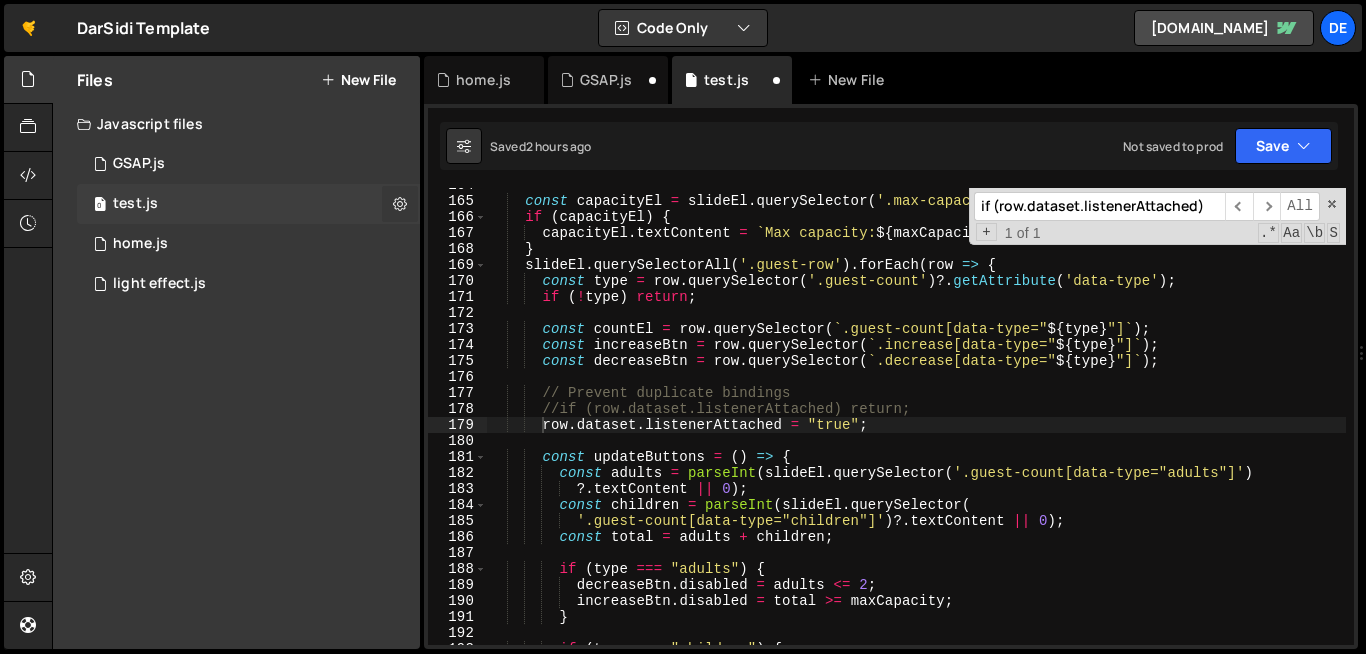 click at bounding box center (400, 203) 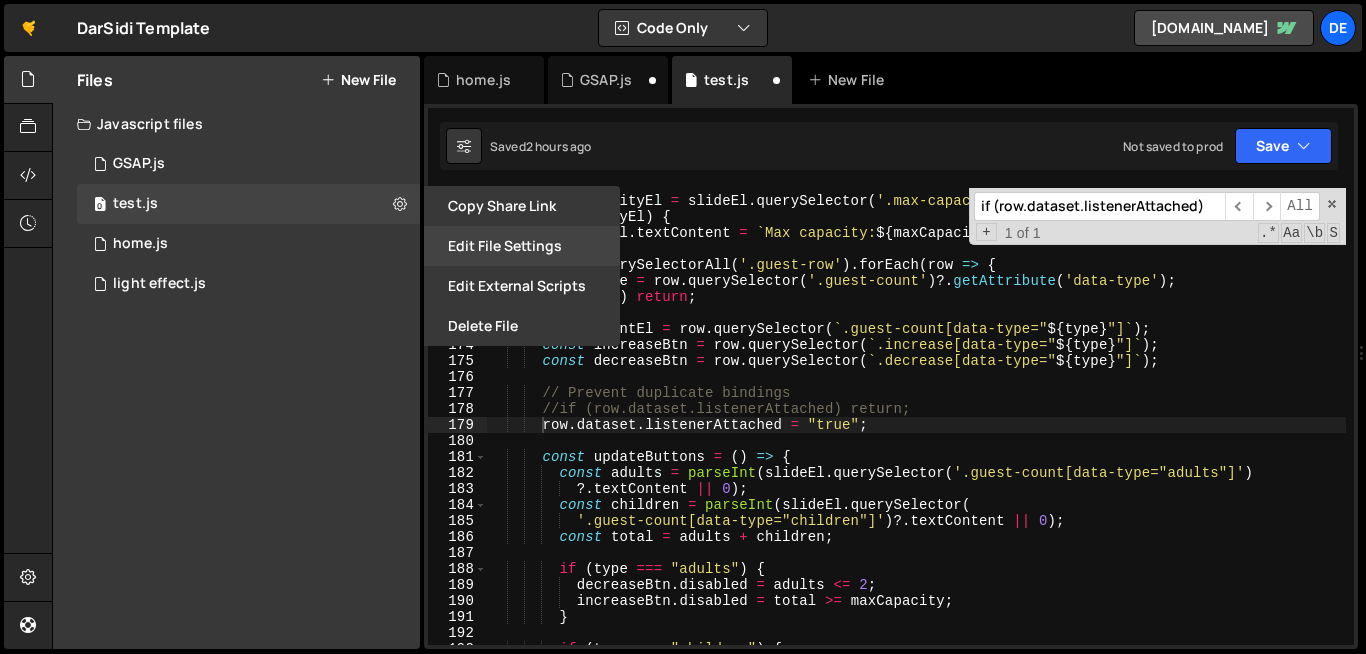 click on "Edit File Settings" at bounding box center [522, 246] 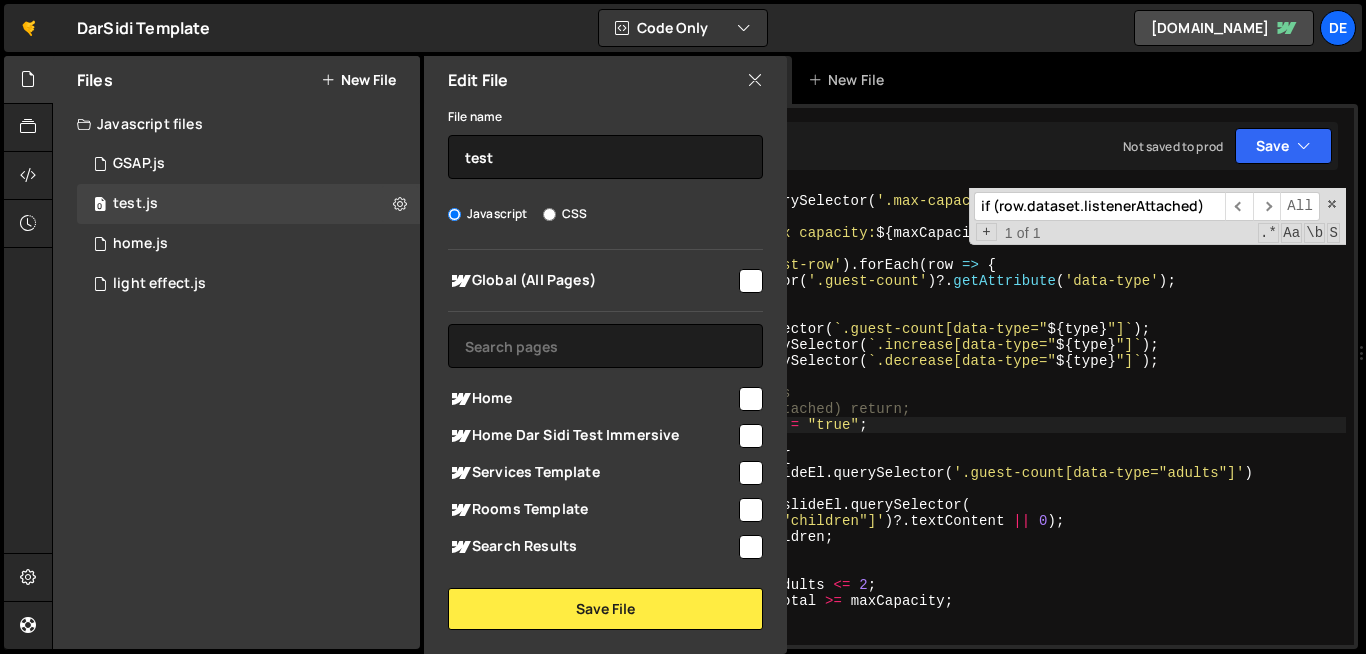 click at bounding box center [751, 399] 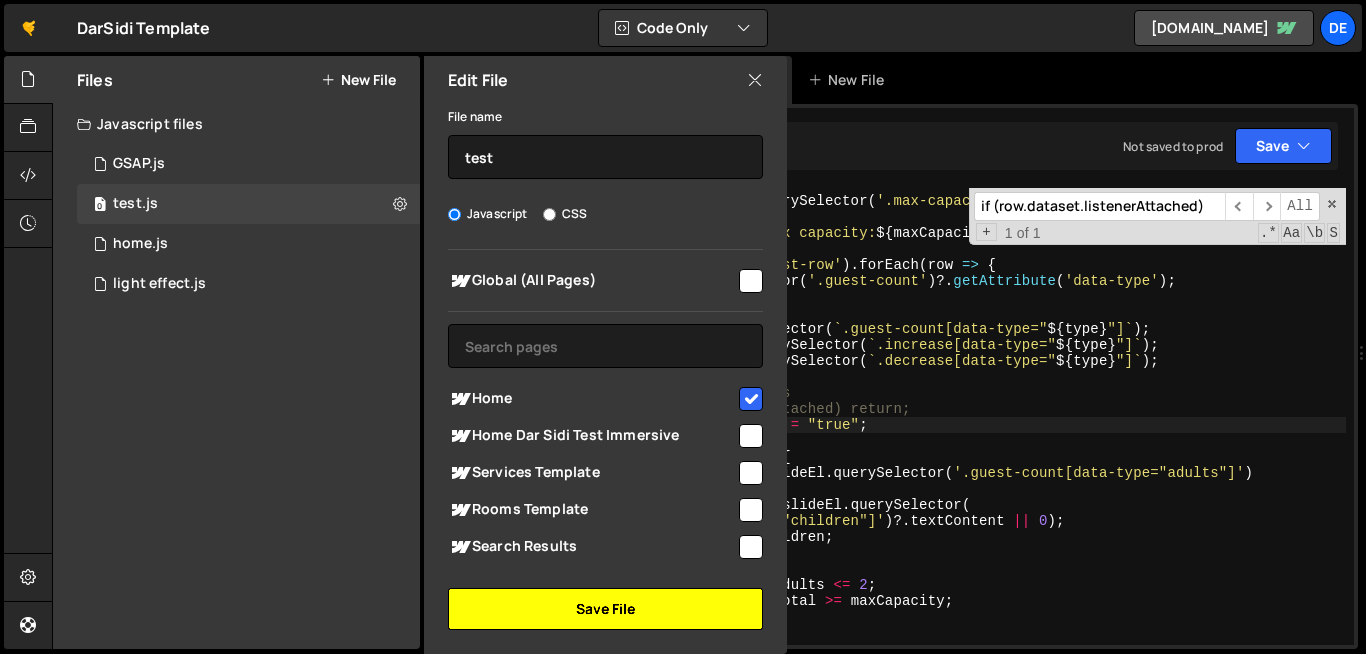click on "Save File" at bounding box center (605, 609) 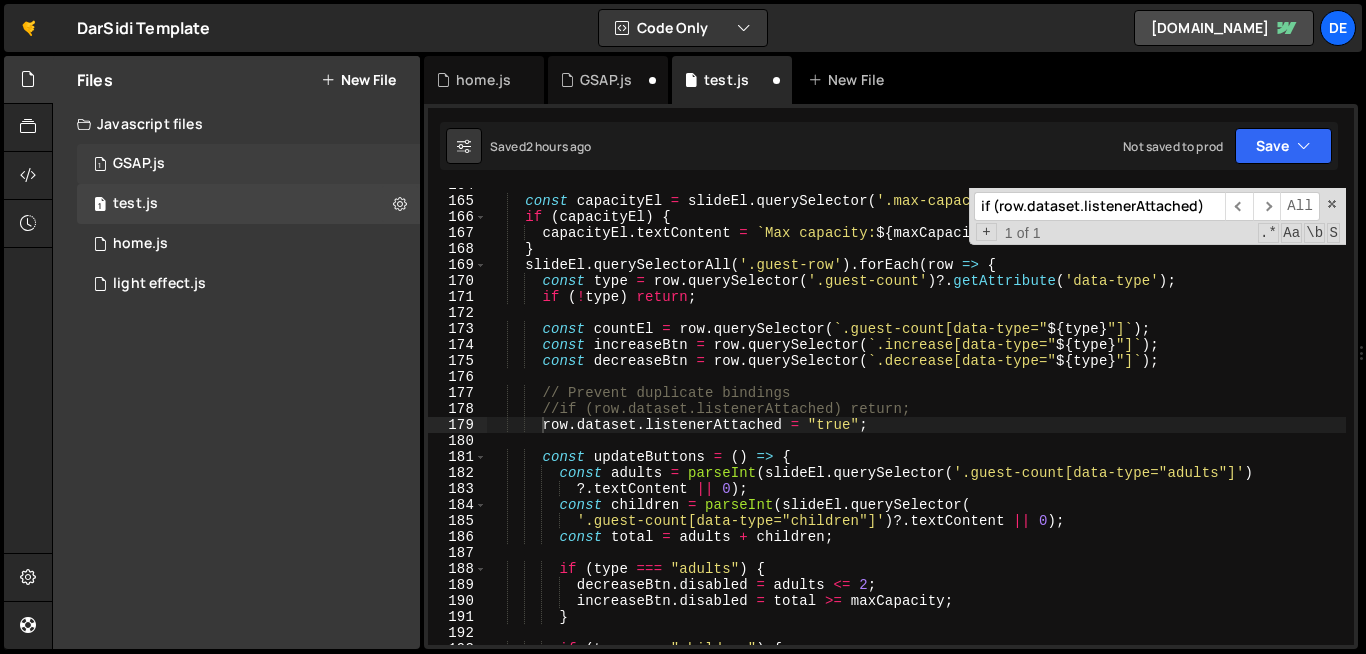 click on "1
GSAP.js
0" at bounding box center (248, 164) 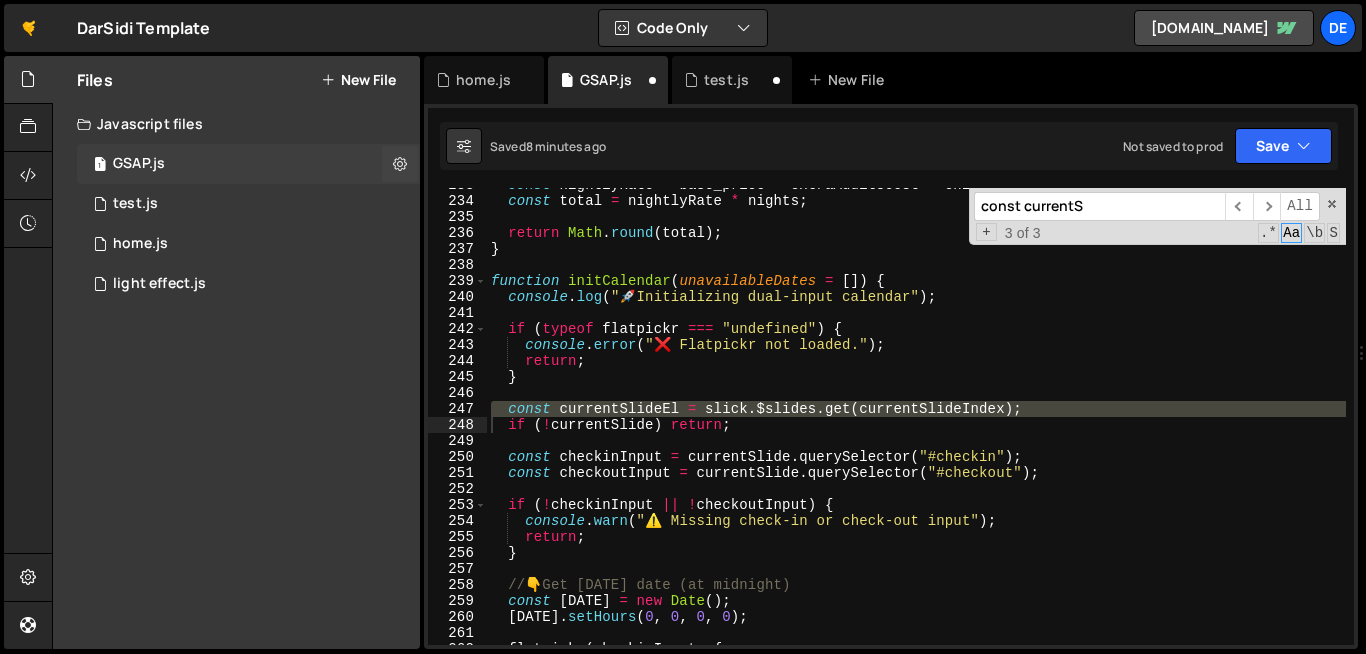 click at bounding box center (400, 163) 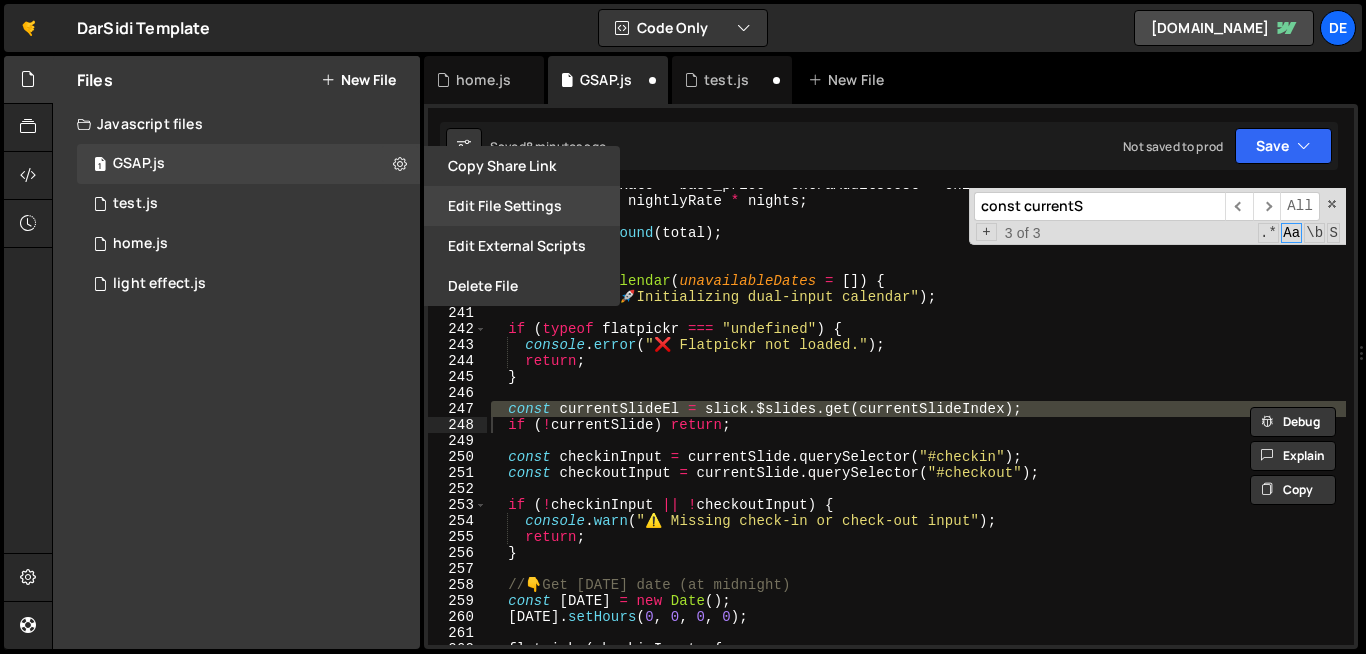 click on "Edit File Settings" at bounding box center [522, 206] 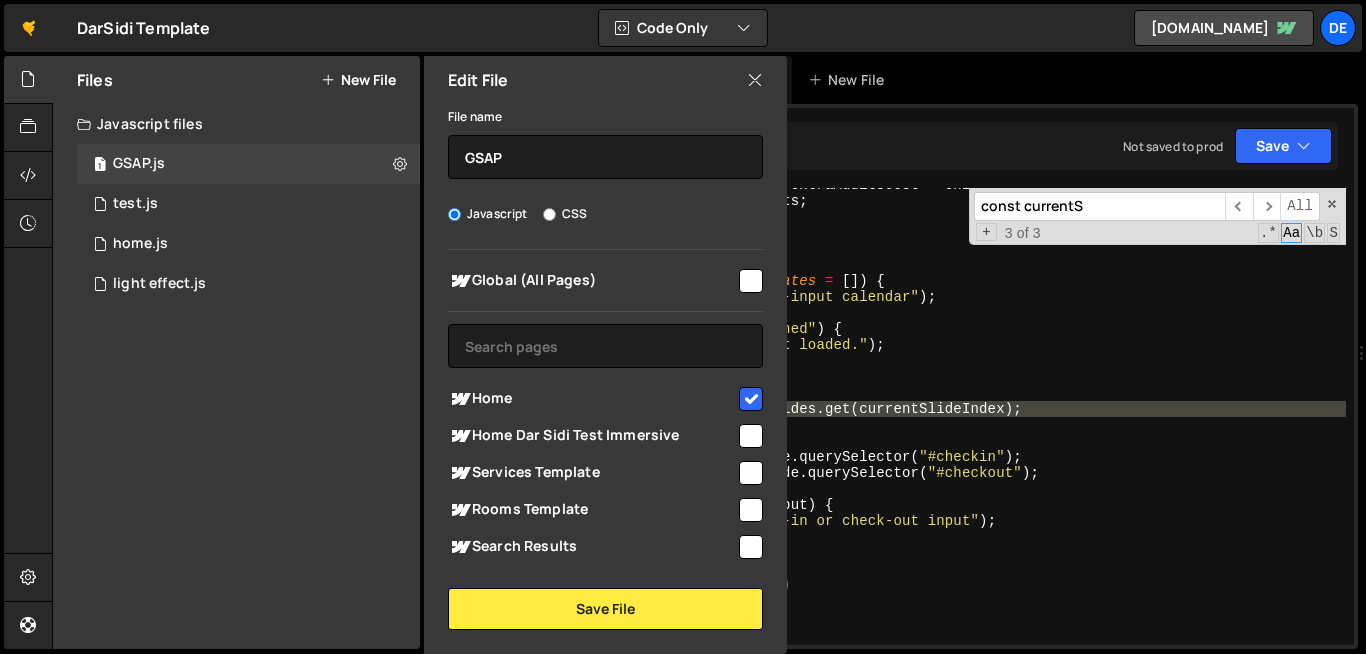 click at bounding box center [751, 399] 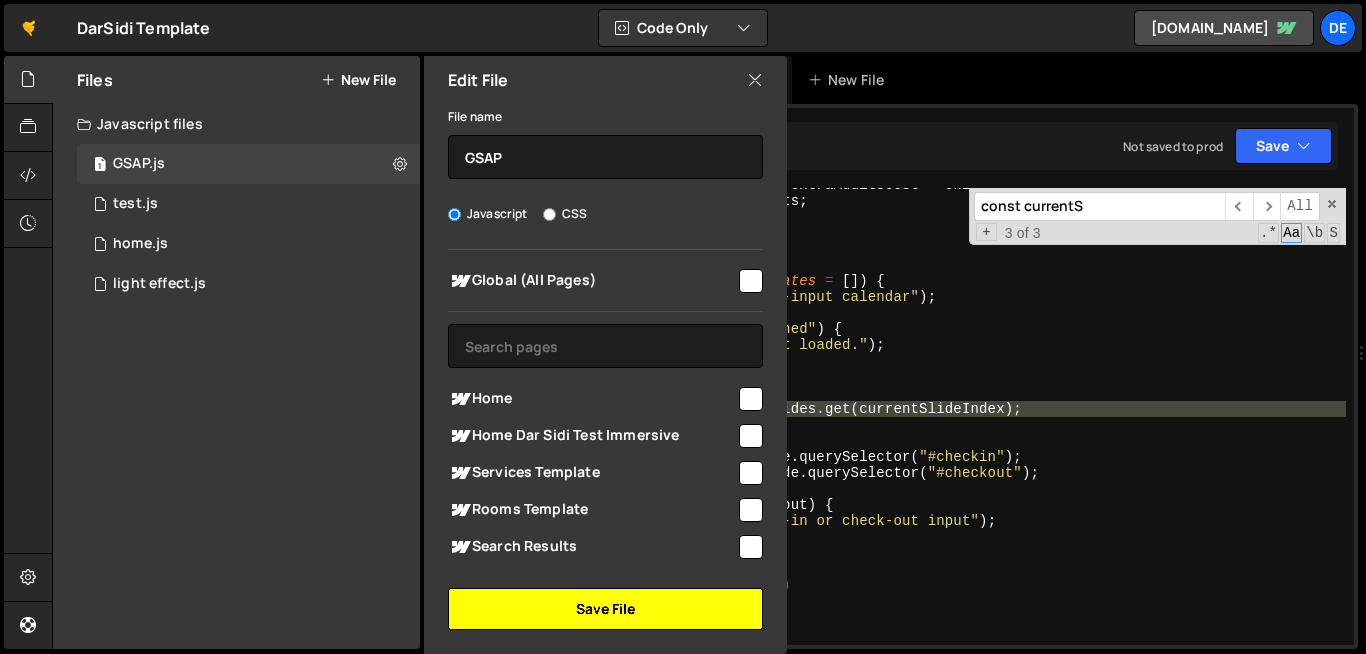 click on "Save File" at bounding box center (605, 609) 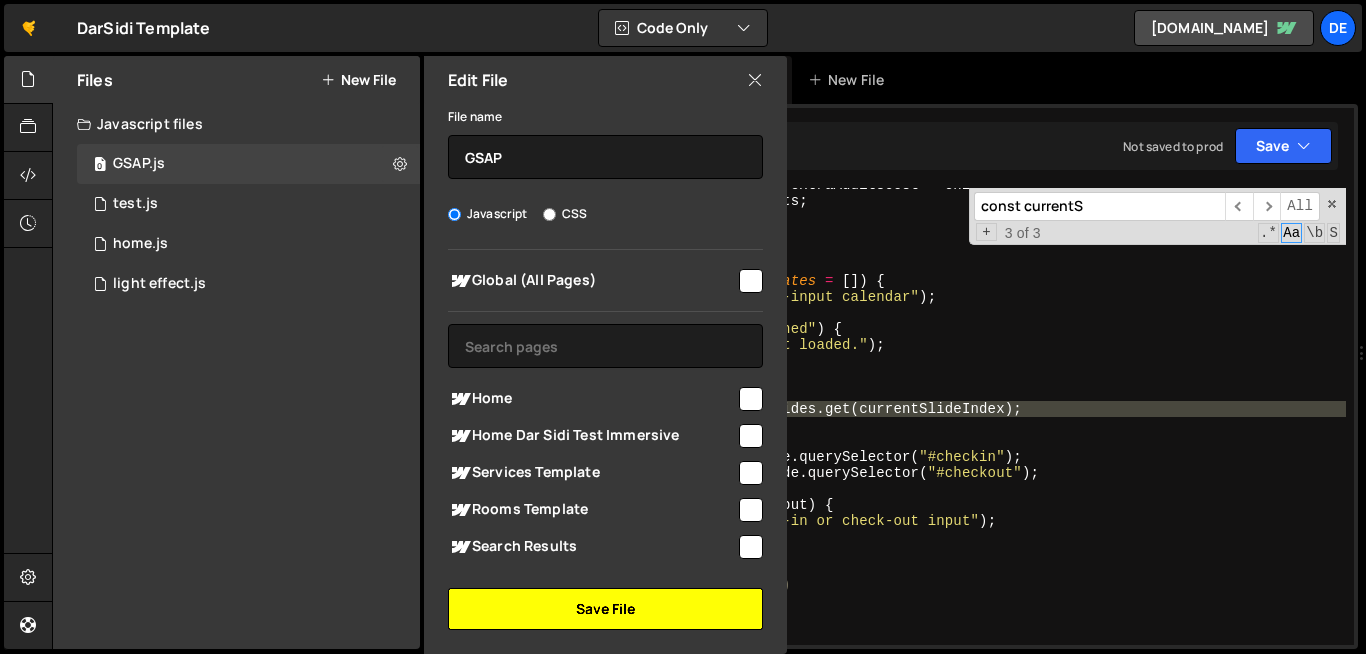 click on "Save File" at bounding box center (605, 609) 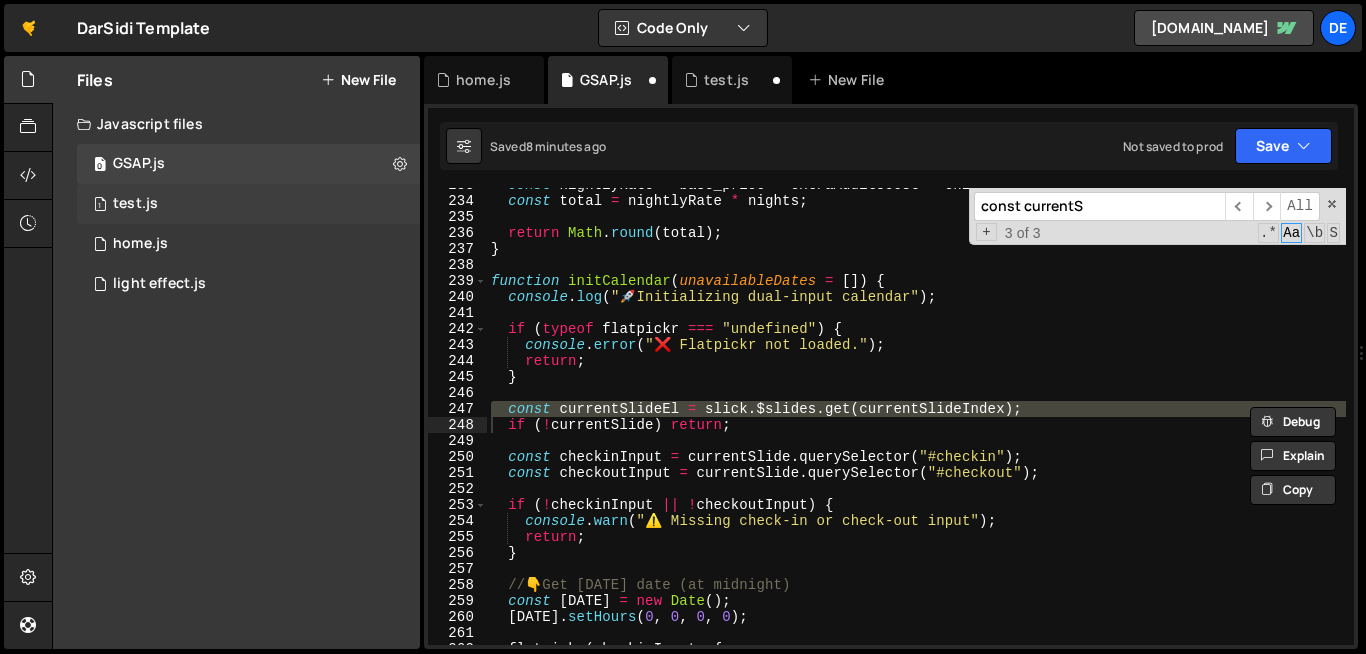 click on "1
test.js
0" at bounding box center (248, 204) 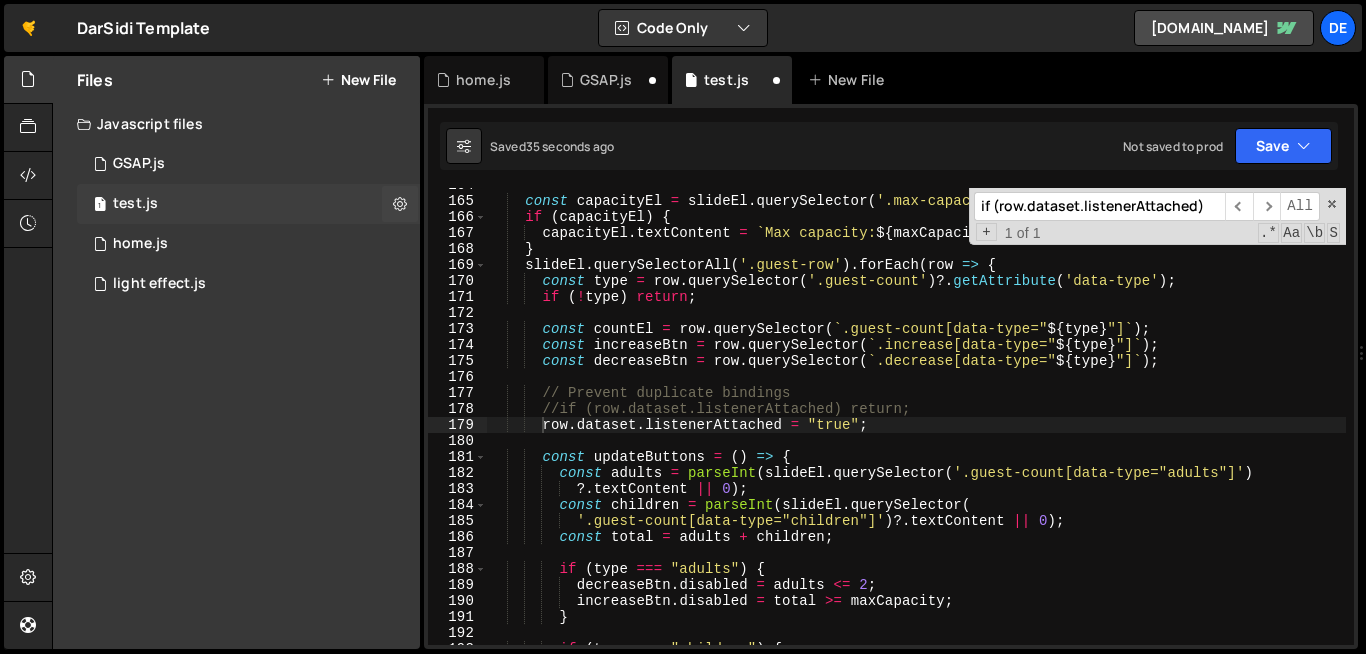 click at bounding box center [400, 203] 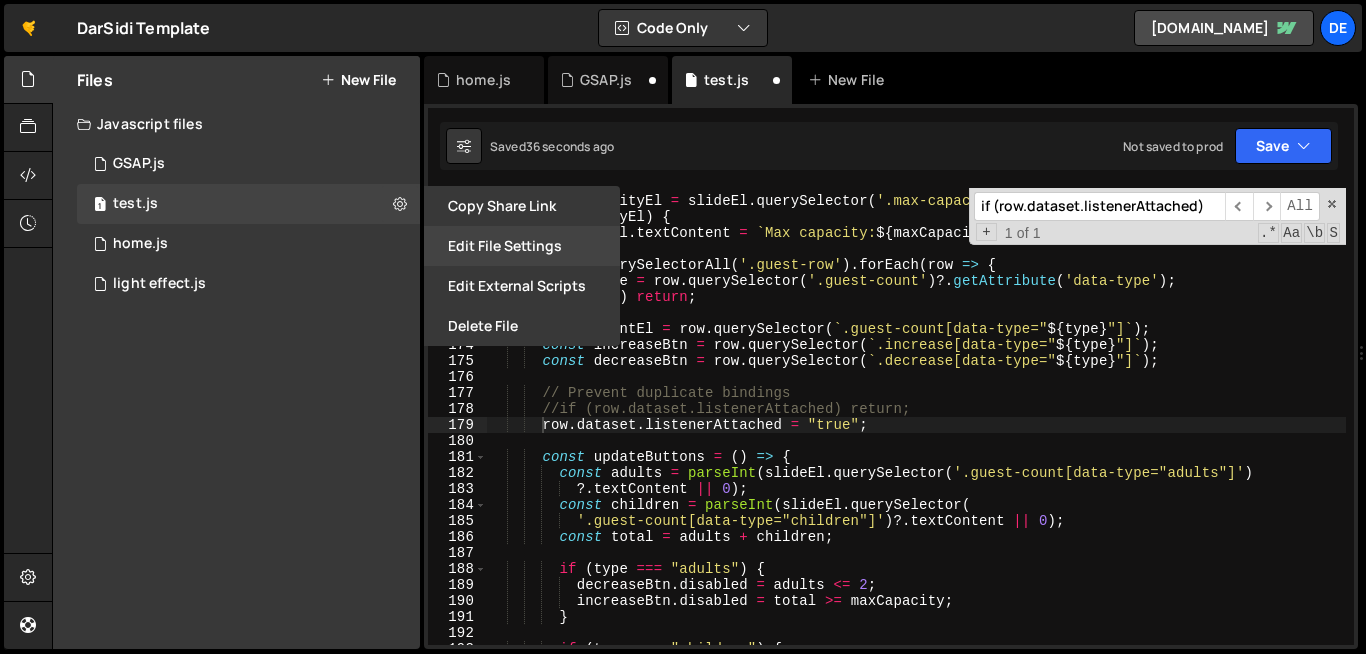 click on "Edit File Settings" at bounding box center [522, 246] 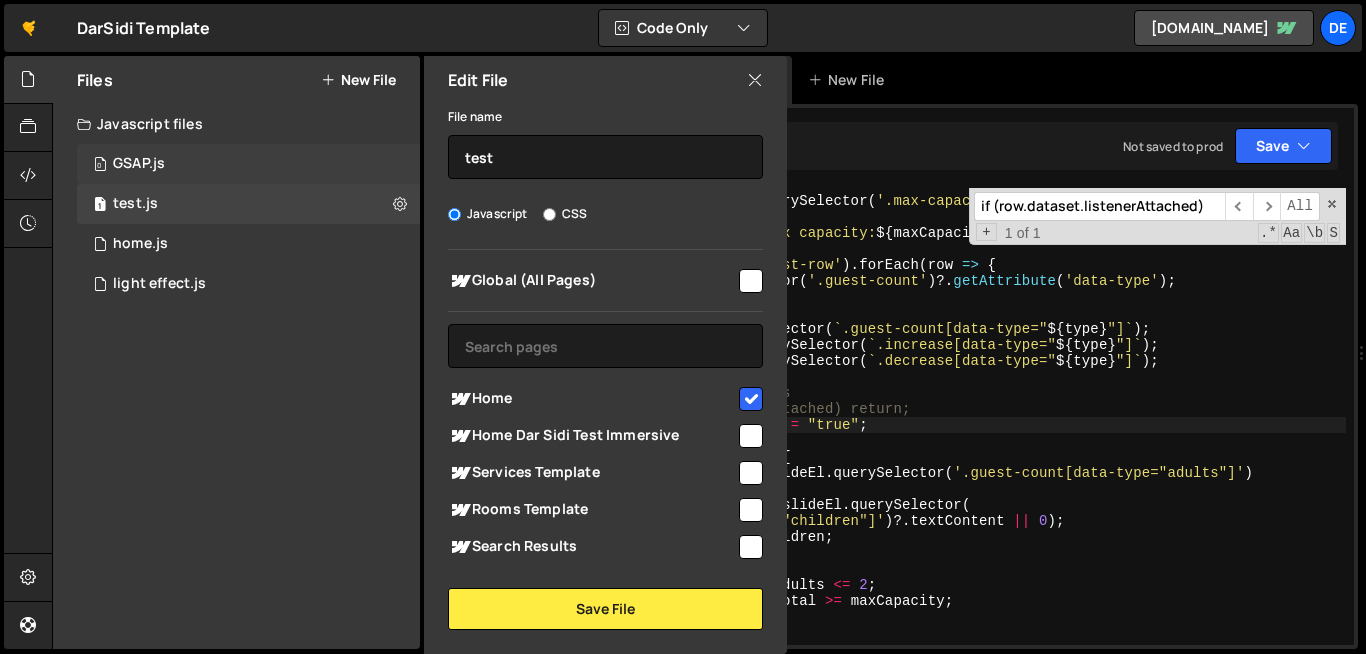 click on "0
GSAP.js
0" at bounding box center (248, 164) 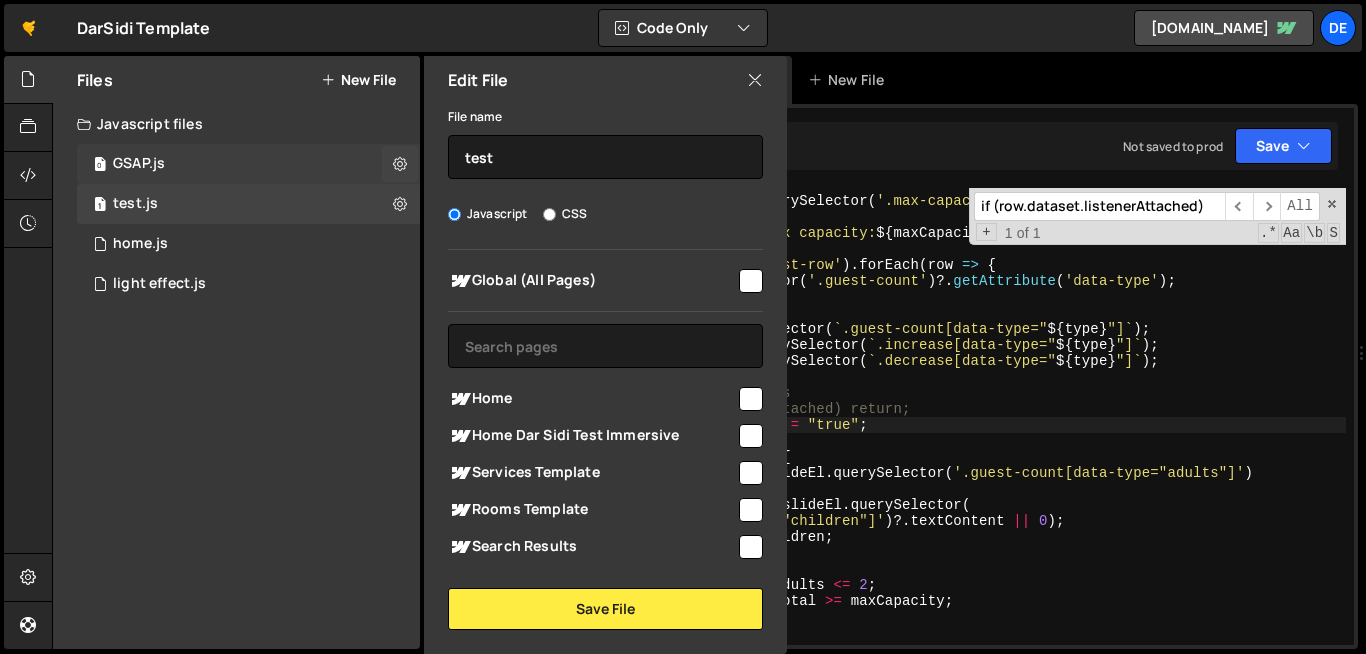 type 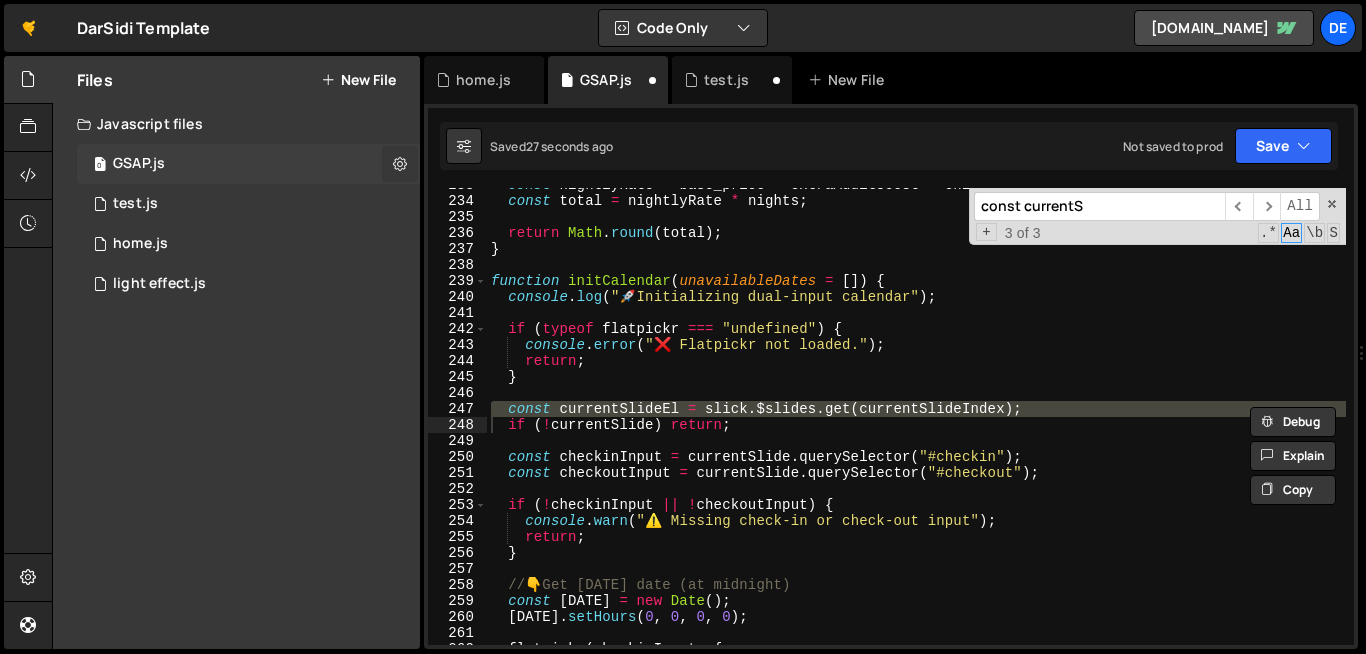 click at bounding box center (400, 163) 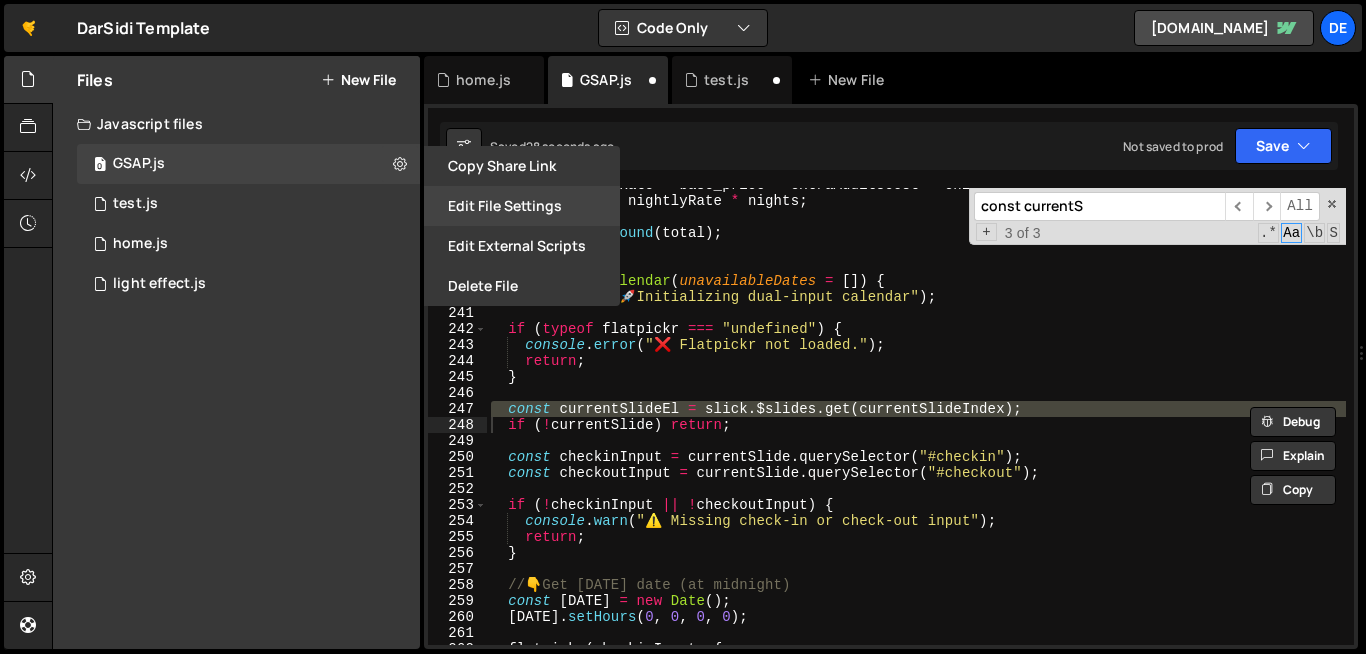 click on "Edit File Settings" at bounding box center (522, 206) 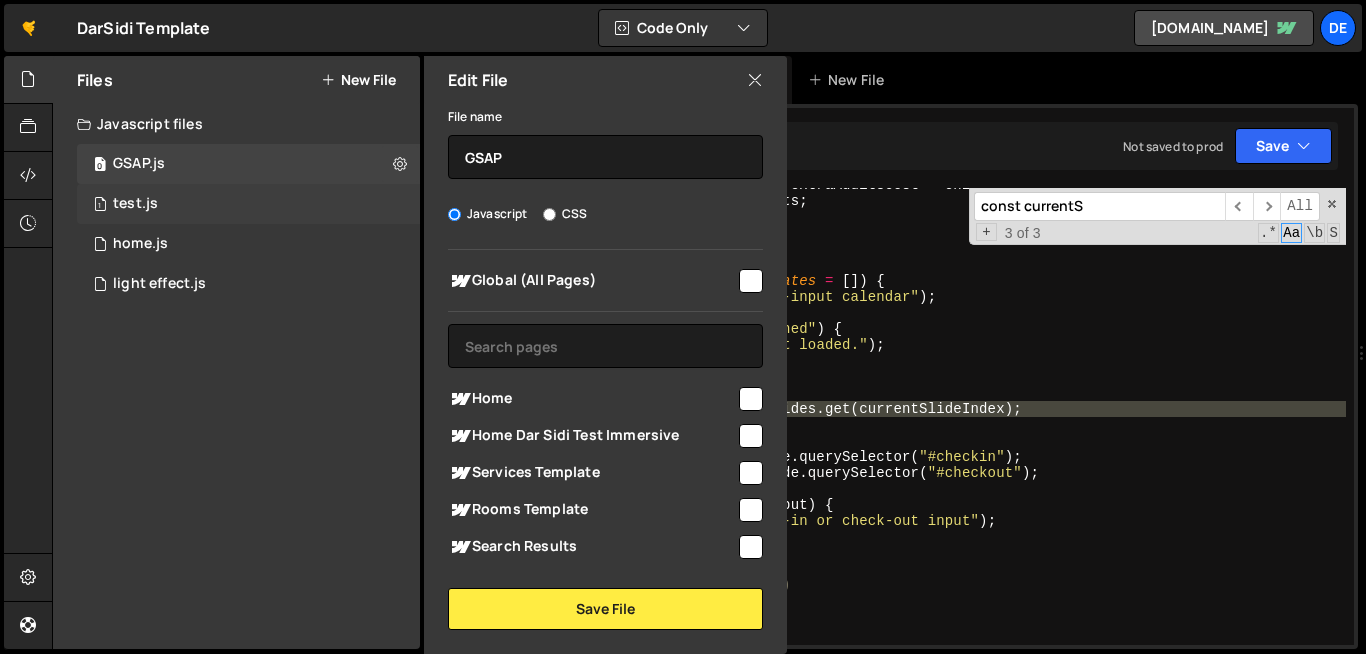 click on "1
test.js
0" at bounding box center (248, 204) 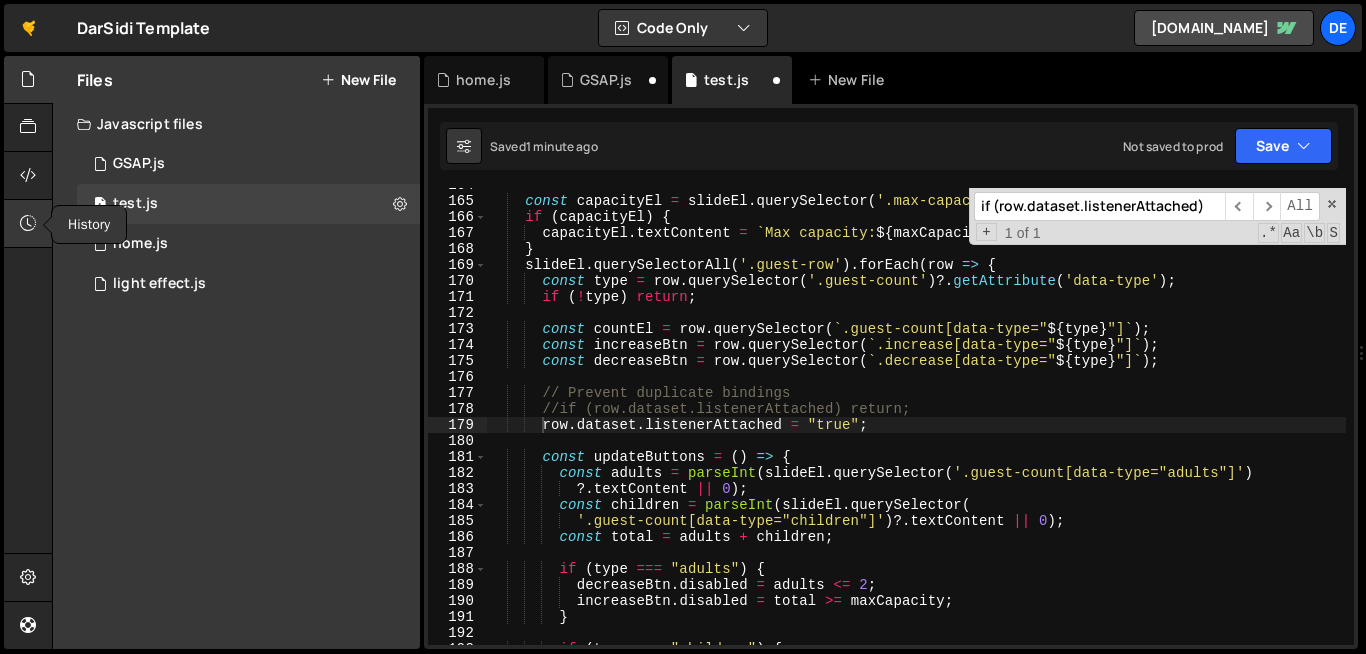 click at bounding box center [28, 223] 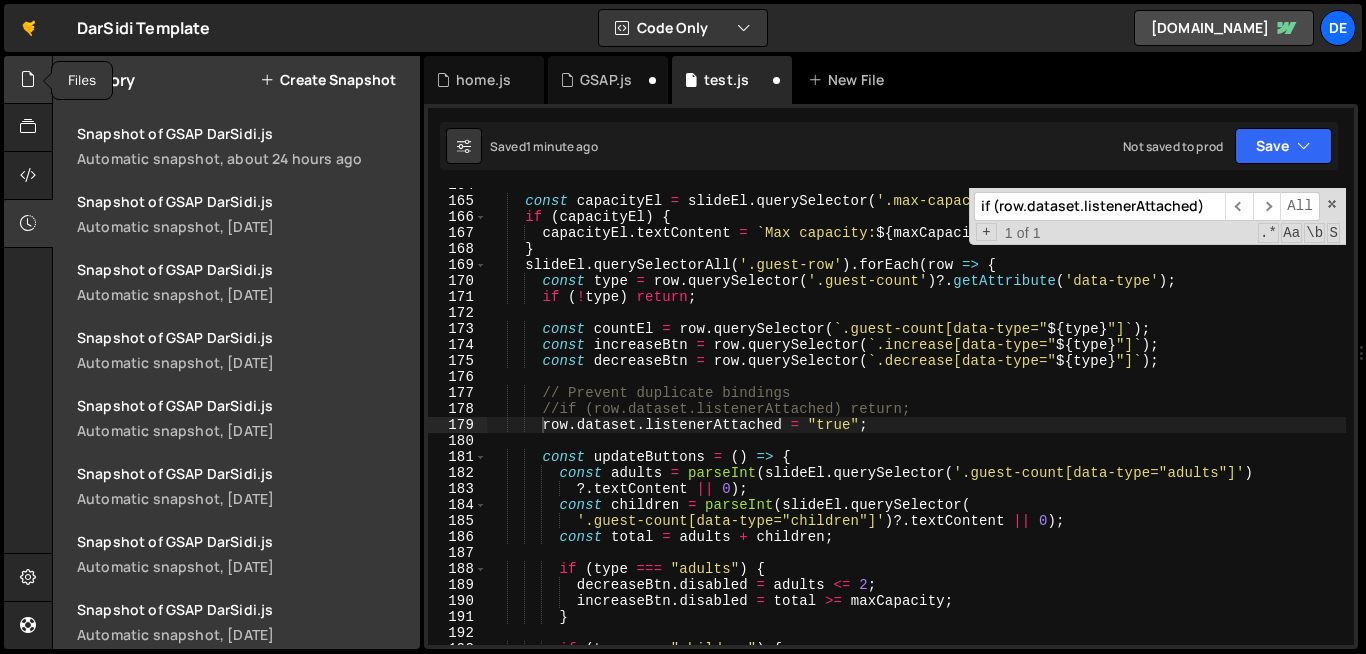 click at bounding box center (28, 80) 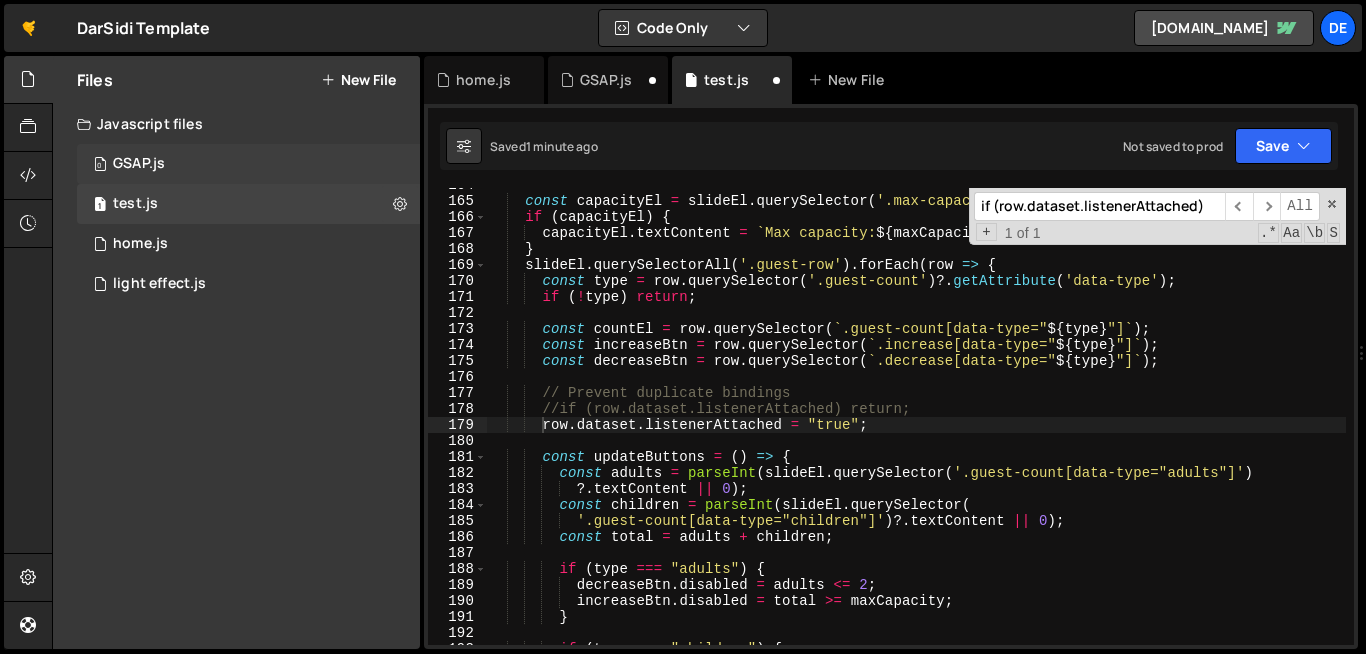 click on "0
GSAP.js
0" at bounding box center [248, 164] 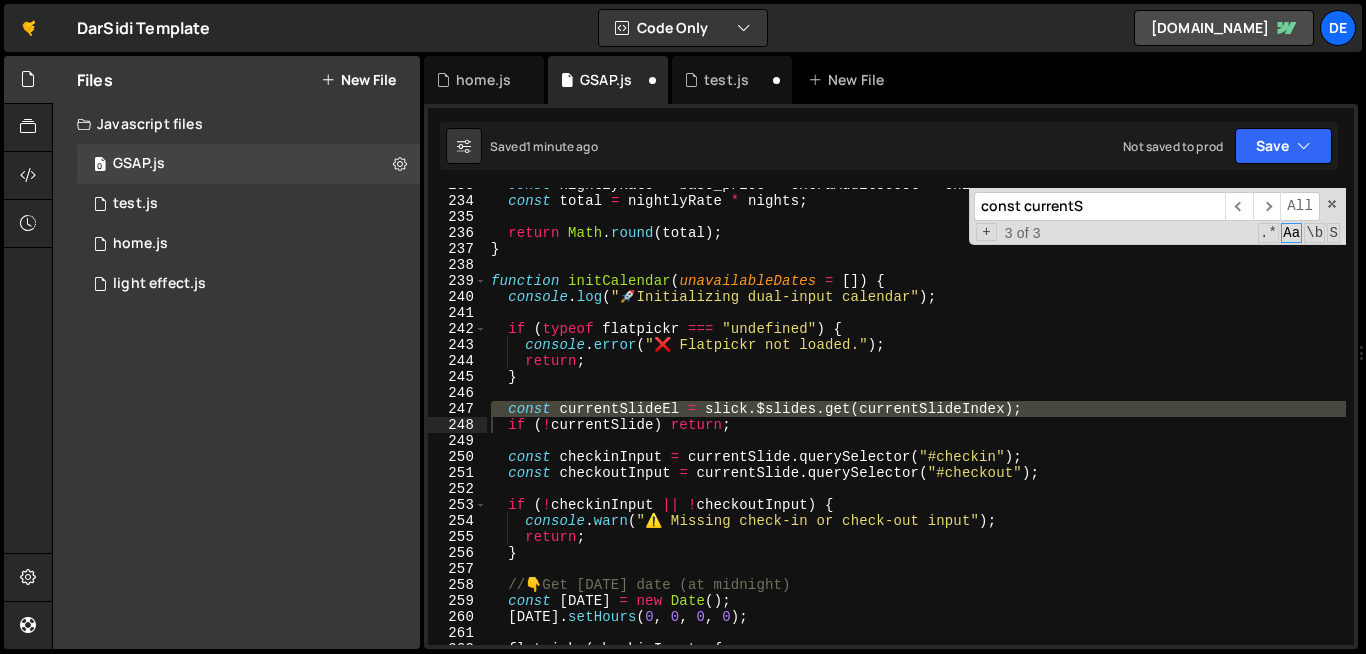 click on "const   nightlyRate   =   base_price   +   extraAdultsCost   +   childrenCost ;    const   total   =   nightlyRate   *   nights ;    return   Math . round ( total ) ; } function   initCalendar ( unavailableDates   =   [ ])   {    console . log ( " 🚀  Initializing dual-input calendar" ) ;    if   ( typeof   flatpickr   ===   "undefined" )   {       console . error ( "❌ Flatpickr not loaded." ) ;       return ;    }    const   currentSlideEl   =   slick . $slides . get ( currentSlideIndex ) ;    if   ( ! currentSlide )   return ;    const   checkinInput   =   currentSlide . querySelector ( "#checkin" ) ;    const   checkoutInput   =   currentSlide . querySelector ( "#checkout" ) ;    if   ( ! checkinInput   ||   ! checkoutInput )   {       console . warn ( "⚠️ Missing check-in or check-out input" ) ;       return ;    }    //  👇  Get today's date (at midnight)    const   today   =   new   Date ( ) ;    today . setHours ( 0 ,   0 ,   0 ,   0 ) ;    flatpickr ( checkinInput ,   {" at bounding box center [1100, 421] 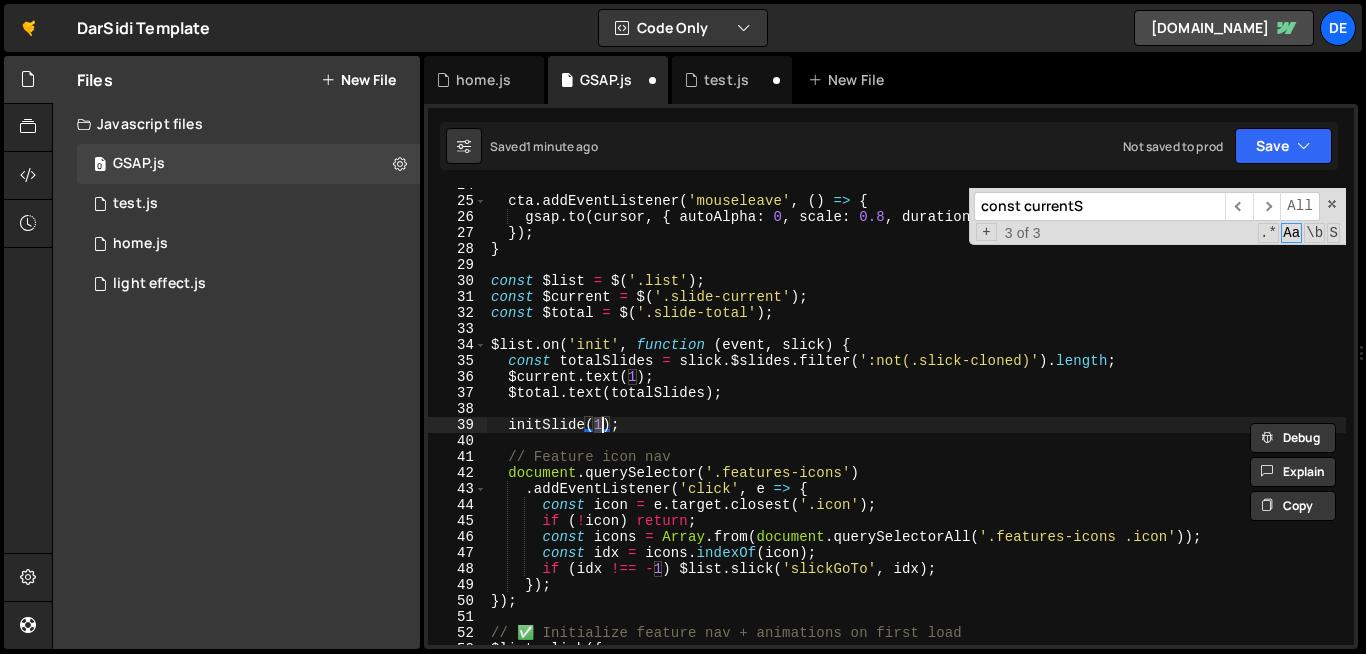 scroll, scrollTop: 14580, scrollLeft: 0, axis: vertical 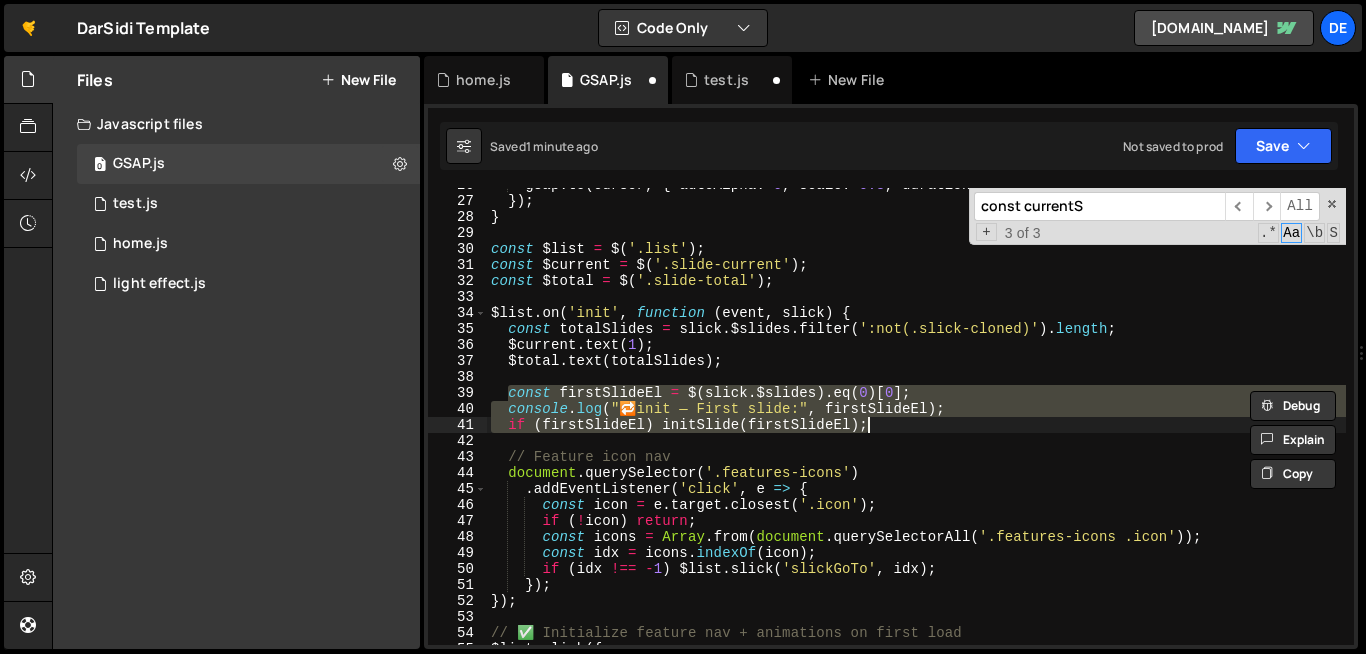 type on "}" 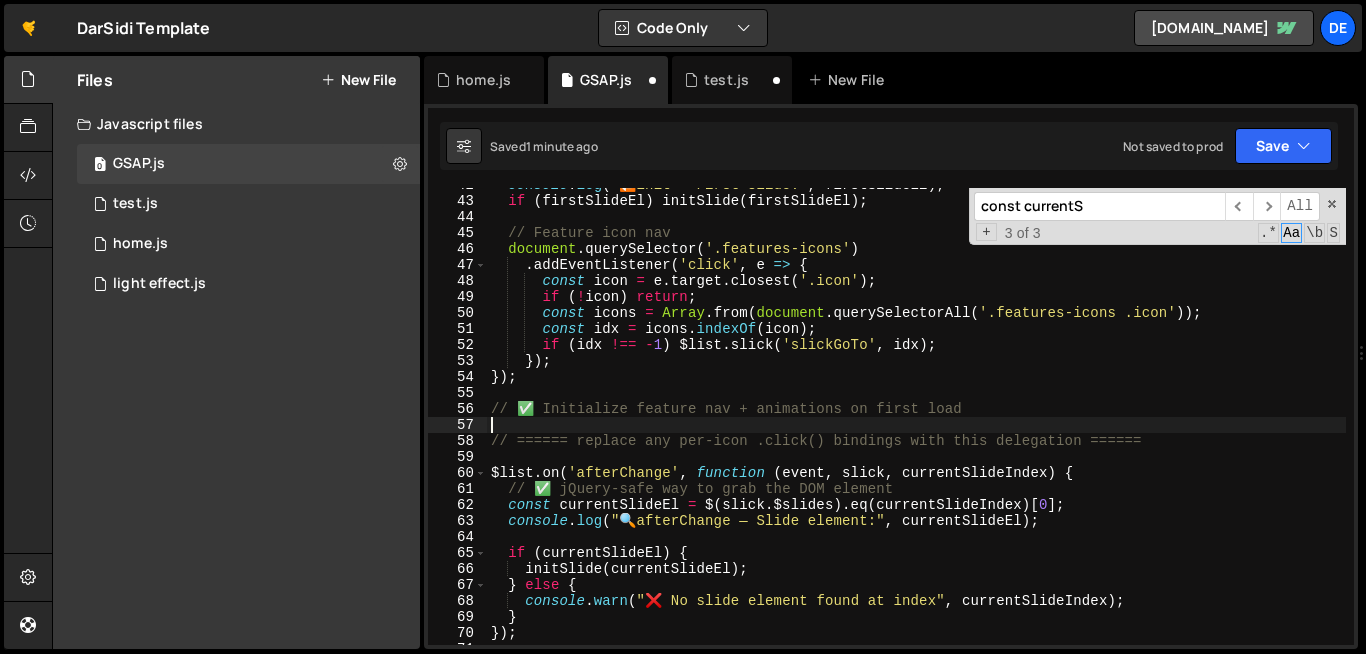 type on "}" 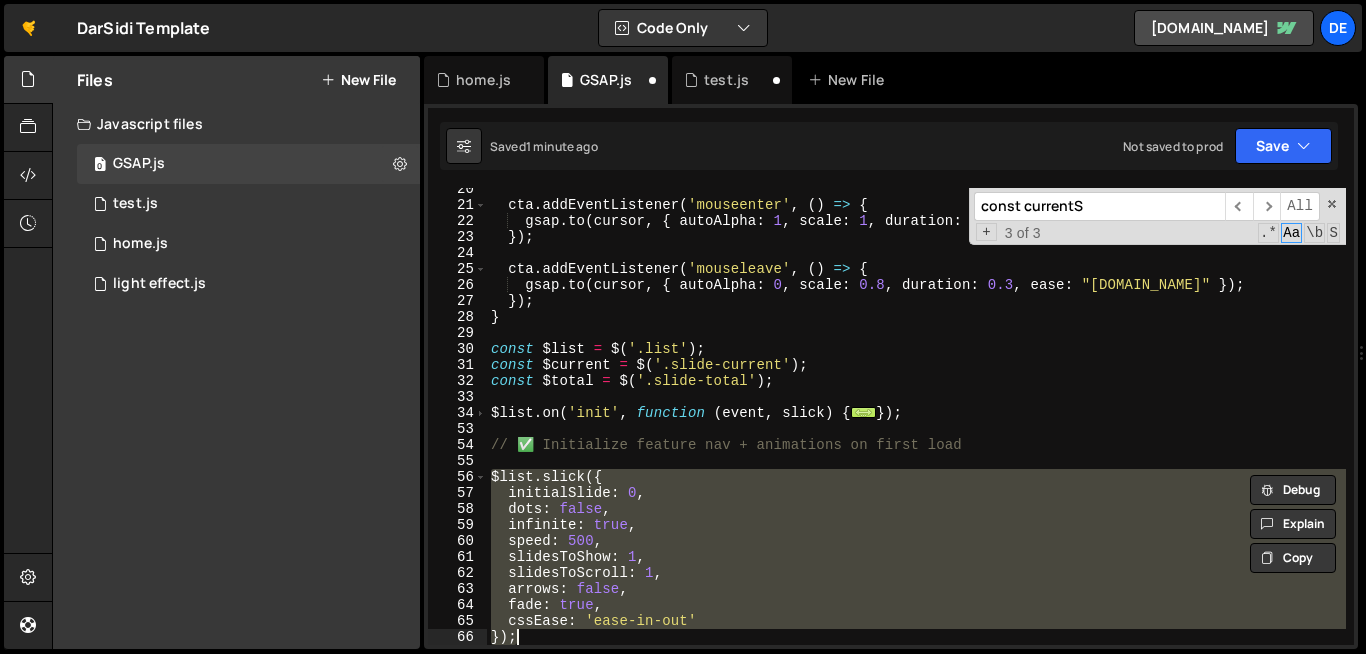 type on "}" 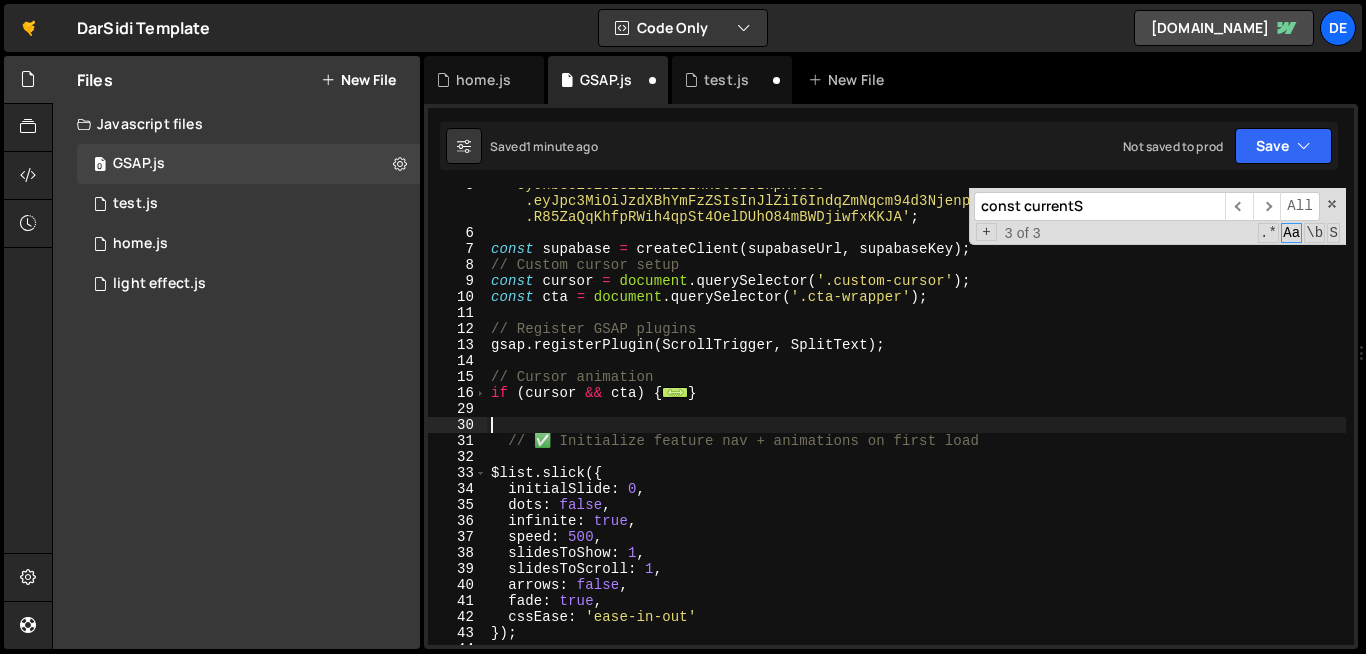 type on "});" 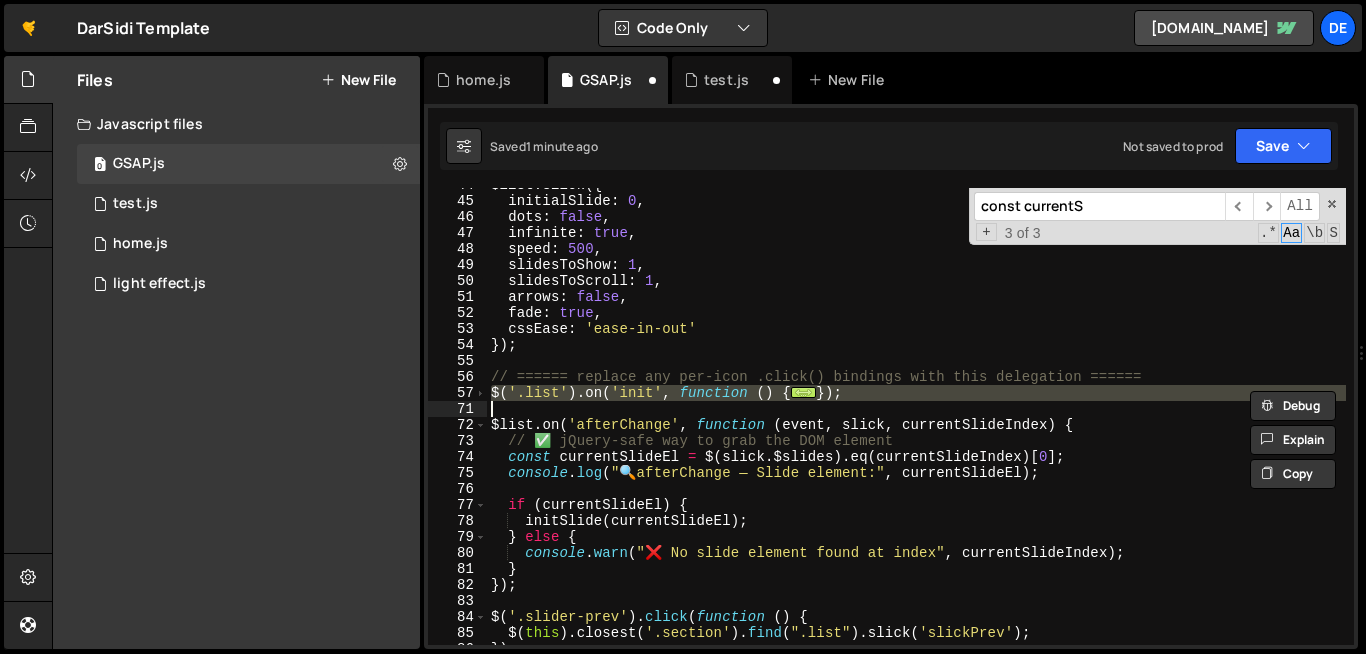 type on "}" 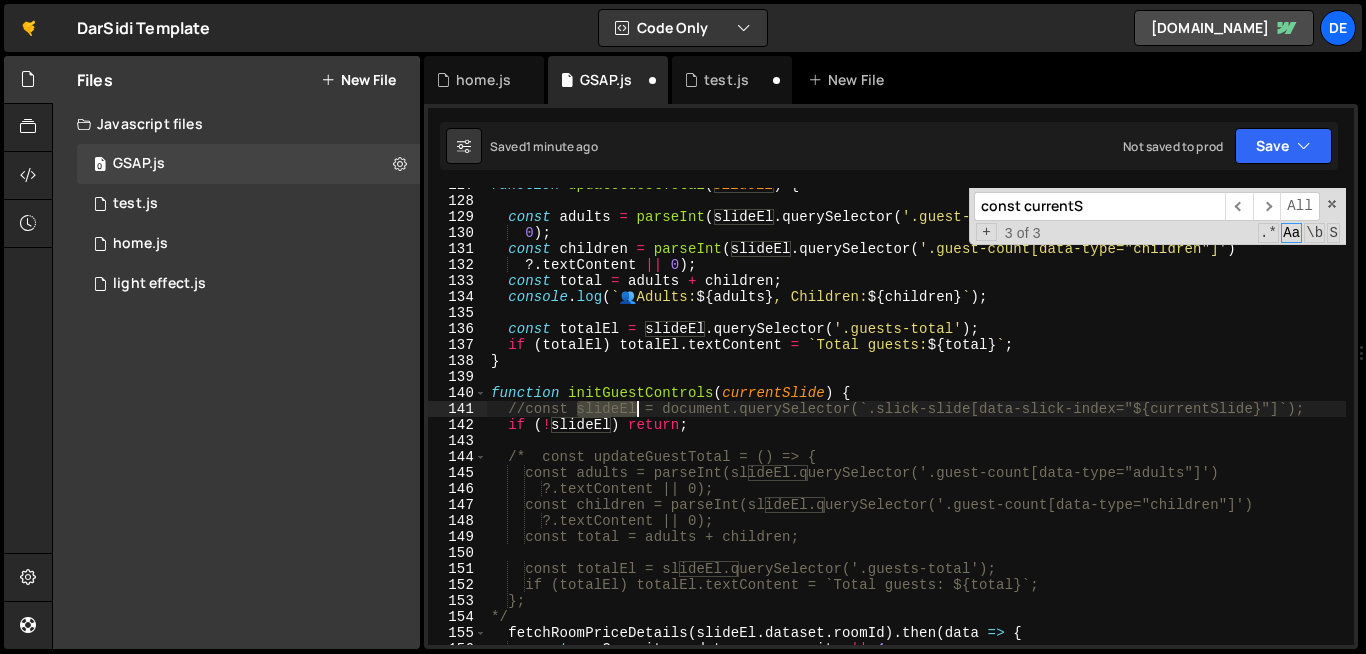 scroll, scrollTop: 2060, scrollLeft: 0, axis: vertical 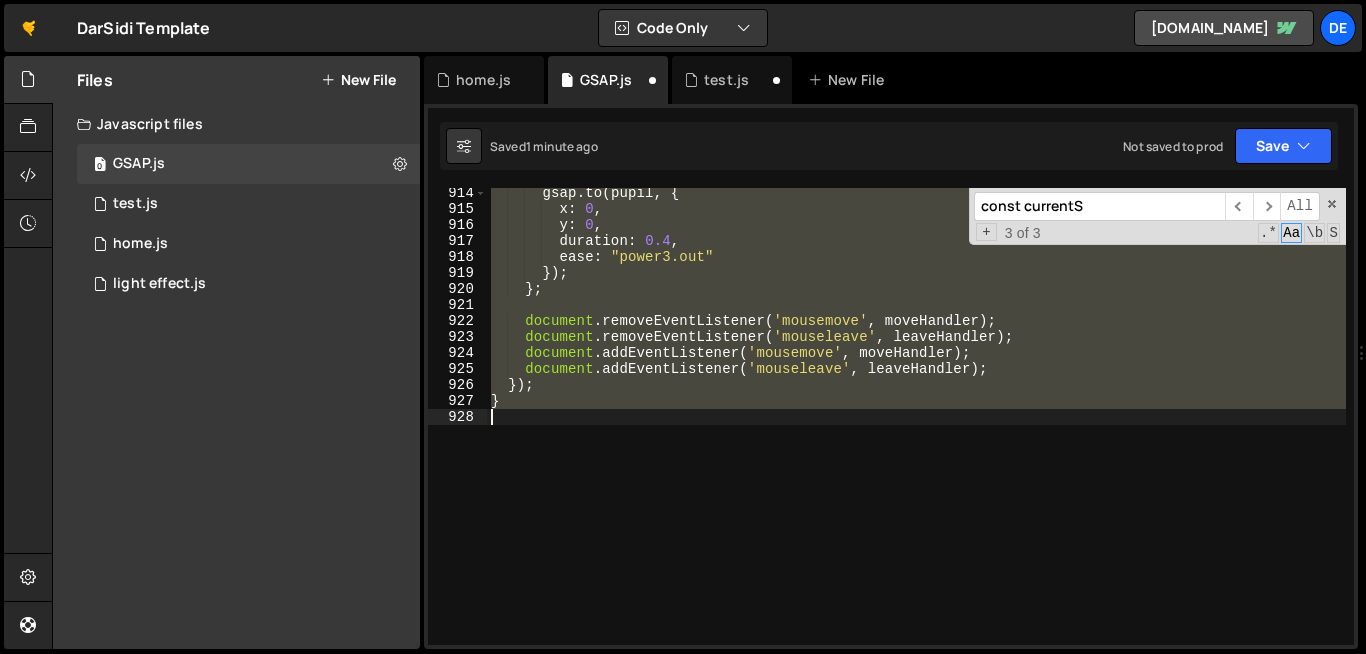 type on "}" 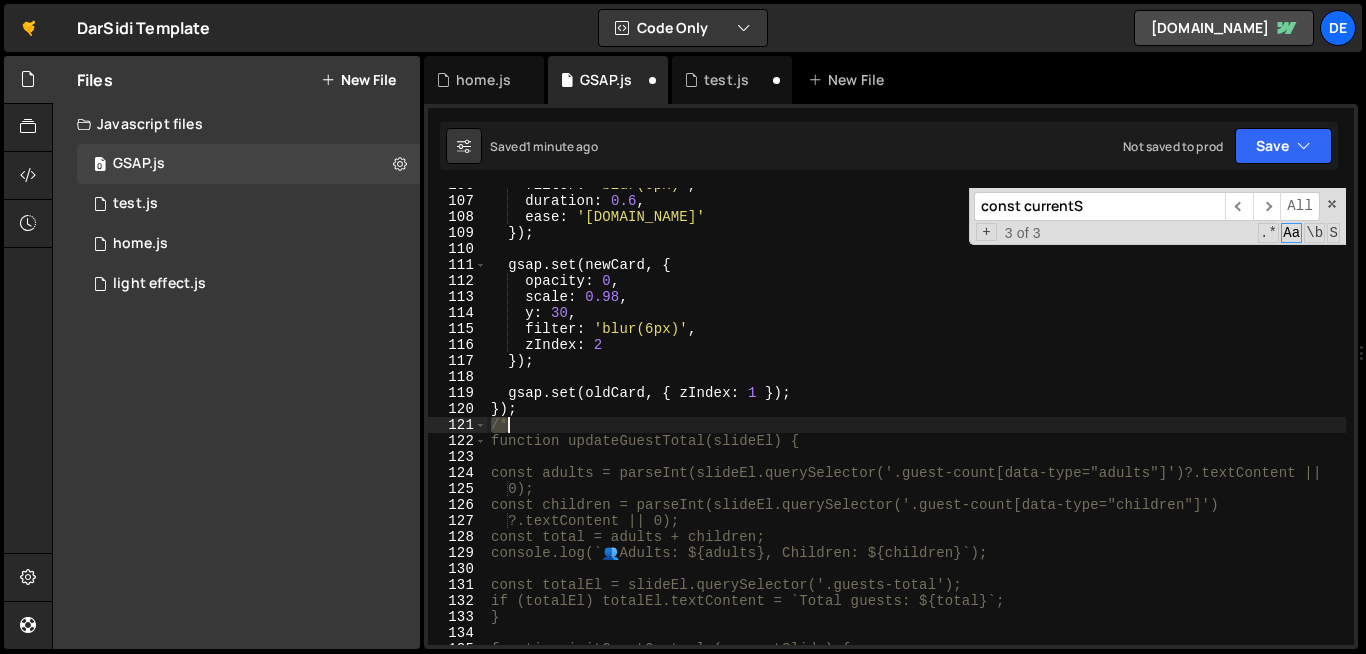 type on "}" 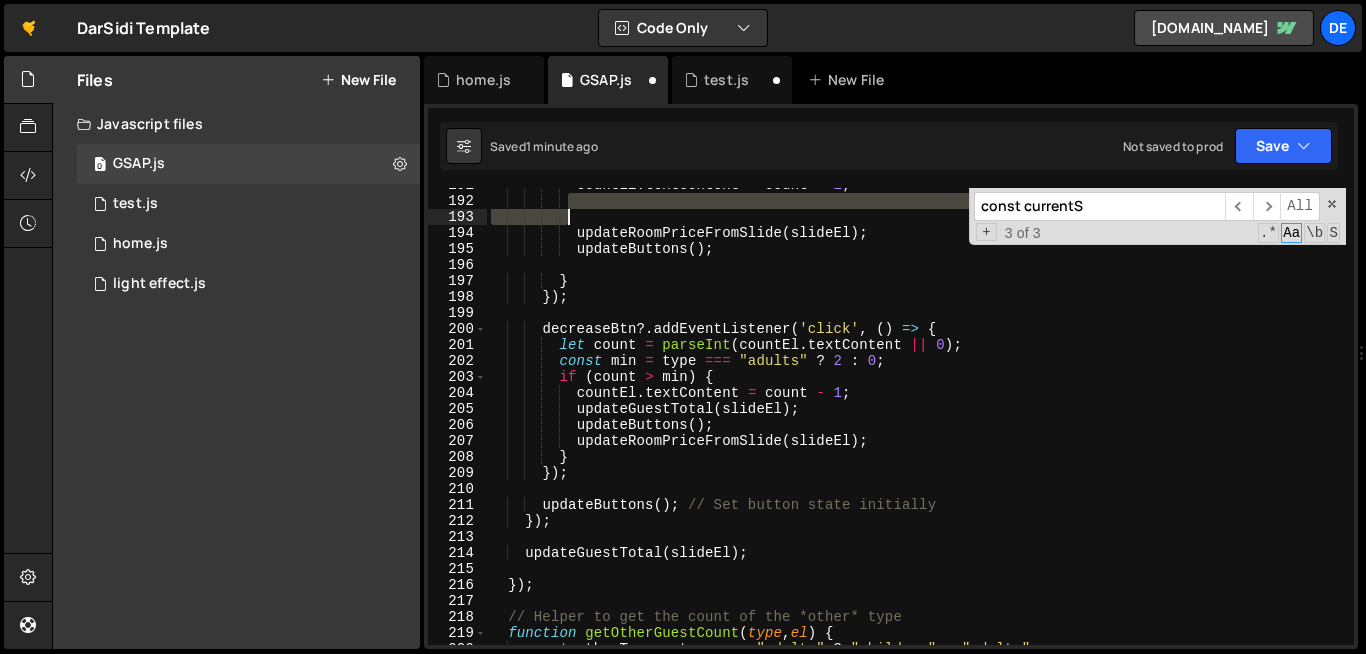 type on "}" 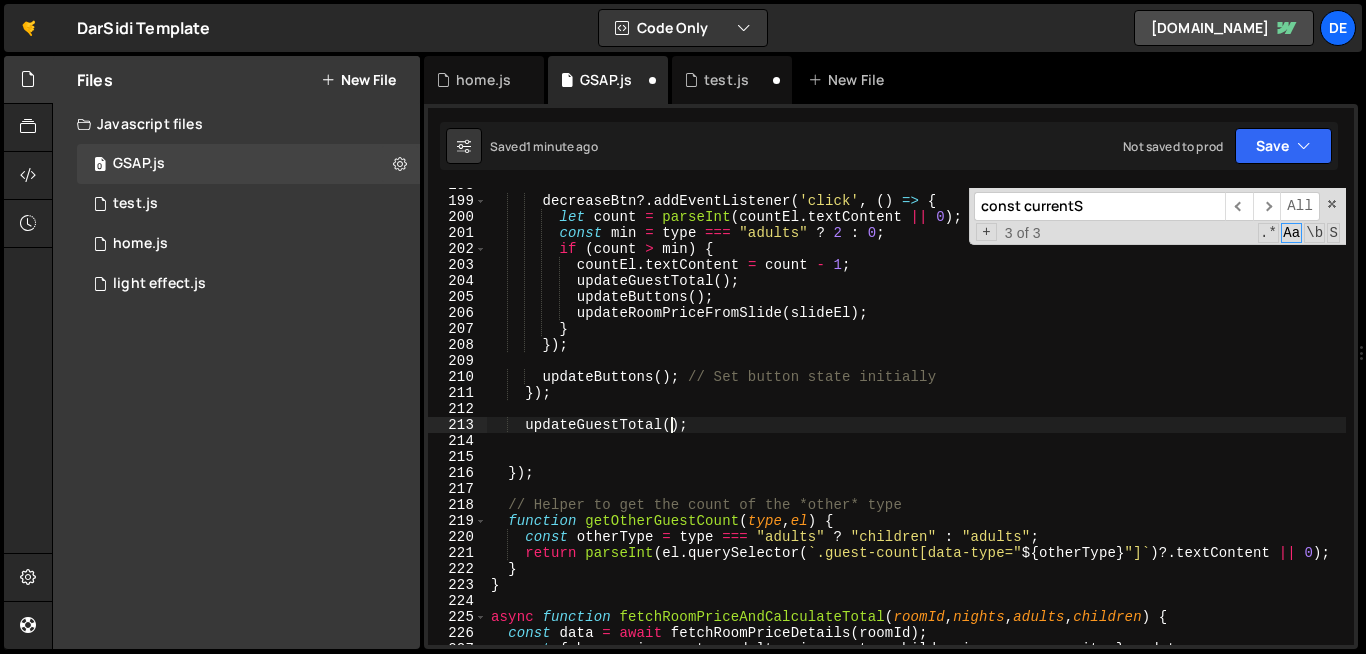 type on "}" 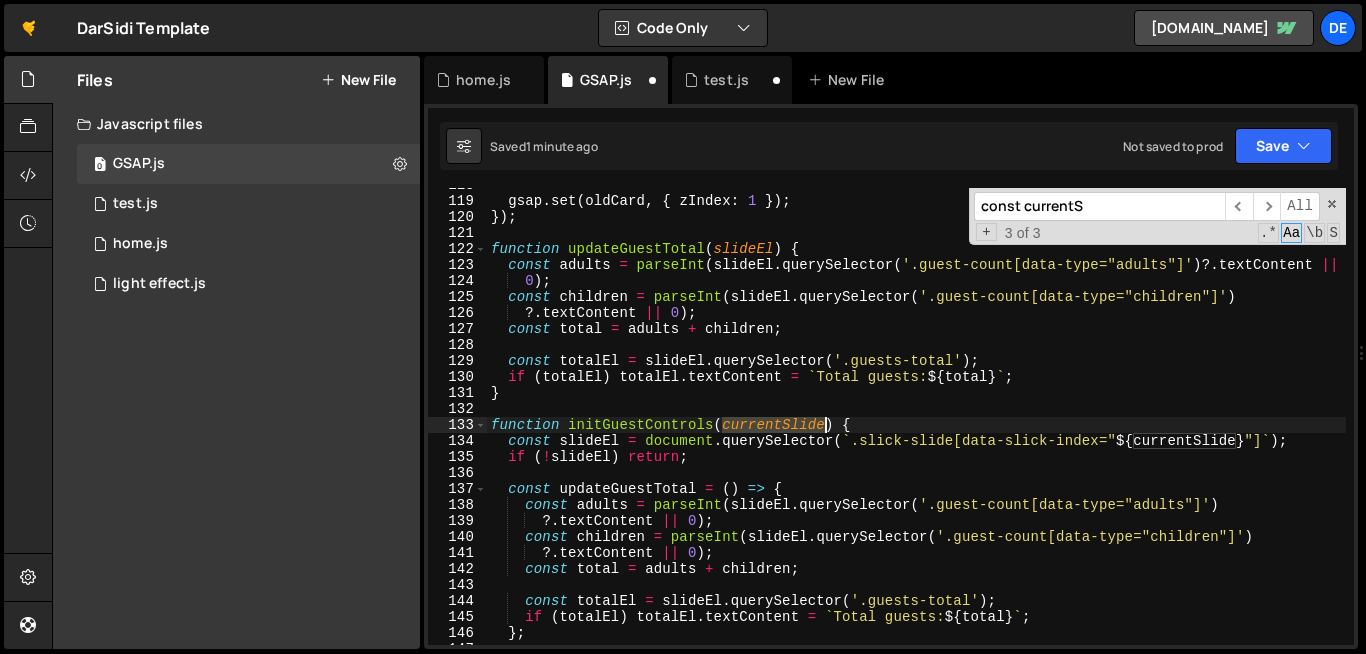 type on "}" 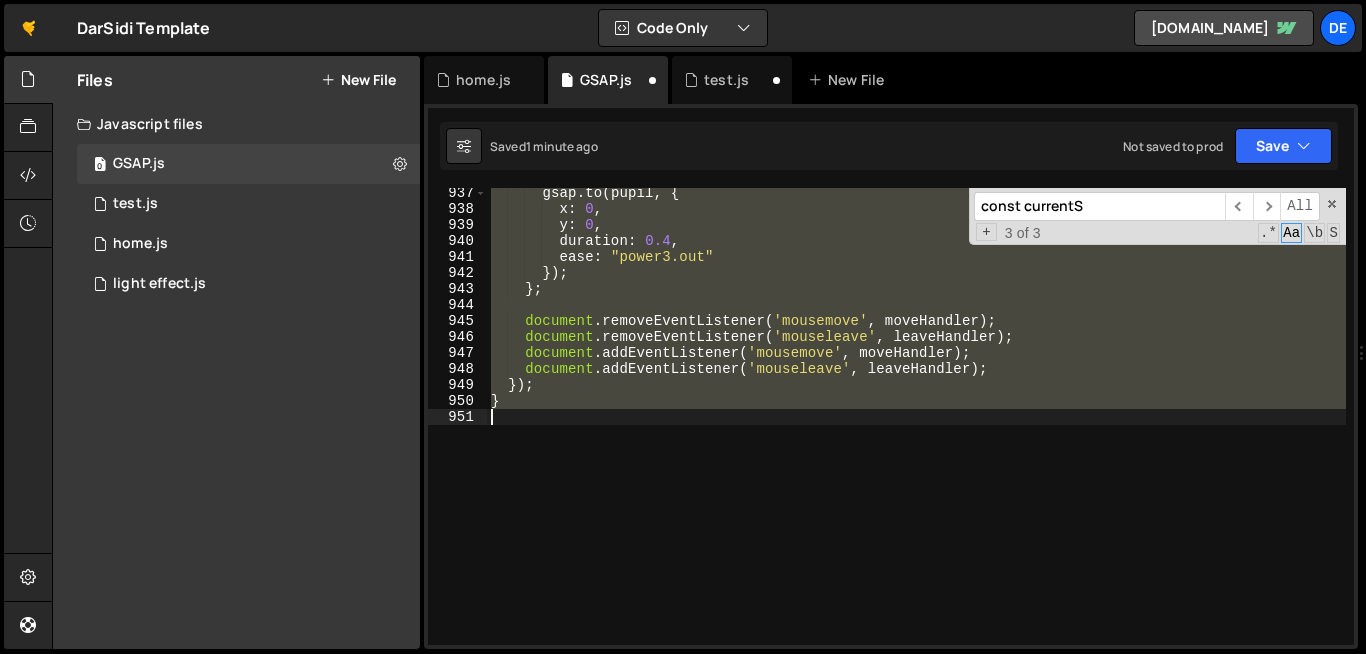 scroll, scrollTop: 15012, scrollLeft: 0, axis: vertical 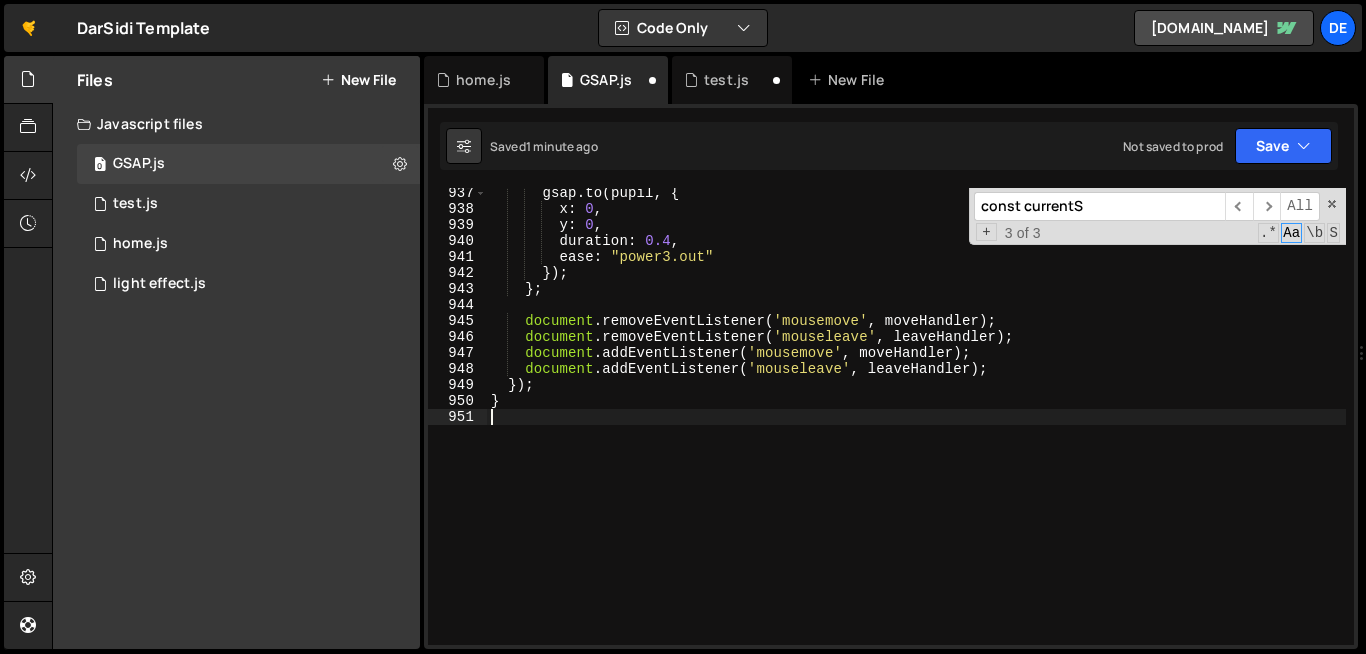 type 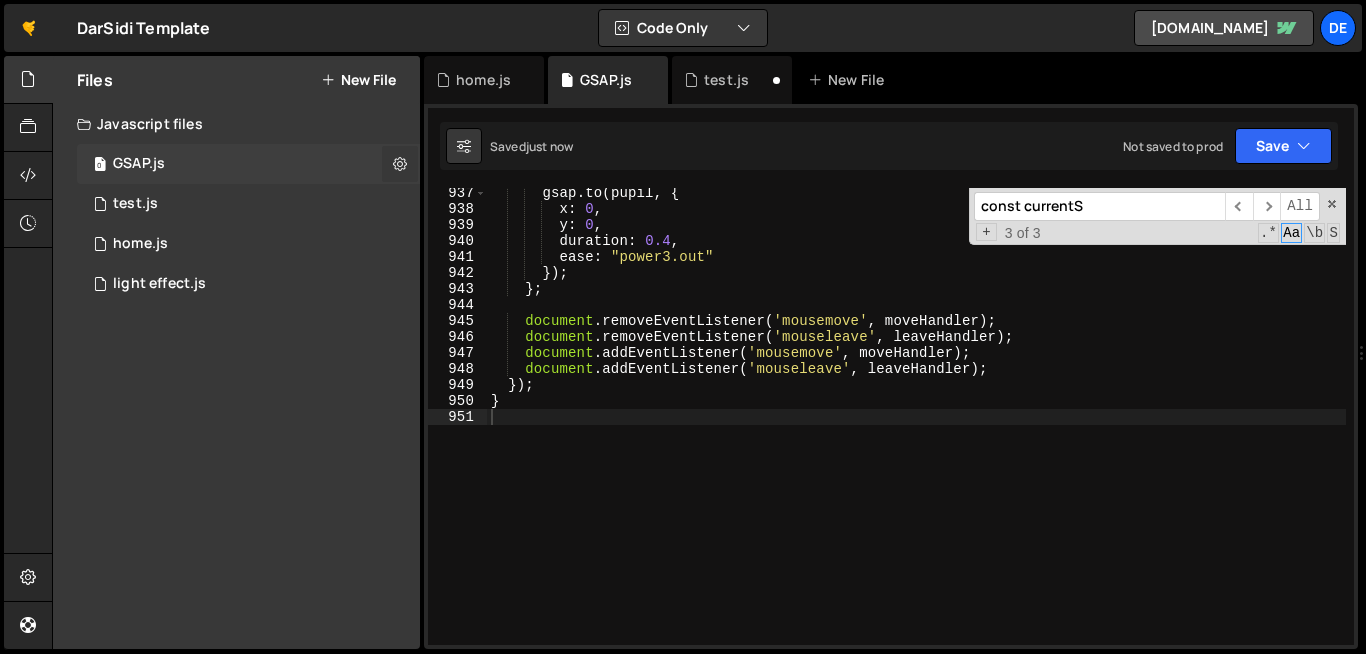click at bounding box center (400, 163) 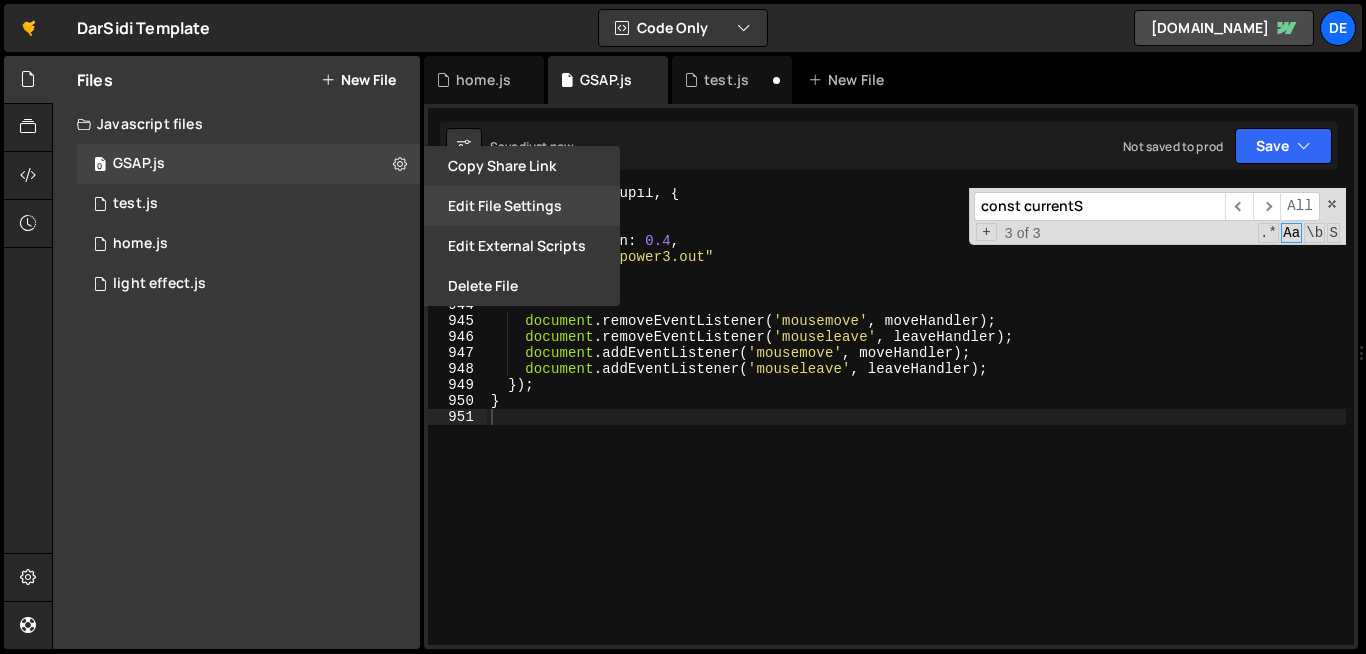 click on "Edit File Settings" at bounding box center (522, 206) 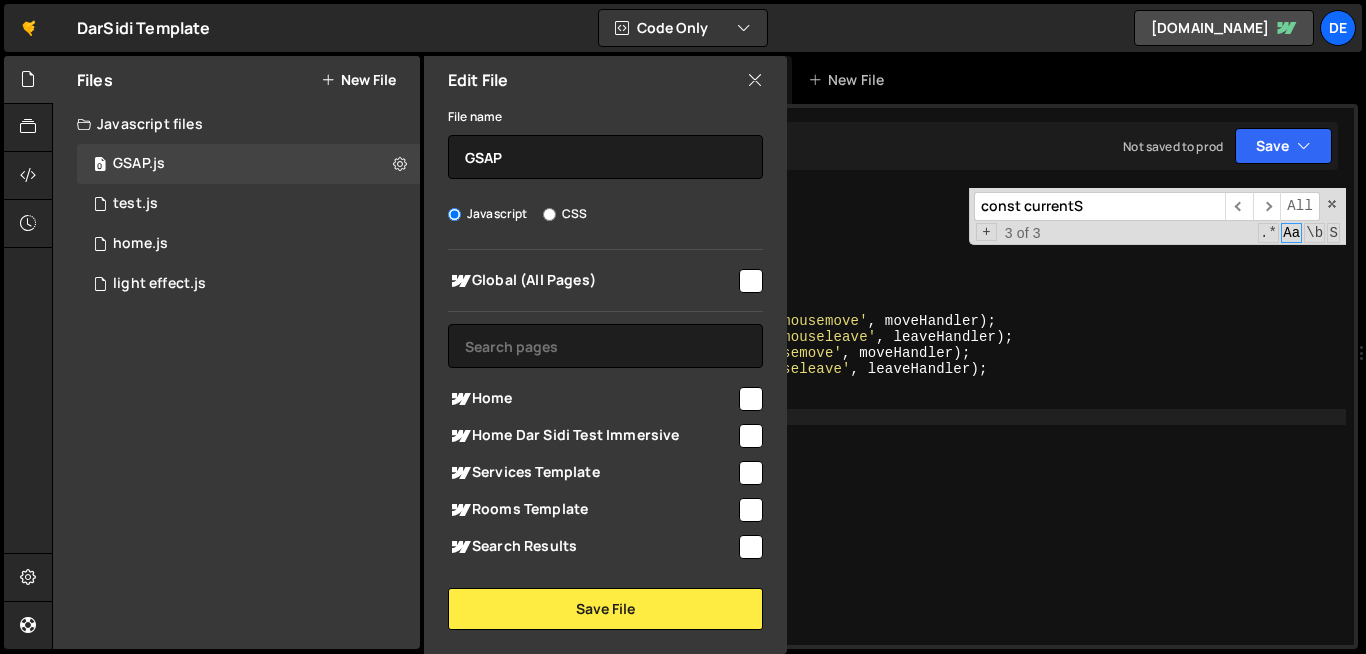 click on "Home" at bounding box center (592, 399) 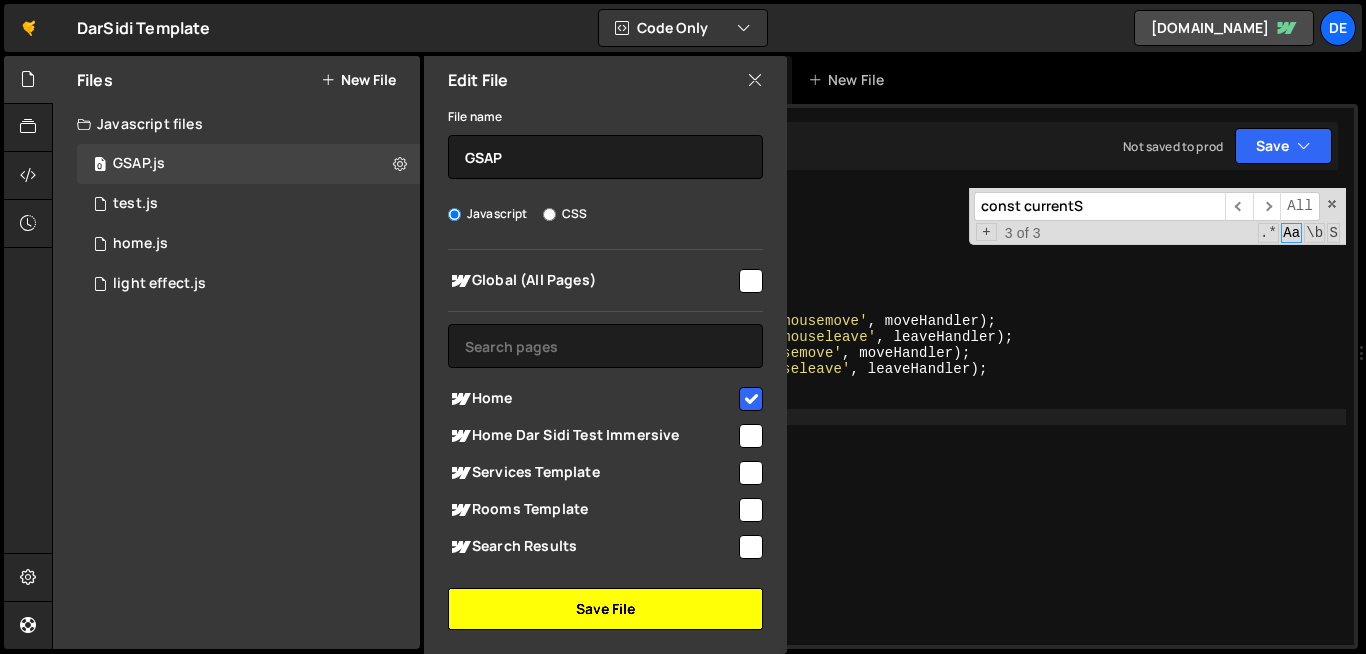 click on "Save File" at bounding box center [605, 609] 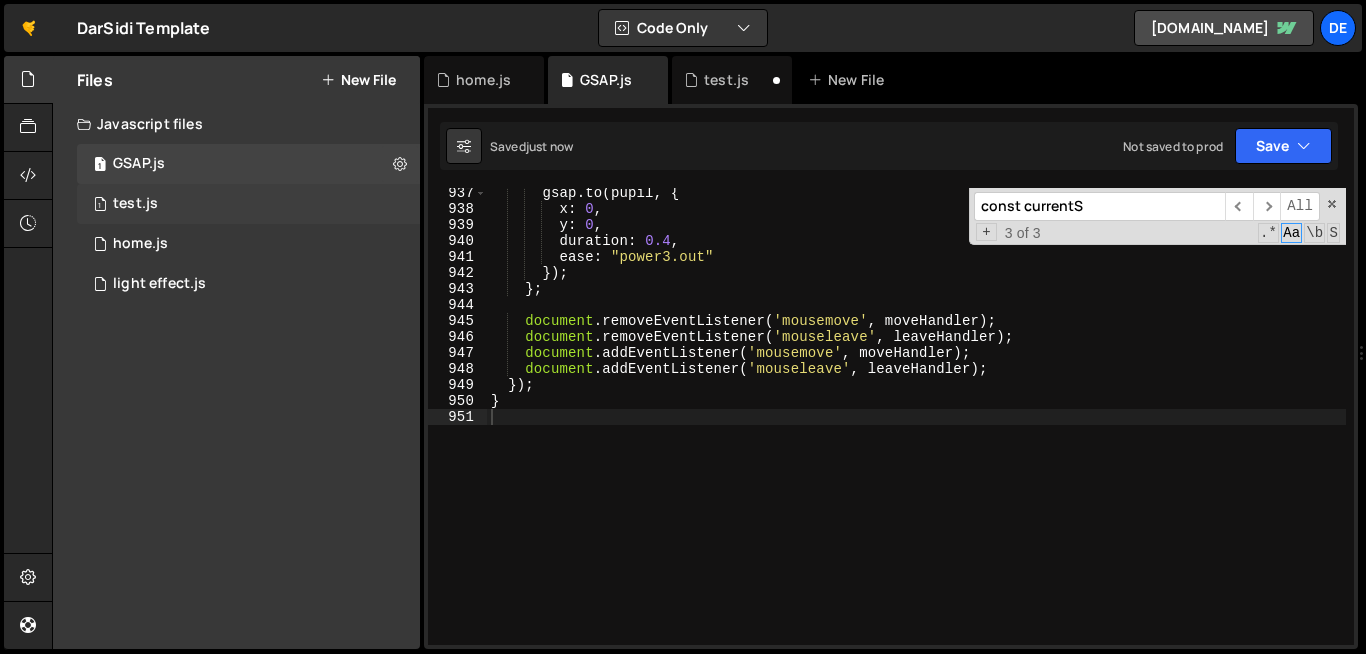 click on "1
test.js
0" at bounding box center [248, 204] 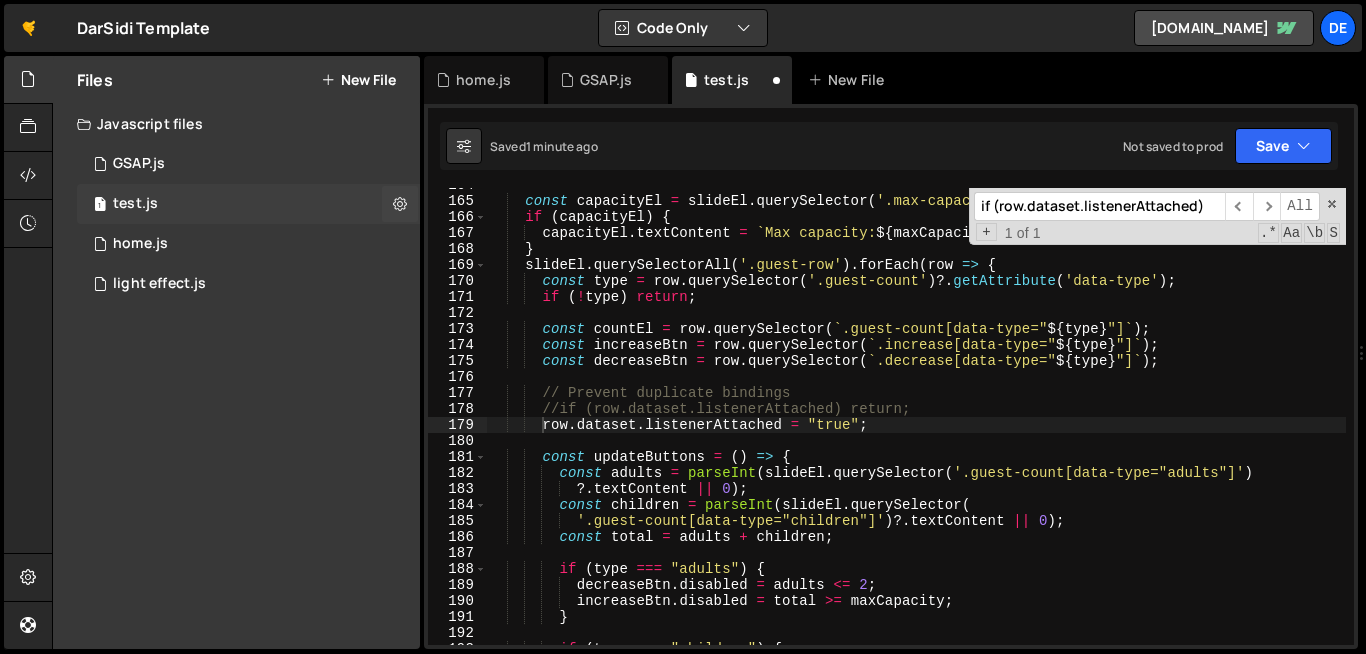click at bounding box center [400, 203] 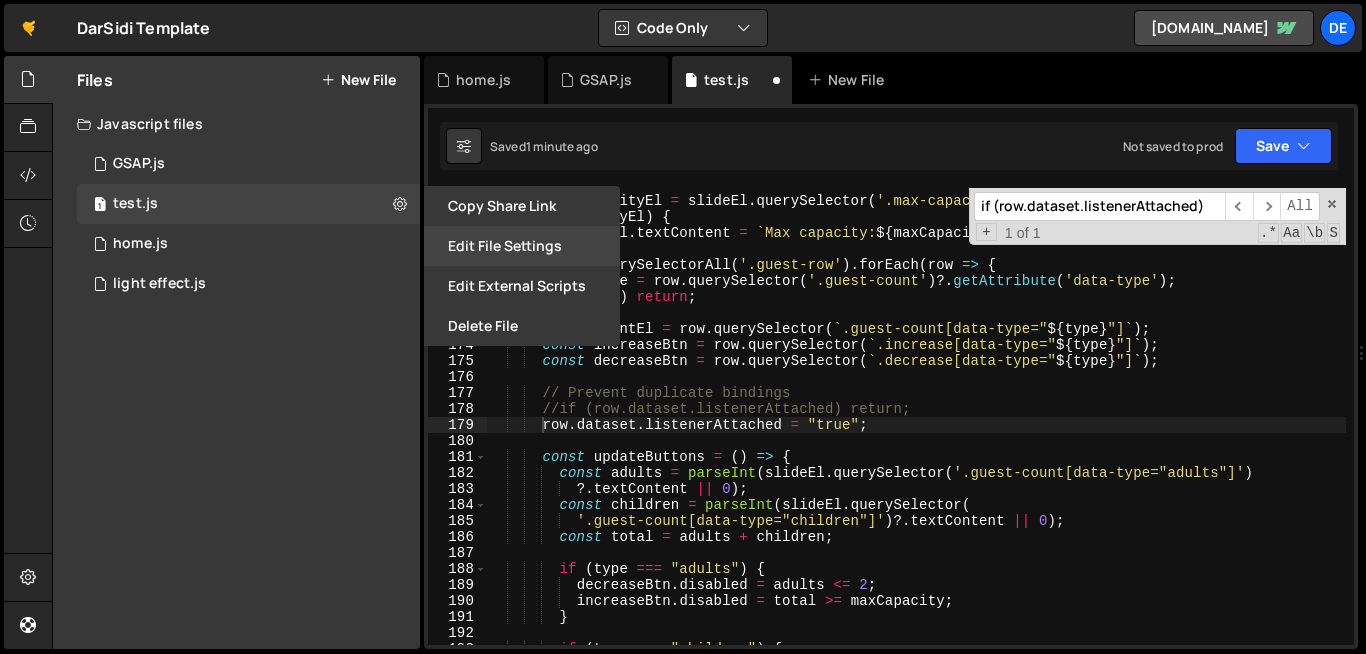 click on "Edit File Settings" at bounding box center (522, 246) 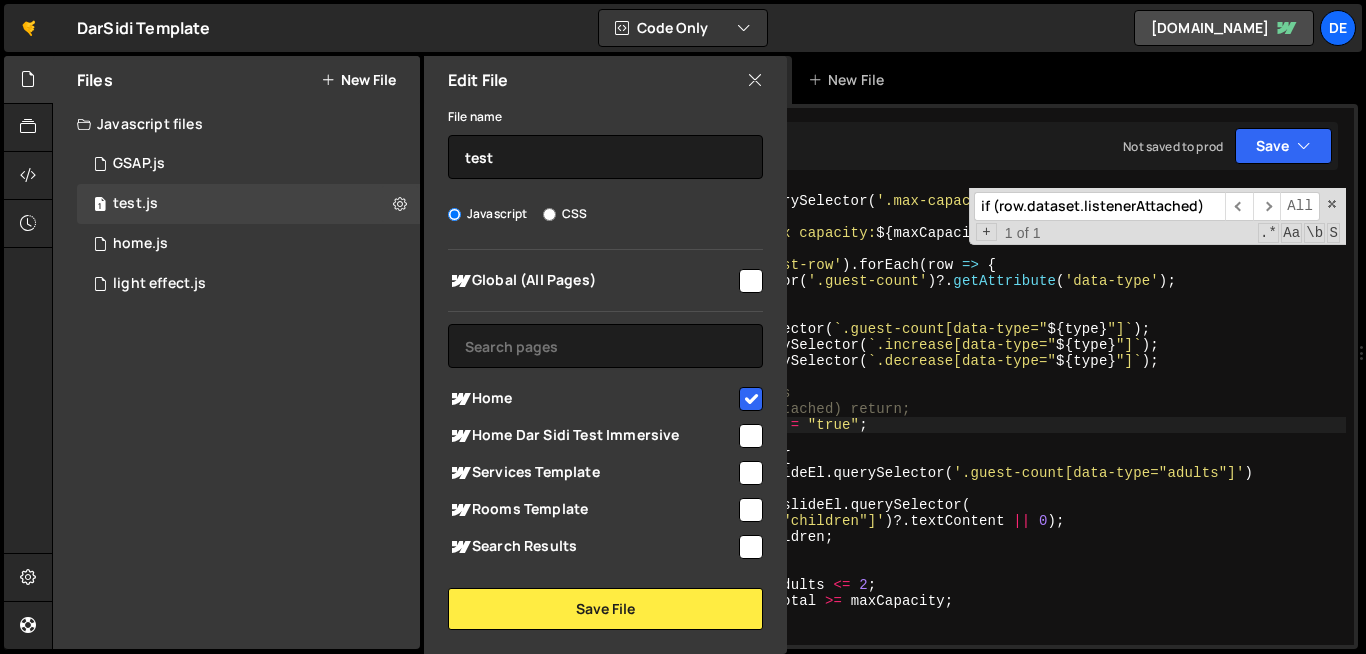 click at bounding box center [751, 399] 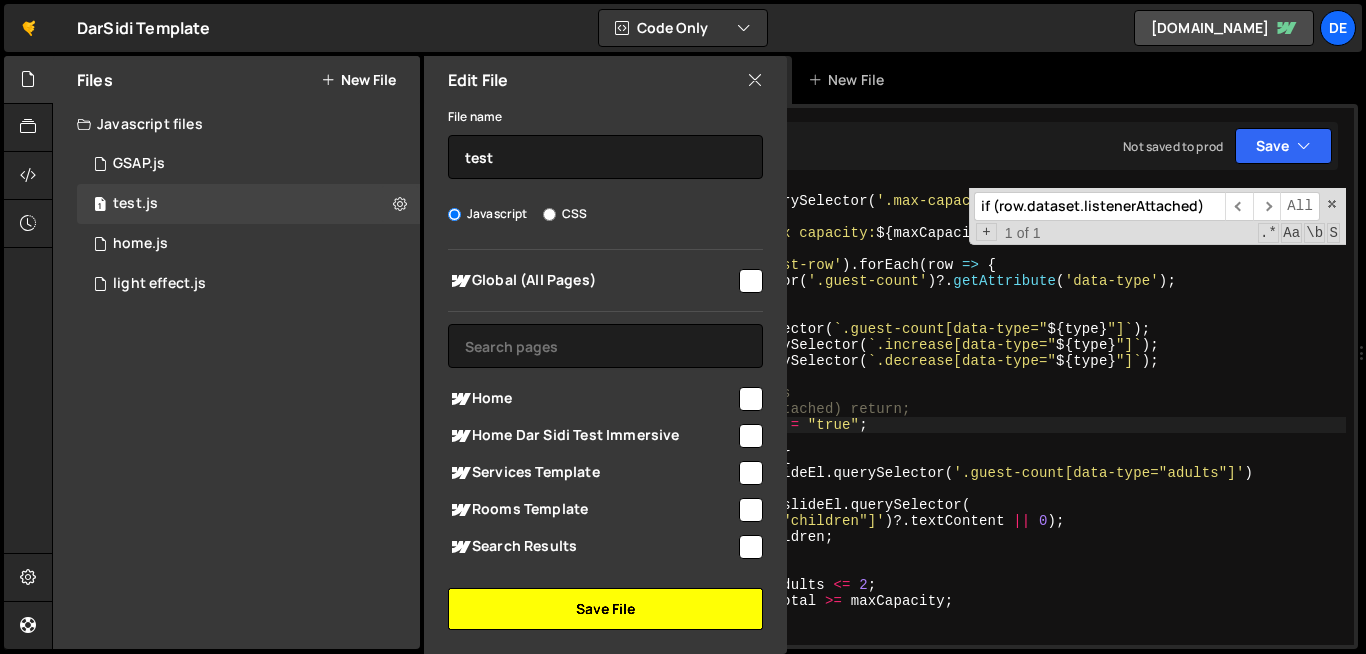 click on "Save File" at bounding box center [605, 609] 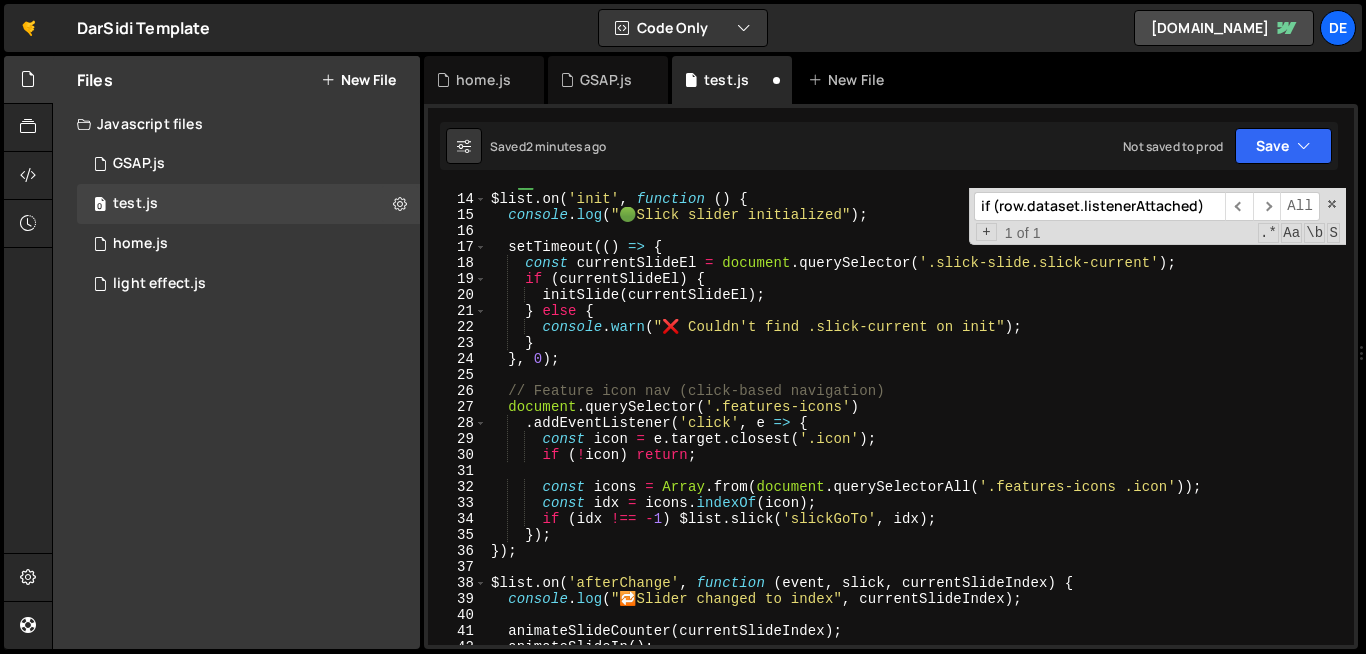 scroll, scrollTop: 0, scrollLeft: 0, axis: both 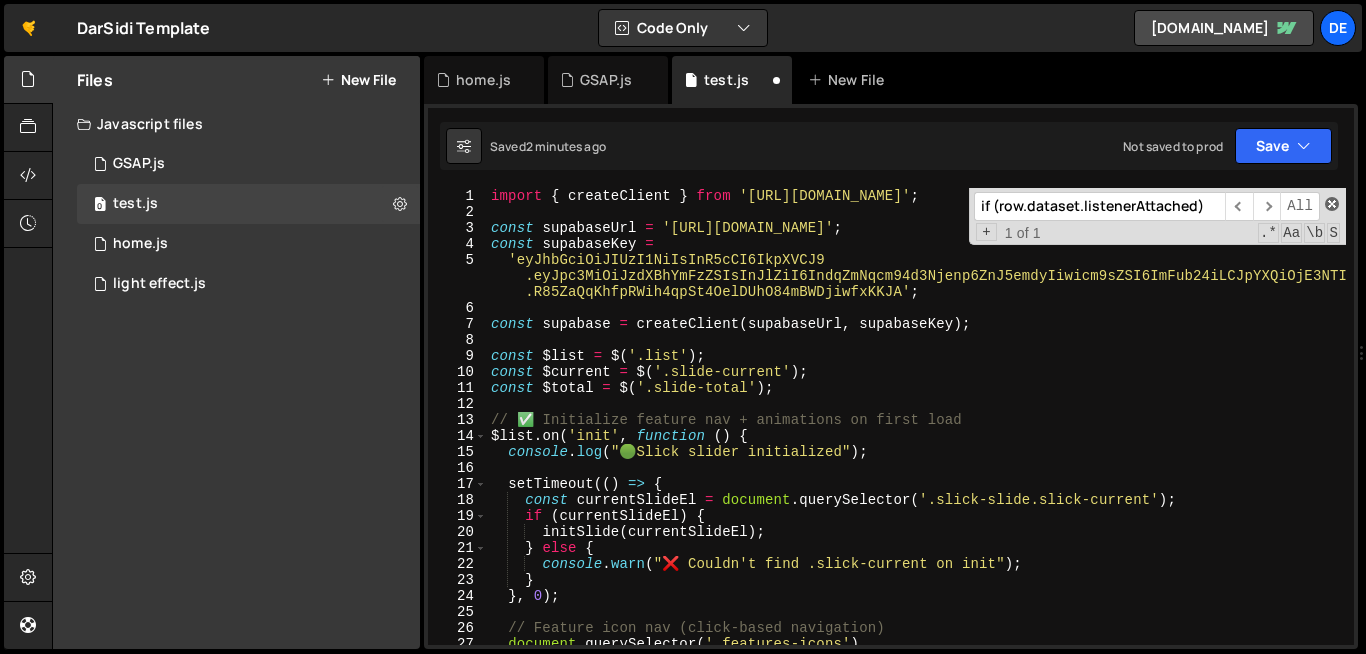click at bounding box center (1332, 204) 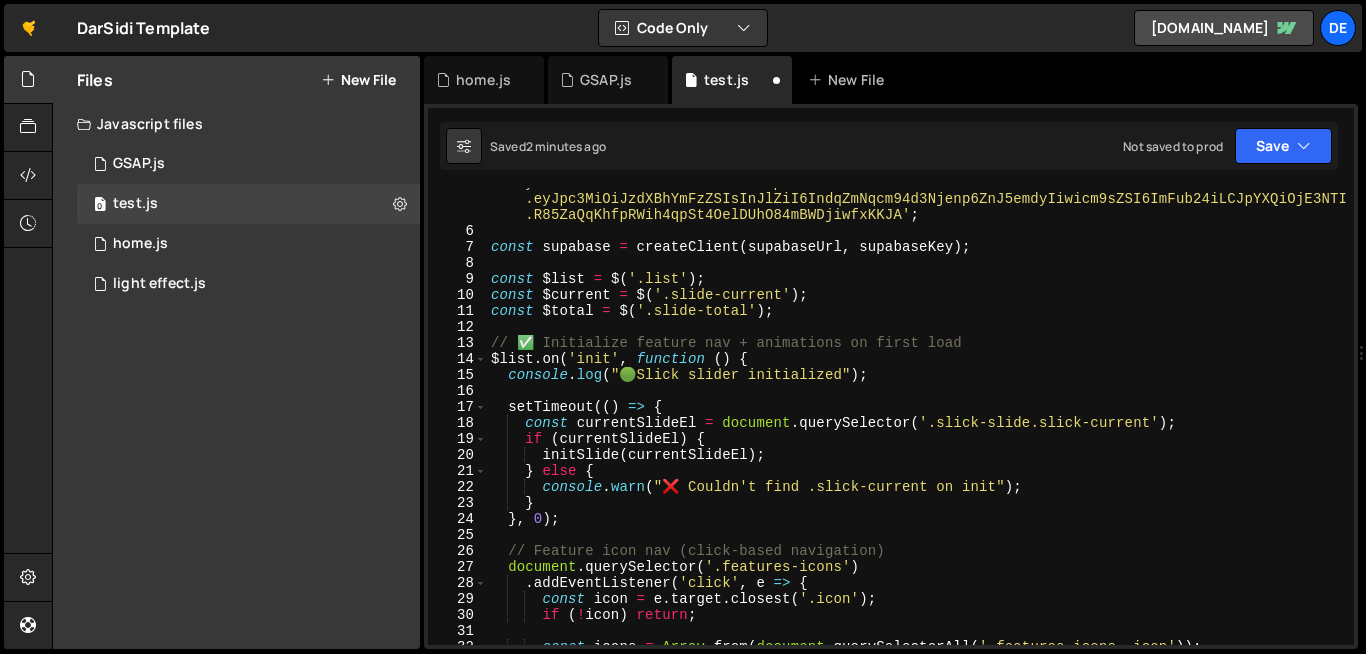 scroll, scrollTop: 77, scrollLeft: 0, axis: vertical 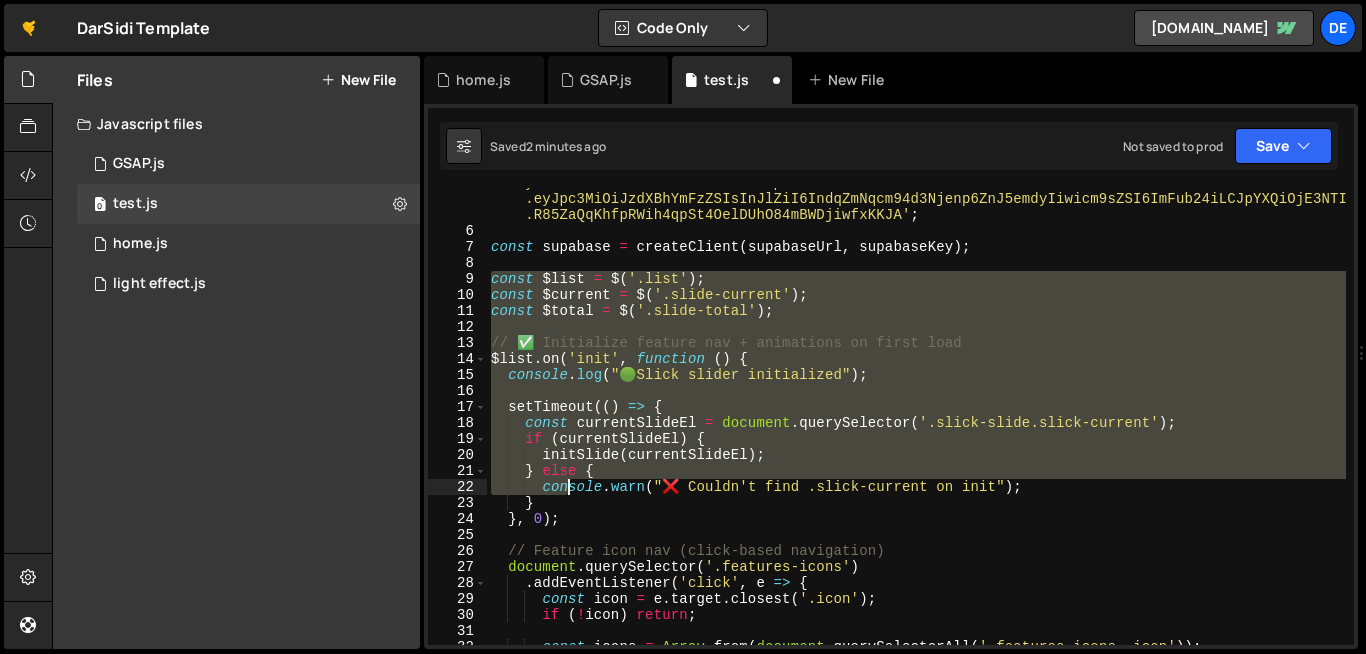 drag, startPoint x: 492, startPoint y: 277, endPoint x: 597, endPoint y: 524, distance: 268.3915 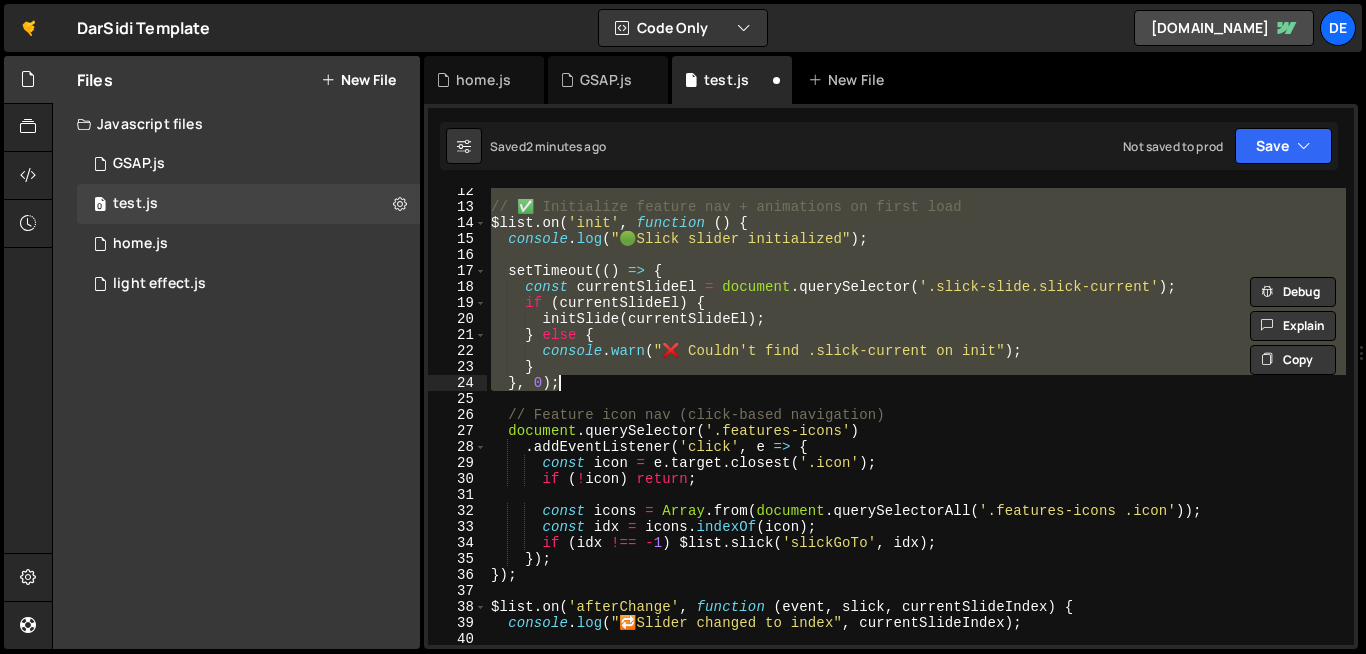 scroll, scrollTop: 213, scrollLeft: 0, axis: vertical 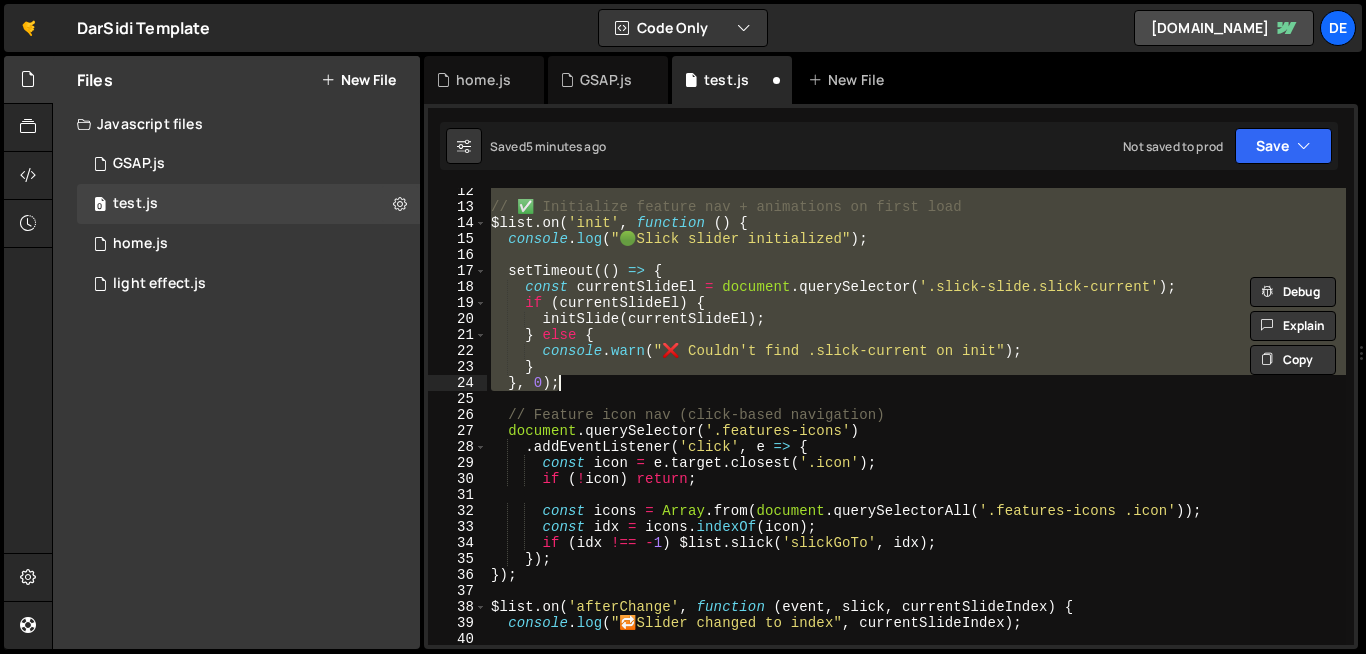 click on "// ✅ Initialize feature nav + animations on first load $list . on ( 'init' ,   function   ( )   {    console . log ( " 🟢  Slick slider initialized" ) ;    setTimeout (( )   =>   {       const   currentSlideEl   =   document . querySelector ( '.slick-slide.slick-current' ) ;       if   ( currentSlideEl )   {          initSlide ( currentSlideEl ) ;       }   else   {          console . warn ( "❌ Couldn't find .slick-current on init" ) ;       }    } ,   0 ) ;    // Feature icon nav (click-based navigation)    document . querySelector ( '.features-icons' )       . addEventListener ( 'click' ,   e   =>   {          const   icon   =   e . target . closest ( '.icon' ) ;          if   ( ! icon )   return ;          const   icons   =   Array . from ( document . querySelectorAll ( '.features-icons .icon' )) ;          const   idx   =   icons . indexOf ( icon ) ;          if   ( idx   !==   - 1 )   $list . slick ( 'slickGoTo' ,   idx ) ;       }) ; }) ; $list . on ( 'afterChange' ,   function   ( event ,   slick" at bounding box center (916, 416) 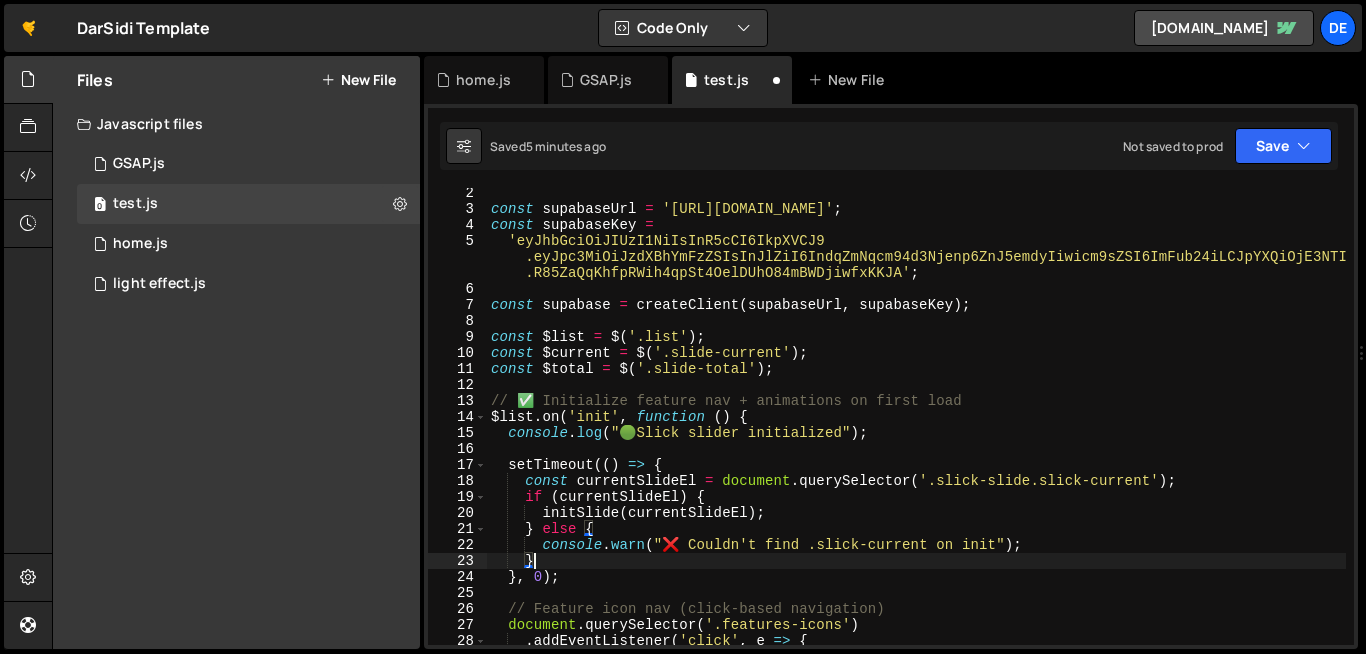 scroll, scrollTop: 0, scrollLeft: 0, axis: both 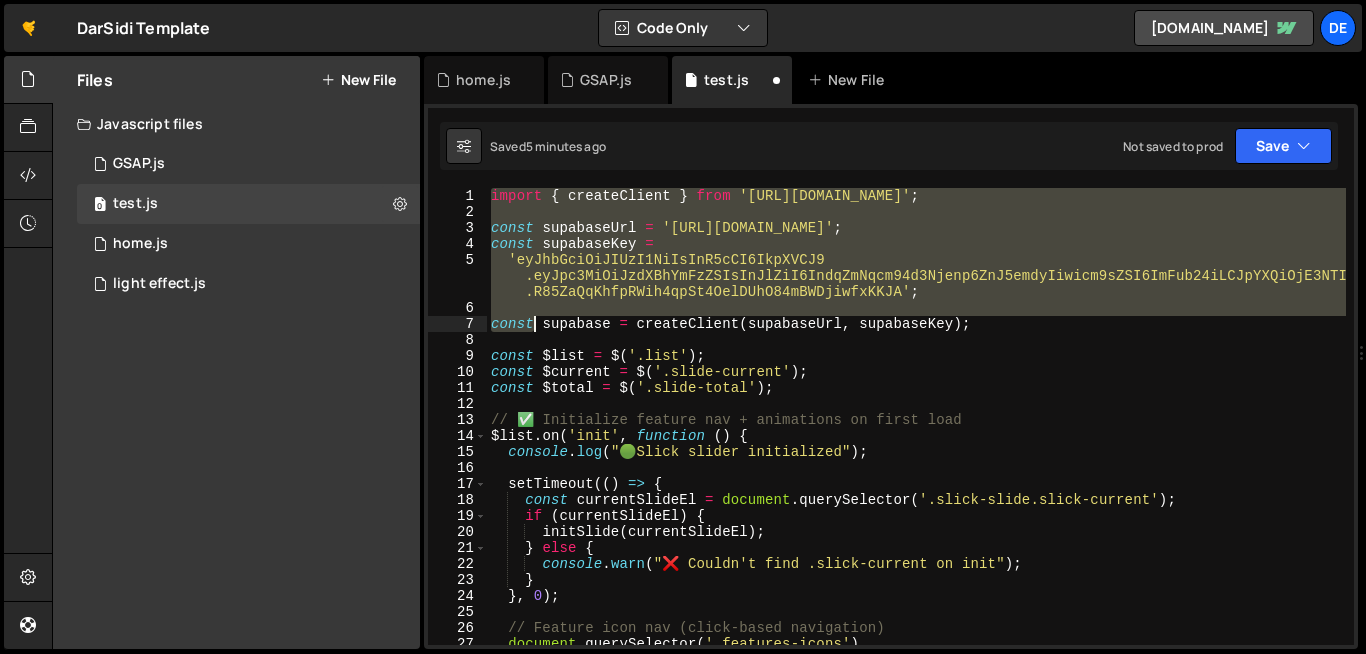drag, startPoint x: 491, startPoint y: 196, endPoint x: 538, endPoint y: 339, distance: 150.52574 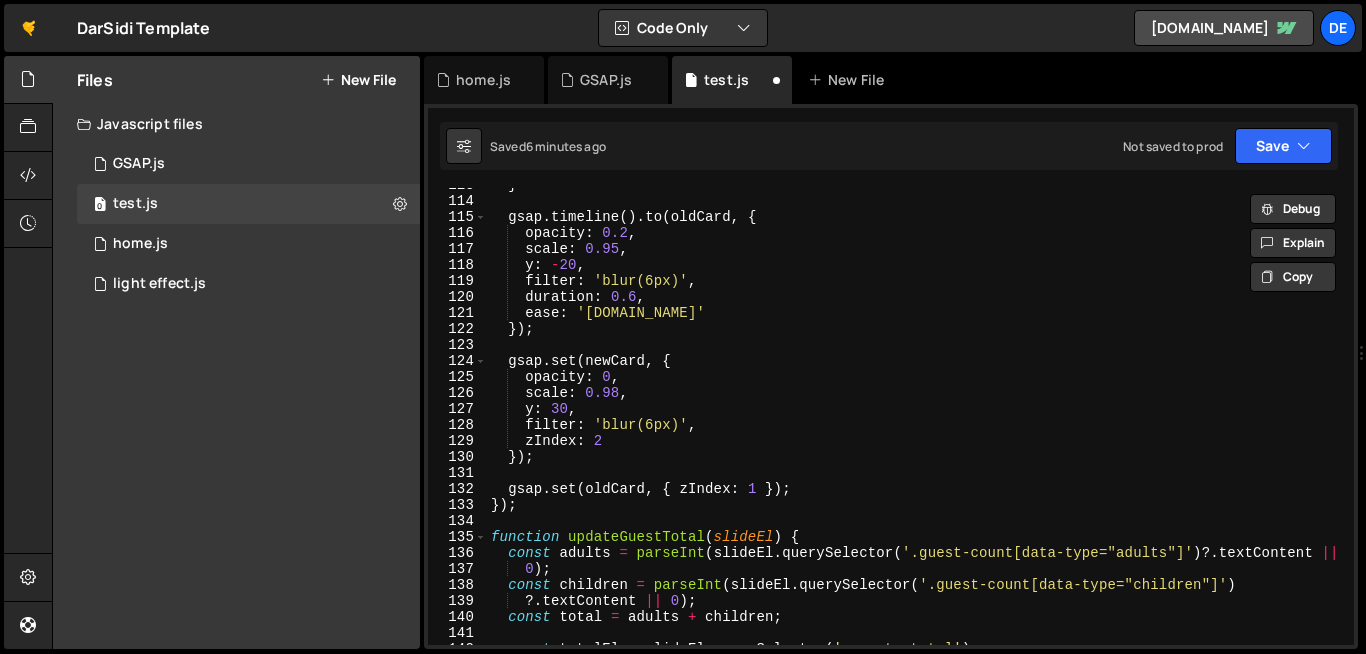 scroll, scrollTop: 1848, scrollLeft: 0, axis: vertical 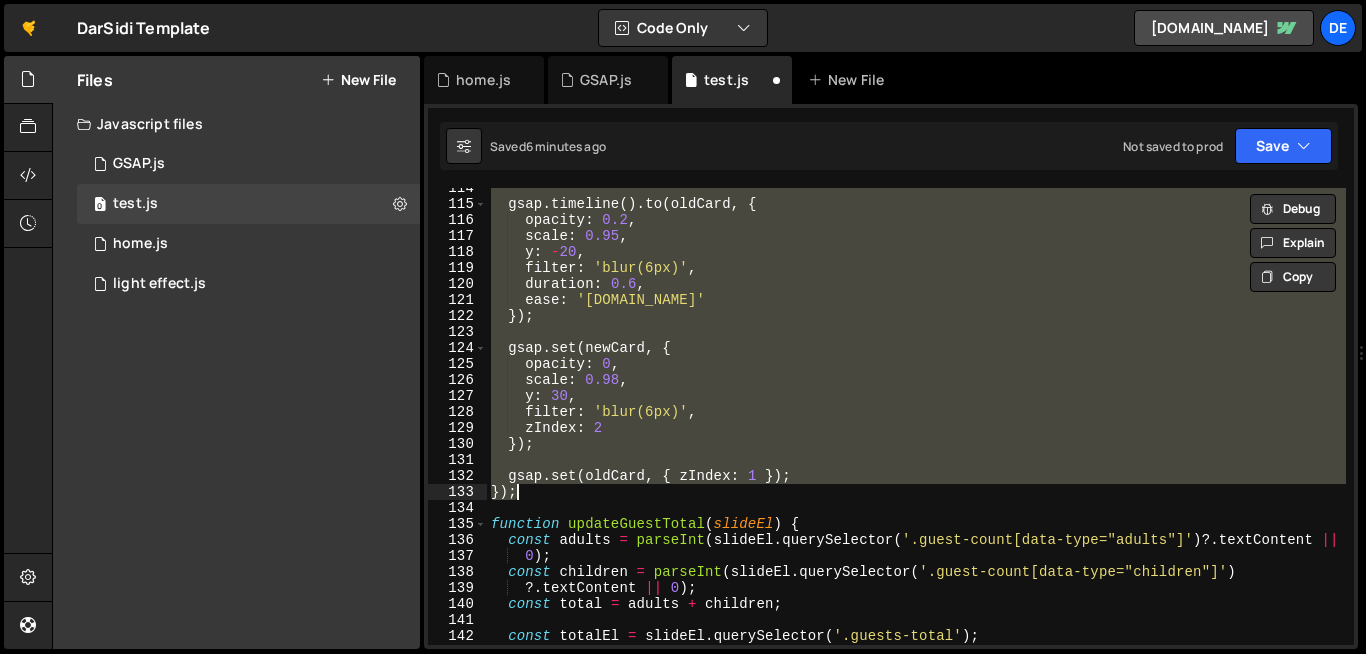 click on "gsap . timeline ( ) . to ( oldCard ,   {       opacity :   0.2 ,       scale :   0.95 ,       y :   - 20 ,       filter :   'blur(6px)' ,       duration :   0.6 ,       ease :   'power2.in'    }) ;    gsap . set ( newCard ,   {       opacity :   0 ,       scale :   0.98 ,       y :   30 ,       filter :   'blur(6px)' ,       zIndex :   2    }) ;    gsap . set ( oldCard ,   {   zIndex :   1   }) ; }) ; function   updateGuestTotal ( slideEl )   {    const   adults   =   parseInt ( slideEl . querySelector ( '.guest-count[data-type="adults"]' ) ?. textContent   ||       0 ) ;    const   children   =   parseInt ( slideEl . querySelector ( '.guest-count[data-type="children"]' )       ?. textContent   ||   0 ) ;    const   total   =   adults   +   children ;    const   totalEl   =   slideEl . querySelector ( '.guests-total' ) ;    if   ( totalEl )   totalEl . textContent   =   ` Total guests:  ${ total } ` ;" at bounding box center (1100, 424) 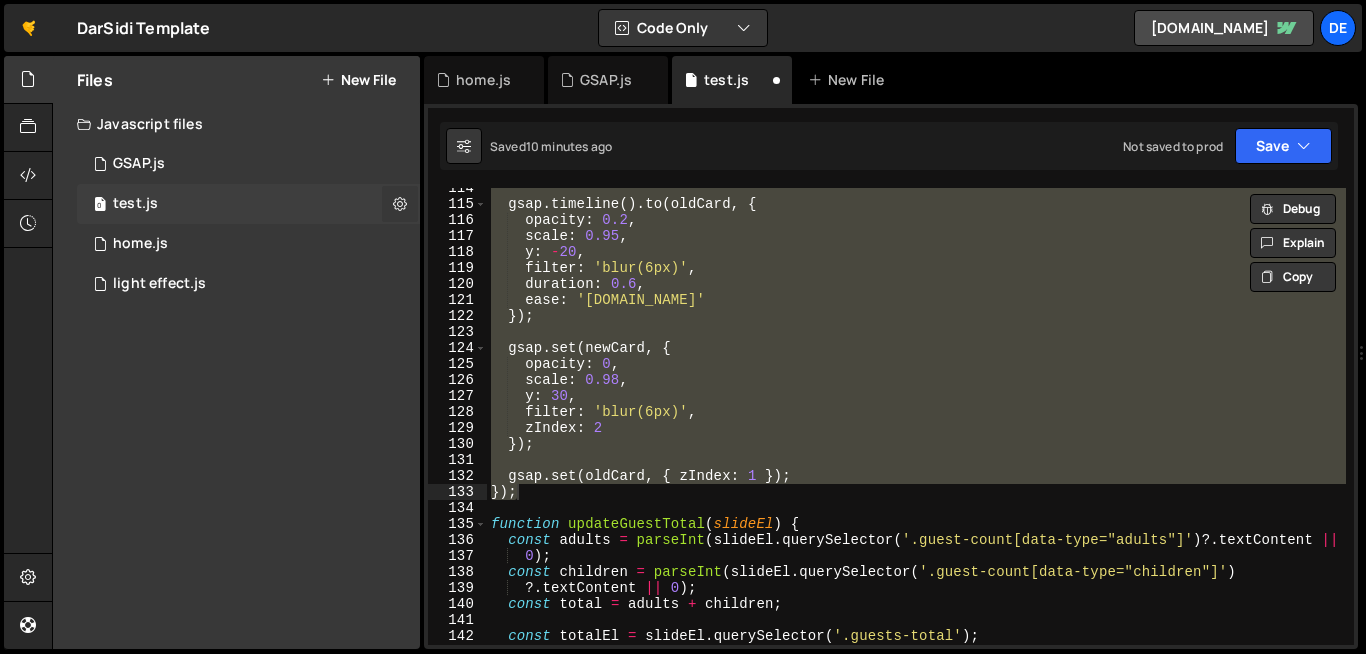 click at bounding box center [400, 203] 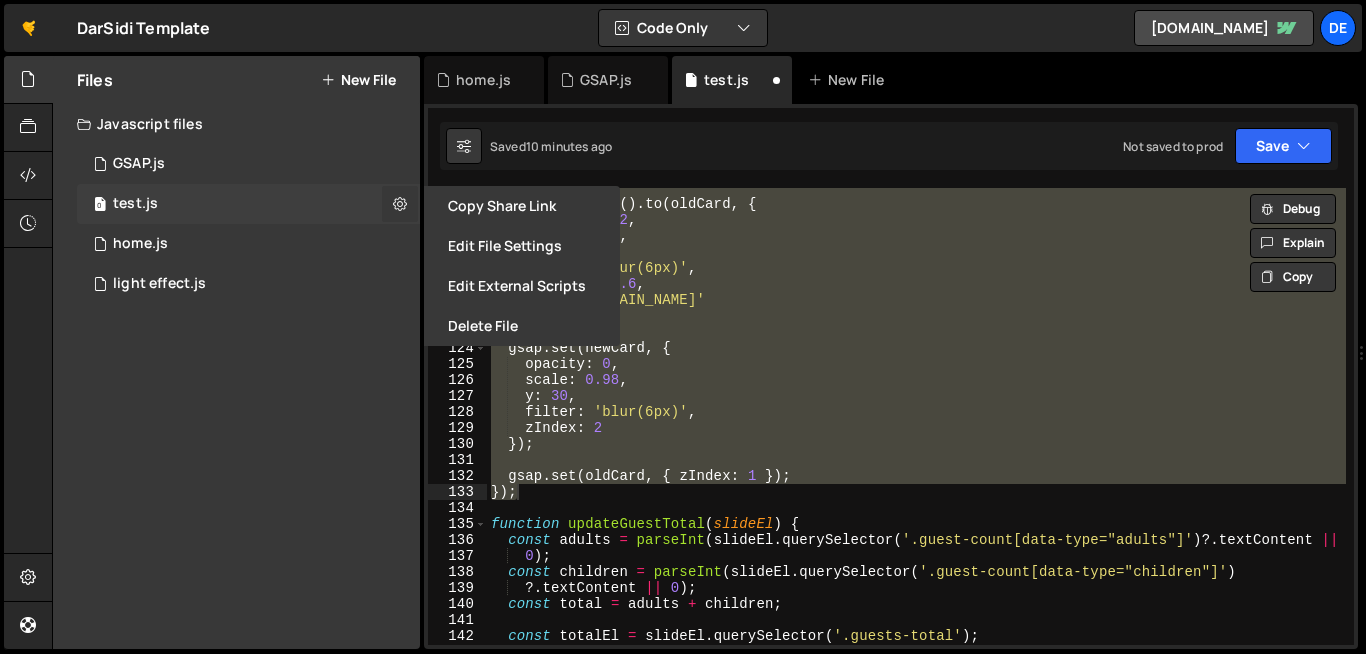 click at bounding box center (400, 203) 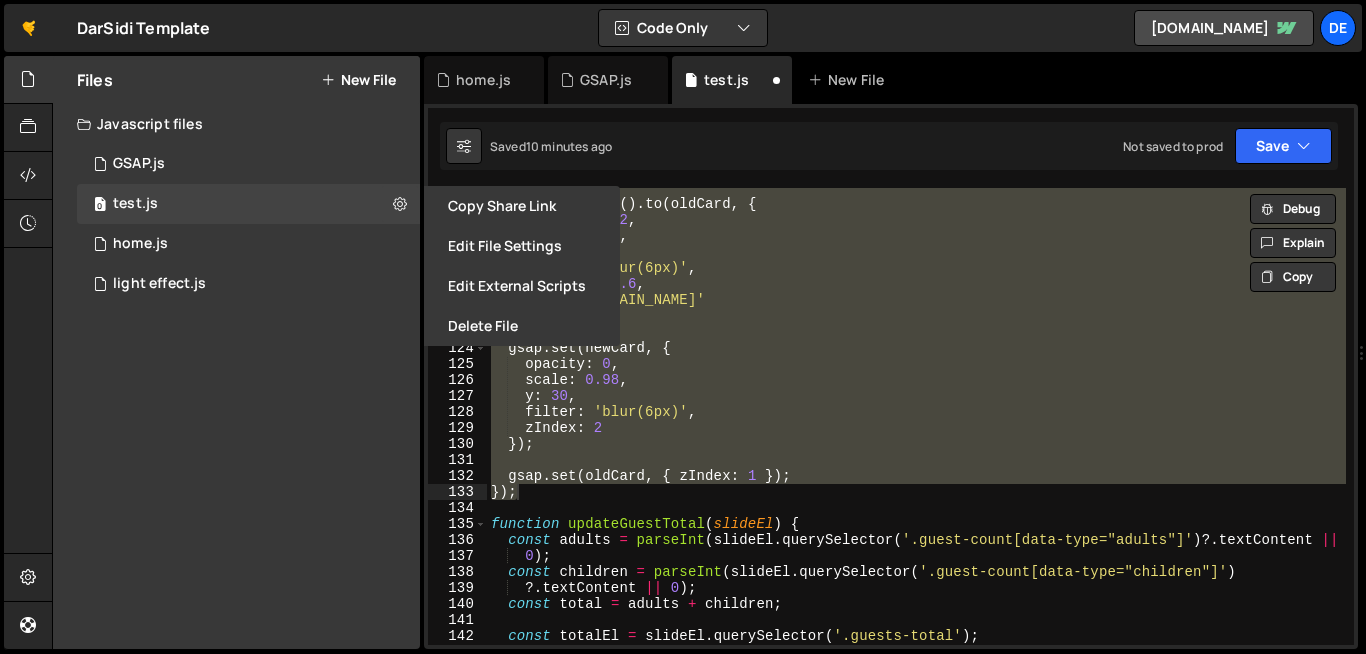click on "New File" at bounding box center (358, 80) 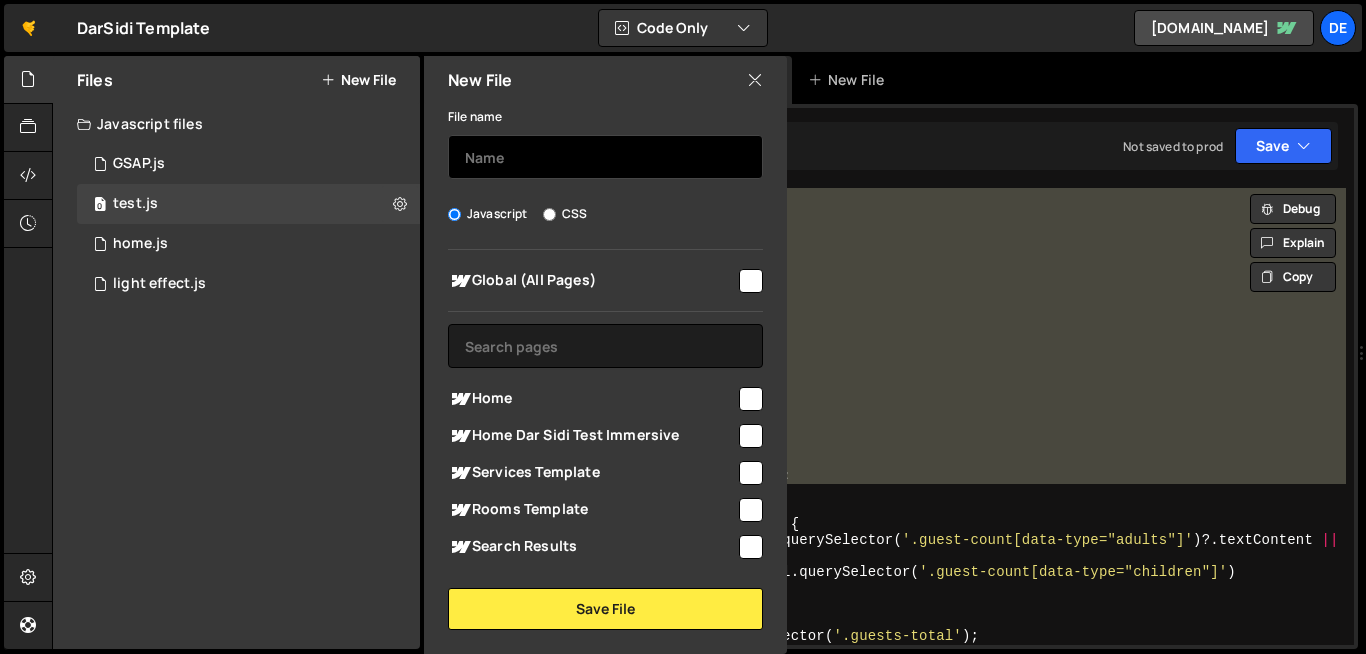 click at bounding box center (605, 157) 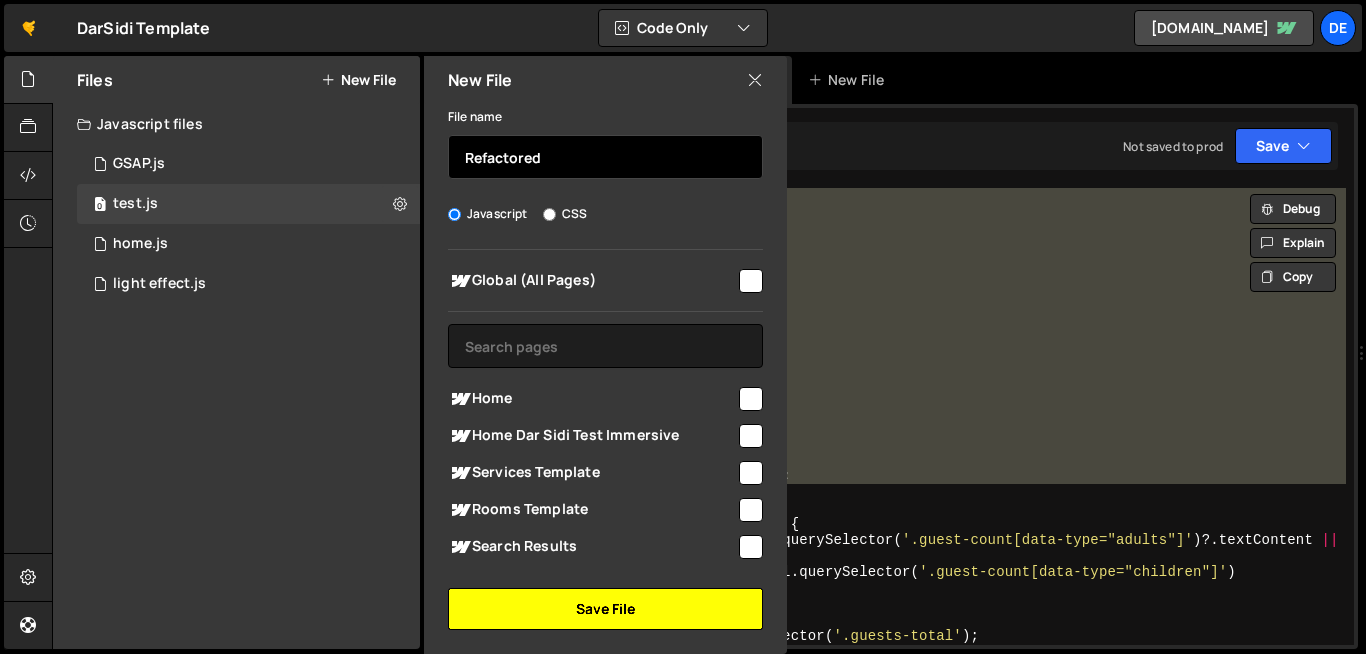 type on "Refactored" 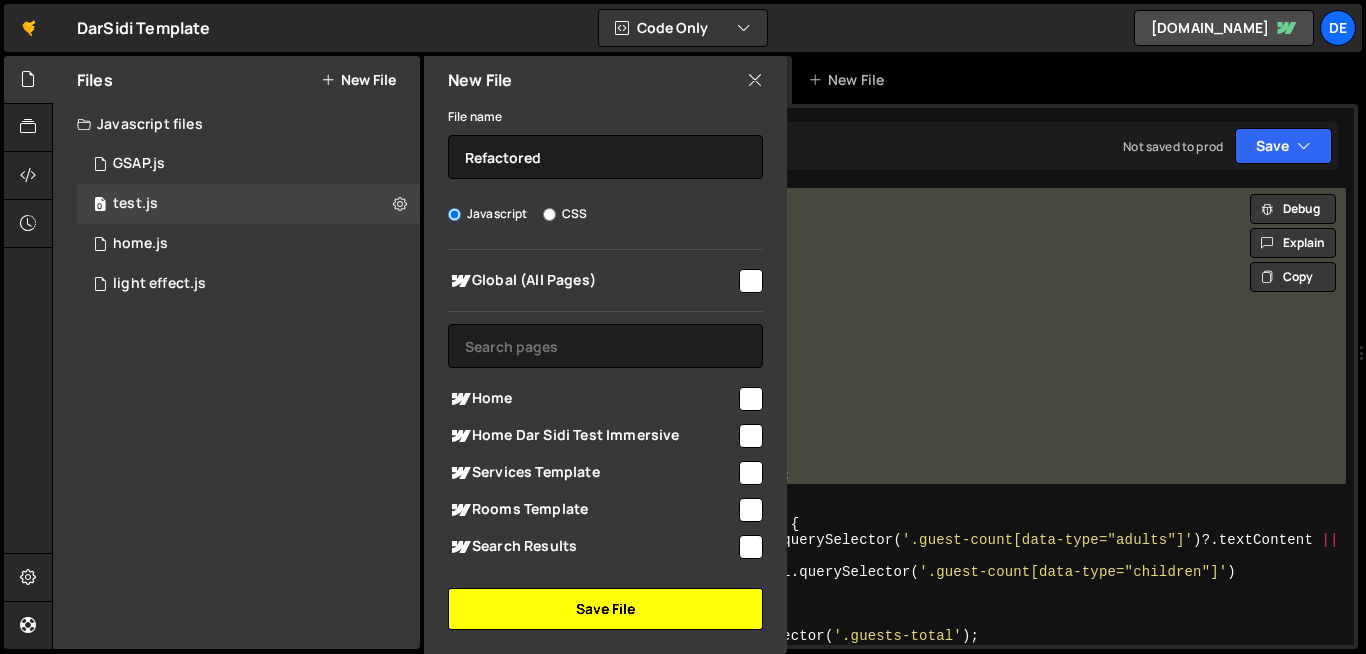 click on "Save File" at bounding box center [605, 609] 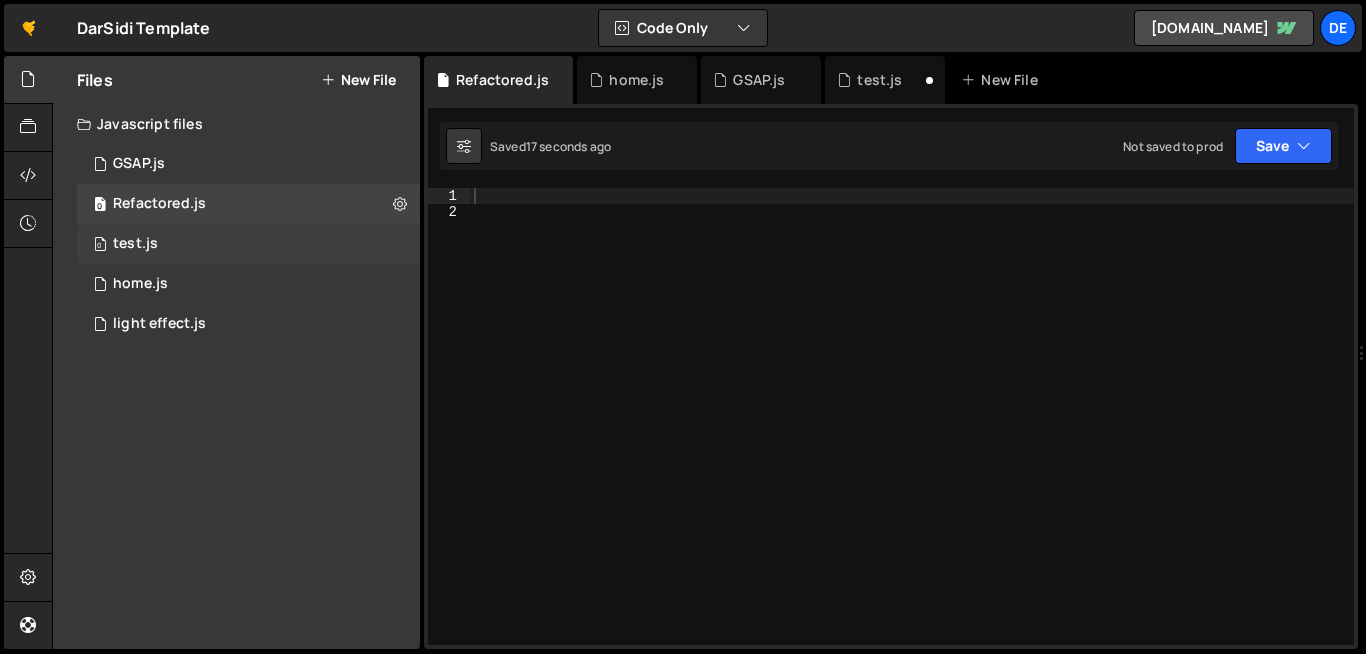 click on "0
test.js
0" at bounding box center [248, 244] 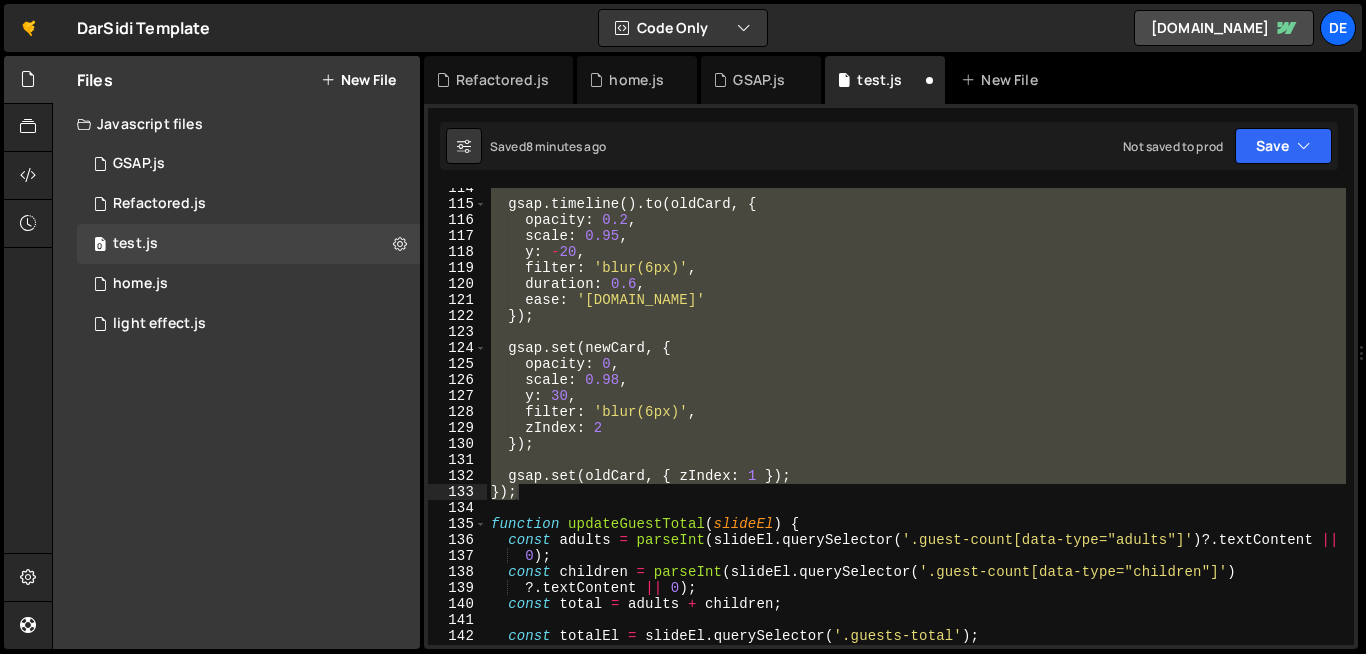 click on "gsap . timeline ( ) . to ( oldCard ,   {       opacity :   0.2 ,       scale :   0.95 ,       y :   - 20 ,       filter :   'blur(6px)' ,       duration :   0.6 ,       ease :   'power2.in'    }) ;    gsap . set ( newCard ,   {       opacity :   0 ,       scale :   0.98 ,       y :   30 ,       filter :   'blur(6px)' ,       zIndex :   2    }) ;    gsap . set ( oldCard ,   {   zIndex :   1   }) ; }) ; function   updateGuestTotal ( slideEl )   {    const   adults   =   parseInt ( slideEl . querySelector ( '.guest-count[data-type="adults"]' ) ?. textContent   ||       0 ) ;    const   children   =   parseInt ( slideEl . querySelector ( '.guest-count[data-type="children"]' )       ?. textContent   ||   0 ) ;    const   total   =   adults   +   children ;    const   totalEl   =   slideEl . querySelector ( '.guests-total' ) ;    if   ( totalEl )   totalEl . textContent   =   ` Total guests:  ${ total } ` ; if (row.dataset.listenerAttached) ​ ​ All Replace All + 1 of 1 .* Aa \b S" at bounding box center (916, 416) 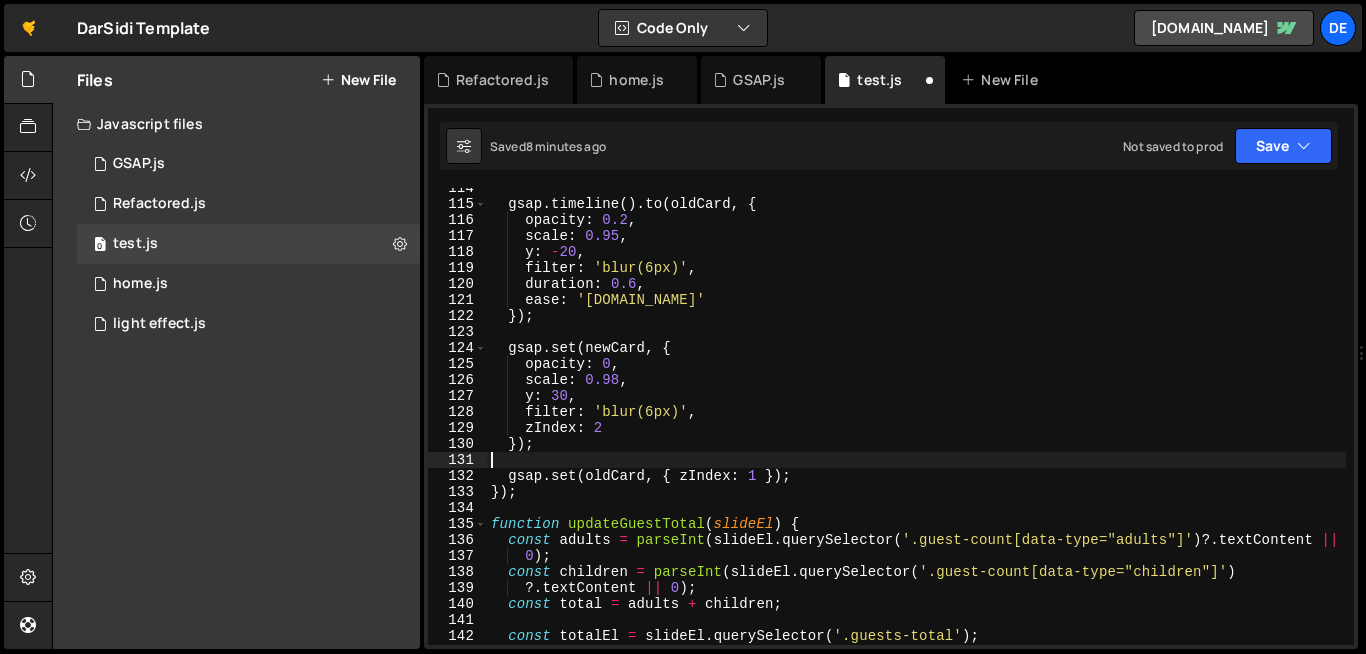 scroll, scrollTop: 0, scrollLeft: 0, axis: both 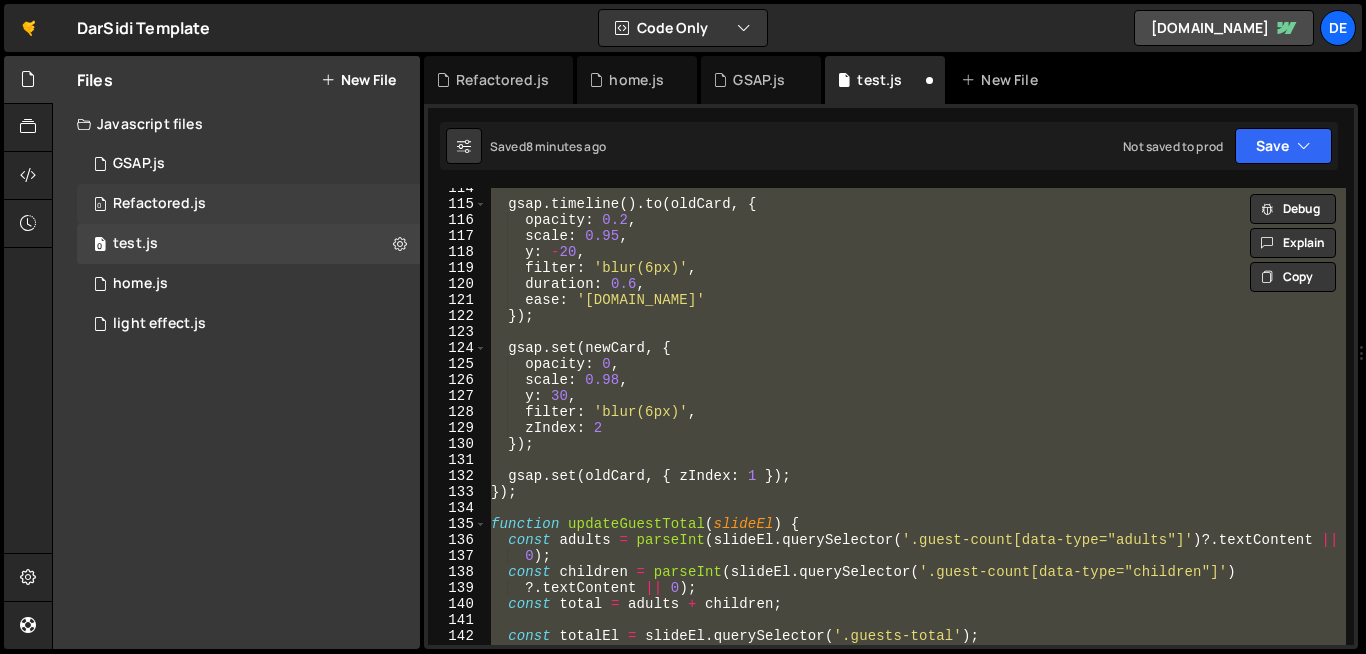 click on "0
Refactored.js
0" at bounding box center (248, 204) 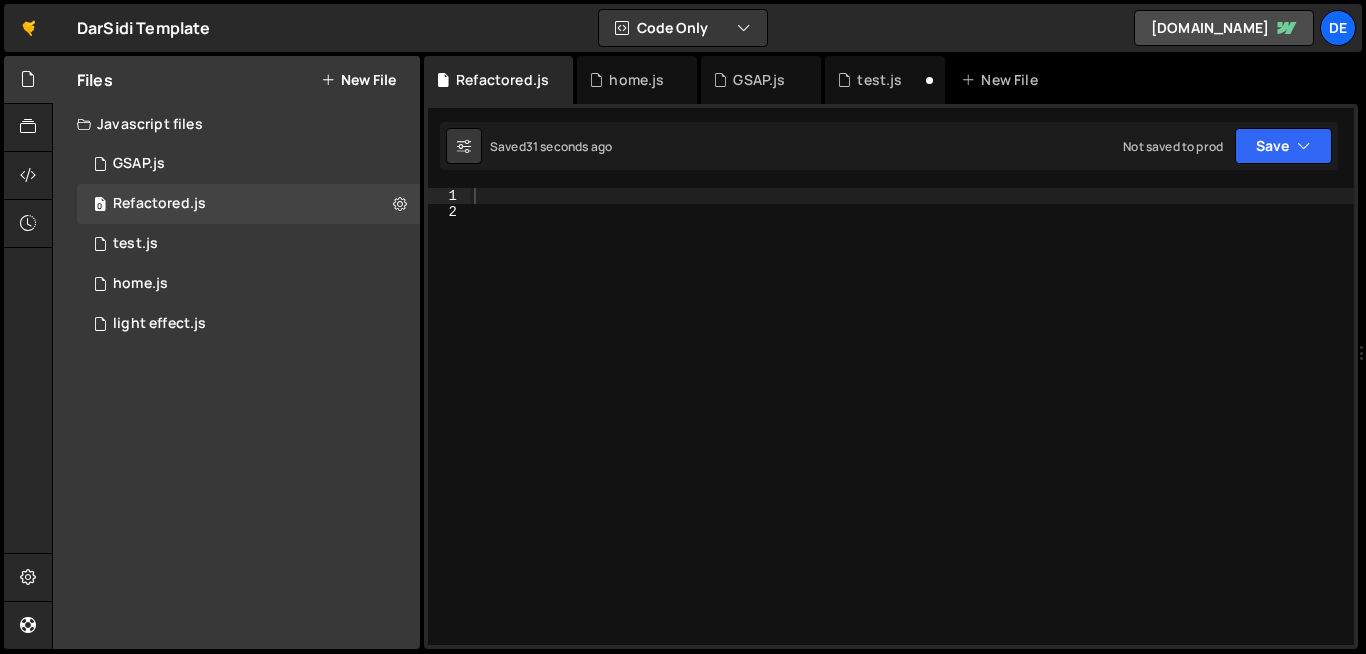 type 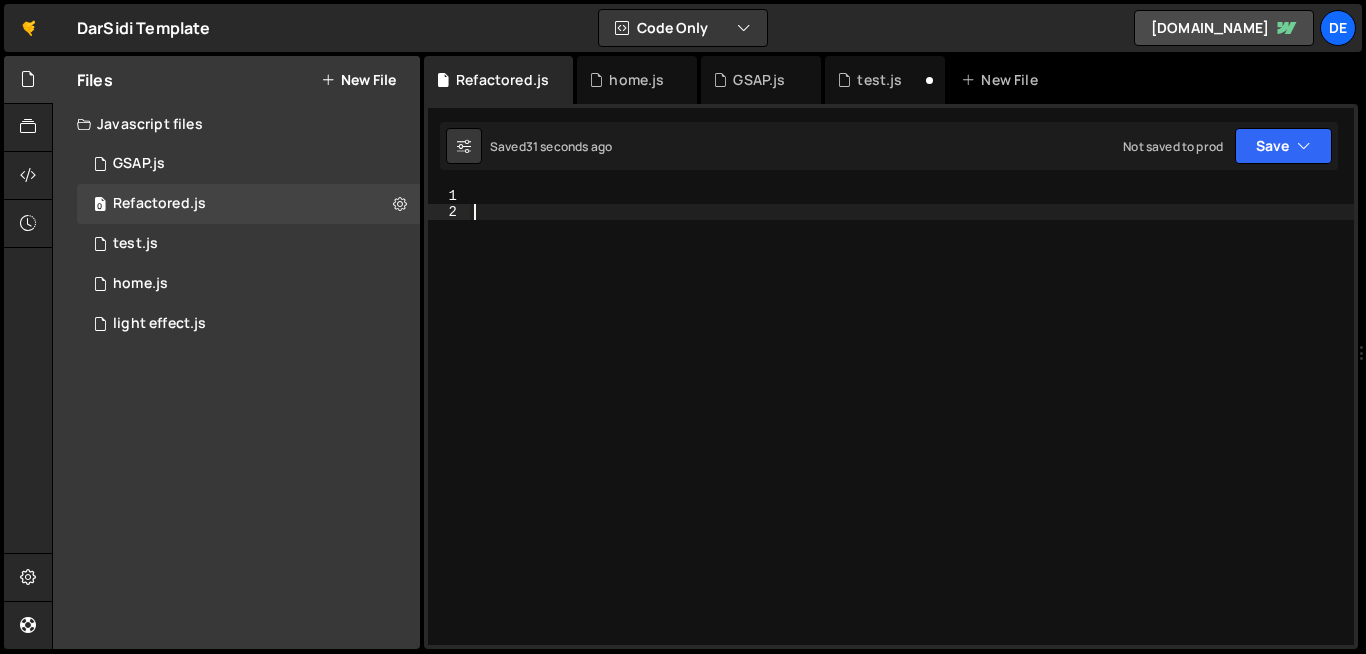 click at bounding box center [912, 432] 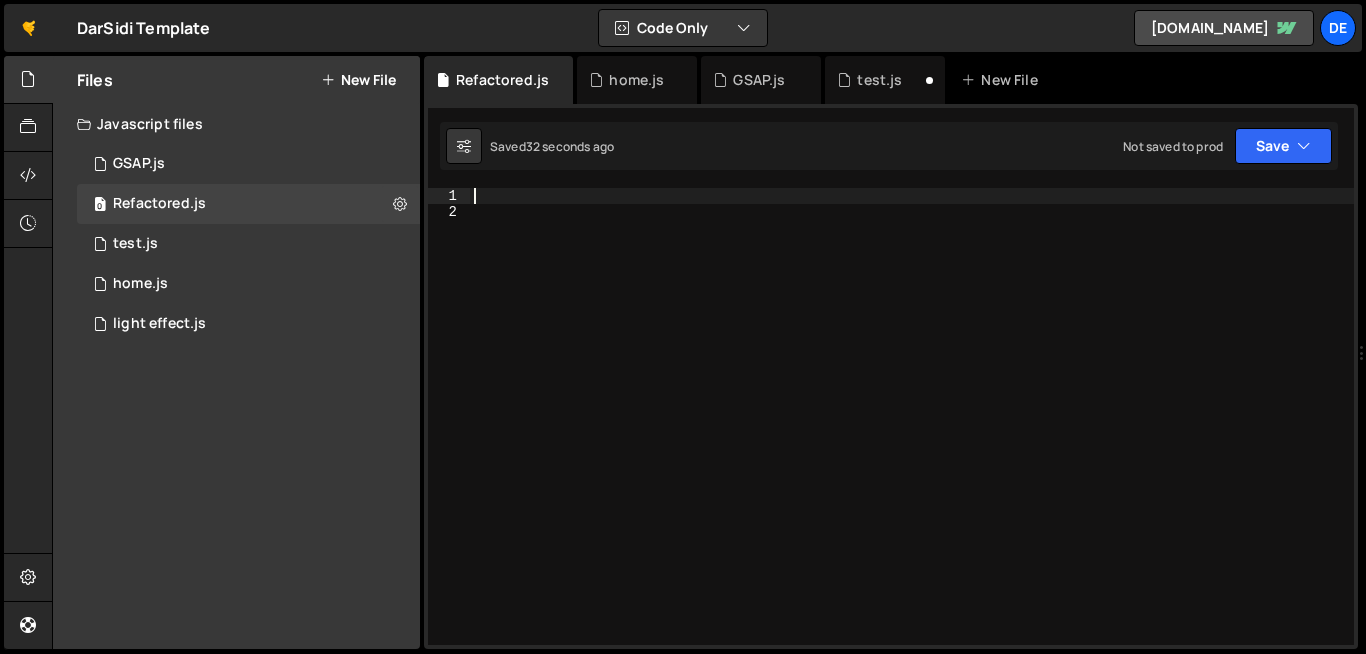 click at bounding box center (912, 432) 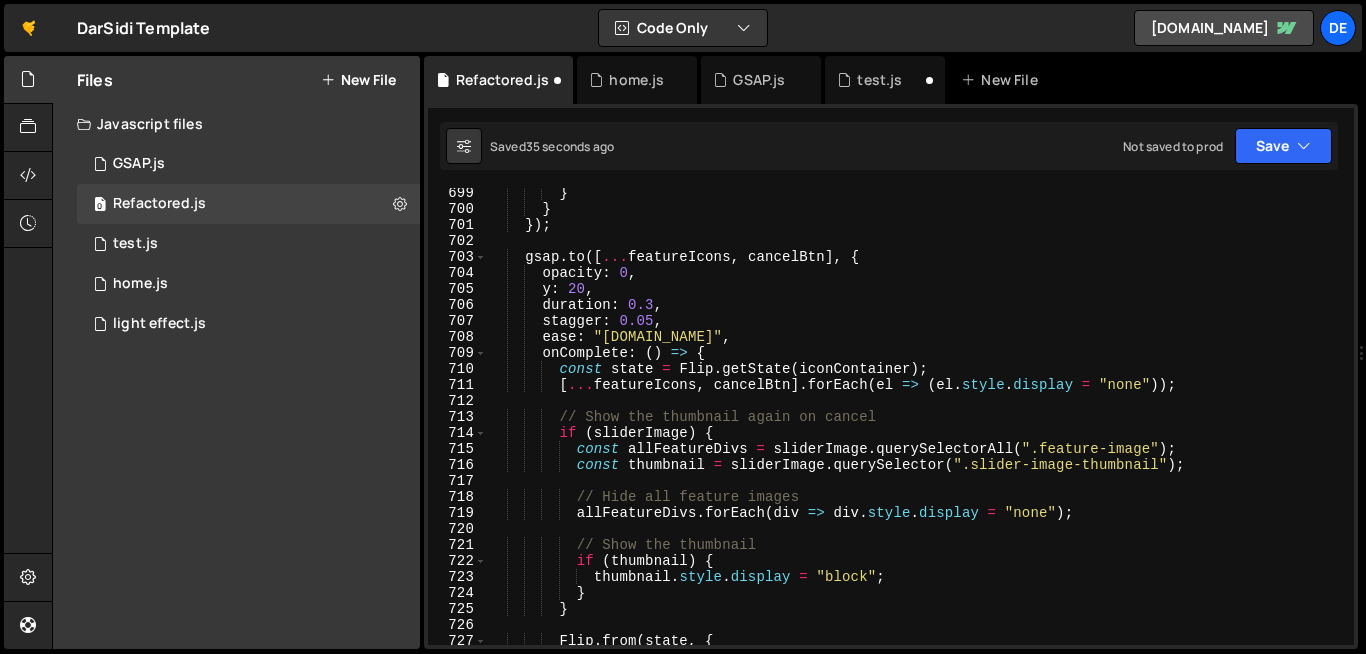 scroll, scrollTop: 11163, scrollLeft: 0, axis: vertical 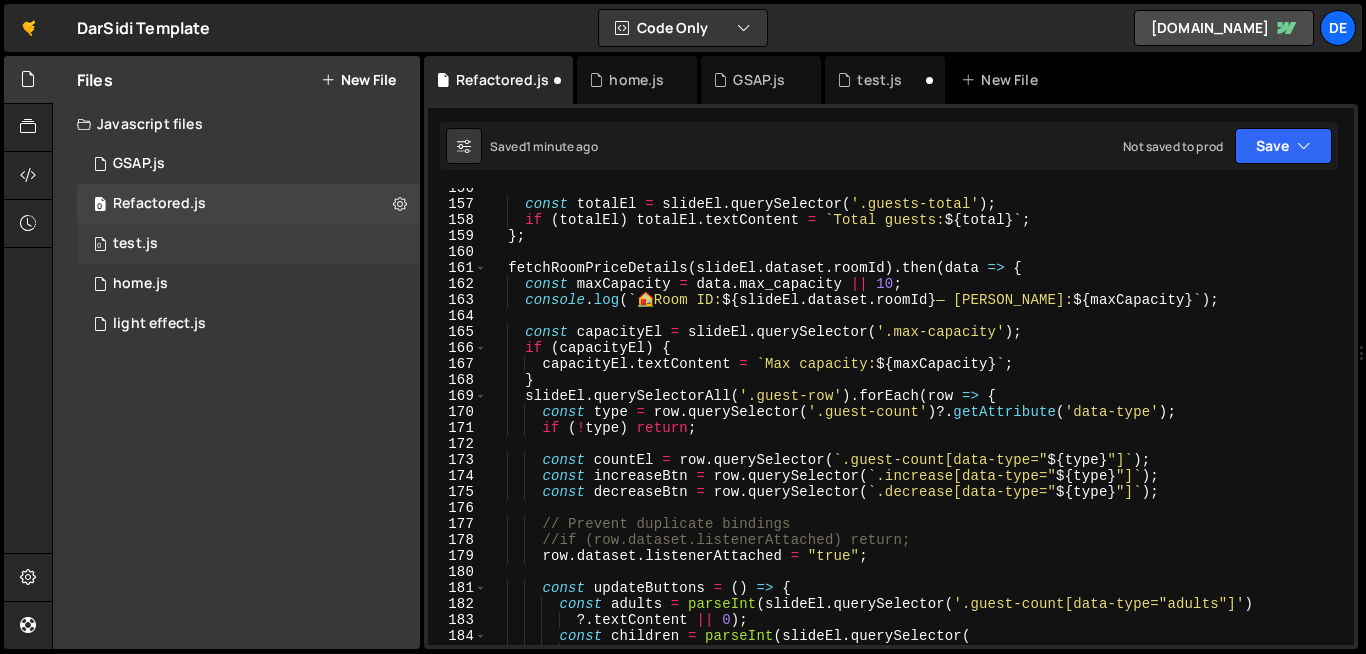 click on "0
test.js
0" at bounding box center (248, 244) 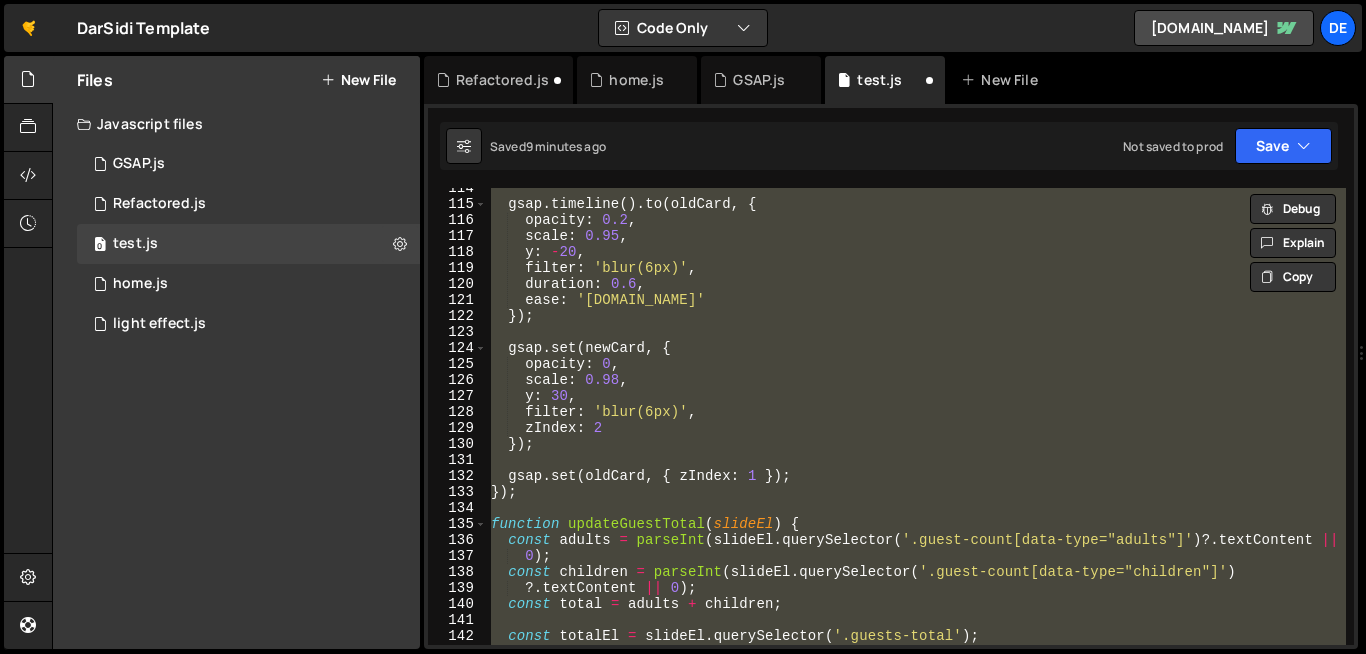 click on "gsap . timeline ( ) . to ( oldCard ,   {       opacity :   0.2 ,       scale :   0.95 ,       y :   - 20 ,       filter :   'blur(6px)' ,       duration :   0.6 ,       ease :   'power2.in'    }) ;    gsap . set ( newCard ,   {       opacity :   0 ,       scale :   0.98 ,       y :   30 ,       filter :   'blur(6px)' ,       zIndex :   2    }) ;    gsap . set ( oldCard ,   {   zIndex :   1   }) ; }) ; function   updateGuestTotal ( slideEl )   {    const   adults   =   parseInt ( slideEl . querySelector ( '.guest-count[data-type="adults"]' ) ?. textContent   ||       0 ) ;    const   children   =   parseInt ( slideEl . querySelector ( '.guest-count[data-type="children"]' )       ?. textContent   ||   0 ) ;    const   total   =   adults   +   children ;    const   totalEl   =   slideEl . querySelector ( '.guests-total' ) ;    if   ( totalEl )   totalEl . textContent   =   ` Total guests:  ${ total } ` ; if (row.dataset.listenerAttached) ​ ​ All Replace All + 1 of 1 .* Aa \b S" at bounding box center (916, 416) 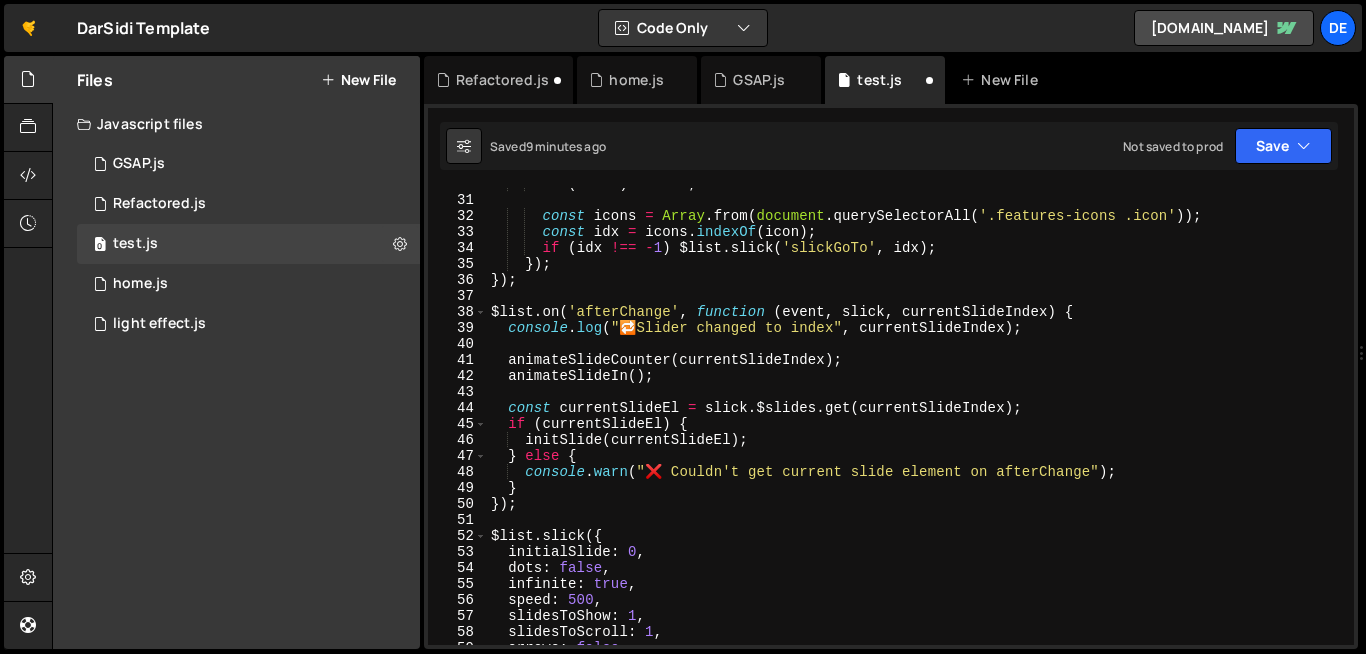 scroll, scrollTop: 0, scrollLeft: 0, axis: both 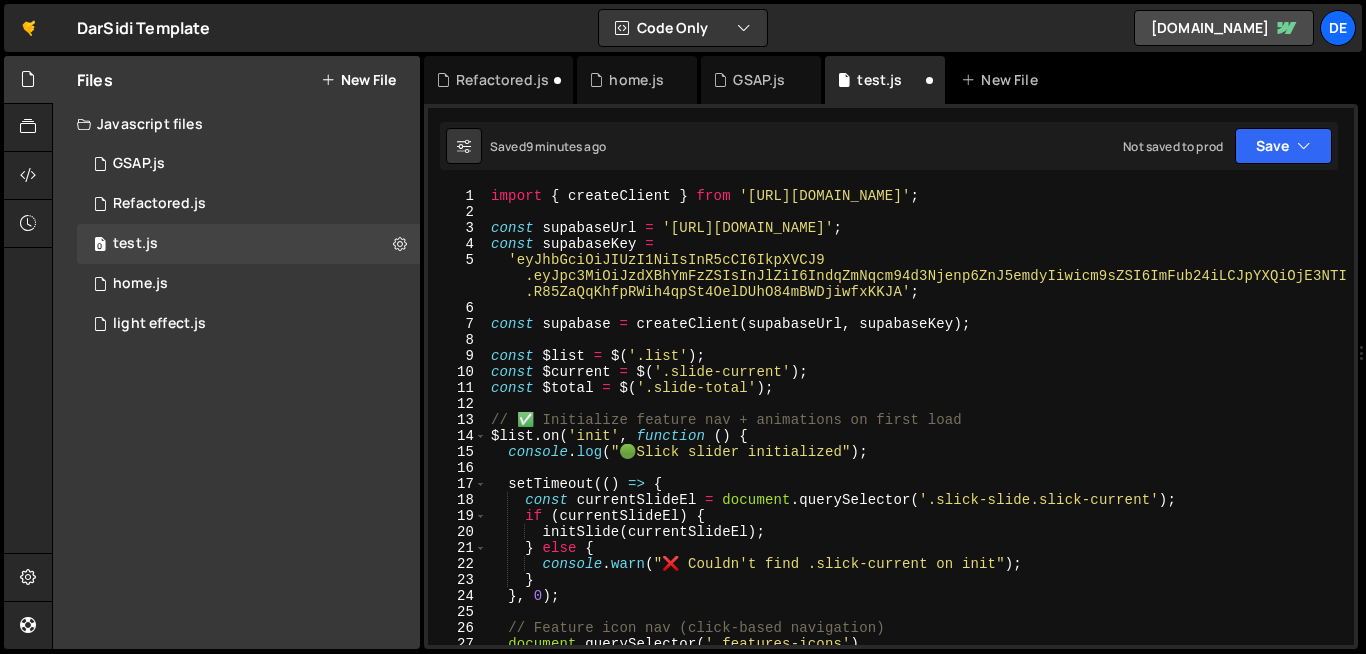 click on "import   {   createClient   }   from   'https://cdn.jsdelivr.net/npm/@supabase/supabase-js/+esm' ; const   supabaseUrl   =   'https://wjfcjroxwsczzzfryzgr.supabase.co' ; const   supabaseKey   =    'eyJhbGciOiJIUzI1NiIsInR5cCI6IkpXVCJ9      .eyJpc3MiOiJzdXBhYmFzZSIsInJlZiI6IndqZmNqcm94d3Njenp6ZnJ5emdyIiwicm9sZSI6ImFub24iLCJpYXQiOjE3NTIyMjY3MzAsImV4cCI6MjA2NzgwMjczMH0      .R85ZaQqKhfpRWih4qpSt4OelDUhO84mBWDjiwfxKKJA' ; const   supabase   =   createClient ( supabaseUrl ,   supabaseKey ) ; const   $list   =   $ ( '.list' ) ; const   $current   =   $ ( '.slide-current' ) ; const   $total   =   $ ( '.slide-total' ) ; // ✅ Initialize feature nav + animations on first load $list . on ( 'init' ,   function   ( )   {    console . log ( " 🟢  Slick slider initialized" ) ;    setTimeout (( )   =>   {       const   currentSlideEl   =   document . querySelector ( '.slick-slide.slick-current' ) ;       if   ( currentSlideEl )   {          initSlide ( currentSlideEl ) ;       }   else   {          console . warn" at bounding box center (1100, 432) 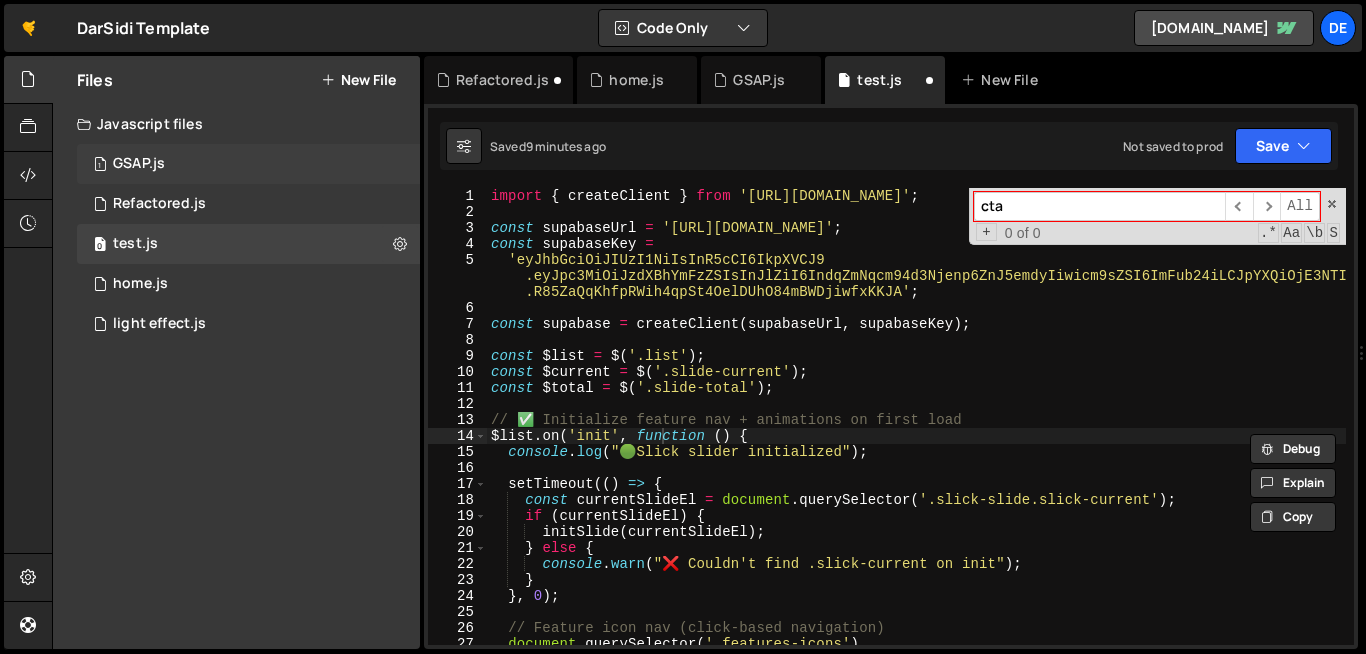 type on "cta" 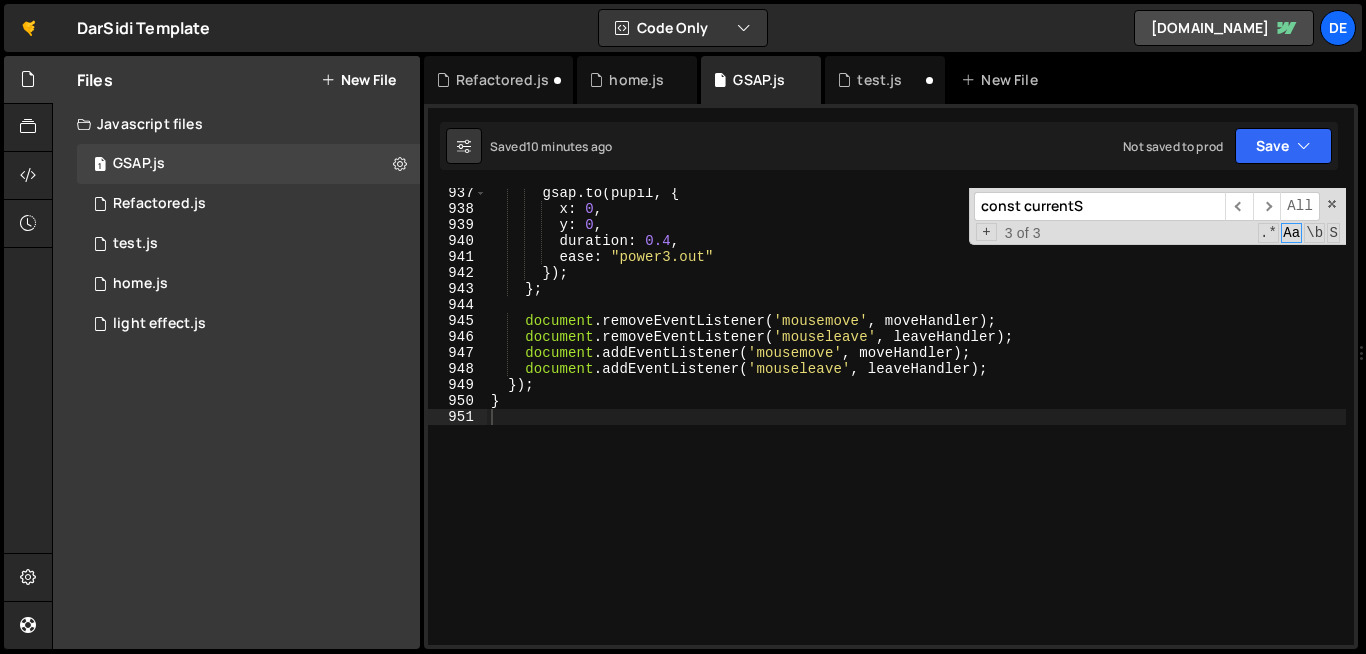 type on "document.removeEventListener('mouseleave', leaveHandler);" 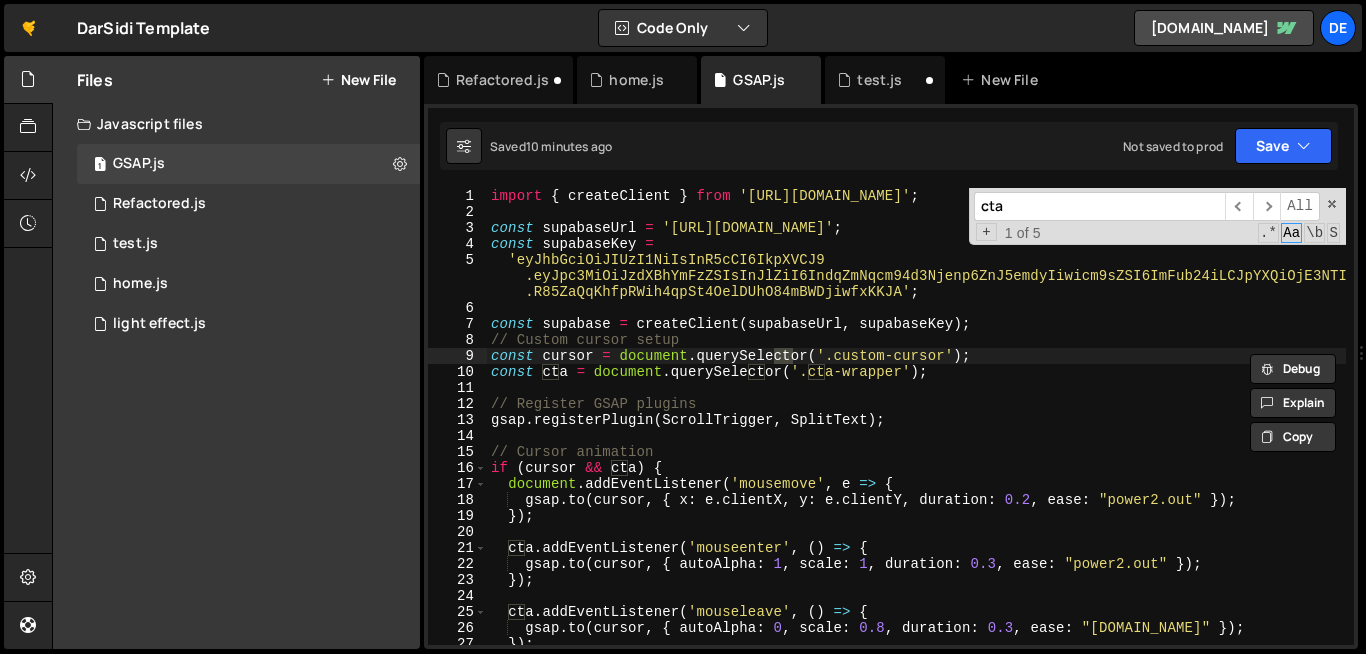 scroll, scrollTop: 0, scrollLeft: 0, axis: both 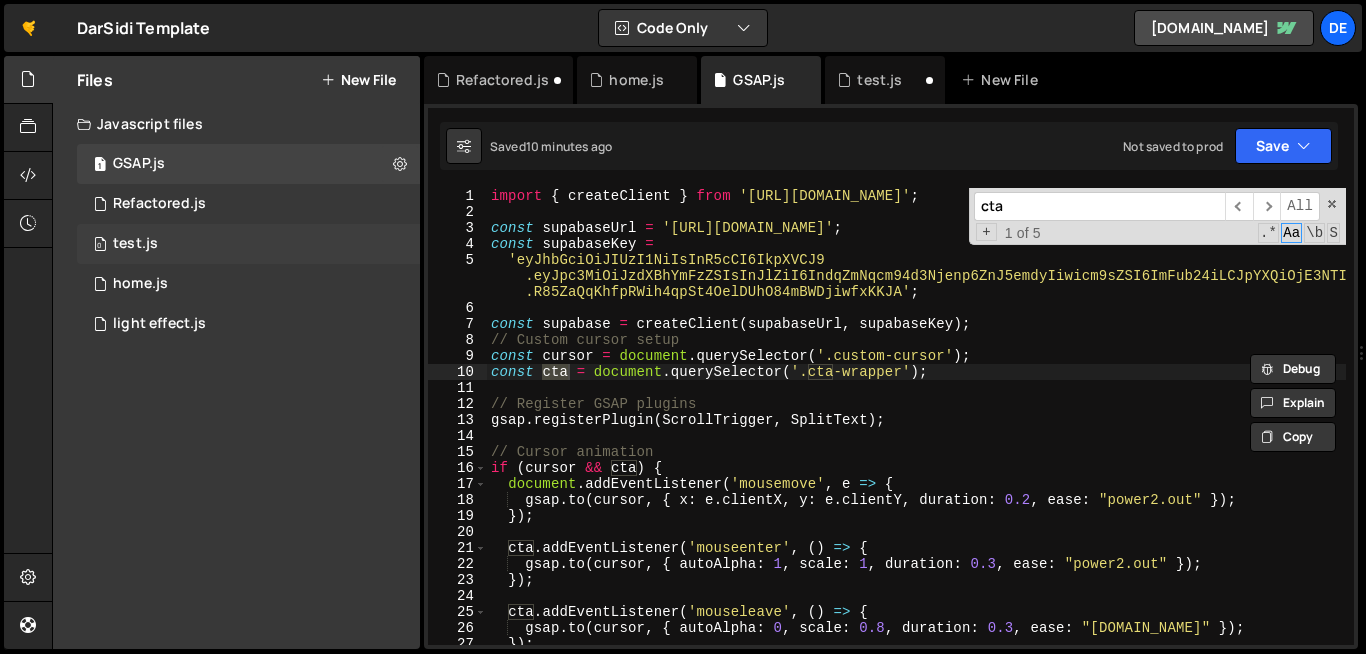 type on "cta" 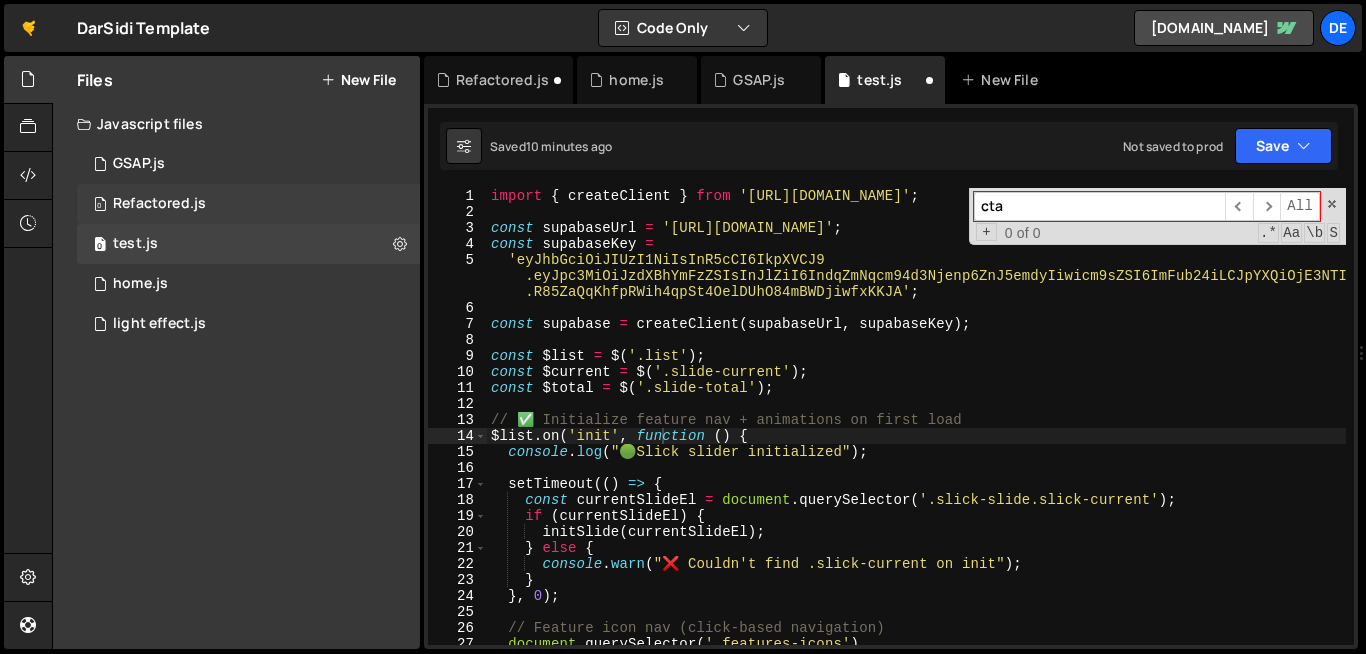 click on "Refactored.js" at bounding box center (159, 204) 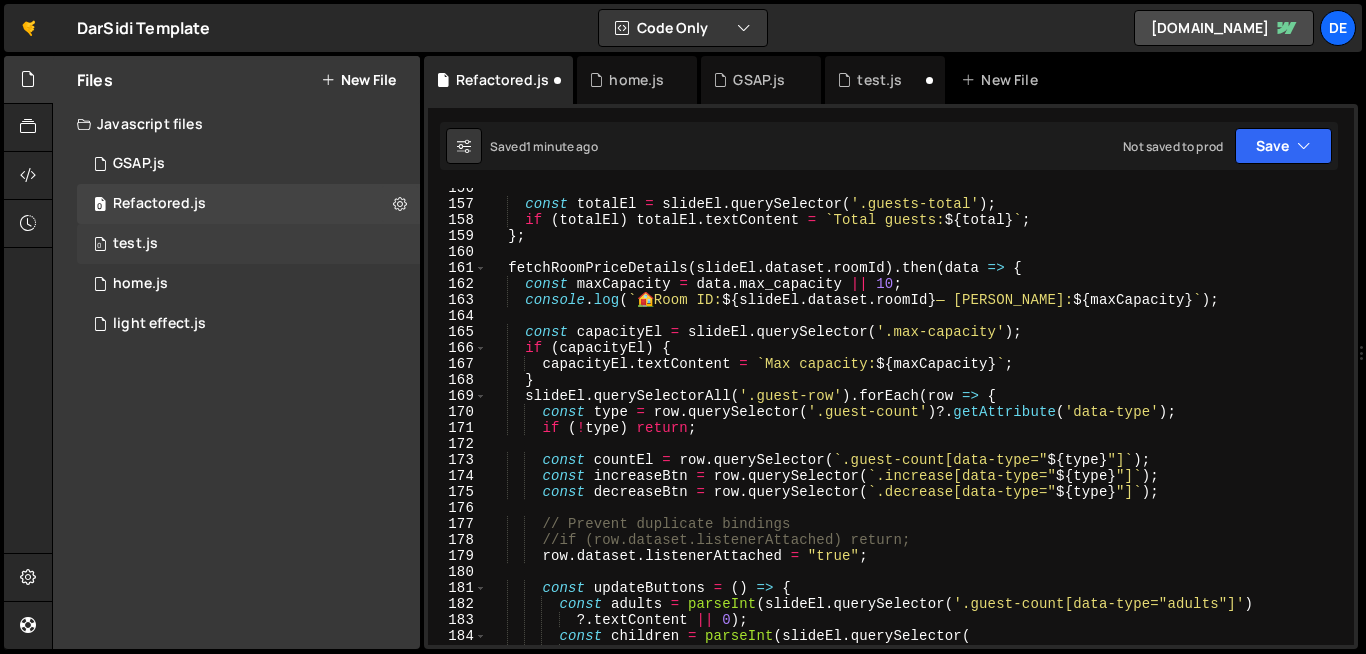 click on "0
test.js
0" at bounding box center (248, 244) 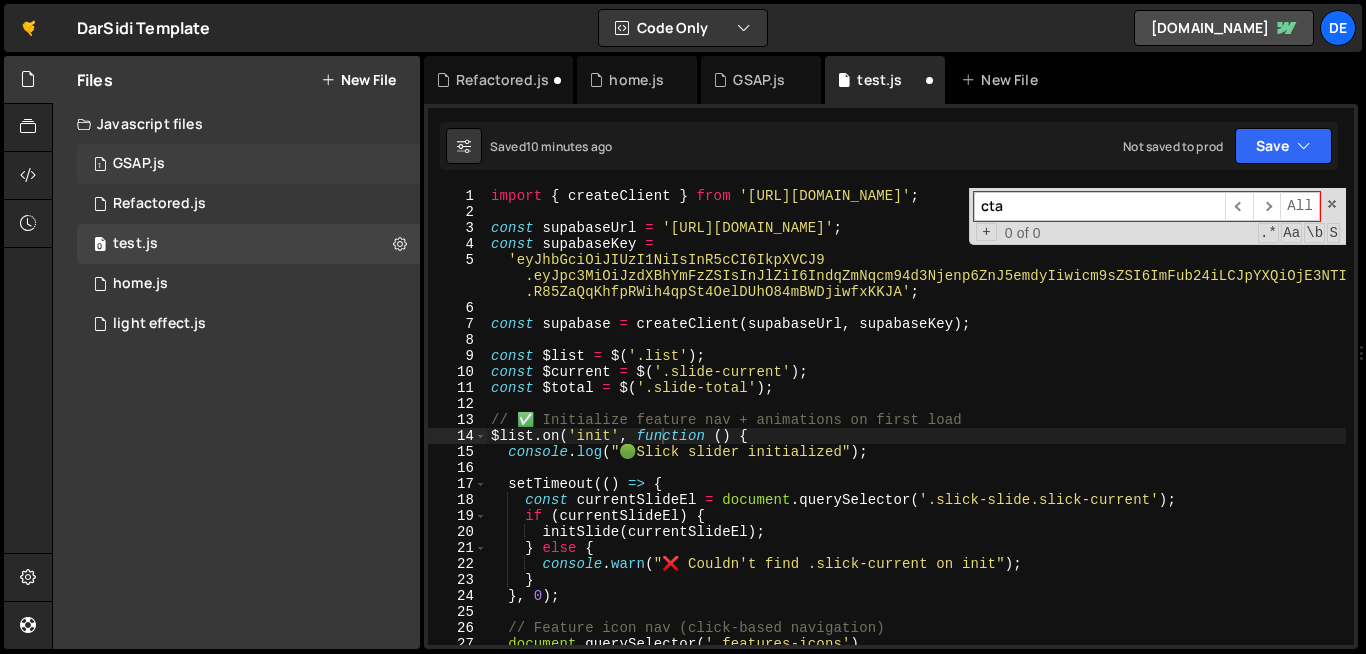 click on "1
GSAP.js
0" at bounding box center (248, 164) 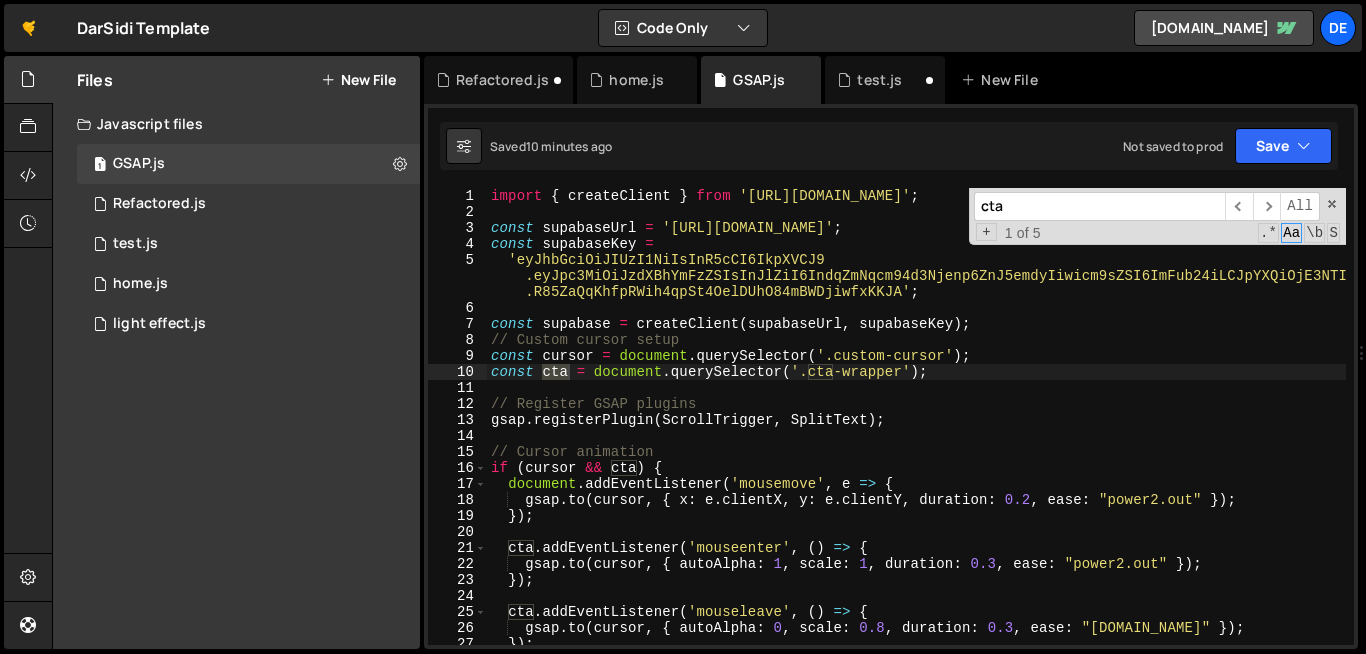 click on "import   {   createClient   }   from   'https://cdn.jsdelivr.net/npm/@supabase/supabase-js/+esm' ; const   supabaseUrl   =   'https://wjfcjroxwsczzzfryzgr.supabase.co' ; const   supabaseKey   =    'eyJhbGciOiJIUzI1NiIsInR5cCI6IkpXVCJ9      .eyJpc3MiOiJzdXBhYmFzZSIsInJlZiI6IndqZmNqcm94d3Njenp6ZnJ5emdyIiwicm9sZSI6ImFub24iLCJpYXQiOjE3NTIyMjY3MzAsImV4cCI6MjA2NzgwMjczMH0      .R85ZaQqKhfpRWih4qpSt4OelDUhO84mBWDjiwfxKKJA' ; const   supabase   =   createClient ( supabaseUrl ,   supabaseKey ) ; // Custom cursor setup const   cursor   =   document . querySelector ( '.custom-cursor' ) ; const   cta   =   document . querySelector ( '.cta-wrapper' ) ; // Register GSAP plugins gsap . registerPlugin ( ScrollTrigger ,   SplitText ) ; // Cursor animation if   ( cursor   &&   cta )   {    document . addEventListener ( 'mousemove' ,   e   =>   {       gsap . to ( cursor ,   {   x :   e . clientX ,   y :   e . clientY ,   duration :   0.2 ,   ease :   "power2.out"   }) ;    }) ;    cta . addEventListener ( 'mouseenter'" at bounding box center [1100, 432] 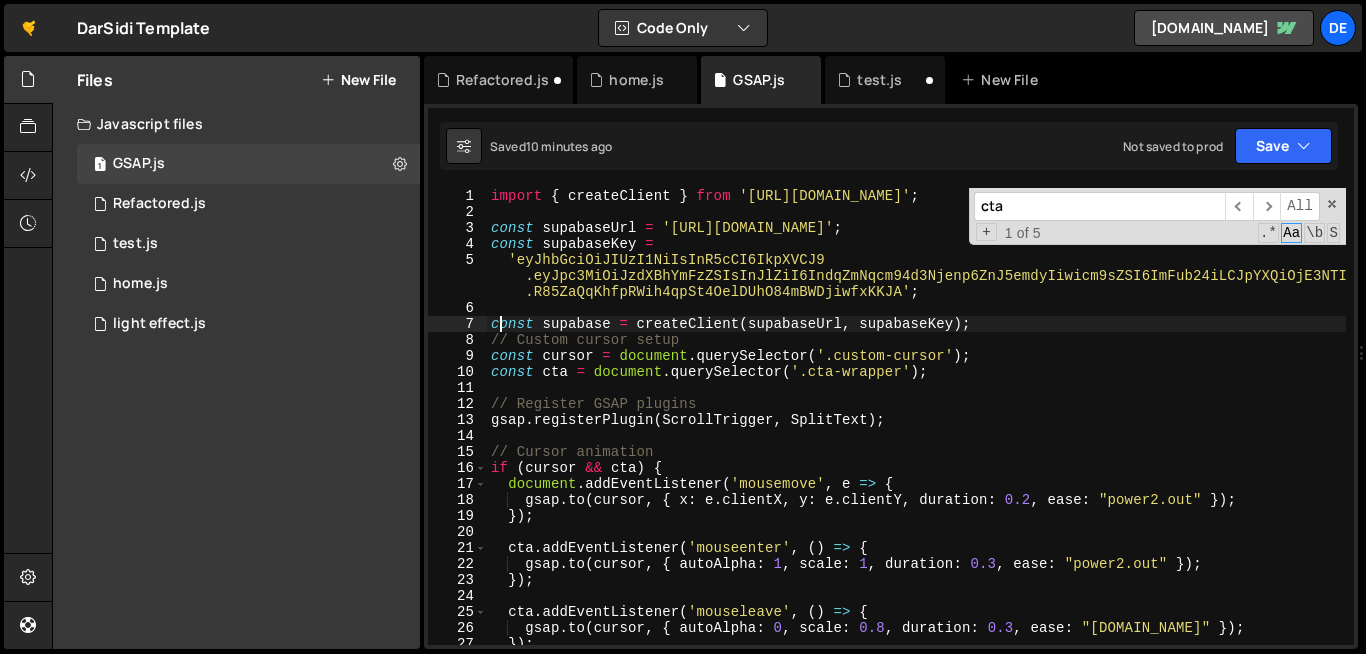type on "}" 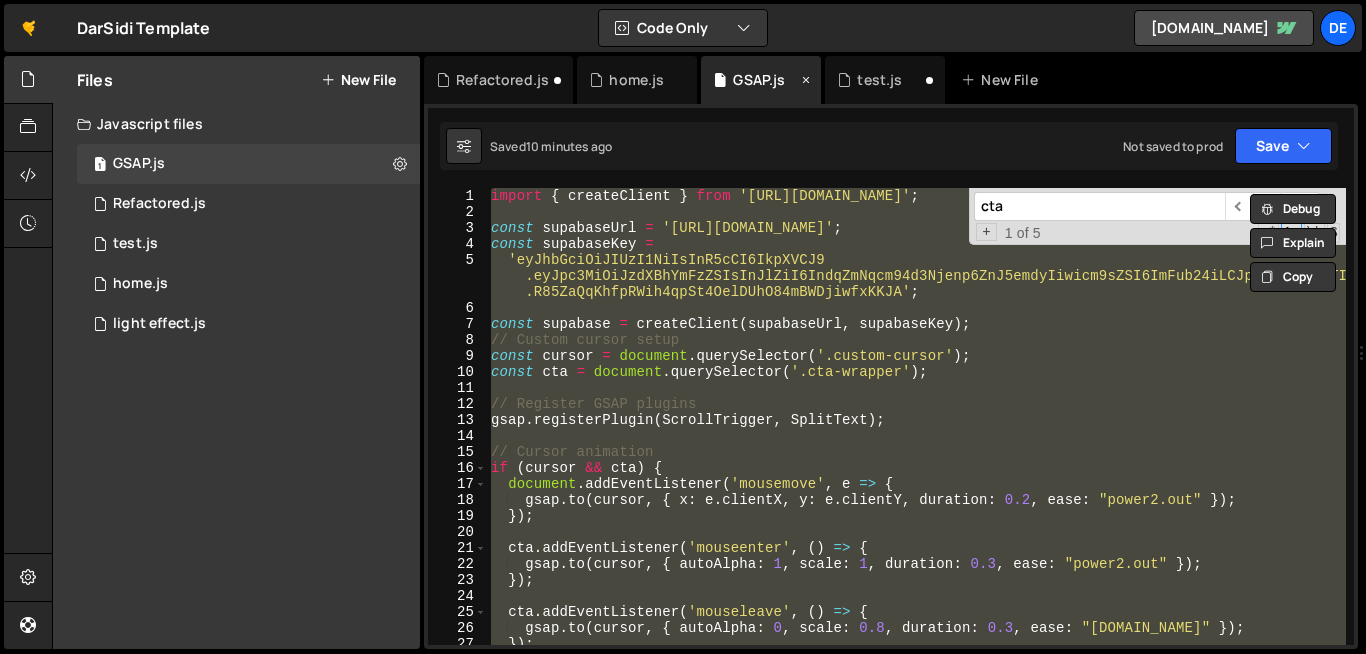 click on "GSAP.js" at bounding box center [759, 80] 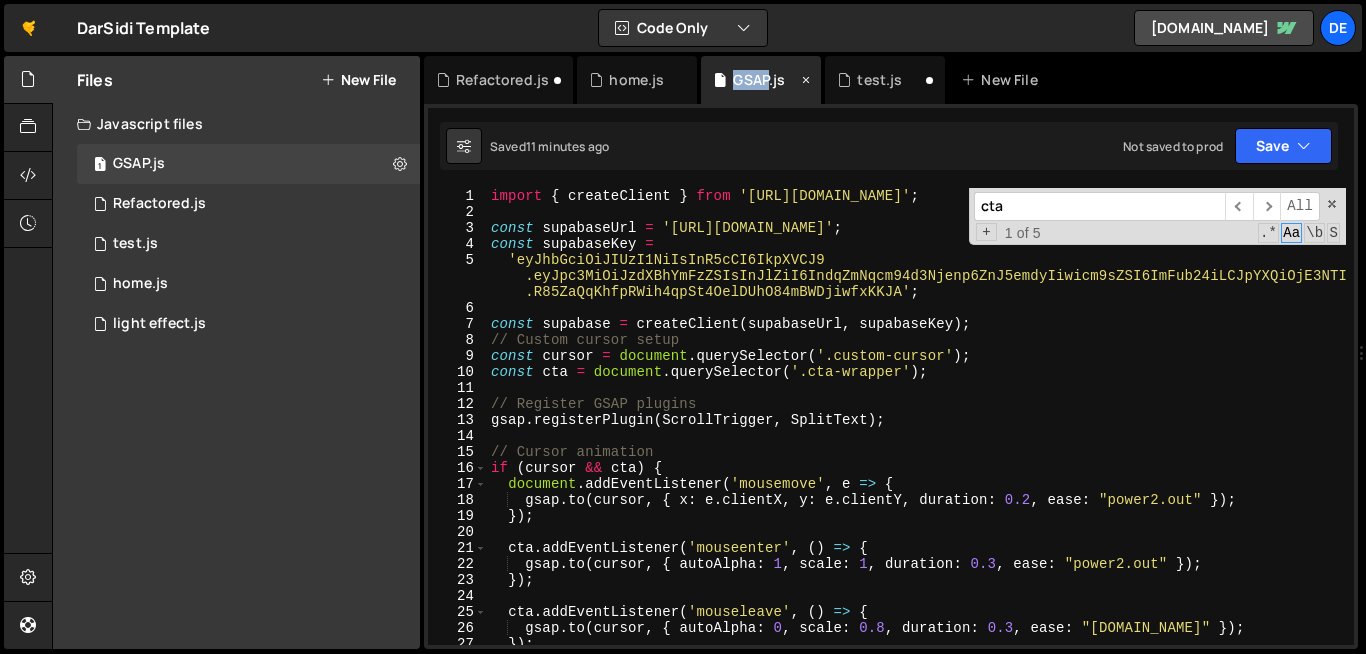 click on "GSAP.js" at bounding box center (759, 80) 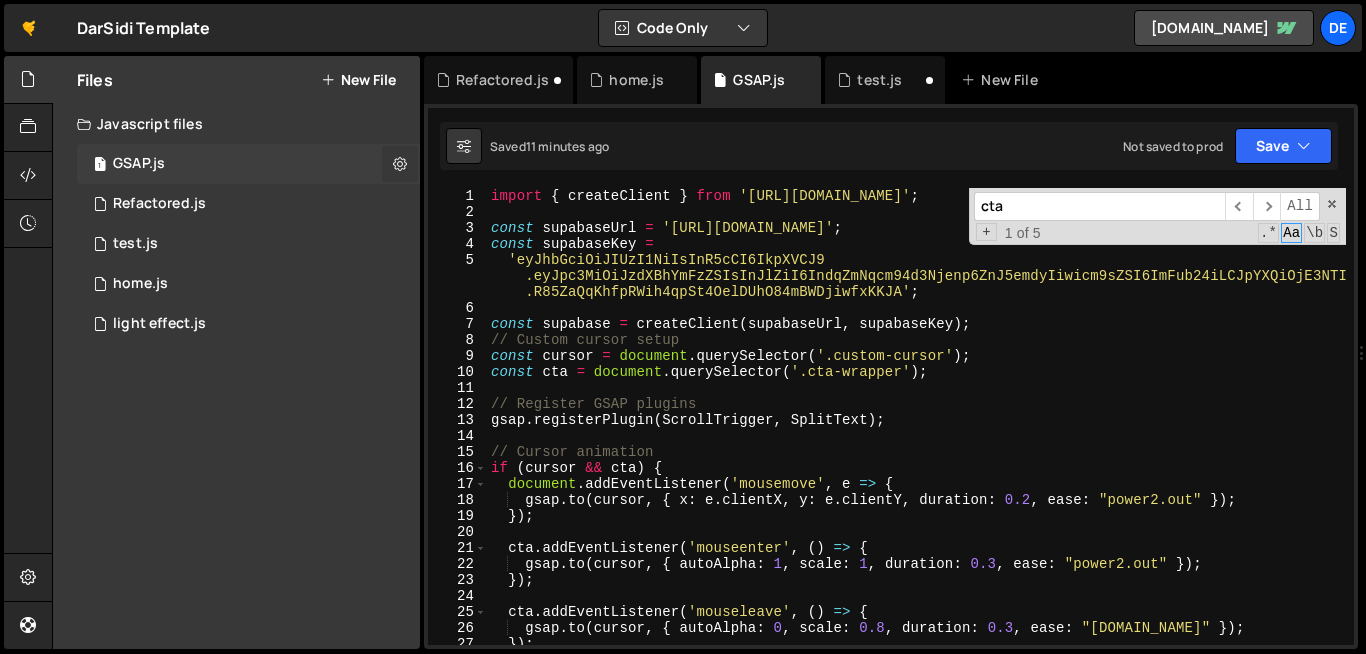 click at bounding box center (400, 163) 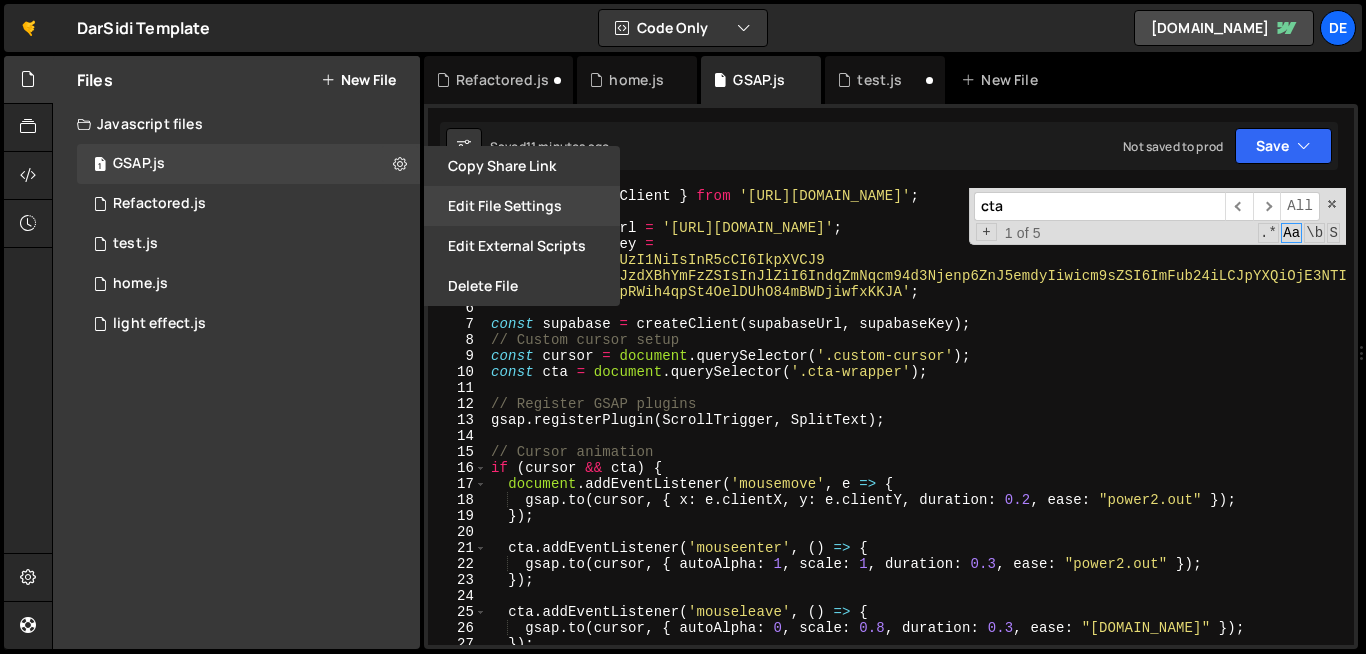 click on "Edit File Settings" at bounding box center (522, 206) 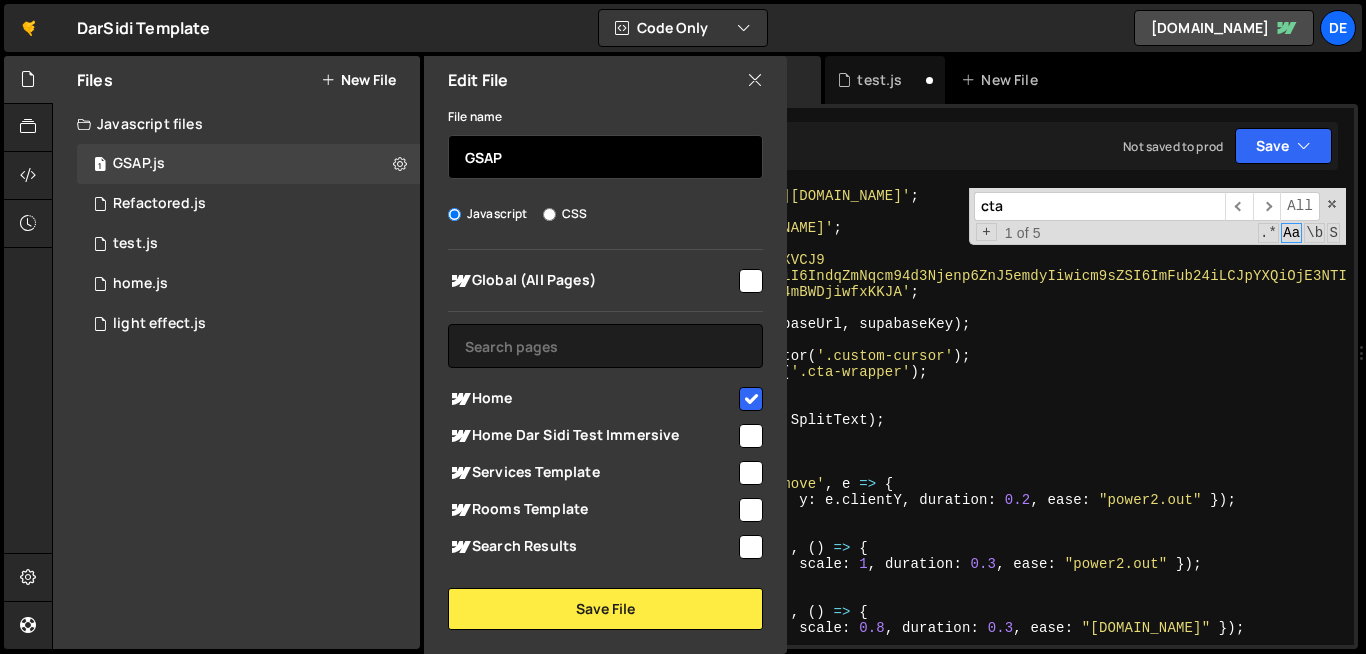 click on "GSAP" at bounding box center [605, 157] 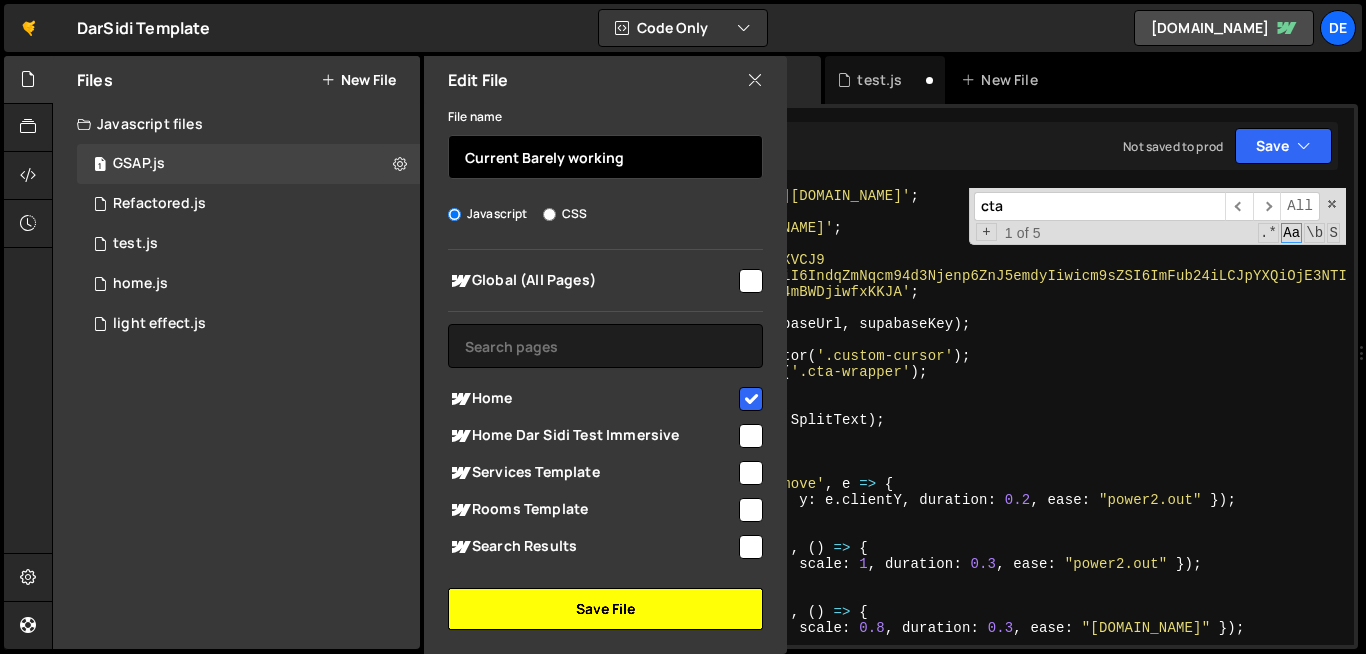 type on "Current Barely working" 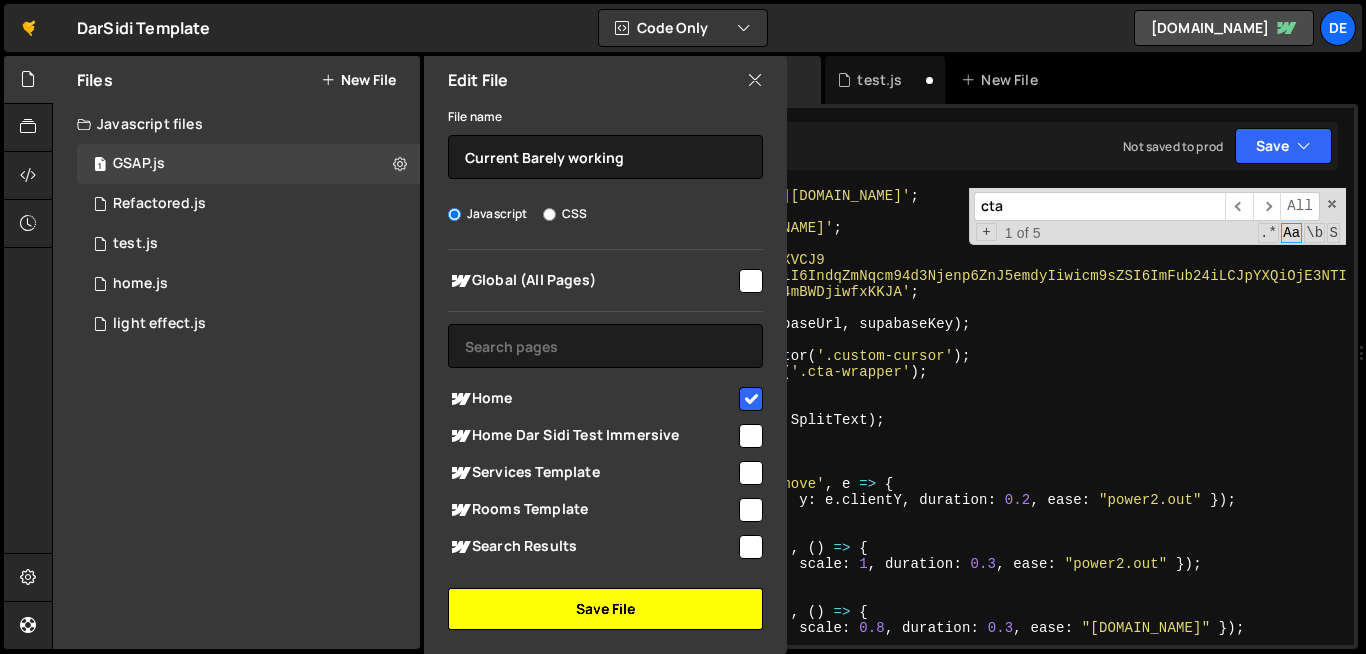 click on "Save File" at bounding box center (605, 609) 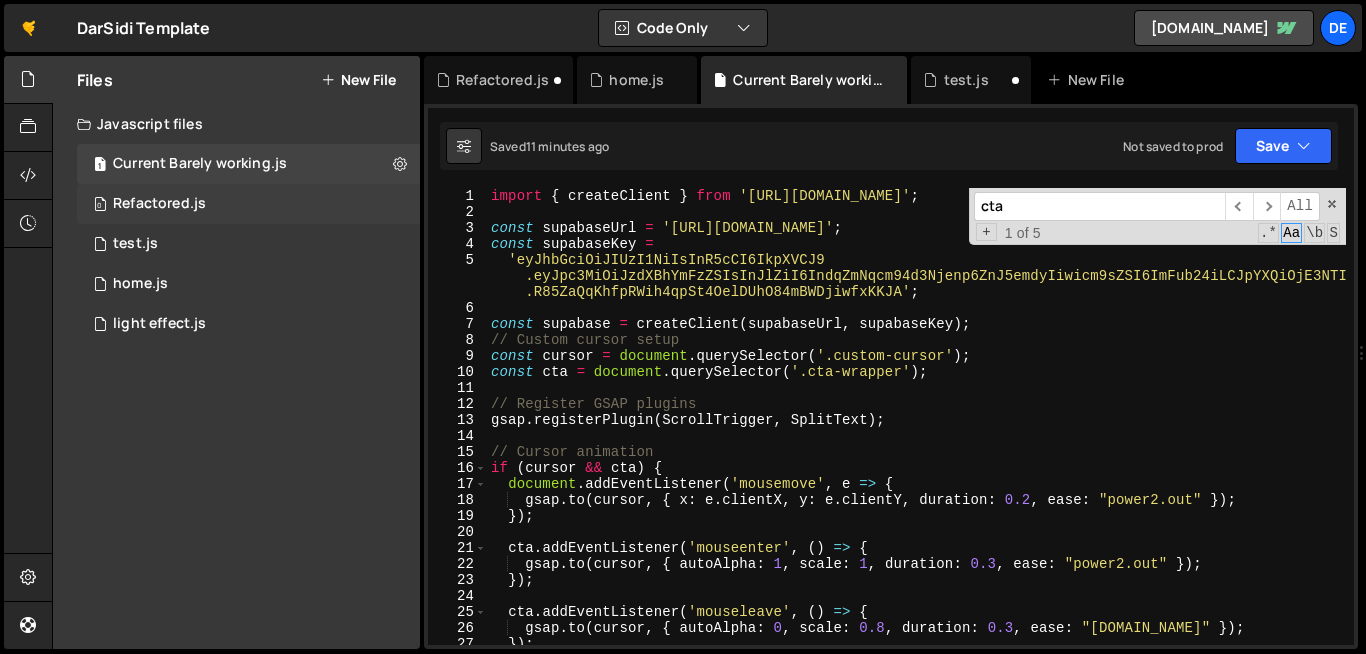 click on "0
Refactored.js
0" at bounding box center [248, 204] 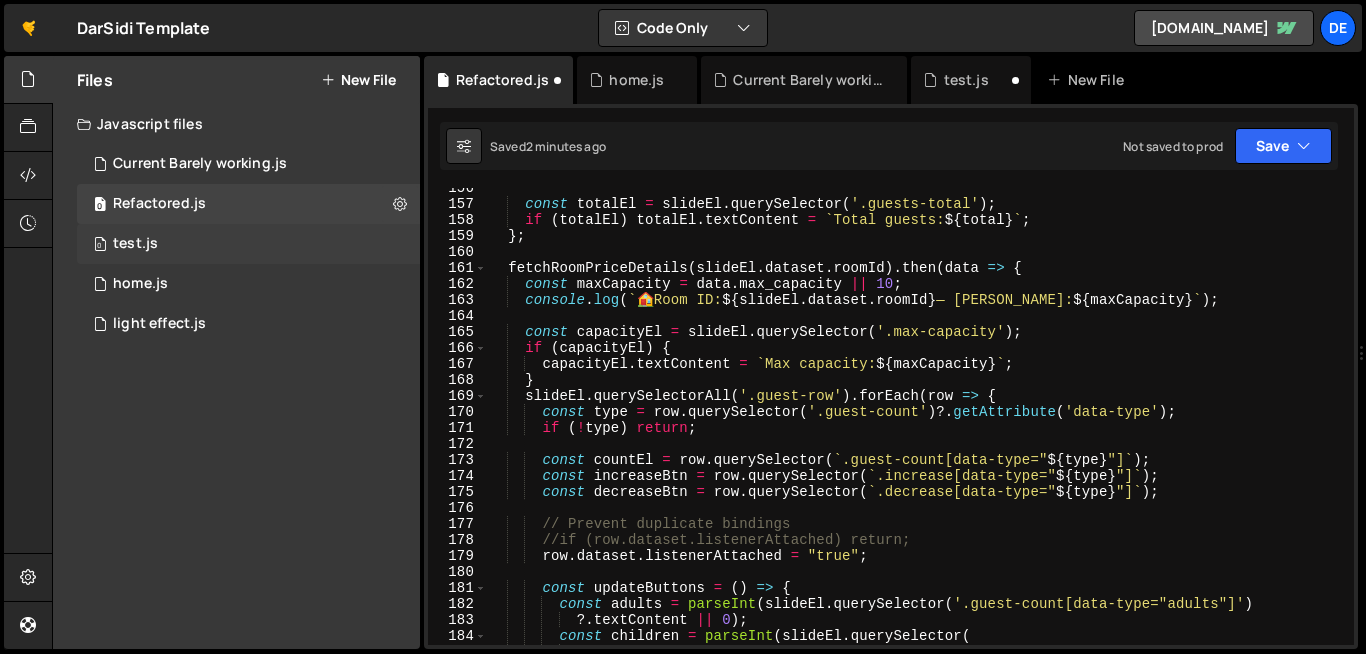 click on "0
test.js
0" at bounding box center [248, 244] 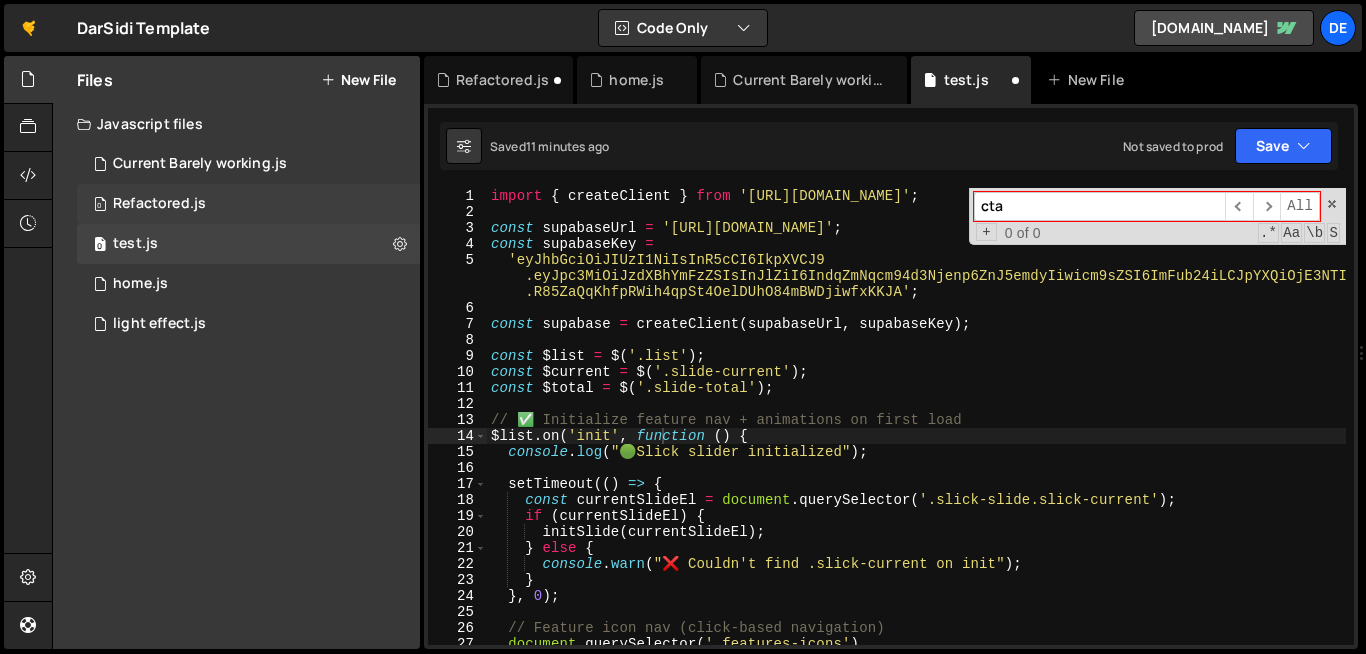 click on "Refactored.js" at bounding box center (159, 204) 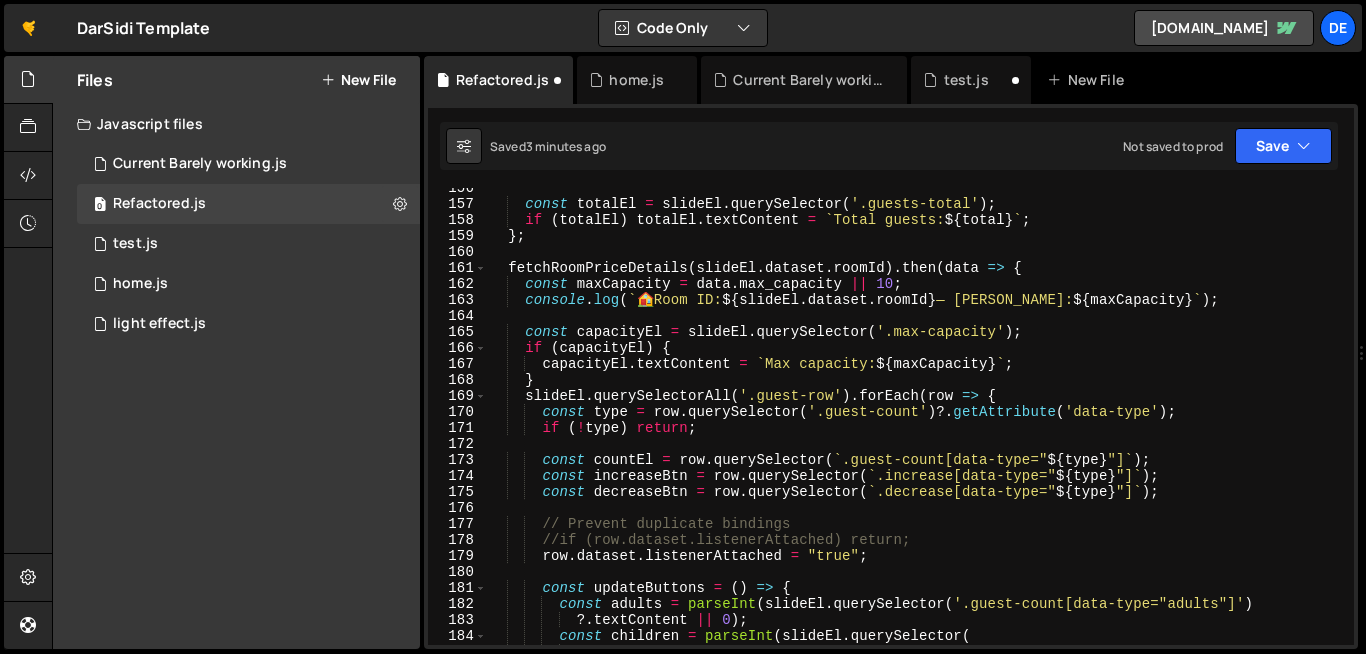 type on "console.log(`🏠 Room ID: ${slideEl.dataset.roomId} — Max Capacity: ${maxCapacity}`);" 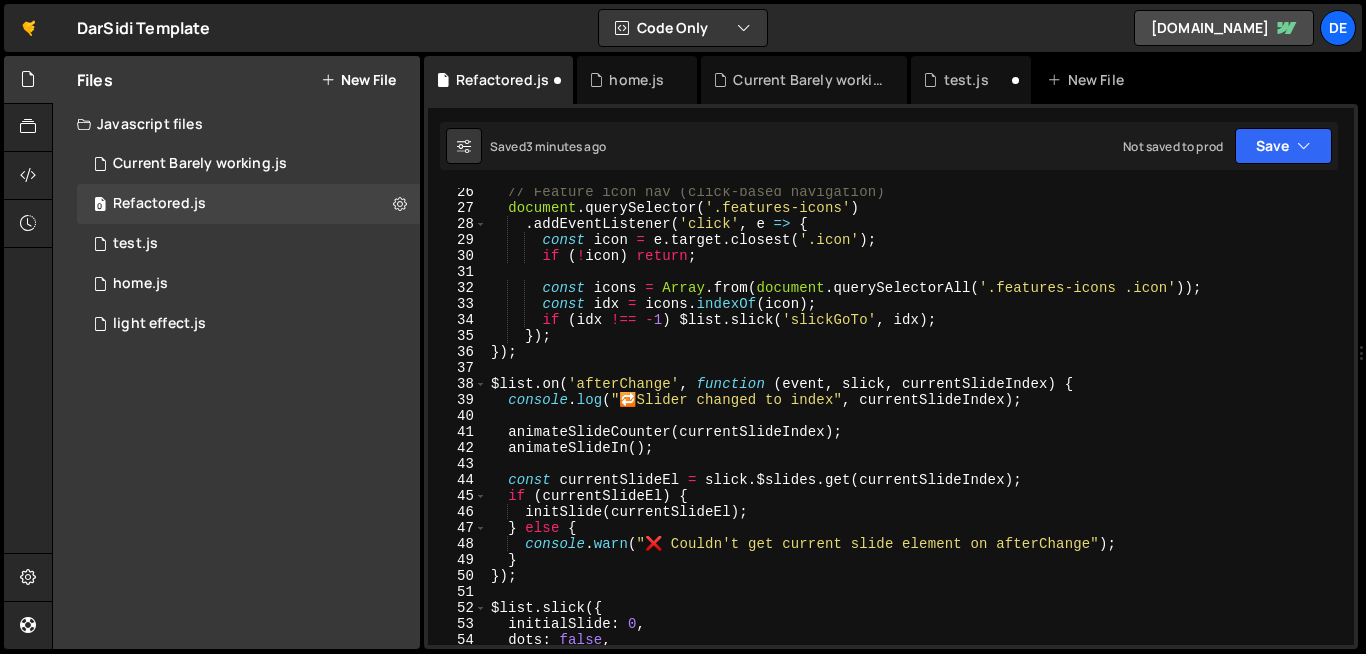 scroll, scrollTop: 0, scrollLeft: 0, axis: both 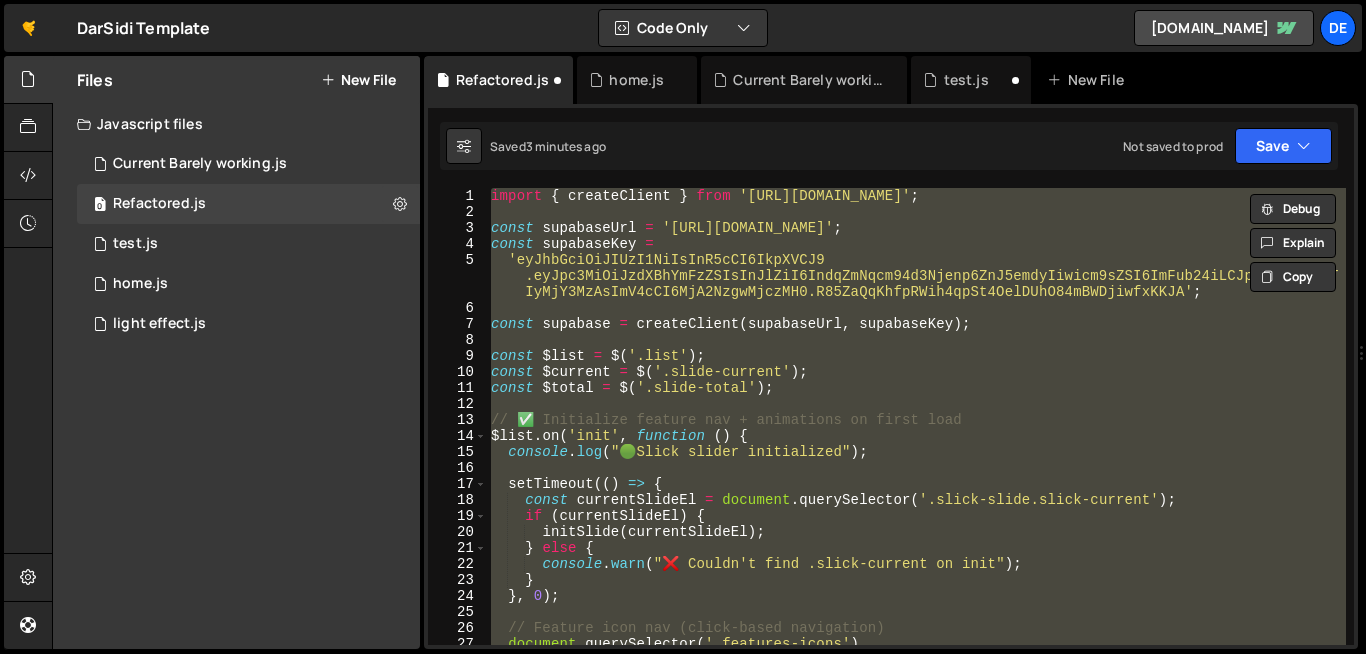 type 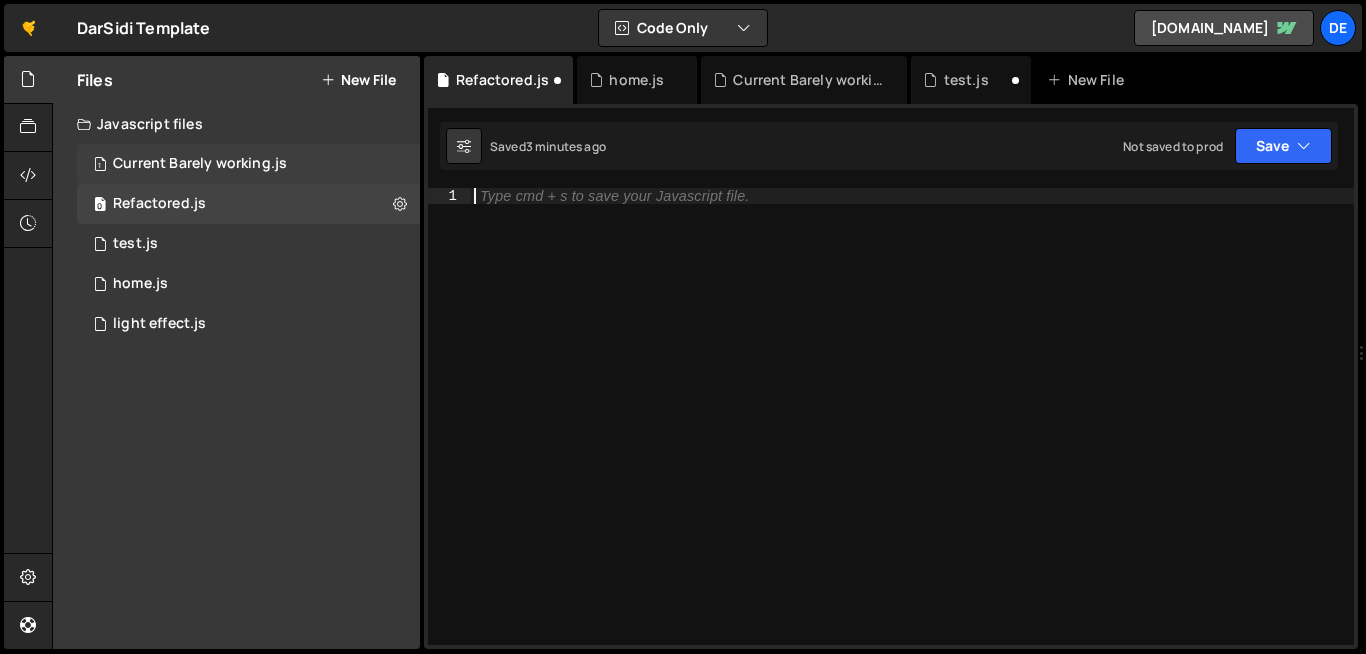 click on "Current Barely working.js" at bounding box center [200, 164] 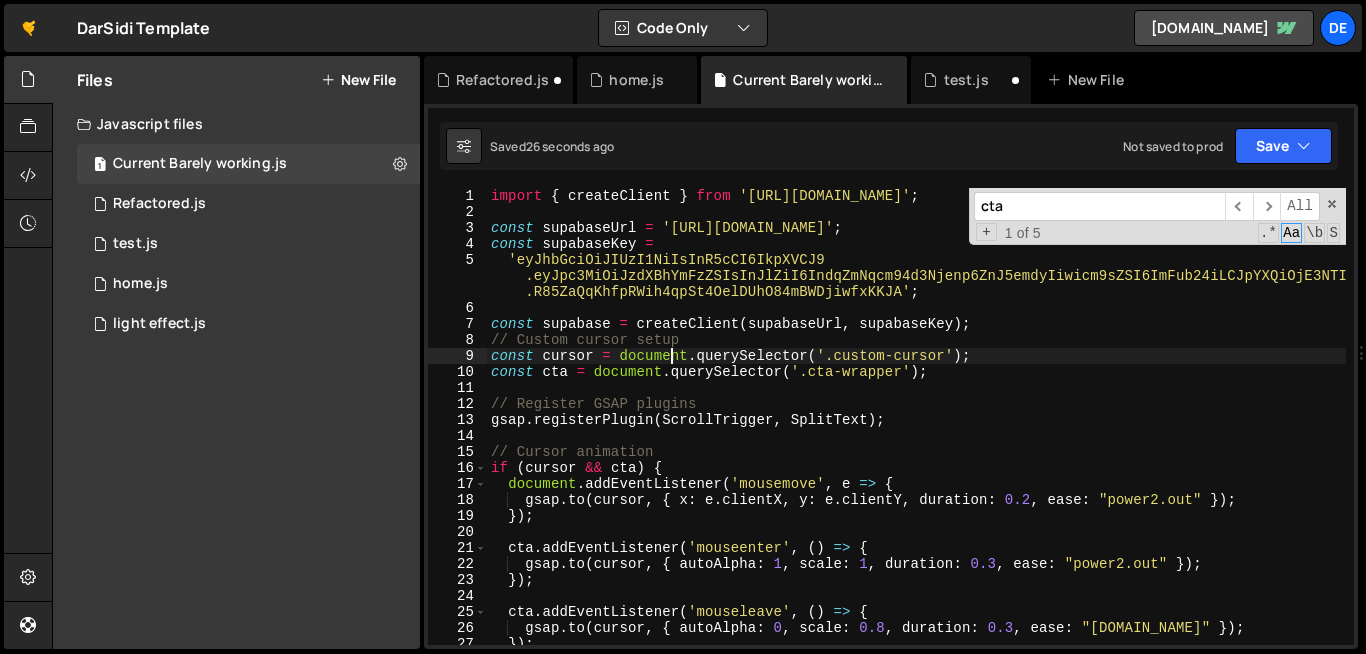 click on "import   {   createClient   }   from   'https://cdn.jsdelivr.net/npm/@supabase/supabase-js/+esm' ; const   supabaseUrl   =   'https://wjfcjroxwsczzzfryzgr.supabase.co' ; const   supabaseKey   =    'eyJhbGciOiJIUzI1NiIsInR5cCI6IkpXVCJ9      .eyJpc3MiOiJzdXBhYmFzZSIsInJlZiI6IndqZmNqcm94d3Njenp6ZnJ5emdyIiwicm9sZSI6ImFub24iLCJpYXQiOjE3NTIyMjY3MzAsImV4cCI6MjA2NzgwMjczMH0      .R85ZaQqKhfpRWih4qpSt4OelDUhO84mBWDjiwfxKKJA' ; const   supabase   =   createClient ( supabaseUrl ,   supabaseKey ) ; // Custom cursor setup const   cursor   =   document . querySelector ( '.custom-cursor' ) ; const   cta   =   document . querySelector ( '.cta-wrapper' ) ; // Register GSAP plugins gsap . registerPlugin ( ScrollTrigger ,   SplitText ) ; // Cursor animation if   ( cursor   &&   cta )   {    document . addEventListener ( 'mousemove' ,   e   =>   {       gsap . to ( cursor ,   {   x :   e . clientX ,   y :   e . clientY ,   duration :   0.2 ,   ease :   "power2.out"   }) ;    }) ;    cta . addEventListener ( 'mouseenter'" at bounding box center (1100, 432) 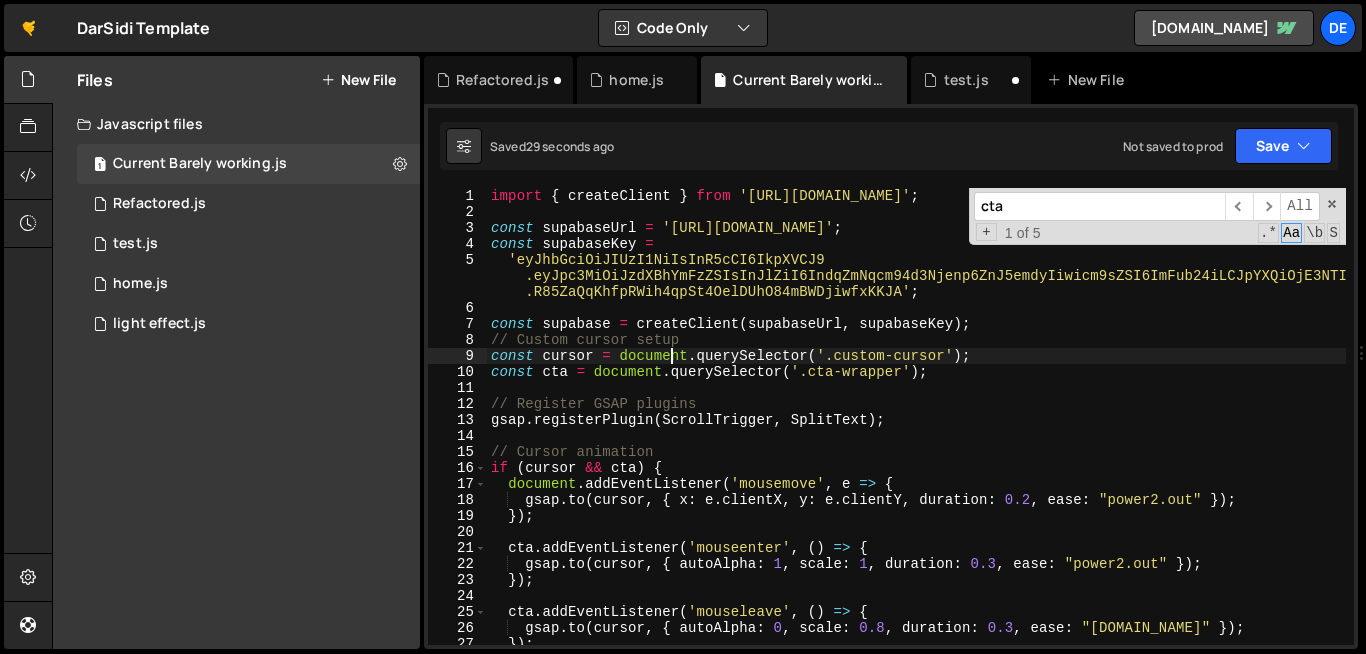 type on "}" 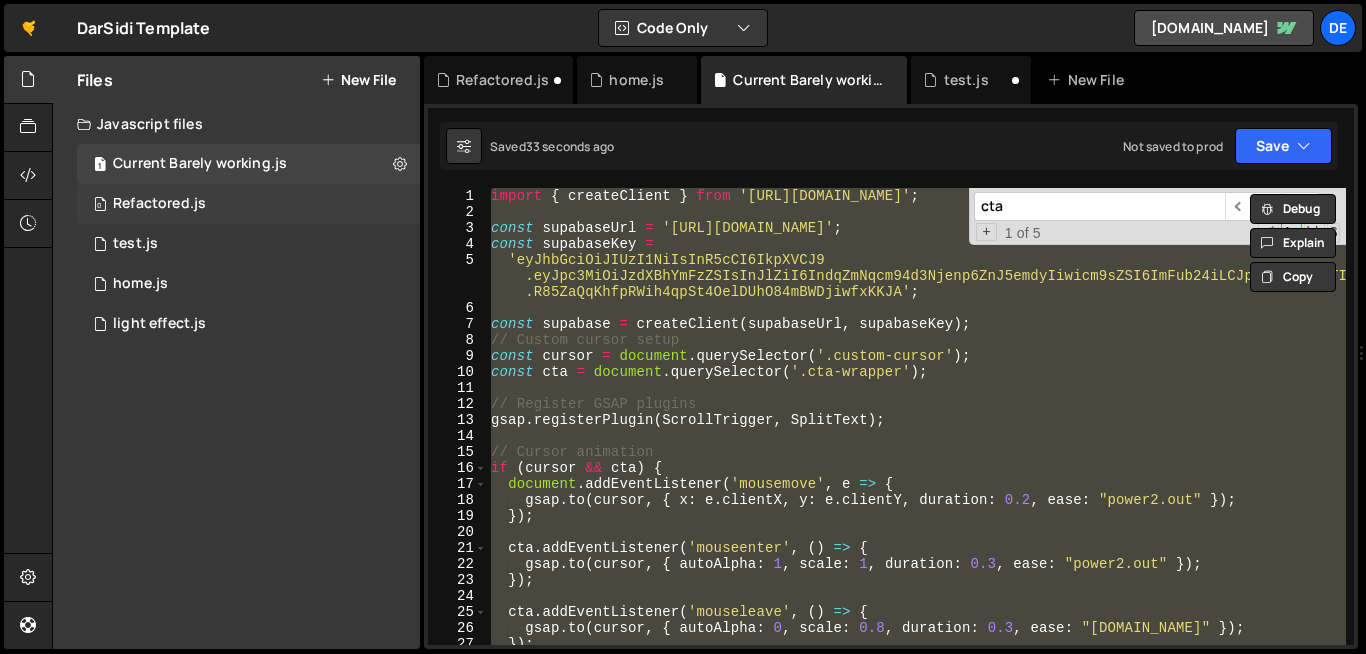 click on "0
Refactored.js
0" at bounding box center (248, 204) 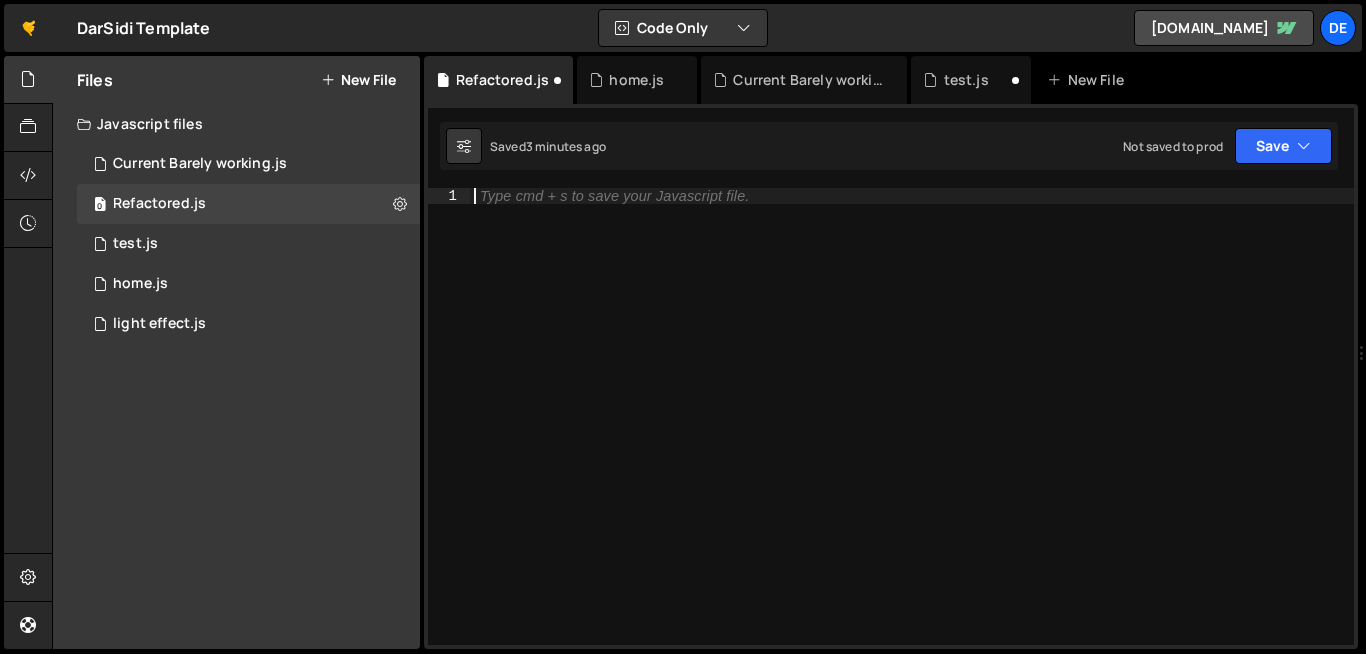 click on "Type cmd + s to save your Javascript file." at bounding box center [912, 432] 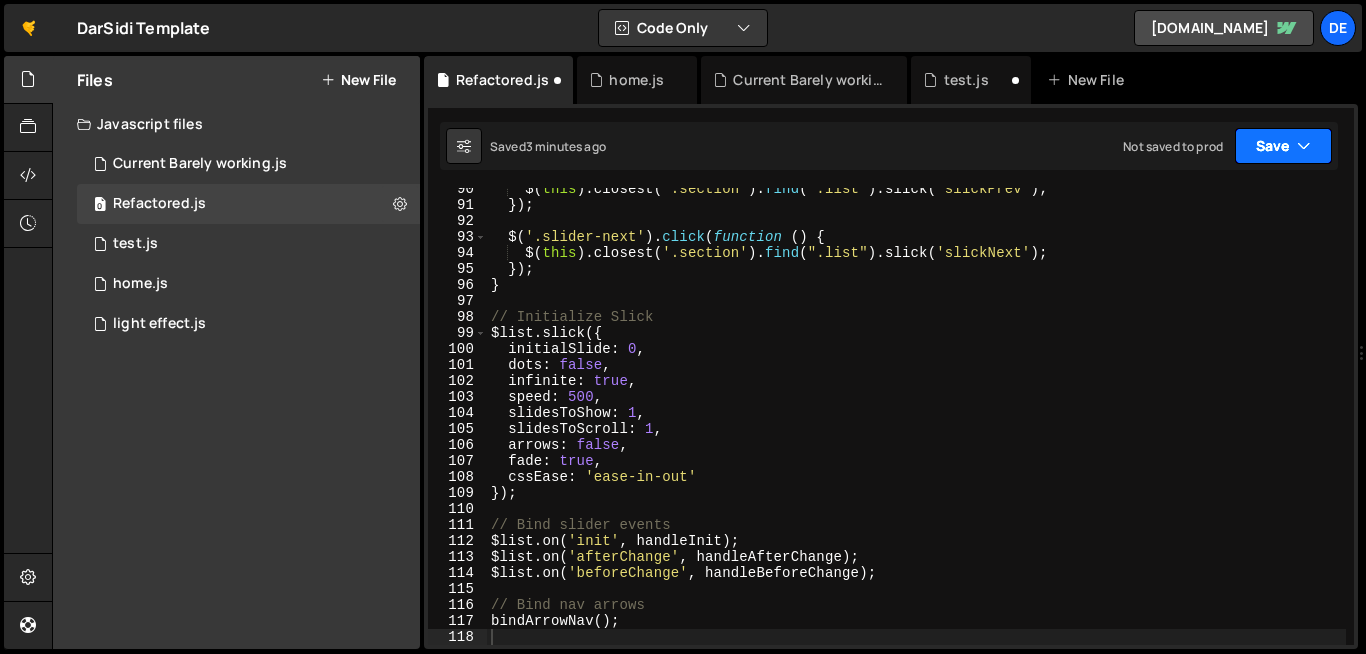 click on "Save" at bounding box center (1283, 146) 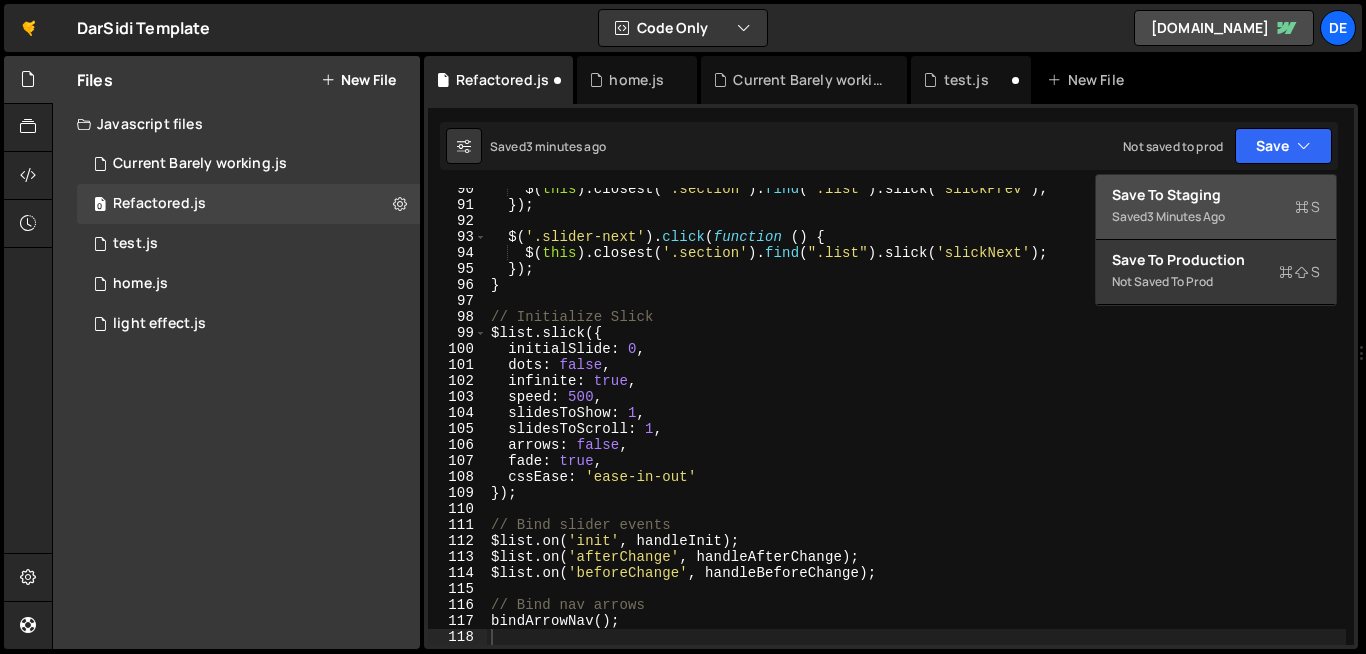 click on "3 minutes ago" at bounding box center [1186, 216] 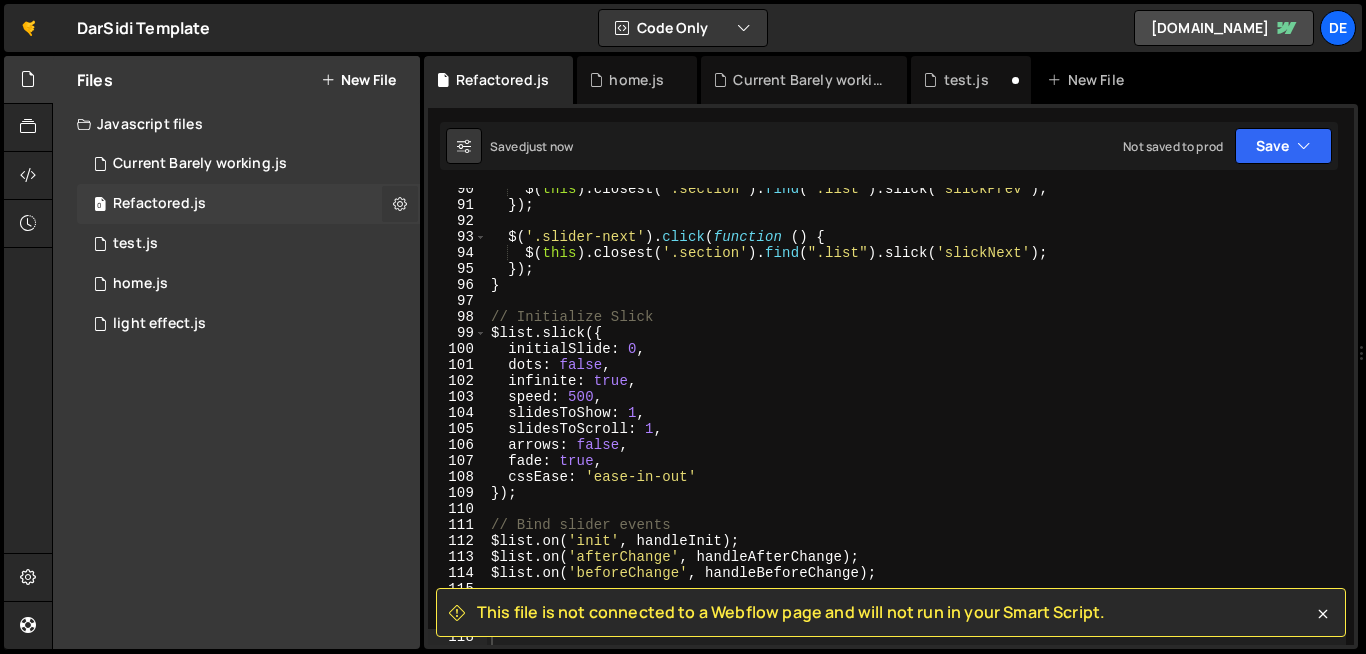 click at bounding box center [400, 204] 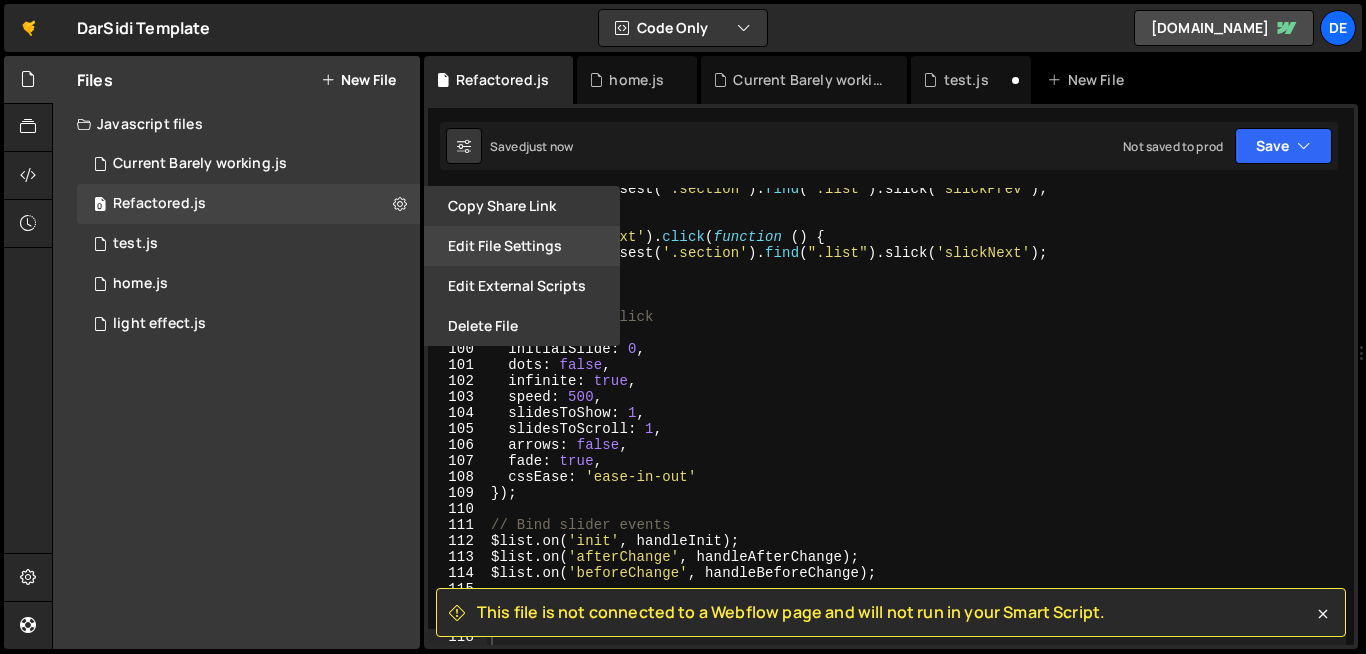 click on "Edit File Settings" at bounding box center (522, 246) 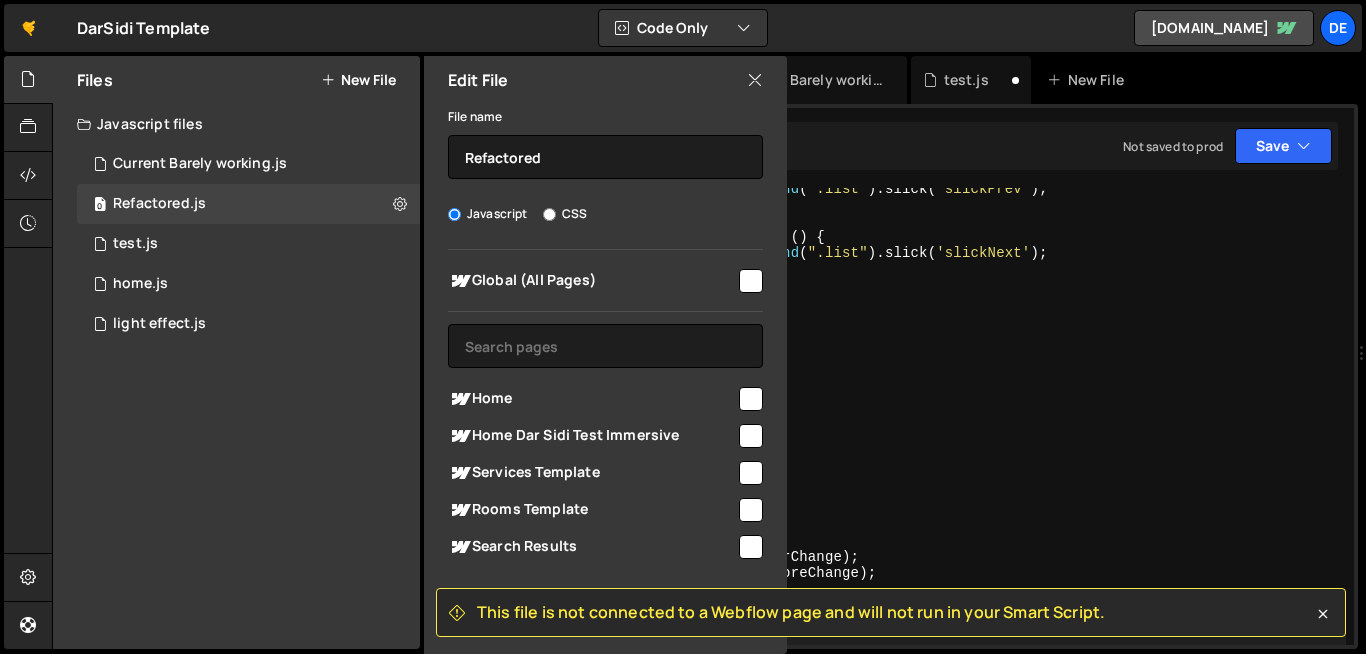 click at bounding box center [751, 399] 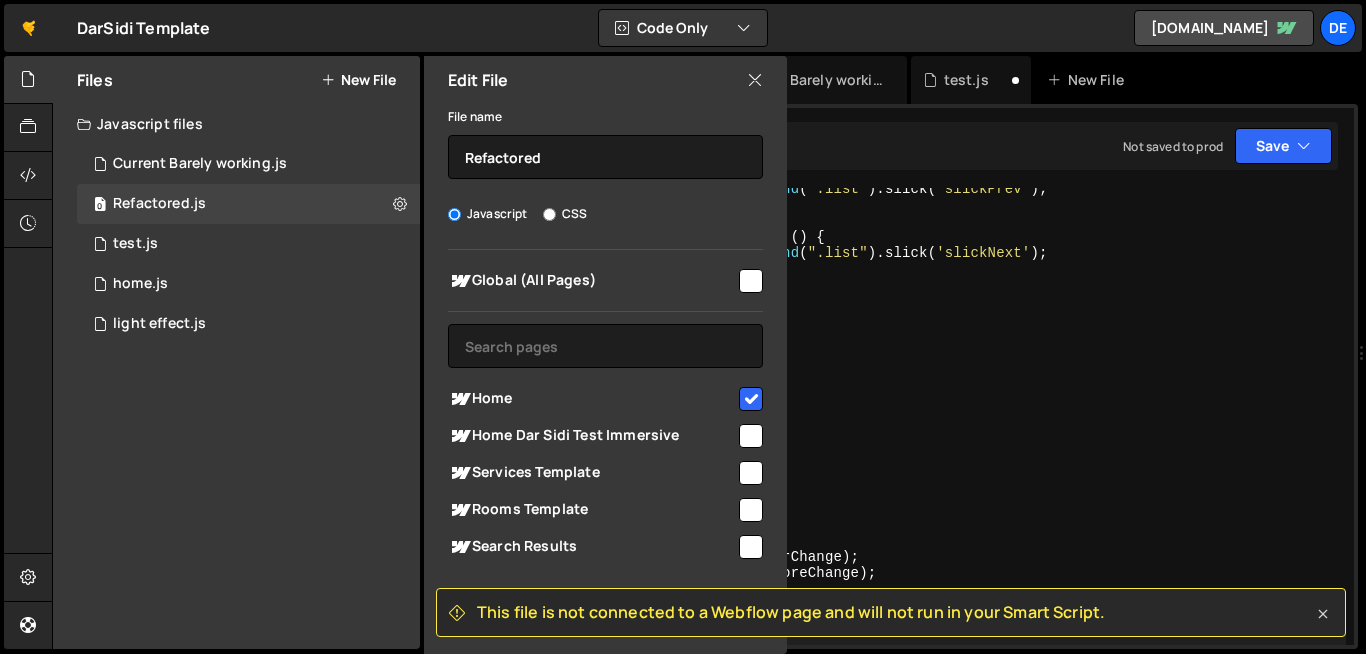 click 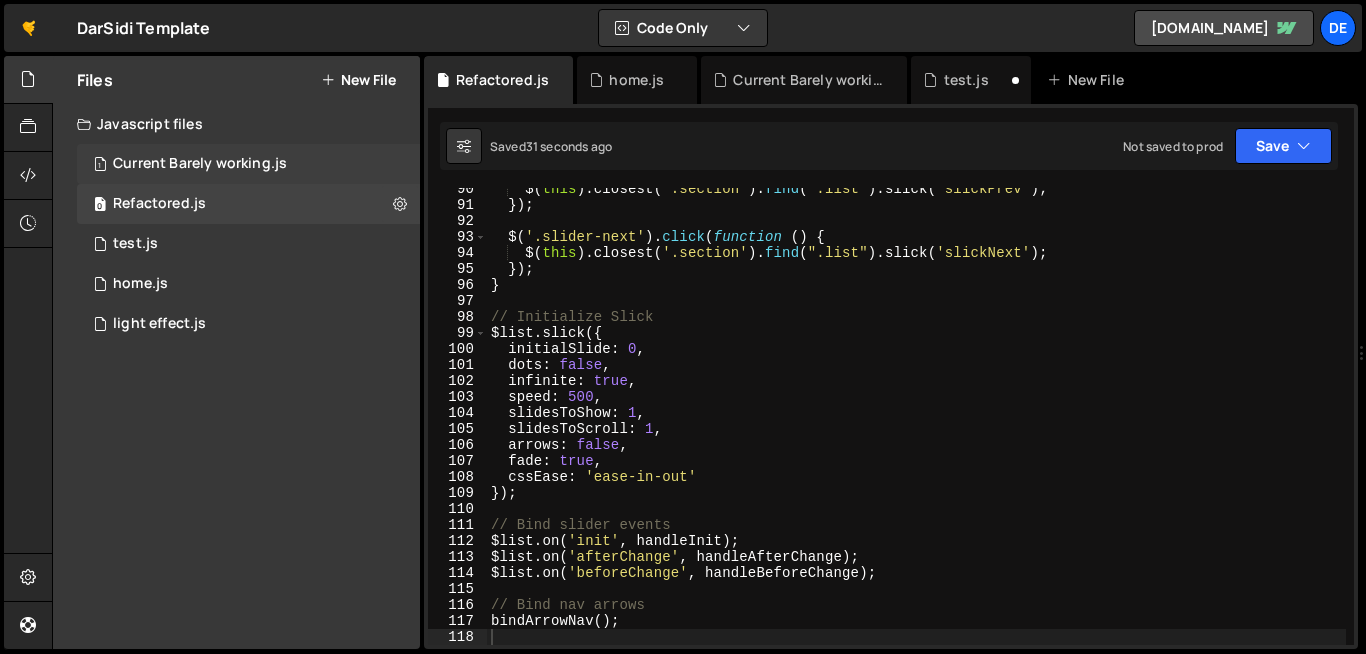 click on "Current Barely working.js" at bounding box center [200, 164] 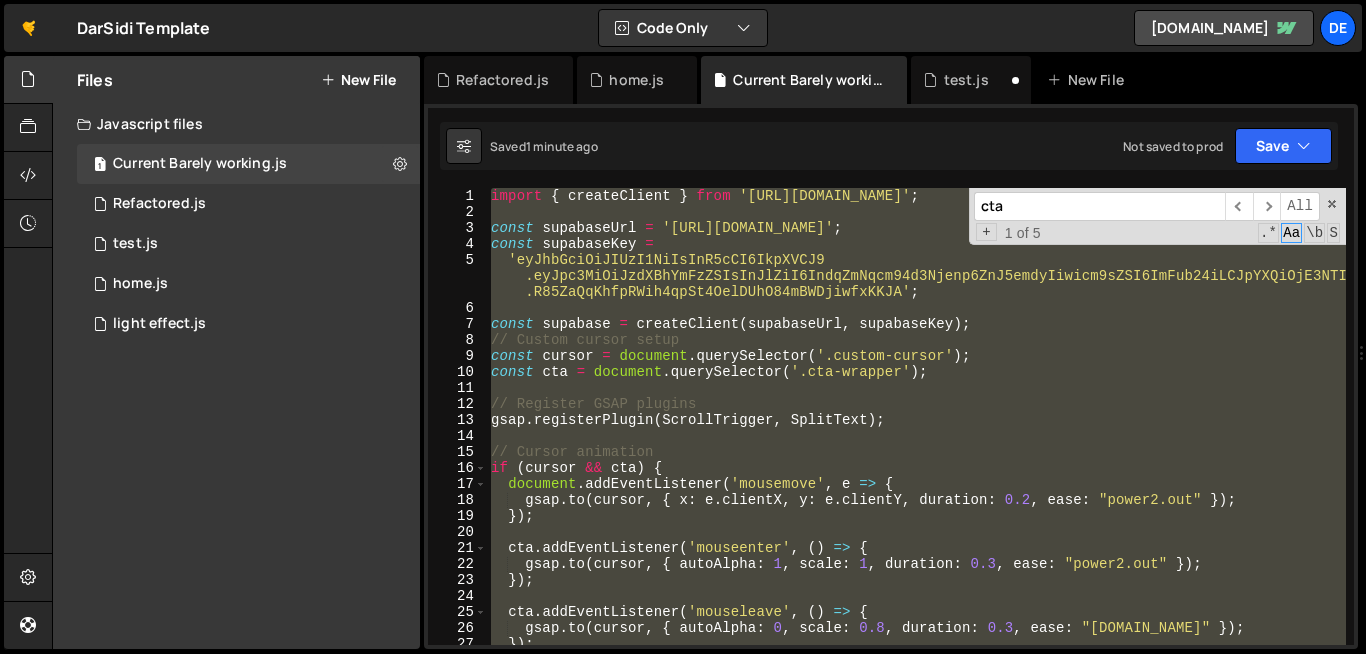 click on "import   {   createClient   }   from   'https://cdn.jsdelivr.net/npm/@supabase/supabase-js/+esm' ; const   supabaseUrl   =   'https://wjfcjroxwsczzzfryzgr.supabase.co' ; const   supabaseKey   =    'eyJhbGciOiJIUzI1NiIsInR5cCI6IkpXVCJ9      .eyJpc3MiOiJzdXBhYmFzZSIsInJlZiI6IndqZmNqcm94d3Njenp6ZnJ5emdyIiwicm9sZSI6ImFub24iLCJpYXQiOjE3NTIyMjY3MzAsImV4cCI6MjA2NzgwMjczMH0      .R85ZaQqKhfpRWih4qpSt4OelDUhO84mBWDjiwfxKKJA' ; const   supabase   =   createClient ( supabaseUrl ,   supabaseKey ) ; // Custom cursor setup const   cursor   =   document . querySelector ( '.custom-cursor' ) ; const   cta   =   document . querySelector ( '.cta-wrapper' ) ; // Register GSAP plugins gsap . registerPlugin ( ScrollTrigger ,   SplitText ) ; // Cursor animation if   ( cursor   &&   cta )   {    document . addEventListener ( 'mousemove' ,   e   =>   {       gsap . to ( cursor ,   {   x :   e . clientX ,   y :   e . clientY ,   duration :   0.2 ,   ease :   "power2.out"   }) ;    }) ;    cta . addEventListener ( 'mouseenter'" at bounding box center [916, 416] 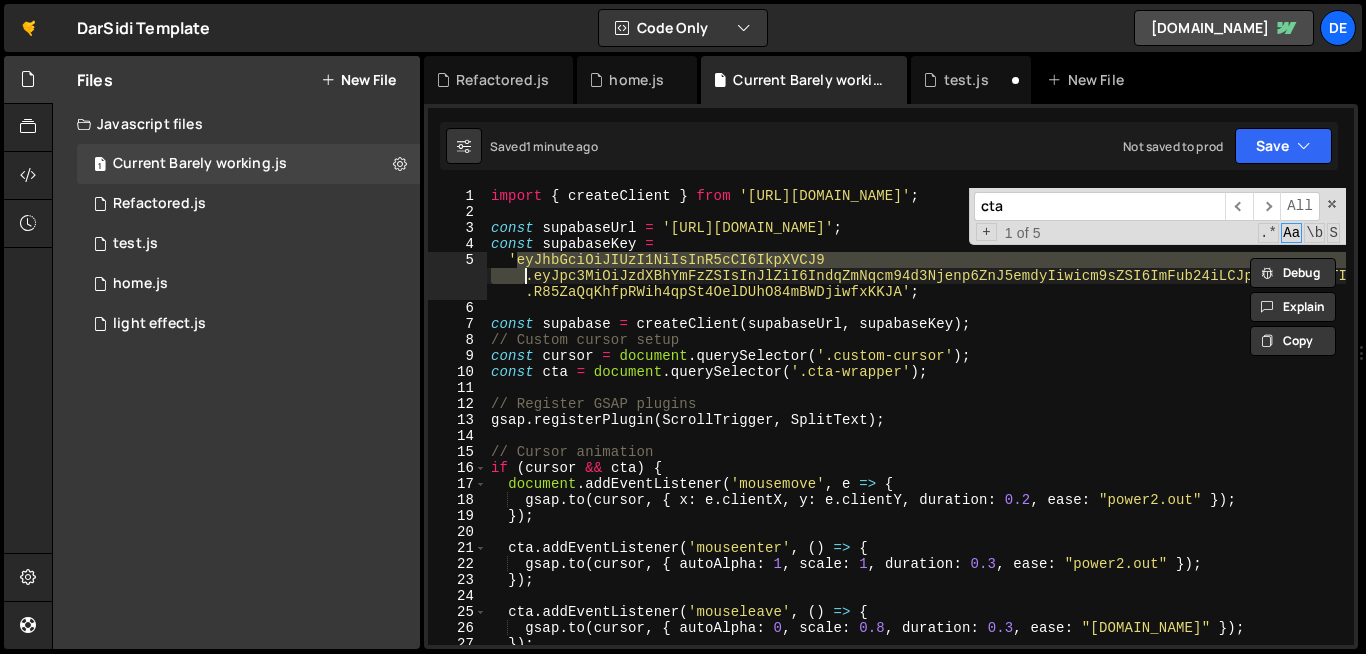 click on "import   {   createClient   }   from   'https://cdn.jsdelivr.net/npm/@supabase/supabase-js/+esm' ; const   supabaseUrl   =   'https://wjfcjroxwsczzzfryzgr.supabase.co' ; const   supabaseKey   =    'eyJhbGciOiJIUzI1NiIsInR5cCI6IkpXVCJ9      .eyJpc3MiOiJzdXBhYmFzZSIsInJlZiI6IndqZmNqcm94d3Njenp6ZnJ5emdyIiwicm9sZSI6ImFub24iLCJpYXQiOjE3NTIyMjY3MzAsImV4cCI6MjA2NzgwMjczMH0      .R85ZaQqKhfpRWih4qpSt4OelDUhO84mBWDjiwfxKKJA' ; const   supabase   =   createClient ( supabaseUrl ,   supabaseKey ) ; // Custom cursor setup const   cursor   =   document . querySelector ( '.custom-cursor' ) ; const   cta   =   document . querySelector ( '.cta-wrapper' ) ; // Register GSAP plugins gsap . registerPlugin ( ScrollTrigger ,   SplitText ) ; // Cursor animation if   ( cursor   &&   cta )   {    document . addEventListener ( 'mousemove' ,   e   =>   {       gsap . to ( cursor ,   {   x :   e . clientX ,   y :   e . clientY ,   duration :   0.2 ,   ease :   "power2.out"   }) ;    }) ;    cta . addEventListener ( 'mouseenter'" at bounding box center (1100, 432) 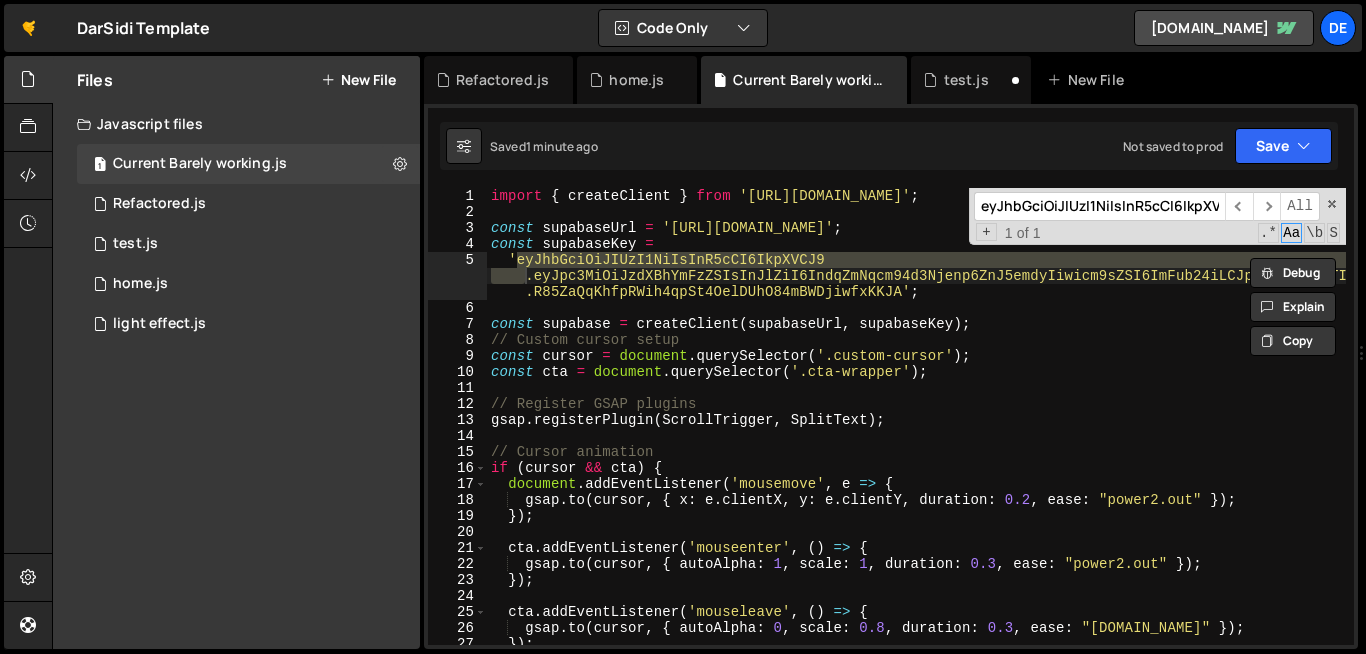 scroll, scrollTop: 0, scrollLeft: 23, axis: horizontal 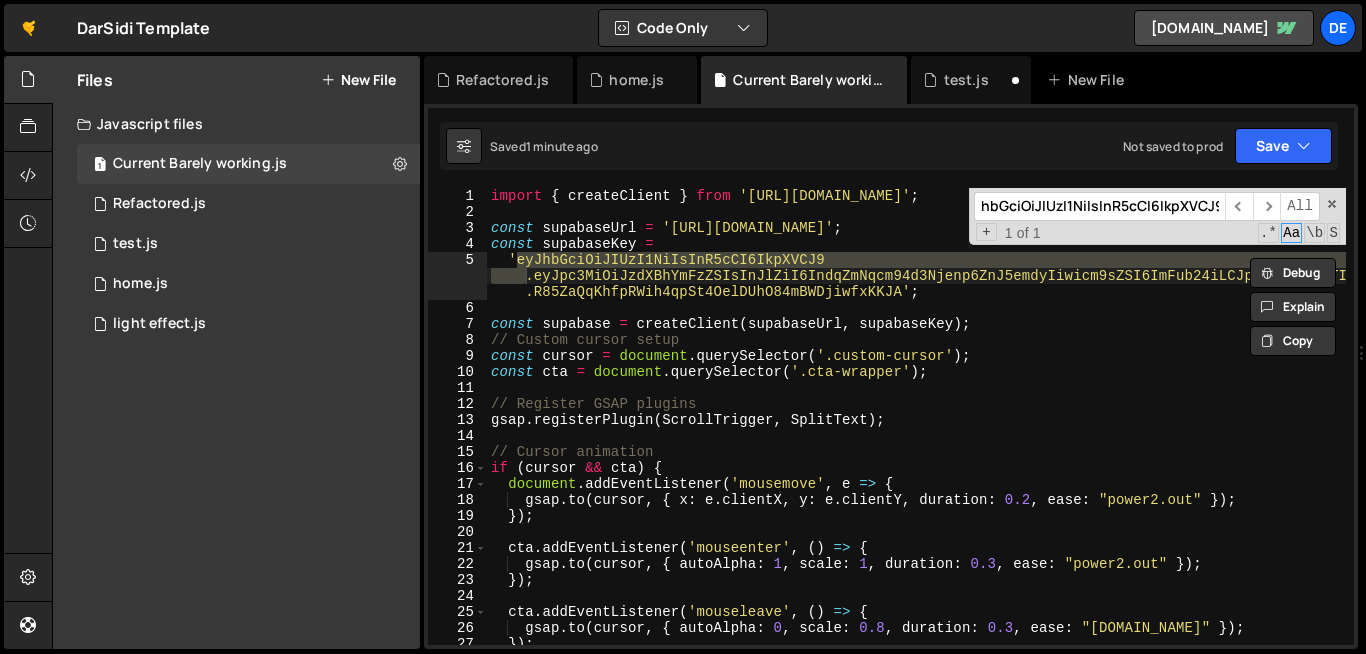 paste on "initSlide" 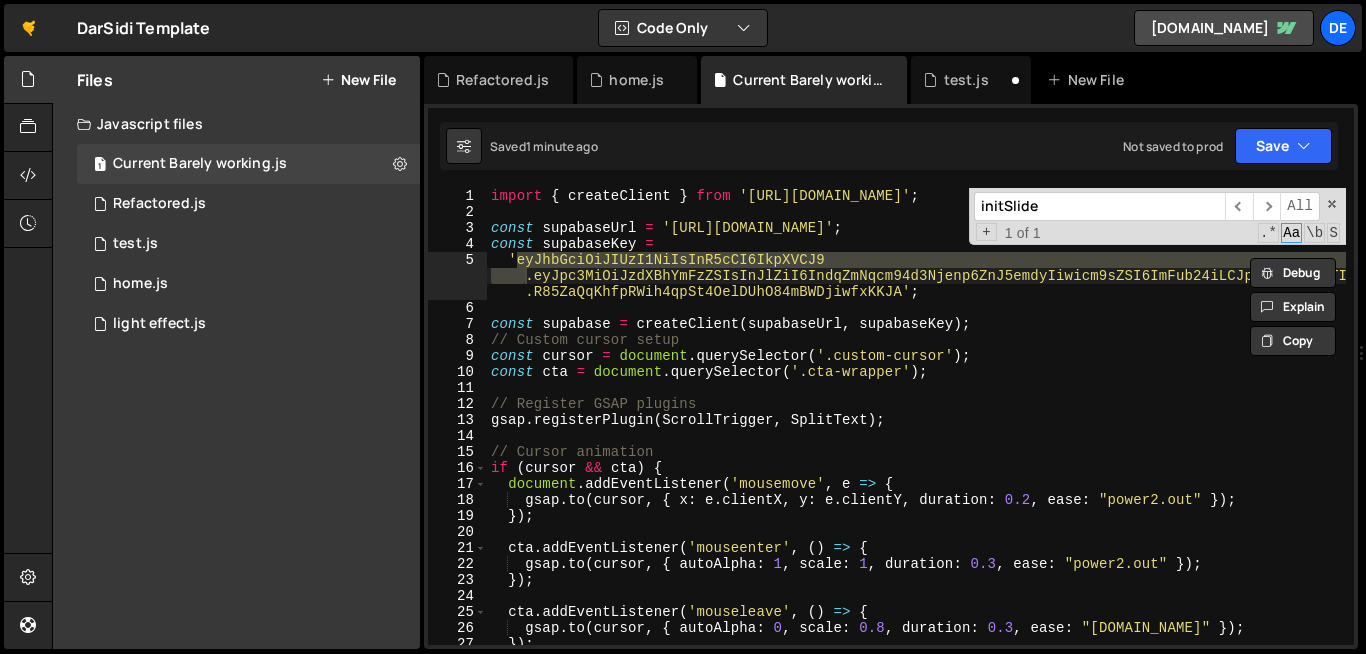 scroll, scrollTop: 0, scrollLeft: 0, axis: both 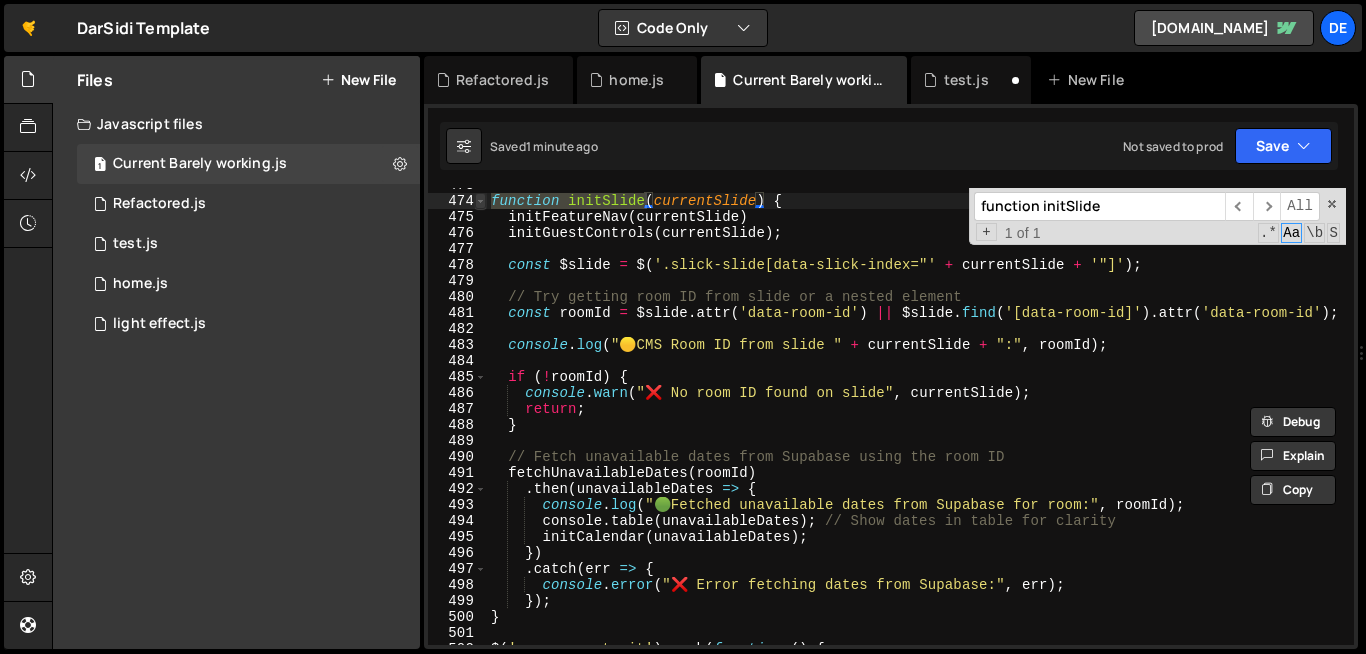 type on "function initSlide" 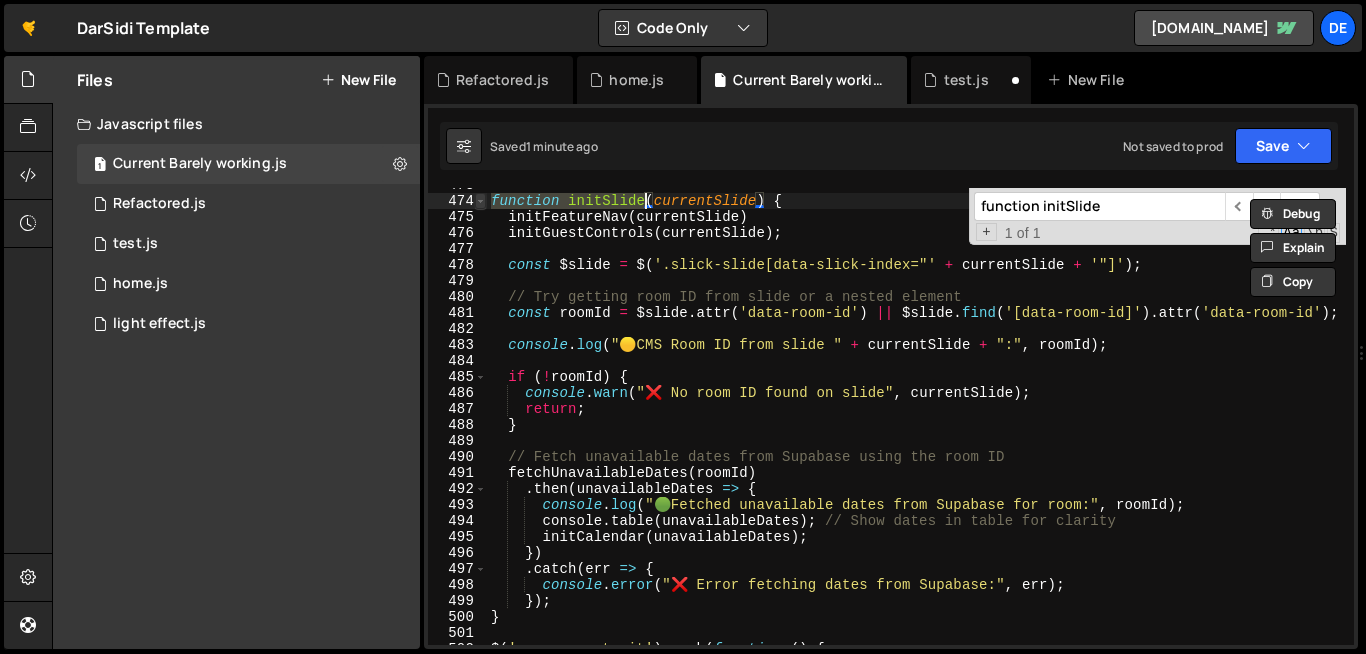 click at bounding box center [480, 201] 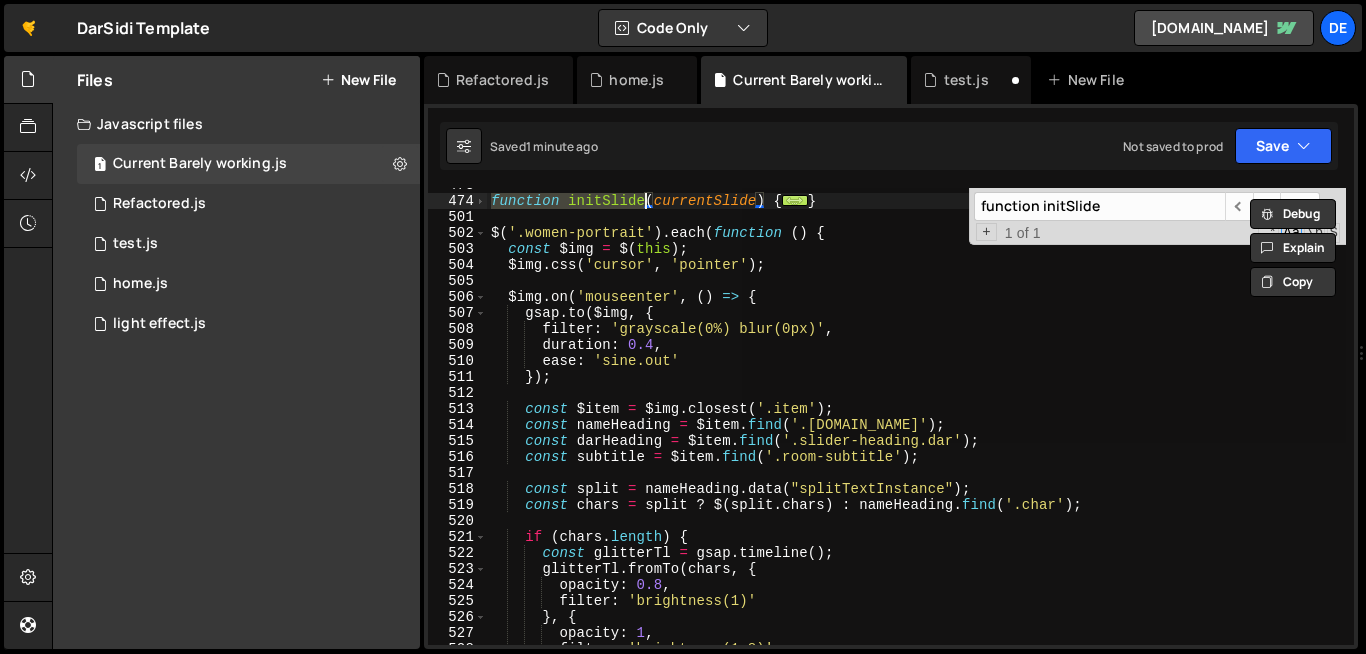 click on "function   initSlide ( currentSlide )   { ... } $ ( '.women-portrait' ) . each ( function   ( )   {    const   $img   =   $ ( this ) ;    $img . css ( 'cursor' ,   'pointer' ) ;    $img . on ( 'mouseenter' ,   ( )   =>   {       gsap . to ( $img ,   {          filter :   'grayscale(0%) blur(0px)' ,          duration :   0.4 ,          ease :   'sine.out'       }) ;       const   $item   =   $img . closest ( '.item' ) ;       const   nameHeading   =   $item . find ( '.slider-heading.name' ) ;       const   darHeading   =   $item . find ( '.slider-heading.dar' ) ;       const   subtitle   =   $item . find ( '.room-subtitle' ) ;       const   split   =   nameHeading . data ( "splitTextInstance" ) ;       const   chars   =   split   ?   $ ( split . chars )   :   nameHeading . find ( '.char' ) ;       if   ( chars . length )   {          const   glitterTl   =   gsap . timeline ( ) ;          glitterTl . fromTo ( chars ,   {             opacity :   0.8 ,             filter :   'brightness(1)'          } ,   {" at bounding box center [916, 416] 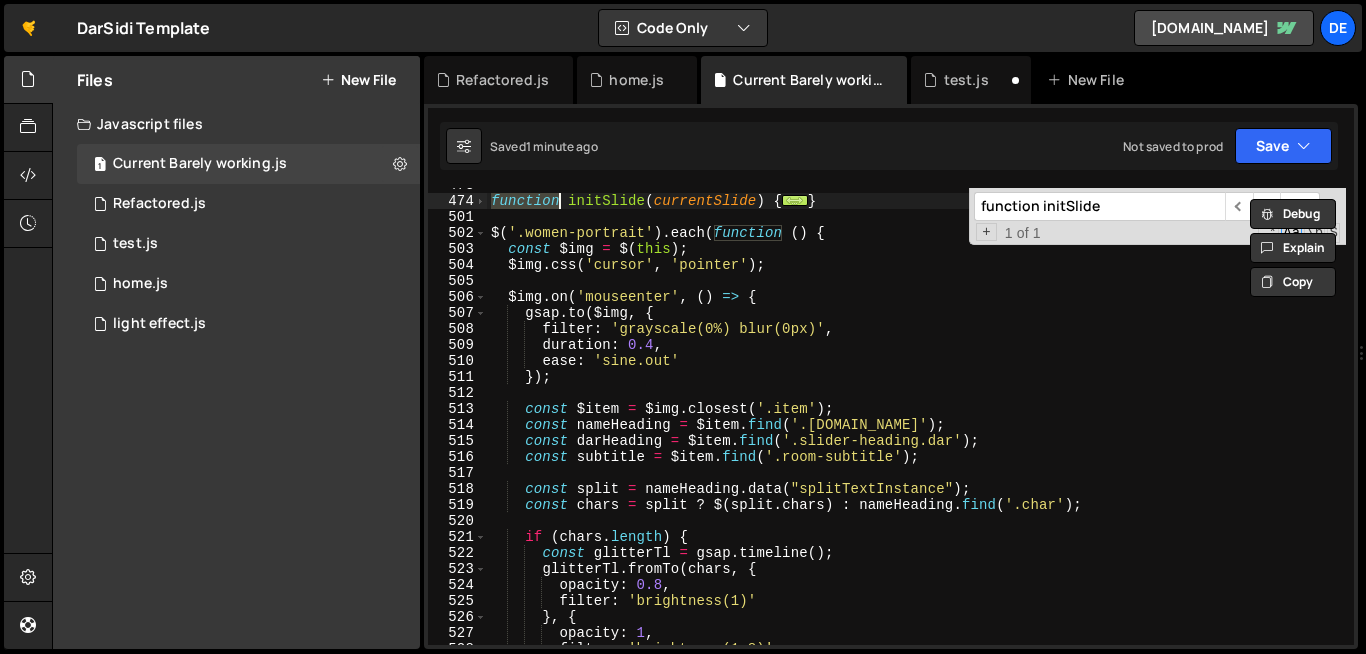 click on "function   initSlide ( currentSlide )   { ... } $ ( '.women-portrait' ) . each ( function   ( )   {    const   $img   =   $ ( this ) ;    $img . css ( 'cursor' ,   'pointer' ) ;    $img . on ( 'mouseenter' ,   ( )   =>   {       gsap . to ( $img ,   {          filter :   'grayscale(0%) blur(0px)' ,          duration :   0.4 ,          ease :   'sine.out'       }) ;       const   $item   =   $img . closest ( '.item' ) ;       const   nameHeading   =   $item . find ( '.slider-heading.name' ) ;       const   darHeading   =   $item . find ( '.slider-heading.dar' ) ;       const   subtitle   =   $item . find ( '.room-subtitle' ) ;       const   split   =   nameHeading . data ( "splitTextInstance" ) ;       const   chars   =   split   ?   $ ( split . chars )   :   nameHeading . find ( '.char' ) ;       if   ( chars . length )   {          const   glitterTl   =   gsap . timeline ( ) ;          glitterTl . fromTo ( chars ,   {             opacity :   0.8 ,             filter :   'brightness(1)'          } ,   {" at bounding box center (1100, 421) 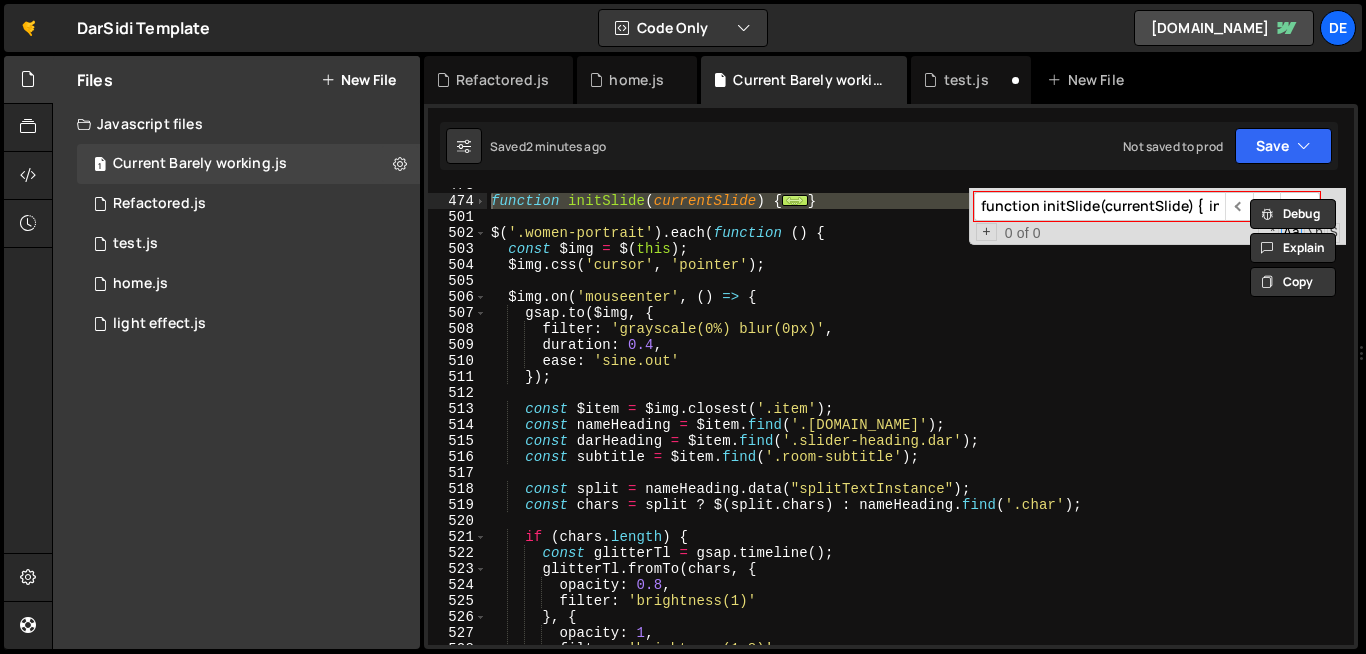 scroll, scrollTop: 0, scrollLeft: 5501, axis: horizontal 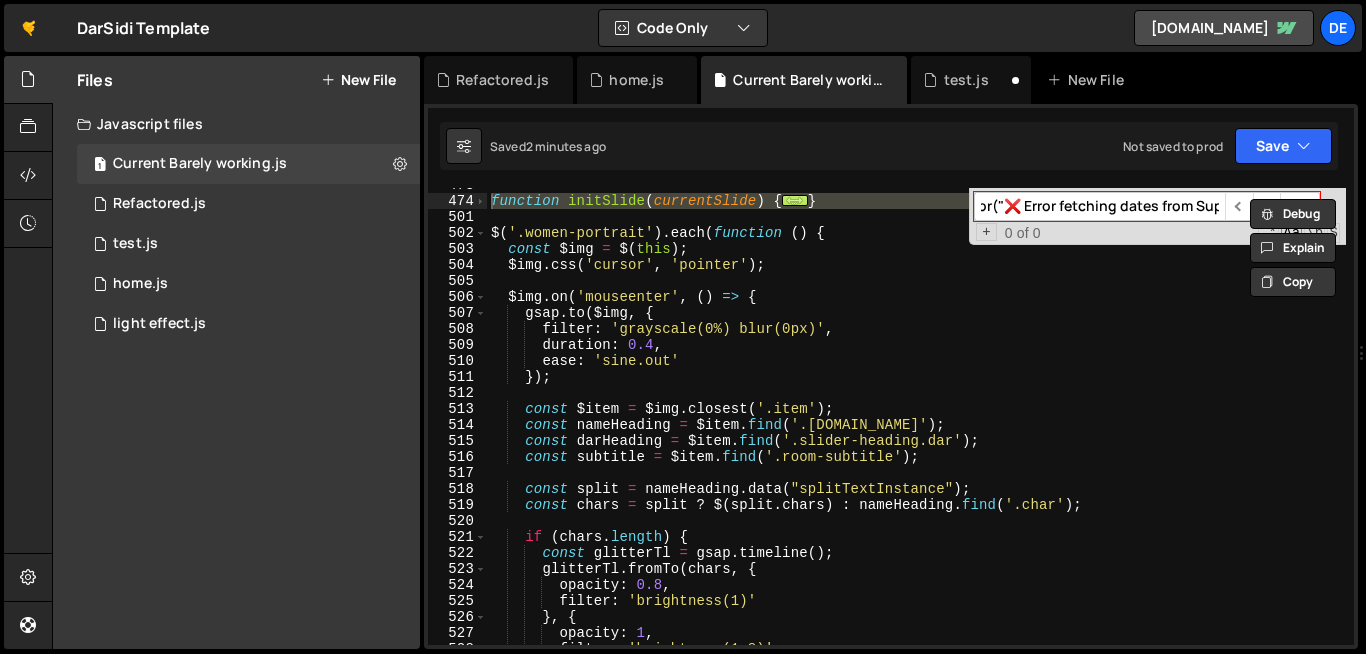 paste on "animateSlideIn" 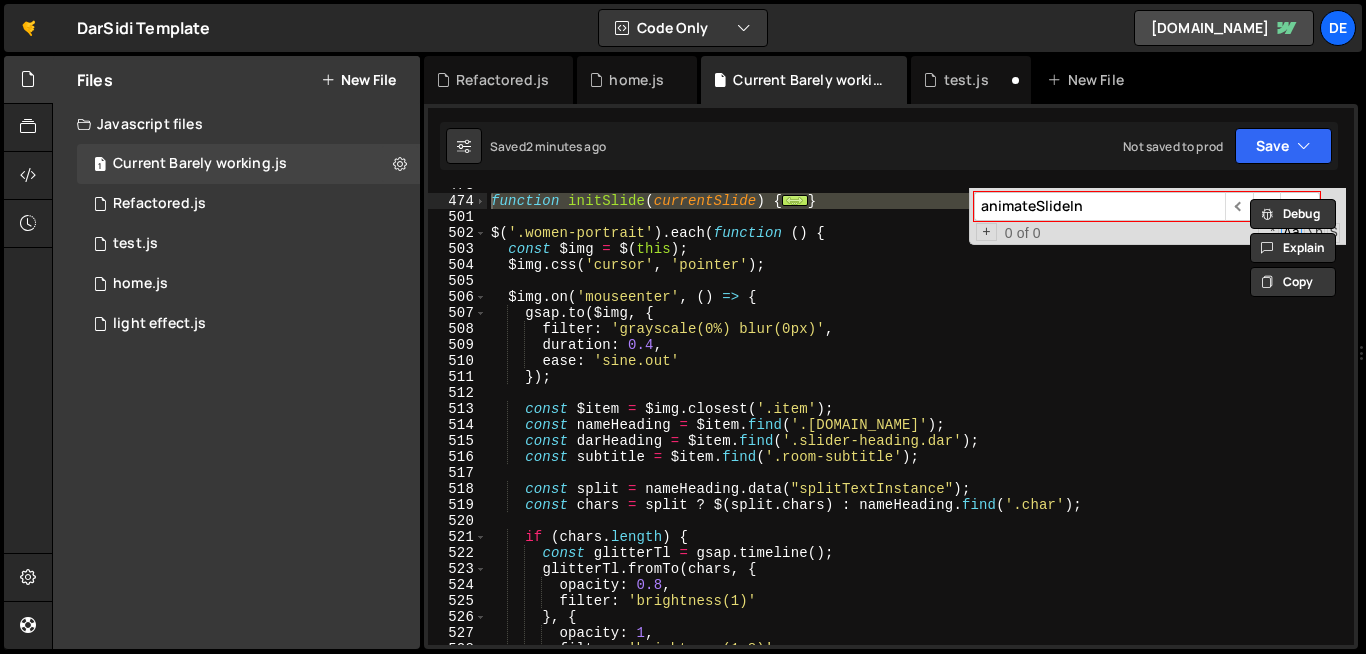 scroll, scrollTop: 0, scrollLeft: 0, axis: both 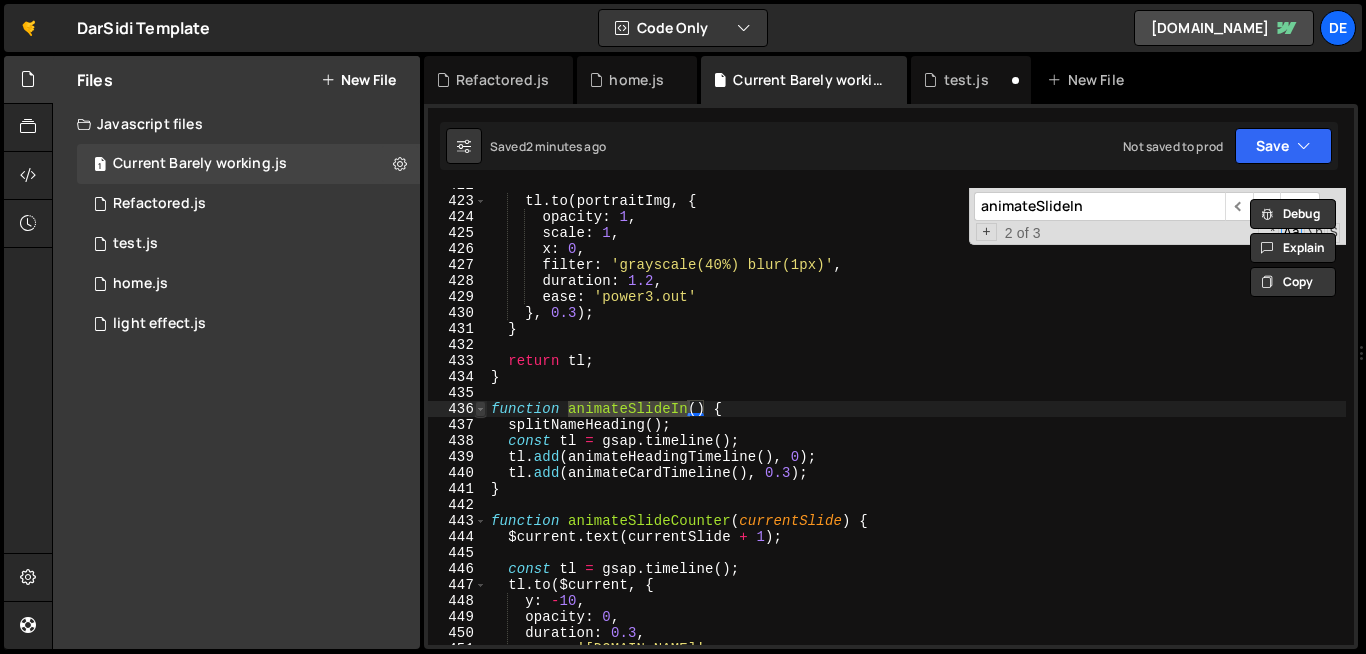 type on "animateSlideIn" 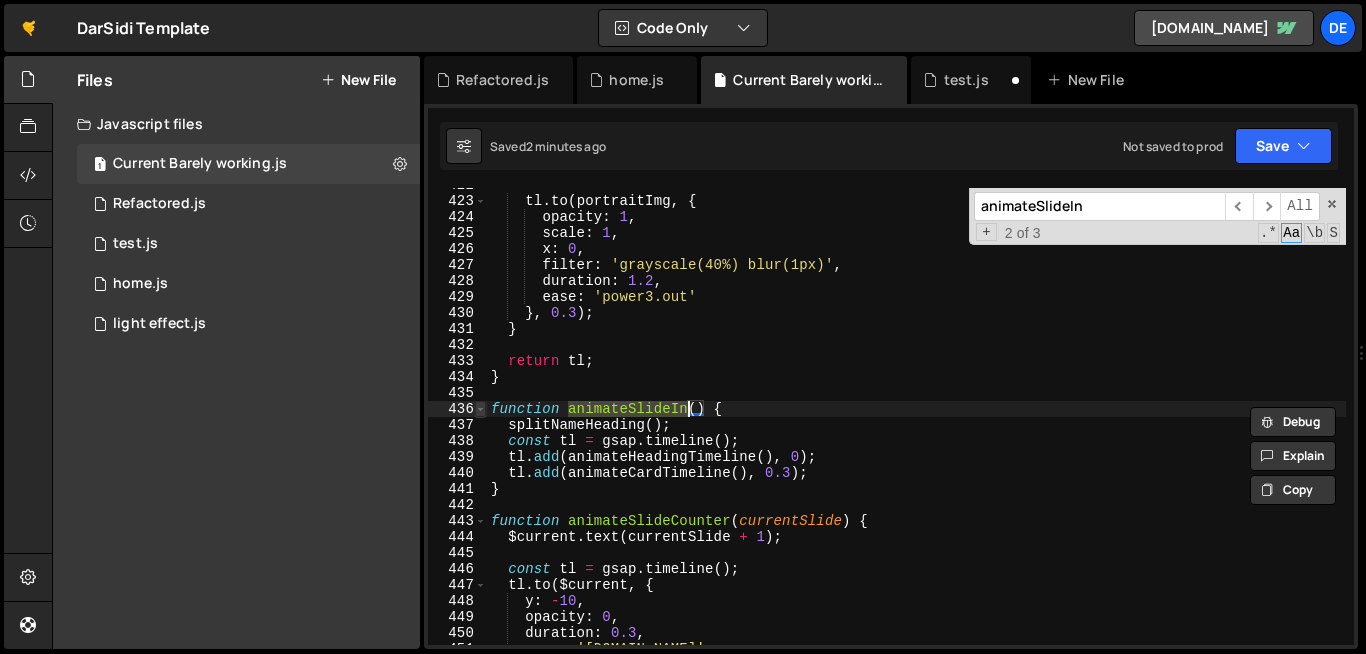 click at bounding box center (480, 409) 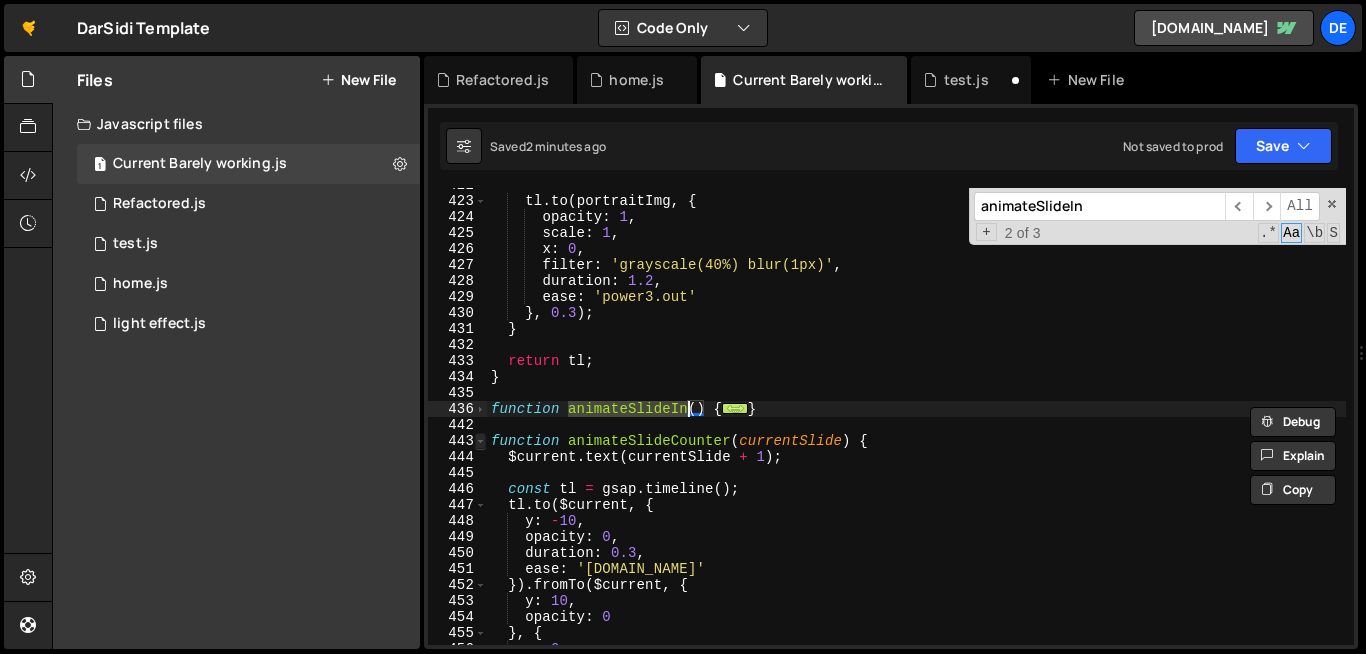 click at bounding box center (480, 441) 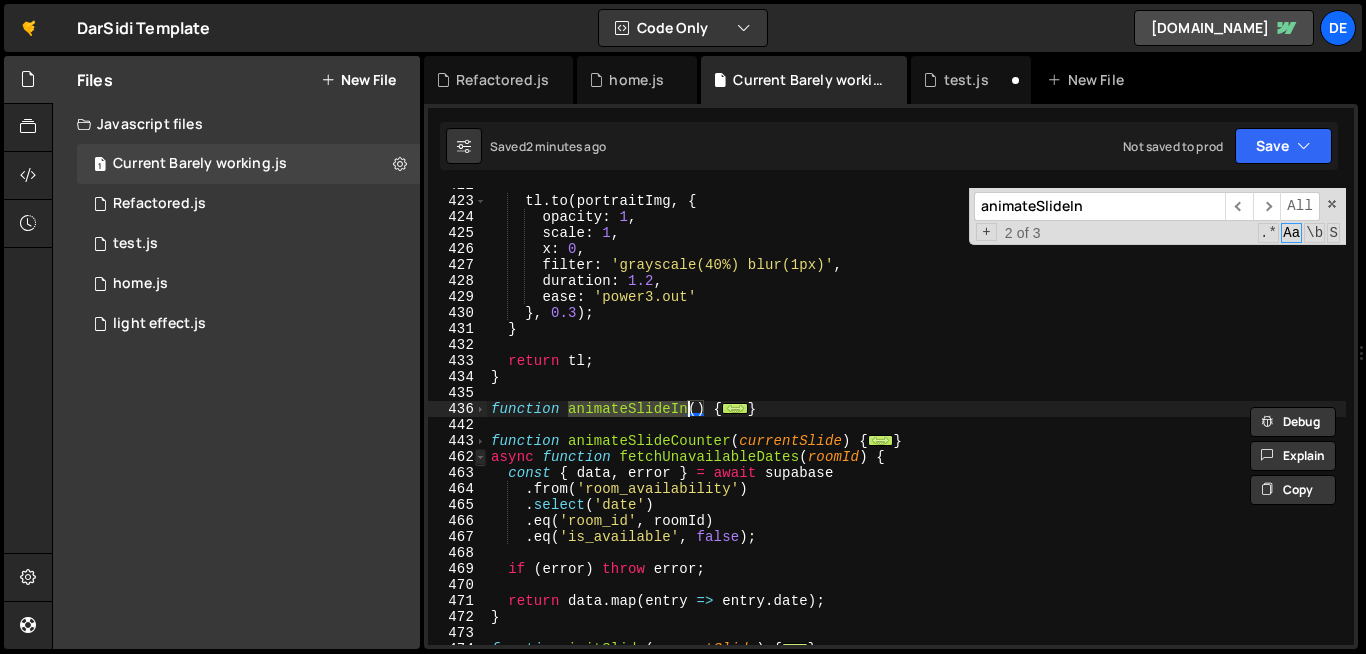 click at bounding box center [480, 457] 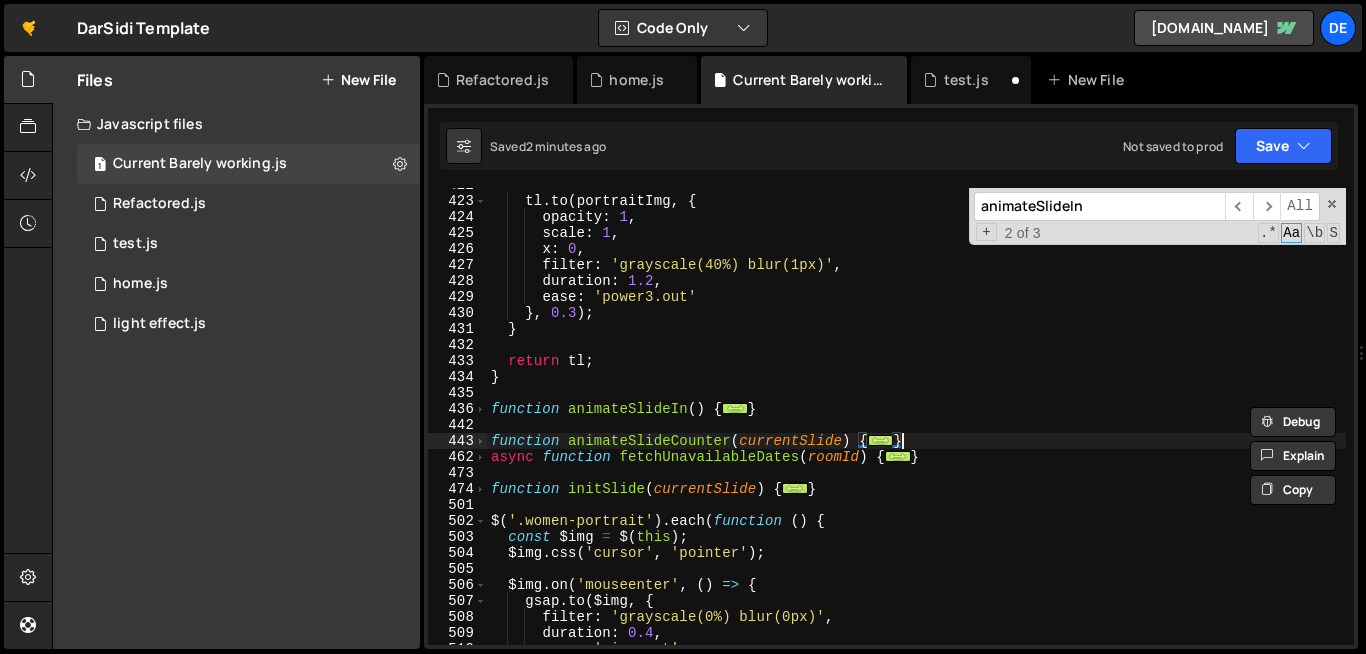 click on "tl . to ( portraitImg ,   {          opacity :   1 ,          scale :   1 ,          x :   0 ,          filter :   'grayscale(40%) blur(1px)' ,          duration :   1.2 ,          ease :   'power3.out'       } ,   0.3 ) ;    }    return   tl ; } function   animateSlideIn ( )   { ... } function   animateSlideCounter ( currentSlide )   { ... } async   function   fetchUnavailableDates ( roomId )   { ... } function   initSlide ( currentSlide )   { ... } $ ( '.women-portrait' ) . each ( function   ( )   {    const   $img   =   $ ( this ) ;    $img . css ( 'cursor' ,   'pointer' ) ;    $img . on ( 'mouseenter' ,   ( )   =>   {       gsap . to ( $img ,   {          filter :   'grayscale(0%) blur(0px)' ,          duration :   0.4 ,          ease :   'sine.out'" at bounding box center [1100, 421] 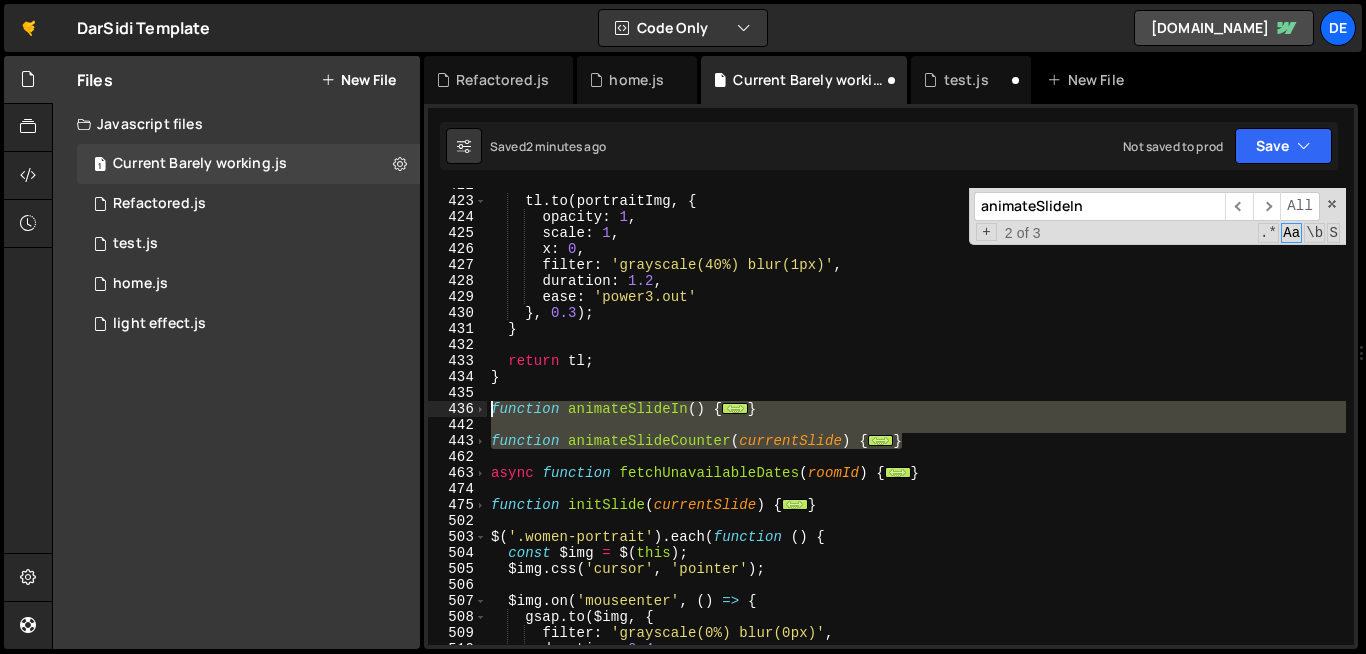 drag, startPoint x: 917, startPoint y: 442, endPoint x: 490, endPoint y: 407, distance: 428.43204 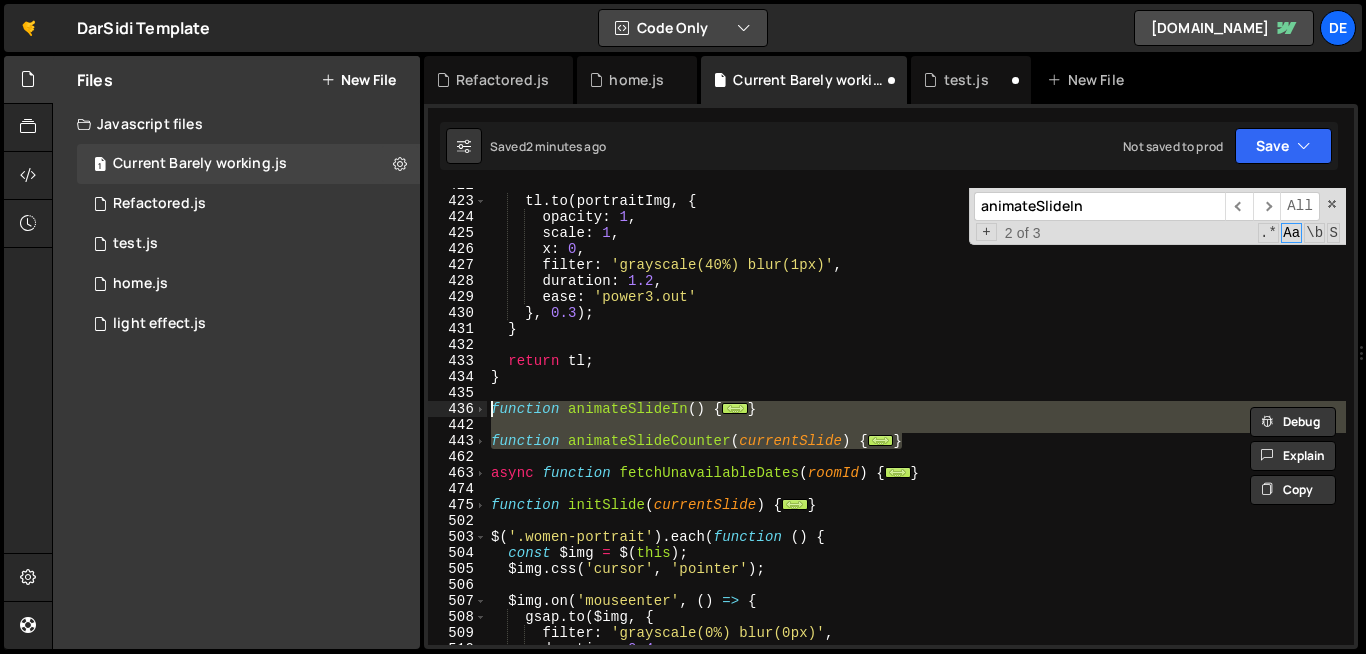 type on "function animateSlideIn() {
splitNameHeading();" 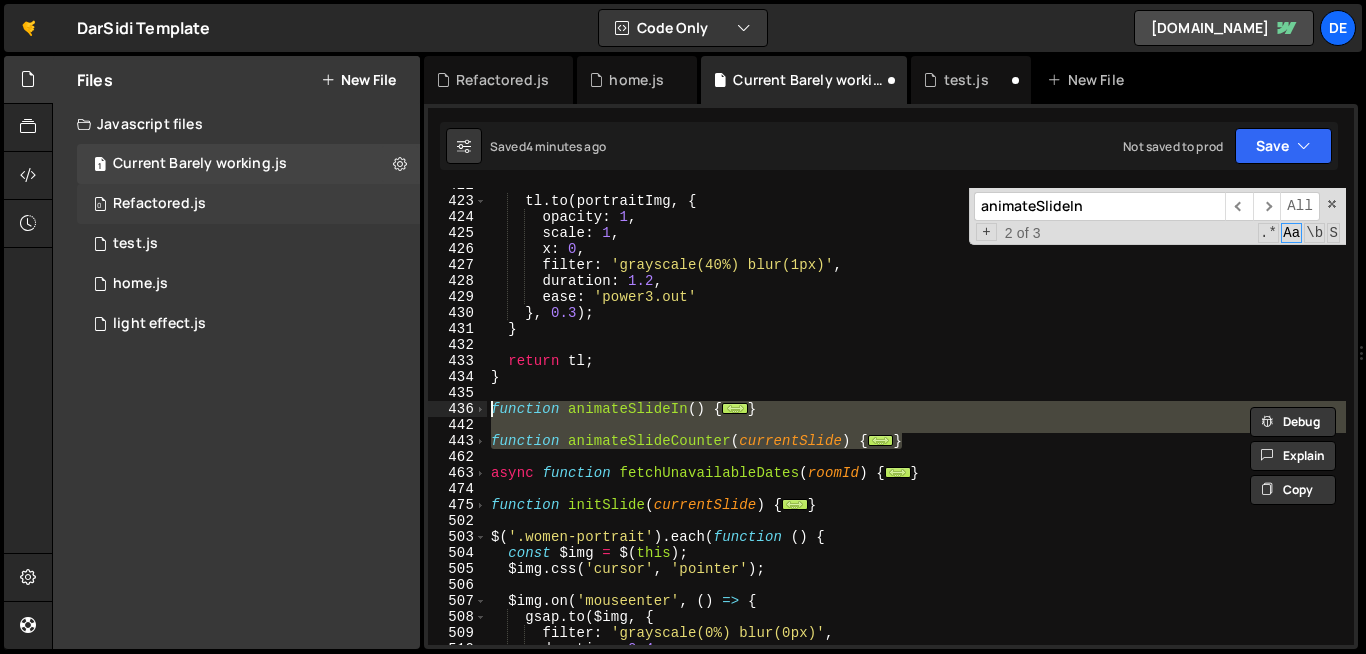 click on "0
Refactored.js
0" at bounding box center [248, 204] 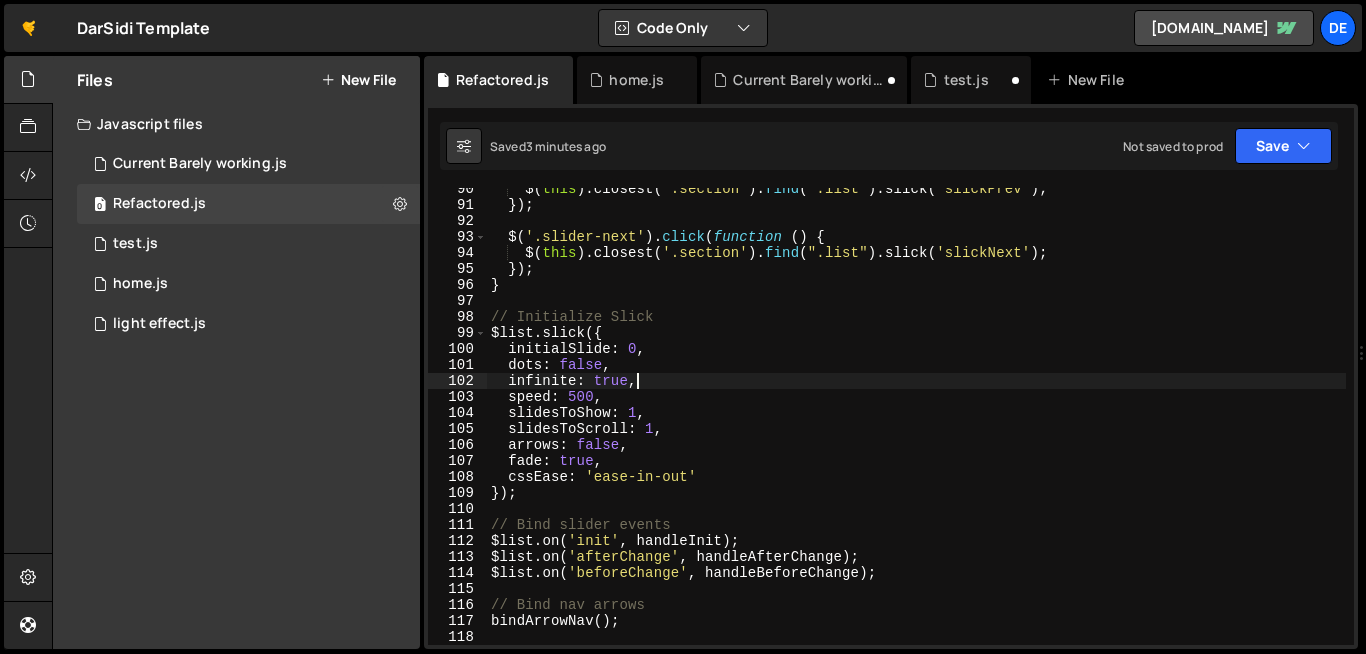 click on "$ ( this ) . closest ( '.section' ) . find ( ".list" ) . slick ( 'slickPrev' ) ;    }) ;    $ ( '.slider-next' ) . click ( function   ( )   {       $ ( this ) . closest ( '.section' ) . find ( ".list" ) . slick ( 'slickNext' ) ;    }) ; } // Initialize Slick $list . slick ({    initialSlide :   0 ,    dots :   false ,    infinite :   true ,    speed :   500 ,    slidesToShow :   1 ,    slidesToScroll :   1 ,    arrows :   false ,    fade :   true ,    cssEase :   'ease-in-out' }) ; // Bind slider events $list . on ( 'init' ,   handleInit ) ; $list . on ( 'afterChange' ,   handleAfterChange ) ; $list . on ( 'beforeChange' ,   handleBeforeChange ) ; // Bind nav arrows bindArrowNav ( ) ;" at bounding box center [916, 425] 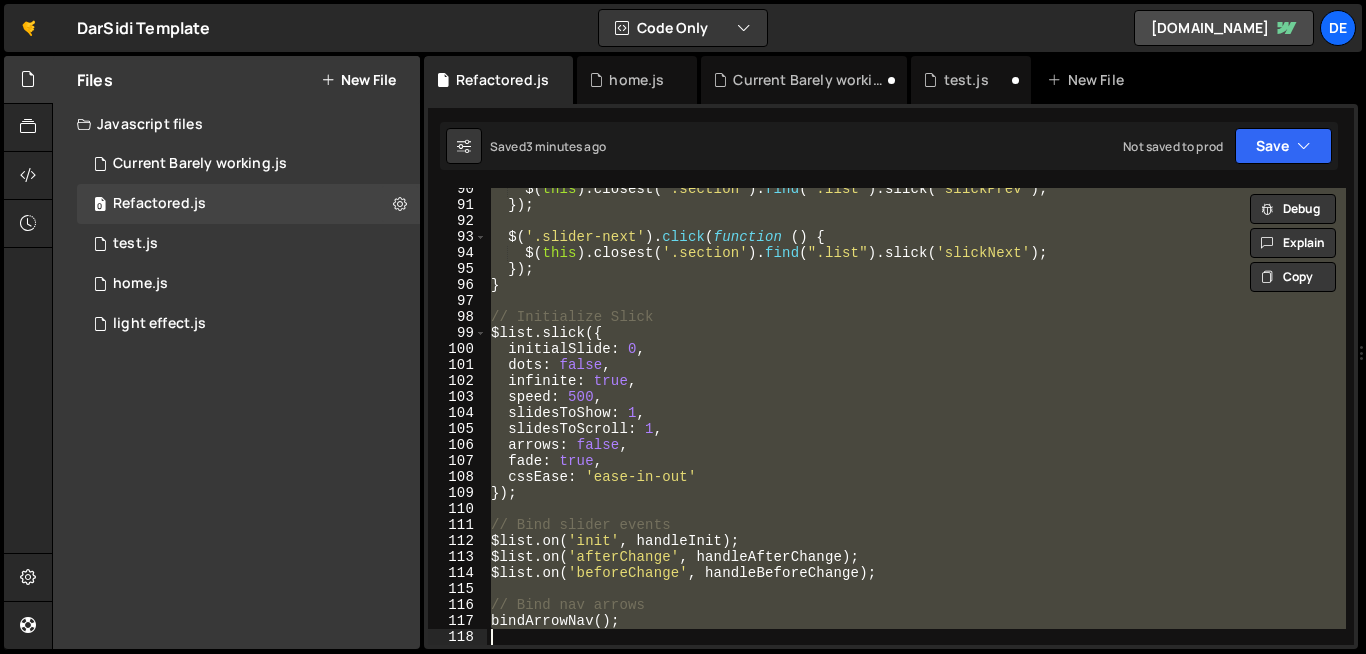 paste 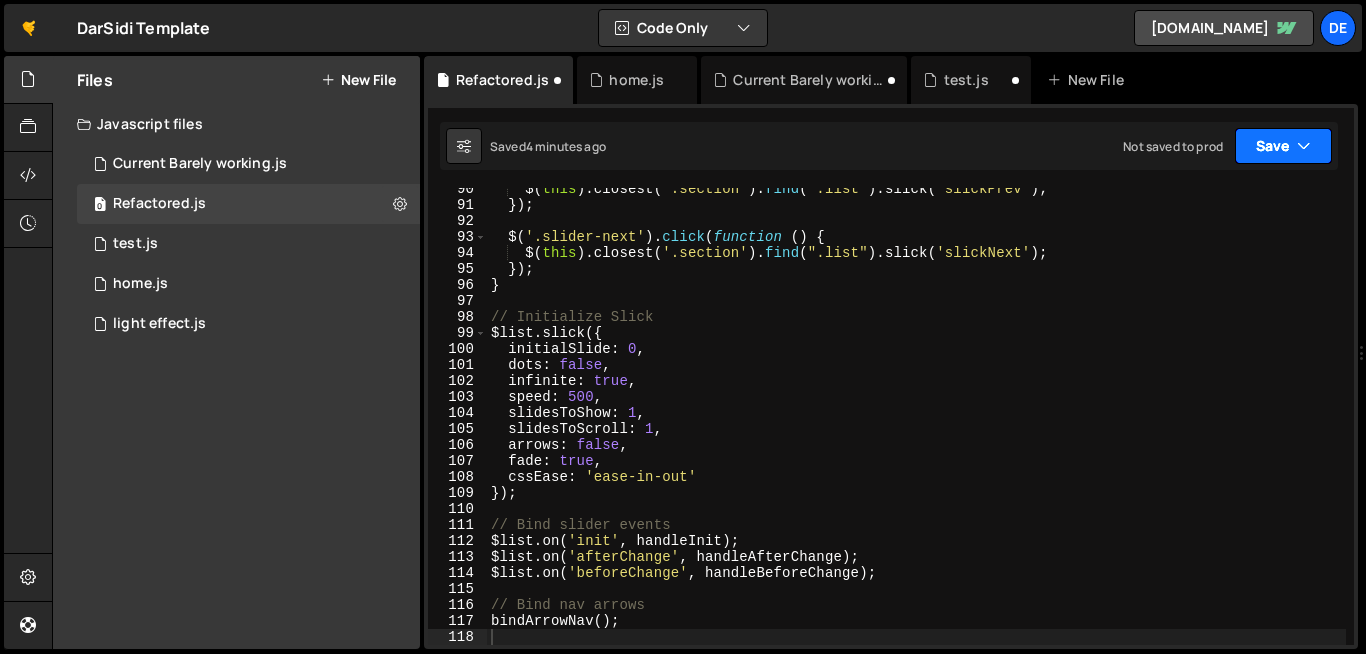 click on "Save" at bounding box center (1283, 146) 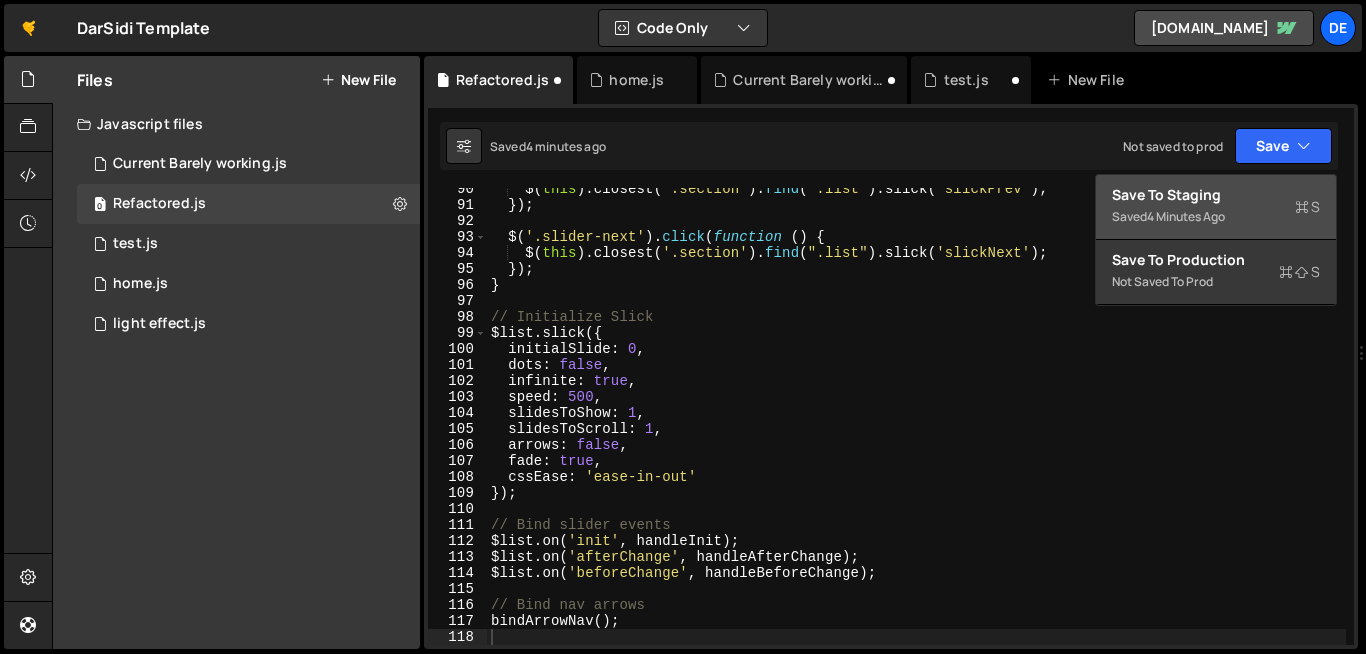 click on "Save to Staging
S" at bounding box center [1216, 195] 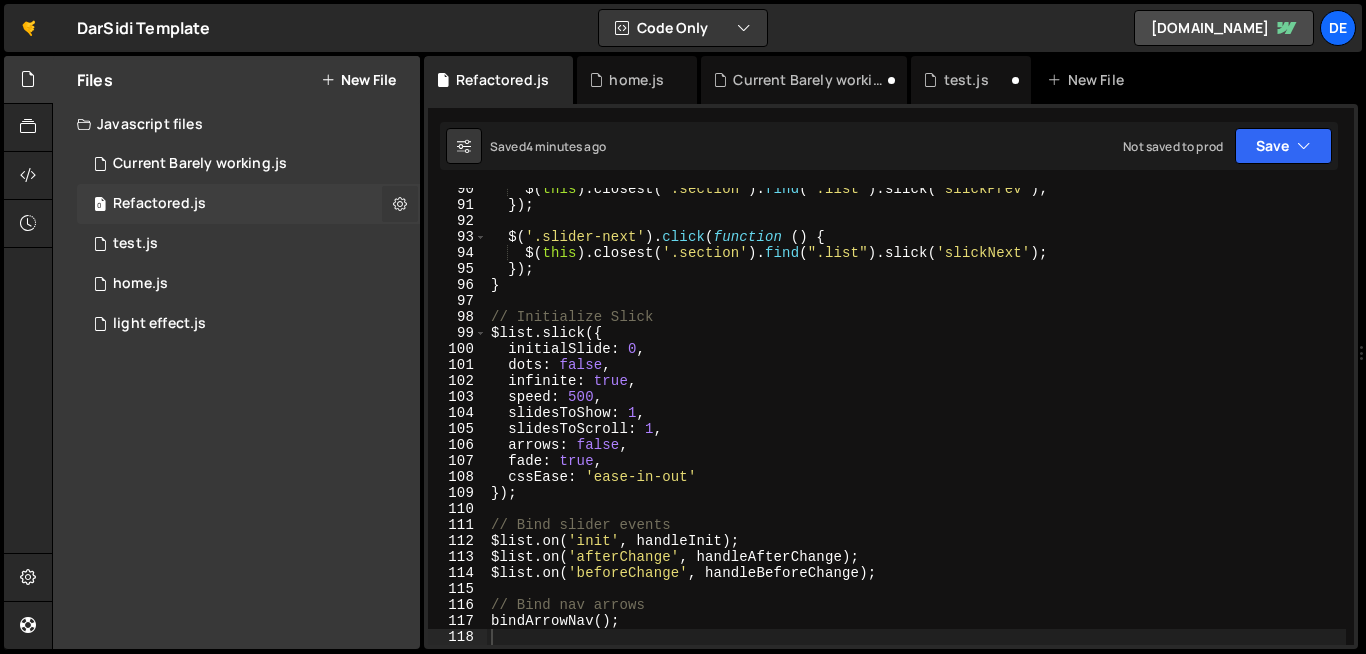 click at bounding box center [400, 203] 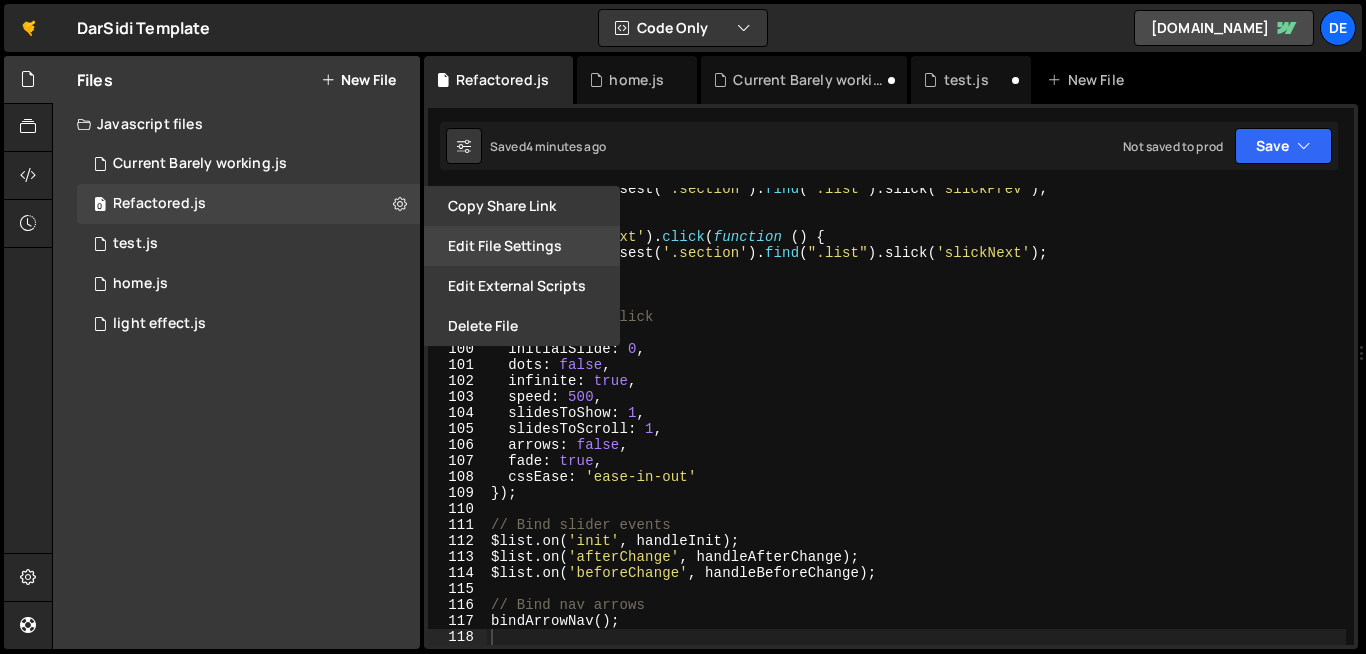 click on "Edit File Settings" at bounding box center (522, 246) 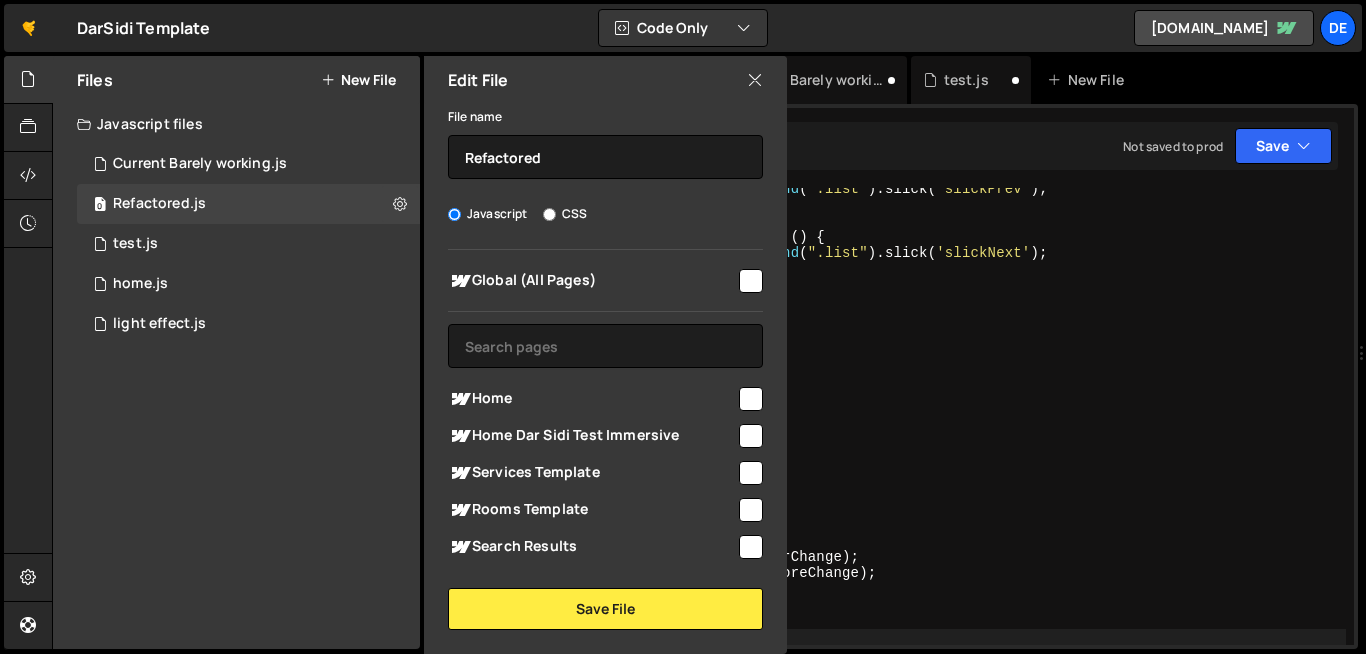click at bounding box center [751, 399] 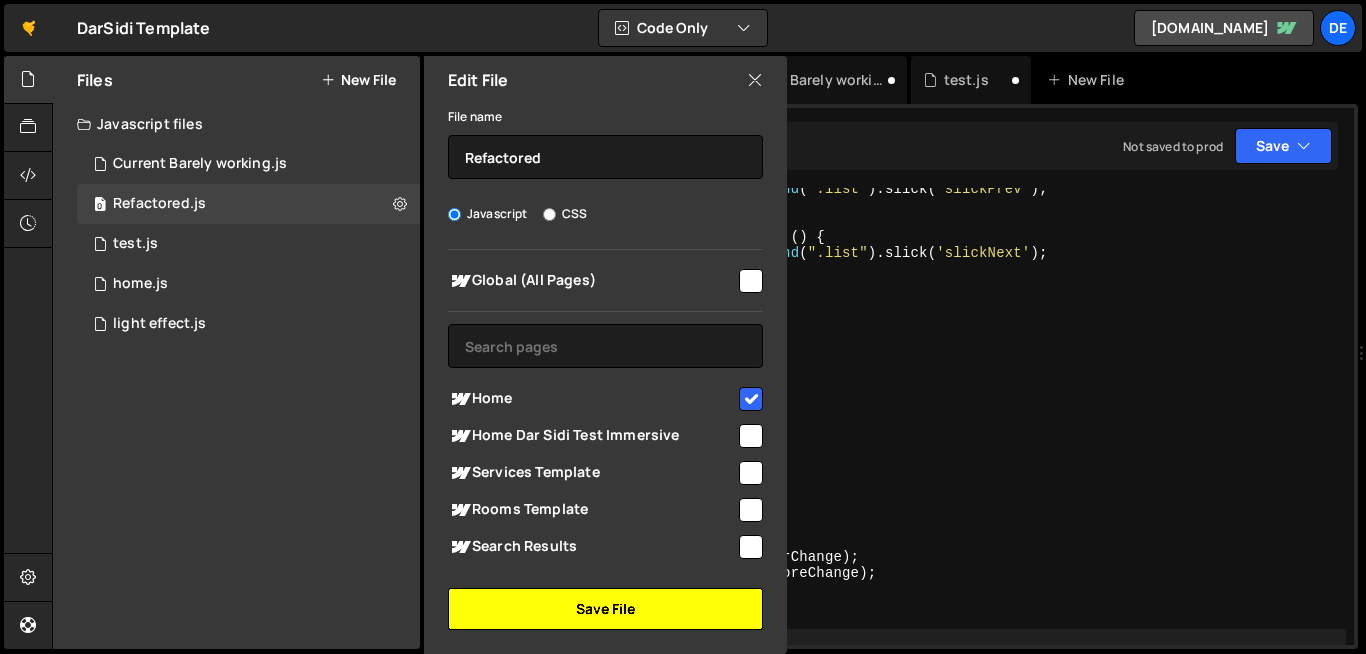 click on "Save File" at bounding box center (605, 609) 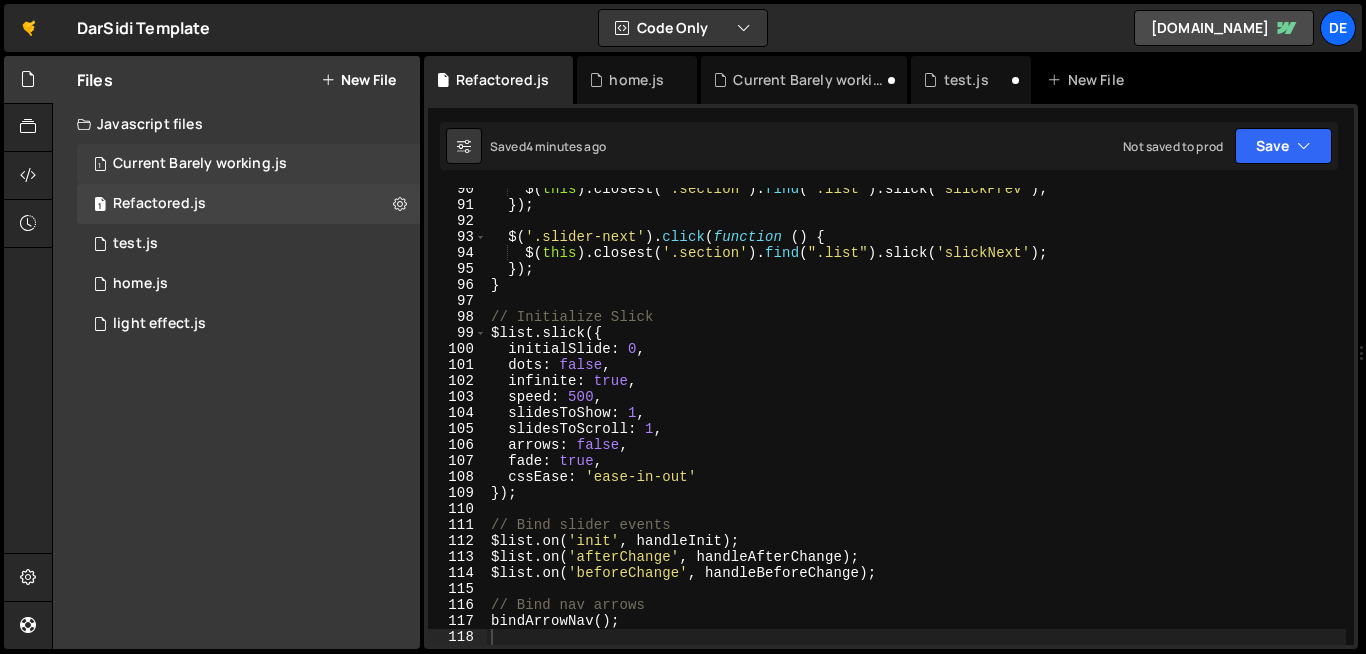 click on "1
Current Barely working.js
0" at bounding box center [248, 164] 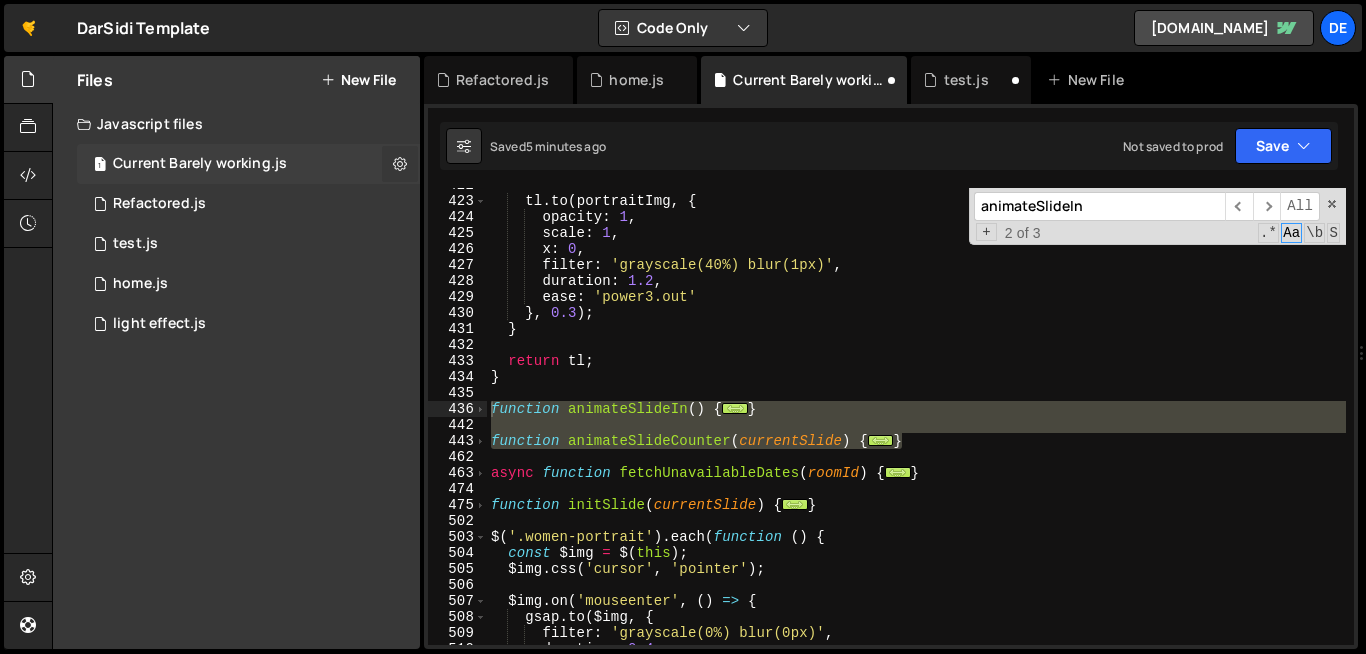 click at bounding box center [400, 163] 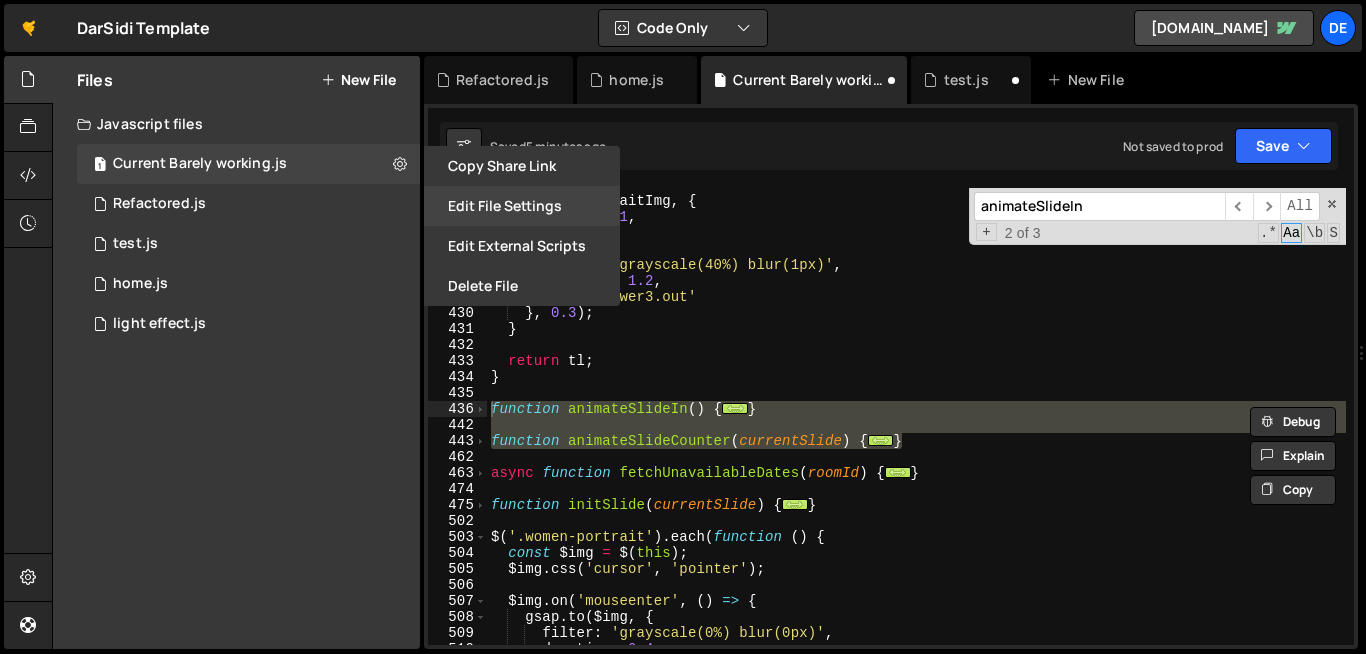 click on "Edit File Settings" at bounding box center [522, 206] 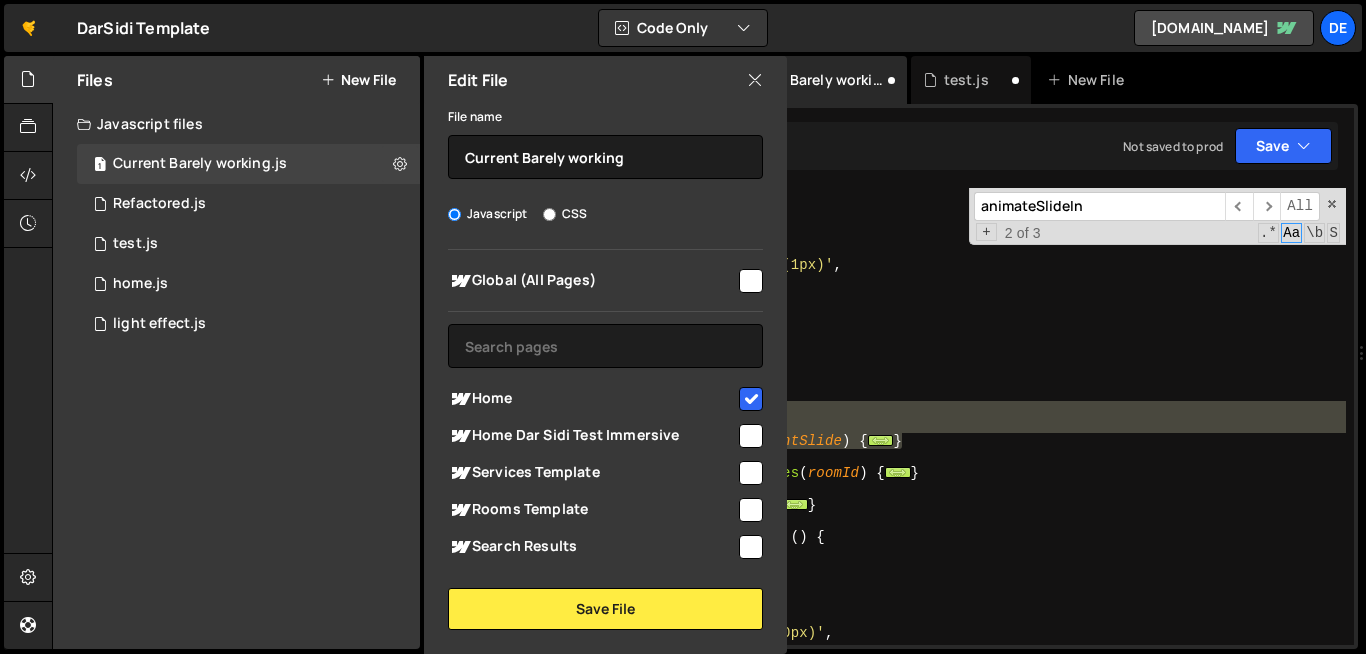 click at bounding box center [751, 399] 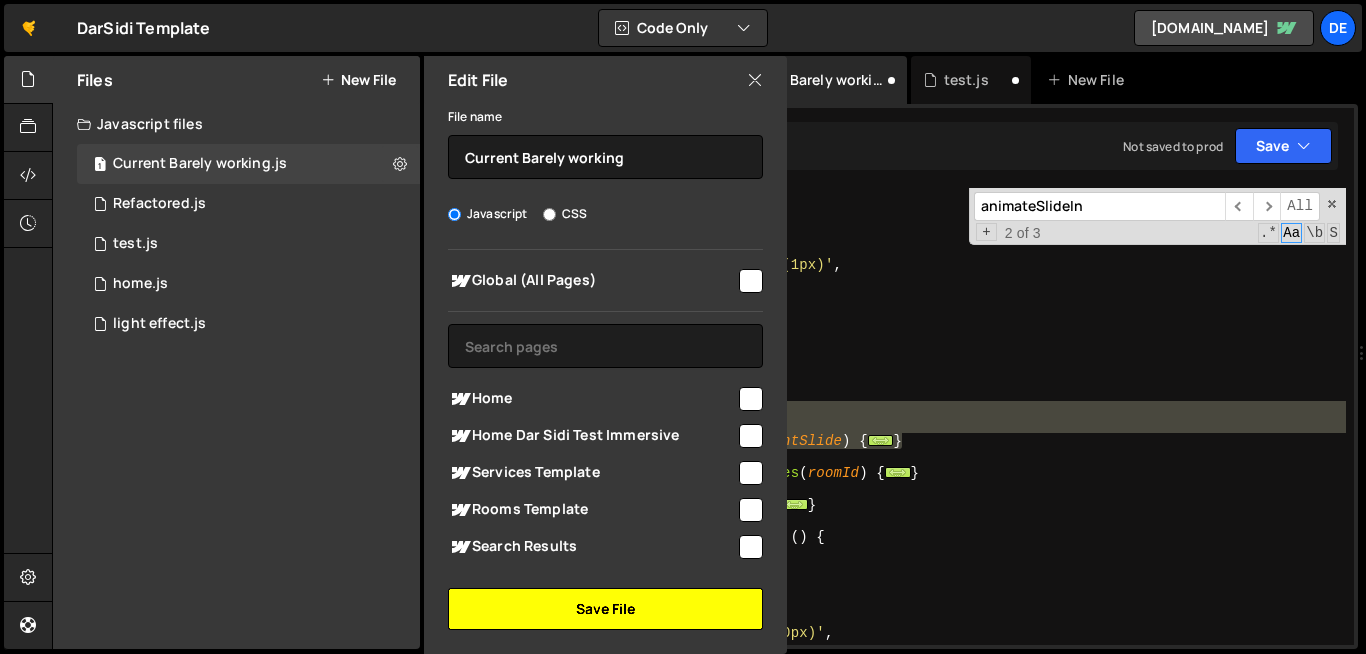 click on "Save File" at bounding box center (605, 609) 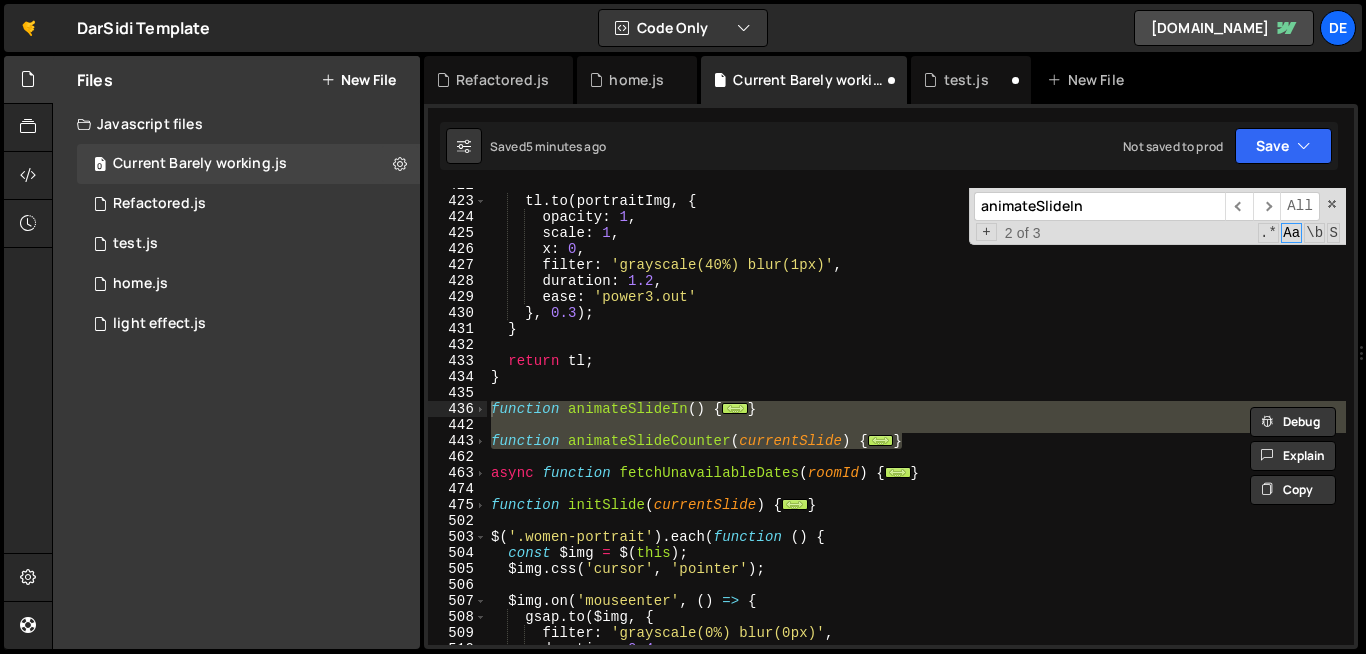 click on "animateSlideIn" at bounding box center (1099, 206) 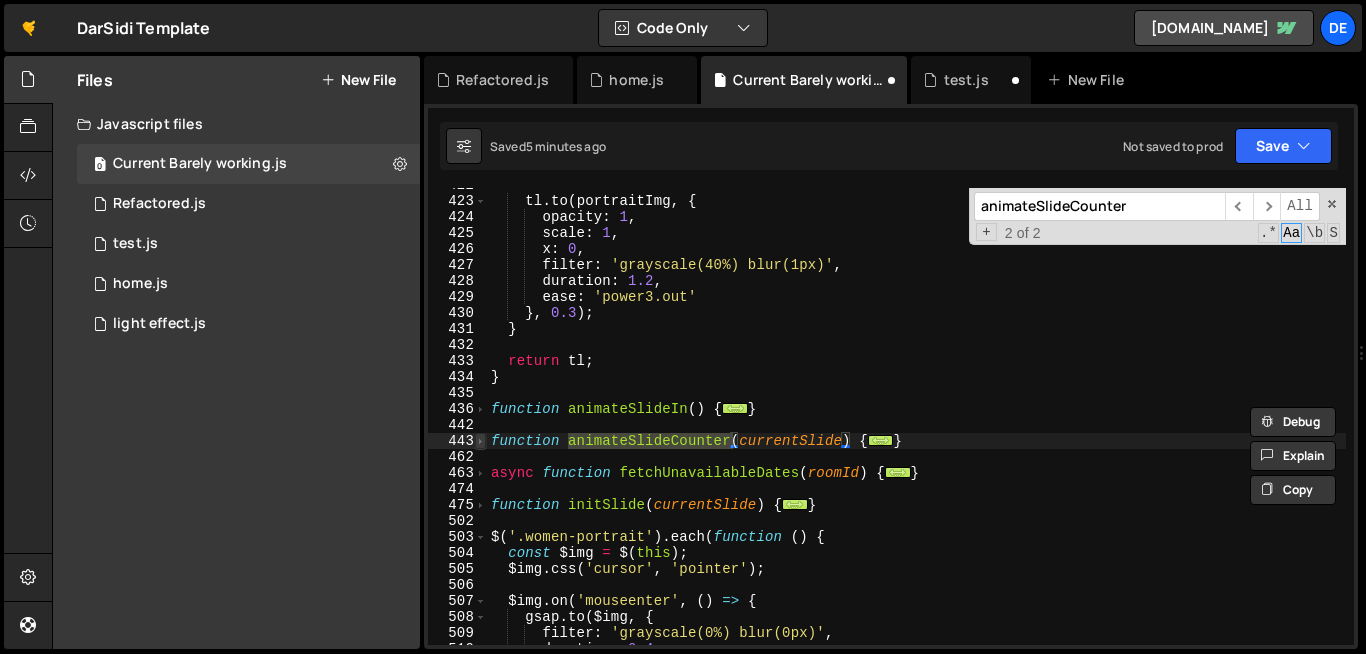 type on "animateSlideCounter" 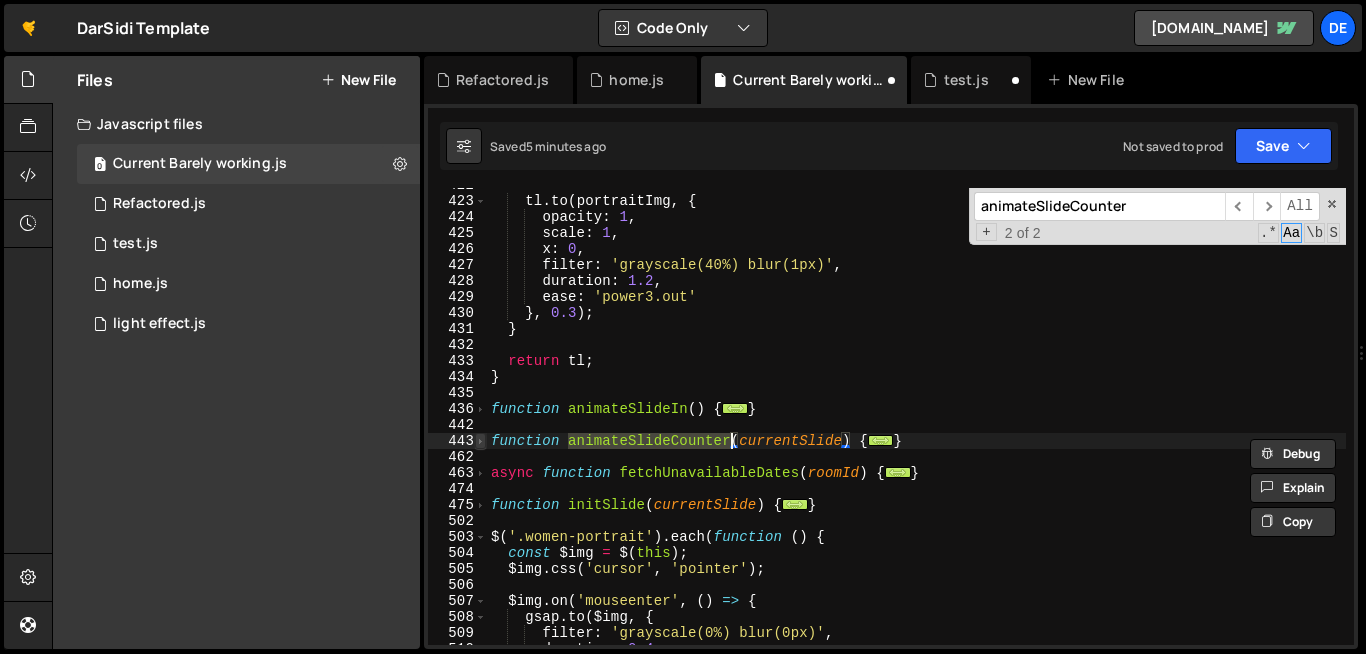 click at bounding box center [480, 441] 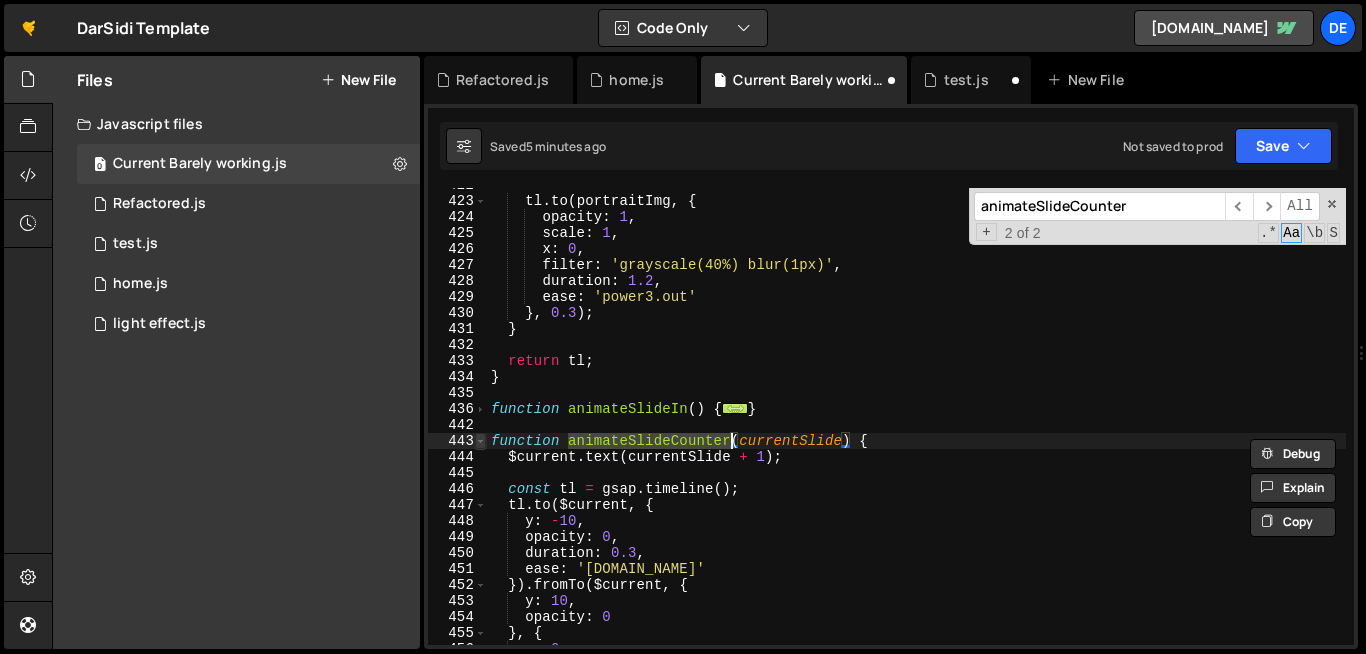 click at bounding box center (480, 441) 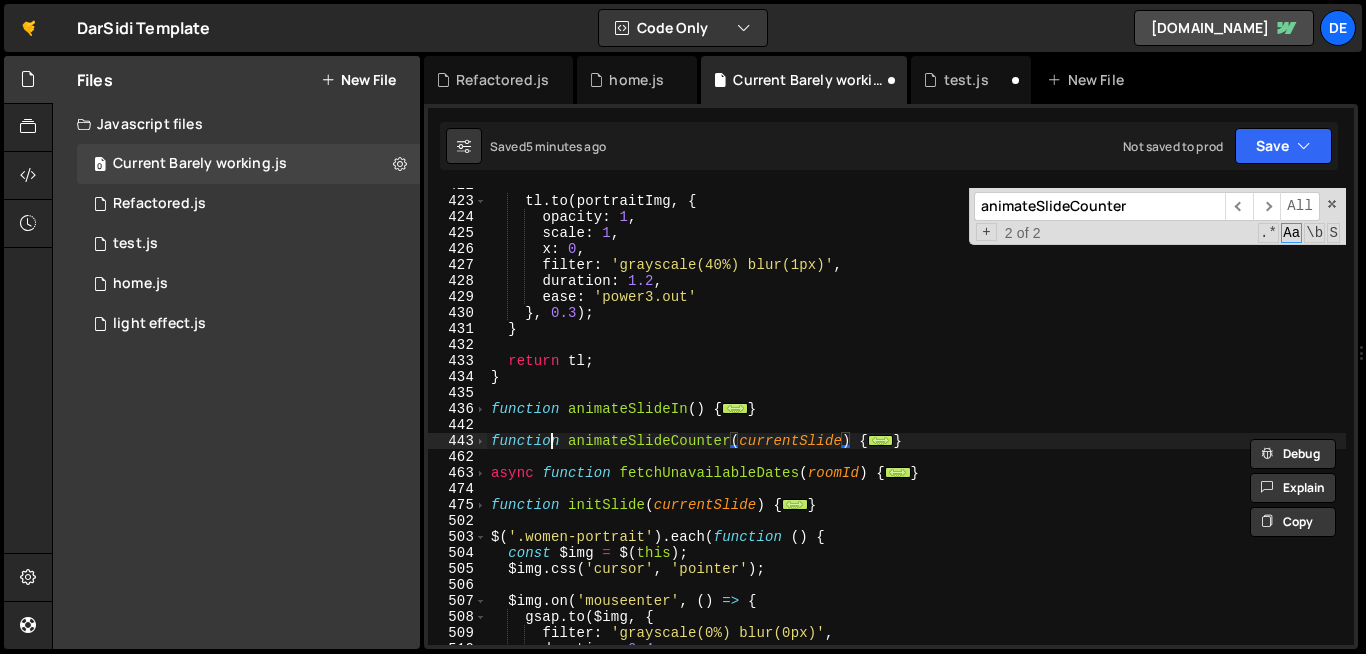 click on "tl . to ( portraitImg ,   {          opacity :   1 ,          scale :   1 ,          x :   0 ,          filter :   'grayscale(40%) blur(1px)' ,          duration :   1.2 ,          ease :   'power3.out'       } ,   0.3 ) ;    }    return   tl ; } function   animateSlideIn ( )   { ... } function   animateSlideCounter ( currentSlide )   { ... } async   function   fetchUnavailableDates ( roomId )   { ... } function   initSlide ( currentSlide )   { ... } $ ( '.women-portrait' ) . each ( function   ( )   {    const   $img   =   $ ( this ) ;    $img . css ( 'cursor' ,   'pointer' ) ;    $img . on ( 'mouseenter' ,   ( )   =>   {       gsap . to ( $img ,   {          filter :   'grayscale(0%) blur(0px)' ,          duration :   0.4 ," at bounding box center (1100, 421) 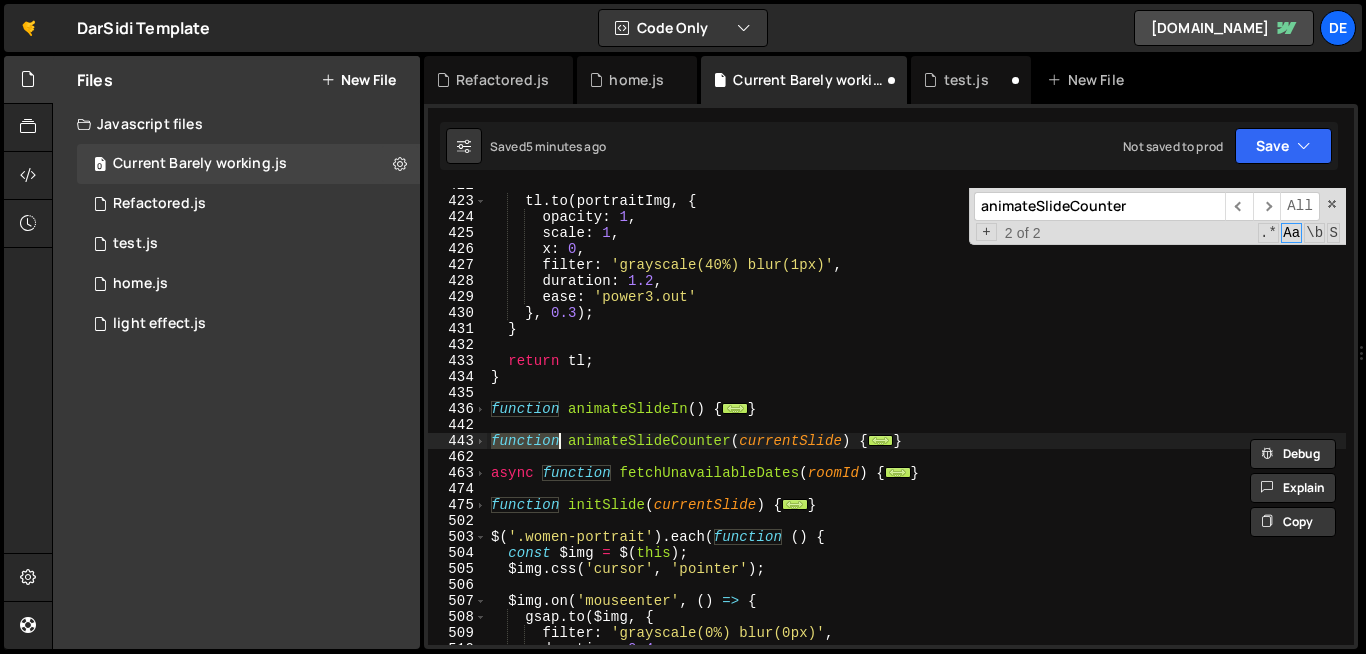click on "tl . to ( portraitImg ,   {          opacity :   1 ,          scale :   1 ,          x :   0 ,          filter :   'grayscale(40%) blur(1px)' ,          duration :   1.2 ,          ease :   'power3.out'       } ,   0.3 ) ;    }    return   tl ; } function   animateSlideIn ( )   { ... } function   animateSlideCounter ( currentSlide )   { ... } async   function   fetchUnavailableDates ( roomId )   { ... } function   initSlide ( currentSlide )   { ... } $ ( '.women-portrait' ) . each ( function   ( )   {    const   $img   =   $ ( this ) ;    $img . css ( 'cursor' ,   'pointer' ) ;    $img . on ( 'mouseenter' ,   ( )   =>   {       gsap . to ( $img ,   {          filter :   'grayscale(0%) blur(0px)' ,          duration :   0.4 ," at bounding box center [1100, 421] 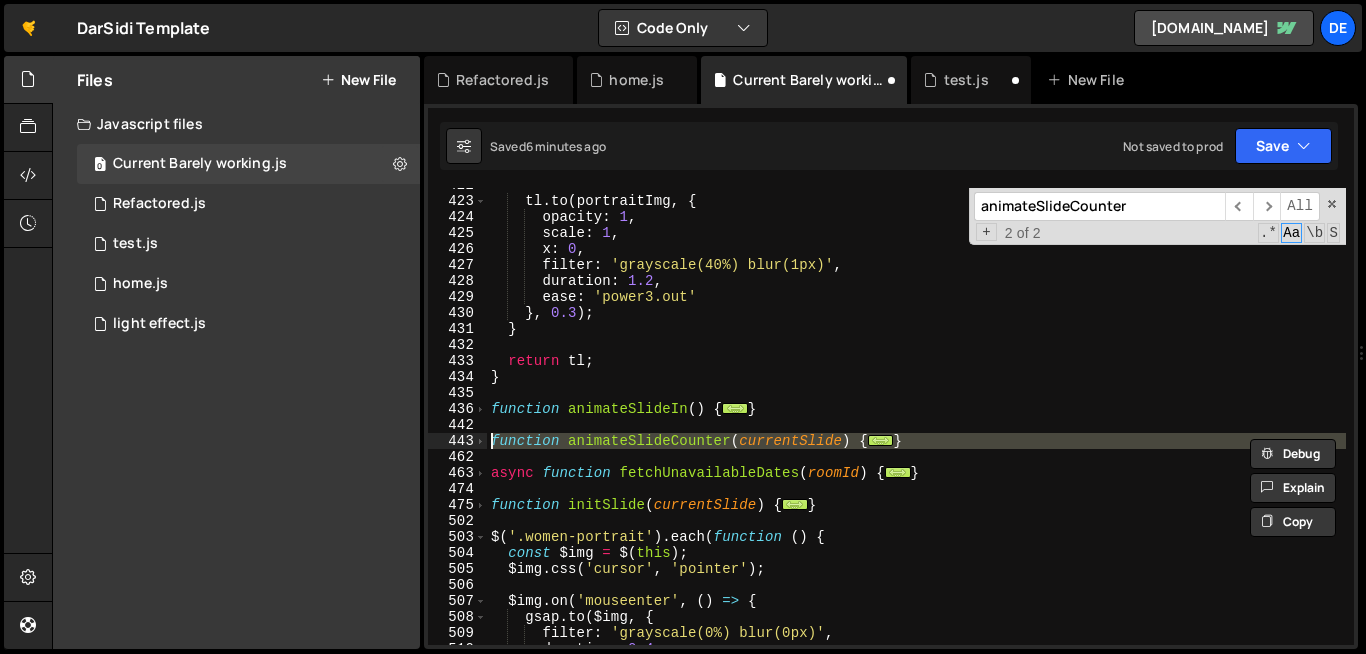 click on "animateSlideCounter" at bounding box center [1099, 206] 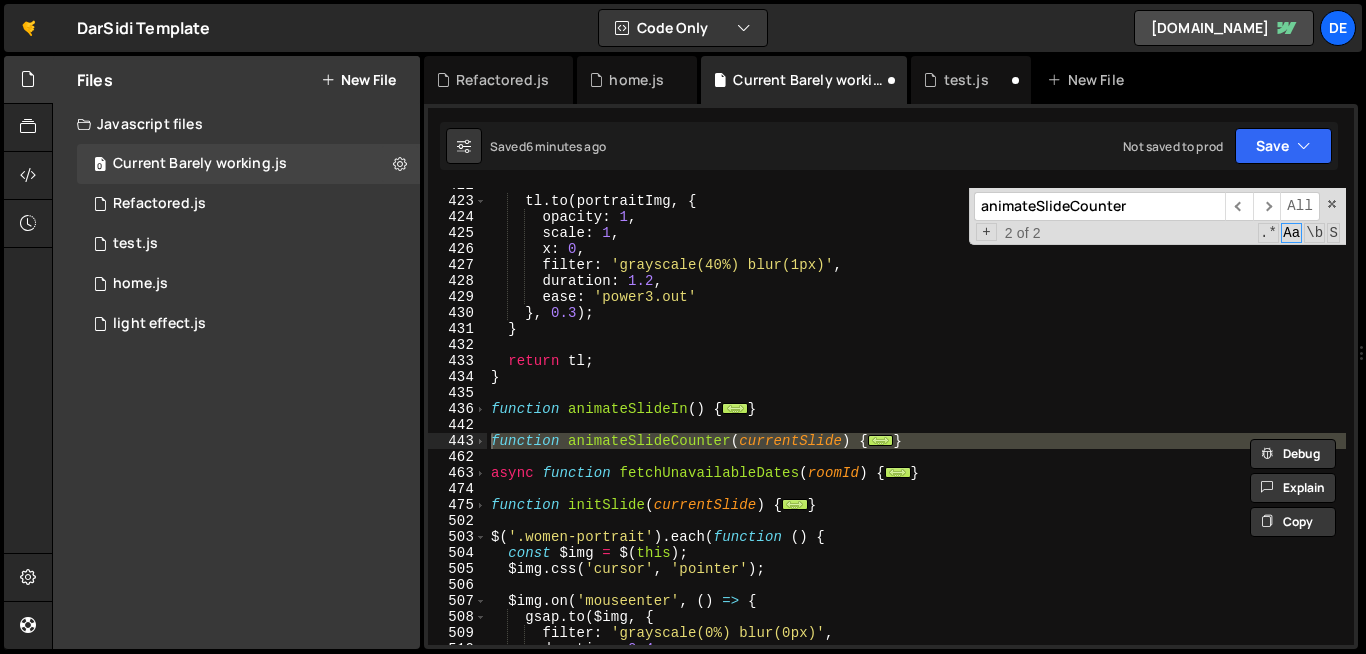 drag, startPoint x: 1072, startPoint y: 205, endPoint x: 1183, endPoint y: 213, distance: 111.28792 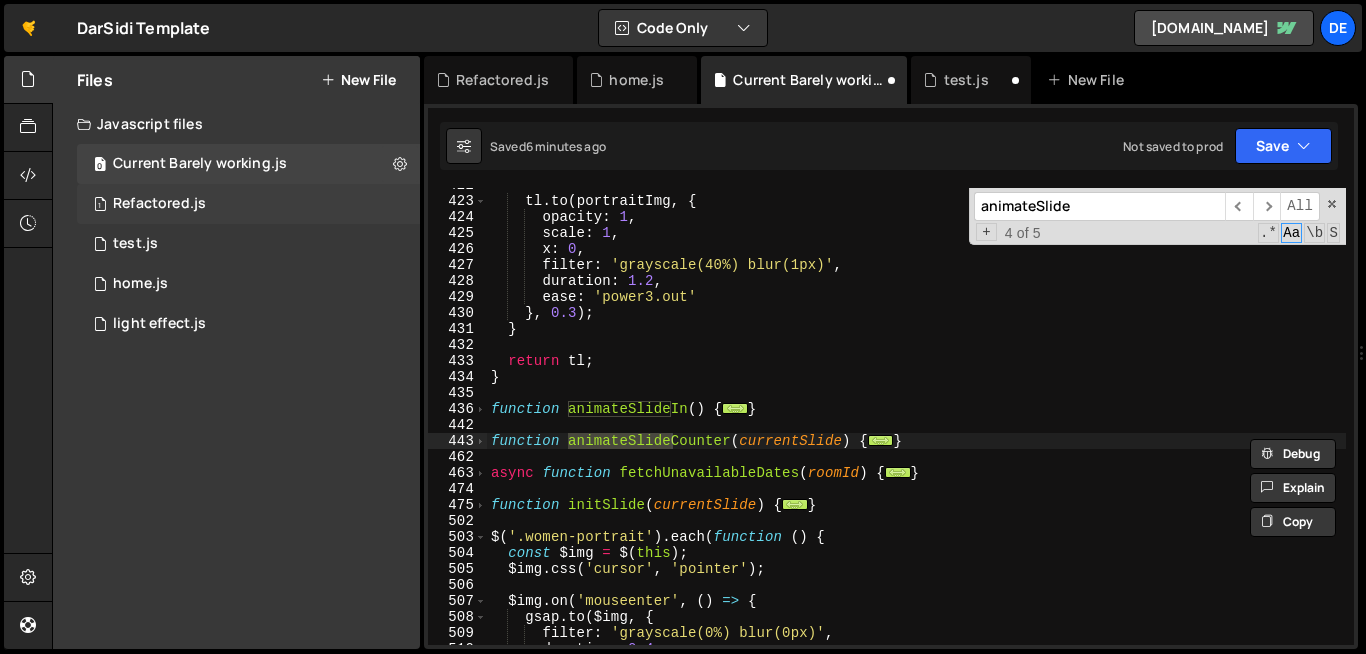 type on "animateSlide" 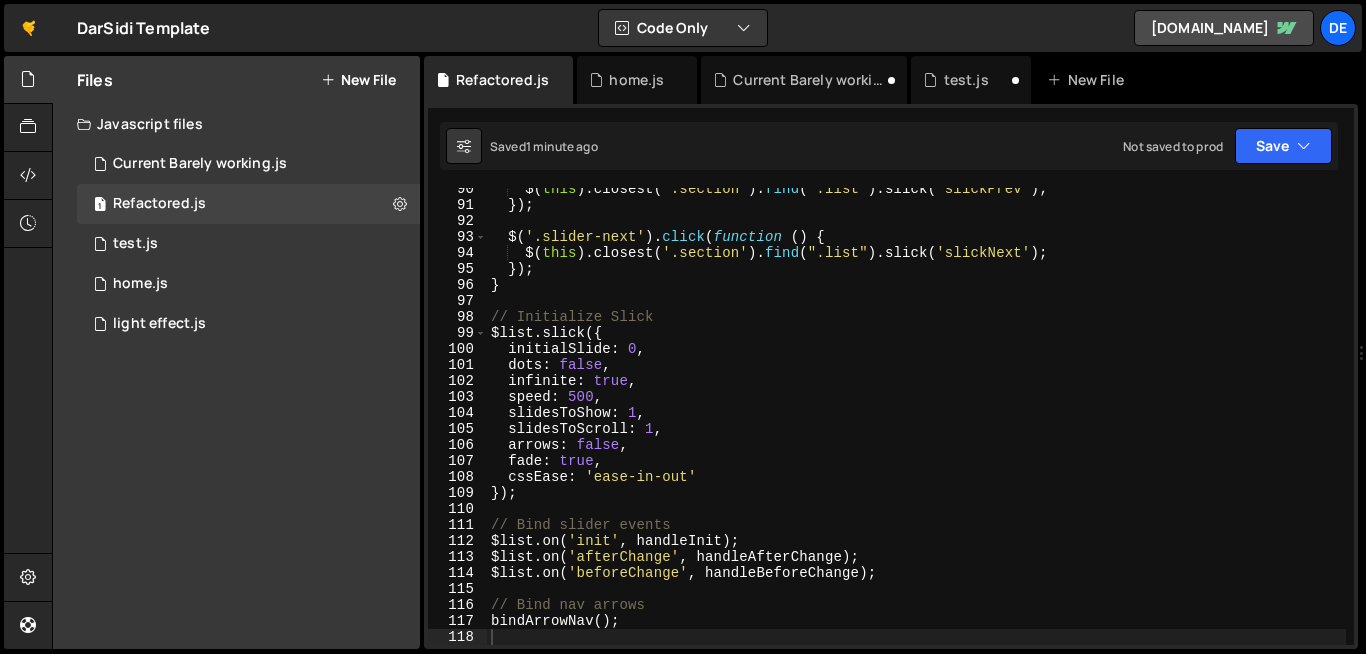 type on "// Initialize Slick" 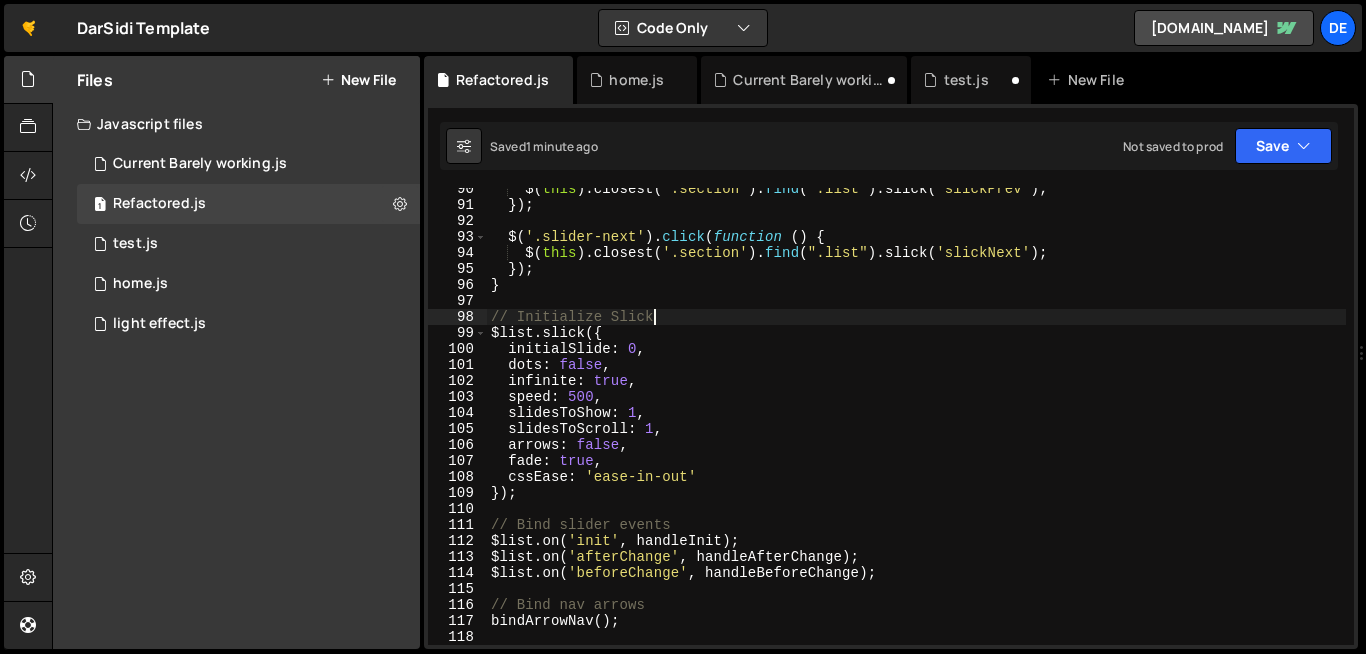 click on "$ ( this ) . closest ( '.section' ) . find ( ".list" ) . slick ( 'slickPrev' ) ;    }) ;    $ ( '.slider-next' ) . click ( function   ( )   {       $ ( this ) . closest ( '.section' ) . find ( ".list" ) . slick ( 'slickNext' ) ;    }) ; } // Initialize Slick $list . slick ({    initialSlide :   0 ,    dots :   false ,    infinite :   true ,    speed :   500 ,    slidesToShow :   1 ,    slidesToScroll :   1 ,    arrows :   false ,    fade :   true ,    cssEase :   'ease-in-out' }) ; // Bind slider events $list . on ( 'init' ,   handleInit ) ; $list . on ( 'afterChange' ,   handleAfterChange ) ; $list . on ( 'beforeChange' ,   handleBeforeChange ) ; // Bind nav arrows bindArrowNav ( ) ;" at bounding box center (916, 425) 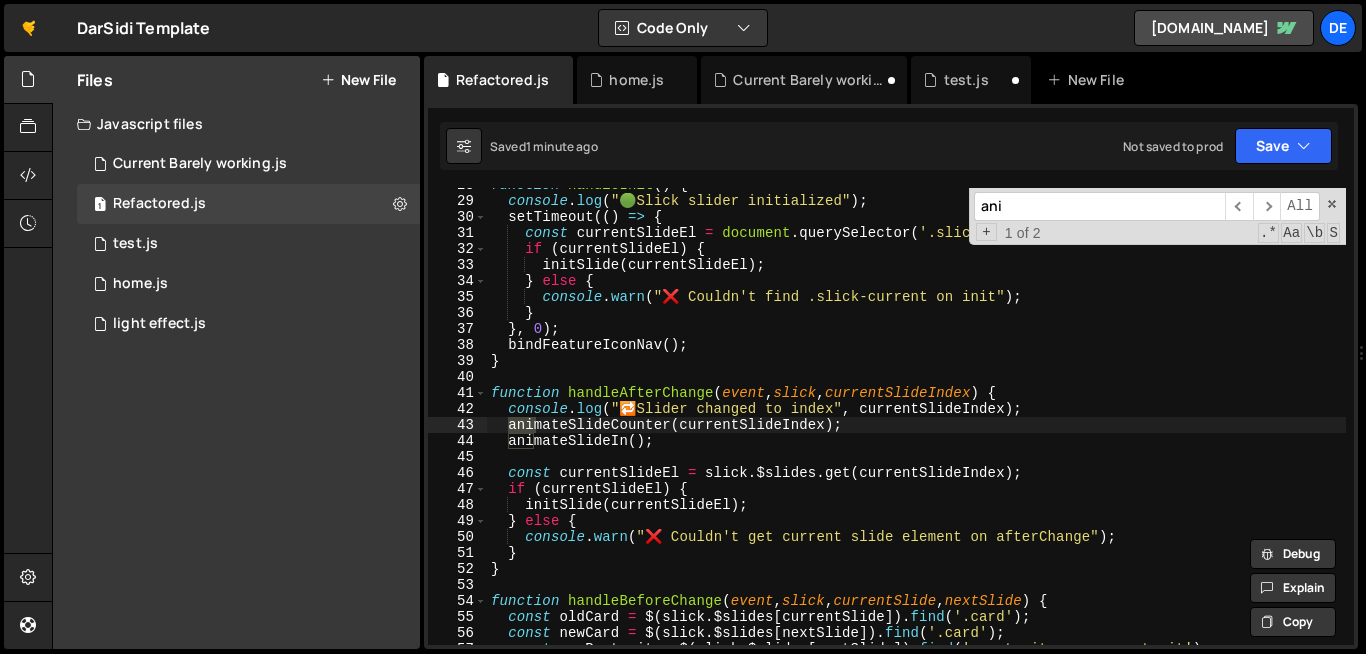 scroll, scrollTop: 476, scrollLeft: 0, axis: vertical 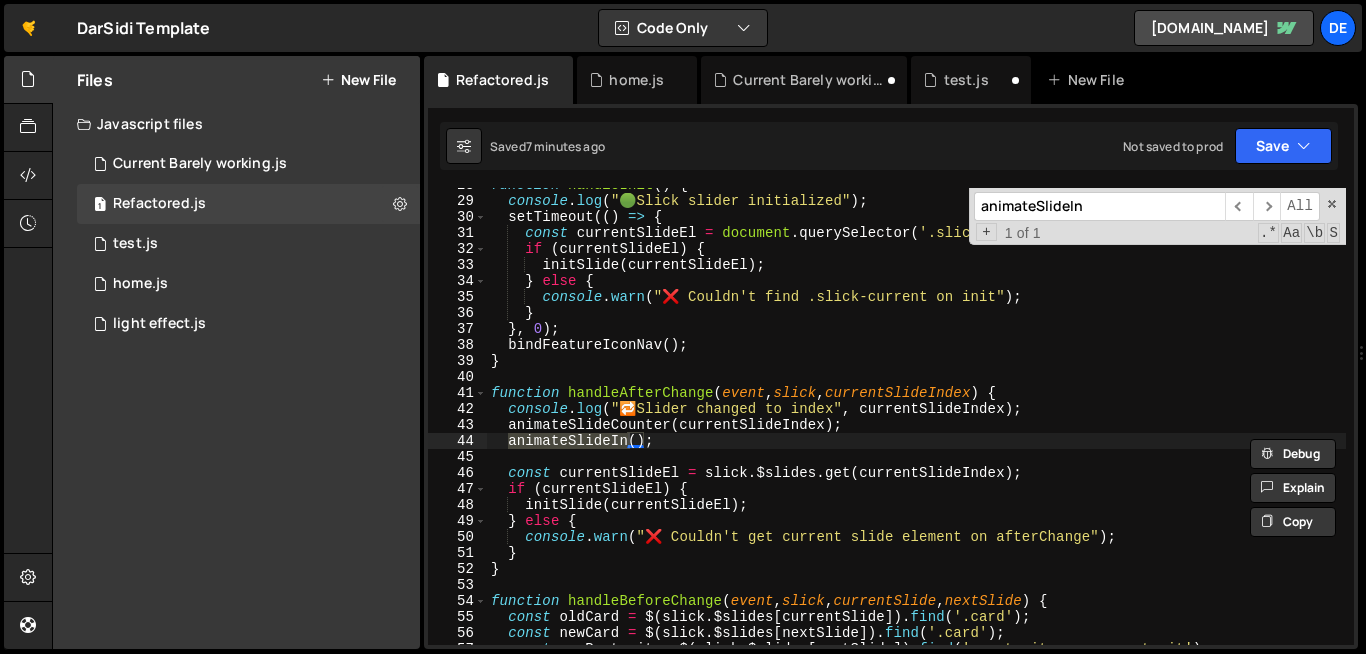 click on "animateSlideIn" at bounding box center (1099, 206) 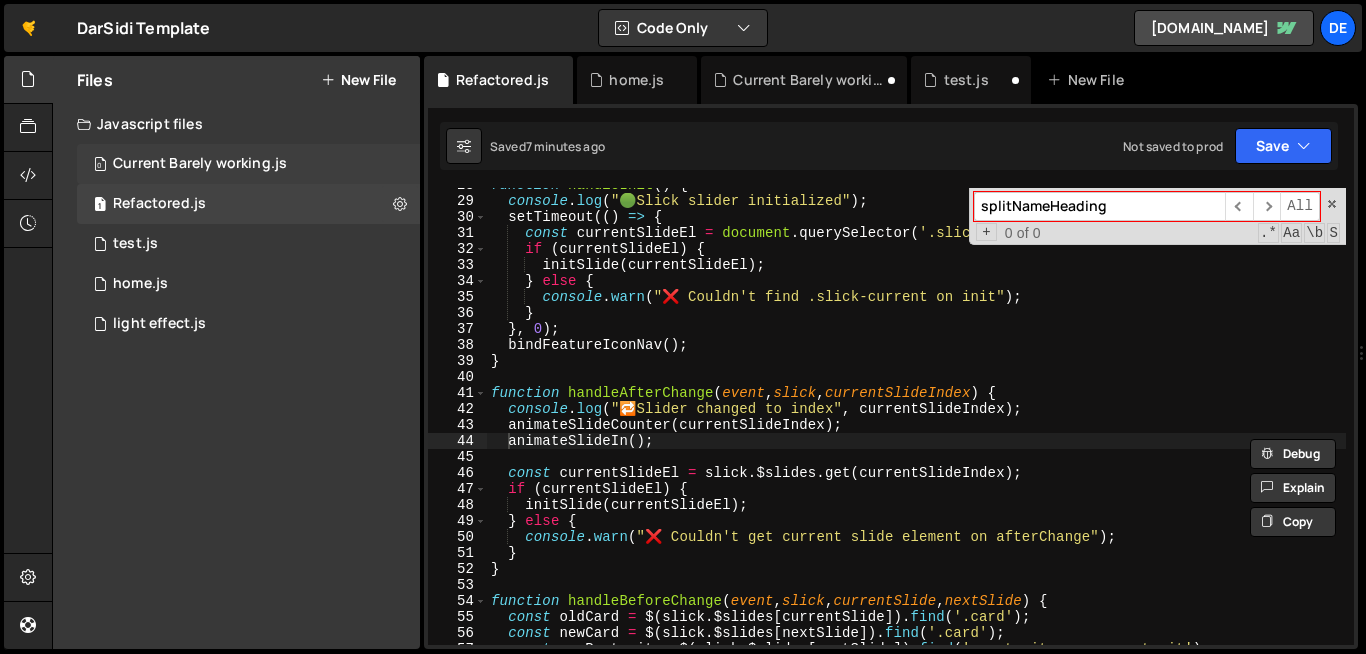 type on "splitNameHeading" 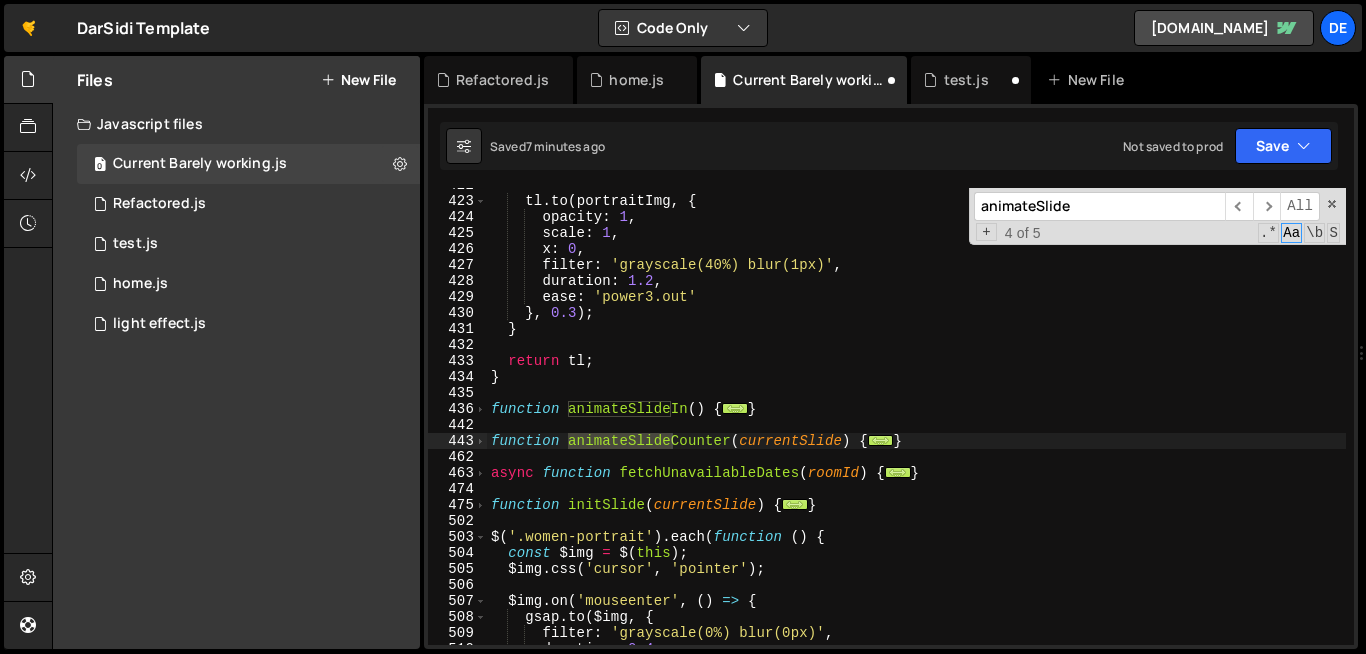 click on "animateSlide" at bounding box center [1099, 206] 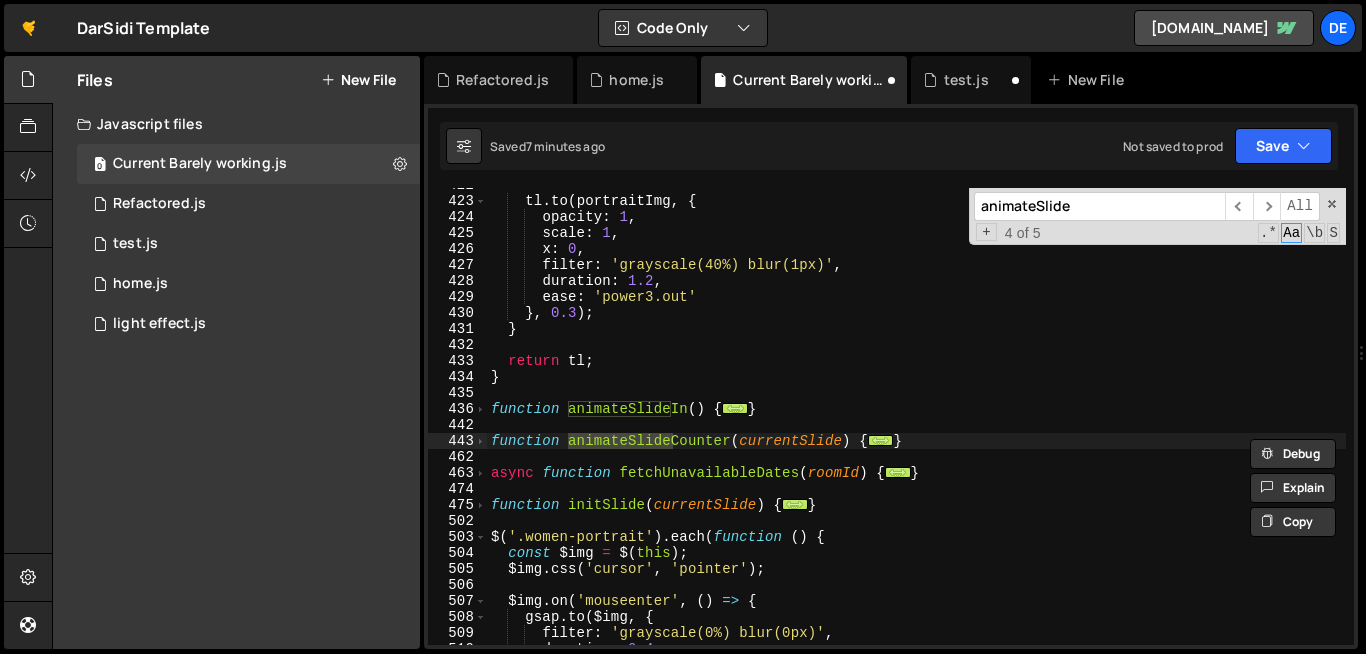 paste on "splitNameHeading" 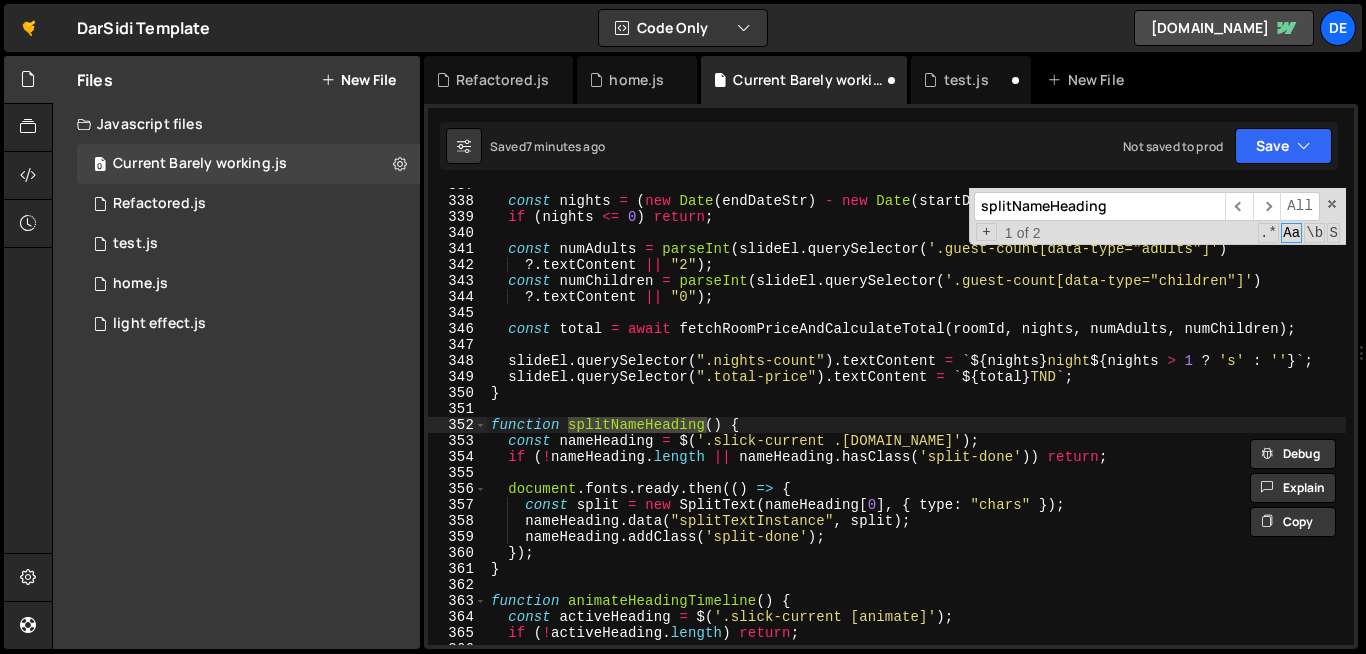 scroll, scrollTop: 5420, scrollLeft: 0, axis: vertical 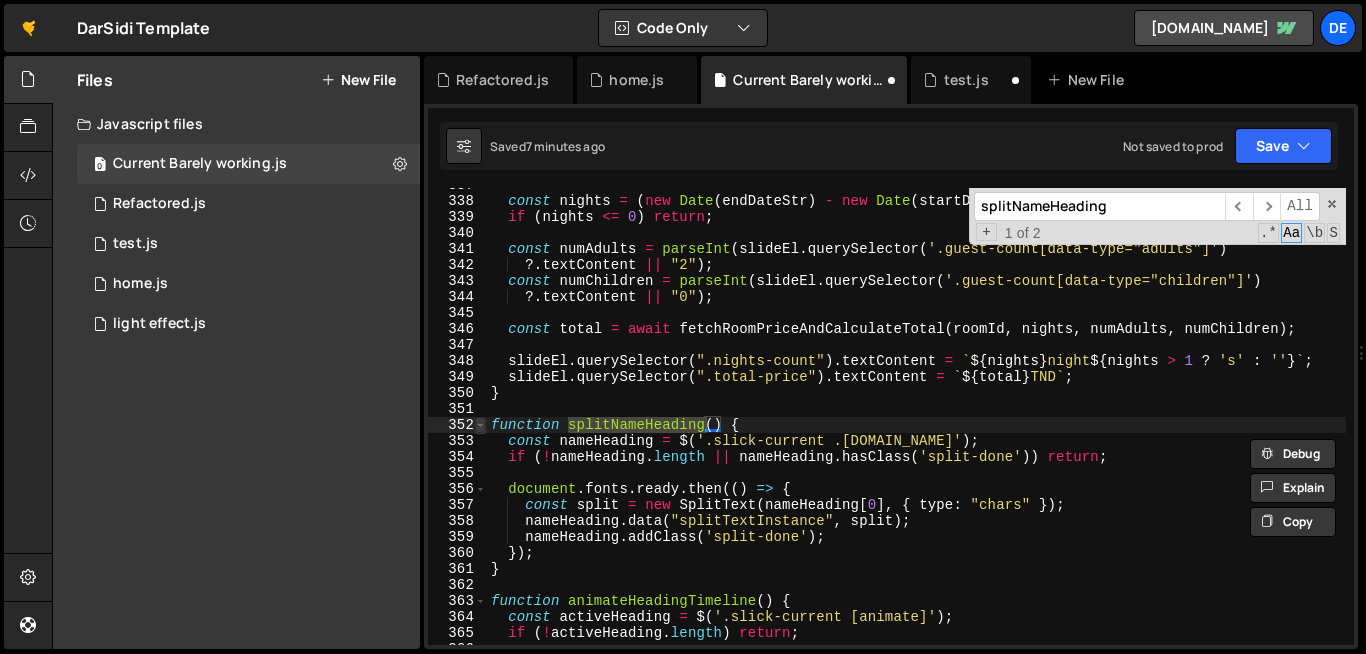type 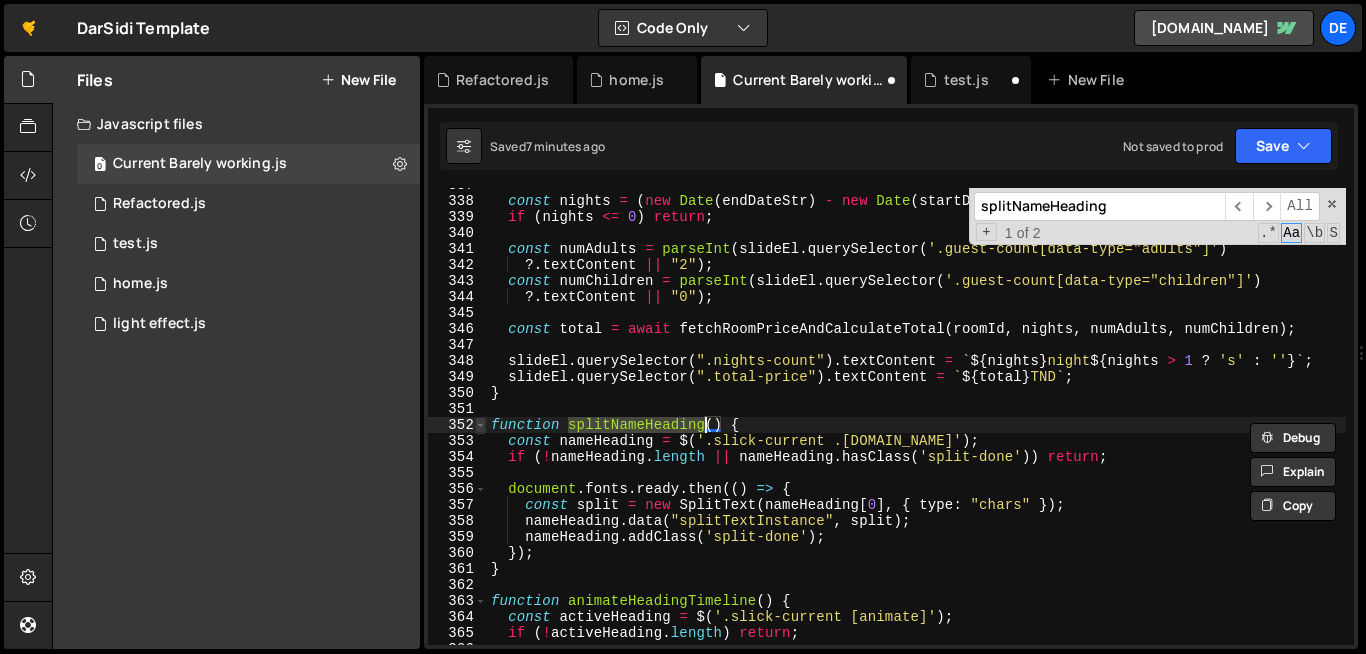 click at bounding box center (480, 425) 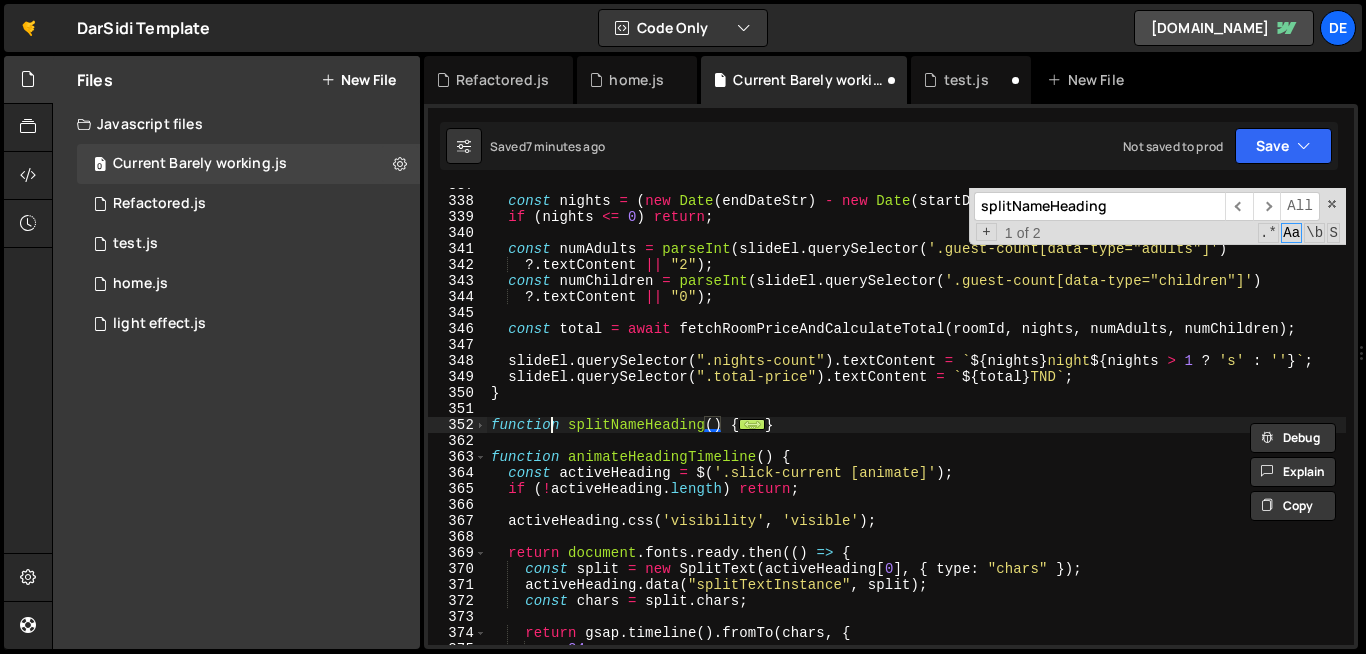 click on "const   nights   =   ( new   Date ( endDateStr )   -   new   Date ( startDateStr ))   /   ( 1000   *   60   *   60   *   24 ) ;    if   ( nights   <=   0 )   return ;    const   numAdults   =   parseInt ( slideEl . querySelector ( '.guest-count[data-type="adults"]' )       ?. textContent   ||   "2" ) ;    const   numChildren   =   parseInt ( slideEl . querySelector ( '.guest-count[data-type="children"]' )       ?. textContent   ||   "0" ) ;    const   total   =   await   fetchRoomPriceAndCalculateTotal ( roomId ,   nights ,   numAdults ,   numChildren ) ;    slideEl . querySelector ( ".nights-count" ) . textContent   =   ` ${ nights }  night ${ nights   >   1   ?   's'   :   '' } ` ;    slideEl . querySelector ( ".total-price" ) . textContent   =   ` ${ total }  TND ` ; } function   splitNameHeading ( )   { ... } function   animateHeadingTimeline ( )   {    const   activeHeading   =   $ ( '.slick-current [animate]' ) ;    if   ( ! activeHeading . length )   return ;    activeHeading . css ( 'visibility' ," at bounding box center (1100, 421) 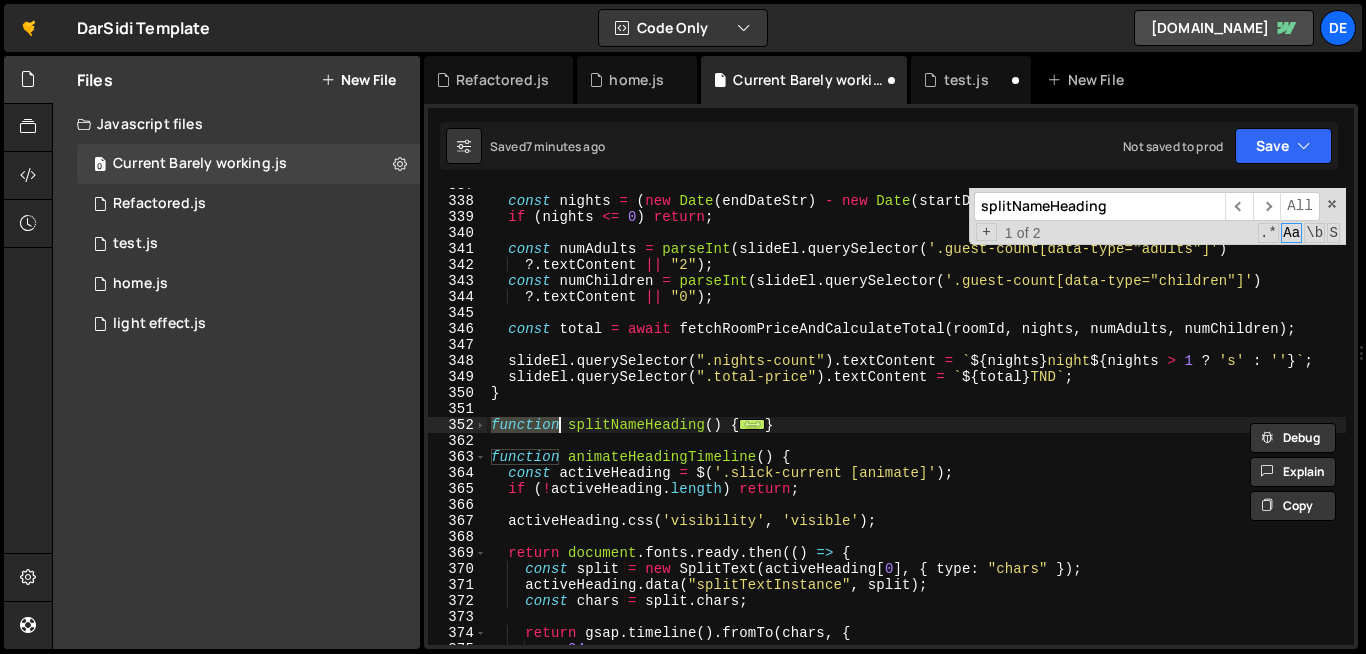 click on "const   nights   =   ( new   Date ( endDateStr )   -   new   Date ( startDateStr ))   /   ( 1000   *   60   *   60   *   24 ) ;    if   ( nights   <=   0 )   return ;    const   numAdults   =   parseInt ( slideEl . querySelector ( '.guest-count[data-type="adults"]' )       ?. textContent   ||   "2" ) ;    const   numChildren   =   parseInt ( slideEl . querySelector ( '.guest-count[data-type="children"]' )       ?. textContent   ||   "0" ) ;    const   total   =   await   fetchRoomPriceAndCalculateTotal ( roomId ,   nights ,   numAdults ,   numChildren ) ;    slideEl . querySelector ( ".nights-count" ) . textContent   =   ` ${ nights }  night ${ nights   >   1   ?   's'   :   '' } ` ;    slideEl . querySelector ( ".total-price" ) . textContent   =   ` ${ total }  TND ` ; } function   splitNameHeading ( )   { ... } function   animateHeadingTimeline ( )   {    const   activeHeading   =   $ ( '.slick-current [animate]' ) ;    if   ( ! activeHeading . length )   return ;    activeHeading . css ( 'visibility' ," at bounding box center [1100, 421] 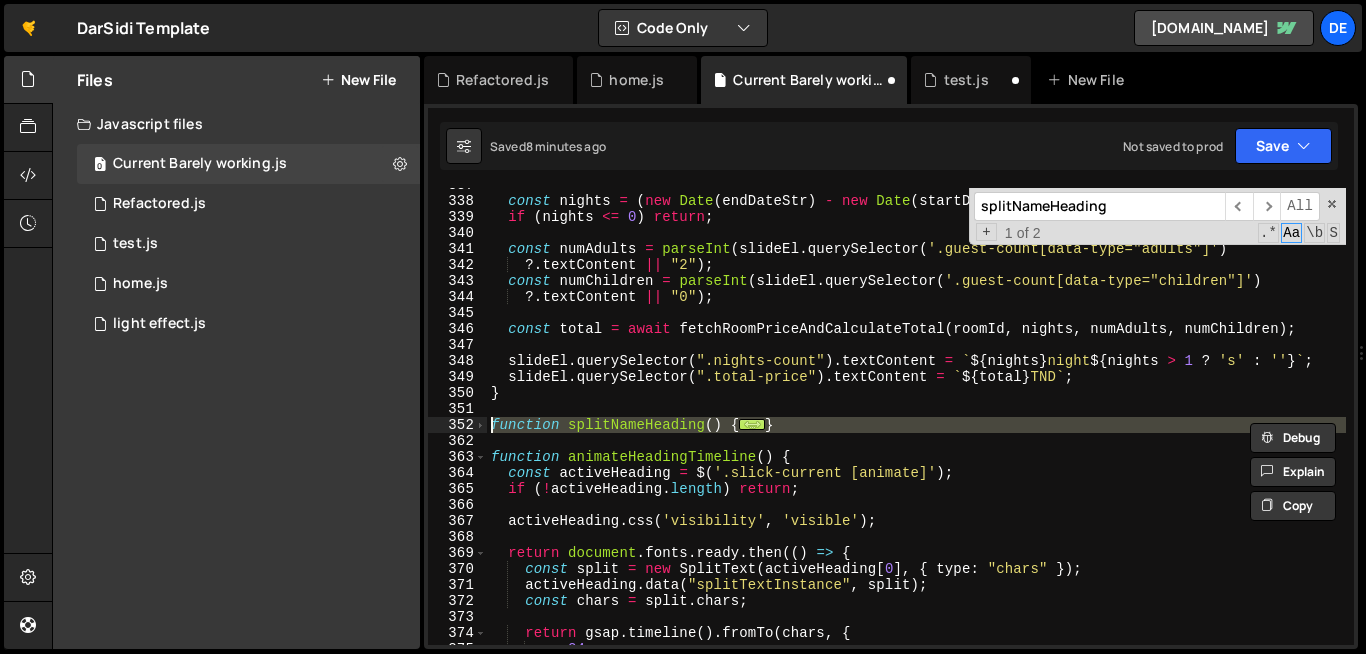 click on "splitNameHeading" at bounding box center (1099, 206) 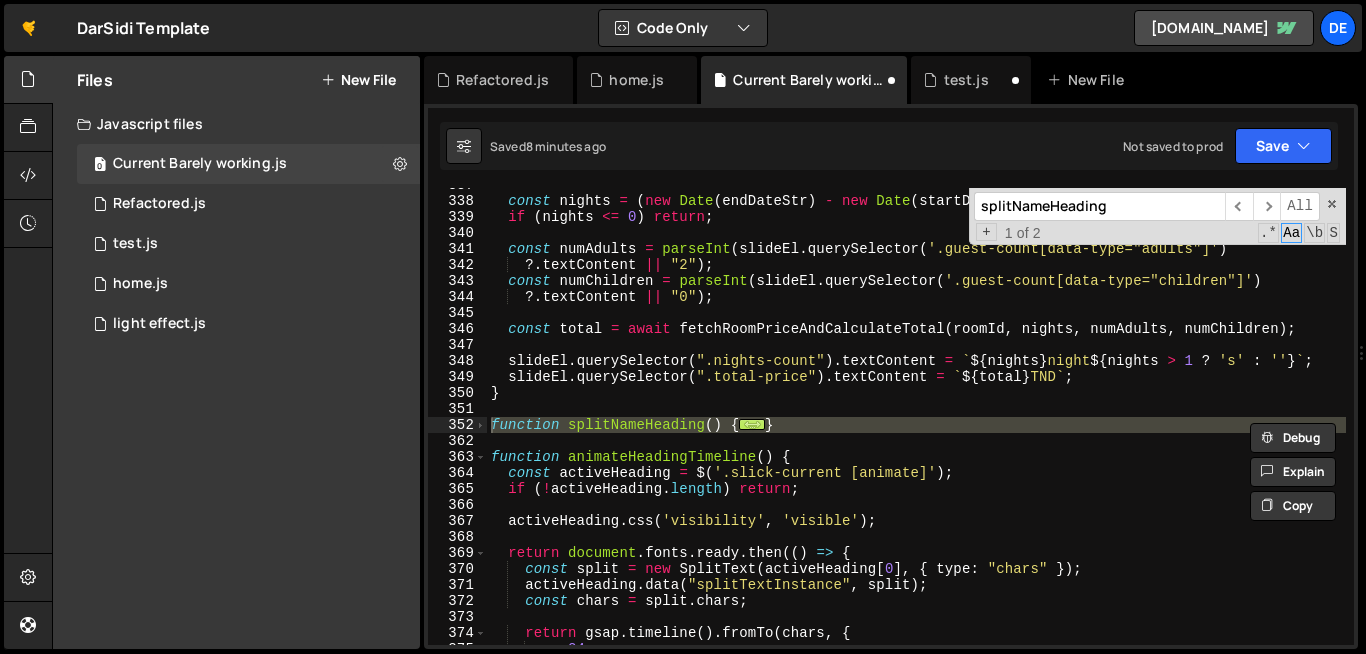 paste on "animateHeadingTimeline" 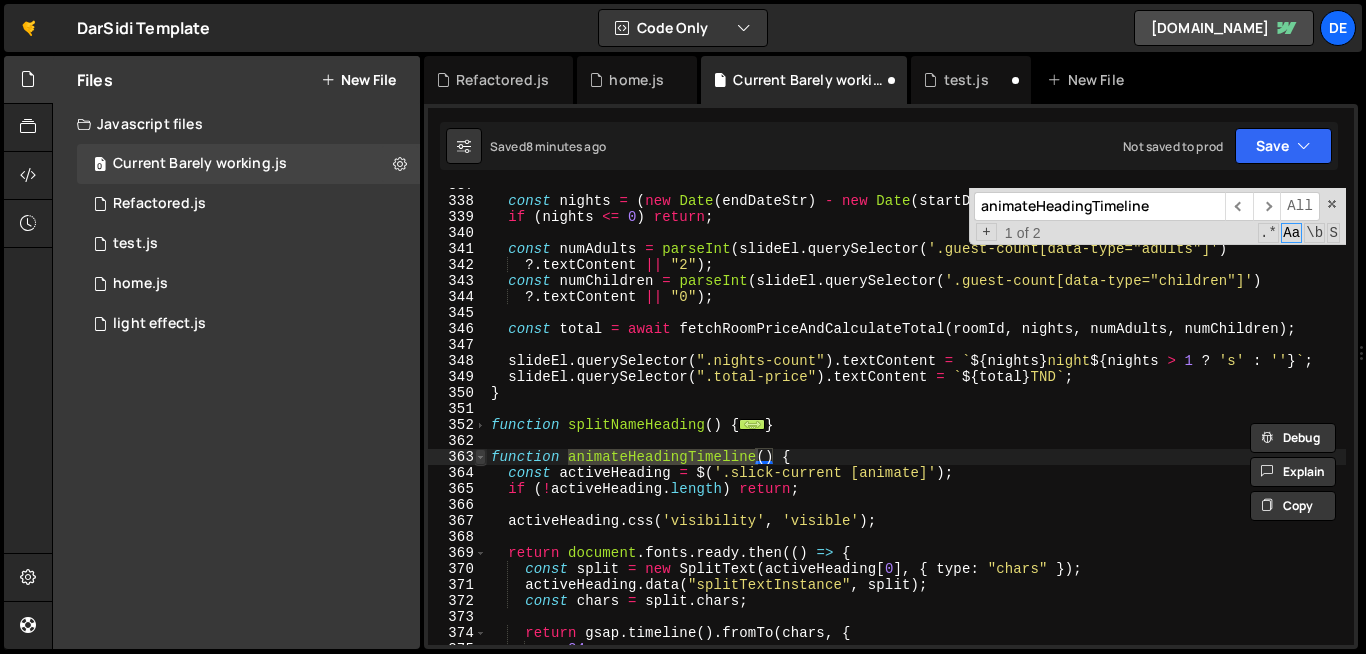 click at bounding box center (480, 457) 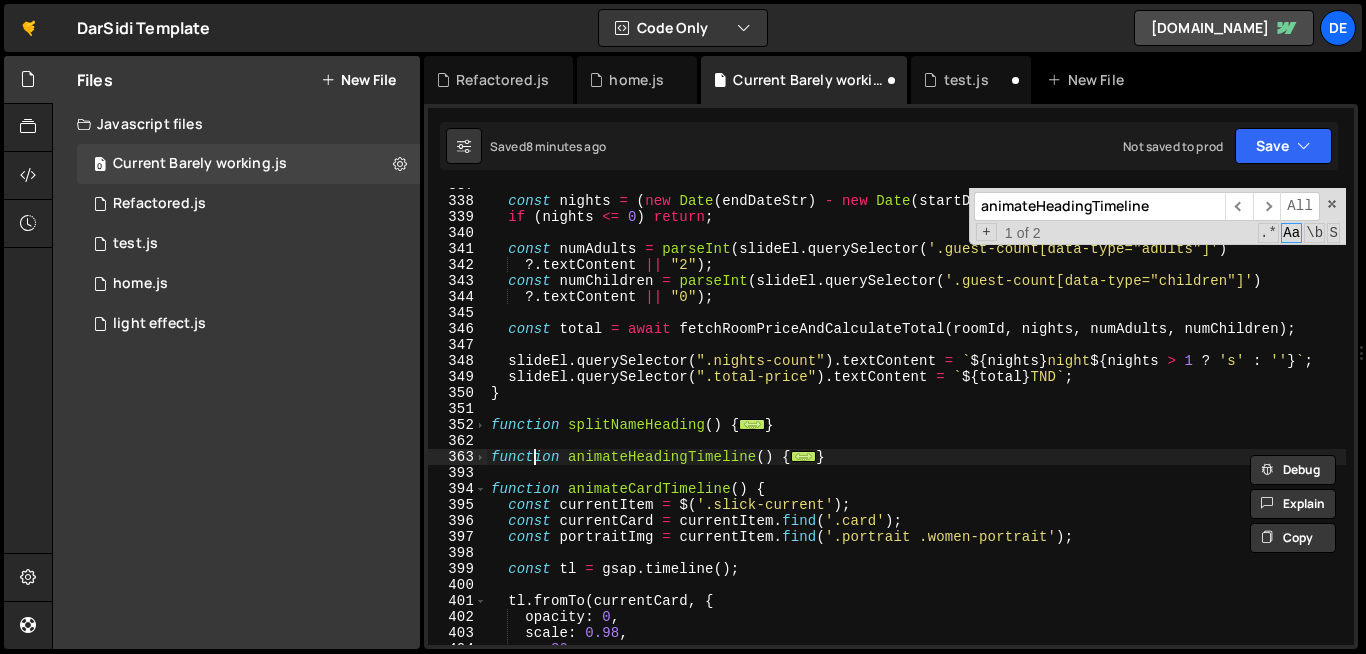click on "const   nights   =   ( new   Date ( endDateStr )   -   new   Date ( startDateStr ))   /   ( 1000   *   60   *   60   *   24 ) ;    if   ( nights   <=   0 )   return ;    const   numAdults   =   parseInt ( slideEl . querySelector ( '.guest-count[data-type="adults"]' )       ?. textContent   ||   "2" ) ;    const   numChildren   =   parseInt ( slideEl . querySelector ( '.guest-count[data-type="children"]' )       ?. textContent   ||   "0" ) ;    const   total   =   await   fetchRoomPriceAndCalculateTotal ( roomId ,   nights ,   numAdults ,   numChildren ) ;    slideEl . querySelector ( ".nights-count" ) . textContent   =   ` ${ nights }  night ${ nights   >   1   ?   's'   :   '' } ` ;    slideEl . querySelector ( ".total-price" ) . textContent   =   ` ${ total }  TND ` ; } function   splitNameHeading ( )   { ... } function   animateHeadingTimeline ( )   { ... } function   animateCardTimeline ( )   {    const   currentItem   =   $ ( '.slick-current' ) ;    const   currentCard   =   currentItem . find ( ) ;" at bounding box center (1100, 421) 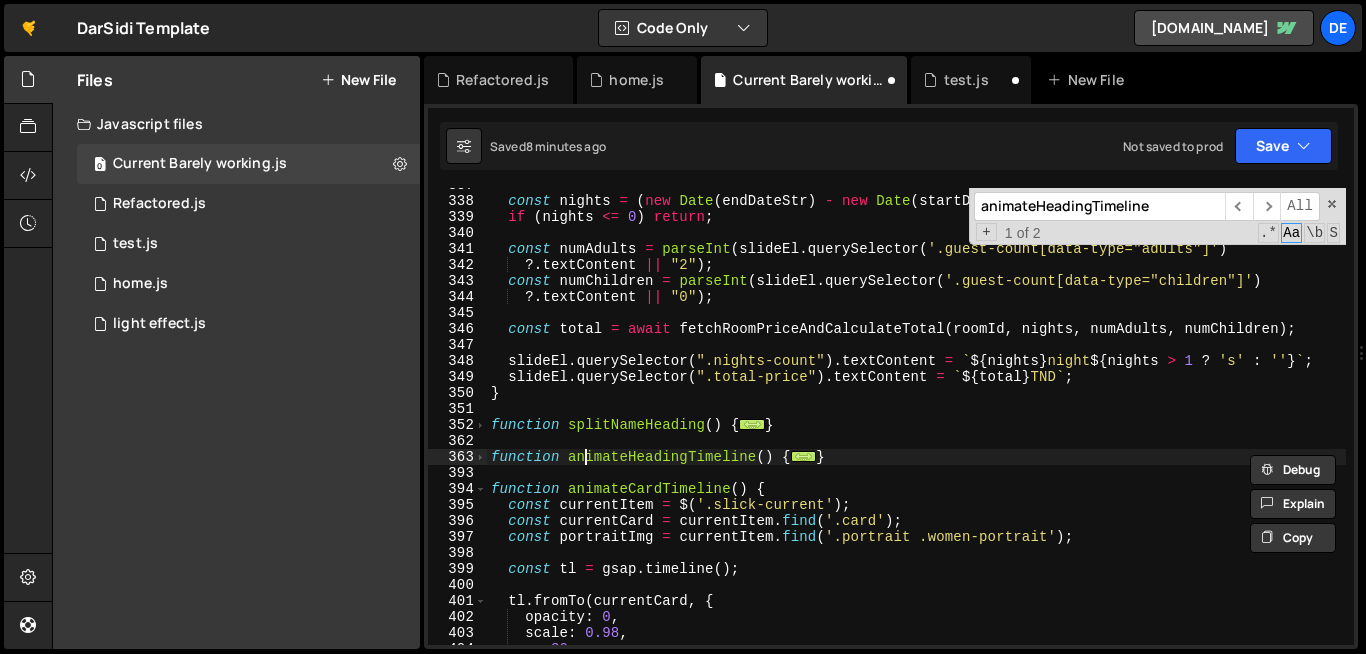 click on "const   nights   =   ( new   Date ( endDateStr )   -   new   Date ( startDateStr ))   /   ( 1000   *   60   *   60   *   24 ) ;    if   ( nights   <=   0 )   return ;    const   numAdults   =   parseInt ( slideEl . querySelector ( '.guest-count[data-type="adults"]' )       ?. textContent   ||   "2" ) ;    const   numChildren   =   parseInt ( slideEl . querySelector ( '.guest-count[data-type="children"]' )       ?. textContent   ||   "0" ) ;    const   total   =   await   fetchRoomPriceAndCalculateTotal ( roomId ,   nights ,   numAdults ,   numChildren ) ;    slideEl . querySelector ( ".nights-count" ) . textContent   =   ` ${ nights }  night ${ nights   >   1   ?   's'   :   '' } ` ;    slideEl . querySelector ( ".total-price" ) . textContent   =   ` ${ total }  TND ` ; } function   splitNameHeading ( )   { ... } function   animateHeadingTimeline ( )   { ... } function   animateCardTimeline ( )   {    const   currentItem   =   $ ( '.slick-current' ) ;    const   currentCard   =   currentItem . find ( ) ;" at bounding box center [1100, 421] 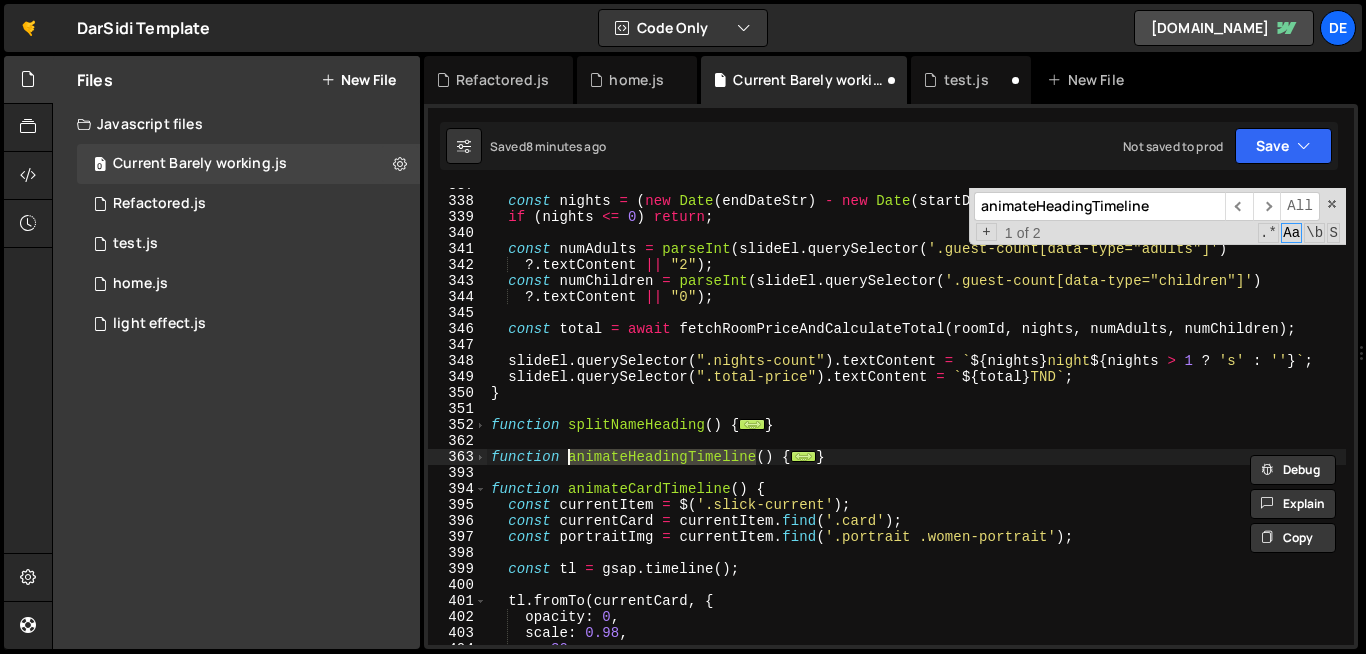click on "const   nights   =   ( new   Date ( endDateStr )   -   new   Date ( startDateStr ))   /   ( 1000   *   60   *   60   *   24 ) ;    if   ( nights   <=   0 )   return ;    const   numAdults   =   parseInt ( slideEl . querySelector ( '.guest-count[data-type="adults"]' )       ?. textContent   ||   "2" ) ;    const   numChildren   =   parseInt ( slideEl . querySelector ( '.guest-count[data-type="children"]' )       ?. textContent   ||   "0" ) ;    const   total   =   await   fetchRoomPriceAndCalculateTotal ( roomId ,   nights ,   numAdults ,   numChildren ) ;    slideEl . querySelector ( ".nights-count" ) . textContent   =   ` ${ nights }  night ${ nights   >   1   ?   's'   :   '' } ` ;    slideEl . querySelector ( ".total-price" ) . textContent   =   ` ${ total }  TND ` ; } function   splitNameHeading ( )   { ... } function   animateHeadingTimeline ( )   { ... } function   animateCardTimeline ( )   {    const   currentItem   =   $ ( '.slick-current' ) ;    const   currentCard   =   currentItem . find ( ) ;" at bounding box center [1100, 421] 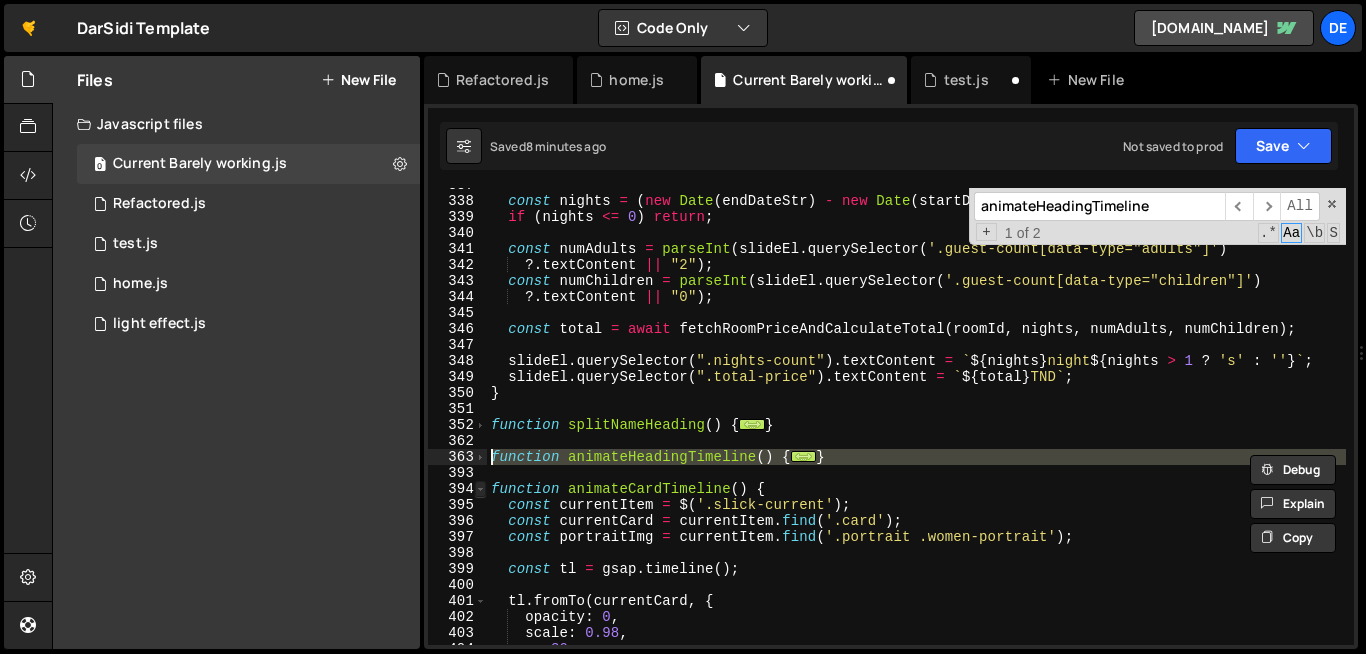 click at bounding box center (480, 489) 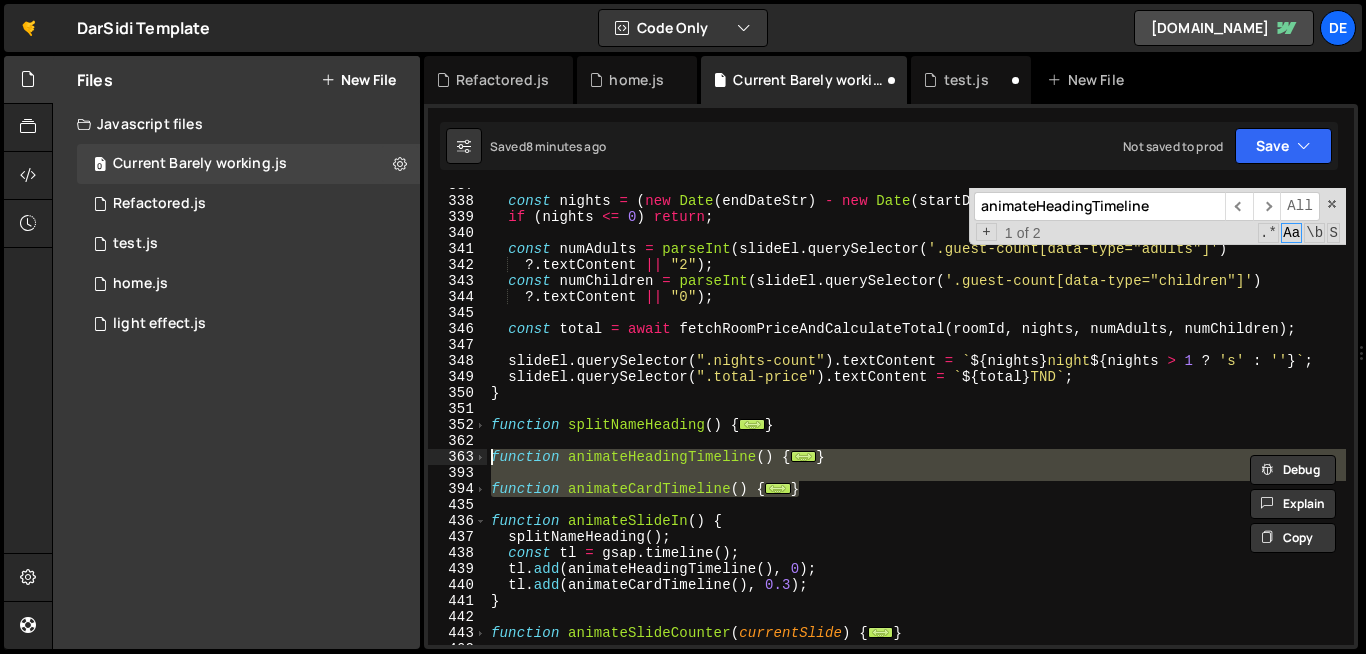 drag, startPoint x: 819, startPoint y: 489, endPoint x: 490, endPoint y: 458, distance: 330.45724 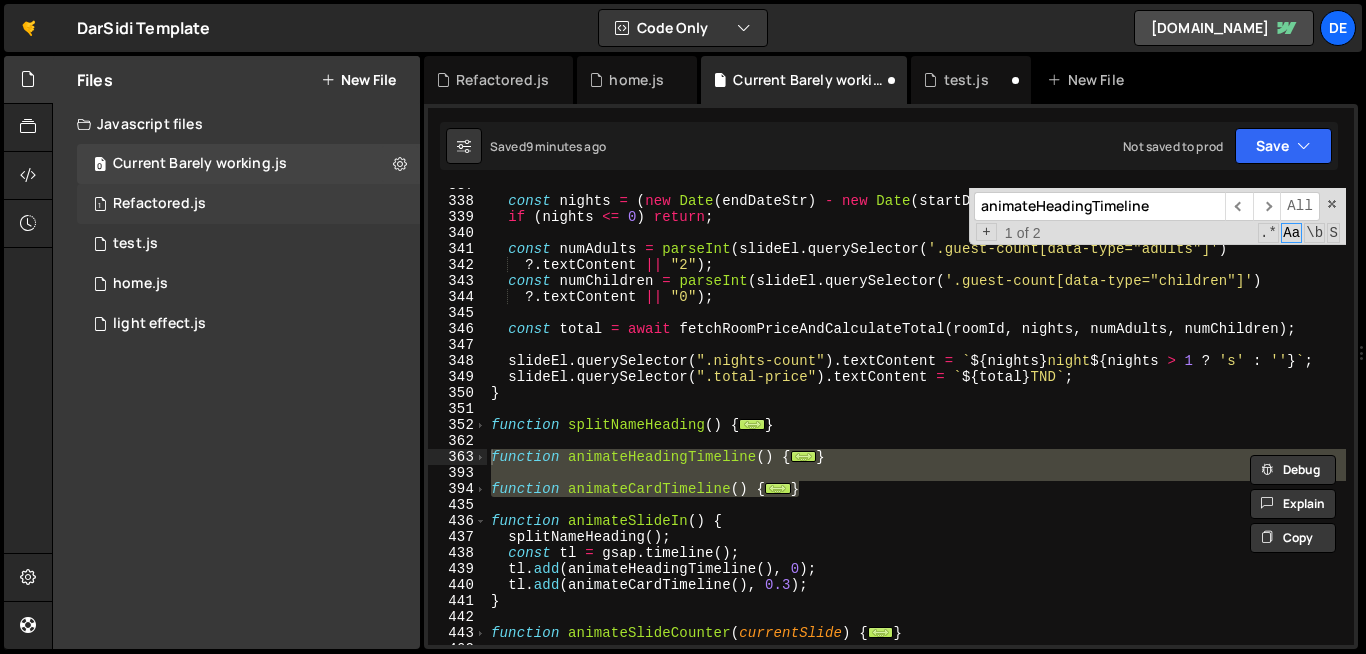 click on "Refactored.js" at bounding box center (159, 204) 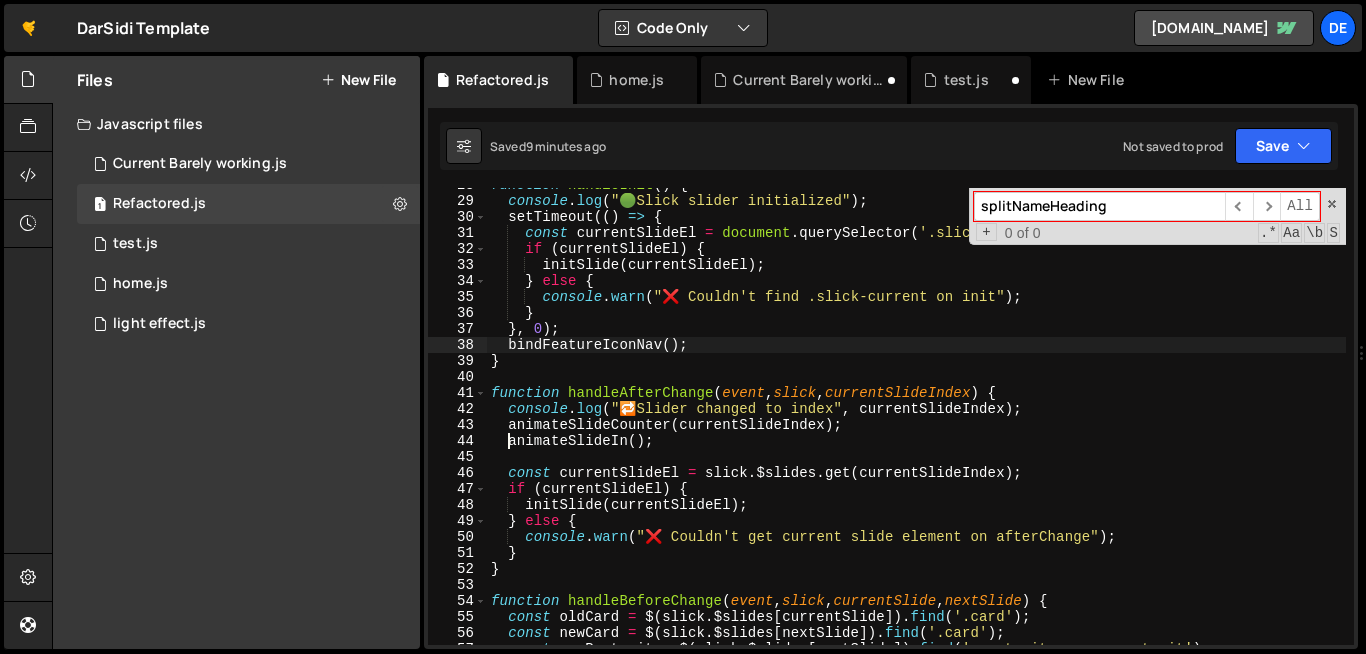 click on "function   handleInit ( )   {    console . log ( " 🟢  Slick slider initialized" ) ;    setTimeout (( )   =>   {       const   currentSlideEl   =   document . querySelector ( '.slick-slide.slick-current' ) ;       if   ( currentSlideEl )   {          initSlide ( currentSlideEl ) ;       }   else   {          console . warn ( "❌ Couldn't find .slick-current on init" ) ;       }    } ,   0 ) ;    bindFeatureIconNav ( ) ; } function   handleAfterChange ( event ,  slick ,  currentSlideIndex )   {    console . log ( " 🔁  Slider changed to index" ,   currentSlideIndex ) ;    animateSlideCounter ( currentSlideIndex ) ;    animateSlideIn ( ) ;    const   currentSlideEl   =   slick . $slides . get ( currentSlideIndex ) ;    if   ( currentSlideEl )   {       initSlide ( currentSlideEl ) ;    }   else   {       console . warn ( "❌ Couldn't get current slide element on afterChange" ) ;    } } function   handleBeforeChange ( event ,  slick ,  currentSlide ,  nextSlide )   {    const   oldCard   =   $ ( slick . [" at bounding box center (916, 421) 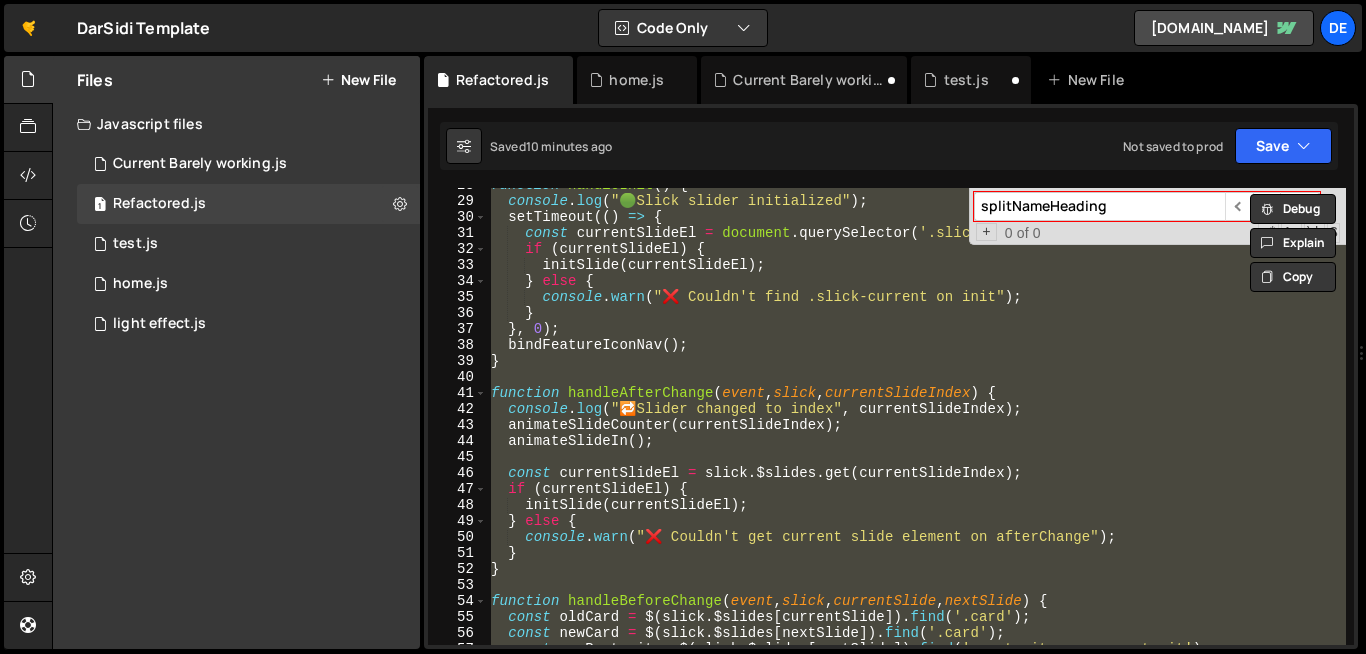 paste 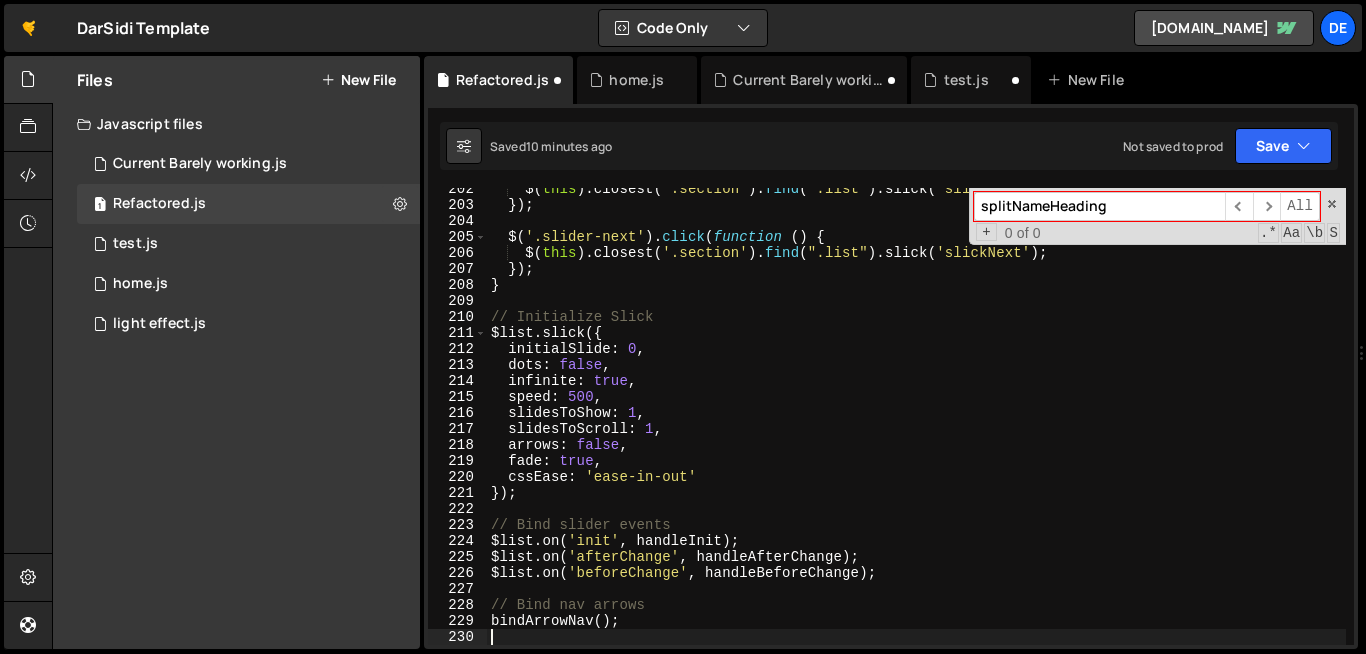 scroll, scrollTop: 3255, scrollLeft: 0, axis: vertical 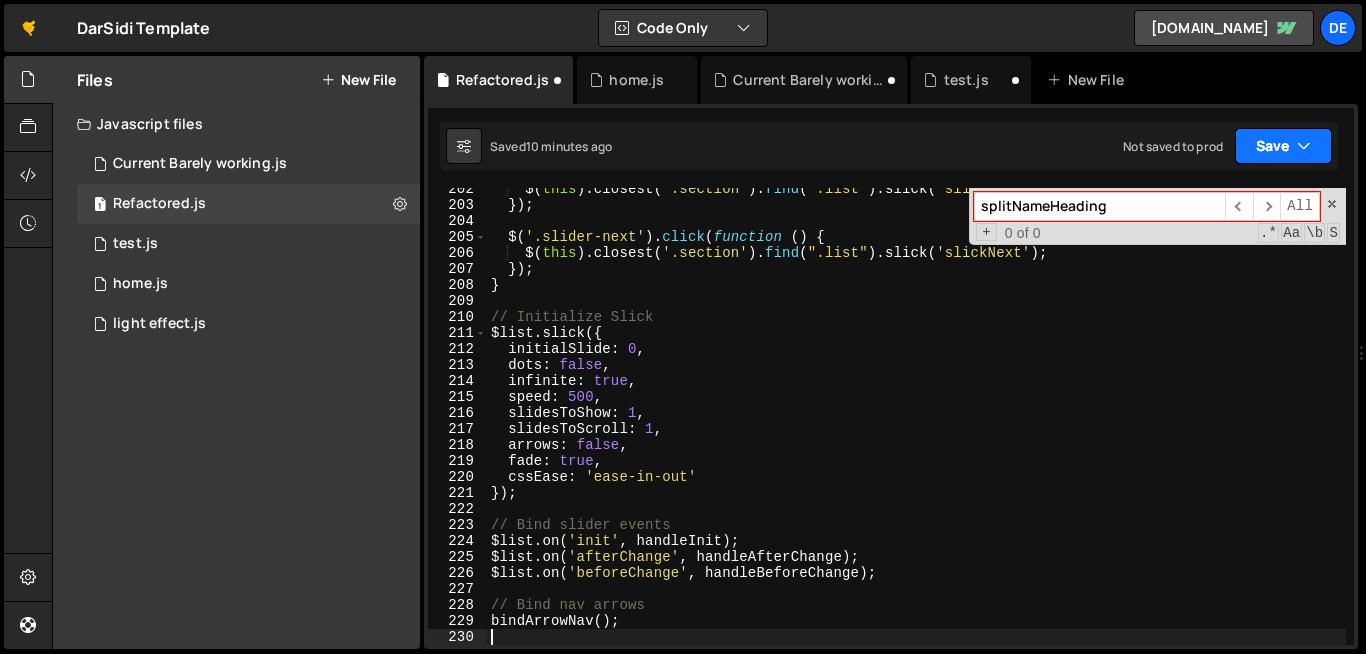 click on "Save" at bounding box center [1283, 146] 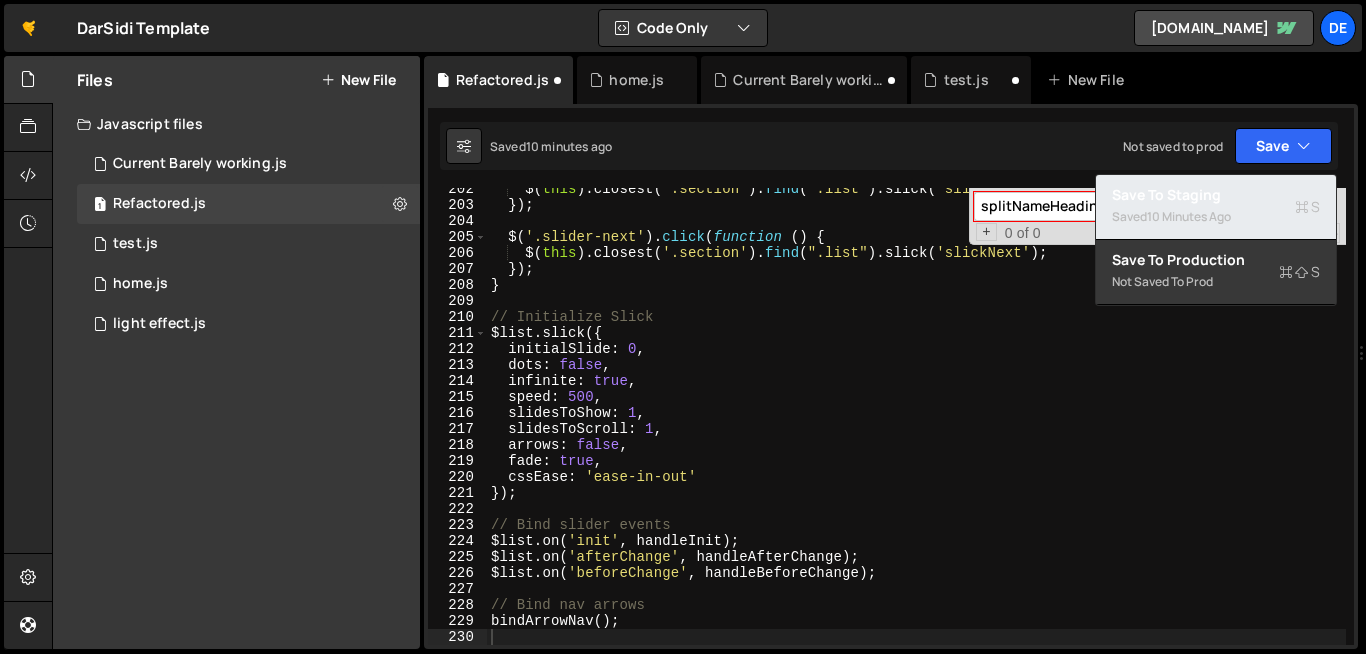 click on "10 minutes ago" at bounding box center (1189, 216) 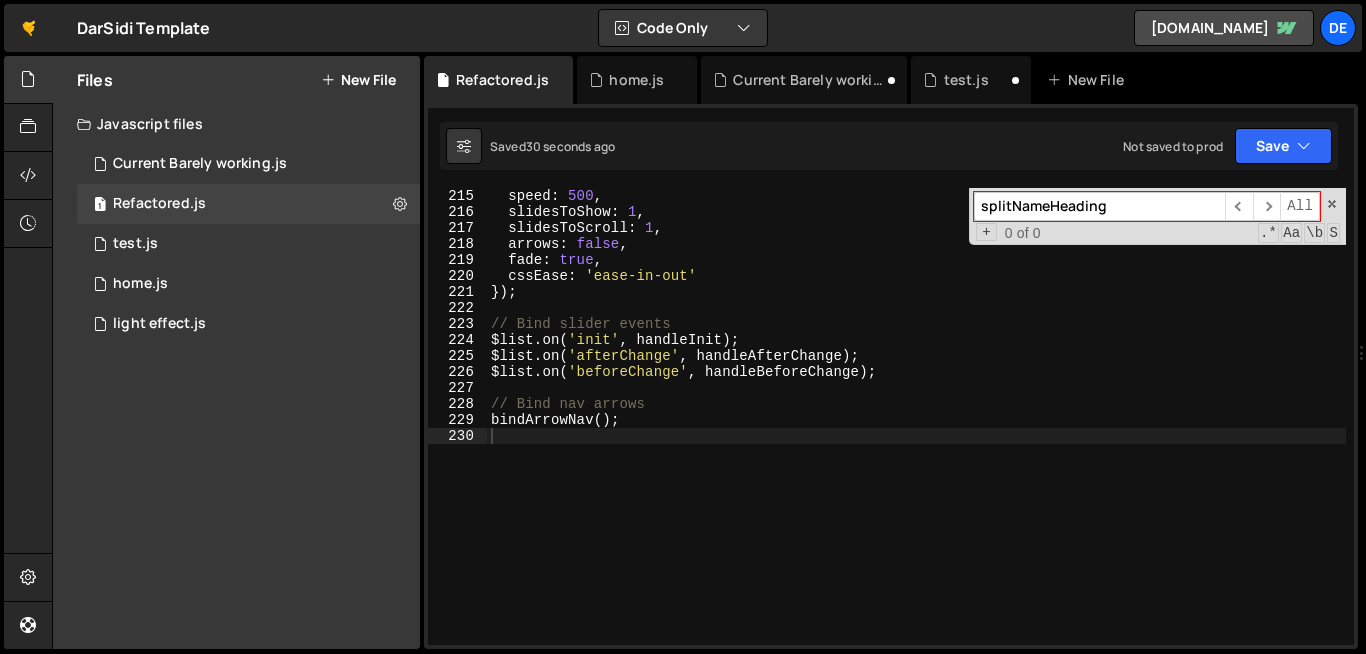 scroll, scrollTop: 3456, scrollLeft: 0, axis: vertical 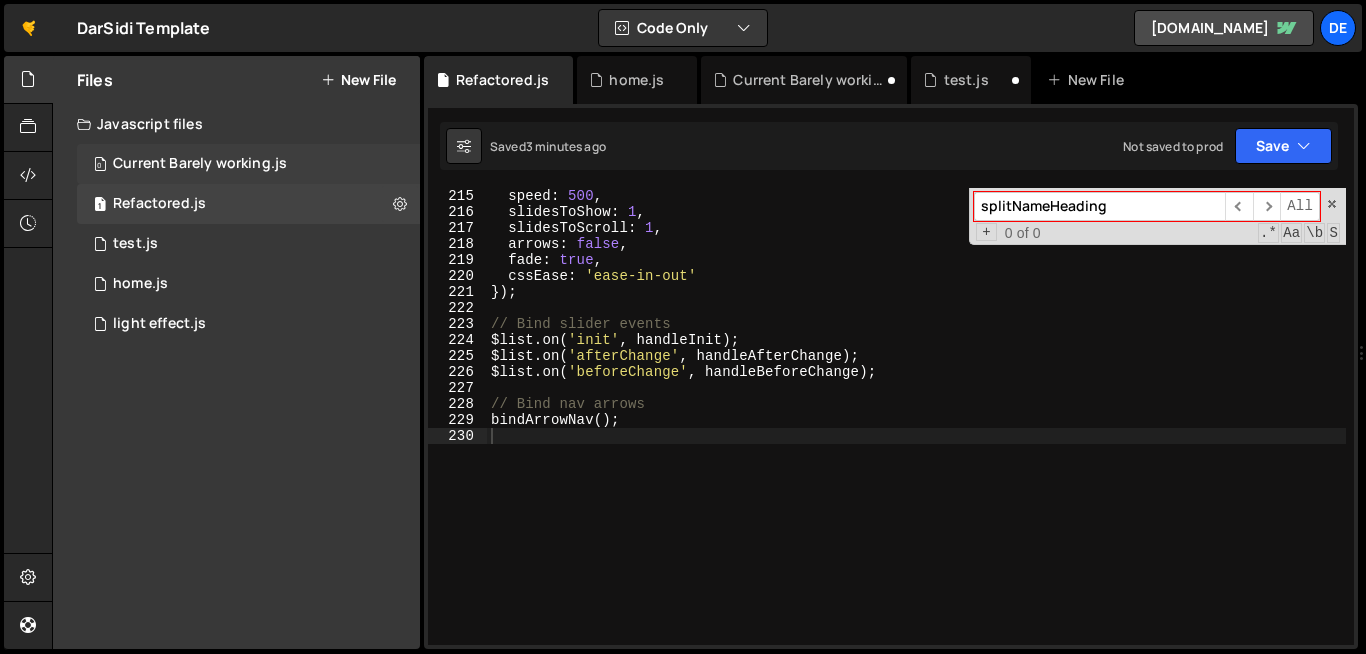 click on "Current Barely working.js" at bounding box center (200, 164) 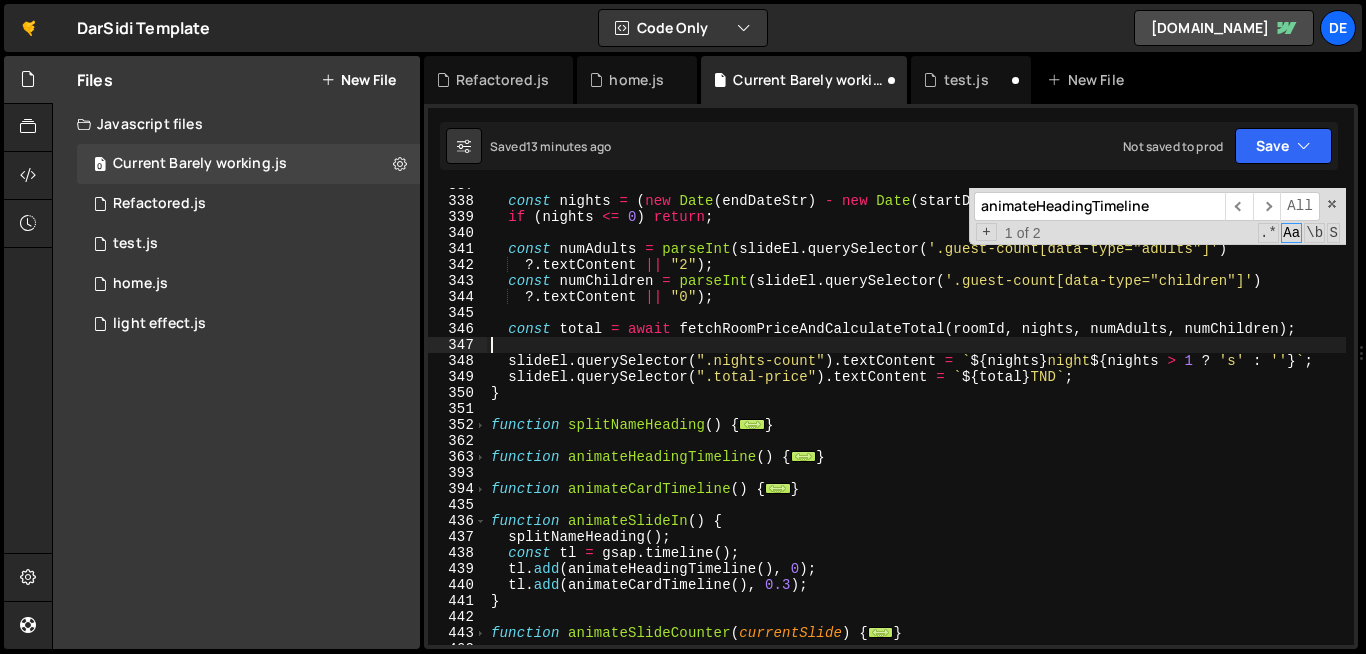 click on "const   nights   =   ( new   Date ( endDateStr )   -   new   Date ( startDateStr ))   /   ( 1000   *   60   *   60   *   24 ) ;    if   ( nights   <=   0 )   return ;    const   numAdults   =   parseInt ( slideEl . querySelector ( '.guest-count[data-type="adults"]' )       ?. textContent   ||   "2" ) ;    const   numChildren   =   parseInt ( slideEl . querySelector ( '.guest-count[data-type="children"]' )       ?. textContent   ||   "0" ) ;    const   total   =   await   fetchRoomPriceAndCalculateTotal ( roomId ,   nights ,   numAdults ,   numChildren ) ;    slideEl . querySelector ( ".nights-count" ) . textContent   =   ` ${ nights }  night ${ nights   >   1   ?   's'   :   '' } ` ;    slideEl . querySelector ( ".total-price" ) . textContent   =   ` ${ total }  TND ` ; } function   splitNameHeading ( )   { ... } function   animateHeadingTimeline ( )   { ... } function   animateCardTimeline ( )   { ... } function   animateSlideIn ( )   {    splitNameHeading ( ) ;    const   tl   =   gsap . timeline ( ) ; ." at bounding box center (1100, 421) 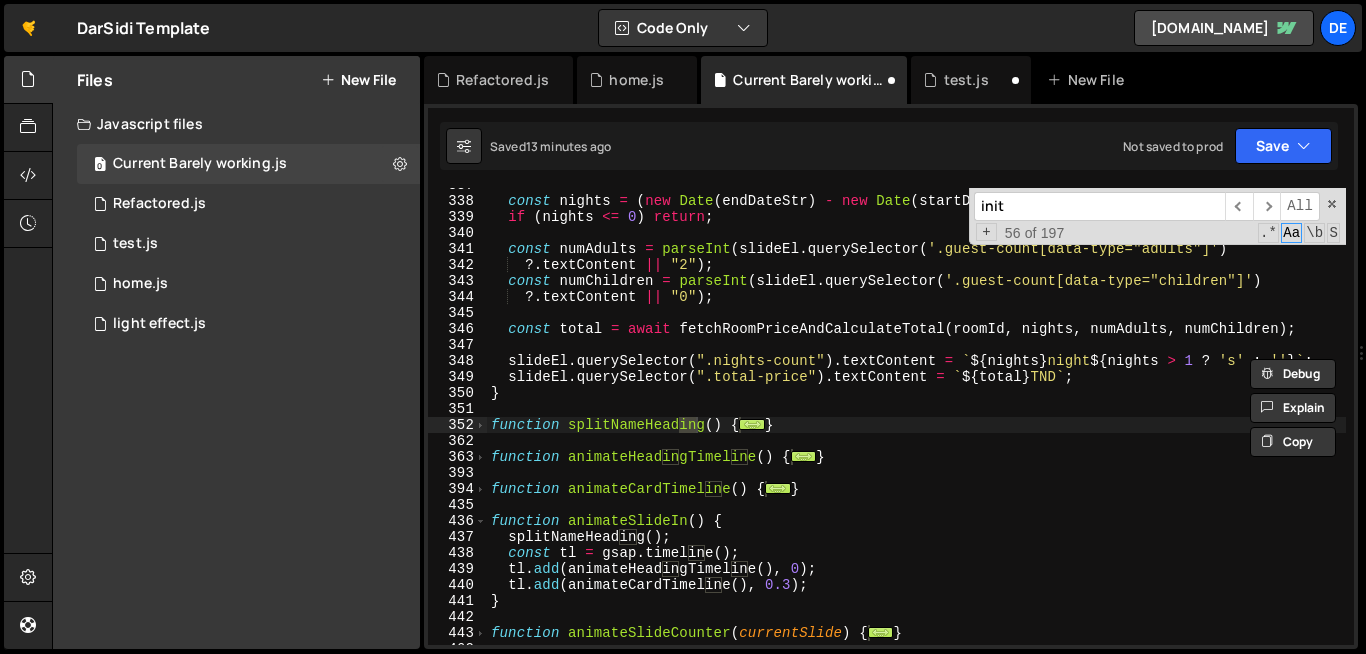 scroll, scrollTop: 5708, scrollLeft: 0, axis: vertical 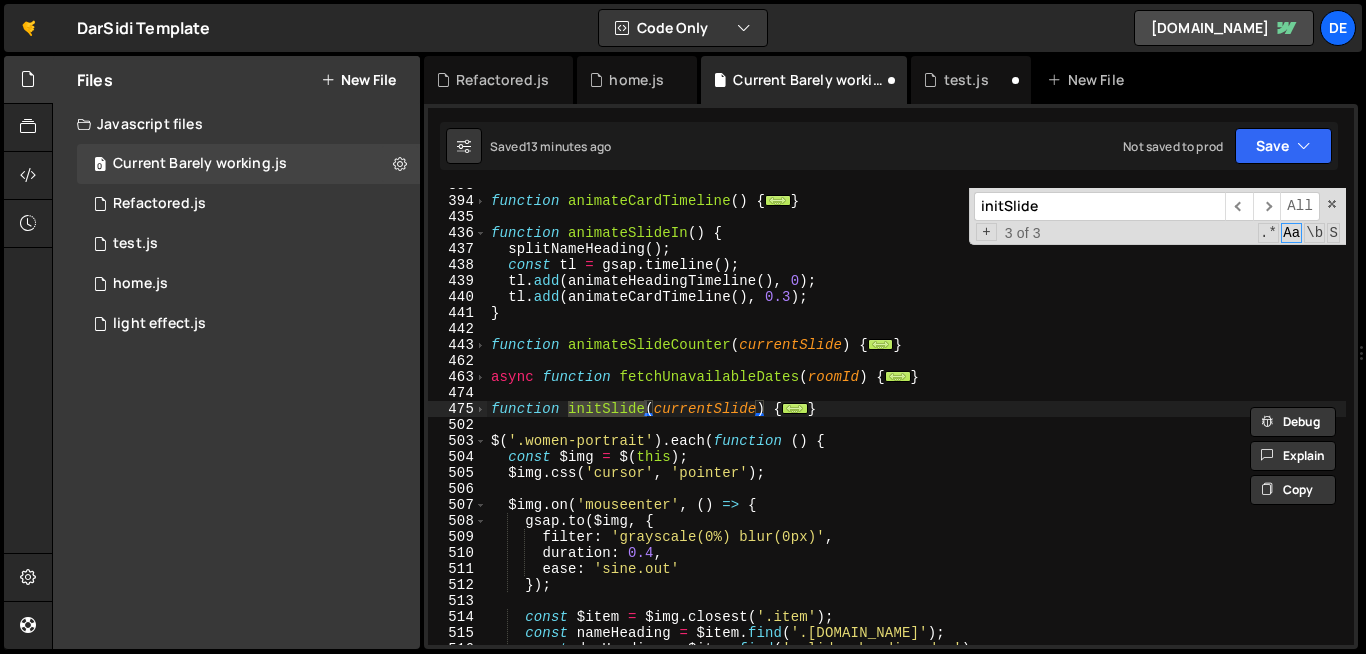click on "function   animateCardTimeline ( )   { ... } function   animateSlideIn ( )   {    splitNameHeading ( ) ;    const   tl   =   gsap . timeline ( ) ;    tl . add ( animateHeadingTimeline ( ) ,   0 ) ;    tl . add ( animateCardTimeline ( ) ,   0.3 ) ; } function   animateSlideCounter ( currentSlide )   { ... } async   function   fetchUnavailableDates ( roomId )   { ... } function   initSlide ( currentSlide )   { ... } $ ( '.women-portrait' ) . each ( function   ( )   {    const   $img   =   $ ( this ) ;    $img . css ( 'cursor' ,   'pointer' ) ;    $img . on ( 'mouseenter' ,   ( )   =>   {       gsap . to ( $img ,   {          filter :   'grayscale(0%) blur(0px)' ,          duration :   0.4 ,          ease :   'sine.out'       }) ;       const   $item   =   $img . closest ( '.item' ) ;       const   nameHeading   =   $item . find ( '.slider-heading.name' ) ;       const   darHeading   =   $item . find ( '.slider-heading.dar' ) ;" at bounding box center [1100, 421] 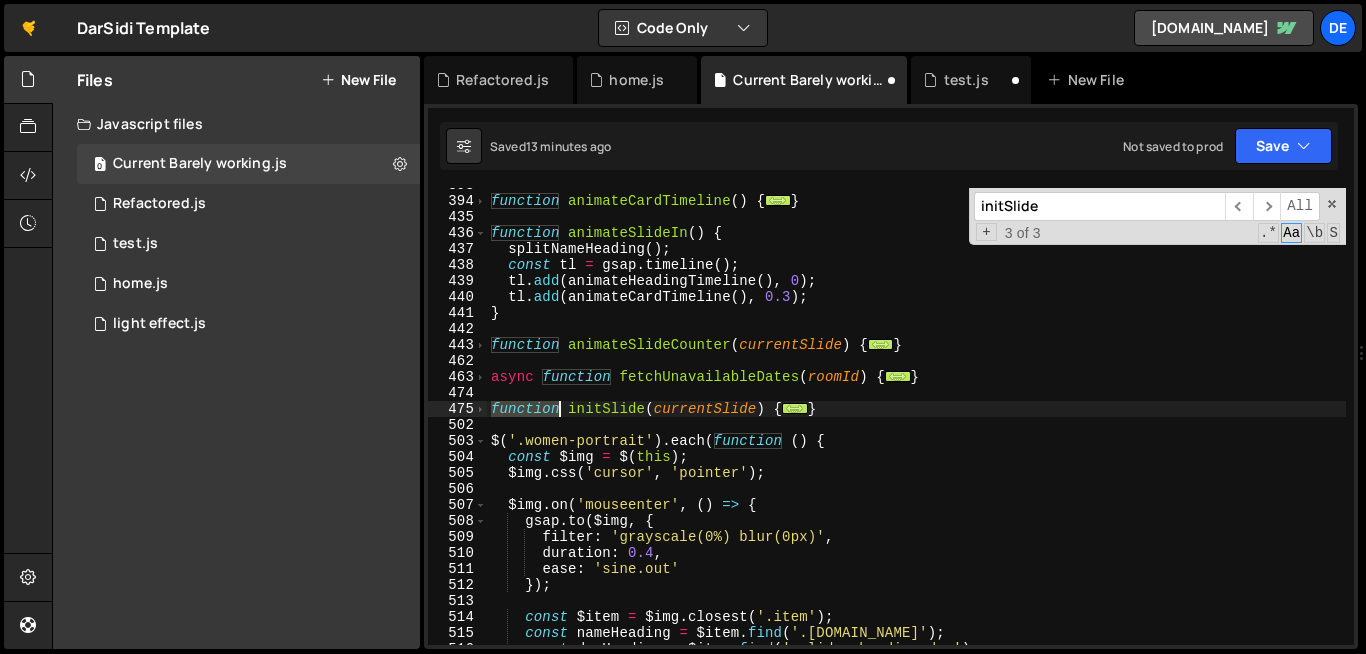click on "function   animateCardTimeline ( )   { ... } function   animateSlideIn ( )   {    splitNameHeading ( ) ;    const   tl   =   gsap . timeline ( ) ;    tl . add ( animateHeadingTimeline ( ) ,   0 ) ;    tl . add ( animateCardTimeline ( ) ,   0.3 ) ; } function   animateSlideCounter ( currentSlide )   { ... } async   function   fetchUnavailableDates ( roomId )   { ... } function   initSlide ( currentSlide )   { ... } $ ( '.women-portrait' ) . each ( function   ( )   {    const   $img   =   $ ( this ) ;    $img . css ( 'cursor' ,   'pointer' ) ;    $img . on ( 'mouseenter' ,   ( )   =>   {       gsap . to ( $img ,   {          filter :   'grayscale(0%) blur(0px)' ,          duration :   0.4 ,          ease :   'sine.out'       }) ;       const   $item   =   $img . closest ( '.item' ) ;       const   nameHeading   =   $item . find ( '.slider-heading.name' ) ;       const   darHeading   =   $item . find ( '.slider-heading.dar' ) ;" at bounding box center [1100, 421] 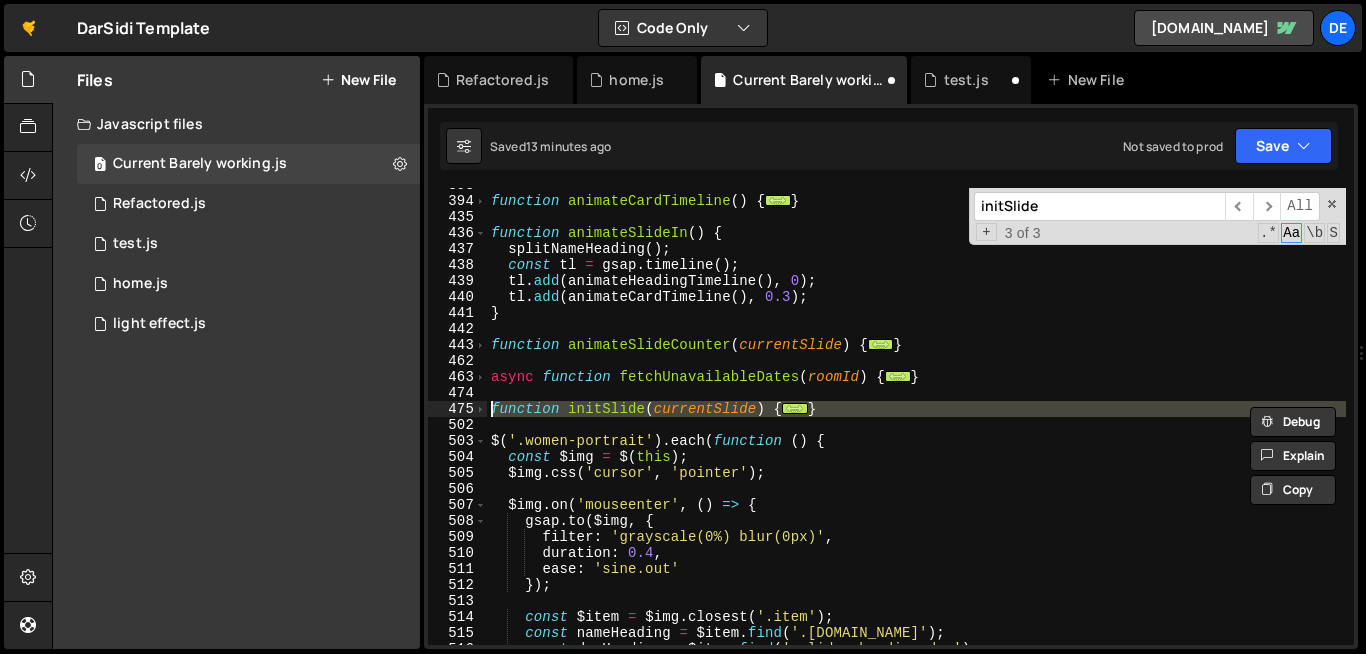 click on "function   animateCardTimeline ( )   { ... } function   animateSlideIn ( )   {    splitNameHeading ( ) ;    const   tl   =   gsap . timeline ( ) ;    tl . add ( animateHeadingTimeline ( ) ,   0 ) ;    tl . add ( animateCardTimeline ( ) ,   0.3 ) ; } function   animateSlideCounter ( currentSlide )   { ... } async   function   fetchUnavailableDates ( roomId )   { ... } function   initSlide ( currentSlide )   { ... } $ ( '.women-portrait' ) . each ( function   ( )   {    const   $img   =   $ ( this ) ;    $img . css ( 'cursor' ,   'pointer' ) ;    $img . on ( 'mouseenter' ,   ( )   =>   {       gsap . to ( $img ,   {          filter :   'grayscale(0%) blur(0px)' ,          duration :   0.4 ,          ease :   'sine.out'       }) ;       const   $item   =   $img . closest ( '.item' ) ;       const   nameHeading   =   $item . find ( '.slider-heading.name' ) ;       const   darHeading   =   $item . find ( '.slider-heading.dar' ) ;" at bounding box center (1100, 421) 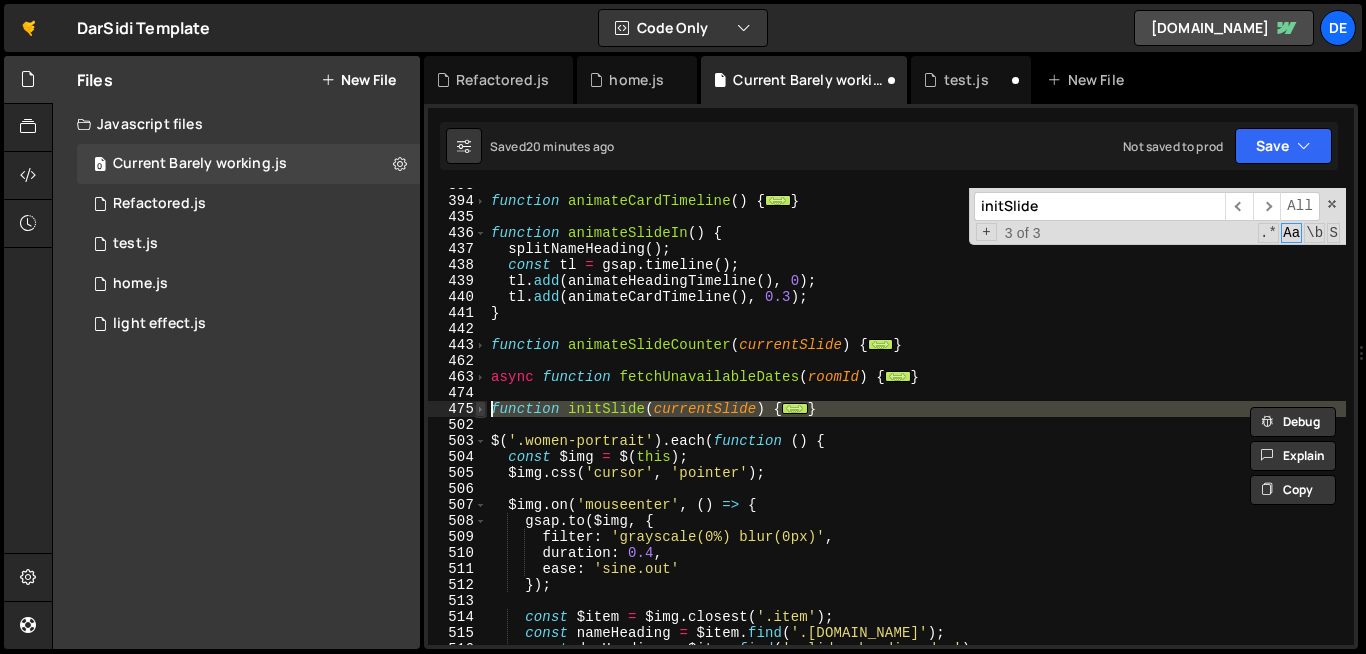click at bounding box center (480, 409) 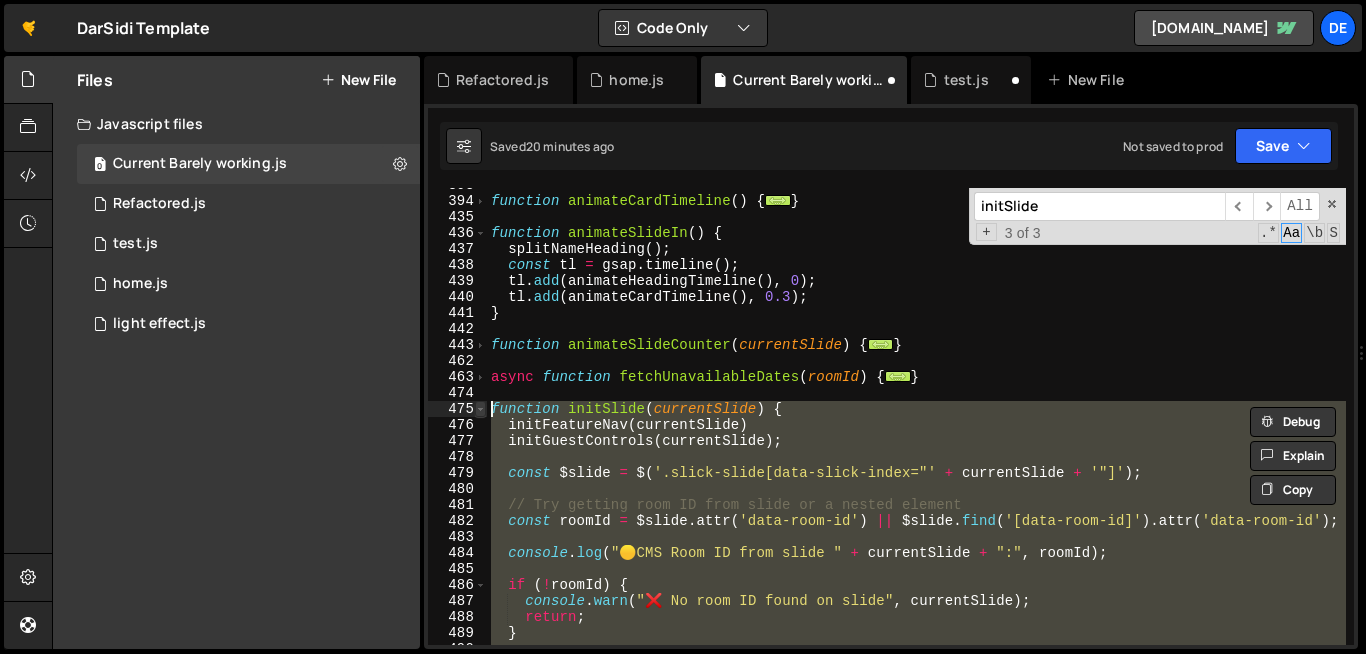 click at bounding box center (480, 409) 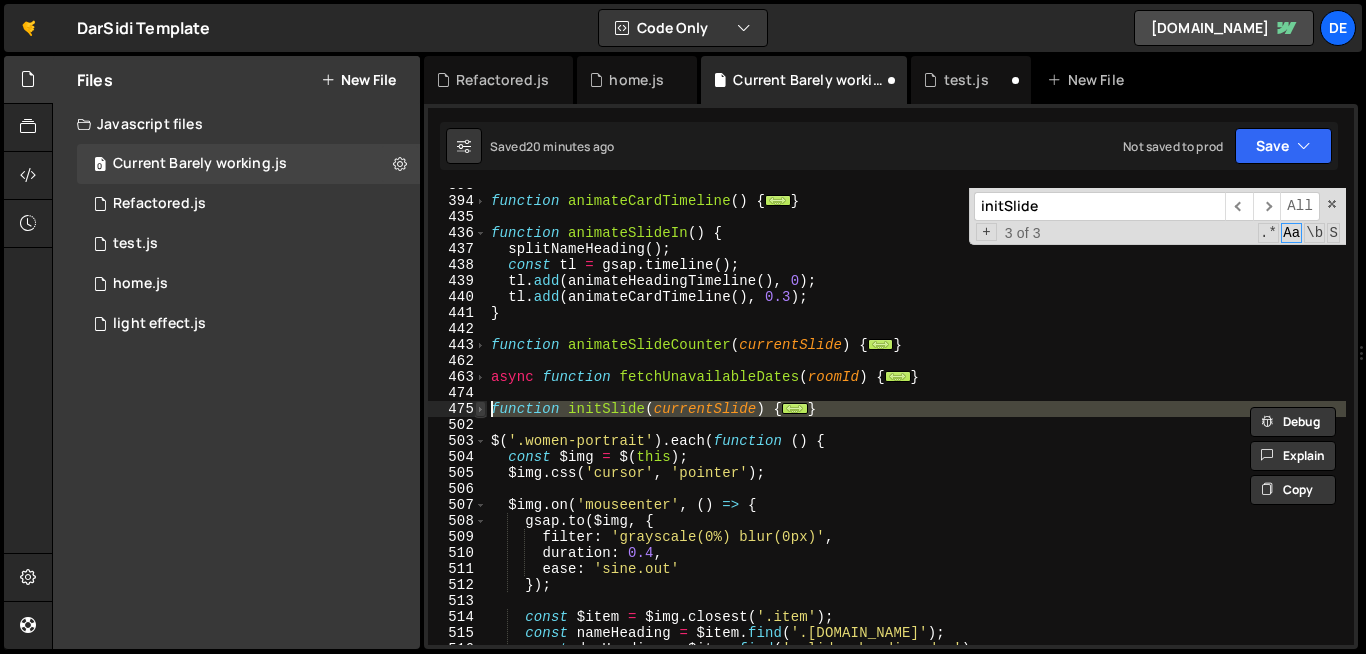 click at bounding box center [480, 409] 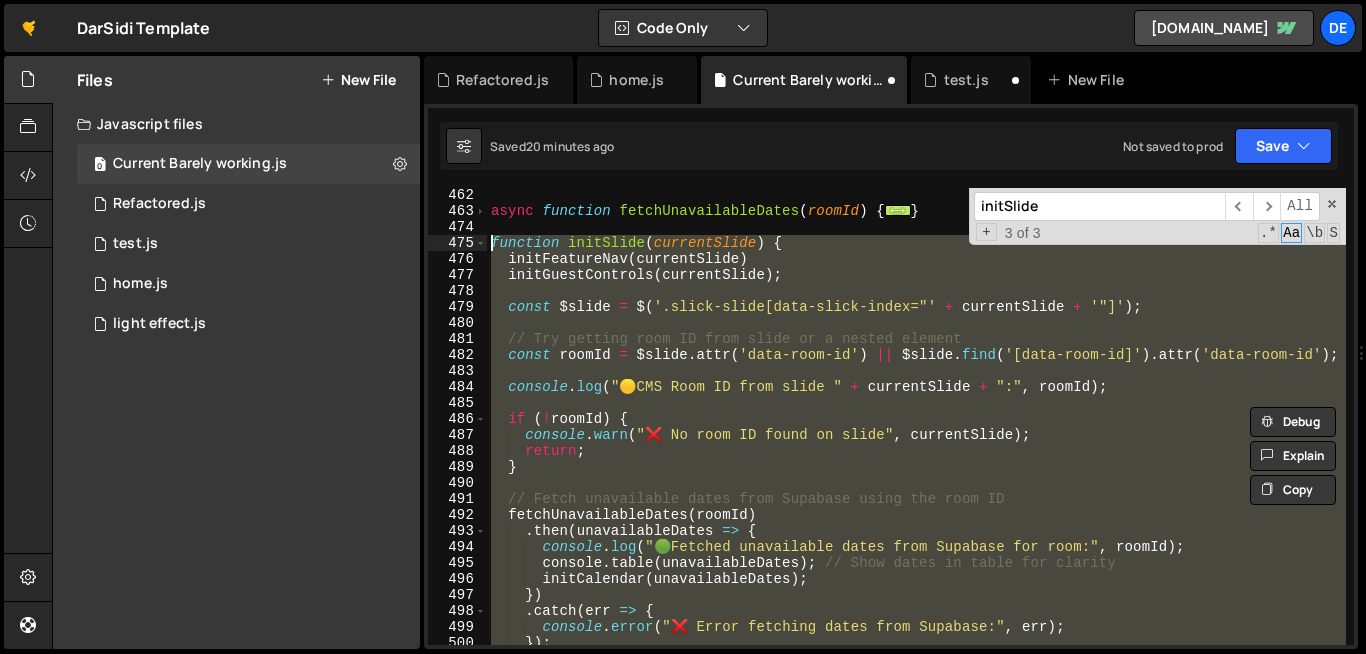 scroll, scrollTop: 5873, scrollLeft: 0, axis: vertical 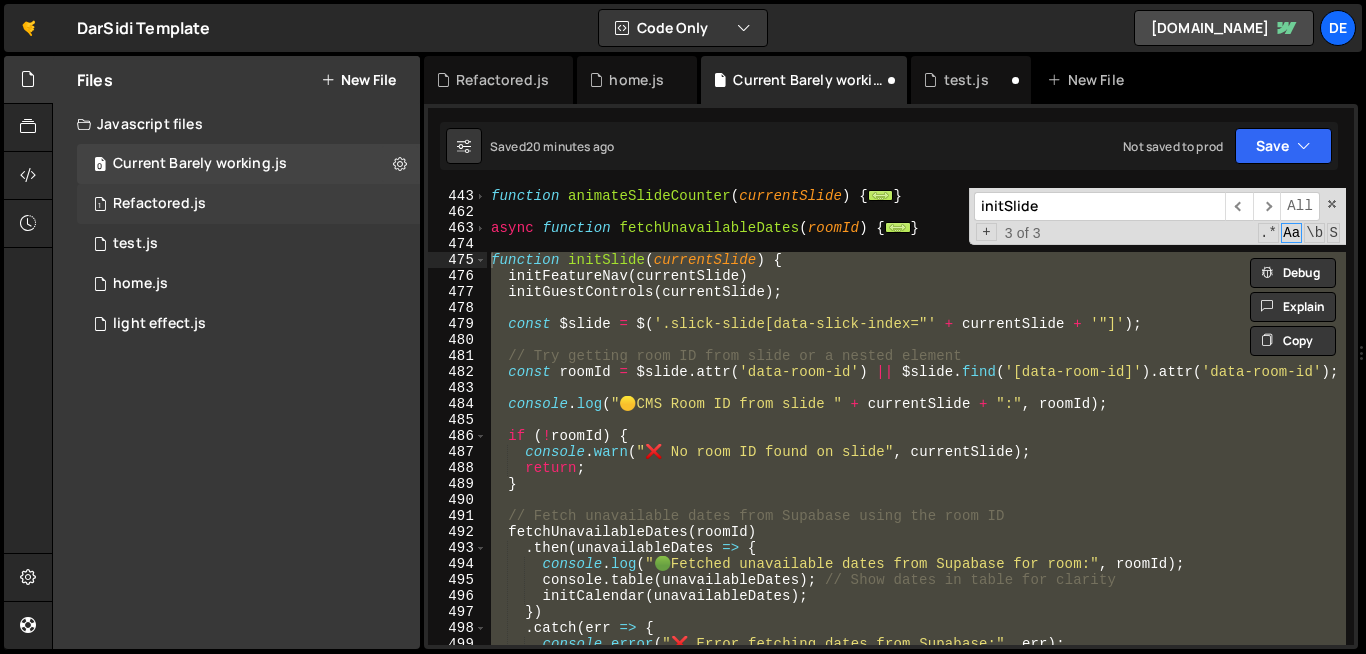 click on "1
Refactored.js
0" at bounding box center (248, 204) 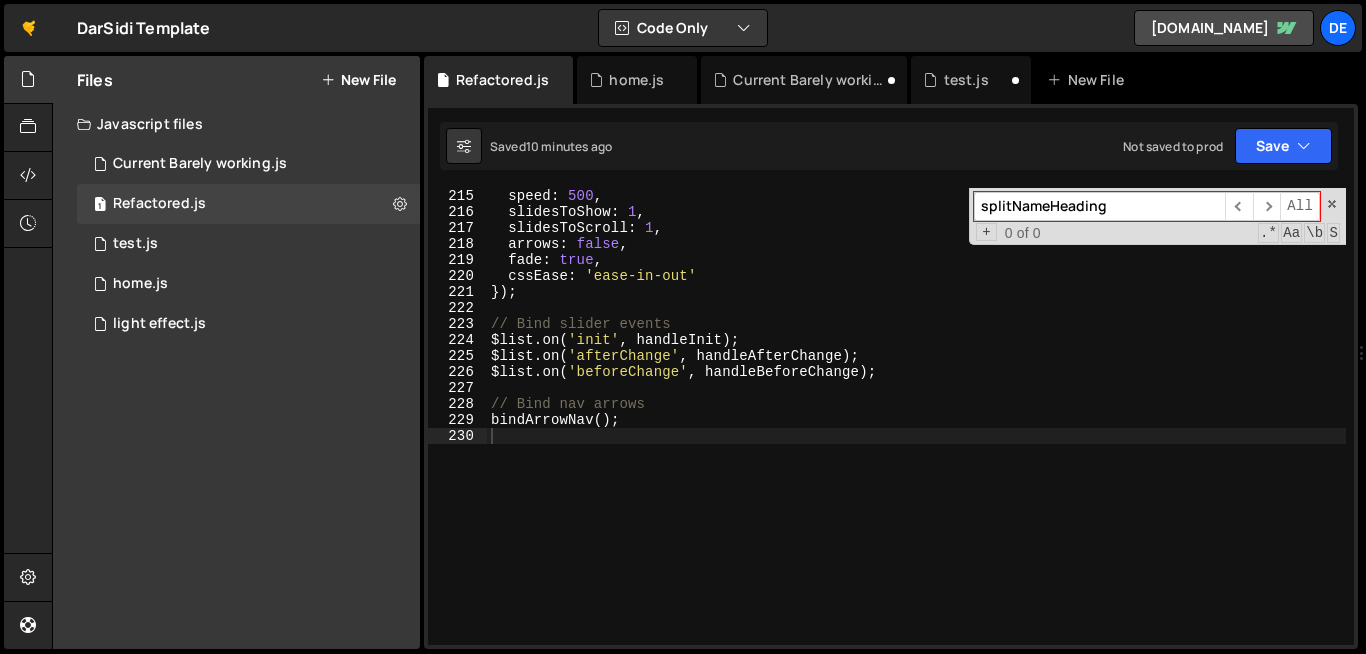 click on "infinite :   true ,    speed :   500 ,    slidesToShow :   1 ,    slidesToScroll :   1 ,    arrows :   false ,    fade :   true ,    cssEase :   'ease-in-out' }) ; // Bind slider events $list . on ( 'init' ,   handleInit ) ; $list . on ( 'afterChange' ,   handleAfterChange ) ; $list . on ( 'beforeChange' ,   handleBeforeChange ) ; // Bind nav arrows bindArrowNav ( ) ;" at bounding box center (916, 416) 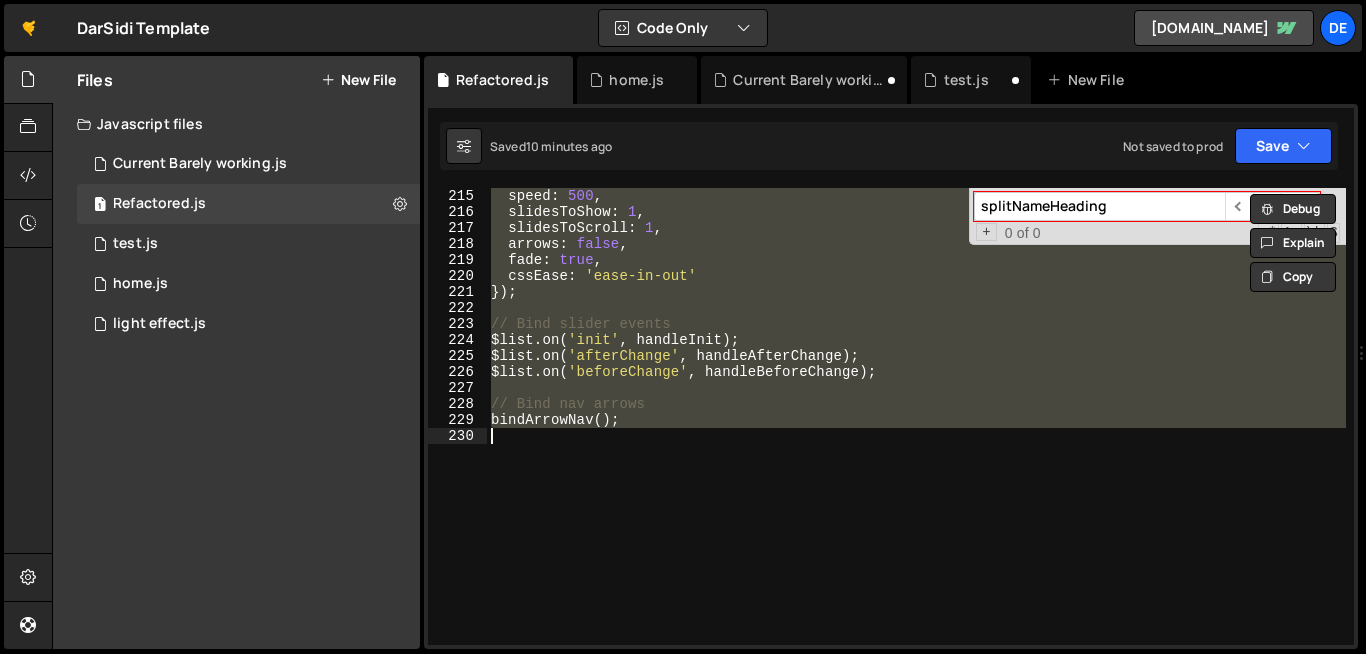 paste 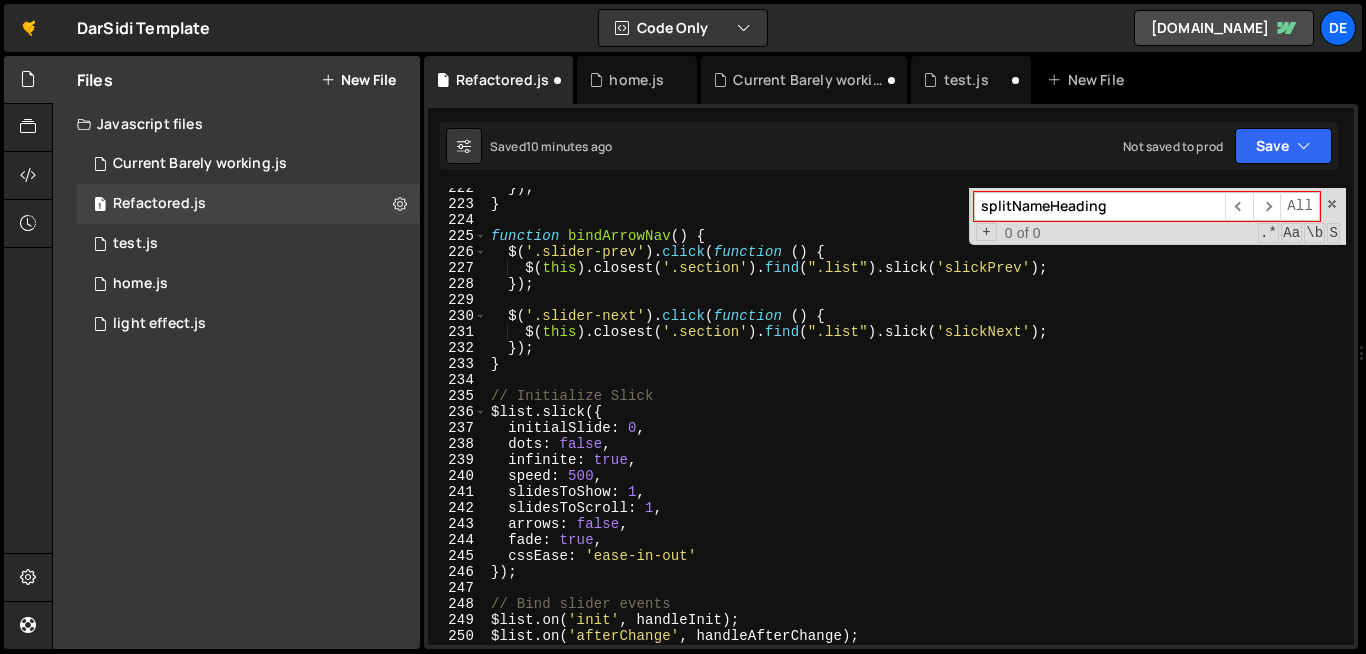 scroll, scrollTop: 3569, scrollLeft: 0, axis: vertical 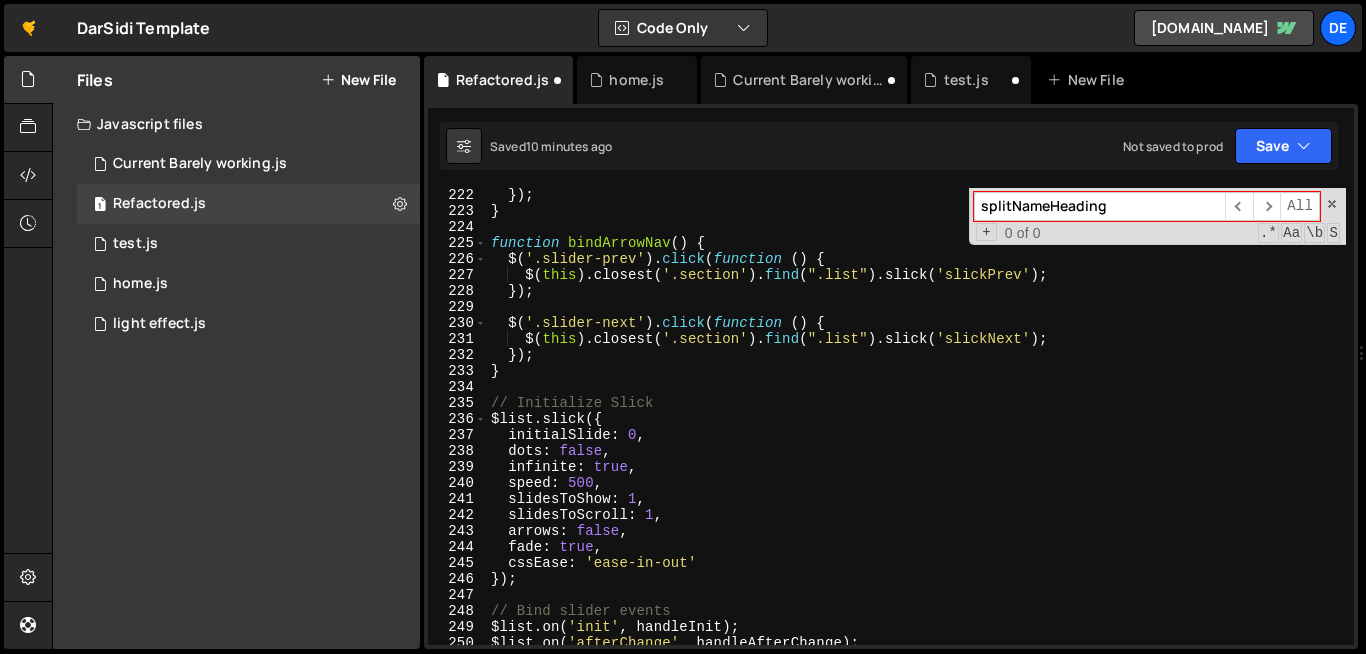 click on "splitNameHeading" at bounding box center (1099, 206) 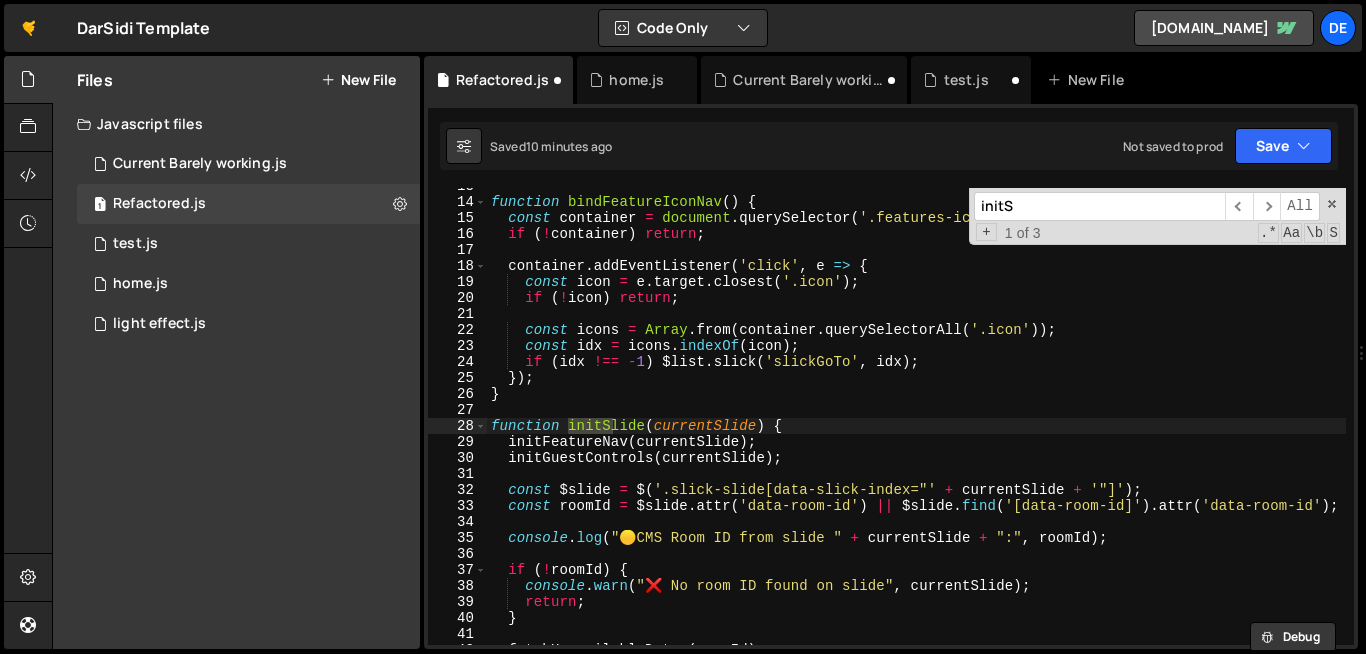 scroll, scrollTop: 251, scrollLeft: 0, axis: vertical 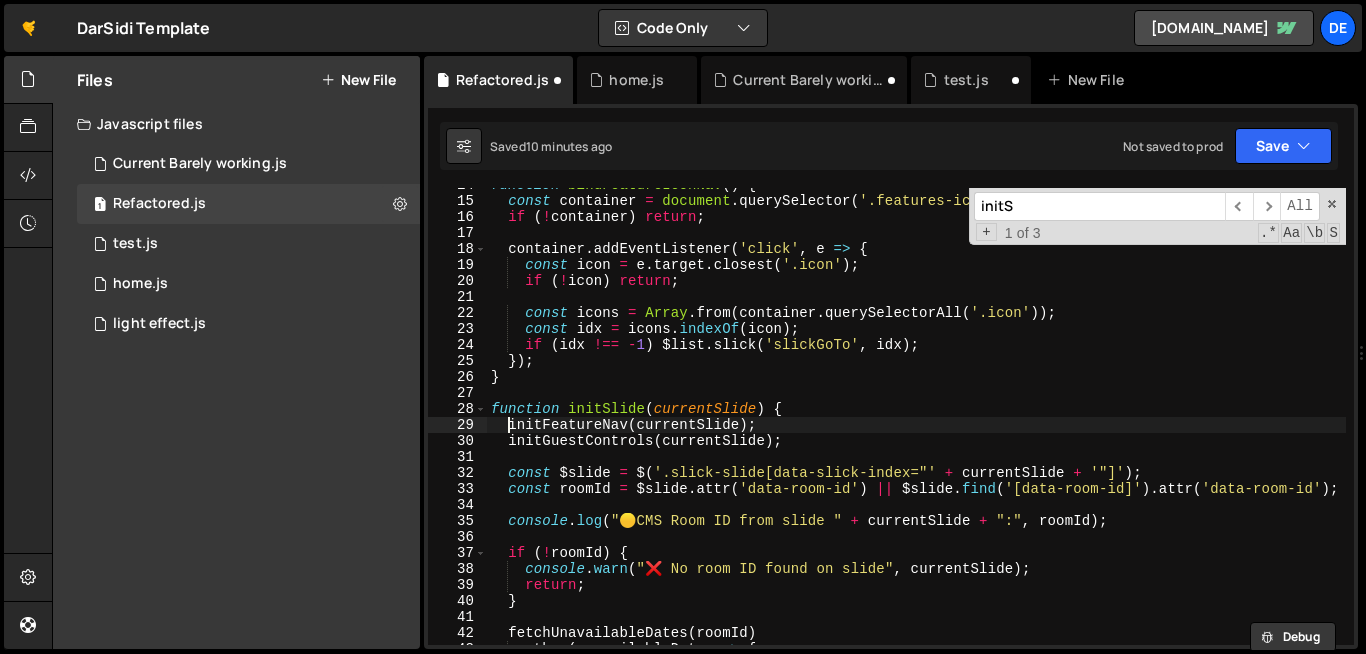 click on "function   bindFeatureIconNav ( )   {    const   container   =   document . querySelector ( '.features-icons' ) ;    if   ( ! container )   return ;    container . addEventListener ( 'click' ,   e   =>   {       const   icon   =   e . target . closest ( '.icon' ) ;       if   ( ! icon )   return ;       const   icons   =   Array . from ( container . querySelectorAll ( '.icon' )) ;       const   idx   =   icons . indexOf ( icon ) ;       if   ( idx   !==   - 1 )   $list . slick ( 'slickGoTo' ,   idx ) ;    }) ; } function   initSlide ( currentSlide )   {    initFeatureNav ( currentSlide ) ;    initGuestControls ( currentSlide ) ;    const   $slide   =   $ ( '.slick-slide[data-slick-index="'   +   currentSlide   +   '"]' ) ;    const   roomId   =   $slide . attr ( 'data-room-id' )   ||   $slide . find ( '[data-room-id]' ) . attr ( 'data-room-id' ) ;    console . log ( " 🟡  CMS Room ID from slide "   +   currentSlide   +   ":" ,   roomId ) ;    if   ( ! roomId )   {       console . warn ( ,   currentSlide ) ;" at bounding box center [916, 421] 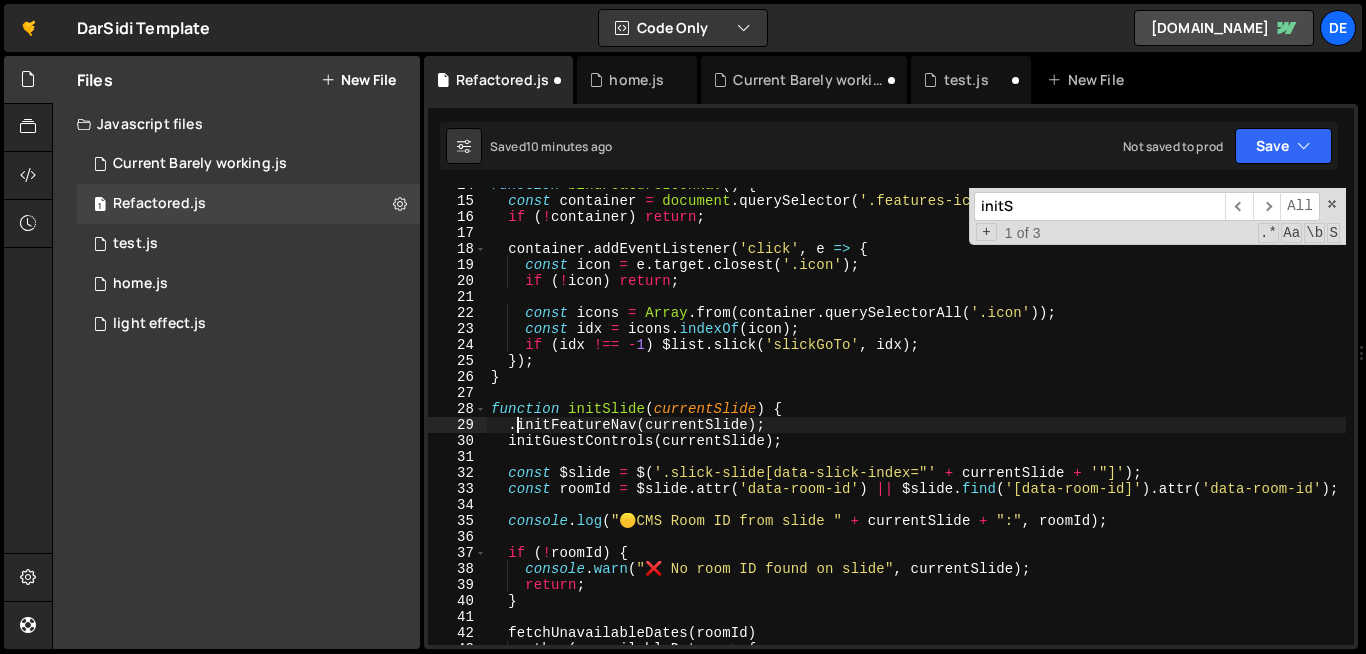 scroll, scrollTop: 0, scrollLeft: 2, axis: horizontal 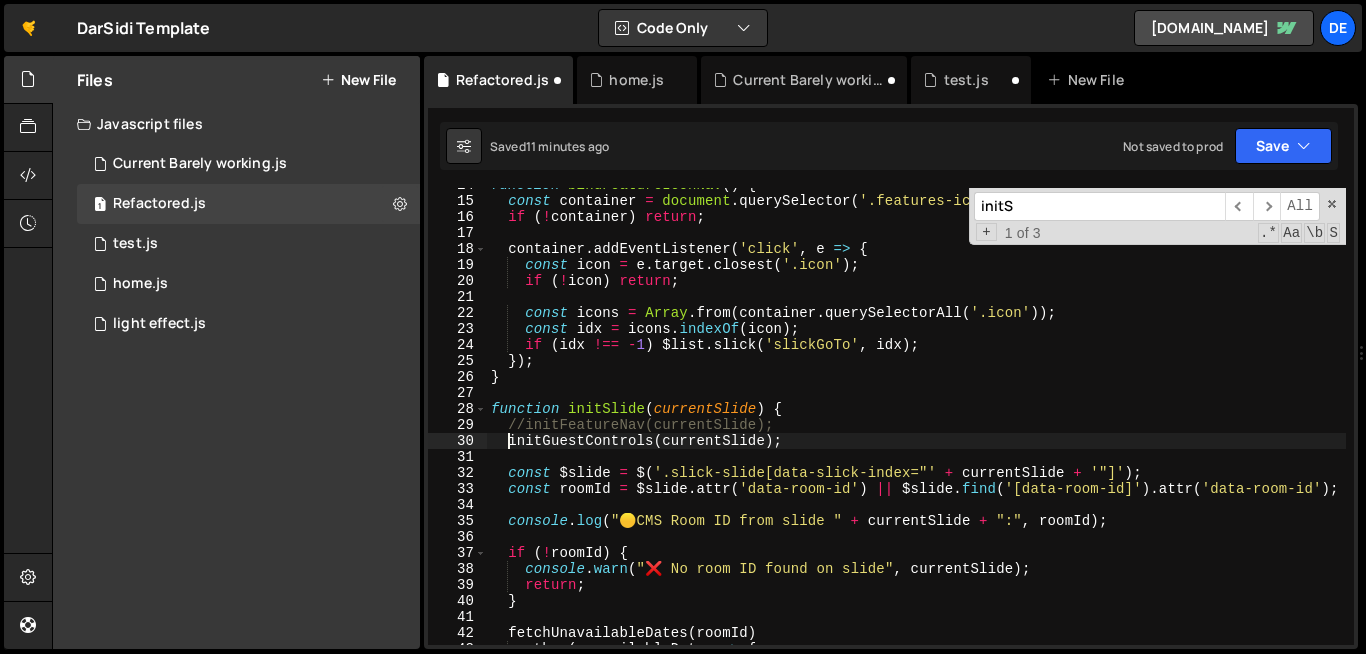 click on "function   bindFeatureIconNav ( )   {    const   container   =   document . querySelector ( '.features-icons' ) ;    if   ( ! container )   return ;    container . addEventListener ( 'click' ,   e   =>   {       const   icon   =   e . target . closest ( '.icon' ) ;       if   ( ! icon )   return ;       const   icons   =   Array . from ( container . querySelectorAll ( '.icon' )) ;       const   idx   =   icons . indexOf ( icon ) ;       if   ( idx   !==   - 1 )   $list . slick ( 'slickGoTo' ,   idx ) ;    }) ; } function   initSlide ( currentSlide )   {    //initFeatureNav(currentSlide);    initGuestControls ( currentSlide ) ;    const   $slide   =   $ ( '.slick-slide[data-slick-index="'   +   currentSlide   +   '"]' ) ;    const   roomId   =   $slide . attr ( 'data-room-id' )   ||   $slide . find ( '[data-room-id]' ) . attr ( 'data-room-id' ) ;    console . log ( " 🟡  CMS Room ID from slide "   +   currentSlide   +   ":" ,   roomId ) ;    if   ( ! roomId )   {       console . warn ( ,   currentSlide ) ; ;" at bounding box center [916, 421] 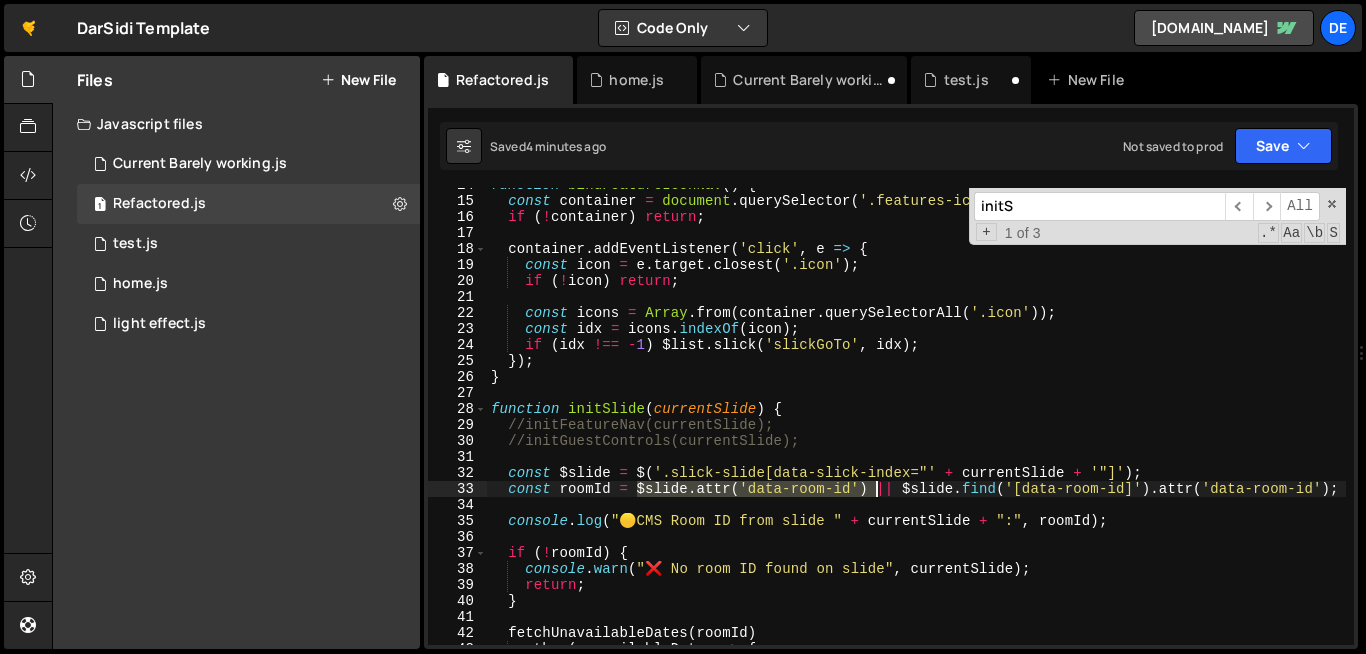 drag, startPoint x: 636, startPoint y: 492, endPoint x: 869, endPoint y: 492, distance: 233 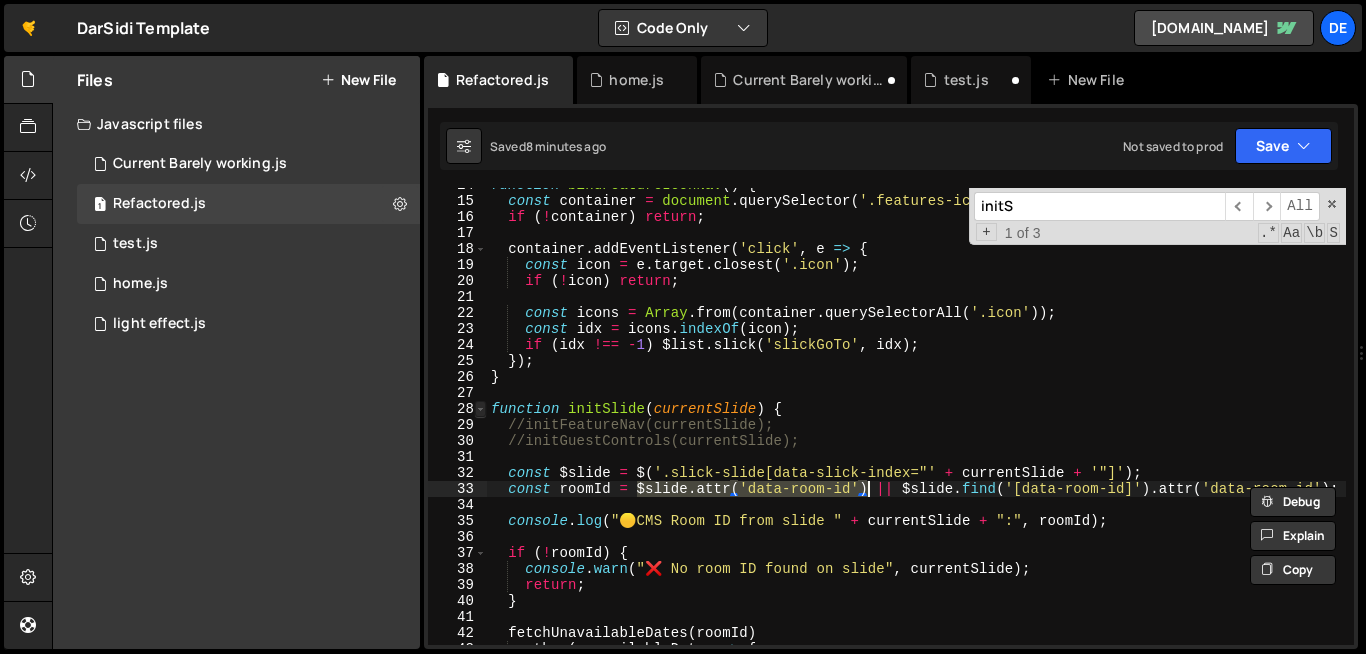 click at bounding box center [480, 409] 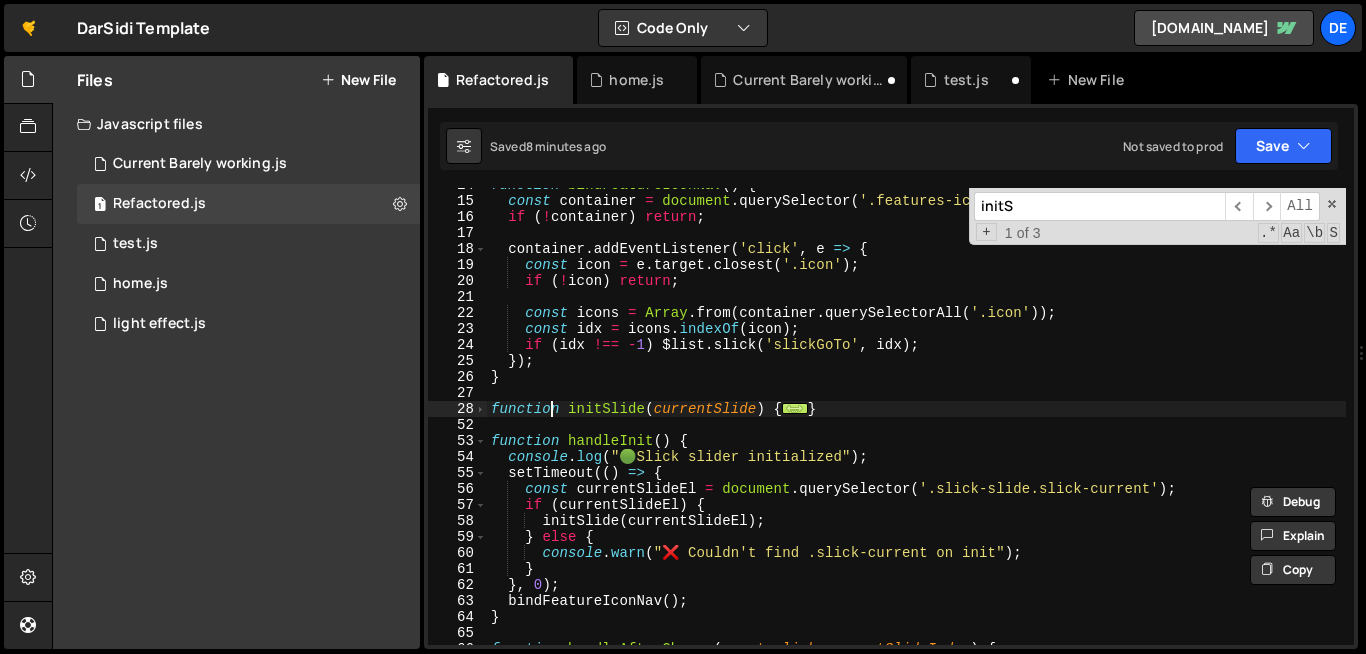 click on "function   bindFeatureIconNav ( )   {    const   container   =   document . querySelector ( '.features-icons' ) ;    if   ( ! container )   return ;    container . addEventListener ( 'click' ,   e   =>   {       const   icon   =   e . target . closest ( '.icon' ) ;       if   ( ! icon )   return ;       const   icons   =   Array . from ( container . querySelectorAll ( '.icon' )) ;       const   idx   =   icons . indexOf ( icon ) ;       if   ( idx   !==   - 1 )   $list . slick ( 'slickGoTo' ,   idx ) ;    }) ; } function   initSlide ( currentSlide )   { ... } function   handleInit ( )   {    console . log ( " 🟢  Slick slider initialized" ) ;    setTimeout (( )   =>   {       const   currentSlideEl   =   document . querySelector ( '.slick-slide.slick-current' ) ;       if   ( currentSlideEl )   {          initSlide ( currentSlideEl ) ;       }   else   {          console . warn ( "❌ Couldn't find .slick-current on init" ) ;       }    } ,   0 ) ;    bindFeatureIconNav ( ) ; } function   handleAfterChange" at bounding box center (916, 421) 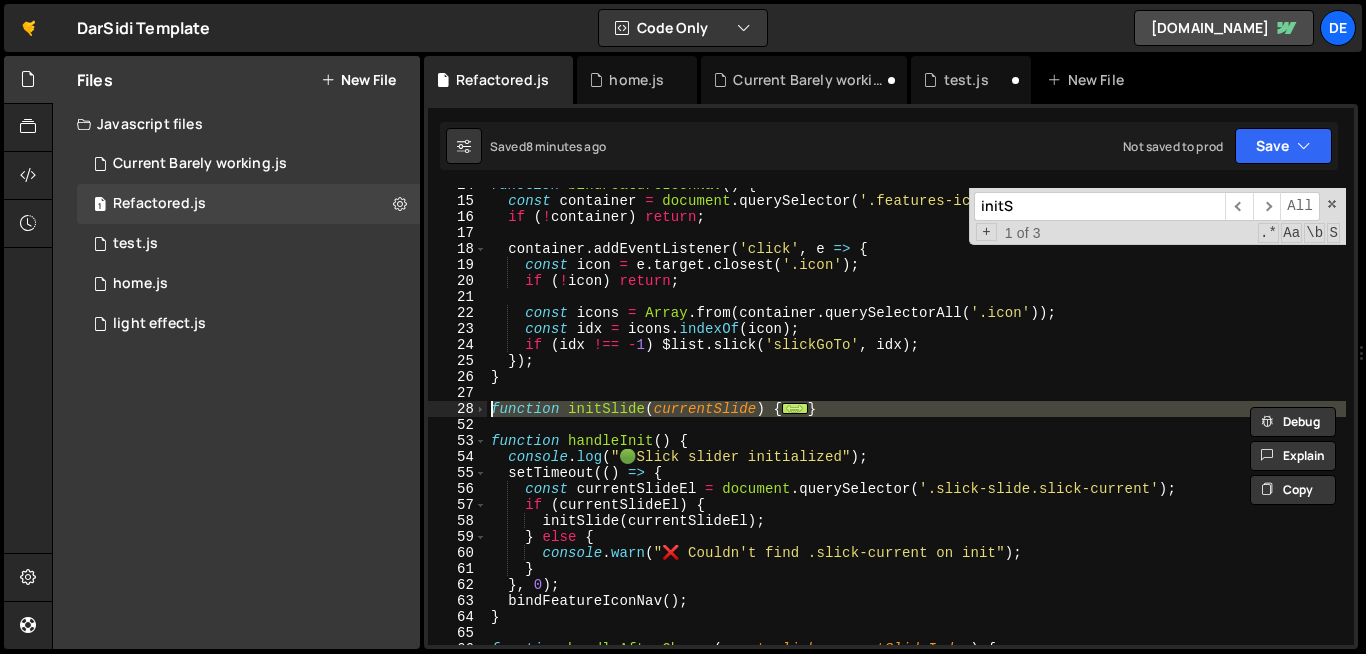click on "function   bindFeatureIconNav ( )   {    const   container   =   document . querySelector ( '.features-icons' ) ;    if   ( ! container )   return ;    container . addEventListener ( 'click' ,   e   =>   {       const   icon   =   e . target . closest ( '.icon' ) ;       if   ( ! icon )   return ;       const   icons   =   Array . from ( container . querySelectorAll ( '.icon' )) ;       const   idx   =   icons . indexOf ( icon ) ;       if   ( idx   !==   - 1 )   $list . slick ( 'slickGoTo' ,   idx ) ;    }) ; } function   initSlide ( currentSlide )   { ... } function   handleInit ( )   {    console . log ( " 🟢  Slick slider initialized" ) ;    setTimeout (( )   =>   {       const   currentSlideEl   =   document . querySelector ( '.slick-slide.slick-current' ) ;       if   ( currentSlideEl )   {          initSlide ( currentSlideEl ) ;       }   else   {          console . warn ( "❌ Couldn't find .slick-current on init" ) ;       }    } ,   0 ) ;    bindFeatureIconNav ( ) ; } function   handleAfterChange" at bounding box center (916, 421) 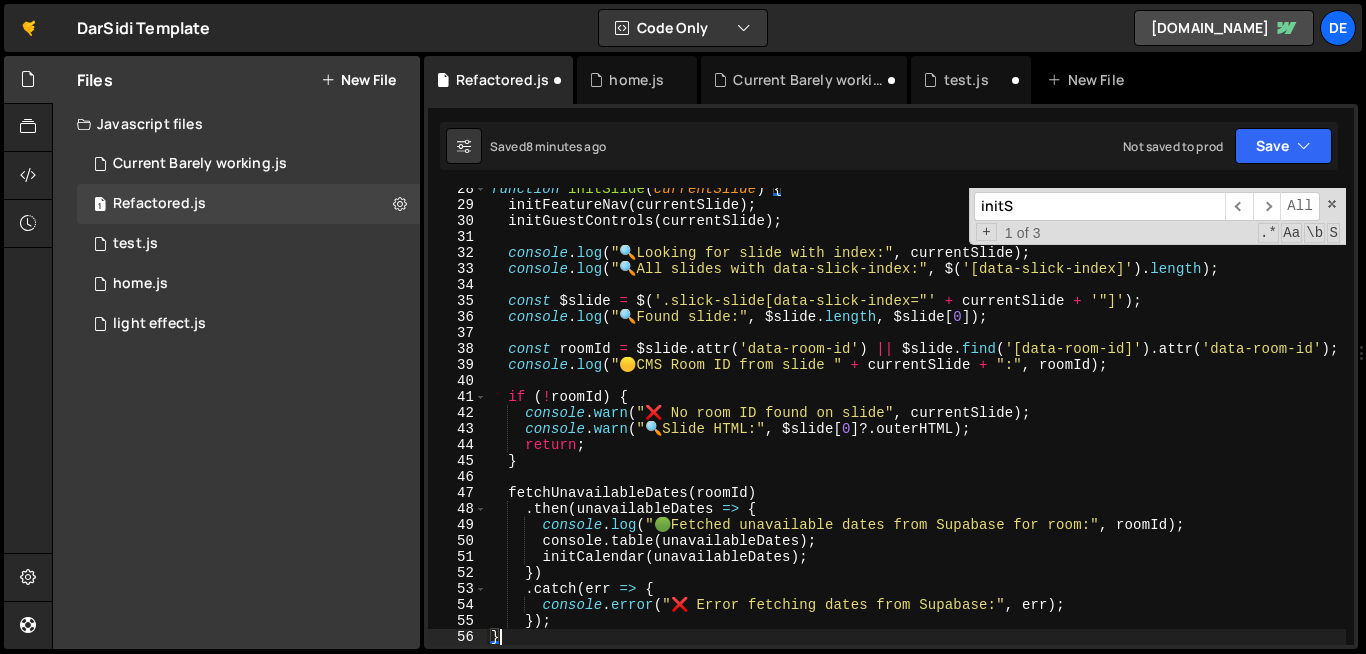 scroll, scrollTop: 0, scrollLeft: 0, axis: both 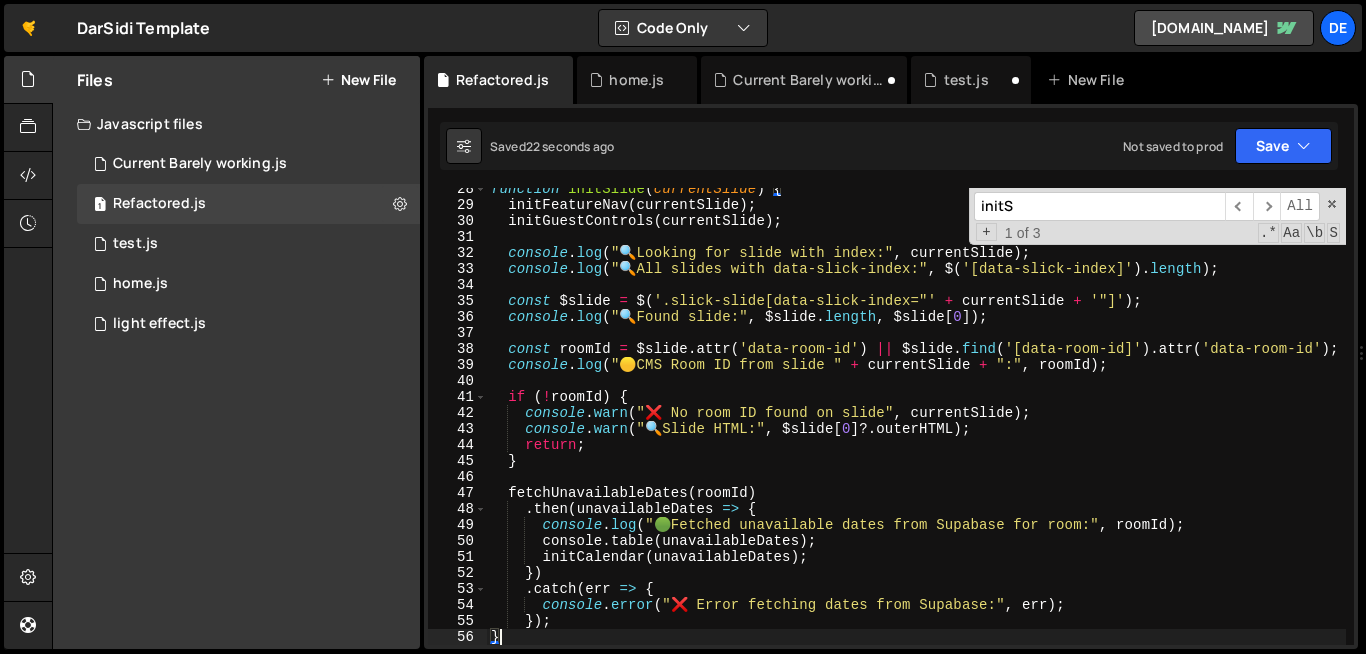 click on "function   initSlide ( currentSlide )   {    initFeatureNav ( currentSlide ) ;    initGuestControls ( currentSlide ) ;    console . log ( " 🔍  Looking for slide with index:" ,   currentSlide ) ;    console . log ( " 🔍  All slides with data-slick-index:" ,   $ ( '[data-slick-index]' ) . length ) ;    const   $slide   =   $ ( '.slick-slide[data-slick-index="'   +   currentSlide   +   '"]' ) ;    console . log ( " 🔍  Found slide:" ,   $slide . length ,   $slide [ 0 ]) ;    const   roomId   =   $slide . attr ( 'data-room-id' )   ||   $slide . find ( '[data-room-id]' ) . attr ( 'data-room-id' ) ;    console . log ( " 🟡  CMS Room ID from slide "   +   currentSlide   +   ":" ,   roomId ) ;    if   ( ! roomId )   {       console . warn ( "❌ No room ID found on slide" ,   currentSlide ) ;       console . warn ( " 🔍  Slide HTML:" ,   $slide [ 0 ] ?. outerHTML ) ;       return ;    }    fetchUnavailableDates ( roomId )       . then ( unavailableDates   =>   {          console . log ( " 🟢 ,   roomId )" at bounding box center [916, 425] 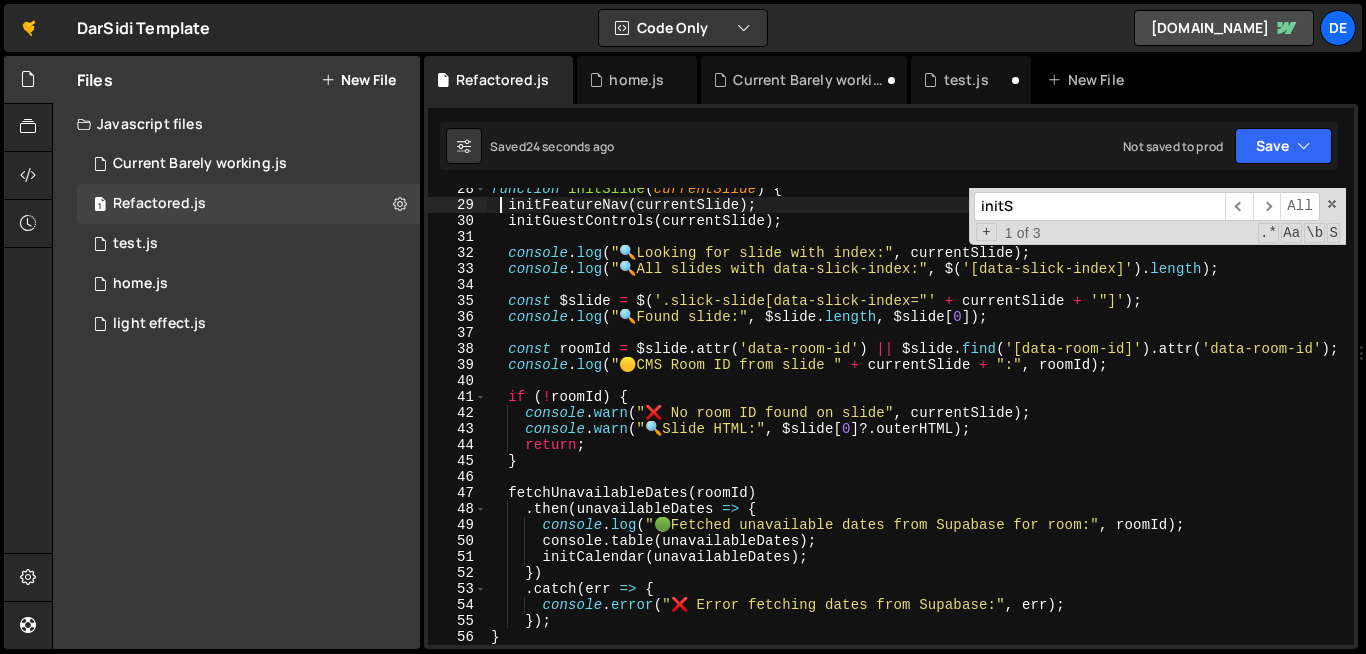 scroll, scrollTop: 0, scrollLeft: 1, axis: horizontal 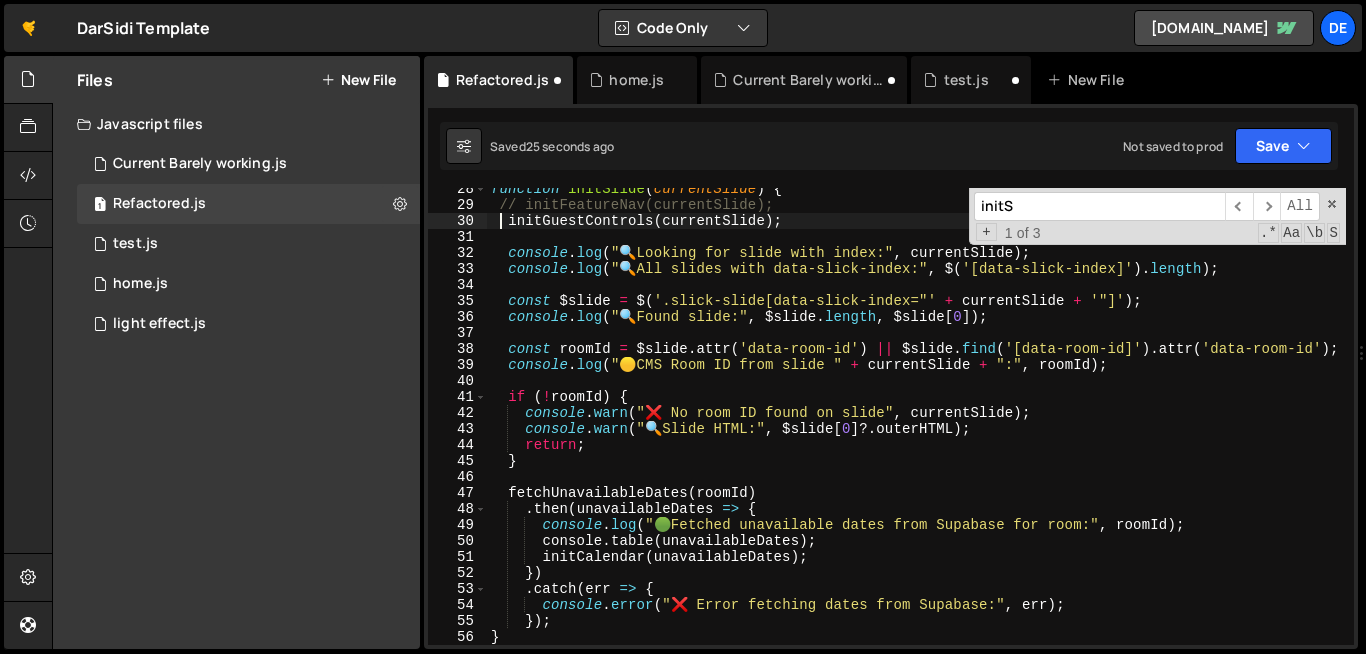 click on "function   initSlide ( currentSlide )   {   // initFeatureNav(currentSlide);    initGuestControls ( currentSlide ) ;    console . log ( " 🔍  Looking for slide with index:" ,   currentSlide ) ;    console . log ( " 🔍  All slides with data-slick-index:" ,   $ ( '[data-slick-index]' ) . length ) ;    const   $slide   =   $ ( '.slick-slide[data-slick-index="'   +   currentSlide   +   '"]' ) ;    console . log ( " 🔍  Found slide:" ,   $slide . length ,   $slide [ 0 ]) ;    const   roomId   =   $slide . attr ( 'data-room-id' )   ||   $slide . find ( '[data-room-id]' ) . attr ( 'data-room-id' ) ;    console . log ( " 🟡  CMS Room ID from slide "   +   currentSlide   +   ":" ,   roomId ) ;    if   ( ! roomId )   {       console . warn ( "❌ No room ID found on slide" ,   currentSlide ) ;       console . warn ( " 🔍  Slide HTML:" ,   $slide [ 0 ] ?. outerHTML ) ;       return ;    }    fetchUnavailableDates ( roomId )       . then ( unavailableDates   =>   {          console . log ( " 🟢 ,   roomId ) ;" at bounding box center (916, 425) 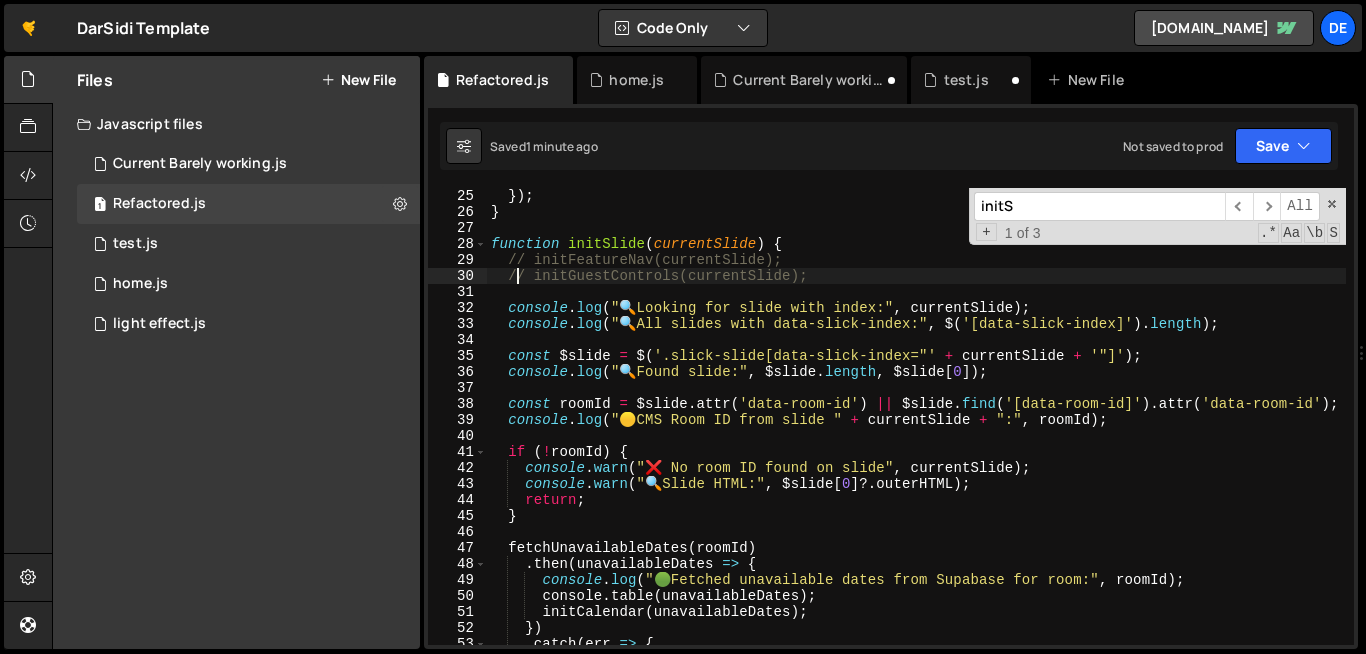 scroll, scrollTop: 416, scrollLeft: 0, axis: vertical 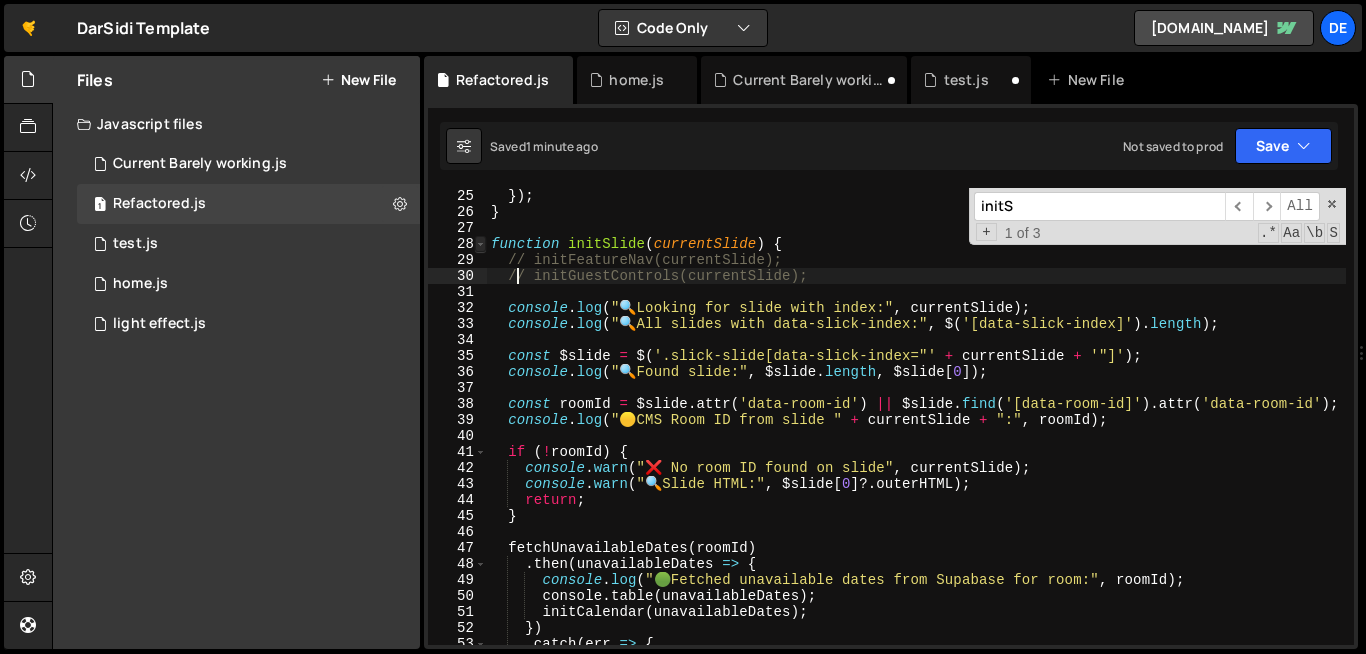 click at bounding box center (480, 244) 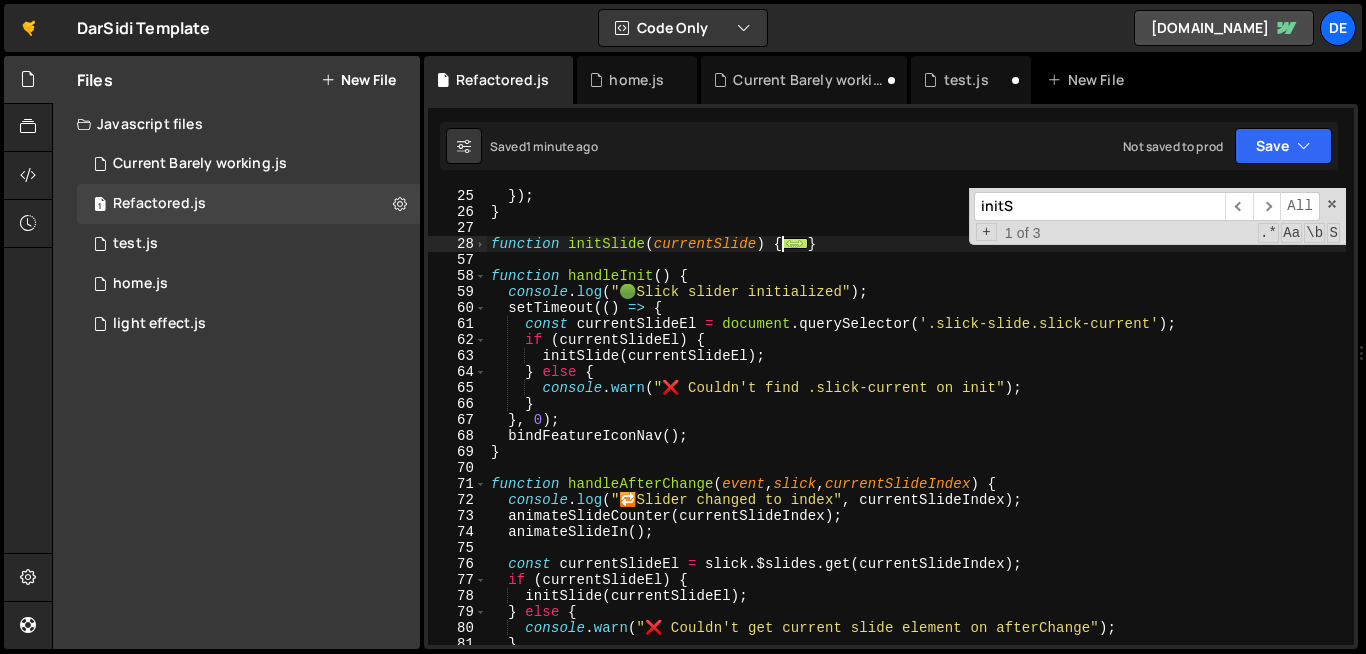 click on "if   ( idx   !==   - 1 )   $list . slick ( 'slickGoTo' ,   idx ) ;    }) ; } function   initSlide ( currentSlide )   { ... } function   handleInit ( )   {    console . log ( " 🟢  Slick slider initialized" ) ;    setTimeout (( )   =>   {       const   currentSlideEl   =   document . querySelector ( '.slick-slide.slick-current' ) ;       if   ( currentSlideEl )   {          initSlide ( currentSlideEl ) ;       }   else   {          console . warn ( "❌ Couldn't find .slick-current on init" ) ;       }    } ,   0 ) ;    bindFeatureIconNav ( ) ; } function   handleAfterChange ( event ,  slick ,  currentSlideIndex )   {    console . log ( " 🔁  Slider changed to index" ,   currentSlideIndex ) ;    animateSlideCounter ( currentSlideIndex ) ;    animateSlideIn ( ) ;    const   currentSlideEl   =   slick . $slides . get ( currentSlideIndex ) ;    if   ( currentSlideEl )   {       initSlide ( currentSlideEl ) ;    }   else   {       console . warn ( "❌ Couldn't get current slide element on afterChange" )" at bounding box center [916, 416] 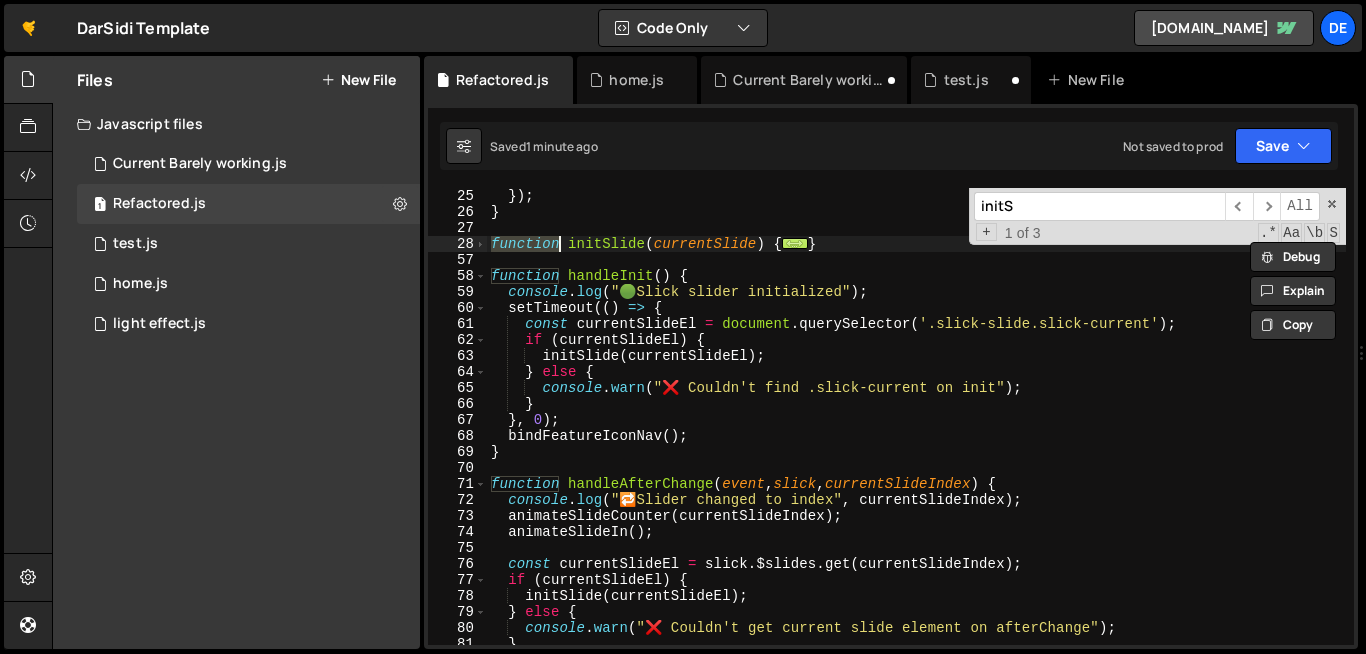 click on "if   ( idx   !==   - 1 )   $list . slick ( 'slickGoTo' ,   idx ) ;    }) ; } function   initSlide ( currentSlide )   { ... } function   handleInit ( )   {    console . log ( " 🟢  Slick slider initialized" ) ;    setTimeout (( )   =>   {       const   currentSlideEl   =   document . querySelector ( '.slick-slide.slick-current' ) ;       if   ( currentSlideEl )   {          initSlide ( currentSlideEl ) ;       }   else   {          console . warn ( "❌ Couldn't find .slick-current on init" ) ;       }    } ,   0 ) ;    bindFeatureIconNav ( ) ; } function   handleAfterChange ( event ,  slick ,  currentSlideIndex )   {    console . log ( " 🔁  Slider changed to index" ,   currentSlideIndex ) ;    animateSlideCounter ( currentSlideIndex ) ;    animateSlideIn ( ) ;    const   currentSlideEl   =   slick . $slides . get ( currentSlideIndex ) ;    if   ( currentSlideEl )   {       initSlide ( currentSlideEl ) ;    }   else   {       console . warn ( "❌ Couldn't get current slide element on afterChange" )" at bounding box center (916, 416) 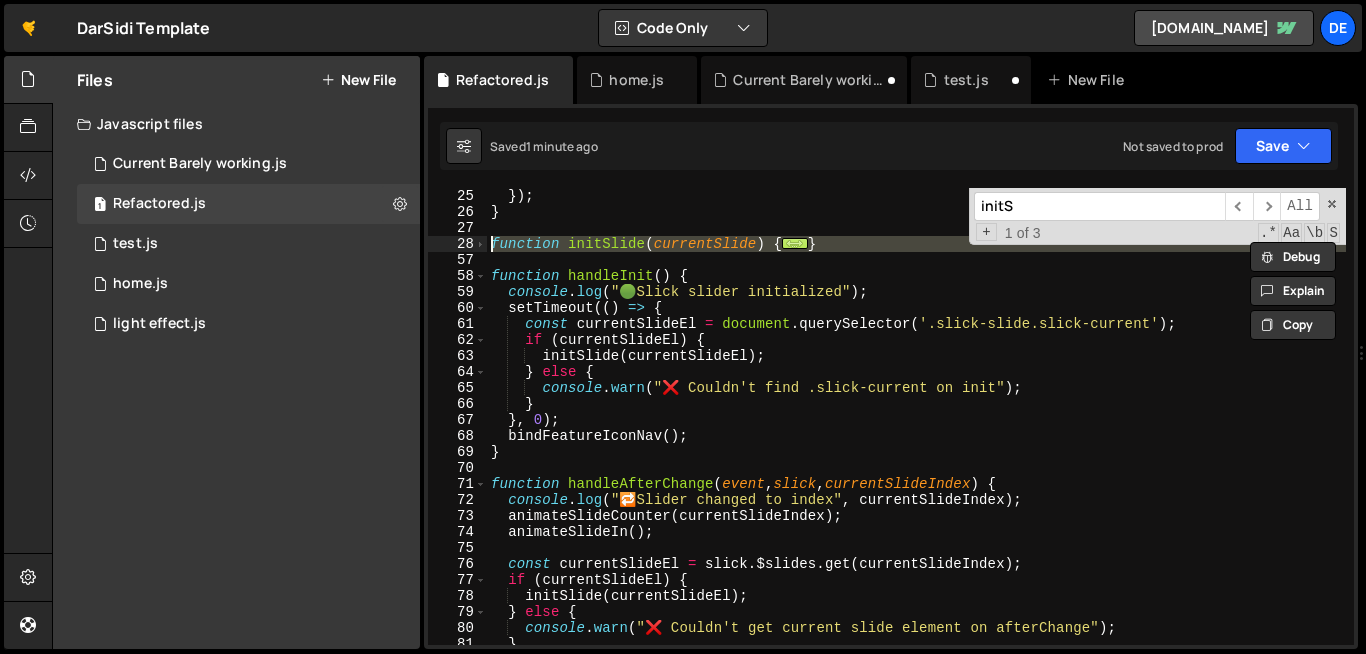 click on "if   ( idx   !==   - 1 )   $list . slick ( 'slickGoTo' ,   idx ) ;    }) ; } function   initSlide ( currentSlide )   { ... } function   handleInit ( )   {    console . log ( " 🟢  Slick slider initialized" ) ;    setTimeout (( )   =>   {       const   currentSlideEl   =   document . querySelector ( '.slick-slide.slick-current' ) ;       if   ( currentSlideEl )   {          initSlide ( currentSlideEl ) ;       }   else   {          console . warn ( "❌ Couldn't find .slick-current on init" ) ;       }    } ,   0 ) ;    bindFeatureIconNav ( ) ; } function   handleAfterChange ( event ,  slick ,  currentSlideIndex )   {    console . log ( " 🔁  Slider changed to index" ,   currentSlideIndex ) ;    animateSlideCounter ( currentSlideIndex ) ;    animateSlideIn ( ) ;    const   currentSlideEl   =   slick . $slides . get ( currentSlideIndex ) ;    if   ( currentSlideEl )   {       initSlide ( currentSlideEl ) ;    }   else   {       console . warn ( "❌ Couldn't get current slide element on afterChange" )" at bounding box center (916, 416) 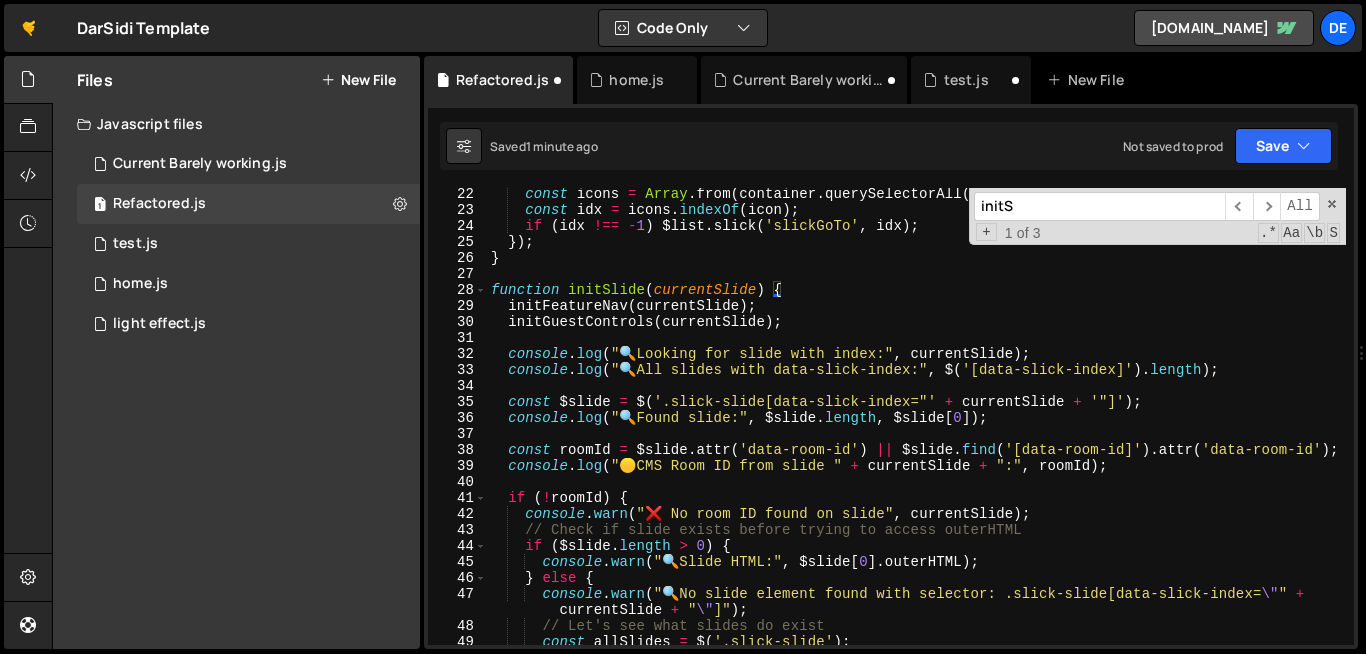 scroll, scrollTop: 374, scrollLeft: 0, axis: vertical 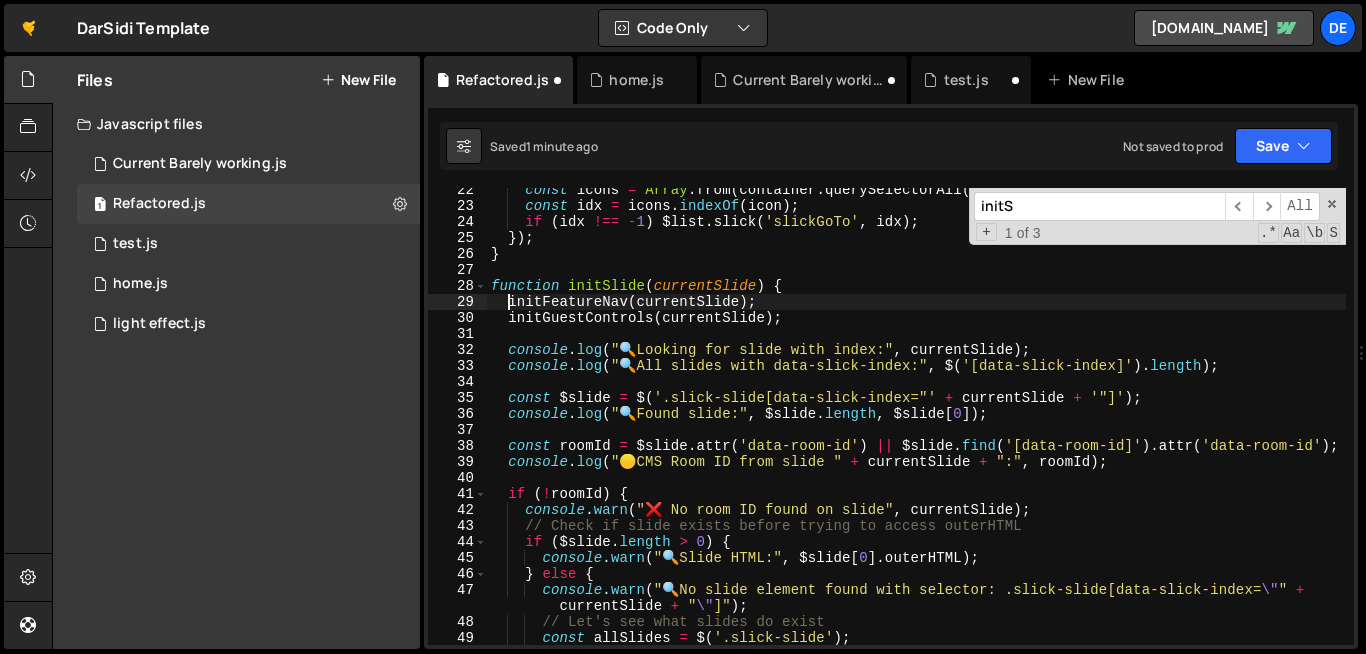 click on "const   icons   =   Array . from ( container . querySelectorAll ( '.icon' )) ;       const   idx   =   icons . indexOf ( icon ) ;       if   ( idx   !==   - 1 )   $list . slick ( 'slickGoTo' ,   idx ) ;    }) ; } function   initSlide ( currentSlide )   {    initFeatureNav ( currentSlide ) ;    initGuestControls ( currentSlide ) ;       console . log ( " 🔍  Looking for slide with index:" ,   currentSlide ) ;    console . log ( " 🔍  All slides with data-slick-index:" ,   $ ( '[data-slick-index]' ) . length ) ;       const   $slide   =   $ ( '.slick-slide[data-slick-index="'   +   currentSlide   +   '"]' ) ;    console . log ( " 🔍  Found slide:" ,   $slide . length ,   $slide [ 0 ]) ;       const   roomId   =   $slide . attr ( 'data-room-id' )   ||   $slide . find ( '[data-room-id]' ) . attr ( 'data-room-id' ) ;    console . log ( " 🟡  CMS Room ID from slide "   +   currentSlide   +   ":" ,   roomId ) ;       if   ( ! roomId )   {       console . warn ( "❌ No room ID found on slide" ,   ) ;" at bounding box center (916, 426) 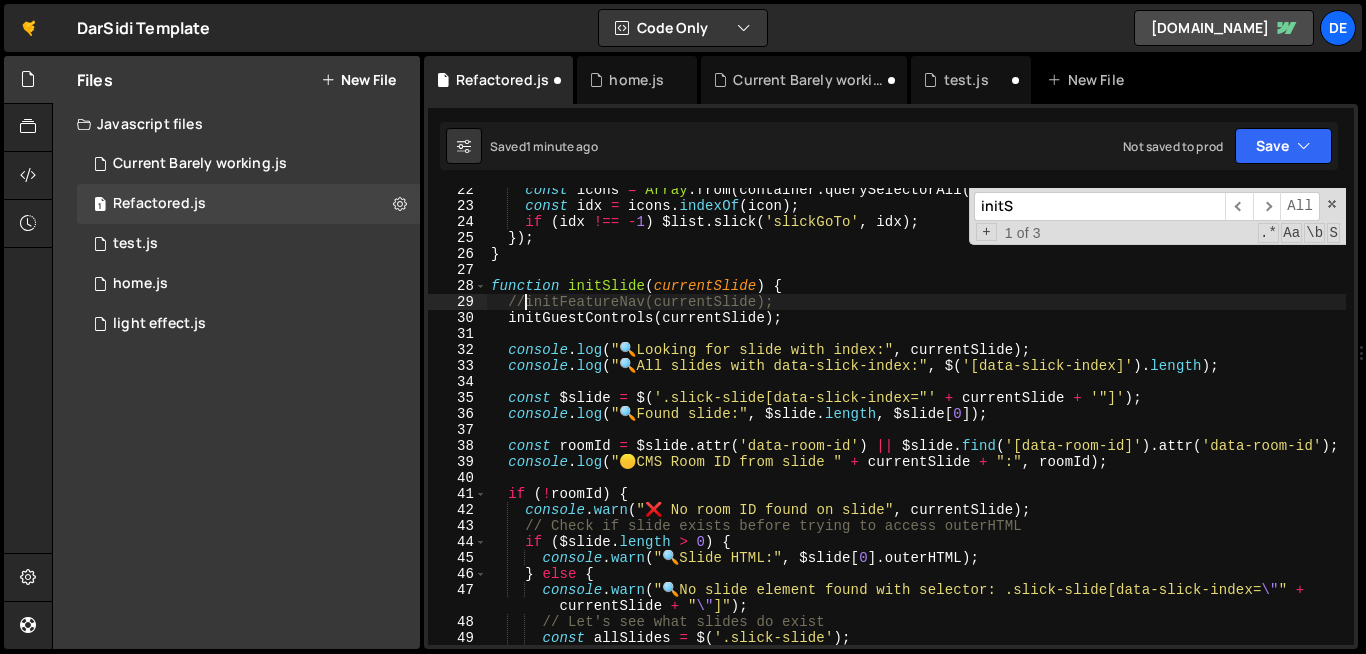 scroll, scrollTop: 0, scrollLeft: 2, axis: horizontal 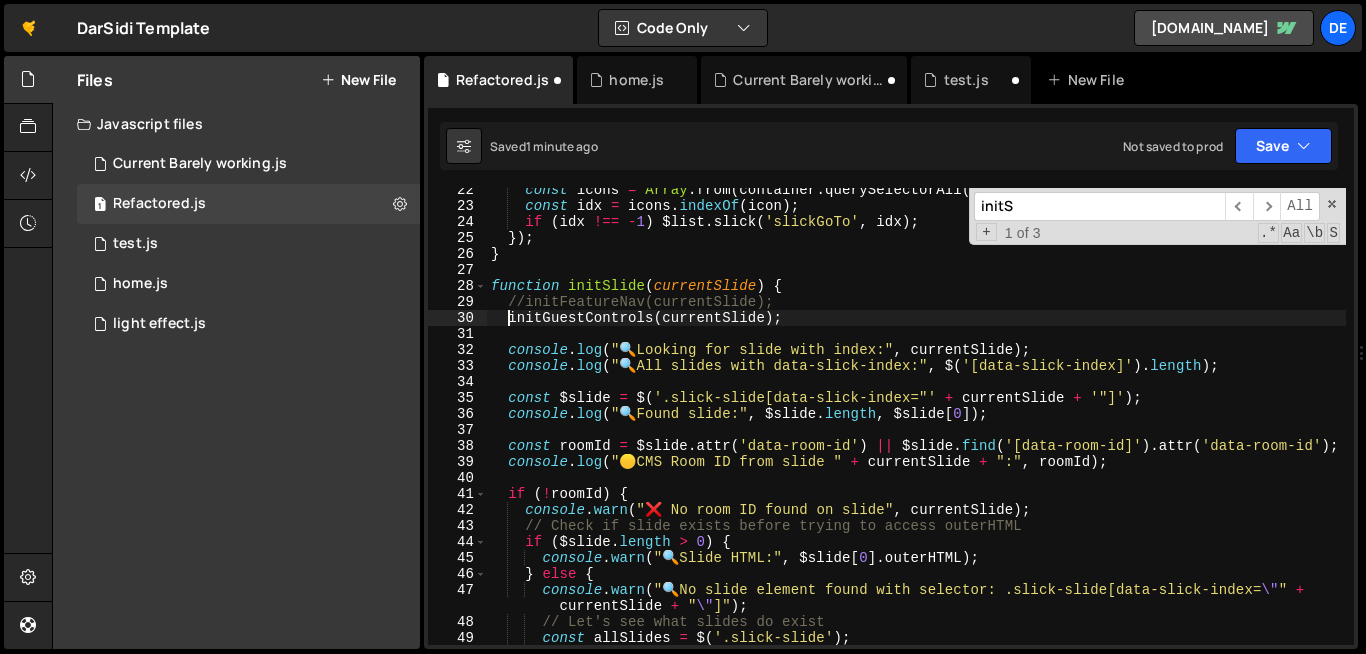 click on "const   icons   =   Array . from ( container . querySelectorAll ( '.icon' )) ;       const   idx   =   icons . indexOf ( icon ) ;       if   ( idx   !==   - 1 )   $list . slick ( 'slickGoTo' ,   idx ) ;    }) ; } function   initSlide ( currentSlide )   {    //initFeatureNav(currentSlide);    initGuestControls ( currentSlide ) ;       console . log ( " 🔍  Looking for slide with index:" ,   currentSlide ) ;    console . log ( " 🔍  All slides with data-slick-index:" ,   $ ( '[data-slick-index]' ) . length ) ;       const   $slide   =   $ ( '.slick-slide[data-slick-index="'   +   currentSlide   +   '"]' ) ;    console . log ( " 🔍  Found slide:" ,   $slide . length ,   $slide [ 0 ]) ;       const   roomId   =   $slide . attr ( 'data-room-id' )   ||   $slide . find ( '[data-room-id]' ) . attr ( 'data-room-id' ) ;    console . log ( " 🟡  CMS Room ID from slide "   +   currentSlide   +   ":" ,   roomId ) ;       if   ( ! roomId )   {       console . warn ( "❌ No room ID found on slide" ,   ) ;" at bounding box center [916, 426] 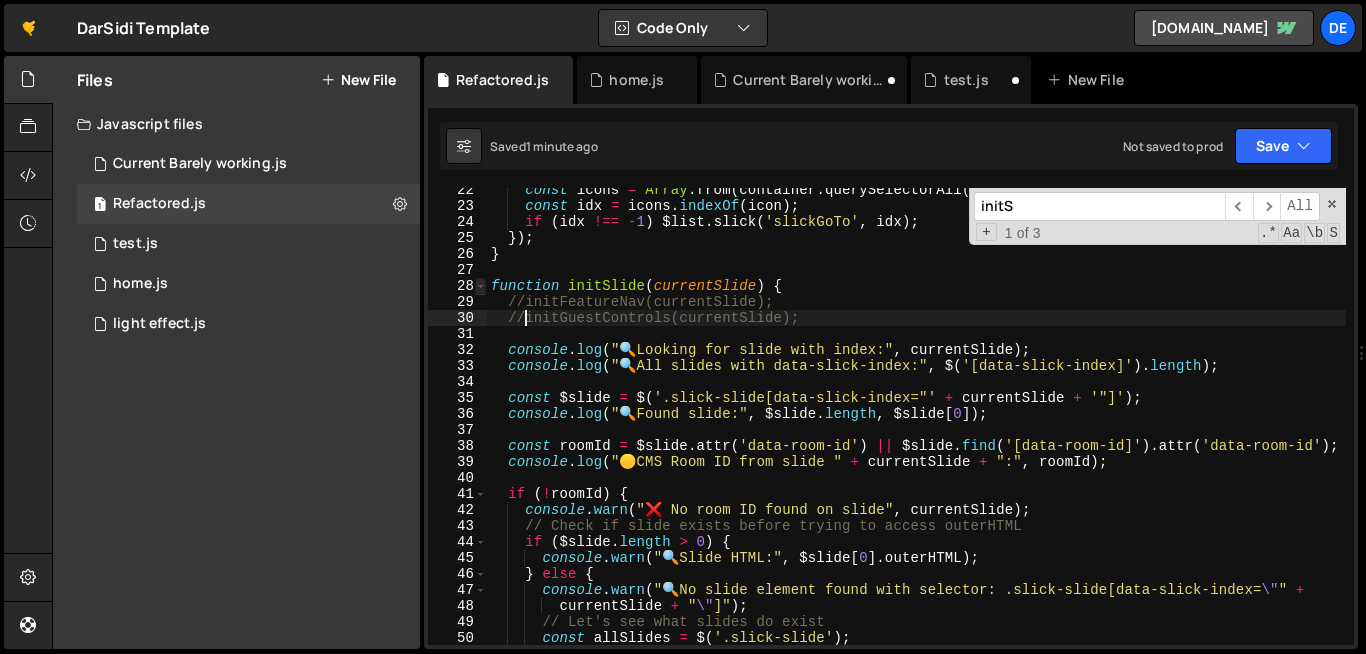 click at bounding box center (480, 286) 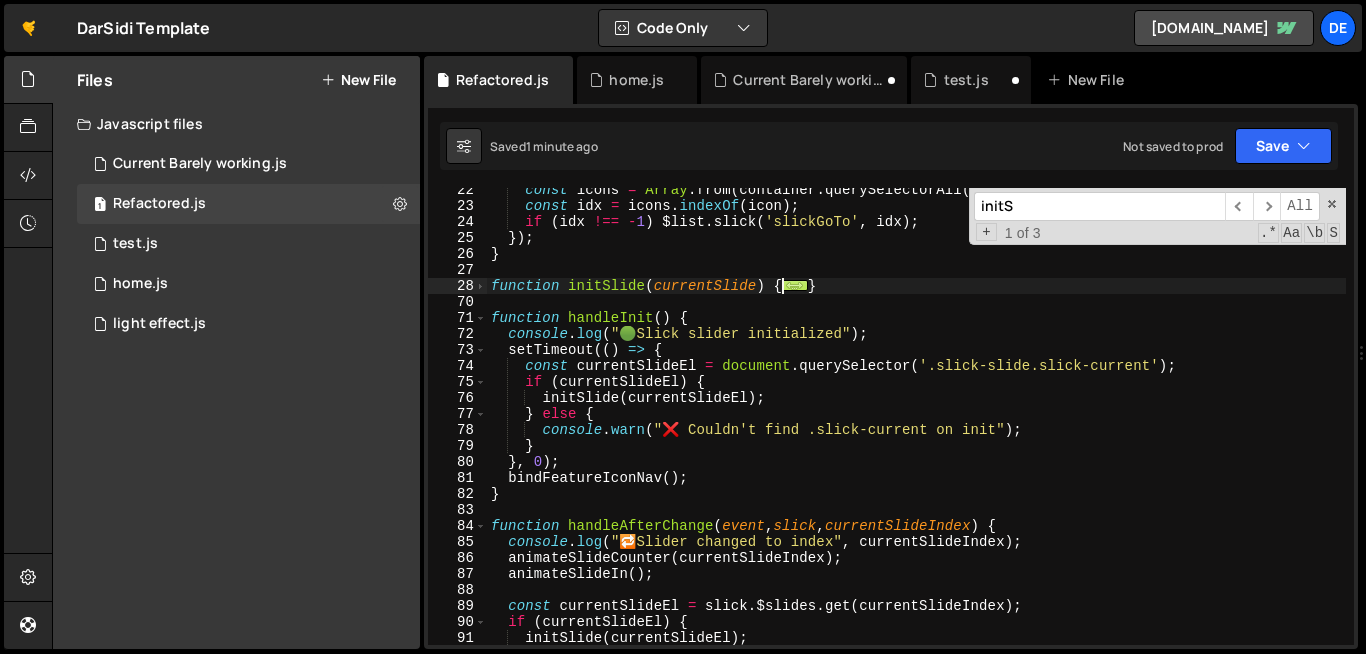 click on "const   icons   =   Array . from ( container . querySelectorAll ( '.icon' )) ;       const   idx   =   icons . indexOf ( icon ) ;       if   ( idx   !==   - 1 )   $list . slick ( 'slickGoTo' ,   idx ) ;    }) ; } function   initSlide ( currentSlide )   { ... } function   handleInit ( )   {    console . log ( " 🟢  Slick slider initialized" ) ;    setTimeout (( )   =>   {       const   currentSlideEl   =   document . querySelector ( '.slick-slide.slick-current' ) ;       if   ( currentSlideEl )   {          initSlide ( currentSlideEl ) ;       }   else   {          console . warn ( "❌ Couldn't find .slick-current on init" ) ;       }    } ,   0 ) ;    bindFeatureIconNav ( ) ; } function   handleAfterChange ( event ,  slick ,  currentSlideIndex )   {    console . log ( " 🔁  Slider changed to index" ,   currentSlideIndex ) ;    animateSlideCounter ( currentSlideIndex ) ;    animateSlideIn ( ) ;    const   currentSlideEl   =   slick . $slides . get ( currentSlideIndex ) ;    if   ( currentSlideEl )" at bounding box center (916, 426) 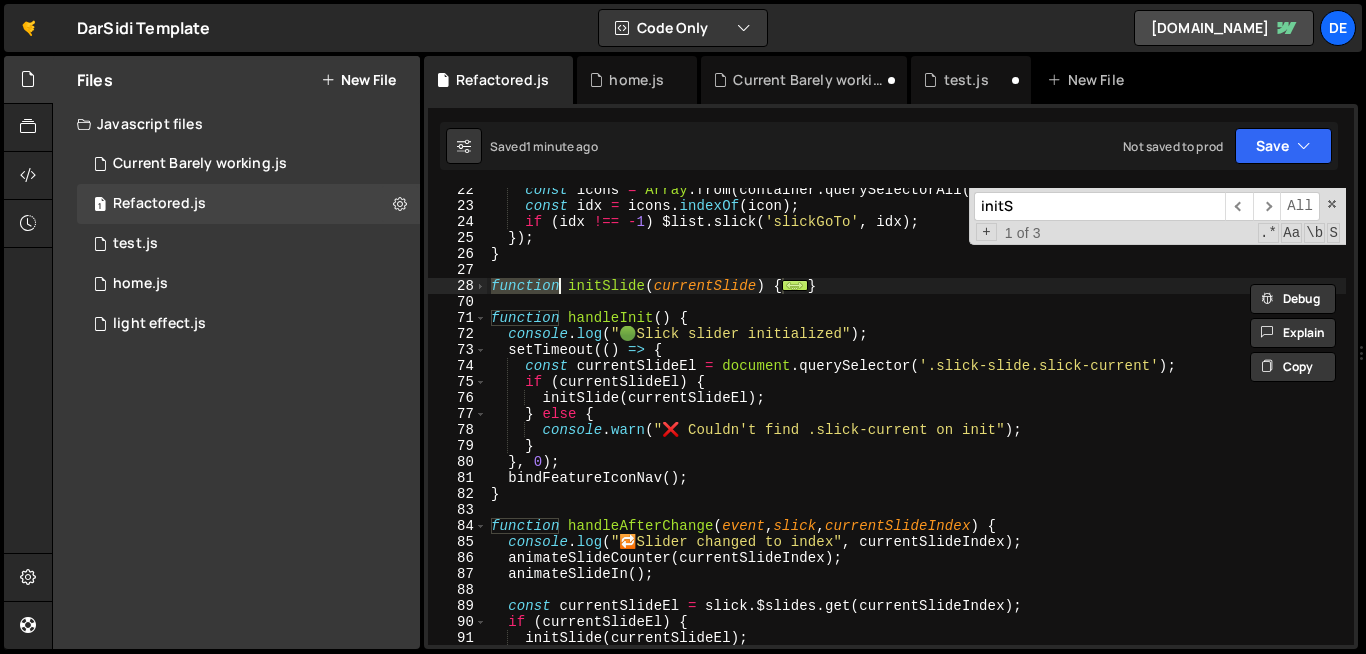 click on "const   icons   =   Array . from ( container . querySelectorAll ( '.icon' )) ;       const   idx   =   icons . indexOf ( icon ) ;       if   ( idx   !==   - 1 )   $list . slick ( 'slickGoTo' ,   idx ) ;    }) ; } function   initSlide ( currentSlide )   { ... } function   handleInit ( )   {    console . log ( " 🟢  Slick slider initialized" ) ;    setTimeout (( )   =>   {       const   currentSlideEl   =   document . querySelector ( '.slick-slide.slick-current' ) ;       if   ( currentSlideEl )   {          initSlide ( currentSlideEl ) ;       }   else   {          console . warn ( "❌ Couldn't find .slick-current on init" ) ;       }    } ,   0 ) ;    bindFeatureIconNav ( ) ; } function   handleAfterChange ( event ,  slick ,  currentSlideIndex )   {    console . log ( " 🔁  Slider changed to index" ,   currentSlideIndex ) ;    animateSlideCounter ( currentSlideIndex ) ;    animateSlideIn ( ) ;    const   currentSlideEl   =   slick . $slides . get ( currentSlideIndex ) ;    if   ( currentSlideEl )" at bounding box center [916, 426] 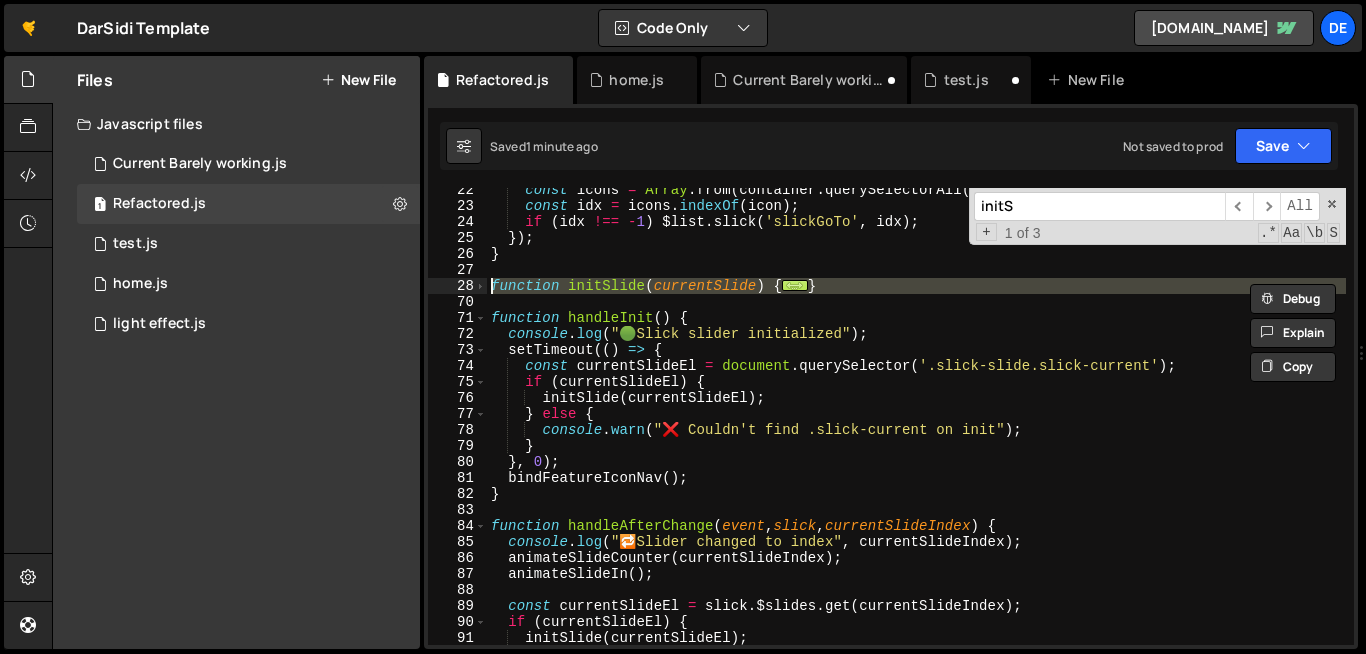 click on "const   icons   =   Array . from ( container . querySelectorAll ( '.icon' )) ;       const   idx   =   icons . indexOf ( icon ) ;       if   ( idx   !==   - 1 )   $list . slick ( 'slickGoTo' ,   idx ) ;    }) ; } function   initSlide ( currentSlide )   { ... } function   handleInit ( )   {    console . log ( " 🟢  Slick slider initialized" ) ;    setTimeout (( )   =>   {       const   currentSlideEl   =   document . querySelector ( '.slick-slide.slick-current' ) ;       if   ( currentSlideEl )   {          initSlide ( currentSlideEl ) ;       }   else   {          console . warn ( "❌ Couldn't find .slick-current on init" ) ;       }    } ,   0 ) ;    bindFeatureIconNav ( ) ; } function   handleAfterChange ( event ,  slick ,  currentSlideIndex )   {    console . log ( " 🔁  Slider changed to index" ,   currentSlideIndex ) ;    animateSlideCounter ( currentSlideIndex ) ;    animateSlideIn ( ) ;    const   currentSlideEl   =   slick . $slides . get ( currentSlideIndex ) ;    if   ( currentSlideEl )" at bounding box center (916, 426) 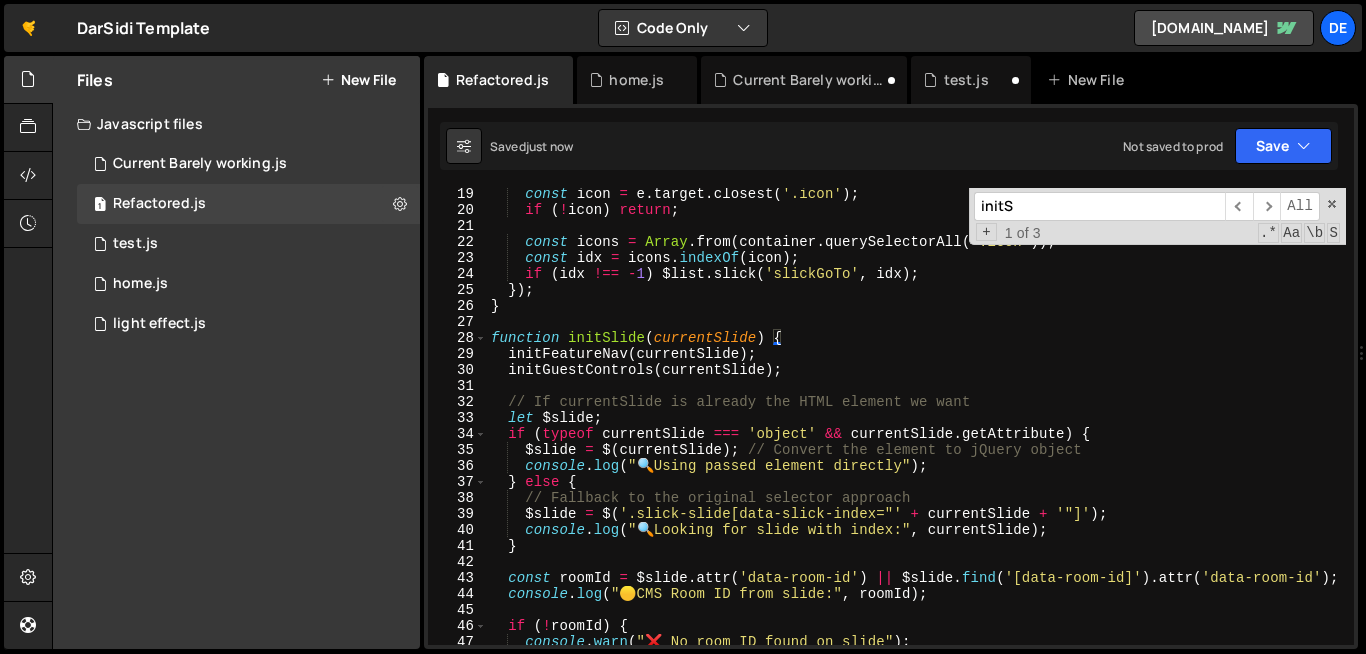 scroll, scrollTop: 317, scrollLeft: 0, axis: vertical 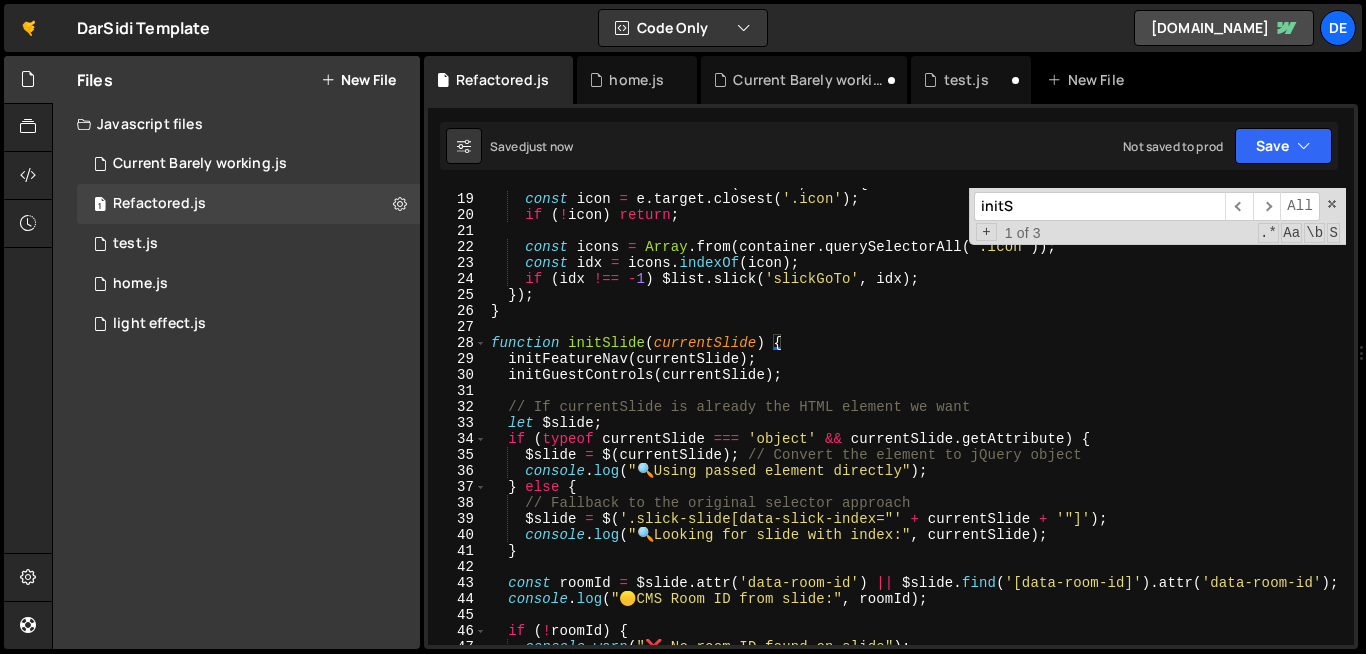 click on "container . addEventListener ( 'click' ,   e   =>   {       const   icon   =   e . target . closest ( '.icon' ) ;       if   ( ! icon )   return ;       const   icons   =   Array . from ( container . querySelectorAll ( '.icon' )) ;       const   idx   =   icons . indexOf ( icon ) ;       if   ( idx   !==   - 1 )   $list . slick ( 'slickGoTo' ,   idx ) ;    }) ; } function   initSlide ( currentSlide )   {    initFeatureNav ( currentSlide ) ;    initGuestControls ( currentSlide ) ;    // If currentSlide is already the HTML element we want    let   $slide ;    if   ( typeof   currentSlide   ===   'object'   &&   currentSlide . getAttribute )   {       $slide   =   $ ( currentSlide ) ;   // Convert the element to jQuery object       console . log ( " 🔍  Using passed element directly" ) ;    }   else   {       // Fallback to the original selector approach       $slide   =   $ ( '.slick-slide[data-slick-index="'   +   currentSlide   +   '"]' ) ;       console . log ( " 🔍  Looking for slide with index:" ," at bounding box center (916, 419) 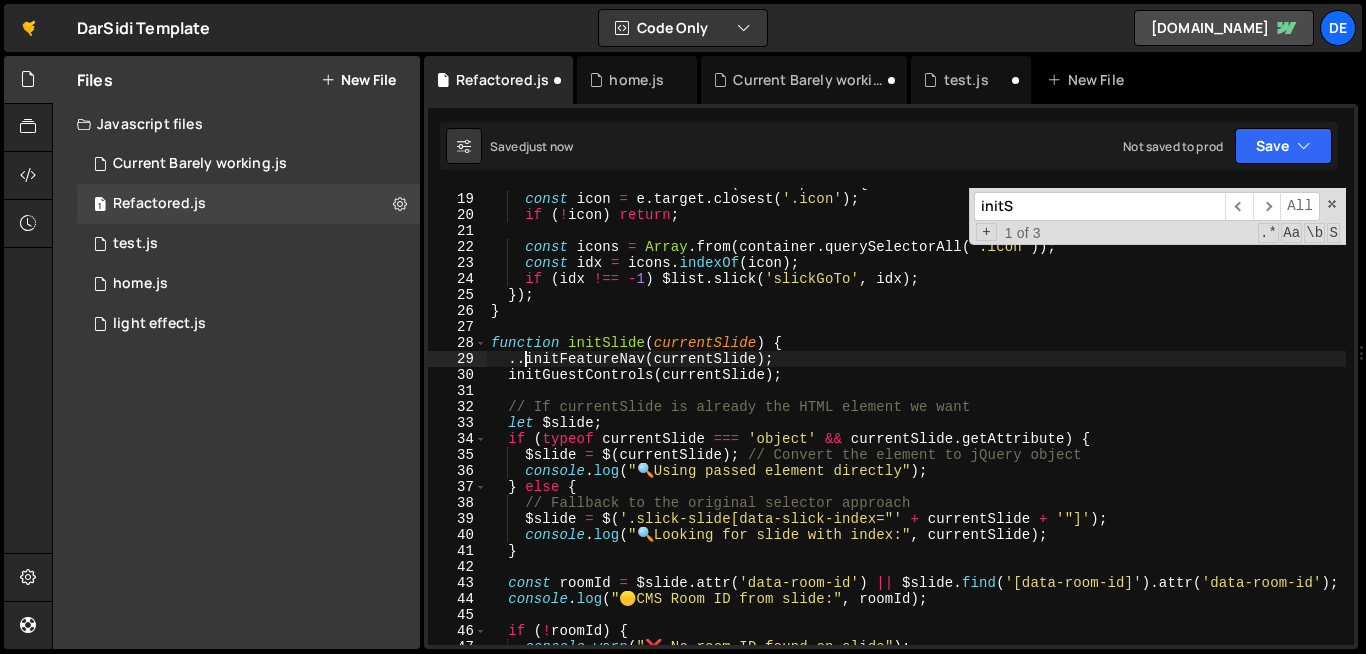 scroll, scrollTop: 0, scrollLeft: 2, axis: horizontal 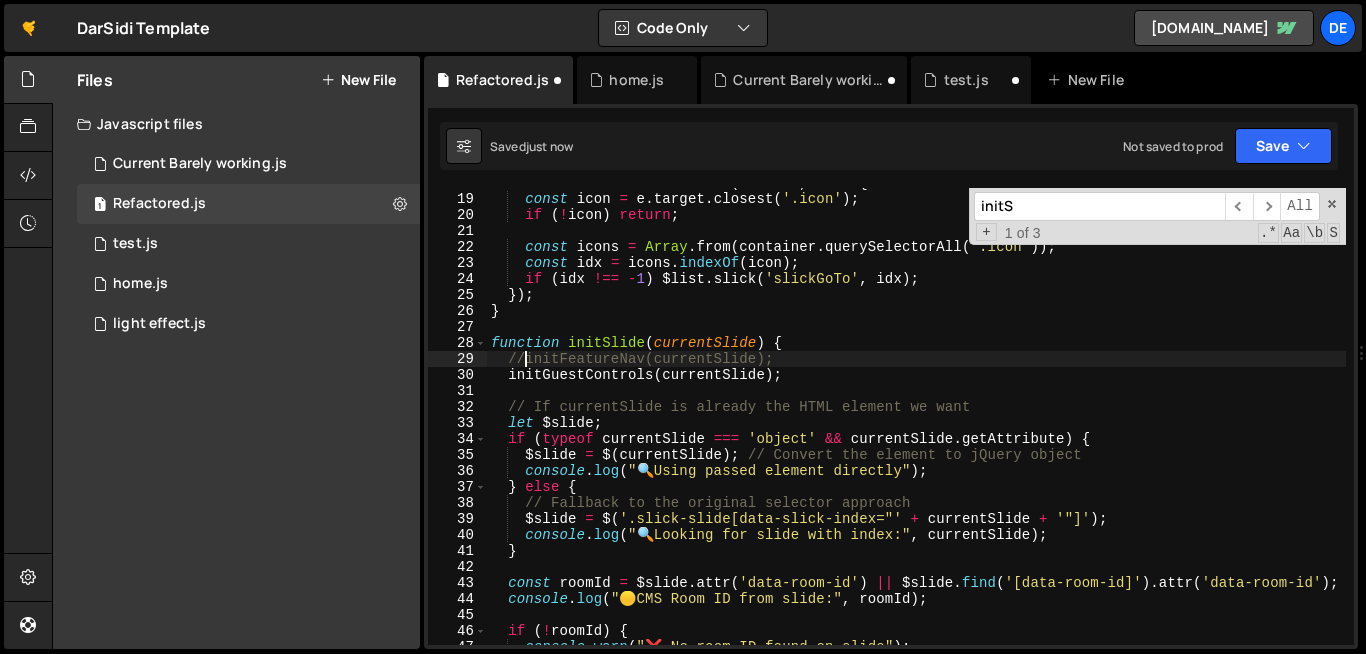 click on "container . addEventListener ( 'click' ,   e   =>   {       const   icon   =   e . target . closest ( '.icon' ) ;       if   ( ! icon )   return ;       const   icons   =   Array . from ( container . querySelectorAll ( '.icon' )) ;       const   idx   =   icons . indexOf ( icon ) ;       if   ( idx   !==   - 1 )   $list . slick ( 'slickGoTo' ,   idx ) ;    }) ; } function   initSlide ( currentSlide )   {    //initFeatureNav(currentSlide);    initGuestControls ( currentSlide ) ;    // If currentSlide is already the HTML element we want    let   $slide ;    if   ( typeof   currentSlide   ===   'object'   &&   currentSlide . getAttribute )   {       $slide   =   $ ( currentSlide ) ;   // Convert the element to jQuery object       console . log ( " 🔍  Using passed element directly" ) ;    }   else   {       // Fallback to the original selector approach       $slide   =   $ ( '.slick-slide[data-slick-index="'   +   currentSlide   +   '"]' ) ;       console . log ( " 🔍  Looking for slide with index:" ,   )" at bounding box center (916, 419) 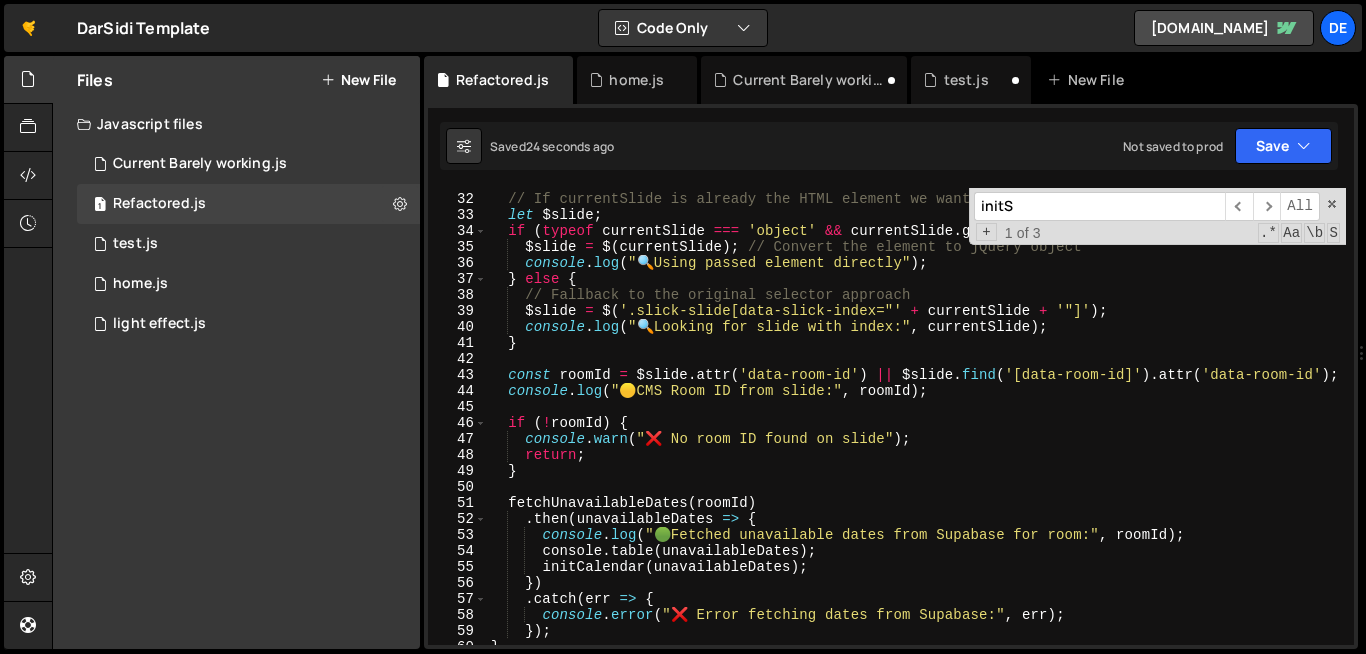 scroll, scrollTop: 548, scrollLeft: 0, axis: vertical 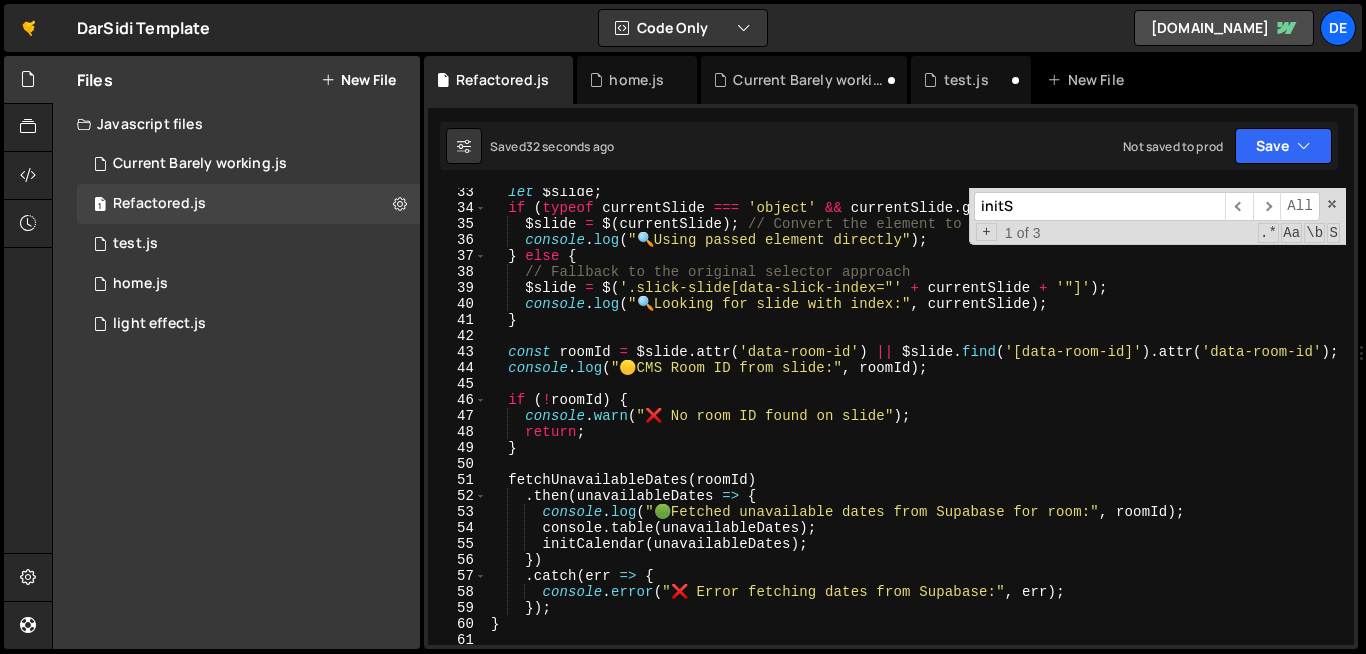 click on "let   $slide ;    if   ( typeof   currentSlide   ===   'object'   &&   currentSlide . getAttribute )   {       $slide   =   $ ( currentSlide ) ;   // Convert the element to jQuery object       console . log ( " 🔍  Using passed element directly" ) ;    }   else   {       // Fallback to the original selector approach       $slide   =   $ ( '.slick-slide[data-slick-index="'   +   currentSlide   +   '"]' ) ;       console . log ( " 🔍  Looking for slide with index:" ,   currentSlide ) ;    }    const   roomId   =   $slide . attr ( 'data-room-id' )   ||   $slide . find ( '[data-room-id]' ) . attr ( 'data-room-id' ) ;    console . log ( " 🟡  CMS Room ID from slide:" ,   roomId ) ;    if   ( ! roomId )   {       console . warn ( "❌ No room ID found on slide" ) ;       return ;    }    fetchUnavailableDates ( roomId )       . then ( unavailableDates   =>   {          console . log ( " 🟢  Fetched unavailable dates from Supabase for room:" ,   roomId ) ;          console . table ( unavailableDates ) ; (" at bounding box center (916, 428) 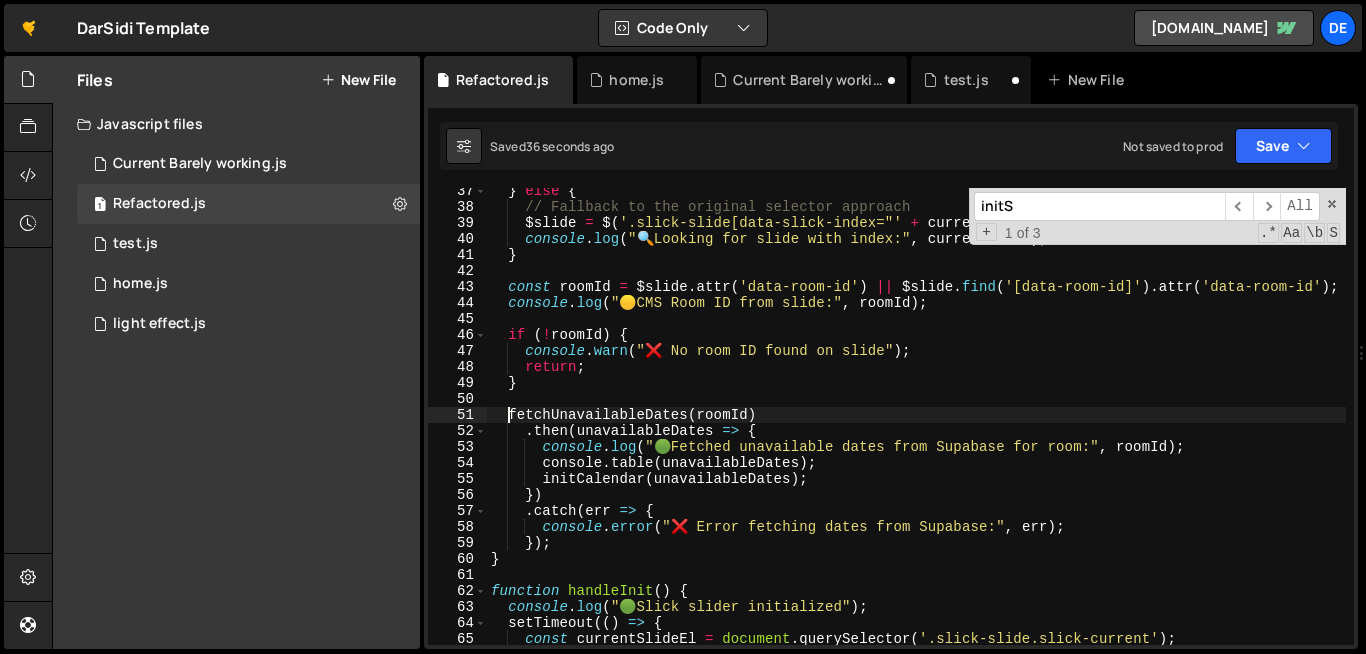 scroll, scrollTop: 614, scrollLeft: 0, axis: vertical 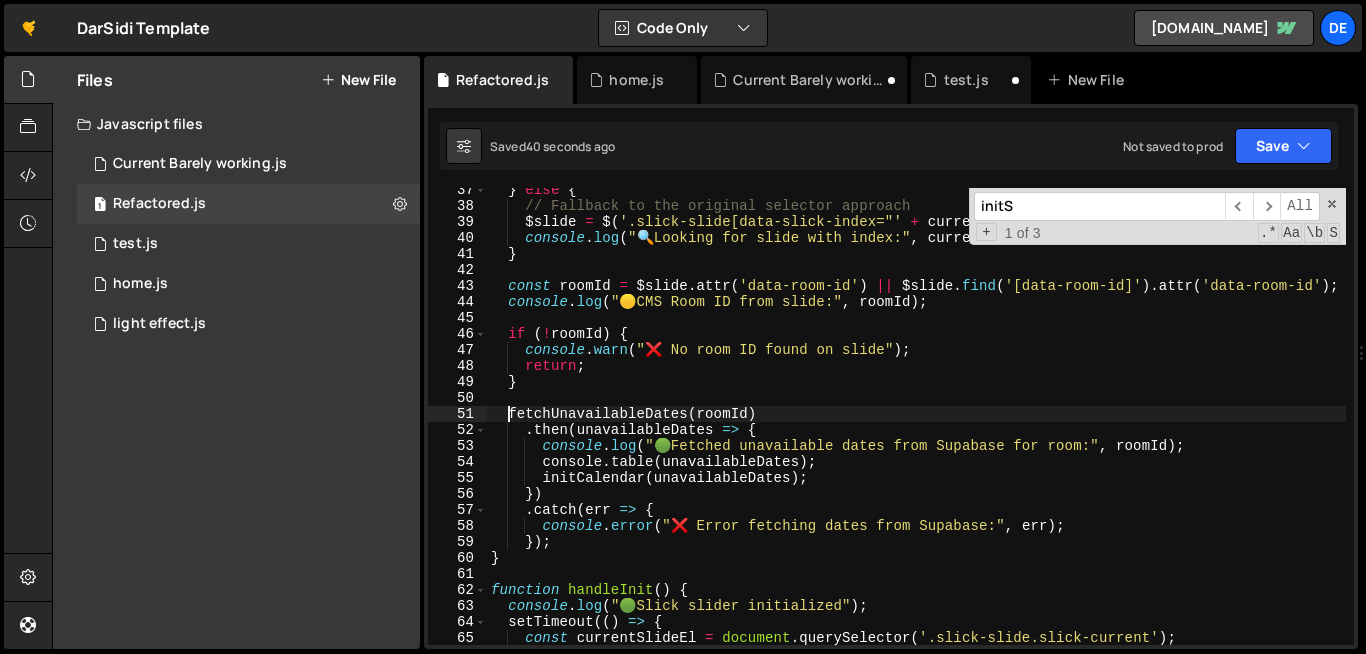 click on "}   else   {       // Fallback to the original selector approach       $slide   =   $ ( '.slick-slide[data-slick-index="'   +   currentSlide   +   '"]' ) ;       console . log ( " 🔍  Looking for slide with index:" ,   currentSlide ) ;    }    const   roomId   =   $slide . attr ( 'data-room-id' )   ||   $slide . find ( '[data-room-id]' ) . attr ( 'data-room-id' ) ;    console . log ( " 🟡  CMS Room ID from slide:" ,   roomId ) ;    if   ( ! roomId )   {       console . warn ( "❌ No room ID found on slide" ) ;       return ;    }    fetchUnavailableDates ( roomId )       . then ( unavailableDates   =>   {          console . log ( " 🟢  Fetched unavailable dates from Supabase for room:" ,   roomId ) ;          console . table ( unavailableDates ) ;          initCalendar ( unavailableDates ) ;       })       . catch ( err   =>   {          console . error ( "❌ Error fetching dates from Supabase:" ,   err ) ;       }) ; } function   handleInit ( )   {    console . log ( " 🟢 ) ;    setTimeout (( )" at bounding box center (916, 426) 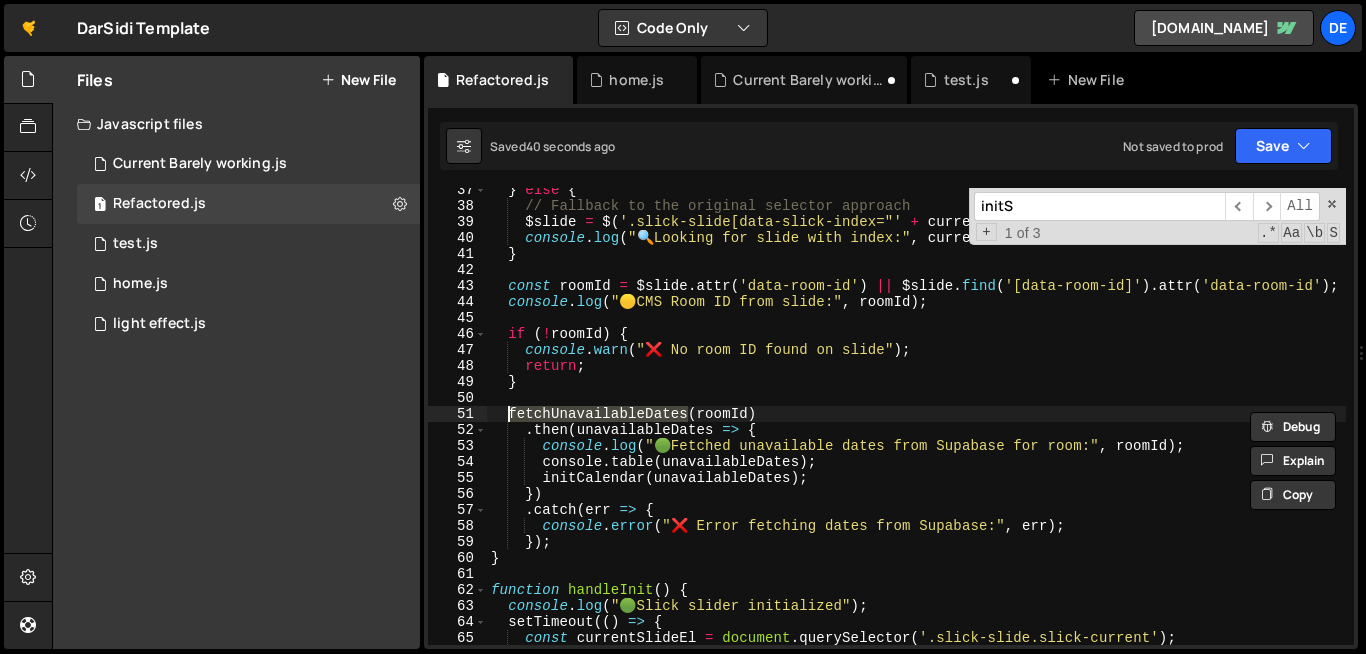 click on "}   else   {       // Fallback to the original selector approach       $slide   =   $ ( '.slick-slide[data-slick-index="'   +   currentSlide   +   '"]' ) ;       console . log ( " 🔍  Looking for slide with index:" ,   currentSlide ) ;    }    const   roomId   =   $slide . attr ( 'data-room-id' )   ||   $slide . find ( '[data-room-id]' ) . attr ( 'data-room-id' ) ;    console . log ( " 🟡  CMS Room ID from slide:" ,   roomId ) ;    if   ( ! roomId )   {       console . warn ( "❌ No room ID found on slide" ) ;       return ;    }    fetchUnavailableDates ( roomId )       . then ( unavailableDates   =>   {          console . log ( " 🟢  Fetched unavailable dates from Supabase for room:" ,   roomId ) ;          console . table ( unavailableDates ) ;          initCalendar ( unavailableDates ) ;       })       . catch ( err   =>   {          console . error ( "❌ Error fetching dates from Supabase:" ,   err ) ;       }) ; } function   handleInit ( )   {    console . log ( " 🟢 ) ;    setTimeout (( )" at bounding box center (916, 426) 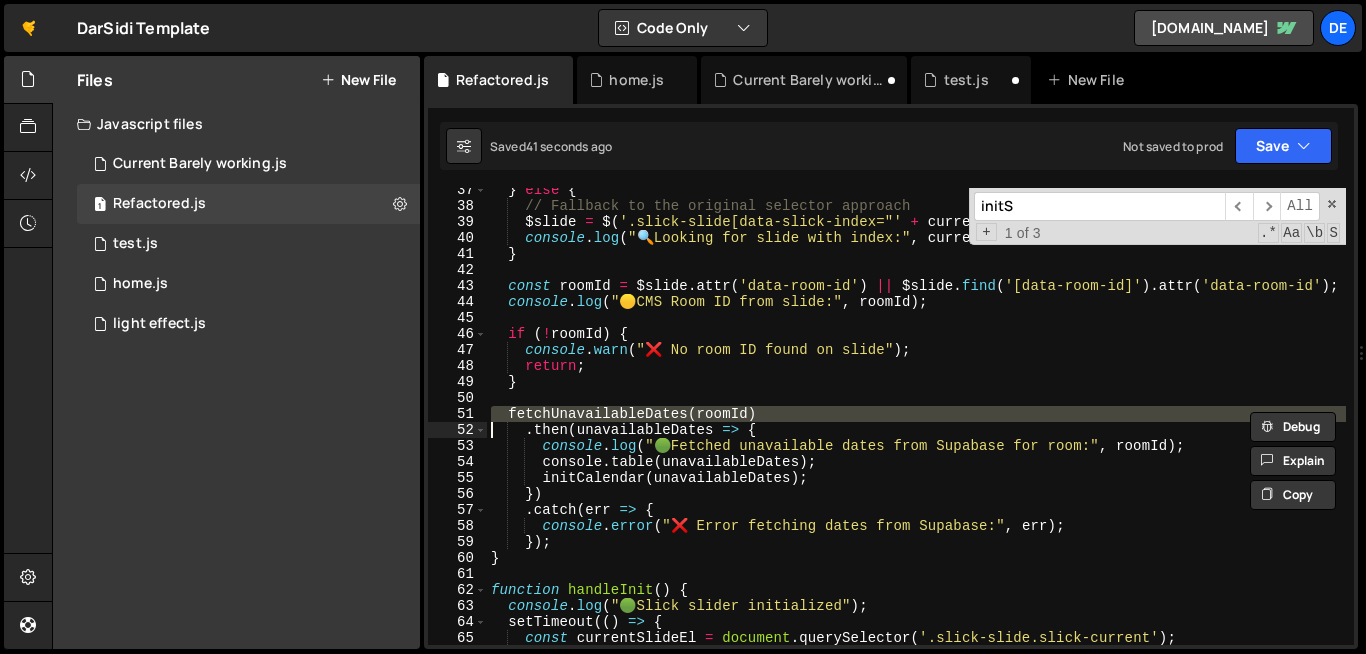click on "}   else   {       // Fallback to the original selector approach       $slide   =   $ ( '.slick-slide[data-slick-index="'   +   currentSlide   +   '"]' ) ;       console . log ( " 🔍  Looking for slide with index:" ,   currentSlide ) ;    }    const   roomId   =   $slide . attr ( 'data-room-id' )   ||   $slide . find ( '[data-room-id]' ) . attr ( 'data-room-id' ) ;    console . log ( " 🟡  CMS Room ID from slide:" ,   roomId ) ;    if   ( ! roomId )   {       console . warn ( "❌ No room ID found on slide" ) ;       return ;    }    fetchUnavailableDates ( roomId )       . then ( unavailableDates   =>   {          console . log ( " 🟢  Fetched unavailable dates from Supabase for room:" ,   roomId ) ;          console . table ( unavailableDates ) ;          initCalendar ( unavailableDates ) ;       })       . catch ( err   =>   {          console . error ( "❌ Error fetching dates from Supabase:" ,   err ) ;       }) ; } function   handleInit ( )   {    console . log ( " 🟢 ) ;    setTimeout (( )" at bounding box center [916, 426] 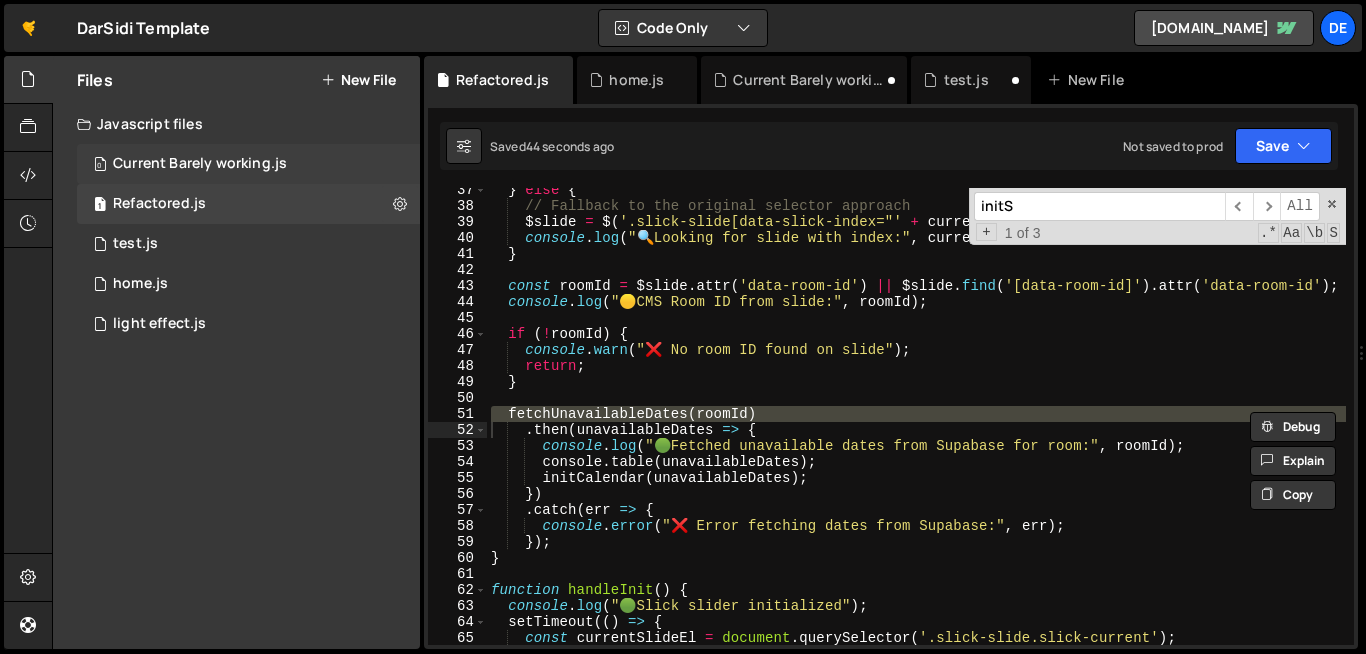 click on "0
Current Barely working.js
0" at bounding box center (248, 164) 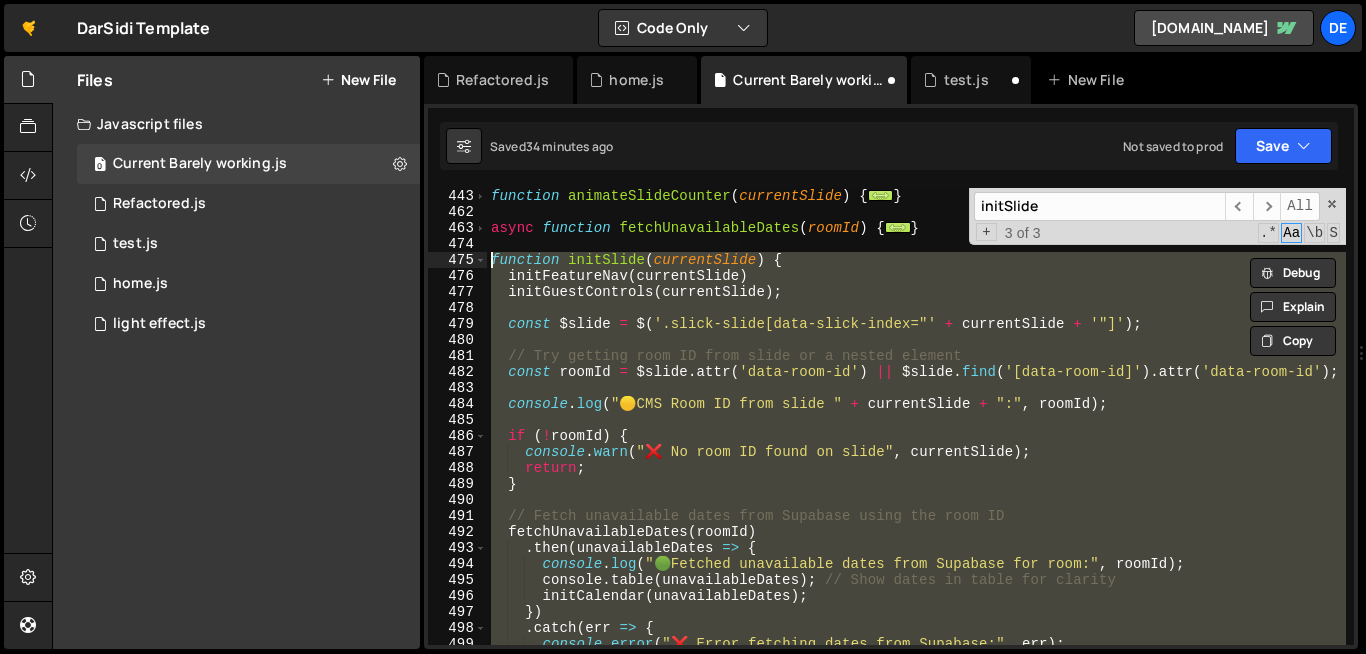 click on "function   animateSlideCounter ( currentSlide )   { ... } async   function   fetchUnavailableDates ( roomId )   { ... } function   initSlide ( currentSlide )   {    initFeatureNav ( currentSlide )    initGuestControls ( currentSlide ) ;    const   $slide   =   $ ( '.slick-slide[data-slick-index="'   +   currentSlide   +   '"]' ) ;    // Try getting room ID from slide or a nested element    const   roomId   =   $slide . attr ( 'data-room-id' )   ||   $slide . find ( '[data-room-id]' ) . attr ( 'data-room-id' ) ;    console . log ( " 🟡  CMS Room ID from slide "   +   currentSlide   +   ":" ,   roomId ) ;    if   ( ! roomId )   {       console . warn ( "❌ No room ID found on slide" ,   currentSlide ) ;       return ;    }    // Fetch unavailable dates from Supabase using the room ID    fetchUnavailableDates ( roomId )       . then ( unavailableDates   =>   {          console . log ( " 🟢  Fetched unavailable dates from Supabase for room:" ,   roomId ) ;          console . table ( unavailableDates ) ;" at bounding box center (916, 416) 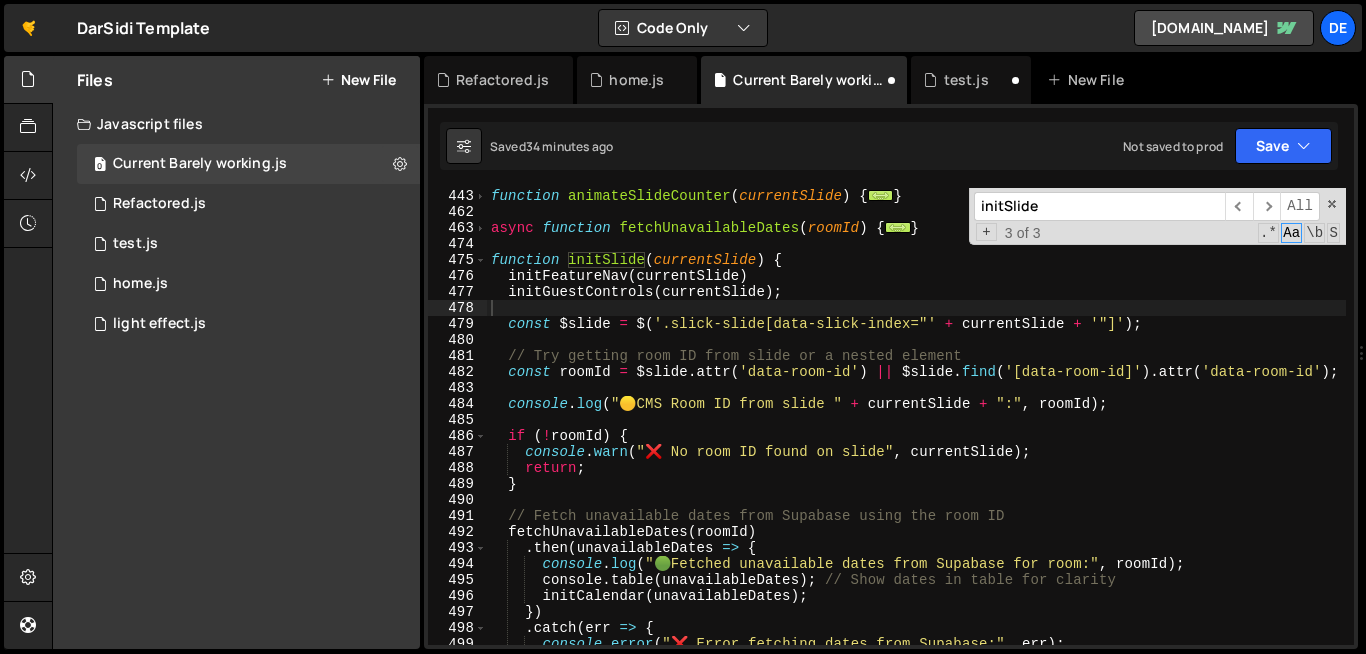 paste on "fetchUnavailableDates(roomId)" 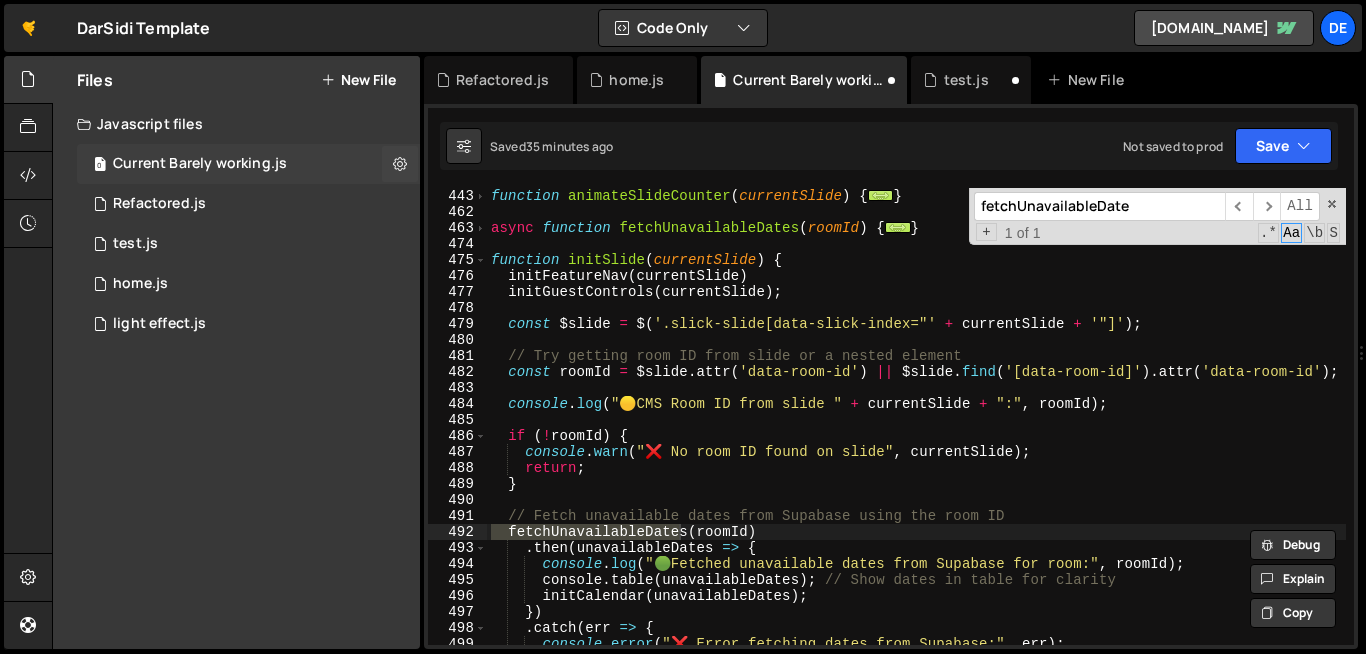 click on "0
Current Barely working.js
0" at bounding box center (248, 164) 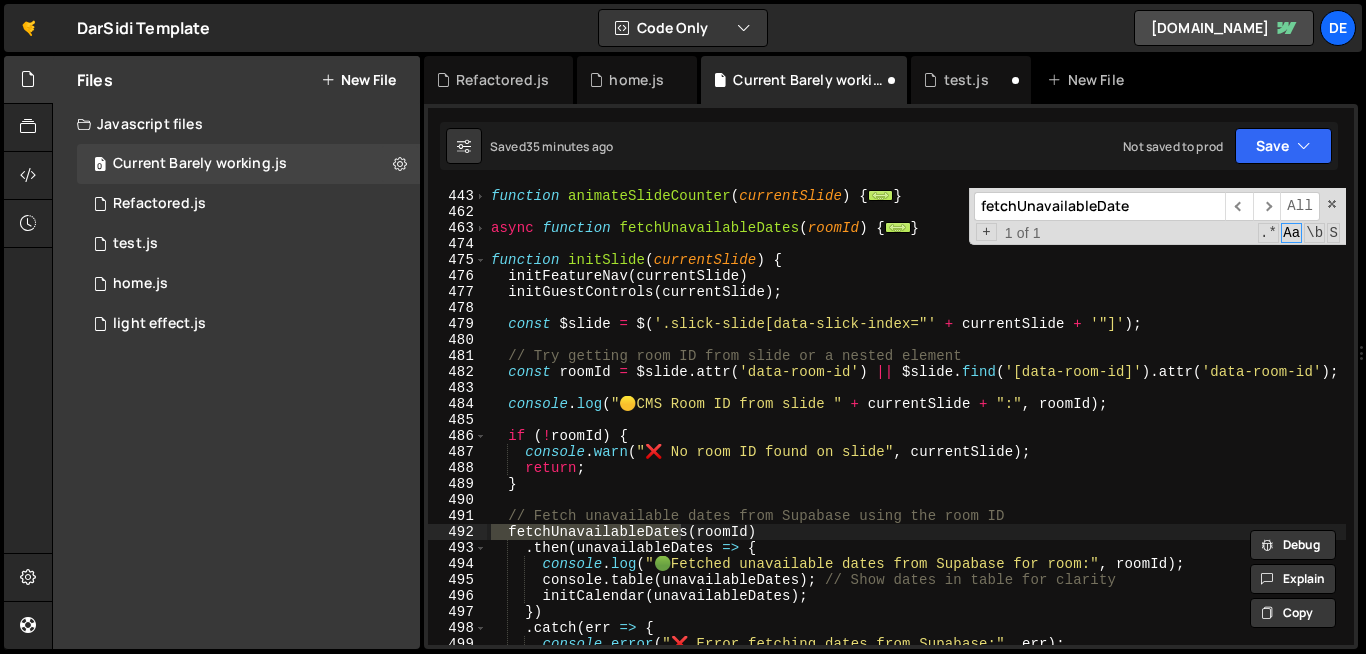 drag, startPoint x: 985, startPoint y: 209, endPoint x: 947, endPoint y: 210, distance: 38.013157 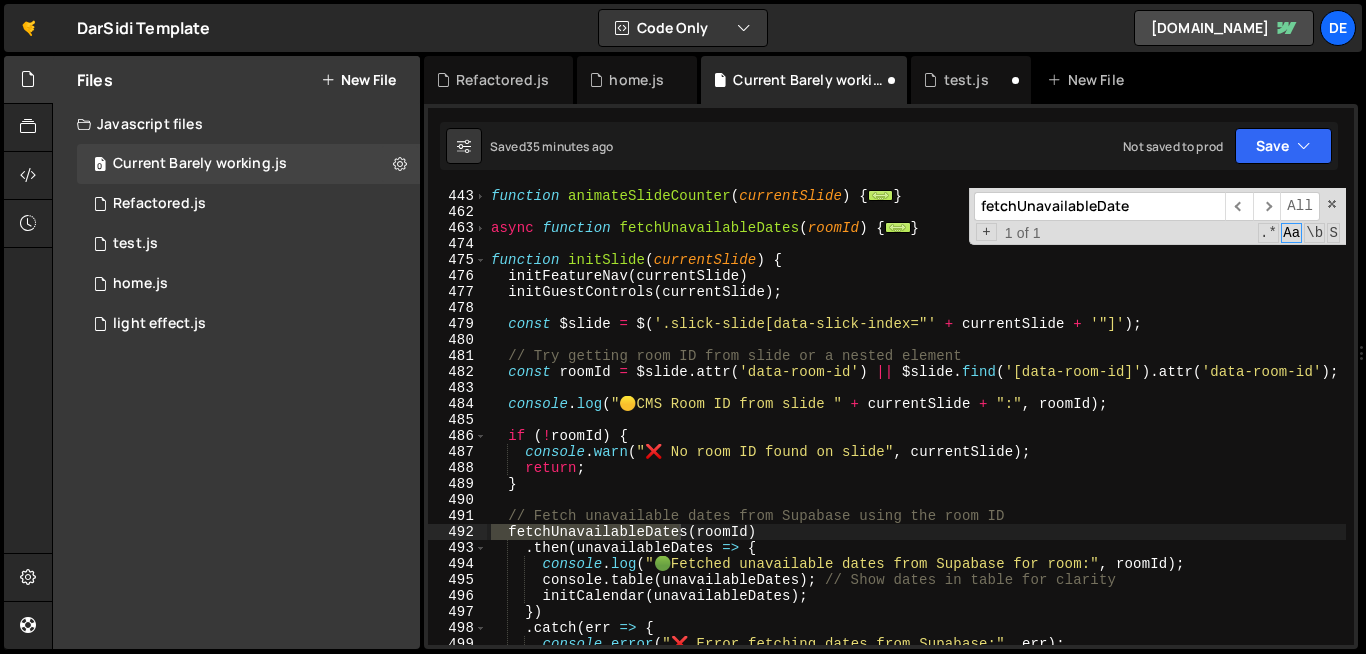 click on "fetchUnavailableDate" at bounding box center [1099, 206] 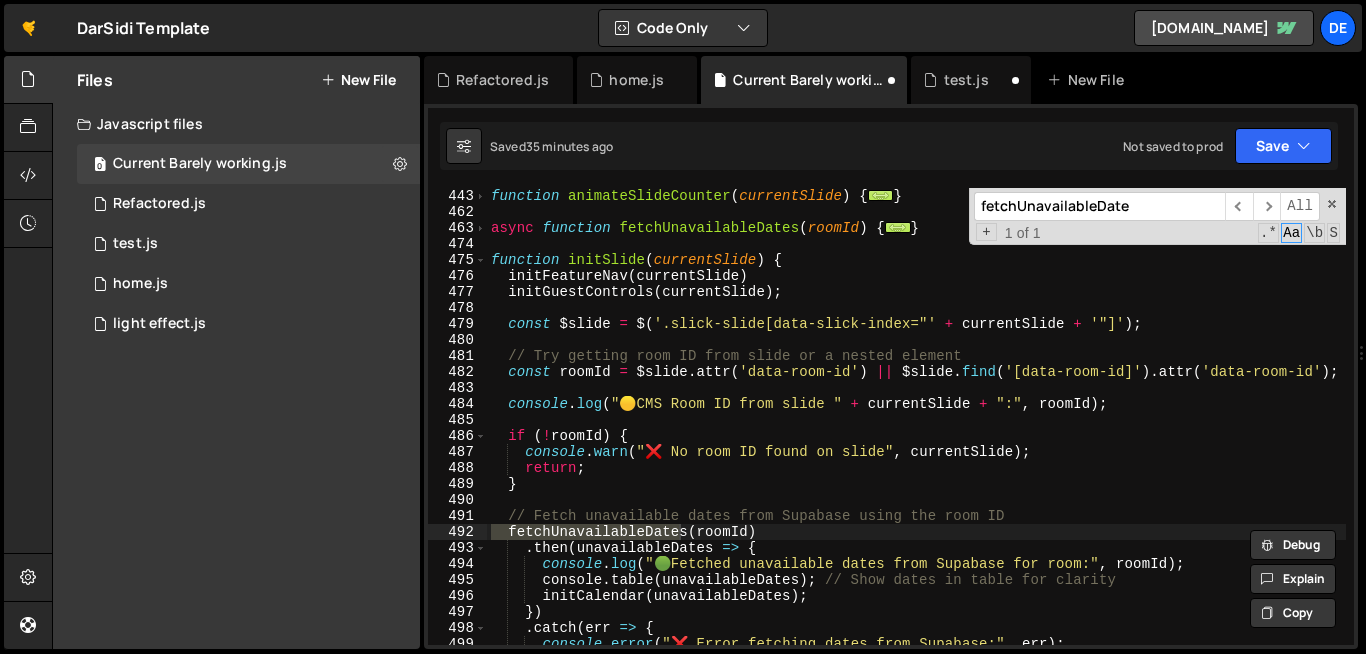 drag, startPoint x: 990, startPoint y: 210, endPoint x: 973, endPoint y: 207, distance: 17.262676 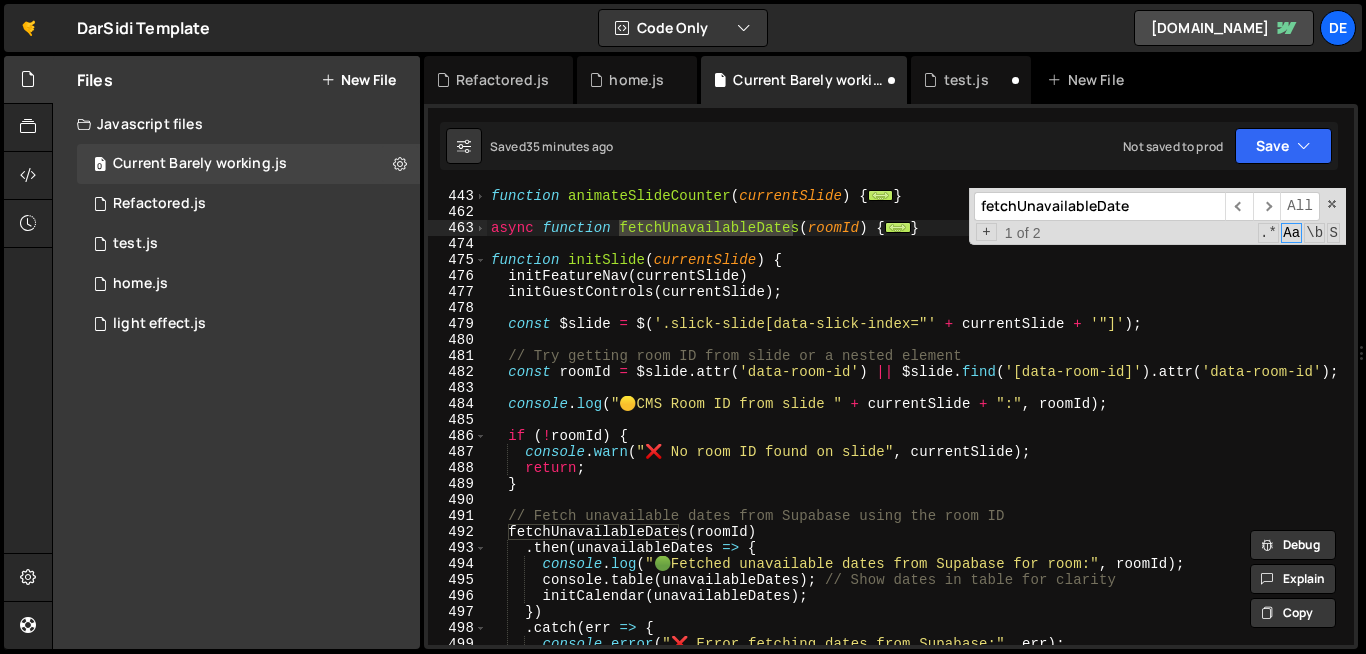 click on "function   animateSlideCounter ( currentSlide )   { ... } async   function   fetchUnavailableDates ( roomId )   { ... } function   initSlide ( currentSlide )   {    initFeatureNav ( currentSlide )    initGuestControls ( currentSlide ) ;    const   $slide   =   $ ( '.slick-slide[data-slick-index="'   +   currentSlide   +   '"]' ) ;    // Try getting room ID from slide or a nested element    const   roomId   =   $slide . attr ( 'data-room-id' )   ||   $slide . find ( '[data-room-id]' ) . attr ( 'data-room-id' ) ;    console . log ( " 🟡  CMS Room ID from slide "   +   currentSlide   +   ":" ,   roomId ) ;    if   ( ! roomId )   {       console . warn ( "❌ No room ID found on slide" ,   currentSlide ) ;       return ;    }    // Fetch unavailable dates from Supabase using the room ID    fetchUnavailableDates ( roomId )       . then ( unavailableDates   =>   {          console . log ( " 🟢  Fetched unavailable dates from Supabase for room:" ,   roomId ) ;          console . table ( unavailableDates ) ;" at bounding box center [916, 416] 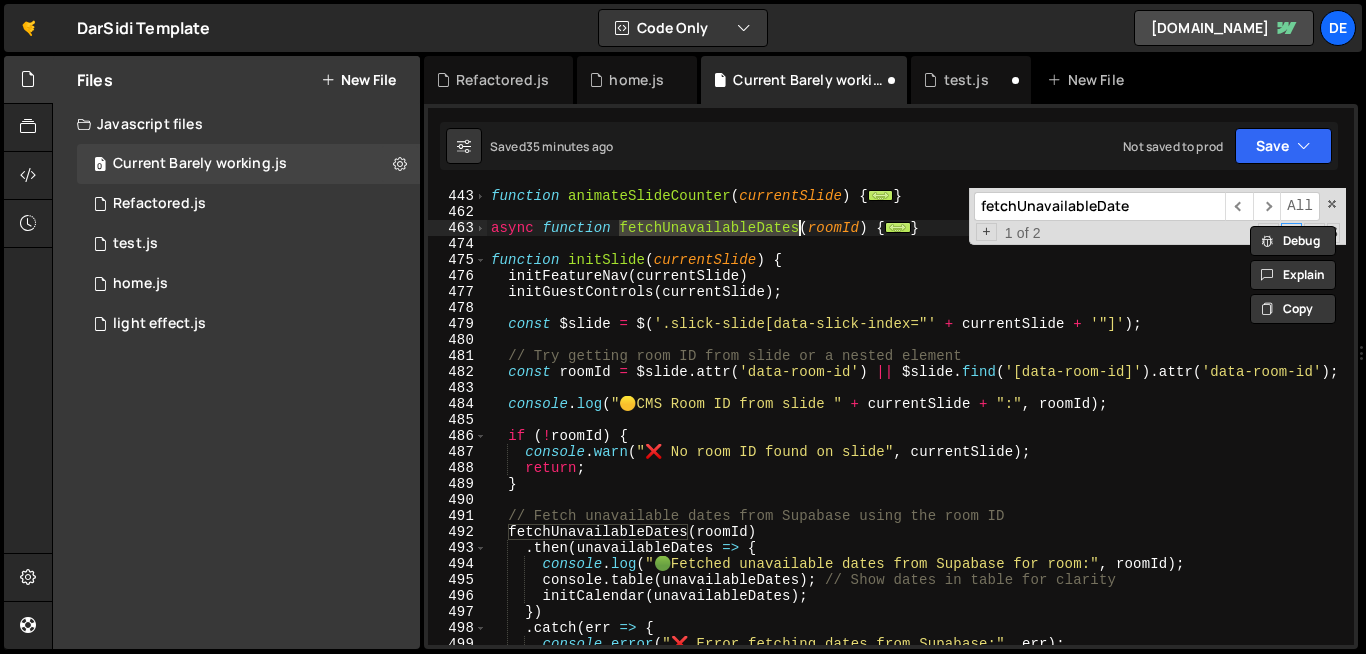 click on "function   animateSlideCounter ( currentSlide )   { ... } async   function   fetchUnavailableDates ( roomId )   { ... } function   initSlide ( currentSlide )   {    initFeatureNav ( currentSlide )    initGuestControls ( currentSlide ) ;    const   $slide   =   $ ( '.slick-slide[data-slick-index="'   +   currentSlide   +   '"]' ) ;    // Try getting room ID from slide or a nested element    const   roomId   =   $slide . attr ( 'data-room-id' )   ||   $slide . find ( '[data-room-id]' ) . attr ( 'data-room-id' ) ;    console . log ( " 🟡  CMS Room ID from slide "   +   currentSlide   +   ":" ,   roomId ) ;    if   ( ! roomId )   {       console . warn ( "❌ No room ID found on slide" ,   currentSlide ) ;       return ;    }    // Fetch unavailable dates from Supabase using the room ID    fetchUnavailableDates ( roomId )       . then ( unavailableDates   =>   {          console . log ( " 🟢  Fetched unavailable dates from Supabase for room:" ,   roomId ) ;          console . table ( unavailableDates ) ;" at bounding box center [1100, 416] 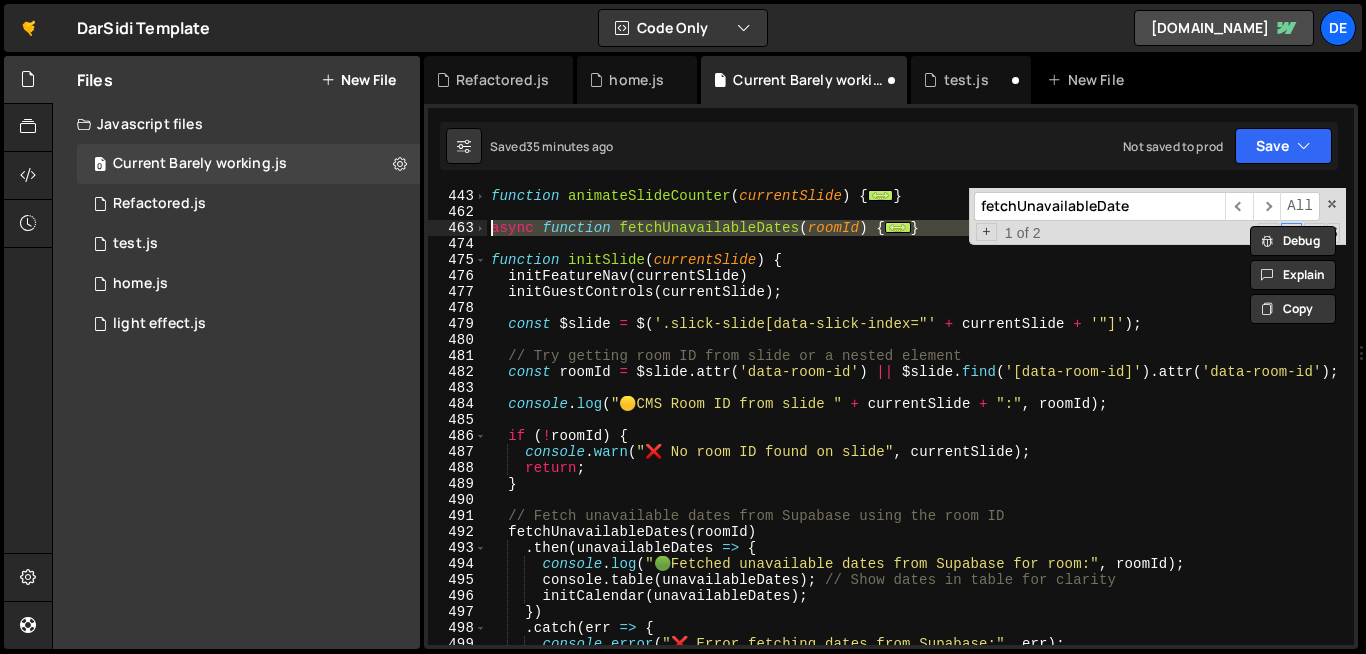 click on "function   animateSlideCounter ( currentSlide )   { ... } async   function   fetchUnavailableDates ( roomId )   { ... } function   initSlide ( currentSlide )   {    initFeatureNav ( currentSlide )    initGuestControls ( currentSlide ) ;    const   $slide   =   $ ( '.slick-slide[data-slick-index="'   +   currentSlide   +   '"]' ) ;    // Try getting room ID from slide or a nested element    const   roomId   =   $slide . attr ( 'data-room-id' )   ||   $slide . find ( '[data-room-id]' ) . attr ( 'data-room-id' ) ;    console . log ( " 🟡  CMS Room ID from slide "   +   currentSlide   +   ":" ,   roomId ) ;    if   ( ! roomId )   {       console . warn ( "❌ No room ID found on slide" ,   currentSlide ) ;       return ;    }    // Fetch unavailable dates from Supabase using the room ID    fetchUnavailableDates ( roomId )       . then ( unavailableDates   =>   {          console . log ( " 🟢  Fetched unavailable dates from Supabase for room:" ,   roomId ) ;          console . table ( unavailableDates ) ;" at bounding box center (1100, 416) 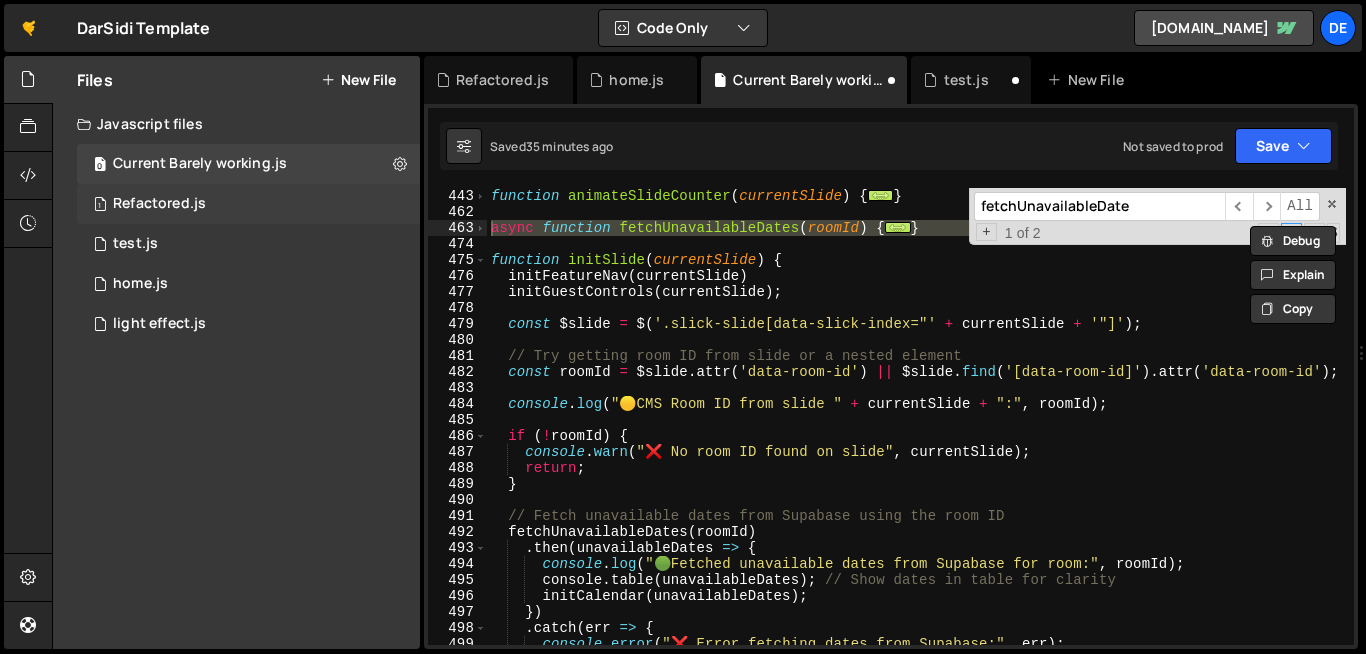 click on "1
Refactored.js
0" at bounding box center (248, 204) 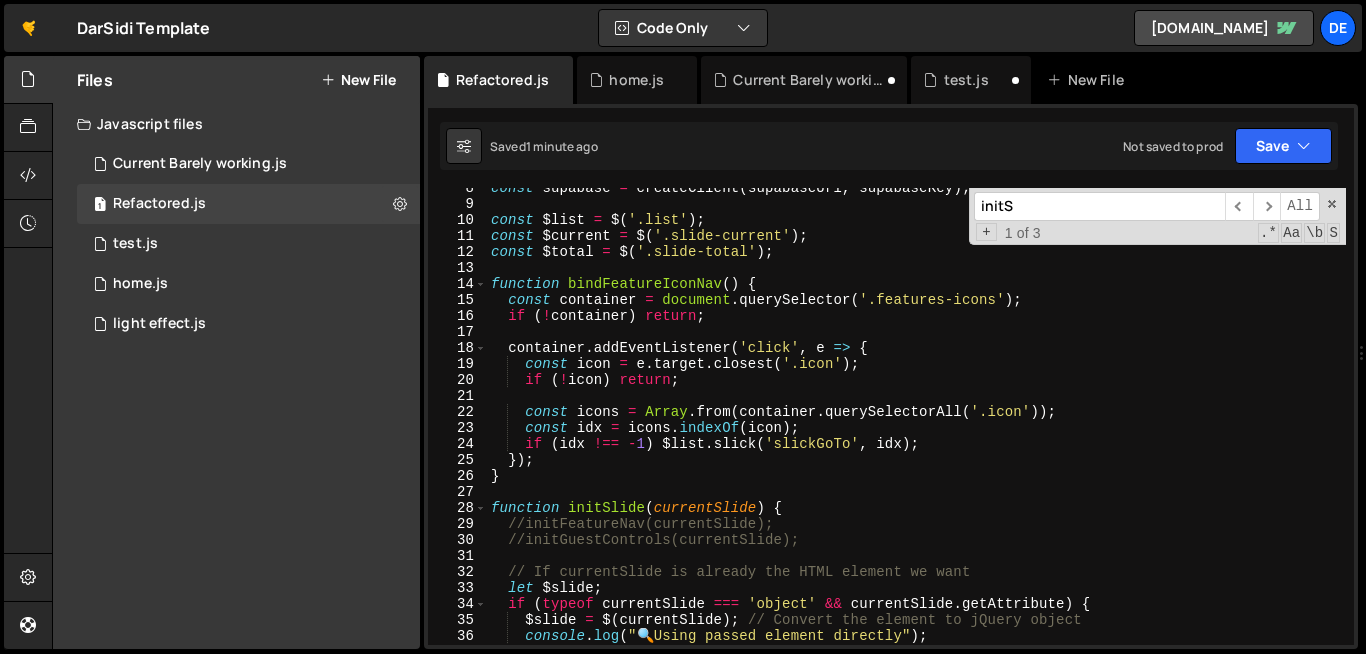 scroll, scrollTop: 0, scrollLeft: 0, axis: both 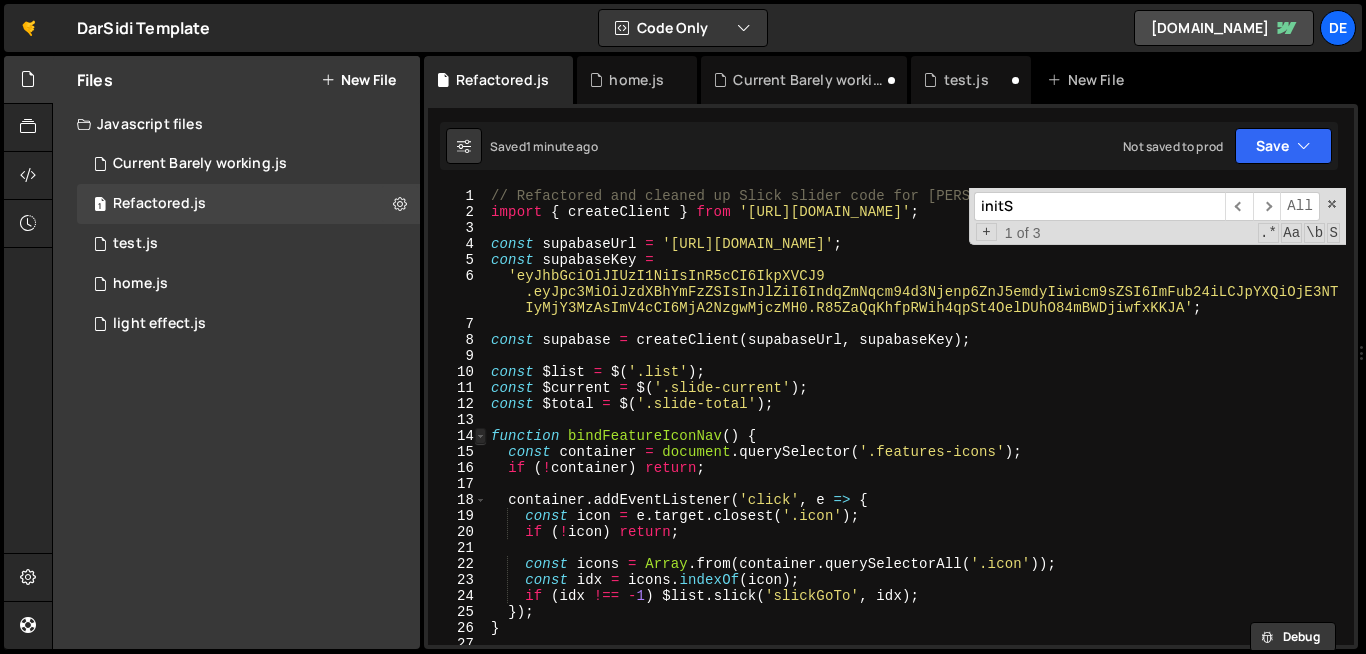 click at bounding box center (480, 436) 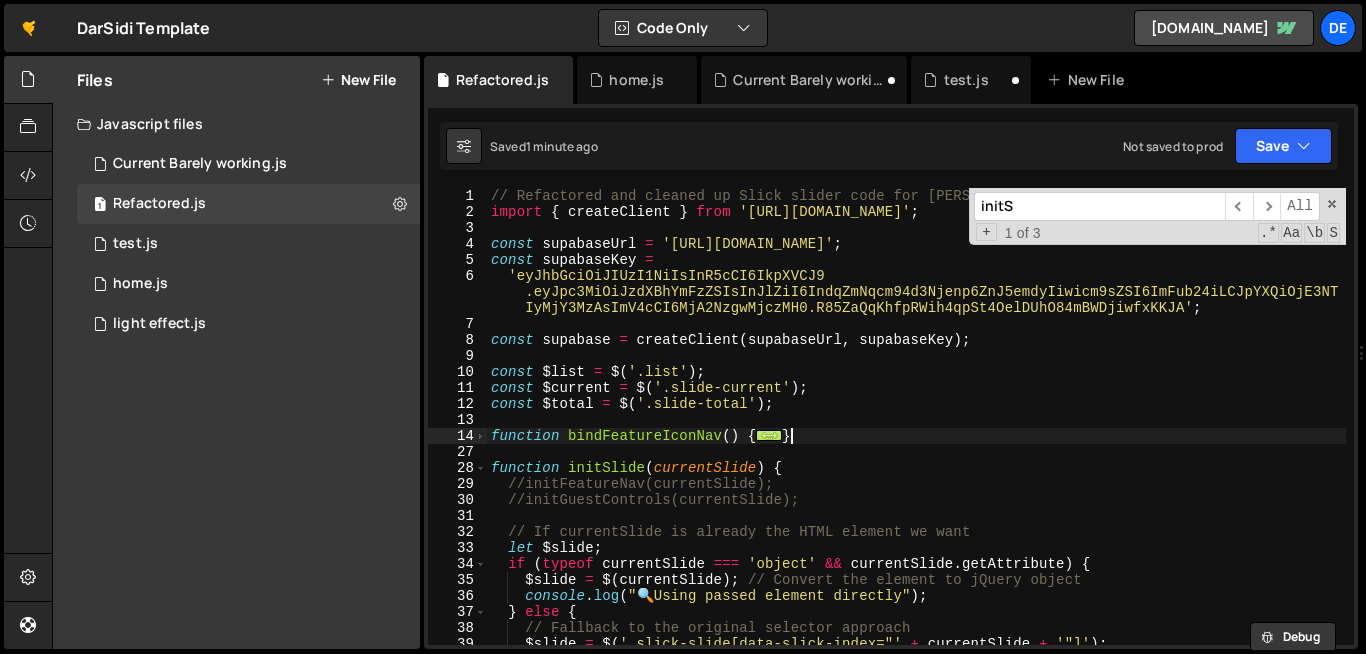 click on "// Refactored and cleaned up Slick slider code for Slater.app import   {   createClient   }   from   'https://cdn.jsdelivr.net/npm/@supabase/supabase-js/+esm' ; const   supabaseUrl   =   'https://wjfcjroxwsczzzfryzgr.supabase.co' ; const   supabaseKey   =    'eyJhbGciOiJIUzI1NiIsInR5cCI6IkpXVCJ9      .eyJpc3MiOiJzdXBhYmFzZSIsInJlZiI6IndqZmNqcm94d3Njenp6ZnJ5emdyIiwicm9sZSI6ImFub24iLCJpYXQiOjE3NT      IyMjY3MzAsImV4cCI6MjA2NzgwMjczMH0.R85ZaQqKhfpRWih4qpSt4OelDUhO84mBWDjiwfxKKJA' ; const   supabase   =   createClient ( supabaseUrl ,   supabaseKey ) ; const   $list   =   $ ( '.list' ) ; const   $current   =   $ ( '.slide-current' ) ; const   $total   =   $ ( '.slide-total' ) ; function   bindFeatureIconNav ( )   { ... } function   initSlide ( currentSlide )   {    //initFeatureNav(currentSlide);    //initGuestControls(currentSlide);    // If currentSlide is already the HTML element we want    let   $slide ;    if   ( typeof   currentSlide   ===   'object'   &&   currentSlide . getAttribute )   {         =" at bounding box center [916, 432] 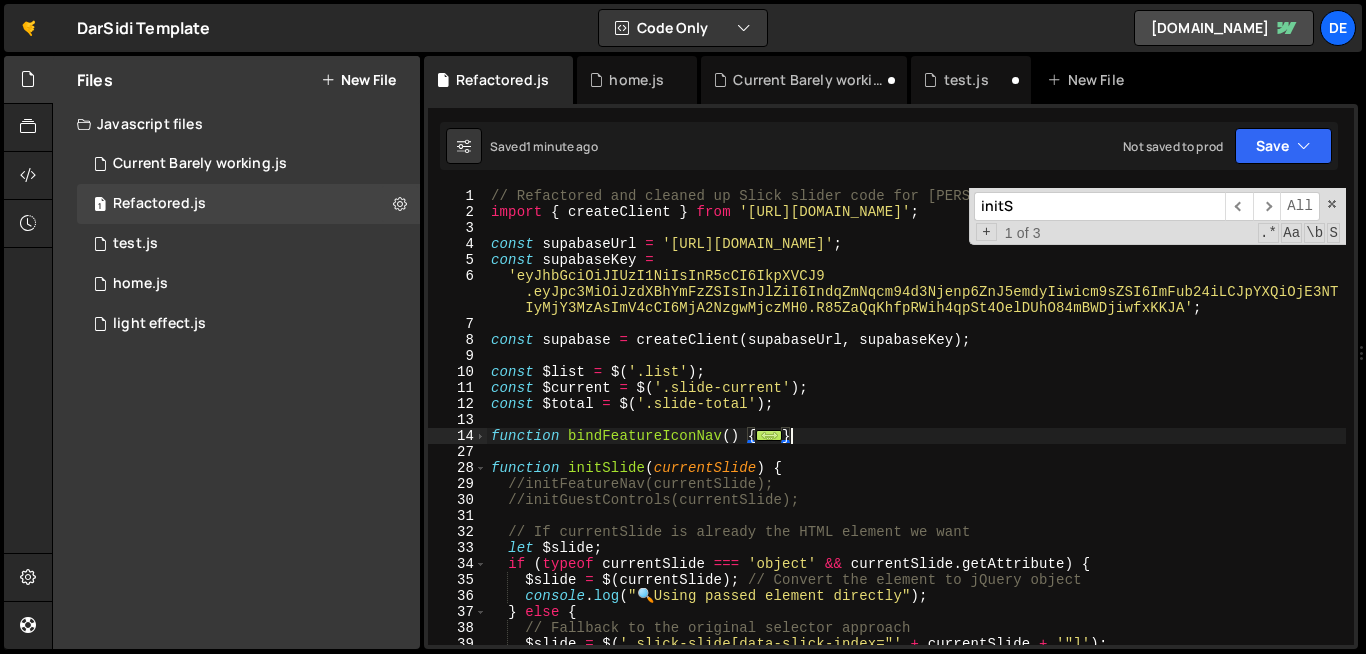 scroll, scrollTop: 0, scrollLeft: 0, axis: both 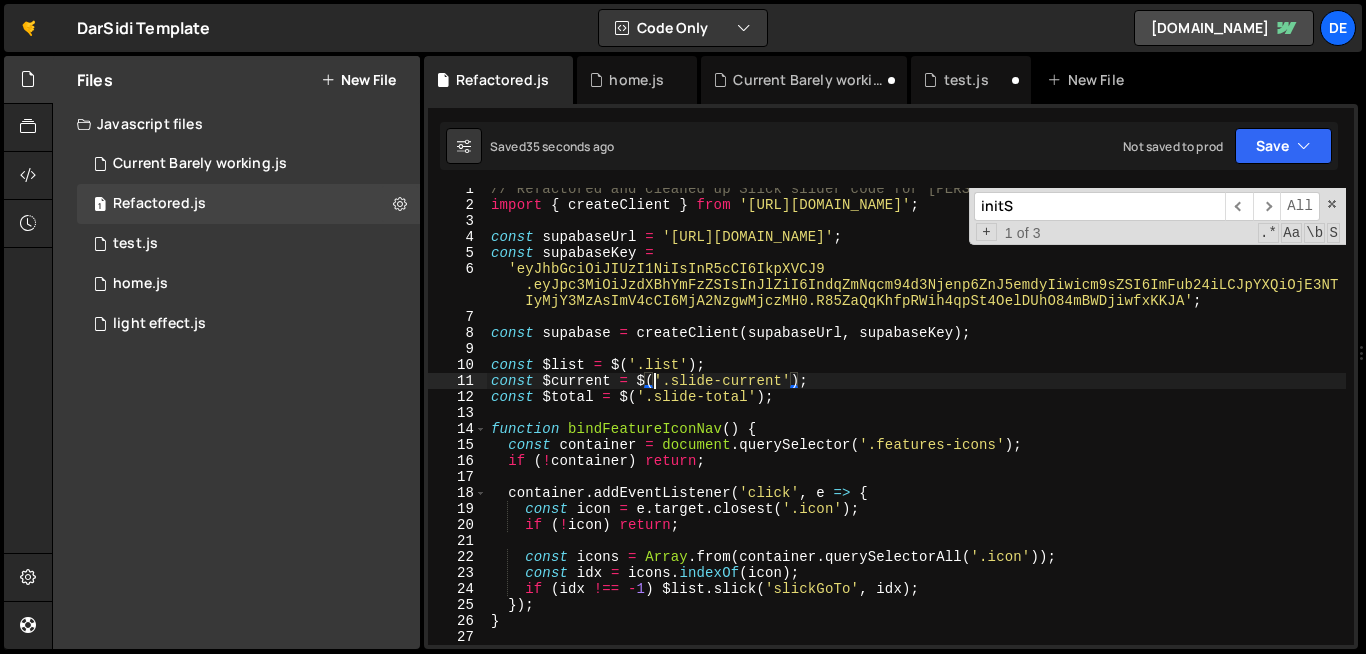 click on "// Refactored and cleaned up Slick slider code for Slater.app import   {   createClient   }   from   'https://cdn.jsdelivr.net/npm/@supabase/supabase-js/+esm' ; const   supabaseUrl   =   'https://wjfcjroxwsczzzfryzgr.supabase.co' ; const   supabaseKey   =    'eyJhbGciOiJIUzI1NiIsInR5cCI6IkpXVCJ9      .eyJpc3MiOiJzdXBhYmFzZSIsInJlZiI6IndqZmNqcm94d3Njenp6ZnJ5emdyIiwicm9sZSI6ImFub24iLCJpYXQiOjE3NT      IyMjY3MzAsImV4cCI6MjA2NzgwMjczMH0.R85ZaQqKhfpRWih4qpSt4OelDUhO84mBWDjiwfxKKJA' ; const   supabase   =   createClient ( supabaseUrl ,   supabaseKey ) ; const   $list   =   $ ( '.list' ) ; const   $current   =   $ ( '.slide-current' ) ; const   $total   =   $ ( '.slide-total' ) ; function   bindFeatureIconNav ( )   {    const   container   =   document . querySelector ( '.features-icons' ) ;    if   ( ! container )   return ;    container . addEventListener ( 'click' ,   e   =>   {       const   icon   =   e . target . closest ( '.icon' ) ;       if   ( ! icon )   return ;       const   icons   =   Array . (" at bounding box center [916, 425] 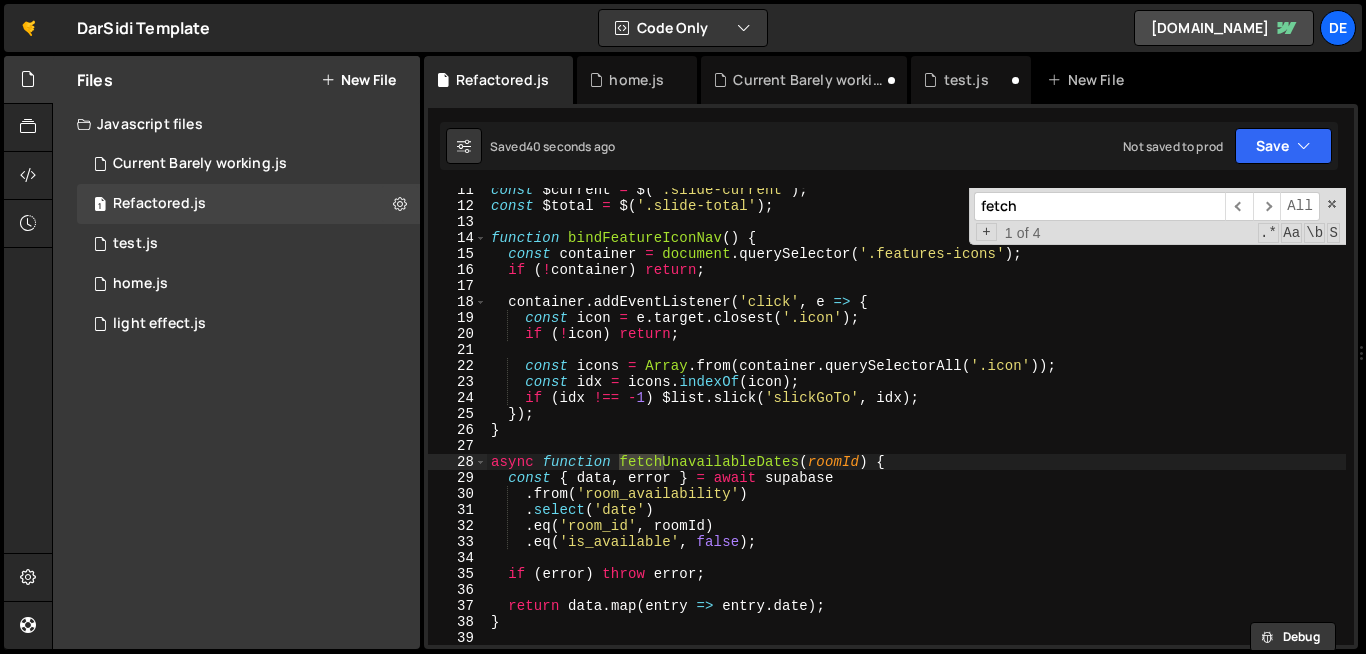 scroll, scrollTop: 264, scrollLeft: 0, axis: vertical 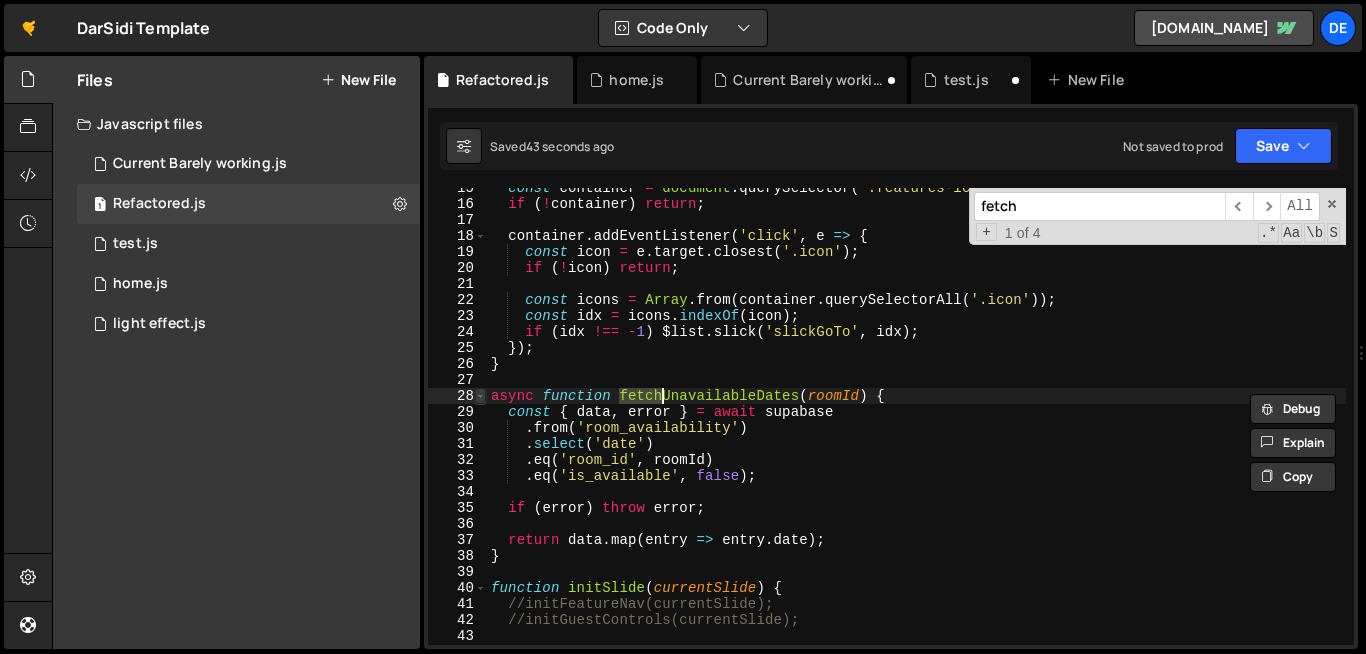click at bounding box center [480, 396] 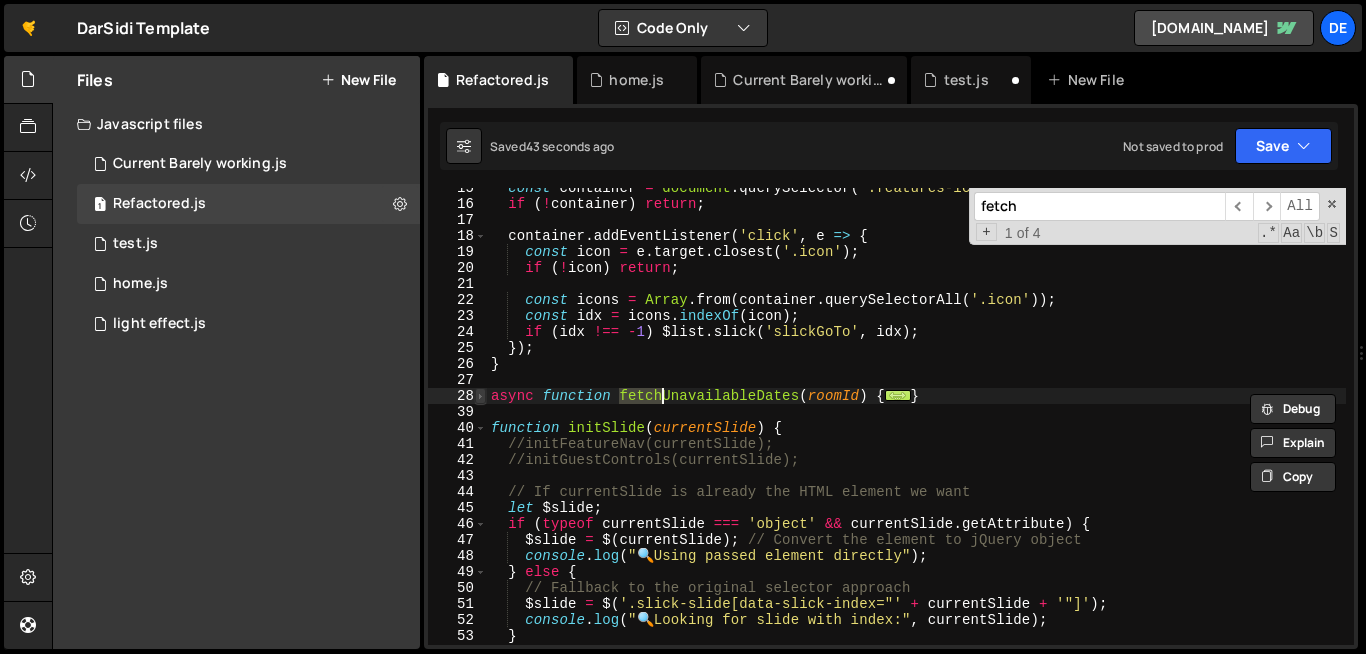 click at bounding box center (480, 396) 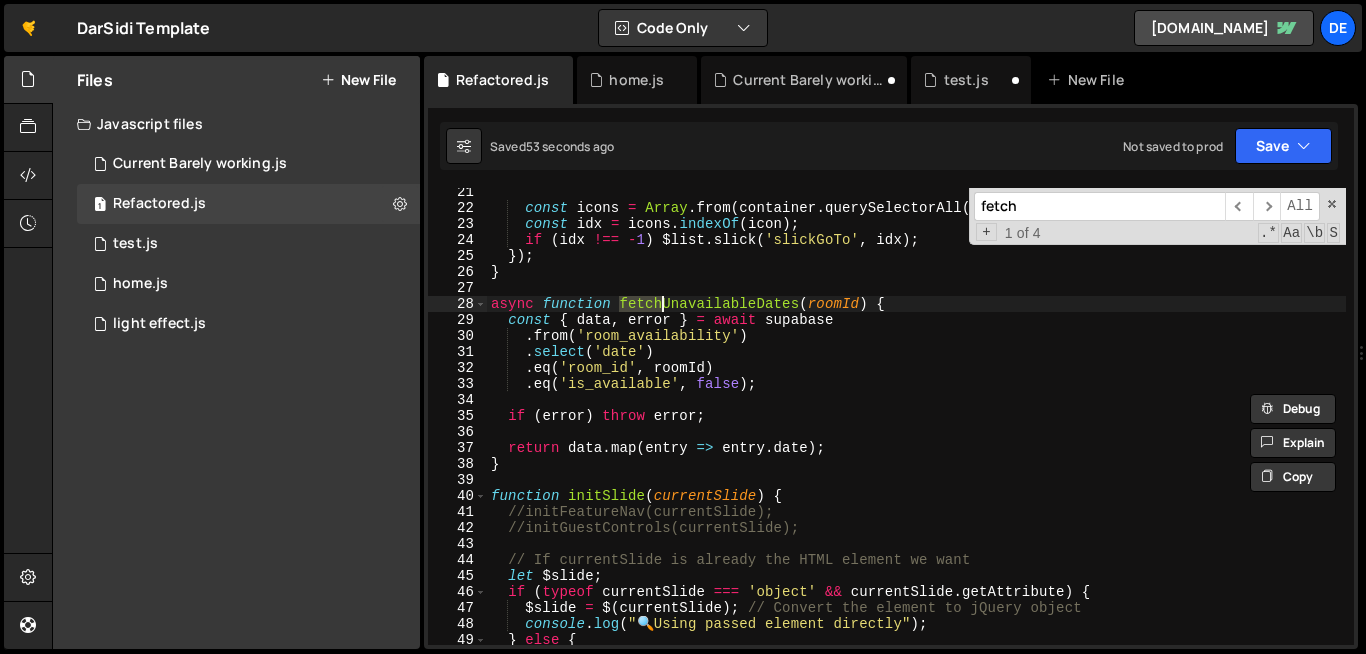 scroll, scrollTop: 354, scrollLeft: 0, axis: vertical 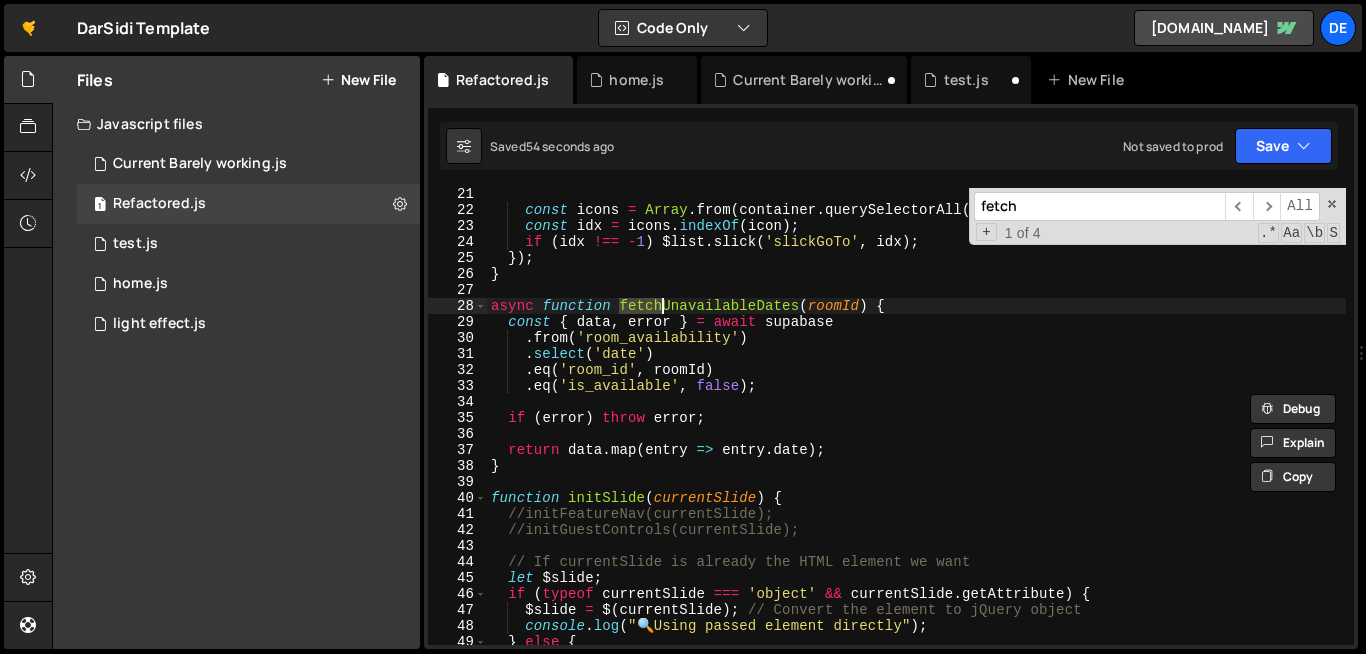 click on "fetch" at bounding box center [1099, 206] 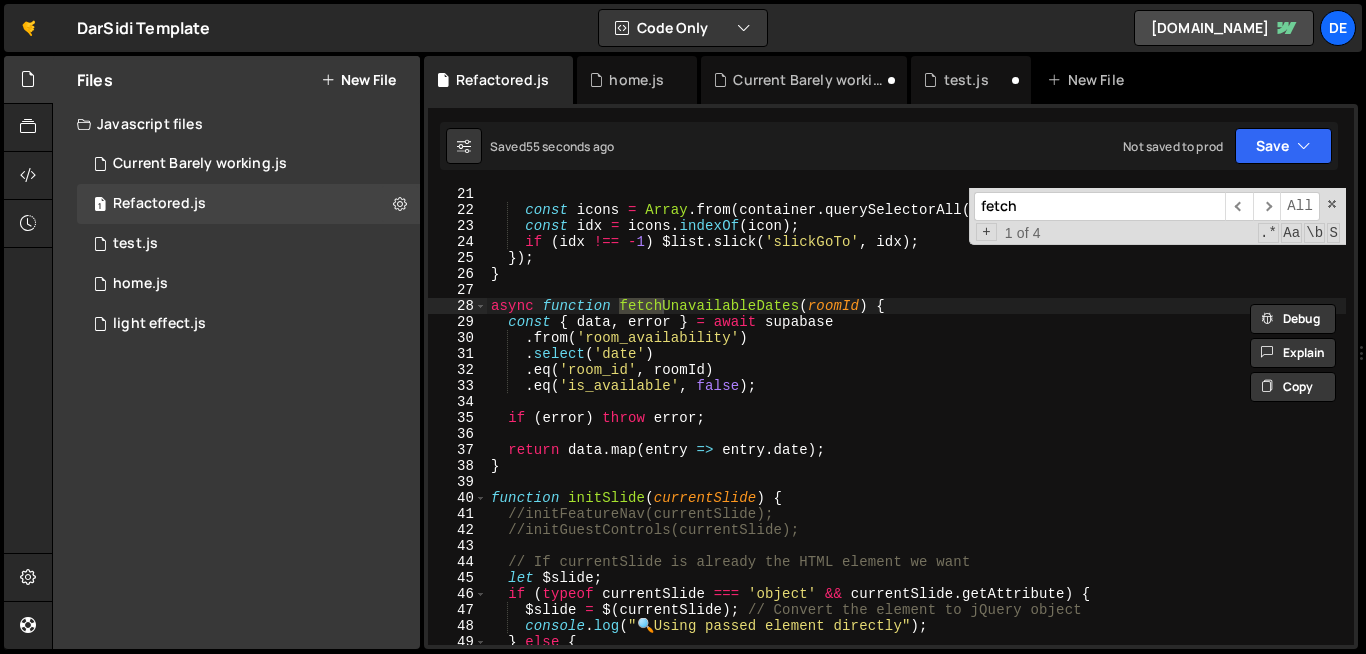 click on "fetch" at bounding box center [1099, 206] 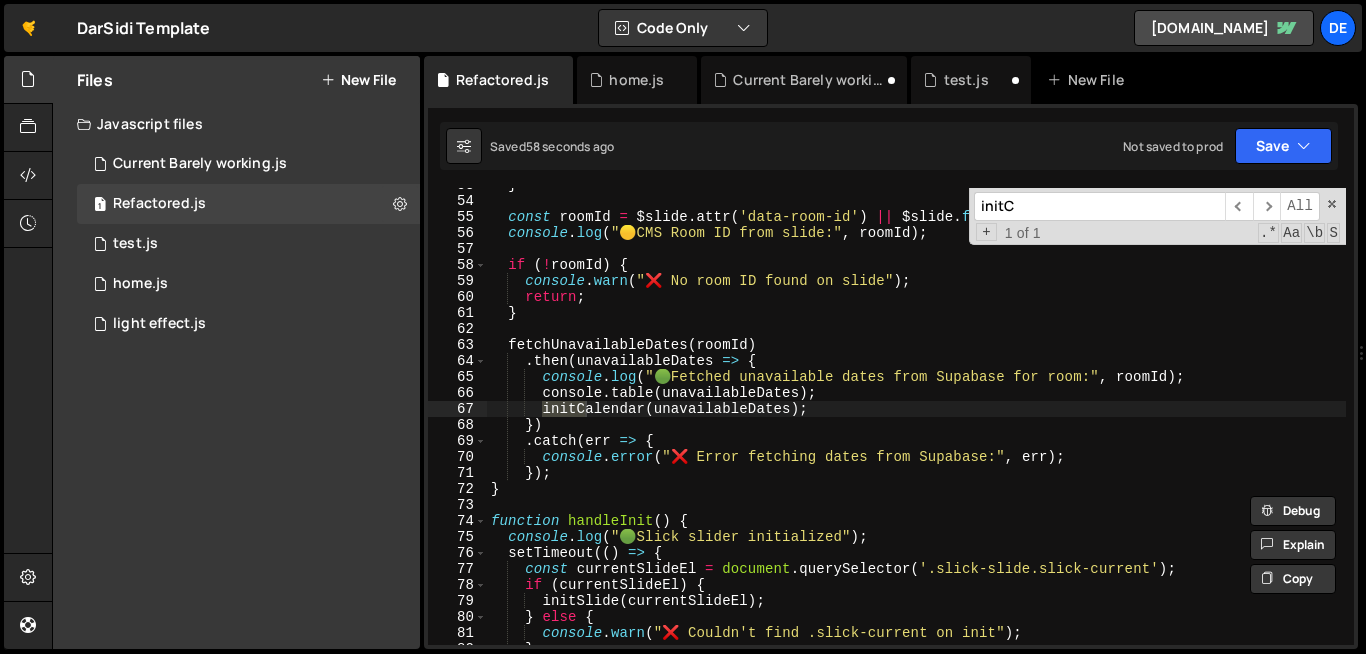 scroll, scrollTop: 876, scrollLeft: 0, axis: vertical 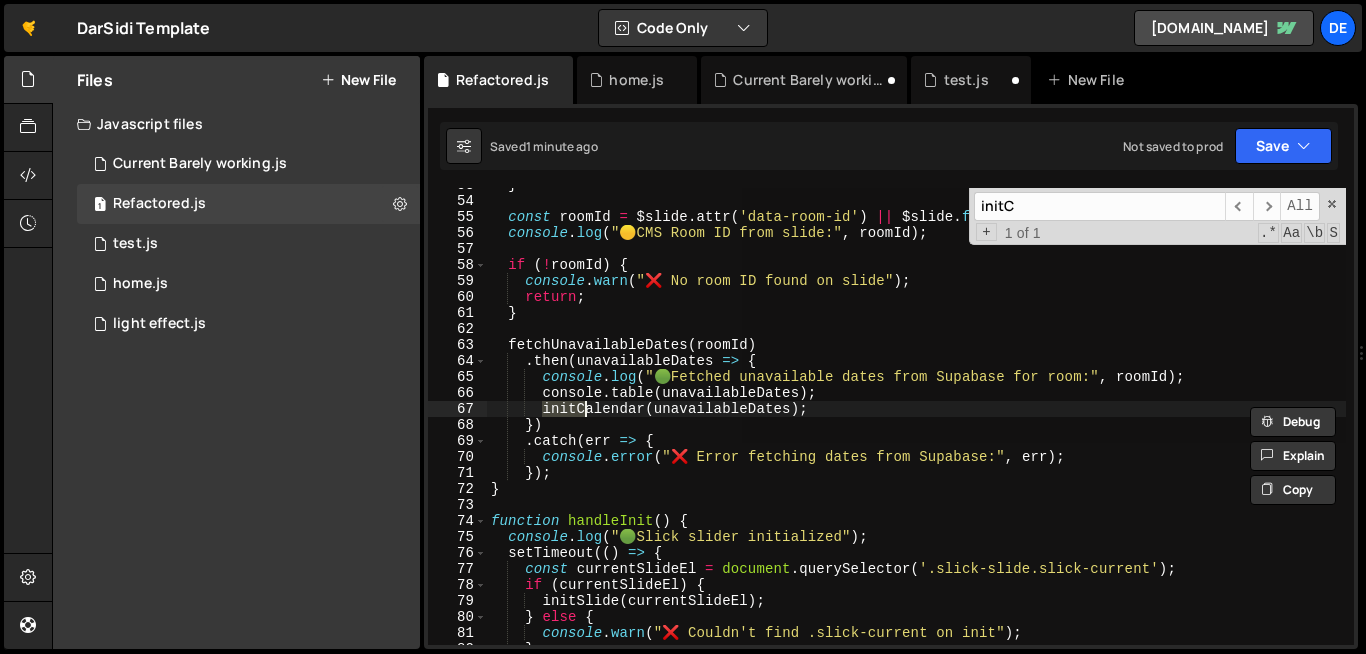 click on "}    const   roomId   =   $slide . attr ( 'data-room-id' )   ||   $slide . find ( '[data-room-id]' ) . attr ( 'data-room-id' ) ;    console . log ( " 🟡  CMS Room ID from slide:" ,   roomId ) ;    if   ( ! roomId )   {       console . warn ( "❌ No room ID found on slide" ) ;       return ;    }    fetchUnavailableDates ( roomId )       . then ( unavailableDates   =>   {          console . log ( " 🟢  Fetched unavailable dates from Supabase for room:" ,   roomId ) ;          console . table ( unavailableDates ) ;          initCalendar ( unavailableDates ) ;       })       . catch ( err   =>   {          console . error ( "❌ Error fetching dates from Supabase:" ,   err ) ;       }) ; } function   handleInit ( )   {    console . log ( " 🟢  Slick slider initialized" ) ;    setTimeout (( )   =>   {       const   currentSlideEl   =   document . querySelector ( '.slick-slide.slick-current' ) ;       if   ( currentSlideEl )   {          initSlide ( currentSlideEl ) ;       }   else   {          console" at bounding box center [916, 416] 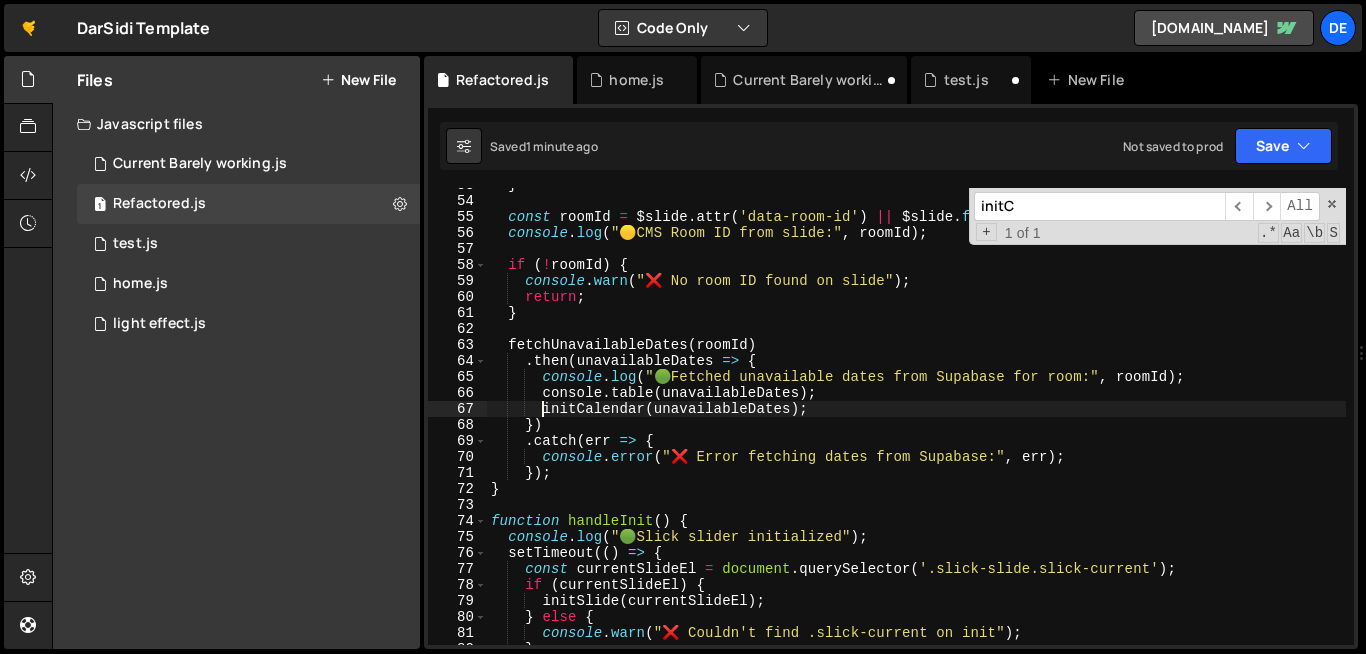 scroll, scrollTop: 0, scrollLeft: 4, axis: horizontal 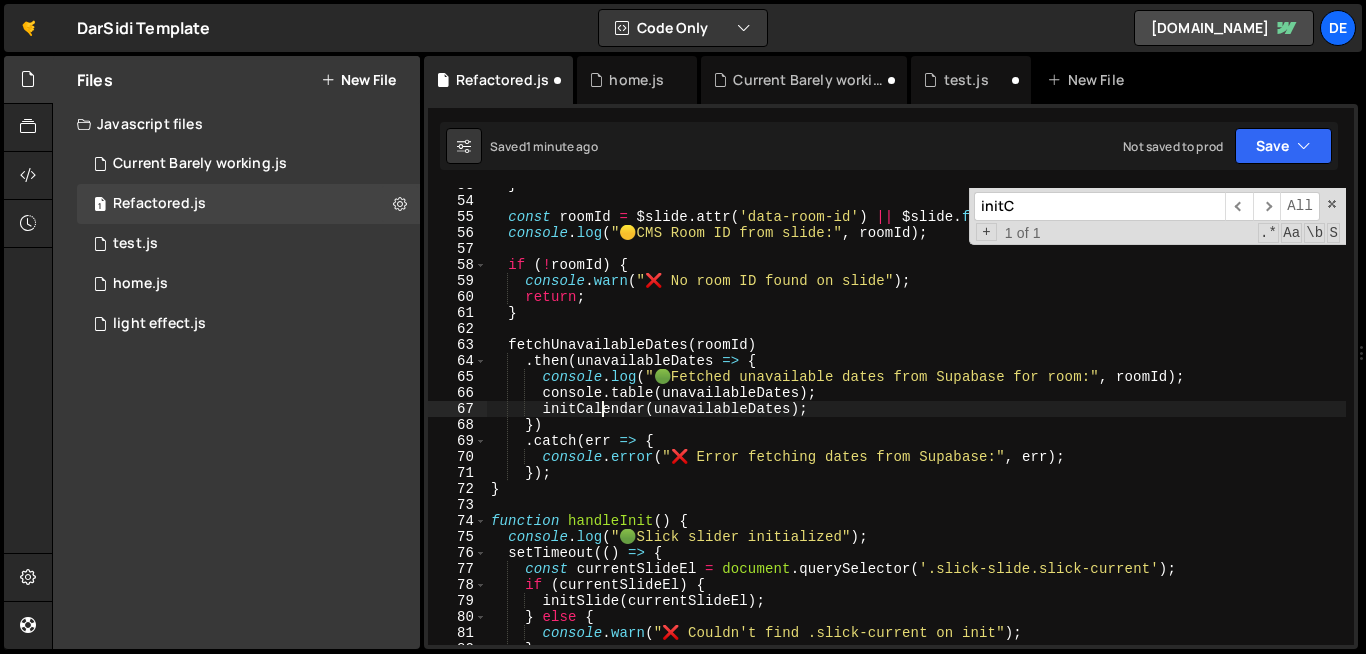 click on "}    const   roomId   =   $slide . attr ( 'data-room-id' )   ||   $slide . find ( '[data-room-id]' ) . attr ( 'data-room-id' ) ;    console . log ( " 🟡  CMS Room ID from slide:" ,   roomId ) ;    if   ( ! roomId )   {       console . warn ( "❌ No room ID found on slide" ) ;       return ;    }    fetchUnavailableDates ( roomId )       . then ( unavailableDates   =>   {          console . log ( " 🟢  Fetched unavailable dates from Supabase for room:" ,   roomId ) ;          console . table ( unavailableDates ) ;          initCalendar ( unavailableDates ) ;       })       . catch ( err   =>   {          console . error ( "❌ Error fetching dates from Supabase:" ,   err ) ;       }) ; } function   handleInit ( )   {    console . log ( " 🟢  Slick slider initialized" ) ;    setTimeout (( )   =>   {       const   currentSlideEl   =   document . querySelector ( '.slick-slide.slick-current' ) ;       if   ( currentSlideEl )   {          initSlide ( currentSlideEl ) ;       }   else   {          console" at bounding box center (916, 421) 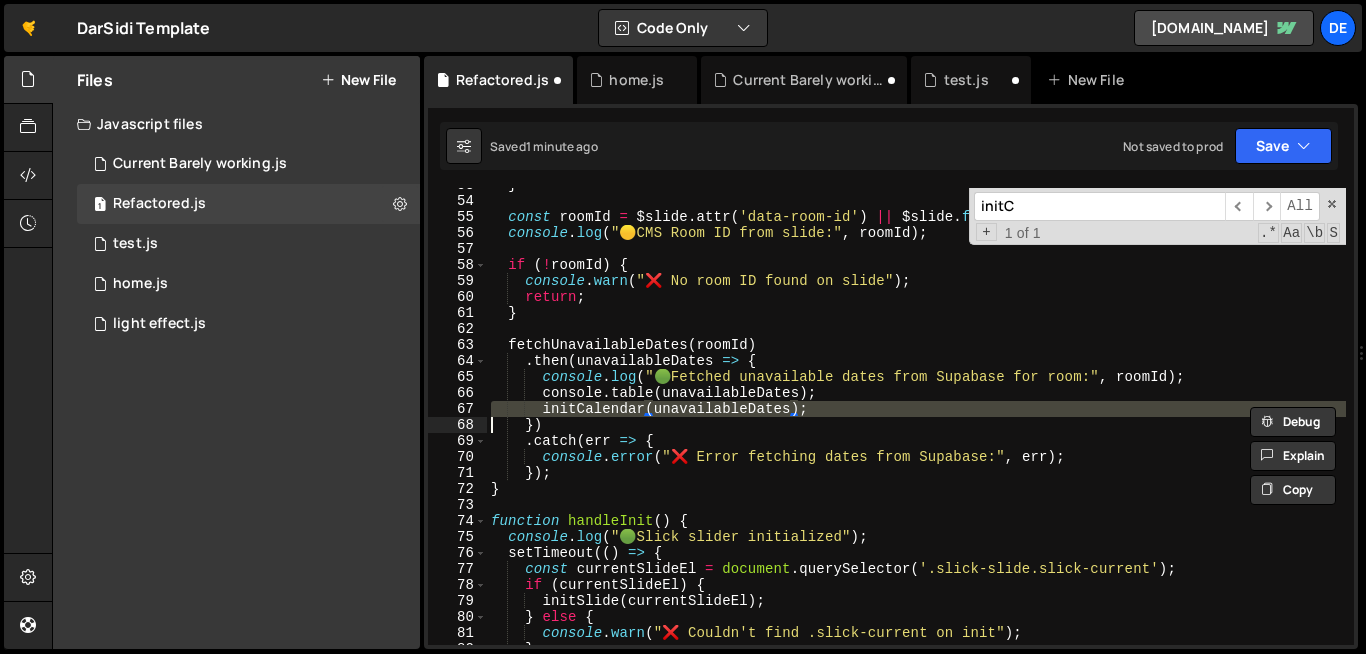 click on "}    const   roomId   =   $slide . attr ( 'data-room-id' )   ||   $slide . find ( '[data-room-id]' ) . attr ( 'data-room-id' ) ;    console . log ( " 🟡  CMS Room ID from slide:" ,   roomId ) ;    if   ( ! roomId )   {       console . warn ( "❌ No room ID found on slide" ) ;       return ;    }    fetchUnavailableDates ( roomId )       . then ( unavailableDates   =>   {          console . log ( " 🟢  Fetched unavailable dates from Supabase for room:" ,   roomId ) ;          console . table ( unavailableDates ) ;          initCalendar ( unavailableDates ) ;       })       . catch ( err   =>   {          console . error ( "❌ Error fetching dates from Supabase:" ,   err ) ;       }) ; } function   handleInit ( )   {    console . log ( " 🟢  Slick slider initialized" ) ;    setTimeout (( )   =>   {       const   currentSlideEl   =   document . querySelector ( '.slick-slide.slick-current' ) ;       if   ( currentSlideEl )   {          initSlide ( currentSlideEl ) ;       }   else   {          console" at bounding box center [916, 421] 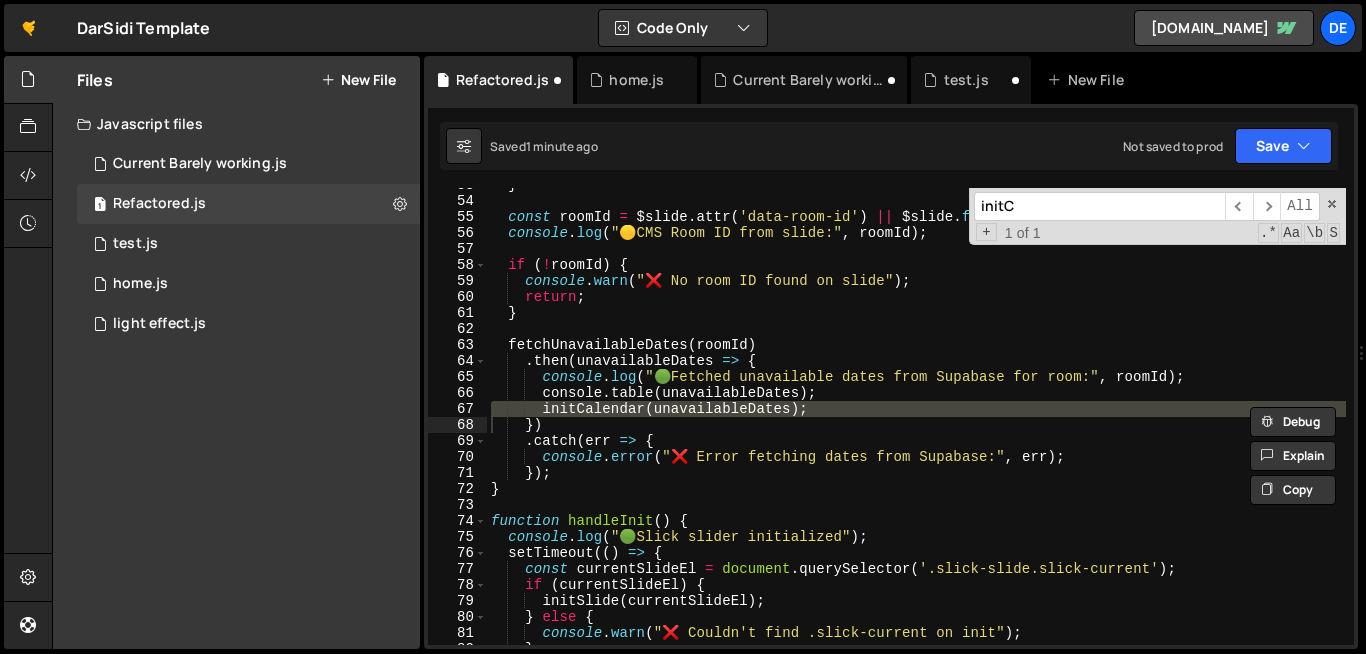 click on "initC" at bounding box center (1099, 206) 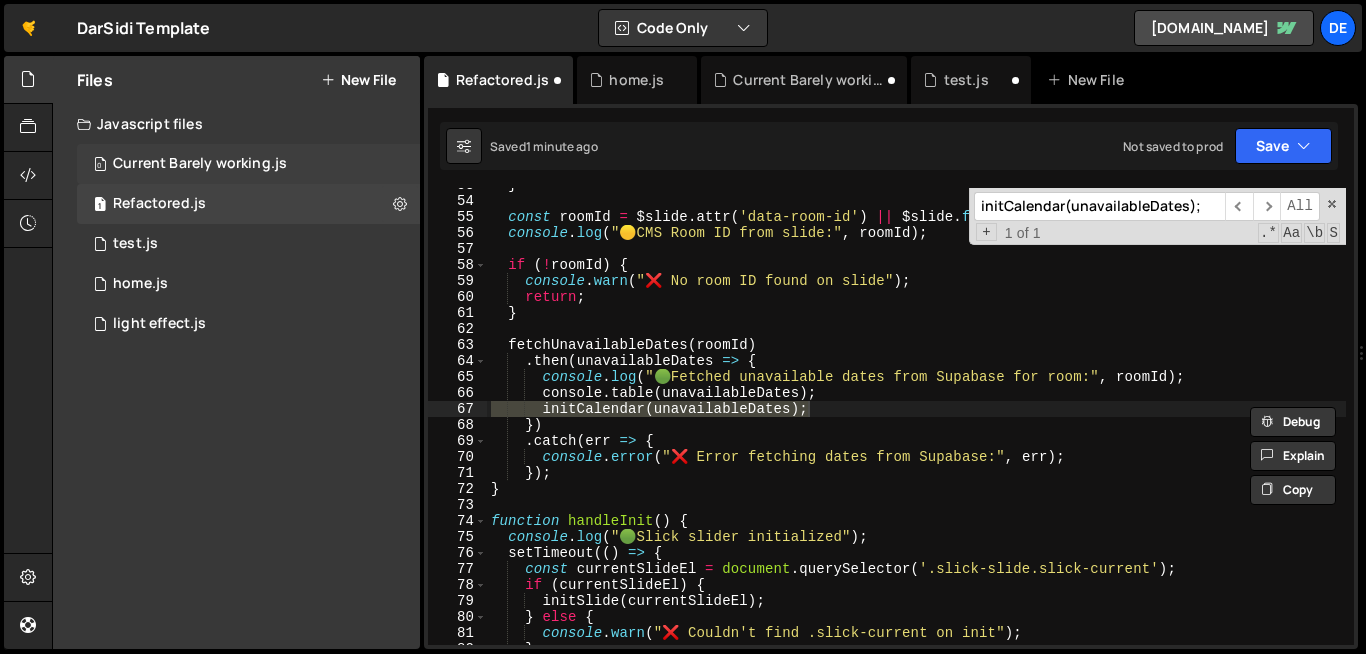 click on "0
Current Barely working.js
0" at bounding box center (248, 164) 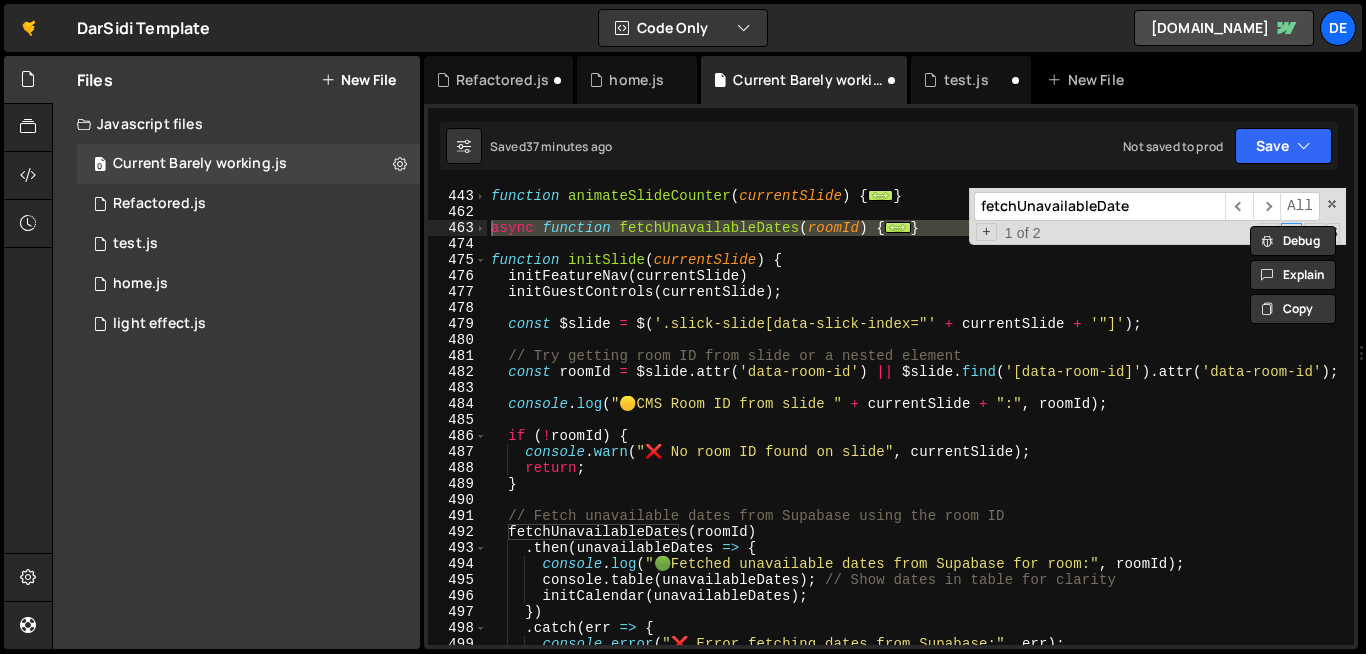 click on "fetchUnavailableDate" at bounding box center (1099, 206) 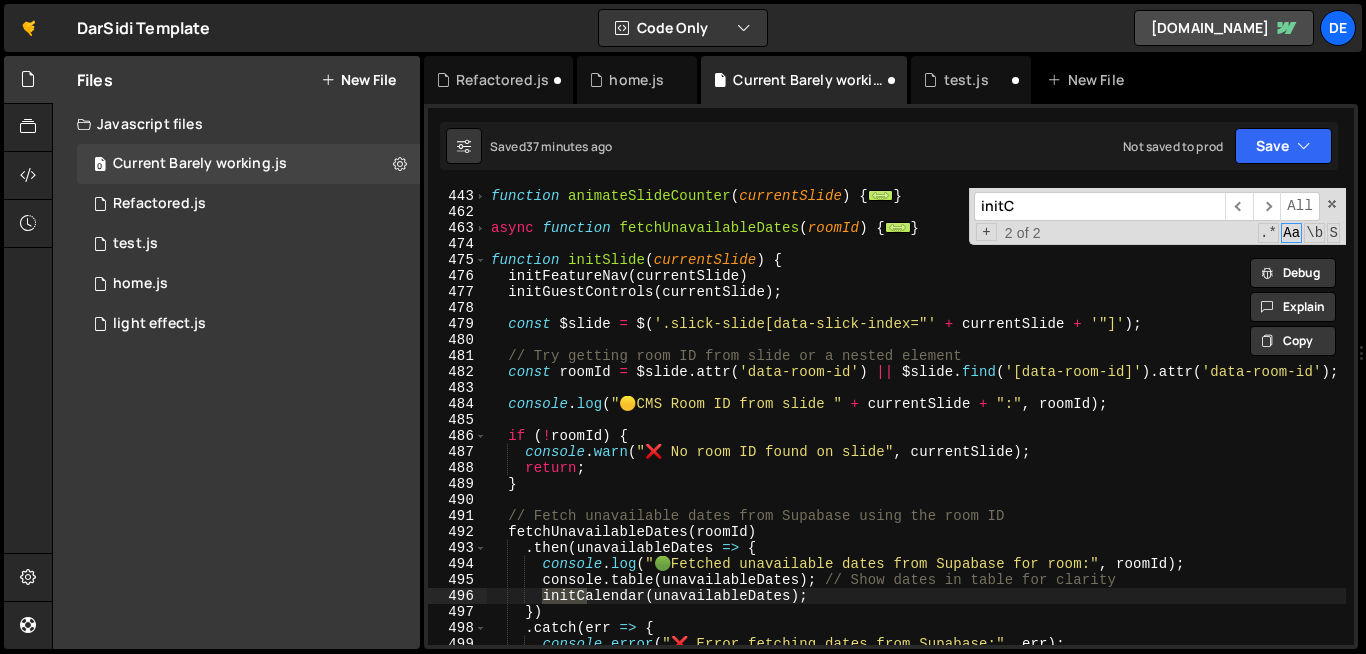 click on "function   animateSlideCounter ( currentSlide )   { ... } async   function   fetchUnavailableDates ( roomId )   { ... } function   initSlide ( currentSlide )   {    initFeatureNav ( currentSlide )    initGuestControls ( currentSlide ) ;    const   $slide   =   $ ( '.slick-slide[data-slick-index="'   +   currentSlide   +   '"]' ) ;    // Try getting room ID from slide or a nested element    const   roomId   =   $slide . attr ( 'data-room-id' )   ||   $slide . find ( '[data-room-id]' ) . attr ( 'data-room-id' ) ;    console . log ( " 🟡  CMS Room ID from slide "   +   currentSlide   +   ":" ,   roomId ) ;    if   ( ! roomId )   {       console . warn ( "❌ No room ID found on slide" ,   currentSlide ) ;       return ;    }    // Fetch unavailable dates from Supabase using the room ID    fetchUnavailableDates ( roomId )       . then ( unavailableDates   =>   {          console . log ( " 🟢  Fetched unavailable dates from Supabase for room:" ,   roomId ) ;          console . table ( unavailableDates ) ;" at bounding box center (1100, 416) 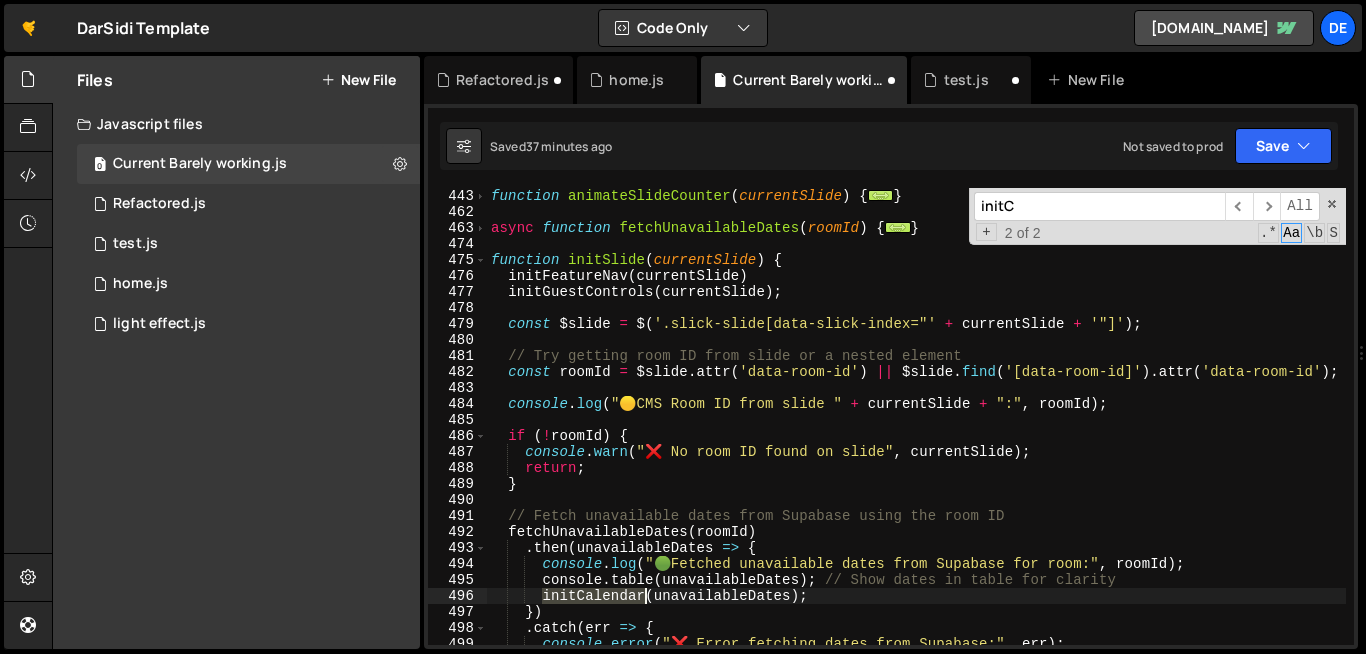 click on "function   animateSlideCounter ( currentSlide )   { ... } async   function   fetchUnavailableDates ( roomId )   { ... } function   initSlide ( currentSlide )   {    initFeatureNav ( currentSlide )    initGuestControls ( currentSlide ) ;    const   $slide   =   $ ( '.slick-slide[data-slick-index="'   +   currentSlide   +   '"]' ) ;    // Try getting room ID from slide or a nested element    const   roomId   =   $slide . attr ( 'data-room-id' )   ||   $slide . find ( '[data-room-id]' ) . attr ( 'data-room-id' ) ;    console . log ( " 🟡  CMS Room ID from slide "   +   currentSlide   +   ":" ,   roomId ) ;    if   ( ! roomId )   {       console . warn ( "❌ No room ID found on slide" ,   currentSlide ) ;       return ;    }    // Fetch unavailable dates from Supabase using the room ID    fetchUnavailableDates ( roomId )       . then ( unavailableDates   =>   {          console . log ( " 🟢  Fetched unavailable dates from Supabase for room:" ,   roomId ) ;          console . table ( unavailableDates ) ;" at bounding box center (1100, 416) 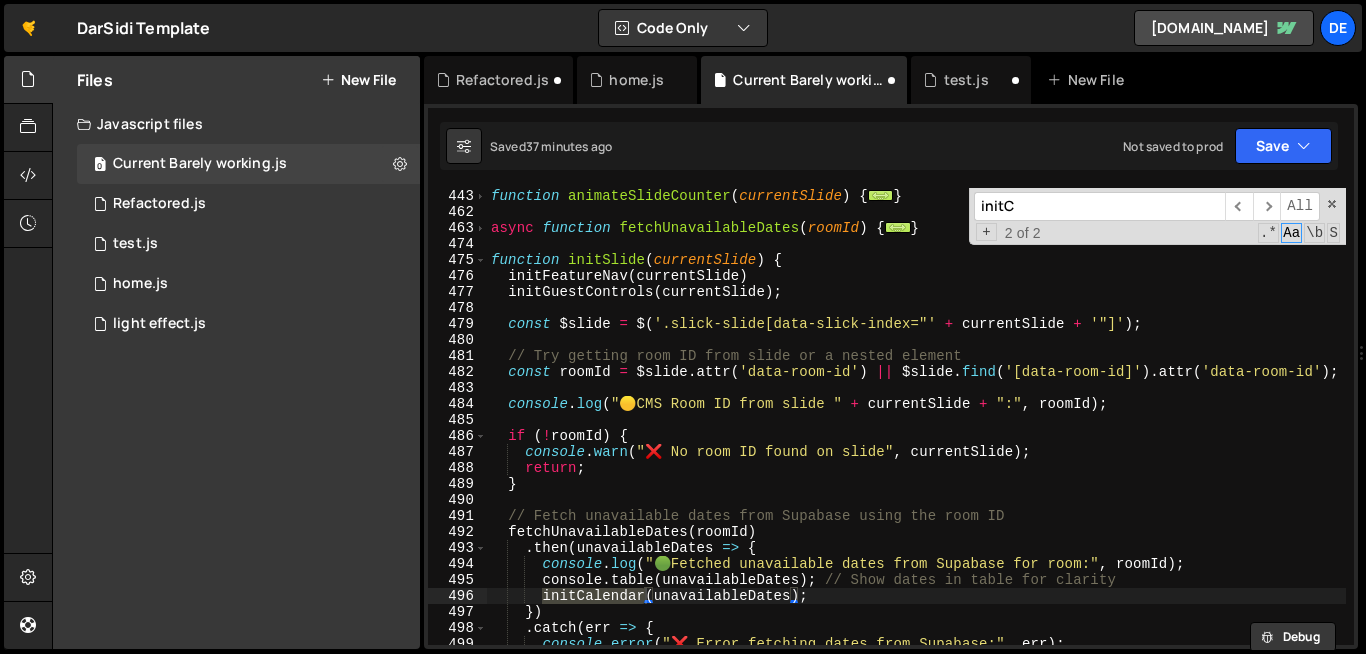 click on "initC" at bounding box center (1099, 206) 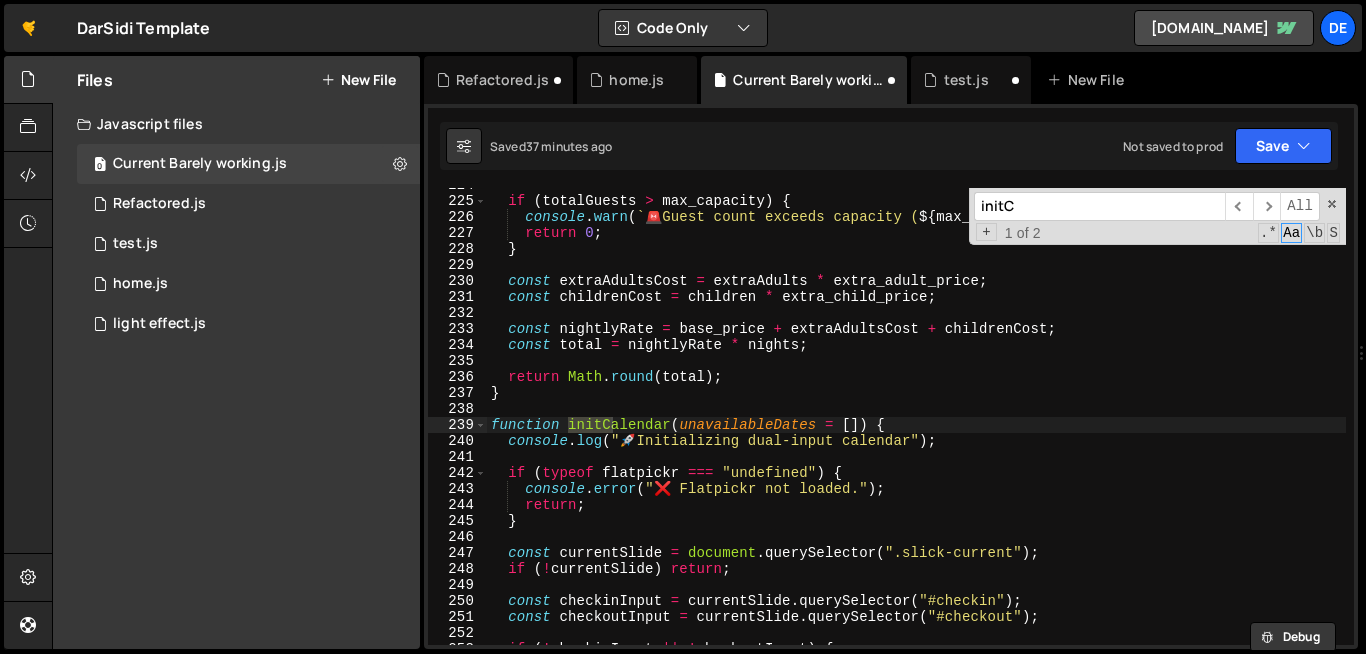 scroll, scrollTop: 3612, scrollLeft: 0, axis: vertical 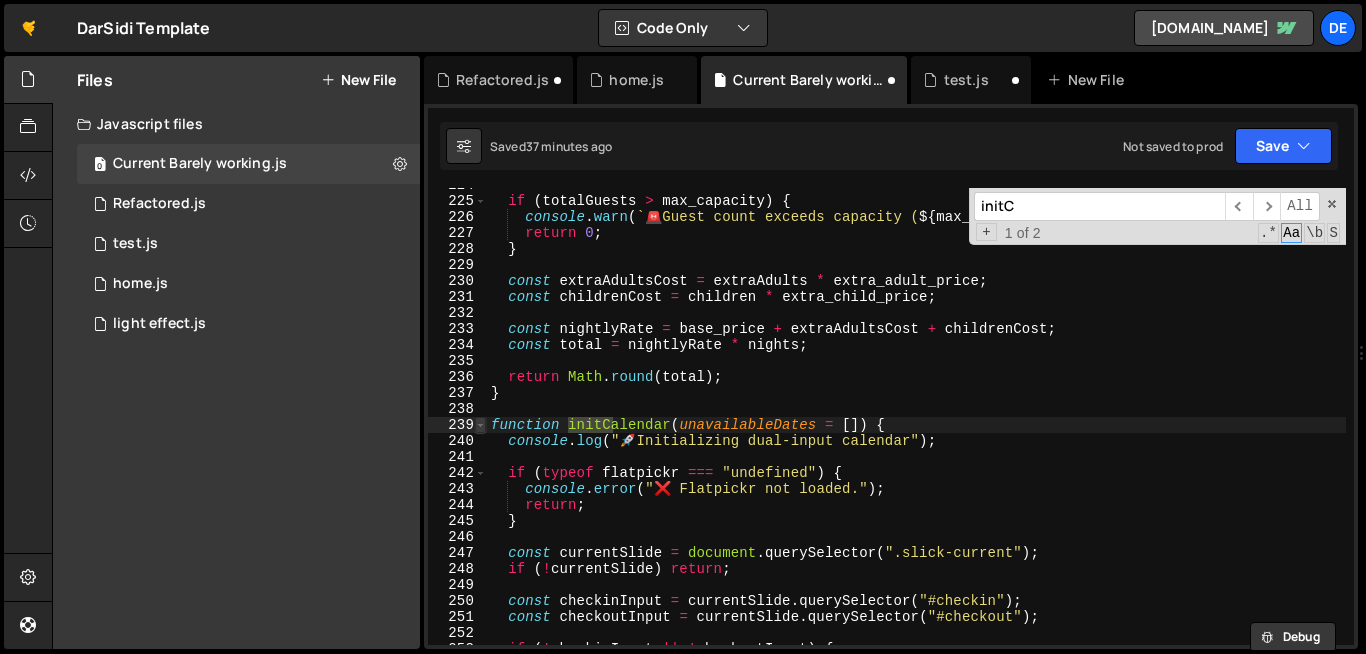 click at bounding box center [480, 425] 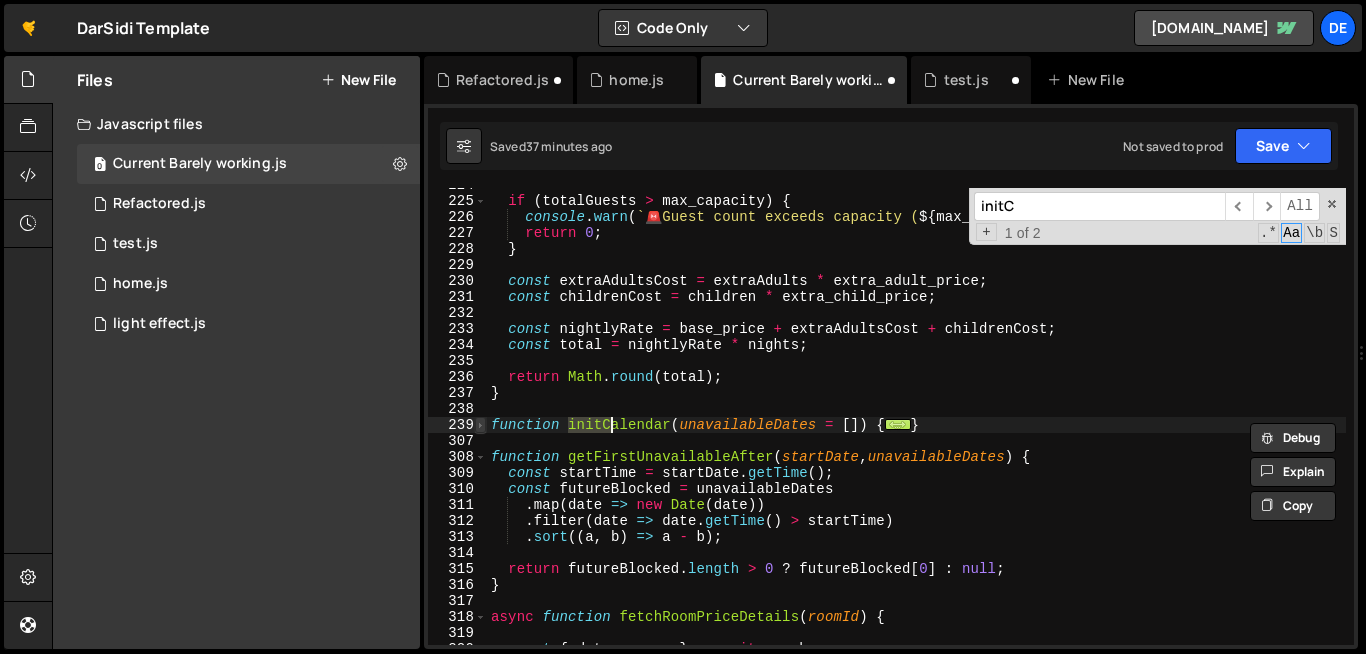 click at bounding box center [480, 425] 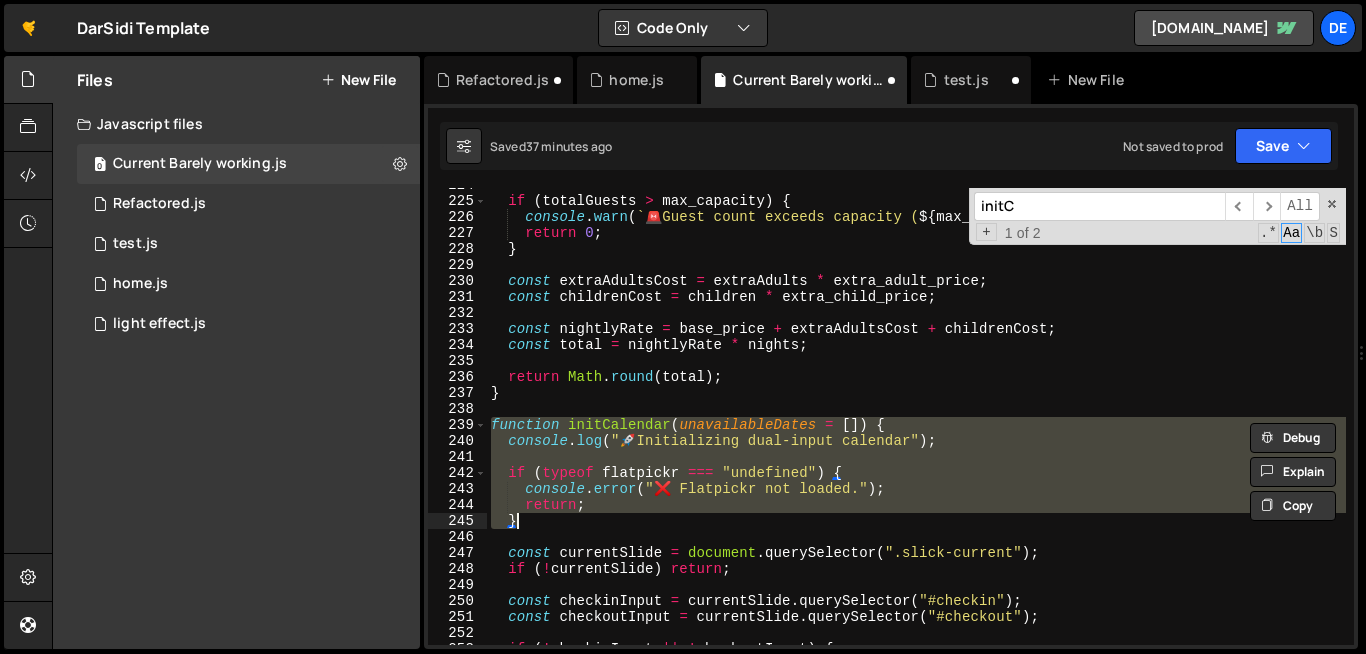 drag, startPoint x: 493, startPoint y: 424, endPoint x: 619, endPoint y: 523, distance: 160.24045 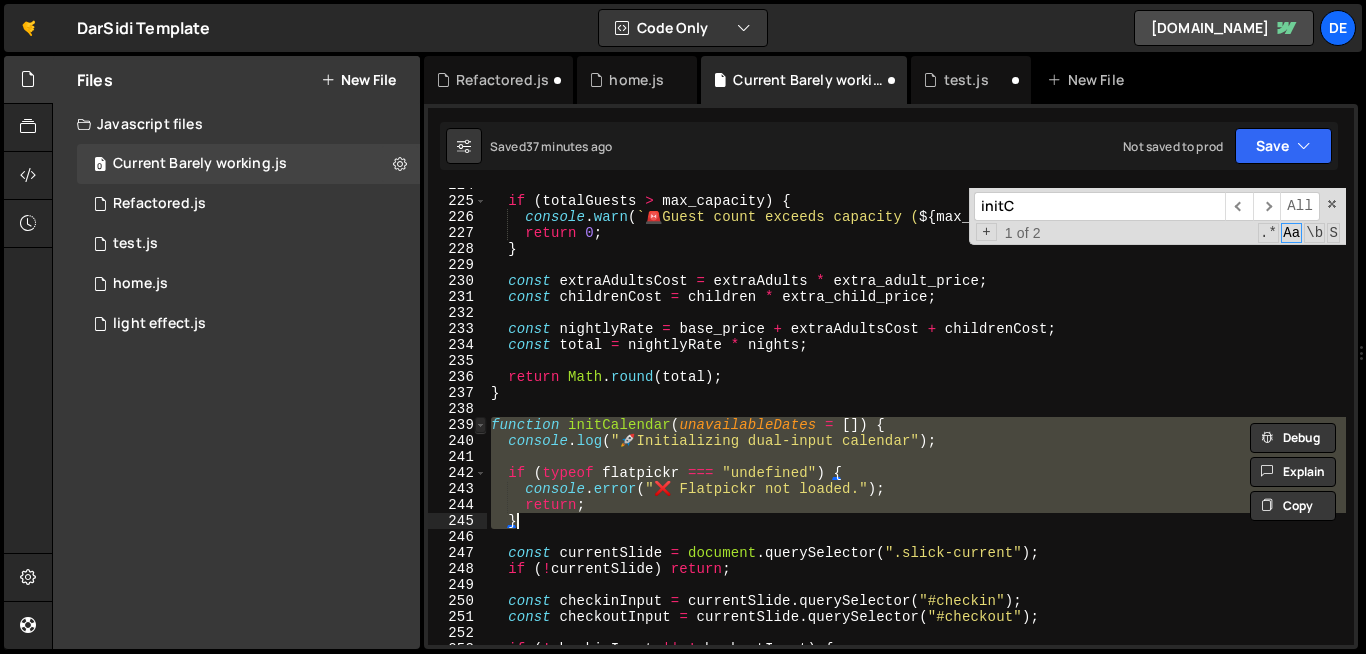 click at bounding box center [480, 425] 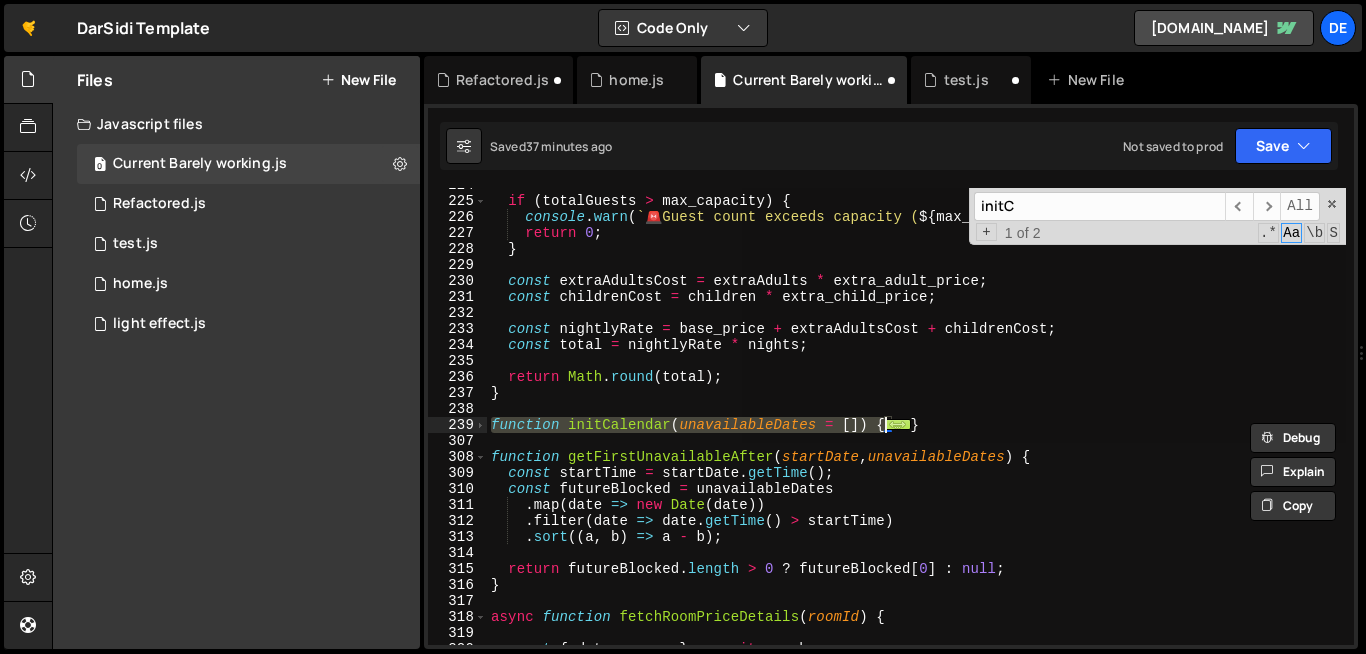 click on "if   ( totalGuests   >   max_capacity )   {       console . warn ( ` 🚨  Guest count exceeds capacity ( ${ max_capacity } ) ` ) ;       return   0 ;    }    const   extraAdultsCost   =   extraAdults   *   extra_adult_price ;    const   childrenCost   =   children   *   extra_child_price ;    const   nightlyRate   =   base_price   +   extraAdultsCost   +   childrenCost ;    const   total   =   nightlyRate   *   nights ;    return   Math . round ( total ) ; } function   initCalendar ( unavailableDates   =   [ ])   { ... } function   getFirstUnavailableAfter ( startDate ,  unavailableDates )   {    const   startTime   =   startDate . getTime ( ) ;    const   futureBlocked   =   unavailableDates       . map ( date   =>   new   Date ( date ))       . filter ( date   =>   date . getTime ( )   >   startTime )       . sort (( a ,   b )   =>   a   -   b ) ;    return   futureBlocked . length   >   0   ?   futureBlocked [ 0 ]   :   null ; } async   function   fetchRoomPriceDetails ( roomId )   {    const   {   ," at bounding box center [916, 416] 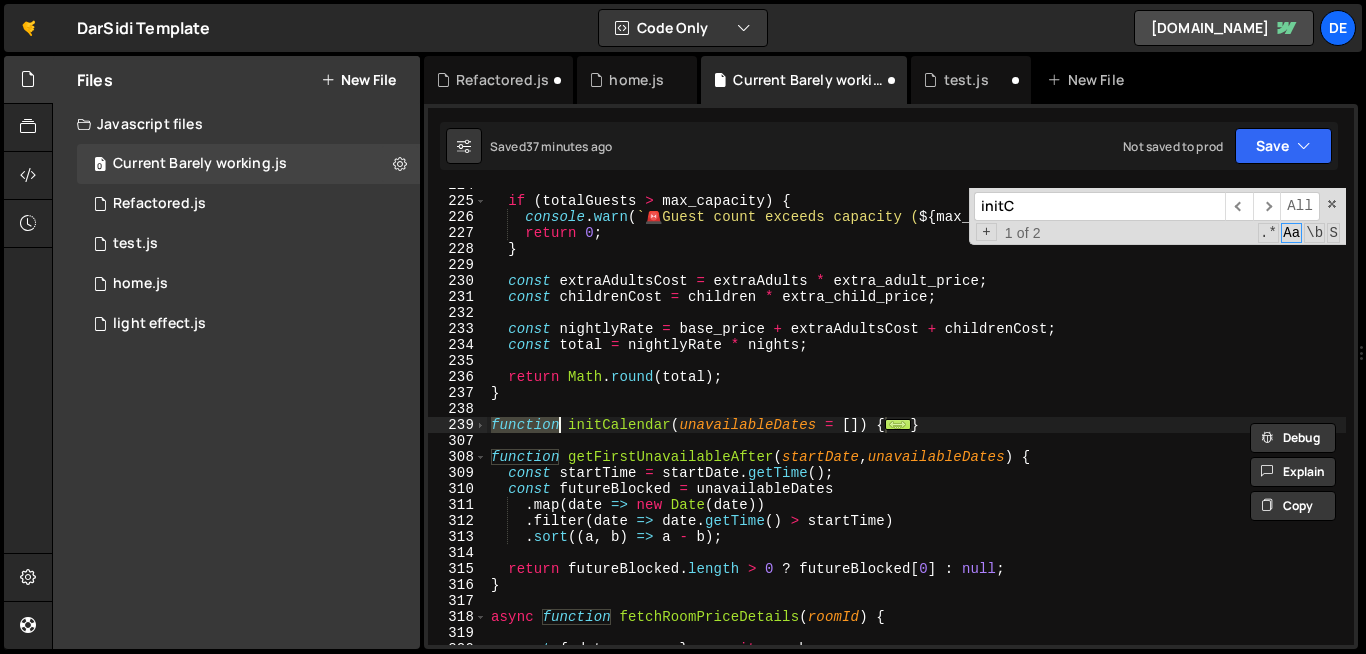 click on "if   ( totalGuests   >   max_capacity )   {       console . warn ( ` 🚨  Guest count exceeds capacity ( ${ max_capacity } ) ` ) ;       return   0 ;    }    const   extraAdultsCost   =   extraAdults   *   extra_adult_price ;    const   childrenCost   =   children   *   extra_child_price ;    const   nightlyRate   =   base_price   +   extraAdultsCost   +   childrenCost ;    const   total   =   nightlyRate   *   nights ;    return   Math . round ( total ) ; } function   initCalendar ( unavailableDates   =   [ ])   { ... } function   getFirstUnavailableAfter ( startDate ,  unavailableDates )   {    const   startTime   =   startDate . getTime ( ) ;    const   futureBlocked   =   unavailableDates       . map ( date   =>   new   Date ( date ))       . filter ( date   =>   date . getTime ( )   >   startTime )       . sort (( a ,   b )   =>   a   -   b ) ;    return   futureBlocked . length   >   0   ?   futureBlocked [ 0 ]   :   null ; } async   function   fetchRoomPriceDetails ( roomId )   {    const   {   ," at bounding box center [1100, 421] 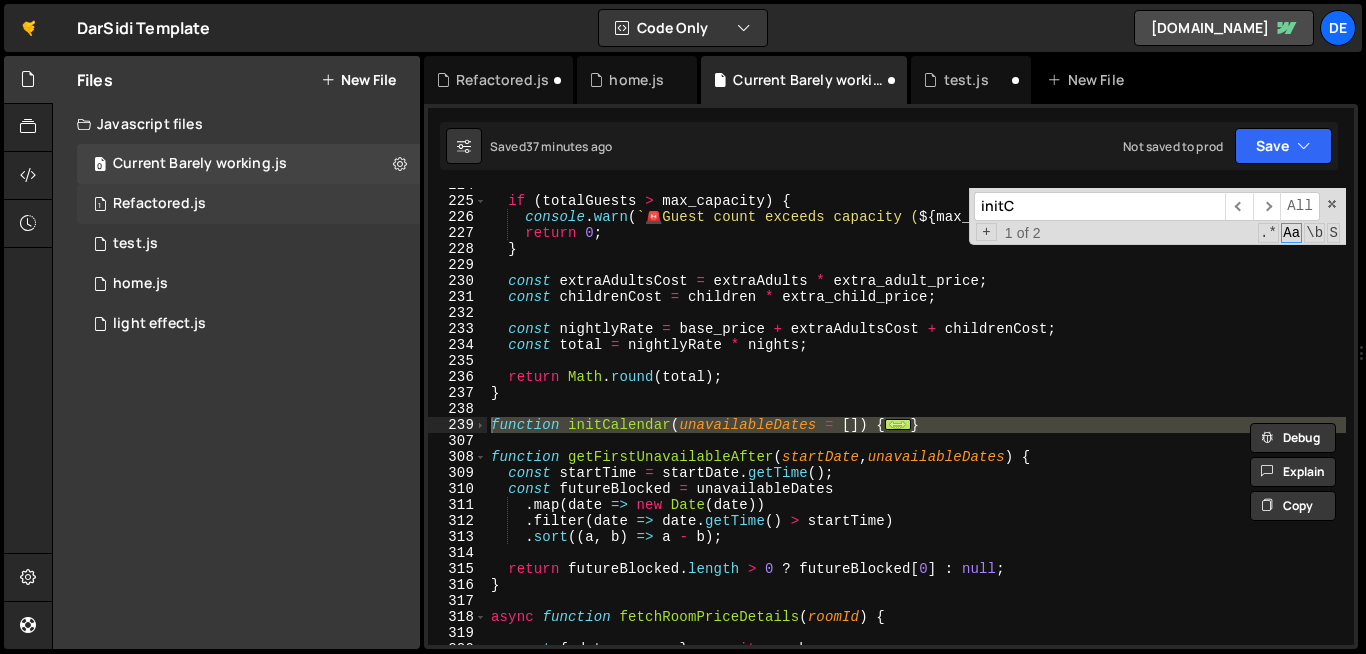 click on "1
Refactored.js
0" at bounding box center (248, 204) 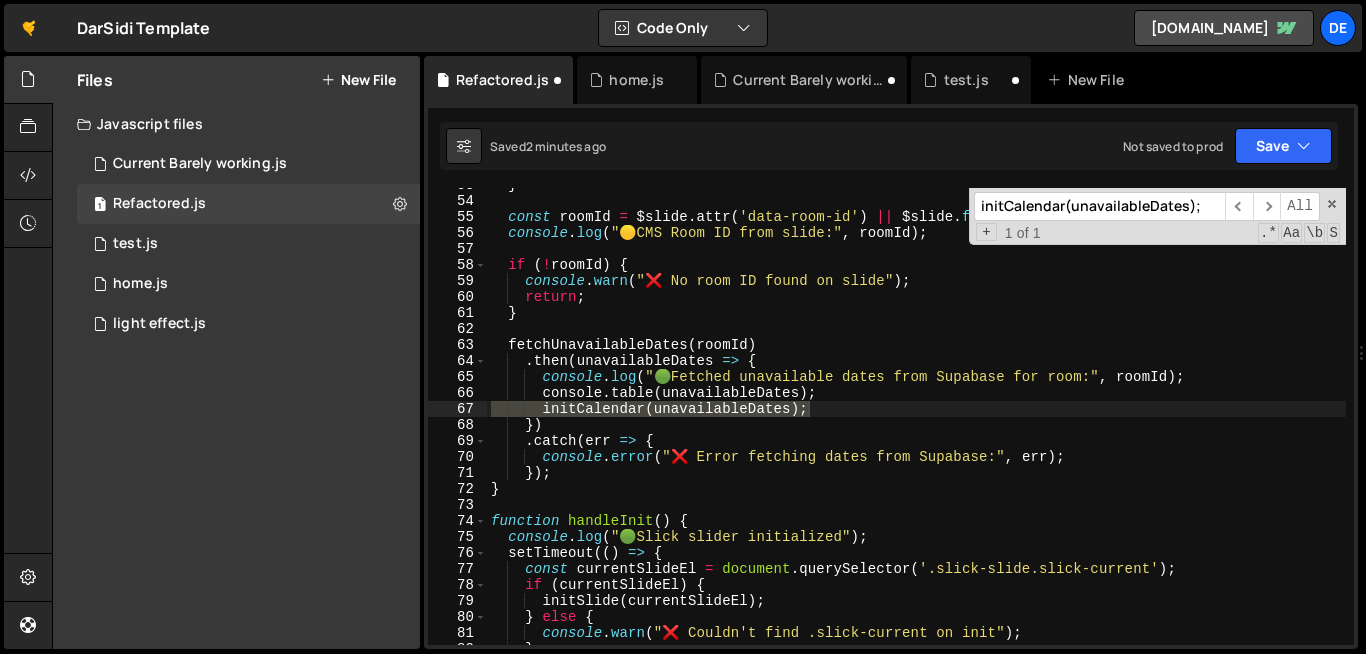 scroll, scrollTop: 0, scrollLeft: 0, axis: both 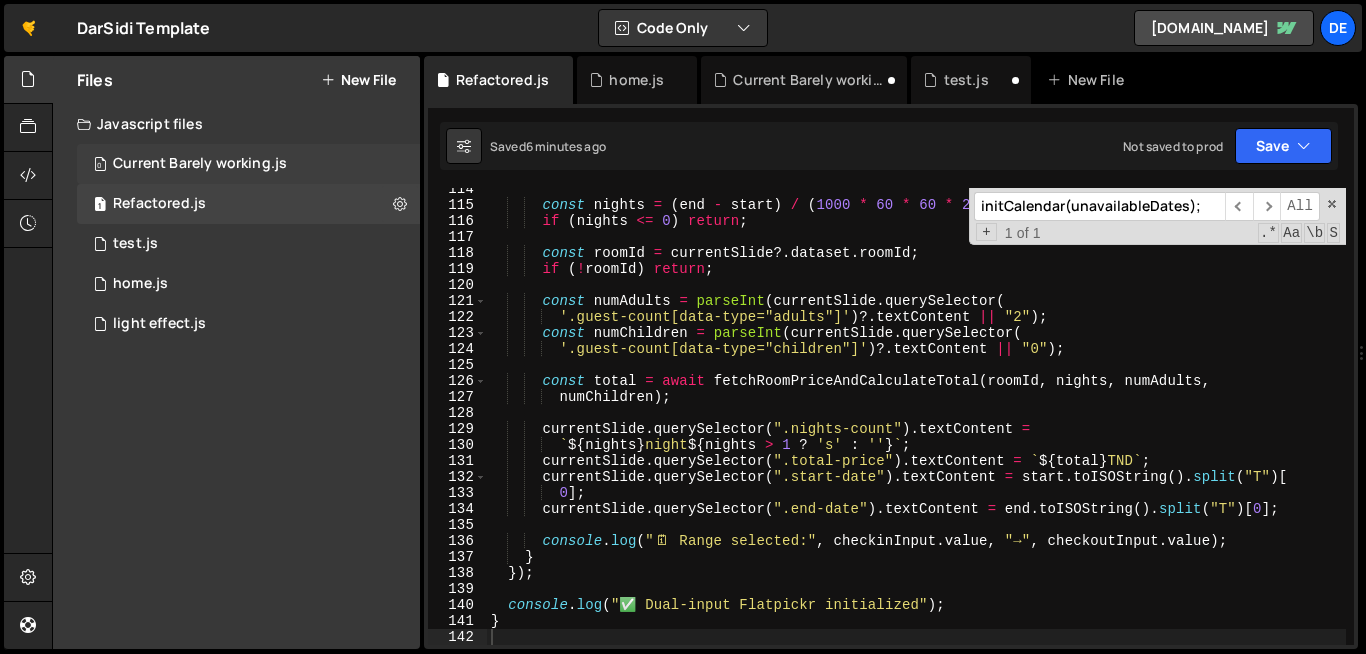 click on "0
Current Barely working.js
0" at bounding box center (248, 164) 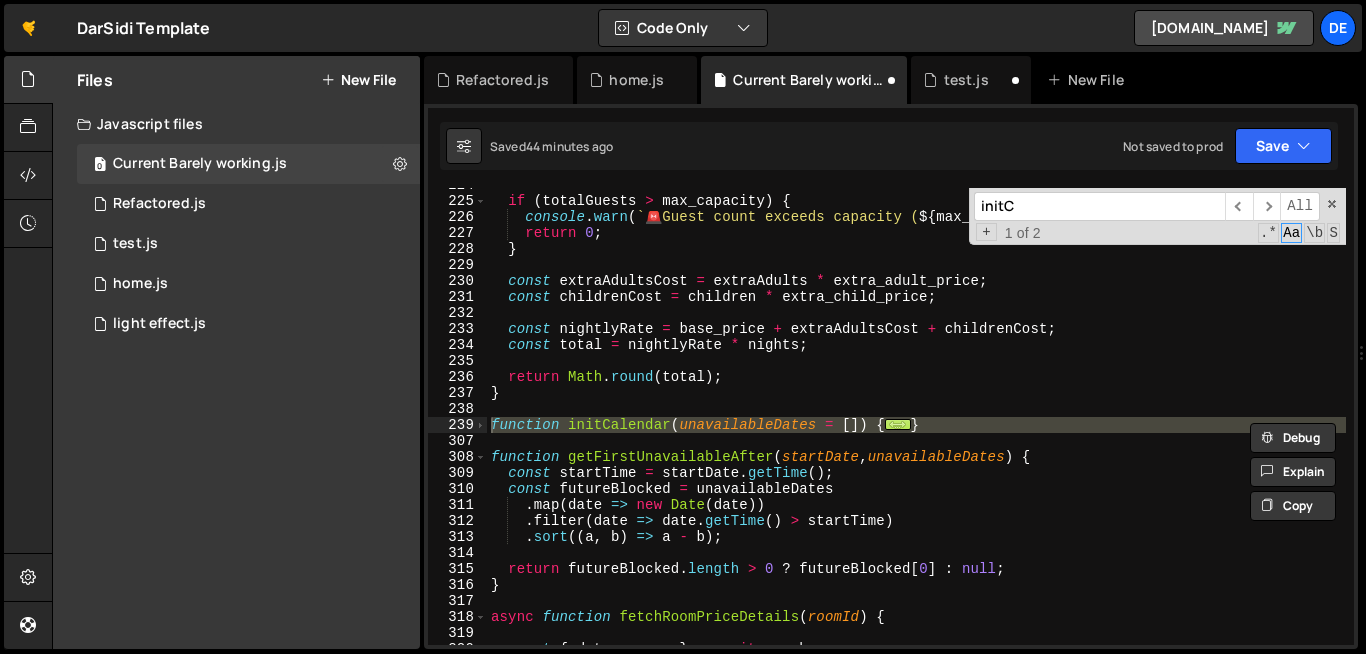 click on "initC" at bounding box center [1099, 206] 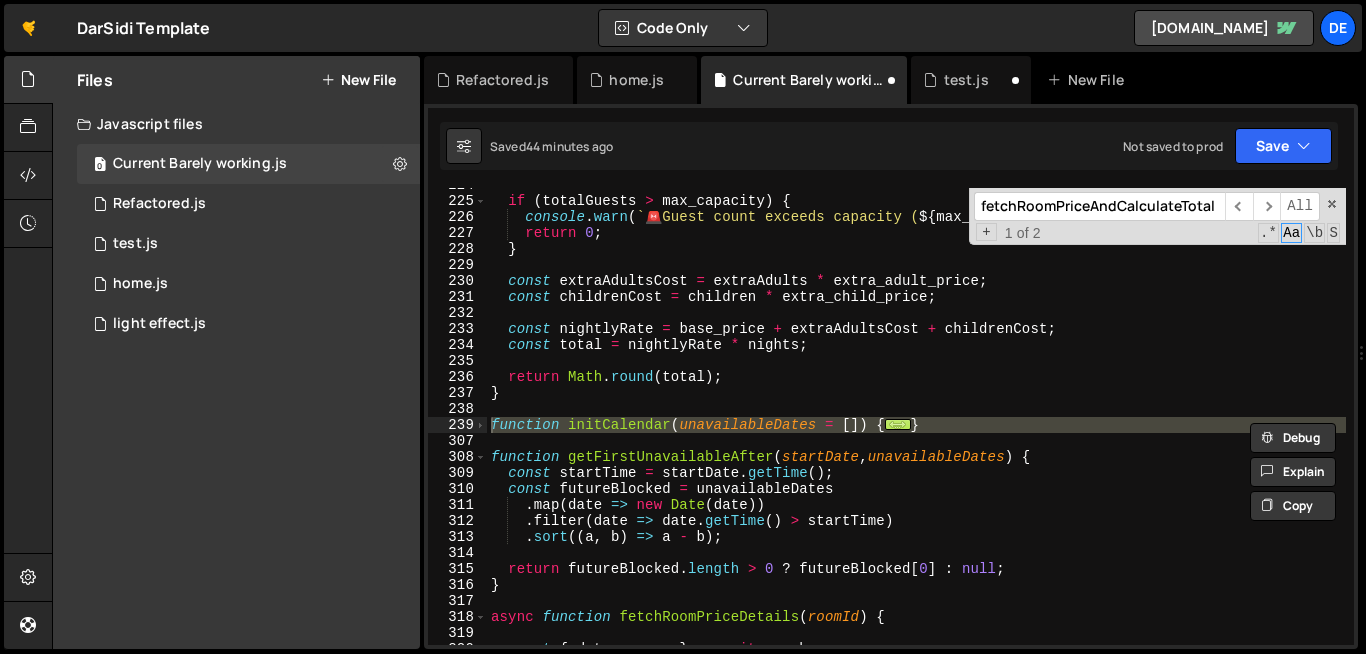 click on "fetchRoomPriceAndCalculateTotal" at bounding box center (1099, 206) 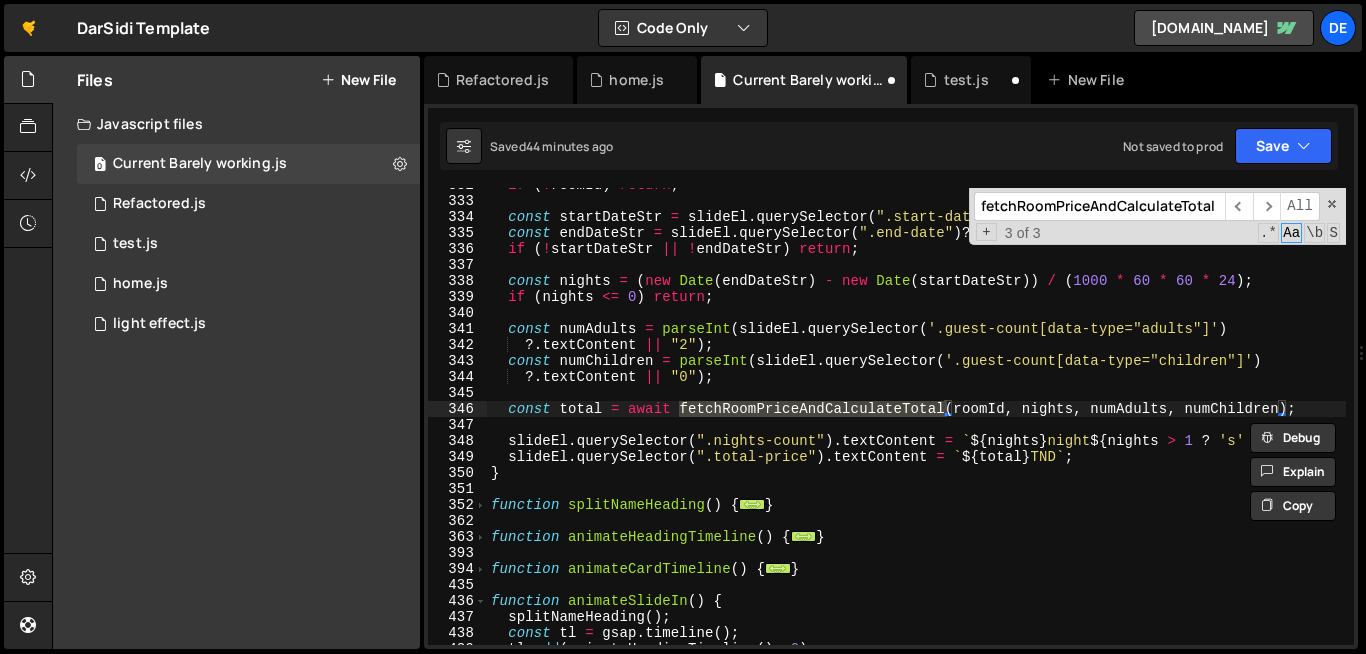 scroll, scrollTop: 3276, scrollLeft: 0, axis: vertical 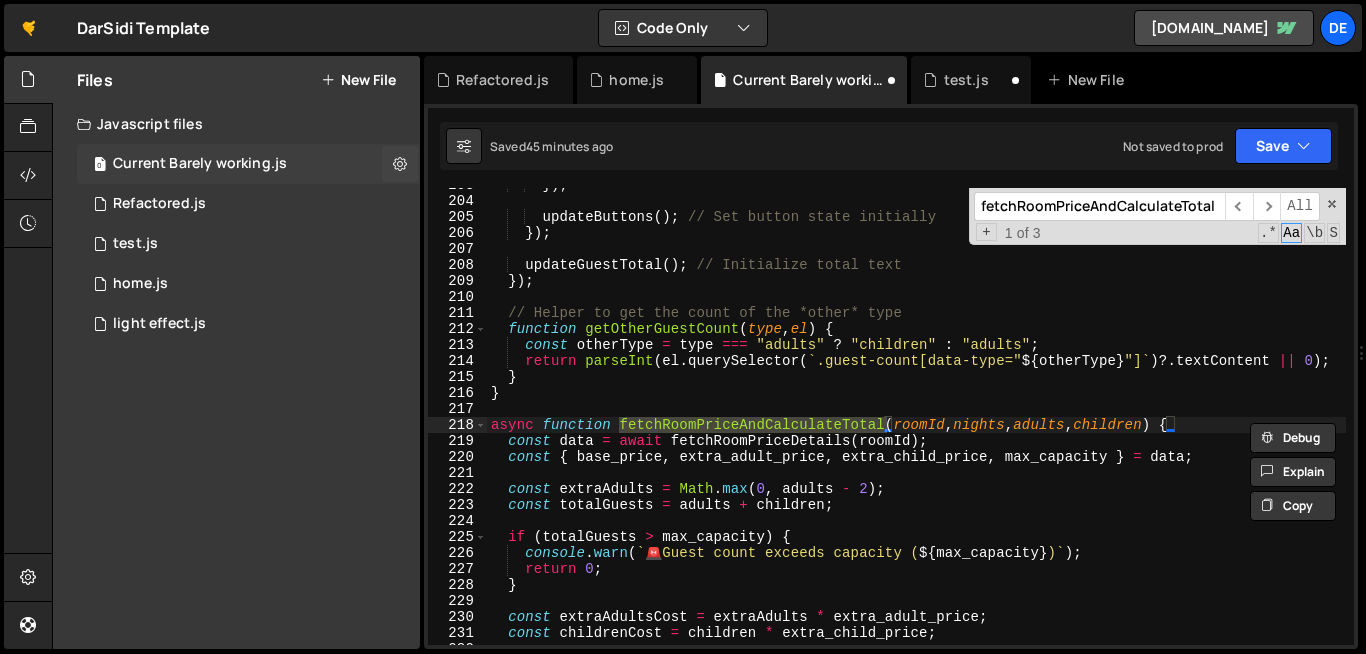 click on "0
Current Barely working.js
0" at bounding box center [248, 164] 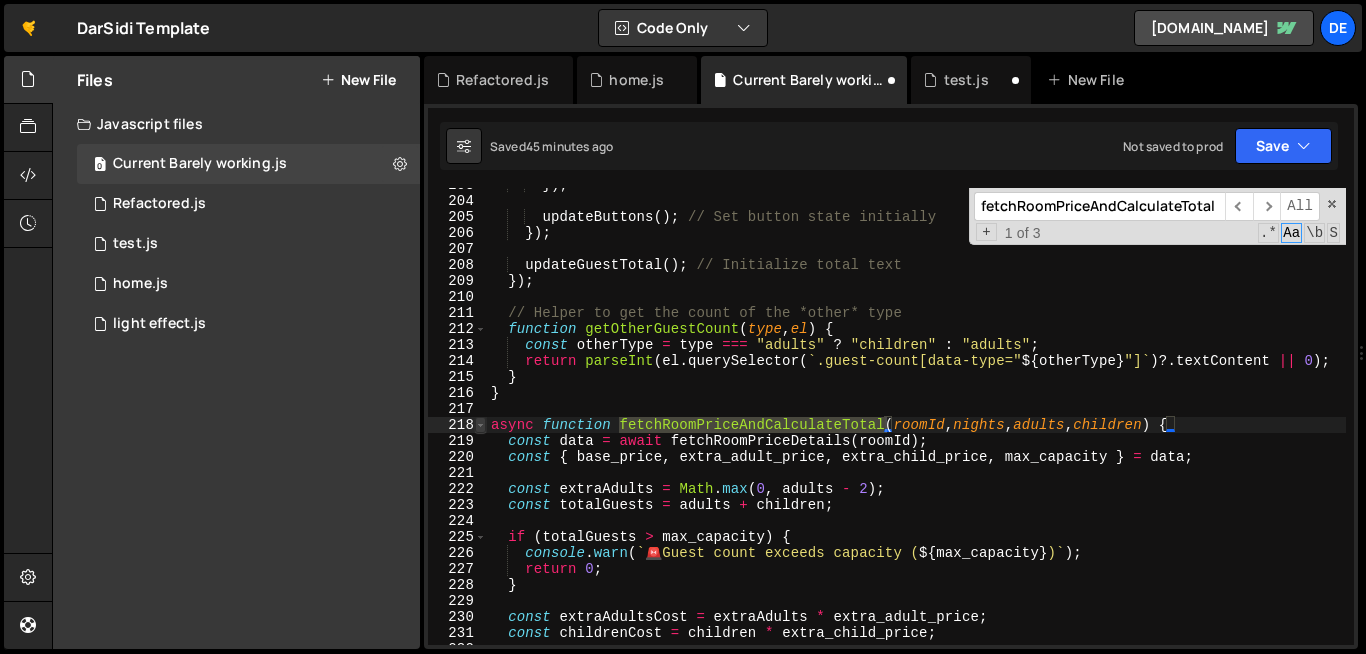 click at bounding box center [480, 425] 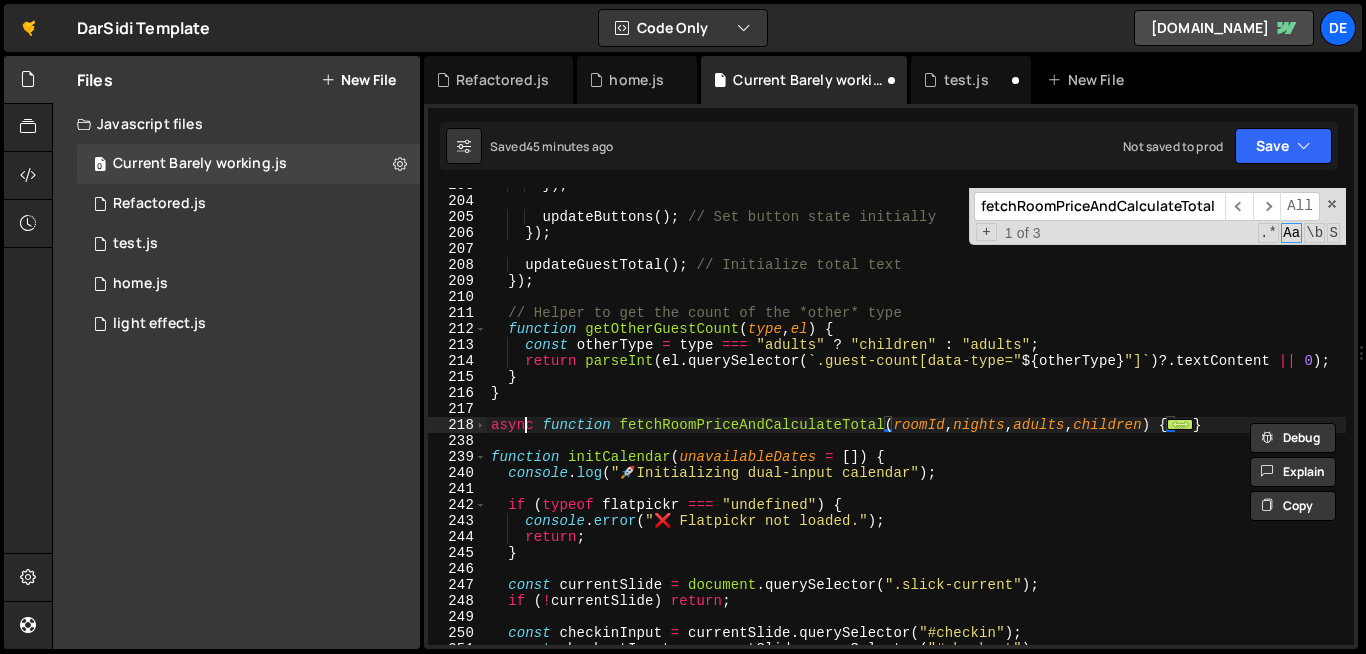 click on "}) ;          updateButtons ( ) ;   // Set button state initially       }) ;       updateGuestTotal ( ) ;   // Initialize total text    }) ;    // Helper to get the count of the *other* type    function   getOtherGuestCount ( type ,  el )   {       const   otherType   =   type   ===   "adults"   ?   "children"   :   "adults" ;       return   parseInt ( el . querySelector ( ` .guest-count[data-type=" ${ otherType } "] ` ) ?. textContent   ||   0 ) ;    } } async   function   fetchRoomPriceAndCalculateTotal ( roomId ,  nights ,  adults ,  children )   { ... } function   initCalendar ( unavailableDates   =   [ ])   {    console . log ( " 🚀  Initializing dual-input calendar" ) ;    if   ( typeof   flatpickr   ===   "undefined" )   {       console . error ( "❌ Flatpickr not loaded." ) ;       return ;    }    const   currentSlide   =   document . querySelector ( ".slick-current" ) ;    if   ( ! currentSlide )   return ;    const   checkinInput   =   currentSlide . querySelector ( "#checkin" ) ;" at bounding box center (1100, 421) 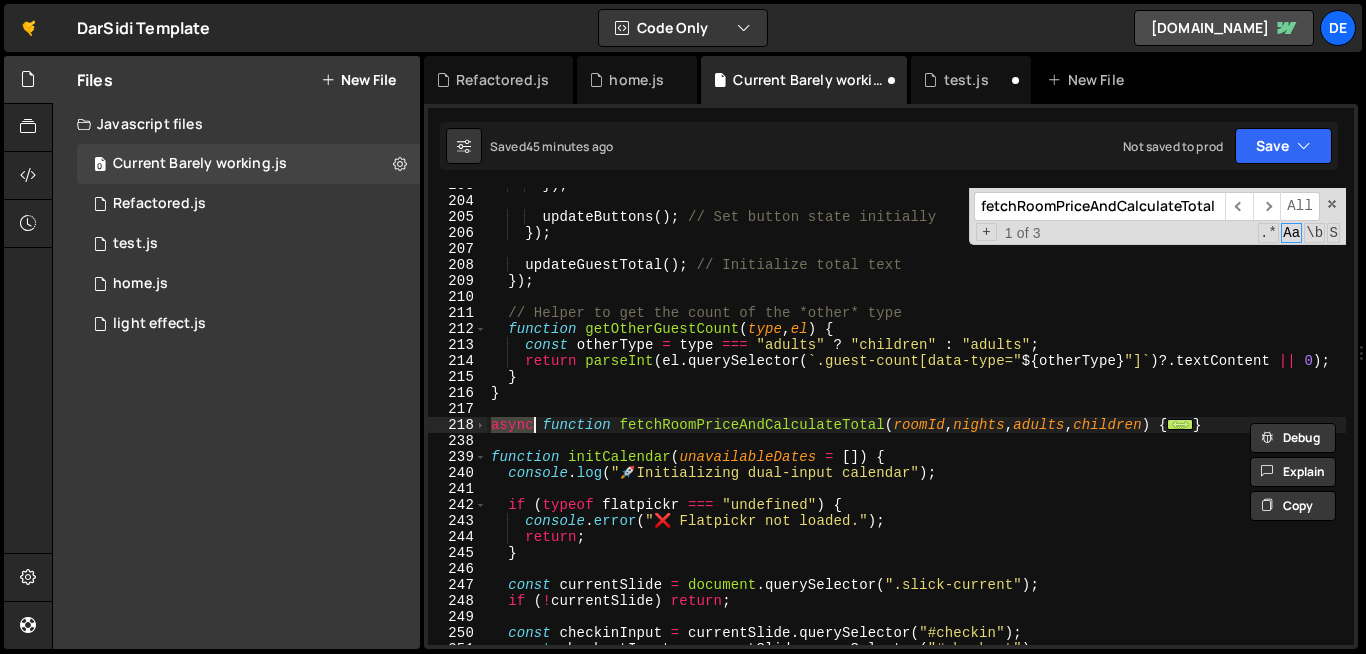 click on "}) ;          updateButtons ( ) ;   // Set button state initially       }) ;       updateGuestTotal ( ) ;   // Initialize total text    }) ;    // Helper to get the count of the *other* type    function   getOtherGuestCount ( type ,  el )   {       const   otherType   =   type   ===   "adults"   ?   "children"   :   "adults" ;       return   parseInt ( el . querySelector ( ` .guest-count[data-type=" ${ otherType } "] ` ) ?. textContent   ||   0 ) ;    } } async   function   fetchRoomPriceAndCalculateTotal ( roomId ,  nights ,  adults ,  children )   { ... } function   initCalendar ( unavailableDates   =   [ ])   {    console . log ( " 🚀  Initializing dual-input calendar" ) ;    if   ( typeof   flatpickr   ===   "undefined" )   {       console . error ( "❌ Flatpickr not loaded." ) ;       return ;    }    const   currentSlide   =   document . querySelector ( ".slick-current" ) ;    if   ( ! currentSlide )   return ;    const   checkinInput   =   currentSlide . querySelector ( "#checkin" ) ;" at bounding box center (1100, 421) 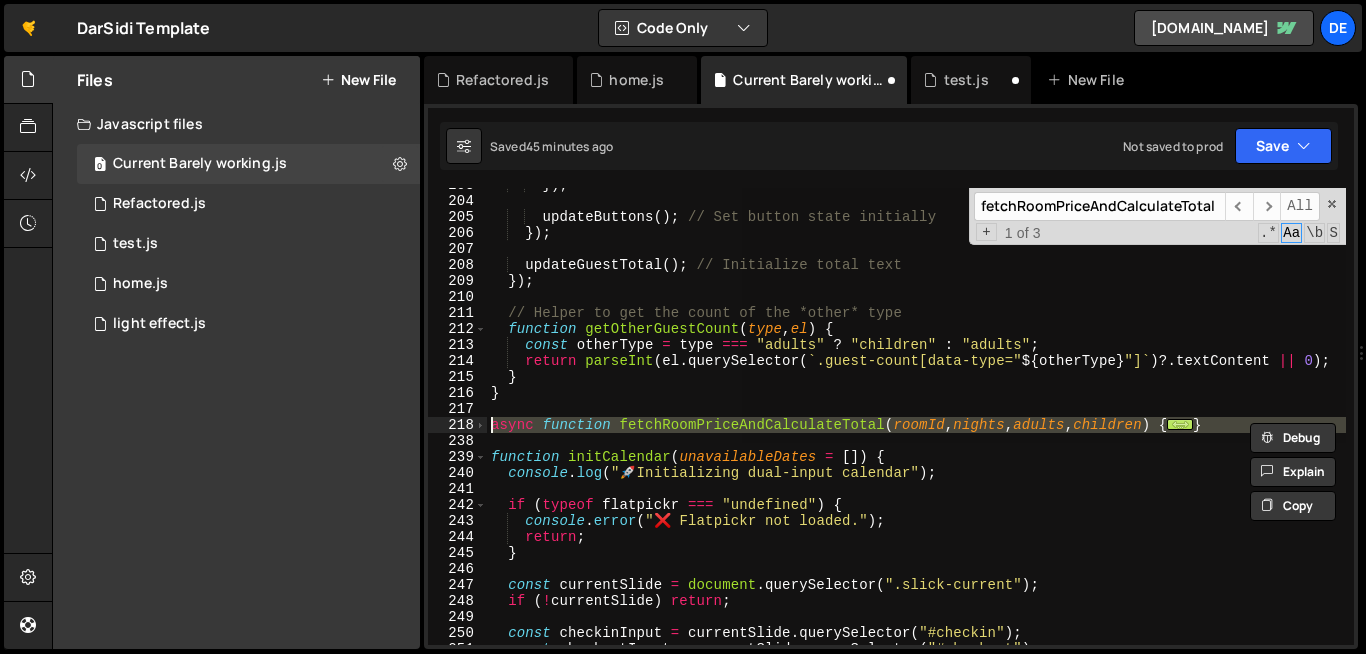 click on "}) ;          updateButtons ( ) ;   // Set button state initially       }) ;       updateGuestTotal ( ) ;   // Initialize total text    }) ;    // Helper to get the count of the *other* type    function   getOtherGuestCount ( type ,  el )   {       const   otherType   =   type   ===   "adults"   ?   "children"   :   "adults" ;       return   parseInt ( el . querySelector ( ` .guest-count[data-type=" ${ otherType } "] ` ) ?. textContent   ||   0 ) ;    } } async   function   fetchRoomPriceAndCalculateTotal ( roomId ,  nights ,  adults ,  children )   { ... } function   initCalendar ( unavailableDates   =   [ ])   {    console . log ( " 🚀  Initializing dual-input calendar" ) ;    if   ( typeof   flatpickr   ===   "undefined" )   {       console . error ( "❌ Flatpickr not loaded." ) ;       return ;    }    const   currentSlide   =   document . querySelector ( ".slick-current" ) ;    if   ( ! currentSlide )   return ;    const   checkinInput   =   currentSlide . querySelector ( "#checkin" ) ;" at bounding box center (916, 416) 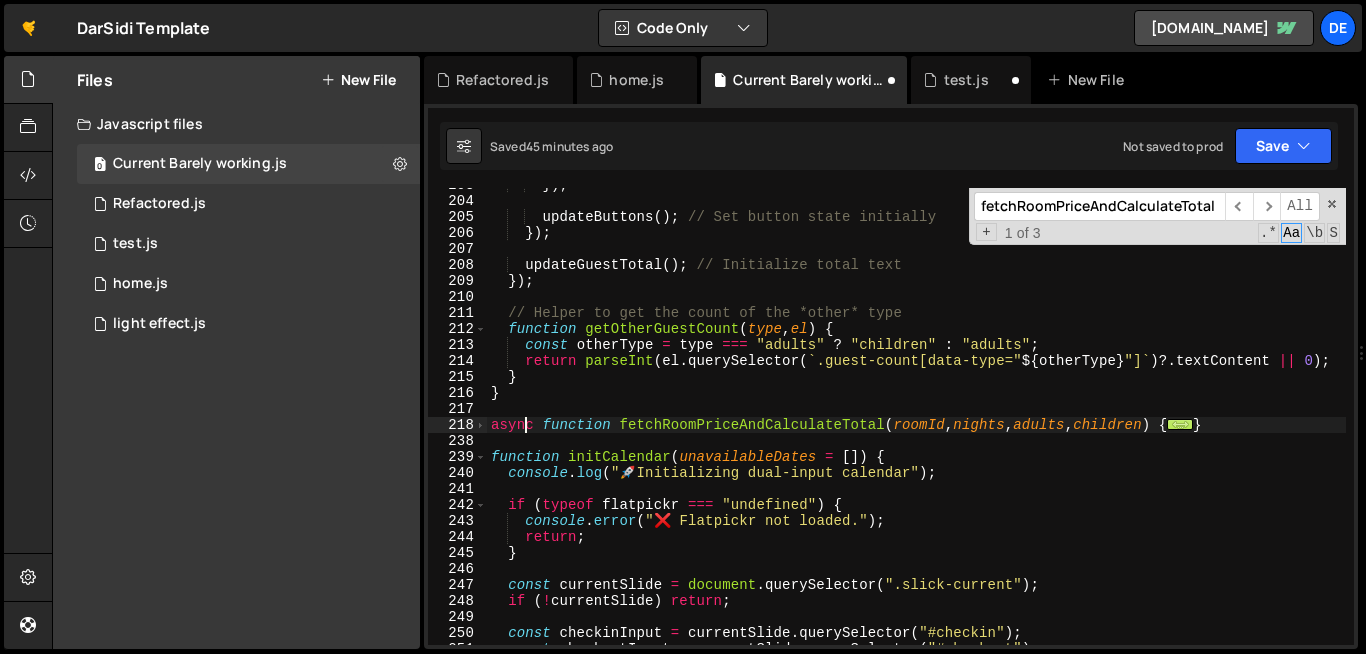 click on "}) ;          updateButtons ( ) ;   // Set button state initially       }) ;       updateGuestTotal ( ) ;   // Initialize total text    }) ;    // Helper to get the count of the *other* type    function   getOtherGuestCount ( type ,  el )   {       const   otherType   =   type   ===   "adults"   ?   "children"   :   "adults" ;       return   parseInt ( el . querySelector ( ` .guest-count[data-type=" ${ otherType } "] ` ) ?. textContent   ||   0 ) ;    } } async   function   fetchRoomPriceAndCalculateTotal ( roomId ,  nights ,  adults ,  children )   { ... } function   initCalendar ( unavailableDates   =   [ ])   {    console . log ( " 🚀  Initializing dual-input calendar" ) ;    if   ( typeof   flatpickr   ===   "undefined" )   {       console . error ( "❌ Flatpickr not loaded." ) ;       return ;    }    const   currentSlide   =   document . querySelector ( ".slick-current" ) ;    if   ( ! currentSlide )   return ;    const   checkinInput   =   currentSlide . querySelector ( "#checkin" ) ;" at bounding box center (1100, 421) 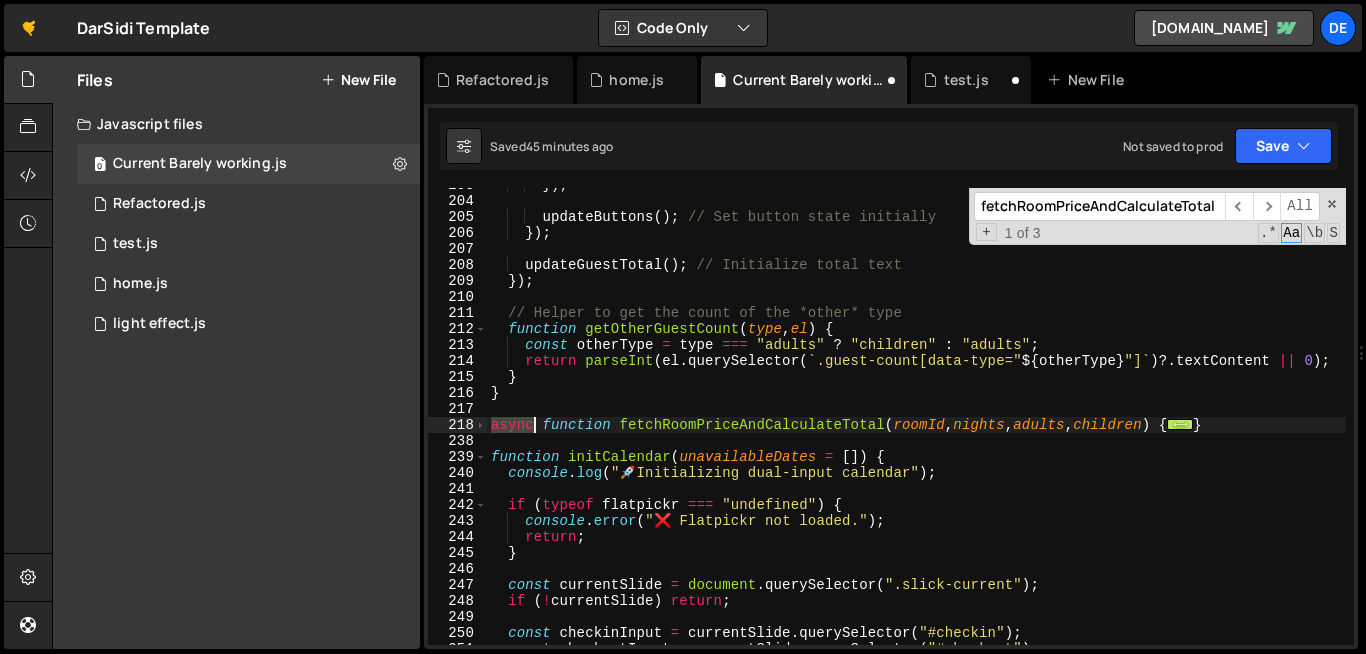 click on "}) ;          updateButtons ( ) ;   // Set button state initially       }) ;       updateGuestTotal ( ) ;   // Initialize total text    }) ;    // Helper to get the count of the *other* type    function   getOtherGuestCount ( type ,  el )   {       const   otherType   =   type   ===   "adults"   ?   "children"   :   "adults" ;       return   parseInt ( el . querySelector ( ` .guest-count[data-type=" ${ otherType } "] ` ) ?. textContent   ||   0 ) ;    } } async   function   fetchRoomPriceAndCalculateTotal ( roomId ,  nights ,  adults ,  children )   { ... } function   initCalendar ( unavailableDates   =   [ ])   {    console . log ( " 🚀  Initializing dual-input calendar" ) ;    if   ( typeof   flatpickr   ===   "undefined" )   {       console . error ( "❌ Flatpickr not loaded." ) ;       return ;    }    const   currentSlide   =   document . querySelector ( ".slick-current" ) ;    if   ( ! currentSlide )   return ;    const   checkinInput   =   currentSlide . querySelector ( "#checkin" ) ;" at bounding box center [1100, 421] 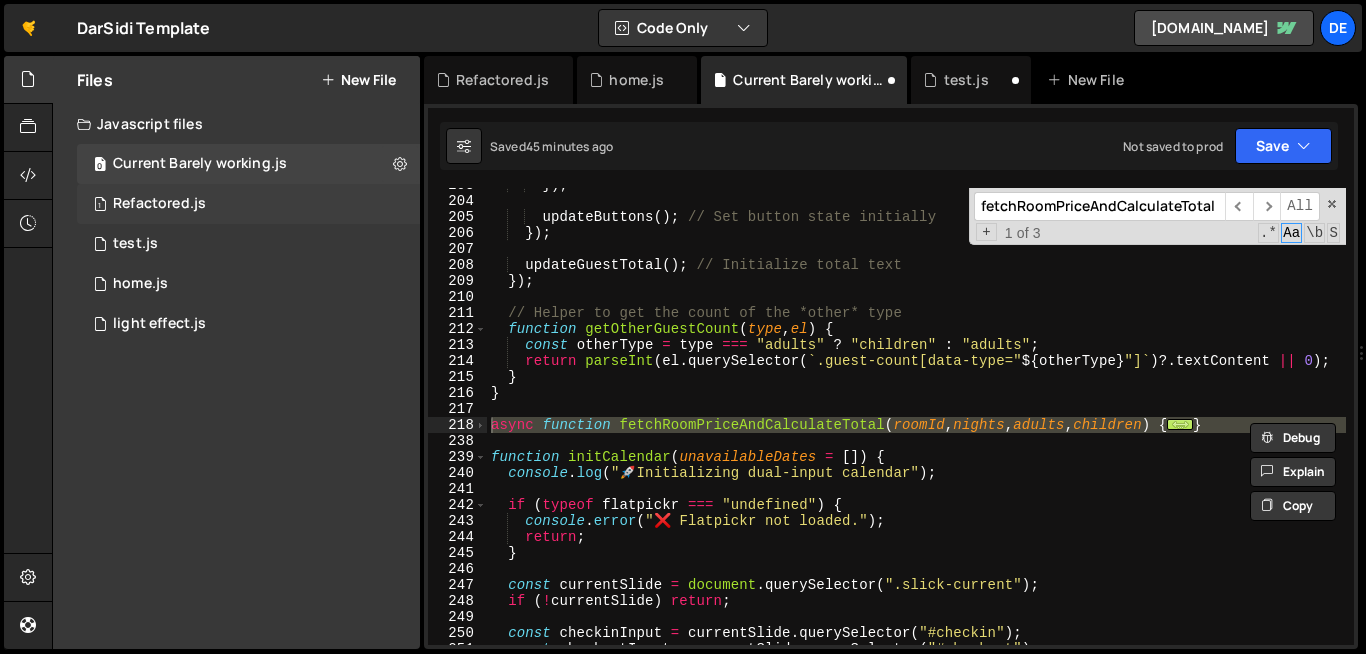 click on "1
Refactored.js
0" at bounding box center (248, 204) 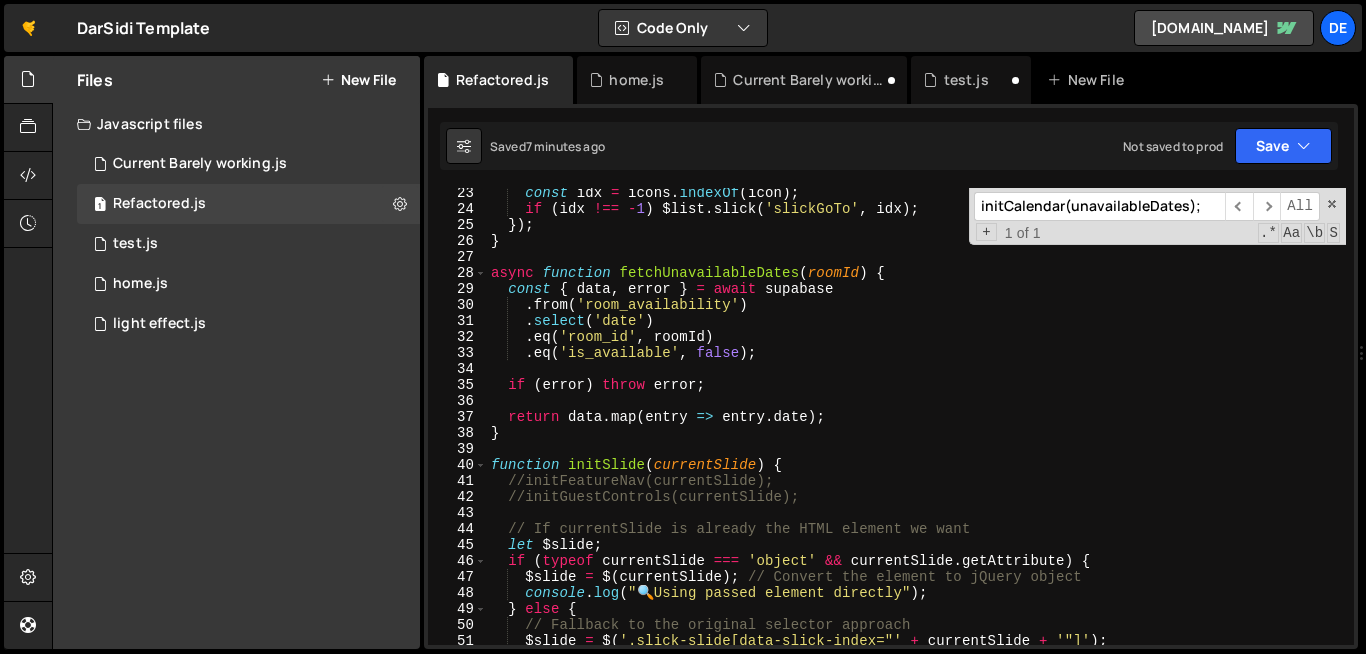 scroll, scrollTop: 295, scrollLeft: 0, axis: vertical 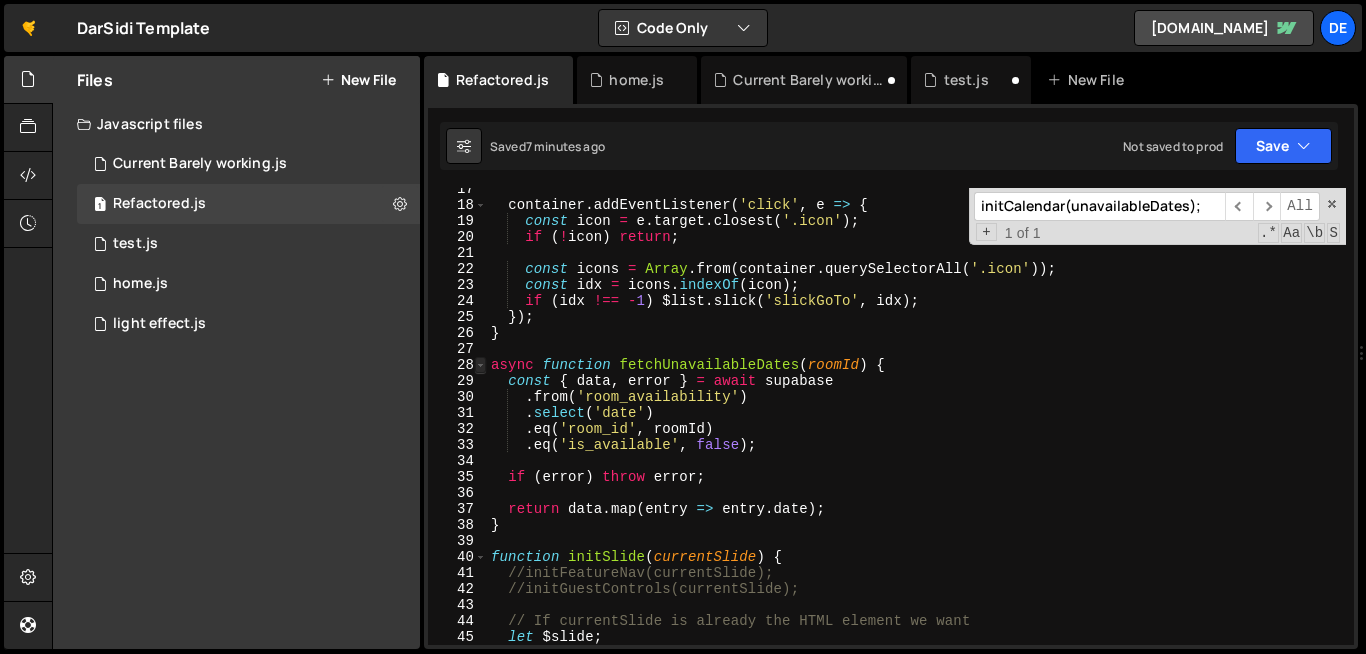click at bounding box center [480, 365] 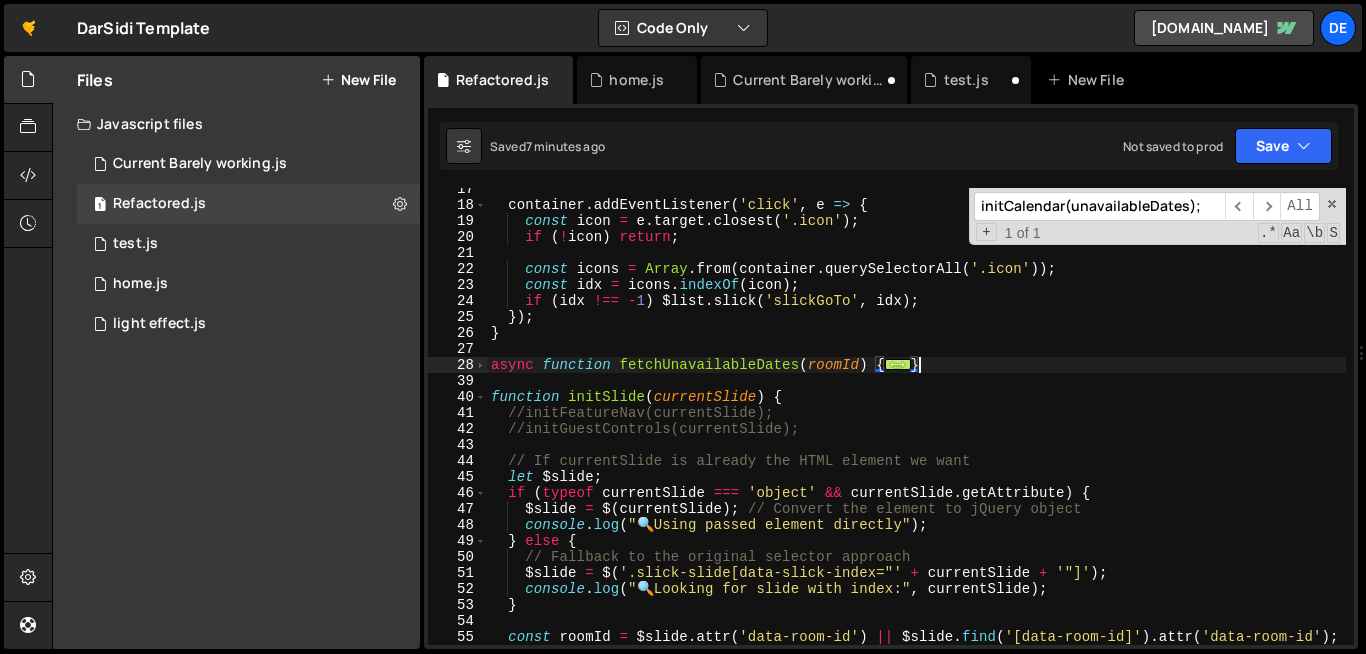 click on "container . addEventListener ( 'click' ,   e   =>   {       const   icon   =   e . target . closest ( '.icon' ) ;       if   ( ! icon )   return ;       const   icons   =   Array . from ( container . querySelectorAll ( '.icon' )) ;       const   idx   =   icons . indexOf ( icon ) ;       if   ( idx   !==   - 1 )   $list . slick ( 'slickGoTo' ,   idx ) ;    }) ; } async   function   fetchUnavailableDates ( roomId )   { ... } function   initSlide ( currentSlide )   {    //initFeatureNav(currentSlide);    //initGuestControls(currentSlide);    // If currentSlide is already the HTML element we want    let   $slide ;    if   ( typeof   currentSlide   ===   'object'   &&   currentSlide . getAttribute )   {       $slide   =   $ ( currentSlide ) ;   // Convert the element to jQuery object       console . log ( " 🔍  Using passed element directly" ) ;    }   else   {       // Fallback to the original selector approach       $slide   =   $ ( '.slick-slide[data-slick-index="'   +   currentSlide   +   '"]' ) ;" at bounding box center (916, 425) 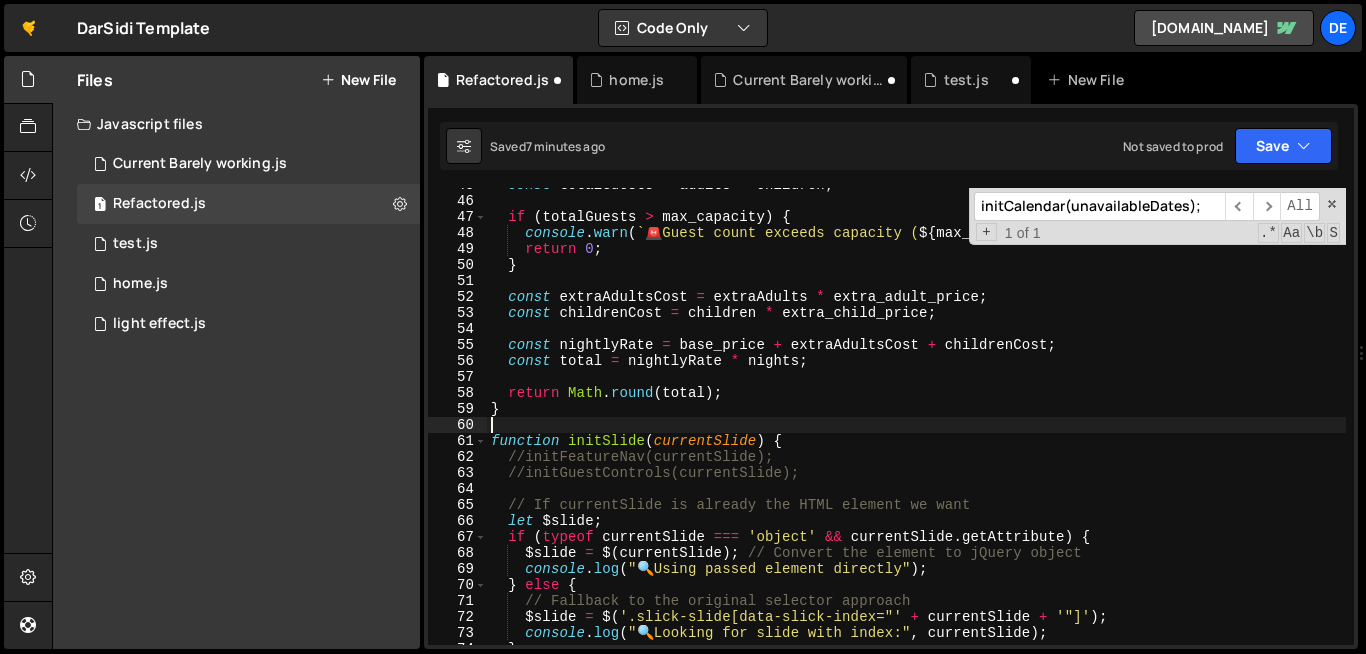 scroll, scrollTop: 748, scrollLeft: 0, axis: vertical 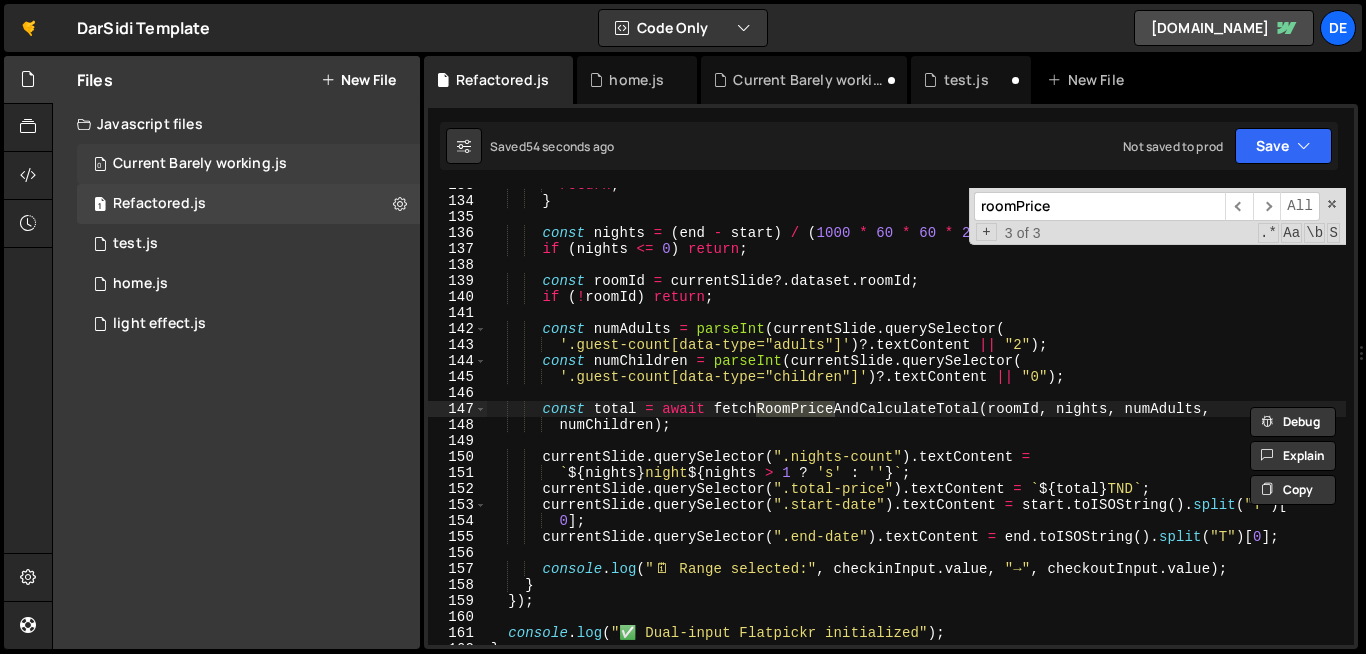 click on "Current Barely working.js" at bounding box center [200, 164] 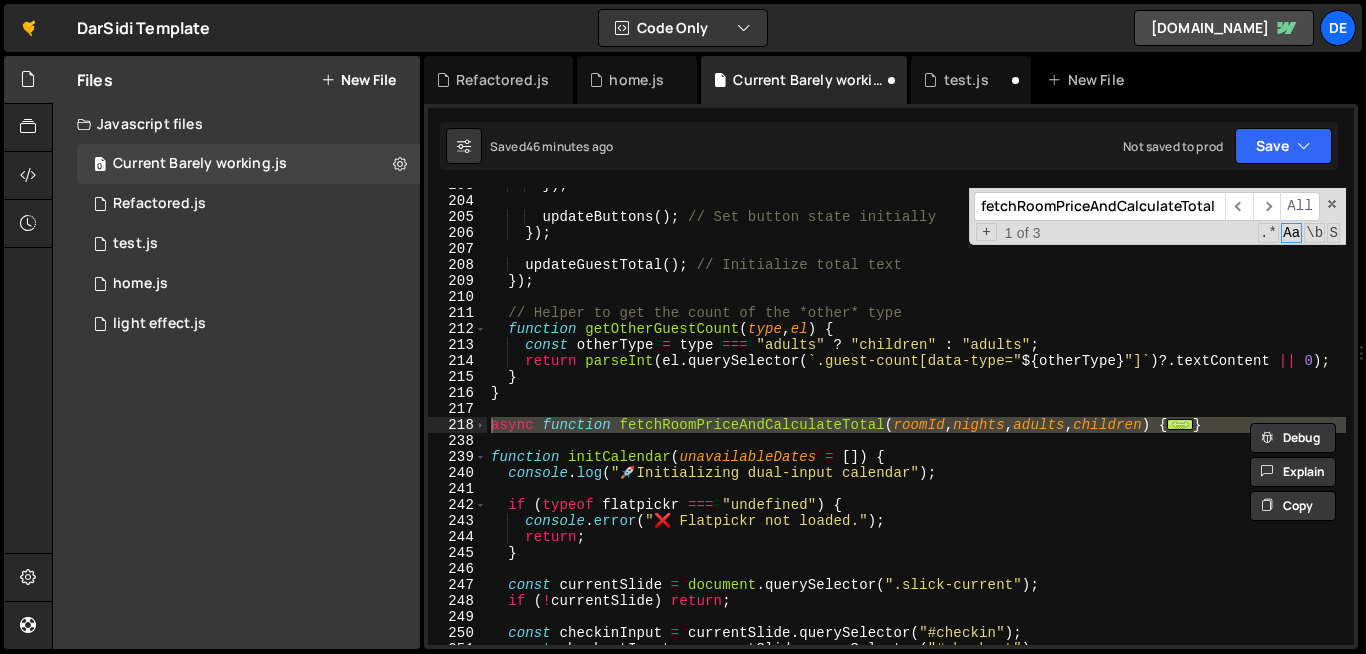 click on "fetchRoomPriceAndCalculateTotal" at bounding box center [1099, 206] 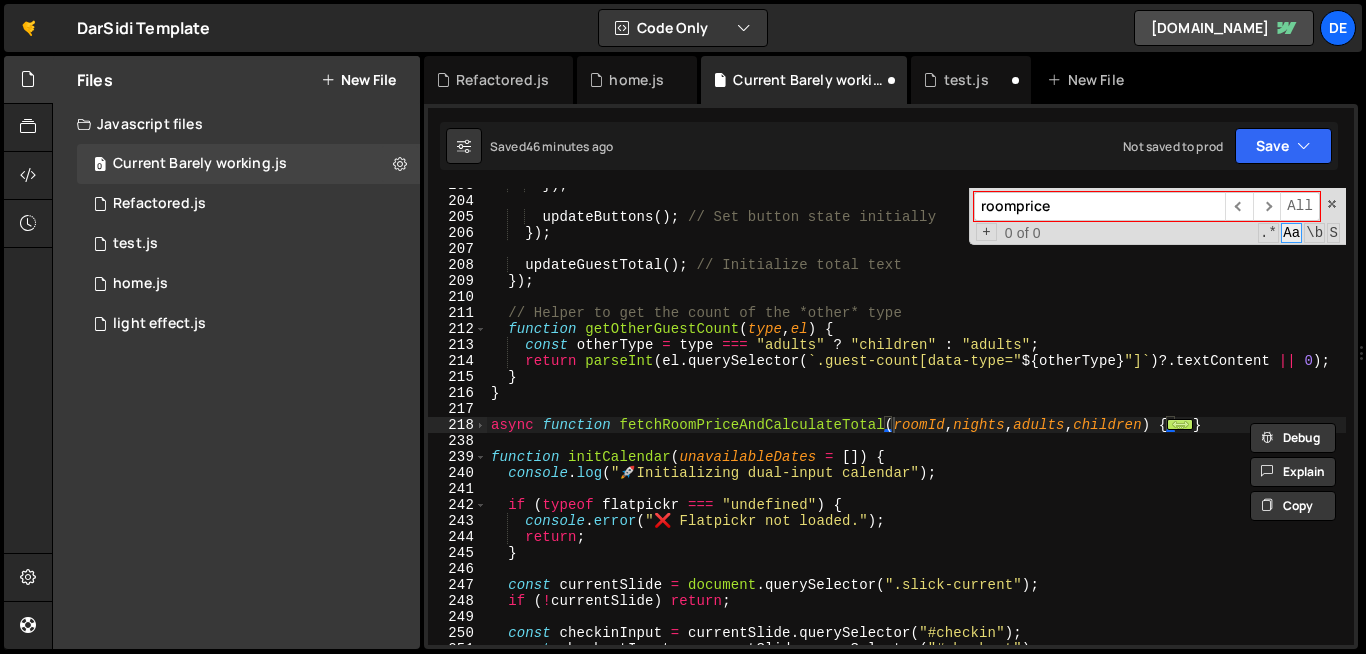 click on "Aa" at bounding box center (1291, 233) 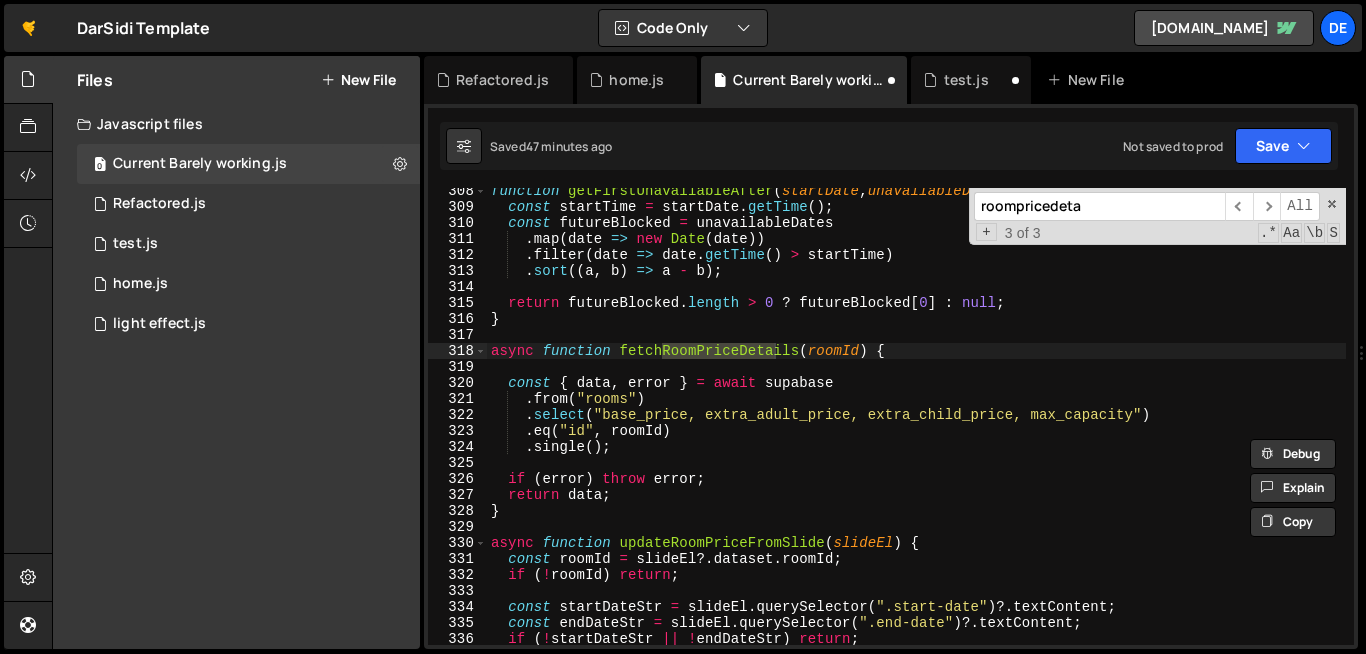 scroll, scrollTop: 4950, scrollLeft: 0, axis: vertical 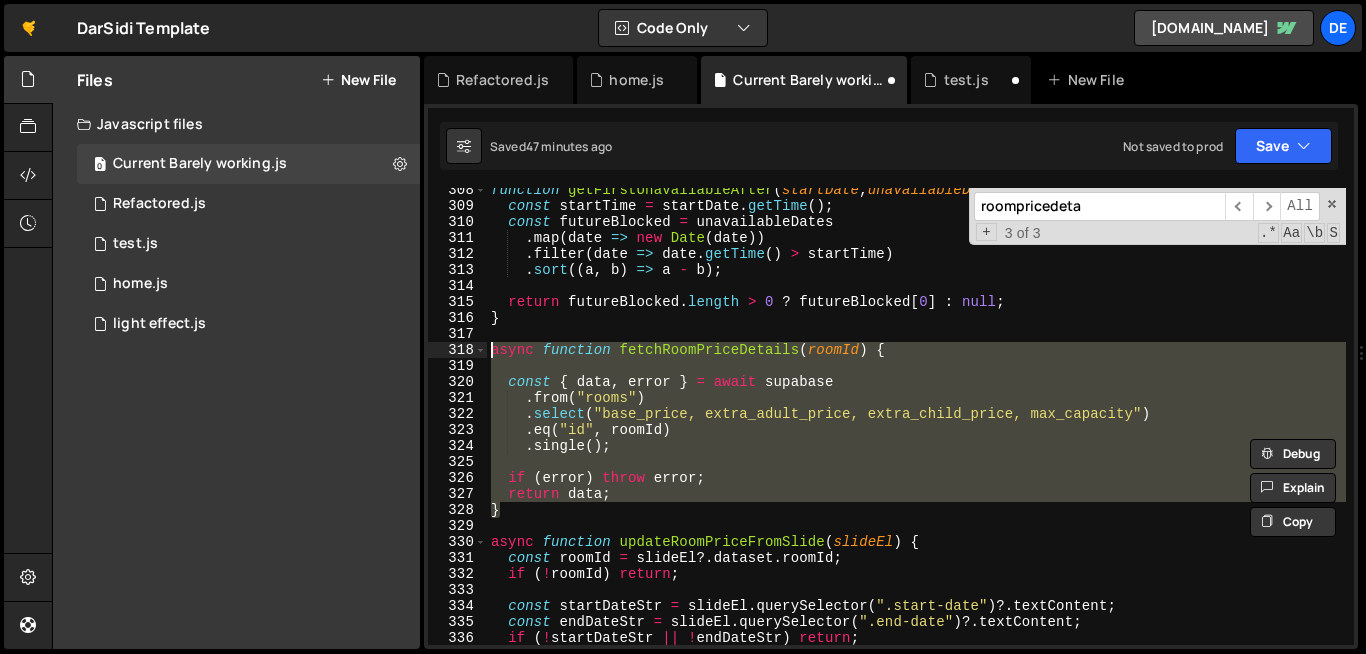 drag, startPoint x: 514, startPoint y: 512, endPoint x: 450, endPoint y: 347, distance: 176.9774 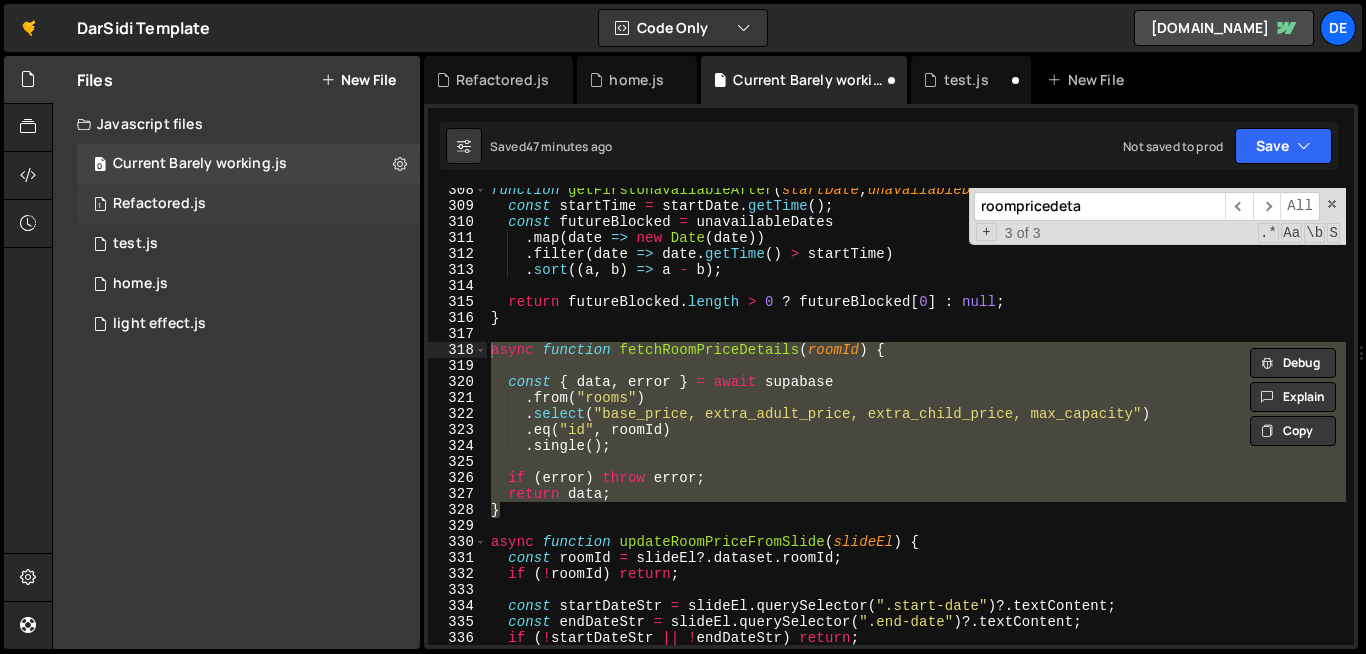 click on "1
Refactored.js
0" at bounding box center (248, 204) 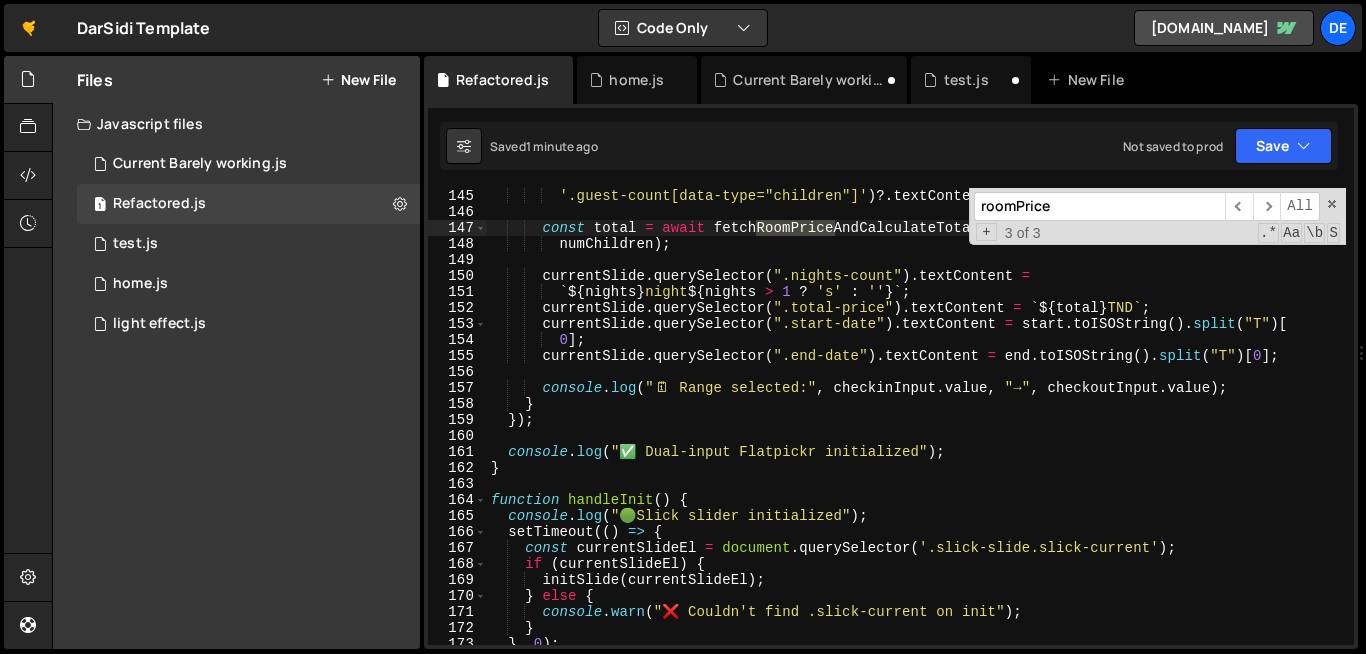 scroll, scrollTop: 2334, scrollLeft: 0, axis: vertical 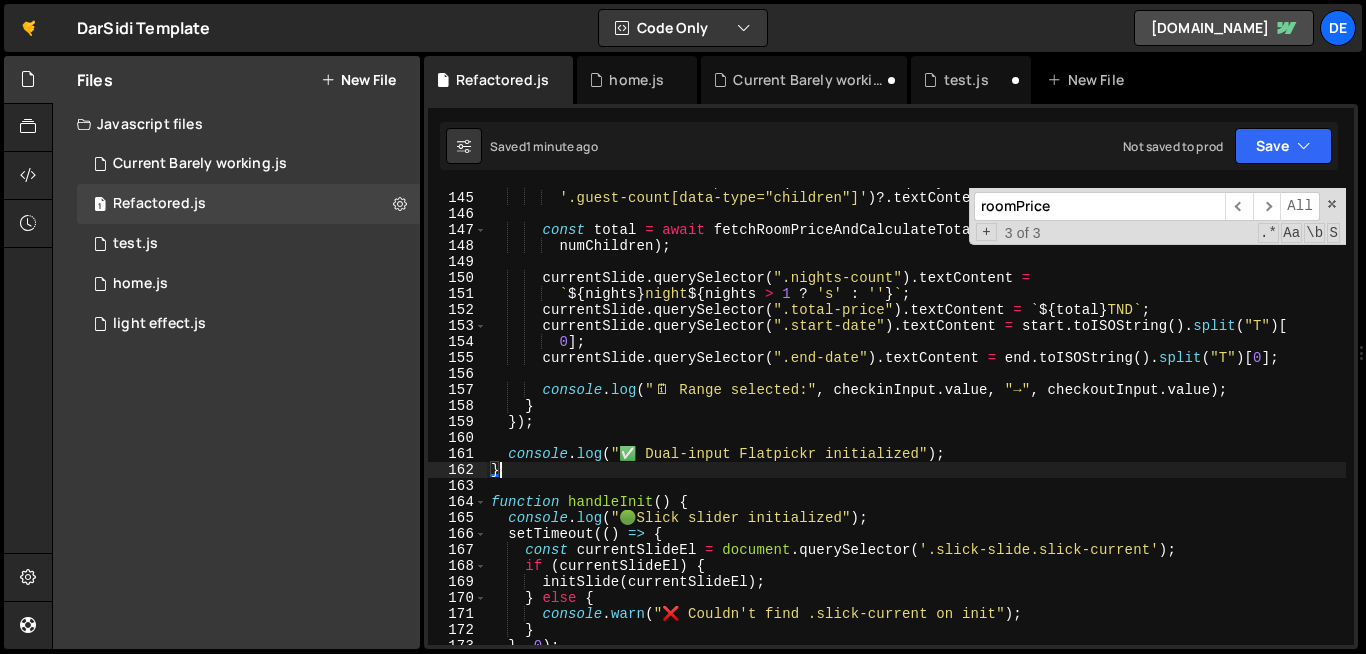 click on "const   numChildren   =   parseInt ( currentSlide . querySelector (             '.guest-count[data-type="children"]' ) ?. textContent   ||   "0" ) ;          const   total   =   await   fetchRoomPriceAndCalculateTotal ( roomId ,   nights ,   numAdults ,             numChildren ) ;          currentSlide . querySelector ( ".nights-count" ) . textContent   =             ` ${ nights }  night ${ nights   >   1   ?   's'   :   '' } ` ;          currentSlide . querySelector ( ".total-price" ) . textContent   =   ` ${ total }  TND ` ;          currentSlide . querySelector ( ".start-date" ) . textContent   =   start . toISOString ( ) . split ( "T" ) [             0 ] ;          currentSlide . querySelector ( ".end-date" ) . textContent   =   end . toISOString ( ) . split ( "T" ) [ 0 ] ;          console . log ( " 🗓 ️ Range selected:" ,   checkinInput . value ,   "→" ,   checkoutInput . value ) ;       }    }) ;    console . log ( "✅ Dual-input Flatpickr initialized" ) ; } function   handleInit ( )" at bounding box center [916, 418] 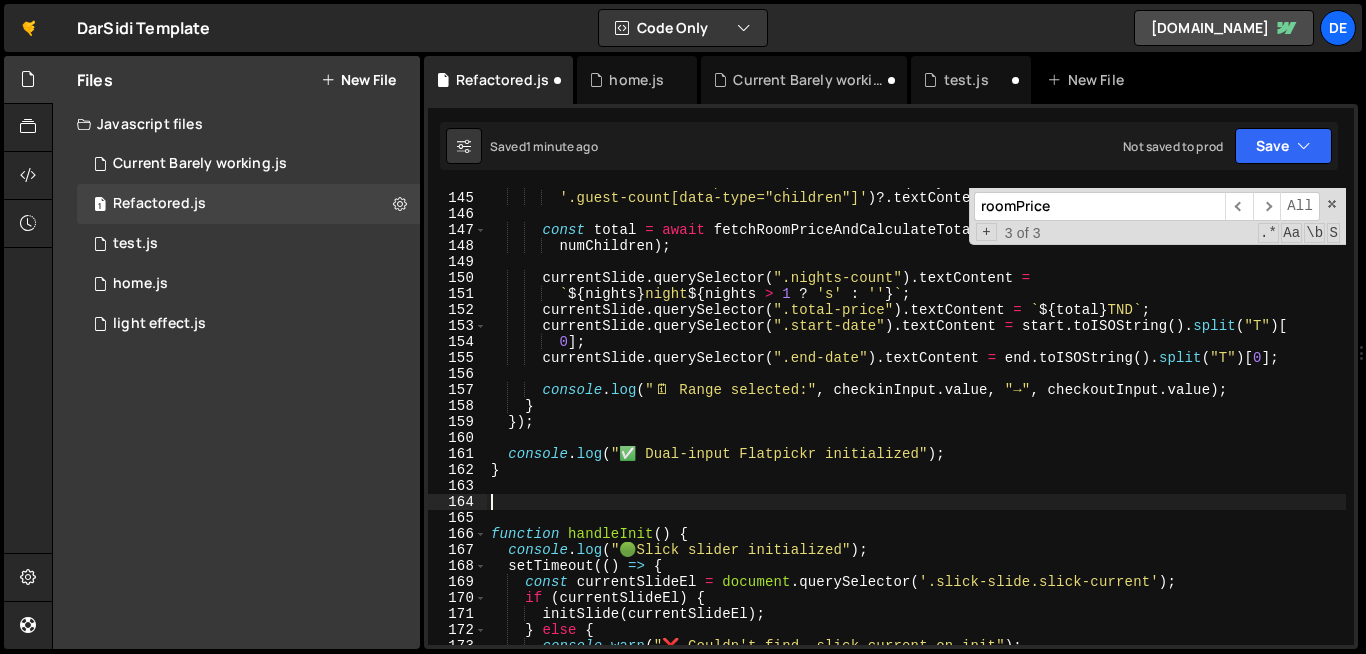 paste on "}" 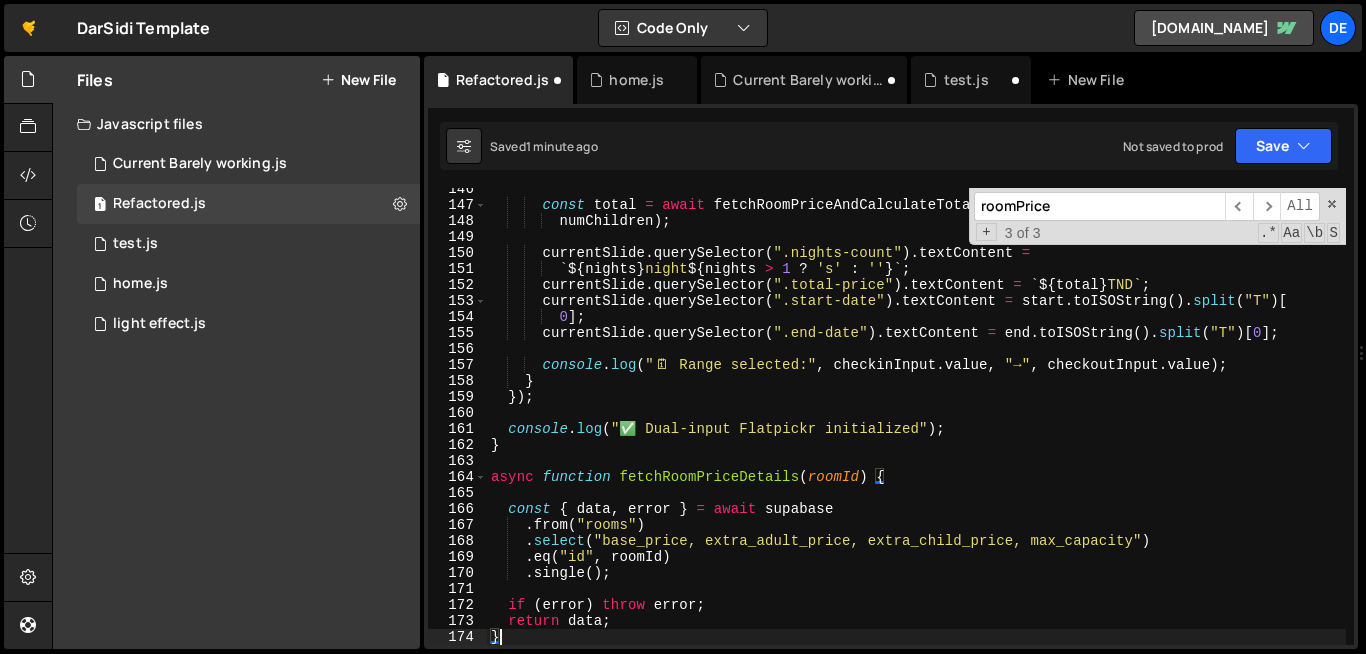 scroll, scrollTop: 2359, scrollLeft: 0, axis: vertical 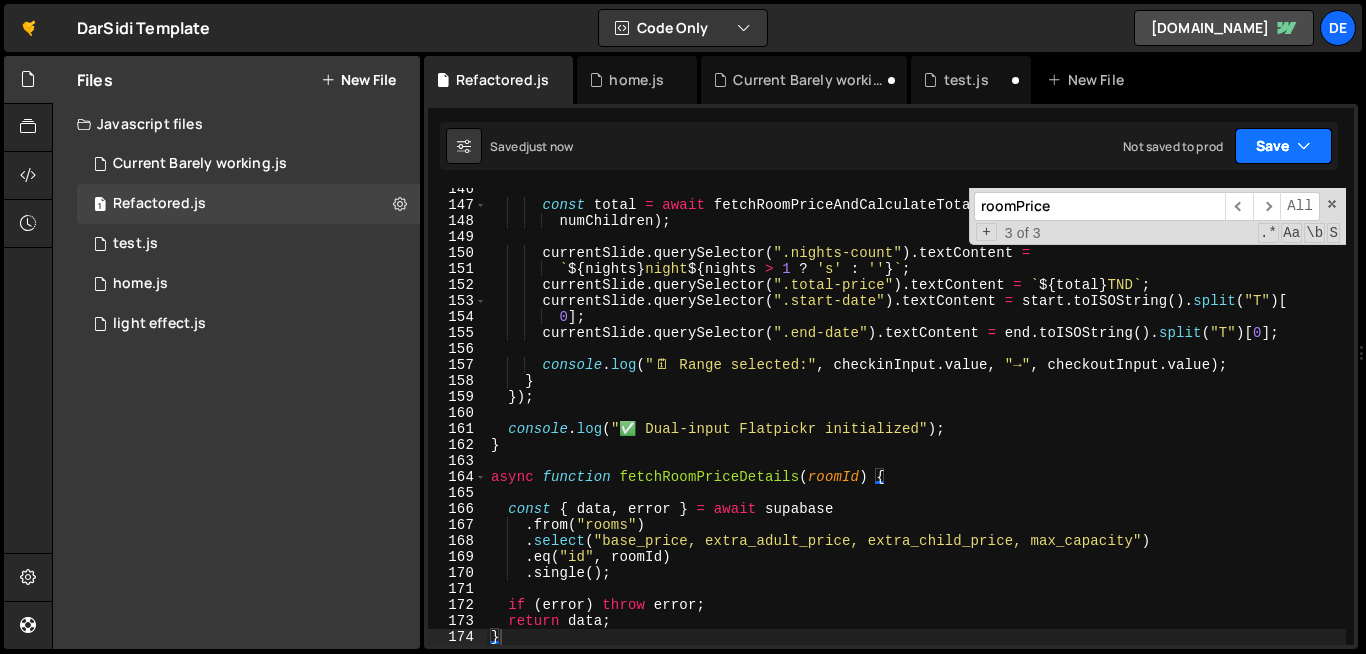 click on "Save" at bounding box center (1283, 146) 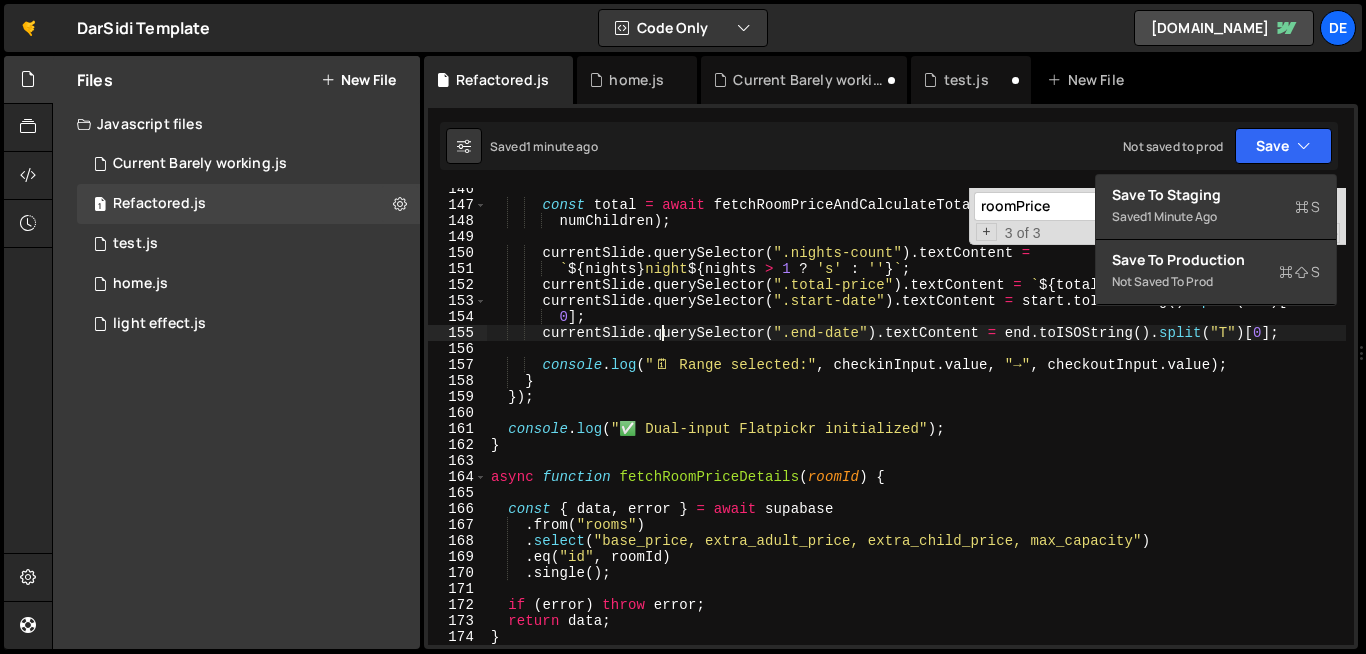 click on "const   total   =   await   fetchRoomPriceAndCalculateTotal ( roomId ,   nights ,   numAdults ,             numChildren ) ;          currentSlide . querySelector ( ".nights-count" ) . textContent   =             ` ${ nights }  night ${ nights   >   1   ?   's'   :   '' } ` ;          currentSlide . querySelector ( ".total-price" ) . textContent   =   ` ${ total }  TND ` ;          currentSlide . querySelector ( ".start-date" ) . textContent   =   start . toISOString ( ) . split ( "T" ) [             0 ] ;          currentSlide . querySelector ( ".end-date" ) . textContent   =   end . toISOString ( ) . split ( "T" ) [ 0 ] ;          console . log ( " 🗓 ️ Range selected:" ,   checkinInput . value ,   "→" ,   checkoutInput . value ) ;       }    }) ;    console . log ( "✅ Dual-input Flatpickr initialized" ) ; } async   function   fetchRoomPriceDetails ( roomId )   {    const   {   data ,   error   }   =   await   supabase       . from ( "rooms" )       . select ( )       . eq ( "id" ,   roomId" at bounding box center [916, 425] 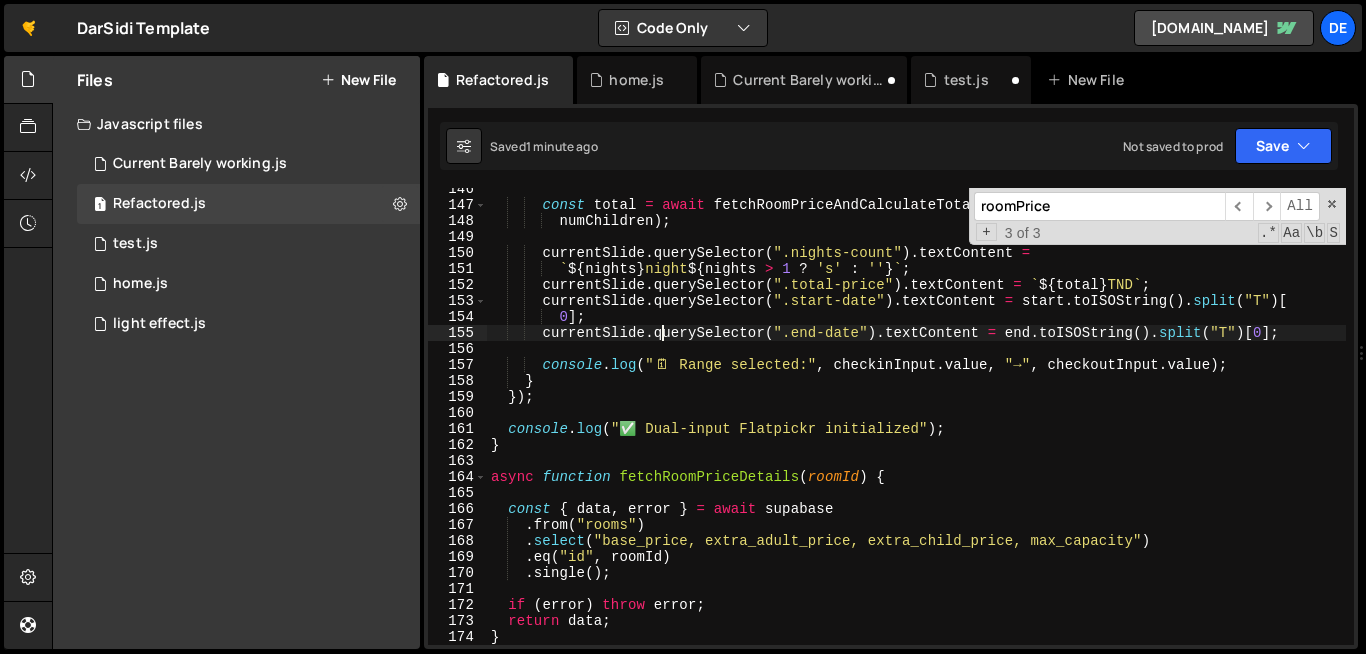 click on "const   total   =   await   fetchRoomPriceAndCalculateTotal ( roomId ,   nights ,   numAdults ,             numChildren ) ;          currentSlide . querySelector ( ".nights-count" ) . textContent   =             ` ${ nights }  night ${ nights   >   1   ?   's'   :   '' } ` ;          currentSlide . querySelector ( ".total-price" ) . textContent   =   ` ${ total }  TND ` ;          currentSlide . querySelector ( ".start-date" ) . textContent   =   start . toISOString ( ) . split ( "T" ) [             0 ] ;          currentSlide . querySelector ( ".end-date" ) . textContent   =   end . toISOString ( ) . split ( "T" ) [ 0 ] ;          console . log ( " 🗓 ️ Range selected:" ,   checkinInput . value ,   "→" ,   checkoutInput . value ) ;       }    }) ;    console . log ( "✅ Dual-input Flatpickr initialized" ) ; } async   function   fetchRoomPriceDetails ( roomId )   {    const   {   data ,   error   }   =   await   supabase       . from ( "rooms" )       . select ( )       . eq ( "id" ,   roomId" at bounding box center [916, 425] 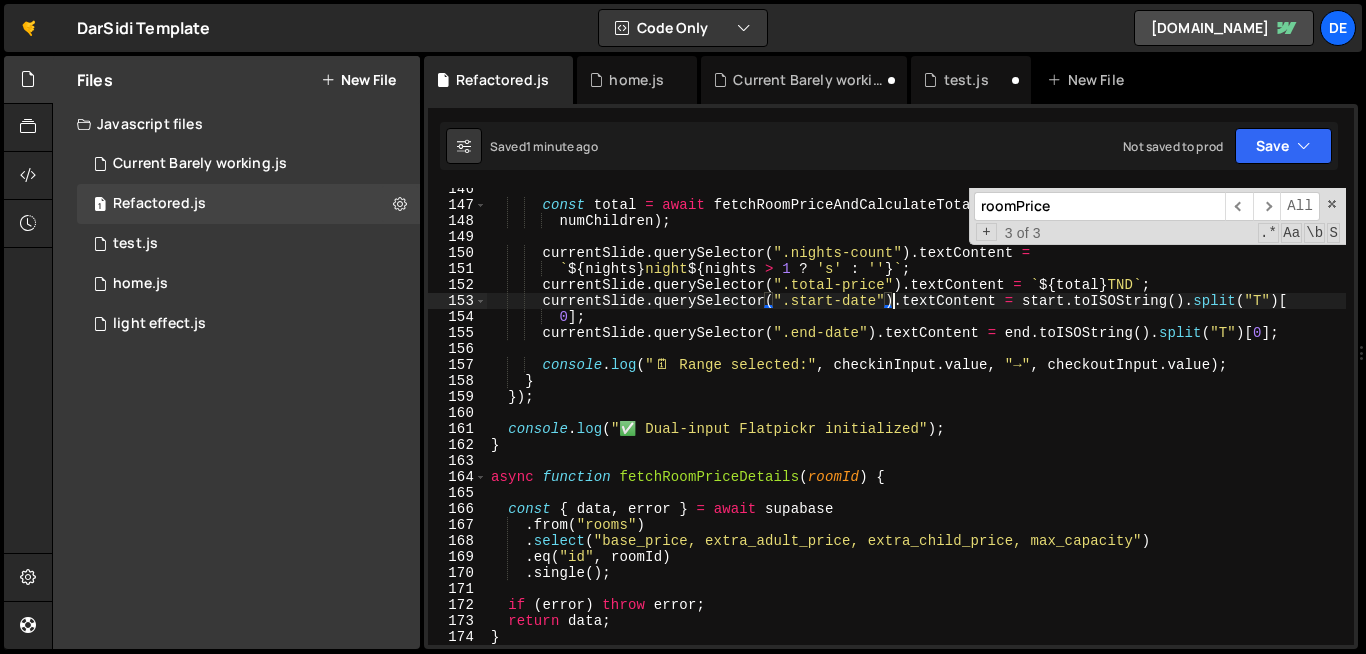 scroll, scrollTop: 0, scrollLeft: 28, axis: horizontal 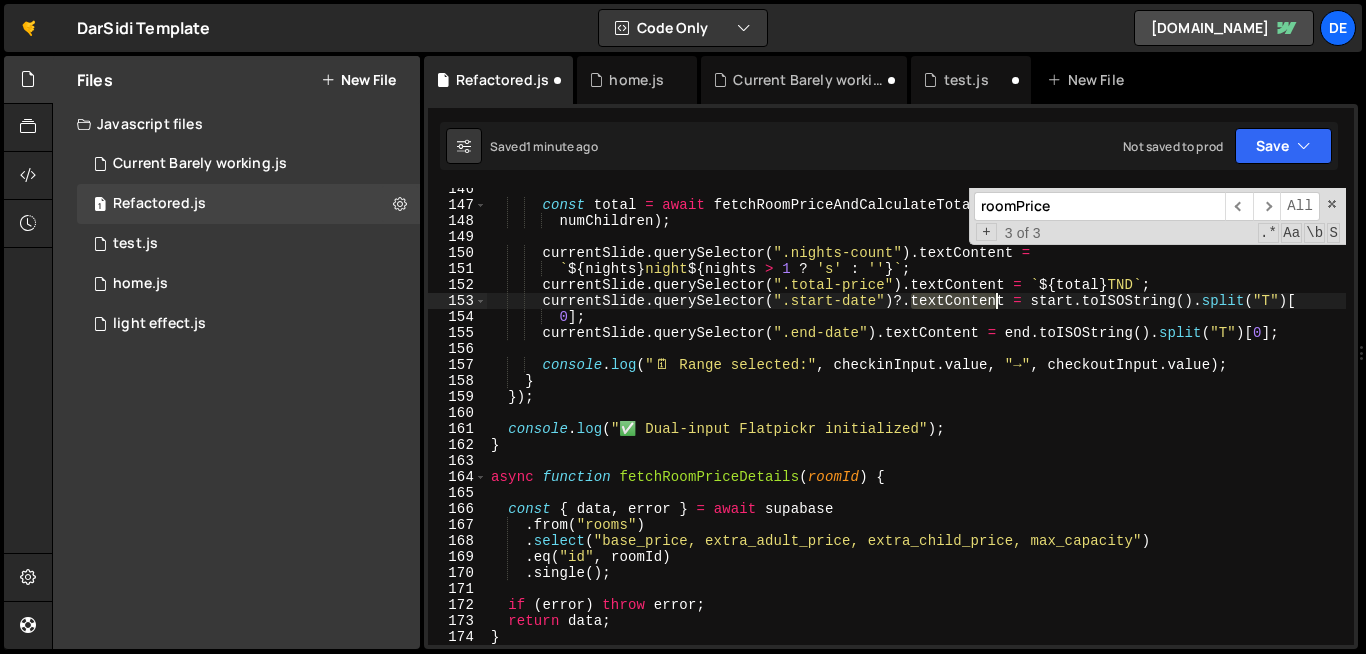 drag, startPoint x: 912, startPoint y: 301, endPoint x: 997, endPoint y: 304, distance: 85.052925 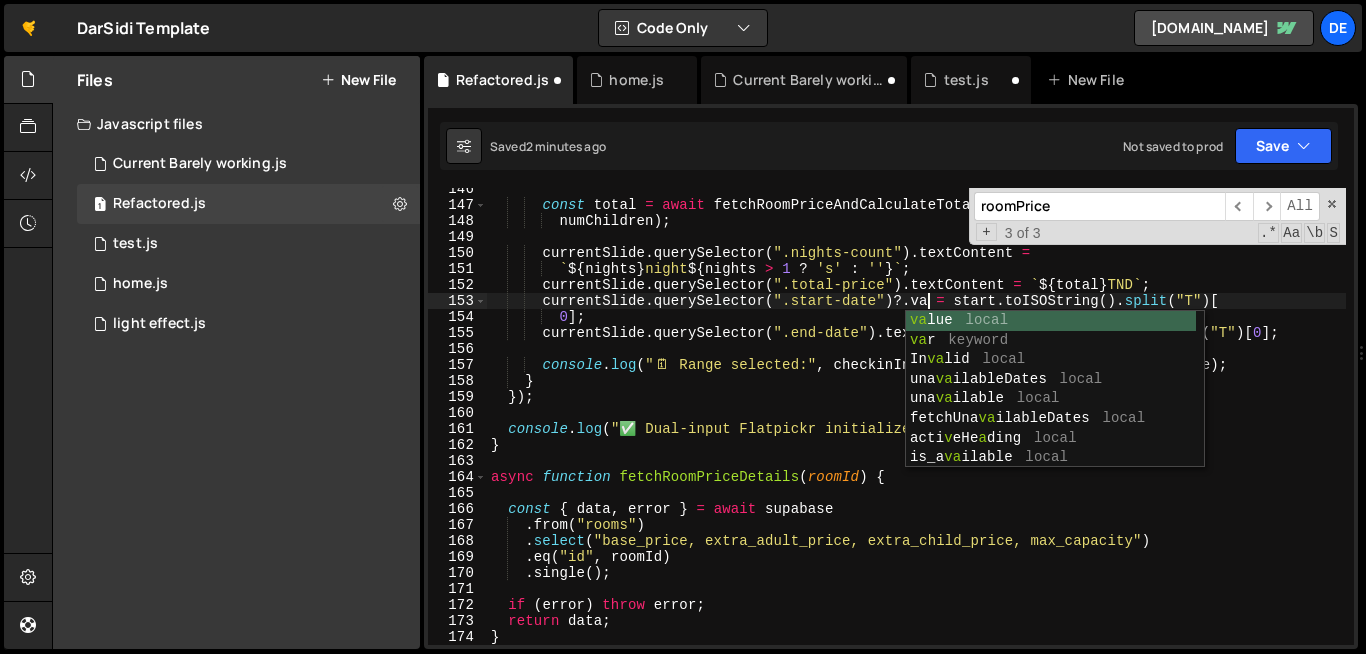 scroll, scrollTop: 0, scrollLeft: 31, axis: horizontal 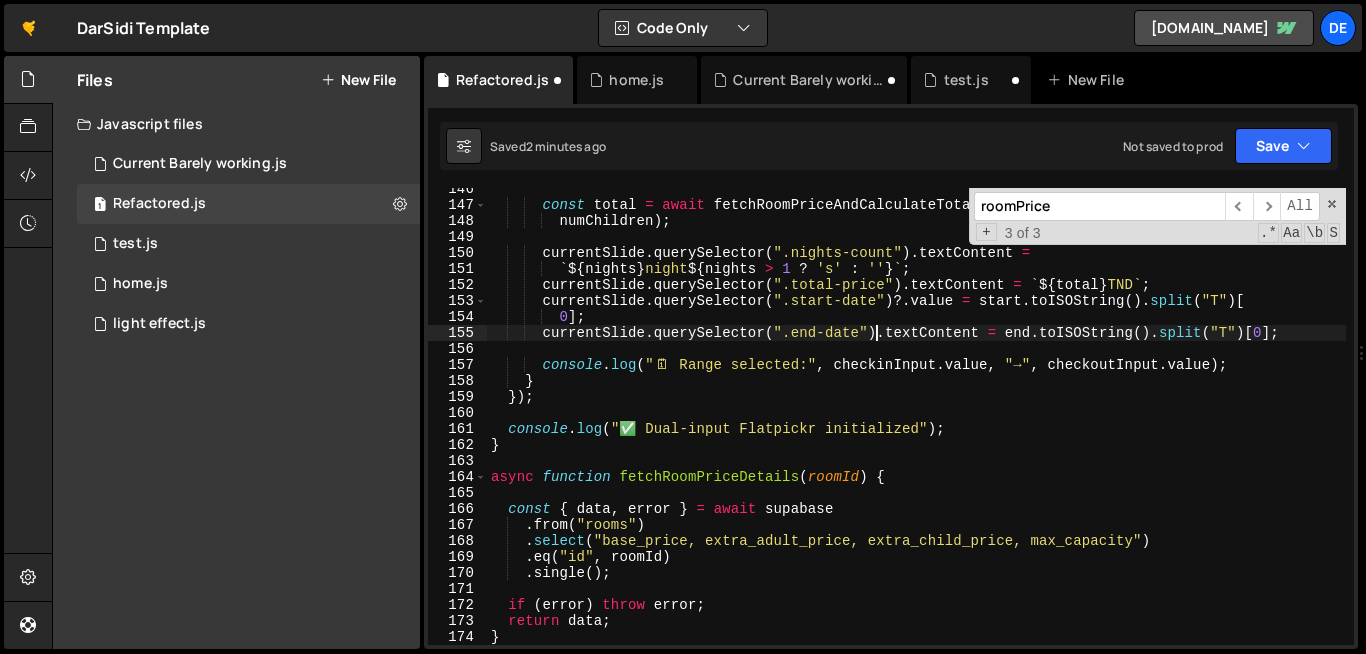 click on "const   total   =   await   fetchRoomPriceAndCalculateTotal ( roomId ,   nights ,   numAdults ,             numChildren ) ;          currentSlide . querySelector ( ".nights-count" ) . textContent   =             ` ${ nights }  night ${ nights   >   1   ?   's'   :   '' } ` ;          currentSlide . querySelector ( ".total-price" ) . textContent   =   ` ${ total }  TND ` ;          currentSlide . querySelector ( ".start-date" ) ?. value   =   start . toISOString ( ) . split ( "T" ) [             0 ] ;          currentSlide . querySelector ( ".end-date" ) . textContent   =   end . toISOString ( ) . split ( "T" ) [ 0 ] ;          console . log ( " 🗓 ️ Range selected:" ,   checkinInput . value ,   "→" ,   checkoutInput . value ) ;       }    }) ;    console . log ( "✅ Dual-input Flatpickr initialized" ) ; } async   function   fetchRoomPriceDetails ( roomId )   {    const   {   data ,   error   }   =   await   supabase       . from ( "rooms" )       . select ( )       . eq ( "id" ,   roomId )" at bounding box center [916, 425] 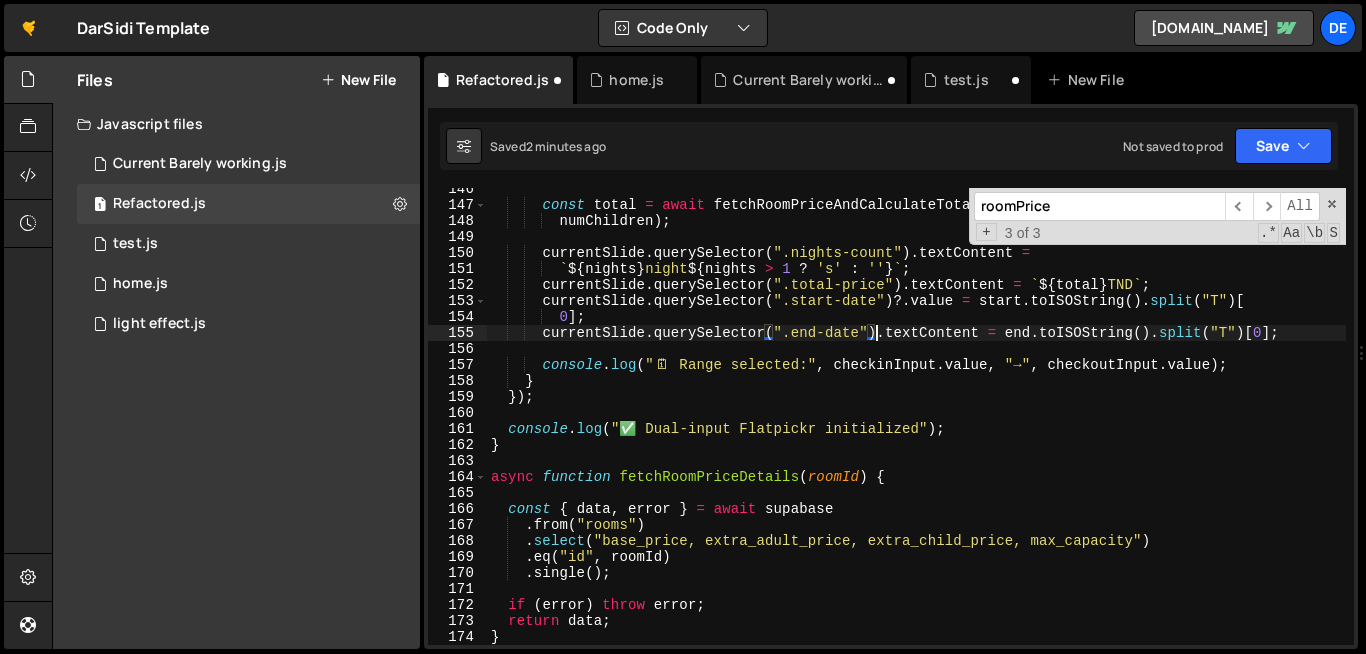 scroll, scrollTop: 0, scrollLeft: 28, axis: horizontal 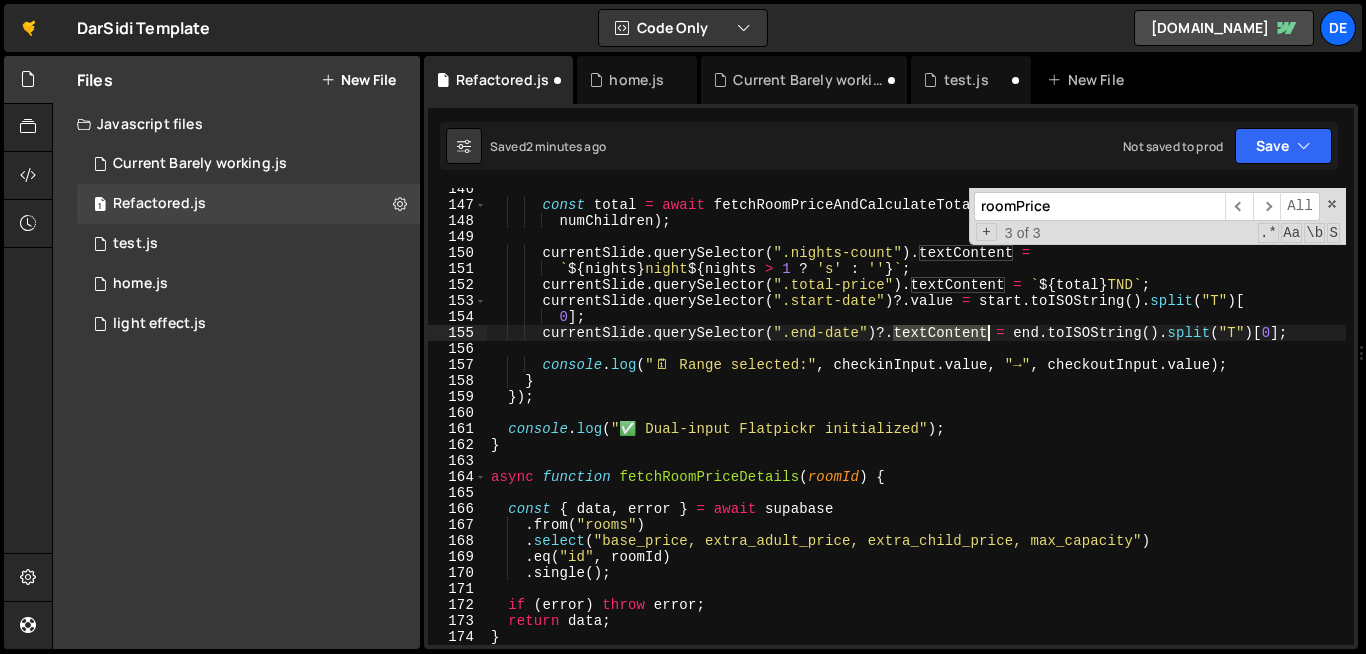 drag, startPoint x: 895, startPoint y: 329, endPoint x: 986, endPoint y: 339, distance: 91.5478 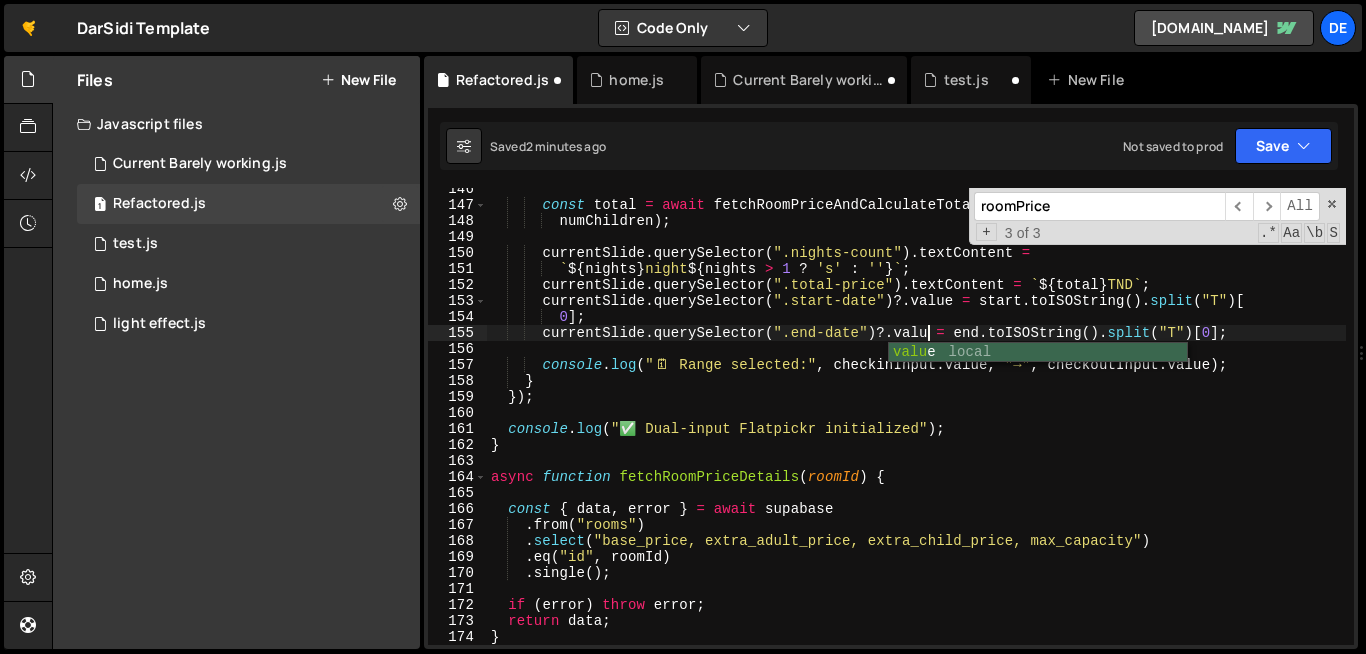 scroll, scrollTop: 0, scrollLeft: 31, axis: horizontal 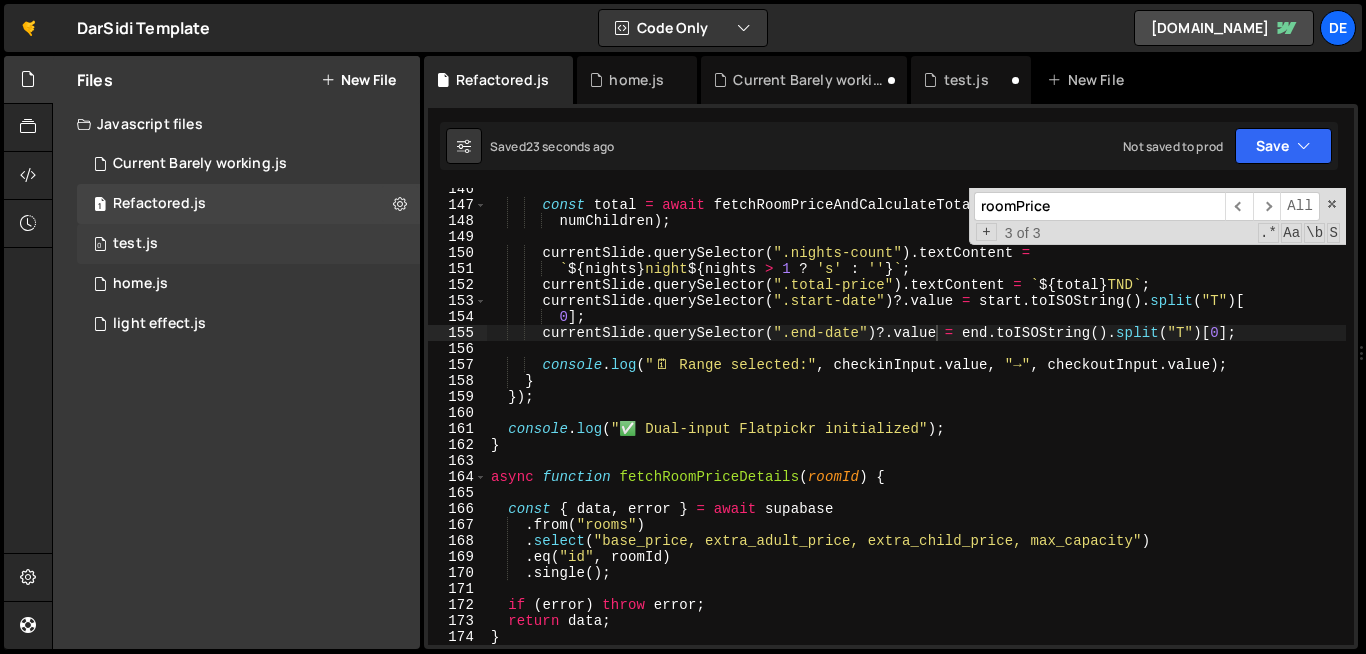 click on "test.js" at bounding box center (135, 244) 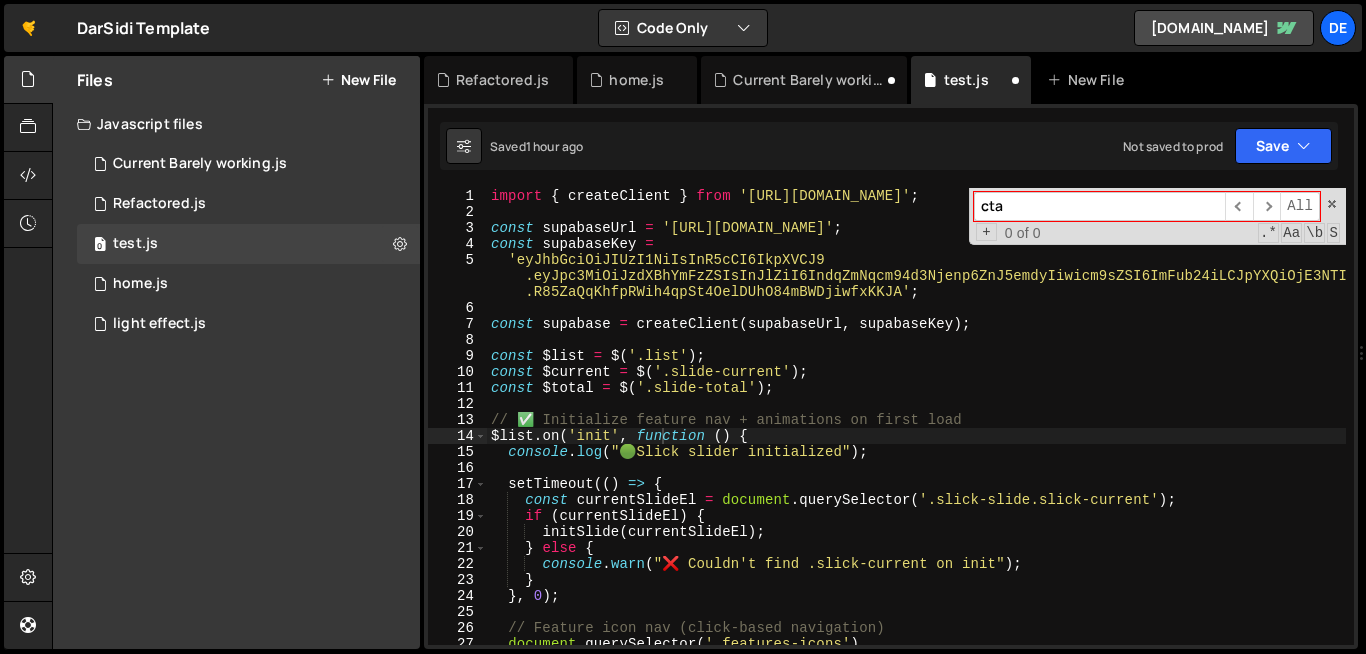 click on "import   {   createClient   }   from   'https://cdn.jsdelivr.net/npm/@supabase/supabase-js/+esm' ; const   supabaseUrl   =   'https://wjfcjroxwsczzzfryzgr.supabase.co' ; const   supabaseKey   =    'eyJhbGciOiJIUzI1NiIsInR5cCI6IkpXVCJ9      .eyJpc3MiOiJzdXBhYmFzZSIsInJlZiI6IndqZmNqcm94d3Njenp6ZnJ5emdyIiwicm9sZSI6ImFub24iLCJpYXQiOjE3NTIyMjY3MzAsImV4cCI6MjA2NzgwMjczMH0      .R85ZaQqKhfpRWih4qpSt4OelDUhO84mBWDjiwfxKKJA' ; const   supabase   =   createClient ( supabaseUrl ,   supabaseKey ) ; const   $list   =   $ ( '.list' ) ; const   $current   =   $ ( '.slide-current' ) ; const   $total   =   $ ( '.slide-total' ) ; // ✅ Initialize feature nav + animations on first load $list . on ( 'init' ,   function   ( )   {    console . log ( " 🟢  Slick slider initialized" ) ;    setTimeout (( )   =>   {       const   currentSlideEl   =   document . querySelector ( '.slick-slide.slick-current' ) ;       if   ( currentSlideEl )   {          initSlide ( currentSlideEl ) ;       }   else   {          console . warn" at bounding box center [1100, 432] 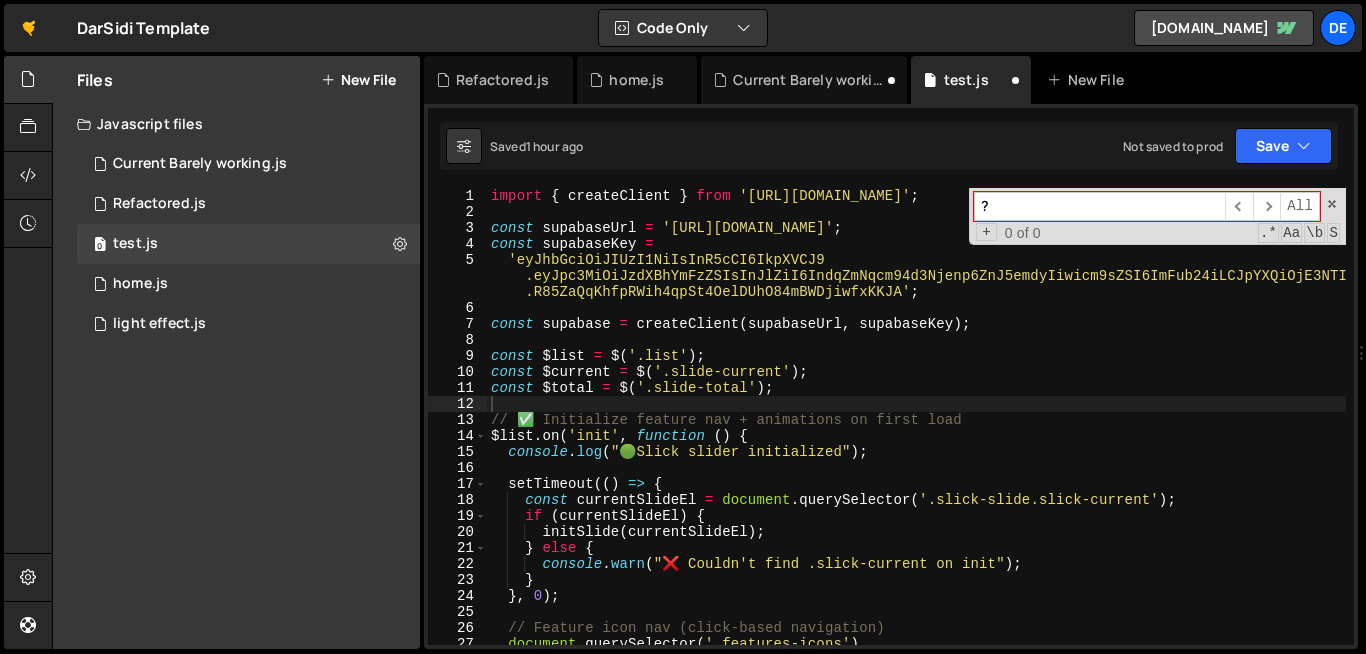 scroll, scrollTop: 1980, scrollLeft: 0, axis: vertical 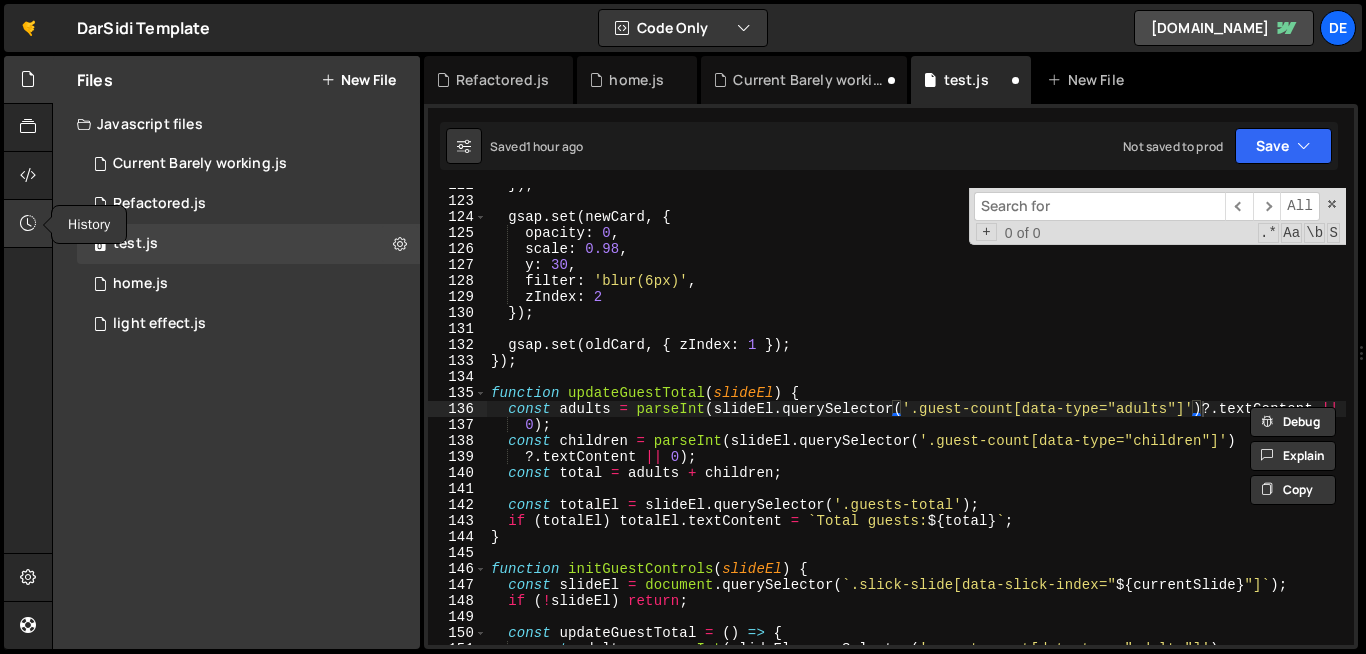 click at bounding box center (28, 224) 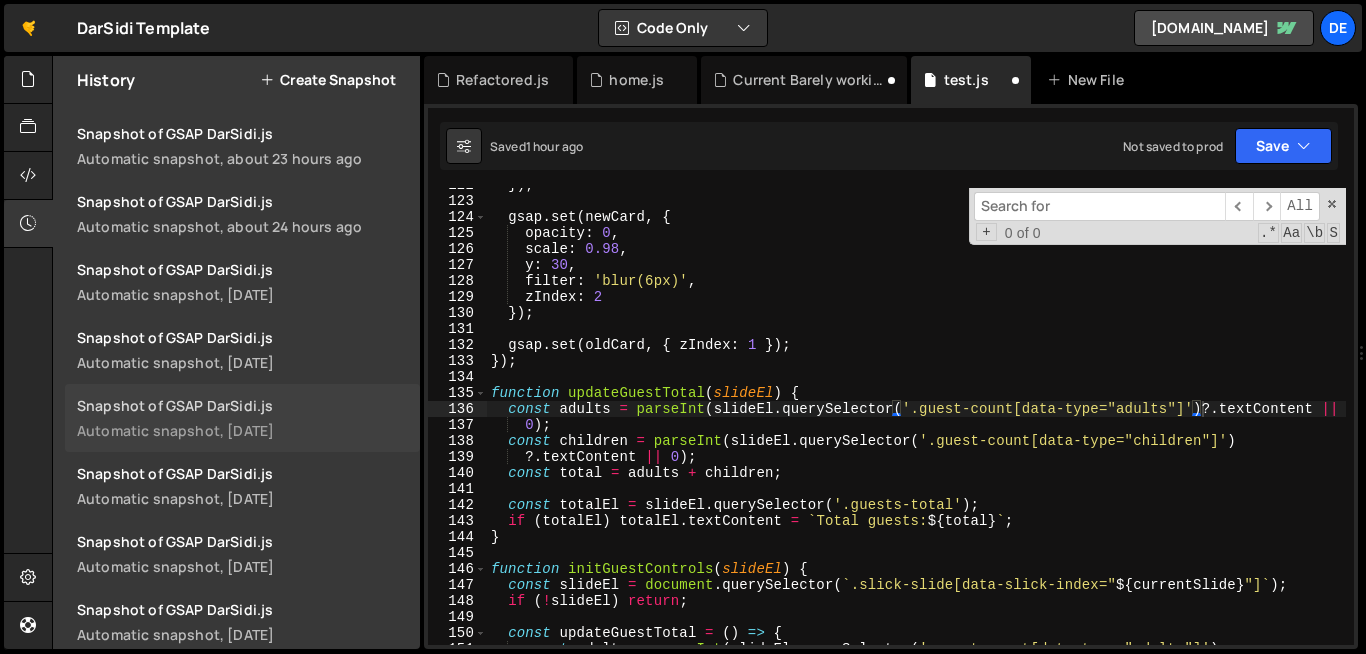 click on "Automatic snapshot,
[DATE]" at bounding box center (242, 430) 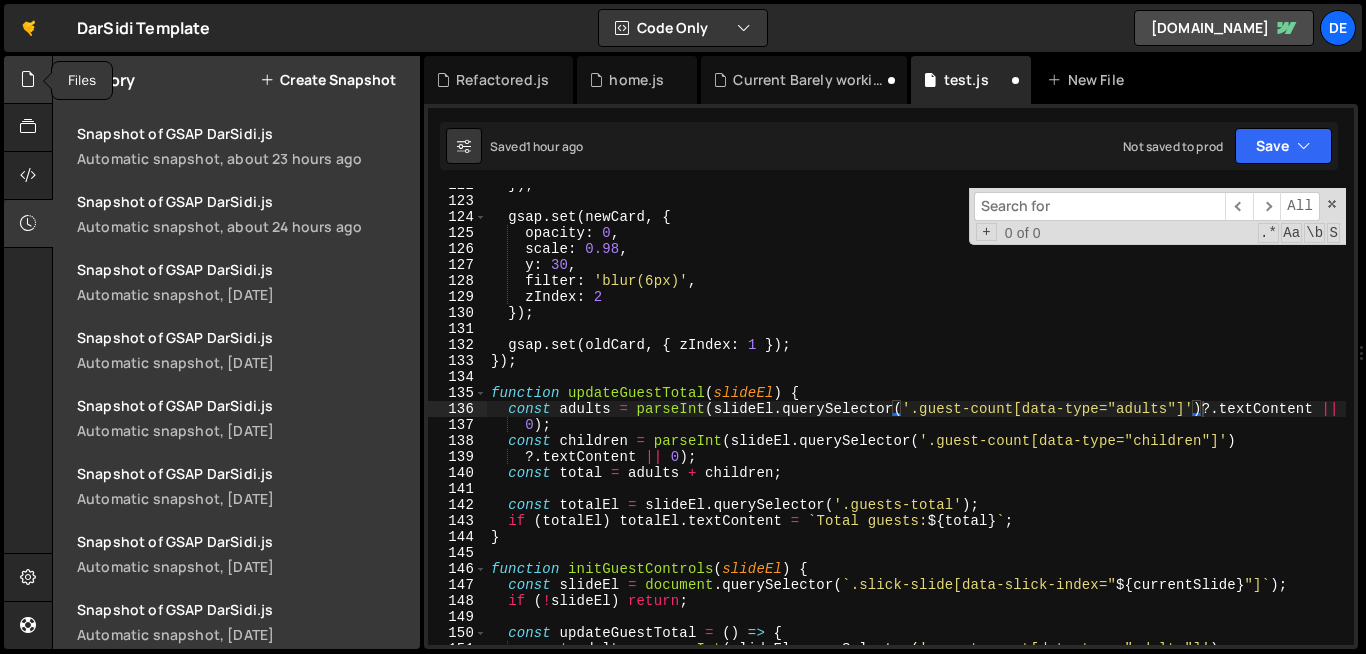 click at bounding box center (28, 79) 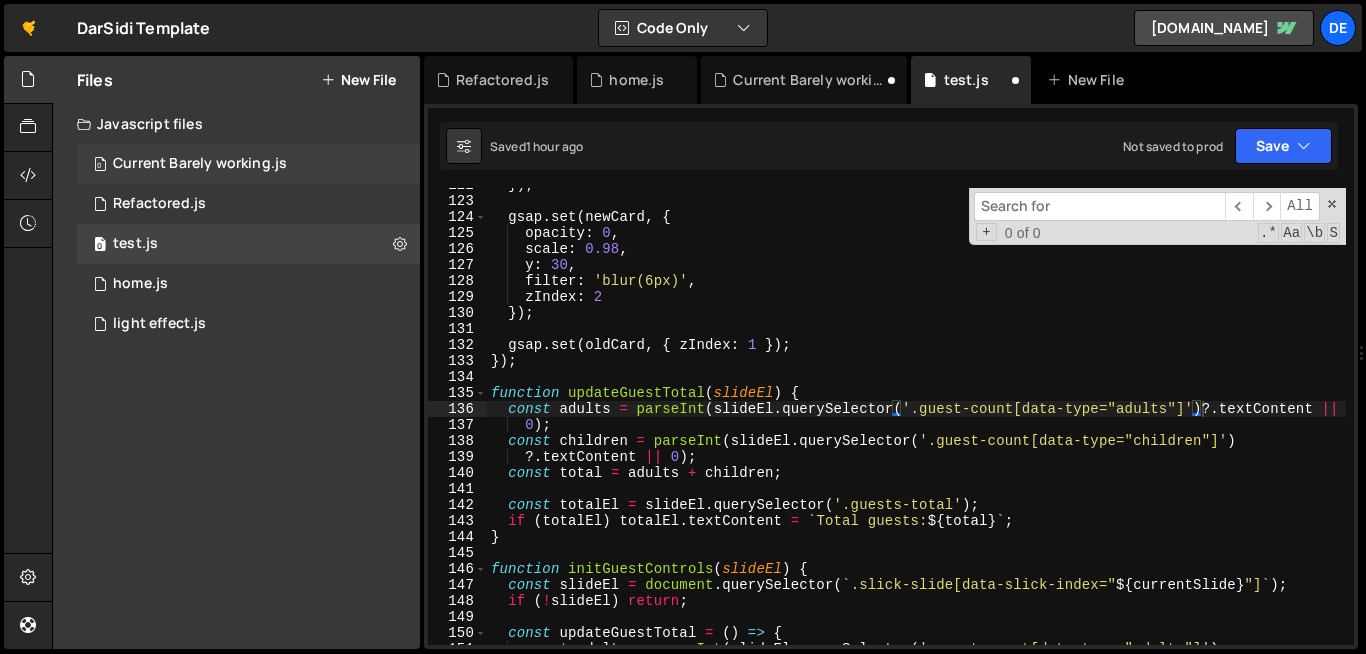click on "Current Barely working.js" at bounding box center (200, 164) 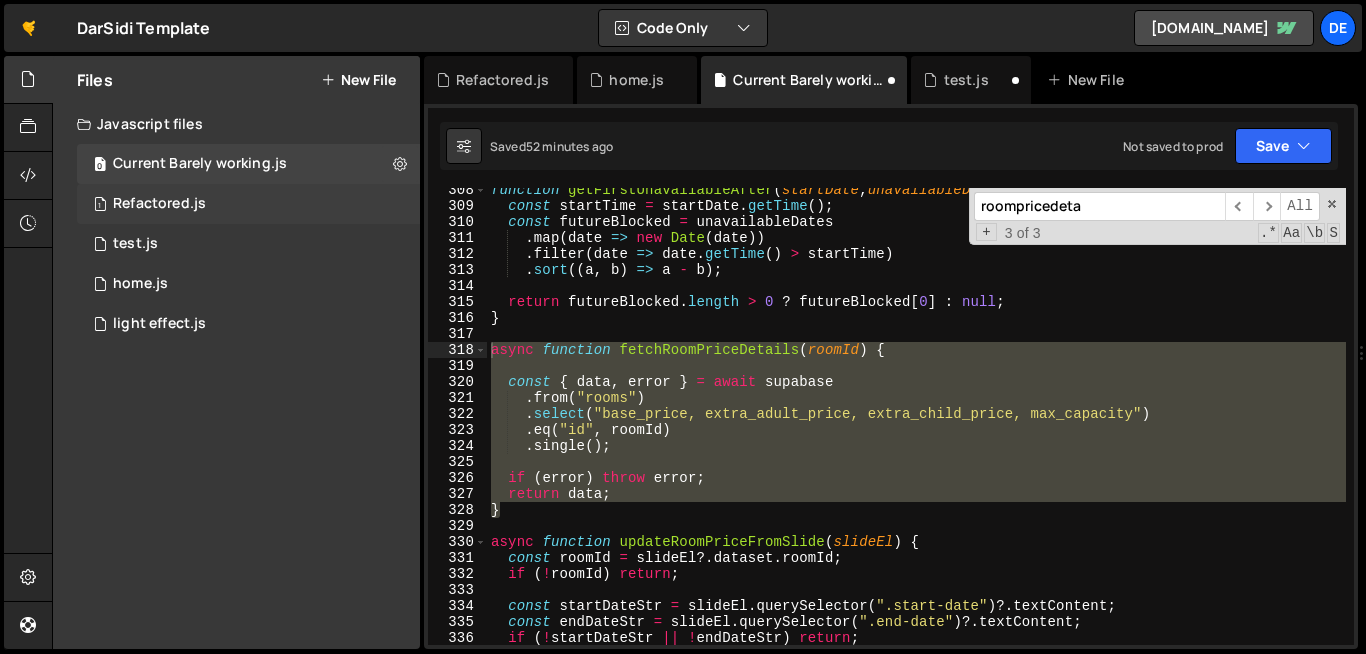 click on "Refactored.js" at bounding box center (159, 204) 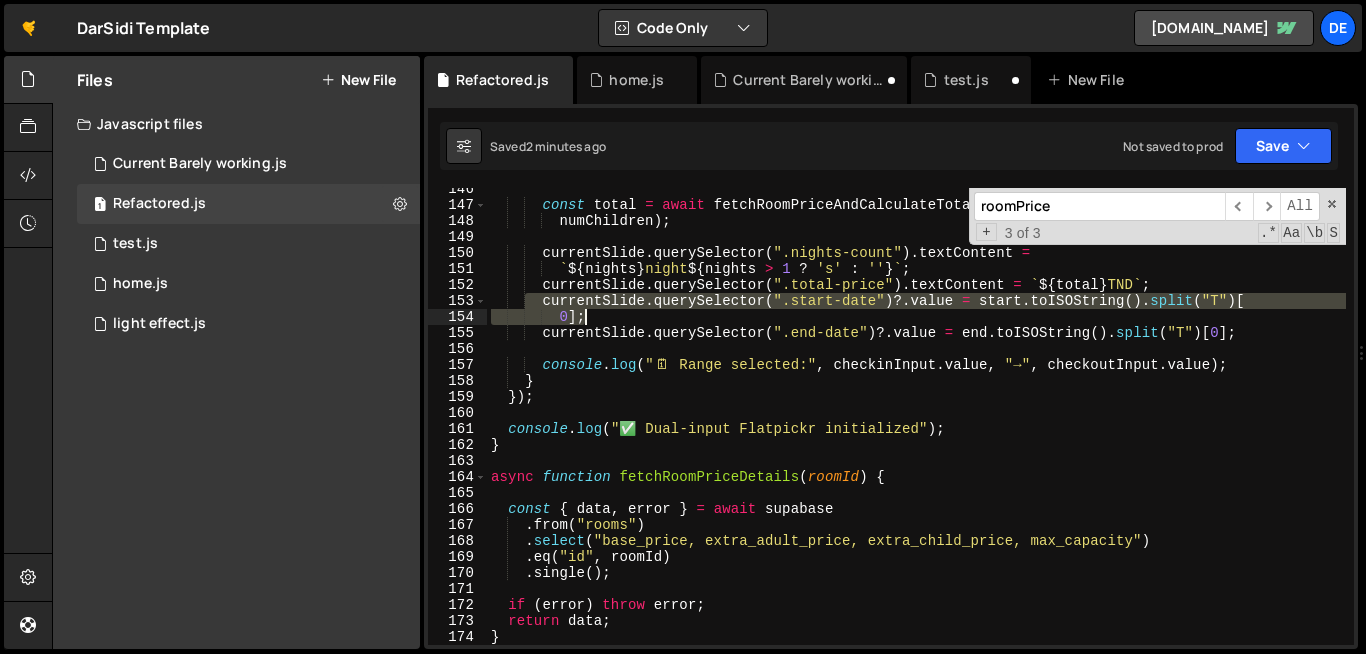 drag, startPoint x: 528, startPoint y: 302, endPoint x: 592, endPoint y: 317, distance: 65.734314 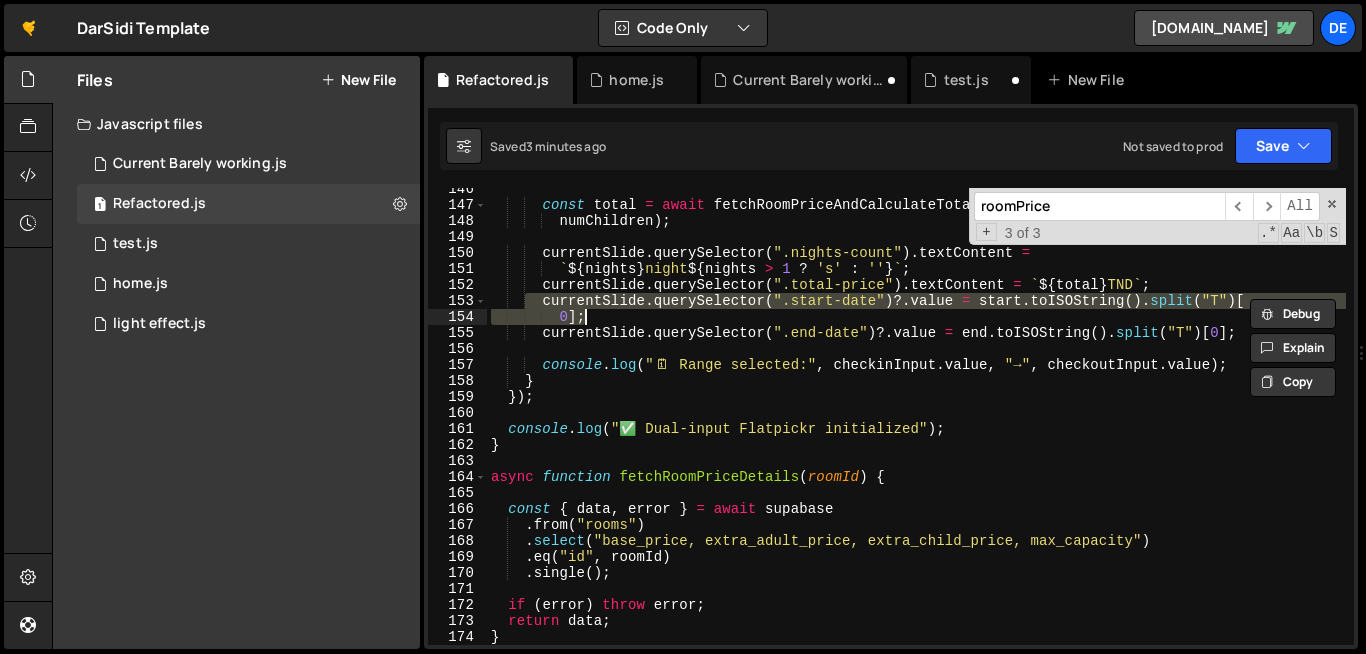 click on "const   total   =   await   fetchRoomPriceAndCalculateTotal ( roomId ,   nights ,   numAdults ,             numChildren ) ;          currentSlide . querySelector ( ".nights-count" ) . textContent   =             ` ${ nights }  night ${ nights   >   1   ?   's'   :   '' } ` ;          currentSlide . querySelector ( ".total-price" ) . textContent   =   ` ${ total }  TND ` ;          currentSlide . querySelector ( ".start-date" ) ?. value   =   start . toISOString ( ) . split ( "T" ) [             0 ] ;          currentSlide . querySelector ( ".end-date" ) ?. value   =   end . toISOString ( ) . split ( "T" ) [ 0 ] ;          console . log ( " 🗓 ️ Range selected:" ,   checkinInput . value ,   "→" ,   checkoutInput . value ) ;       }    }) ;    console . log ( "✅ Dual-input Flatpickr initialized" ) ; } async   function   fetchRoomPriceDetails ( roomId )   {    const   {   data ,   error   }   =   await   supabase       . from ( "rooms" )       . select ( )       . eq ( "id" ,   roomId )       ." at bounding box center (916, 416) 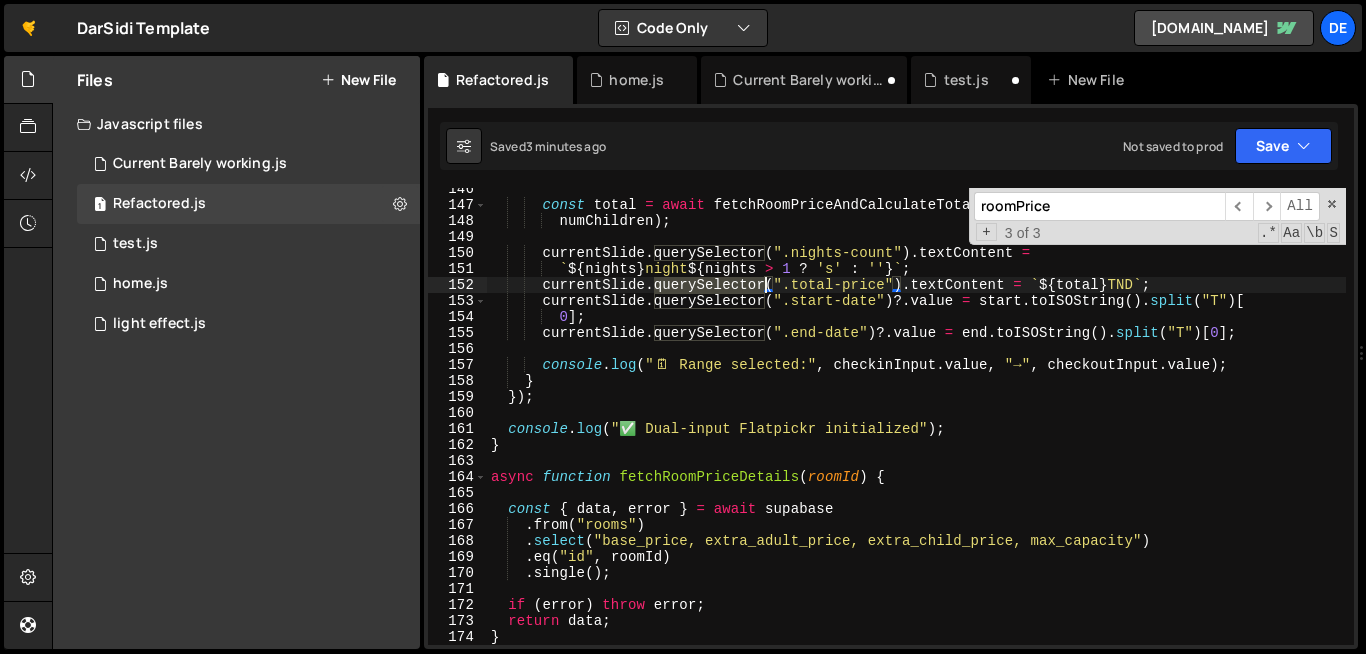drag, startPoint x: 655, startPoint y: 288, endPoint x: 762, endPoint y: 290, distance: 107.01869 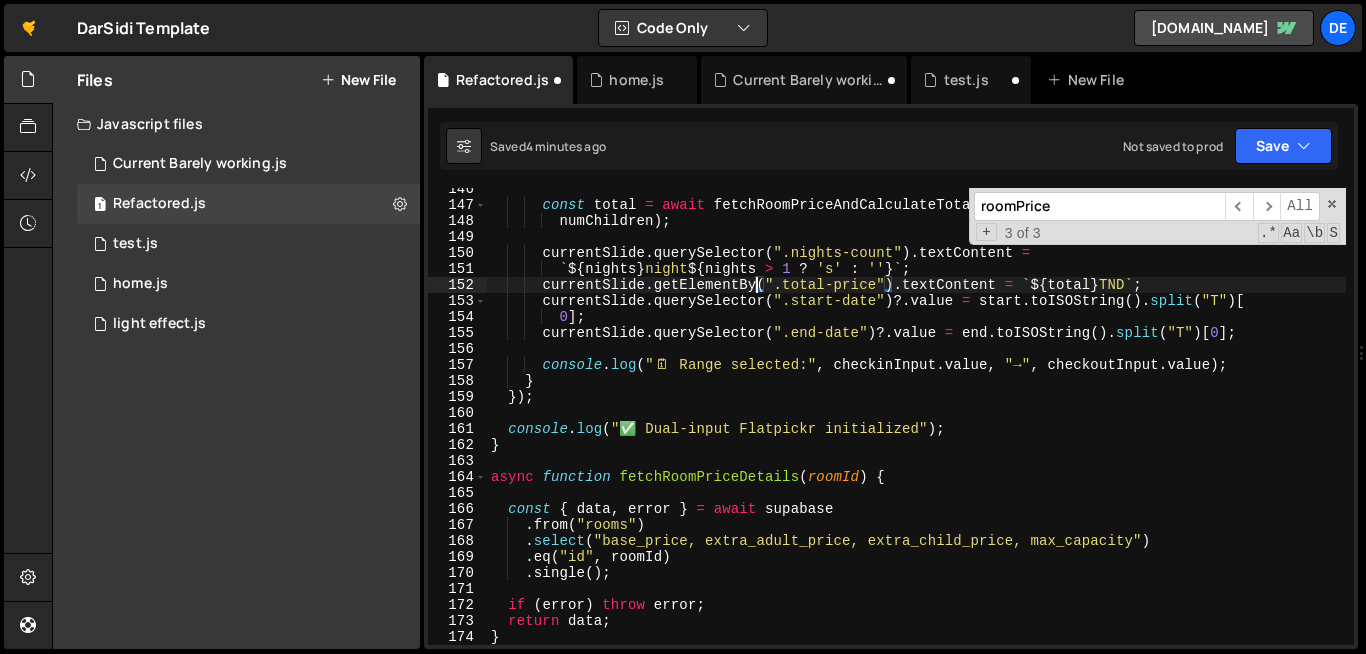 scroll, scrollTop: 0, scrollLeft: 19, axis: horizontal 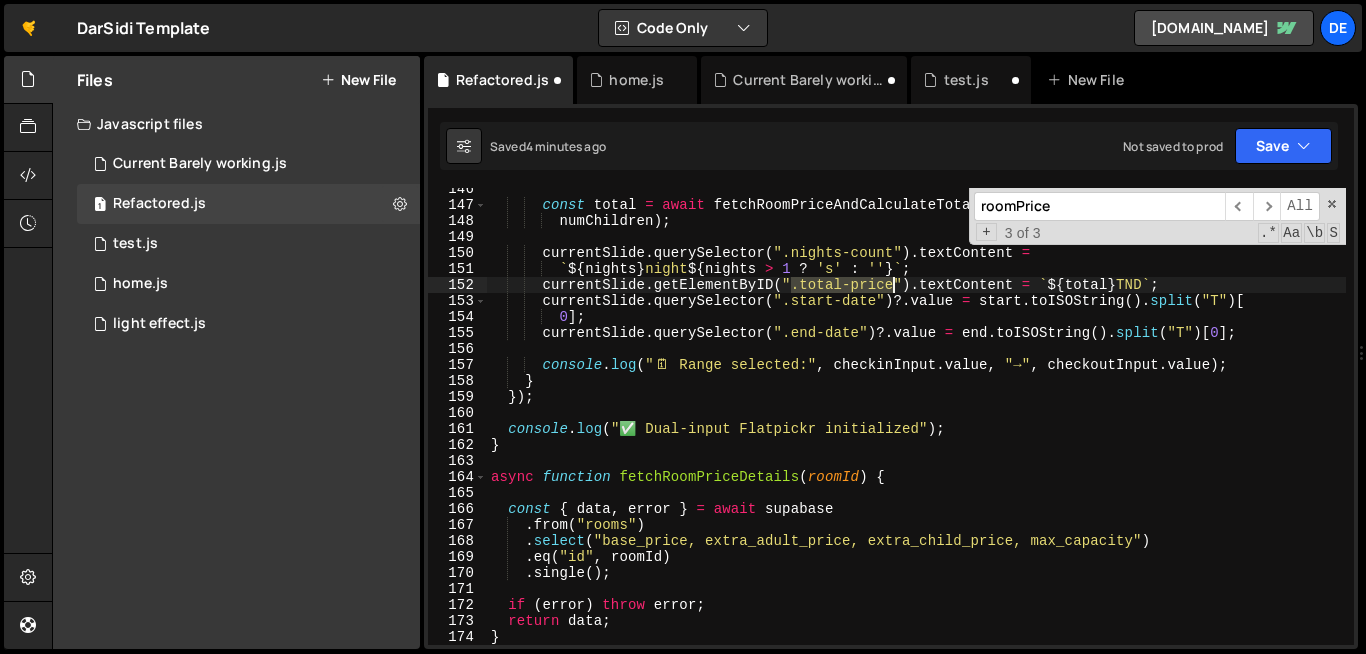 drag, startPoint x: 790, startPoint y: 285, endPoint x: 892, endPoint y: 289, distance: 102.0784 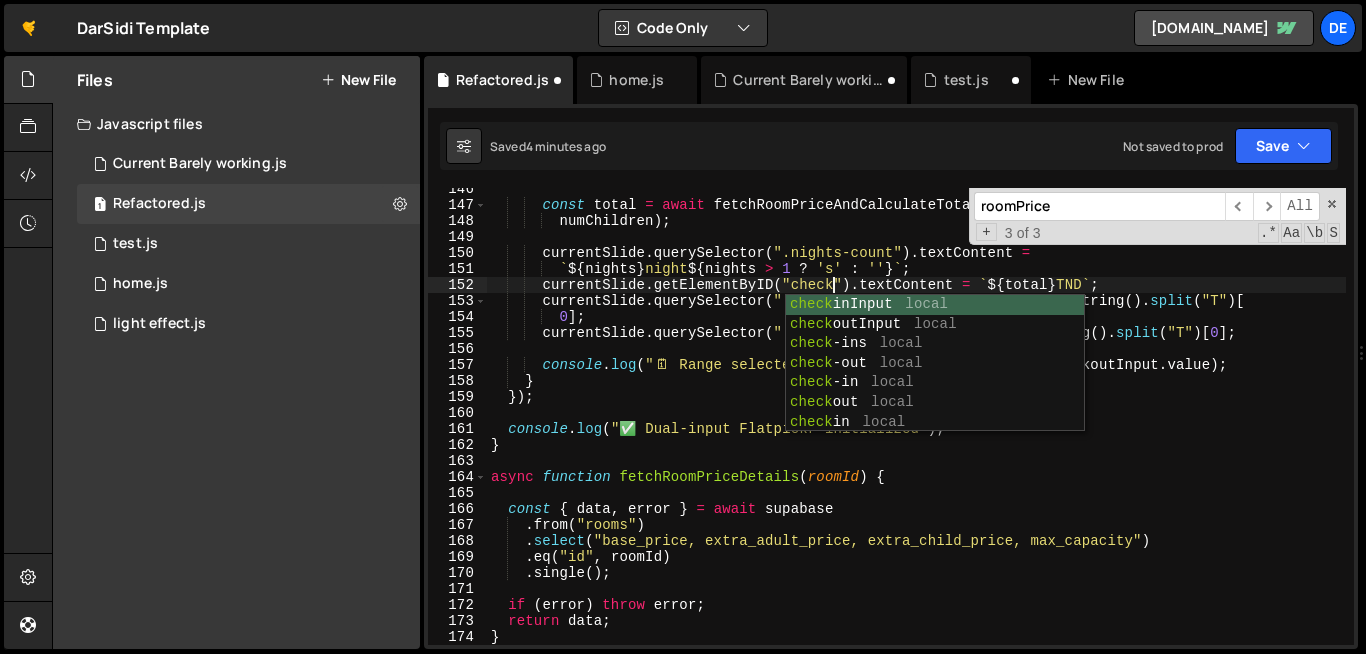 scroll, scrollTop: 0, scrollLeft: 25, axis: horizontal 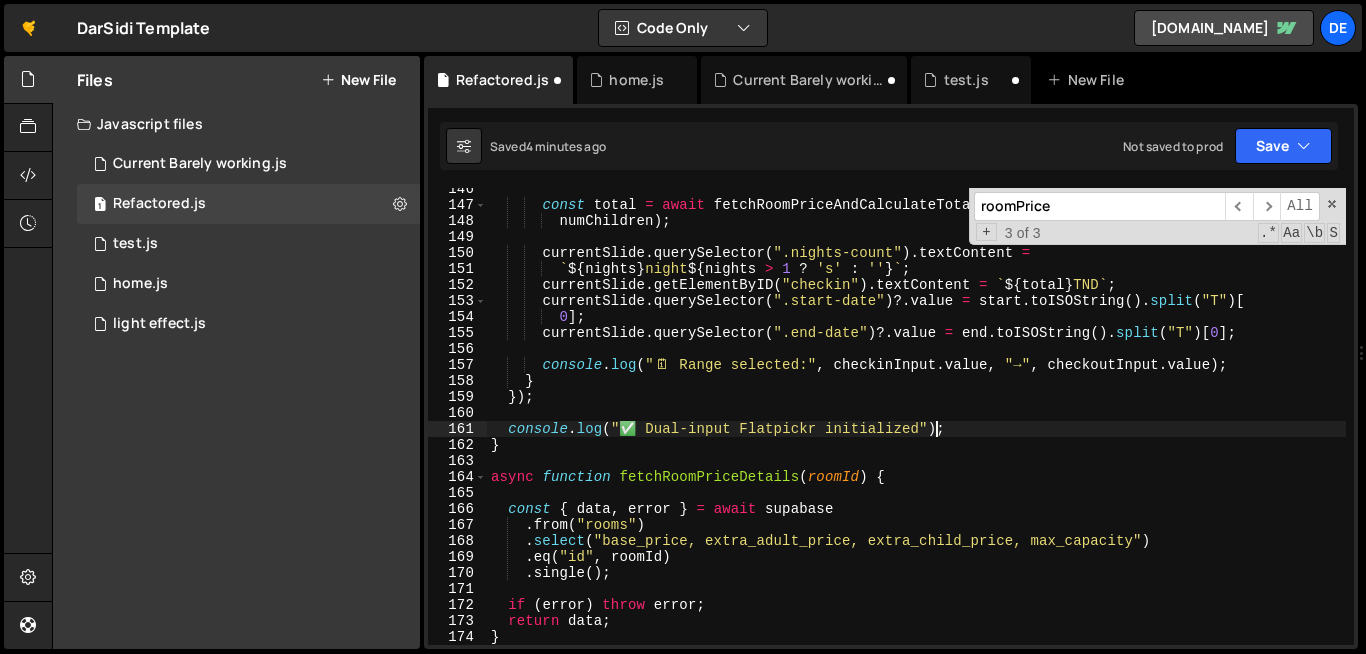click on "const   total   =   await   fetchRoomPriceAndCalculateTotal ( roomId ,   nights ,   numAdults ,             numChildren ) ;          currentSlide . querySelector ( ".nights-count" ) . textContent   =             ` ${ nights }  night ${ nights   >   1   ?   's'   :   '' } ` ;          currentSlide . getElementByID ( "checkin" ) . textContent   =   ` ${ total }  TND ` ;          currentSlide . querySelector ( ".start-date" ) ?. value   =   start . toISOString ( ) . split ( "T" ) [             0 ] ;          currentSlide . querySelector ( ".end-date" ) ?. value   =   end . toISOString ( ) . split ( "T" ) [ 0 ] ;          console . log ( " 🗓 ️ Range selected:" ,   checkinInput . value ,   "→" ,   checkoutInput . value ) ;       }    }) ;    console . log ( "✅ Dual-input Flatpickr initialized" ) ; } async   function   fetchRoomPriceDetails ( roomId )   {    const   {   data ,   error   }   =   await   supabase       . from ( "rooms" )       . select ( )       . eq ( "id" ,   roomId )       . ( )" at bounding box center (916, 425) 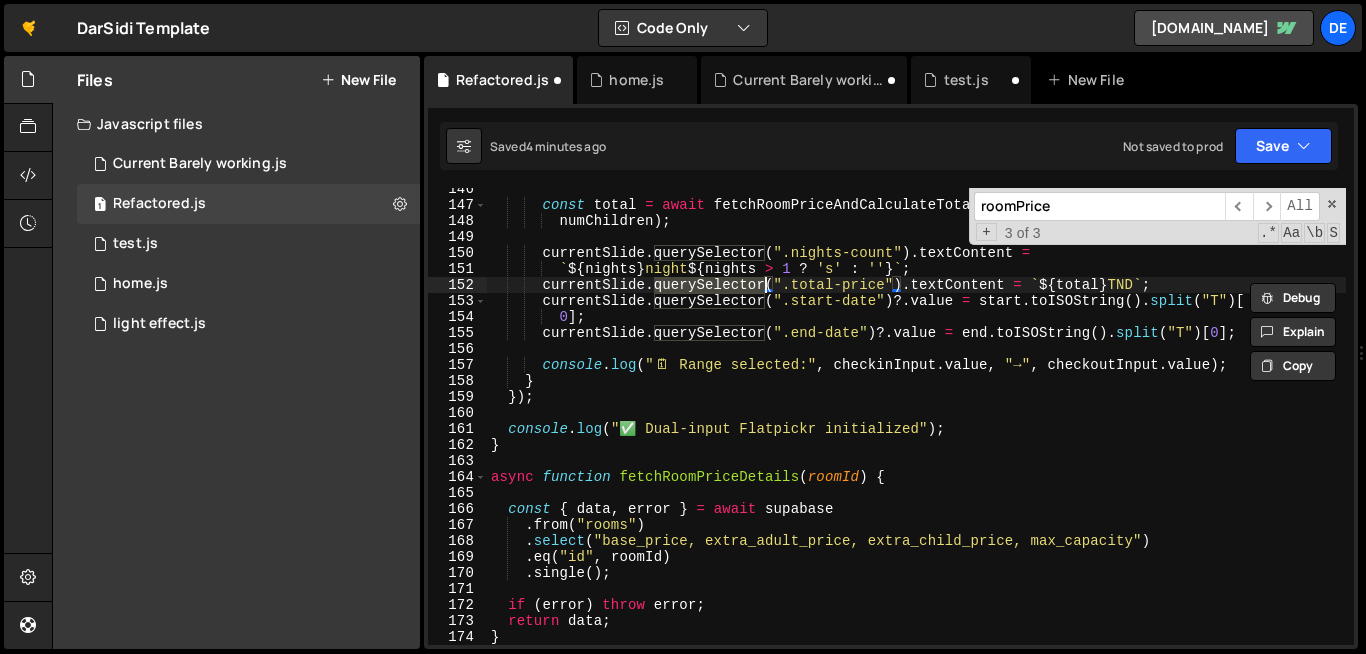 click on "const   total   =   await   fetchRoomPriceAndCalculateTotal ( roomId ,   nights ,   numAdults ,             numChildren ) ;          currentSlide . querySelector ( ".nights-count" ) . textContent   =             ` ${ nights }  night ${ nights   >   1   ?   's'   :   '' } ` ;          currentSlide . querySelector ( ".total-price" ) . textContent   =   ` ${ total }  TND ` ;          currentSlide . querySelector ( ".start-date" ) ?. value   =   start . toISOString ( ) . split ( "T" ) [             0 ] ;          currentSlide . querySelector ( ".end-date" ) ?. value   =   end . toISOString ( ) . split ( "T" ) [ 0 ] ;          console . log ( " 🗓 ️ Range selected:" ,   checkinInput . value ,   "→" ,   checkoutInput . value ) ;       }    }) ;    console . log ( "✅ Dual-input Flatpickr initialized" ) ; } async   function   fetchRoomPriceDetails ( roomId )   {    const   {   data ,   error   }   =   await   supabase       . from ( "rooms" )       . select ( )       . eq ( "id" ,   roomId )       ." at bounding box center [916, 416] 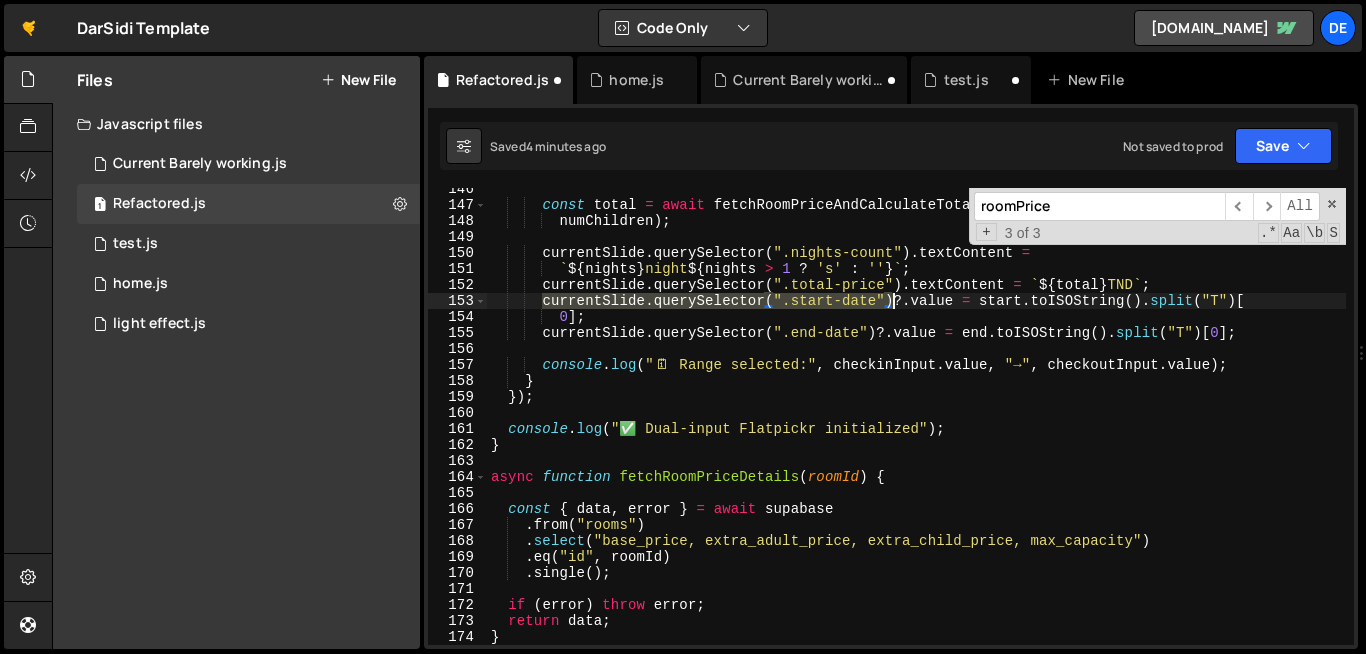 drag, startPoint x: 542, startPoint y: 304, endPoint x: 895, endPoint y: 301, distance: 353.01276 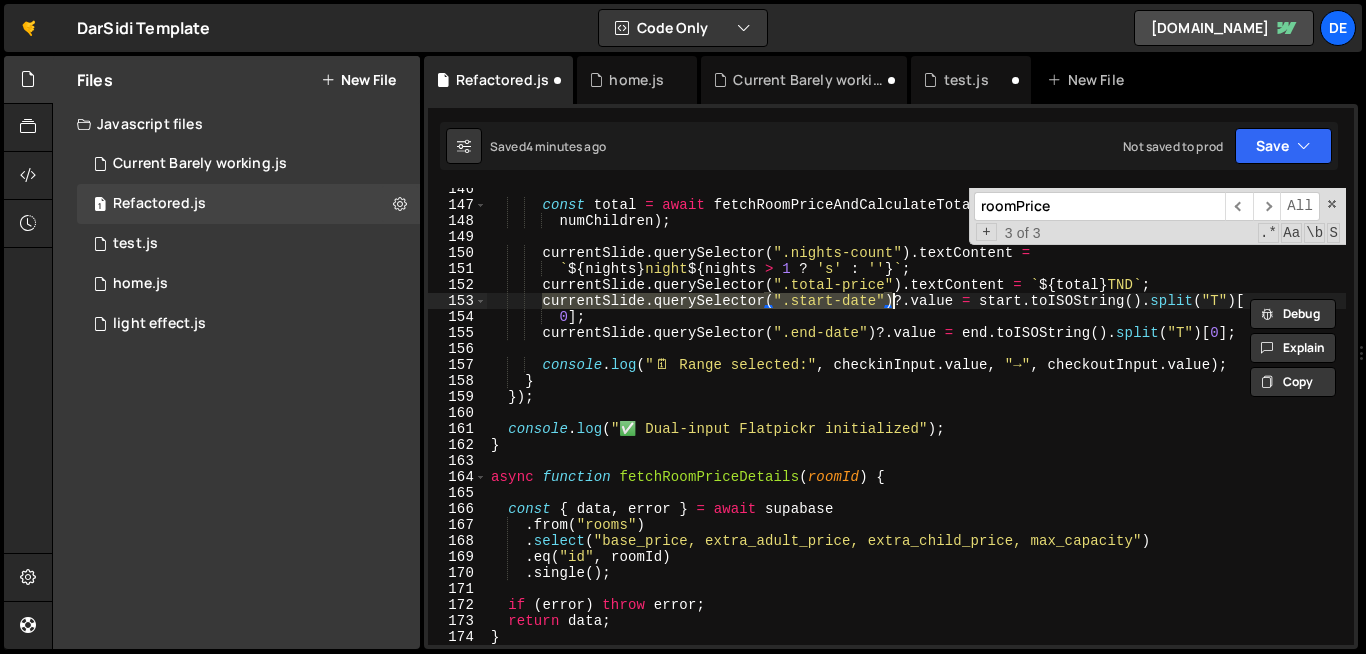 paste on "getElementById("checkin" 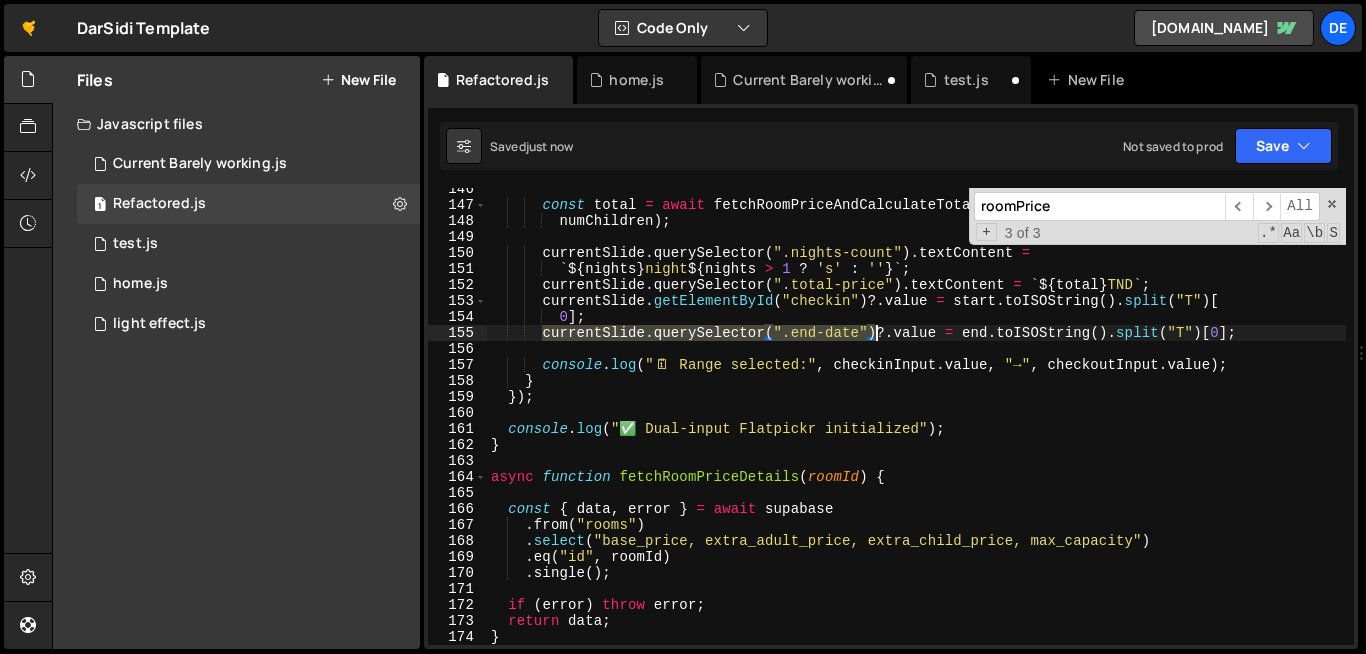 drag, startPoint x: 544, startPoint y: 334, endPoint x: 876, endPoint y: 334, distance: 332 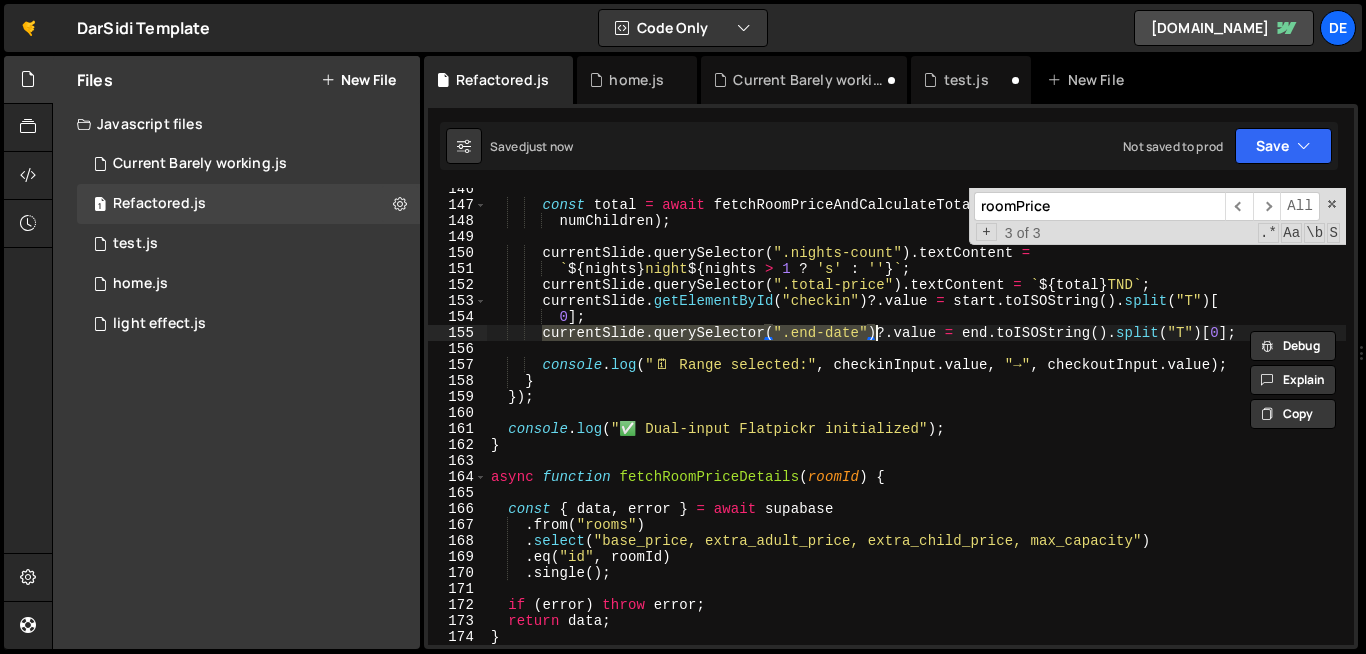 paste on "getElementById("checkin" 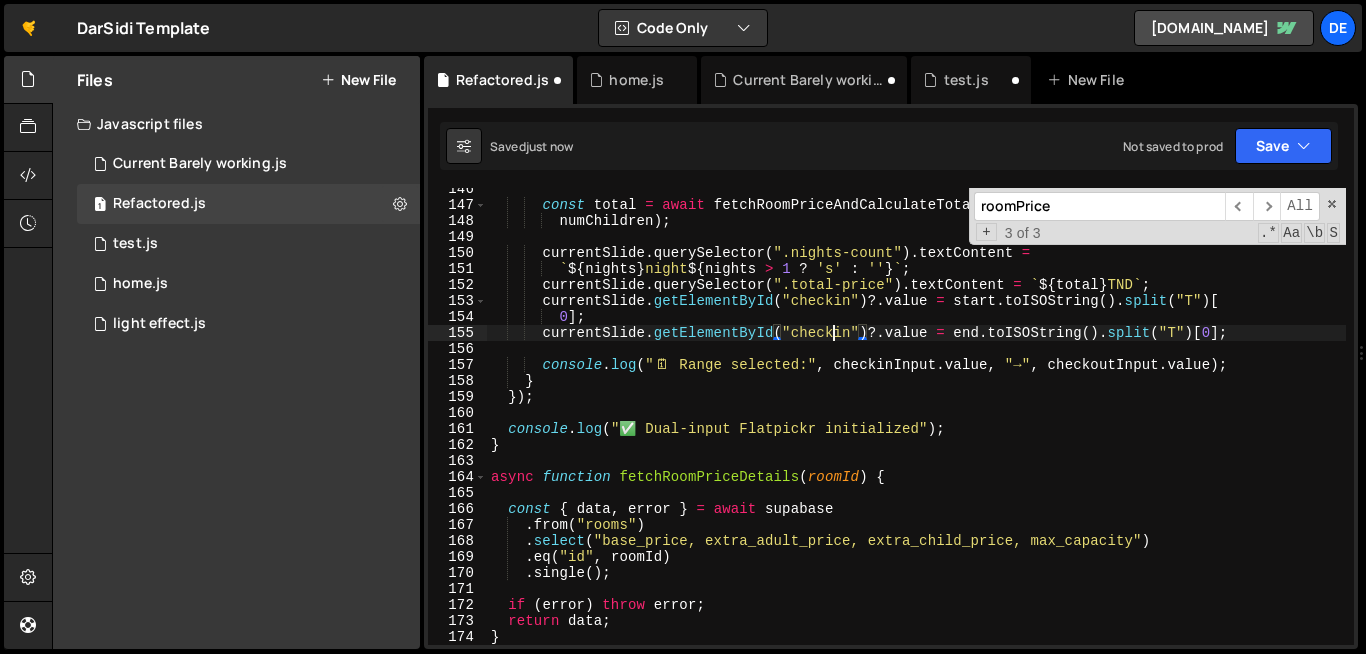 click on "const   total   =   await   fetchRoomPriceAndCalculateTotal ( roomId ,   nights ,   numAdults ,             numChildren ) ;          currentSlide . querySelector ( ".nights-count" ) . textContent   =             ` ${ nights }  night ${ nights   >   1   ?   's'   :   '' } ` ;          currentSlide . querySelector ( ".total-price" ) . textContent   =   ` ${ total }  TND ` ;          currentSlide . getElementById ( "checkin" ) ?. value   =   start . toISOString ( ) . split ( "T" ) [             0 ] ;          currentSlide . getElementById ( "checkin" ) ?. value   =   end . toISOString ( ) . split ( "T" ) [ 0 ] ;          console . log ( " 🗓 ️ Range selected:" ,   checkinInput . value ,   "→" ,   checkoutInput . value ) ;       }    }) ;    console . log ( "✅ Dual-input Flatpickr initialized" ) ; } async   function   fetchRoomPriceDetails ( roomId )   {    const   {   data ,   error   }   =   await   supabase       . from ( "rooms" )       . select ( )       . eq ( "id" ,   roomId )       . ( )" at bounding box center [916, 425] 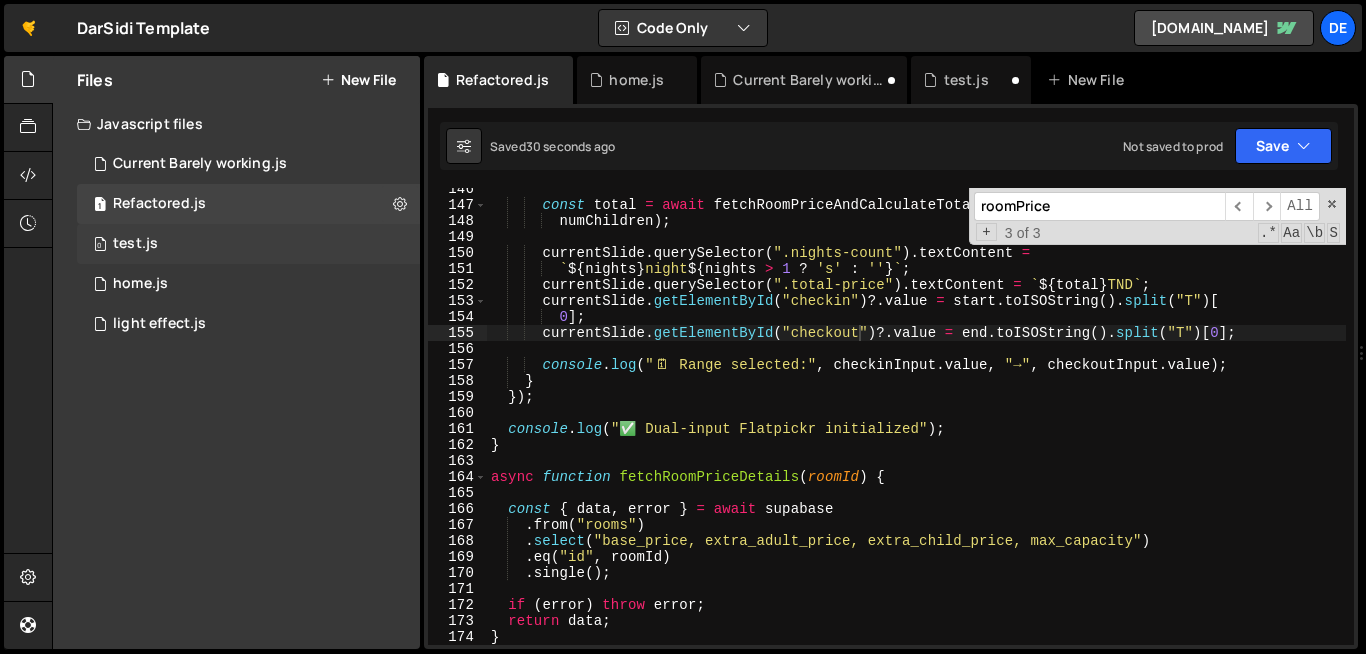 click on "0
test.js
0" at bounding box center (248, 244) 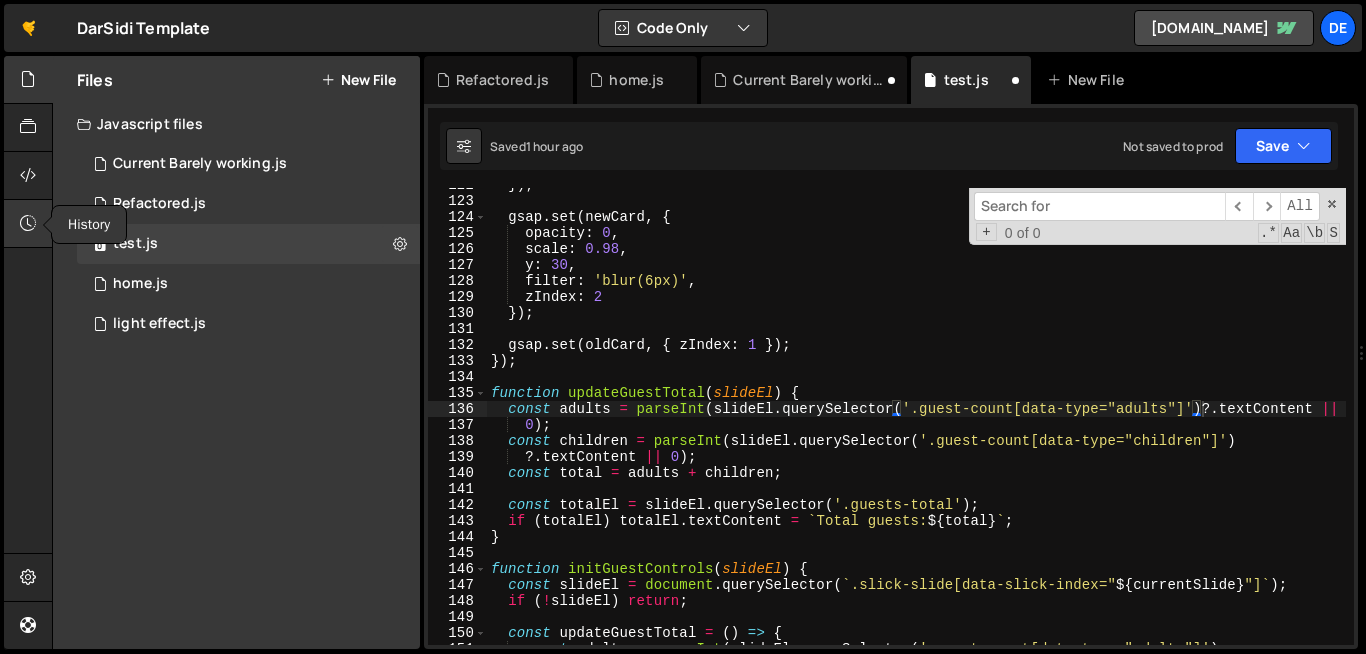 click at bounding box center [28, 224] 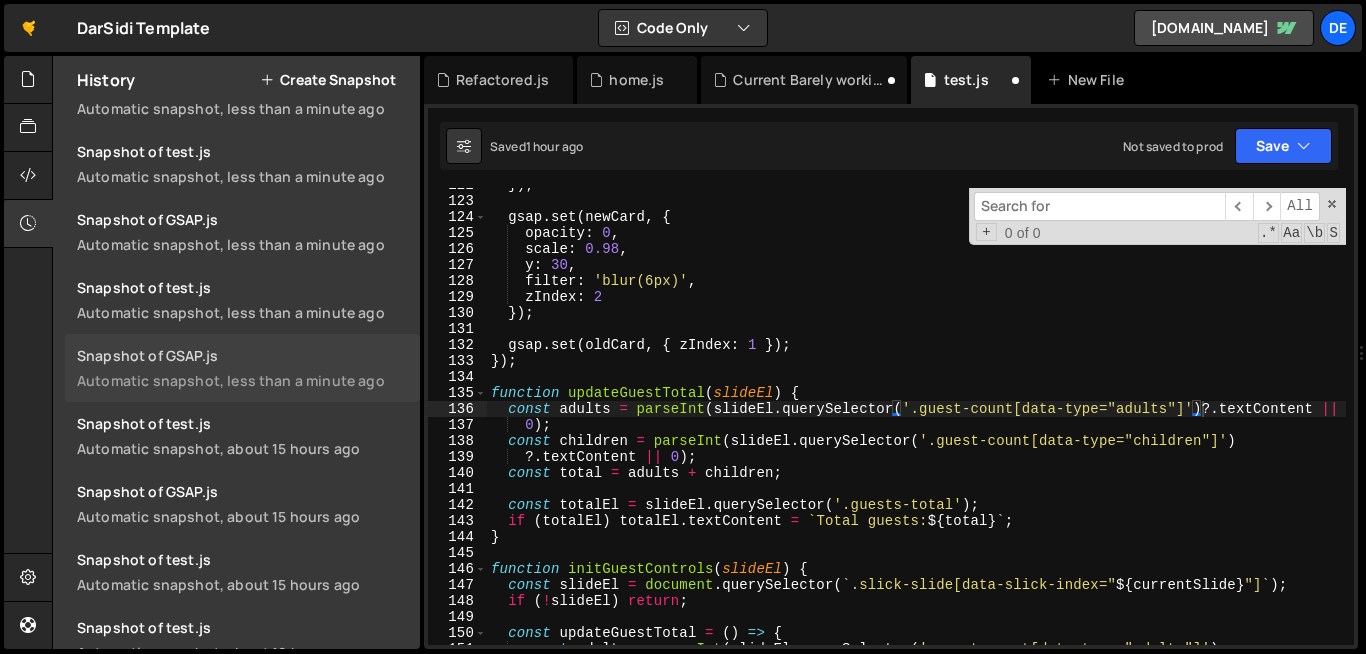 scroll, scrollTop: 445, scrollLeft: 0, axis: vertical 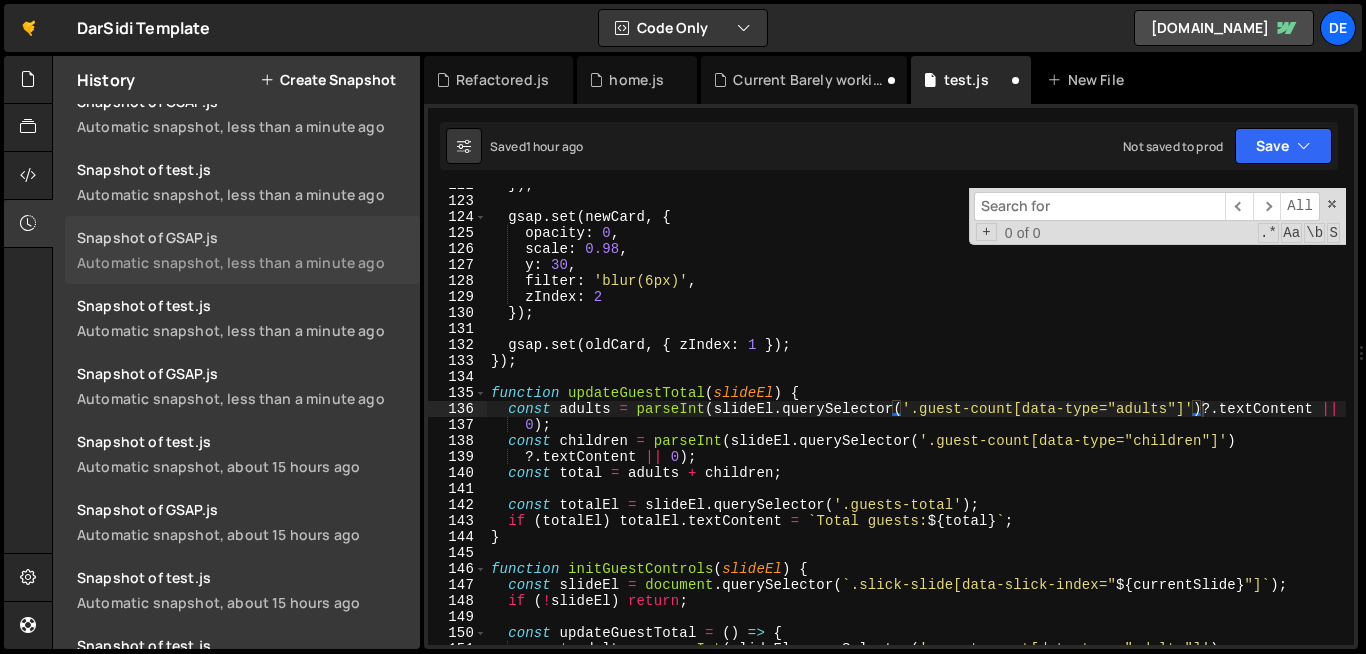 click on "Automatic snapshot, less than a minute ago" at bounding box center [242, 262] 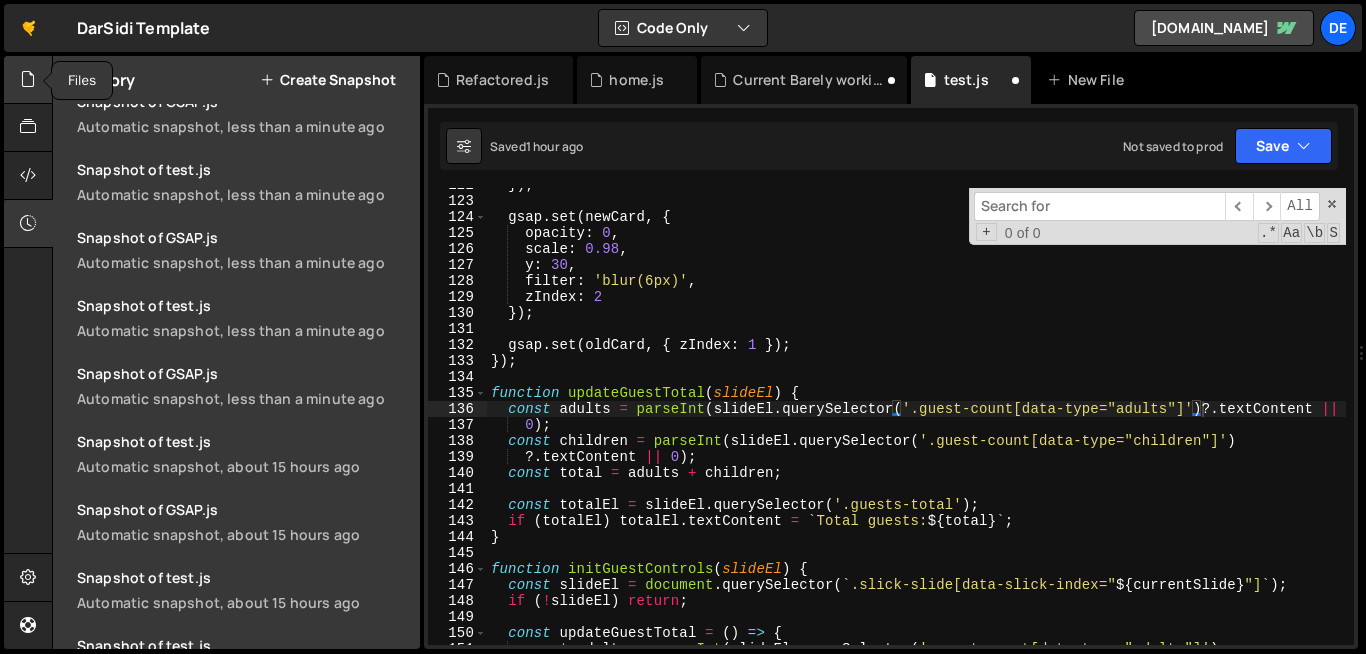 click at bounding box center [28, 79] 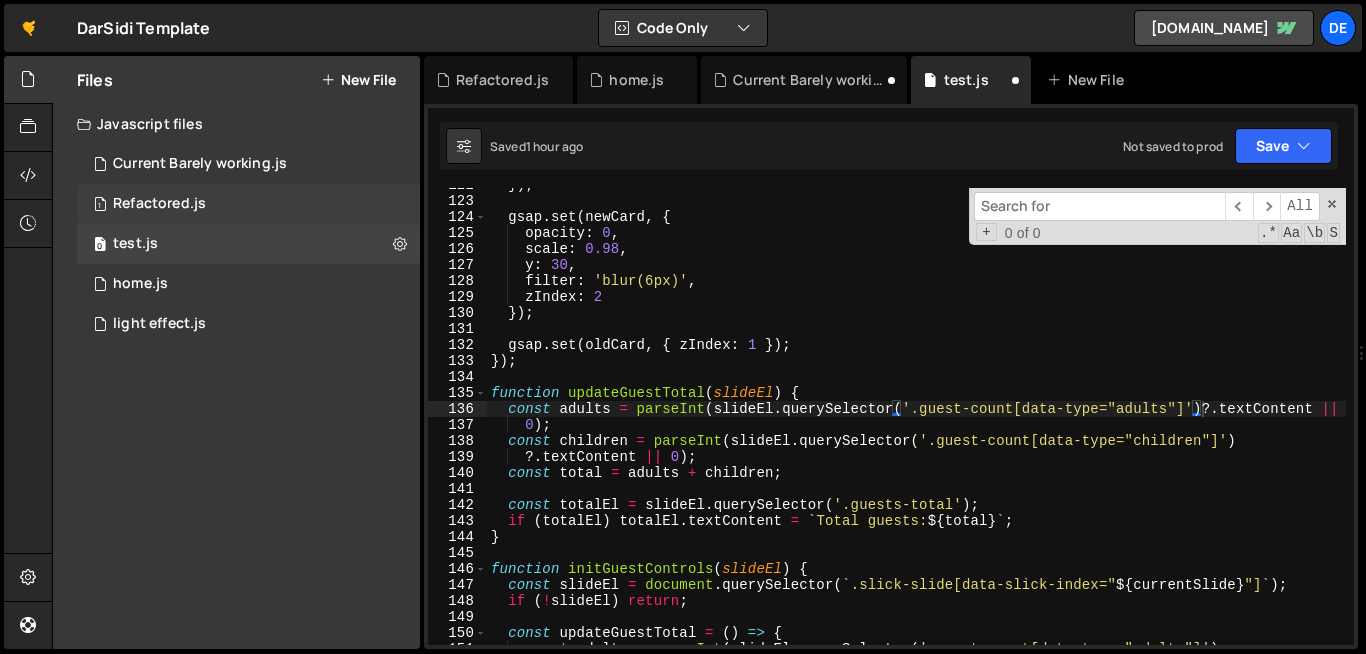 click on "Refactored.js" at bounding box center (159, 204) 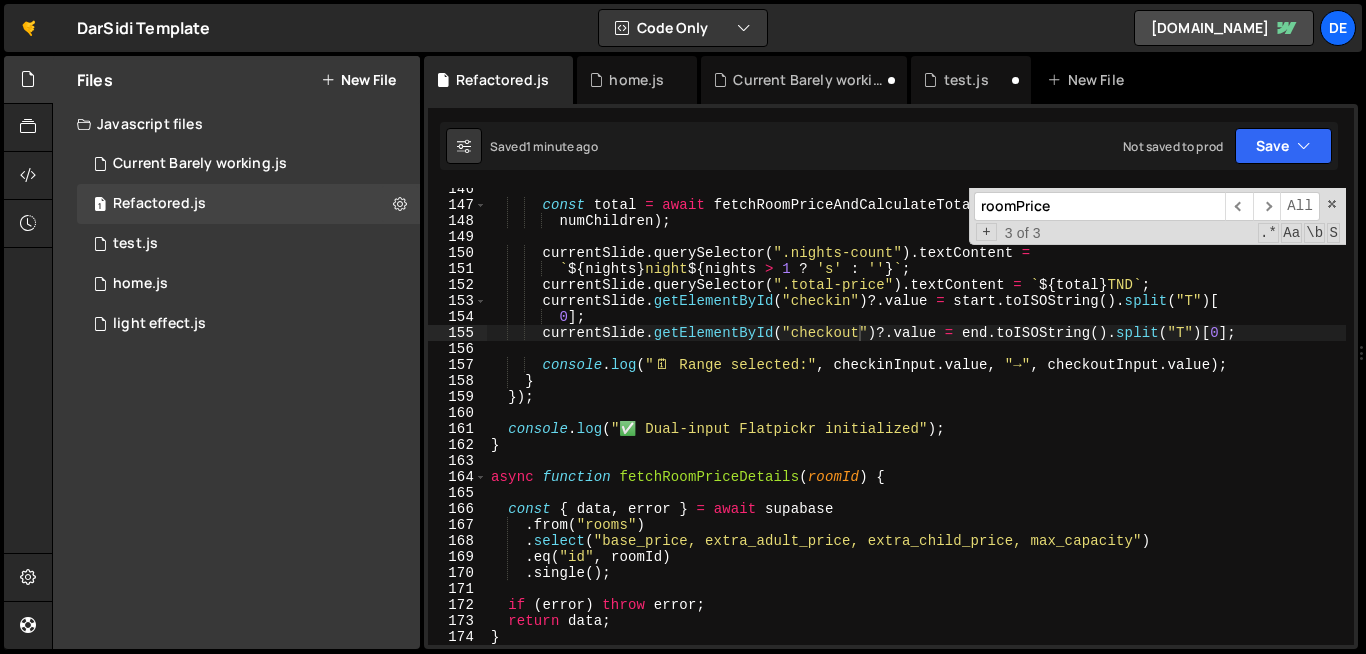 click on "const   total   =   await   fetchRoomPriceAndCalculateTotal ( roomId ,   nights ,   numAdults ,             numChildren ) ;          currentSlide . querySelector ( ".nights-count" ) . textContent   =             ` ${ nights }  night ${ nights   >   1   ?   's'   :   '' } ` ;          currentSlide . querySelector ( ".total-price" ) . textContent   =   ` ${ total }  TND ` ;          currentSlide . getElementById ( "checkin" ) ?. value   =   start . toISOString ( ) . split ( "T" ) [             0 ] ;          currentSlide . getElementById ( "checkout" ) ?. value   =   end . toISOString ( ) . split ( "T" ) [ 0 ] ;          console . log ( " 🗓 ️ Range selected:" ,   checkinInput . value ,   "→" ,   checkoutInput . value ) ;       }    }) ;    console . log ( "✅ Dual-input Flatpickr initialized" ) ; } async   function   fetchRoomPriceDetails ( roomId )   {    const   {   data ,   error   }   =   await   supabase       . from ( "rooms" )       . select ( )       . eq ( "id" ,   roomId )       . ( )" at bounding box center (916, 425) 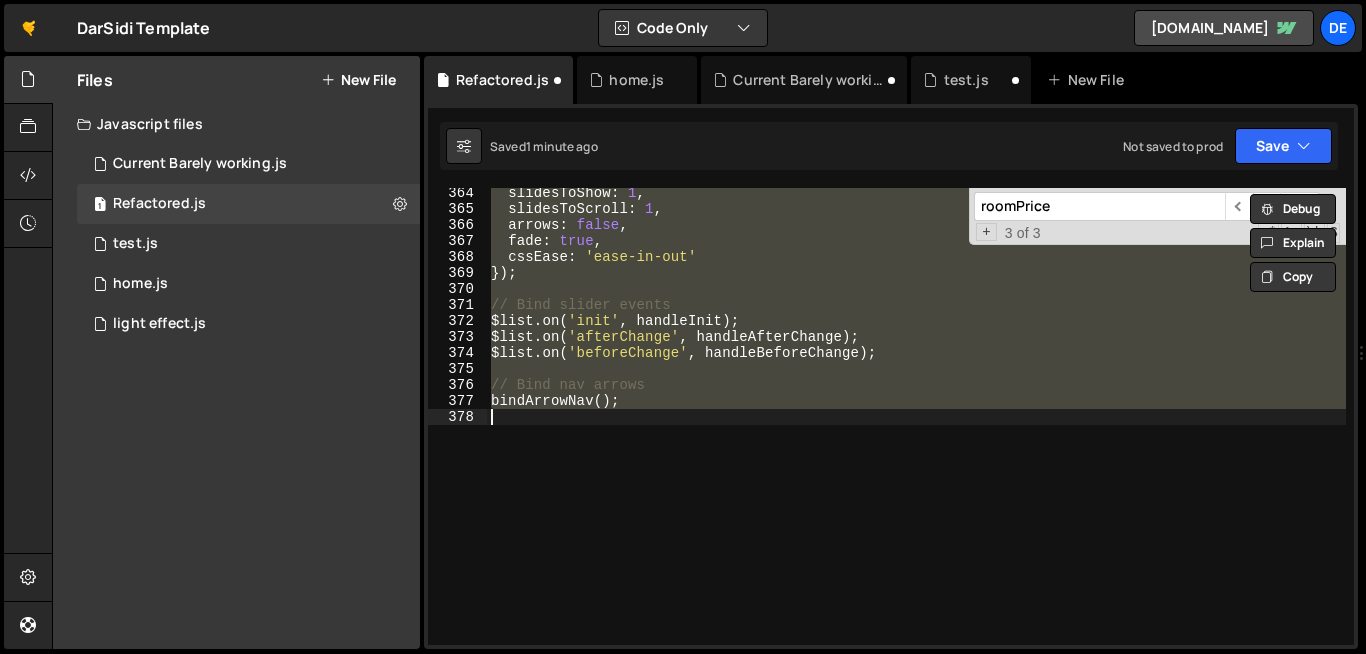 scroll, scrollTop: 0, scrollLeft: 8, axis: horizontal 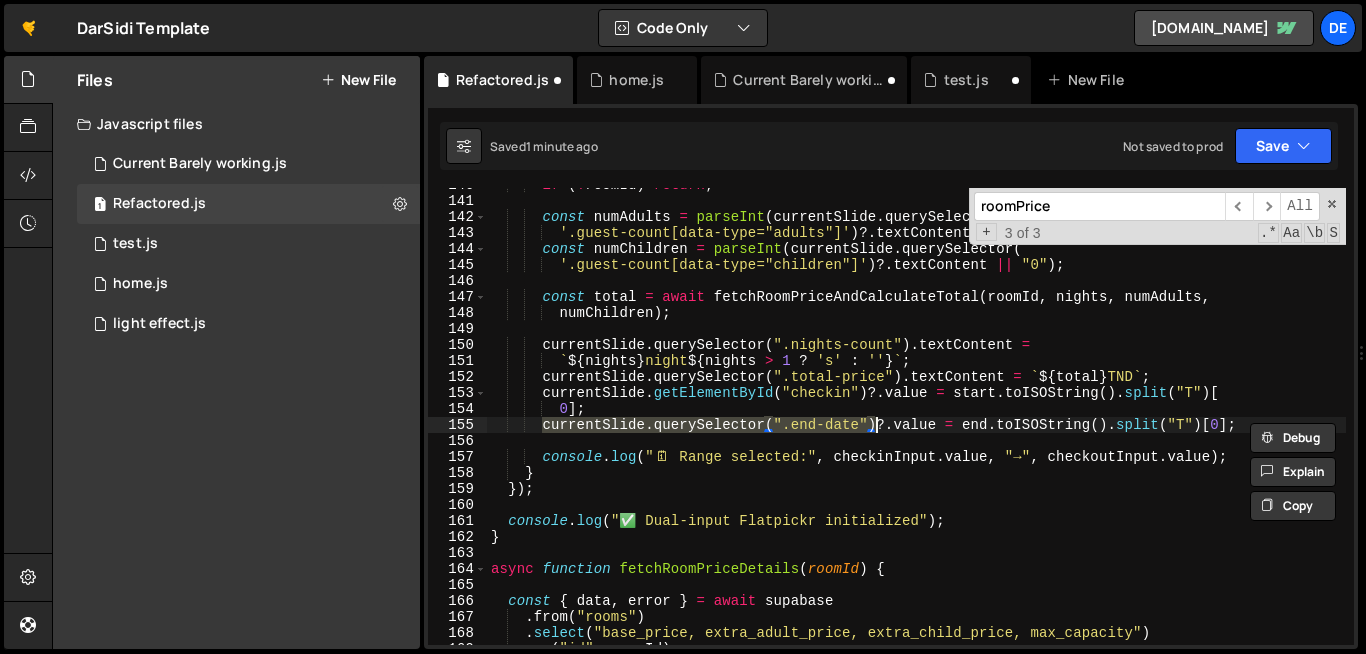 click on "if   ( ! roomId )   return ;          const   numAdults   =   parseInt ( currentSlide . querySelector (             '.guest-count[data-type="adults"]' ) ?. textContent   ||   "2" ) ;          const   numChildren   =   parseInt ( currentSlide . querySelector (             '.guest-count[data-type="children"]' ) ?. textContent   ||   "0" ) ;          const   total   =   await   fetchRoomPriceAndCalculateTotal ( roomId ,   nights ,   numAdults ,             numChildren ) ;          currentSlide . querySelector ( ".nights-count" ) . textContent   =             ` ${ nights }  night ${ nights   >   1   ?   's'   :   '' } ` ;          currentSlide . querySelector ( ".total-price" ) . textContent   =   ` ${ total }  TND ` ;          currentSlide . getElementById ( "checkin" ) ?. value   =   start . toISOString ( ) . split ( "T" ) [             0 ] ;          currentSlide . querySelector ( ".end-date" ) ?. value   =   end . toISOString ( ) . split ( "T" ) [ 0 ] ;          console . log ( " 🗓 ,   . value ," at bounding box center [916, 416] 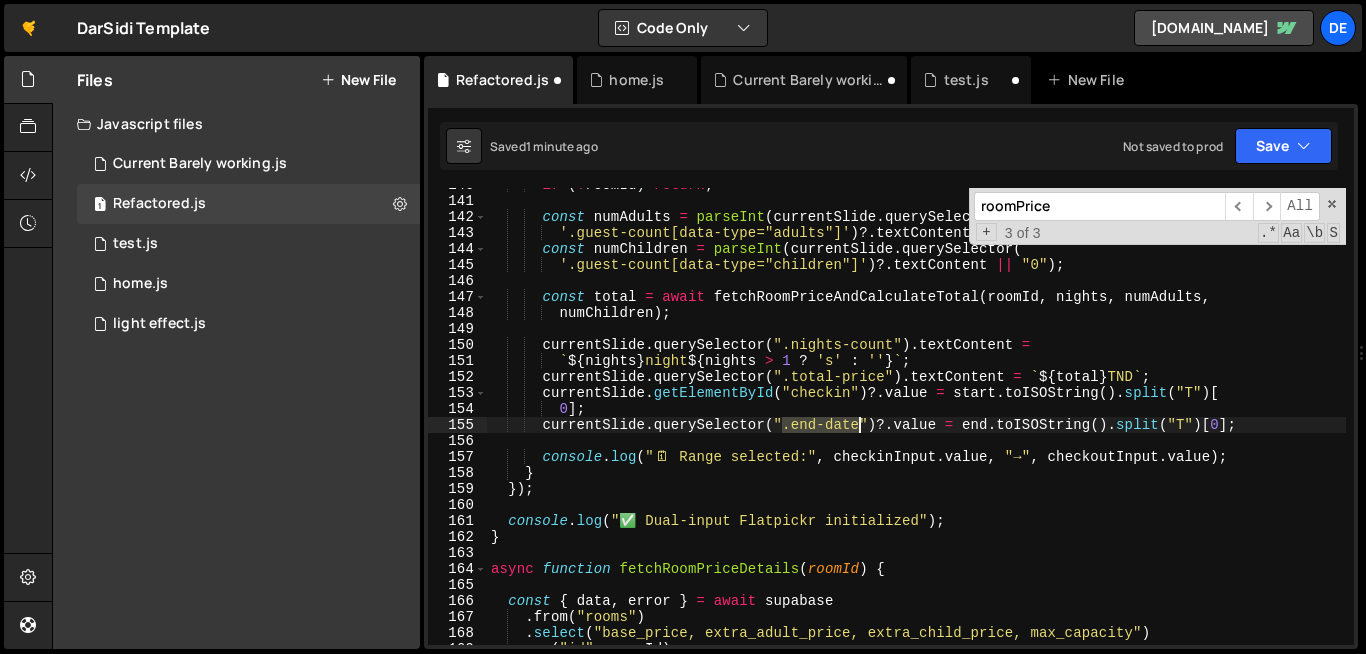 drag, startPoint x: 784, startPoint y: 430, endPoint x: 856, endPoint y: 434, distance: 72.11102 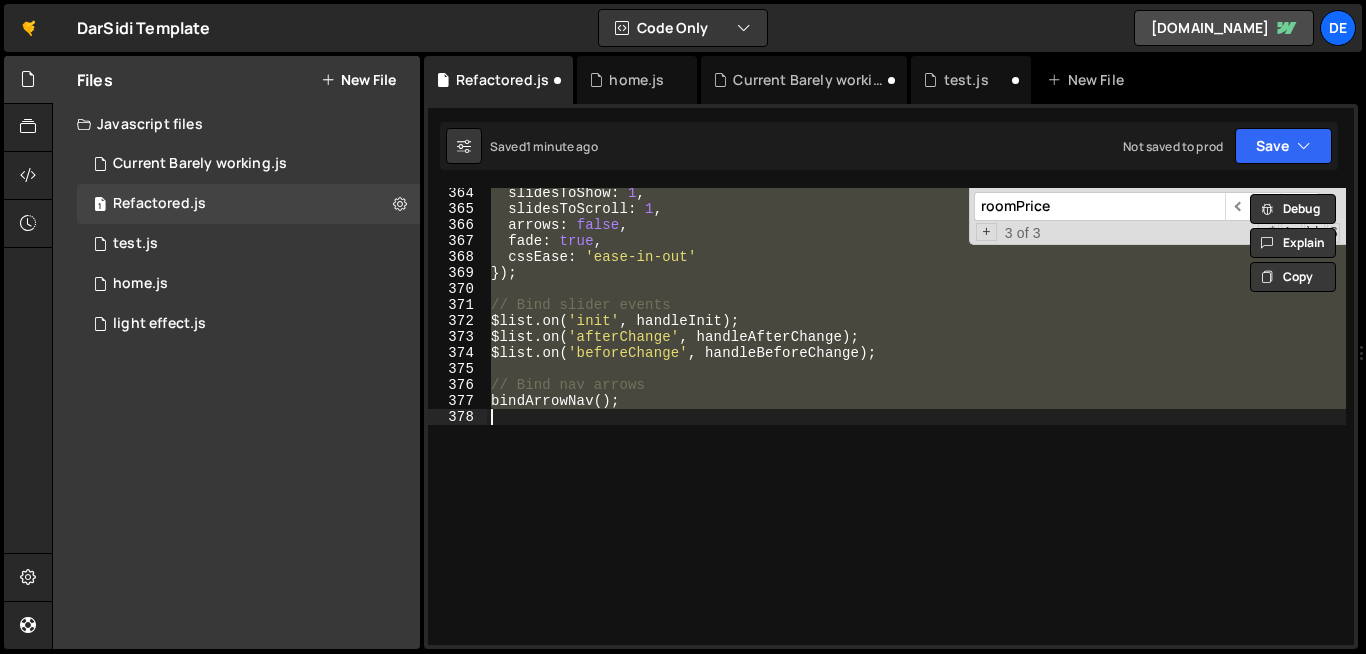 scroll, scrollTop: 2236, scrollLeft: 0, axis: vertical 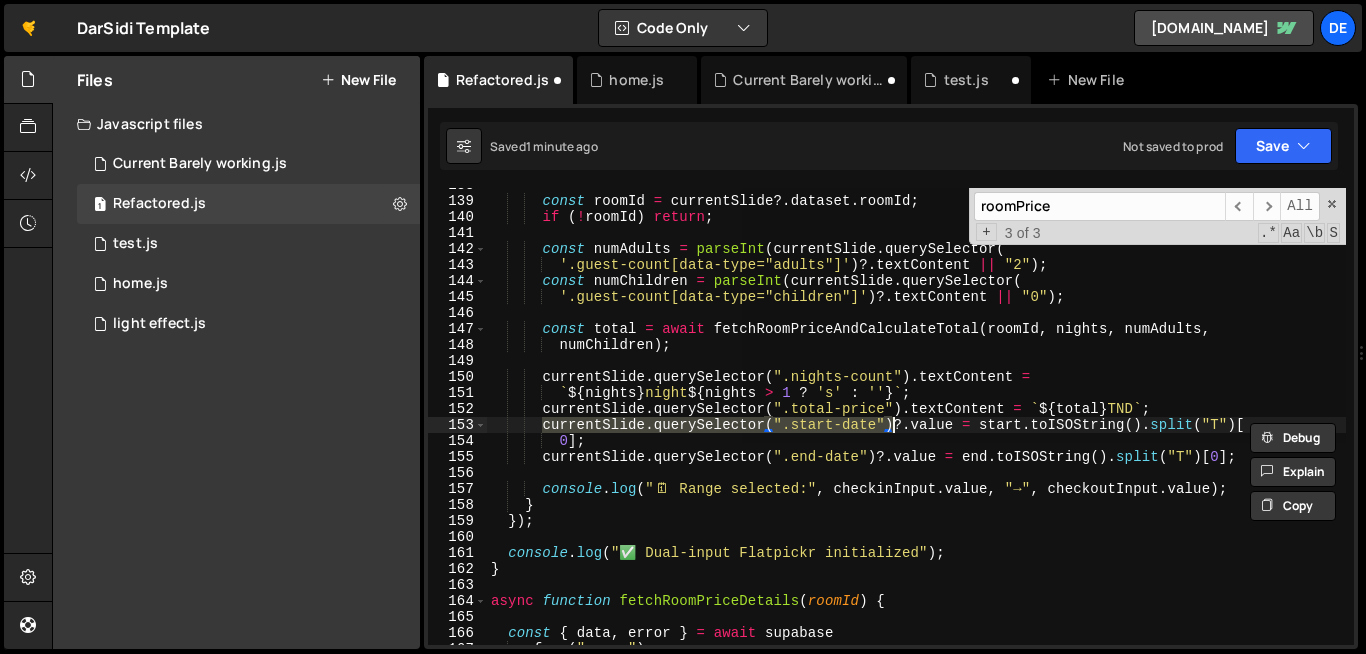 click on "const   roomId   =   currentSlide ?. dataset . roomId ;          if   ( ! roomId )   return ;          const   numAdults   =   parseInt ( currentSlide . querySelector (             '.guest-count[data-type="adults"]' ) ?. textContent   ||   "2" ) ;          const   numChildren   =   parseInt ( currentSlide . querySelector (             '.guest-count[data-type="children"]' ) ?. textContent   ||   "0" ) ;          const   total   =   await   fetchRoomPriceAndCalculateTotal ( roomId ,   nights ,   numAdults ,             numChildren ) ;          currentSlide . querySelector ( ".nights-count" ) . textContent   =             ` ${ nights }  night ${ nights   >   1   ?   's'   :   '' } ` ;          currentSlide . querySelector ( ".total-price" ) . textContent   =   ` ${ total }  TND ` ;          currentSlide . querySelector ( ".start-date" ) ?. value   =   start . toISOString ( ) . split ( "T" ) [             0 ] ;          currentSlide . querySelector ( ".end-date" ) ?. value   =   end . toISOString ( ) . (" at bounding box center (916, 416) 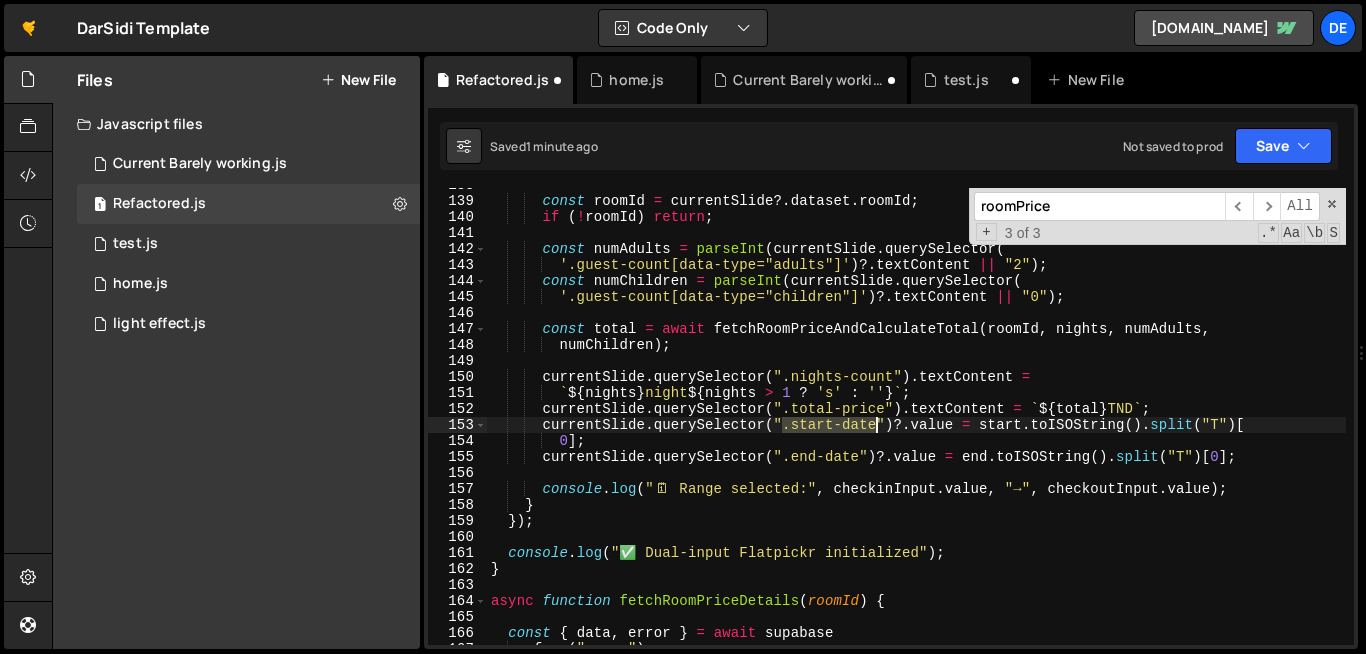 drag, startPoint x: 783, startPoint y: 428, endPoint x: 875, endPoint y: 423, distance: 92.13577 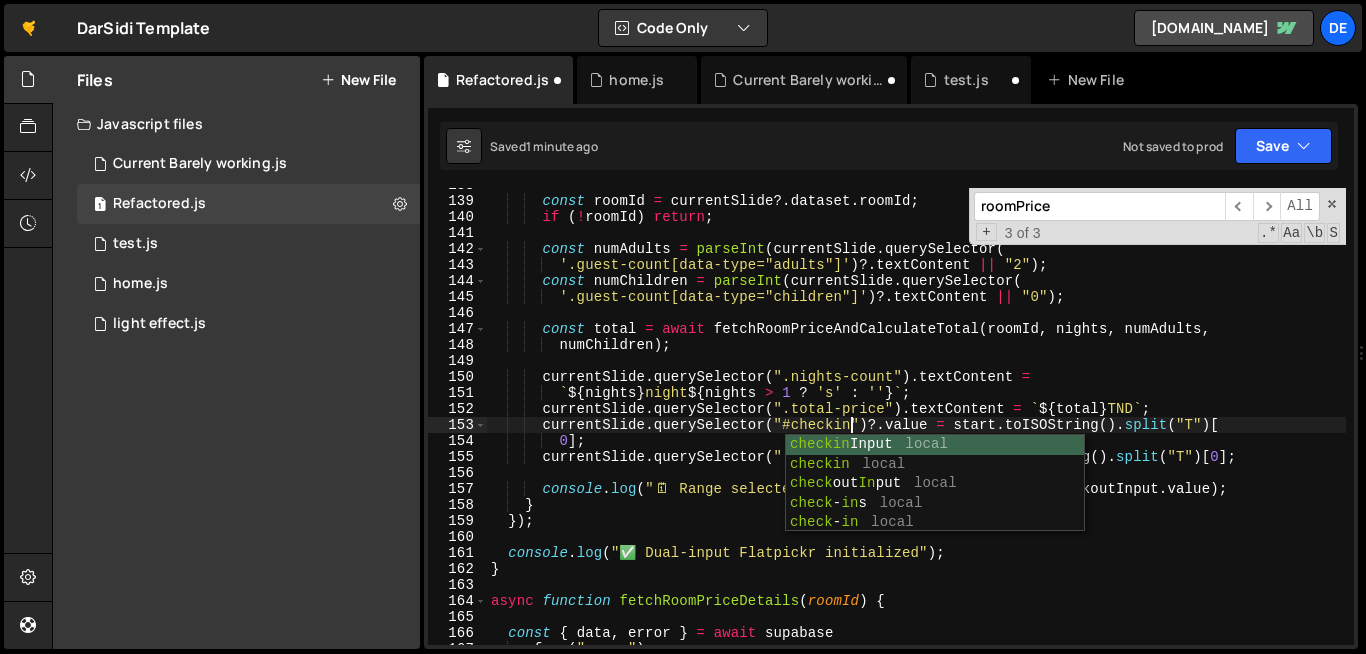 scroll, scrollTop: 0, scrollLeft: 25, axis: horizontal 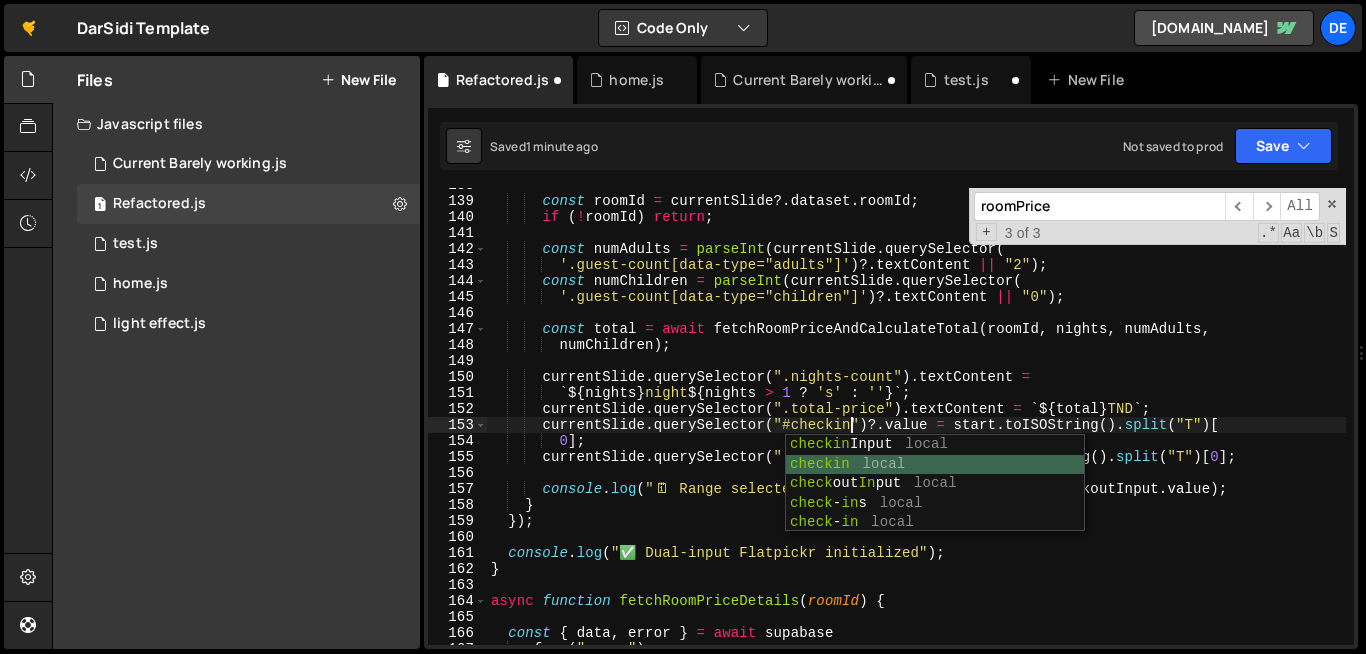 click on "checkin Input local checkin local check out In put local check - in s local check - in local" at bounding box center (935, 503) 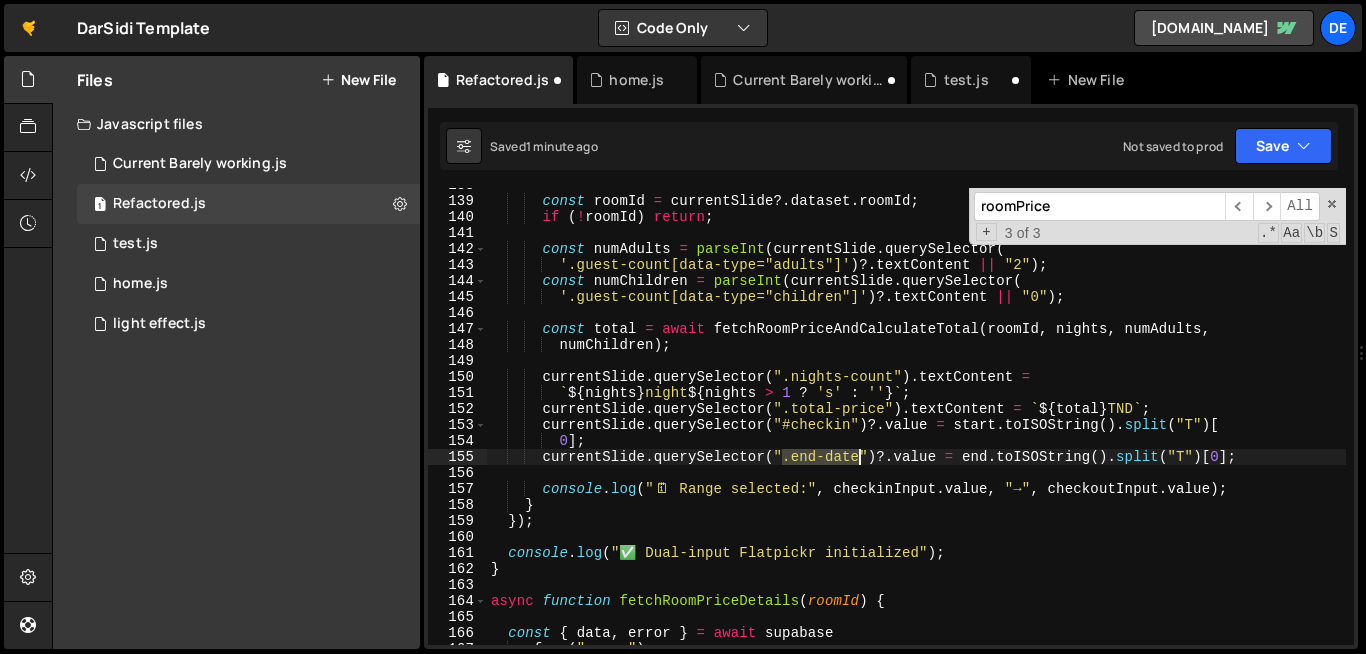 drag, startPoint x: 782, startPoint y: 458, endPoint x: 851, endPoint y: 462, distance: 69.115845 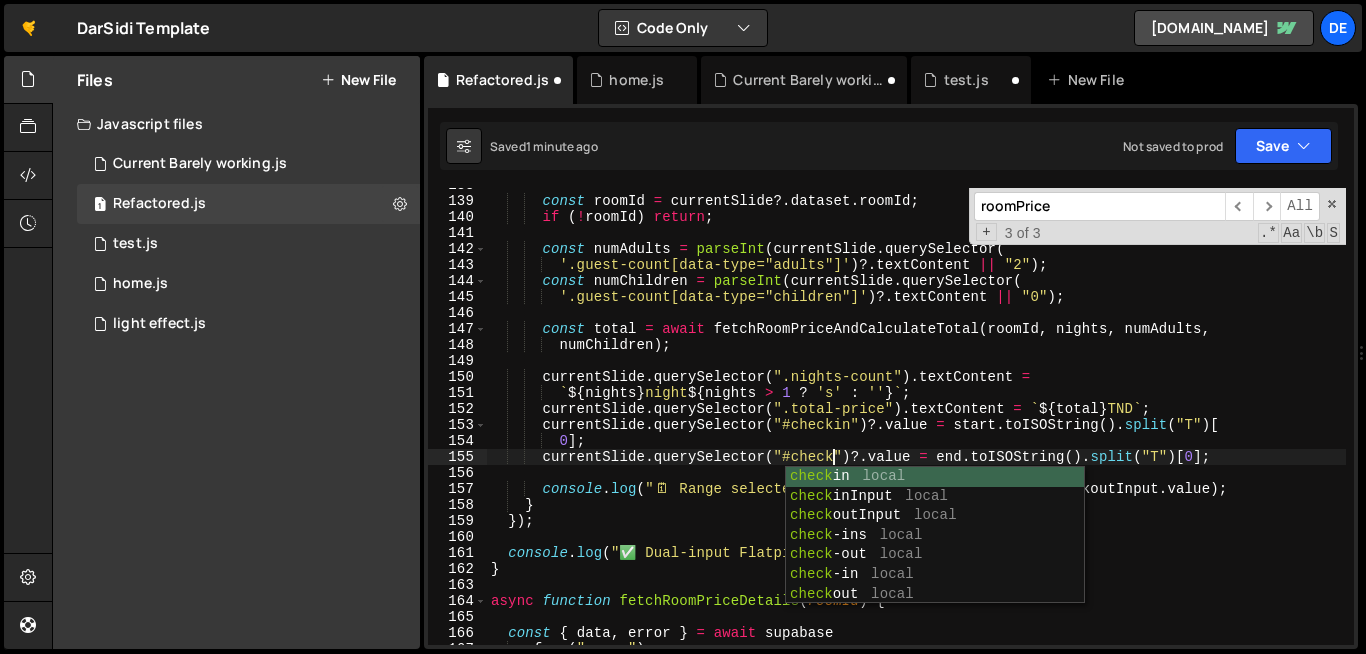 scroll, scrollTop: 0, scrollLeft: 25, axis: horizontal 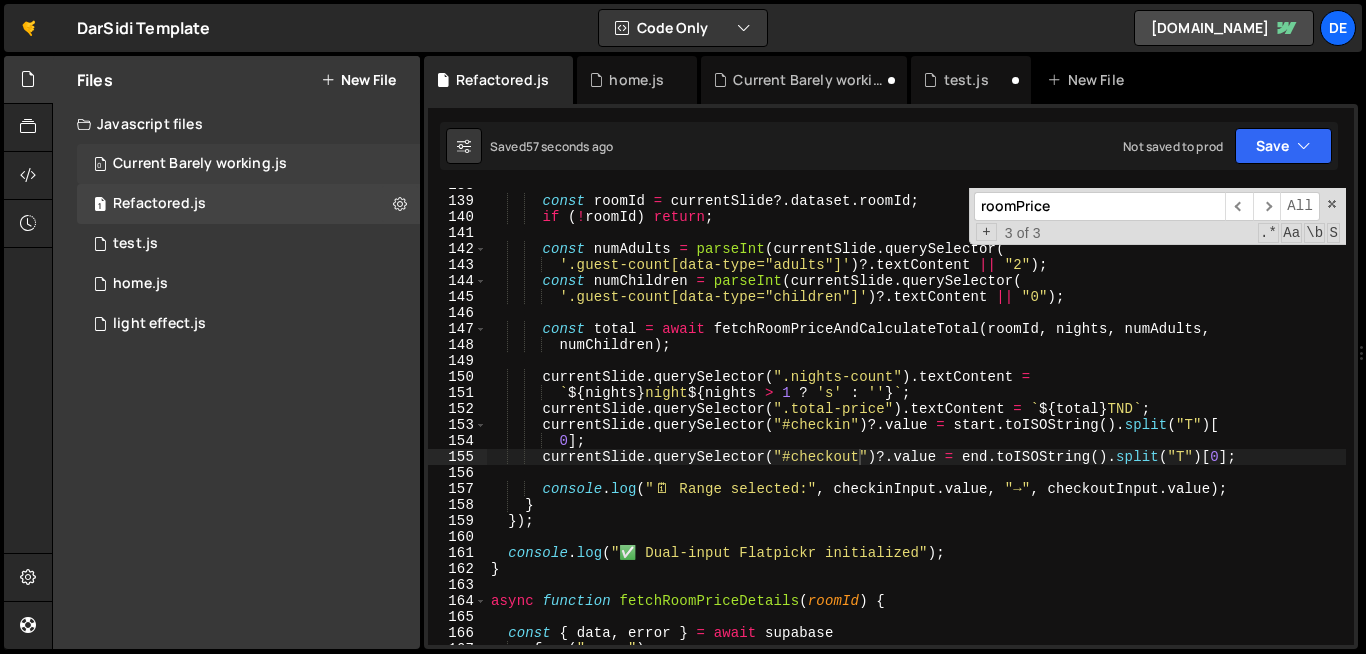 click on "Current Barely working.js" at bounding box center (200, 164) 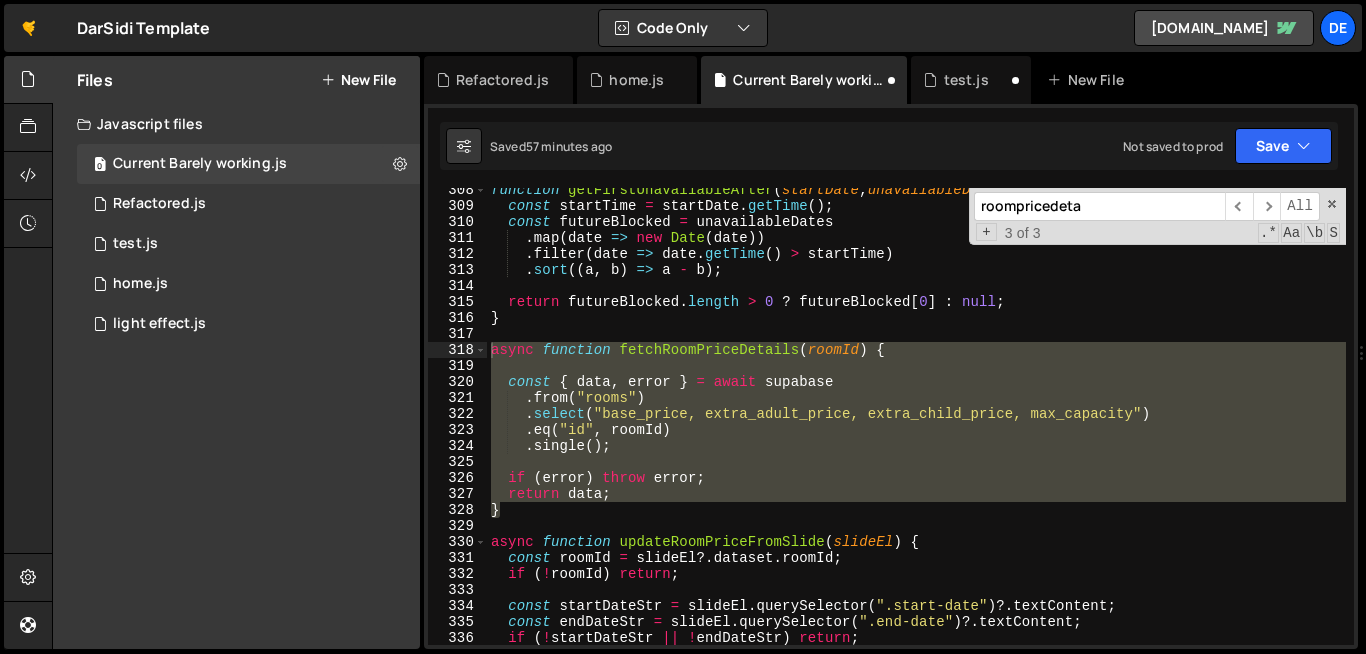 click on "roompricedeta ​ ​ All currentSlideEl Replace All + 3 of 3 .* Aa \b S" at bounding box center (1157, 216) 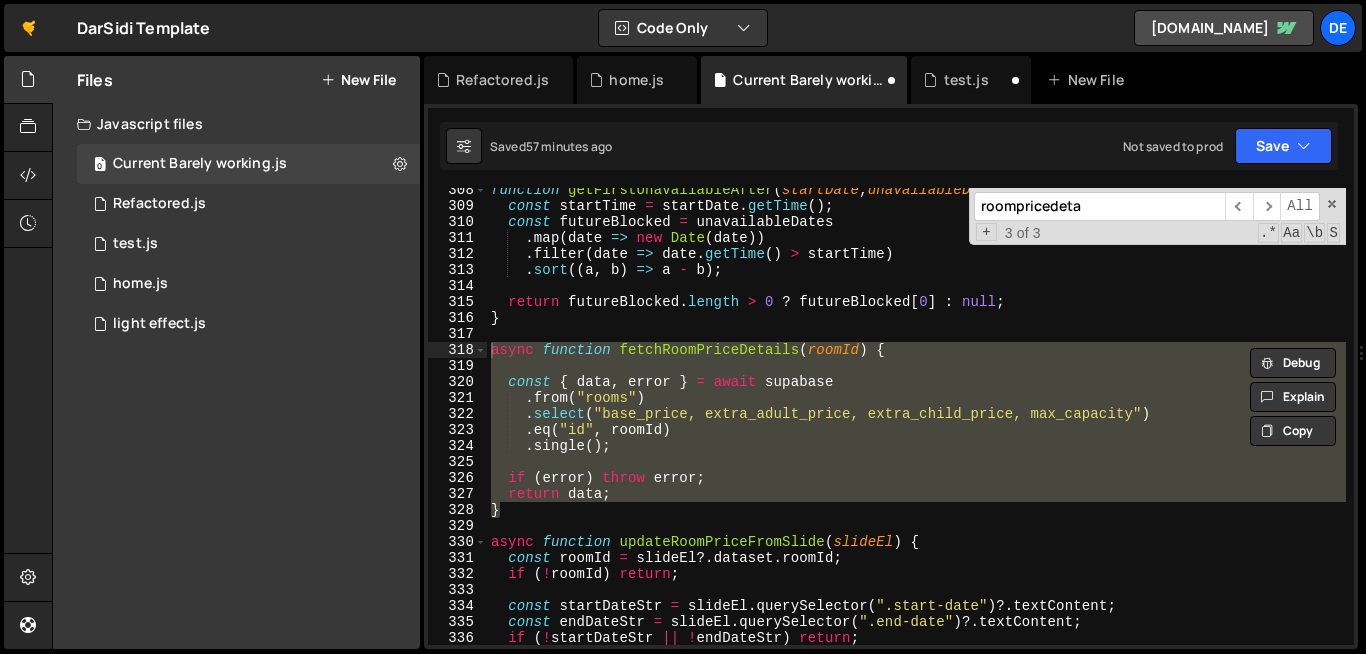 click on "roompricedeta ​ ​ All currentSlideEl Replace All + 3 of 3 .* Aa \b S" at bounding box center [1157, 216] 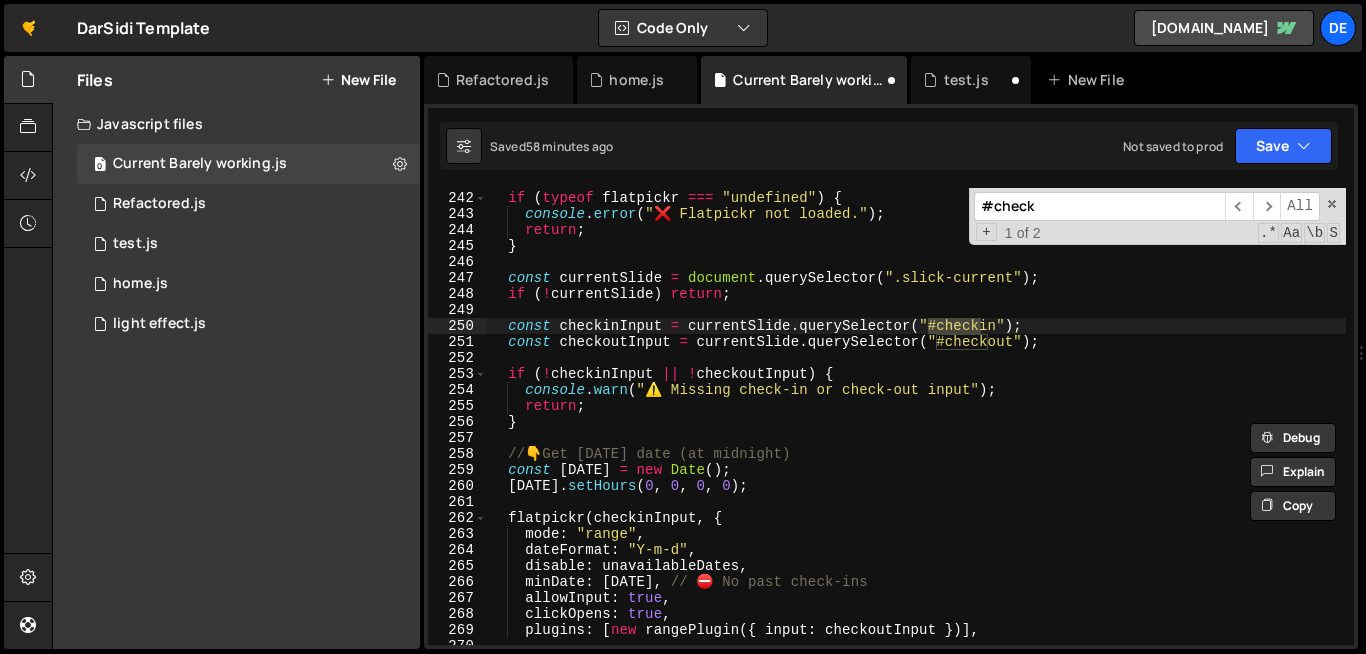 scroll, scrollTop: 3886, scrollLeft: 0, axis: vertical 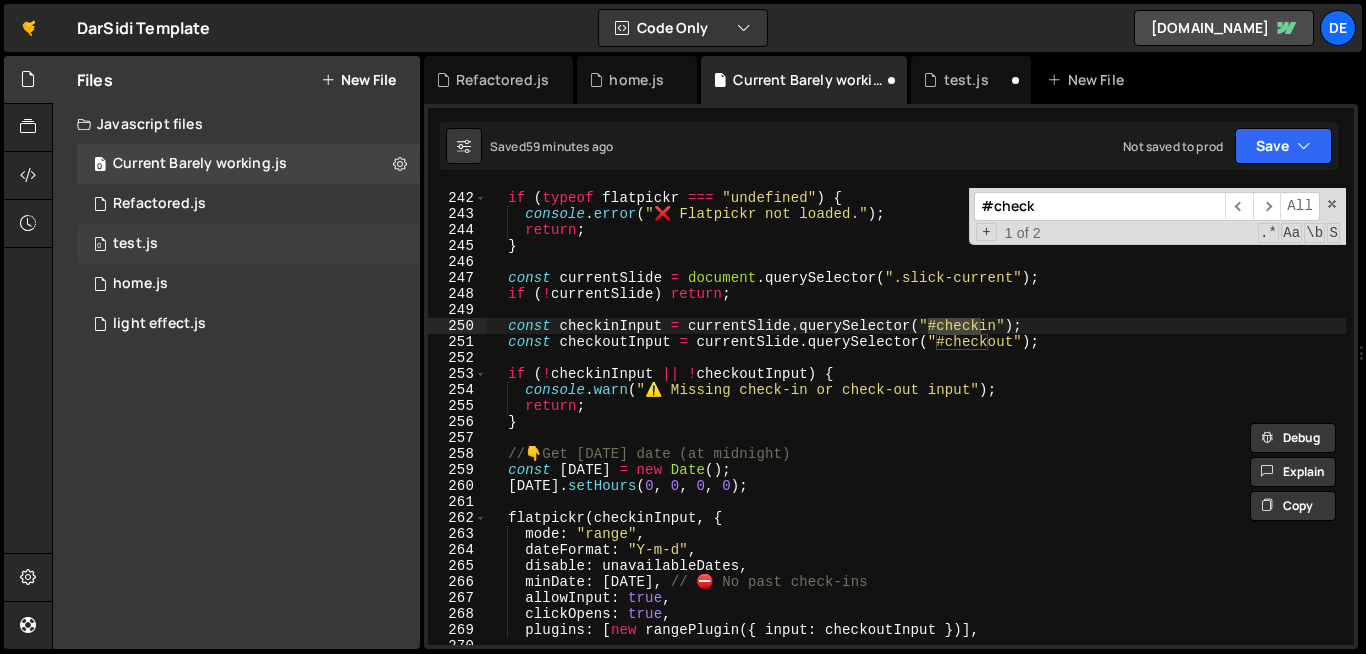 click on "0
test.js
0" at bounding box center (248, 244) 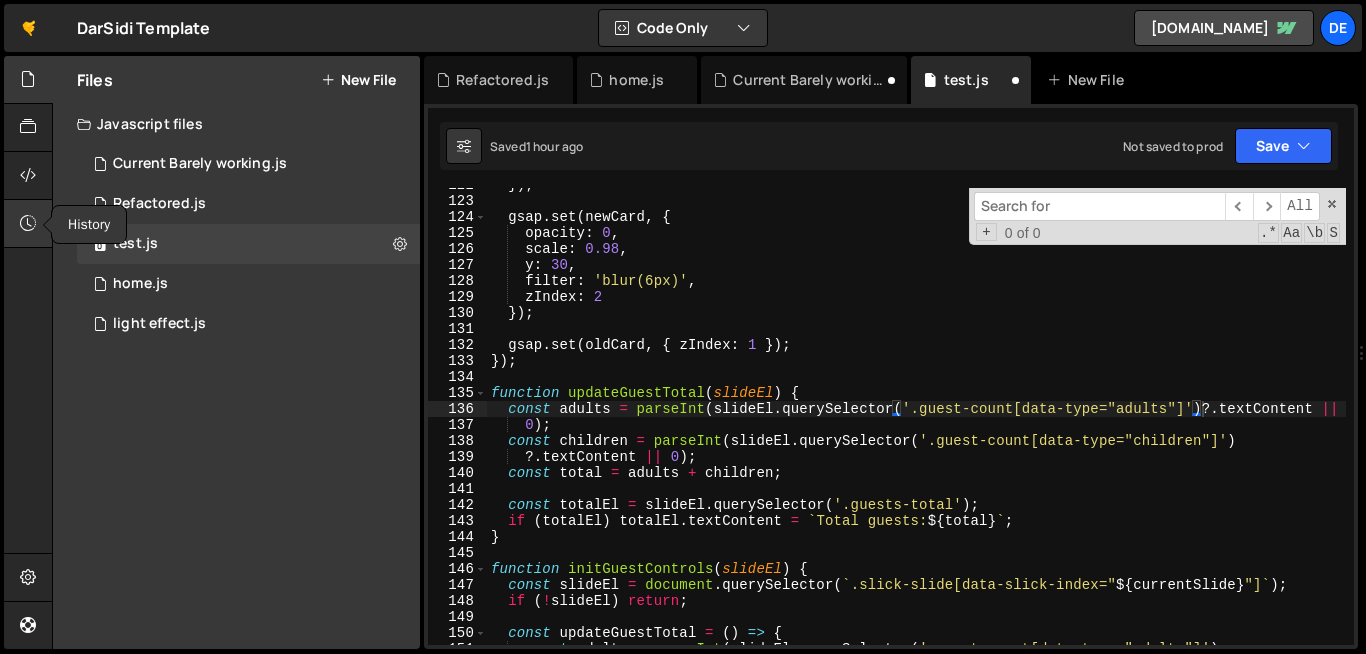 click at bounding box center (28, 223) 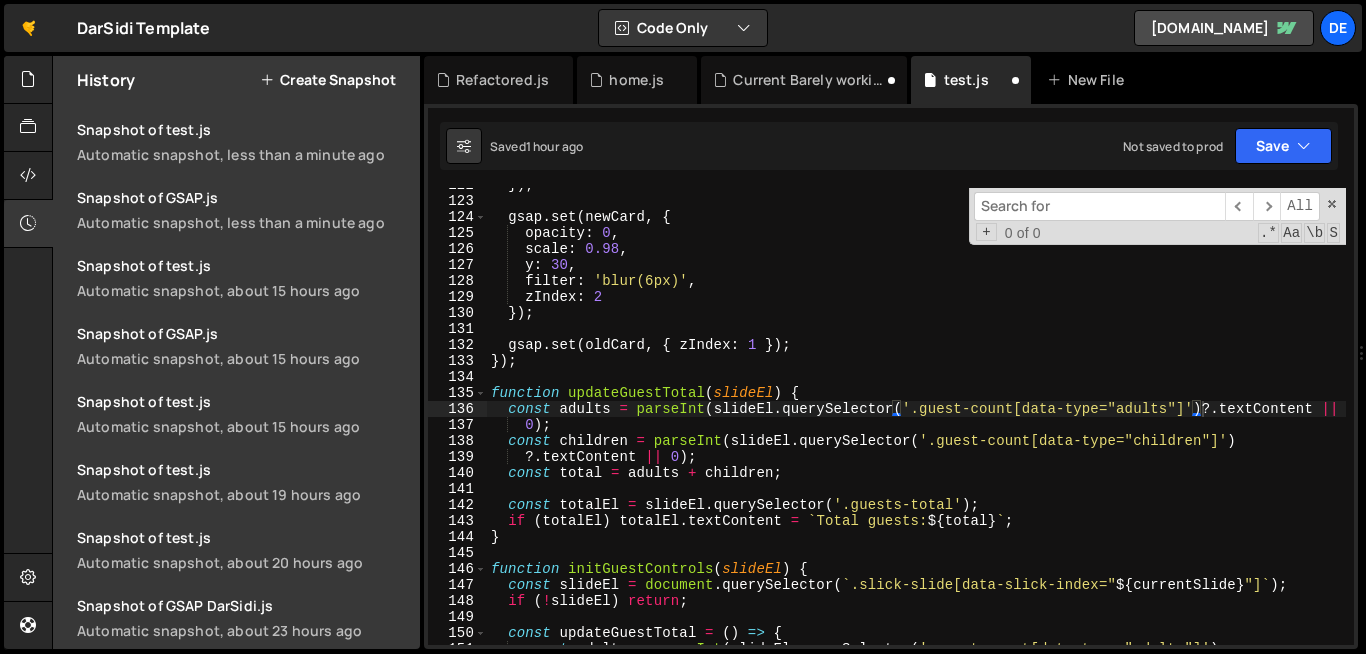 scroll, scrollTop: 627, scrollLeft: 0, axis: vertical 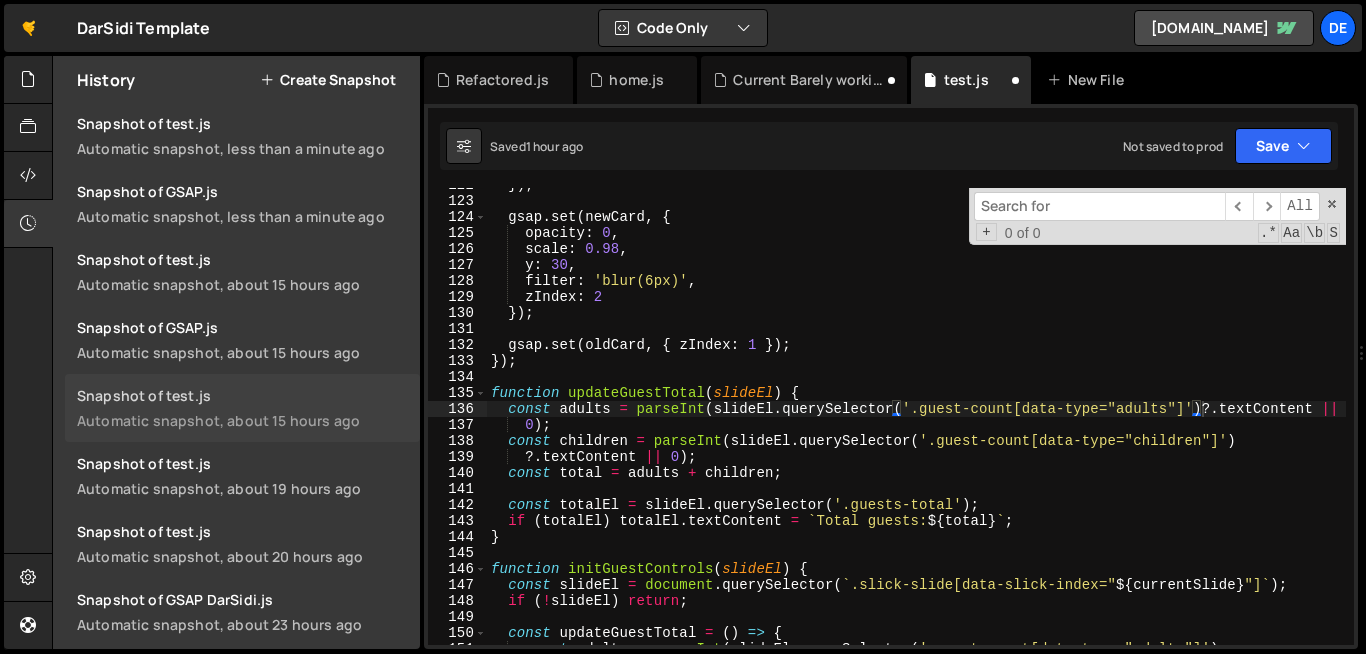 click on "Snapshot of test.js" at bounding box center [242, 395] 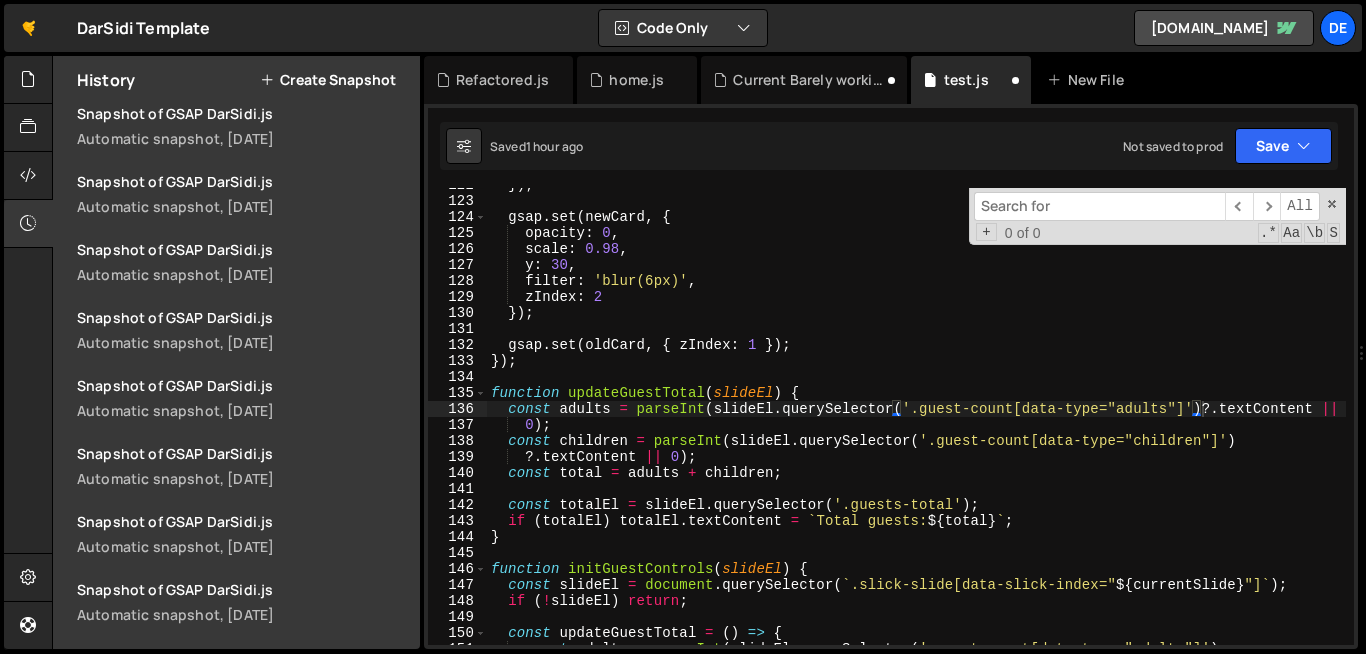 scroll, scrollTop: 0, scrollLeft: 0, axis: both 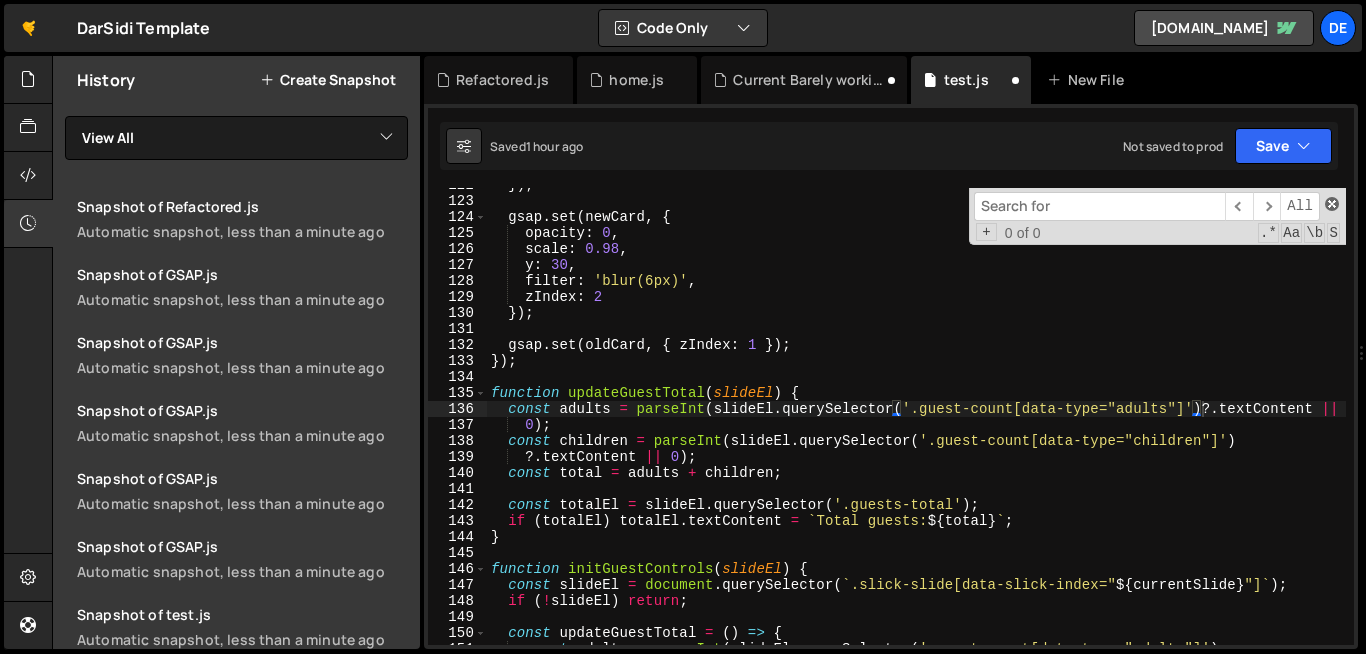 click at bounding box center [1332, 204] 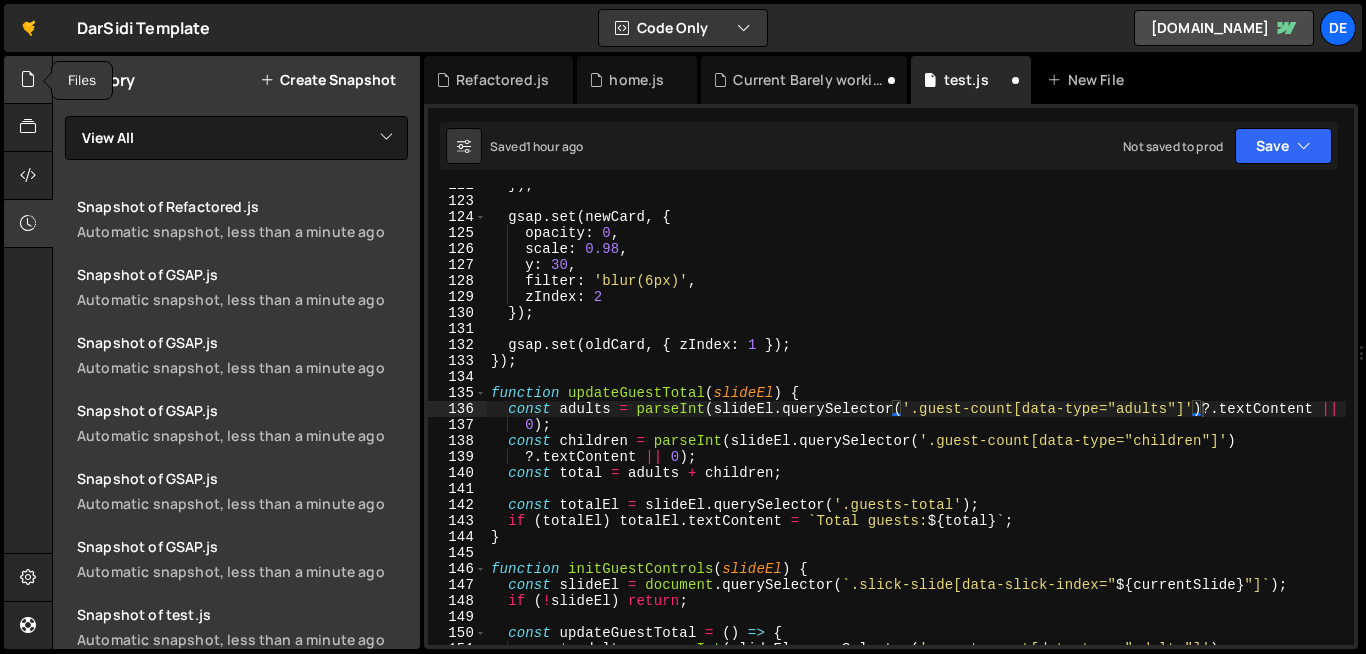 click at bounding box center (28, 80) 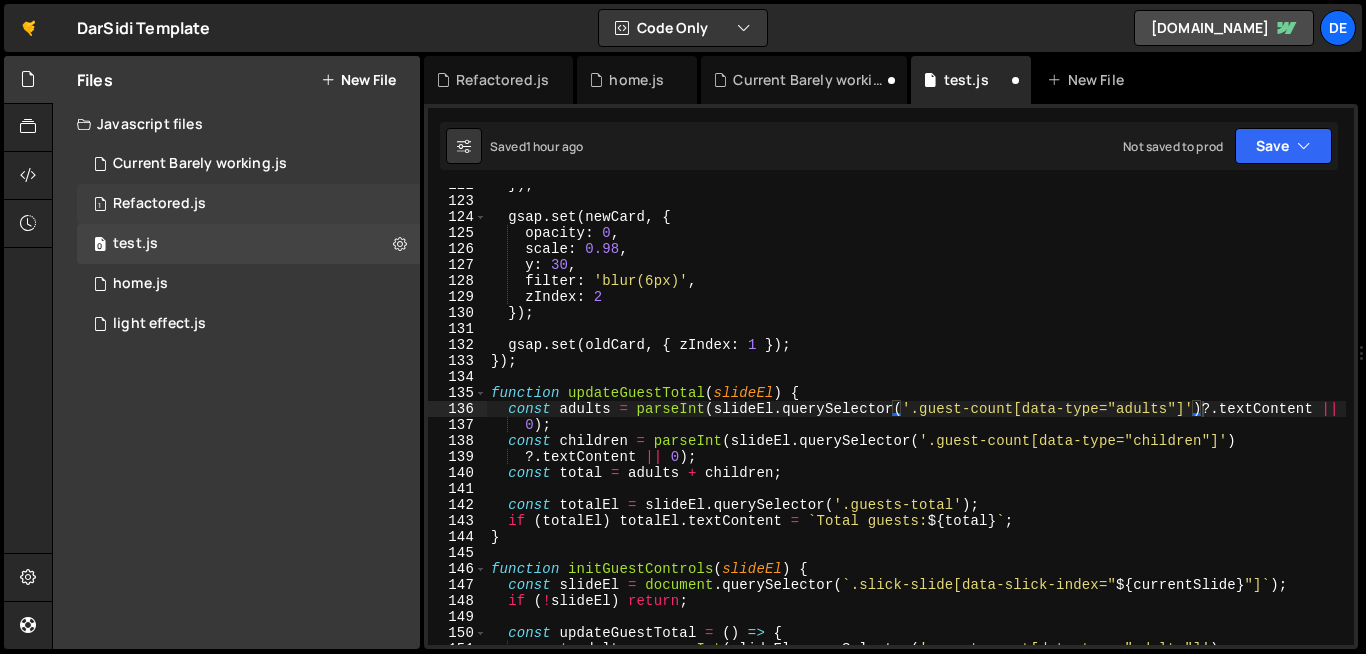 click on "Refactored.js" at bounding box center (159, 204) 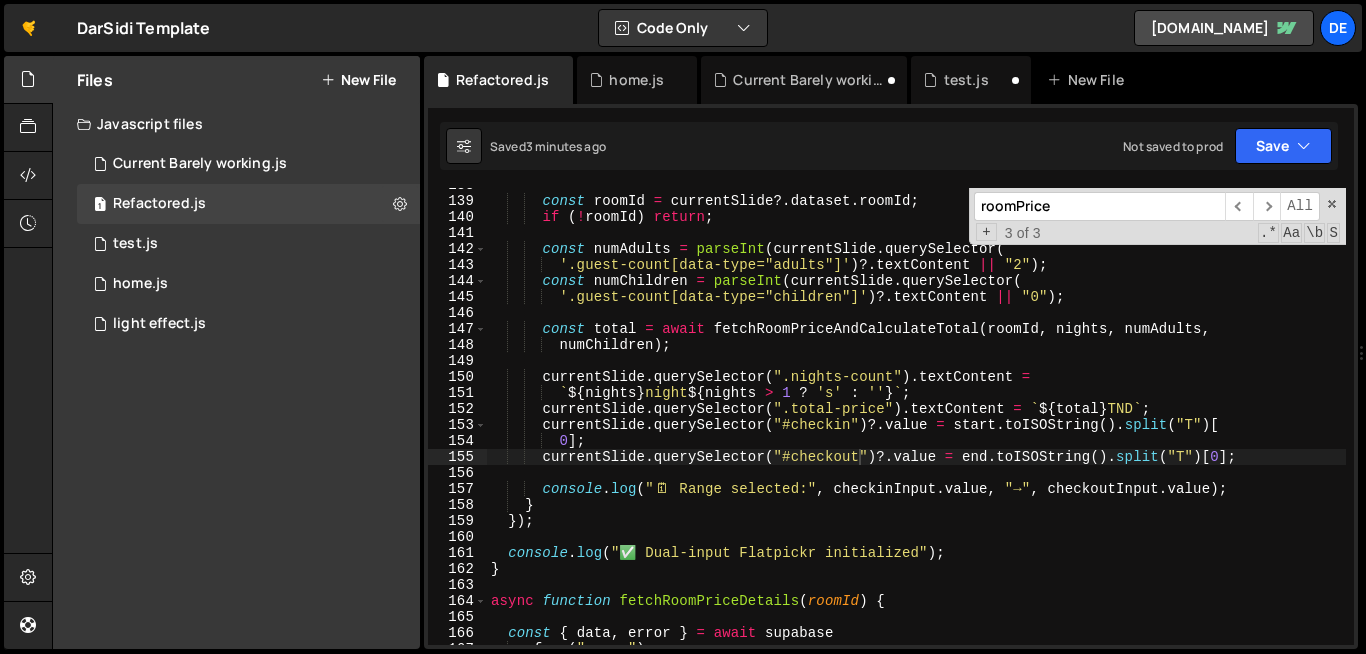 click on "const   roomId   =   currentSlide ?. dataset . roomId ;          if   ( ! roomId )   return ;          const   numAdults   =   parseInt ( currentSlide . querySelector (             '.guest-count[data-type="adults"]' ) ?. textContent   ||   "2" ) ;          const   numChildren   =   parseInt ( currentSlide . querySelector (             '.guest-count[data-type="children"]' ) ?. textContent   ||   "0" ) ;          const   total   =   await   fetchRoomPriceAndCalculateTotal ( roomId ,   nights ,   numAdults ,             numChildren ) ;          currentSlide . querySelector ( ".nights-count" ) . textContent   =             ` ${ nights }  night ${ nights   >   1   ?   's'   :   '' } ` ;          currentSlide . querySelector ( ".total-price" ) . textContent   =   ` ${ total }  TND ` ;          currentSlide . querySelector ( "#checkin" ) ?. value   =   start . toISOString ( ) . split ( "T" ) [             0 ] ;          currentSlide . querySelector ( "#checkout" ) ?. value   =   end . toISOString ( ) . ( )" at bounding box center (916, 421) 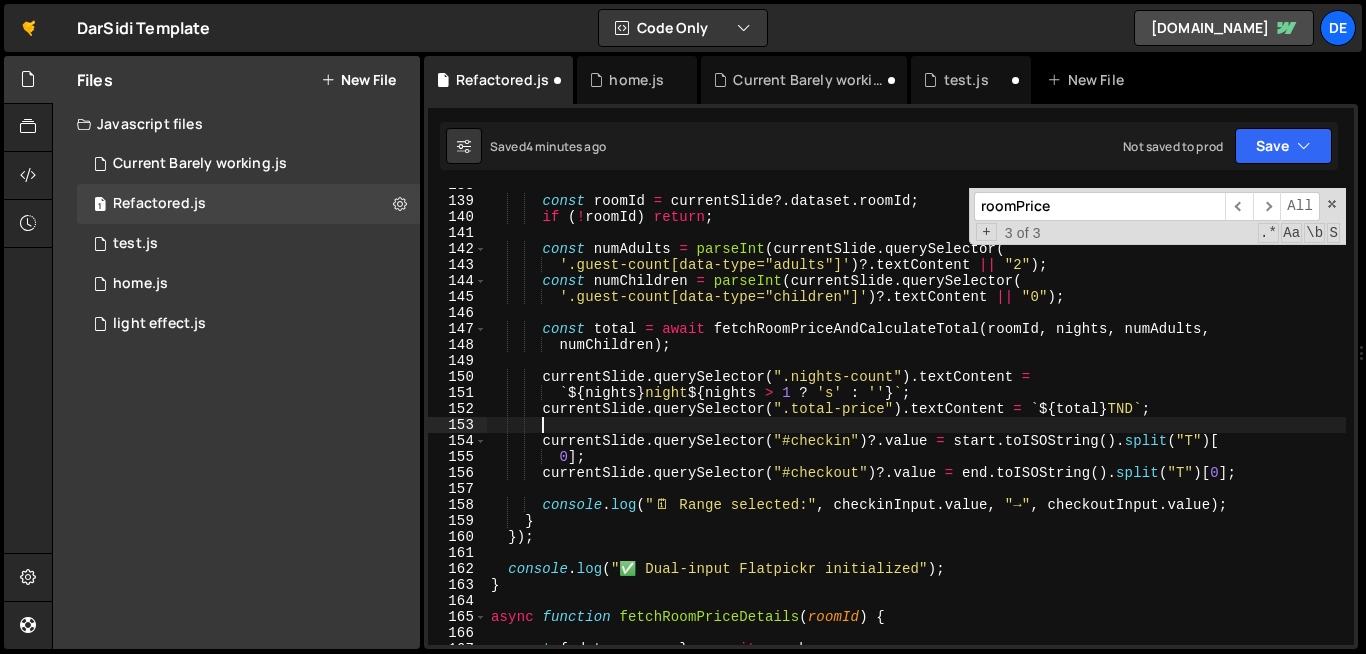 scroll, scrollTop: 0, scrollLeft: 3, axis: horizontal 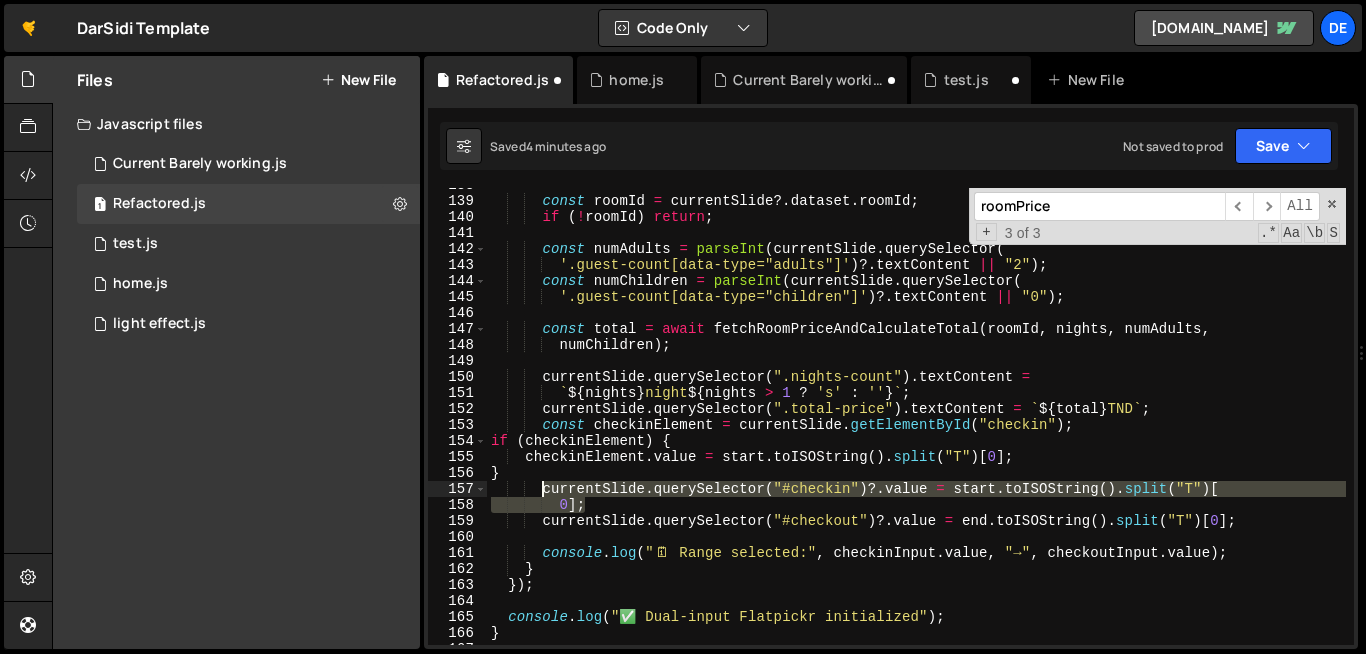 drag, startPoint x: 587, startPoint y: 508, endPoint x: 544, endPoint y: 494, distance: 45.221676 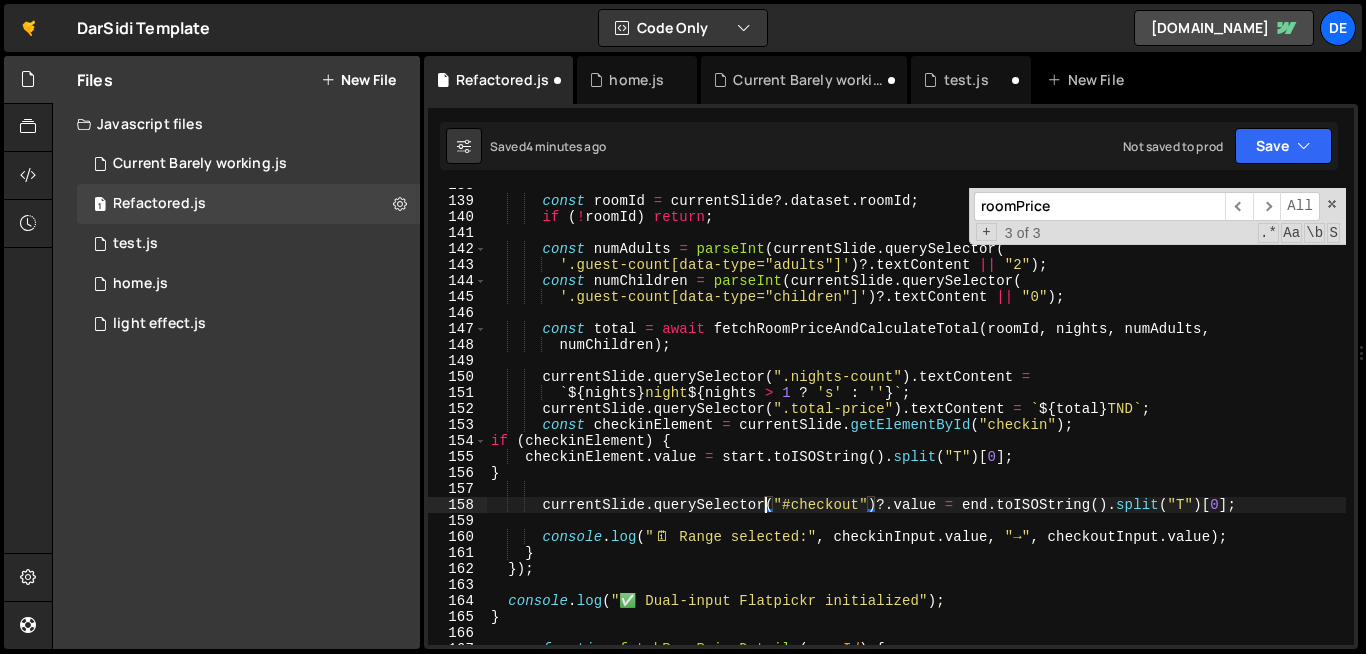 click on "const   roomId   =   currentSlide ?. dataset . roomId ;          if   ( ! roomId )   return ;          const   numAdults   =   parseInt ( currentSlide . querySelector (             '.guest-count[data-type="adults"]' ) ?. textContent   ||   "2" ) ;          const   numChildren   =   parseInt ( currentSlide . querySelector (             '.guest-count[data-type="children"]' ) ?. textContent   ||   "0" ) ;          const   total   =   await   fetchRoomPriceAndCalculateTotal ( roomId ,   nights ,   numAdults ,             numChildren ) ;          currentSlide . querySelector ( ".nights-count" ) . textContent   =             ` ${ nights }  night ${ nights   >   1   ?   's'   :   '' } ` ;          currentSlide . querySelector ( ".total-price" ) . textContent   =   ` ${ total }  TND ` ;          const   checkinElement   =   currentSlide . getElementById ( "checkin" ) ; if   ( checkinElement )   {       checkinElement . value   =   start . toISOString ( ) . split ( "T" ) [ 0 ] ; }                   . ( ) ?." at bounding box center [916, 421] 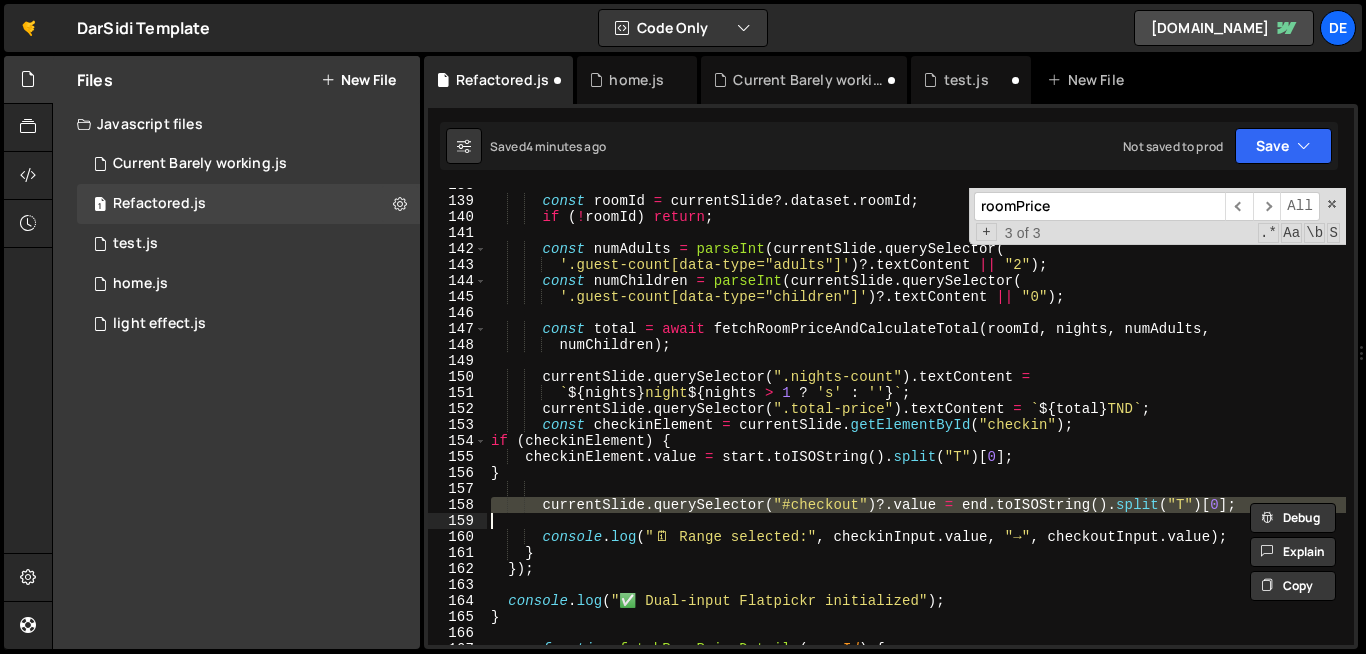 click on "const   roomId   =   currentSlide ?. dataset . roomId ;          if   ( ! roomId )   return ;          const   numAdults   =   parseInt ( currentSlide . querySelector (             '.guest-count[data-type="adults"]' ) ?. textContent   ||   "2" ) ;          const   numChildren   =   parseInt ( currentSlide . querySelector (             '.guest-count[data-type="children"]' ) ?. textContent   ||   "0" ) ;          const   total   =   await   fetchRoomPriceAndCalculateTotal ( roomId ,   nights ,   numAdults ,             numChildren ) ;          currentSlide . querySelector ( ".nights-count" ) . textContent   =             ` ${ nights }  night ${ nights   >   1   ?   's'   :   '' } ` ;          currentSlide . querySelector ( ".total-price" ) . textContent   =   ` ${ total }  TND ` ;          const   checkinElement   =   currentSlide . getElementById ( "checkin" ) ; if   ( checkinElement )   {       checkinElement . value   =   start . toISOString ( ) . split ( "T" ) [ 0 ] ; }                   . ( ) ?." at bounding box center (916, 421) 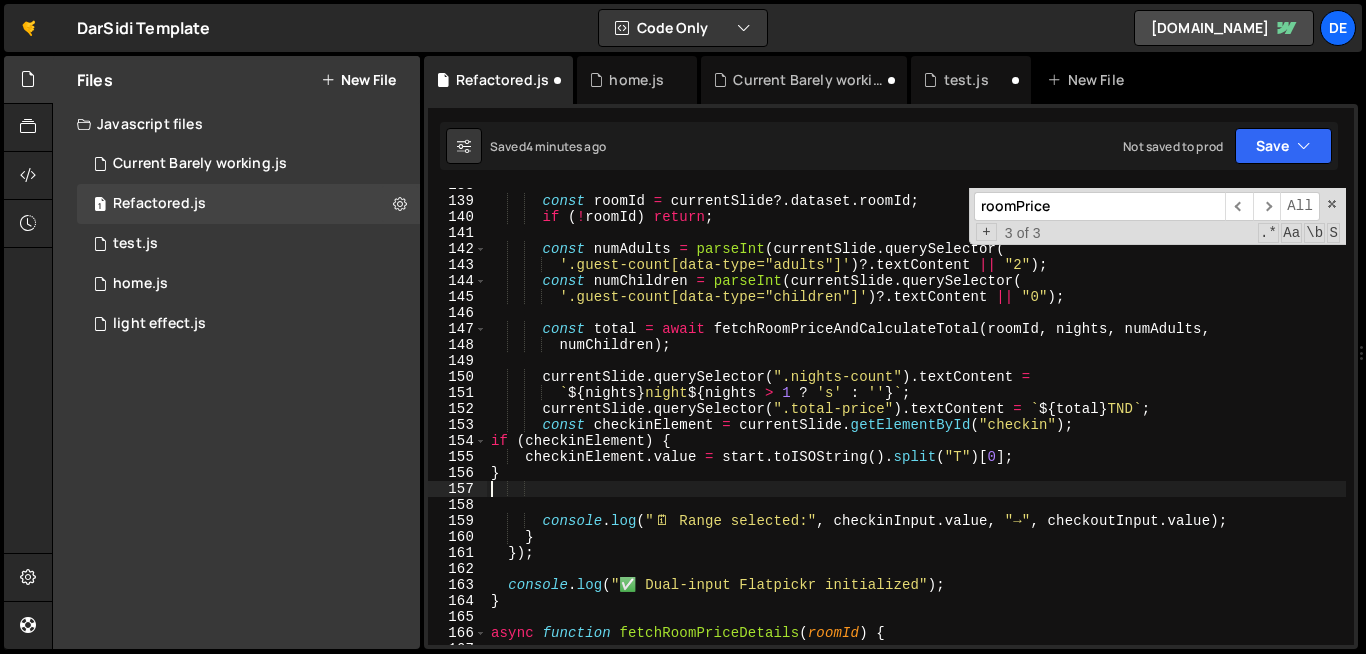 click on "const   roomId   =   currentSlide ?. dataset . roomId ;          if   ( ! roomId )   return ;          const   numAdults   =   parseInt ( currentSlide . querySelector (             '.guest-count[data-type="adults"]' ) ?. textContent   ||   "2" ) ;          const   numChildren   =   parseInt ( currentSlide . querySelector (             '.guest-count[data-type="children"]' ) ?. textContent   ||   "0" ) ;          const   total   =   await   fetchRoomPriceAndCalculateTotal ( roomId ,   nights ,   numAdults ,             numChildren ) ;          currentSlide . querySelector ( ".nights-count" ) . textContent   =             ` ${ nights }  night ${ nights   >   1   ?   's'   :   '' } ` ;          currentSlide . querySelector ( ".total-price" ) . textContent   =   ` ${ total }  TND ` ;          const   checkinElement   =   currentSlide . getElementById ( "checkin" ) ; if   ( checkinElement )   {       checkinElement . value   =   start . toISOString ( ) . split ( "T" ) [ 0 ] ; }                   console ." at bounding box center (916, 421) 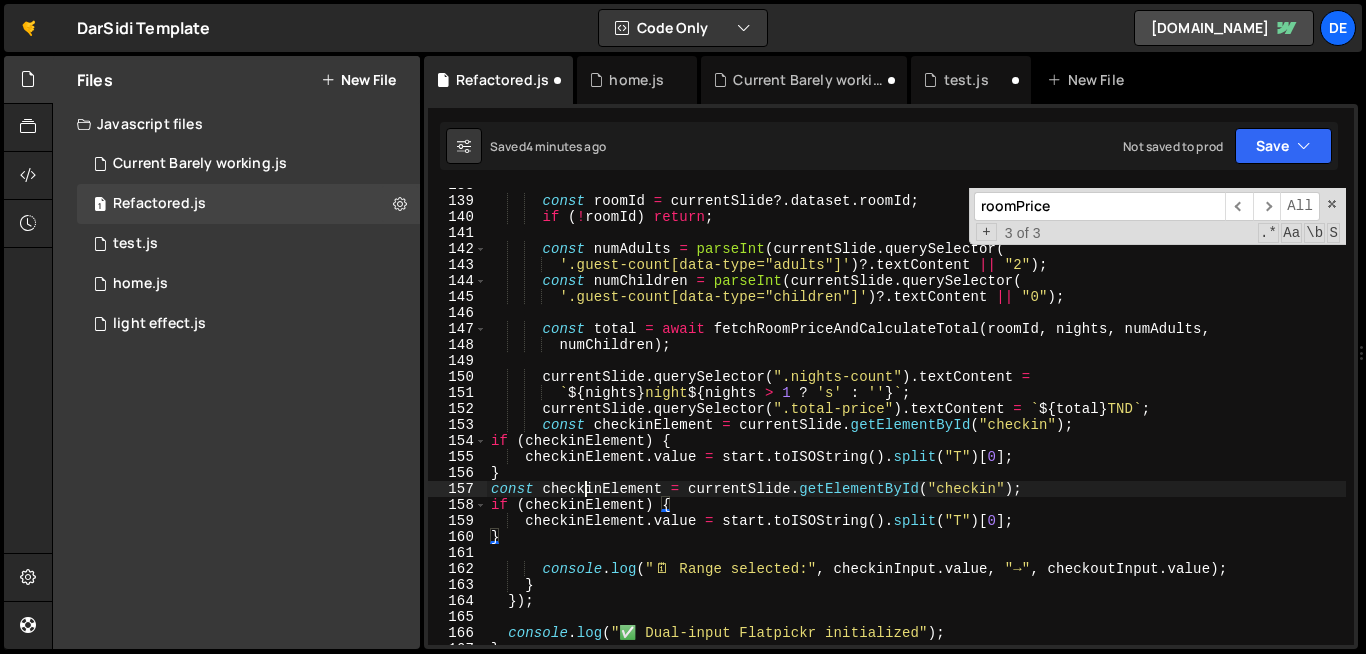 click on "const   roomId   =   currentSlide ?. dataset . roomId ;          if   ( ! roomId )   return ;          const   numAdults   =   parseInt ( currentSlide . querySelector (             '.guest-count[data-type="adults"]' ) ?. textContent   ||   "2" ) ;          const   numChildren   =   parseInt ( currentSlide . querySelector (             '.guest-count[data-type="children"]' ) ?. textContent   ||   "0" ) ;          const   total   =   await   fetchRoomPriceAndCalculateTotal ( roomId ,   nights ,   numAdults ,             numChildren ) ;          currentSlide . querySelector ( ".nights-count" ) . textContent   =             ` ${ nights }  night ${ nights   >   1   ?   's'   :   '' } ` ;          currentSlide . querySelector ( ".total-price" ) . textContent   =   ` ${ total }  TND ` ;          const   checkinElement   =   currentSlide . getElementById ( "checkin" ) ; if   ( checkinElement )   {       checkinElement . value   =   start . toISOString ( ) . split ( "T" ) [ 0 ] ; } const   checkinElement   =" at bounding box center (916, 421) 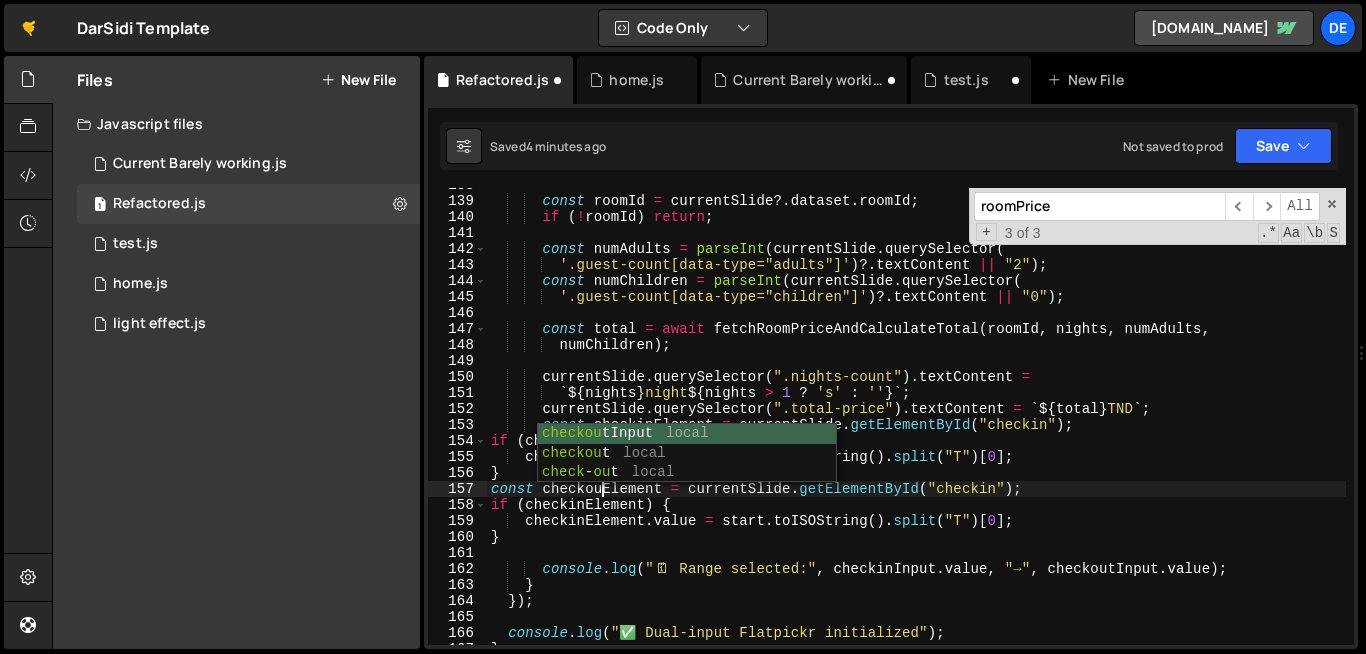 scroll, scrollTop: 0, scrollLeft: 8, axis: horizontal 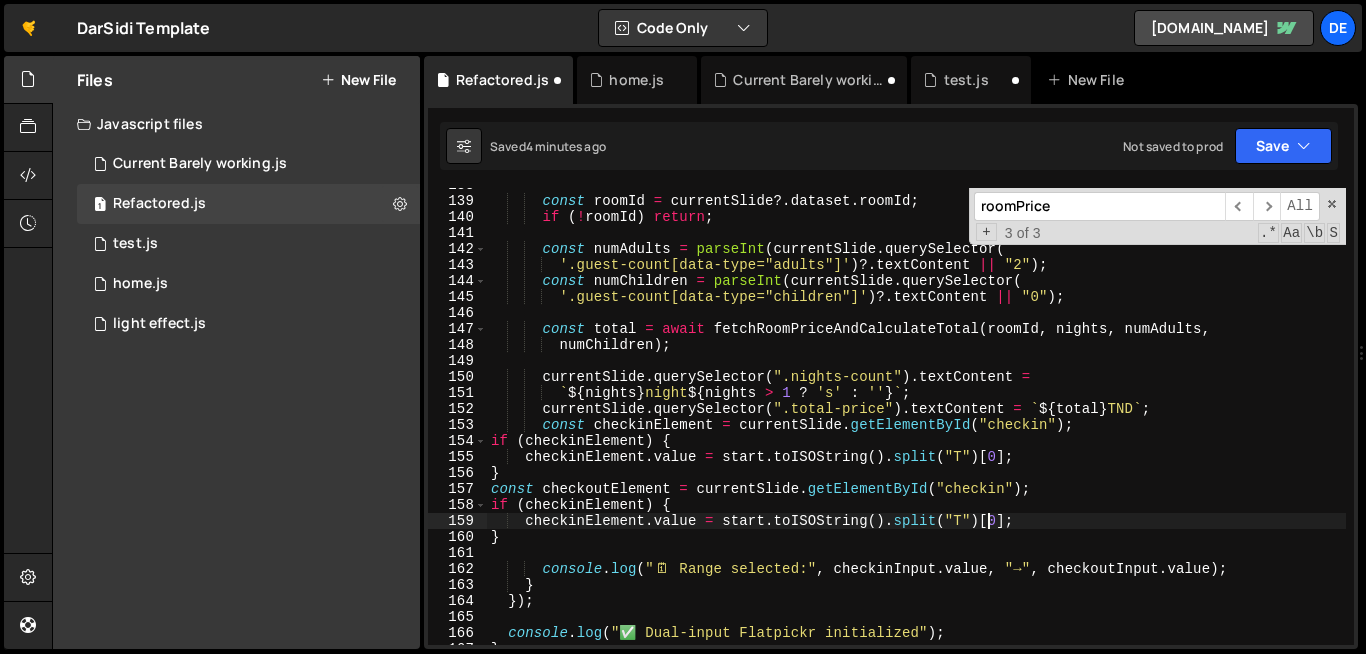 click on "const   roomId   =   currentSlide ?. dataset . roomId ;          if   ( ! roomId )   return ;          const   numAdults   =   parseInt ( currentSlide . querySelector (             '.guest-count[data-type="adults"]' ) ?. textContent   ||   "2" ) ;          const   numChildren   =   parseInt ( currentSlide . querySelector (             '.guest-count[data-type="children"]' ) ?. textContent   ||   "0" ) ;          const   total   =   await   fetchRoomPriceAndCalculateTotal ( roomId ,   nights ,   numAdults ,             numChildren ) ;          currentSlide . querySelector ( ".nights-count" ) . textContent   =             ` ${ nights }  night ${ nights   >   1   ?   's'   :   '' } ` ;          currentSlide . querySelector ( ".total-price" ) . textContent   =   ` ${ total }  TND ` ;          const   checkinElement   =   currentSlide . getElementById ( "checkin" ) ; if   ( checkinElement )   {       checkinElement . value   =   start . toISOString ( ) . split ( "T" ) [ 0 ] ; } const   checkoutElement   =" at bounding box center [916, 421] 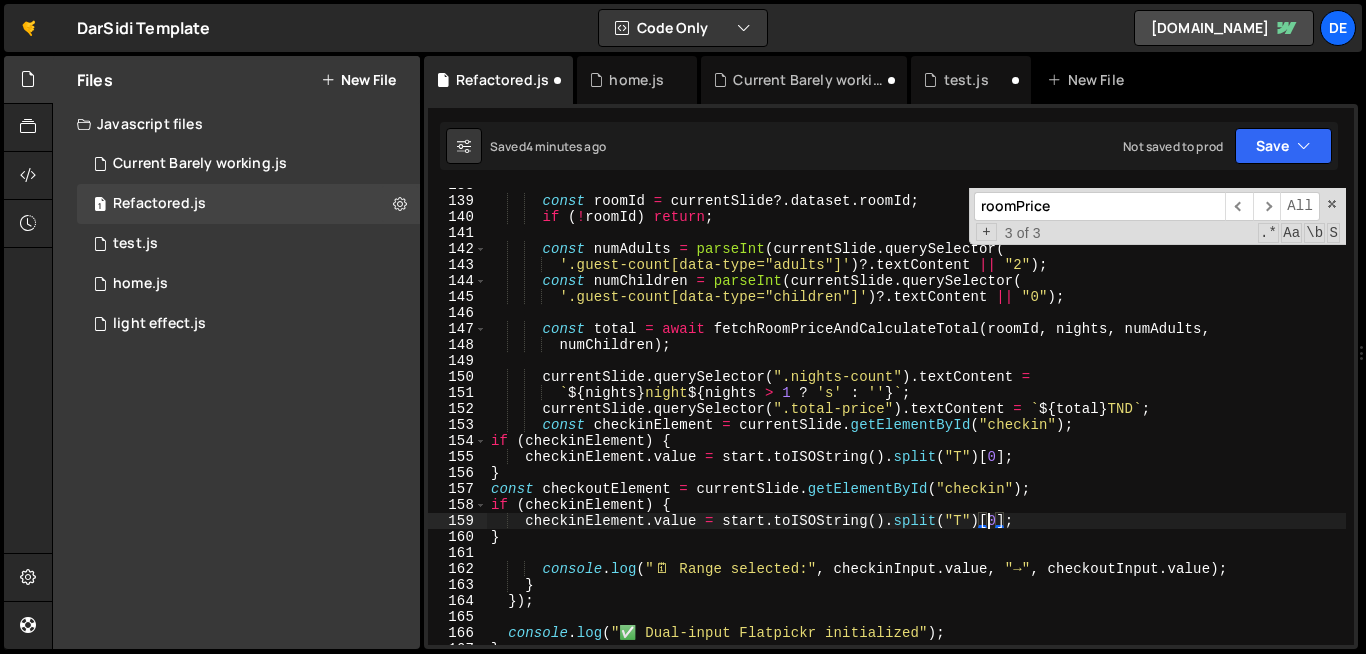click on "const   roomId   =   currentSlide ?. dataset . roomId ;          if   ( ! roomId )   return ;          const   numAdults   =   parseInt ( currentSlide . querySelector (             '.guest-count[data-type="adults"]' ) ?. textContent   ||   "2" ) ;          const   numChildren   =   parseInt ( currentSlide . querySelector (             '.guest-count[data-type="children"]' ) ?. textContent   ||   "0" ) ;          const   total   =   await   fetchRoomPriceAndCalculateTotal ( roomId ,   nights ,   numAdults ,             numChildren ) ;          currentSlide . querySelector ( ".nights-count" ) . textContent   =             ` ${ nights }  night ${ nights   >   1   ?   's'   :   '' } ` ;          currentSlide . querySelector ( ".total-price" ) . textContent   =   ` ${ total }  TND ` ;          const   checkinElement   =   currentSlide . getElementById ( "checkin" ) ; if   ( checkinElement )   {       checkinElement . value   =   start . toISOString ( ) . split ( "T" ) [ 0 ] ; } const   checkoutElement   =" at bounding box center [916, 421] 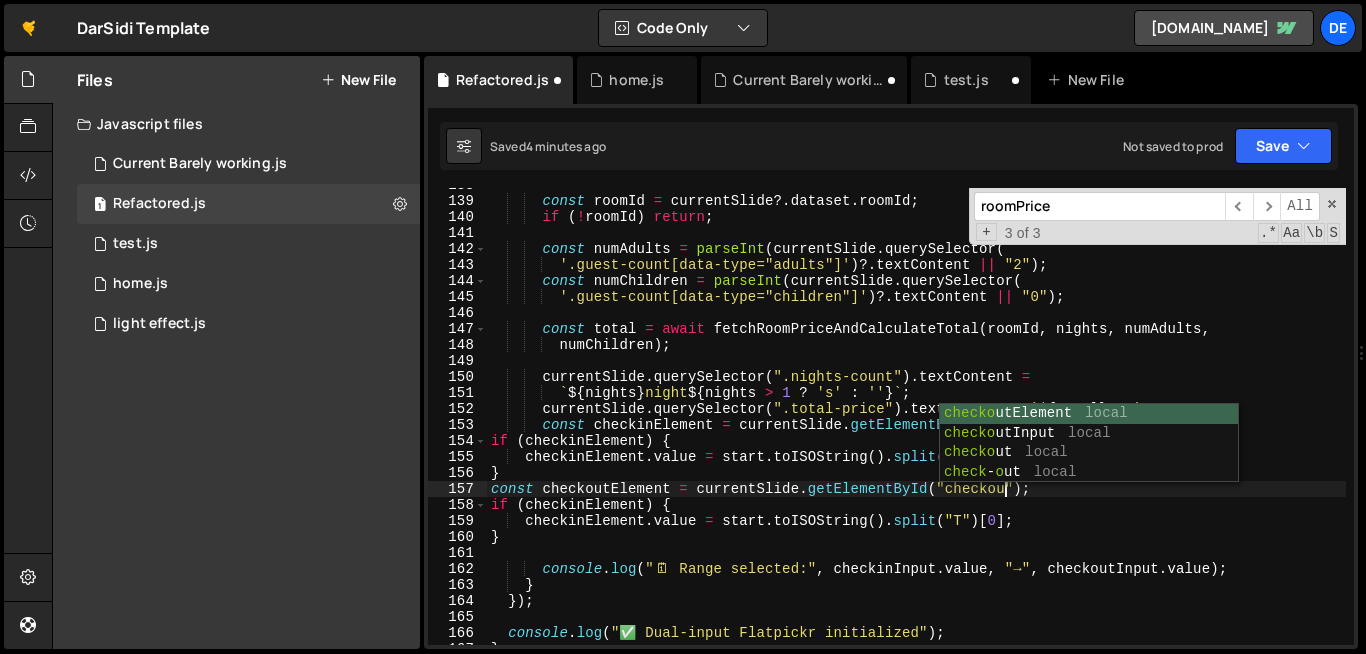 scroll, scrollTop: 0, scrollLeft: 36, axis: horizontal 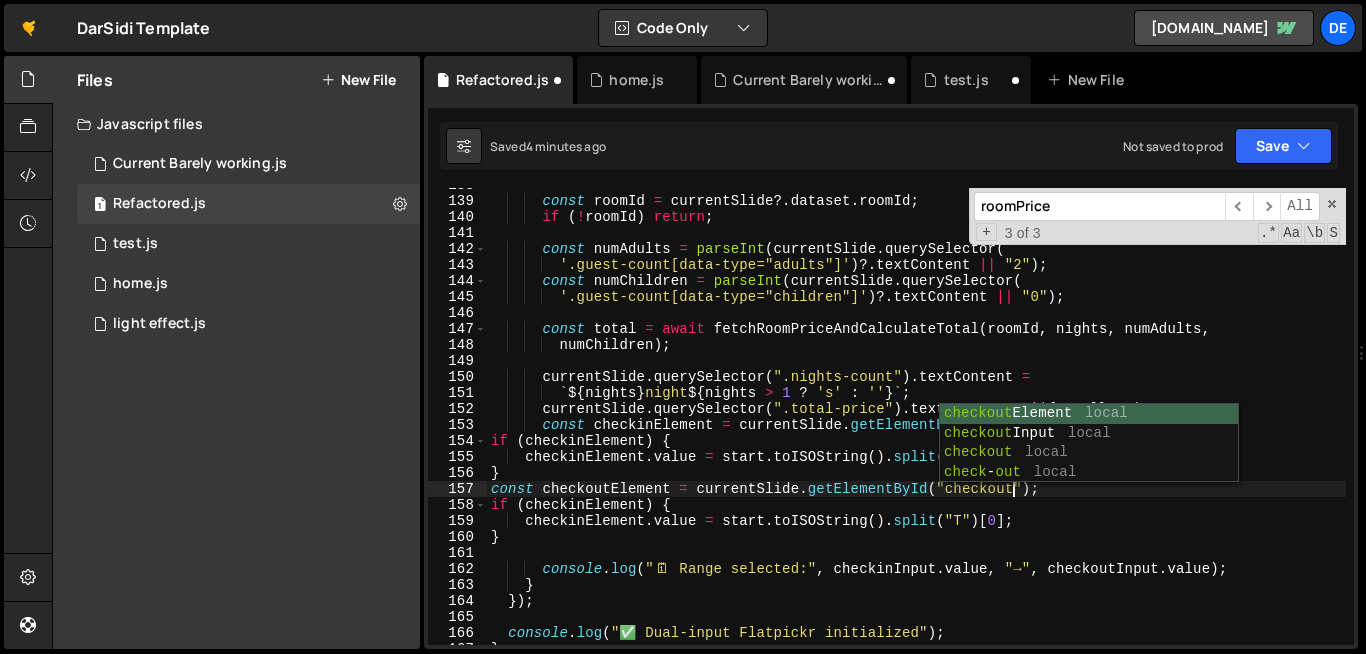 click on "const   roomId   =   currentSlide ?. dataset . roomId ;          if   ( ! roomId )   return ;          const   numAdults   =   parseInt ( currentSlide . querySelector (             '.guest-count[data-type="adults"]' ) ?. textContent   ||   "2" ) ;          const   numChildren   =   parseInt ( currentSlide . querySelector (             '.guest-count[data-type="children"]' ) ?. textContent   ||   "0" ) ;          const   total   =   await   fetchRoomPriceAndCalculateTotal ( roomId ,   nights ,   numAdults ,             numChildren ) ;          currentSlide . querySelector ( ".nights-count" ) . textContent   =             ` ${ nights }  night ${ nights   >   1   ?   's'   :   '' } ` ;          currentSlide . querySelector ( ".total-price" ) . textContent   =   ` ${ total }  TND ` ;          const   checkinElement   =   currentSlide . getElementById ( "checkin" ) ; if   ( checkinElement )   {       checkinElement . value   =   start . toISOString ( ) . split ( "T" ) [ 0 ] ; } const   checkoutElement   =" at bounding box center [916, 421] 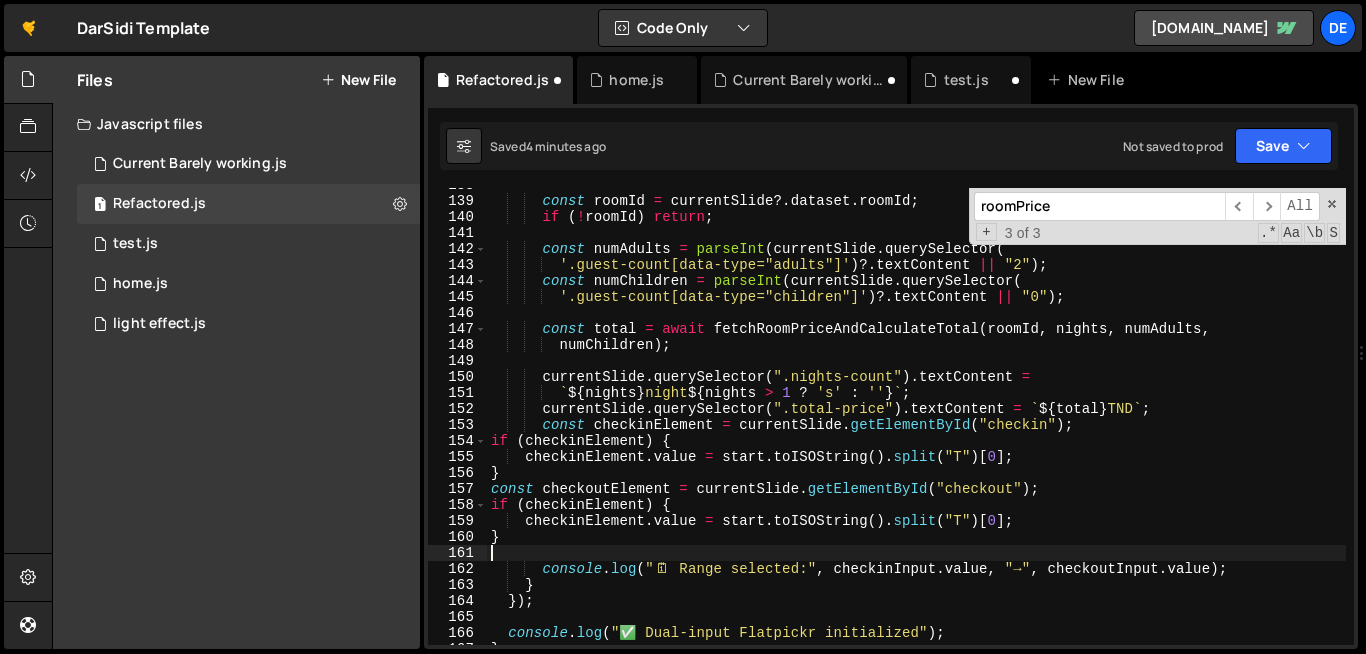 scroll, scrollTop: 0, scrollLeft: 0, axis: both 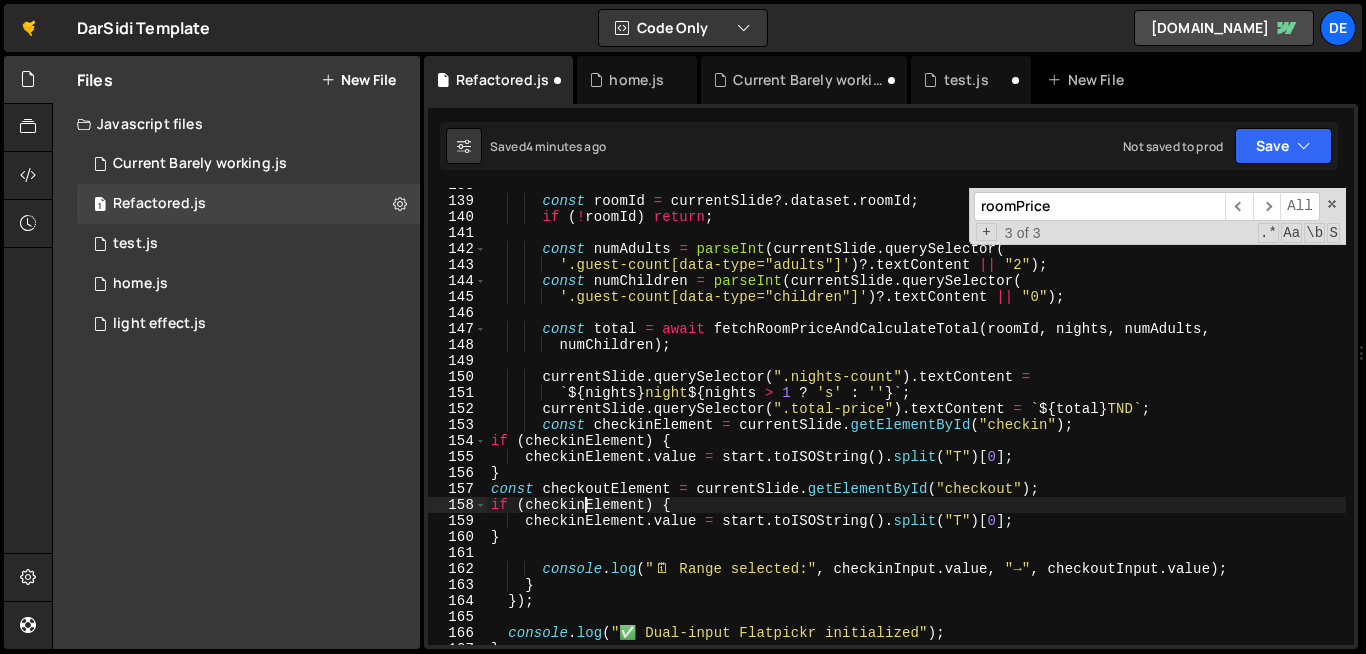 click on "const   roomId   =   currentSlide ?. dataset . roomId ;          if   ( ! roomId )   return ;          const   numAdults   =   parseInt ( currentSlide . querySelector (             '.guest-count[data-type="adults"]' ) ?. textContent   ||   "2" ) ;          const   numChildren   =   parseInt ( currentSlide . querySelector (             '.guest-count[data-type="children"]' ) ?. textContent   ||   "0" ) ;          const   total   =   await   fetchRoomPriceAndCalculateTotal ( roomId ,   nights ,   numAdults ,             numChildren ) ;          currentSlide . querySelector ( ".nights-count" ) . textContent   =             ` ${ nights }  night ${ nights   >   1   ?   's'   :   '' } ` ;          currentSlide . querySelector ( ".total-price" ) . textContent   =   ` ${ total }  TND ` ;          const   checkinElement   =   currentSlide . getElementById ( "checkin" ) ; if   ( checkinElement )   {       checkinElement . value   =   start . toISOString ( ) . split ( "T" ) [ 0 ] ; } const   checkoutElement   =" at bounding box center (916, 421) 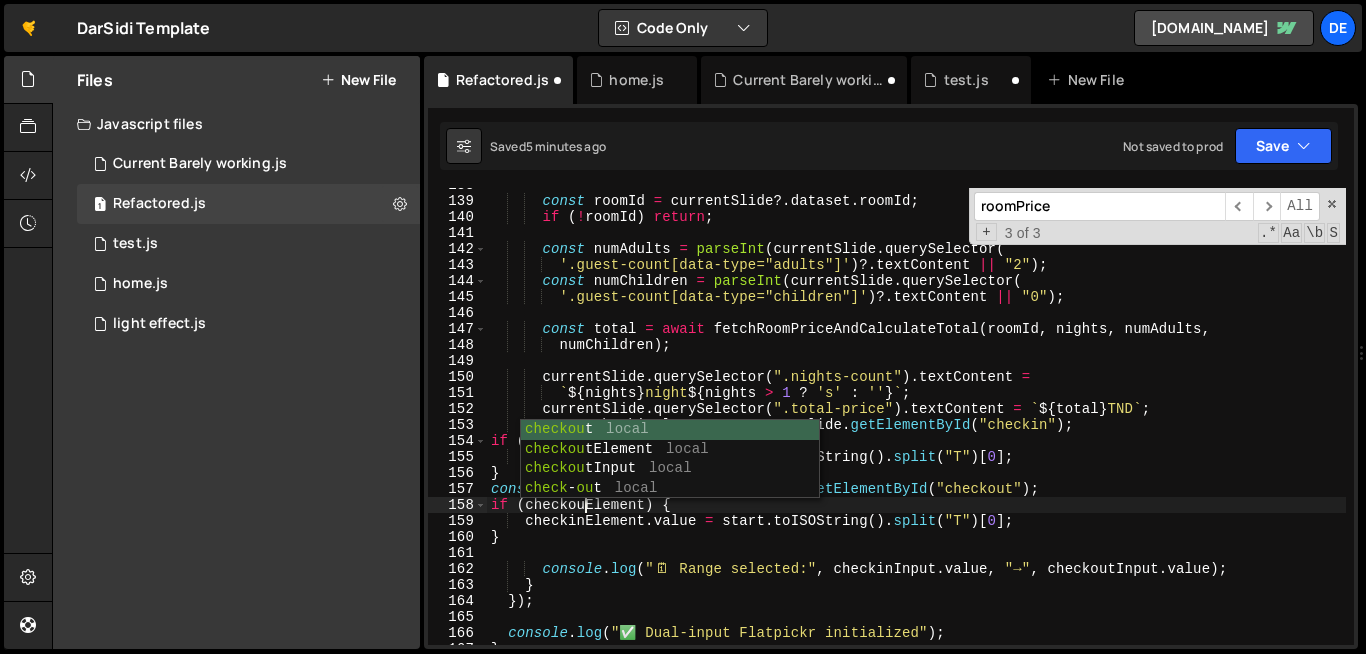 scroll, scrollTop: 0, scrollLeft: 7, axis: horizontal 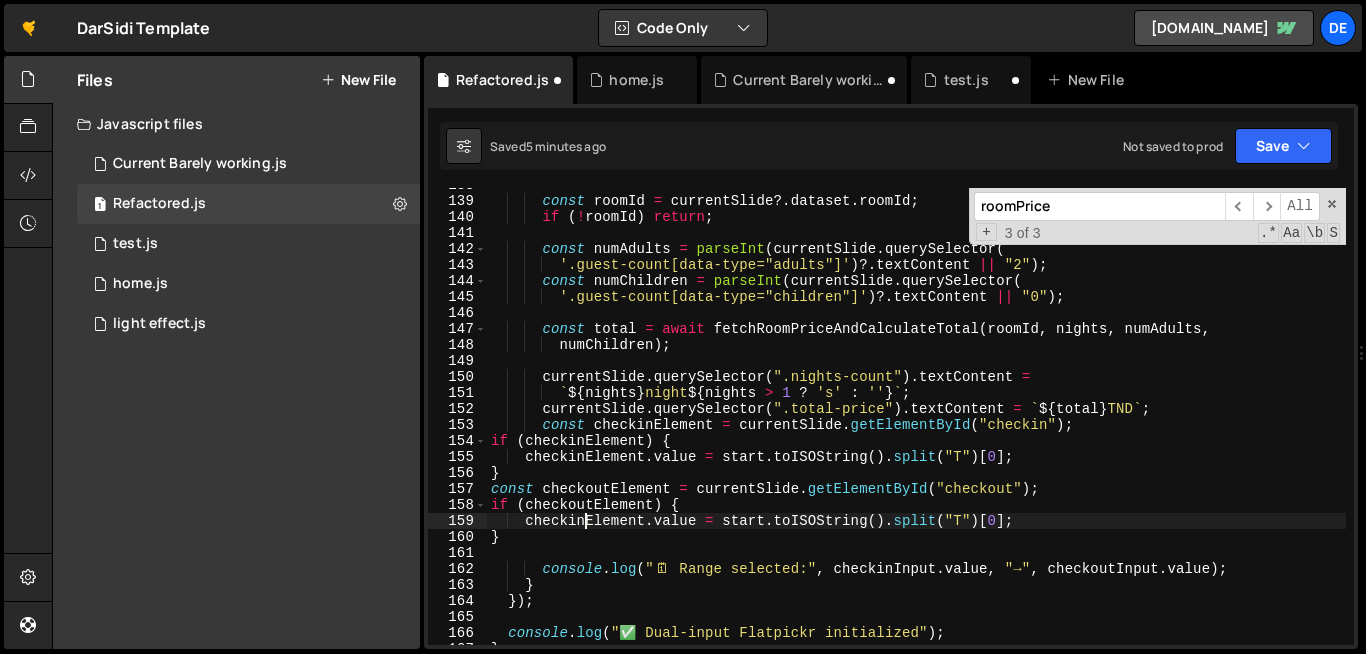 click on "const   roomId   =   currentSlide ?. dataset . roomId ;          if   ( ! roomId )   return ;          const   numAdults   =   parseInt ( currentSlide . querySelector (             '.guest-count[data-type="adults"]' ) ?. textContent   ||   "2" ) ;          const   numChildren   =   parseInt ( currentSlide . querySelector (             '.guest-count[data-type="children"]' ) ?. textContent   ||   "0" ) ;          const   total   =   await   fetchRoomPriceAndCalculateTotal ( roomId ,   nights ,   numAdults ,             numChildren ) ;          currentSlide . querySelector ( ".nights-count" ) . textContent   =             ` ${ nights }  night ${ nights   >   1   ?   's'   :   '' } ` ;          currentSlide . querySelector ( ".total-price" ) . textContent   =   ` ${ total }  TND ` ;          const   checkinElement   =   currentSlide . getElementById ( "checkin" ) ; if   ( checkinElement )   {       checkinElement . value   =   start . toISOString ( ) . split ( "T" ) [ 0 ] ; } const   checkoutElement   =" at bounding box center (916, 421) 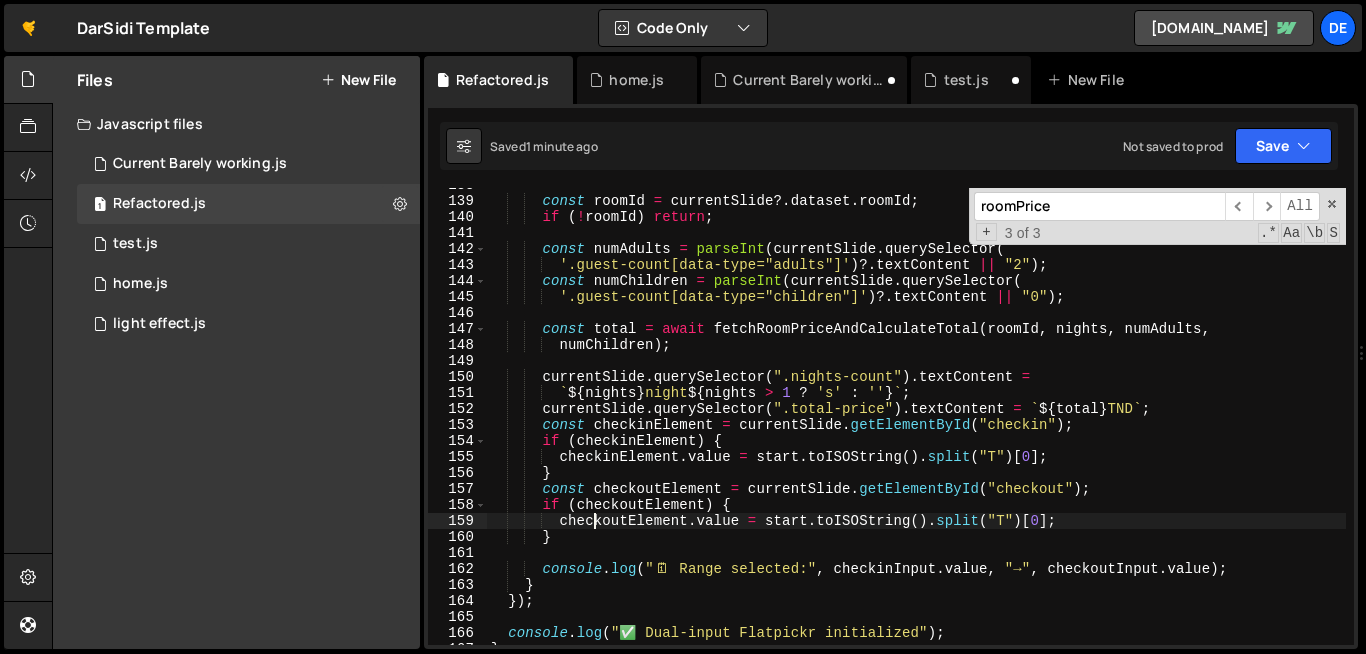 click on "const   roomId   =   currentSlide ?. dataset . roomId ;          if   ( ! roomId )   return ;          const   numAdults   =   parseInt ( currentSlide . querySelector (             '.guest-count[data-type="adults"]' ) ?. textContent   ||   "2" ) ;          const   numChildren   =   parseInt ( currentSlide . querySelector (             '.guest-count[data-type="children"]' ) ?. textContent   ||   "0" ) ;          const   total   =   await   fetchRoomPriceAndCalculateTotal ( roomId ,   nights ,   numAdults ,             numChildren ) ;          currentSlide . querySelector ( ".nights-count" ) . textContent   =             ` ${ nights }  night ${ nights   >   1   ?   's'   :   '' } ` ;          currentSlide . querySelector ( ".total-price" ) . textContent   =   ` ${ total }  TND ` ;          const   checkinElement   =   currentSlide . getElementById ( "checkin" ) ;          if   ( checkinElement )   {             checkinElement . value   =   start . toISOString ( ) . split ( "T" ) [ 0 ] ;          }" at bounding box center [916, 421] 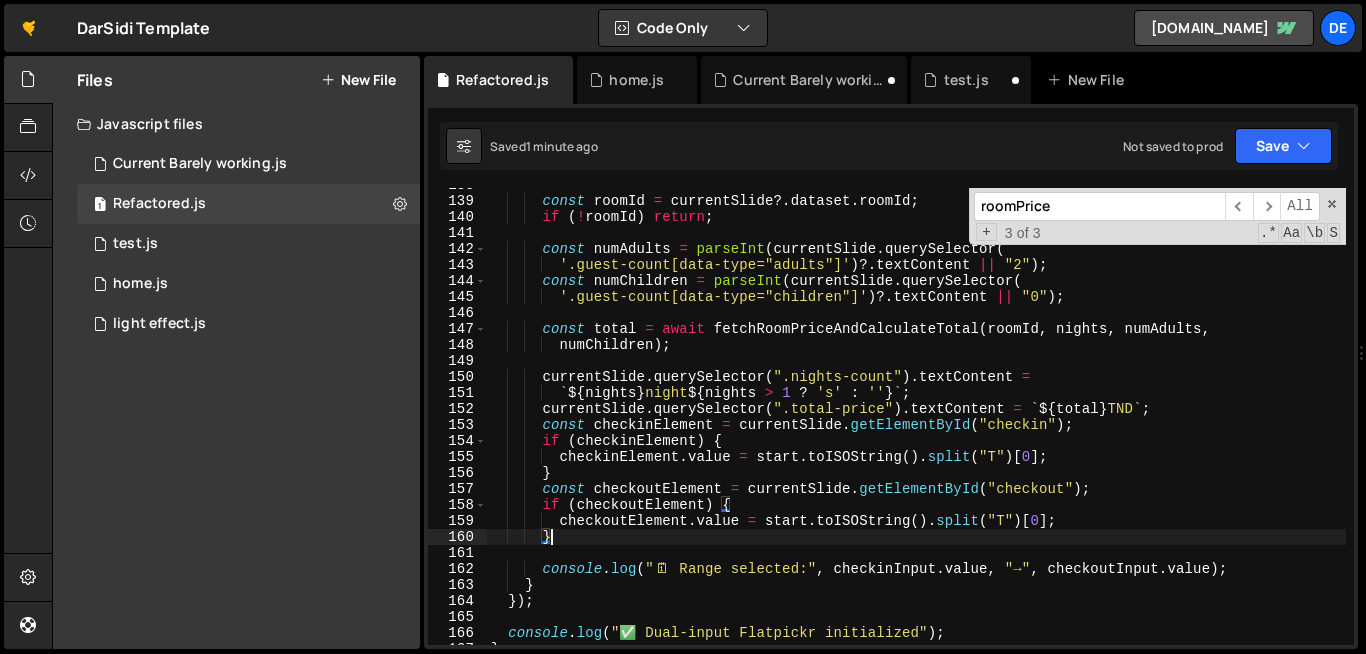 scroll, scrollTop: 0, scrollLeft: 3, axis: horizontal 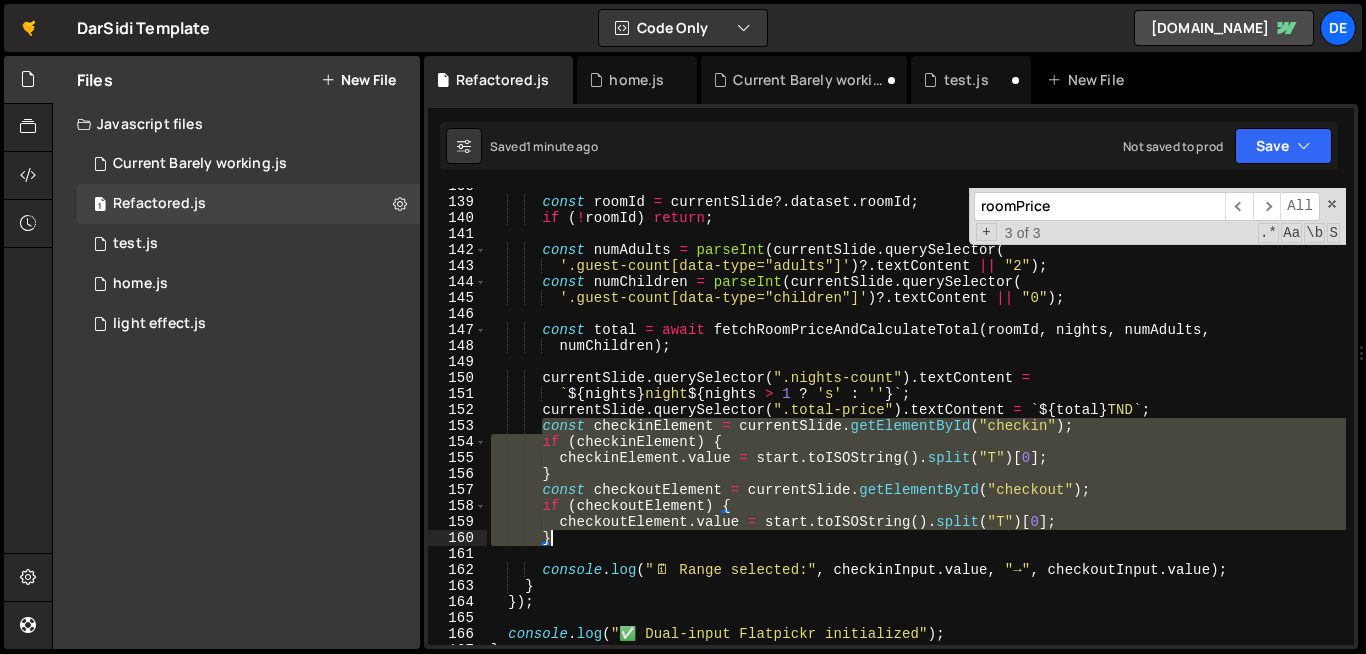 drag, startPoint x: 540, startPoint y: 430, endPoint x: 574, endPoint y: 539, distance: 114.17968 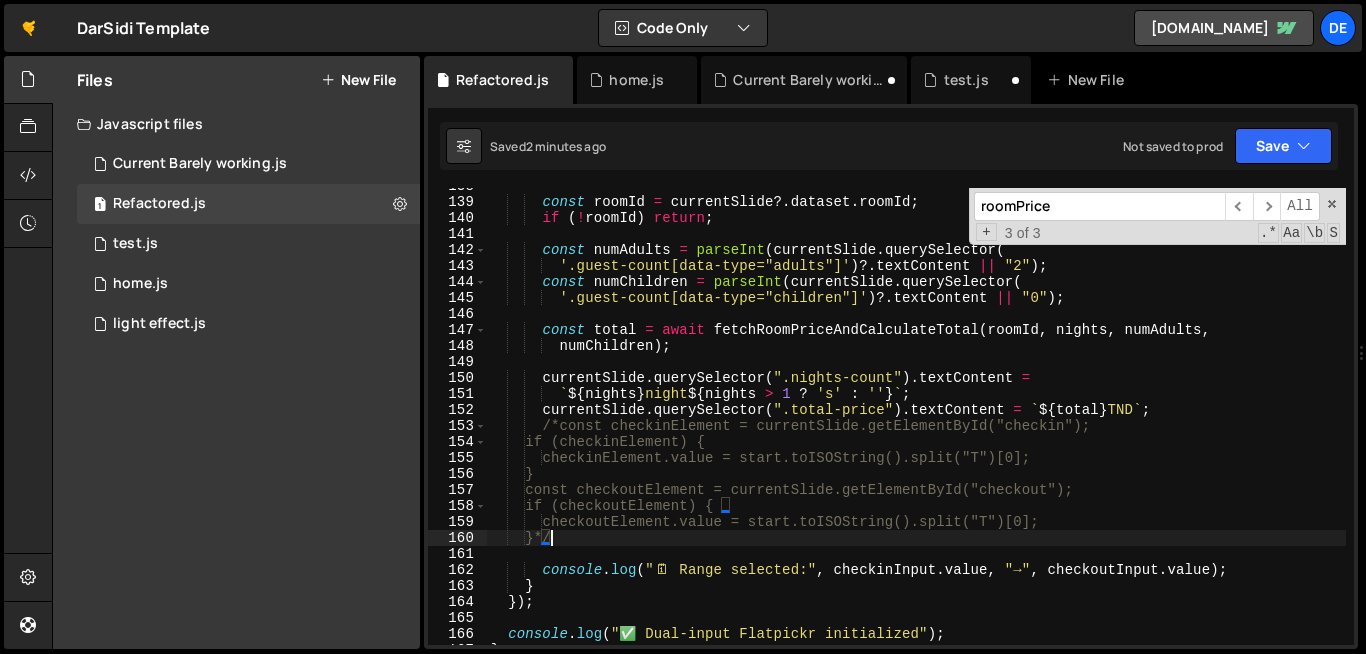 click on "const   roomId   =   currentSlide ?. dataset . roomId ;          if   ( ! roomId )   return ;          const   numAdults   =   parseInt ( currentSlide . querySelector (             '.guest-count[data-type="adults"]' ) ?. textContent   ||   "2" ) ;          const   numChildren   =   parseInt ( currentSlide . querySelector (             '.guest-count[data-type="children"]' ) ?. textContent   ||   "0" ) ;          const   total   =   await   fetchRoomPriceAndCalculateTotal ( roomId ,   nights ,   numAdults ,             numChildren ) ;          currentSlide . querySelector ( ".nights-count" ) . textContent   =             ` ${ nights }  night ${ nights   >   1   ?   's'   :   '' } ` ;          currentSlide . querySelector ( ".total-price" ) . textContent   =   ` ${ total }  TND ` ;          /*const checkinElement = currentSlide.getElementById("checkin");         if (checkinElement) {            checkinElement.value = start.toISOString().split("T")[0];         }               if (checkoutElement) {" at bounding box center [916, 422] 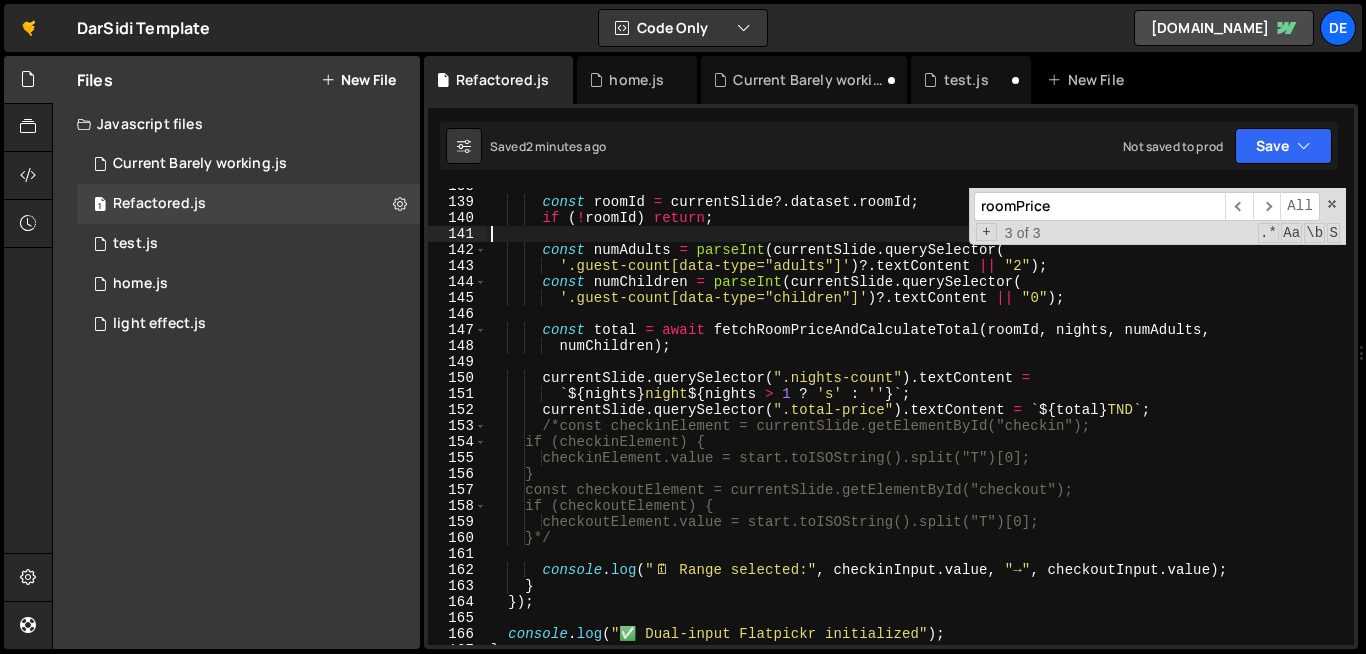 scroll, scrollTop: 0, scrollLeft: 0, axis: both 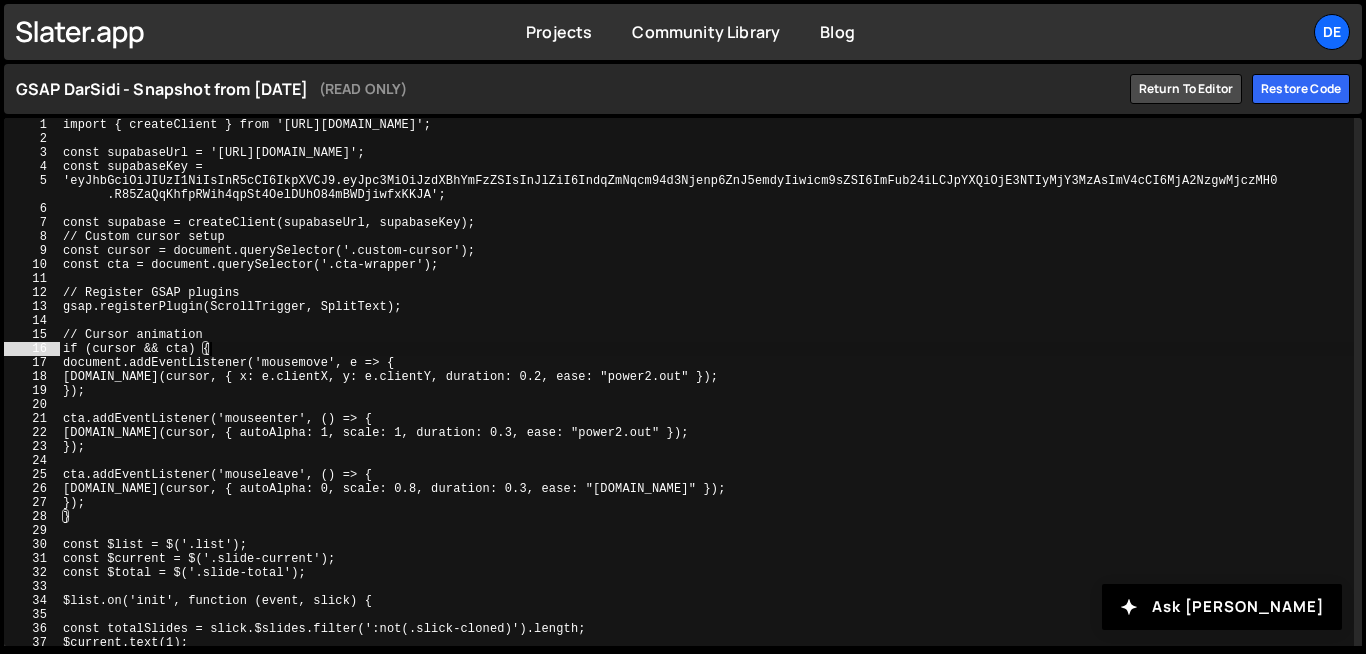 click on "import { createClient } from '[URL][DOMAIN_NAME]'; const supabaseUrl = '[URL][DOMAIN_NAME]'; const supabaseKey =   'eyJhbGciOiJIUzI1NiIsInR5cCI6IkpXVCJ9.eyJpc3MiOiJzdXBhYmFzZSIsInJlZiI6IndqZmNqcm94d3Njenp6ZnJ5emdyIiwicm9sZSI6ImFub24iLCJpYXQiOjE3NTIyMjY3MzAsImV4cCI6MjA2NzgwMjczMH0        .R85ZaQqKhfpRWih4qpSt4OelDUhO84mBWDjiwfxKKJA'; const supabase = createClient(supabaseUrl, supabaseKey); // Custom cursor setup const cursor = document.querySelector('.custom-cursor'); const cta = document.querySelector('.cta-wrapper'); // Register GSAP plugins gsap.registerPlugin(ScrollTrigger, SplitText); // Cursor animation if (cursor && cta) {   document.addEventListener('mousemove', e => {     [DOMAIN_NAME](cursor, { x: e.clientX, y: e.clientY, duration: 0.2, ease: "power2.out" });   });   cta.addEventListener('mouseenter', () => {     [DOMAIN_NAME](cursor, { autoAlpha: 1, scale: 1, duration: 0.3, ease: "power2.out" });   });   cta.addEventListener('mouseleave', () => {" at bounding box center (706, 396) 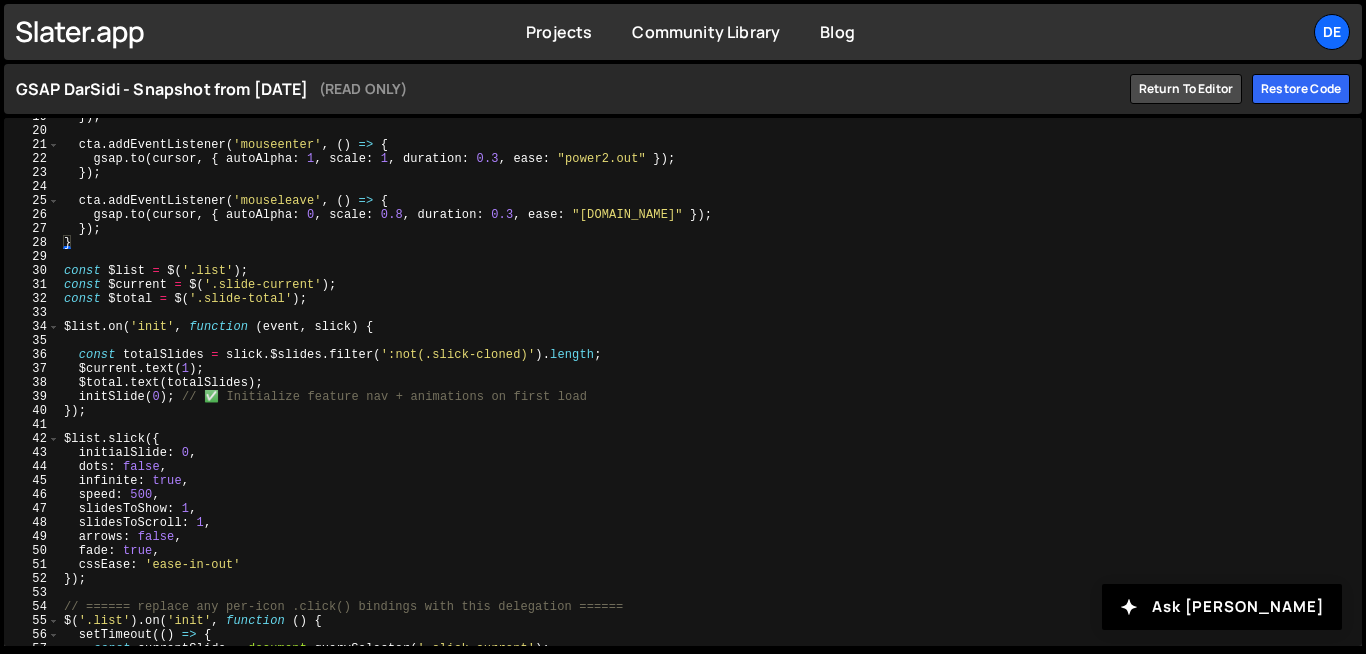 scroll, scrollTop: 283, scrollLeft: 0, axis: vertical 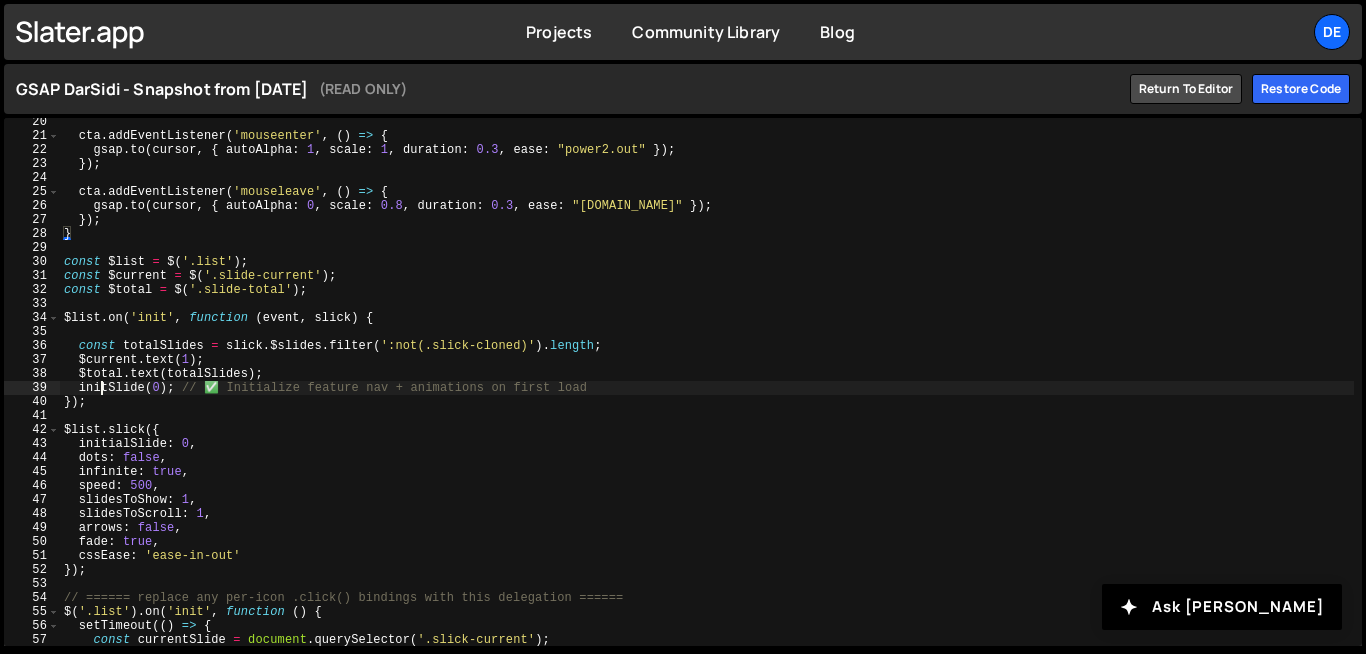 click on "cta . addEventListener ( 'mouseenter' ,   ( )   =>   {      gsap . to ( cursor ,   {   autoAlpha :   1 ,   scale :   1 ,   duration :   0.3 ,   ease :   "power2.out"   }) ;    }) ;    cta . addEventListener ( 'mouseleave' ,   ( )   =>   {      gsap . to ( cursor ,   {   autoAlpha :   0 ,   scale :   0.8 ,   duration :   0.3 ,   ease :   "power2.in"   }) ;    }) ; } const   $list   =   $ ( '.list' ) ; const   $current   =   $ ( '.slide-current' ) ; const   $total   =   $ ( '.slide-total' ) ; $list . on ( 'init' ,   function   ( event ,   slick )   {    const   totalSlides   =   slick . $slides . filter ( ':not(.slick-cloned)' ) . length ;    $current . text ( 1 ) ;    $total . text ( totalSlides ) ;    initSlide ( 0 ) ;   // ✅ Initialize feature nav + animations on first load }) ; $list . slick ({    initialSlide :   0 ,    dots :   false ,    infinite :   true ,    speed :   500 ,    slidesToShow :   1 ,    slidesToScroll :   1 ,    arrows :   false ,    fade :   true ,    cssEase :   'ease-in-out' }) ;" at bounding box center (707, 393) 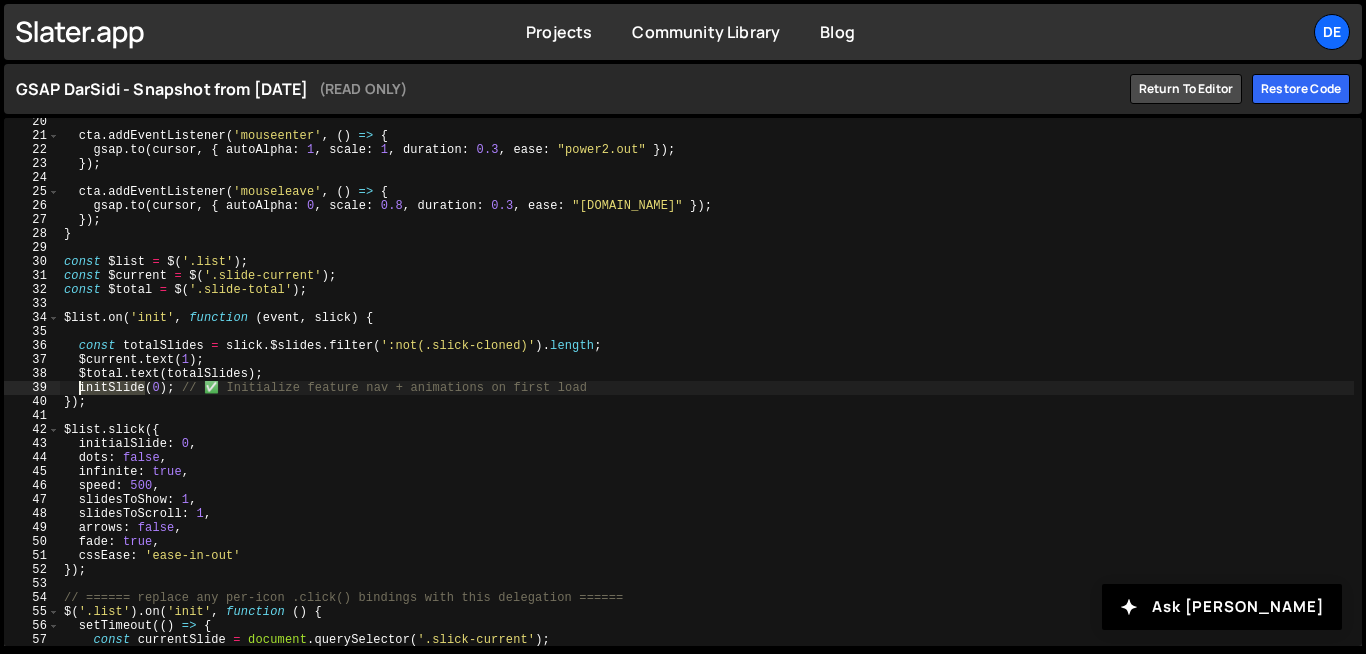 click on "cta . addEventListener ( 'mouseenter' ,   ( )   =>   {      gsap . to ( cursor ,   {   autoAlpha :   1 ,   scale :   1 ,   duration :   0.3 ,   ease :   "power2.out"   }) ;    }) ;    cta . addEventListener ( 'mouseleave' ,   ( )   =>   {      gsap . to ( cursor ,   {   autoAlpha :   0 ,   scale :   0.8 ,   duration :   0.3 ,   ease :   "power2.in"   }) ;    }) ; } const   $list   =   $ ( '.list' ) ; const   $current   =   $ ( '.slide-current' ) ; const   $total   =   $ ( '.slide-total' ) ; $list . on ( 'init' ,   function   ( event ,   slick )   {    const   totalSlides   =   slick . $slides . filter ( ':not(.slick-cloned)' ) . length ;    $current . text ( 1 ) ;    $total . text ( totalSlides ) ;    initSlide ( 0 ) ;   // ✅ Initialize feature nav + animations on first load }) ; $list . slick ({    initialSlide :   0 ,    dots :   false ,    infinite :   true ,    speed :   500 ,    slidesToShow :   1 ,    slidesToScroll :   1 ,    arrows :   false ,    fade :   true ,    cssEase :   'ease-in-out' }) ;" at bounding box center [707, 393] 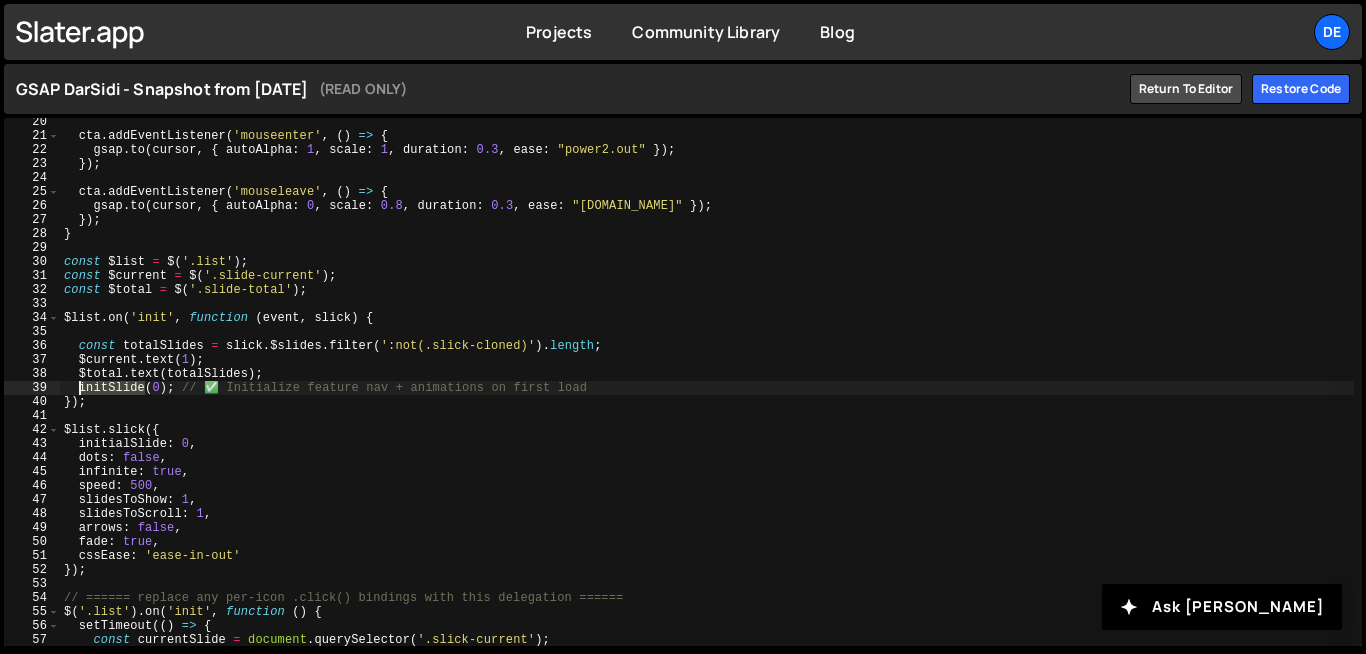 click on "cta . addEventListener ( 'mouseenter' ,   ( )   =>   {      gsap . to ( cursor ,   {   autoAlpha :   1 ,   scale :   1 ,   duration :   0.3 ,   ease :   "power2.out"   }) ;    }) ;    cta . addEventListener ( 'mouseleave' ,   ( )   =>   {      gsap . to ( cursor ,   {   autoAlpha :   0 ,   scale :   0.8 ,   duration :   0.3 ,   ease :   "power2.in"   }) ;    }) ; } const   $list   =   $ ( '.list' ) ; const   $current   =   $ ( '.slide-current' ) ; const   $total   =   $ ( '.slide-total' ) ; $list . on ( 'init' ,   function   ( event ,   slick )   {    const   totalSlides   =   slick . $slides . filter ( ':not(.slick-cloned)' ) . length ;    $current . text ( 1 ) ;    $total . text ( totalSlides ) ;    initSlide ( 0 ) ;   // ✅ Initialize feature nav + animations on first load }) ; $list . slick ({    initialSlide :   0 ,    dots :   false ,    infinite :   true ,    speed :   500 ,    slidesToShow :   1 ,    slidesToScroll :   1 ,    arrows :   false ,    fade :   true ,    cssEase :   'ease-in-out' }) ;" at bounding box center [707, 382] 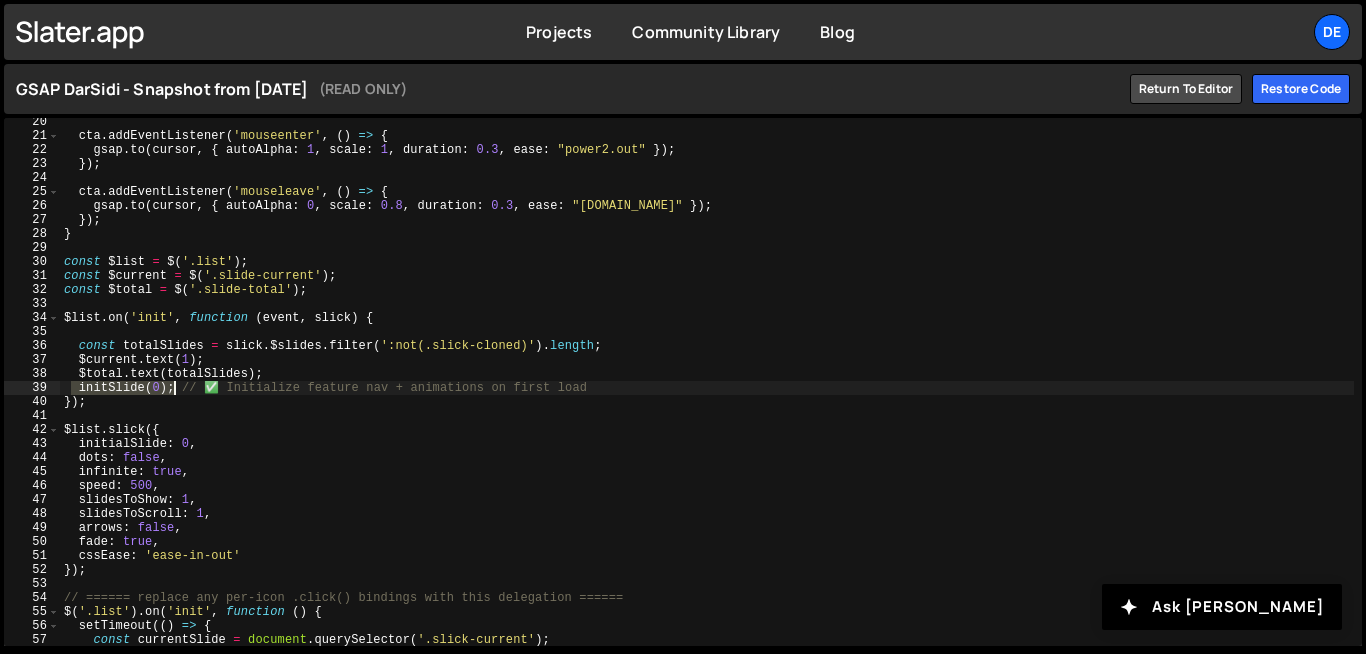 drag, startPoint x: 74, startPoint y: 391, endPoint x: 174, endPoint y: 389, distance: 100.02 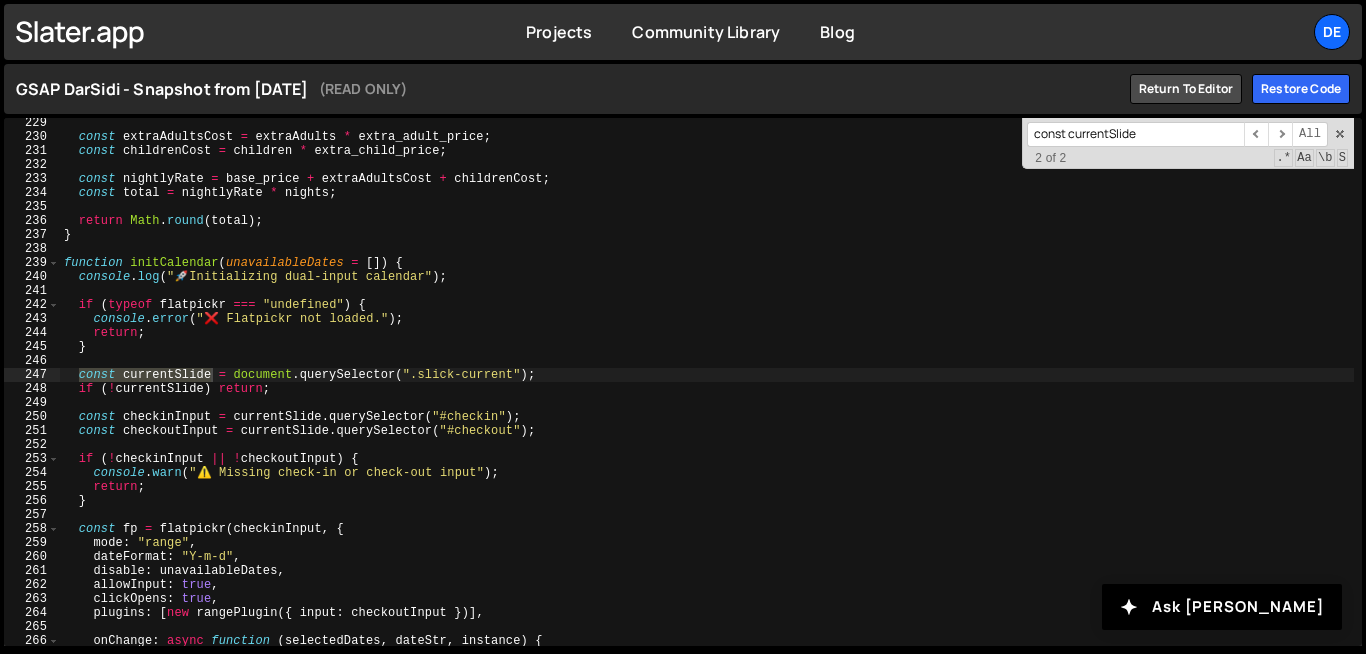 scroll, scrollTop: 3208, scrollLeft: 0, axis: vertical 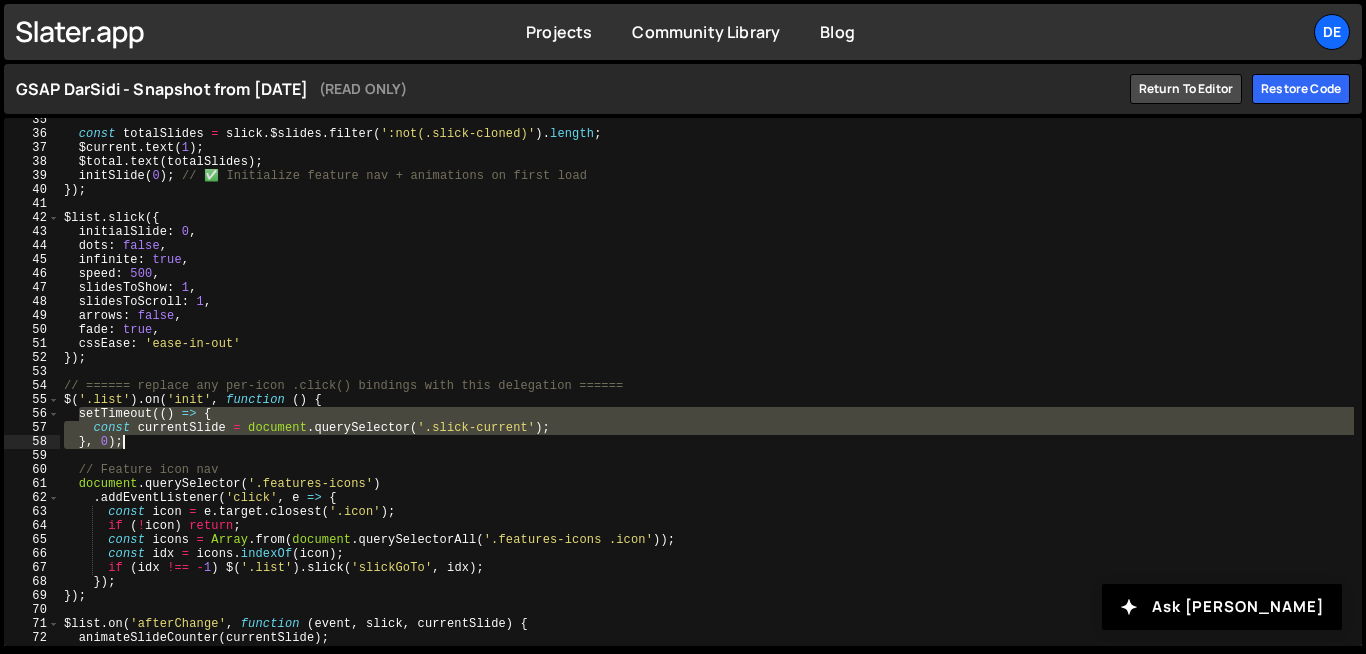 drag, startPoint x: 77, startPoint y: 415, endPoint x: 123, endPoint y: 448, distance: 56.61272 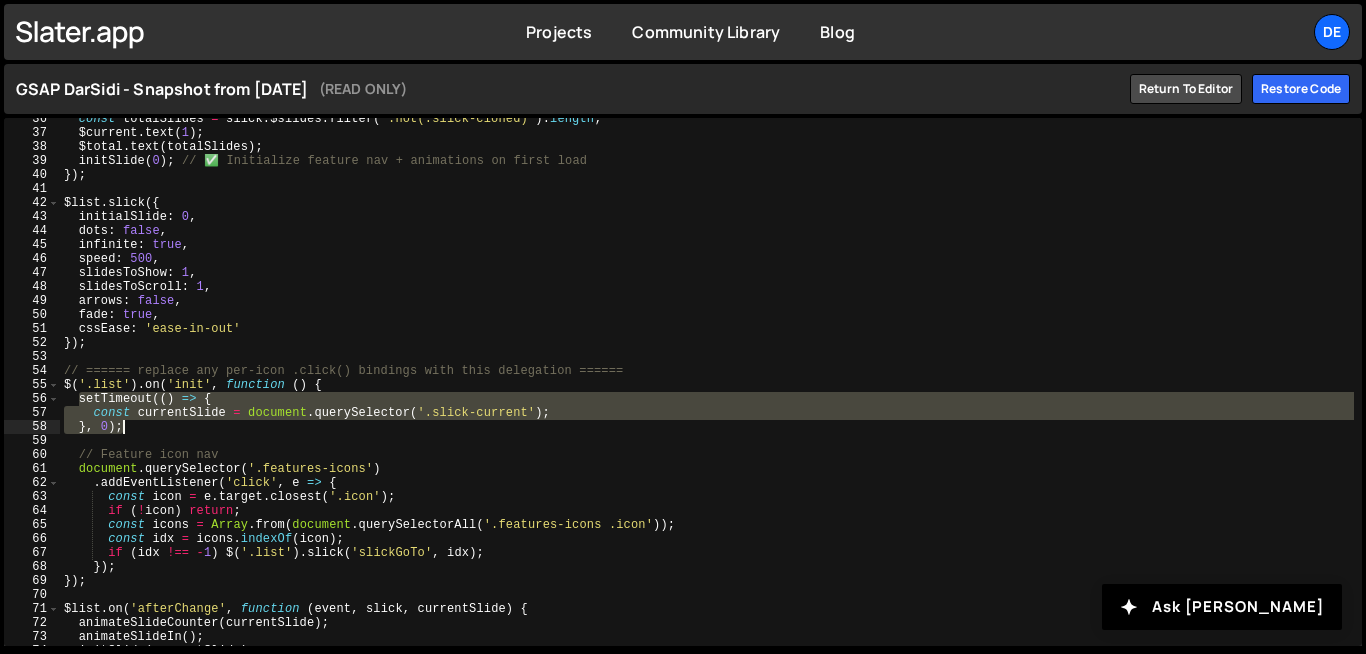 scroll, scrollTop: 511, scrollLeft: 0, axis: vertical 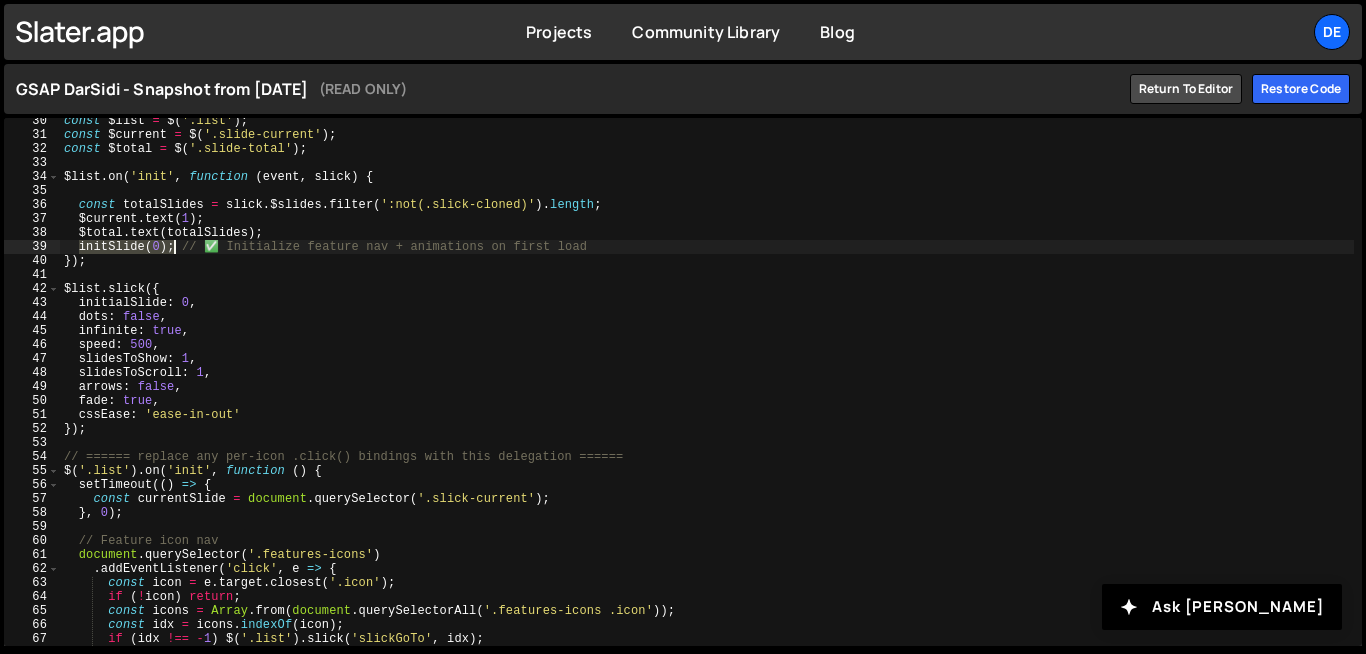 drag, startPoint x: 80, startPoint y: 250, endPoint x: 177, endPoint y: 249, distance: 97.00516 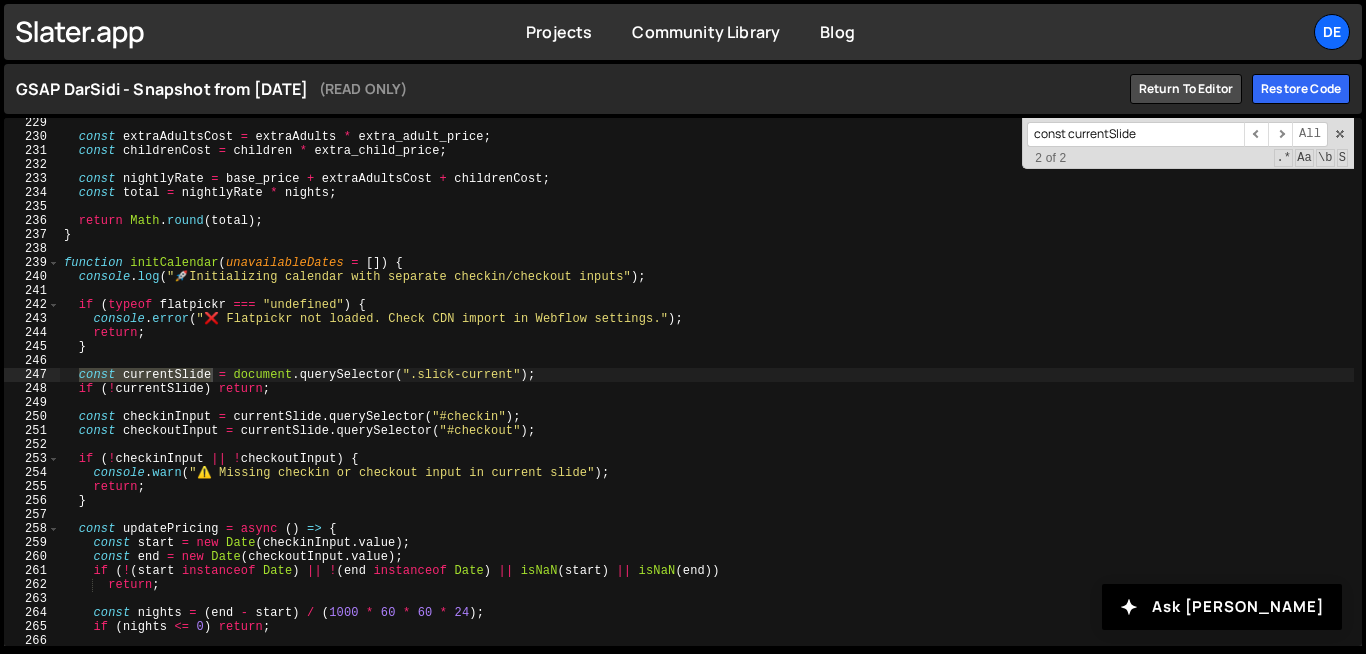 scroll, scrollTop: 3208, scrollLeft: 0, axis: vertical 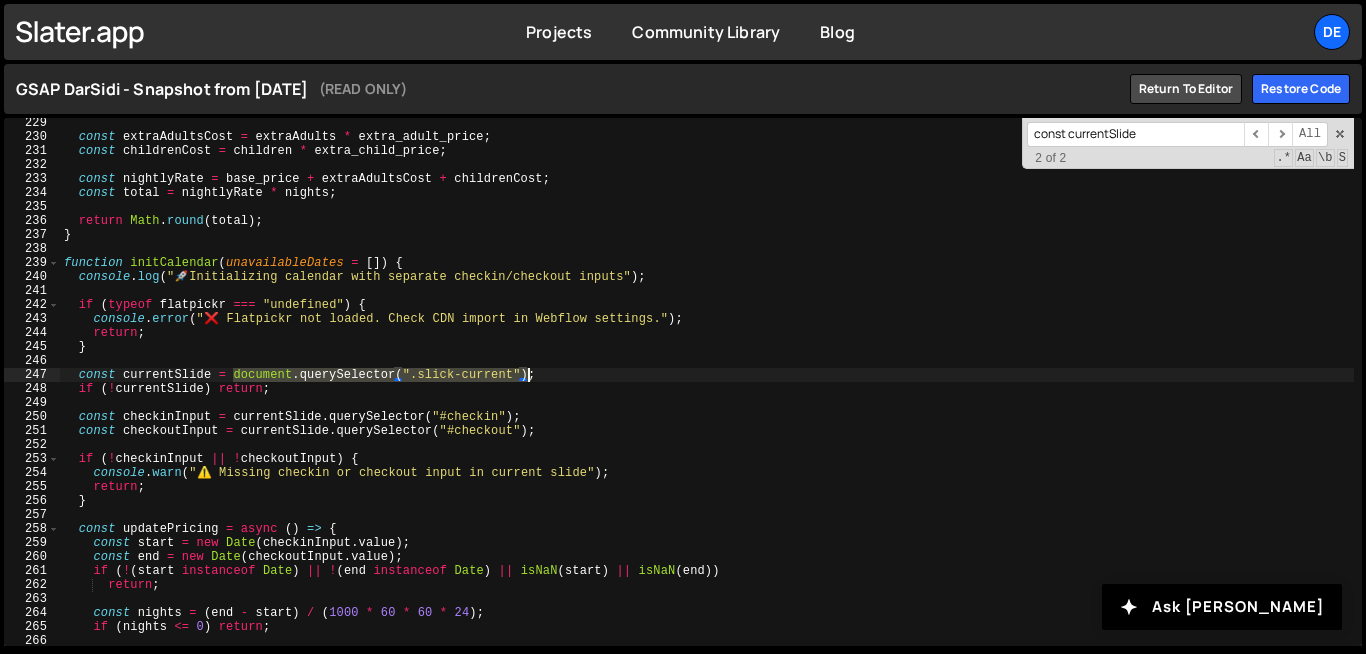 drag, startPoint x: 232, startPoint y: 375, endPoint x: 531, endPoint y: 376, distance: 299.00168 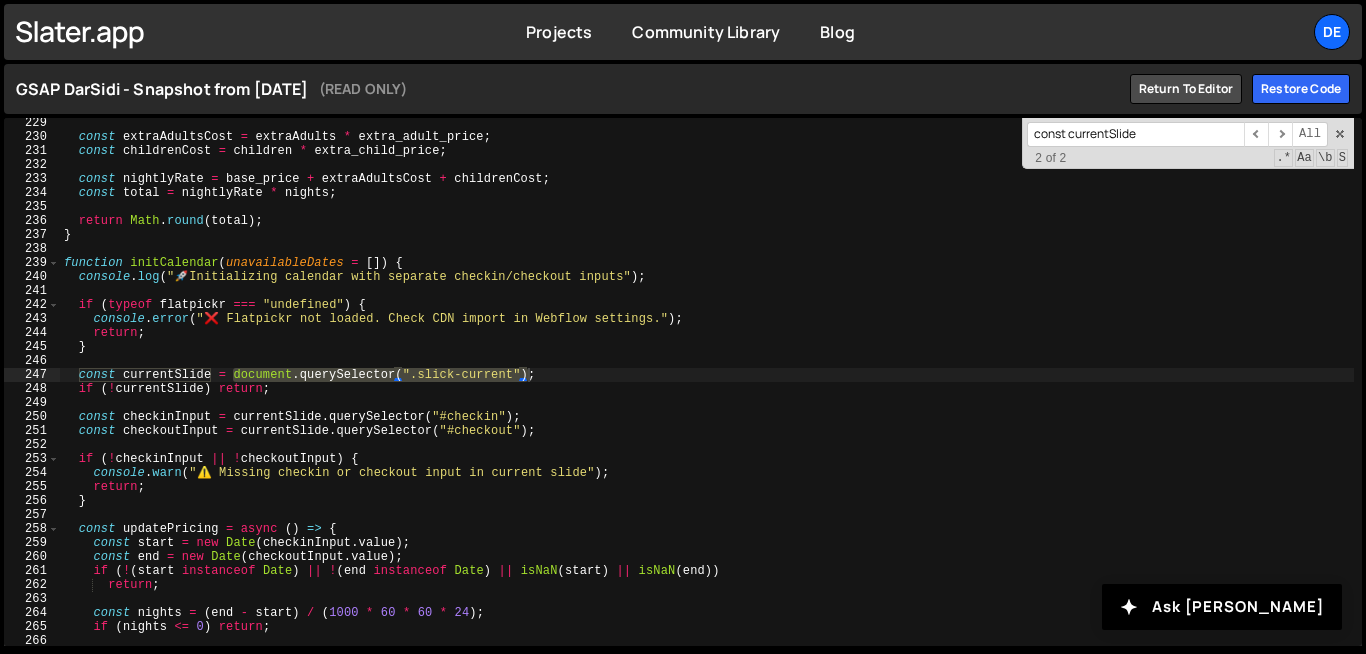 click on "const currentSlide" 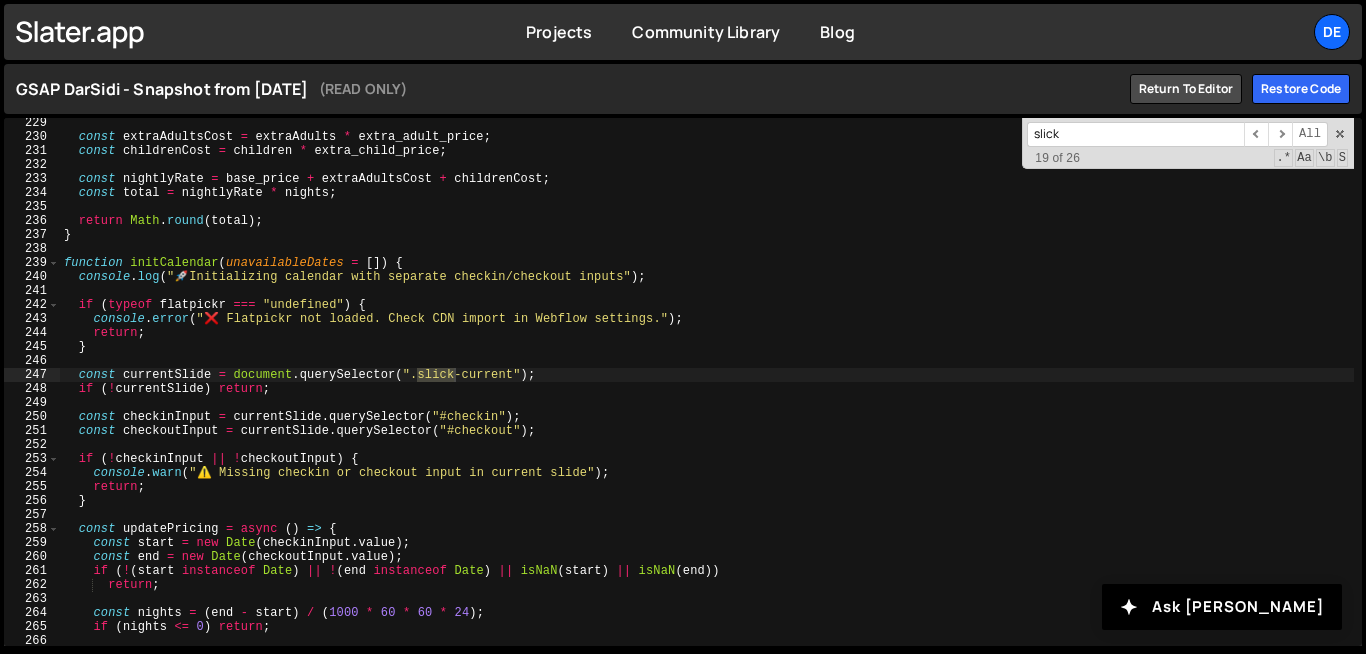 type on "slick" 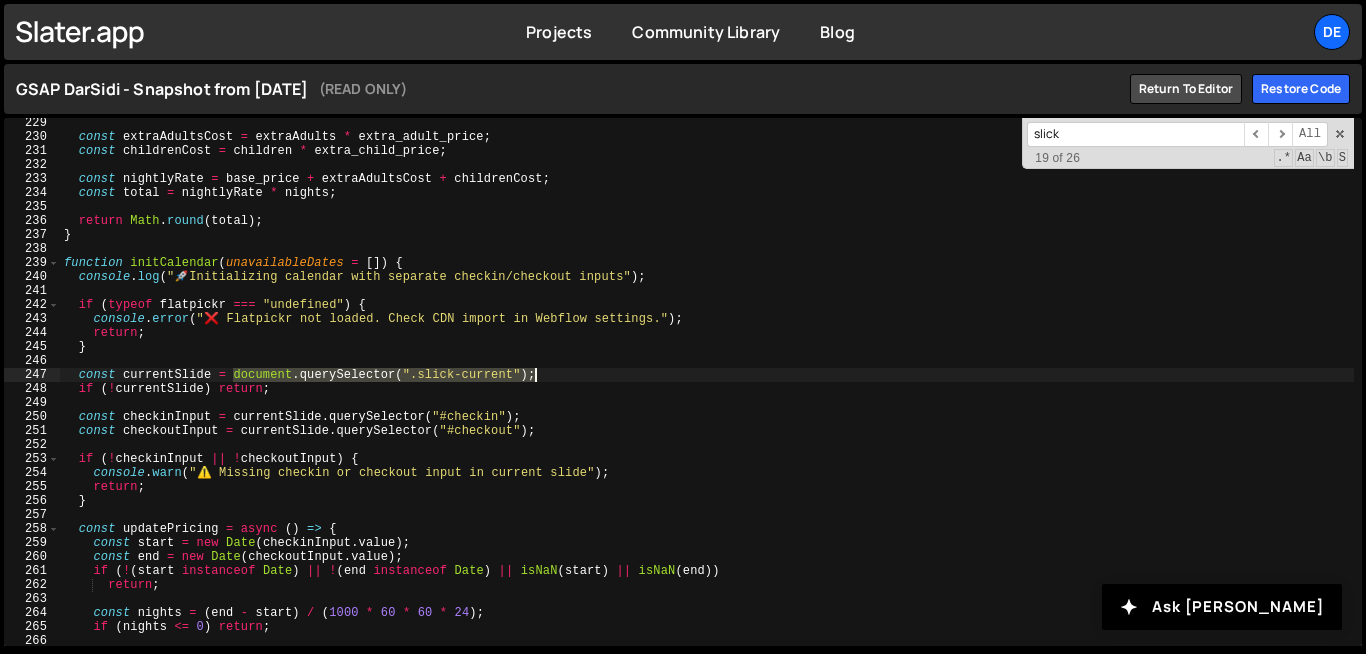 drag, startPoint x: 234, startPoint y: 375, endPoint x: 537, endPoint y: 374, distance: 303.00165 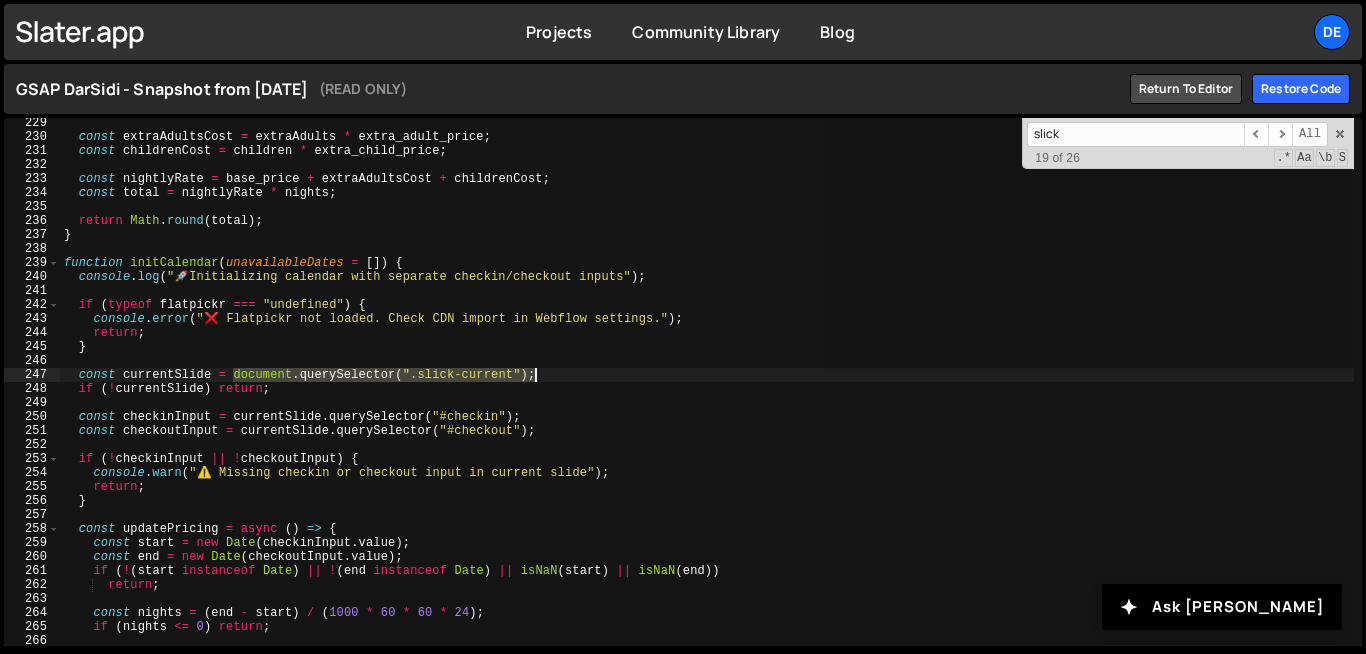 click on "const   extraAdultsCost   =   extraAdults   *   extra_adult_price ;    const   childrenCost   =   children   *   extra_child_price ;    const   nightlyRate   =   base_price   +   extraAdultsCost   +   childrenCost ;    const   total   =   nightlyRate   *   nights ;    return   Math . round ( total ) ; } function   initCalendar ( unavailableDates   =   [ ])   {    console . log ( " 🚀  Initializing calendar with separate checkin/checkout inputs" ) ;    if   ( typeof   flatpickr   ===   "undefined" )   {      console . error ( "❌ Flatpickr not loaded. Check CDN import in Webflow settings." ) ;      return ;    }    const   currentSlide   =   document . querySelector ( ".slick-current" ) ;    if   ( ! currentSlide )   return ;    const   checkinInput   =   currentSlide . querySelector ( "#checkin" ) ;    const   checkoutInput   =   currentSlide . querySelector ( "#checkout" ) ;    if   ( ! checkinInput   ||   ! checkoutInput )   {      console . warn ( ) ;      return ;    }    const   updatePricing   =" 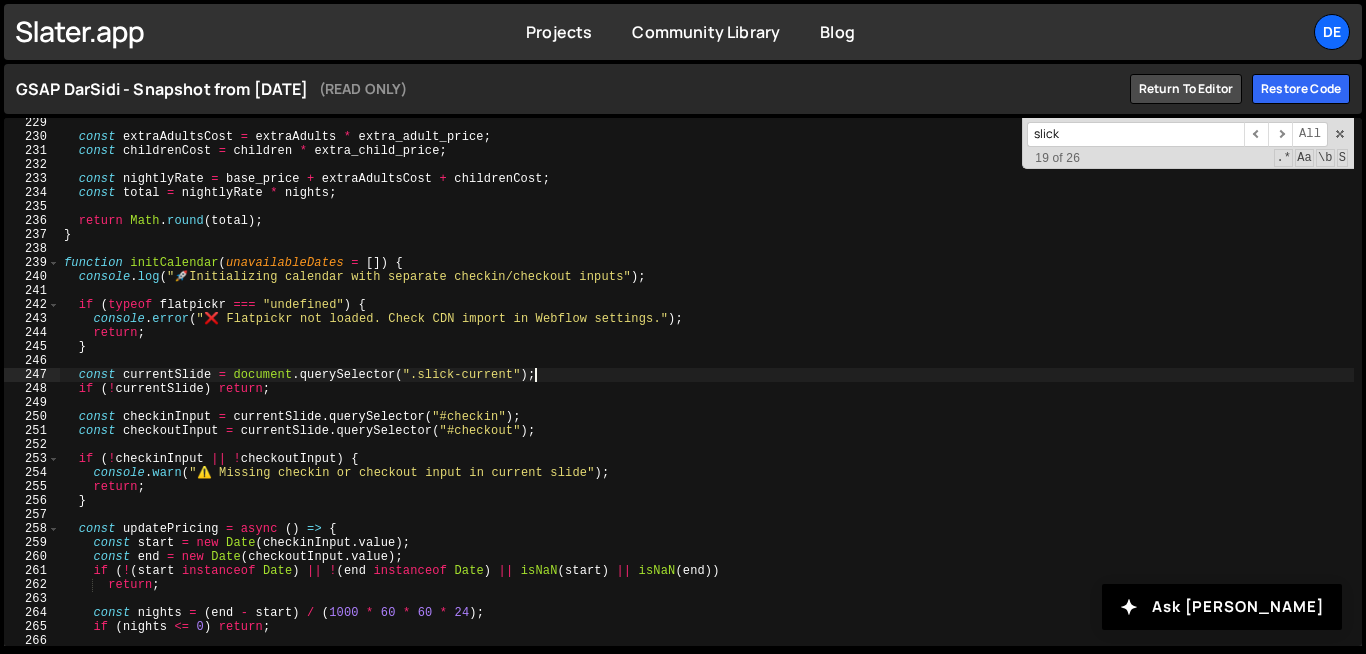 click on "const   extraAdultsCost   =   extraAdults   *   extra_adult_price ;    const   childrenCost   =   children   *   extra_child_price ;    const   nightlyRate   =   base_price   +   extraAdultsCost   +   childrenCost ;    const   total   =   nightlyRate   *   nights ;    return   Math . round ( total ) ; } function   initCalendar ( unavailableDates   =   [ ])   {    console . log ( " 🚀  Initializing calendar with separate checkin/checkout inputs" ) ;    if   ( typeof   flatpickr   ===   "undefined" )   {      console . error ( "❌ Flatpickr not loaded. Check CDN import in Webflow settings." ) ;      return ;    }    const   currentSlide   =   document . querySelector ( ".slick-current" ) ;    if   ( ! currentSlide )   return ;    const   checkinInput   =   currentSlide . querySelector ( "#checkin" ) ;    const   checkoutInput   =   currentSlide . querySelector ( "#checkout" ) ;    if   ( ! checkinInput   ||   ! checkoutInput )   {      console . warn ( ) ;      return ;    }    const   updatePricing   =" 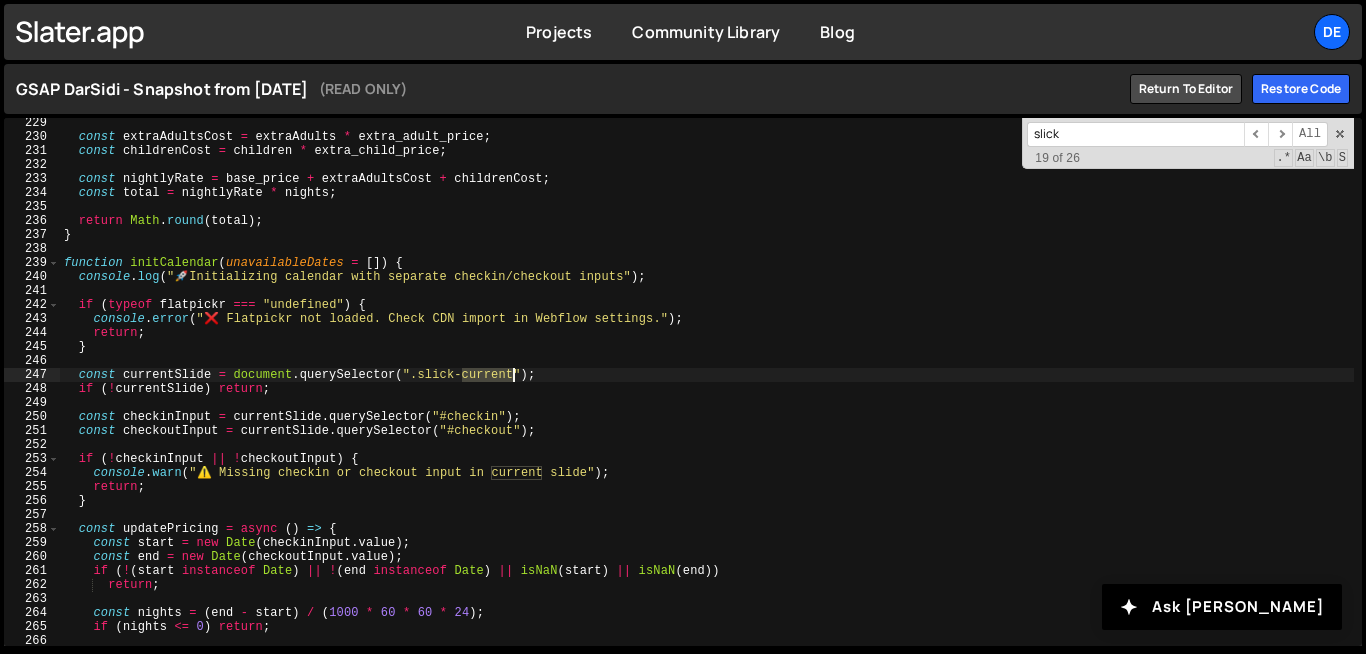 click on "const   extraAdultsCost   =   extraAdults   *   extra_adult_price ;    const   childrenCost   =   children   *   extra_child_price ;    const   nightlyRate   =   base_price   +   extraAdultsCost   +   childrenCost ;    const   total   =   nightlyRate   *   nights ;    return   Math . round ( total ) ; } function   initCalendar ( unavailableDates   =   [ ])   {    console . log ( " 🚀  Initializing calendar with separate checkin/checkout inputs" ) ;    if   ( typeof   flatpickr   ===   "undefined" )   {      console . error ( "❌ Flatpickr not loaded. Check CDN import in Webflow settings." ) ;      return ;    }    const   currentSlide   =   document . querySelector ( ".slick-current" ) ;    if   ( ! currentSlide )   return ;    const   checkinInput   =   currentSlide . querySelector ( "#checkin" ) ;    const   checkoutInput   =   currentSlide . querySelector ( "#checkout" ) ;    if   ( ! checkinInput   ||   ! checkoutInput )   {      console . warn ( ) ;      return ;    }    const   updatePricing   =" 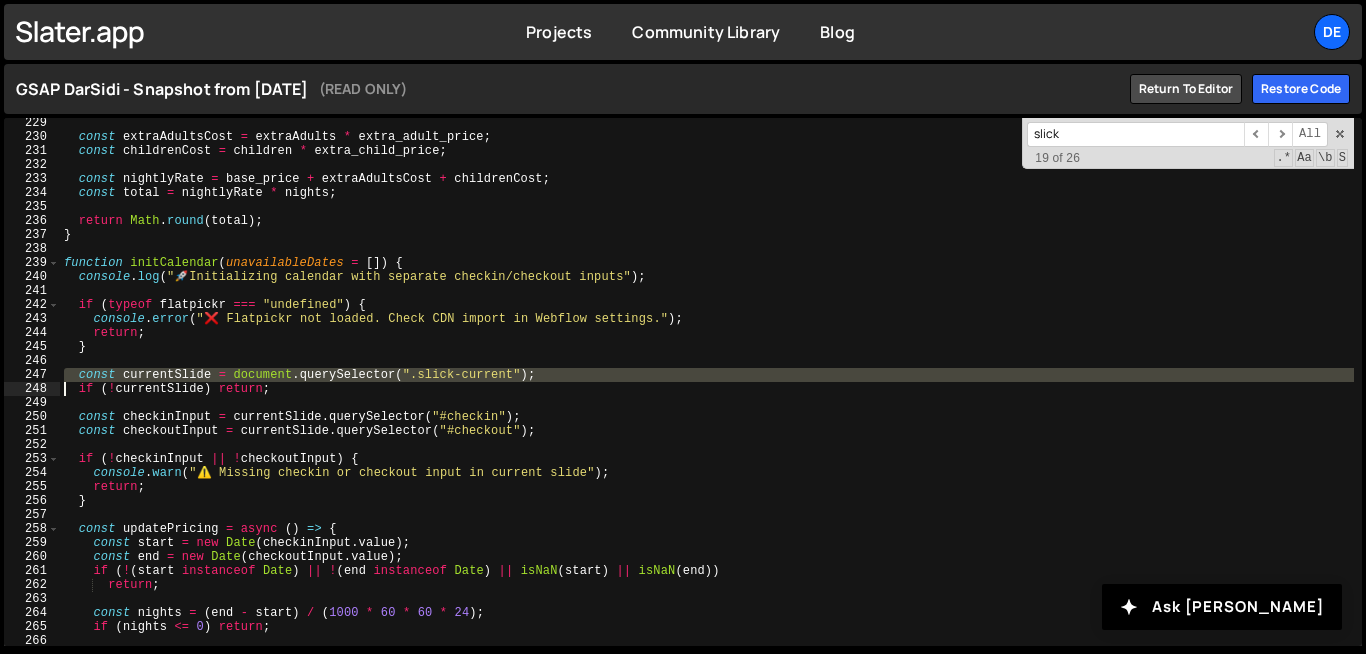 click on "const   extraAdultsCost   =   extraAdults   *   extra_adult_price ;    const   childrenCost   =   children   *   extra_child_price ;    const   nightlyRate   =   base_price   +   extraAdultsCost   +   childrenCost ;    const   total   =   nightlyRate   *   nights ;    return   Math . round ( total ) ; } function   initCalendar ( unavailableDates   =   [ ])   {    console . log ( " 🚀  Initializing calendar with separate checkin/checkout inputs" ) ;    if   ( typeof   flatpickr   ===   "undefined" )   {      console . error ( "❌ Flatpickr not loaded. Check CDN import in Webflow settings." ) ;      return ;    }    const   currentSlide   =   document . querySelector ( ".slick-current" ) ;    if   ( ! currentSlide )   return ;    const   checkinInput   =   currentSlide . querySelector ( "#checkin" ) ;    const   checkoutInput   =   currentSlide . querySelector ( "#checkout" ) ;    if   ( ! checkinInput   ||   ! checkoutInput )   {      console . warn ( ) ;      return ;    }    const   updatePricing   =" 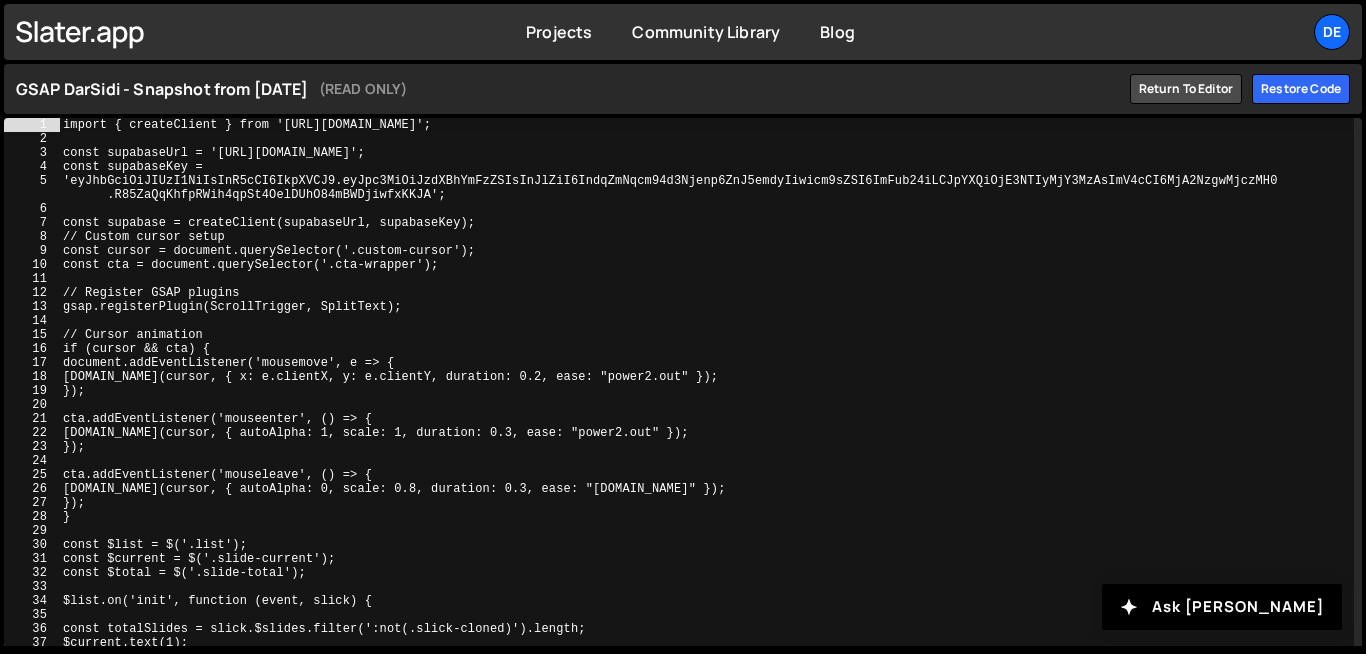 scroll, scrollTop: 0, scrollLeft: 0, axis: both 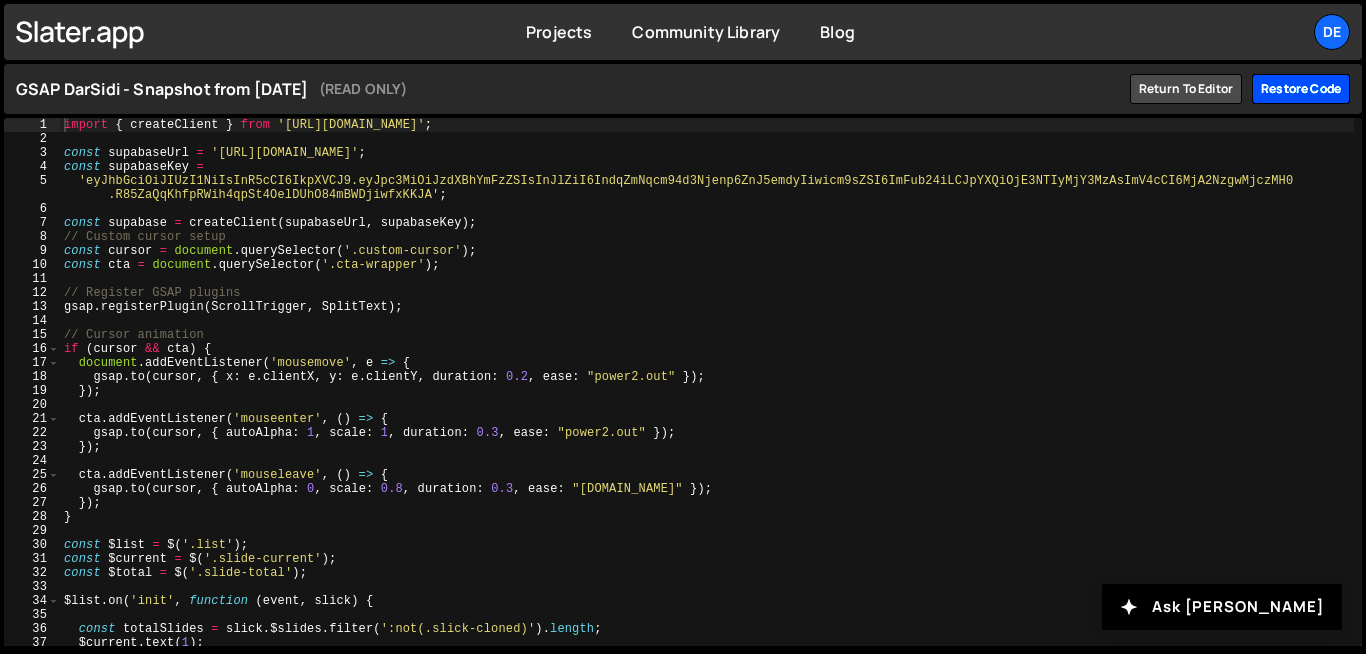 click on "Restore code" at bounding box center (1301, 89) 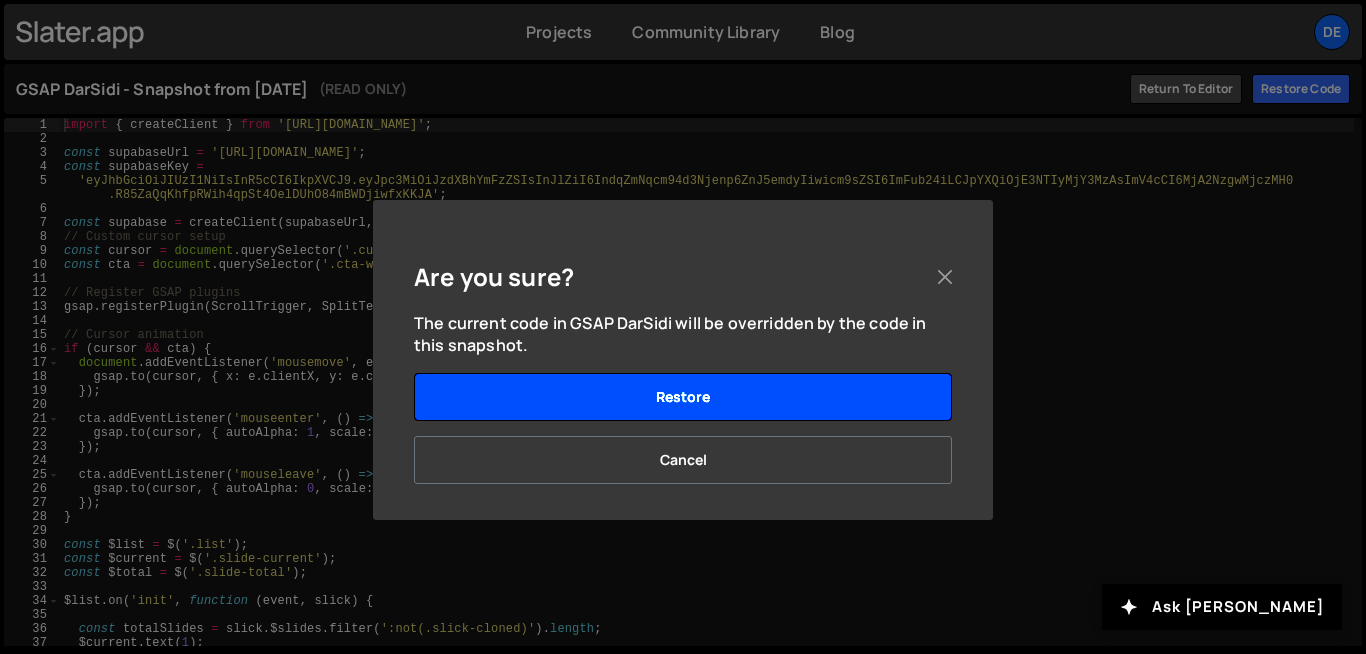 click on "Restore" at bounding box center (683, 397) 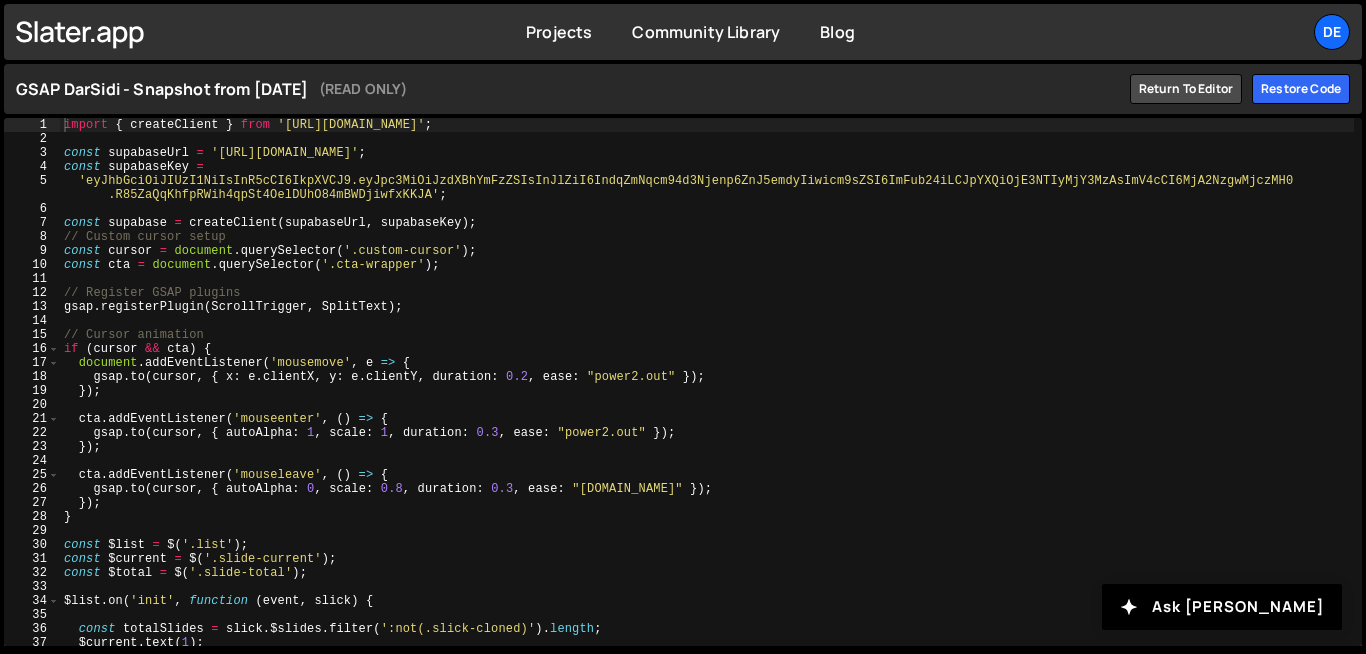 type on "[DOMAIN_NAME](cursor, { x: e.clientX, y: e.clientY, duration: 0.2, ease: "power2.out" });" 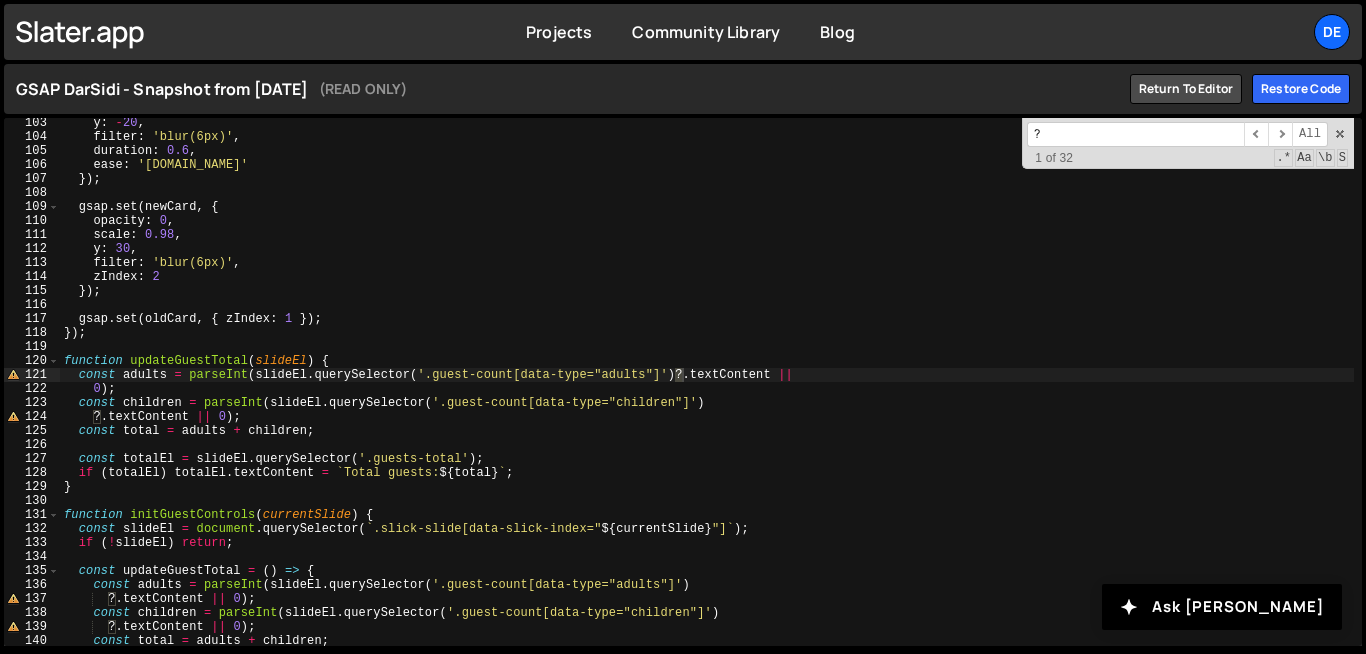 scroll, scrollTop: 1444, scrollLeft: 0, axis: vertical 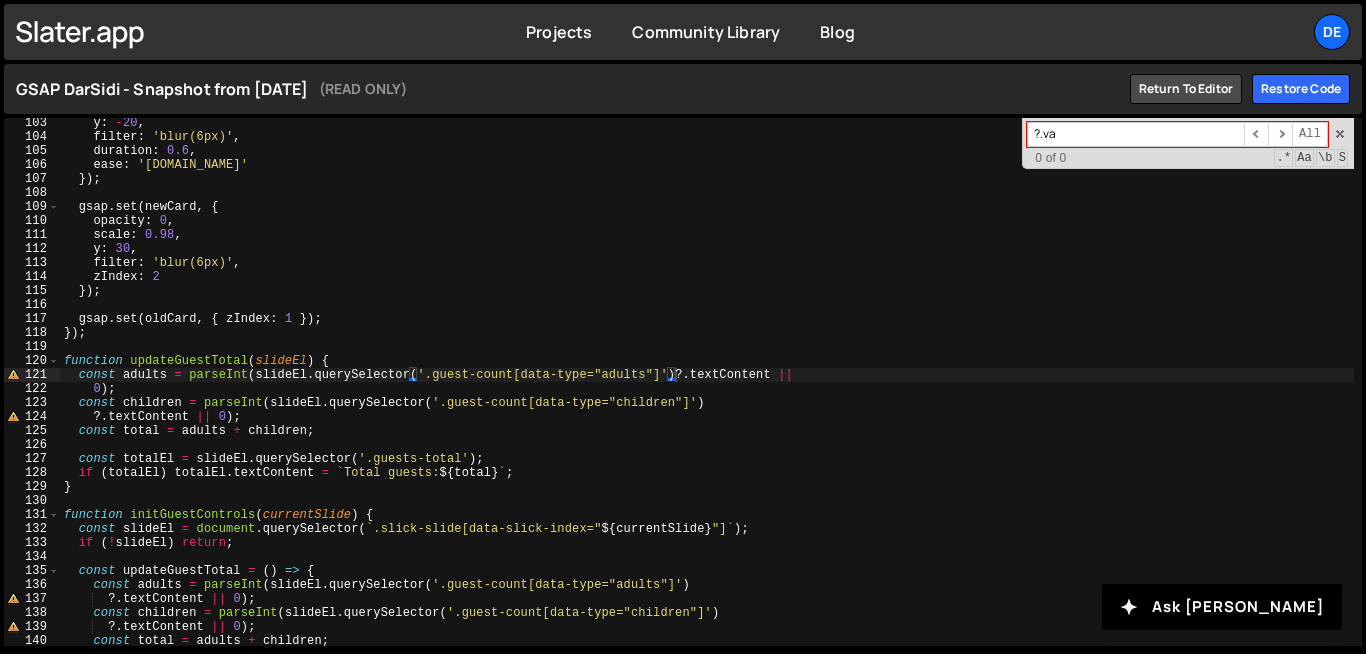 type on "?.va" 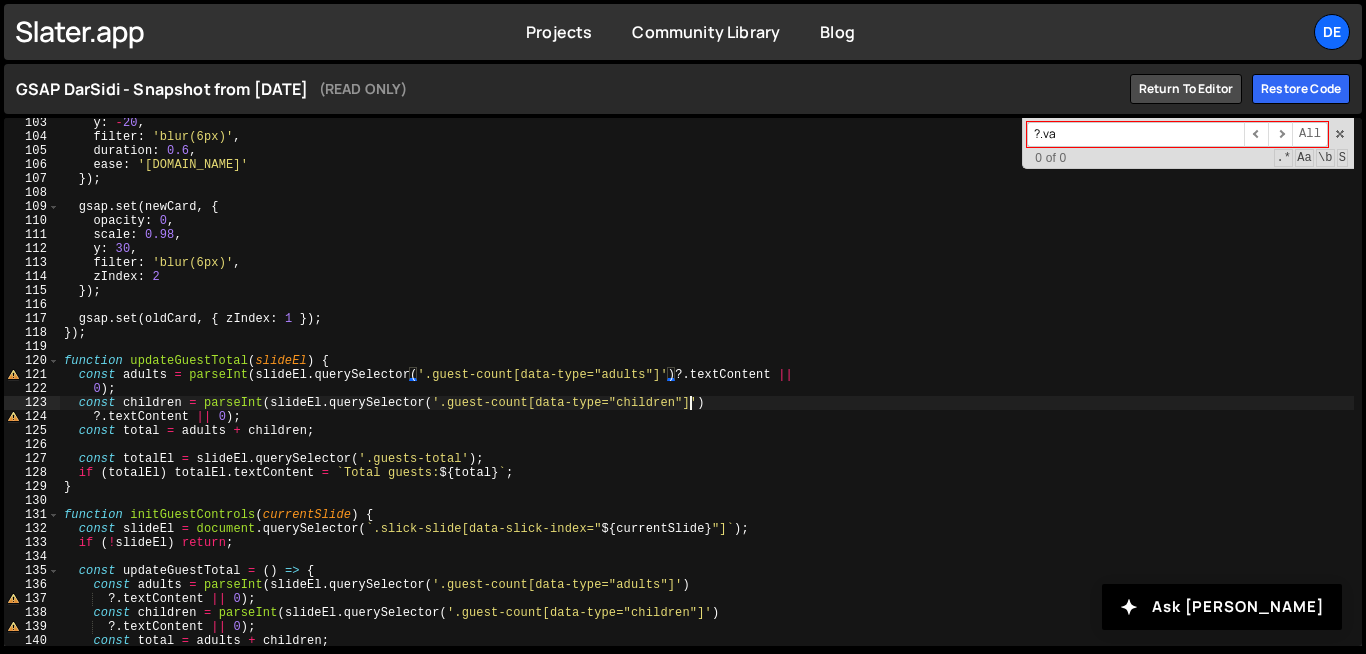 click on "y :   - 20 ,      filter :   'blur(6px)' ,      duration :   0.6 ,      ease :   '[DOMAIN_NAME]'    }) ;    gsap . set ( newCard ,   {      opacity :   0 ,      scale :   0.98 ,      y :   30 ,      filter :   'blur(6px)' ,      zIndex :   2    }) ;    gsap . set ( oldCard ,   {   zIndex :   1   }) ; }) ; function   updateGuestTotal ( slideEl )   {    const   adults   =   parseInt ( slideEl . querySelector ( '.guest-count[data-type="adults"]' ) ?. textContent   ||      0 ) ;    const   children   =   parseInt ( slideEl . querySelector ( '.guest-count[data-type="children"]' )      ?. textContent   ||   0 ) ;    const   total   =   adults   +   children ;    const   totalEl   =   slideEl . querySelector ( '.guests-total' ) ;    if   ( totalEl )   totalEl . textContent   =   ` Total guests:  ${ total } ` ; } function   initGuestControls ( currentSlide )   {    const   slideEl   =   document . querySelector ( ` .slick-slide[data-slick-index=" ${ currentSlide } "] ` ) ;    if   ( ! slideEl )   return ;    const" 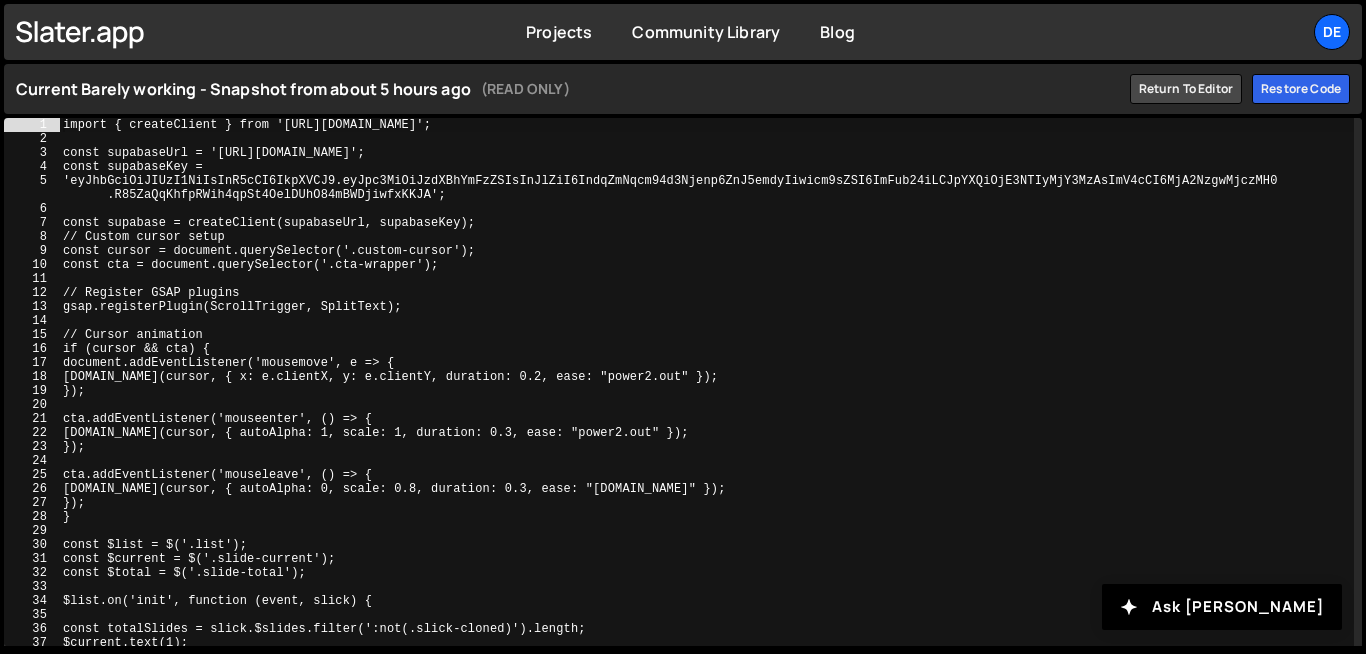 scroll, scrollTop: 0, scrollLeft: 0, axis: both 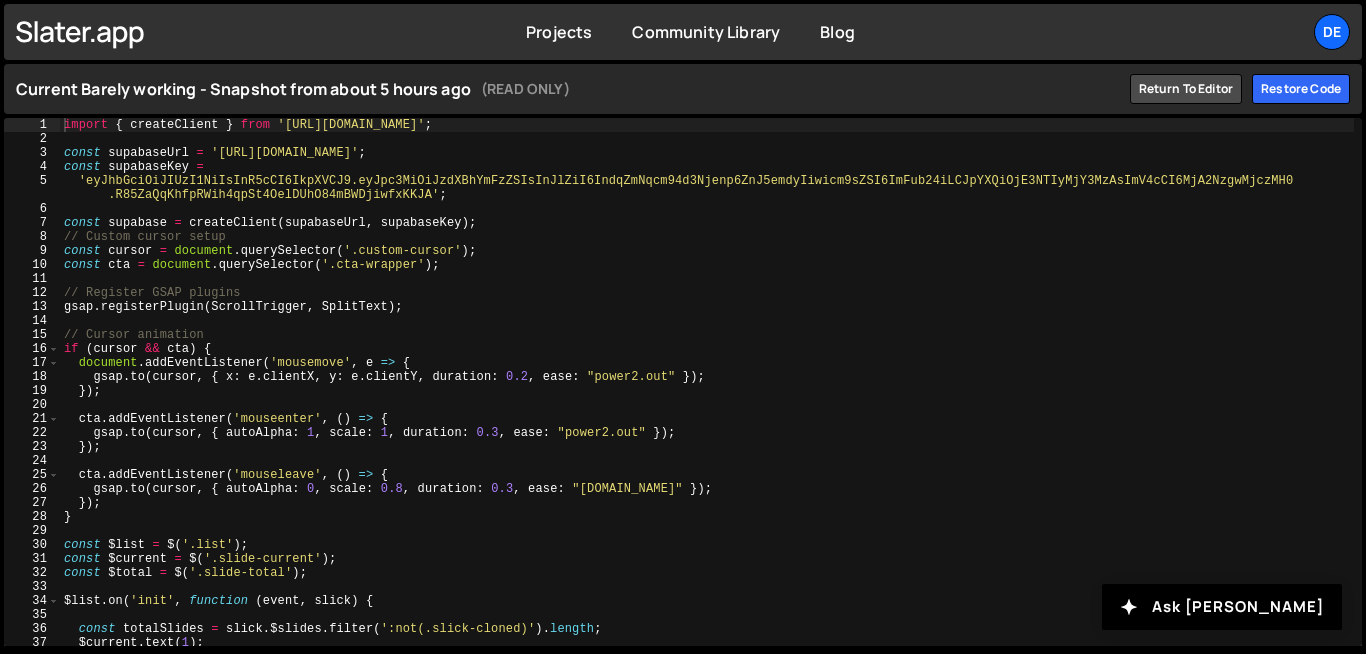 type 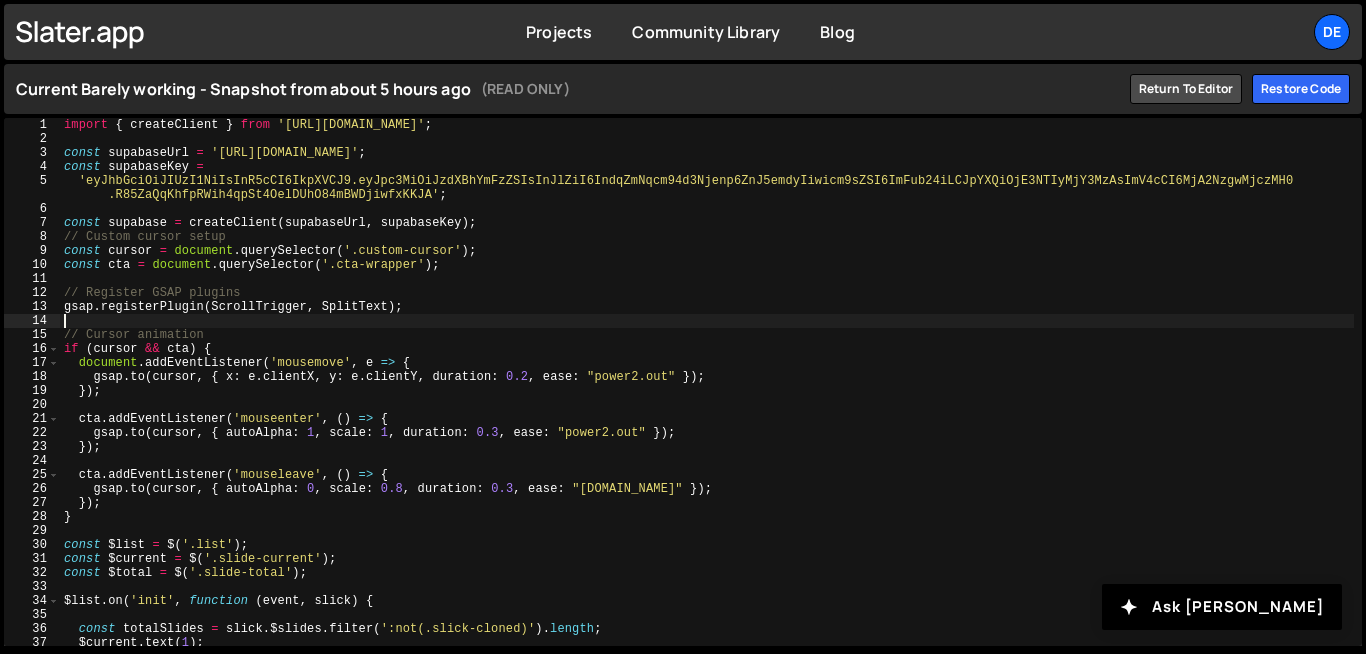 click on "import   {   createClient   }   from   '[URL][DOMAIN_NAME]' ; const   supabaseUrl   =   '[URL][DOMAIN_NAME]' ; const   supabaseKey   =    'eyJhbGciOiJIUzI1NiIsInR5cCI6IkpXVCJ9.eyJpc3MiOiJzdXBhYmFzZSIsInJlZiI6IndqZmNqcm94d3Njenp6ZnJ5emdyIiwicm9sZSI6ImFub24iLCJpYXQiOjE3NTIyMjY3MzAsImV4cCI6MjA2NzgwMjczMH0        .R85ZaQqKhfpRWih4qpSt4OelDUhO84mBWDjiwfxKKJA' ; const   supabase   =   createClient ( supabaseUrl ,   supabaseKey ) ; // Custom cursor setup const   cursor   =   document . querySelector ( '.custom-cursor' ) ; const   cta   =   document . querySelector ( '.cta-wrapper' ) ; // Register GSAP plugins gsap . registerPlugin ( ScrollTrigger ,   SplitText ) ; // Cursor animation if   ( cursor   &&   cta )   {    document . addEventListener ( 'mousemove' ,   e   =>   {      gsap . to ( cursor ,   {   x :   e . clientX ,   y :   e . clientY ,   duration :   0.2 ,   ease :   "power2.out"   }) ;    }) ;    cta . addEventListener ( 'mouseenter' ,   ( )" at bounding box center [707, 396] 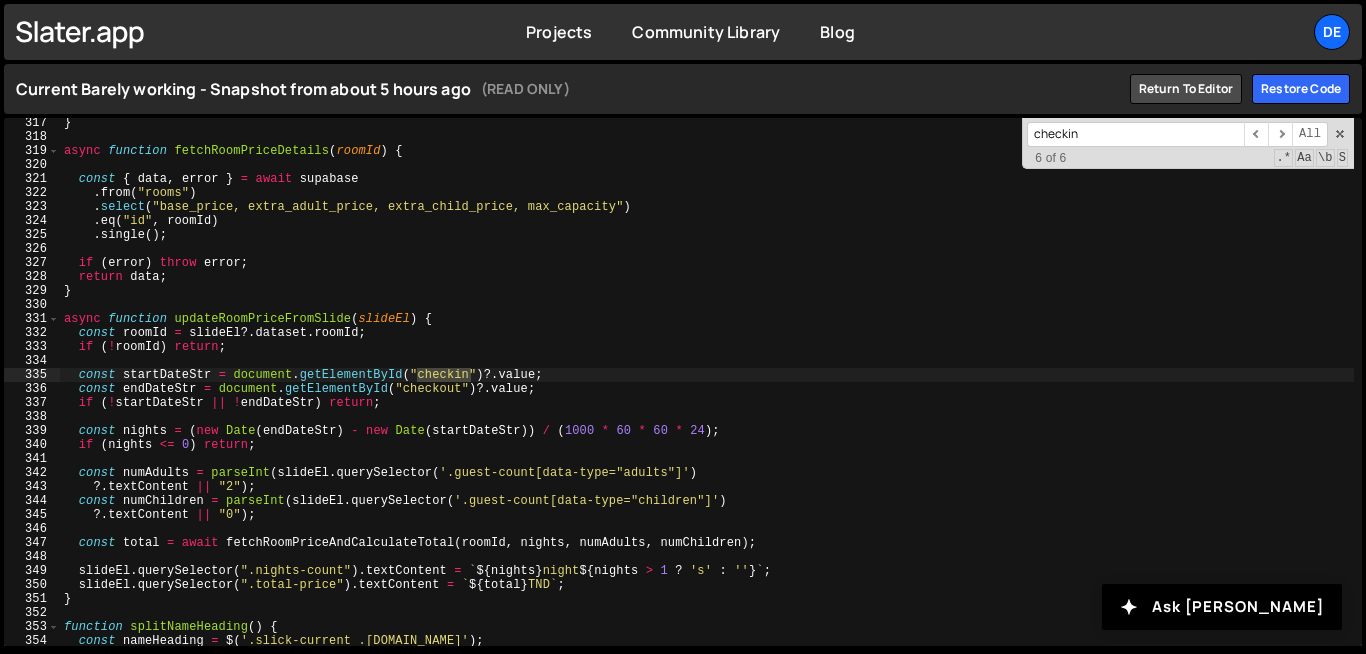 scroll, scrollTop: 4440, scrollLeft: 0, axis: vertical 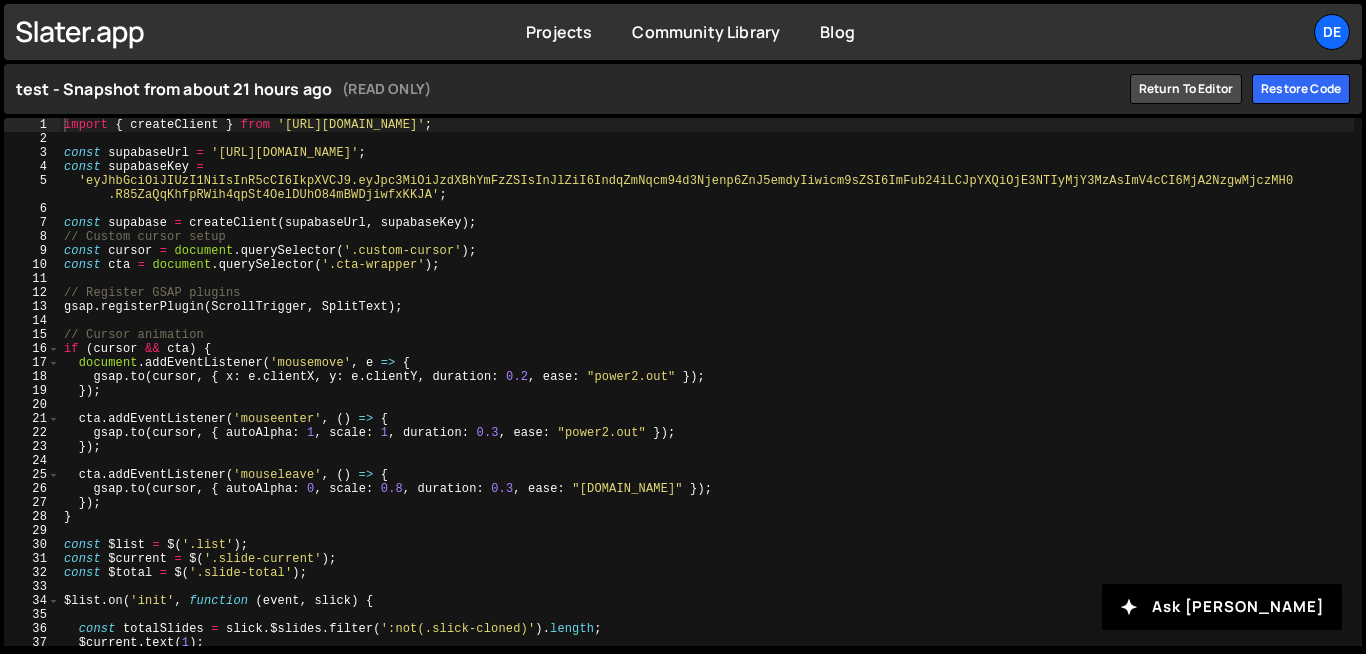type on "document.addEventListener('mousemove', e => {" 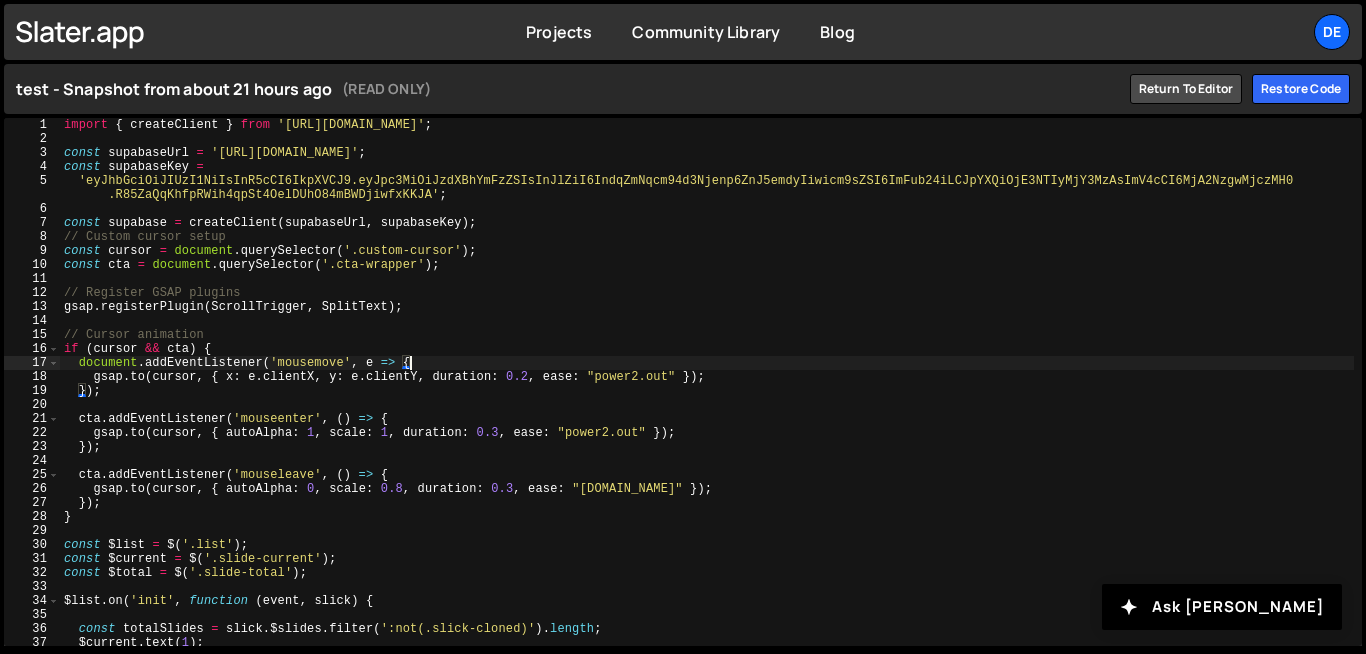 click on "import   {   createClient   }   from   '[URL][DOMAIN_NAME]' ; const   supabaseUrl   =   '[URL][DOMAIN_NAME]' ; const   supabaseKey   =    'eyJhbGciOiJIUzI1NiIsInR5cCI6IkpXVCJ9.eyJpc3MiOiJzdXBhYmFzZSIsInJlZiI6IndqZmNqcm94d3Njenp6ZnJ5emdyIiwicm9sZSI6ImFub24iLCJpYXQiOjE3NTIyMjY3MzAsImV4cCI6MjA2NzgwMjczMH0        .R85ZaQqKhfpRWih4qpSt4OelDUhO84mBWDjiwfxKKJA' ; const   supabase   =   createClient ( supabaseUrl ,   supabaseKey ) ; // Custom cursor setup const   cursor   =   document . querySelector ( '.custom-cursor' ) ; const   cta   =   document . querySelector ( '.cta-wrapper' ) ; // Register GSAP plugins gsap . registerPlugin ( ScrollTrigger ,   SplitText ) ; // Cursor animation if   ( cursor   &&   cta )   {    document . addEventListener ( 'mousemove' ,   e   =>   {      gsap . to ( cursor ,   {   x :   e . clientX ,   y :   e . clientY ,   duration :   0.2 ,   ease :   "power2.out"   }) ;    }) ;    cta . addEventListener ( 'mouseenter' ,   ( )" at bounding box center (707, 396) 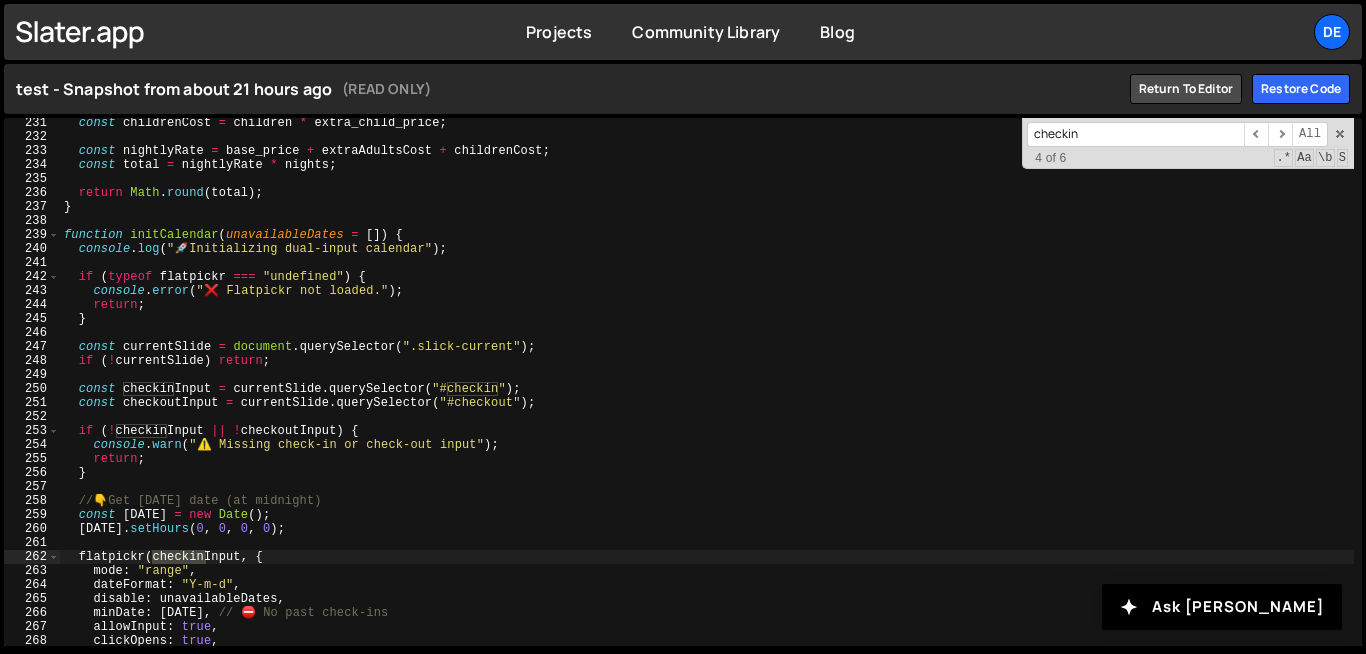 scroll, scrollTop: 3922, scrollLeft: 0, axis: vertical 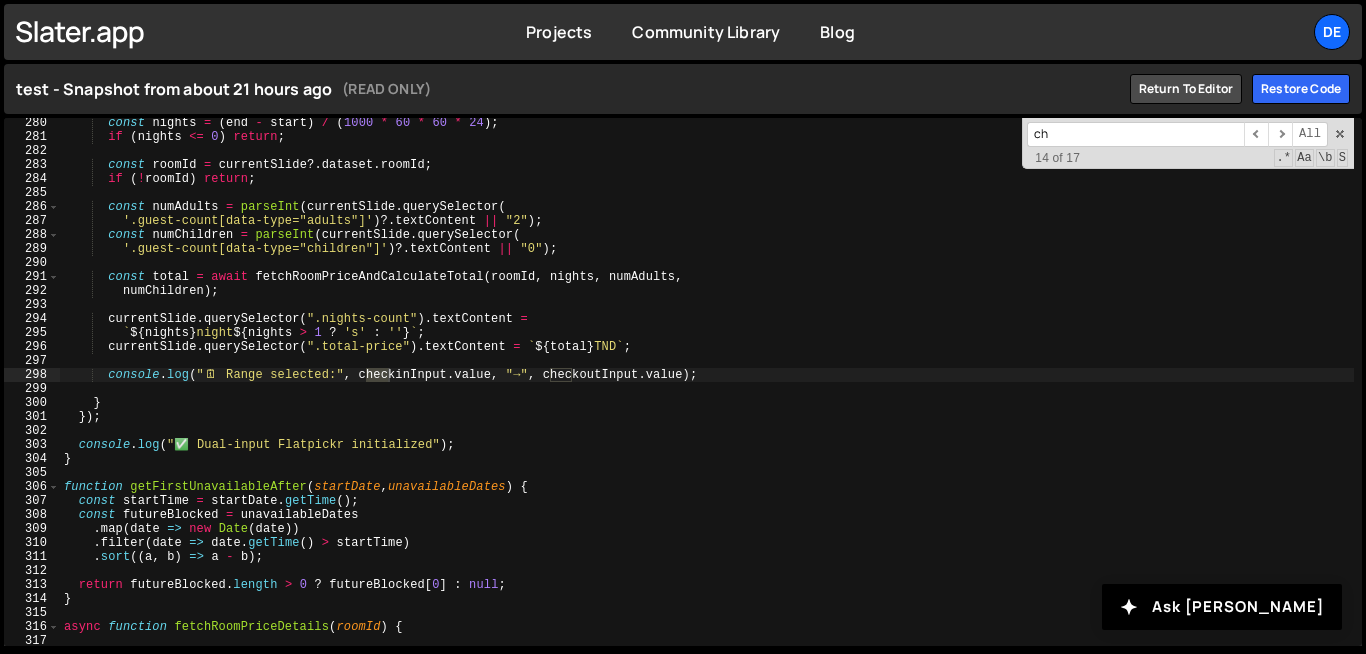 type on "c" 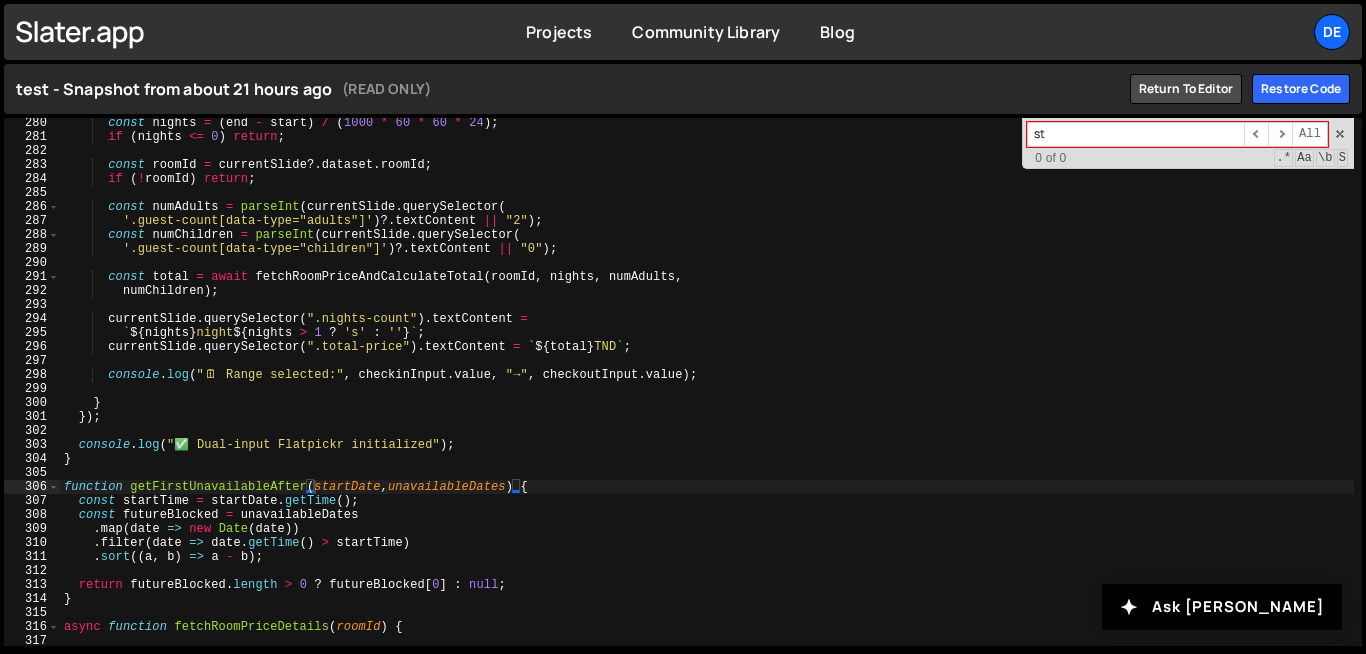 type on "s" 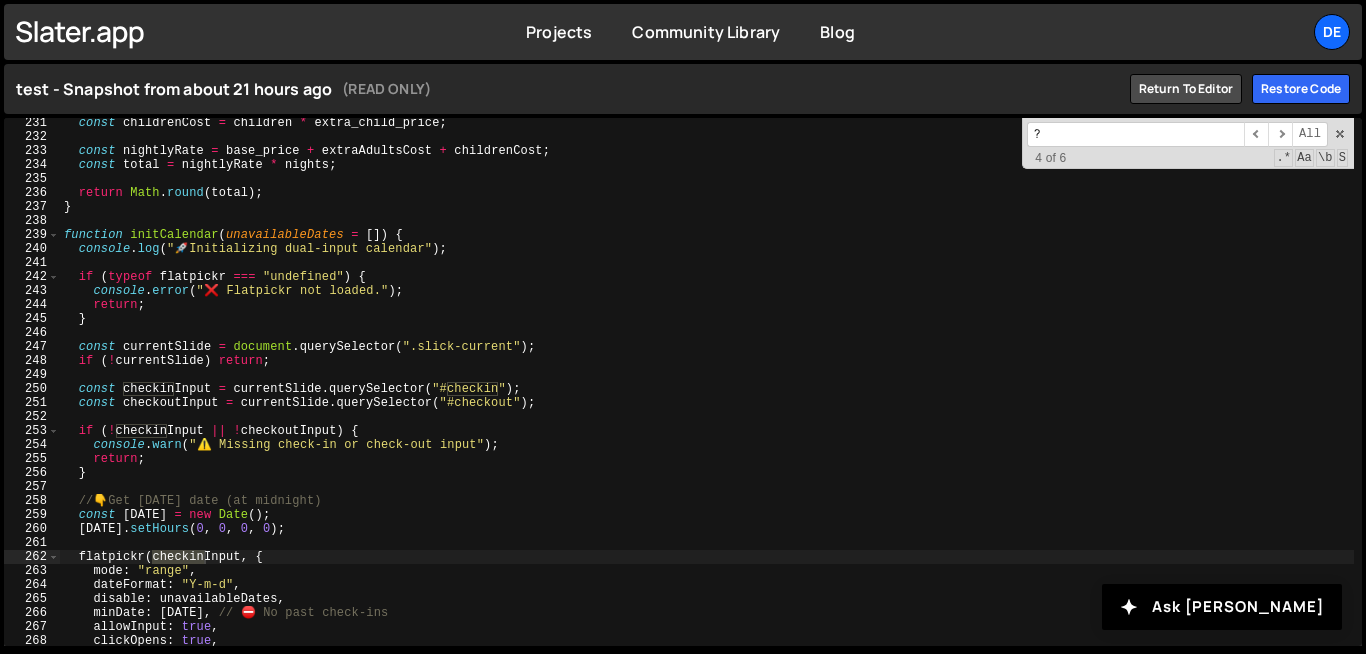 scroll, scrollTop: 3712, scrollLeft: 0, axis: vertical 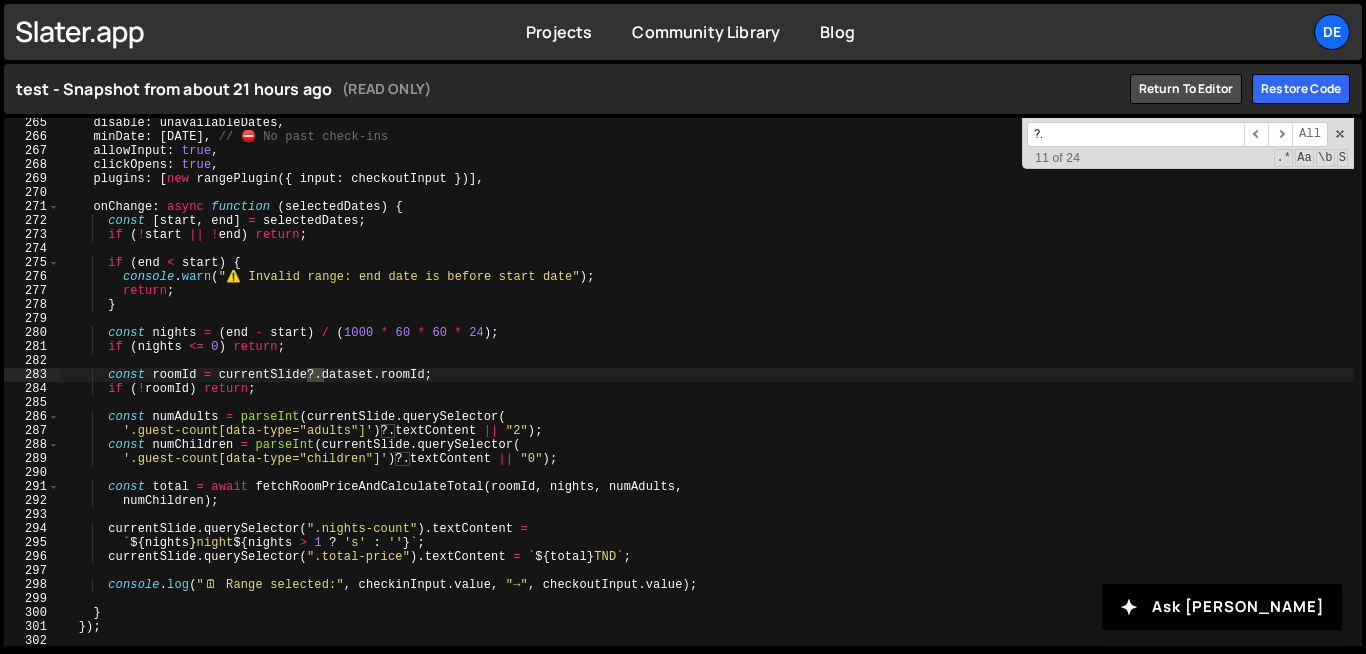 type on "?" 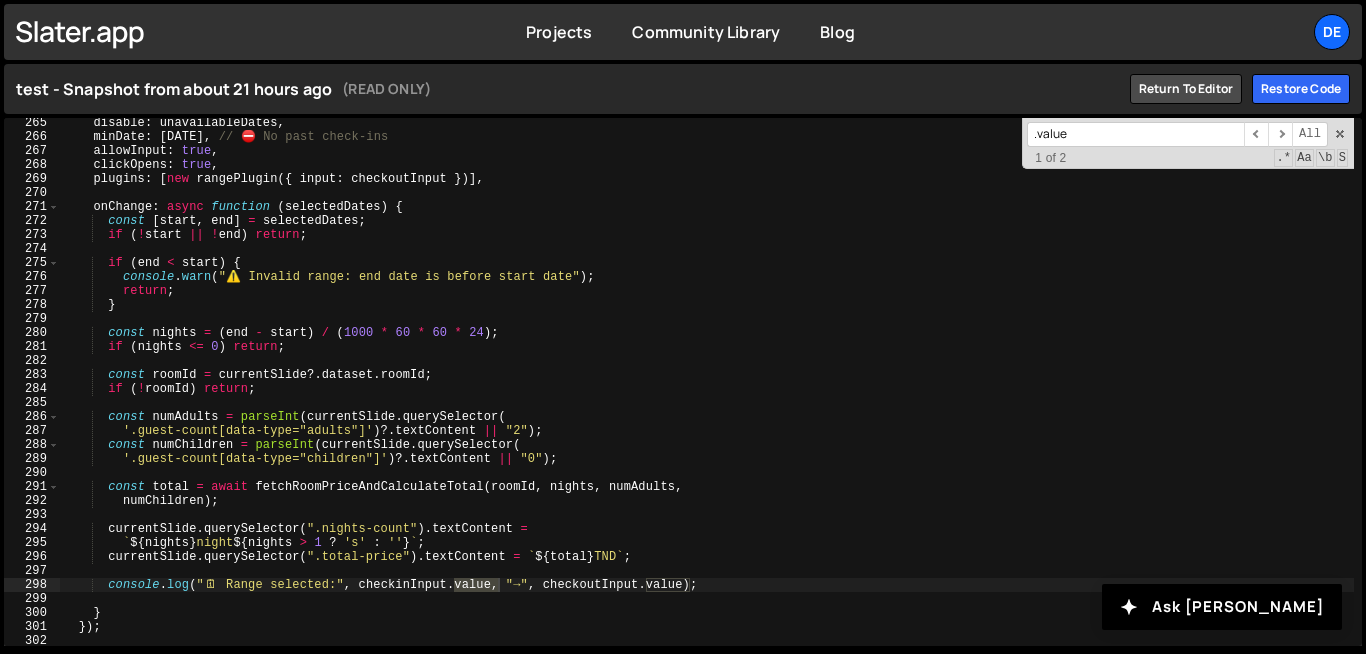 type on ".value" 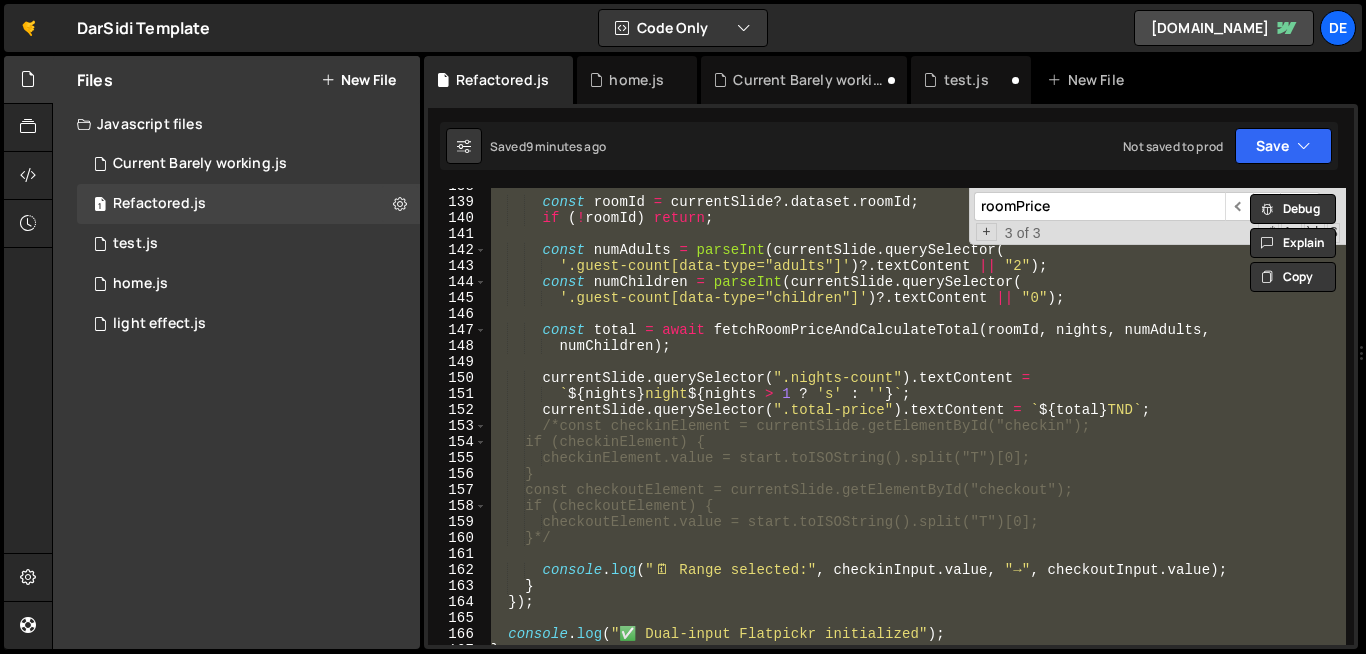 scroll, scrollTop: 0, scrollLeft: 0, axis: both 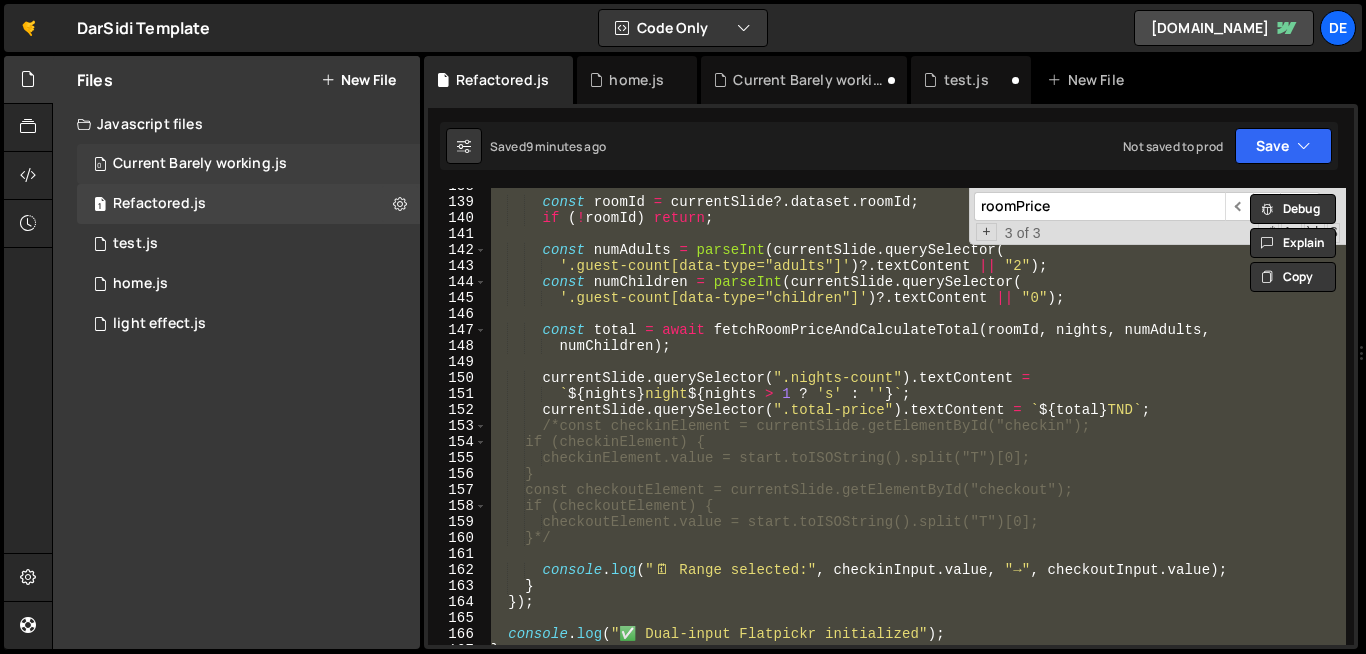 click on "Current Barely working.js" at bounding box center [200, 164] 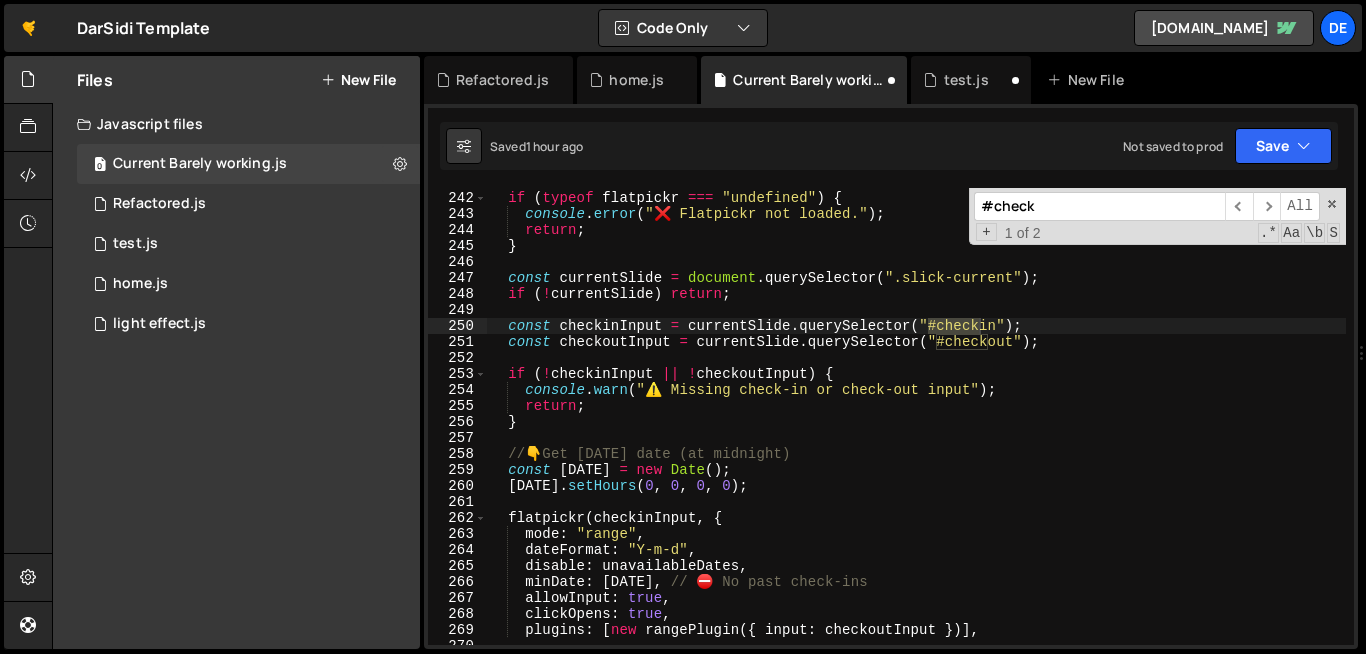 type 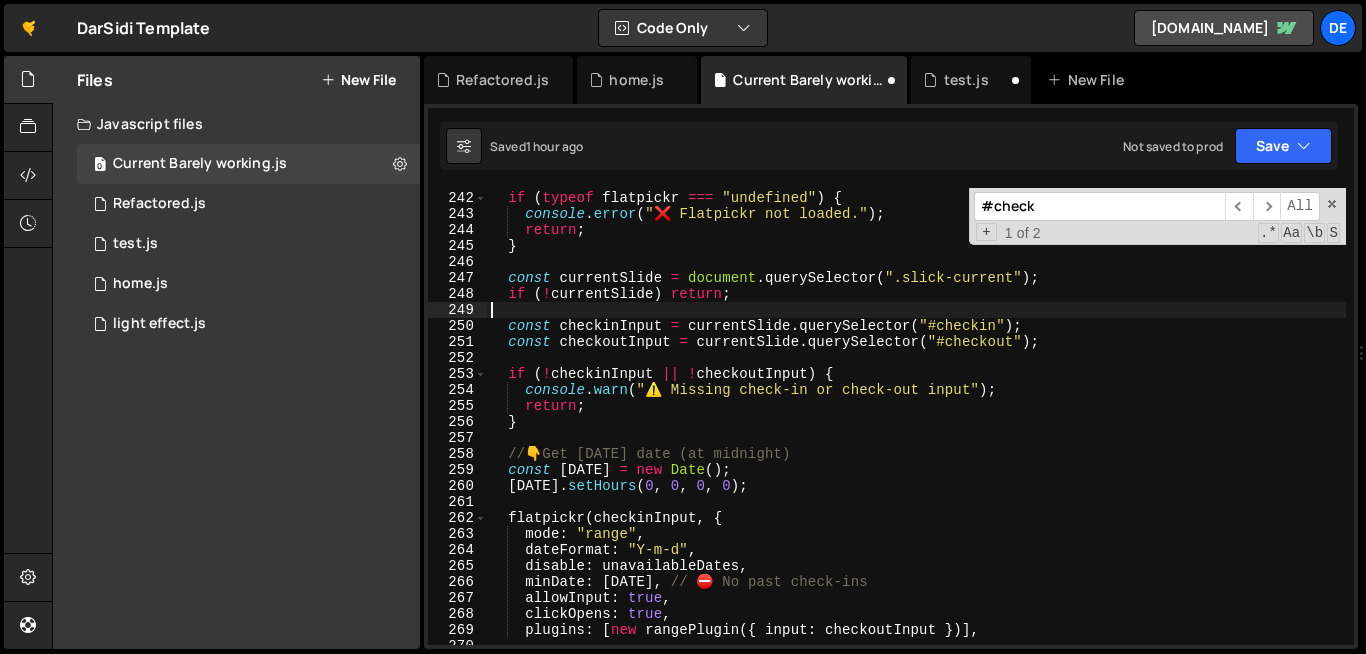 click on "if   ( typeof   flatpickr   ===   "undefined" )   {       console . error ( "❌ Flatpickr not loaded." ) ;       return ;    }    const   currentSlide   =   document . querySelector ( ".slick-current" ) ;    if   ( ! currentSlide )   return ;    const   checkinInput   =   currentSlide . querySelector ( "#checkin" ) ;    const   checkoutInput   =   currentSlide . querySelector ( "#checkout" ) ;    if   ( ! checkinInput   ||   ! checkoutInput )   {       console . warn ( "⚠️ Missing check-in or check-out input" ) ;       return ;    }    //  👇  Get [DATE] date (at midnight)    const   [DATE]   =   new   Date ( ) ;    [DATE] . setHours ( 0 ,   0 ,   0 ,   0 ) ;    flatpickr ( checkinInput ,   {       mode :   "range" ,       dateFormat :   "Y-m-d" ,       disable :   unavailableDates ,       minDate :   [DATE] ,   // ⛔ No past check-ins       allowInput :   true ,       clickOpens :   true ,       plugins :   [ new   rangePlugin ({   input :   checkoutInput   })] ," at bounding box center [1100, 418] 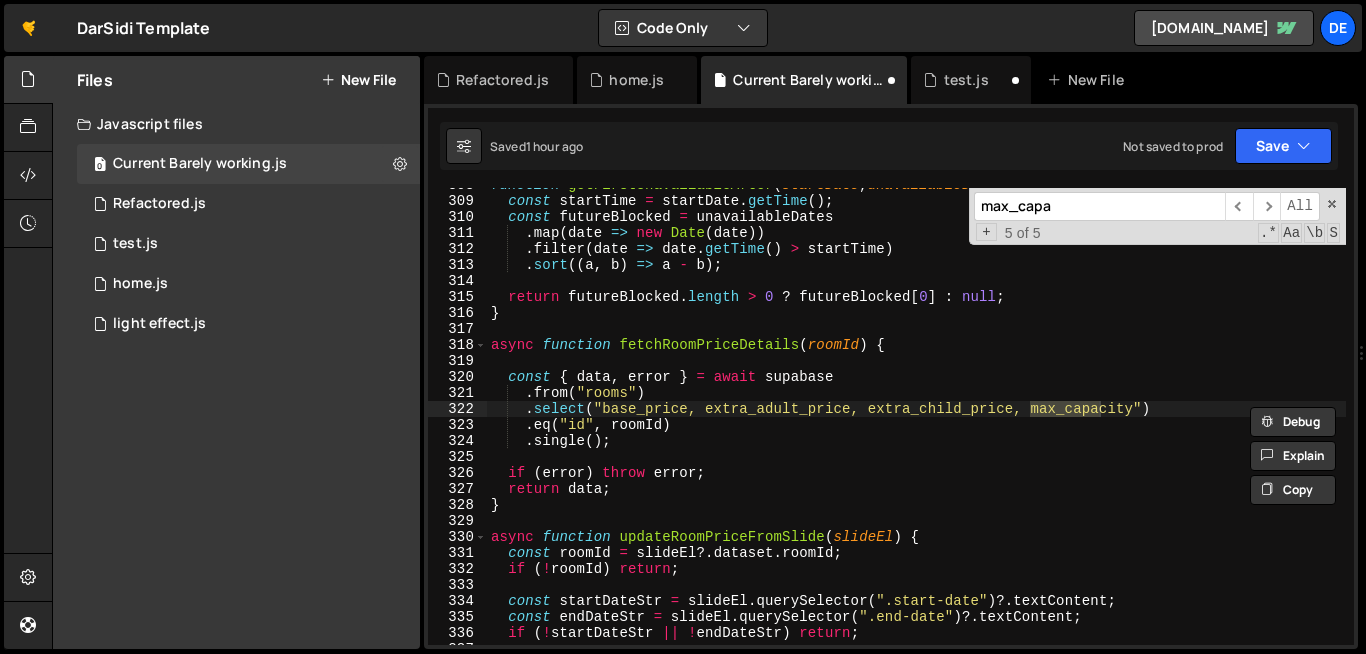 scroll, scrollTop: 2140, scrollLeft: 0, axis: vertical 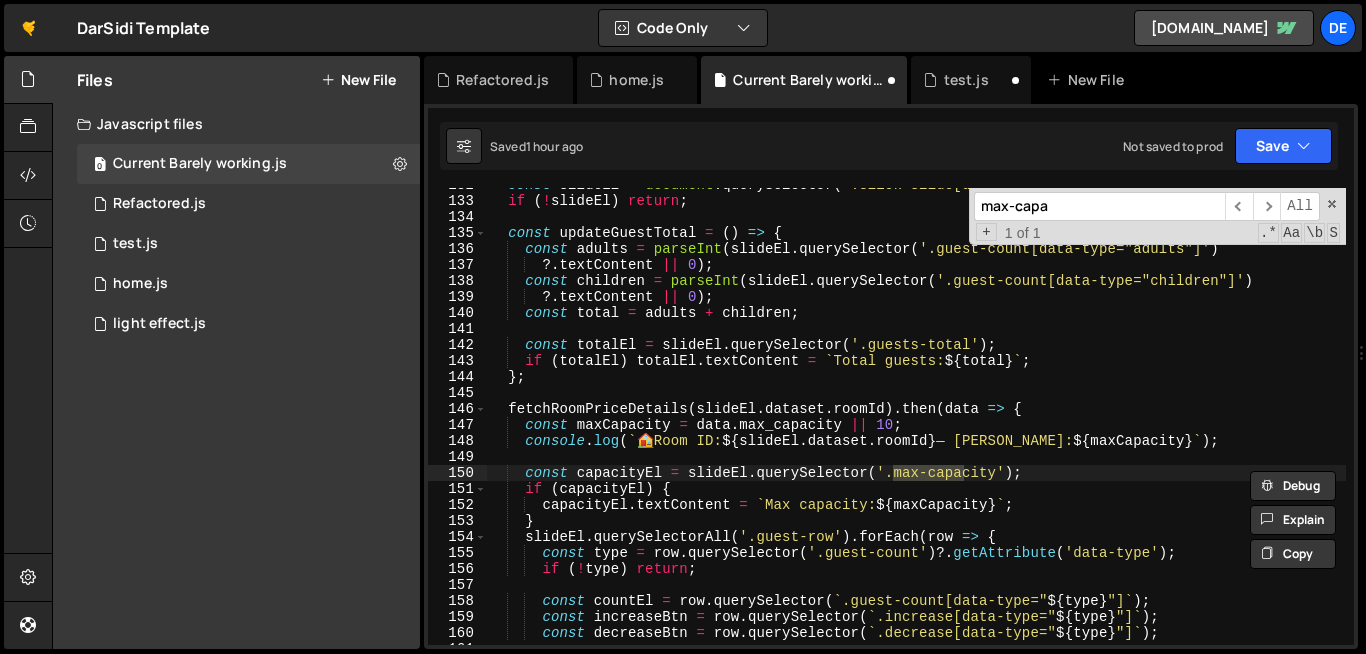 type on "max-capa" 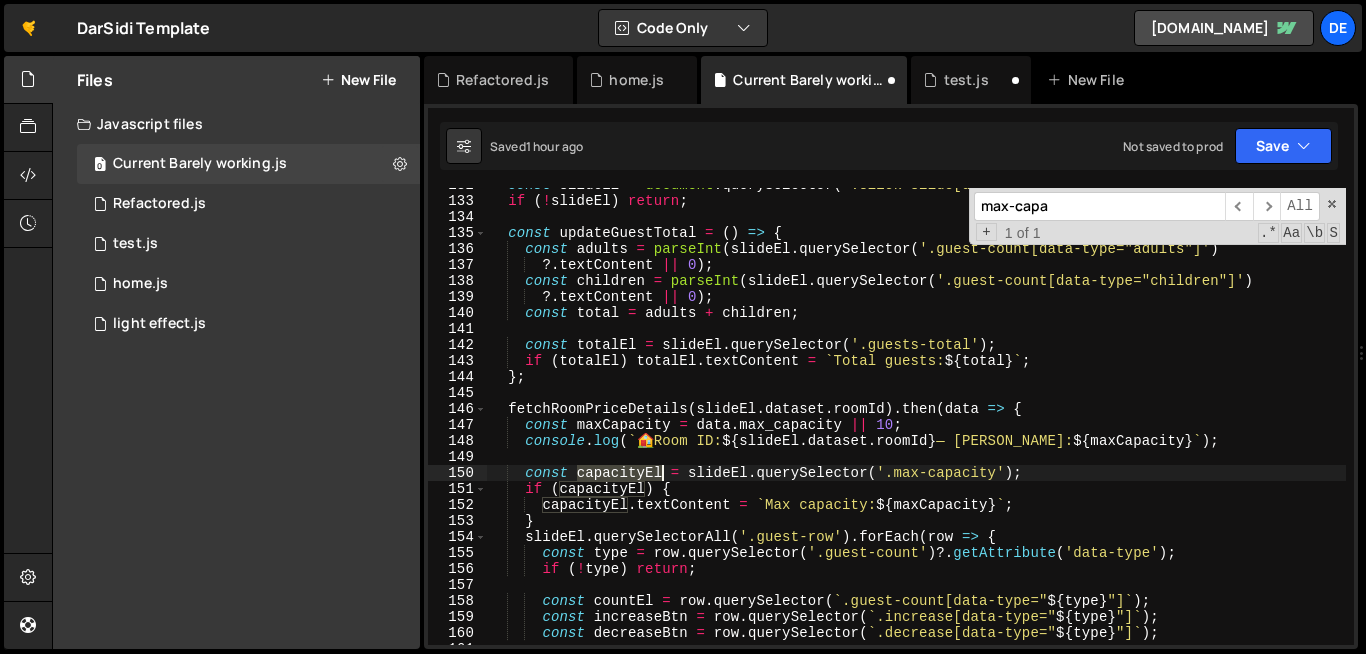 drag, startPoint x: 579, startPoint y: 476, endPoint x: 658, endPoint y: 478, distance: 79.025314 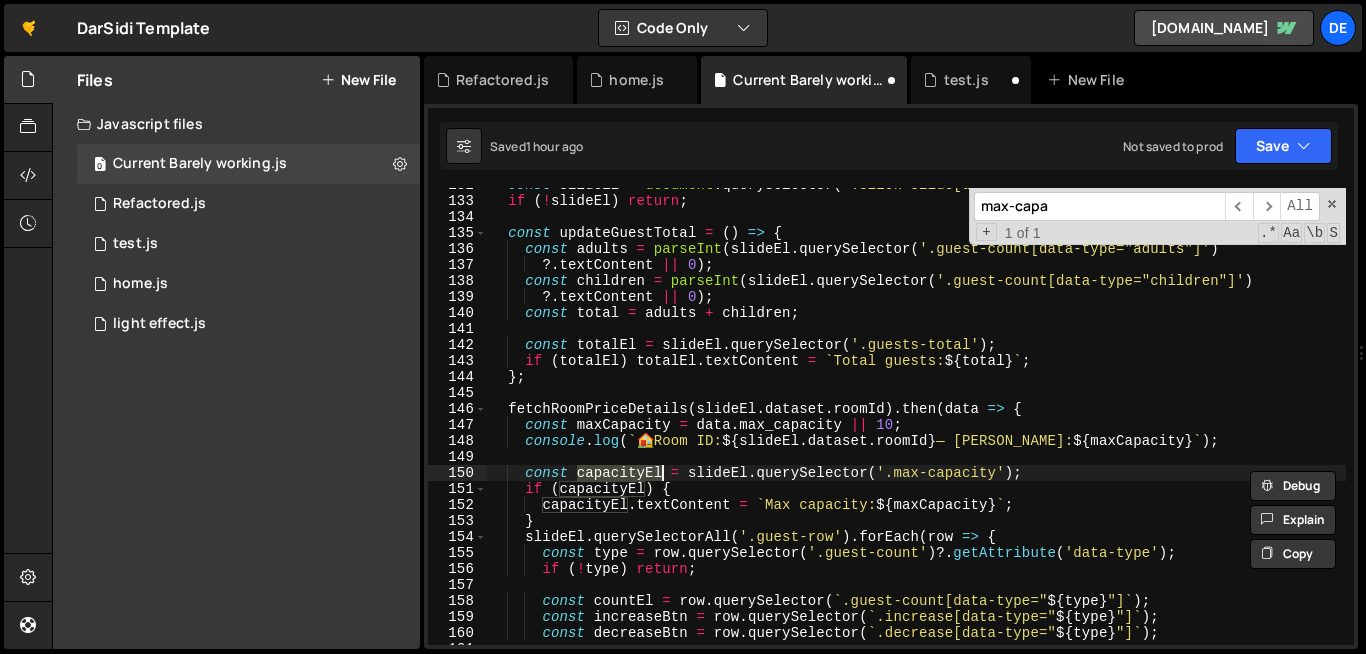 click on "max-capa" at bounding box center [1099, 206] 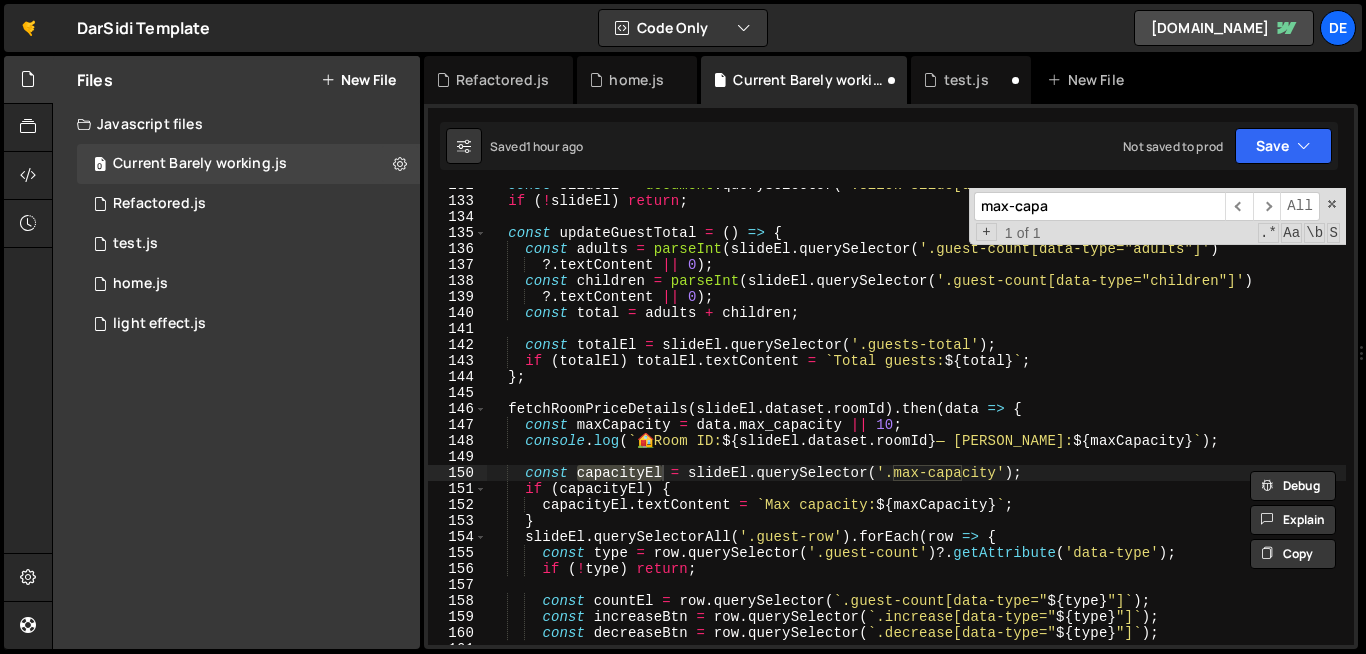 click on "max-capa" at bounding box center [1099, 206] 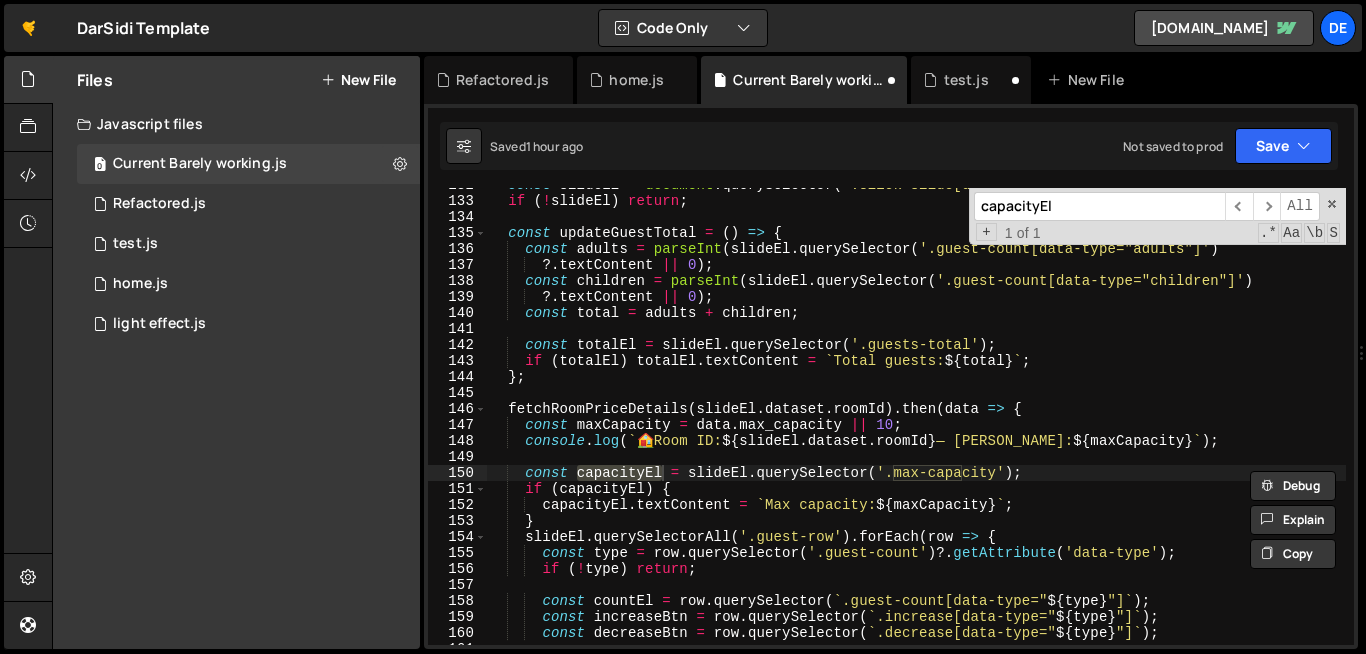click on "capacityEl" at bounding box center (1099, 206) 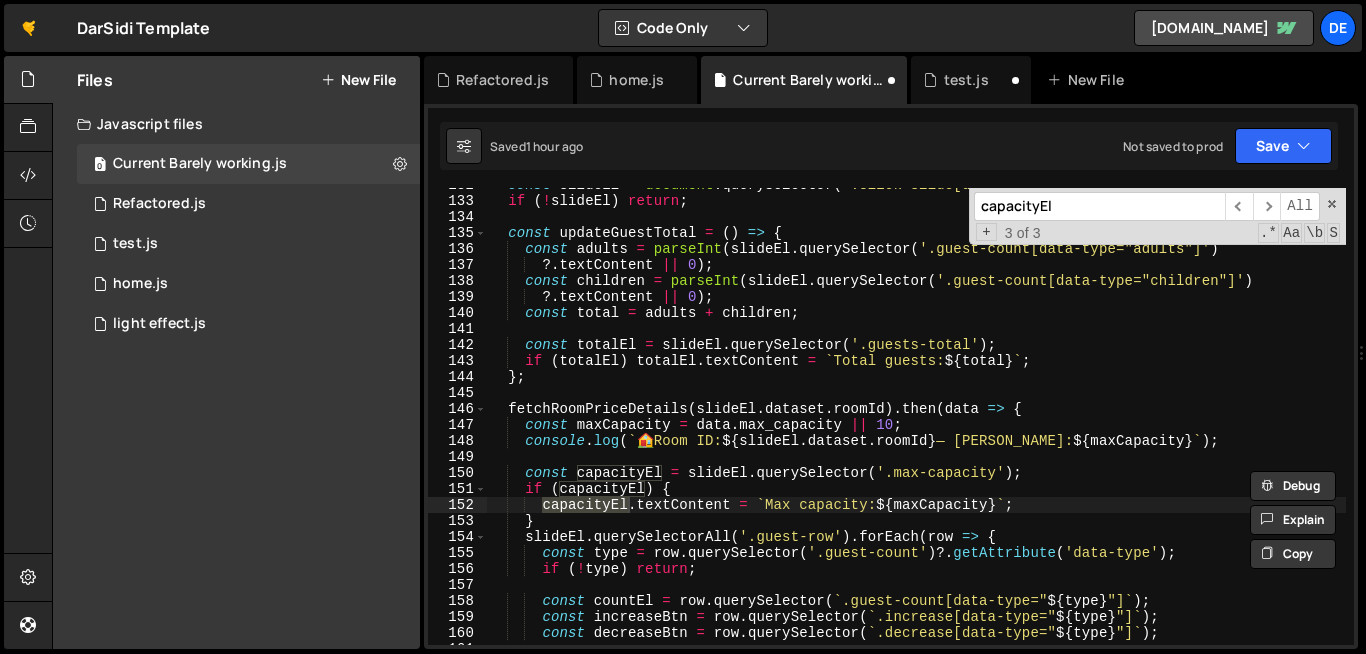 type on "capacityEl" 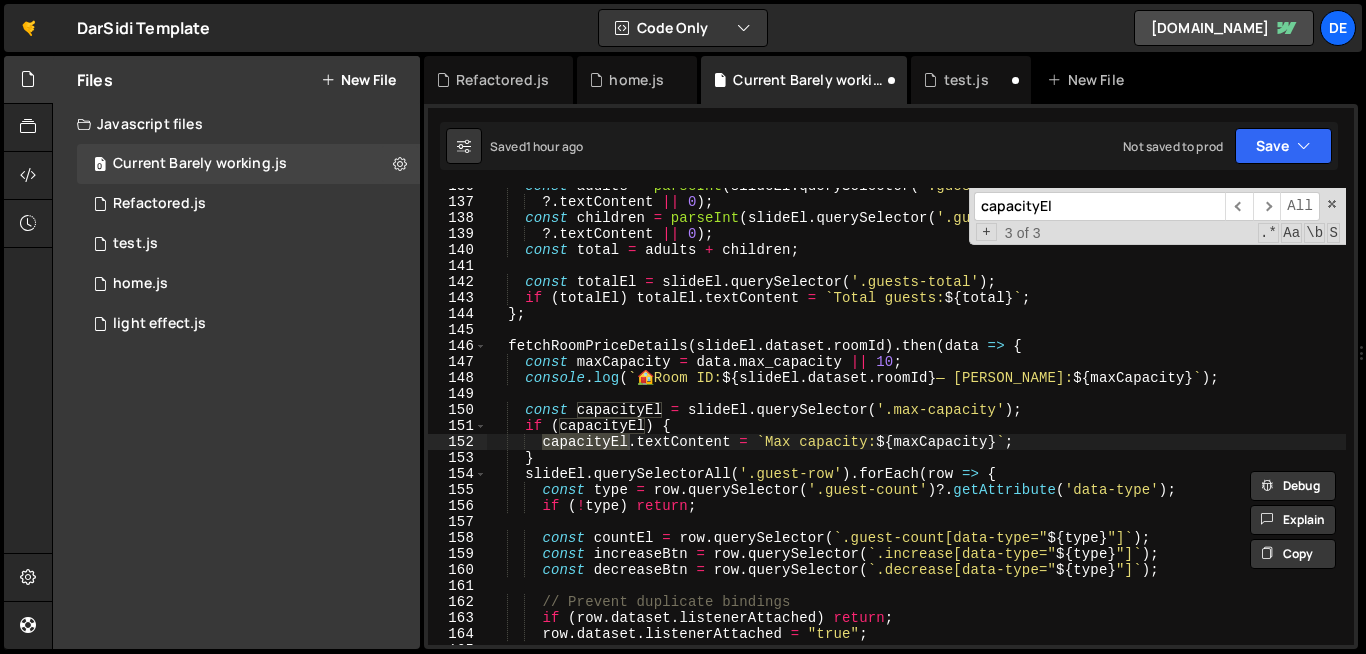 scroll, scrollTop: 2199, scrollLeft: 0, axis: vertical 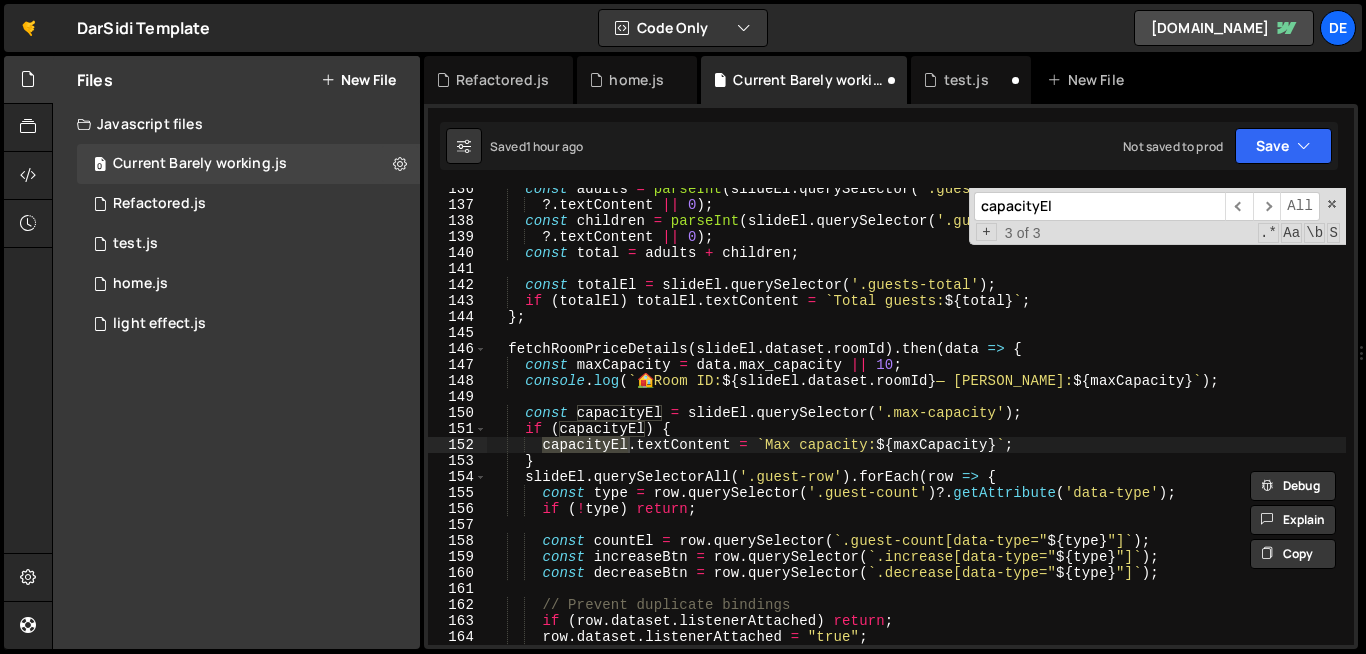 type on "fetchRoomPriceDetails(slideEl.dataset.roomId).then(data => {" 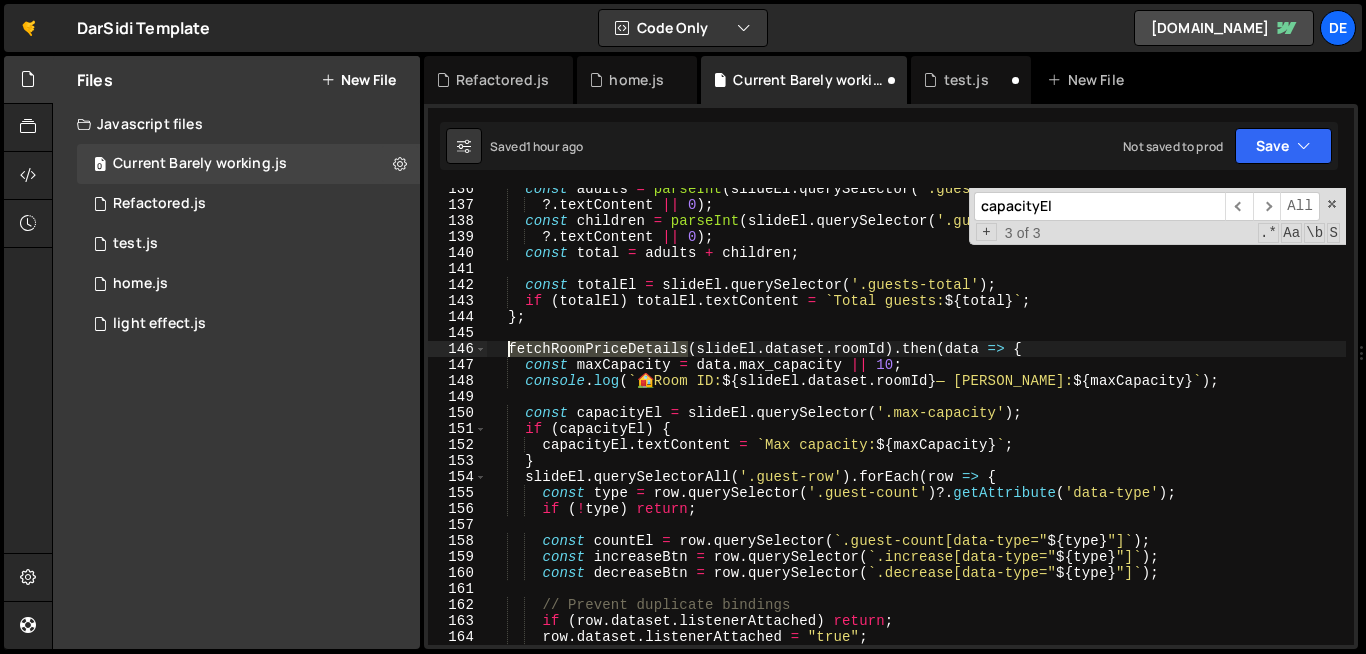 click on "const   adults   =   parseInt ( slideEl . querySelector ( '.guest-count[data-type="adults"]' )          ?. textContent   ||   0 ) ;       const   children   =   parseInt ( slideEl . querySelector ( '.guest-count[data-type="children"]' )          ?. textContent   ||   0 ) ;       const   total   =   adults   +   children ;       const   totalEl   =   slideEl . querySelector ( '.guests-total' ) ;       if   ( totalEl )   totalEl . textContent   =   ` Total guests:  ${ total } ` ;    } ;    fetchRoomPriceDetails ( slideEl . dataset . roomId ) . then ( data   =>   {       const   maxCapacity   =   data . max_capacity   ||   10 ;       console . log ( ` 🏠  Room ID:  ${ slideEl . dataset . roomId }  — Max Capacity:  ${ maxCapacity } ` ) ;       const   capacityEl   =   slideEl . querySelector ( '.max-capacity' ) ;       if   ( capacityEl )   {          capacityEl . textContent   =   ` Max capacity:  ${ maxCapacity } ` ;       }       slideEl . querySelectorAll ( '.guest-row' ) . forEach ( row   =>   {" at bounding box center [1100, 425] 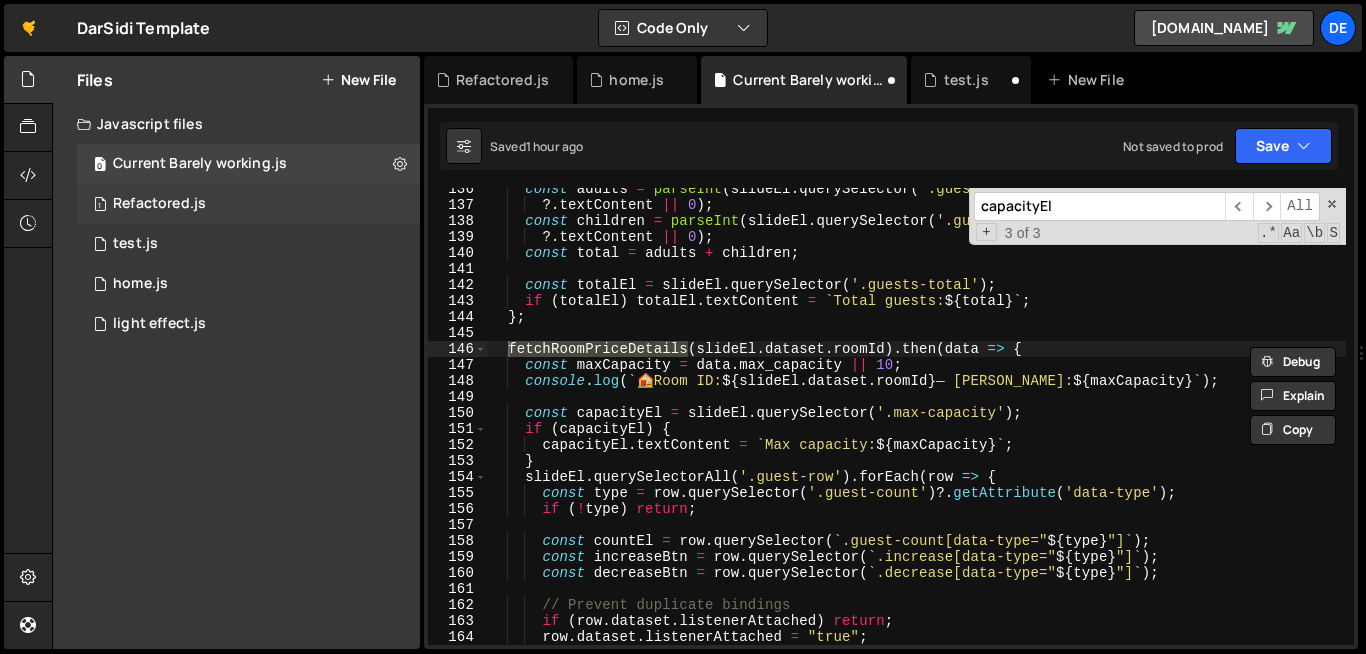 click on "1
Refactored.js
0" at bounding box center [248, 204] 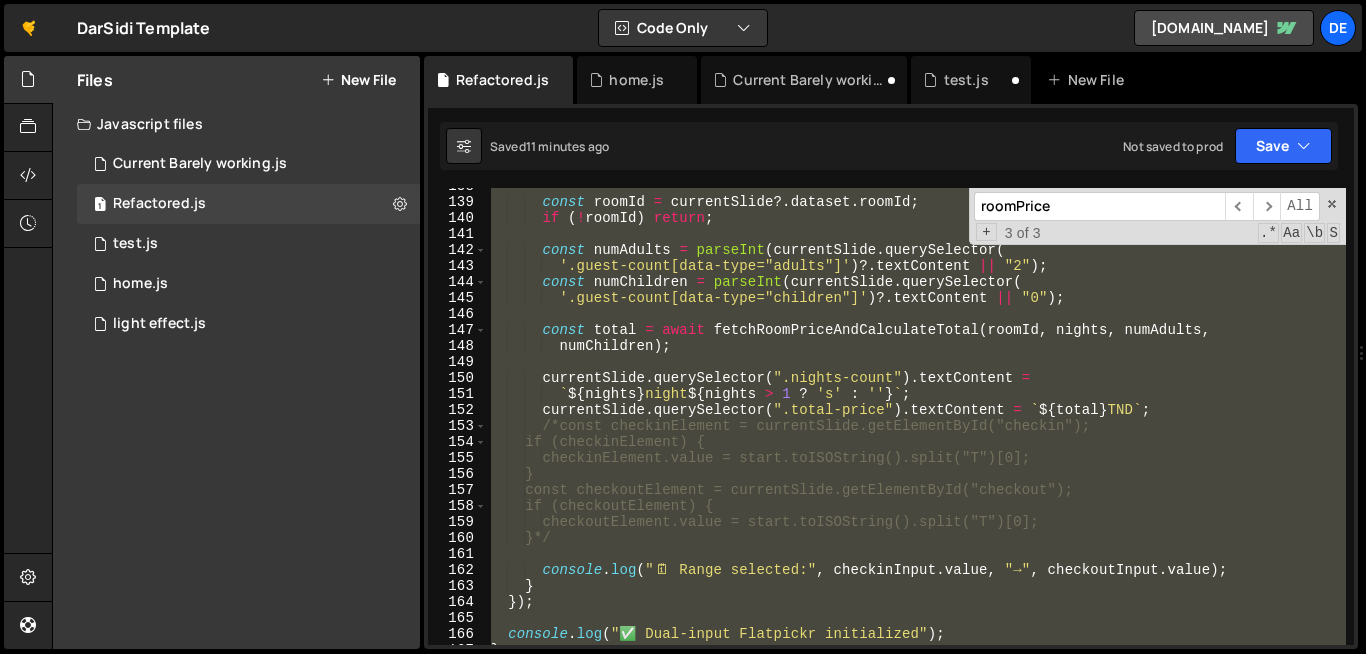 click on "const   roomId   =   currentSlide ?. dataset . roomId ;          if   ( ! roomId )   return ;          const   numAdults   =   parseInt ( currentSlide . querySelector (             '.guest-count[data-type="adults"]' ) ?. textContent   ||   "2" ) ;          const   numChildren   =   parseInt ( currentSlide . querySelector (             '.guest-count[data-type="children"]' ) ?. textContent   ||   "0" ) ;          const   total   =   await   fetchRoomPriceAndCalculateTotal ( roomId ,   nights ,   numAdults ,             numChildren ) ;          currentSlide . querySelector ( ".nights-count" ) . textContent   =             ` ${ nights }  night ${ nights   >   1   ?   's'   :   '' } ` ;          currentSlide . querySelector ( ".total-price" ) . textContent   =   ` ${ total }  TND ` ;          /*const checkinElement = currentSlide.getElementById("checkin");         if (checkinElement) {            checkinElement.value = start.toISOString().split("T")[0];         }               if (checkoutElement) {" at bounding box center [916, 416] 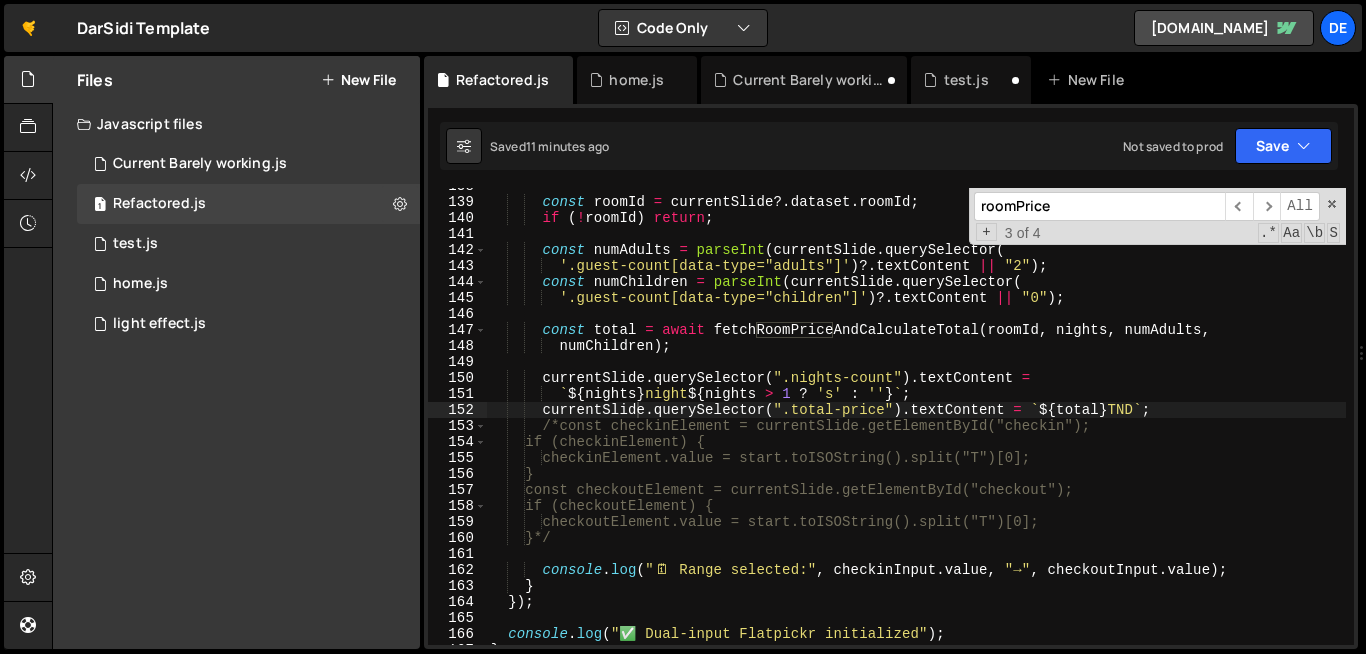 paste on "fetchRoomPriceDetails" 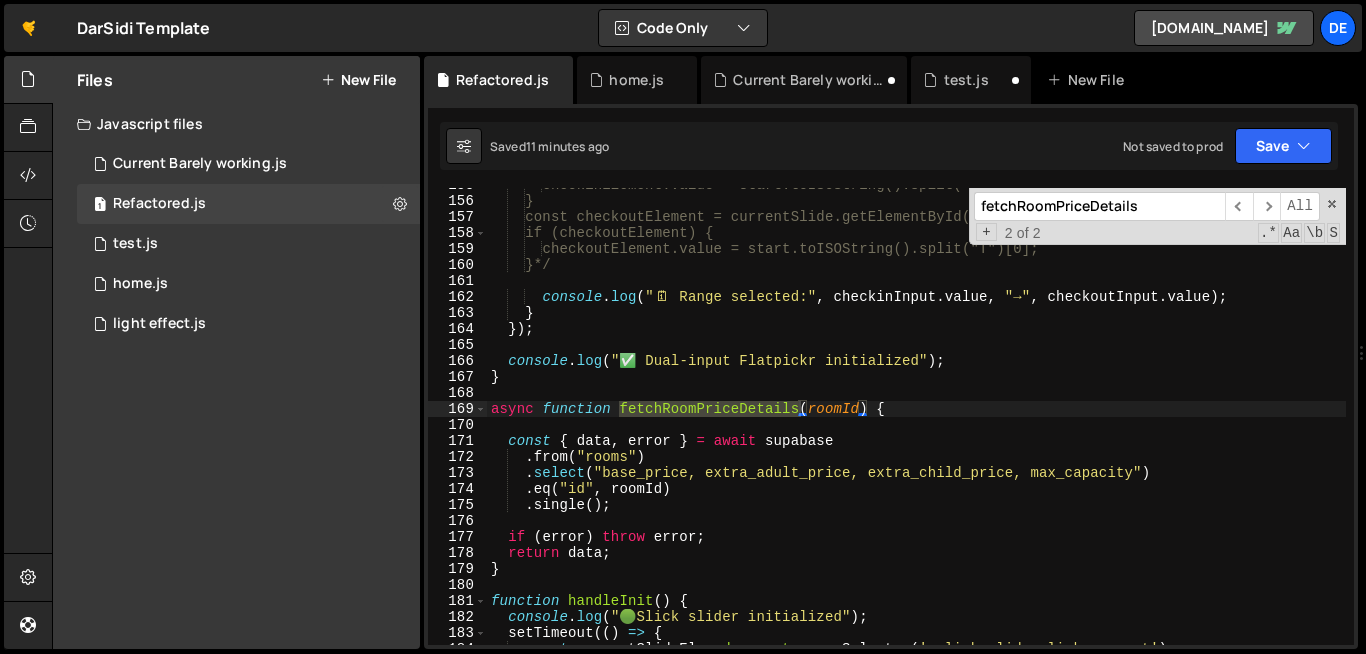 scroll, scrollTop: 444, scrollLeft: 0, axis: vertical 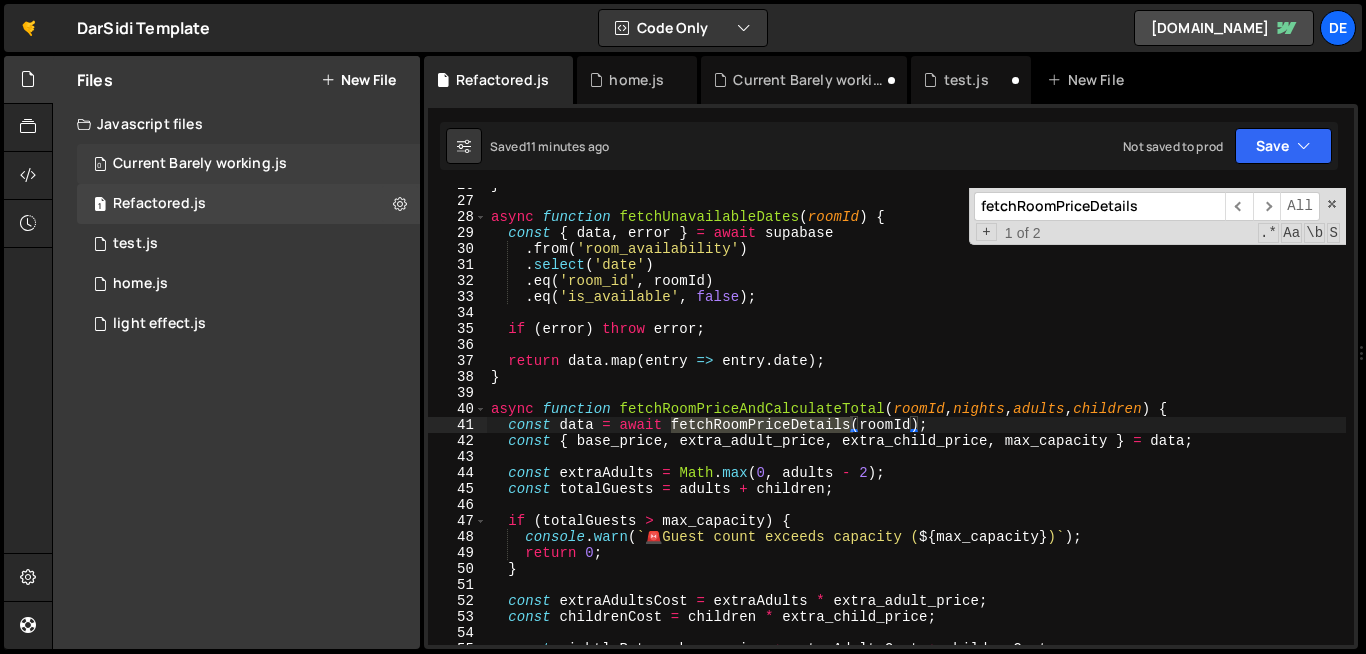 type on "fetchRoomPriceDetails" 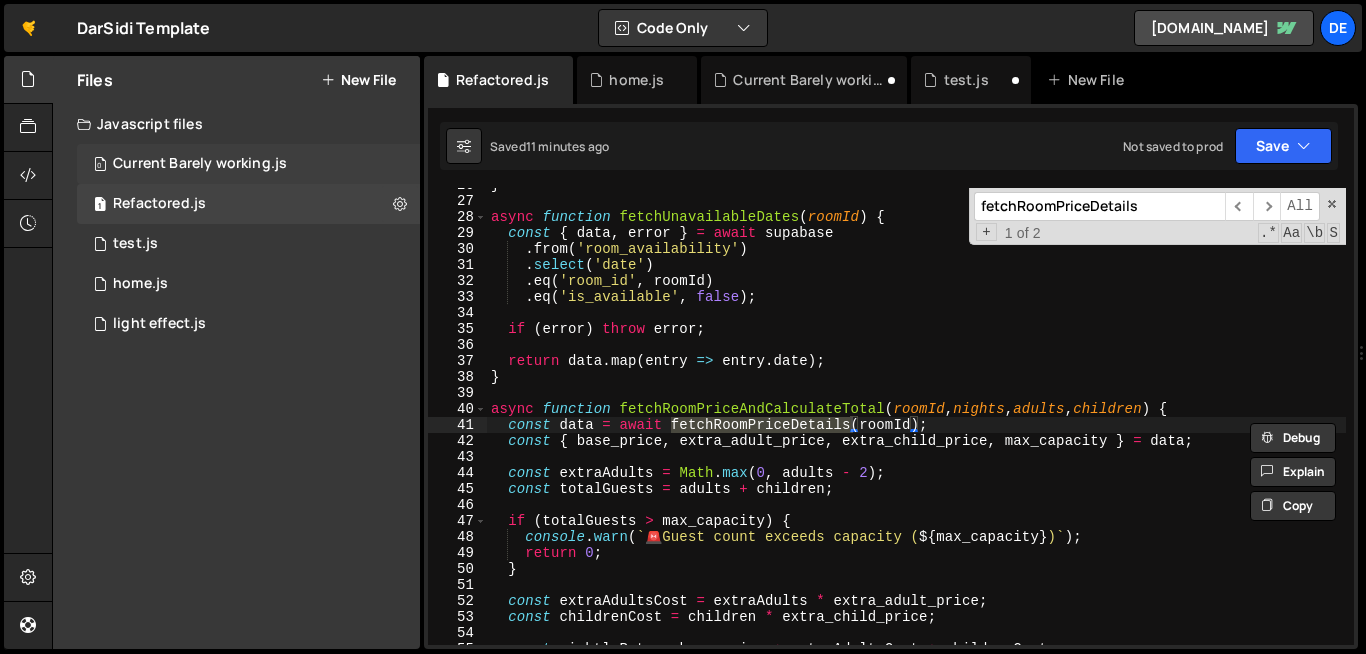 click on "Current Barely working.js" at bounding box center [200, 164] 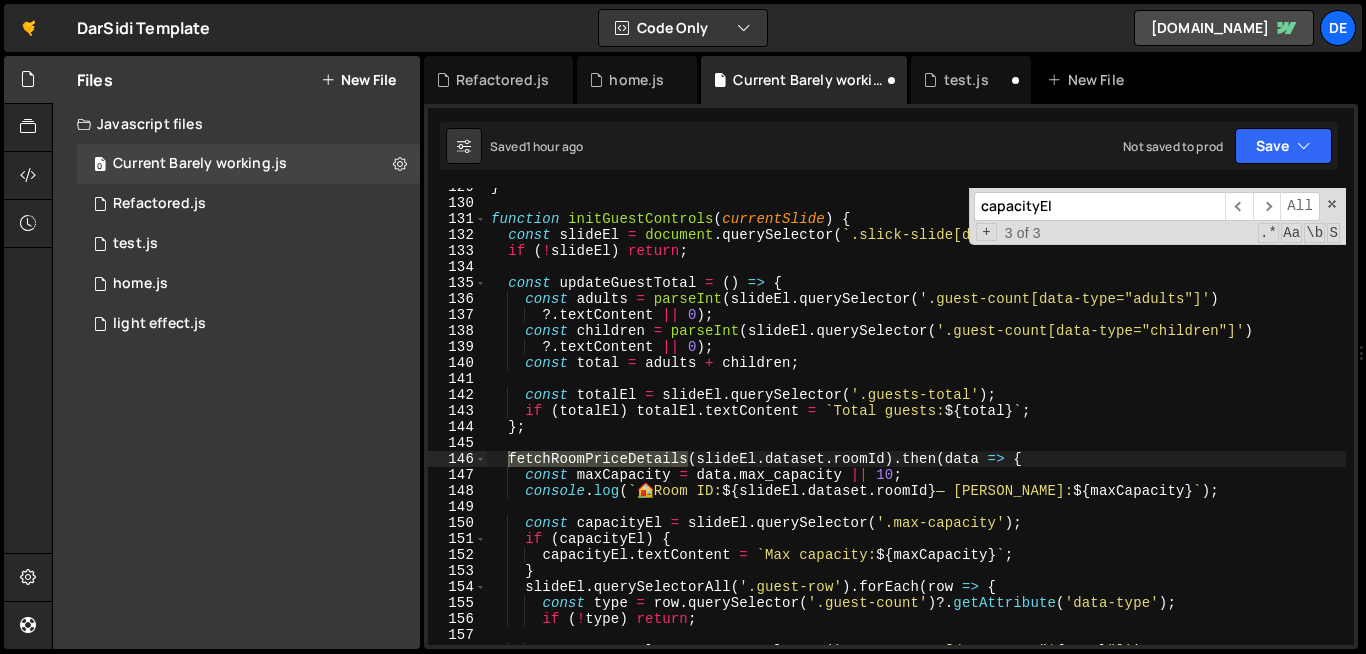 scroll, scrollTop: 2098, scrollLeft: 0, axis: vertical 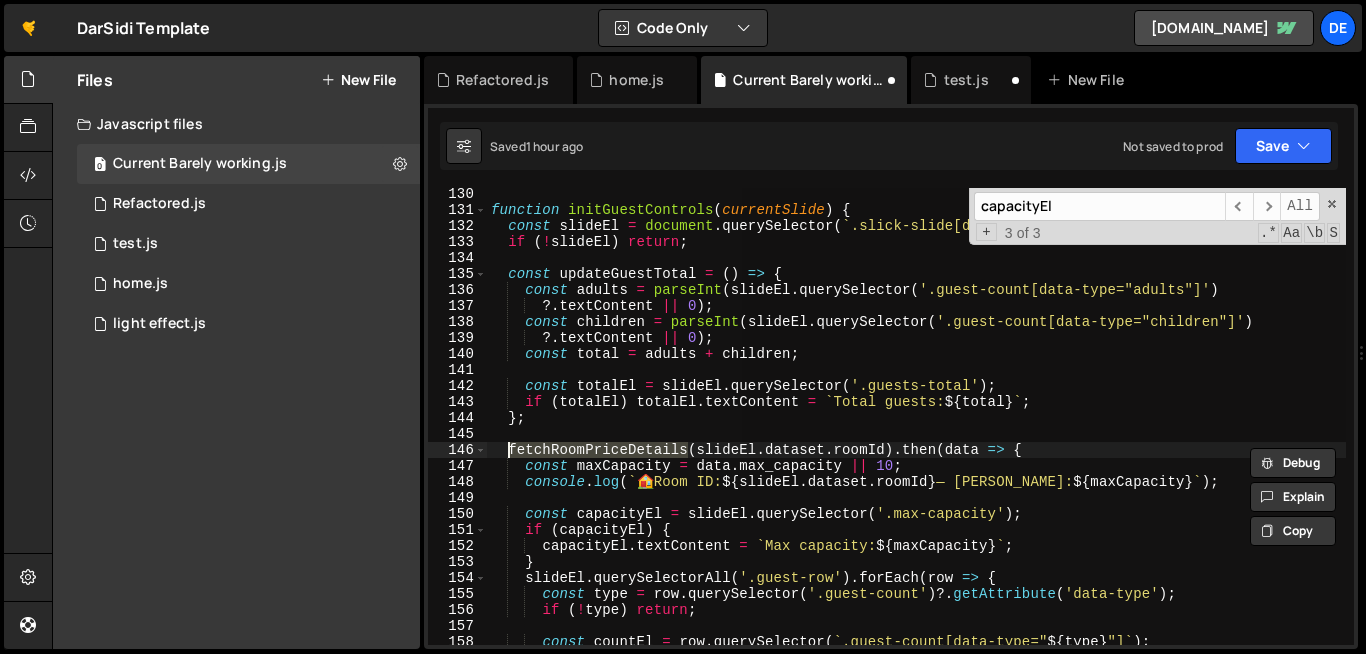 click on "function   initGuestControls ( currentSlide )   {    const   slideEl   =   document . querySelector ( ` .slick-slide[data-slick-index=" ${ currentSlide } "] ` ) ;    if   ( ! slideEl )   return ;    const   updateGuestTotal   =   ( )   =>   {       const   adults   =   parseInt ( slideEl . querySelector ( '.guest-count[data-type="adults"]' )          ?. textContent   ||   0 ) ;       const   children   =   parseInt ( slideEl . querySelector ( '.guest-count[data-type="children"]' )          ?. textContent   ||   0 ) ;       const   total   =   adults   +   children ;       const   totalEl   =   slideEl . querySelector ( '.guests-total' ) ;       if   ( totalEl )   totalEl . textContent   =   ` Total guests:  ${ total } ` ;    } ;    fetchRoomPriceDetails ( slideEl . dataset . roomId ) . then ( data   =>   {       const   maxCapacity   =   data . max_capacity   ||   10 ;       console . log ( ` 🏠  Room ID:  ${ slideEl . dataset . roomId }  — Max Capacity:  ${ maxCapacity } ` ) ;       const   capacityEl" at bounding box center [916, 416] 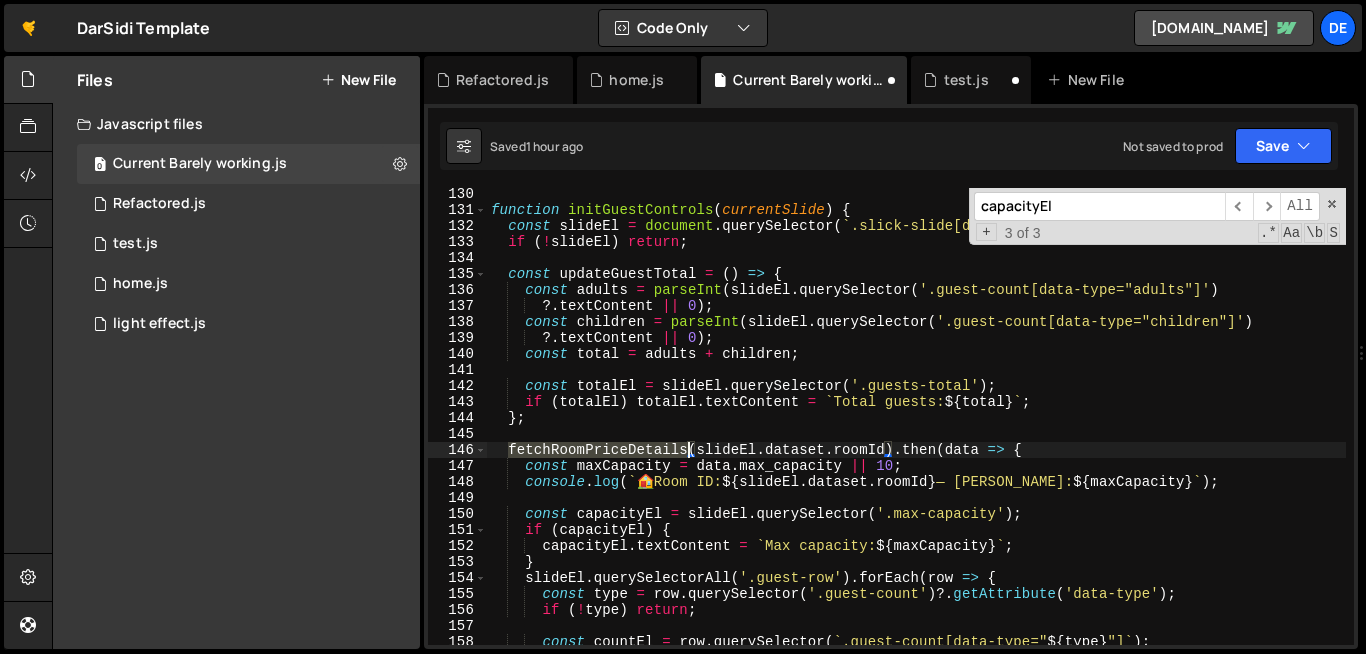 drag, startPoint x: 512, startPoint y: 449, endPoint x: 681, endPoint y: 453, distance: 169.04733 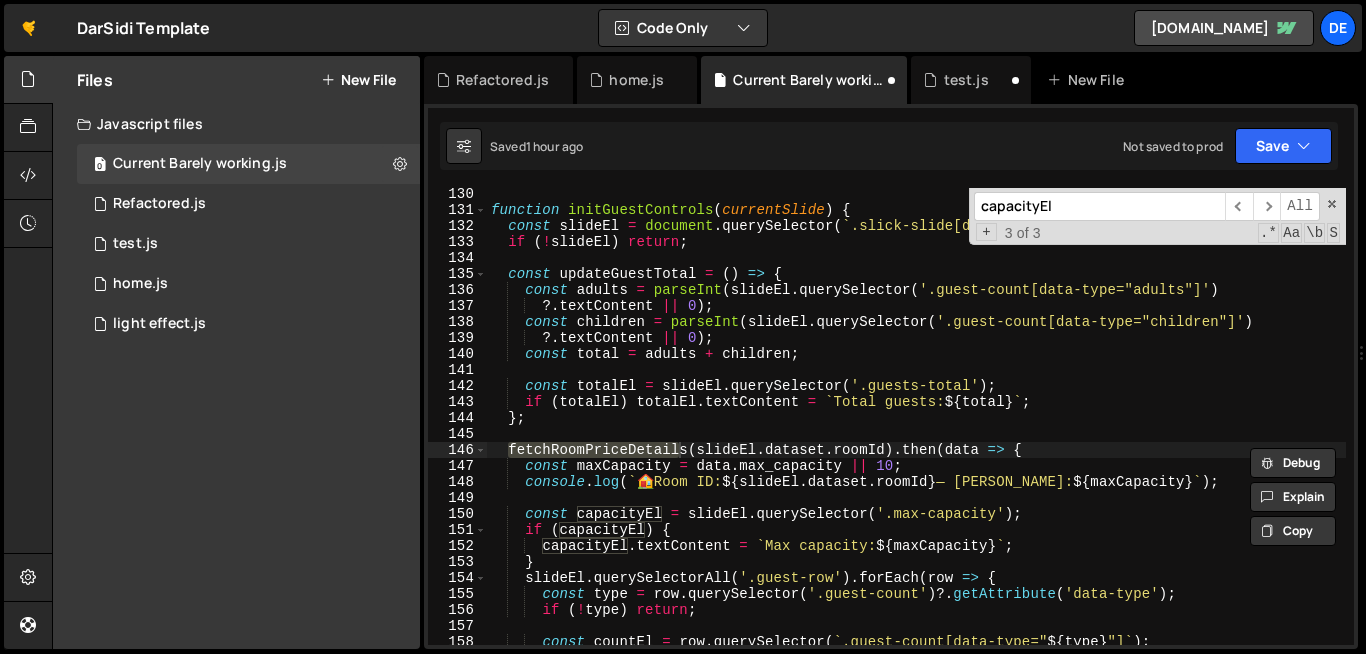 click on "capacityEl" at bounding box center [1099, 206] 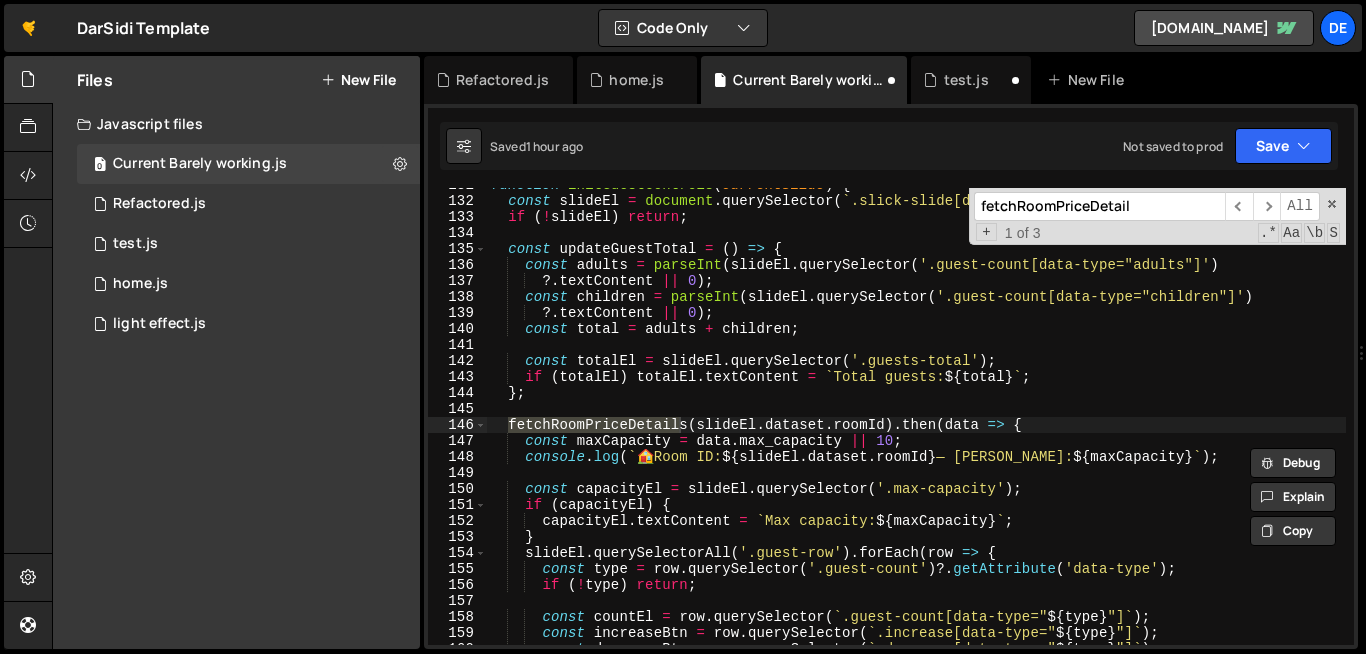 scroll, scrollTop: 2124, scrollLeft: 0, axis: vertical 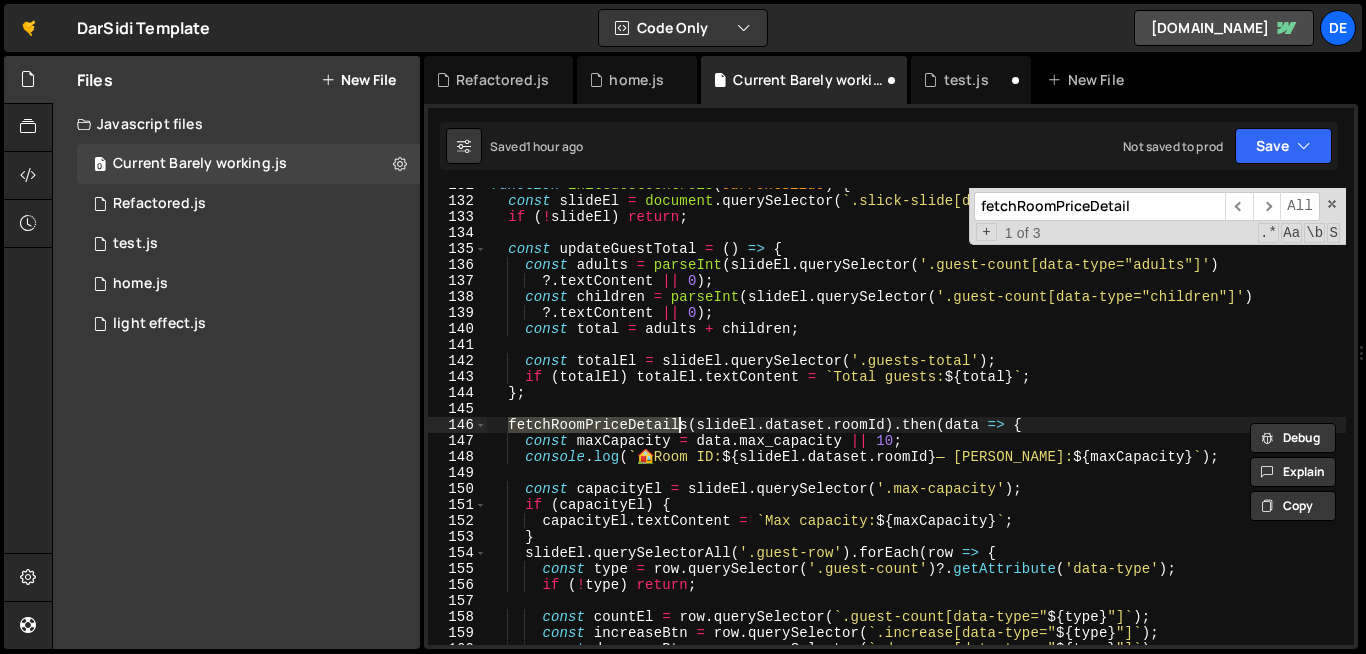click on "function   initGuestControls ( currentSlide )   {    const   slideEl   =   document . querySelector ( ` .slick-slide[data-slick-index=" ${ currentSlide } "] ` ) ;    if   ( ! slideEl )   return ;    const   updateGuestTotal   =   ( )   =>   {       const   adults   =   parseInt ( slideEl . querySelector ( '.guest-count[data-type="adults"]' )          ?. textContent   ||   0 ) ;       const   children   =   parseInt ( slideEl . querySelector ( '.guest-count[data-type="children"]' )          ?. textContent   ||   0 ) ;       const   total   =   adults   +   children ;       const   totalEl   =   slideEl . querySelector ( '.guests-total' ) ;       if   ( totalEl )   totalEl . textContent   =   ` Total guests:  ${ total } ` ;    } ;    fetchRoomPriceDetails ( slideEl . dataset . roomId ) . then ( data   =>   {       const   maxCapacity   =   data . max_capacity   ||   10 ;       console . log ( ` 🏠  Room ID:  ${ slideEl . dataset . roomId }  — Max Capacity:  ${ maxCapacity } ` ) ;       const   capacityEl" at bounding box center [916, 416] 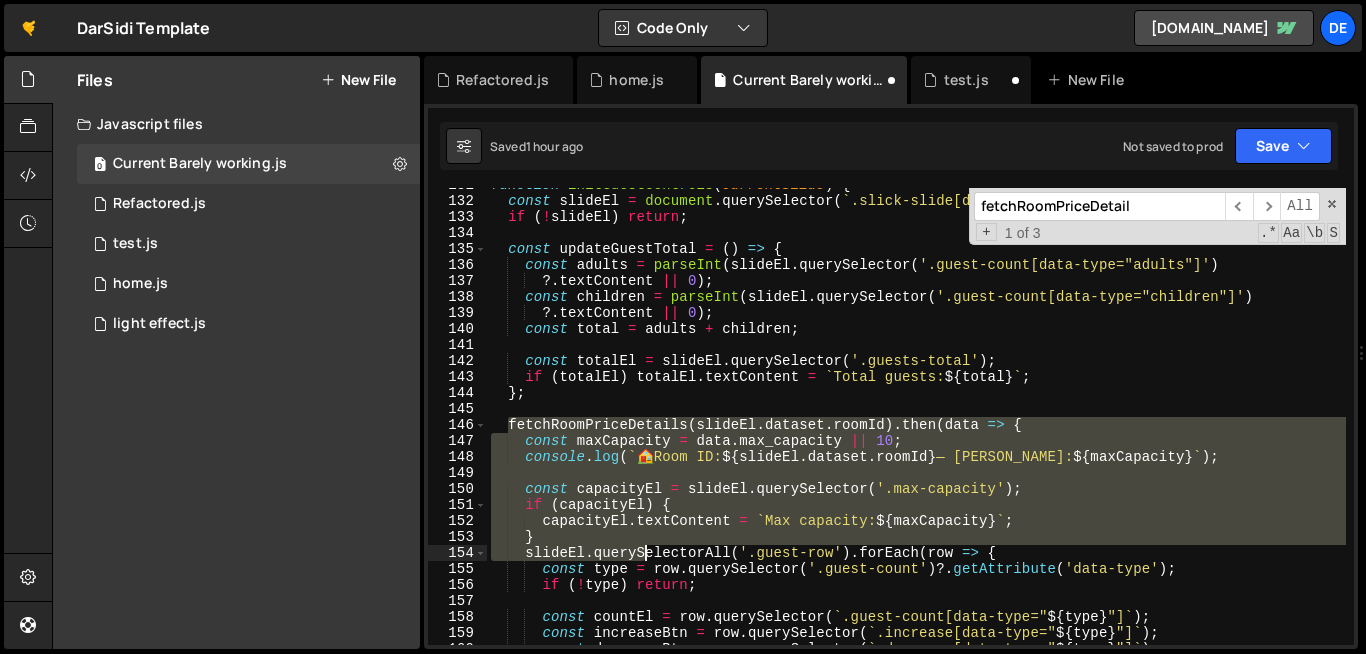 drag, startPoint x: 508, startPoint y: 427, endPoint x: 645, endPoint y: 548, distance: 182.78403 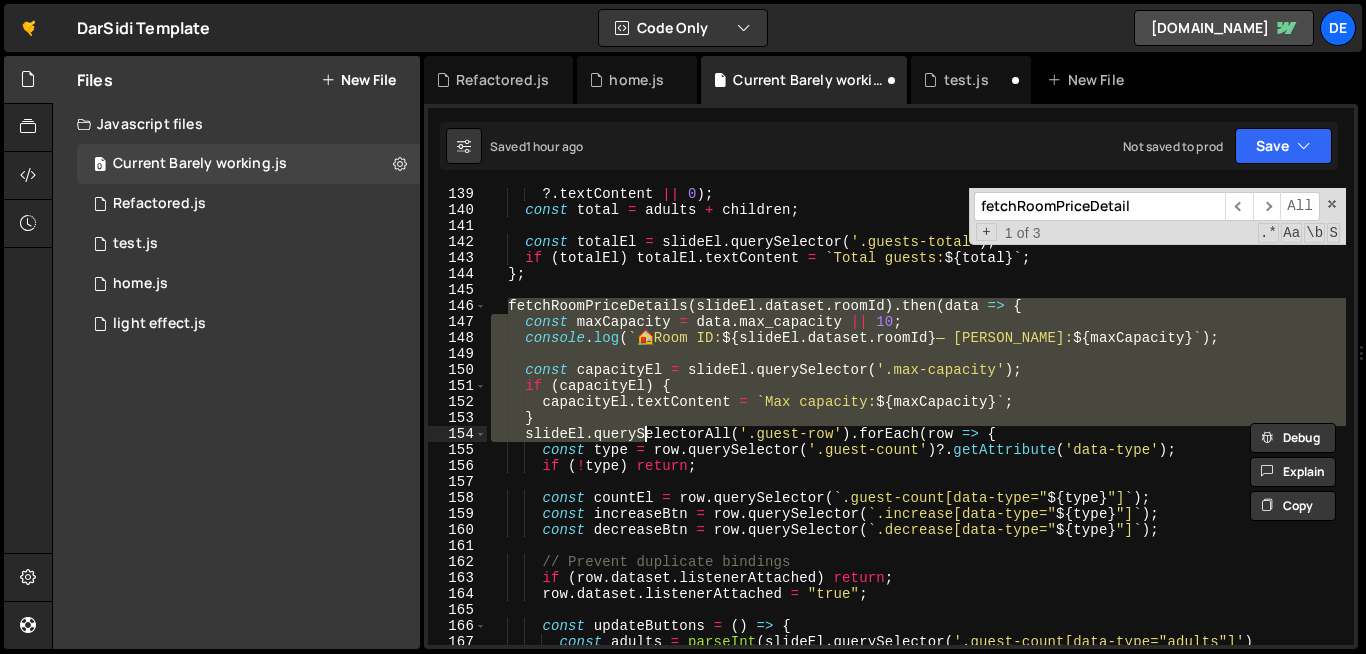 scroll, scrollTop: 2227, scrollLeft: 0, axis: vertical 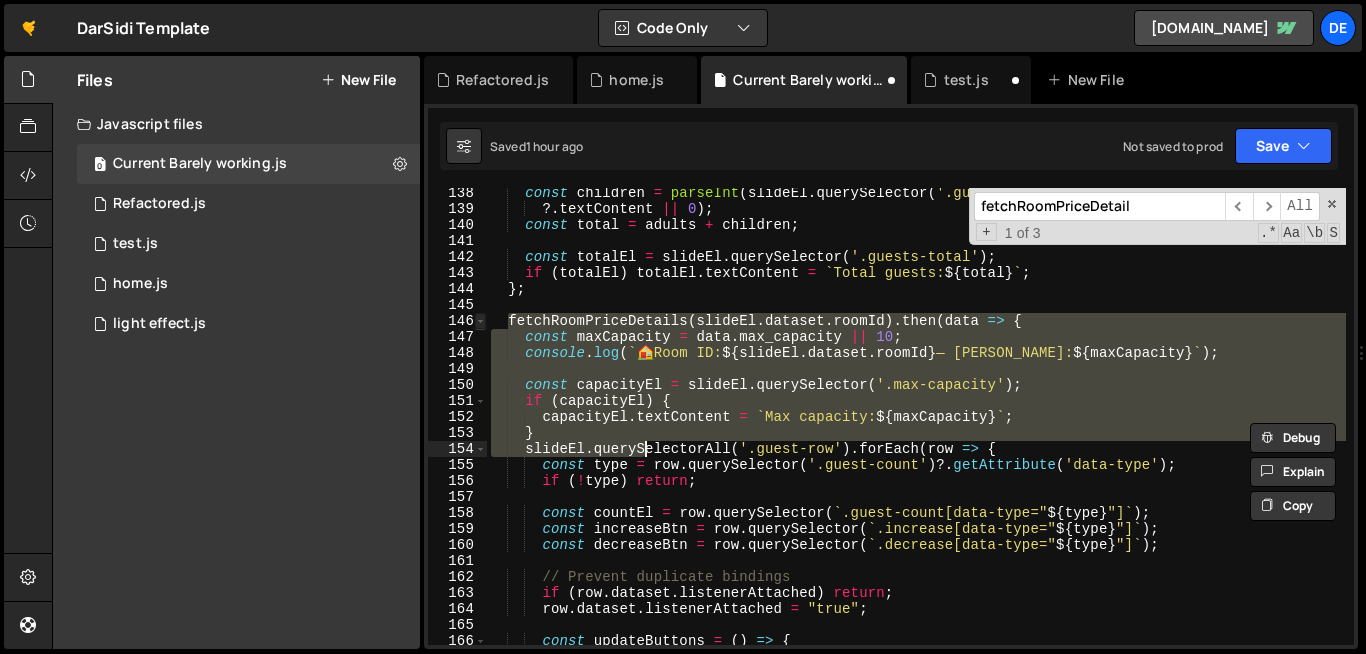 click at bounding box center (480, 321) 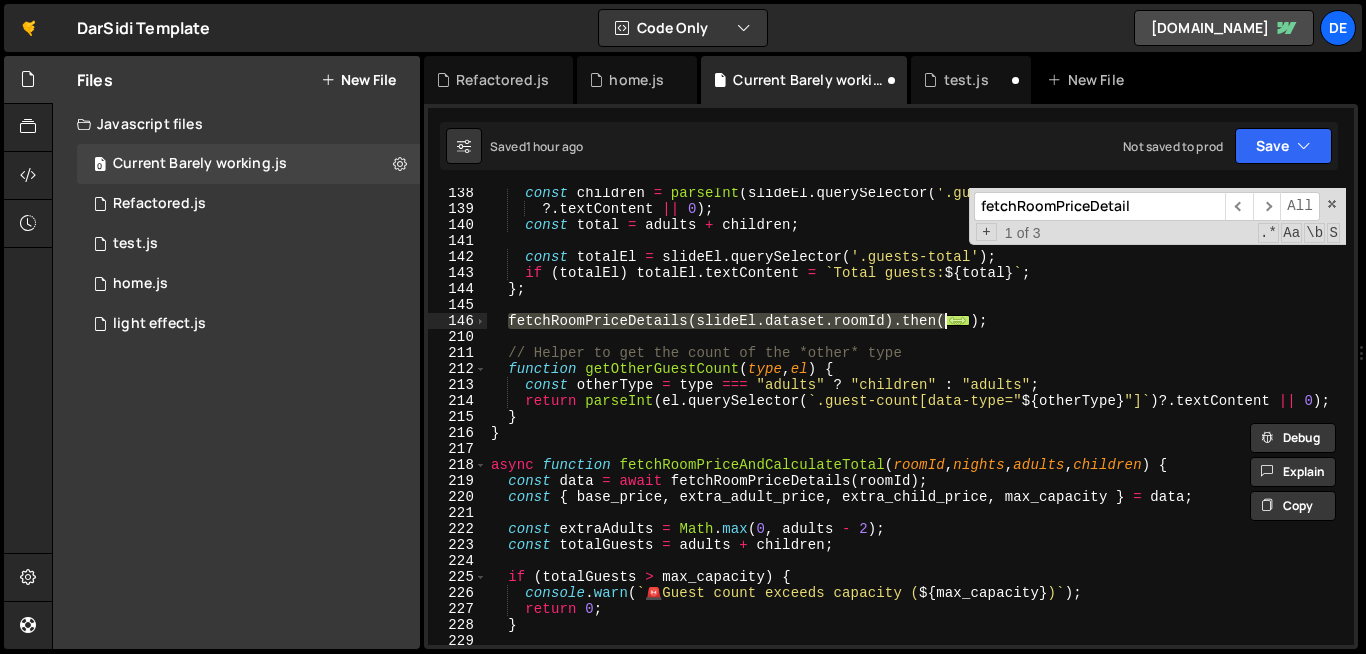 click on "const   children   =   parseInt ( slideEl . querySelector ( '.guest-count[data-type="children"]' )          ?. textContent   ||   0 ) ;       const   total   =   adults   +   children ;       const   totalEl   =   slideEl . querySelector ( '.guests-total' ) ;       if   ( totalEl )   totalEl . textContent   =   ` Total guests:  ${ total } ` ;    } ;    fetchRoomPriceDetails ( slideEl . dataset . roomId ) . then ( ... ) ;    // Helper to get the count of the *other* type    function   getOtherGuestCount ( type ,  el )   {       const   otherType   =   type   ===   "adults"   ?   "children"   :   "adults" ;       return   parseInt ( el . querySelector ( ` .guest-count[data-type=" ${ otherType } "] ` ) ?. textContent   ||   0 ) ;    } } async   function   fetchRoomPriceAndCalculateTotal ( roomId ,  nights ,  adults ,  children )   {    const   data   =   await   fetchRoomPriceDetails ( roomId ) ;    const   {   base_price ,   extra_adult_price ,   extra_child_price ,   max_capacity   }   =   data ;" at bounding box center (916, 416) 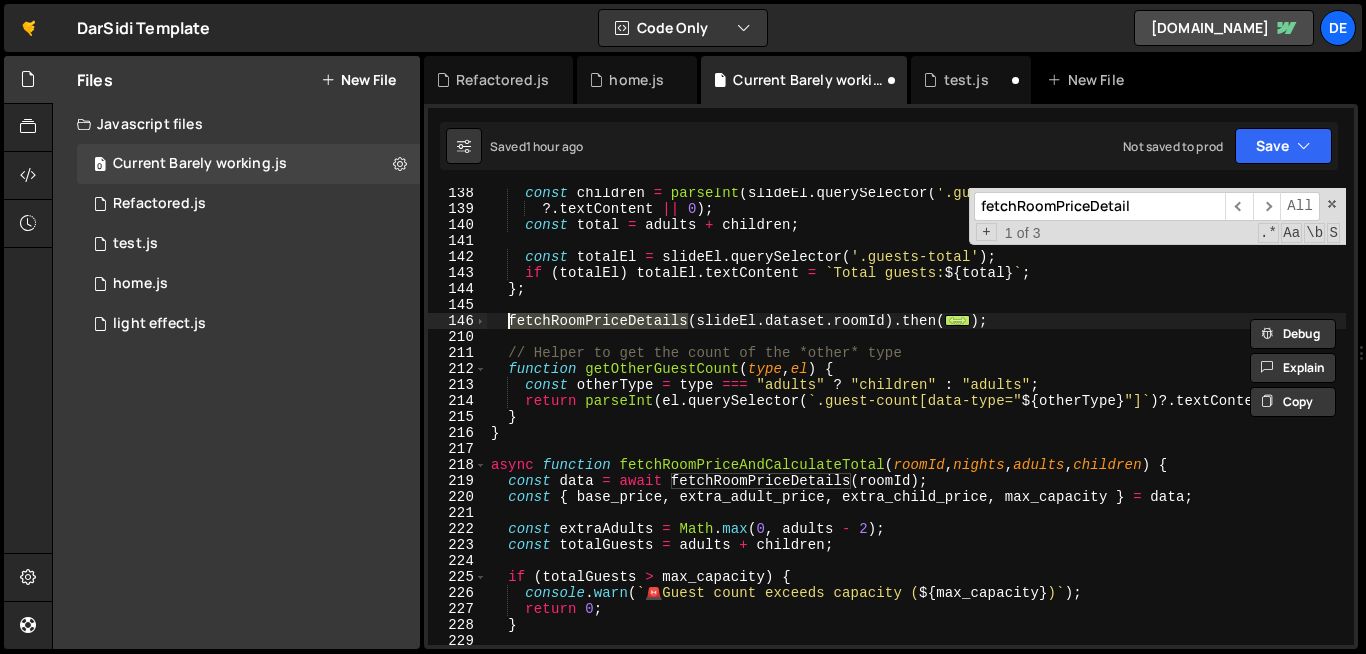click on "const   children   =   parseInt ( slideEl . querySelector ( '.guest-count[data-type="children"]' )          ?. textContent   ||   0 ) ;       const   total   =   adults   +   children ;       const   totalEl   =   slideEl . querySelector ( '.guests-total' ) ;       if   ( totalEl )   totalEl . textContent   =   ` Total guests:  ${ total } ` ;    } ;    fetchRoomPriceDetails ( slideEl . dataset . roomId ) . then ( ... ) ;    // Helper to get the count of the *other* type    function   getOtherGuestCount ( type ,  el )   {       const   otherType   =   type   ===   "adults"   ?   "children"   :   "adults" ;       return   parseInt ( el . querySelector ( ` .guest-count[data-type=" ${ otherType } "] ` ) ?. textContent   ||   0 ) ;    } } async   function   fetchRoomPriceAndCalculateTotal ( roomId ,  nights ,  adults ,  children )   {    const   data   =   await   fetchRoomPriceDetails ( roomId ) ;    const   {   base_price ,   extra_adult_price ,   extra_child_price ,   max_capacity   }   =   data ;" at bounding box center [1100, 429] 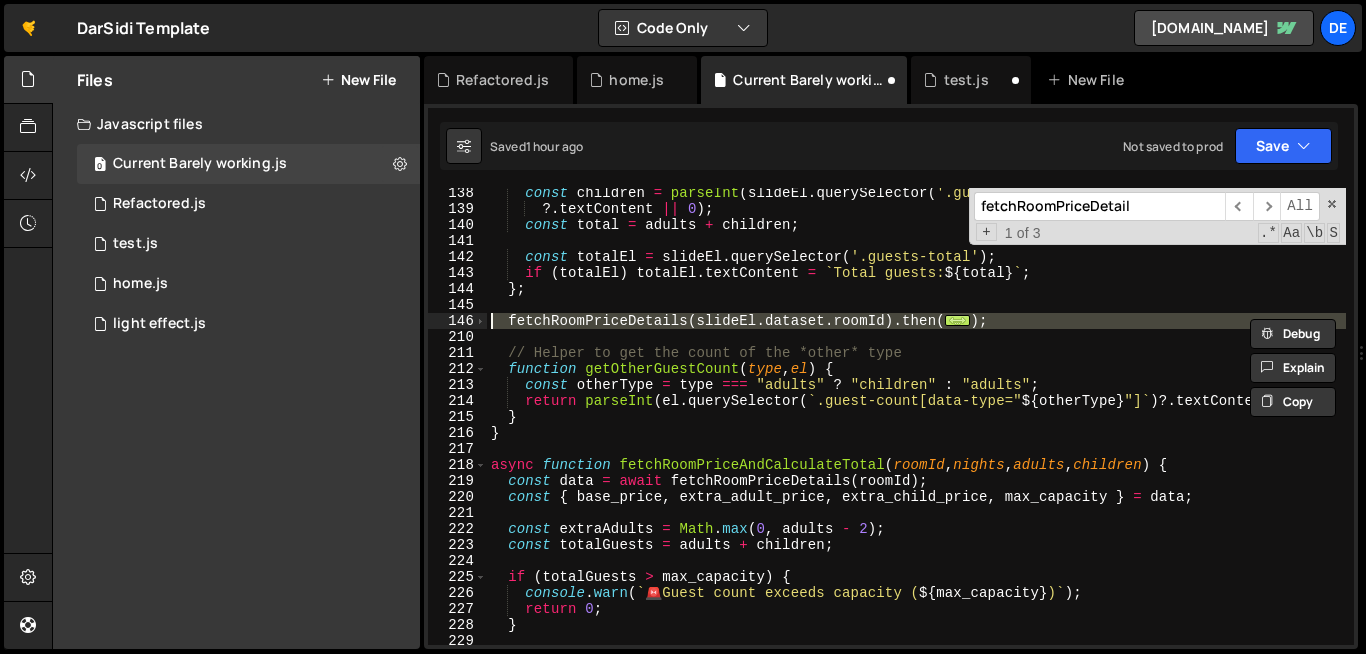 click on "const   children   =   parseInt ( slideEl . querySelector ( '.guest-count[data-type="children"]' )          ?. textContent   ||   0 ) ;       const   total   =   adults   +   children ;       const   totalEl   =   slideEl . querySelector ( '.guests-total' ) ;       if   ( totalEl )   totalEl . textContent   =   ` Total guests:  ${ total } ` ;    } ;    fetchRoomPriceDetails ( slideEl . dataset . roomId ) . then ( ... ) ;    // Helper to get the count of the *other* type    function   getOtherGuestCount ( type ,  el )   {       const   otherType   =   type   ===   "adults"   ?   "children"   :   "adults" ;       return   parseInt ( el . querySelector ( ` .guest-count[data-type=" ${ otherType } "] ` ) ?. textContent   ||   0 ) ;    } } async   function   fetchRoomPriceAndCalculateTotal ( roomId ,  nights ,  adults ,  children )   {    const   data   =   await   fetchRoomPriceDetails ( roomId ) ;    const   {   base_price ,   extra_adult_price ,   extra_child_price ,   max_capacity   }   =   data ;" at bounding box center [1100, 429] 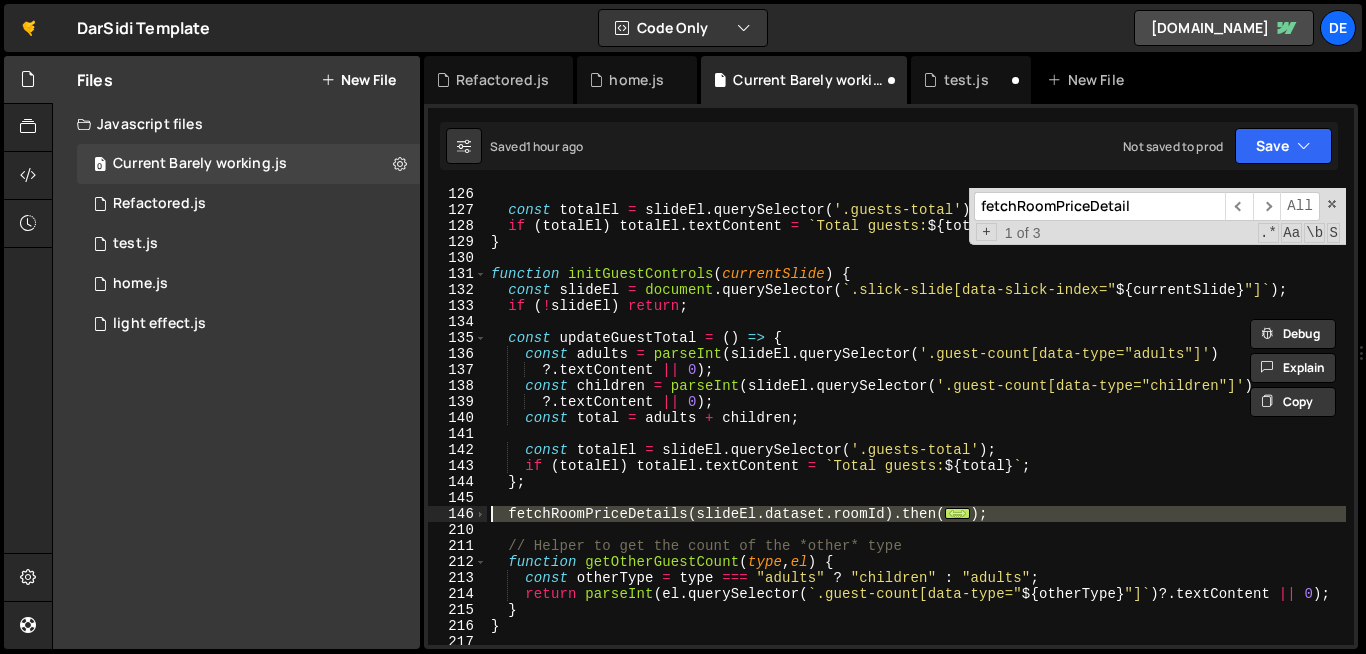 scroll, scrollTop: 2034, scrollLeft: 0, axis: vertical 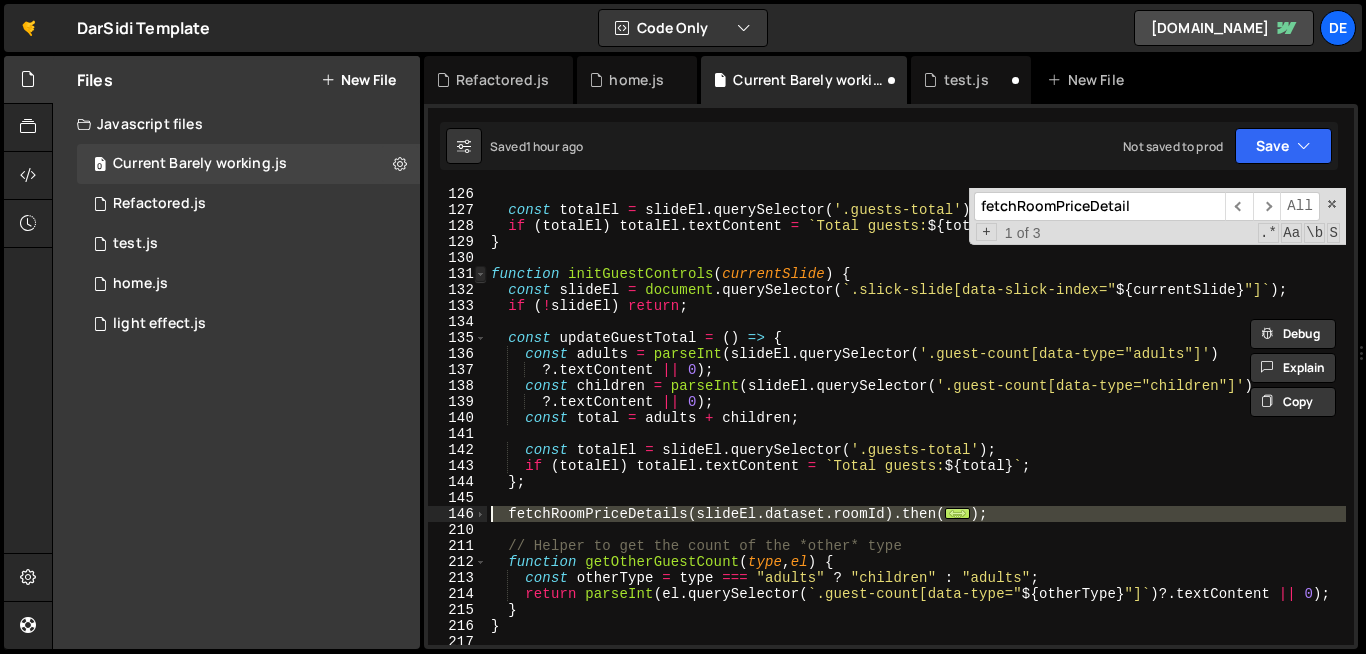 click at bounding box center (480, 274) 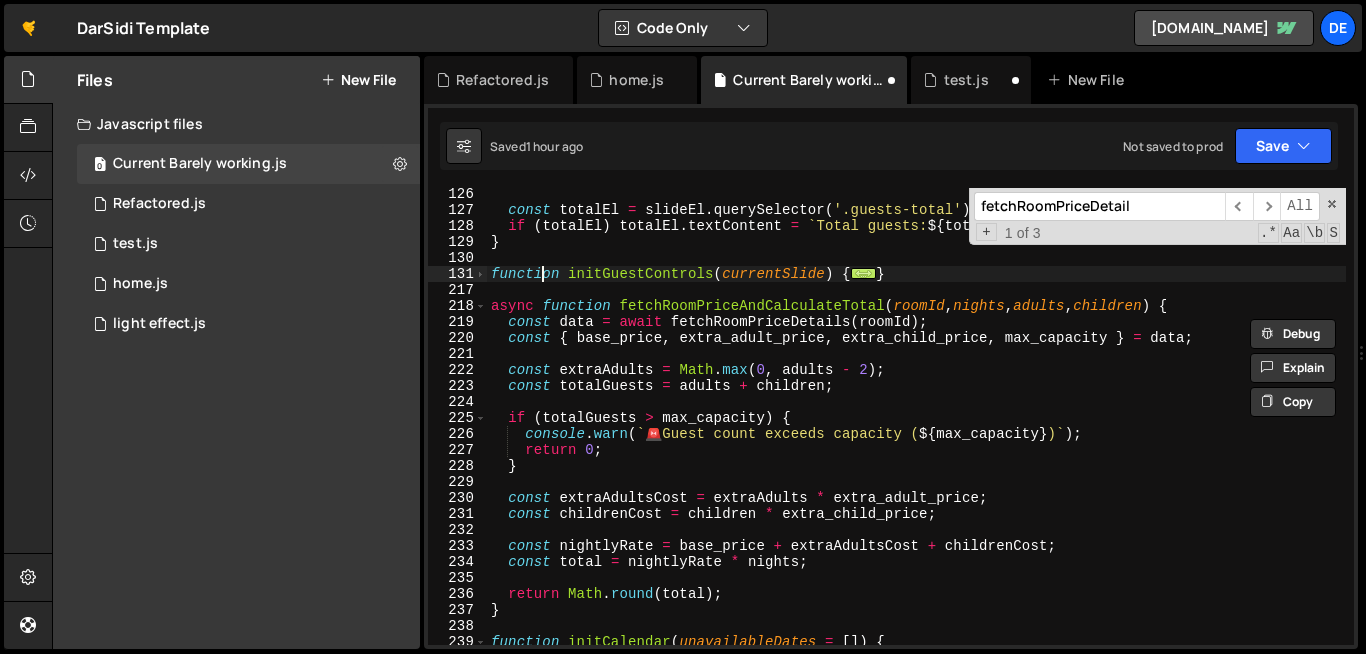 click on "const   totalEl   =   slideEl . querySelector ( '.guests-total' ) ;    if   ( totalEl )   totalEl . textContent   =   ` Total guests:  ${ total } ` ; } function   initGuestControls ( currentSlide )   { ... } async   function   fetchRoomPriceAndCalculateTotal ( roomId ,  nights ,  adults ,  children )   {    const   data   =   await   fetchRoomPriceDetails ( roomId ) ;    const   {   base_price ,   extra_adult_price ,   extra_child_price ,   max_capacity   }   =   data ;    const   extraAdults   =   Math . max ( 0 ,   adults   -   2 ) ;    const   totalGuests   =   adults   +   children ;    if   ( totalGuests   >   max_capacity )   {       console . warn ( ` 🚨  Guest count exceeds capacity ( ${ max_capacity } ) ` ) ;       return   0 ;    }    const   extraAdultsCost   =   extraAdults   *   extra_adult_price ;    const   childrenCost   =   children   *   extra_child_price ;    const   nightlyRate   =   base_price   +   extraAdultsCost   +   childrenCost ;    const   total   =   nightlyRate   *   nights" at bounding box center [1100, 430] 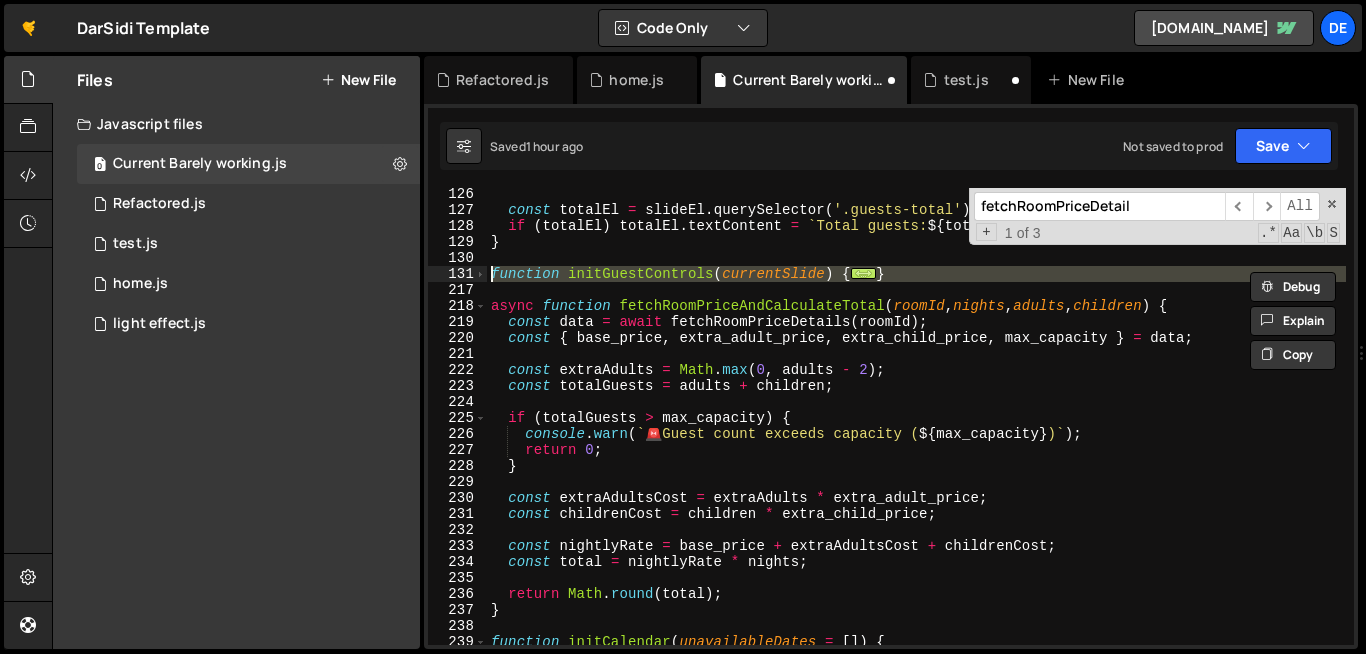 click on "const   totalEl   =   slideEl . querySelector ( '.guests-total' ) ;    if   ( totalEl )   totalEl . textContent   =   ` Total guests:  ${ total } ` ; } function   initGuestControls ( currentSlide )   { ... } async   function   fetchRoomPriceAndCalculateTotal ( roomId ,  nights ,  adults ,  children )   {    const   data   =   await   fetchRoomPriceDetails ( roomId ) ;    const   {   base_price ,   extra_adult_price ,   extra_child_price ,   max_capacity   }   =   data ;    const   extraAdults   =   Math . max ( 0 ,   adults   -   2 ) ;    const   totalGuests   =   adults   +   children ;    if   ( totalGuests   >   max_capacity )   {       console . warn ( ` 🚨  Guest count exceeds capacity ( ${ max_capacity } ) ` ) ;       return   0 ;    }    const   extraAdultsCost   =   extraAdults   *   extra_adult_price ;    const   childrenCost   =   children   *   extra_child_price ;    const   nightlyRate   =   base_price   +   extraAdultsCost   +   childrenCost ;    const   total   =   nightlyRate   *   nights" at bounding box center [1100, 430] 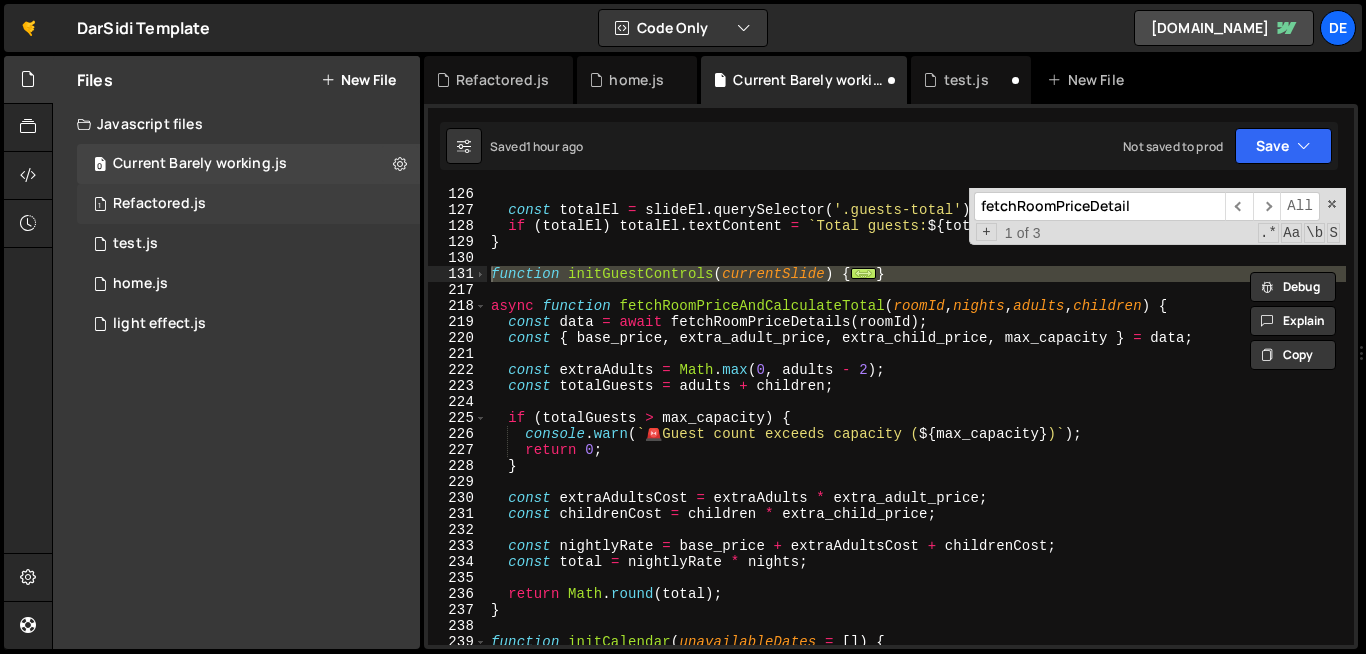 click on "1
Refactored.js
0" at bounding box center (248, 204) 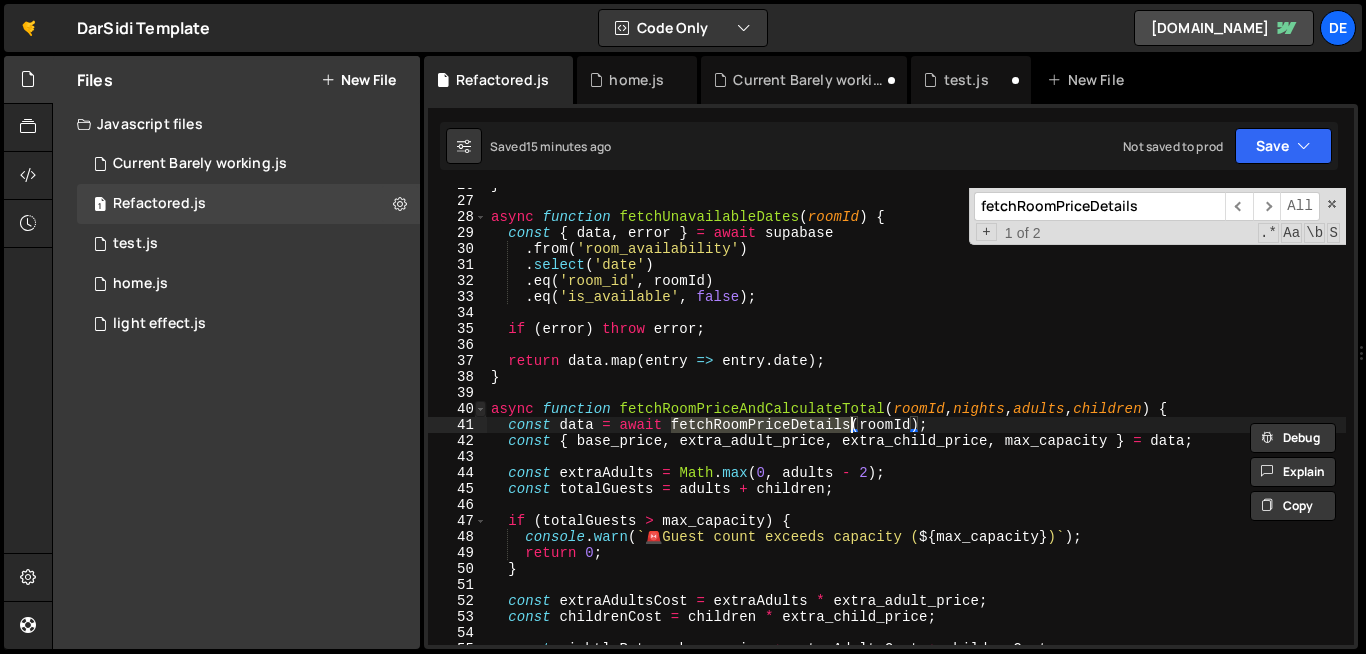 click at bounding box center [480, 409] 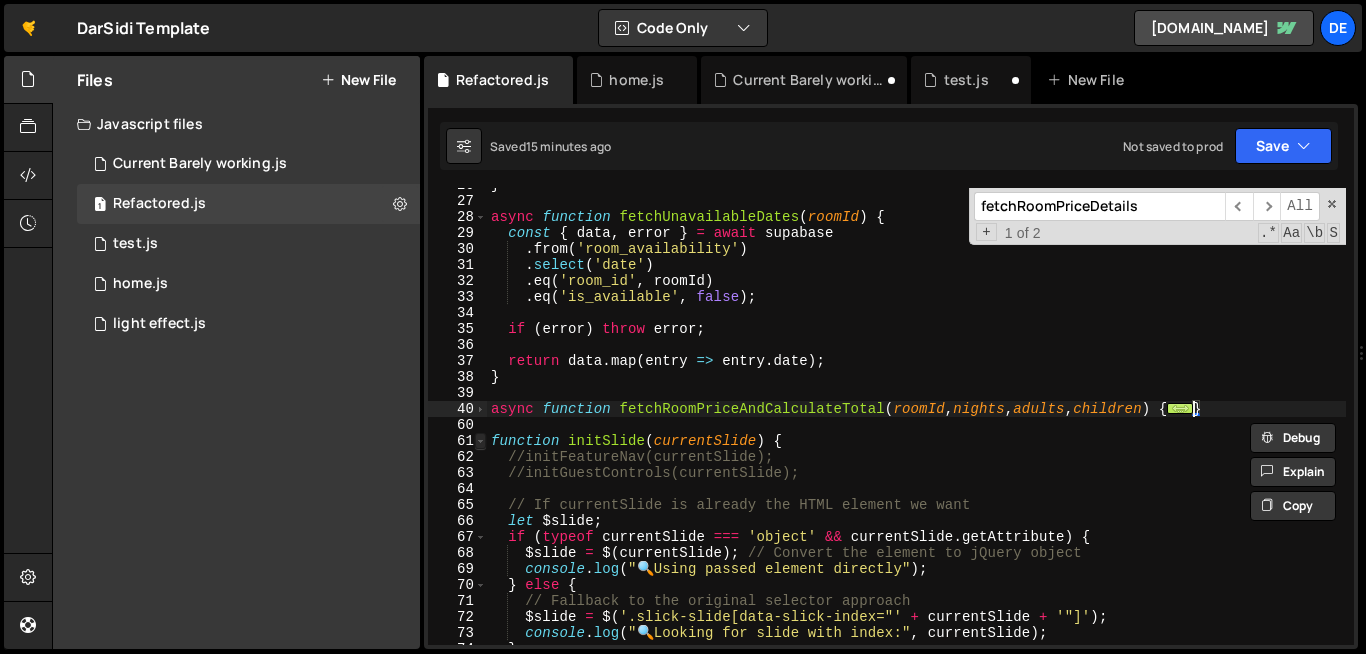 click at bounding box center (480, 441) 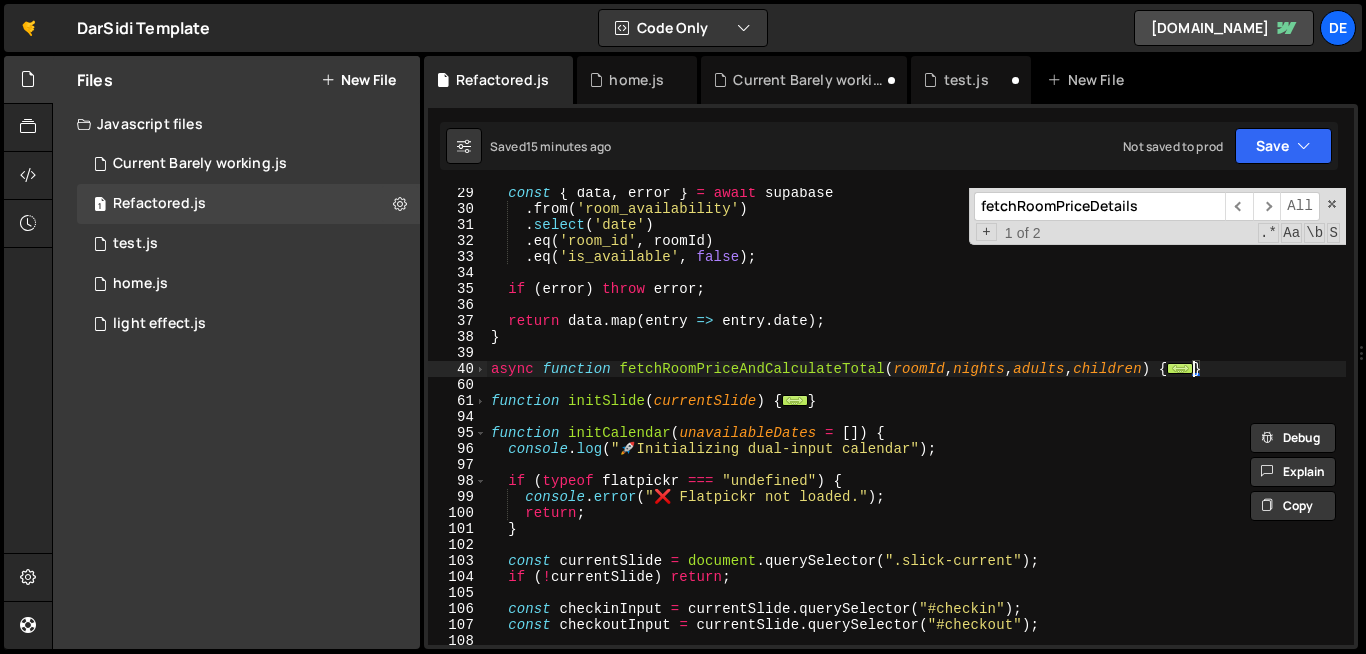 scroll, scrollTop: 488, scrollLeft: 0, axis: vertical 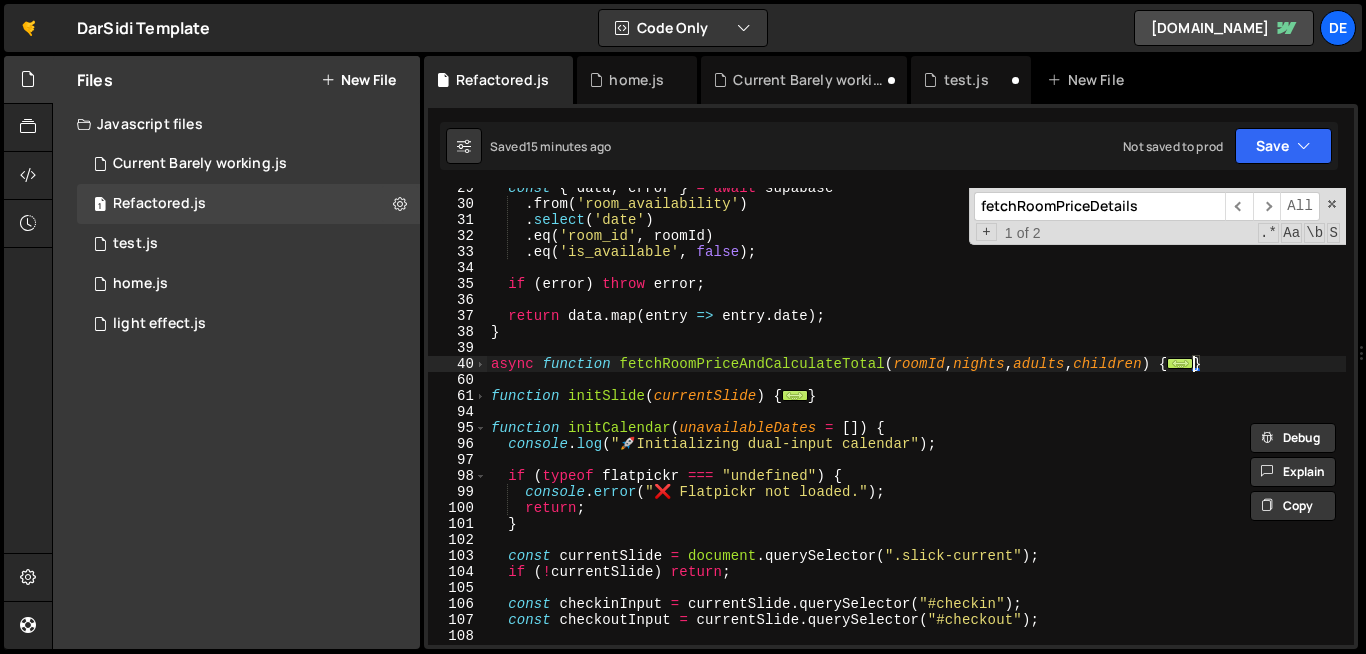 click on "96" at bounding box center [457, 444] 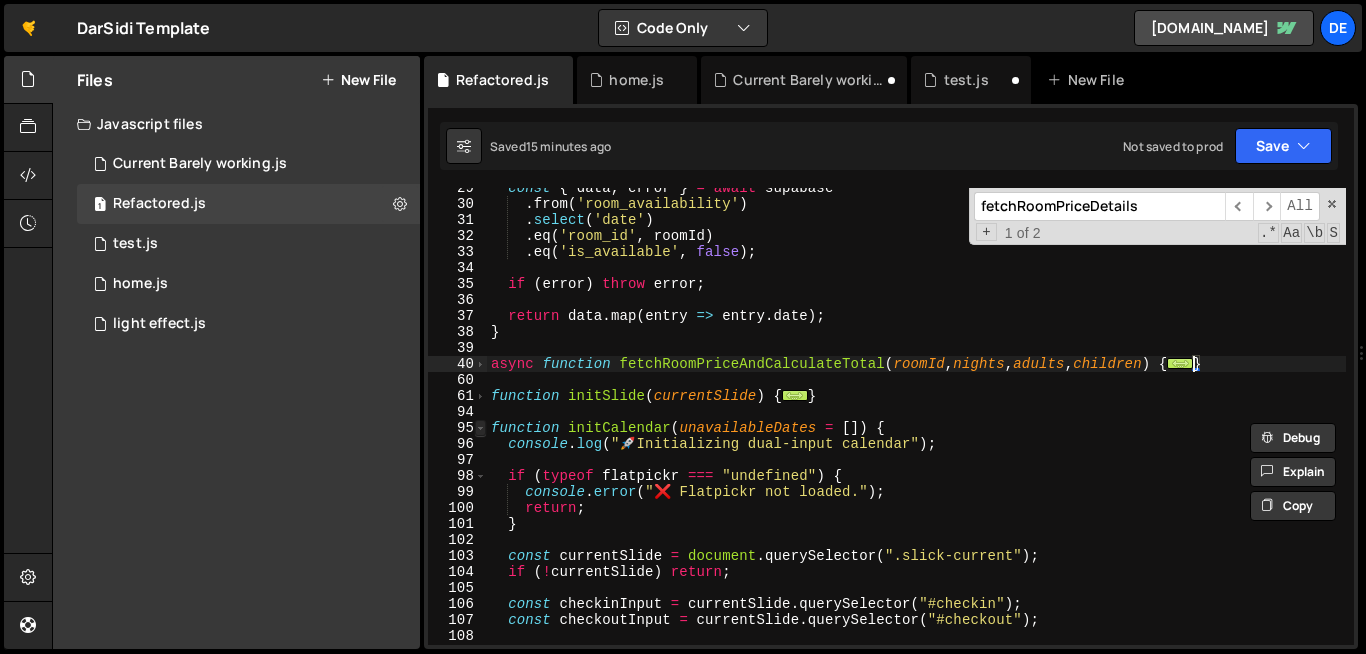 click at bounding box center (480, 428) 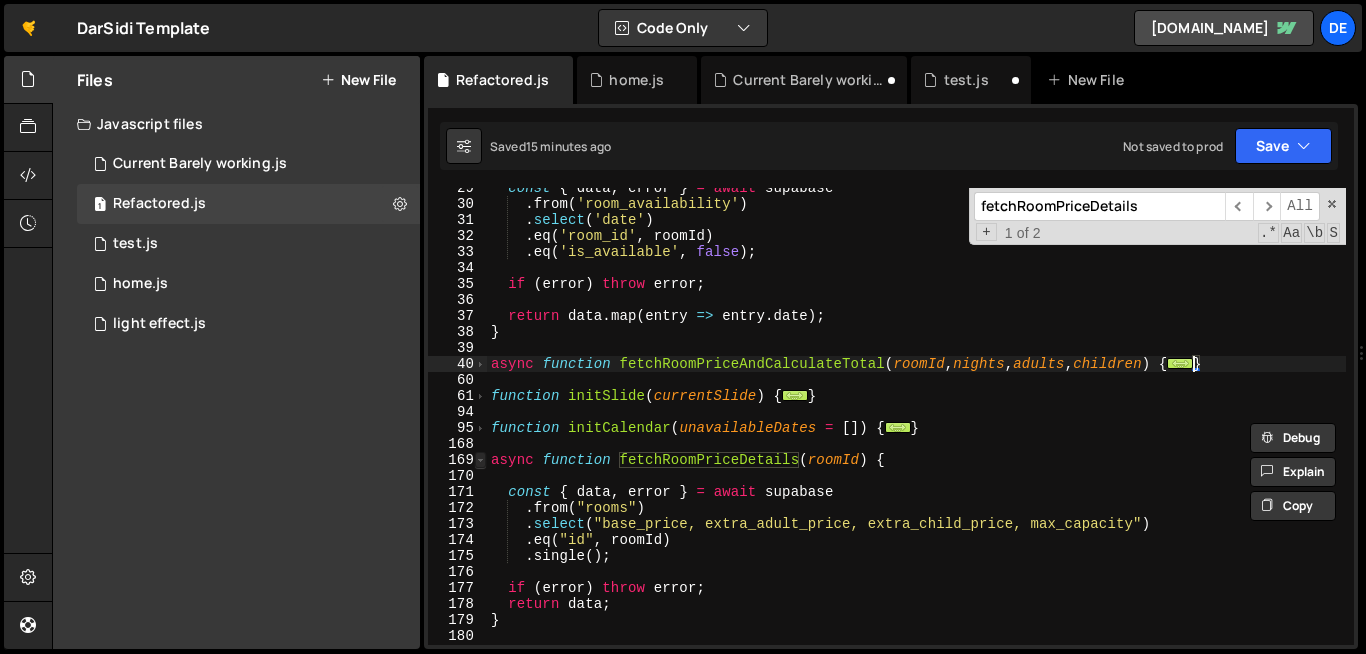 click at bounding box center (480, 460) 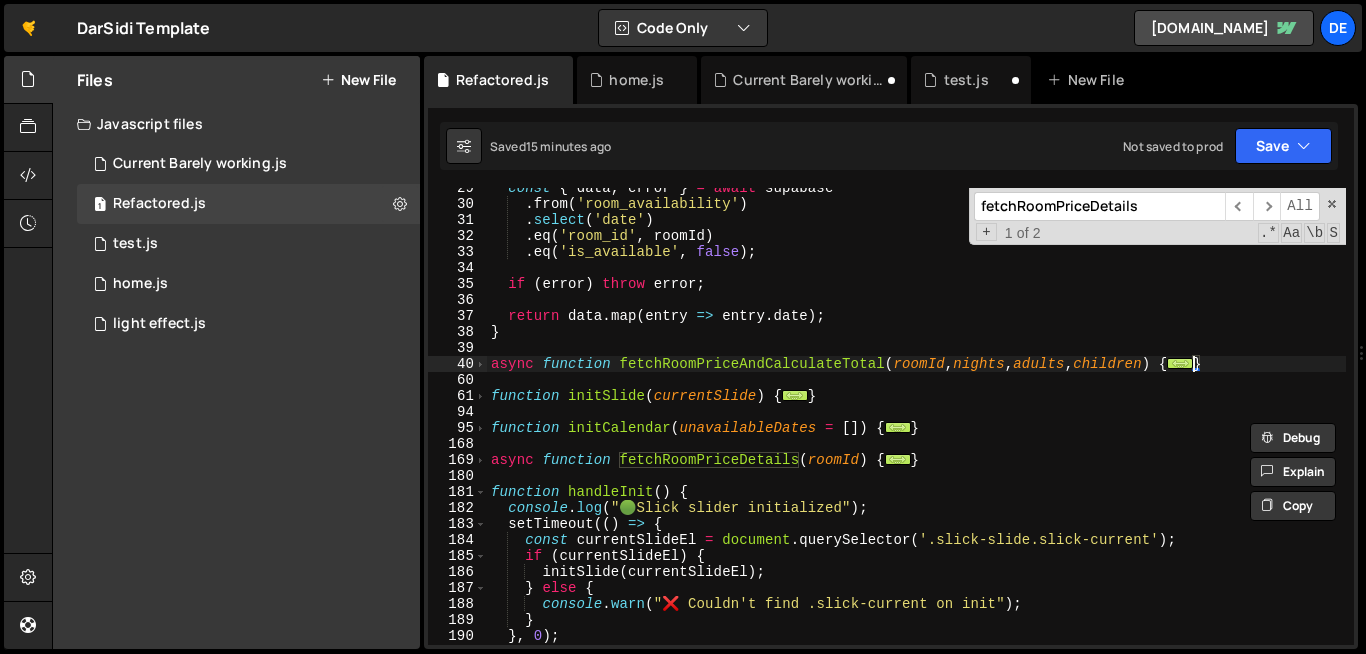 click on "const   {   data ,   error   }   =   await   supabase       . from ( 'room_availability' )       . select ( 'date' )       . eq ( 'room_id' ,   roomId )       . eq ( 'is_available' ,   false ) ;    if   ( error )   throw   error ;    return   data . map ( entry   =>   entry . date ) ; } async   function   fetchRoomPriceAndCalculateTotal ( roomId ,  nights ,  adults ,  children )   { ... } function   initSlide ( currentSlide )   { ... } function   initCalendar ( unavailableDates   =   [ ])   { ... } async   function   fetchRoomPriceDetails ( roomId )   { ... } function   handleInit ( )   {    console . log ( " 🟢  Slick slider initialized" ) ;    setTimeout (( )   =>   {       const   currentSlideEl   =   document . querySelector ( '.slick-slide.slick-current' ) ;       if   ( currentSlideEl )   {          initSlide ( currentSlideEl ) ;       }   else   {          console . warn ( "❌ Couldn't find .slick-current on init" ) ;       }    } ,   0 ) ;    bindFeatureIconNav ( ) ;" at bounding box center (916, 424) 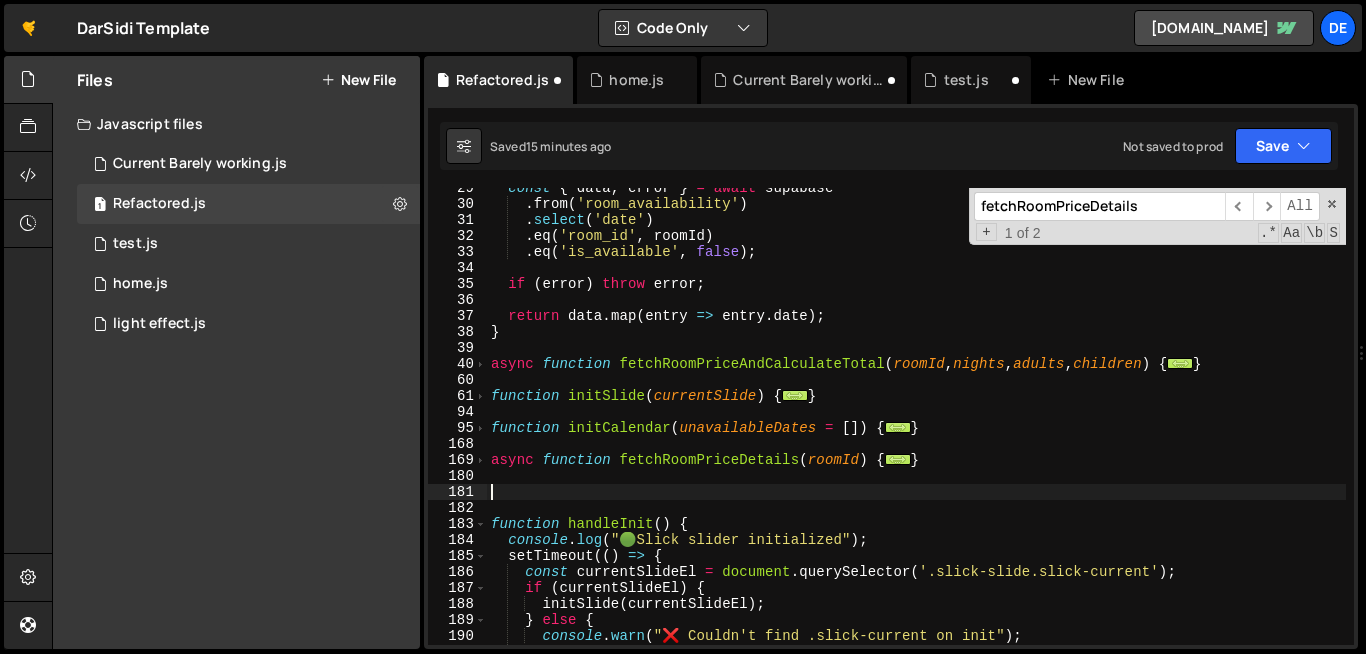 paste on "}" 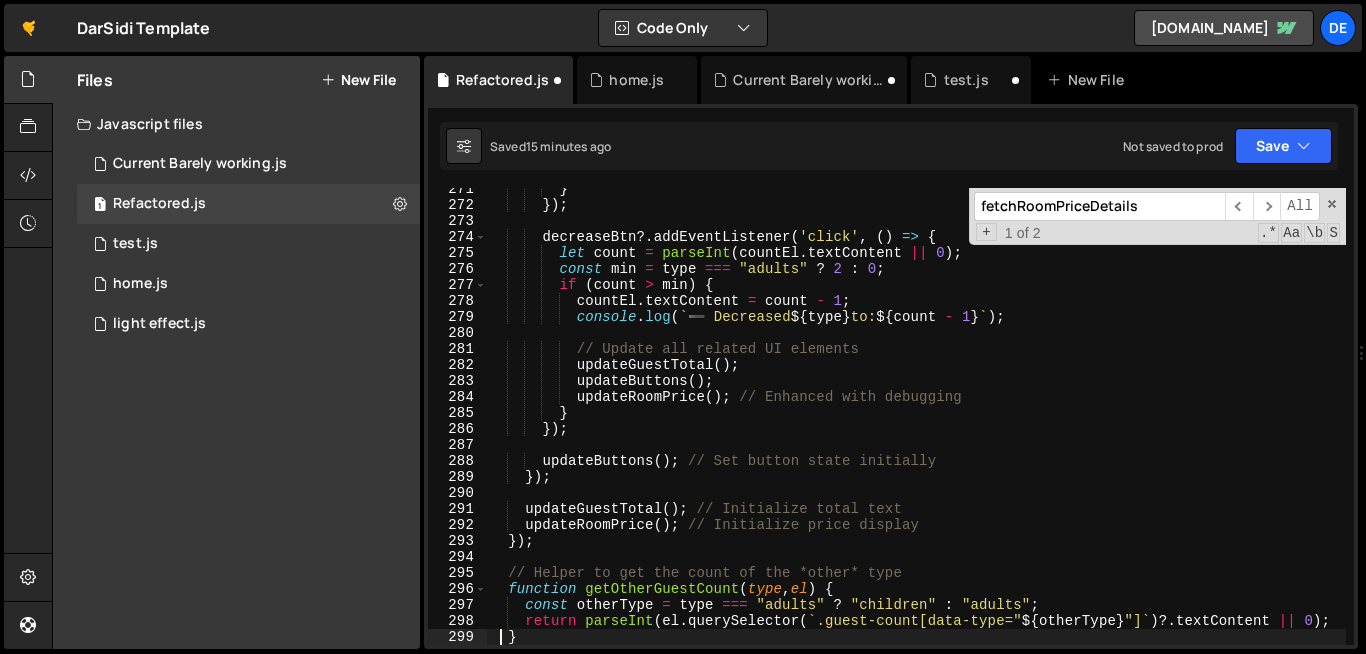 scroll, scrollTop: 4359, scrollLeft: 0, axis: vertical 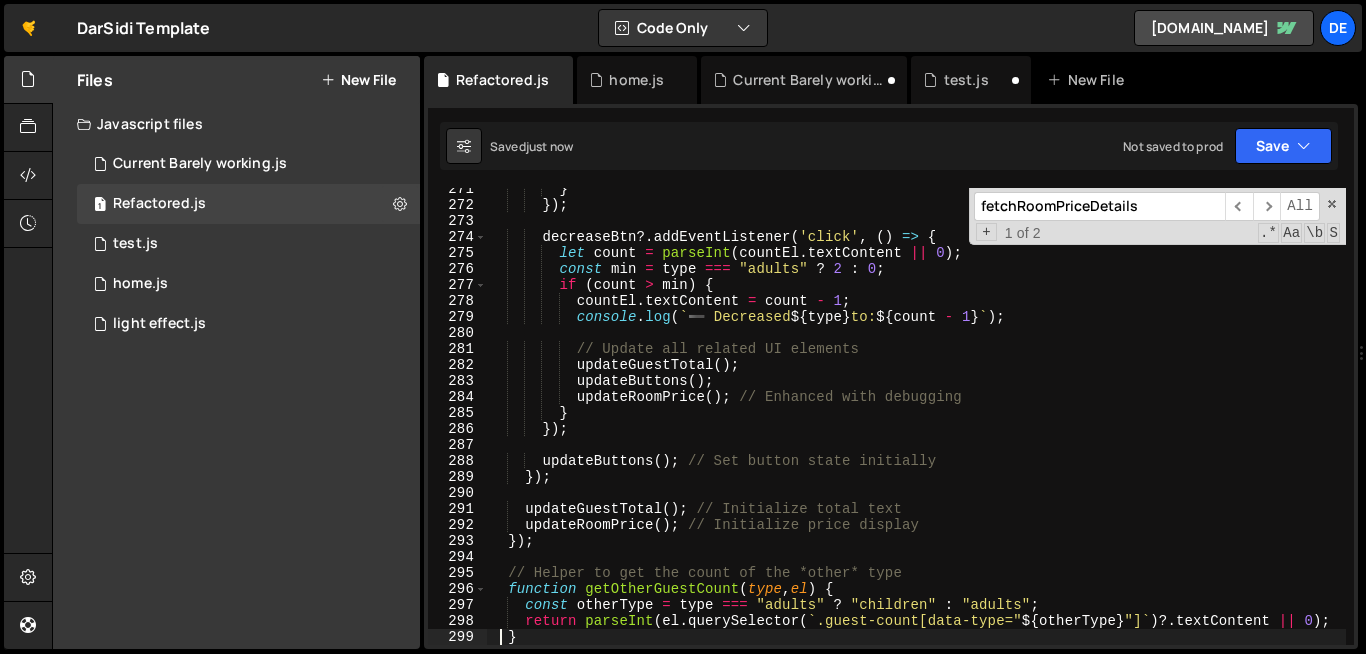 type on "}" 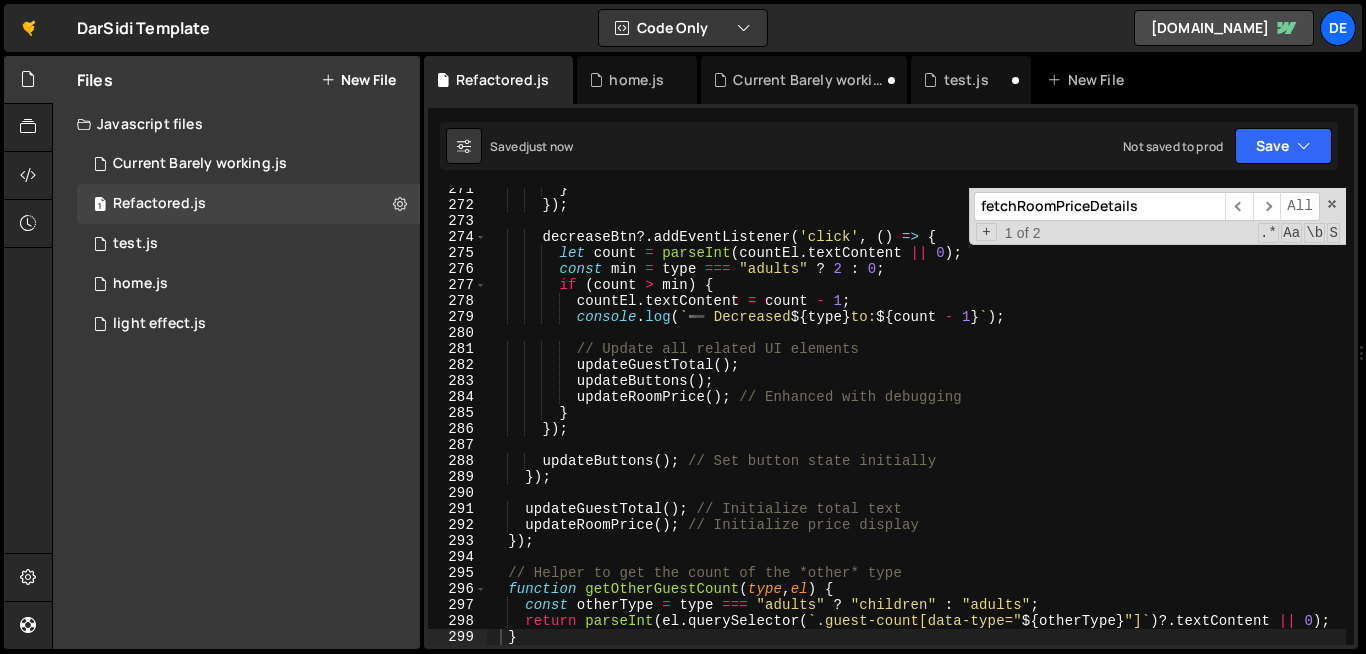 click on "fetchRoomPriceDetails" at bounding box center (1099, 206) 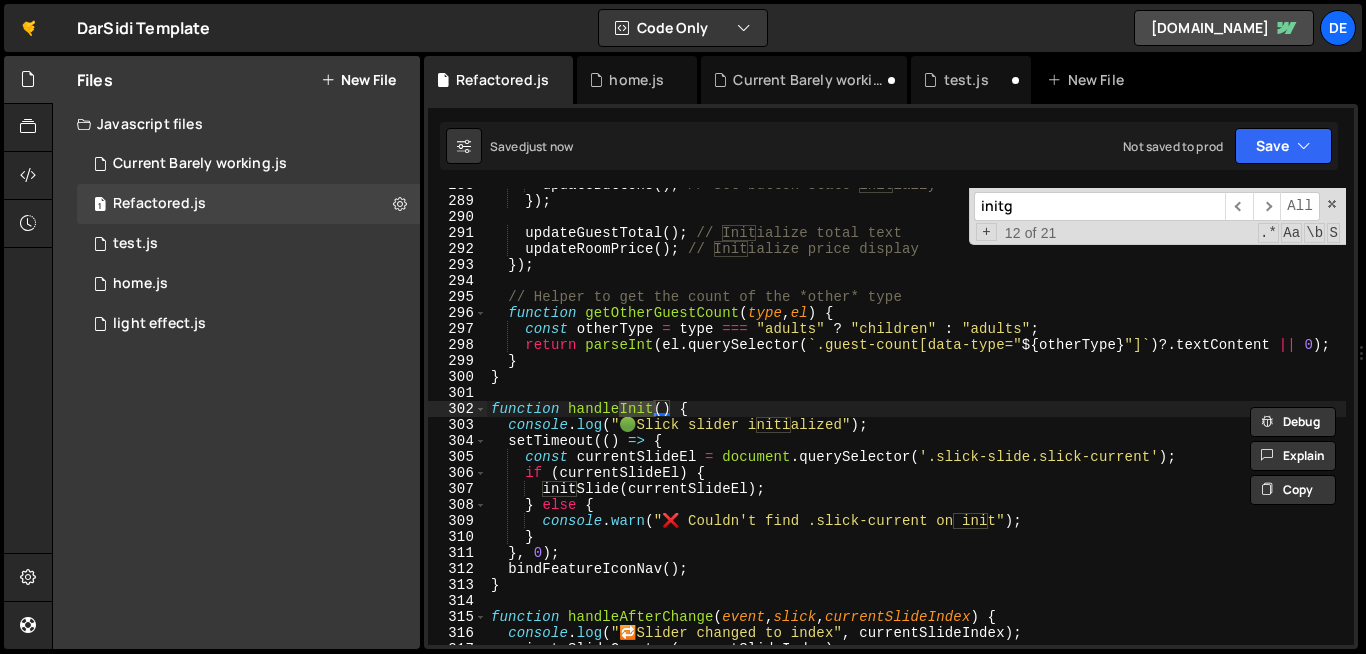 scroll, scrollTop: 796, scrollLeft: 0, axis: vertical 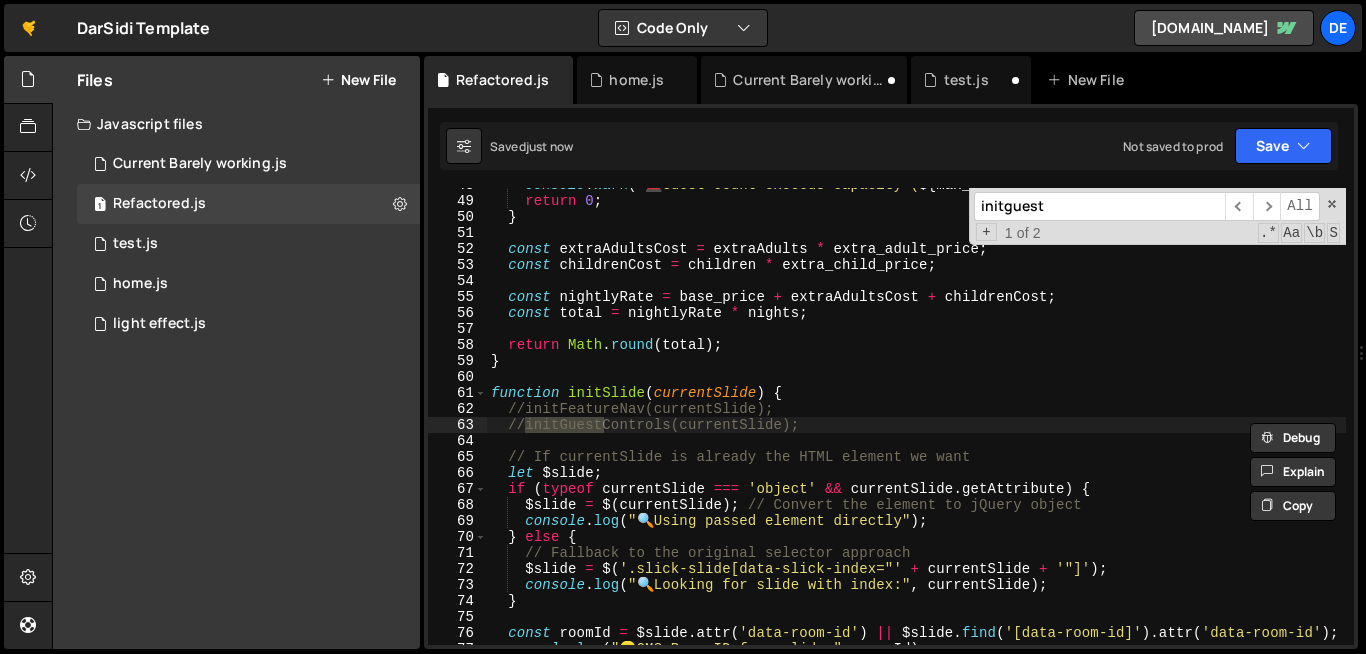 type on "initguest" 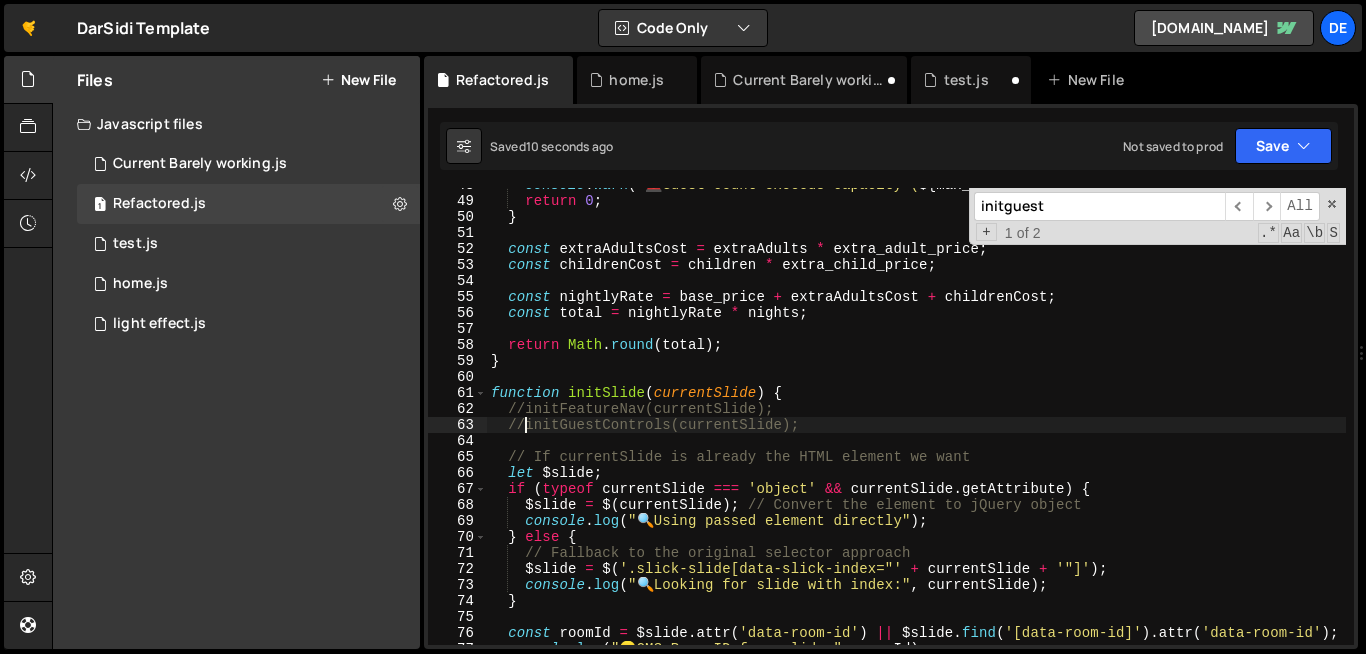 click on "console . warn ( ` 🚨  Guest count exceeds capacity ( ${ max_capacity } ) ` ) ;       return   0 ;    }    const   extraAdultsCost   =   extraAdults   *   extra_adult_price ;    const   childrenCost   =   children   *   extra_child_price ;    const   nightlyRate   =   base_price   +   extraAdultsCost   +   childrenCost ;    const   total   =   nightlyRate   *   nights ;    return   Math . round ( total ) ; } function   initSlide ( currentSlide )   {    //initFeatureNav(currentSlide);    //initGuestControls(currentSlide);    // If currentSlide is already the HTML element we want    let   $slide ;    if   ( typeof   currentSlide   ===   'object'   &&   currentSlide . getAttribute )   {       $slide   =   $ ( currentSlide ) ;   // Convert the element to jQuery object       console . log ( " 🔍  Using passed element directly" ) ;    }   else   {       // Fallback to the original selector approach       $slide   =   $ ( '.slick-slide[data-slick-index="'   +   currentSlide   +   '"]' ) ;       console . (" at bounding box center [916, 421] 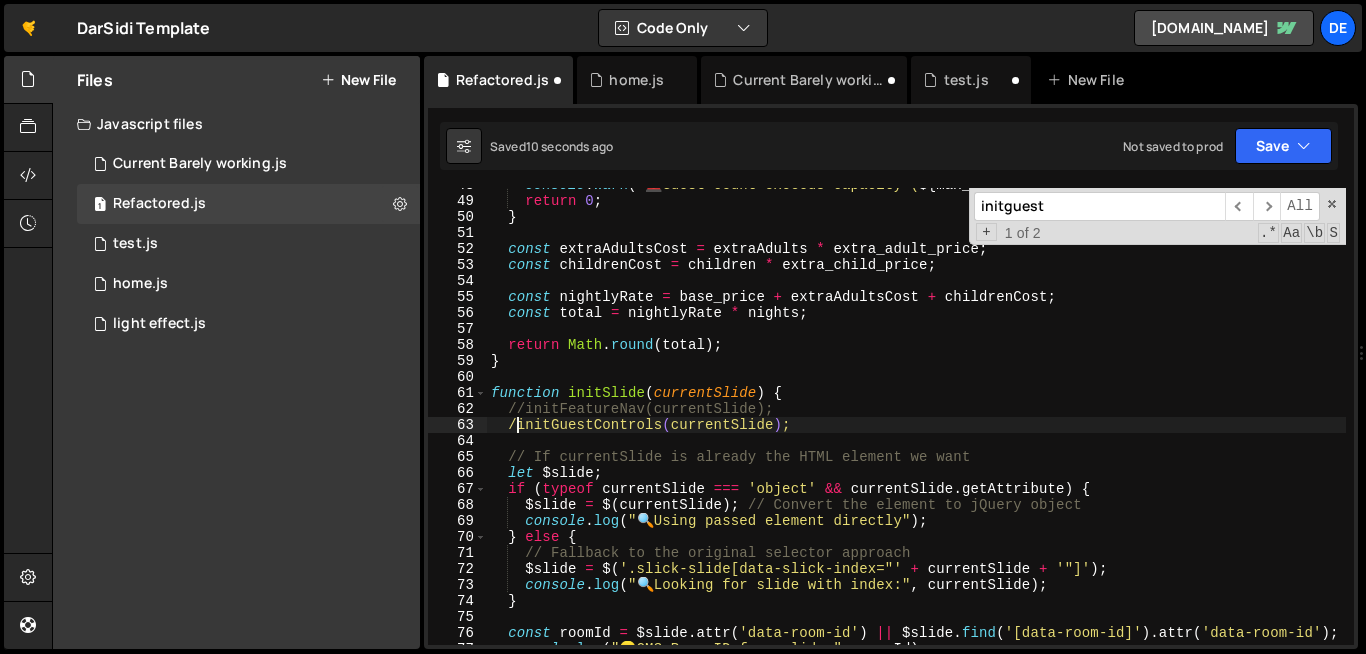 type on "initGuestControls(currentSlide);" 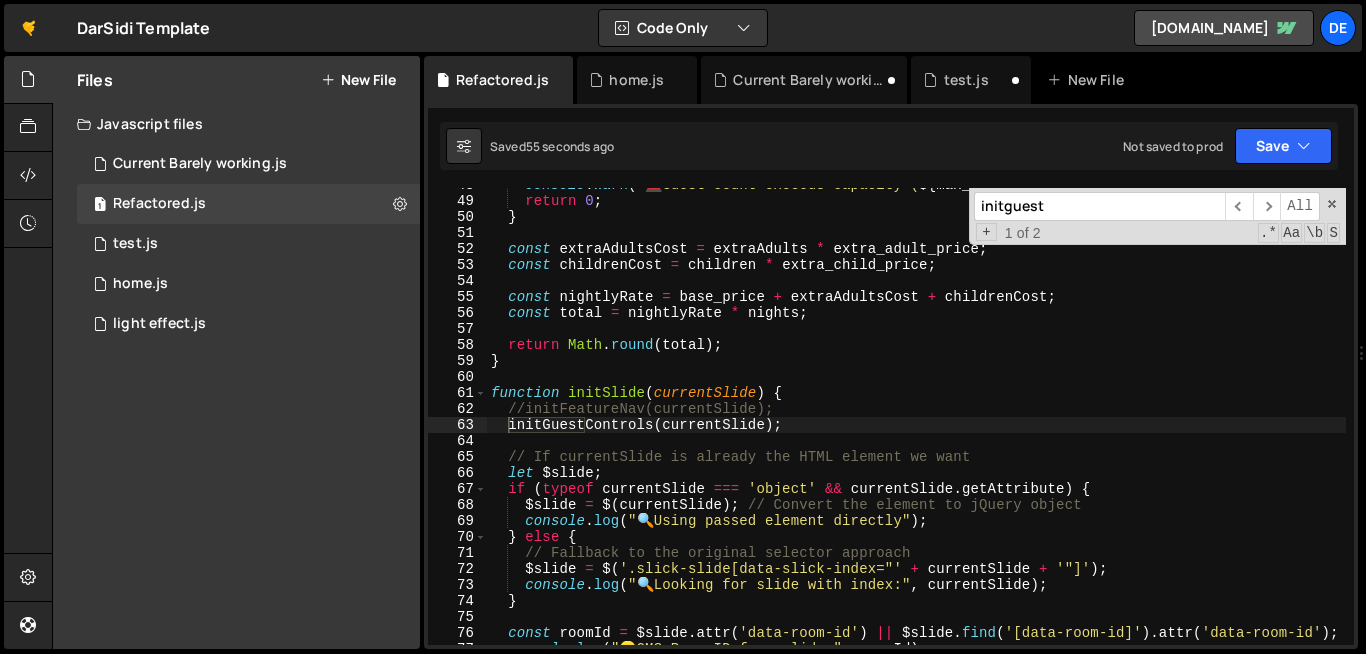 click on "initguest" at bounding box center (1099, 206) 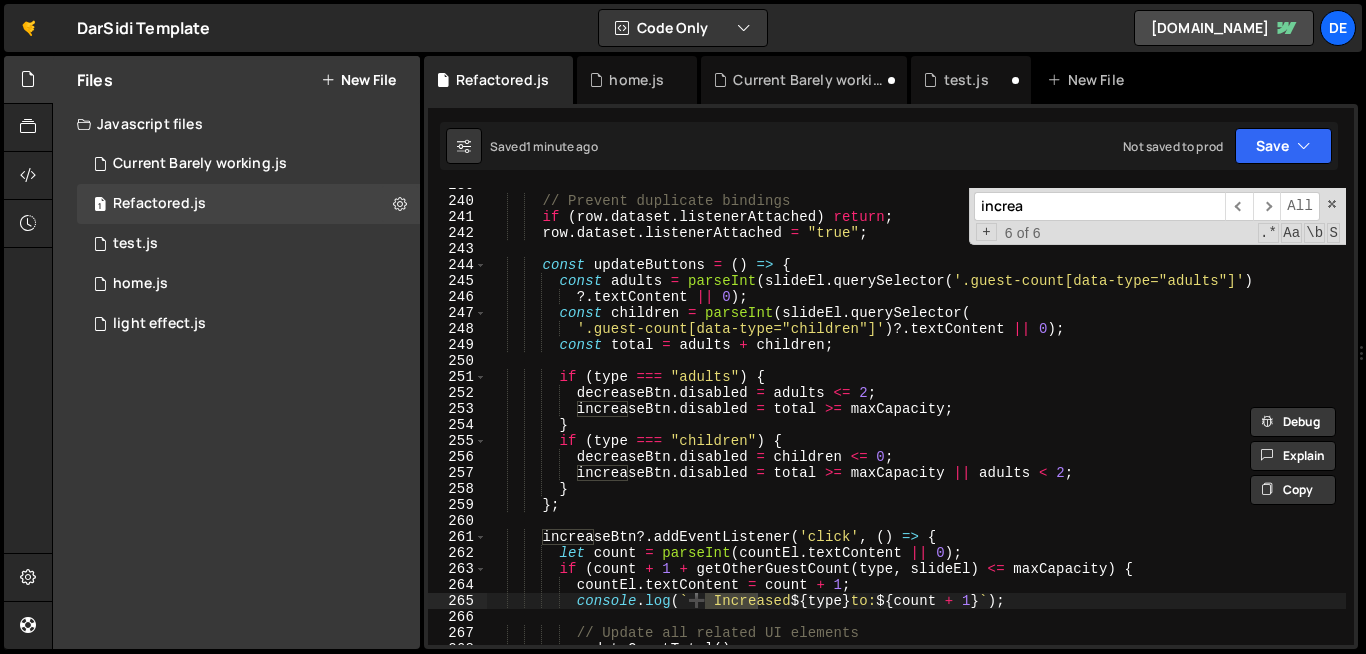 scroll, scrollTop: 3580, scrollLeft: 0, axis: vertical 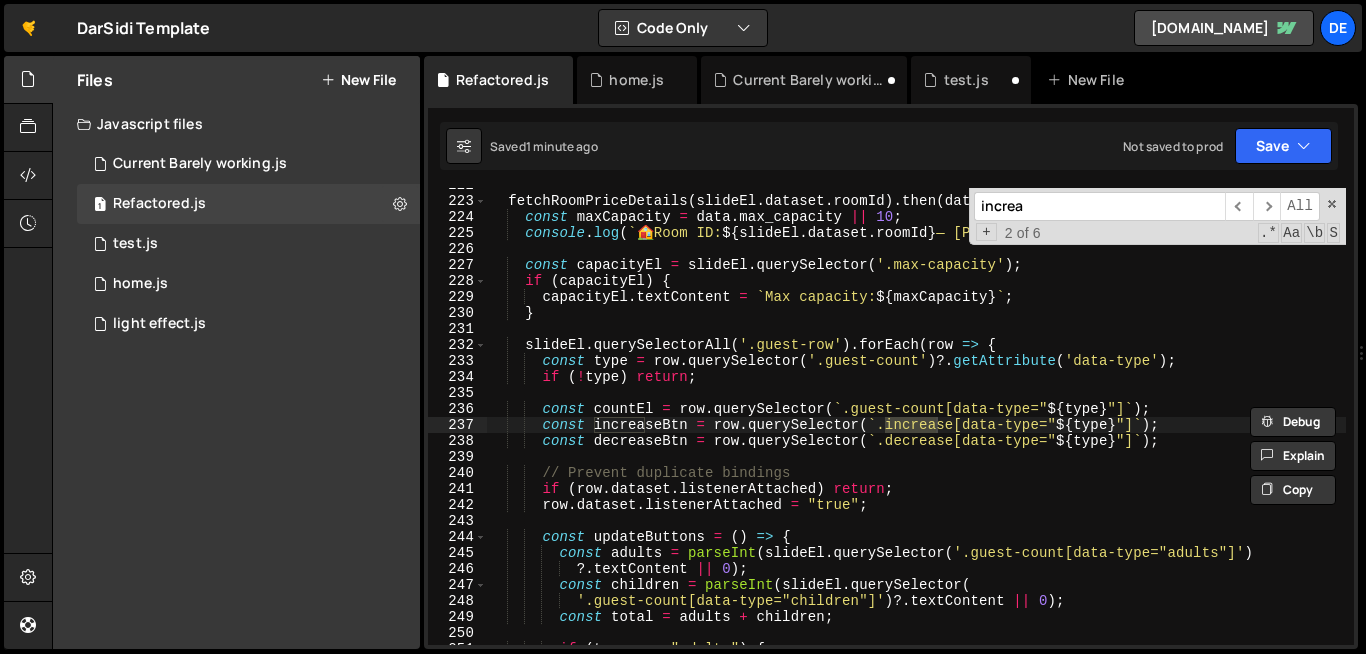 click on "increa" at bounding box center (1099, 206) 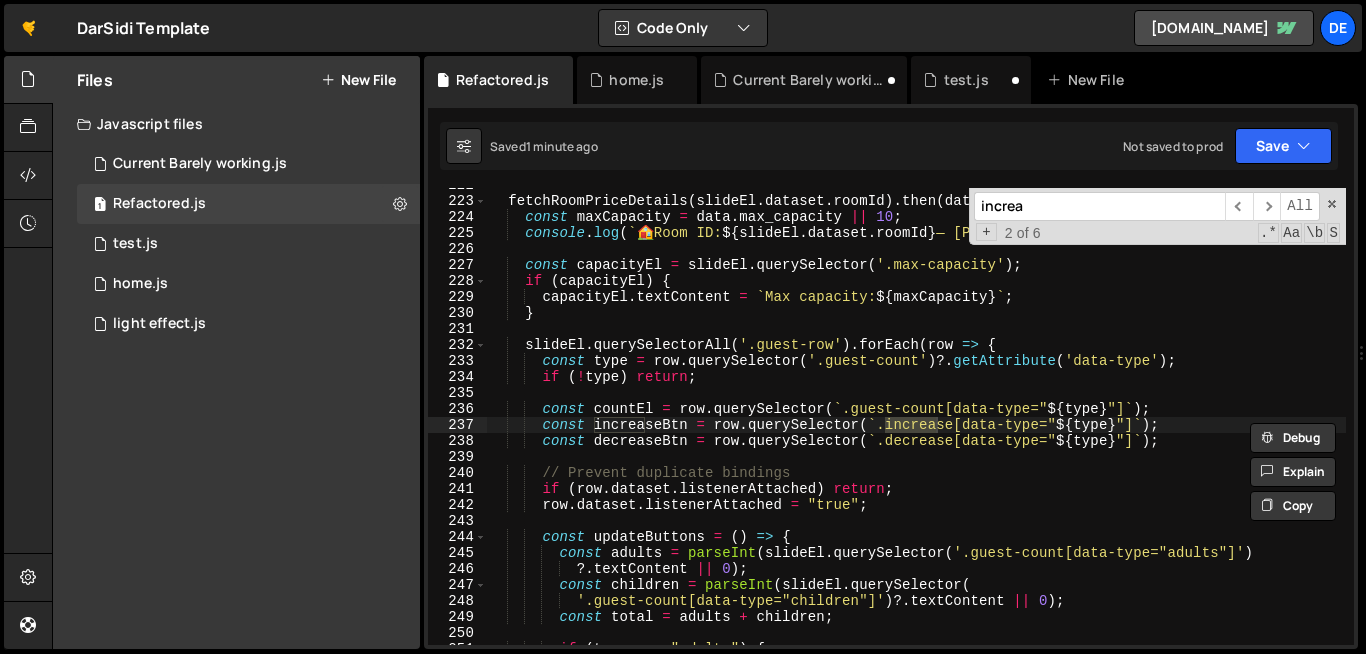 click on "increa" at bounding box center [1099, 206] 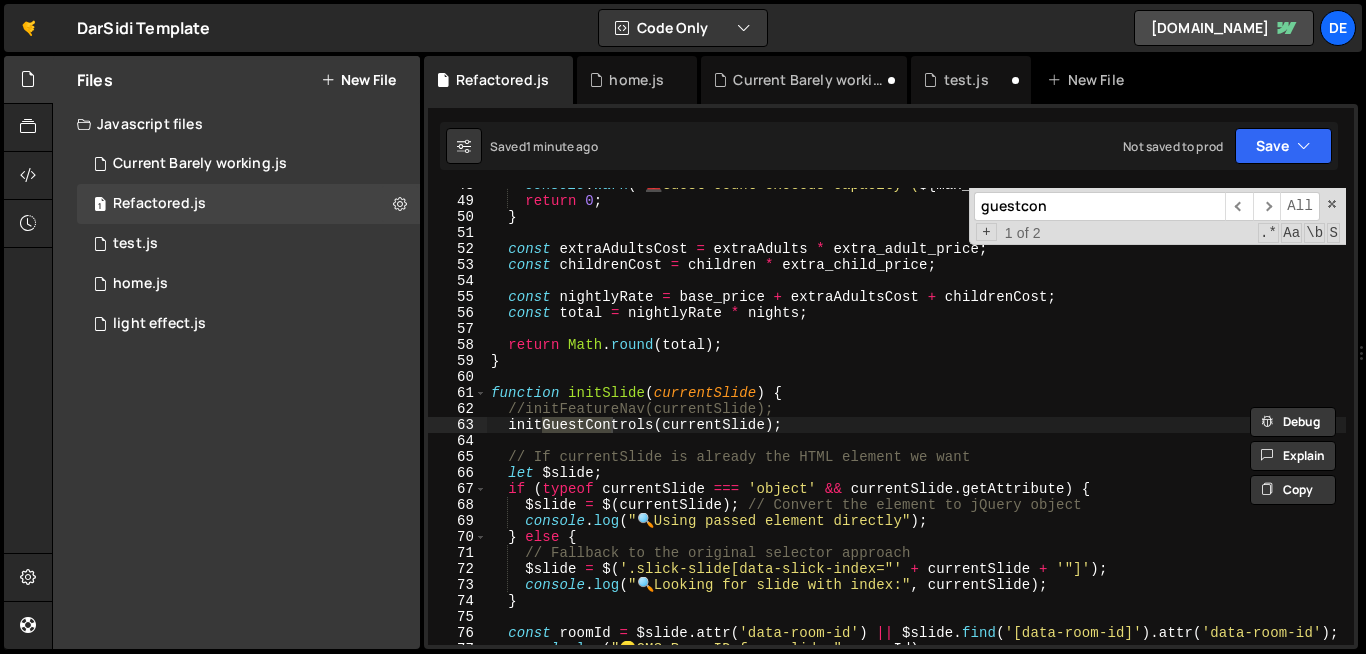 scroll, scrollTop: 796, scrollLeft: 0, axis: vertical 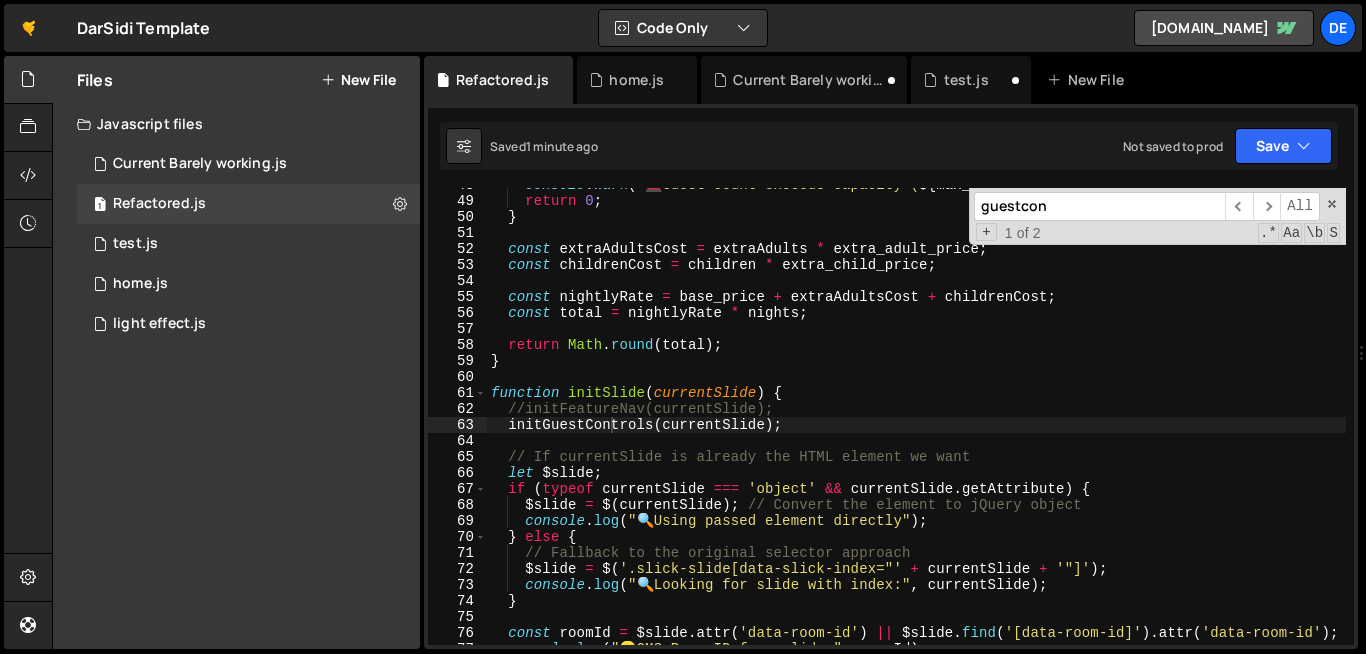 type on "guestcon" 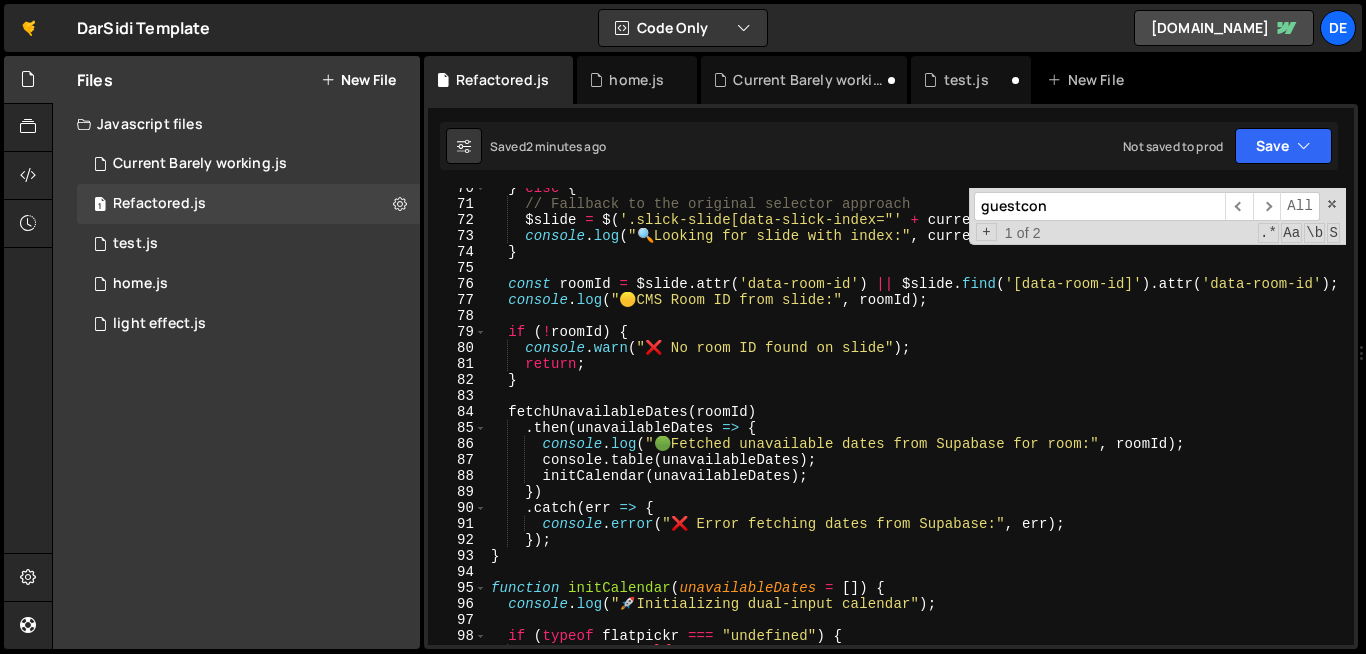 scroll, scrollTop: 1142, scrollLeft: 0, axis: vertical 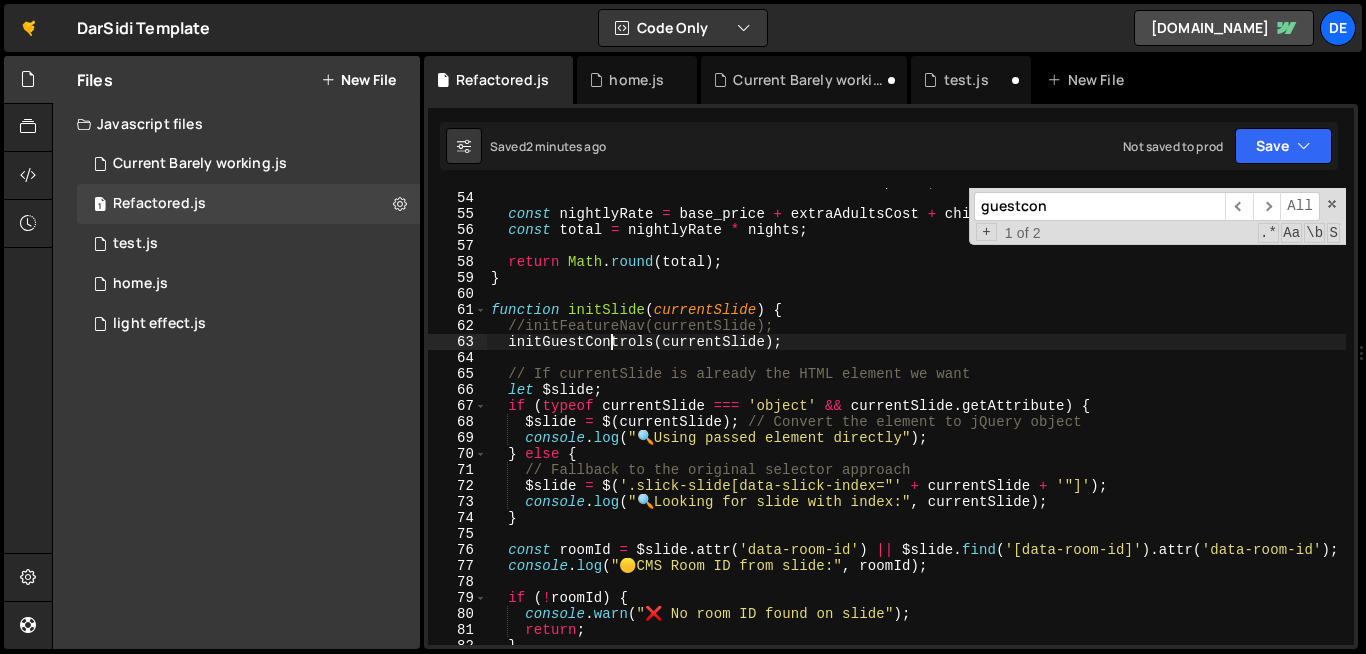 click on "const   childrenCost   =   children   *   extra_child_price ;    const   nightlyRate   =   base_price   +   extraAdultsCost   +   childrenCost ;    const   total   =   nightlyRate   *   nights ;    return   Math . round ( total ) ; } function   initSlide ( currentSlide )   {    //initFeatureNav(currentSlide);    initGuestControls ( currentSlide ) ;    // If currentSlide is already the HTML element we want    let   $slide ;    if   ( typeof   currentSlide   ===   'object'   &&   currentSlide . getAttribute )   {       $slide   =   $ ( currentSlide ) ;   // Convert the element to jQuery object       console . log ( " 🔍  Using passed element directly" ) ;    }   else   {       // Fallback to the original selector approach       $slide   =   $ ( '.slick-slide[data-slick-index="'   +   currentSlide   +   '"]' ) ;       console . log ( " 🔍  Looking for slide with index:" ,   currentSlide ) ;    }    const   roomId   =   $slide . attr ( 'data-room-id' )   ||   $slide . find ( '[data-room-id]' ) . attr ( ) ;" at bounding box center [916, 418] 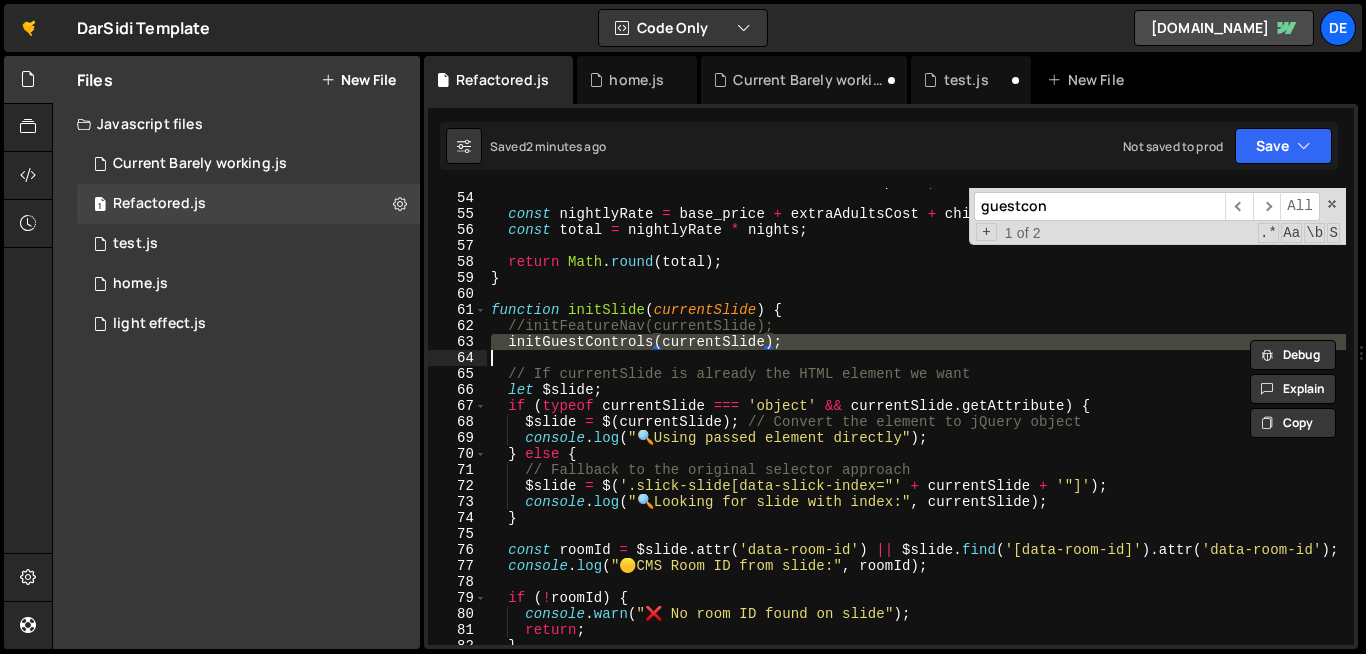 click on "const   childrenCost   =   children   *   extra_child_price ;    const   nightlyRate   =   base_price   +   extraAdultsCost   +   childrenCost ;    const   total   =   nightlyRate   *   nights ;    return   Math . round ( total ) ; } function   initSlide ( currentSlide )   {    //initFeatureNav(currentSlide);    initGuestControls ( currentSlide ) ;    // If currentSlide is already the HTML element we want    let   $slide ;    if   ( typeof   currentSlide   ===   'object'   &&   currentSlide . getAttribute )   {       $slide   =   $ ( currentSlide ) ;   // Convert the element to jQuery object       console . log ( " 🔍  Using passed element directly" ) ;    }   else   {       // Fallback to the original selector approach       $slide   =   $ ( '.slick-slide[data-slick-index="'   +   currentSlide   +   '"]' ) ;       console . log ( " 🔍  Looking for slide with index:" ,   currentSlide ) ;    }    const   roomId   =   $slide . attr ( 'data-room-id' )   ||   $slide . find ( '[data-room-id]' ) . attr ( ) ;" at bounding box center (916, 418) 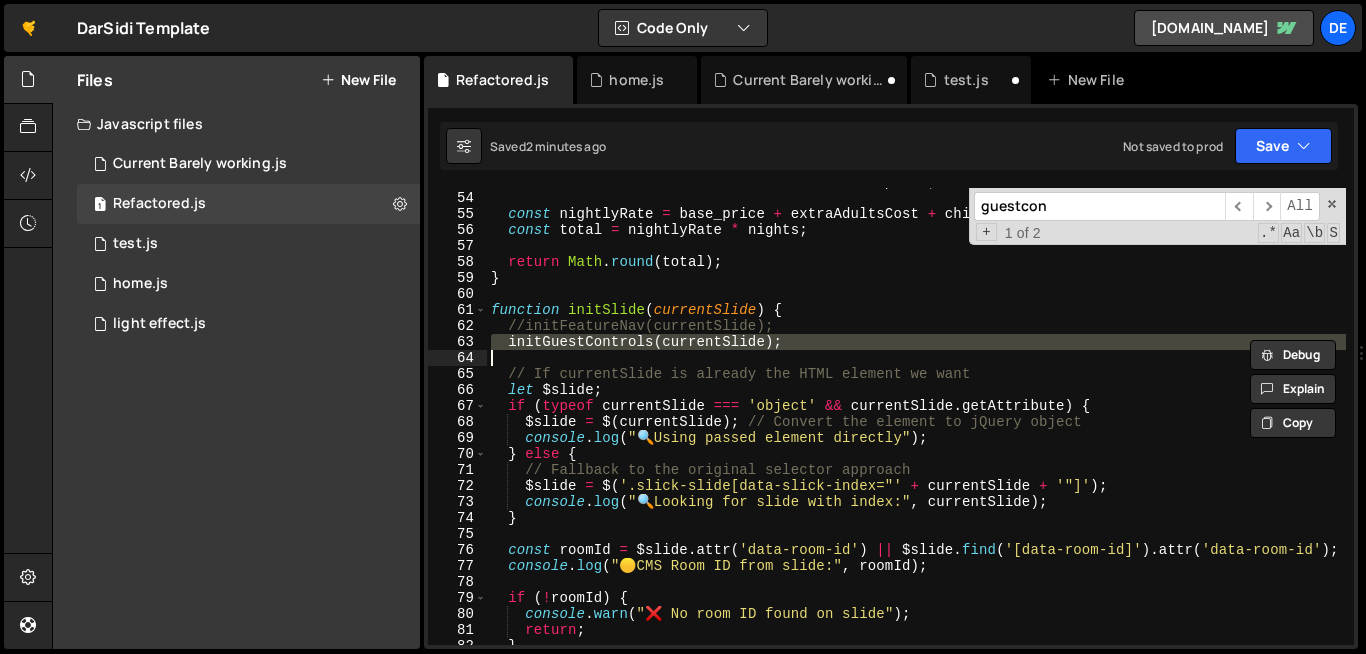 type 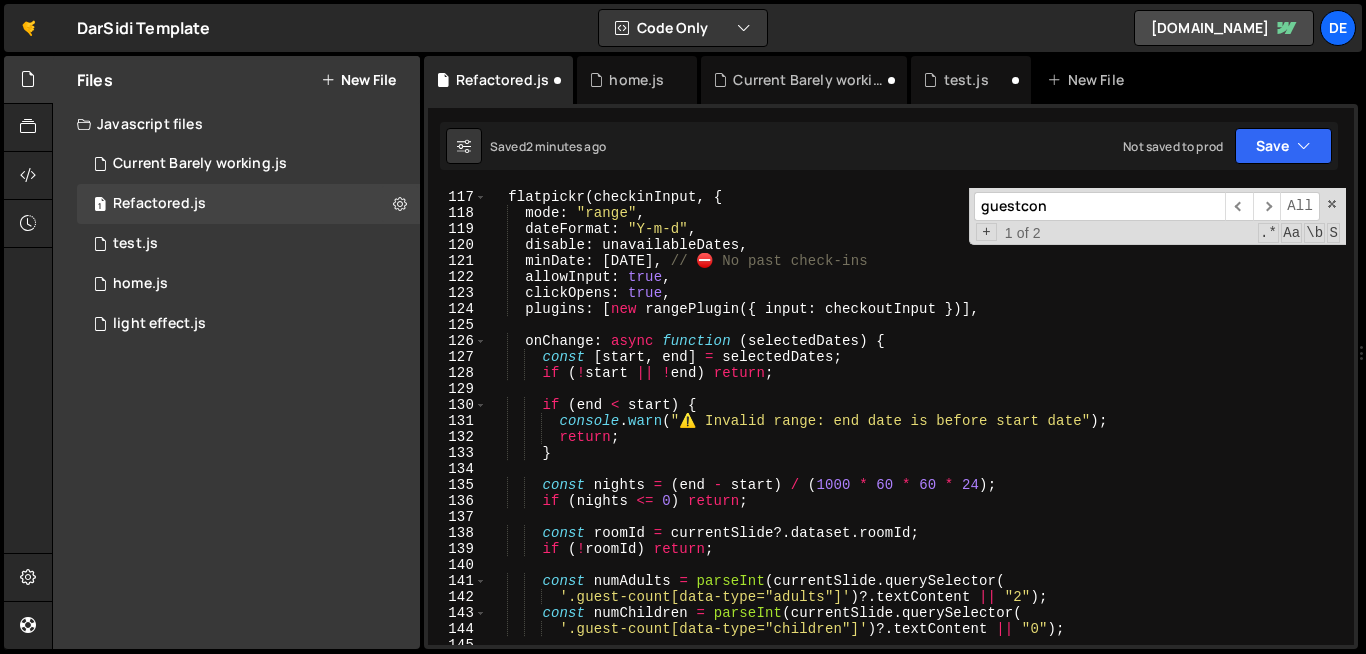 scroll, scrollTop: 1892, scrollLeft: 0, axis: vertical 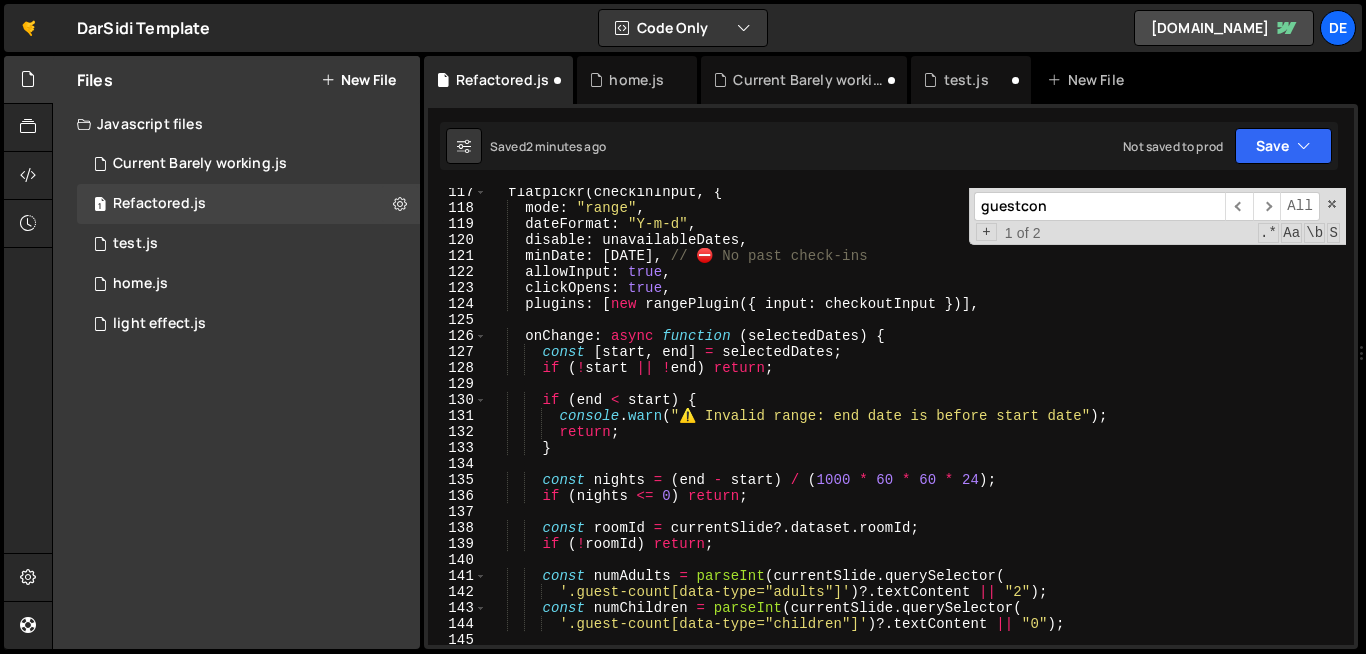 click on "guestcon" at bounding box center (1099, 206) 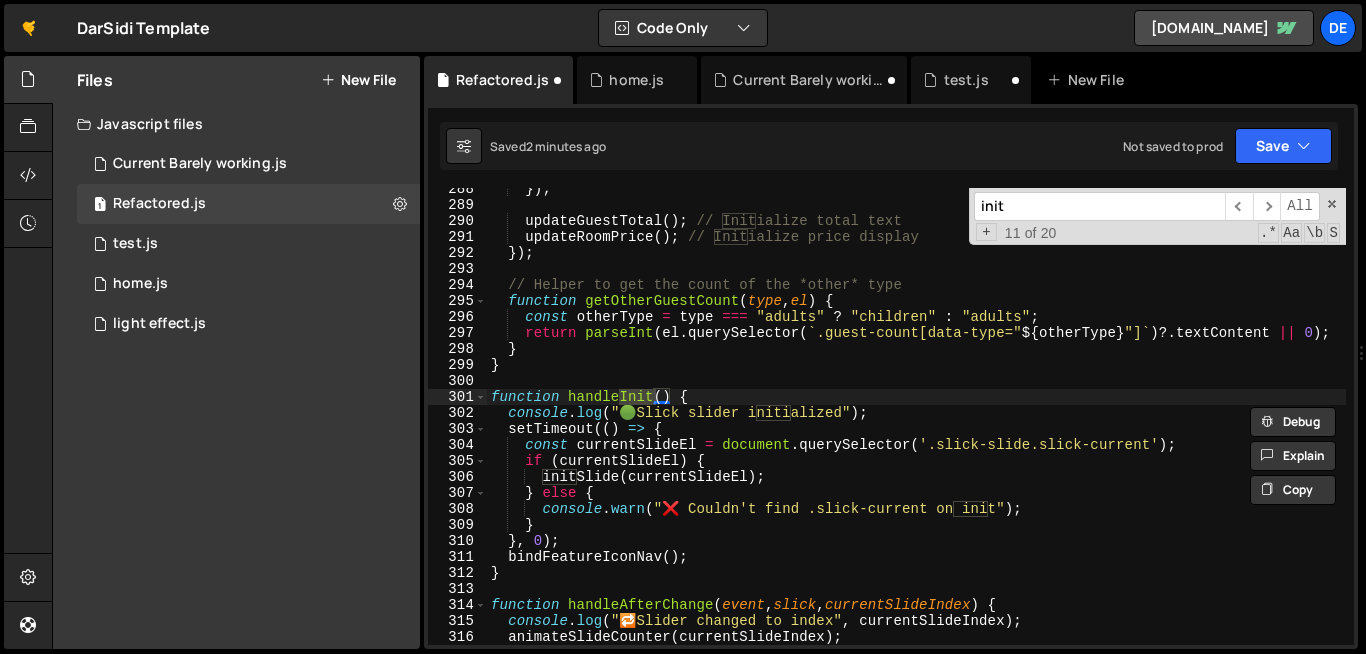 scroll, scrollTop: 4631, scrollLeft: 0, axis: vertical 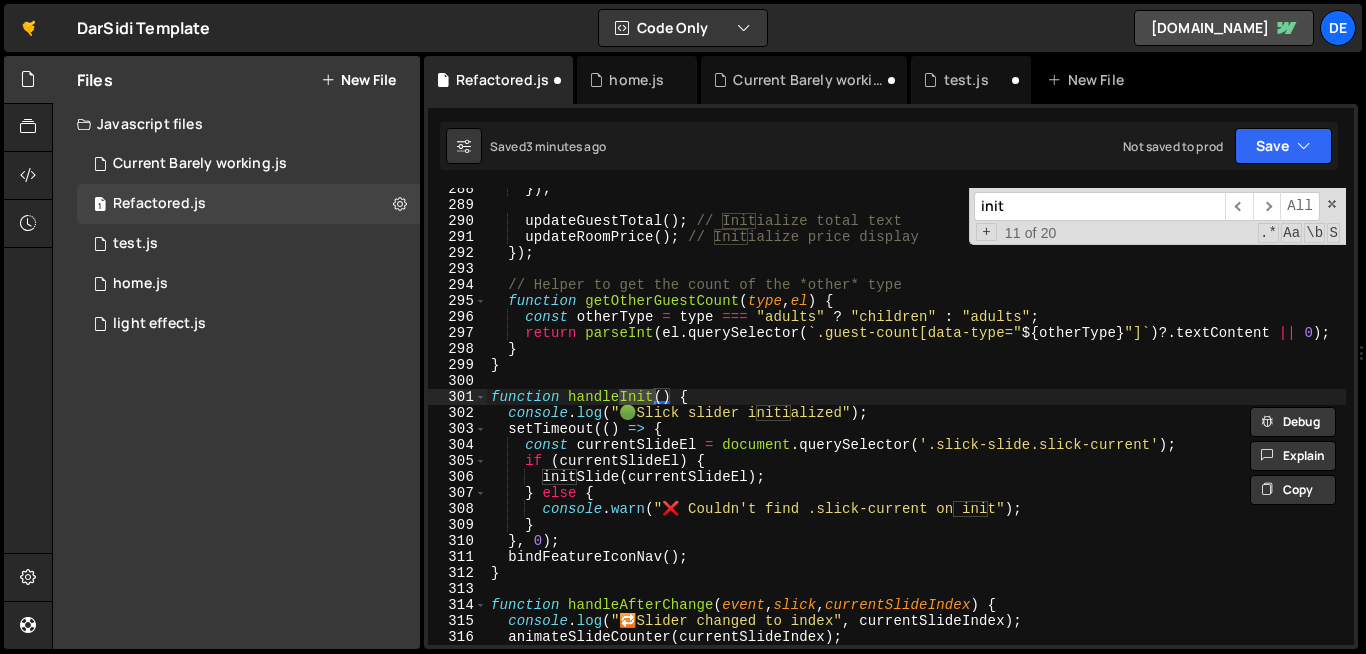 type on "init" 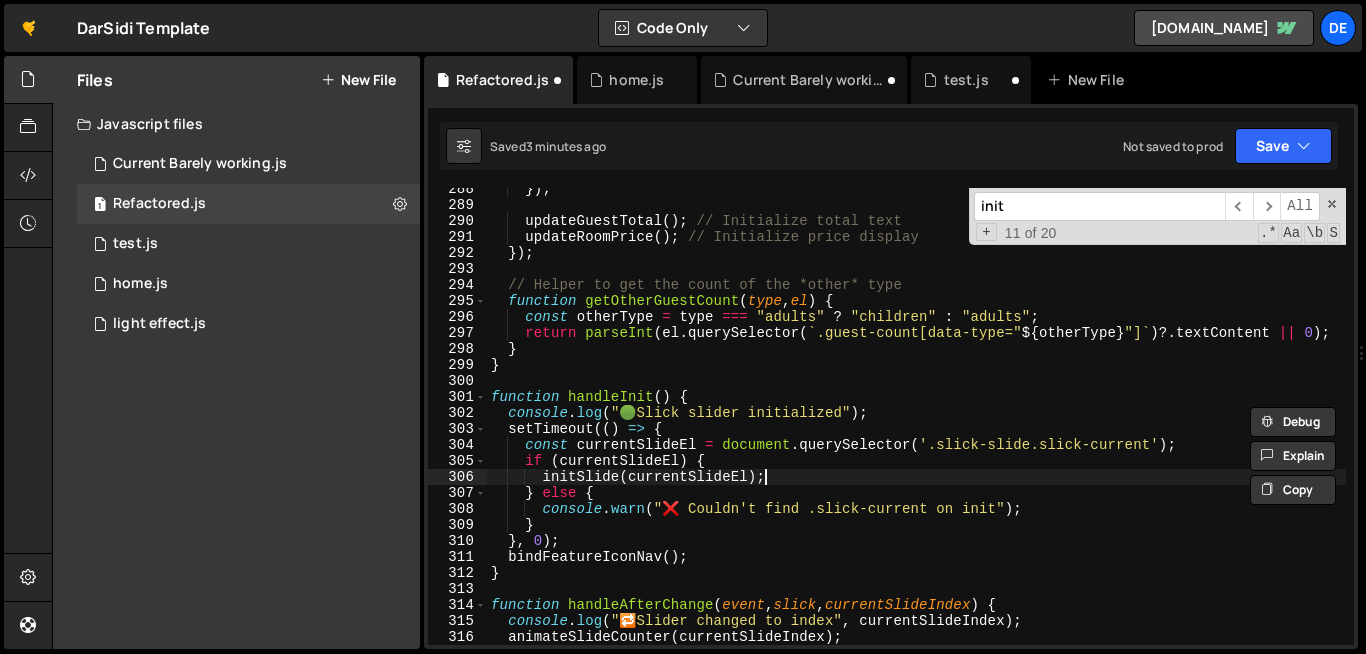click on "}) ;       updateGuestTotal ( ) ;   // Initialize total text       updateRoomPrice ( ) ;   // Initialize price display    }) ;    // Helper to get the count of the *other* type    function   getOtherGuestCount ( type ,  el )   {       const   otherType   =   type   ===   "adults"   ?   "children"   :   "adults" ;       return   parseInt ( el . querySelector ( ` .guest-count[data-type=" ${ otherType } "] ` ) ?. textContent   ||   0 ) ;    } } function   handleInit ( )   {    console . log ( " 🟢  Slick slider initialized" ) ;    setTimeout (( )   =>   {       const   currentSlideEl   =   document . querySelector ( '.slick-slide.slick-current' ) ;       if   ( currentSlideEl )   {          initSlide ( currentSlideEl ) ;       }   else   {          console . warn ( "❌ Couldn't find .slick-current on init" ) ;       }    } ,   0 ) ;    bindFeatureIconNav ( ) ; } function   handleAfterChange ( event ,  slick ,  currentSlideIndex )   {    console . log ( " 🔁  Slider changed to index" ,   ) ;    ( ) ; (" at bounding box center [916, 425] 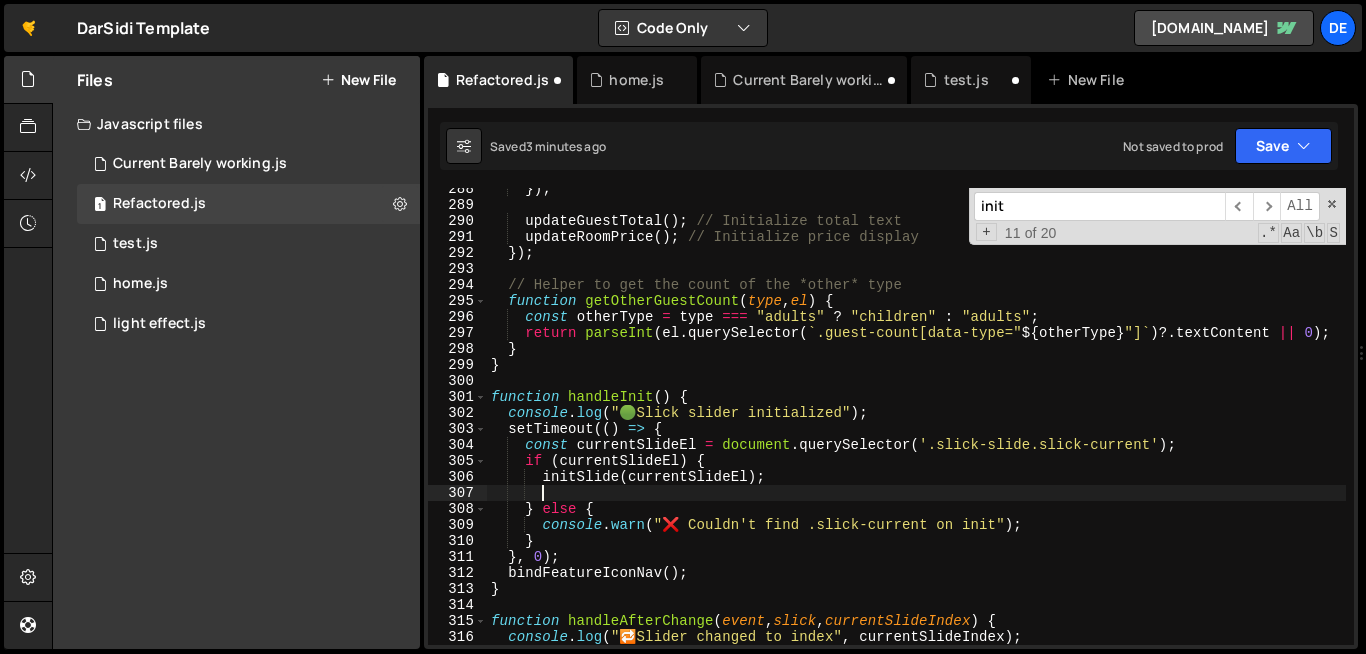scroll, scrollTop: 0, scrollLeft: 2, axis: horizontal 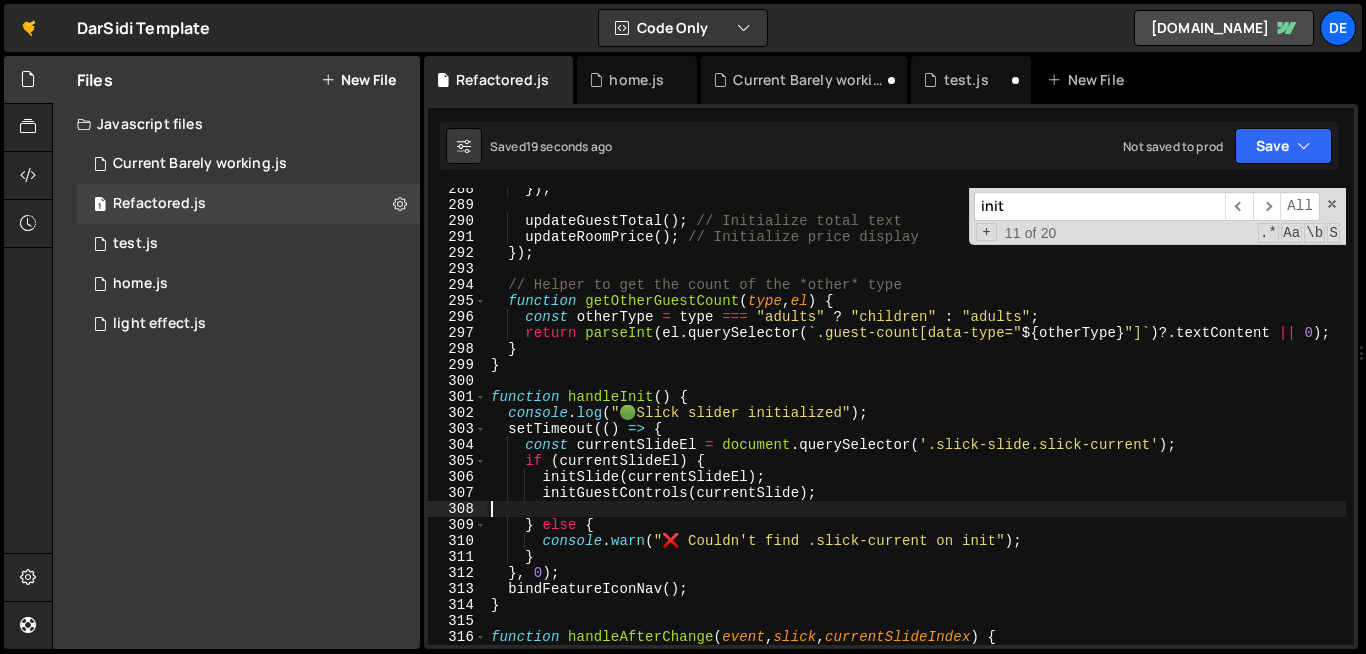 type on "bindArrowNav();" 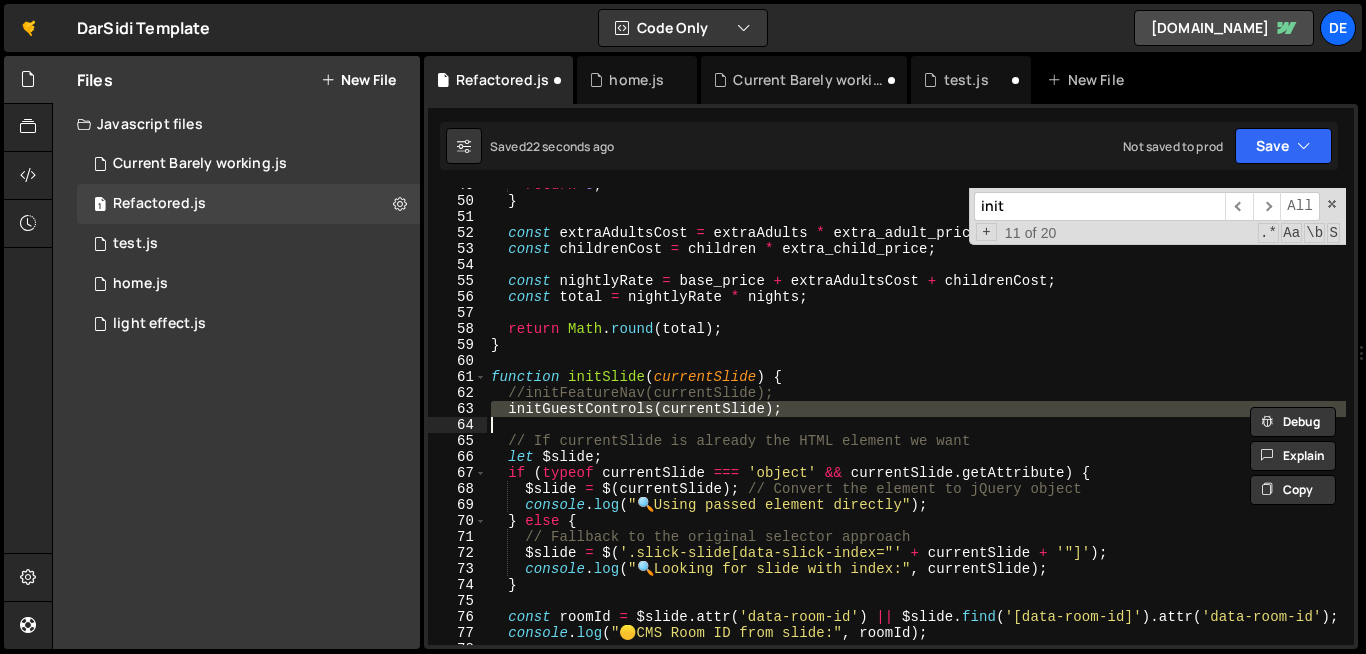 scroll, scrollTop: 812, scrollLeft: 0, axis: vertical 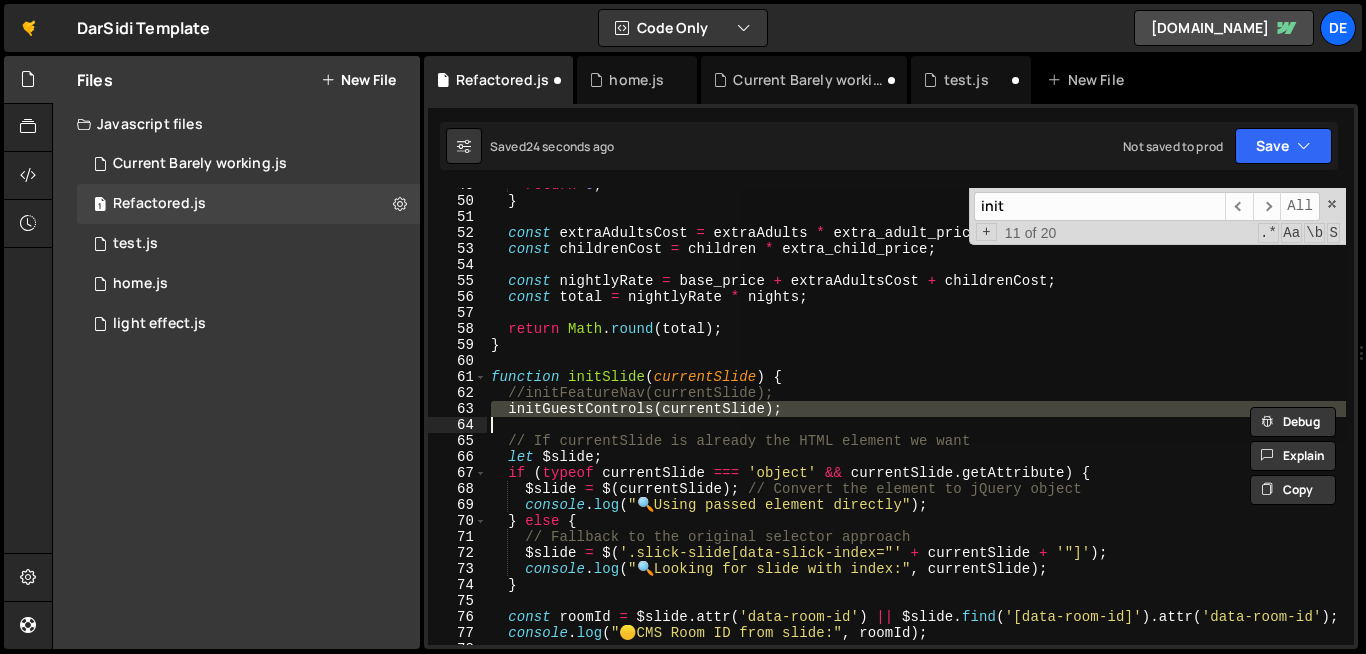 click on "return   0 ;    }    const   extraAdultsCost   =   extraAdults   *   extra_adult_price ;    const   childrenCost   =   children   *   extra_child_price ;    const   nightlyRate   =   base_price   +   extraAdultsCost   +   childrenCost ;    const   total   =   nightlyRate   *   nights ;    return   Math . round ( total ) ; } function   initSlide ( currentSlide )   {    //initFeatureNav(currentSlide);    initGuestControls ( currentSlide ) ;    // If currentSlide is already the HTML element we want    let   $slide ;    if   ( typeof   currentSlide   ===   'object'   &&   currentSlide . getAttribute )   {       $slide   =   $ ( currentSlide ) ;   // Convert the element to jQuery object       console . log ( " 🔍  Using passed element directly" ) ;    }   else   {       // Fallback to the original selector approach       $slide   =   $ ( '.slick-slide[data-slick-index="'   +   currentSlide   +   '"]' ) ;       console . log ( " 🔍  Looking for slide with index:" ,   currentSlide ) ;    }    const     =" at bounding box center (916, 416) 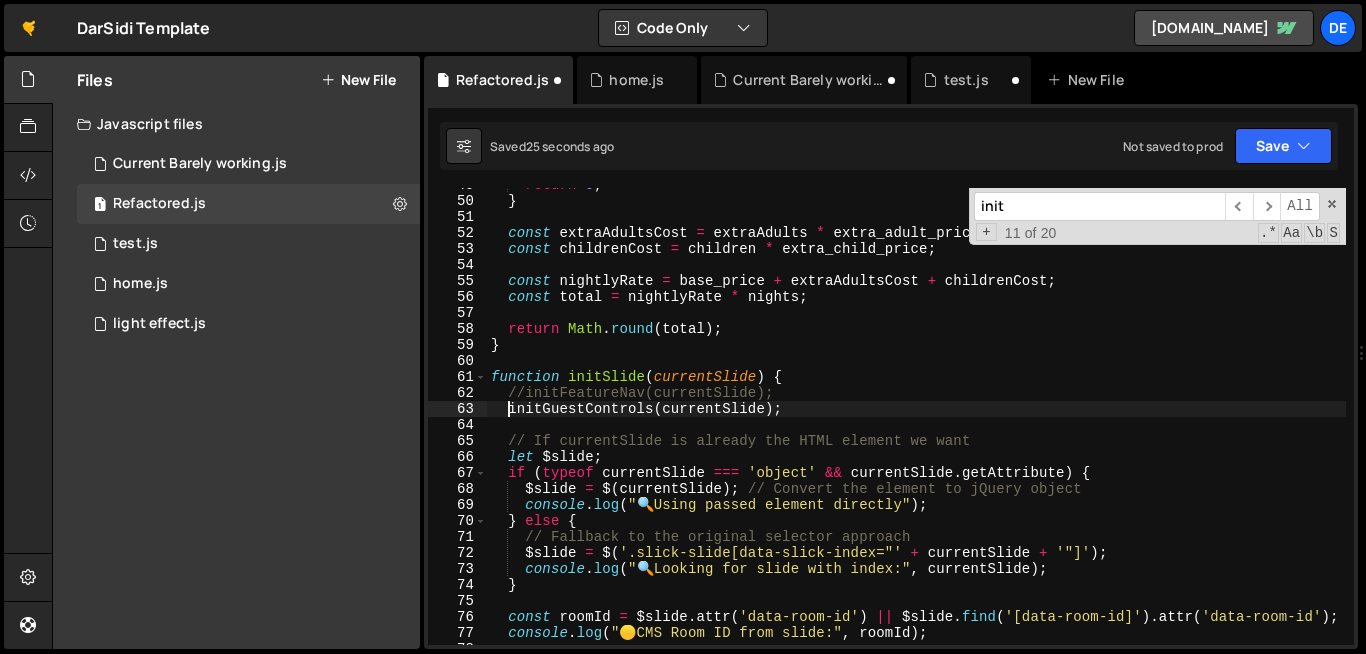 click on "return   0 ;    }    const   extraAdultsCost   =   extraAdults   *   extra_adult_price ;    const   childrenCost   =   children   *   extra_child_price ;    const   nightlyRate   =   base_price   +   extraAdultsCost   +   childrenCost ;    const   total   =   nightlyRate   *   nights ;    return   Math . round ( total ) ; } function   initSlide ( currentSlide )   {    //initFeatureNav(currentSlide);    initGuestControls ( currentSlide ) ;    // If currentSlide is already the HTML element we want    let   $slide ;    if   ( typeof   currentSlide   ===   'object'   &&   currentSlide . getAttribute )   {       $slide   =   $ ( currentSlide ) ;   // Convert the element to jQuery object       console . log ( " 🔍  Using passed element directly" ) ;    }   else   {       // Fallback to the original selector approach       $slide   =   $ ( '.slick-slide[data-slick-index="'   +   currentSlide   +   '"]' ) ;       console . log ( " 🔍  Looking for slide with index:" ,   currentSlide ) ;    }    const     =" at bounding box center (916, 421) 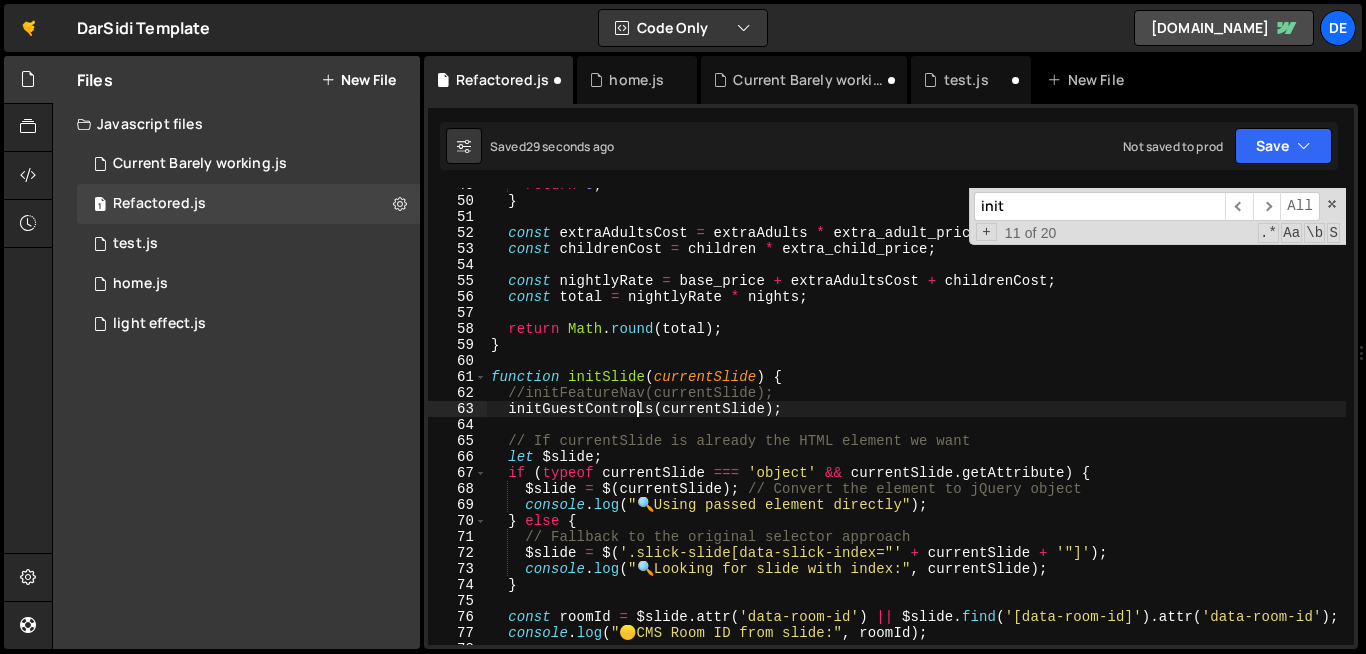 click on "return   0 ;    }    const   extraAdultsCost   =   extraAdults   *   extra_adult_price ;    const   childrenCost   =   children   *   extra_child_price ;    const   nightlyRate   =   base_price   +   extraAdultsCost   +   childrenCost ;    const   total   =   nightlyRate   *   nights ;    return   Math . round ( total ) ; } function   initSlide ( currentSlide )   {    //initFeatureNav(currentSlide);    initGuestControls ( currentSlide ) ;    // If currentSlide is already the HTML element we want    let   $slide ;    if   ( typeof   currentSlide   ===   'object'   &&   currentSlide . getAttribute )   {       $slide   =   $ ( currentSlide ) ;   // Convert the element to jQuery object       console . log ( " 🔍  Using passed element directly" ) ;    }   else   {       // Fallback to the original selector approach       $slide   =   $ ( '.slick-slide[data-slick-index="'   +   currentSlide   +   '"]' ) ;       console . log ( " 🔍  Looking for slide with index:" ,   currentSlide ) ;    }    const     =" at bounding box center [916, 421] 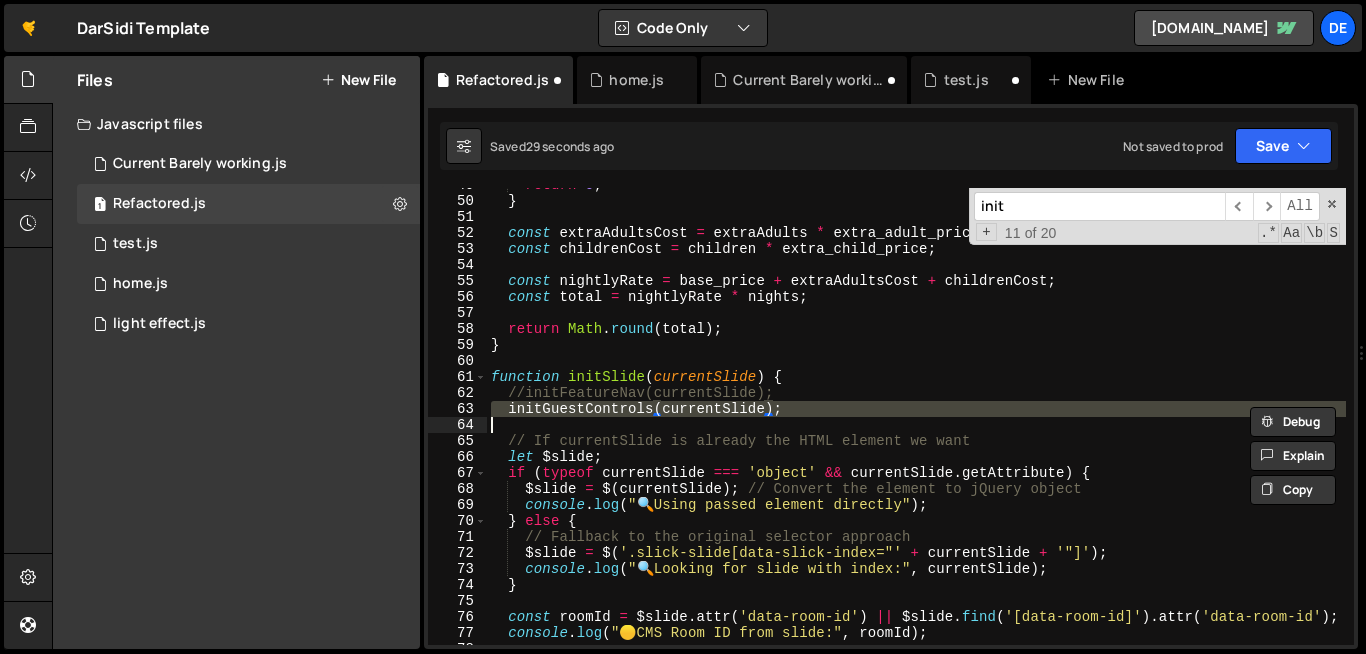click on "return   0 ;    }    const   extraAdultsCost   =   extraAdults   *   extra_adult_price ;    const   childrenCost   =   children   *   extra_child_price ;    const   nightlyRate   =   base_price   +   extraAdultsCost   +   childrenCost ;    const   total   =   nightlyRate   *   nights ;    return   Math . round ( total ) ; } function   initSlide ( currentSlide )   {    //initFeatureNav(currentSlide);    initGuestControls ( currentSlide ) ;    // If currentSlide is already the HTML element we want    let   $slide ;    if   ( typeof   currentSlide   ===   'object'   &&   currentSlide . getAttribute )   {       $slide   =   $ ( currentSlide ) ;   // Convert the element to jQuery object       console . log ( " 🔍  Using passed element directly" ) ;    }   else   {       // Fallback to the original selector approach       $slide   =   $ ( '.slick-slide[data-slick-index="'   +   currentSlide   +   '"]' ) ;       console . log ( " 🔍  Looking for slide with index:" ,   currentSlide ) ;    }    const     =" at bounding box center (916, 421) 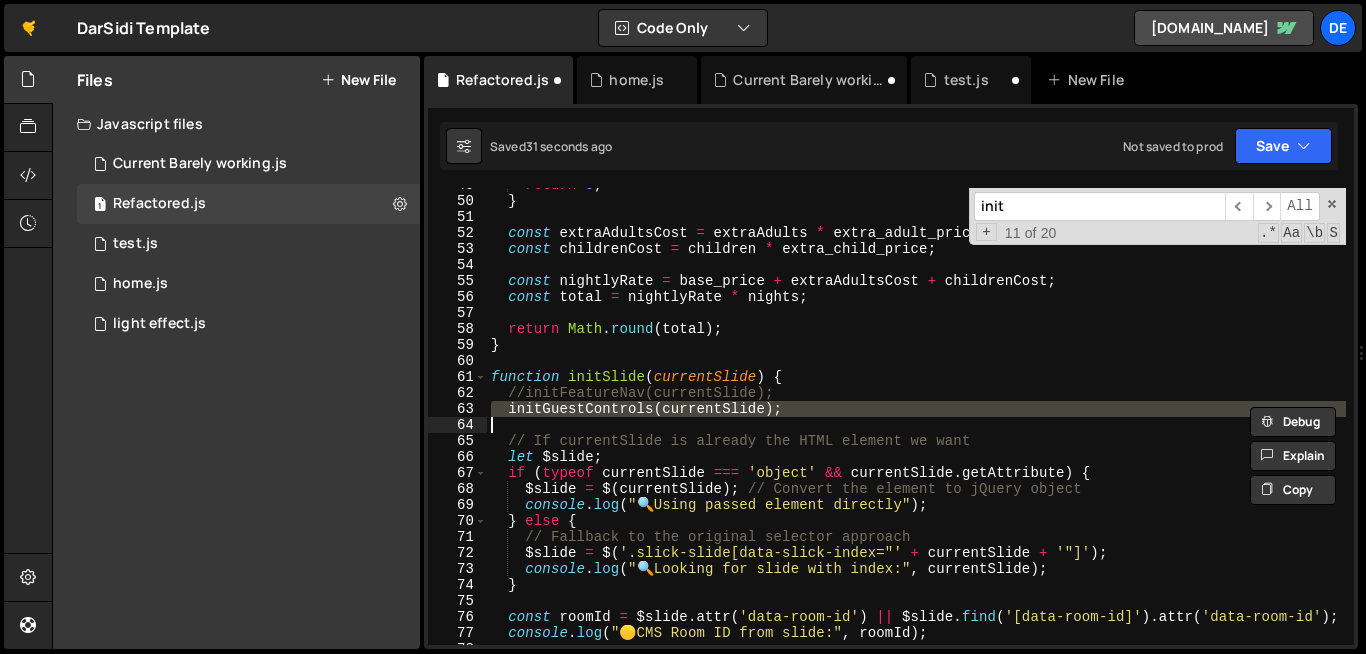click on "init" at bounding box center [1099, 206] 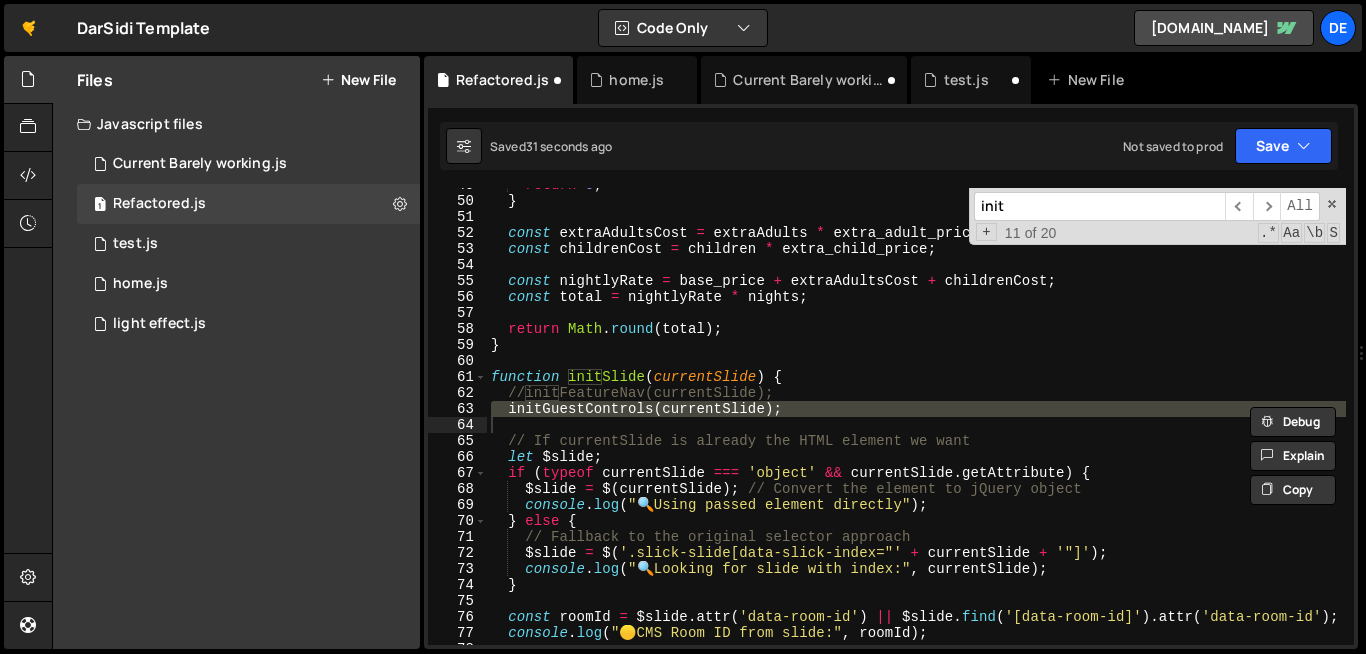 click on "init" at bounding box center [1099, 206] 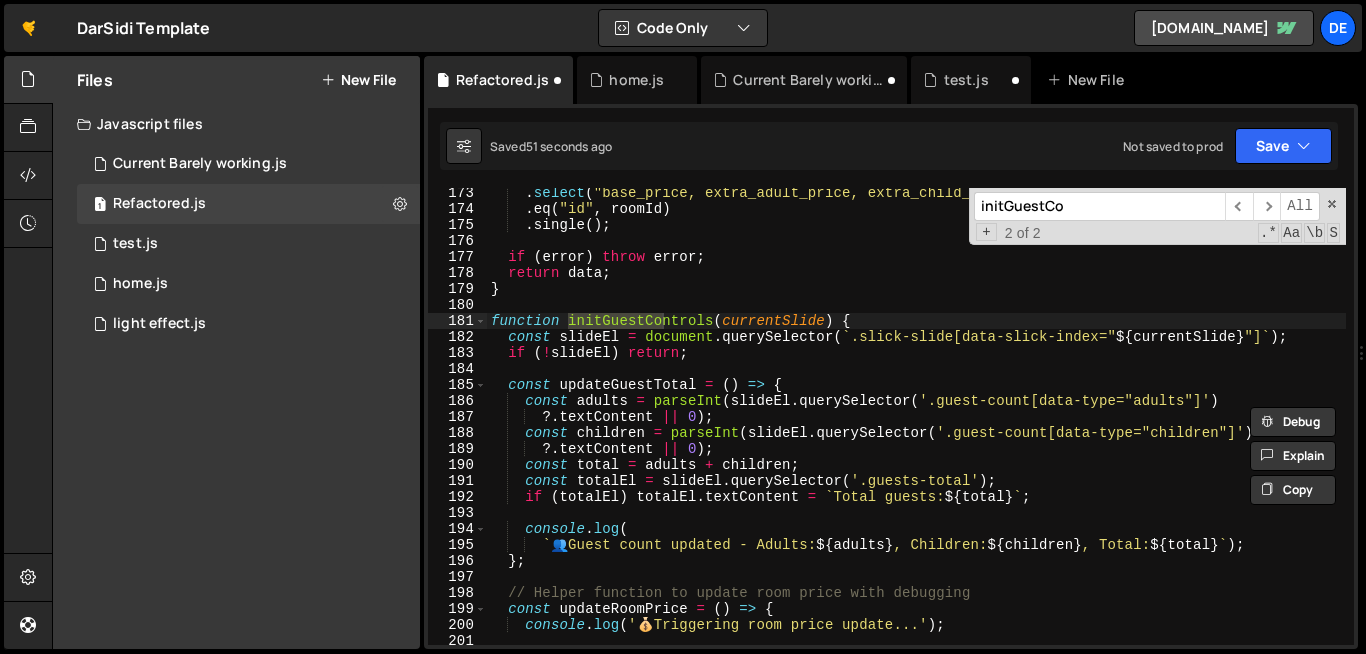 scroll, scrollTop: 2787, scrollLeft: 0, axis: vertical 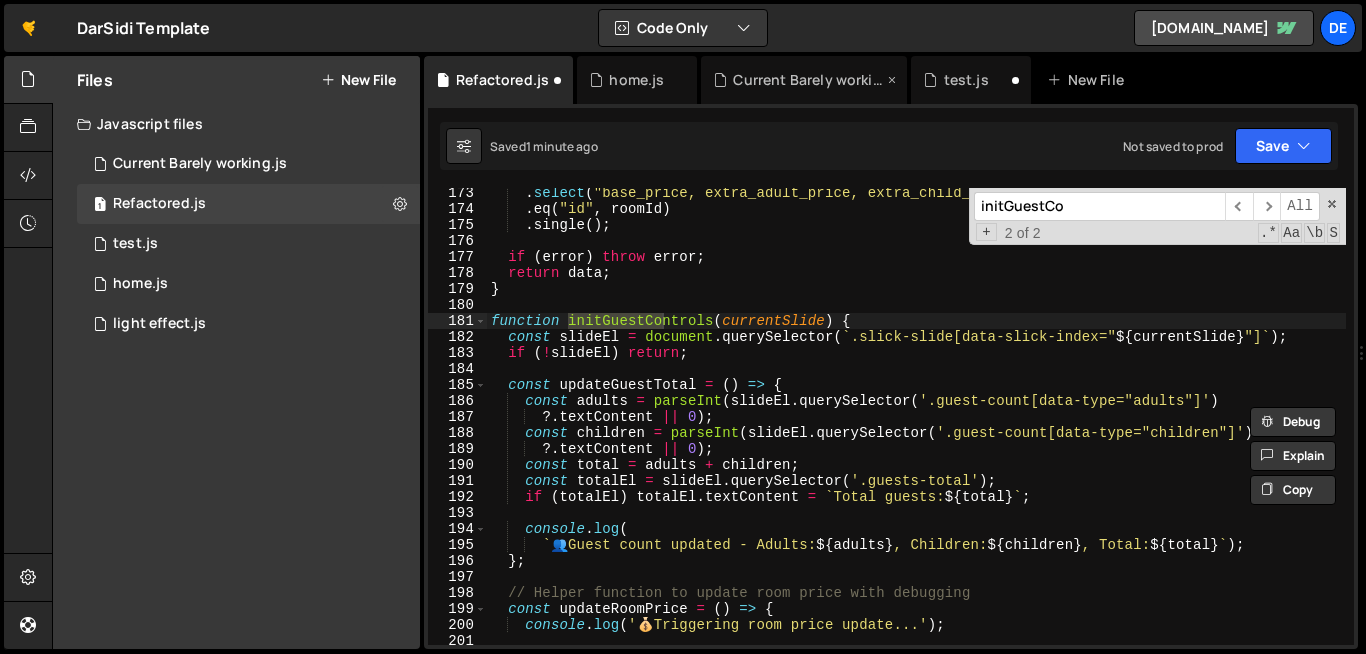type on "initGuestCo" 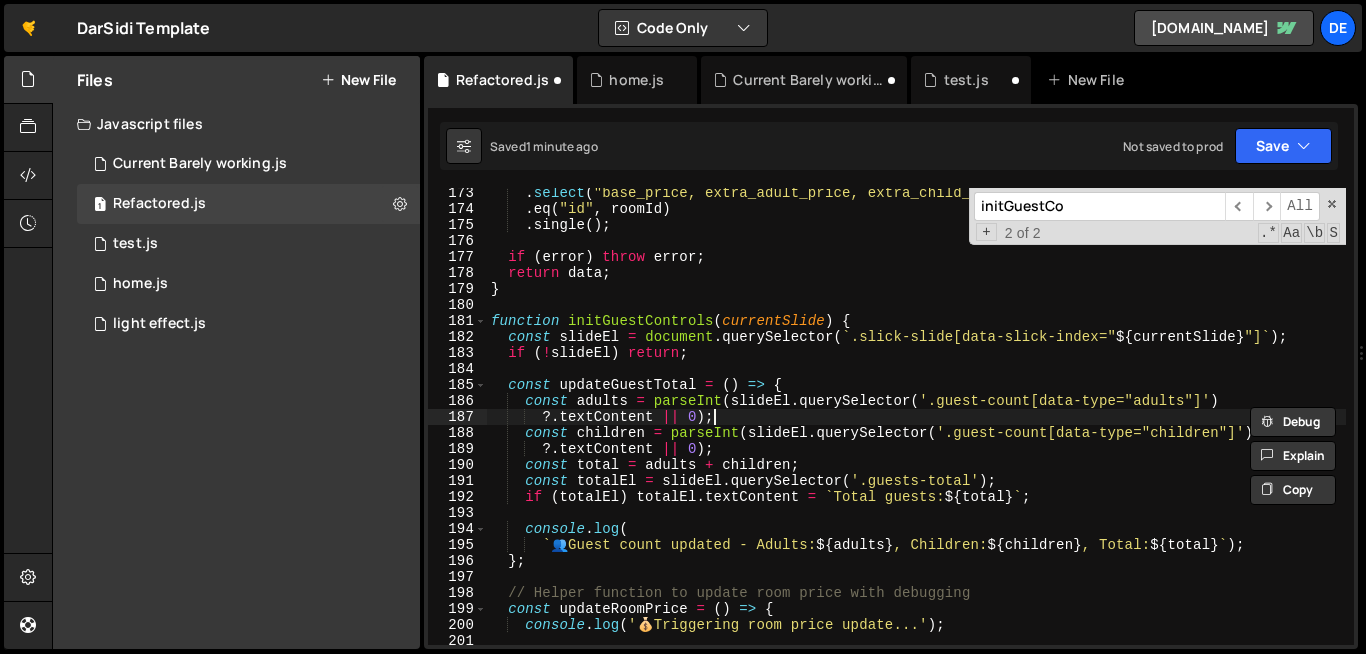 click on ". select ( "base_price, extra_adult_price, extra_child_price, max_capacity" )       . eq ( "id" ,   roomId )       . single ( ) ;    if   ( error )   throw   error ;    return   data ; } function   initGuestControls ( currentSlide )   {    const   slideEl   =   document . querySelector ( ` .slick-slide[data-slick-index=" ${ currentSlide } "] ` ) ;    if   ( ! slideEl )   return ;    const   updateGuestTotal   =   ( )   =>   {       const   adults   =   parseInt ( slideEl . querySelector ( '.guest-count[data-type="adults"]' )          ?. textContent   ||   0 ) ;       const   children   =   parseInt ( slideEl . querySelector ( '.guest-count[data-type="children"]' )          ?. textContent   ||   0 ) ;       const   total   =   adults   +   children ;       const   totalEl   =   slideEl . querySelector ( '.guests-total' ) ;       if   ( totalEl )   totalEl . textContent   =   ` Total guests:  ${ total } ` ;       console . log (          ` 👥  Guest count updated - Adults:  ${ adults } , Children:  ${ }" at bounding box center (916, 429) 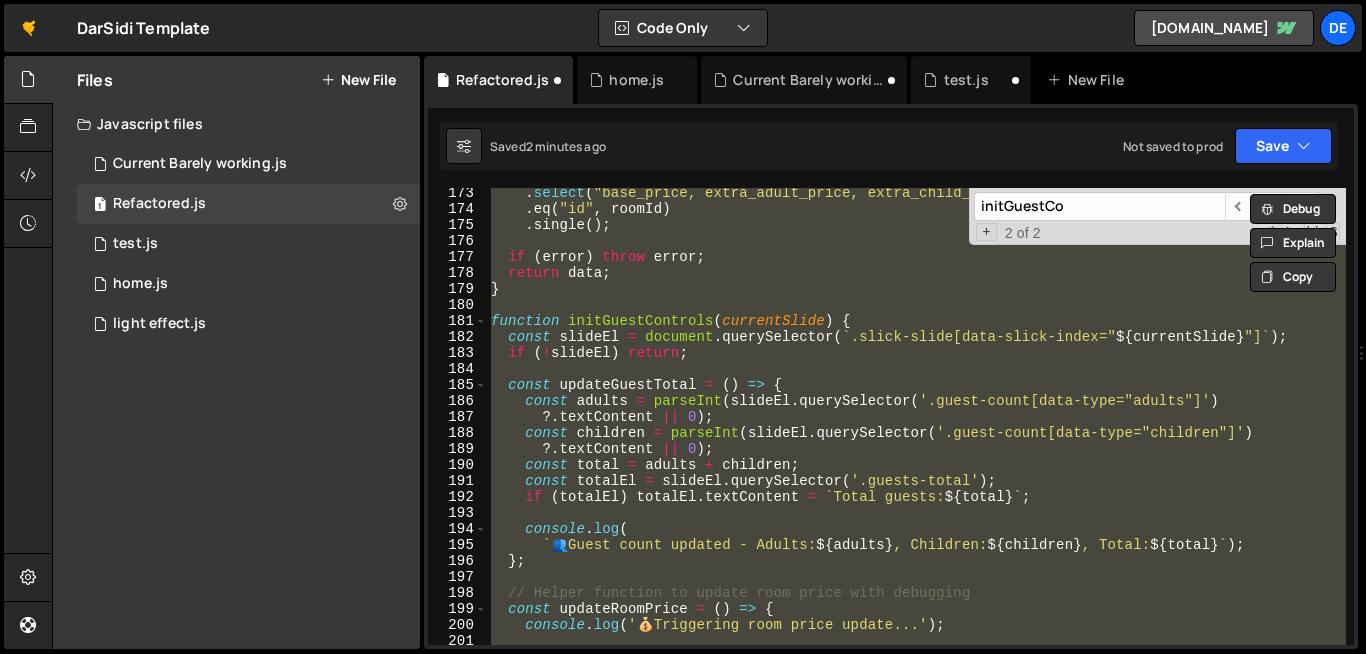 click on ". select ( "base_price, extra_adult_price, extra_child_price, max_capacity" )       . eq ( "id" ,   roomId )       . single ( ) ;    if   ( error )   throw   error ;    return   data ; } function   initGuestControls ( currentSlide )   {    const   slideEl   =   document . querySelector ( ` .slick-slide[data-slick-index=" ${ currentSlide } "] ` ) ;    if   ( ! slideEl )   return ;    const   updateGuestTotal   =   ( )   =>   {       const   adults   =   parseInt ( slideEl . querySelector ( '.guest-count[data-type="adults"]' )          ?. textContent   ||   0 ) ;       const   children   =   parseInt ( slideEl . querySelector ( '.guest-count[data-type="children"]' )          ?. textContent   ||   0 ) ;       const   total   =   adults   +   children ;       const   totalEl   =   slideEl . querySelector ( '.guests-total' ) ;       if   ( totalEl )   totalEl . textContent   =   ` Total guests:  ${ total } ` ;       console . log (          ` 👥  Guest count updated - Adults:  ${ adults } , Children:  ${ }" at bounding box center (916, 416) 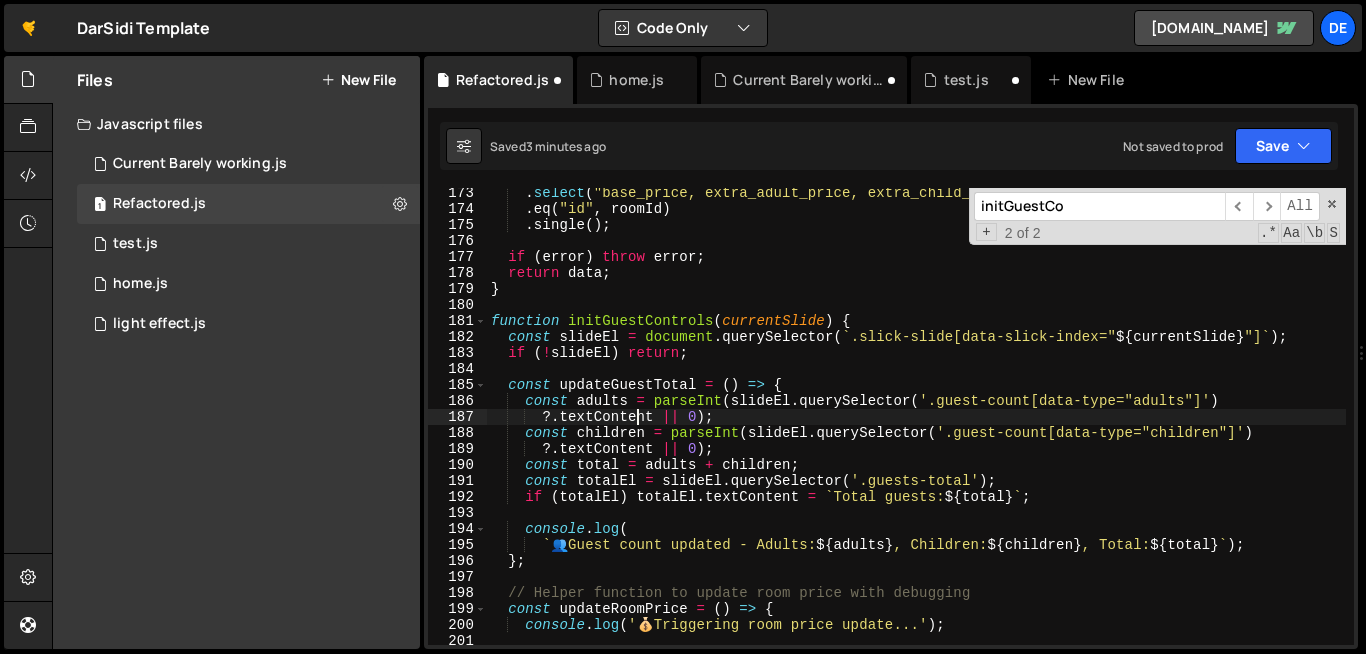 click on ". select ( "base_price, extra_adult_price, extra_child_price, max_capacity" )       . eq ( "id" ,   roomId )       . single ( ) ;    if   ( error )   throw   error ;    return   data ; } function   initGuestControls ( currentSlide )   {    const   slideEl   =   document . querySelector ( ` .slick-slide[data-slick-index=" ${ currentSlide } "] ` ) ;    if   ( ! slideEl )   return ;    const   updateGuestTotal   =   ( )   =>   {       const   adults   =   parseInt ( slideEl . querySelector ( '.guest-count[data-type="adults"]' )          ?. textContent   ||   0 ) ;       const   children   =   parseInt ( slideEl . querySelector ( '.guest-count[data-type="children"]' )          ?. textContent   ||   0 ) ;       const   total   =   adults   +   children ;       const   totalEl   =   slideEl . querySelector ( '.guests-total' ) ;       if   ( totalEl )   totalEl . textContent   =   ` Total guests:  ${ total } ` ;       console . log (          ` 👥  Guest count updated - Adults:  ${ adults } , Children:  ${ }" at bounding box center [916, 429] 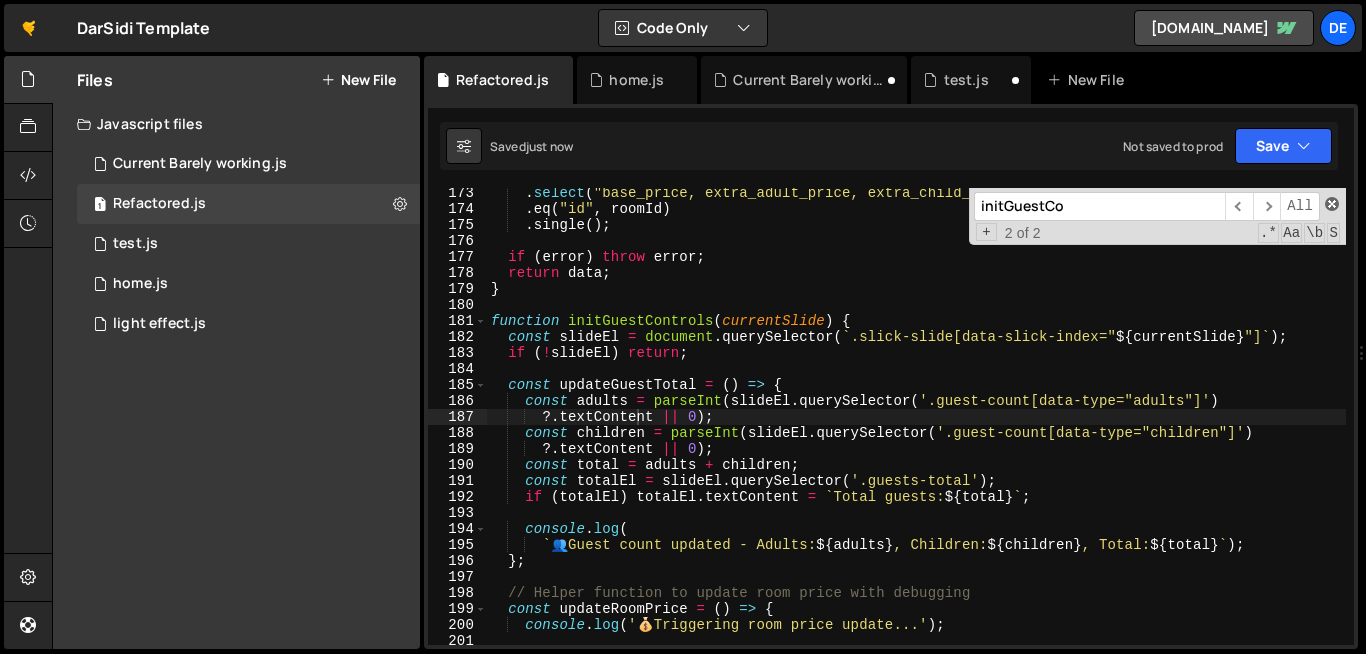 click at bounding box center (1332, 204) 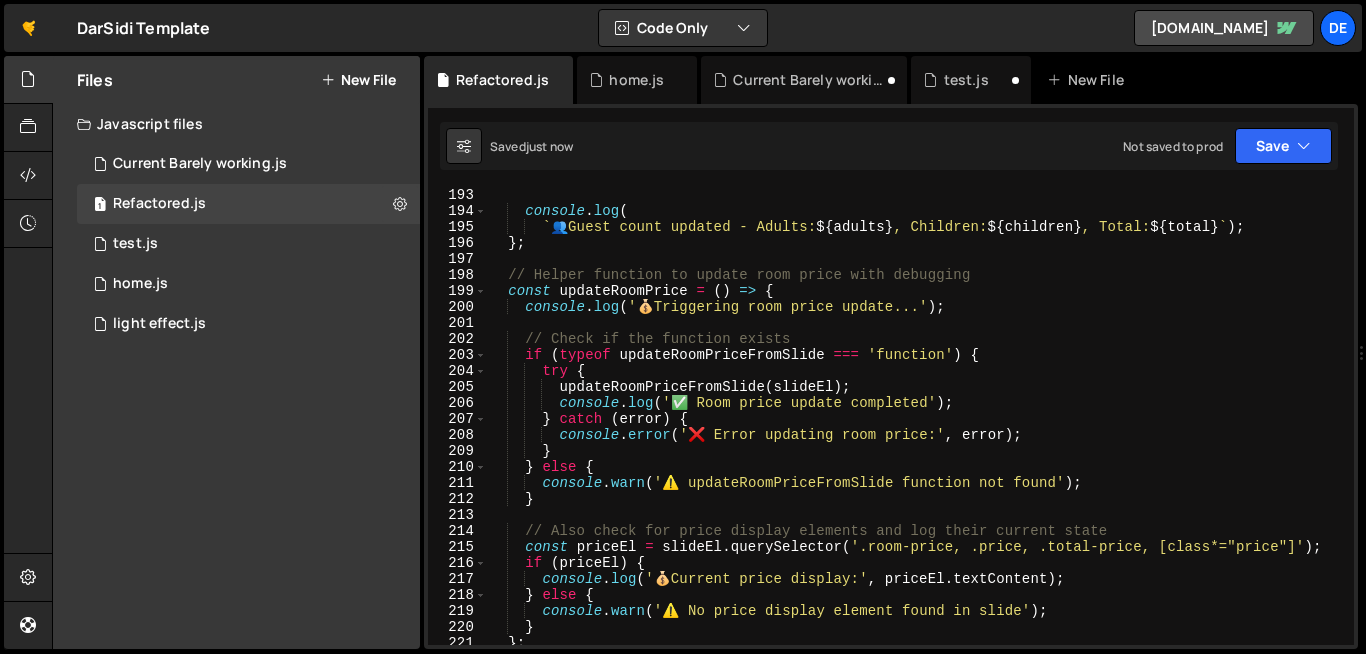 scroll, scrollTop: 3103, scrollLeft: 0, axis: vertical 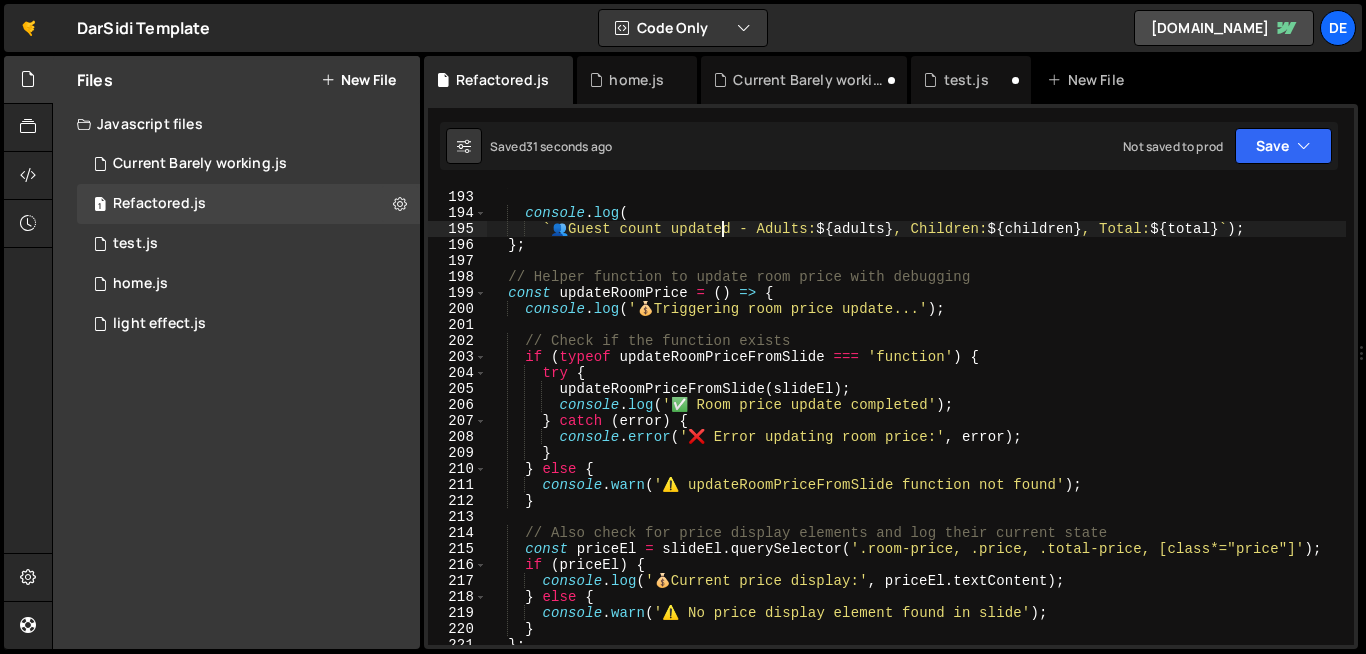 click on "if   ( totalEl )   totalEl . textContent   =   ` Total guests:  ${ total } ` ;       console . log (          ` 👥  Guest count updated - Adults:  ${ adults } , Children:  ${ children } , Total:  ${ total } ` ) ;    } ;    // Helper function to update room price with debugging    const   updateRoomPrice   =   ( )   =>   {       console . log ( ' 💰  Triggering room price update...' ) ;       // Check if the function exists       if   ( typeof   updateRoomPriceFromSlide   ===   'function' )   {          try   {             updateRoomPriceFromSlide ( slideEl ) ;             console . log ( '✅ Room price update completed' ) ;          }   catch   ( error )   {             console . error ( '❌ Error updating room price:' ,   error ) ;          }       }   else   {          console . warn ( '⚠️ updateRoomPriceFromSlide function not found' ) ;       }       // Also check for price display elements and log their current state       const   priceEl   =   slideEl . querySelector ( ) ;       if   ( )" at bounding box center [916, 417] 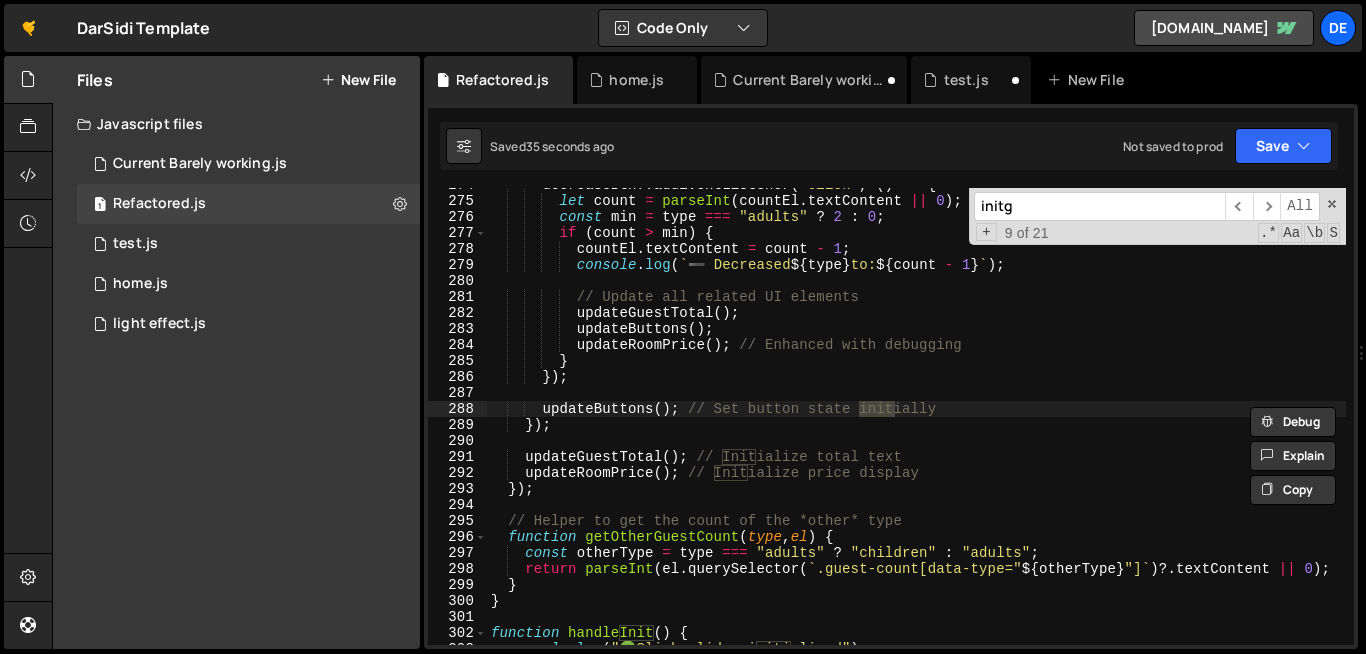 scroll, scrollTop: 796, scrollLeft: 0, axis: vertical 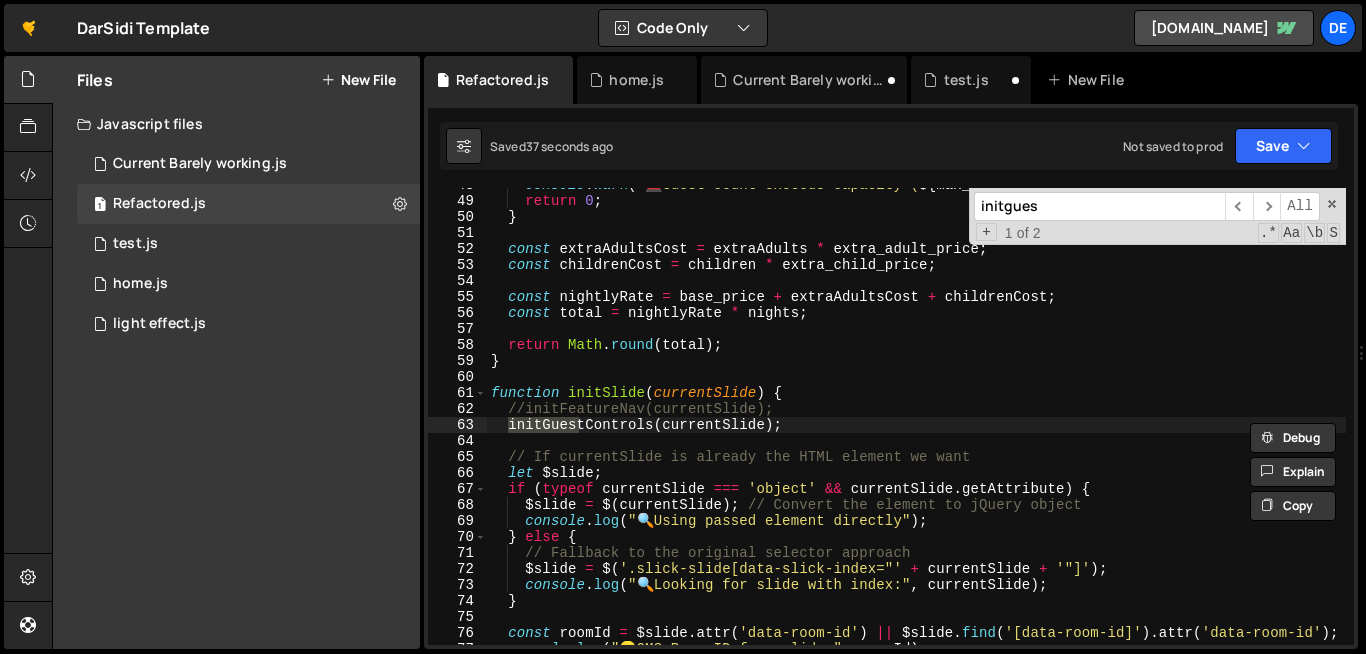 type on "initgues" 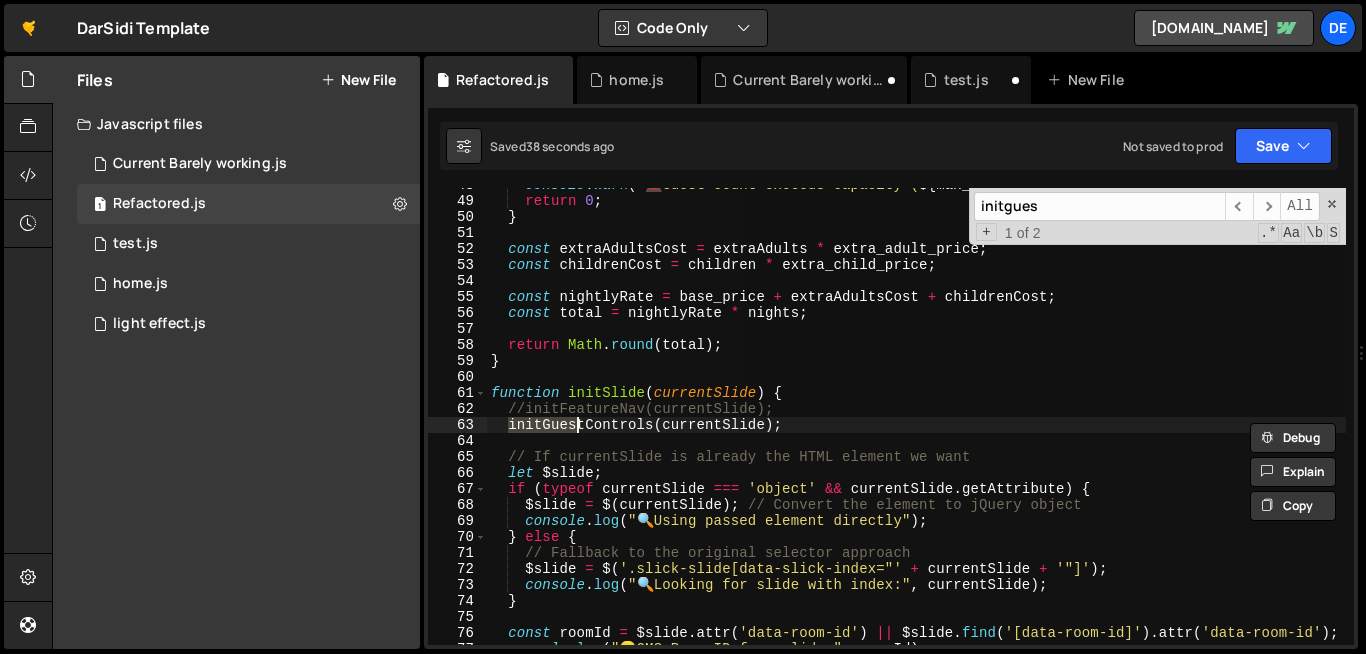 click on "console . warn ( ` 🚨  Guest count exceeds capacity ( ${ max_capacity } ) ` ) ;       return   0 ;    }    const   extraAdultsCost   =   extraAdults   *   extra_adult_price ;    const   childrenCost   =   children   *   extra_child_price ;    const   nightlyRate   =   base_price   +   extraAdultsCost   +   childrenCost ;    const   total   =   nightlyRate   *   nights ;    return   Math . round ( total ) ; } function   initSlide ( currentSlide )   {    //initFeatureNav(currentSlide);    initGuestControls ( currentSlide ) ;    // If currentSlide is already the HTML element we want    let   $slide ;    if   ( typeof   currentSlide   ===   'object'   &&   currentSlide . getAttribute )   {       $slide   =   $ ( currentSlide ) ;   // Convert the element to jQuery object       console . log ( " 🔍  Using passed element directly" ) ;    }   else   {       // Fallback to the original selector approach       $slide   =   $ ( '.slick-slide[data-slick-index="'   +   currentSlide   +   '"]' ) ;       console ." at bounding box center [916, 416] 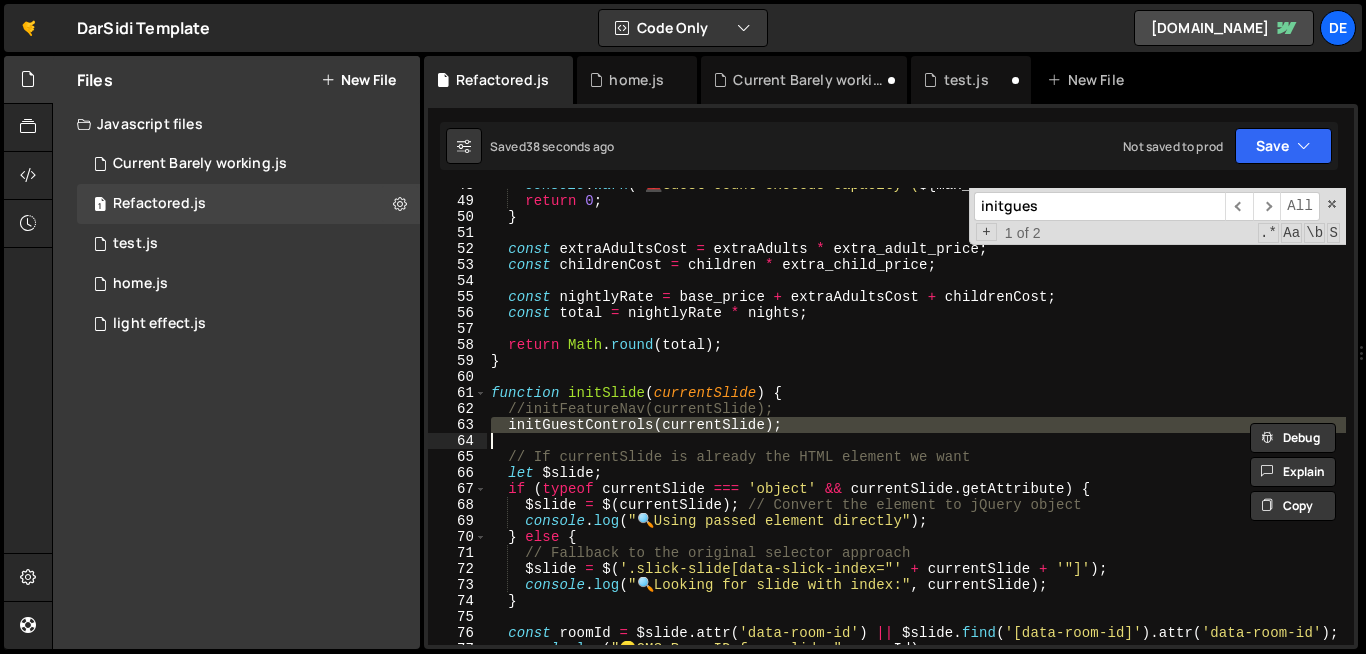 click on "console . warn ( ` 🚨  Guest count exceeds capacity ( ${ max_capacity } ) ` ) ;       return   0 ;    }    const   extraAdultsCost   =   extraAdults   *   extra_adult_price ;    const   childrenCost   =   children   *   extra_child_price ;    const   nightlyRate   =   base_price   +   extraAdultsCost   +   childrenCost ;    const   total   =   nightlyRate   *   nights ;    return   Math . round ( total ) ; } function   initSlide ( currentSlide )   {    //initFeatureNav(currentSlide);    initGuestControls ( currentSlide ) ;    // If currentSlide is already the HTML element we want    let   $slide ;    if   ( typeof   currentSlide   ===   'object'   &&   currentSlide . getAttribute )   {       $slide   =   $ ( currentSlide ) ;   // Convert the element to jQuery object       console . log ( " 🔍  Using passed element directly" ) ;    }   else   {       // Fallback to the original selector approach       $slide   =   $ ( '.slick-slide[data-slick-index="'   +   currentSlide   +   '"]' ) ;       console ." at bounding box center (916, 421) 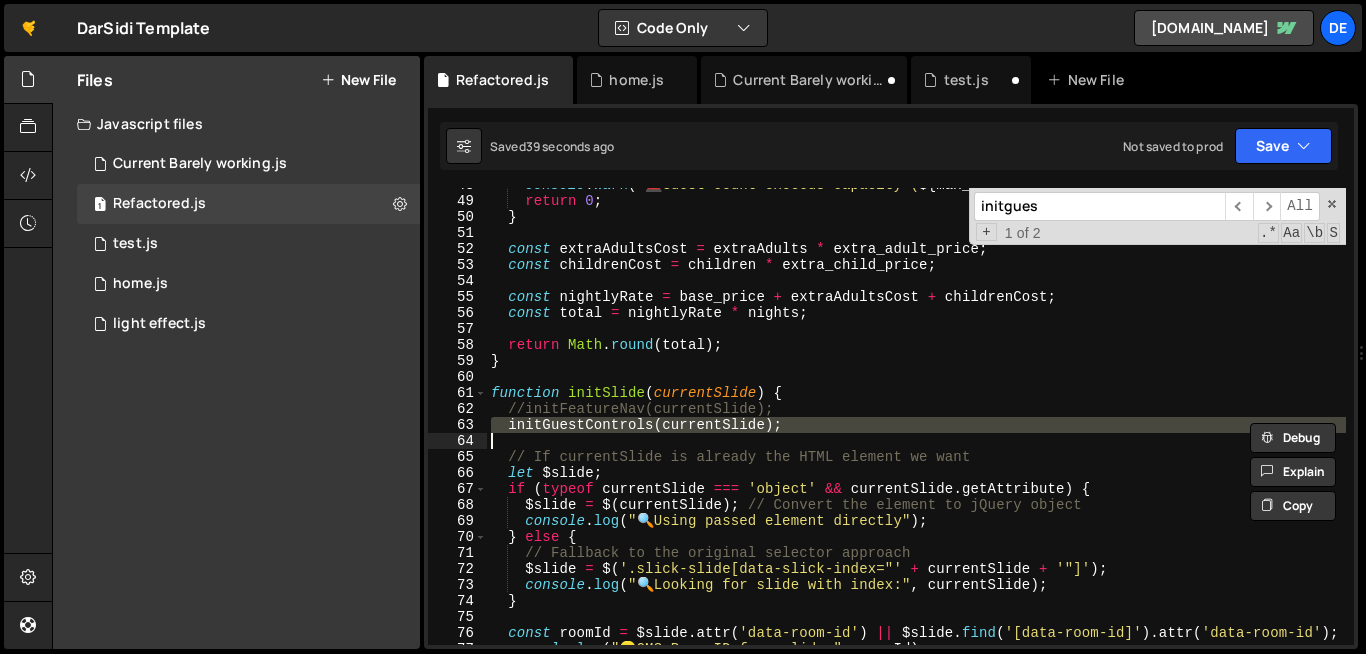 type 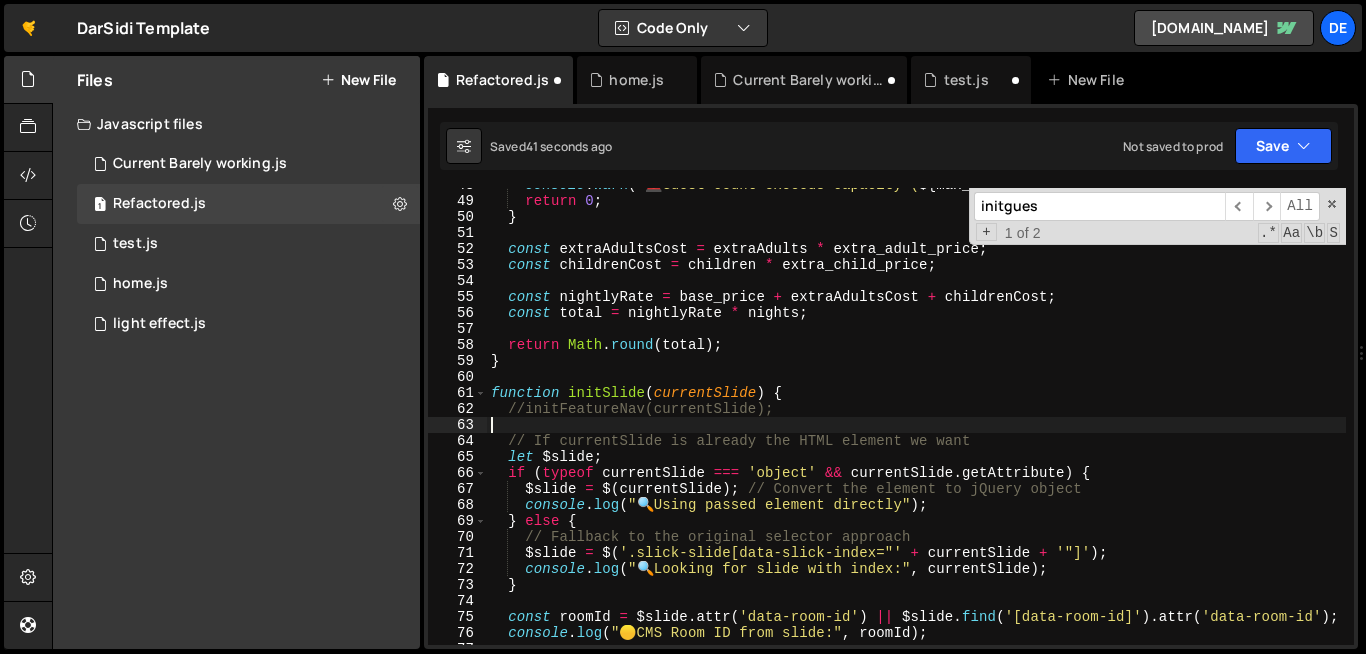 click on "initgues" at bounding box center [1099, 206] 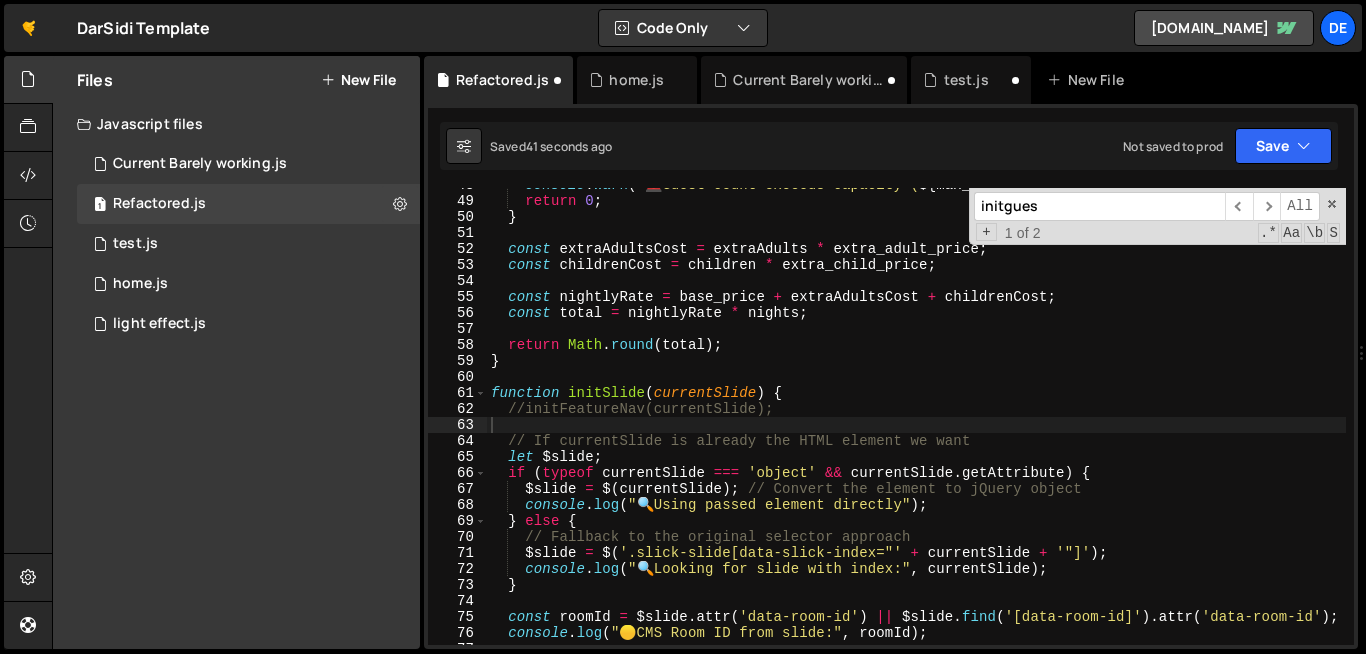 click on "initgues" at bounding box center (1099, 206) 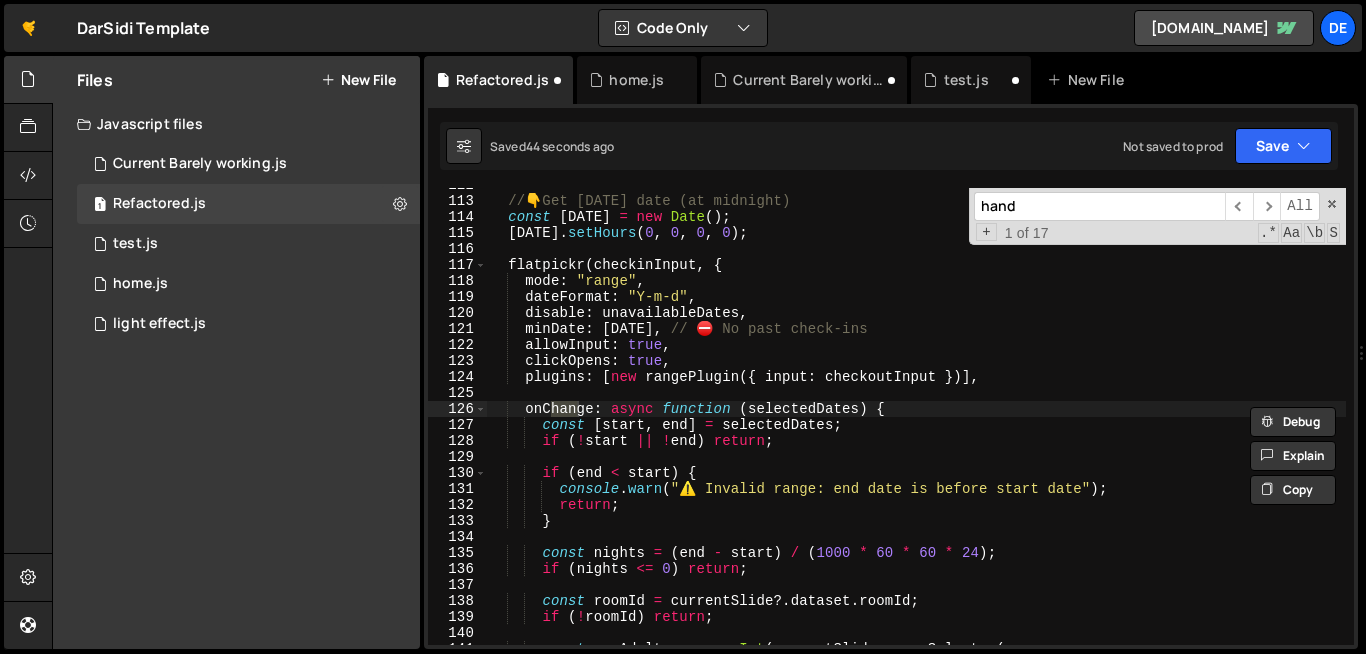 scroll, scrollTop: 4620, scrollLeft: 0, axis: vertical 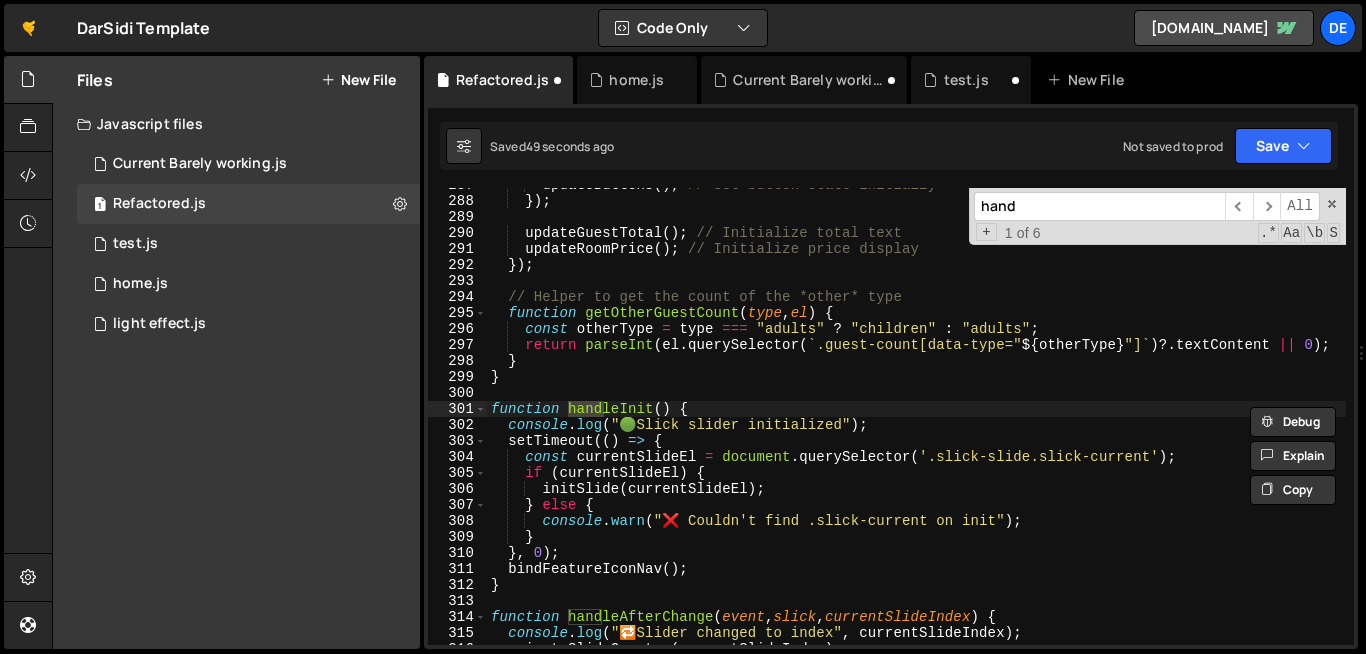 type on "hand" 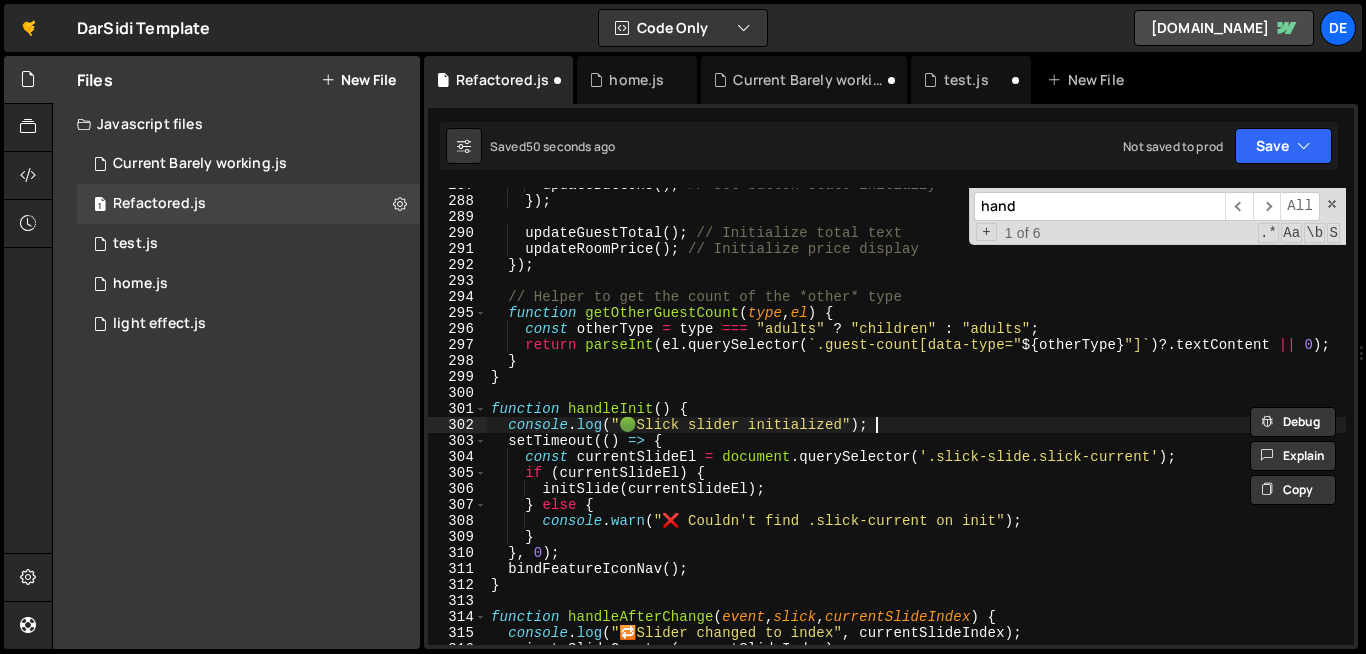 click on "updateButtons ( ) ;   // Set button state initially       }) ;       updateGuestTotal ( ) ;   // Initialize total text       updateRoomPrice ( ) ;   // Initialize price display    }) ;    // Helper to get the count of the *other* type    function   getOtherGuestCount ( type ,  el )   {       const   otherType   =   type   ===   "adults"   ?   "children"   :   "adults" ;       return   parseInt ( el . querySelector ( ` .guest-count[data-type=" ${ otherType } "] ` ) ?. textContent   ||   0 ) ;    } } function   handleInit ( )   {    console . log ( " 🟢  Slick slider initialized" ) ;    setTimeout (( )   =>   {       const   currentSlideEl   =   document . querySelector ( '.slick-slide.slick-current' ) ;       if   ( currentSlideEl )   {          initSlide ( currentSlideEl ) ;       }   else   {          console . warn ( "❌ Couldn't find .slick-current on init" ) ;       }    } ,   0 ) ;    bindFeatureIconNav ( ) ; } function   handleAfterChange ( event ,  slick ,  currentSlideIndex )   {    . log" at bounding box center [916, 421] 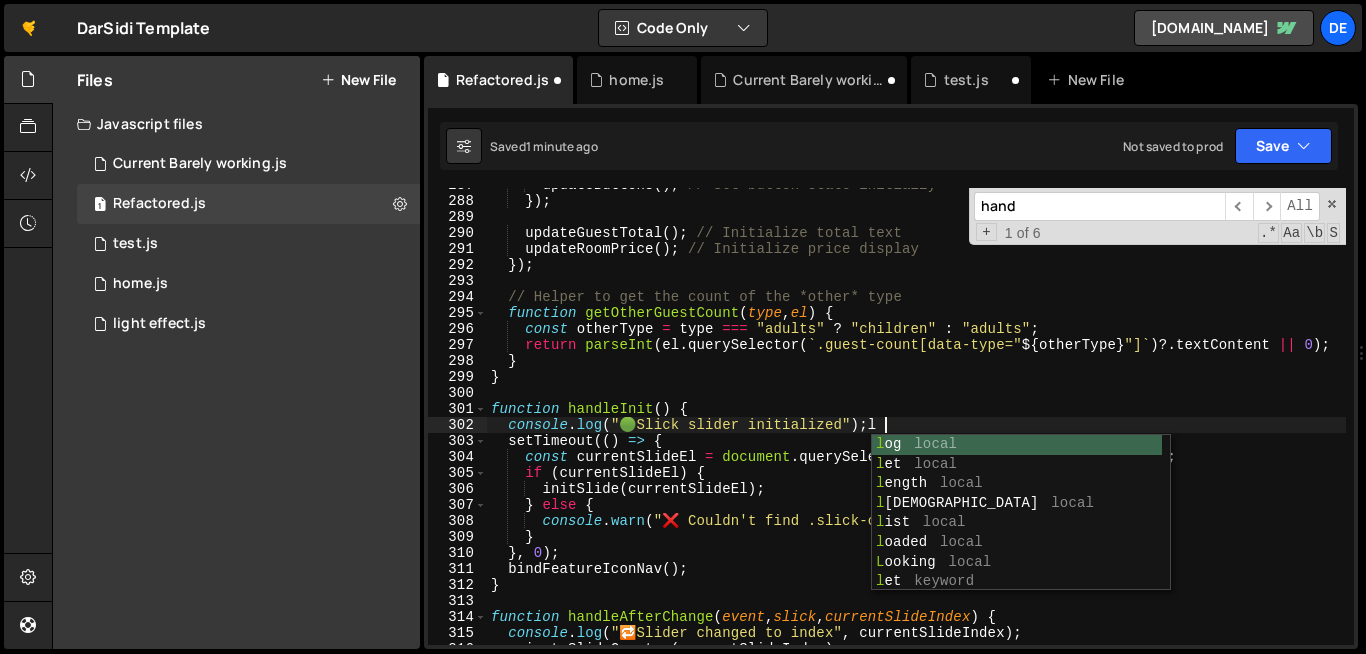 scroll, scrollTop: 0, scrollLeft: 27, axis: horizontal 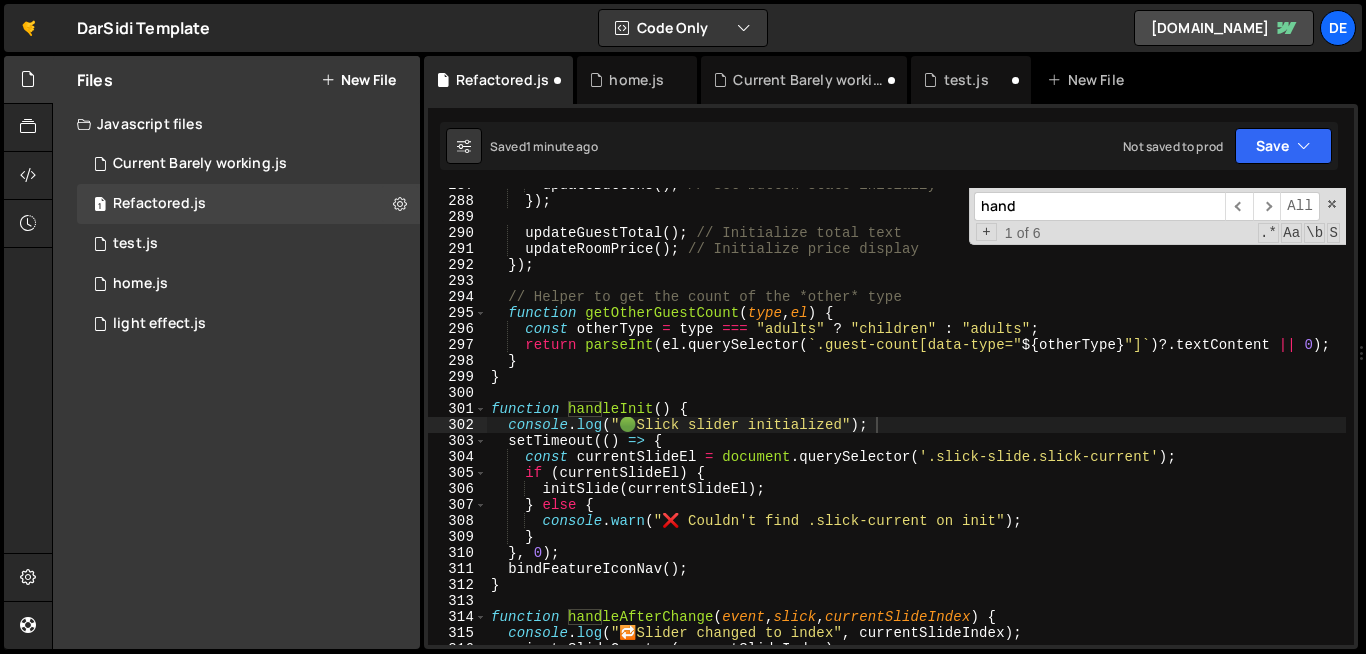 click on "hand" at bounding box center [1099, 206] 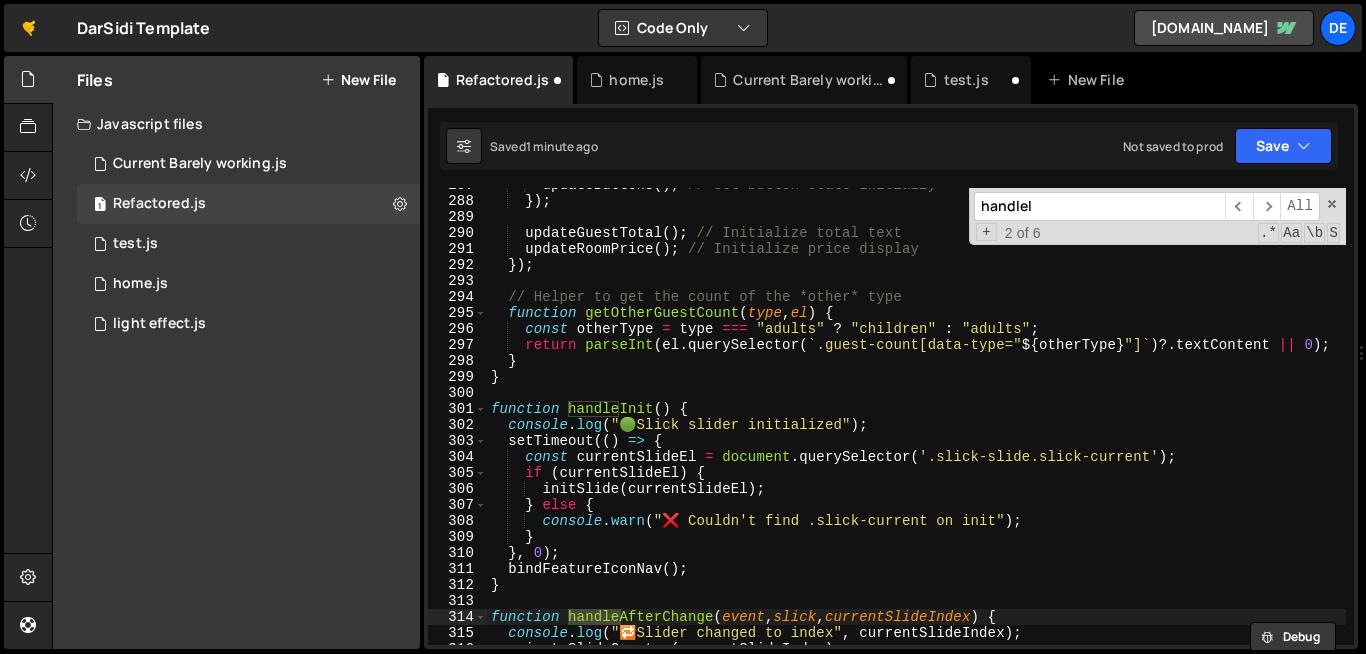 scroll, scrollTop: 7756, scrollLeft: 0, axis: vertical 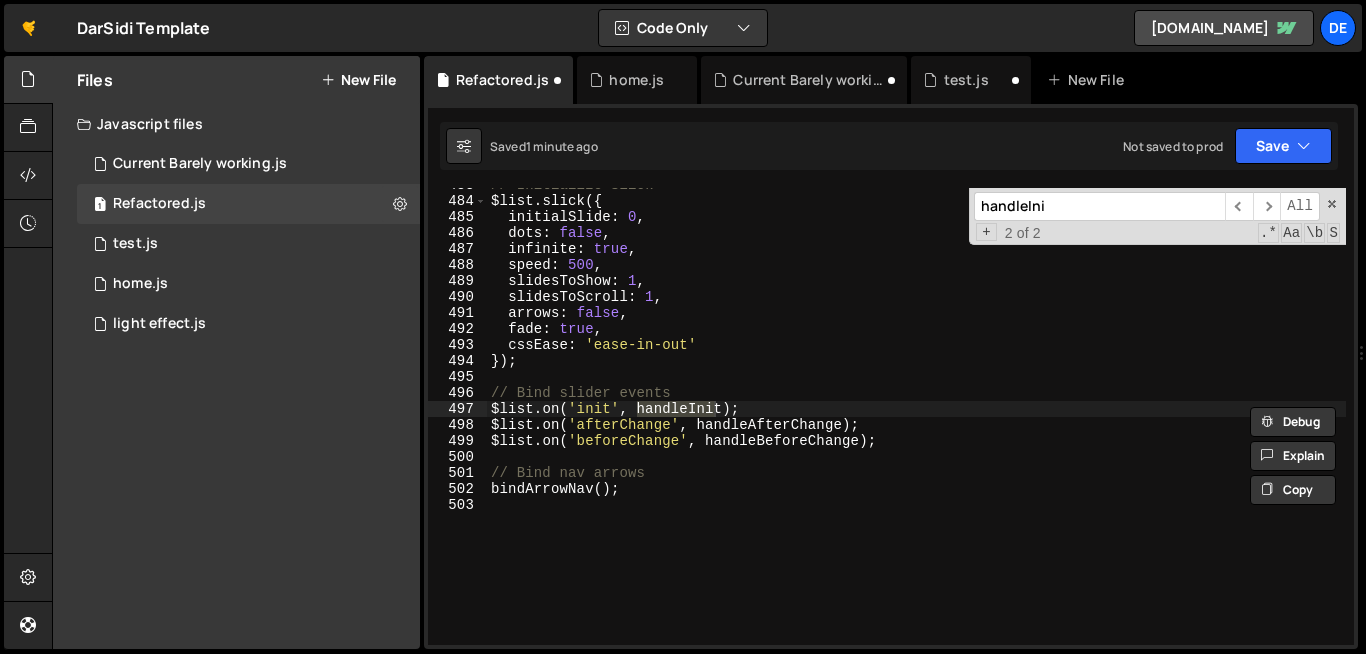 type on "handleIni" 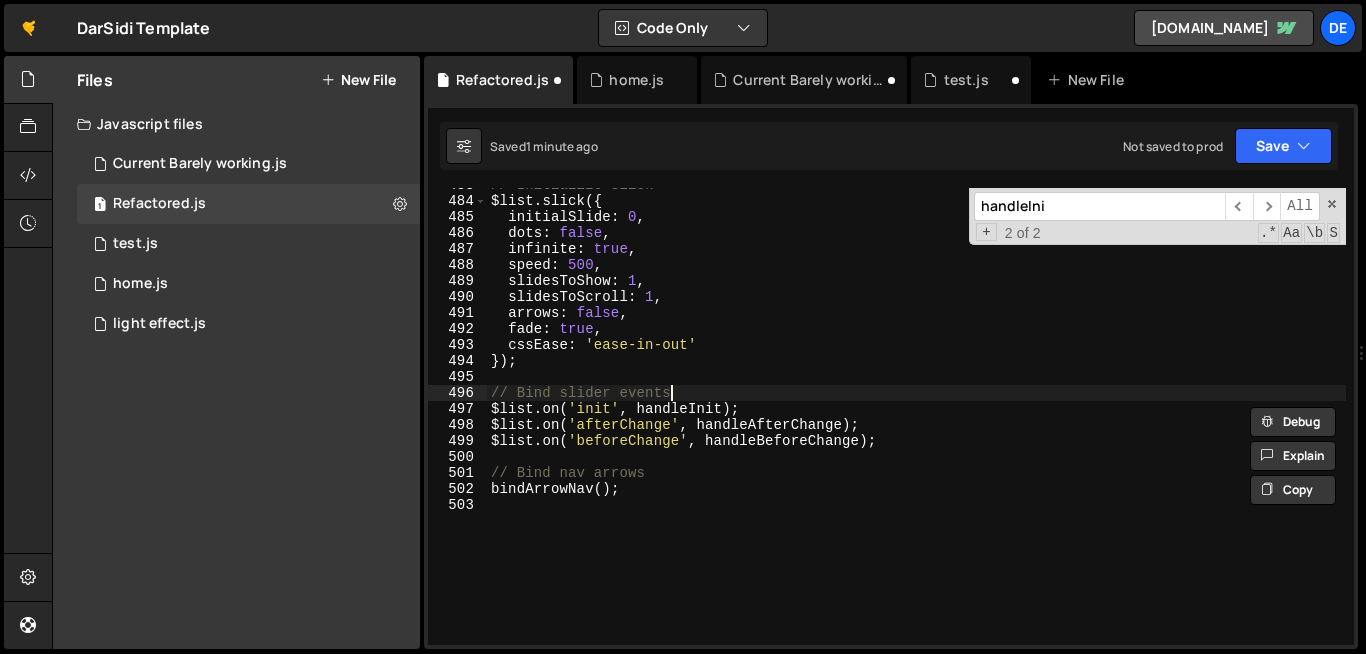 click on "// Initialize Slick $list . slick ({    initialSlide :   0 ,    dots :   false ,    infinite :   true ,    speed :   500 ,    slidesToShow :   1 ,    slidesToScroll :   1 ,    arrows :   false ,    fade :   true ,    cssEase :   'ease-in-out' }) ; // Bind slider events $list . on ( 'init' ,   handleInit ) ; $list . on ( 'afterChange' ,   handleAfterChange ) ; $list . on ( 'beforeChange' ,   handleBeforeChange ) ; // Bind nav arrows bindArrowNav ( ) ;" at bounding box center [916, 421] 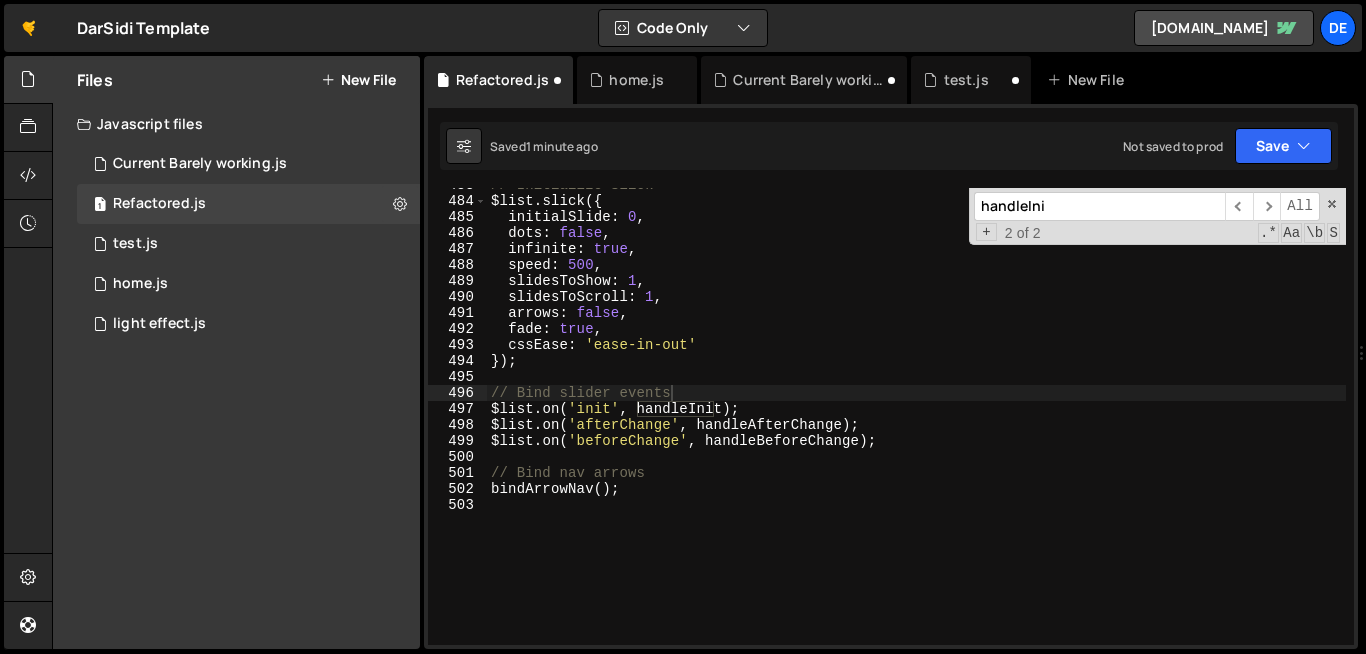 click on "handleIni" at bounding box center [1099, 206] 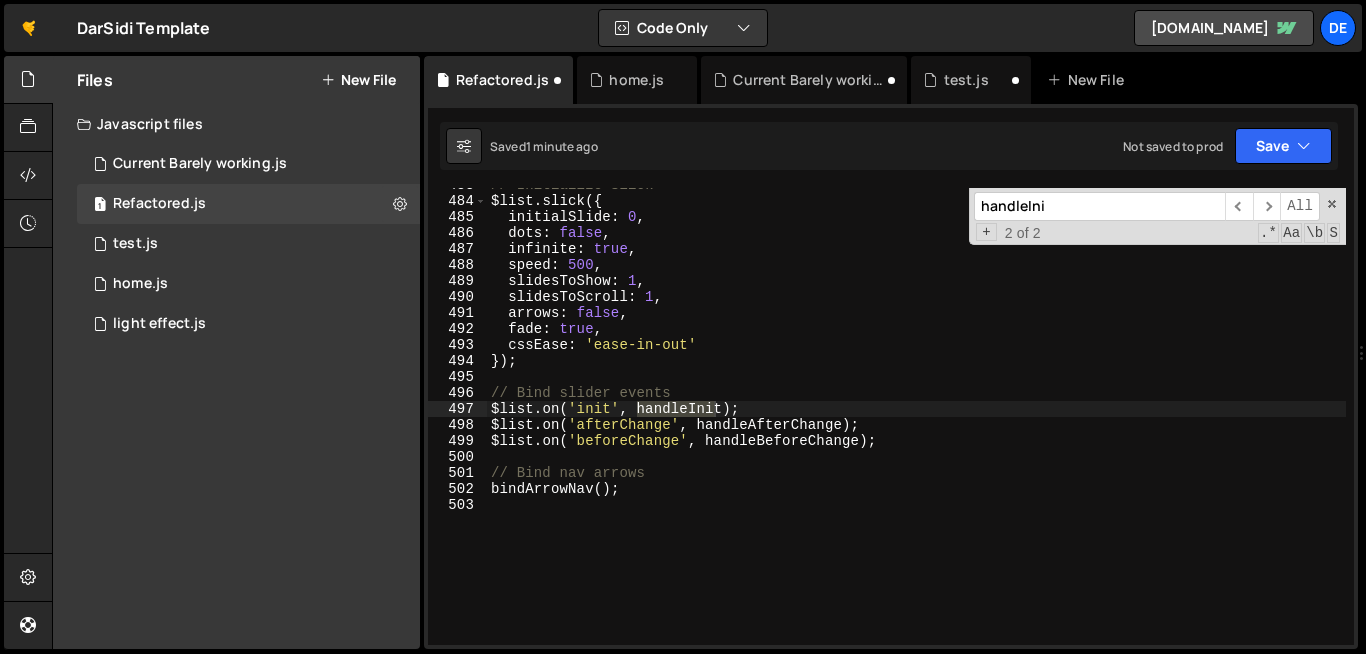 scroll, scrollTop: 4604, scrollLeft: 0, axis: vertical 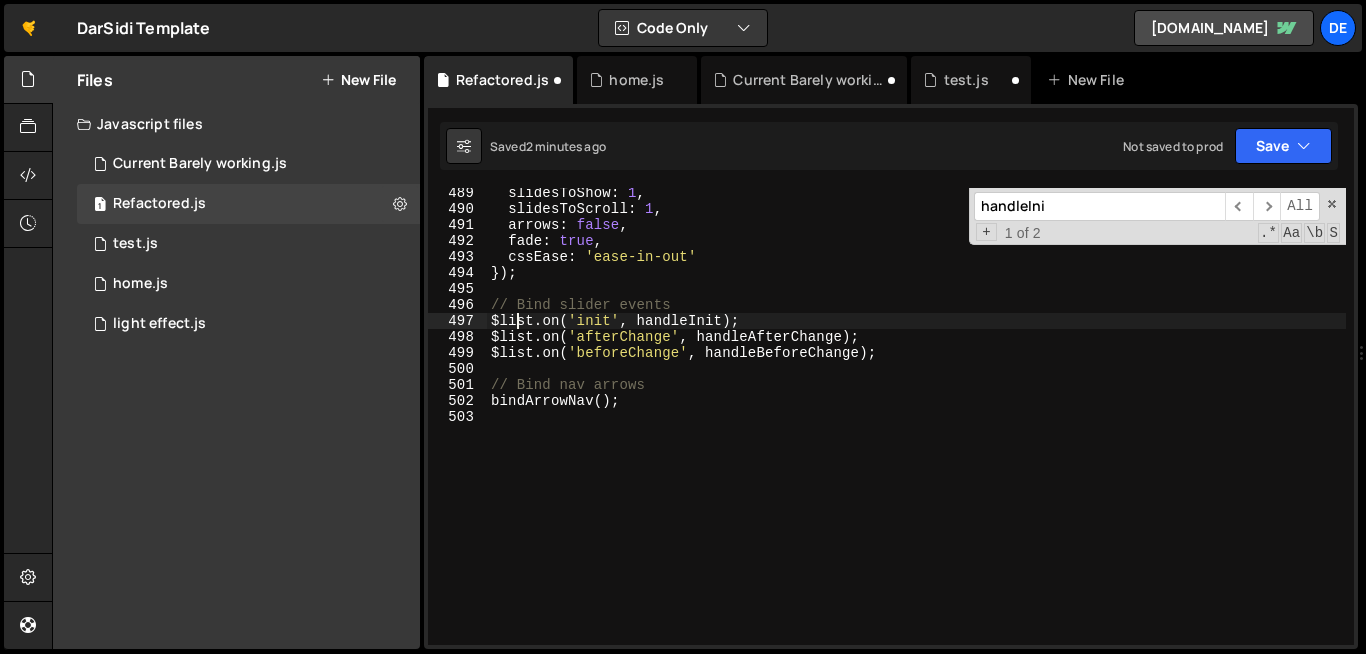 click on "slidesToShow :   1 ,    slidesToScroll :   1 ,    arrows :   false ,    fade :   true ,    cssEase :   'ease-in-out' }) ; // Bind slider events $list . on ( 'init' ,   handleInit ) ; $list . on ( 'afterChange' ,   handleAfterChange ) ; $list . on ( 'beforeChange' ,   handleBeforeChange ) ; // Bind nav arrows bindArrowNav ( ) ;" at bounding box center (916, 429) 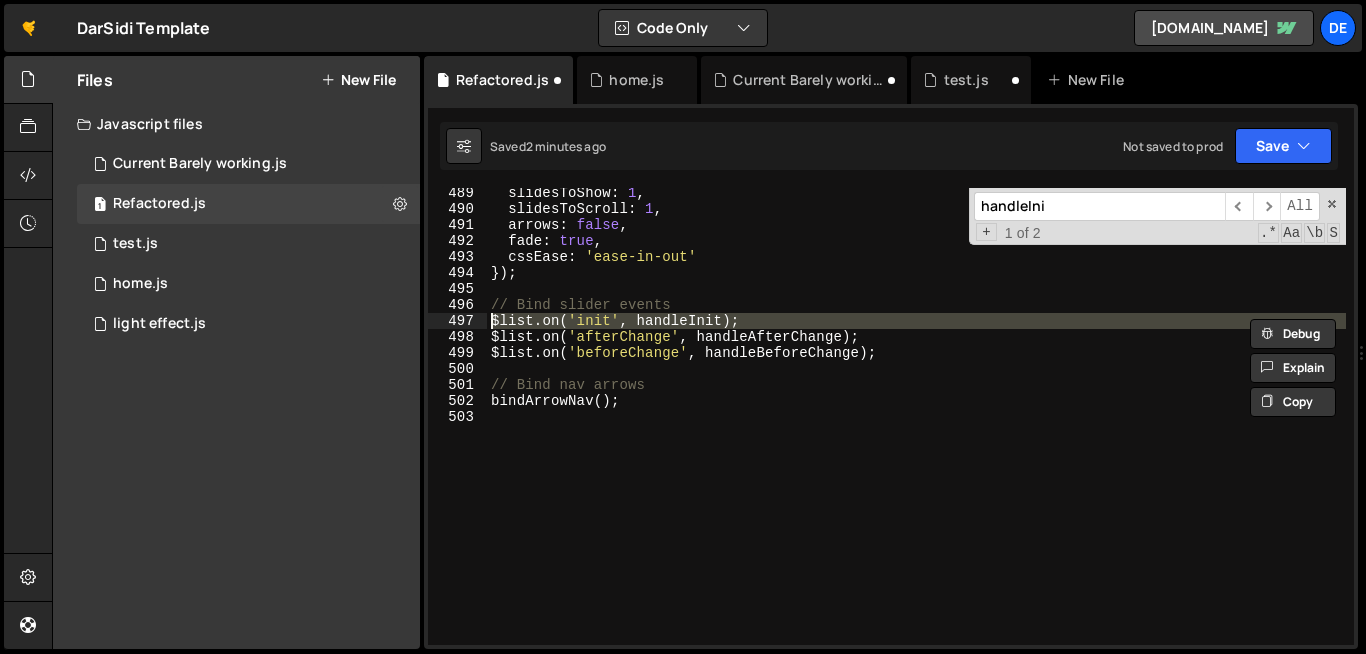 click on "slidesToShow :   1 ,    slidesToScroll :   1 ,    arrows :   false ,    fade :   true ,    cssEase :   'ease-in-out' }) ; // Bind slider events $list . on ( 'init' ,   handleInit ) ; $list . on ( 'afterChange' ,   handleAfterChange ) ; $list . on ( 'beforeChange' ,   handleBeforeChange ) ; // Bind nav arrows bindArrowNav ( ) ;" at bounding box center (916, 429) 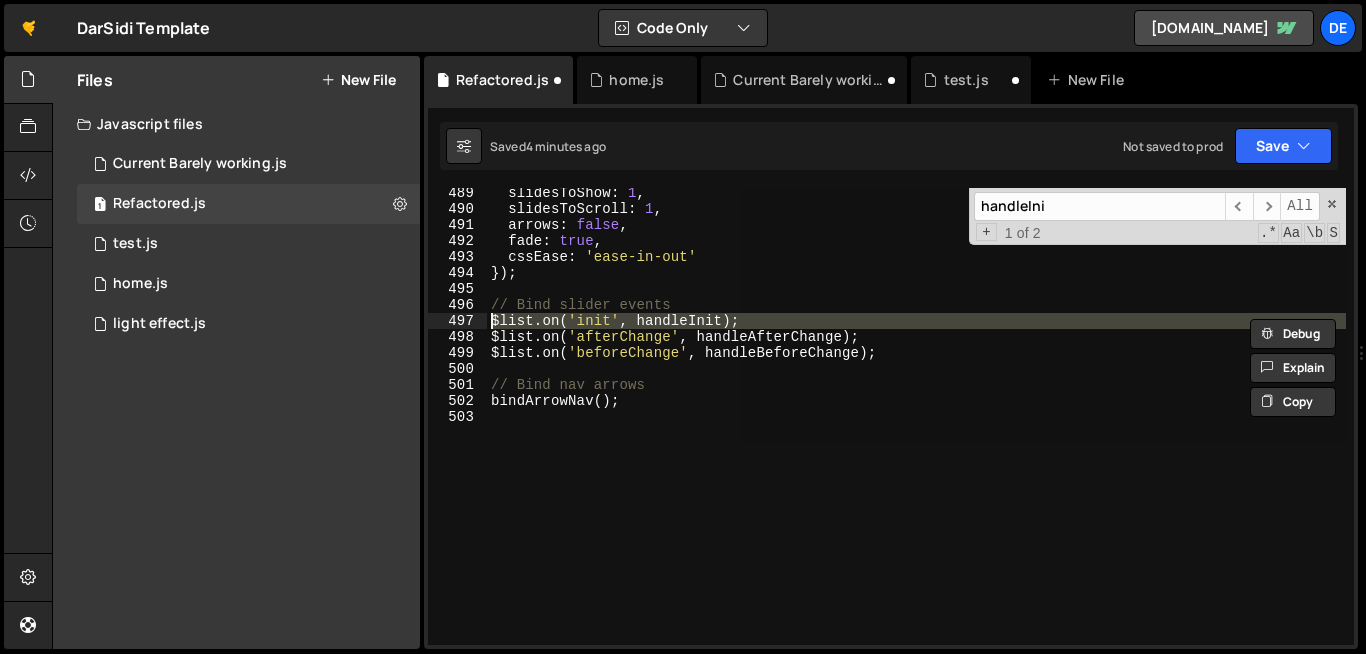 click on "slidesToShow :   1 ,    slidesToScroll :   1 ,    arrows :   false ,    fade :   true ,    cssEase :   'ease-in-out' }) ; // Bind slider events $list . on ( 'init' ,   handleInit ) ; $list . on ( 'afterChange' ,   handleAfterChange ) ; $list . on ( 'beforeChange' ,   handleBeforeChange ) ; // Bind nav arrows bindArrowNav ( ) ; handleIni ​ ​ All Replace All + 1 of 2 .* Aa \b S" at bounding box center [916, 416] 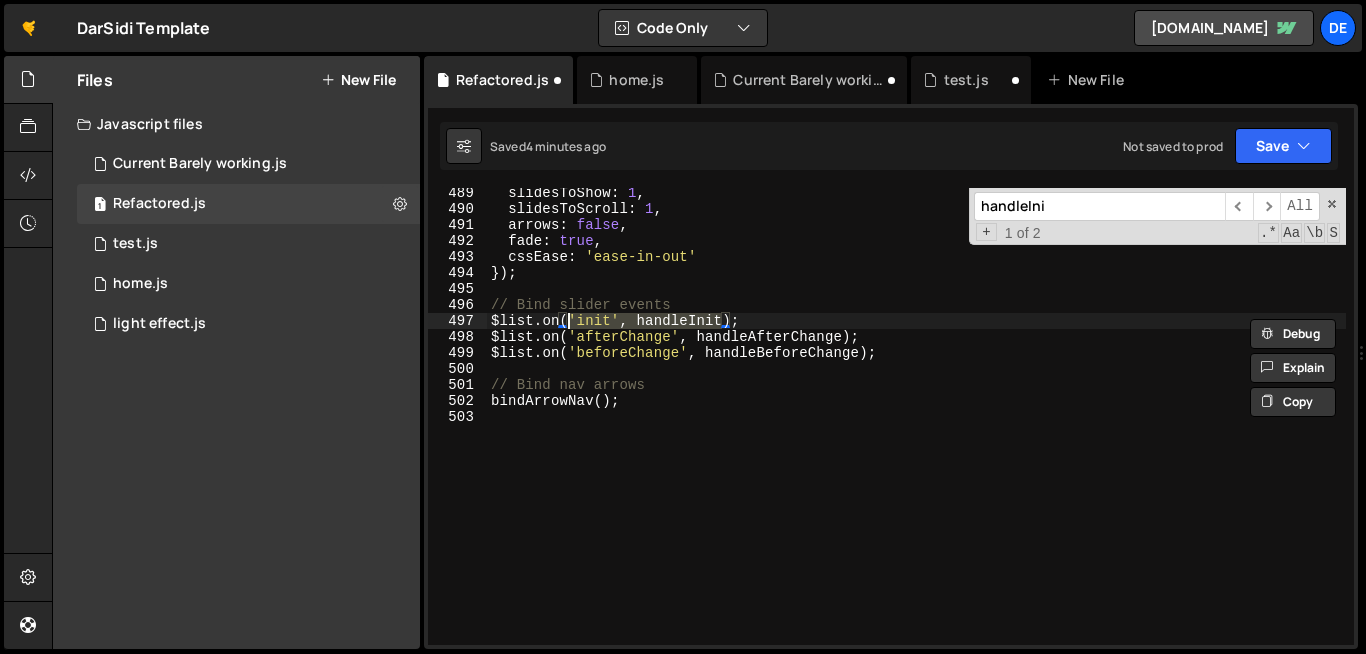 click on "slidesToShow :   1 ,    slidesToScroll :   1 ,    arrows :   false ,    fade :   true ,    cssEase :   'ease-in-out' }) ; // Bind slider events $list . on ( 'init' ,   handleInit ) ; $list . on ( 'afterChange' ,   handleAfterChange ) ; $list . on ( 'beforeChange' ,   handleBeforeChange ) ; // Bind nav arrows bindArrowNav ( ) ;" at bounding box center (916, 429) 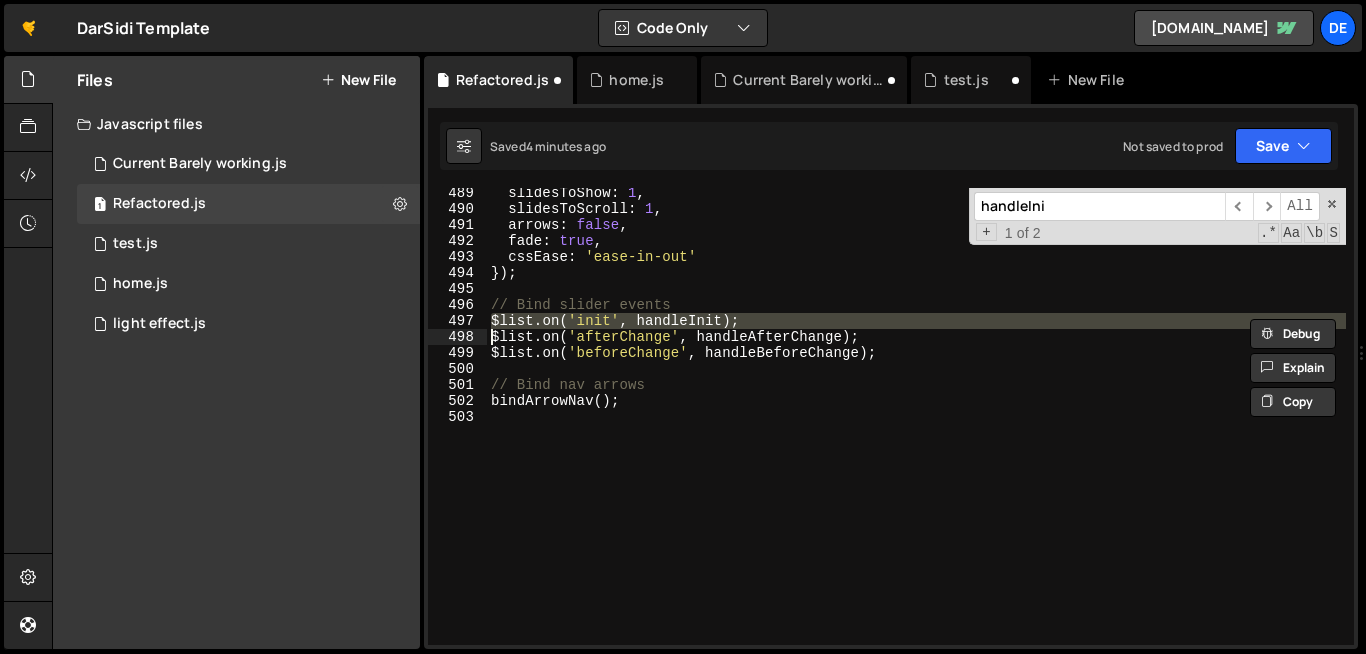 scroll, scrollTop: 7828, scrollLeft: 0, axis: vertical 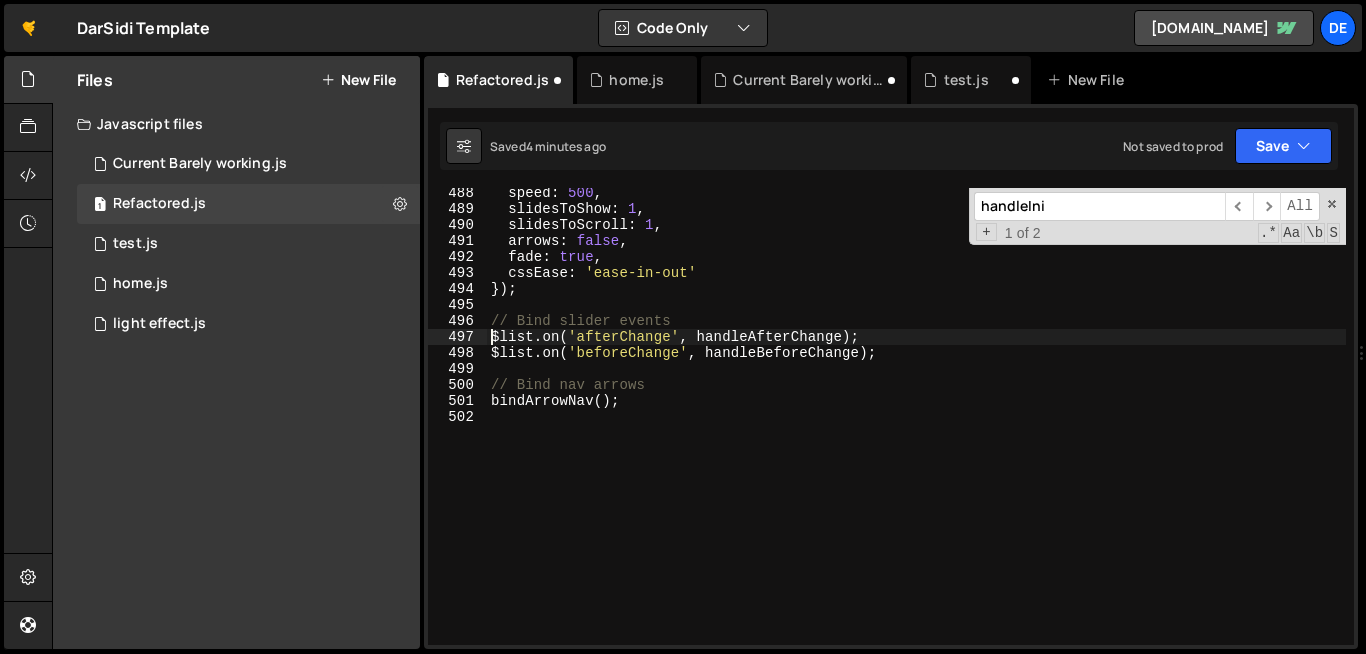 paste on "});" 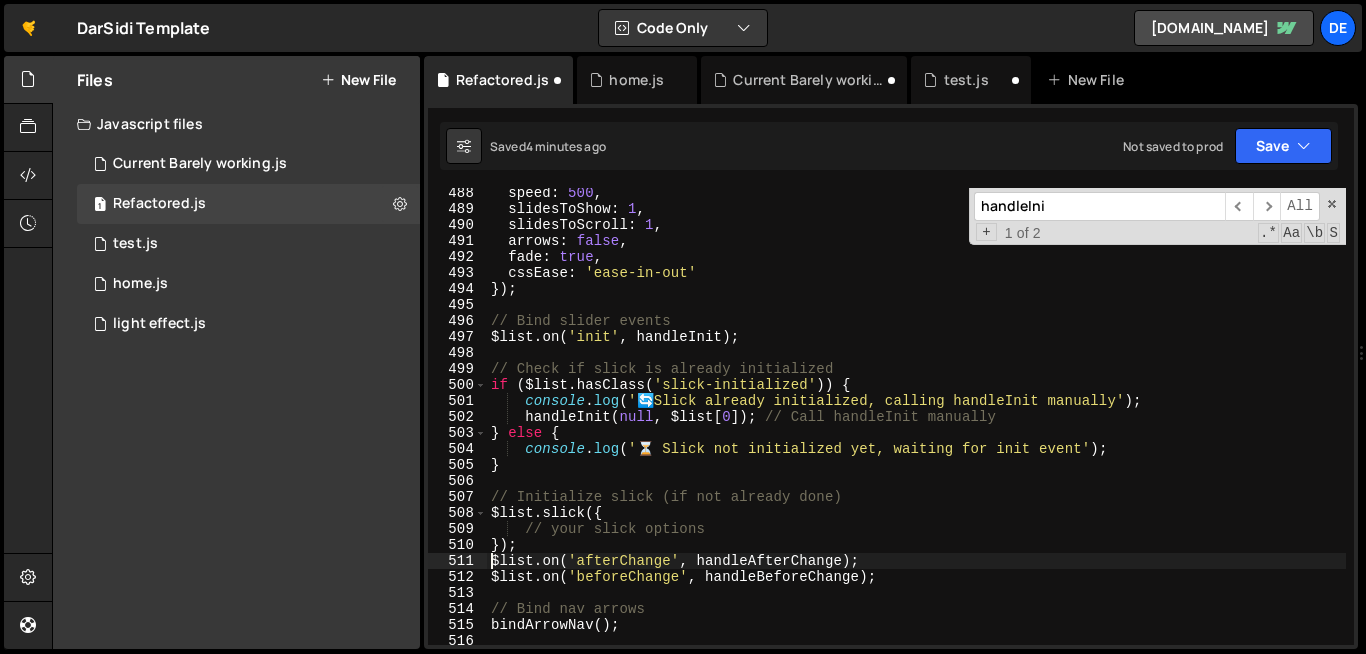 scroll, scrollTop: 0, scrollLeft: 1, axis: horizontal 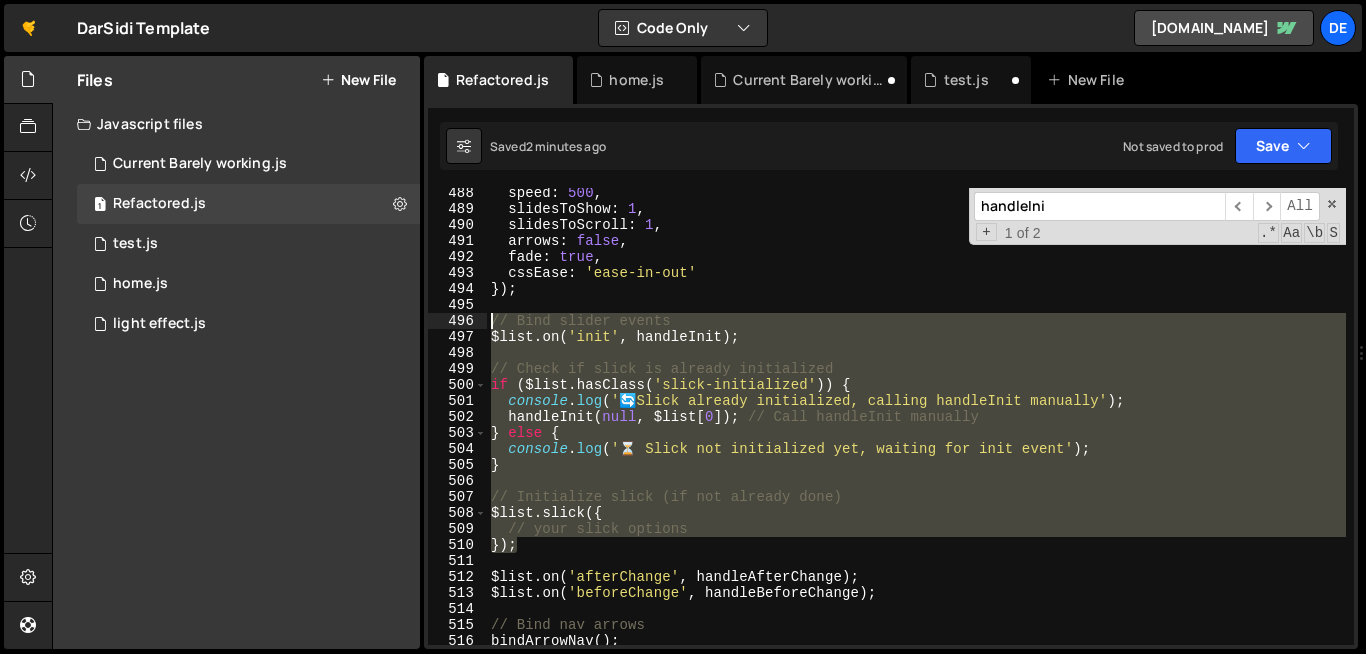 drag, startPoint x: 526, startPoint y: 548, endPoint x: 465, endPoint y: 321, distance: 235.05319 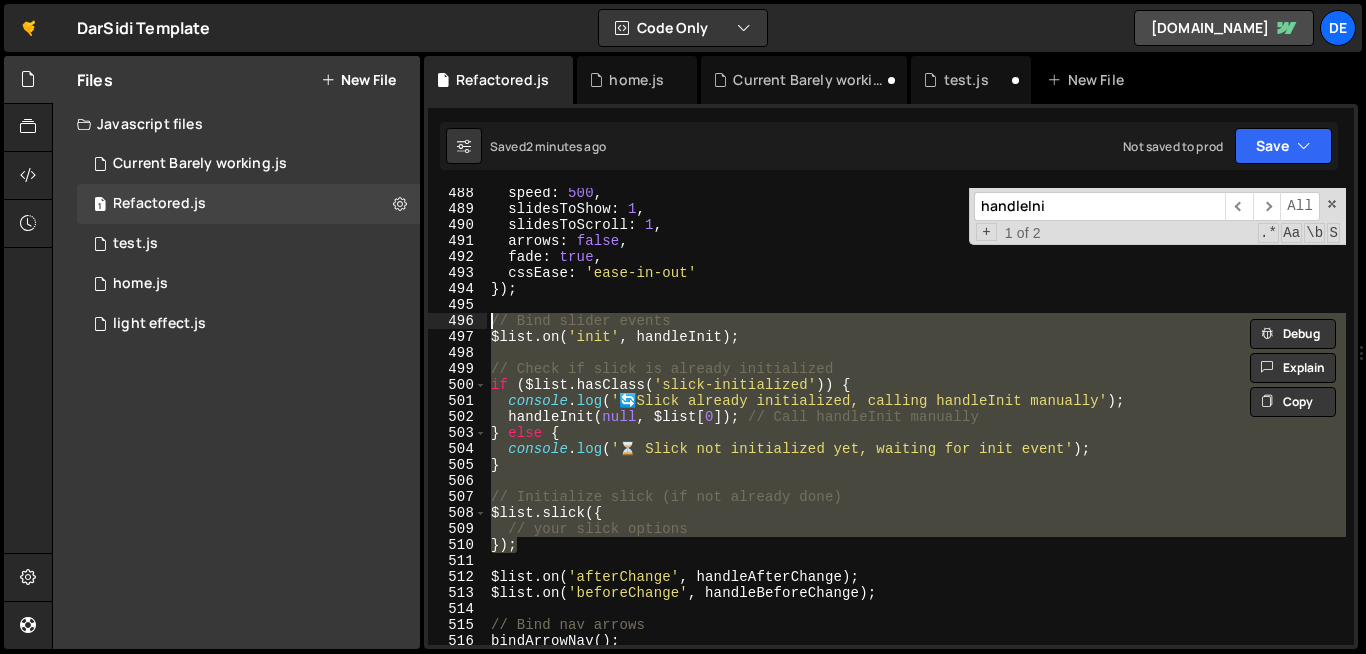 type on "$list.on('init', handleInit);" 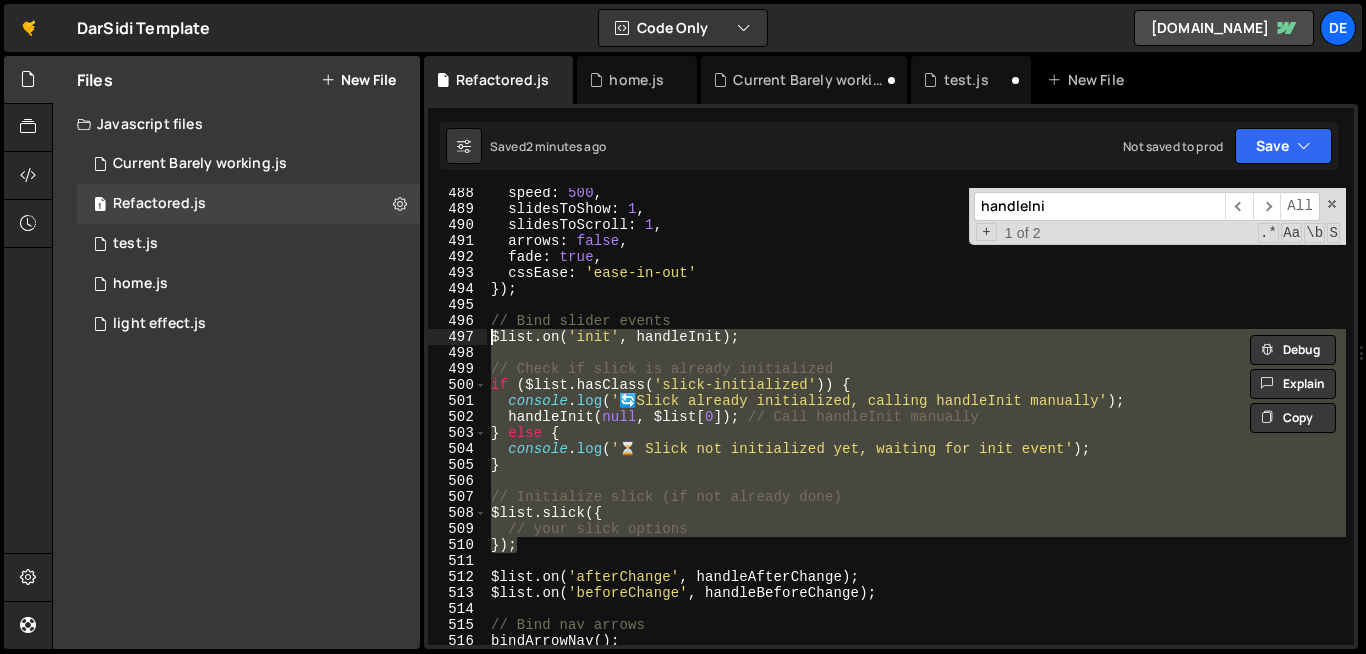 scroll, scrollTop: 0, scrollLeft: 0, axis: both 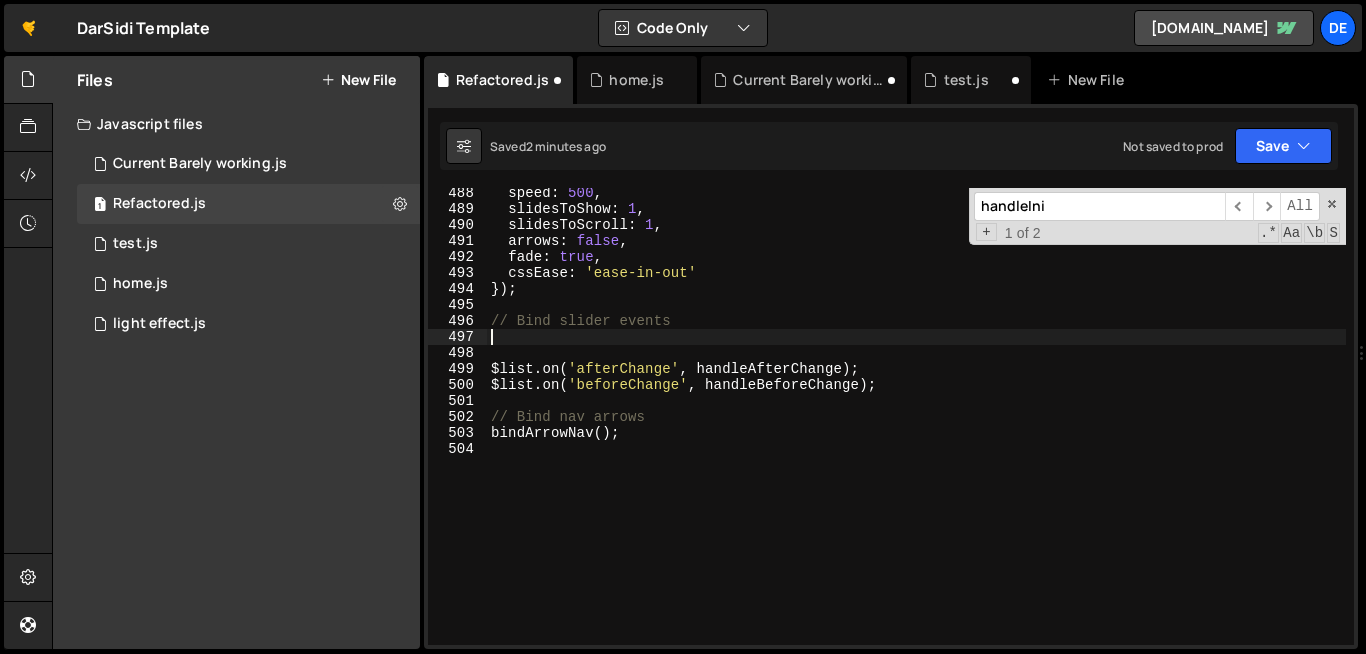 paste on "});" 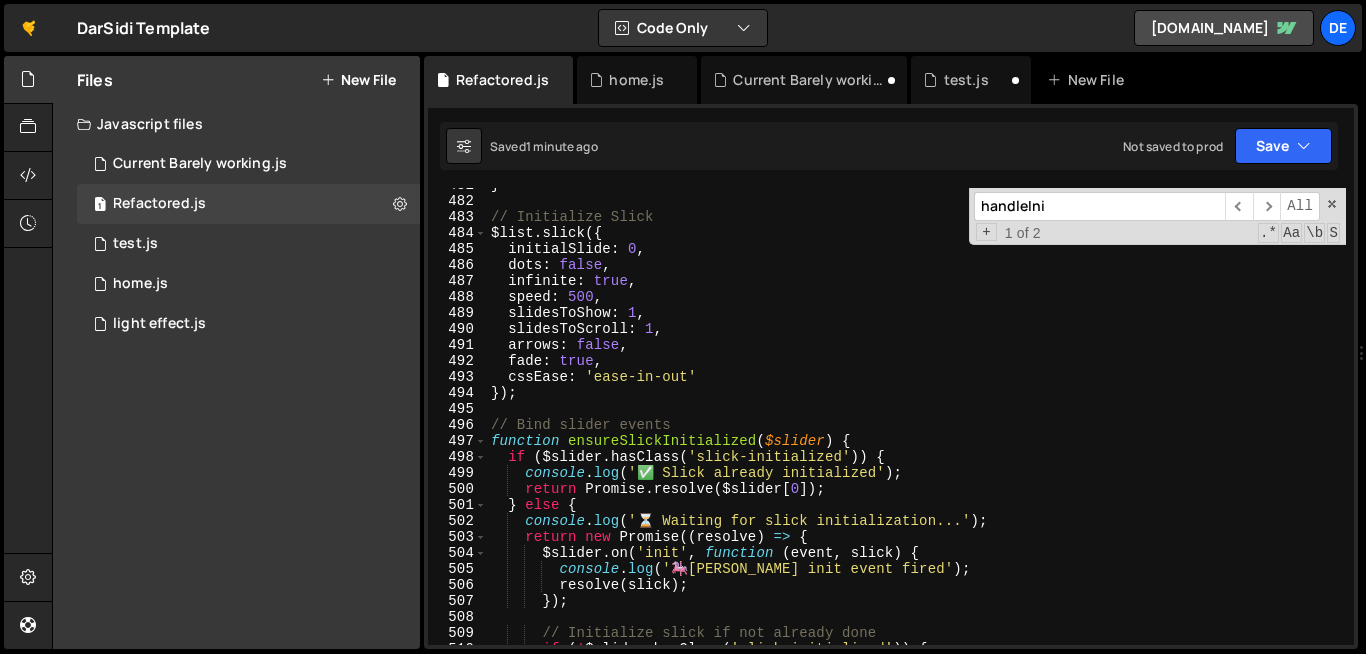 scroll, scrollTop: 7723, scrollLeft: 0, axis: vertical 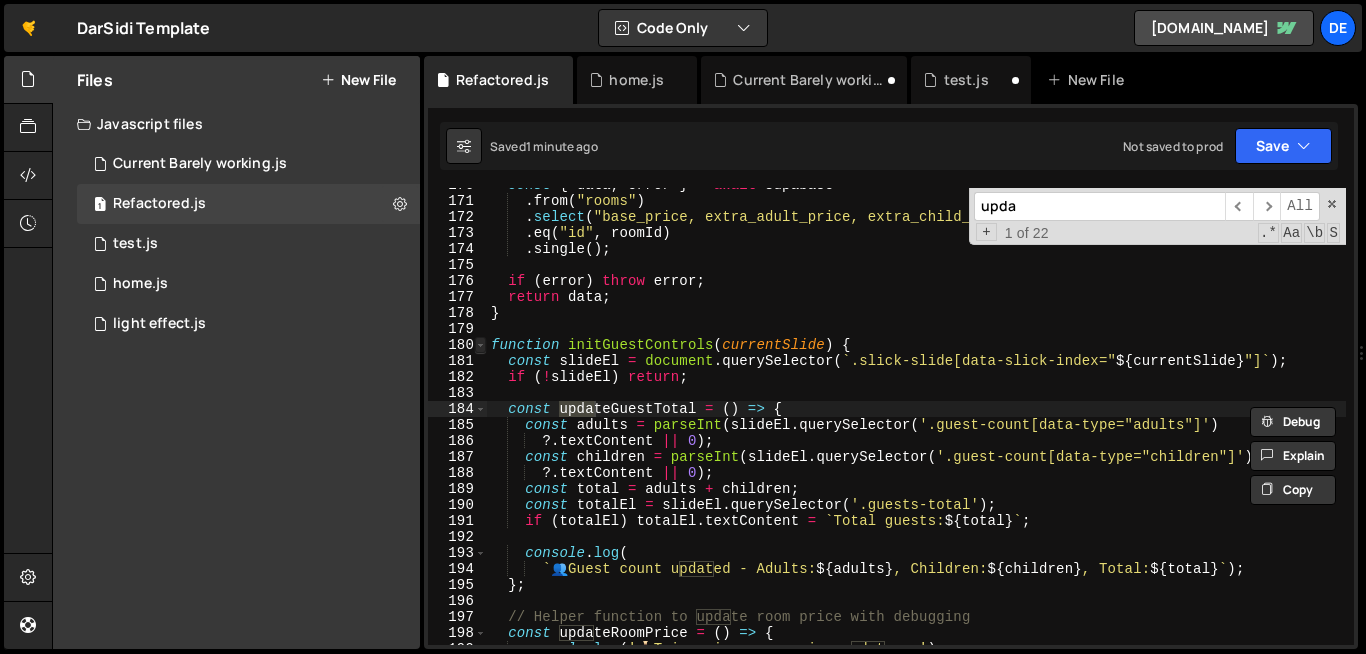 type on "upda" 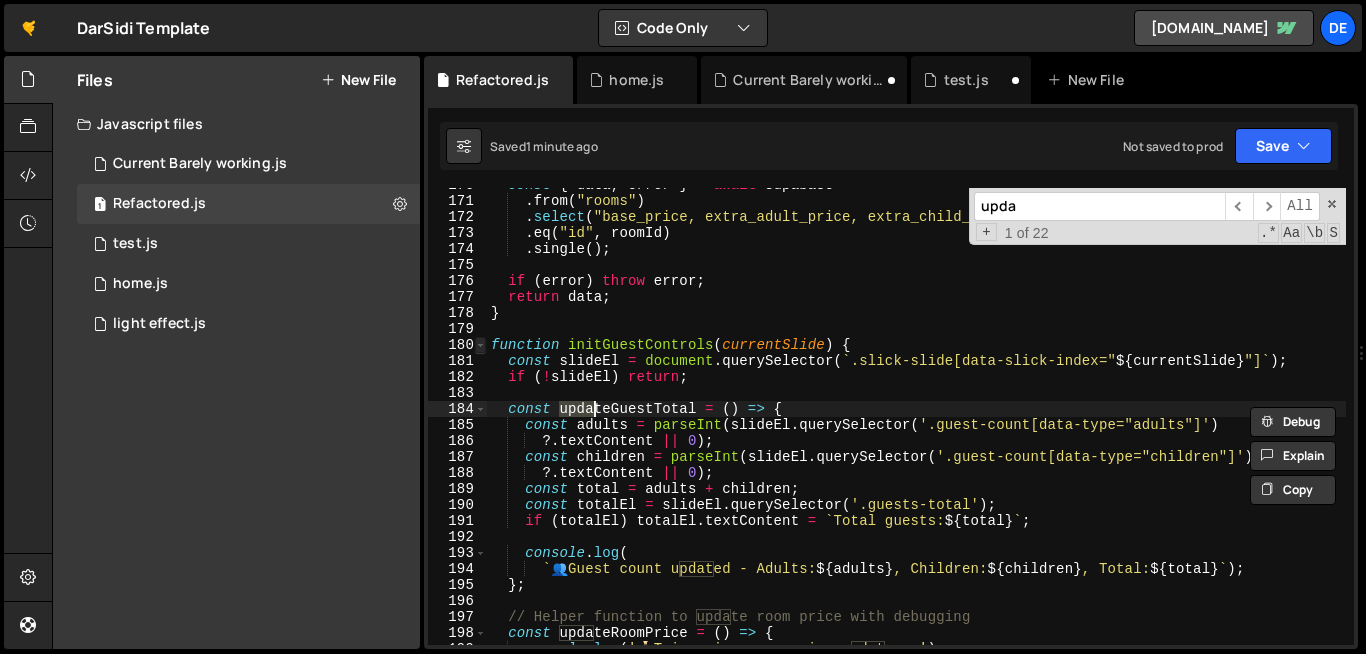 click at bounding box center [480, 345] 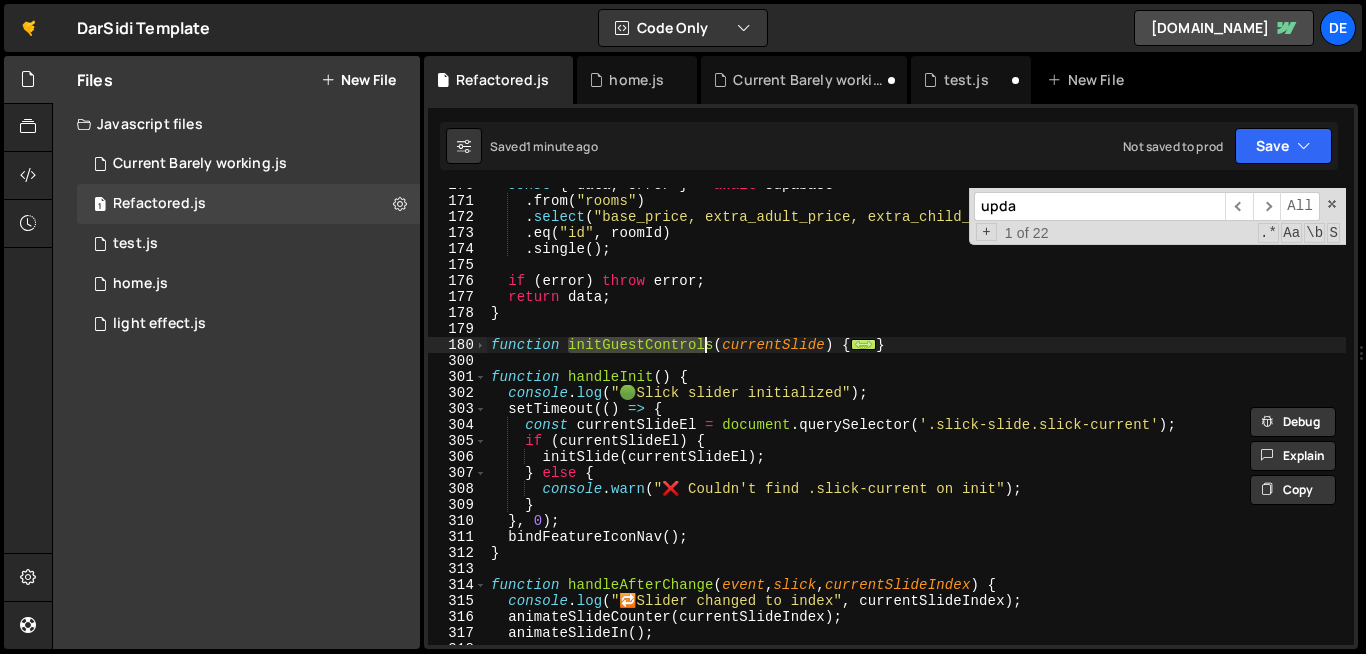 drag, startPoint x: 569, startPoint y: 345, endPoint x: 709, endPoint y: 348, distance: 140.03214 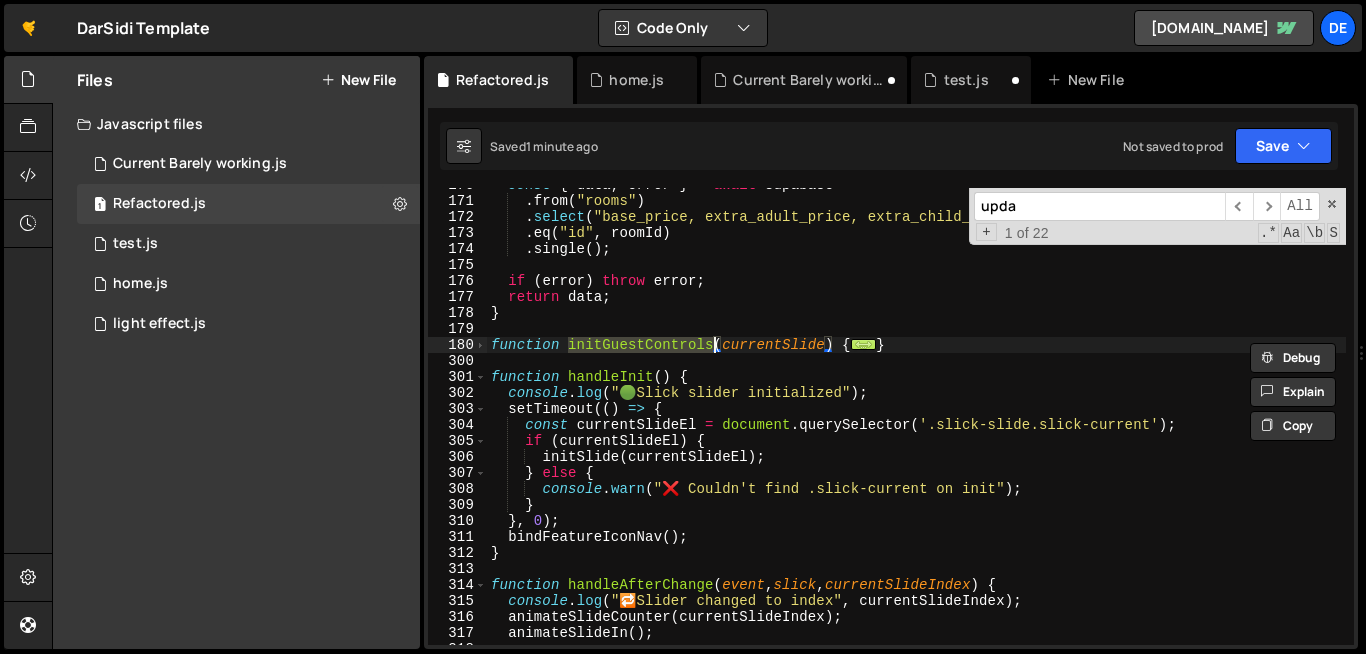 click on "upda" at bounding box center [1099, 206] 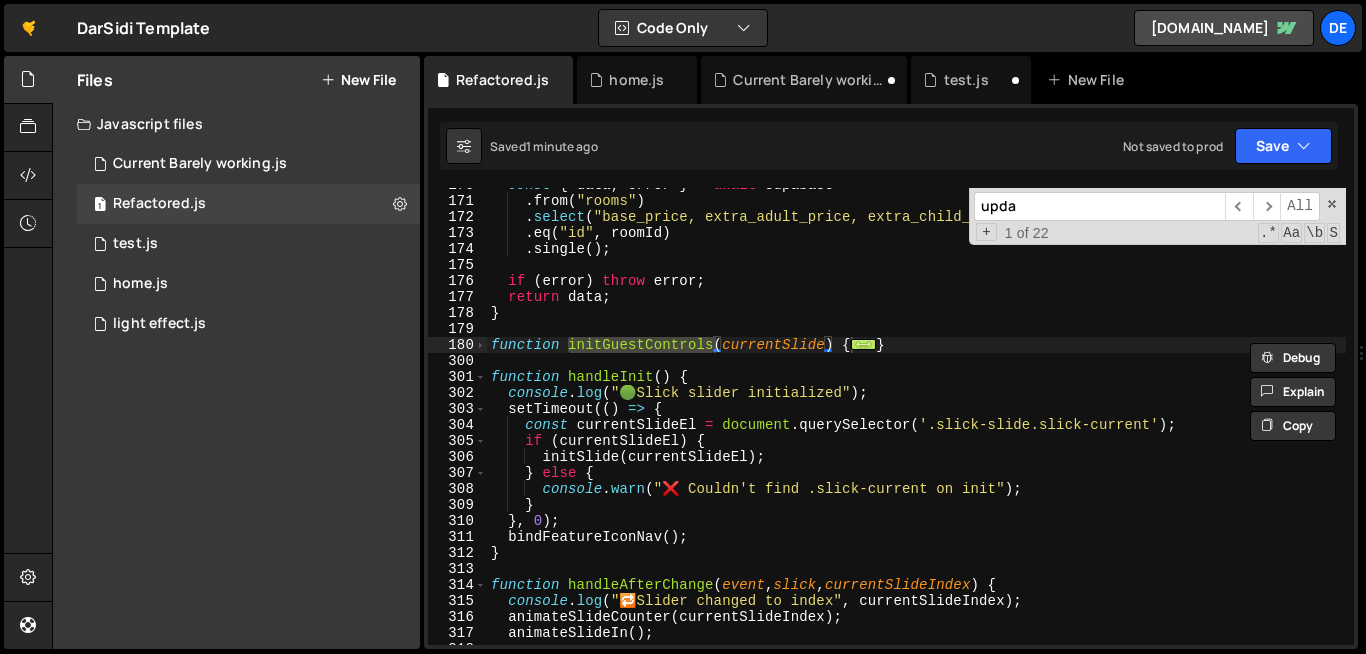 paste on "initGuestControls" 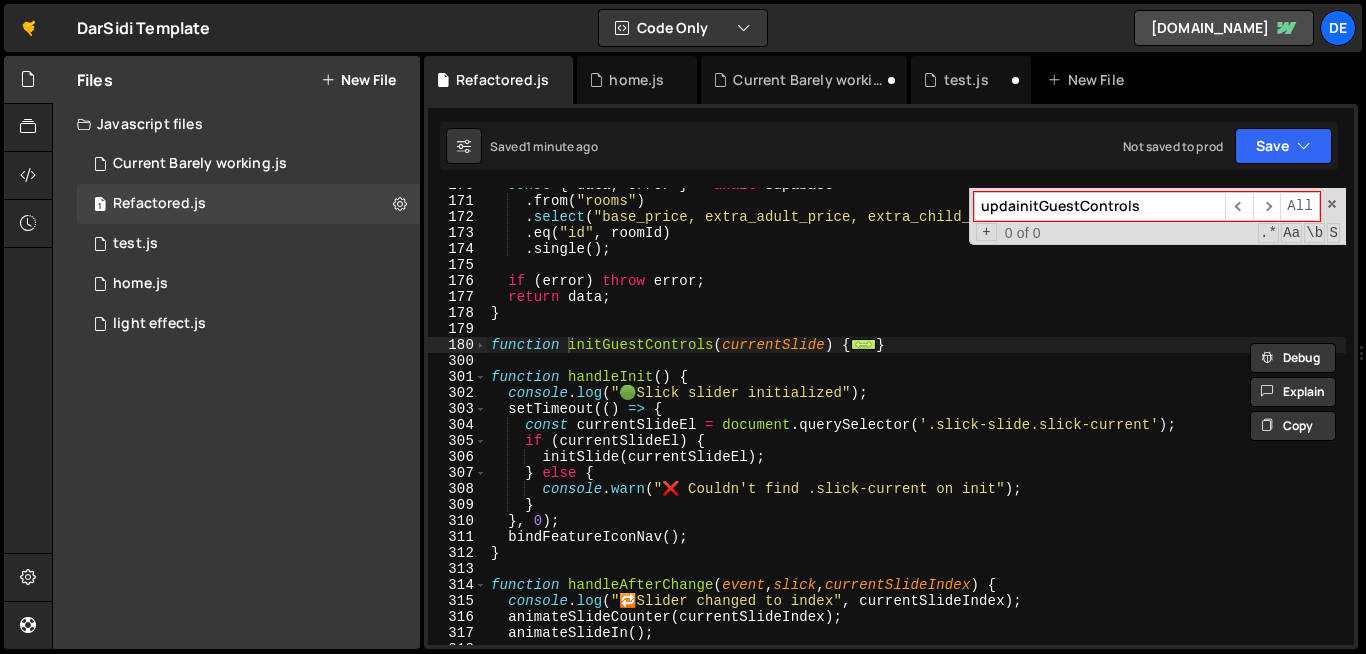 paste 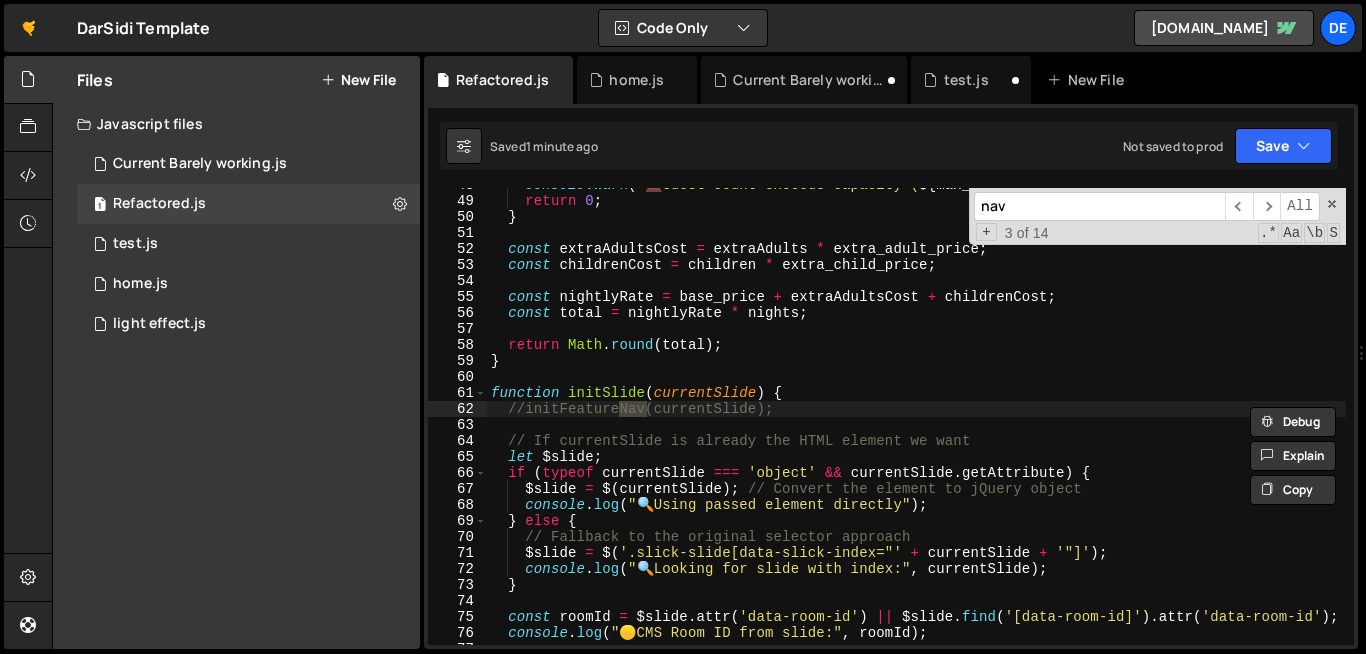 scroll, scrollTop: 796, scrollLeft: 0, axis: vertical 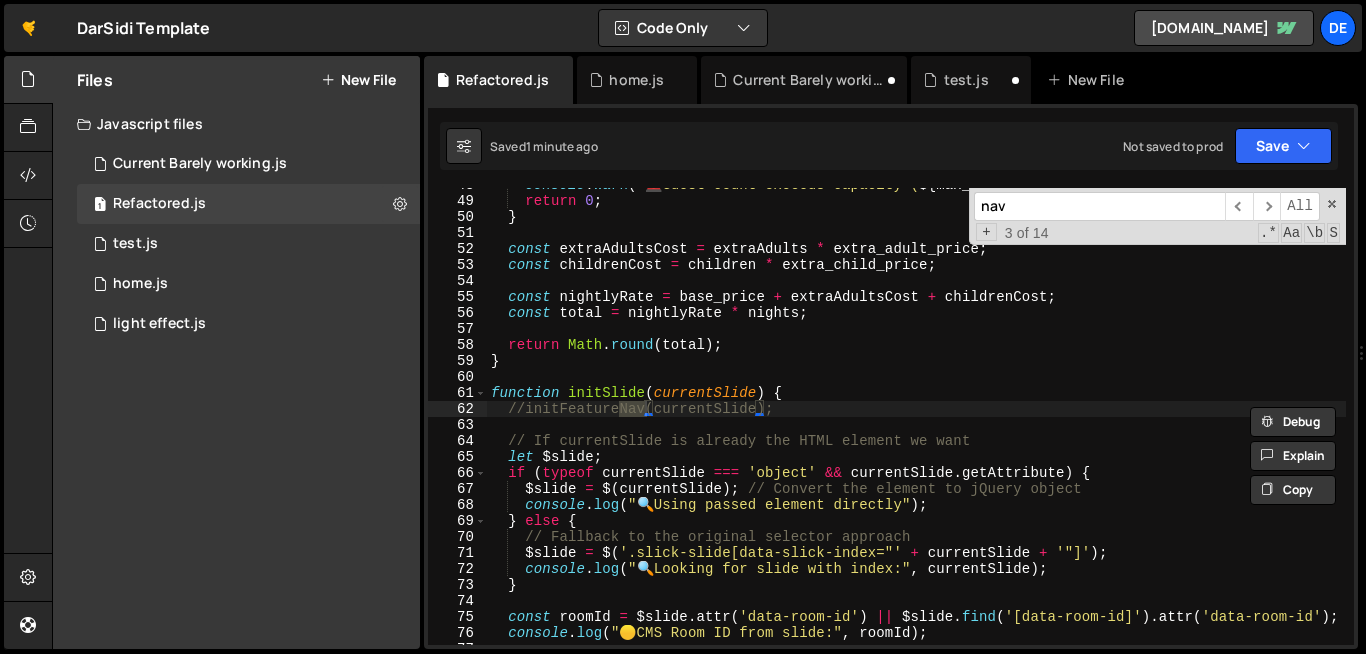 type on "nav" 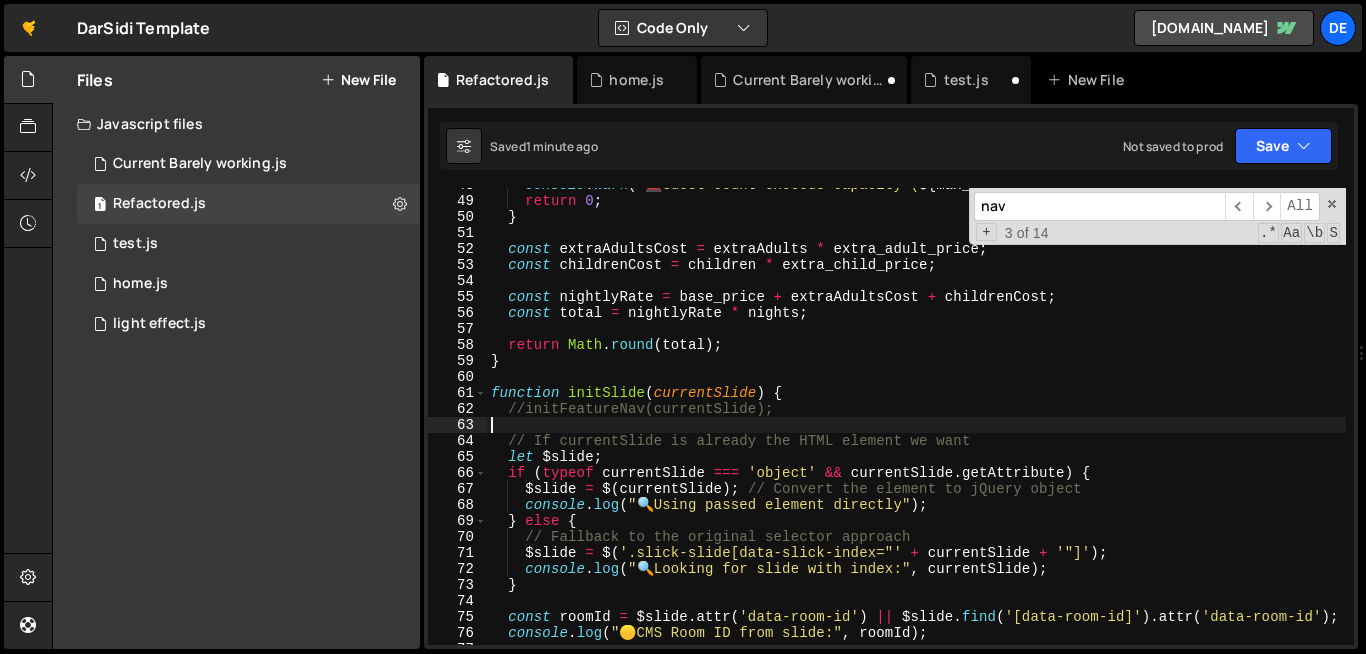 paste on "initGuestControls" 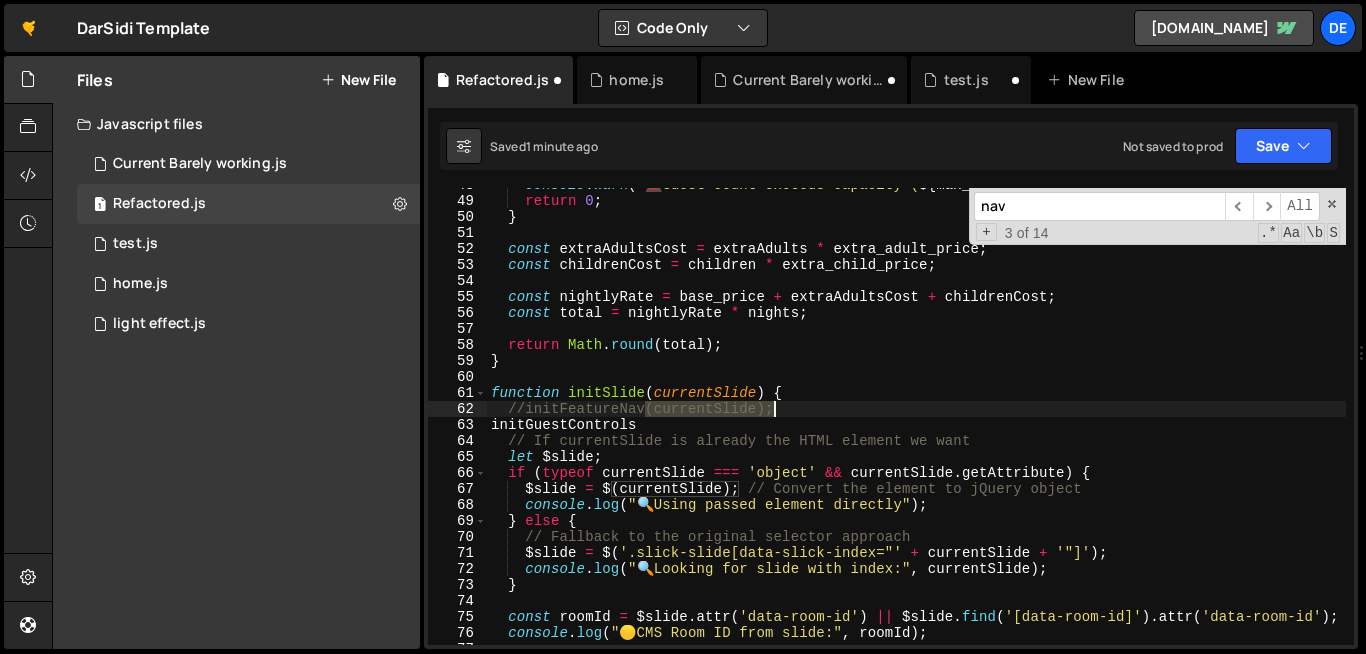 drag, startPoint x: 646, startPoint y: 414, endPoint x: 776, endPoint y: 412, distance: 130.01538 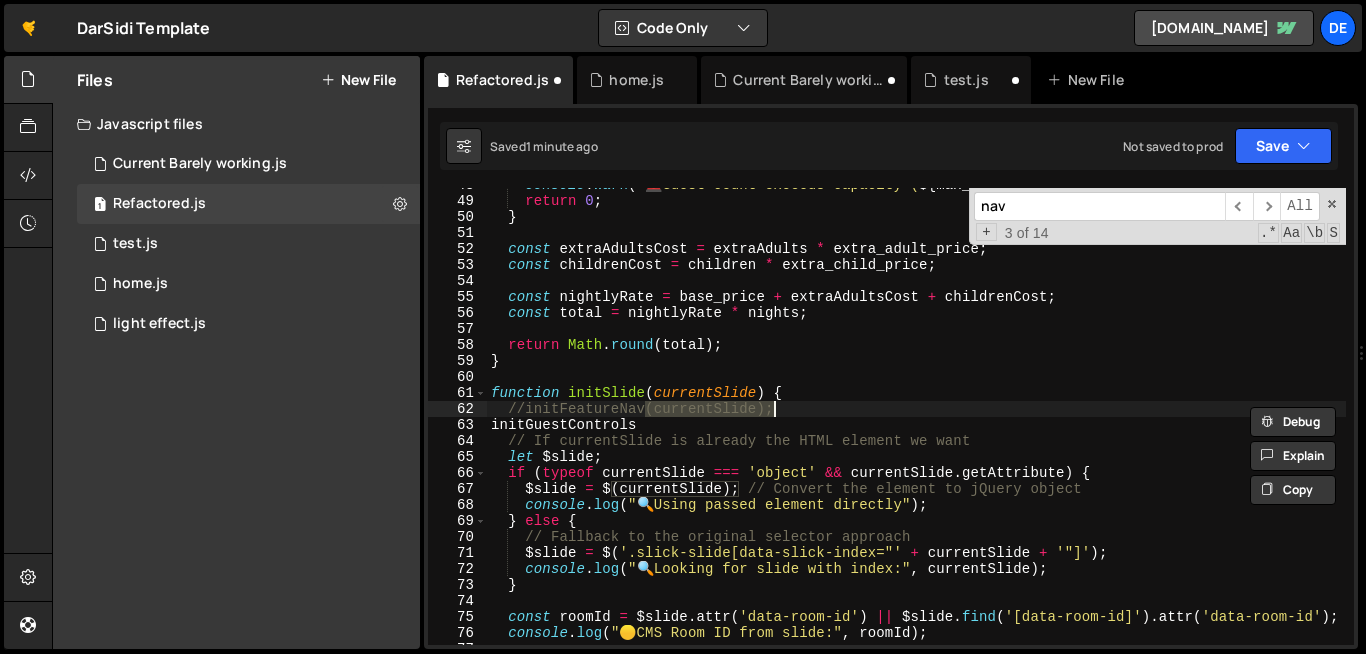 click on "console . warn ( ` 🚨  Guest count exceeds capacity ( ${ max_capacity } ) ` ) ;       return   0 ;    }    const   extraAdultsCost   =   extraAdults   *   extra_adult_price ;    const   childrenCost   =   children   *   extra_child_price ;    const   nightlyRate   =   base_price   +   extraAdultsCost   +   childrenCost ;    const   total   =   nightlyRate   *   nights ;    return   Math . round ( total ) ; } function   initSlide ( currentSlide )   {    //initFeatureNav(currentSlide); initGuestControls    // If currentSlide is already the HTML element we want    let   $slide ;    if   ( typeof   currentSlide   ===   'object'   &&   currentSlide . getAttribute )   {       $slide   =   $ ( currentSlide ) ;   // Convert the element to jQuery object       console . log ( " 🔍  Using passed element directly" ) ;    }   else   {       // Fallback to the original selector approach       $slide   =   $ ( '.slick-slide[data-slick-index="'   +   currentSlide   +   '"]' ) ;       console . log ( " 🔍 ,   ) ;" at bounding box center (916, 421) 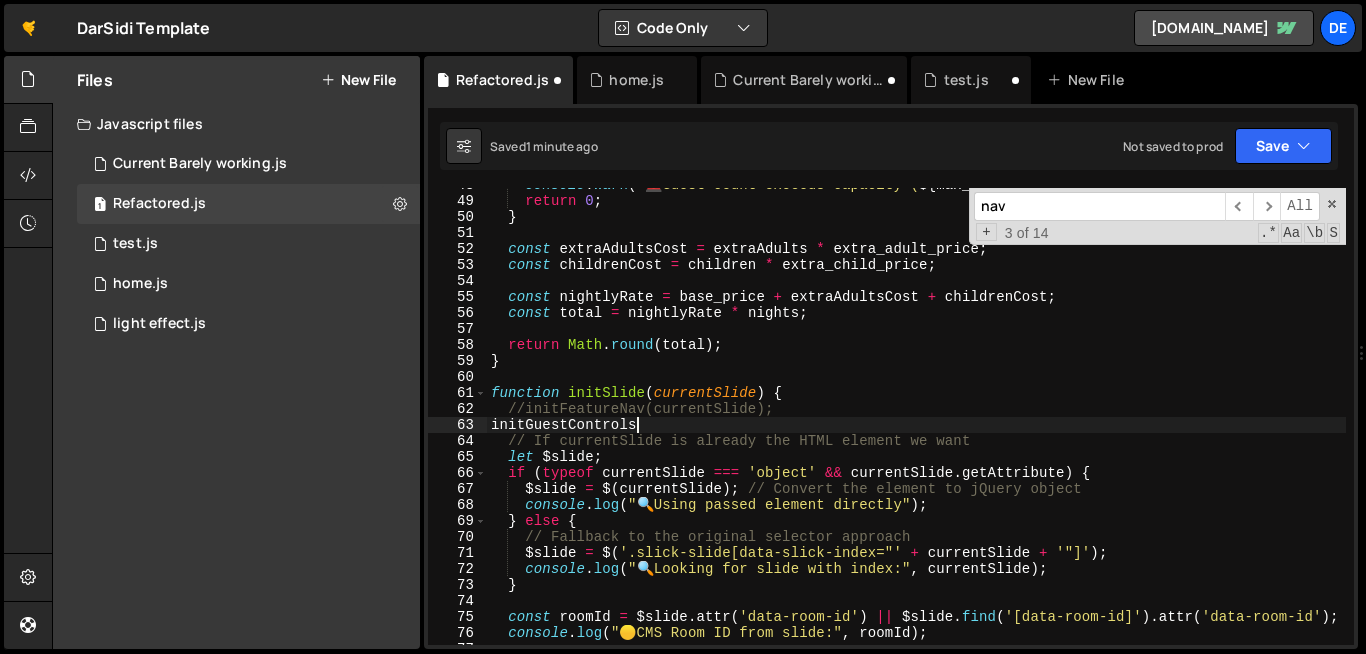 paste on "(currentSlide);" 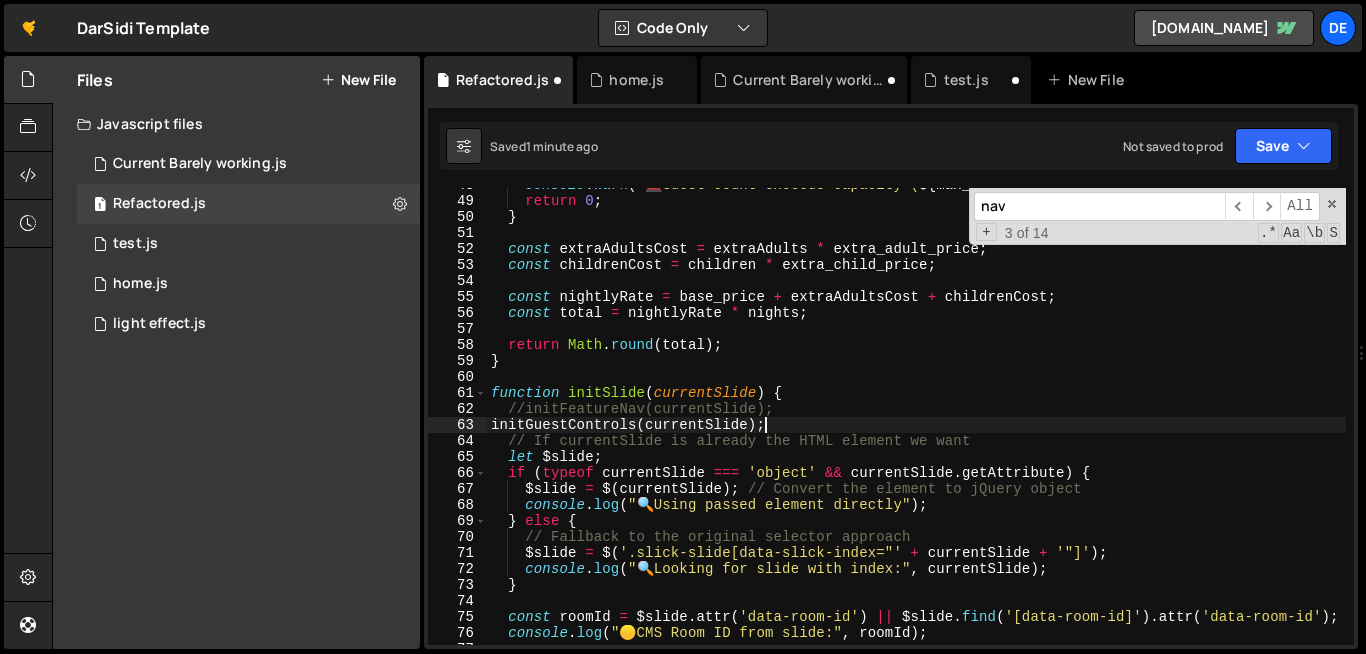 type on "initGuestControls(currentSlide);" 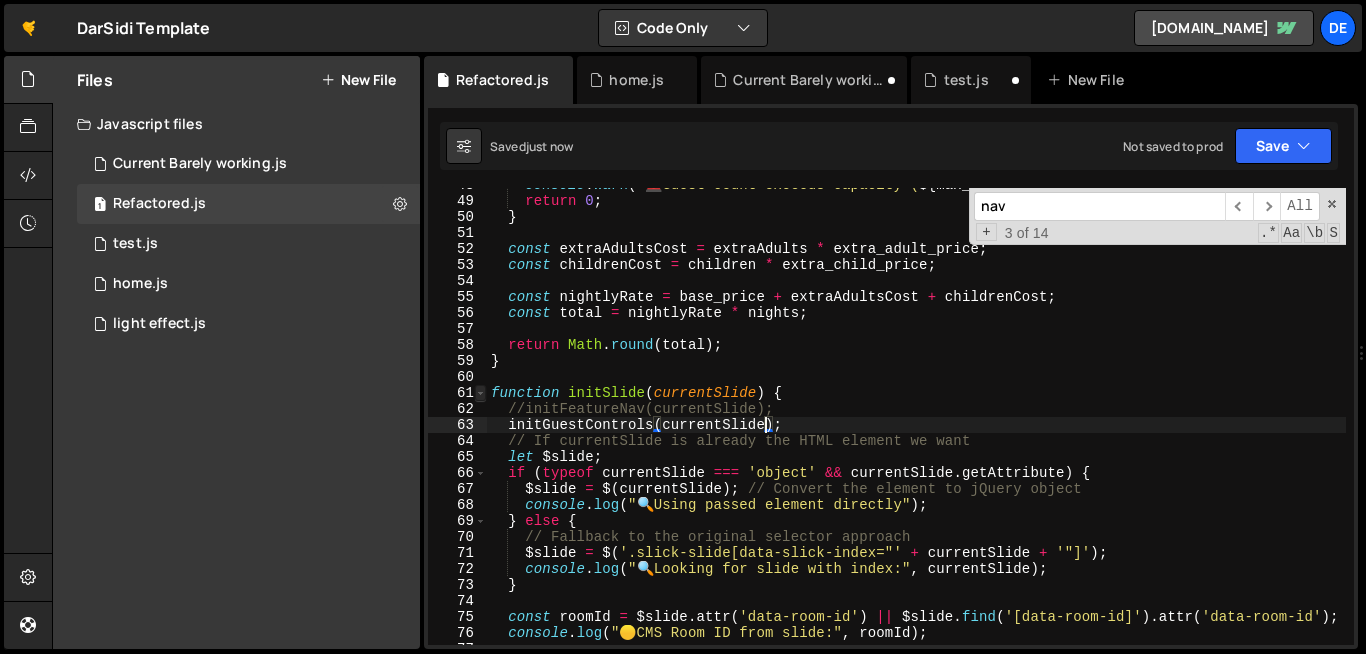 click at bounding box center [480, 393] 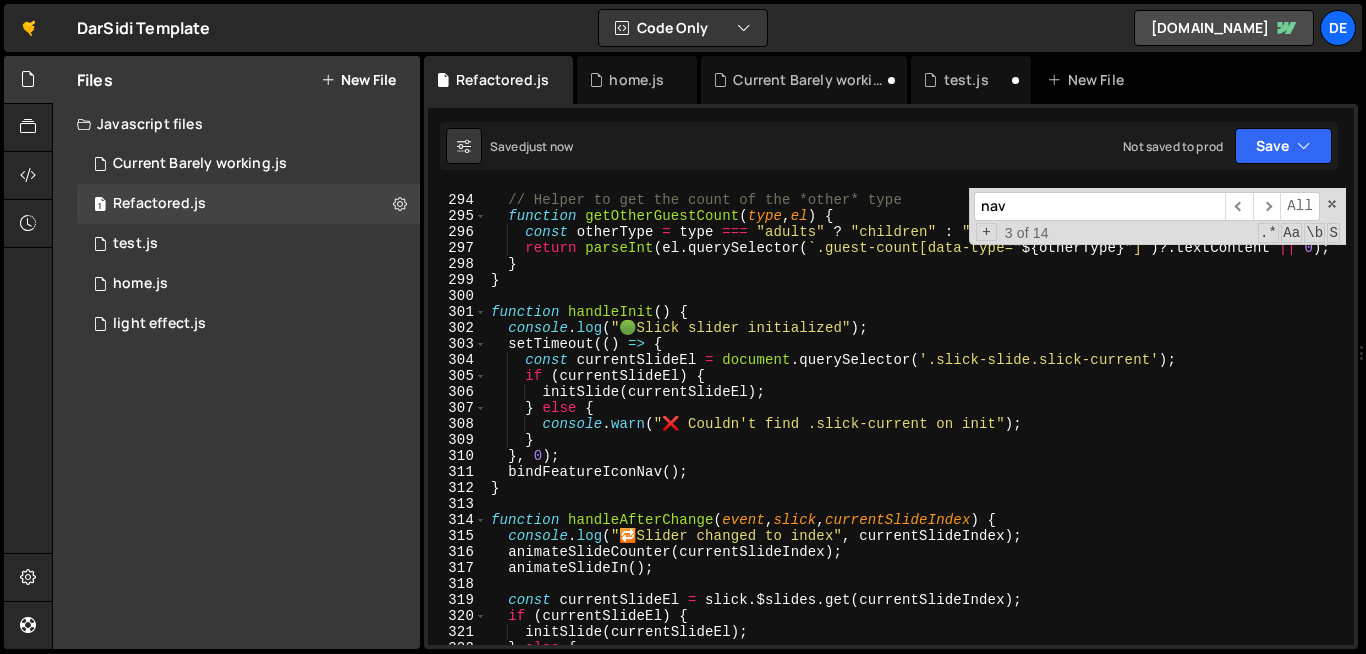 scroll, scrollTop: 4220, scrollLeft: 0, axis: vertical 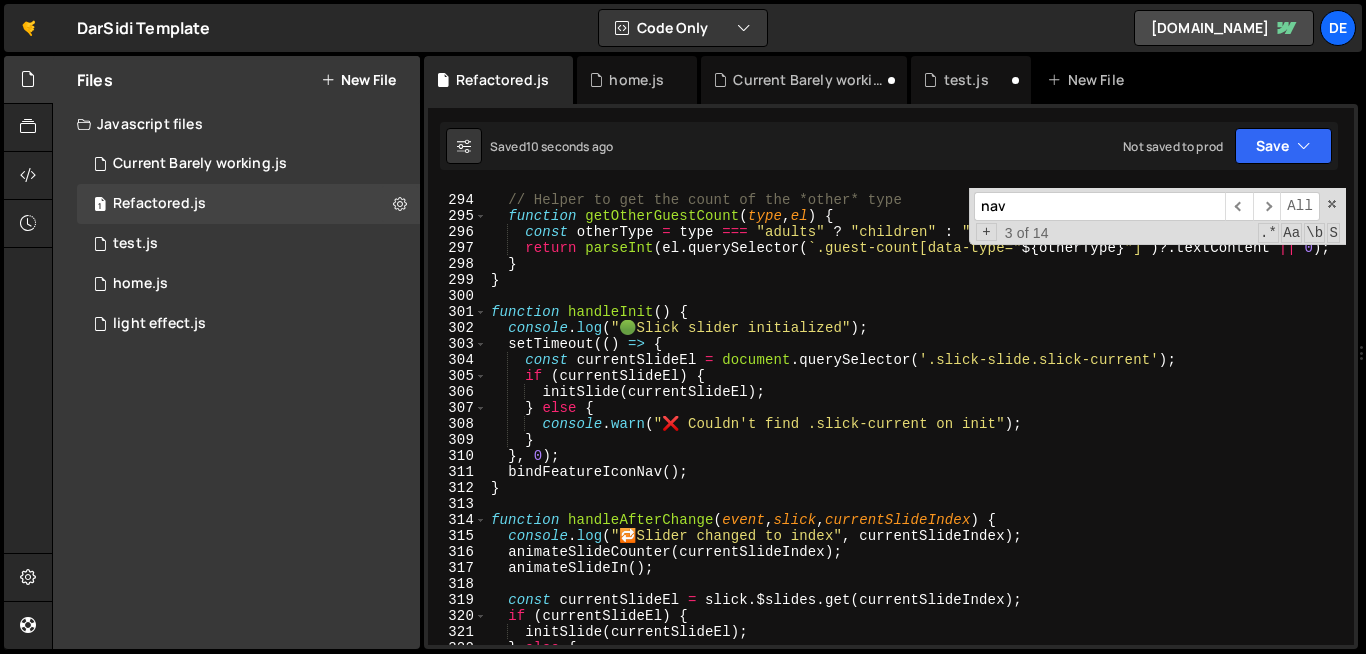 click on "nav" at bounding box center (1099, 206) 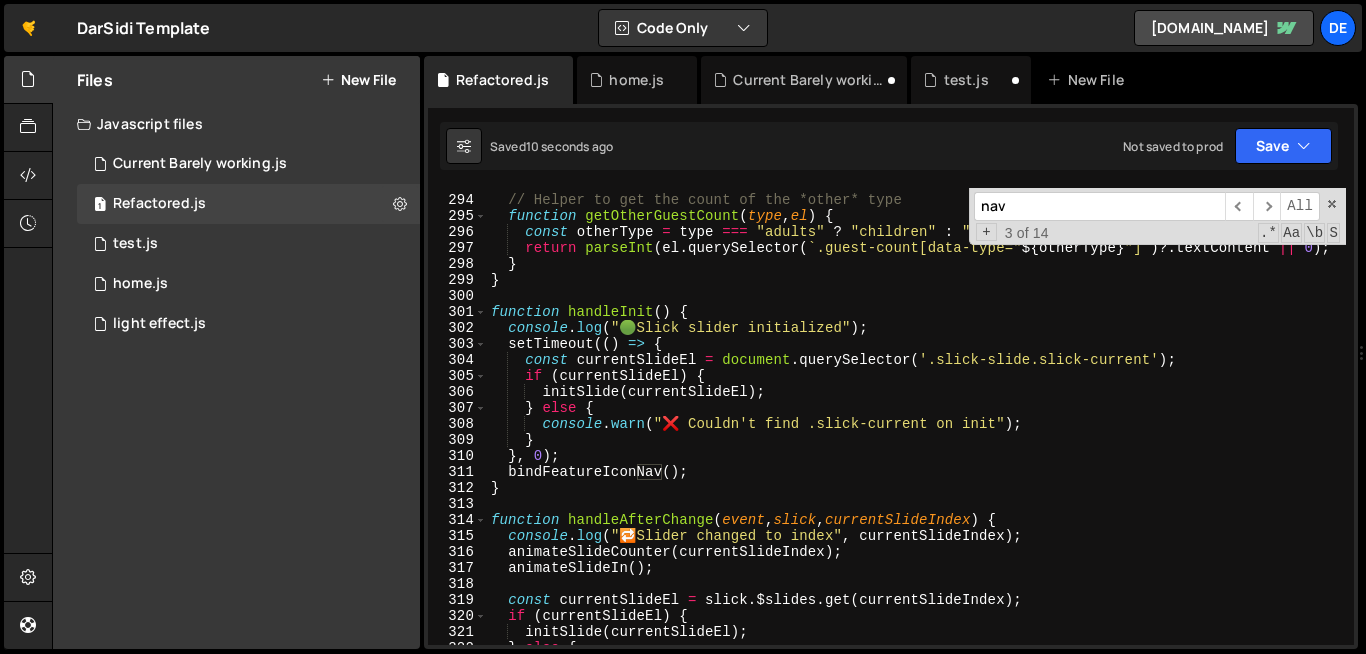 click on "nav" at bounding box center [1099, 206] 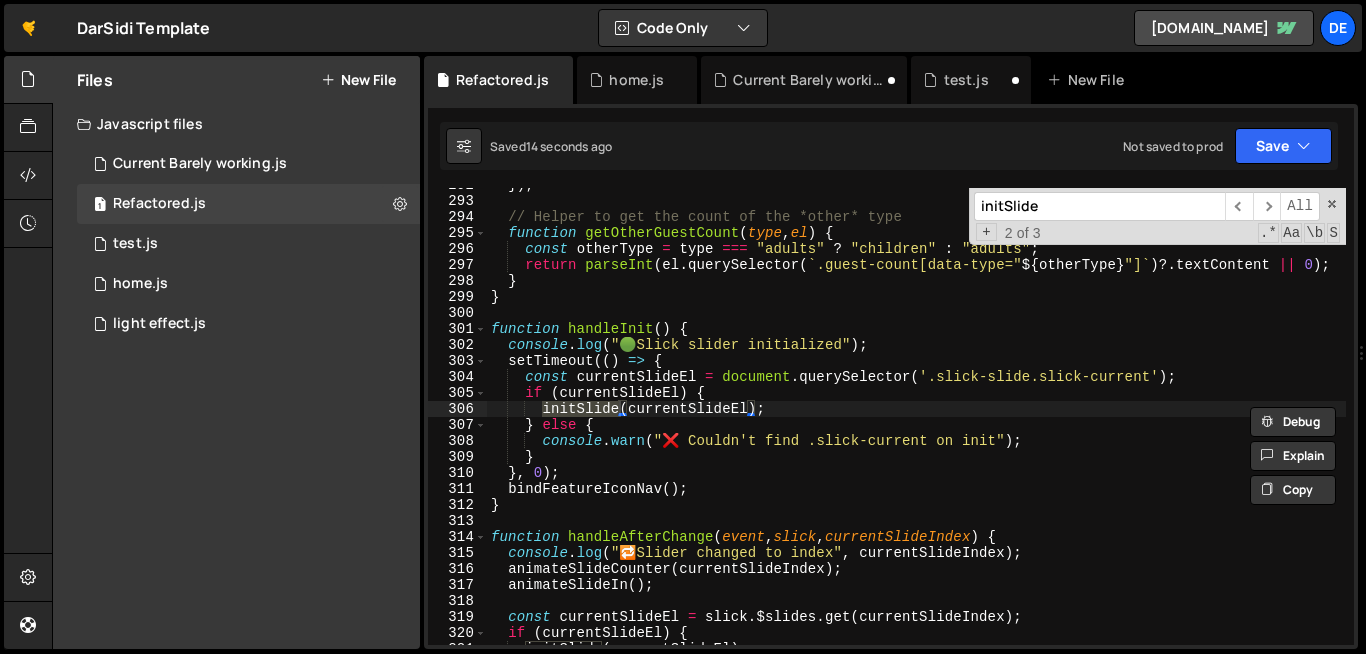 scroll, scrollTop: 4711, scrollLeft: 0, axis: vertical 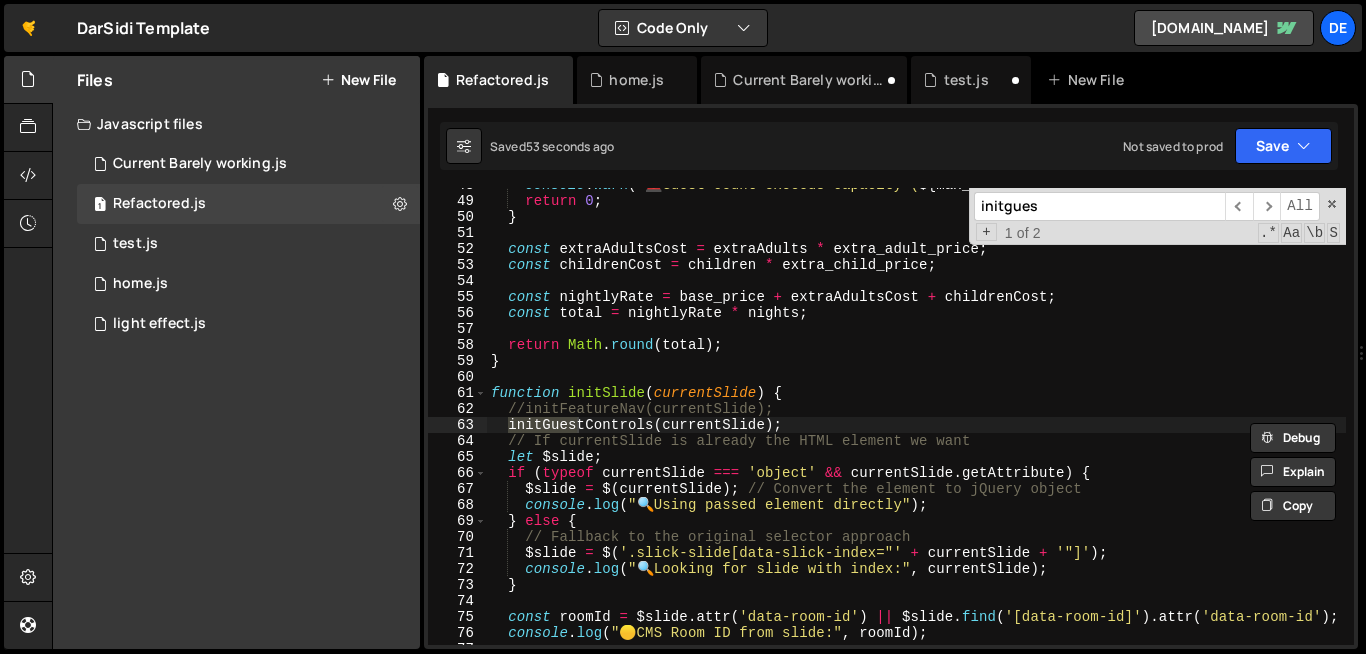 type on "initgues" 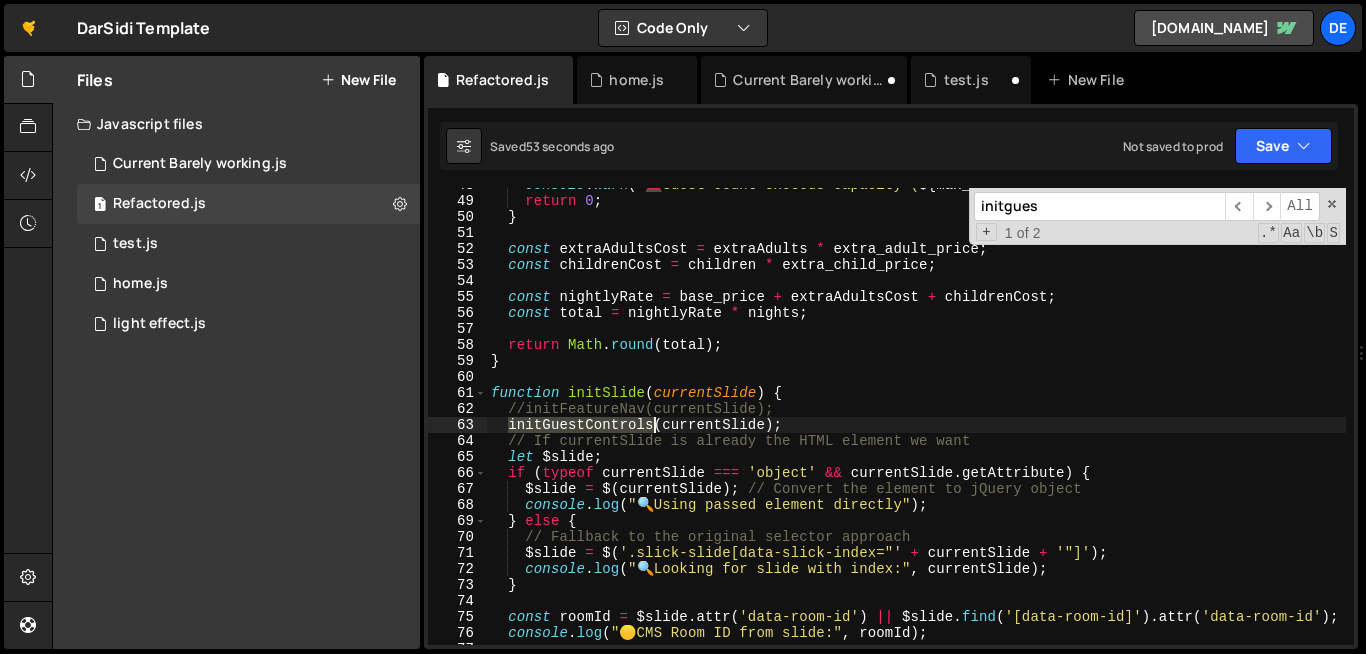 click on "console . warn ( ` 🚨  Guest count exceeds capacity ( ${ max_capacity } ) ` ) ;       return   0 ;    }    const   extraAdultsCost   =   extraAdults   *   extra_adult_price ;    const   childrenCost   =   children   *   extra_child_price ;    const   nightlyRate   =   base_price   +   extraAdultsCost   +   childrenCost ;    const   total   =   nightlyRate   *   nights ;    return   Math . round ( total ) ; } function   initSlide ( currentSlide )   {    //initFeatureNav(currentSlide);    initGuestControls ( currentSlide ) ;    // If currentSlide is already the HTML element we want    let   $slide ;    if   ( typeof   currentSlide   ===   'object'   &&   currentSlide . getAttribute )   {       $slide   =   $ ( currentSlide ) ;   // Convert the element to jQuery object       console . log ( " 🔍  Using passed element directly" ) ;    }   else   {       // Fallback to the original selector approach       $slide   =   $ ( '.slick-slide[data-slick-index="'   +   currentSlide   +   '"]' ) ;       console ." at bounding box center (916, 421) 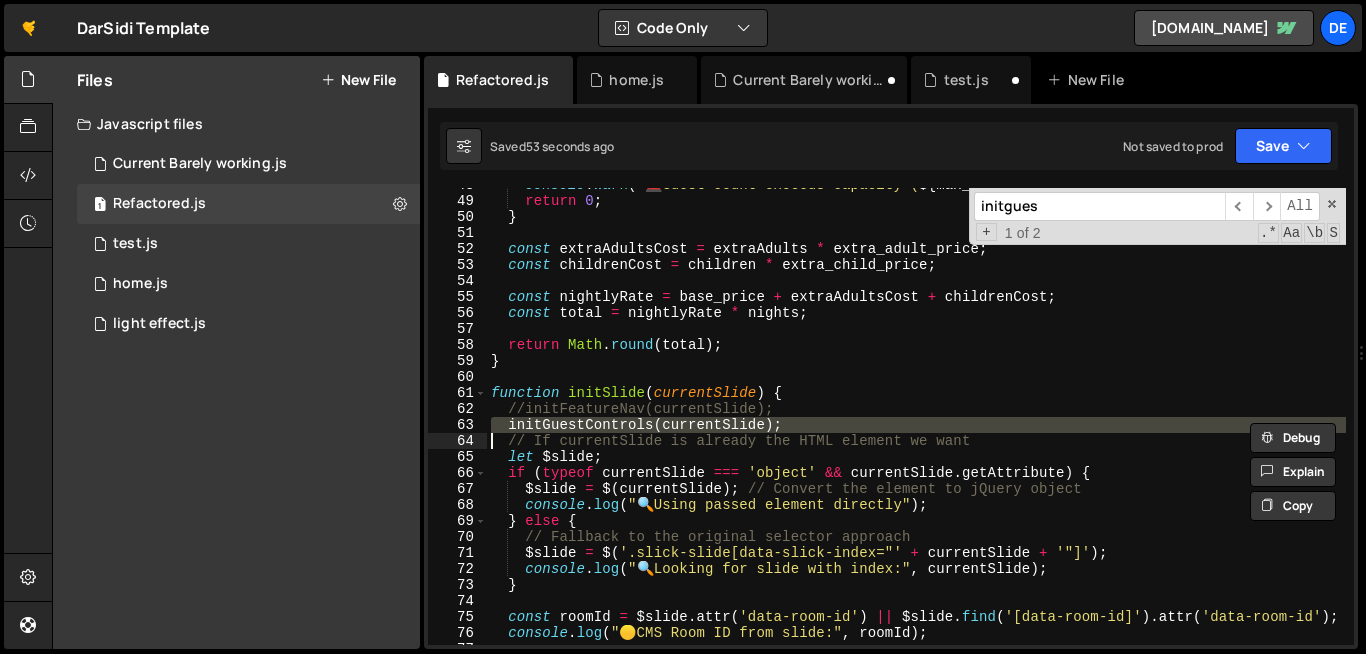 click on "console . warn ( ` 🚨  Guest count exceeds capacity ( ${ max_capacity } ) ` ) ;       return   0 ;    }    const   extraAdultsCost   =   extraAdults   *   extra_adult_price ;    const   childrenCost   =   children   *   extra_child_price ;    const   nightlyRate   =   base_price   +   extraAdultsCost   +   childrenCost ;    const   total   =   nightlyRate   *   nights ;    return   Math . round ( total ) ; } function   initSlide ( currentSlide )   {    //initFeatureNav(currentSlide);    initGuestControls ( currentSlide ) ;    // If currentSlide is already the HTML element we want    let   $slide ;    if   ( typeof   currentSlide   ===   'object'   &&   currentSlide . getAttribute )   {       $slide   =   $ ( currentSlide ) ;   // Convert the element to jQuery object       console . log ( " 🔍  Using passed element directly" ) ;    }   else   {       // Fallback to the original selector approach       $slide   =   $ ( '.slick-slide[data-slick-index="'   +   currentSlide   +   '"]' ) ;       console ." at bounding box center (916, 421) 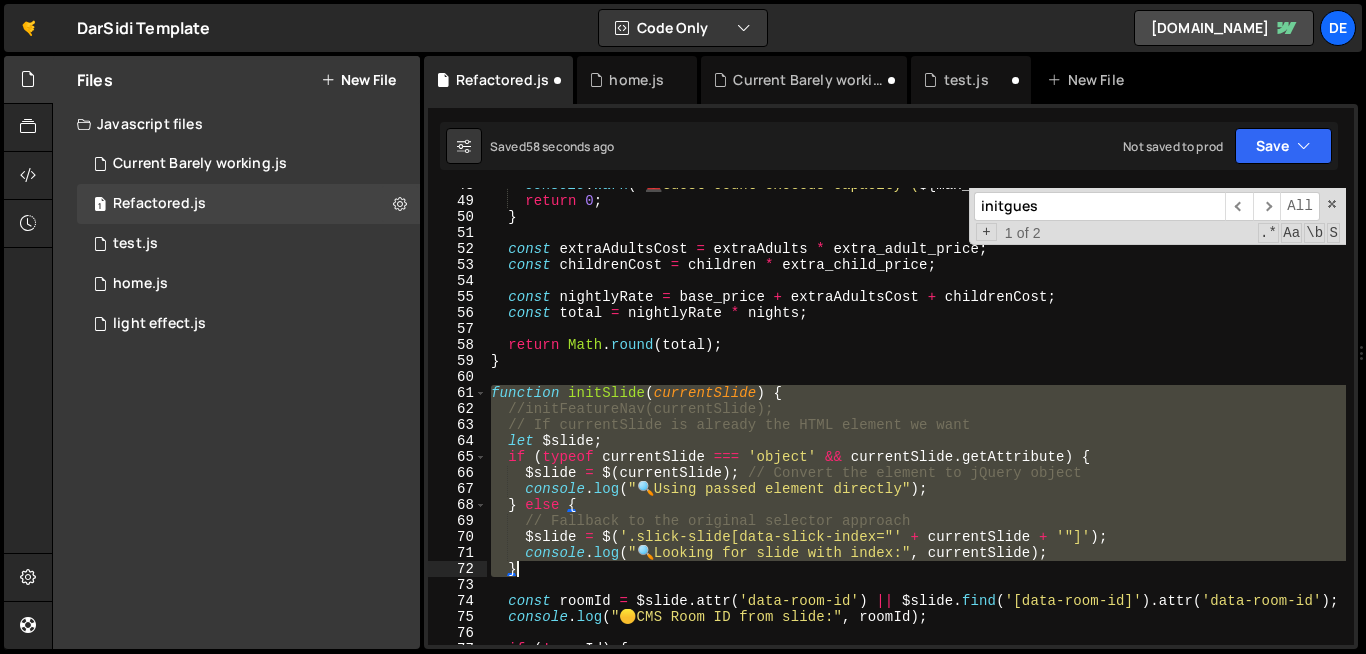 drag, startPoint x: 494, startPoint y: 395, endPoint x: 541, endPoint y: 571, distance: 182.16751 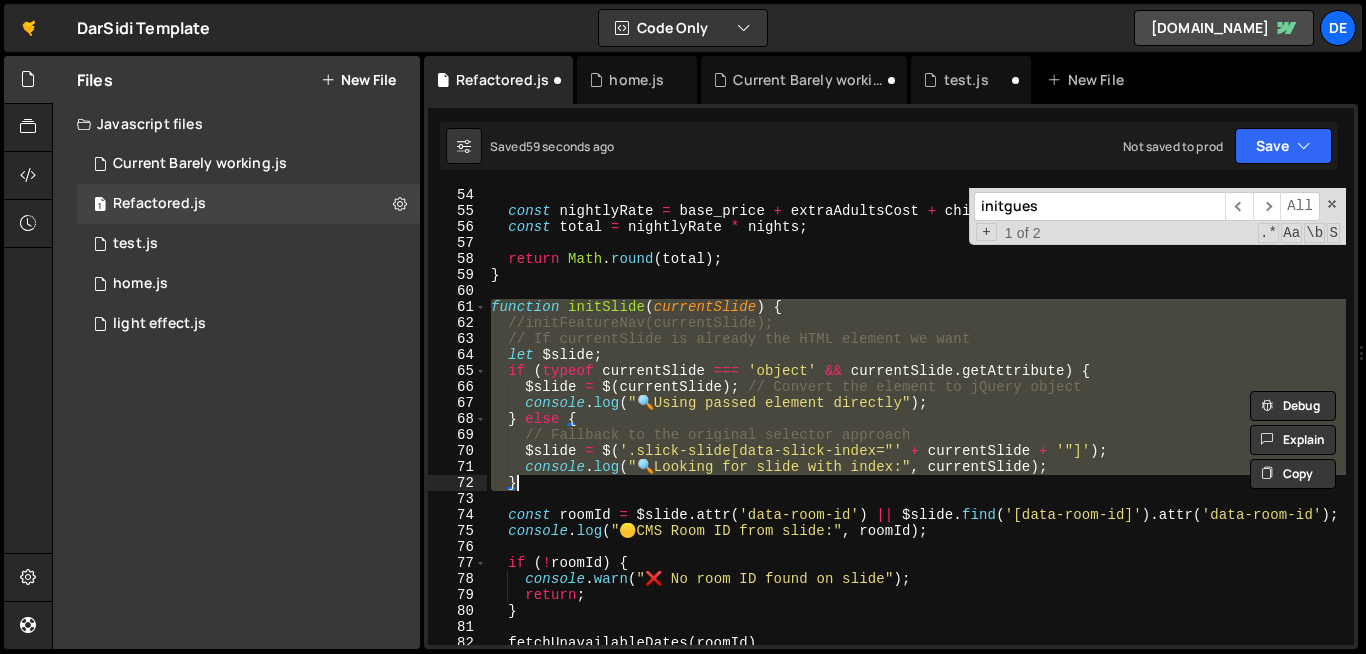 scroll, scrollTop: 880, scrollLeft: 0, axis: vertical 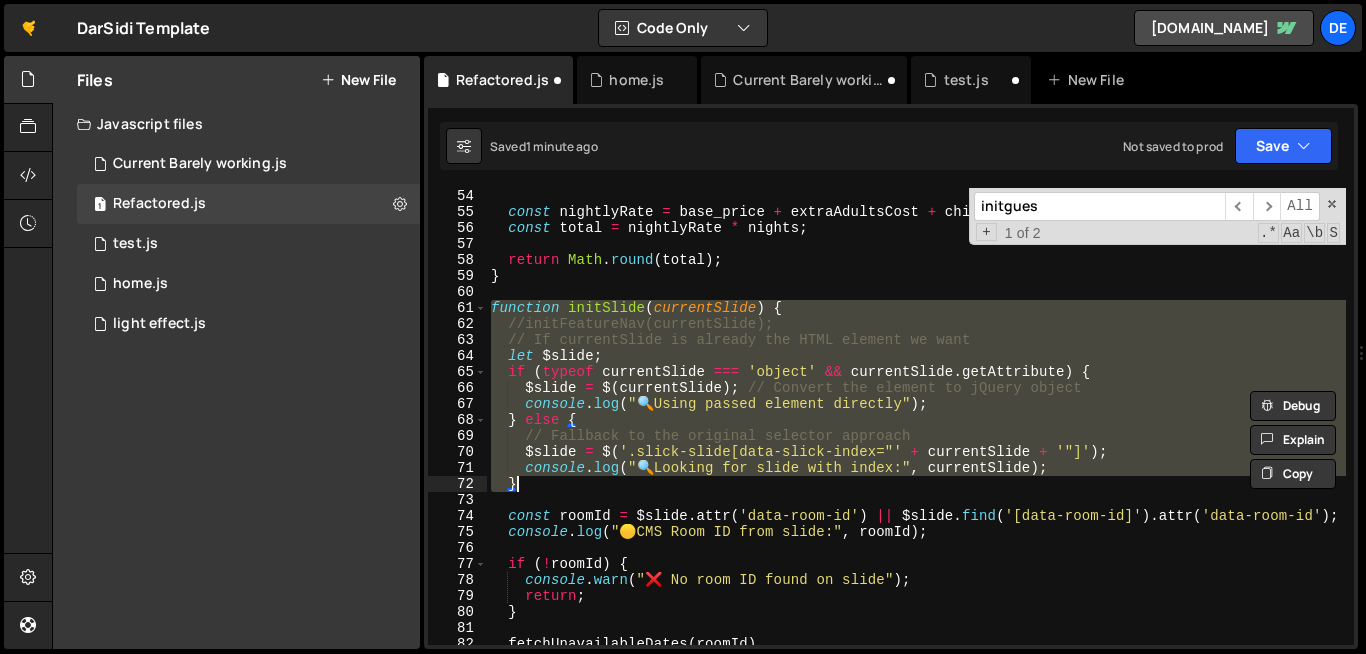click on "const   childrenCost   =   children   *   extra_child_price ;    const   nightlyRate   =   base_price   +   extraAdultsCost   +   childrenCost ;    const   total   =   nightlyRate   *   nights ;    return   Math . round ( total ) ; } function   initSlide ( currentSlide )   {    //initFeatureNav(currentSlide);    // If currentSlide is already the HTML element we want    let   $slide ;    if   ( typeof   currentSlide   ===   'object'   &&   currentSlide . getAttribute )   {       $slide   =   $ ( currentSlide ) ;   // Convert the element to jQuery object       console . log ( " 🔍  Using passed element directly" ) ;    }   else   {       // Fallback to the original selector approach       $slide   =   $ ( '.slick-slide[data-slick-index="'   +   currentSlide   +   '"]' ) ;       console . log ( " 🔍  Looking for slide with index:" ,   currentSlide ) ;    }    const   roomId   =   $slide . attr ( 'data-room-id' )   ||   $slide . find ( '[data-room-id]' ) . attr ( 'data-room-id' ) ;    console . log ( " ," at bounding box center [916, 416] 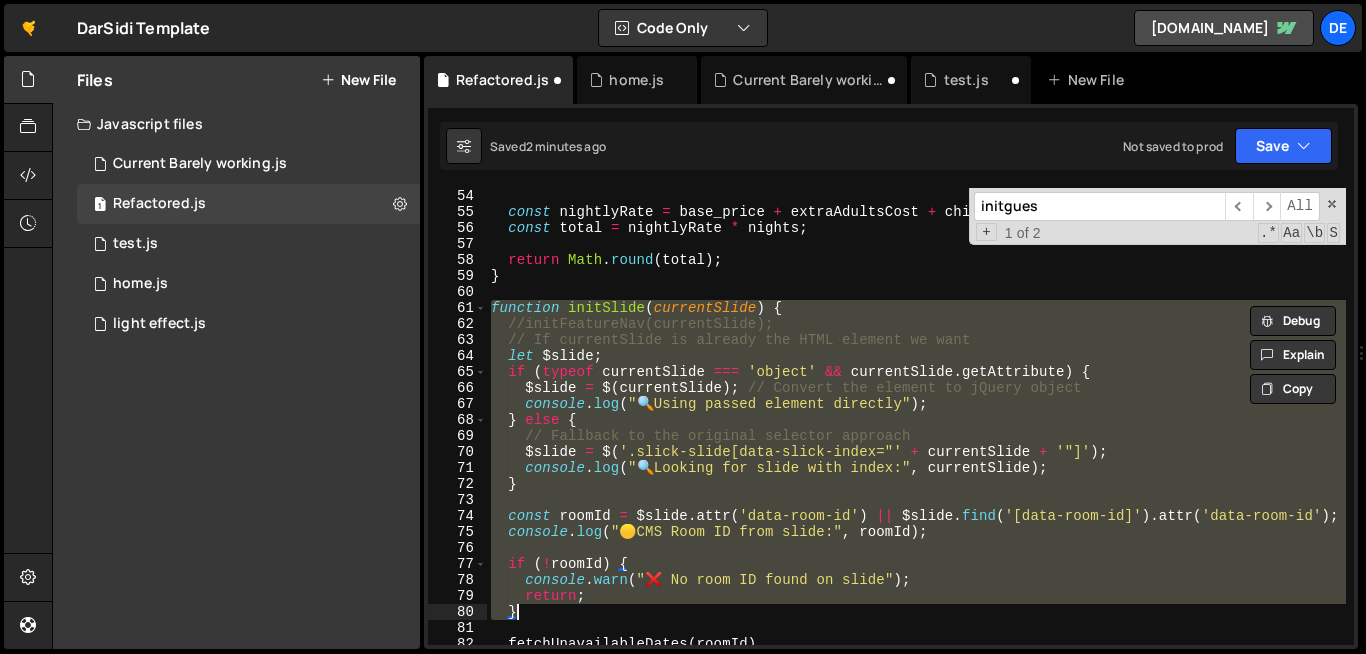 click on "initgues" at bounding box center (1099, 206) 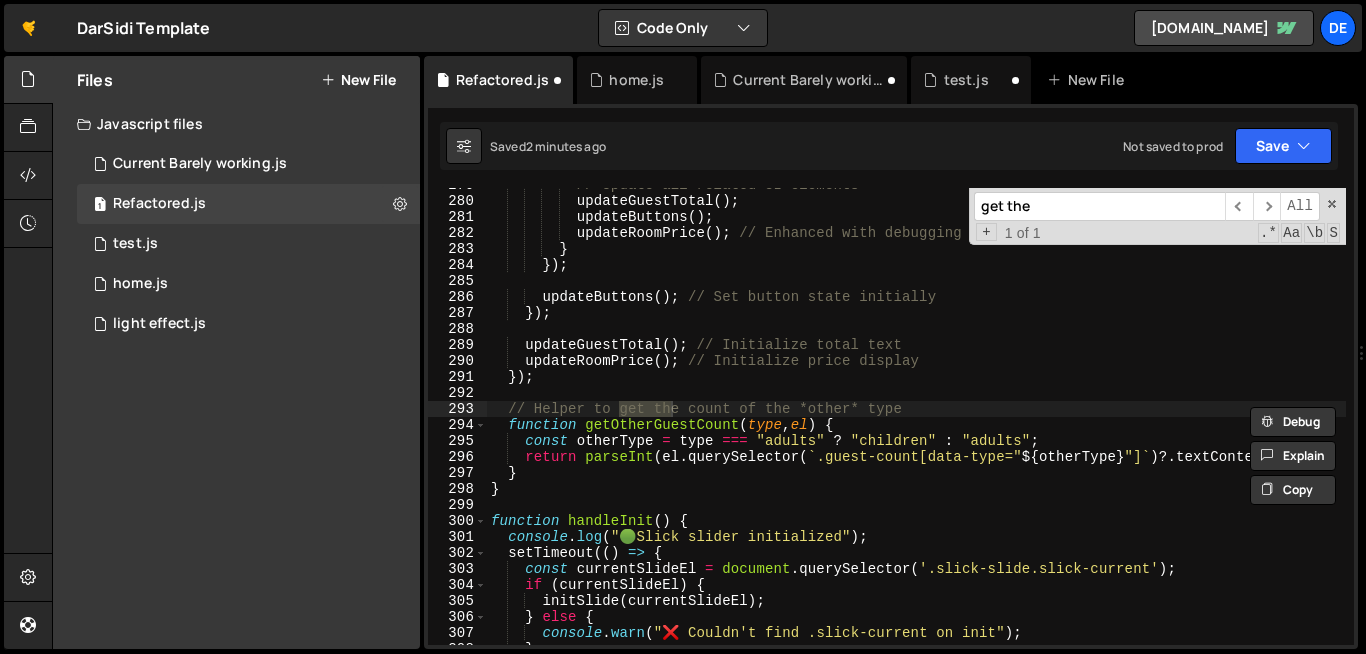 scroll, scrollTop: 4492, scrollLeft: 0, axis: vertical 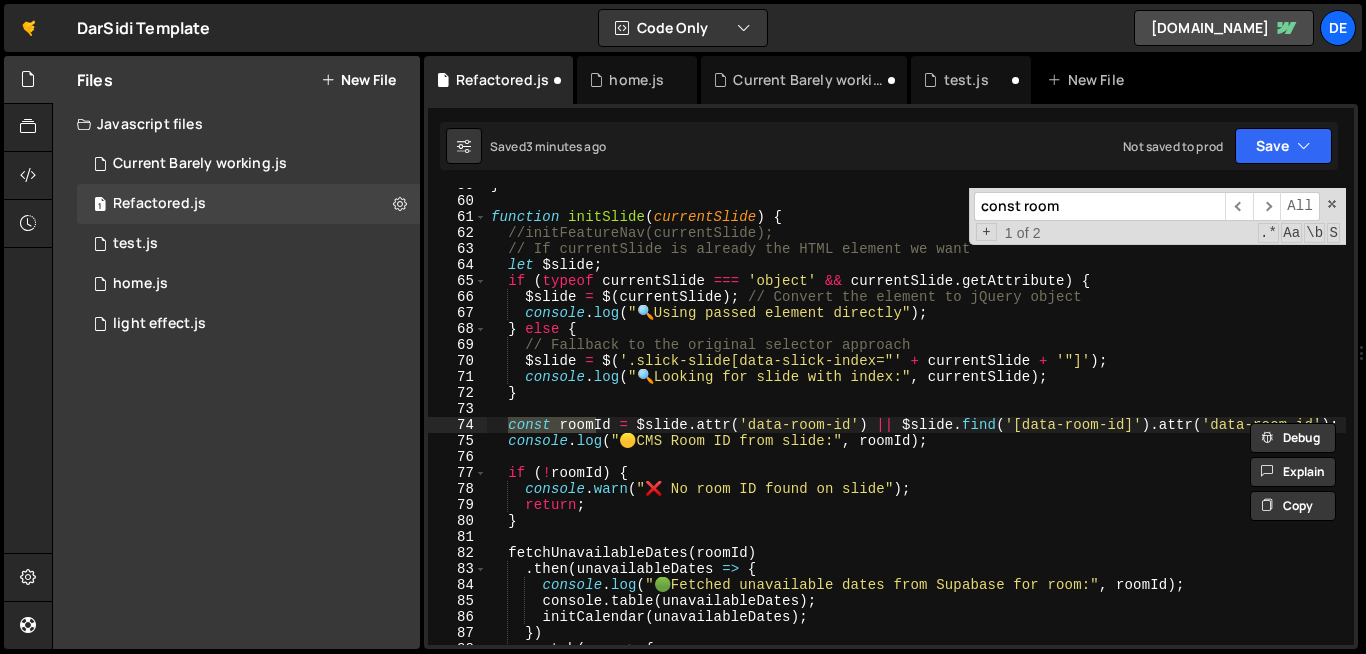 type on "const room" 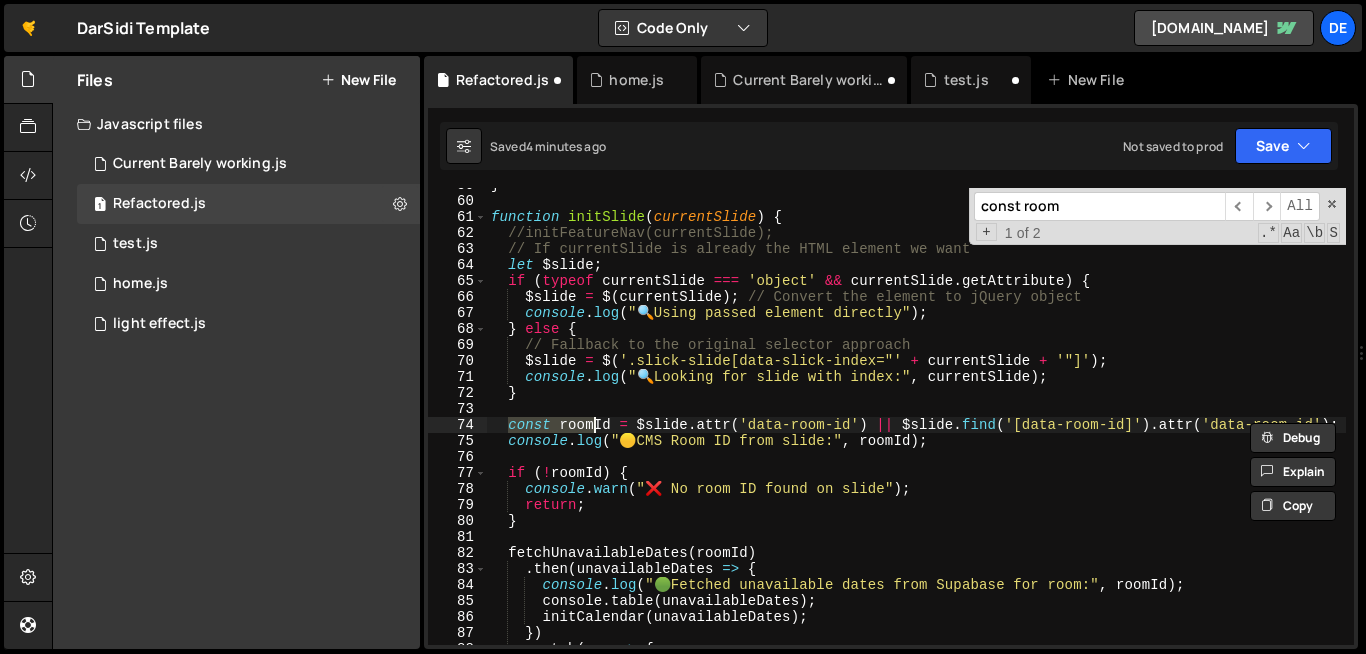 click on "62" at bounding box center [457, 233] 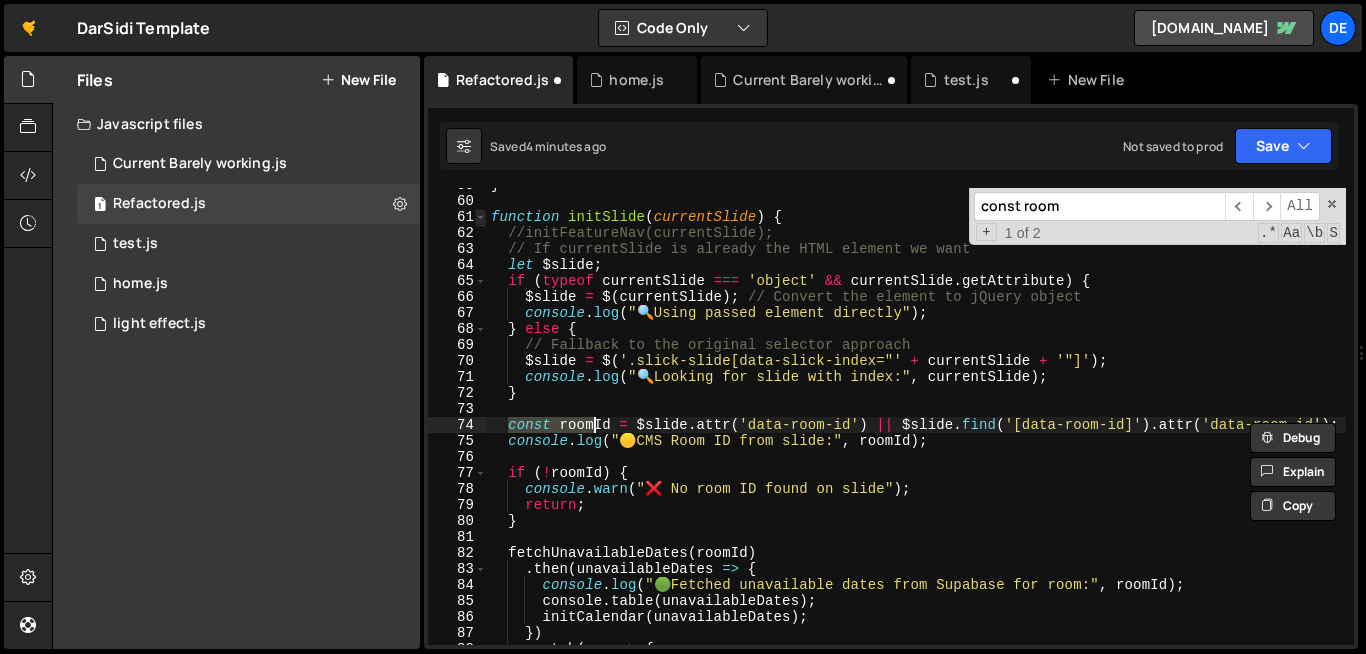 click at bounding box center [480, 217] 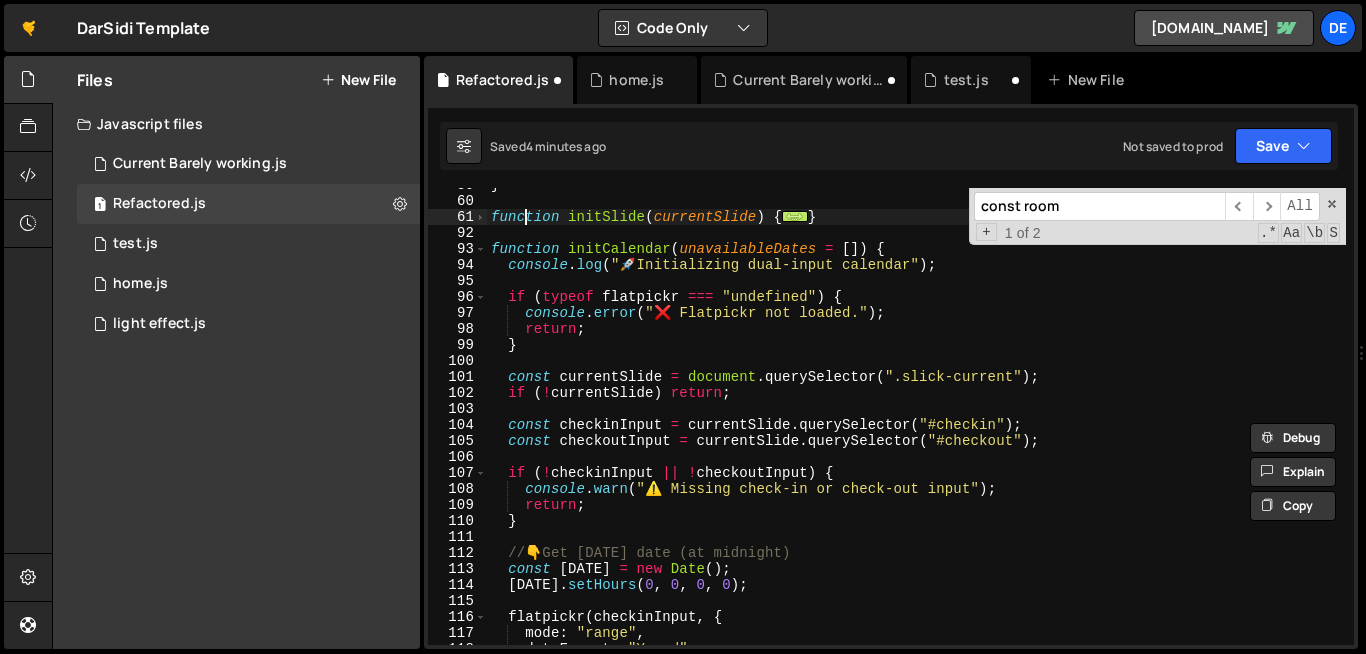 click on "} function   initSlide ( currentSlide )   { ... } function   initCalendar ( unavailableDates   =   [ ])   {    console . log ( " 🚀  Initializing dual-input calendar" ) ;    if   ( typeof   flatpickr   ===   "undefined" )   {       console . error ( "❌ Flatpickr not loaded." ) ;       return ;    }    const   currentSlide   =   document . querySelector ( ".slick-current" ) ;    if   ( ! currentSlide )   return ;    const   checkinInput   =   currentSlide . querySelector ( "#checkin" ) ;    const   checkoutInput   =   currentSlide . querySelector ( "#checkout" ) ;    if   ( ! checkinInput   ||   ! checkoutInput )   {       console . warn ( "⚠️ Missing check-in or check-out input" ) ;       return ;    }    //  👇  Get [DATE] date (at midnight)    const   [DATE]   =   new   Date ( ) ;    [DATE] . setHours ( 0 ,   0 ,   0 ,   0 ) ;    flatpickr ( checkinInput ,   {       mode :   "range" ,       dateFormat :   "Y-m-d" ," at bounding box center (916, 421) 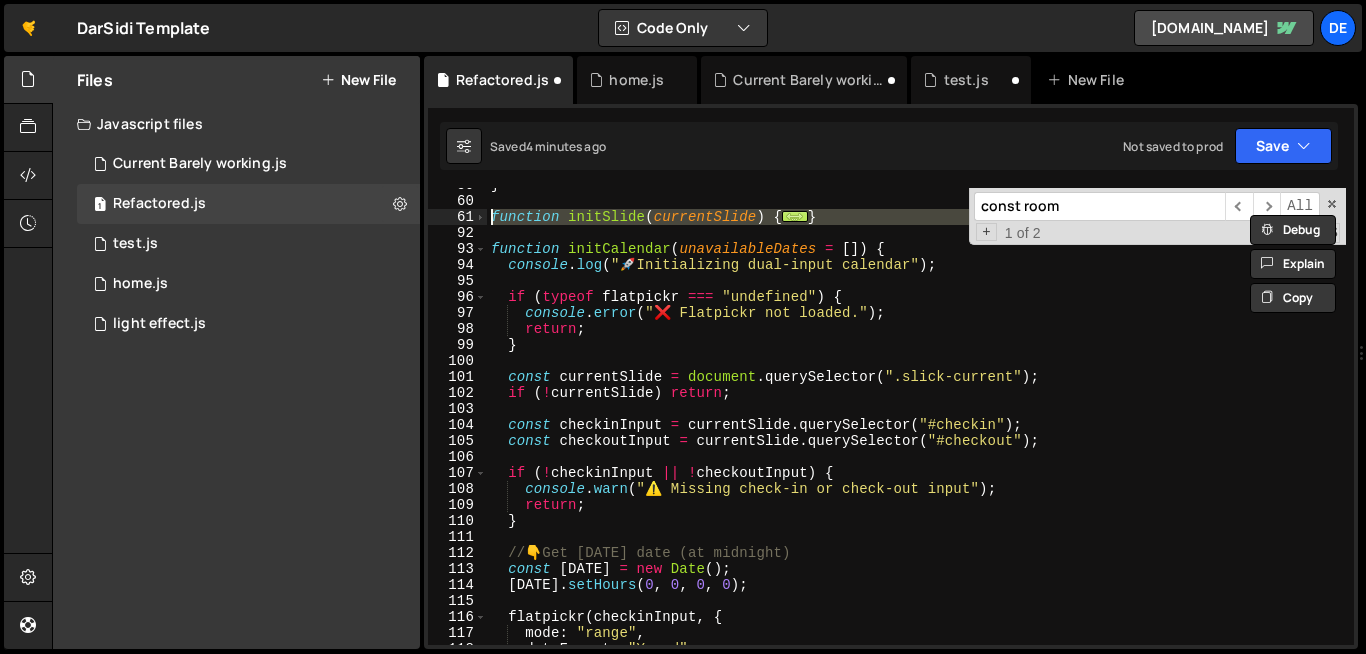 click on "} function   initSlide ( currentSlide )   { ... } function   initCalendar ( unavailableDates   =   [ ])   {    console . log ( " 🚀  Initializing dual-input calendar" ) ;    if   ( typeof   flatpickr   ===   "undefined" )   {       console . error ( "❌ Flatpickr not loaded." ) ;       return ;    }    const   currentSlide   =   document . querySelector ( ".slick-current" ) ;    if   ( ! currentSlide )   return ;    const   checkinInput   =   currentSlide . querySelector ( "#checkin" ) ;    const   checkoutInput   =   currentSlide . querySelector ( "#checkout" ) ;    if   ( ! checkinInput   ||   ! checkoutInput )   {       console . warn ( "⚠️ Missing check-in or check-out input" ) ;       return ;    }    //  👇  Get [DATE] date (at midnight)    const   [DATE]   =   new   Date ( ) ;    [DATE] . setHours ( 0 ,   0 ,   0 ,   0 ) ;    flatpickr ( checkinInput ,   {       mode :   "range" ,       dateFormat :   "Y-m-d" ," at bounding box center (916, 421) 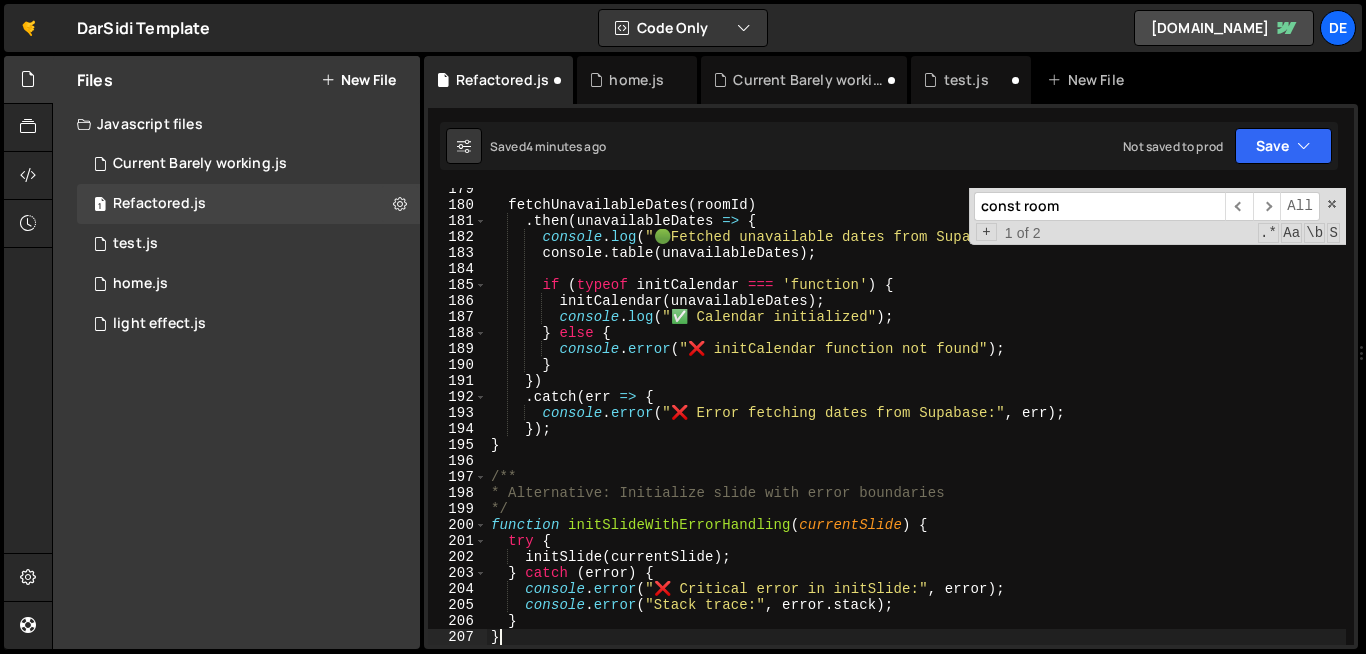 scroll, scrollTop: 2887, scrollLeft: 0, axis: vertical 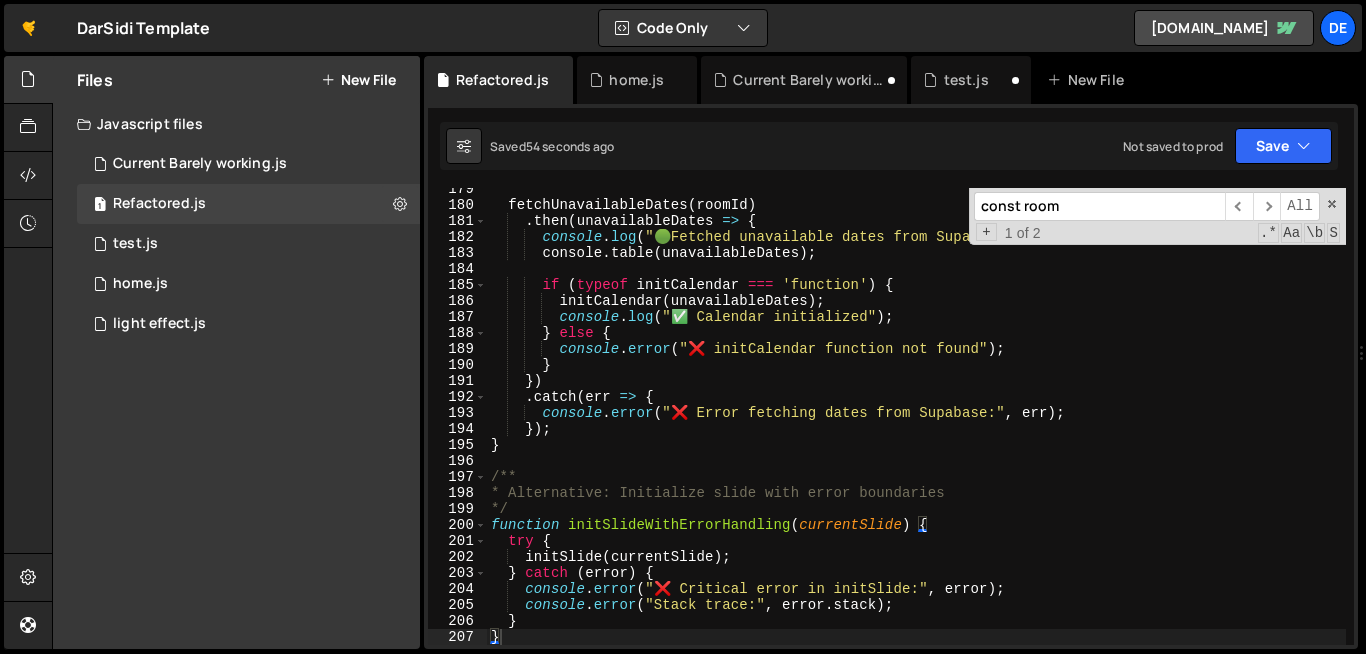 click on "const room" at bounding box center (1099, 206) 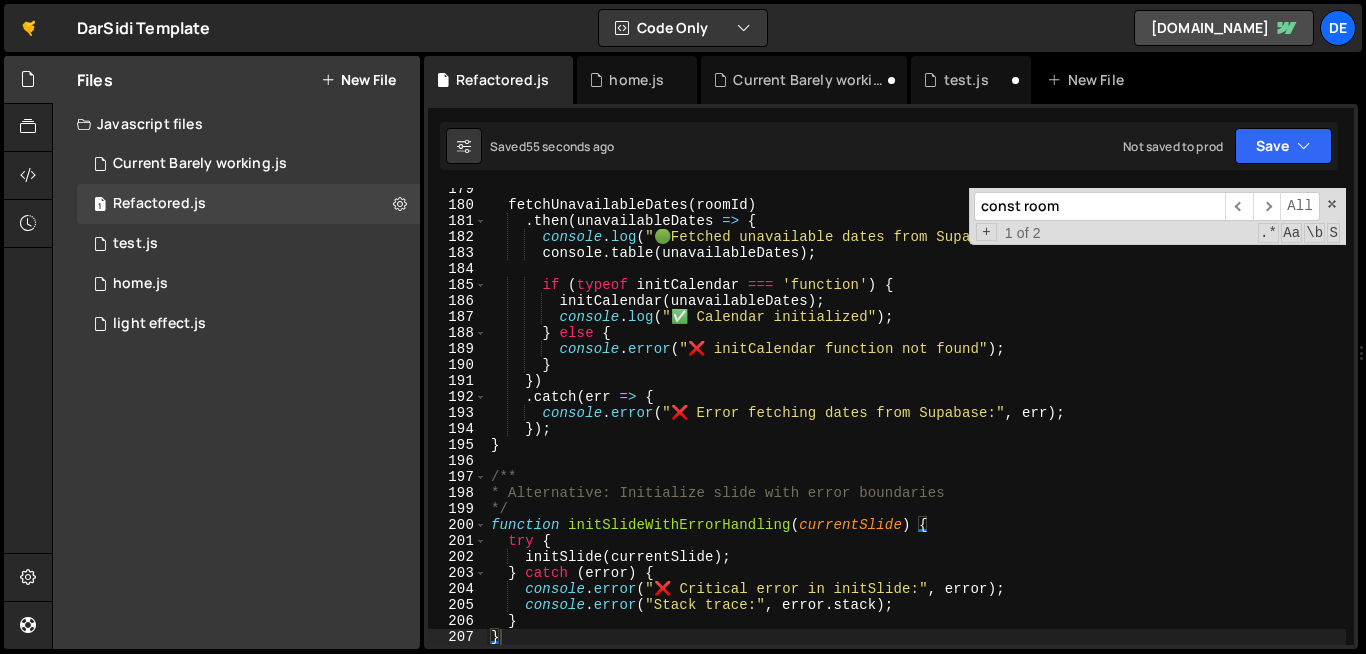 click on "const room" at bounding box center [1099, 206] 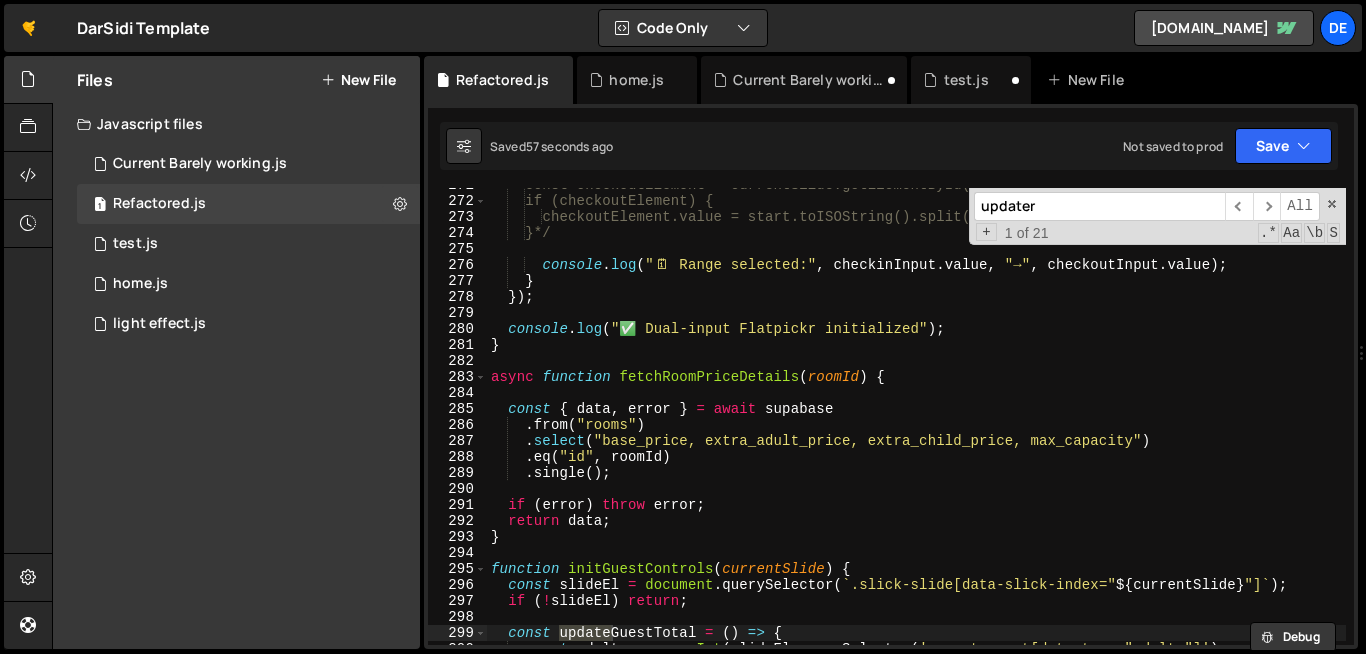 scroll, scrollTop: 4812, scrollLeft: 0, axis: vertical 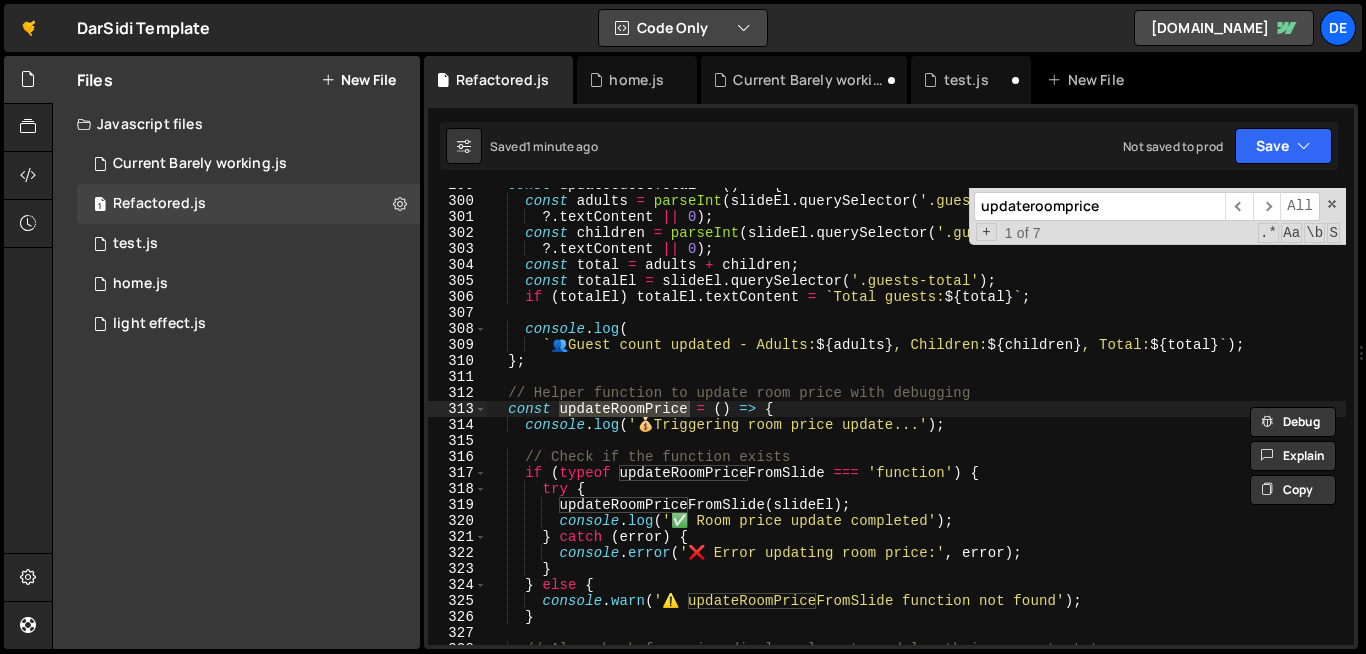 type on "updateroomprice" 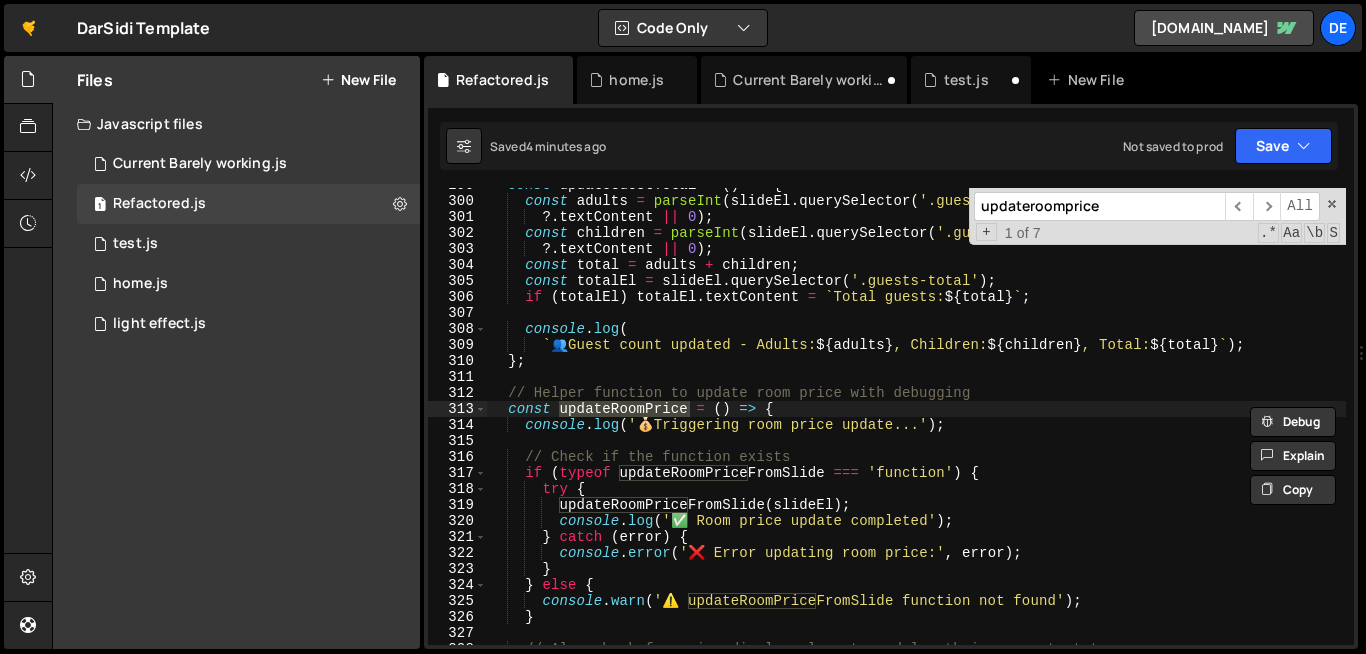 type on "updateRoomPriceFromSlide(slideEl);" 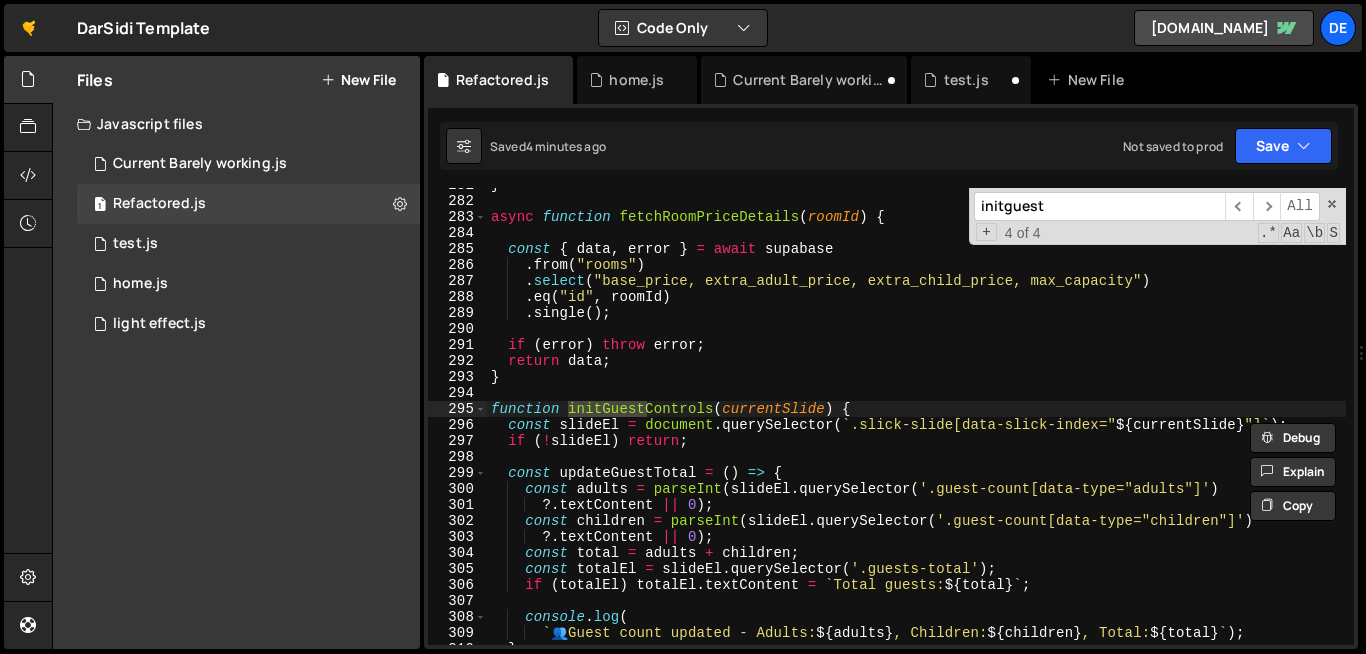 scroll, scrollTop: 4524, scrollLeft: 0, axis: vertical 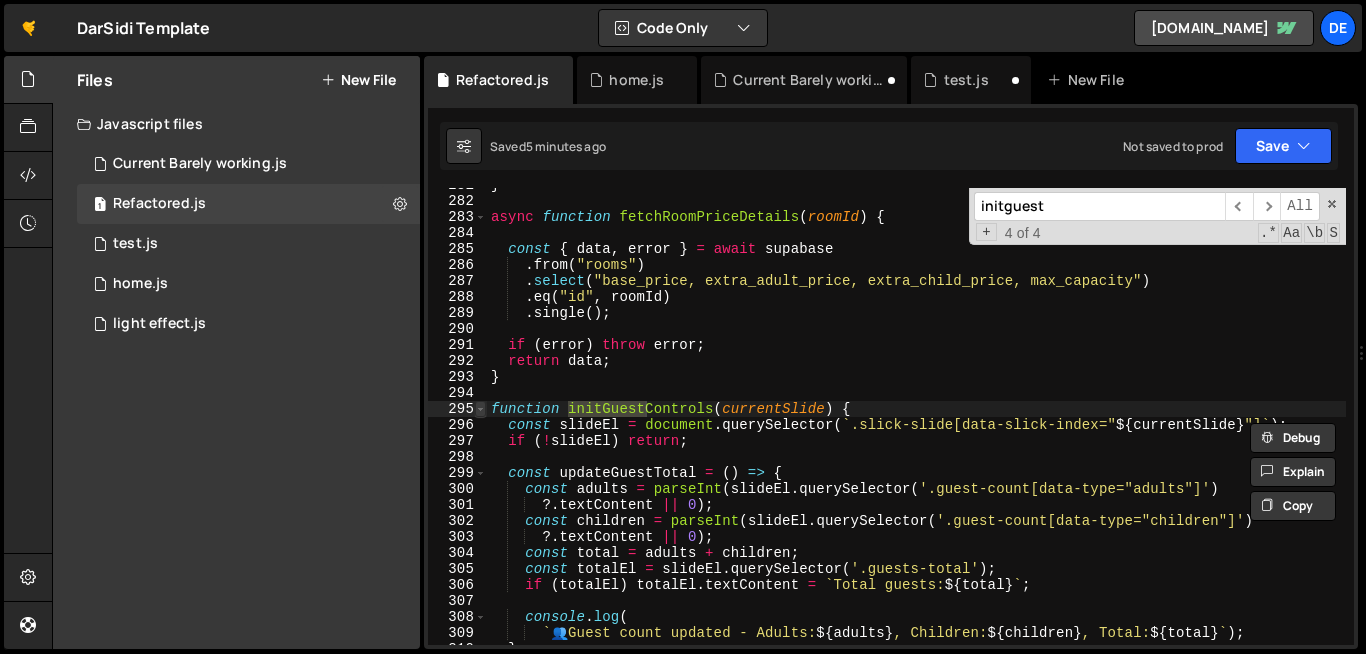 type on "initguest" 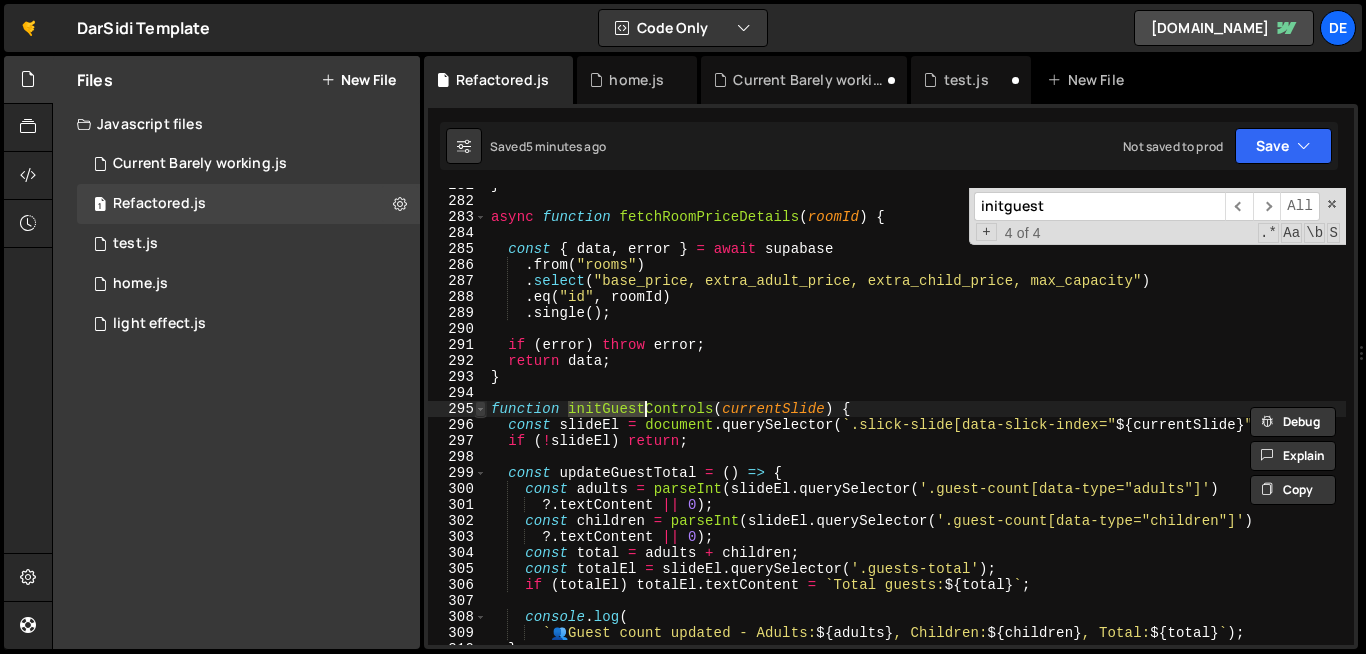 click at bounding box center [480, 409] 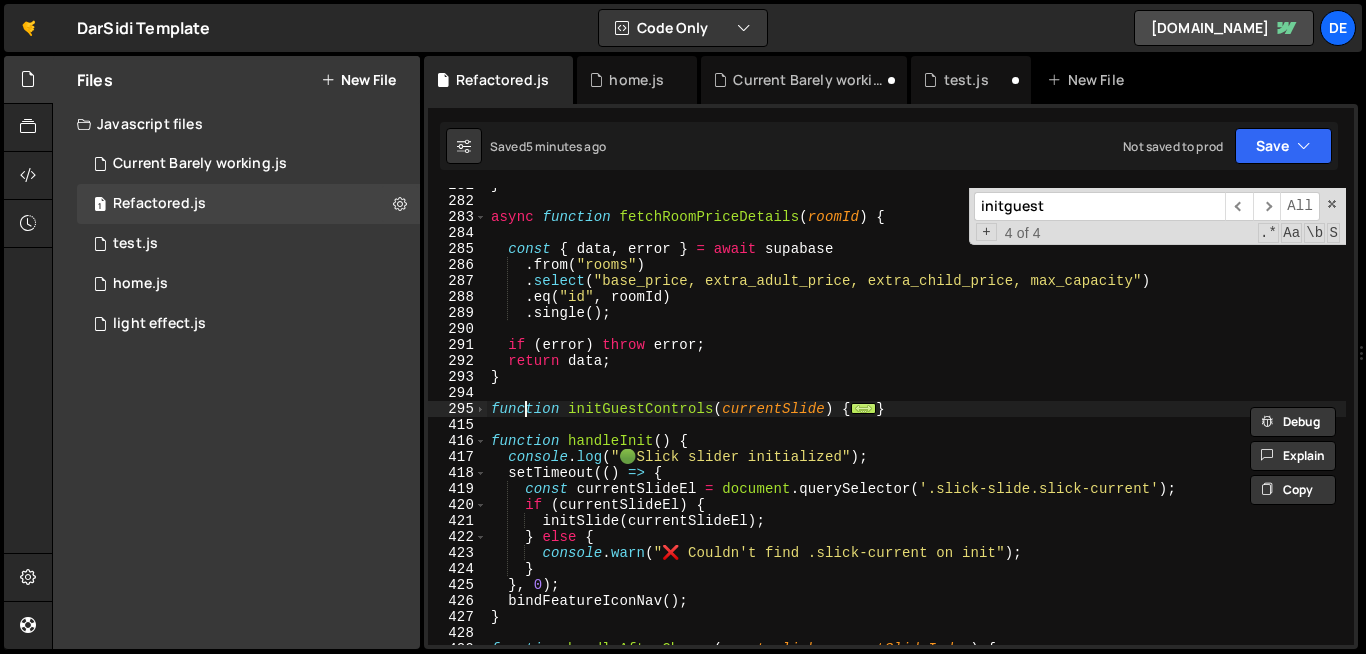 click on "} async   function   fetchRoomPriceDetails ( roomId )   {    const   {   data ,   error   }   =   await   supabase       . from ( "rooms" )       . select ( "base_price, extra_adult_price, extra_child_price, max_capacity" )       . eq ( "id" ,   roomId )       . single ( ) ;    if   ( error )   throw   error ;    return   data ; } function   initGuestControls ( currentSlide )   { ... } function   handleInit ( )   {    console . log ( " 🟢  Slick slider initialized" ) ;    setTimeout (( )   =>   {       const   currentSlideEl   =   document . querySelector ( '.slick-slide.slick-current' ) ;       if   ( currentSlideEl )   {          initSlide ( currentSlideEl ) ;       }   else   {          console . warn ( "❌ Couldn't find .slick-current on init" ) ;       }    } ,   0 ) ;    bindFeatureIconNav ( ) ; } function   handleAfterChange ( event ,  slick ,  currentSlideIndex )   {" at bounding box center [916, 421] 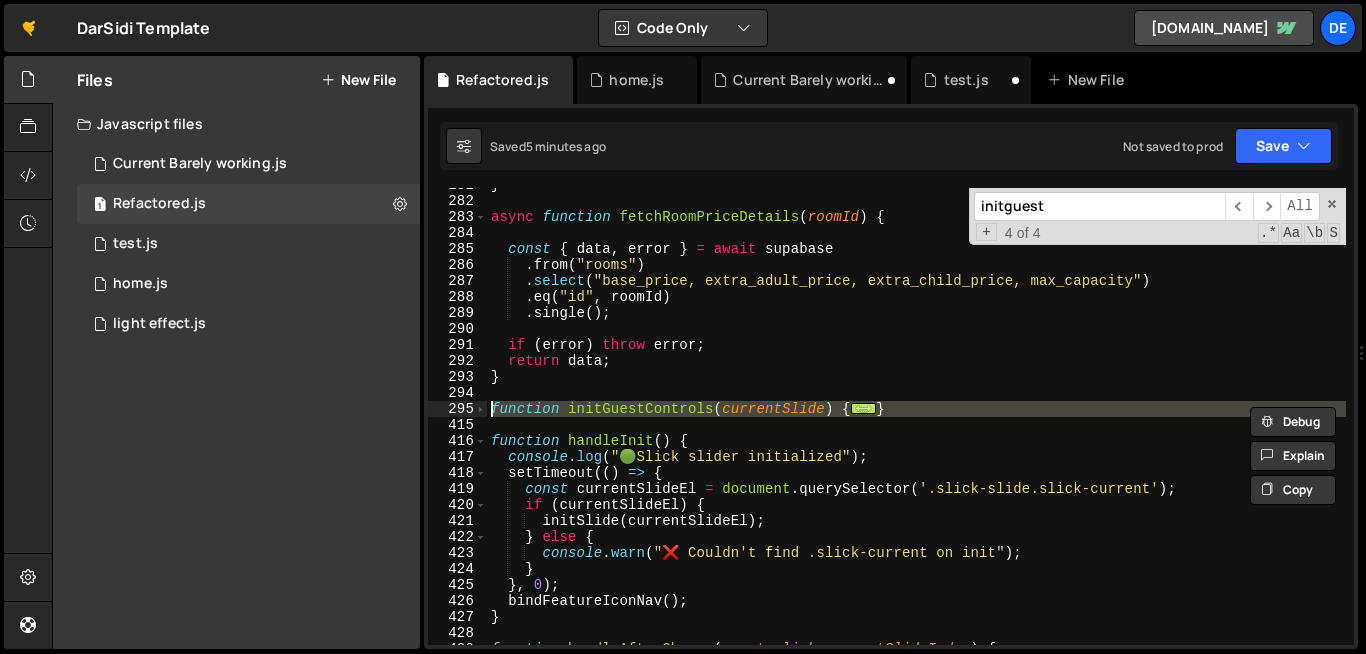 click on "} async   function   fetchRoomPriceDetails ( roomId )   {    const   {   data ,   error   }   =   await   supabase       . from ( "rooms" )       . select ( "base_price, extra_adult_price, extra_child_price, max_capacity" )       . eq ( "id" ,   roomId )       . single ( ) ;    if   ( error )   throw   error ;    return   data ; } function   initGuestControls ( currentSlide )   { ... } function   handleInit ( )   {    console . log ( " 🟢  Slick slider initialized" ) ;    setTimeout (( )   =>   {       const   currentSlideEl   =   document . querySelector ( '.slick-slide.slick-current' ) ;       if   ( currentSlideEl )   {          initSlide ( currentSlideEl ) ;       }   else   {          console . warn ( "❌ Couldn't find .slick-current on init" ) ;       }    } ,   0 ) ;    bindFeatureIconNav ( ) ; } function   handleAfterChange ( event ,  slick ,  currentSlideIndex )   {" at bounding box center [916, 421] 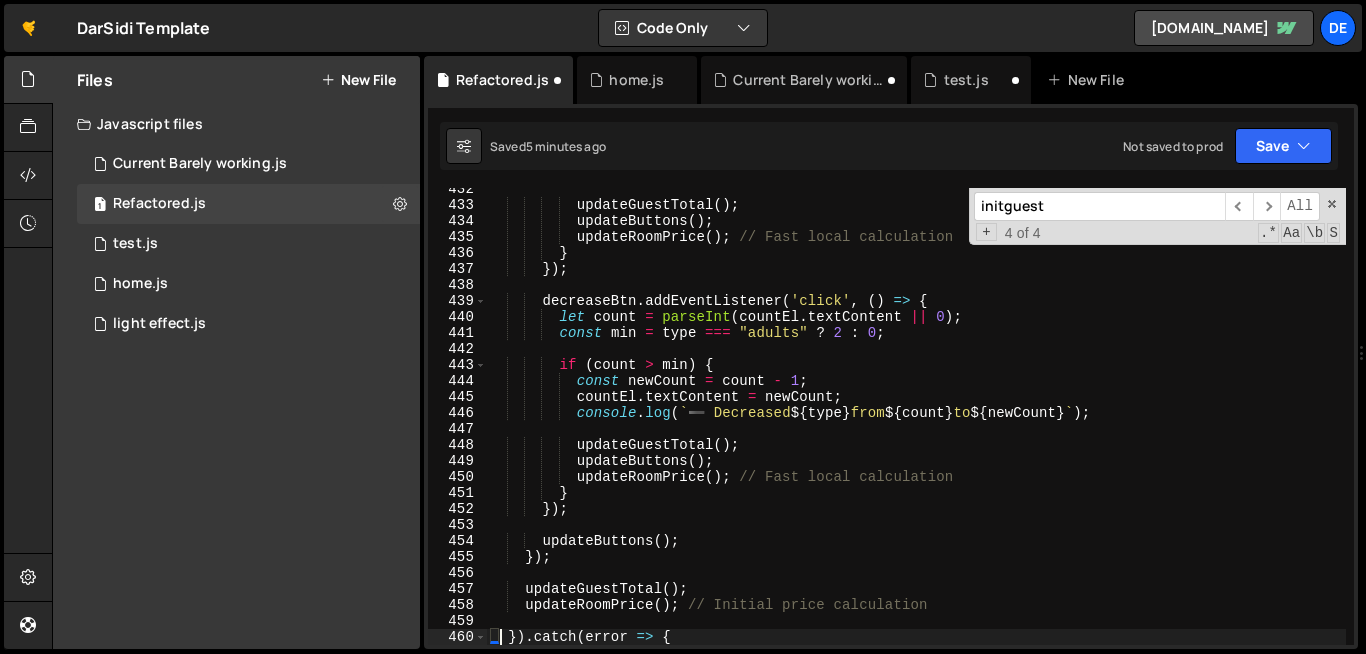 type on "}).catch(error => {" 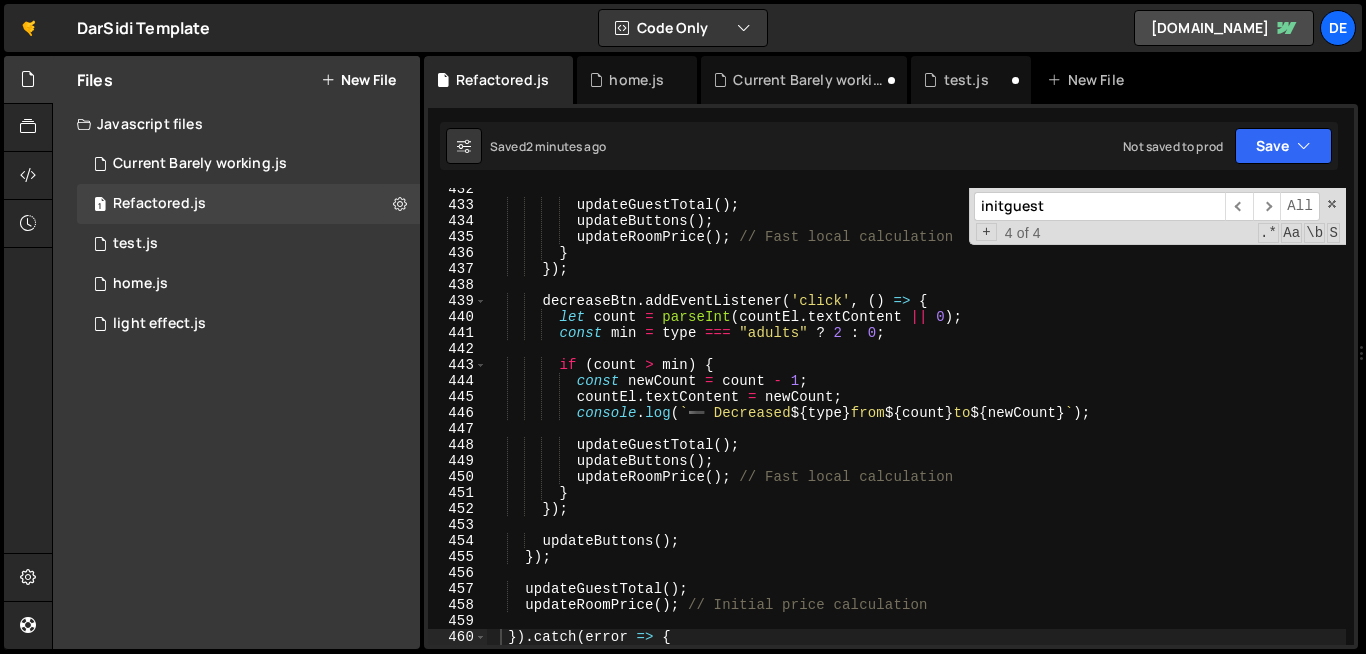 click on "initguest" at bounding box center [1099, 206] 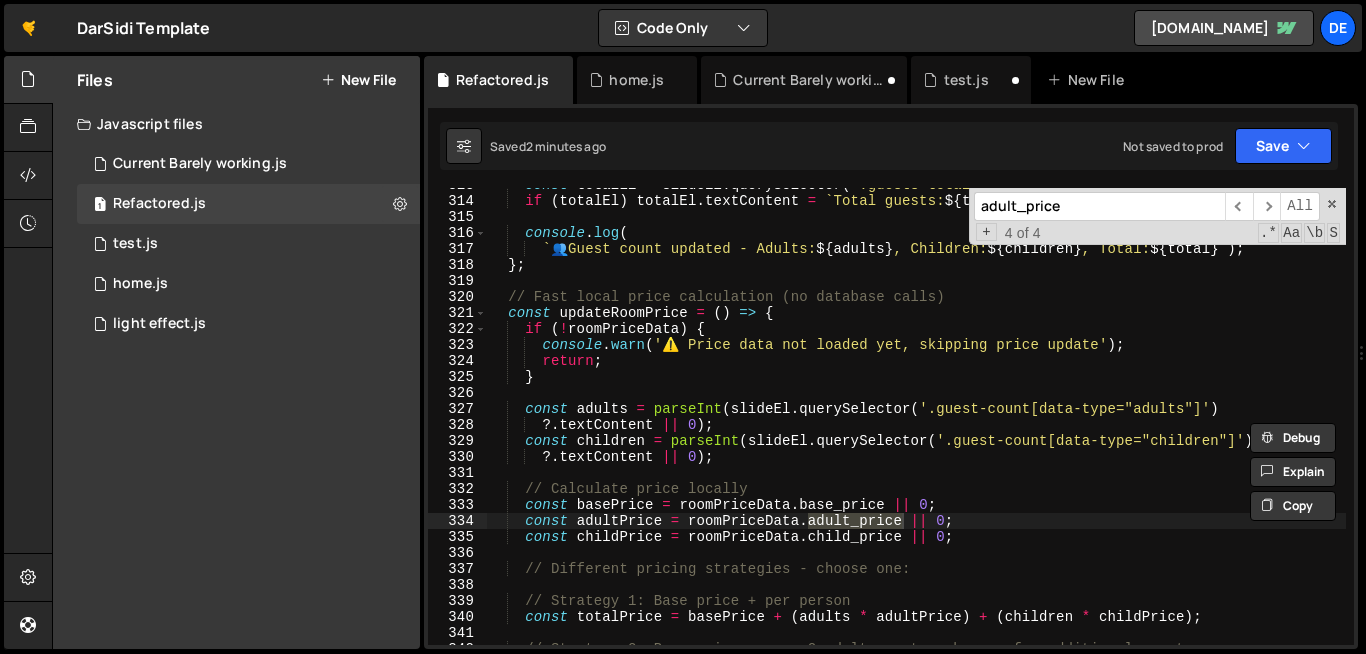 scroll, scrollTop: 5041, scrollLeft: 0, axis: vertical 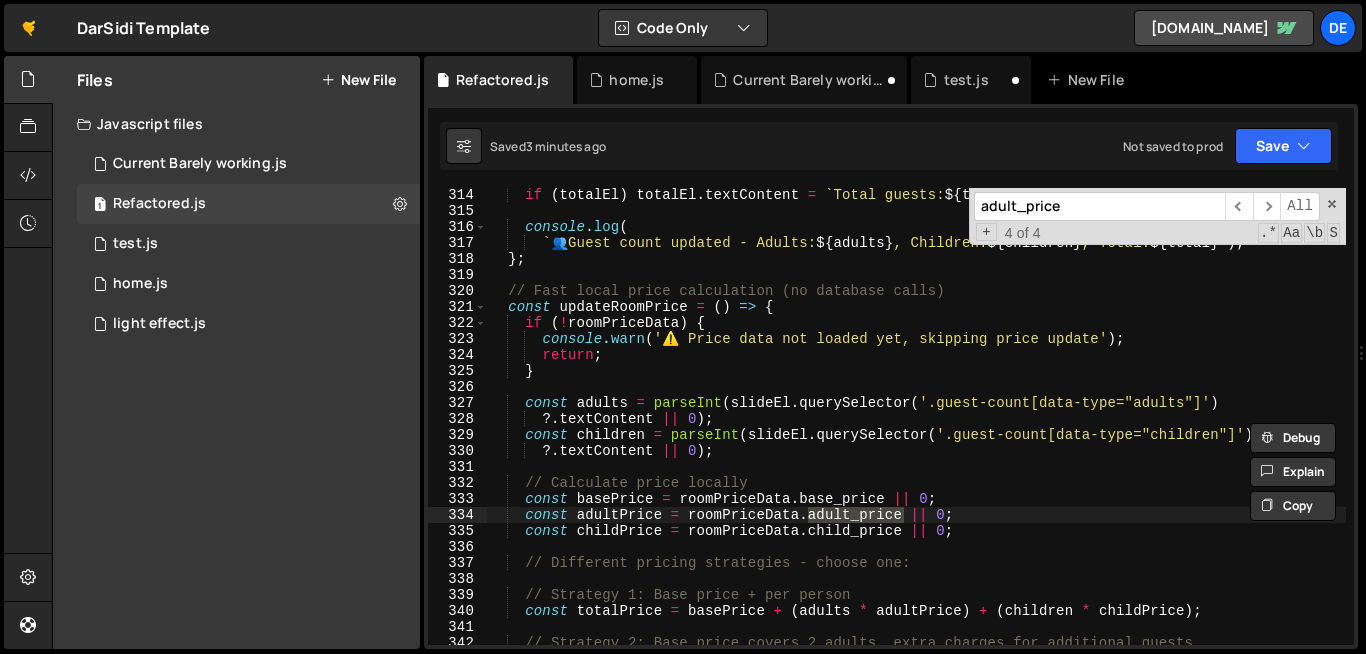 type on "adult_price" 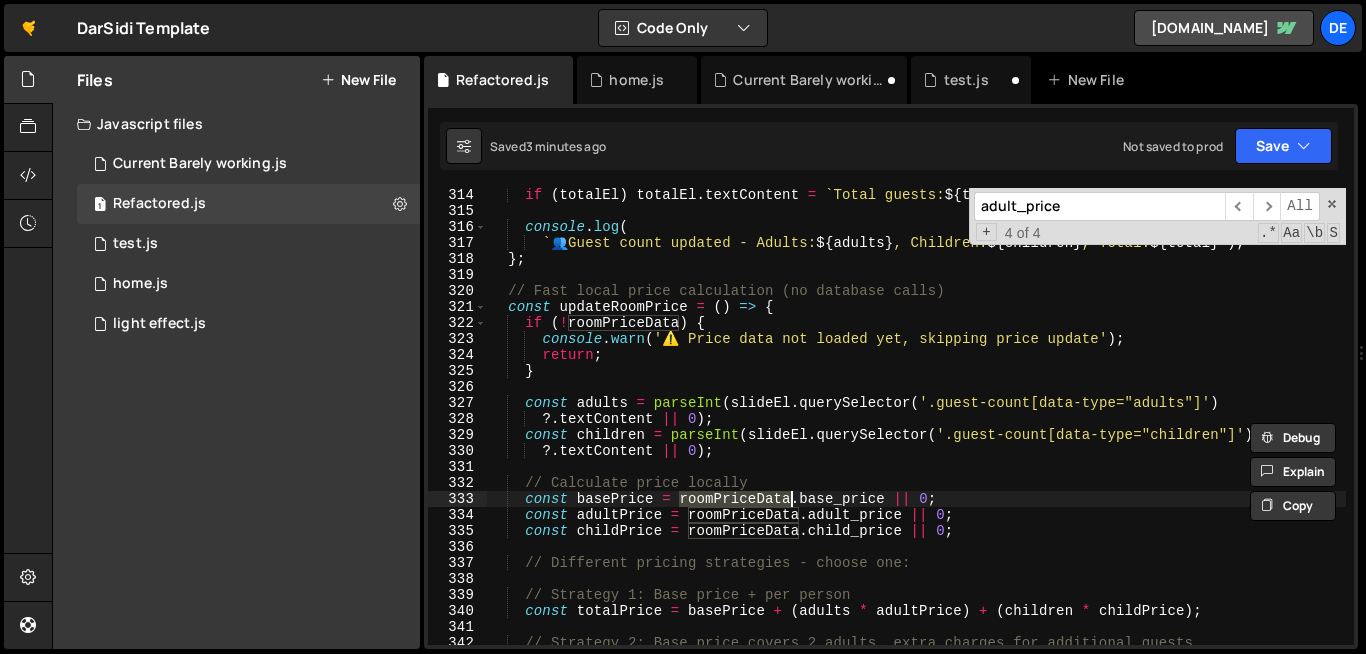 drag, startPoint x: 680, startPoint y: 500, endPoint x: 786, endPoint y: 499, distance: 106.004715 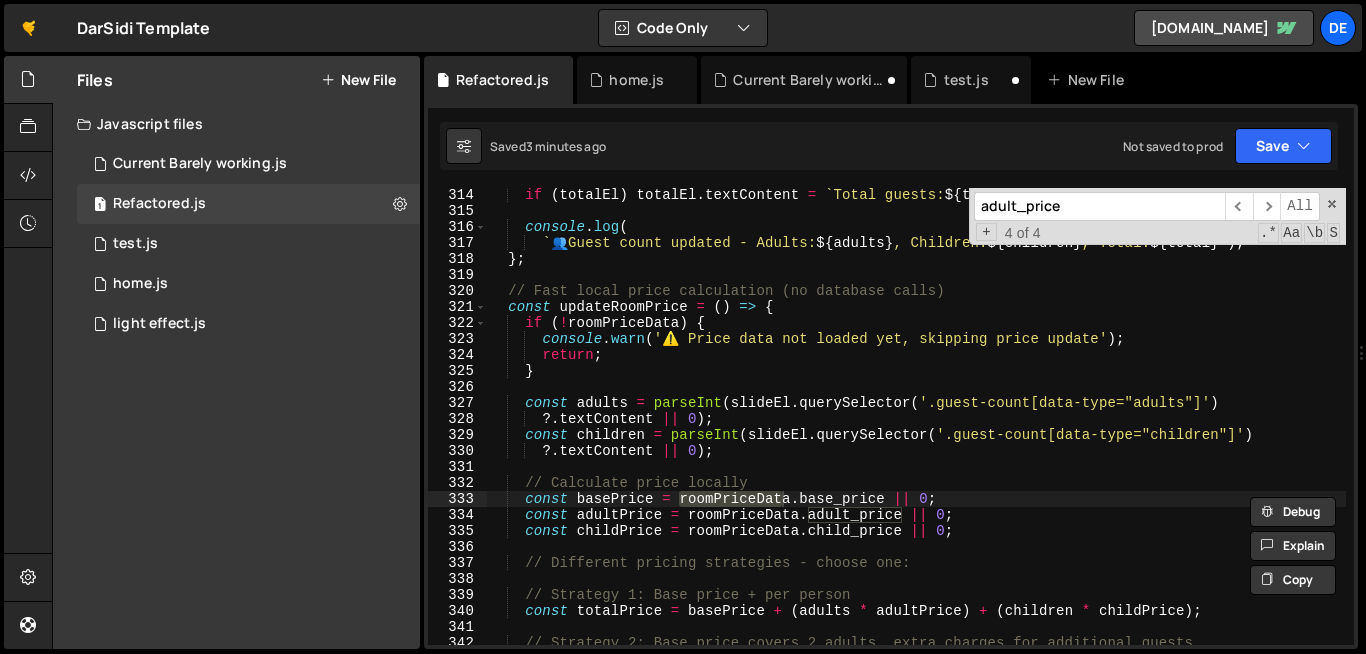 click on "adult_price" at bounding box center (1099, 206) 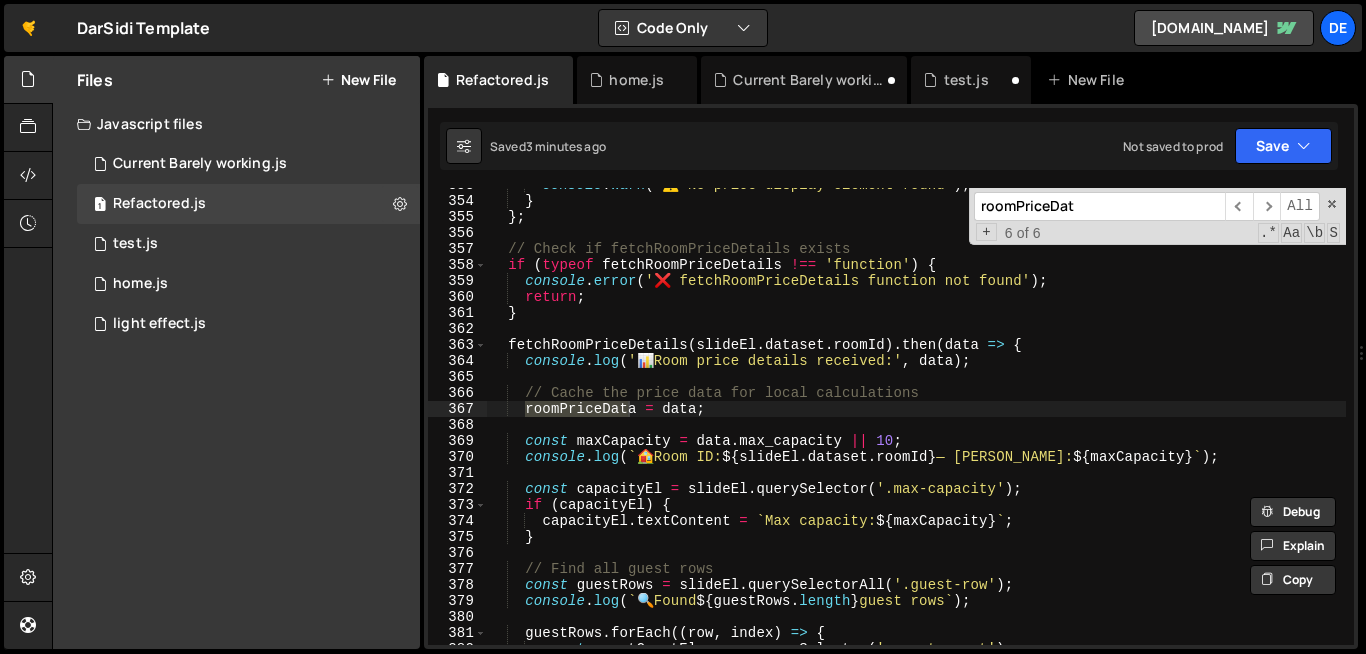 scroll, scrollTop: 5676, scrollLeft: 0, axis: vertical 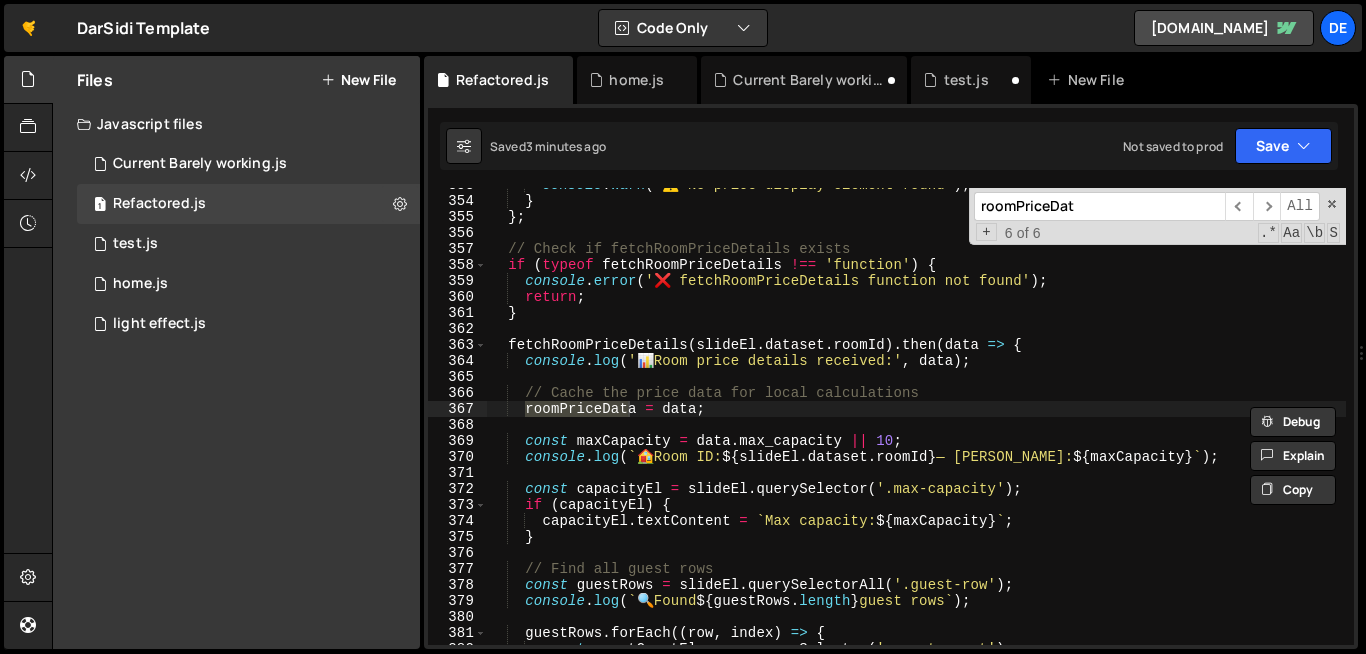 click on "roomPriceDat" at bounding box center (1099, 206) 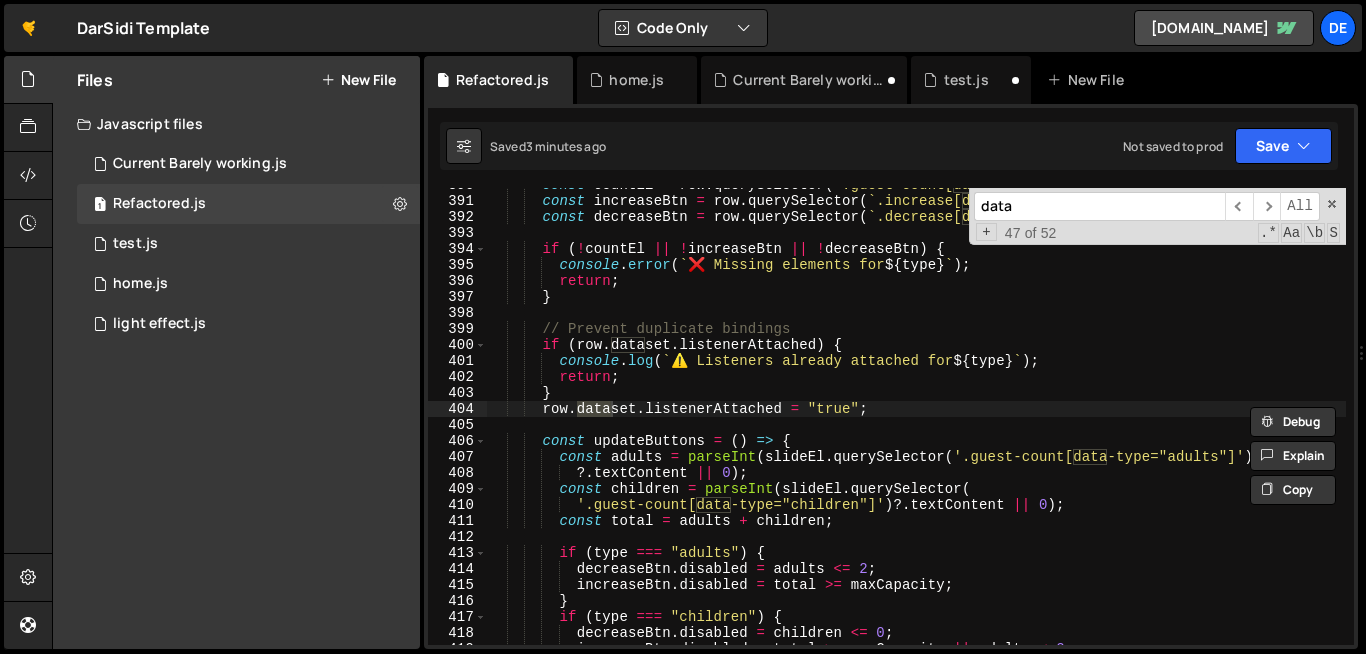 scroll, scrollTop: 6268, scrollLeft: 0, axis: vertical 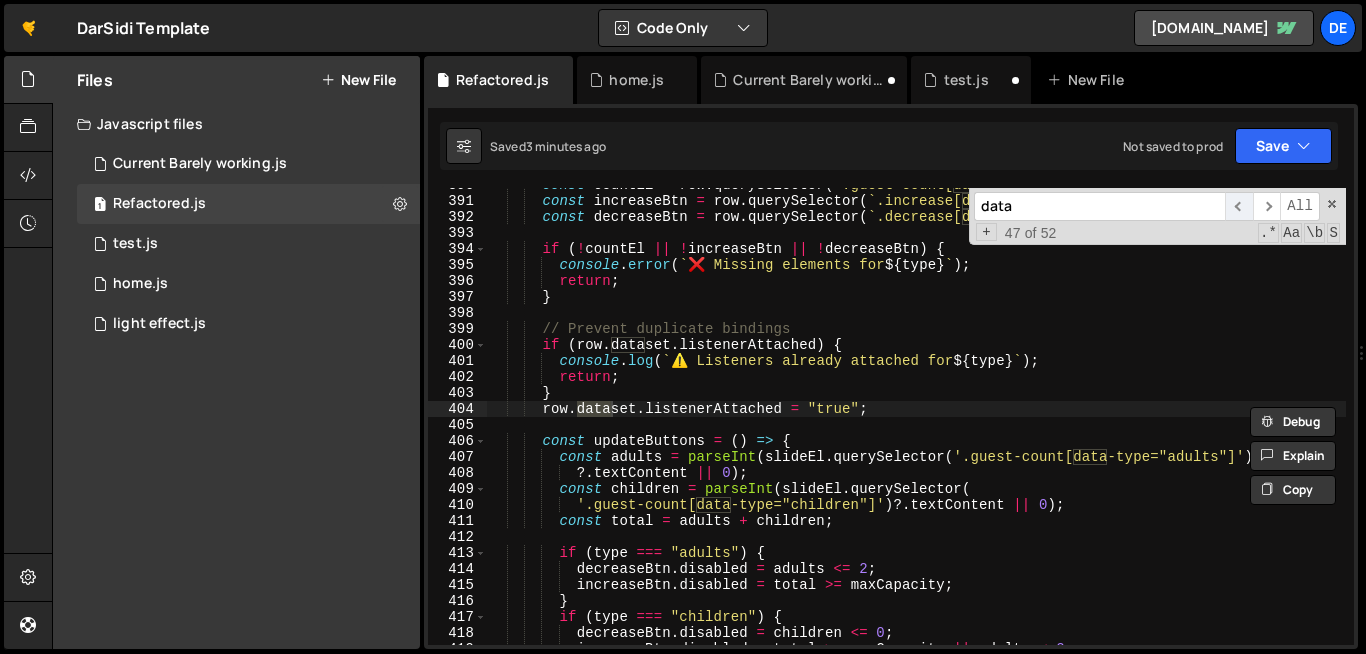 click on "​" at bounding box center (1239, 206) 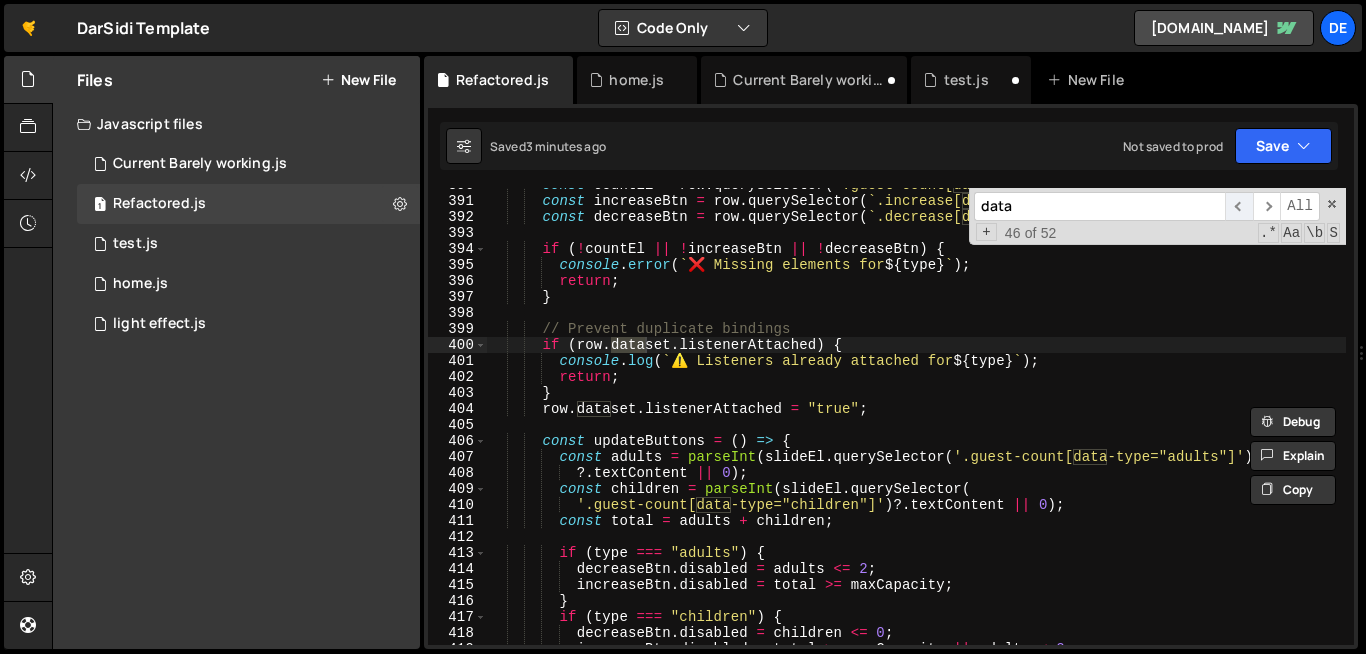 click on "​" at bounding box center (1239, 206) 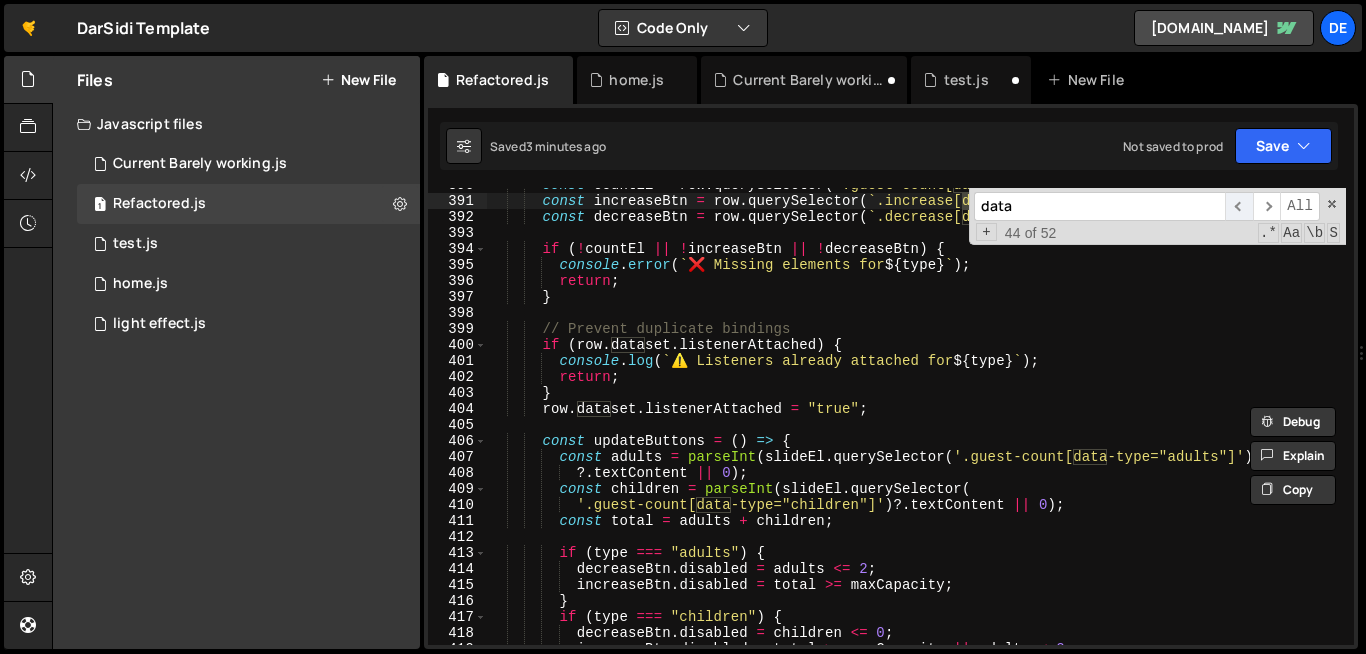 click on "​" at bounding box center [1239, 206] 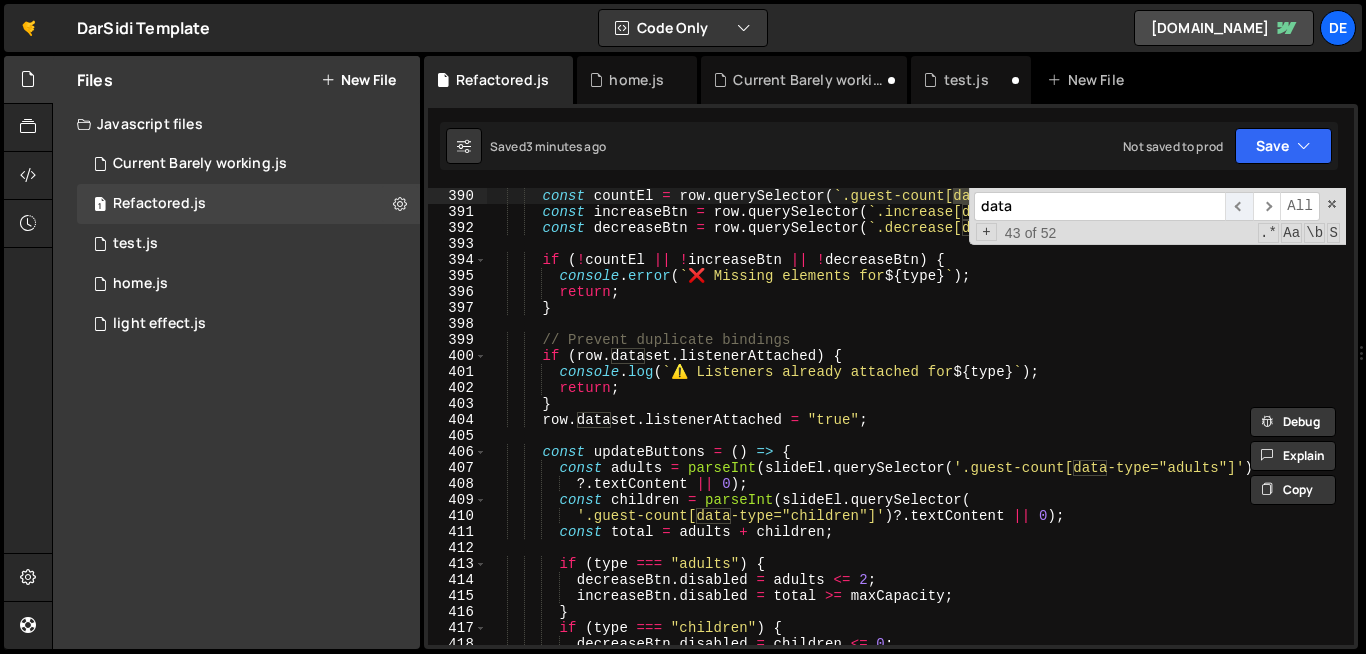 click on "​" at bounding box center (1239, 206) 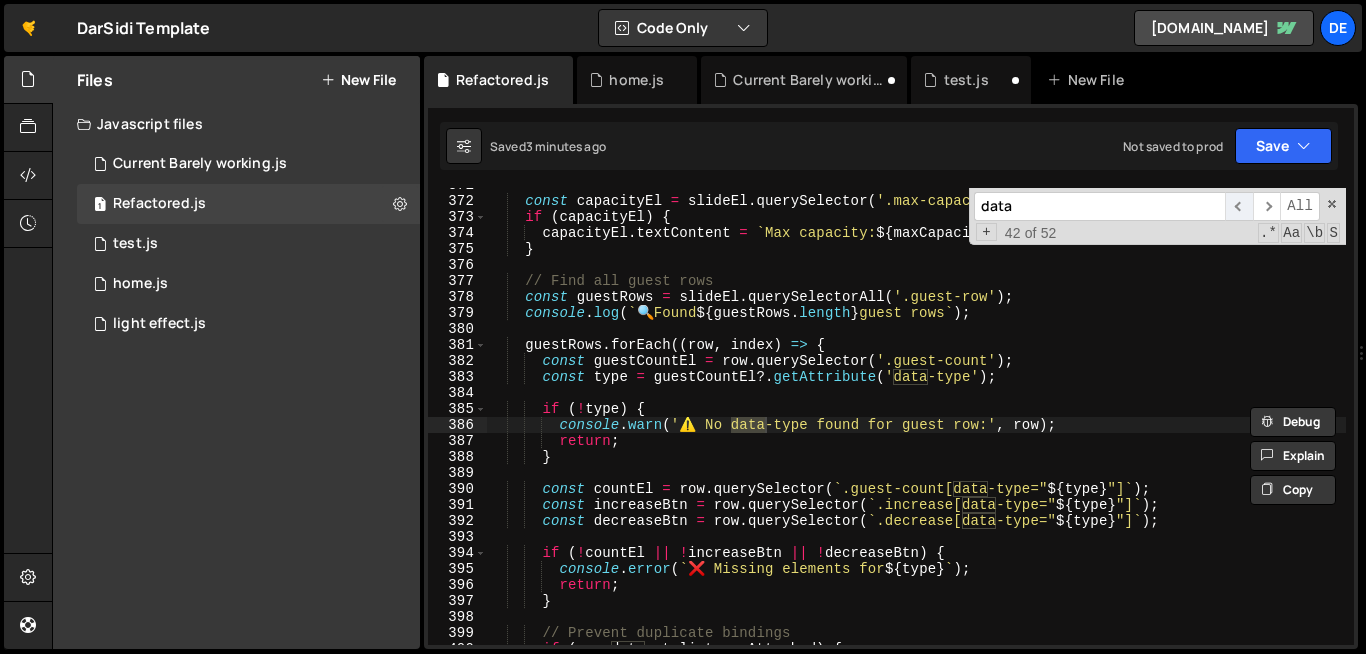 scroll, scrollTop: 5964, scrollLeft: 0, axis: vertical 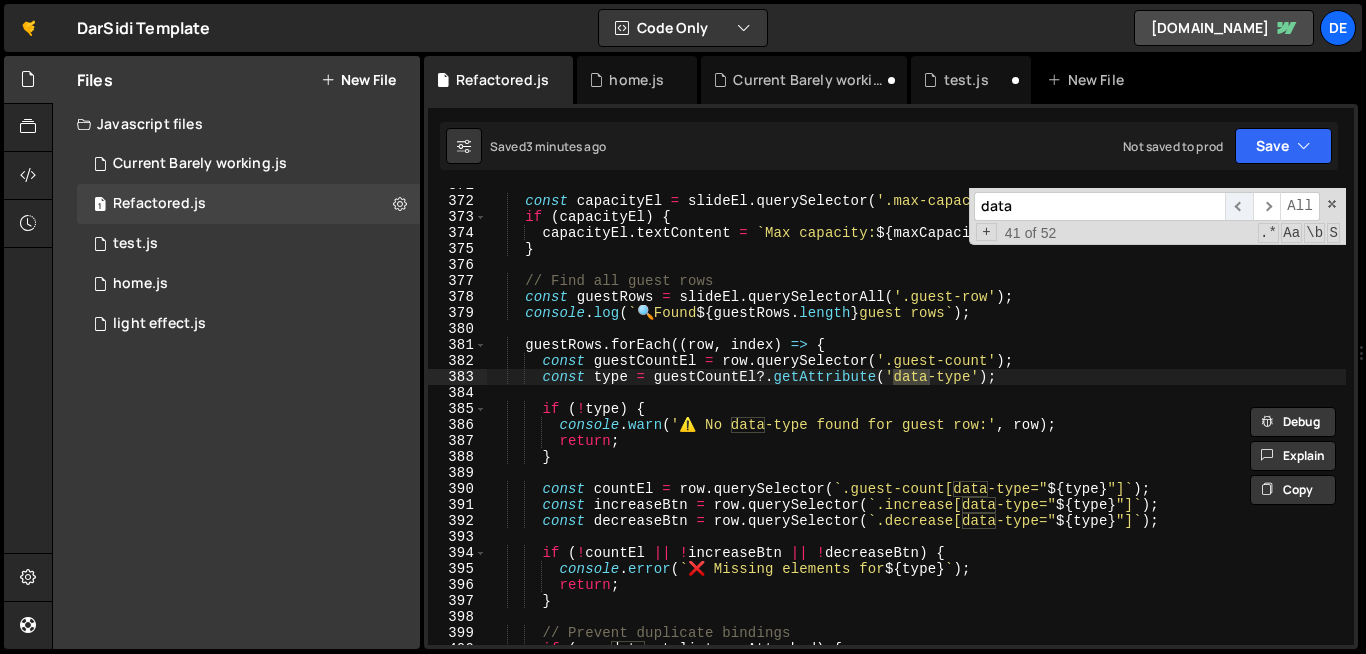 click on "​" at bounding box center [1239, 206] 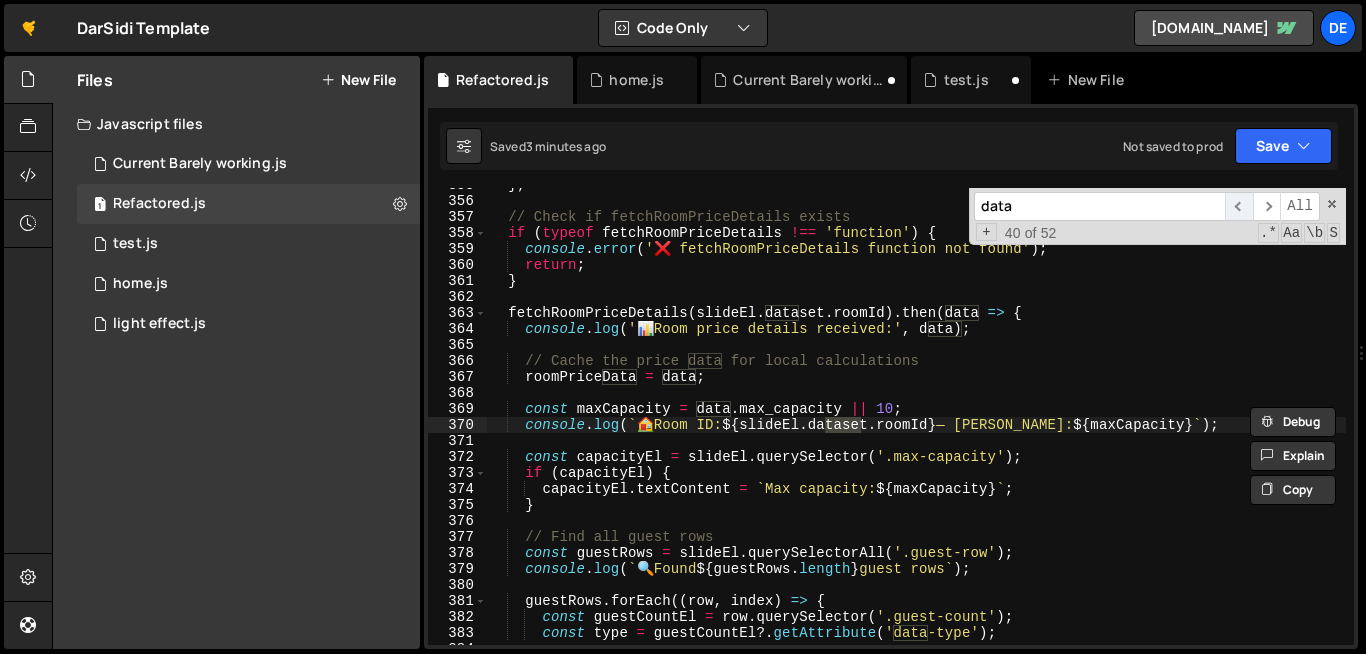 click on "​" at bounding box center (1239, 206) 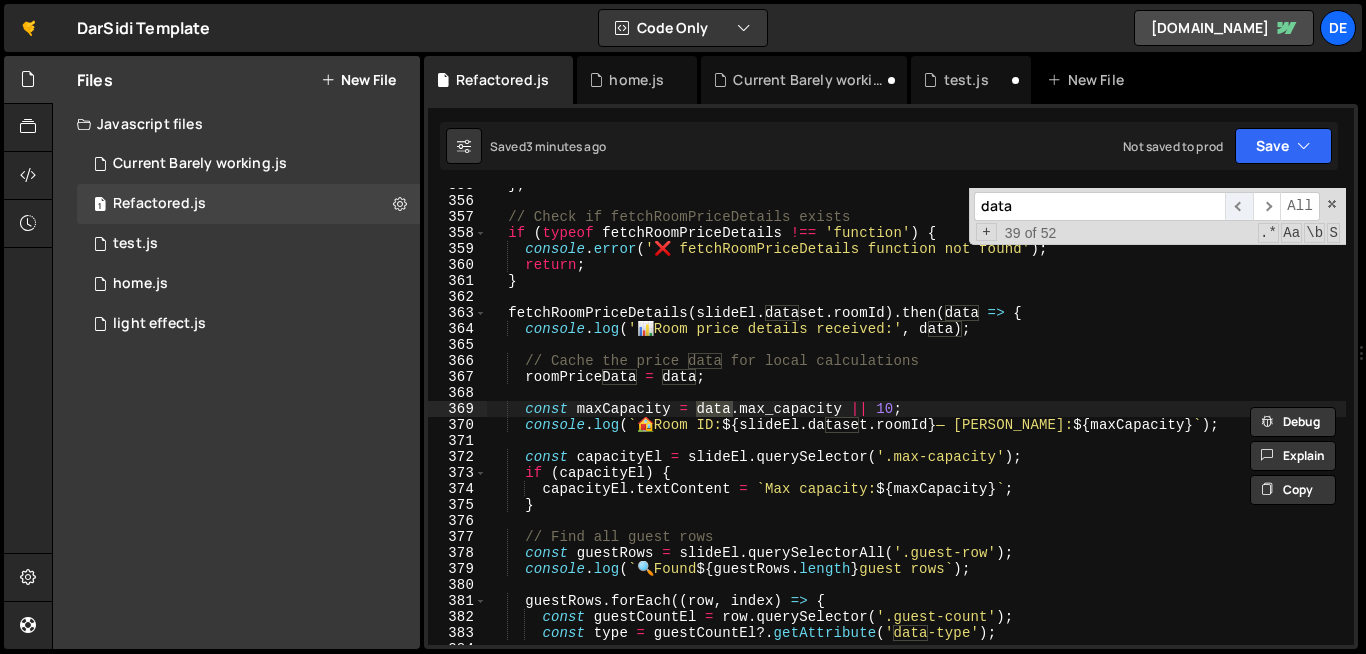 click on "​" at bounding box center [1239, 206] 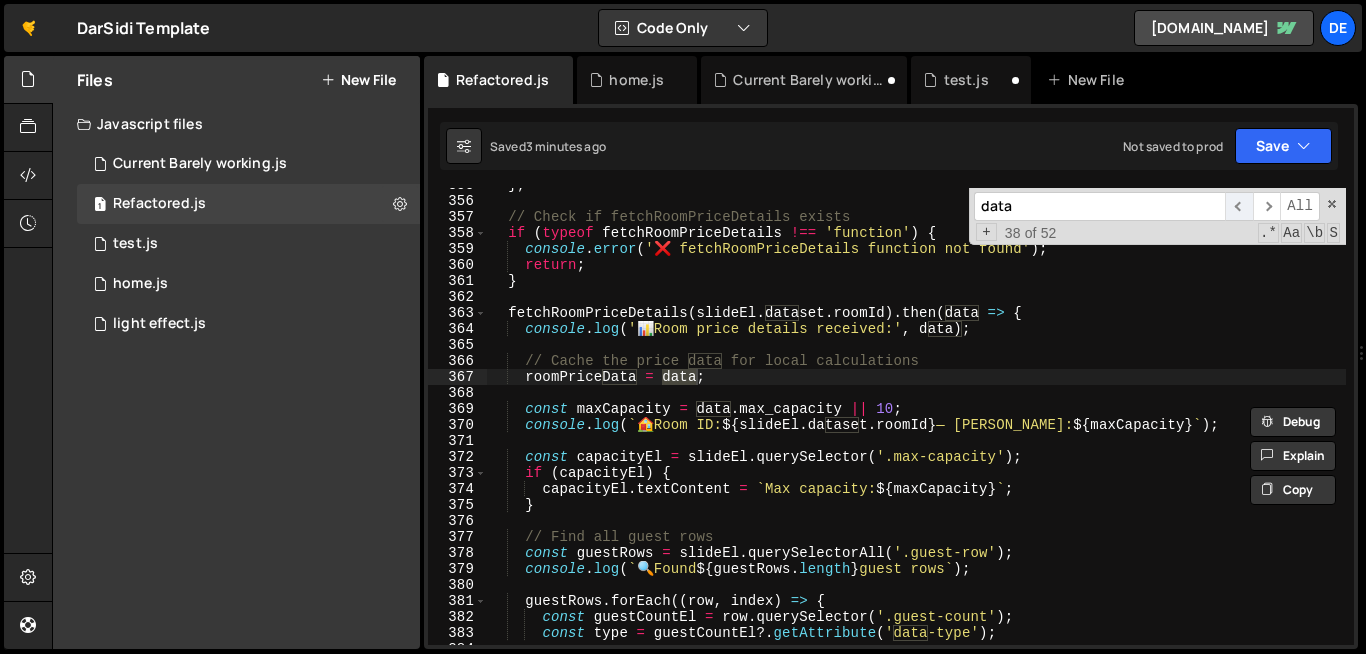 click on "​" at bounding box center [1239, 206] 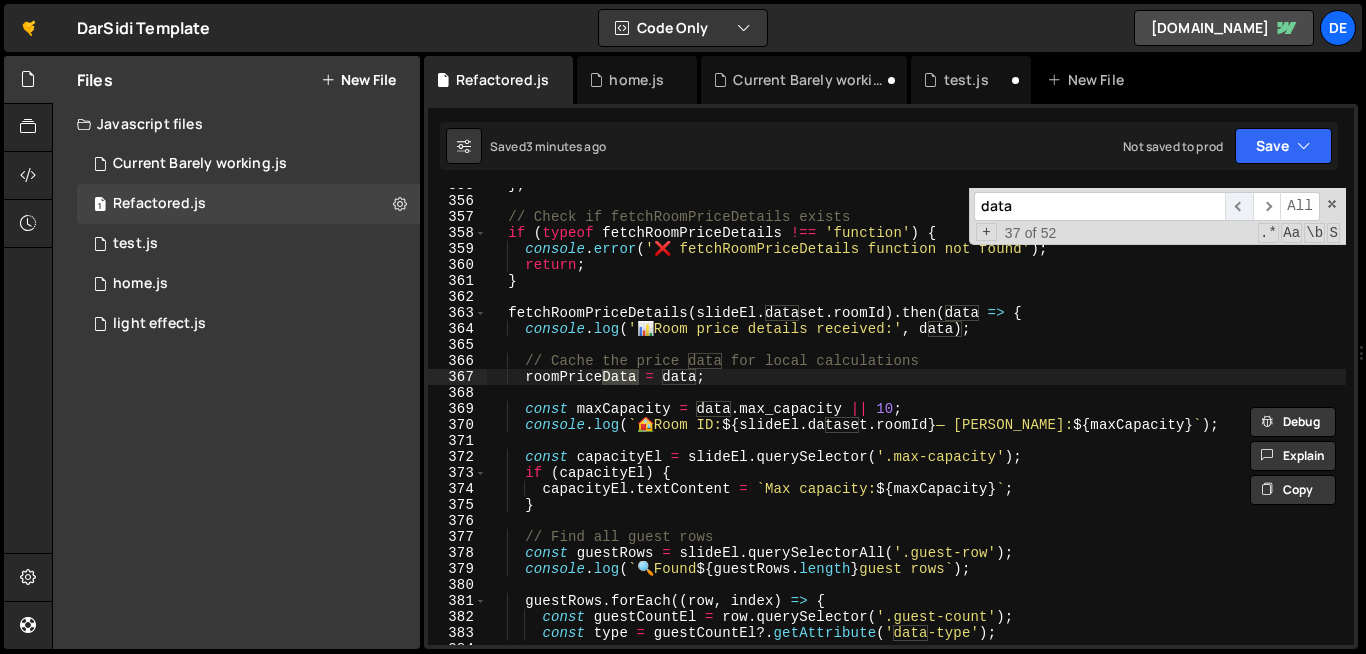 click on "​" at bounding box center (1239, 206) 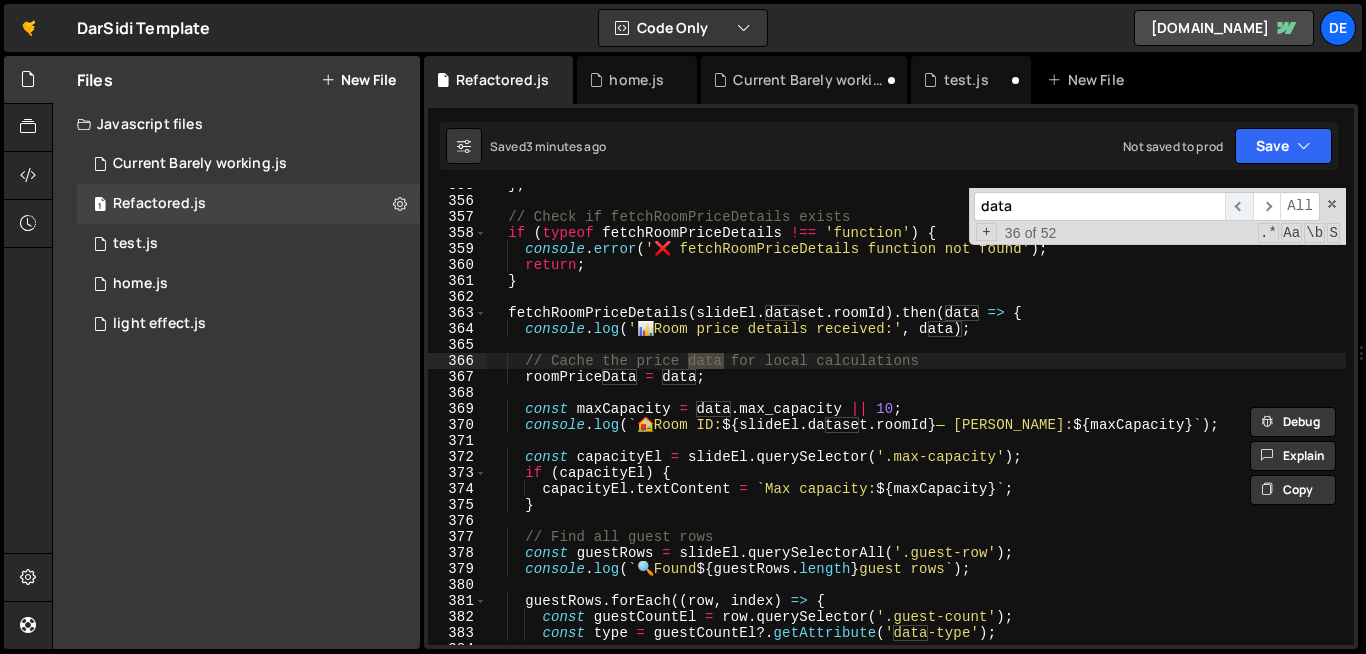 click on "​" at bounding box center (1239, 206) 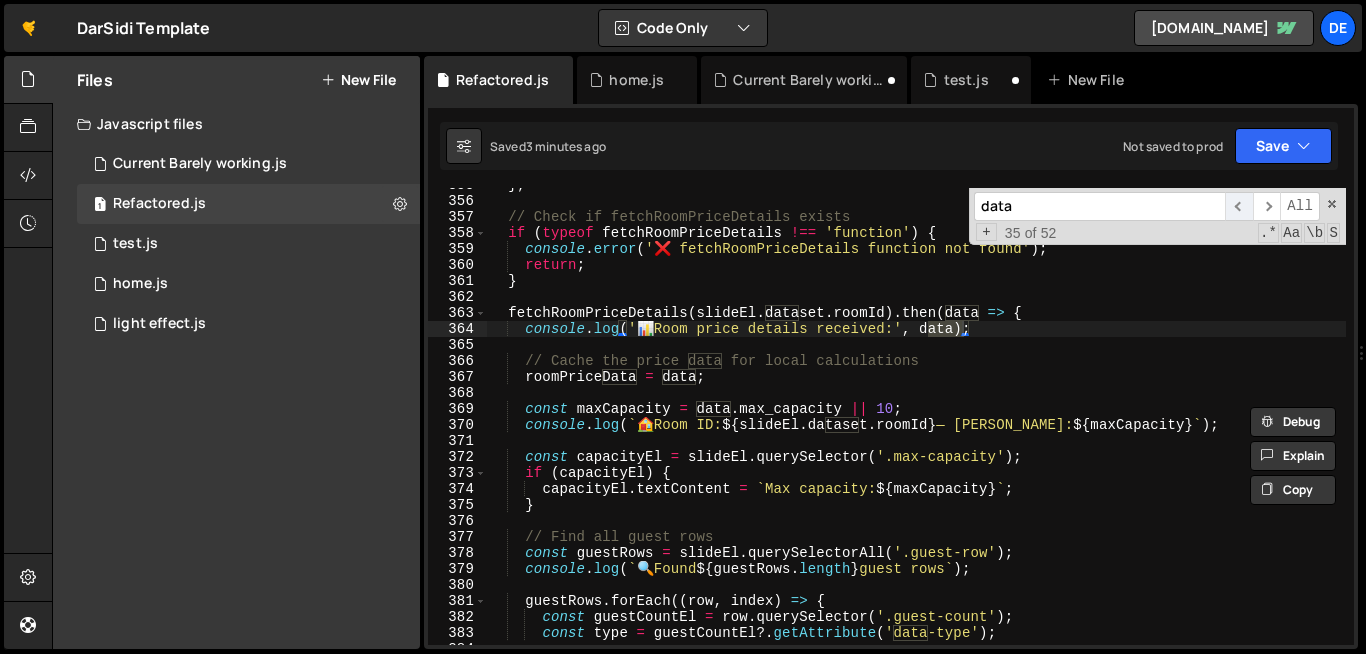click on "​" at bounding box center (1239, 206) 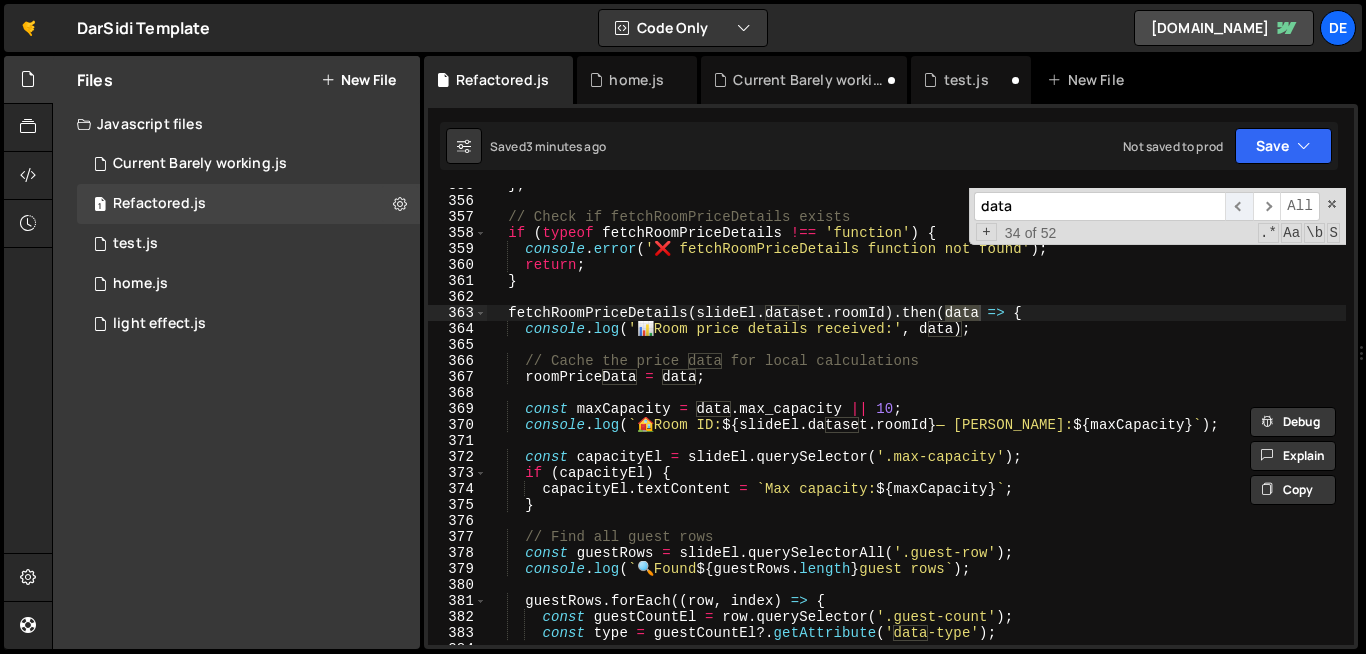 click on "​" at bounding box center (1239, 206) 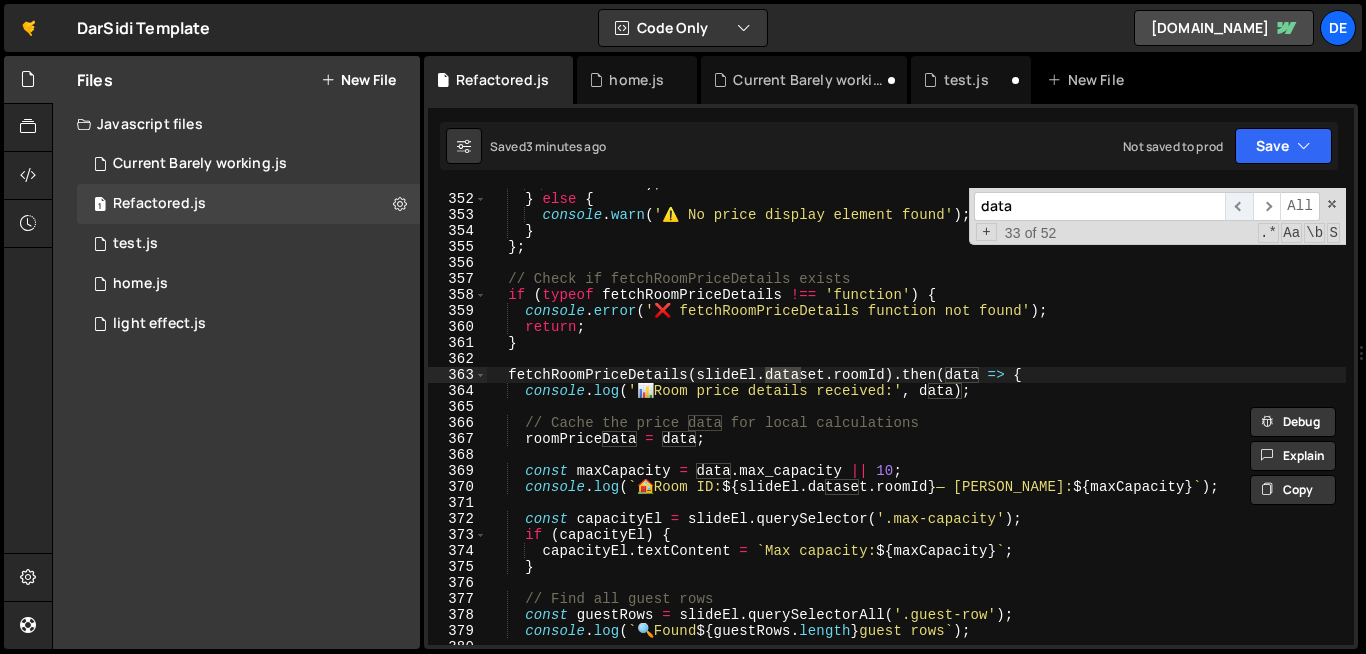 scroll, scrollTop: 5645, scrollLeft: 0, axis: vertical 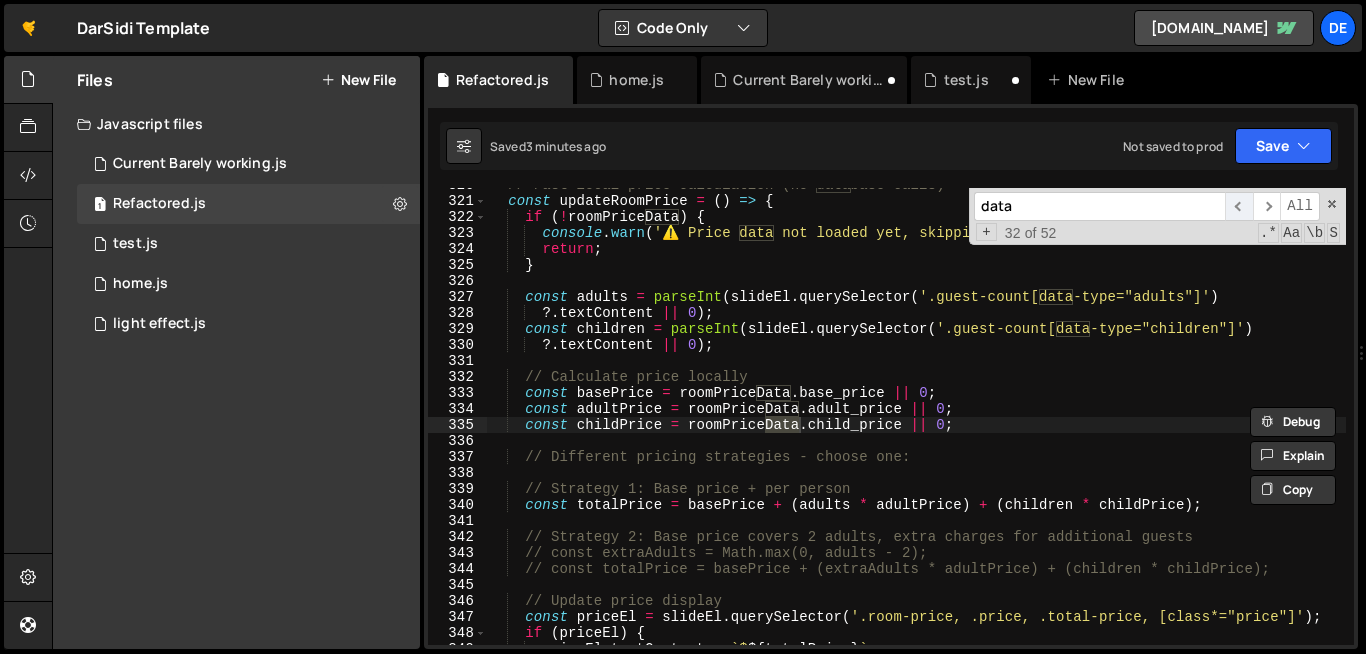 click on "​" at bounding box center (1239, 206) 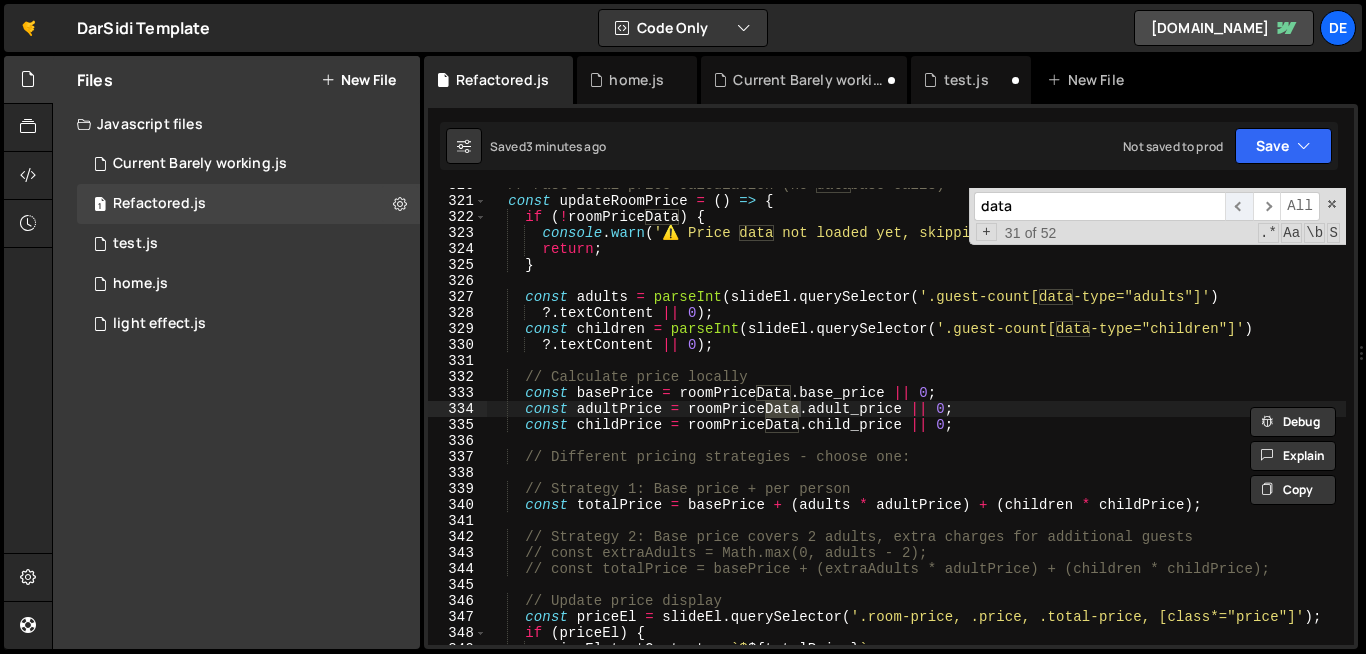 click on "​" at bounding box center [1239, 206] 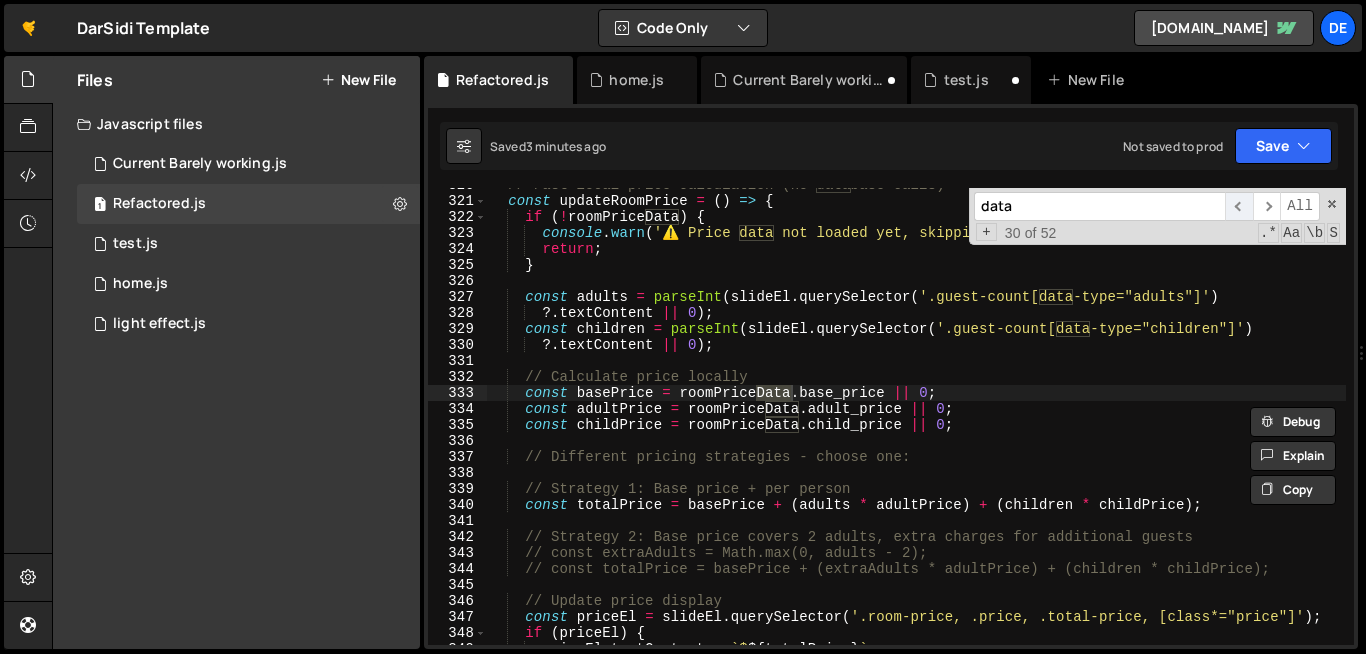 click on "​" at bounding box center [1239, 206] 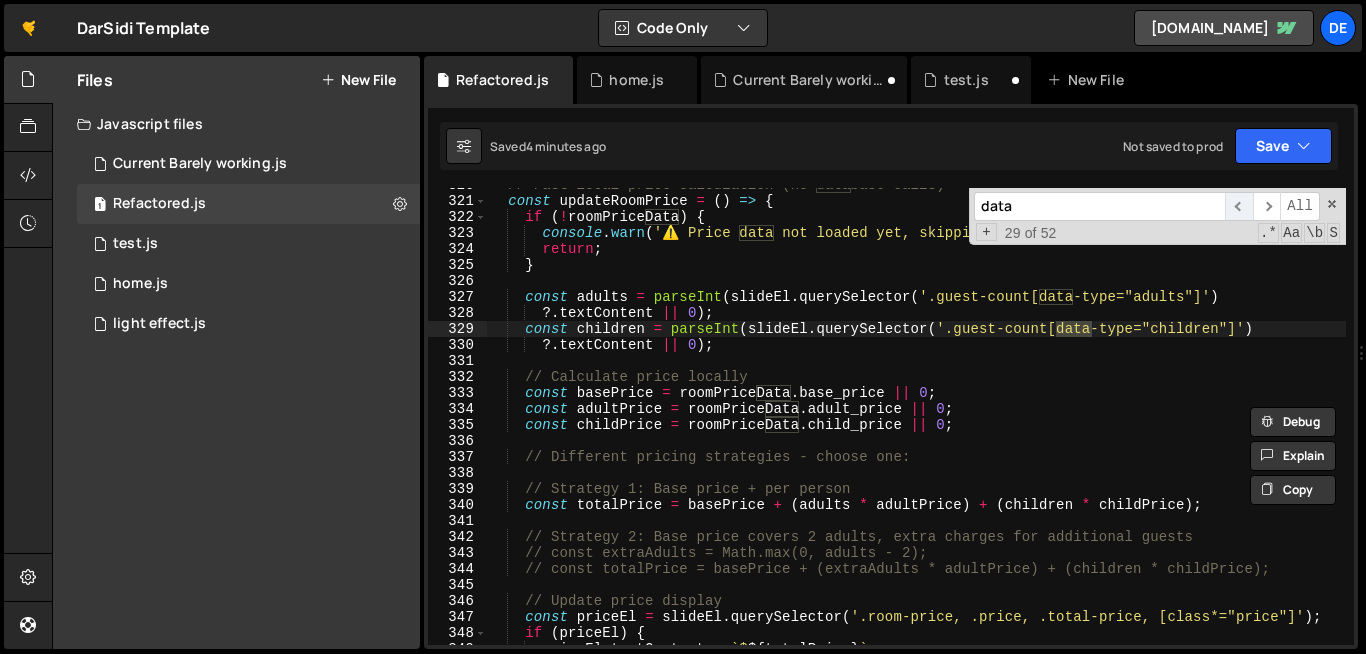 click on "​" at bounding box center (1239, 206) 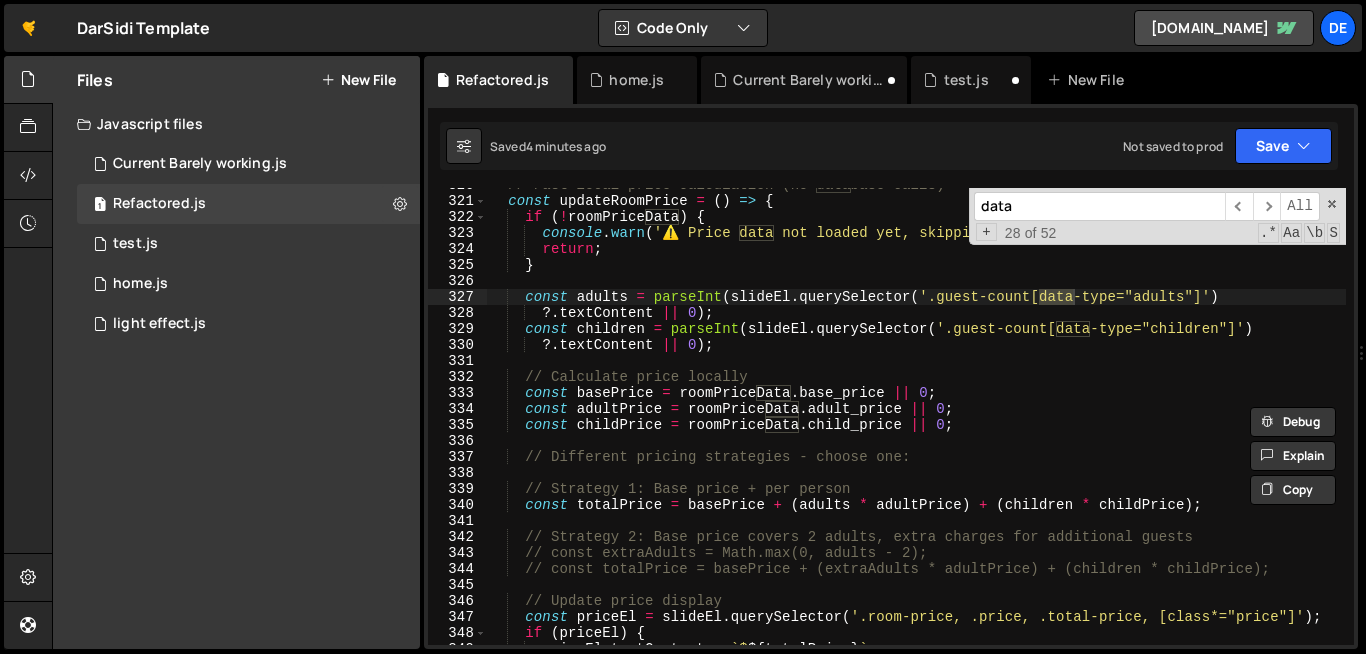click on "data" at bounding box center [1099, 206] 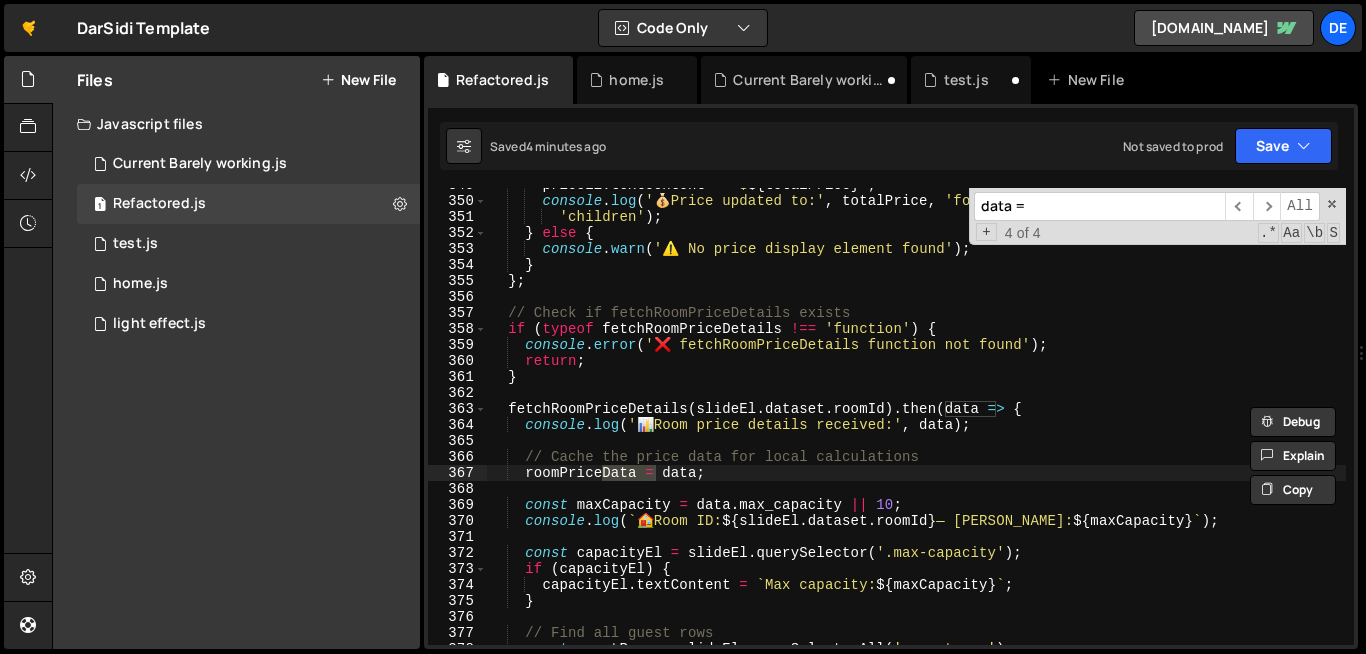 scroll, scrollTop: 444, scrollLeft: 0, axis: vertical 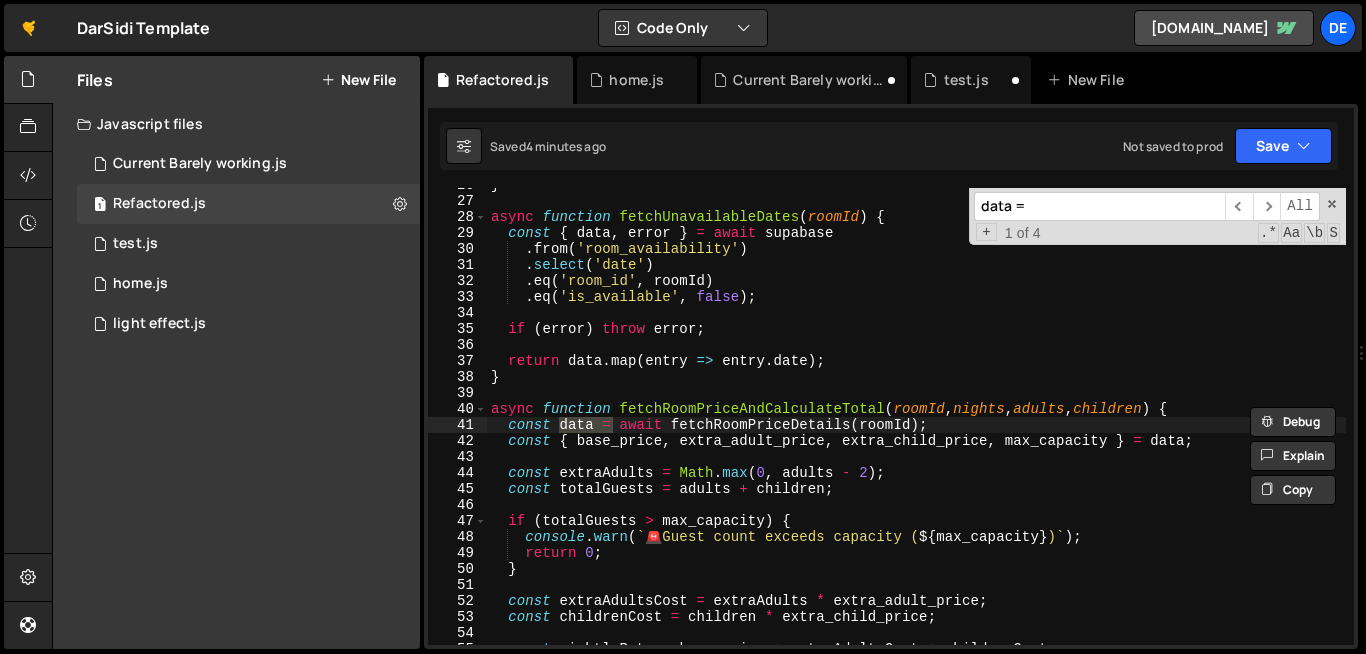 type on "data =" 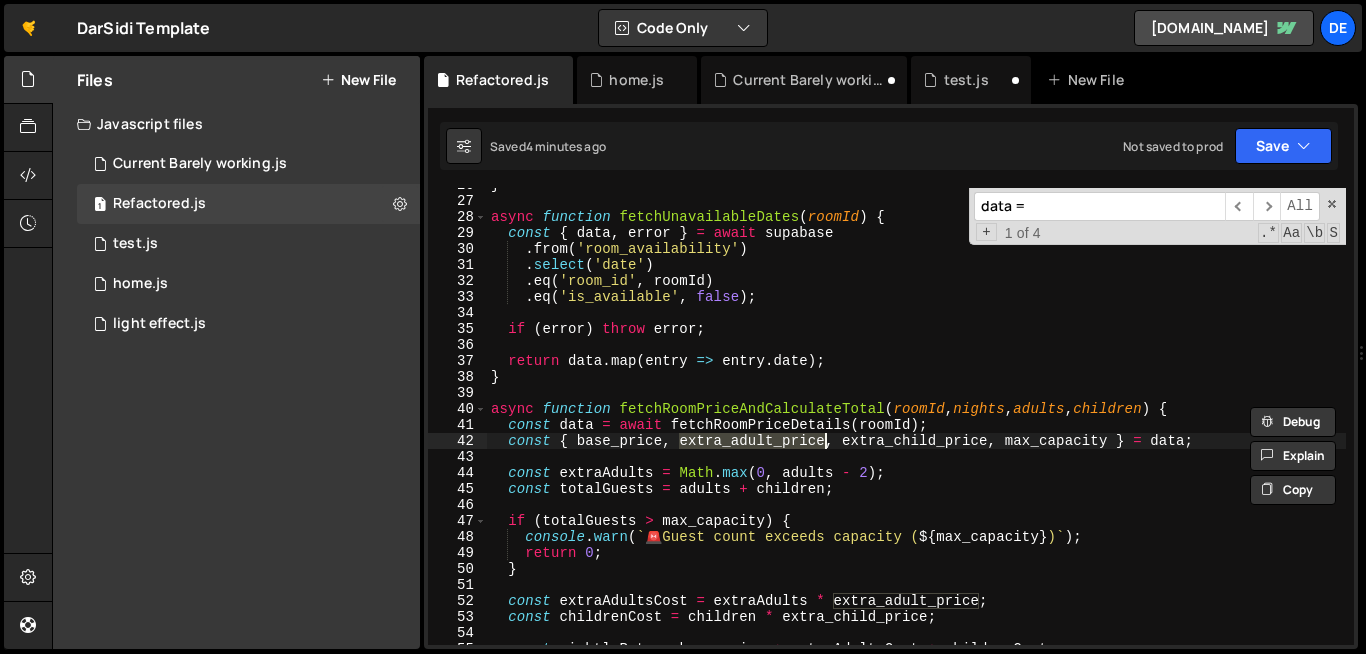 drag, startPoint x: 679, startPoint y: 443, endPoint x: 821, endPoint y: 441, distance: 142.01408 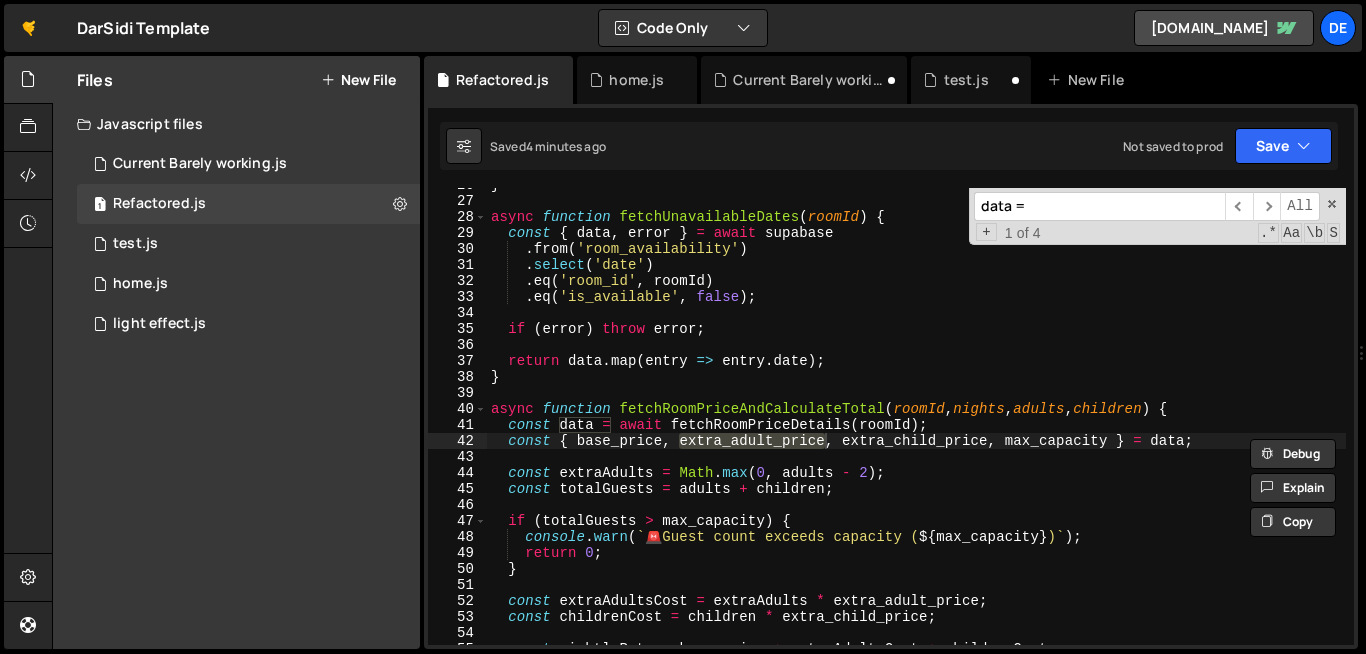 click on "data =" at bounding box center (1099, 206) 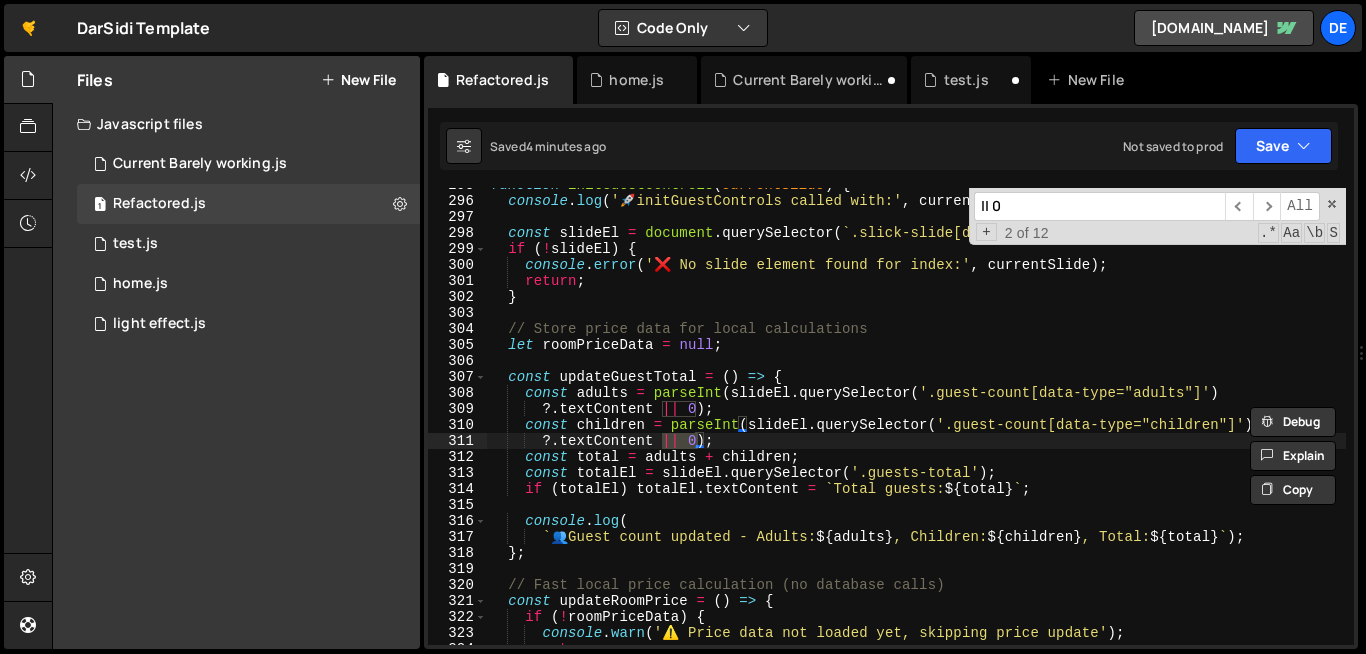 scroll, scrollTop: 5052, scrollLeft: 0, axis: vertical 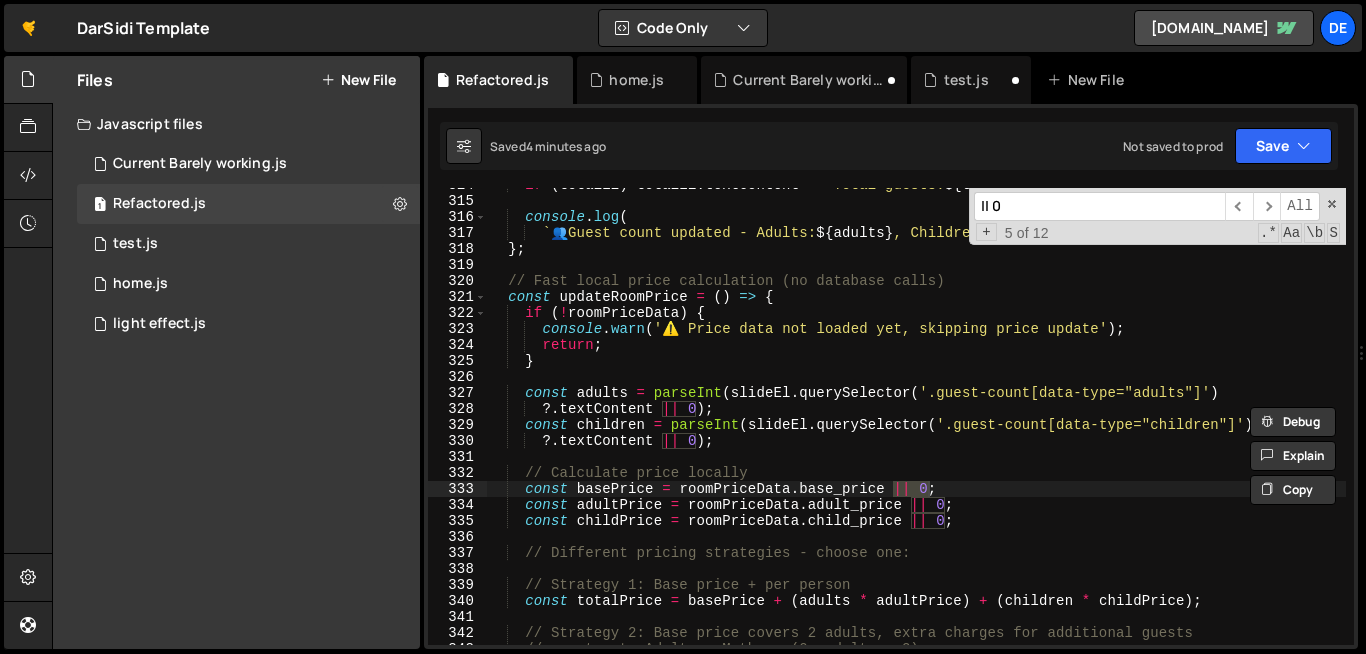 type on "|| 0" 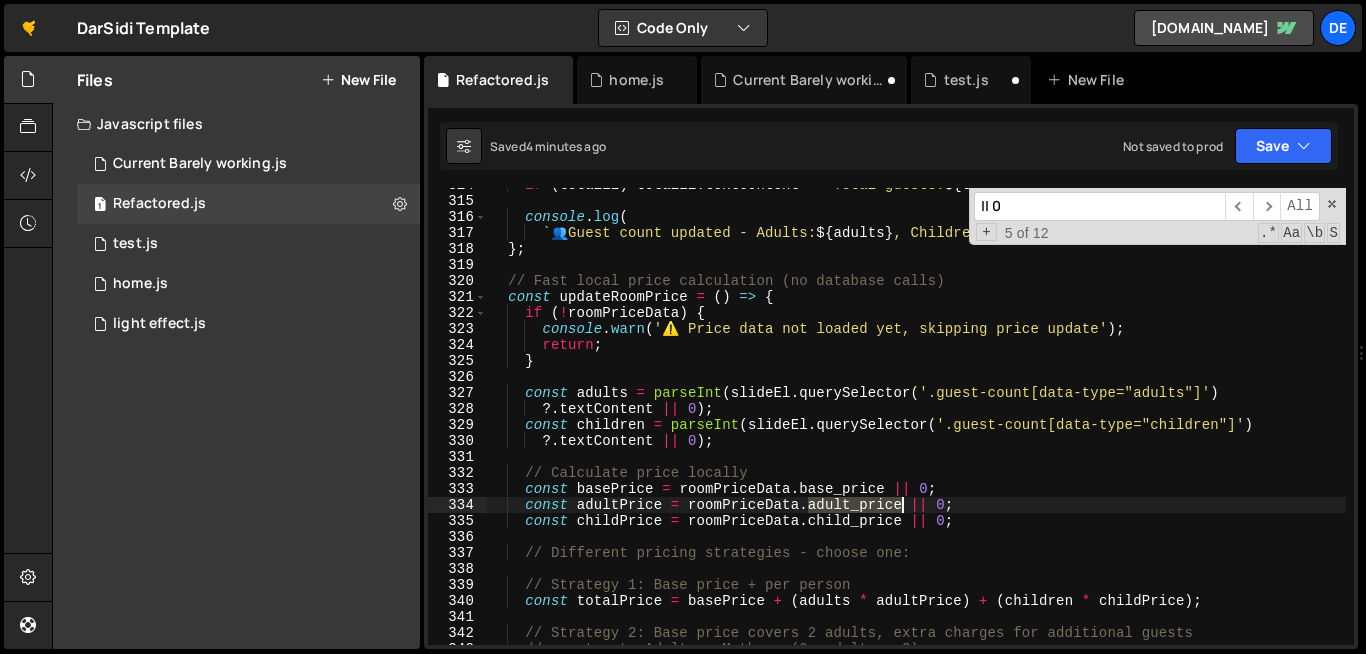 drag, startPoint x: 808, startPoint y: 507, endPoint x: 898, endPoint y: 509, distance: 90.02222 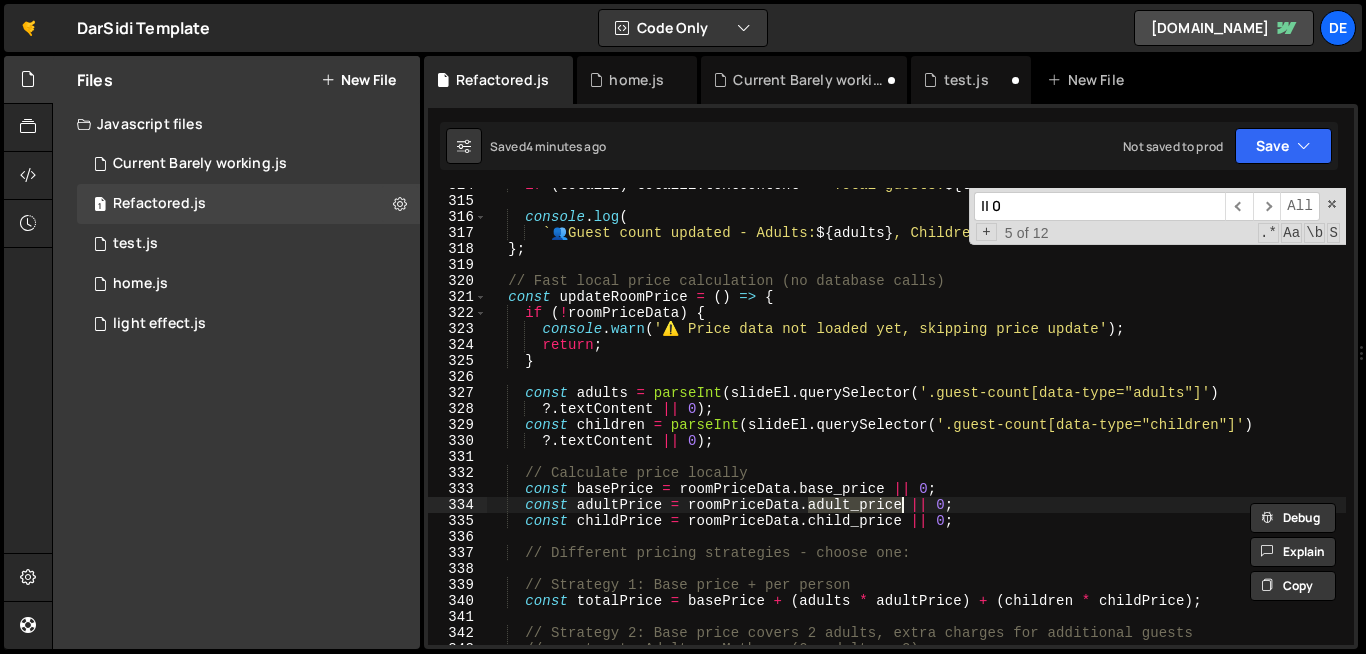 paste on "extra_" 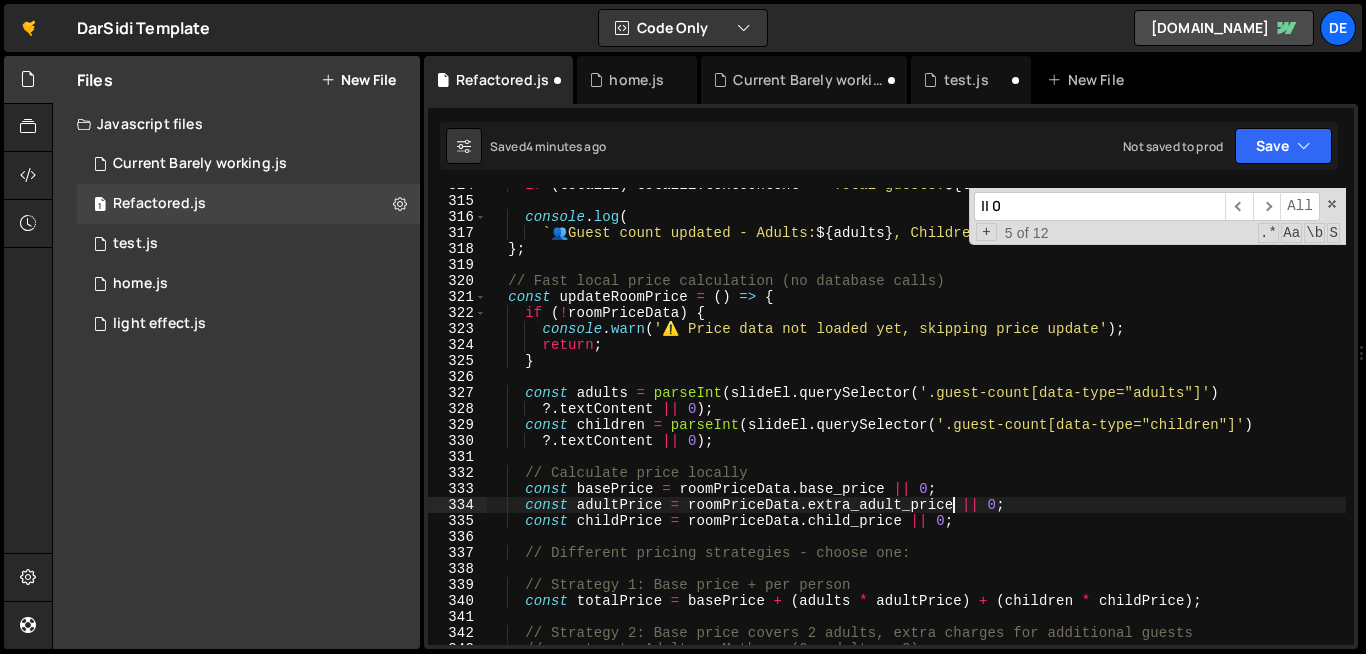 click on "if   ( totalEl )   totalEl . textContent   =   ` Total guests:  ${ total } ` ;       console . log (          ` 👥  Guest count updated - Adults:  ${ adults } , Children:  ${ children } , Total:  ${ total } ` ) ;    } ;    // Fast local price calculation (no database calls)    const   updateRoomPrice   =   ( )   =>   {       if   ( ! roomPriceData )   {          console . warn ( '⚠️ Price data not loaded yet, skipping price update' ) ;          return ;       }       const   adults   =   parseInt ( slideEl . querySelector ( '.guest-count[data-type="adults"]' )          ?. textContent   ||   0 ) ;       const   children   =   parseInt ( slideEl . querySelector ( '.guest-count[data-type="children"]' )          ?. textContent   ||   0 ) ;       // Calculate price locally       const   basePrice   =   roomPriceData . base_price   ||   0 ;       const   adultPrice   =   roomPriceData . extra_adult_price   ||   0 ;       const   childPrice   =   roomPriceData . child_price   ||   0 ;" at bounding box center (916, 421) 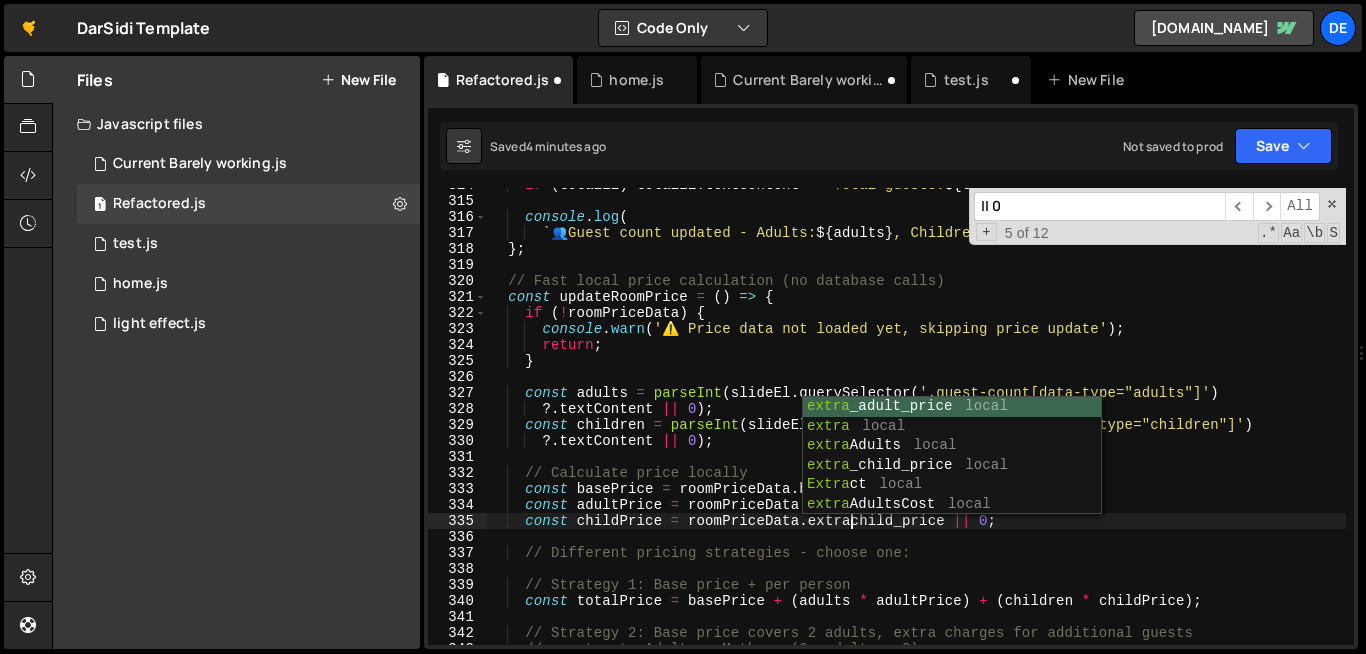 scroll, scrollTop: 0, scrollLeft: 25, axis: horizontal 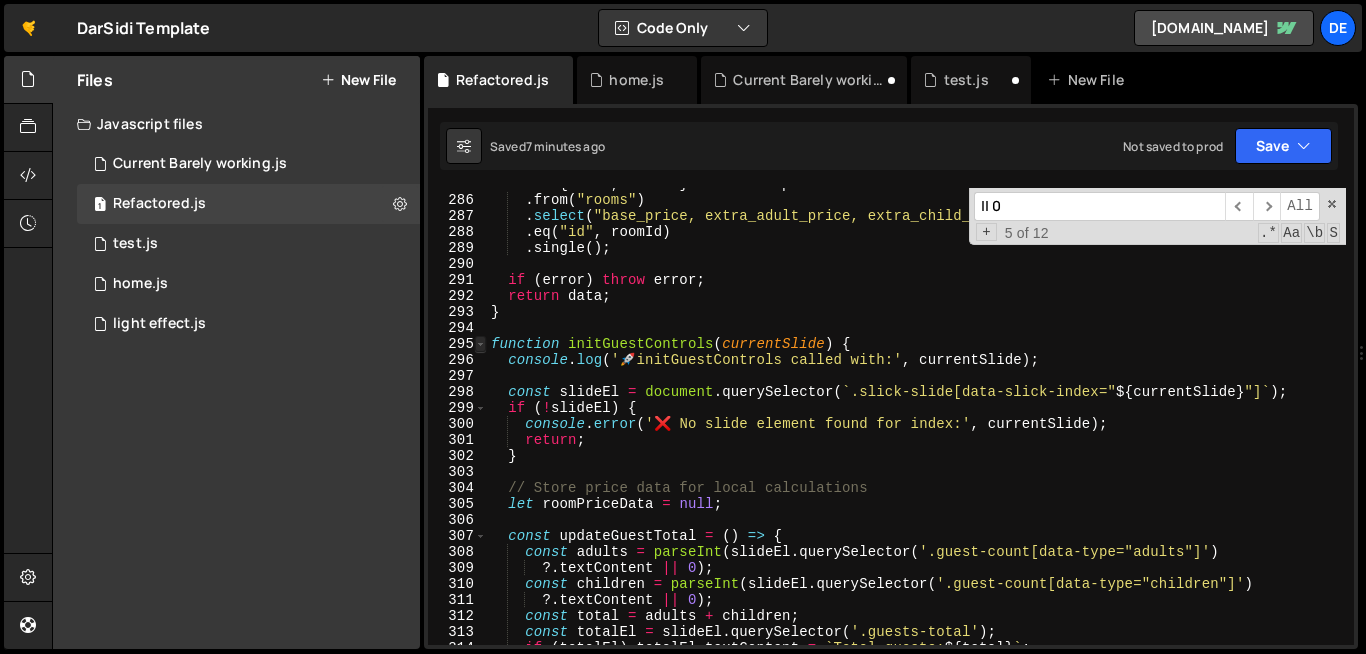 click at bounding box center (480, 344) 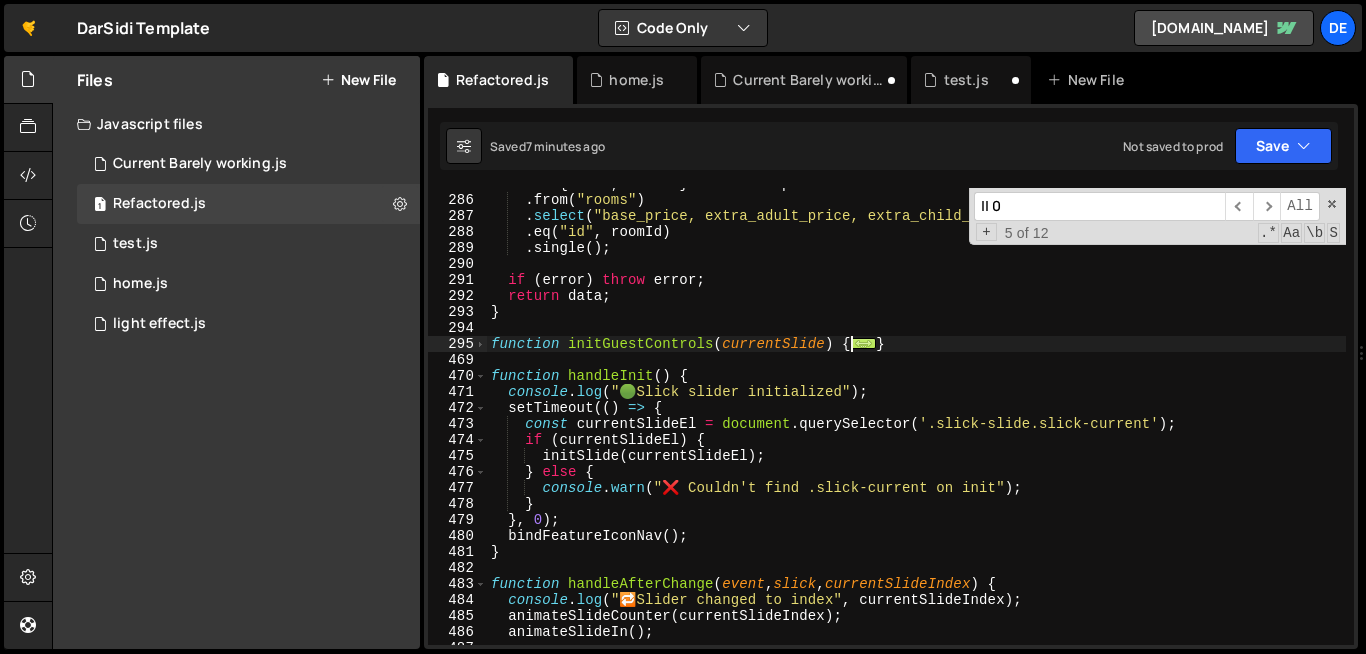 click on "const   {   data ,   error   }   =   await   supabase       . from ( "rooms" )       . select ( "base_price, extra_adult_price, extra_child_price, max_capacity" )       . eq ( "id" ,   roomId )       . single ( ) ;    if   ( error )   throw   error ;    return   data ; } function   initGuestControls ( currentSlide )   { ... } function   handleInit ( )   {    console . log ( " 🟢  Slick slider initialized" ) ;    setTimeout (( )   =>   {       const   currentSlideEl   =   document . querySelector ( '.slick-slide.slick-current' ) ;       if   ( currentSlideEl )   {          initSlide ( currentSlideEl ) ;       }   else   {          console . warn ( "❌ Couldn't find .slick-current on init" ) ;       }    } ,   0 ) ;    bindFeatureIconNav ( ) ; } function   handleAfterChange ( event ,  slick ,  currentSlideIndex )   {    console . log ( " 🔁  Slider changed to index" ,   currentSlideIndex ) ;    animateSlideCounter ( currentSlideIndex ) ;    animateSlideIn ( ) ;" at bounding box center [916, 420] 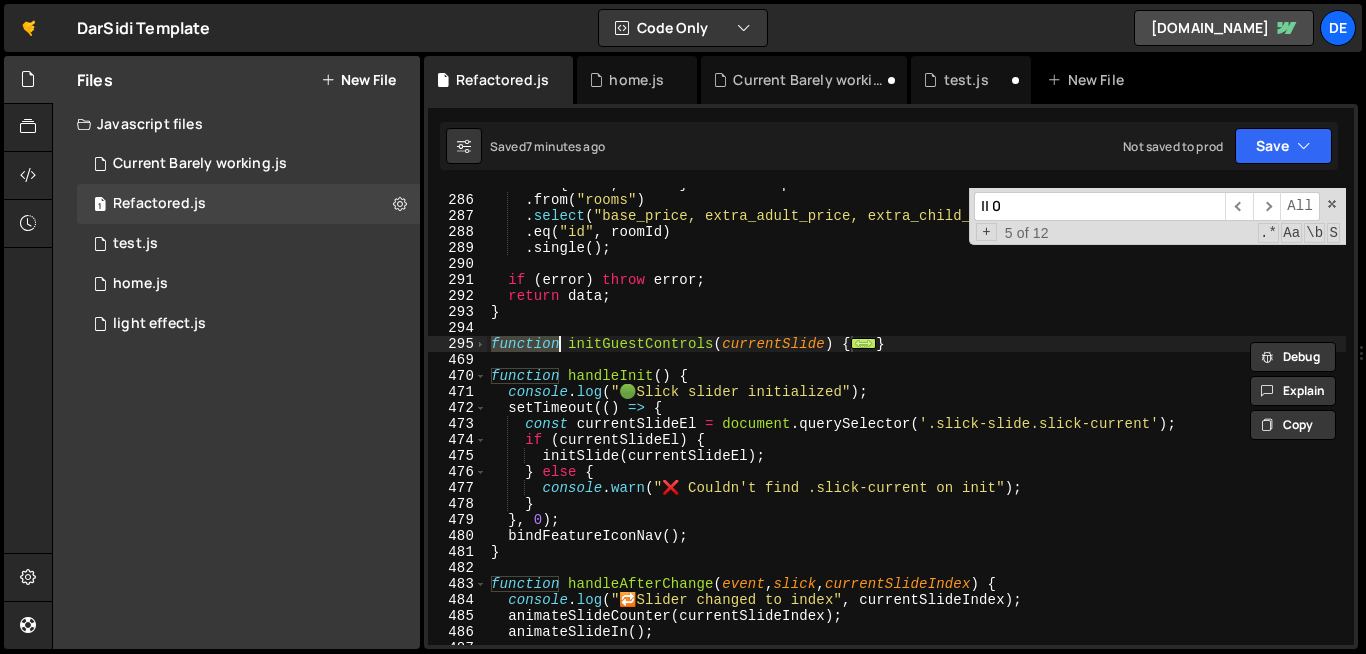 scroll, scrollTop: 0, scrollLeft: 24, axis: horizontal 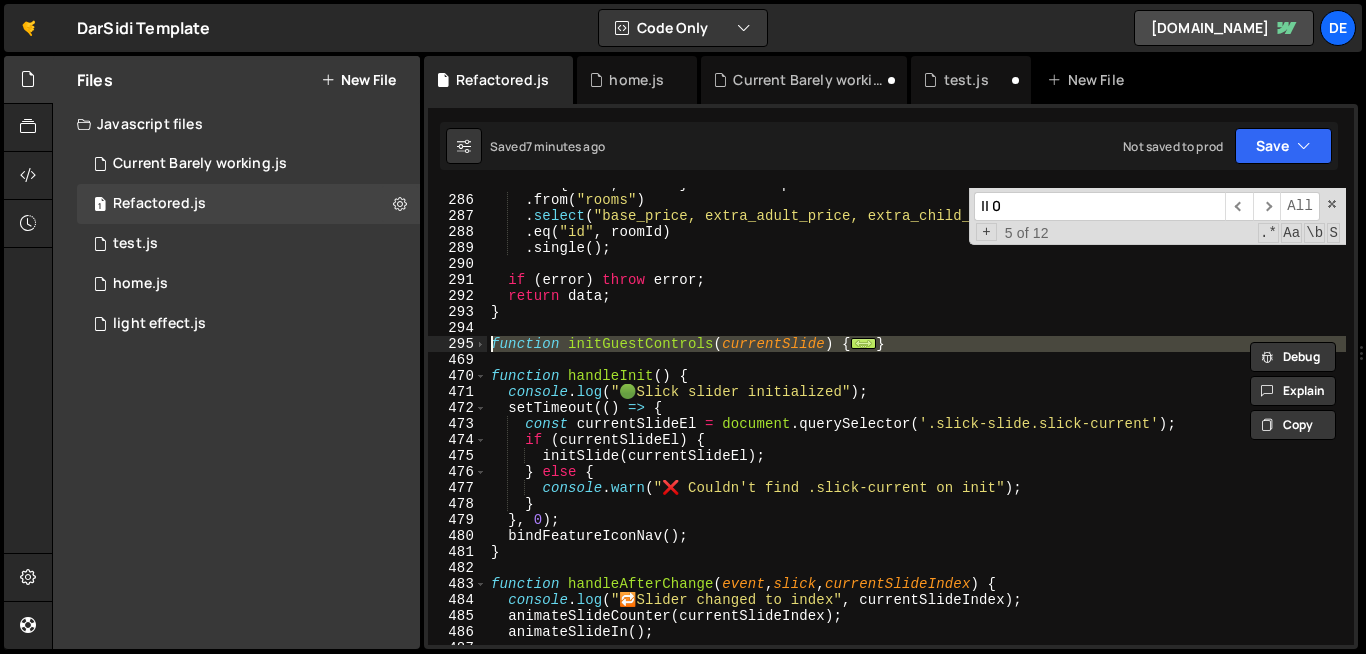 click on "const   {   data ,   error   }   =   await   supabase       . from ( "rooms" )       . select ( "base_price, extra_adult_price, extra_child_price, max_capacity" )       . eq ( "id" ,   roomId )       . single ( ) ;    if   ( error )   throw   error ;    return   data ; } function   initGuestControls ( currentSlide )   { ... } function   handleInit ( )   {    console . log ( " 🟢  Slick slider initialized" ) ;    setTimeout (( )   =>   {       const   currentSlideEl   =   document . querySelector ( '.slick-slide.slick-current' ) ;       if   ( currentSlideEl )   {          initSlide ( currentSlideEl ) ;       }   else   {          console . warn ( "❌ Couldn't find .slick-current on init" ) ;       }    } ,   0 ) ;    bindFeatureIconNav ( ) ; } function   handleAfterChange ( event ,  slick ,  currentSlideIndex )   {    console . log ( " 🔁  Slider changed to index" ,   currentSlideIndex ) ;    animateSlideCounter ( currentSlideIndex ) ;    animateSlideIn ( ) ;" at bounding box center [916, 420] 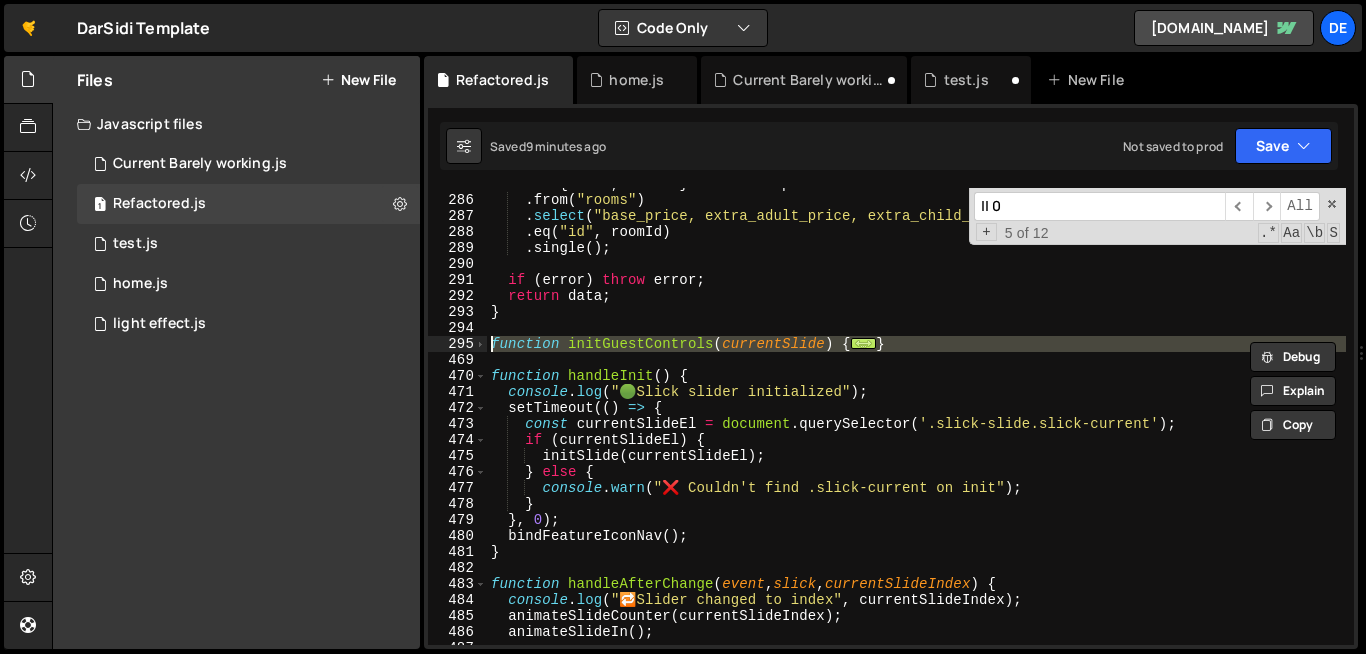 click on "const   {   data ,   error   }   =   await   supabase       . from ( "rooms" )       . select ( "base_price, extra_adult_price, extra_child_price, max_capacity" )       . eq ( "id" ,   roomId )       . single ( ) ;    if   ( error )   throw   error ;    return   data ; } function   initGuestControls ( currentSlide )   { ... } function   handleInit ( )   {    console . log ( " 🟢  Slick slider initialized" ) ;    setTimeout (( )   =>   {       const   currentSlideEl   =   document . querySelector ( '.slick-slide.slick-current' ) ;       if   ( currentSlideEl )   {          initSlide ( currentSlideEl ) ;       }   else   {          console . warn ( "❌ Couldn't find .slick-current on init" ) ;       }    } ,   0 ) ;    bindFeatureIconNav ( ) ; } function   handleAfterChange ( event ,  slick ,  currentSlideIndex )   {    console . log ( " 🔁  Slider changed to index" ,   currentSlideIndex ) ;    animateSlideCounter ( currentSlideIndex ) ;    animateSlideIn ( ) ;" at bounding box center (916, 420) 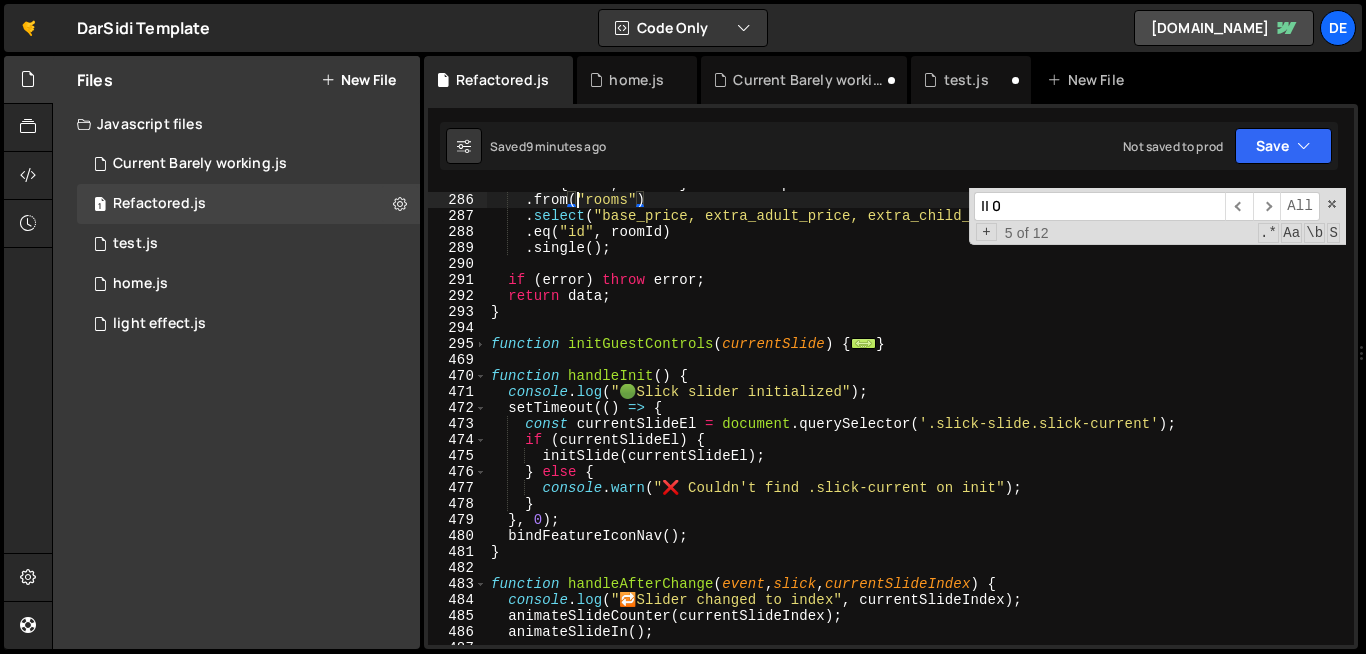 scroll, scrollTop: 0, scrollLeft: 10, axis: horizontal 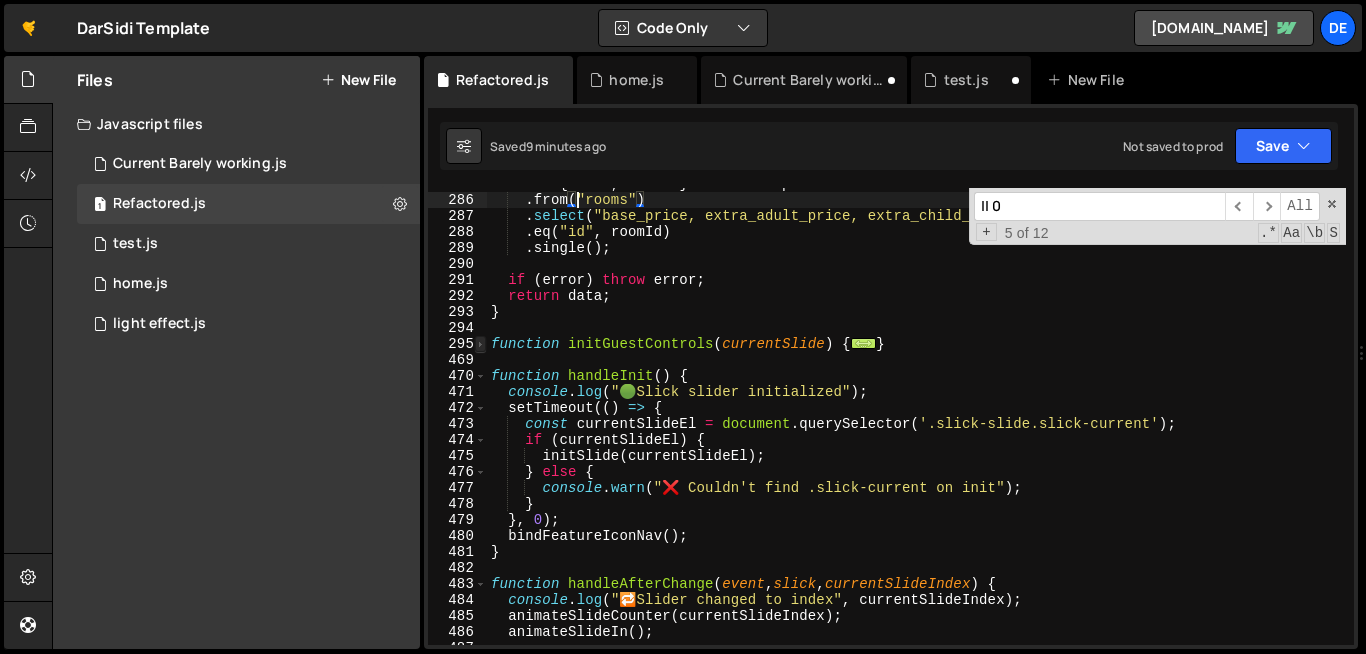 click at bounding box center [480, 344] 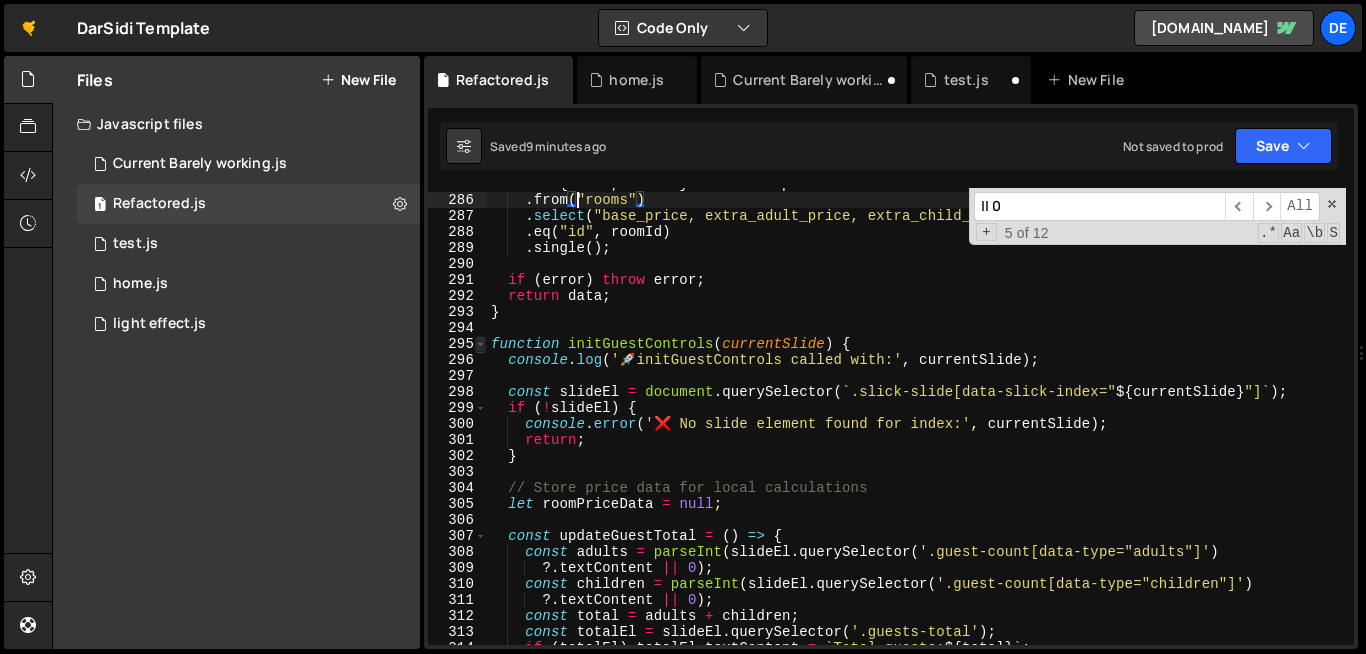 click at bounding box center [480, 344] 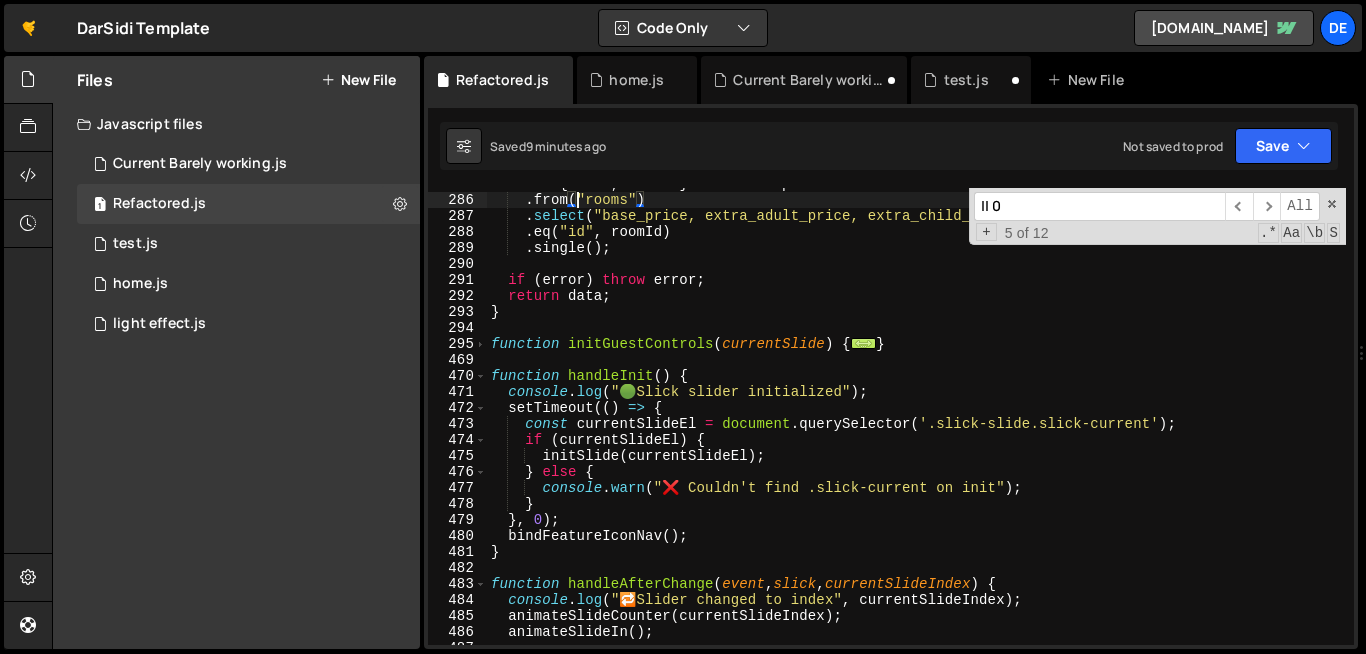 click on "const   {   data ,   error   }   =   await   supabase       . from ( "rooms" )       . select ( "base_price, extra_adult_price, extra_child_price, max_capacity" )       . eq ( "id" ,   roomId )       . single ( ) ;    if   ( error )   throw   error ;    return   data ; } function   initGuestControls ( currentSlide )   { ... } function   handleInit ( )   {    console . log ( " 🟢  Slick slider initialized" ) ;    setTimeout (( )   =>   {       const   currentSlideEl   =   document . querySelector ( '.slick-slide.slick-current' ) ;       if   ( currentSlideEl )   {          initSlide ( currentSlideEl ) ;       }   else   {          console . warn ( "❌ Couldn't find .slick-current on init" ) ;       }    } ,   0 ) ;    bindFeatureIconNav ( ) ; } function   handleAfterChange ( event ,  slick ,  currentSlideIndex )   {    console . log ( " 🔁  Slider changed to index" ,   currentSlideIndex ) ;    animateSlideCounter ( currentSlideIndex ) ;    animateSlideIn ( ) ;" at bounding box center (916, 420) 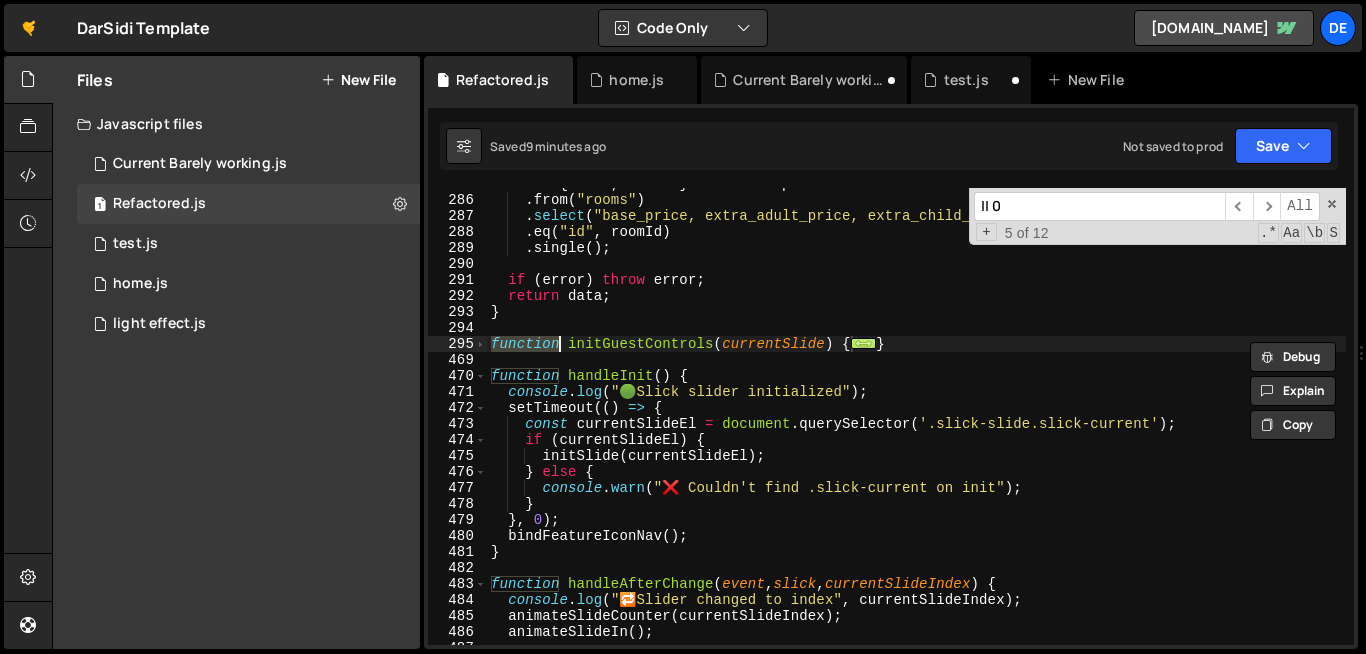 click on "const   {   data ,   error   }   =   await   supabase       . from ( "rooms" )       . select ( "base_price, extra_adult_price, extra_child_price, max_capacity" )       . eq ( "id" ,   roomId )       . single ( ) ;    if   ( error )   throw   error ;    return   data ; } function   initGuestControls ( currentSlide )   { ... } function   handleInit ( )   {    console . log ( " 🟢  Slick slider initialized" ) ;    setTimeout (( )   =>   {       const   currentSlideEl   =   document . querySelector ( '.slick-slide.slick-current' ) ;       if   ( currentSlideEl )   {          initSlide ( currentSlideEl ) ;       }   else   {          console . warn ( "❌ Couldn't find .slick-current on init" ) ;       }    } ,   0 ) ;    bindFeatureIconNav ( ) ; } function   handleAfterChange ( event ,  slick ,  currentSlideIndex )   {    console . log ( " 🔁  Slider changed to index" ,   currentSlideIndex ) ;    animateSlideCounter ( currentSlideIndex ) ;    animateSlideIn ( ) ;" at bounding box center [916, 420] 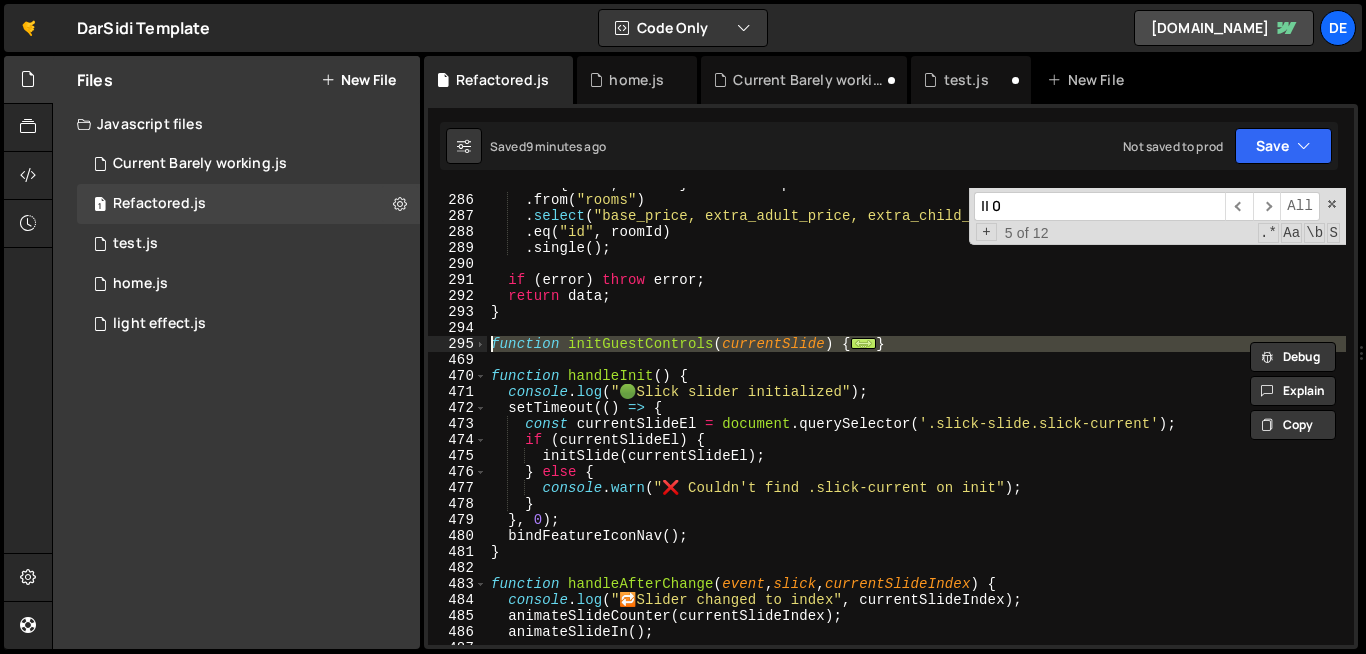 scroll, scrollTop: 0, scrollLeft: 0, axis: both 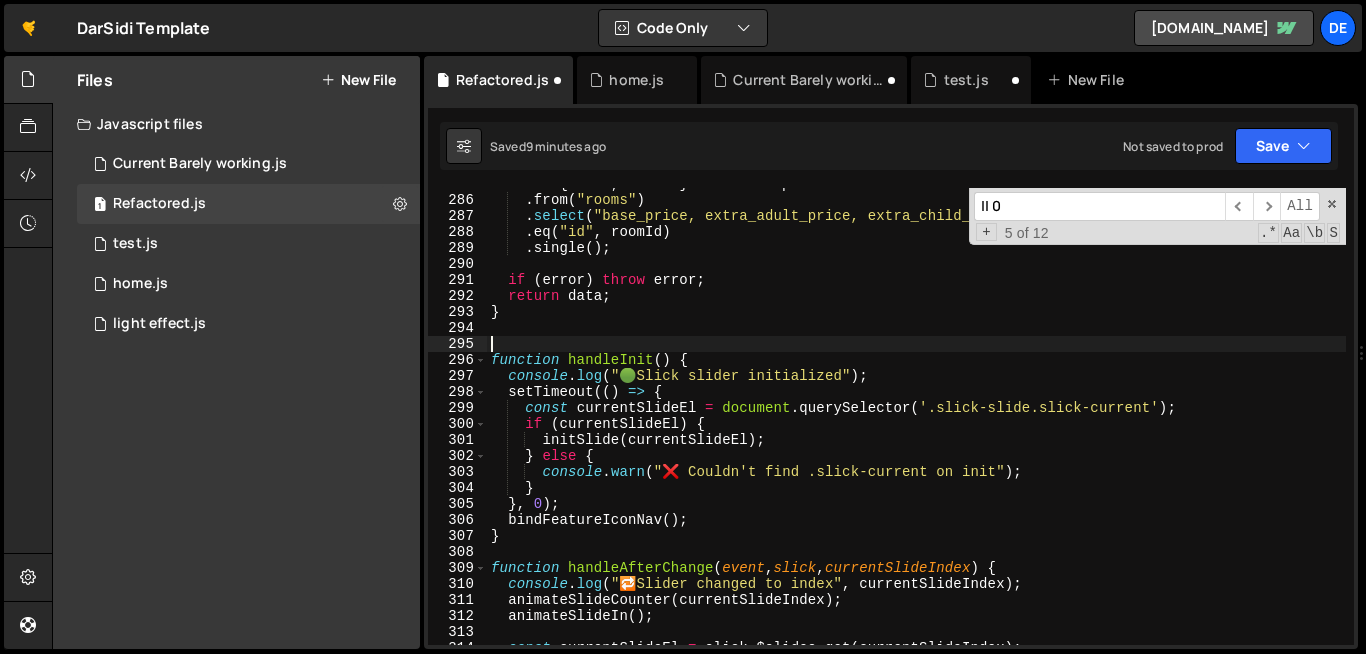 paste on "}" 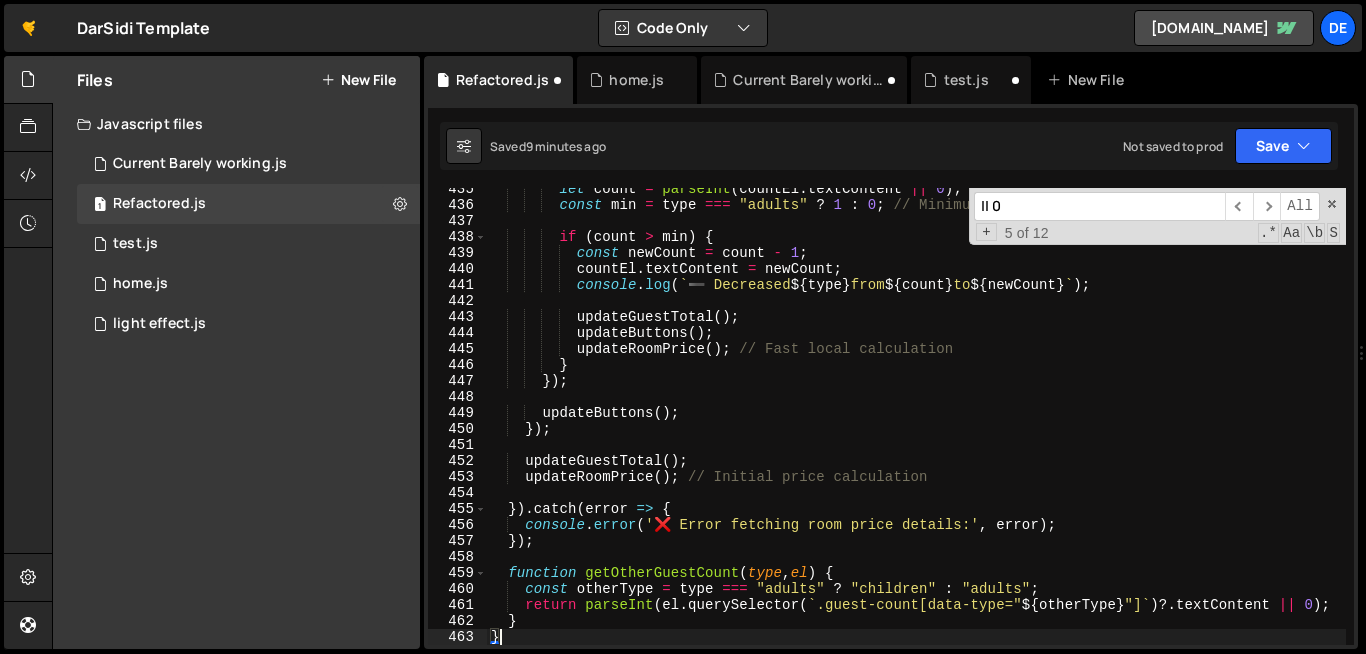 scroll, scrollTop: 6983, scrollLeft: 0, axis: vertical 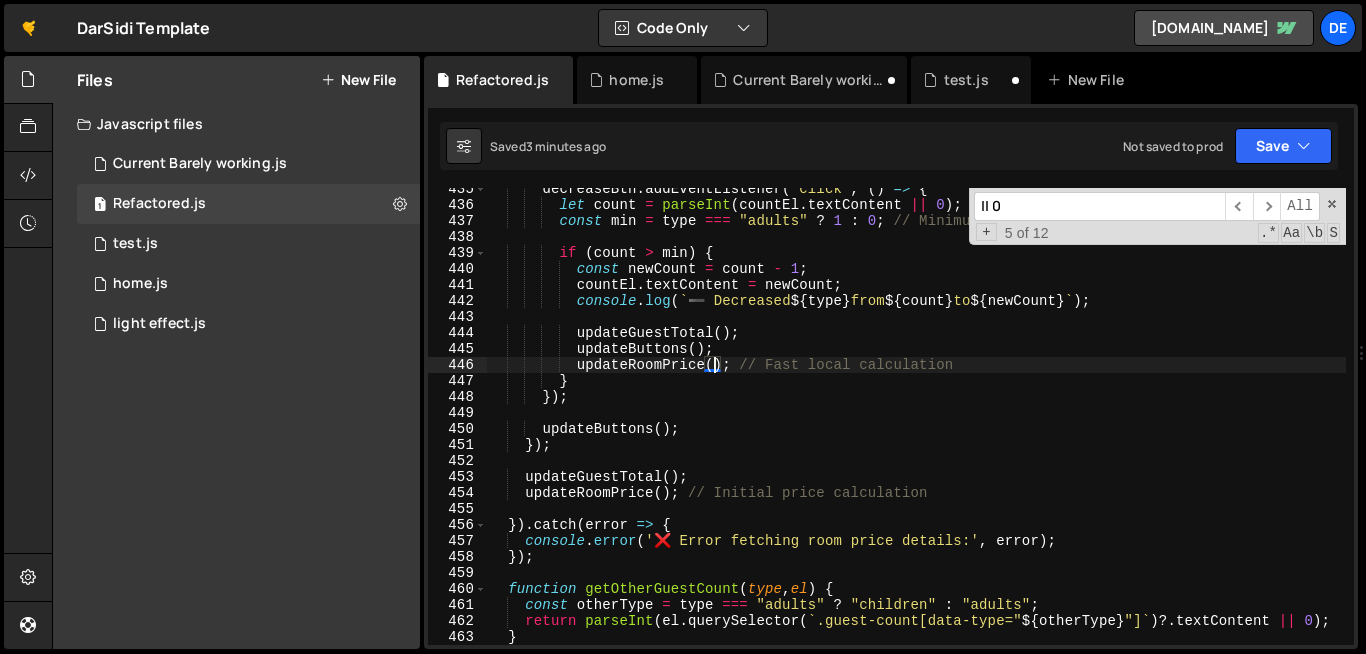 click on "decreaseBtn . addEventListener ( 'click' ,   ( )   =>   {             let   count   =   parseInt ( countEl . textContent   ||   0 ) ;             const   min   =   type   ===   "adults"   ?   1   :   0 ;   // Minimum 1 adult instead of 2             if   ( count   >   min )   {                const   newCount   =   count   -   1 ;                countEl . textContent   =   newCount ;                console . log ( ` ➖ Decreased  ${ type }  from  ${ count }  to  ${ newCount } ` ) ;                updateGuestTotal ( ) ;                updateButtons ( ) ;                updateRoomPrice ( ) ;   // Fast local calculation             }          }) ;          updateButtons ( ) ;       }) ;       updateGuestTotal ( ) ;       updateRoomPrice ( ) ;   // Initial price calculation    }) . catch ( error   =>   {       console . error ( '❌ Error fetching room price details:' ,   error ) ;    }) ;    function   getOtherGuestCount ( type ,  el )   {       const   otherType   =   type   ===   "adults"   ?     :" at bounding box center (916, 425) 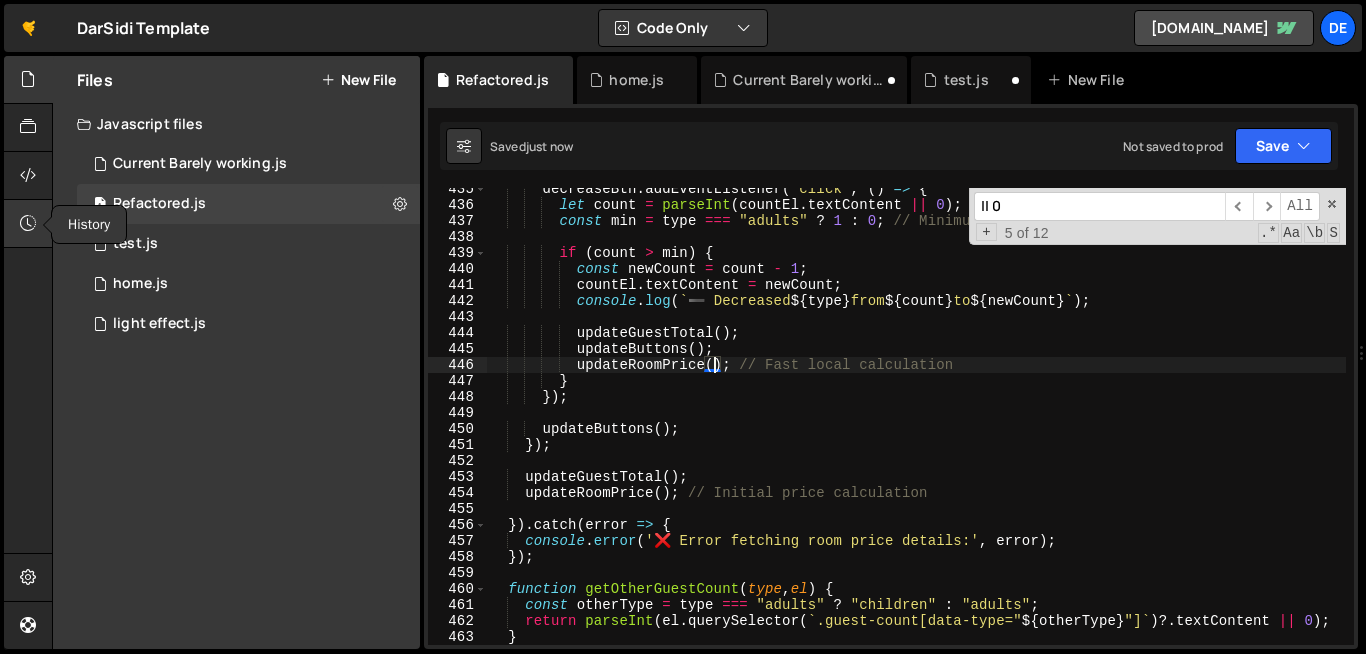 click at bounding box center [28, 223] 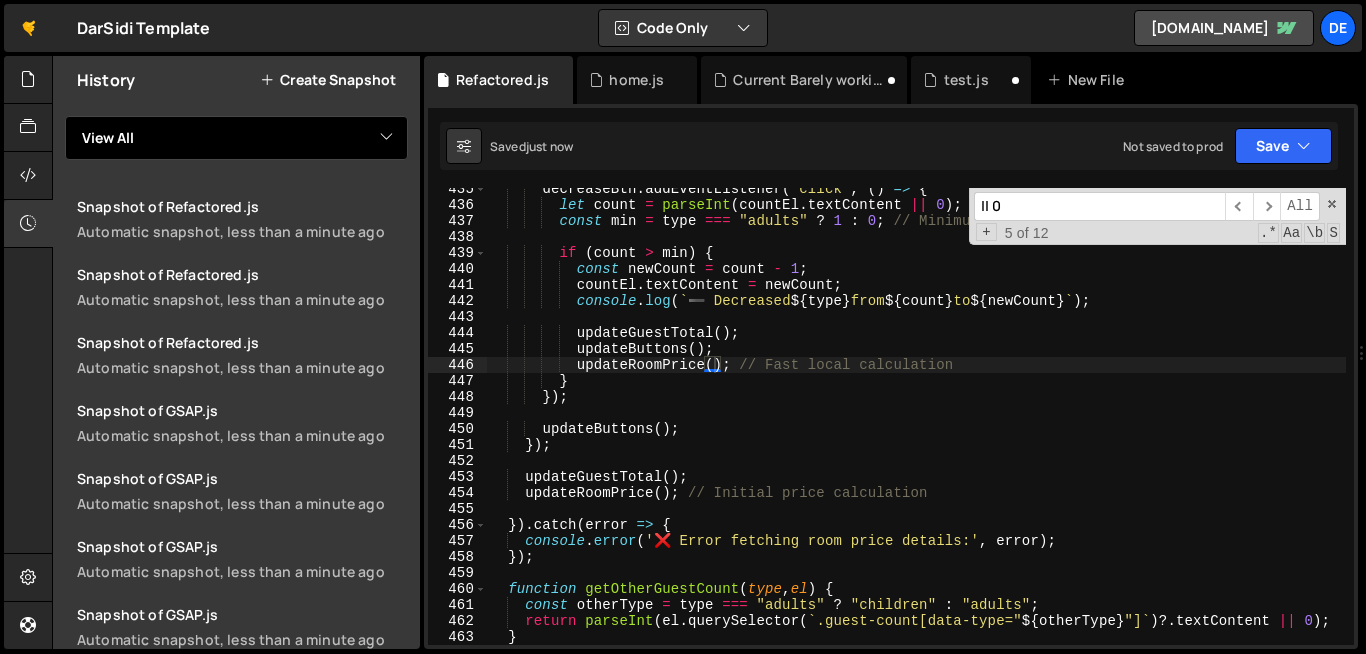 drag, startPoint x: 396, startPoint y: 141, endPoint x: 335, endPoint y: 73, distance: 91.350975 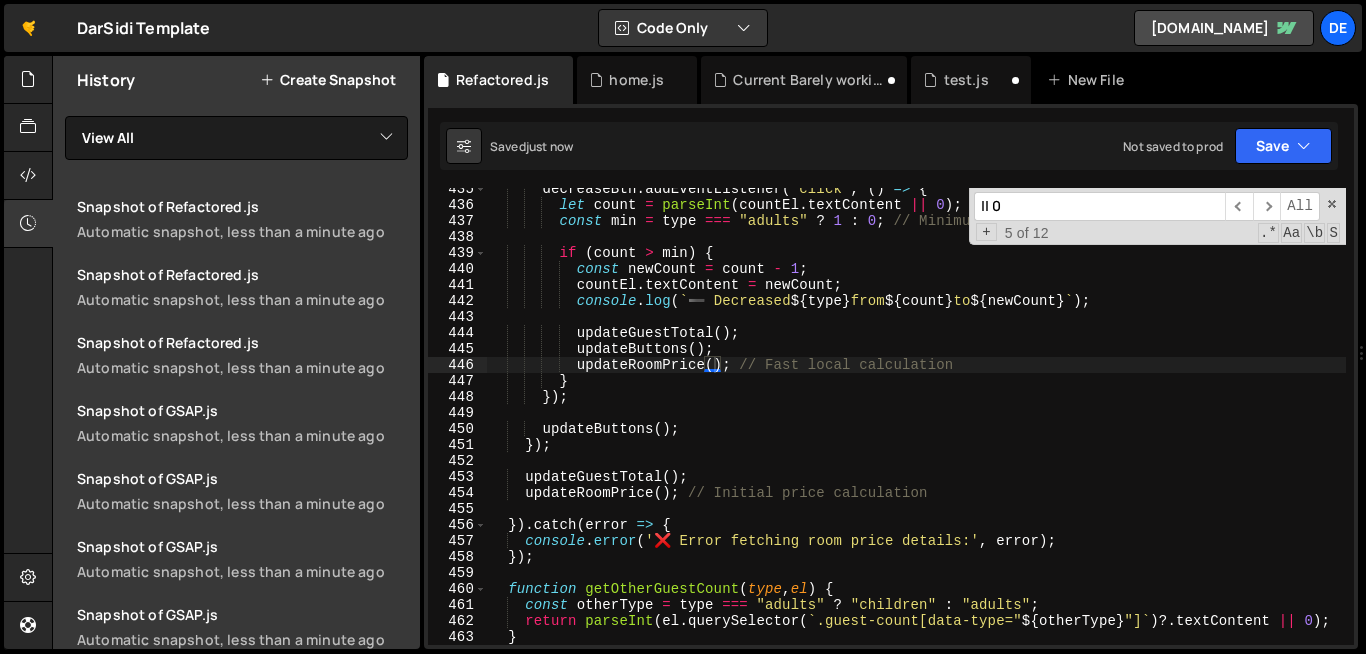 click on "Create Snapshot" at bounding box center (328, 80) 